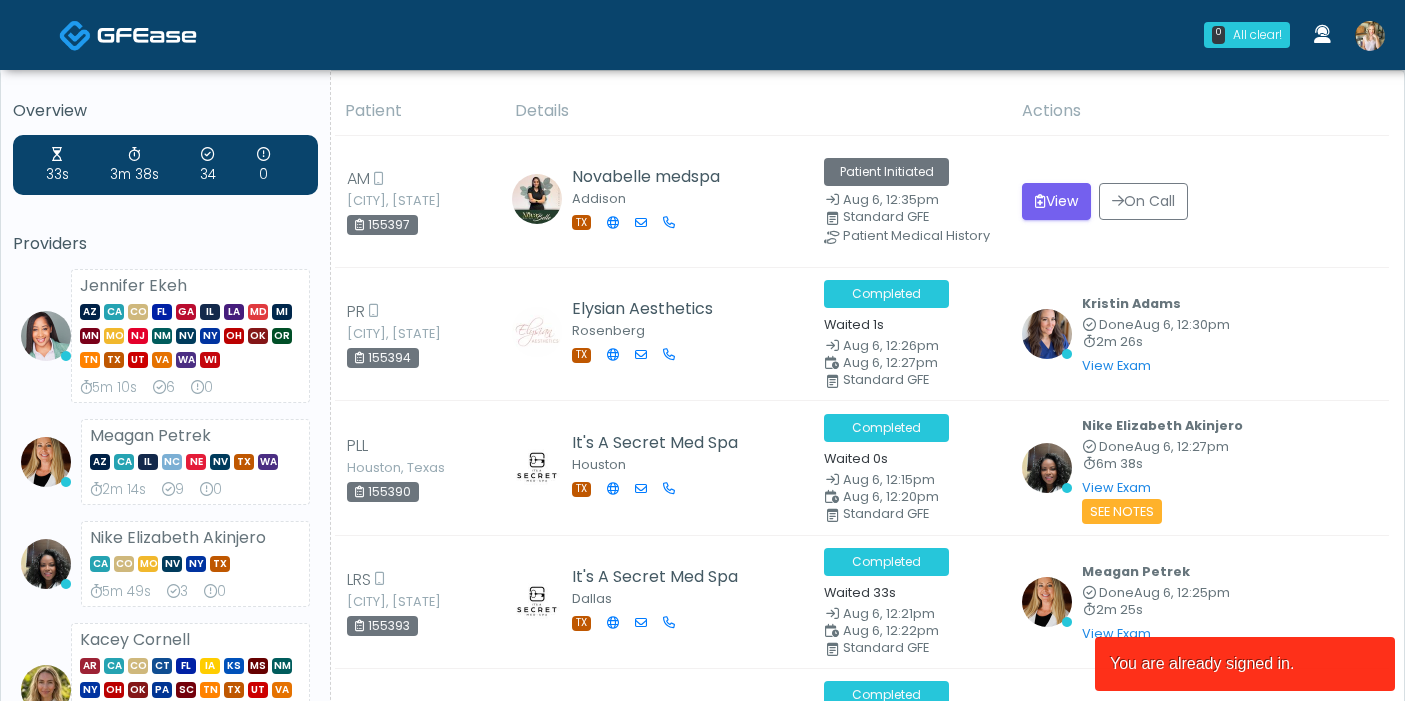 scroll, scrollTop: 0, scrollLeft: 0, axis: both 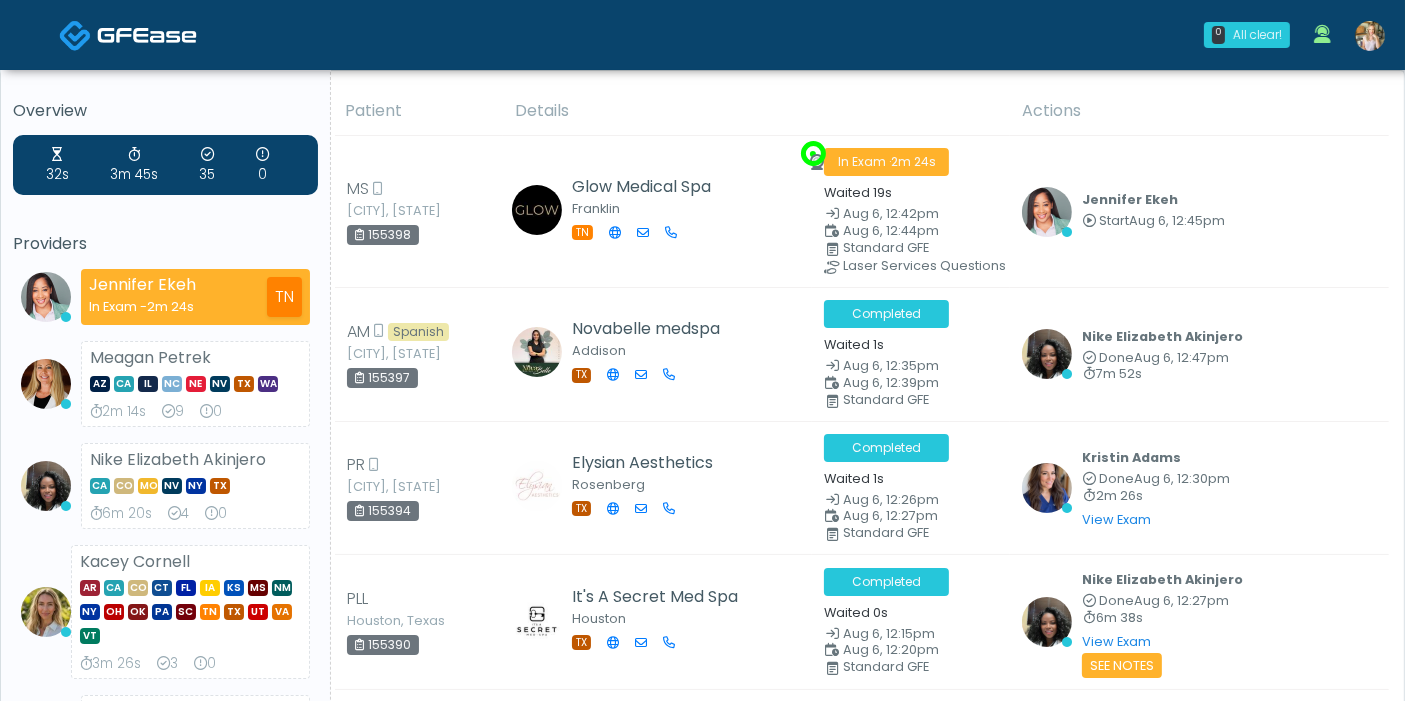 click at bounding box center [1370, 36] 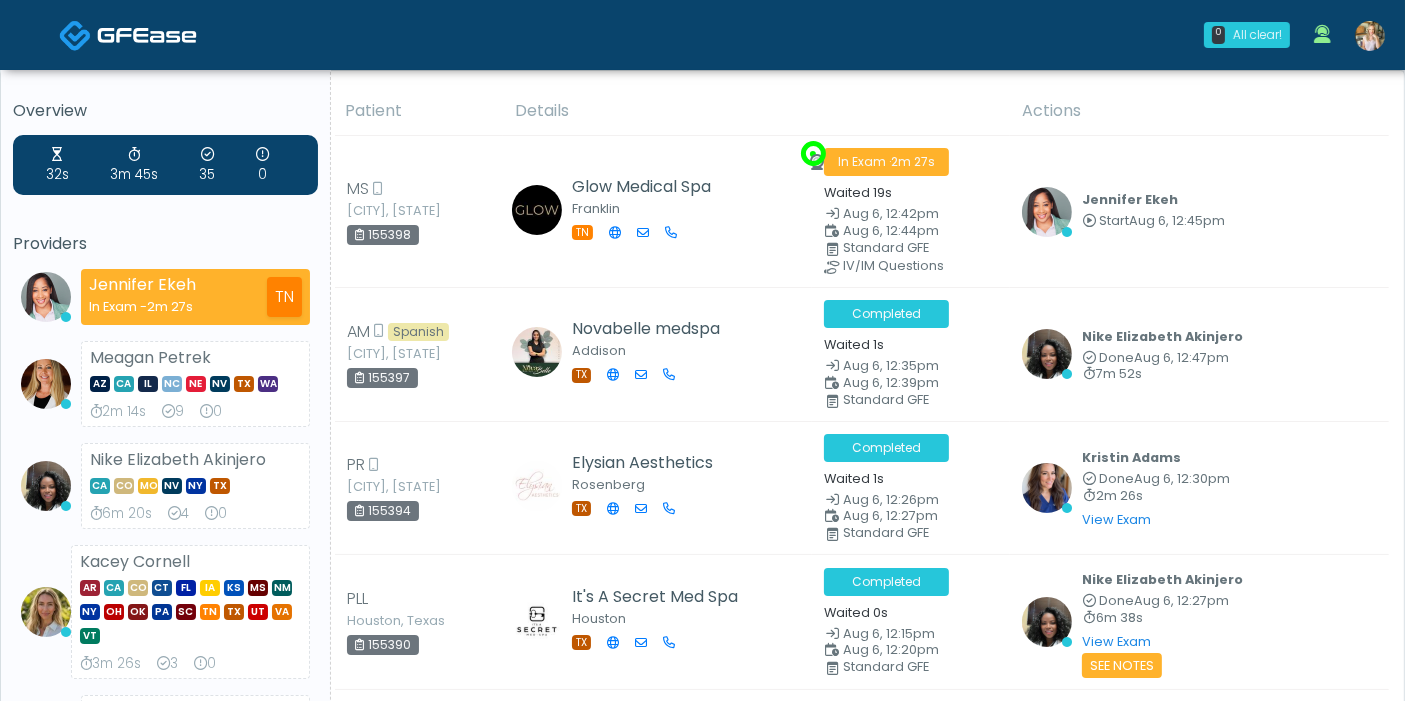 click at bounding box center [1370, 36] 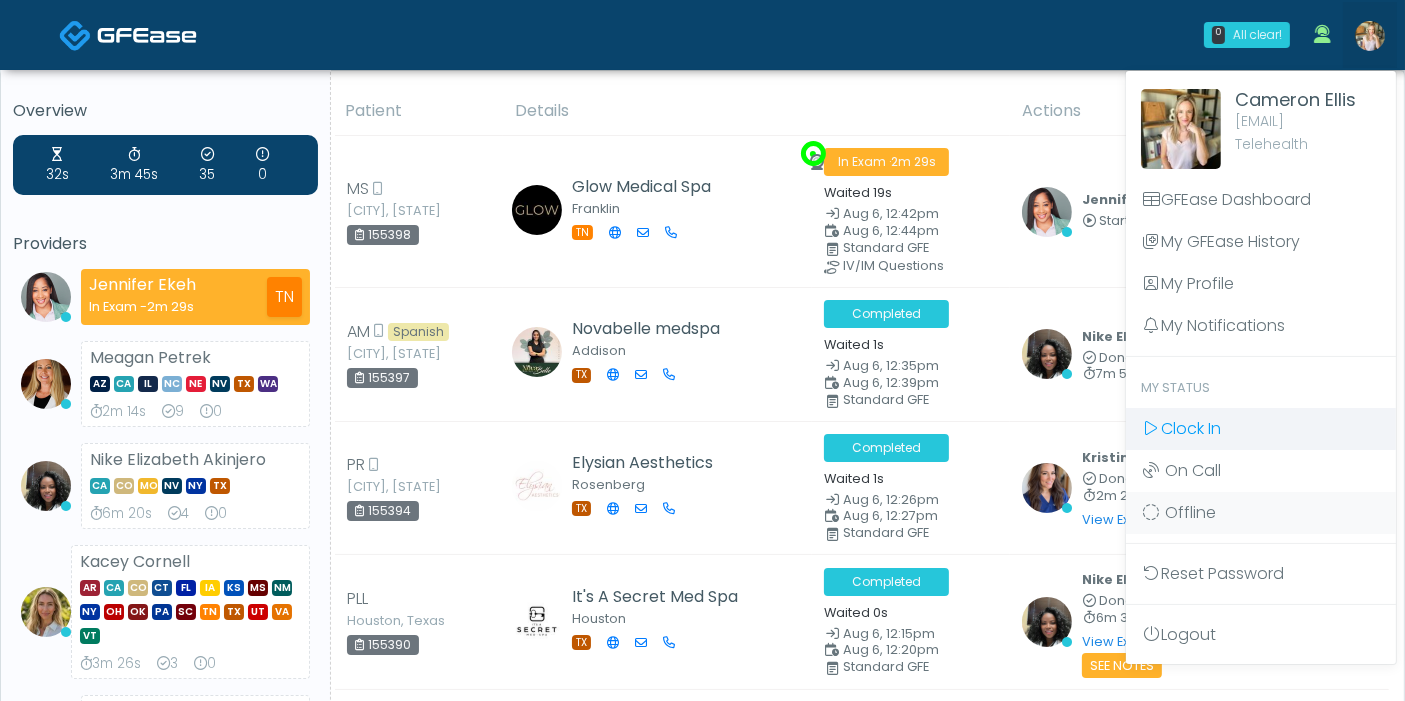 click on "Clock In" at bounding box center (1191, 428) 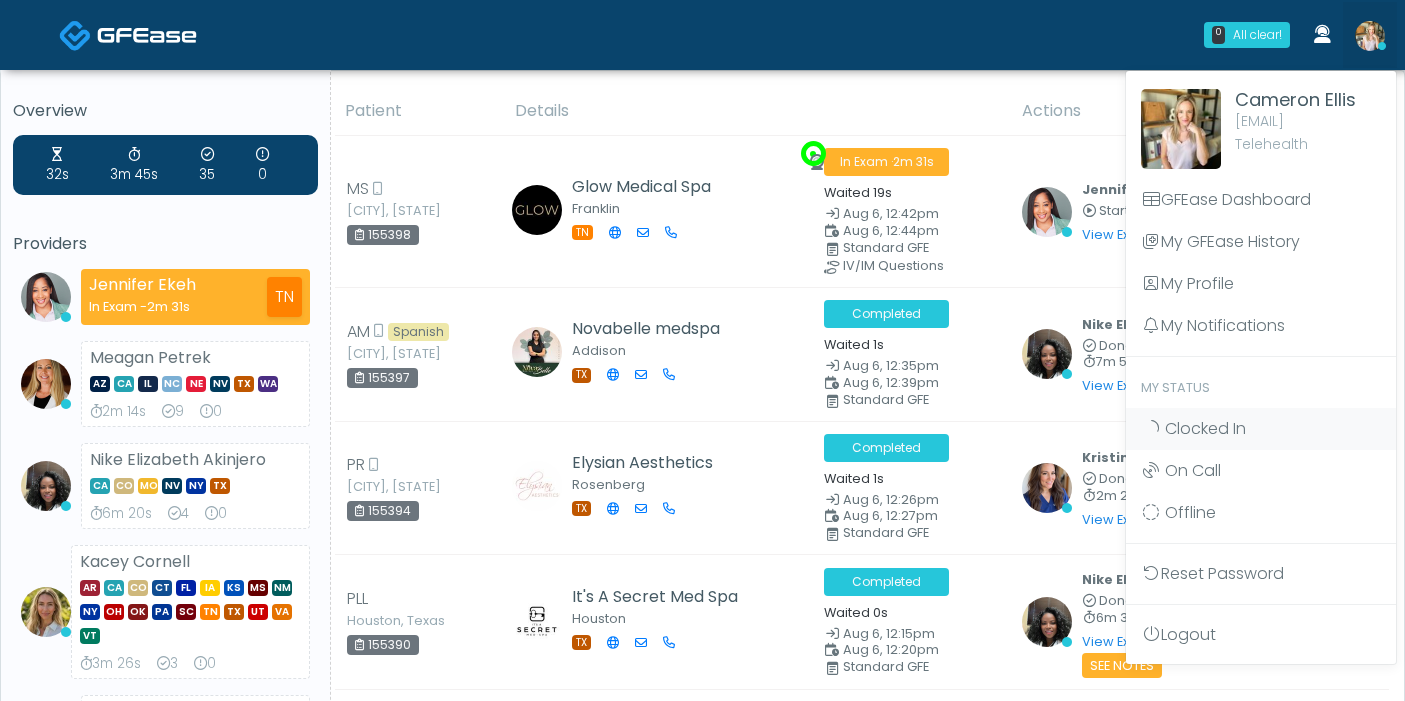 scroll, scrollTop: 0, scrollLeft: 0, axis: both 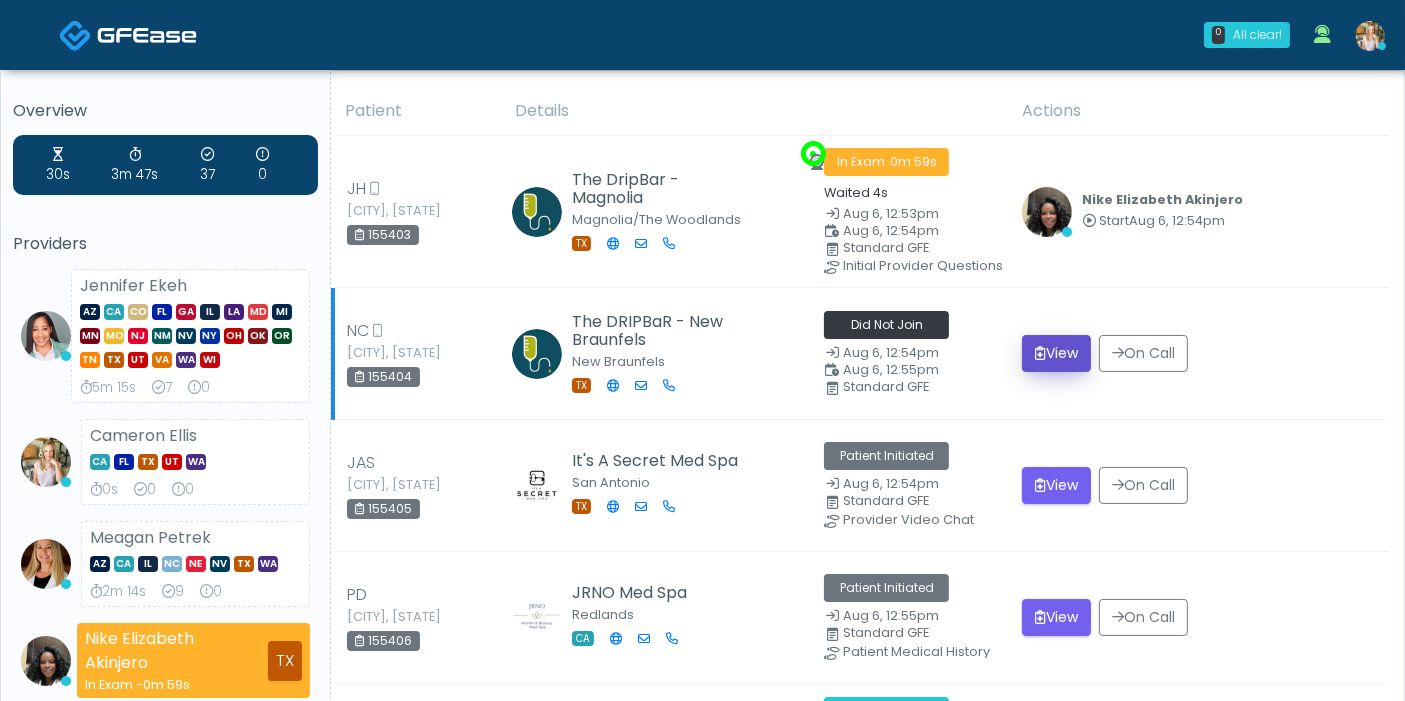click on "View" at bounding box center (1056, 353) 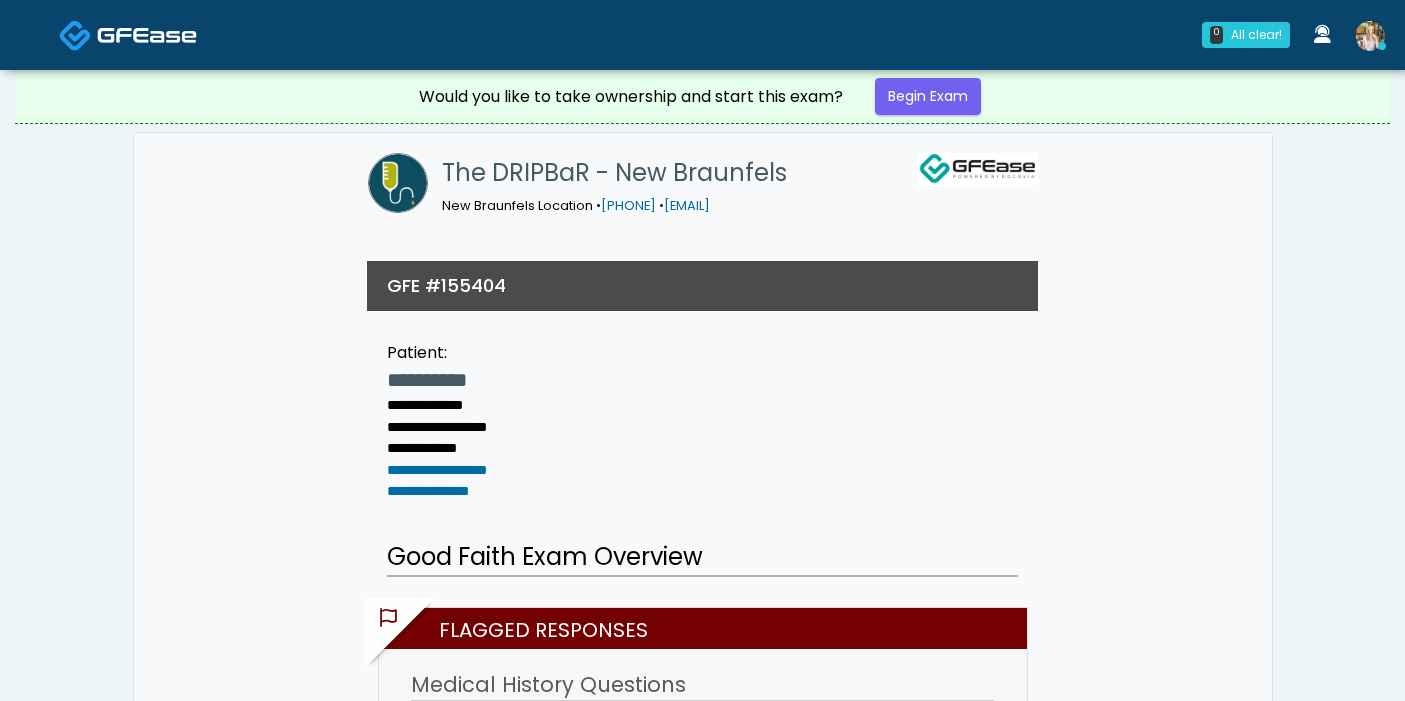scroll, scrollTop: 0, scrollLeft: 0, axis: both 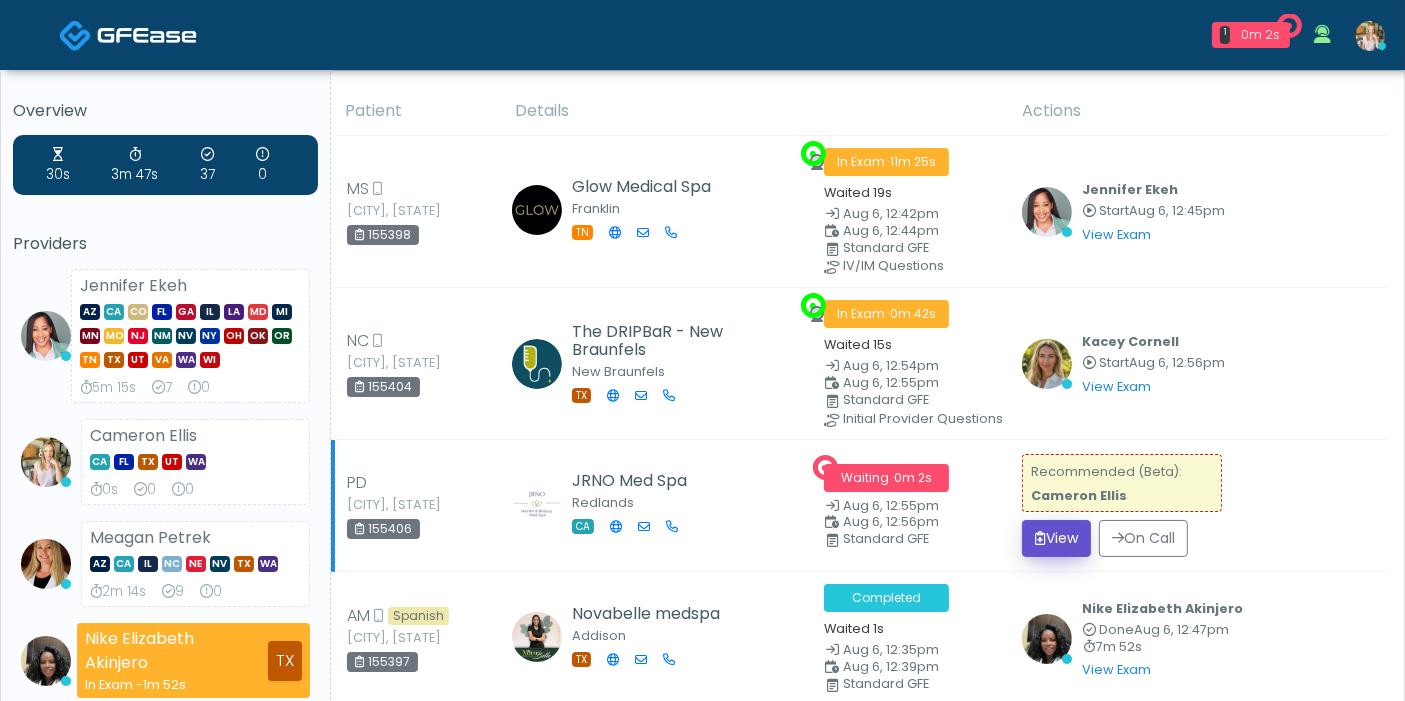click on "View" at bounding box center [1056, 538] 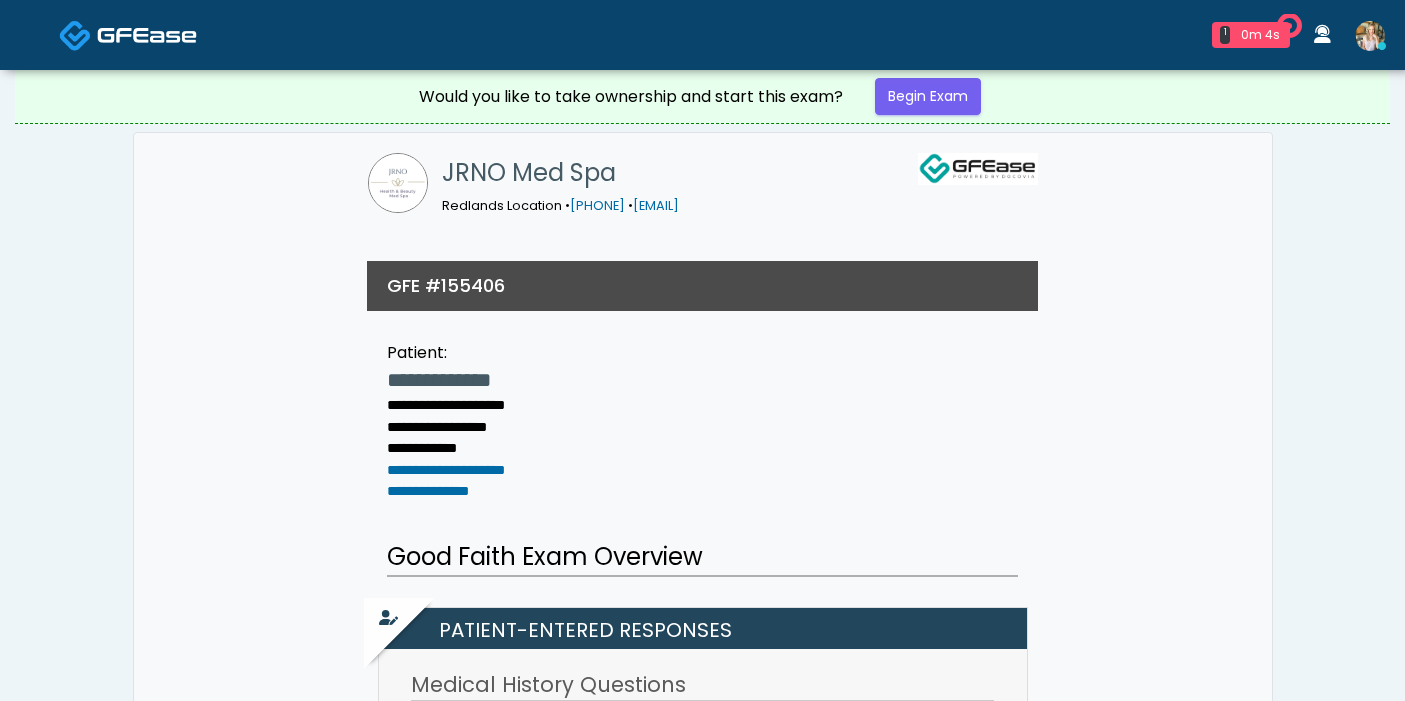 scroll, scrollTop: 0, scrollLeft: 0, axis: both 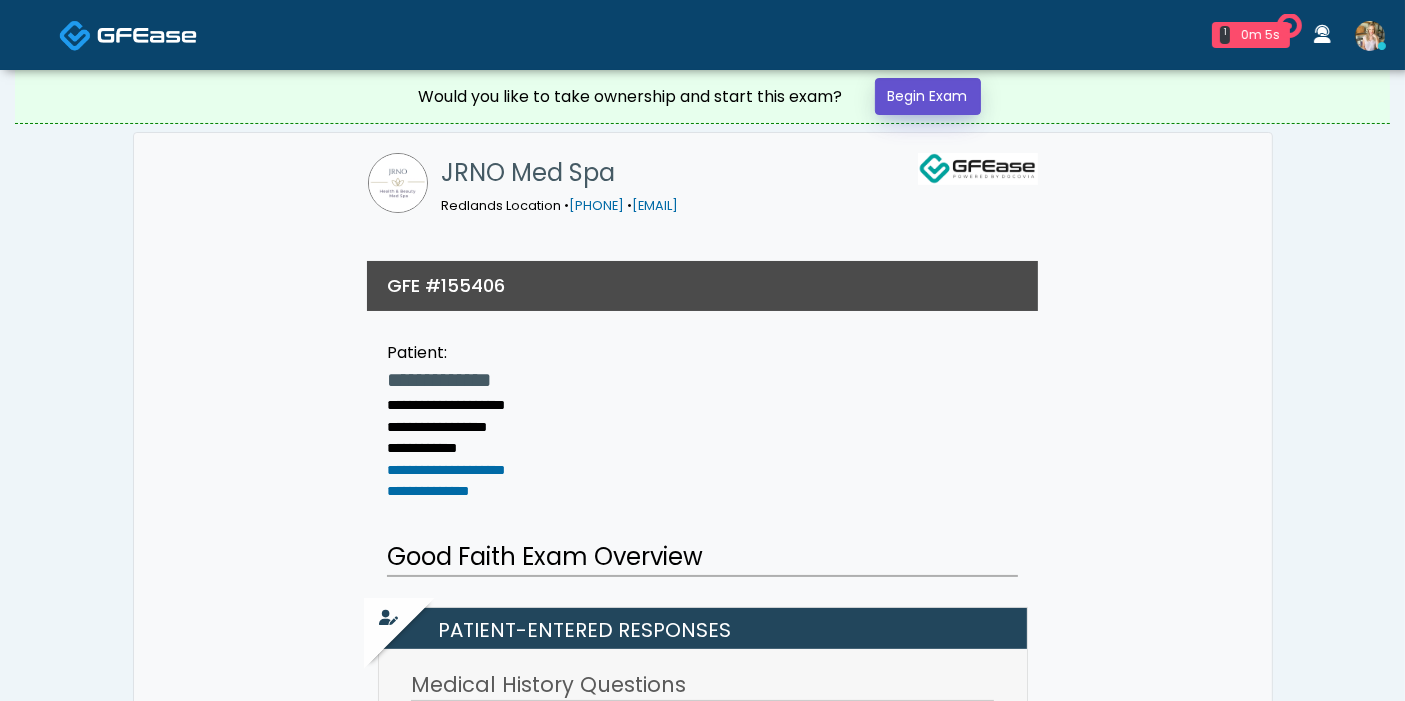 click on "Begin Exam" at bounding box center (928, 96) 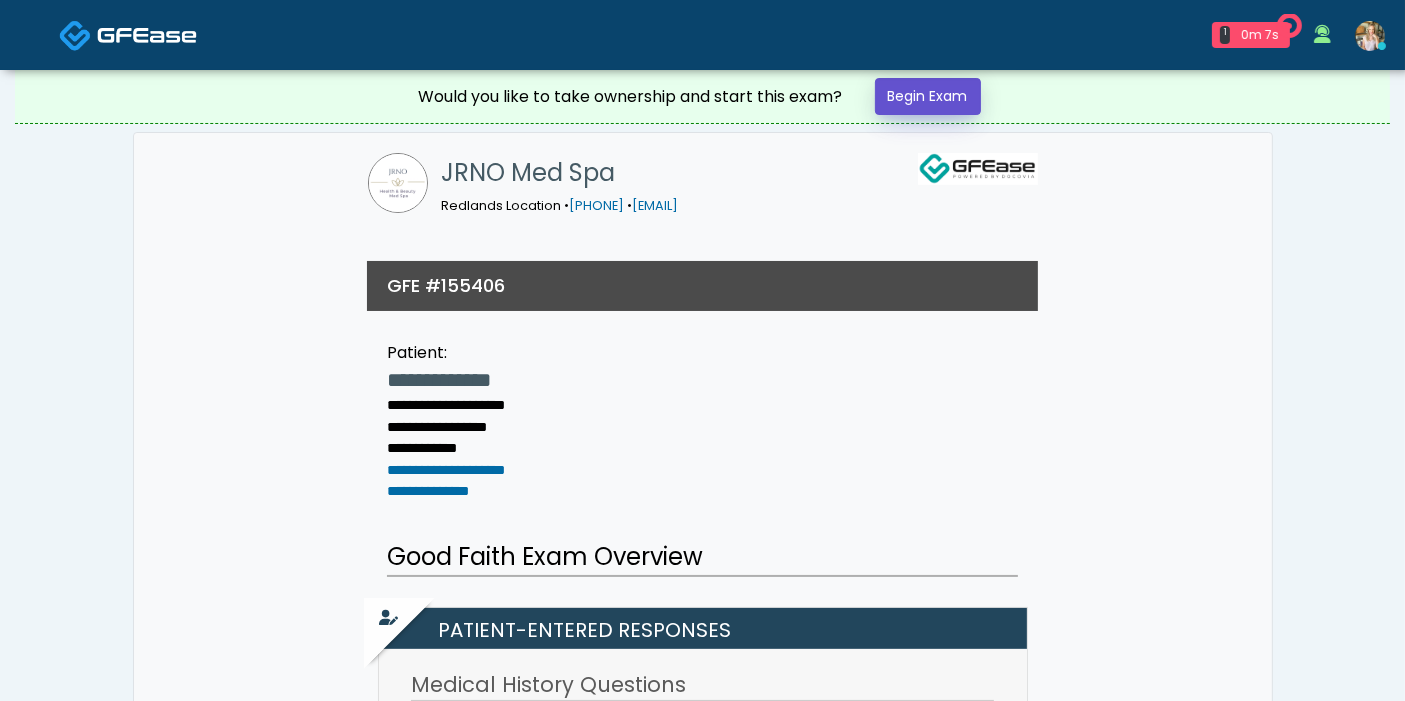scroll, scrollTop: 0, scrollLeft: 0, axis: both 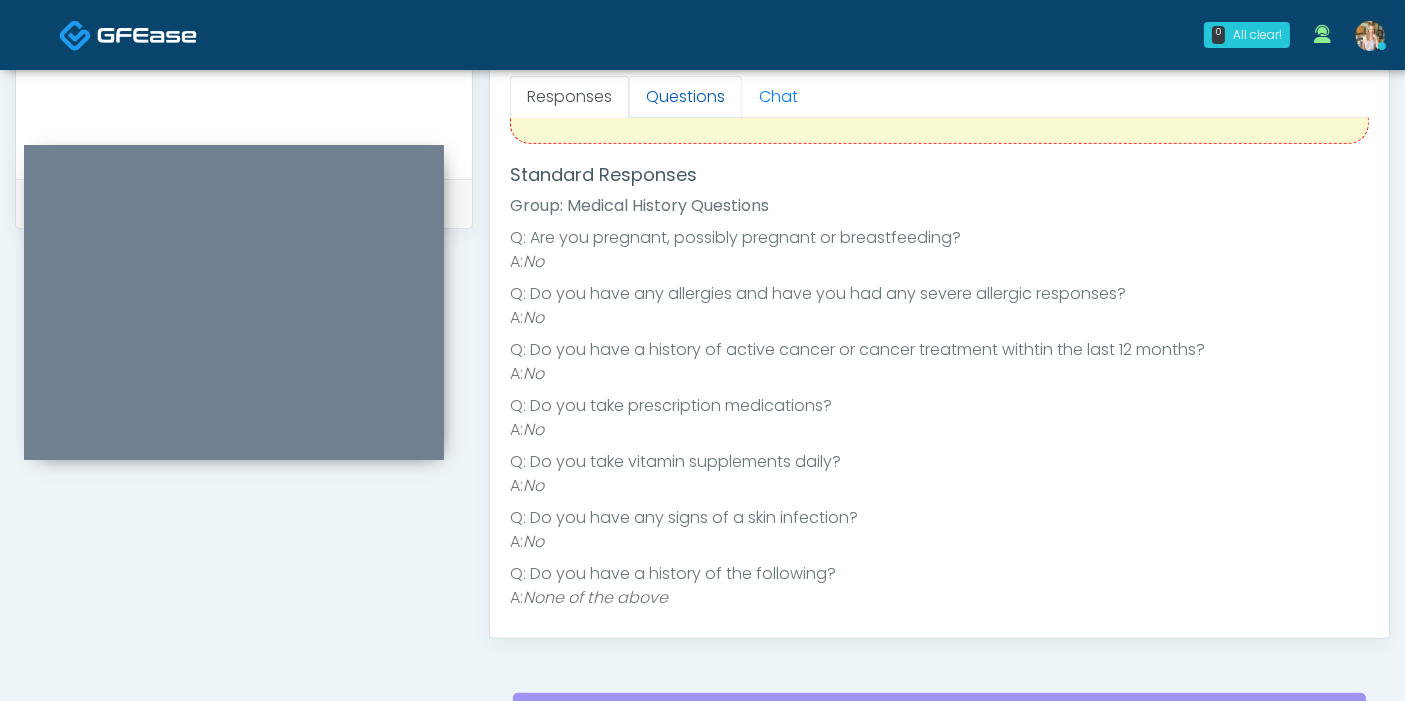 click on "Questions" at bounding box center [685, 97] 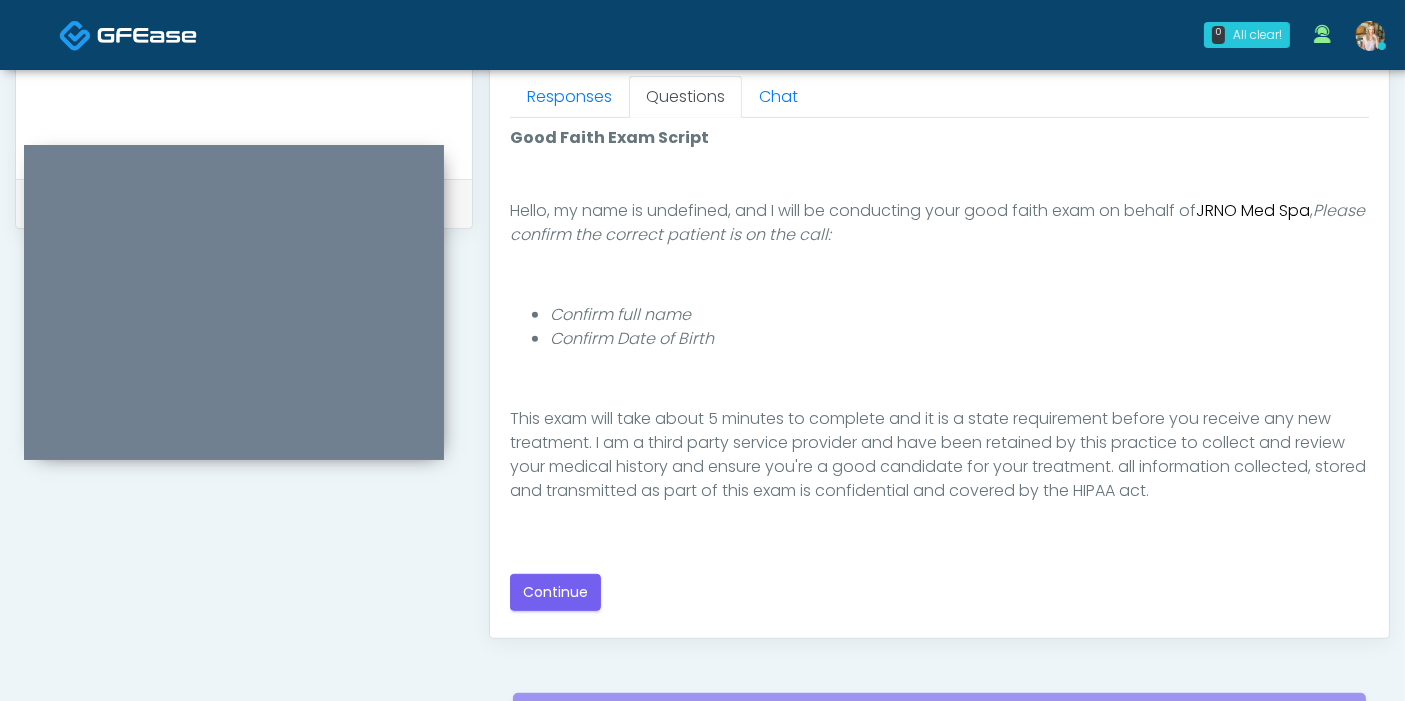 scroll, scrollTop: 207, scrollLeft: 0, axis: vertical 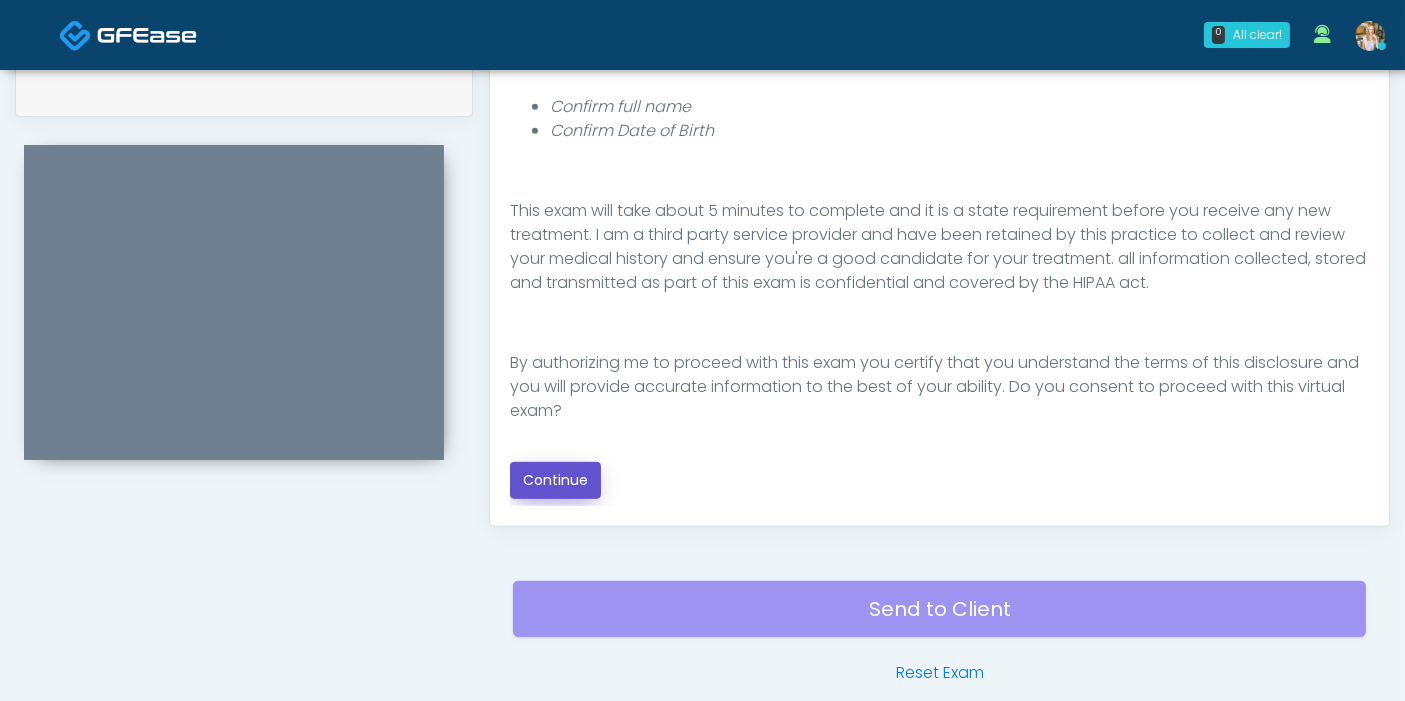 click on "Continue" at bounding box center [555, 480] 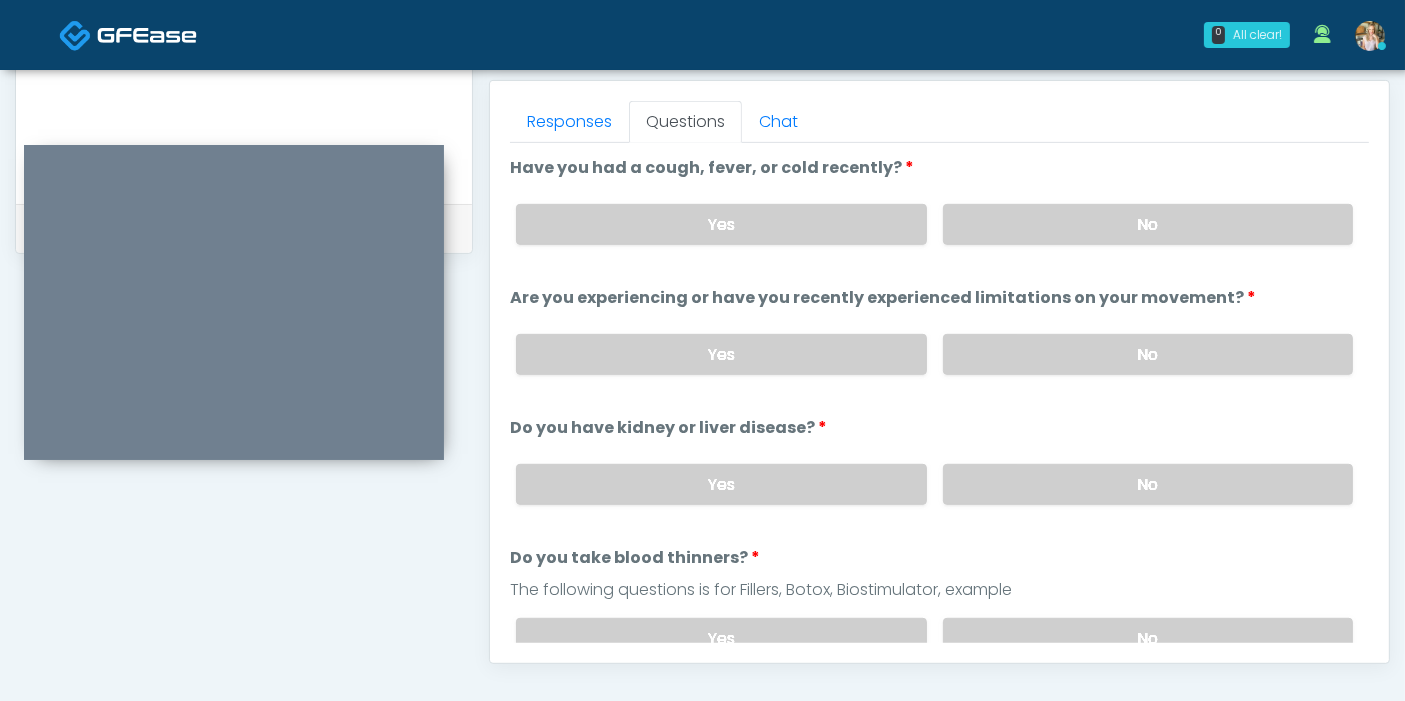 scroll, scrollTop: 757, scrollLeft: 0, axis: vertical 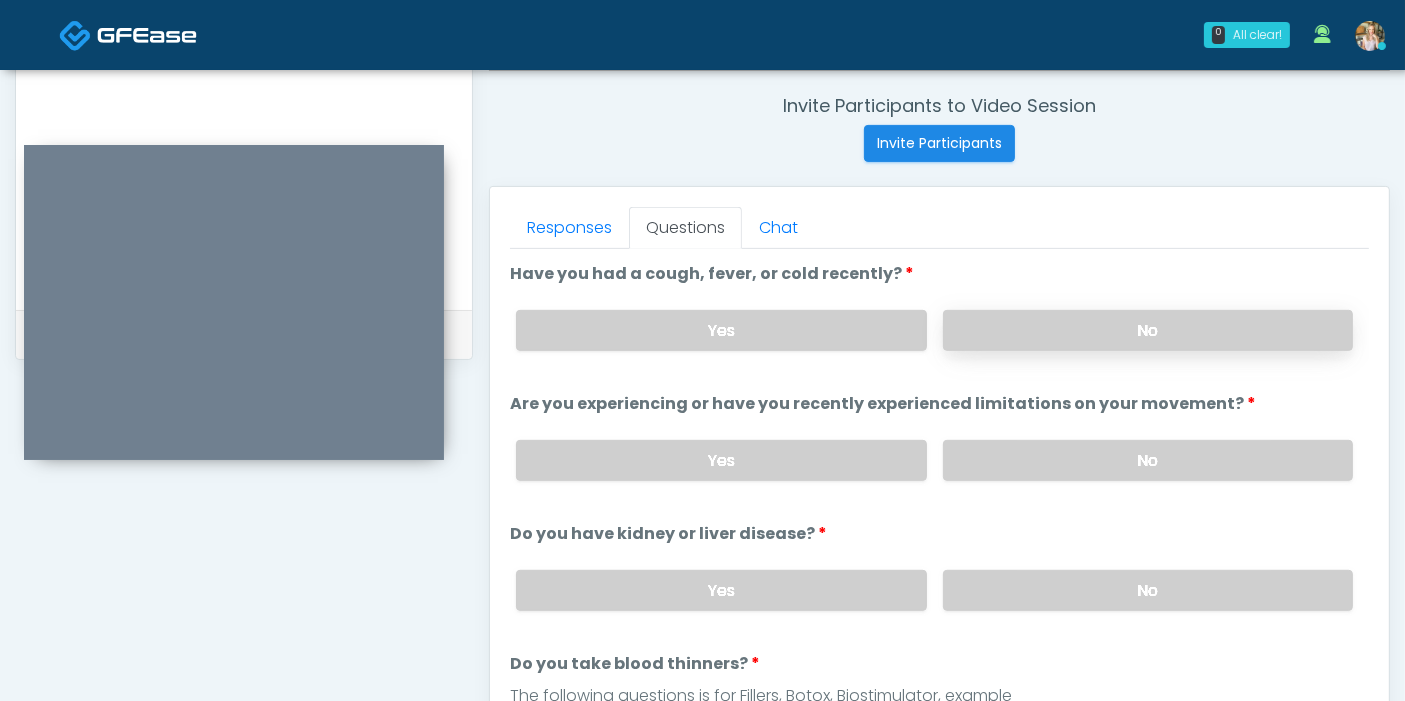 click on "No" at bounding box center [1148, 330] 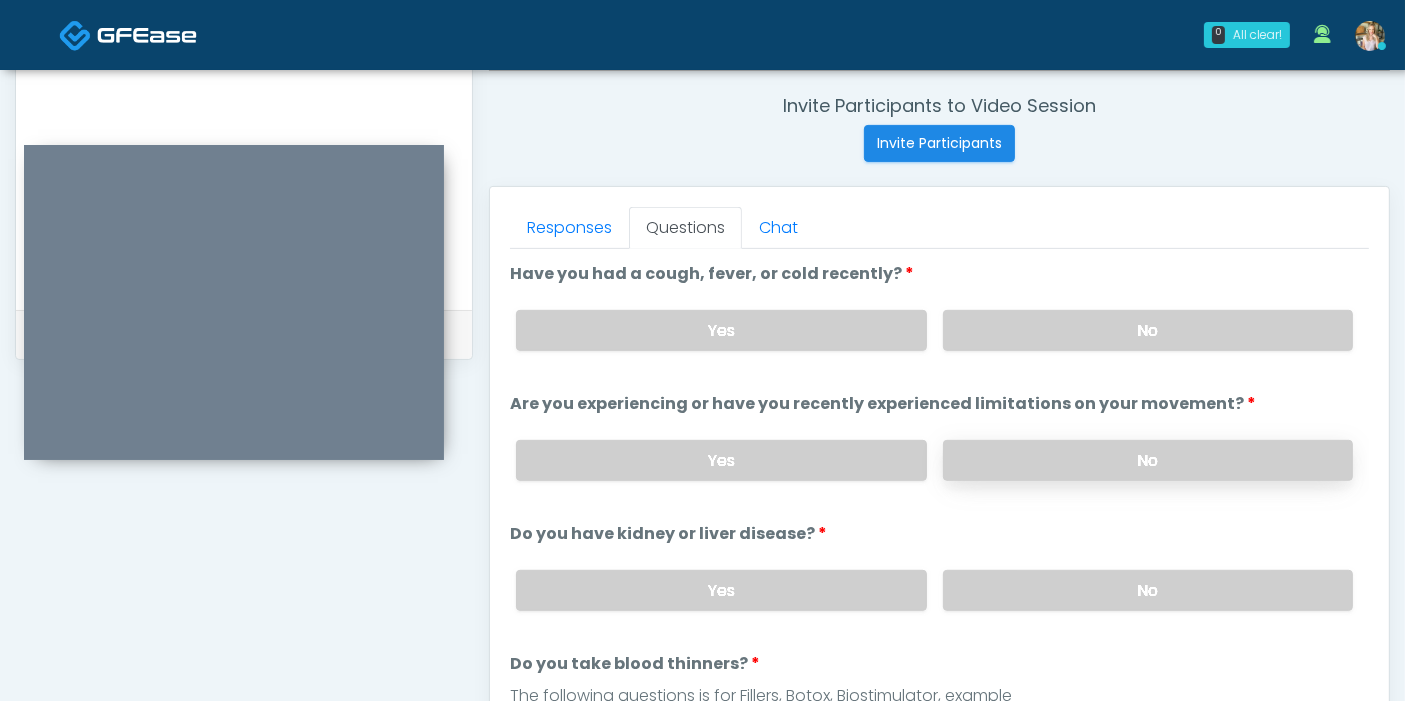 click on "No" at bounding box center (1148, 460) 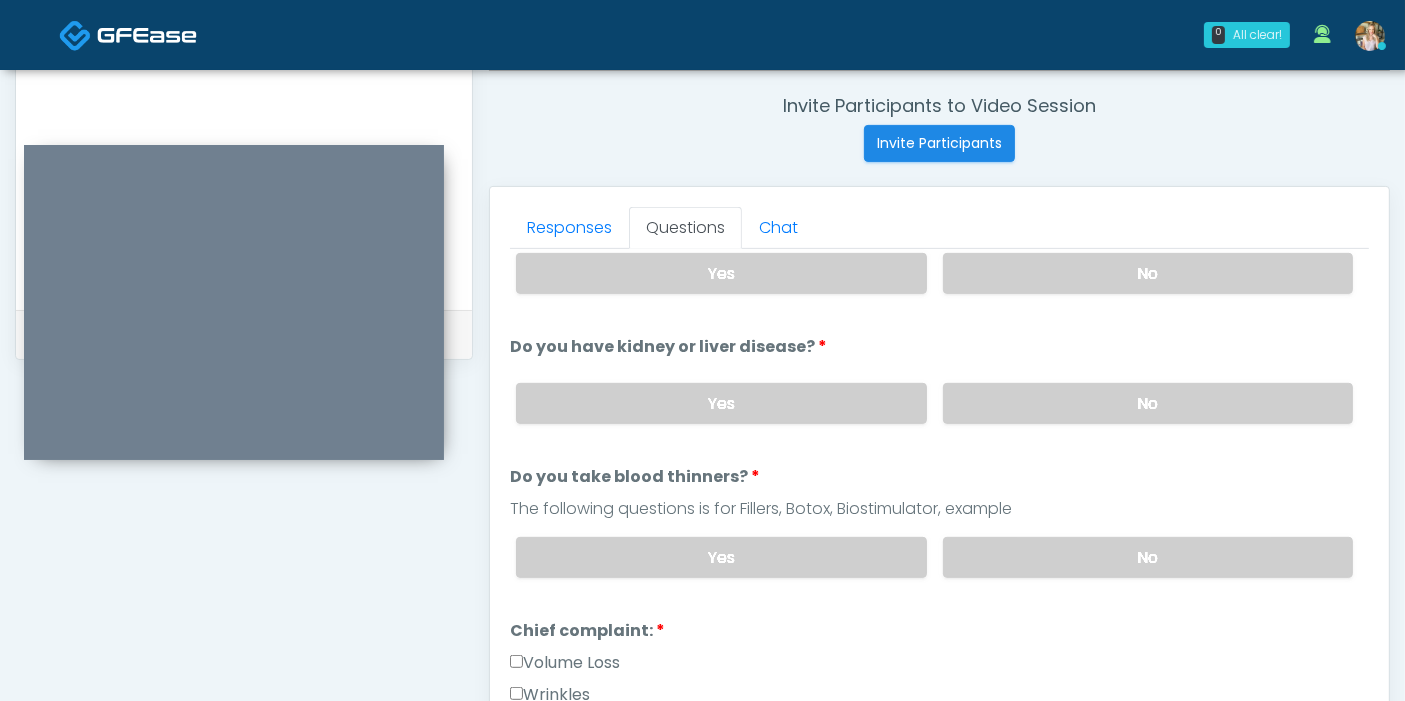 scroll, scrollTop: 222, scrollLeft: 0, axis: vertical 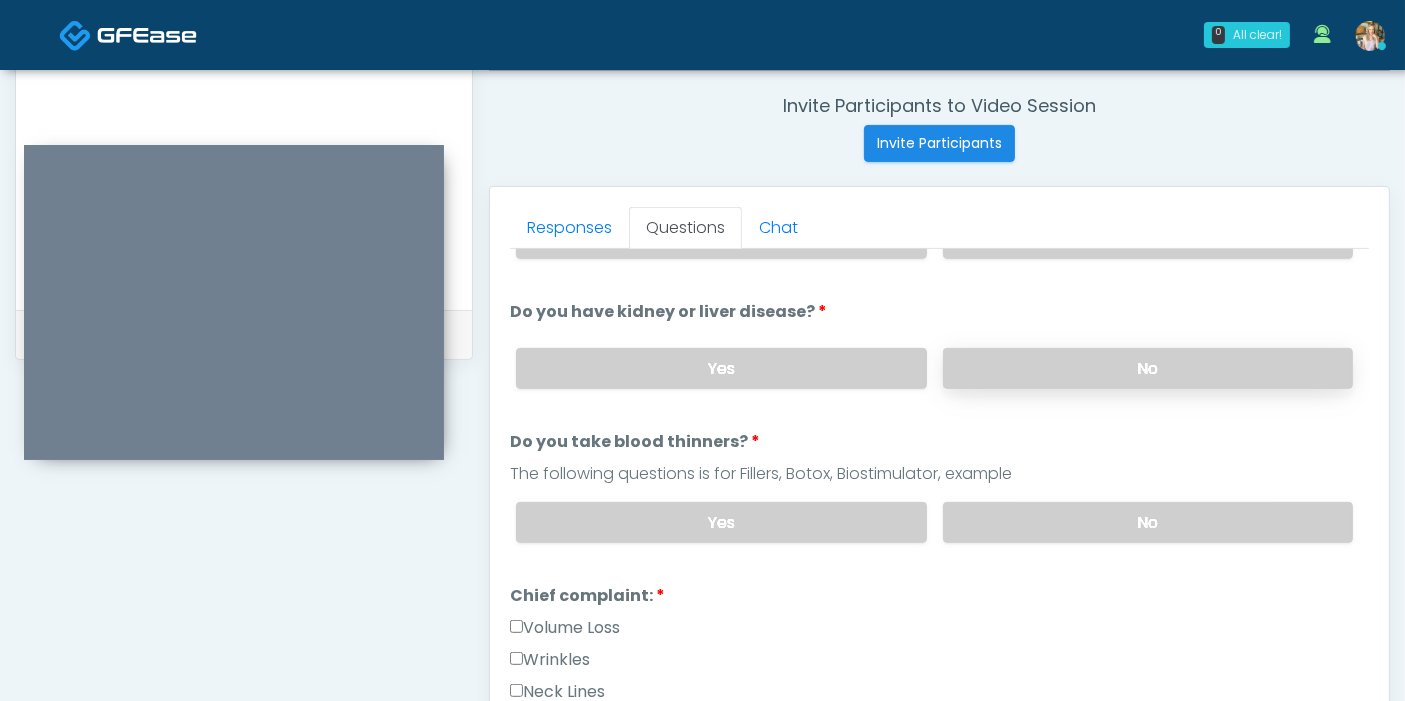 click on "No" at bounding box center [1148, 368] 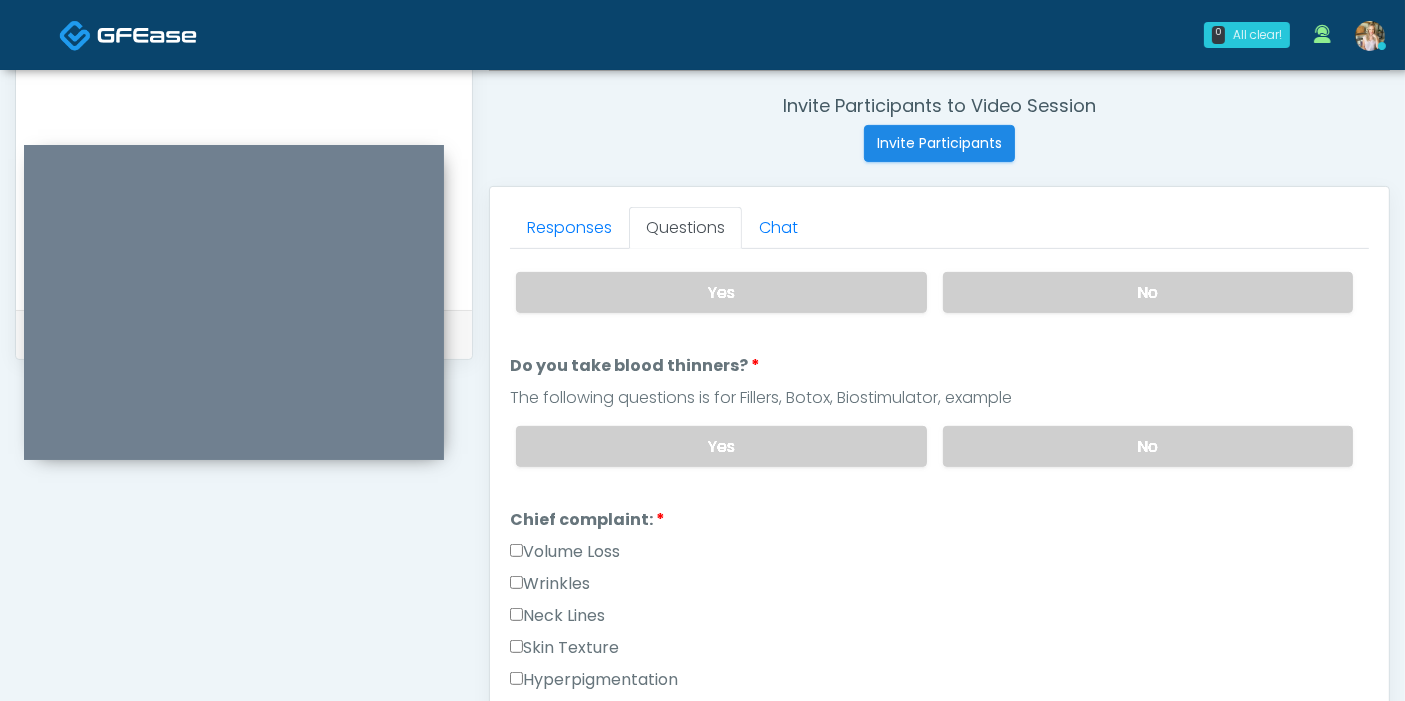 scroll, scrollTop: 333, scrollLeft: 0, axis: vertical 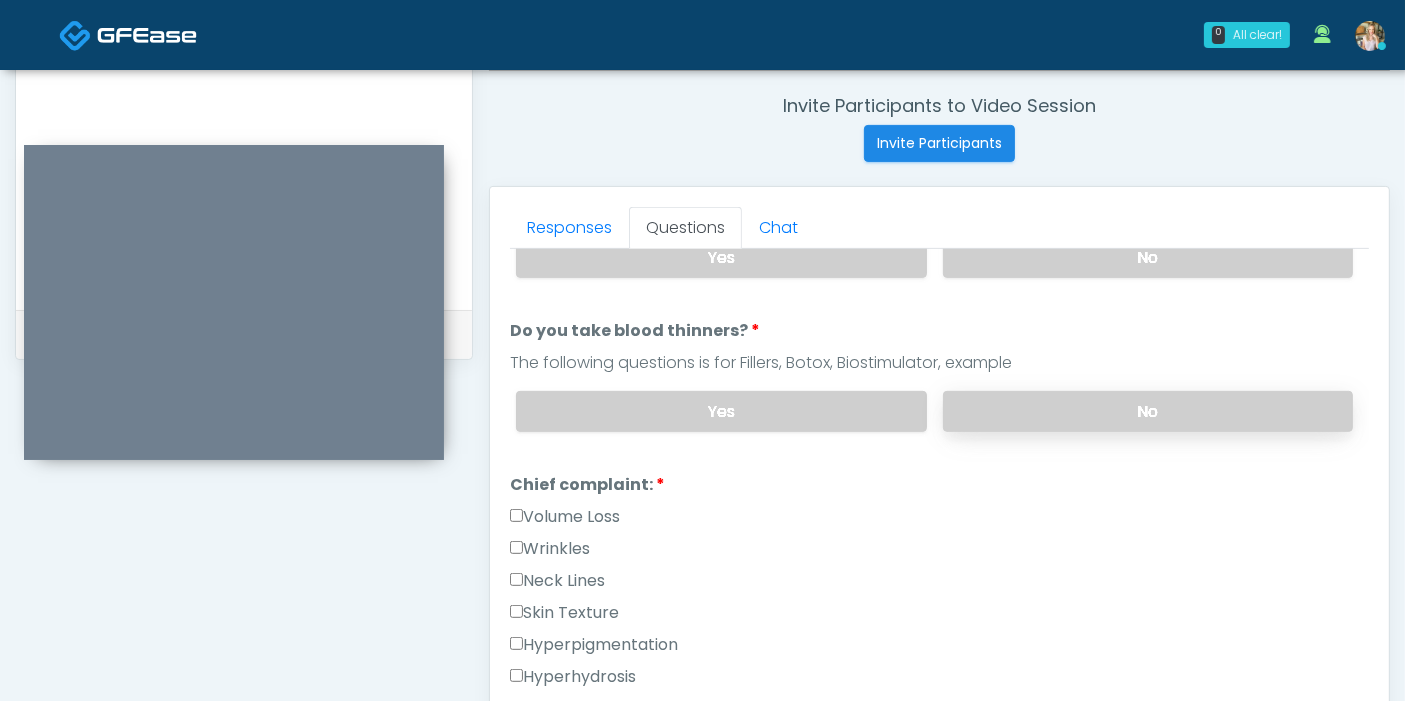 click on "No" at bounding box center [1148, 411] 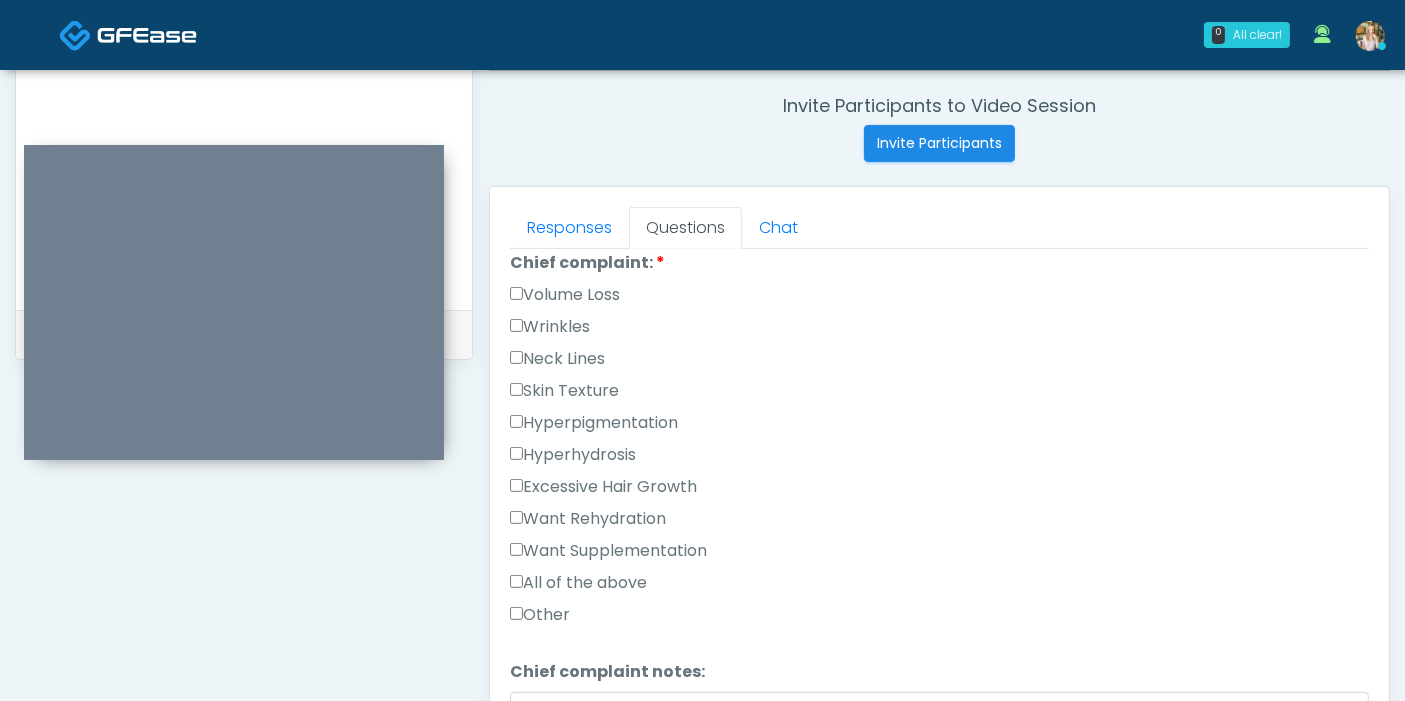 scroll, scrollTop: 666, scrollLeft: 0, axis: vertical 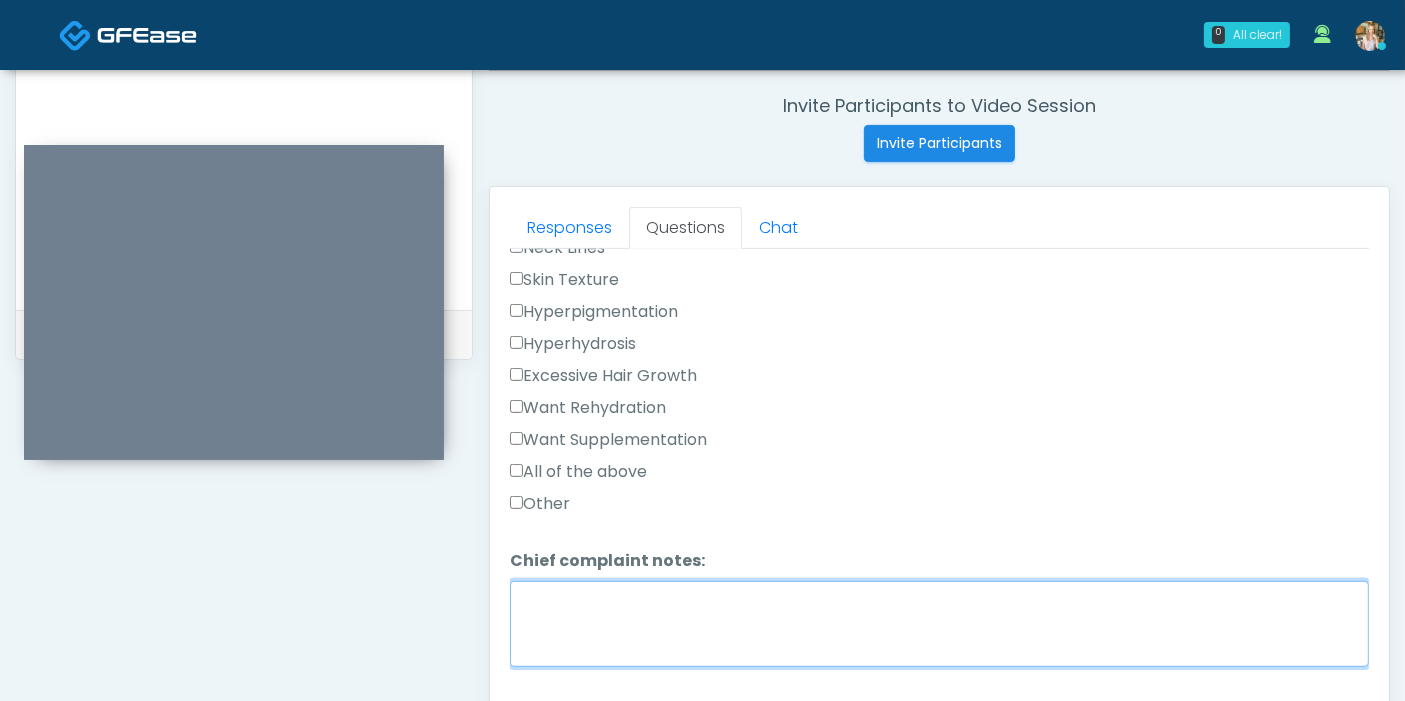 click on "Chief complaint notes:" at bounding box center [939, 624] 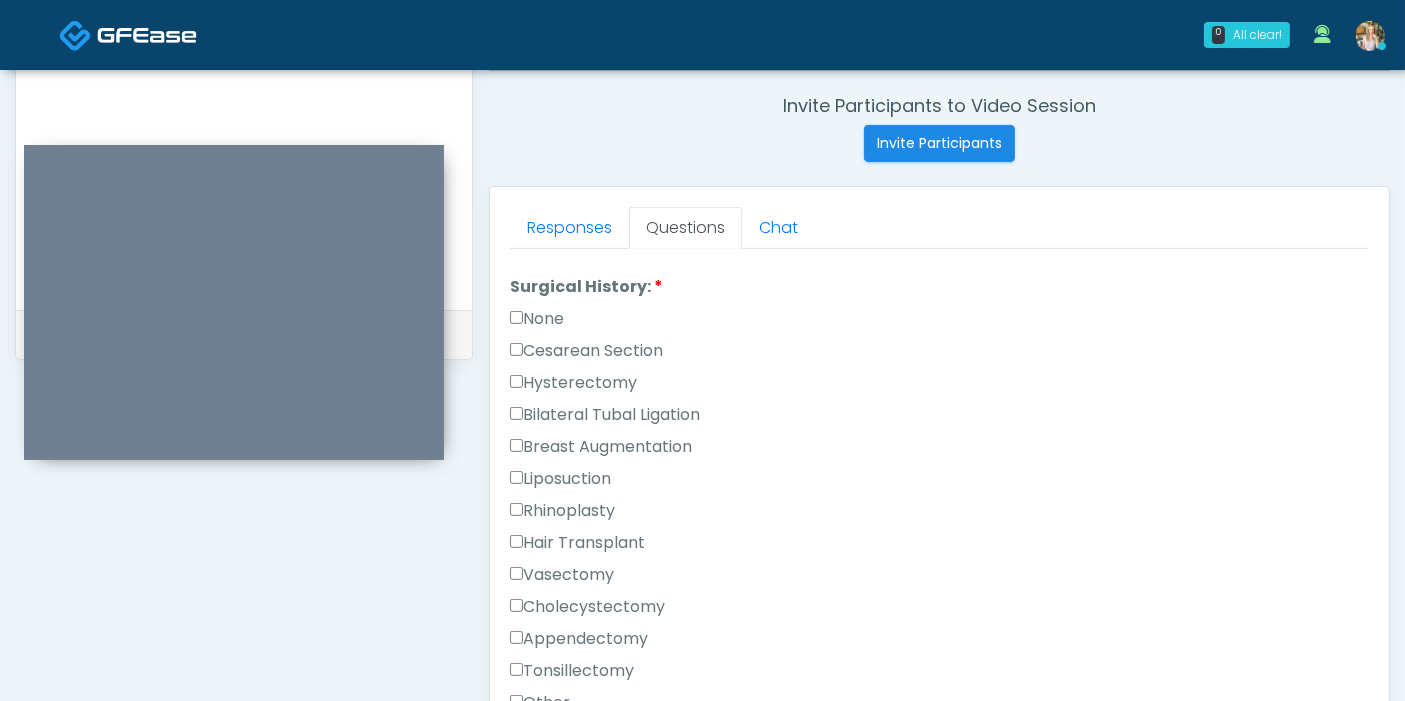 scroll, scrollTop: 1111, scrollLeft: 0, axis: vertical 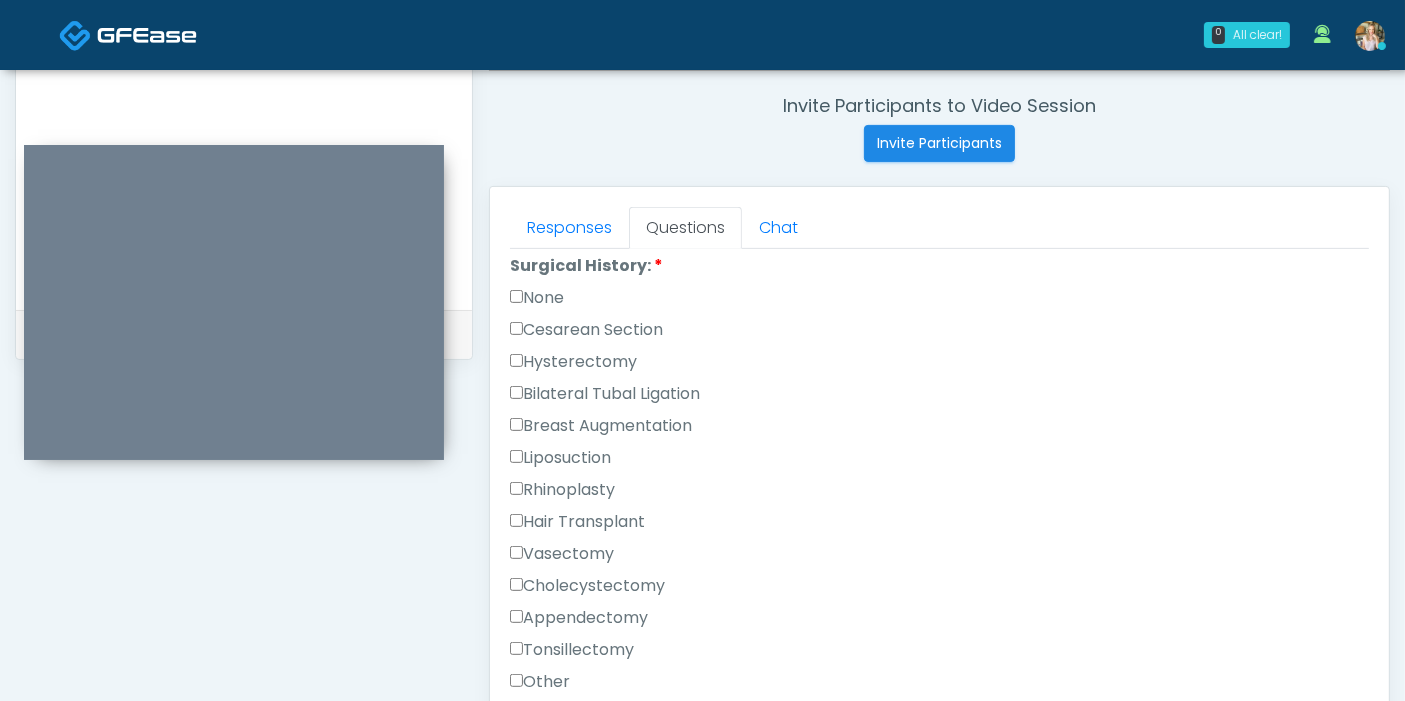 type on "**********" 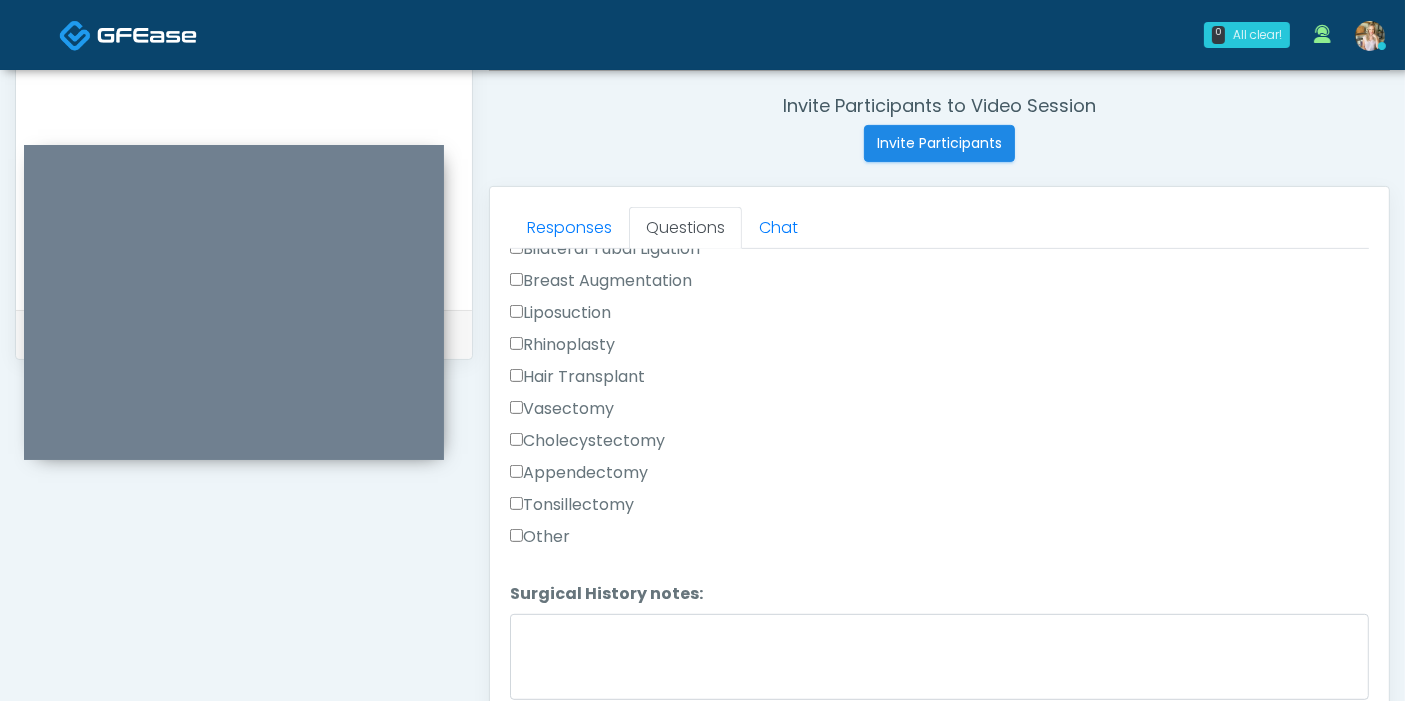 scroll, scrollTop: 1269, scrollLeft: 0, axis: vertical 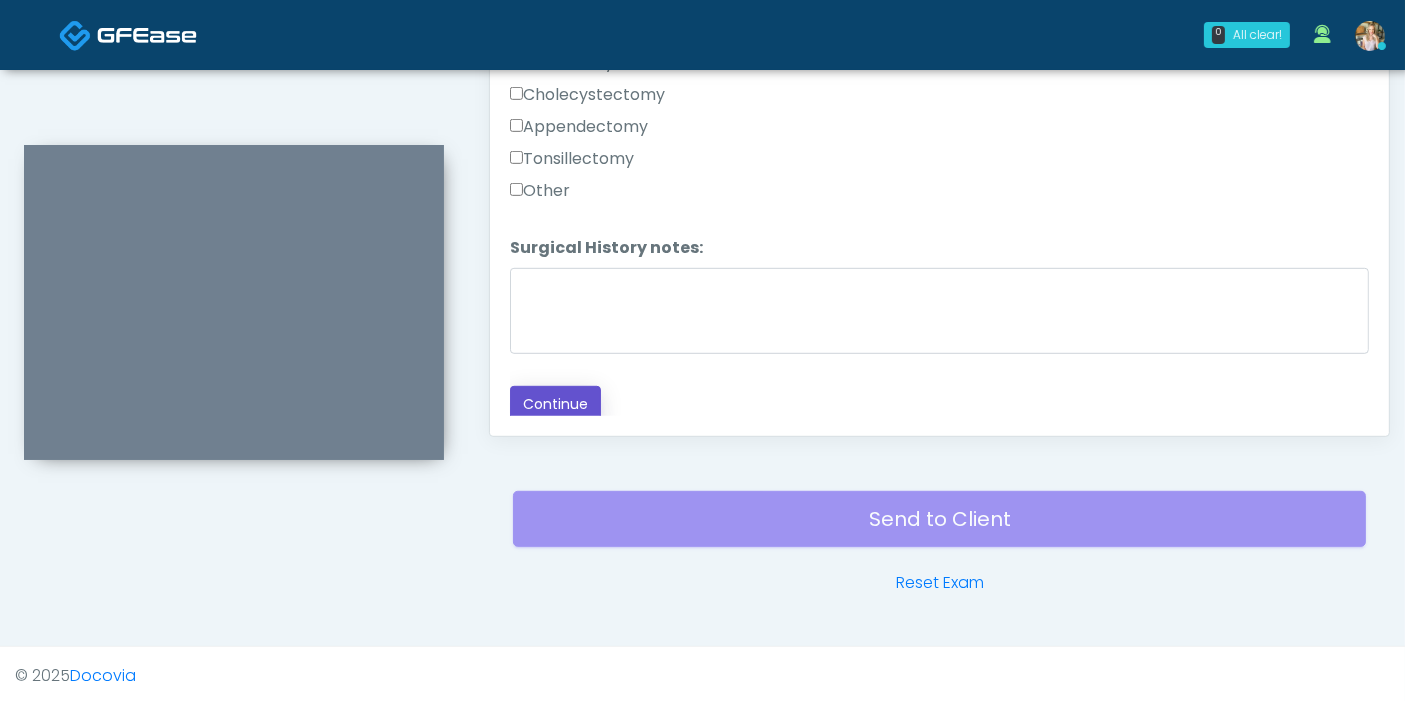 click on "Continue" at bounding box center [555, 404] 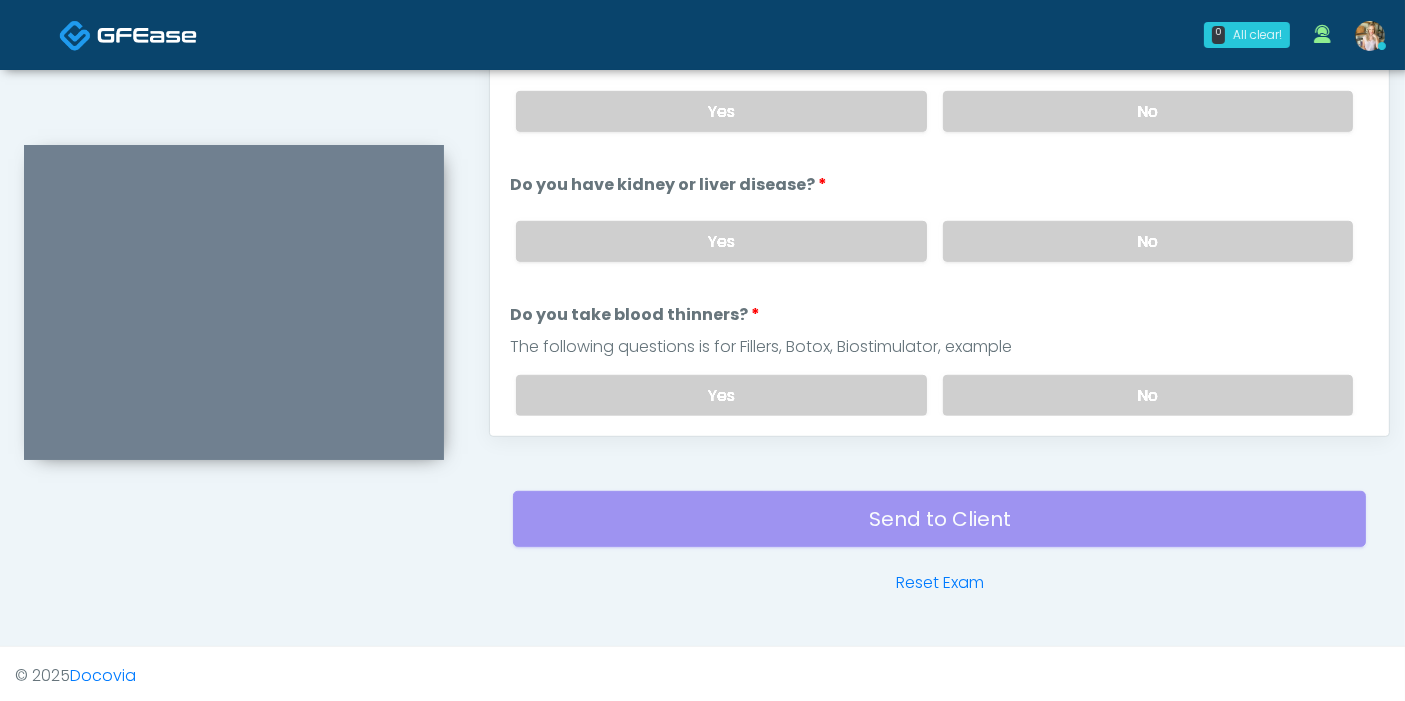 scroll, scrollTop: 0, scrollLeft: 0, axis: both 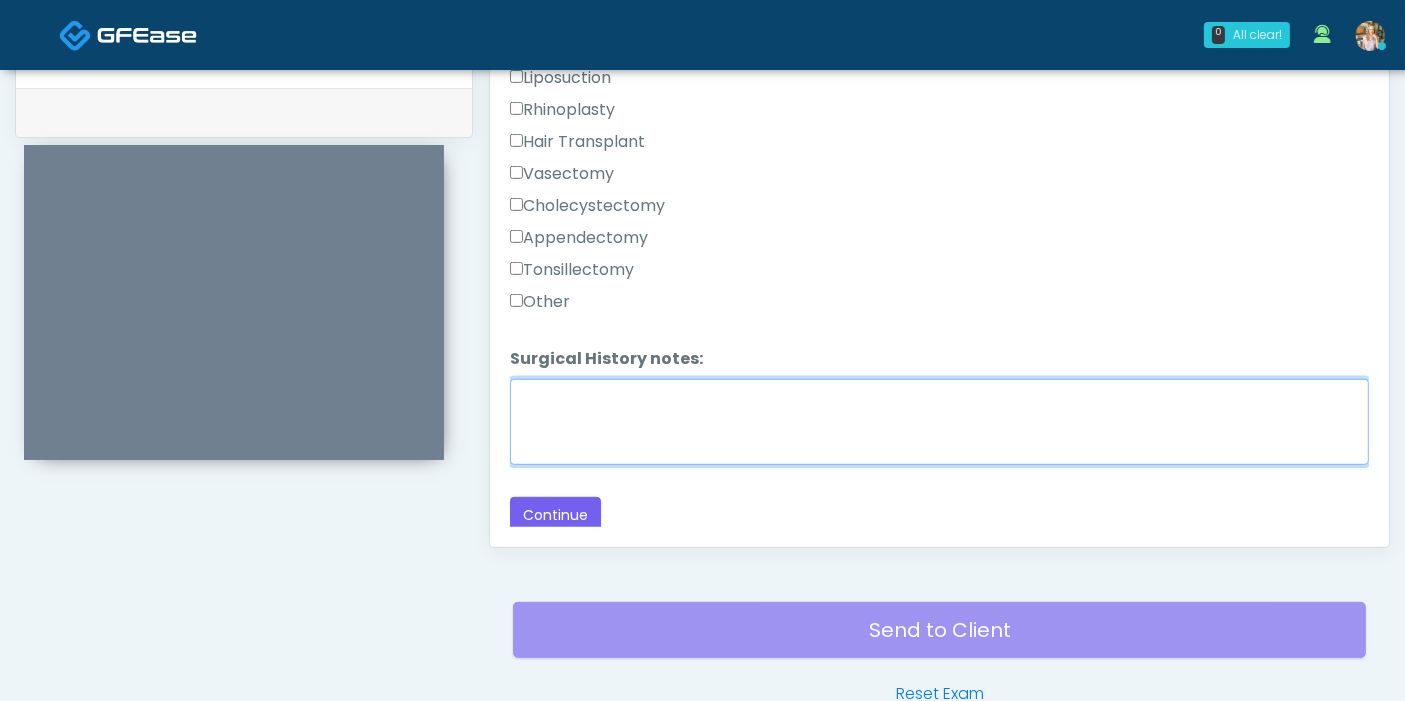 click on "Surgical History notes:" at bounding box center (939, 422) 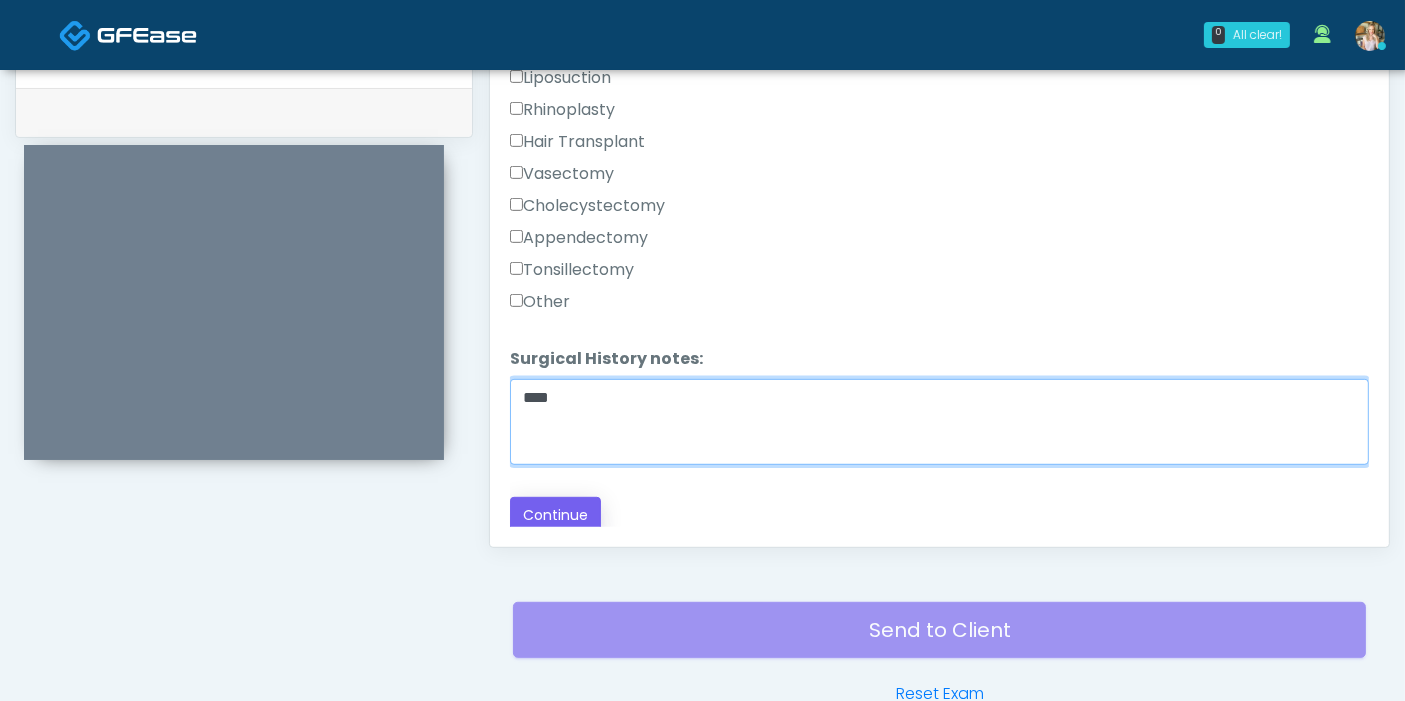 type on "****" 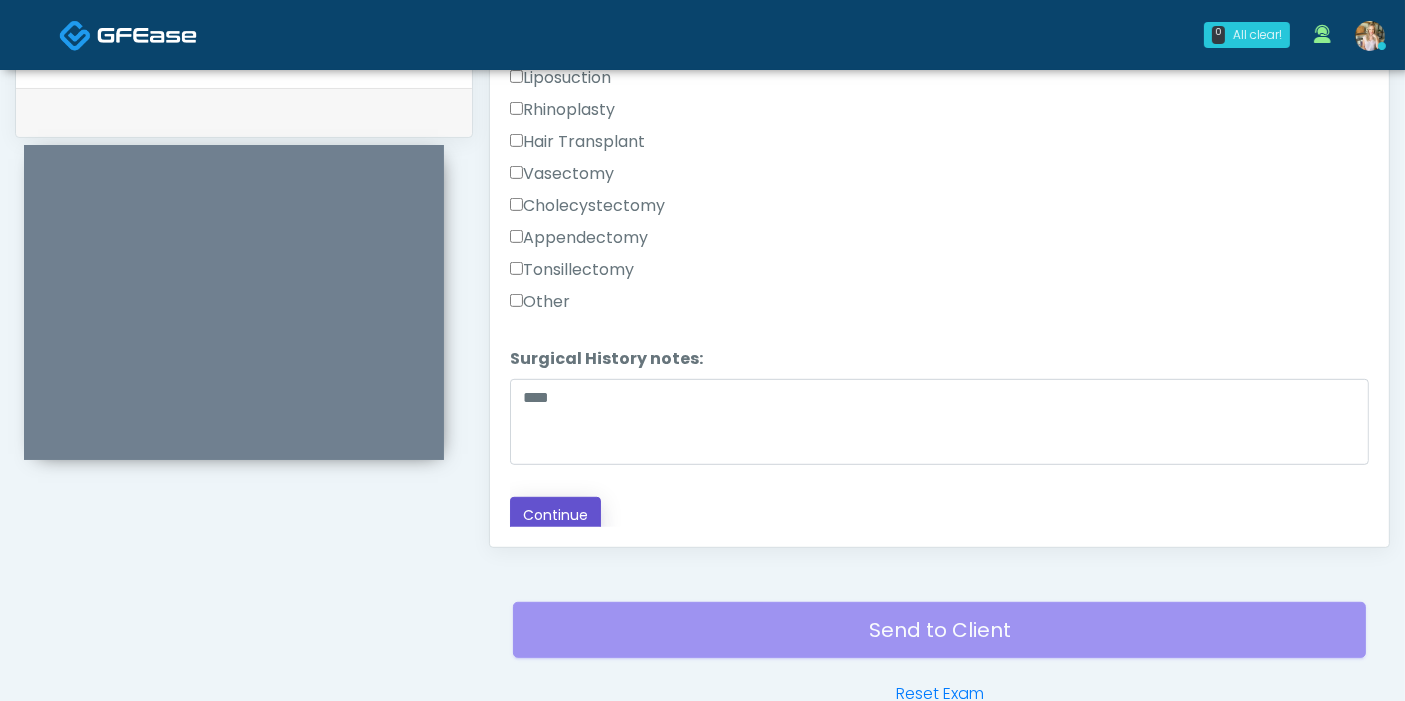 click on "Continue" at bounding box center (555, 515) 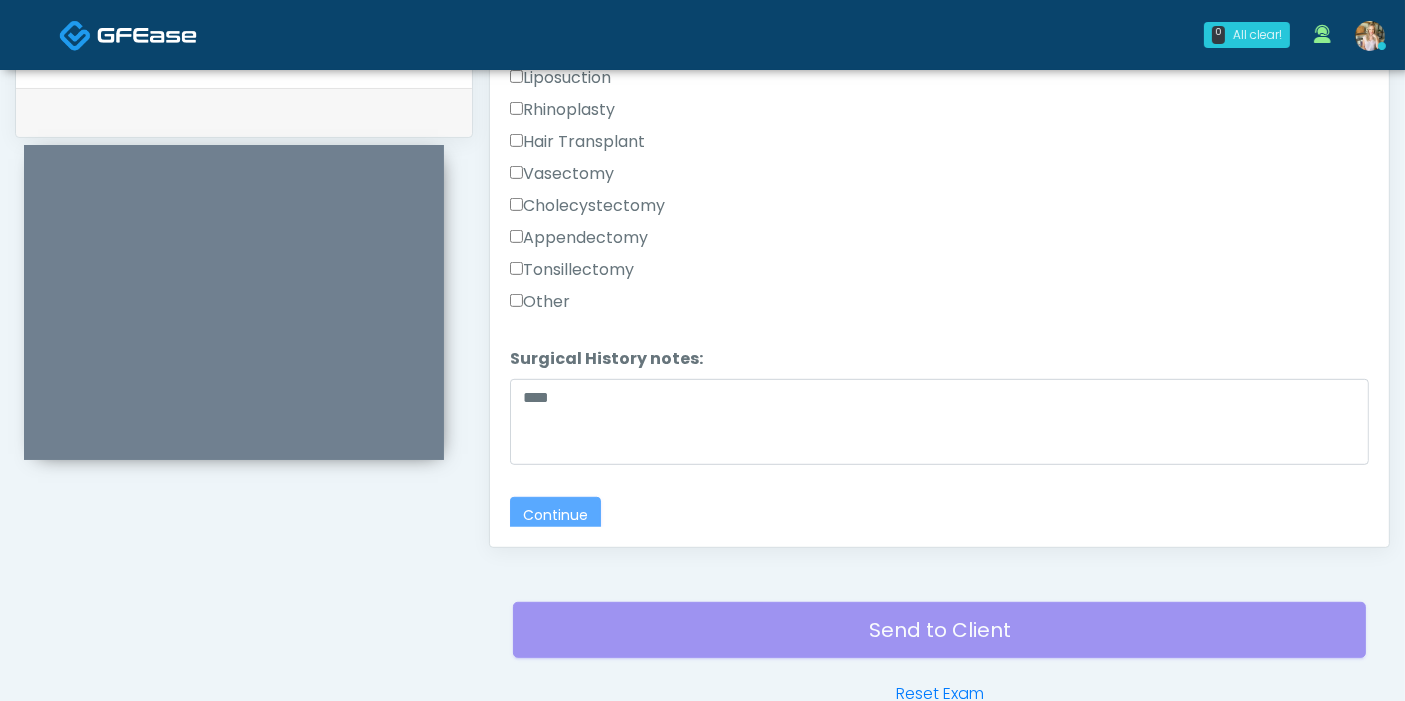 scroll, scrollTop: 1090, scrollLeft: 0, axis: vertical 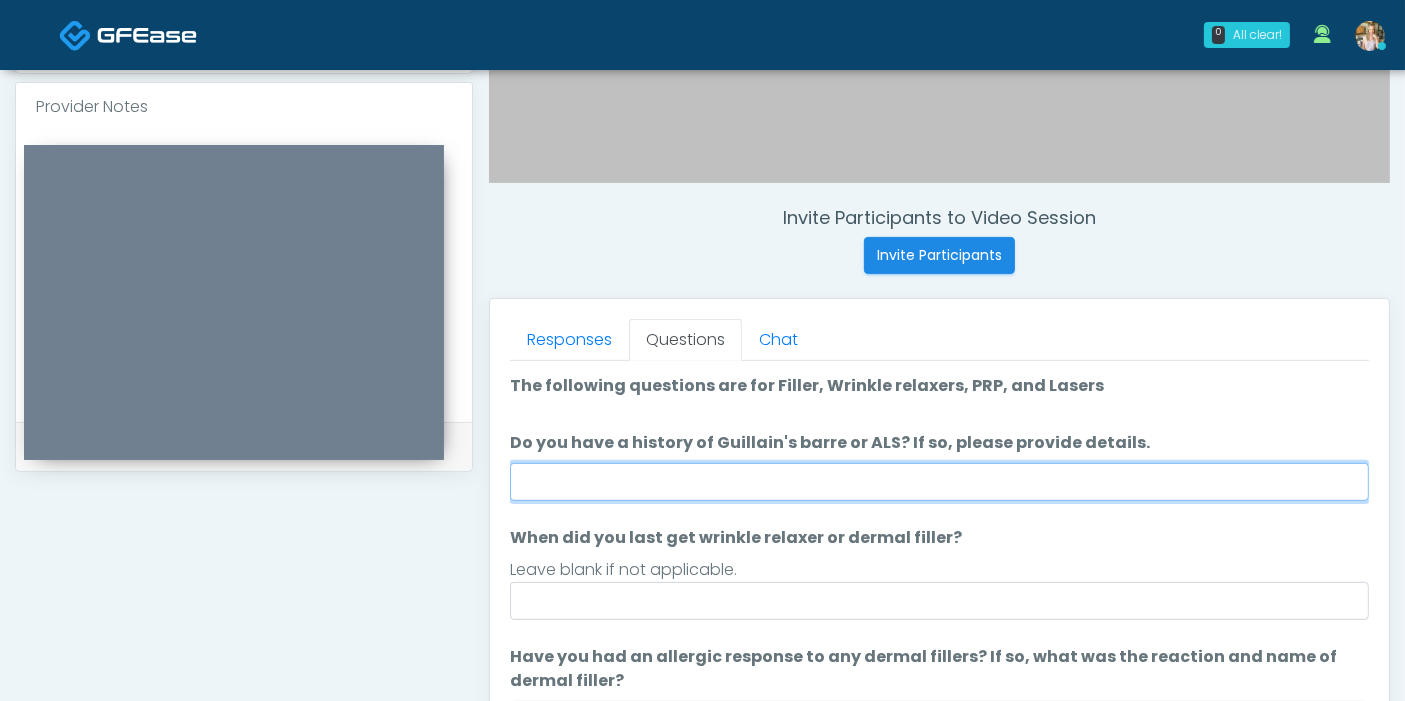 click on "Do you have a history of Guillain's barre or ALS? If so, please provide details." at bounding box center (939, 482) 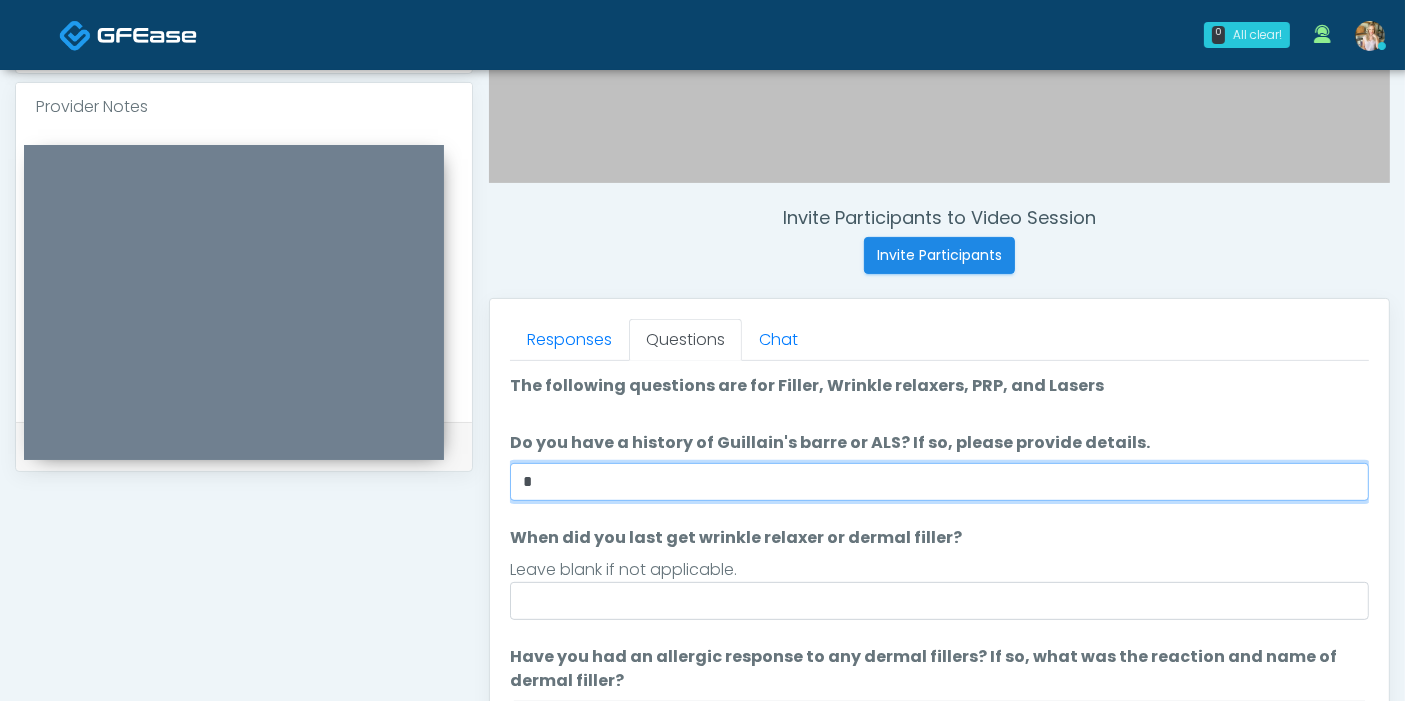 click on "*" at bounding box center (939, 482) 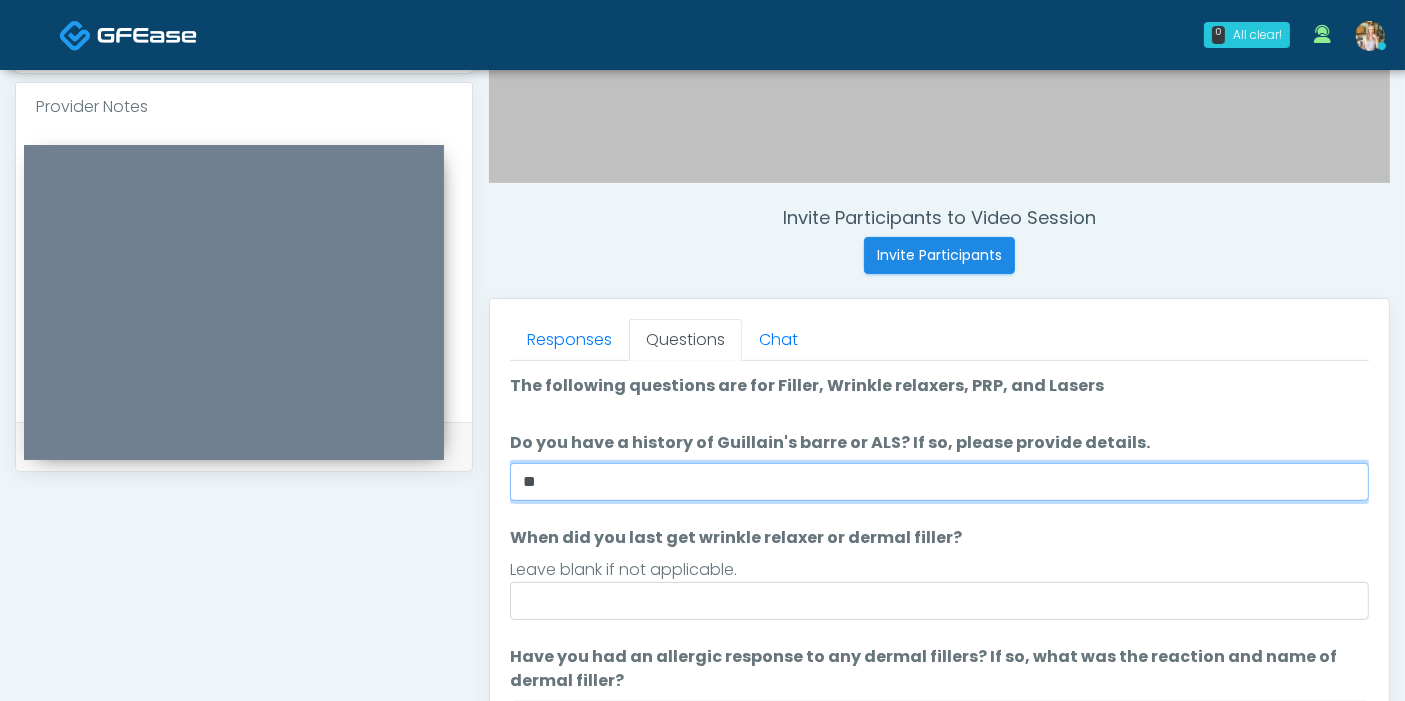 type on "**" 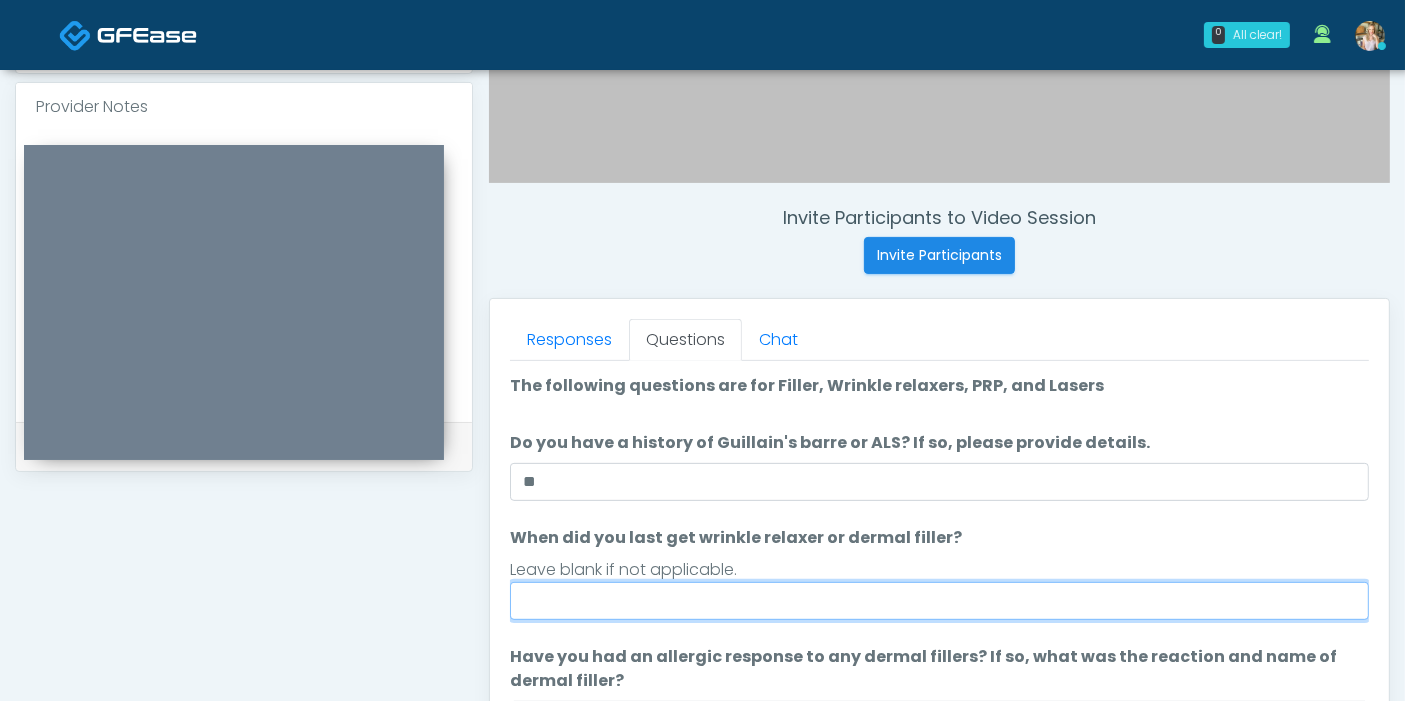 click on "When did you last get wrinkle relaxer or dermal filler?" at bounding box center [939, 601] 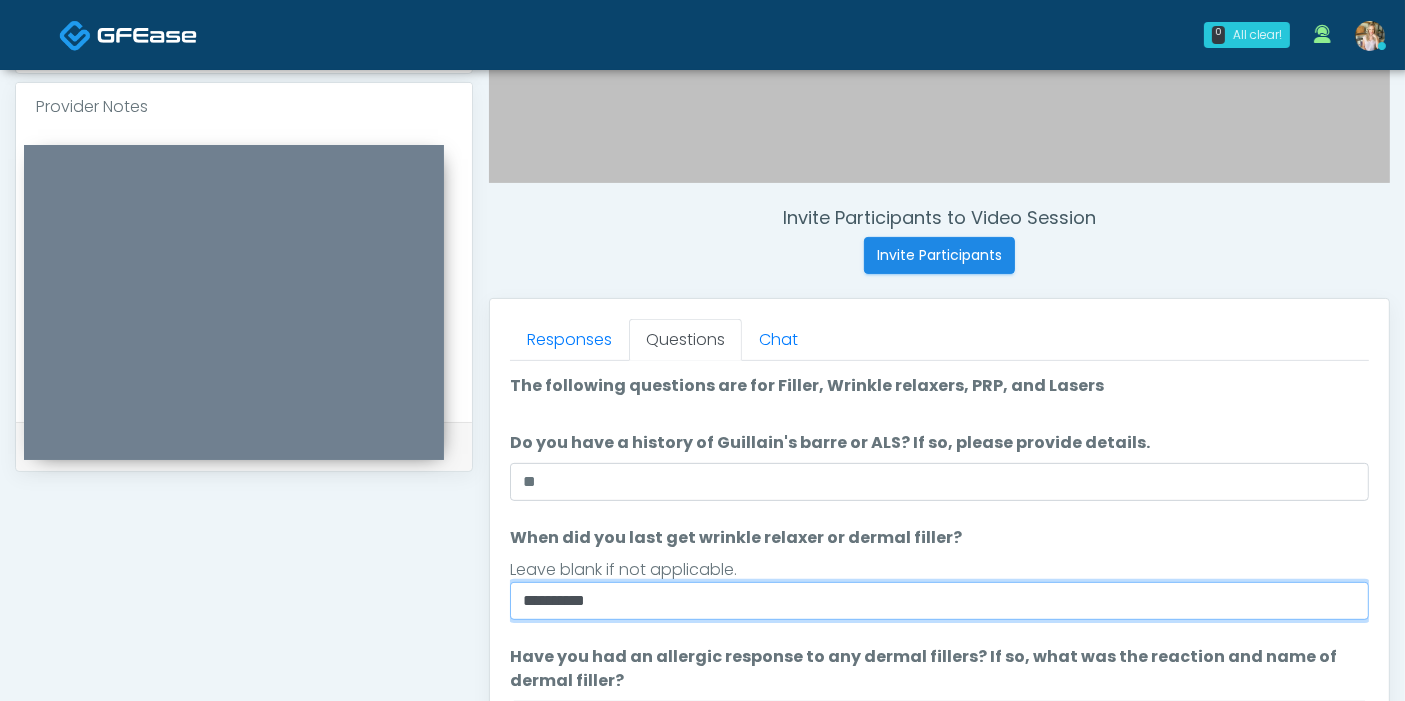 scroll, scrollTop: 111, scrollLeft: 0, axis: vertical 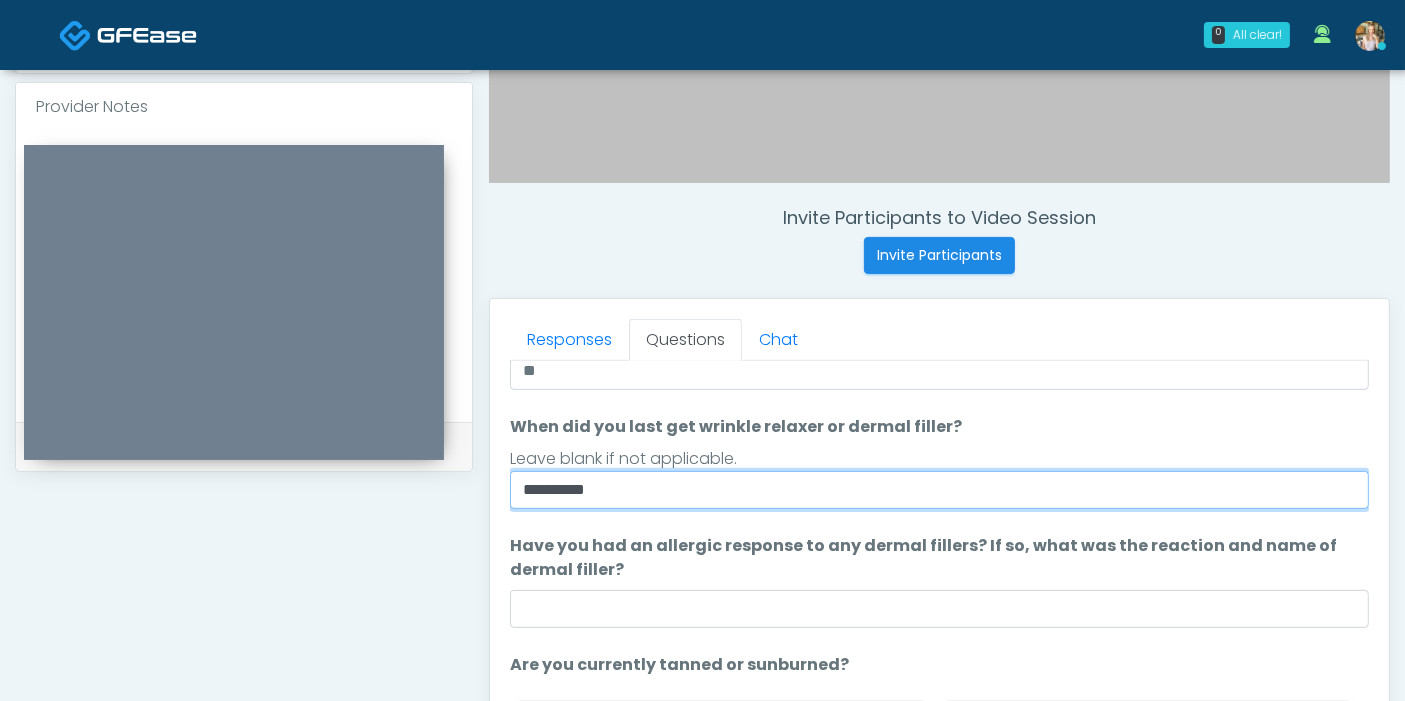type on "**********" 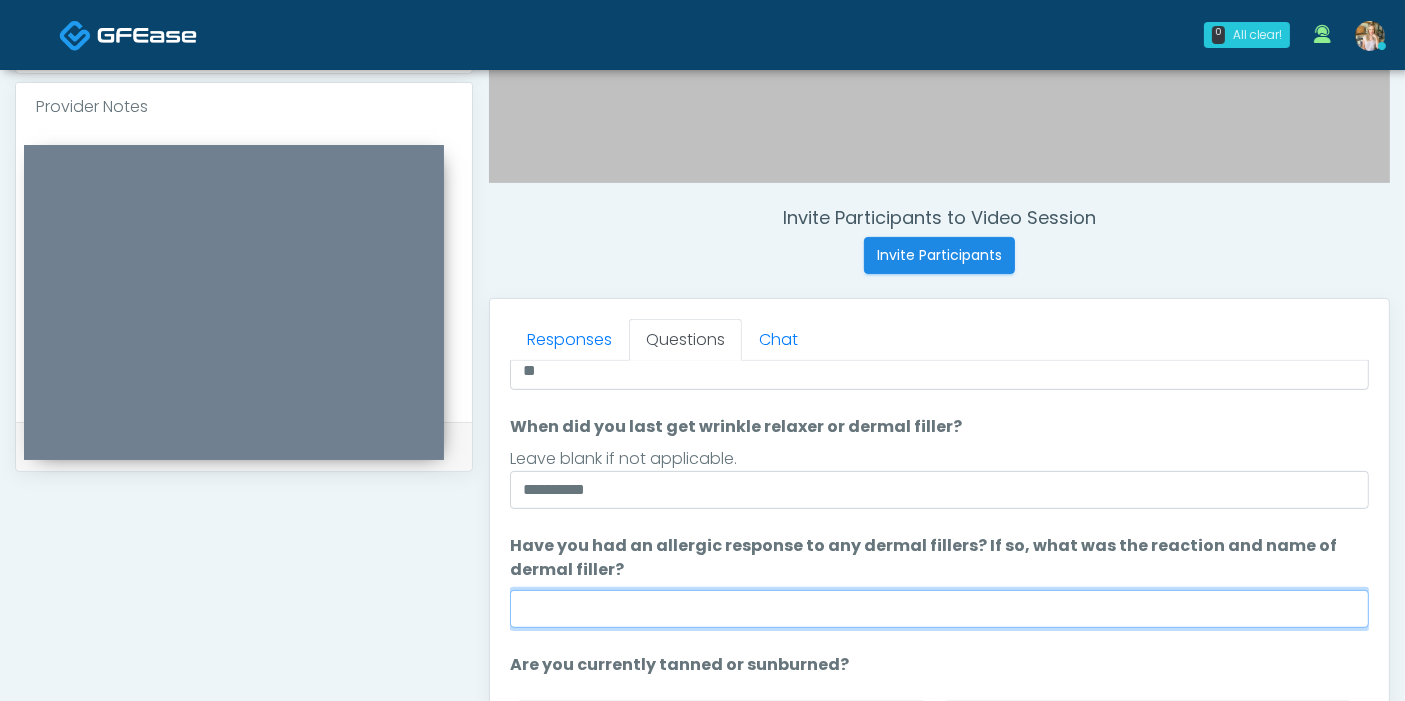 click on "Have you had an allergic response to any dermal fillers? If so, what was the reaction and name of dermal filler?" at bounding box center (939, 609) 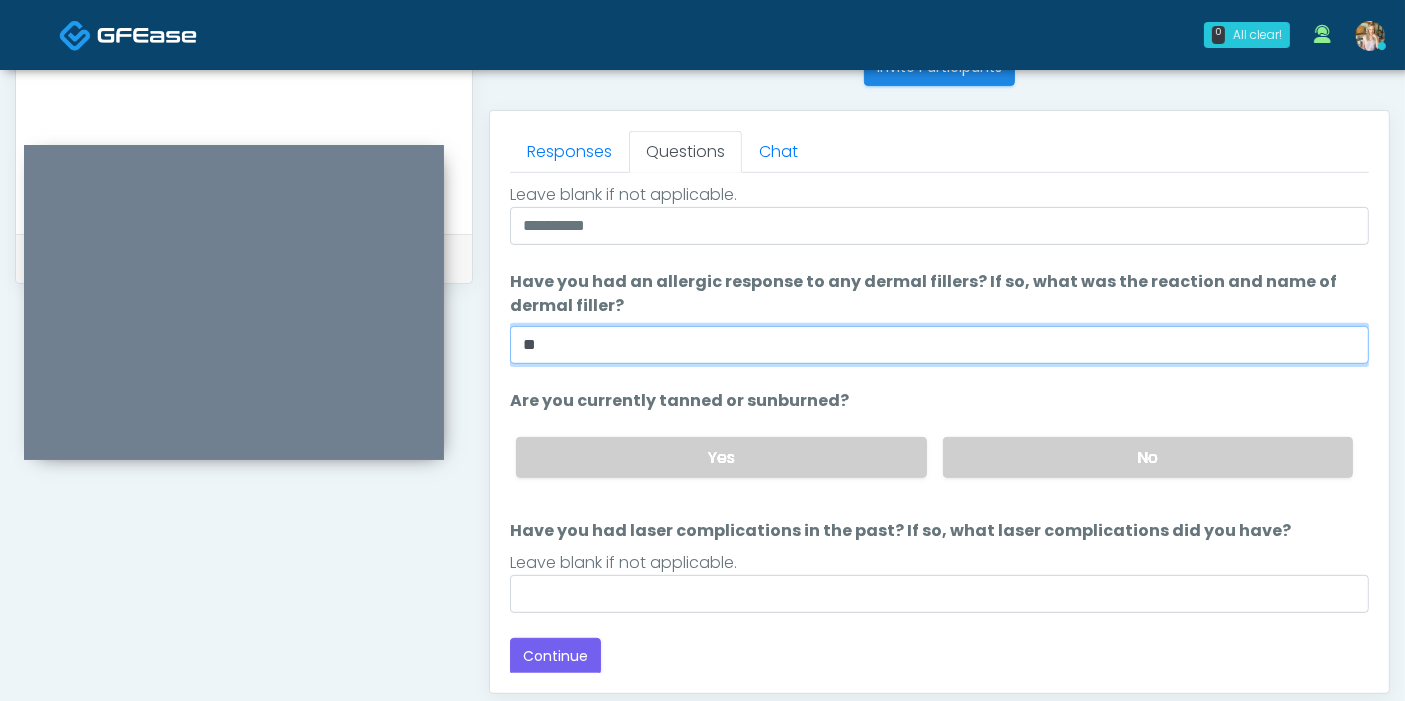 scroll, scrollTop: 868, scrollLeft: 0, axis: vertical 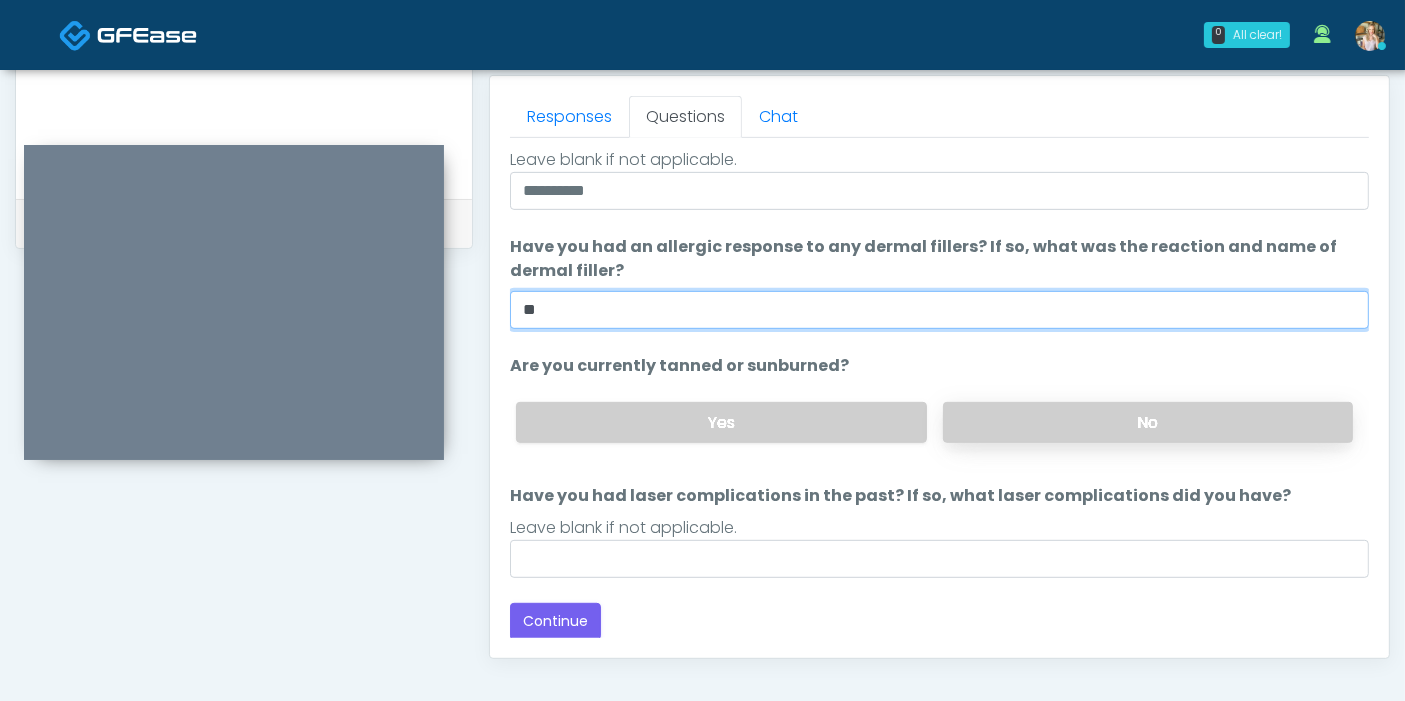 type on "**" 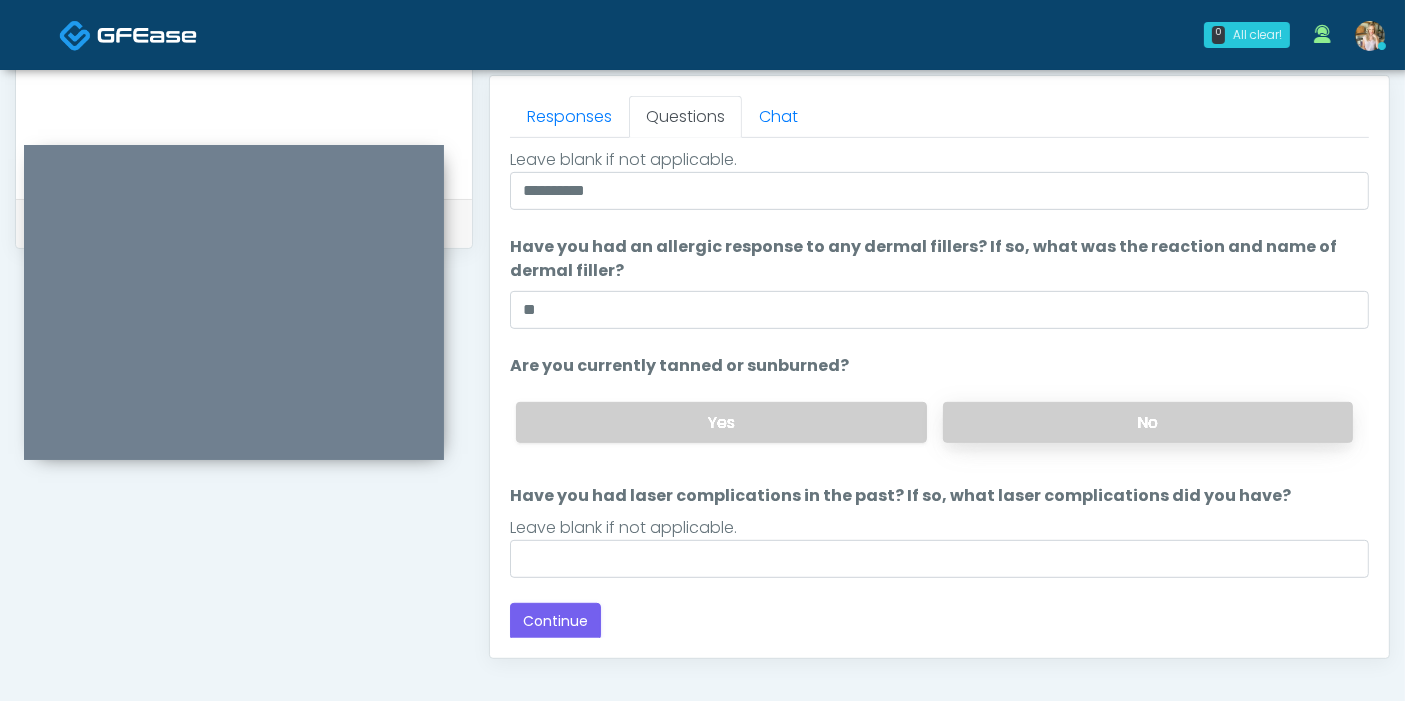 click on "No" at bounding box center (1148, 422) 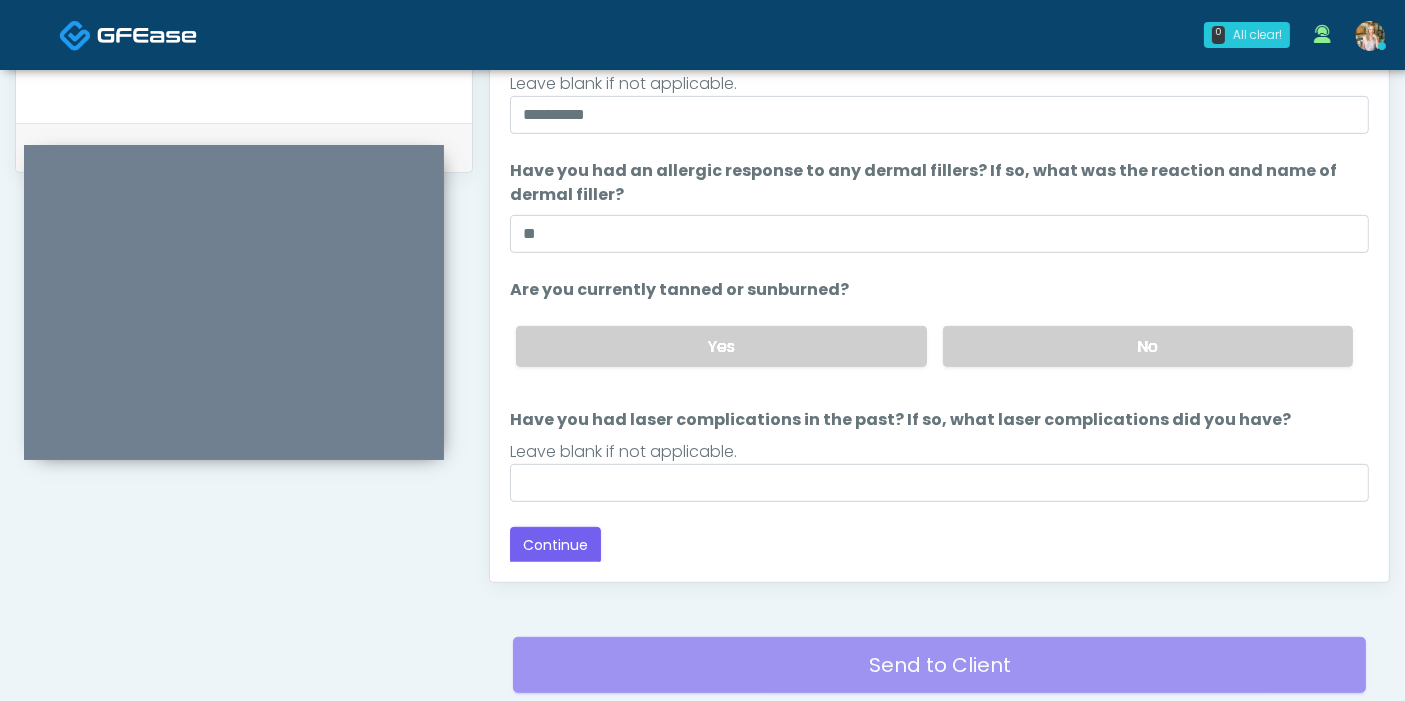 scroll, scrollTop: 979, scrollLeft: 0, axis: vertical 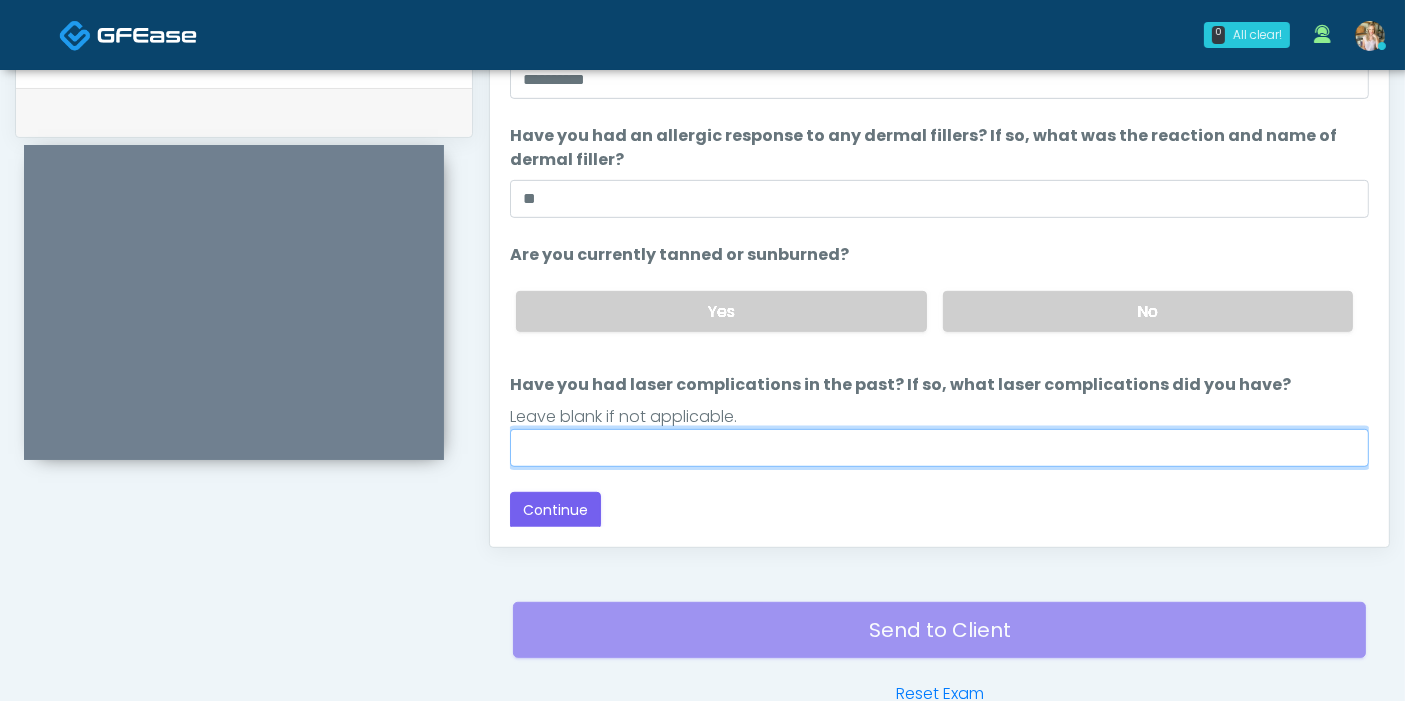 click on "Have you had laser complications in the past? If so, what laser complications did you have?" at bounding box center (939, 448) 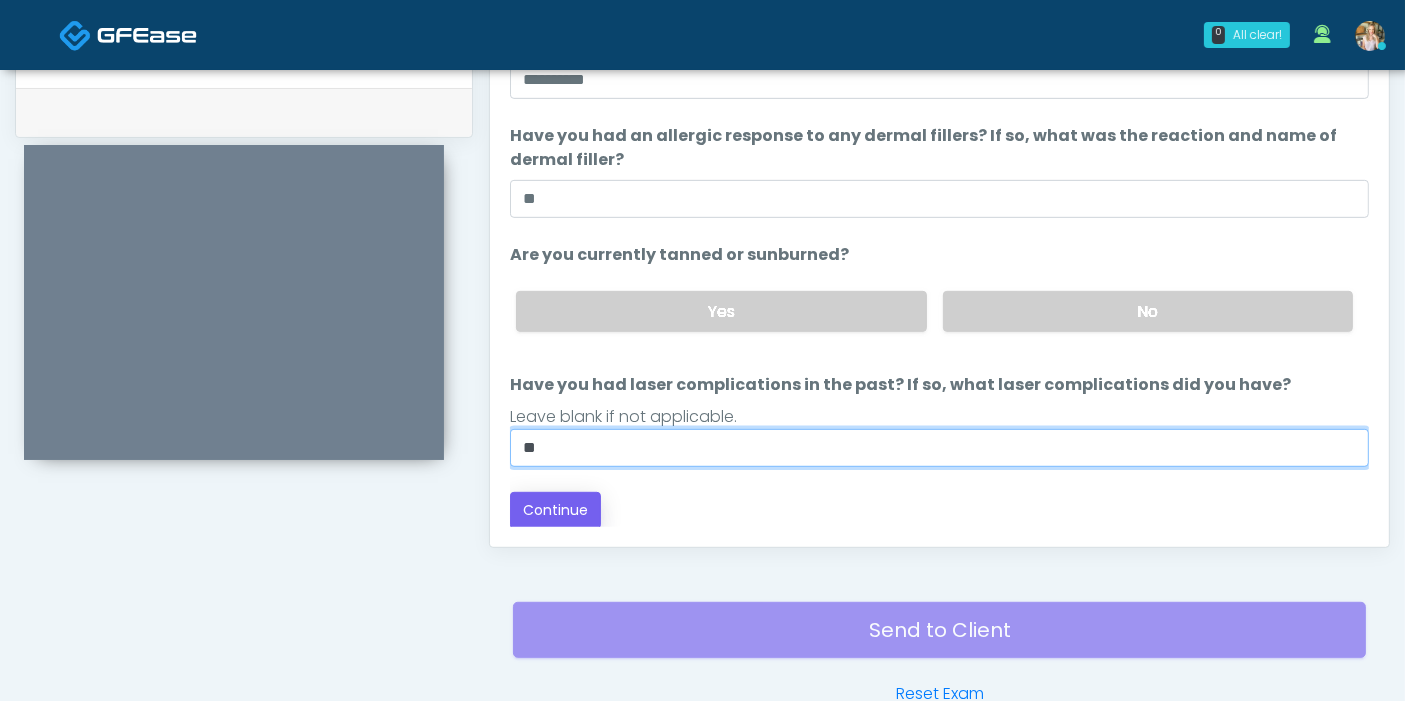 type on "**" 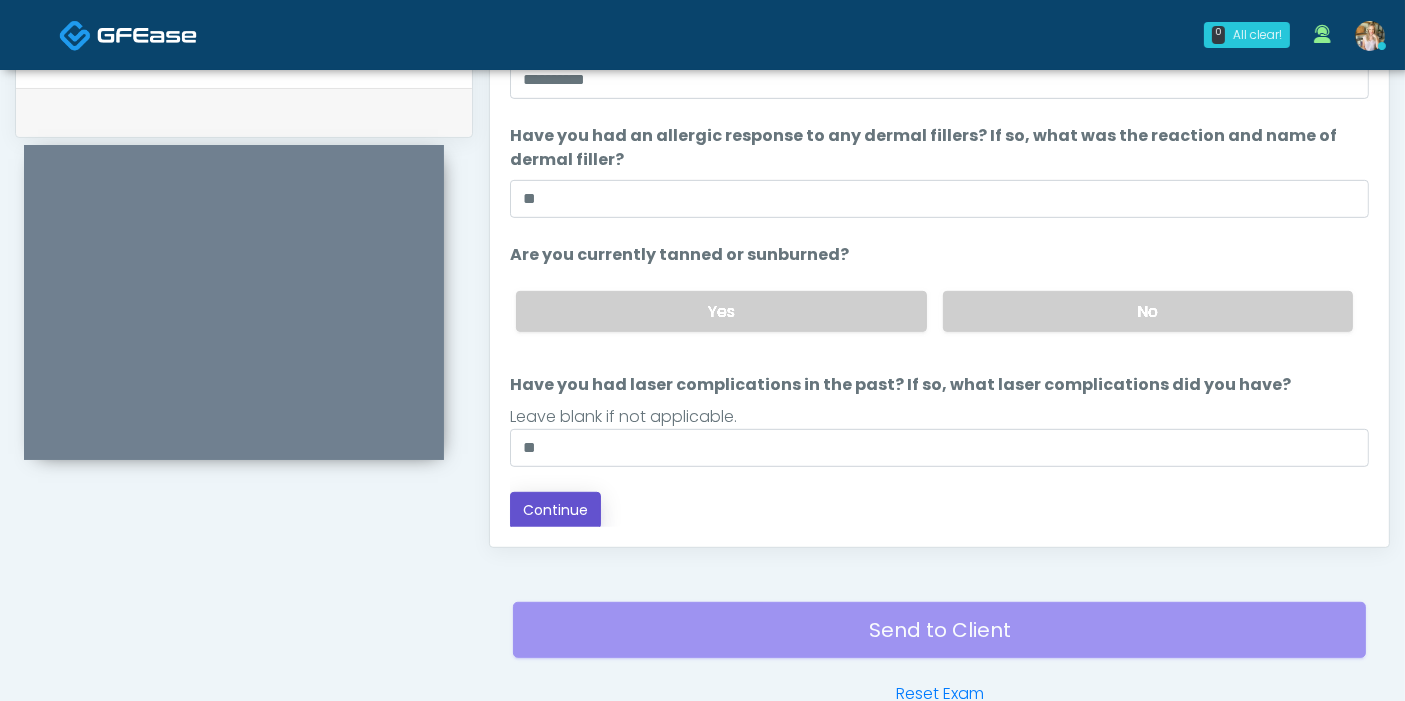 click on "Continue" at bounding box center [555, 510] 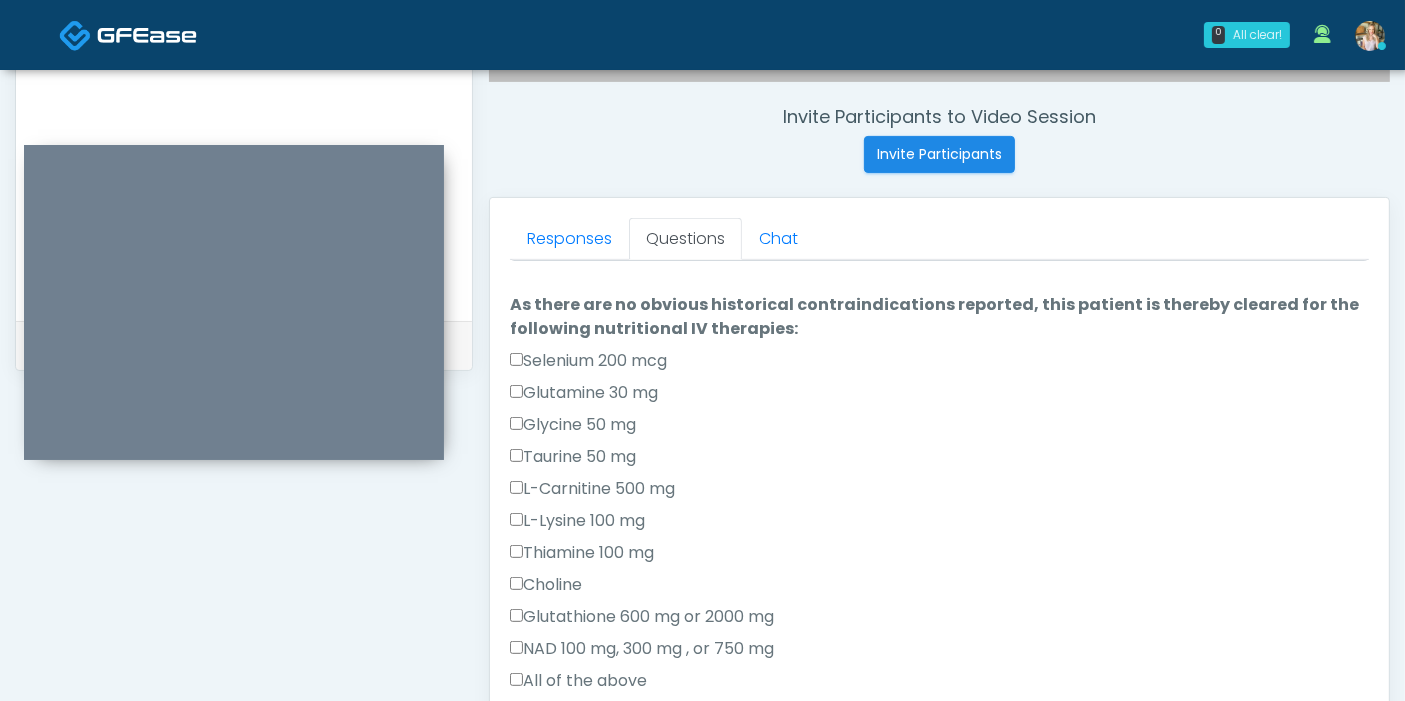 scroll, scrollTop: 645, scrollLeft: 0, axis: vertical 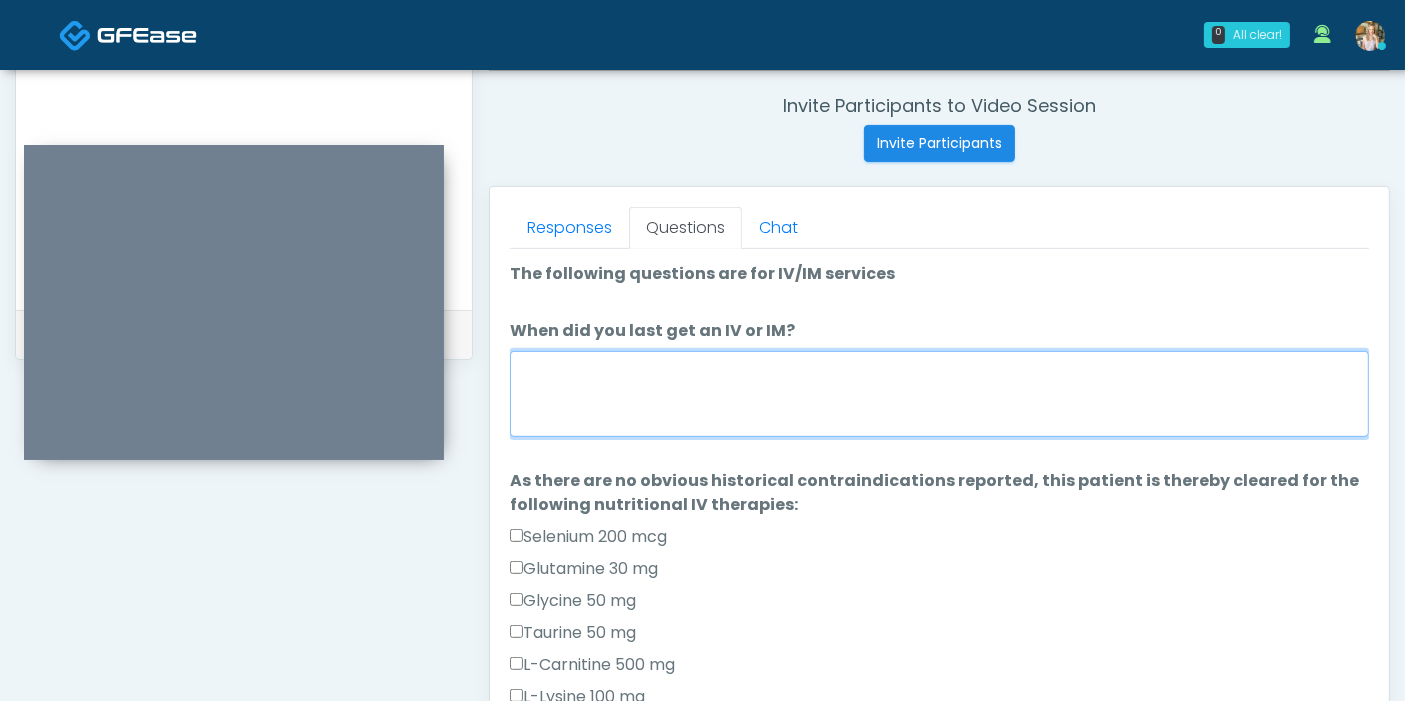 click on "When did you last get an IV or IM?" at bounding box center (939, 394) 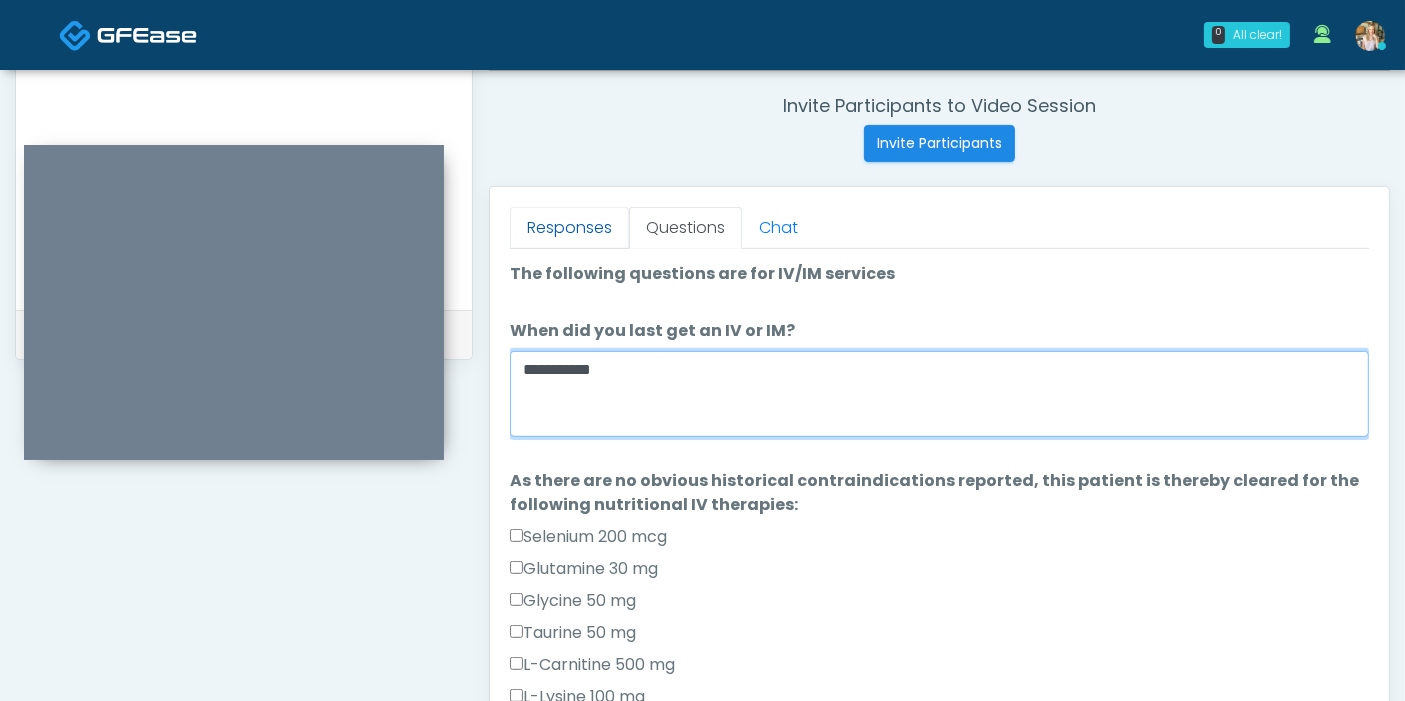 type on "**********" 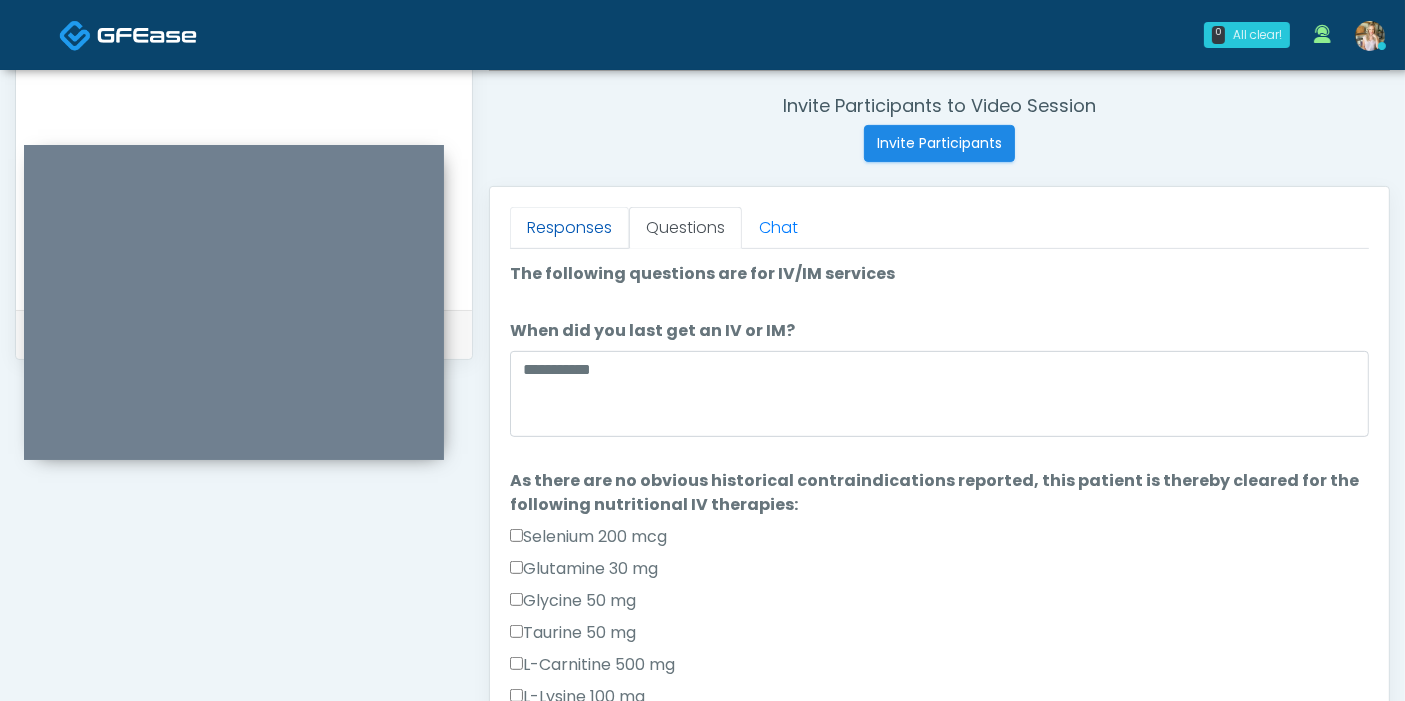 click on "Responses" at bounding box center [569, 228] 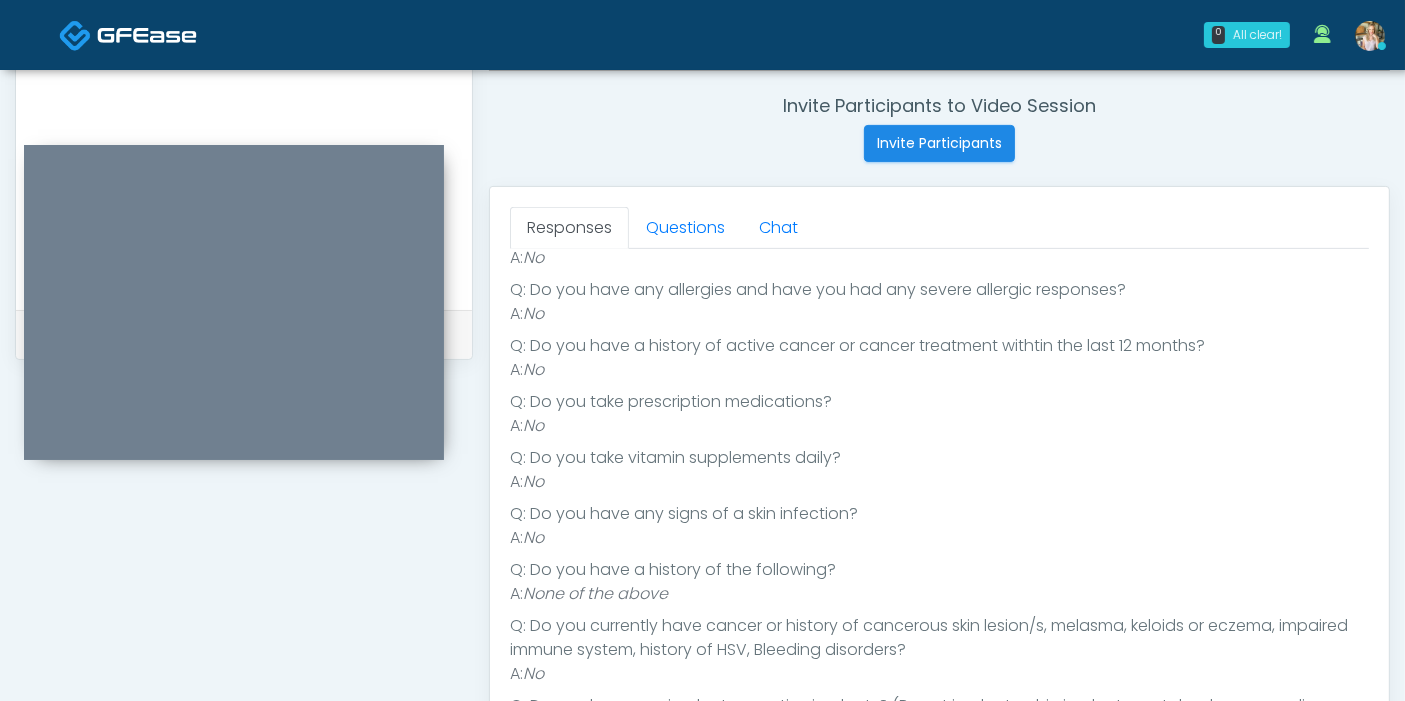 scroll, scrollTop: 222, scrollLeft: 0, axis: vertical 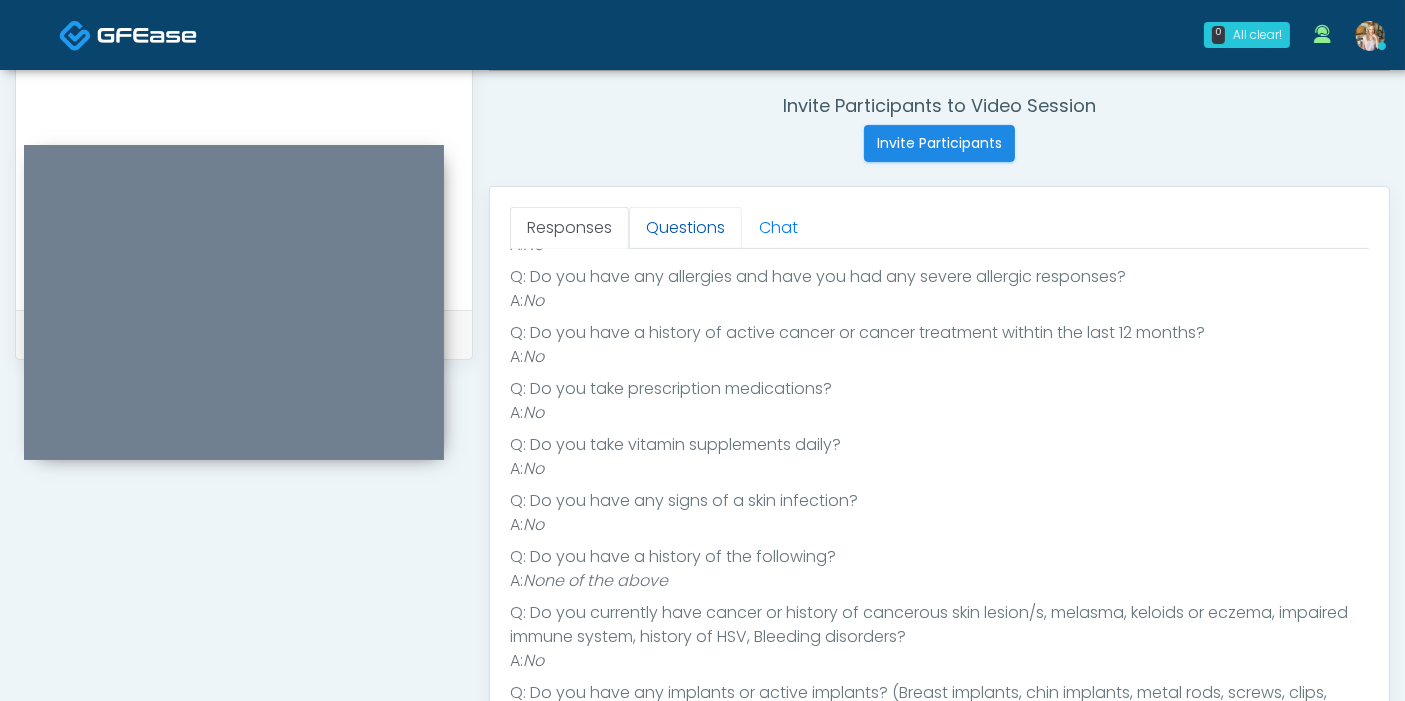 click on "Questions" at bounding box center [685, 228] 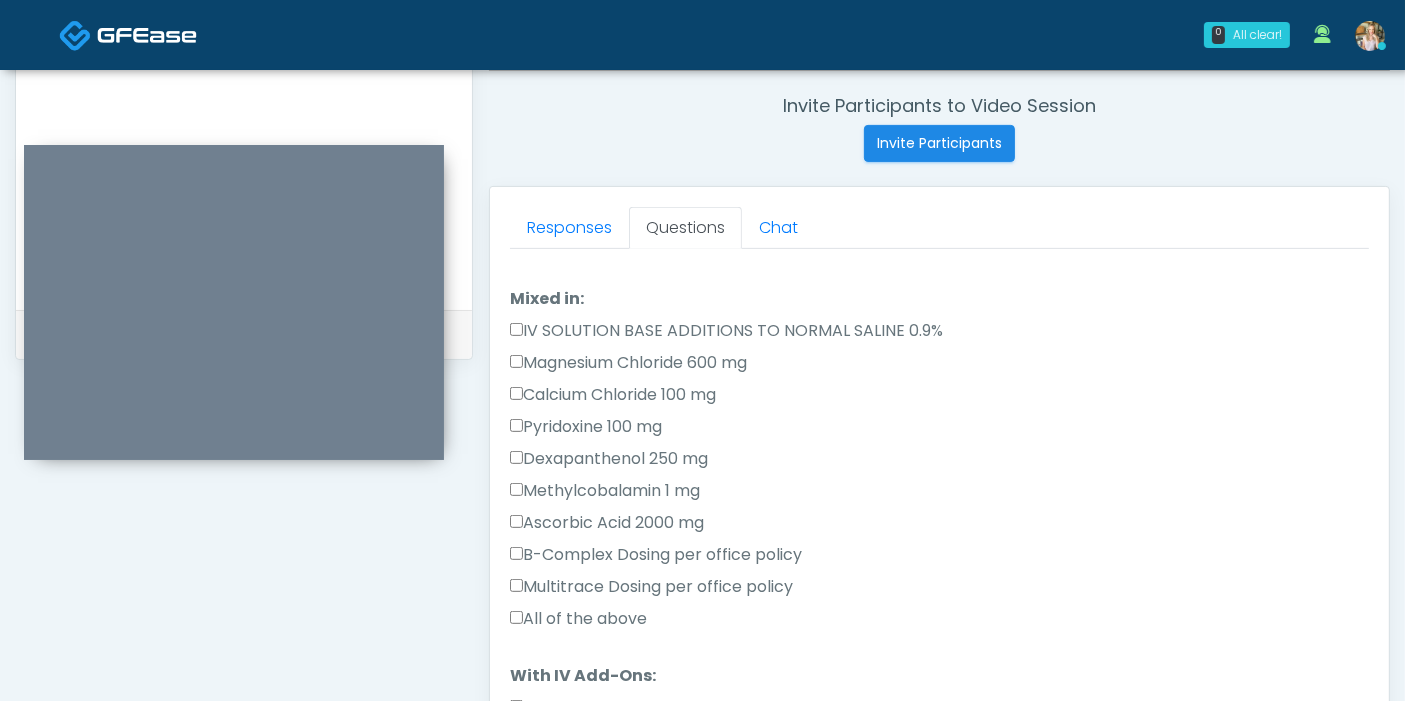 scroll, scrollTop: 666, scrollLeft: 0, axis: vertical 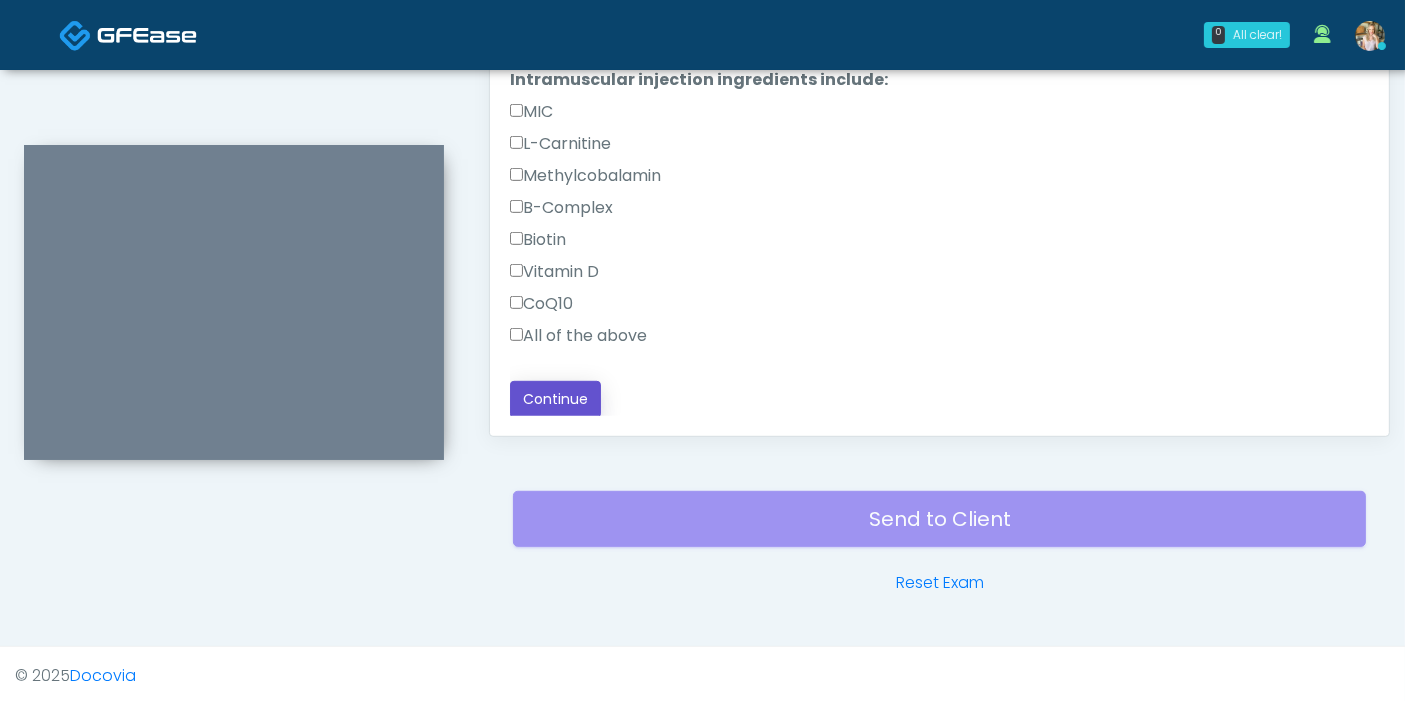 click on "Continue" at bounding box center (555, 399) 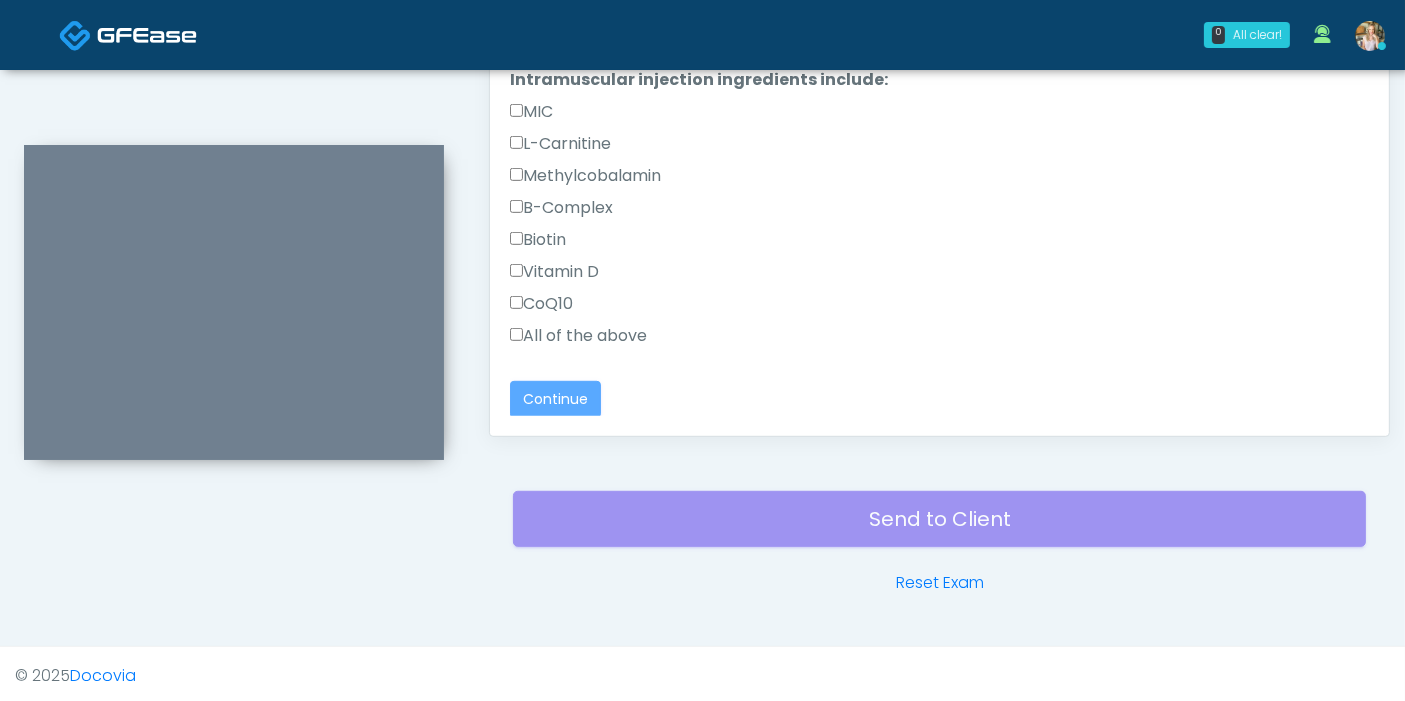 scroll, scrollTop: 0, scrollLeft: 0, axis: both 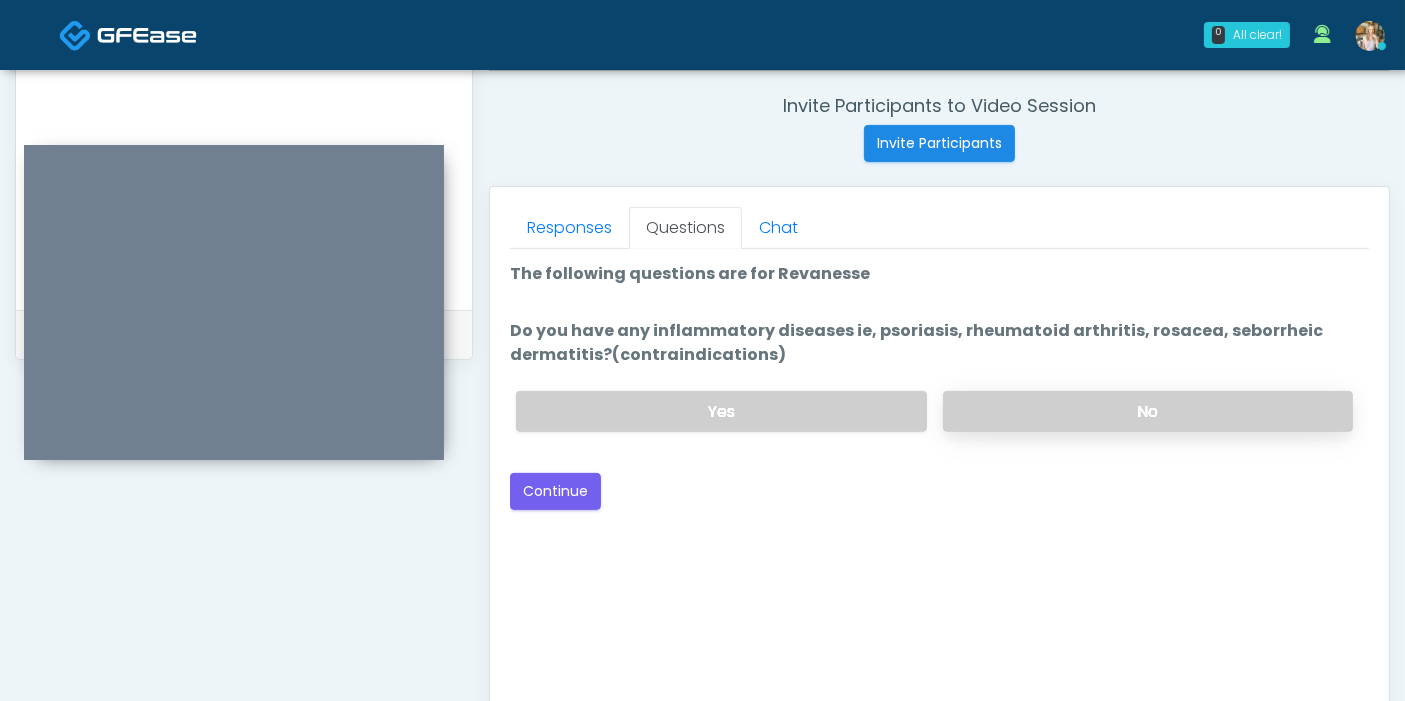 click on "No" at bounding box center (1148, 411) 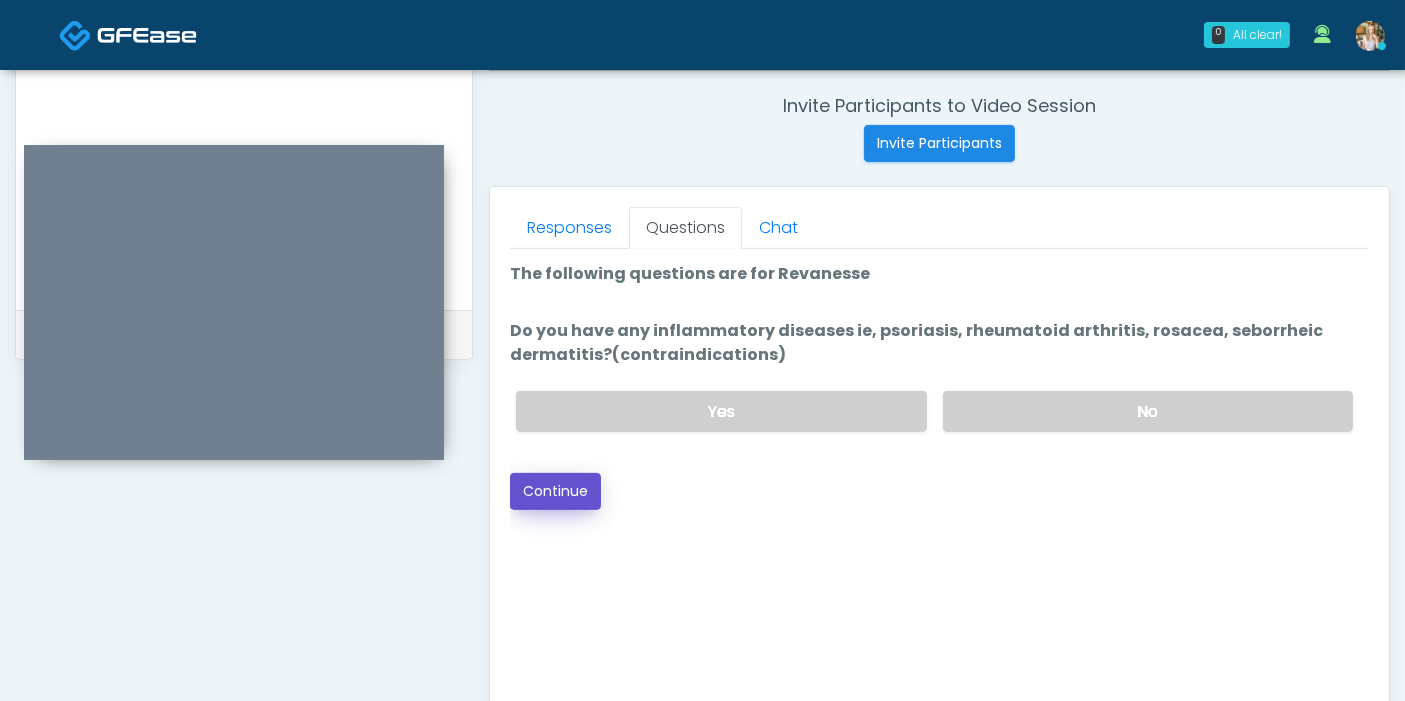click on "Continue" at bounding box center (555, 491) 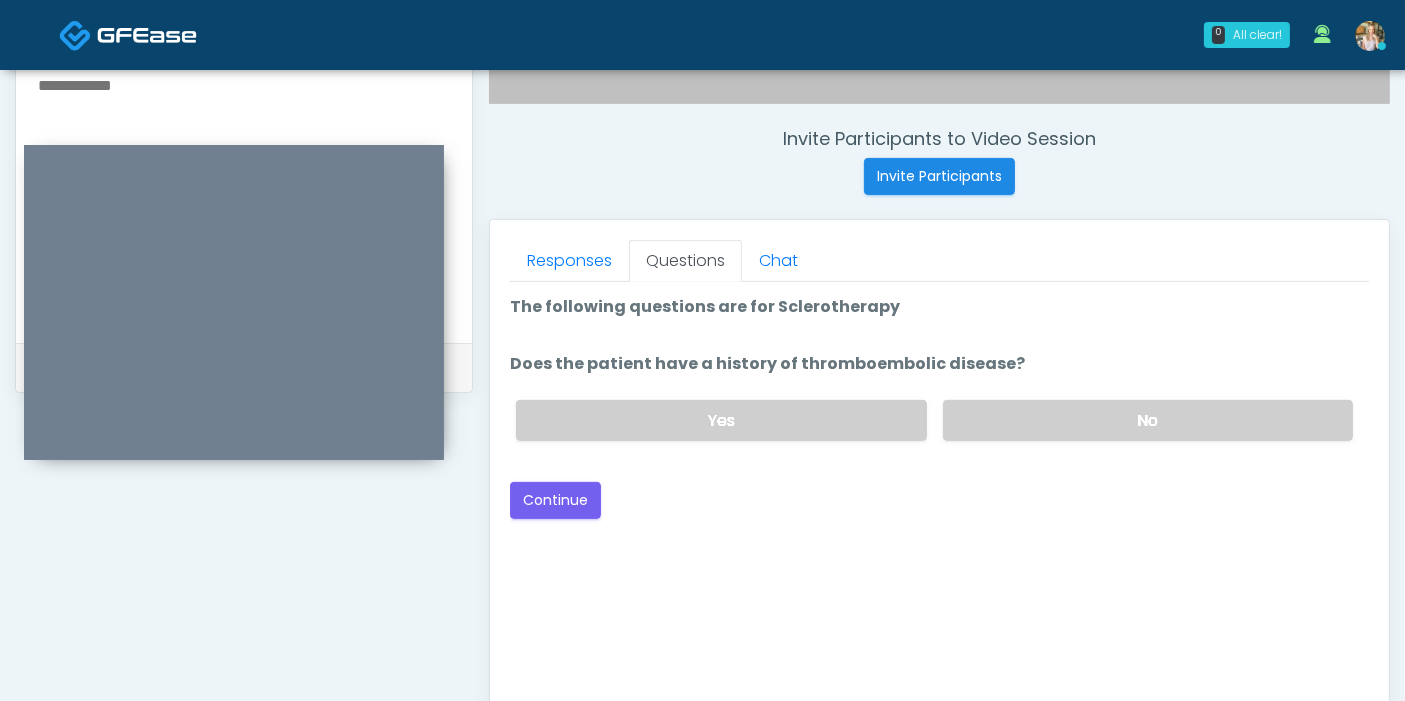 scroll, scrollTop: 645, scrollLeft: 0, axis: vertical 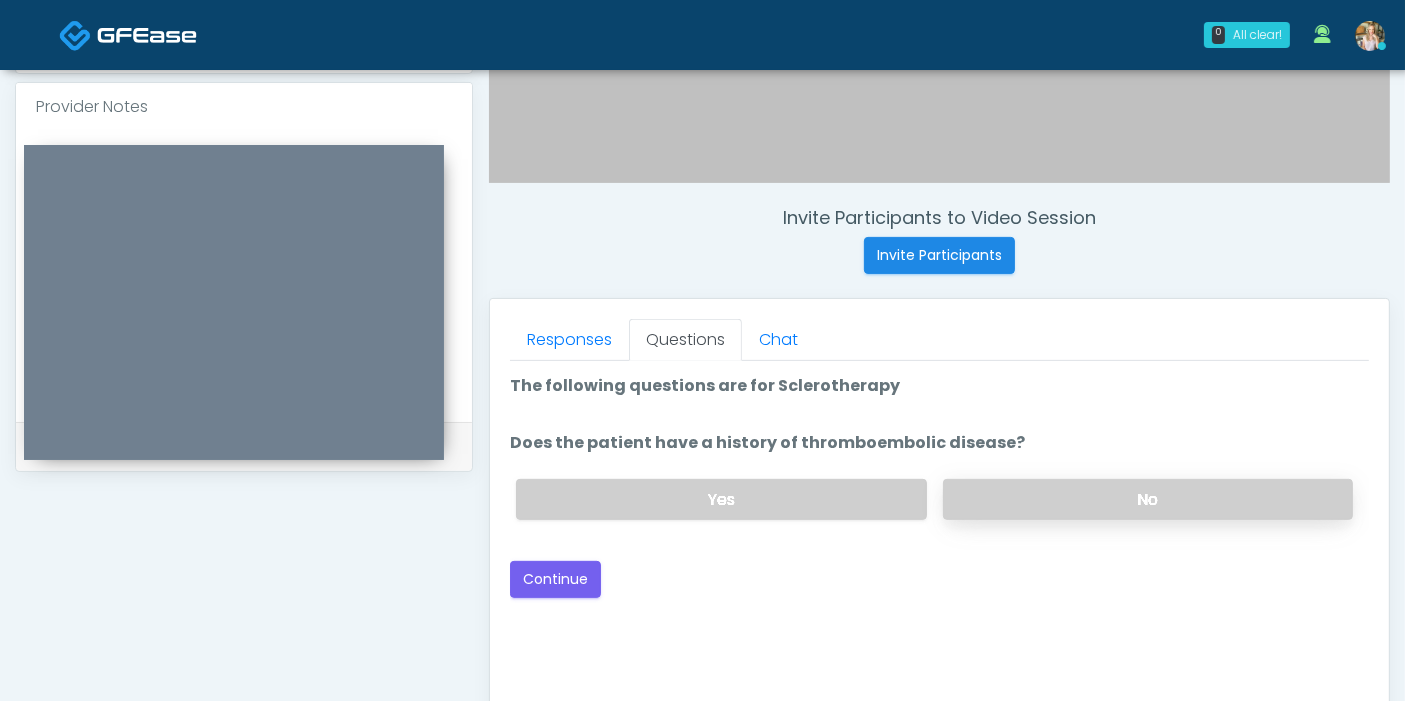 click on "No" at bounding box center [1148, 499] 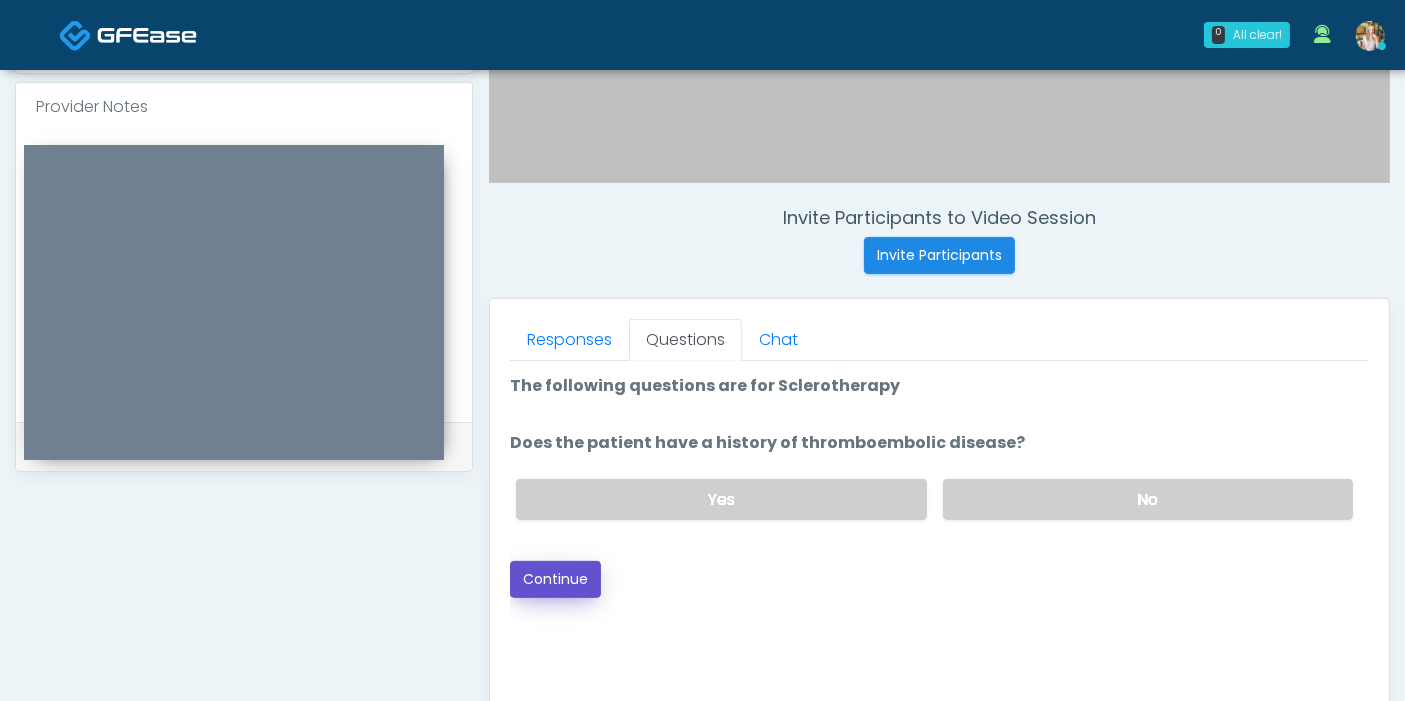 click on "Continue" at bounding box center [555, 579] 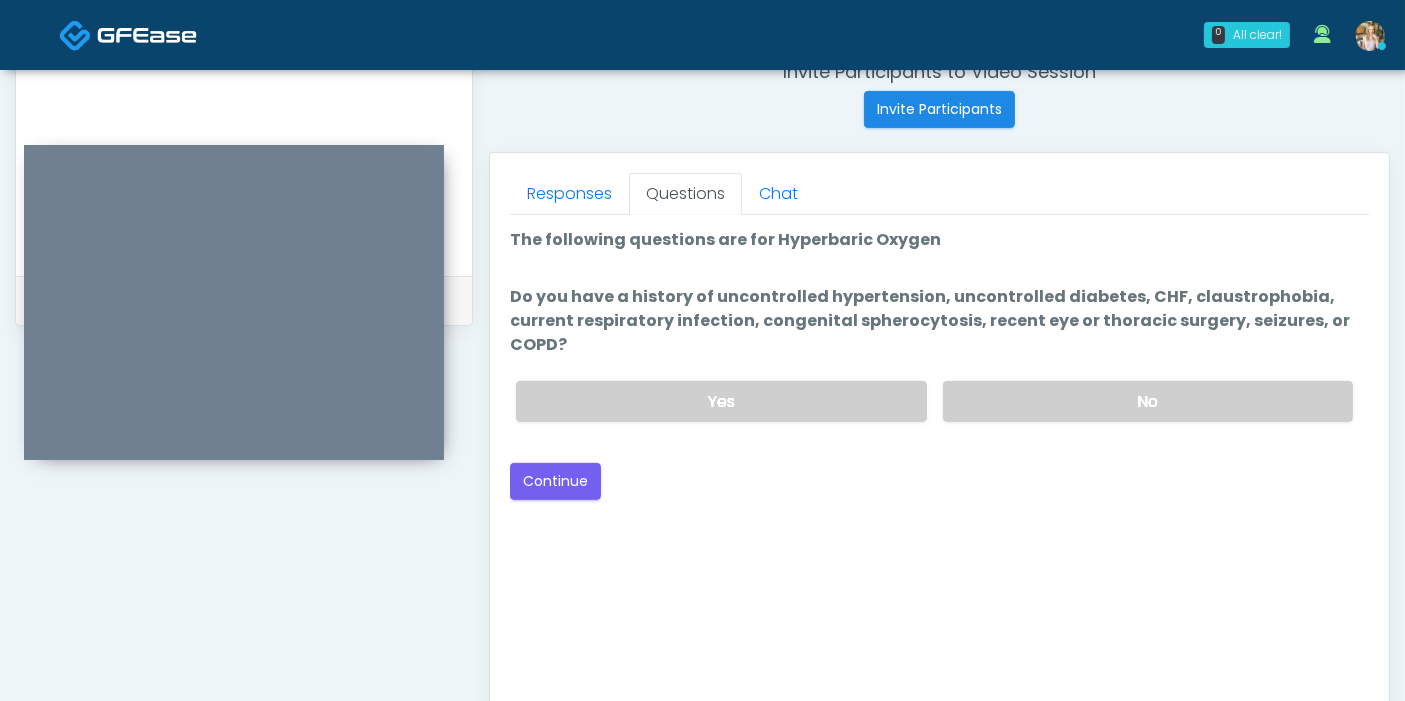 scroll, scrollTop: 757, scrollLeft: 0, axis: vertical 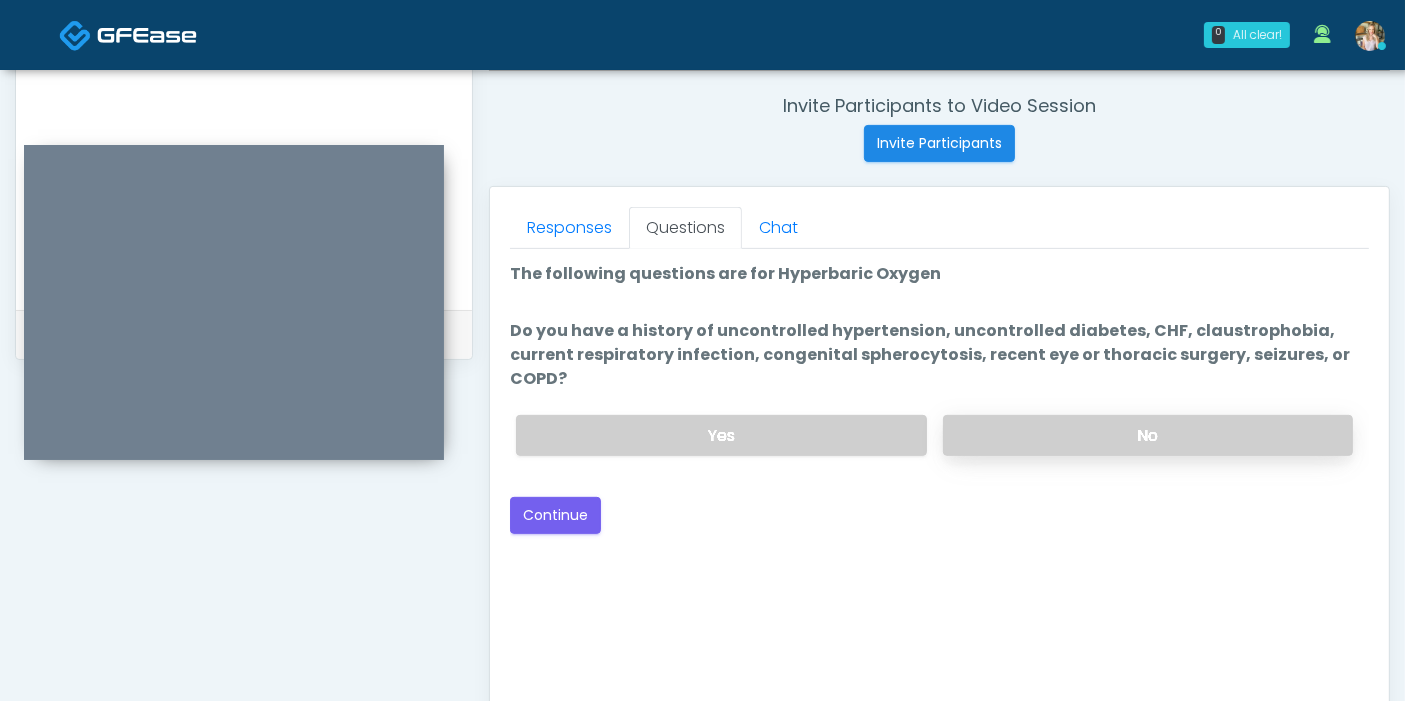 click on "No" at bounding box center (1148, 435) 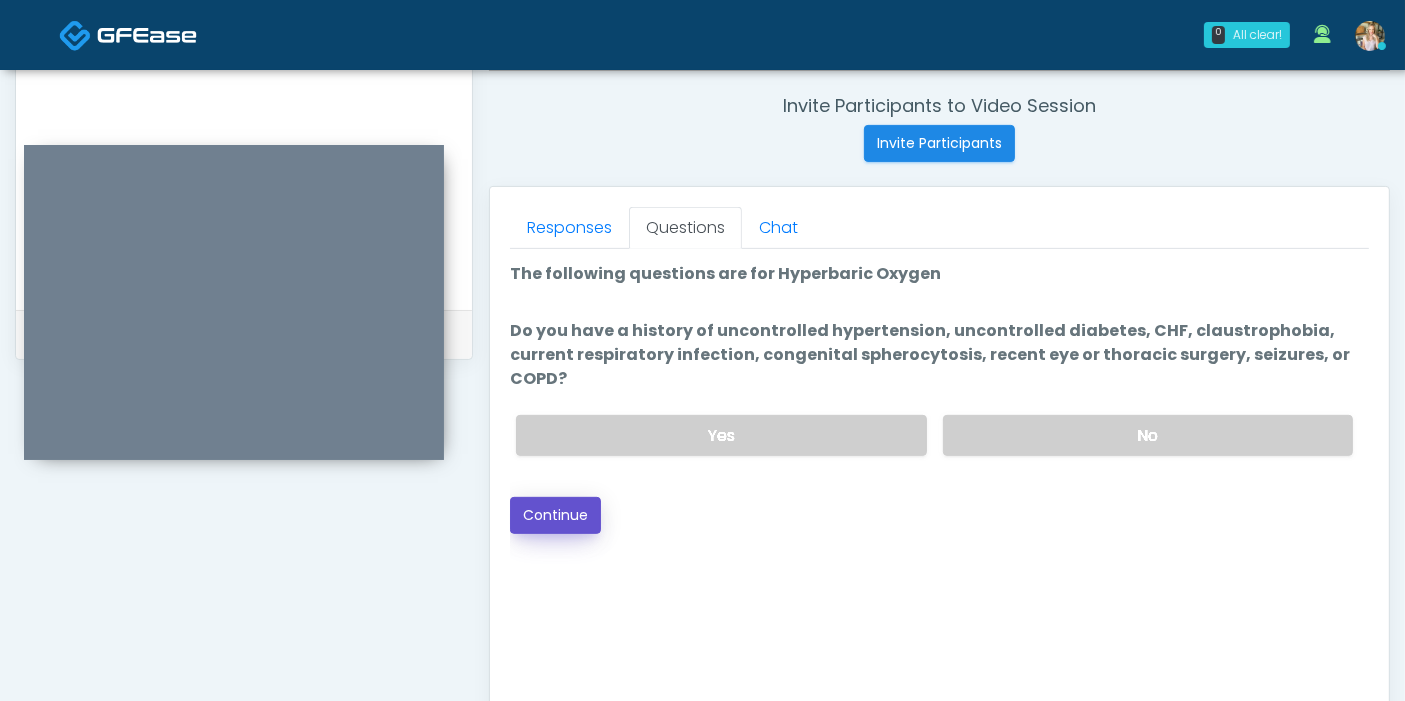 click on "Continue" at bounding box center [555, 515] 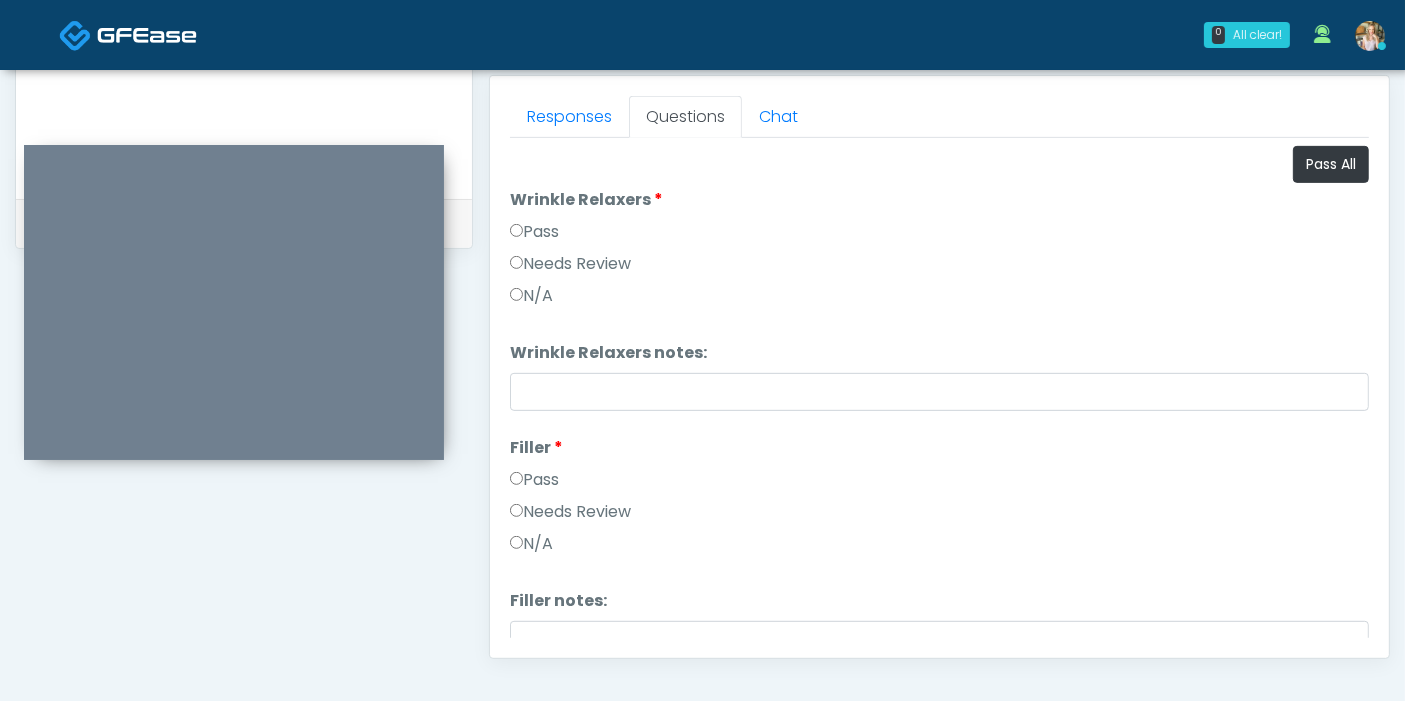 scroll, scrollTop: 757, scrollLeft: 0, axis: vertical 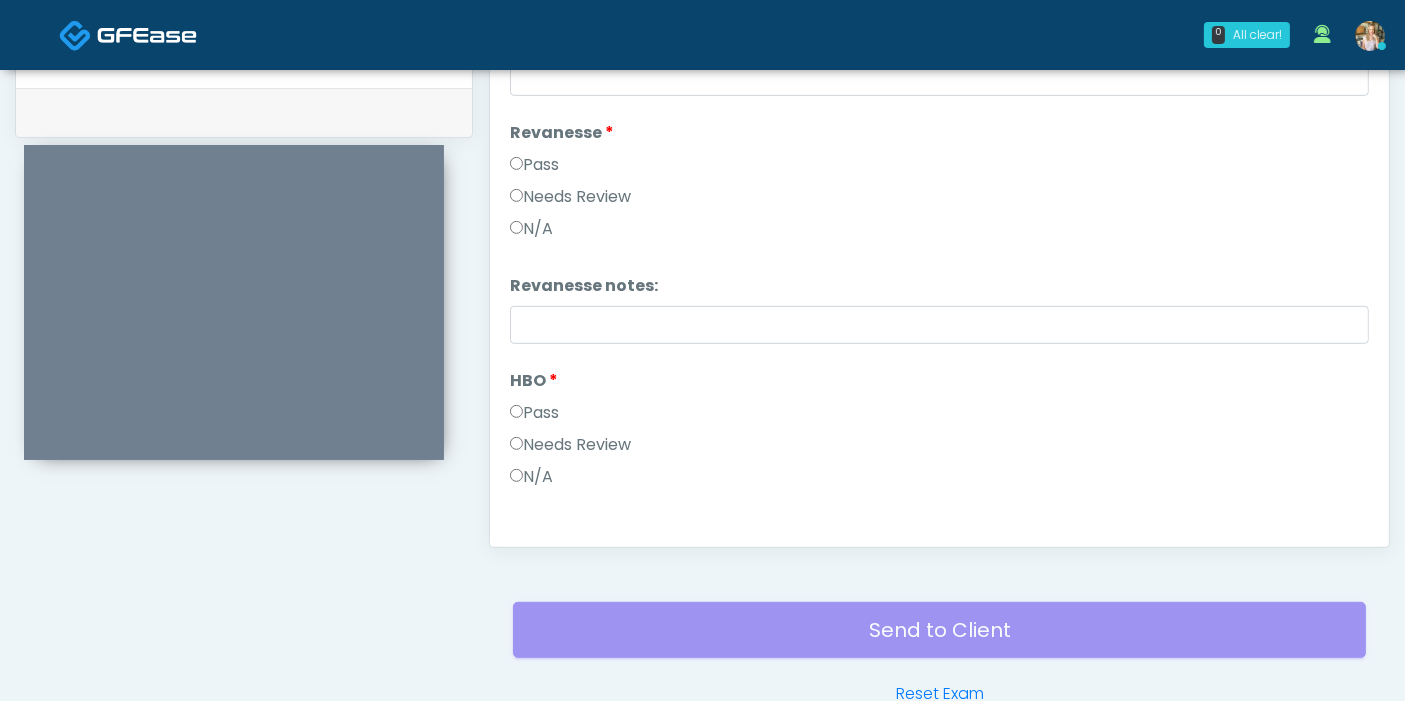 click on "Pass" at bounding box center (534, 413) 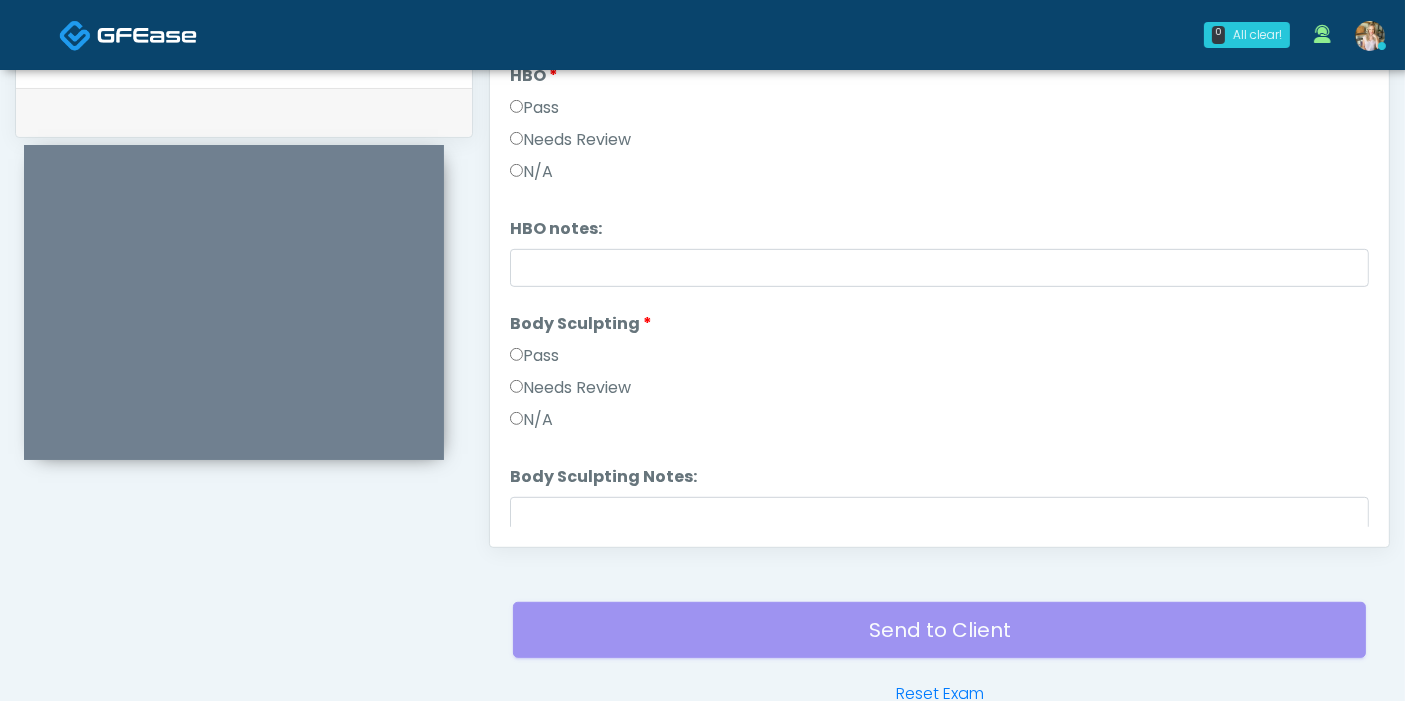 scroll, scrollTop: 1777, scrollLeft: 0, axis: vertical 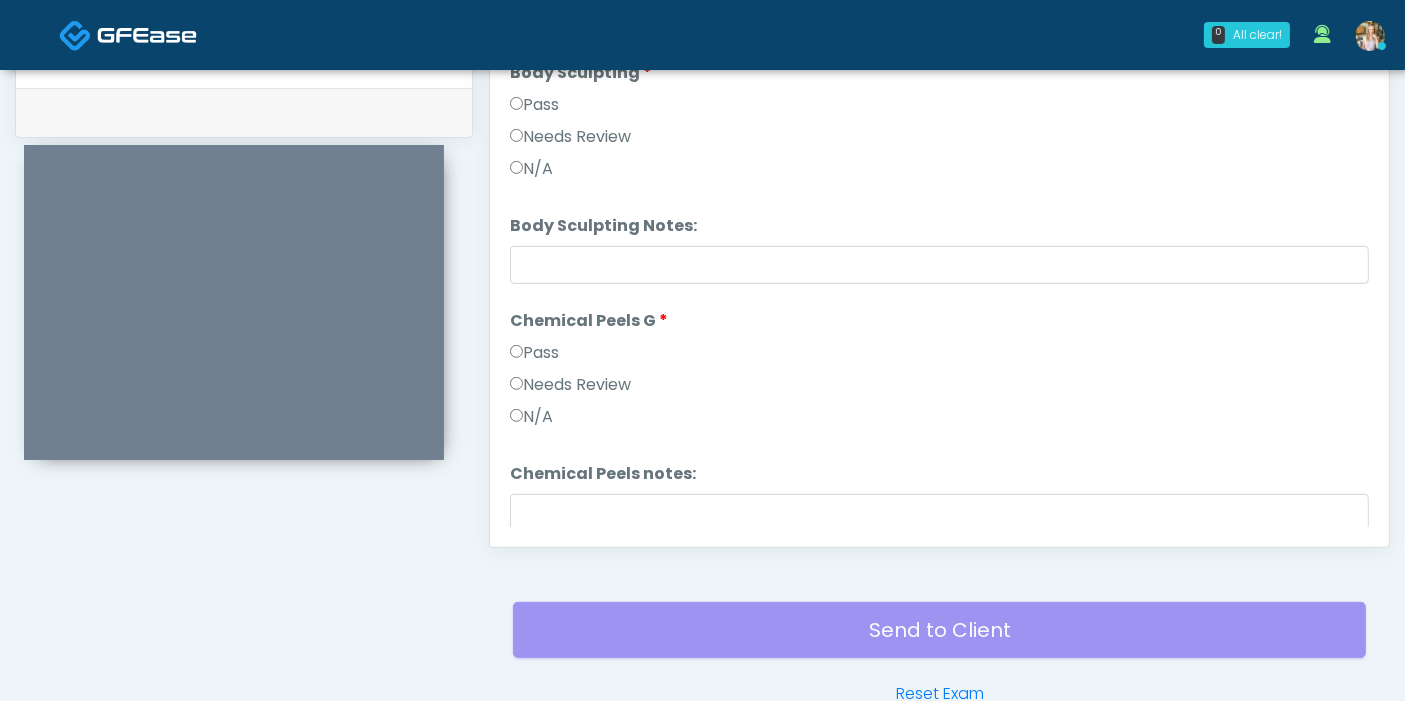 click on "Pass" at bounding box center [534, 353] 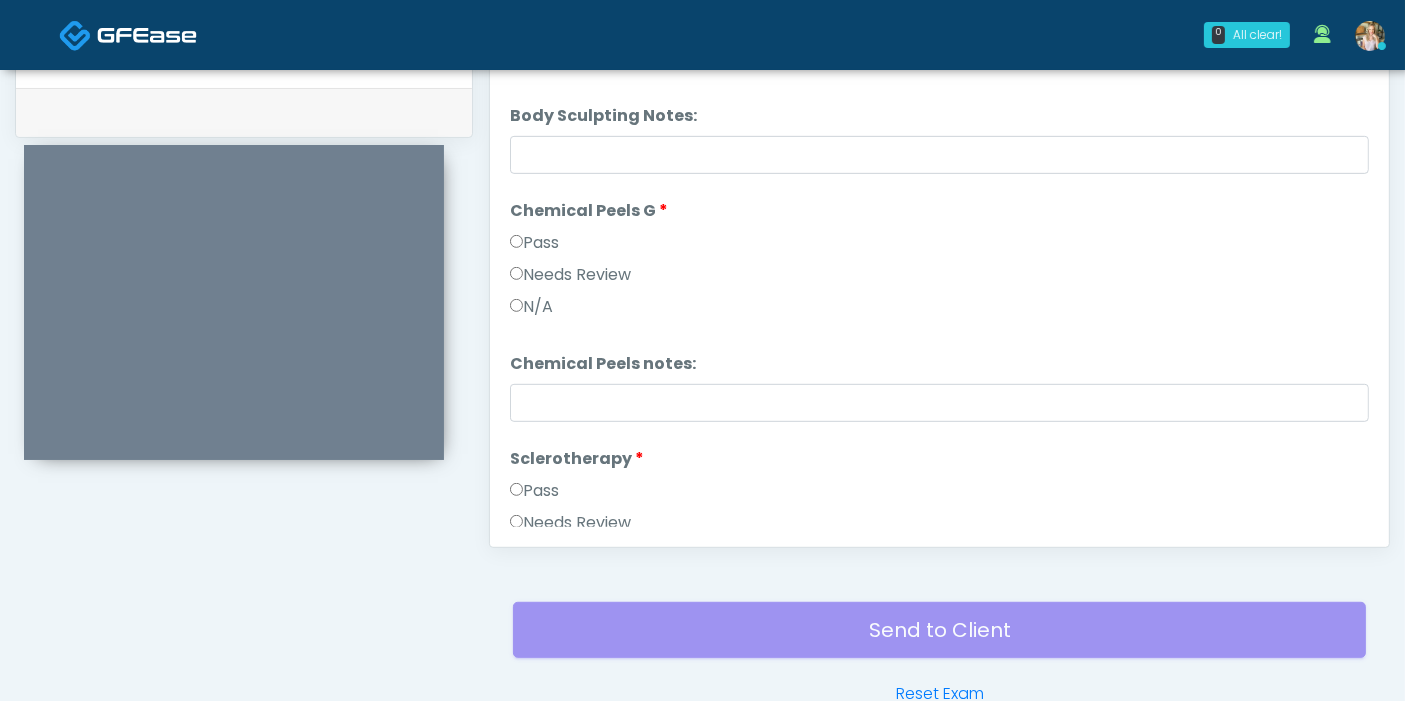 scroll, scrollTop: 2222, scrollLeft: 0, axis: vertical 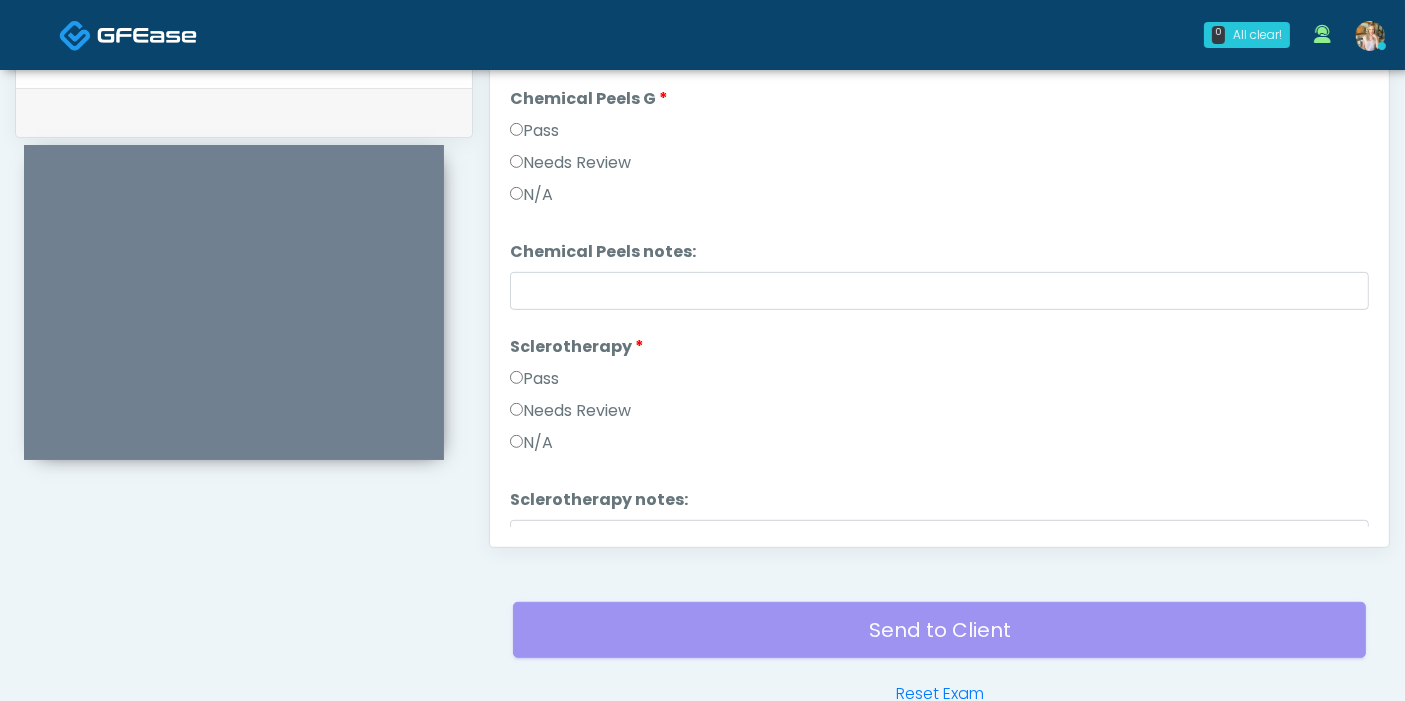 click on "Pass" at bounding box center [534, 379] 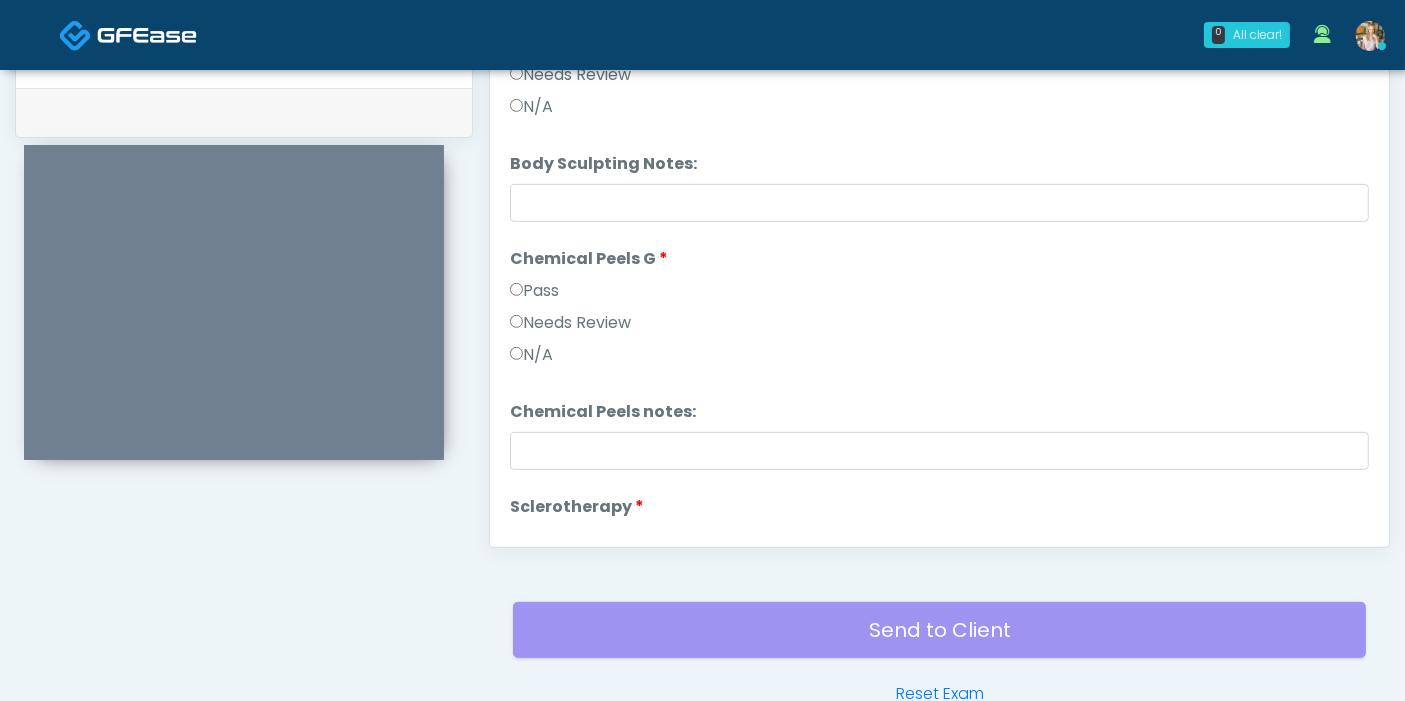 scroll, scrollTop: 2313, scrollLeft: 0, axis: vertical 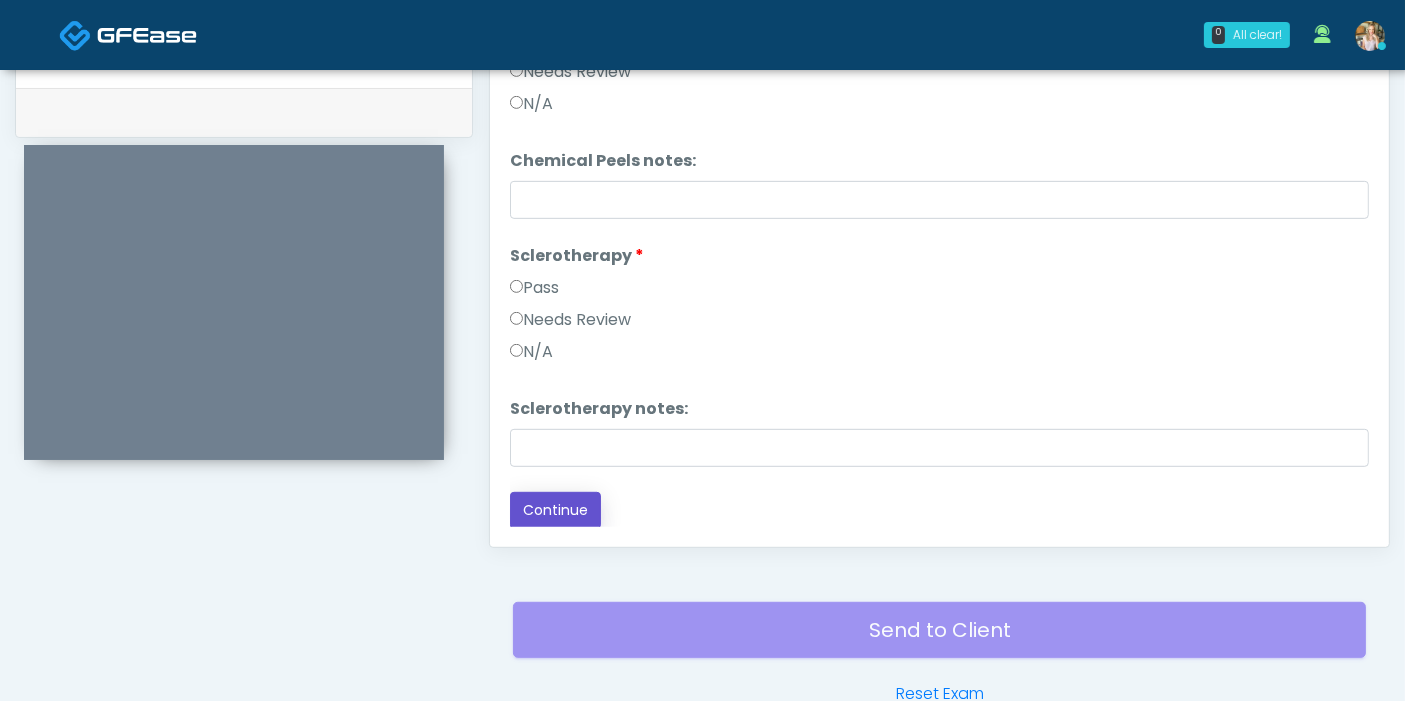 click on "Continue" at bounding box center [555, 510] 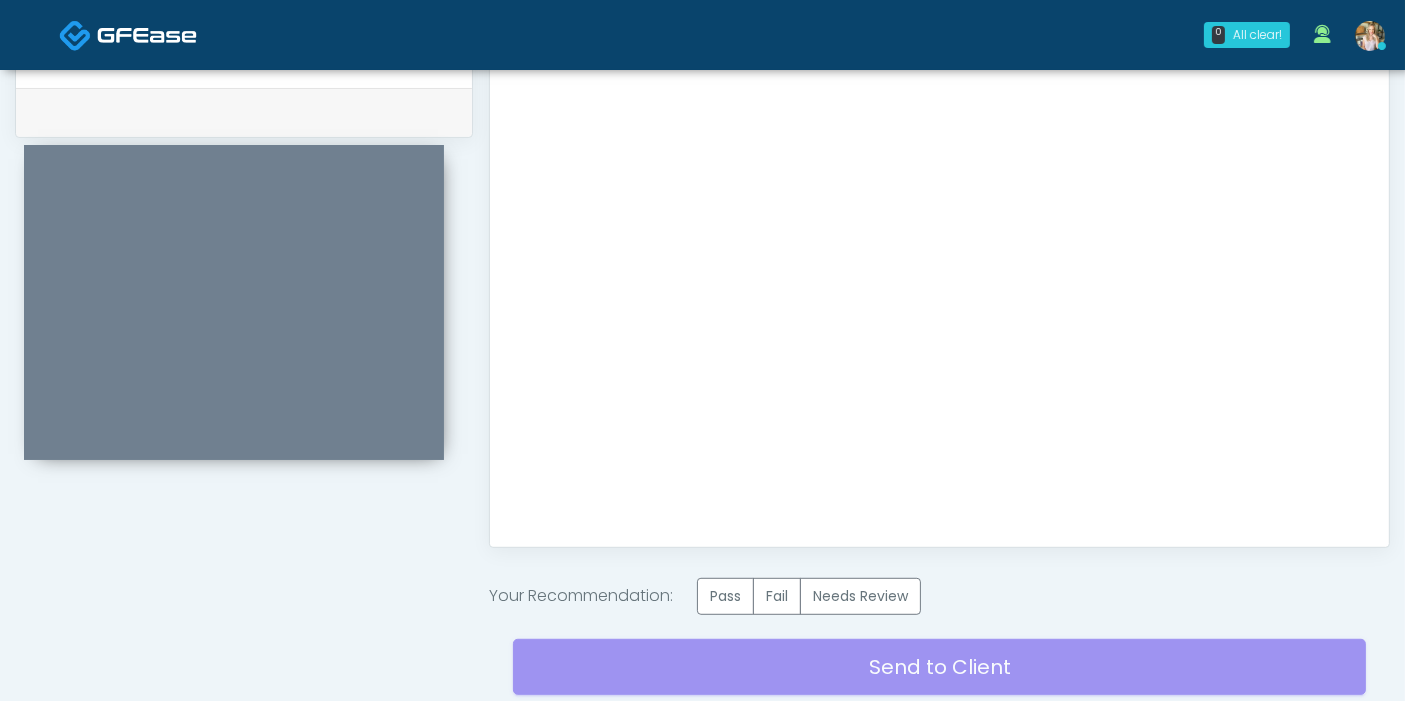 scroll, scrollTop: 0, scrollLeft: 0, axis: both 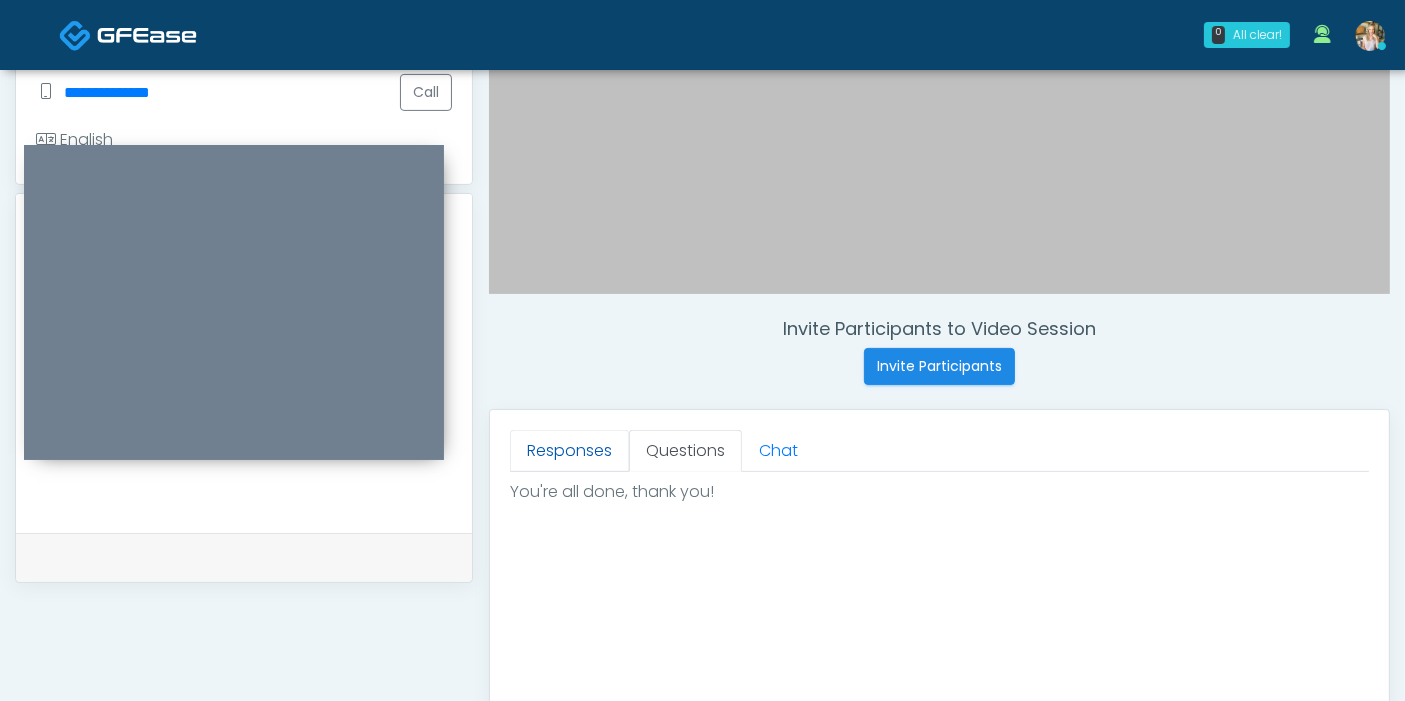 click on "Responses" at bounding box center (569, 451) 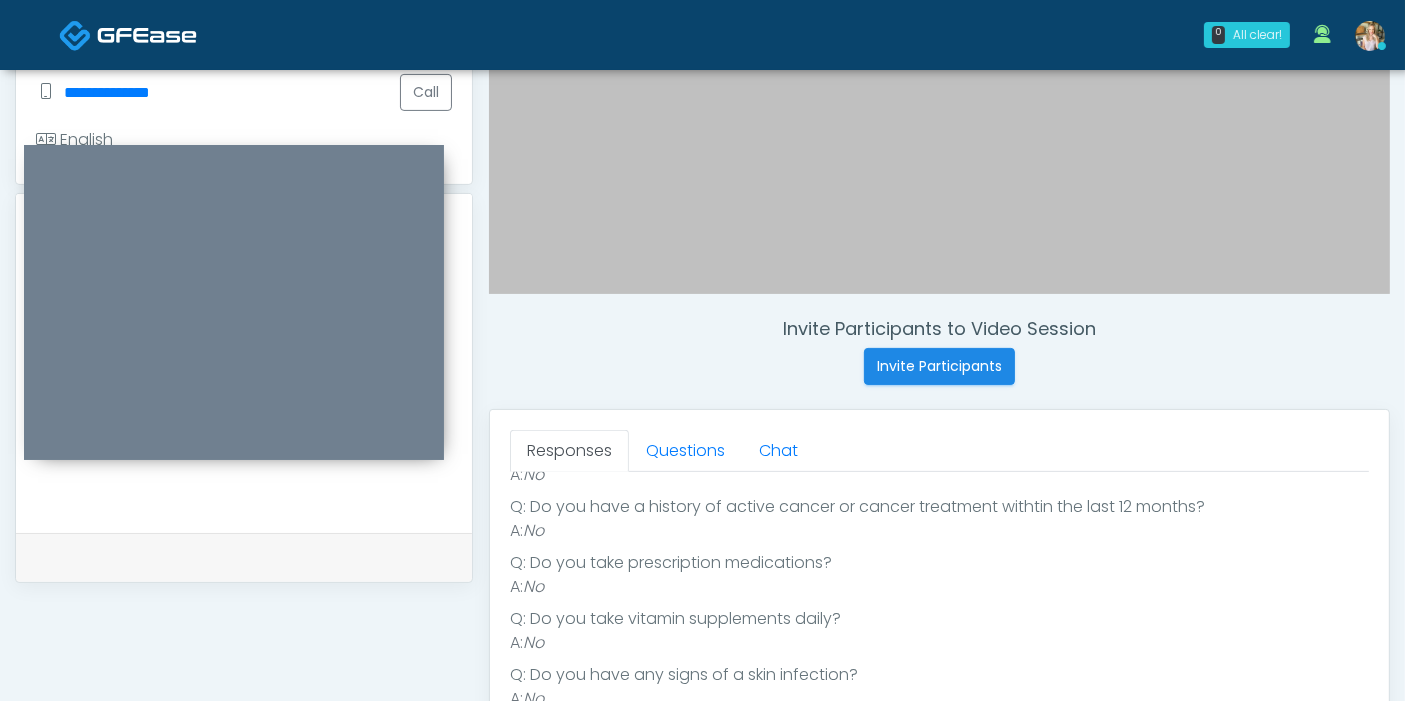 scroll, scrollTop: 297, scrollLeft: 0, axis: vertical 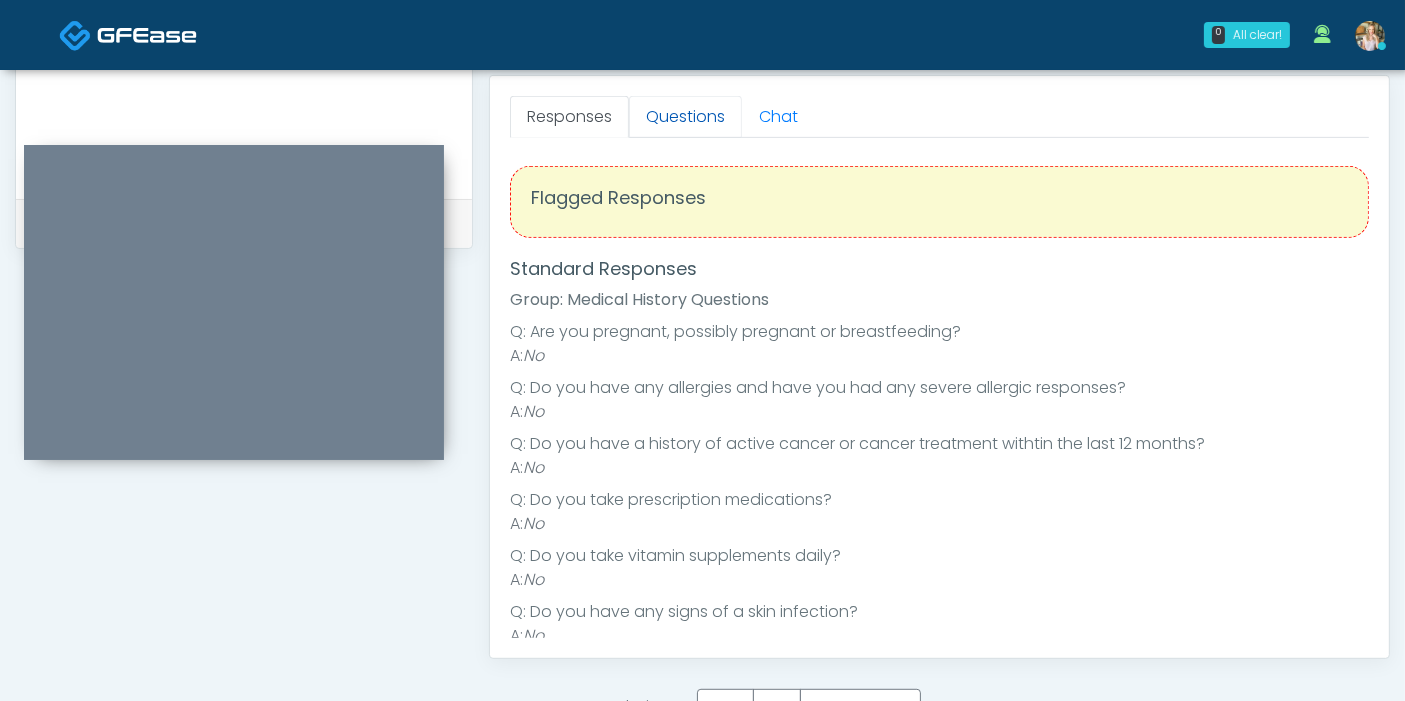 click on "Questions" at bounding box center (685, 117) 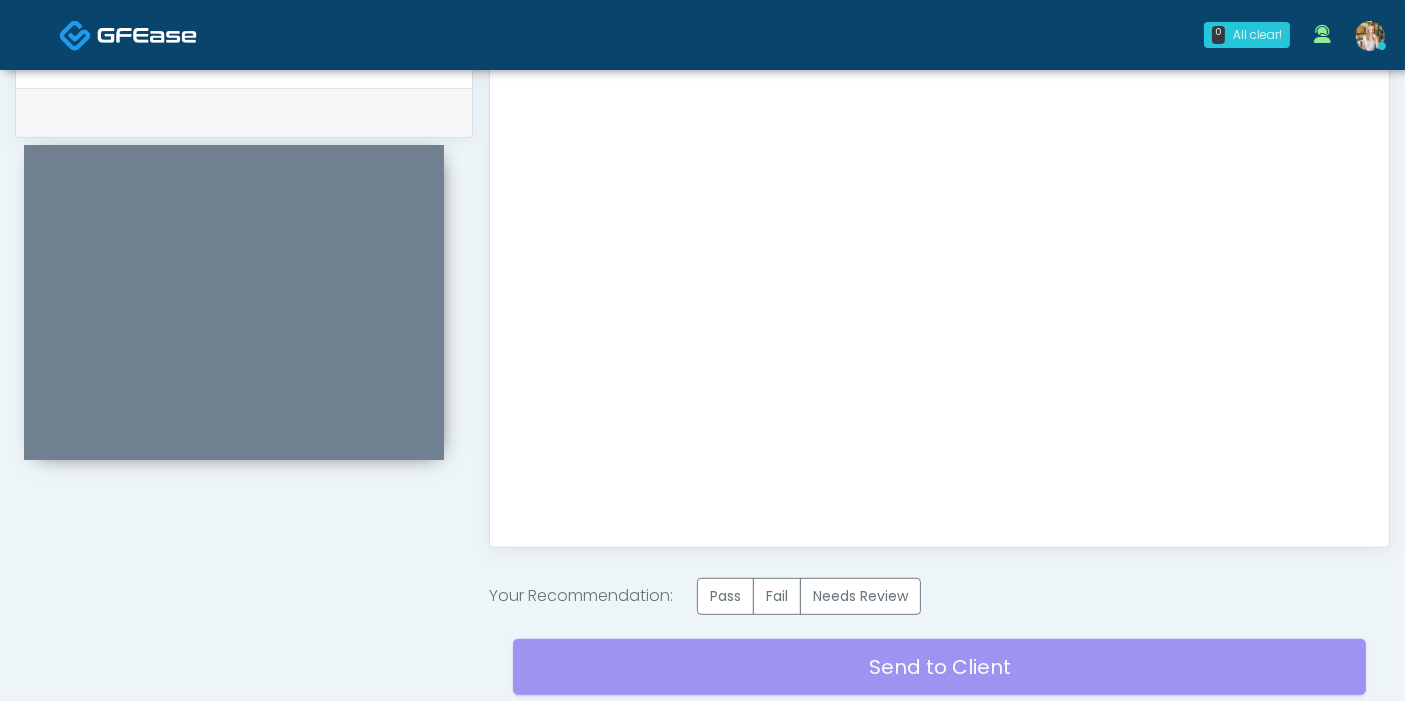 scroll, scrollTop: 1090, scrollLeft: 0, axis: vertical 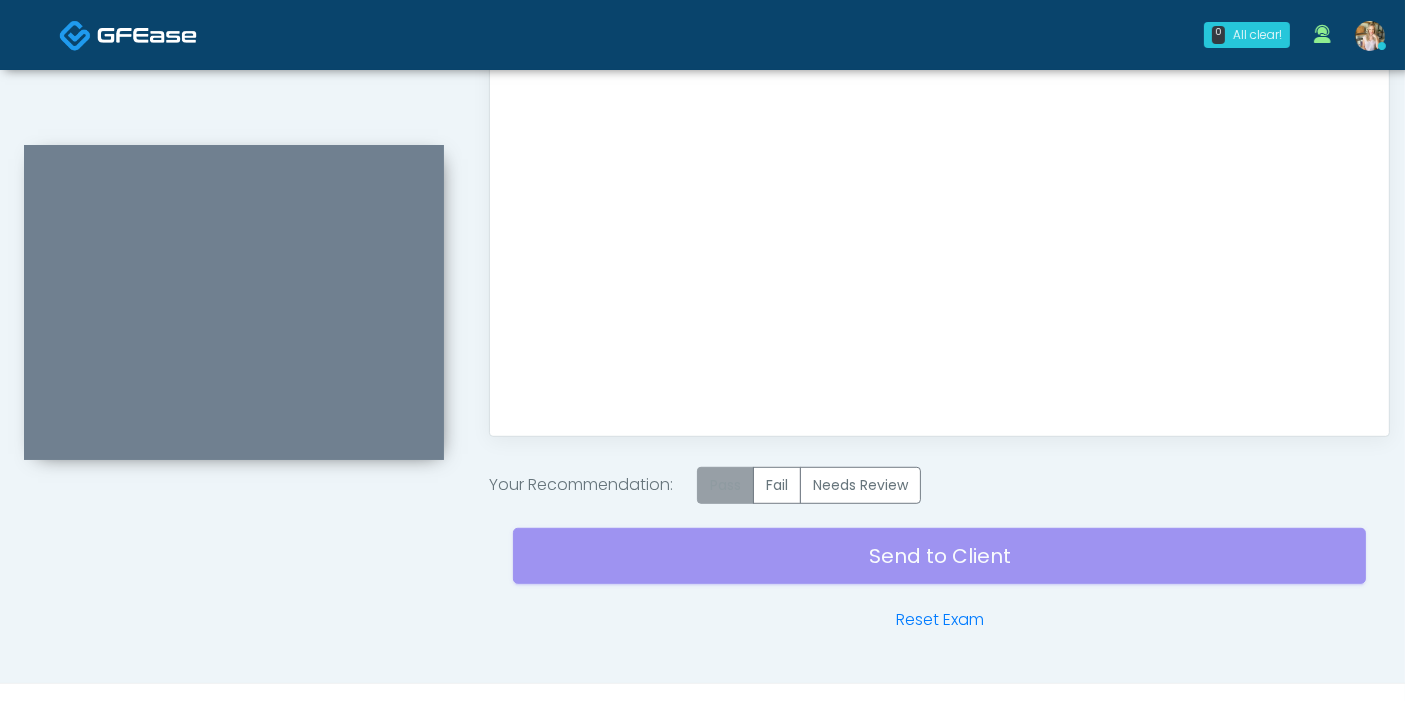 click on "Pass" at bounding box center (725, 485) 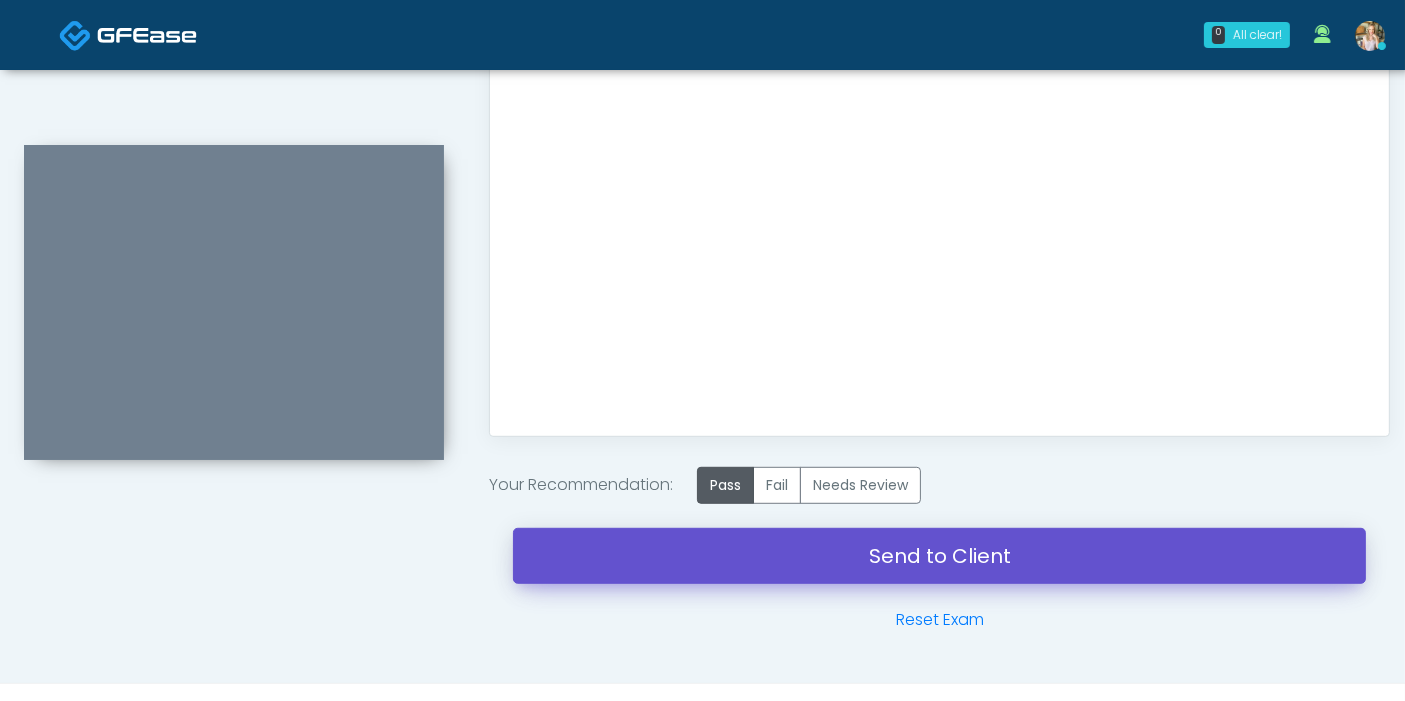 click on "Send to Client" at bounding box center [939, 556] 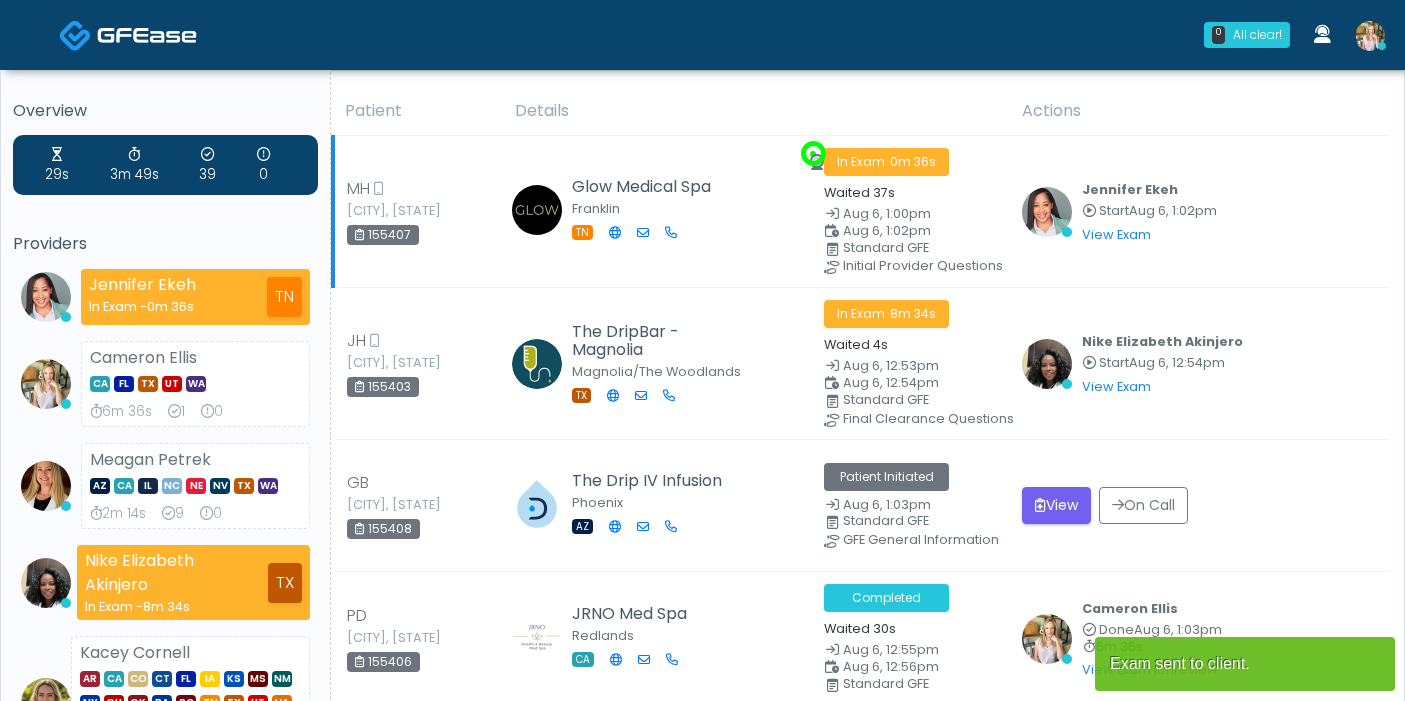 scroll, scrollTop: 0, scrollLeft: 0, axis: both 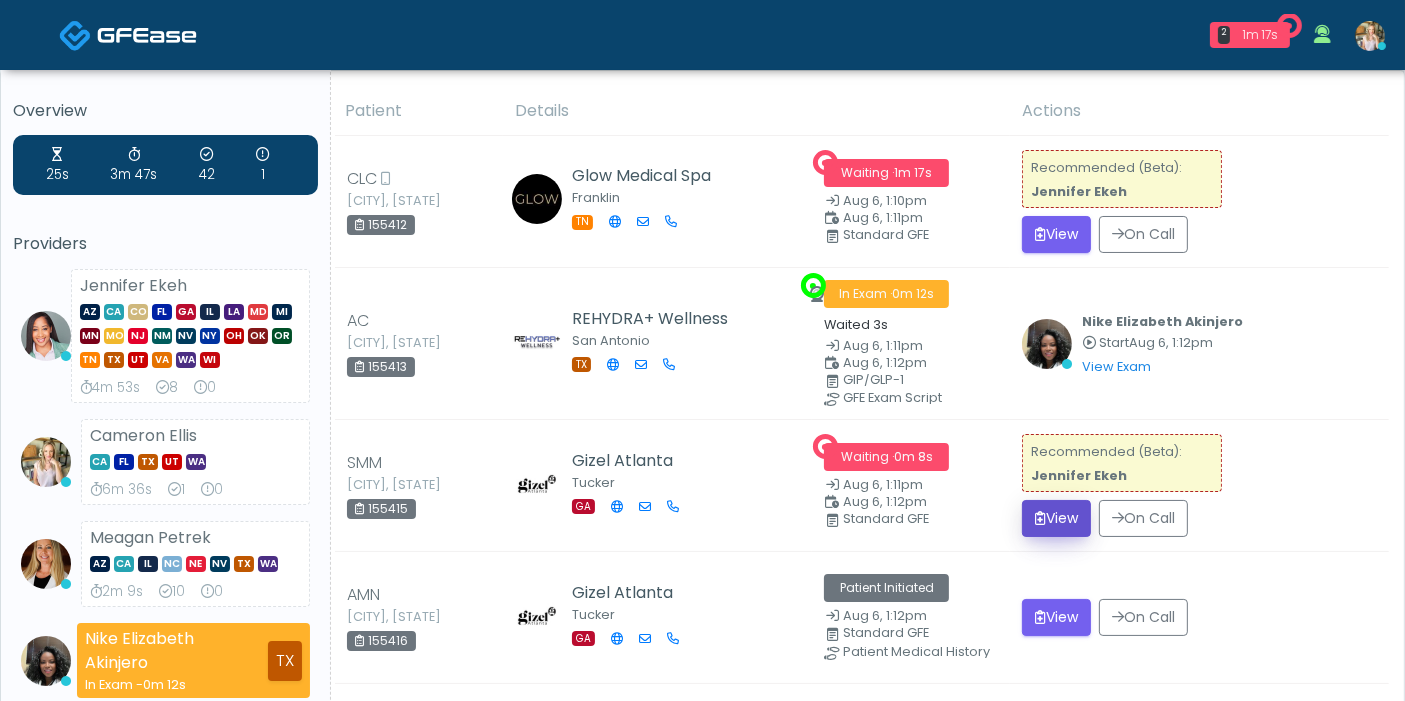 click on "View" at bounding box center [1056, 518] 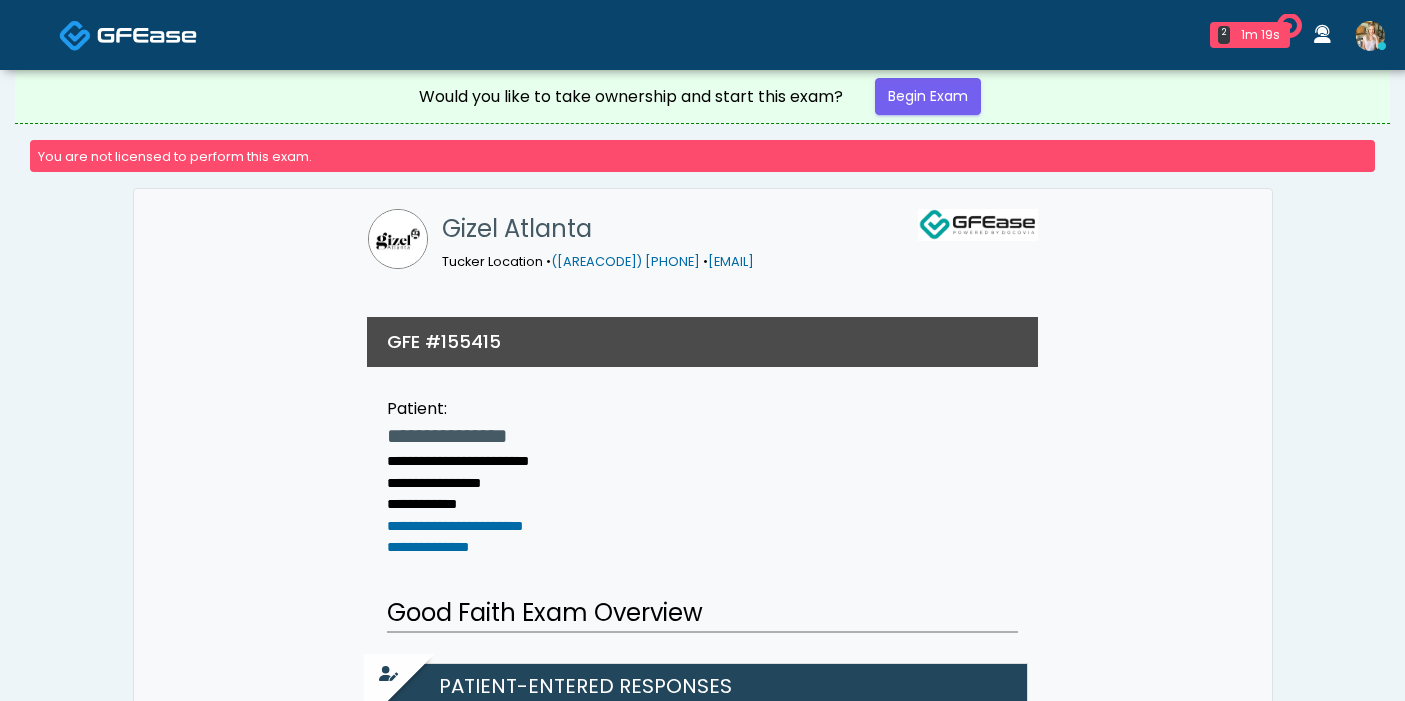 scroll, scrollTop: 0, scrollLeft: 0, axis: both 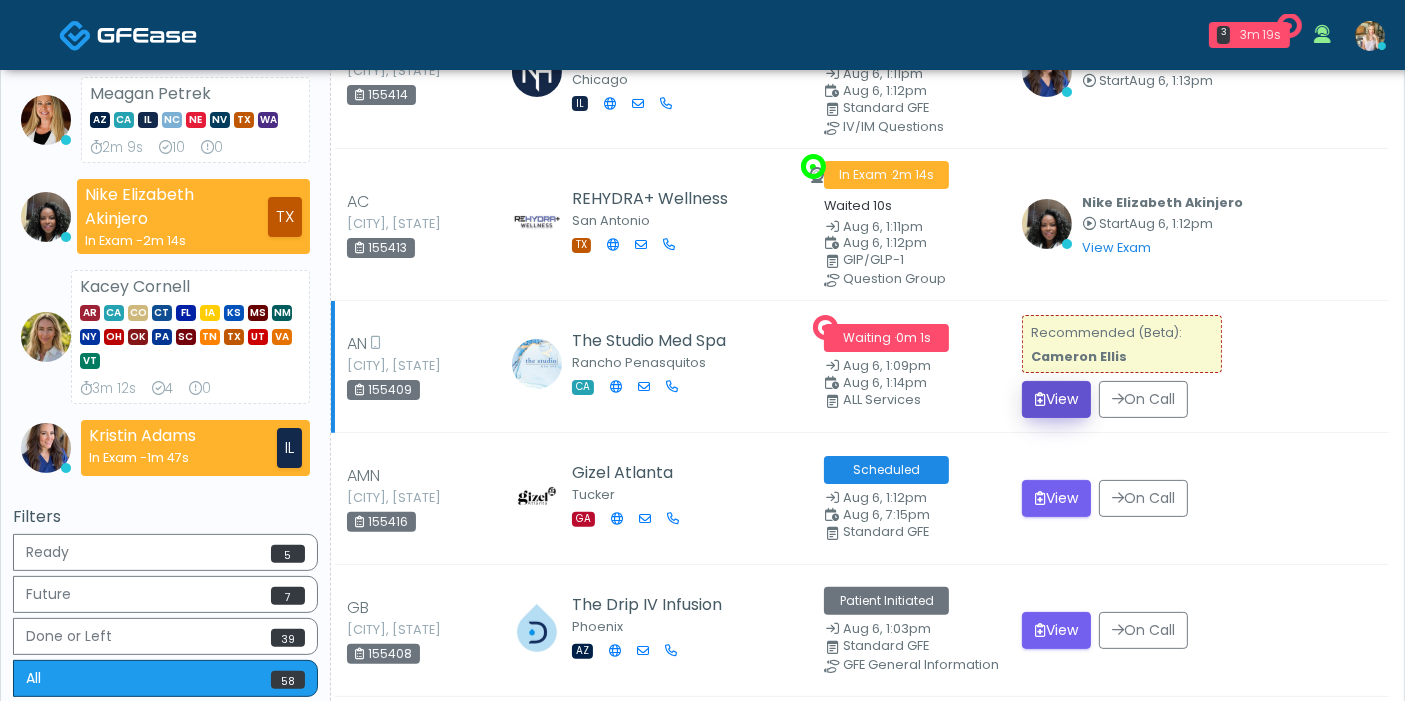 click on "View" at bounding box center [1056, 399] 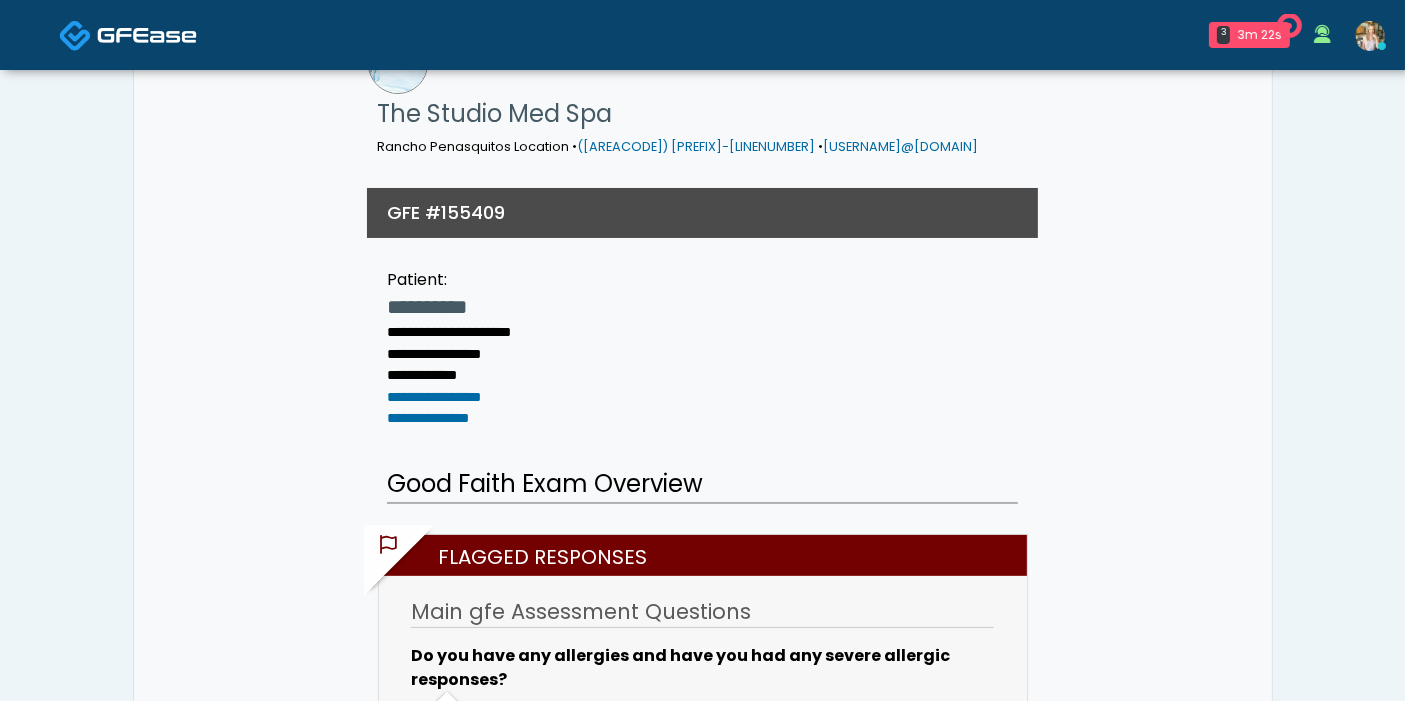 scroll, scrollTop: 333, scrollLeft: 0, axis: vertical 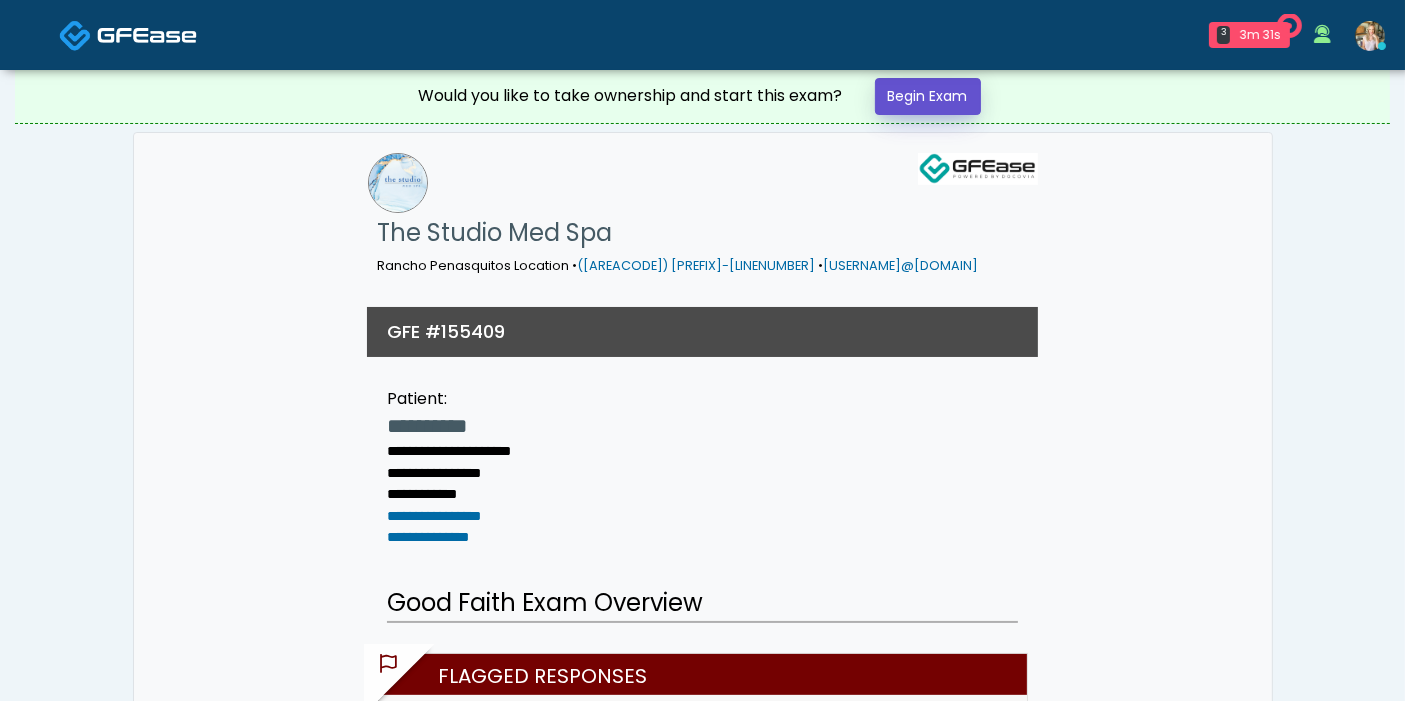 click on "Begin Exam" at bounding box center (928, 96) 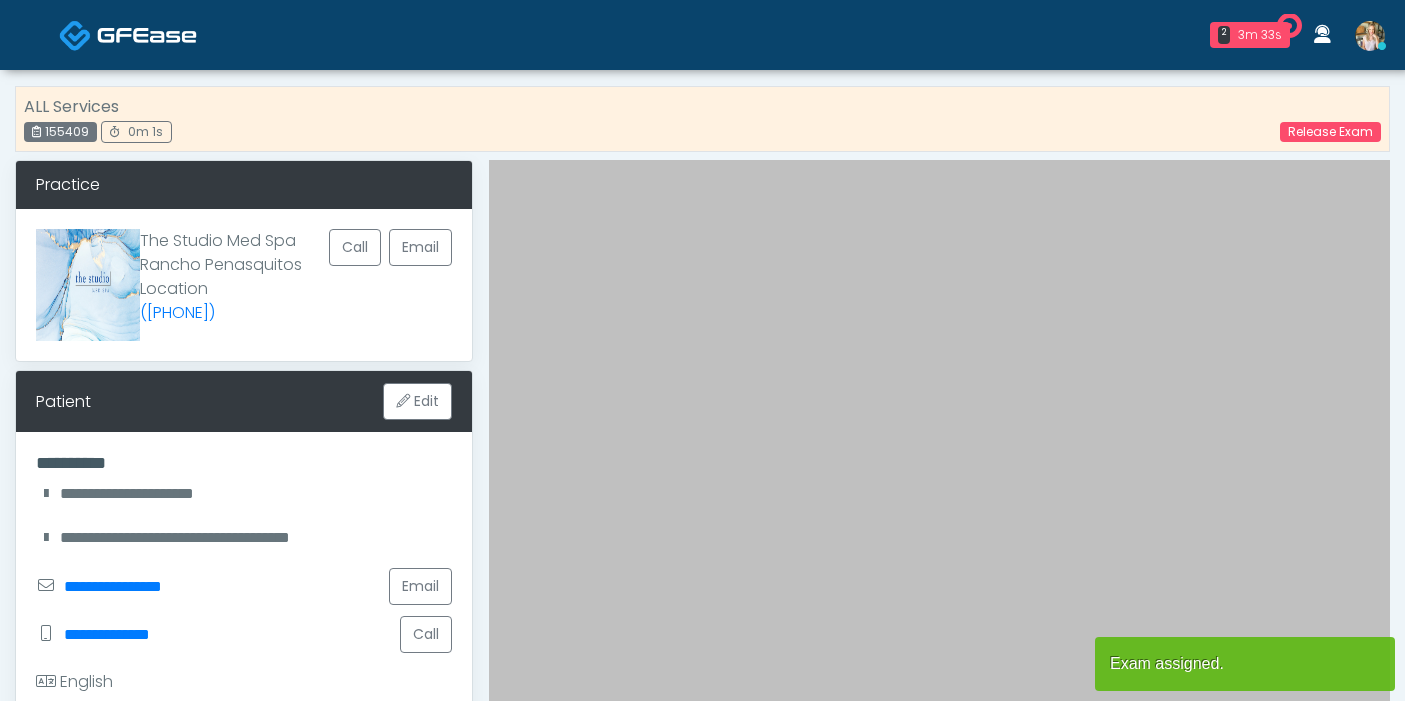 scroll, scrollTop: 0, scrollLeft: 0, axis: both 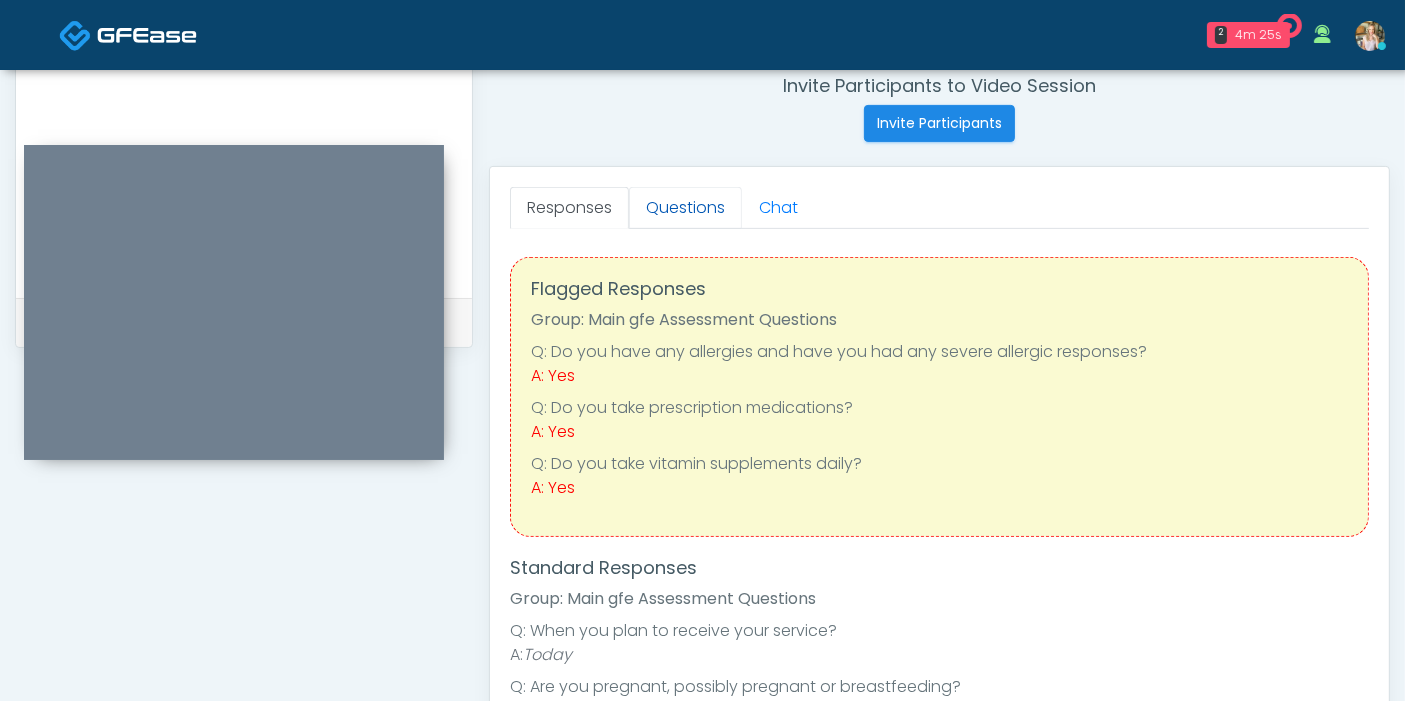 click on "Questions" at bounding box center (685, 208) 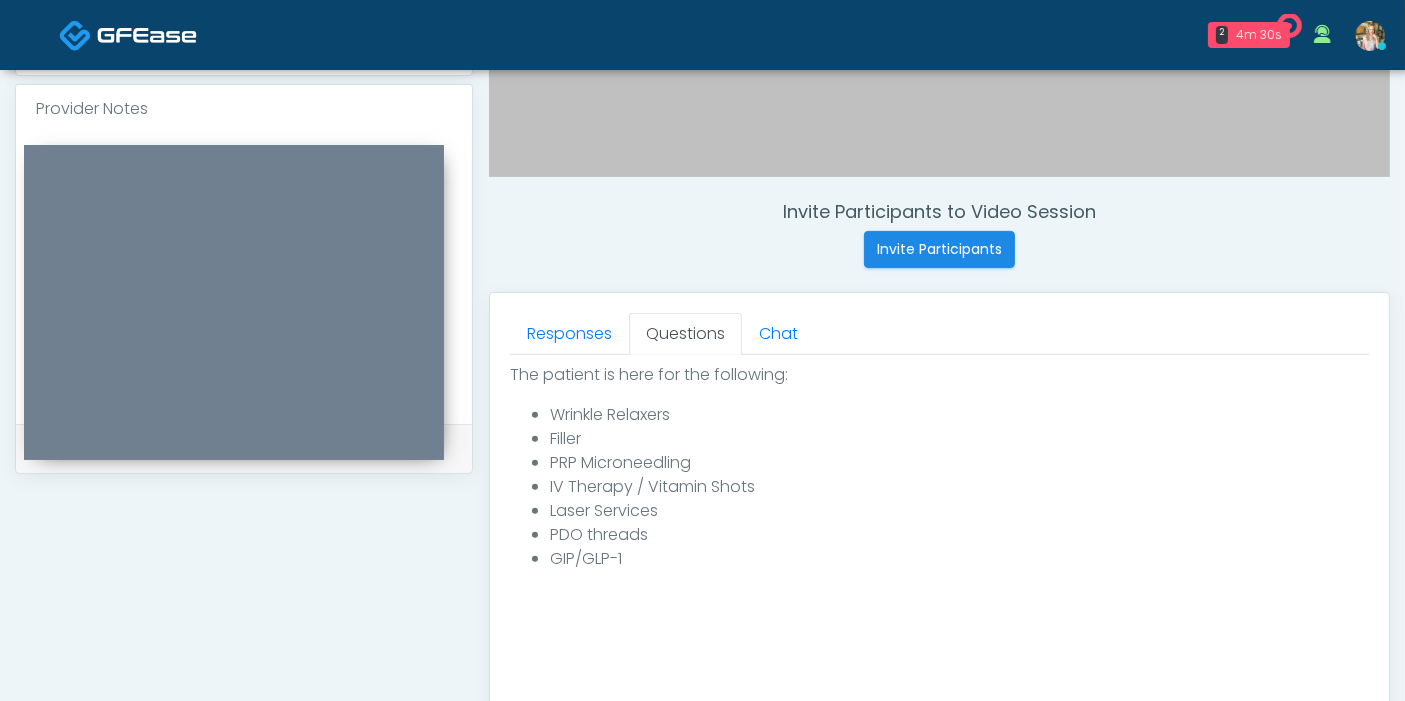 scroll, scrollTop: 555, scrollLeft: 0, axis: vertical 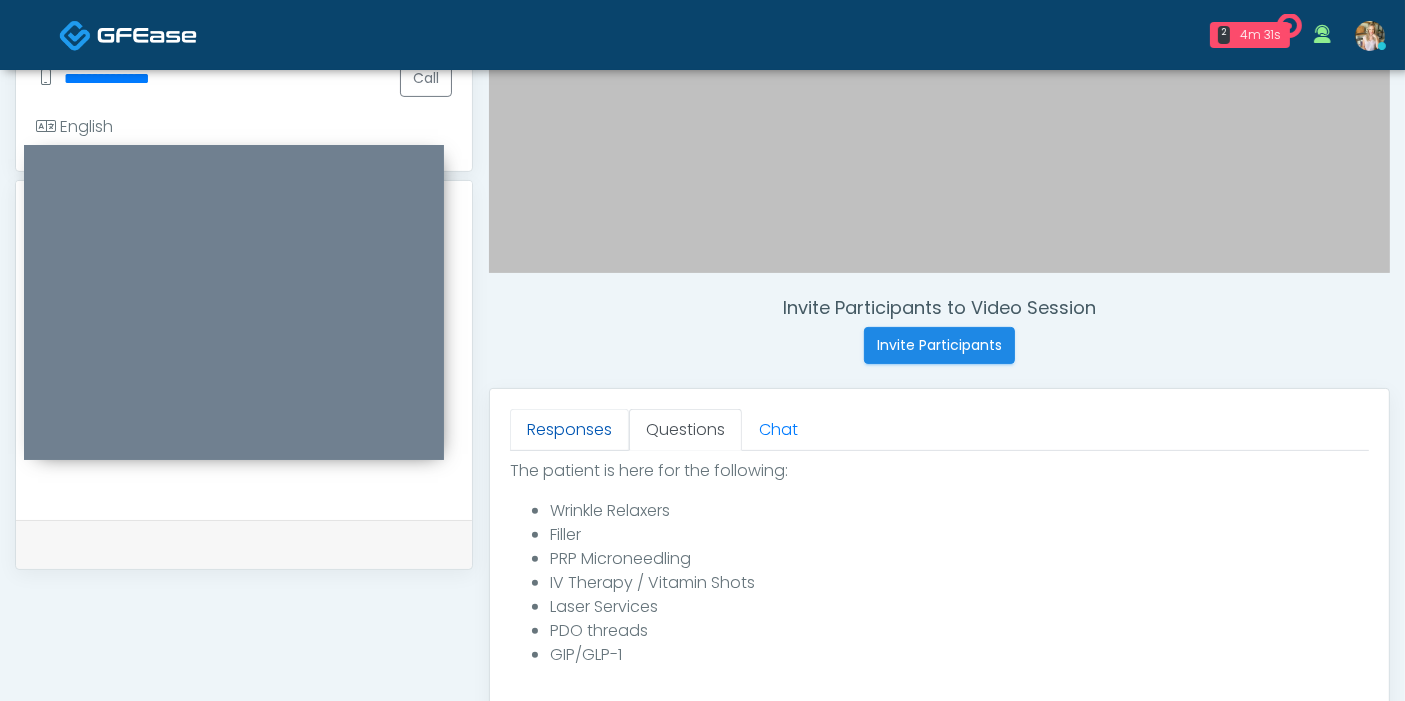click on "Responses" at bounding box center [569, 430] 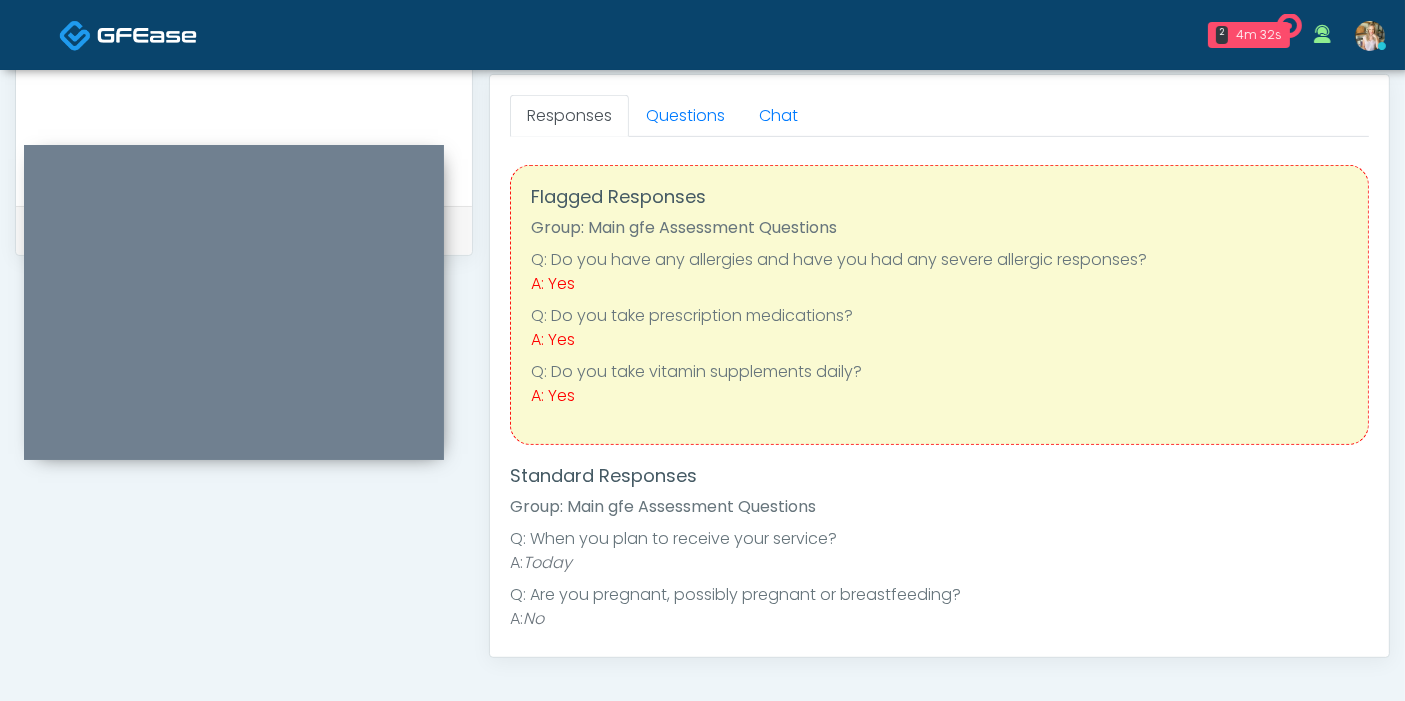 scroll, scrollTop: 1000, scrollLeft: 0, axis: vertical 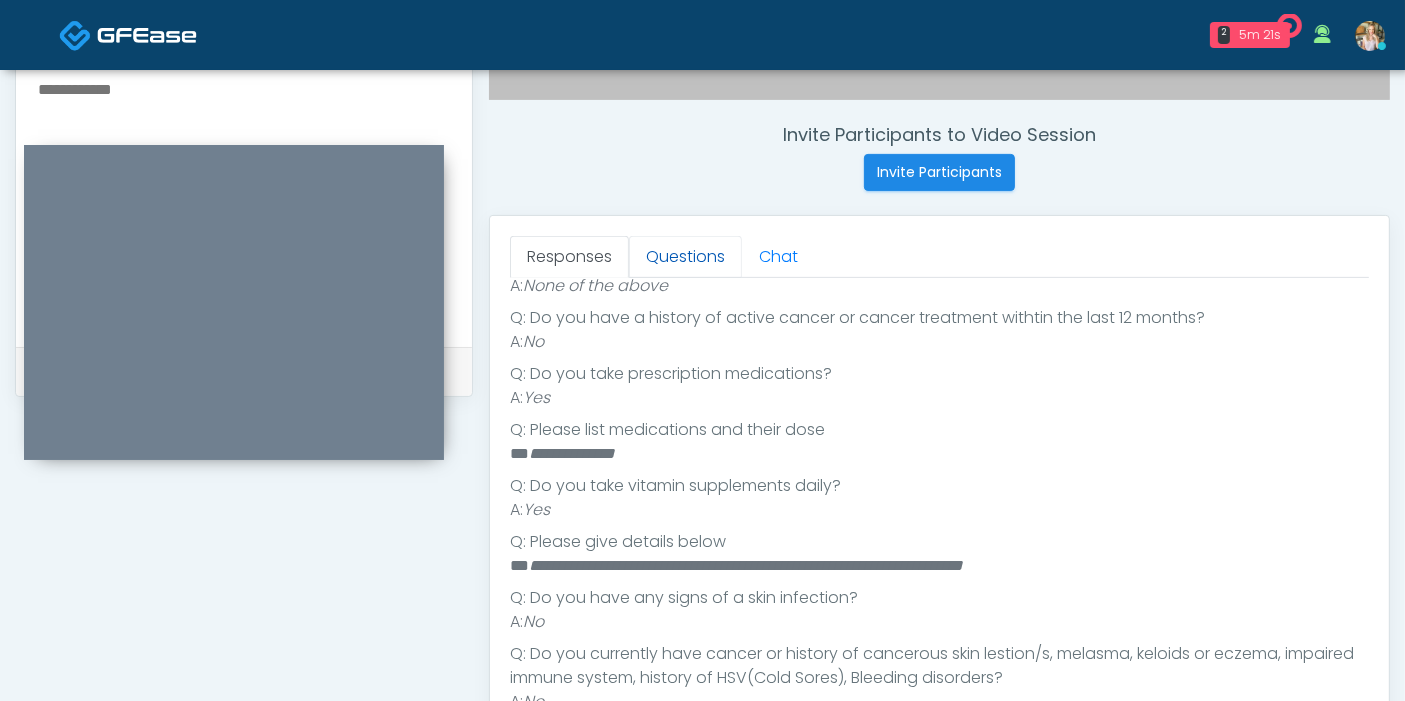 click on "Questions" at bounding box center [685, 257] 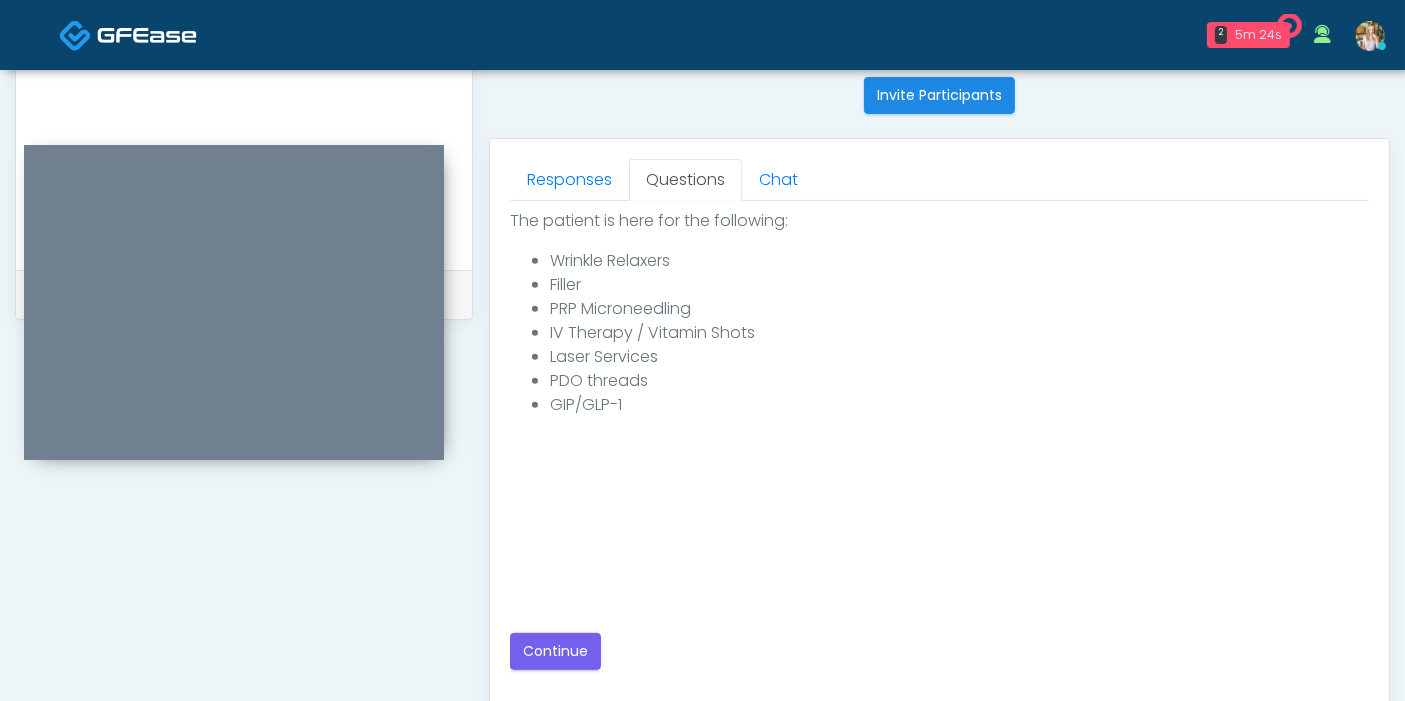 scroll, scrollTop: 840, scrollLeft: 0, axis: vertical 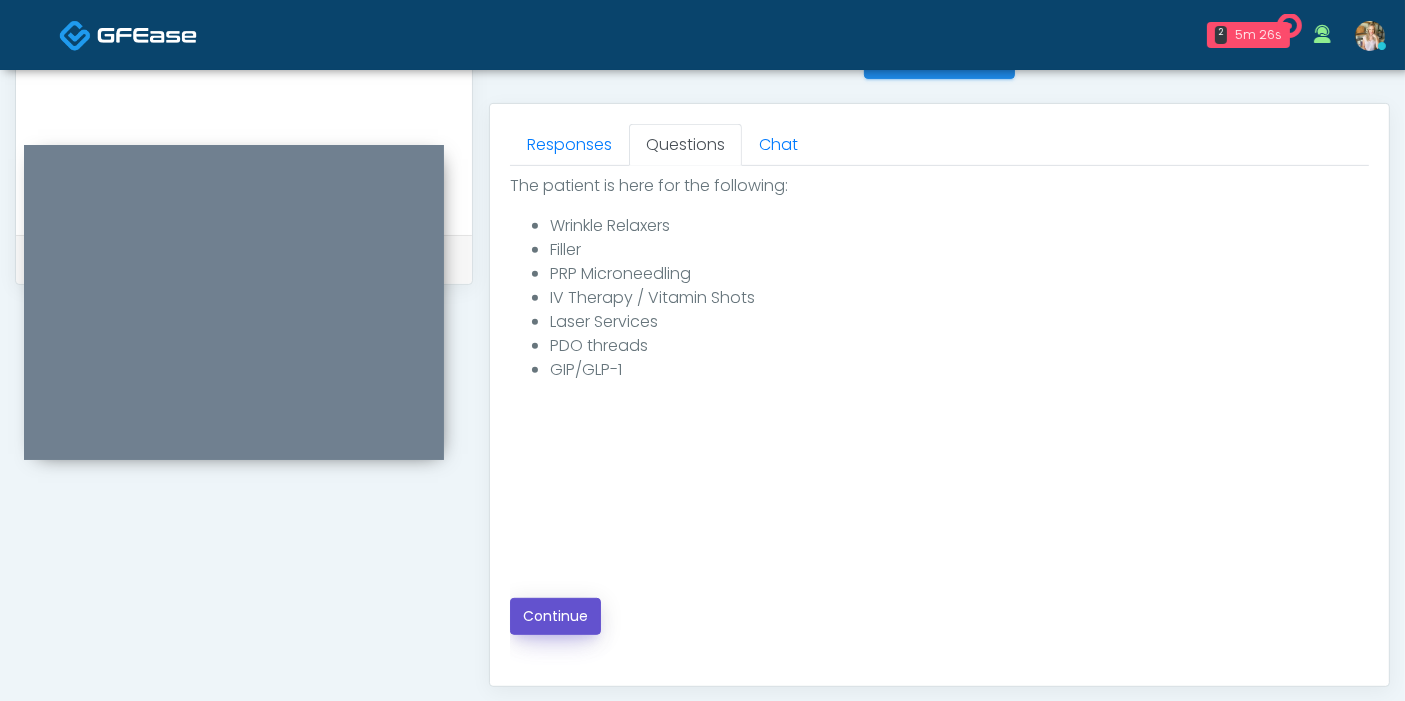 click on "Continue" at bounding box center (555, 616) 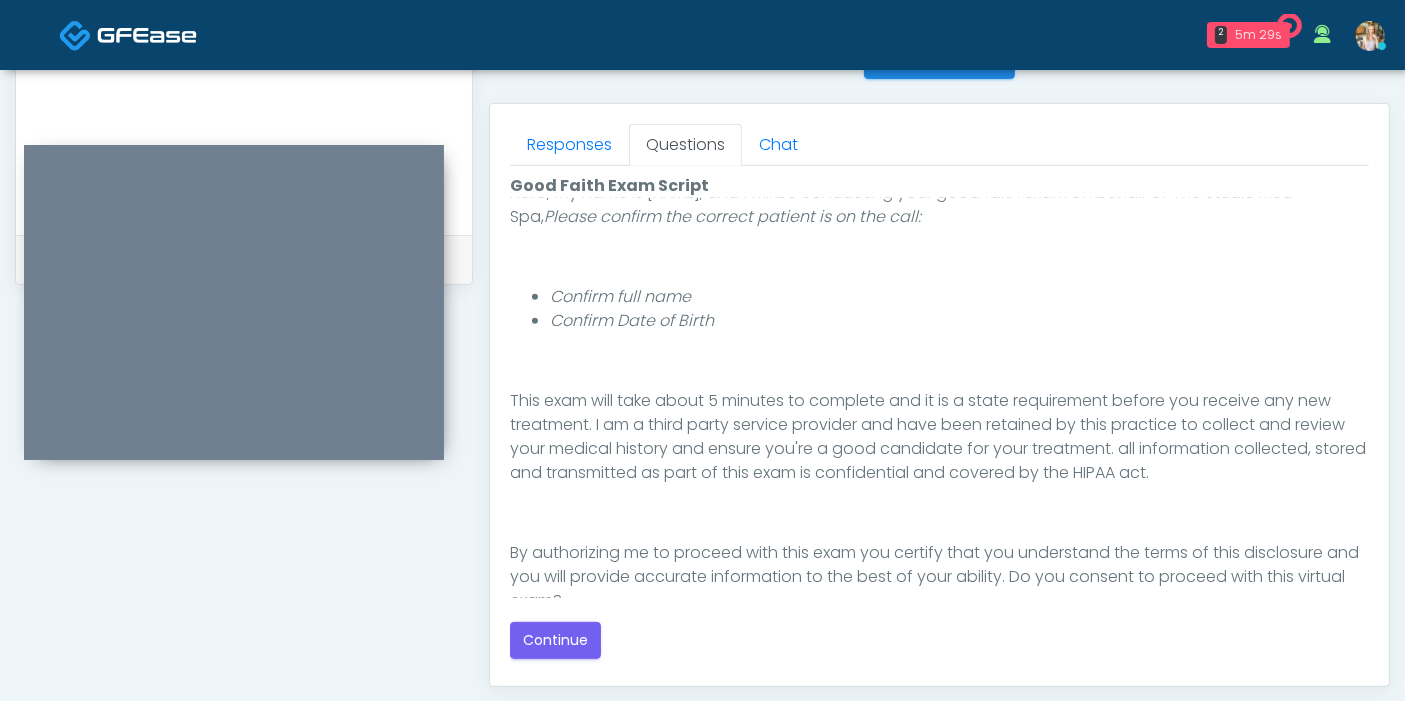 scroll, scrollTop: 207, scrollLeft: 0, axis: vertical 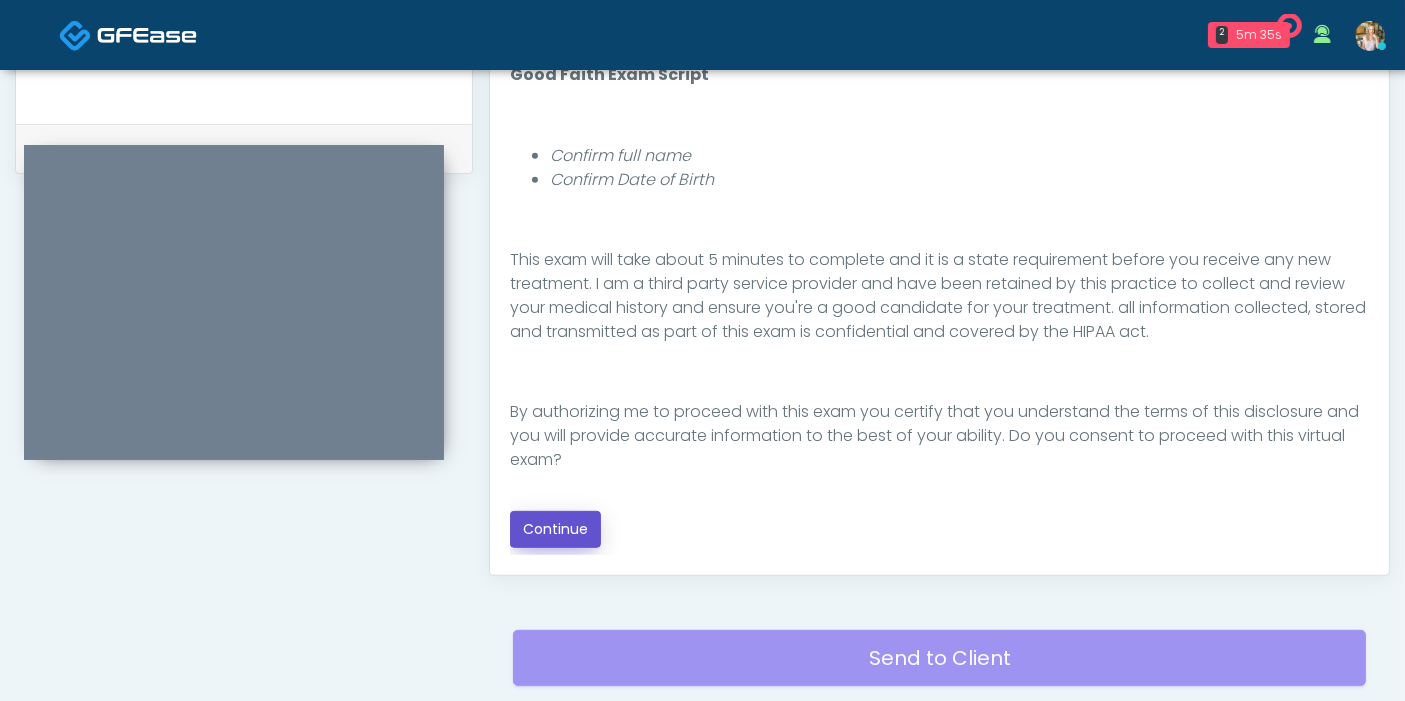 click on "Continue" at bounding box center (555, 529) 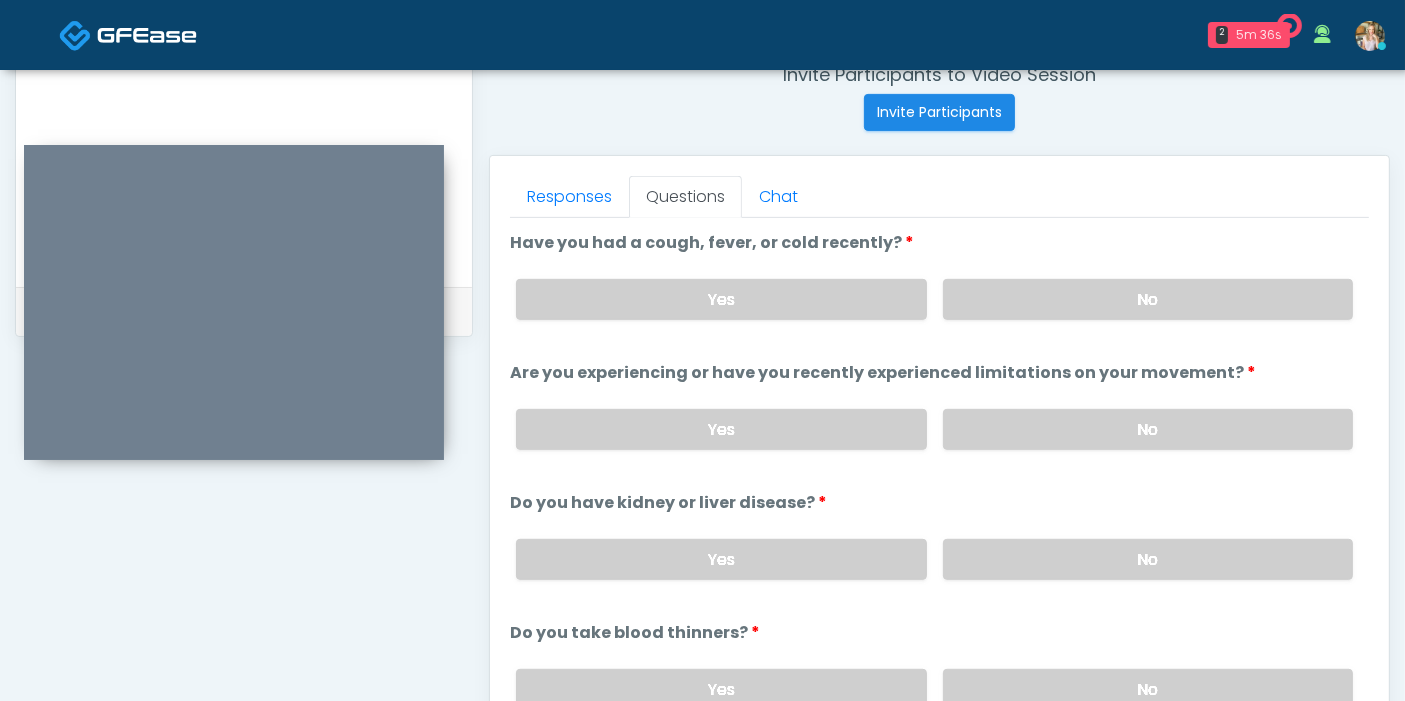 scroll, scrollTop: 757, scrollLeft: 0, axis: vertical 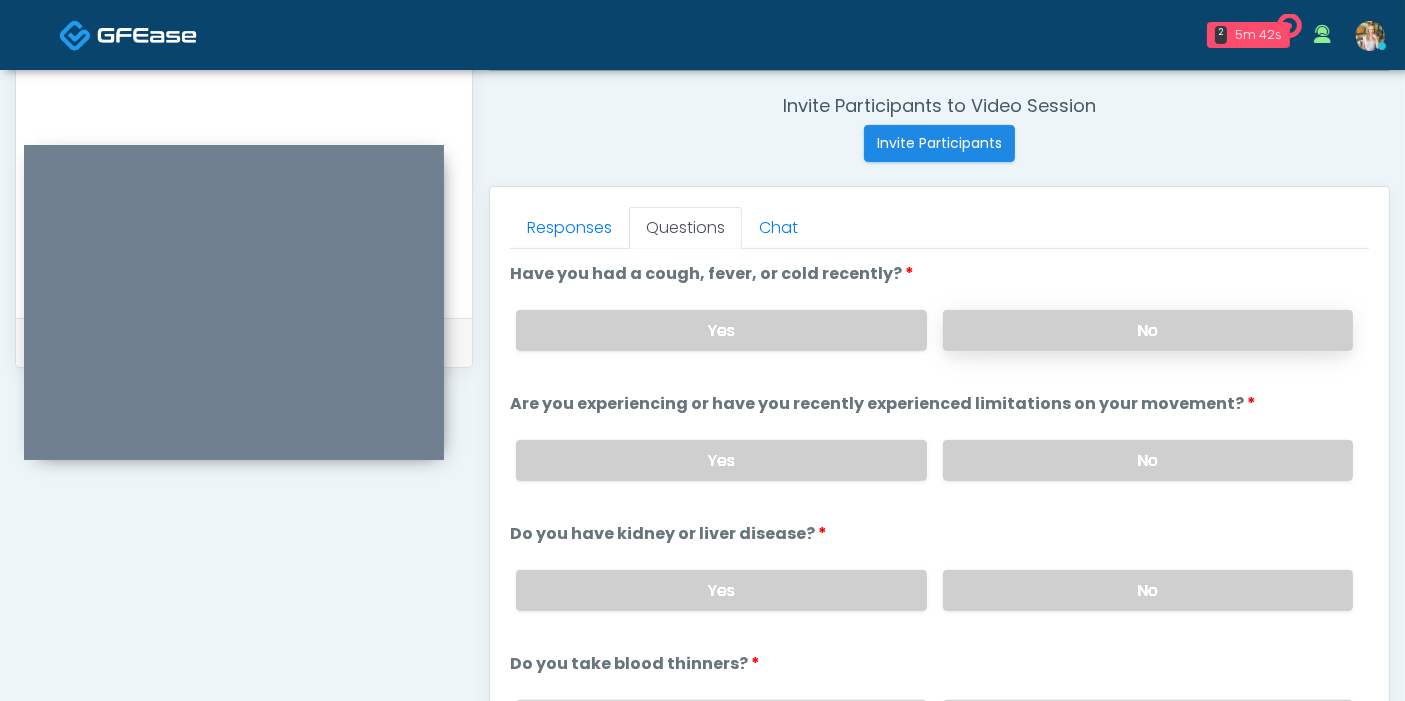 click on "No" at bounding box center [1148, 330] 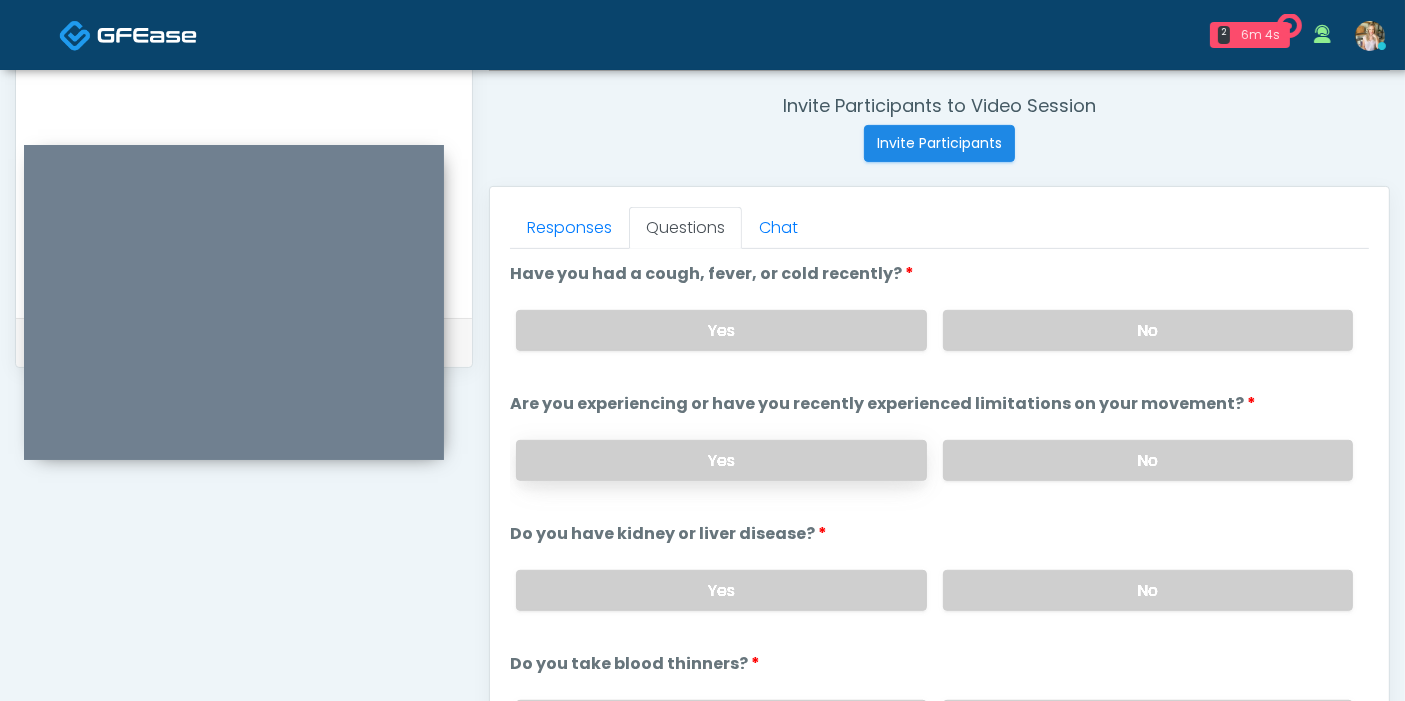 click on "Yes" at bounding box center (721, 460) 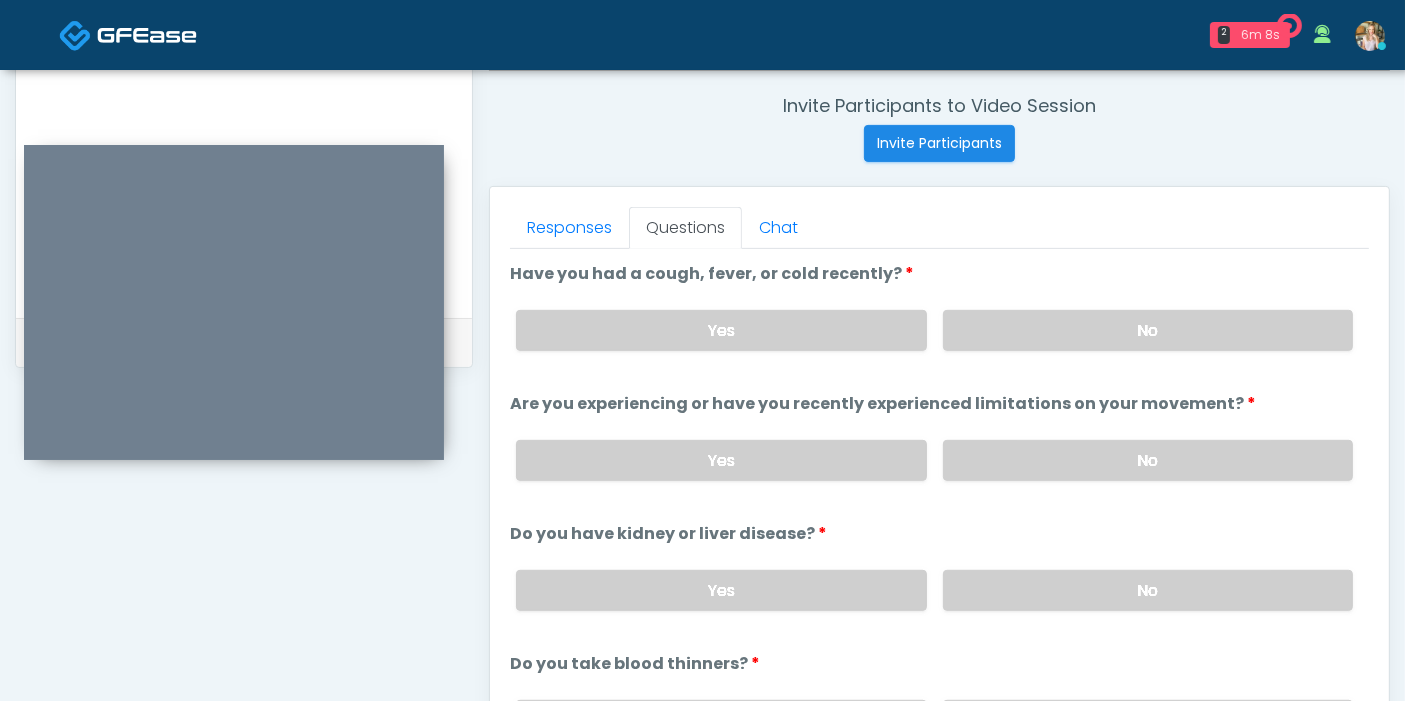 scroll, scrollTop: 111, scrollLeft: 0, axis: vertical 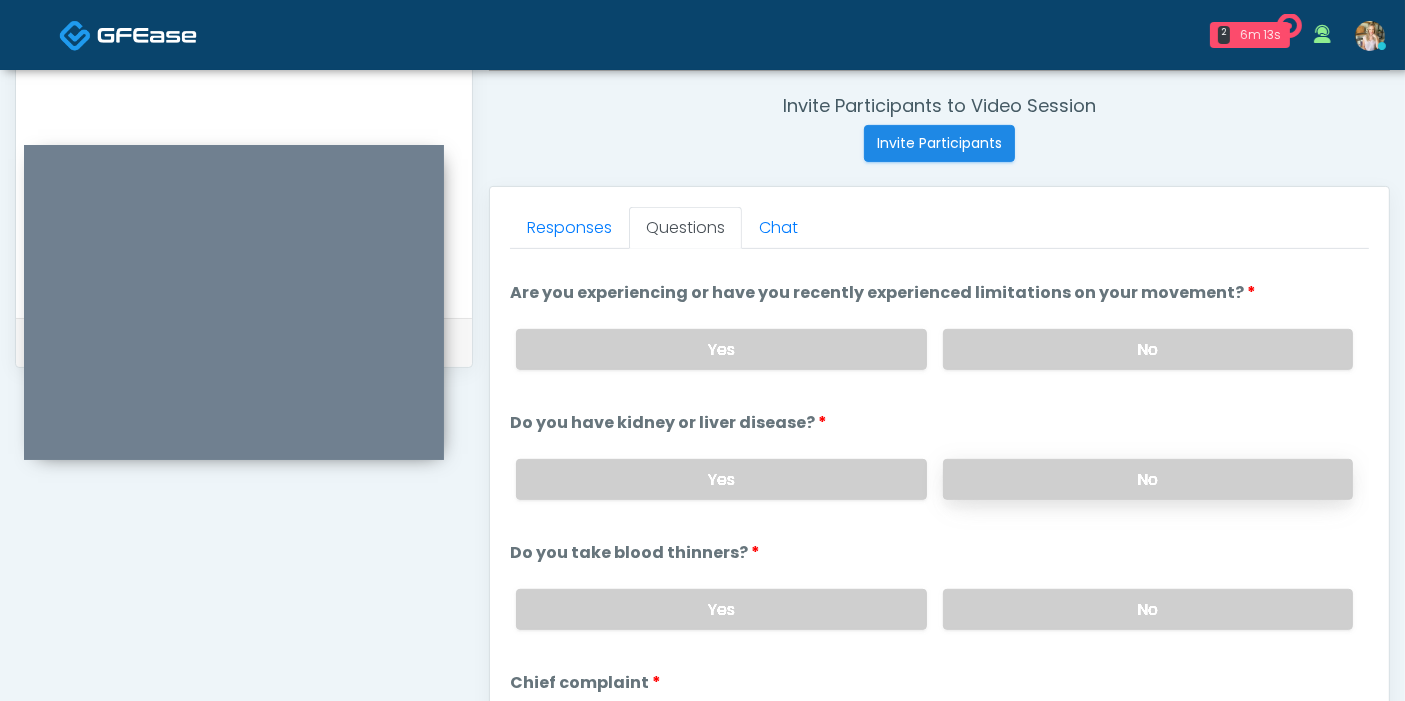 click on "No" at bounding box center [1148, 479] 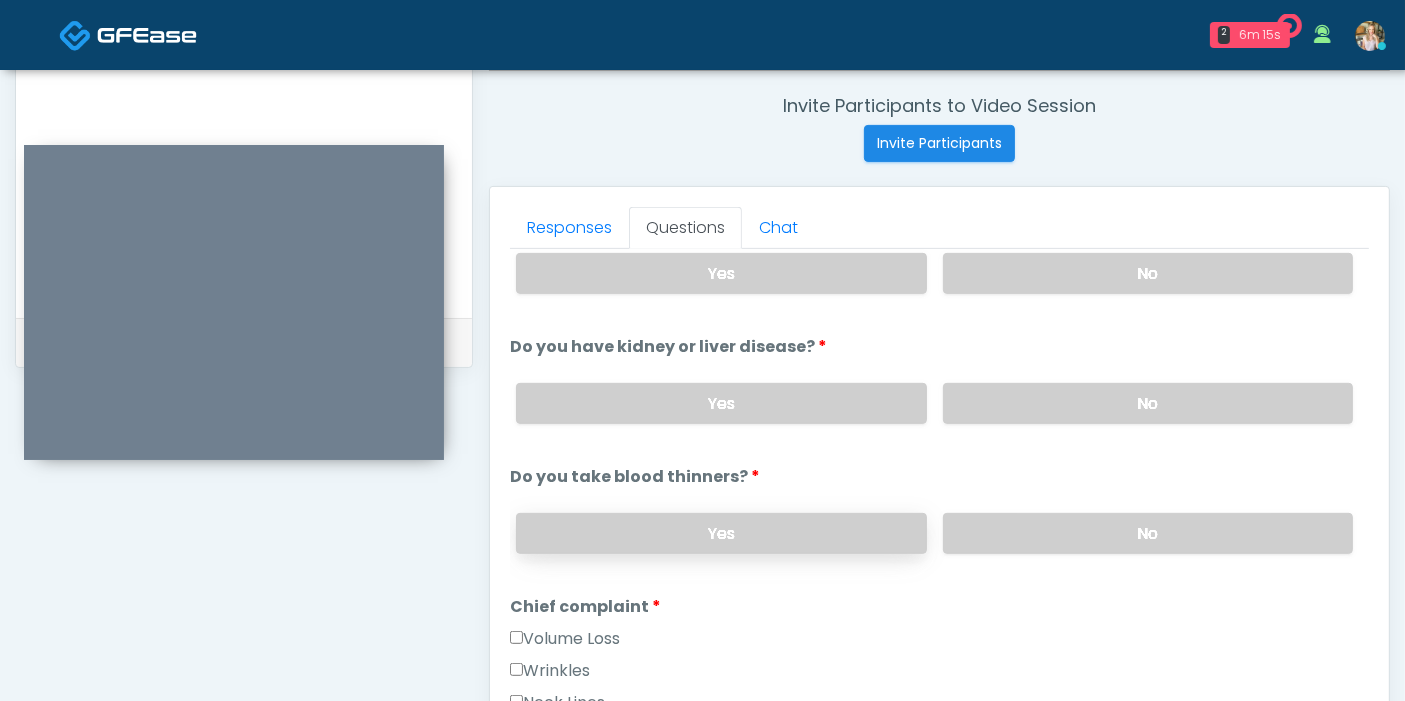 scroll, scrollTop: 222, scrollLeft: 0, axis: vertical 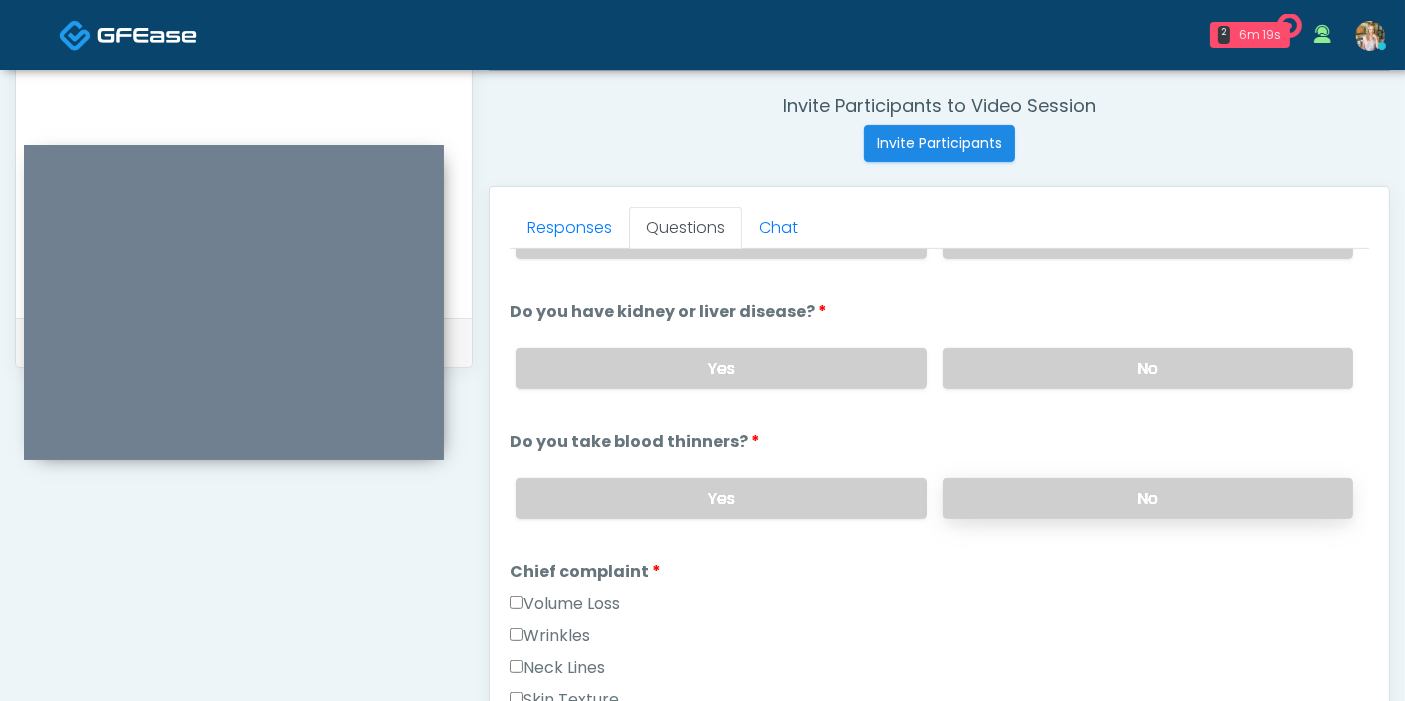 click on "No" at bounding box center [1148, 498] 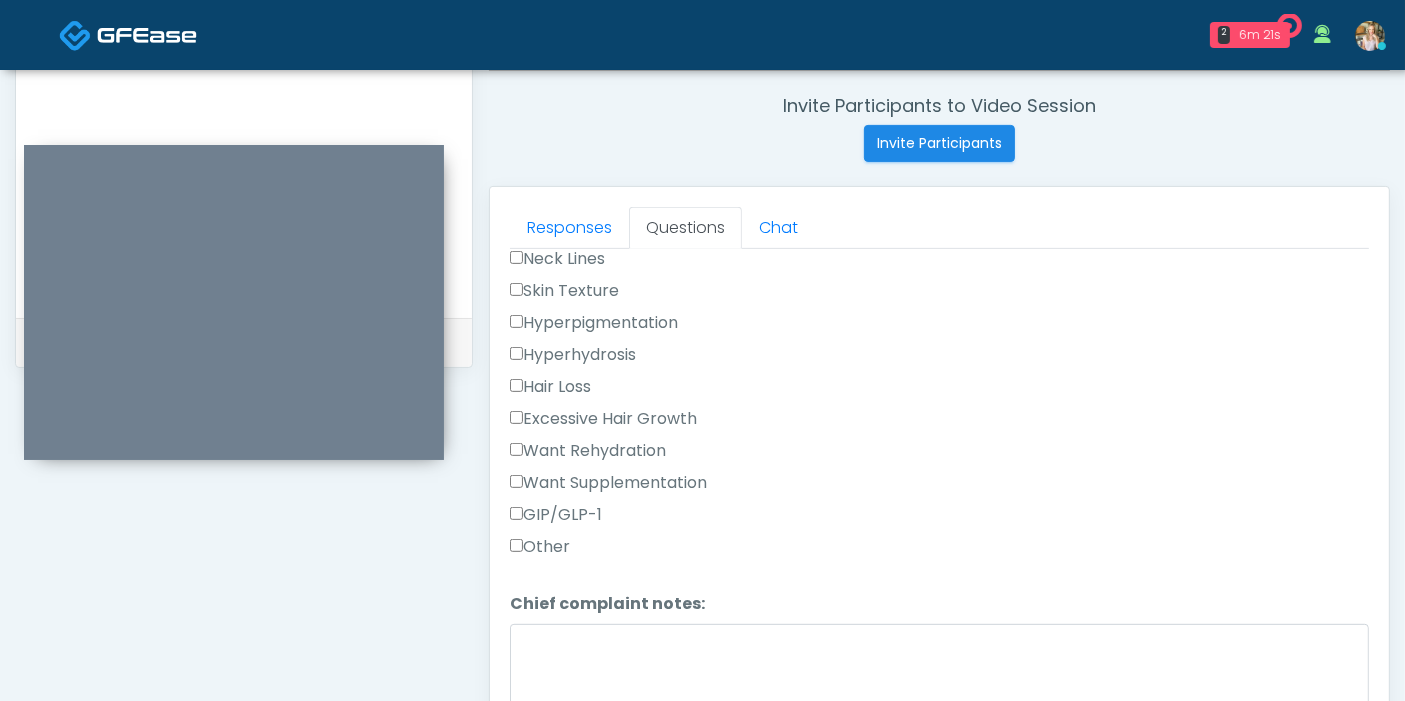 scroll, scrollTop: 666, scrollLeft: 0, axis: vertical 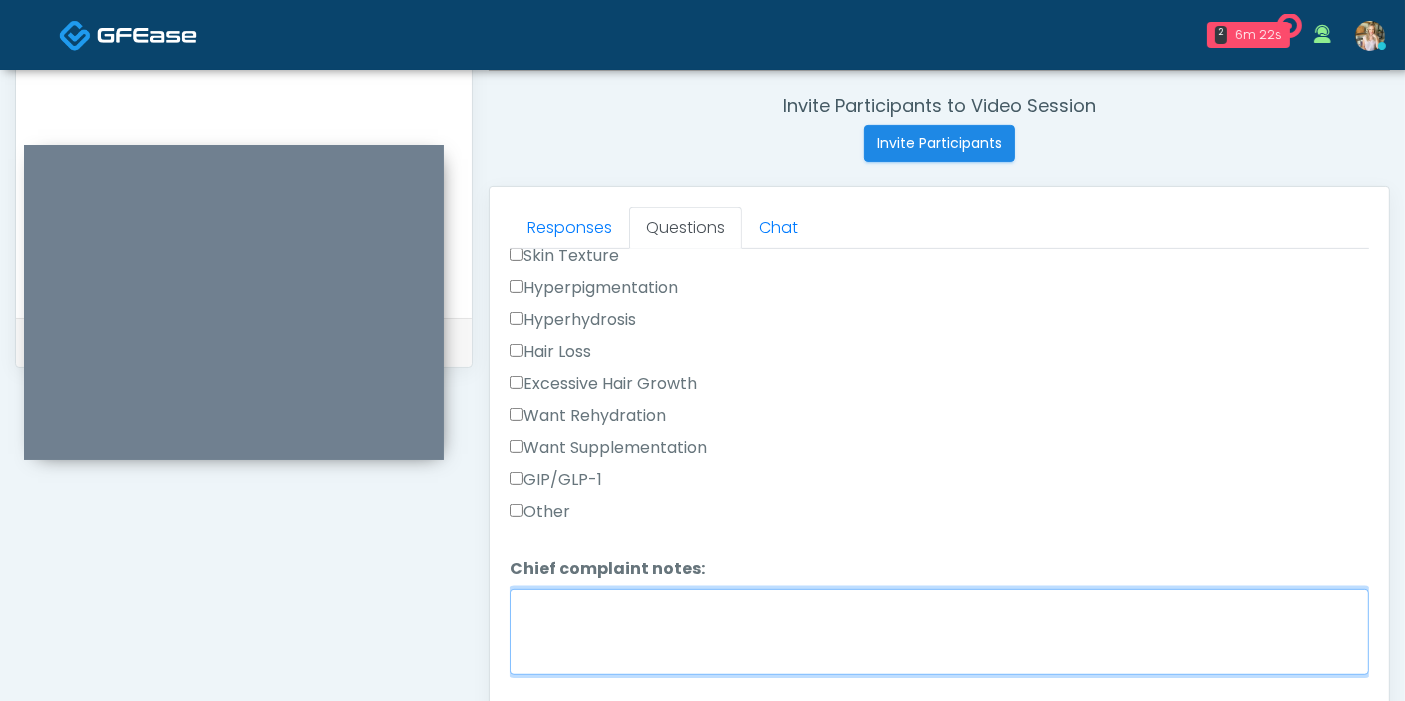 click on "Chief complaint notes:" at bounding box center [939, 632] 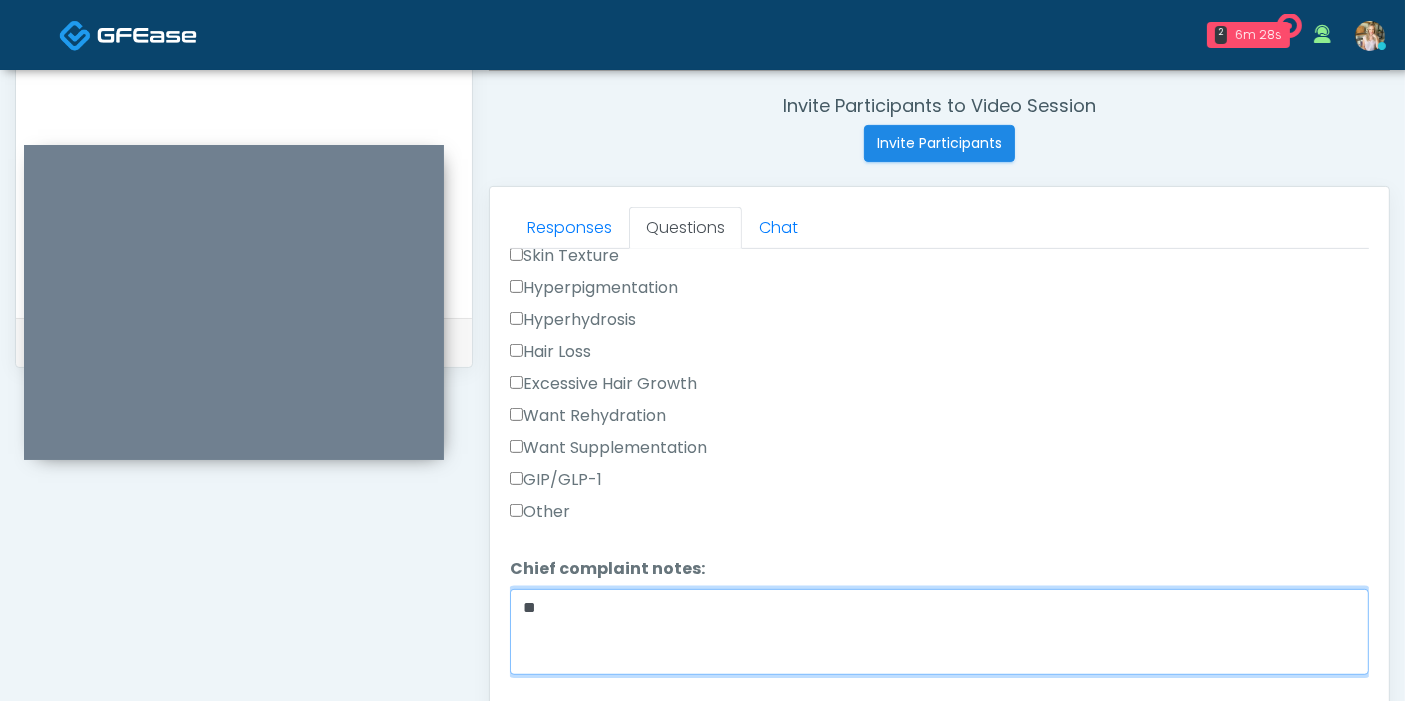 type on "*" 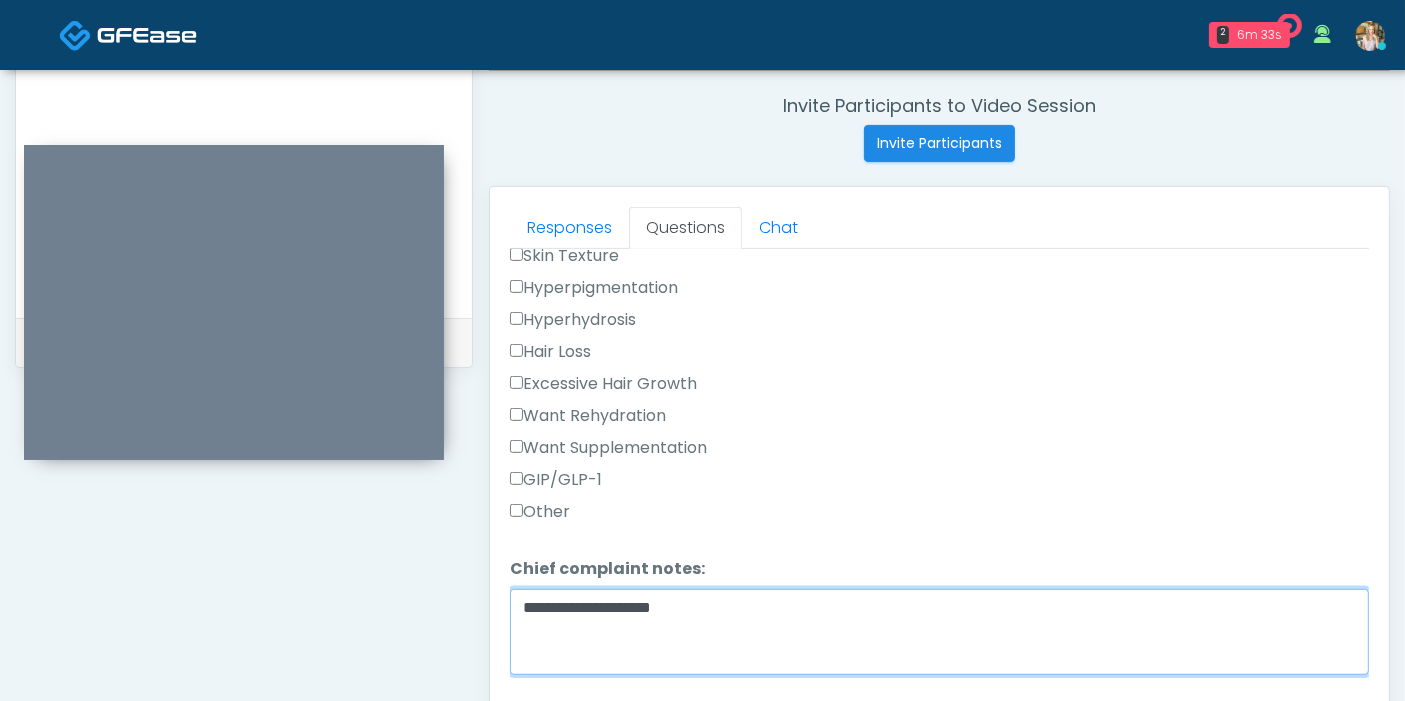 type on "**********" 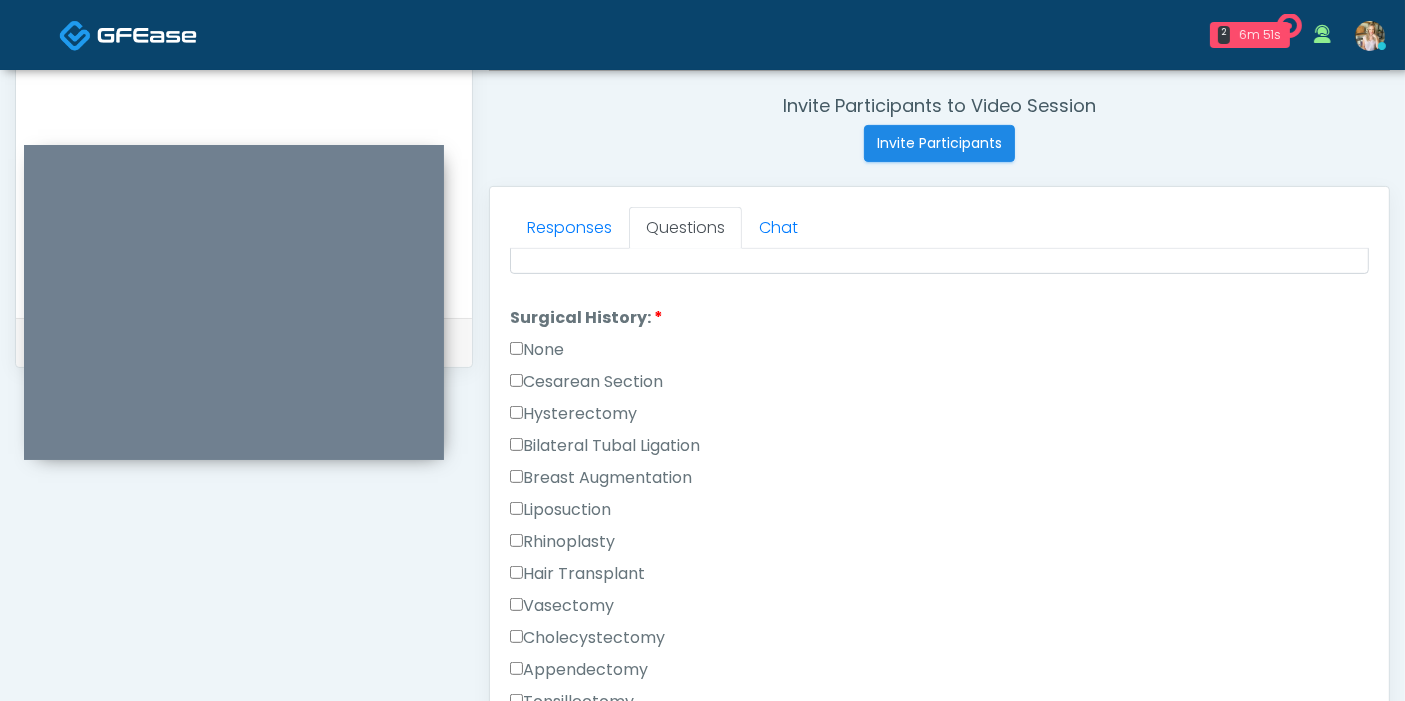 scroll, scrollTop: 1000, scrollLeft: 0, axis: vertical 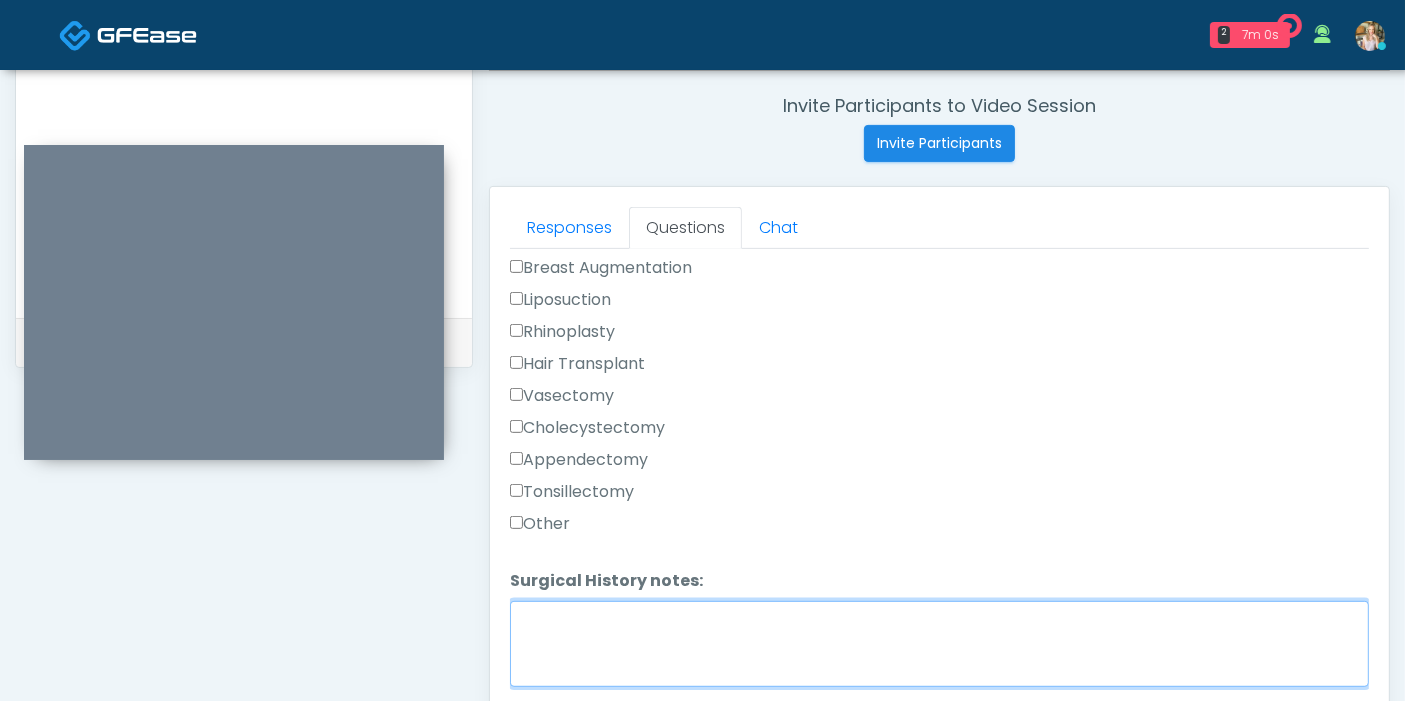 click on "Surgical History notes:" at bounding box center [939, 644] 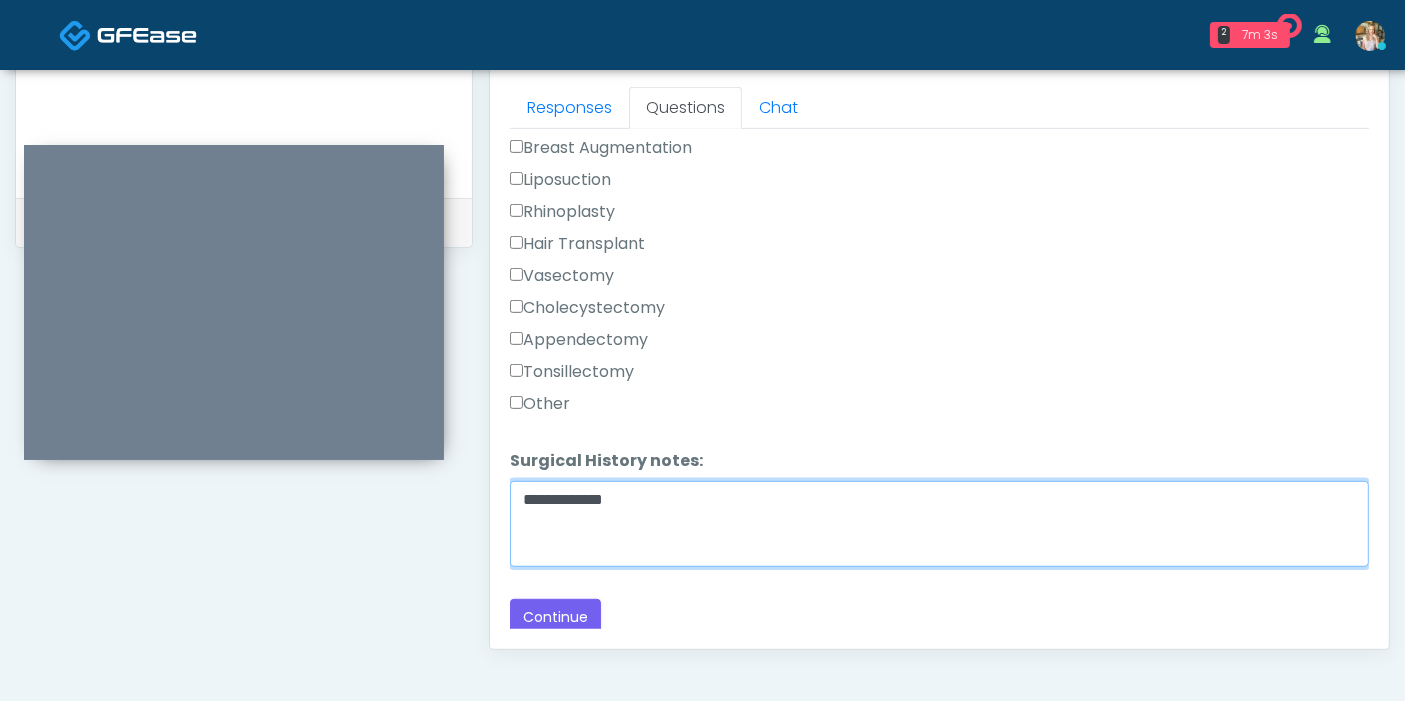 scroll, scrollTop: 979, scrollLeft: 0, axis: vertical 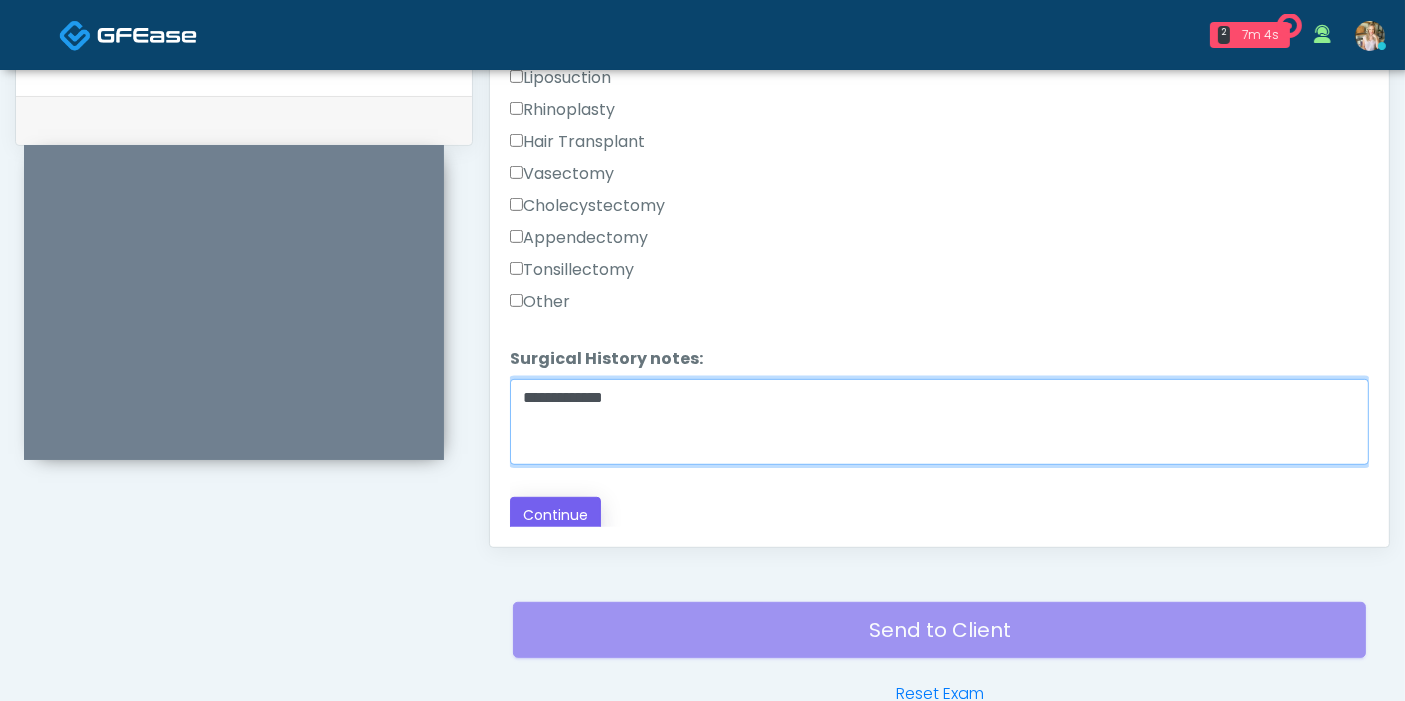 type on "**********" 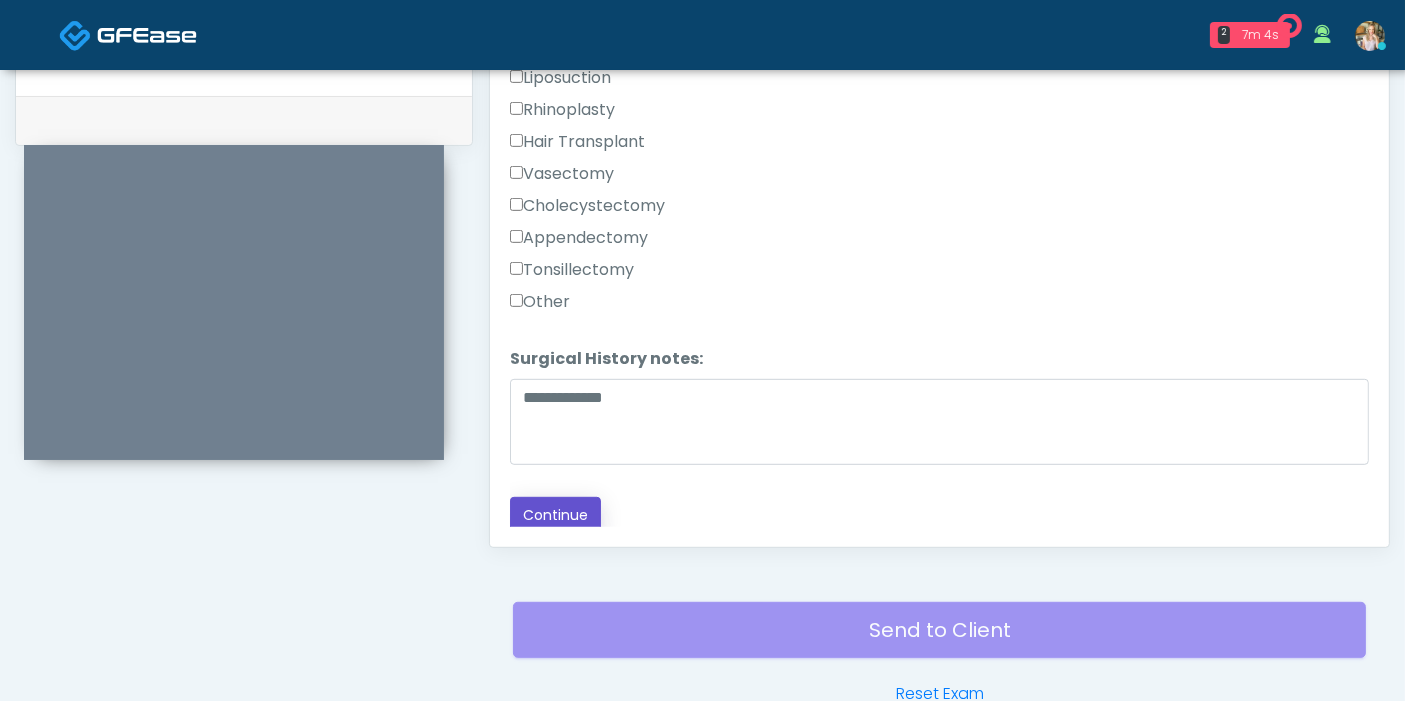 click on "Continue" at bounding box center (555, 515) 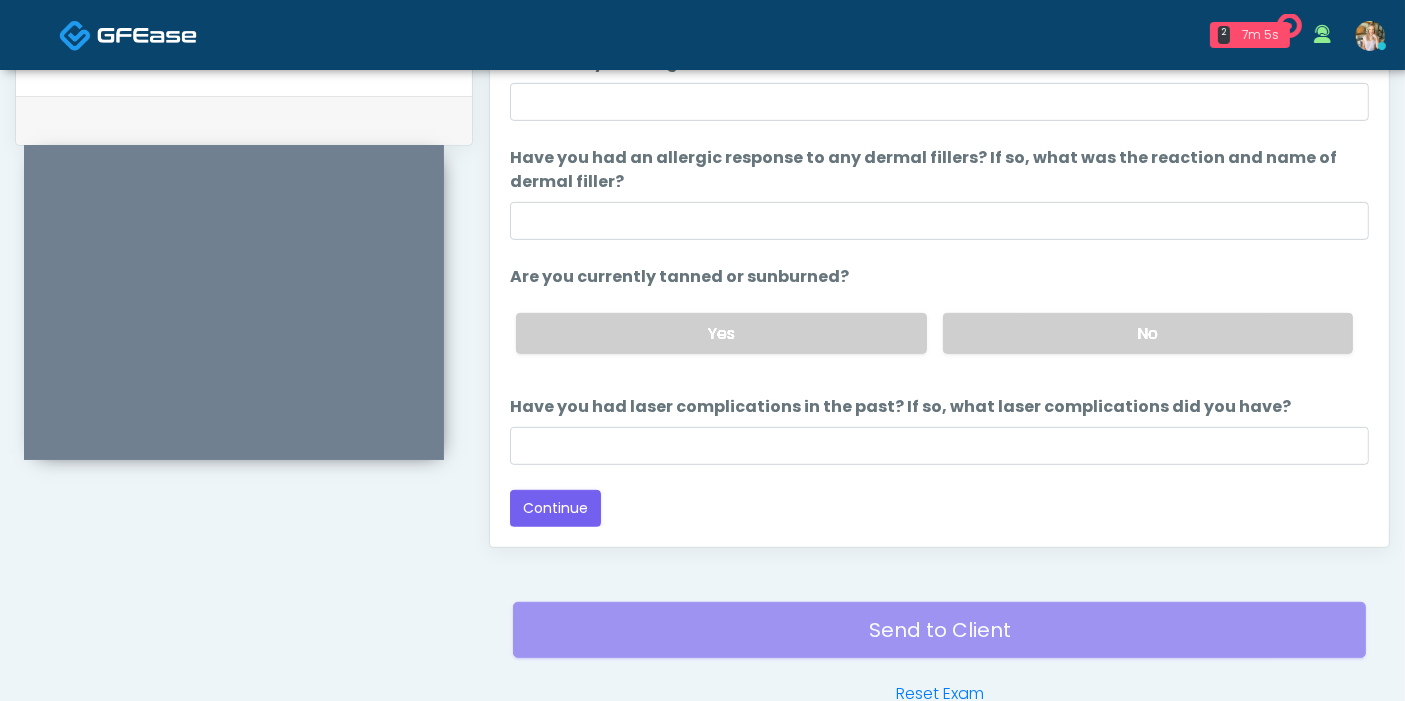 scroll, scrollTop: 1090, scrollLeft: 0, axis: vertical 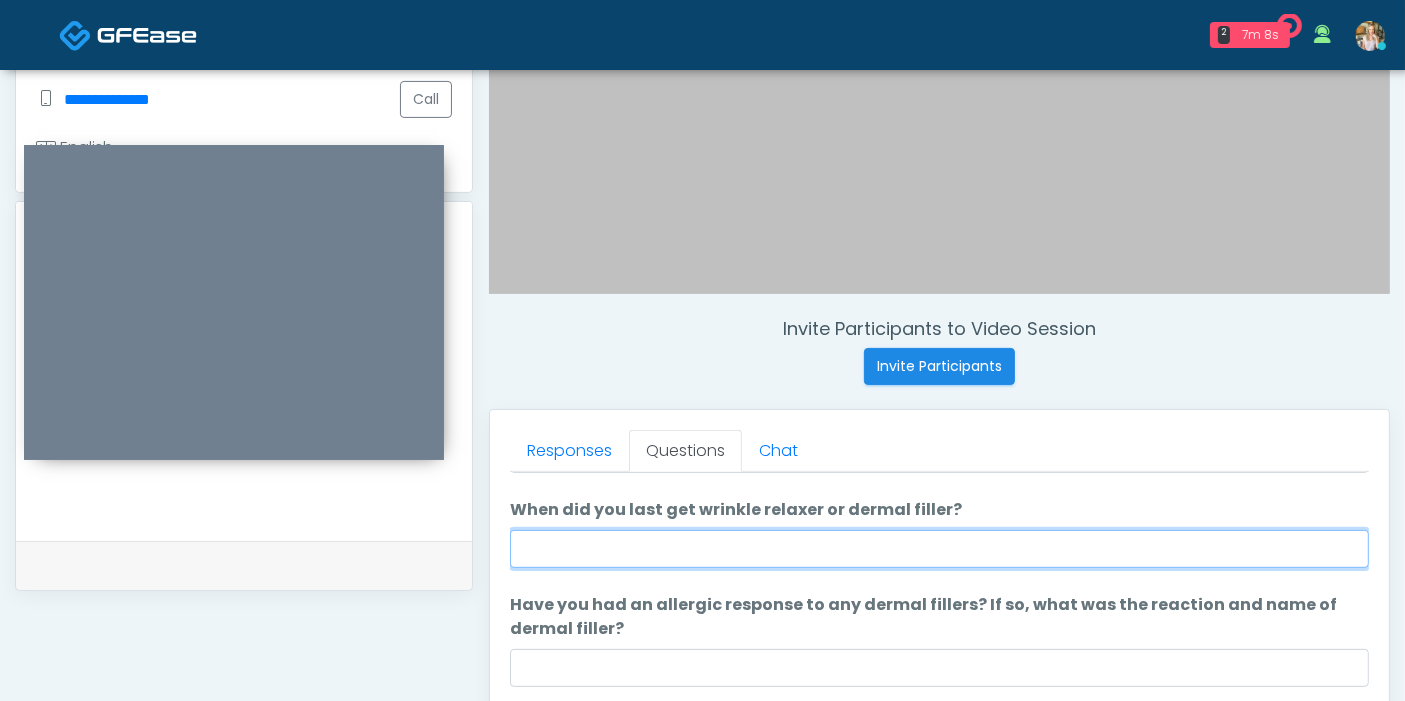 click on "When did you last get wrinkle relaxer or dermal filler?" at bounding box center (939, 549) 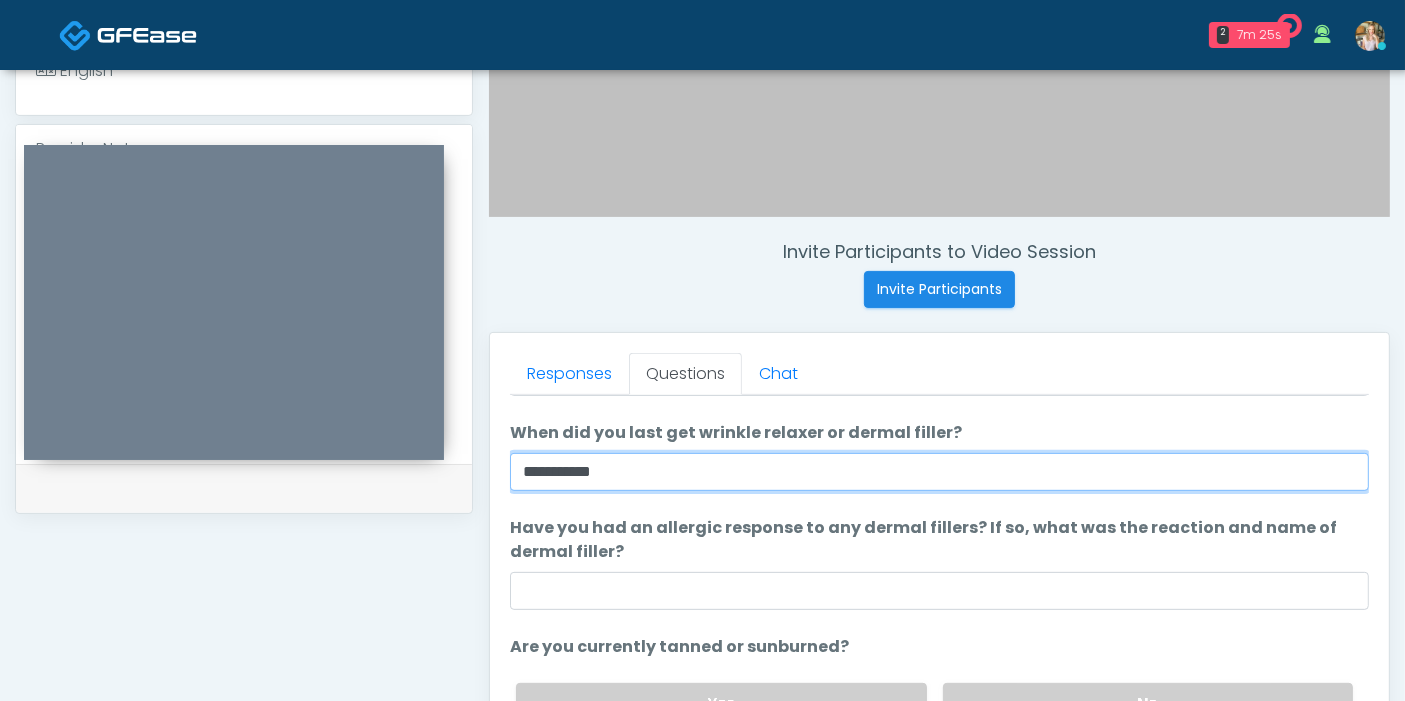 scroll, scrollTop: 645, scrollLeft: 0, axis: vertical 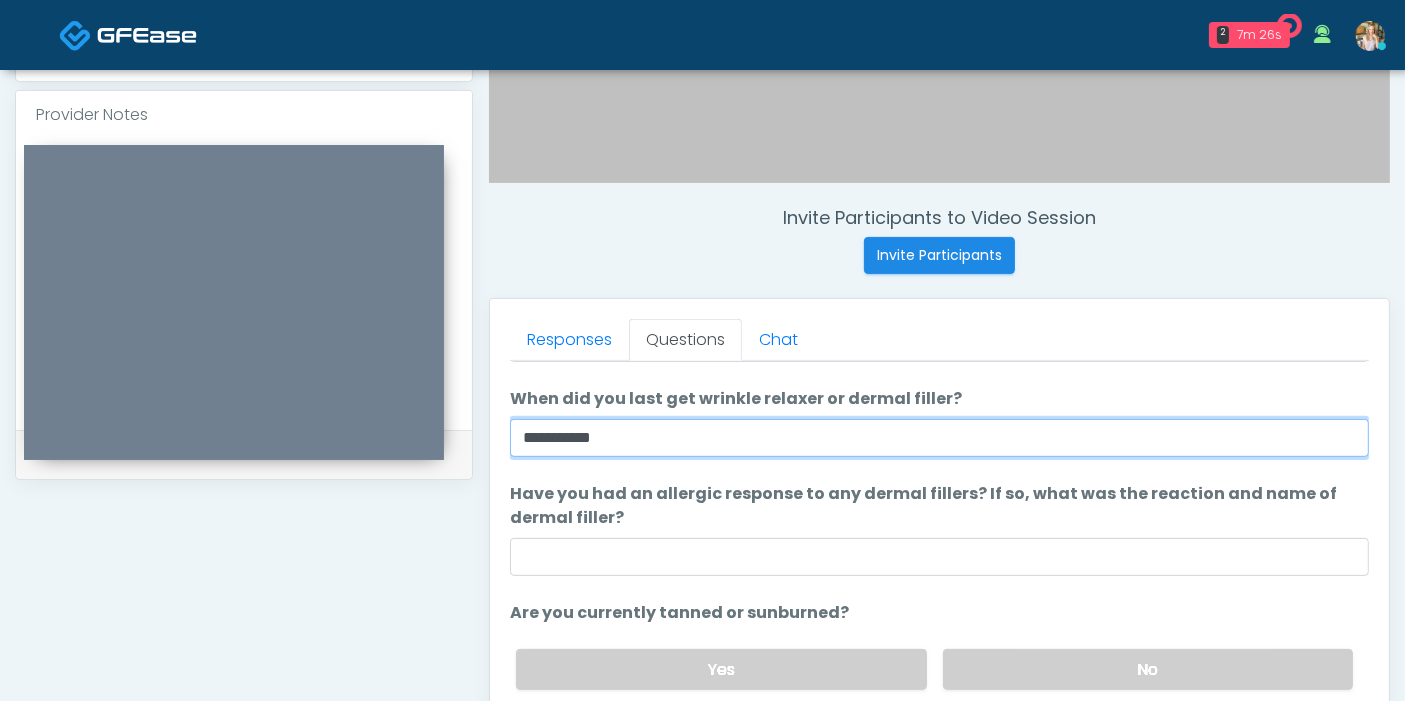type on "**********" 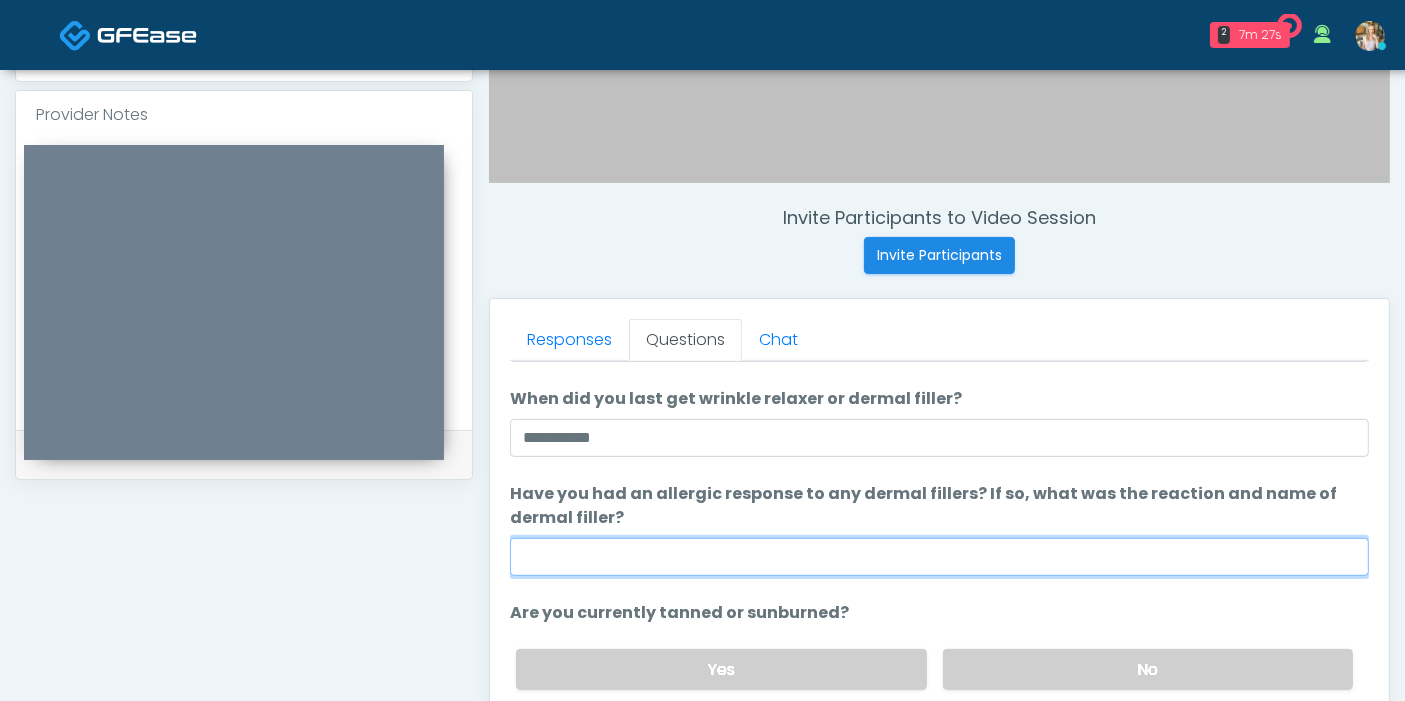 click on "Have you had an allergic response to any dermal fillers? If so, what was the reaction and name of dermal filler?" at bounding box center (939, 557) 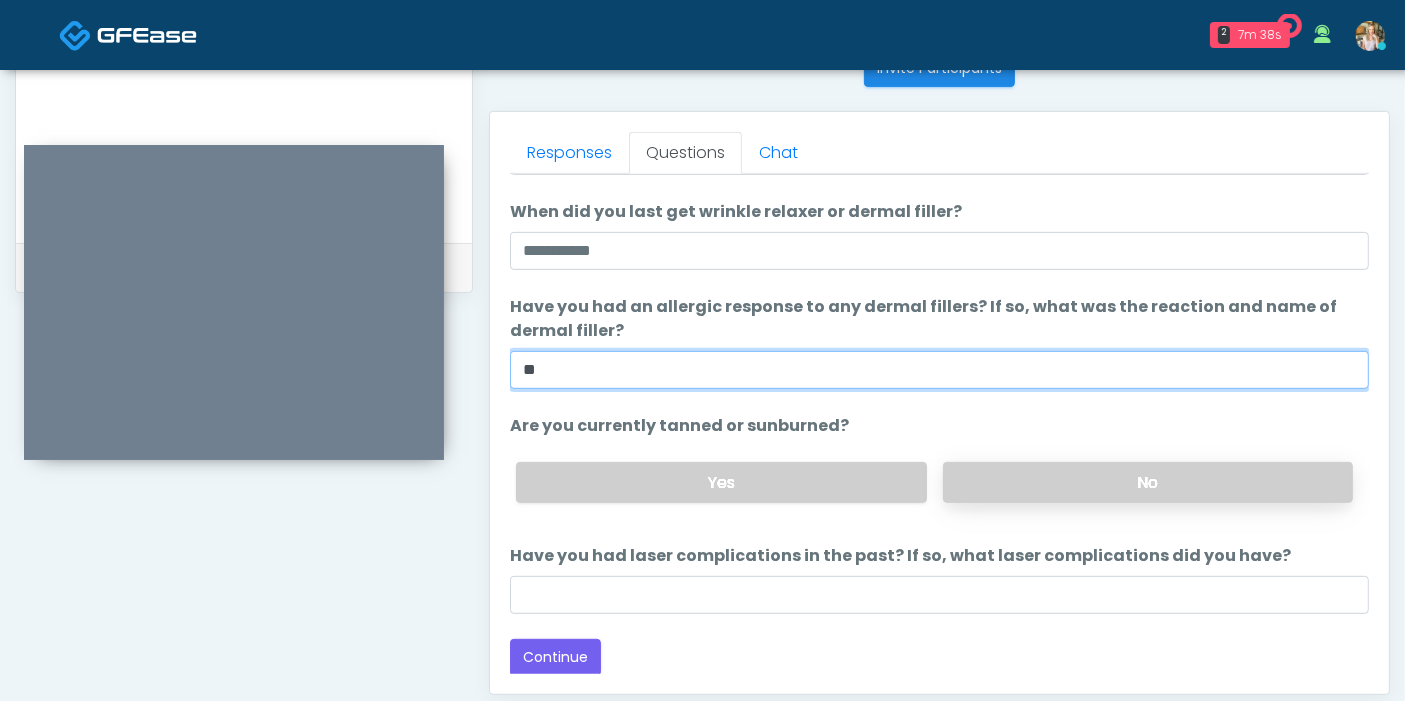 scroll, scrollTop: 868, scrollLeft: 0, axis: vertical 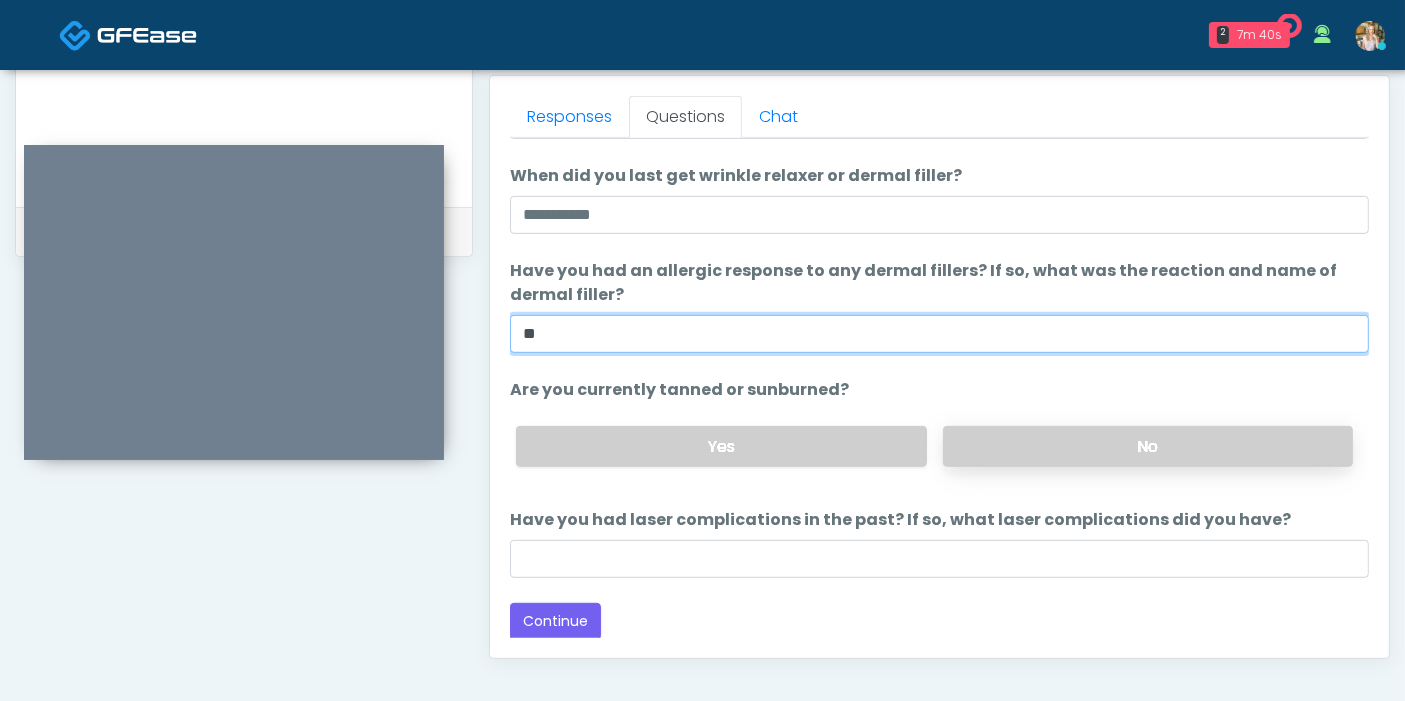 type on "**" 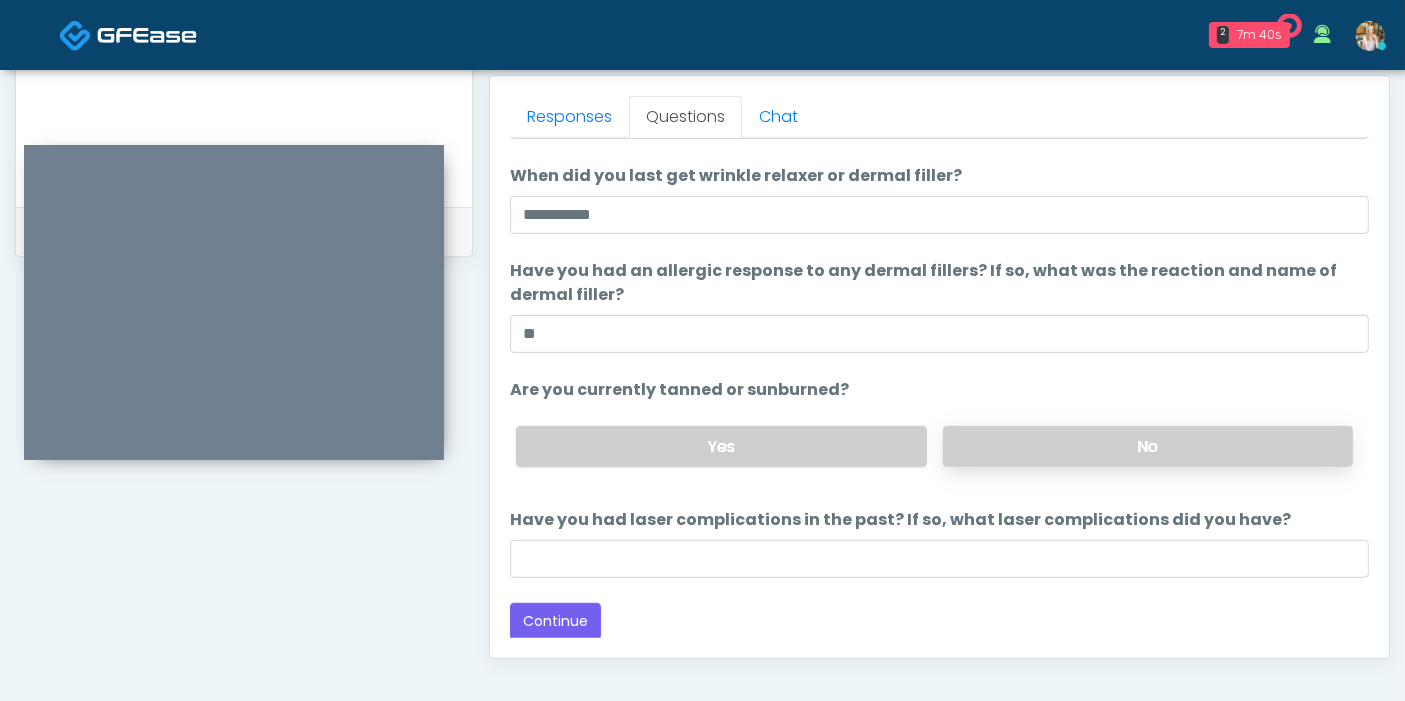 click on "No" at bounding box center (1148, 446) 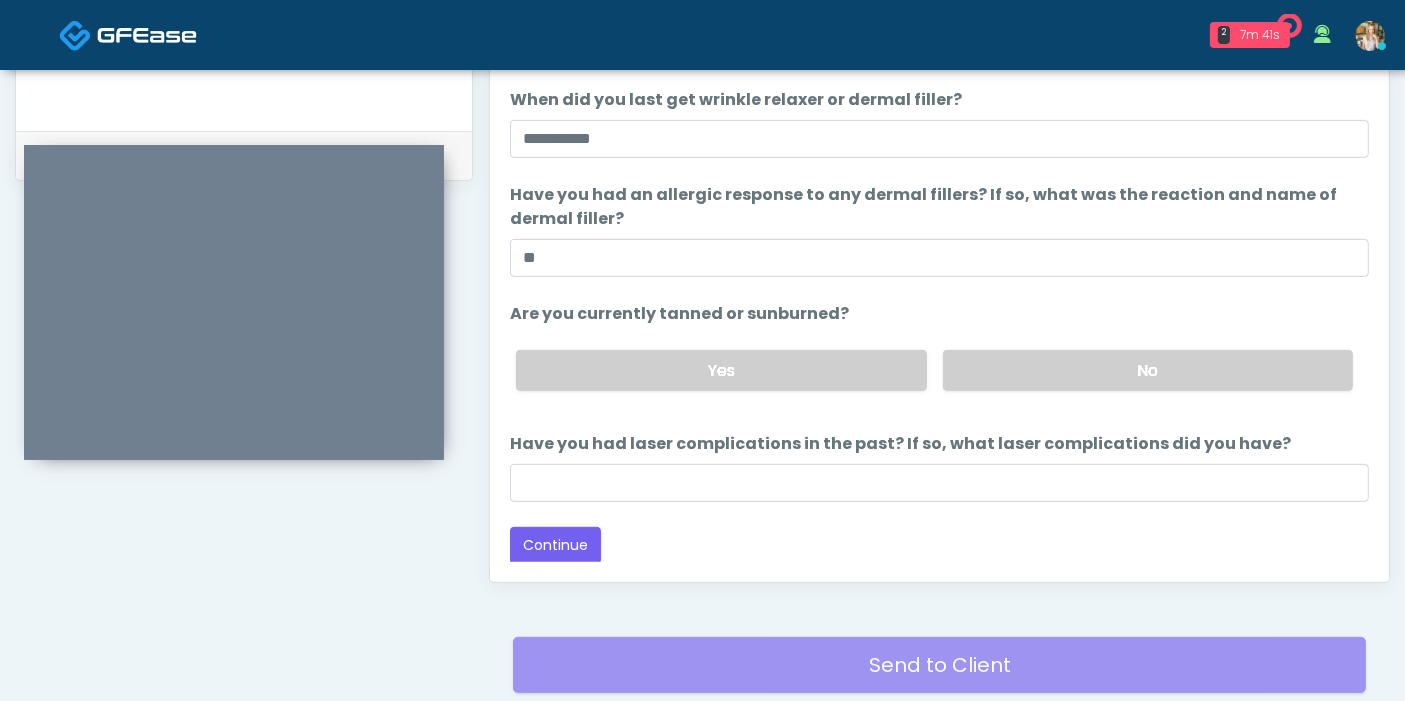 scroll, scrollTop: 979, scrollLeft: 0, axis: vertical 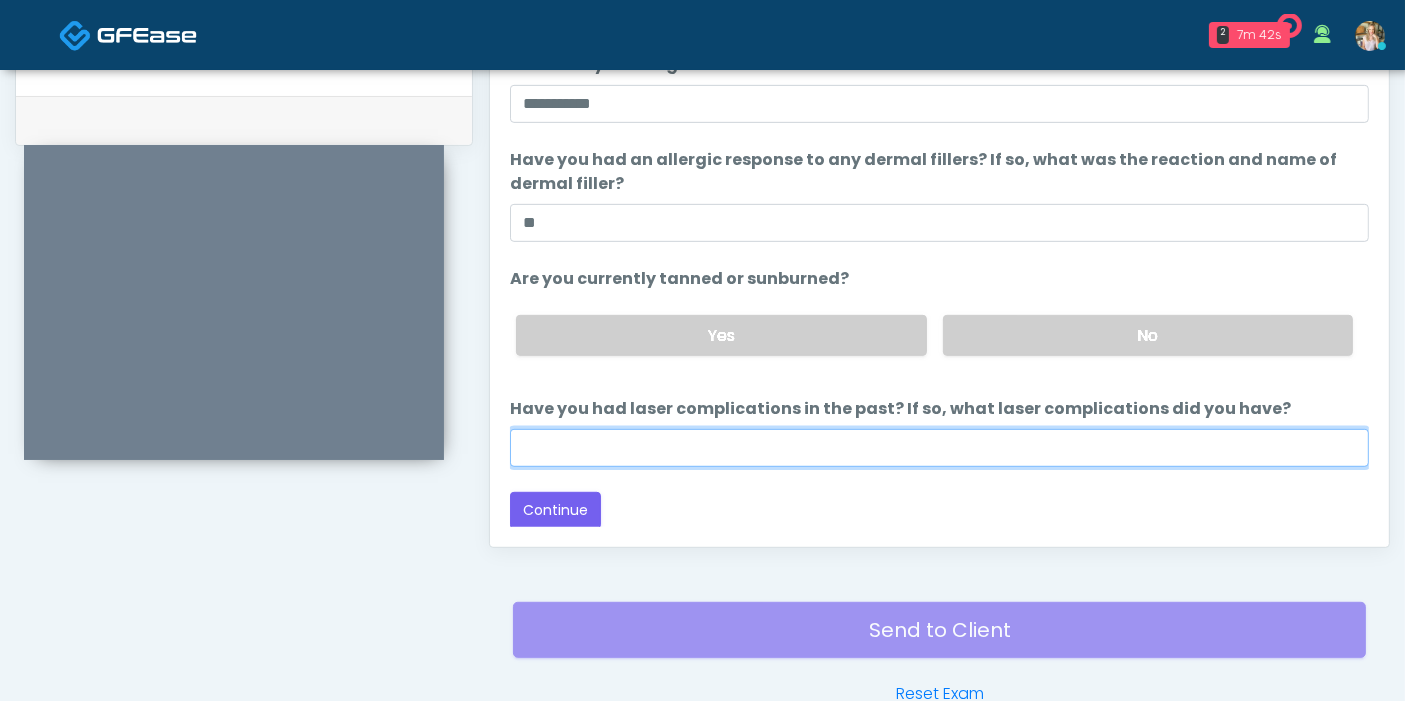 click on "Have you had laser complications in the past? If so, what laser complications did you have?" at bounding box center [939, 448] 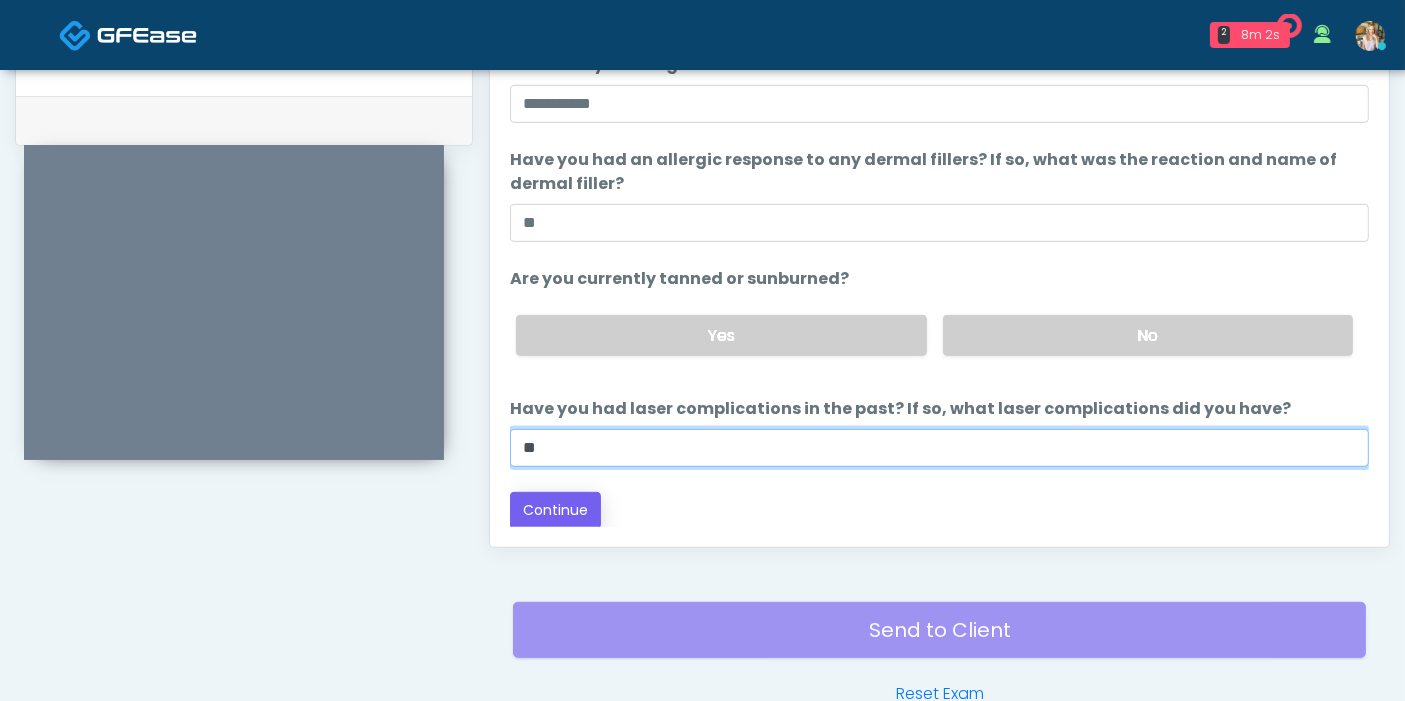 type on "**" 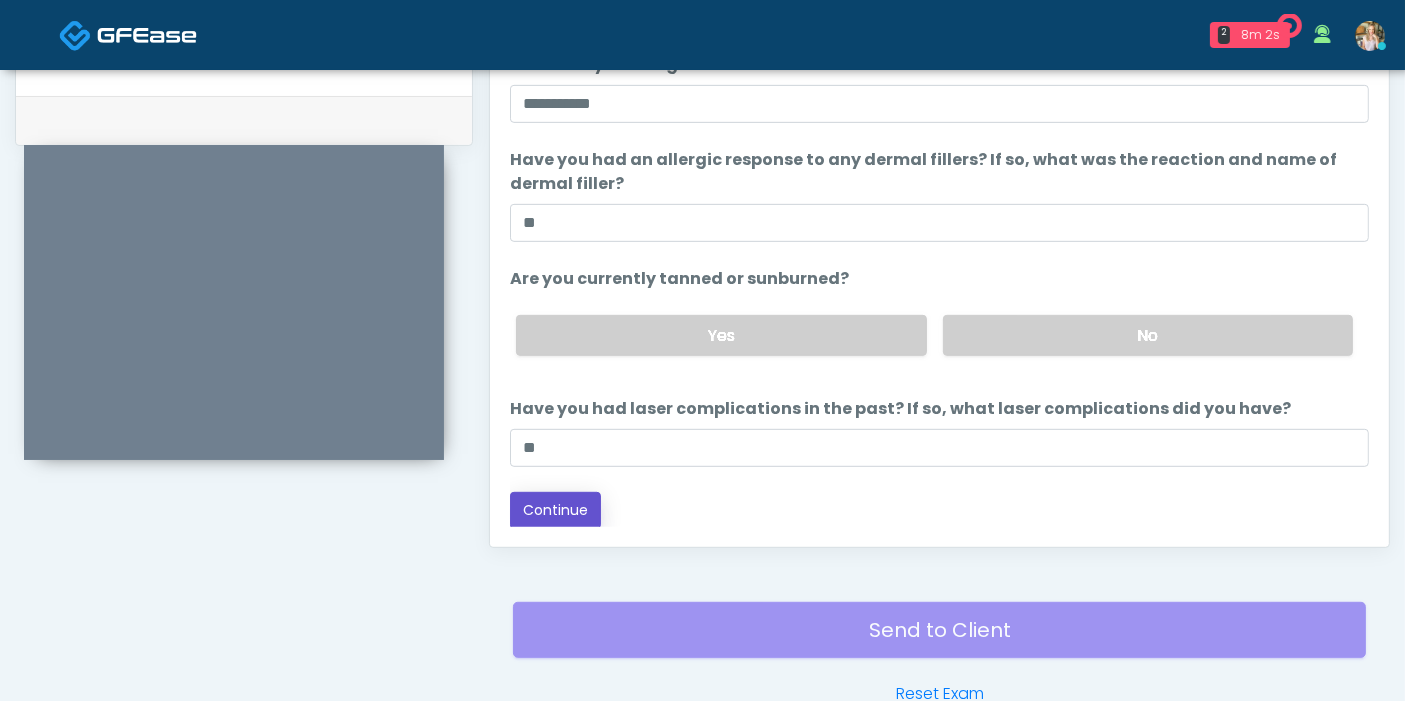 click on "Continue" at bounding box center (555, 510) 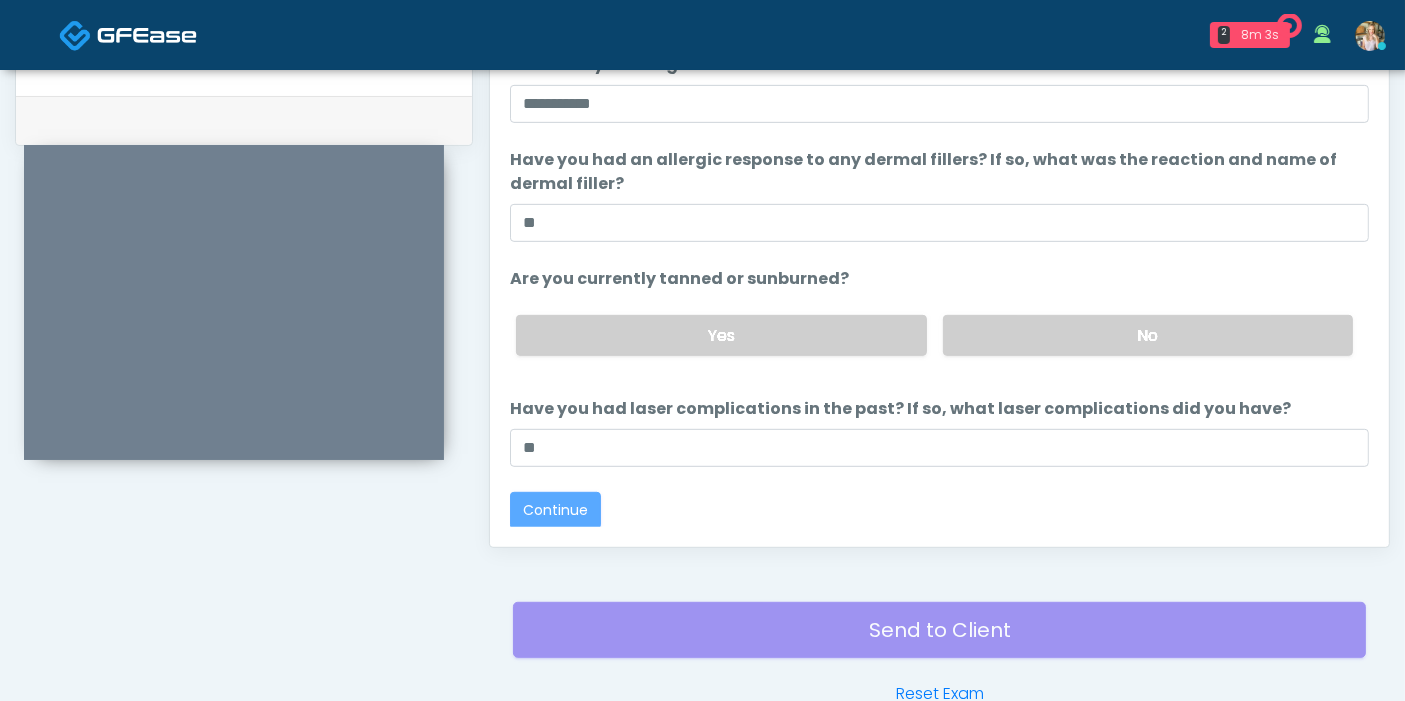 scroll, scrollTop: 1090, scrollLeft: 0, axis: vertical 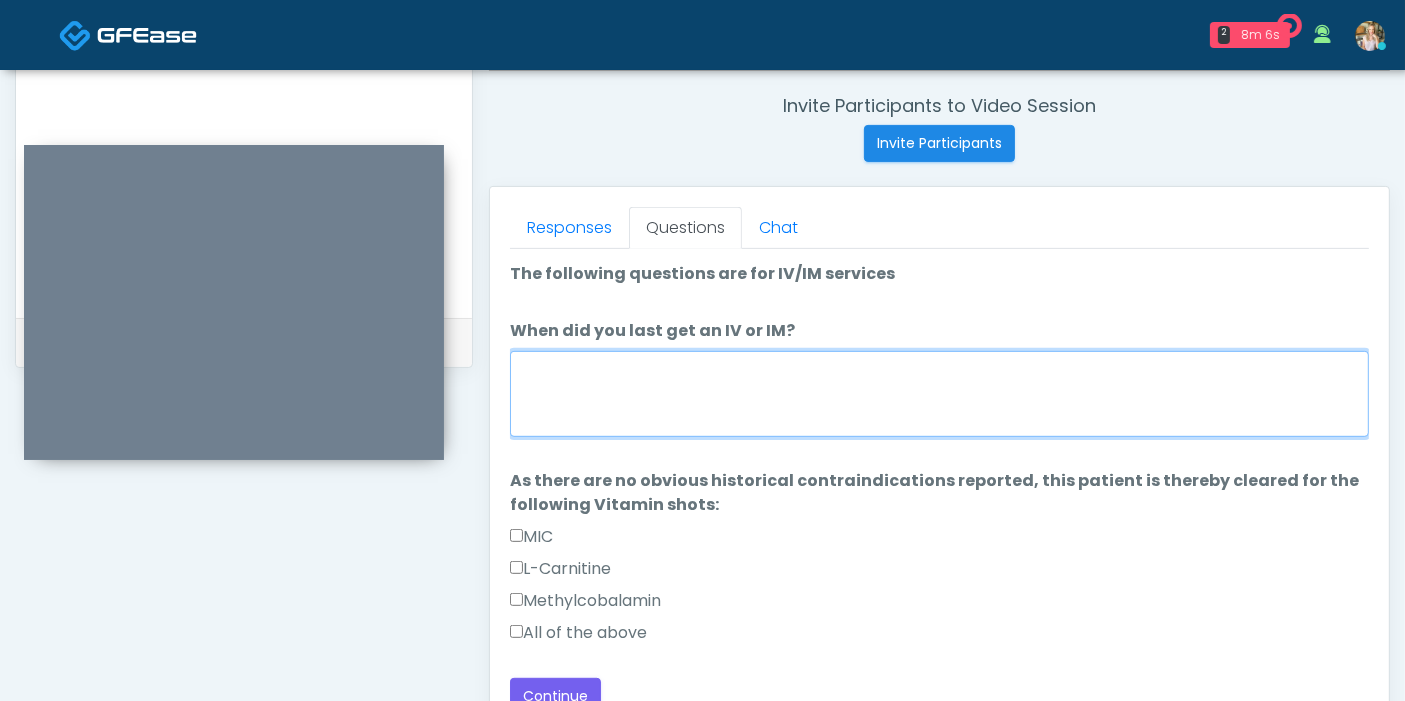 click on "When did you last get an IV or IM?" at bounding box center [939, 394] 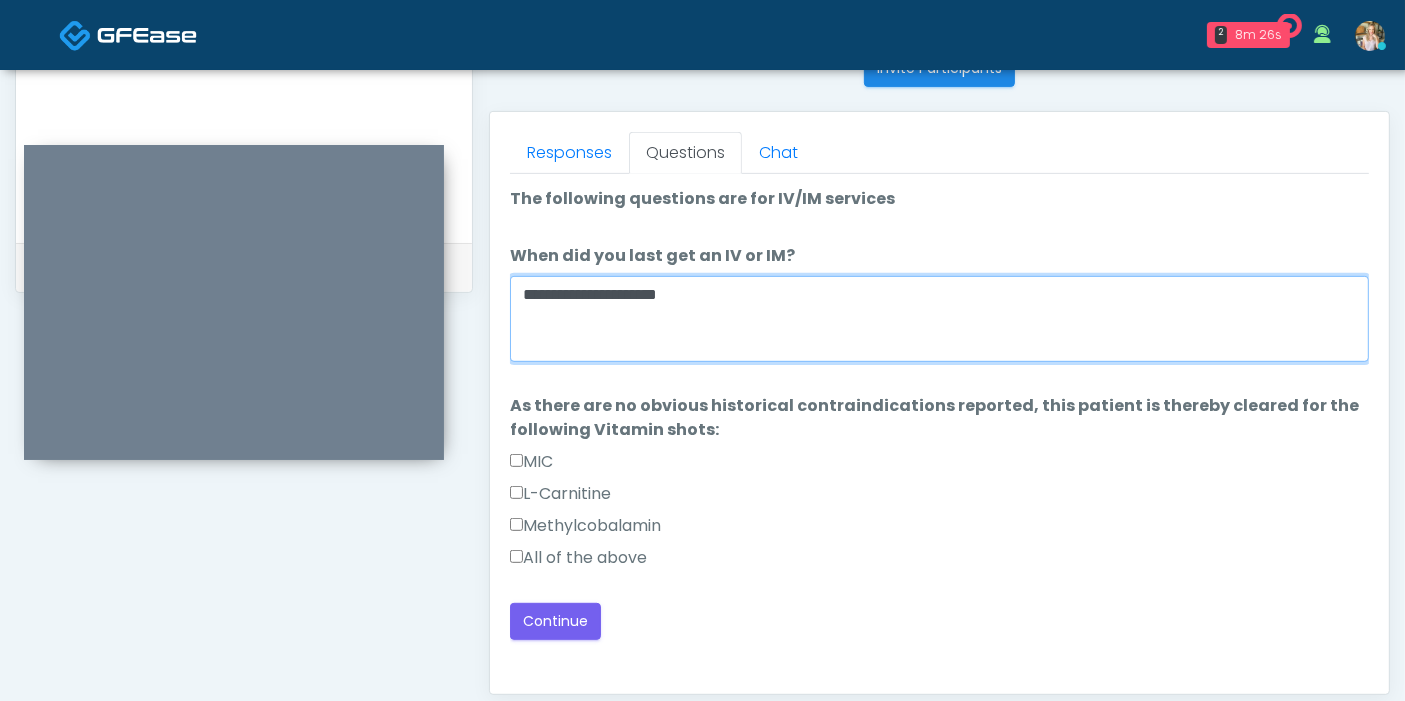 scroll, scrollTop: 868, scrollLeft: 0, axis: vertical 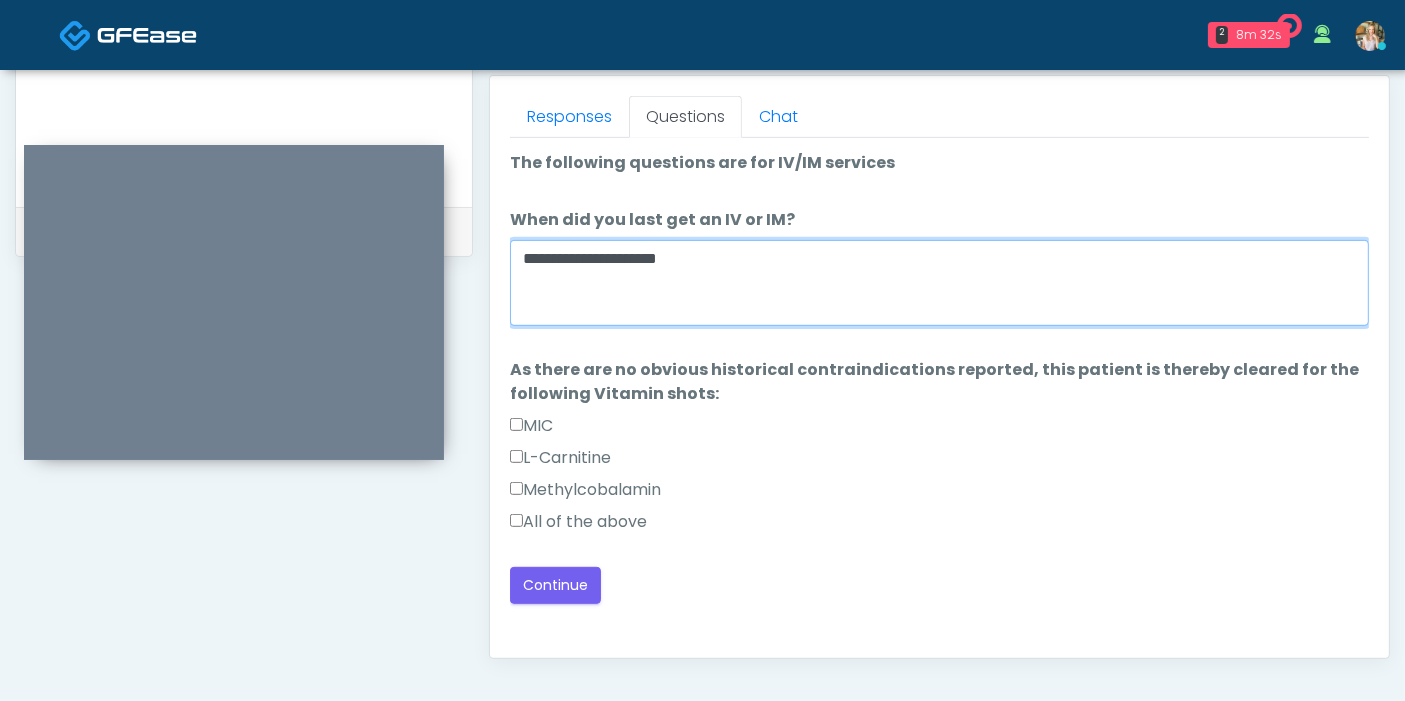 type on "**********" 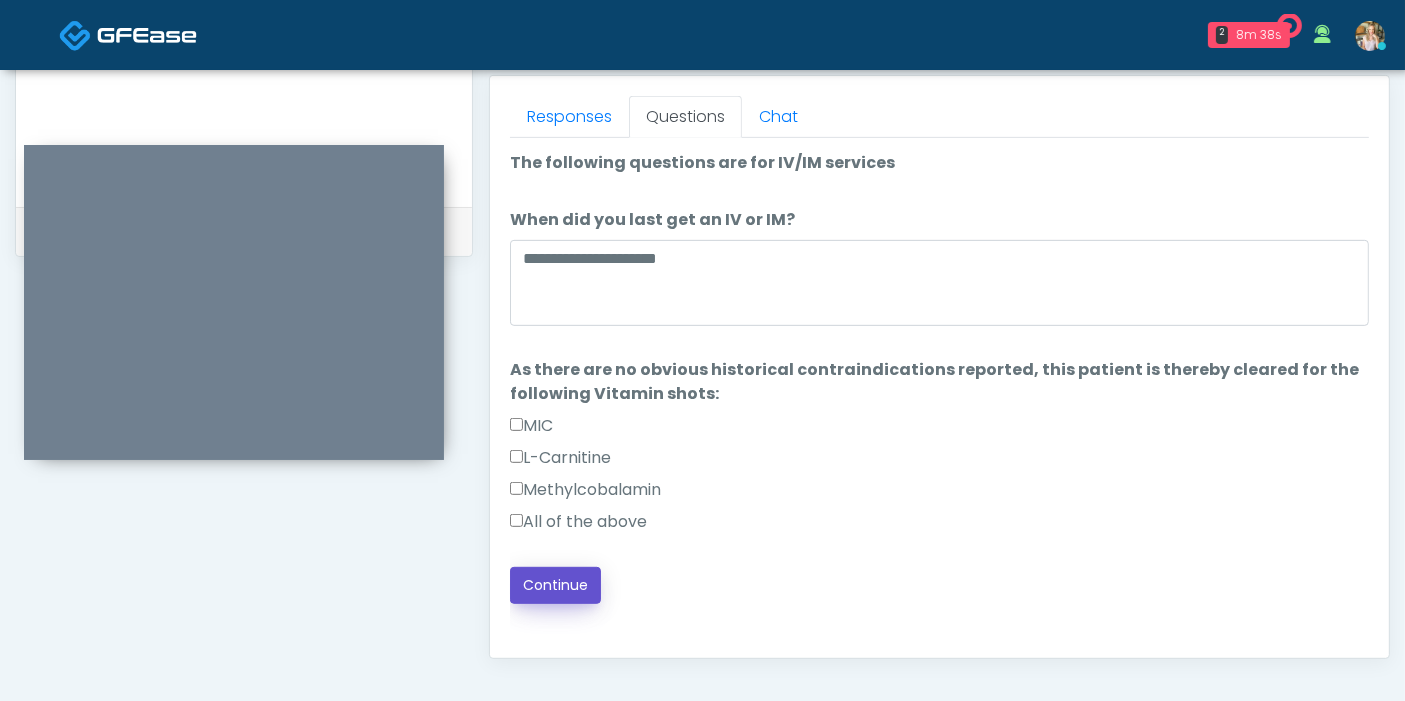 click on "Continue" at bounding box center (555, 585) 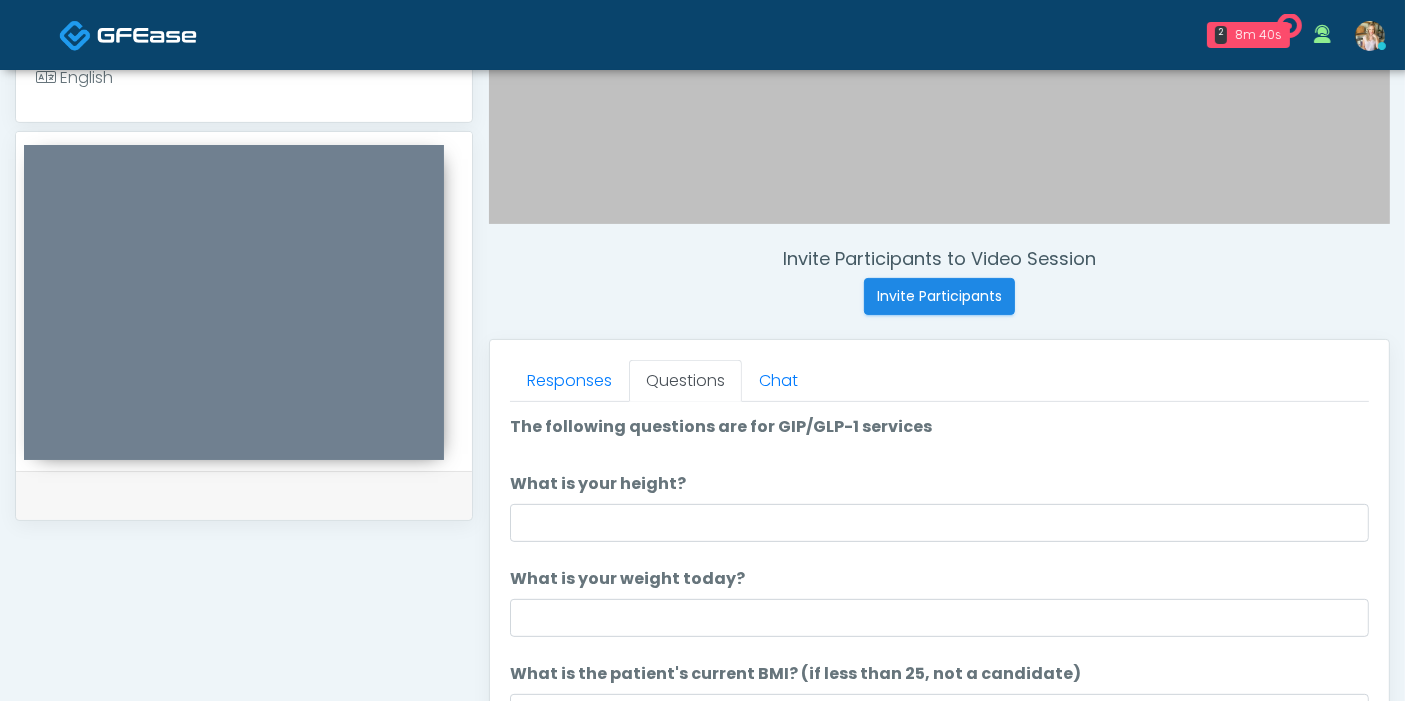 scroll, scrollTop: 534, scrollLeft: 0, axis: vertical 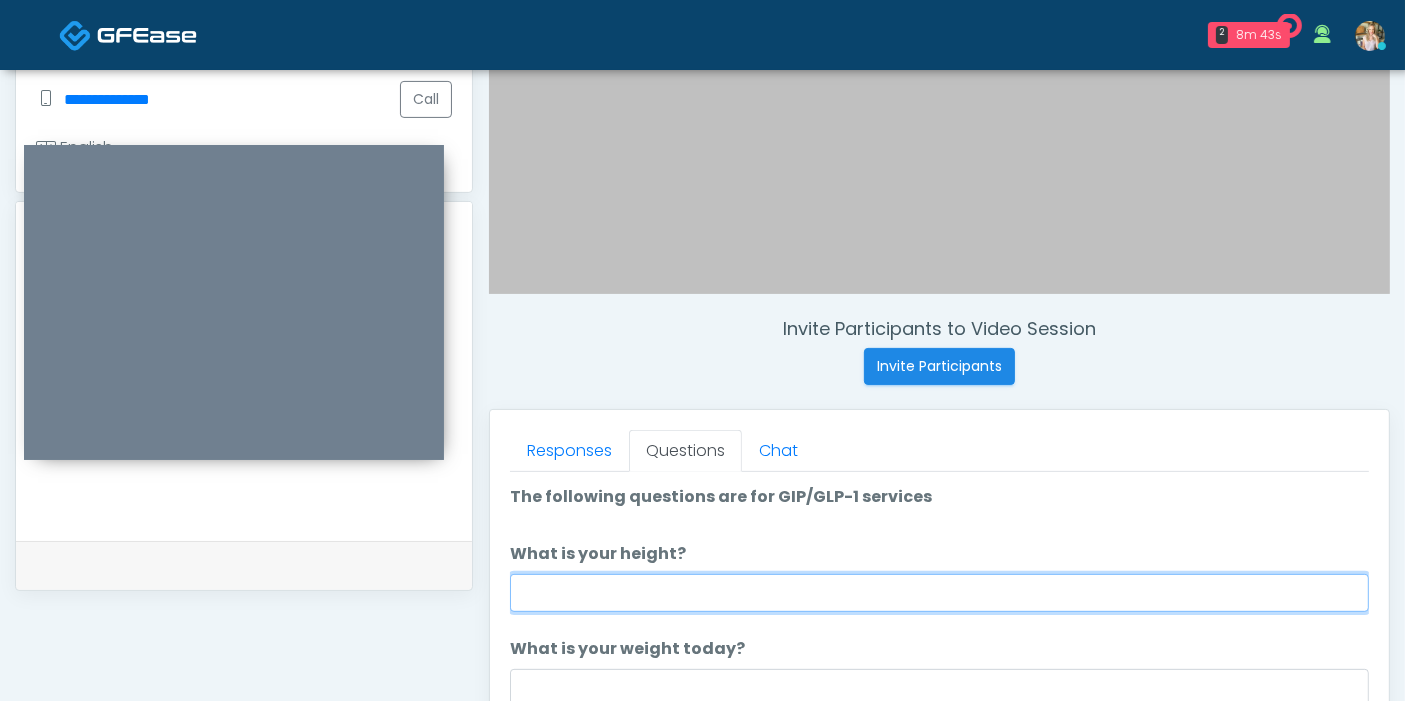click on "What is your height?" at bounding box center [939, 593] 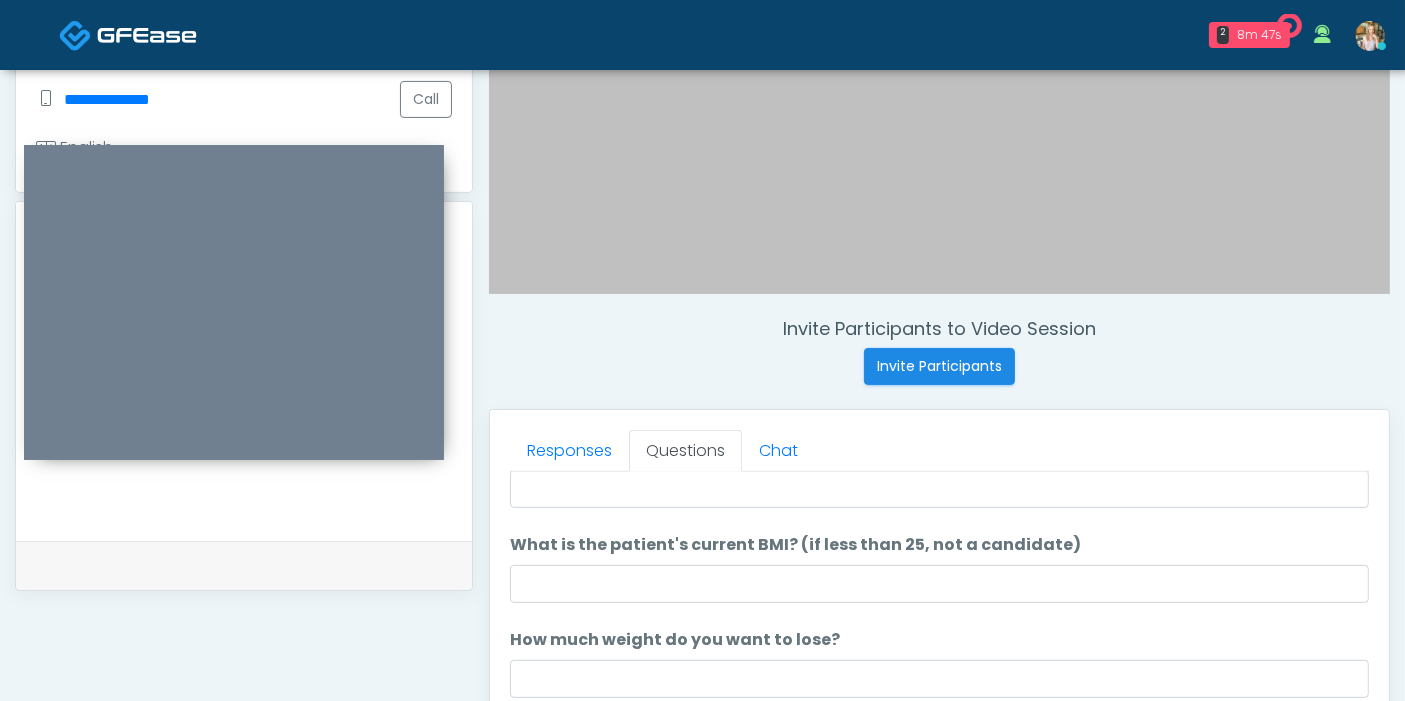 scroll, scrollTop: 208, scrollLeft: 0, axis: vertical 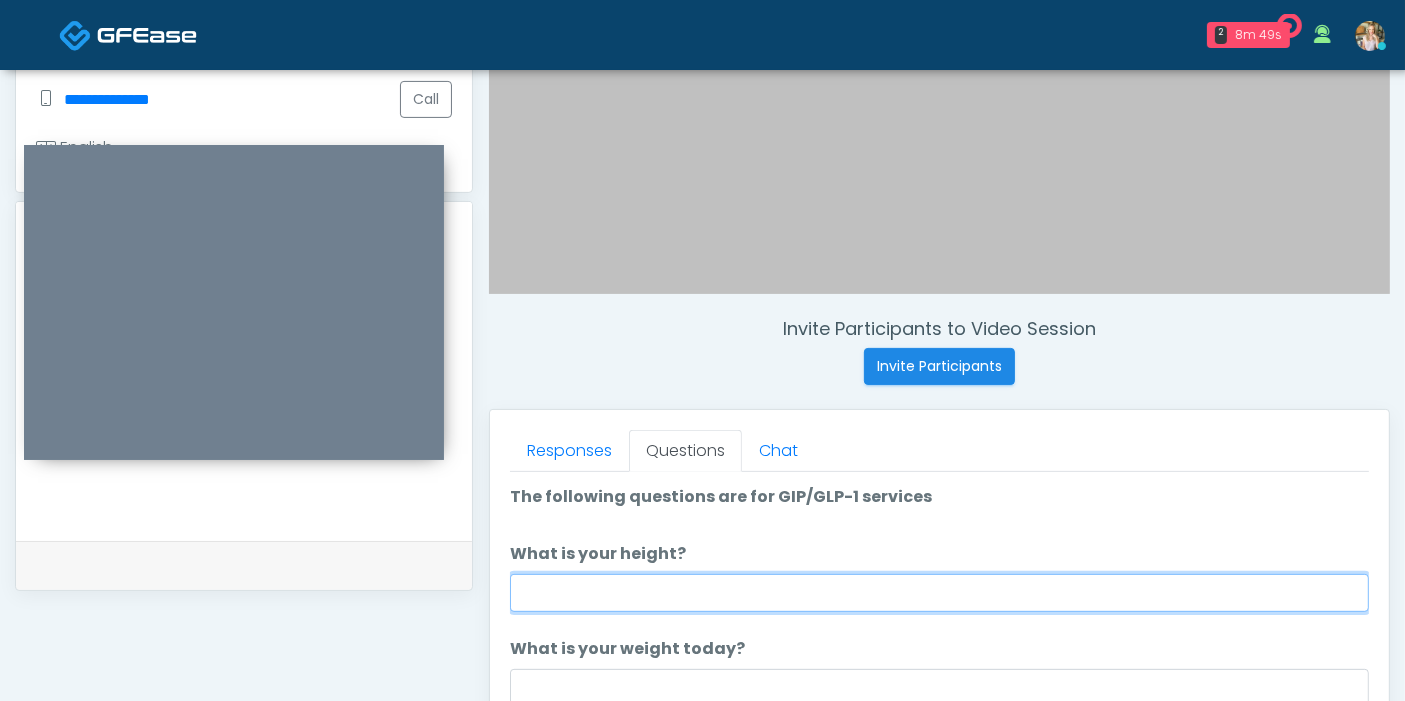 click on "What is your height?" at bounding box center [939, 593] 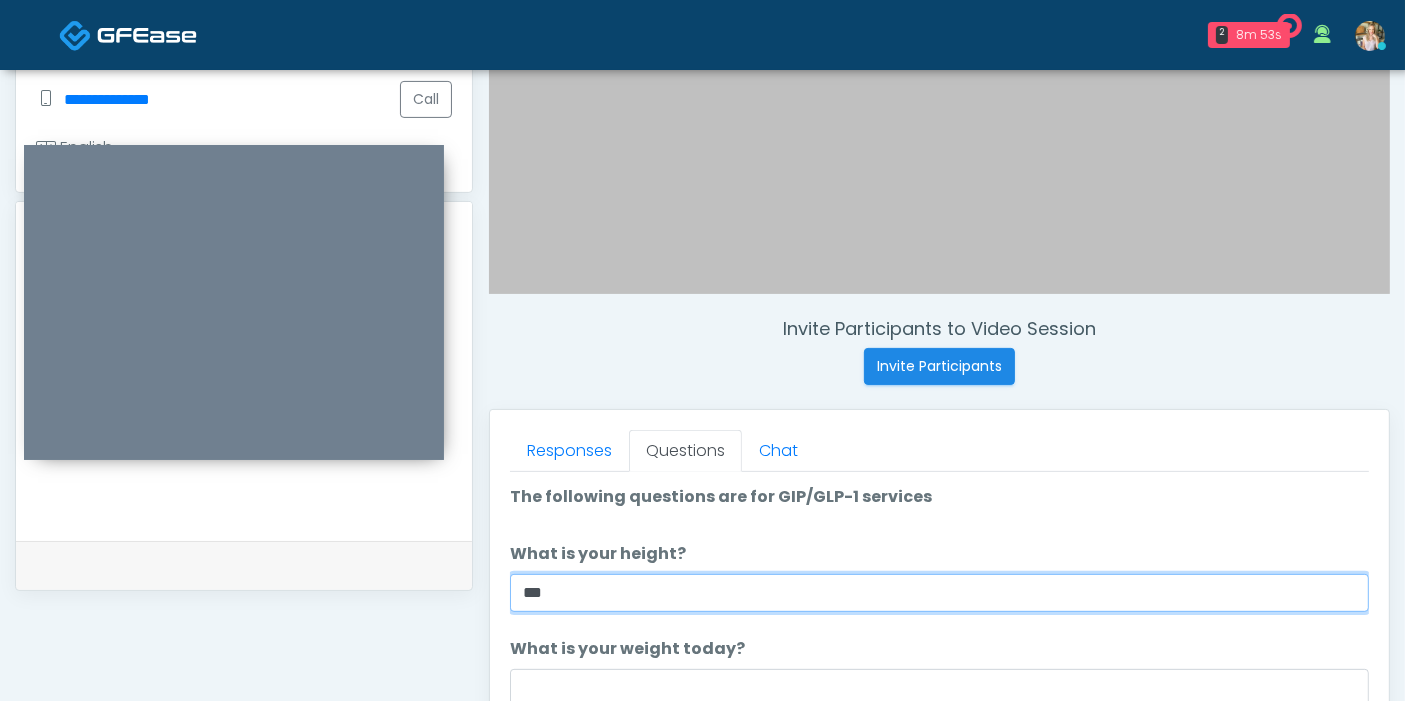 type on "***" 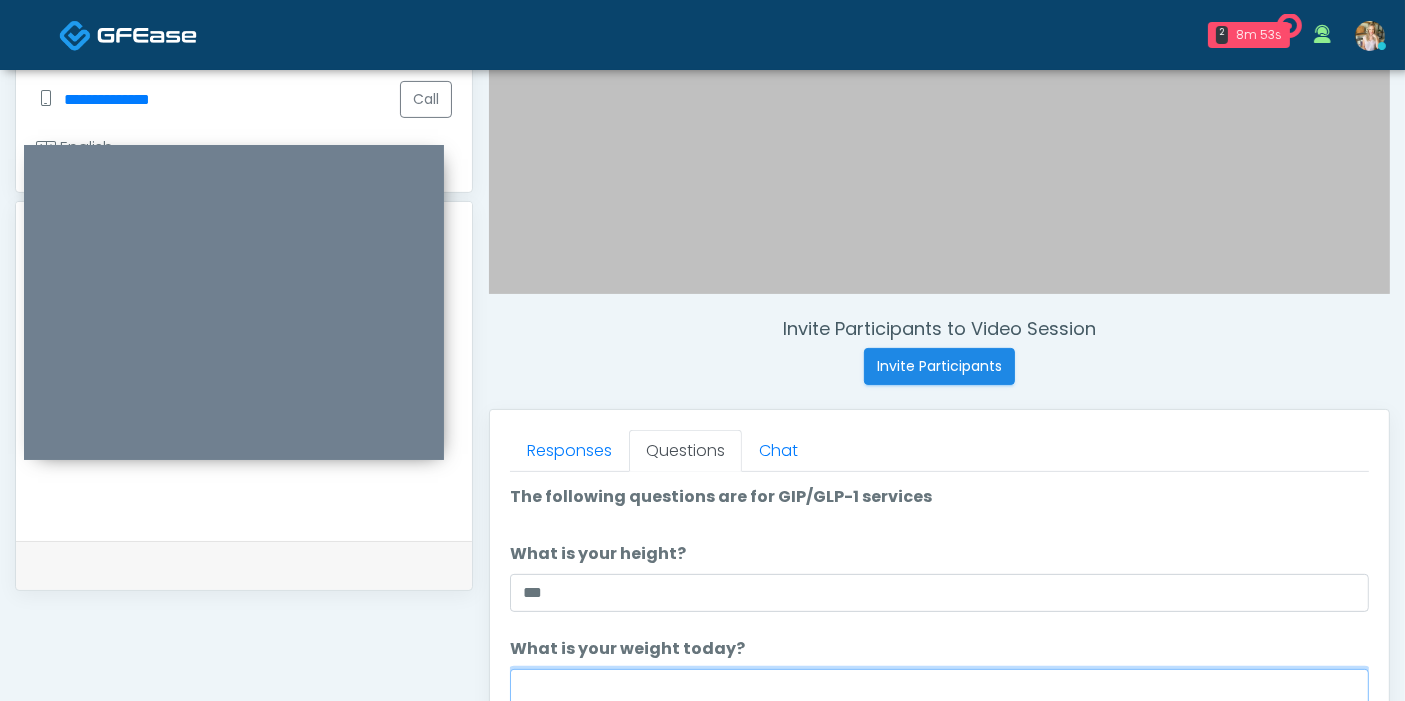 click on "What is your weight today?" at bounding box center (939, 688) 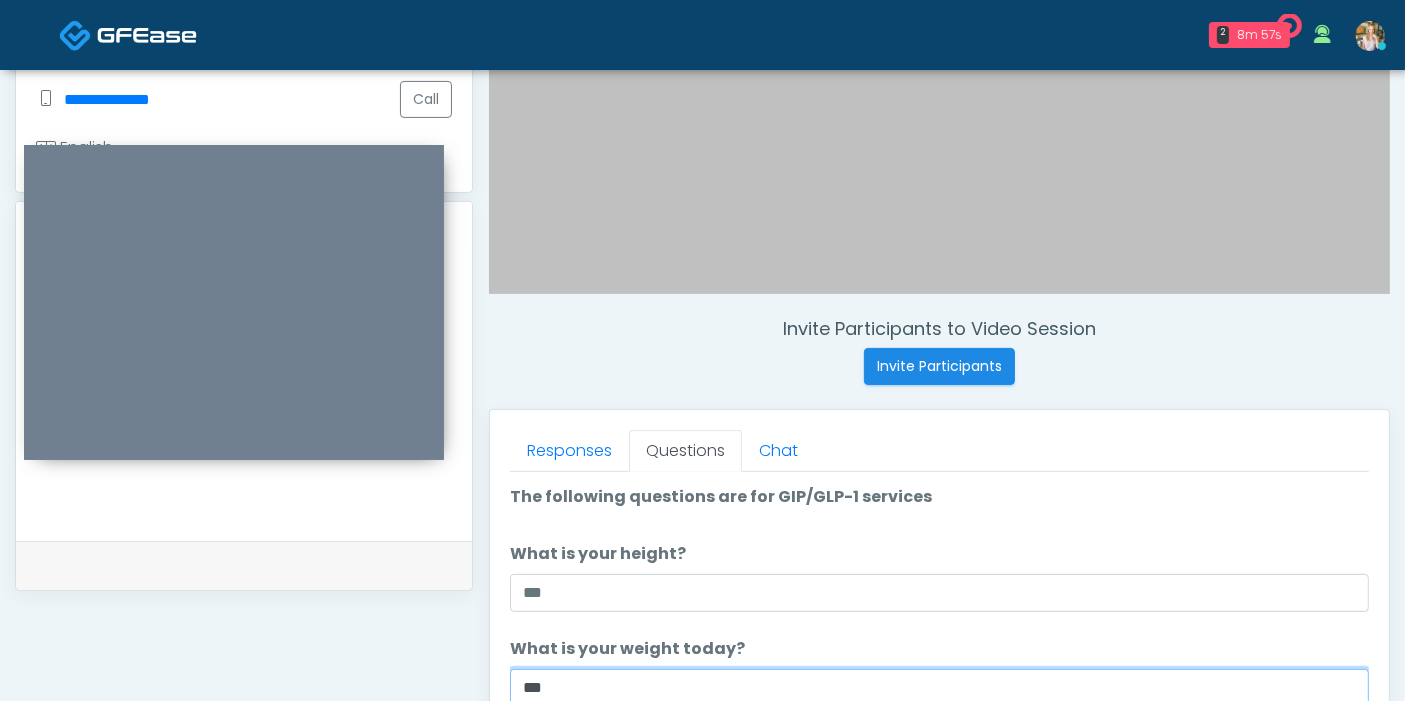 type on "***" 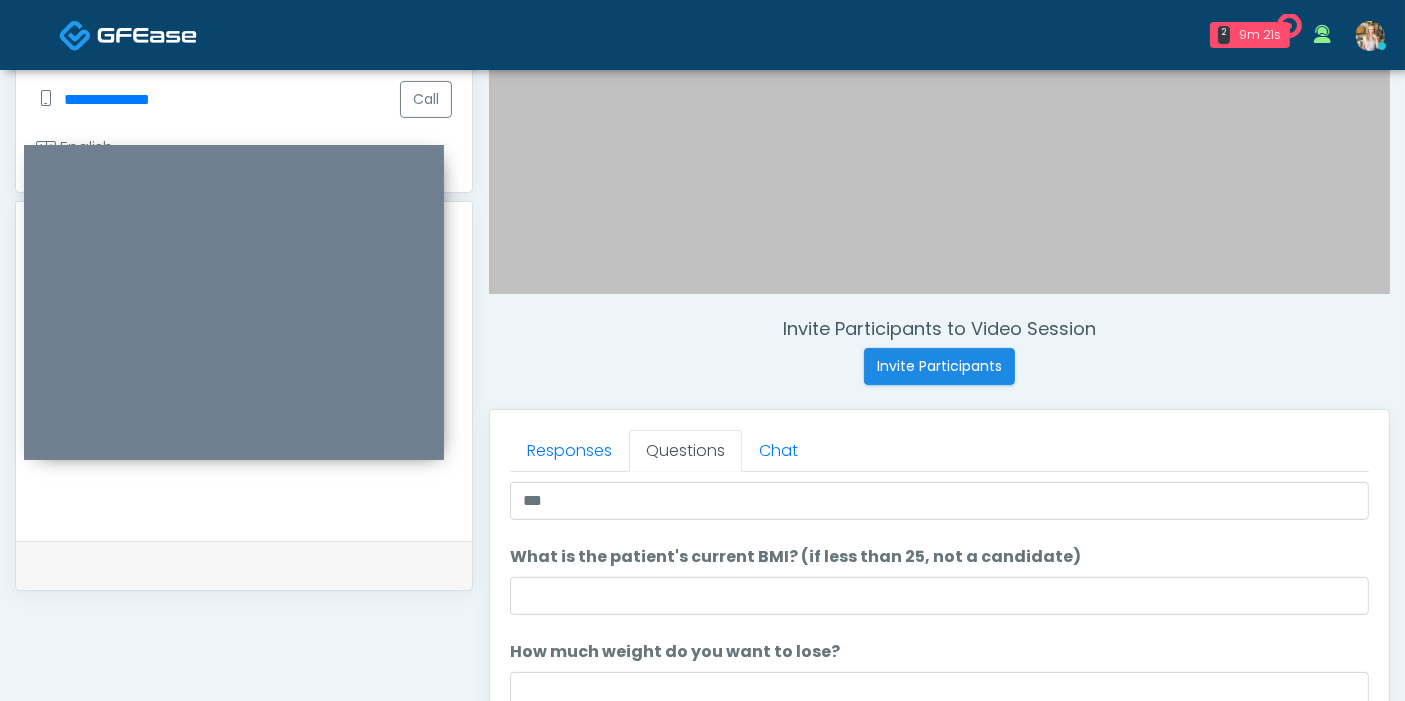 scroll, scrollTop: 222, scrollLeft: 0, axis: vertical 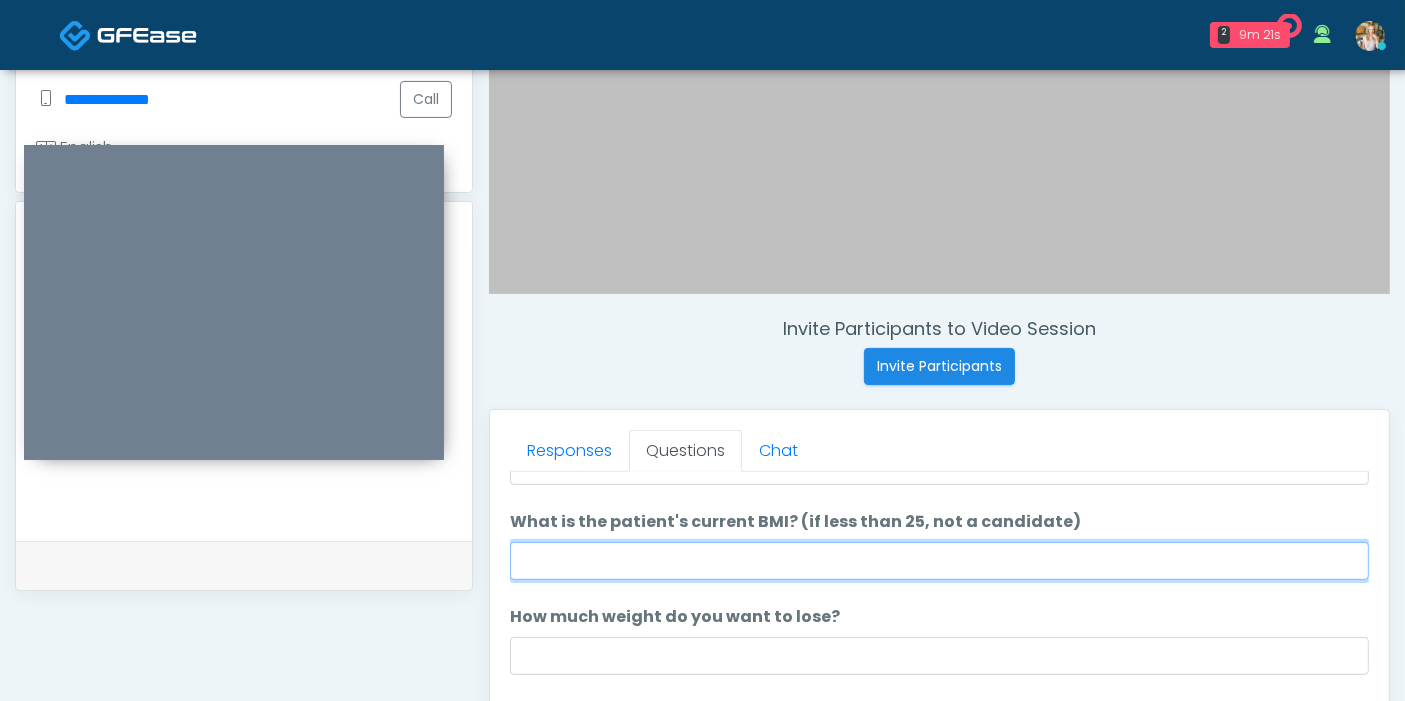 click on "What is the patient's current BMI? (if less than 25, not a candidate)" at bounding box center [939, 561] 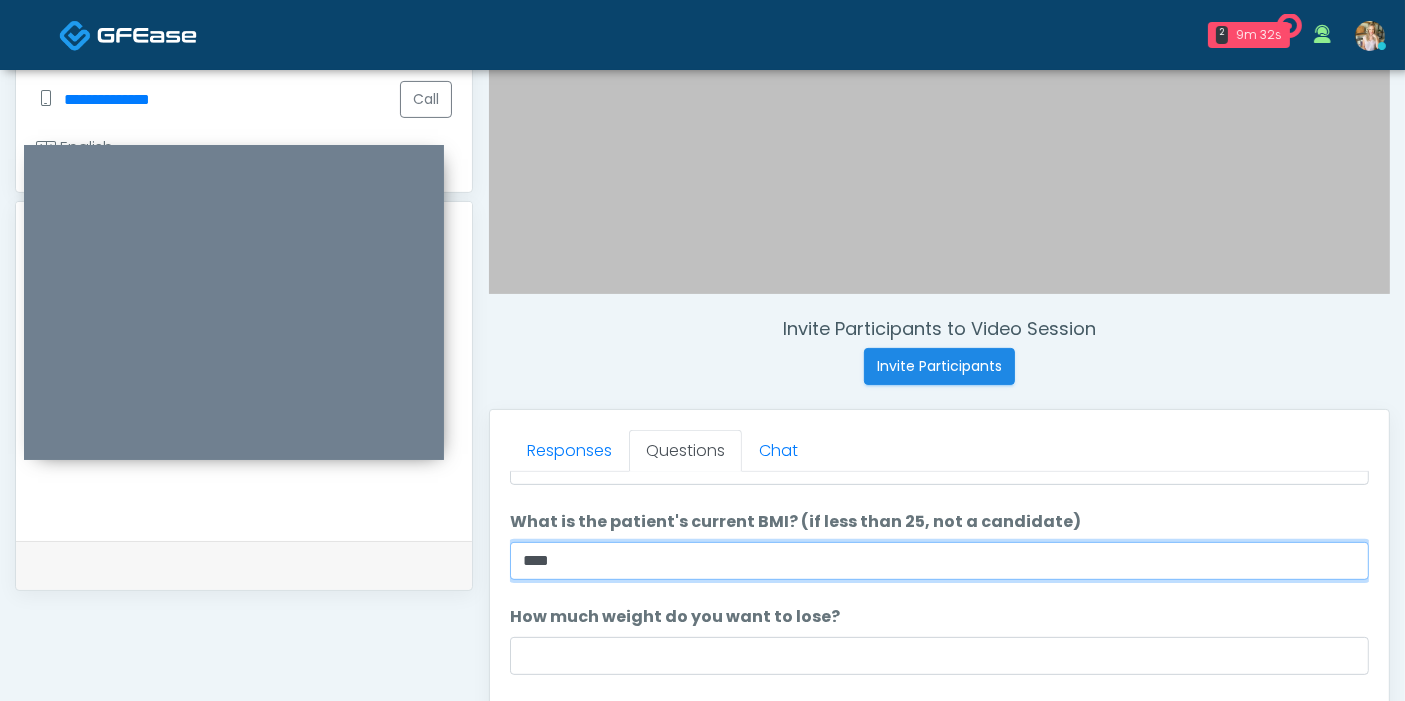 scroll, scrollTop: 333, scrollLeft: 0, axis: vertical 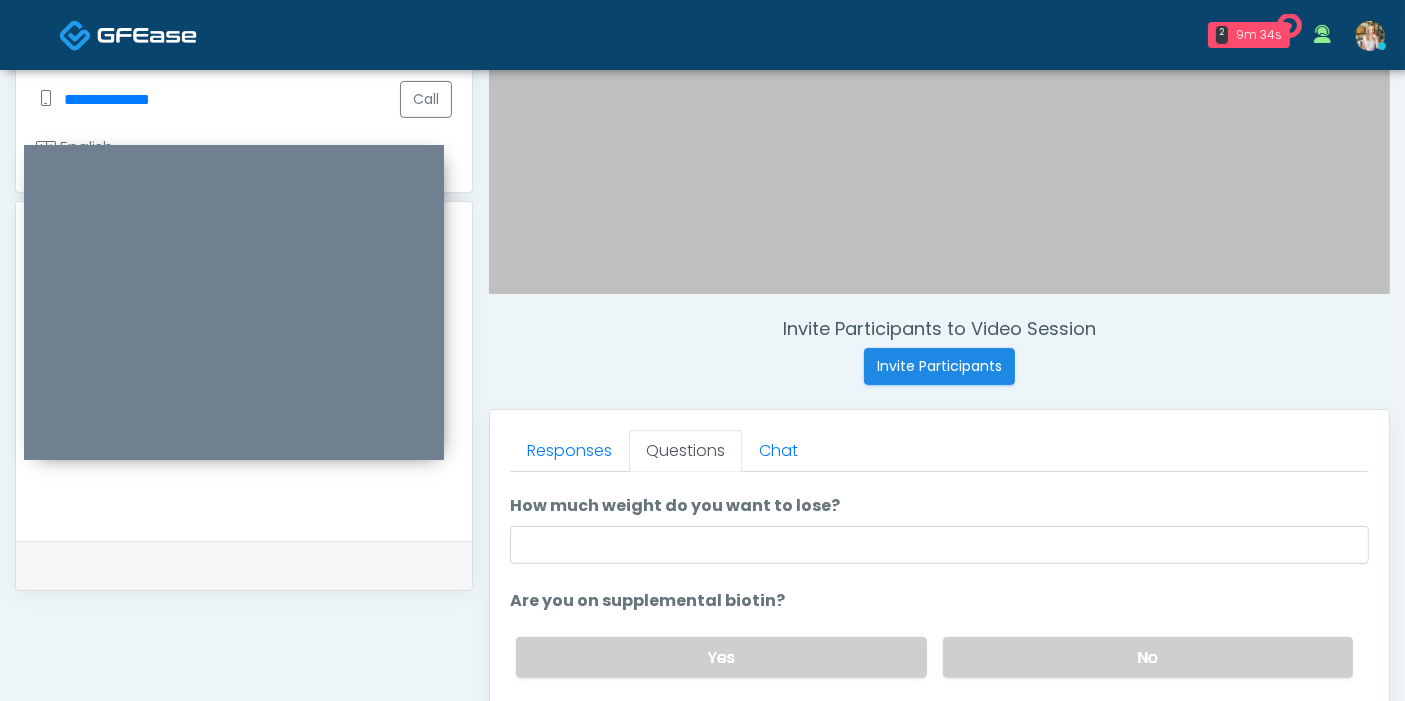 type on "****" 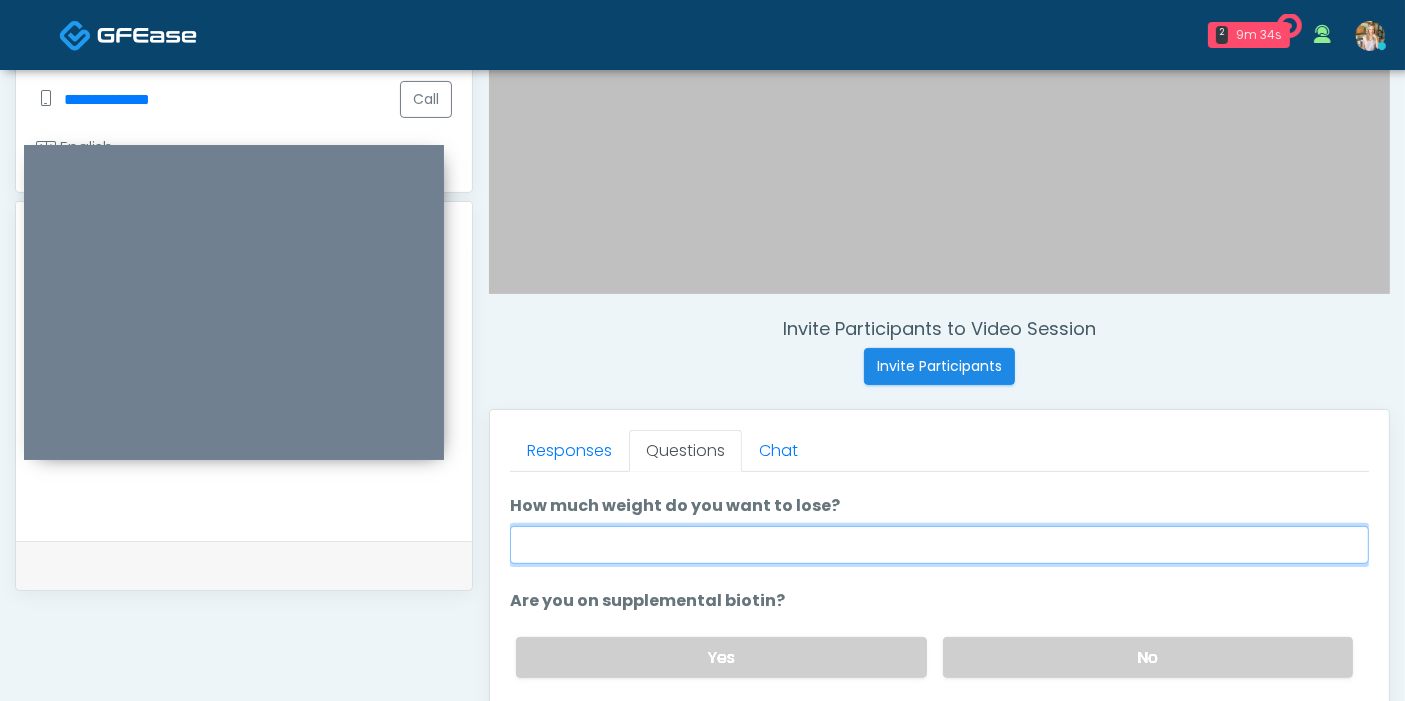 click on "How much weight do you want to lose?" at bounding box center (939, 545) 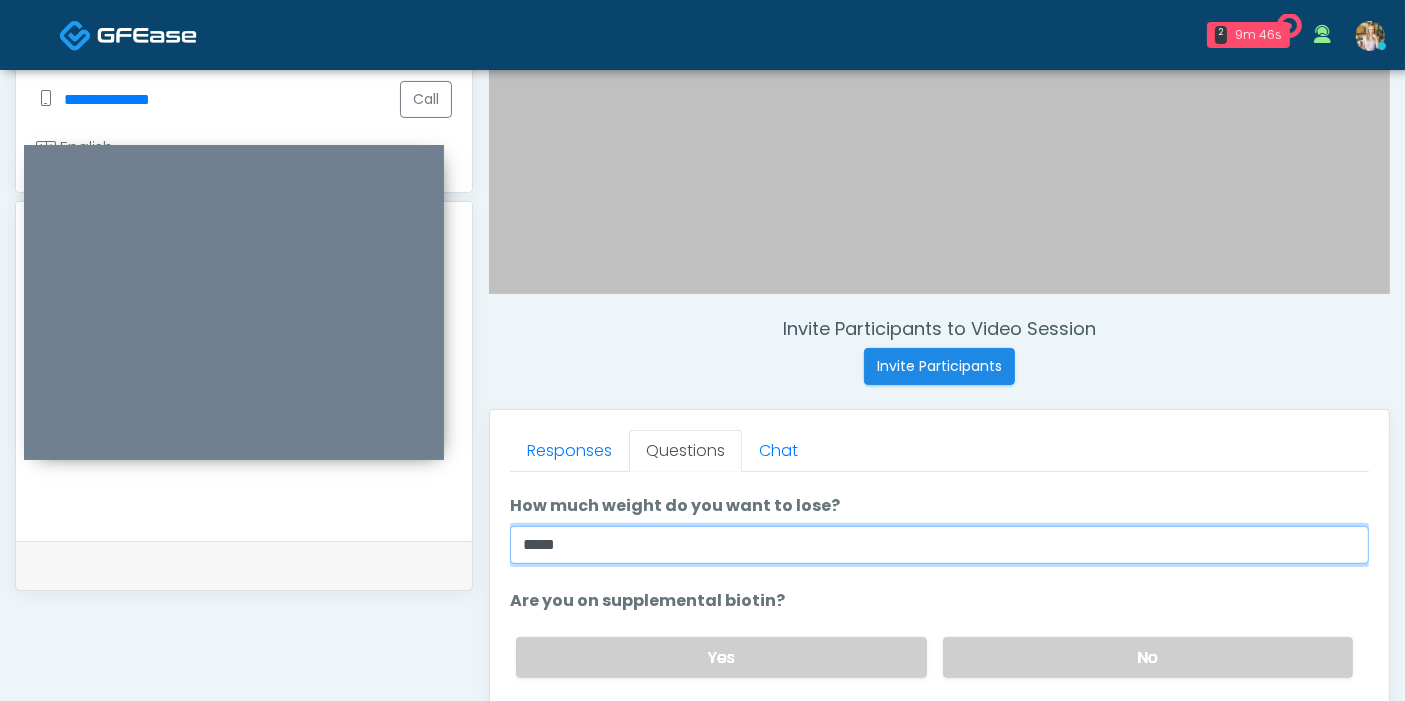 scroll, scrollTop: 444, scrollLeft: 0, axis: vertical 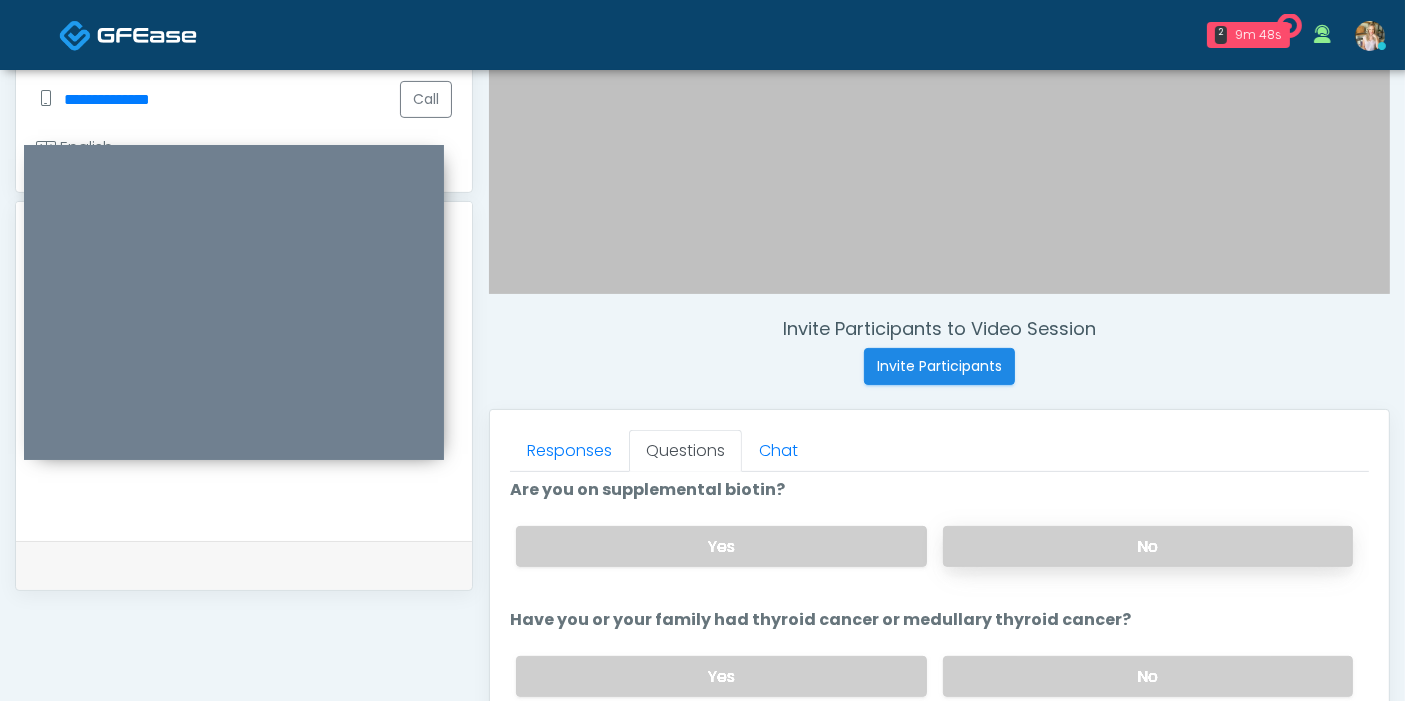 type on "*****" 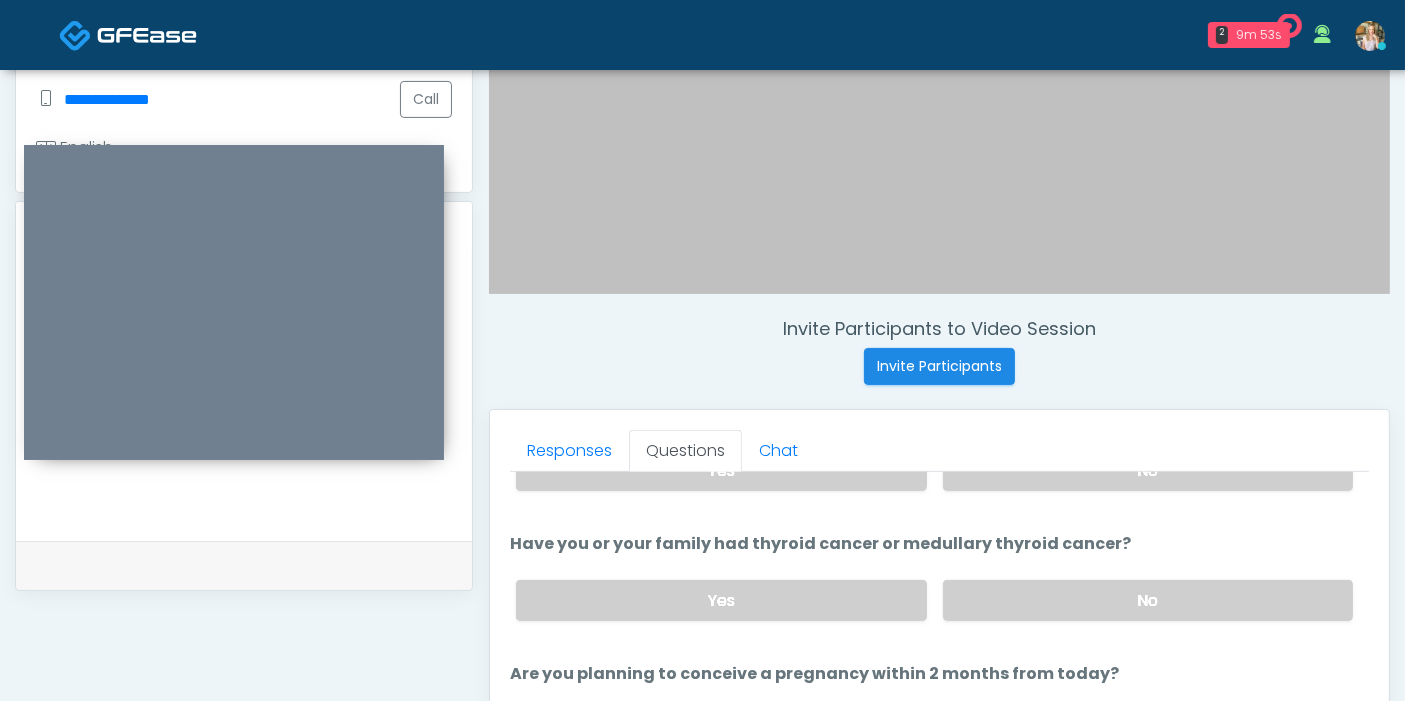 scroll, scrollTop: 555, scrollLeft: 0, axis: vertical 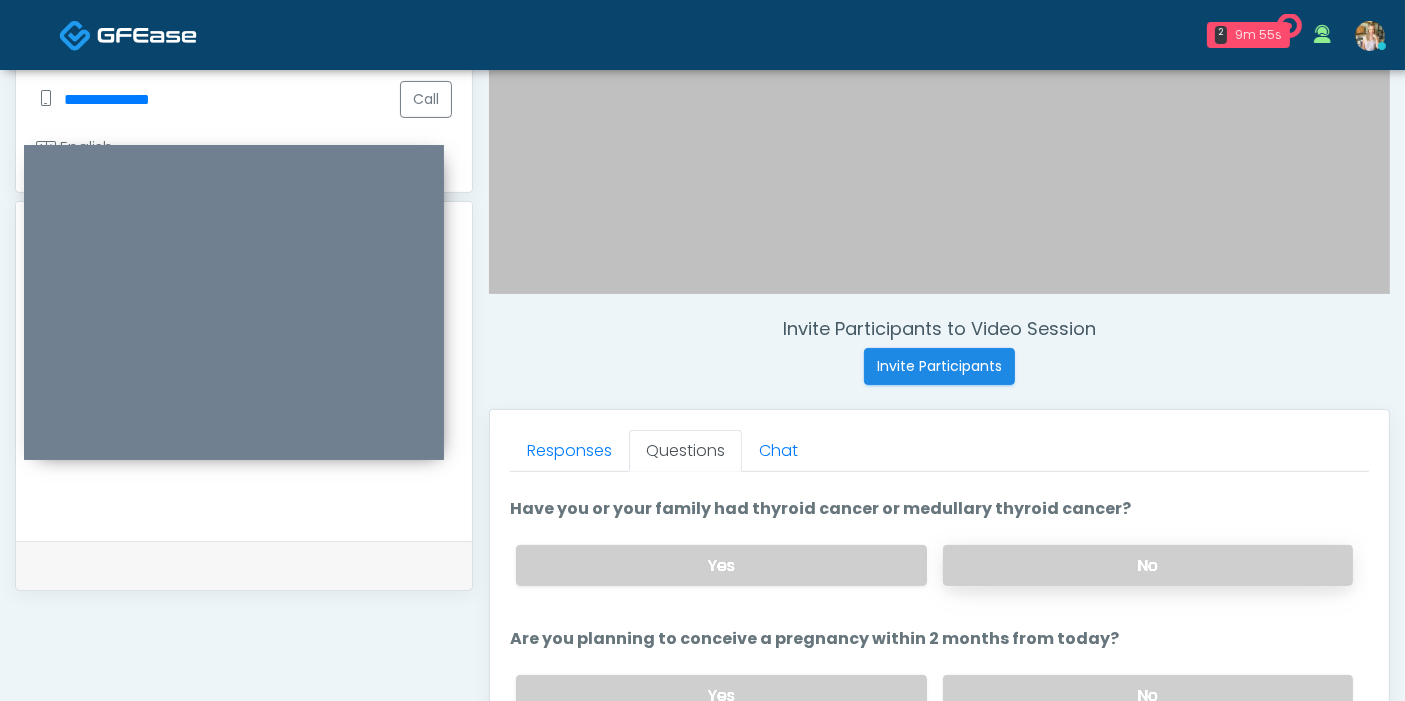 click on "No" at bounding box center [1148, 565] 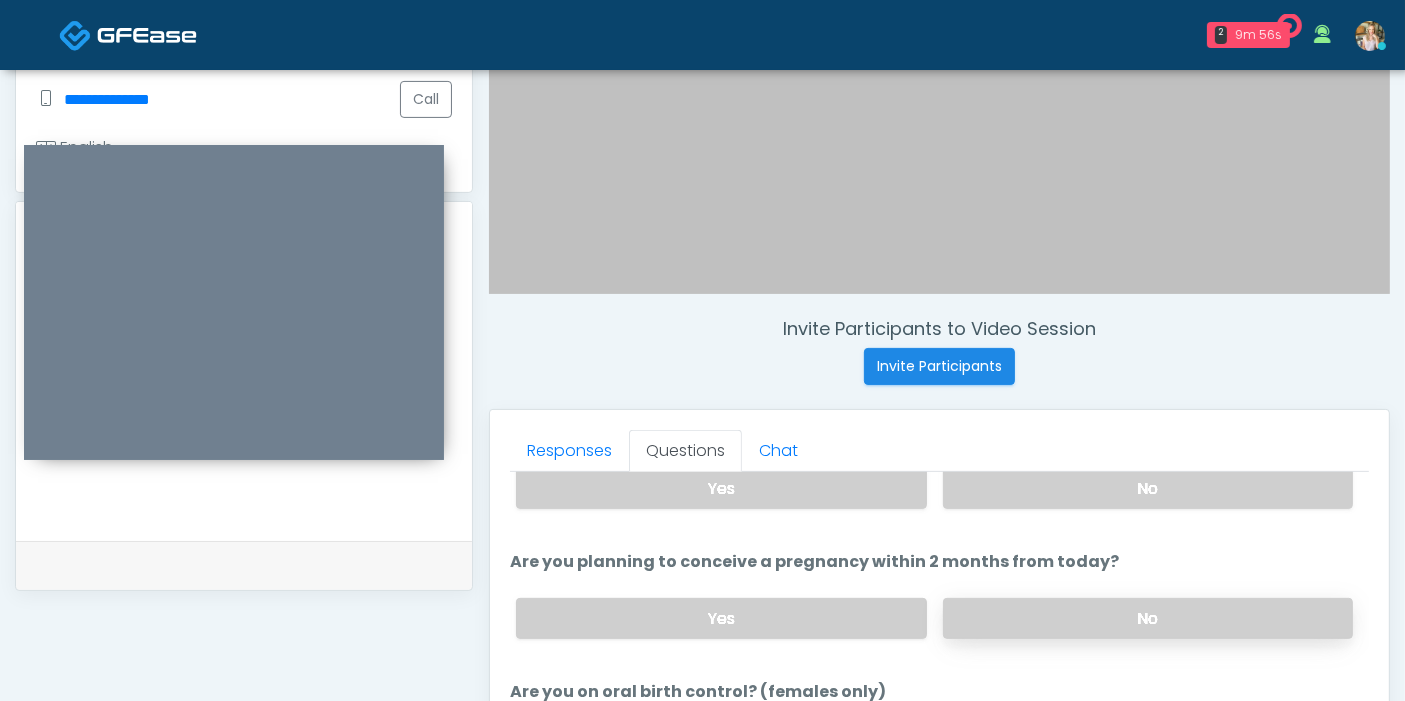 scroll, scrollTop: 666, scrollLeft: 0, axis: vertical 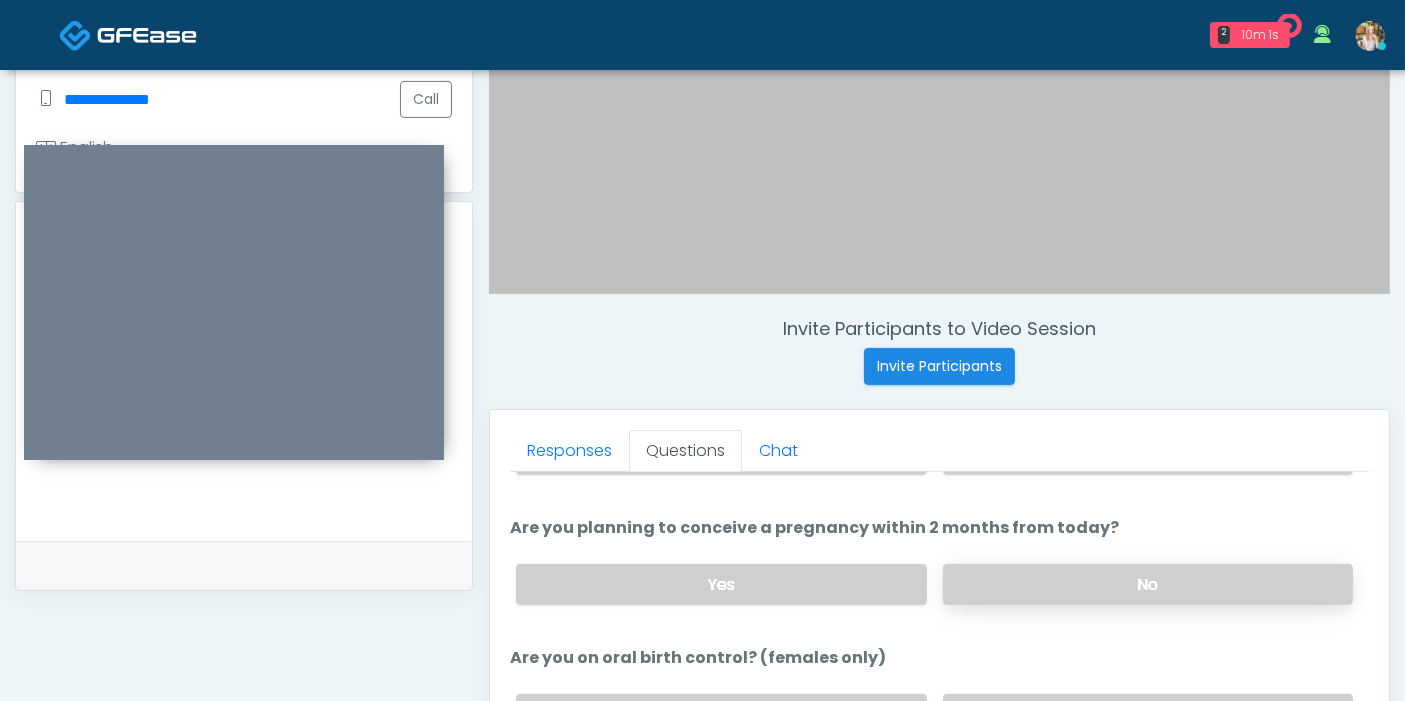 click on "No" at bounding box center [1148, 584] 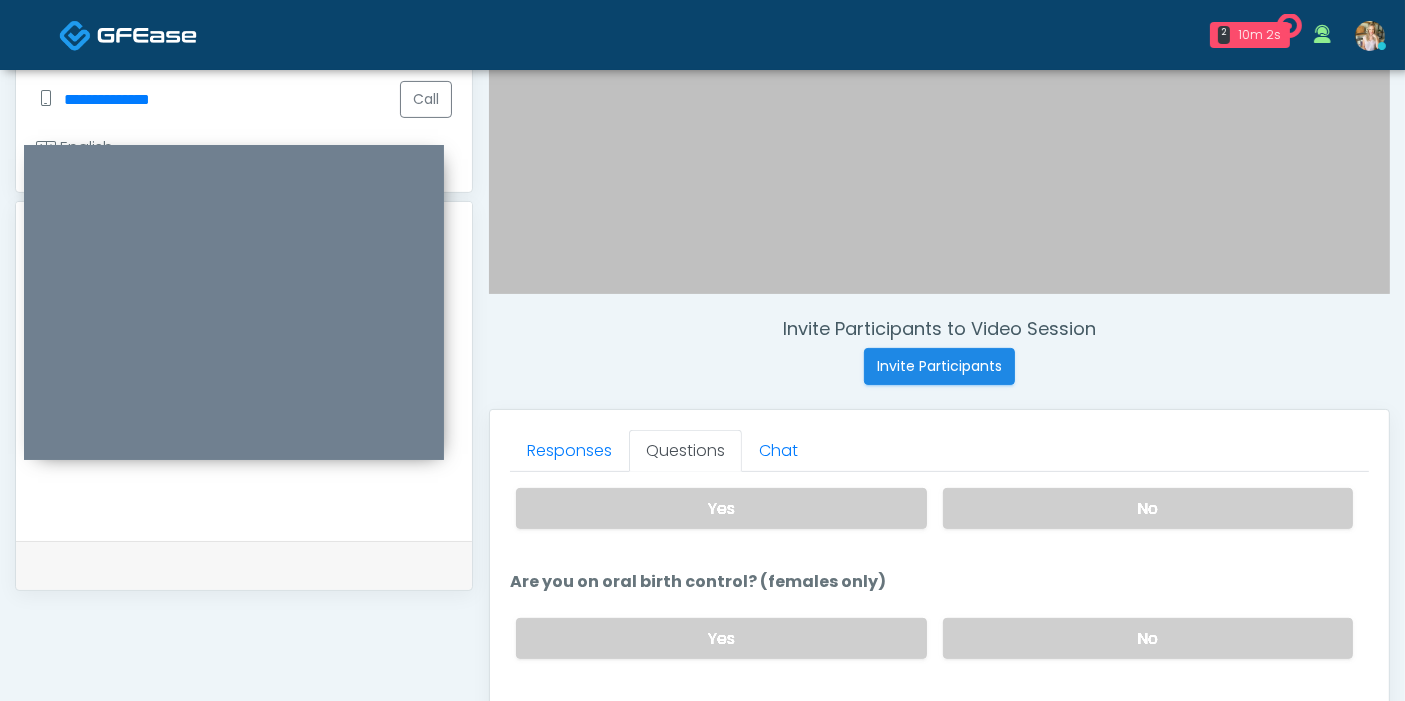 scroll, scrollTop: 777, scrollLeft: 0, axis: vertical 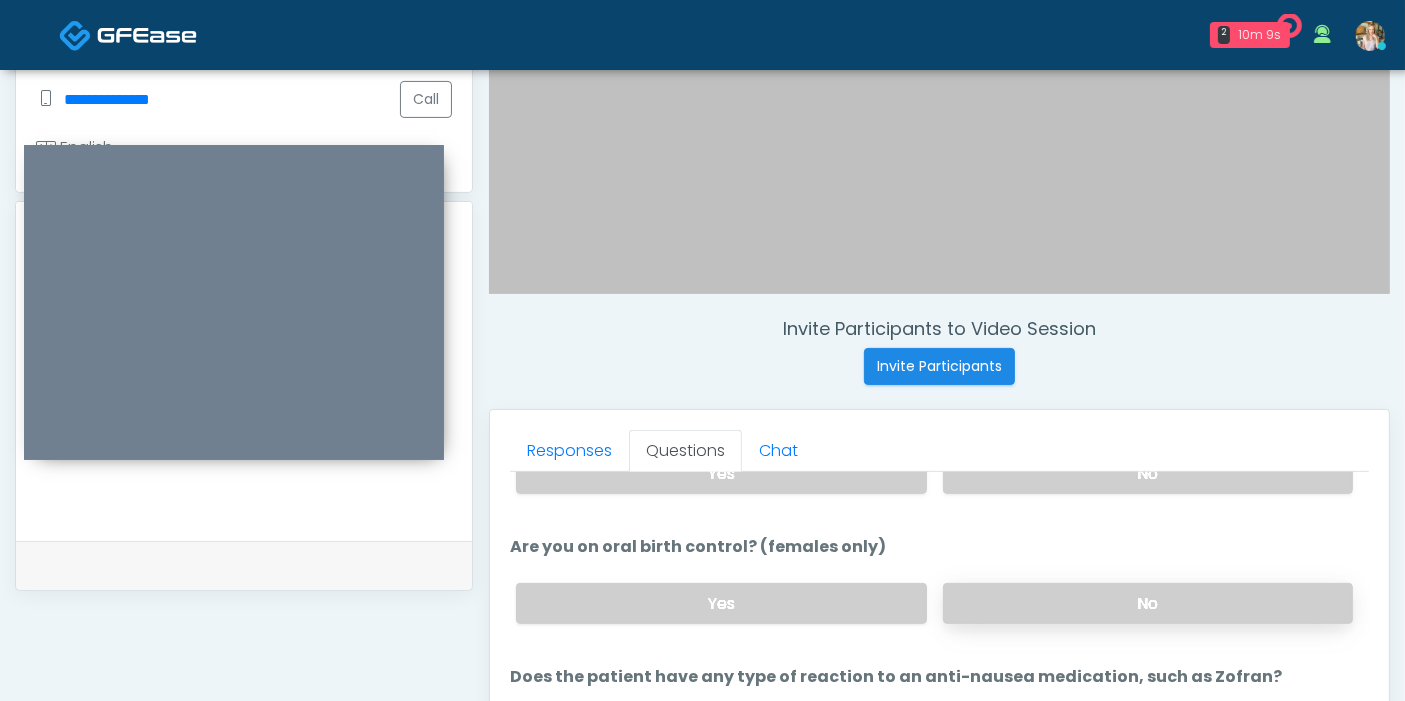 click on "No" at bounding box center (1148, 603) 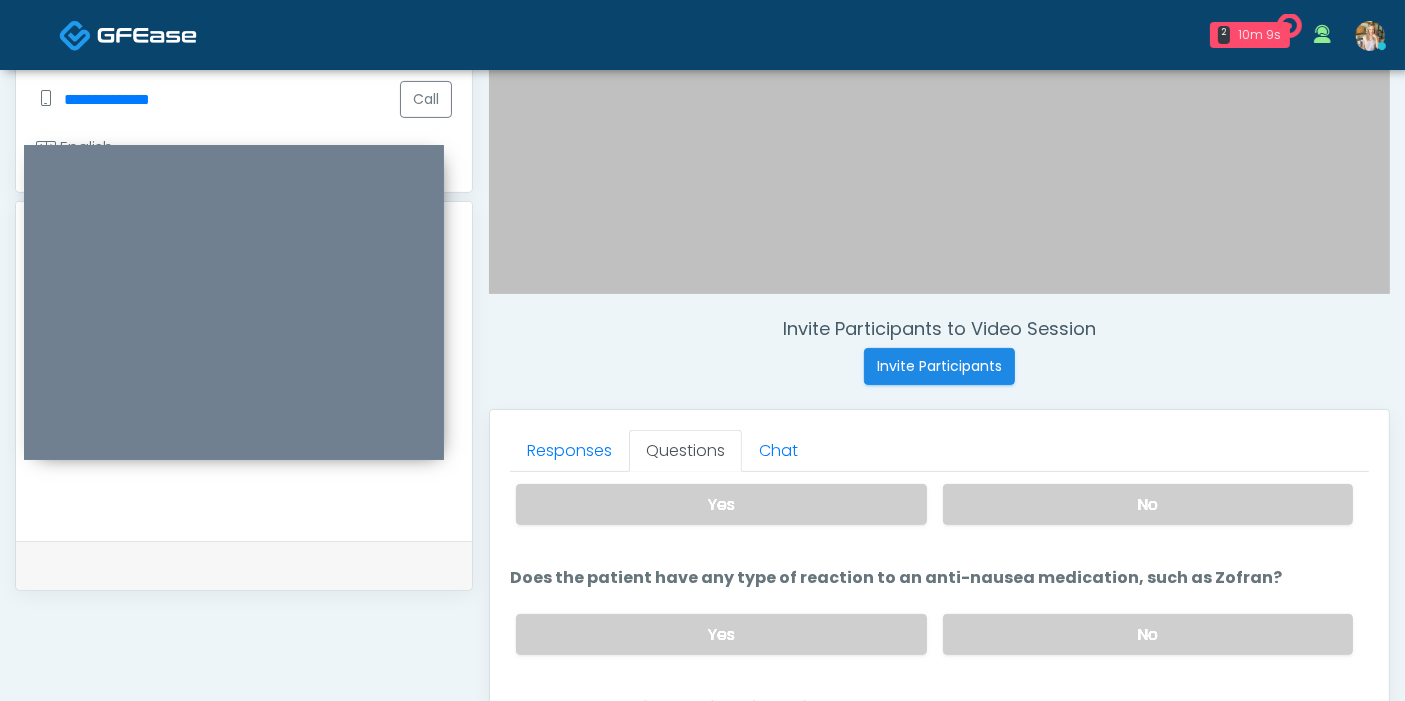 scroll, scrollTop: 943, scrollLeft: 0, axis: vertical 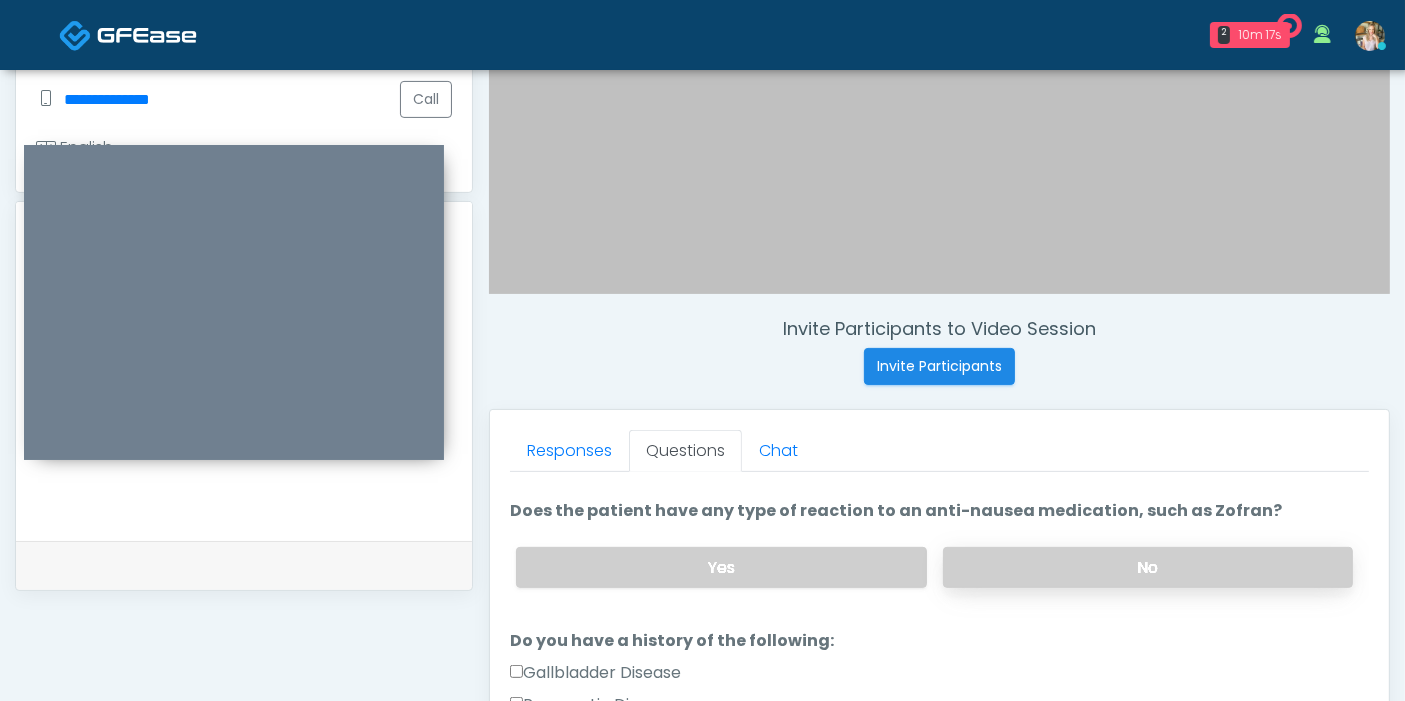 click on "No" at bounding box center (1148, 567) 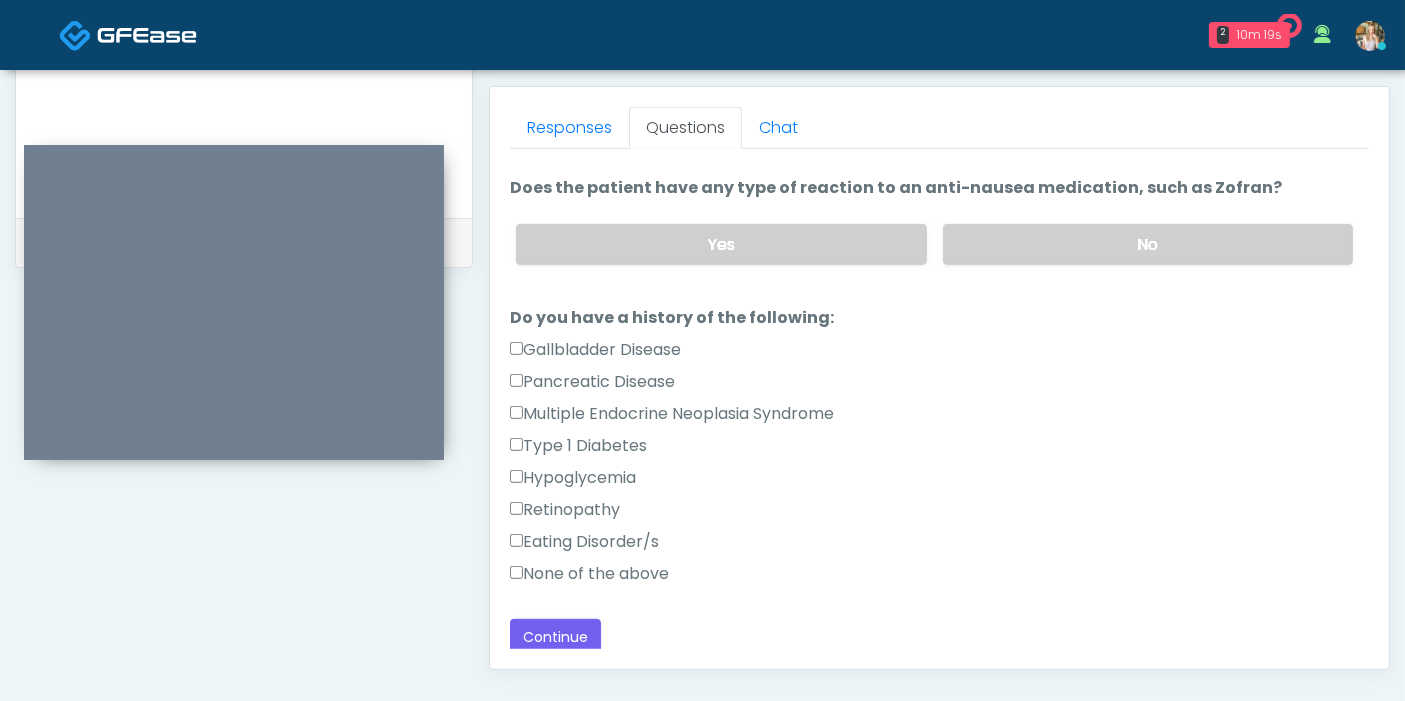 scroll, scrollTop: 868, scrollLeft: 0, axis: vertical 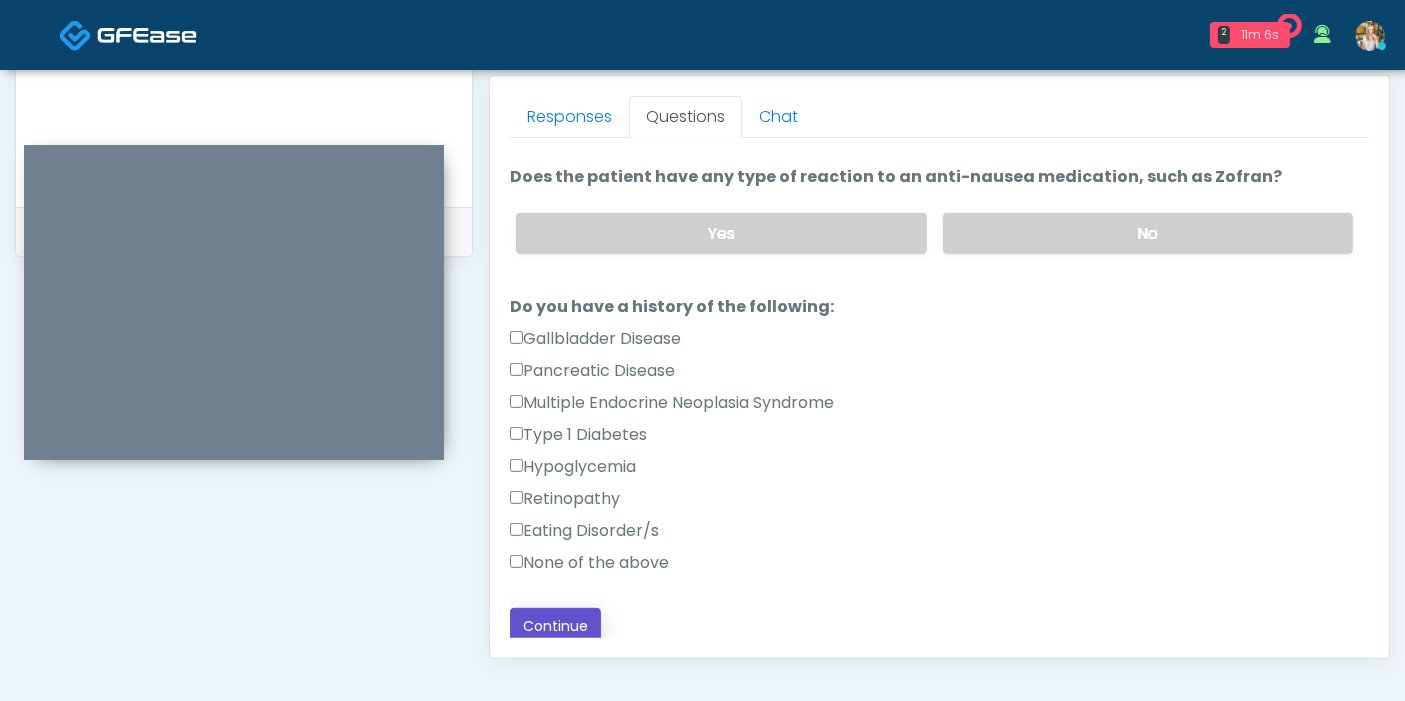 click on "Continue" at bounding box center (555, 626) 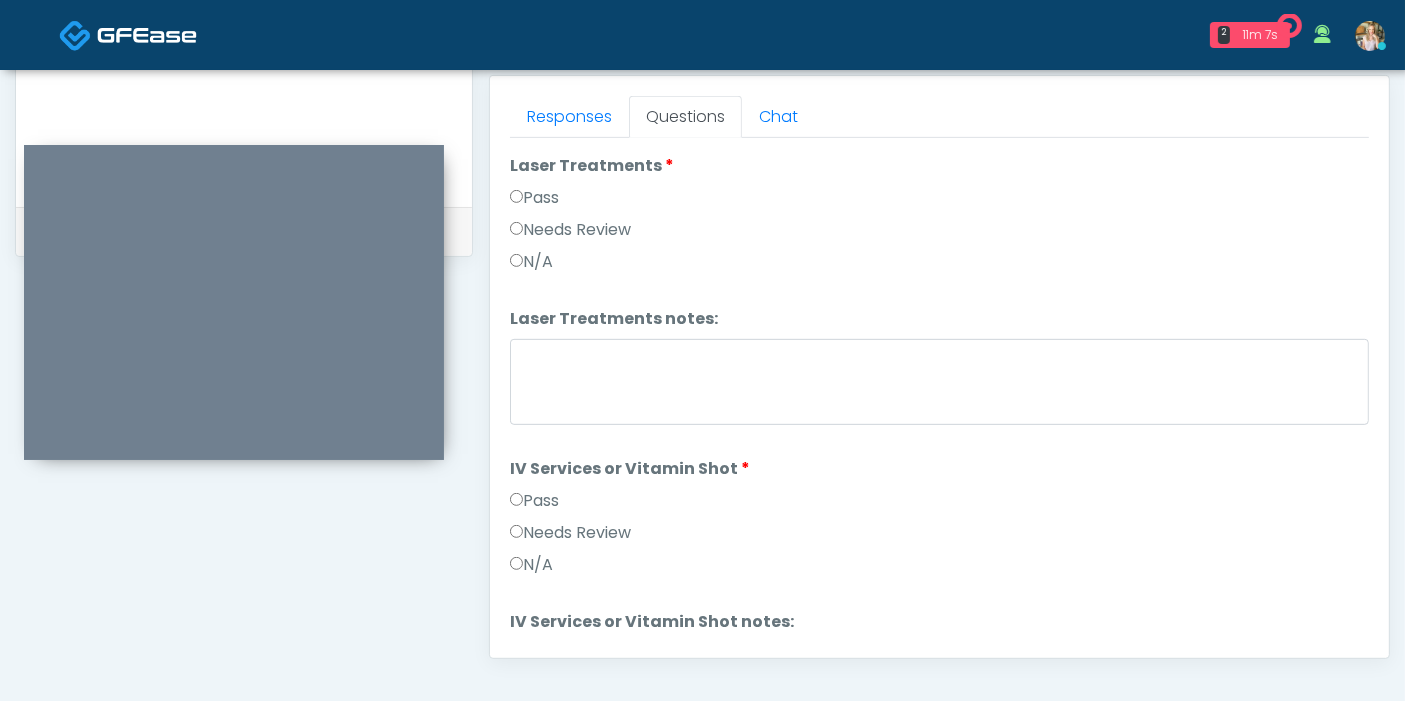 scroll, scrollTop: 1090, scrollLeft: 0, axis: vertical 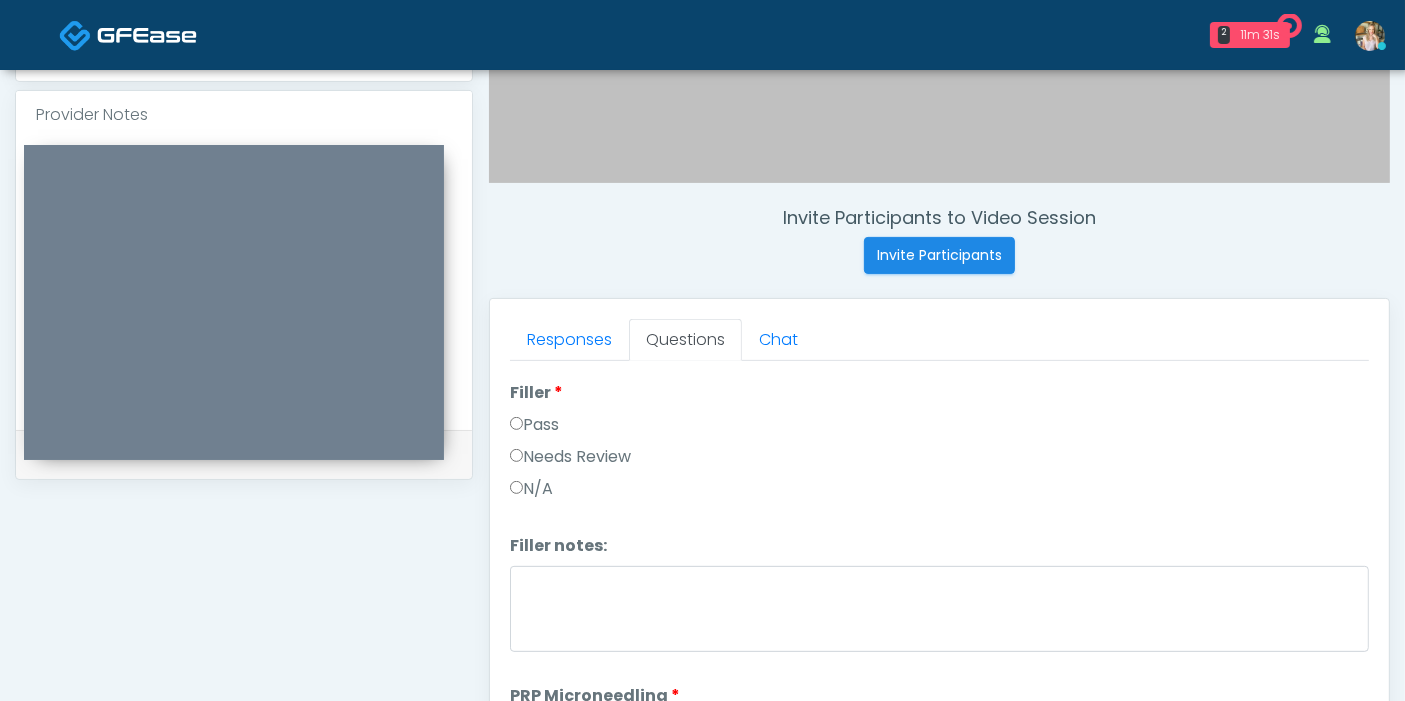 click on "**********" at bounding box center (244, 277) 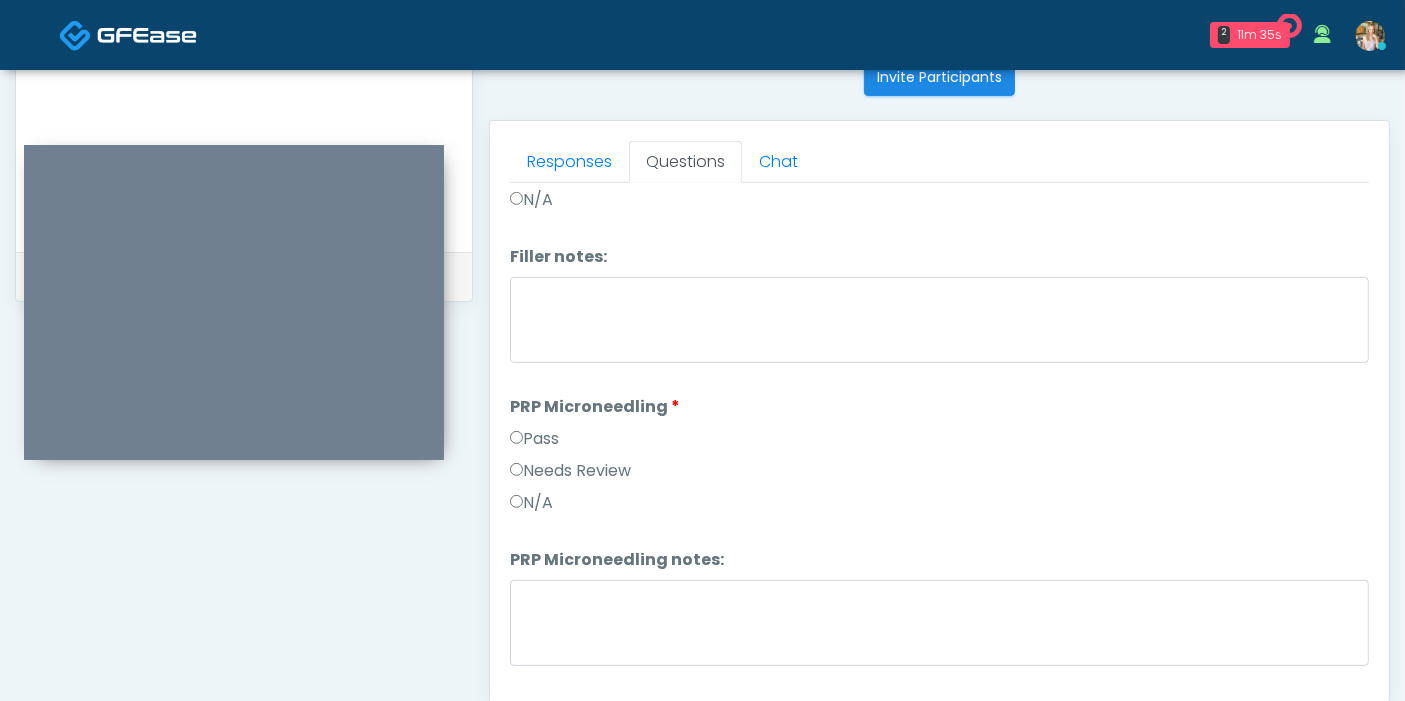 scroll, scrollTop: 829, scrollLeft: 0, axis: vertical 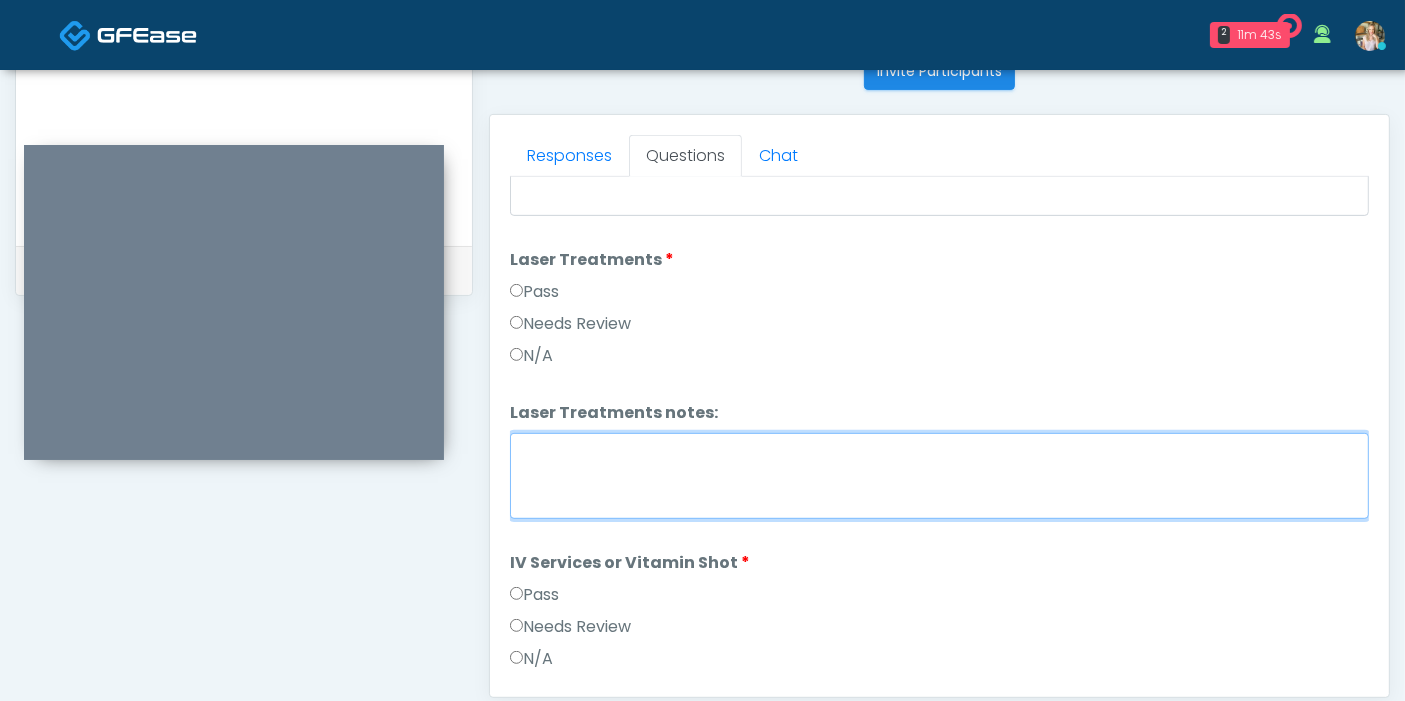 click on "Laser Treatments notes:" at bounding box center [939, 476] 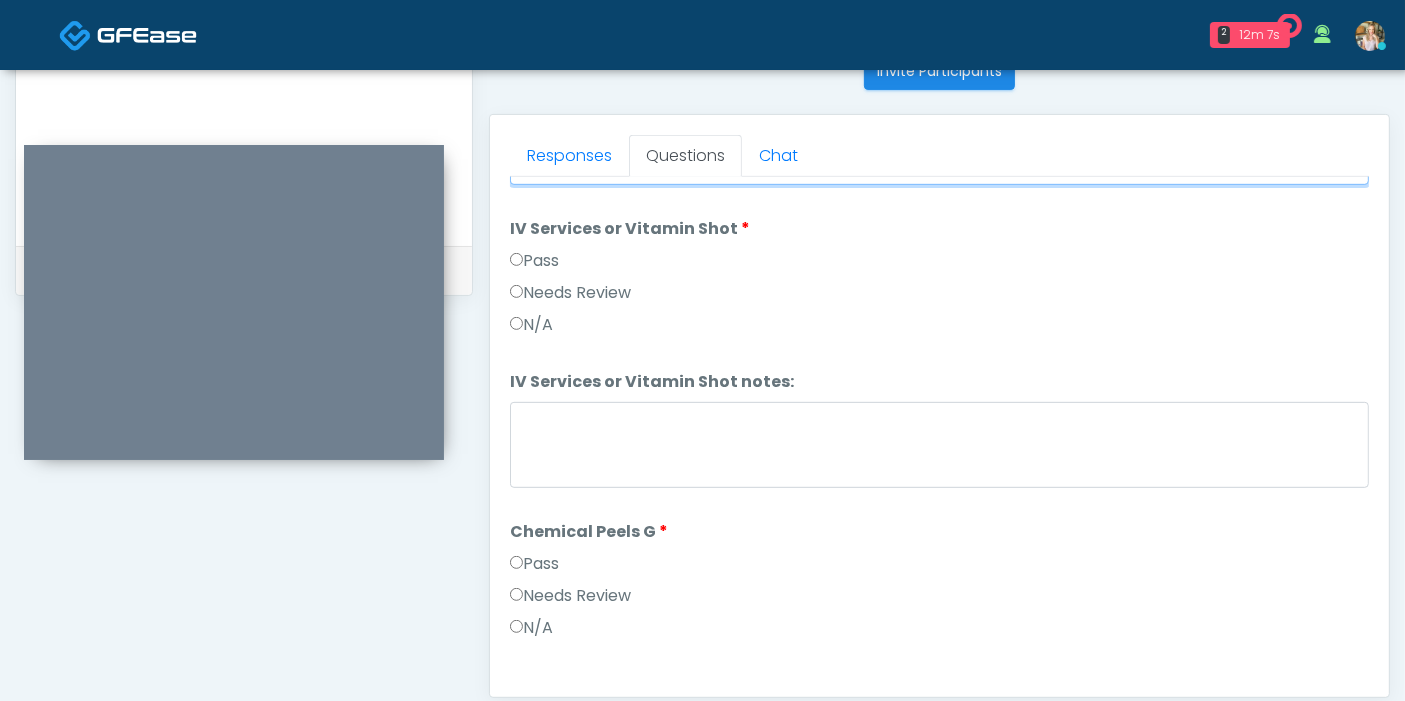 scroll, scrollTop: 1333, scrollLeft: 0, axis: vertical 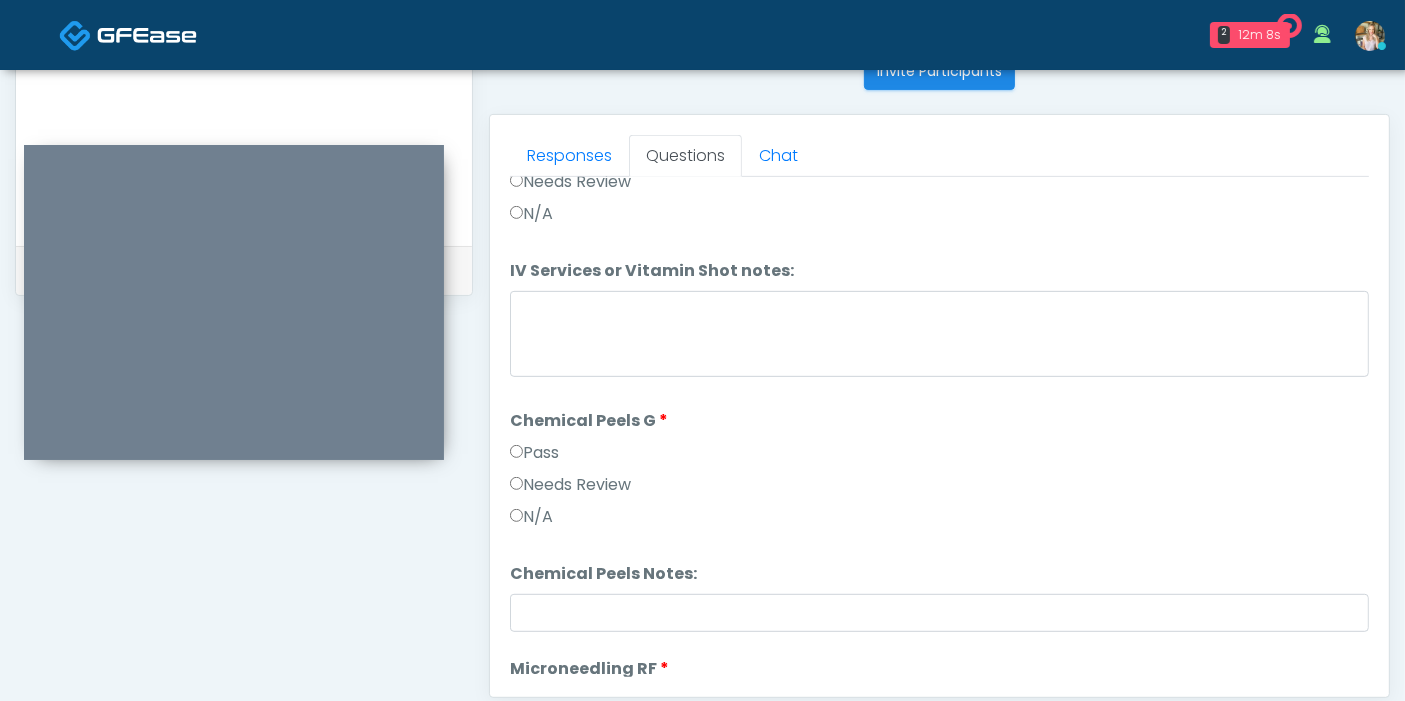type on "**********" 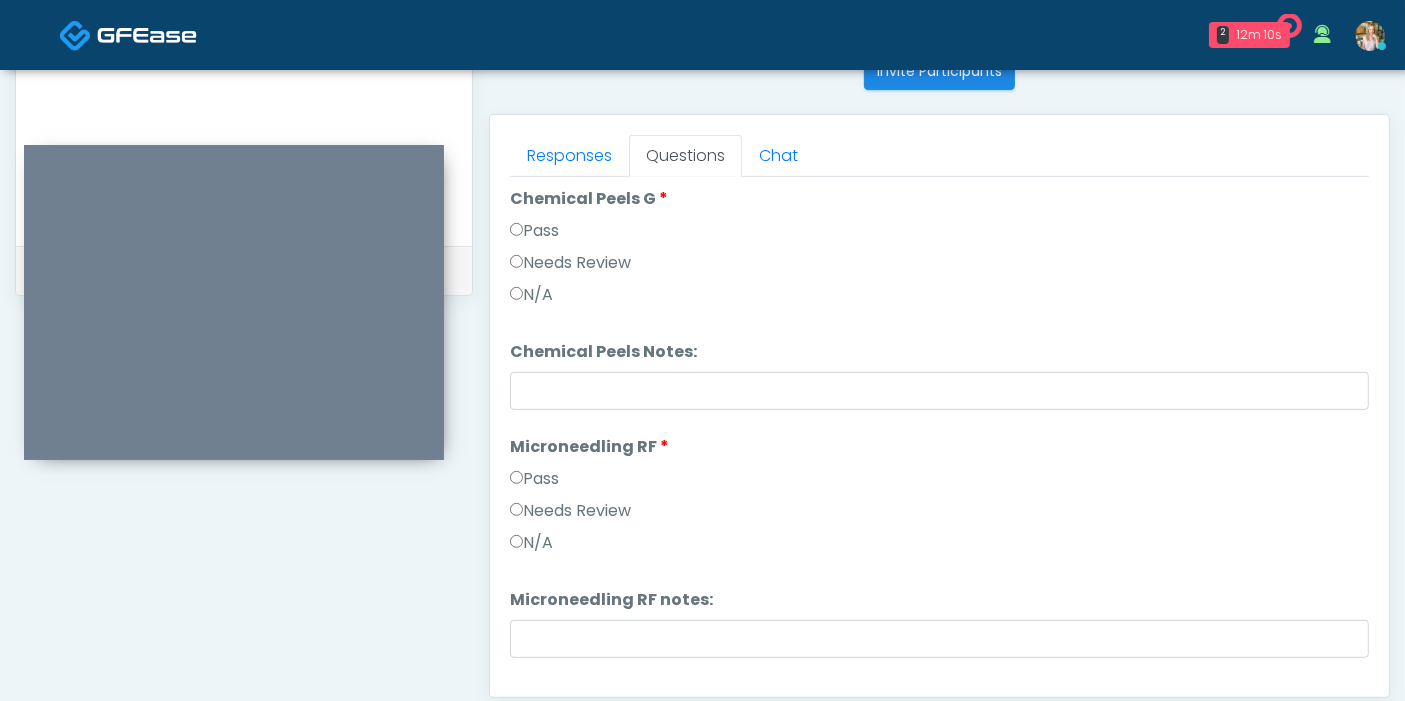 click on "Pass" at bounding box center (534, 479) 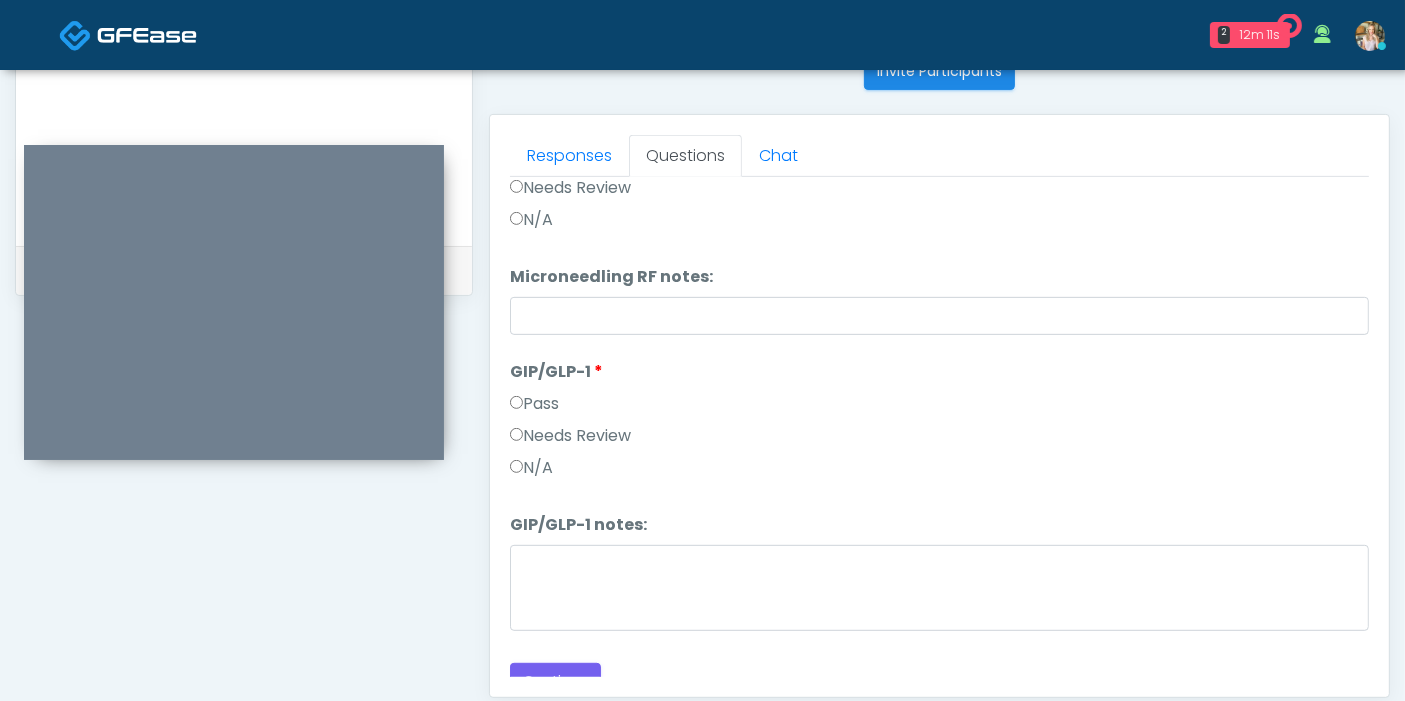 scroll, scrollTop: 1888, scrollLeft: 0, axis: vertical 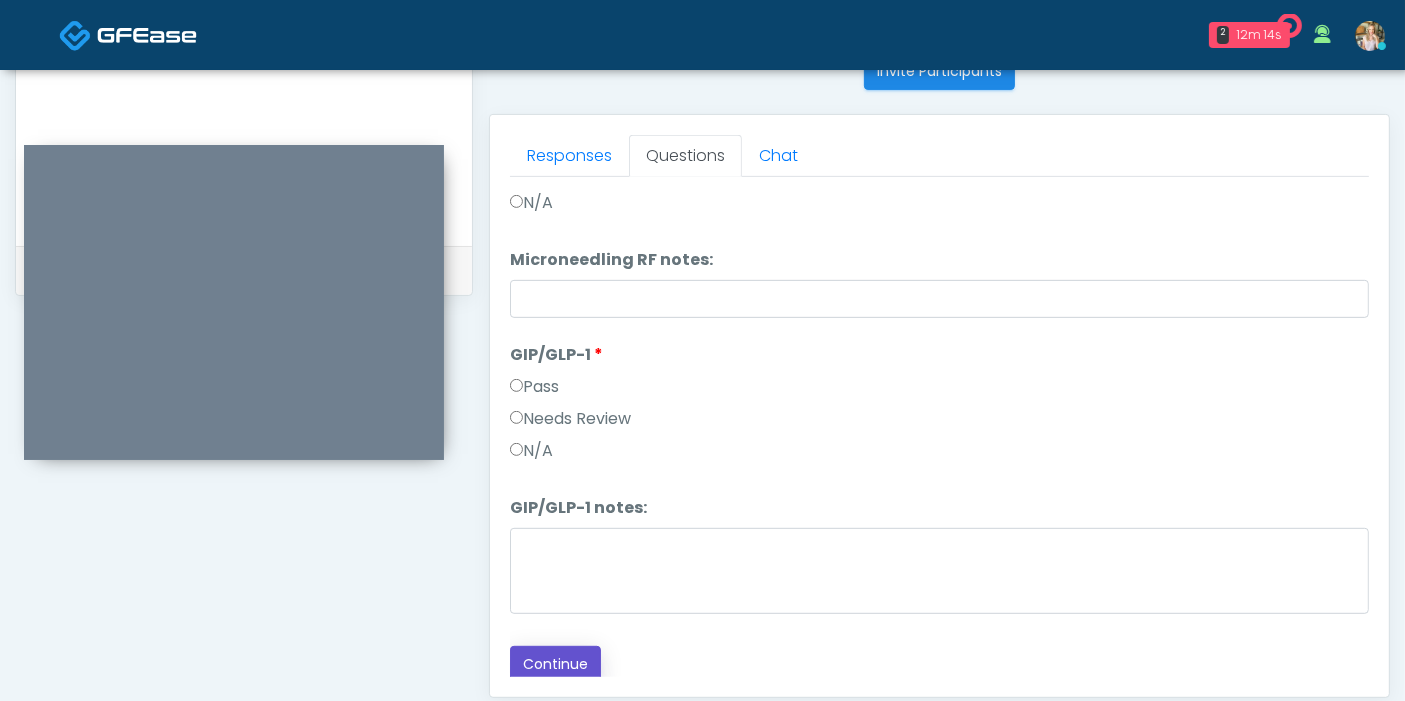click on "Continue" at bounding box center [555, 664] 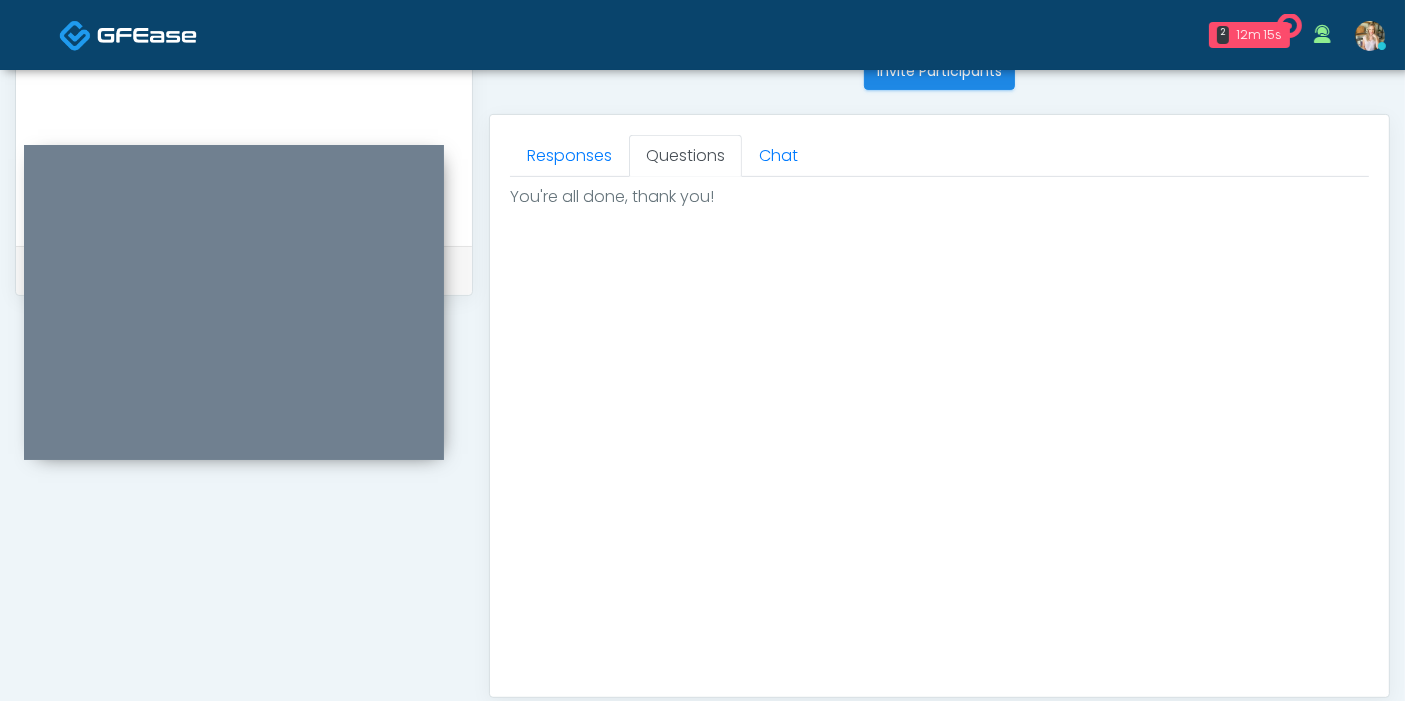 scroll, scrollTop: 0, scrollLeft: 0, axis: both 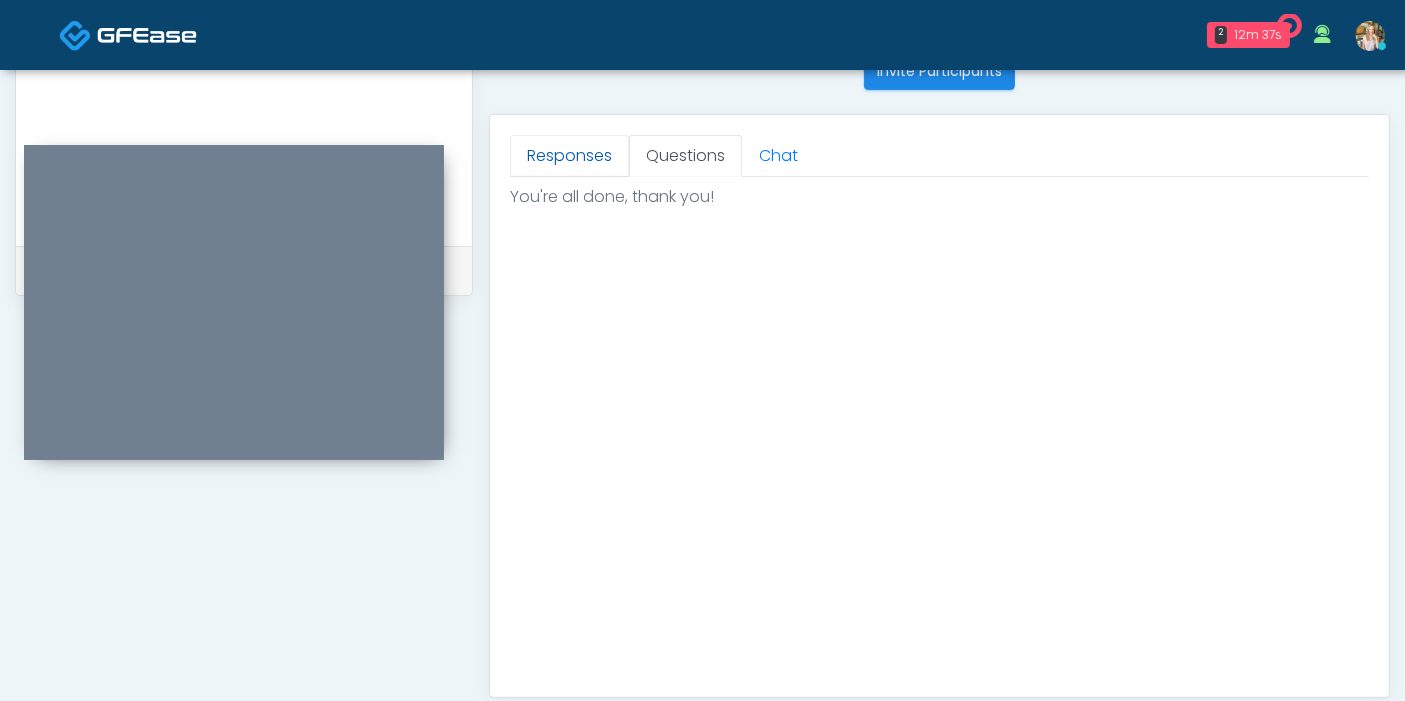 click on "Responses" at bounding box center [569, 156] 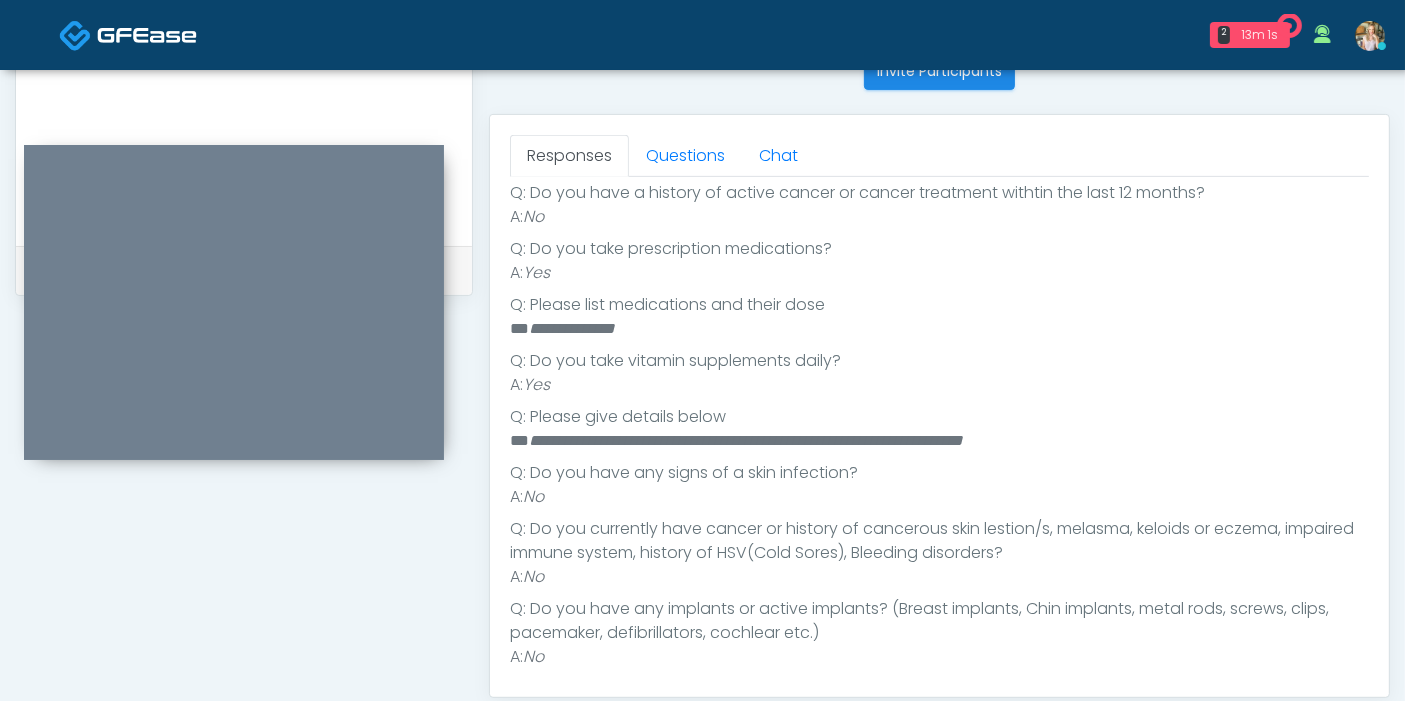 scroll, scrollTop: 753, scrollLeft: 0, axis: vertical 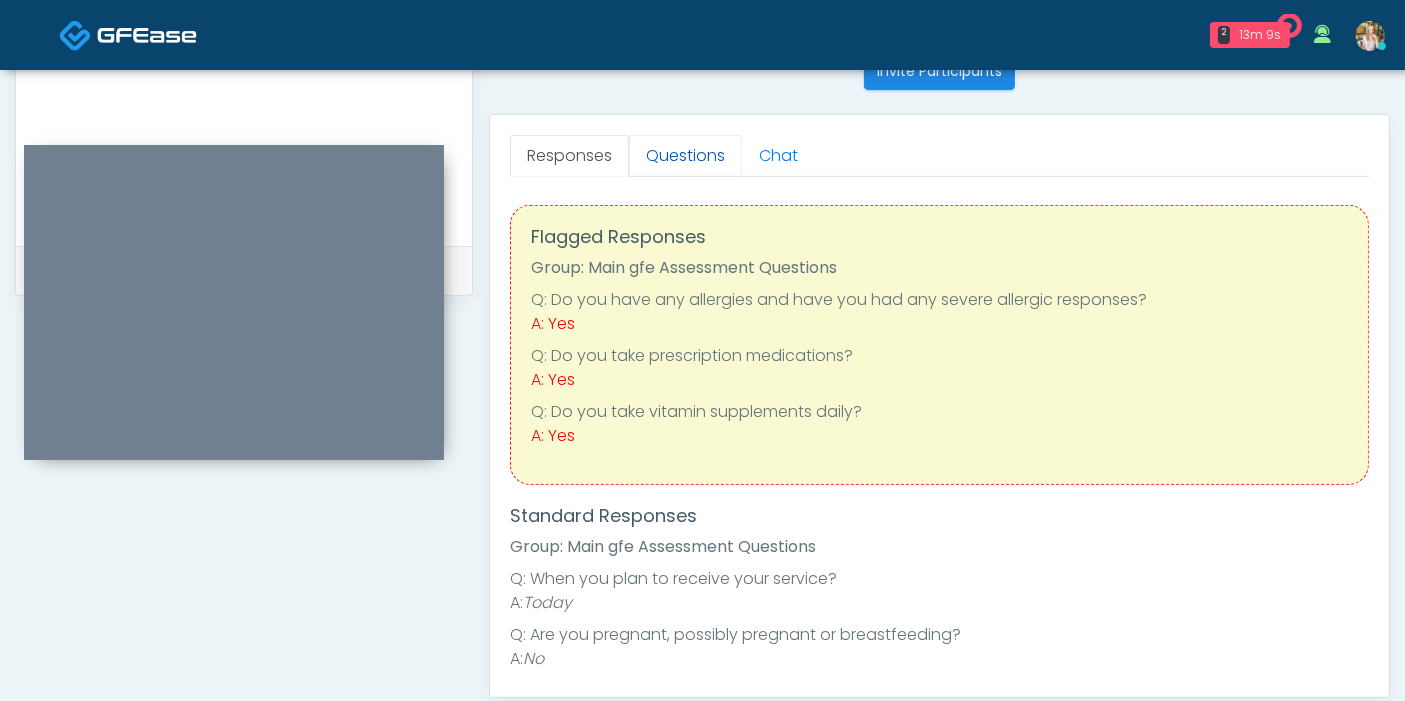 click on "Questions" at bounding box center [685, 156] 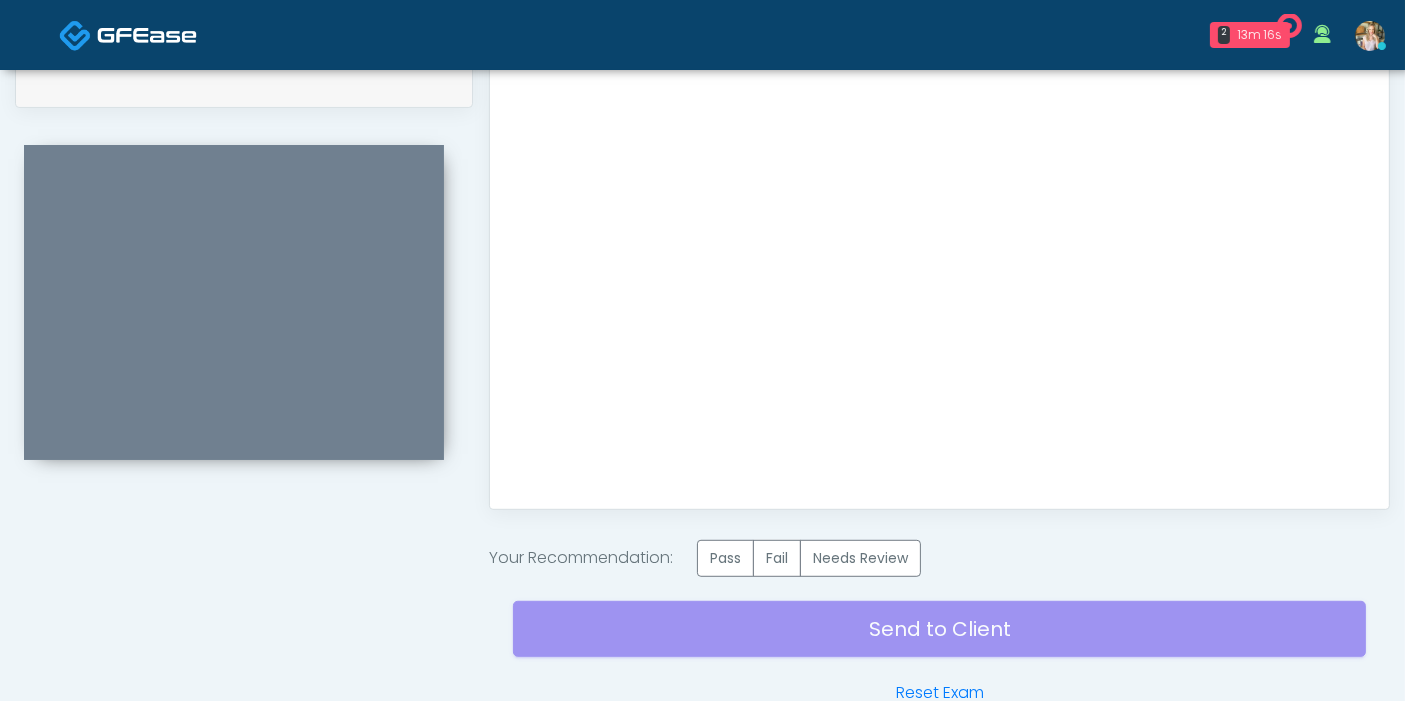scroll, scrollTop: 1051, scrollLeft: 0, axis: vertical 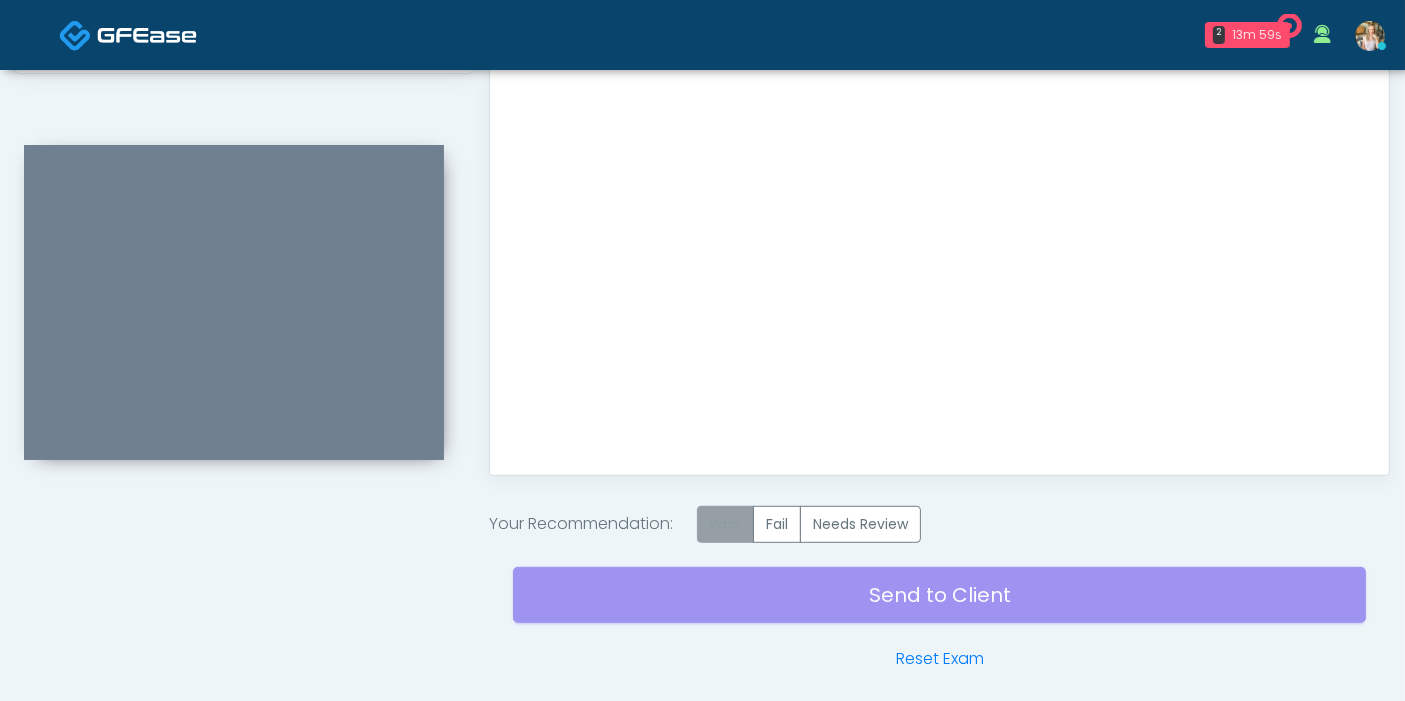 click on "Pass" at bounding box center [725, 524] 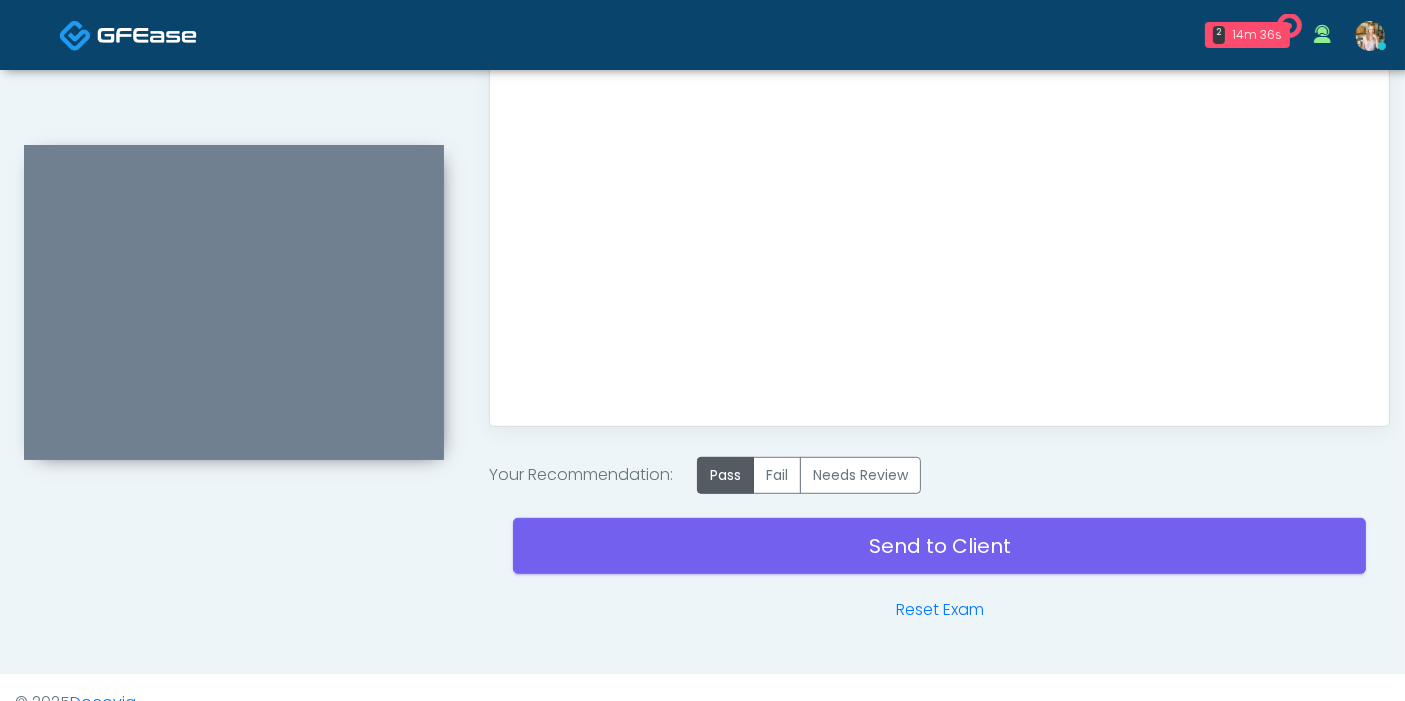scroll, scrollTop: 1127, scrollLeft: 0, axis: vertical 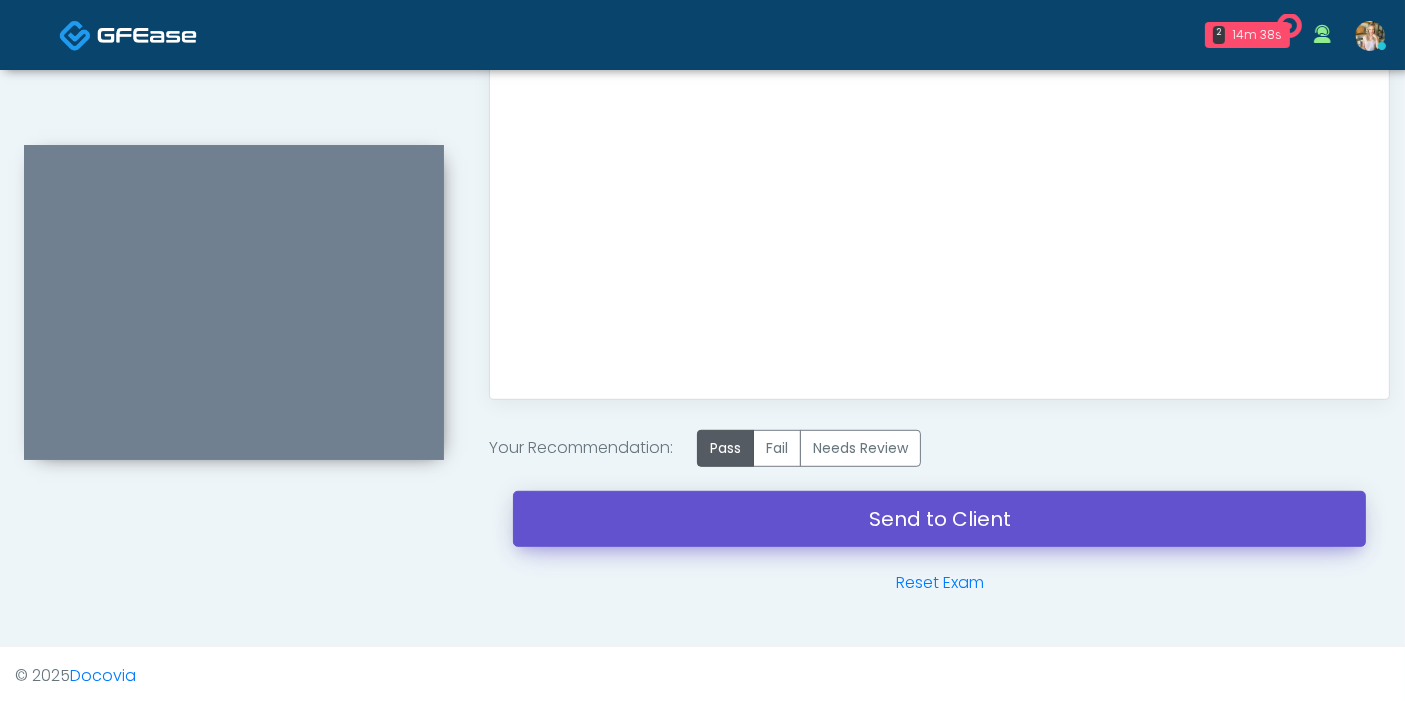 drag, startPoint x: 925, startPoint y: 515, endPoint x: 806, endPoint y: 97, distance: 434.609 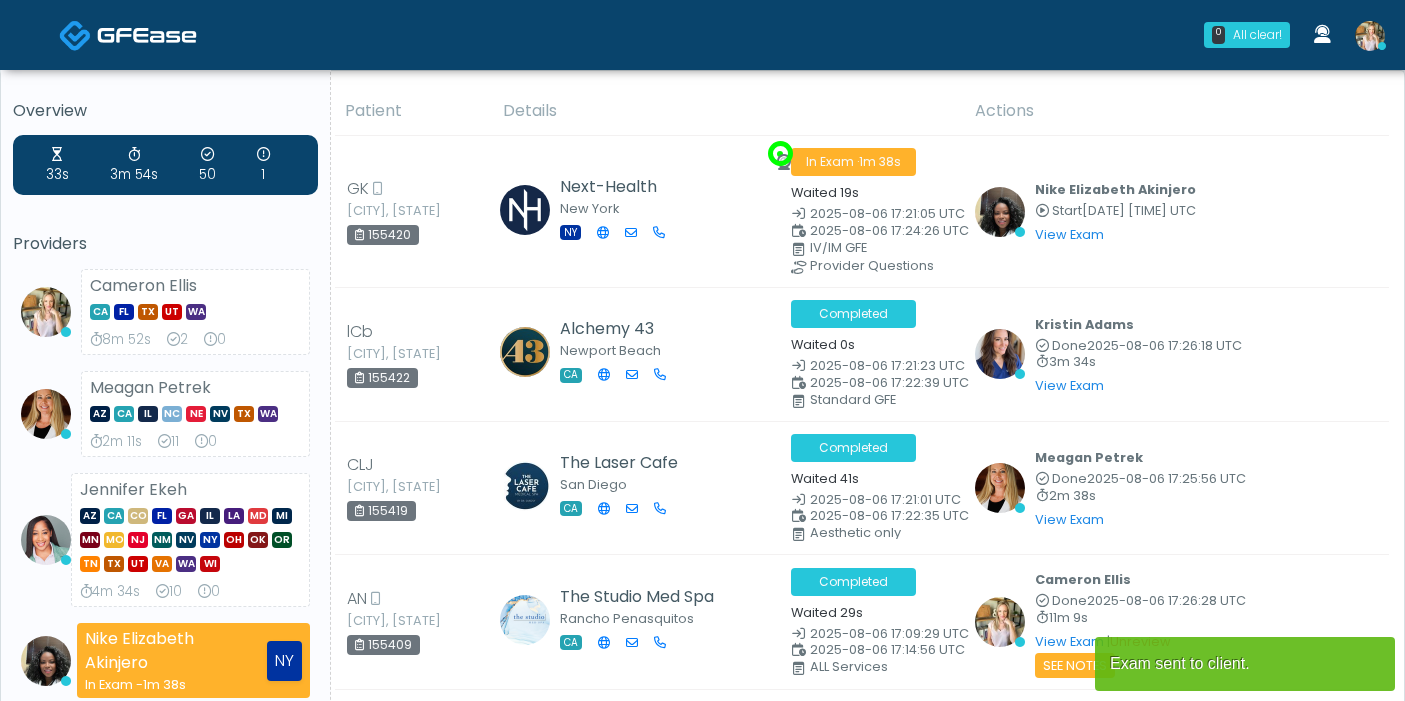 scroll, scrollTop: 0, scrollLeft: 0, axis: both 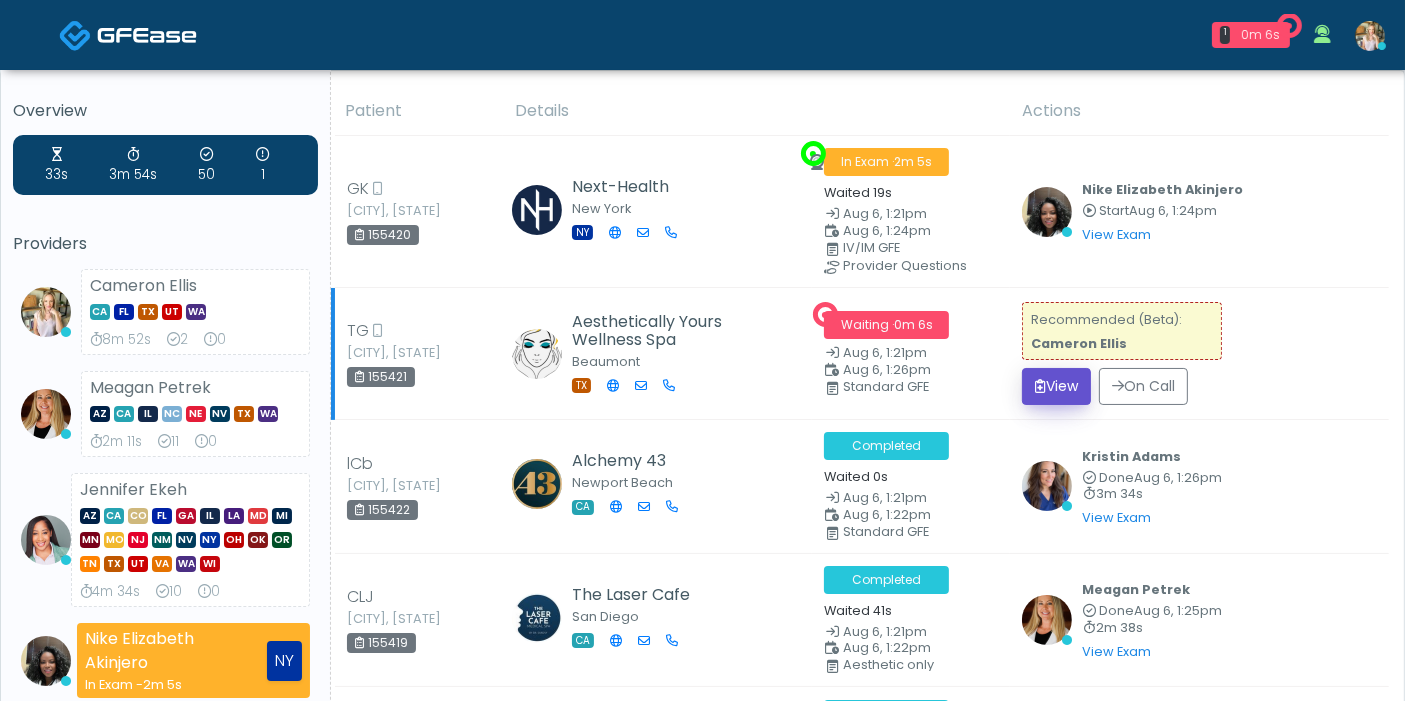 click on "View" at bounding box center [1056, 386] 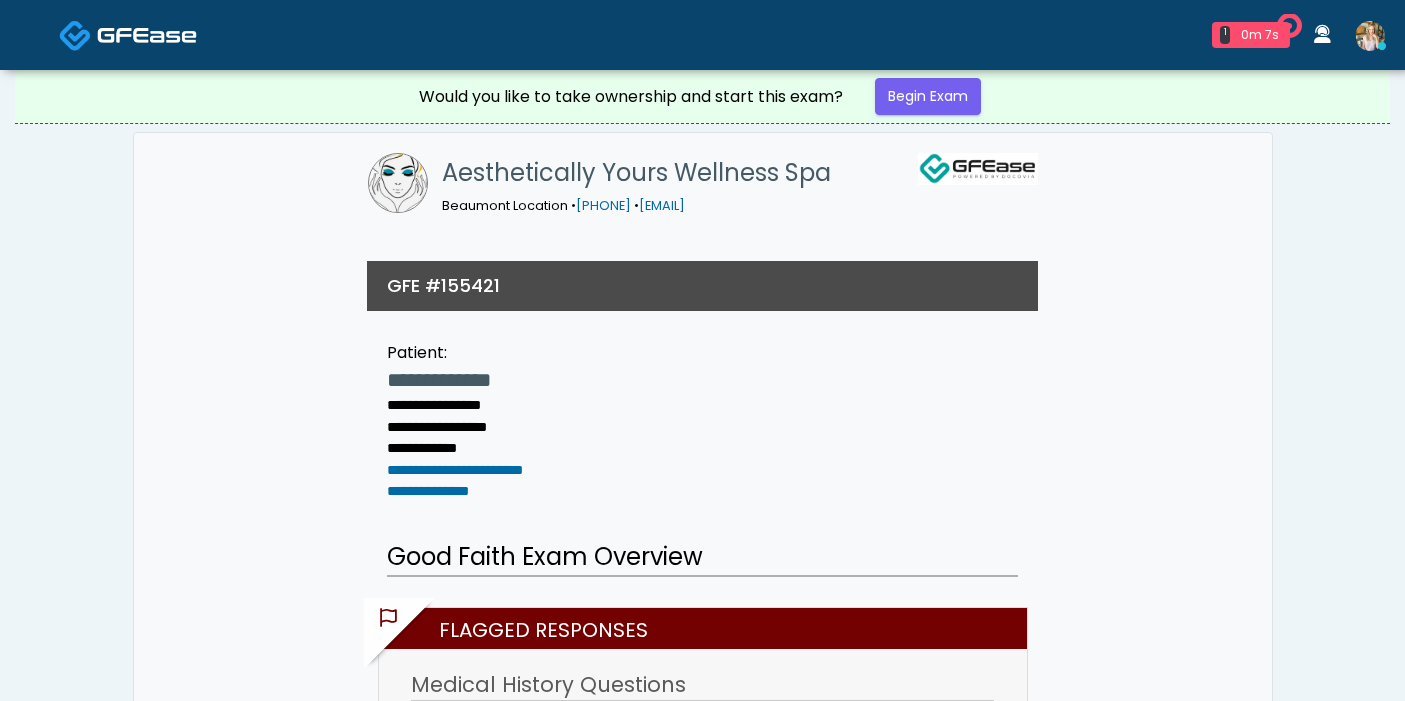scroll, scrollTop: 0, scrollLeft: 0, axis: both 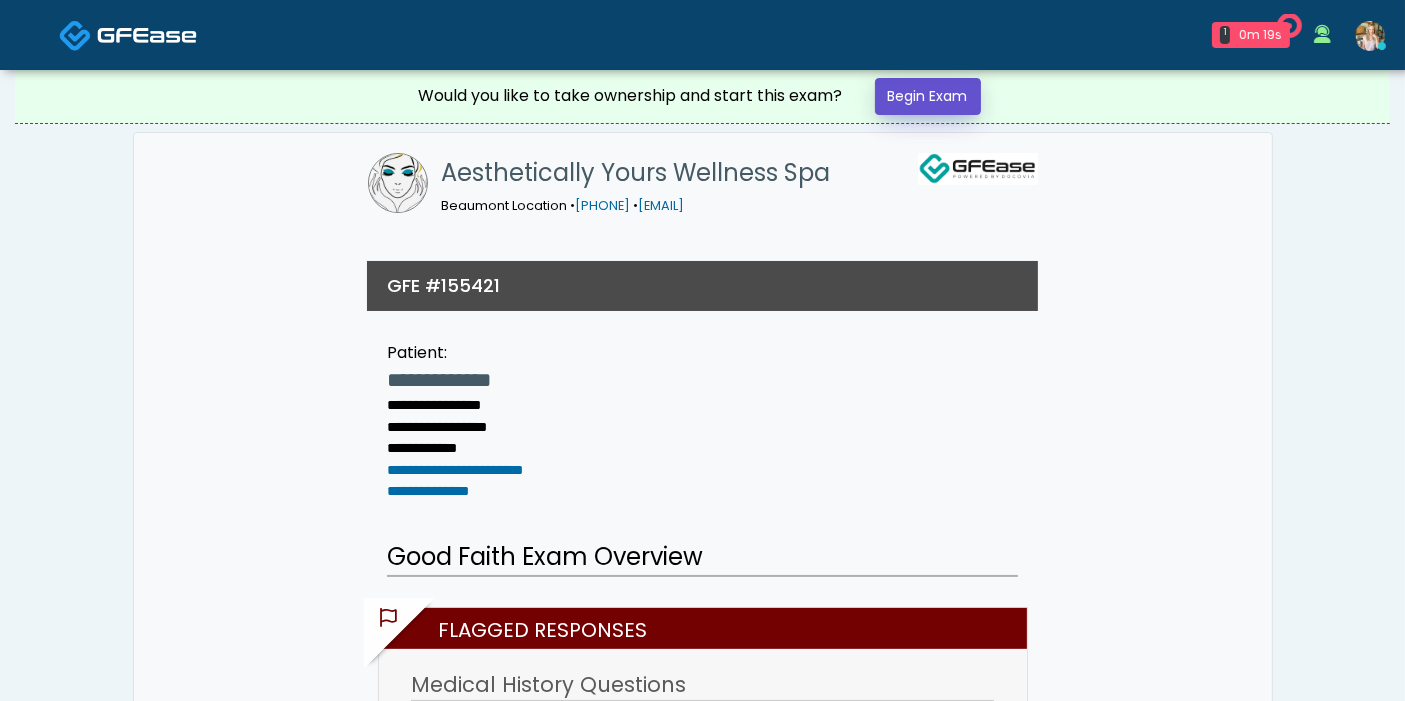 click on "Begin Exam" at bounding box center (928, 96) 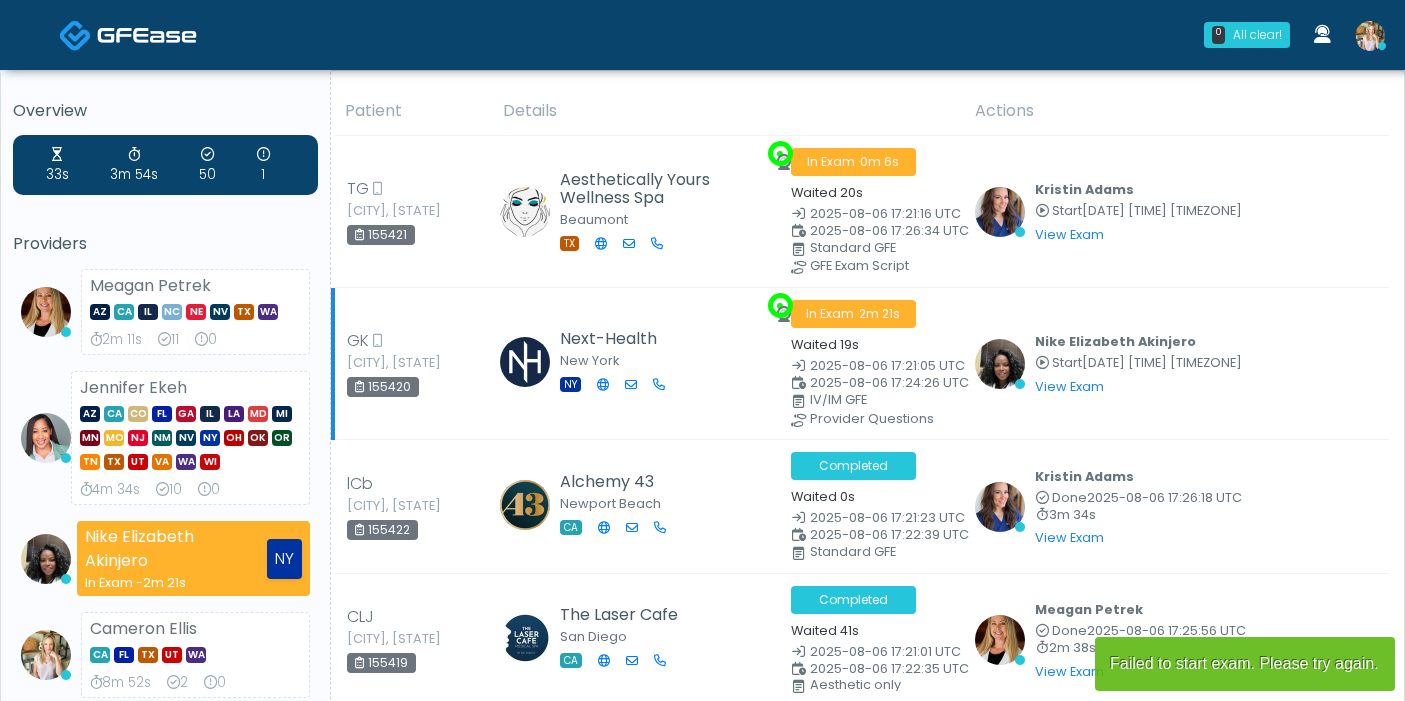 scroll, scrollTop: 0, scrollLeft: 0, axis: both 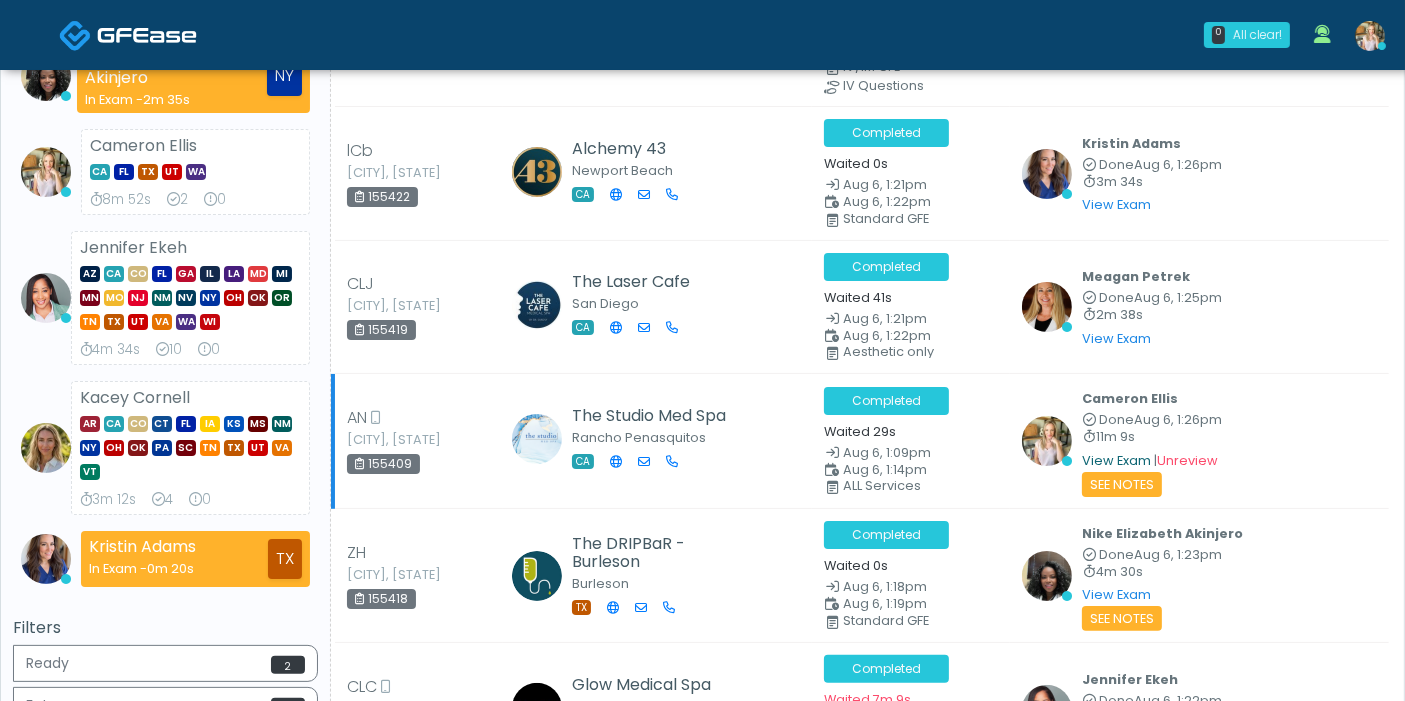 click on "View Exam" at bounding box center [1116, 460] 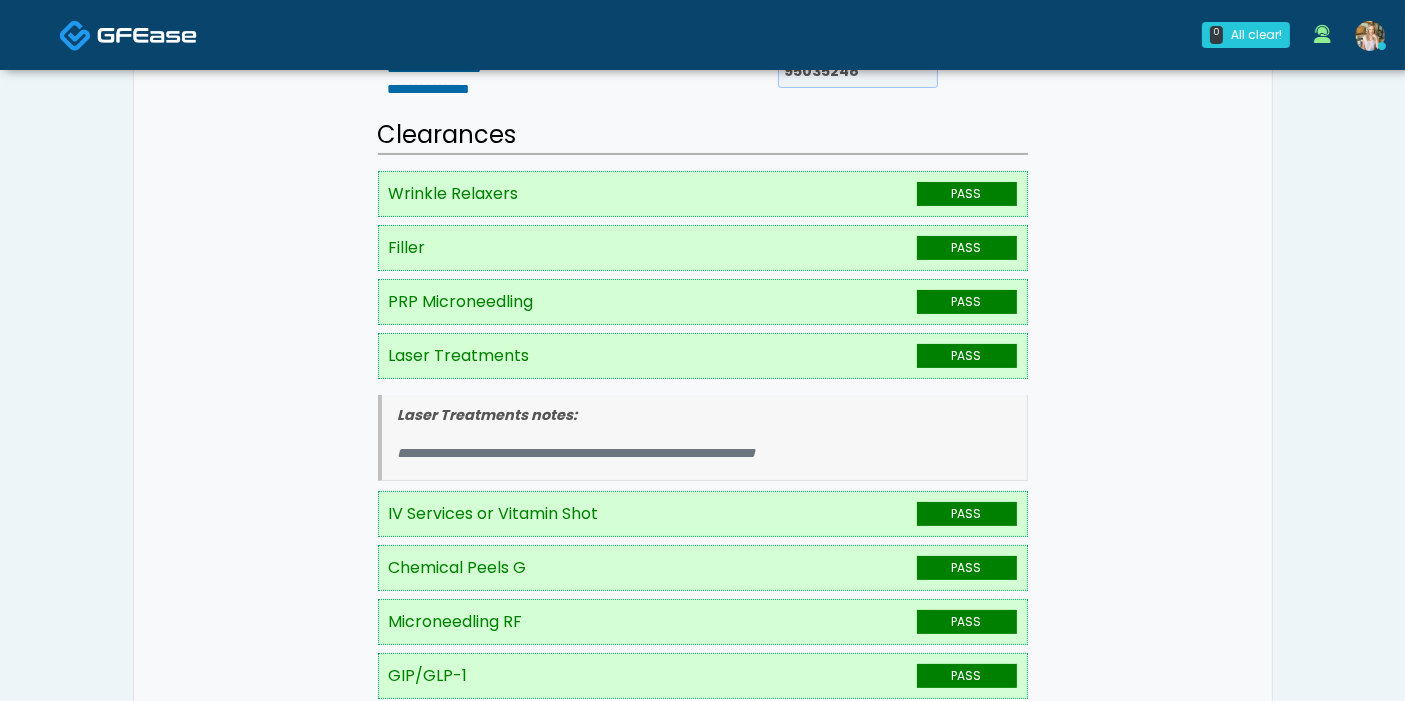 scroll, scrollTop: 444, scrollLeft: 0, axis: vertical 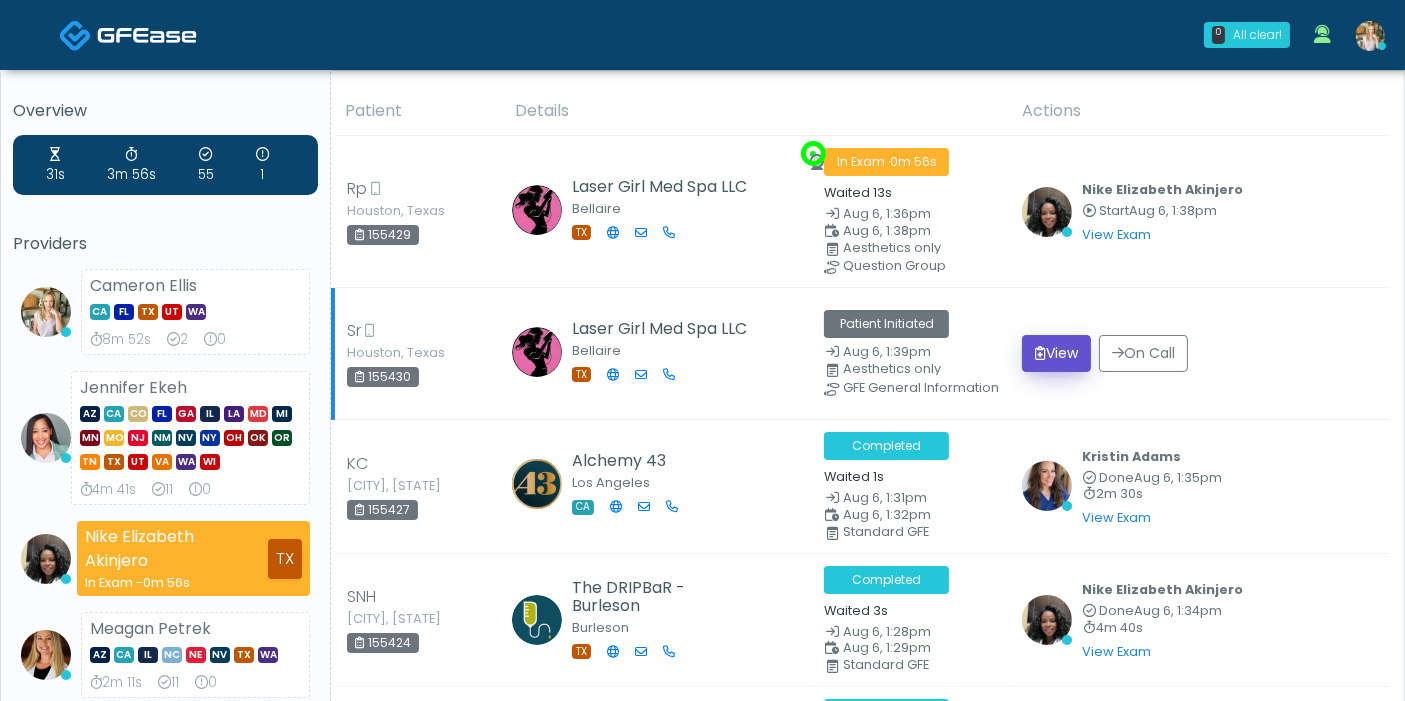 click on "View" at bounding box center (1056, 353) 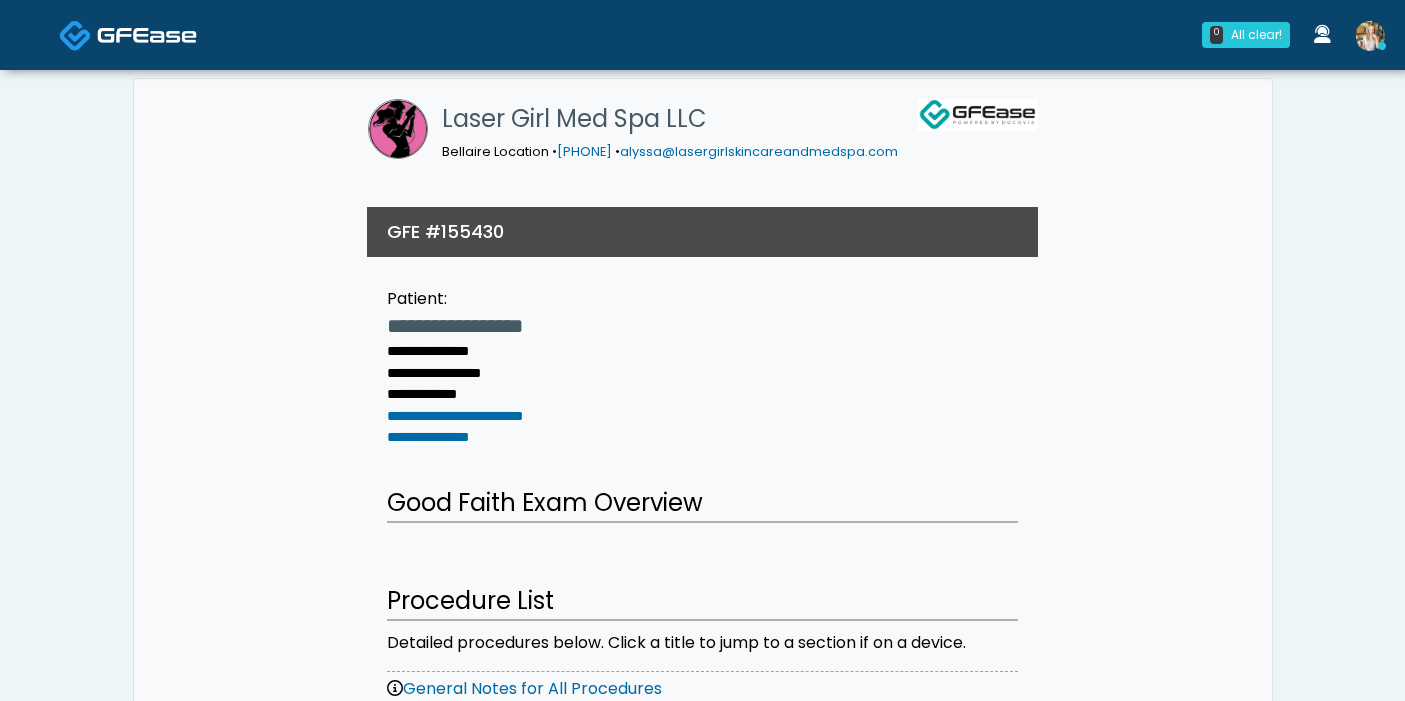 scroll, scrollTop: 0, scrollLeft: 0, axis: both 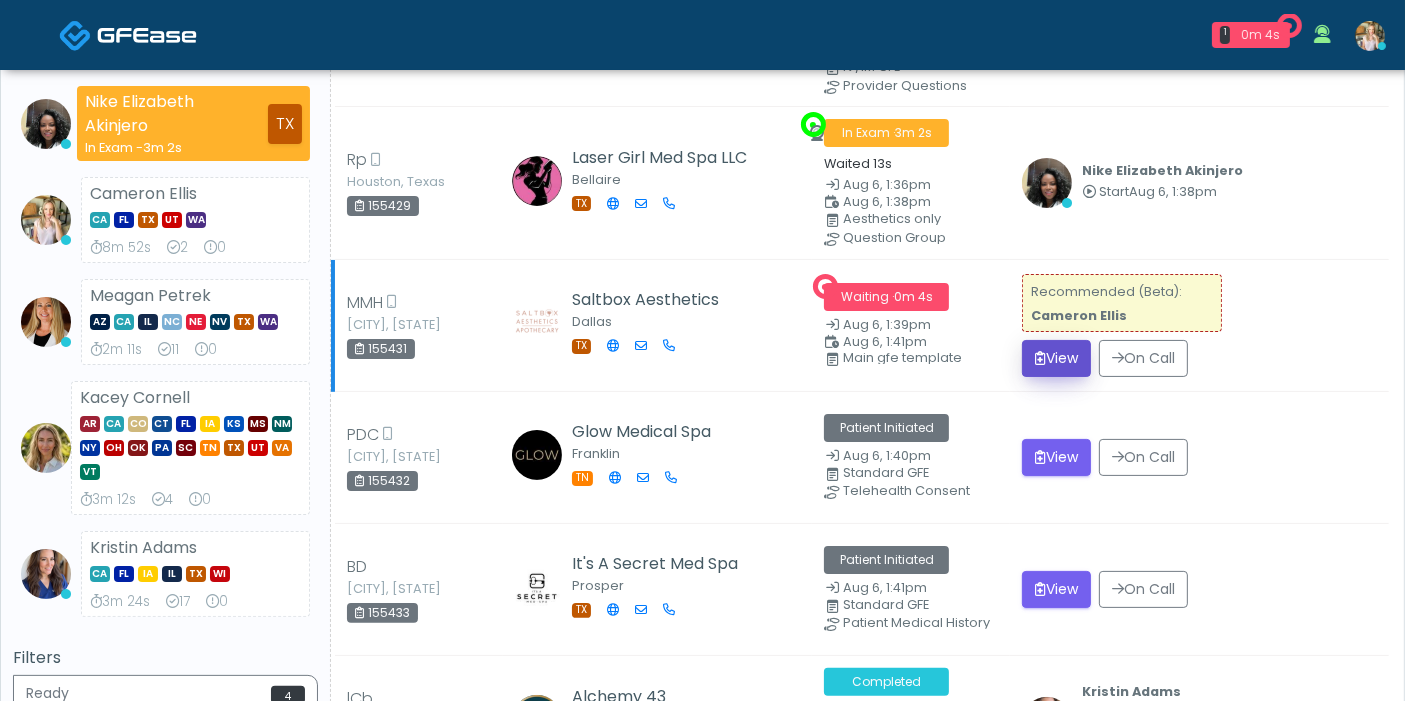 click on "View" at bounding box center (1056, 358) 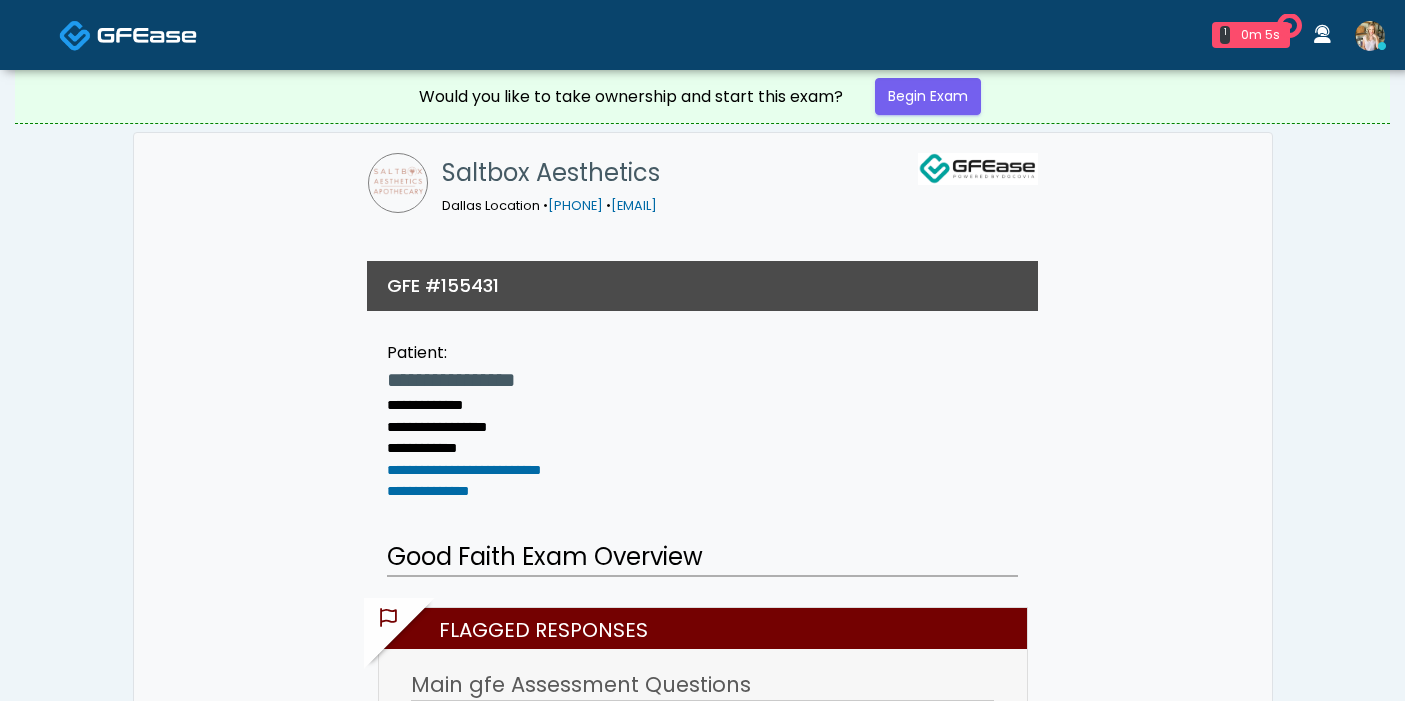scroll, scrollTop: 0, scrollLeft: 0, axis: both 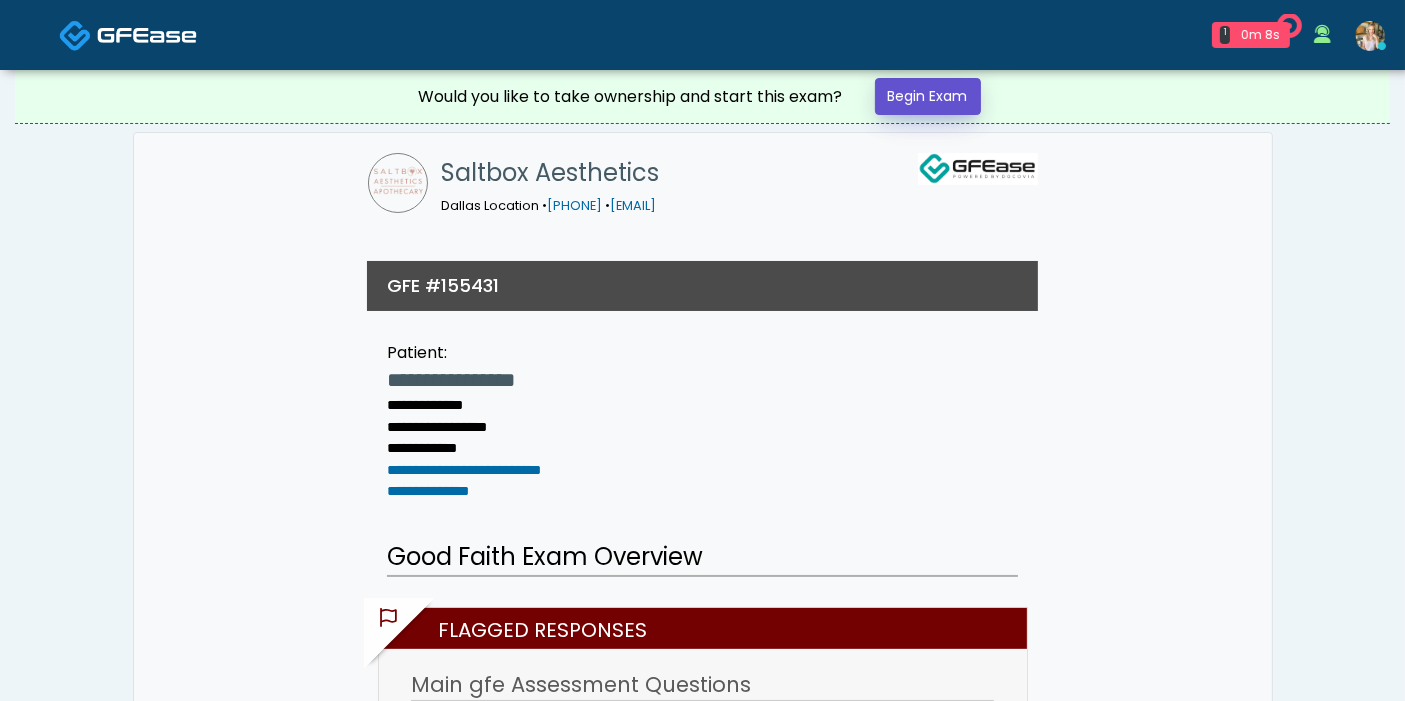 click on "Begin Exam" at bounding box center [928, 96] 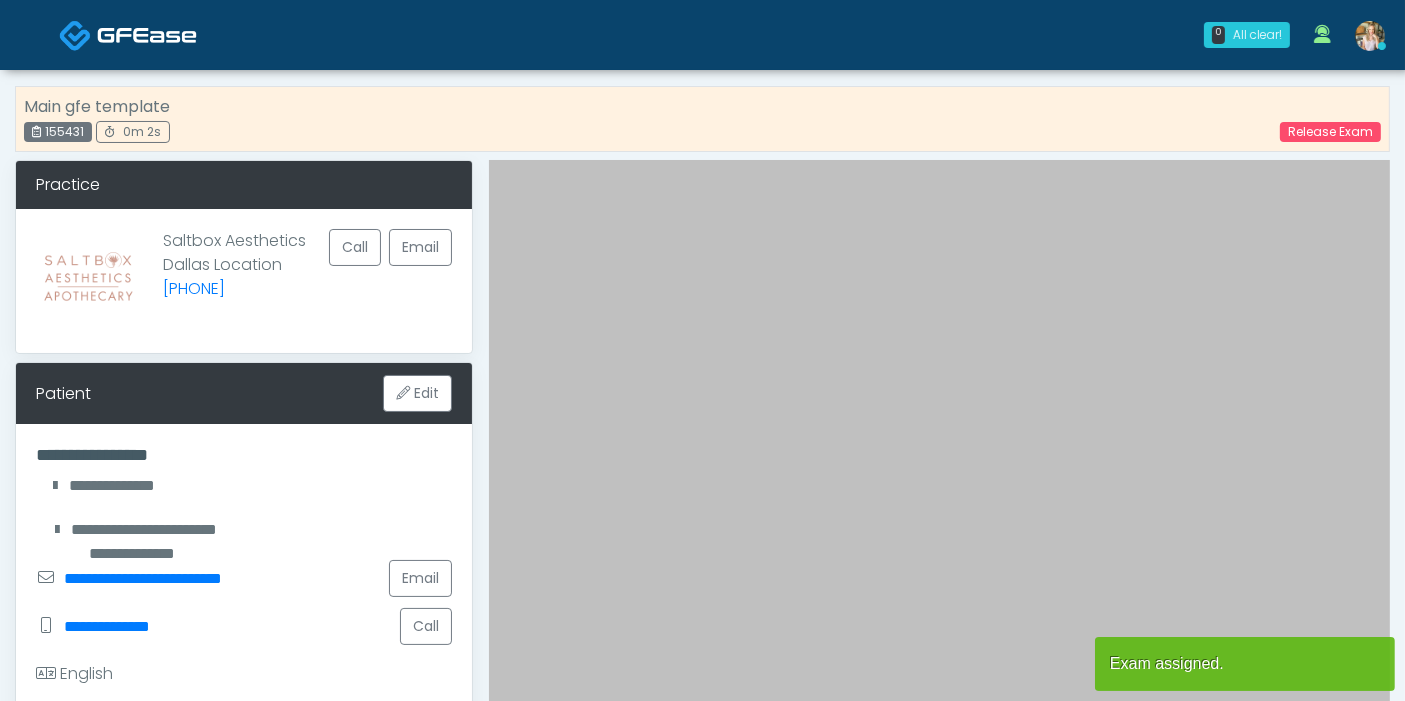 scroll, scrollTop: 77, scrollLeft: 0, axis: vertical 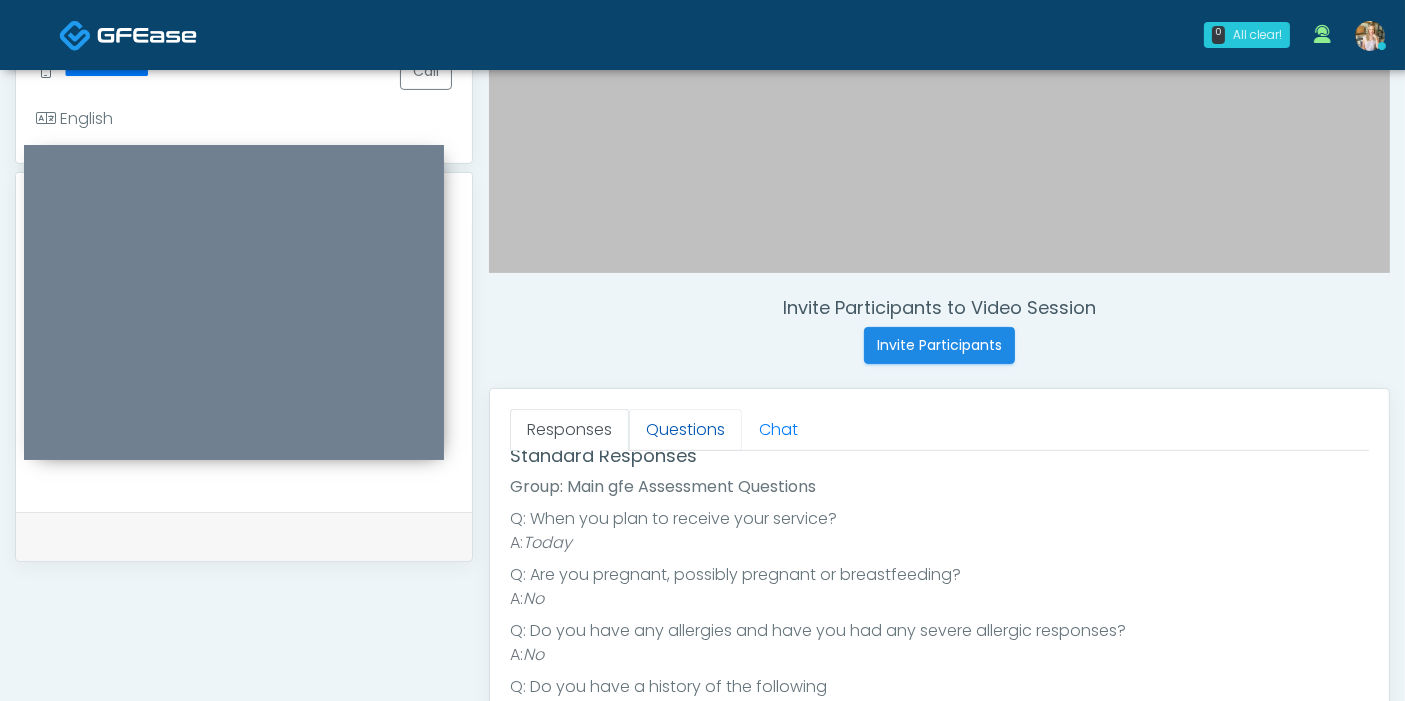 click on "Questions" at bounding box center [685, 430] 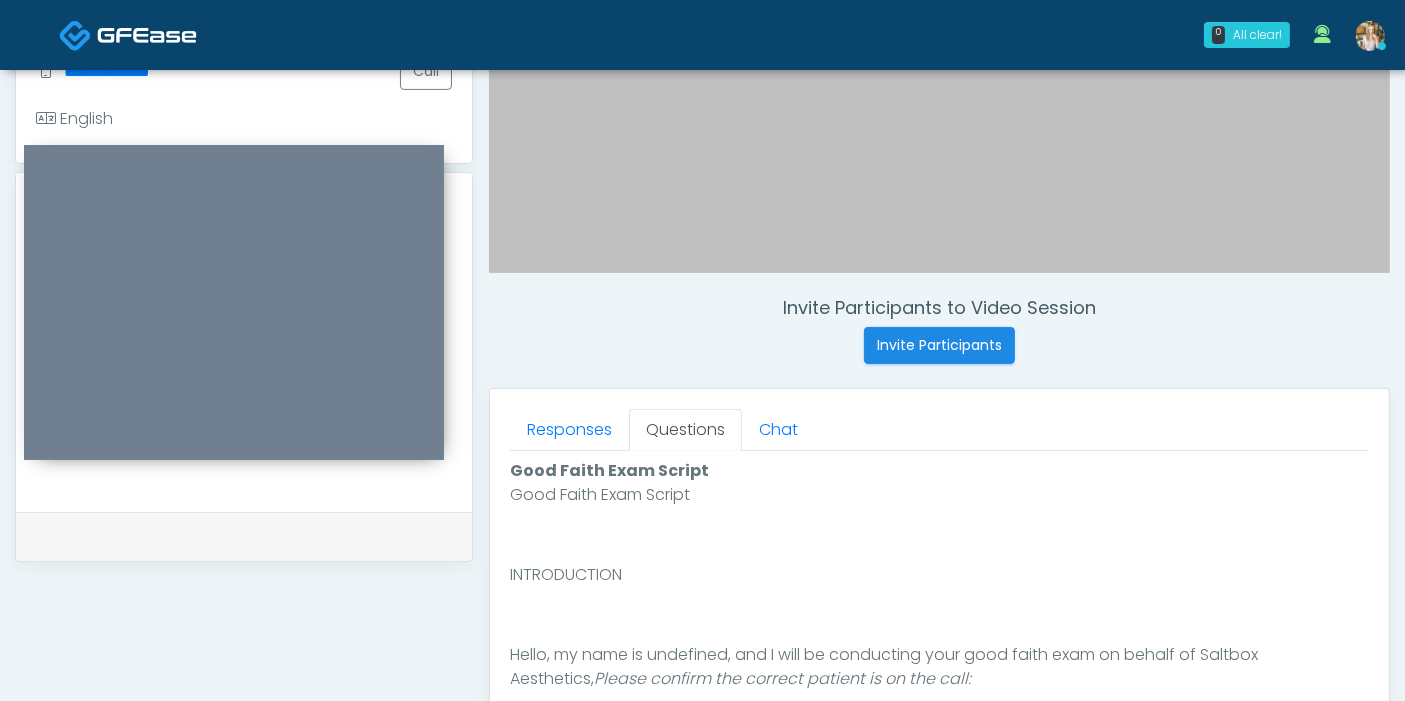 scroll, scrollTop: 0, scrollLeft: 0, axis: both 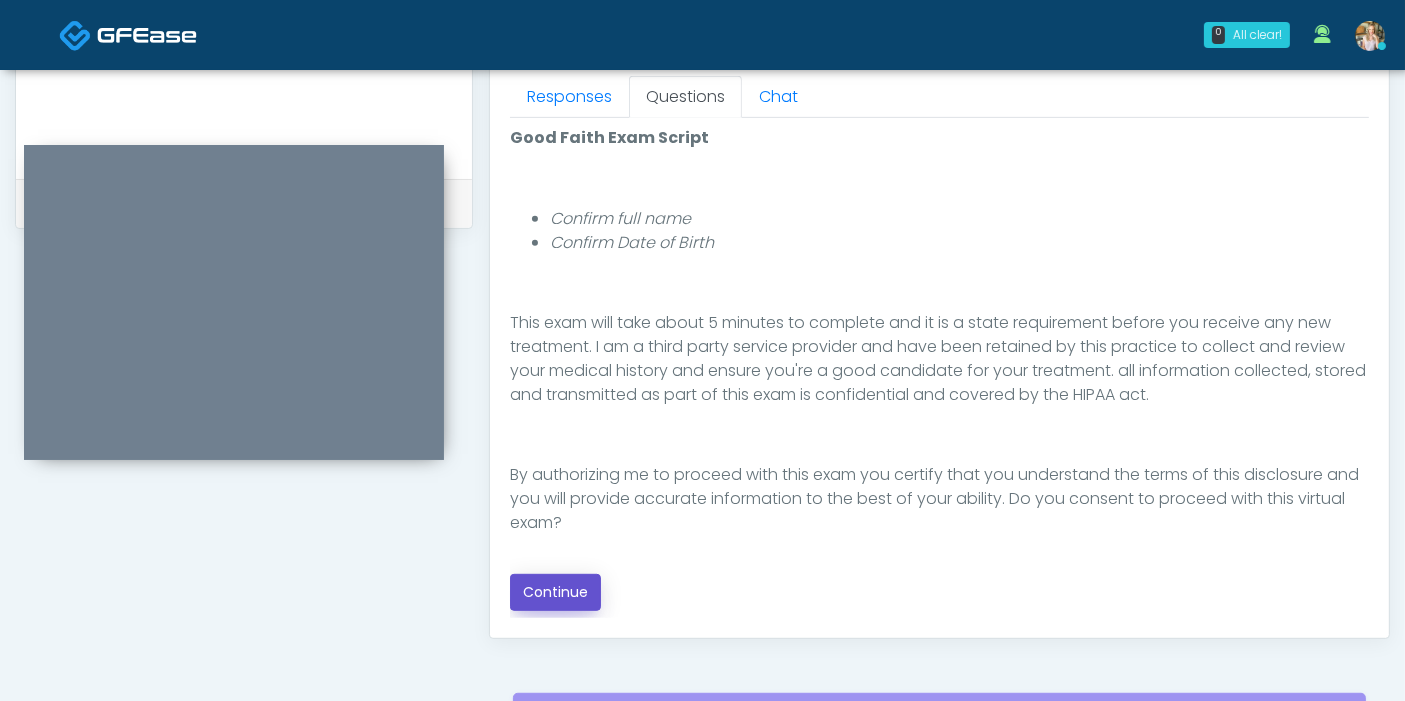 click on "Continue" at bounding box center (555, 592) 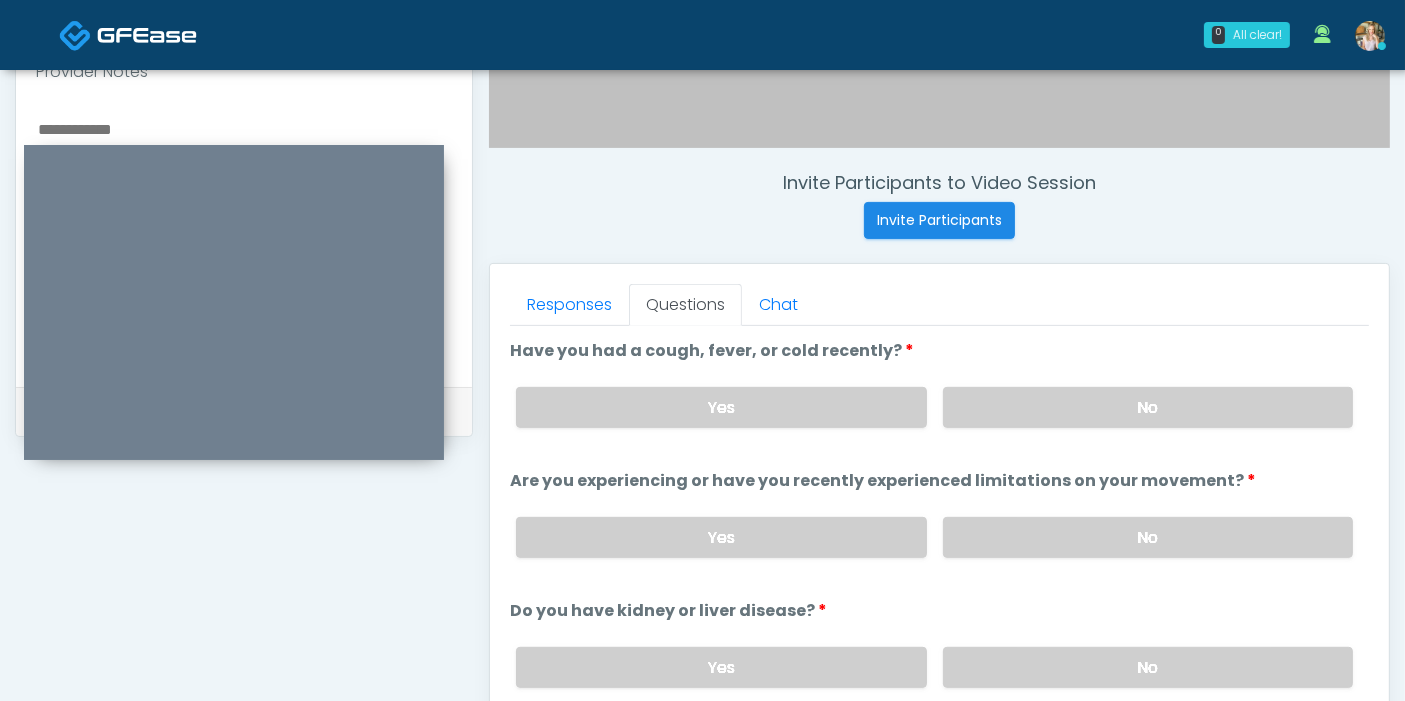 scroll, scrollTop: 645, scrollLeft: 0, axis: vertical 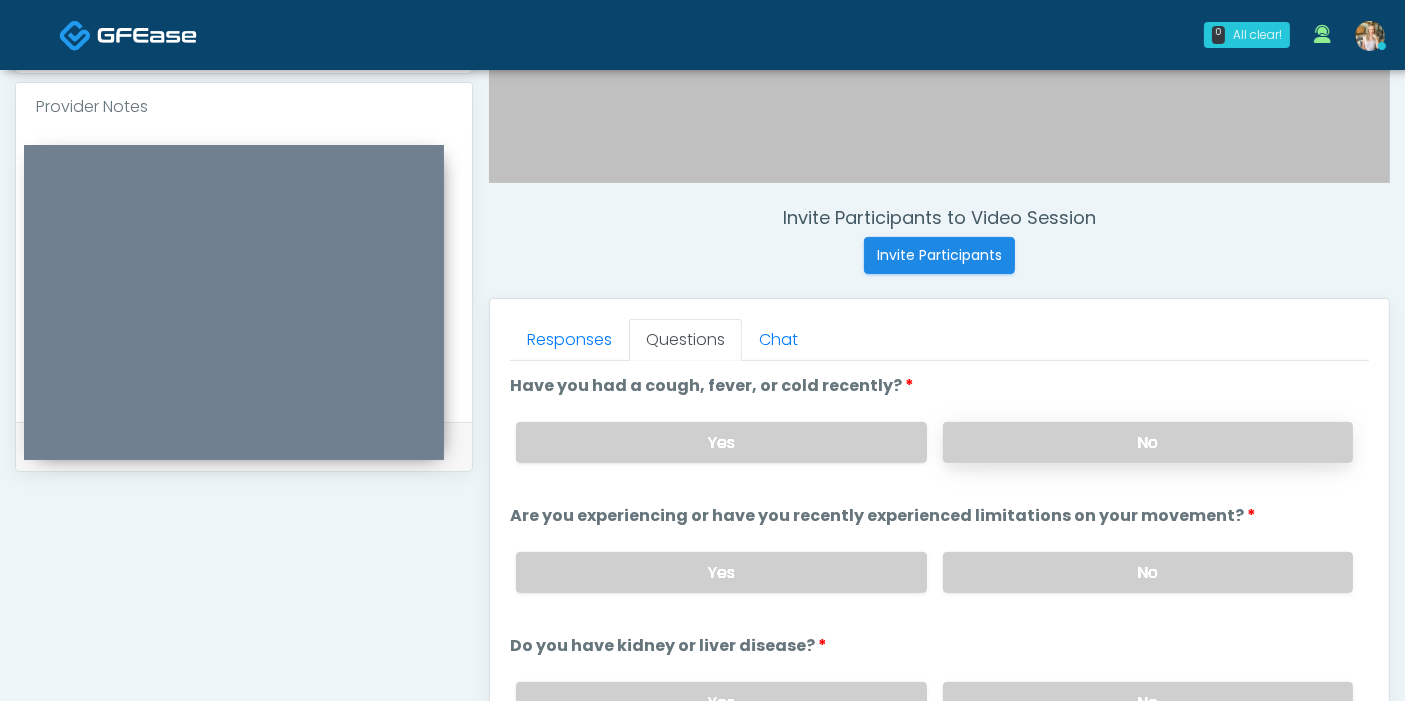 click on "No" at bounding box center [1148, 442] 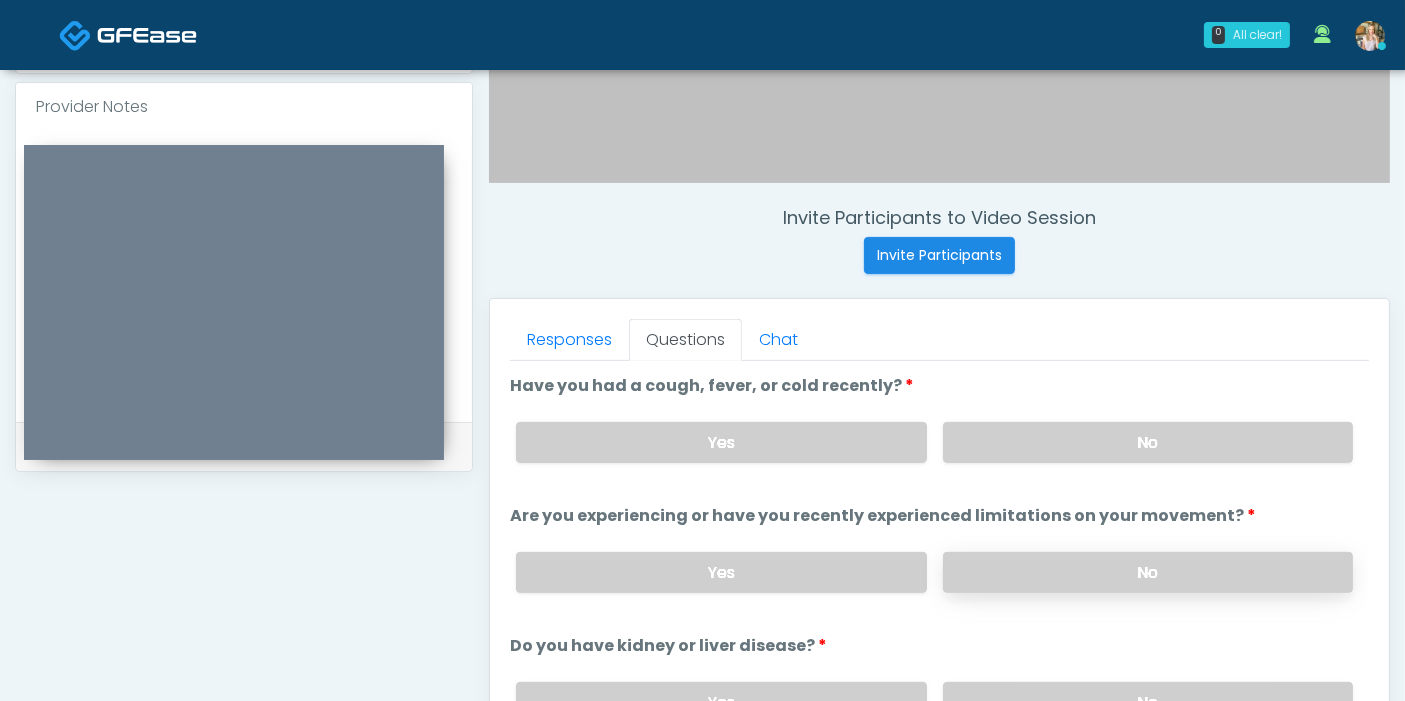 click on "No" at bounding box center (1148, 572) 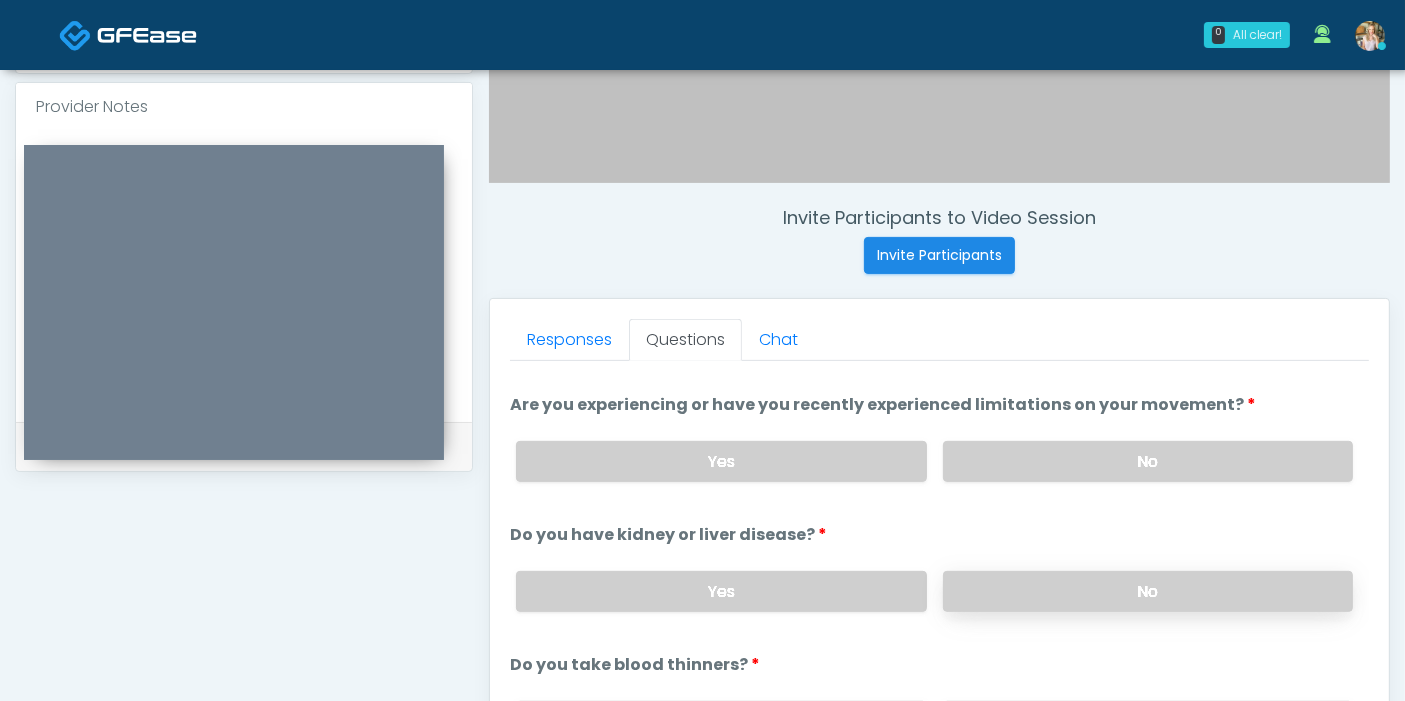 scroll, scrollTop: 222, scrollLeft: 0, axis: vertical 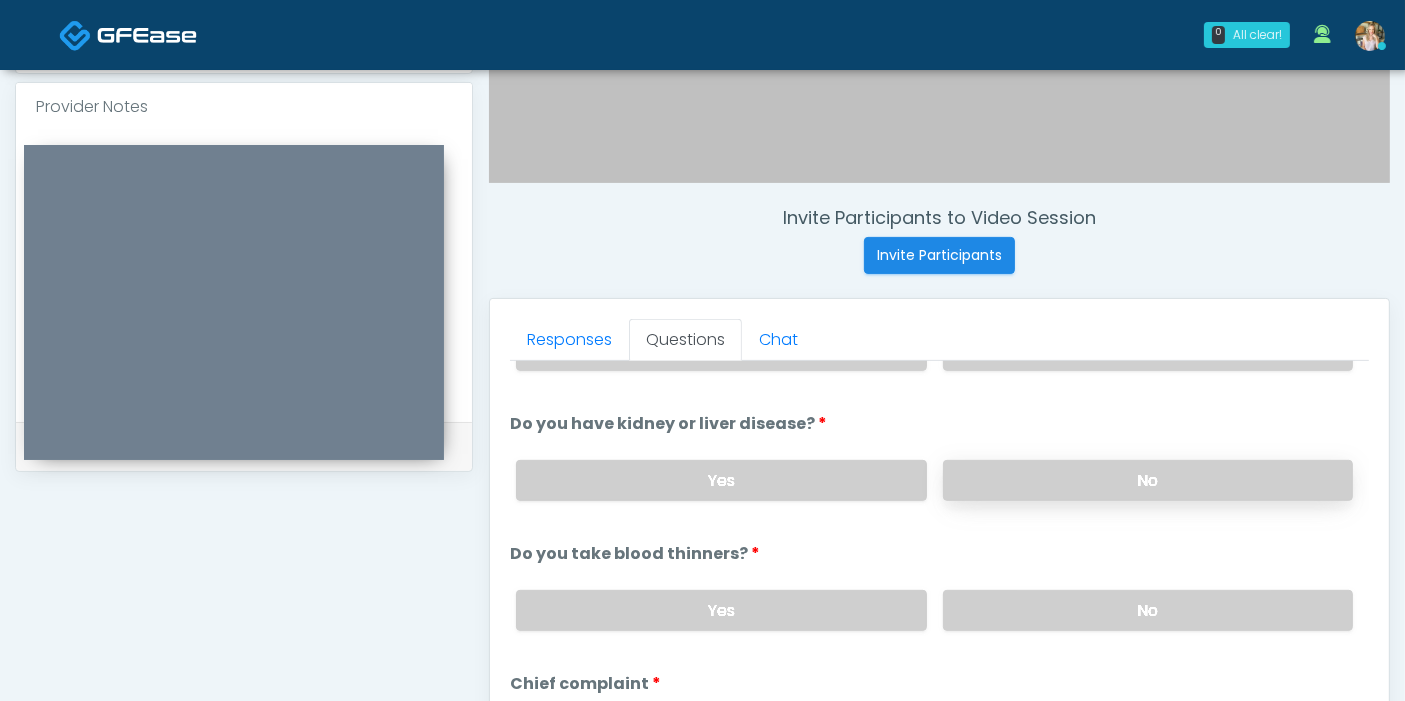 click on "No" at bounding box center (1148, 480) 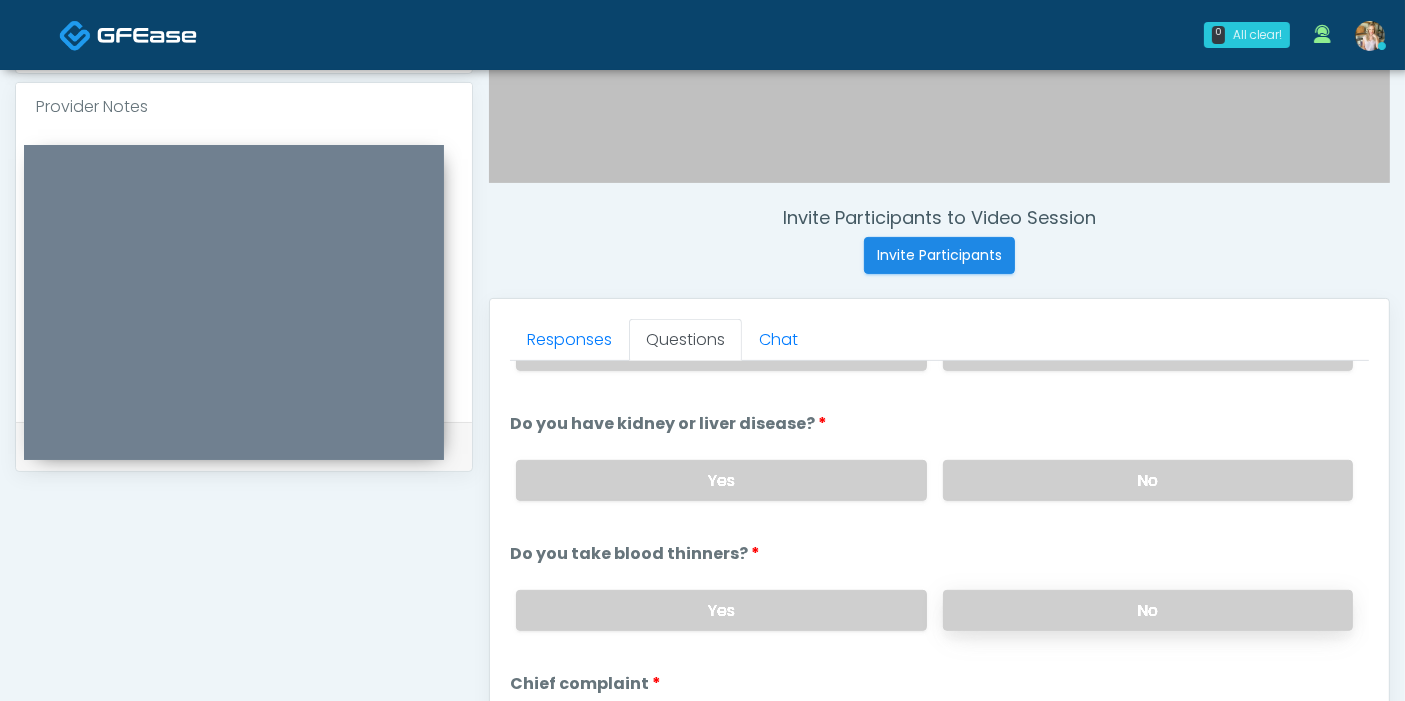 click on "No" at bounding box center [1148, 610] 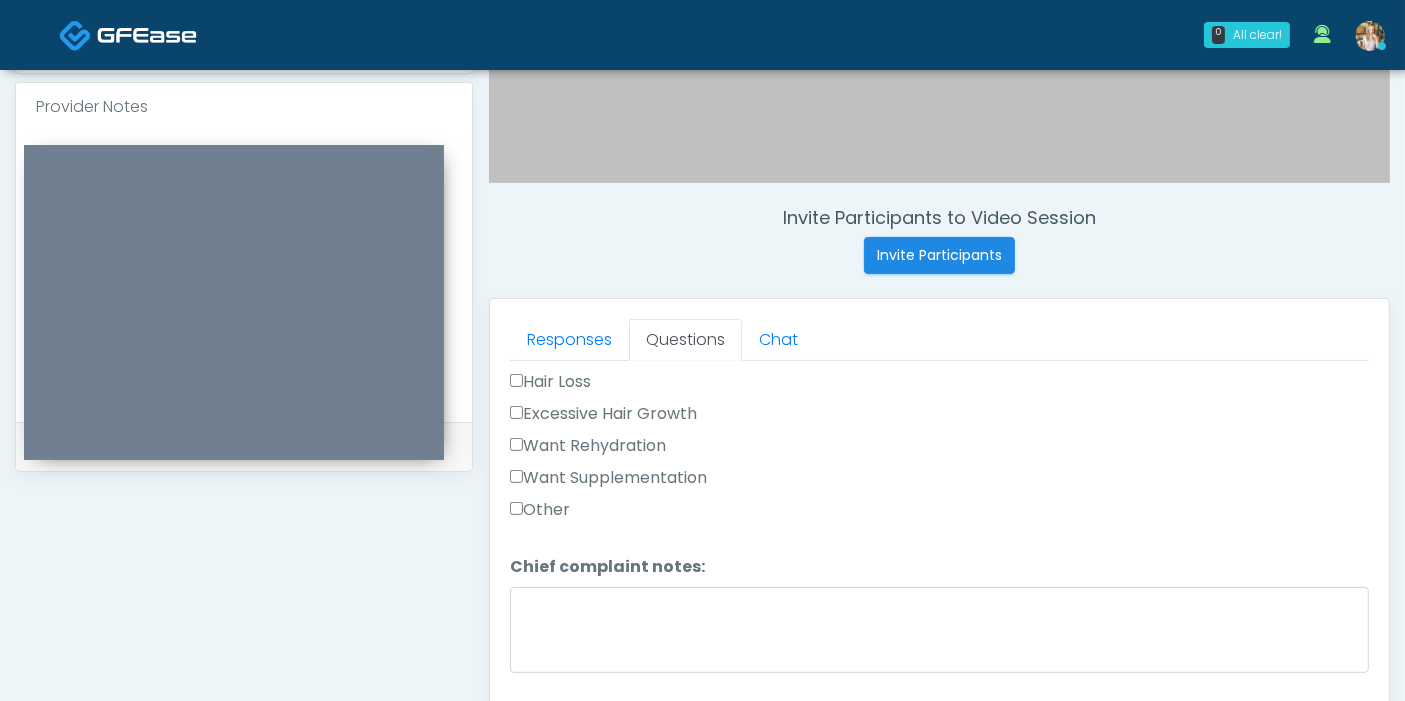scroll, scrollTop: 777, scrollLeft: 0, axis: vertical 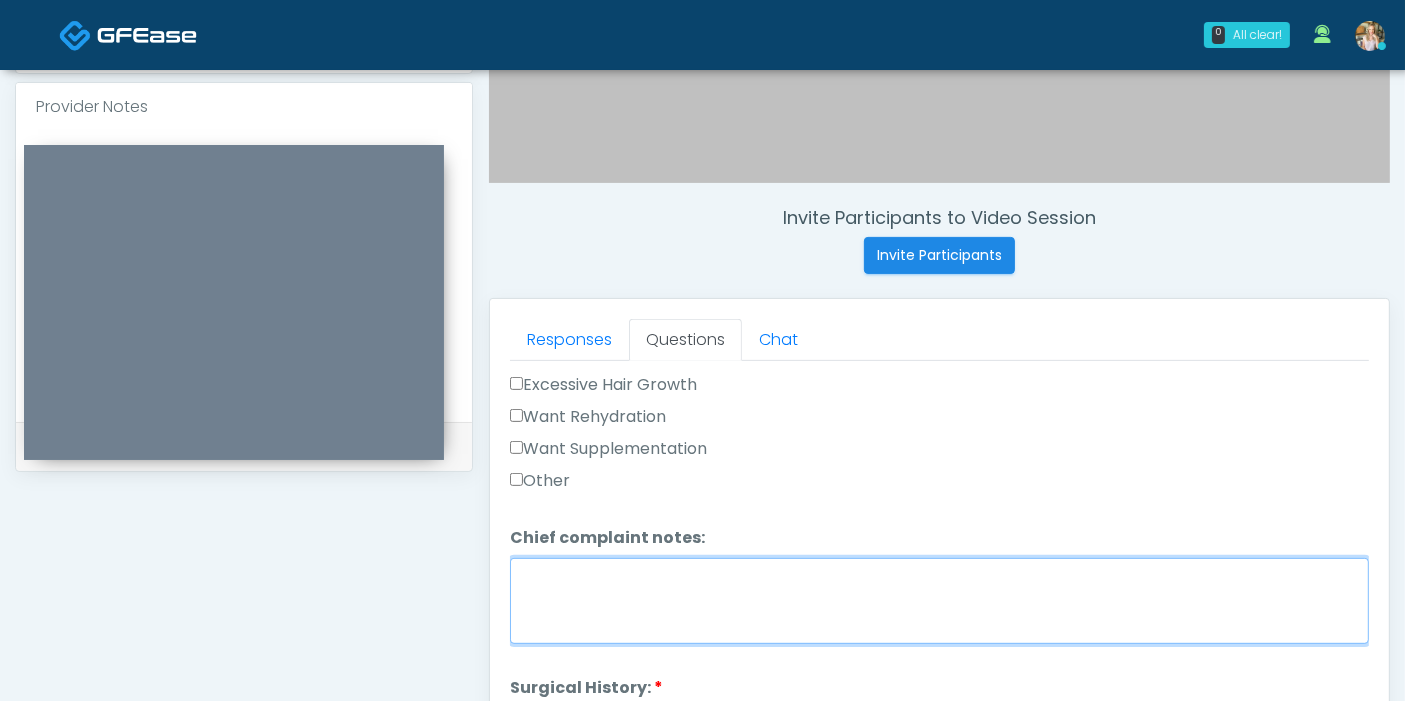 click on "Chief complaint notes:" at bounding box center [939, 601] 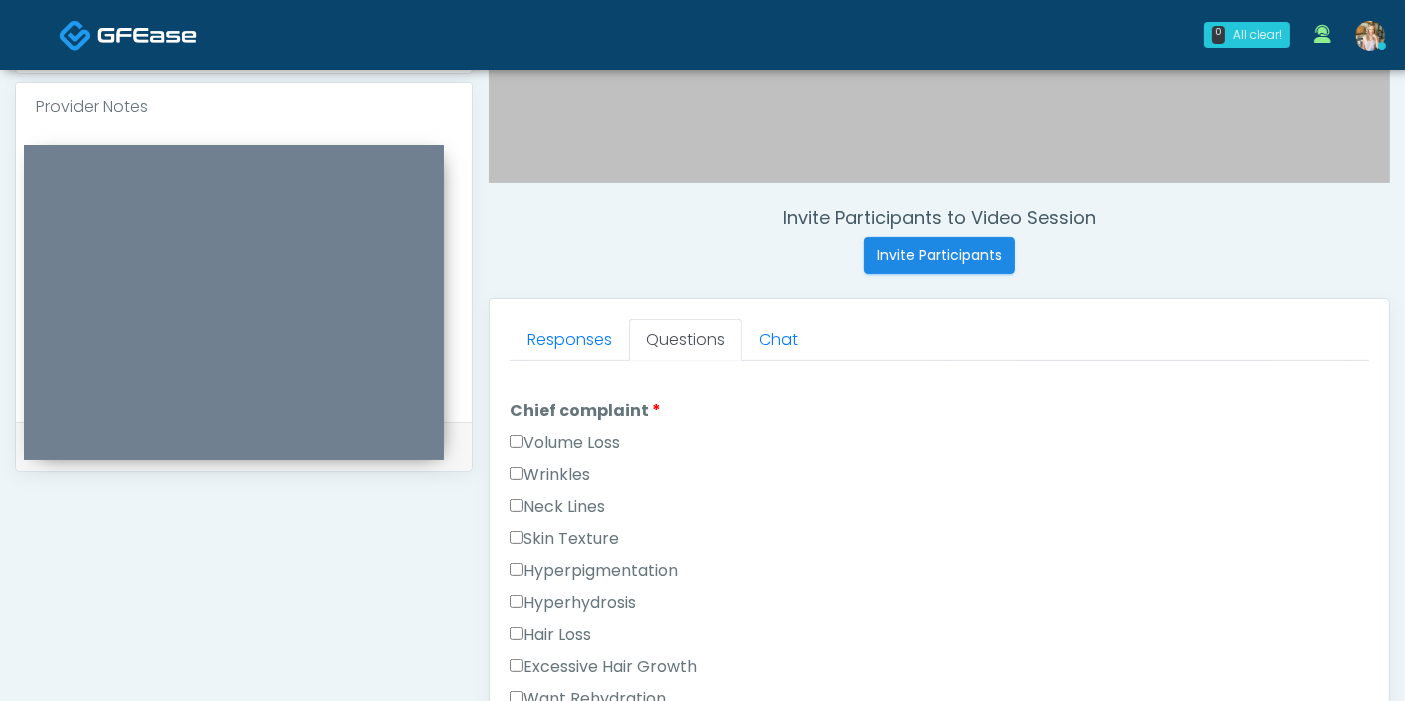 scroll, scrollTop: 444, scrollLeft: 0, axis: vertical 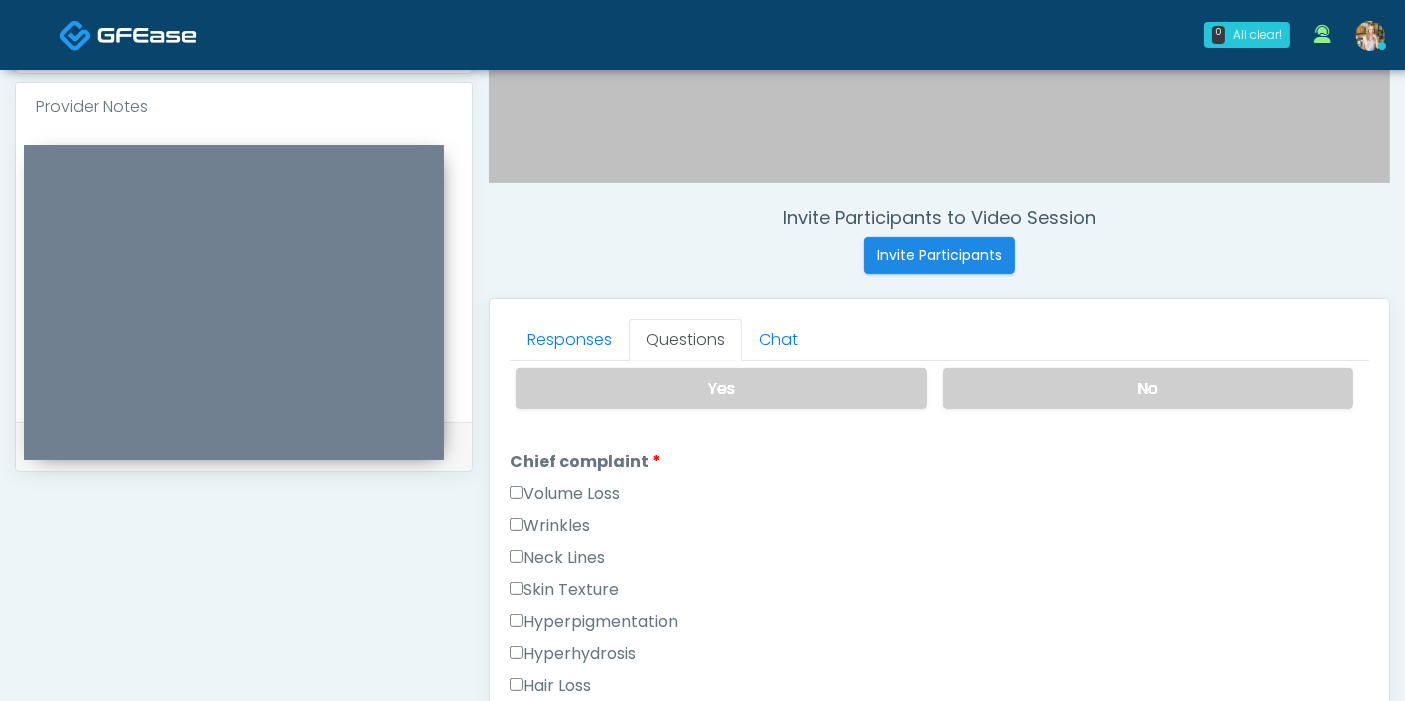 type on "*****" 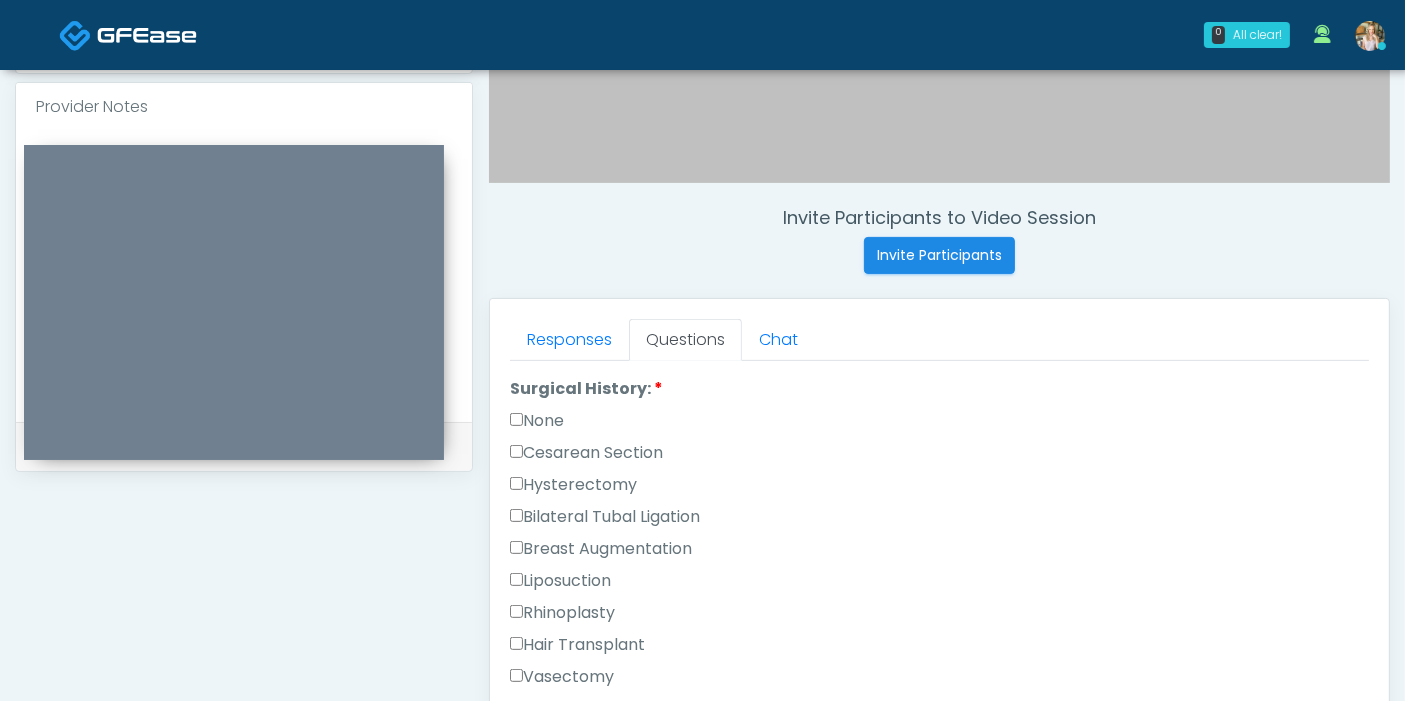 scroll, scrollTop: 1111, scrollLeft: 0, axis: vertical 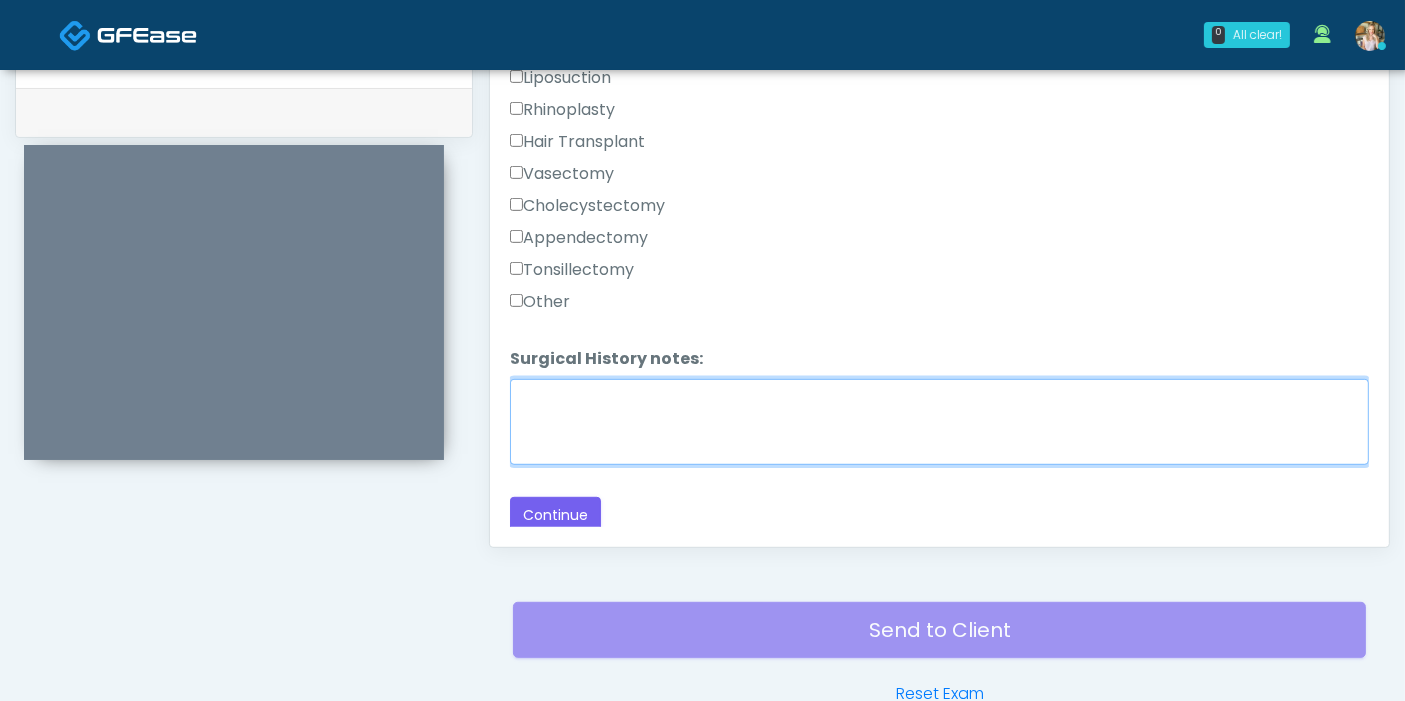 click on "Surgical History notes:" at bounding box center [939, 422] 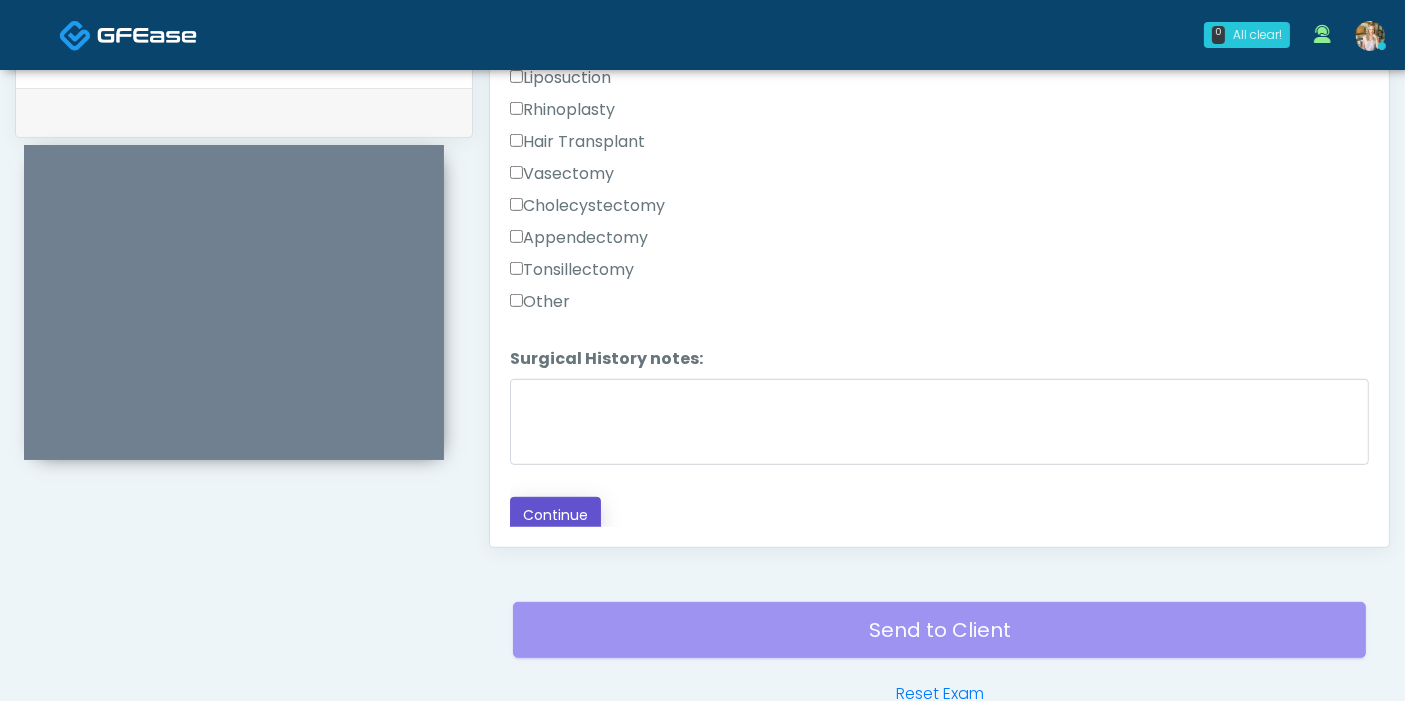click on "Continue" at bounding box center [555, 515] 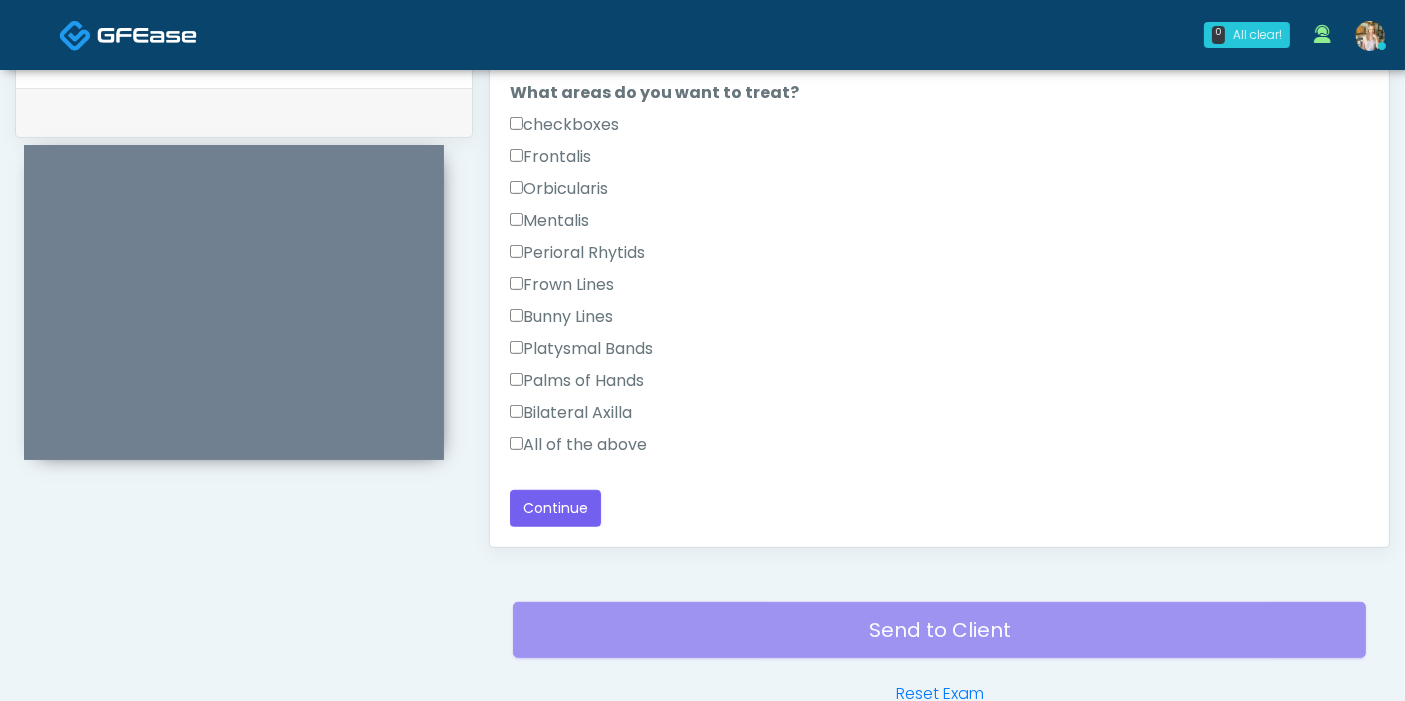 scroll, scrollTop: 1090, scrollLeft: 0, axis: vertical 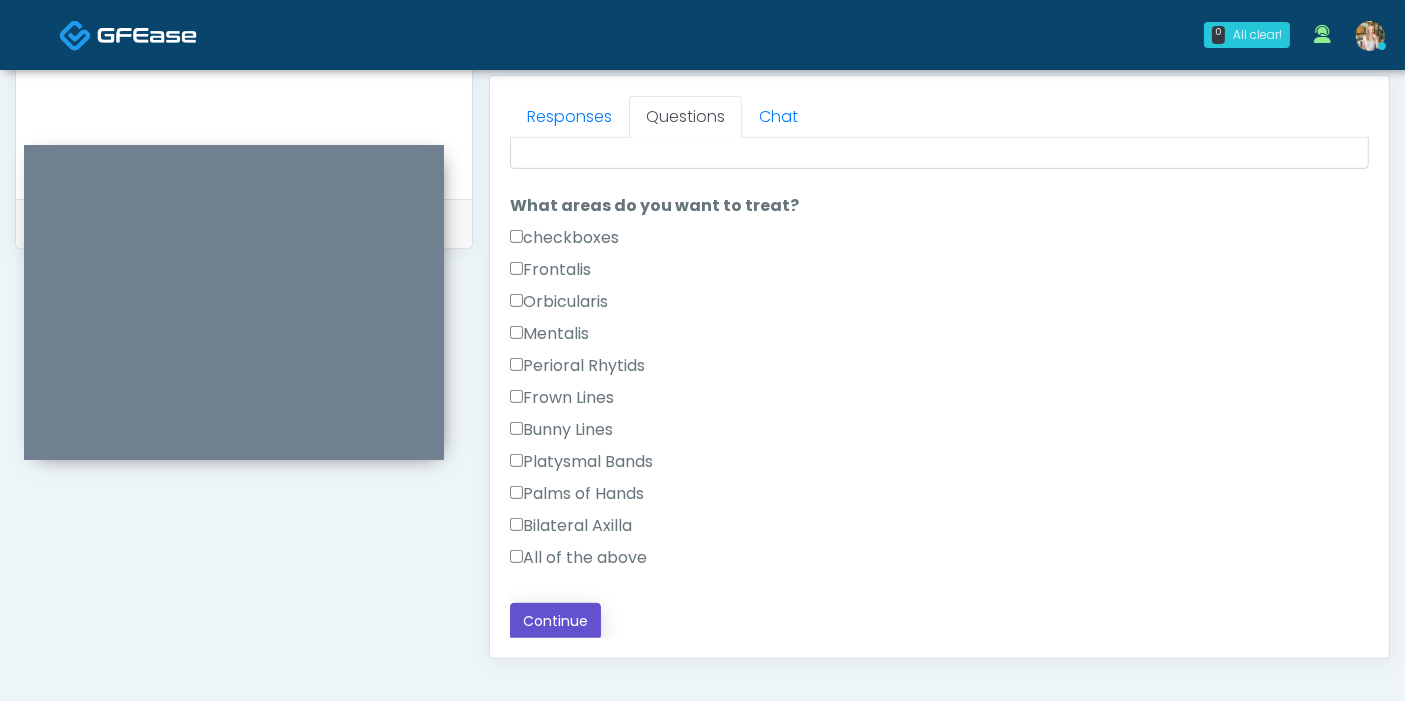 click on "Continue" at bounding box center [555, 621] 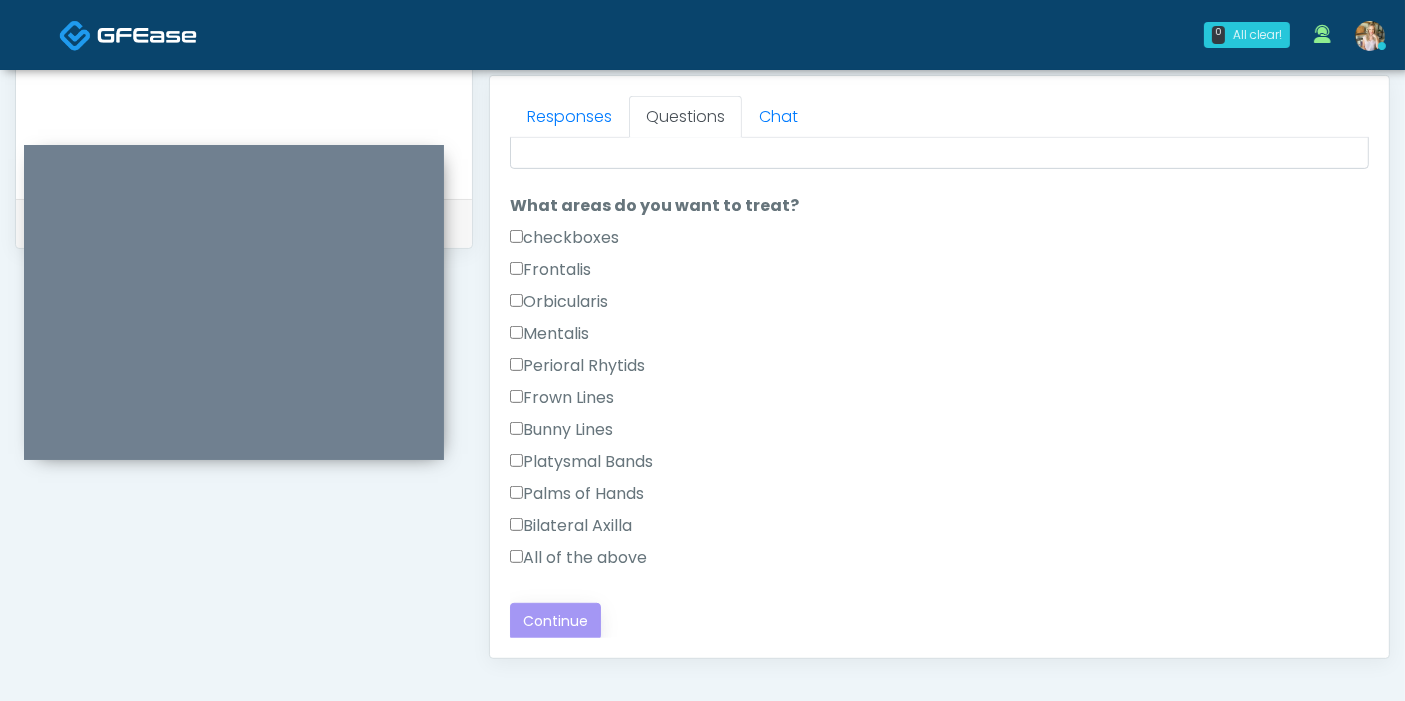 scroll, scrollTop: 1090, scrollLeft: 0, axis: vertical 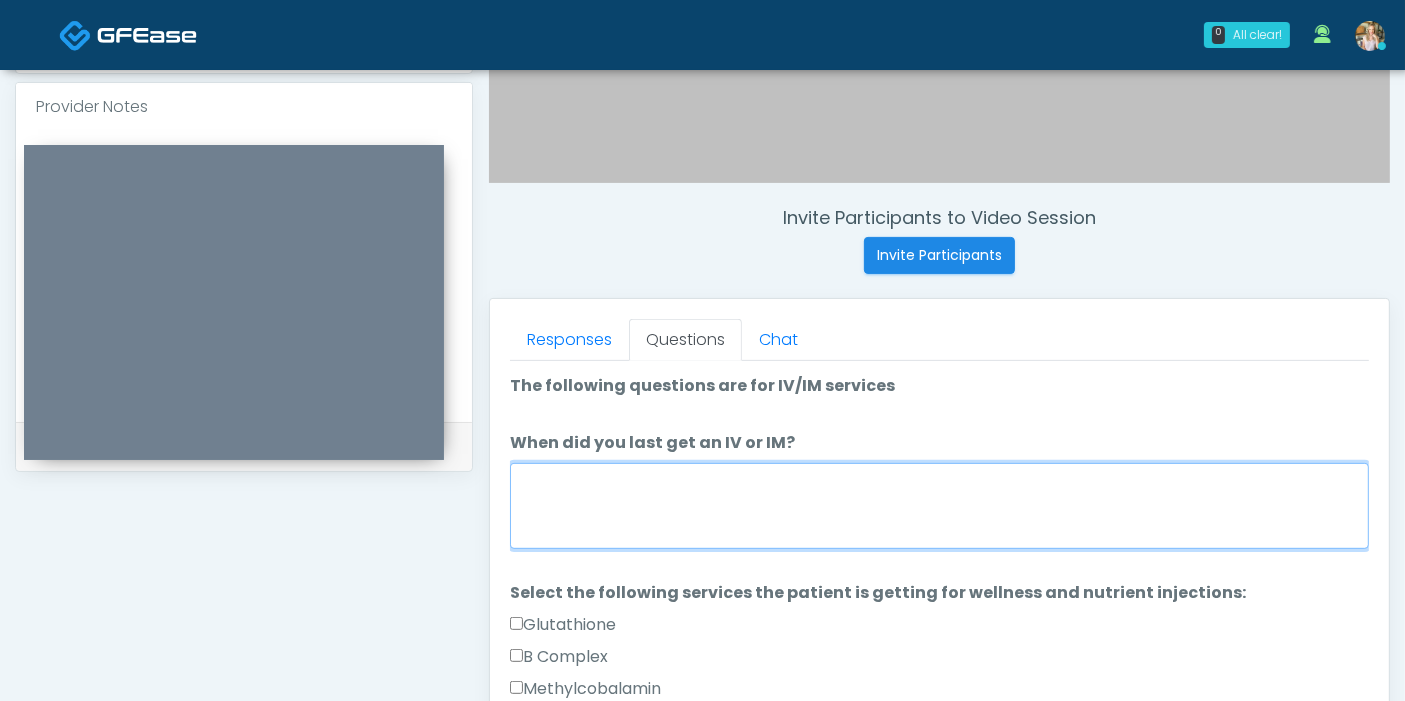click on "When did you last get an IV or IM?" at bounding box center (939, 506) 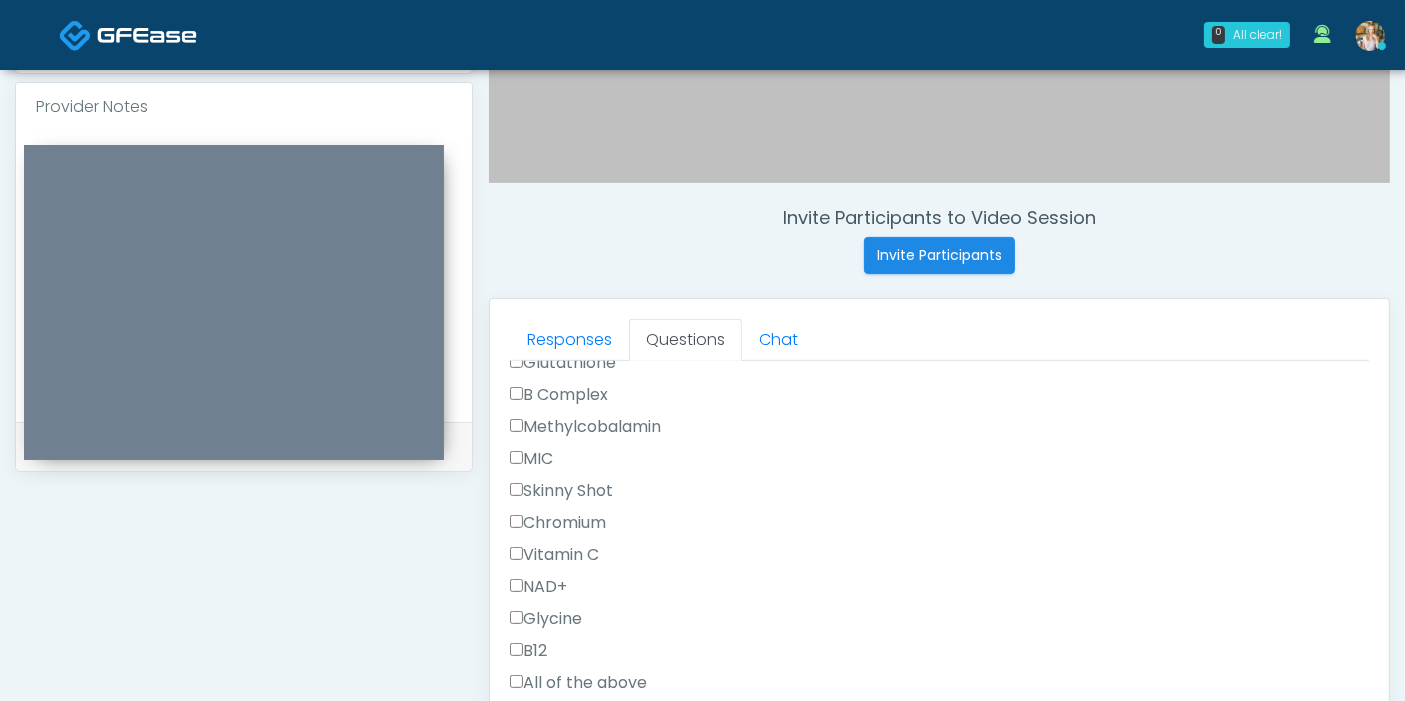 scroll, scrollTop: 373, scrollLeft: 0, axis: vertical 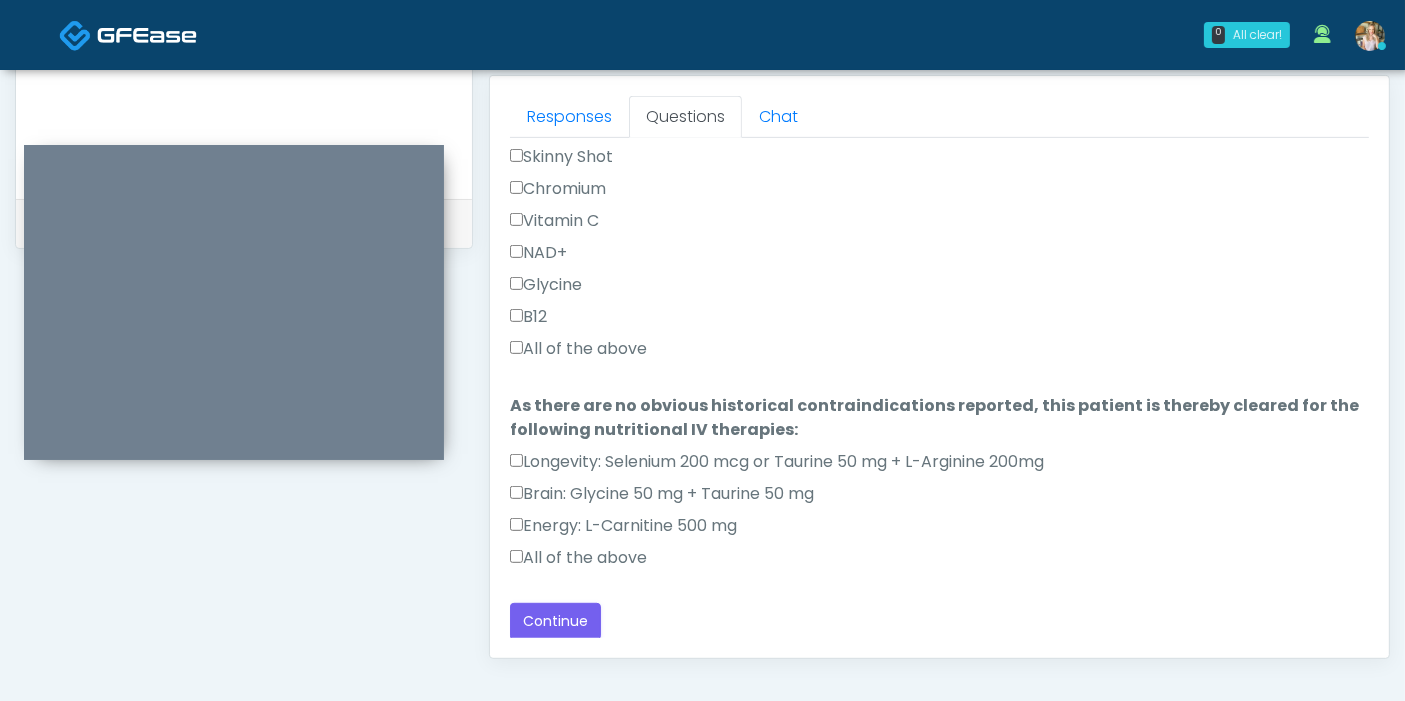 type on "****" 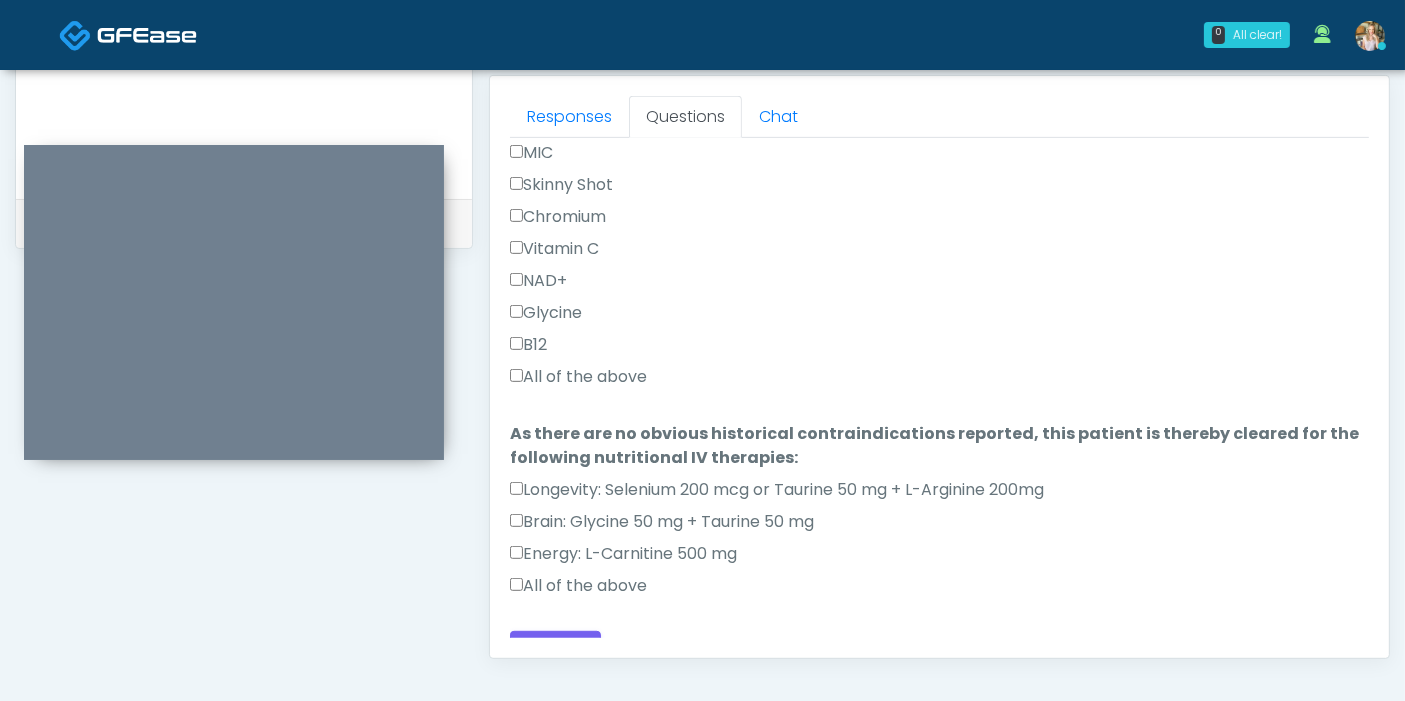 scroll, scrollTop: 373, scrollLeft: 0, axis: vertical 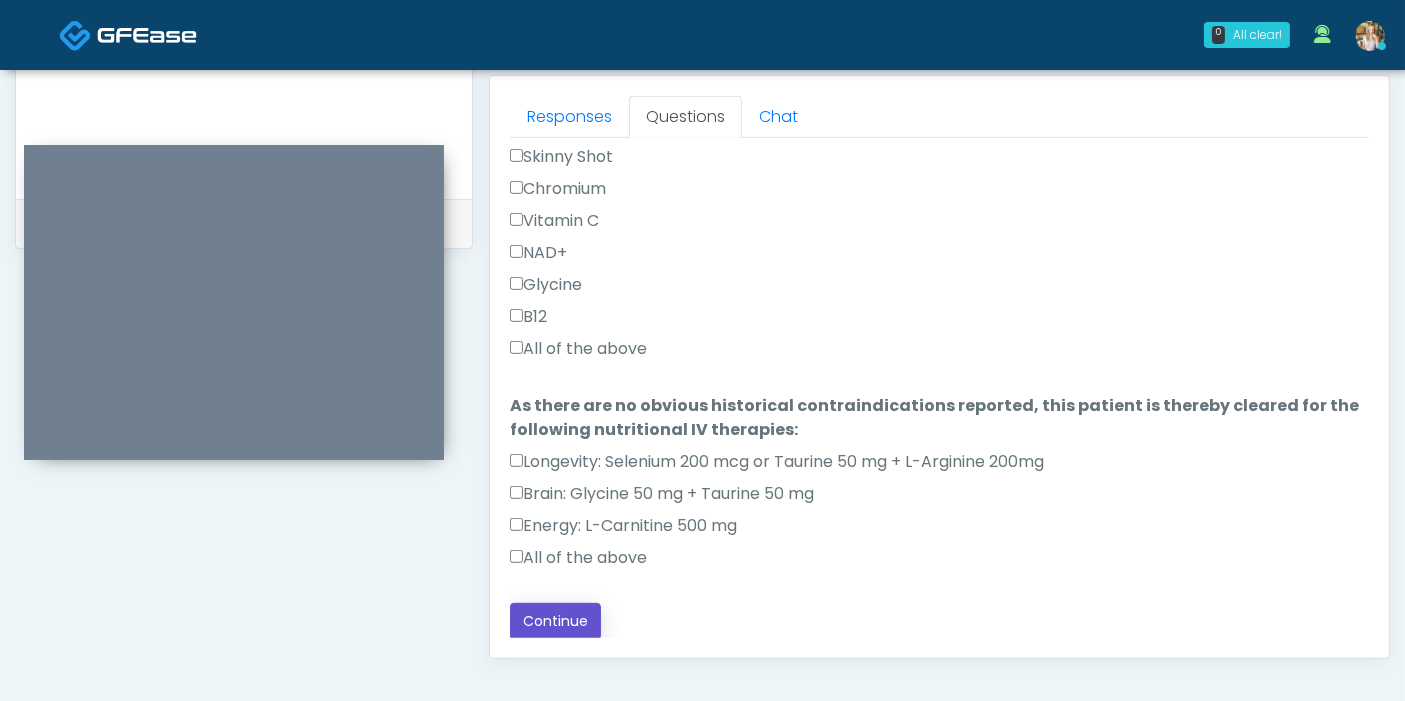 click on "Continue" at bounding box center [555, 621] 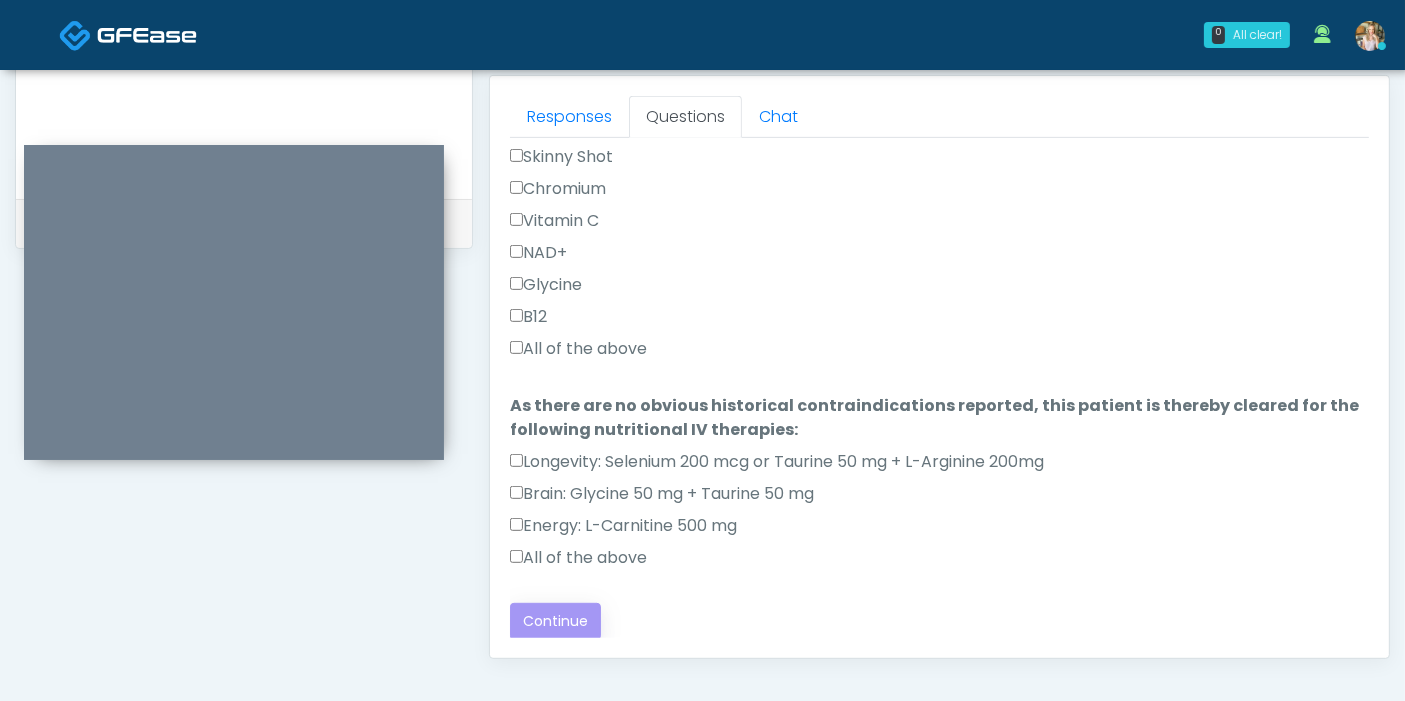 scroll, scrollTop: 1090, scrollLeft: 0, axis: vertical 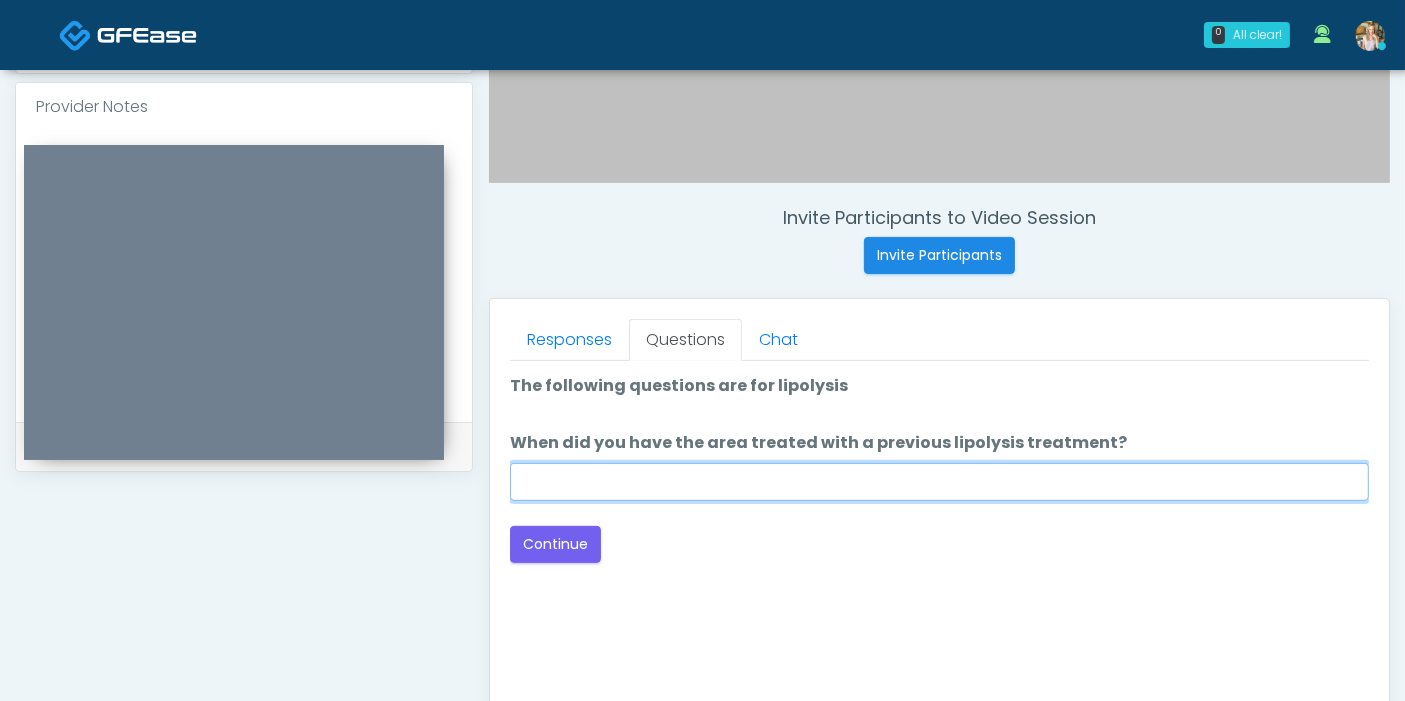 click on "When did you have the area treated with a previous lipolysis treatment?" at bounding box center (939, 482) 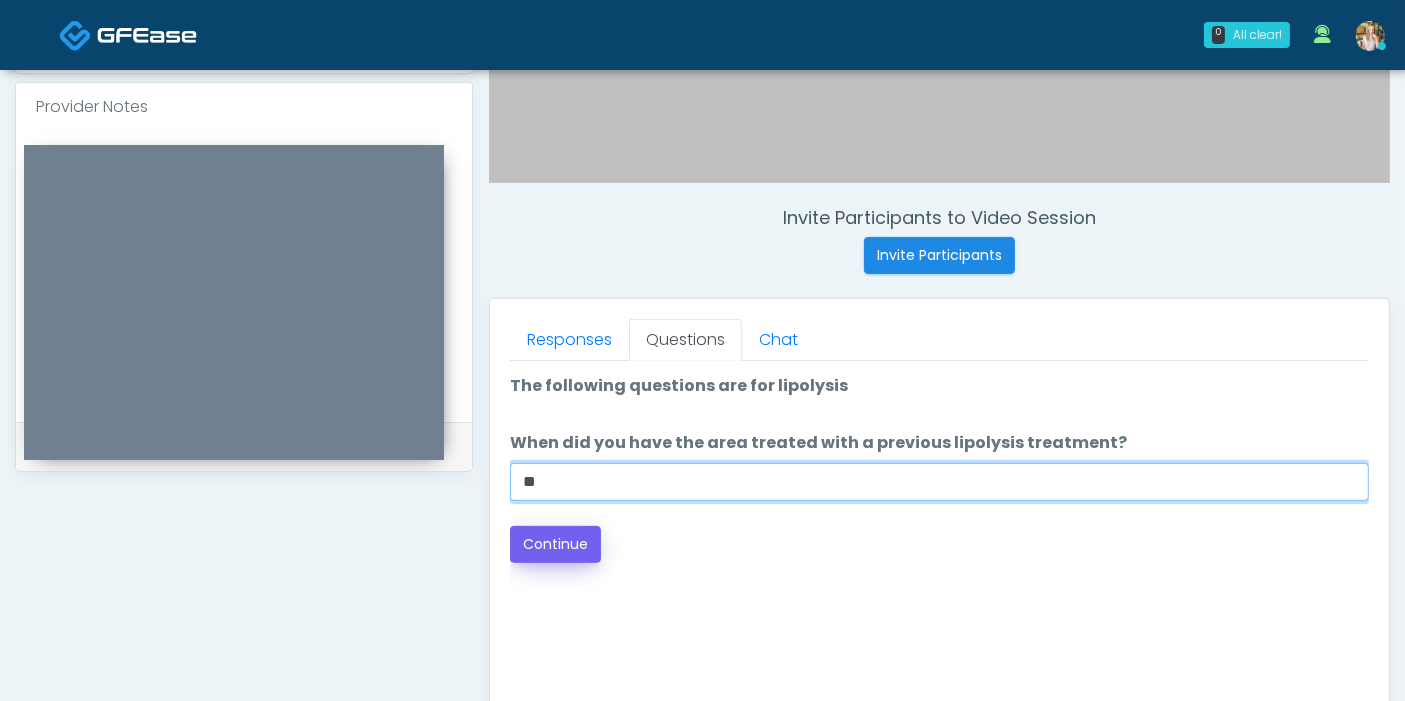 type on "**" 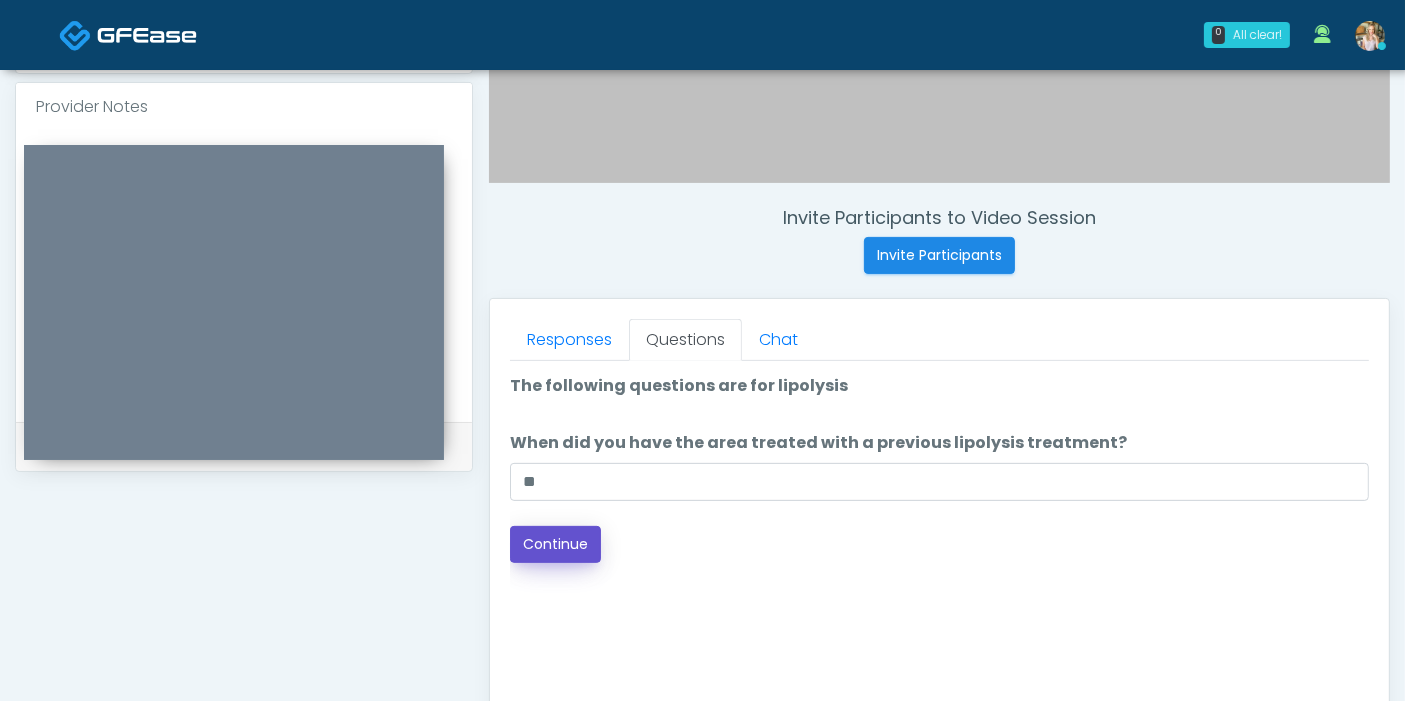 click on "Continue" at bounding box center [555, 544] 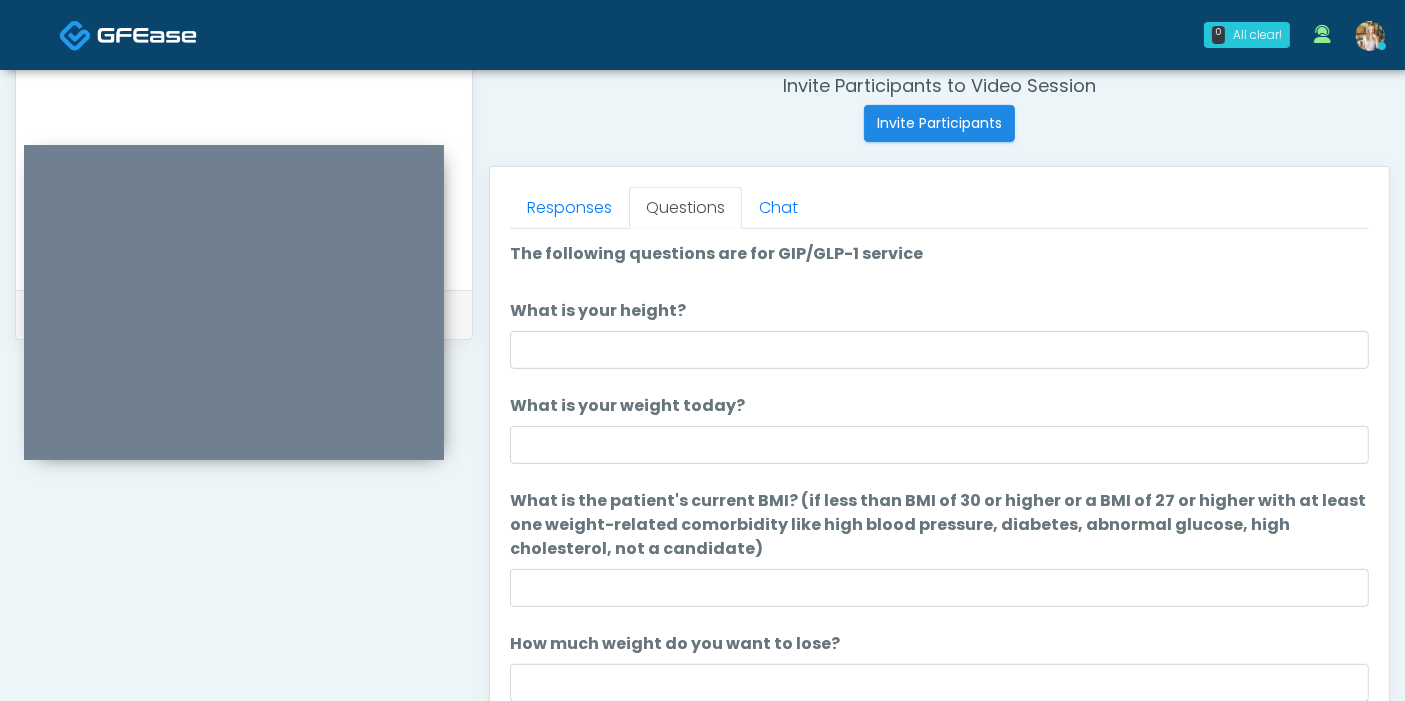 scroll, scrollTop: 757, scrollLeft: 0, axis: vertical 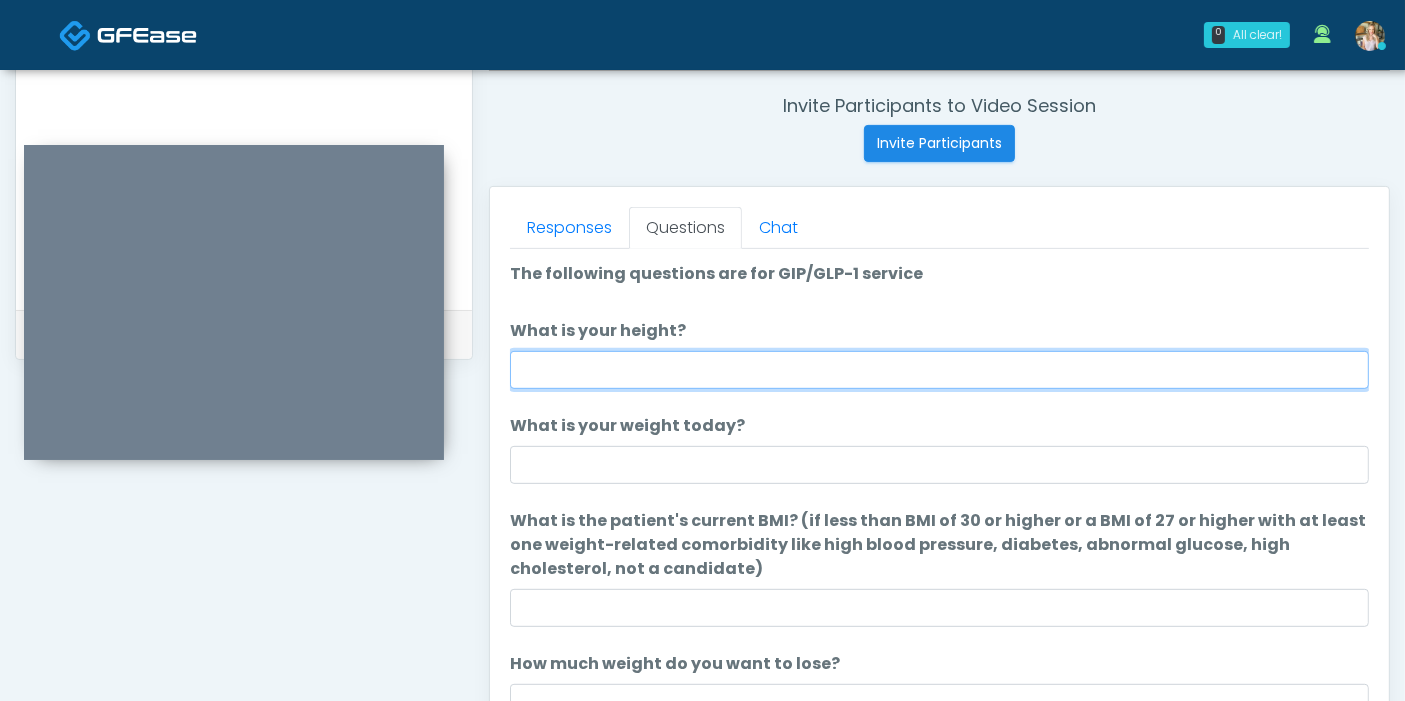 click on "What is your height?" at bounding box center (939, 370) 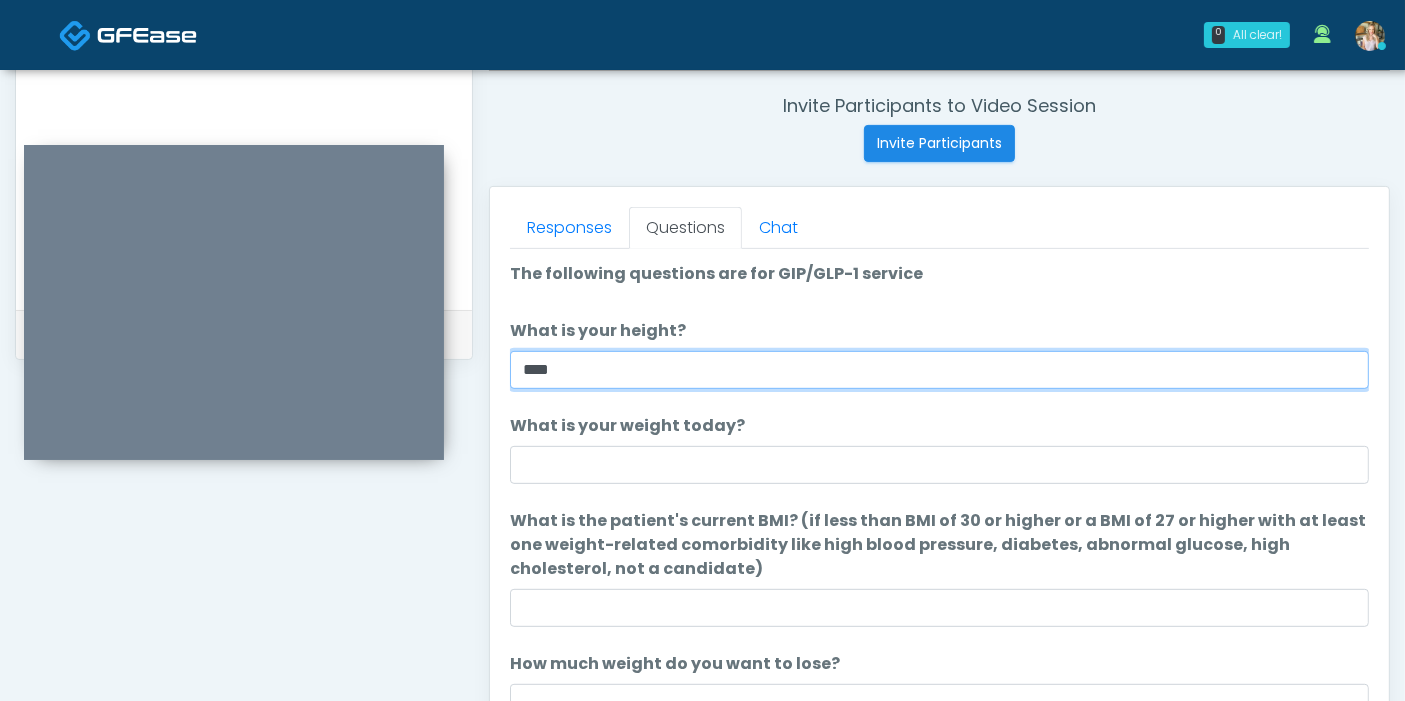type on "****" 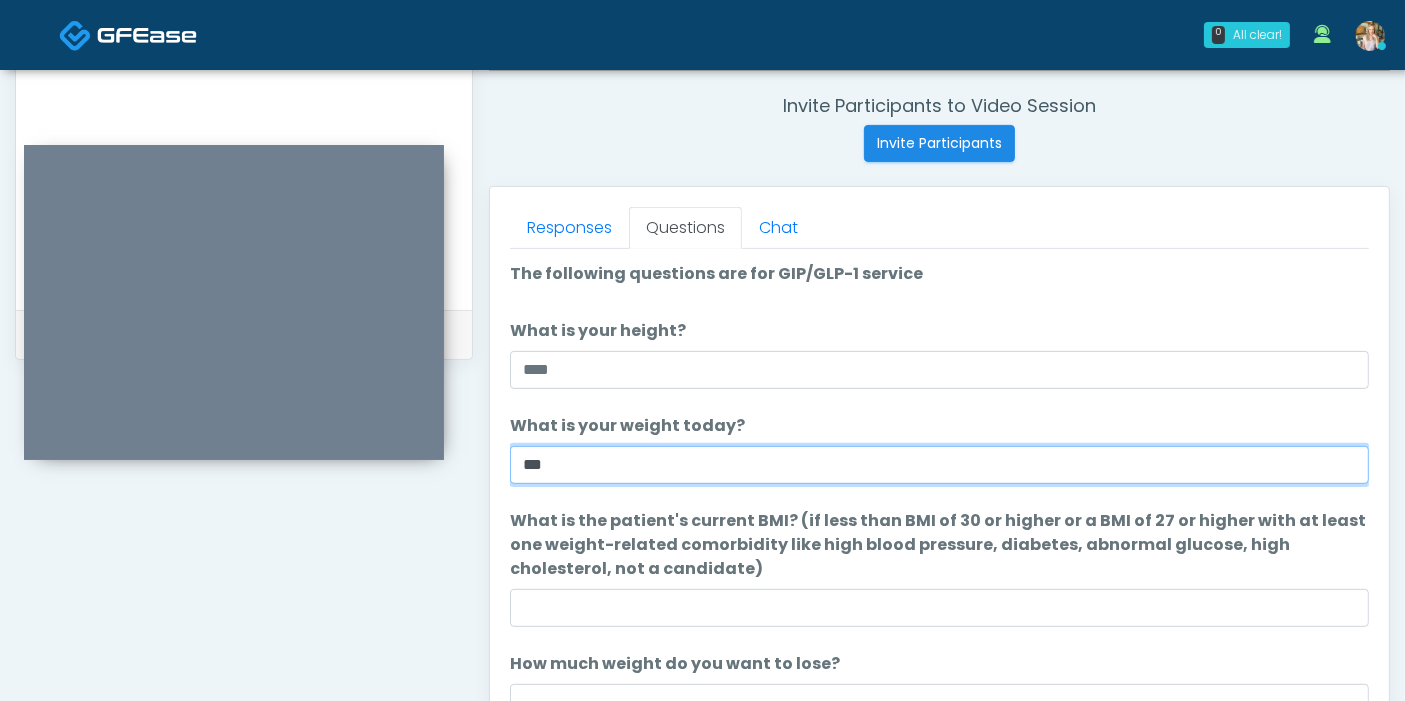 type on "***" 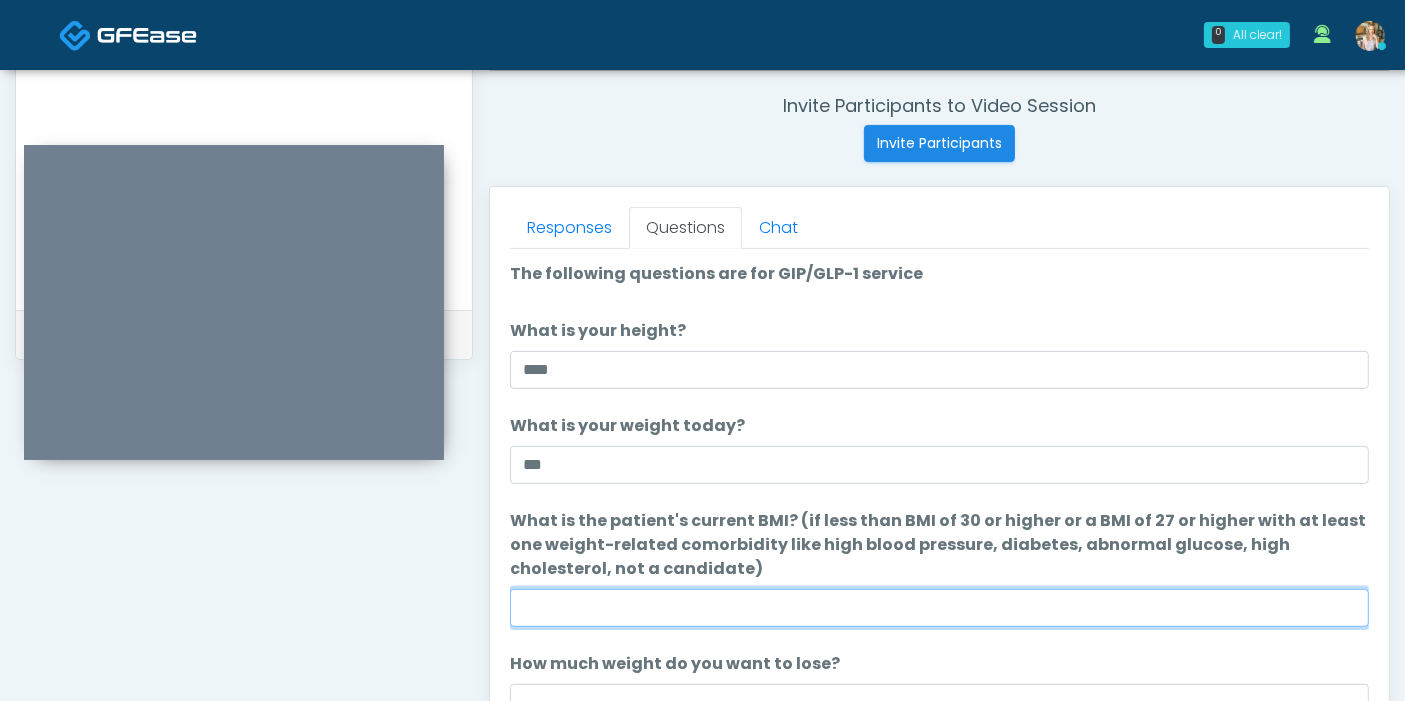 click on "What is the patient's current BMI? (if less than BMI of 30 or higher or a BMI of 27 or higher with at least one weight-related comorbidity like high blood pressure, diabetes, abnormal glucose, high cholesterol, not a candidate)" at bounding box center (939, 608) 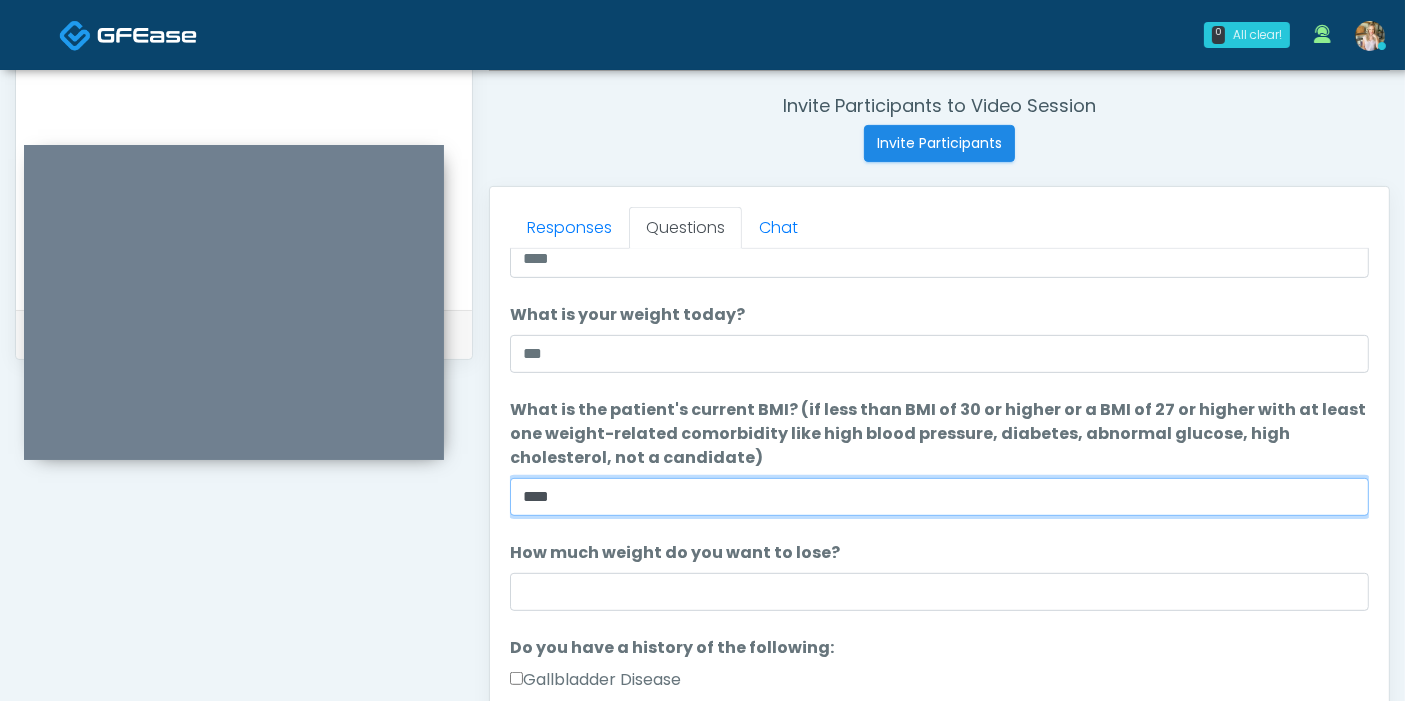 scroll, scrollTop: 222, scrollLeft: 0, axis: vertical 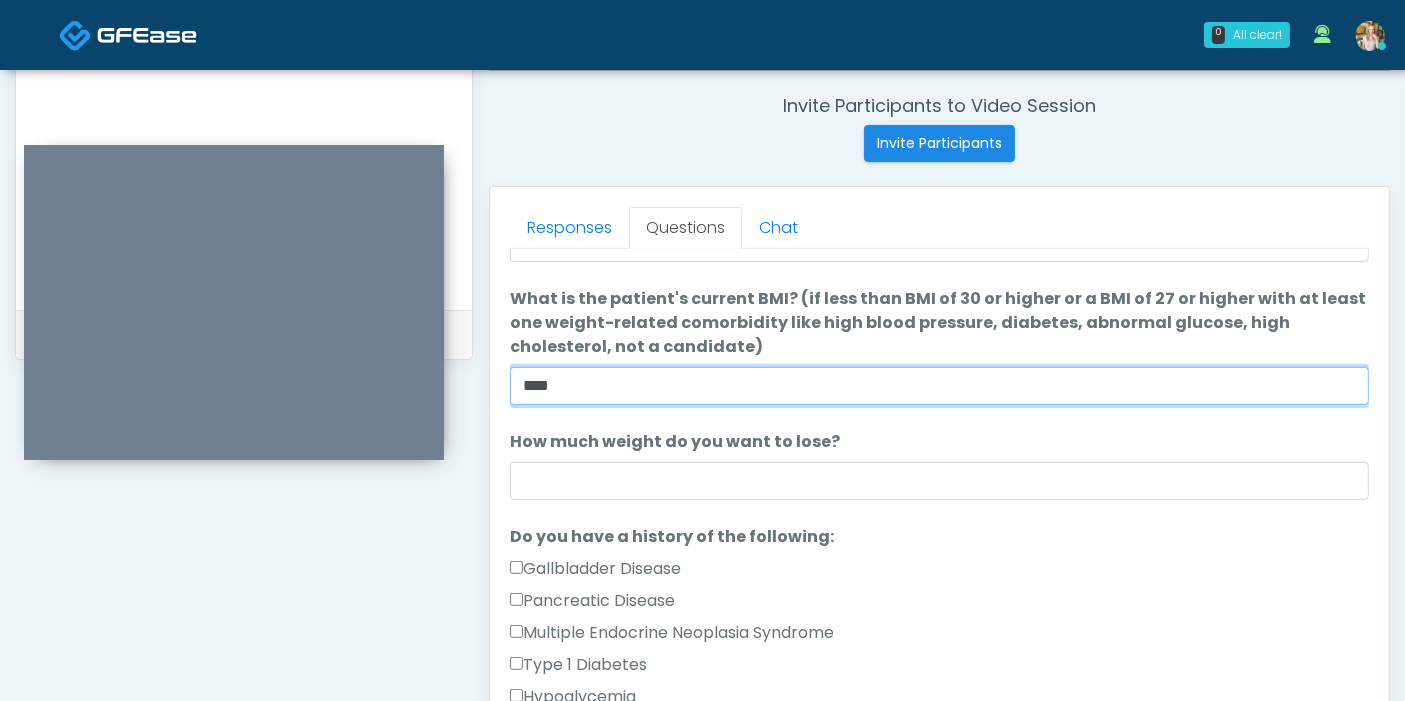 type on "****" 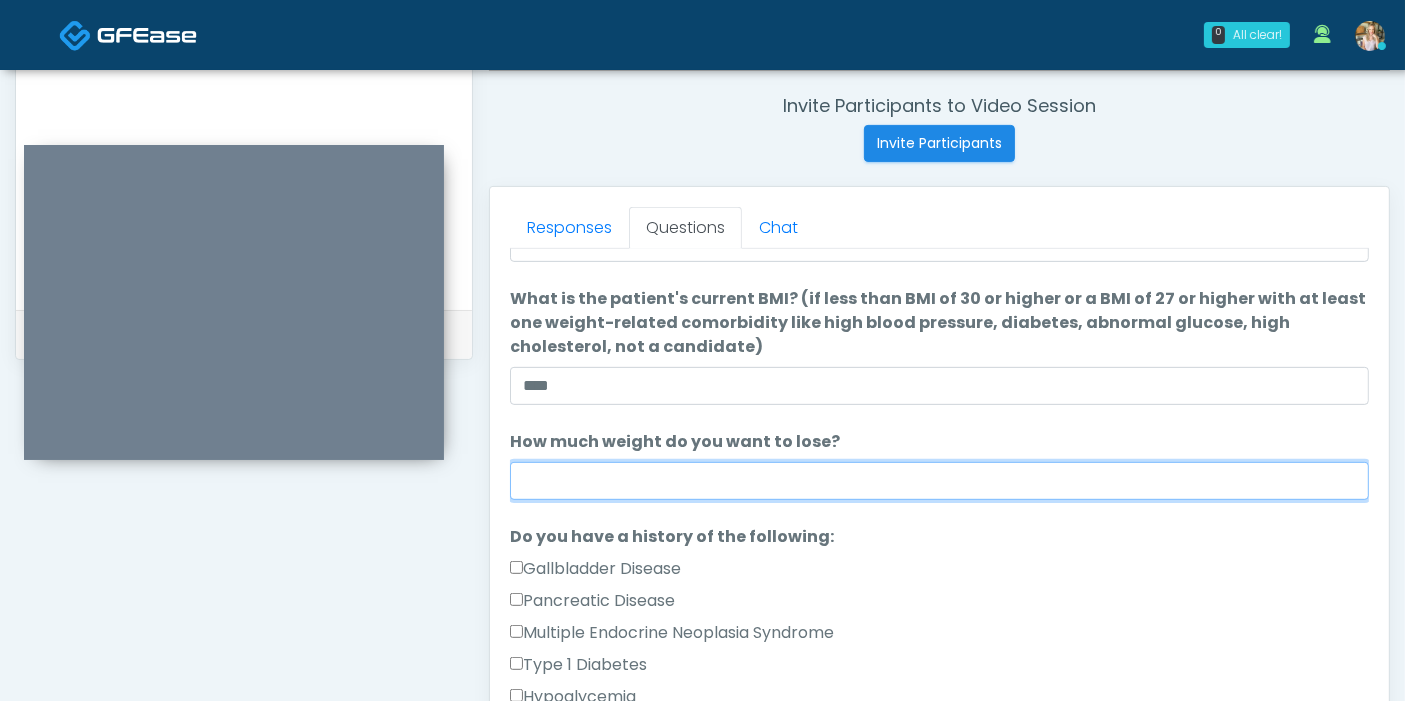 click on "How much weight do you want to lose?" at bounding box center [939, 481] 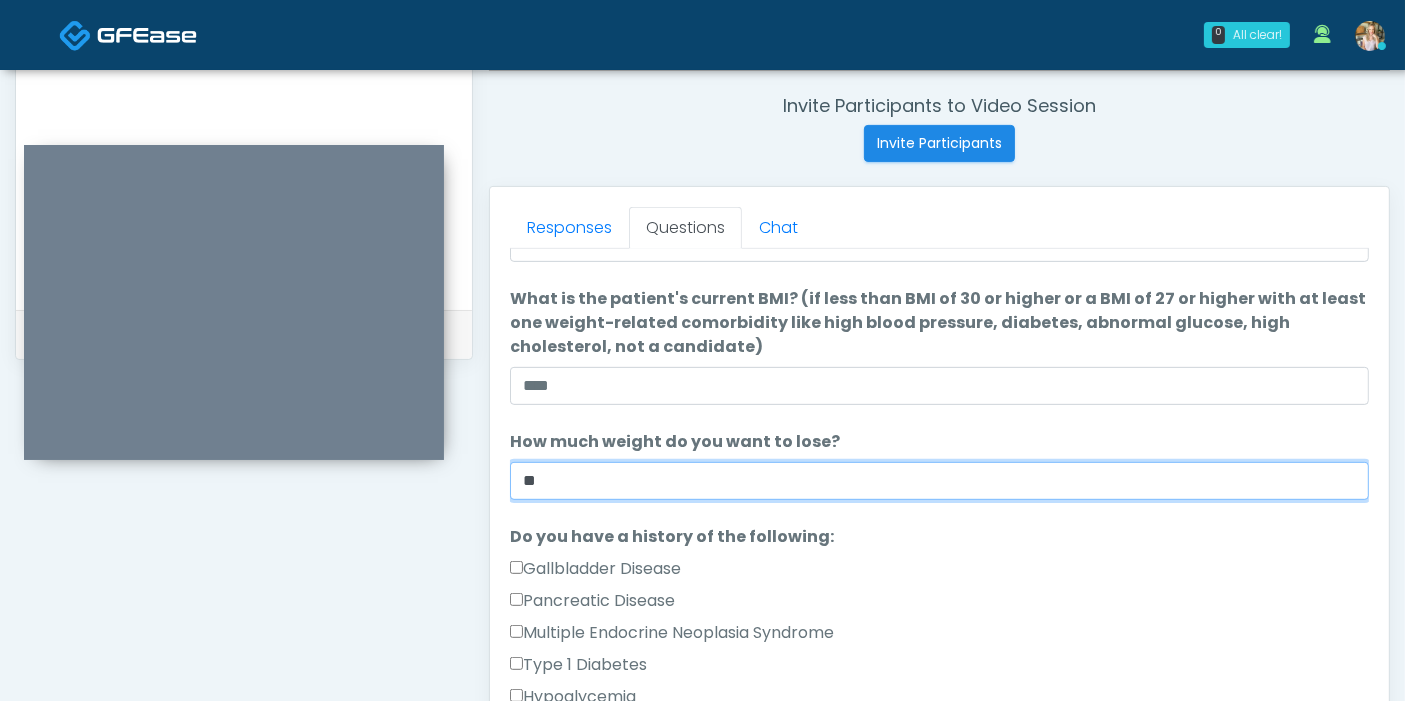 click on "**" at bounding box center (939, 481) 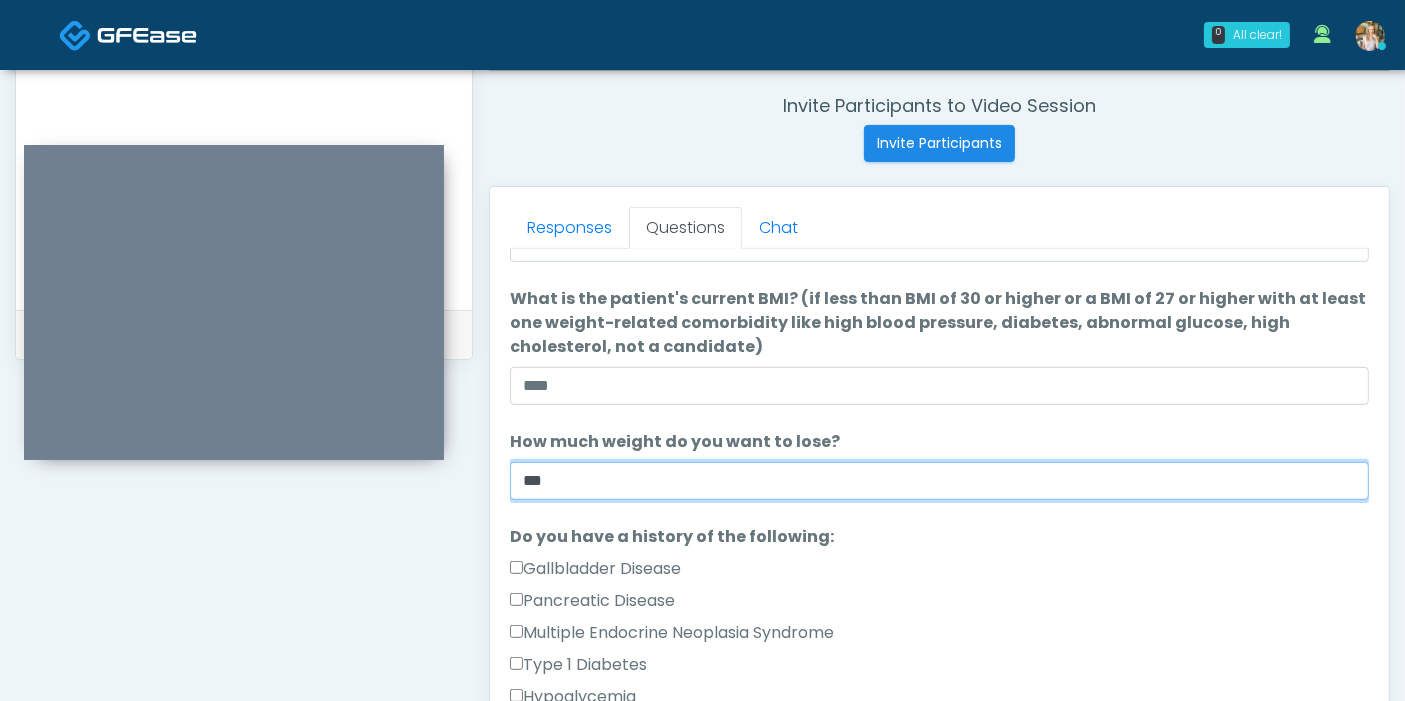 scroll, scrollTop: 444, scrollLeft: 0, axis: vertical 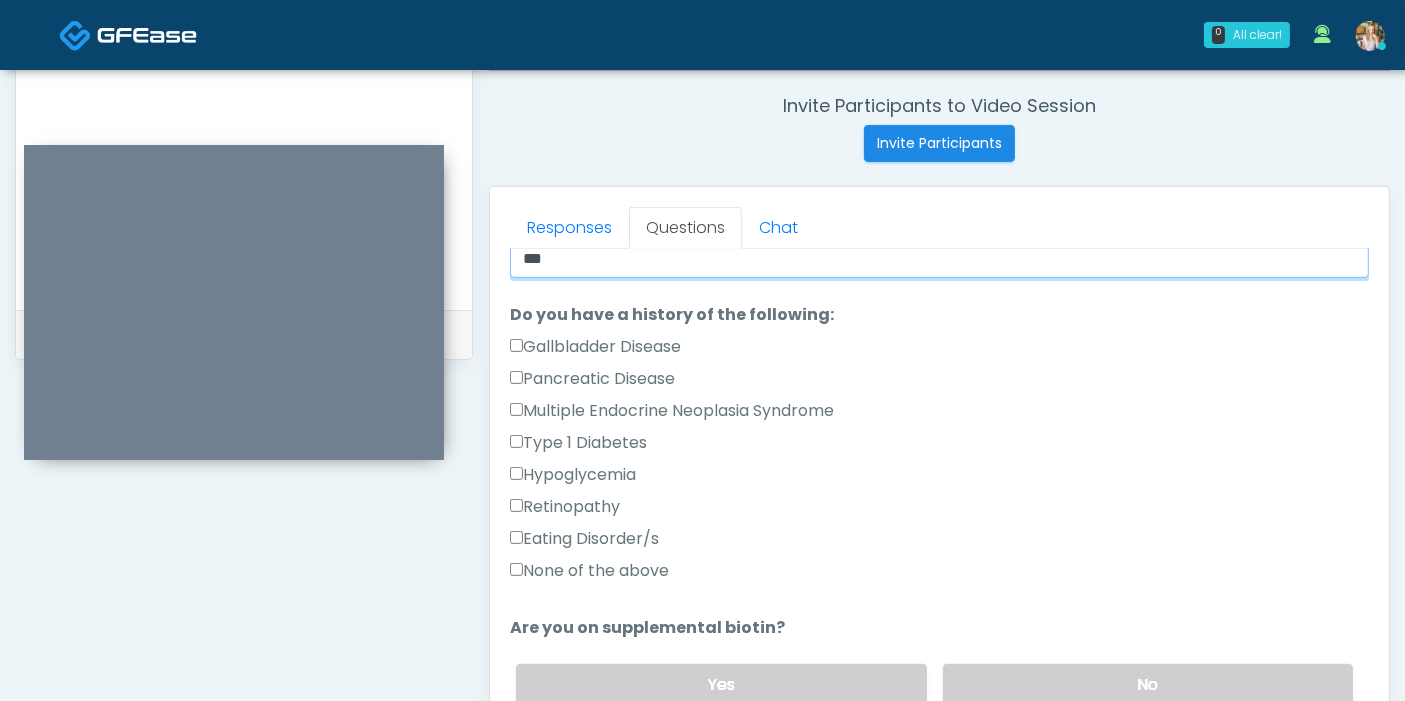 type on "***" 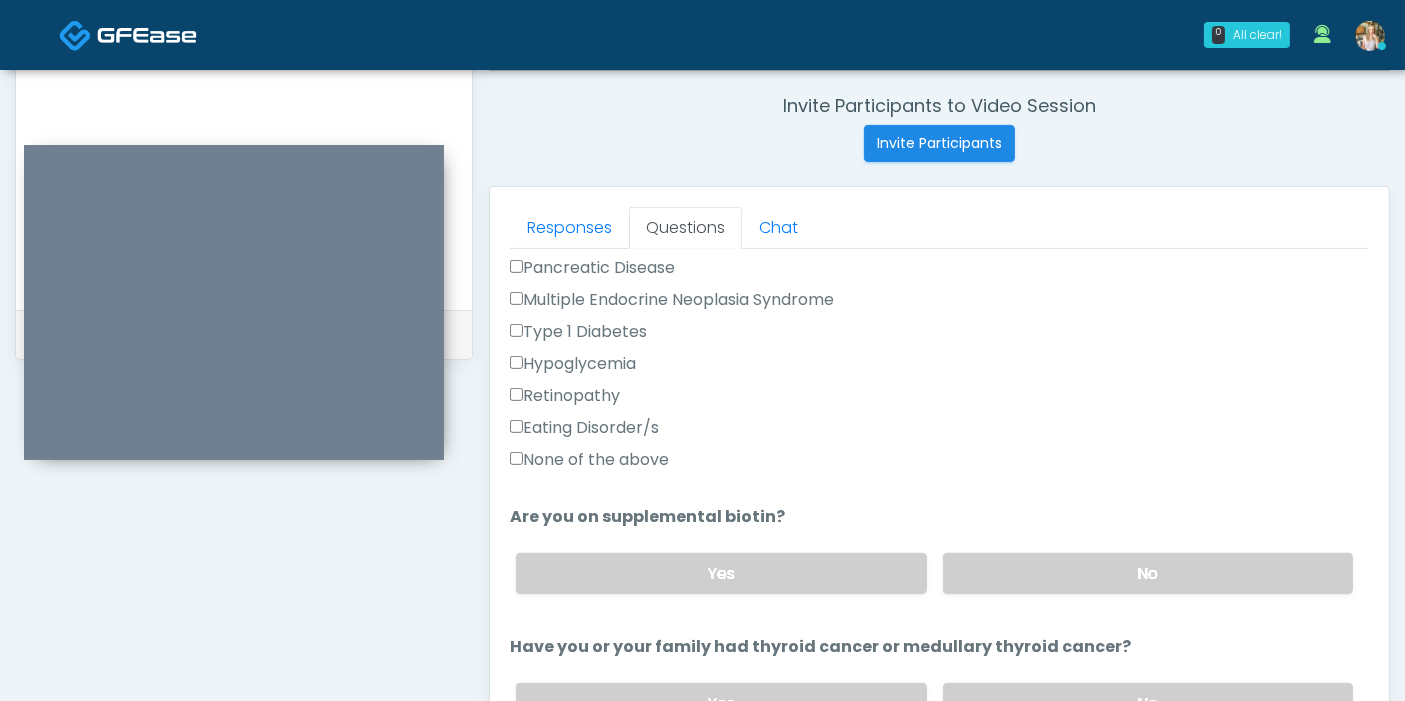 scroll, scrollTop: 666, scrollLeft: 0, axis: vertical 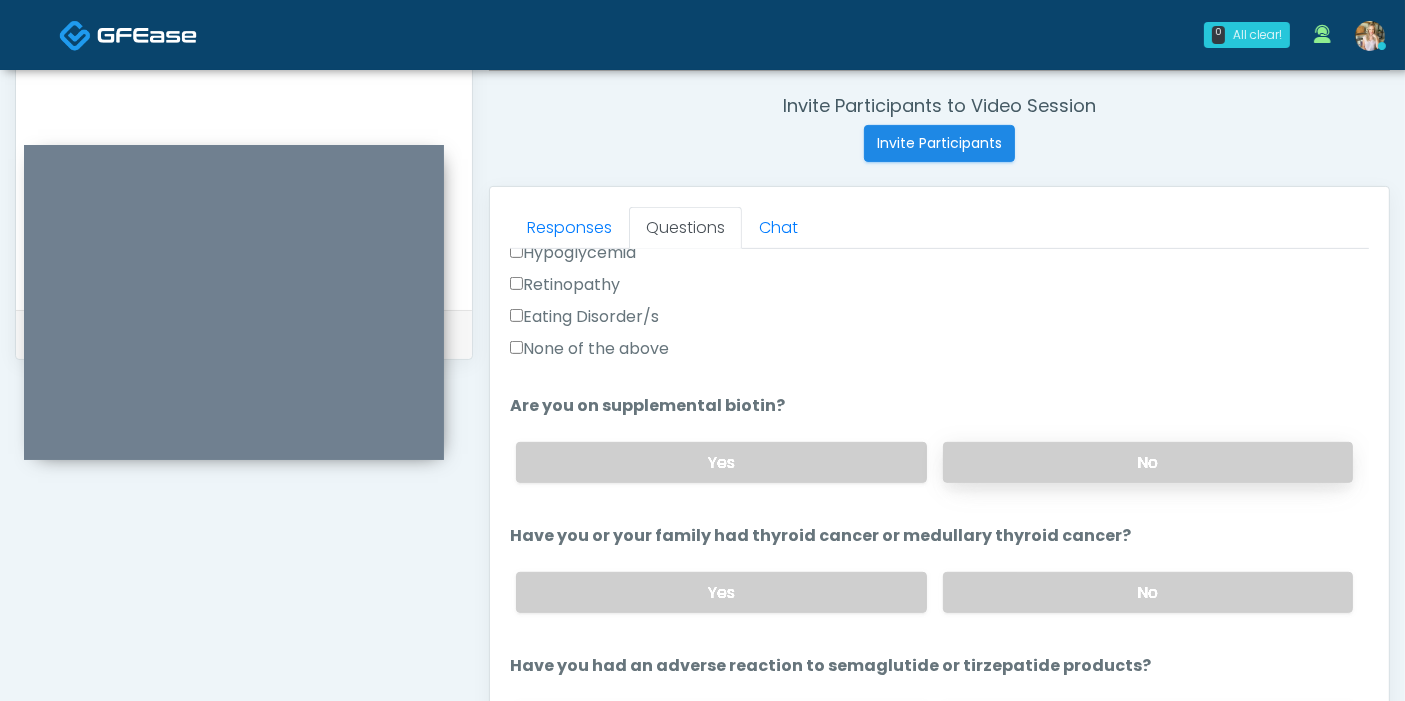 click on "No" at bounding box center (1148, 462) 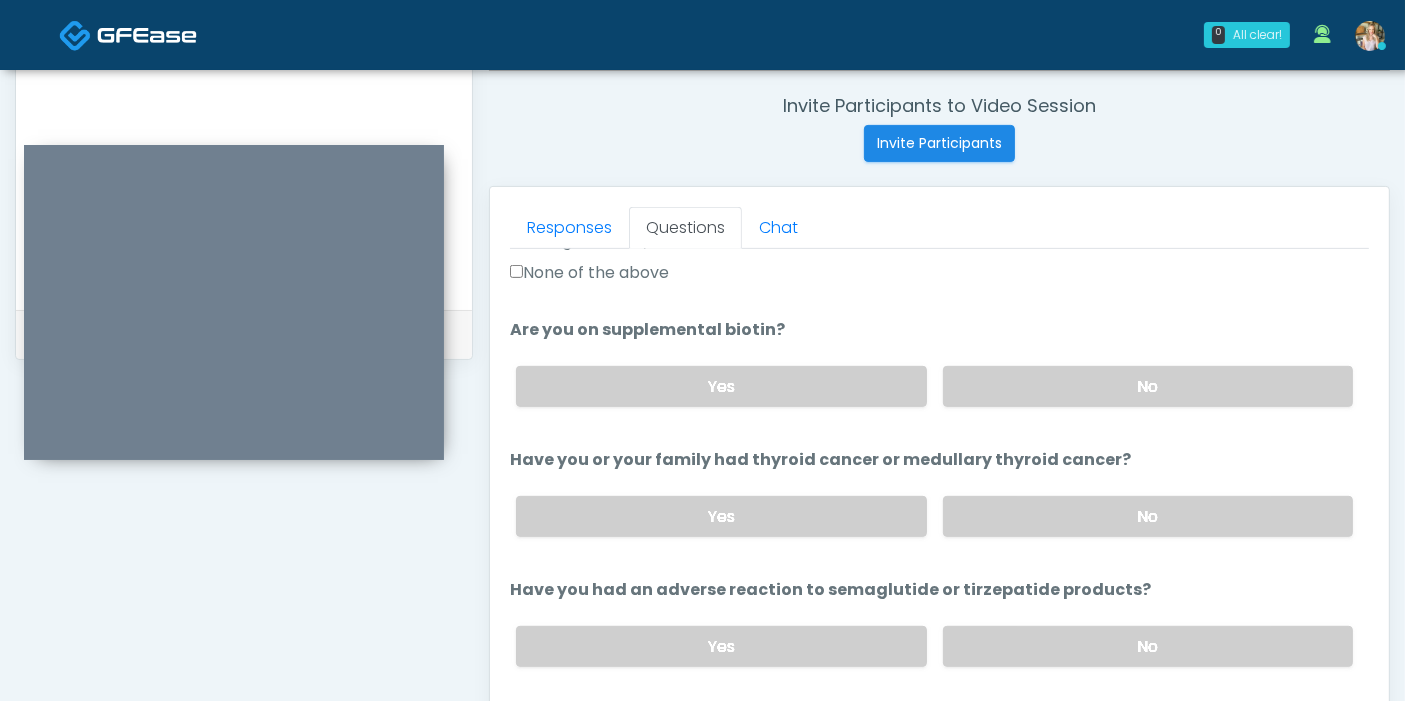 scroll, scrollTop: 777, scrollLeft: 0, axis: vertical 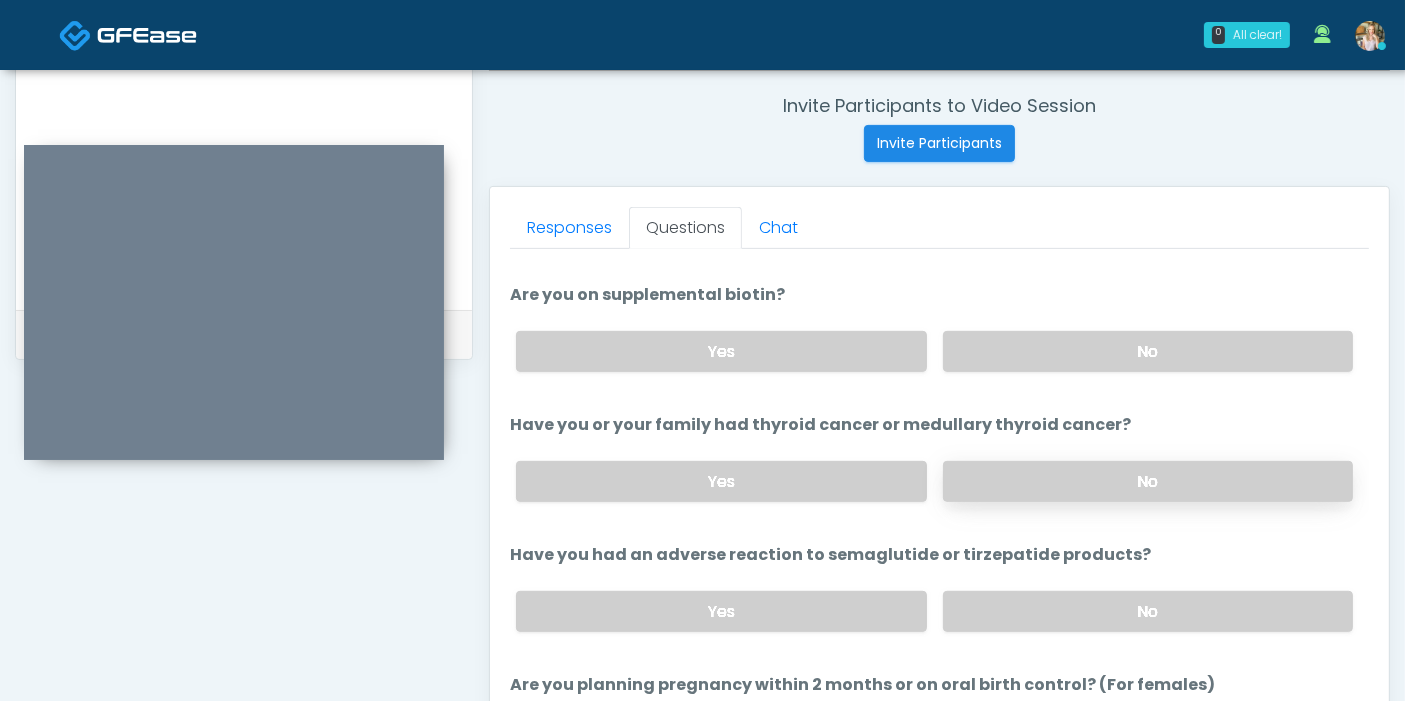 click on "No" at bounding box center [1148, 481] 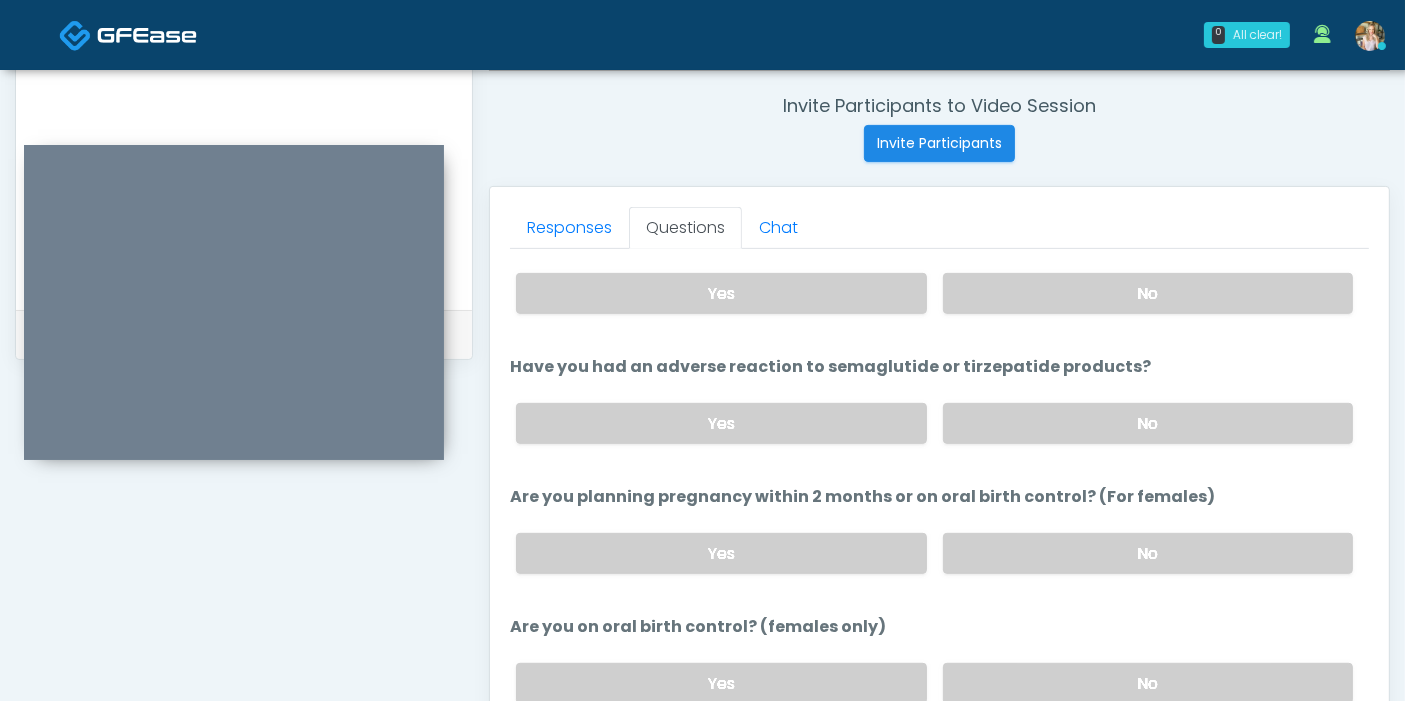 scroll, scrollTop: 1000, scrollLeft: 0, axis: vertical 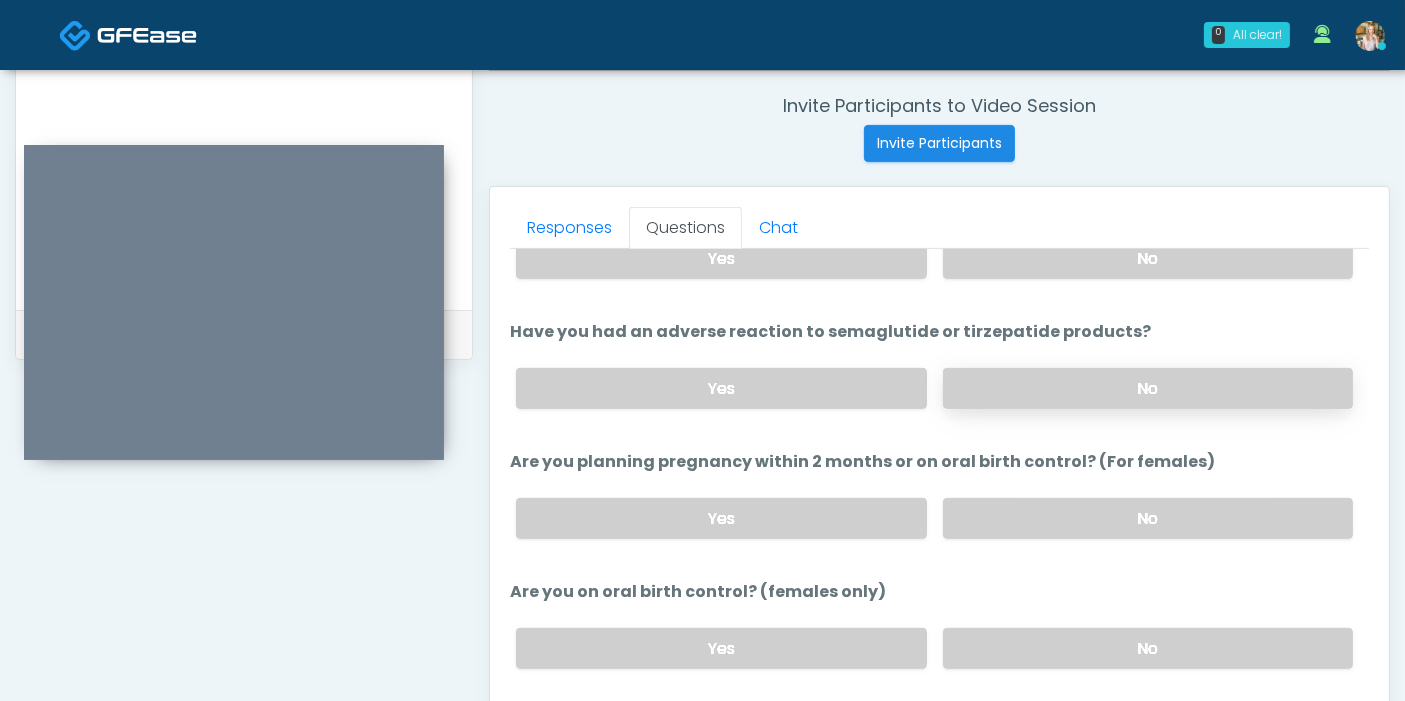 click on "No" at bounding box center (1148, 388) 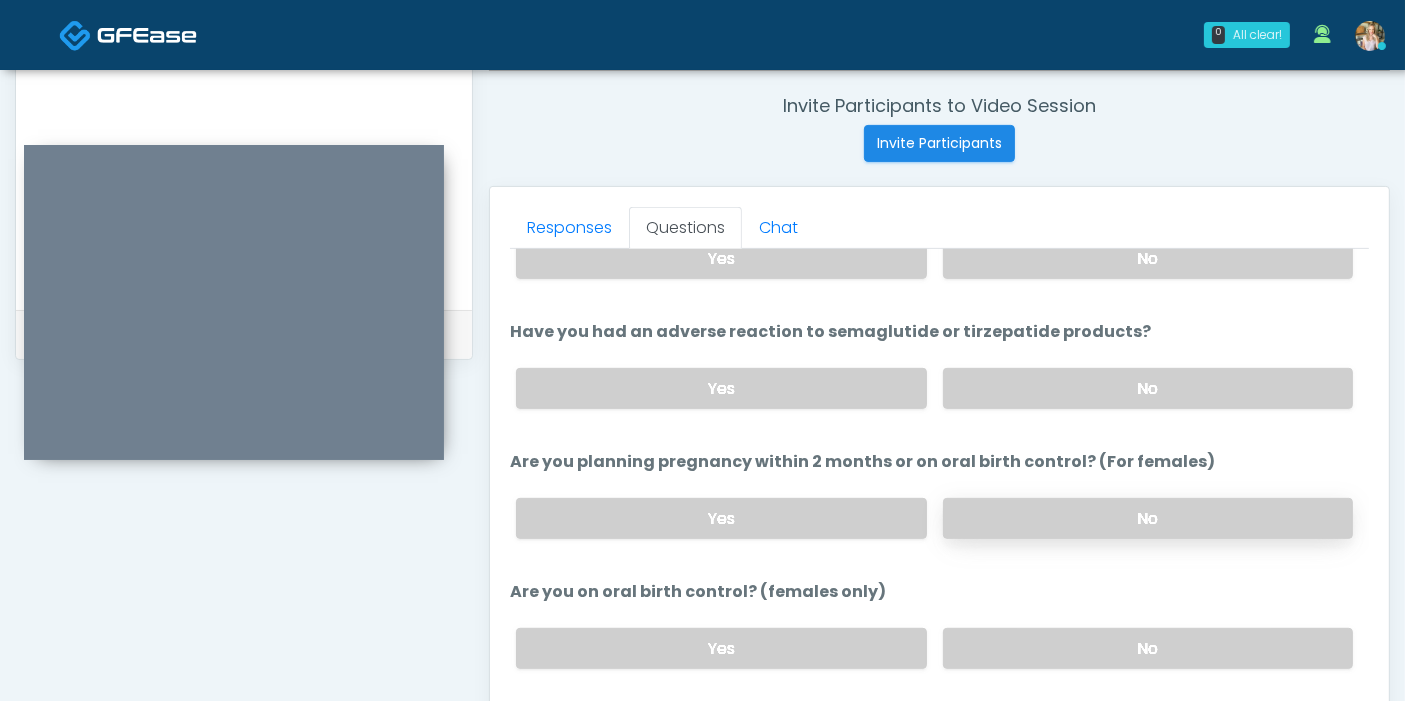 scroll, scrollTop: 1111, scrollLeft: 0, axis: vertical 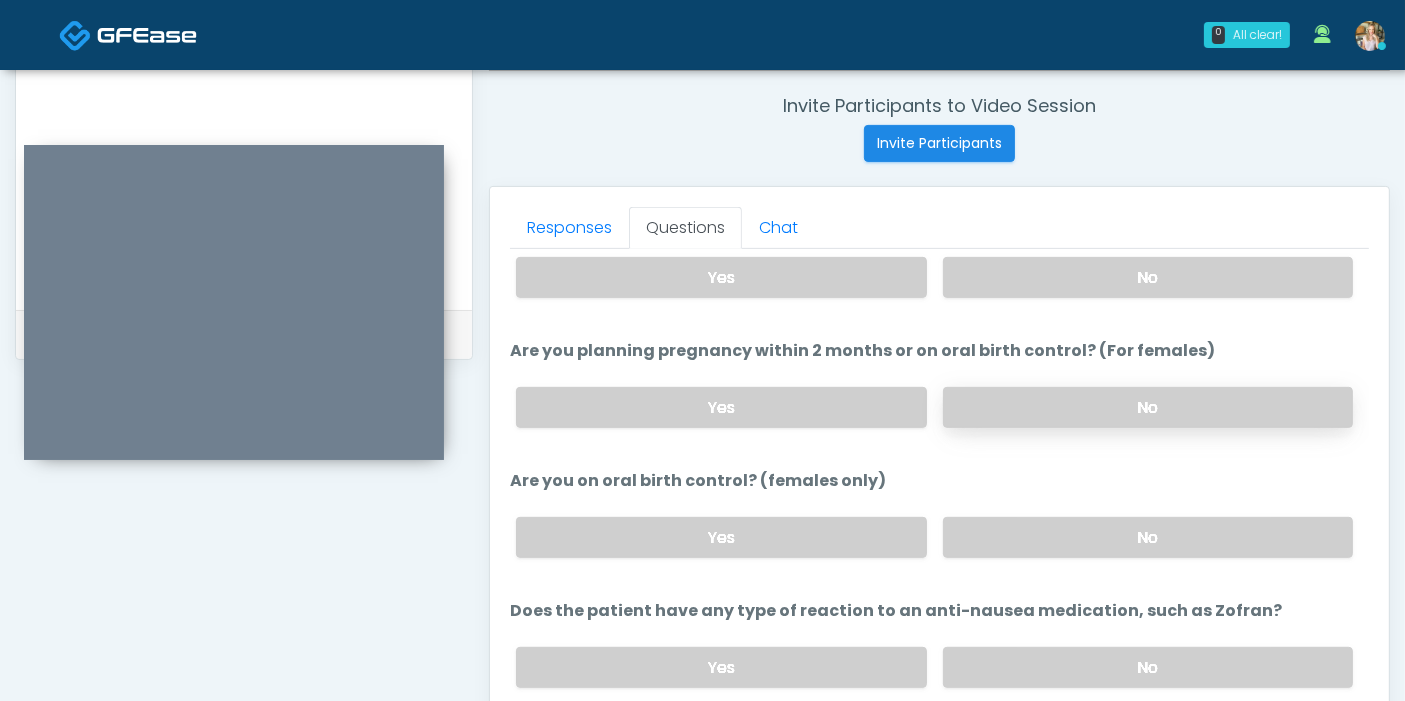 click on "No" at bounding box center [1148, 407] 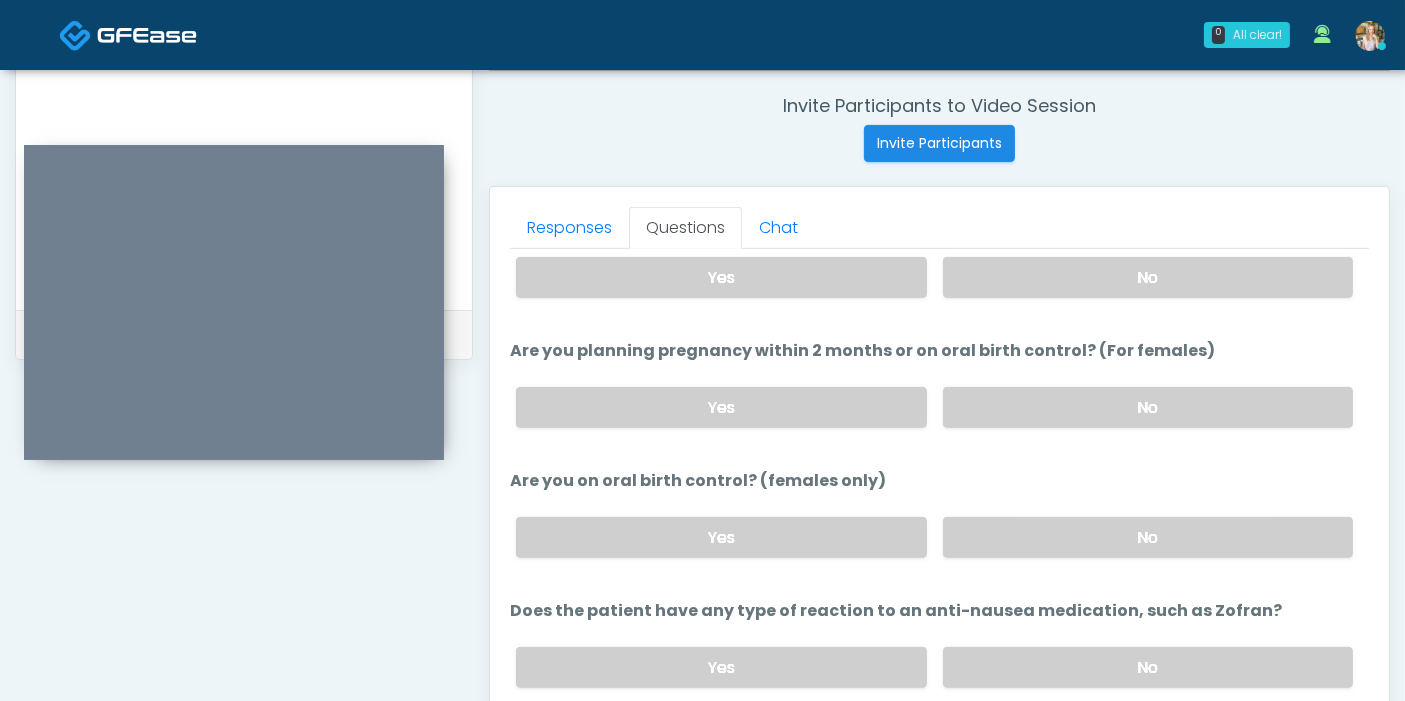 scroll, scrollTop: 1120, scrollLeft: 0, axis: vertical 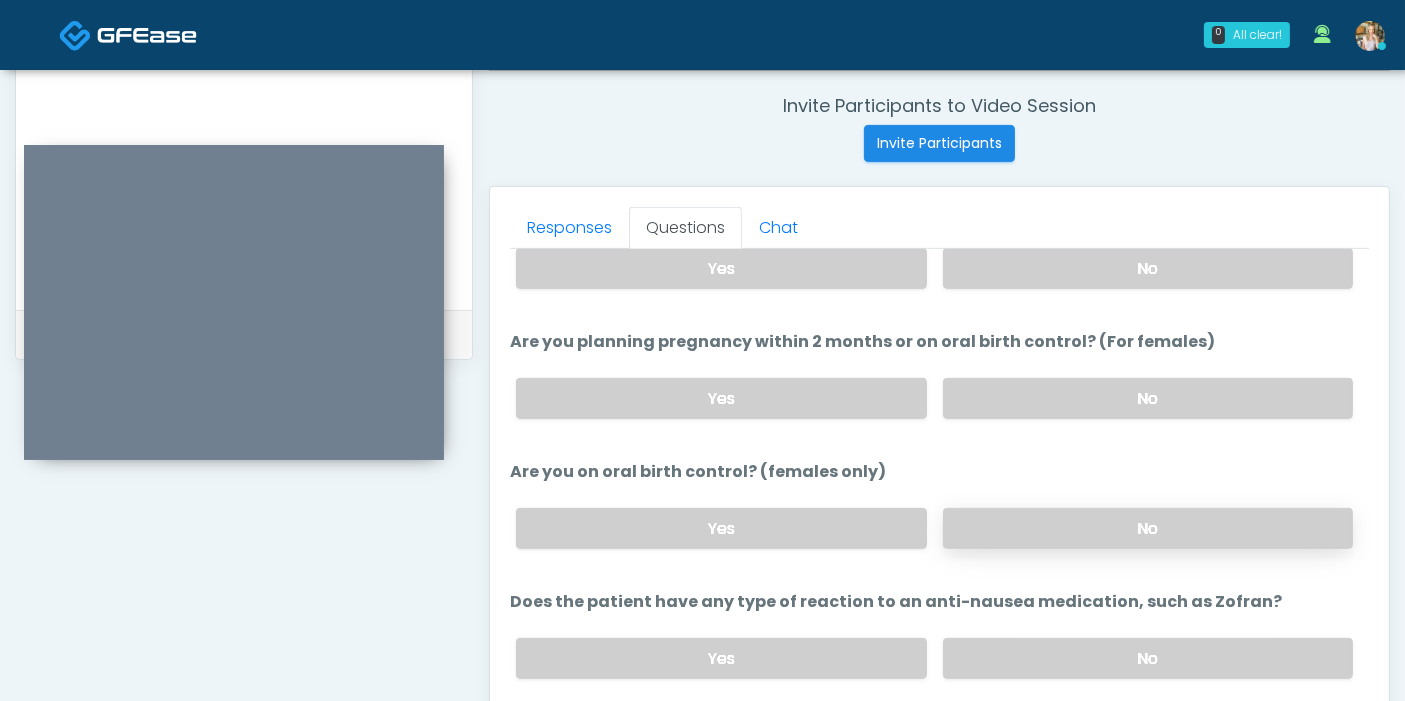 click on "No" at bounding box center (1148, 528) 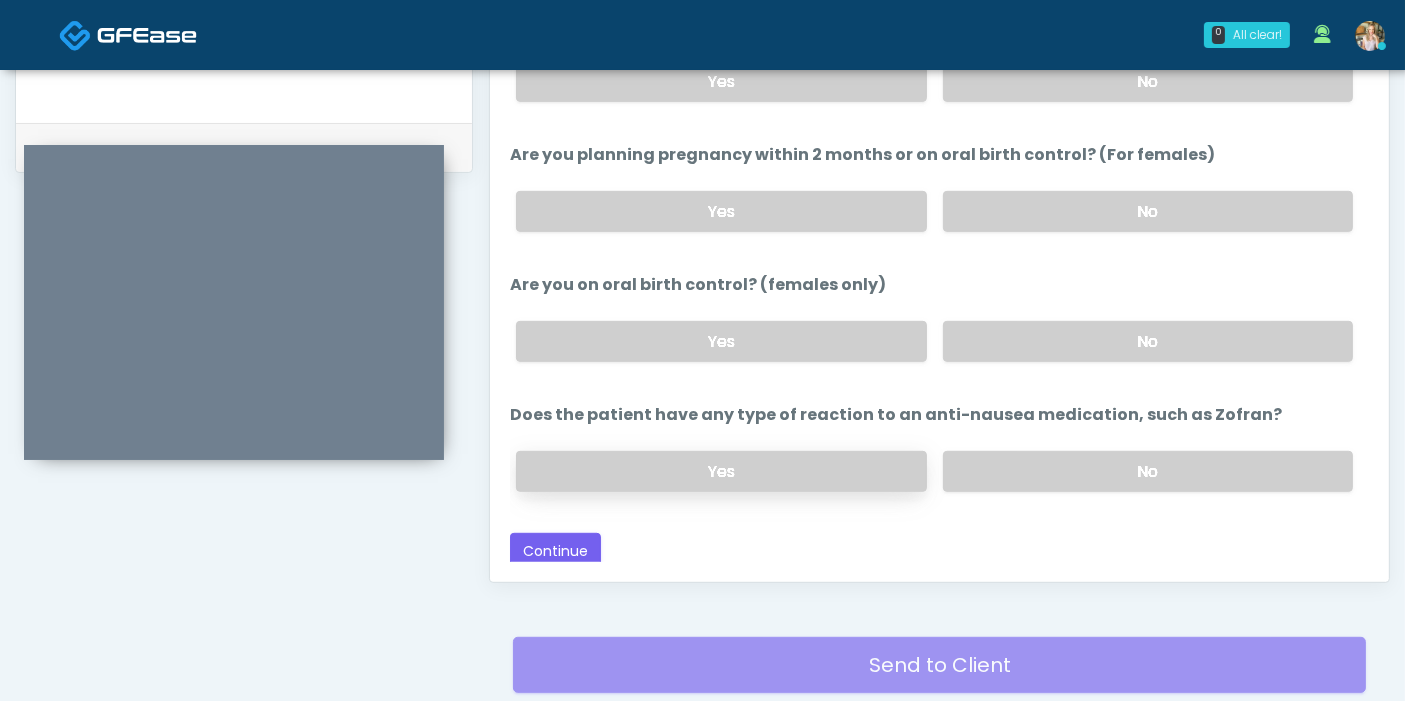 scroll, scrollTop: 979, scrollLeft: 0, axis: vertical 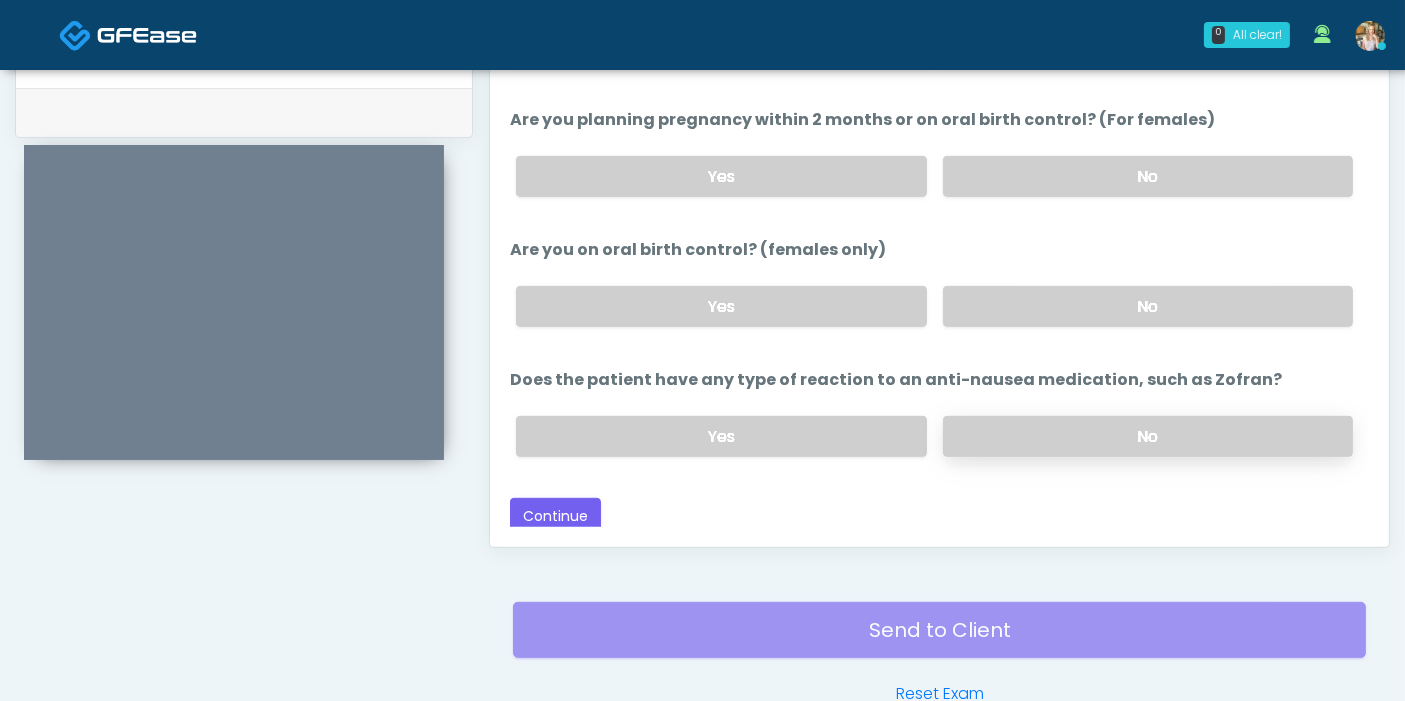 click on "No" at bounding box center (1148, 436) 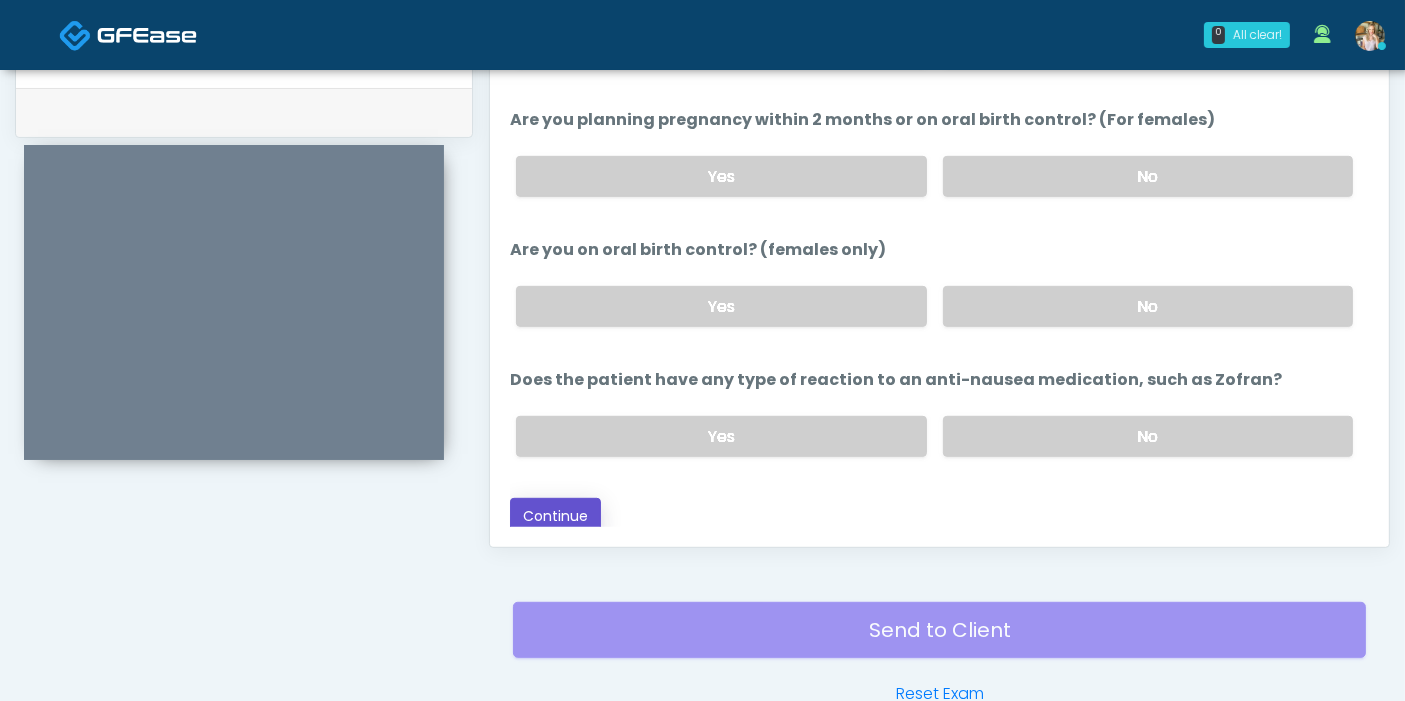 click on "Continue" at bounding box center (555, 516) 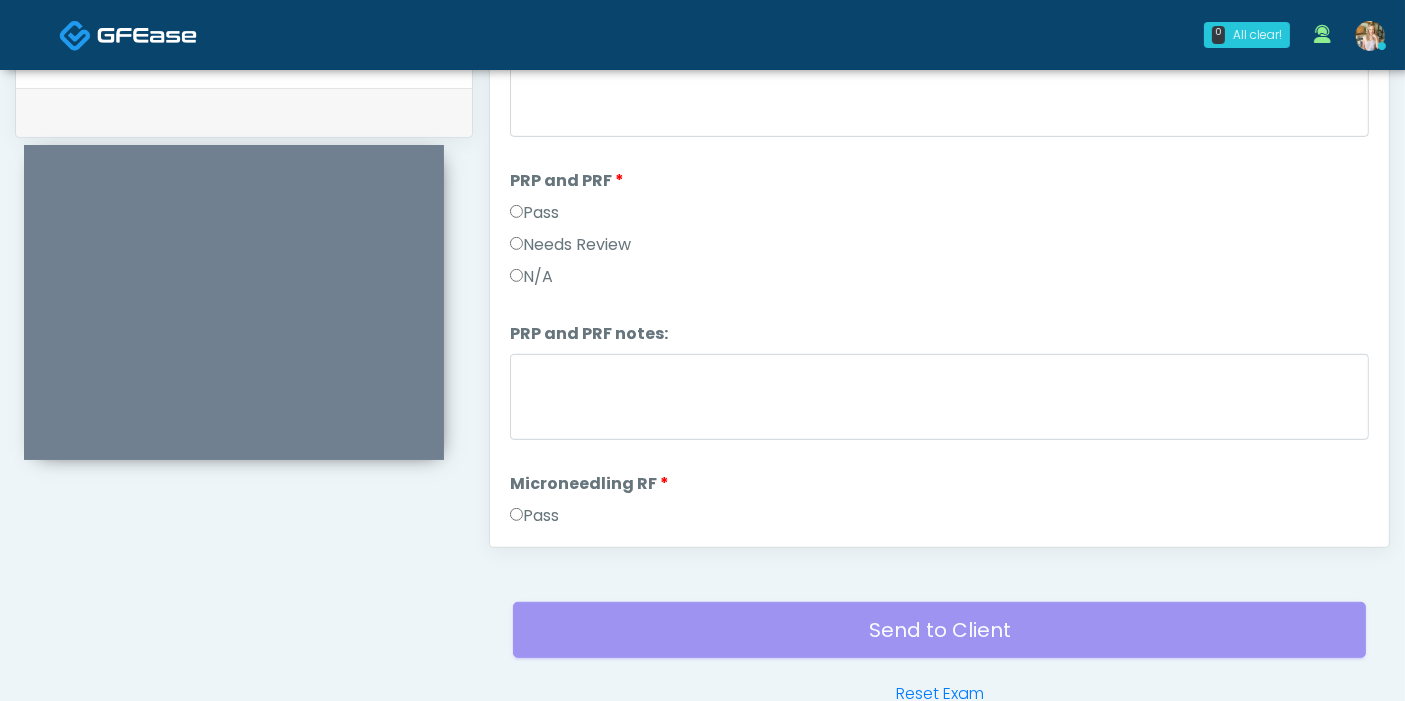 scroll, scrollTop: 1090, scrollLeft: 0, axis: vertical 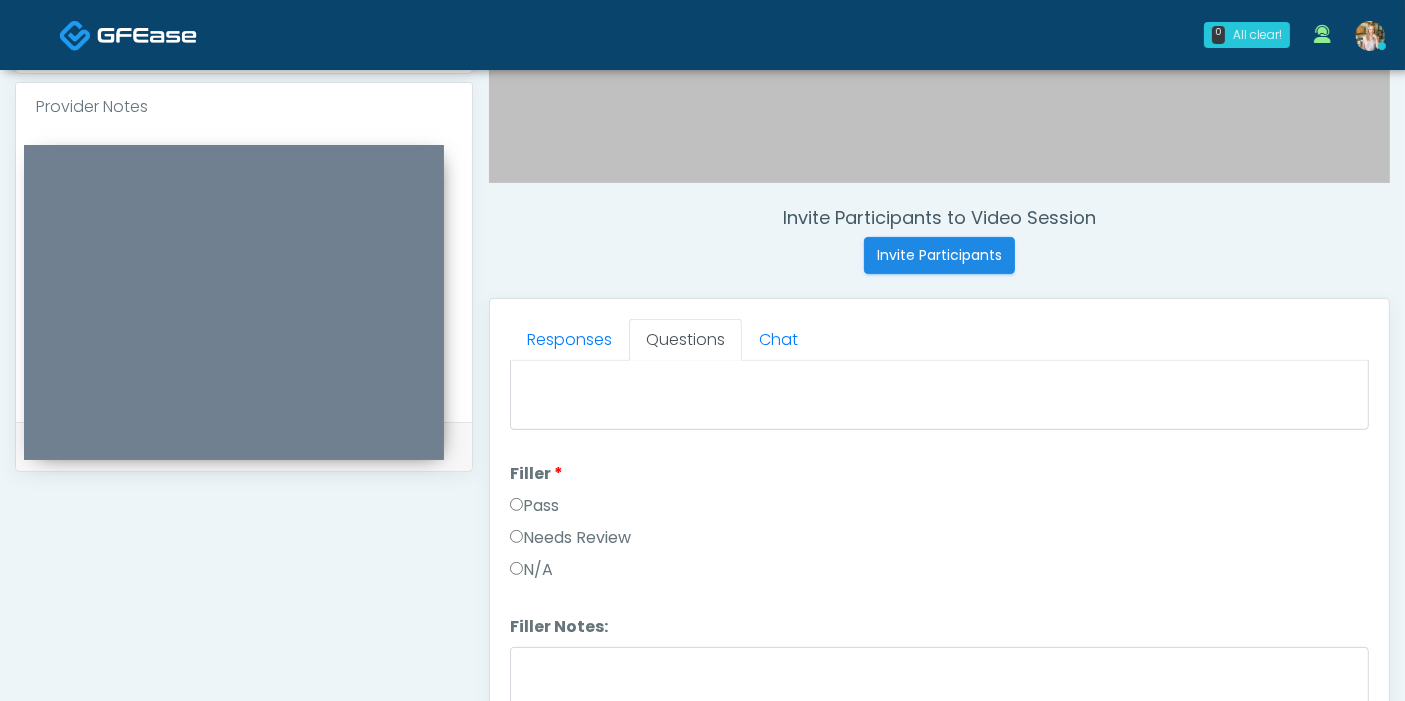 click on "Pass" at bounding box center [534, 506] 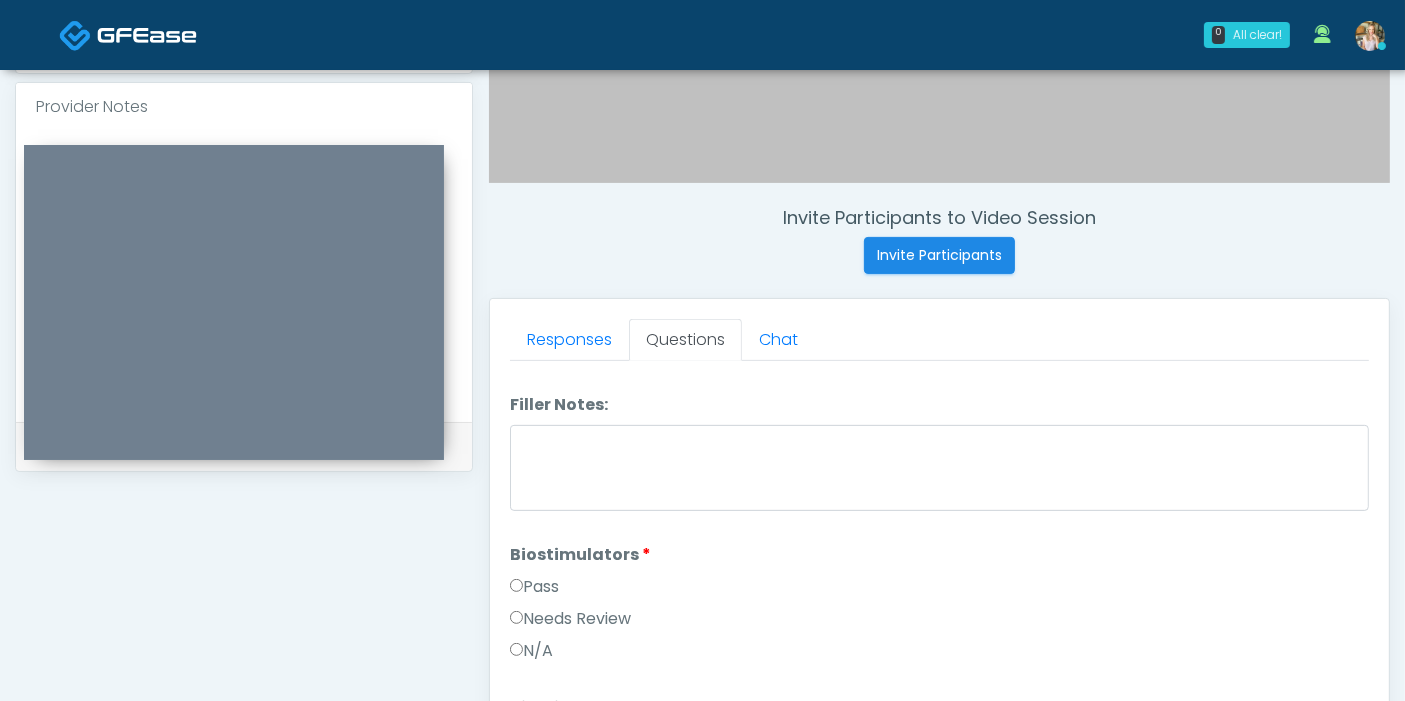 scroll, scrollTop: 888, scrollLeft: 0, axis: vertical 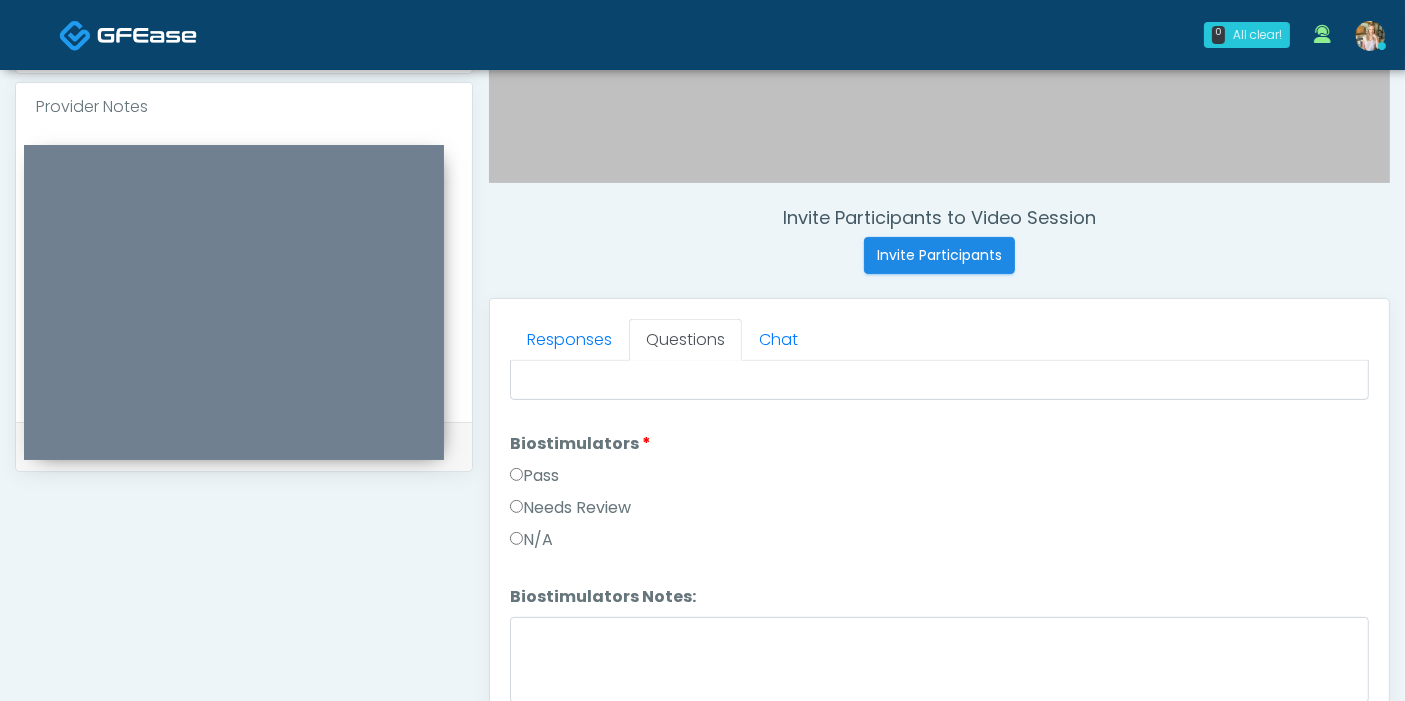 click on "Pass" at bounding box center (534, 476) 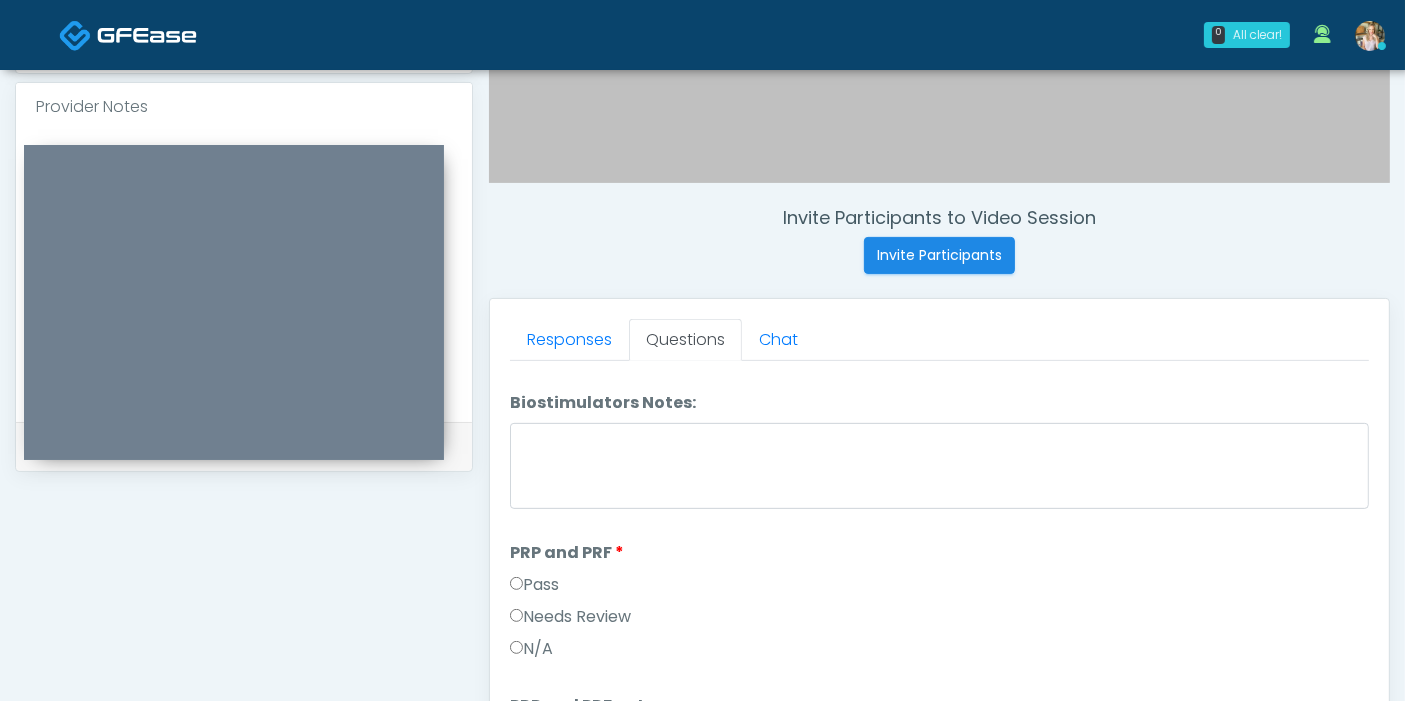 scroll, scrollTop: 1111, scrollLeft: 0, axis: vertical 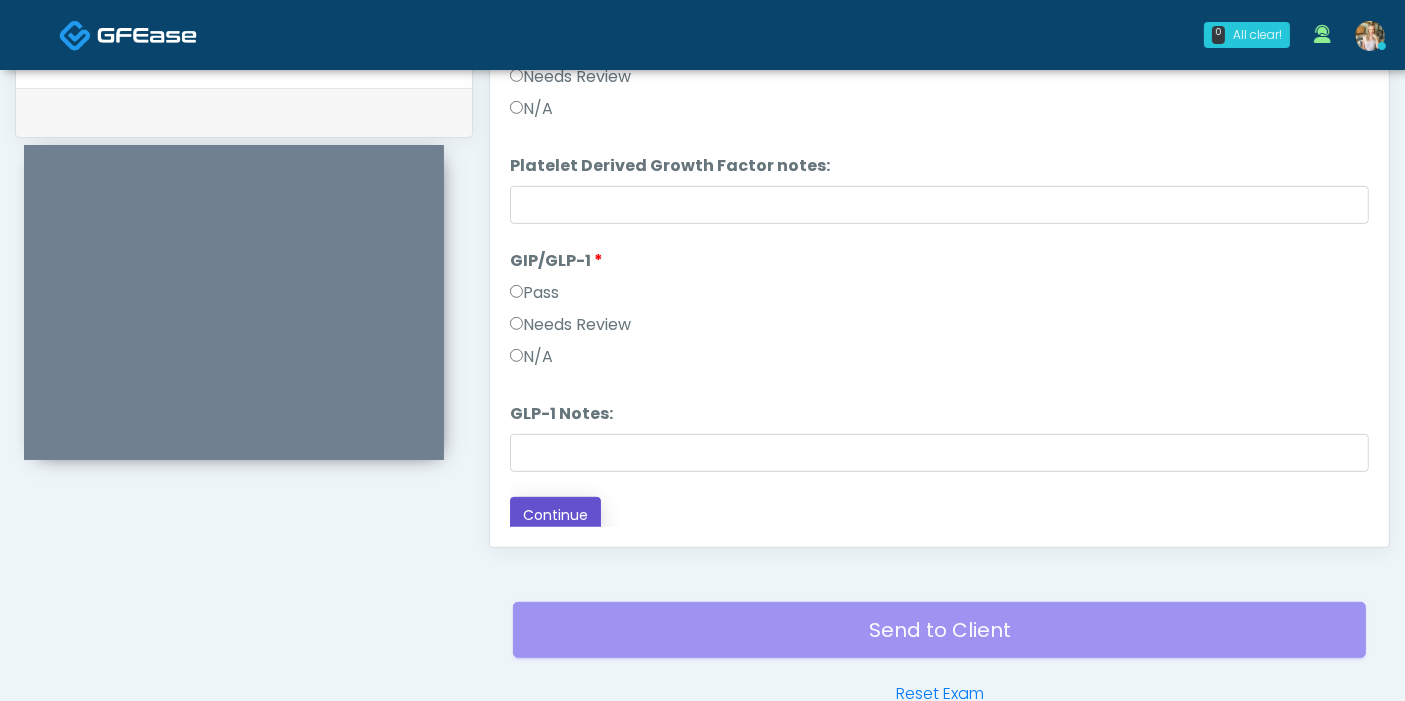 click on "Continue" at bounding box center (555, 515) 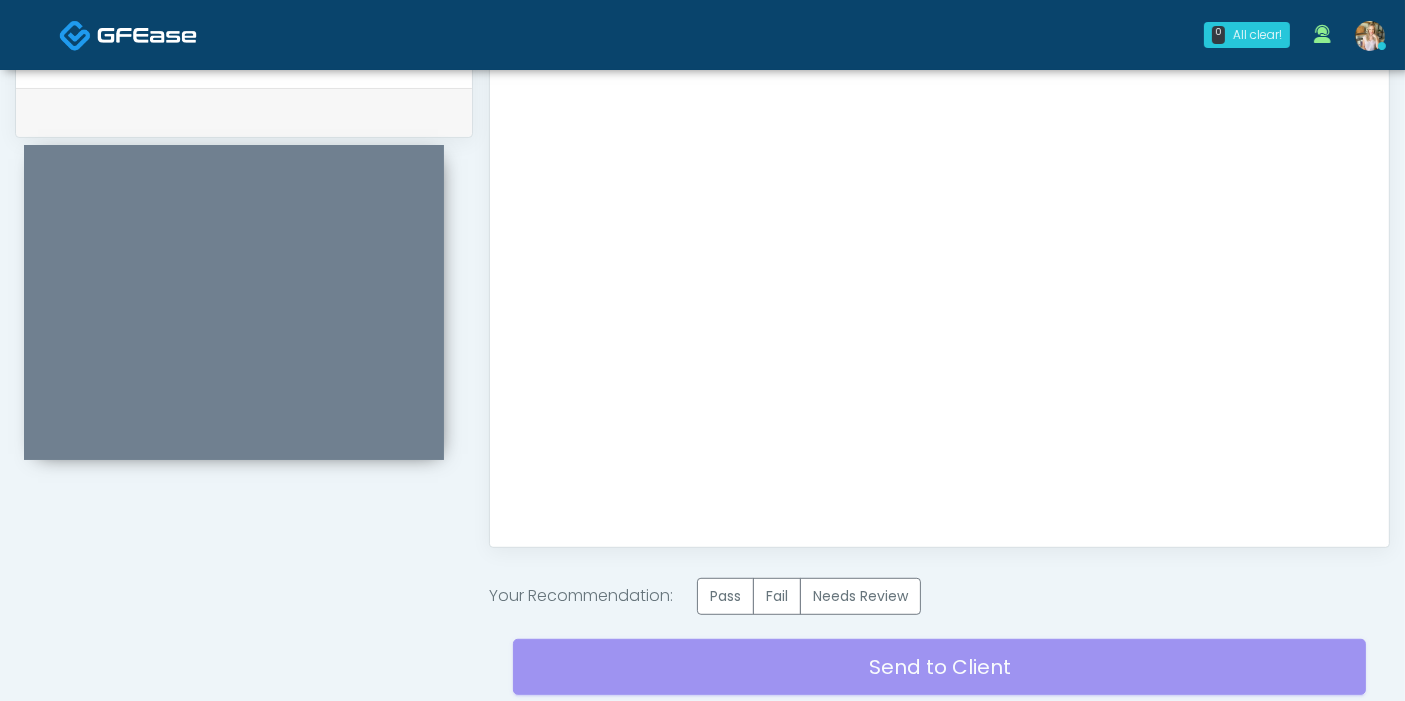 scroll, scrollTop: 0, scrollLeft: 0, axis: both 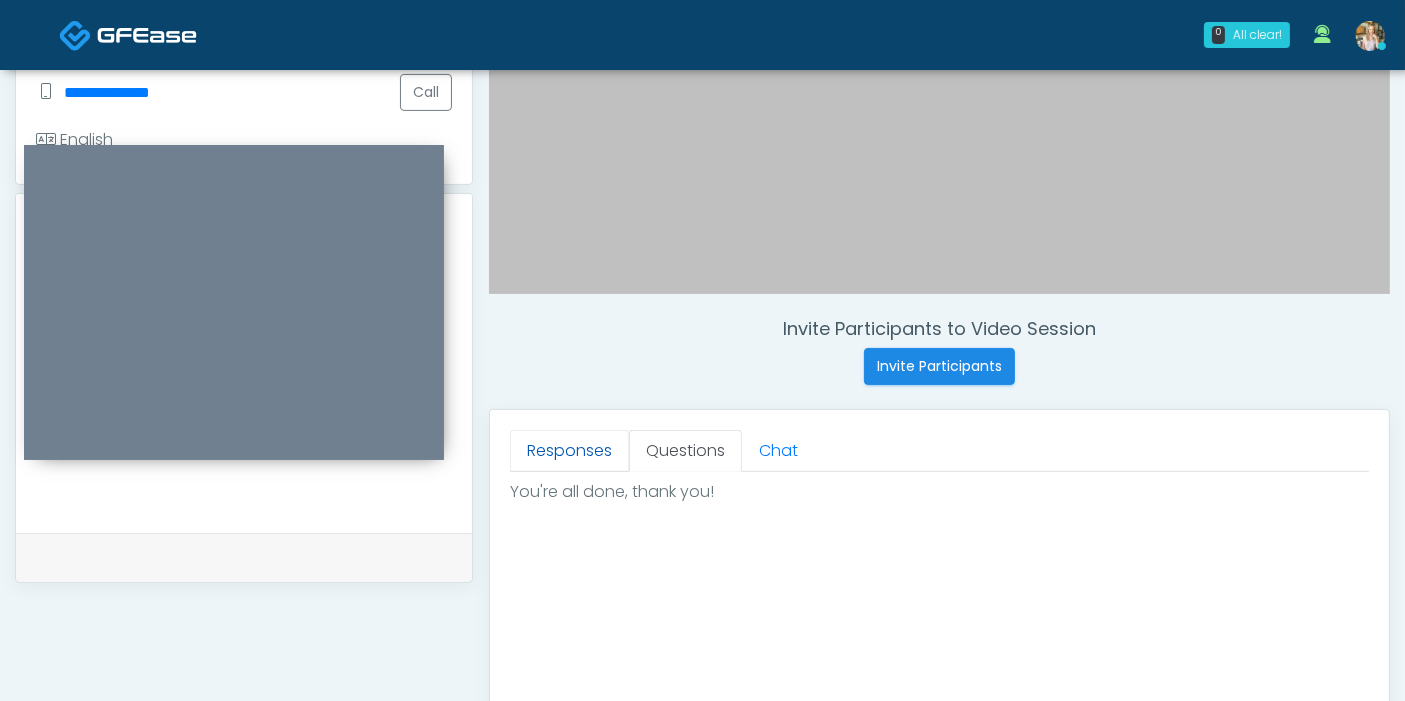 click on "Responses" at bounding box center [569, 451] 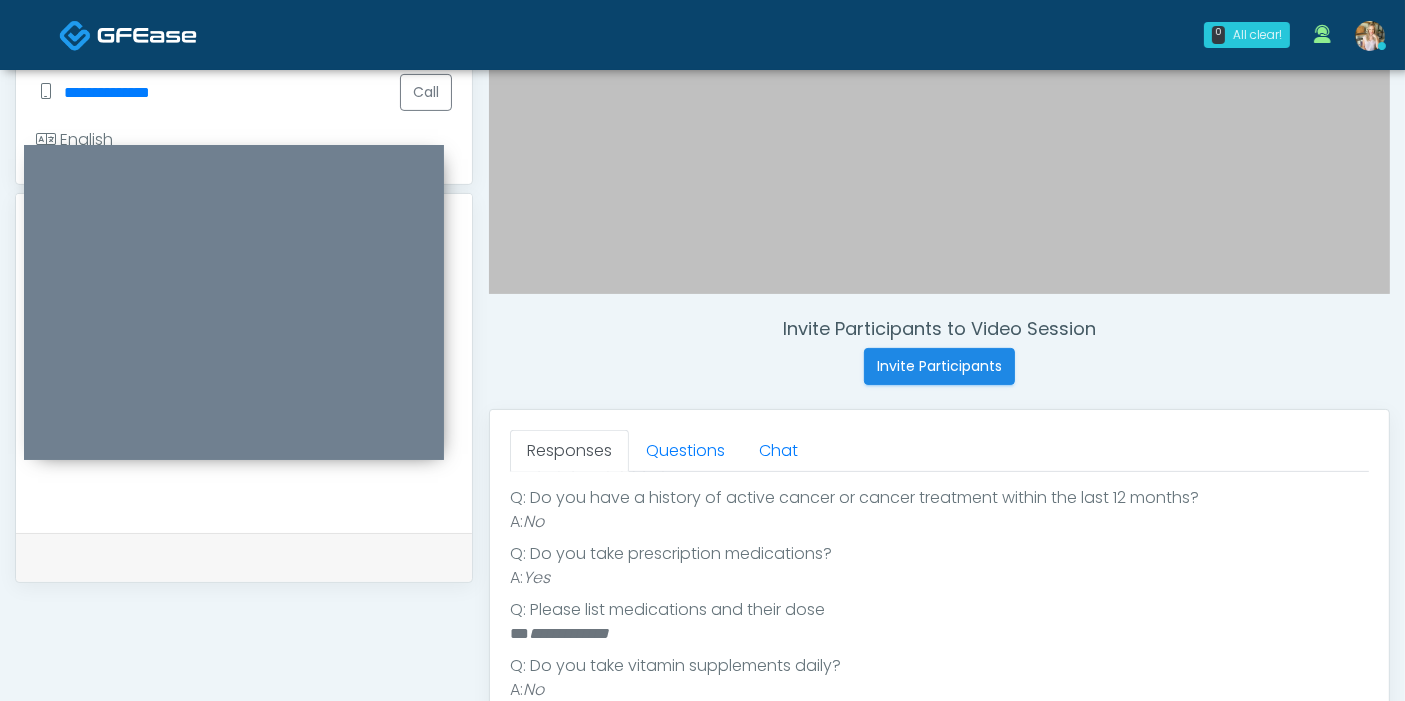 scroll, scrollTop: 505, scrollLeft: 0, axis: vertical 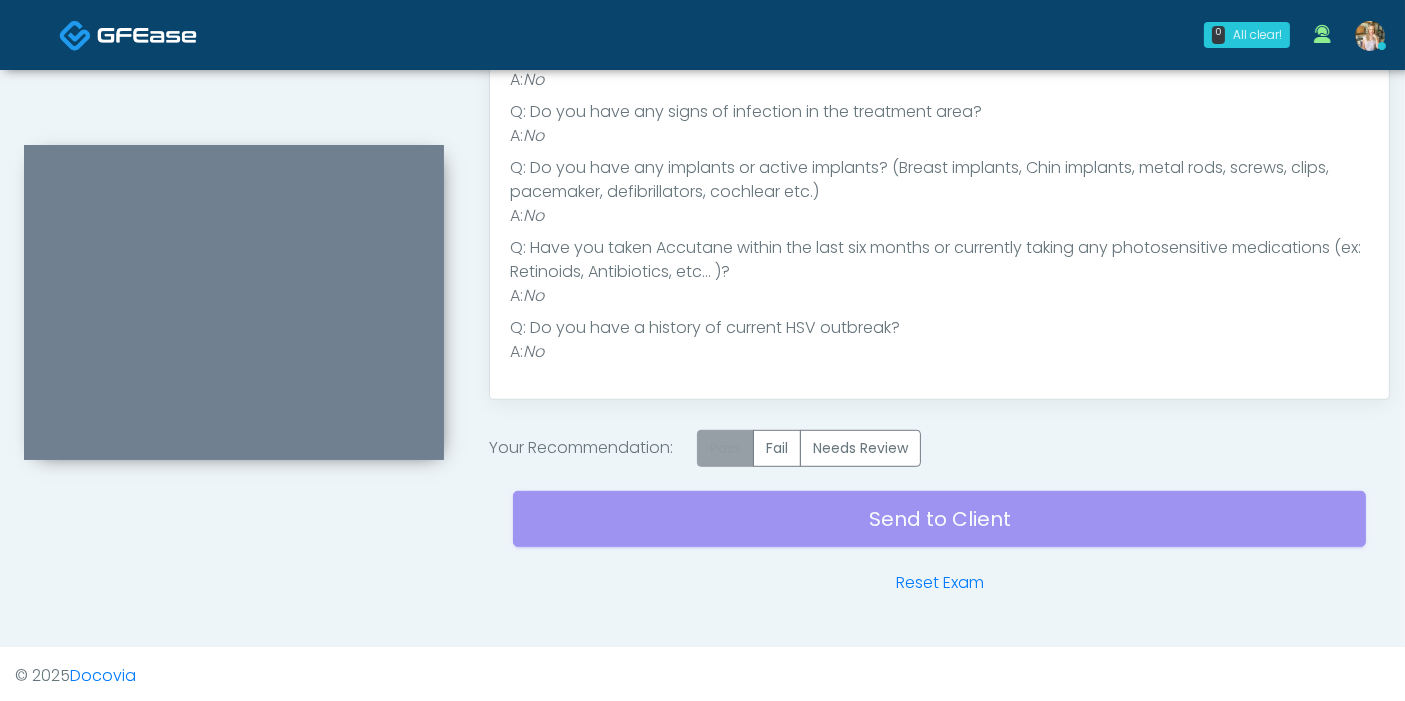 click on "Pass" at bounding box center [725, 448] 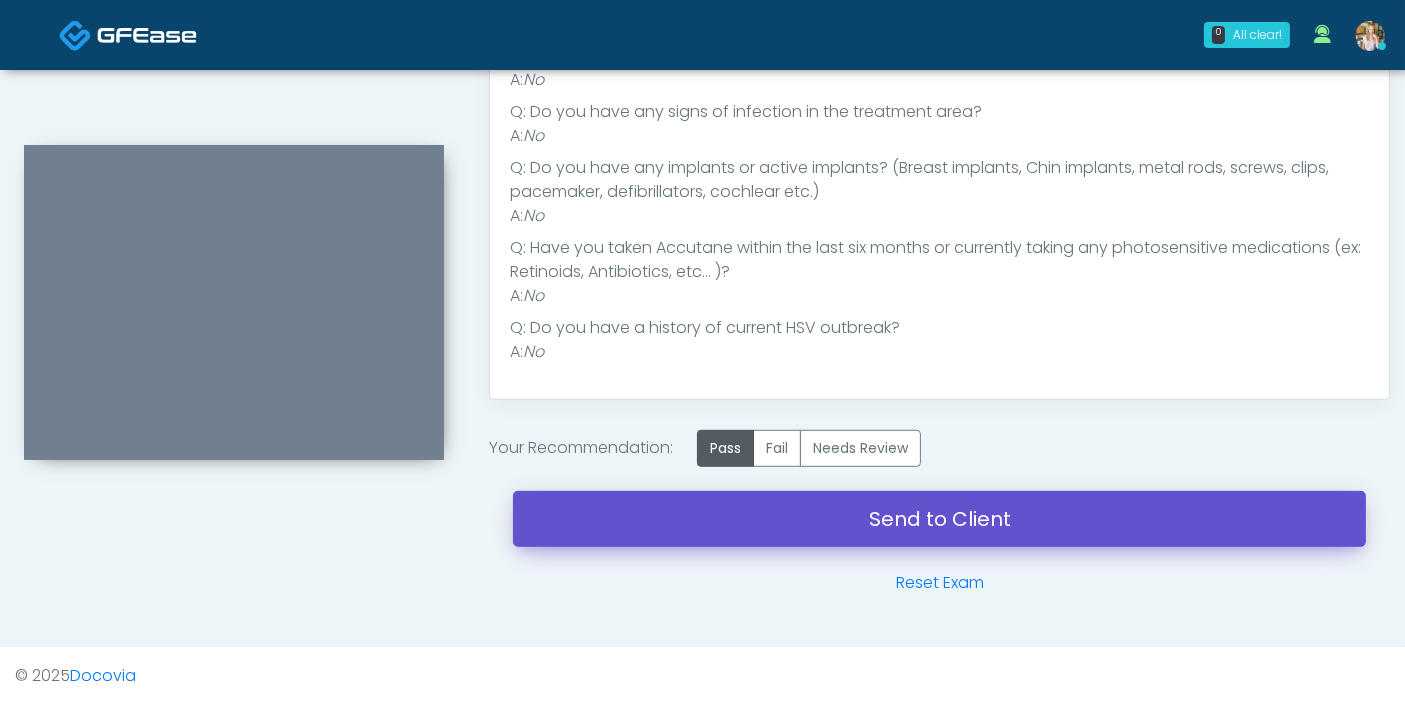 click on "Send to Client" at bounding box center [939, 519] 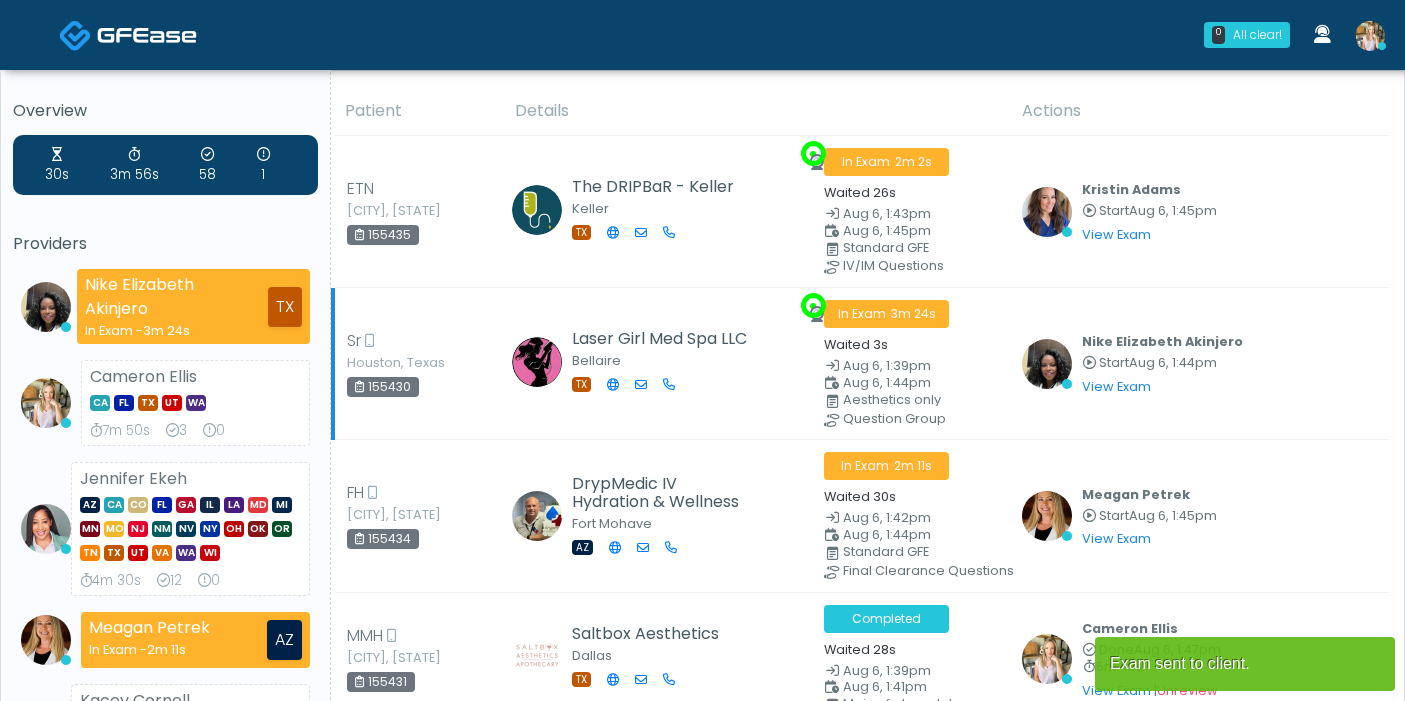 scroll, scrollTop: 0, scrollLeft: 0, axis: both 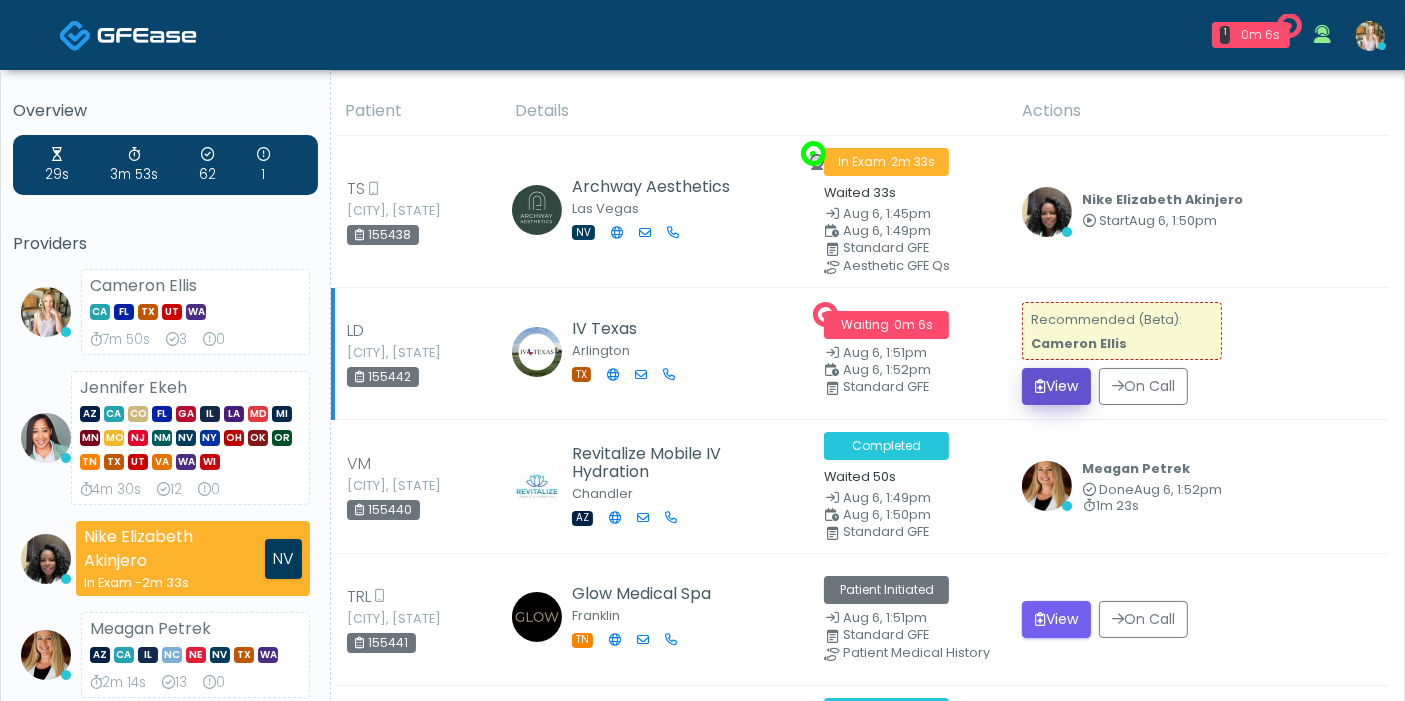 click on "View" at bounding box center [1056, 386] 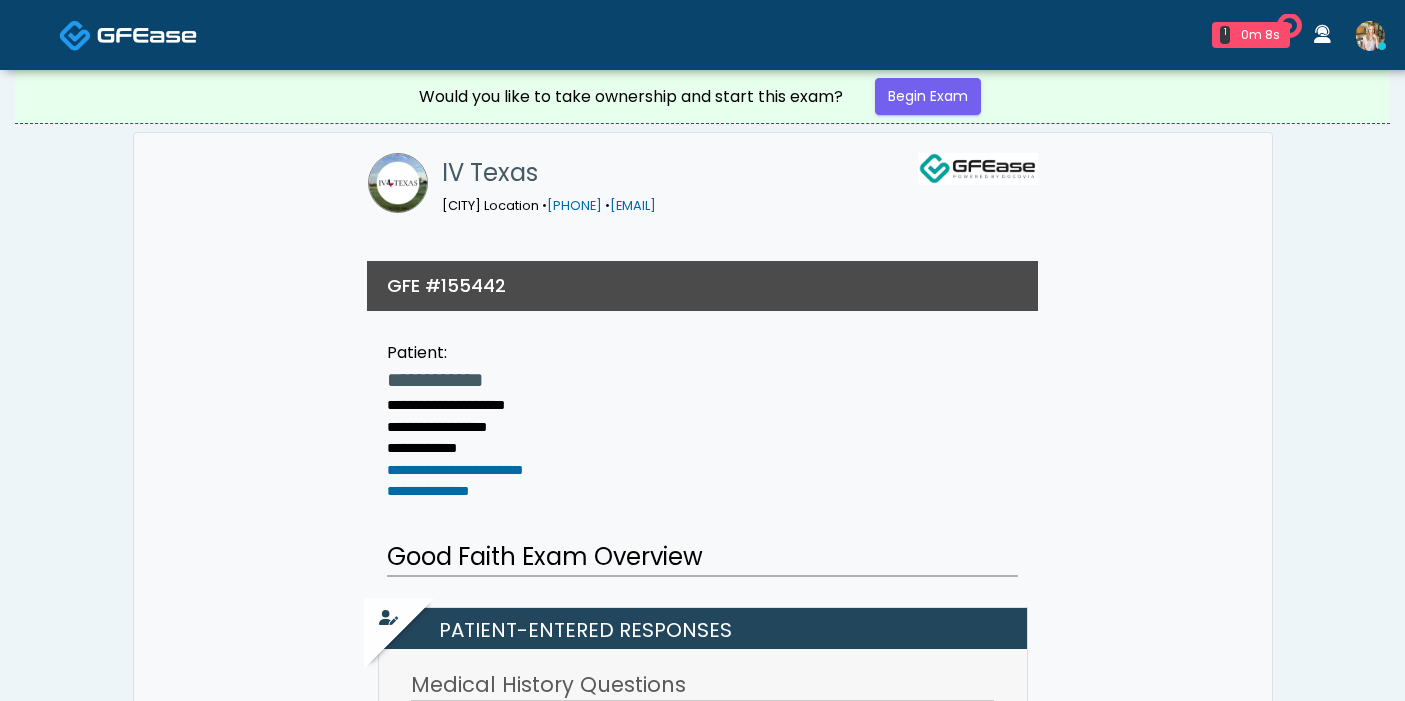 scroll, scrollTop: 0, scrollLeft: 0, axis: both 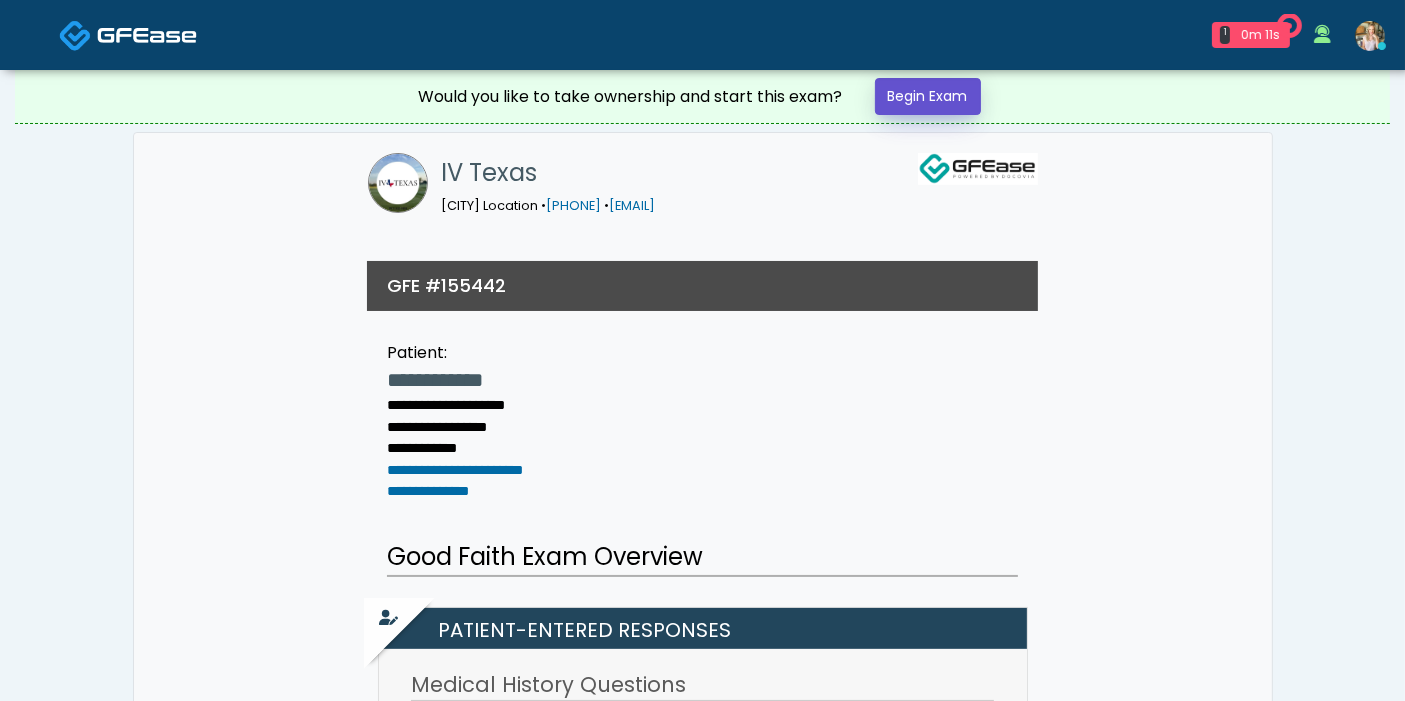 click on "Begin Exam" at bounding box center [928, 96] 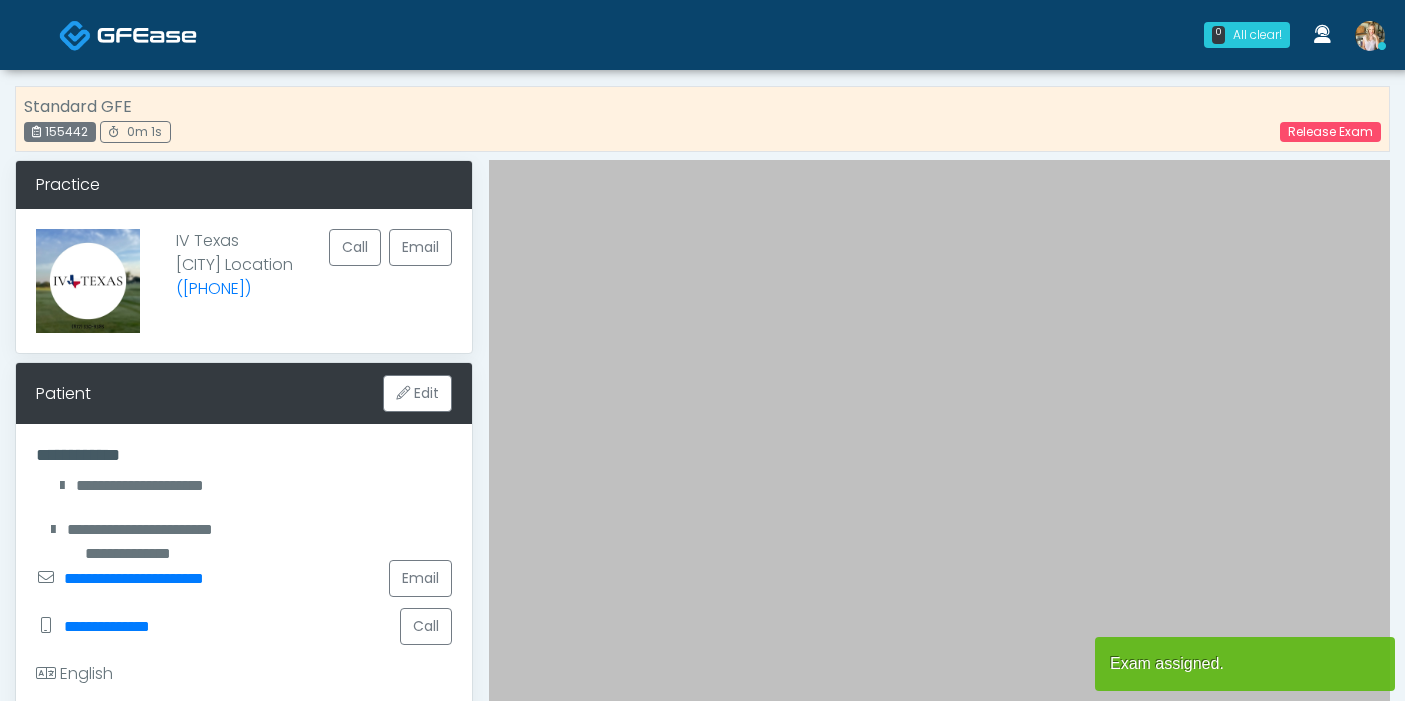 scroll, scrollTop: 0, scrollLeft: 0, axis: both 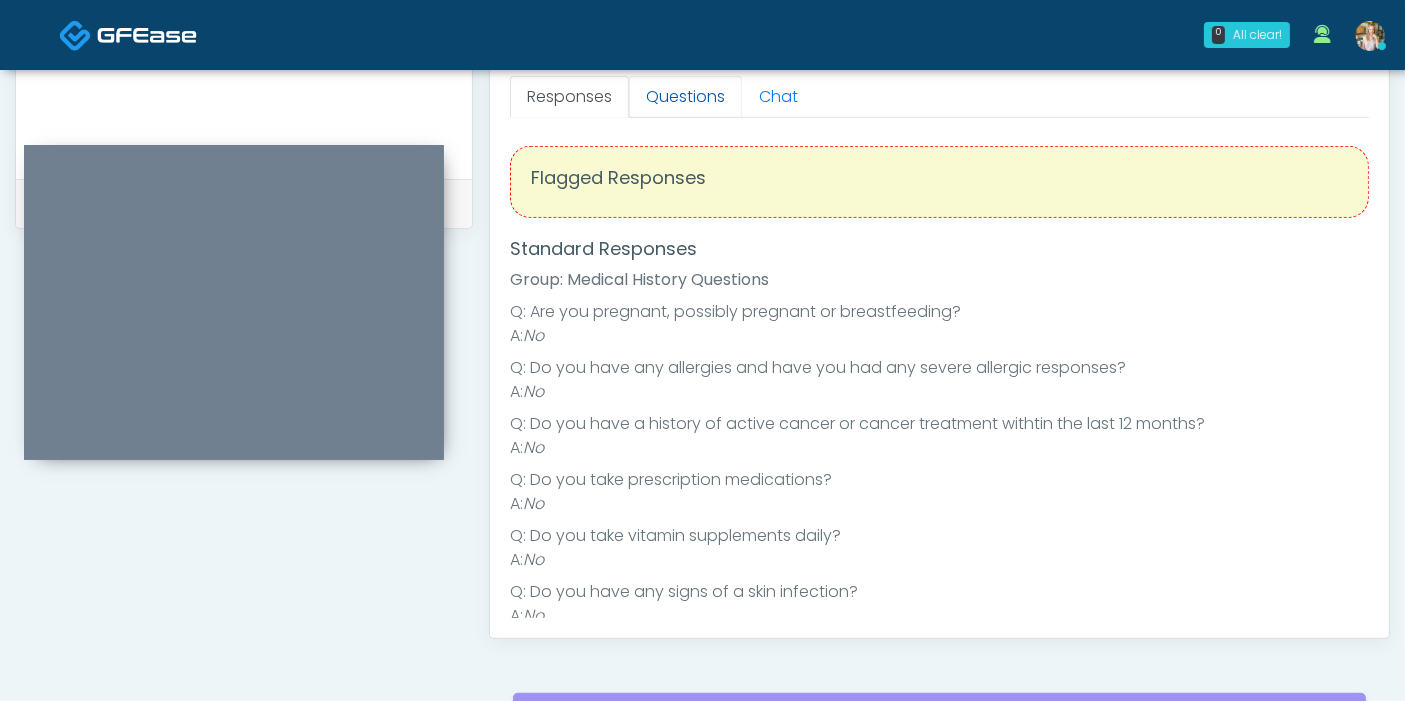 click on "Questions" at bounding box center (685, 97) 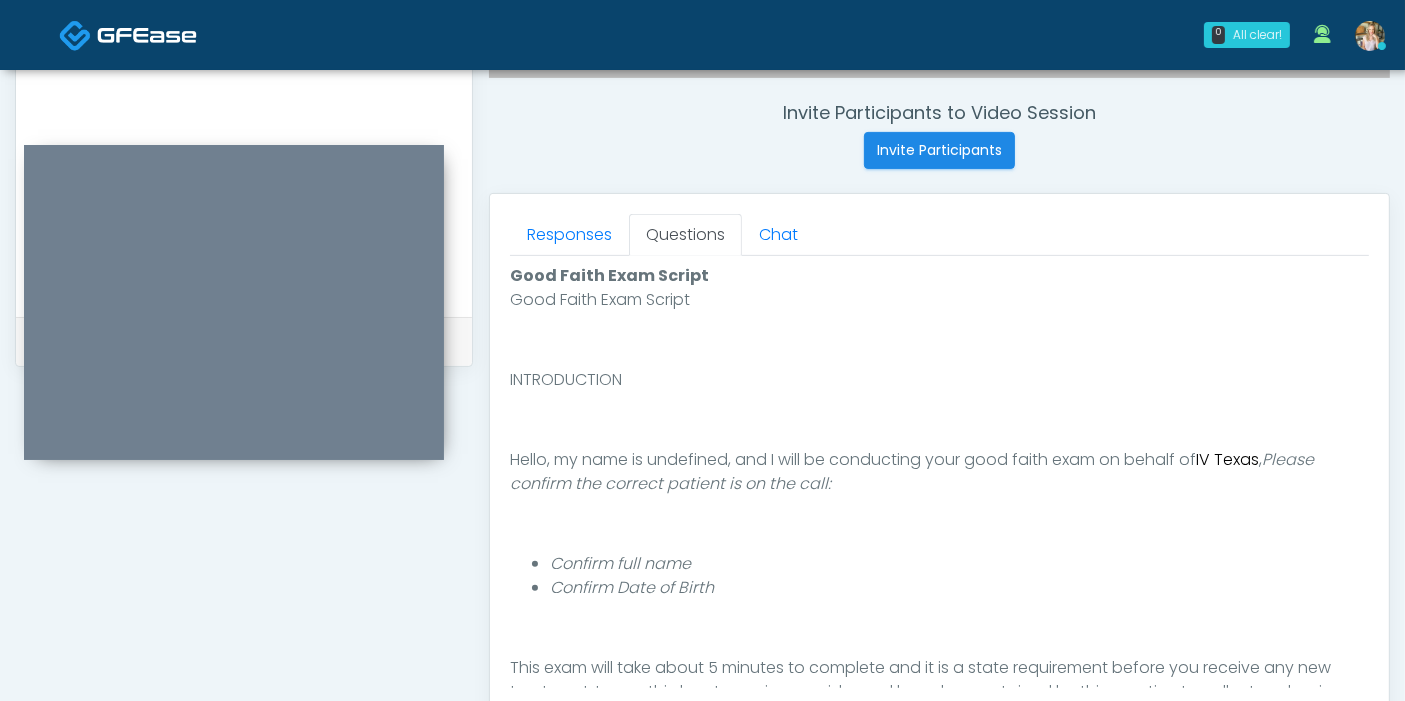 scroll, scrollTop: 777, scrollLeft: 0, axis: vertical 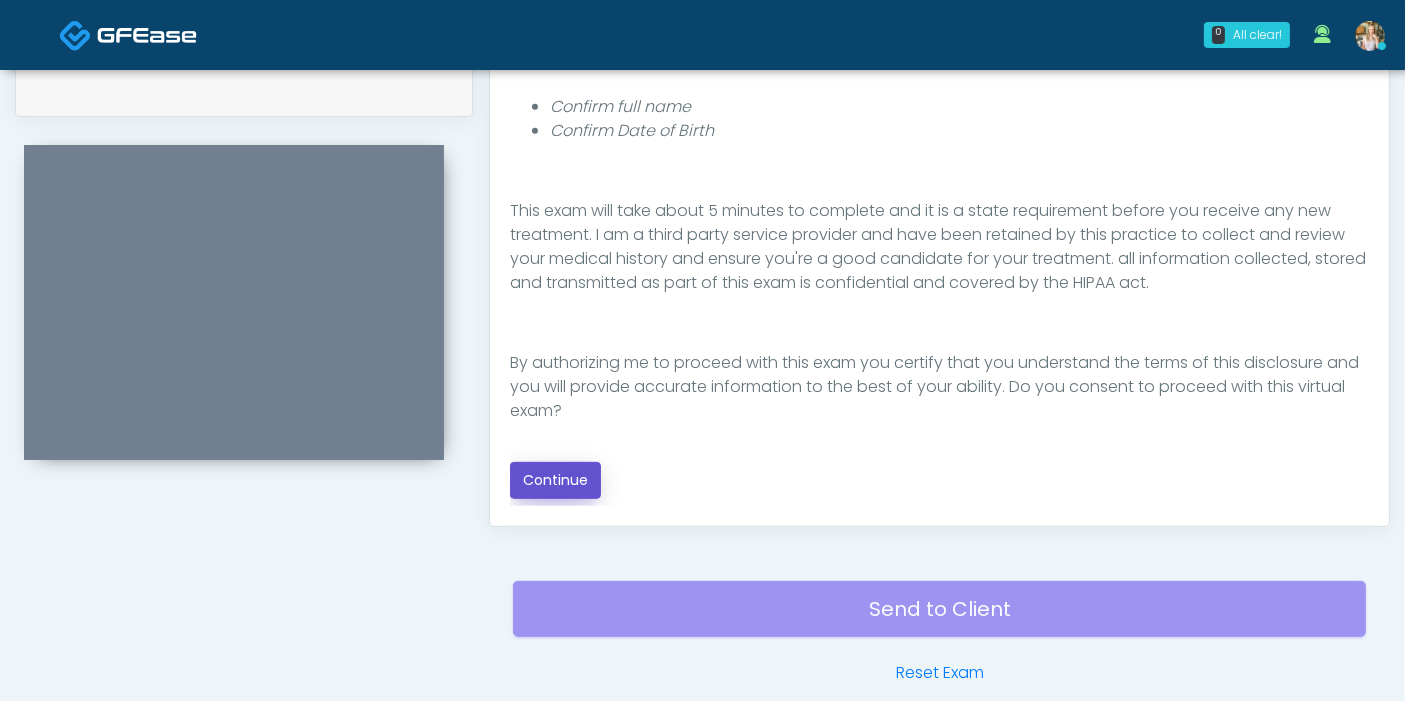 click on "Continue" at bounding box center [555, 480] 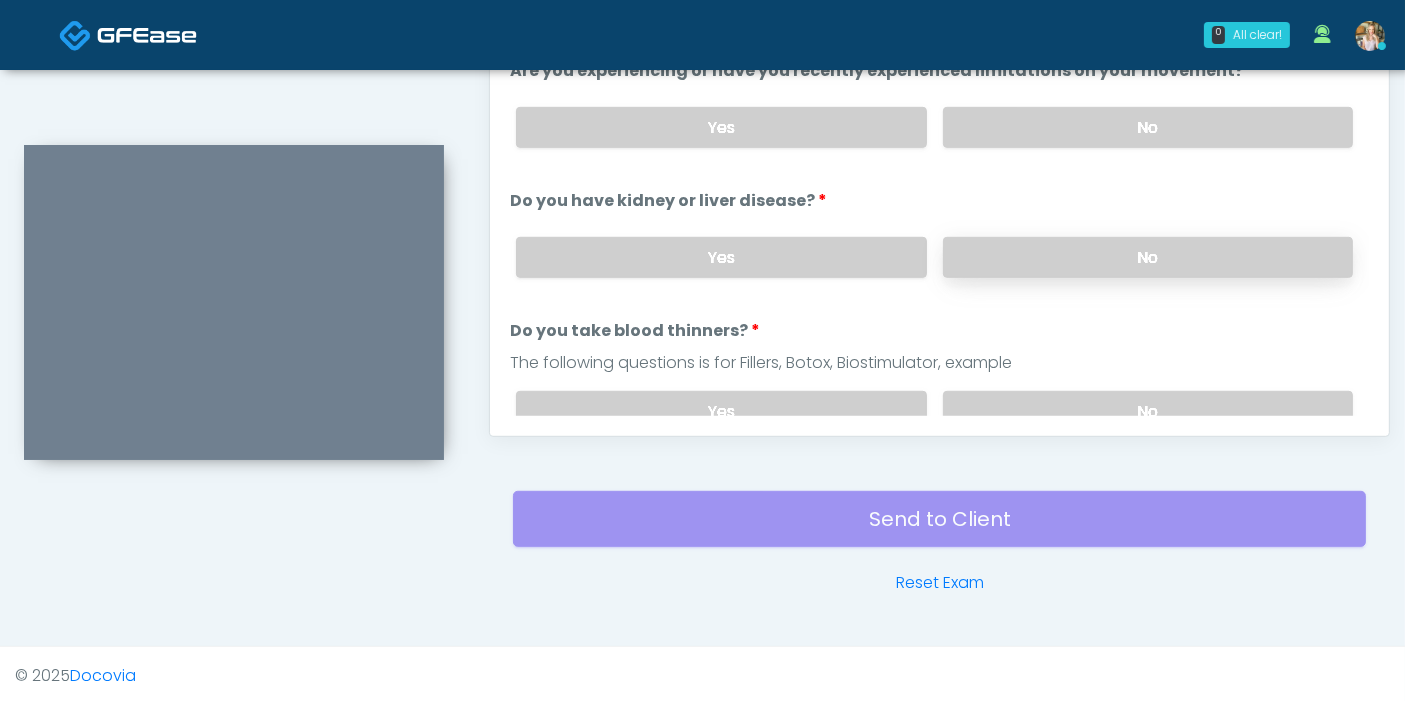 scroll, scrollTop: 757, scrollLeft: 0, axis: vertical 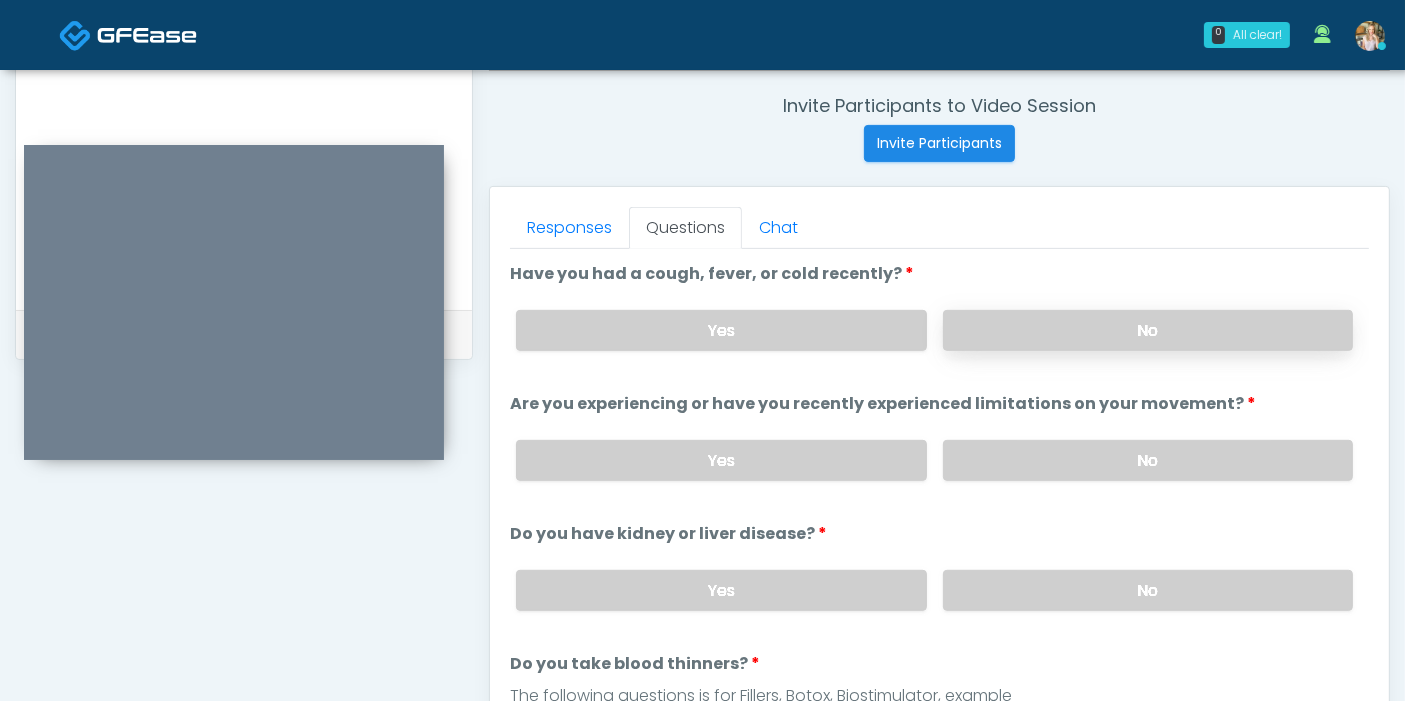 click on "No" at bounding box center [1148, 330] 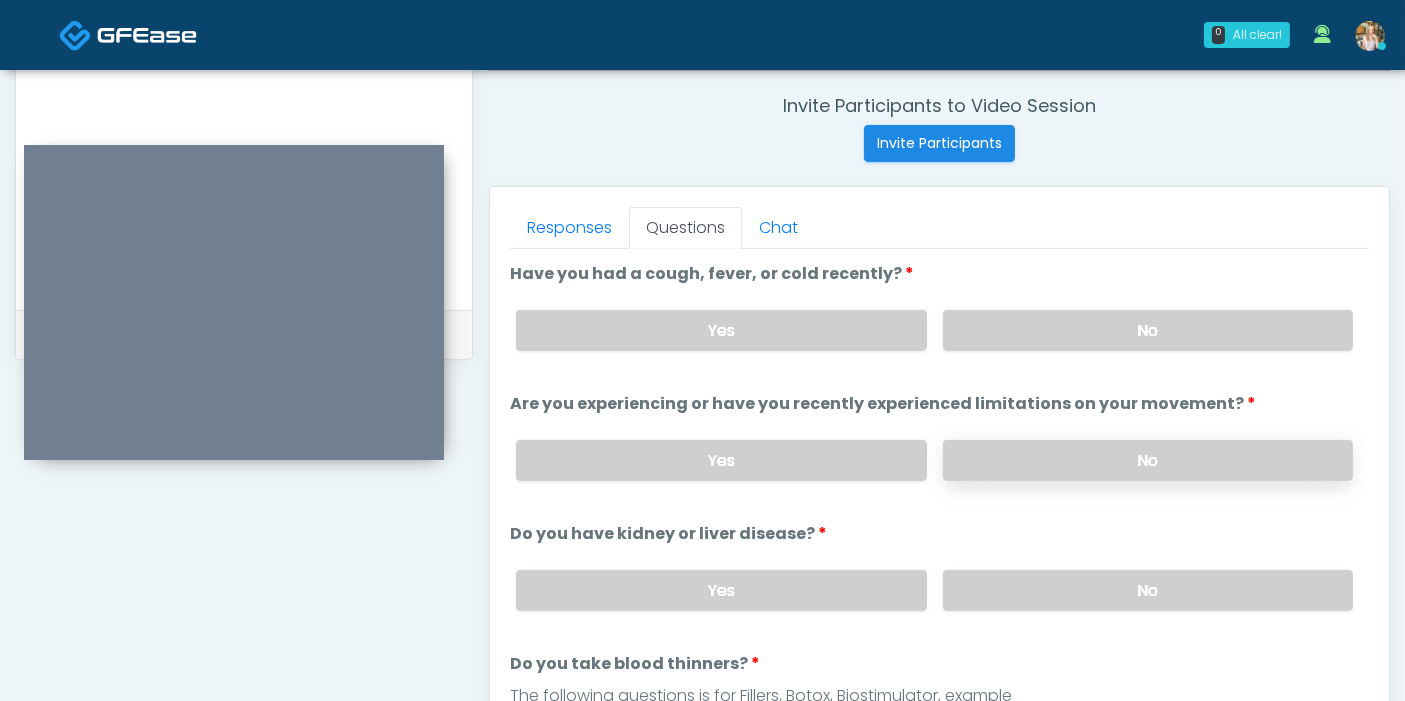 click on "No" at bounding box center (1148, 460) 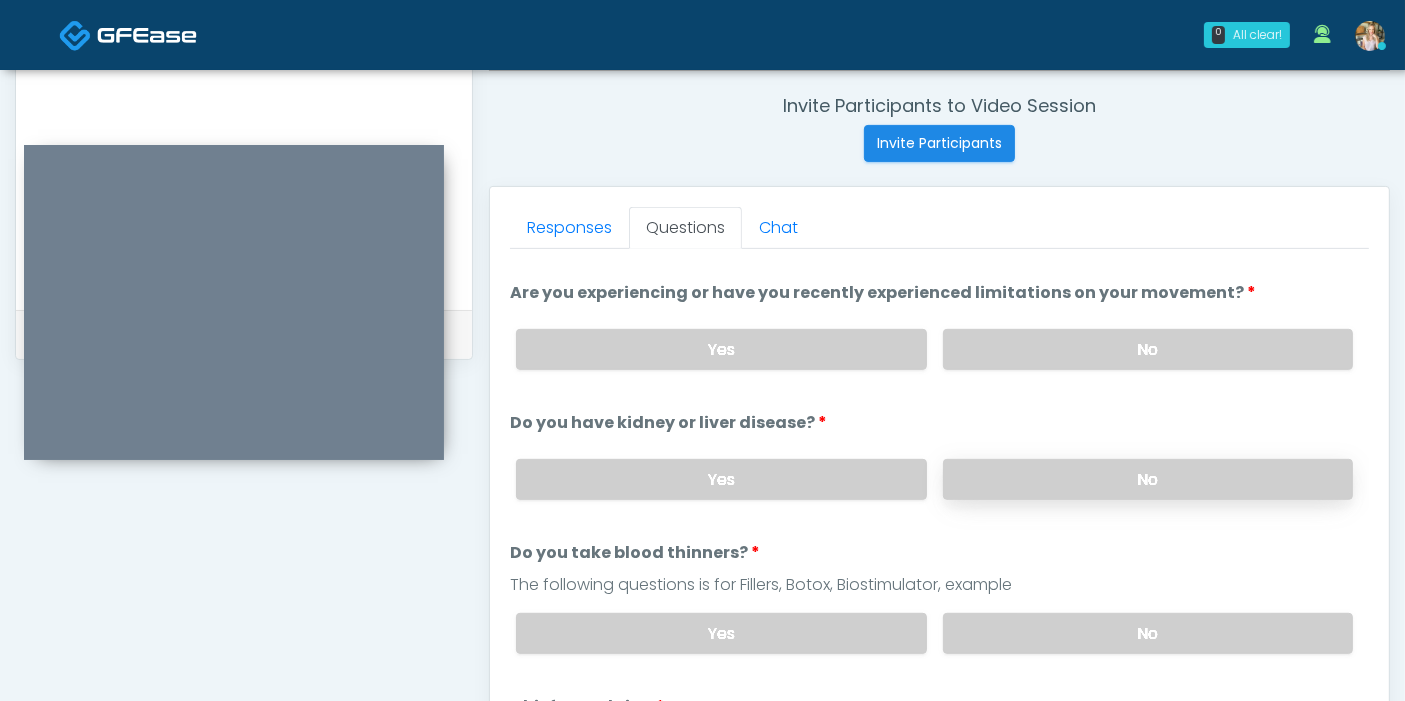 scroll, scrollTop: 222, scrollLeft: 0, axis: vertical 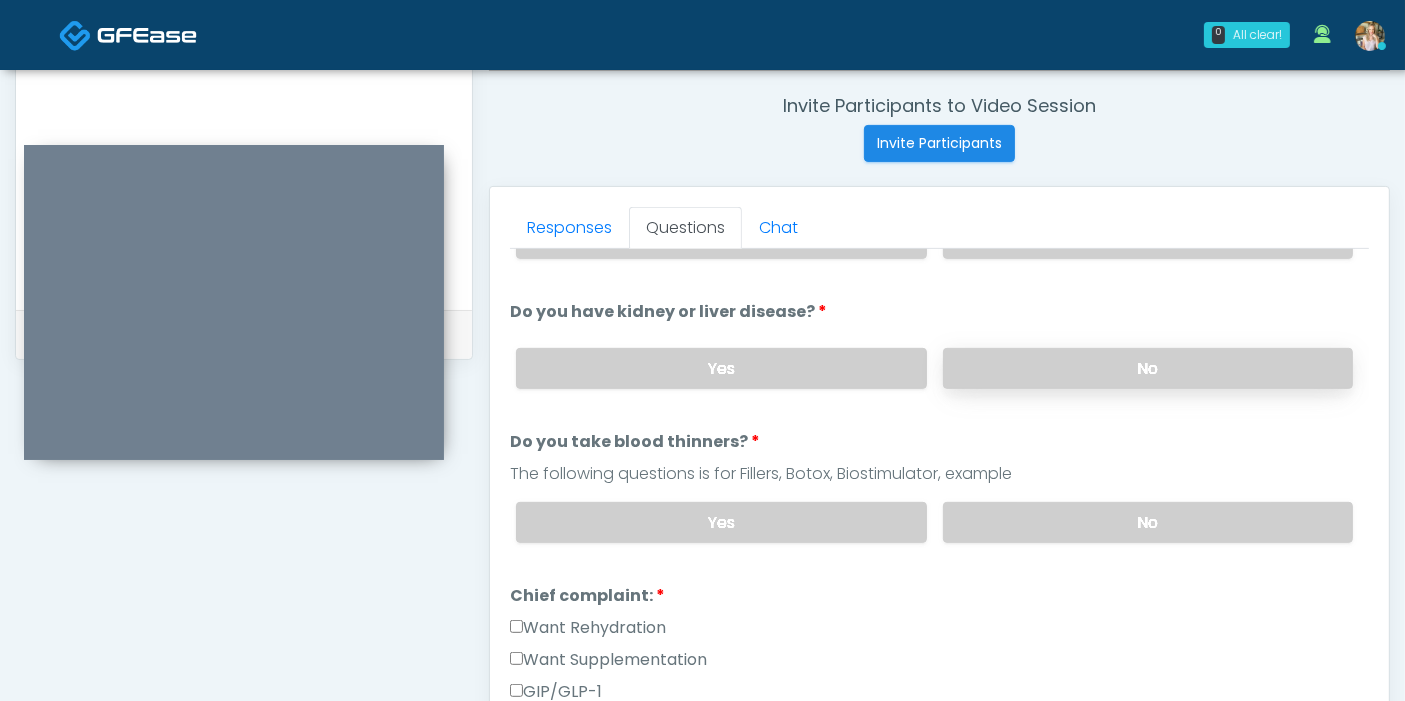 click on "No" at bounding box center [1148, 368] 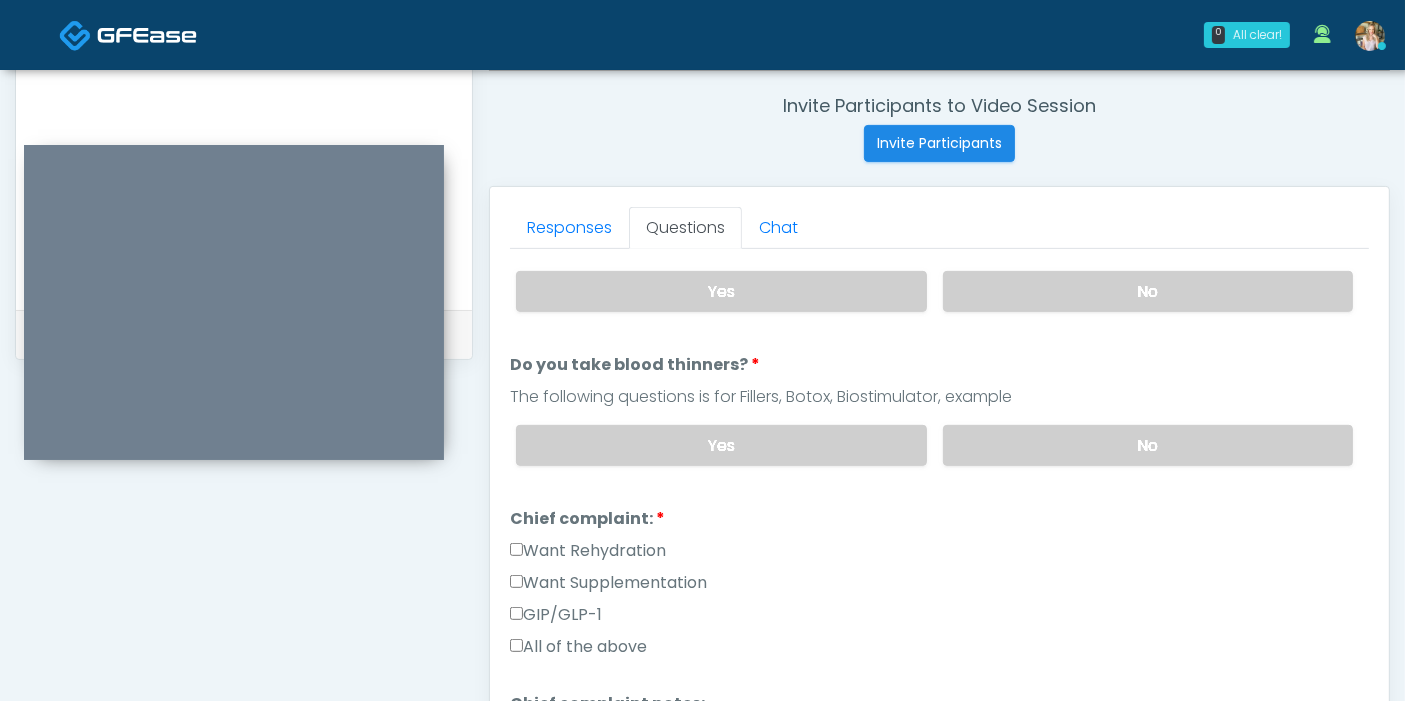 scroll, scrollTop: 333, scrollLeft: 0, axis: vertical 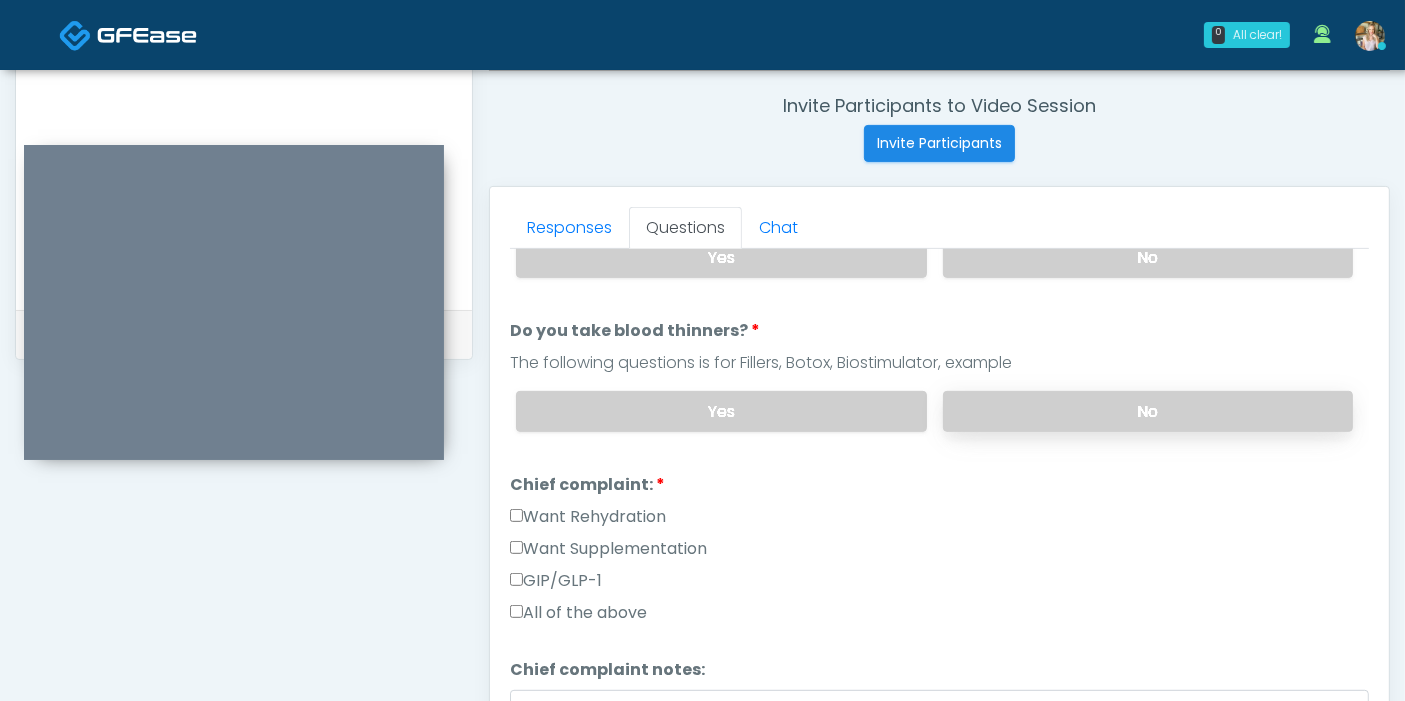 click on "No" at bounding box center (1148, 411) 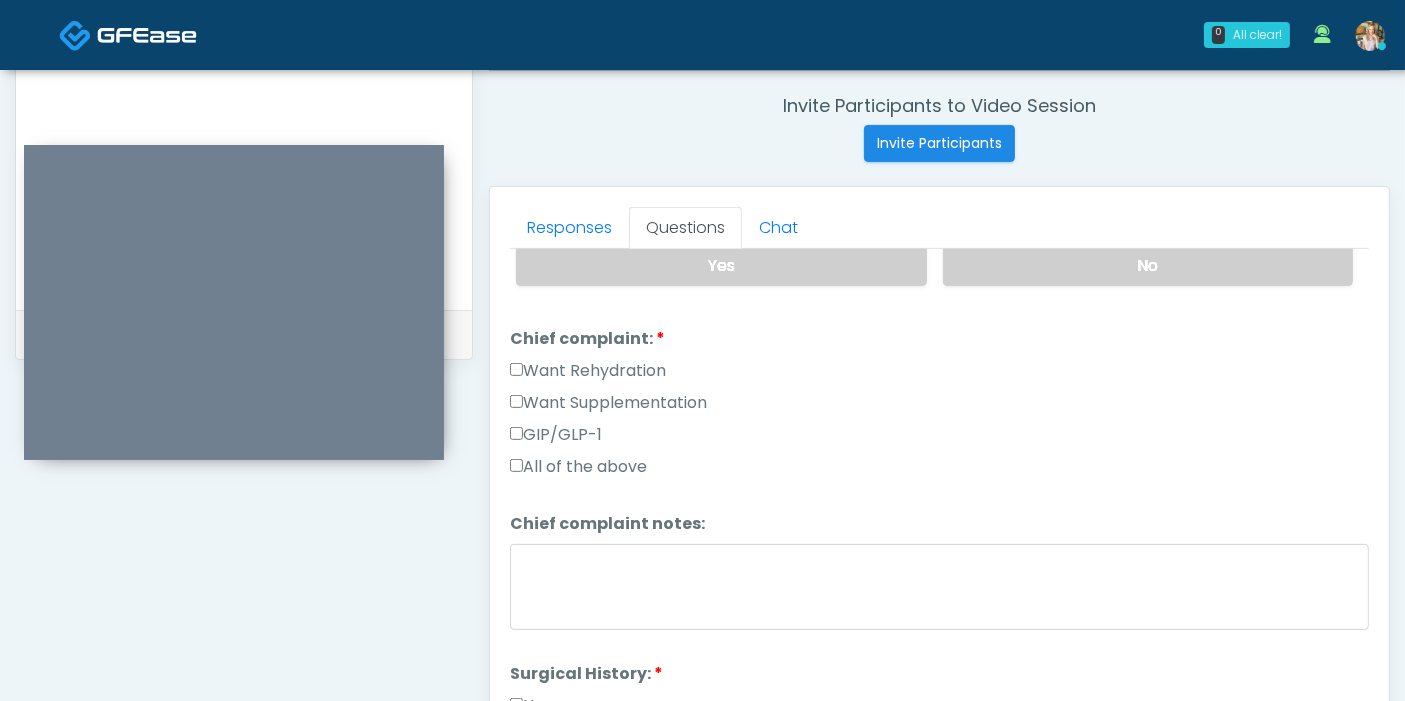 scroll, scrollTop: 444, scrollLeft: 0, axis: vertical 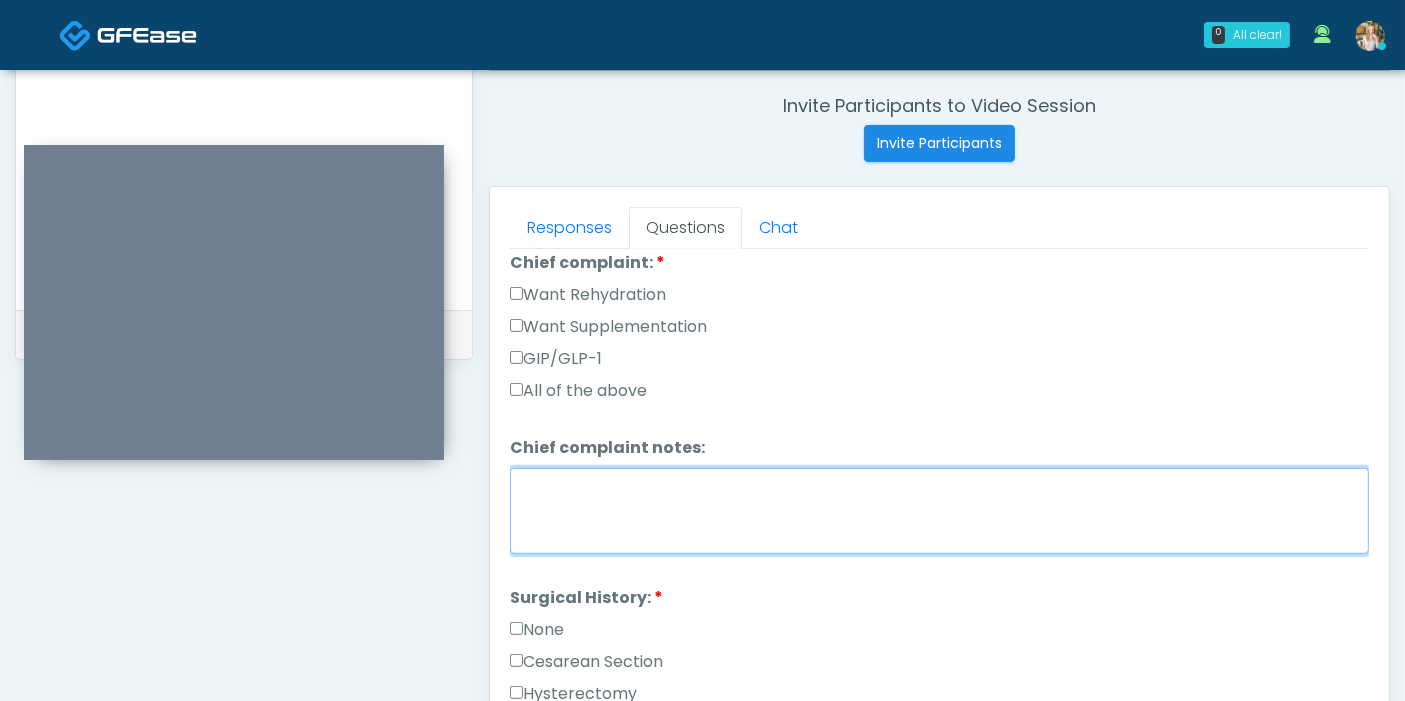 click on "Chief complaint notes:" at bounding box center (939, 511) 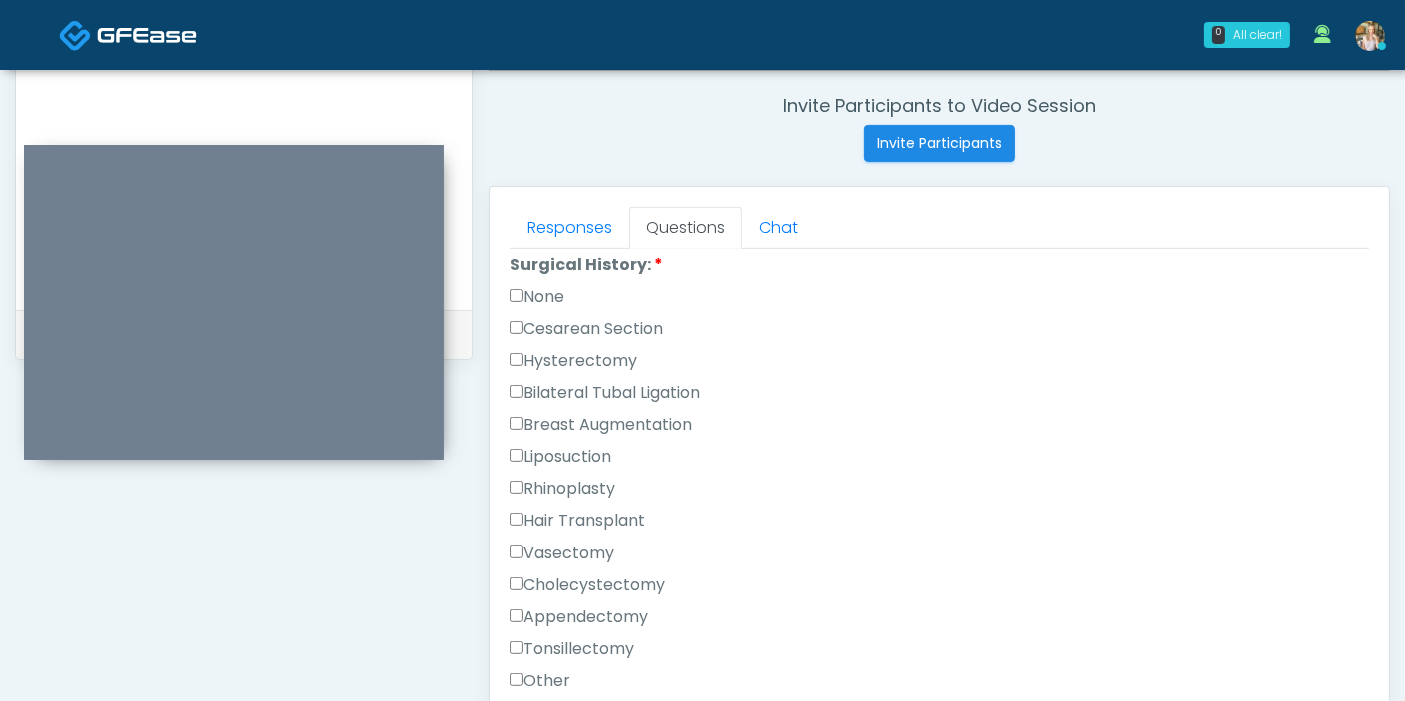 scroll, scrollTop: 1000, scrollLeft: 0, axis: vertical 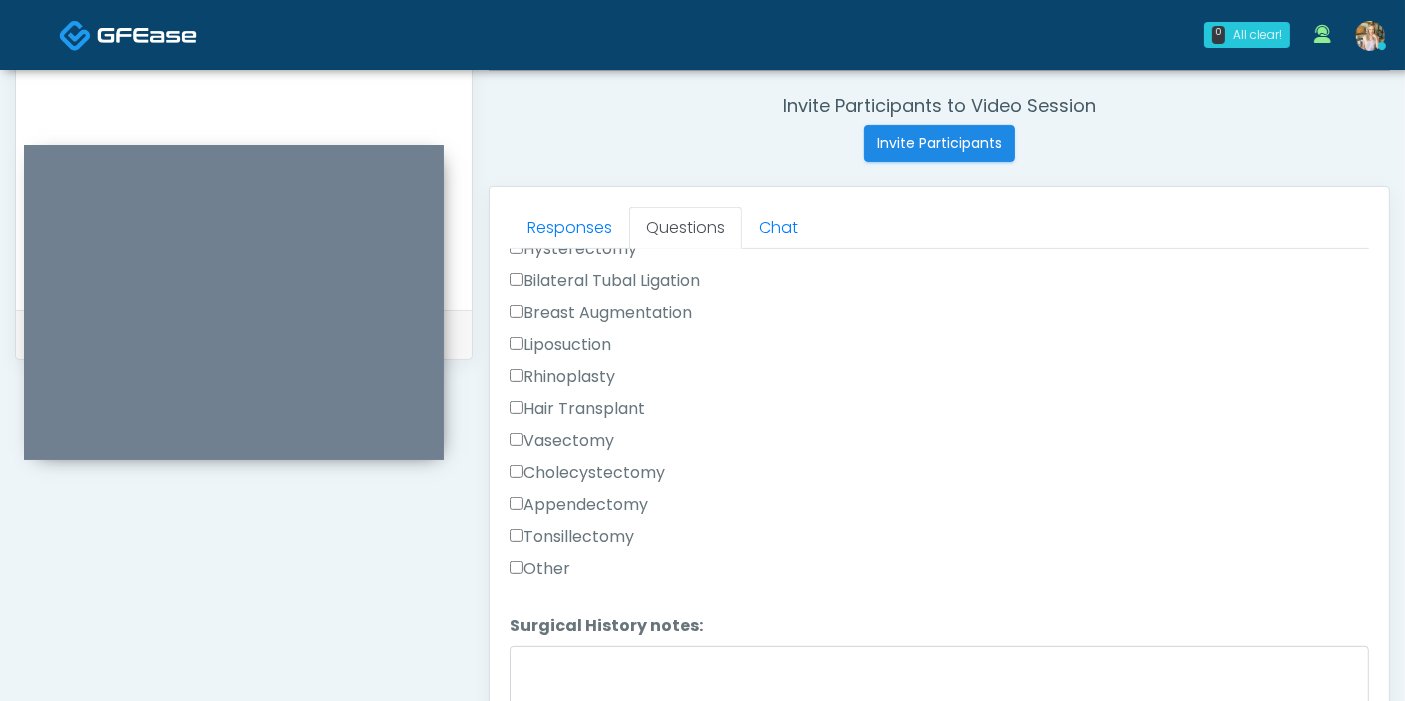type on "**********" 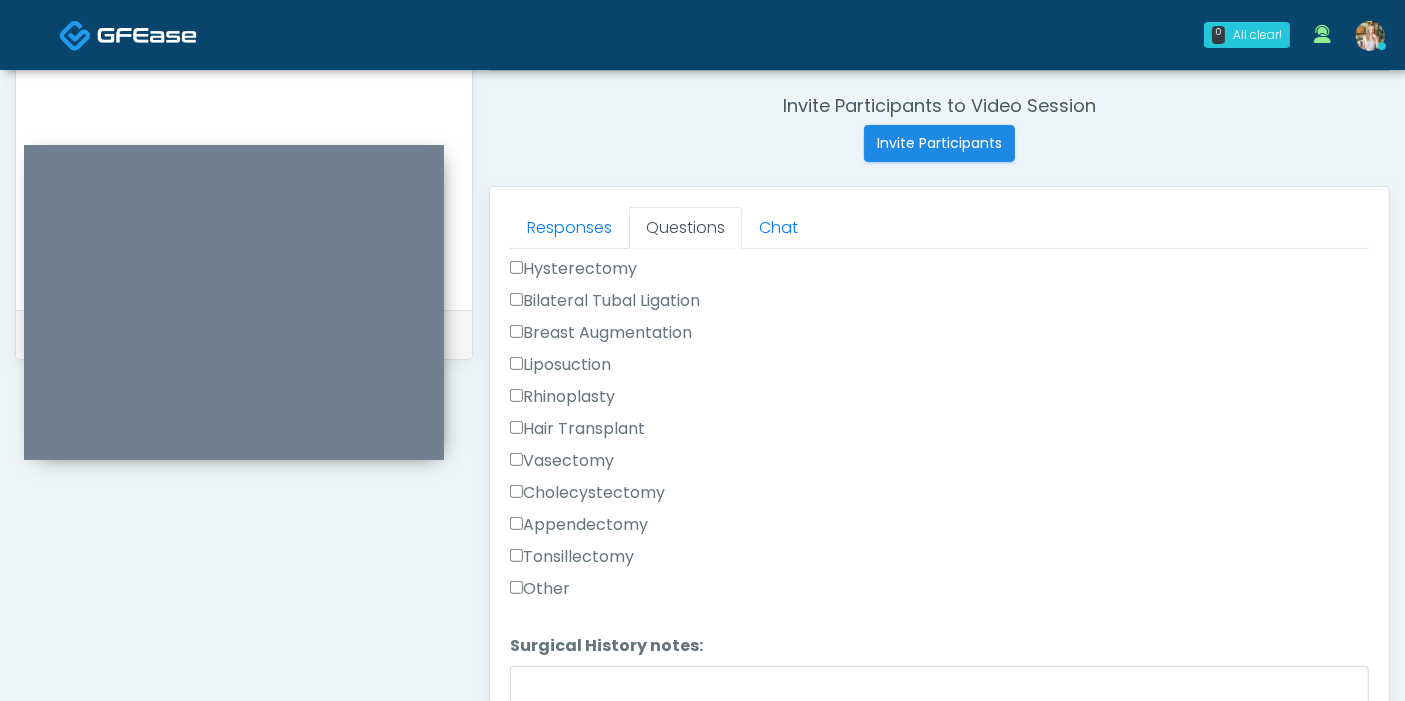 scroll, scrollTop: 1000, scrollLeft: 0, axis: vertical 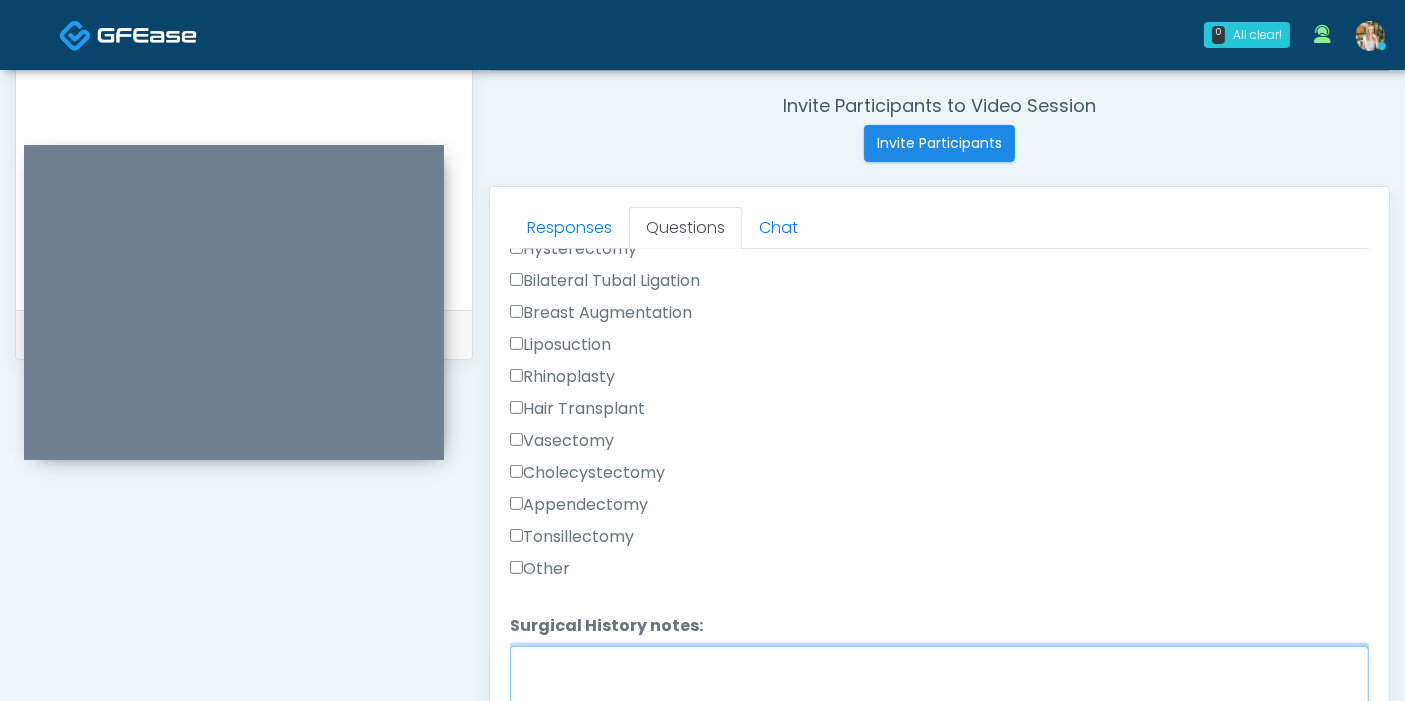 click on "Surgical History notes:" at bounding box center (939, 689) 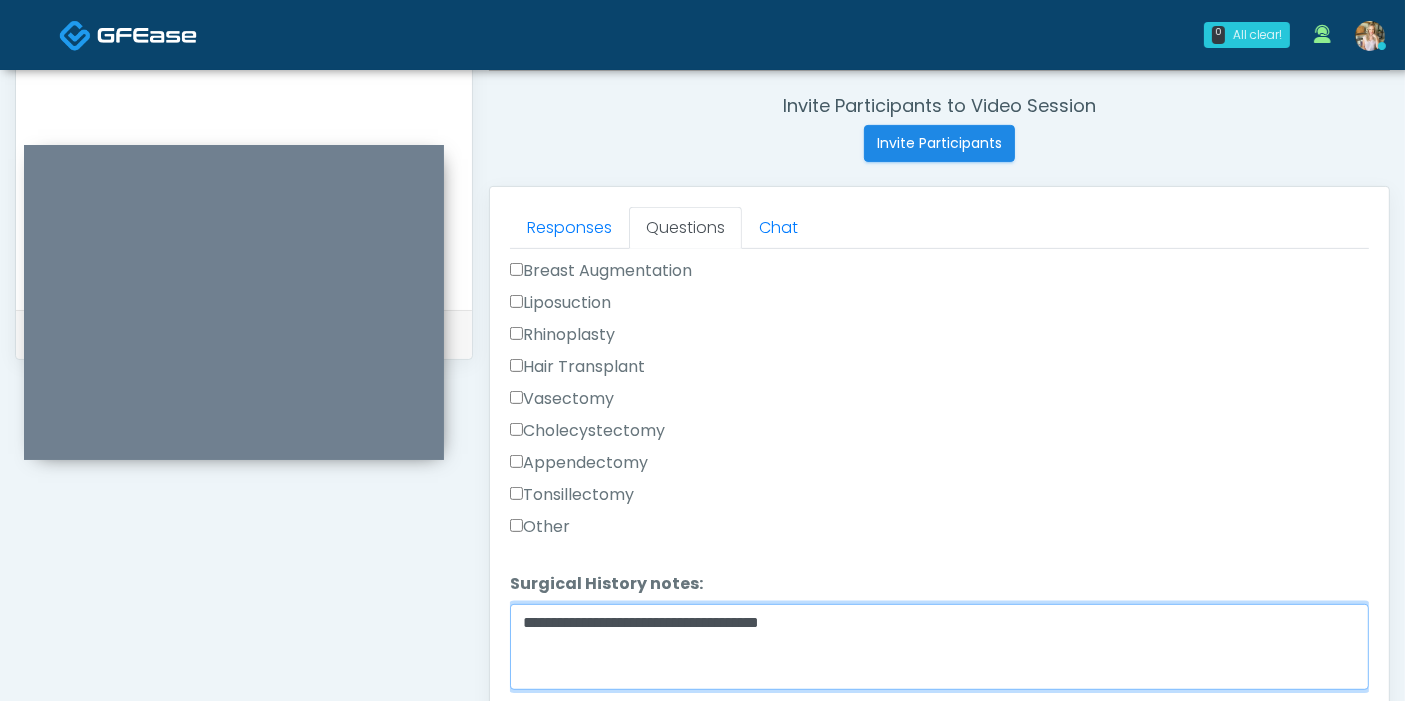 scroll, scrollTop: 1045, scrollLeft: 0, axis: vertical 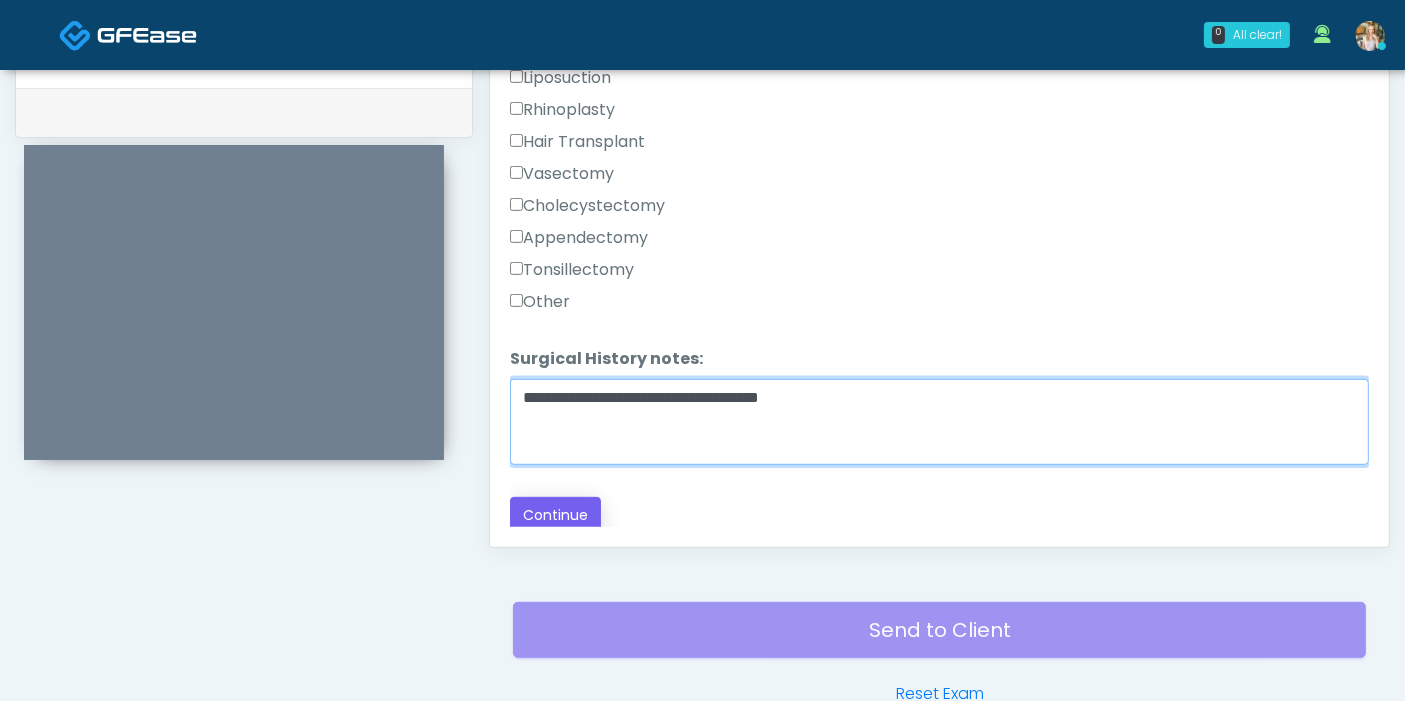 type on "**********" 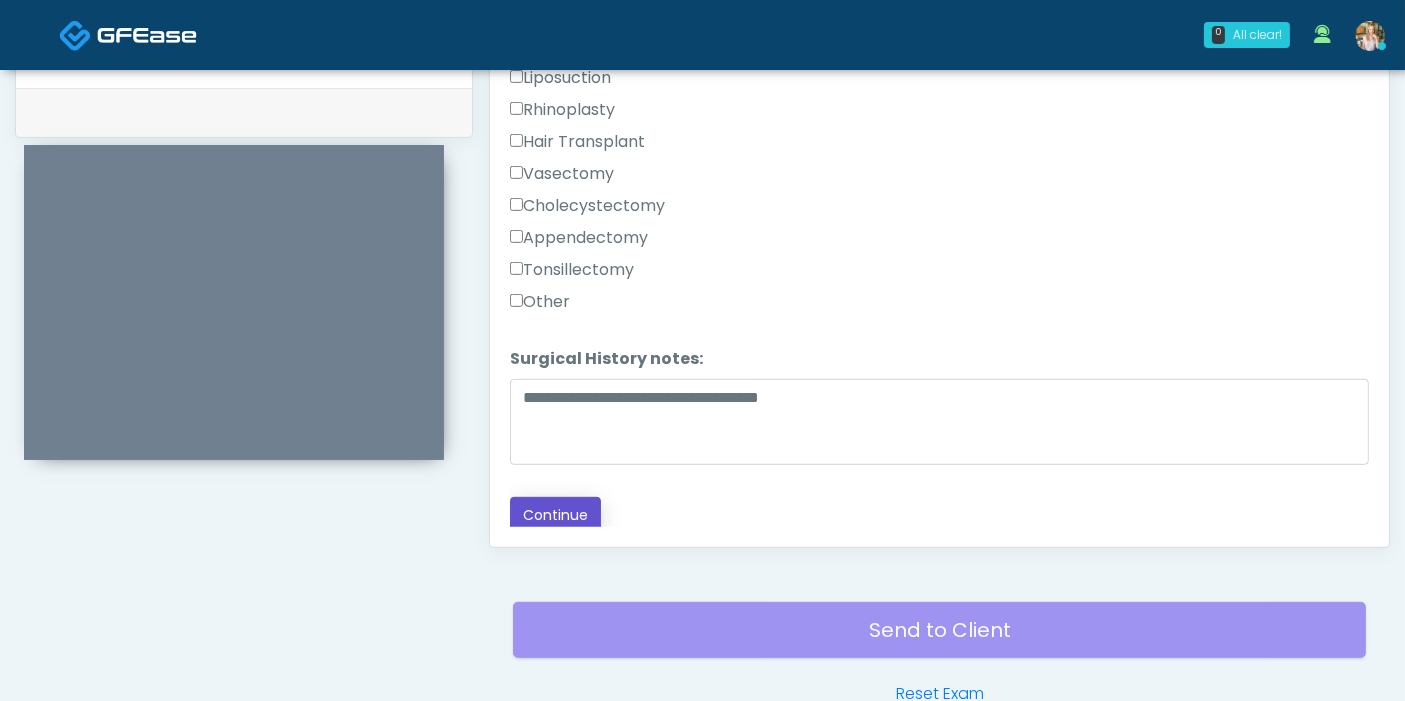 click on "Continue" at bounding box center (555, 515) 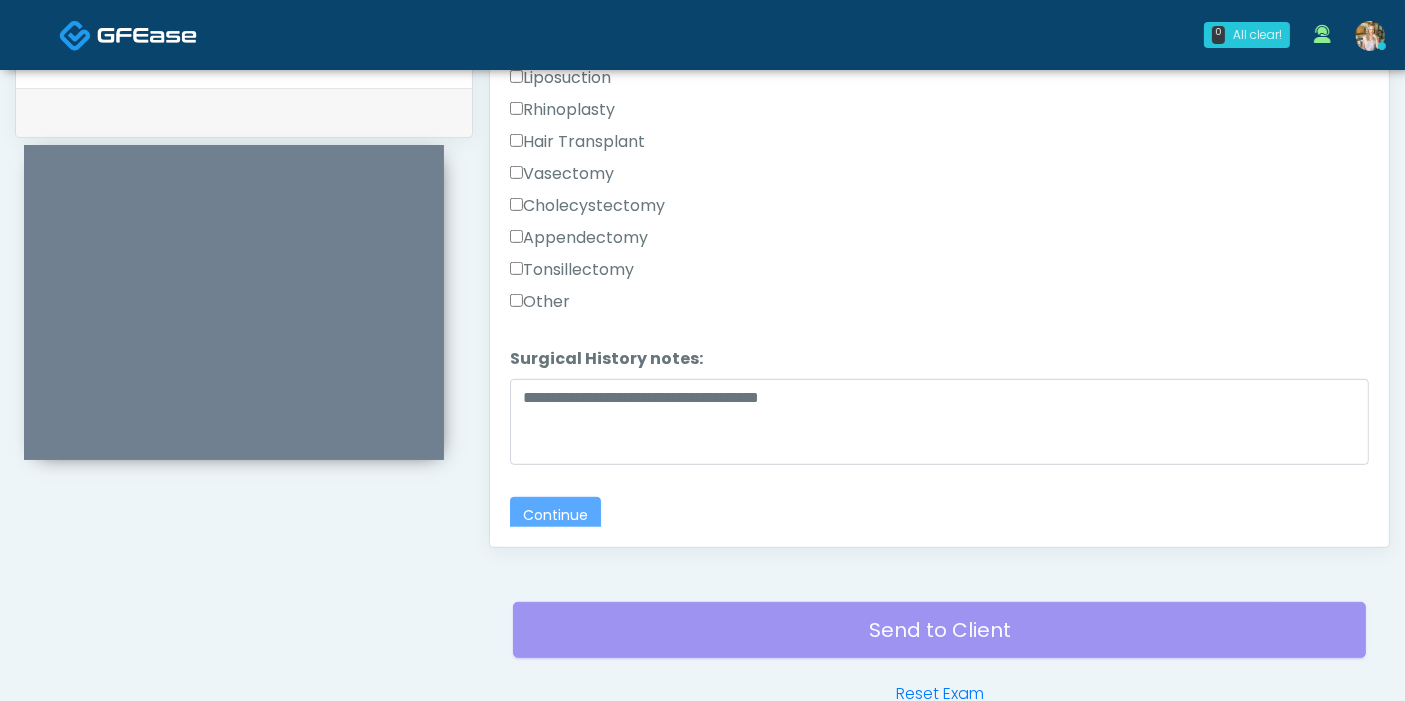 scroll, scrollTop: 1090, scrollLeft: 0, axis: vertical 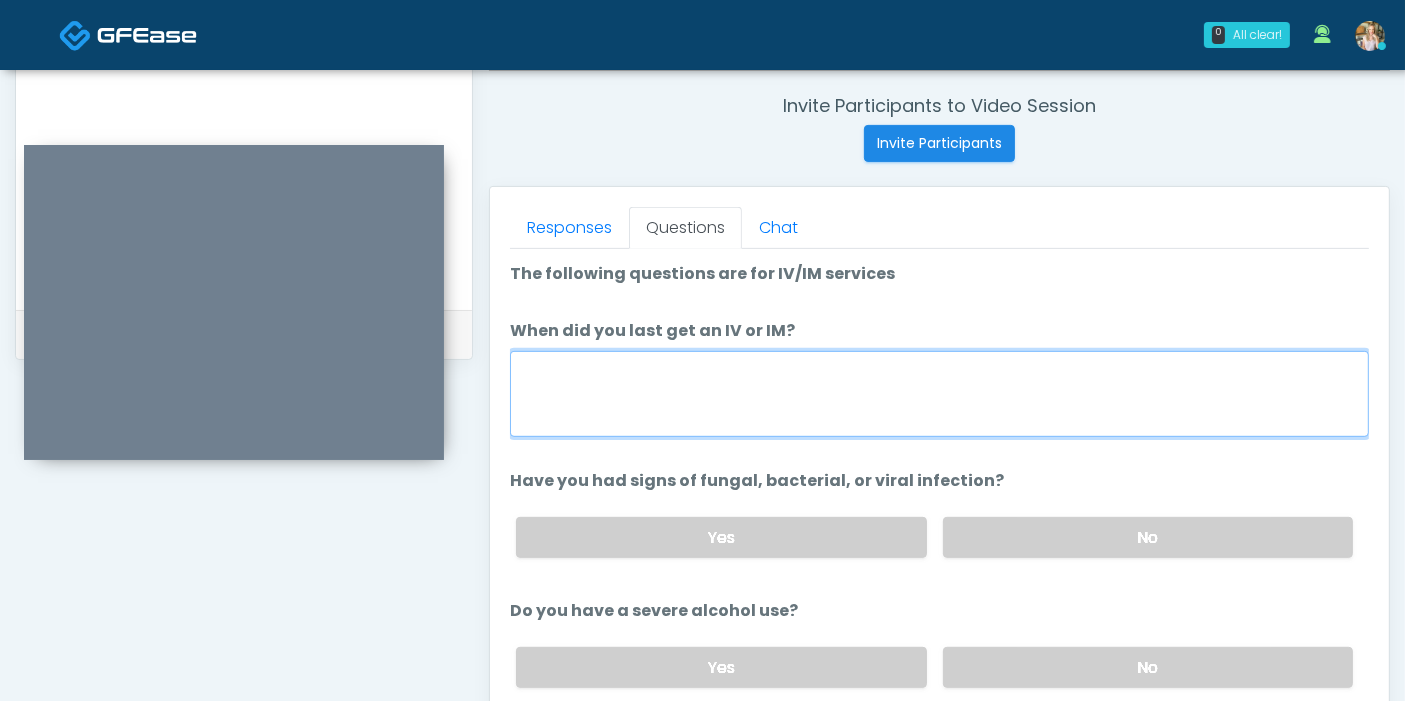click on "When did you last get an IV or IM?" at bounding box center (939, 394) 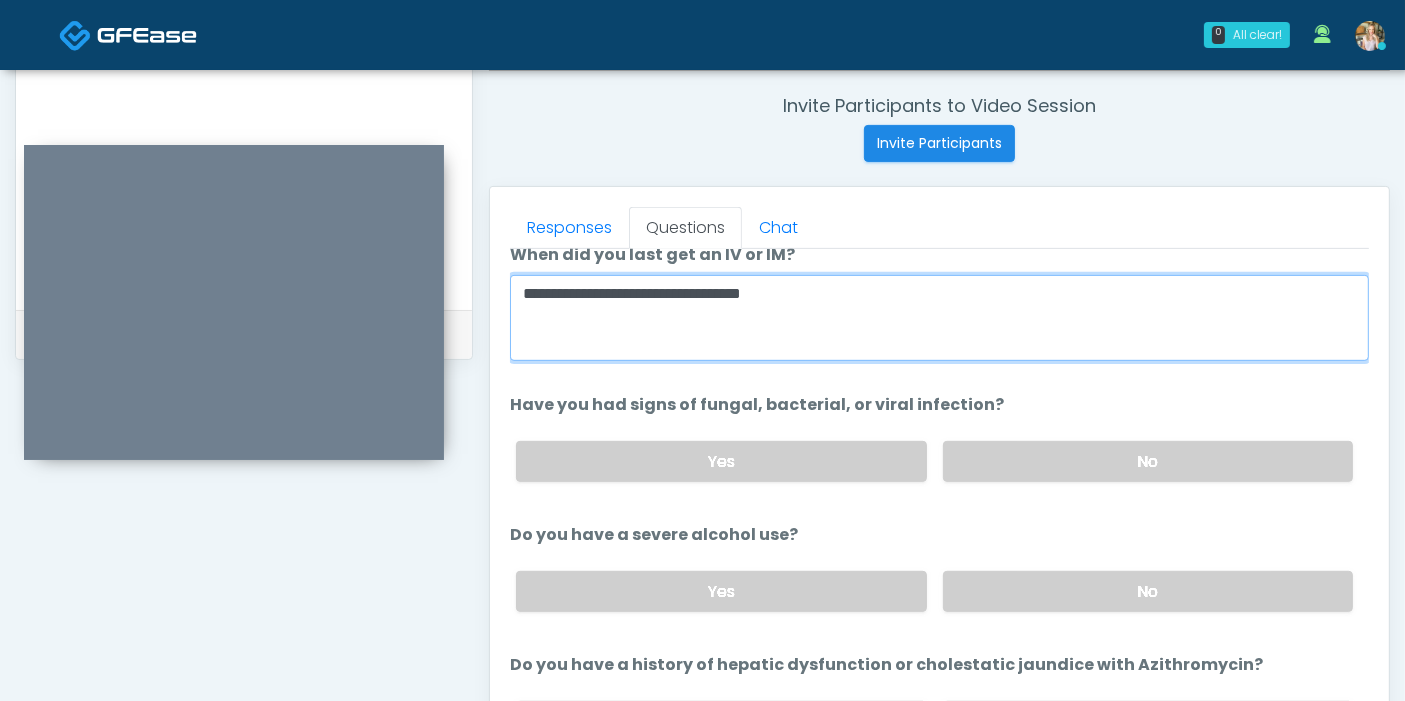 scroll, scrollTop: 111, scrollLeft: 0, axis: vertical 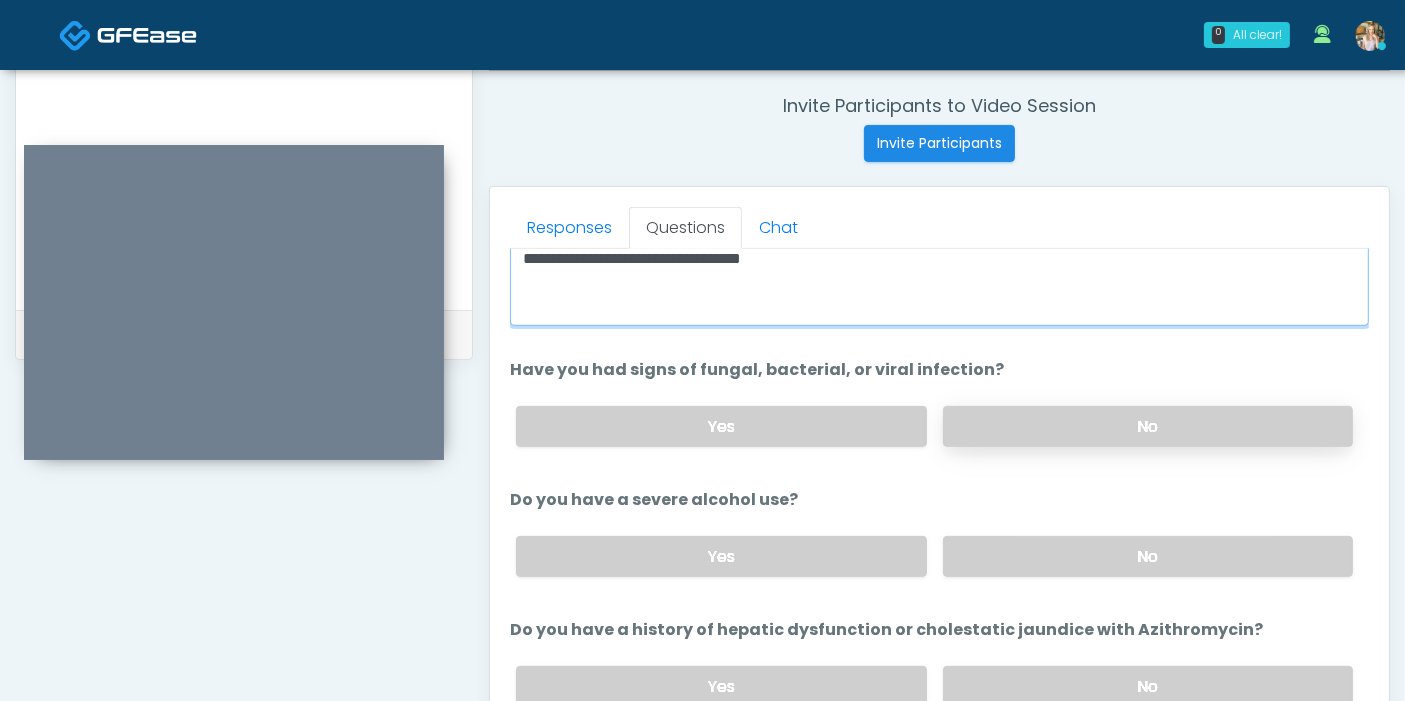 type on "**********" 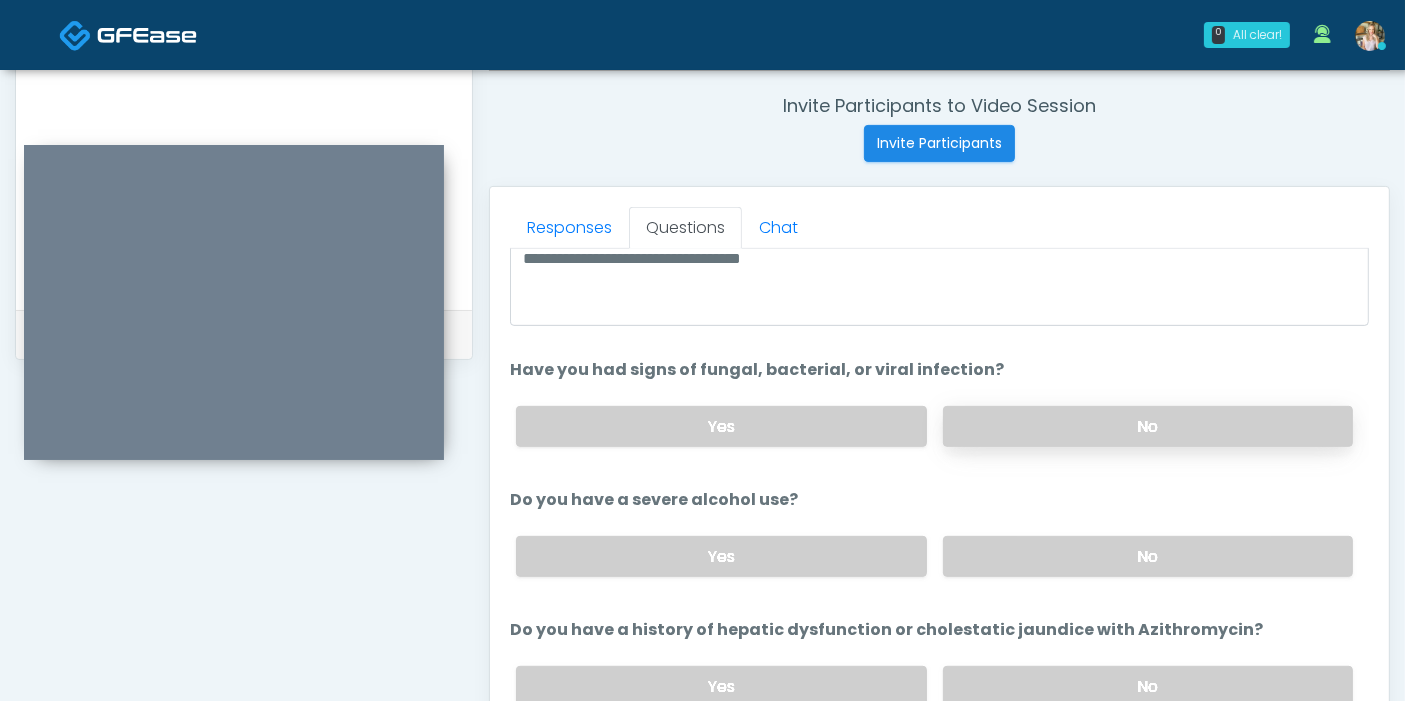 click on "No" at bounding box center [1148, 426] 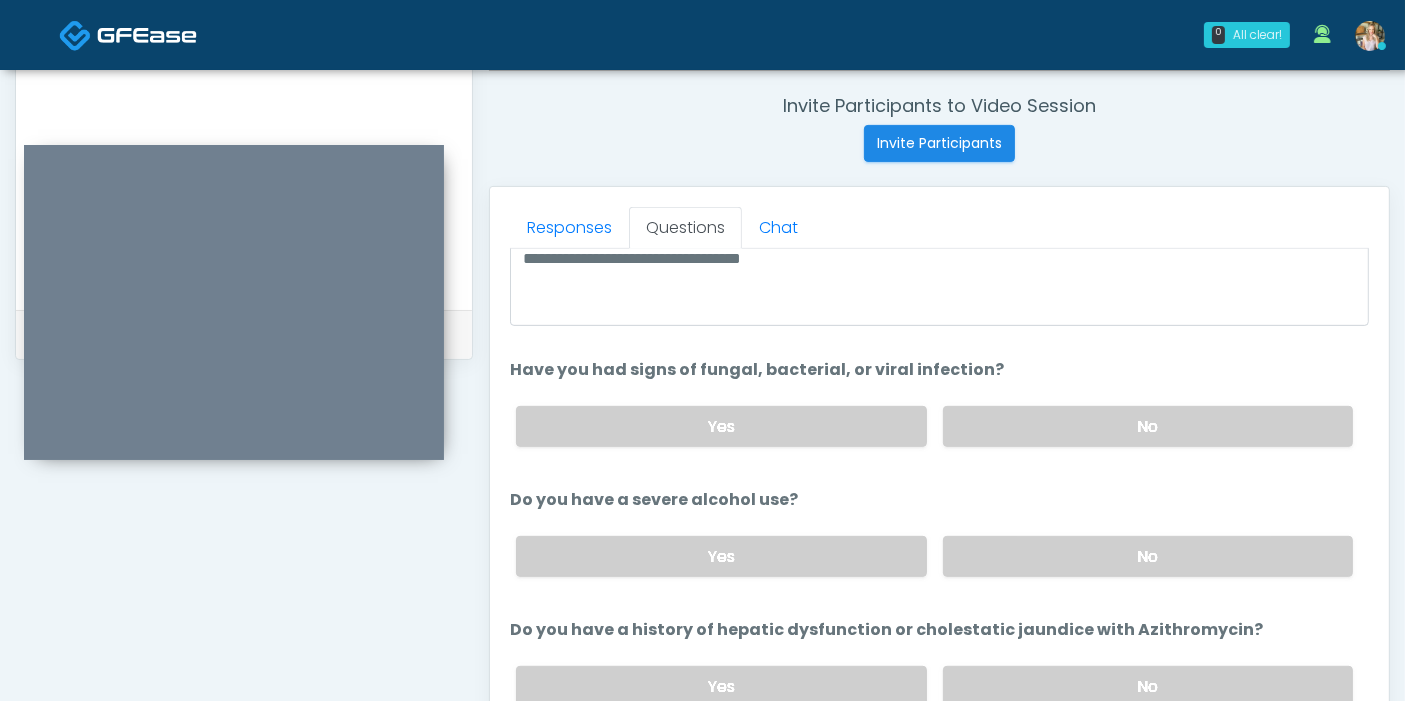scroll, scrollTop: 222, scrollLeft: 0, axis: vertical 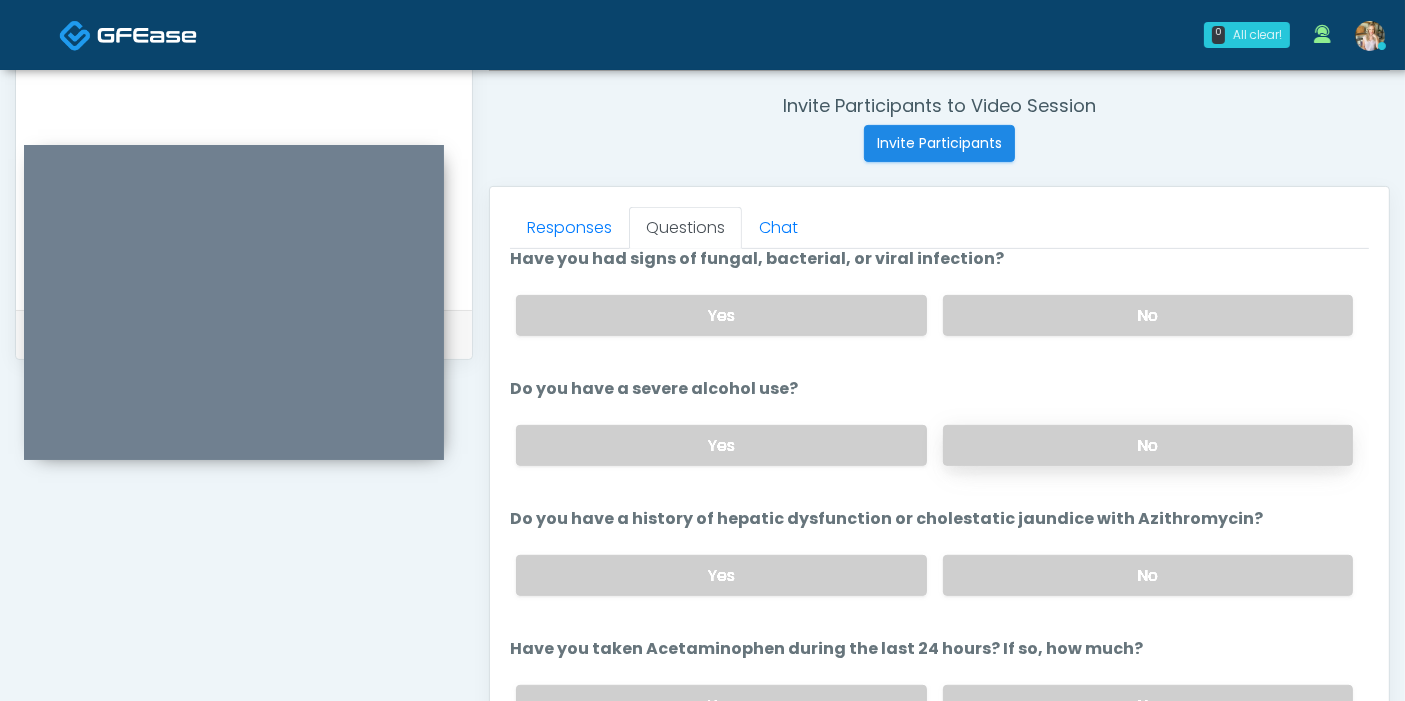 click on "No" at bounding box center [1148, 445] 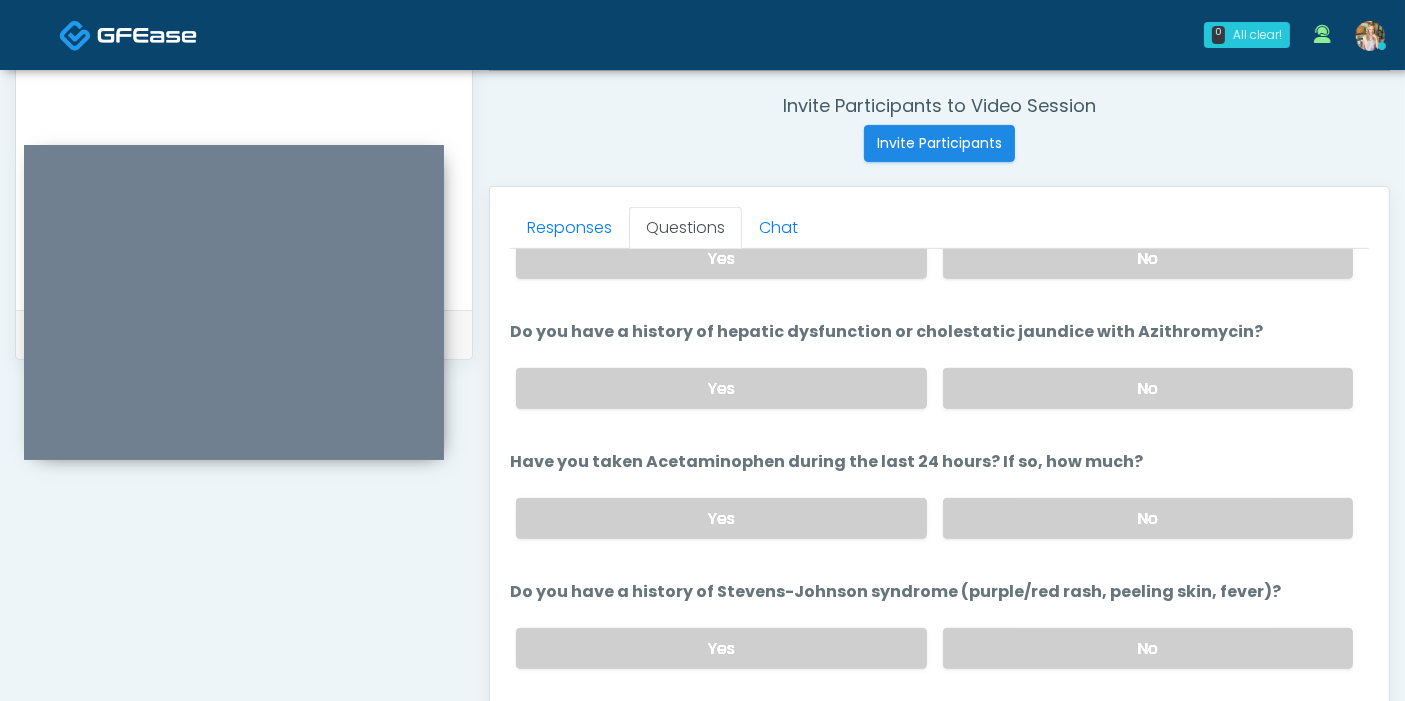 scroll, scrollTop: 444, scrollLeft: 0, axis: vertical 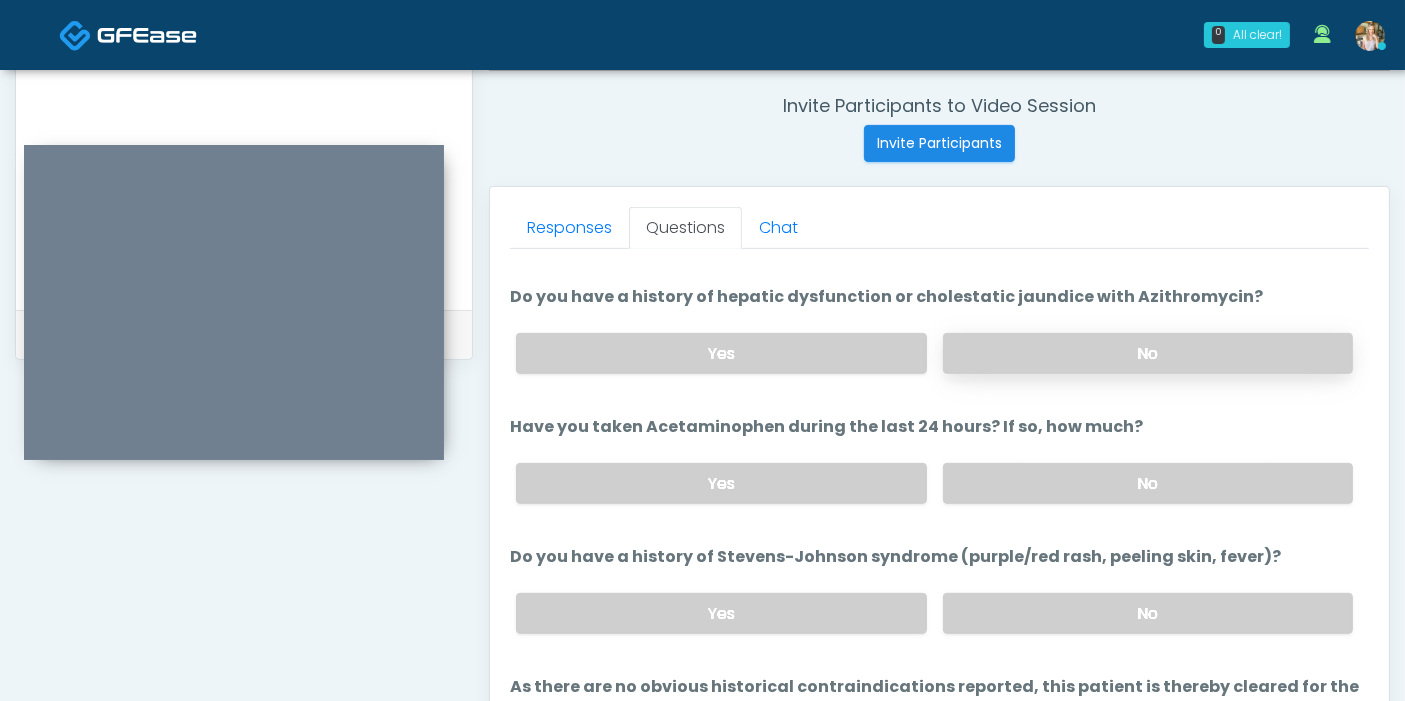 click on "No" at bounding box center [1148, 353] 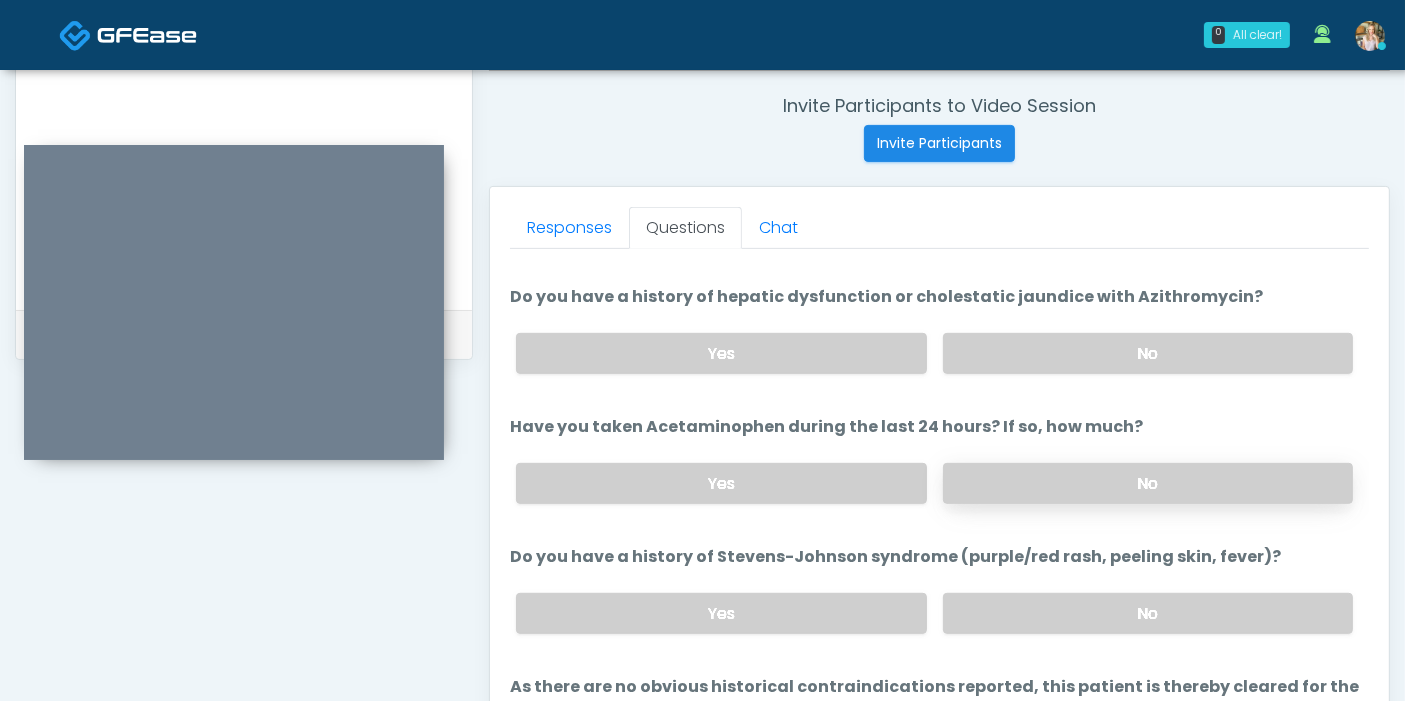 click on "No" at bounding box center (1148, 483) 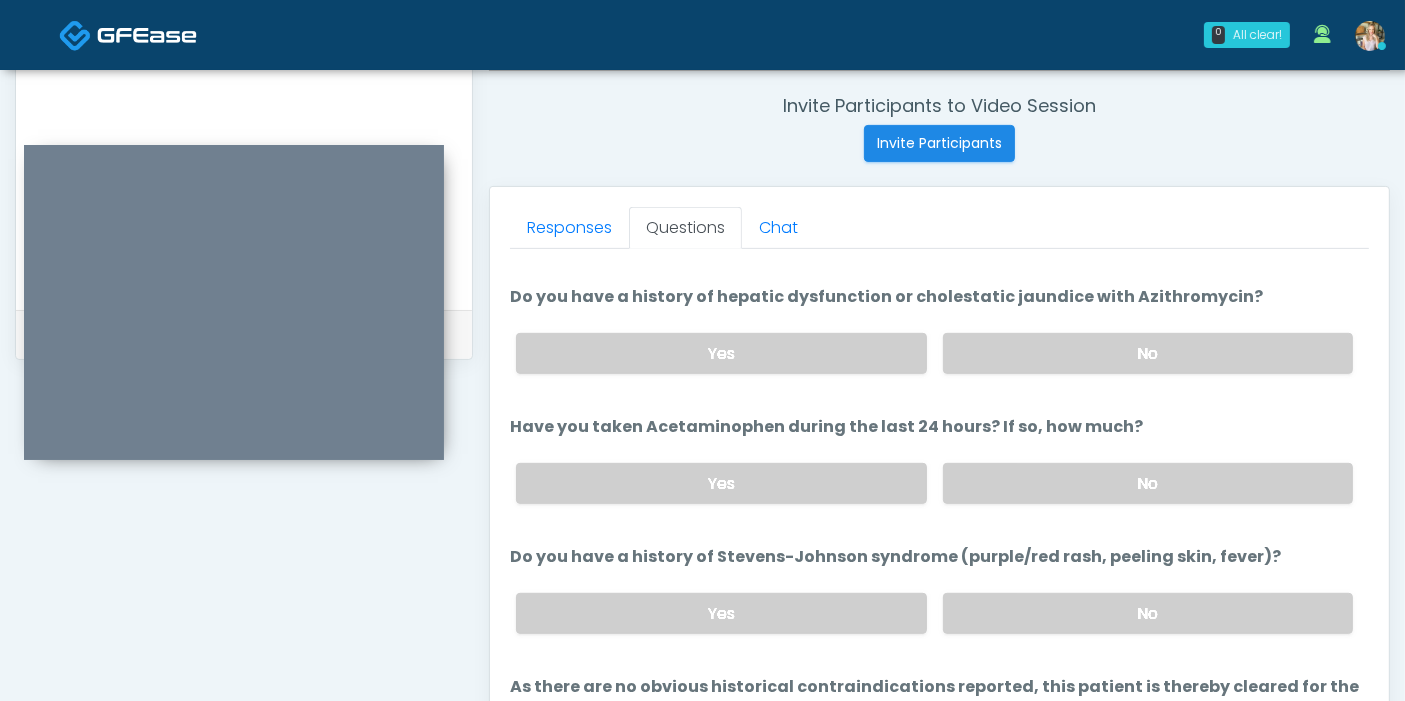 scroll, scrollTop: 555, scrollLeft: 0, axis: vertical 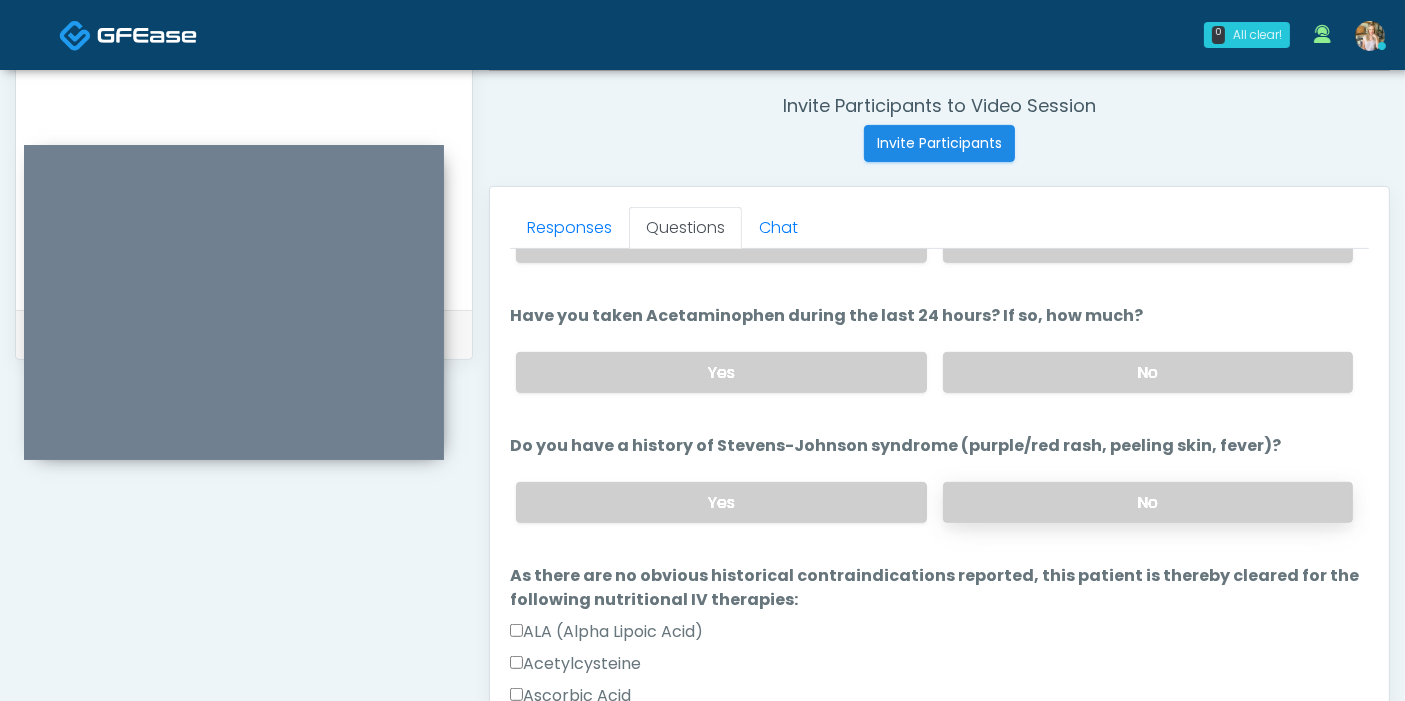click on "No" at bounding box center [1148, 502] 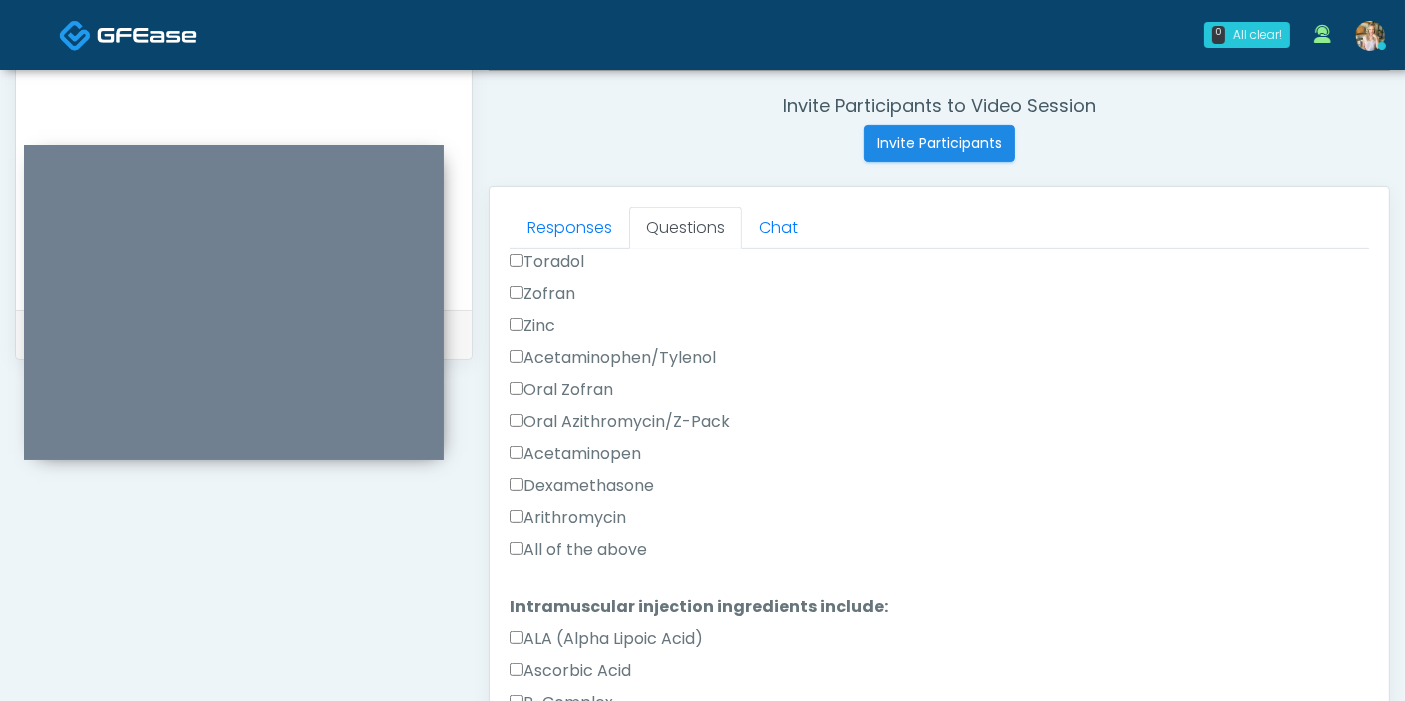 scroll, scrollTop: 2111, scrollLeft: 0, axis: vertical 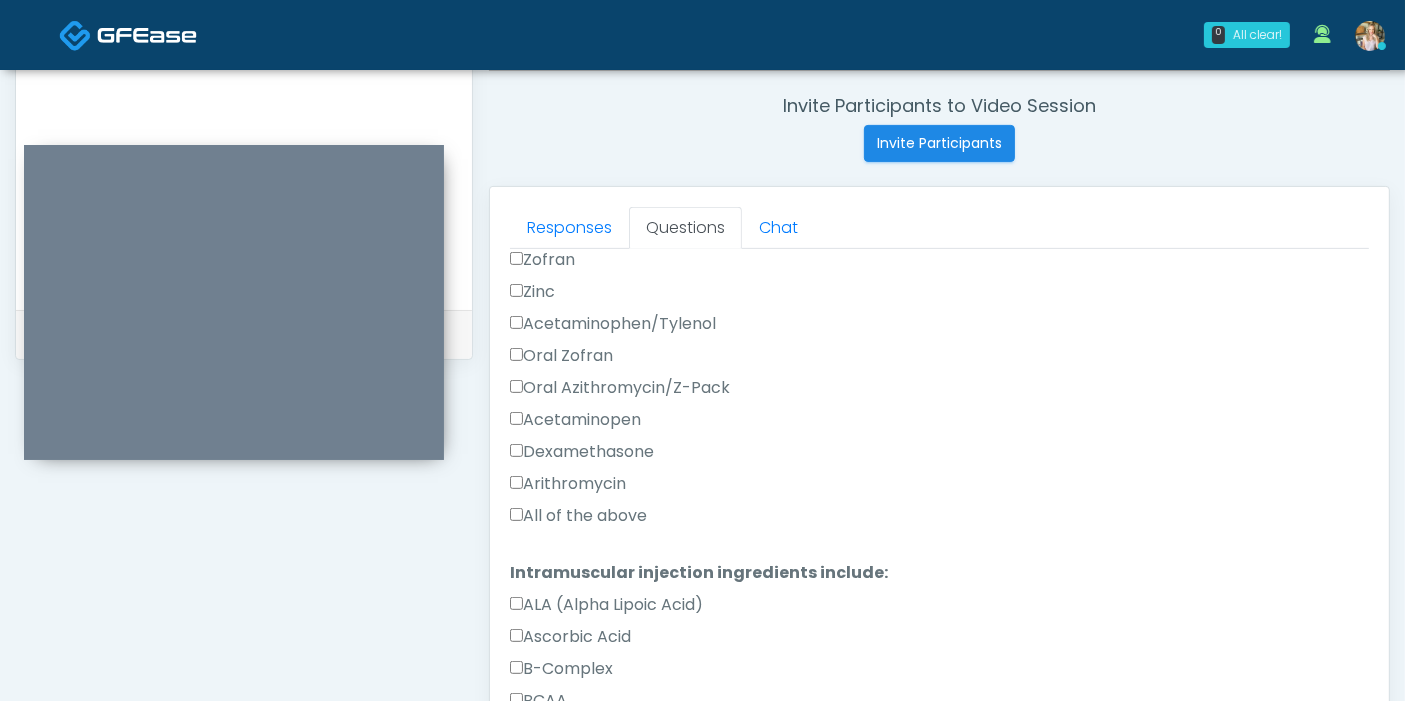 click on "All of the above" at bounding box center (578, 516) 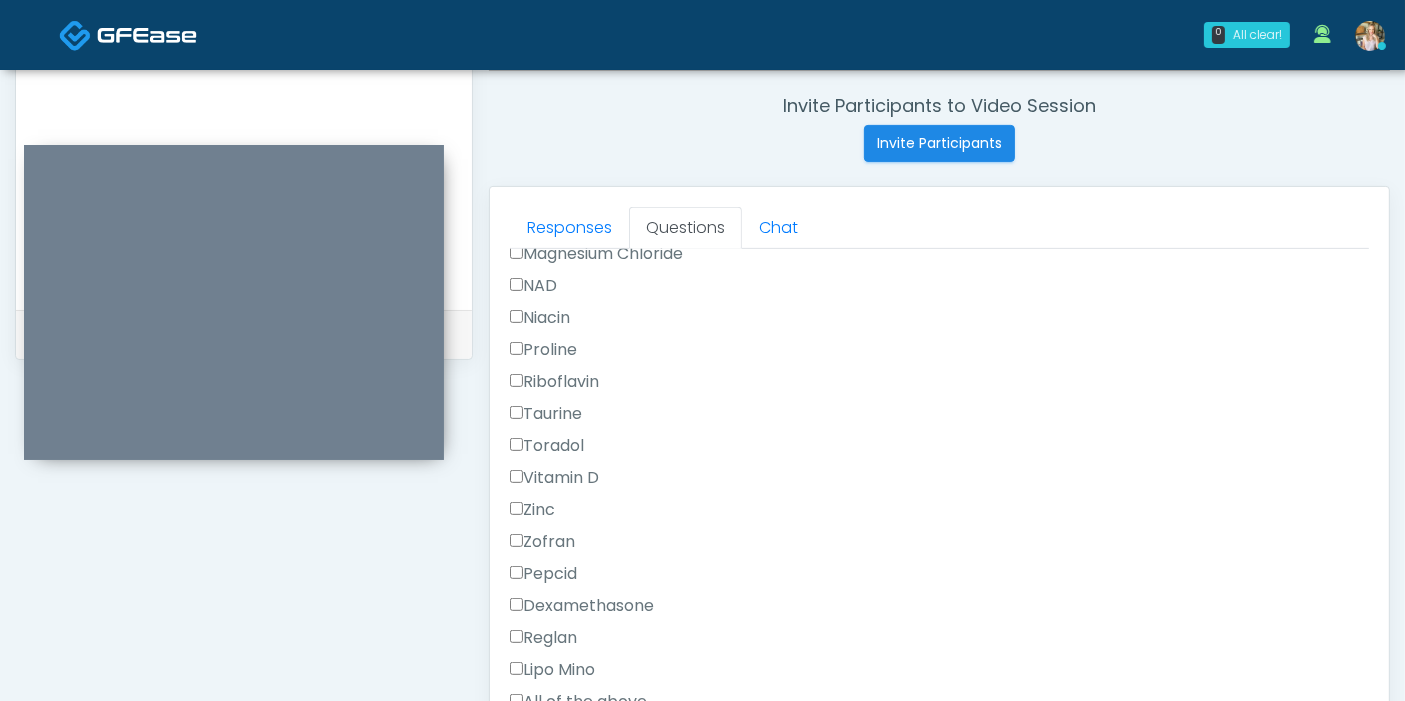 scroll, scrollTop: 2969, scrollLeft: 0, axis: vertical 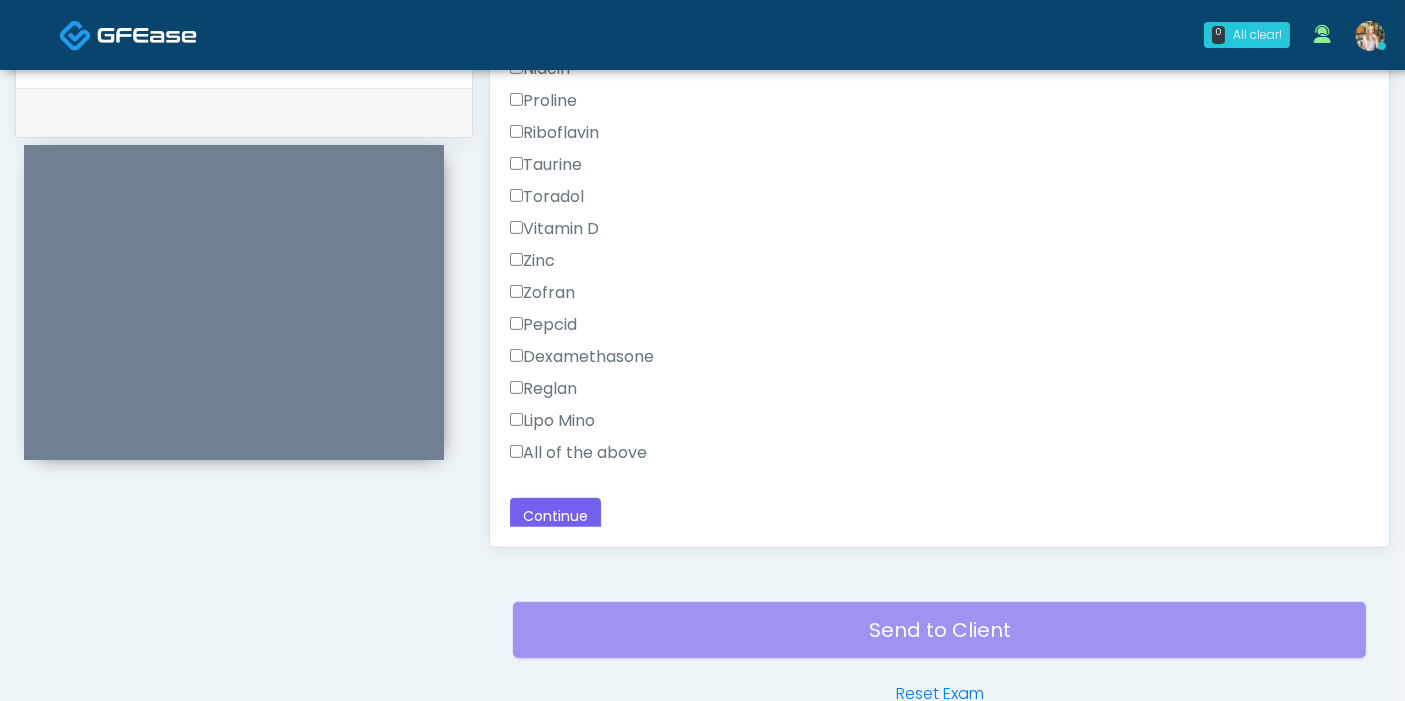 click on "All of the above" at bounding box center [578, 453] 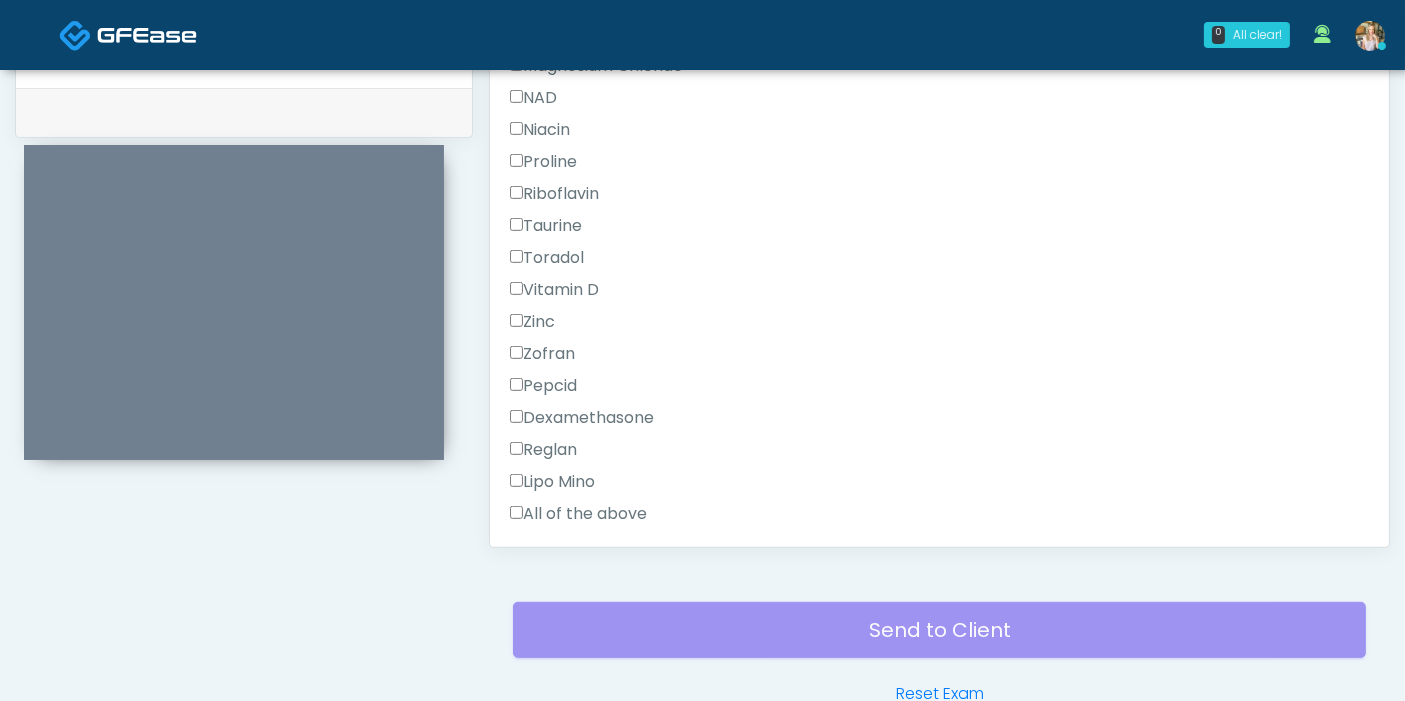 scroll, scrollTop: 2969, scrollLeft: 0, axis: vertical 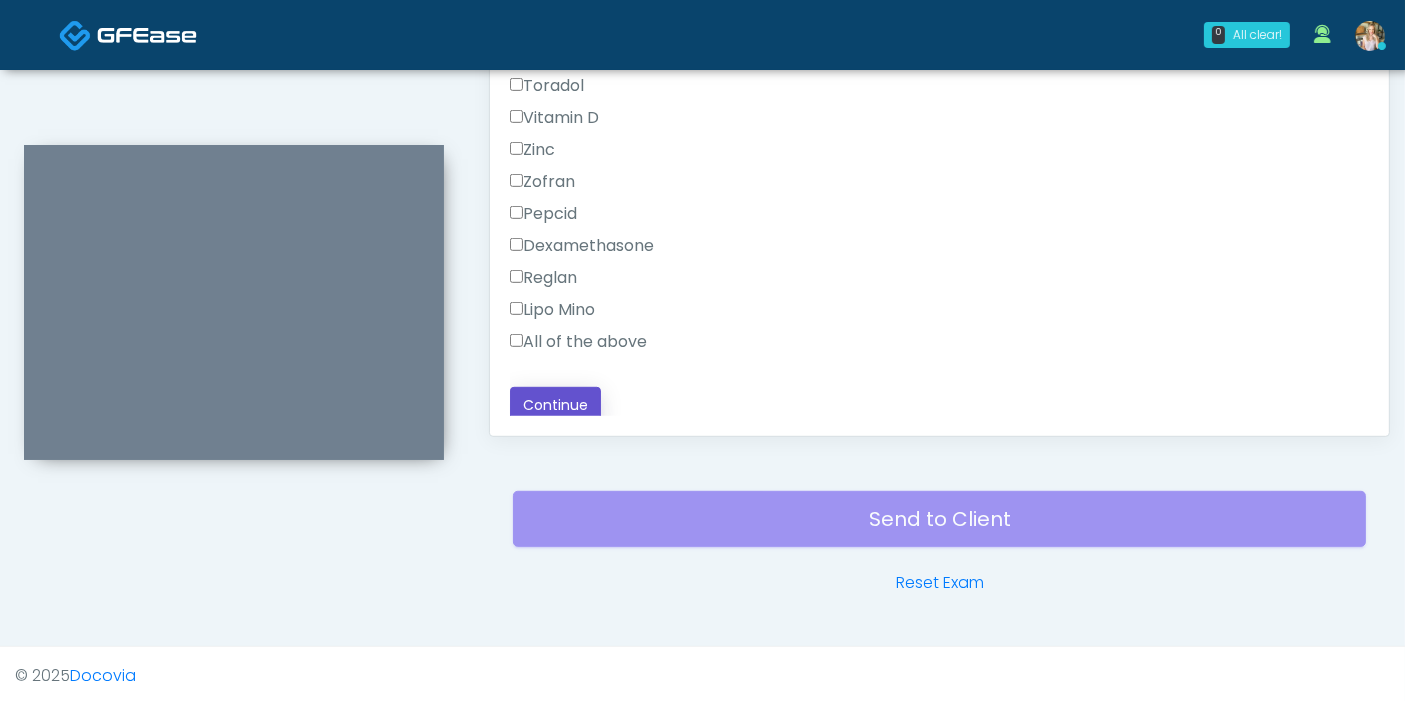 click on "Continue" at bounding box center [555, 405] 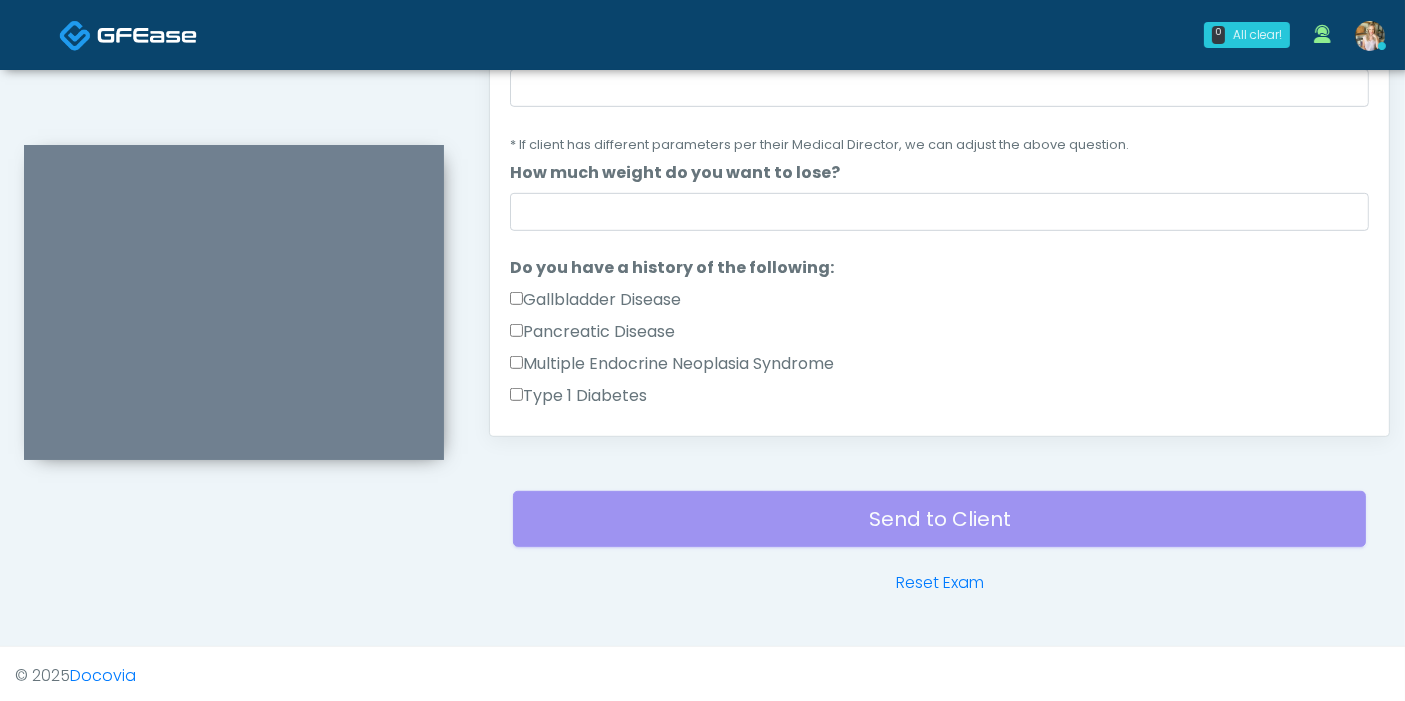 scroll, scrollTop: 0, scrollLeft: 0, axis: both 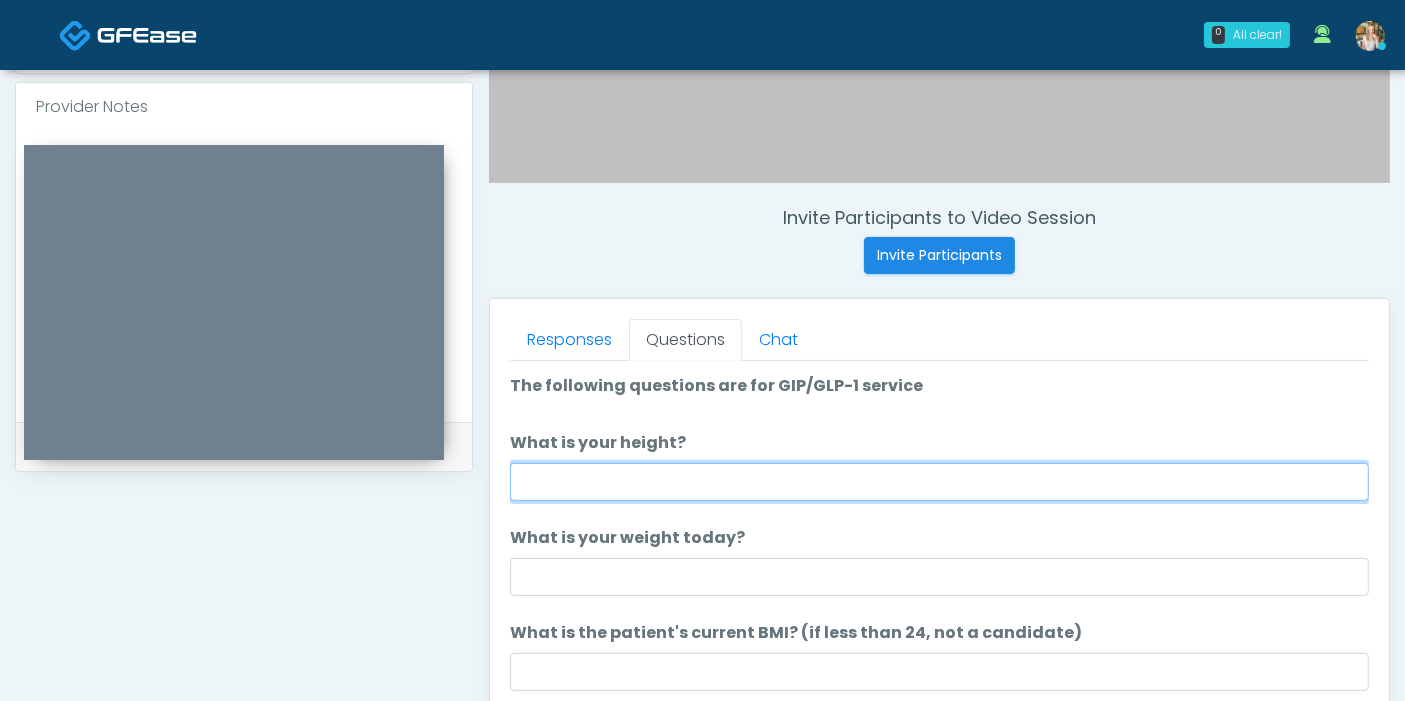 click on "What is your height?" at bounding box center (939, 482) 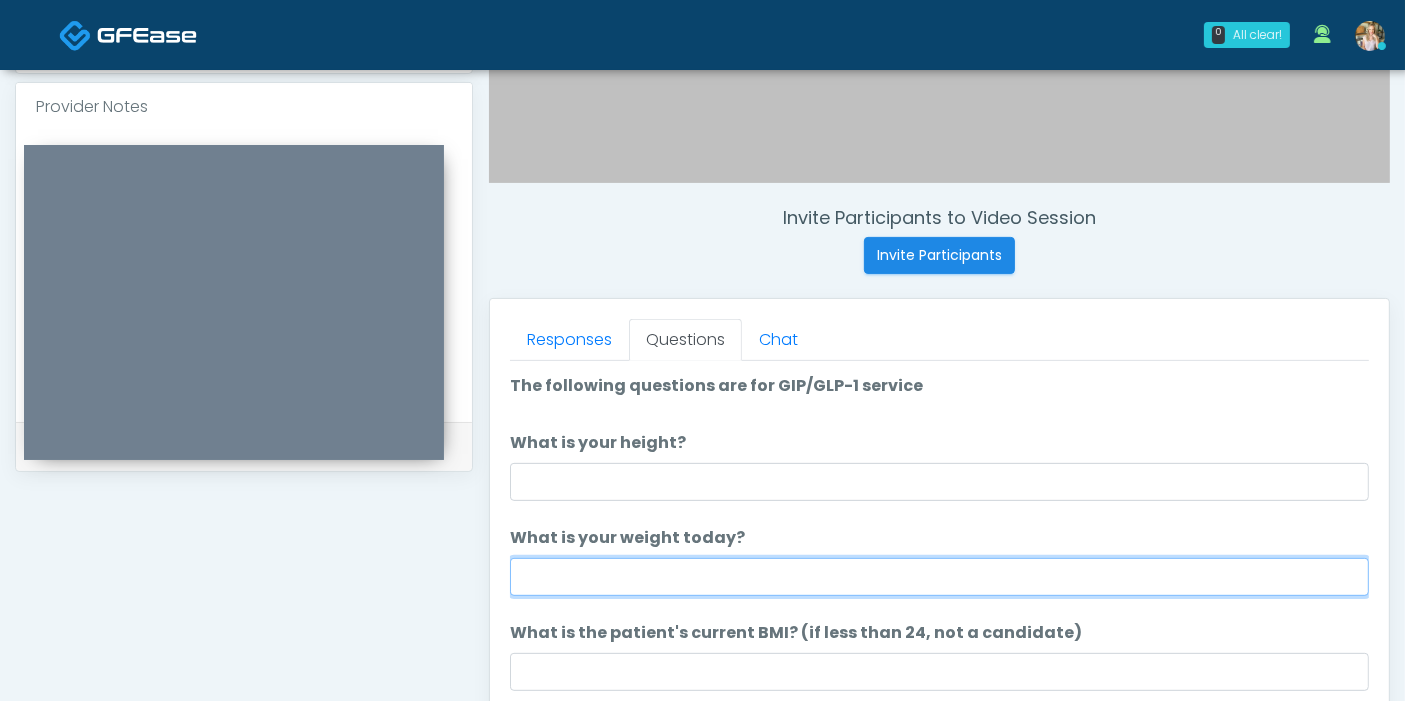 click on "What is your weight today?" at bounding box center [939, 577] 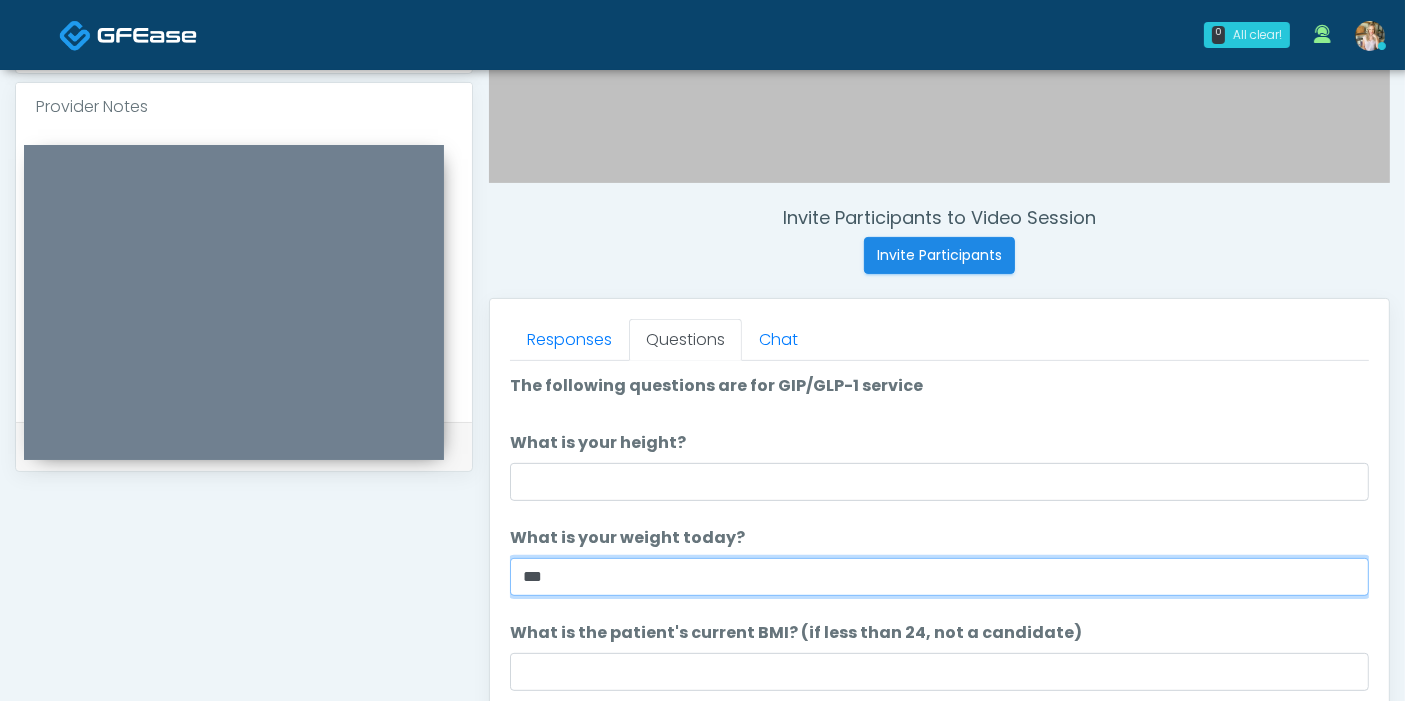 type on "***" 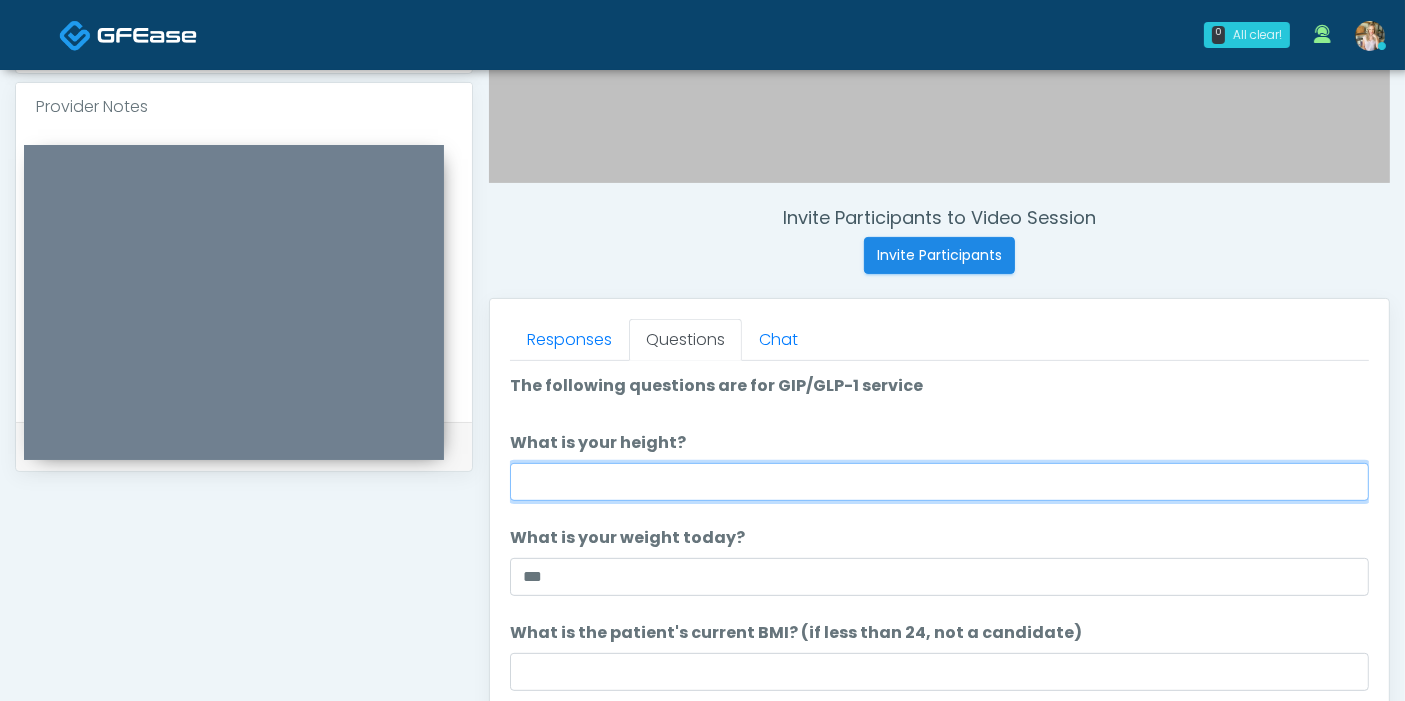 click on "What is your height?" at bounding box center [939, 482] 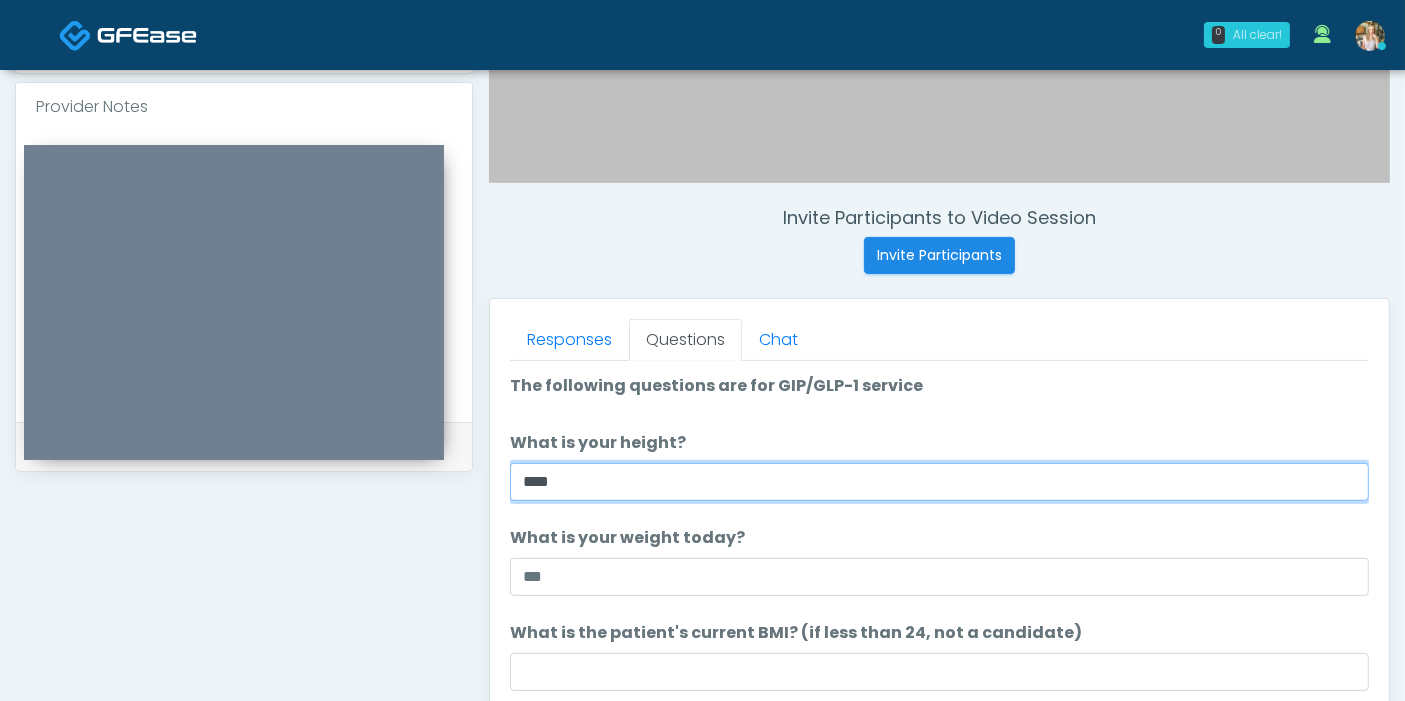 type on "****" 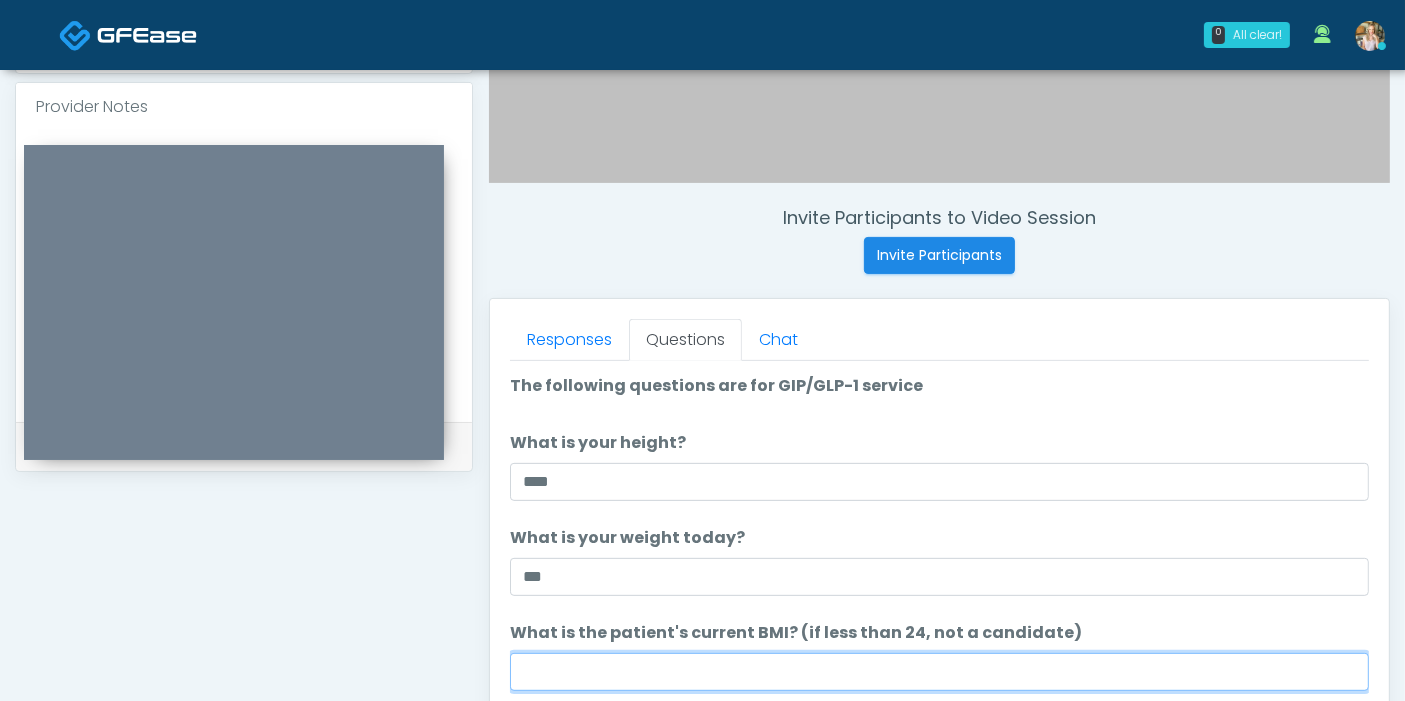 click on "What is the patient's current BMI? (if less than 24, not a candidate)" at bounding box center [939, 672] 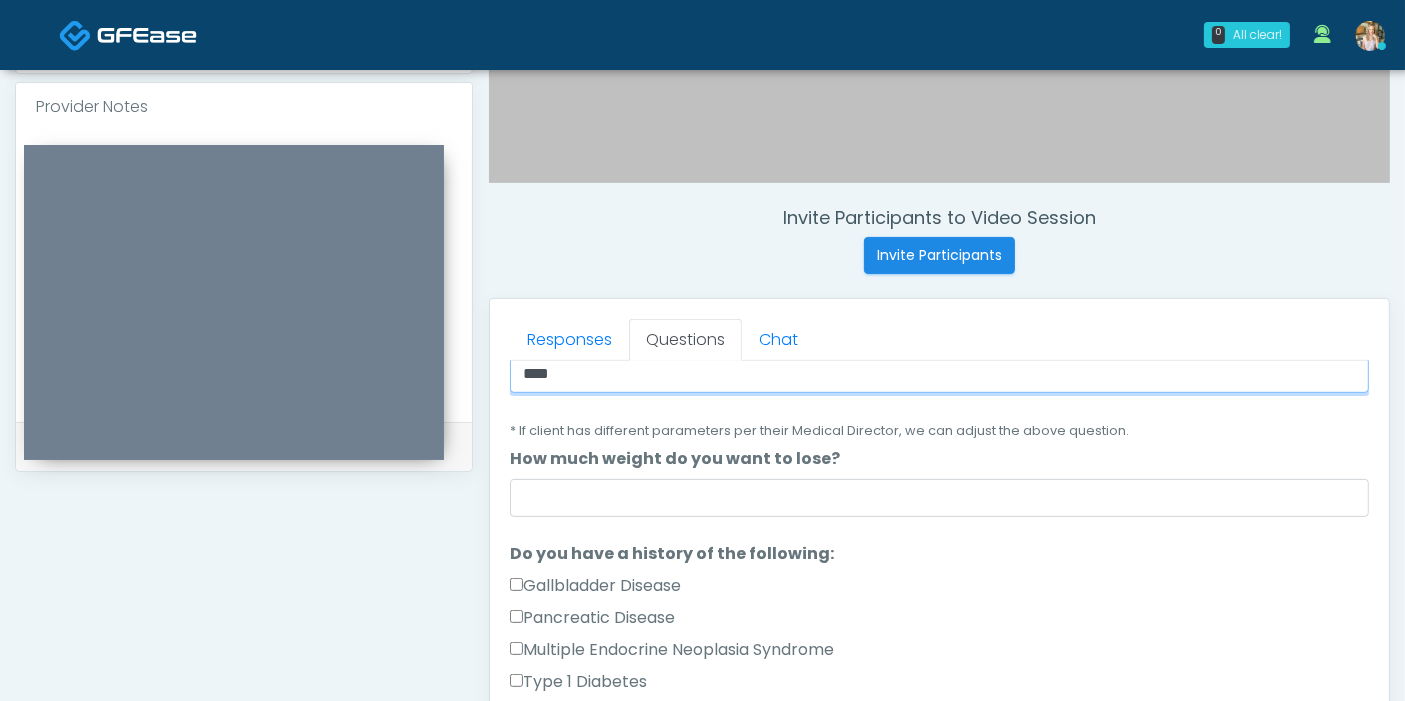 scroll, scrollTop: 333, scrollLeft: 0, axis: vertical 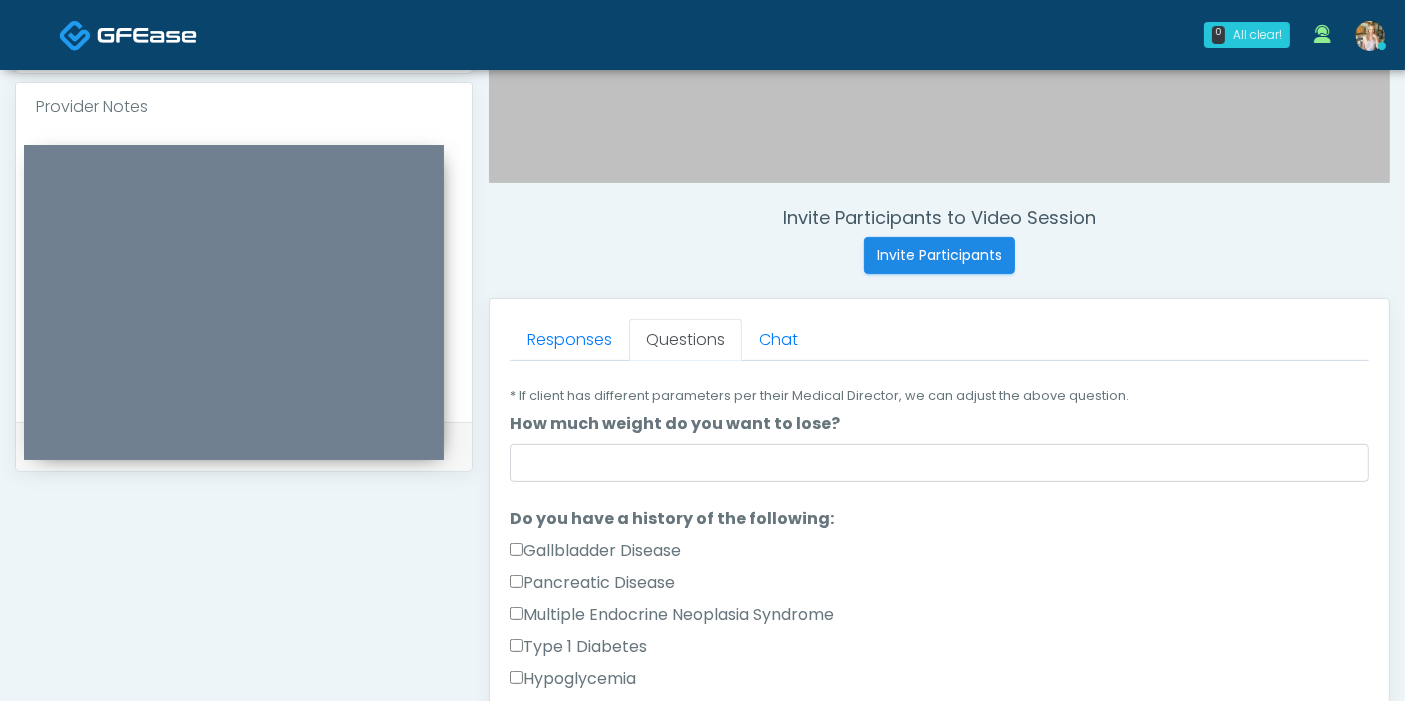 type on "****" 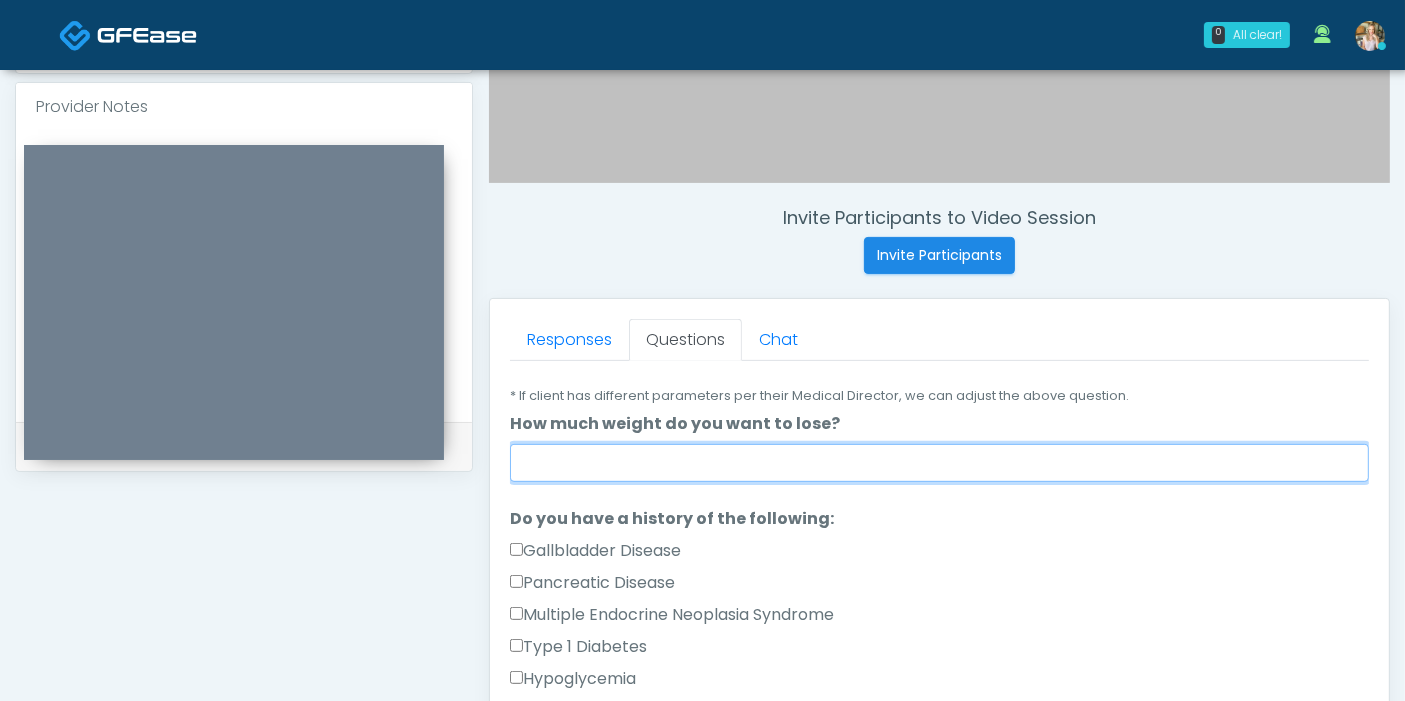 click on "How much weight do you want to lose?" at bounding box center [939, 463] 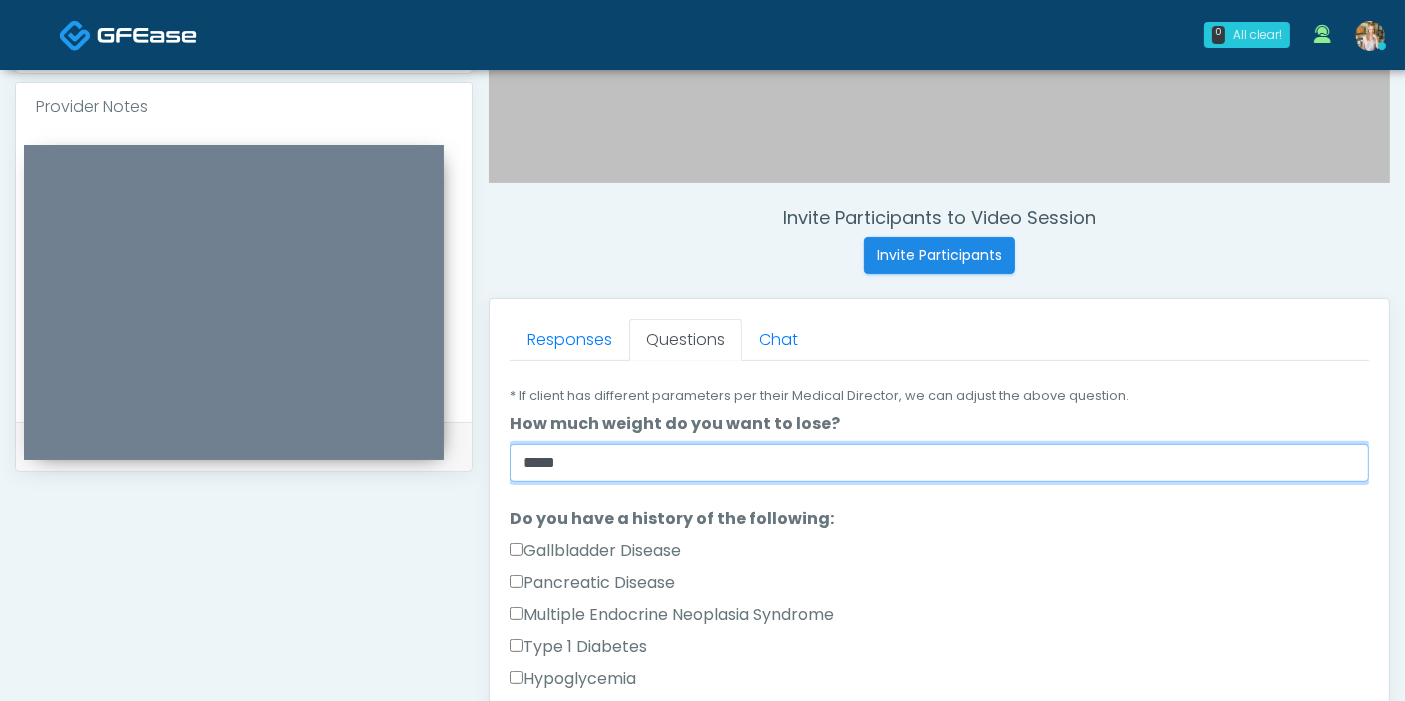 scroll, scrollTop: 444, scrollLeft: 0, axis: vertical 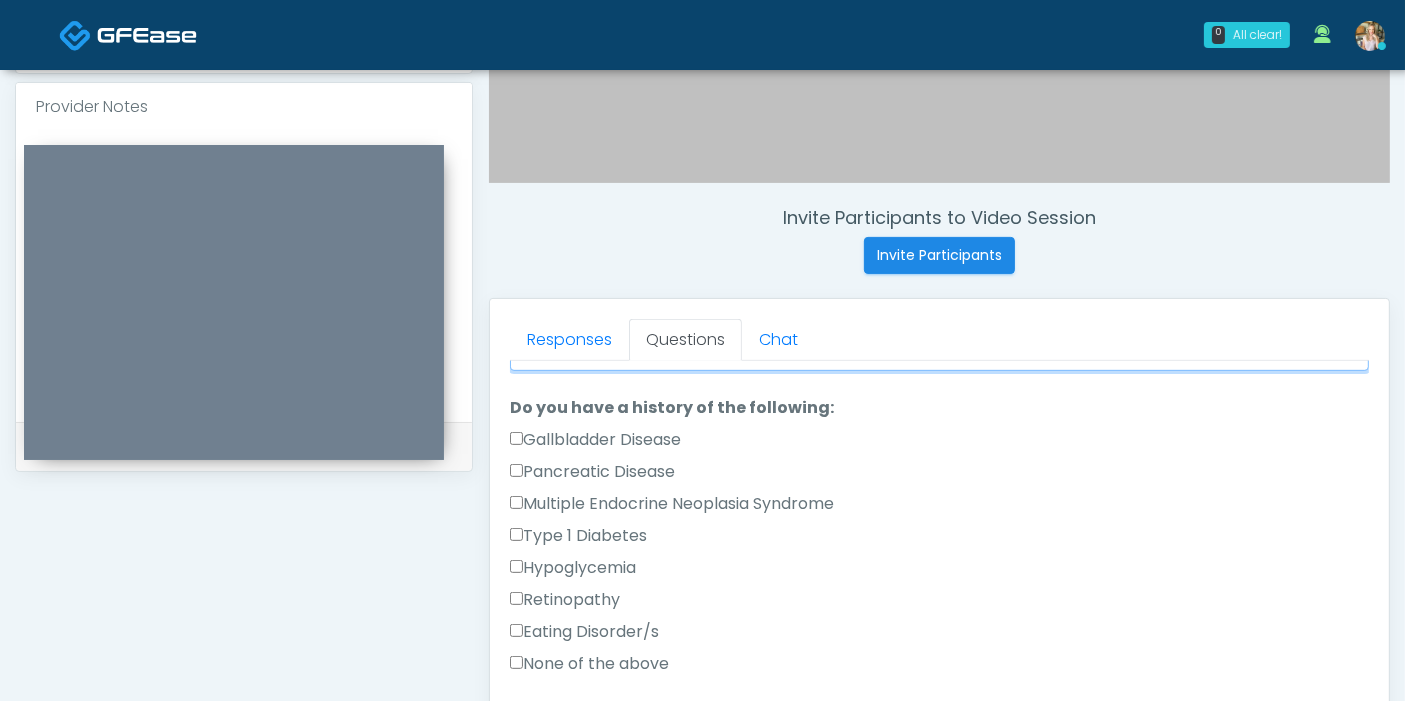 type on "*****" 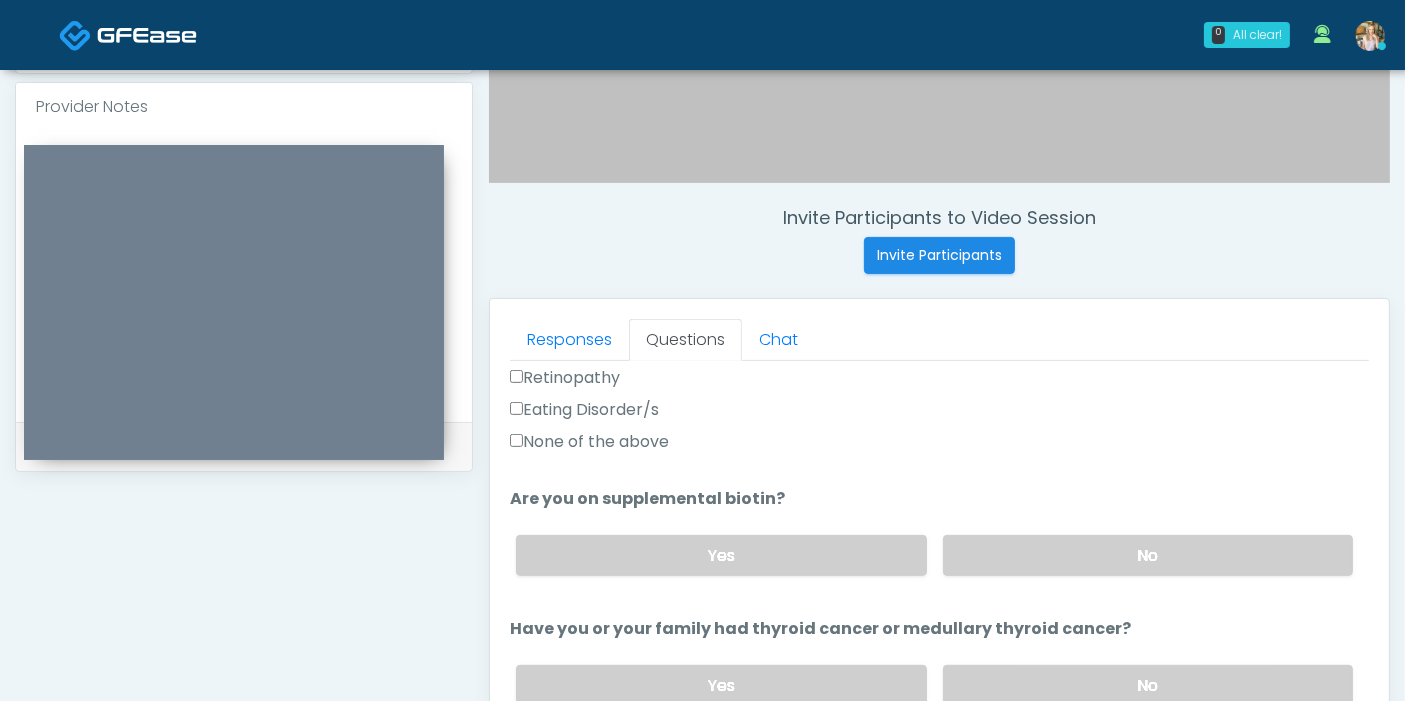 scroll, scrollTop: 777, scrollLeft: 0, axis: vertical 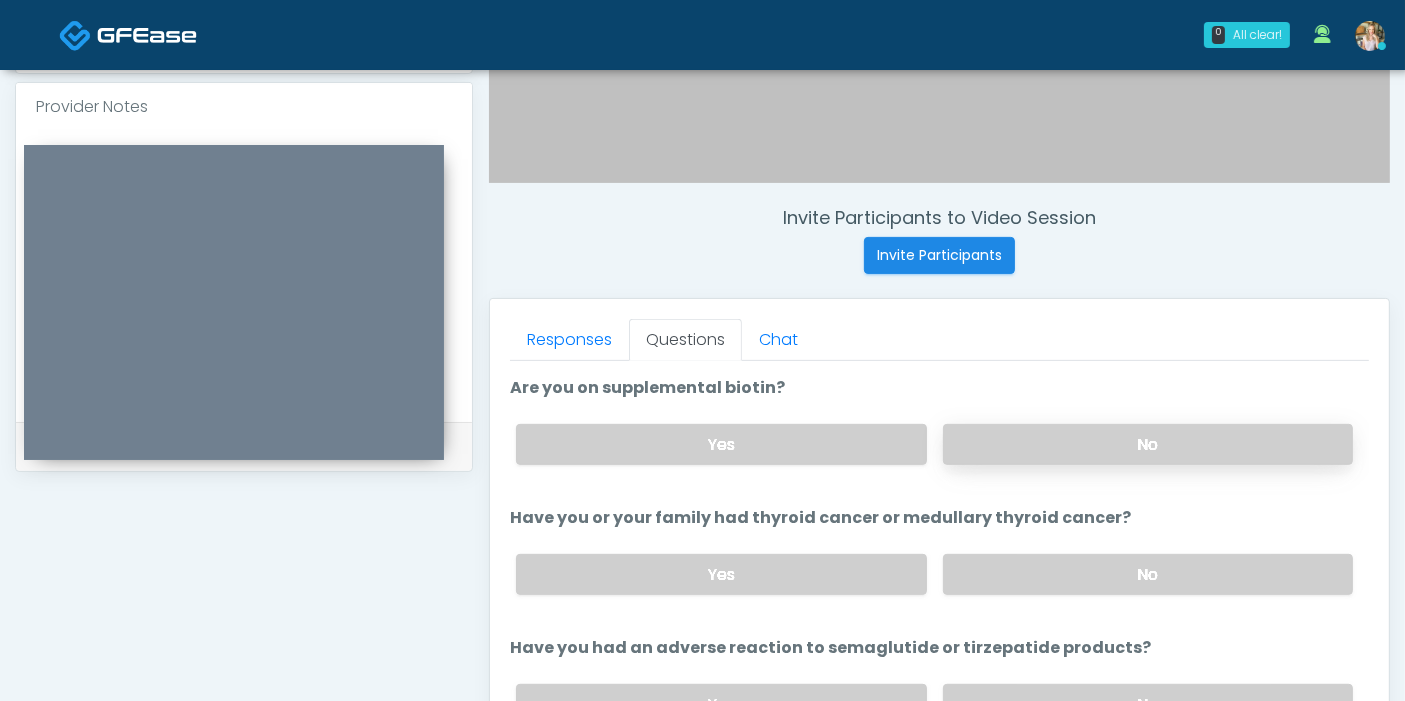 click on "No" at bounding box center [1148, 444] 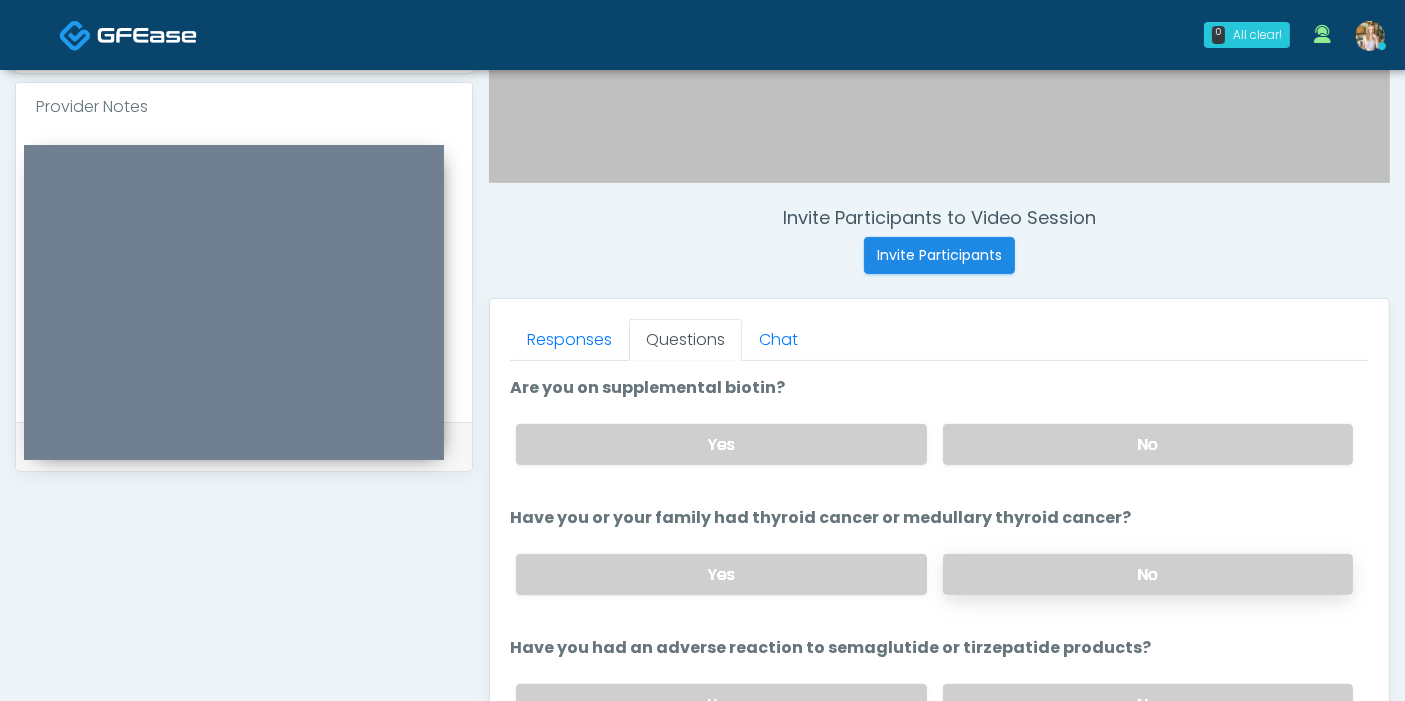 click on "No" at bounding box center [1148, 574] 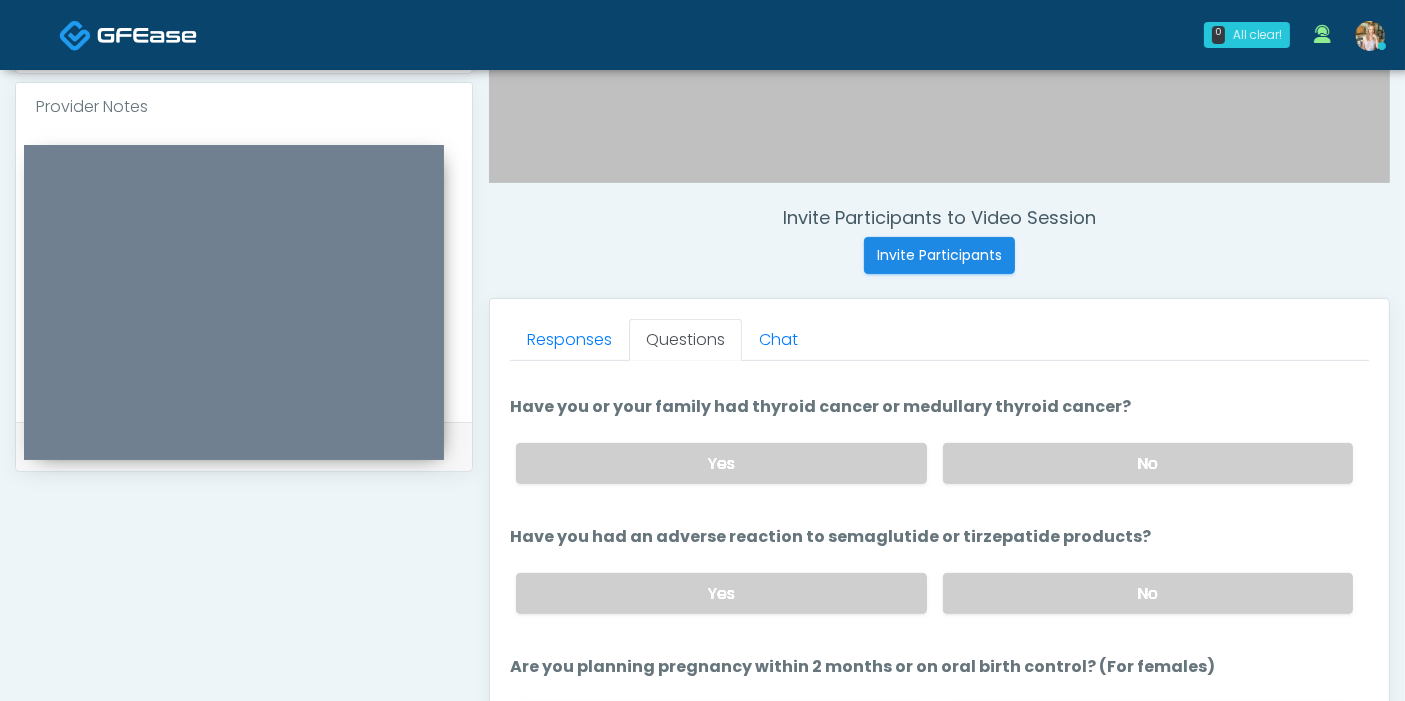 scroll, scrollTop: 1000, scrollLeft: 0, axis: vertical 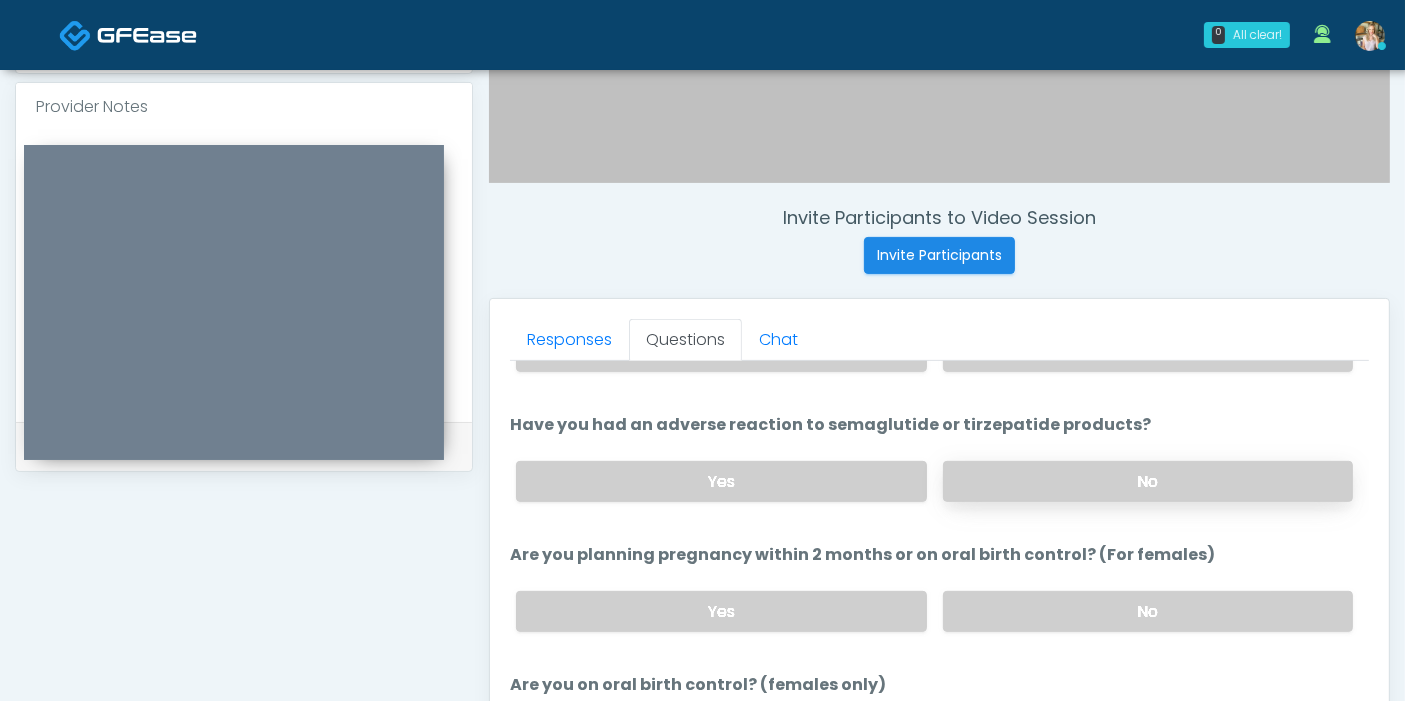 click on "No" at bounding box center [1148, 481] 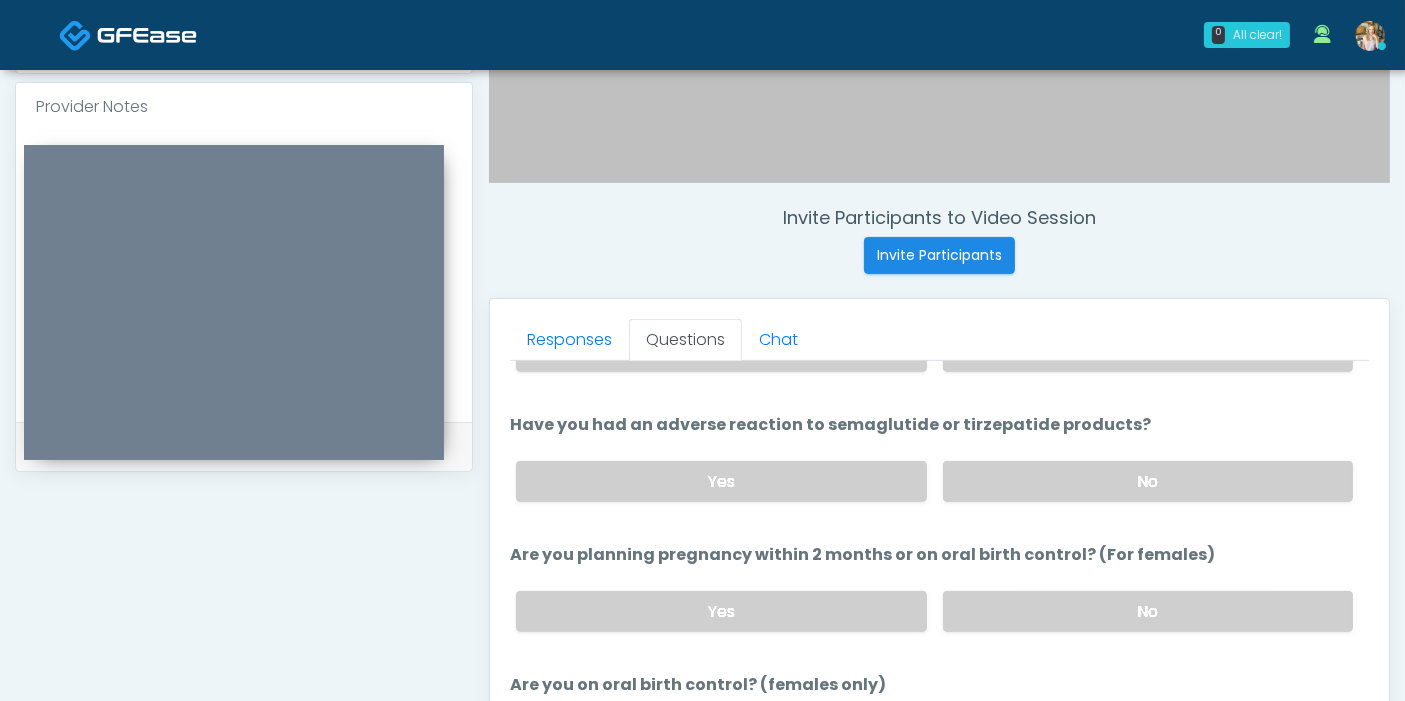 scroll, scrollTop: 1101, scrollLeft: 0, axis: vertical 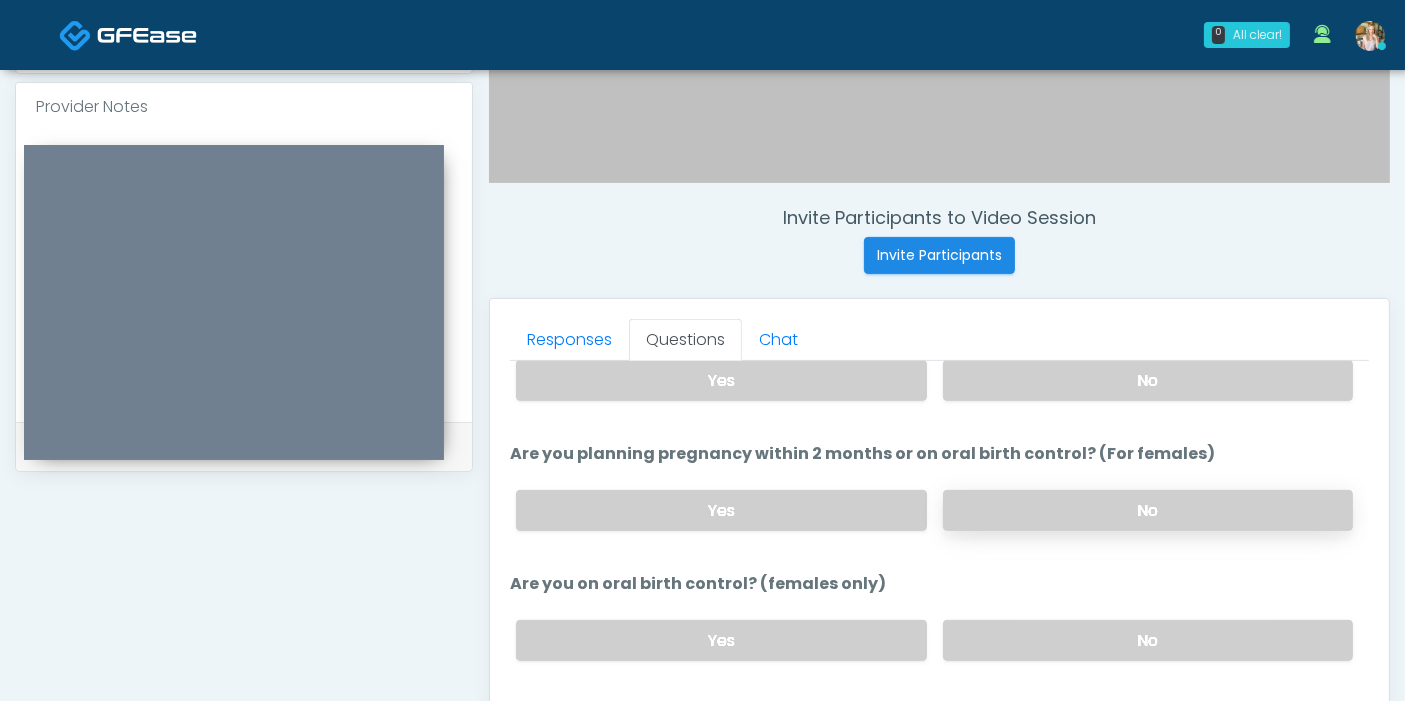 click on "No" at bounding box center (1148, 510) 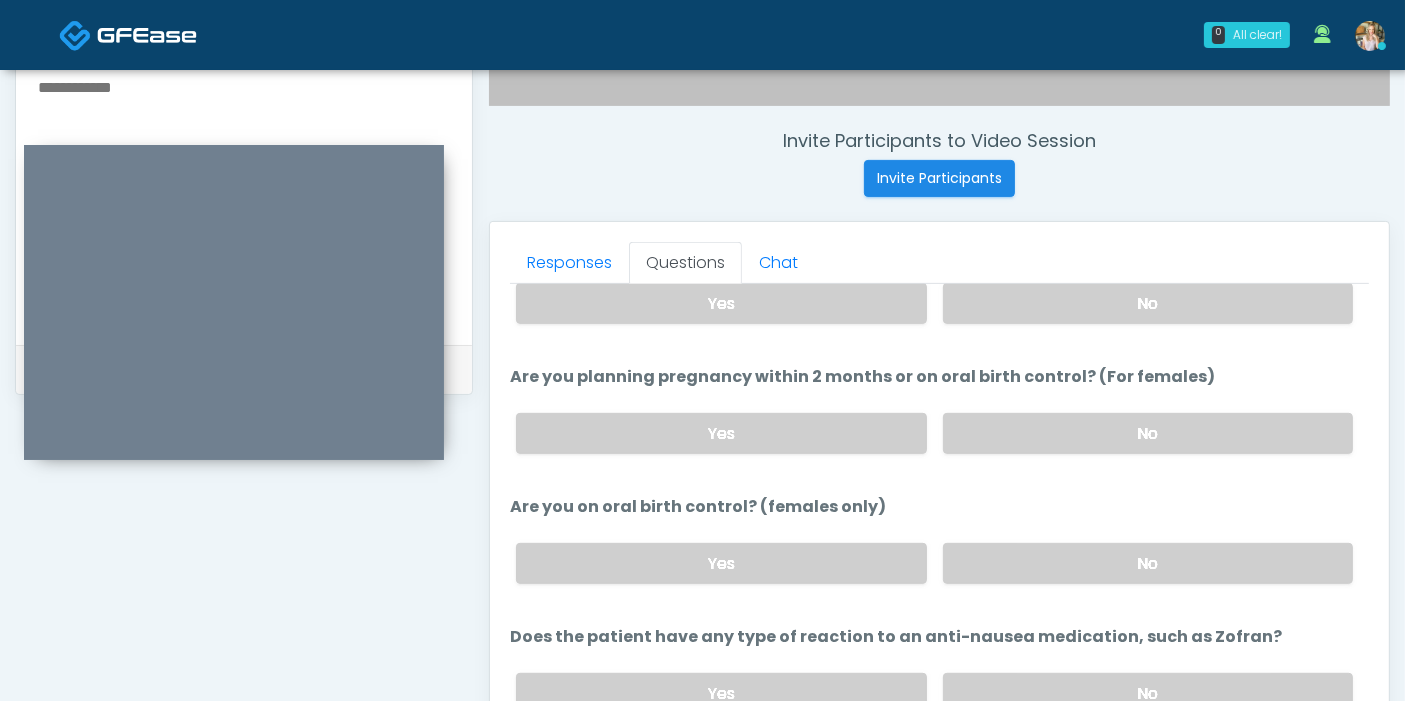 scroll, scrollTop: 757, scrollLeft: 0, axis: vertical 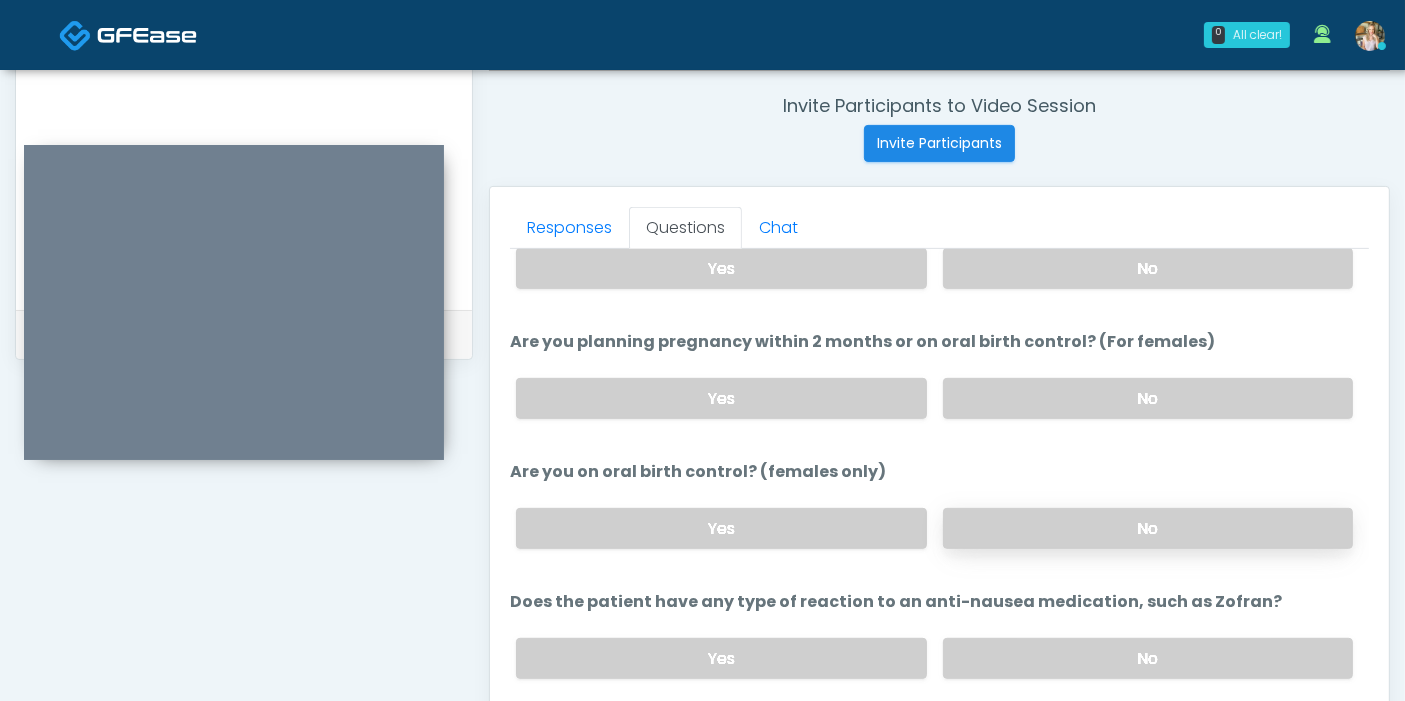 click on "No" at bounding box center [1148, 528] 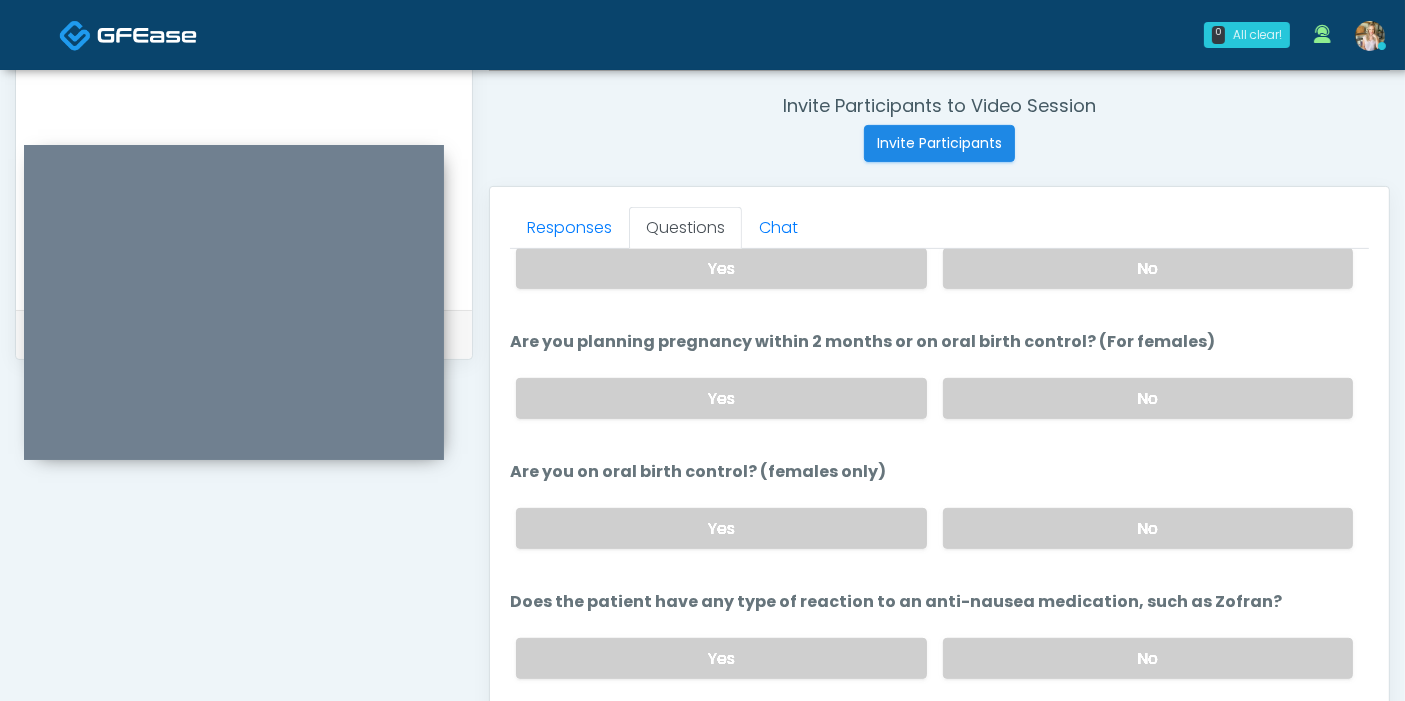 scroll, scrollTop: 868, scrollLeft: 0, axis: vertical 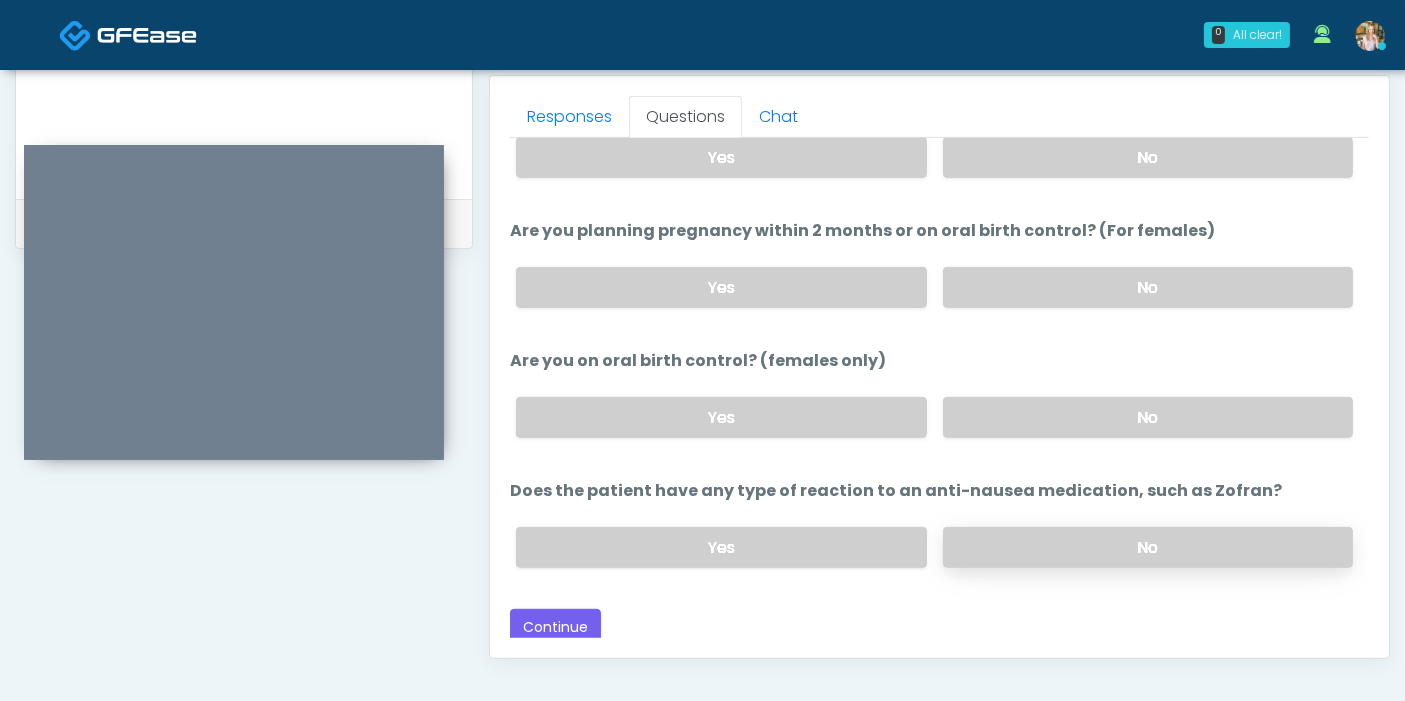 click on "No" at bounding box center (1148, 547) 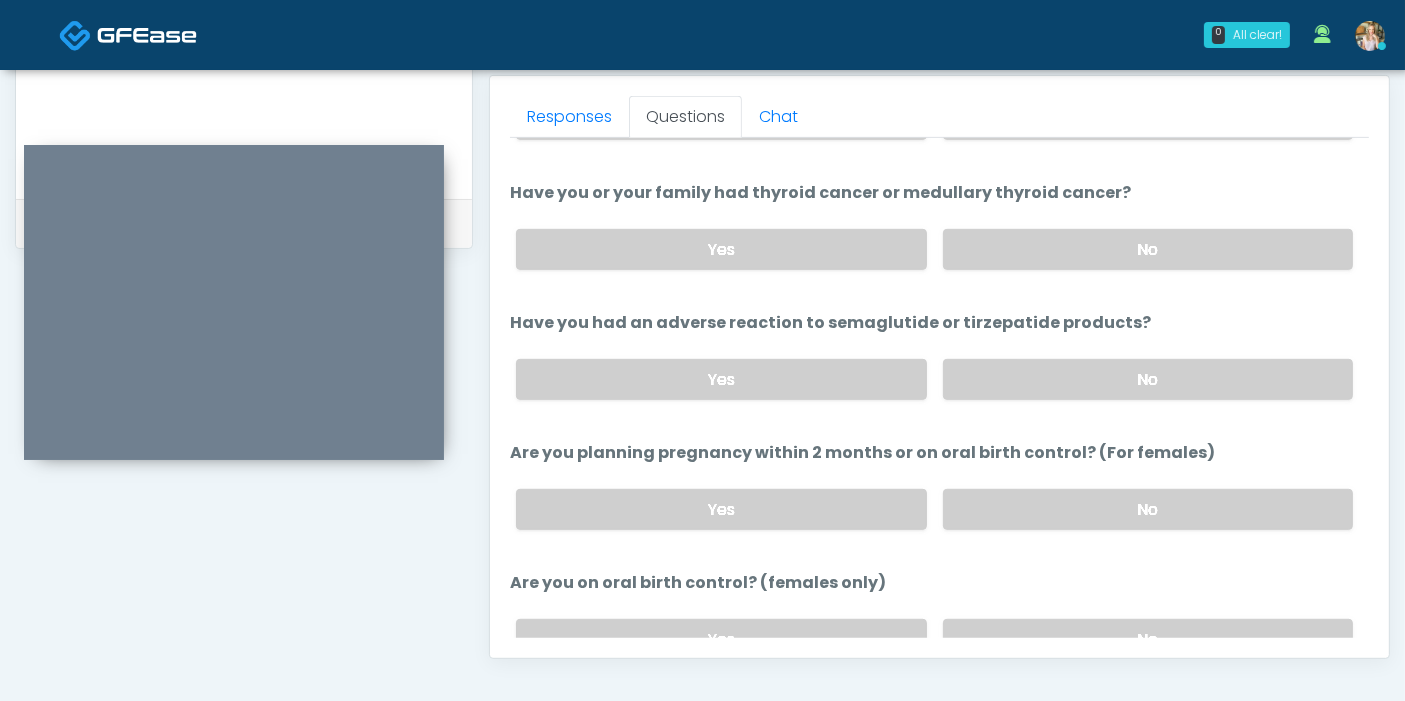 scroll, scrollTop: 1101, scrollLeft: 0, axis: vertical 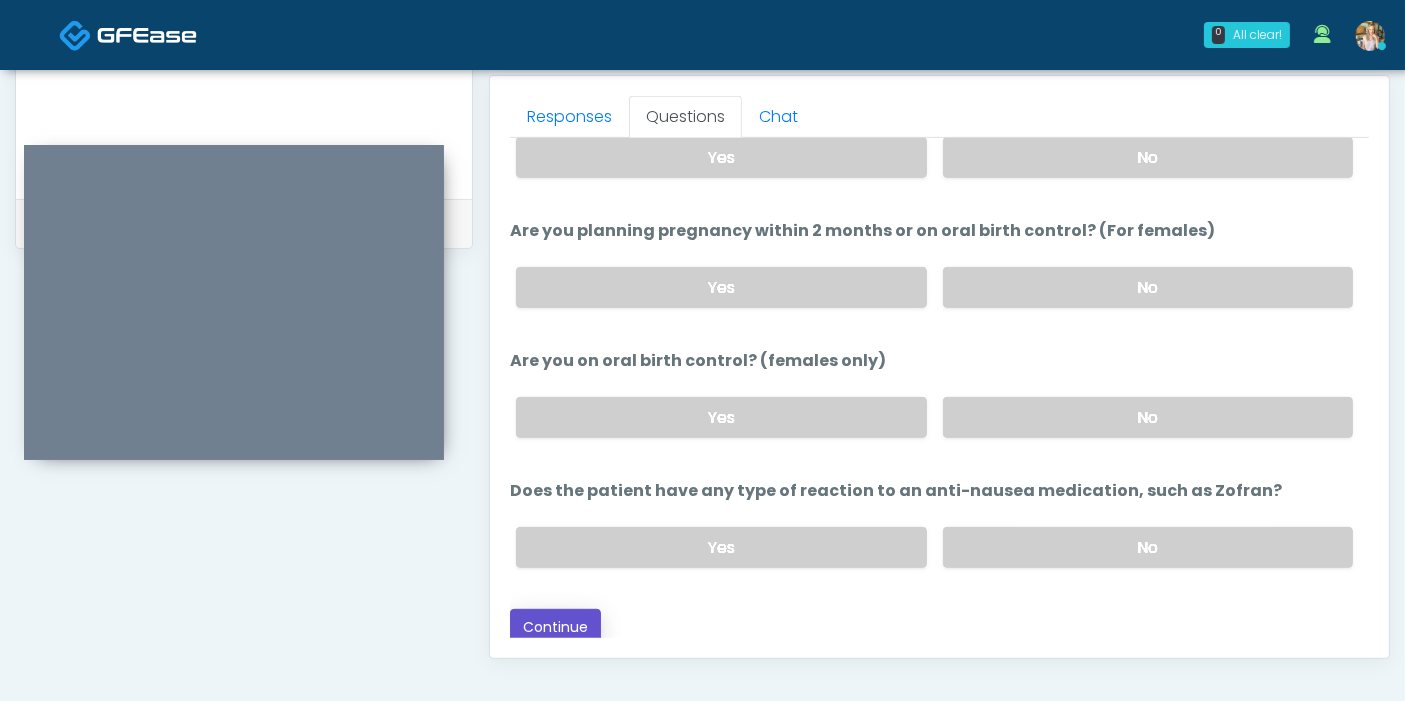 click on "Continue" at bounding box center [555, 627] 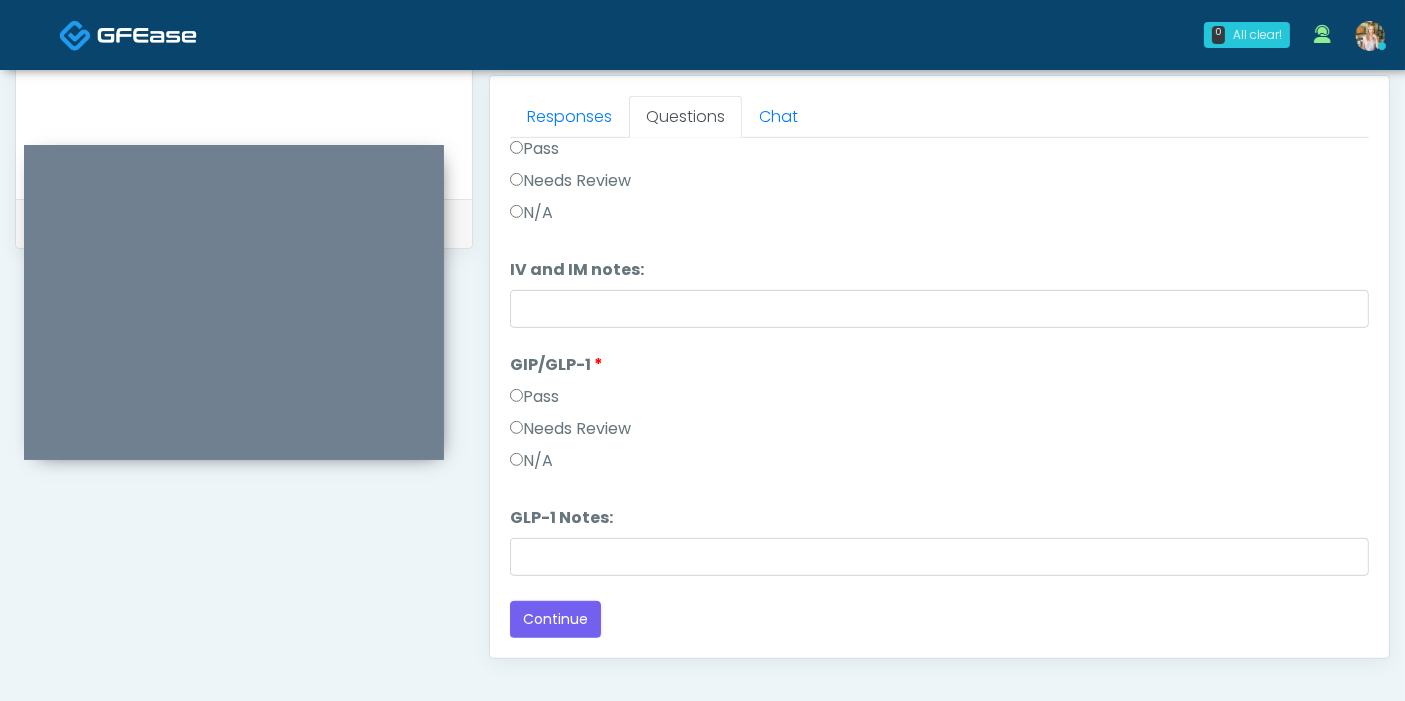 scroll, scrollTop: 1090, scrollLeft: 0, axis: vertical 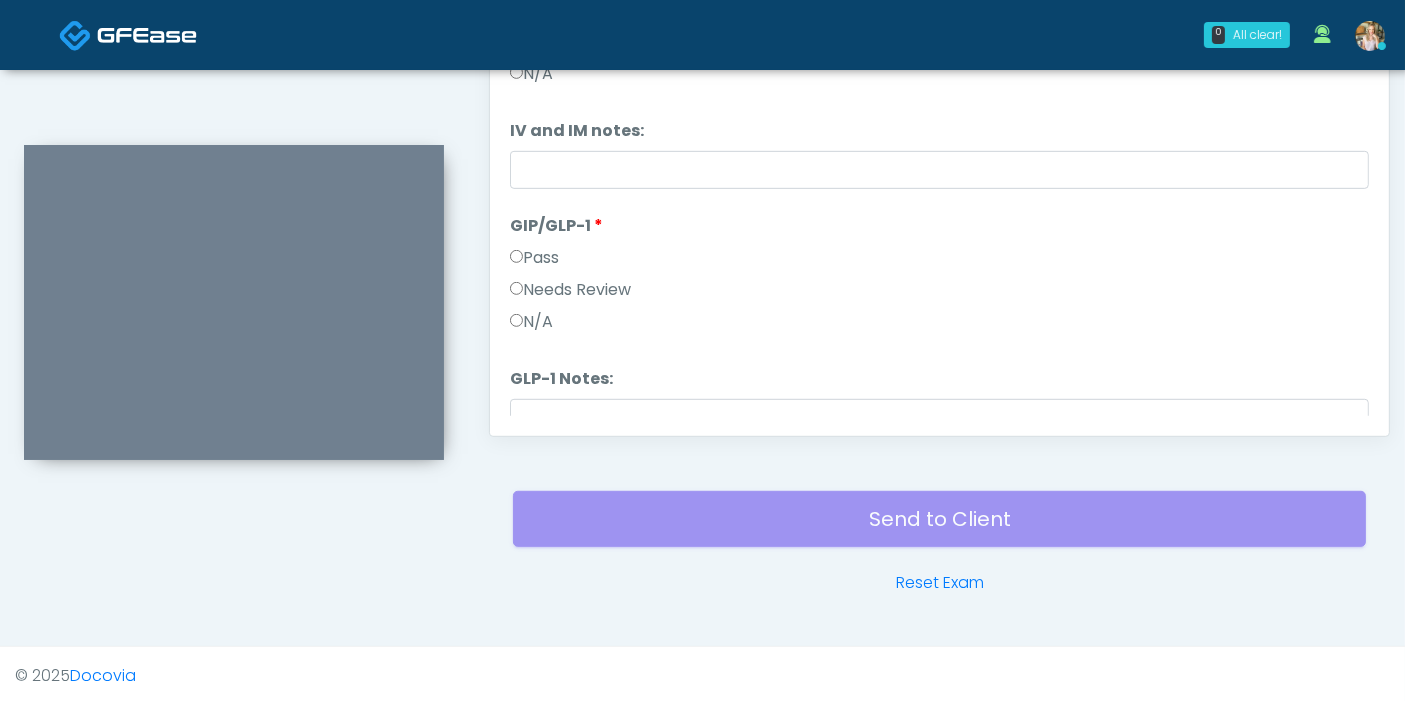click on "Needs Review" at bounding box center [570, 290] 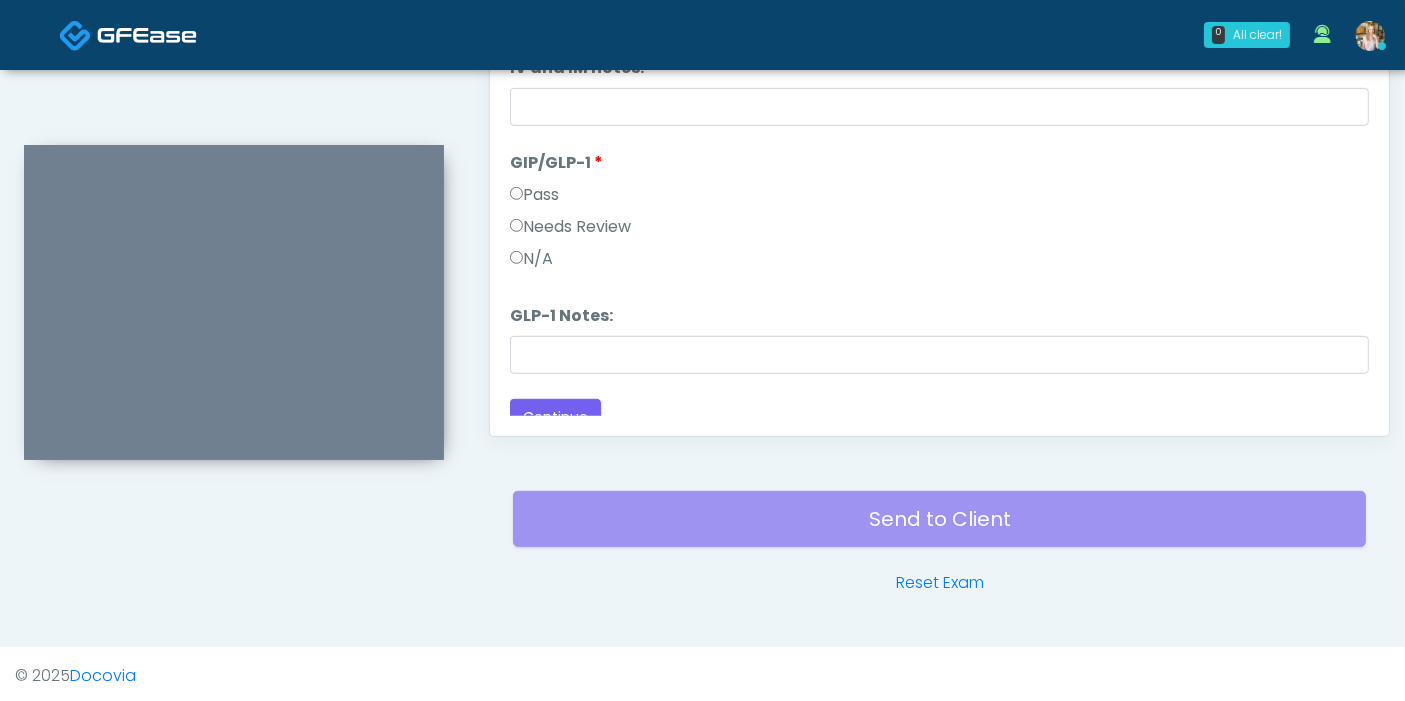 scroll, scrollTop: 81, scrollLeft: 0, axis: vertical 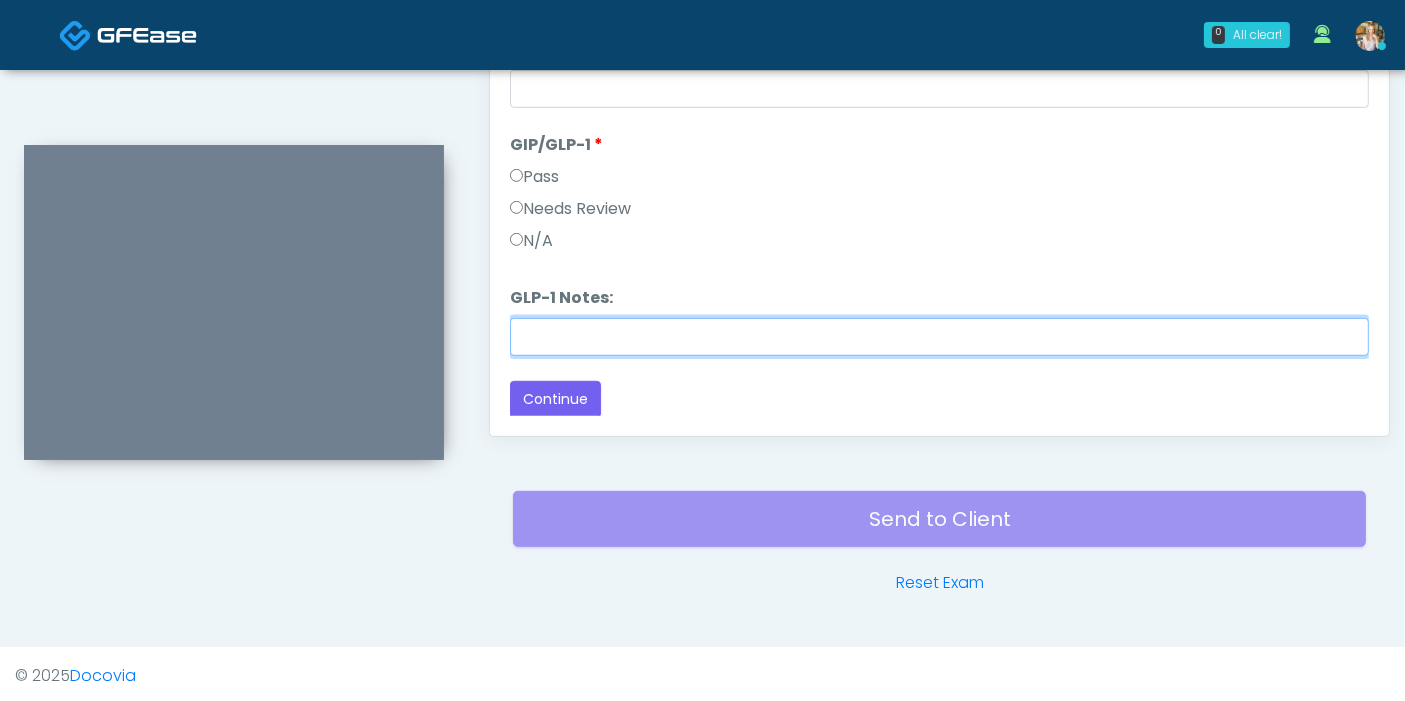 click on "GLP-1 Notes:" at bounding box center (939, 337) 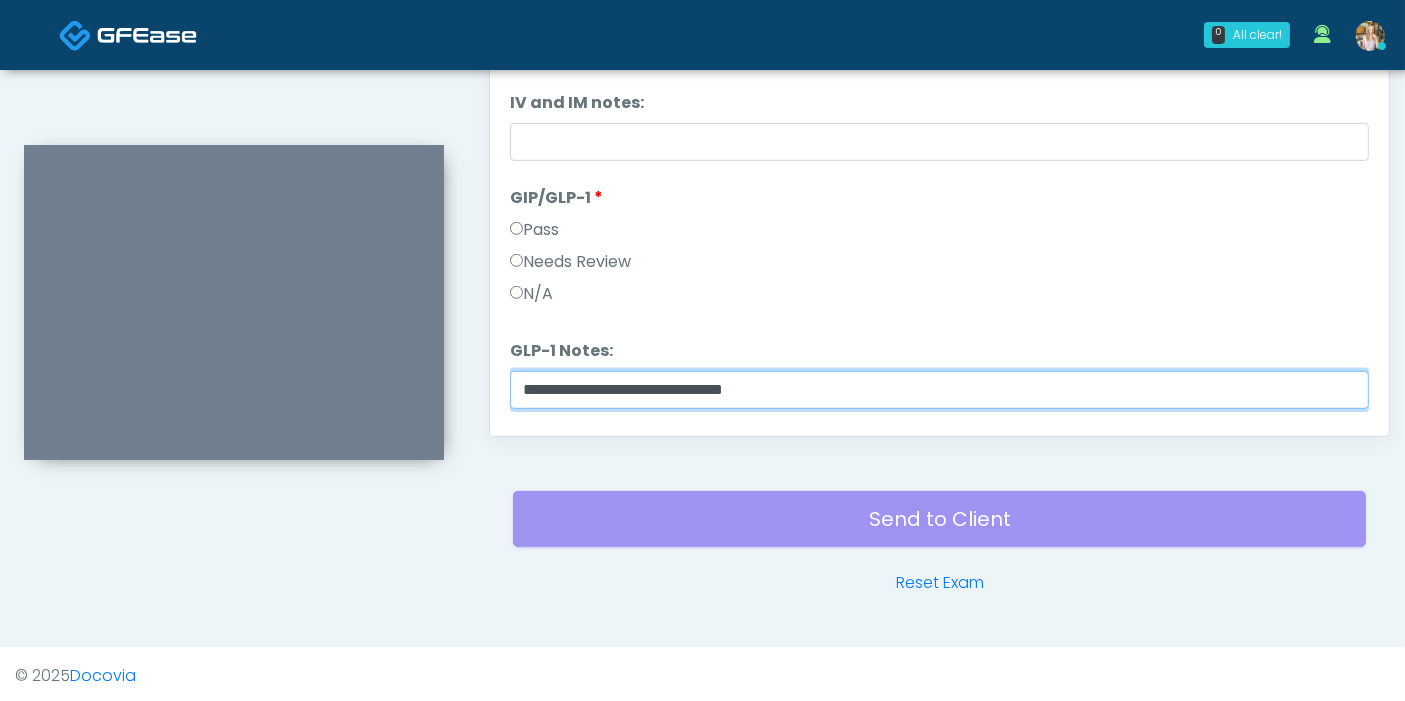 scroll, scrollTop: 0, scrollLeft: 0, axis: both 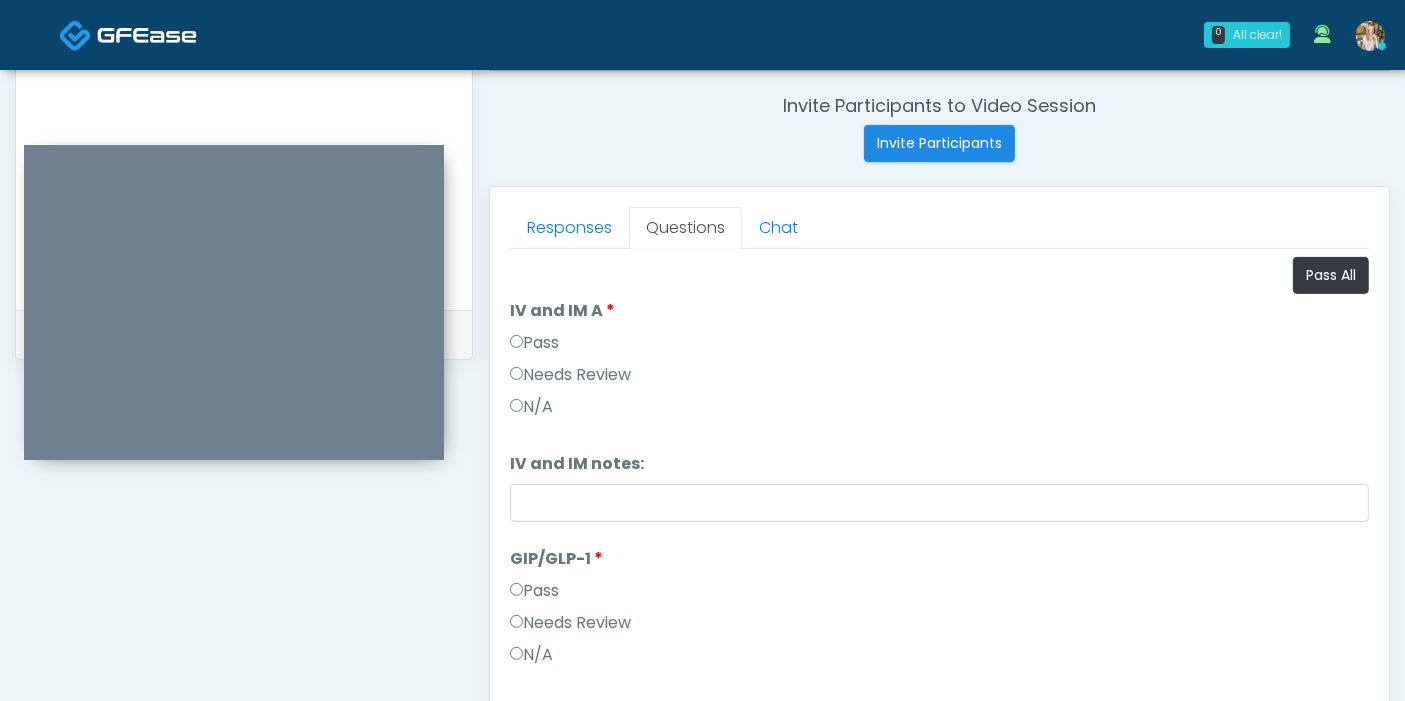 type on "**********" 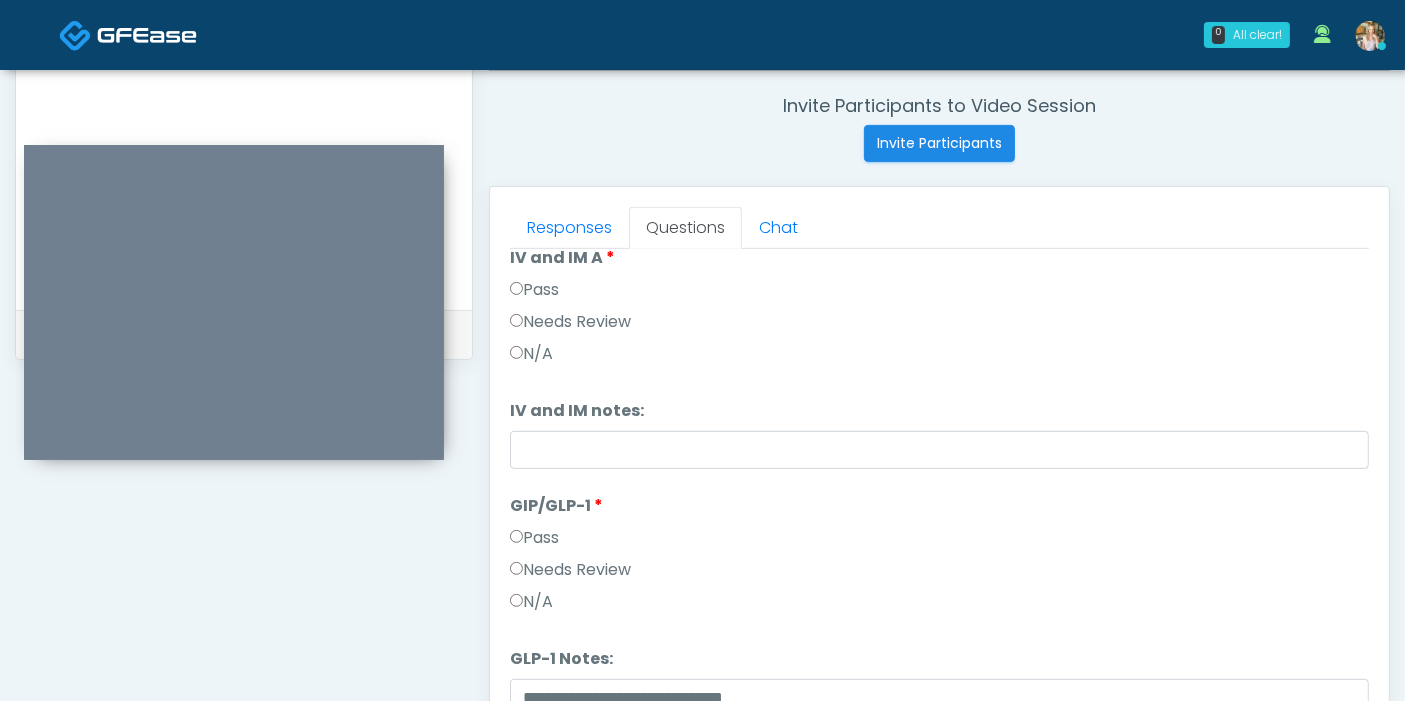 scroll, scrollTop: 81, scrollLeft: 0, axis: vertical 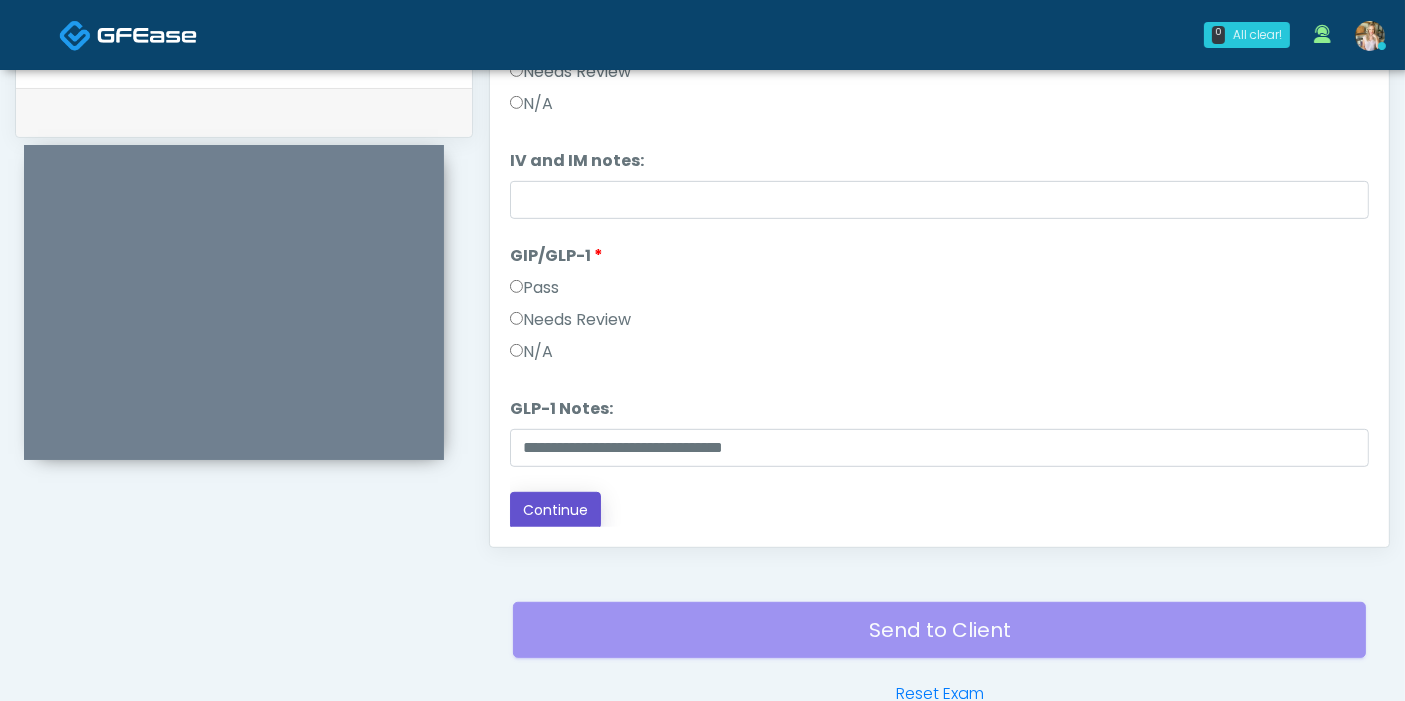 click on "Continue" at bounding box center [555, 510] 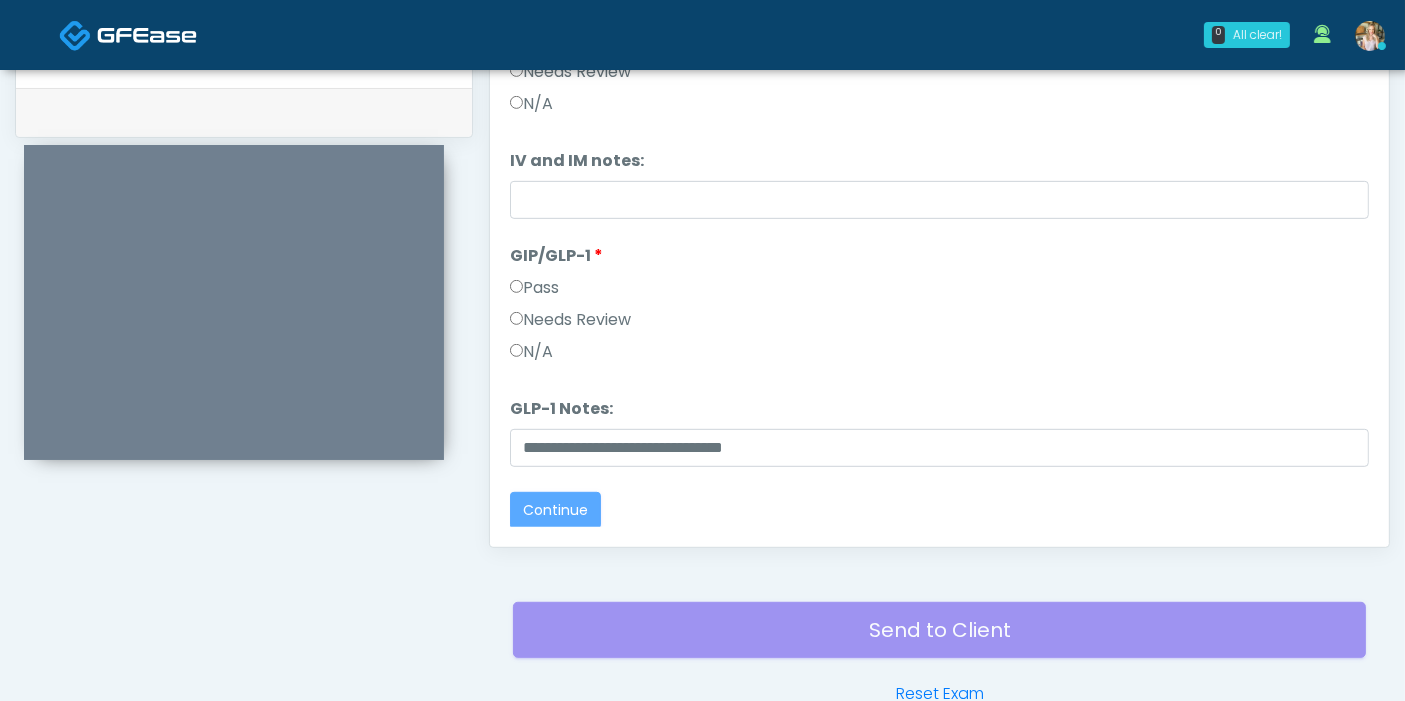 scroll, scrollTop: 0, scrollLeft: 0, axis: both 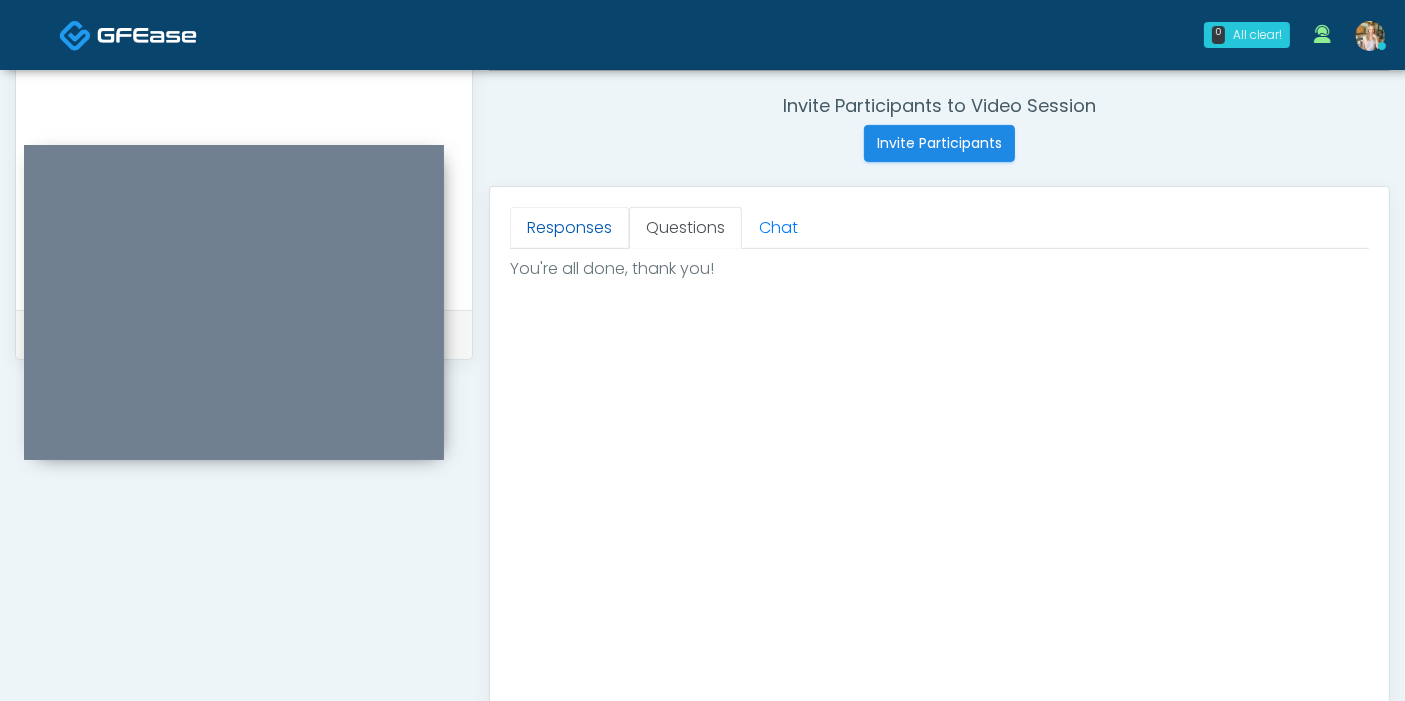 click on "Responses" at bounding box center [569, 228] 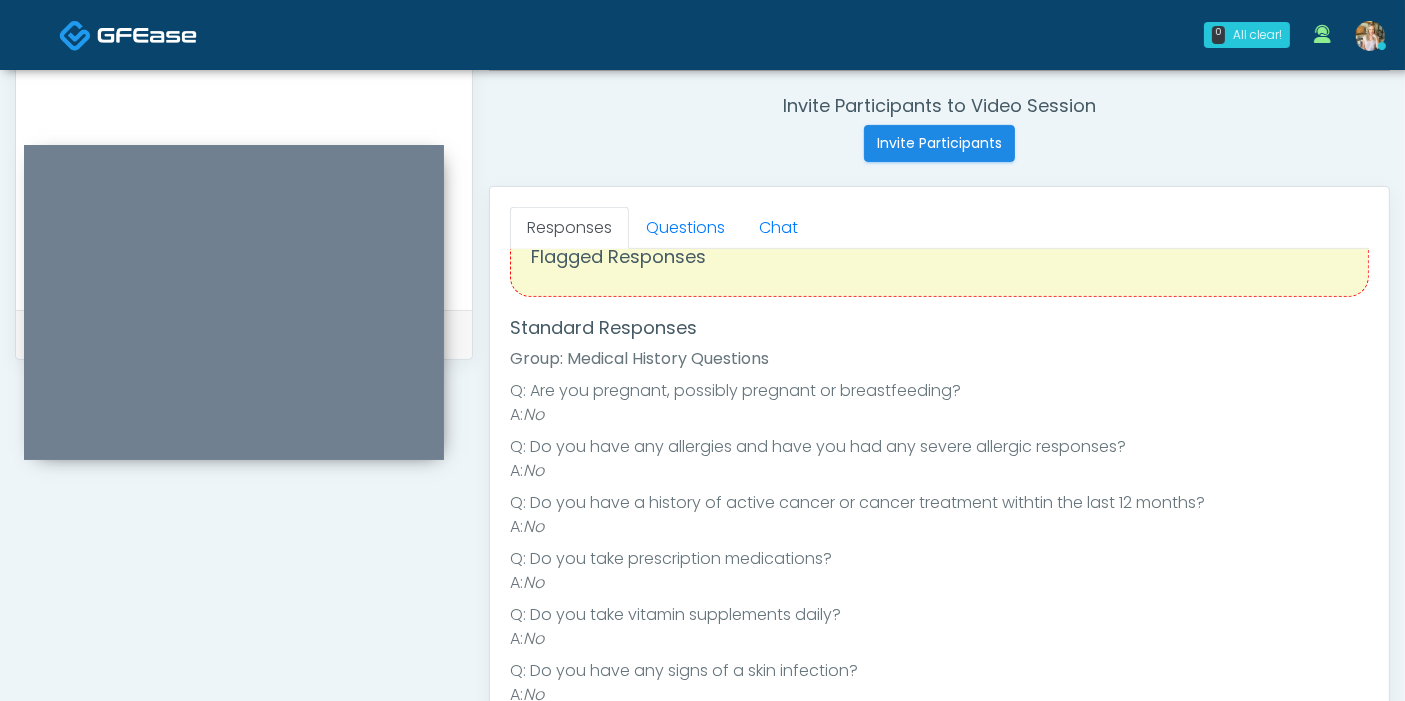scroll, scrollTop: 81, scrollLeft: 0, axis: vertical 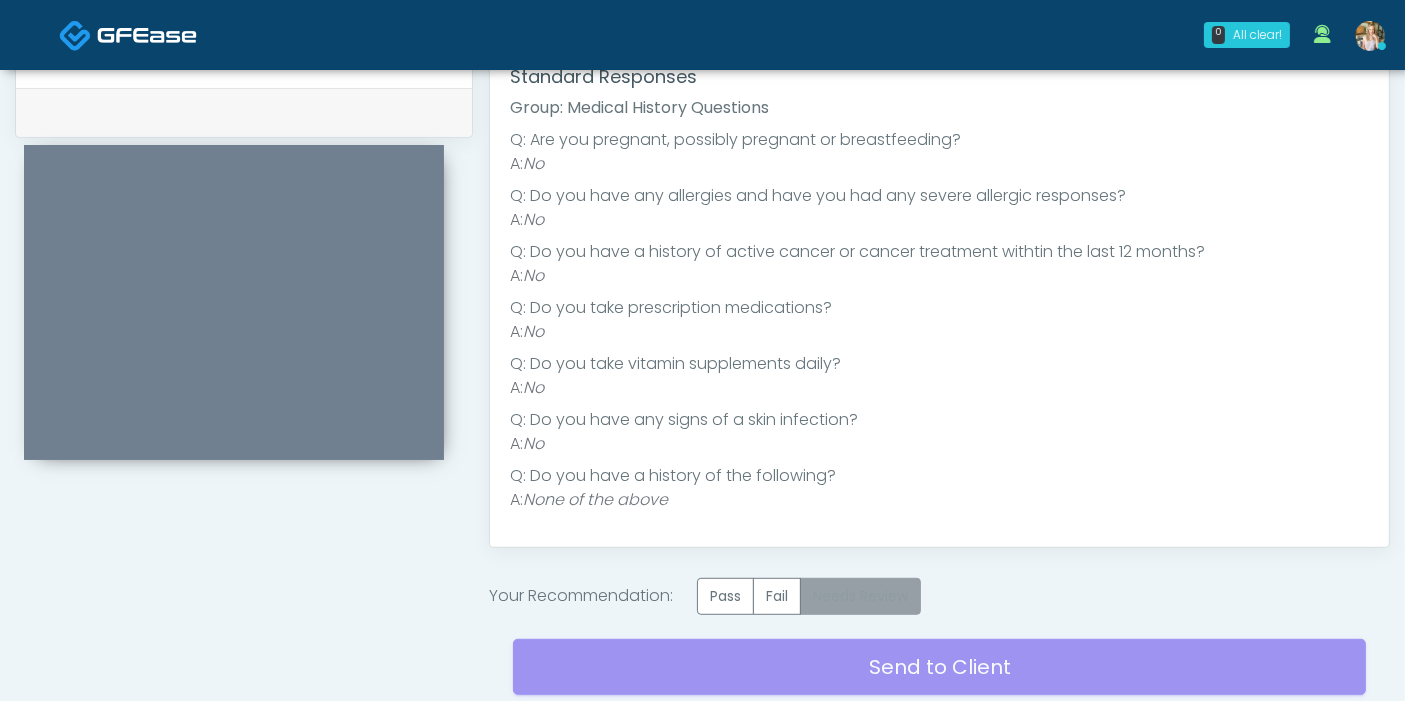 click on "Needs Review" at bounding box center [860, 596] 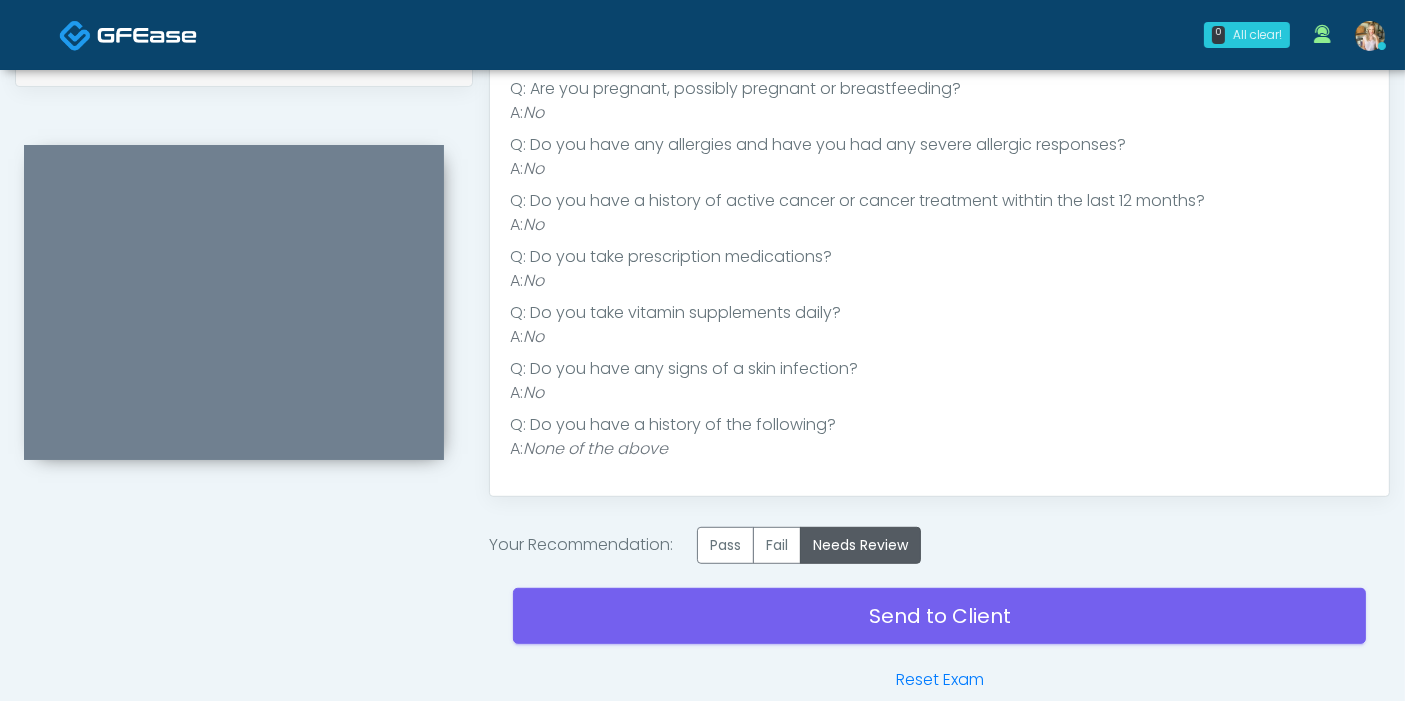 scroll, scrollTop: 979, scrollLeft: 0, axis: vertical 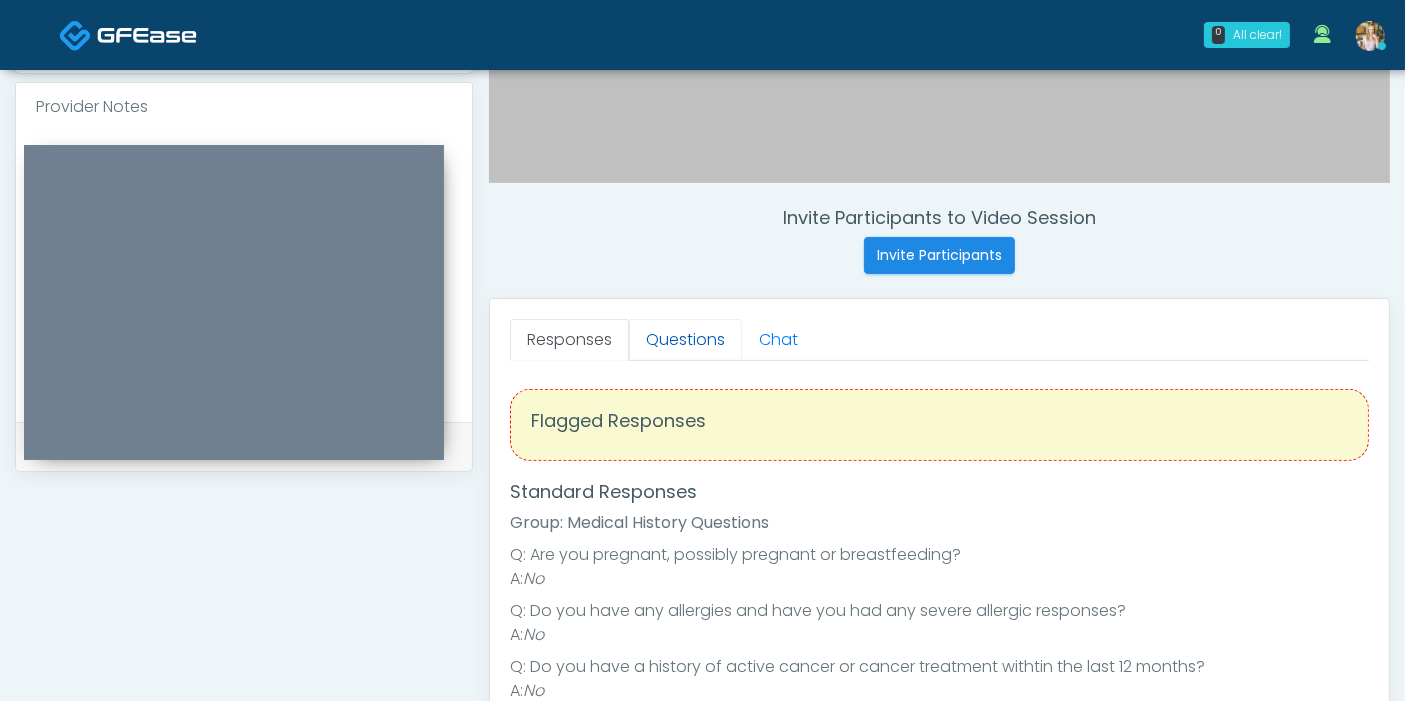 click on "Questions" at bounding box center [685, 340] 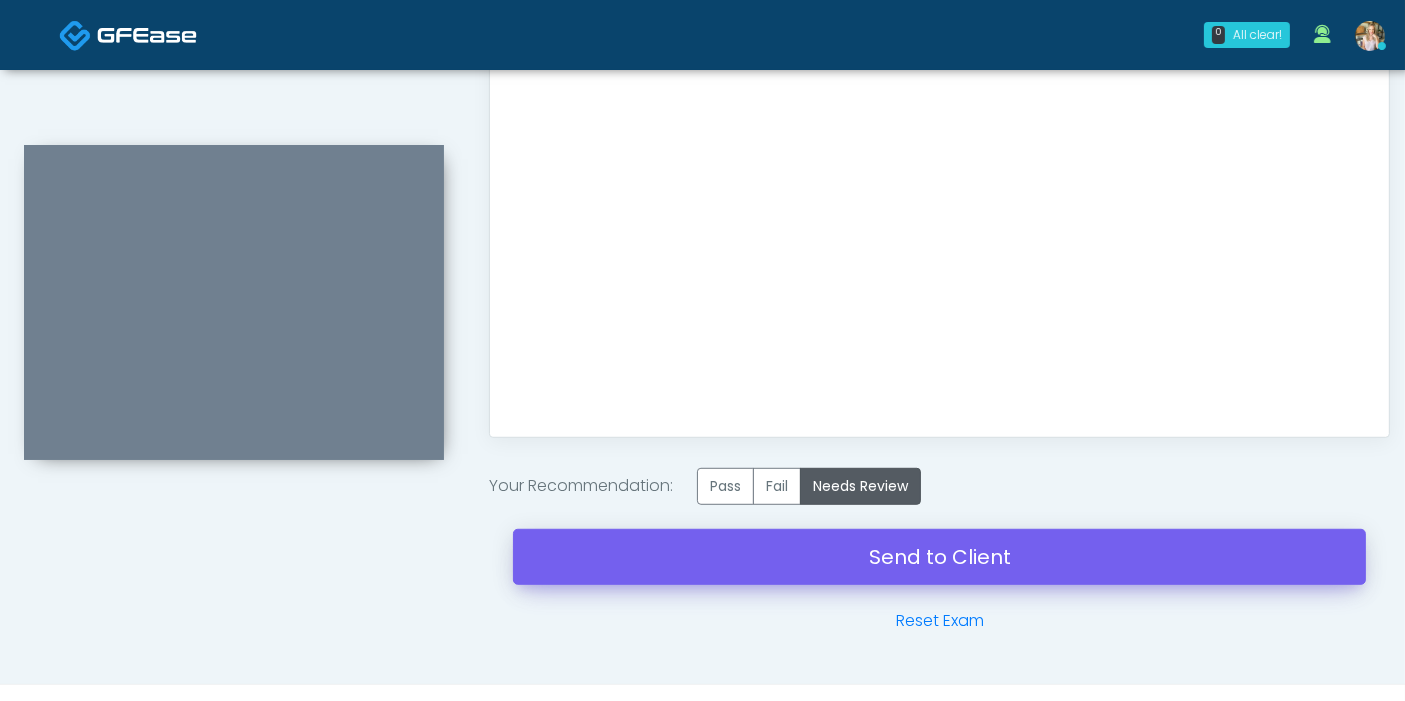scroll, scrollTop: 1090, scrollLeft: 0, axis: vertical 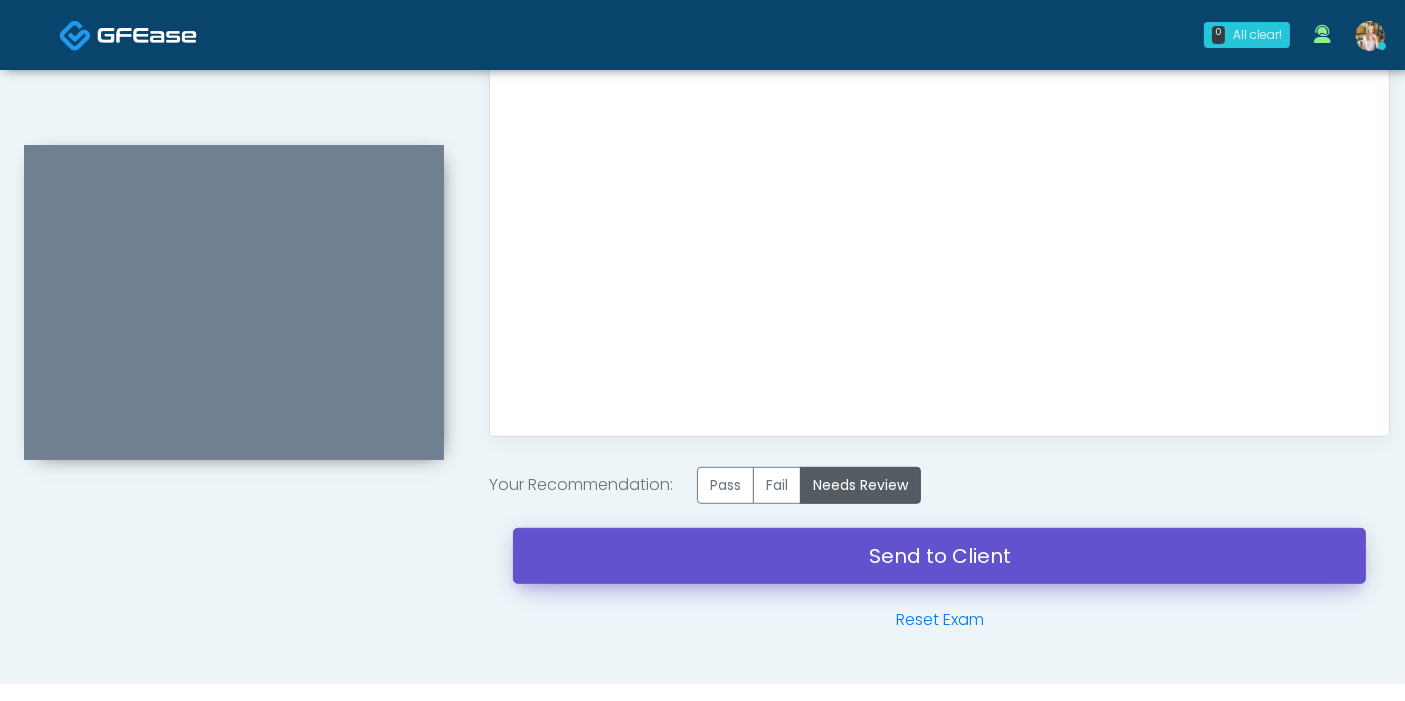 click on "Send to Client" at bounding box center [939, 556] 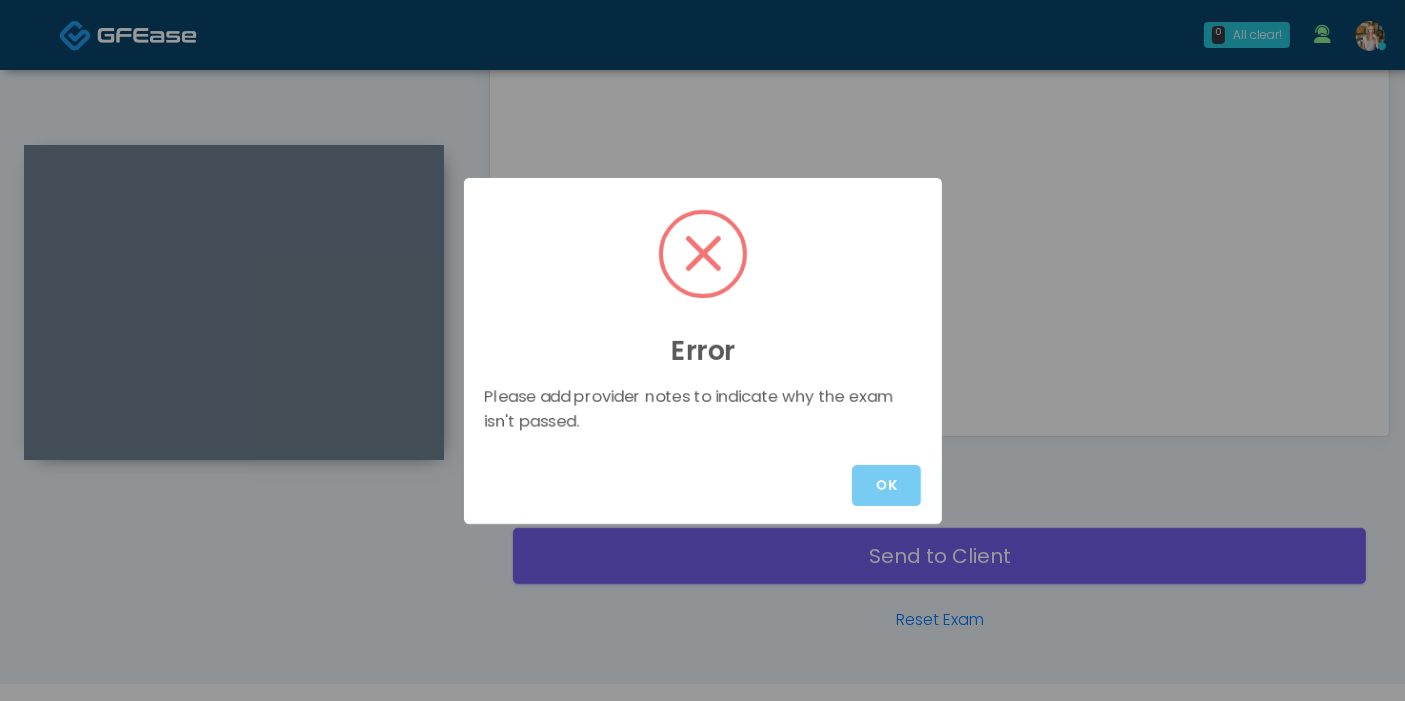 click on "OK" at bounding box center [886, 485] 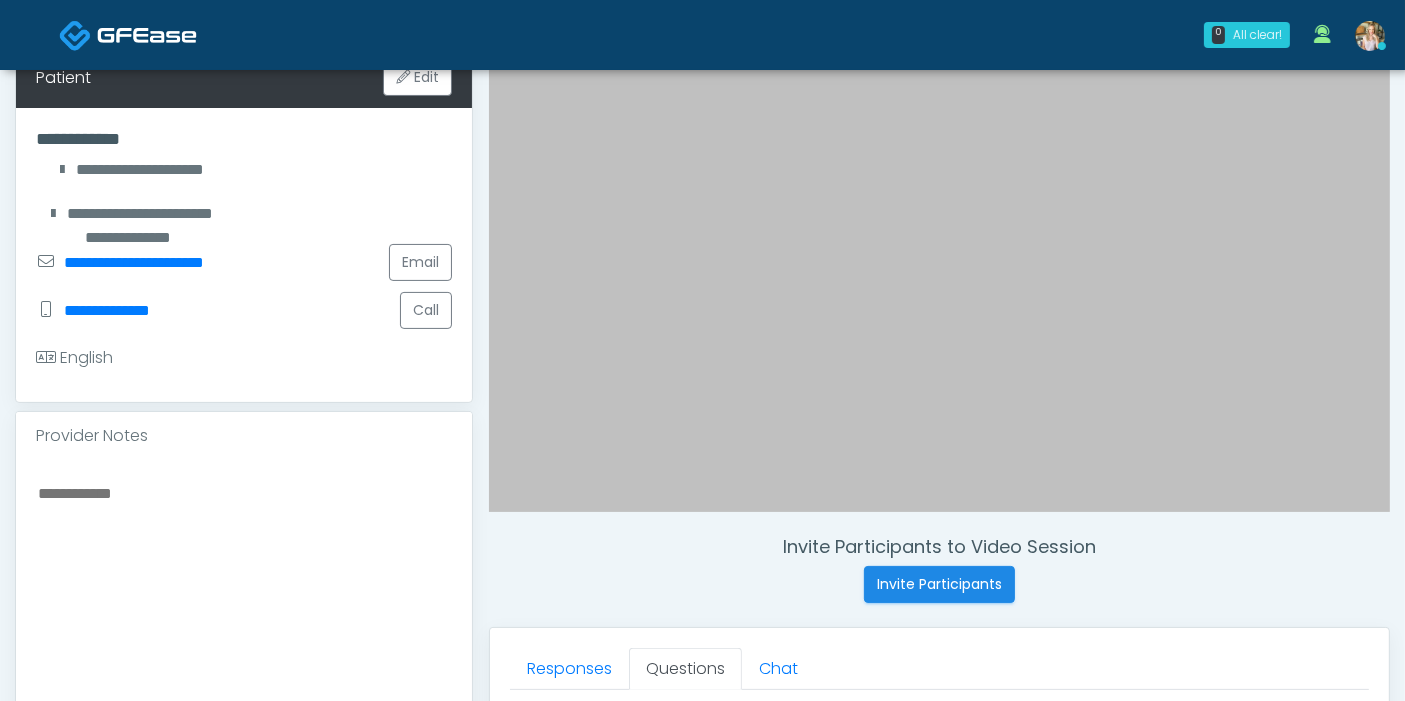scroll, scrollTop: 349, scrollLeft: 0, axis: vertical 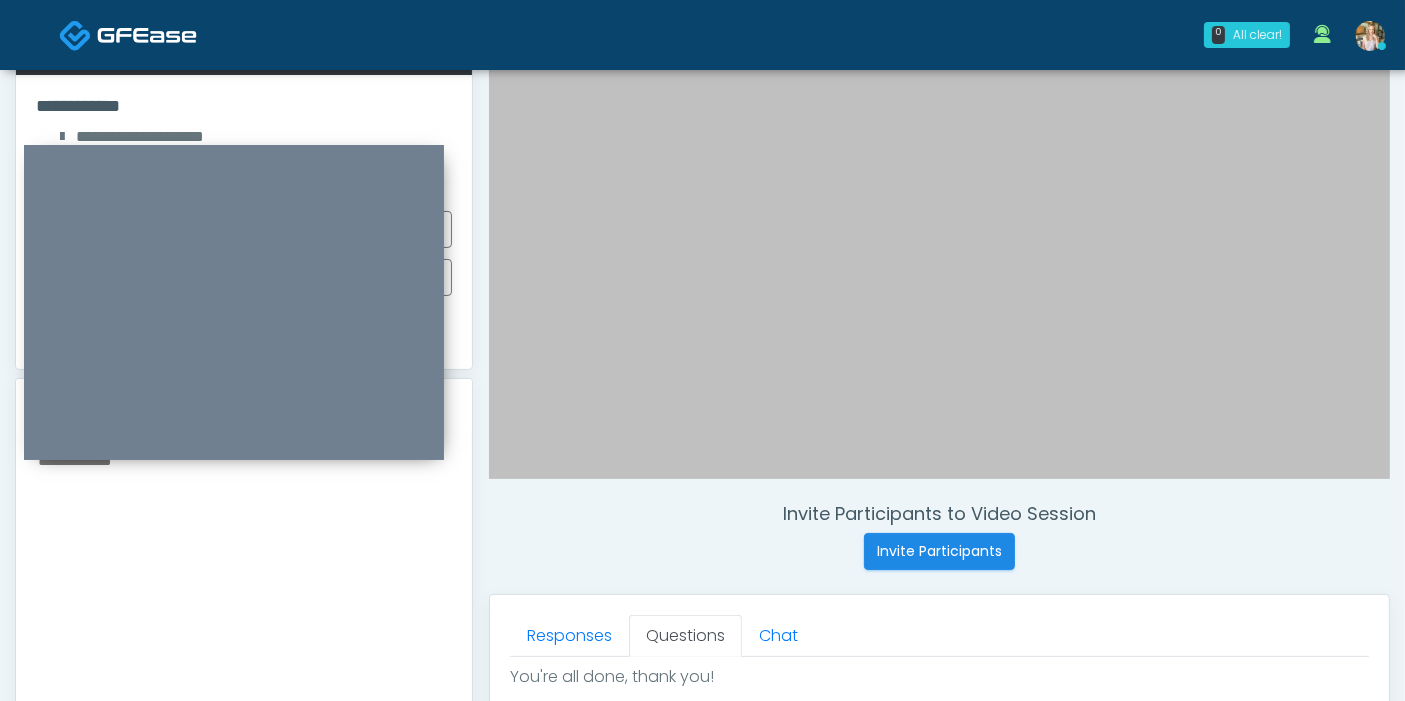 click at bounding box center [234, 314] 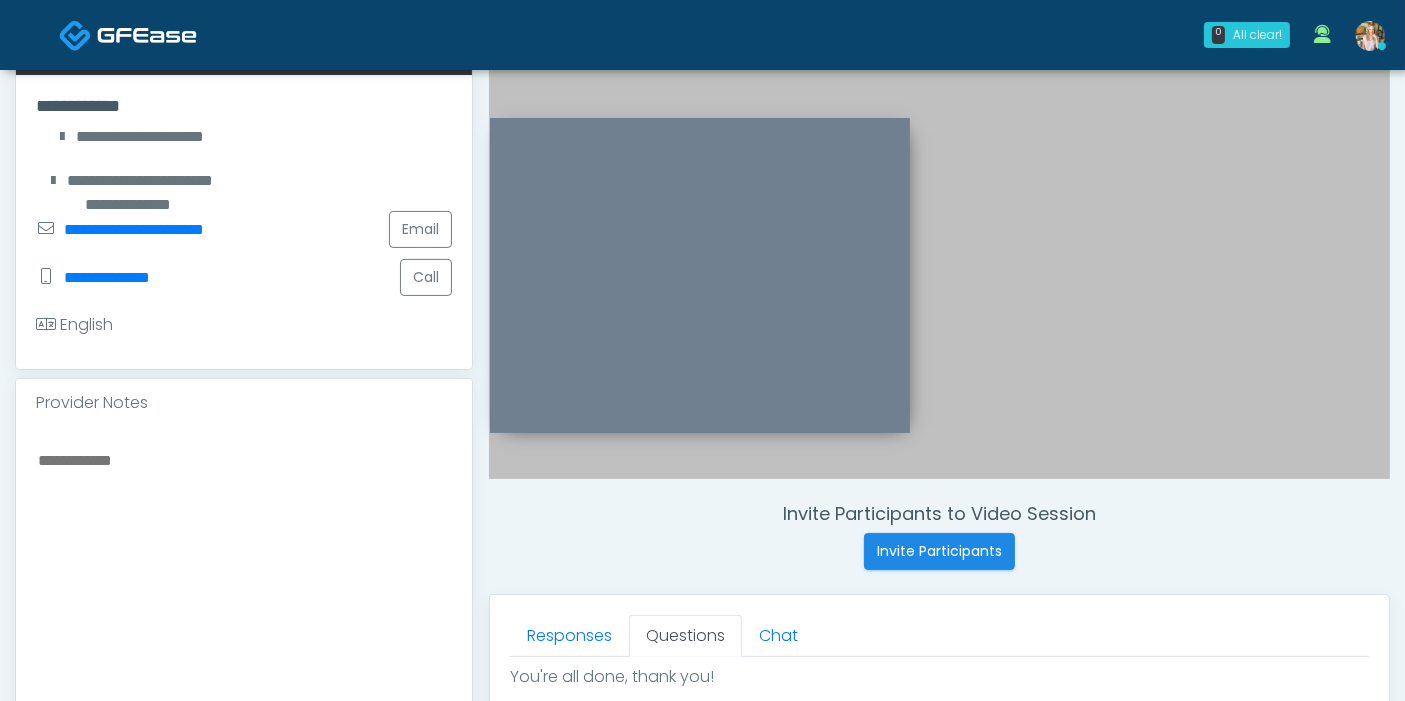 drag, startPoint x: 43, startPoint y: 159, endPoint x: 622, endPoint y: 78, distance: 584.63837 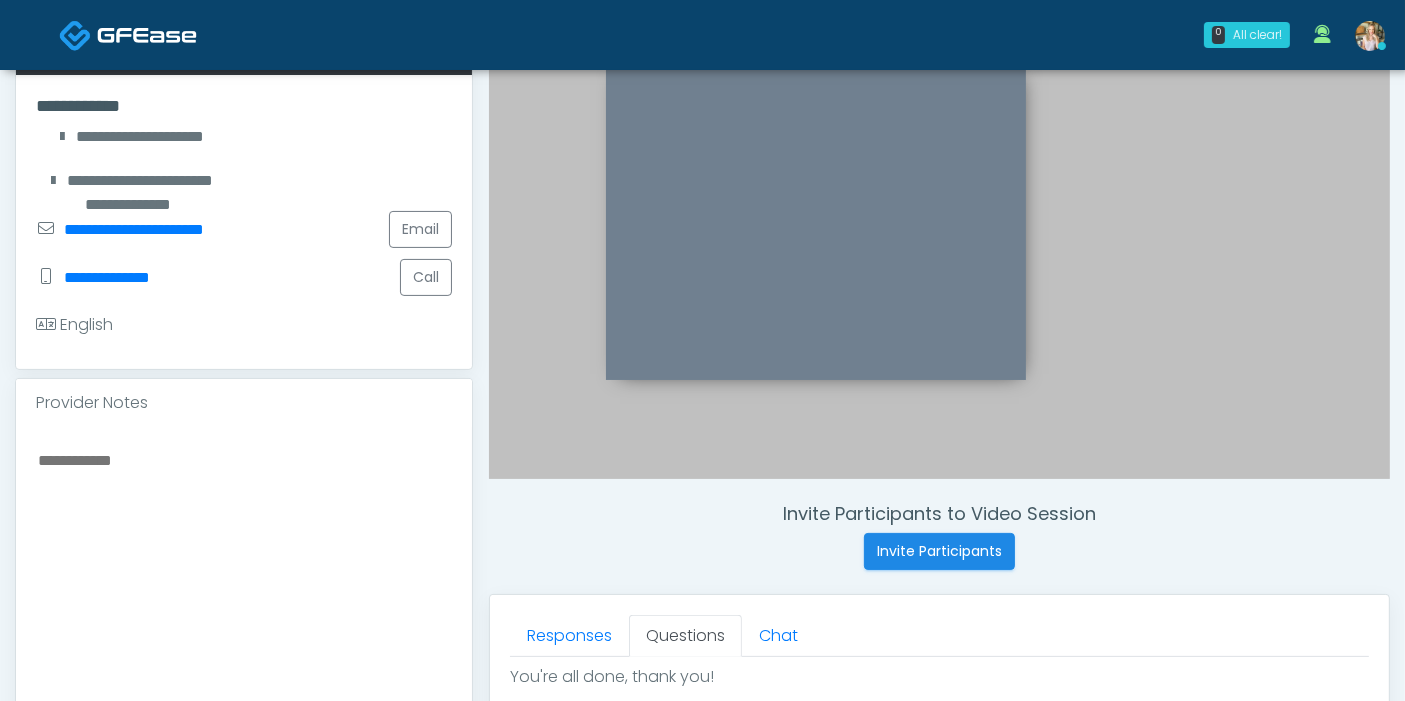 click at bounding box center [244, 569] 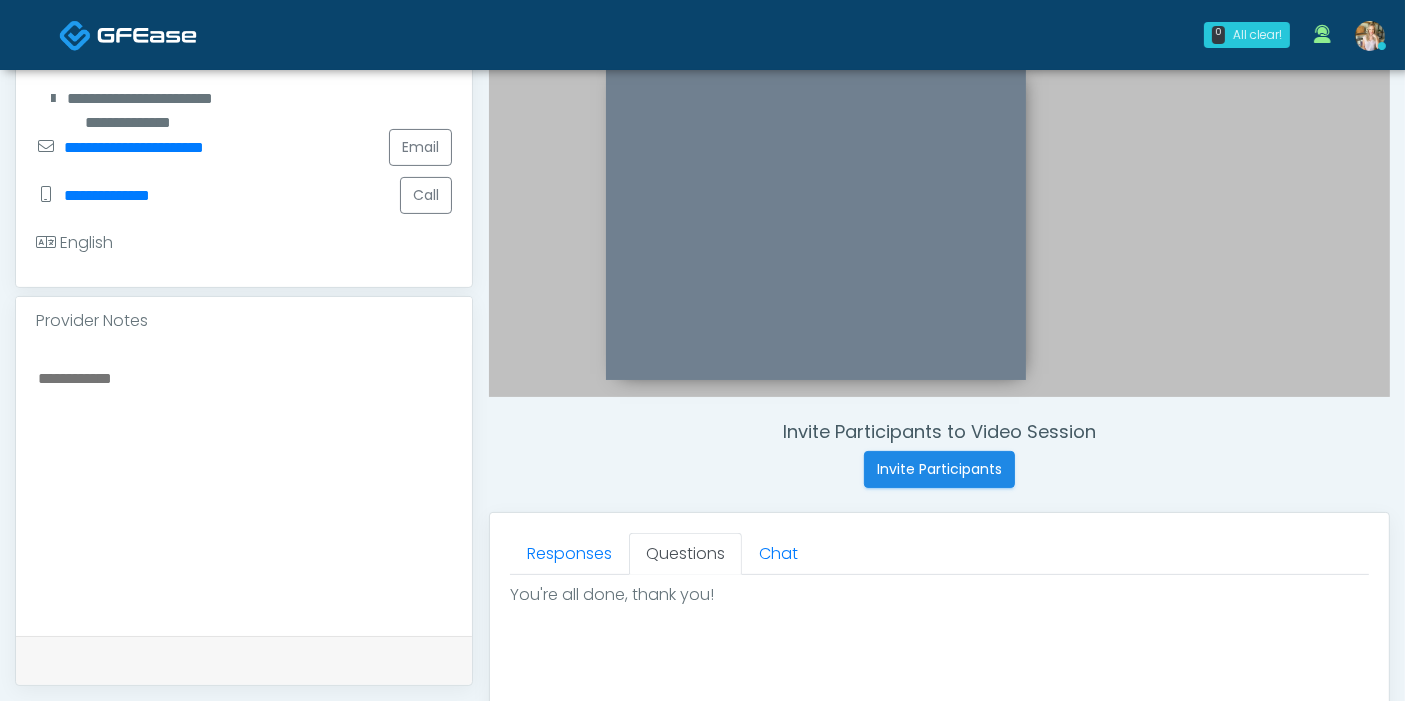 scroll, scrollTop: 460, scrollLeft: 0, axis: vertical 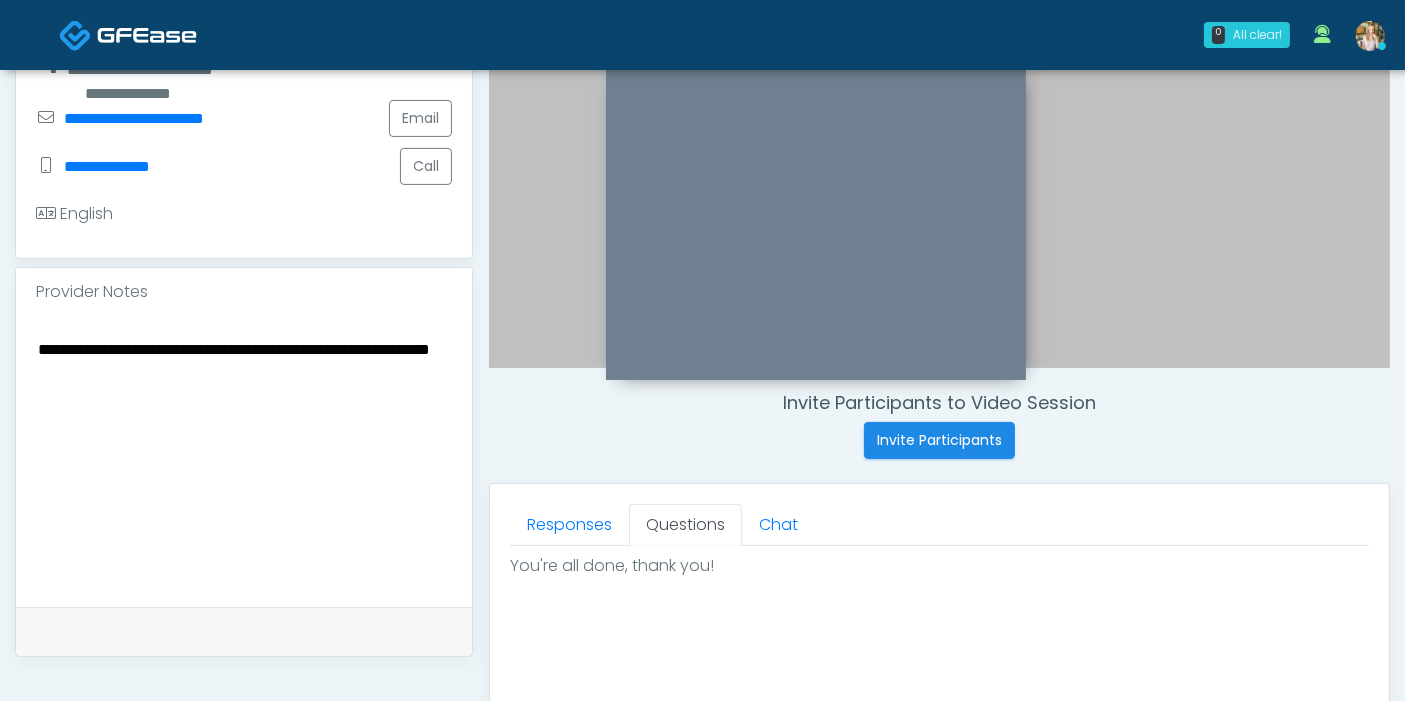 click on "**********" at bounding box center [244, 458] 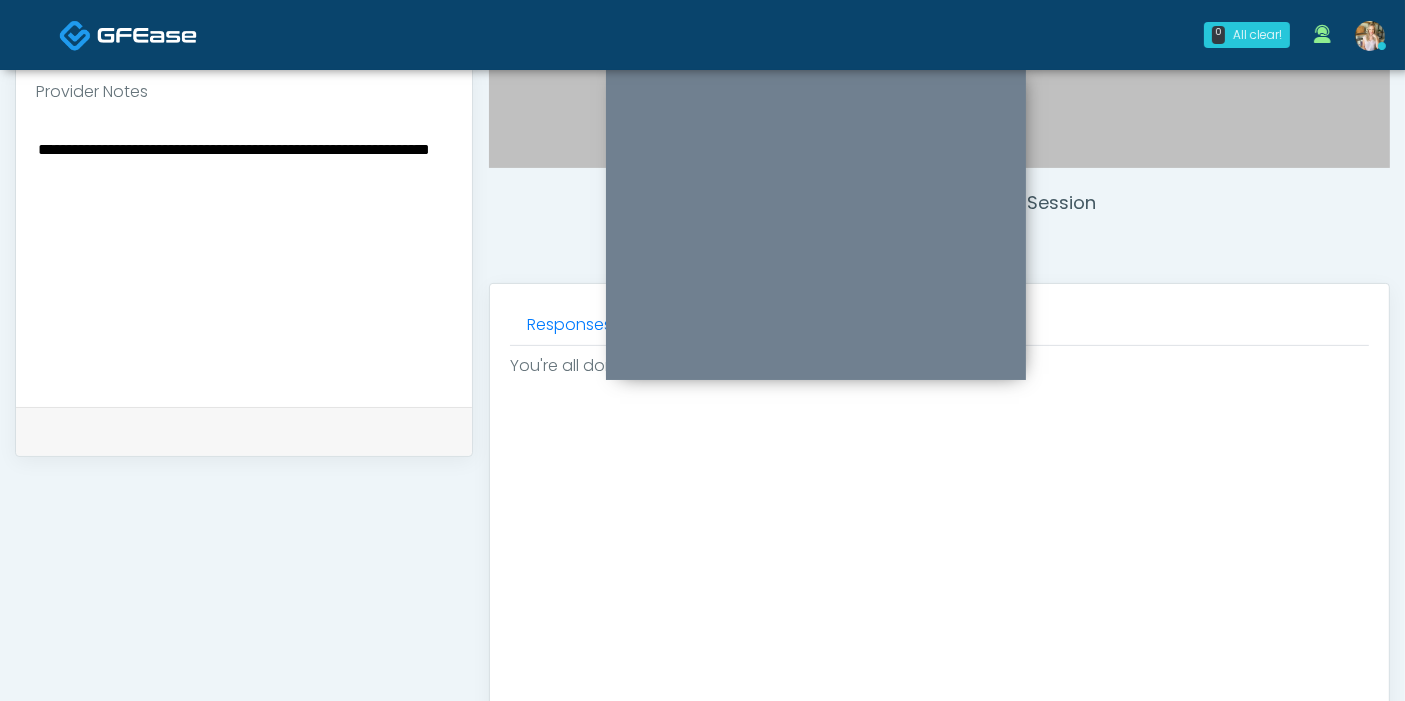 scroll, scrollTop: 571, scrollLeft: 0, axis: vertical 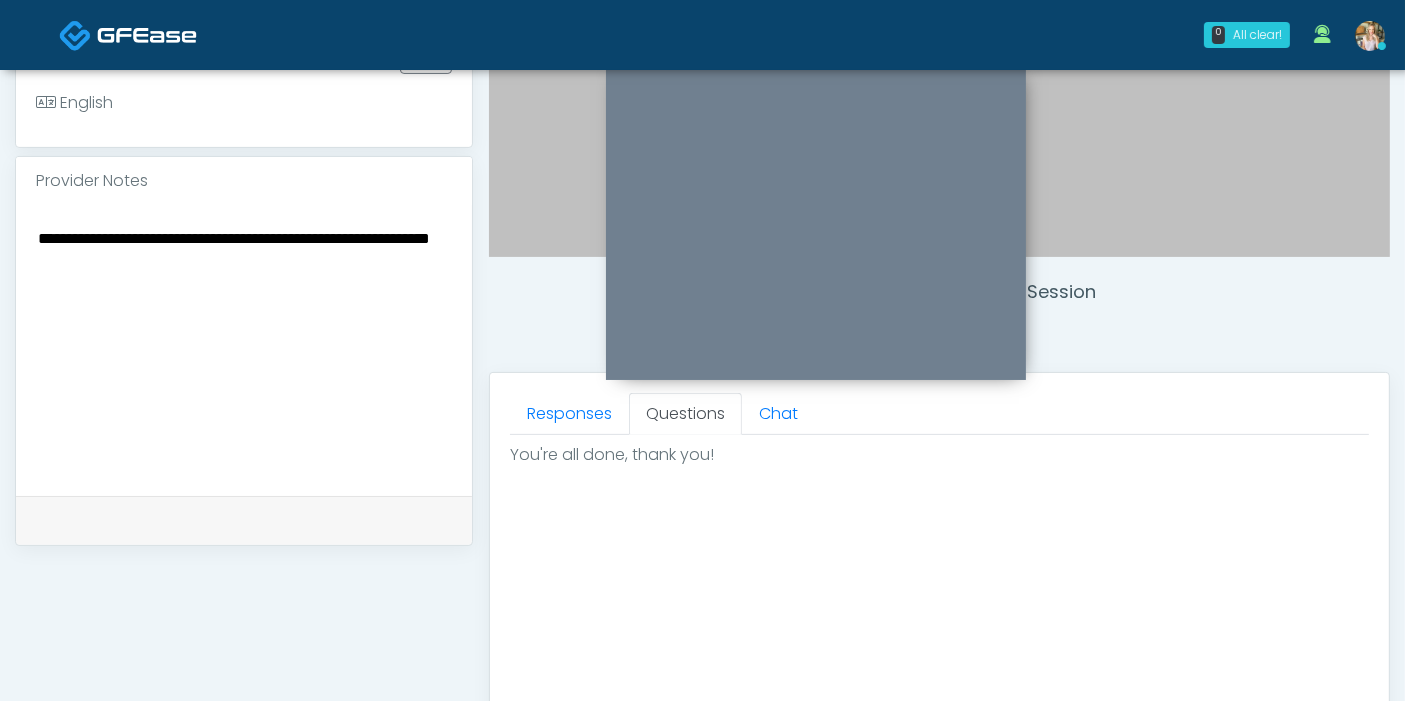type on "**********" 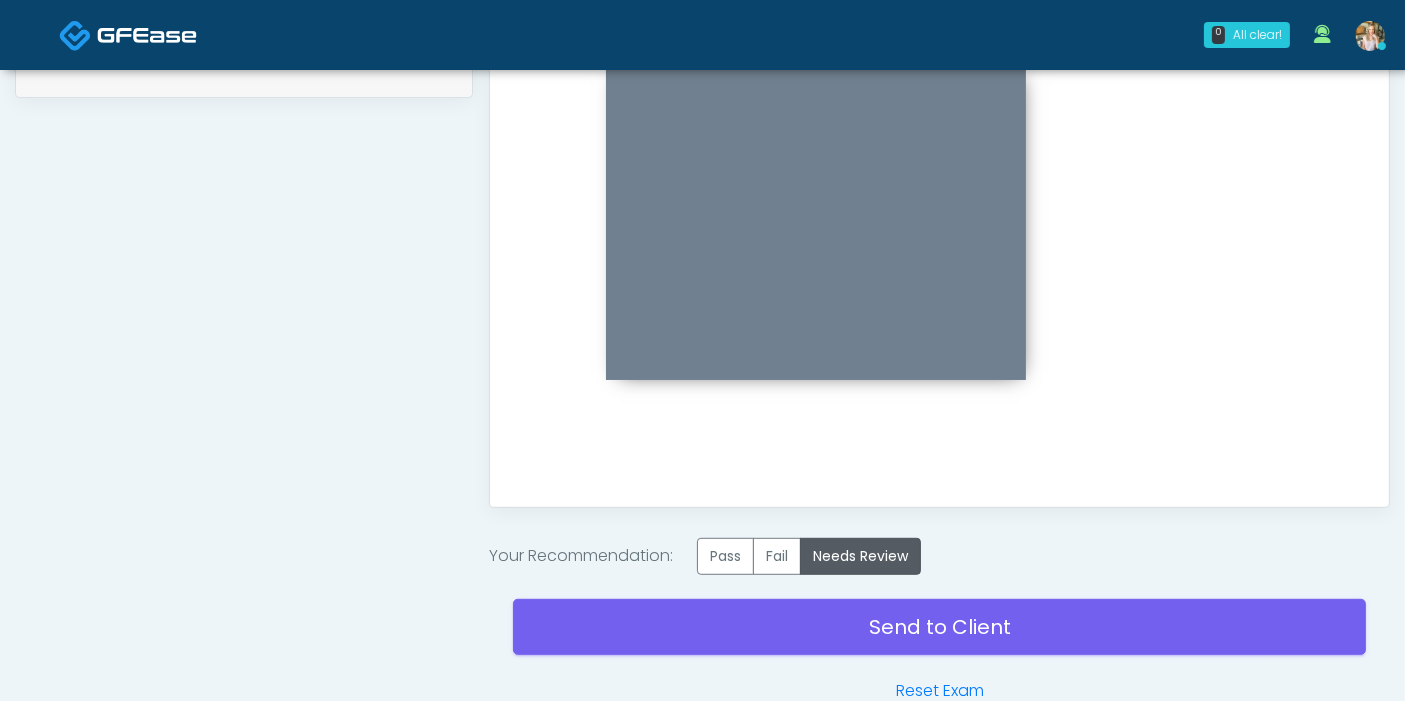 scroll, scrollTop: 1127, scrollLeft: 0, axis: vertical 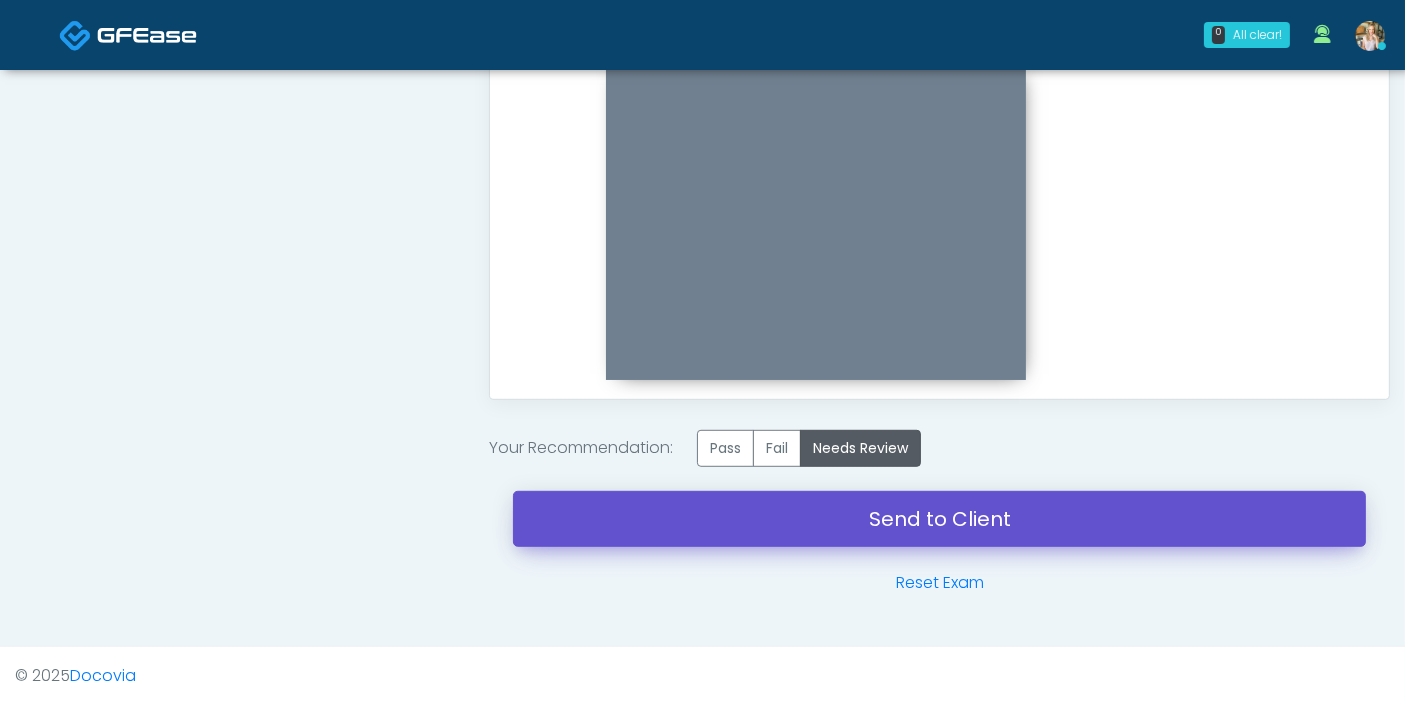 click on "Send to Client" at bounding box center (939, 519) 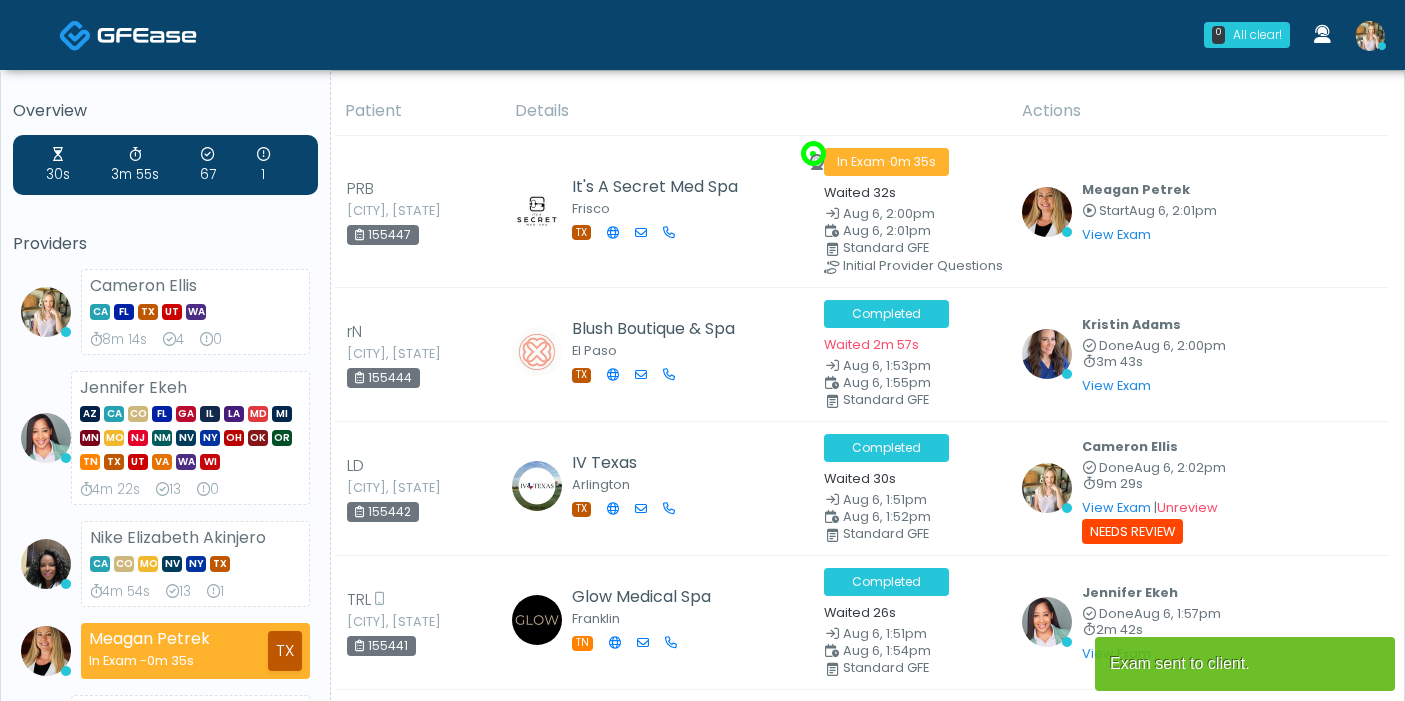 scroll, scrollTop: 0, scrollLeft: 0, axis: both 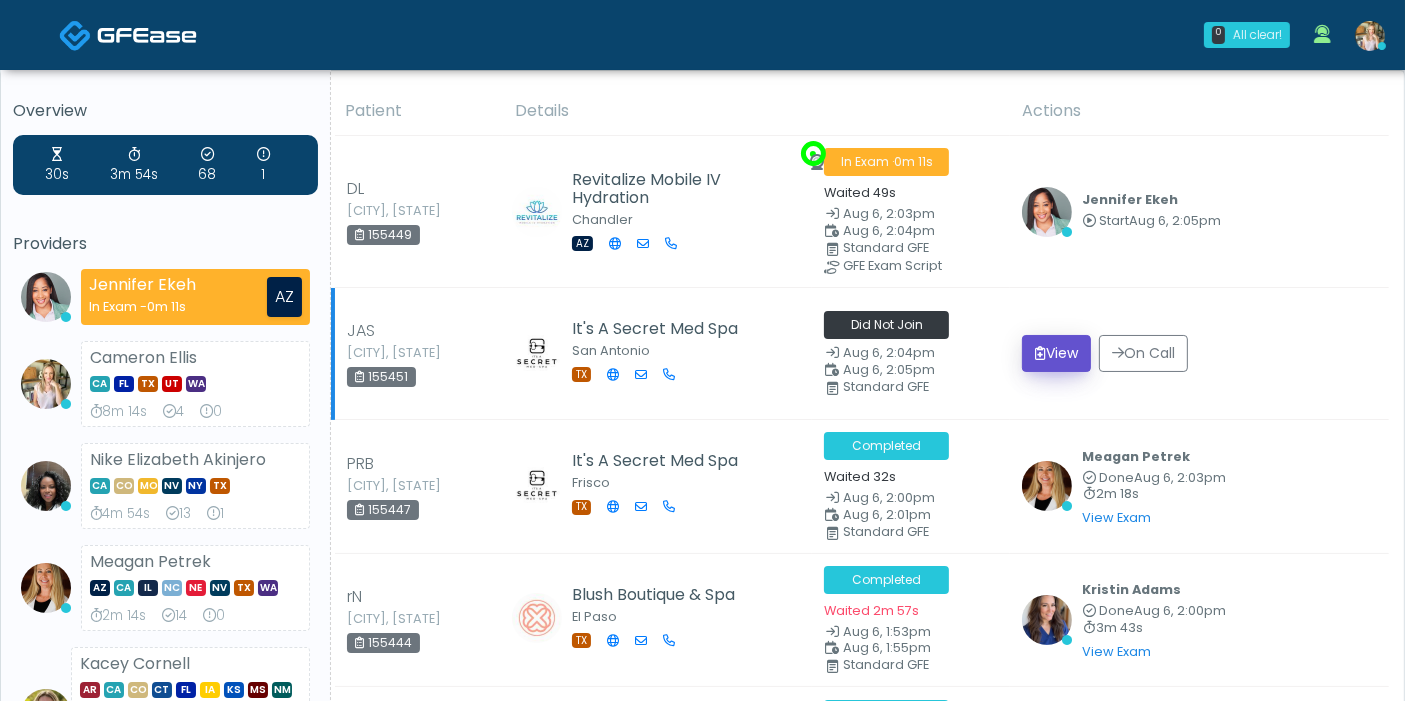 click on "View" at bounding box center [1056, 353] 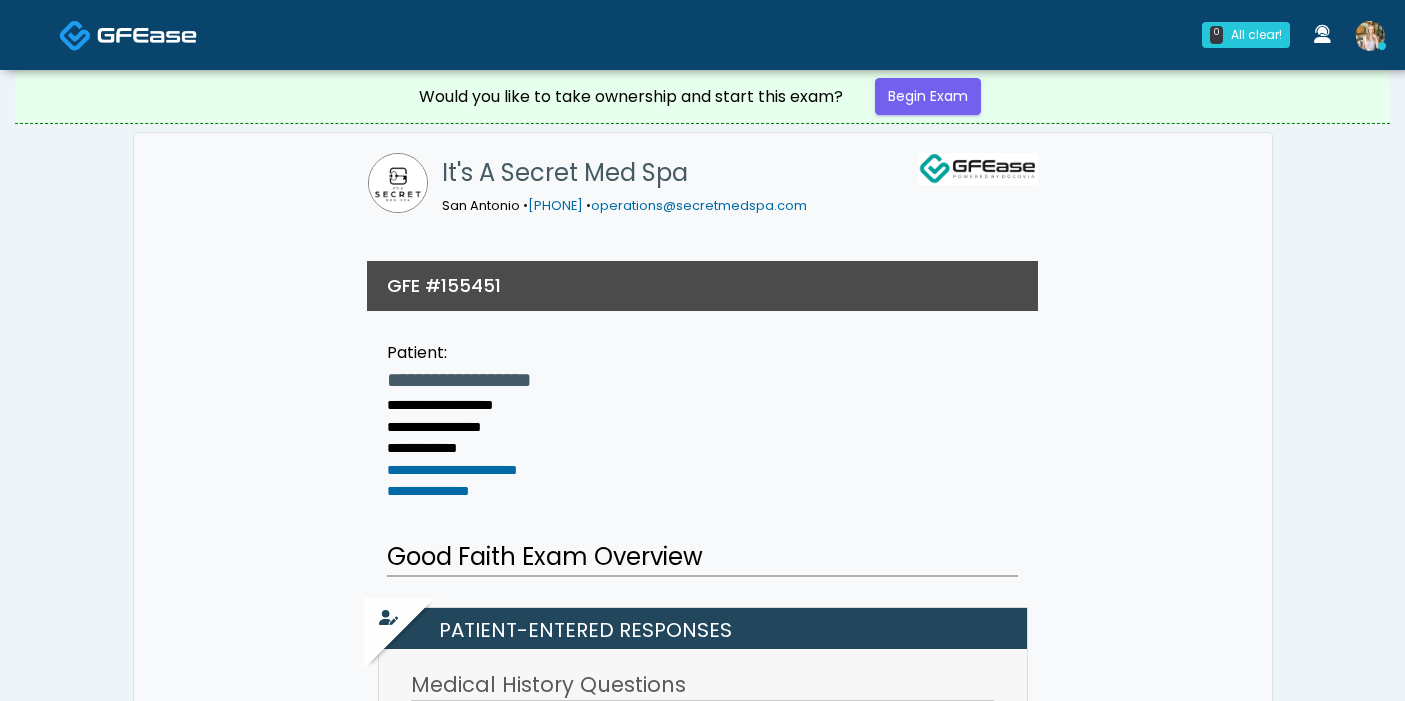 scroll, scrollTop: 0, scrollLeft: 0, axis: both 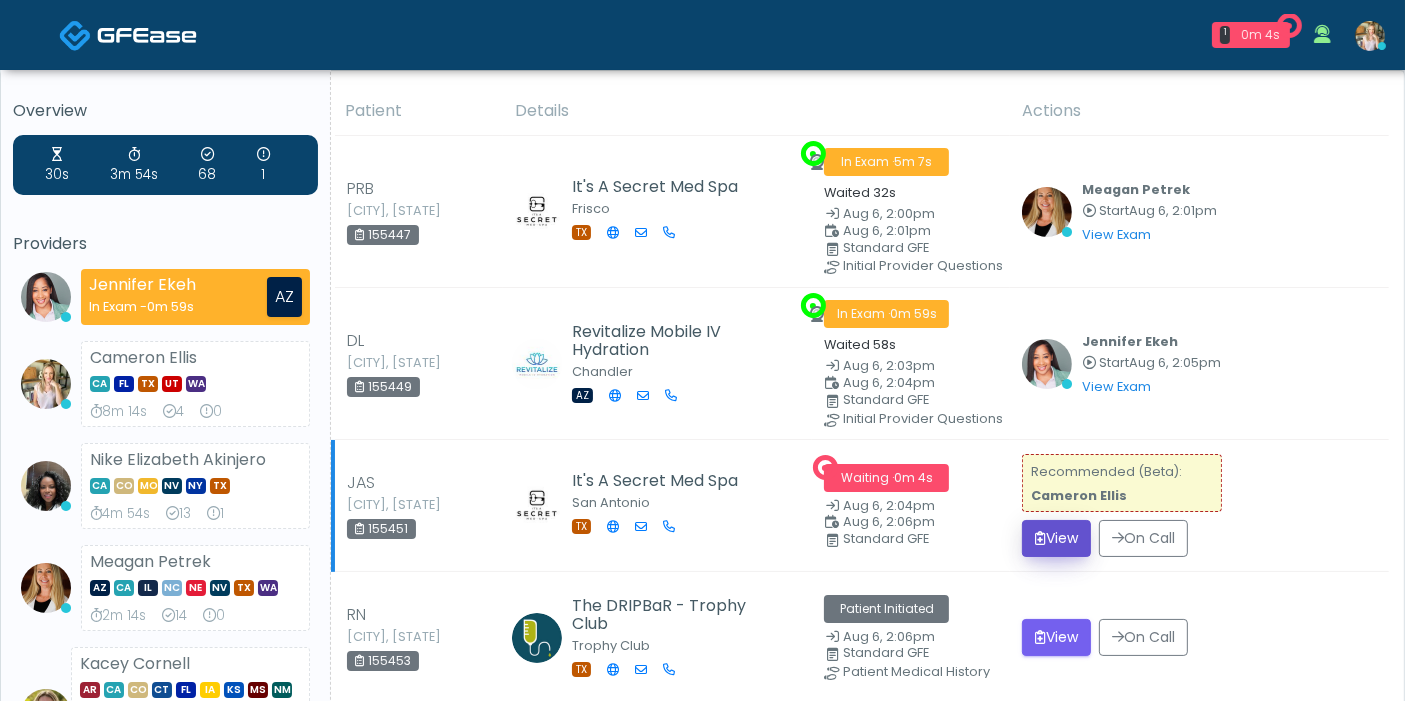 click on "View" at bounding box center [1056, 538] 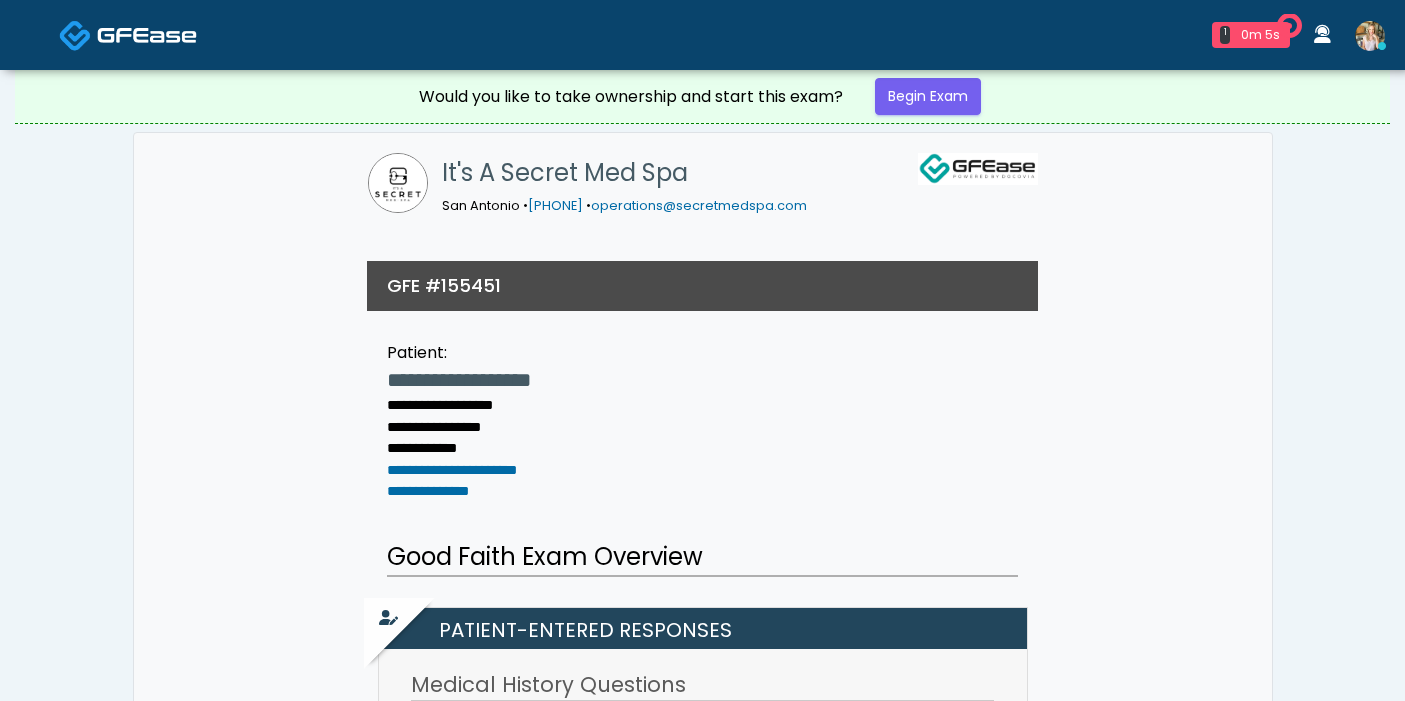 scroll, scrollTop: 0, scrollLeft: 0, axis: both 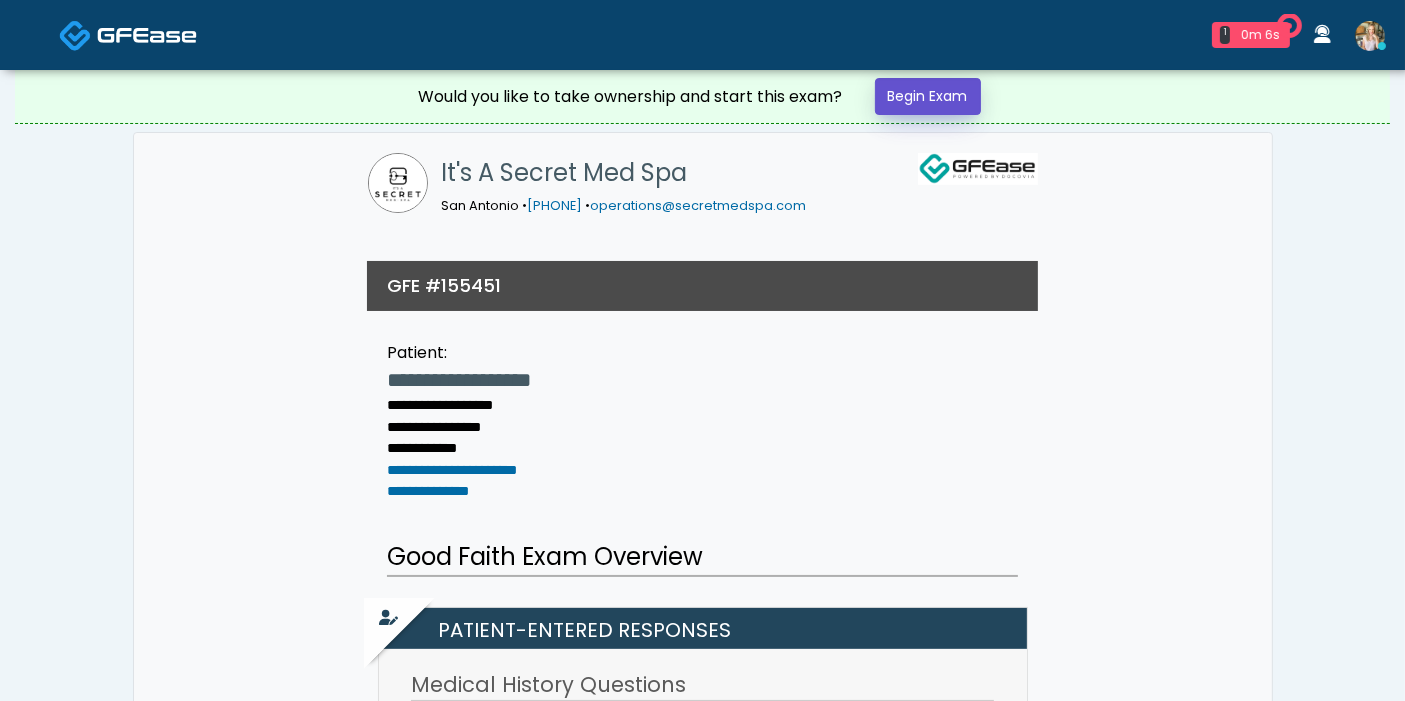 click on "Begin Exam" at bounding box center [928, 96] 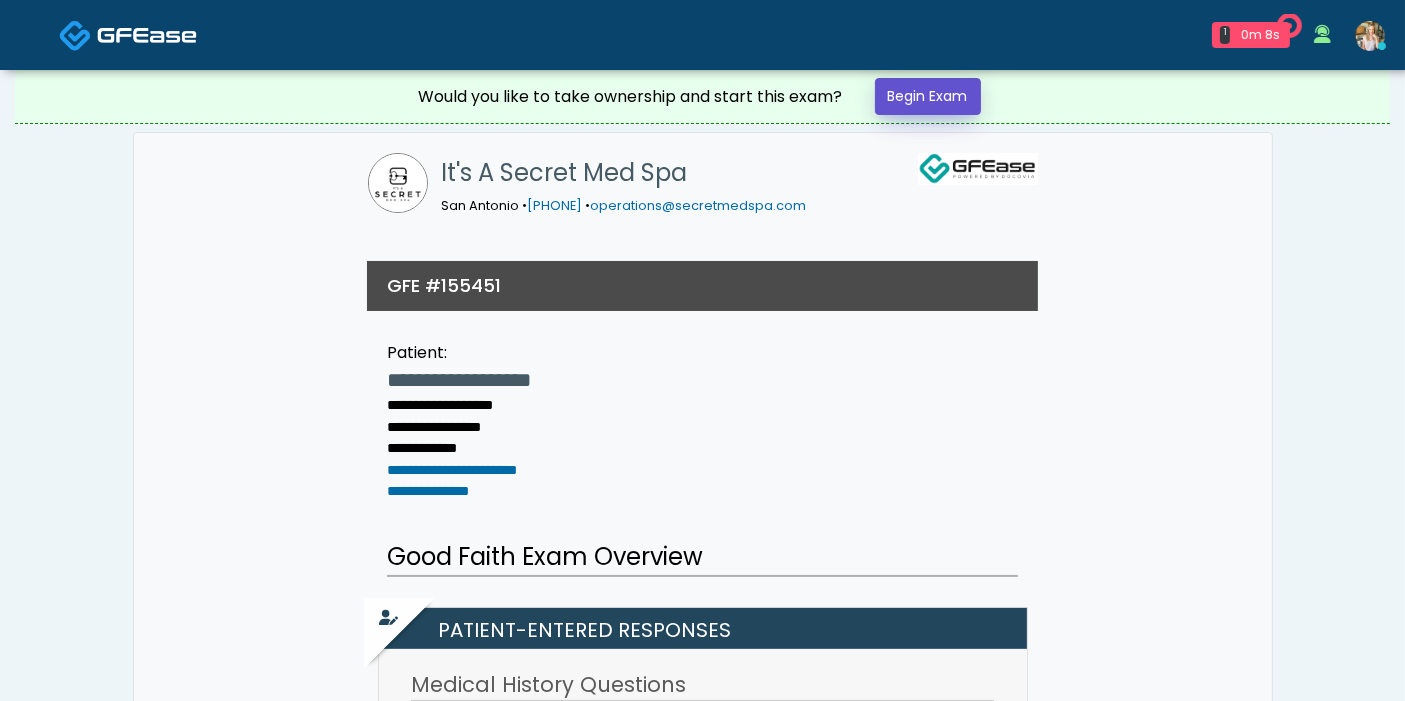 scroll, scrollTop: 0, scrollLeft: 0, axis: both 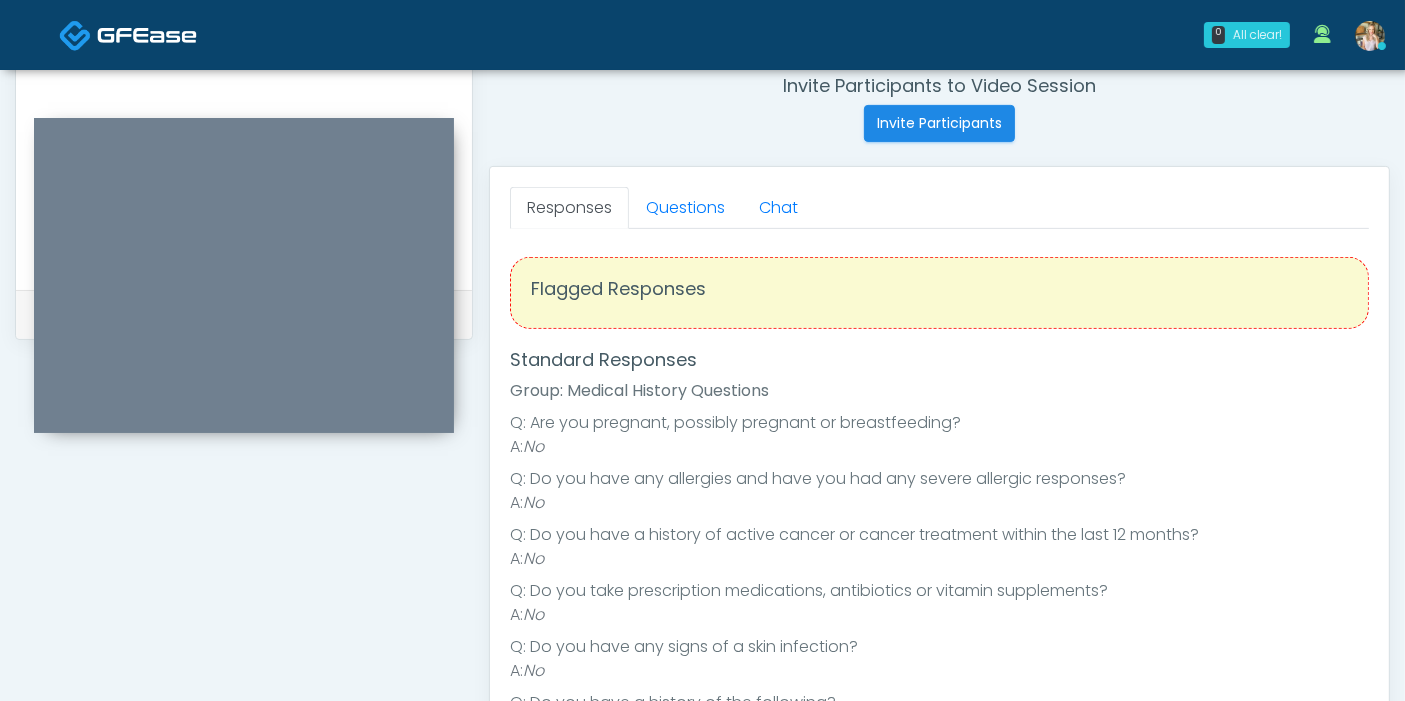 drag, startPoint x: 716, startPoint y: 84, endPoint x: 144, endPoint y: 136, distance: 574.35876 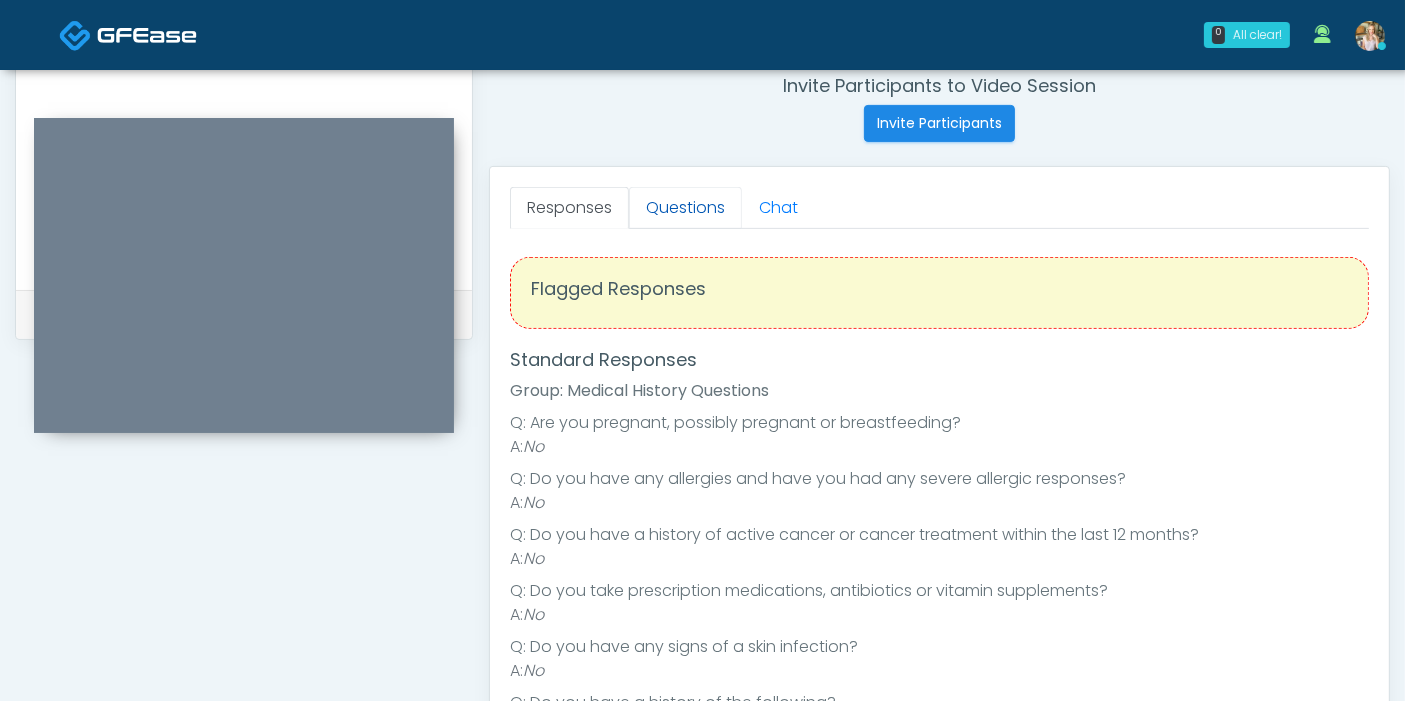 click on "Questions" at bounding box center (685, 208) 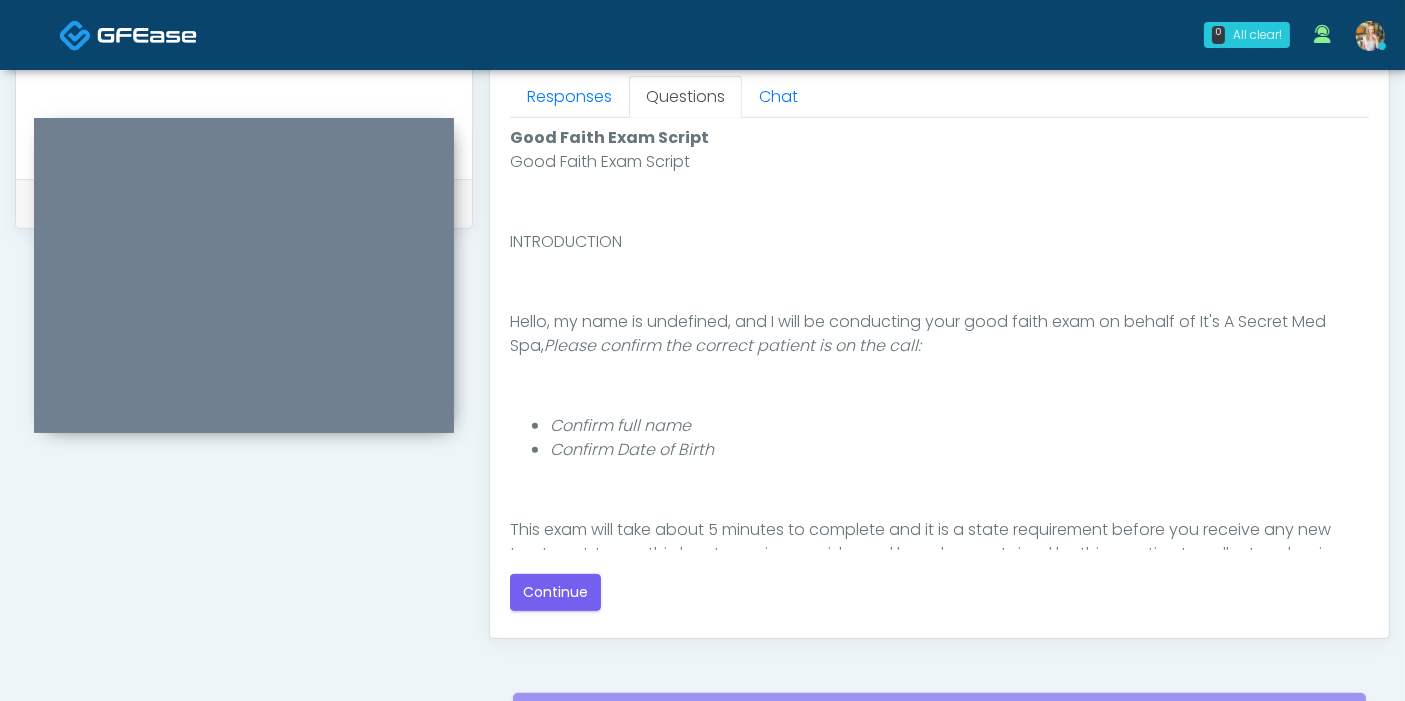 scroll, scrollTop: 1000, scrollLeft: 0, axis: vertical 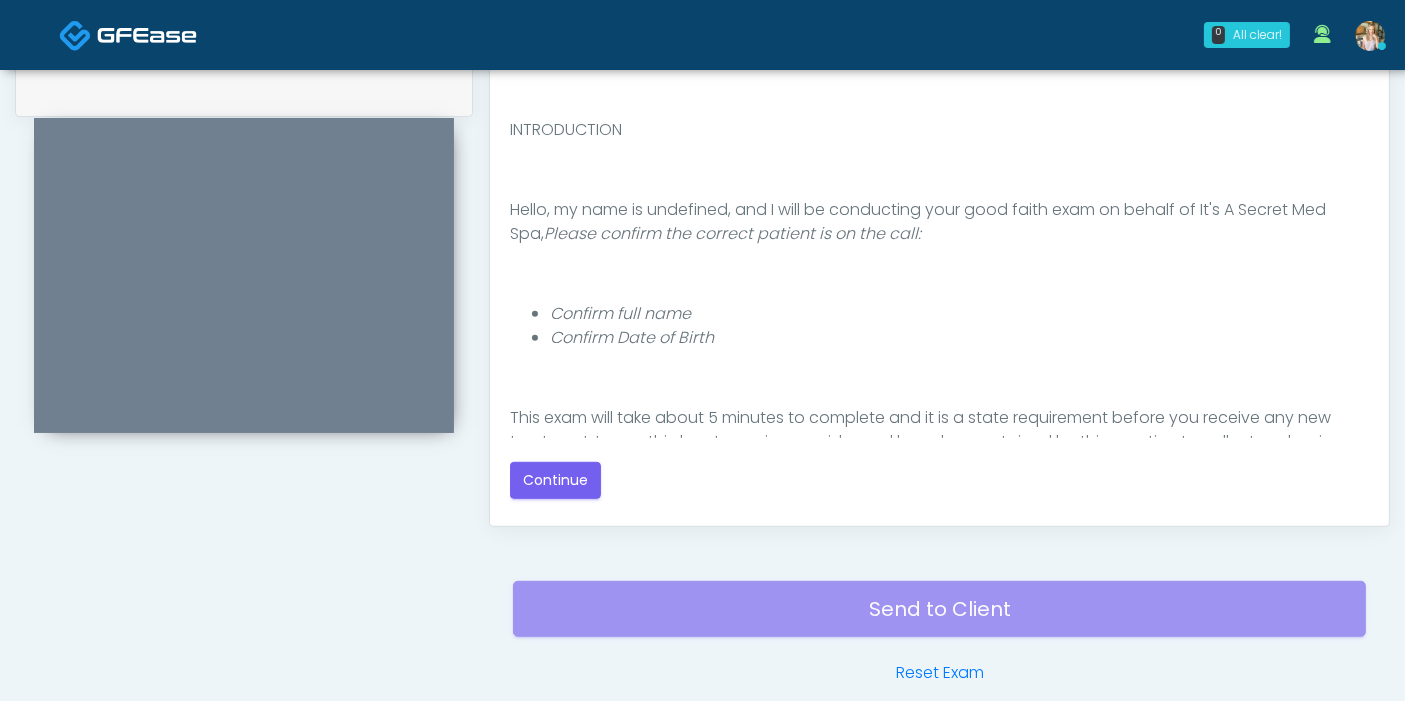 click on "Good Faith Exam Script INTRODUCTION Hello, my name is undefined, and I will be conducting your good faith exam on behalf of It's A Secret Med Spa,  Please confirm the correct patient is on the call: Confirm full name Confirm Date of Birth ﻿﻿ This exam will take about 5 minutes to complete and it is a state requirement before you receive any new treatment. I am a third party service provider and have been retained by this practice to collect and review your medical history and ensure you're a good candidate for your treatment. all information collected, stored and transmitted as part of this exam is confidential and covered by the HIPAA act.  By authorizing me to proceed with this exam you certify that you understand the terms of this disclosure and you will provide accurate information to the best of your ability. Do you consent to proceed with this virtual exam?" at bounding box center [939, 238] 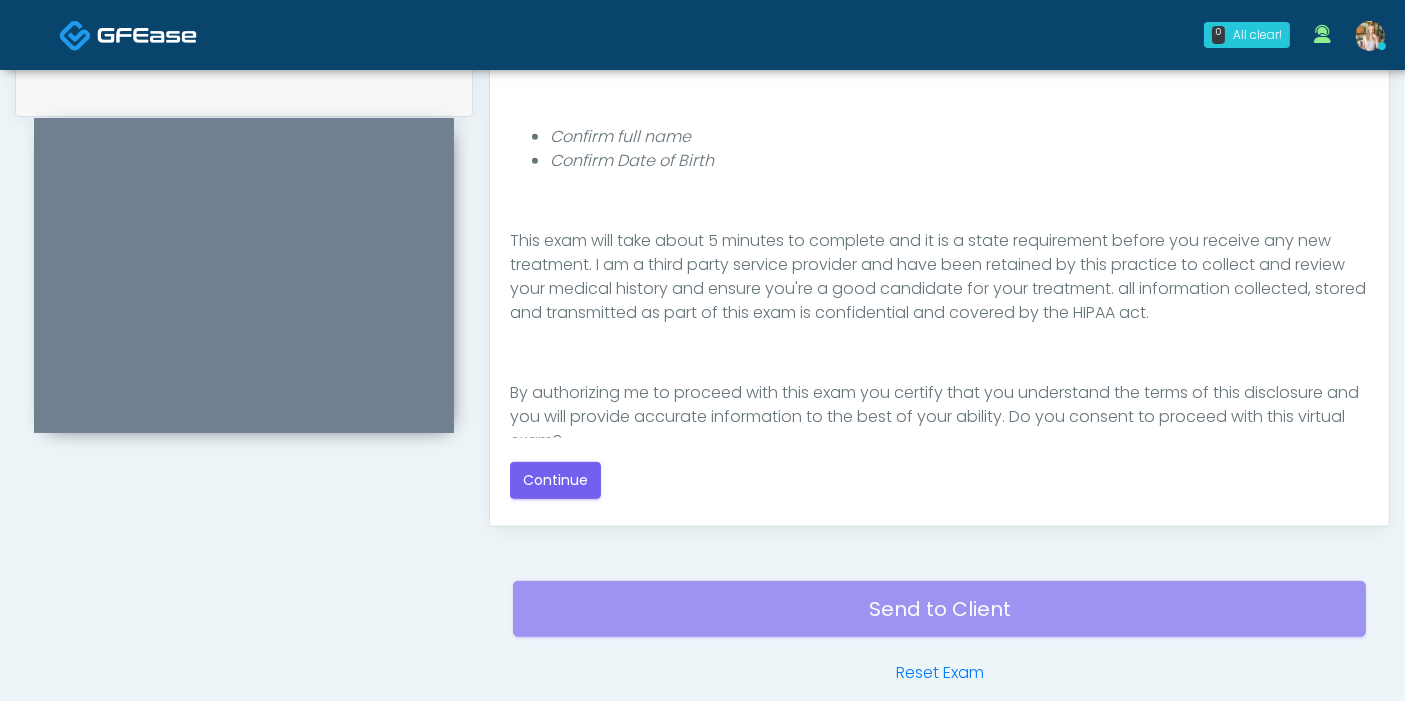scroll, scrollTop: 207, scrollLeft: 0, axis: vertical 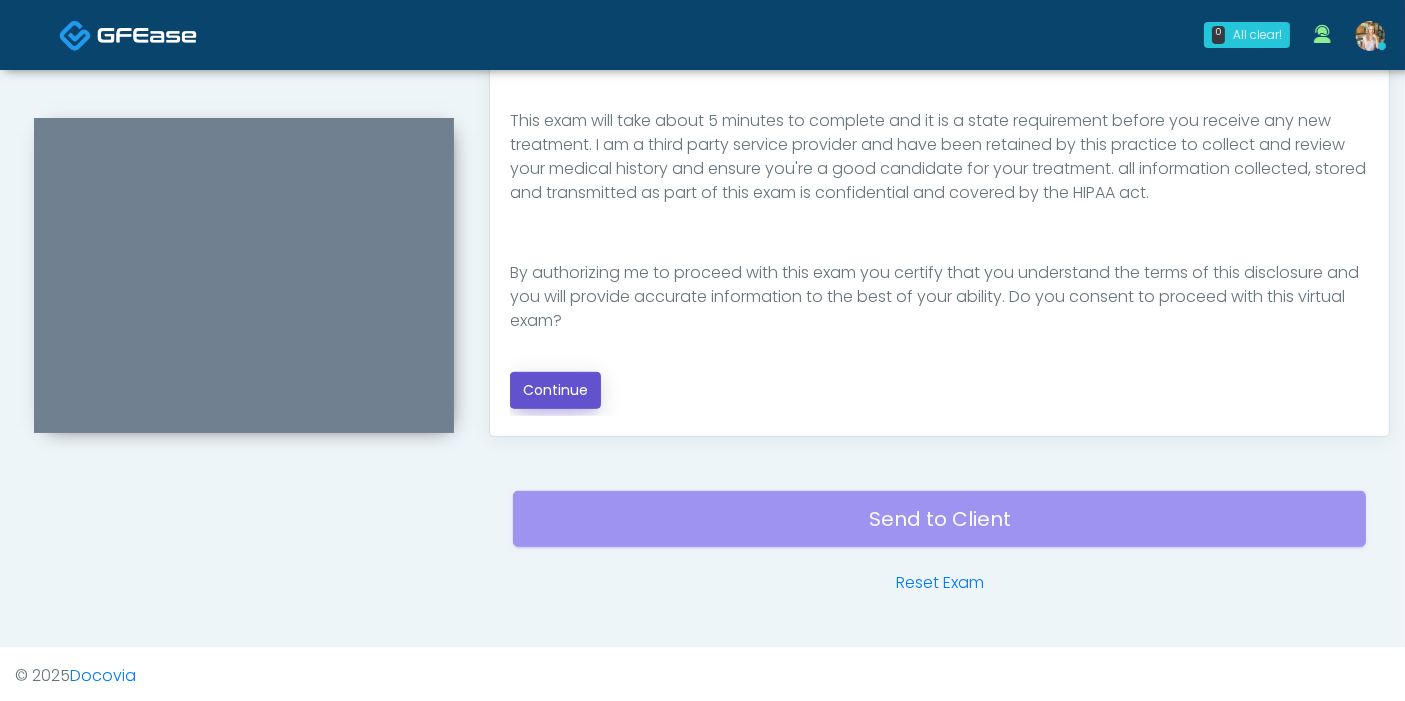 click on "Continue" at bounding box center (555, 390) 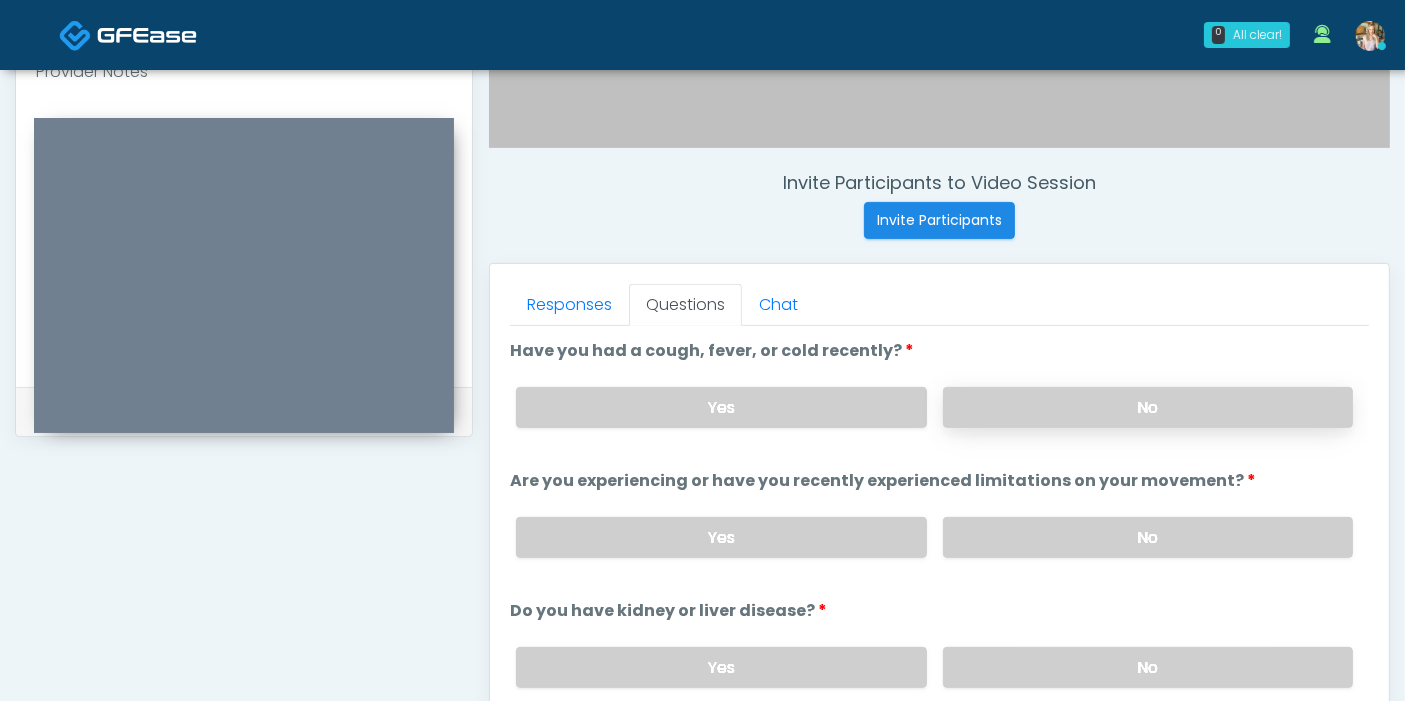 scroll, scrollTop: 645, scrollLeft: 0, axis: vertical 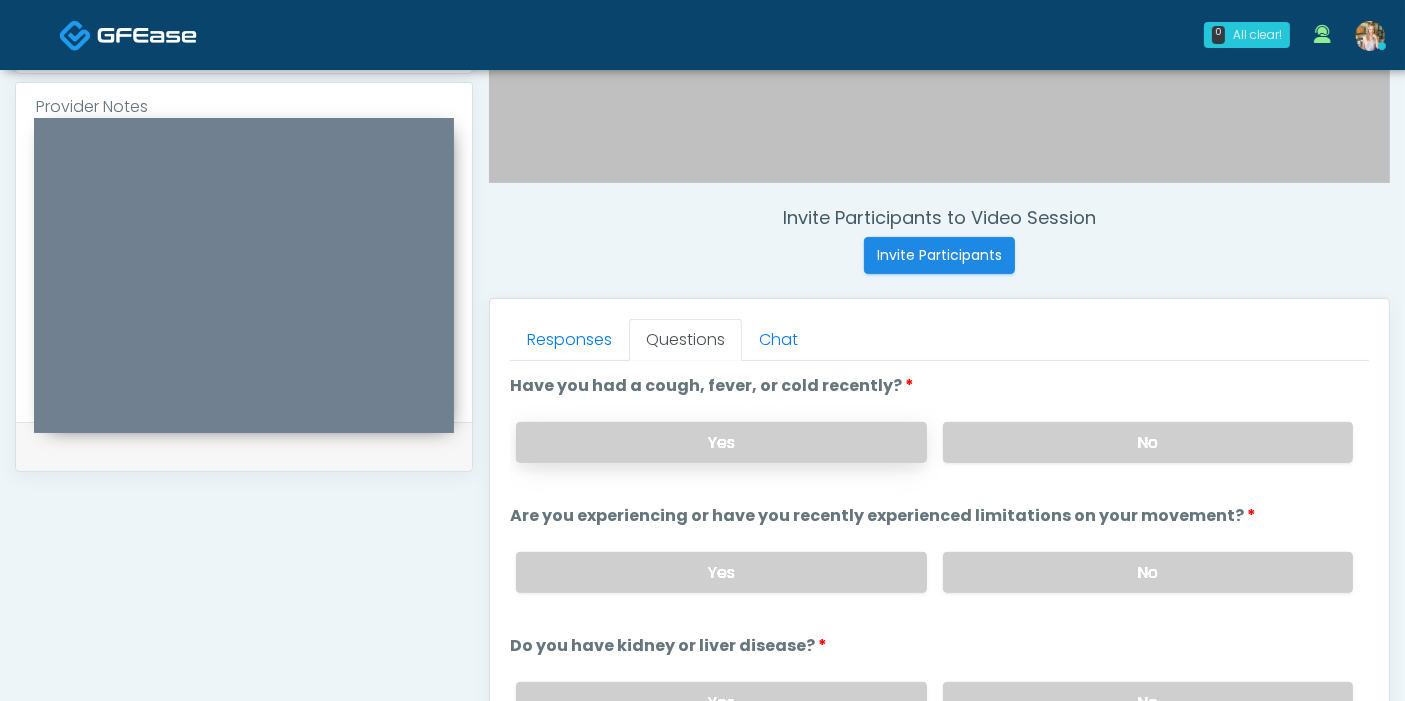click on "Yes" at bounding box center (721, 442) 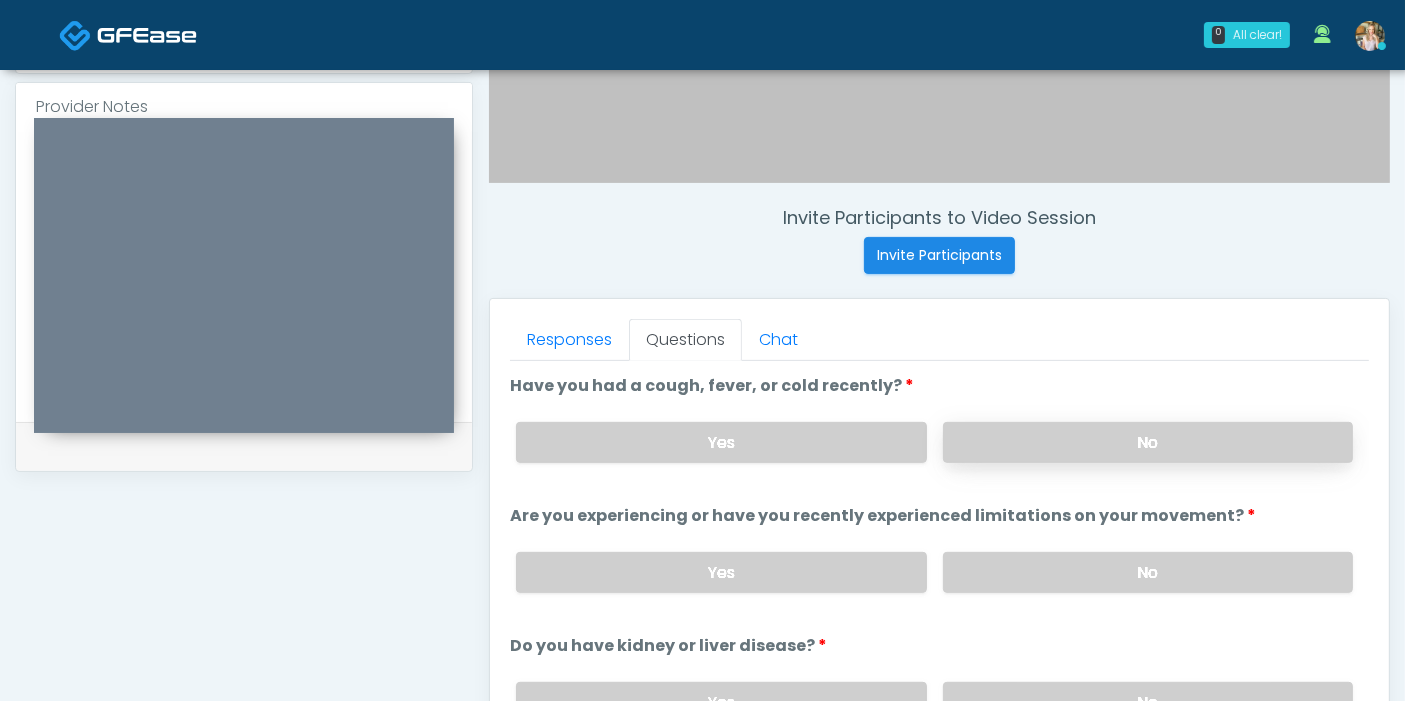 click on "No" at bounding box center [1148, 442] 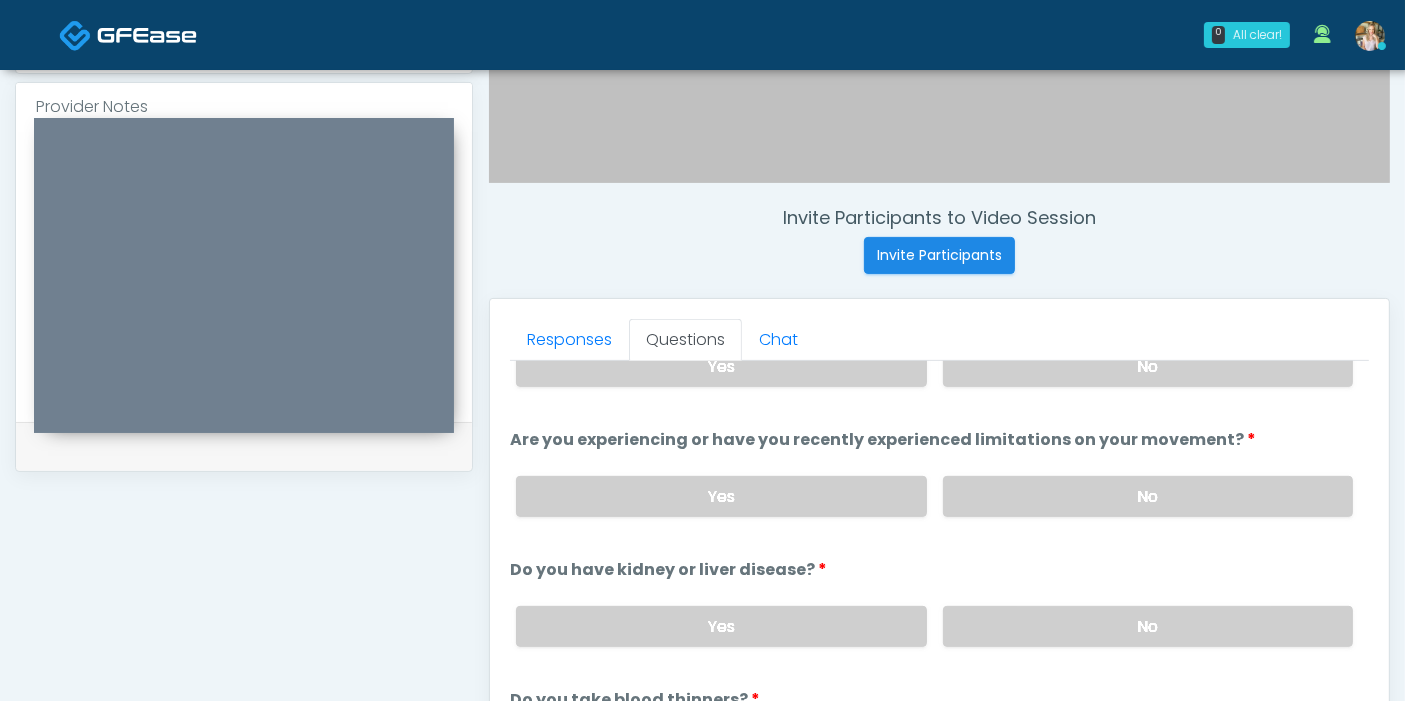 scroll, scrollTop: 111, scrollLeft: 0, axis: vertical 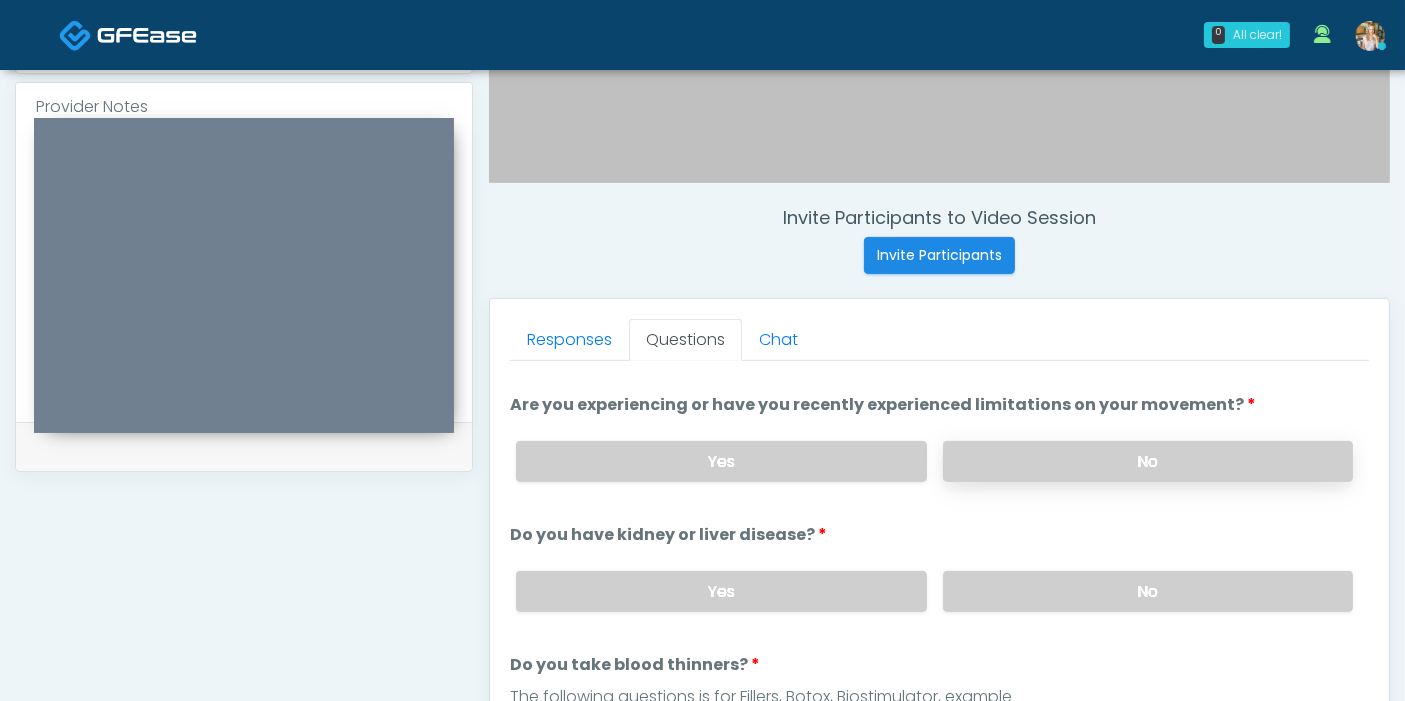 click on "No" at bounding box center (1148, 461) 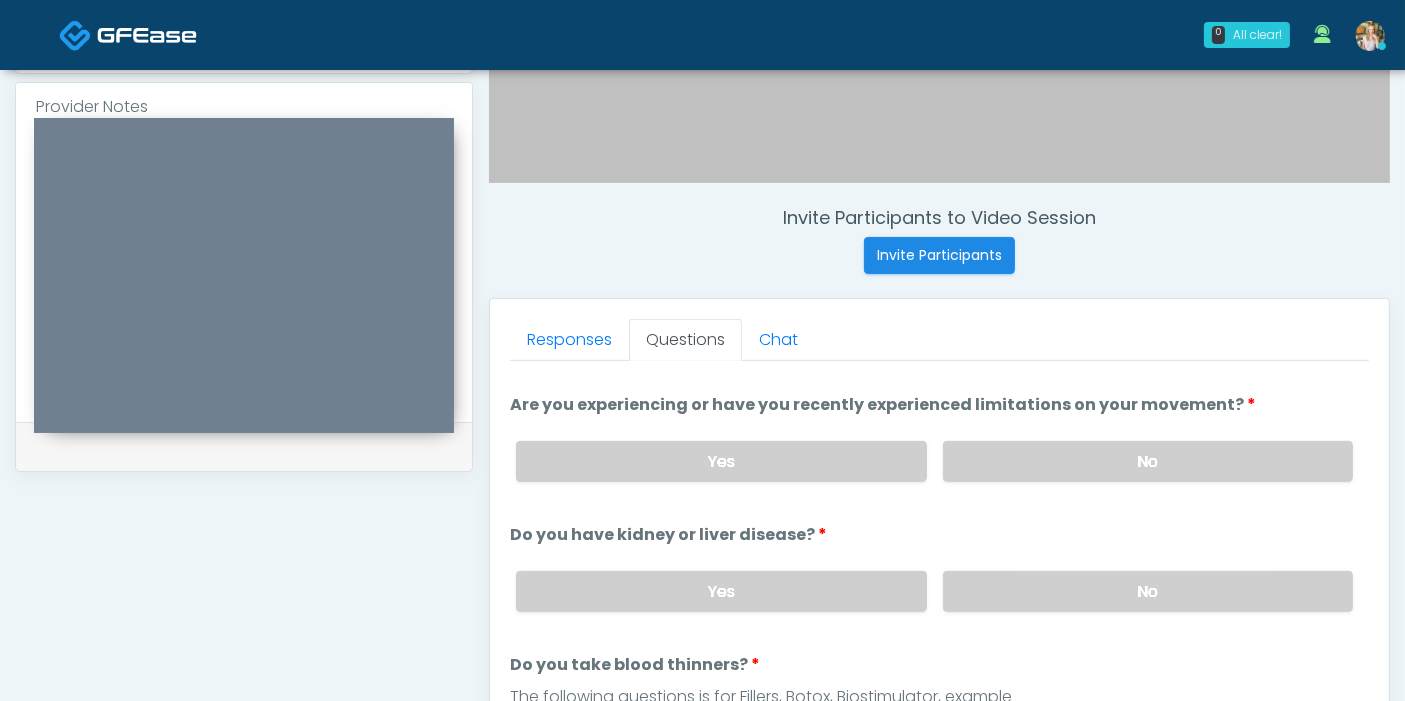 scroll, scrollTop: 222, scrollLeft: 0, axis: vertical 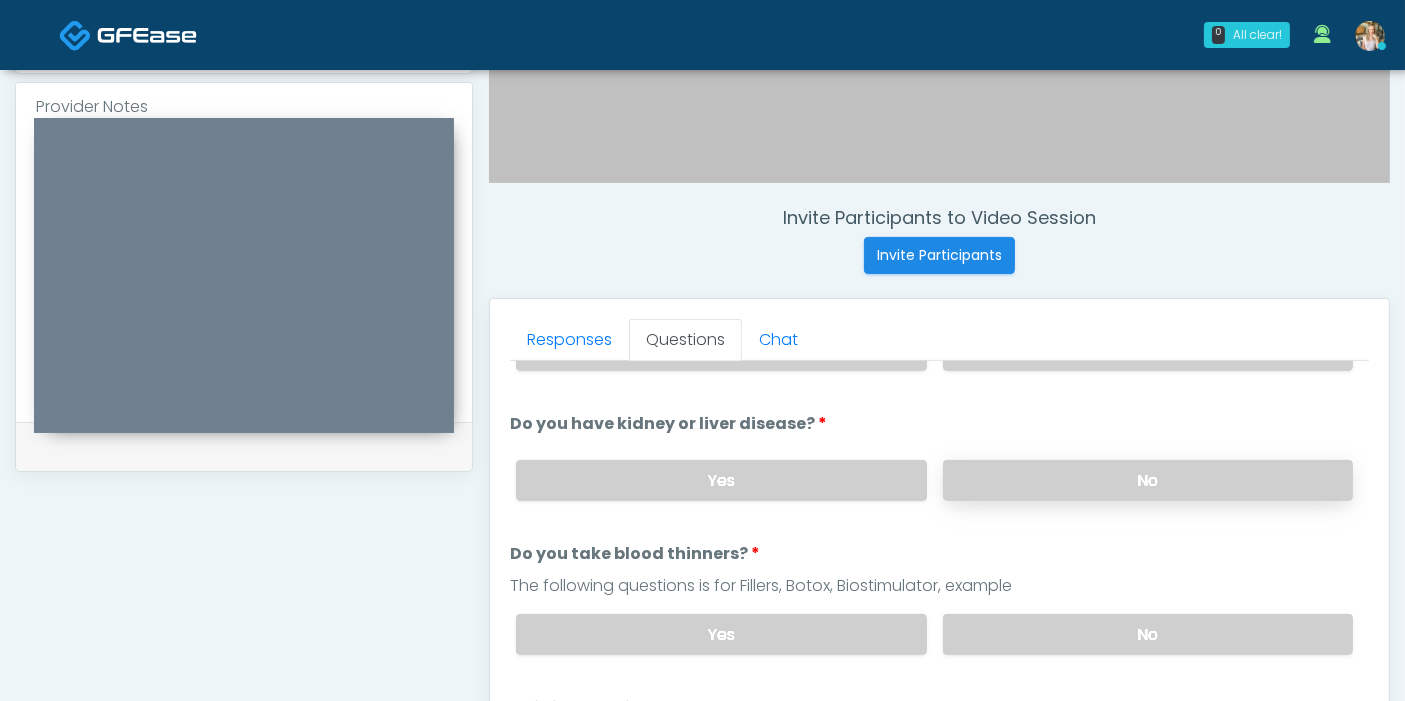 click on "No" at bounding box center [1148, 480] 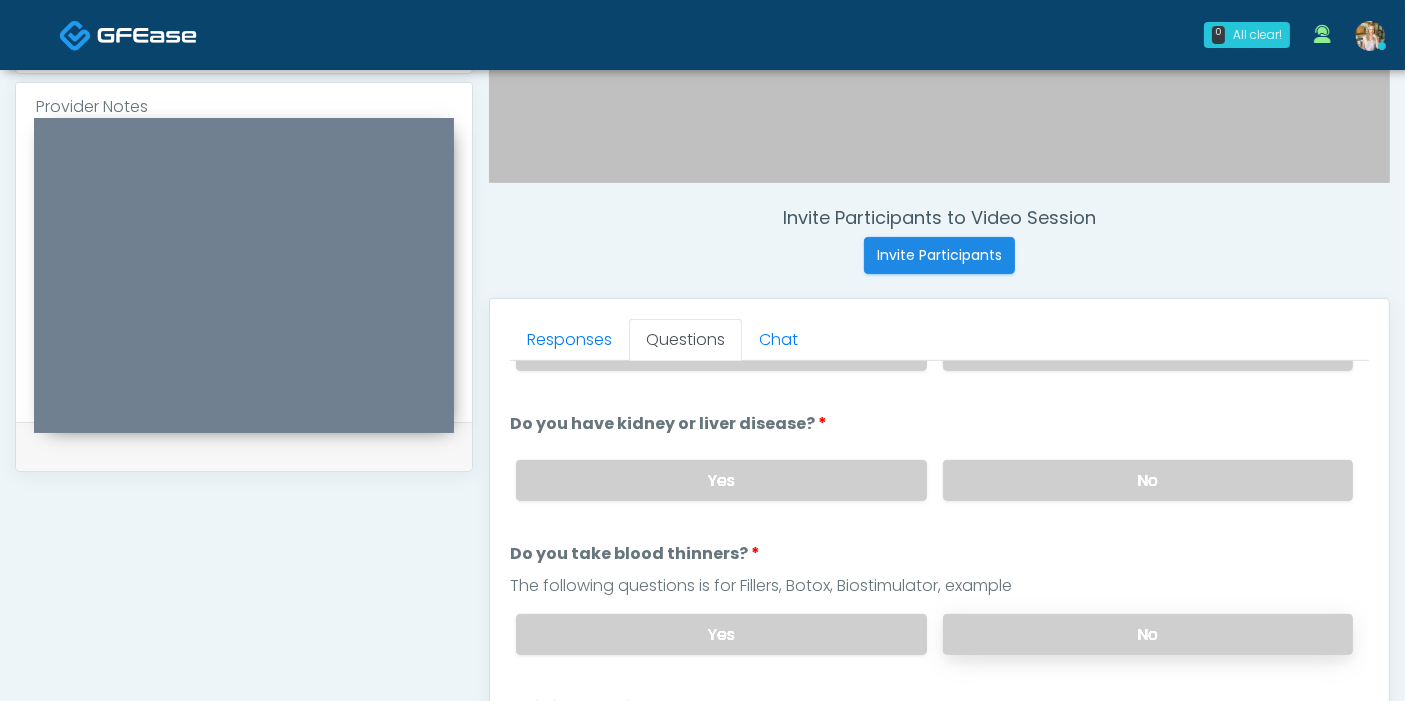 click on "No" at bounding box center (1148, 634) 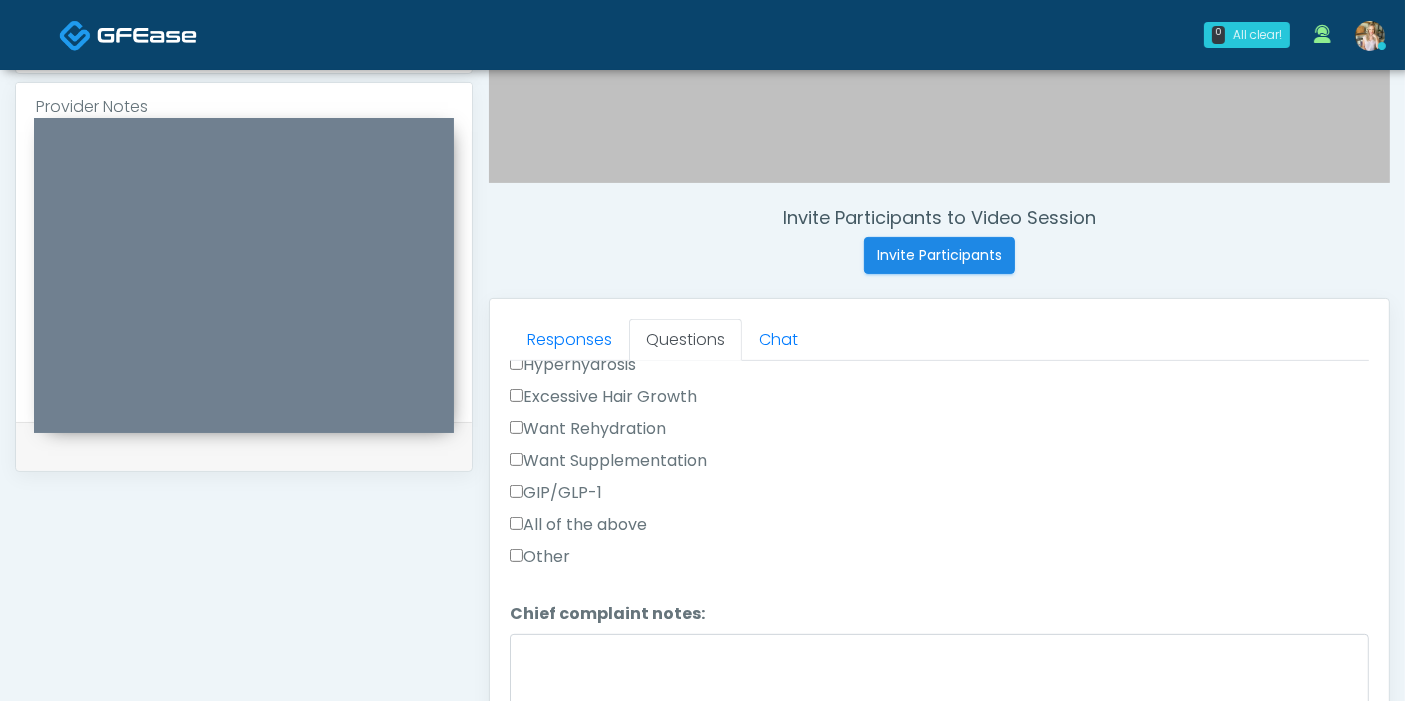 scroll, scrollTop: 777, scrollLeft: 0, axis: vertical 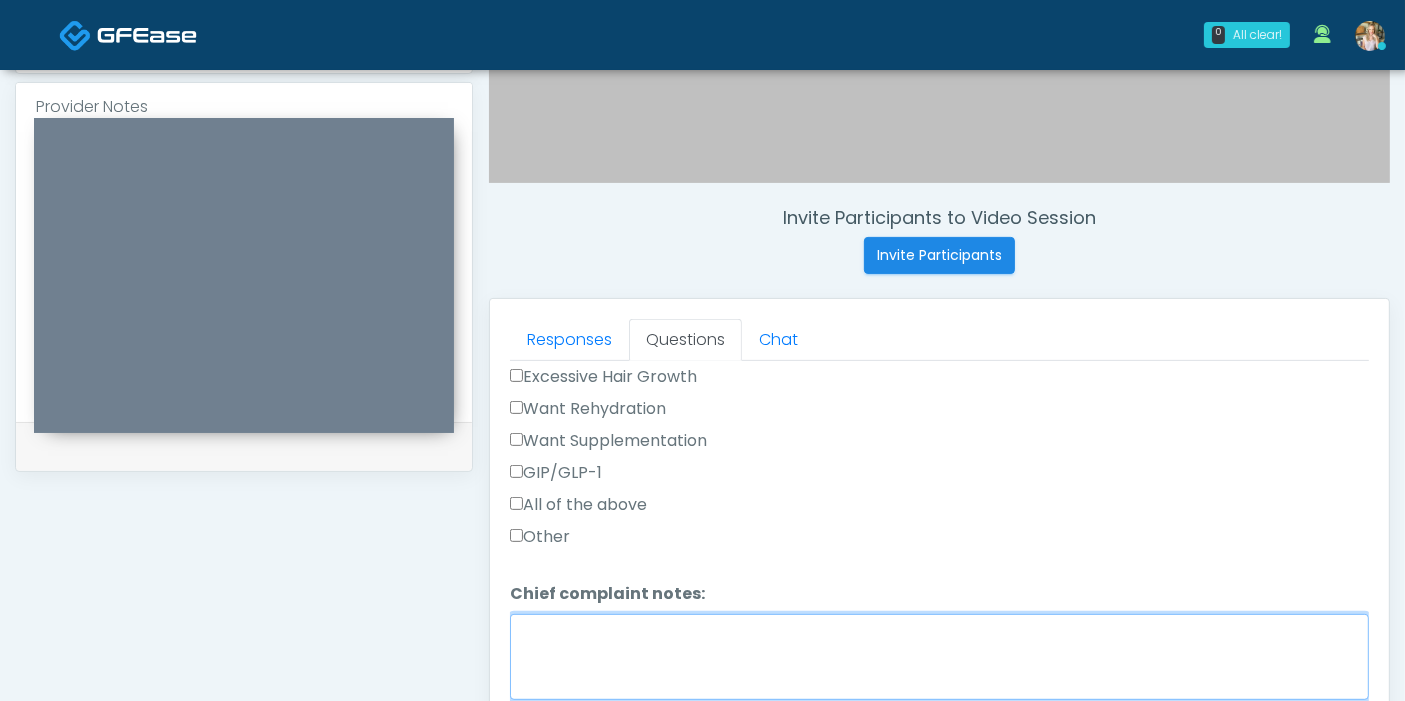 click on "Chief complaint notes:" at bounding box center [939, 657] 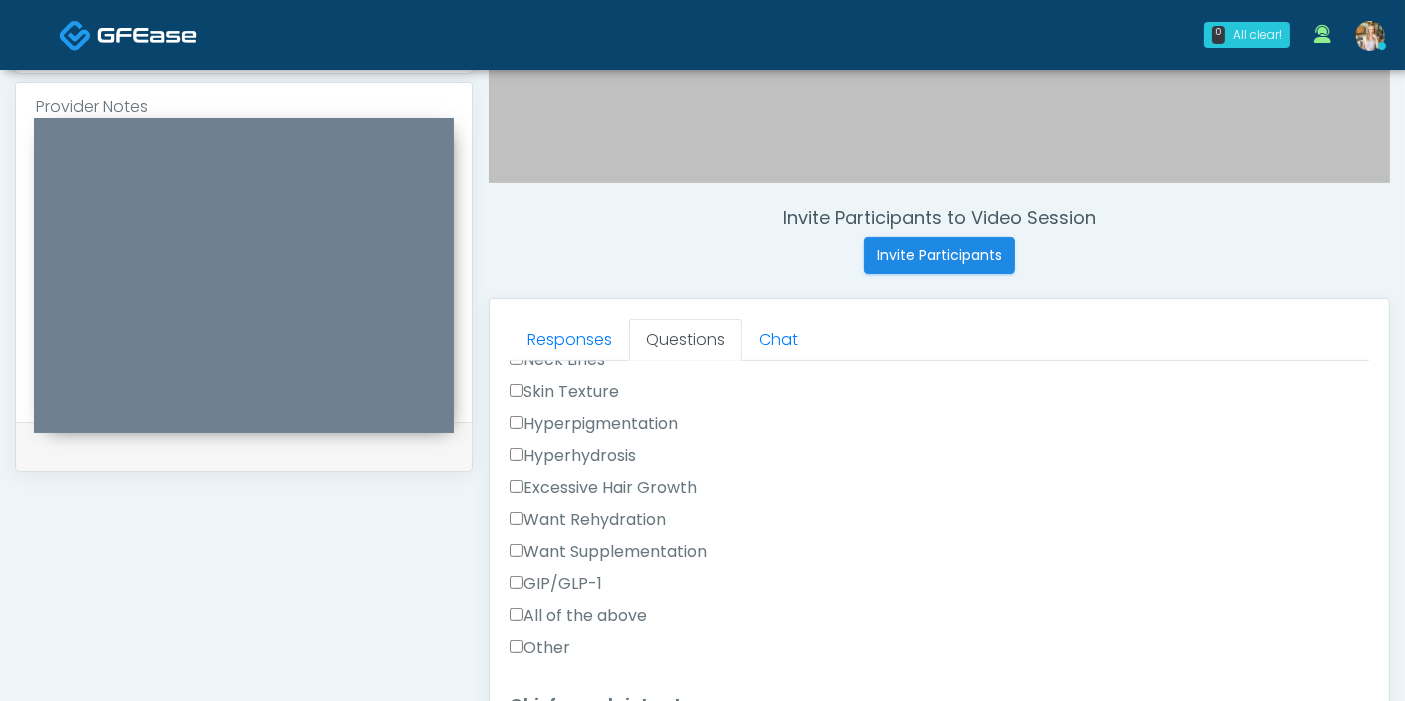 scroll, scrollTop: 555, scrollLeft: 0, axis: vertical 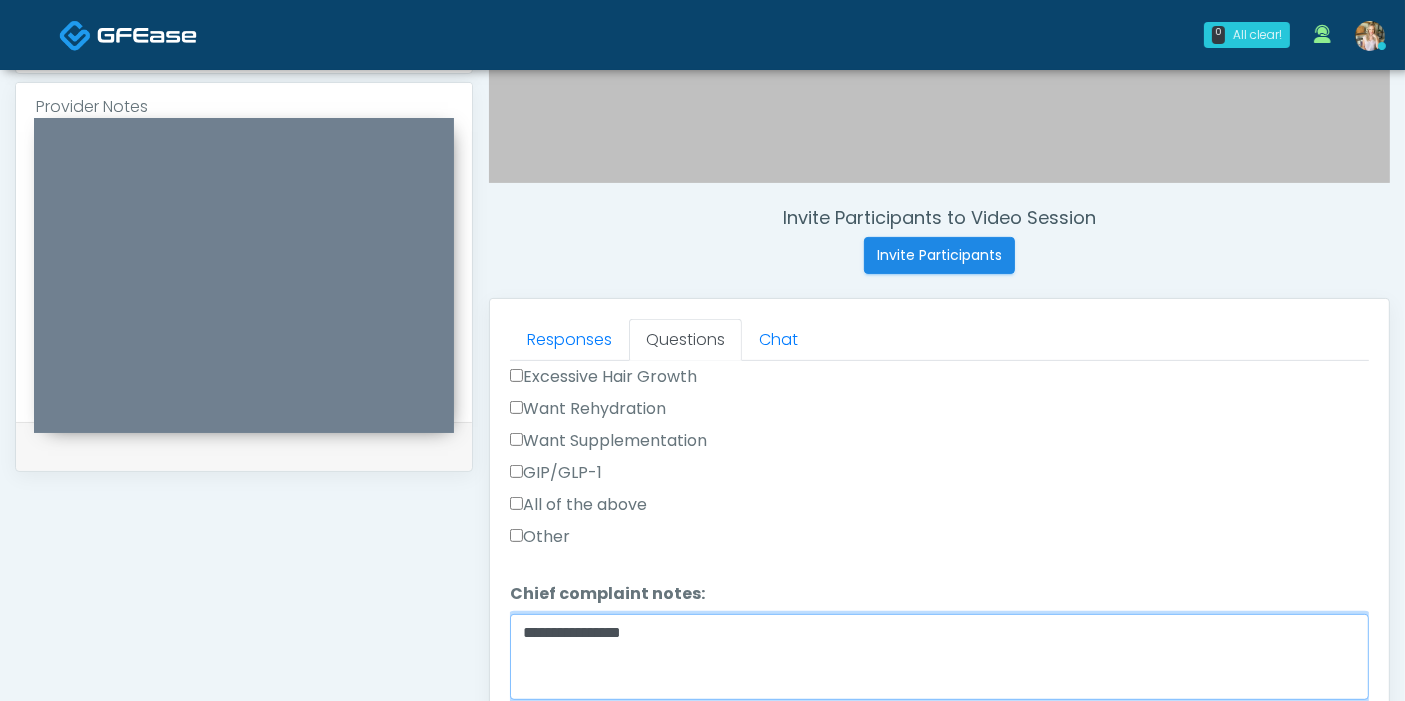 click on "**********" at bounding box center [939, 657] 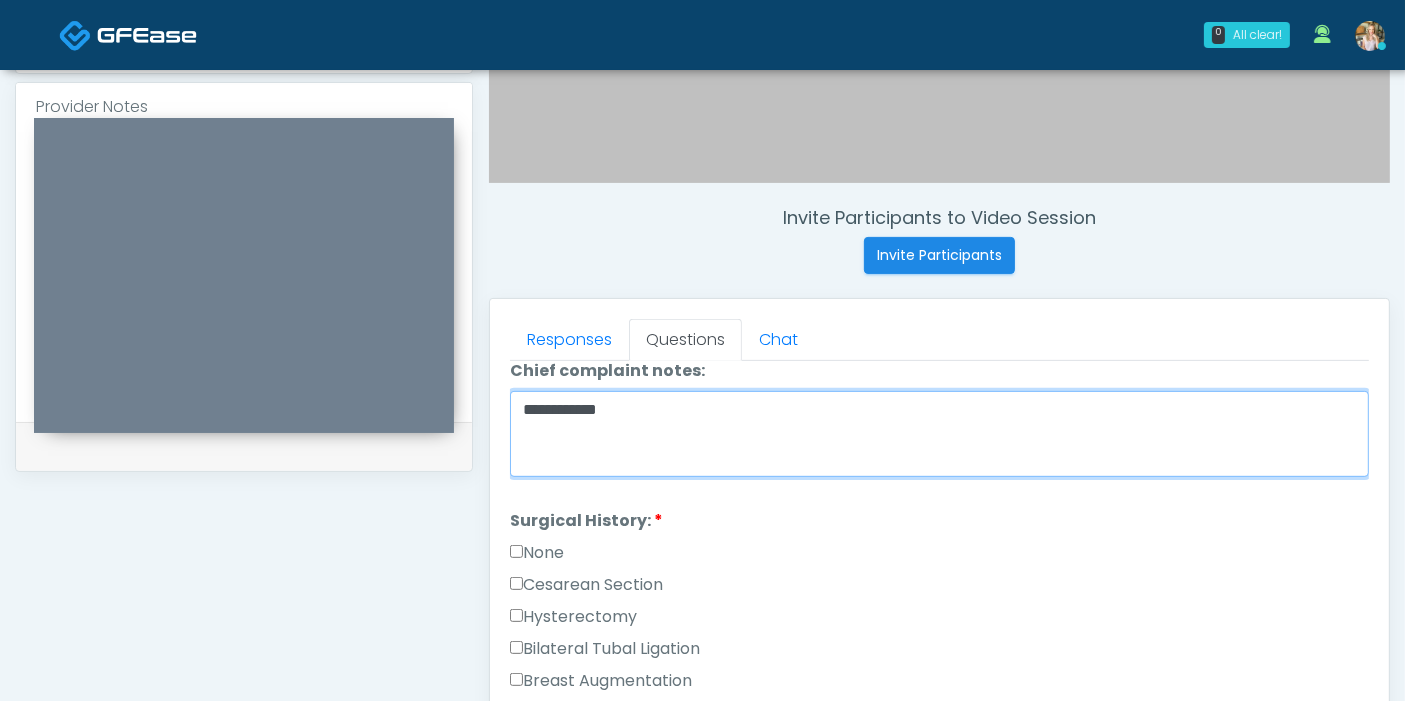 scroll, scrollTop: 1111, scrollLeft: 0, axis: vertical 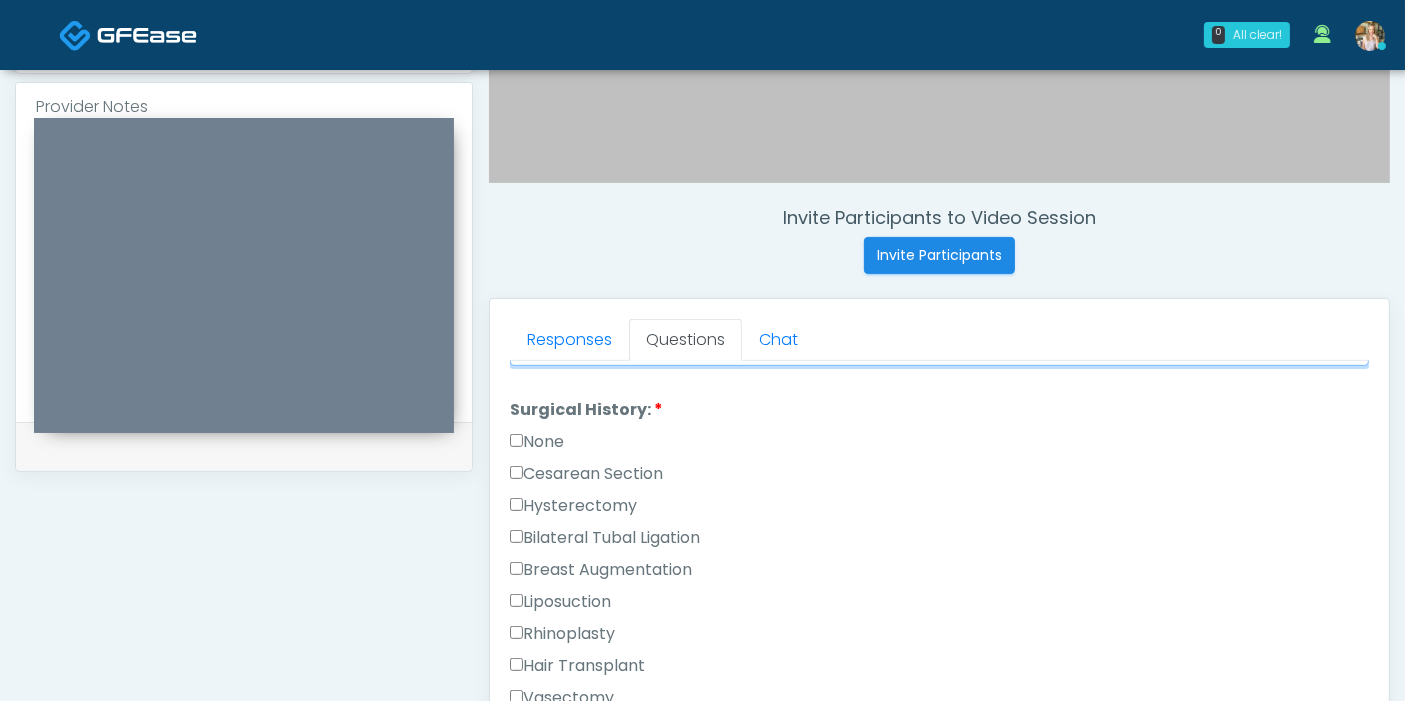 type on "**********" 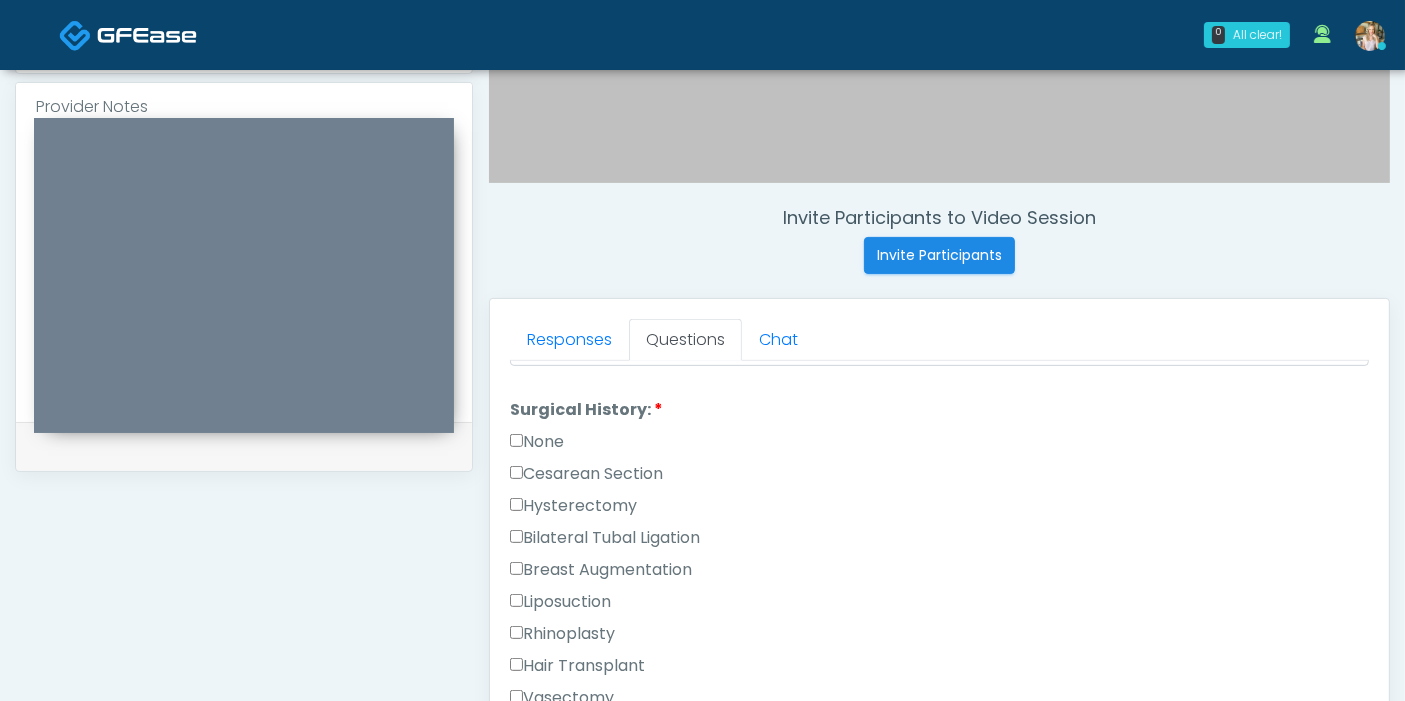 click on "None" at bounding box center (537, 442) 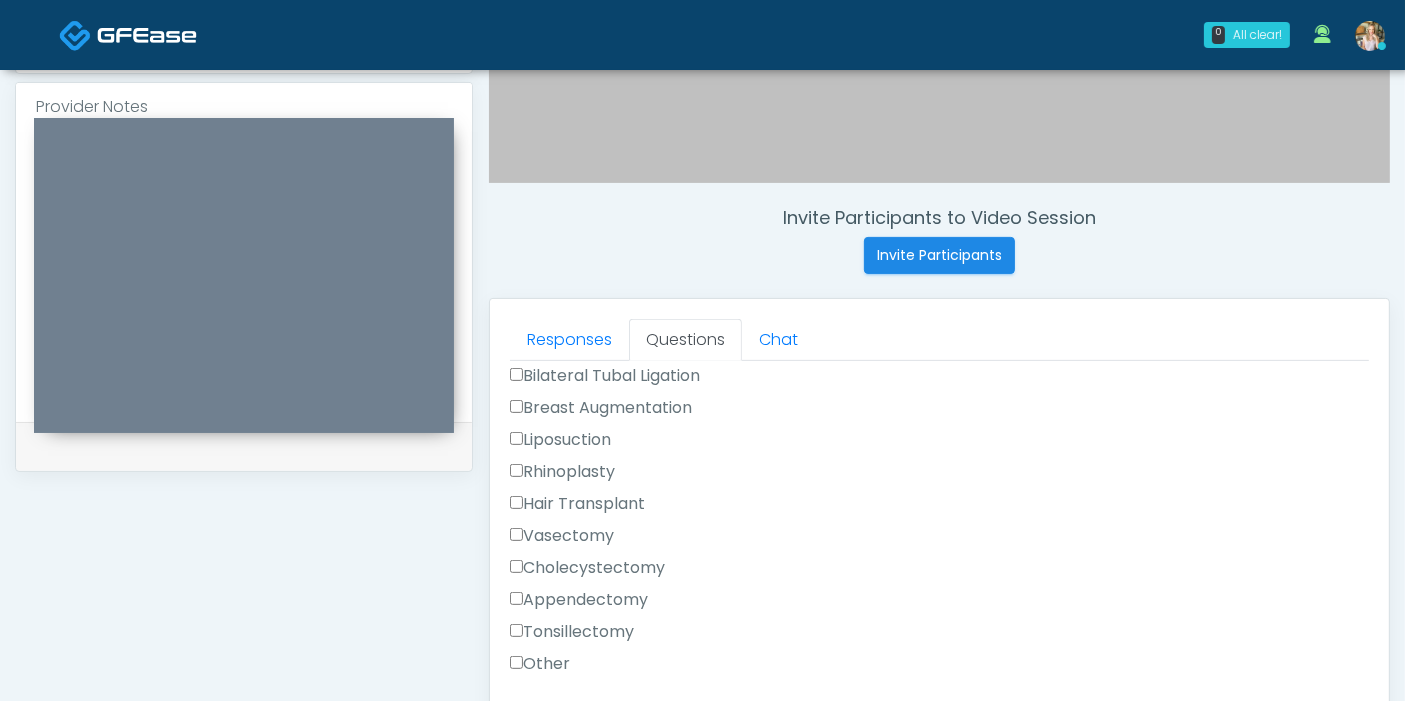 scroll, scrollTop: 1301, scrollLeft: 0, axis: vertical 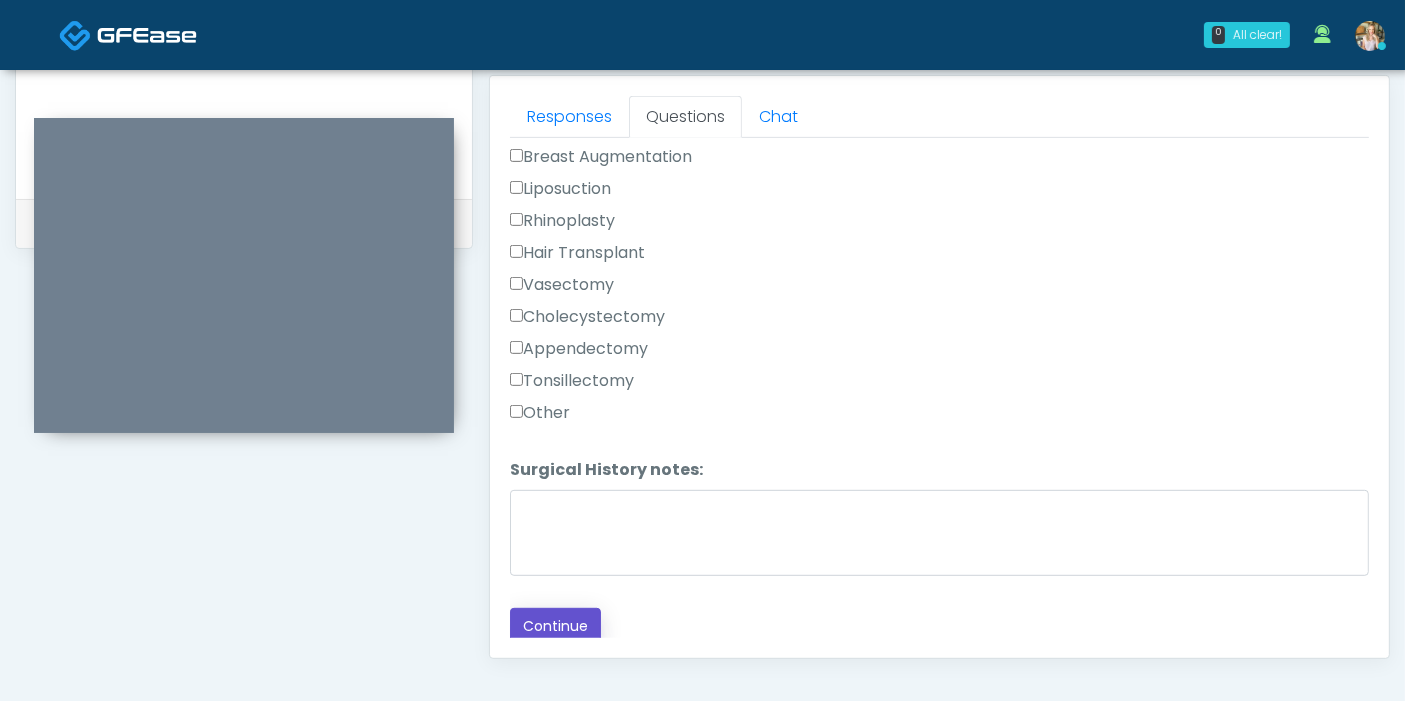 click on "Continue" at bounding box center (555, 626) 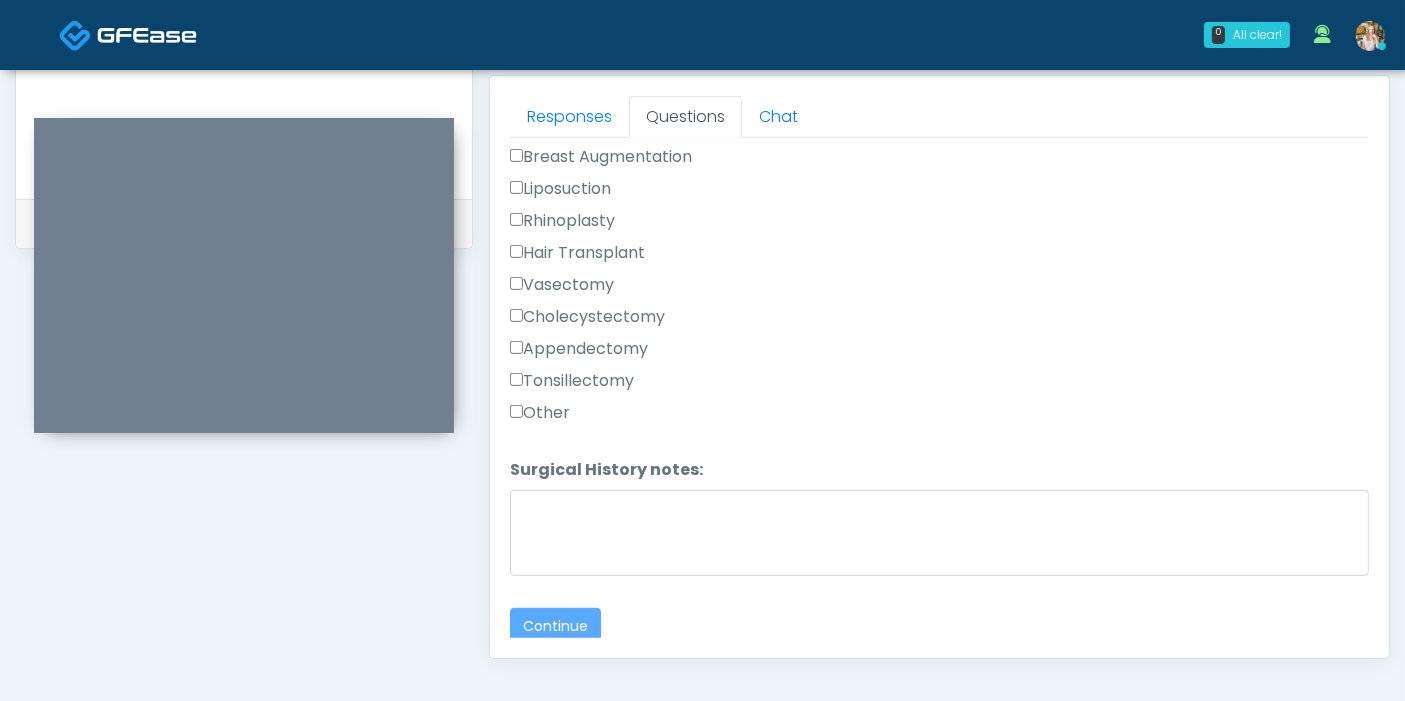 scroll, scrollTop: 1090, scrollLeft: 0, axis: vertical 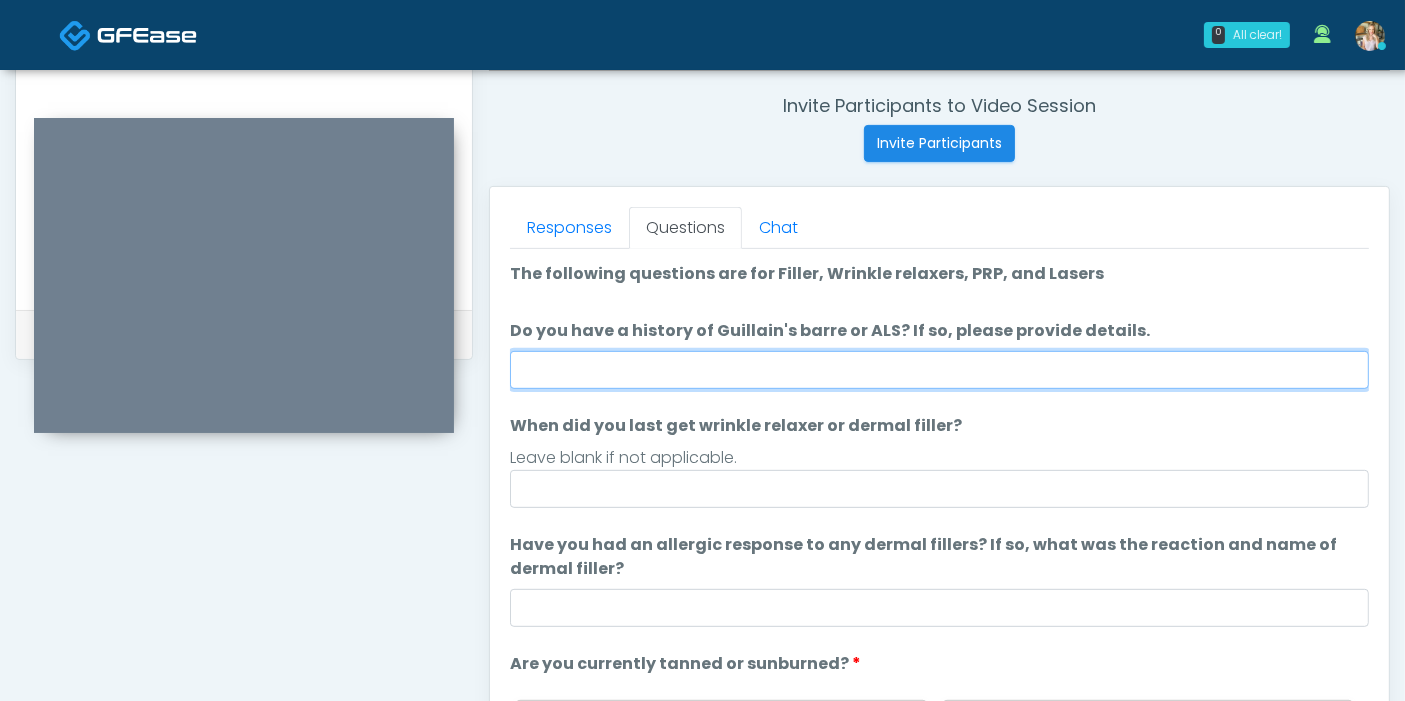 click on "Do you have a history of Guillain's barre or ALS? If so, please provide details." at bounding box center [939, 370] 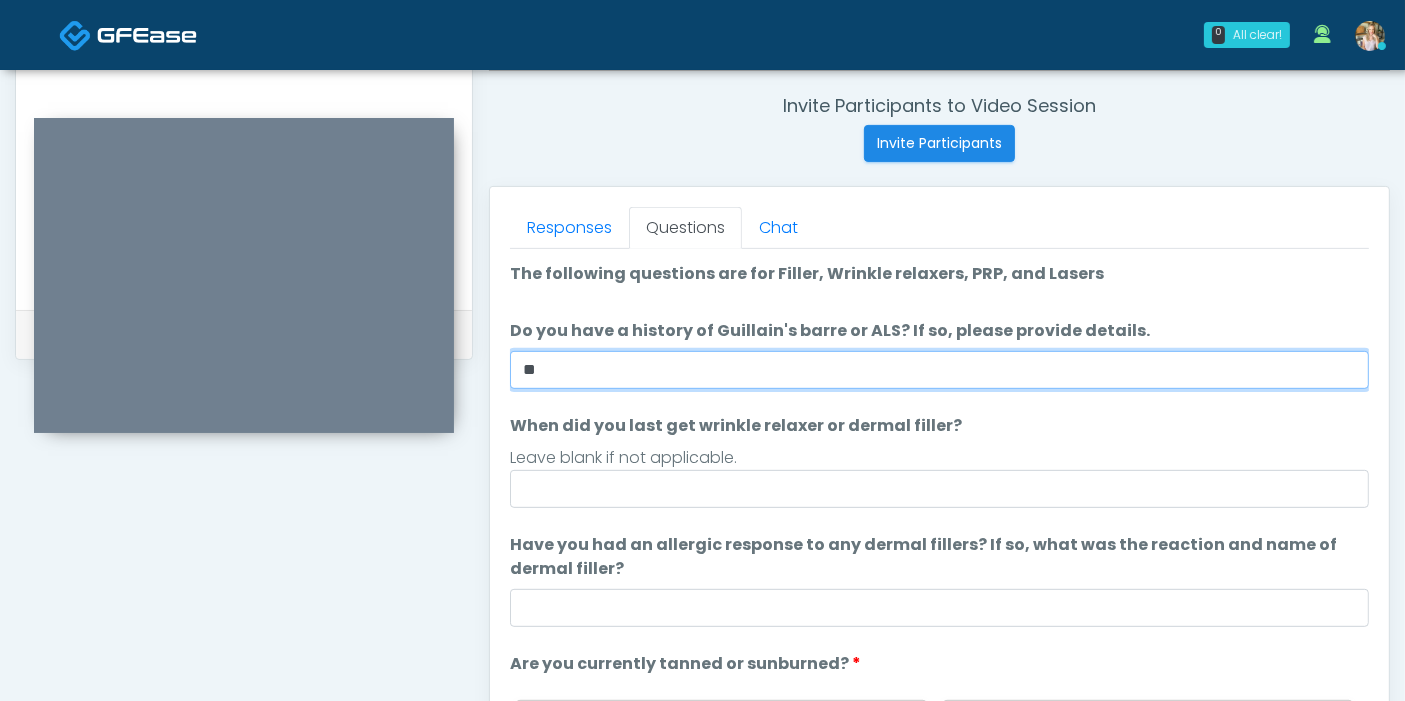 type on "**" 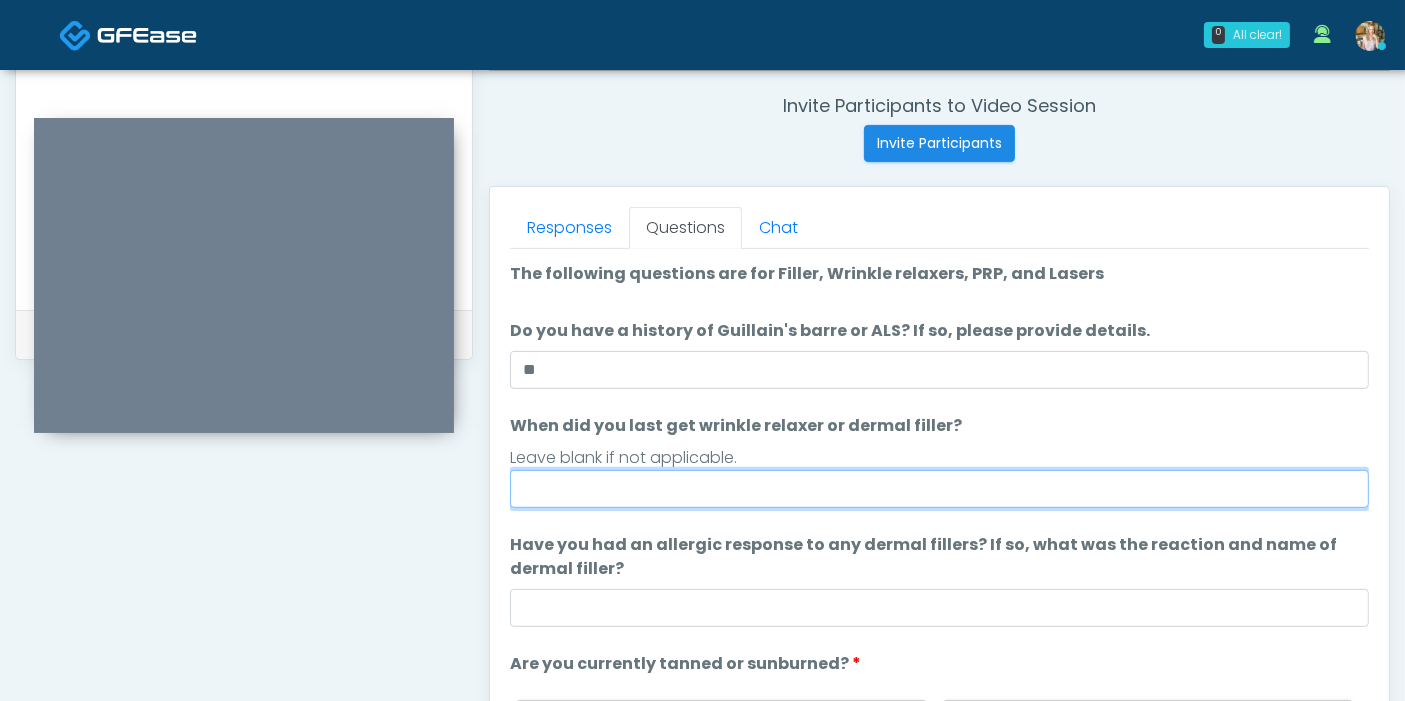 click on "When did you last get wrinkle relaxer or dermal filler?" at bounding box center (939, 489) 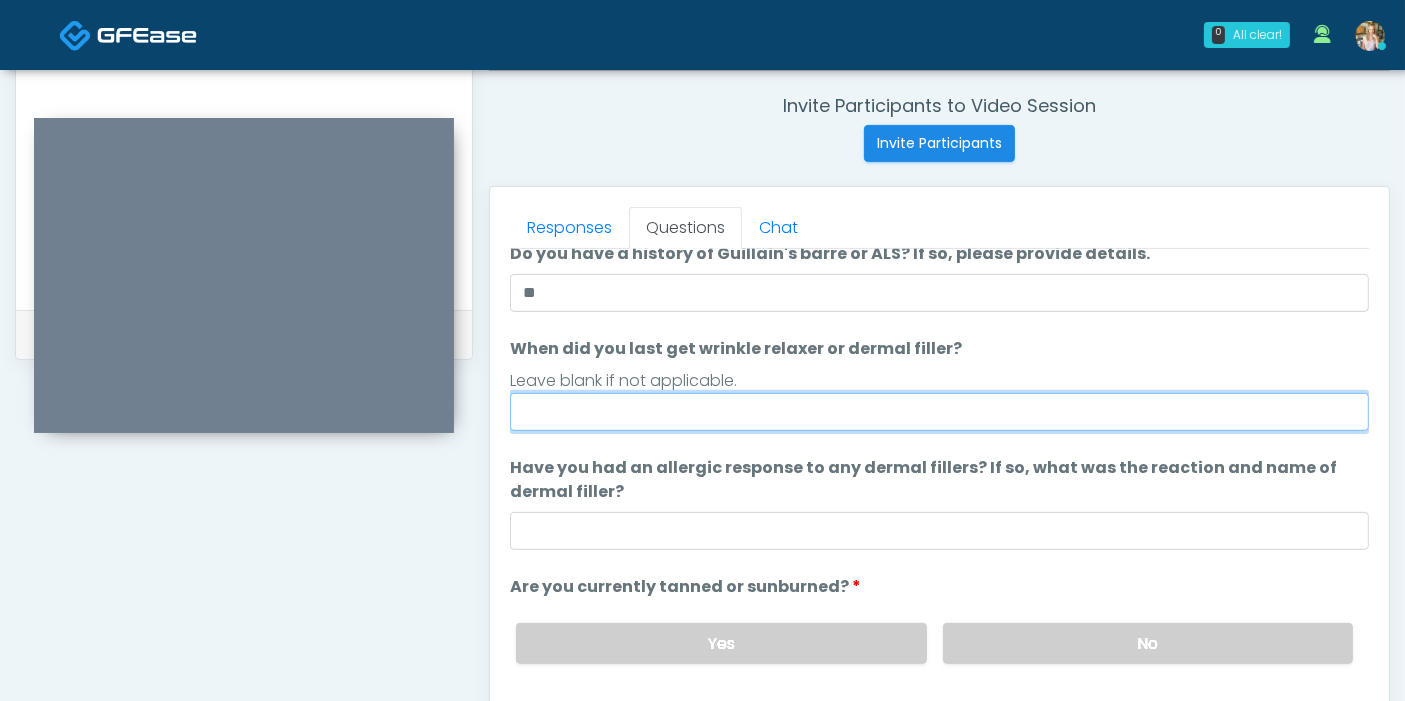 scroll, scrollTop: 111, scrollLeft: 0, axis: vertical 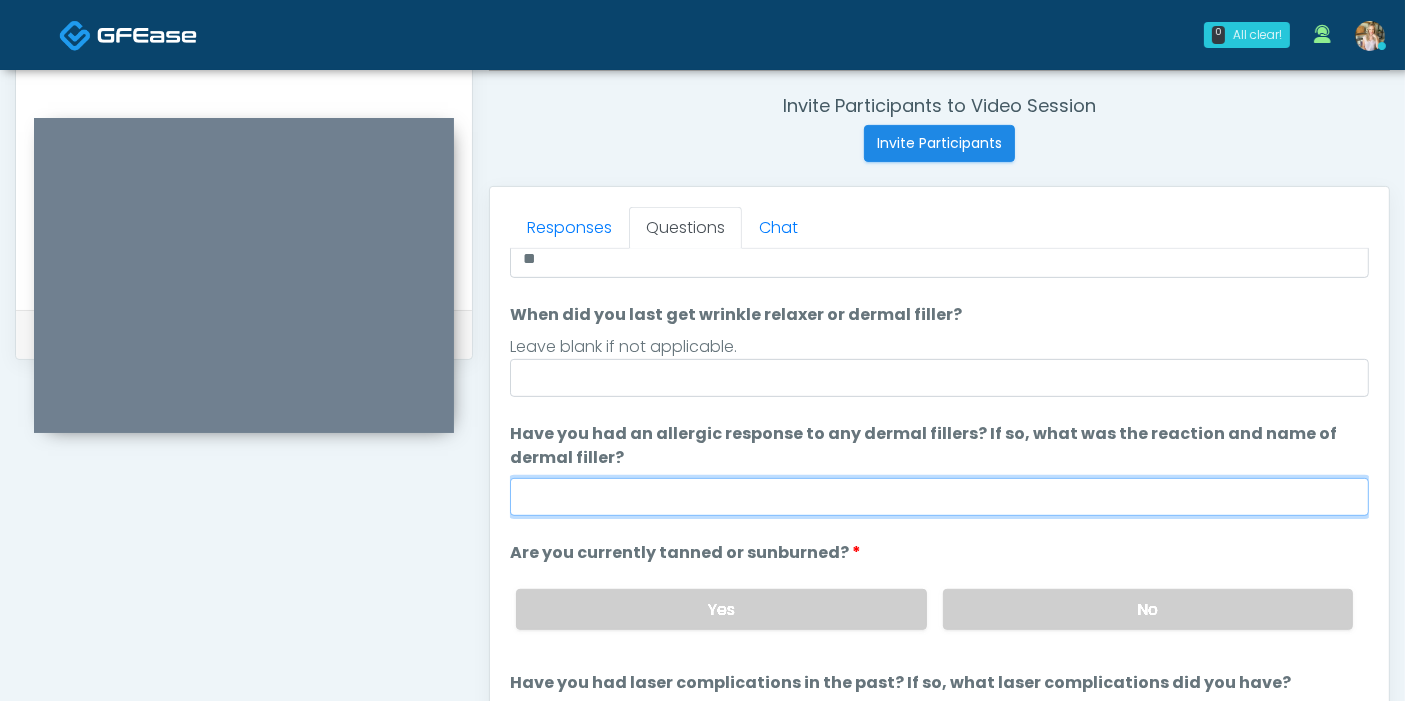 click on "Have you had an allergic response to any dermal fillers? If so, what was the reaction and name of dermal filler?" at bounding box center [939, 497] 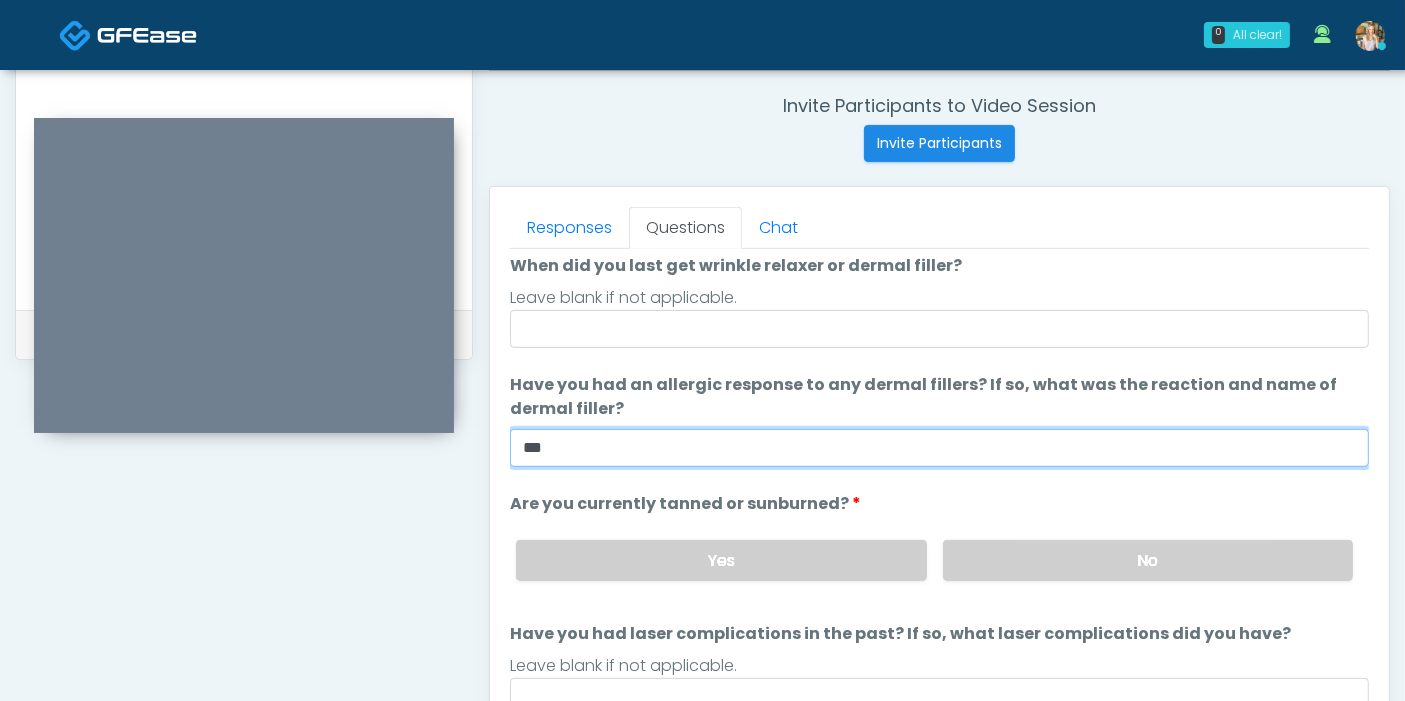 scroll, scrollTop: 187, scrollLeft: 0, axis: vertical 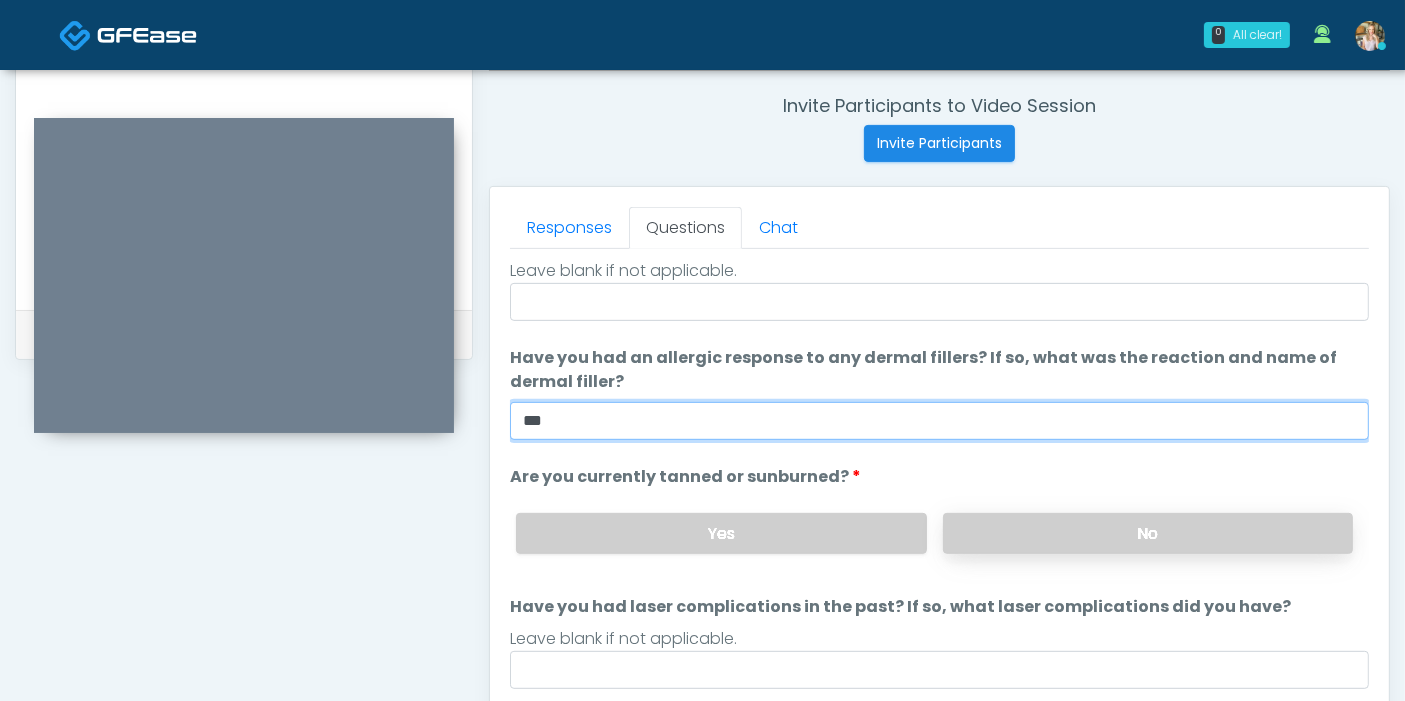 type on "***" 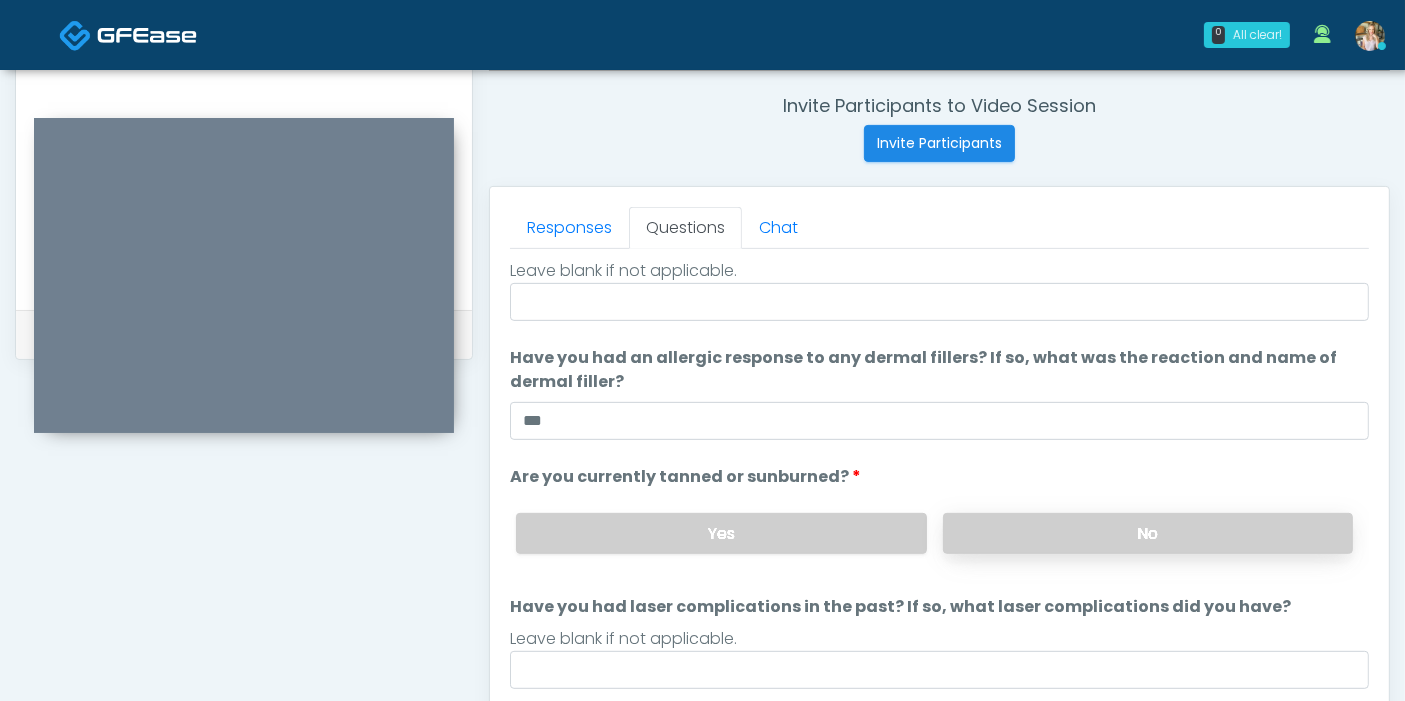 click on "No" at bounding box center (1148, 533) 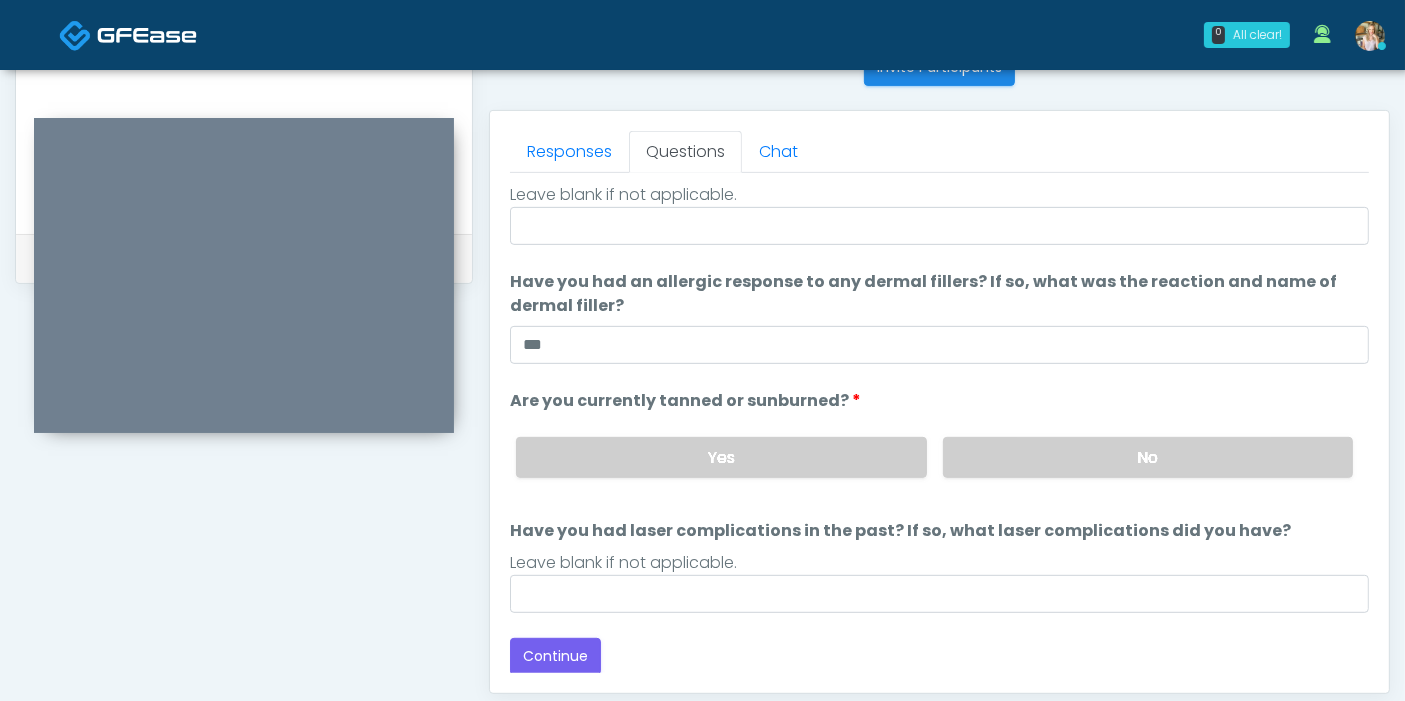 scroll, scrollTop: 868, scrollLeft: 0, axis: vertical 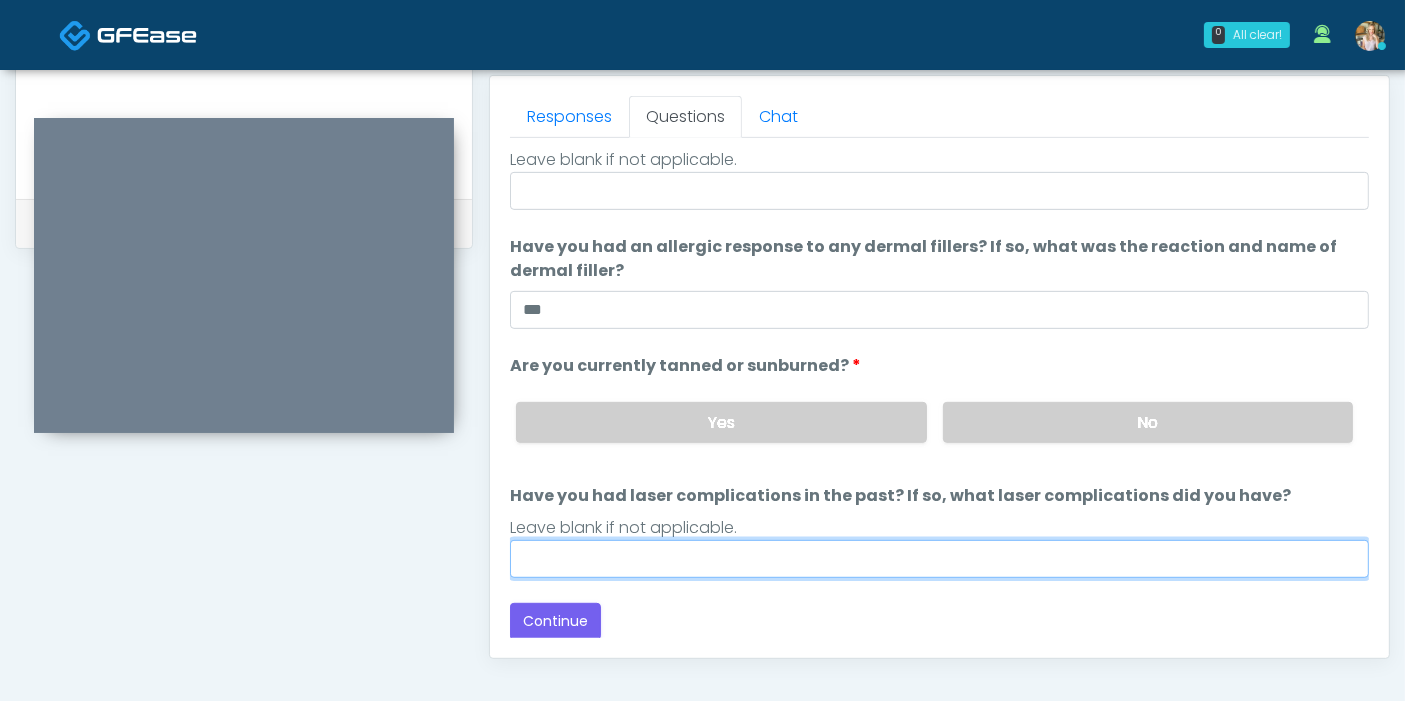 click on "Have you had laser complications in the past? If so, what laser complications did you have?" at bounding box center (939, 559) 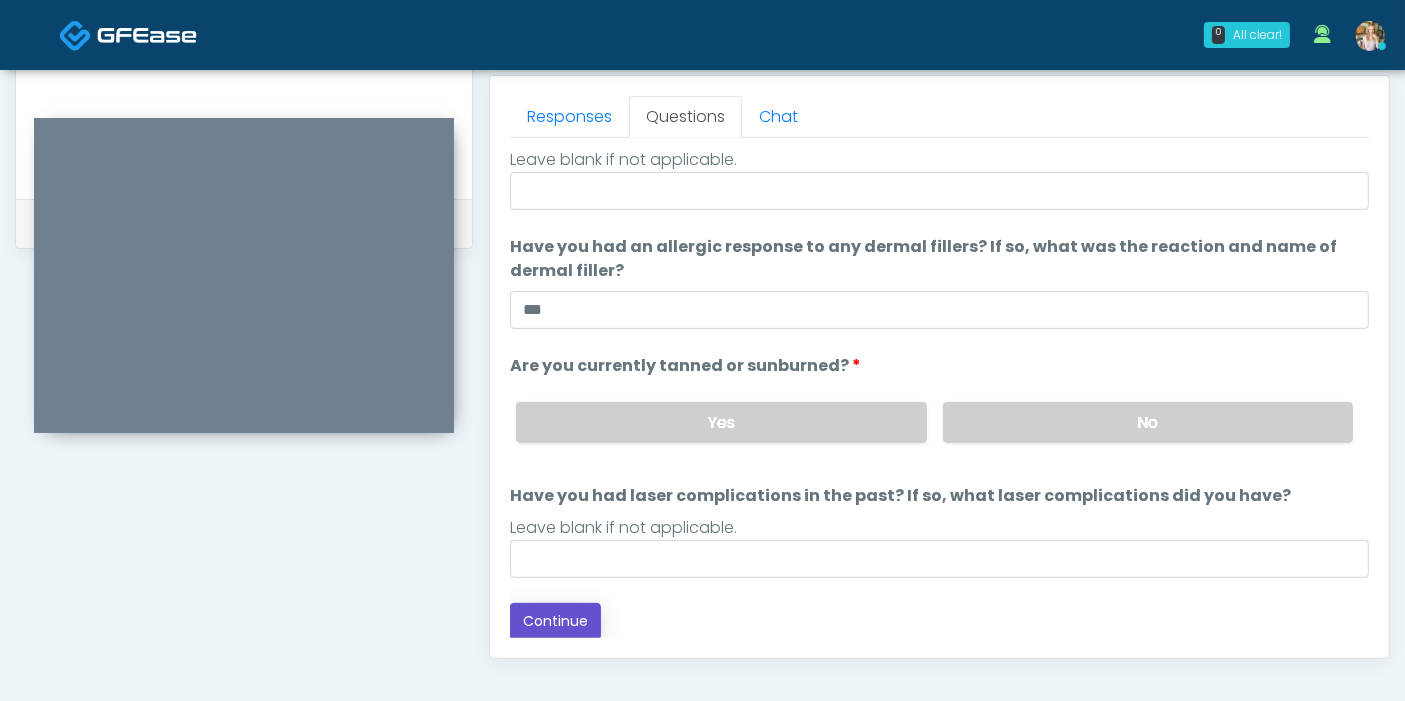 click on "Continue" at bounding box center (555, 621) 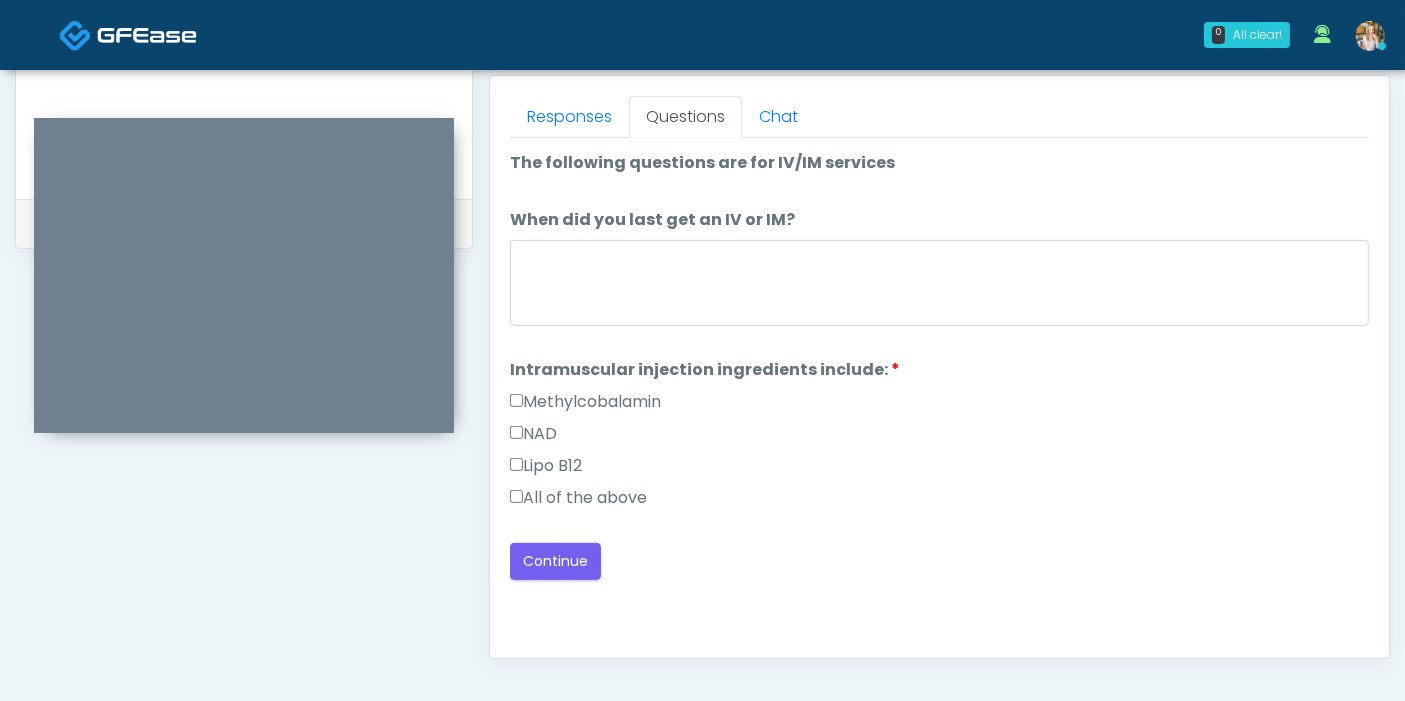 scroll, scrollTop: 1090, scrollLeft: 0, axis: vertical 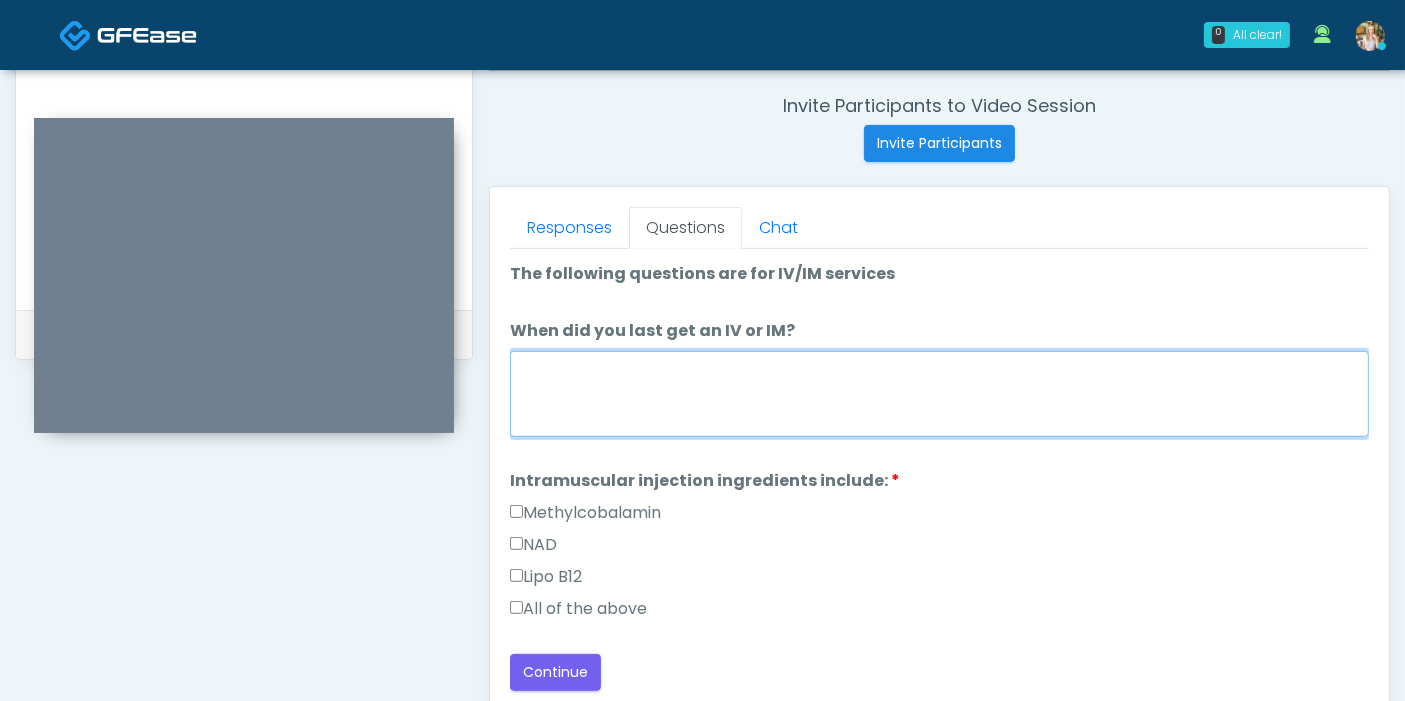 click on "When did you last get an IV or IM?" at bounding box center (939, 394) 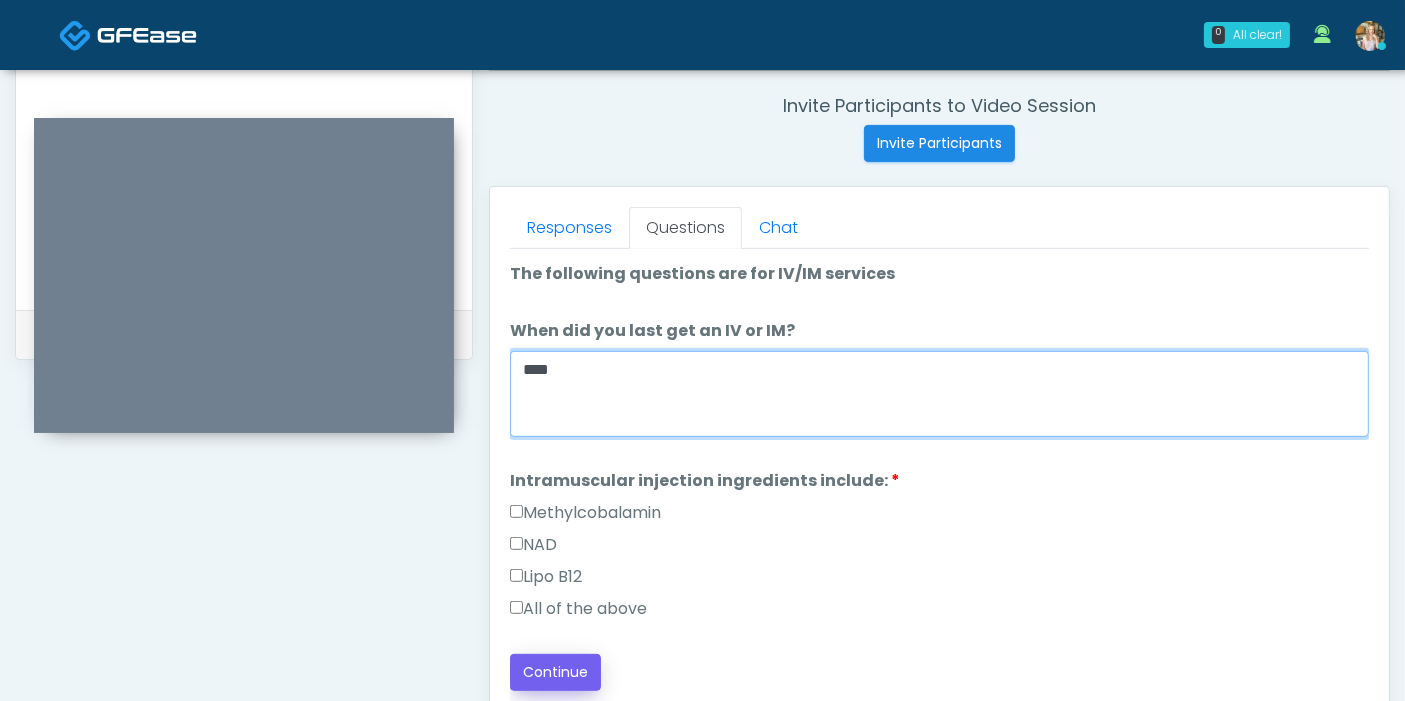 type on "****" 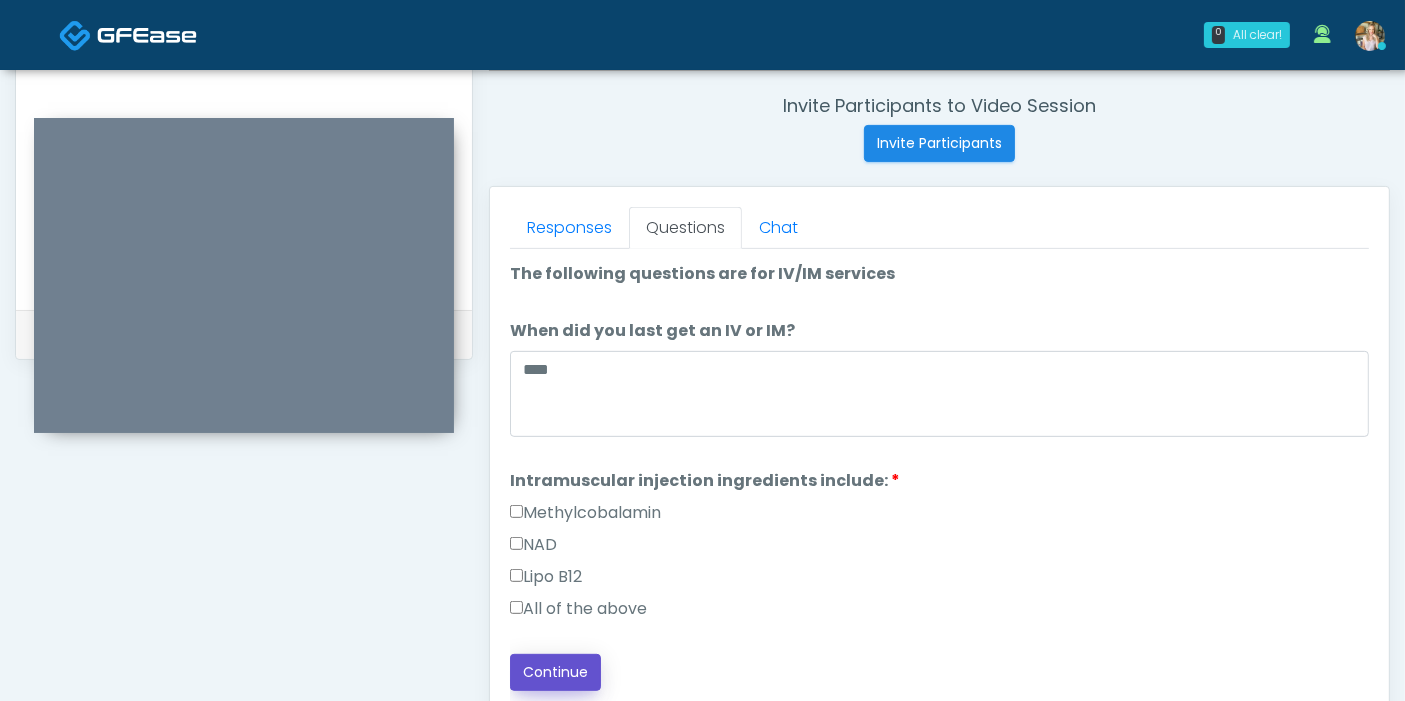 click on "Continue" at bounding box center [555, 672] 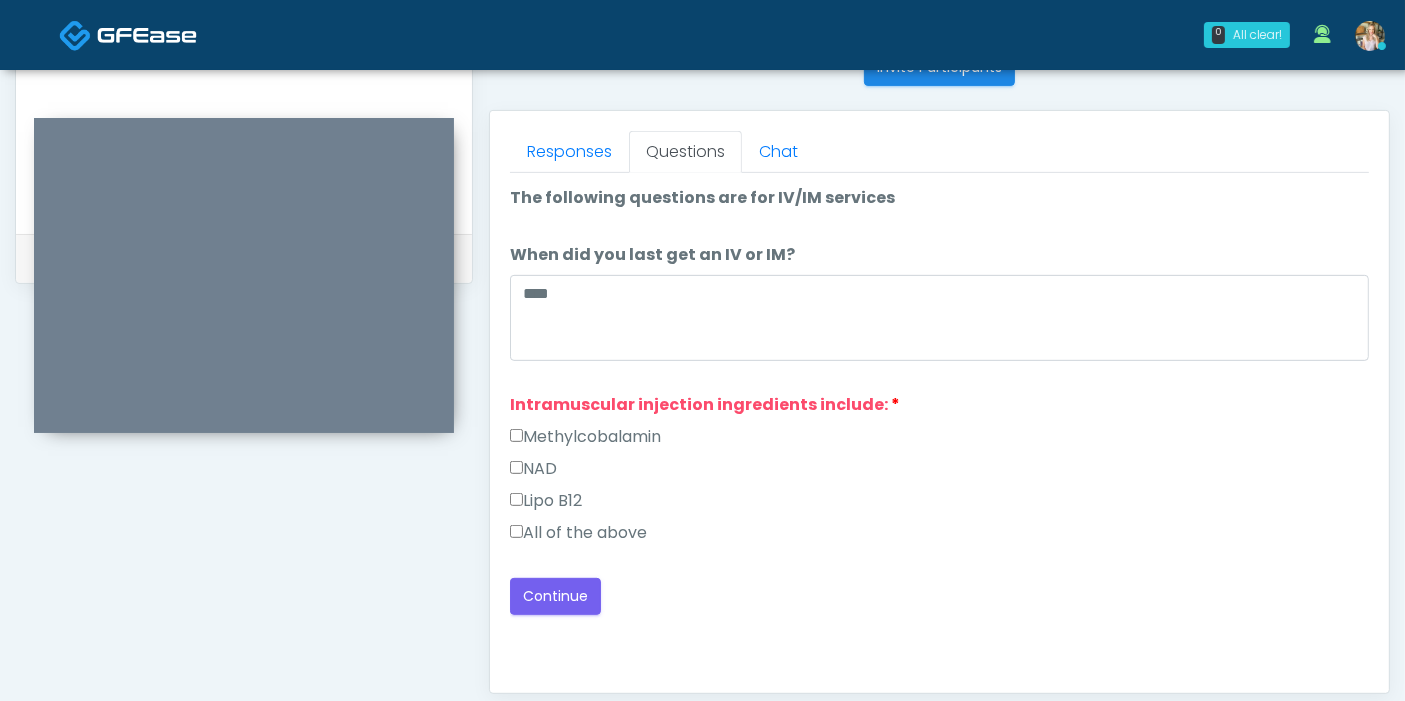 scroll, scrollTop: 868, scrollLeft: 0, axis: vertical 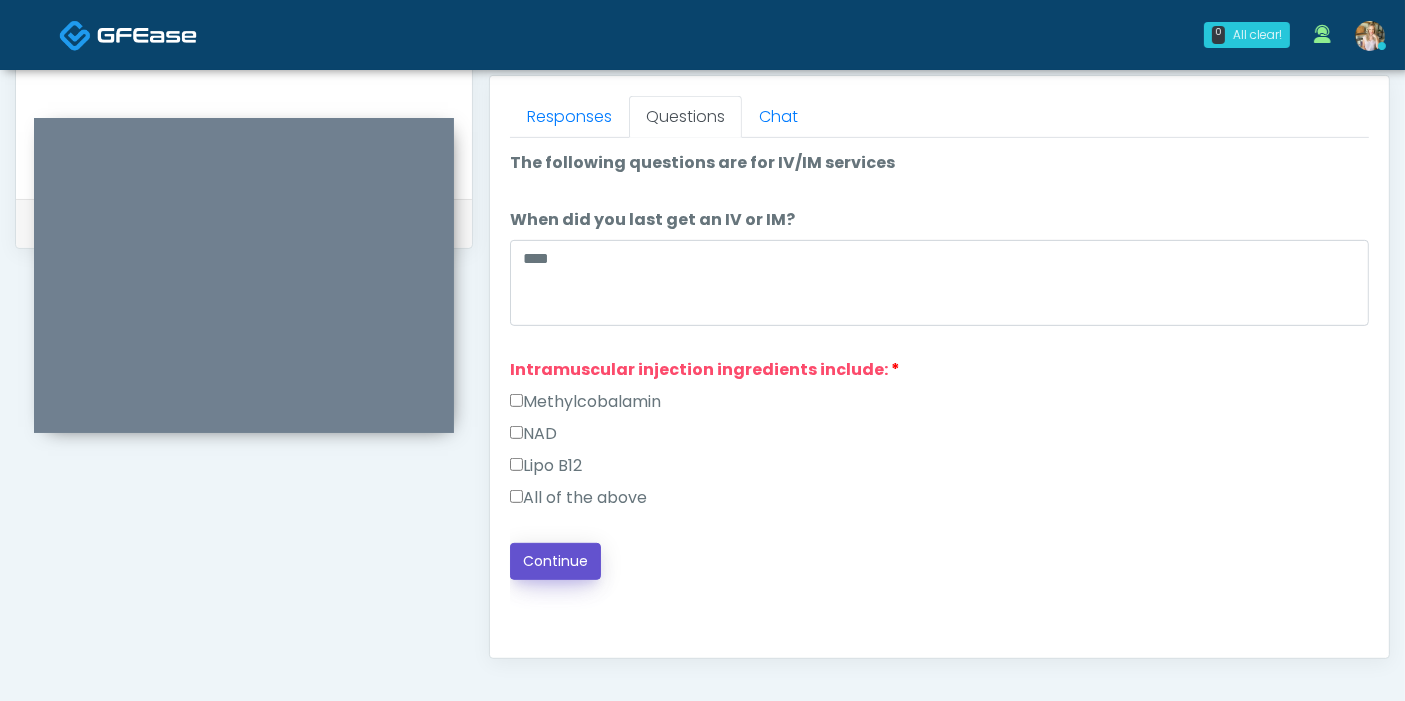 click on "Continue" at bounding box center [555, 561] 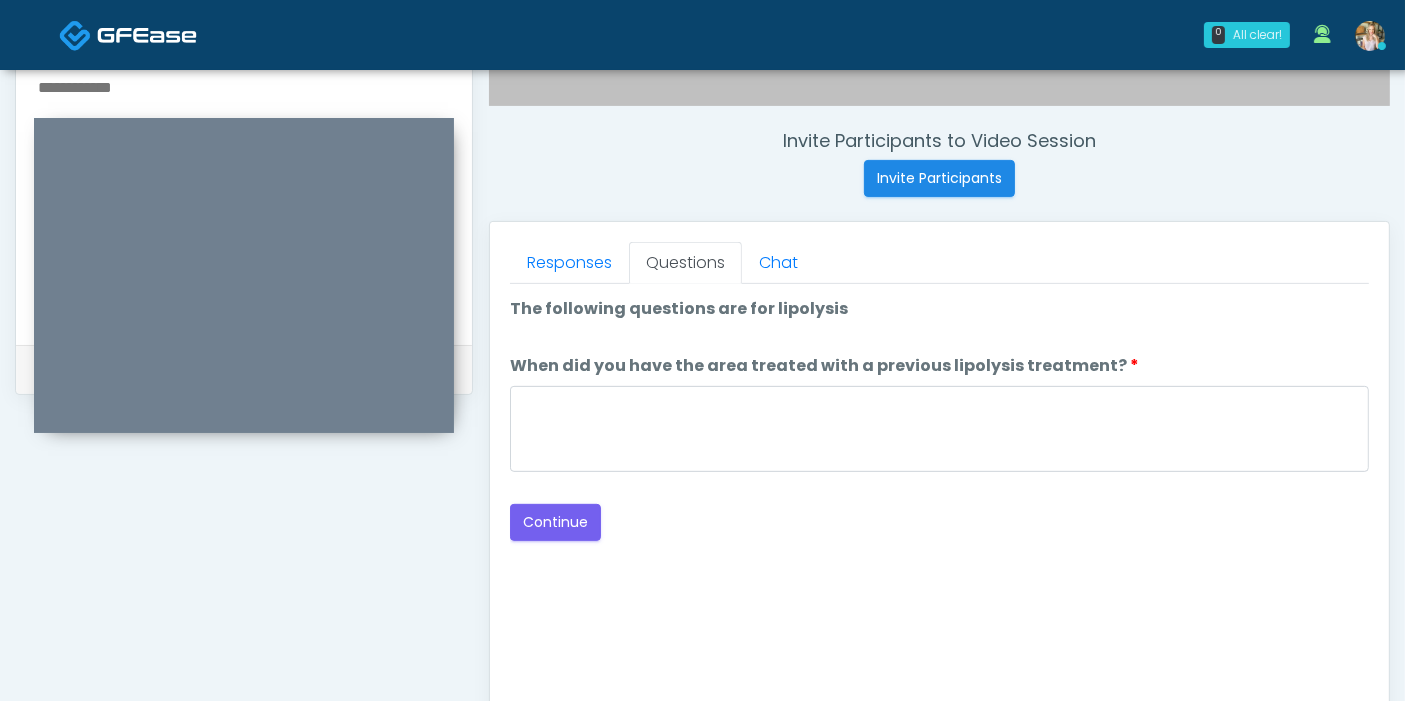 scroll, scrollTop: 757, scrollLeft: 0, axis: vertical 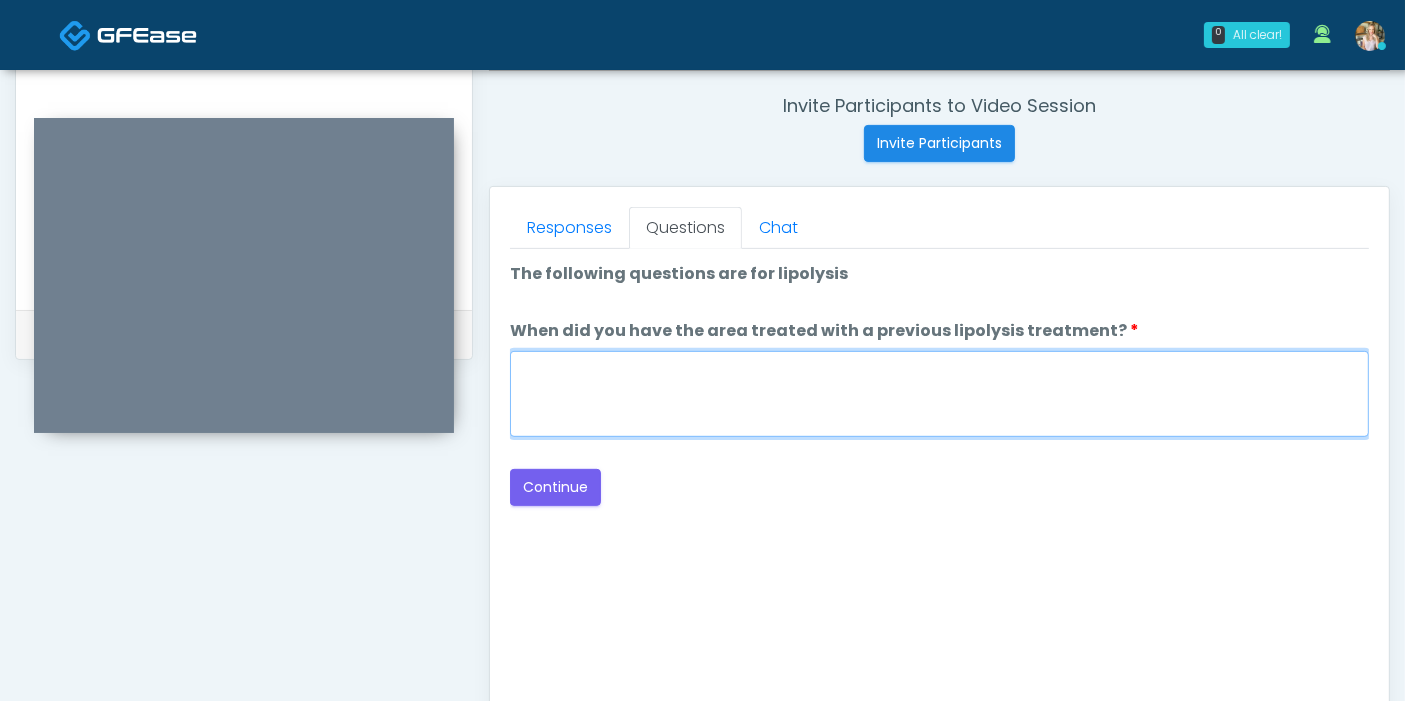 click on "When did you have the area treated with a previous lipolysis treatment?" at bounding box center (939, 394) 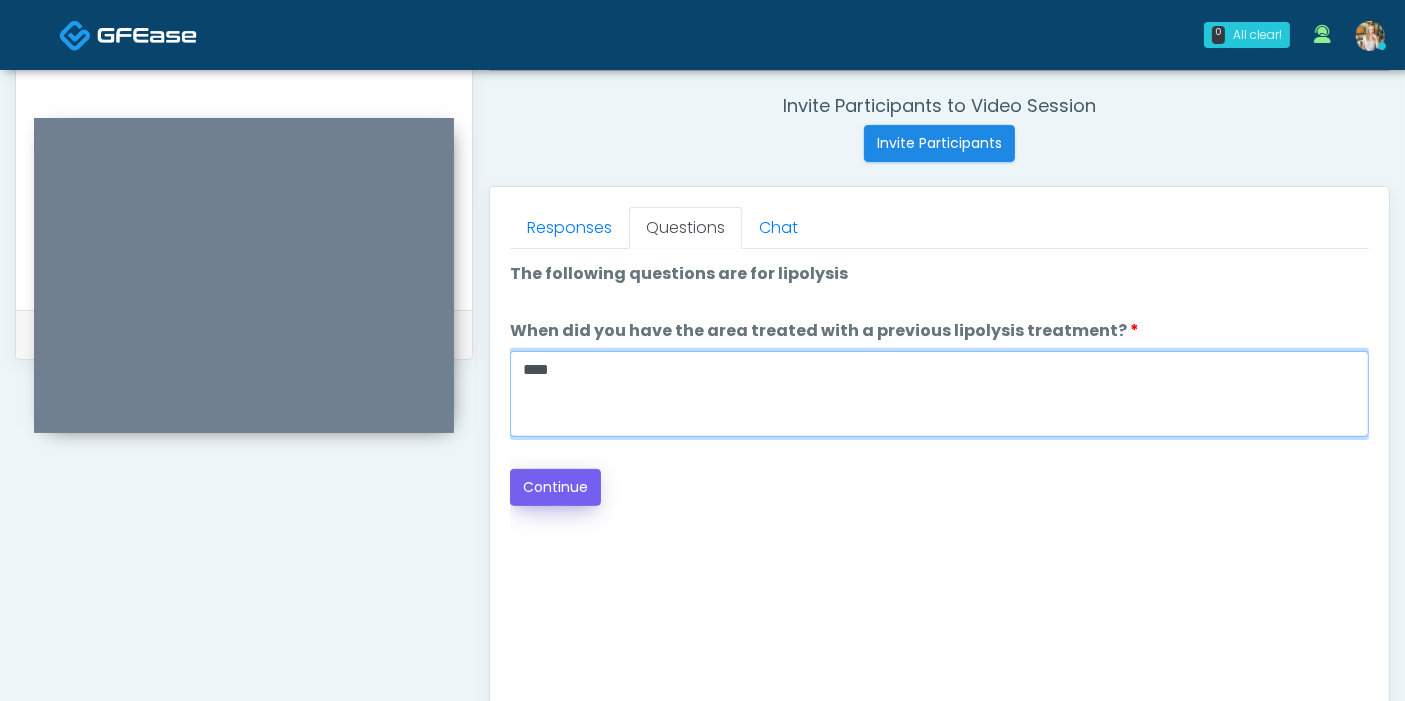 type on "****" 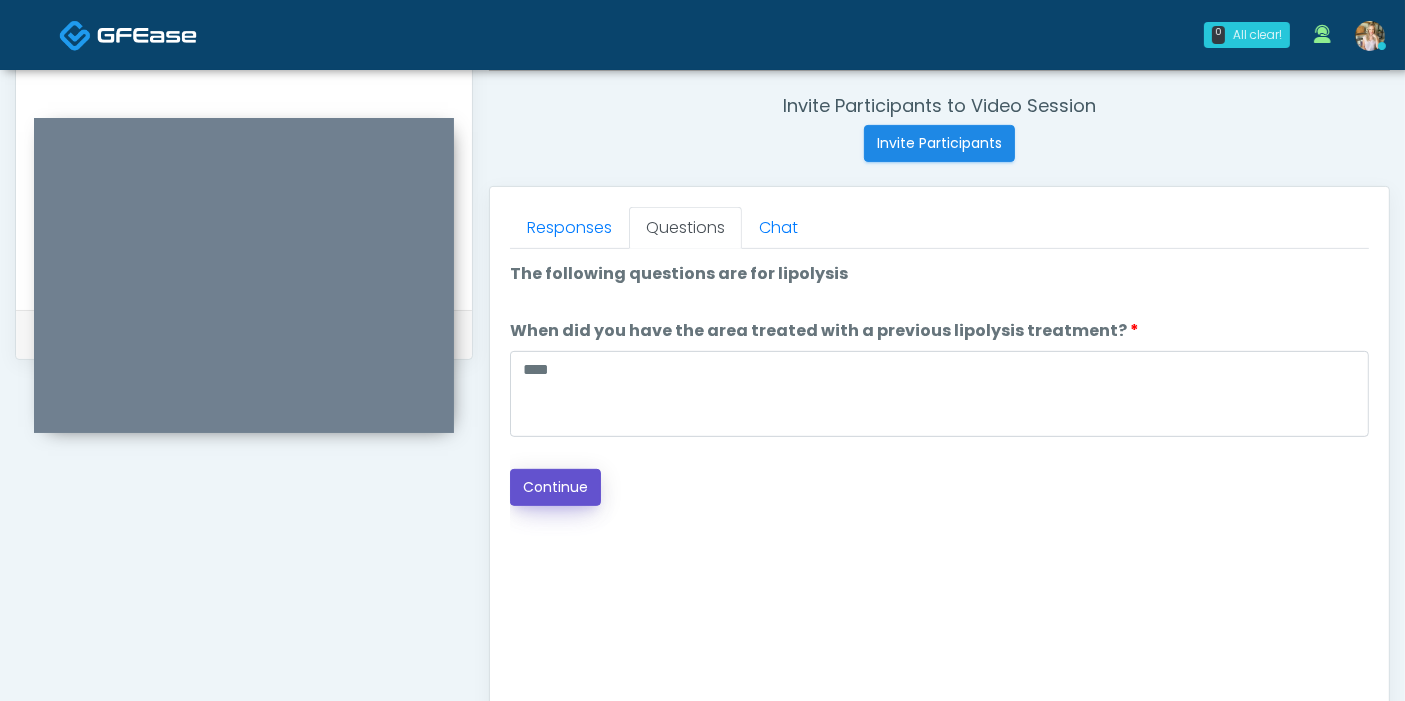 click on "Continue" at bounding box center [555, 487] 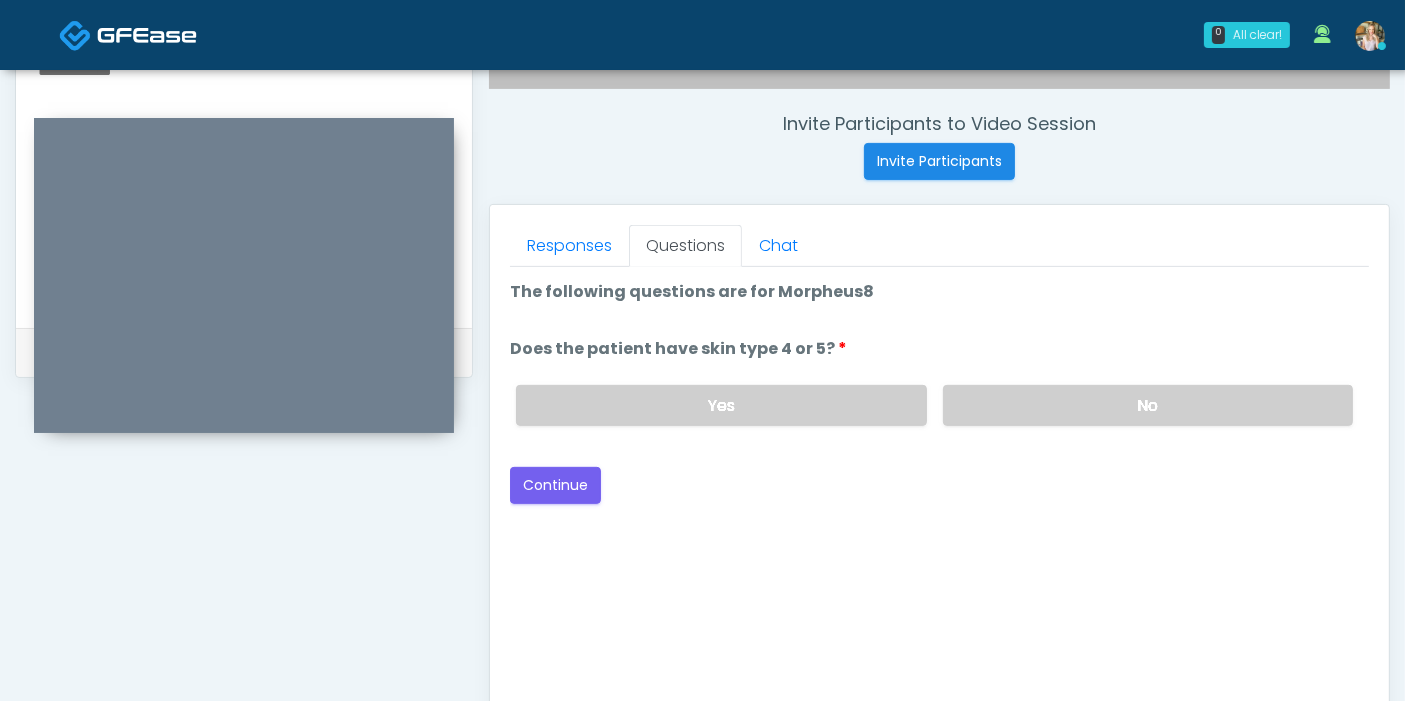 scroll, scrollTop: 645, scrollLeft: 0, axis: vertical 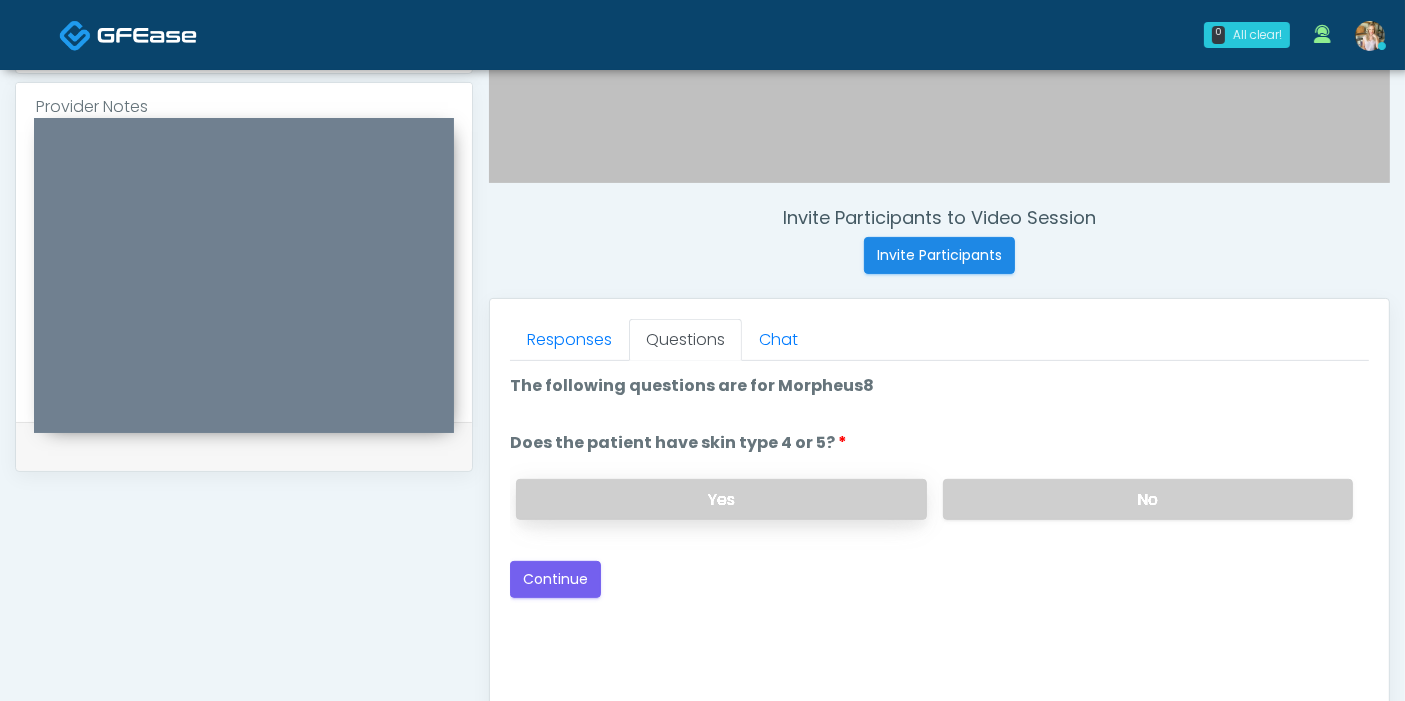 click on "Yes" at bounding box center (721, 499) 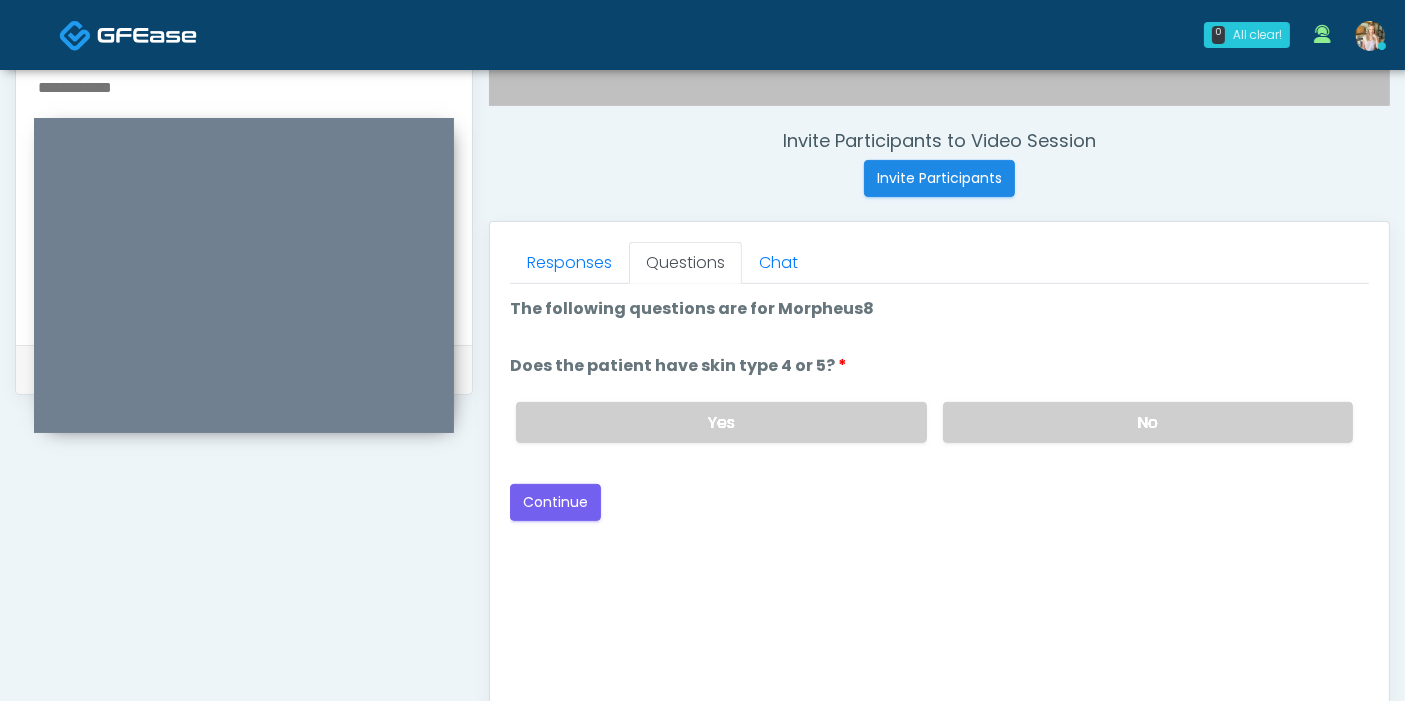 scroll, scrollTop: 757, scrollLeft: 0, axis: vertical 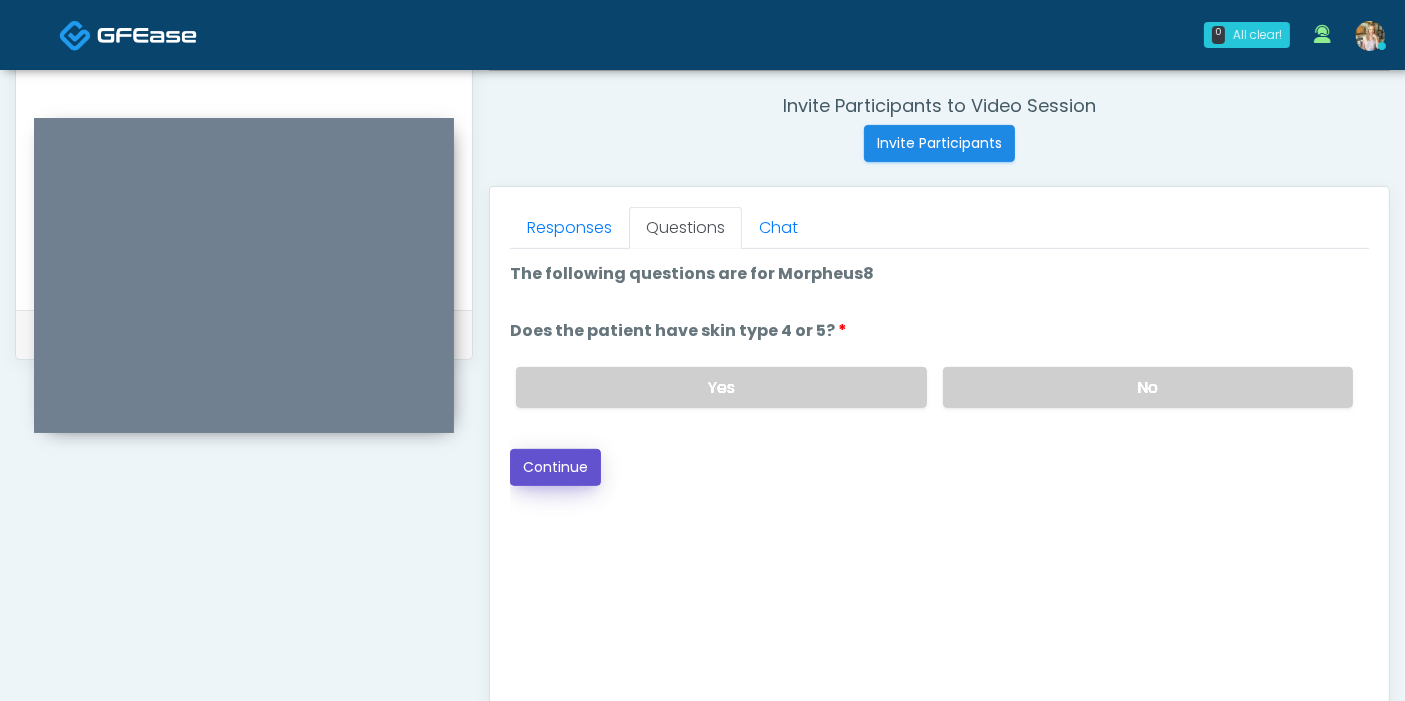 click on "Continue" at bounding box center (555, 467) 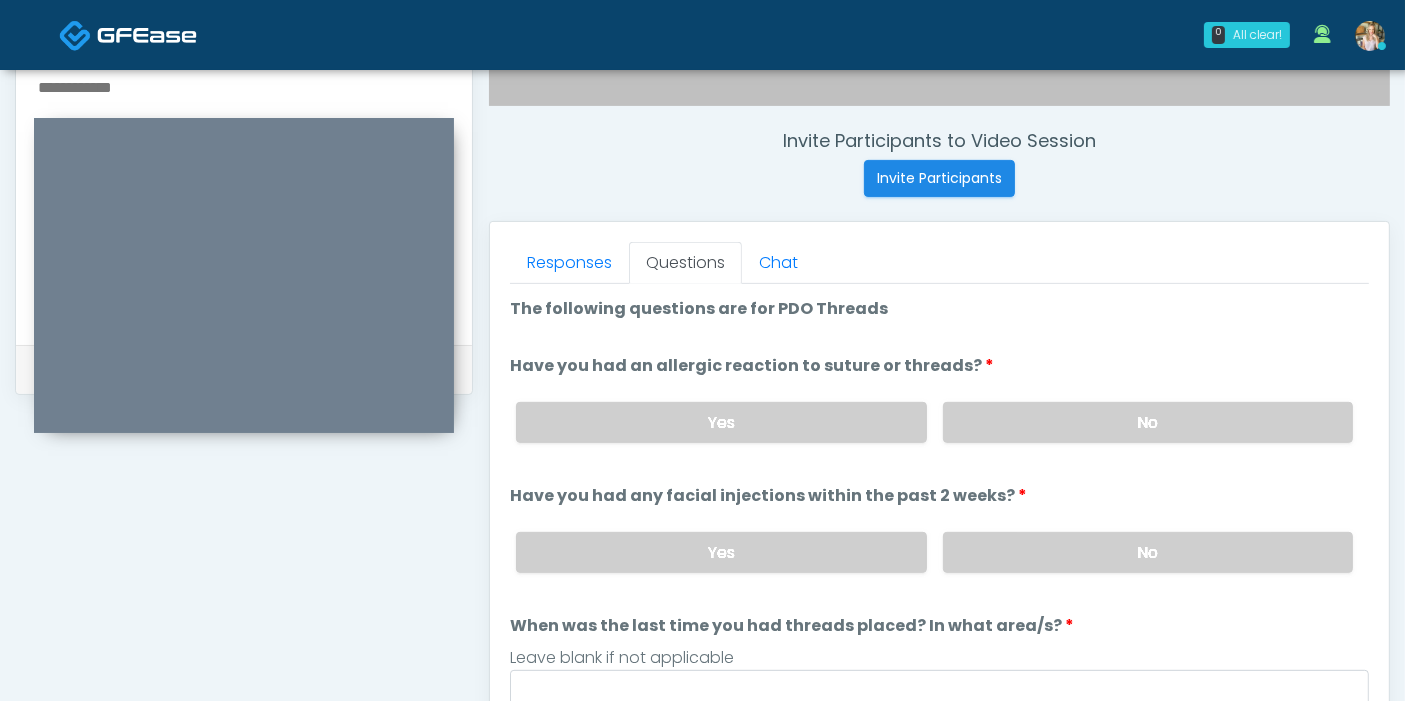 scroll, scrollTop: 757, scrollLeft: 0, axis: vertical 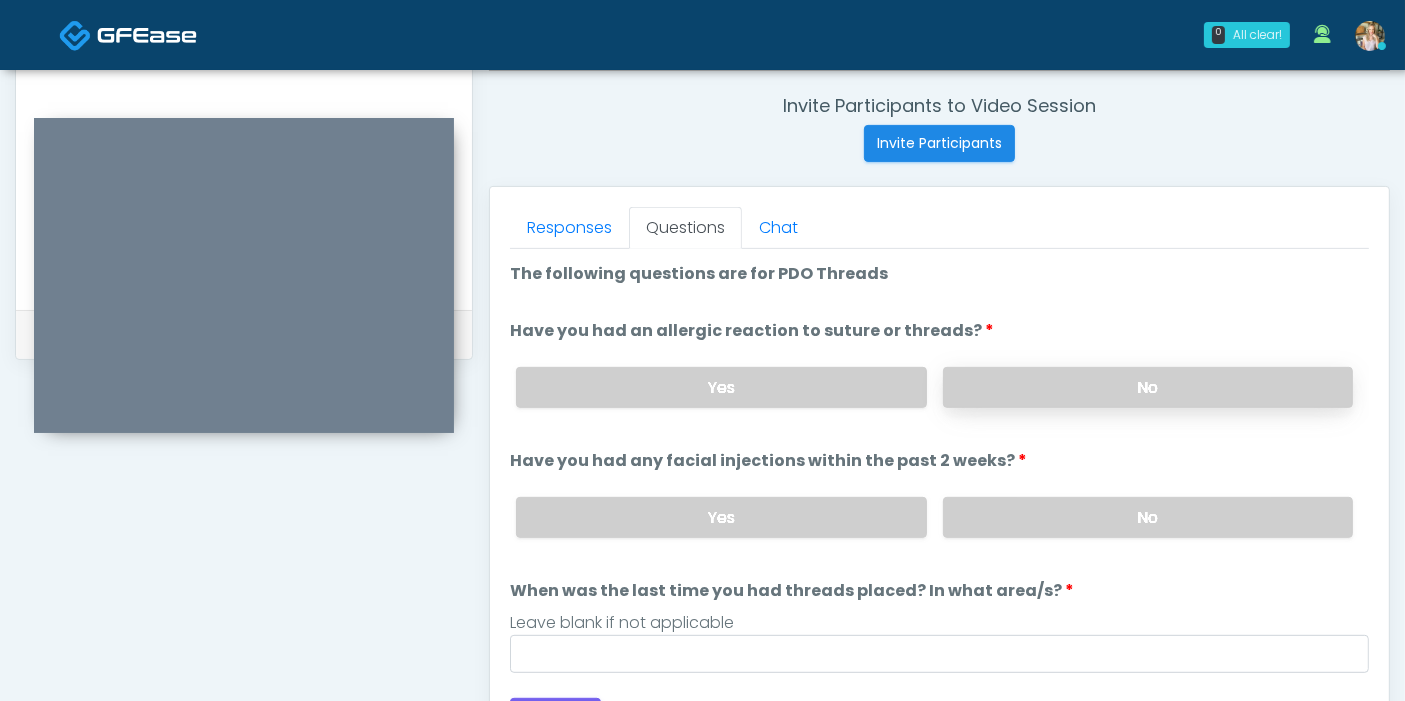 click on "No" at bounding box center (1148, 387) 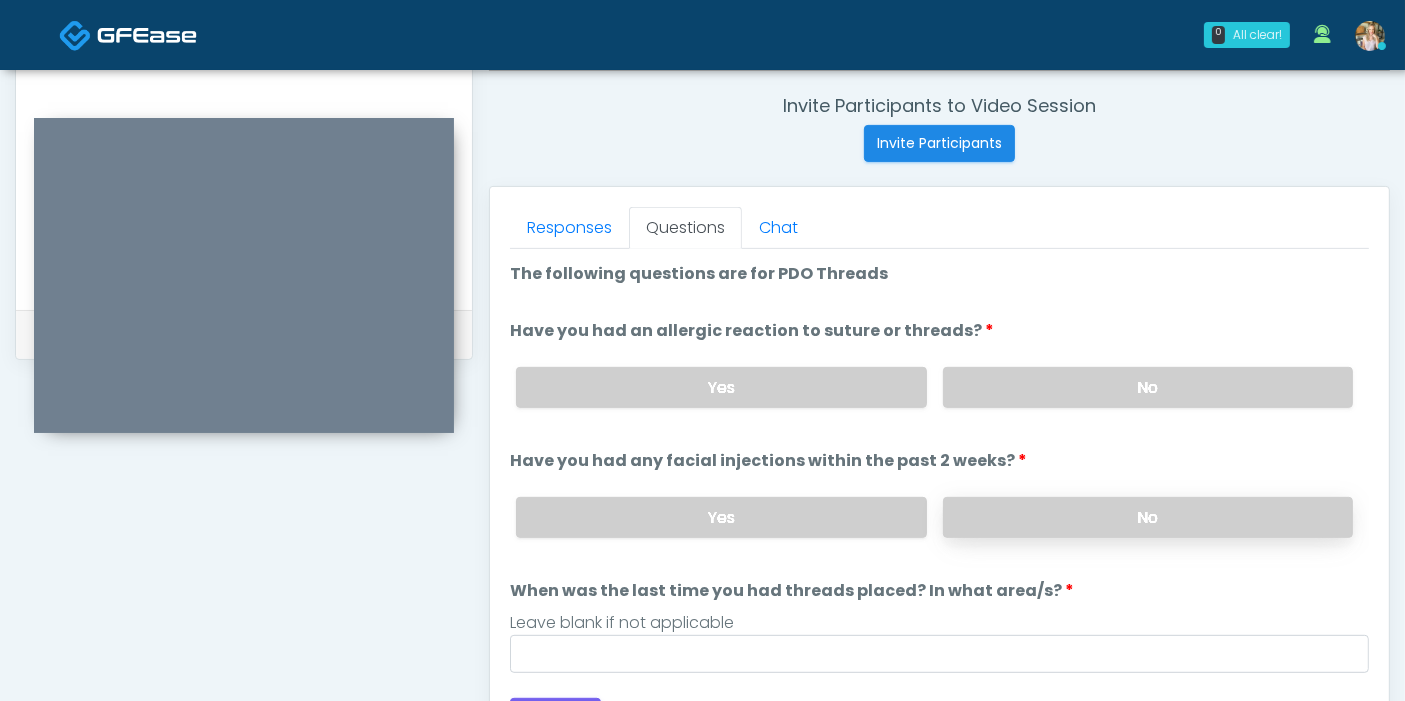 click on "No" at bounding box center (1148, 517) 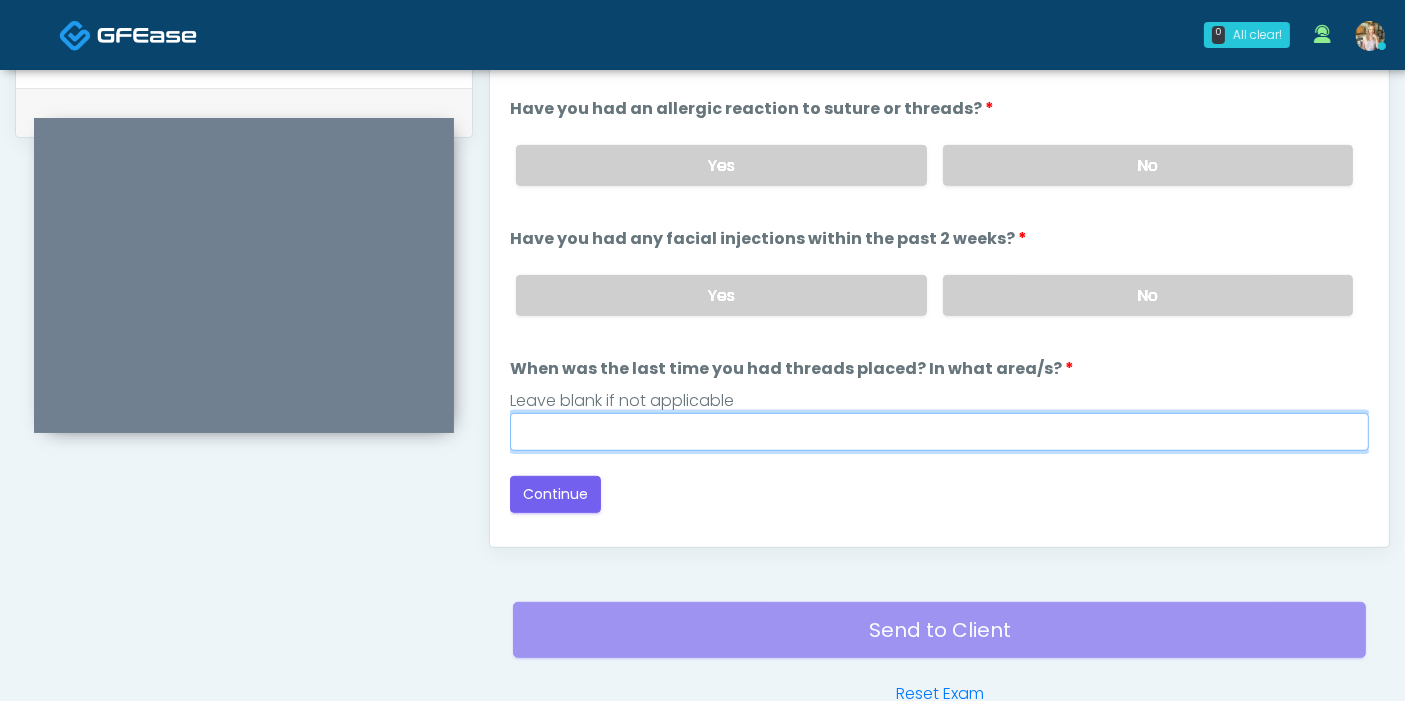 click on "When was the last time you had threads placed? In what area/s?" at bounding box center [939, 432] 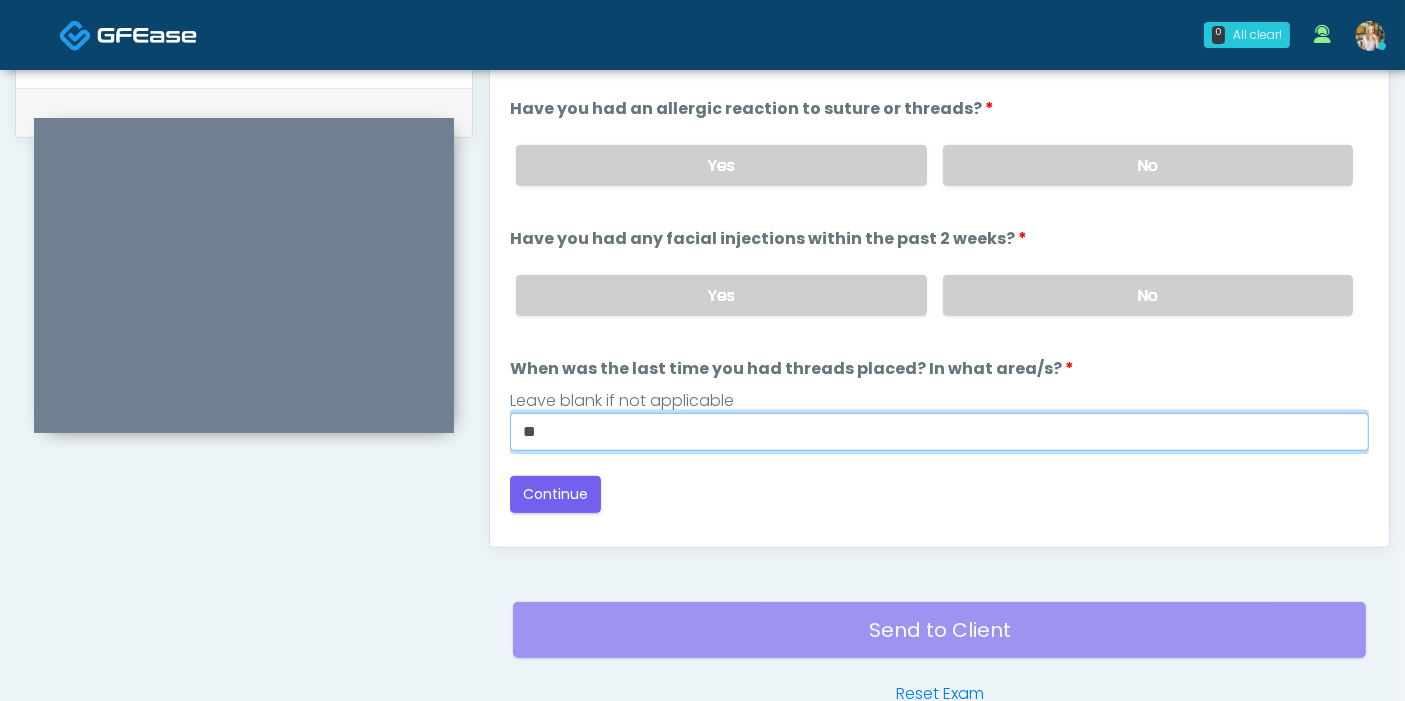type on "*" 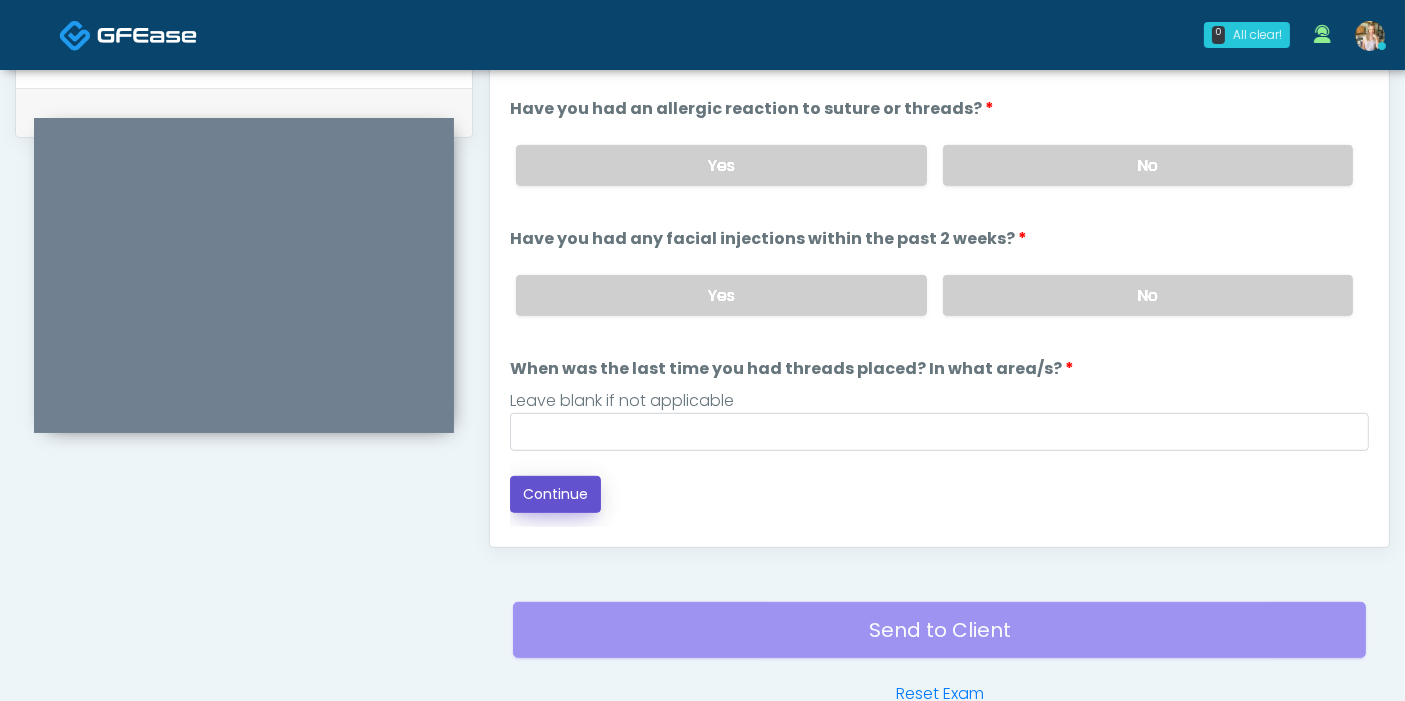 click on "Continue" at bounding box center [555, 494] 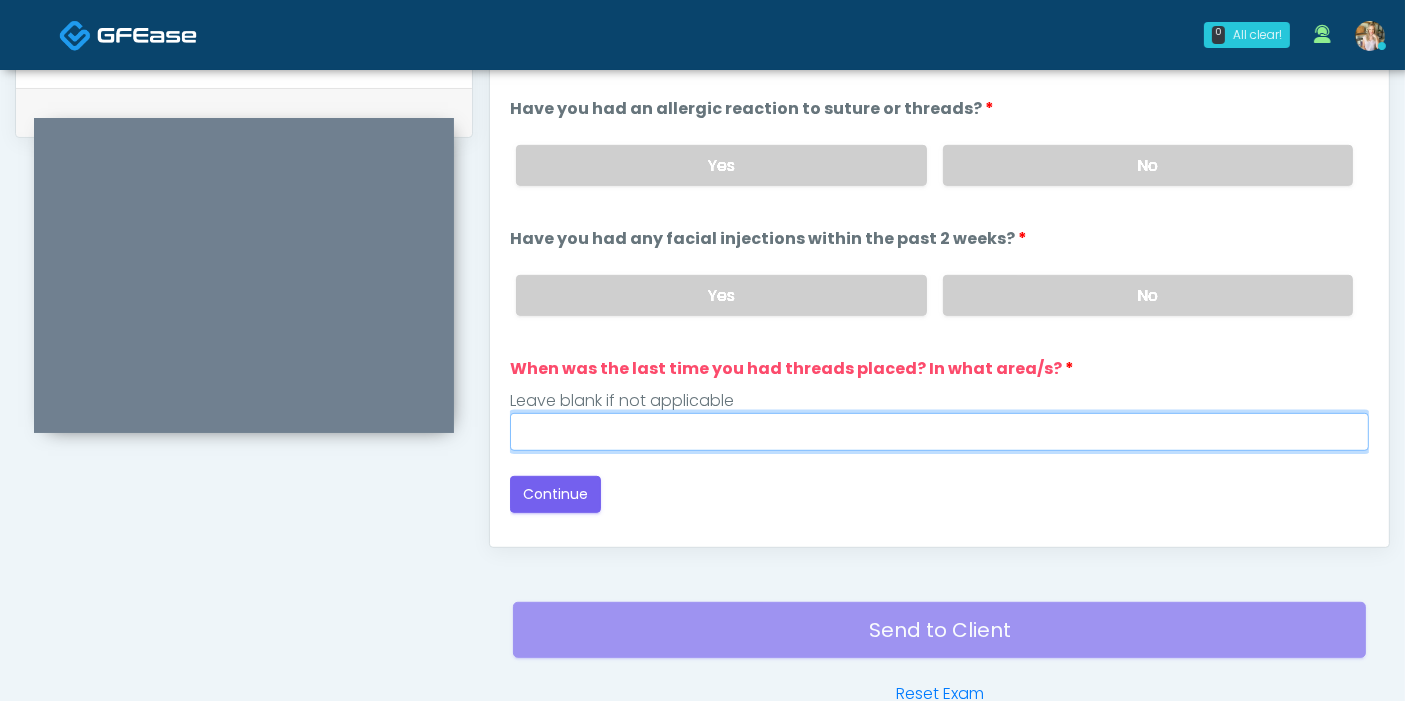 click on "When was the last time you had threads placed? In what area/s?" at bounding box center (939, 432) 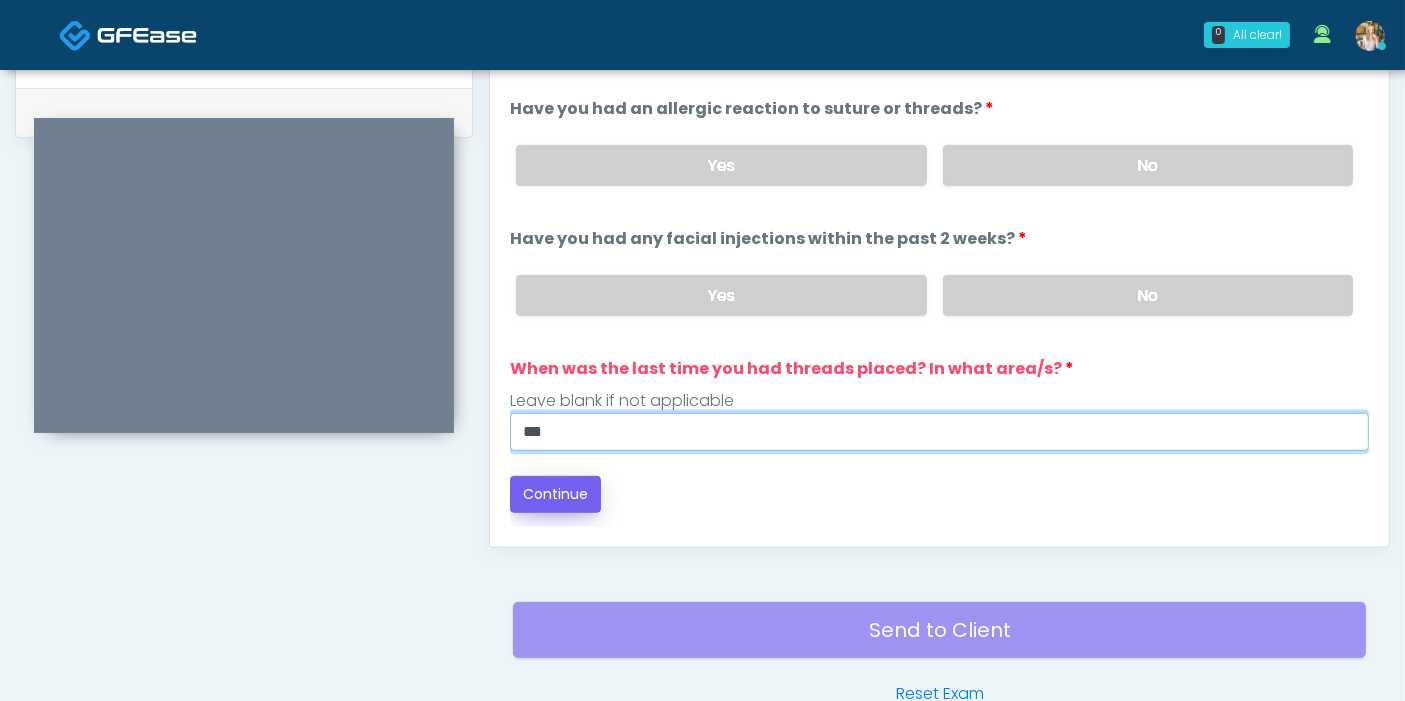 type on "***" 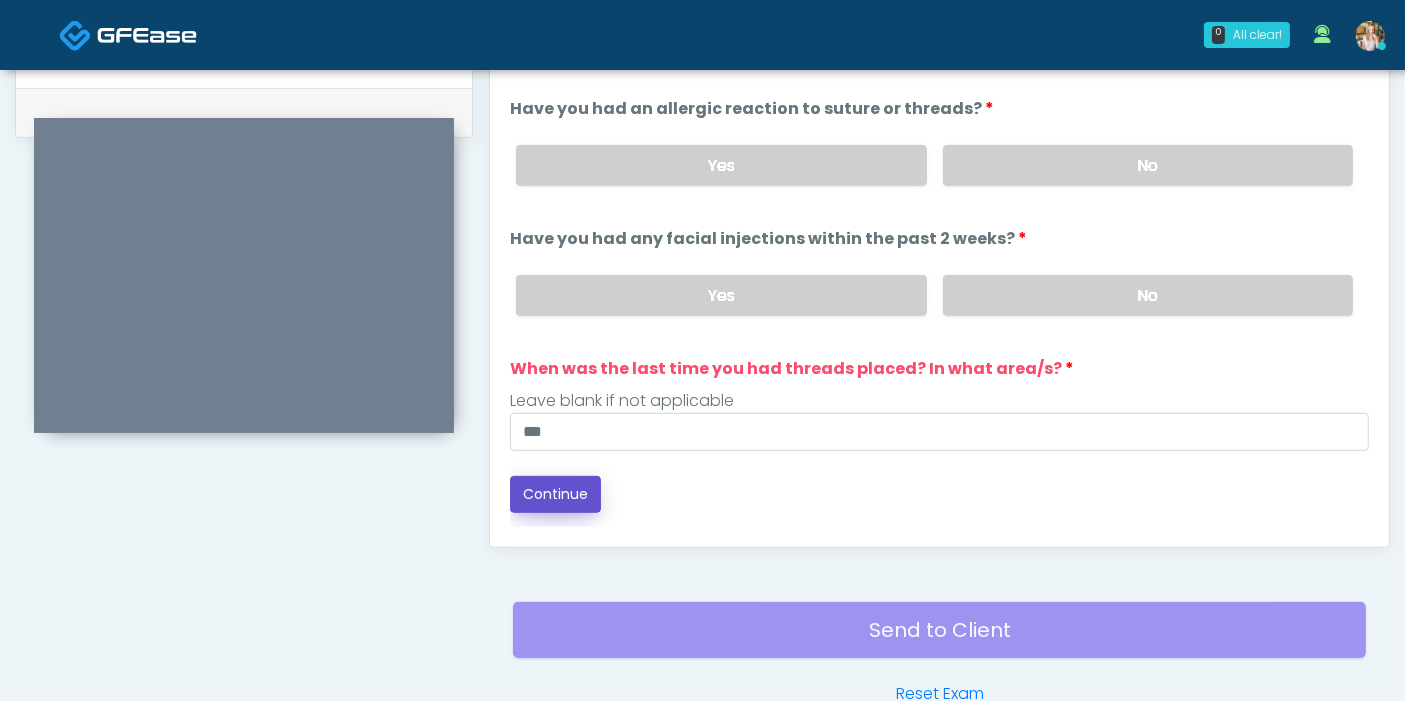 click on "Continue" at bounding box center (555, 494) 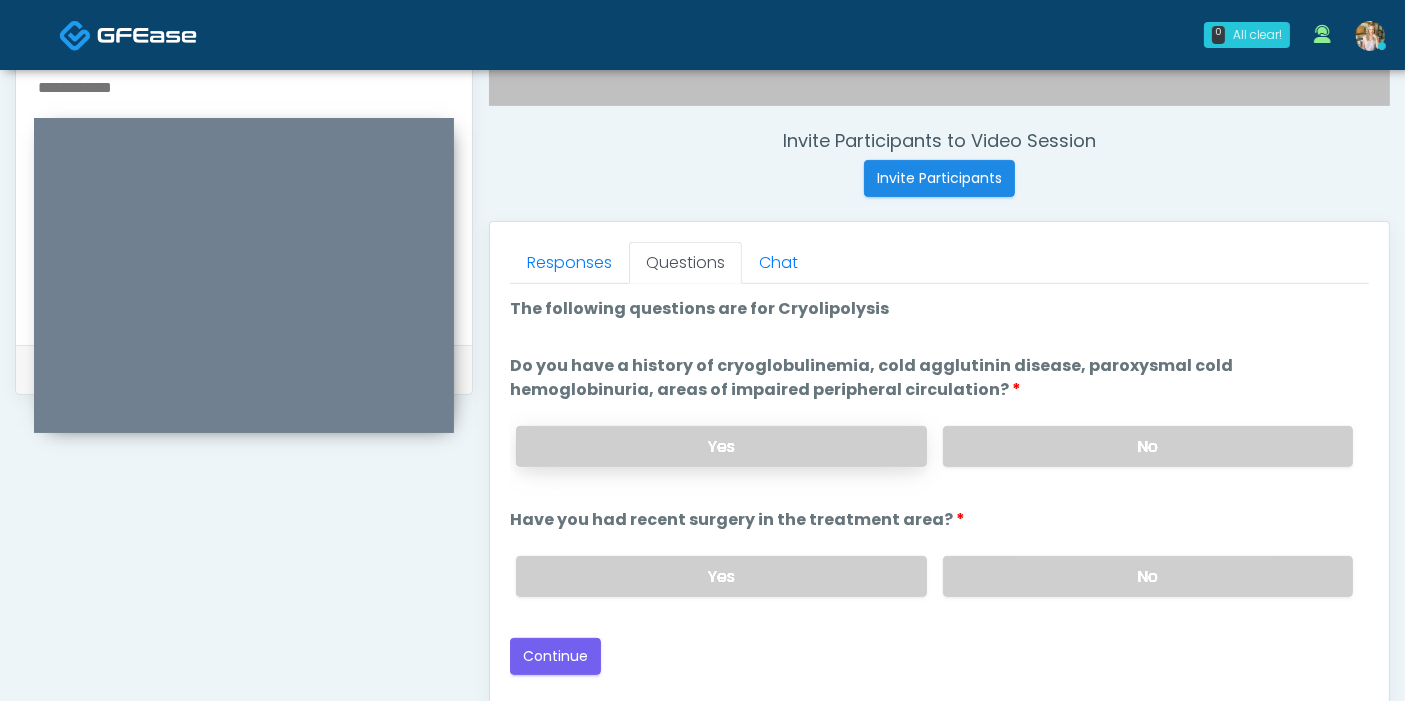scroll, scrollTop: 757, scrollLeft: 0, axis: vertical 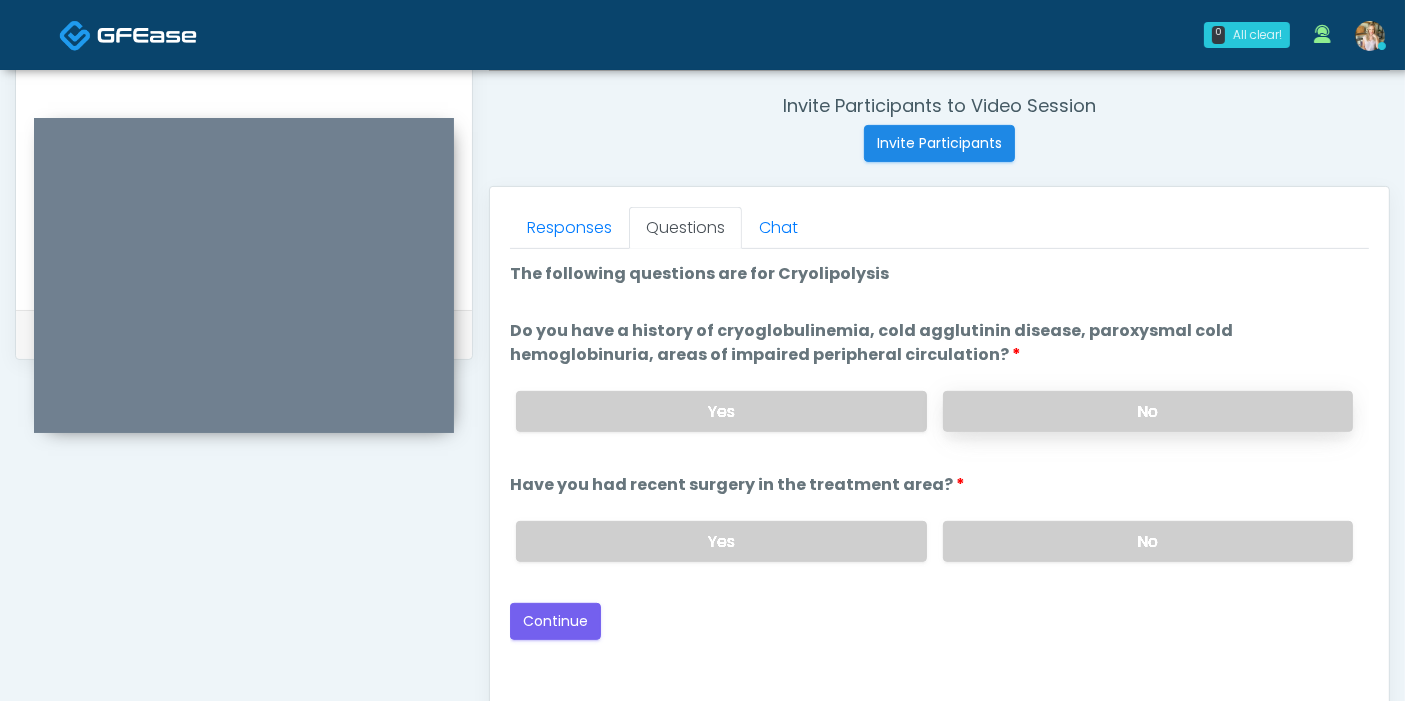 click on "No" at bounding box center [1148, 411] 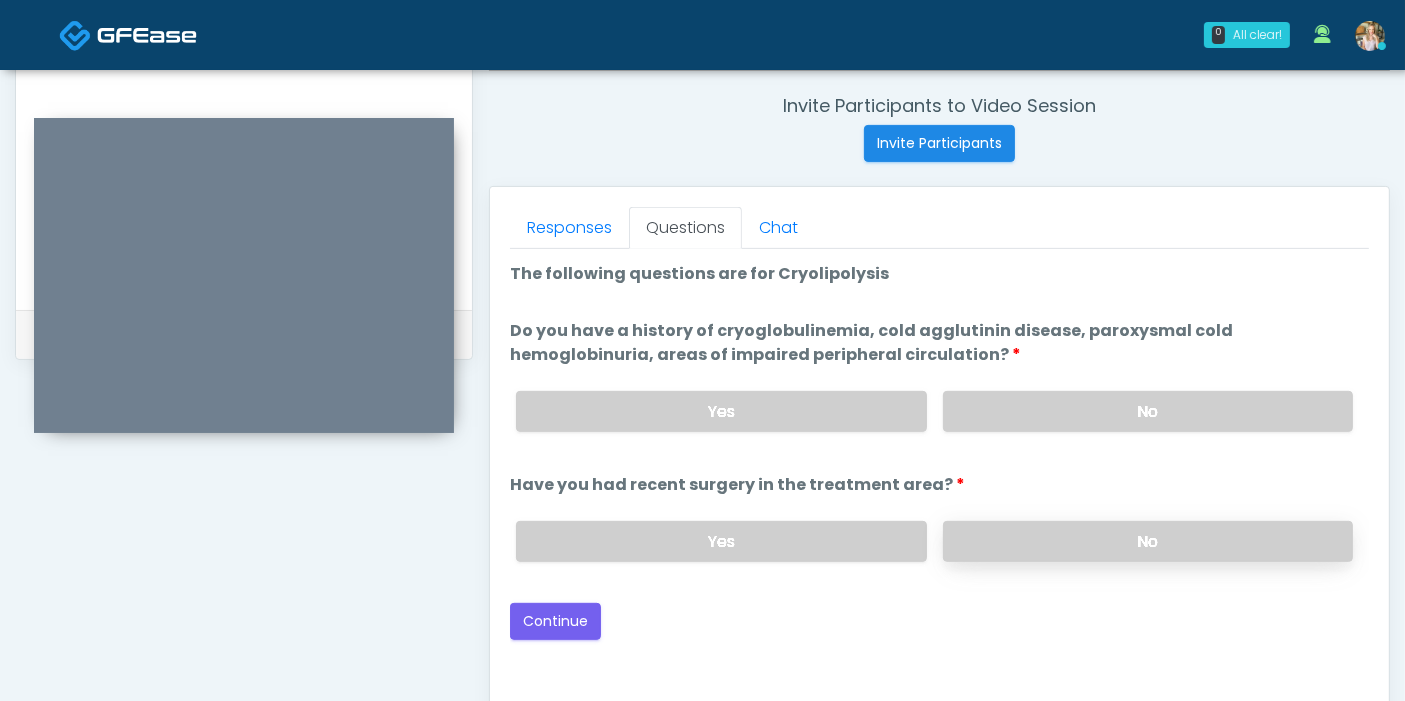click on "No" at bounding box center (1148, 541) 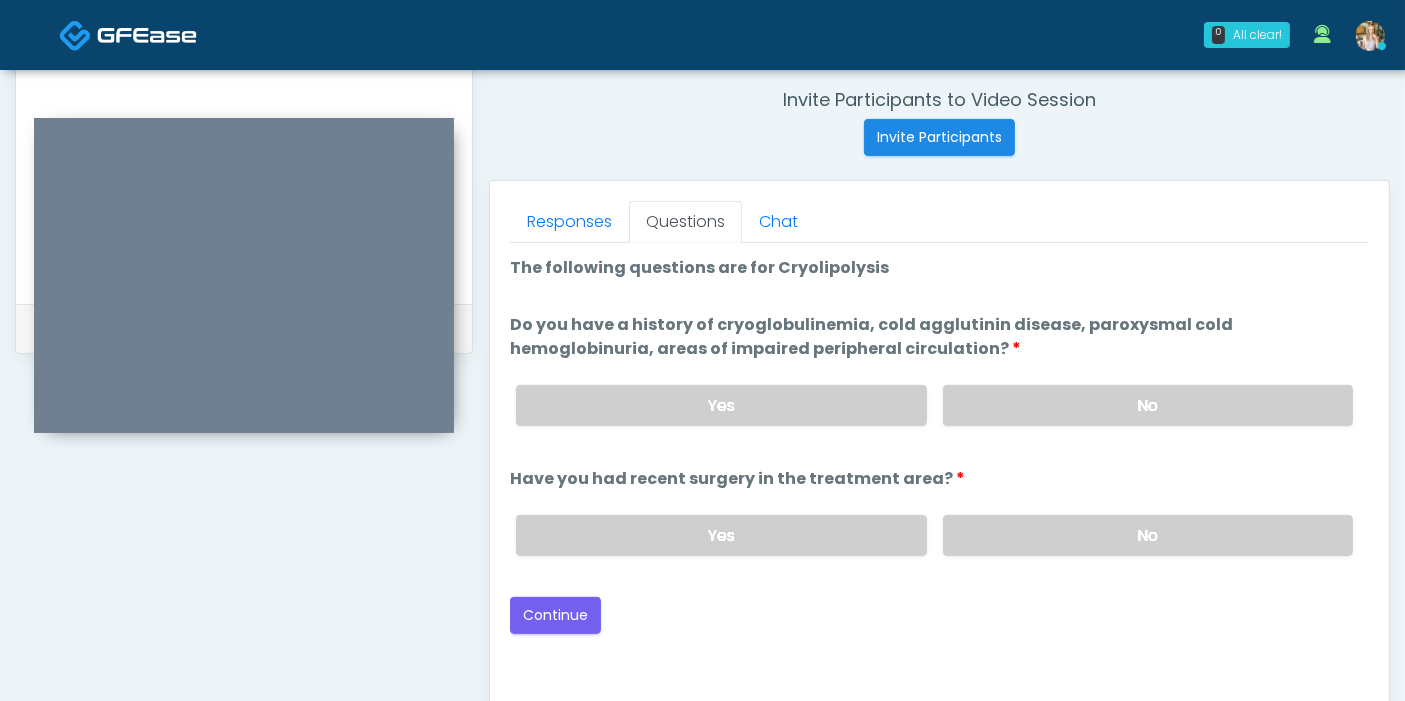 scroll, scrollTop: 868, scrollLeft: 0, axis: vertical 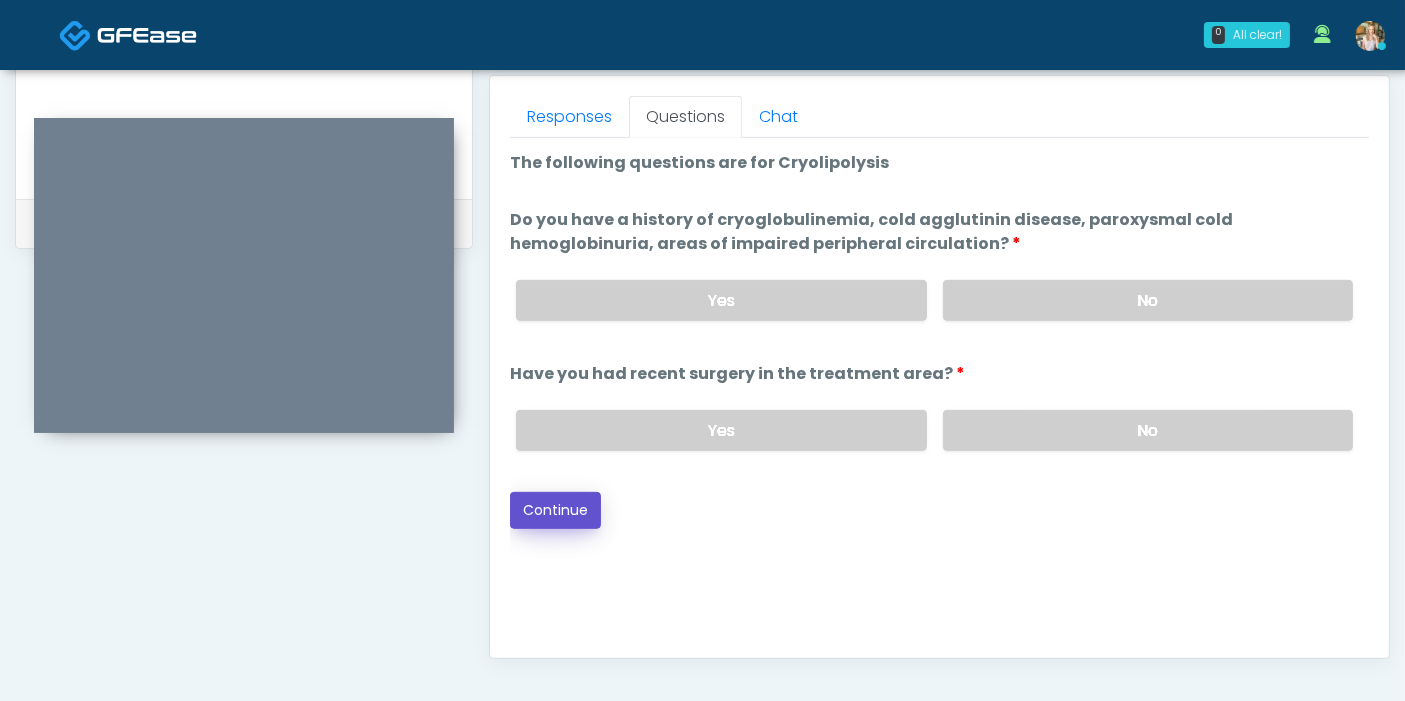 click on "Continue" at bounding box center (555, 510) 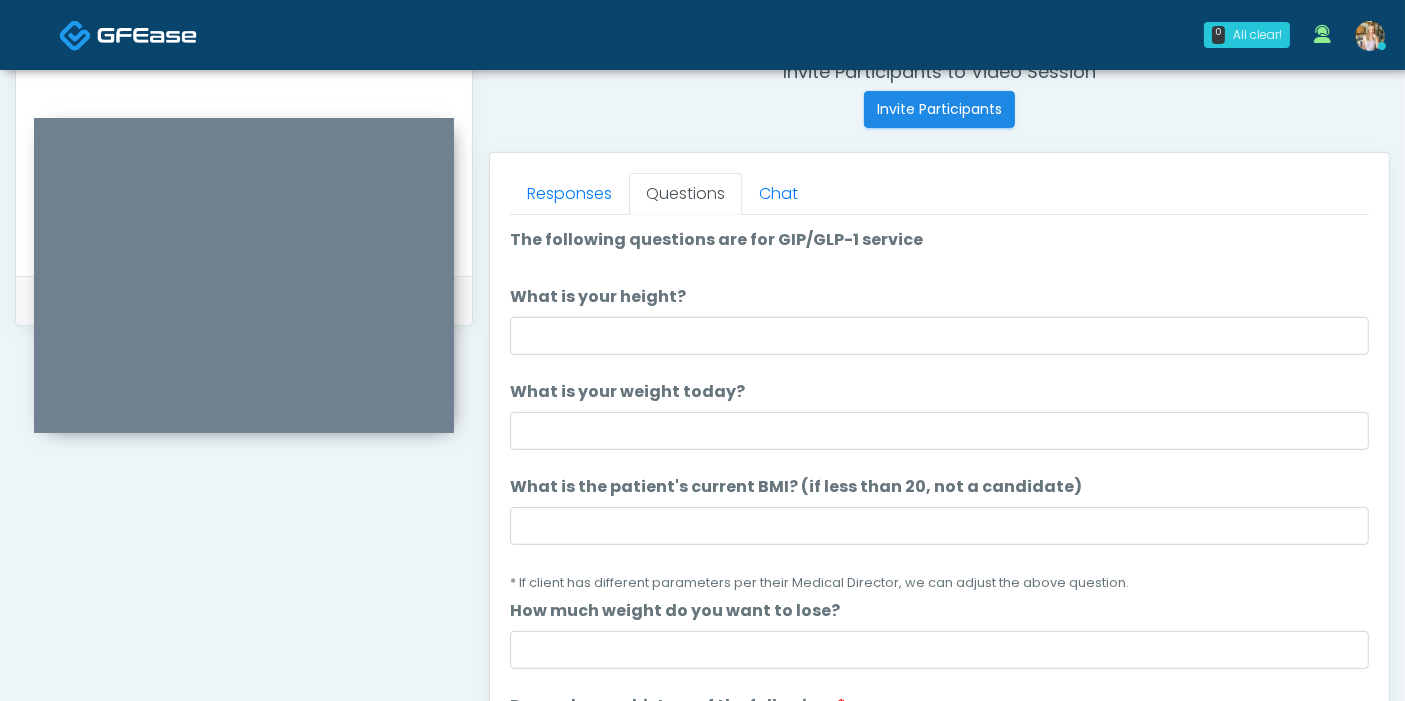 scroll, scrollTop: 757, scrollLeft: 0, axis: vertical 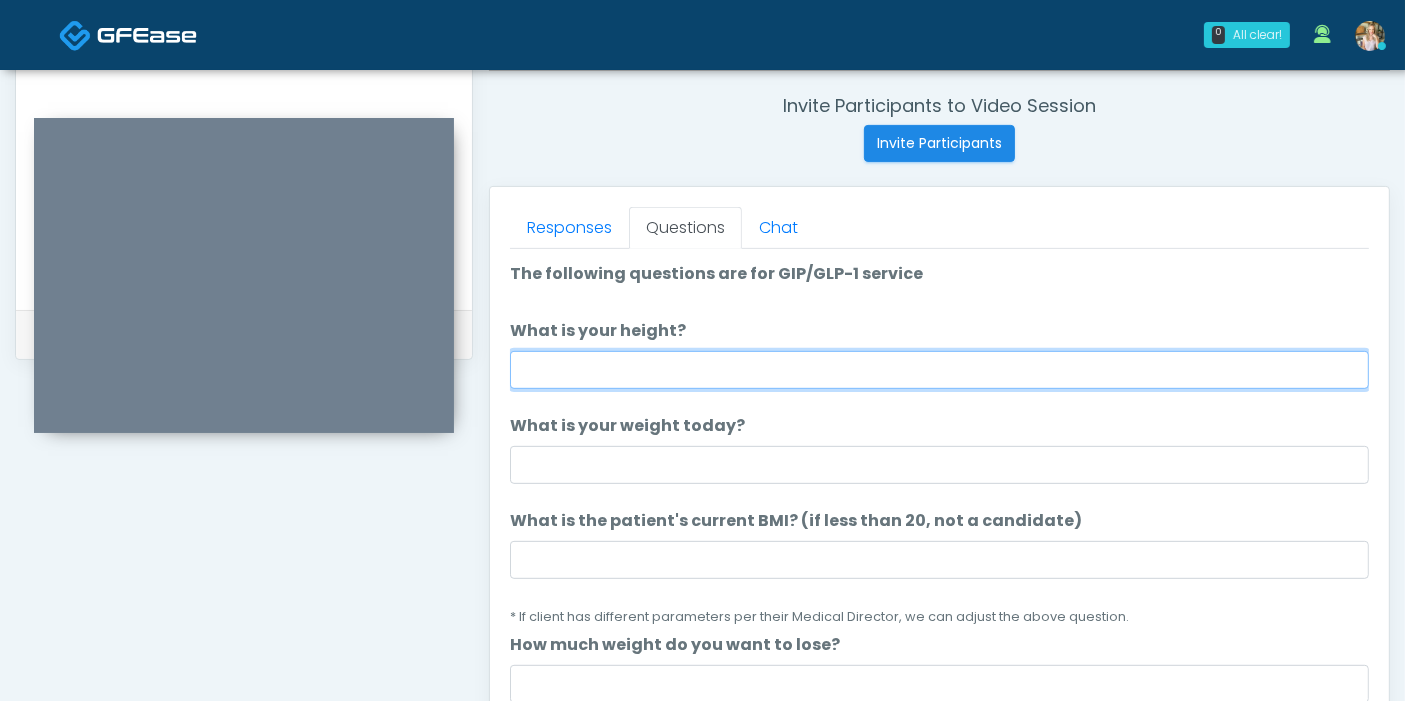 click on "What is your height?" at bounding box center [939, 370] 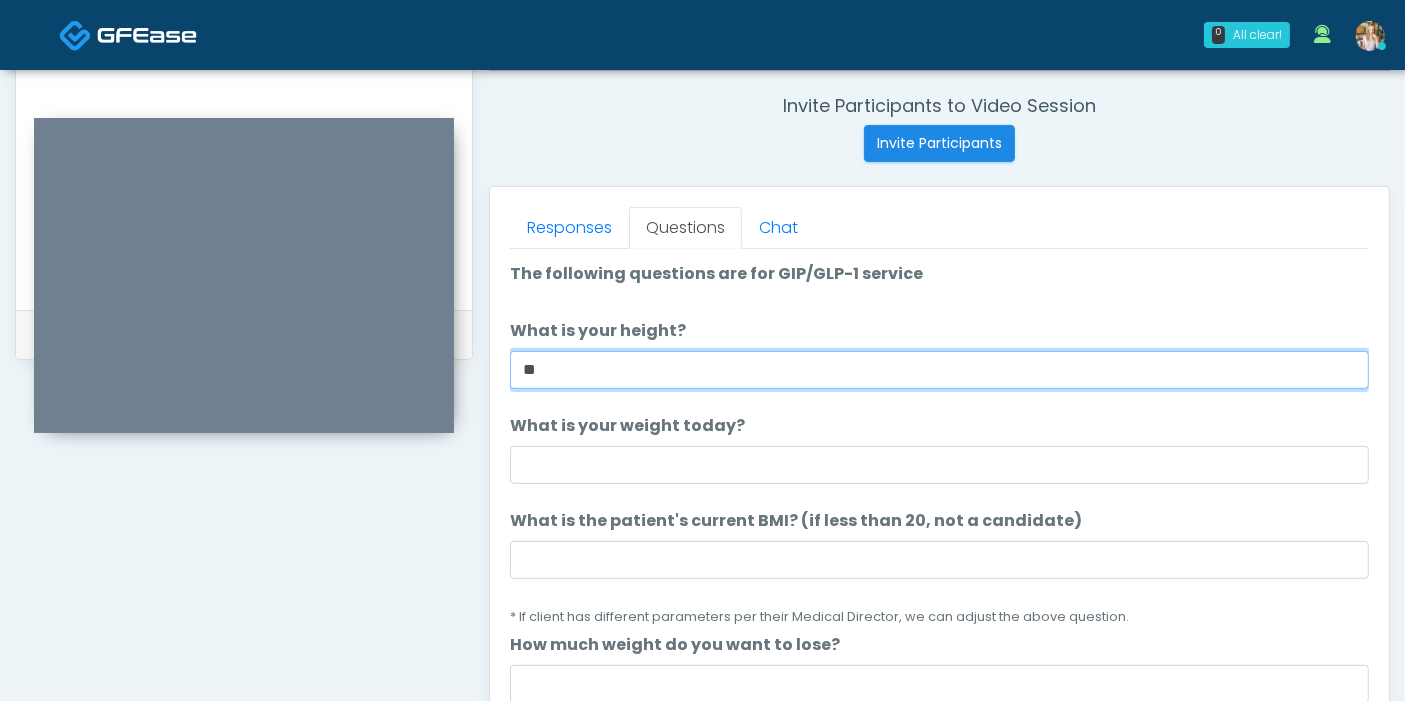 type on "**" 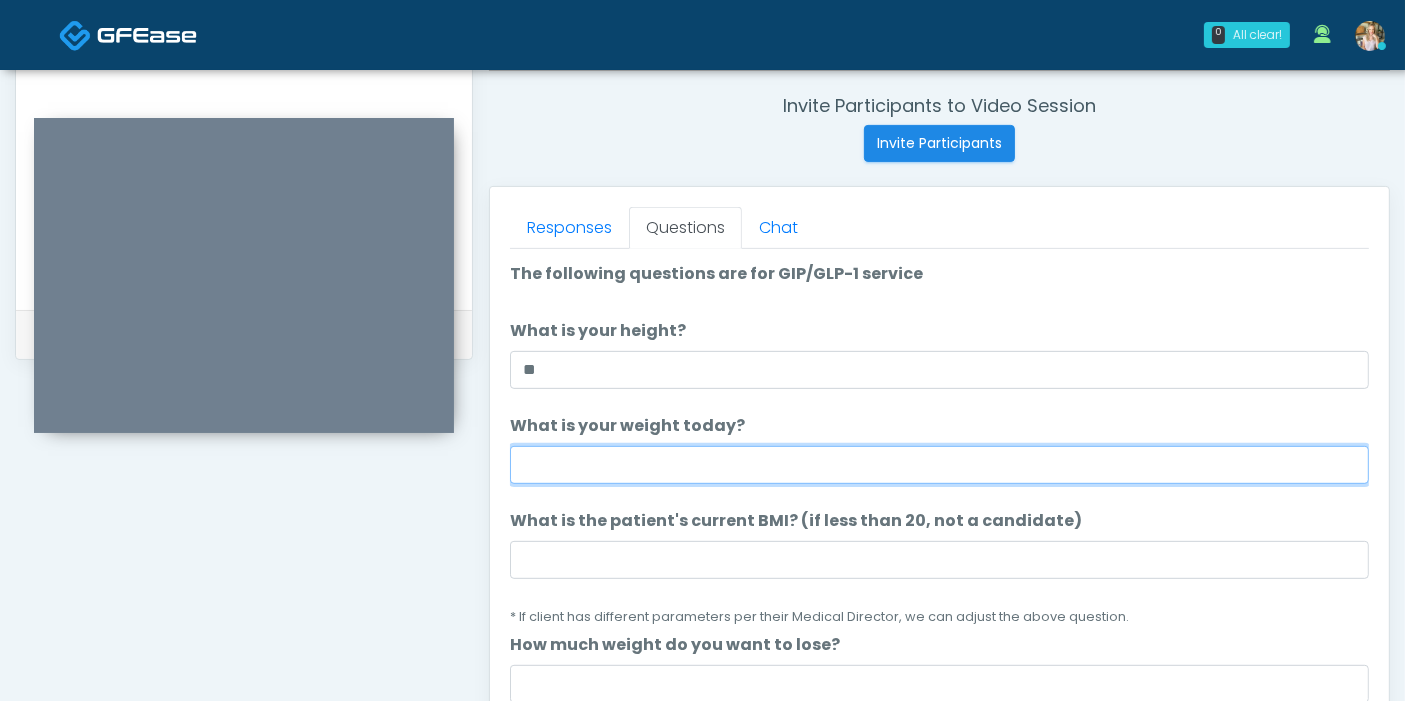 click on "What is your weight today?" at bounding box center (939, 465) 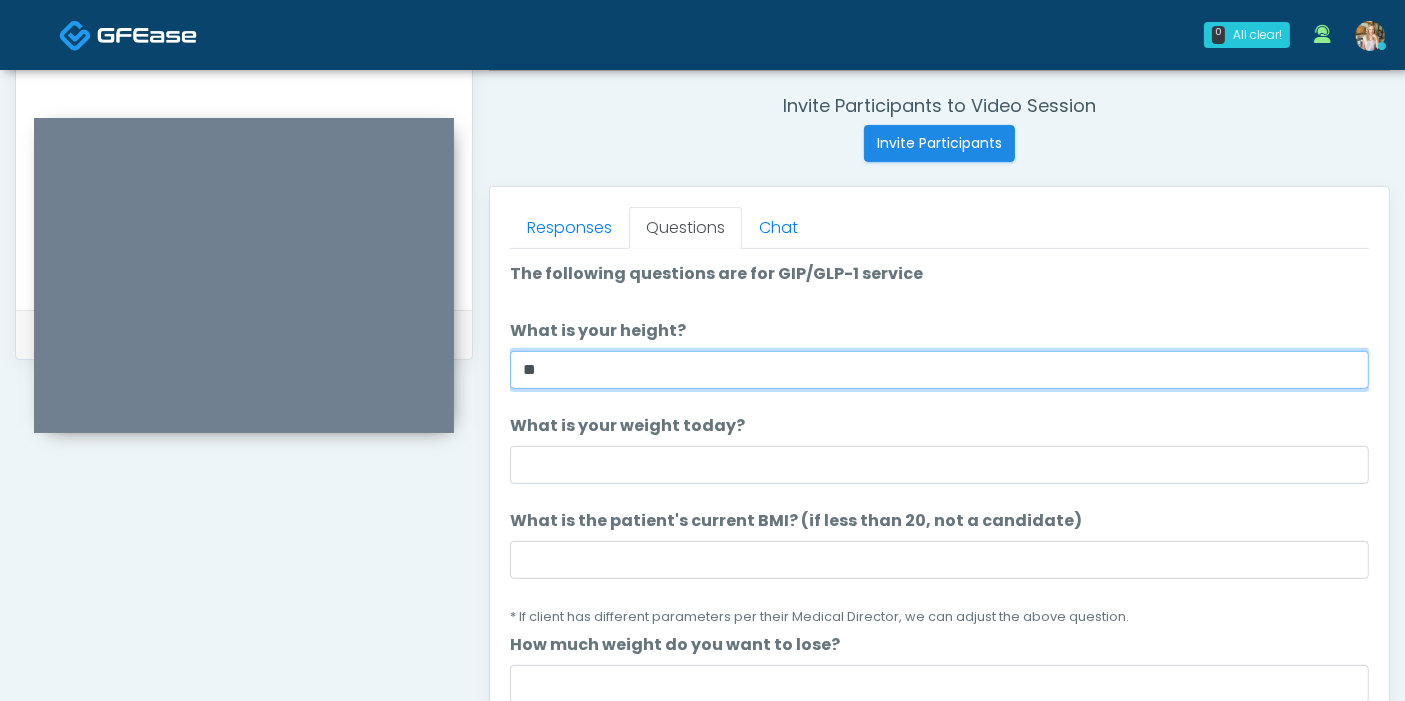 click on "**" at bounding box center (939, 370) 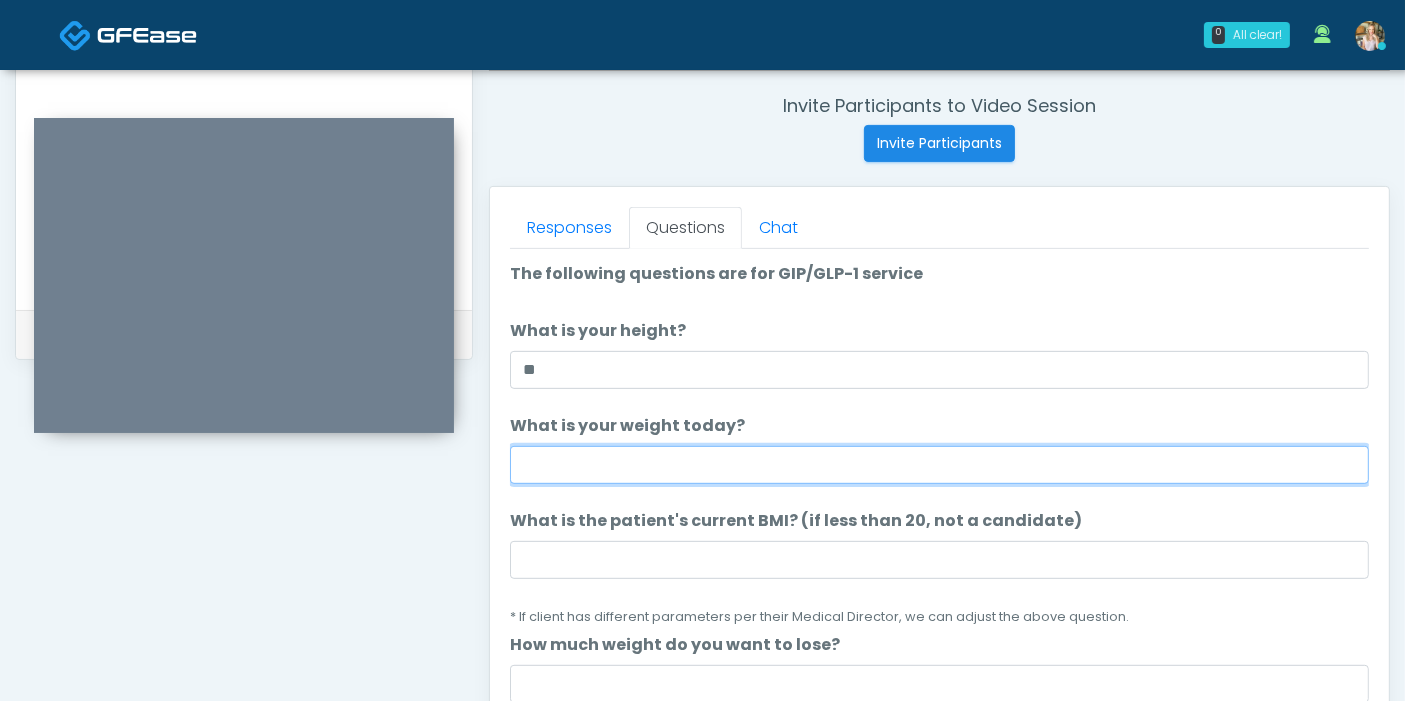 click on "What is your weight today?" at bounding box center (939, 465) 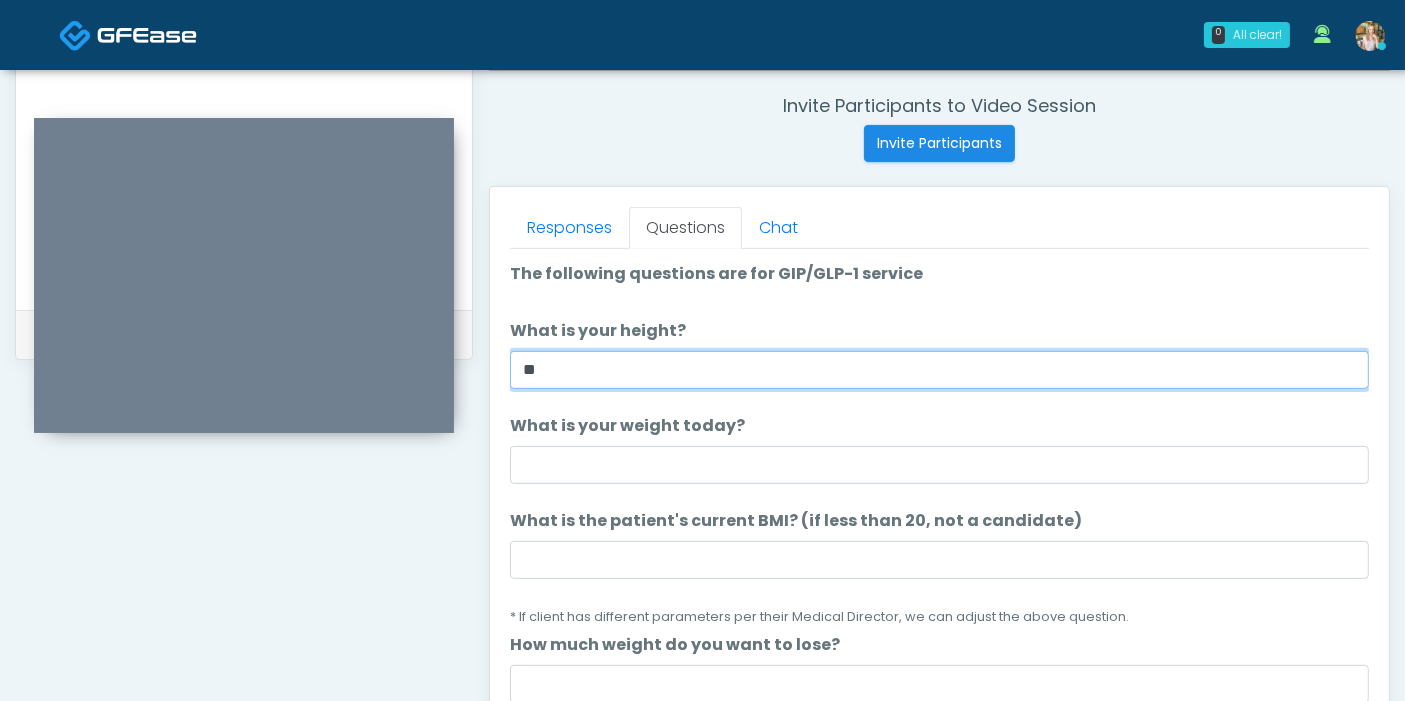 click on "**" at bounding box center (939, 370) 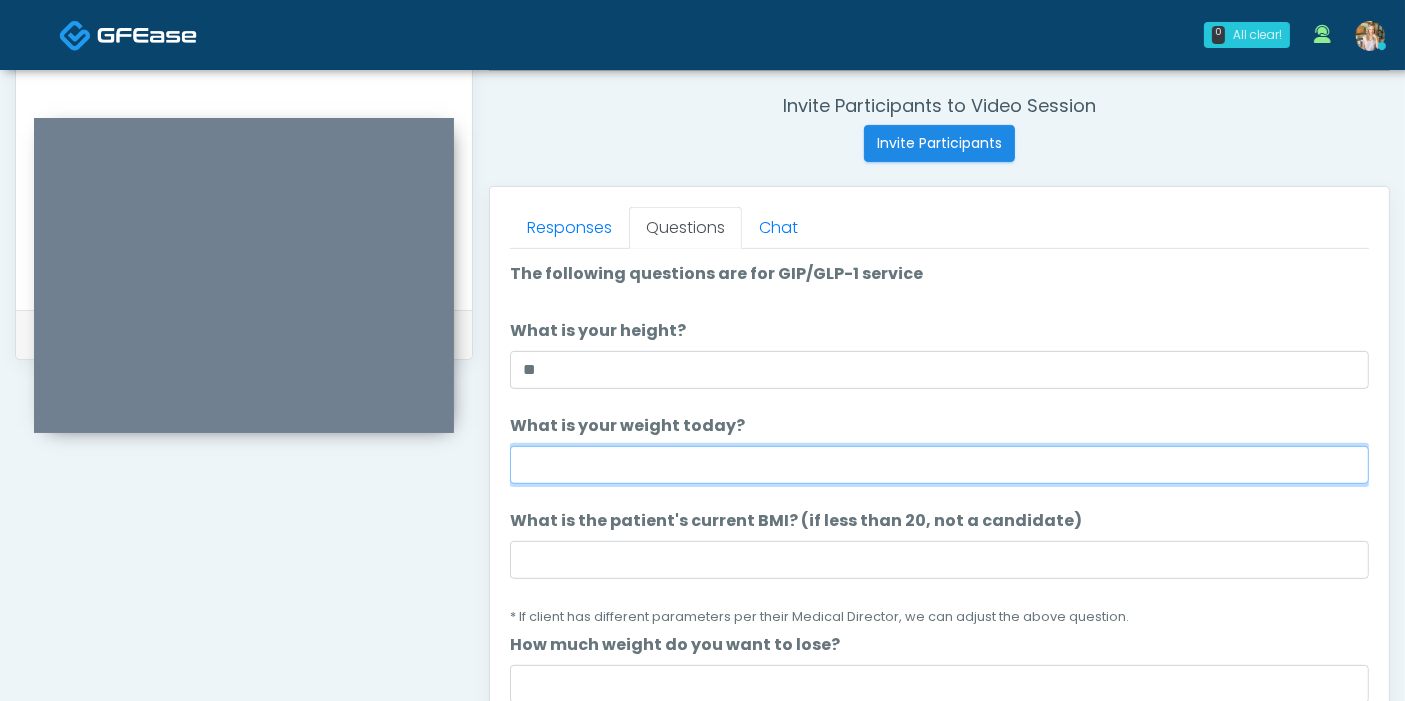 click on "What is your weight today?" at bounding box center [939, 465] 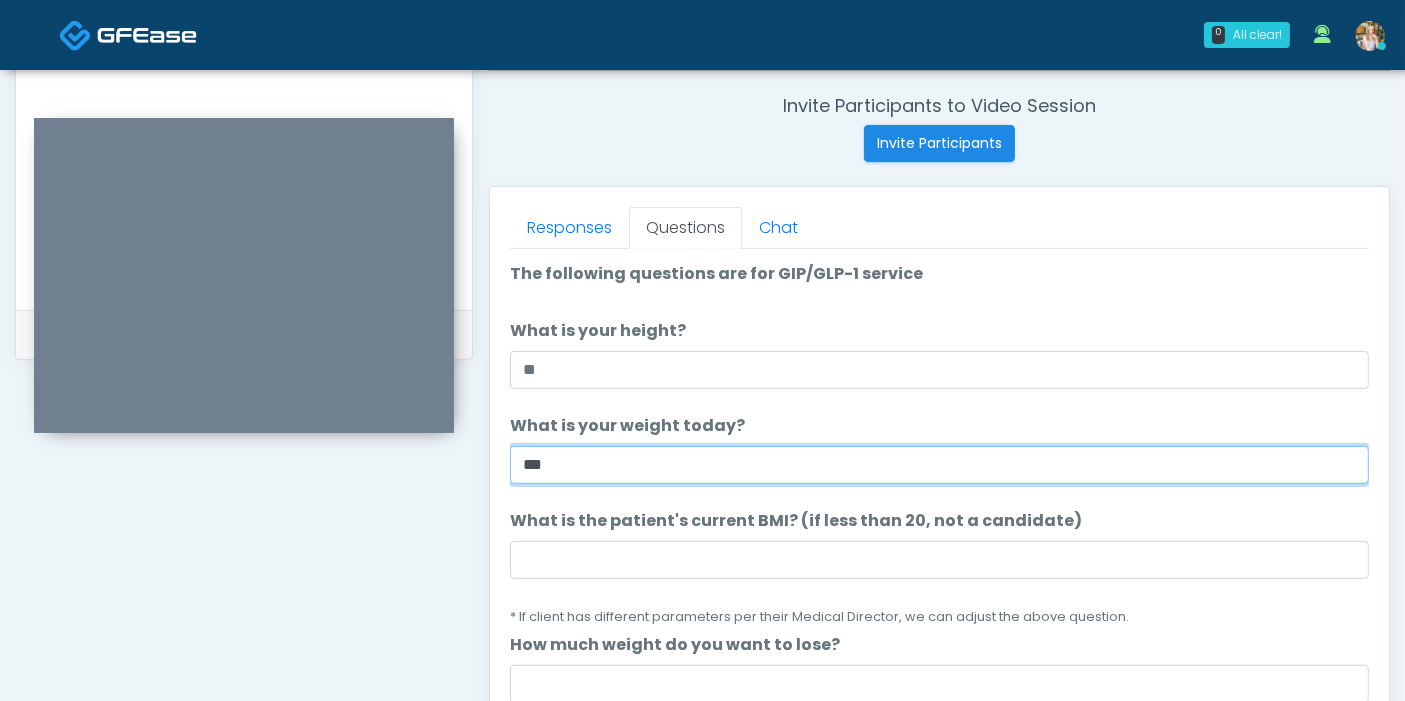 type on "***" 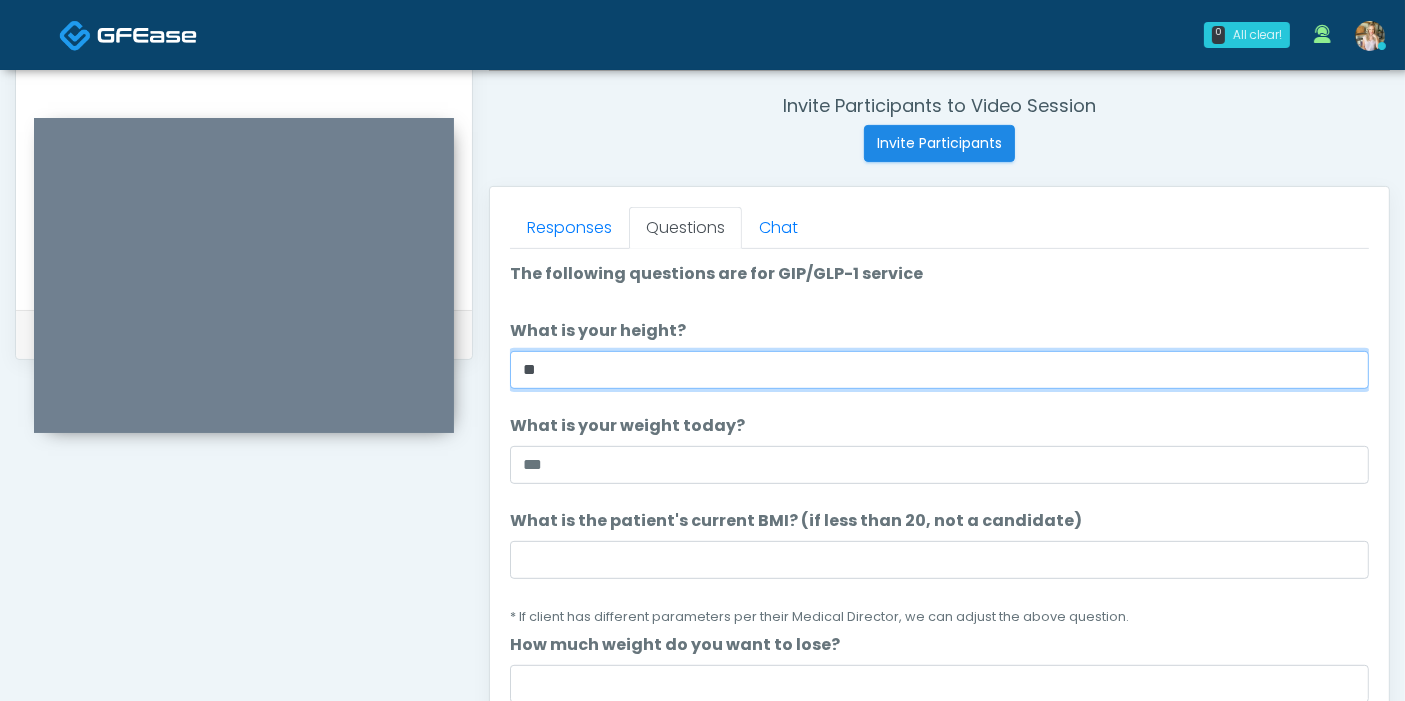 click on "**" at bounding box center (939, 370) 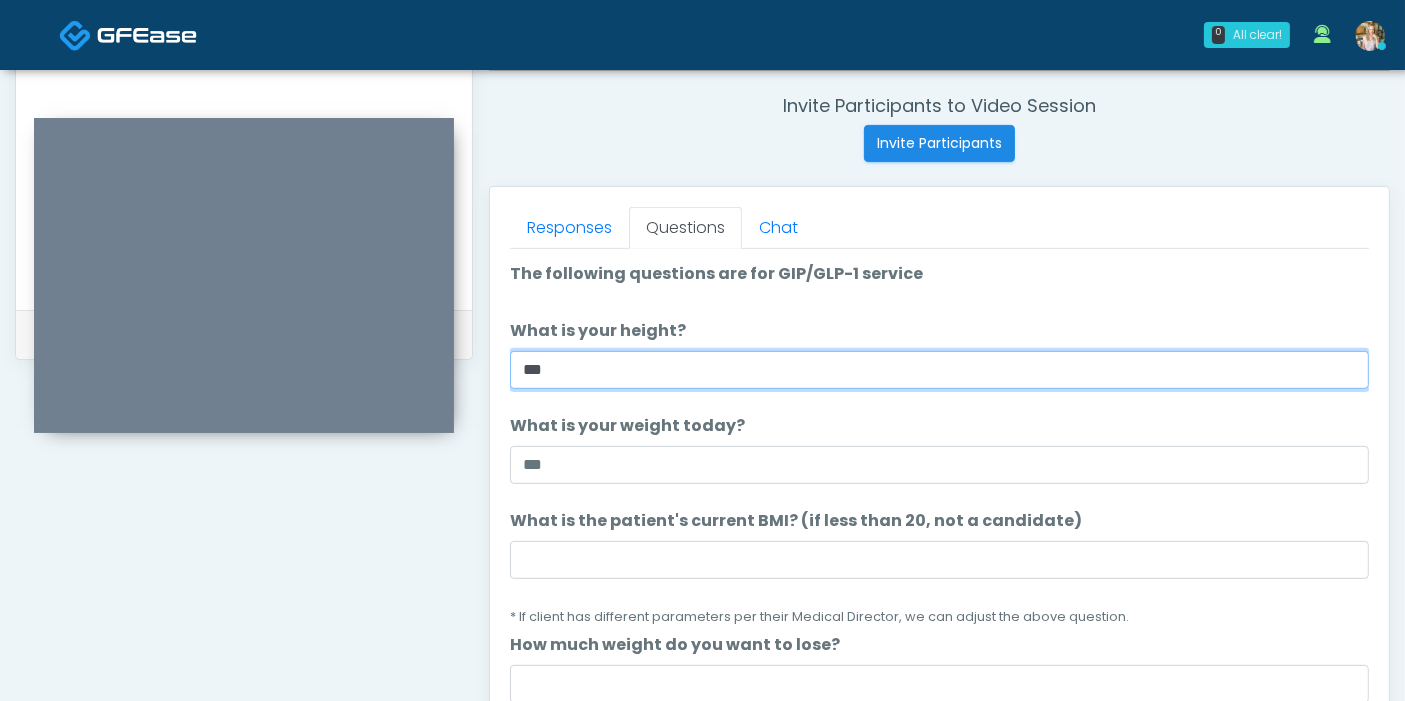 type on "***" 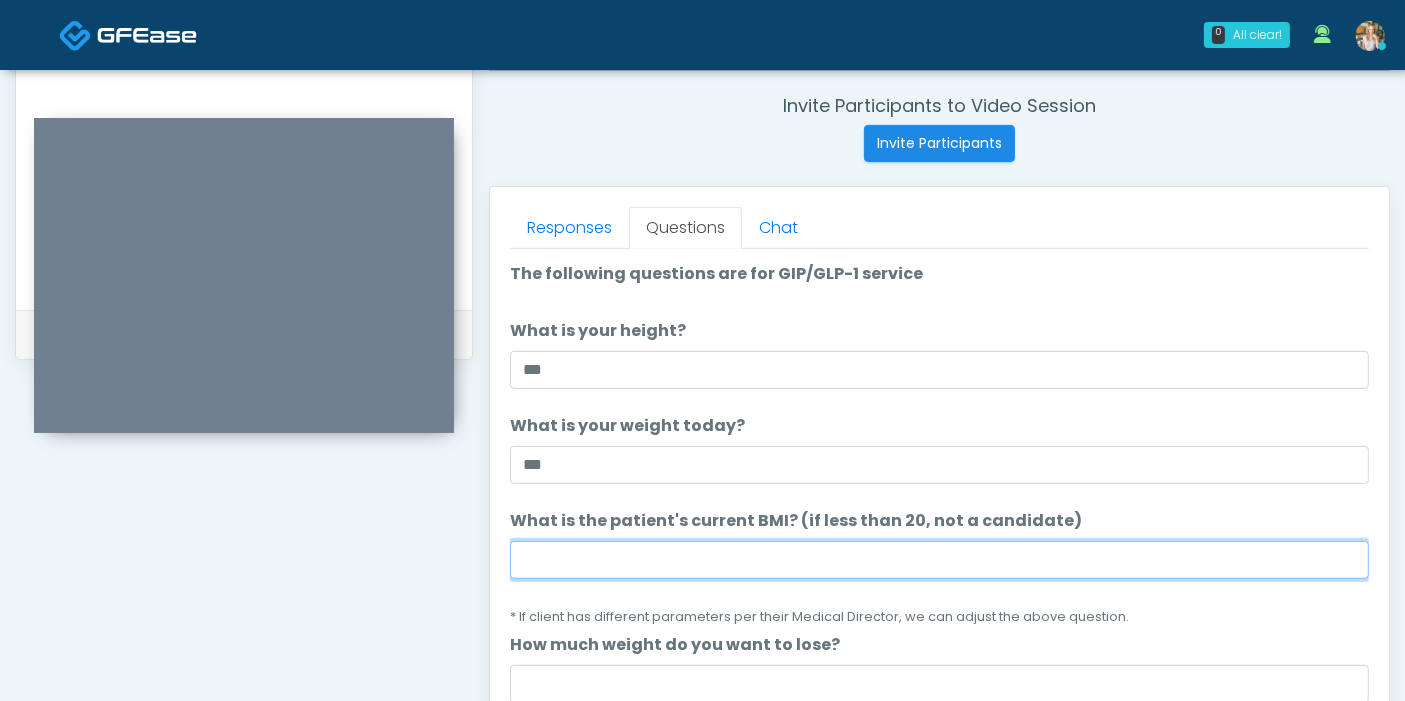 click on "What is the patient's current BMI? (if less than 20, not a candidate)" at bounding box center [939, 560] 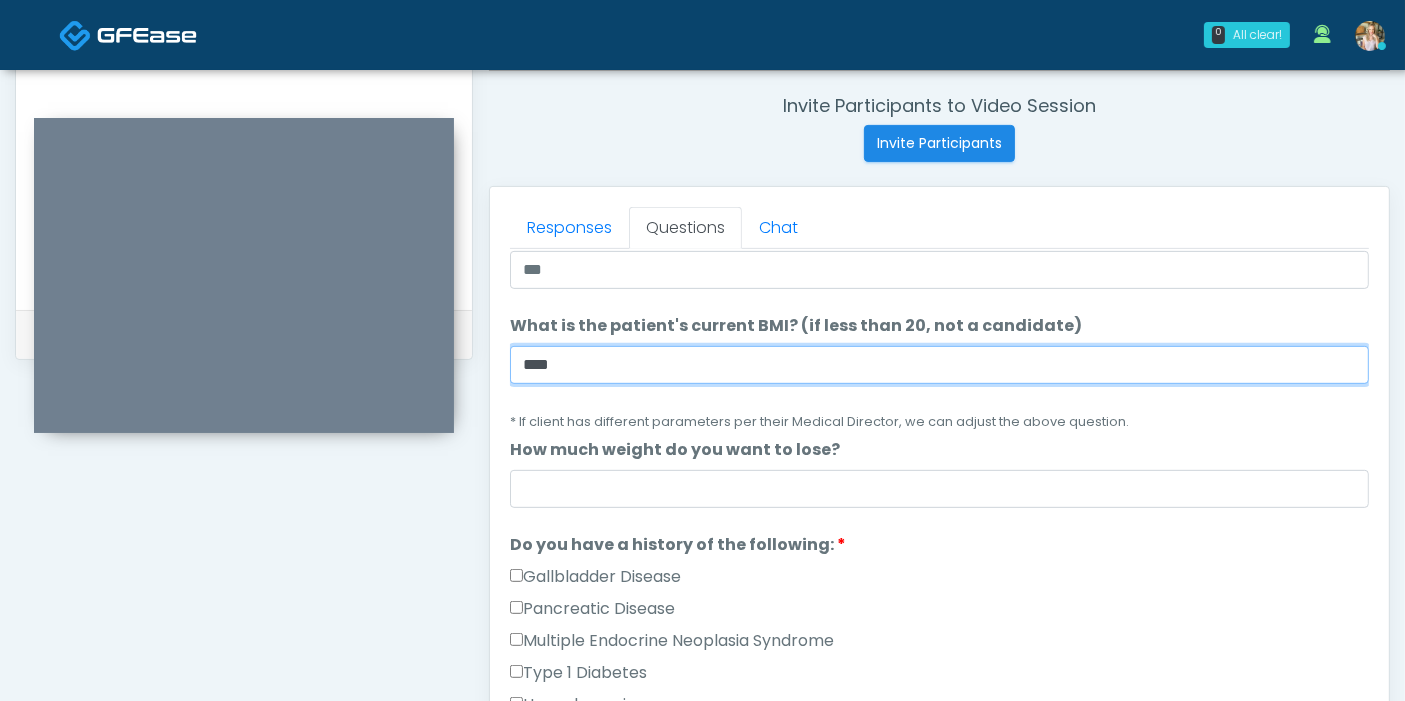 scroll, scrollTop: 222, scrollLeft: 0, axis: vertical 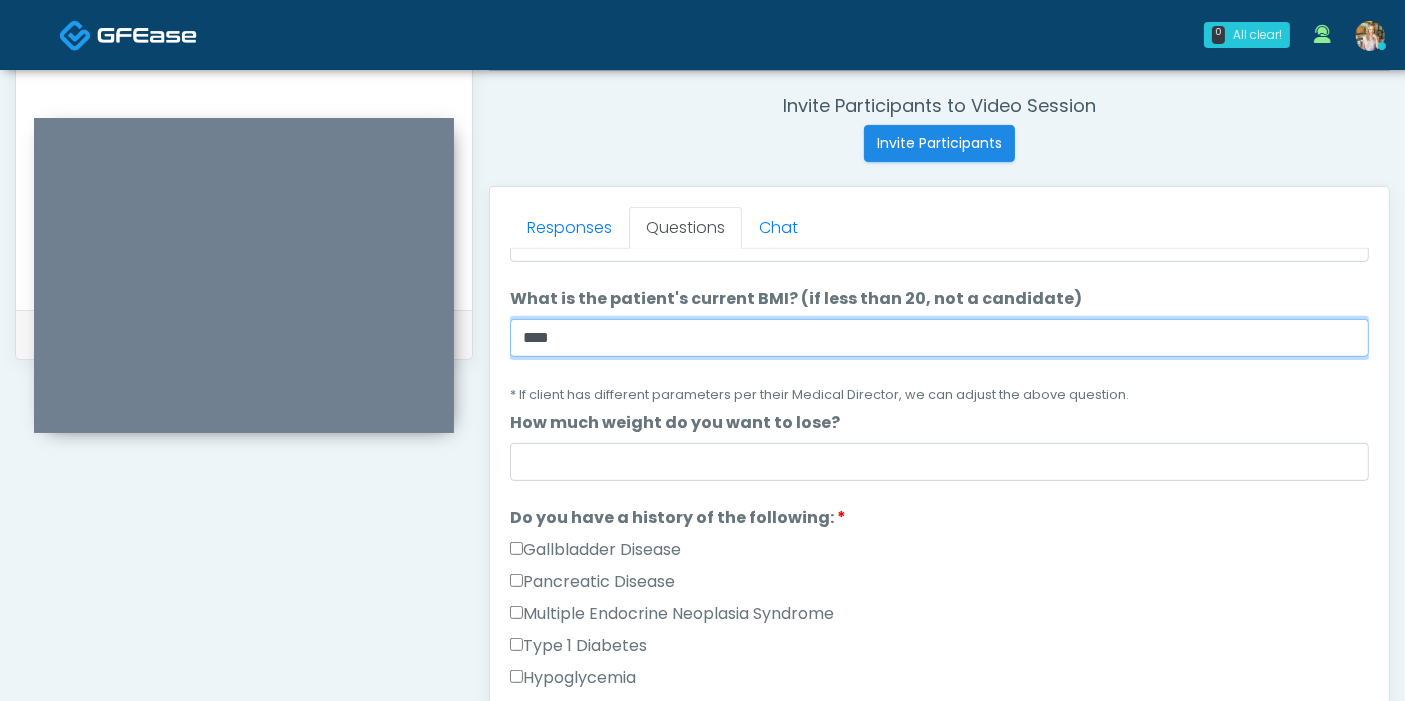 type on "****" 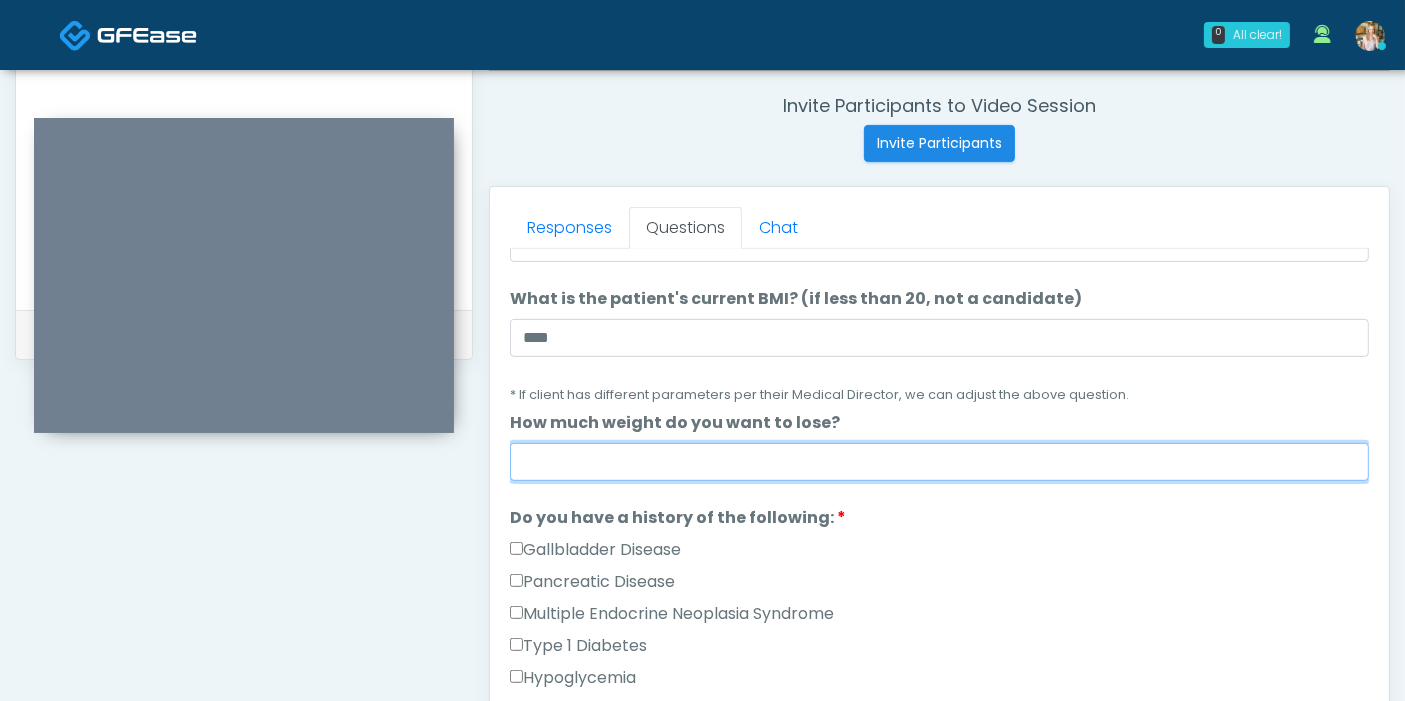 click on "How much weight do you want to lose?" at bounding box center (939, 462) 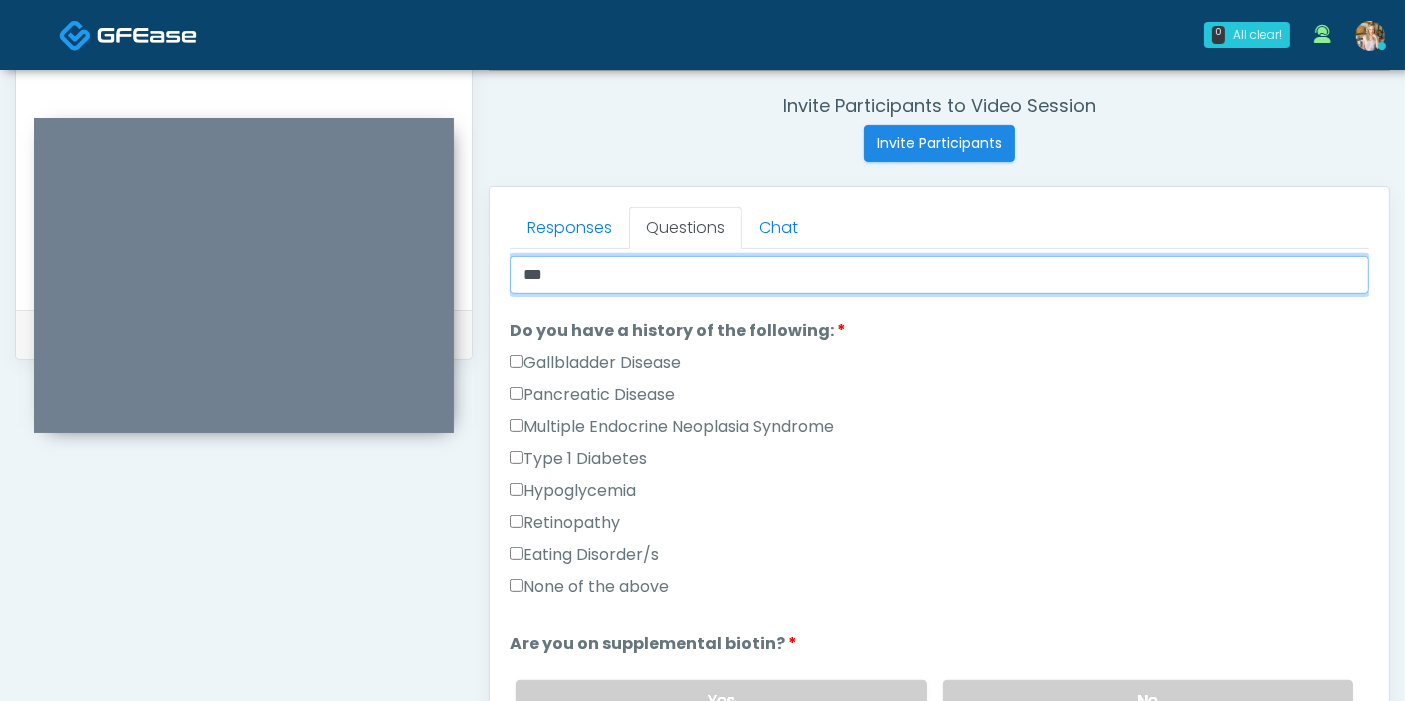 scroll, scrollTop: 444, scrollLeft: 0, axis: vertical 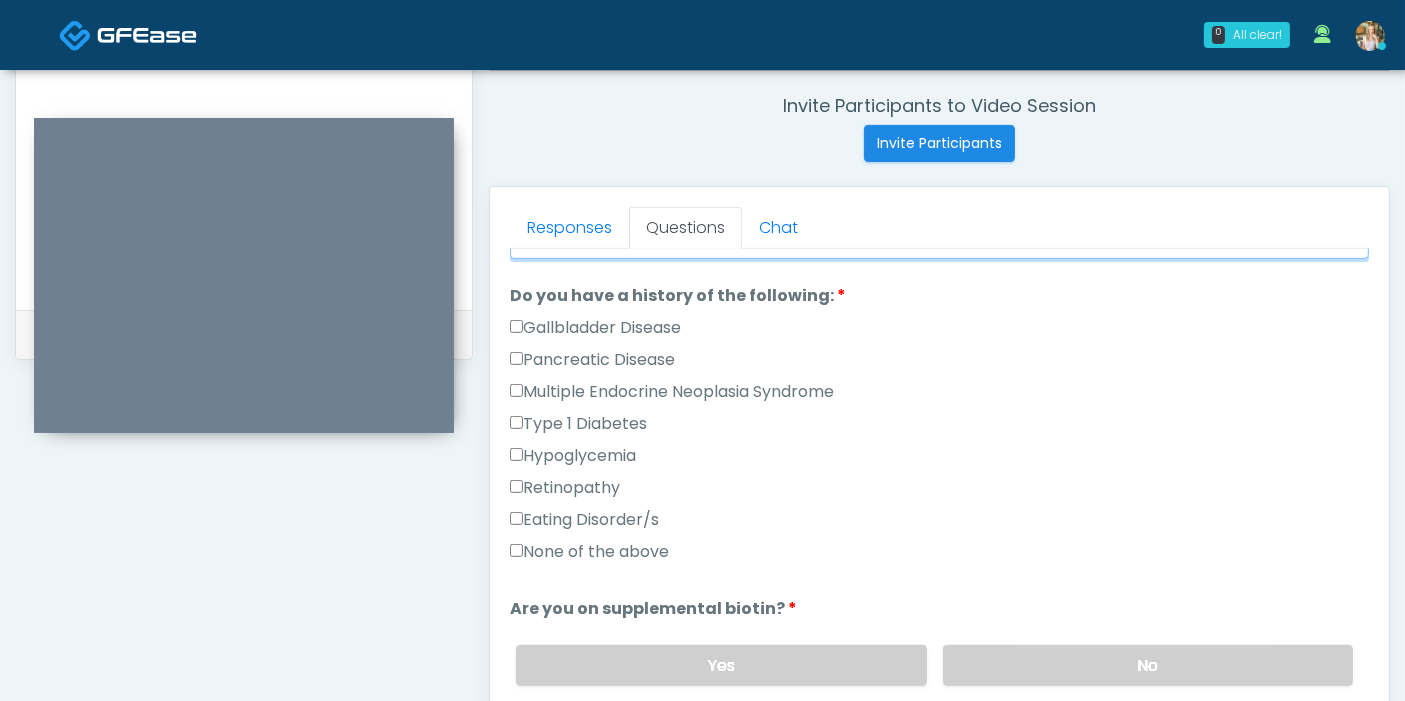 type on "***" 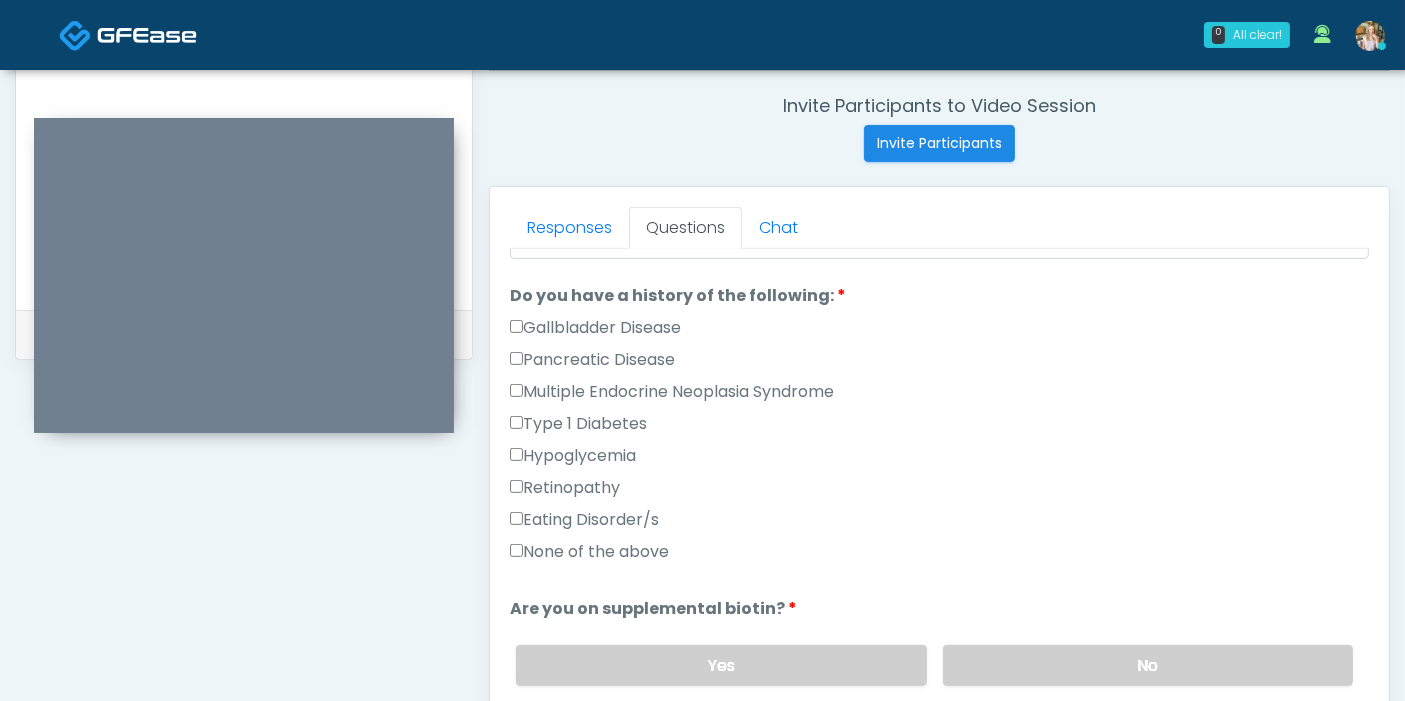 click on "None of the above" at bounding box center [589, 552] 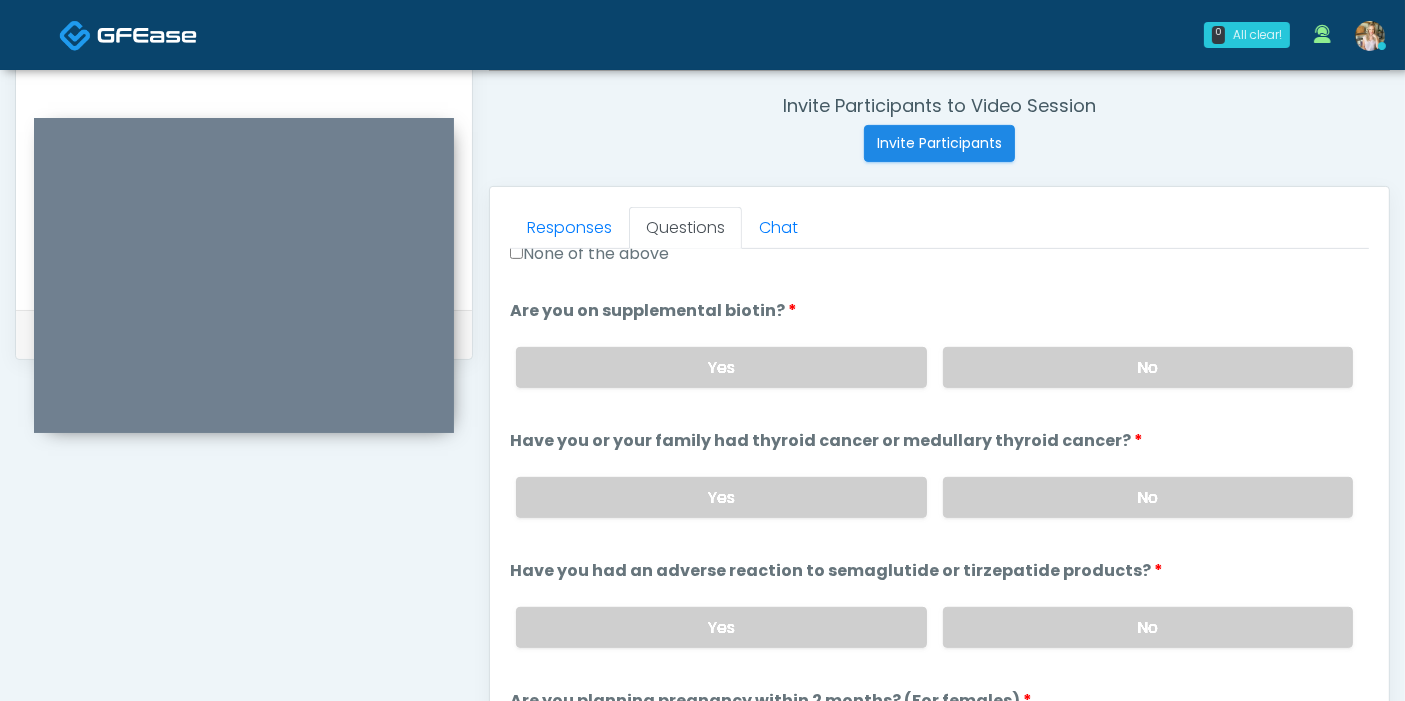 scroll, scrollTop: 777, scrollLeft: 0, axis: vertical 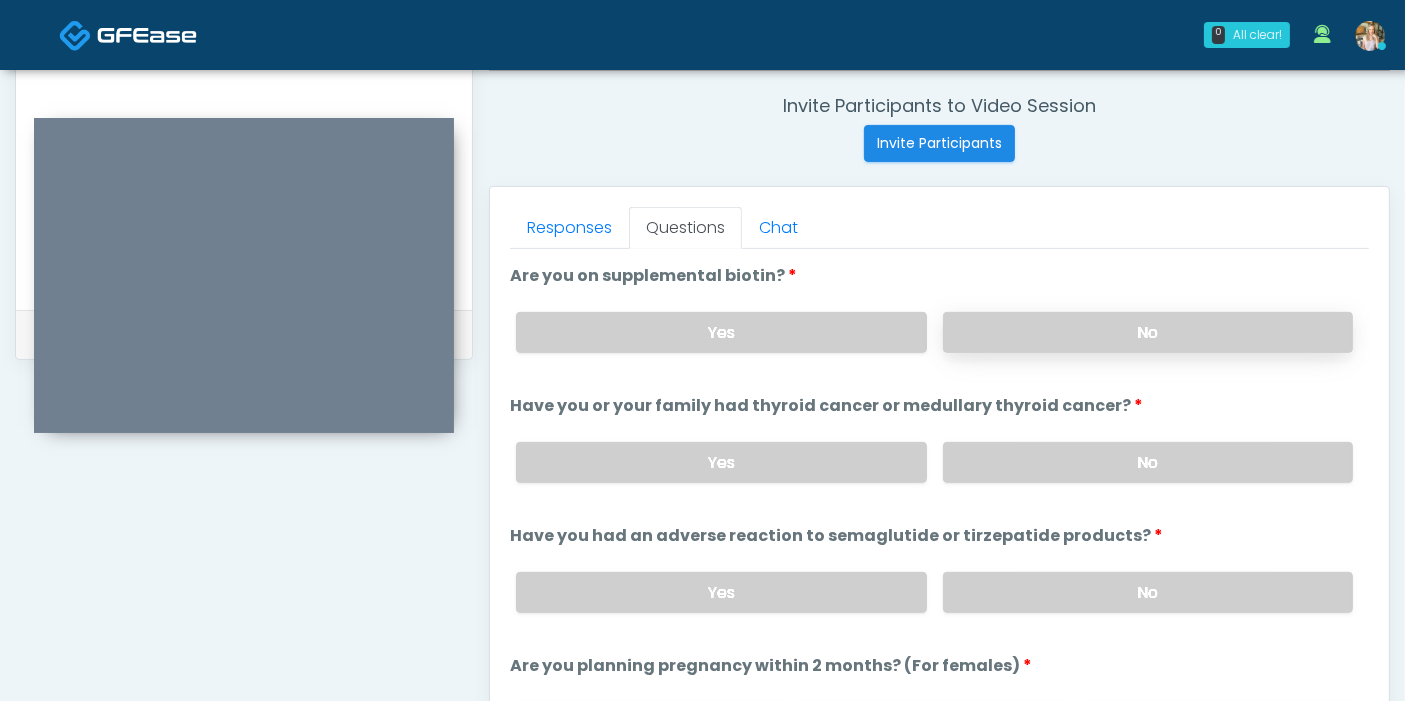 click on "No" at bounding box center (1148, 332) 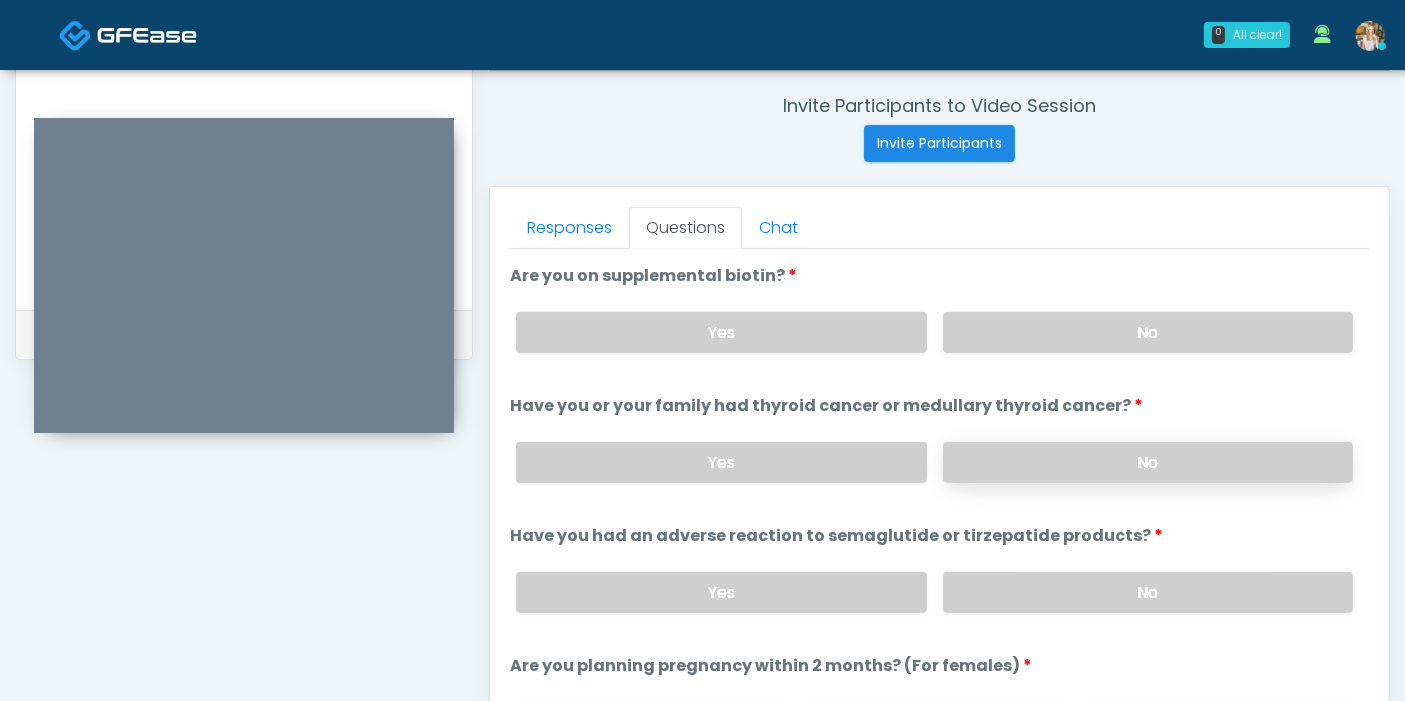 click on "No" at bounding box center (1148, 462) 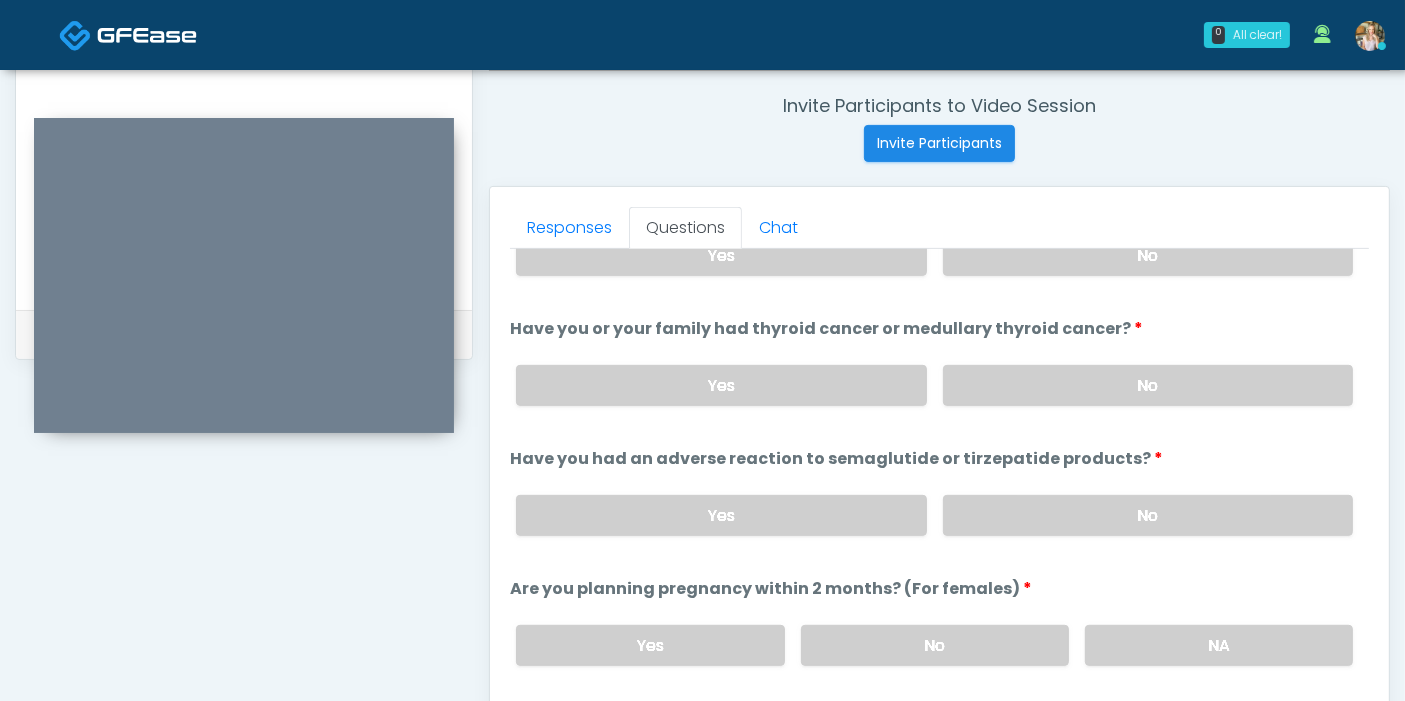 scroll, scrollTop: 888, scrollLeft: 0, axis: vertical 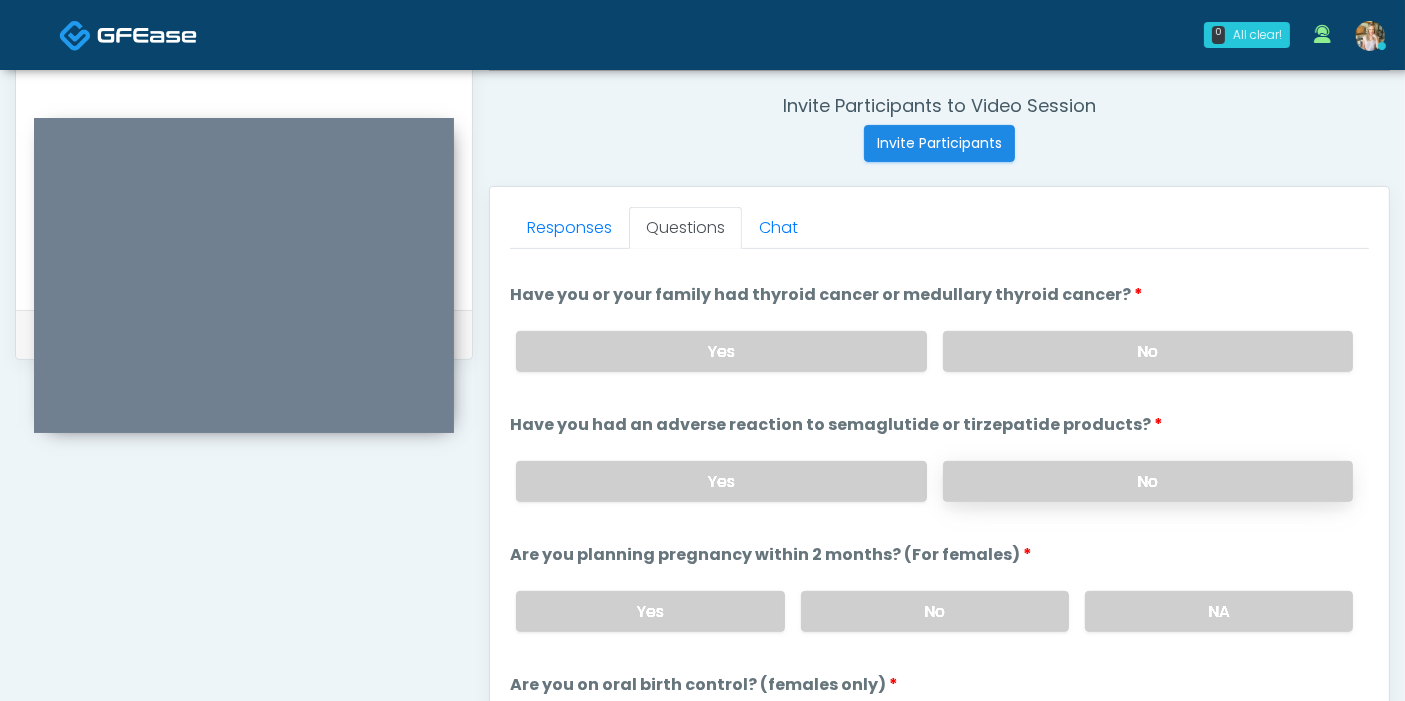 click on "No" at bounding box center (1148, 481) 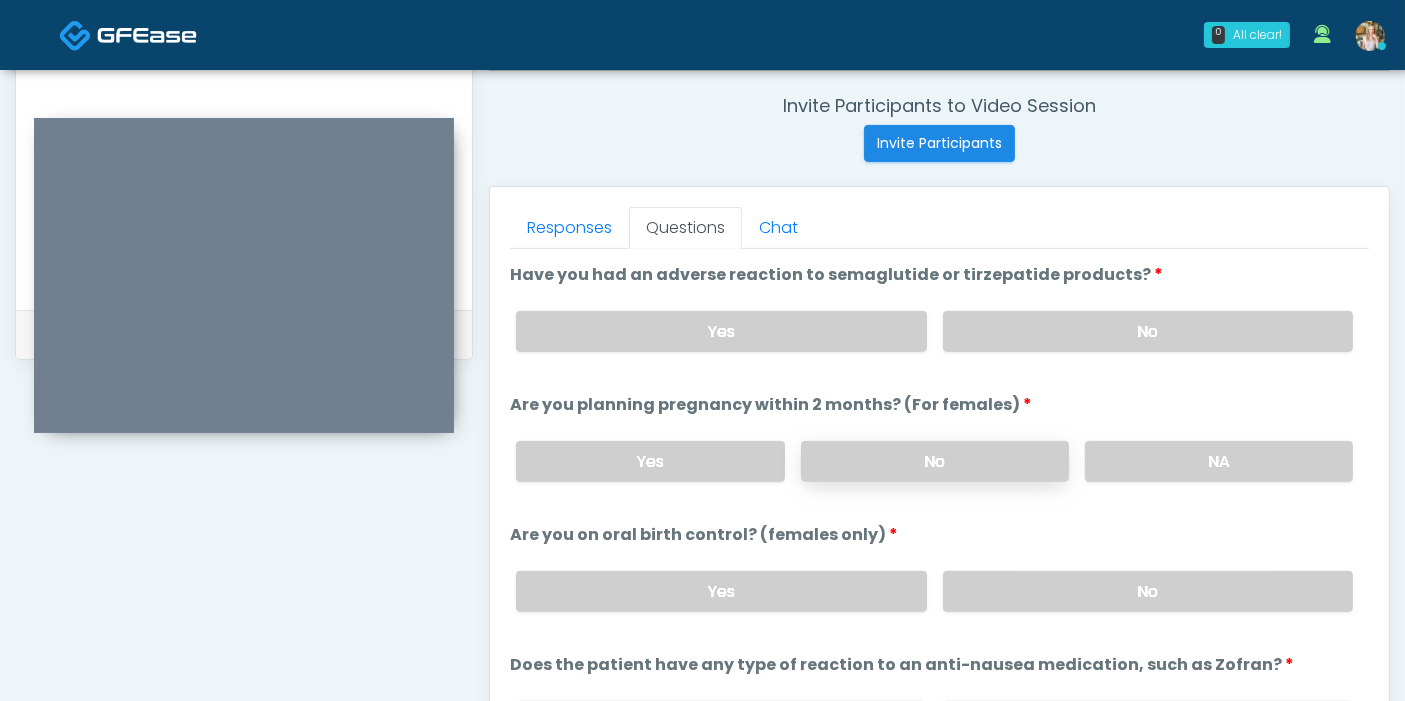 scroll, scrollTop: 1101, scrollLeft: 0, axis: vertical 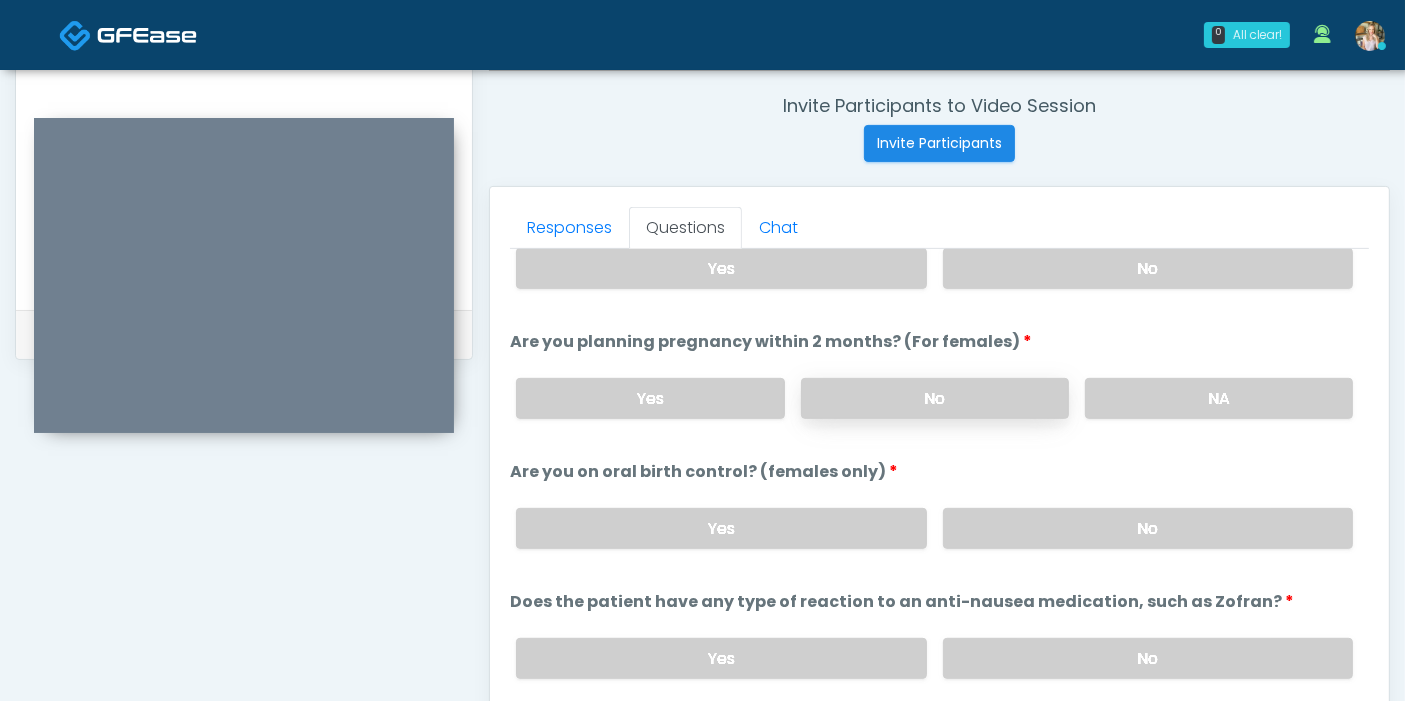 click on "No" at bounding box center [935, 398] 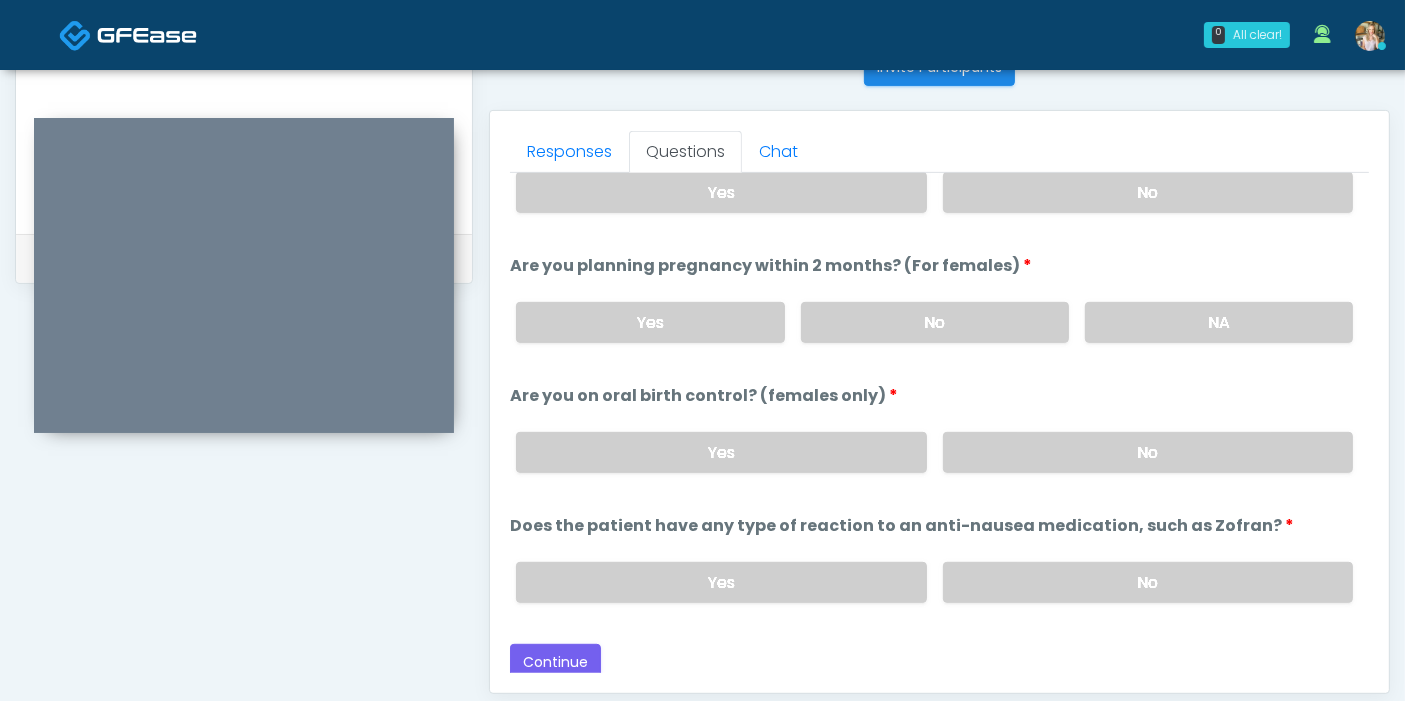 scroll, scrollTop: 868, scrollLeft: 0, axis: vertical 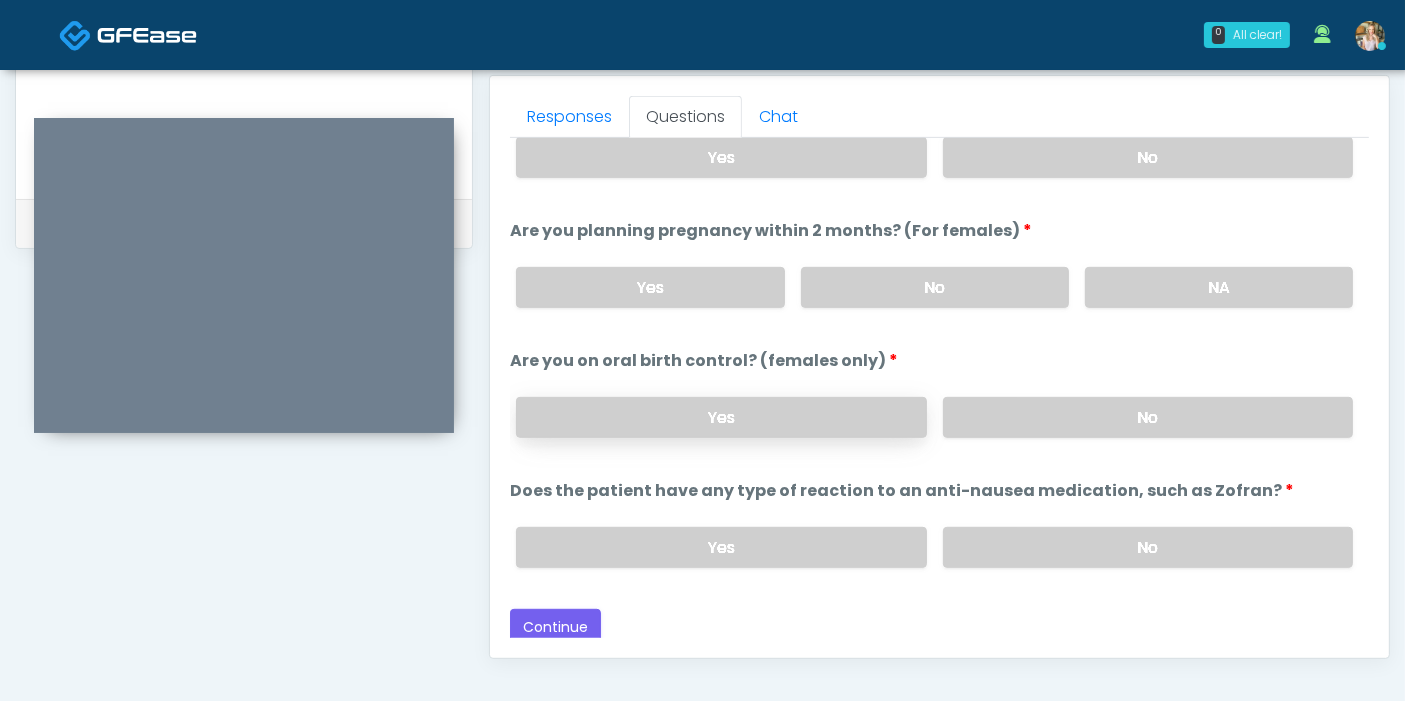 click on "Yes" at bounding box center [721, 417] 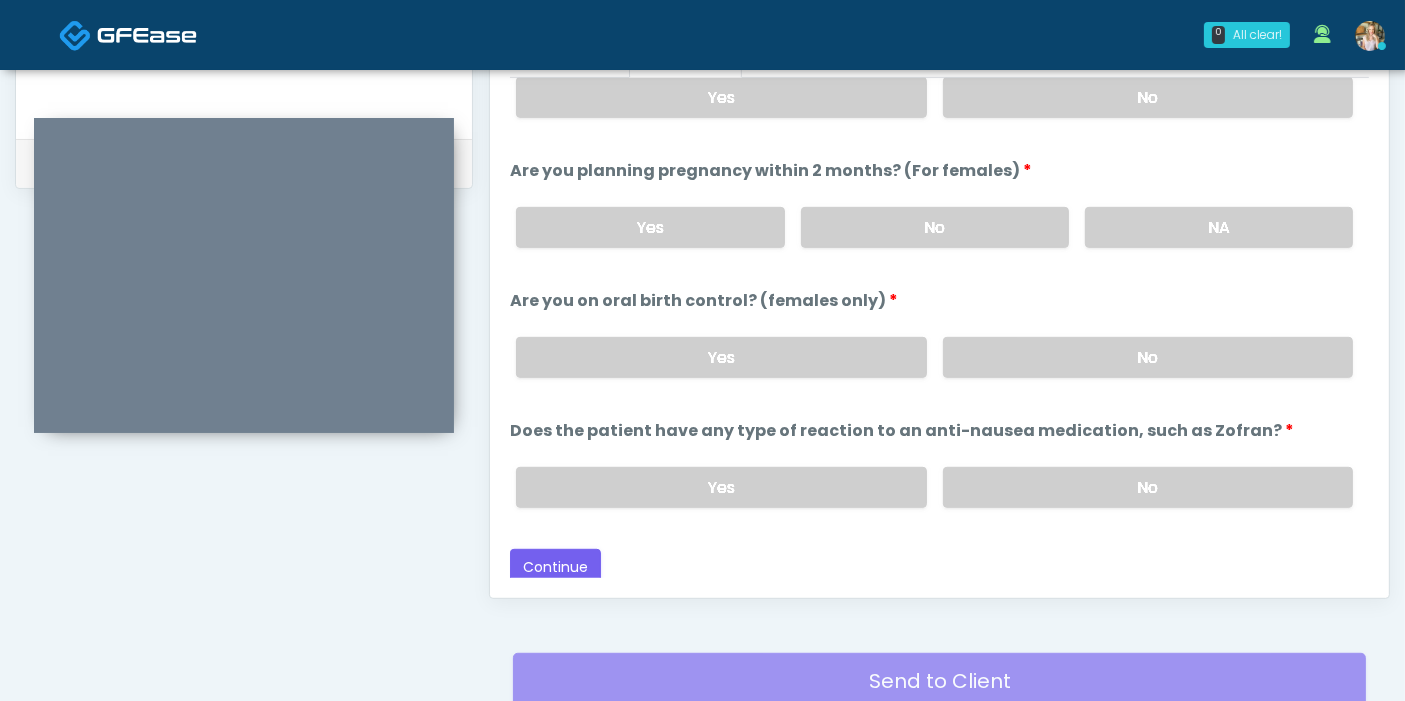 scroll, scrollTop: 979, scrollLeft: 0, axis: vertical 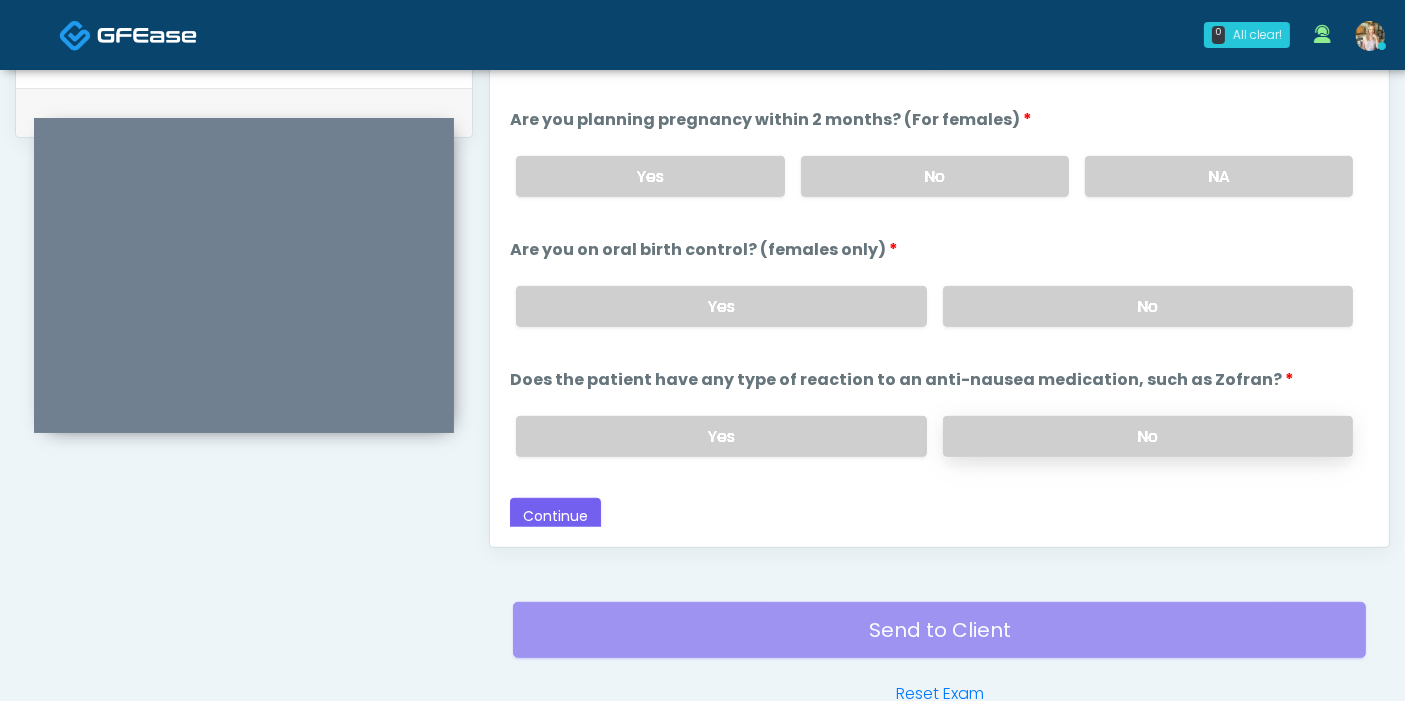 click on "No" at bounding box center [1148, 436] 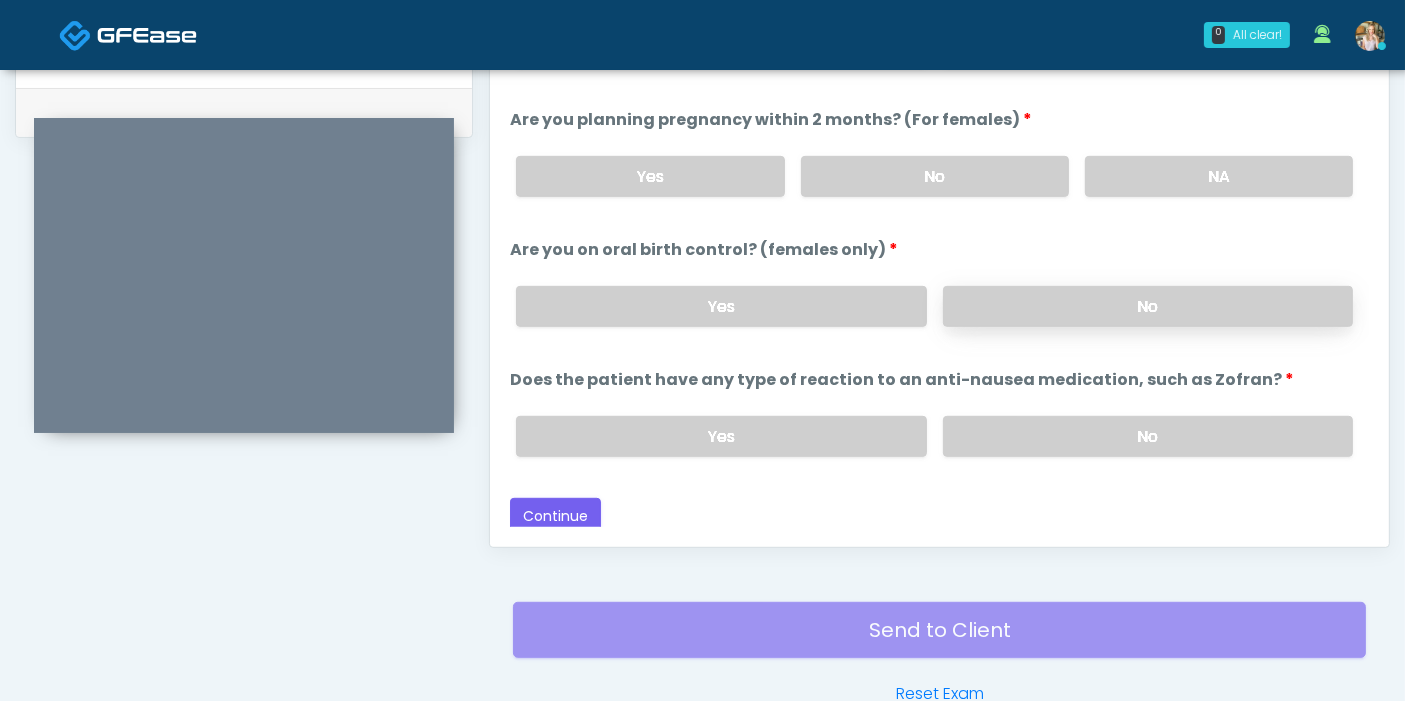 click on "No" at bounding box center [1148, 306] 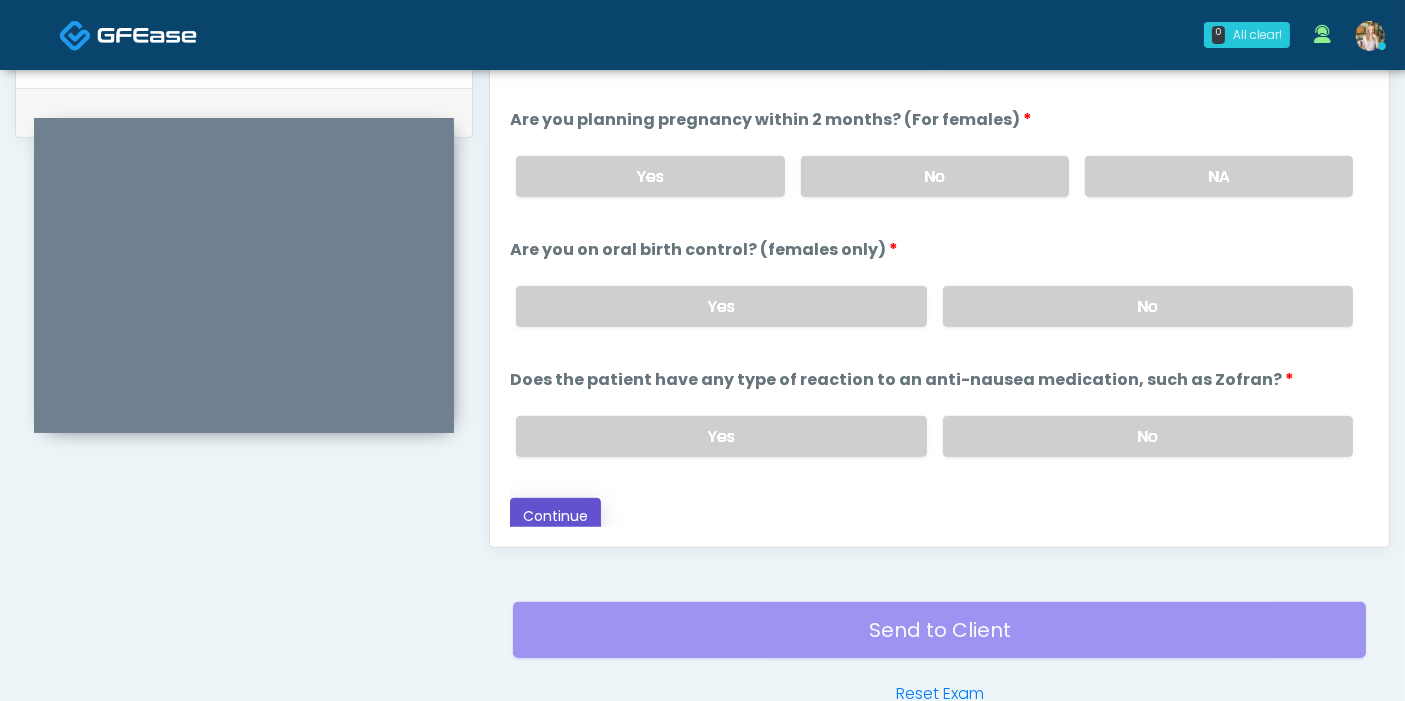 click on "Continue" at bounding box center [555, 516] 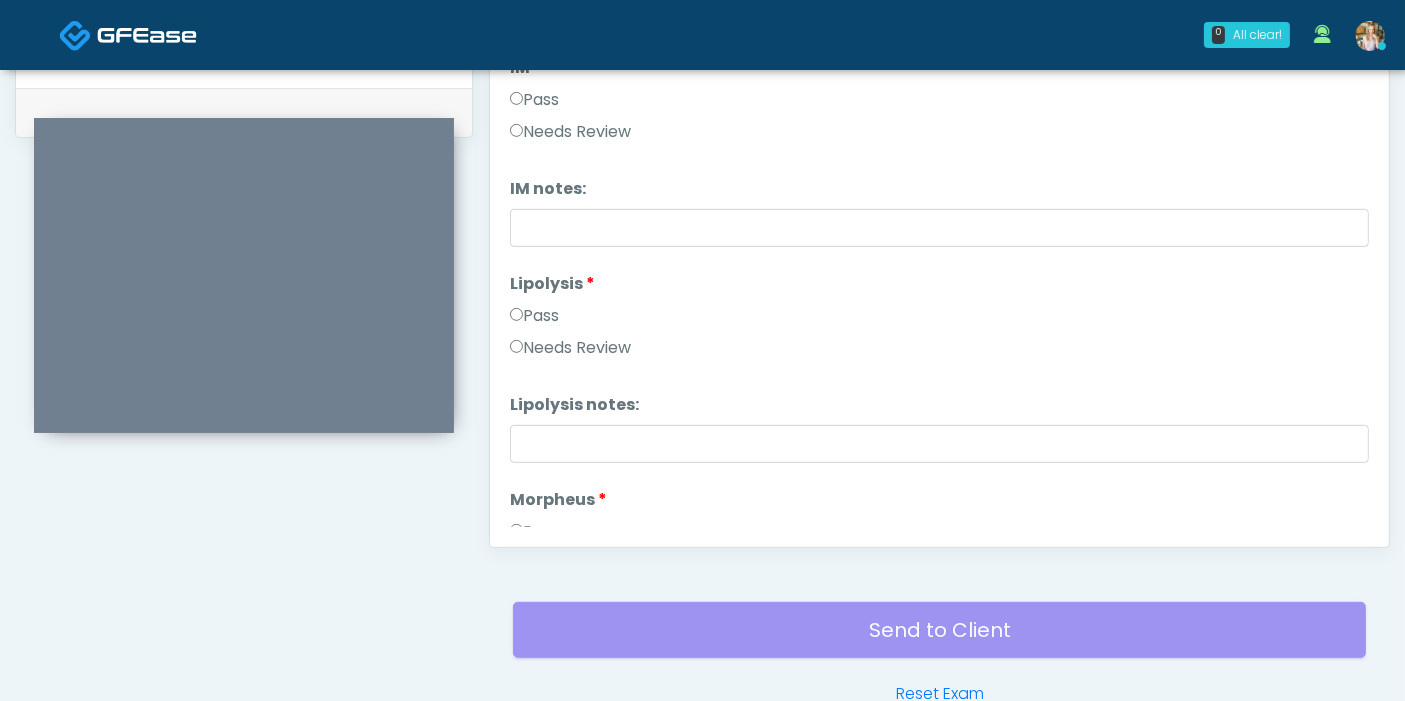 scroll, scrollTop: 1090, scrollLeft: 0, axis: vertical 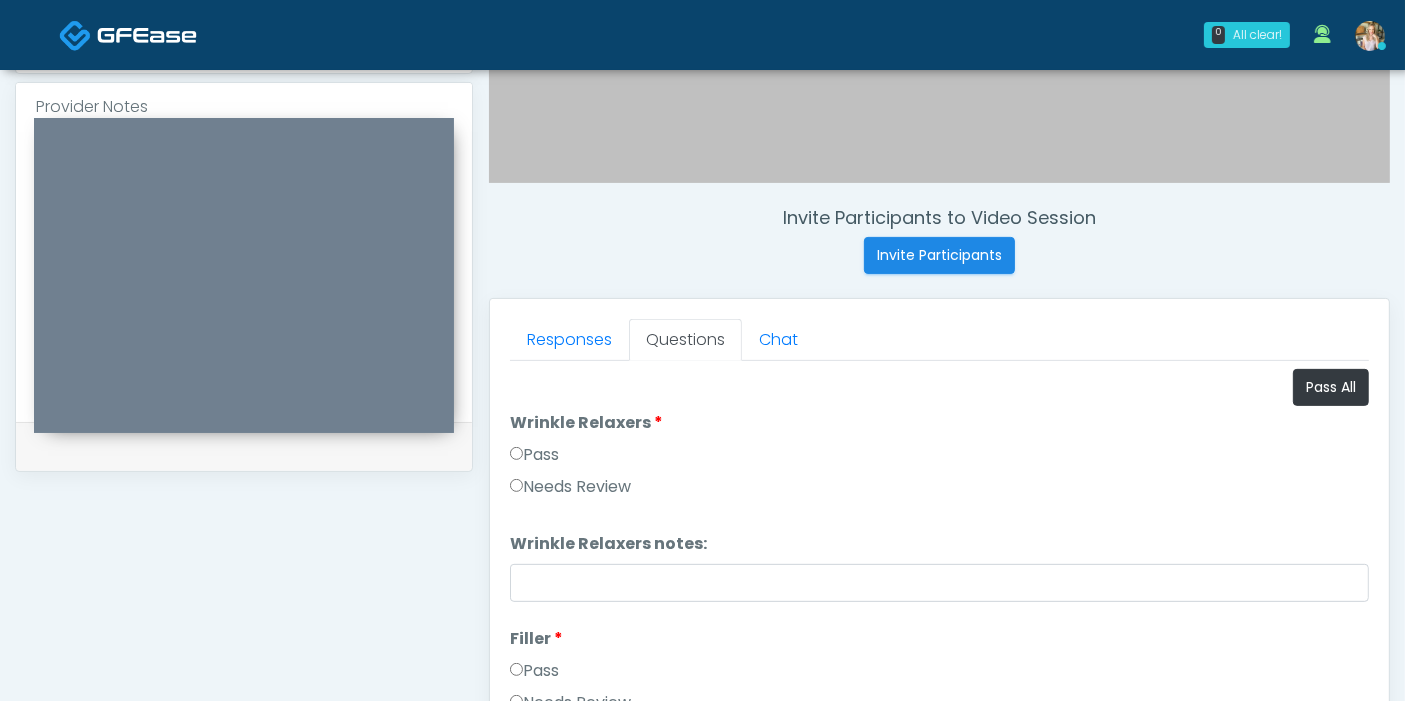 click on "Pass" at bounding box center [534, 455] 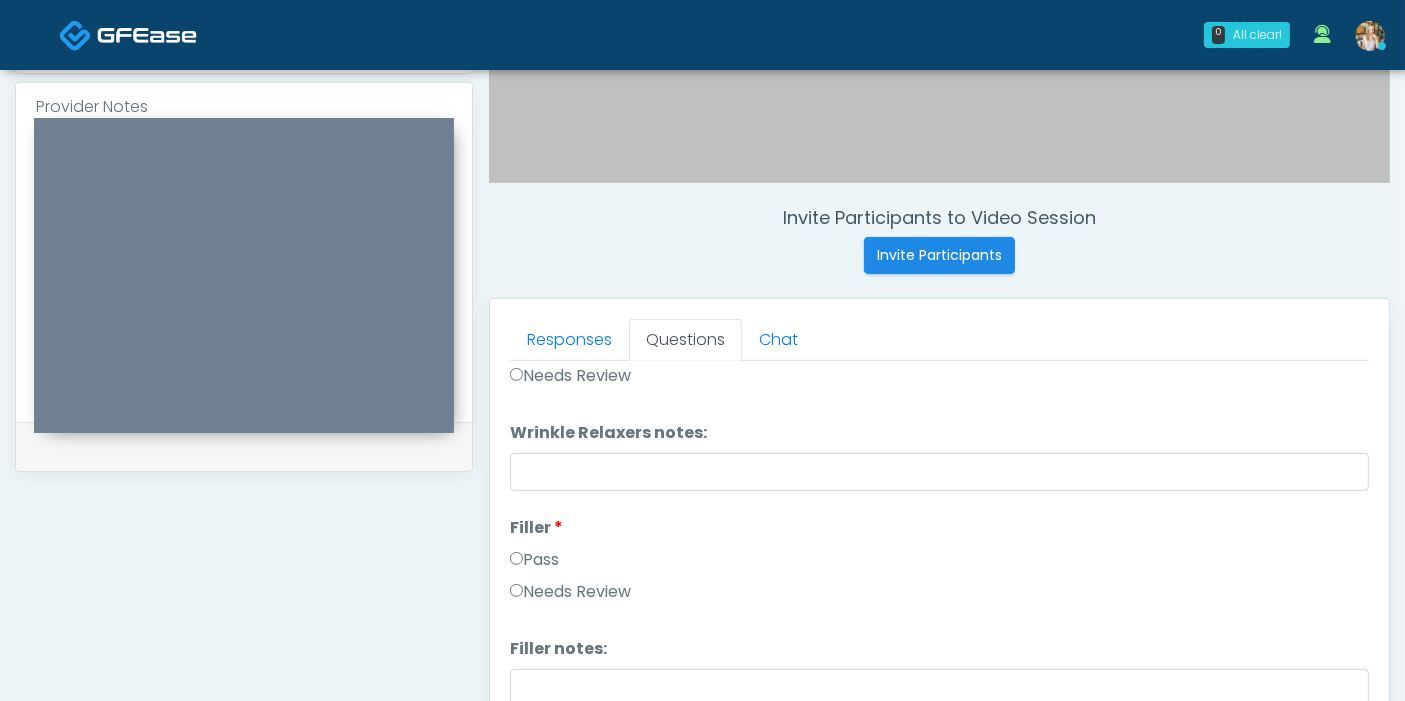 click on "Pass" at bounding box center [534, 560] 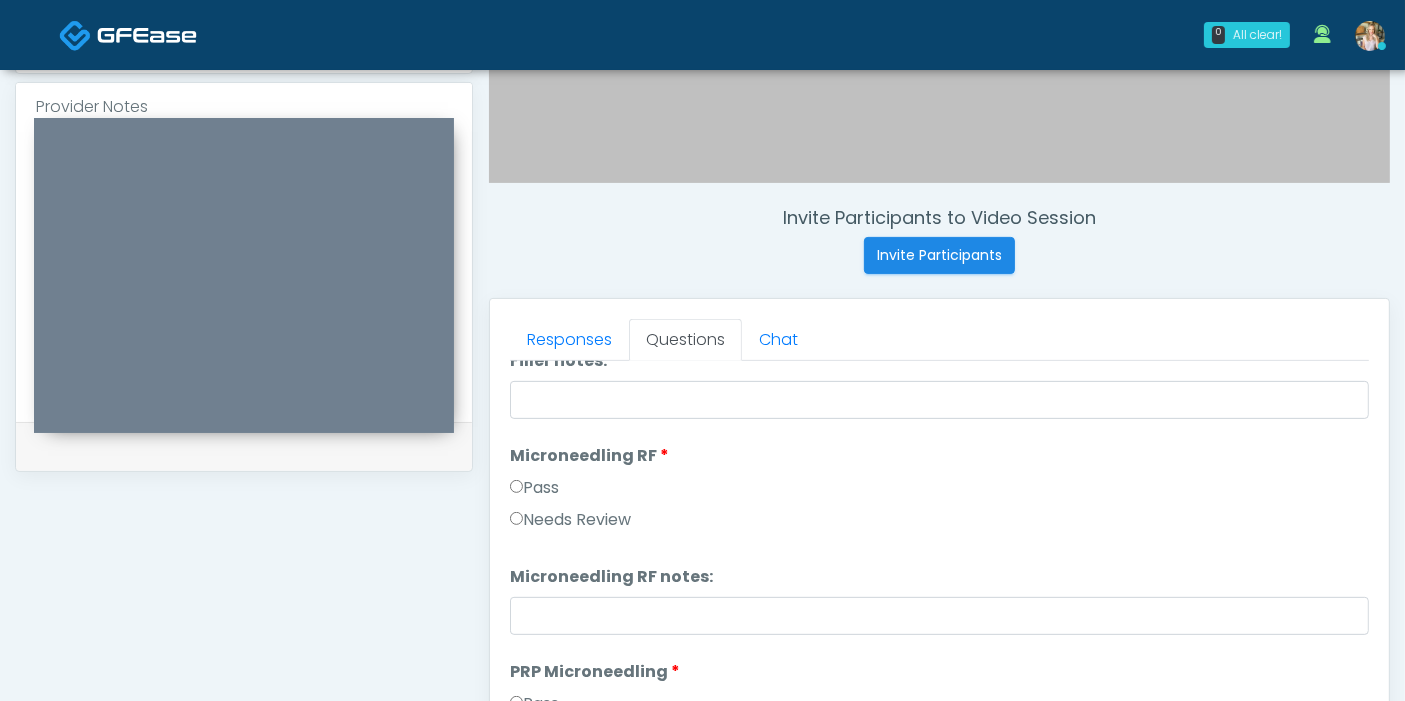 scroll, scrollTop: 444, scrollLeft: 0, axis: vertical 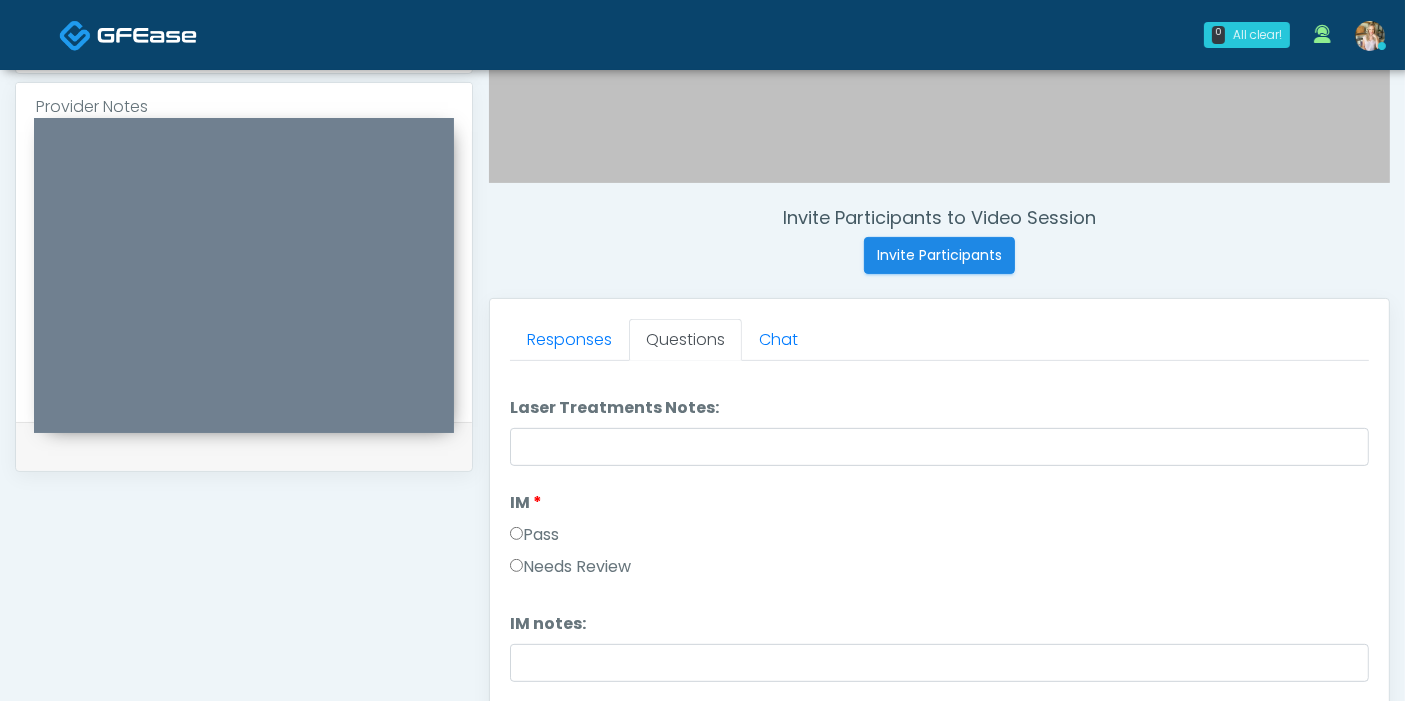 click on "Pass" at bounding box center (534, 535) 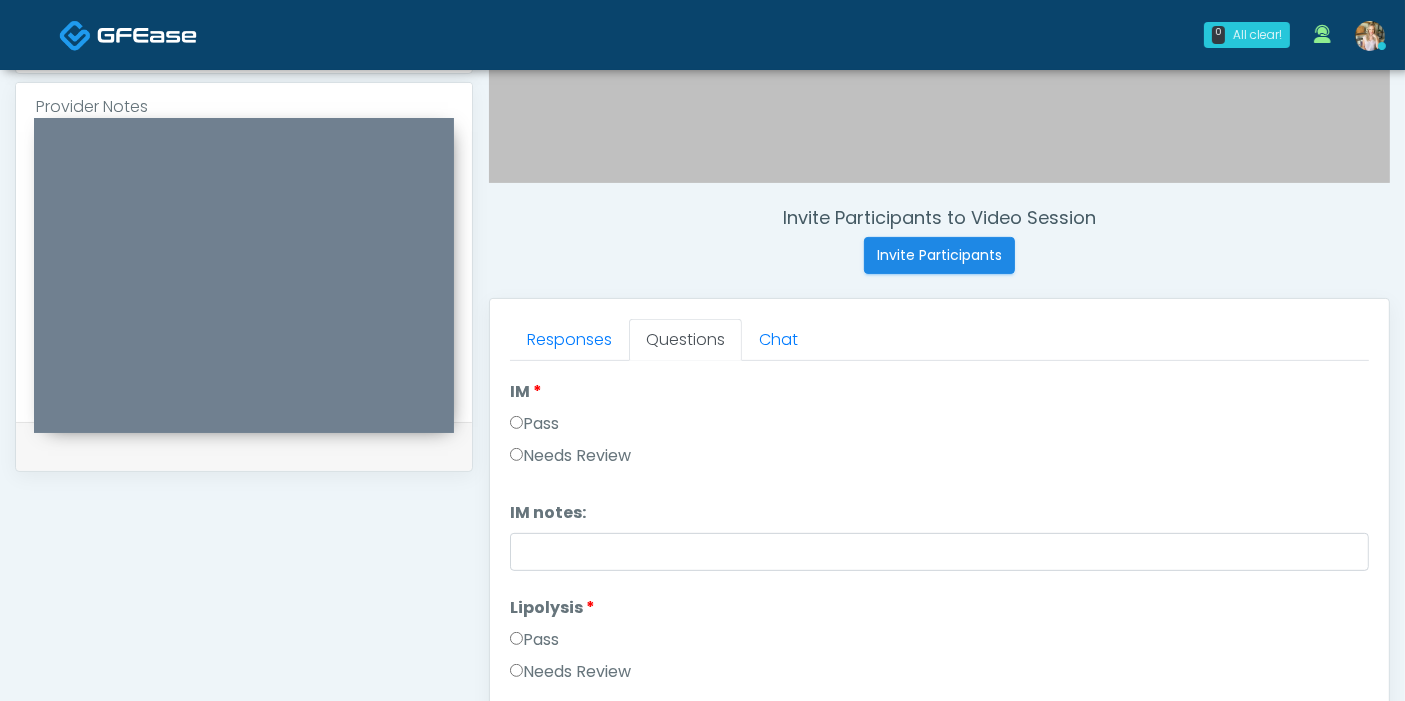 scroll, scrollTop: 1222, scrollLeft: 0, axis: vertical 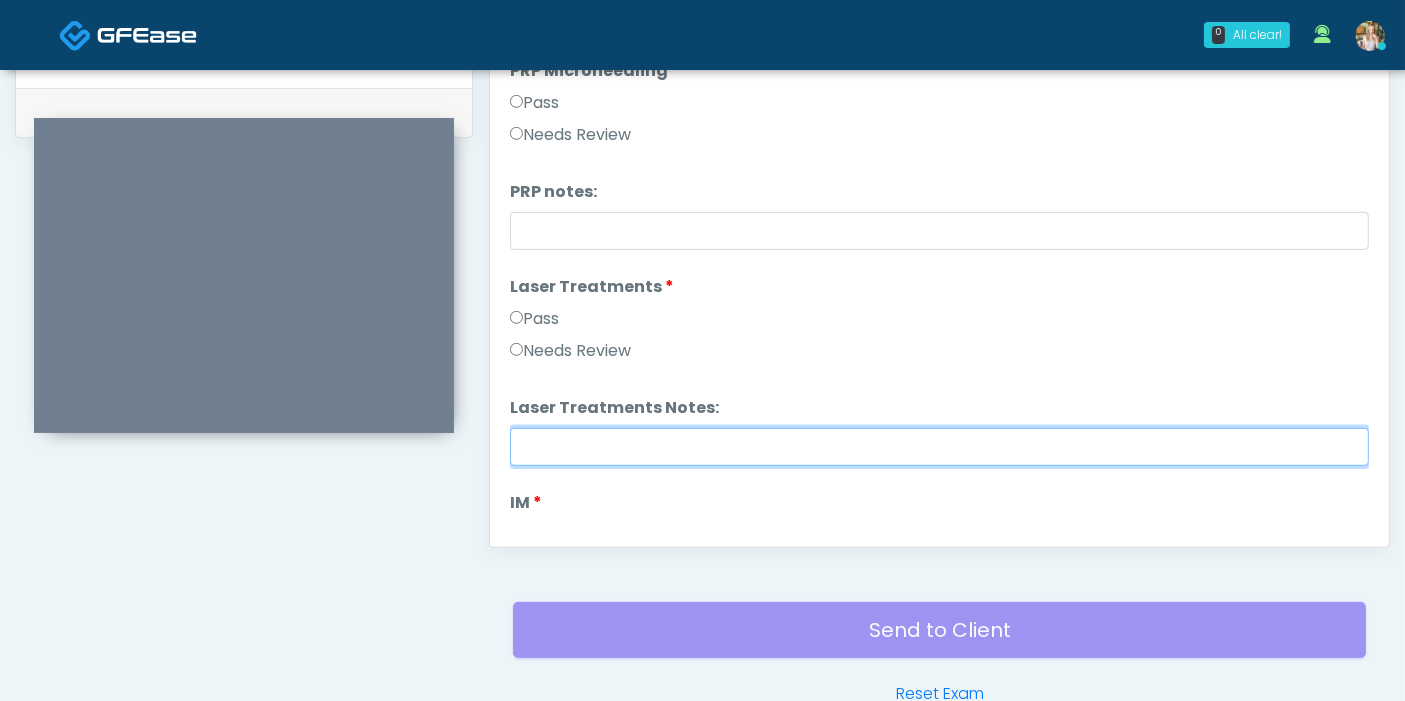 click on "Laser Treatments Notes:" at bounding box center [939, 447] 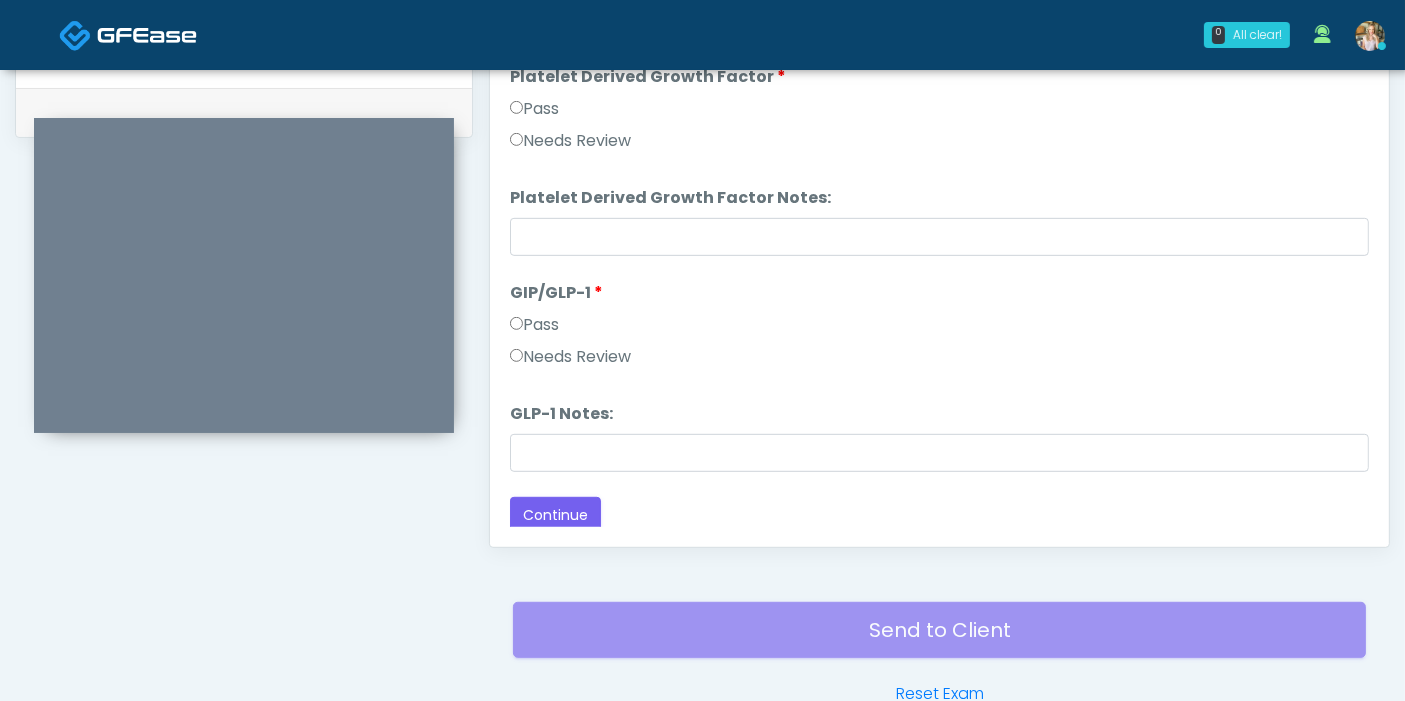 scroll, scrollTop: 3688, scrollLeft: 0, axis: vertical 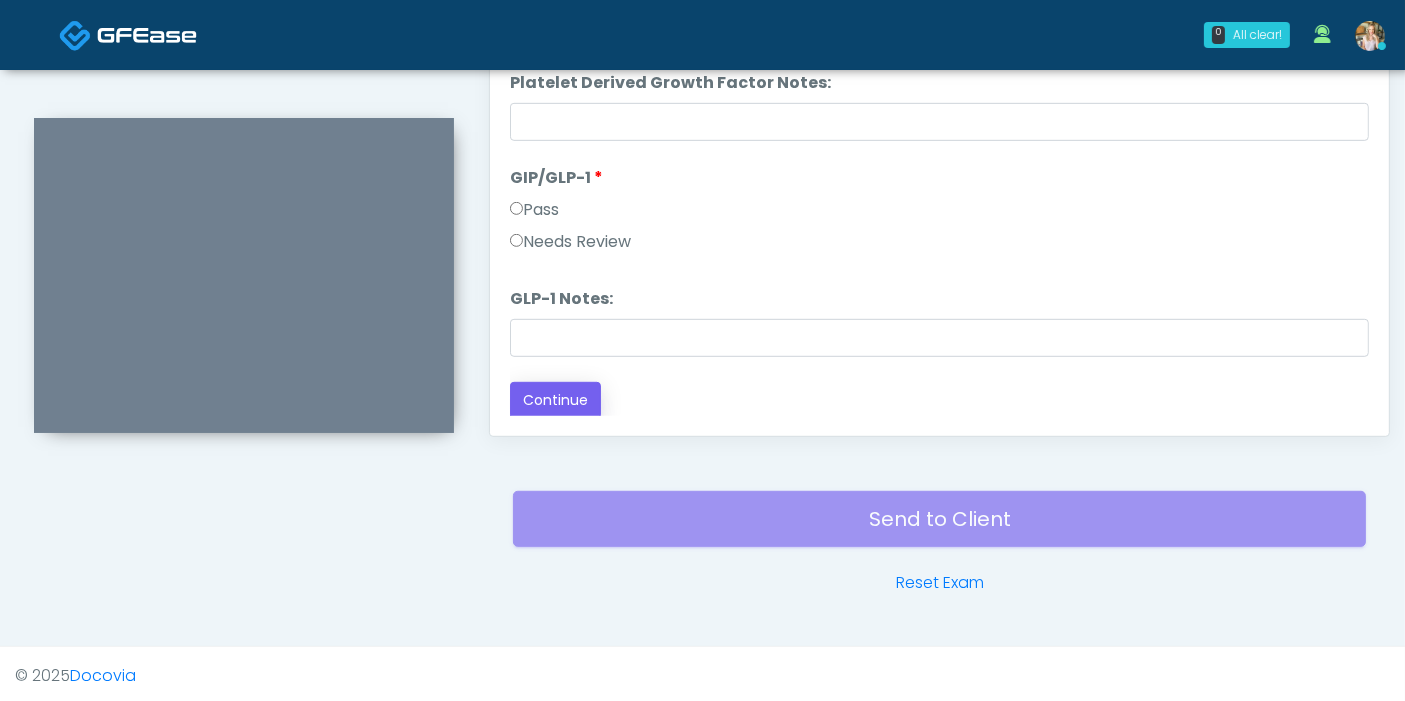 type on "**********" 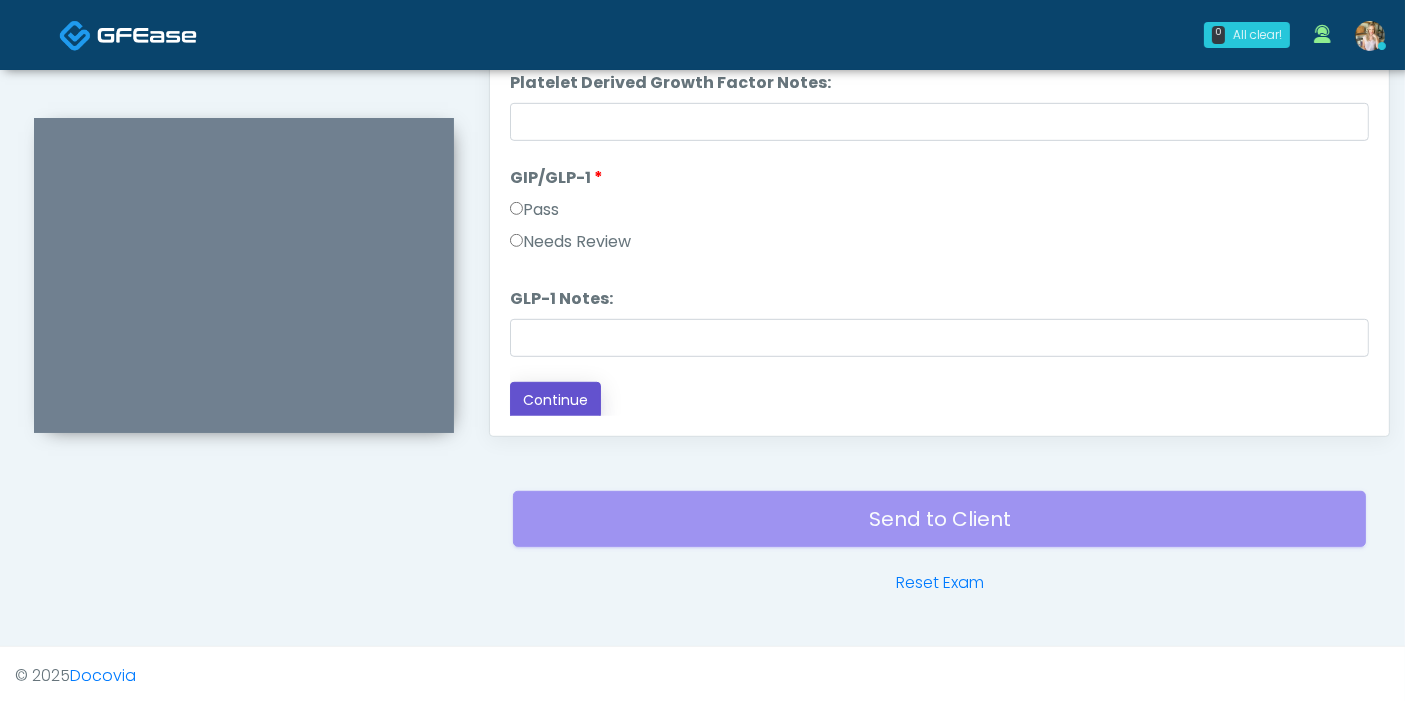 click on "Continue" at bounding box center (555, 400) 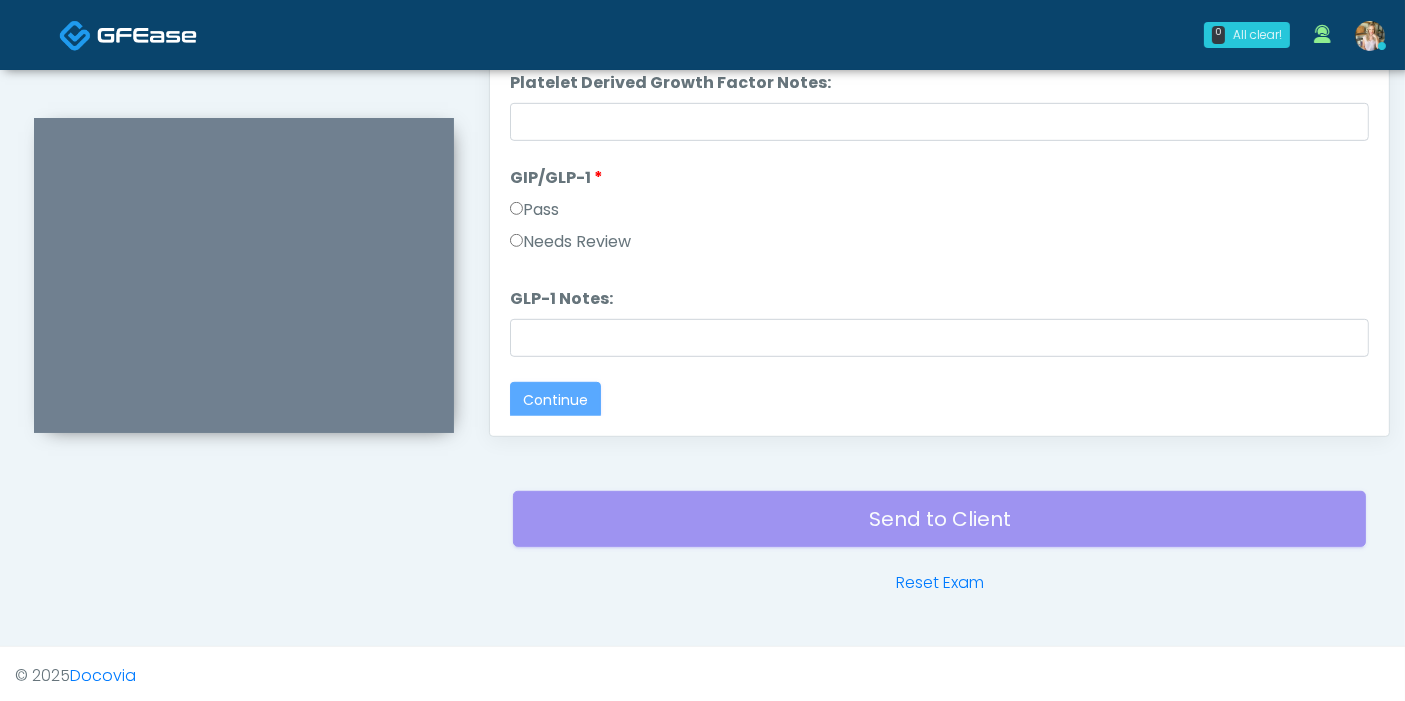 scroll, scrollTop: 0, scrollLeft: 0, axis: both 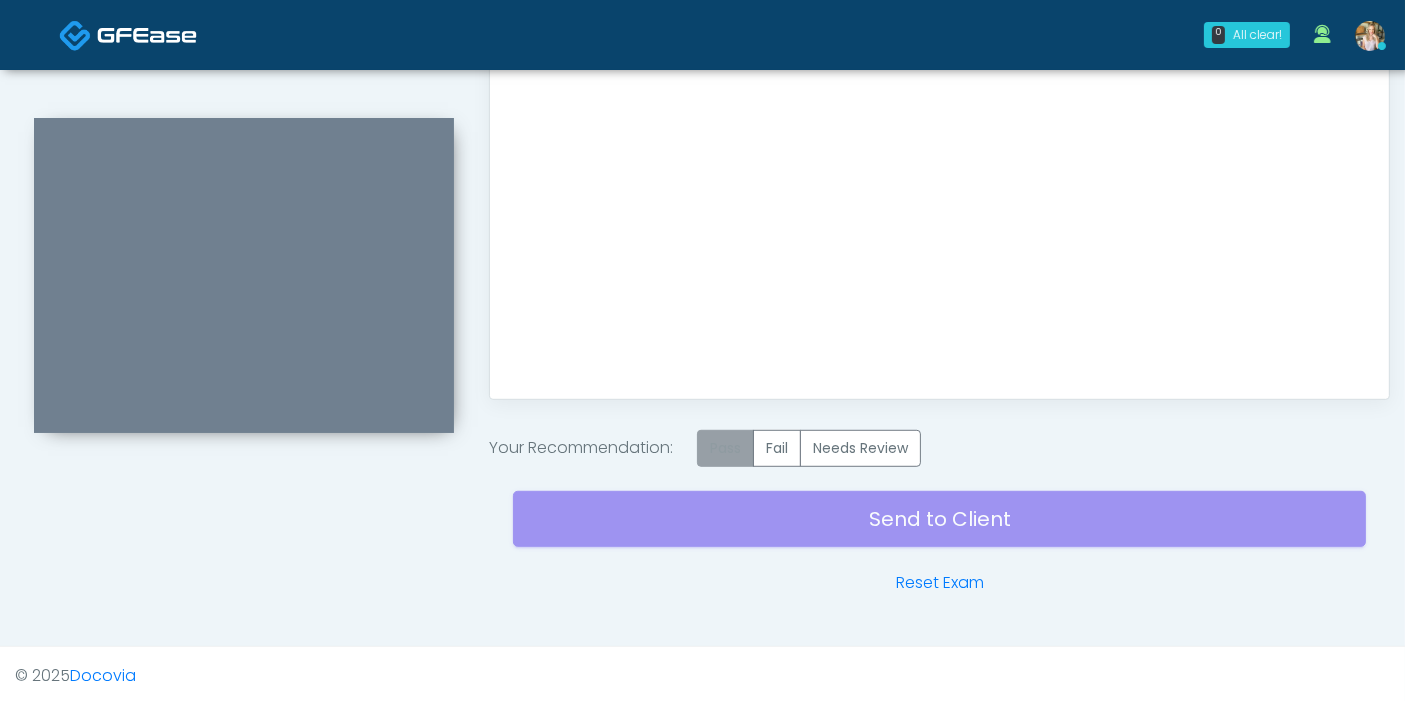 click on "Pass" at bounding box center (725, 448) 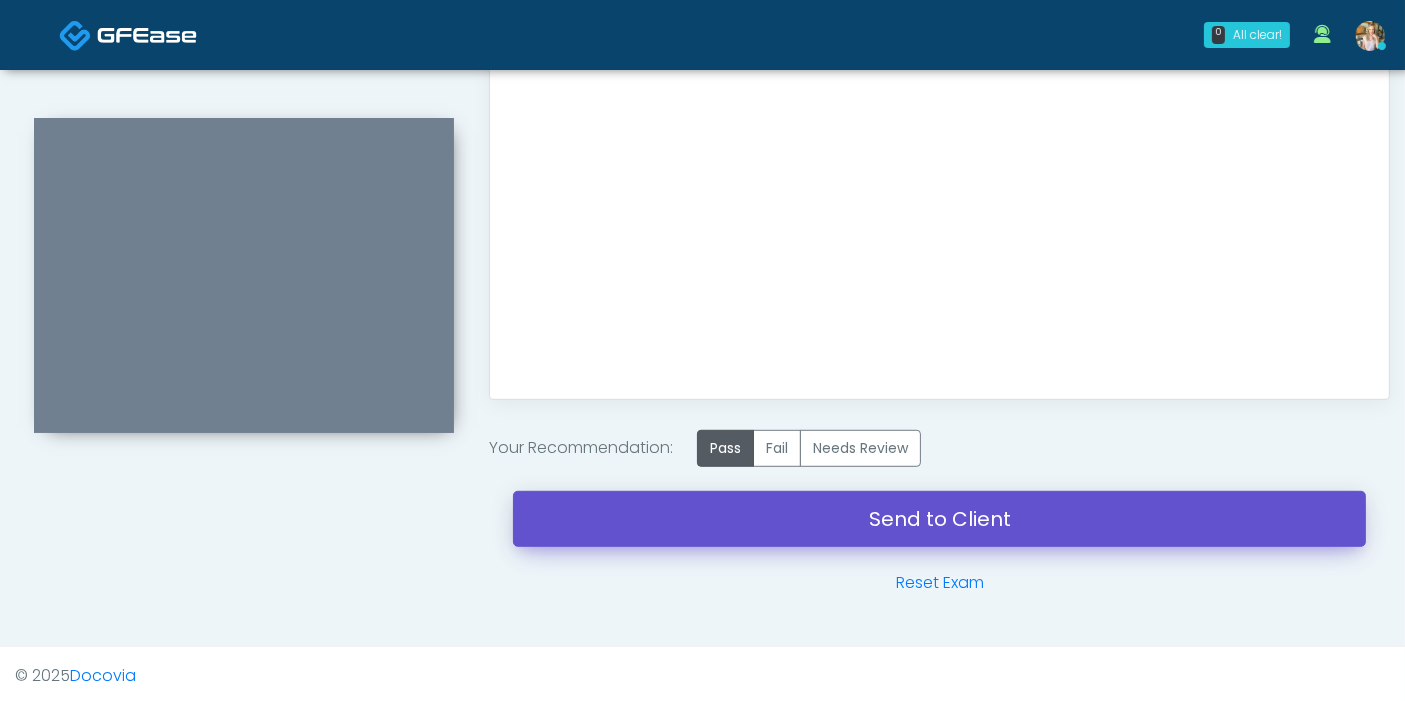 click on "Send to Client" at bounding box center (939, 519) 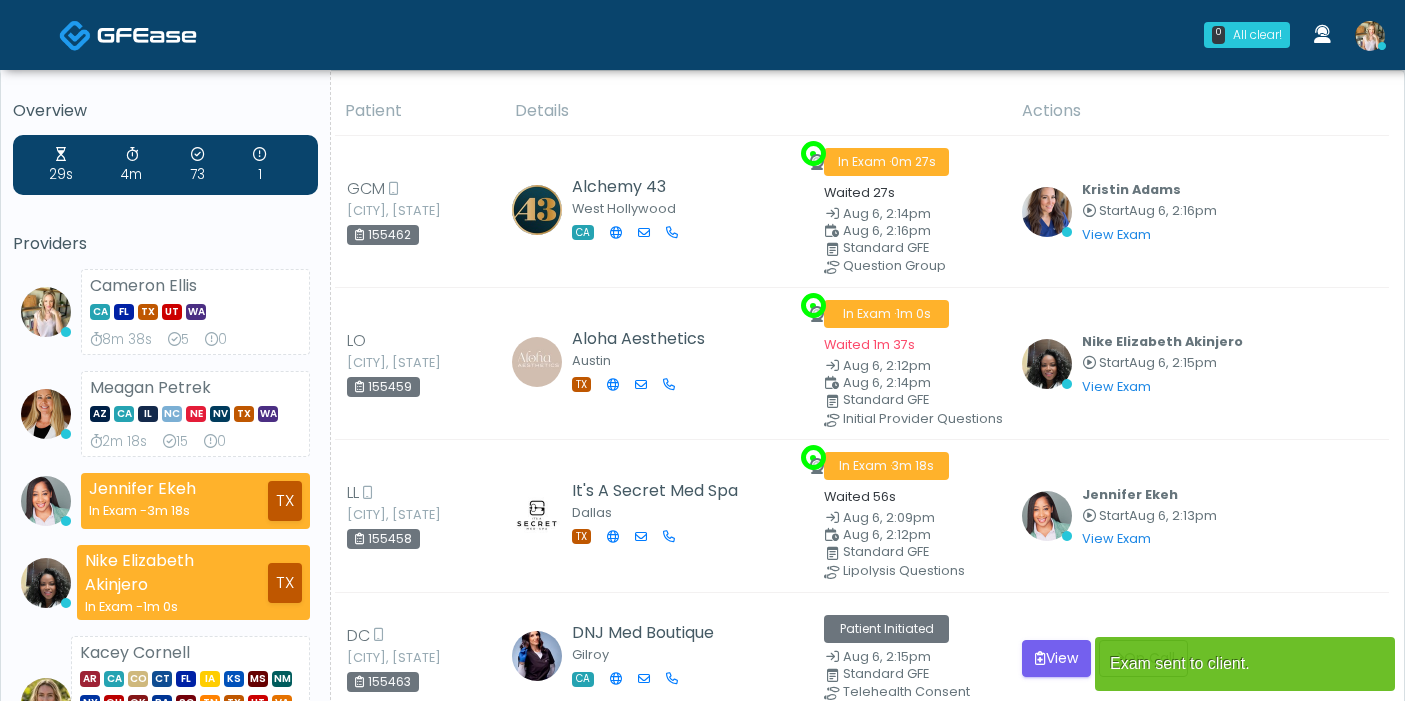 scroll, scrollTop: 0, scrollLeft: 0, axis: both 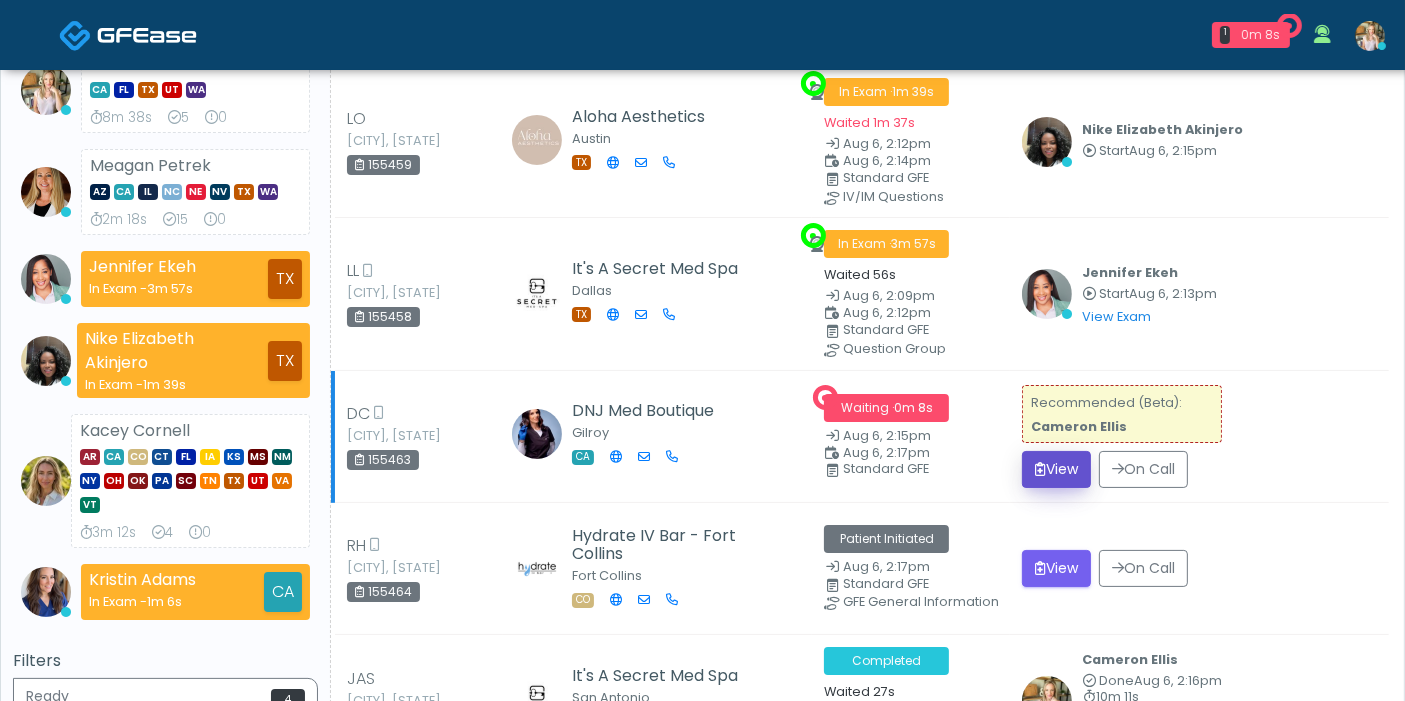 click on "View" at bounding box center (1056, 469) 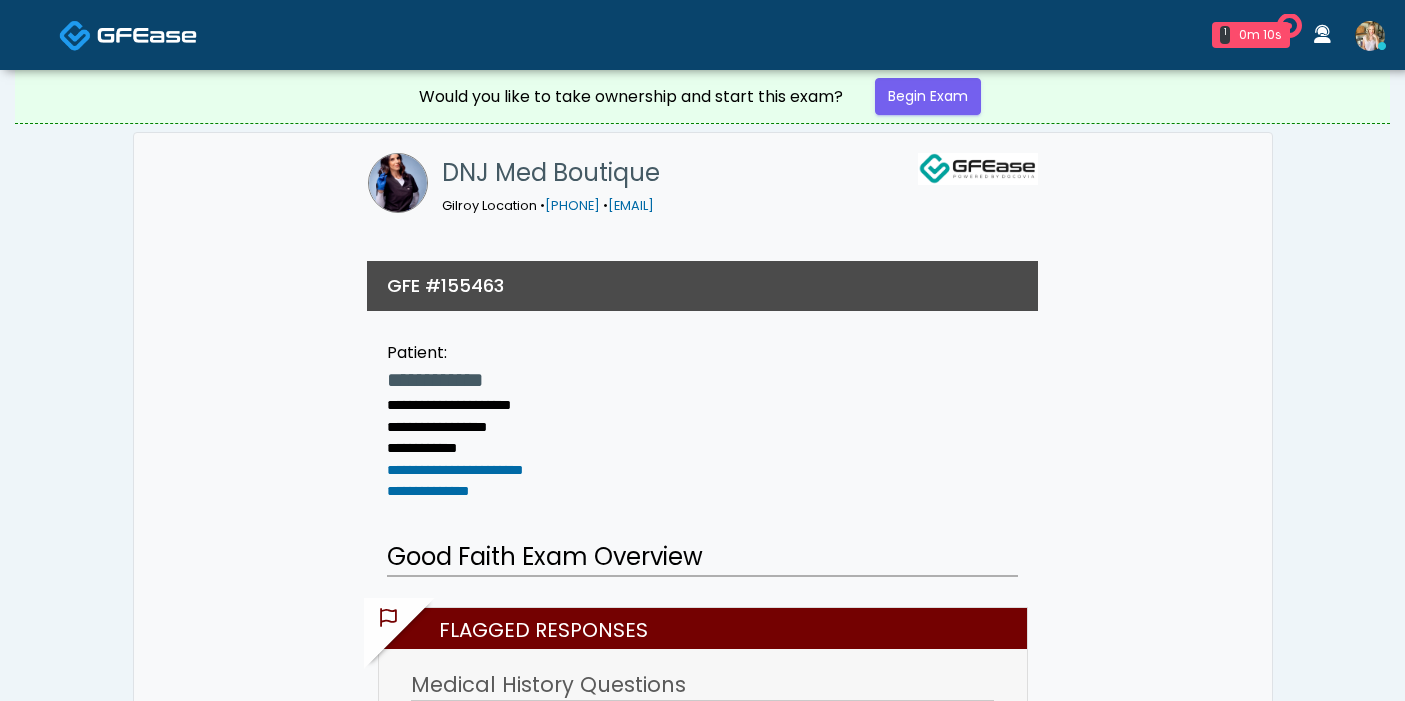 scroll, scrollTop: 0, scrollLeft: 0, axis: both 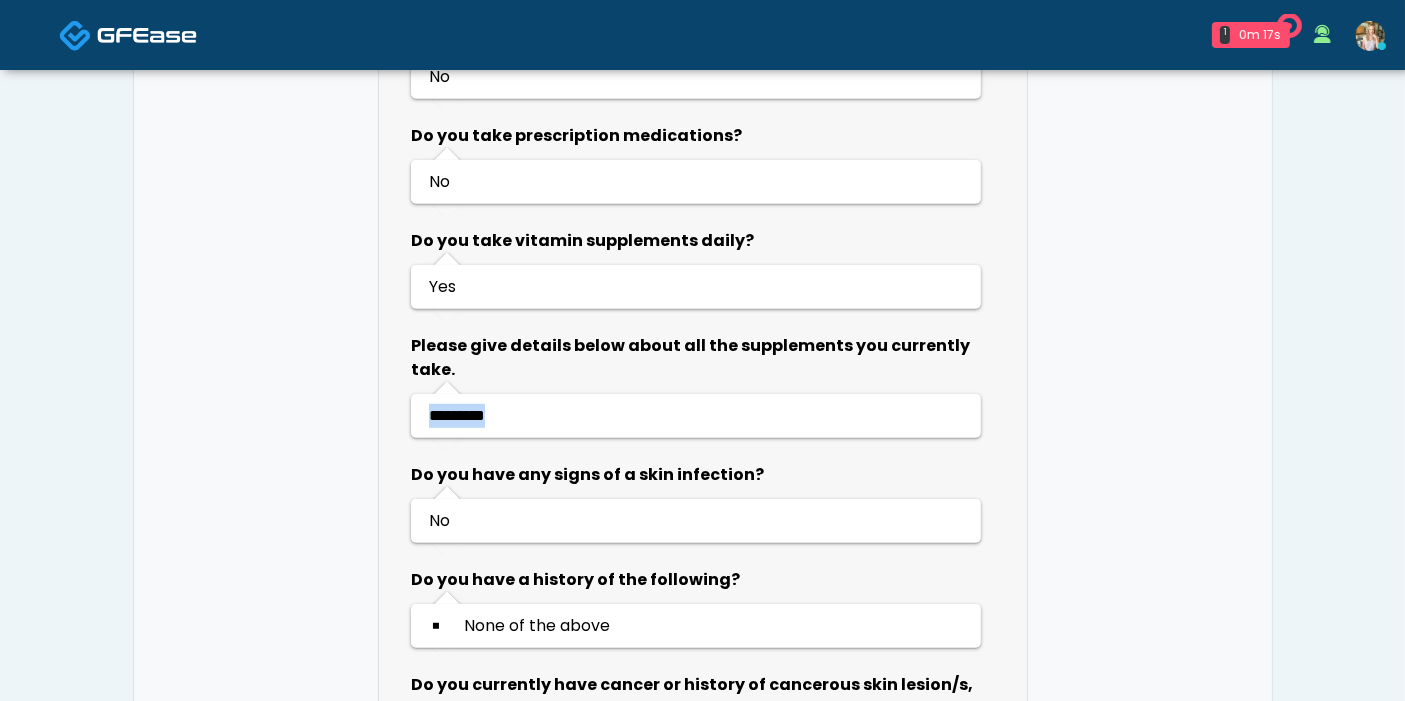 drag, startPoint x: 534, startPoint y: 404, endPoint x: 420, endPoint y: 396, distance: 114.28036 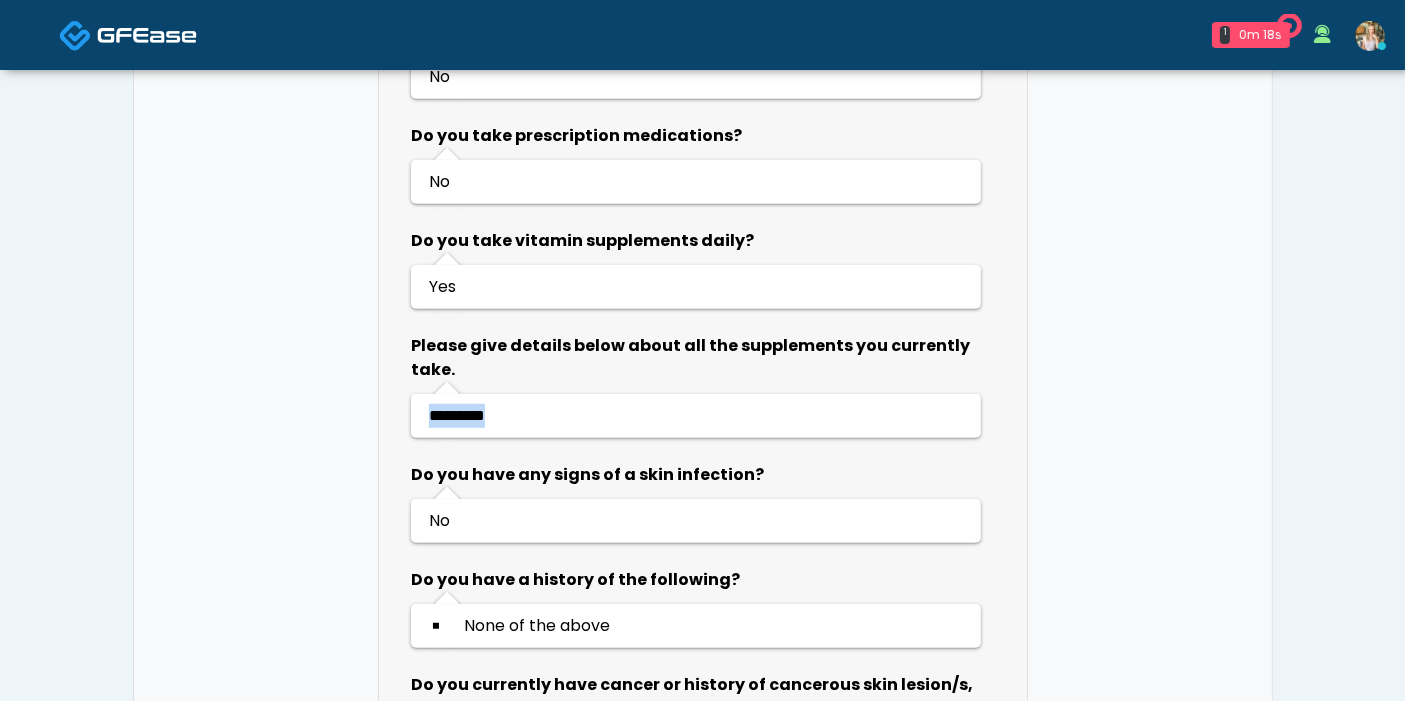 copy on "*********" 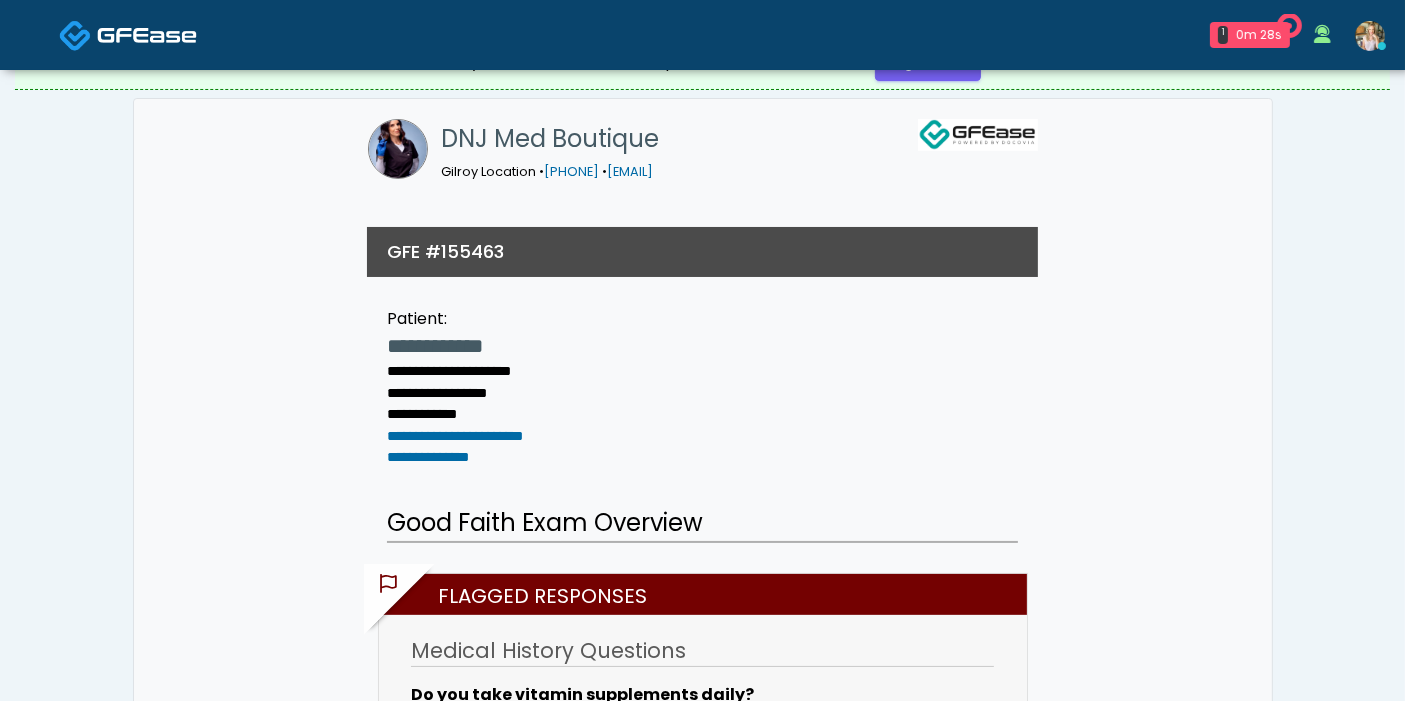 scroll, scrollTop: 0, scrollLeft: 0, axis: both 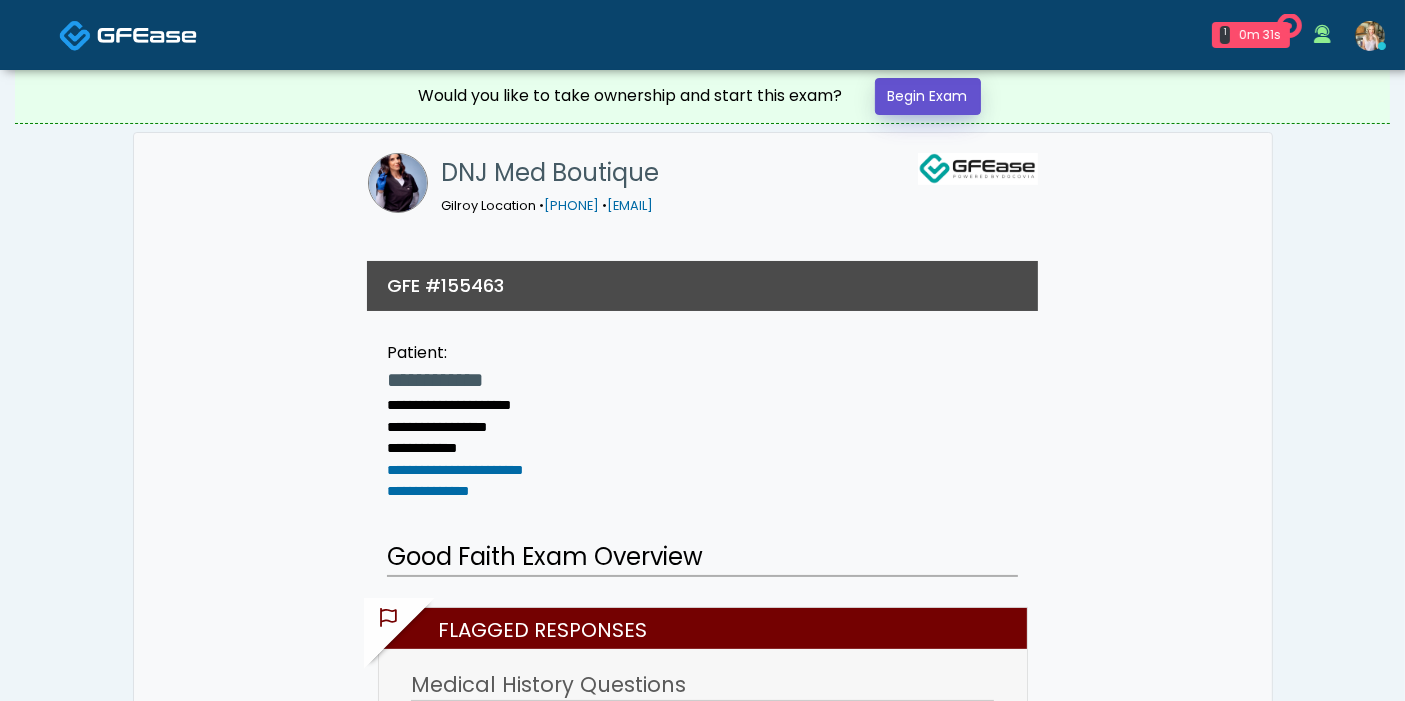 click on "Begin Exam" at bounding box center (928, 96) 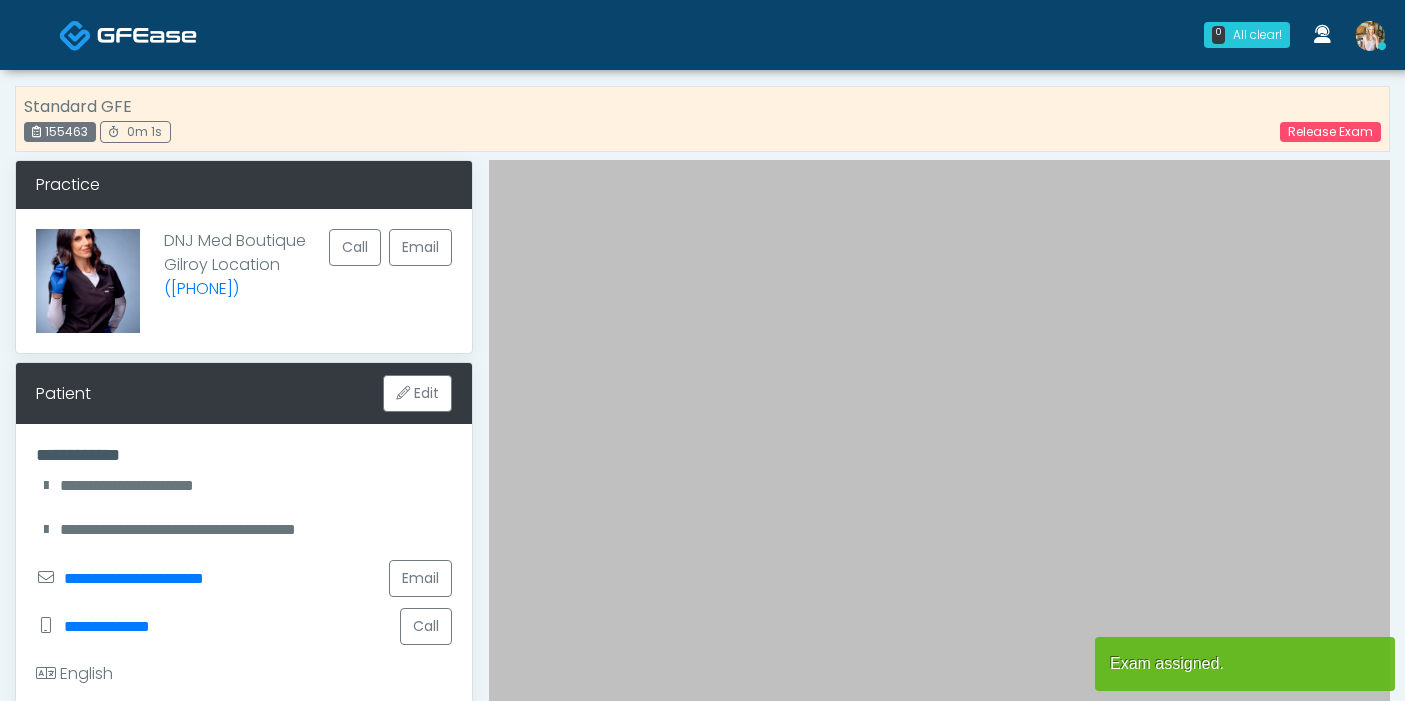 scroll, scrollTop: 0, scrollLeft: 0, axis: both 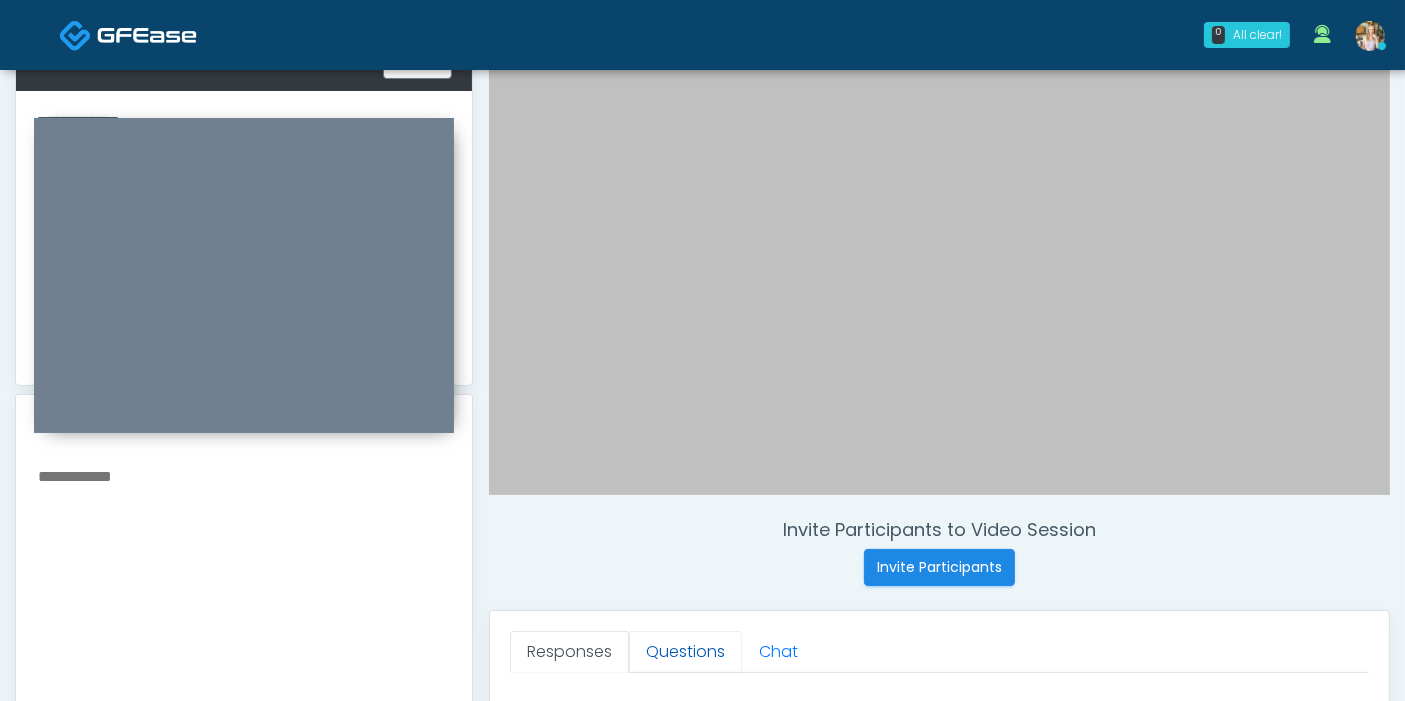click on "Questions" at bounding box center [685, 652] 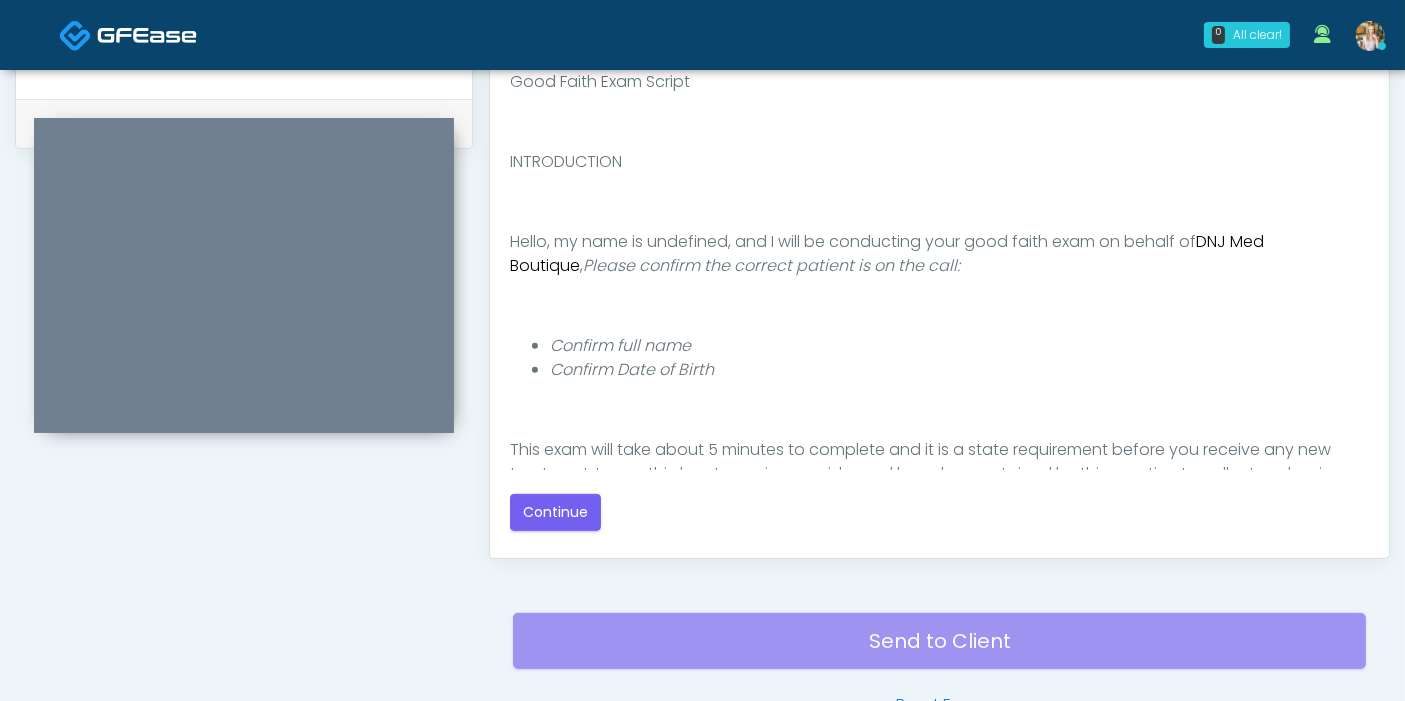 scroll, scrollTop: 1000, scrollLeft: 0, axis: vertical 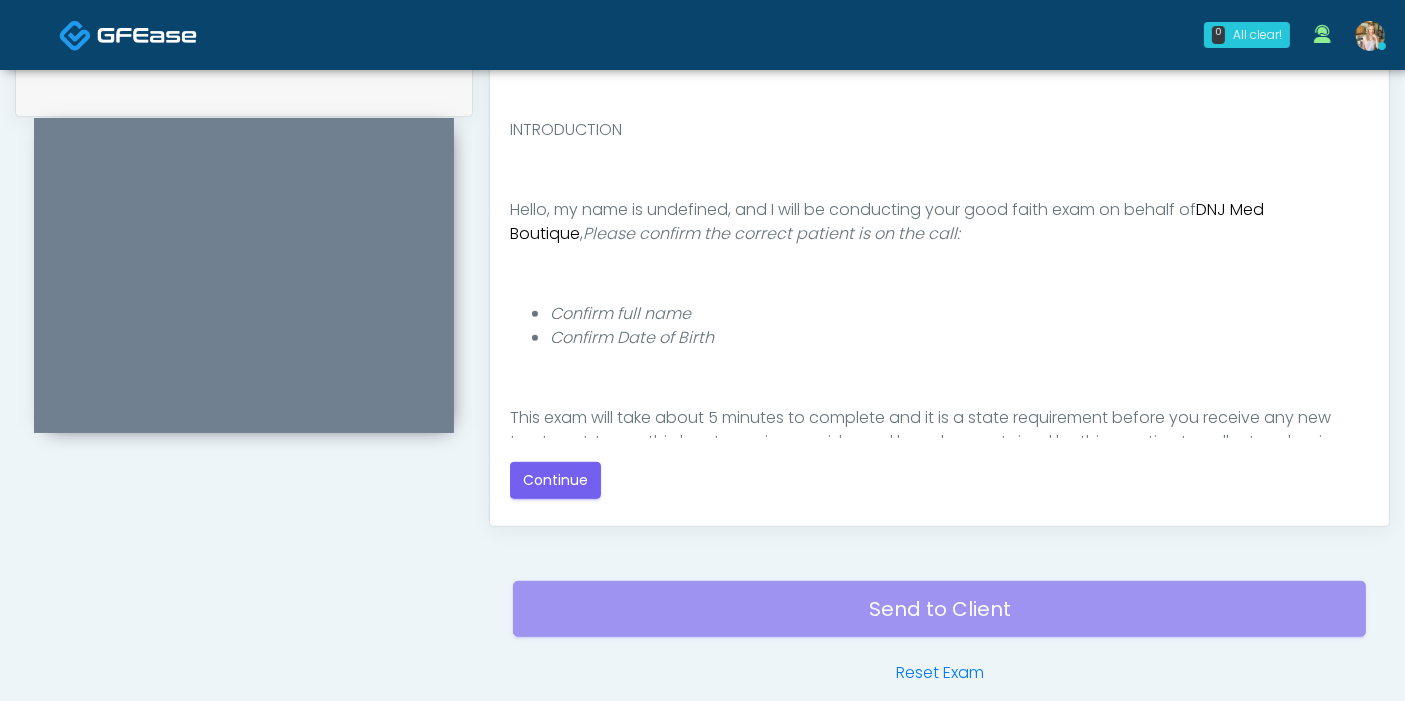 click on "Good Faith Exam Script INTRODUCTION Hello, my name is [UNSPECIFIED], and I will be conducting your good faith exam on behalf of DNJ Med Boutique , Please confirm the correct patient is on the call: Confirm full name Confirm Date of Birth ﻿﻿ This exam will take about 5 minutes to complete and it is a state requirement before you receive any new treatment. I am a third party service provider and have been retained by this practice to collect and review your medical history and ensure you're a good candidate for your treatment. all information collected, stored and transmitted as part of this exam is confidential and covered by the HIPAA act. By authorizing me to proceed with this exam you certify that you understand the terms of this disclosure and you will provide accurate information to the best of your ability. Do you consent to proceed with this virtual exam?" at bounding box center (939, 238) 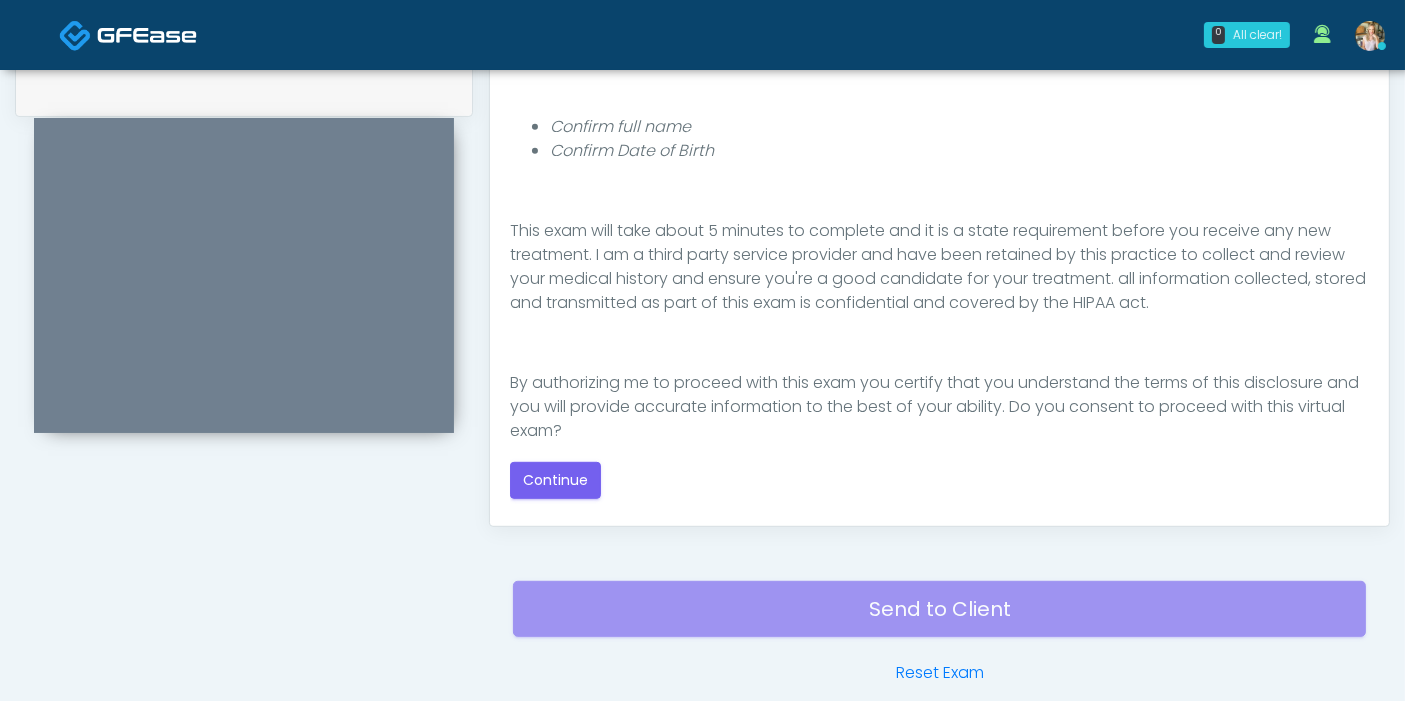 scroll, scrollTop: 207, scrollLeft: 0, axis: vertical 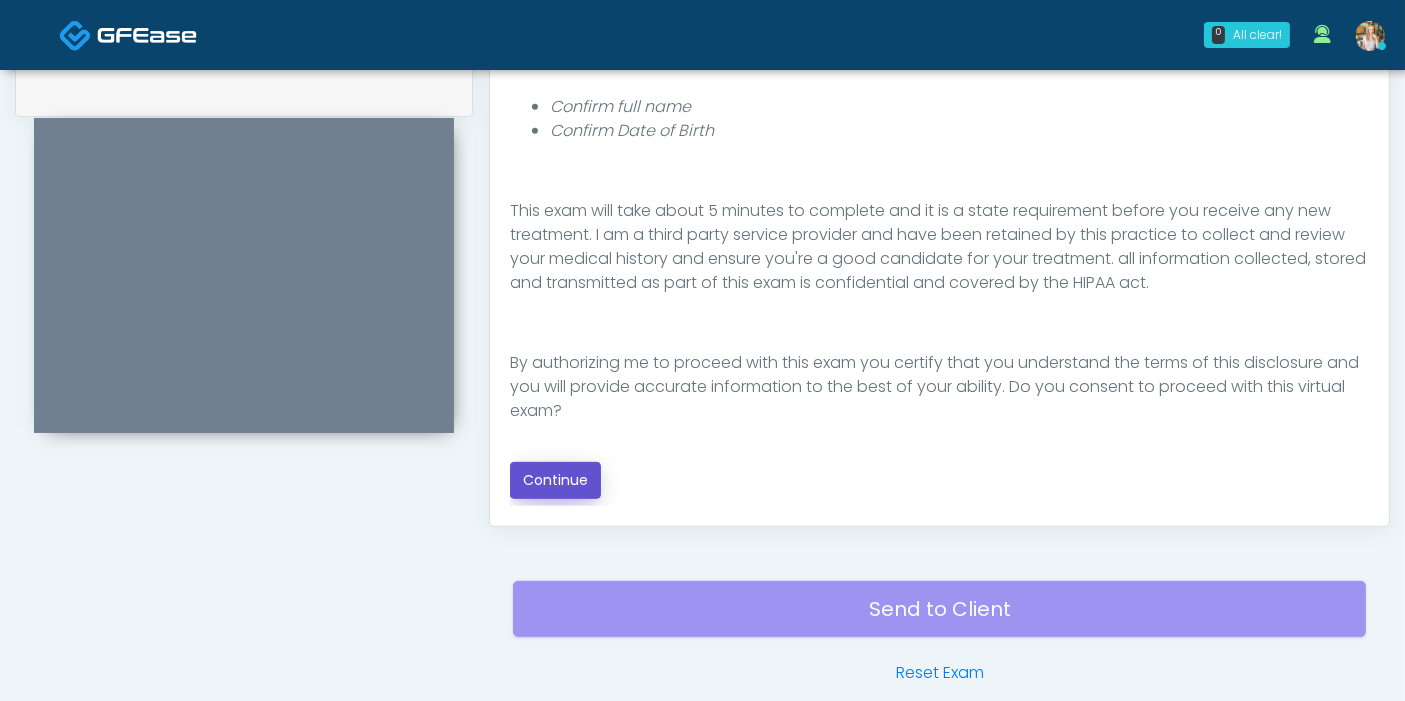 click on "Continue" at bounding box center [555, 480] 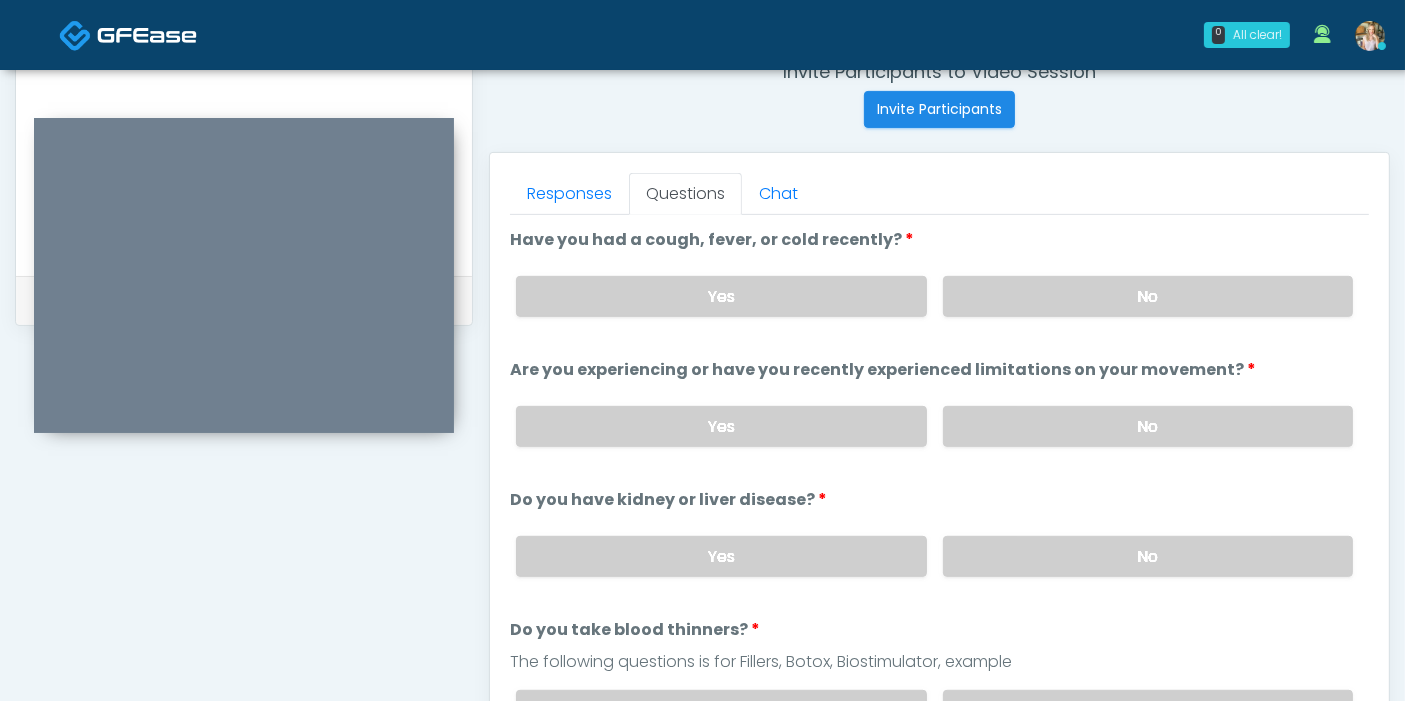 scroll, scrollTop: 757, scrollLeft: 0, axis: vertical 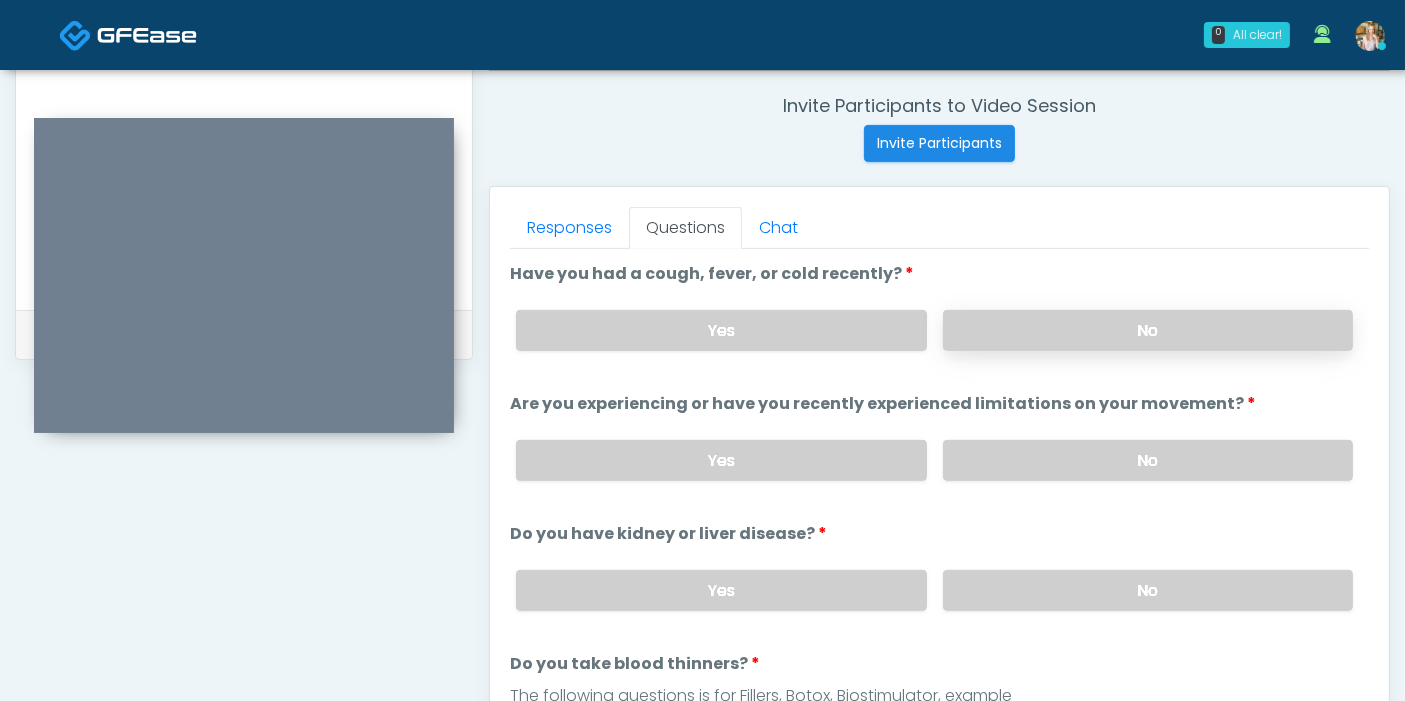 click on "No" at bounding box center [1148, 330] 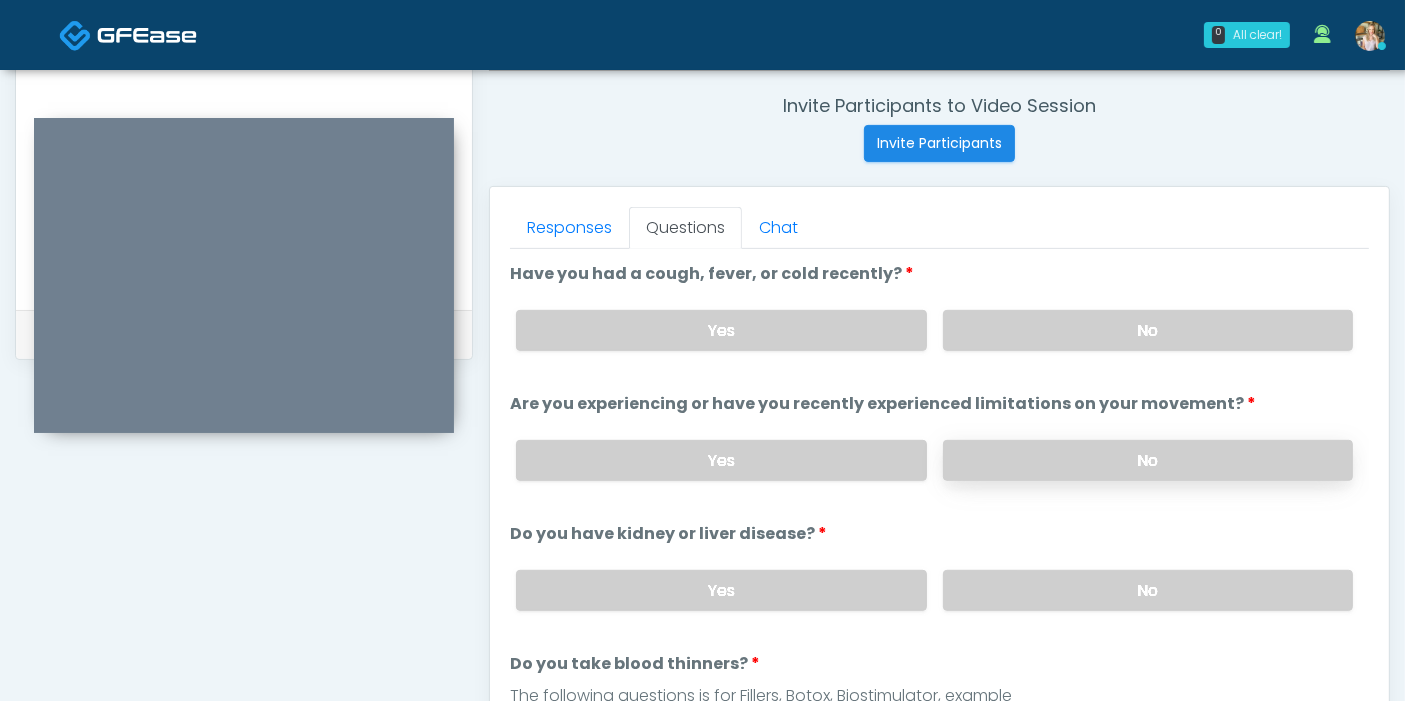 click on "No" at bounding box center (1148, 460) 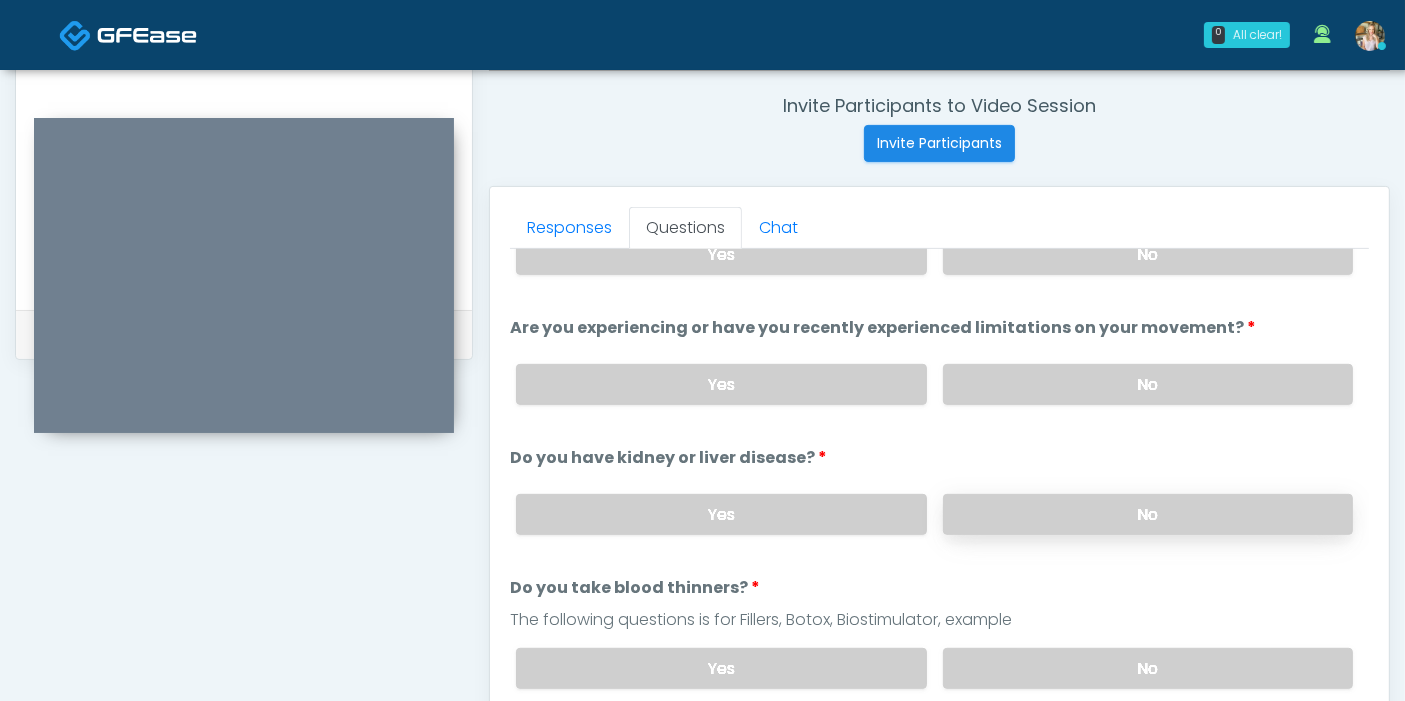 scroll, scrollTop: 111, scrollLeft: 0, axis: vertical 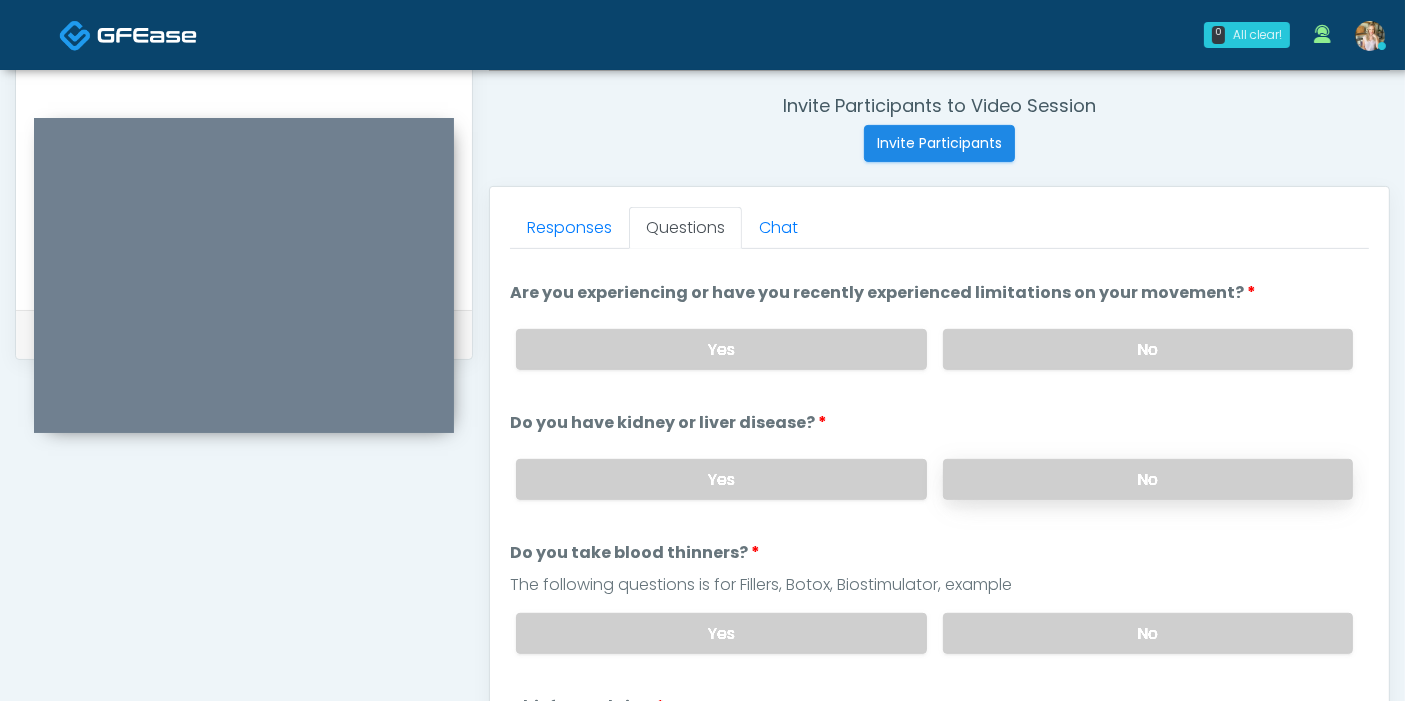 click on "No" at bounding box center (1148, 479) 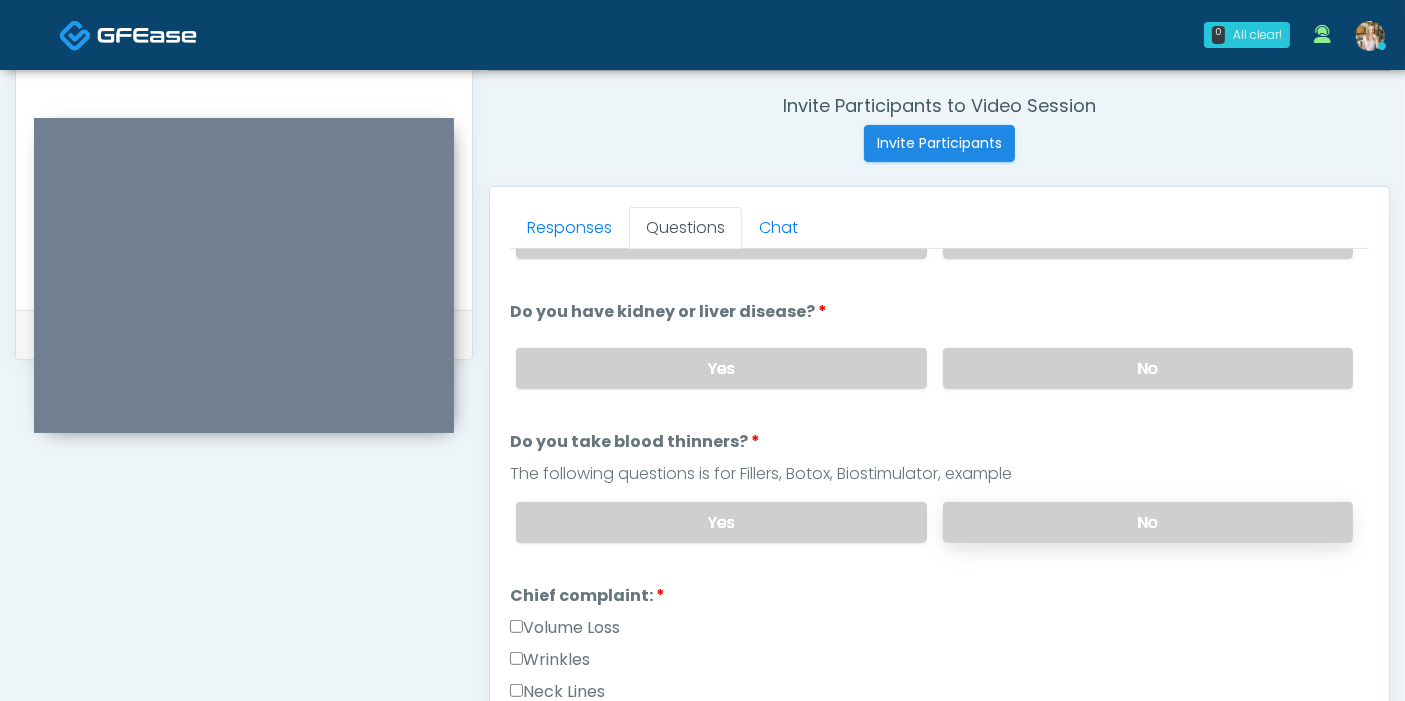 click on "No" at bounding box center (1148, 522) 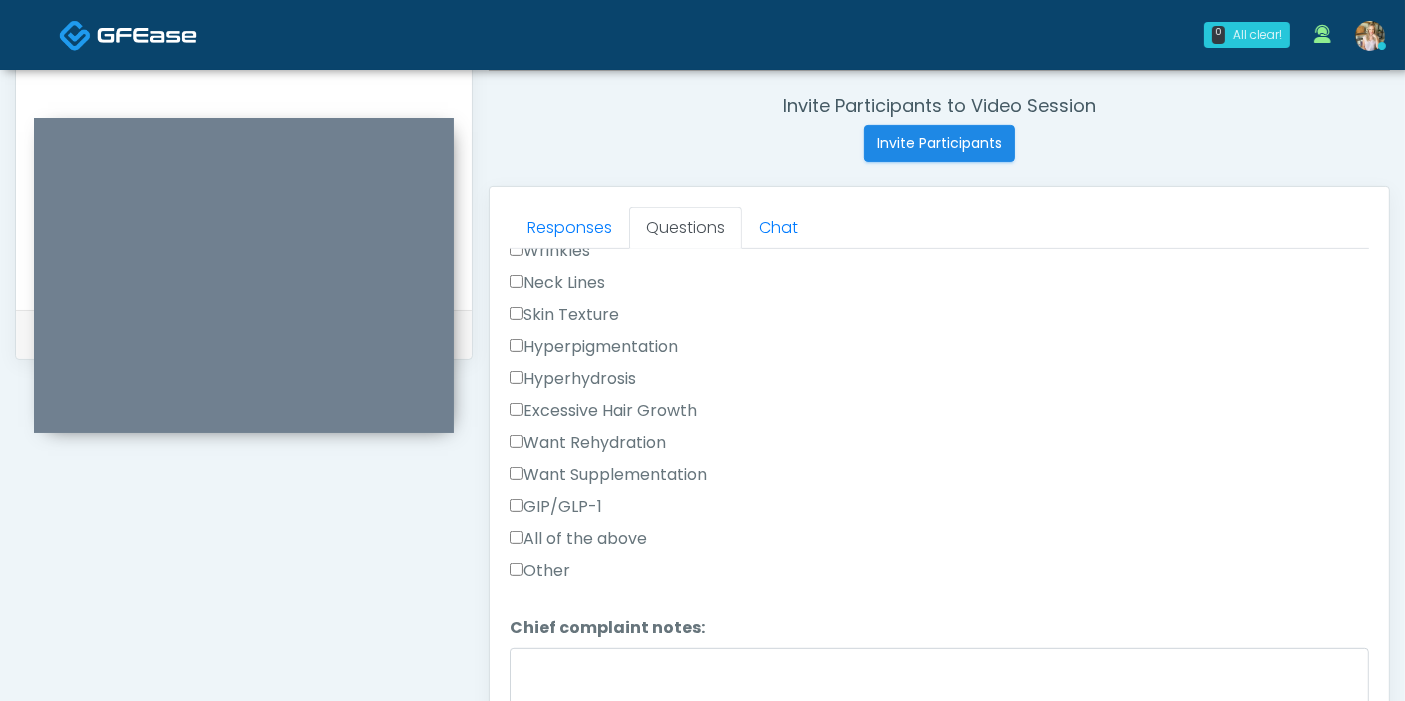 scroll, scrollTop: 666, scrollLeft: 0, axis: vertical 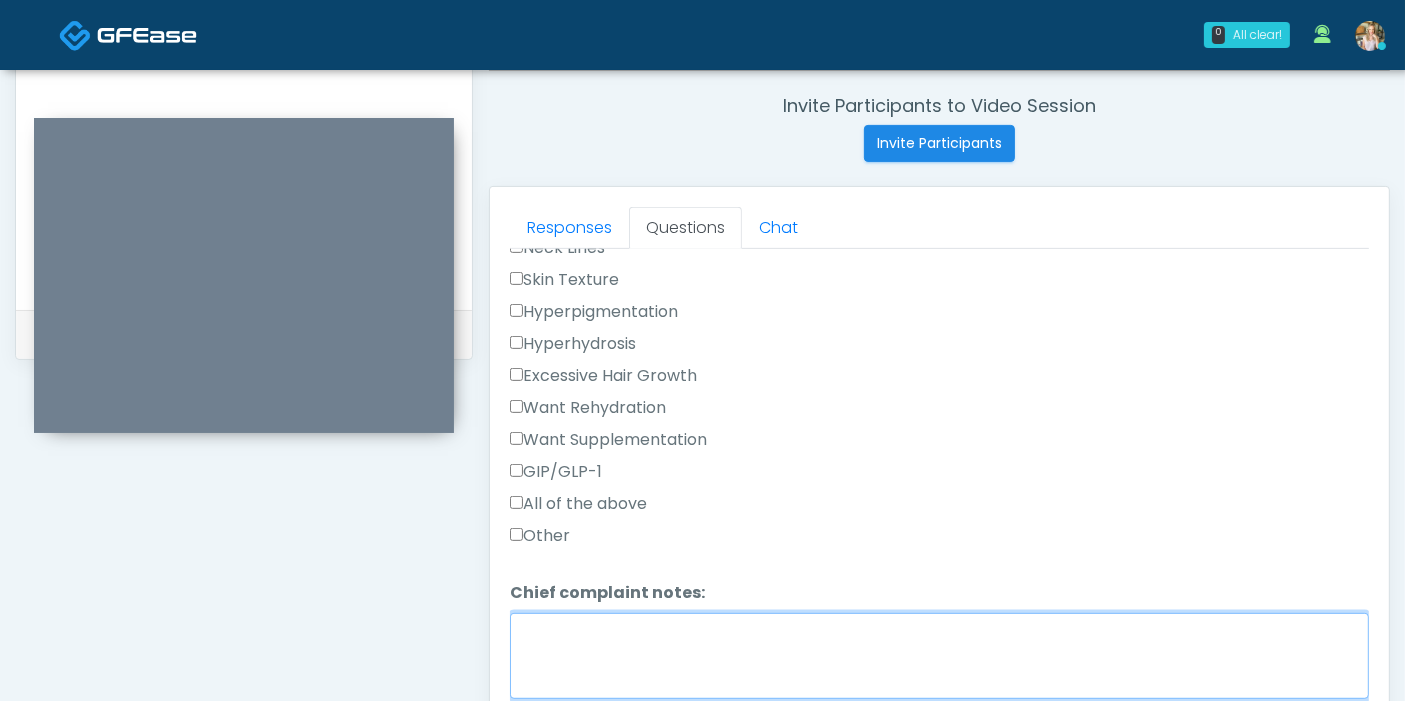 click on "Chief complaint notes:" at bounding box center (939, 656) 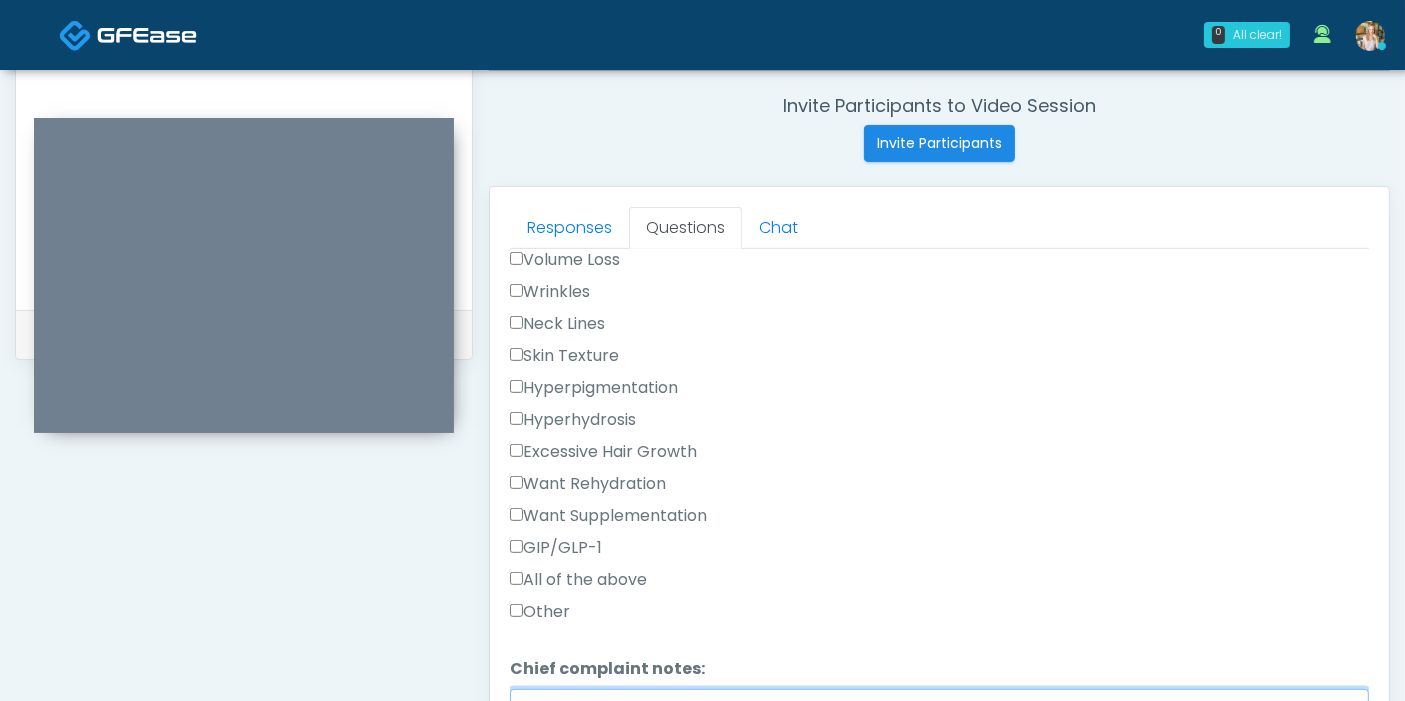 scroll, scrollTop: 555, scrollLeft: 0, axis: vertical 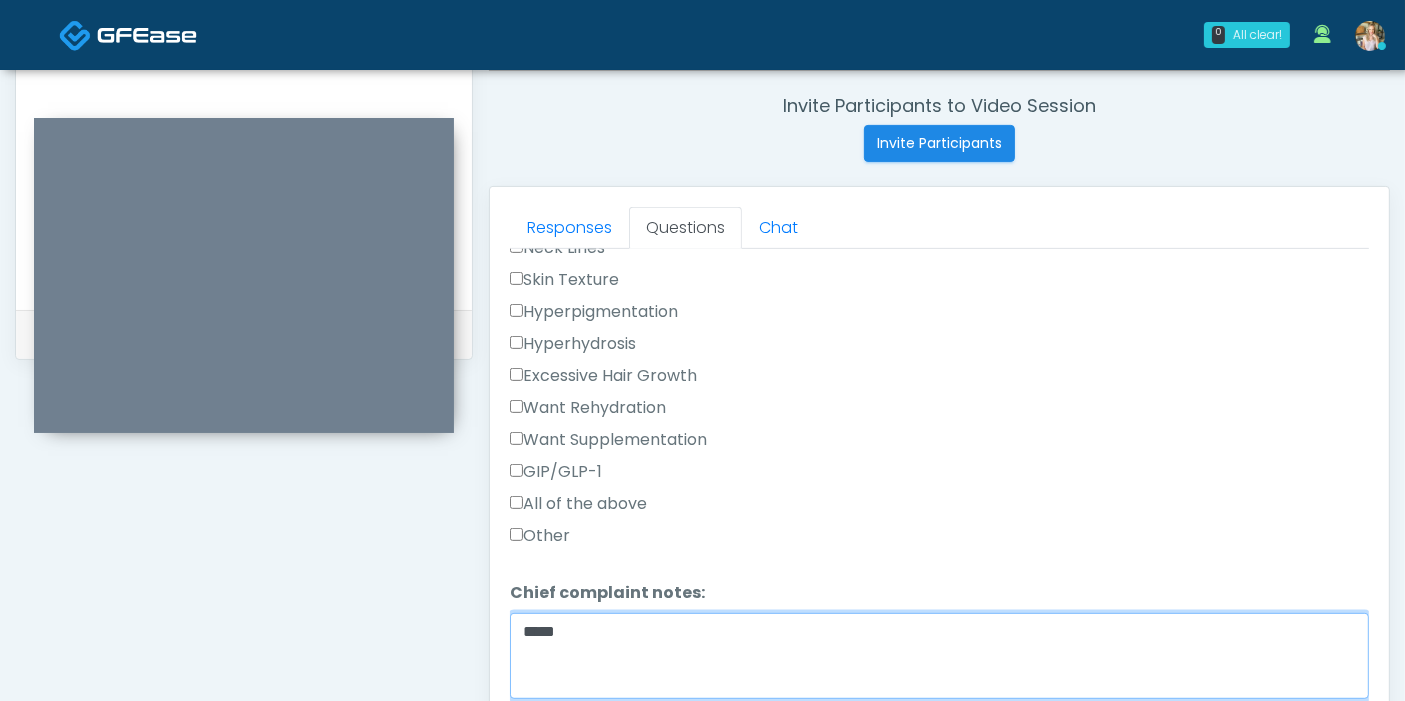 click on "*****" at bounding box center [939, 656] 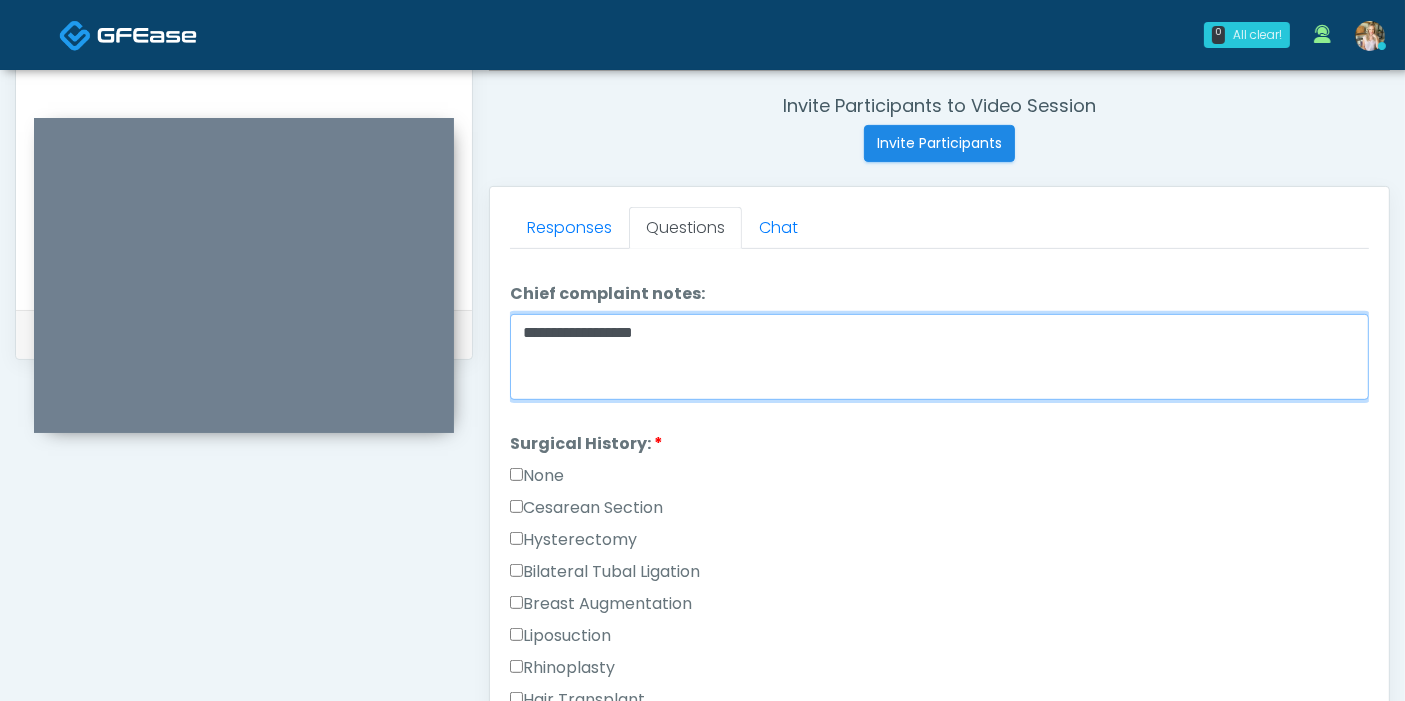 scroll, scrollTop: 1000, scrollLeft: 0, axis: vertical 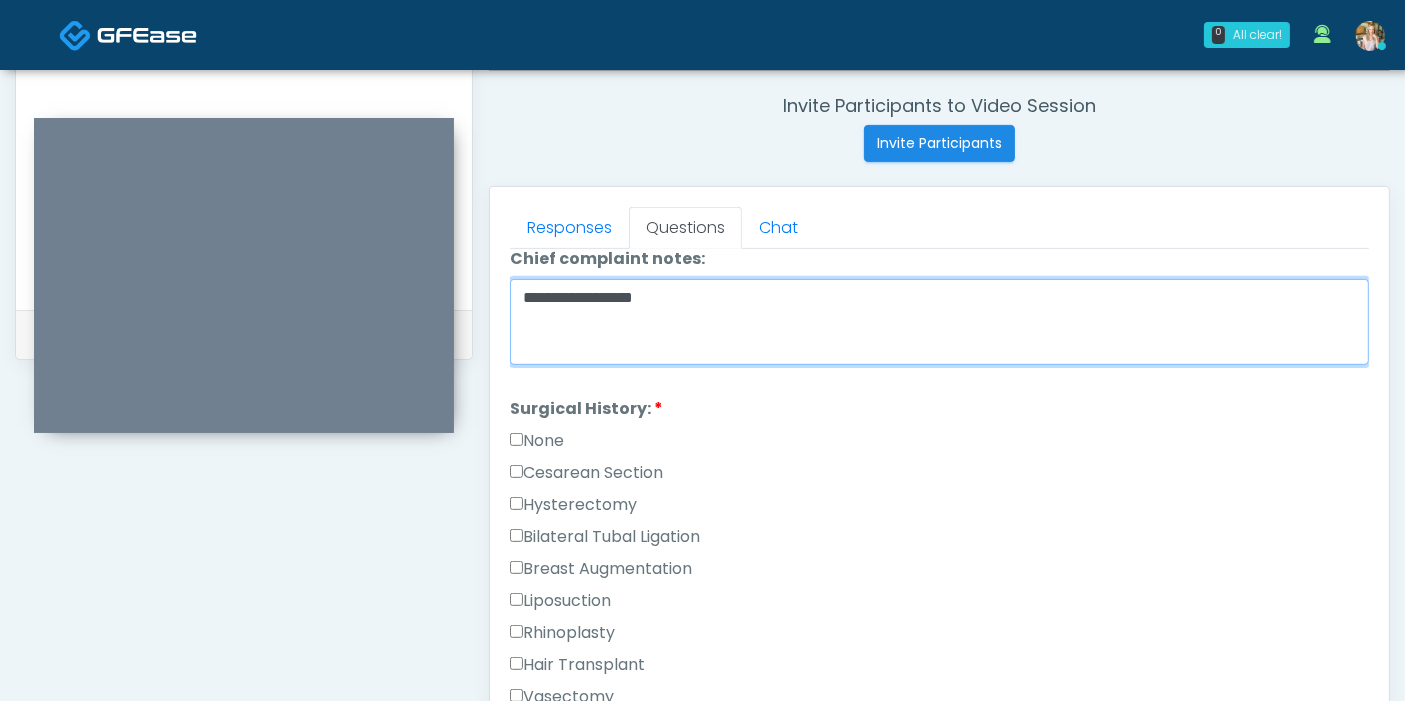 type on "**********" 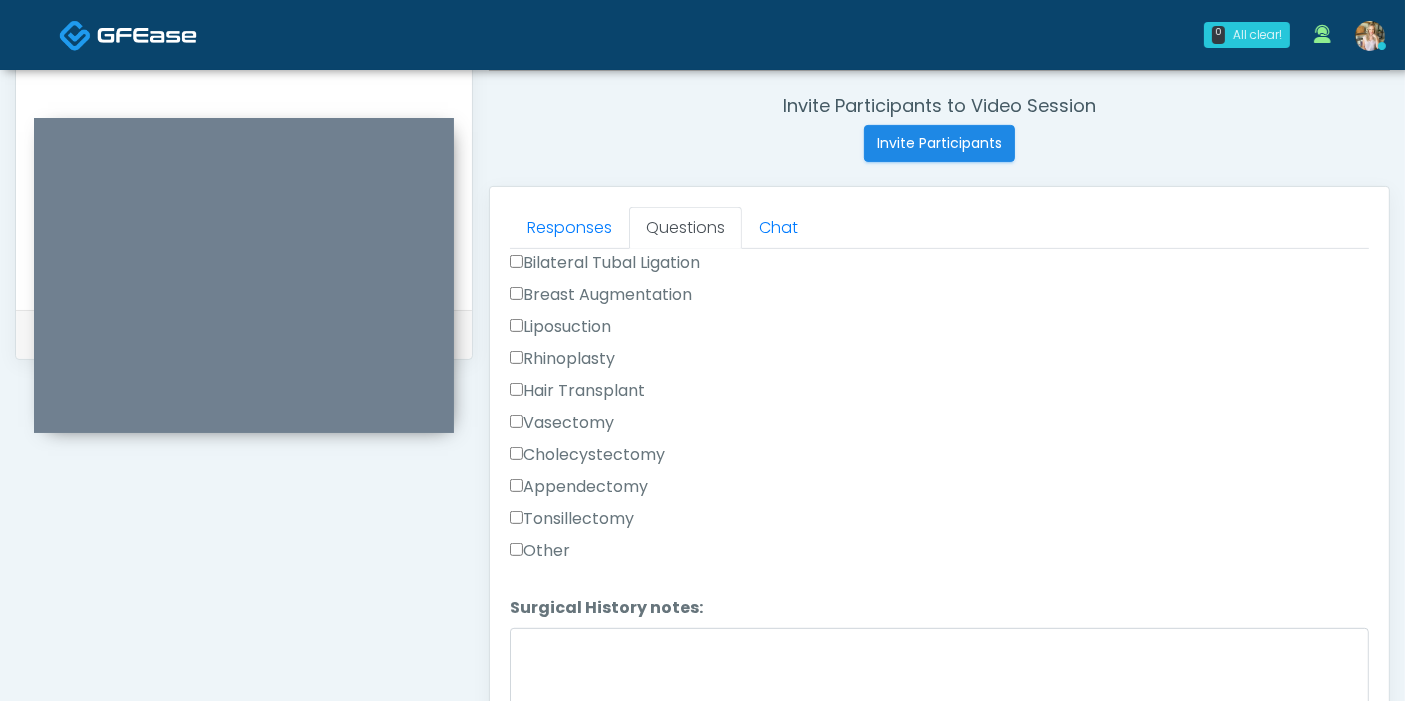 scroll, scrollTop: 1301, scrollLeft: 0, axis: vertical 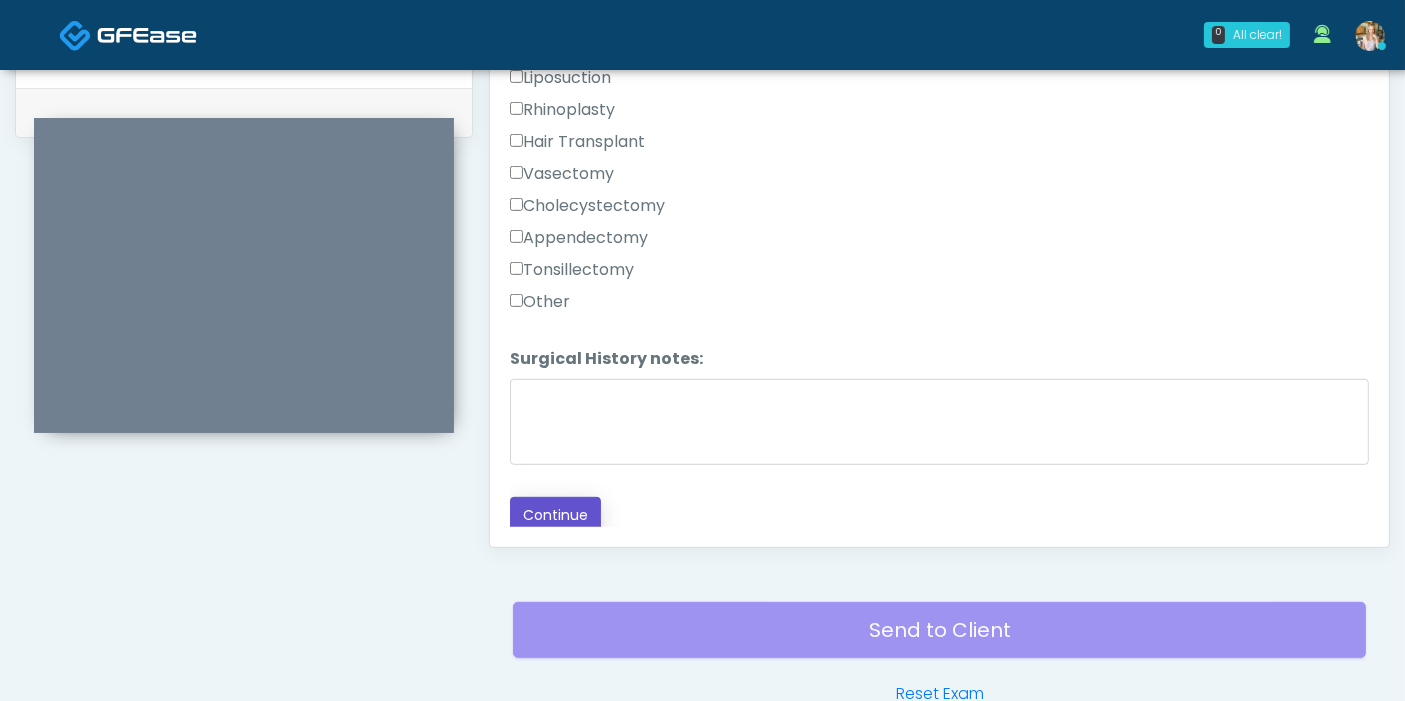 click on "Continue" at bounding box center (555, 515) 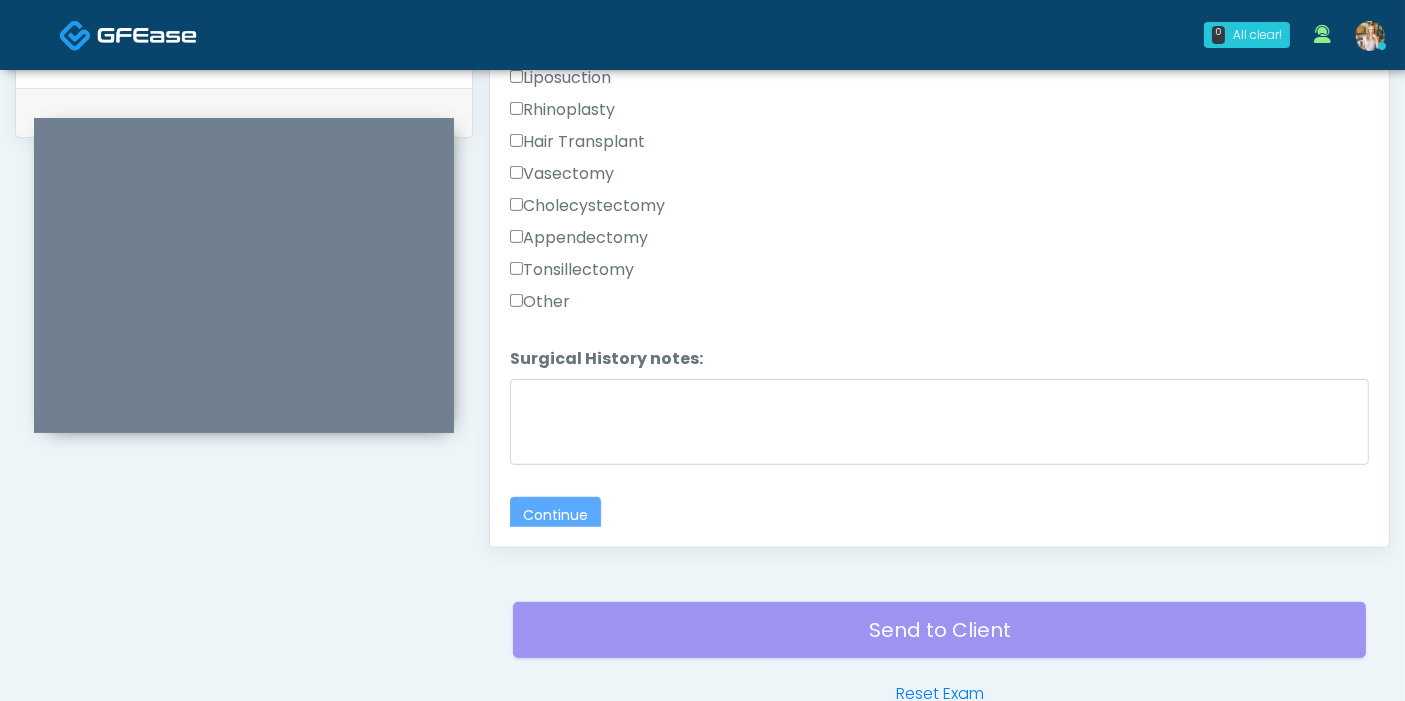 scroll, scrollTop: 1090, scrollLeft: 0, axis: vertical 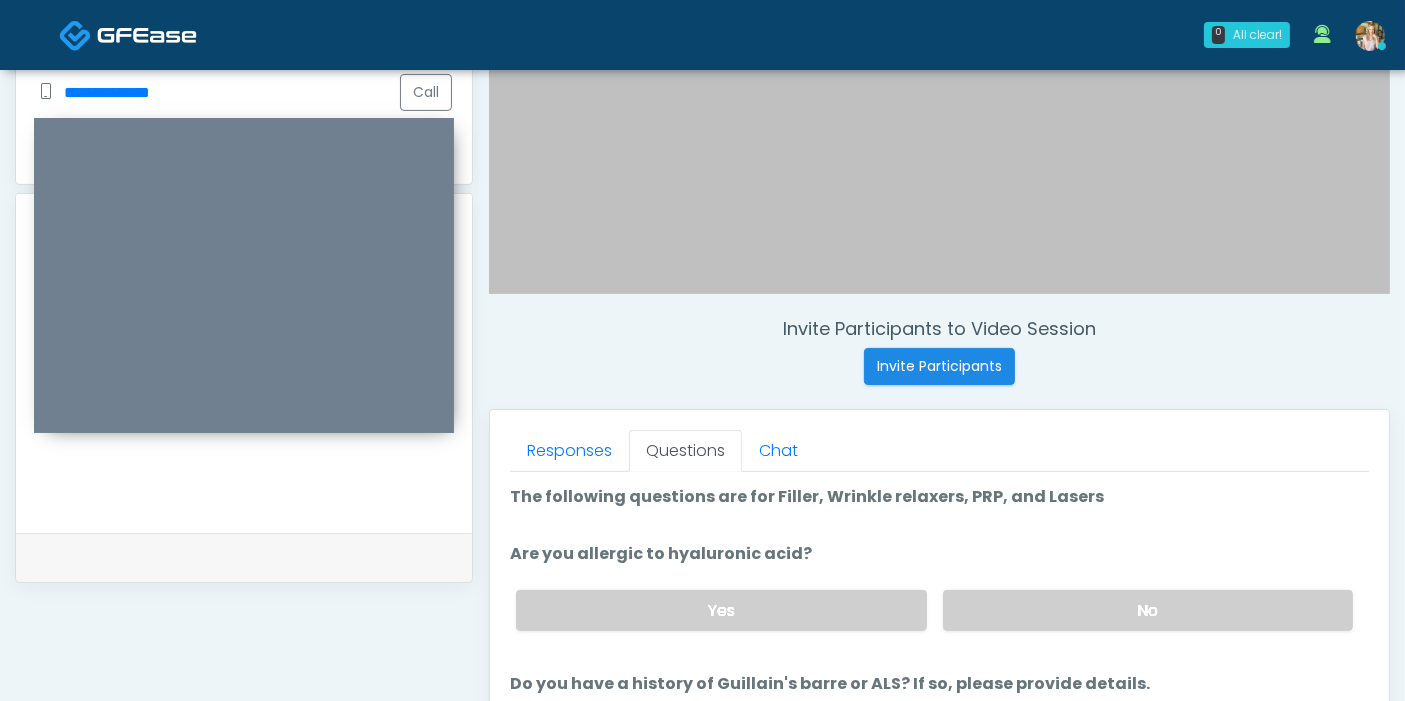 click on "The following questions are for Filler, Wrinkle relaxers, PRP, and Lasers
The following questions are for Filler, Wrinkle relaxers, PRP, and Lasers" at bounding box center [939, 501] 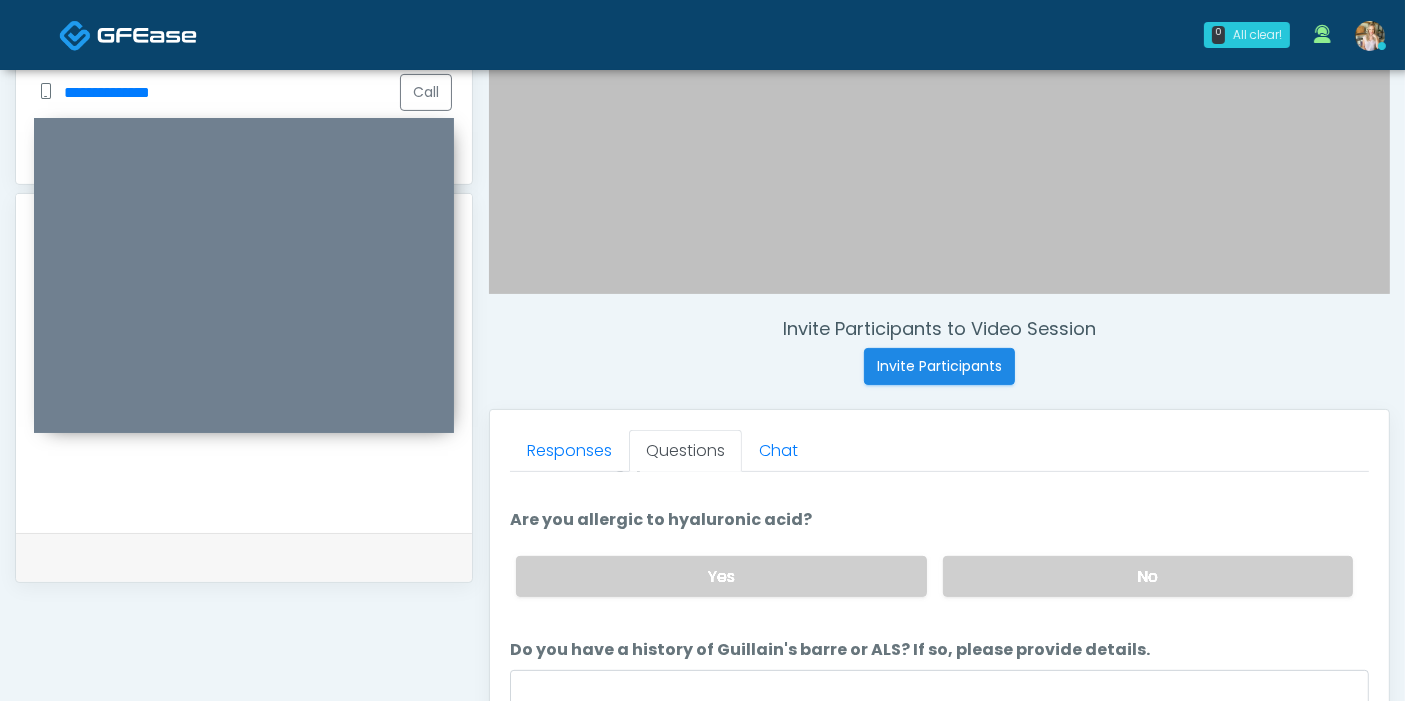scroll, scrollTop: 0, scrollLeft: 0, axis: both 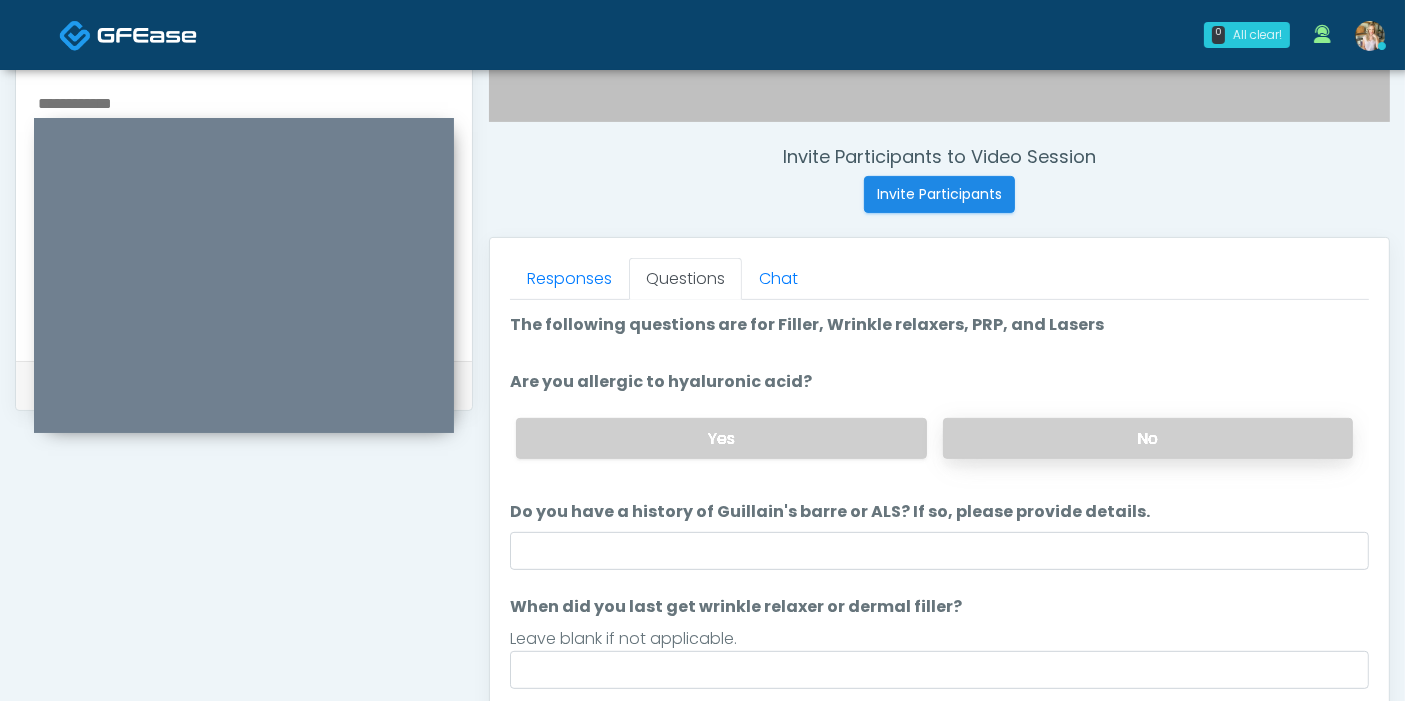 click on "No" at bounding box center [1148, 438] 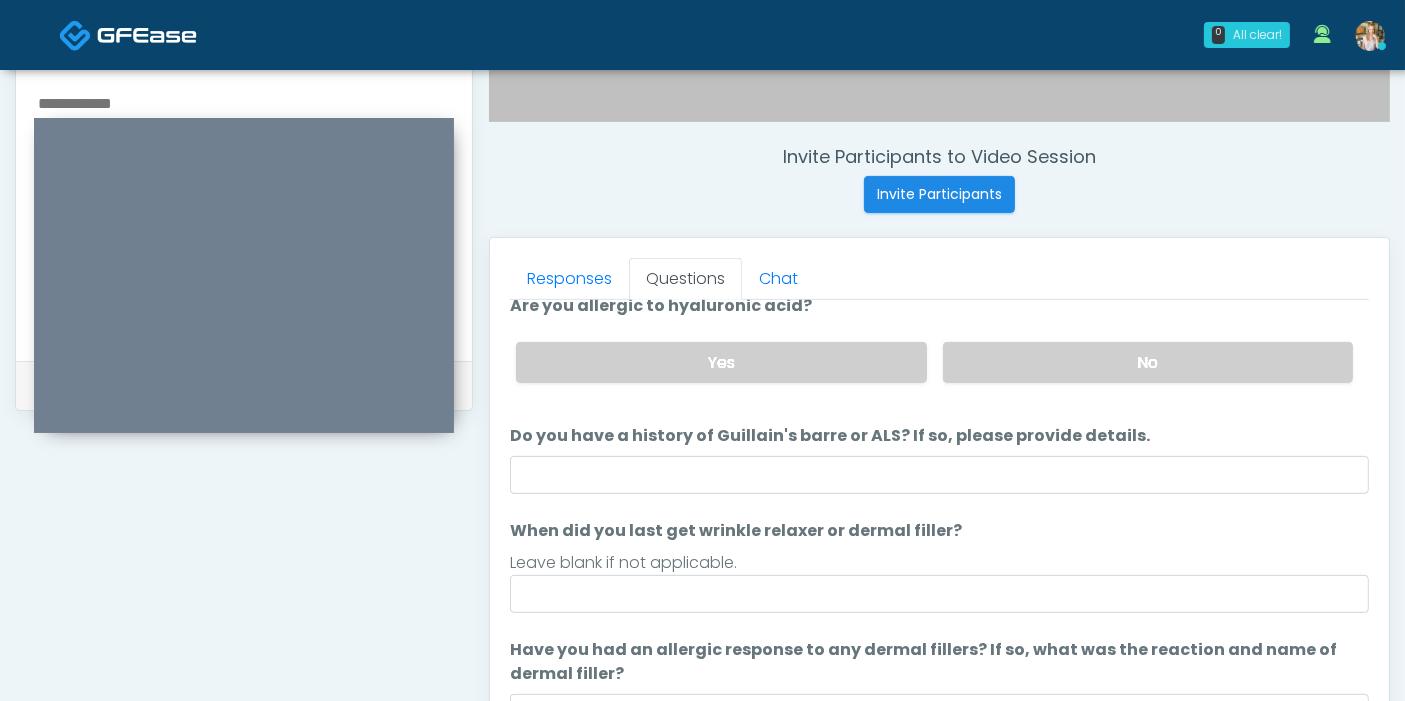 scroll, scrollTop: 111, scrollLeft: 0, axis: vertical 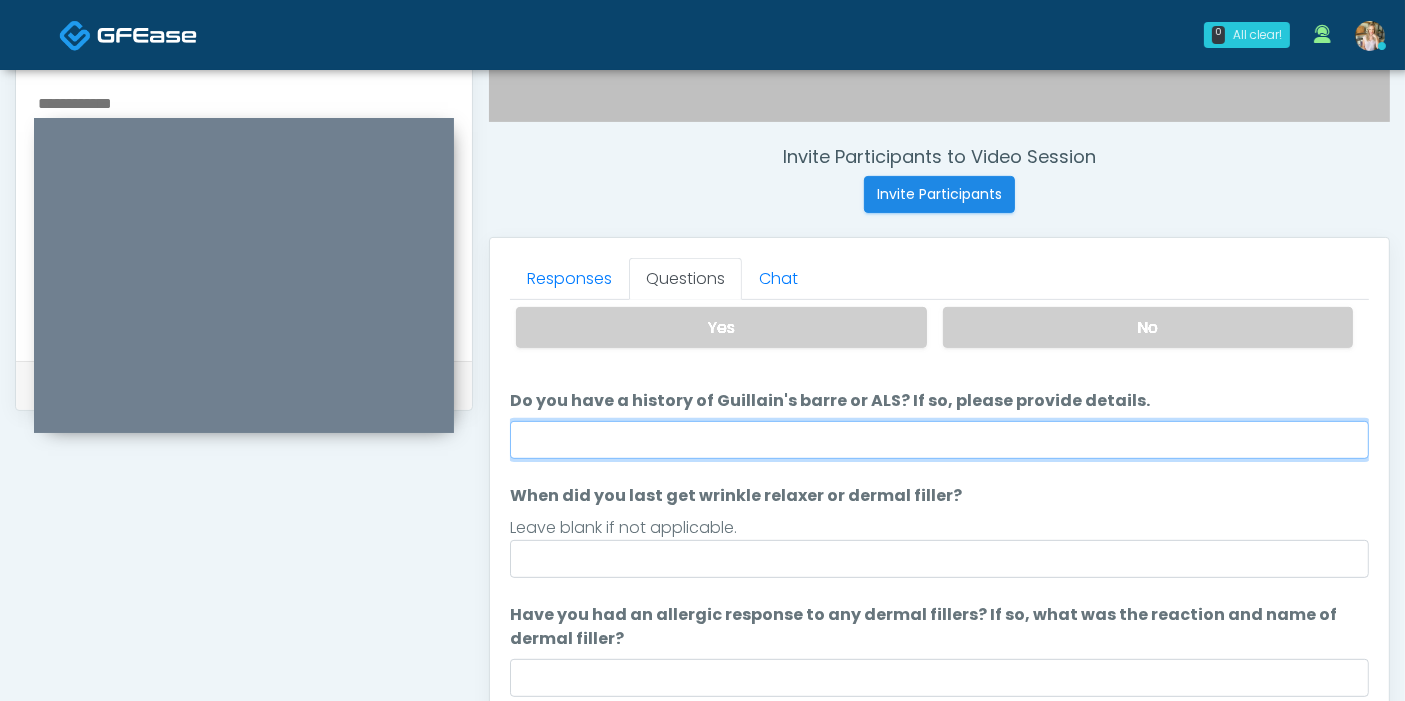 click on "Do you have a history of Guillain's barre or ALS? If so, please provide details." at bounding box center [939, 440] 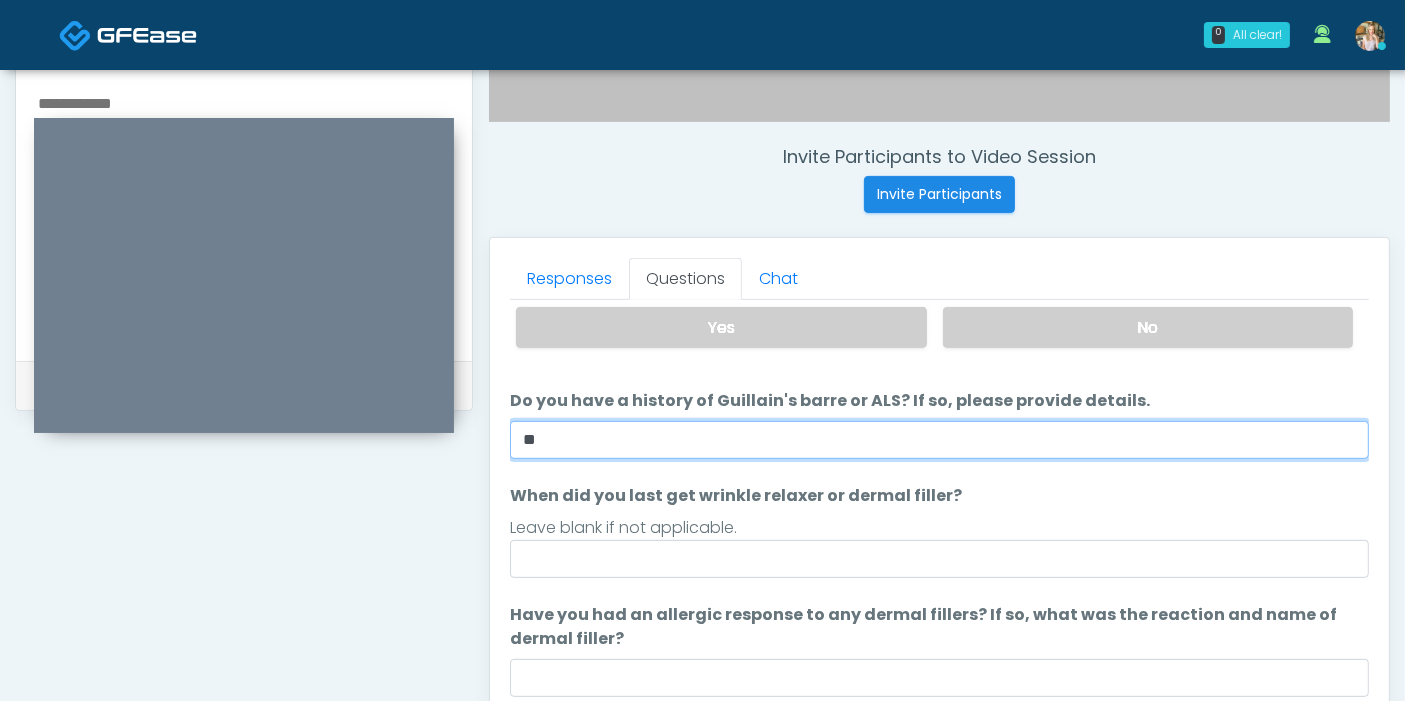 type on "**" 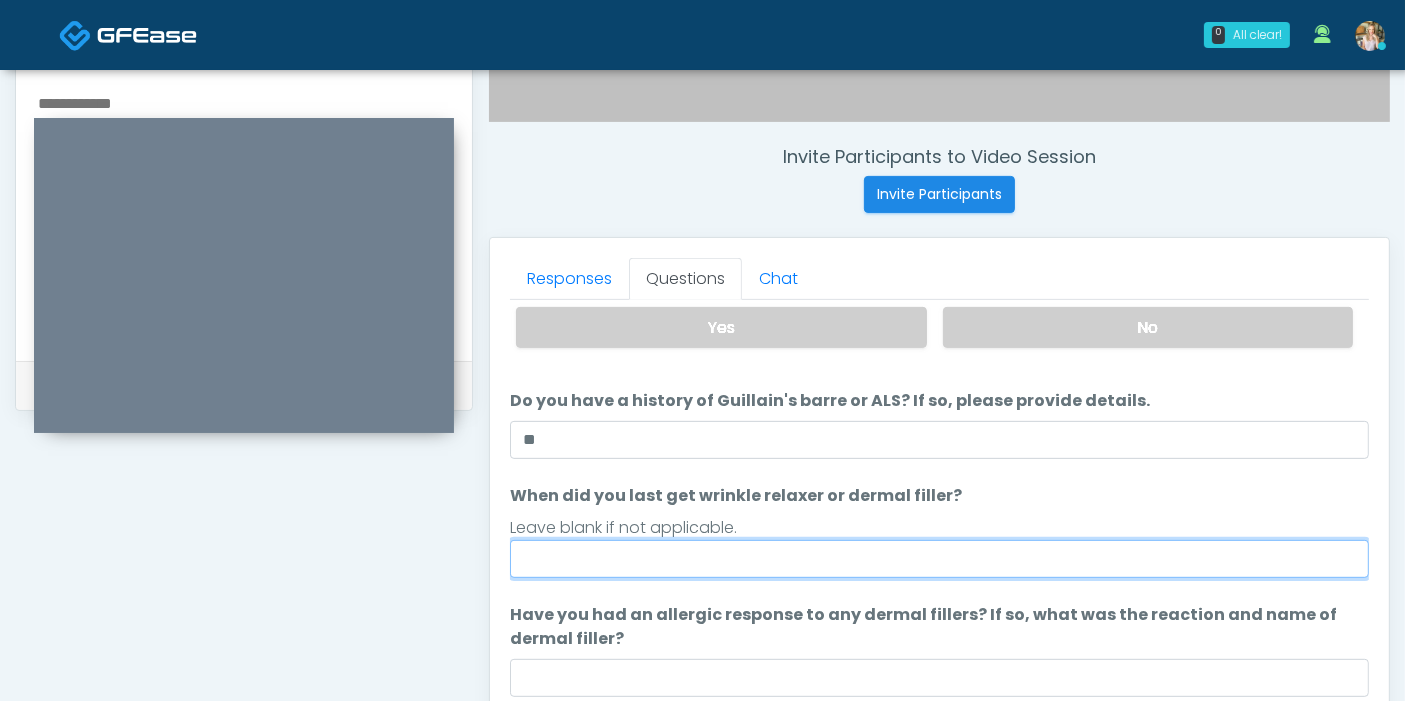 click on "When did you last get wrinkle relaxer or dermal filler?" at bounding box center [939, 559] 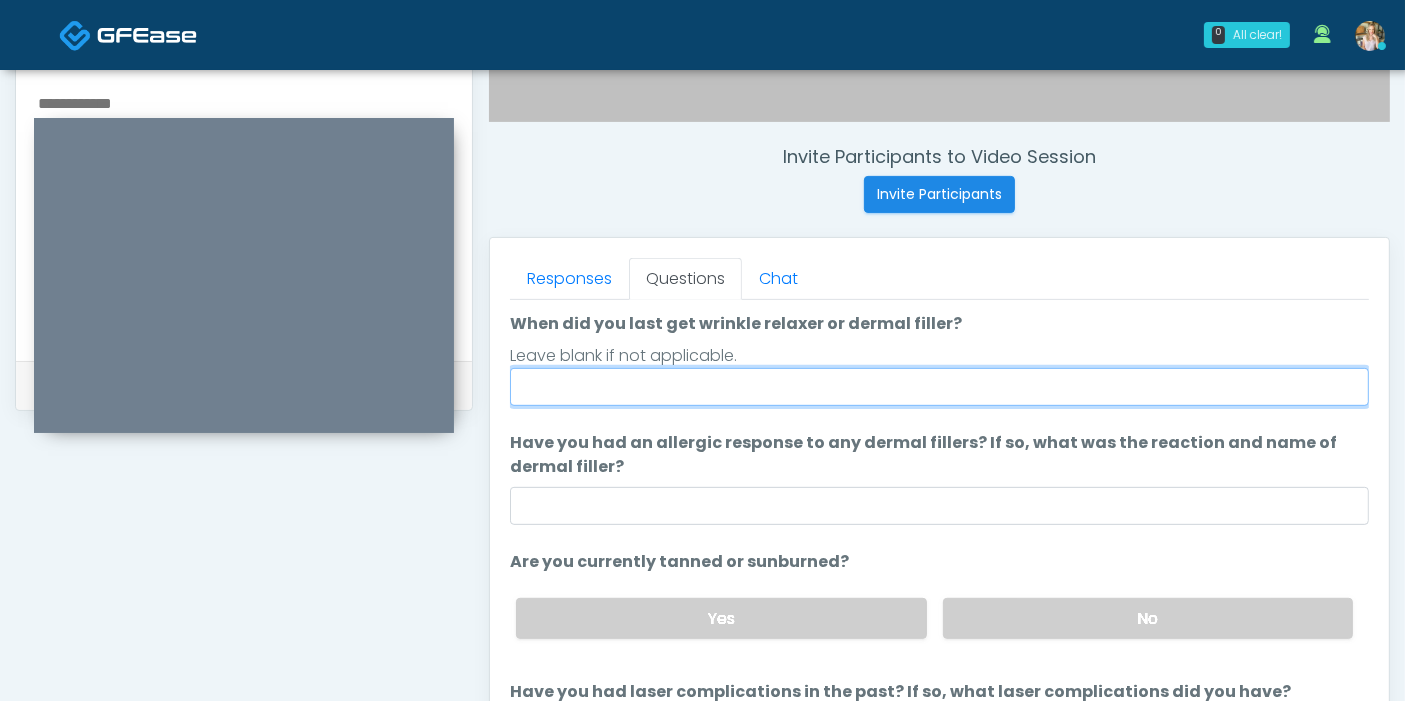 scroll, scrollTop: 316, scrollLeft: 0, axis: vertical 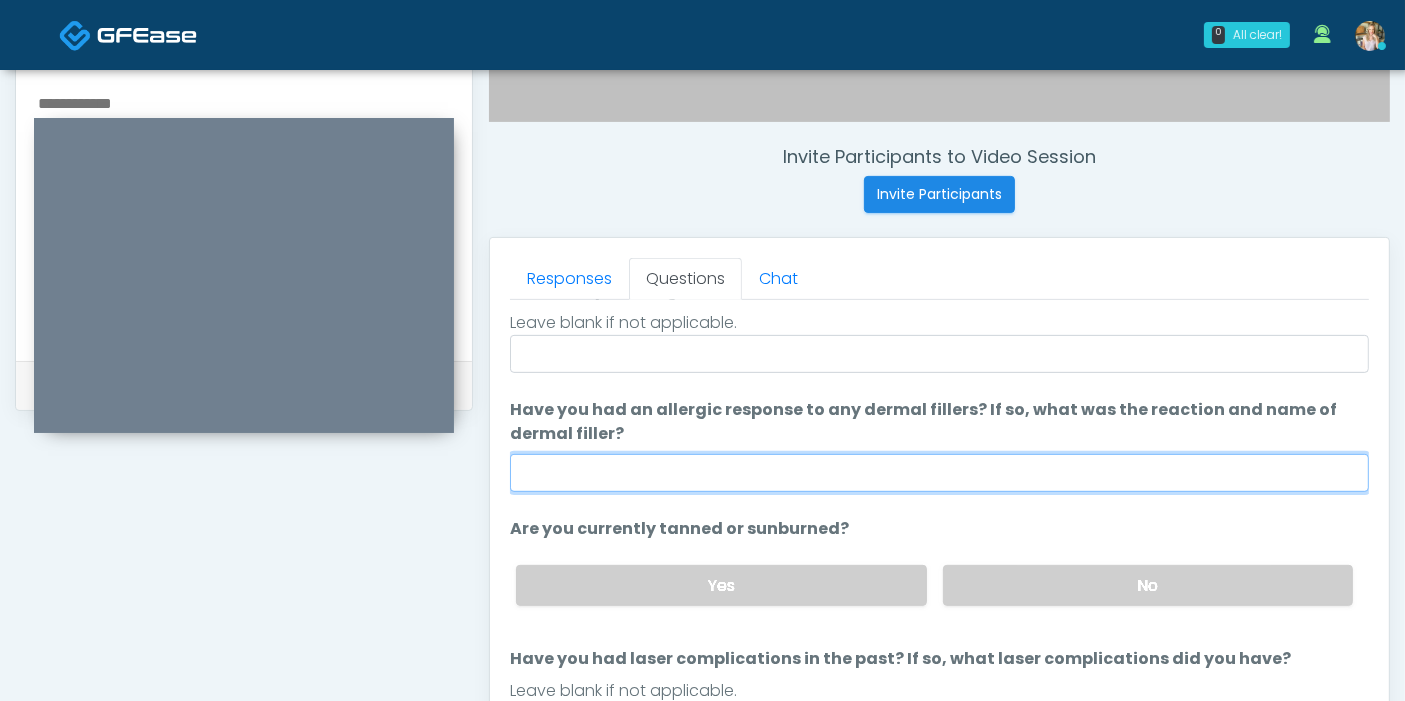 click on "Have you had an allergic response to any dermal fillers? If so, what was the reaction and name of dermal filler?" at bounding box center (939, 473) 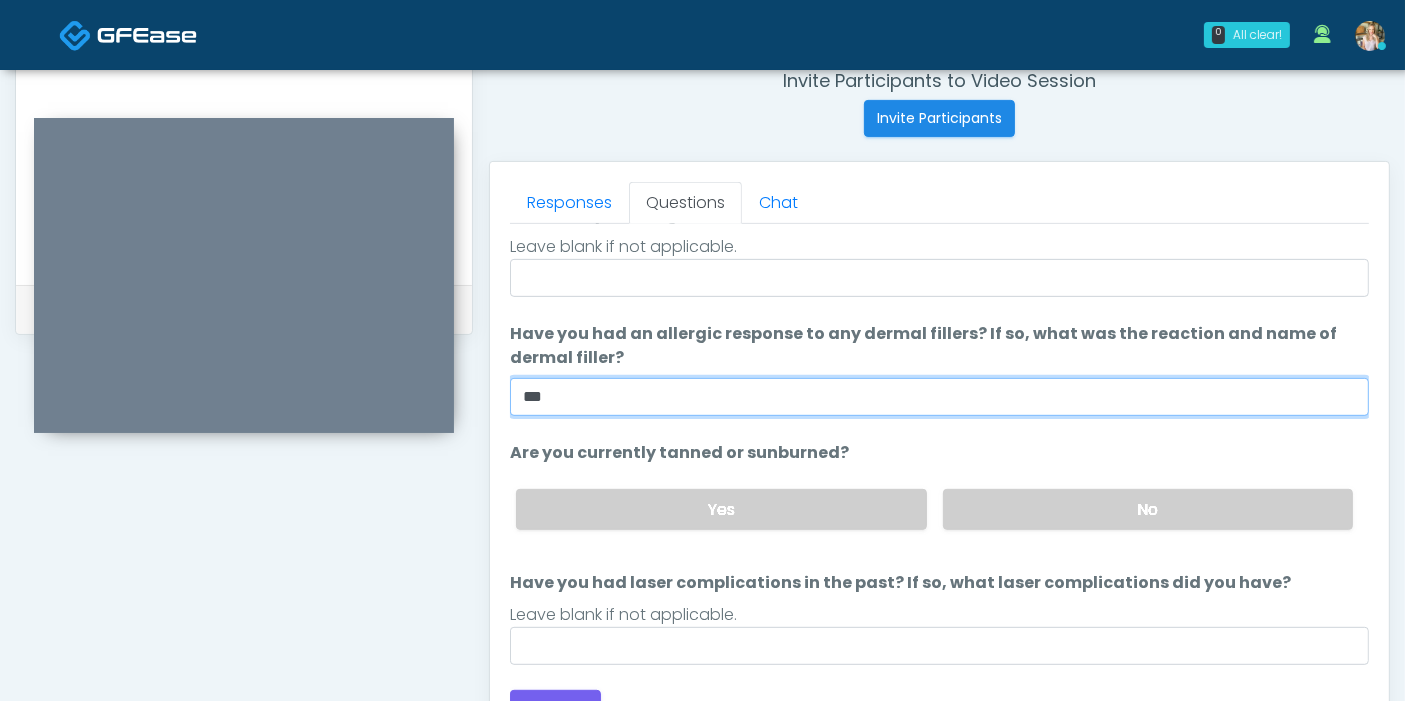 scroll, scrollTop: 817, scrollLeft: 0, axis: vertical 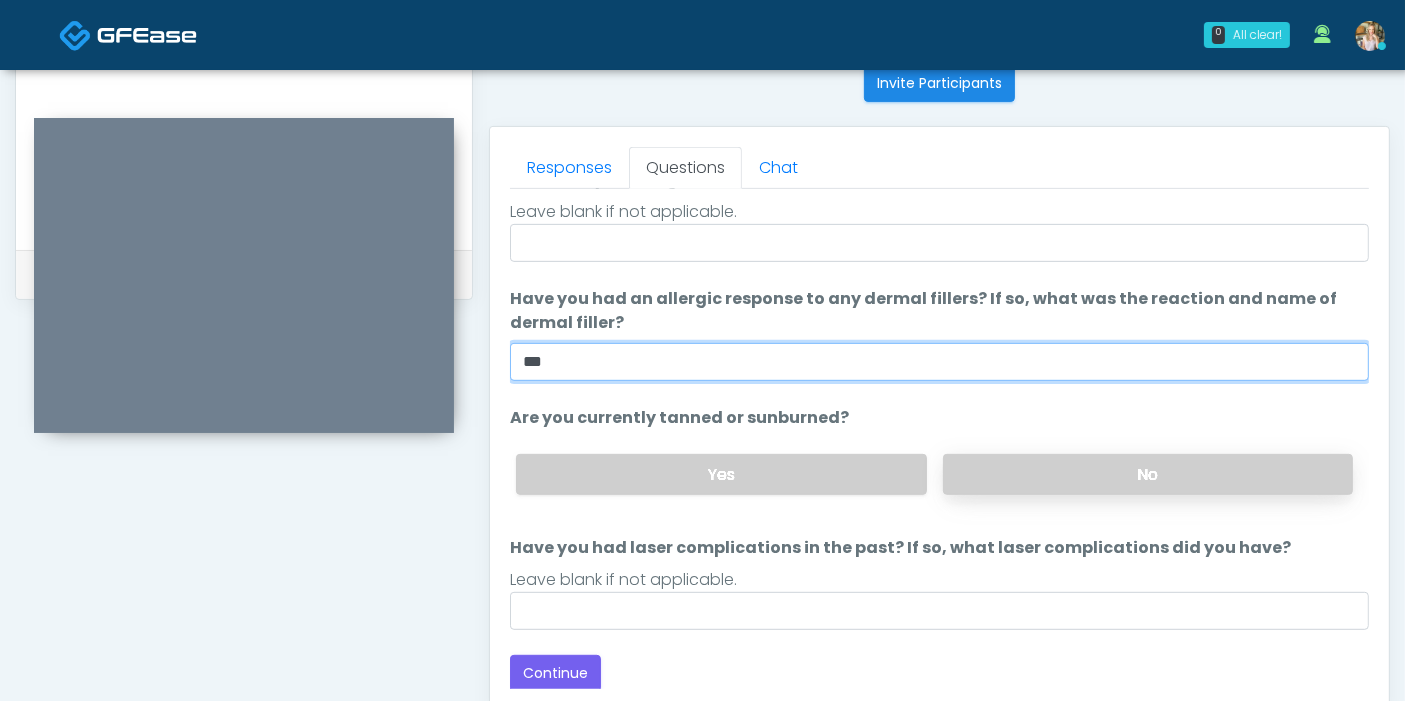 type on "***" 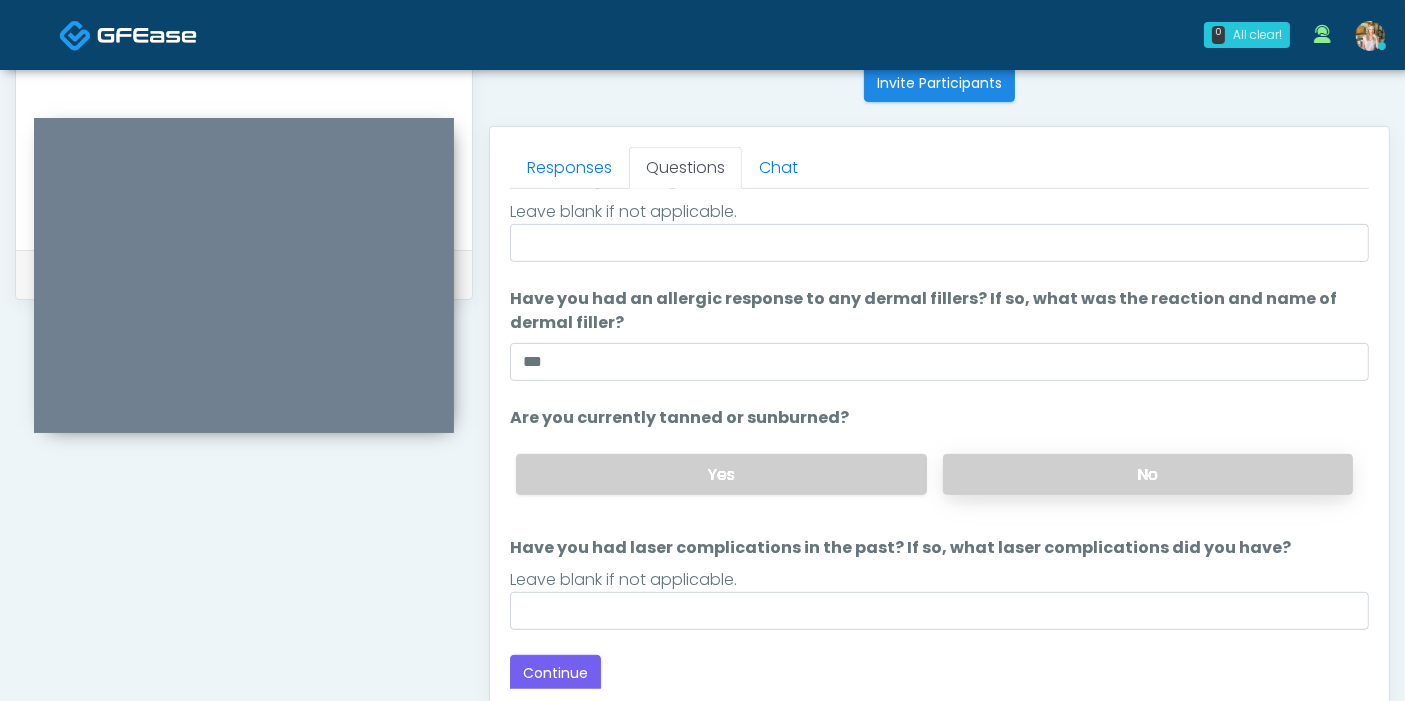 click on "No" at bounding box center (1148, 474) 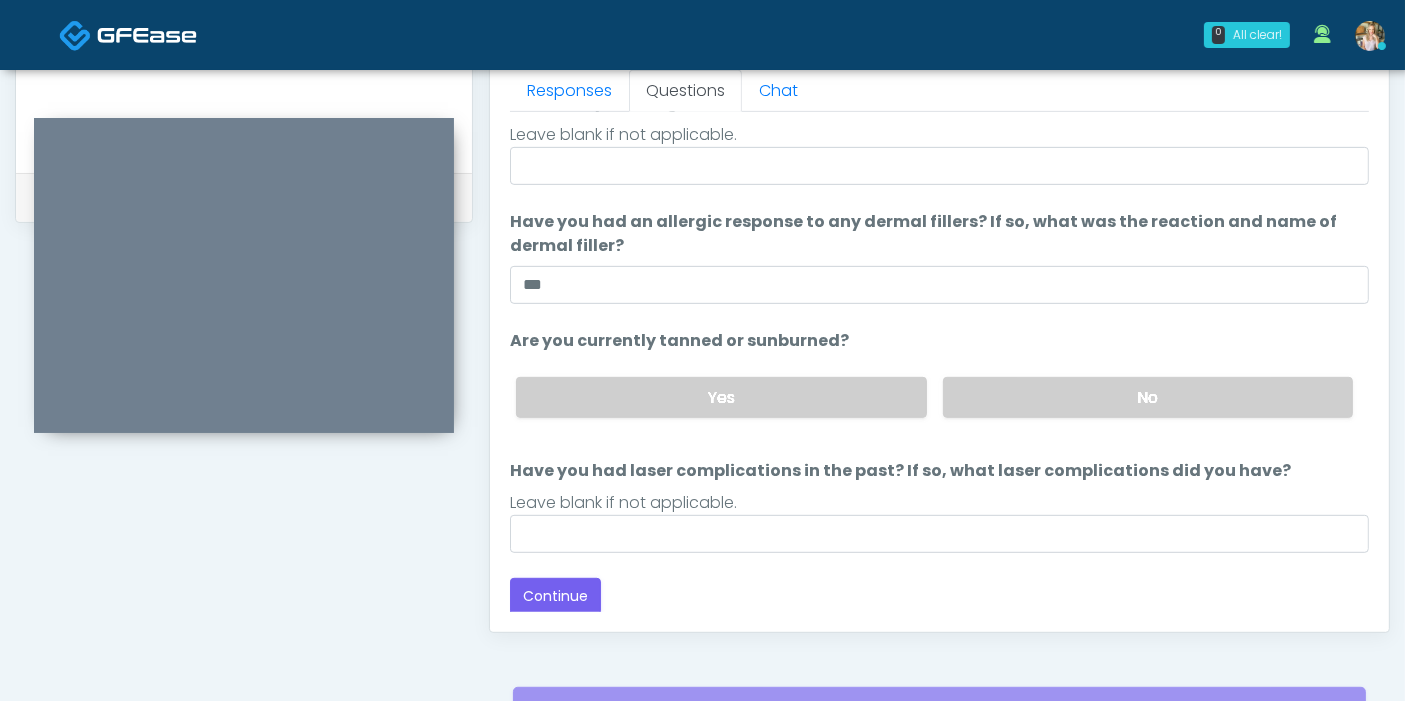 scroll, scrollTop: 928, scrollLeft: 0, axis: vertical 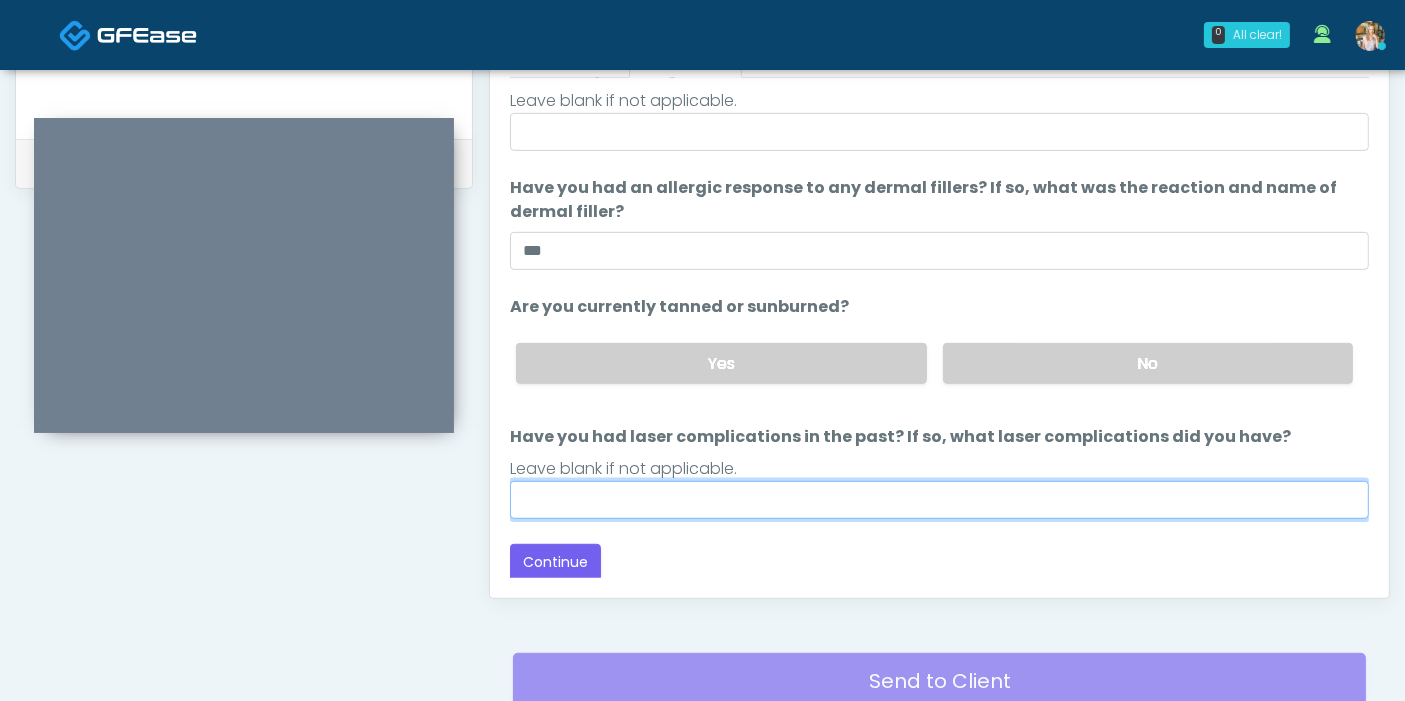 click on "Have you had laser complications in the past? If so, what laser complications did you have?" at bounding box center (939, 500) 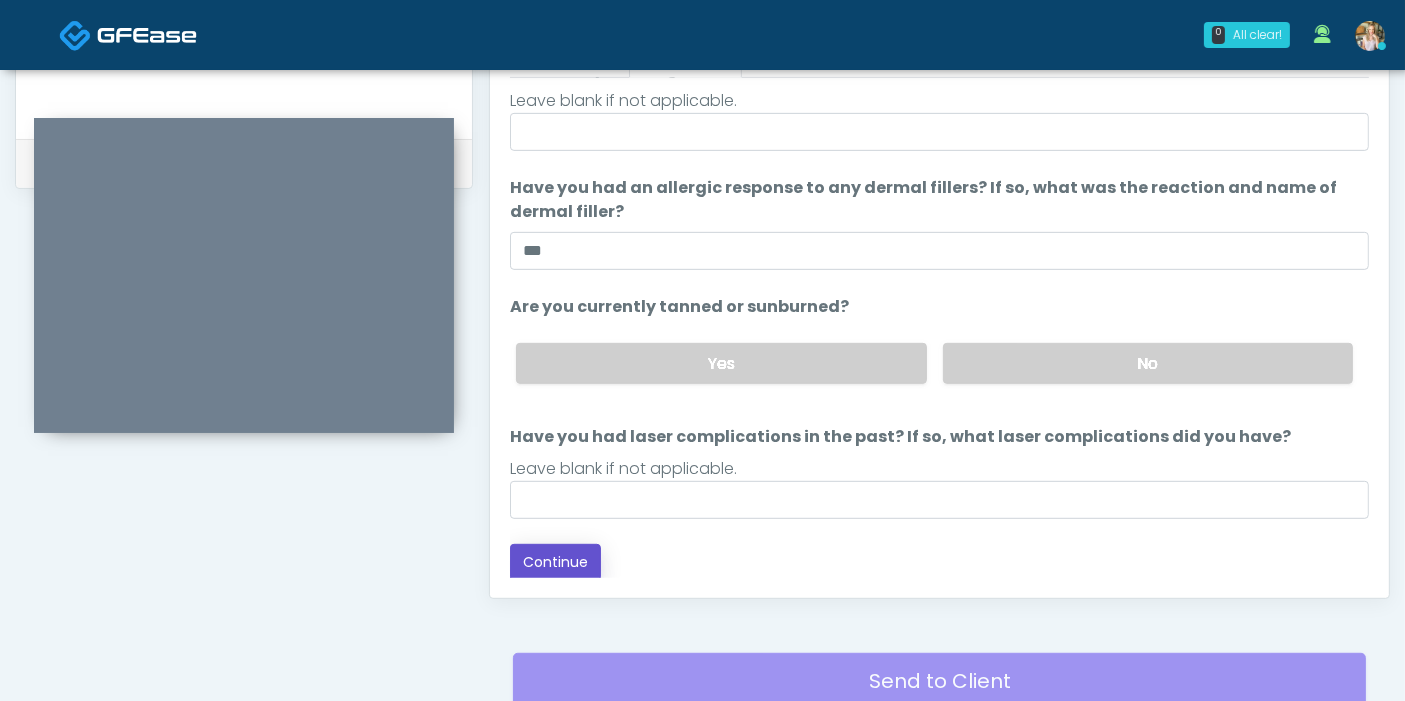 click on "Continue" at bounding box center [555, 562] 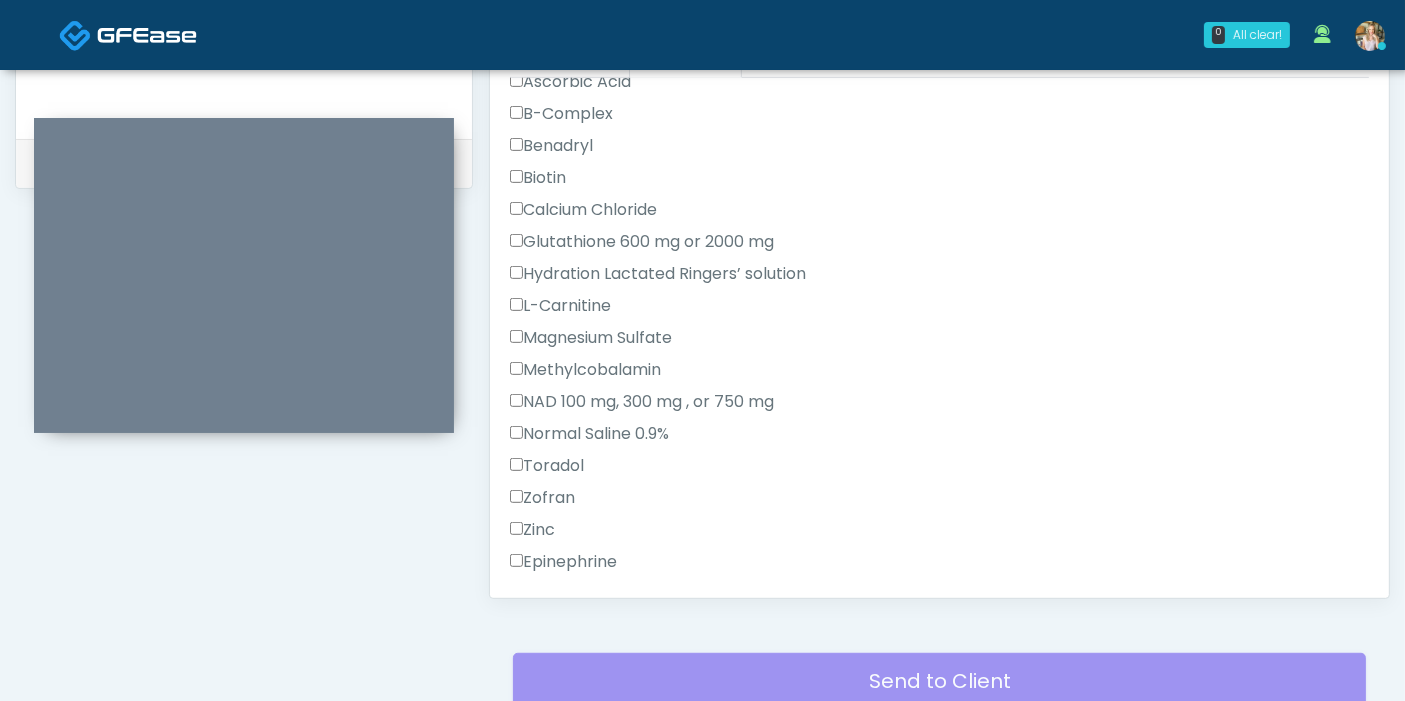 scroll, scrollTop: 1090, scrollLeft: 0, axis: vertical 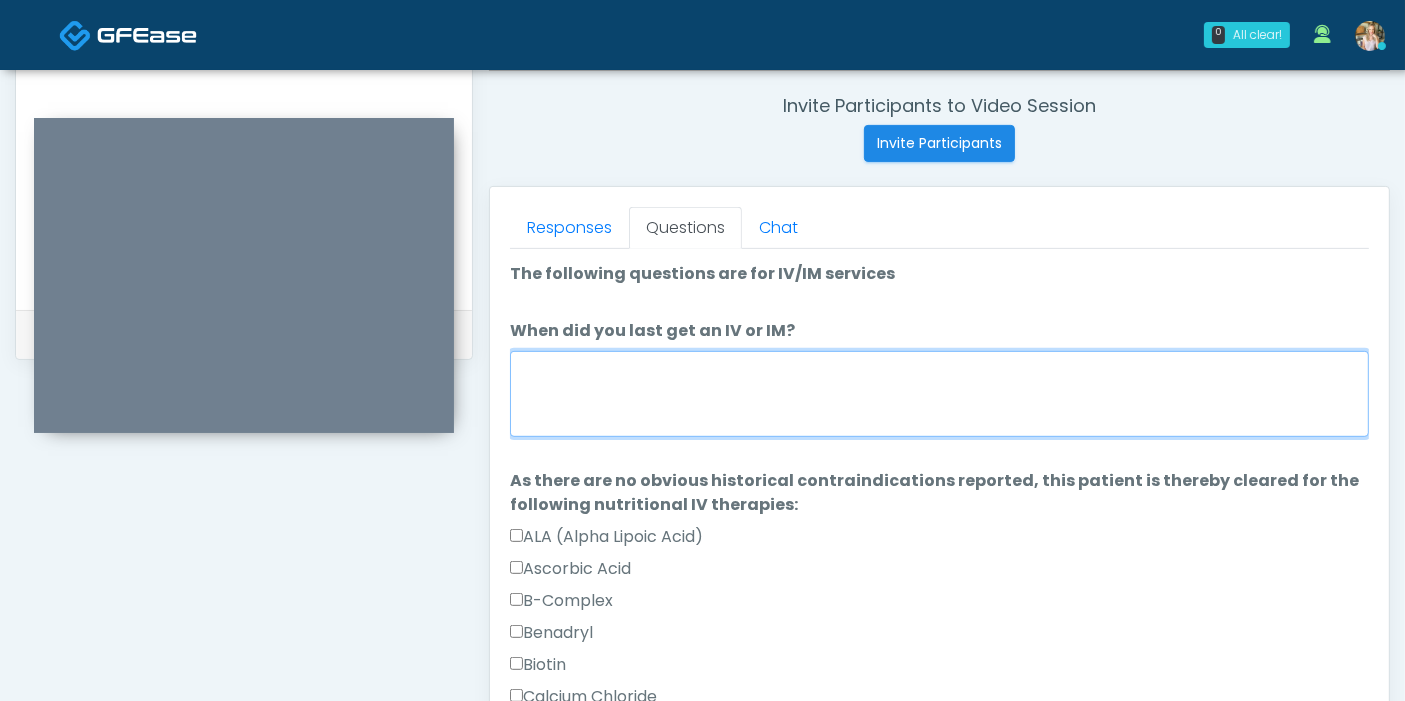 click on "When did you last get an IV or IM?" at bounding box center (939, 394) 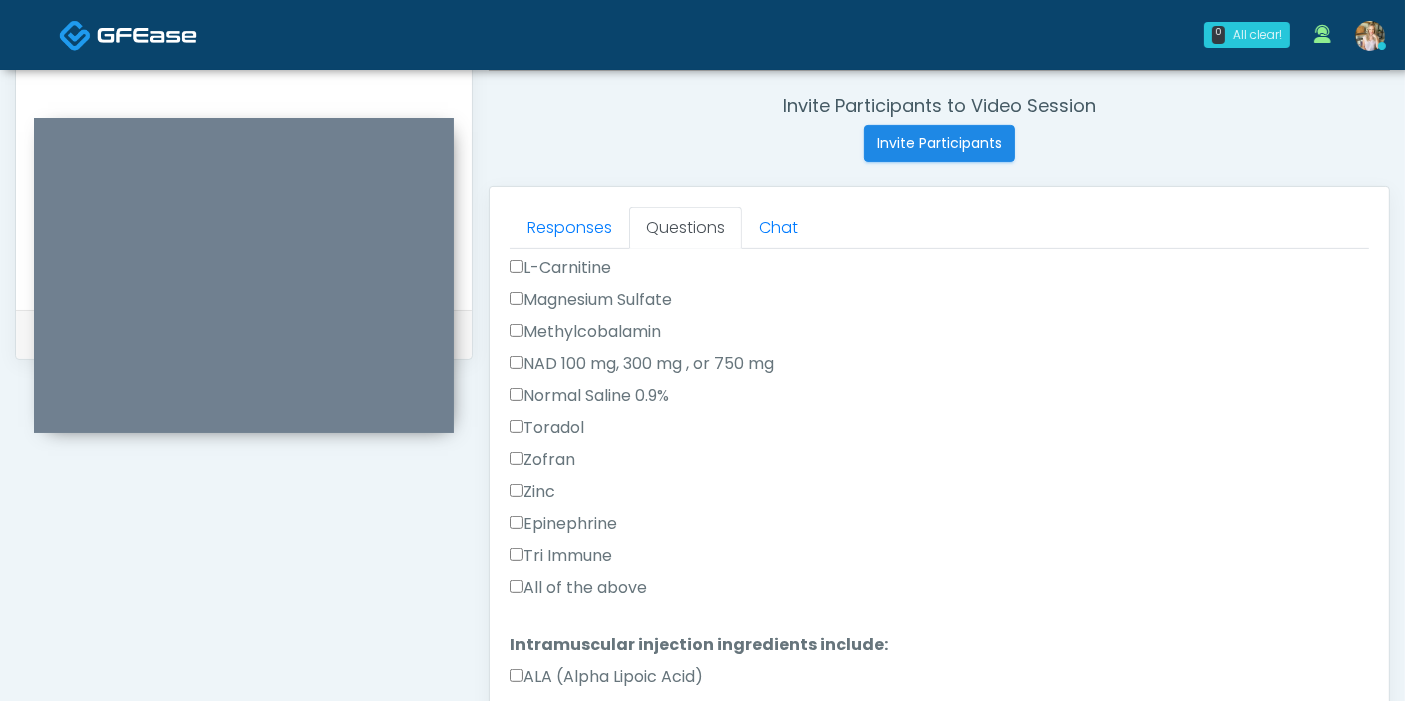 scroll, scrollTop: 555, scrollLeft: 0, axis: vertical 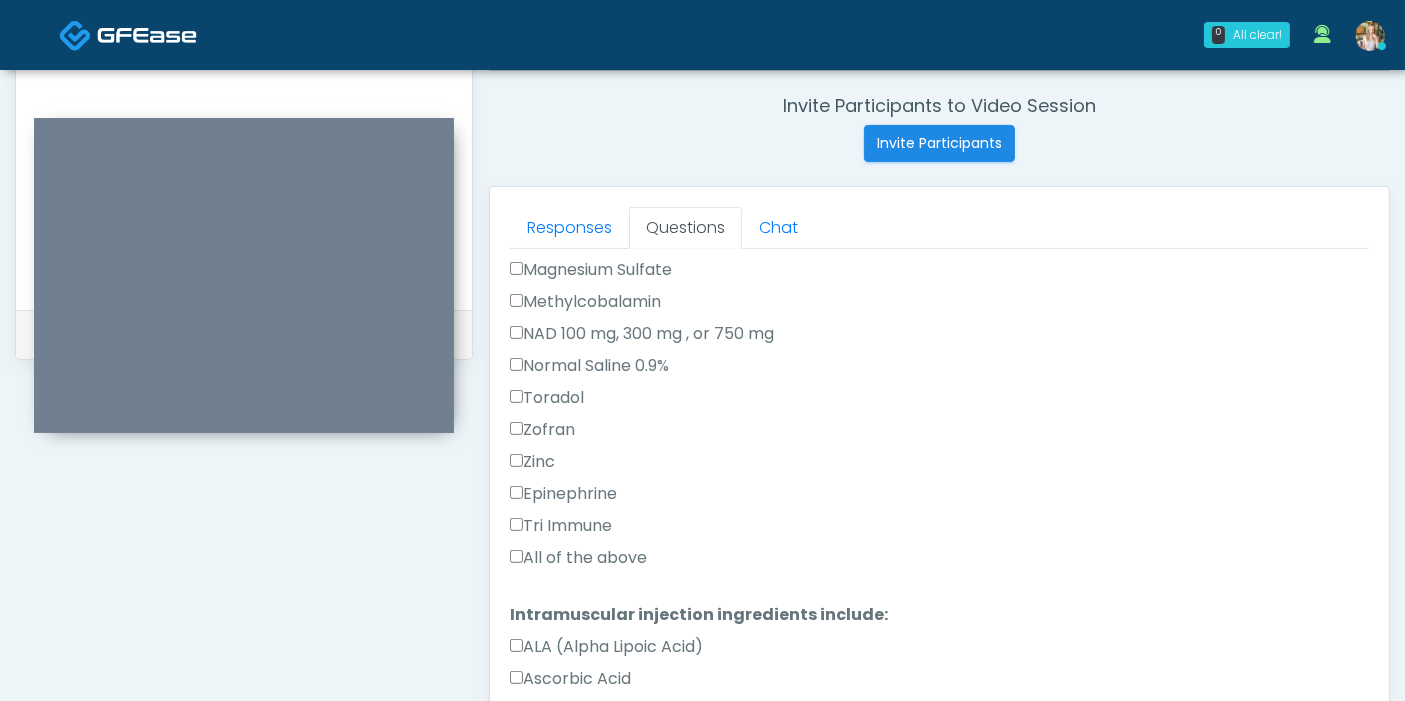 type on "****" 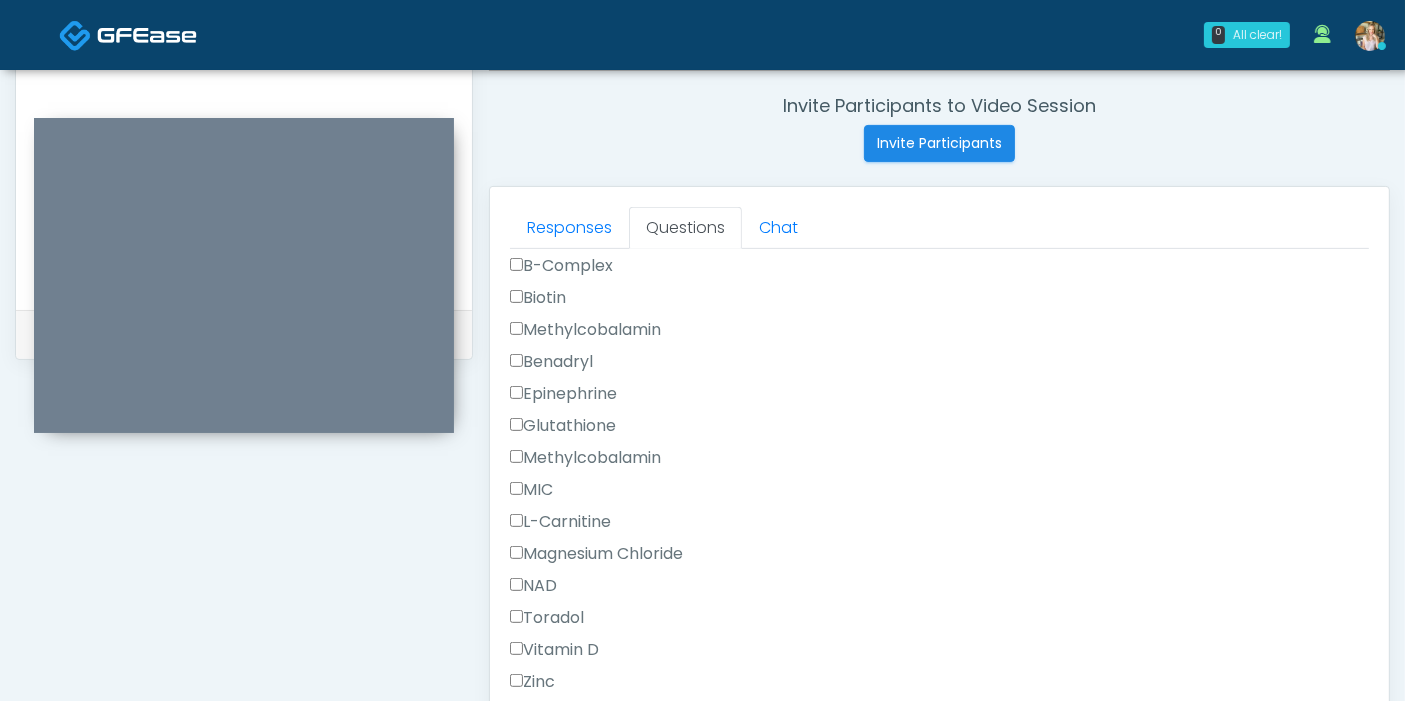scroll, scrollTop: 1109, scrollLeft: 0, axis: vertical 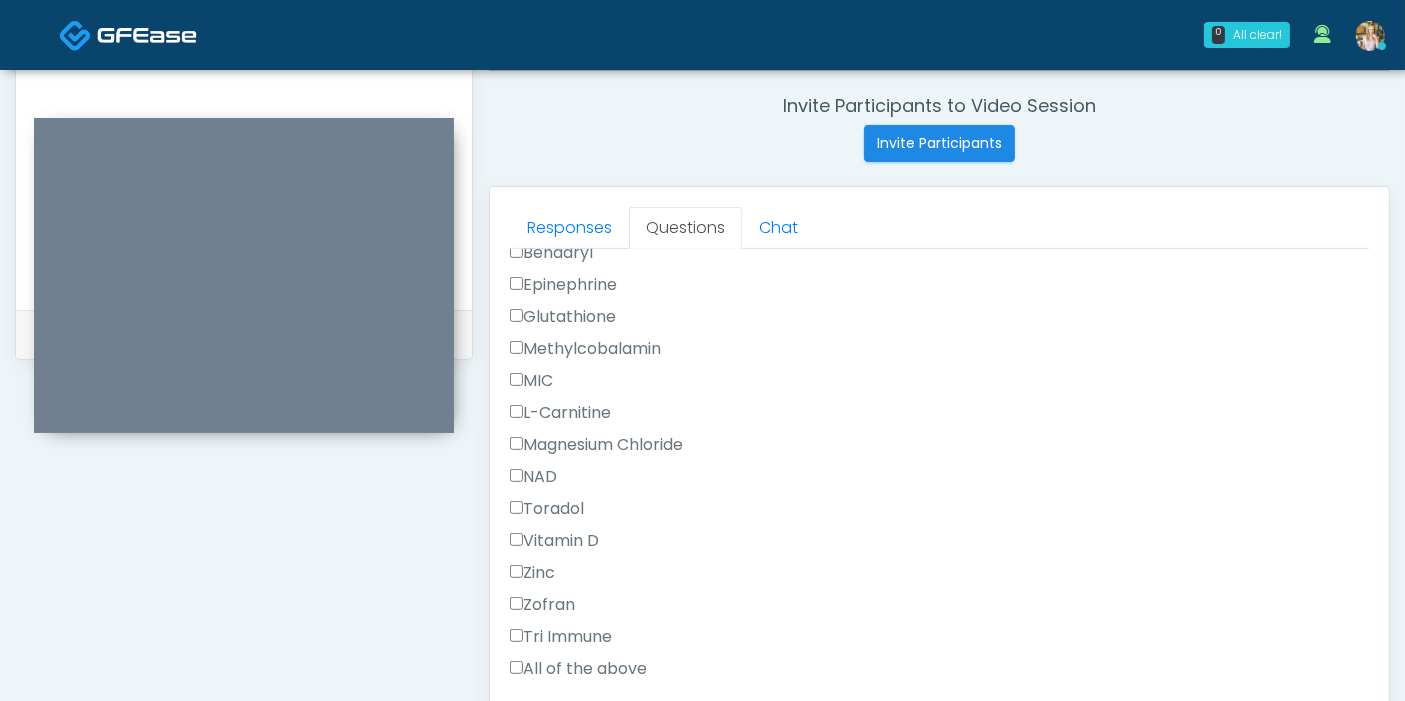 click on "All of the above" at bounding box center [578, 669] 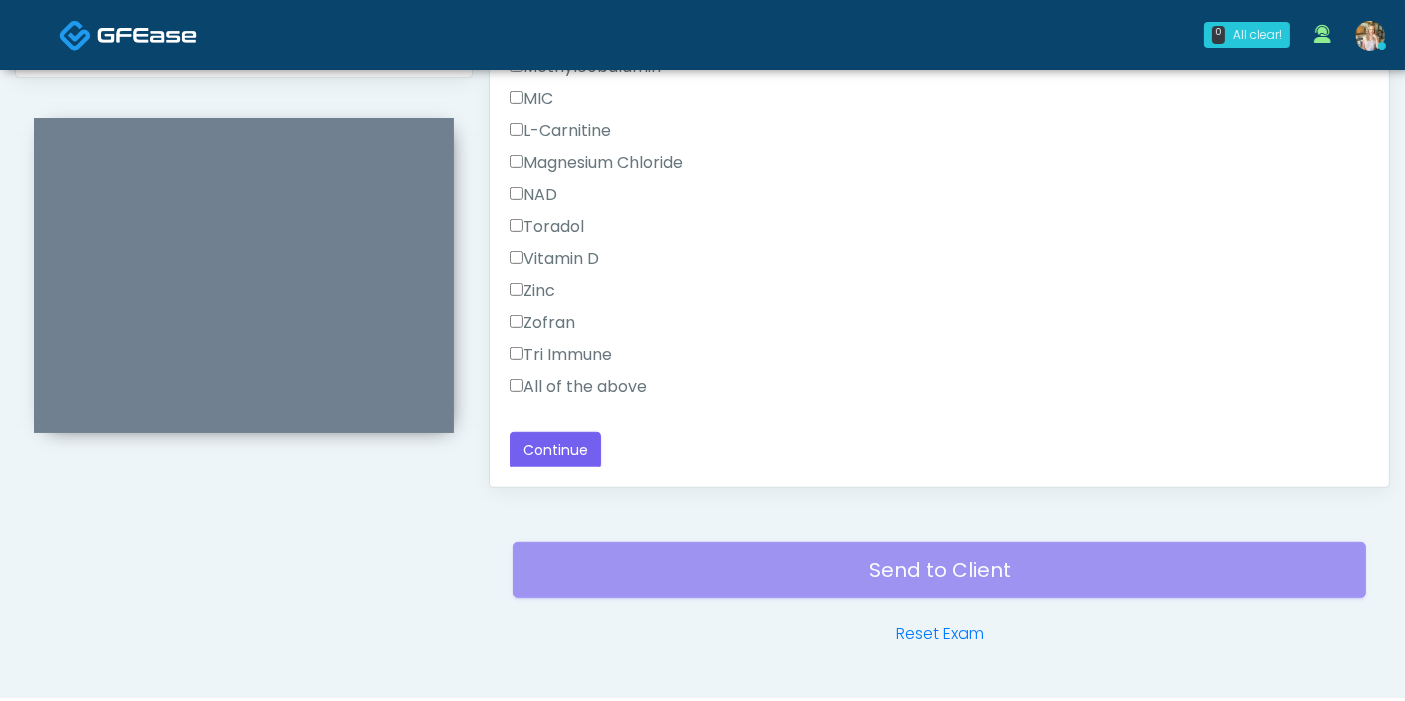 scroll, scrollTop: 1090, scrollLeft: 0, axis: vertical 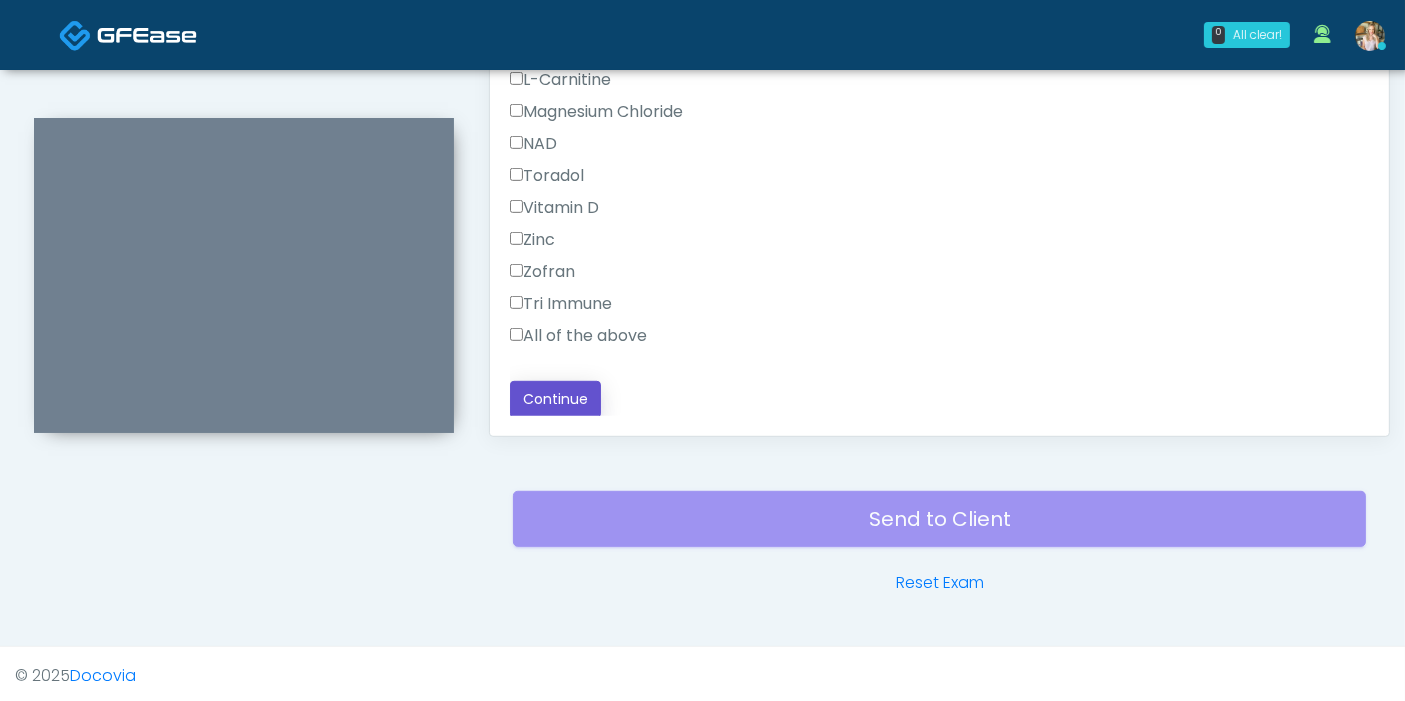 click on "Continue" at bounding box center (555, 399) 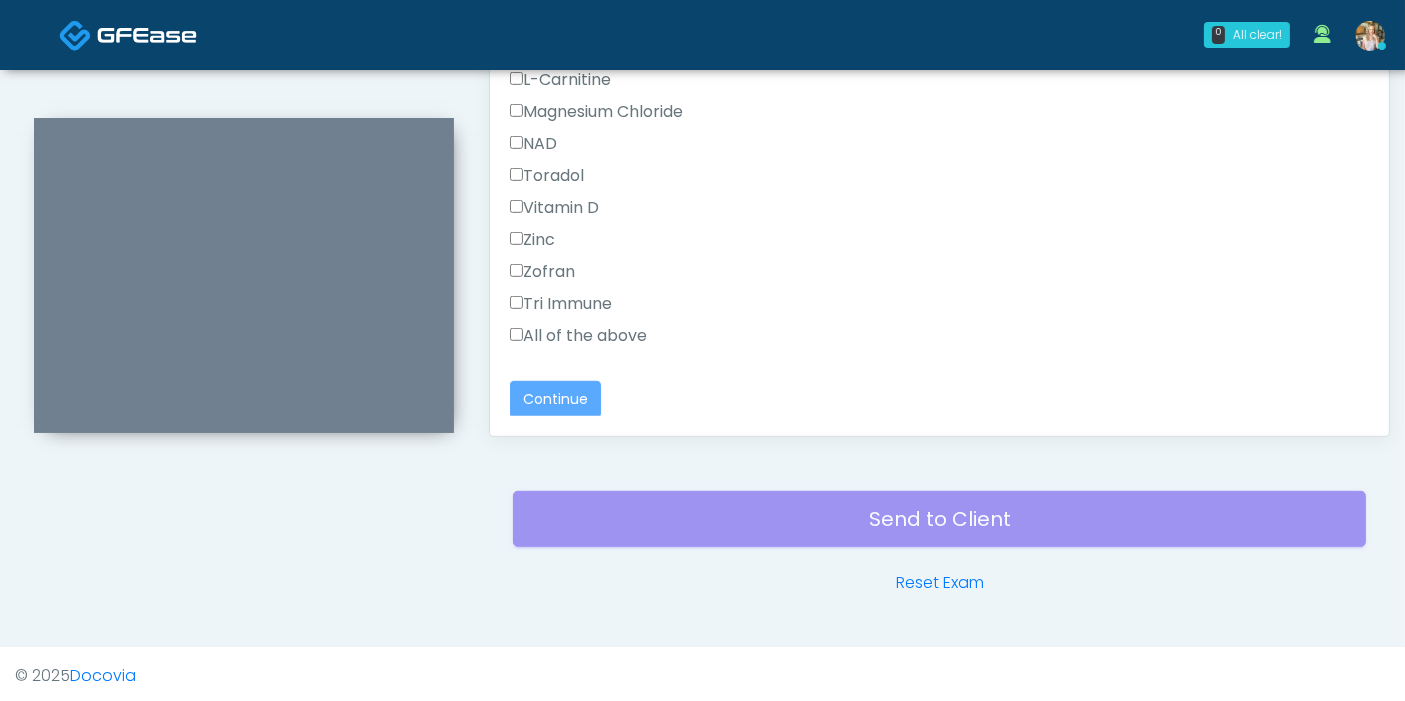scroll, scrollTop: 0, scrollLeft: 0, axis: both 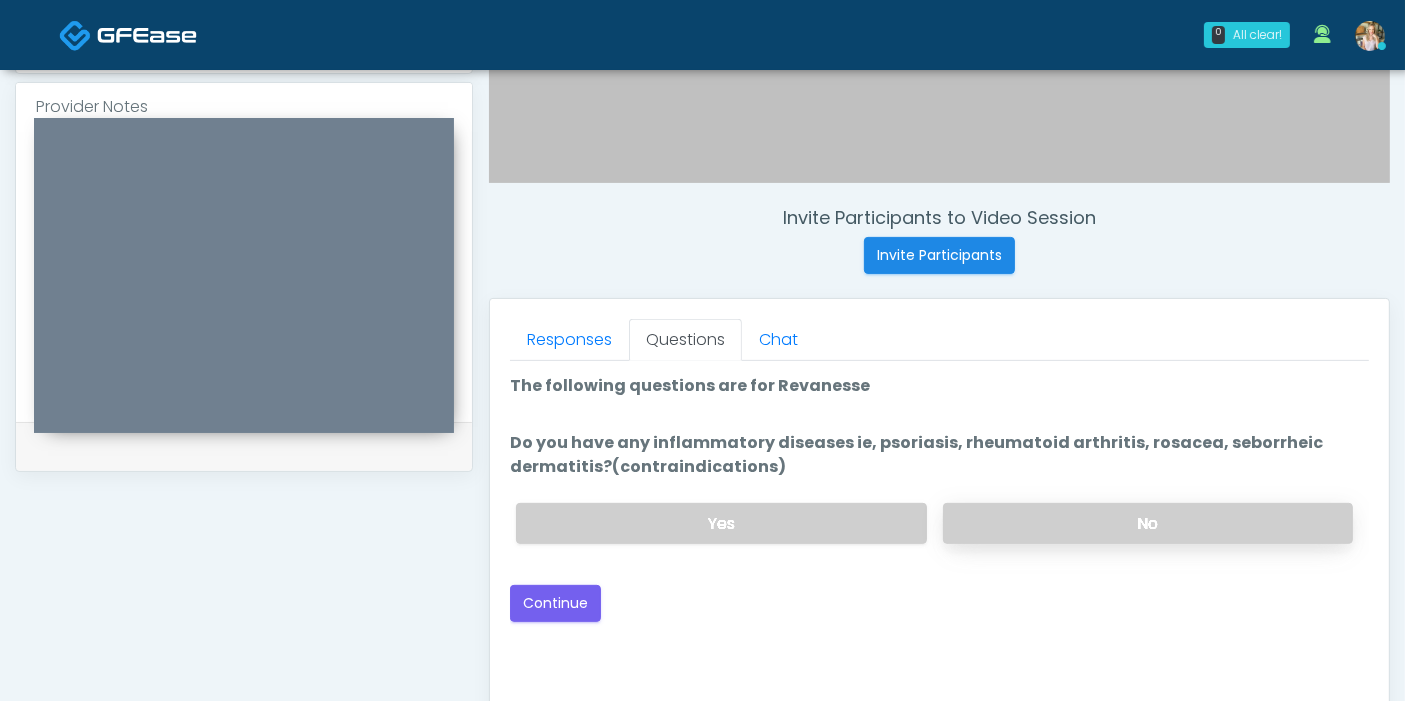 click on "No" at bounding box center [1148, 523] 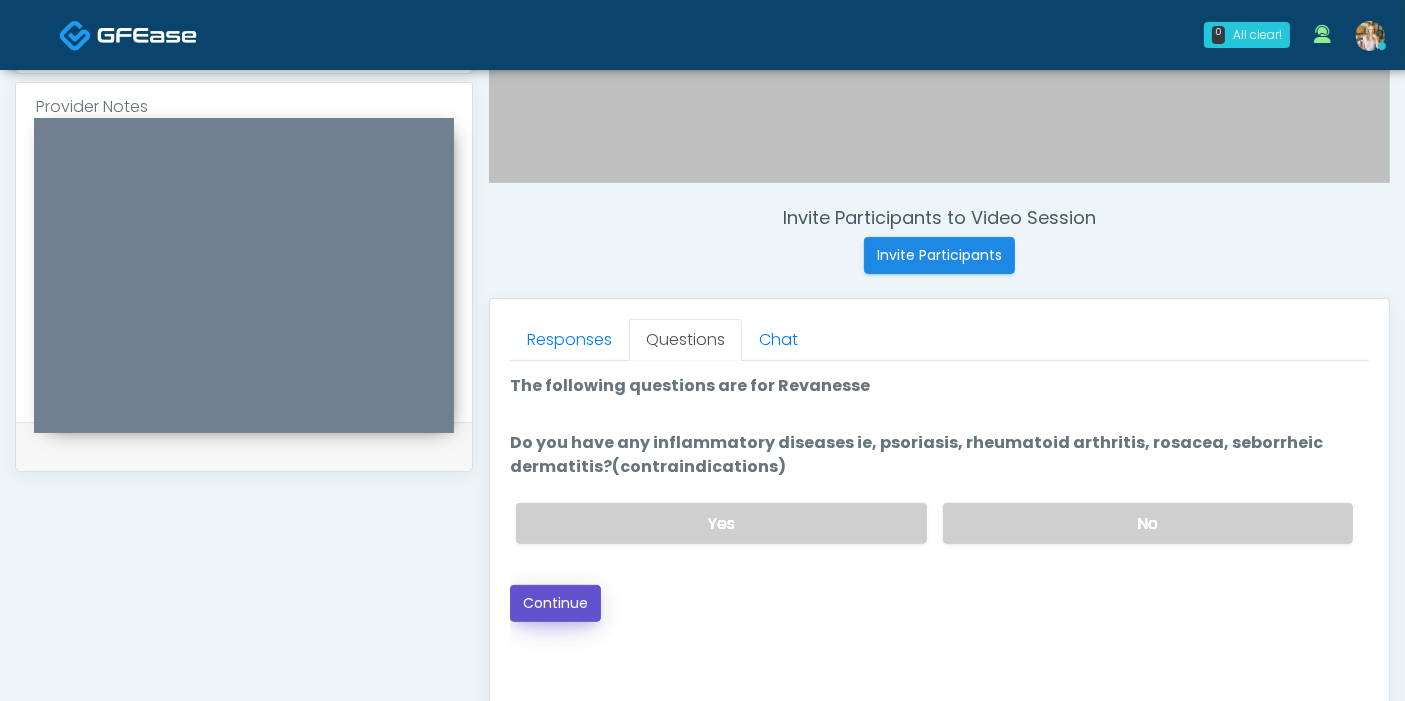 click on "Continue" at bounding box center [555, 603] 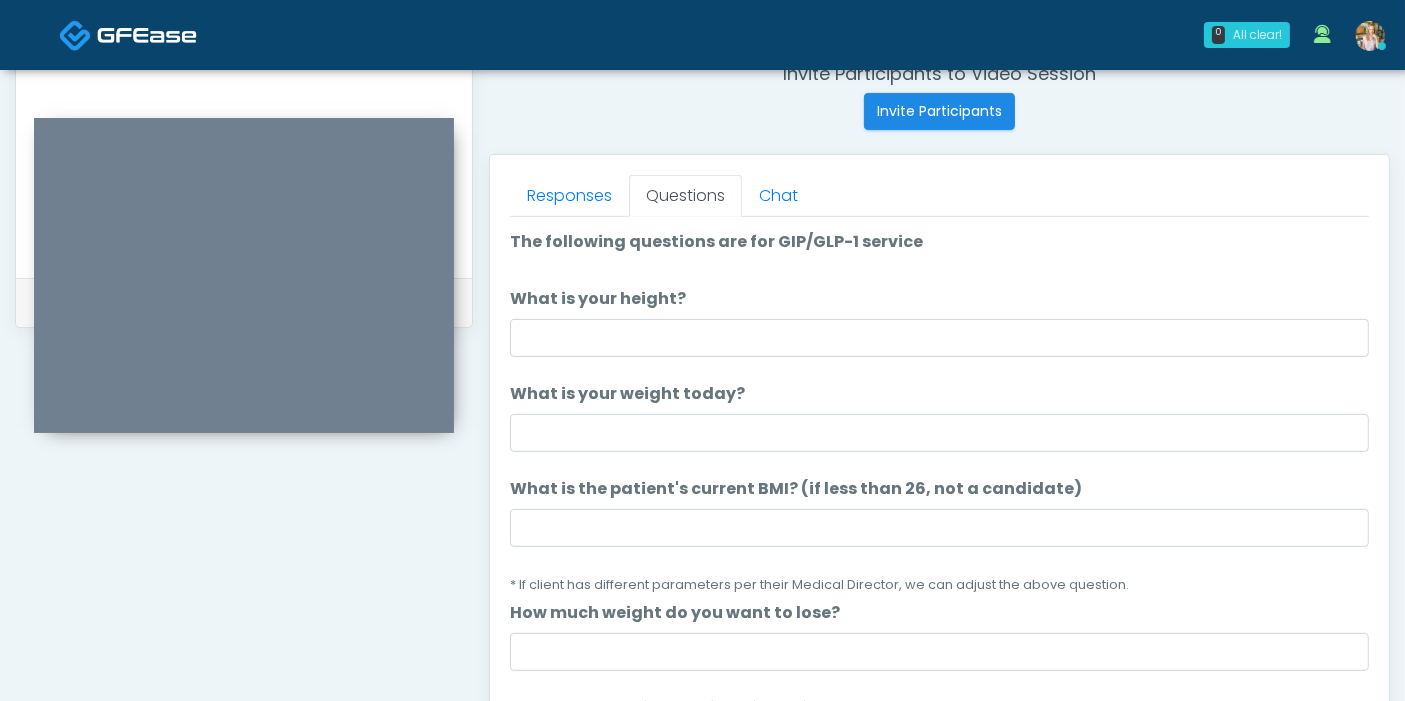 scroll, scrollTop: 757, scrollLeft: 0, axis: vertical 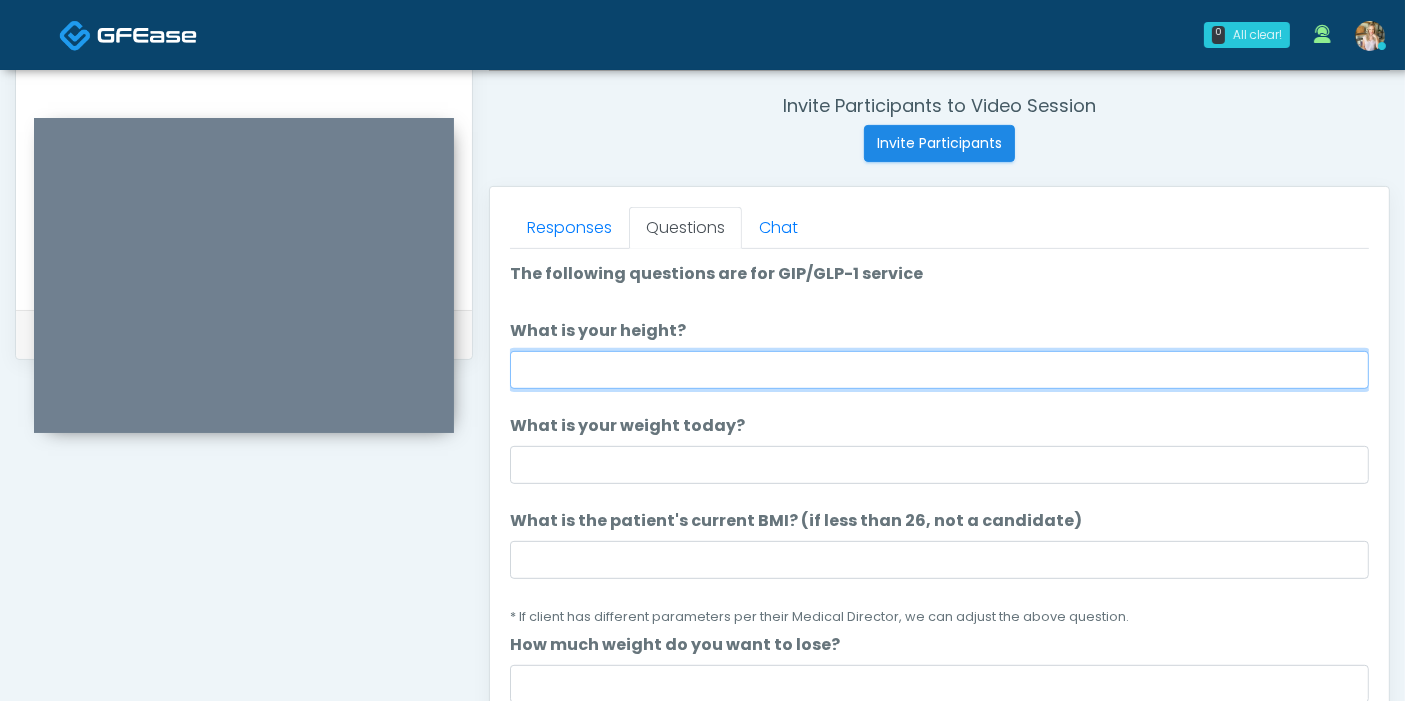 click on "What is your height?" at bounding box center (939, 370) 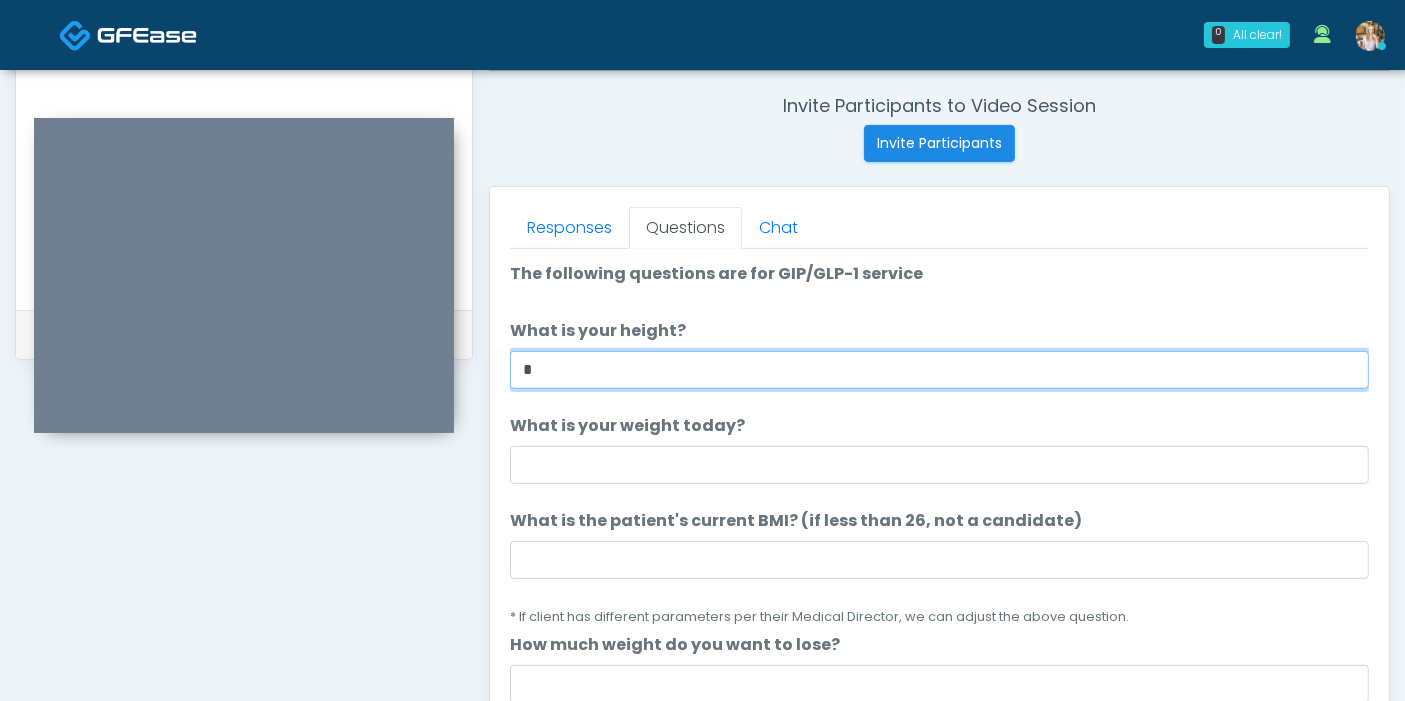 type on "*" 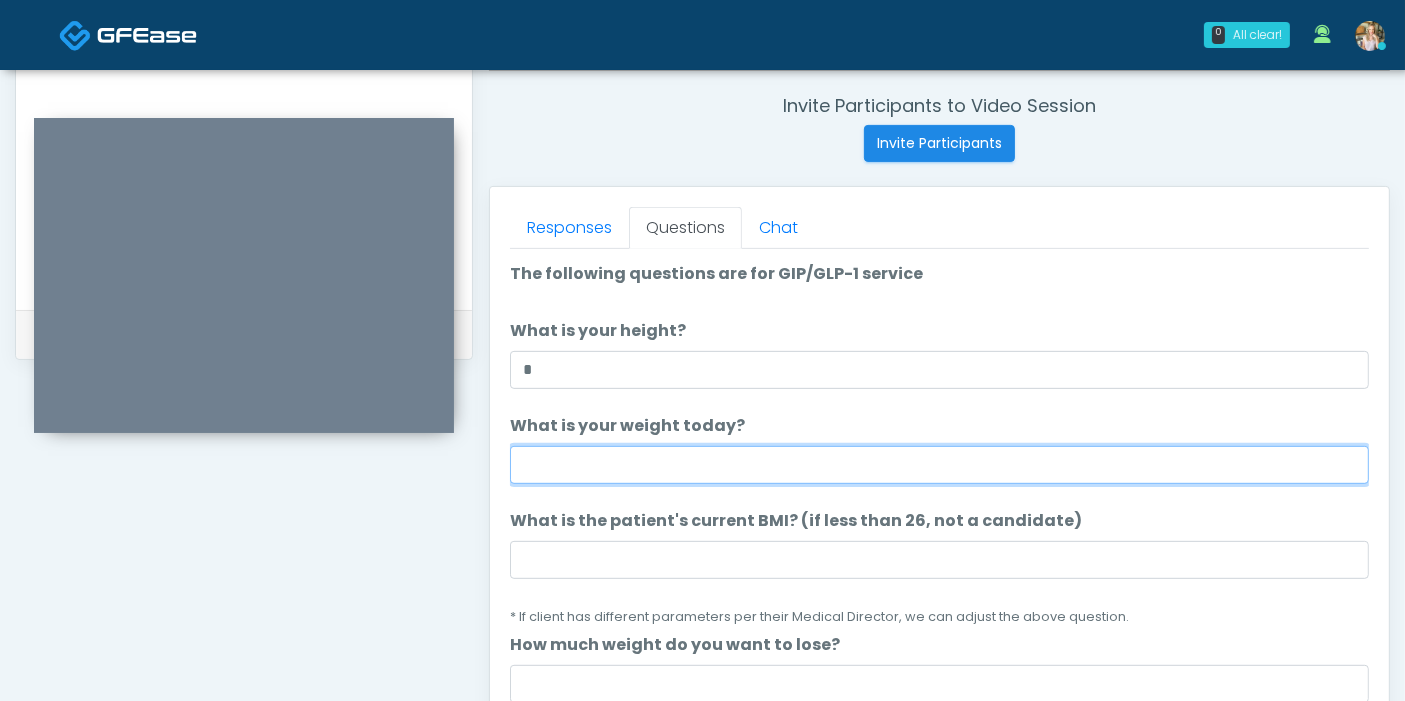 click on "What is your weight today?" at bounding box center (939, 465) 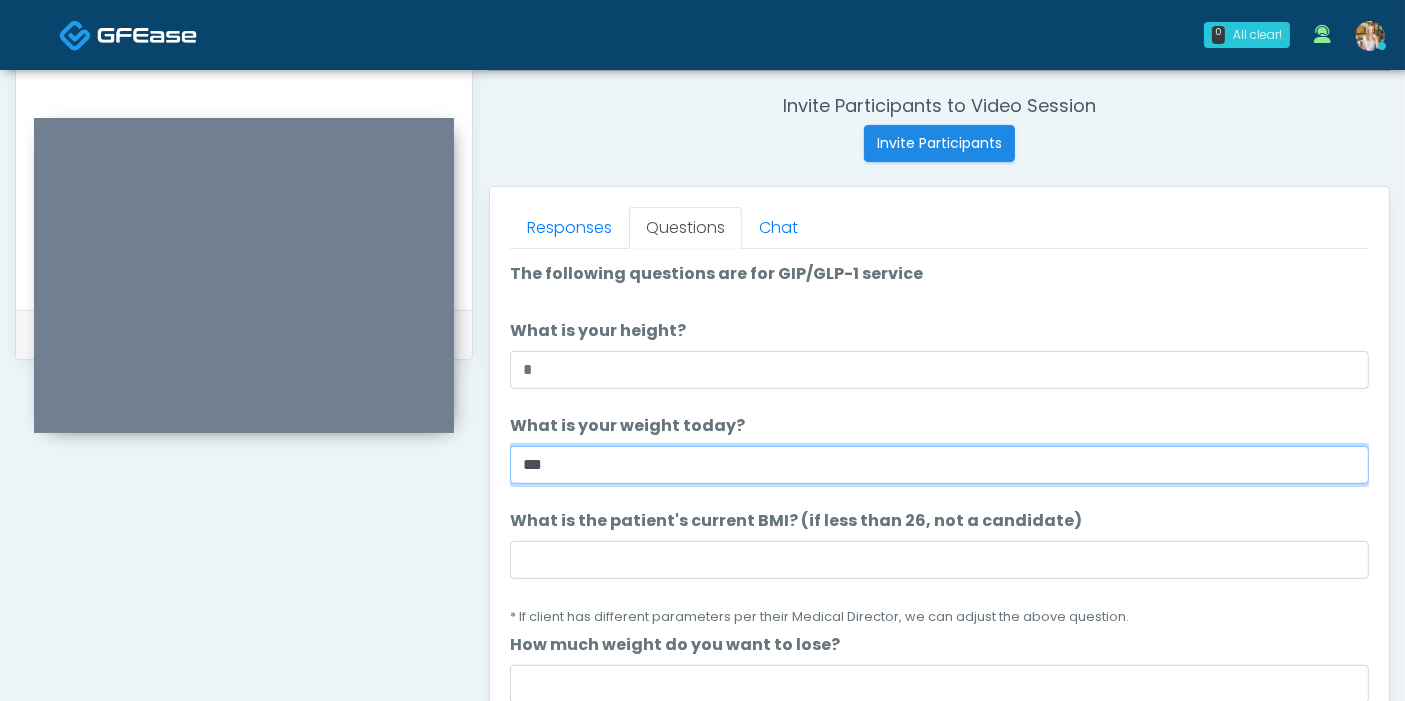 type on "***" 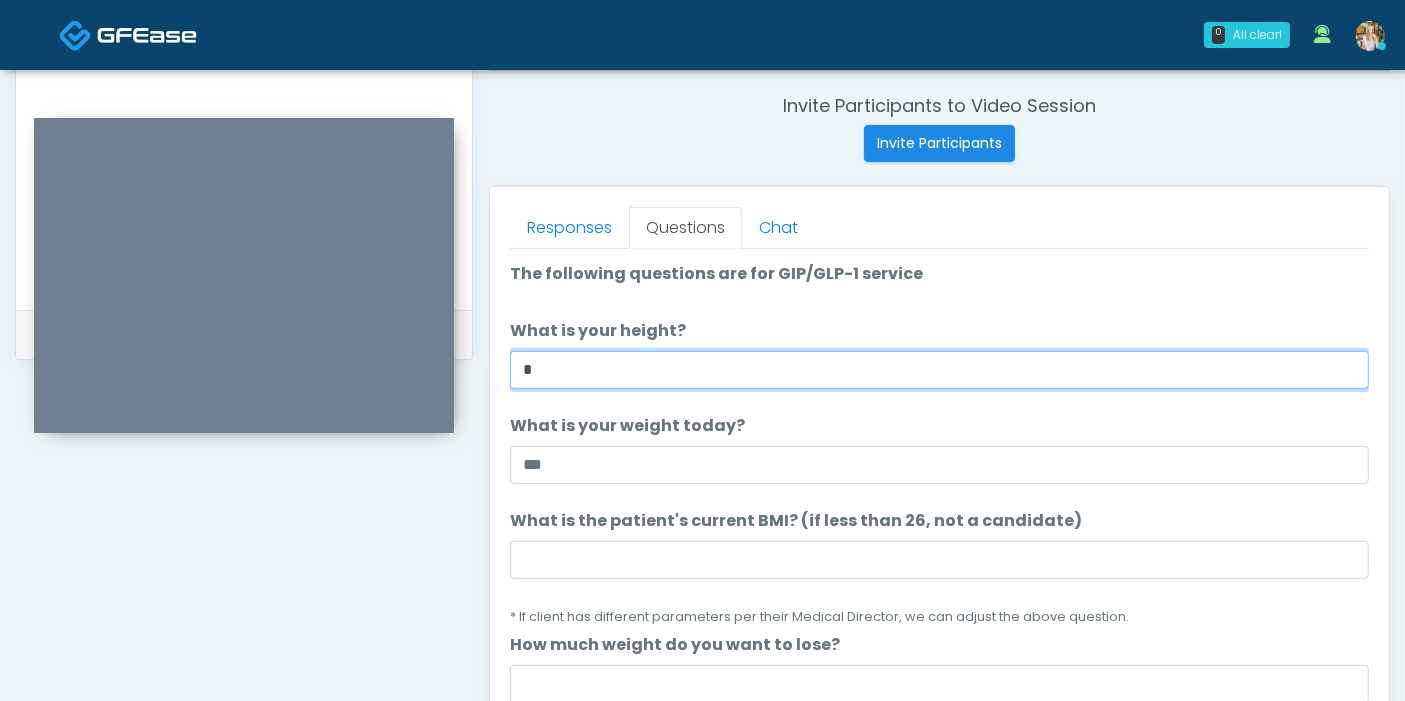 click on "*" at bounding box center [939, 370] 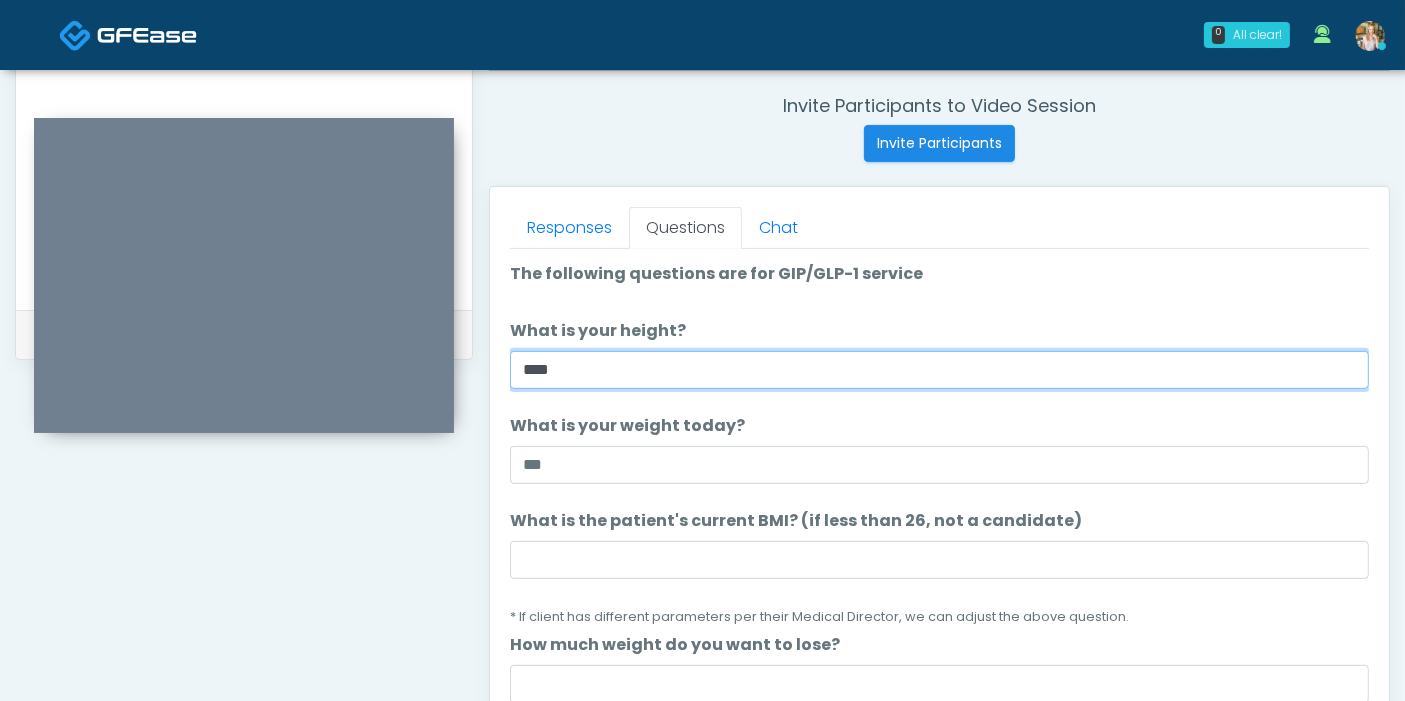 type on "****" 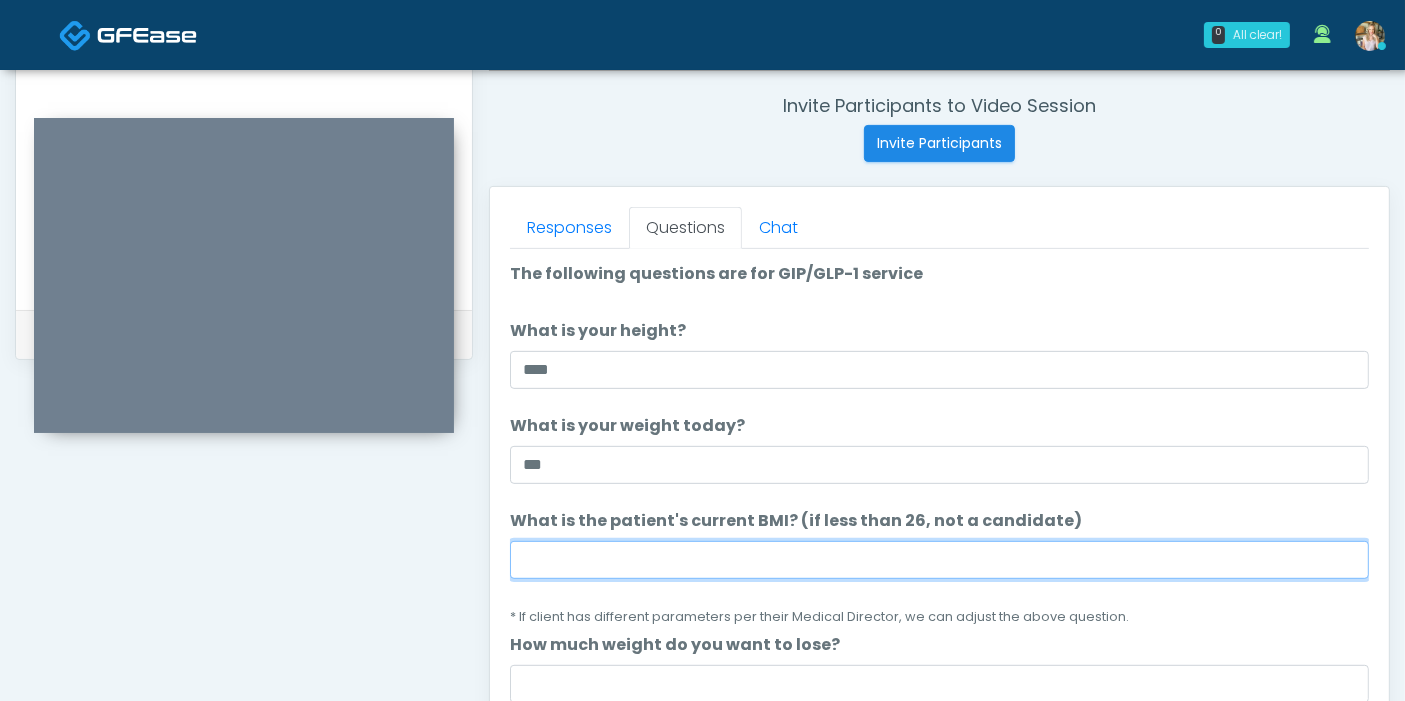 click on "What is the patient's current BMI? (if less than 26, not a candidate)" at bounding box center (939, 560) 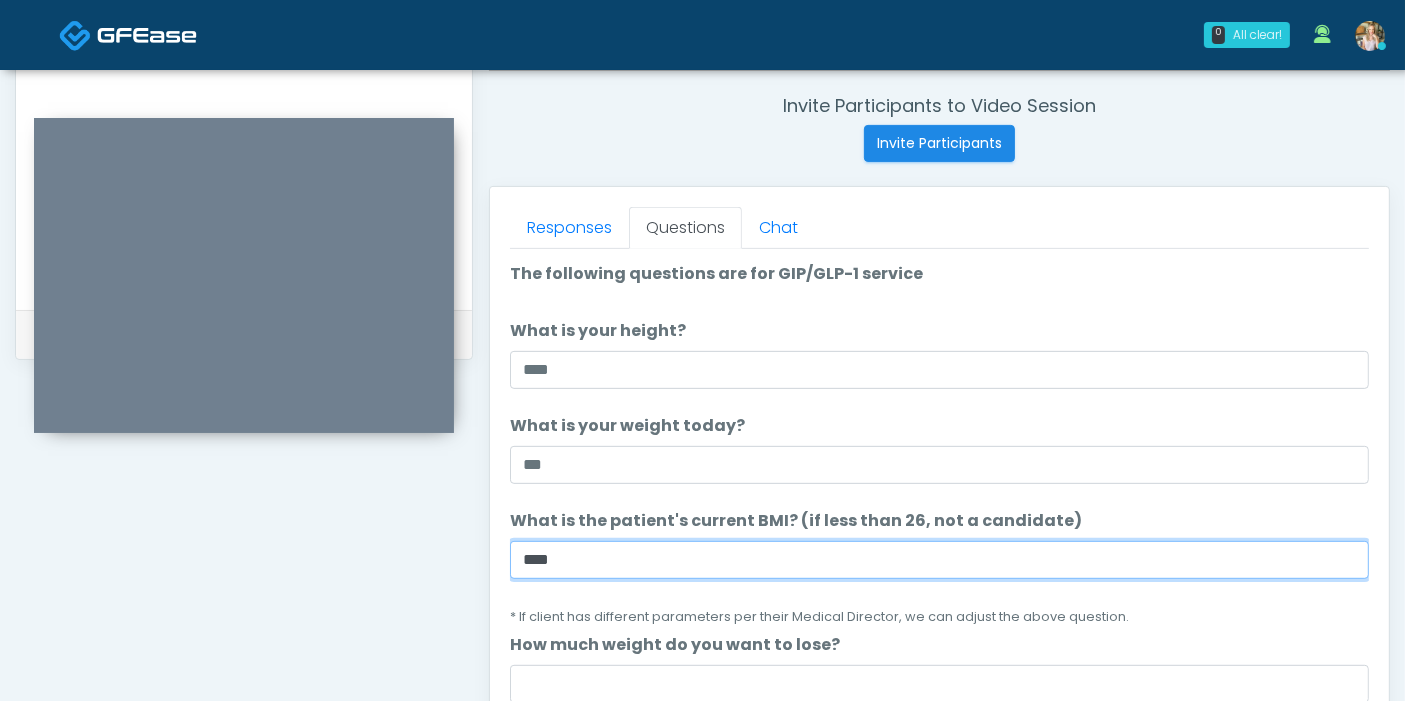 scroll, scrollTop: 111, scrollLeft: 0, axis: vertical 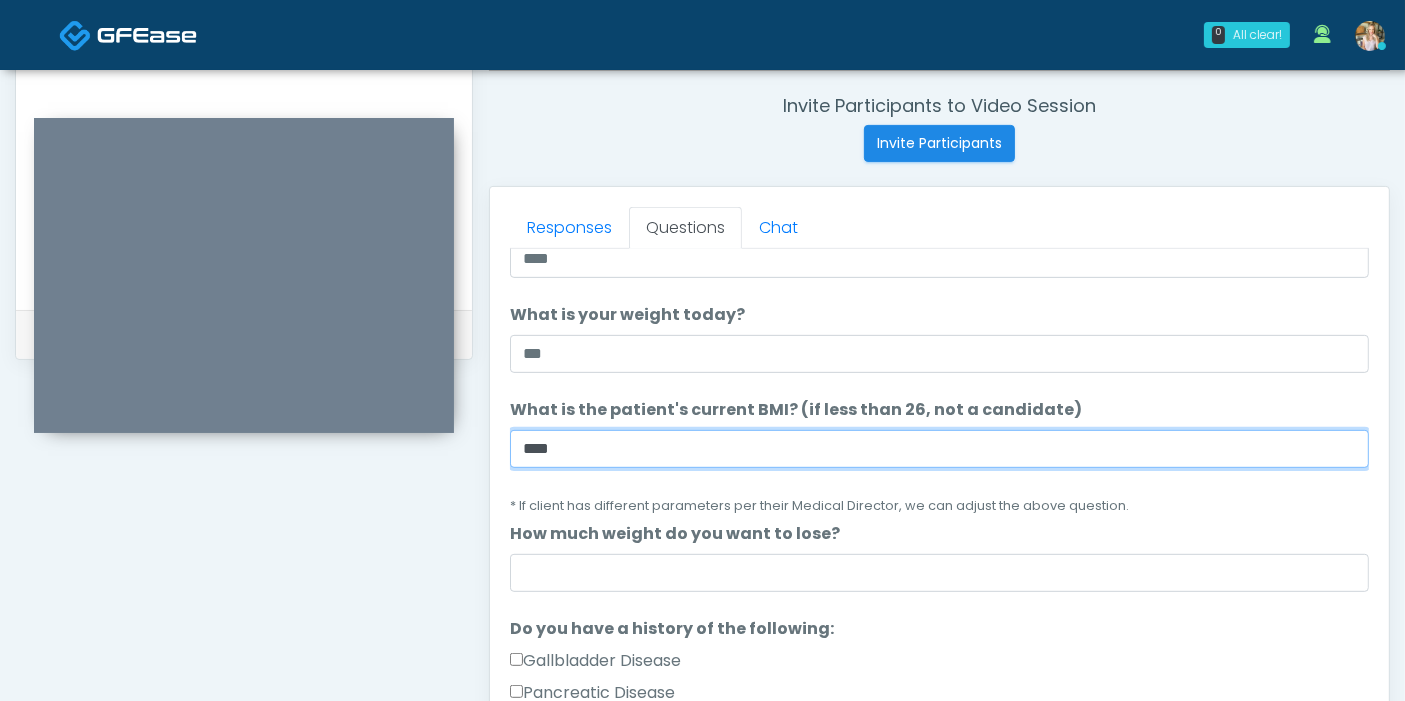type on "****" 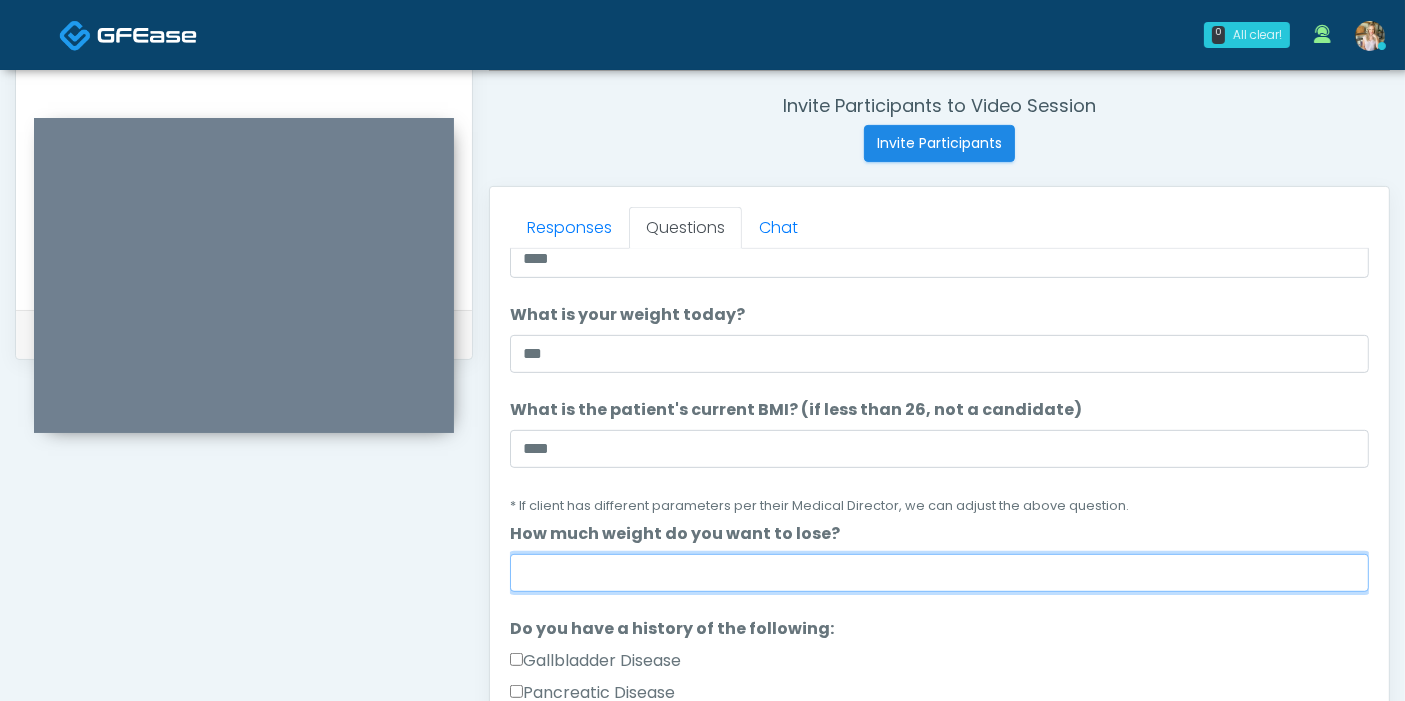 click on "How much weight do you want to lose?" at bounding box center (939, 573) 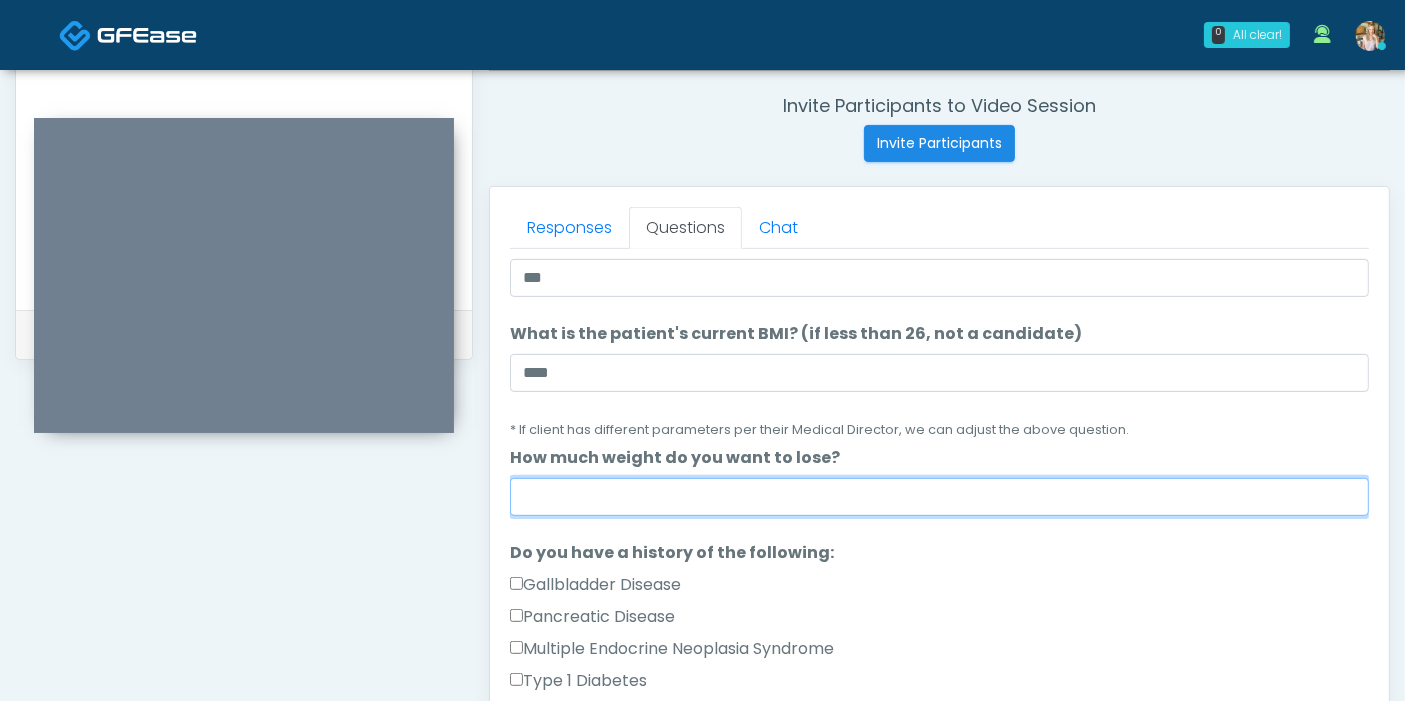 scroll, scrollTop: 222, scrollLeft: 0, axis: vertical 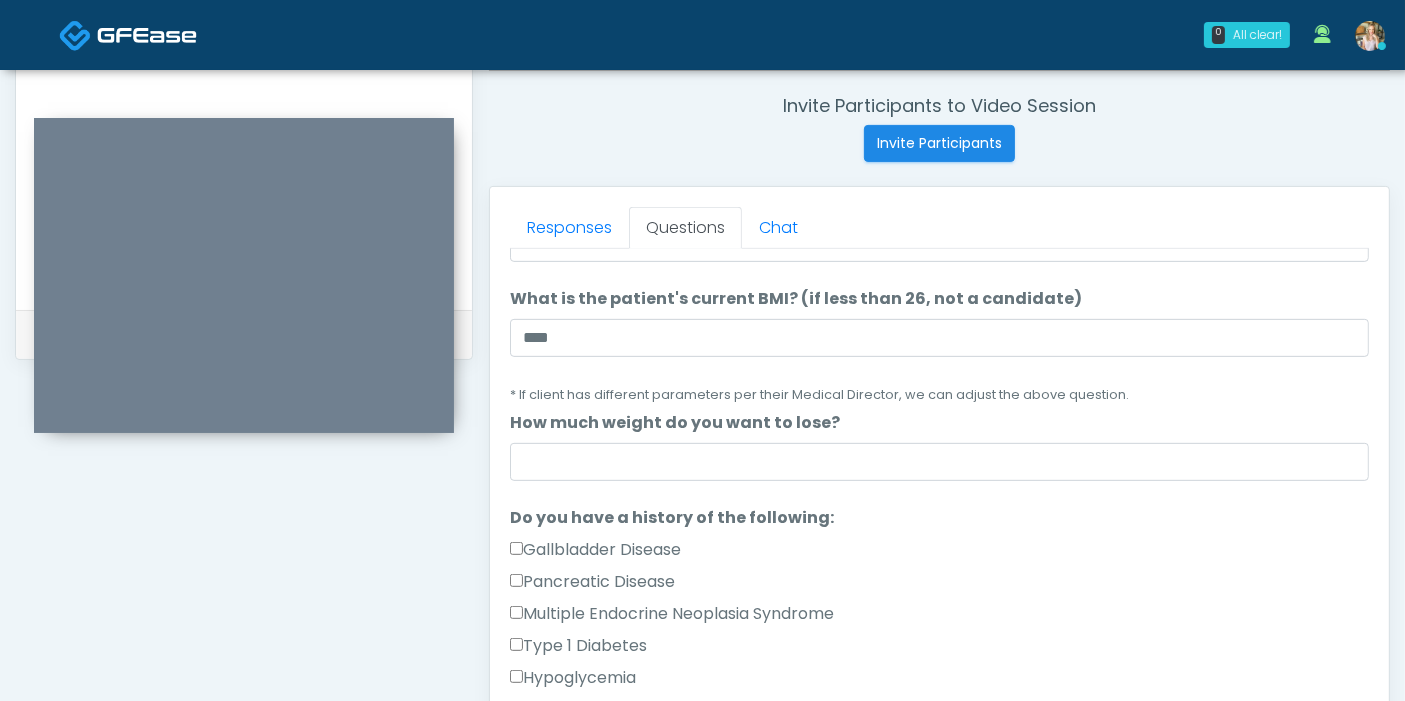 click on "The following questions are for GIP/GLP-1 service
The following questions are for GIP/GLP-1 service
What is your height?
What is your height?
****
What is your weight today?
What is your weight today?
***
What is the patient's current BMI? (if less than 26, not a candidate)
What is the patient's current BMI? (if less than 26, not a candidate)
****
* If client has different parameters per their Medical Director, we can adjust the above question.
How much weight do you want to lose?
Yes No" at bounding box center (939, 807) 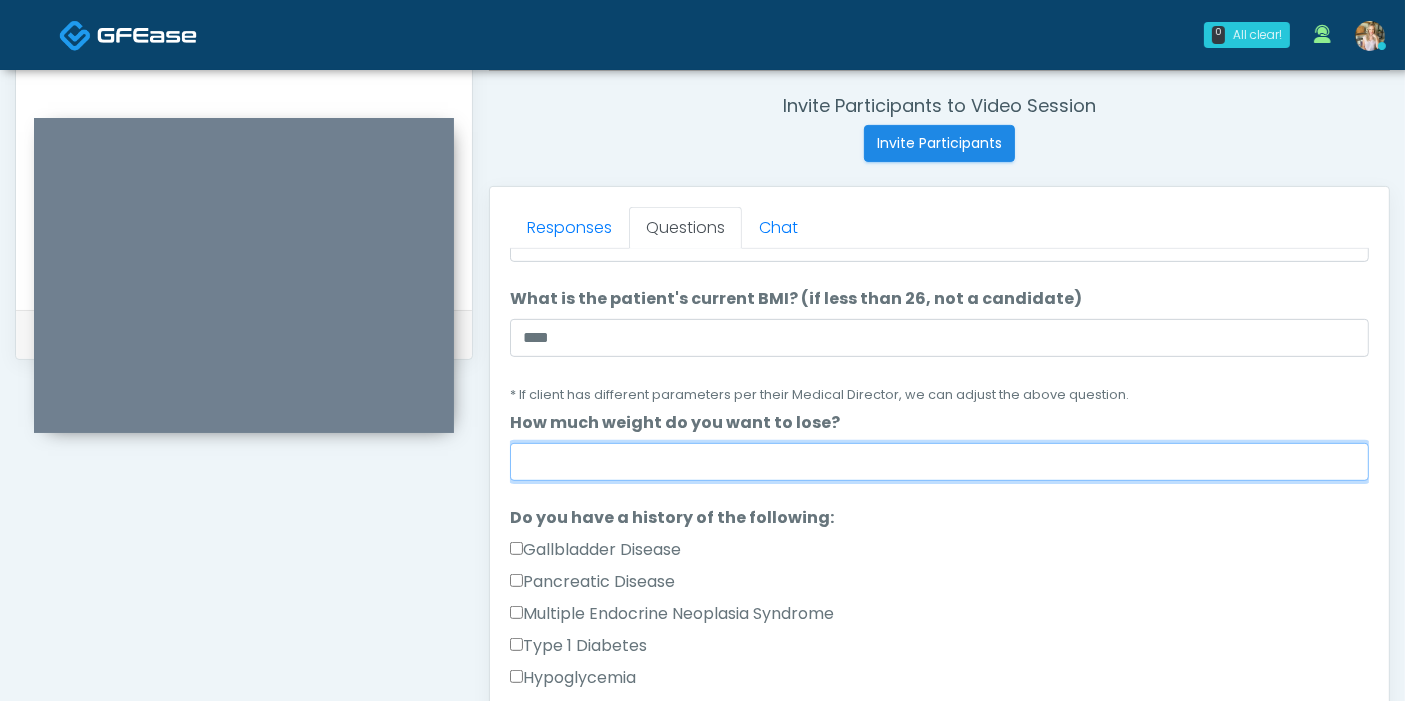 click on "How much weight do you want to lose?" at bounding box center (939, 462) 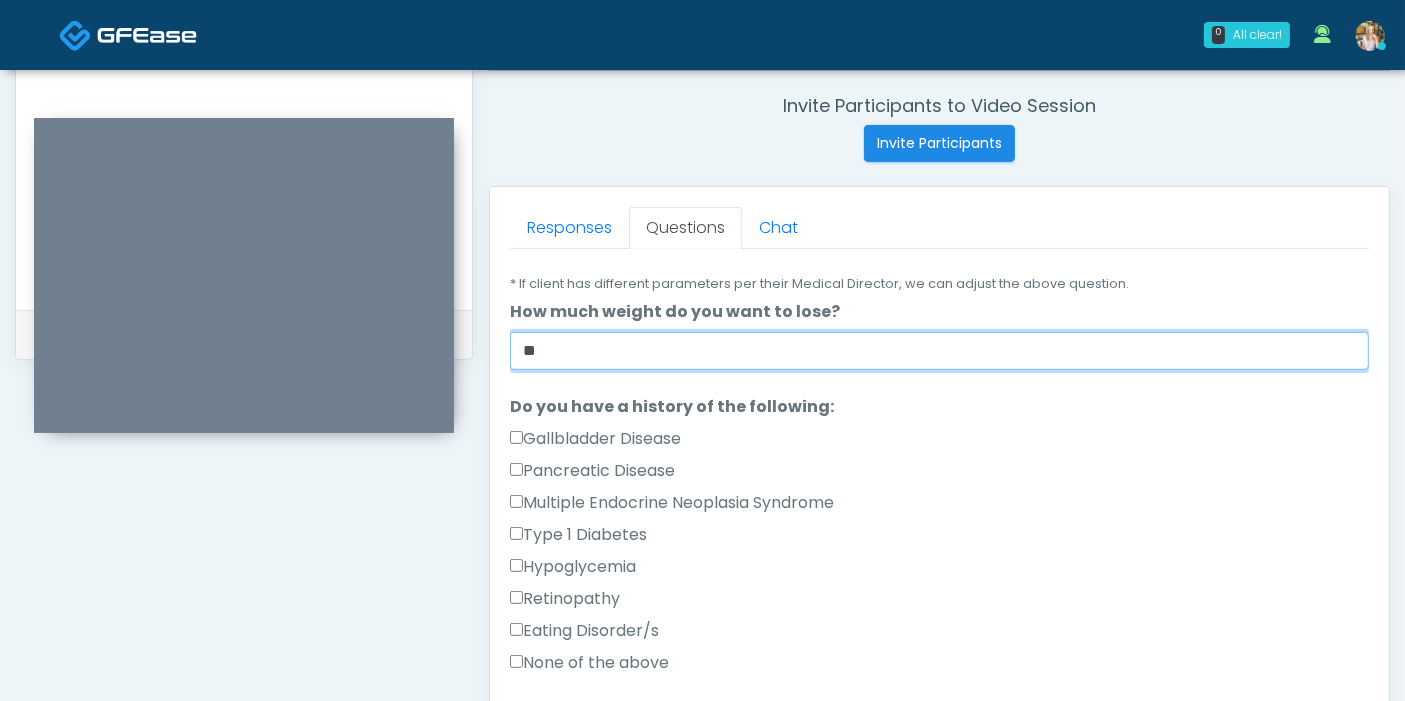 scroll, scrollTop: 444, scrollLeft: 0, axis: vertical 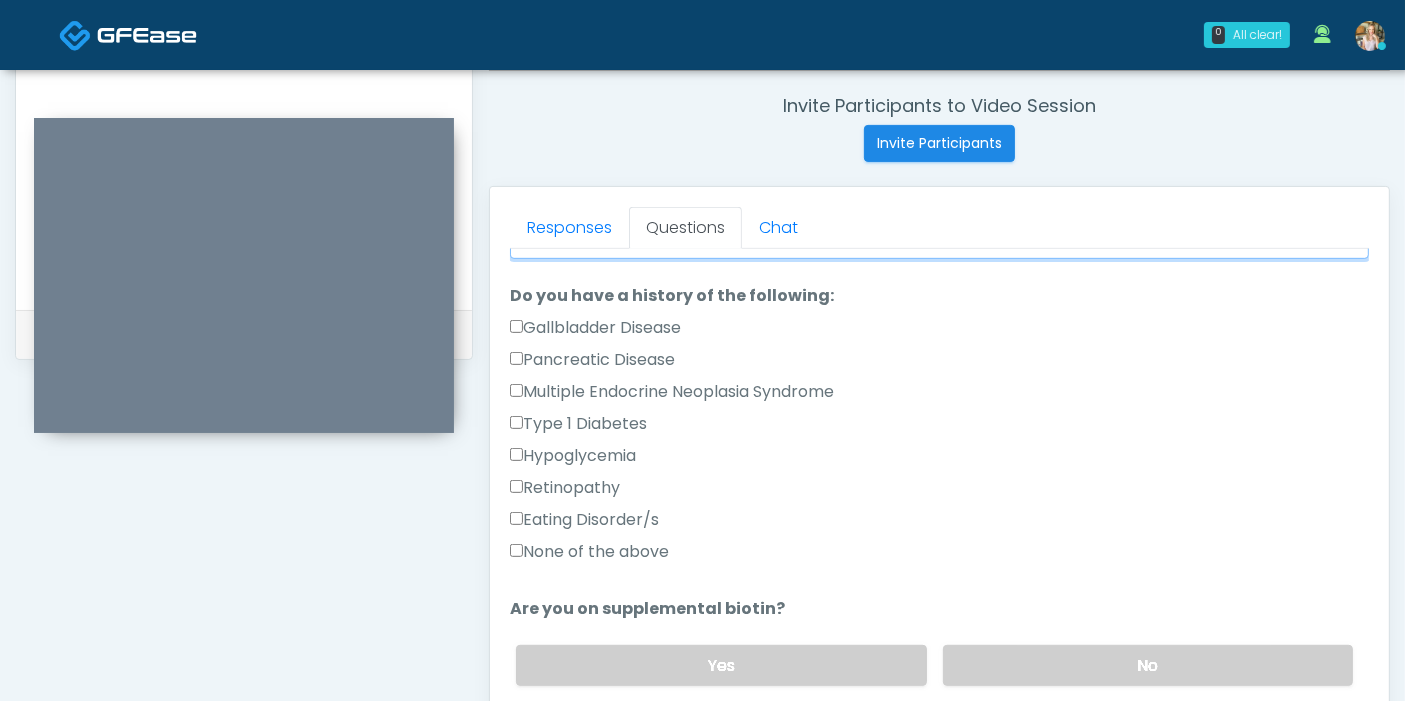 type on "**" 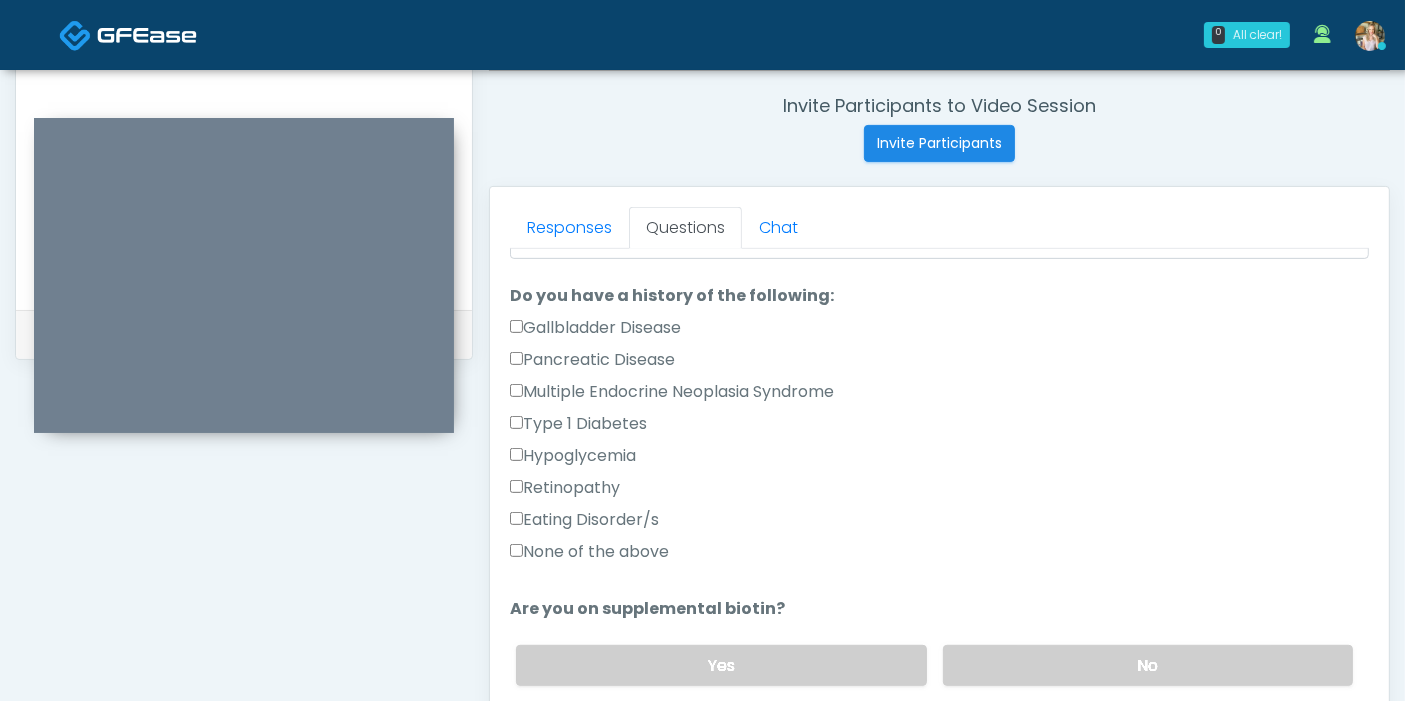 click on "None of the above" at bounding box center (589, 552) 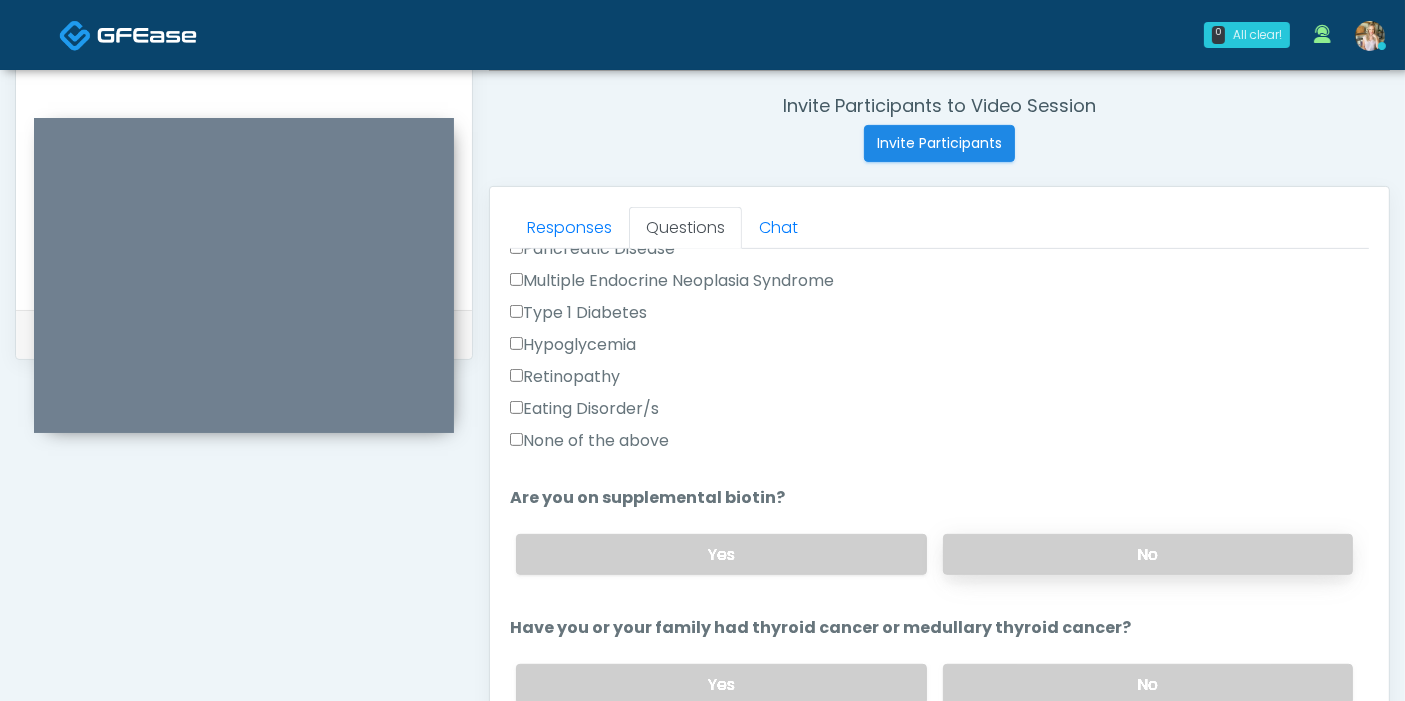 scroll, scrollTop: 666, scrollLeft: 0, axis: vertical 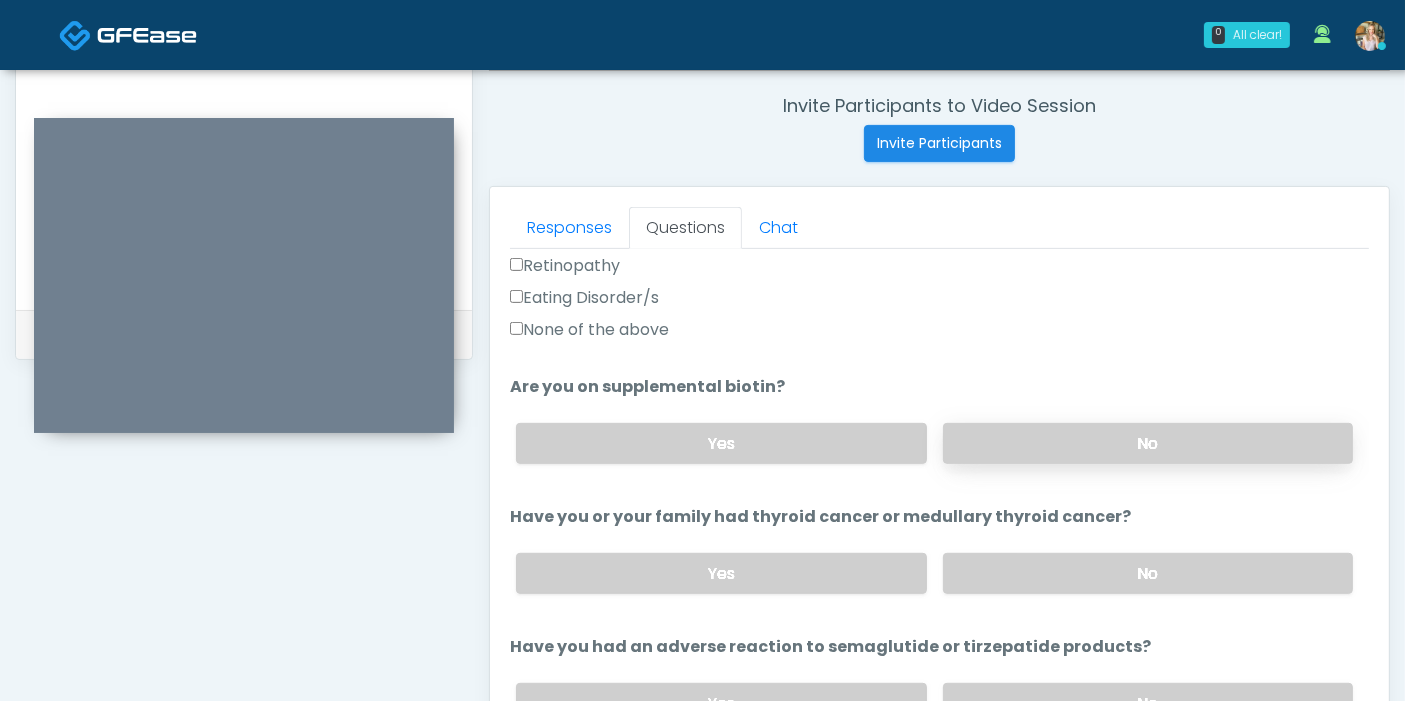 click on "No" at bounding box center [1148, 443] 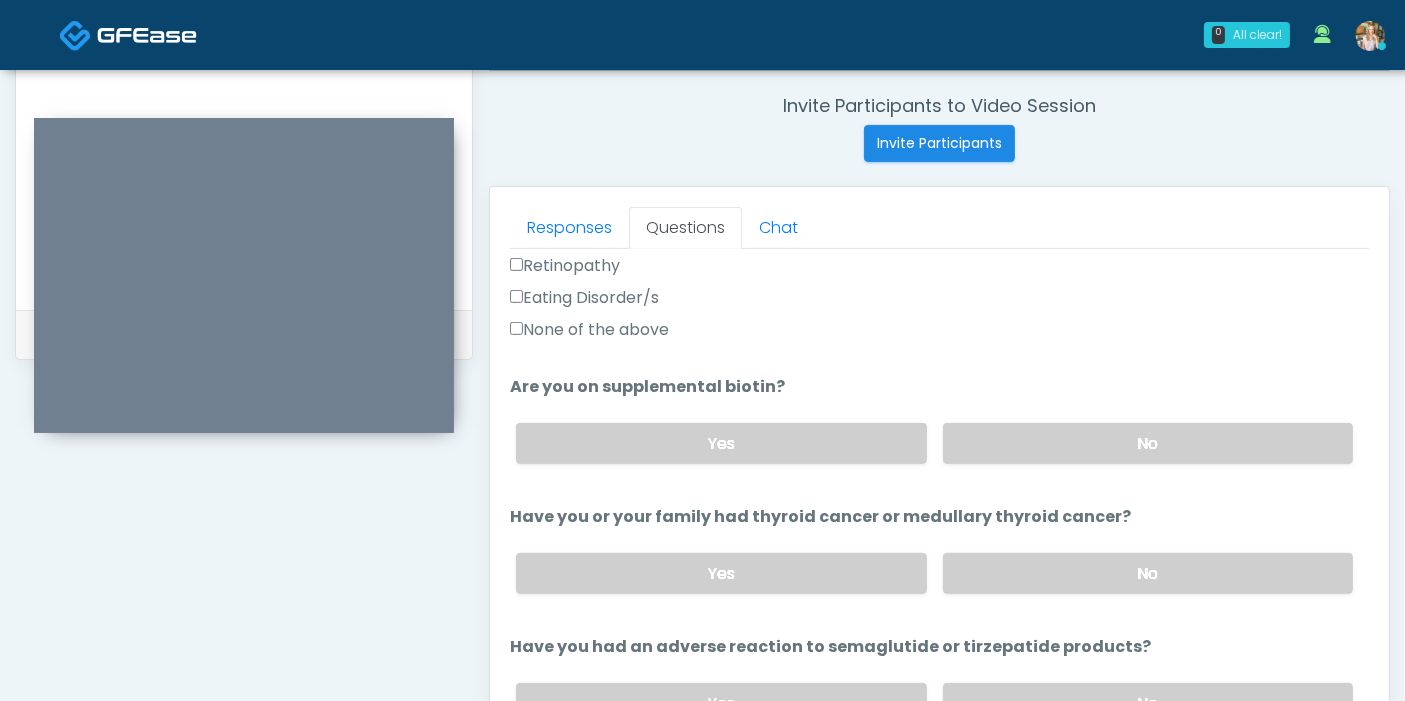 scroll, scrollTop: 777, scrollLeft: 0, axis: vertical 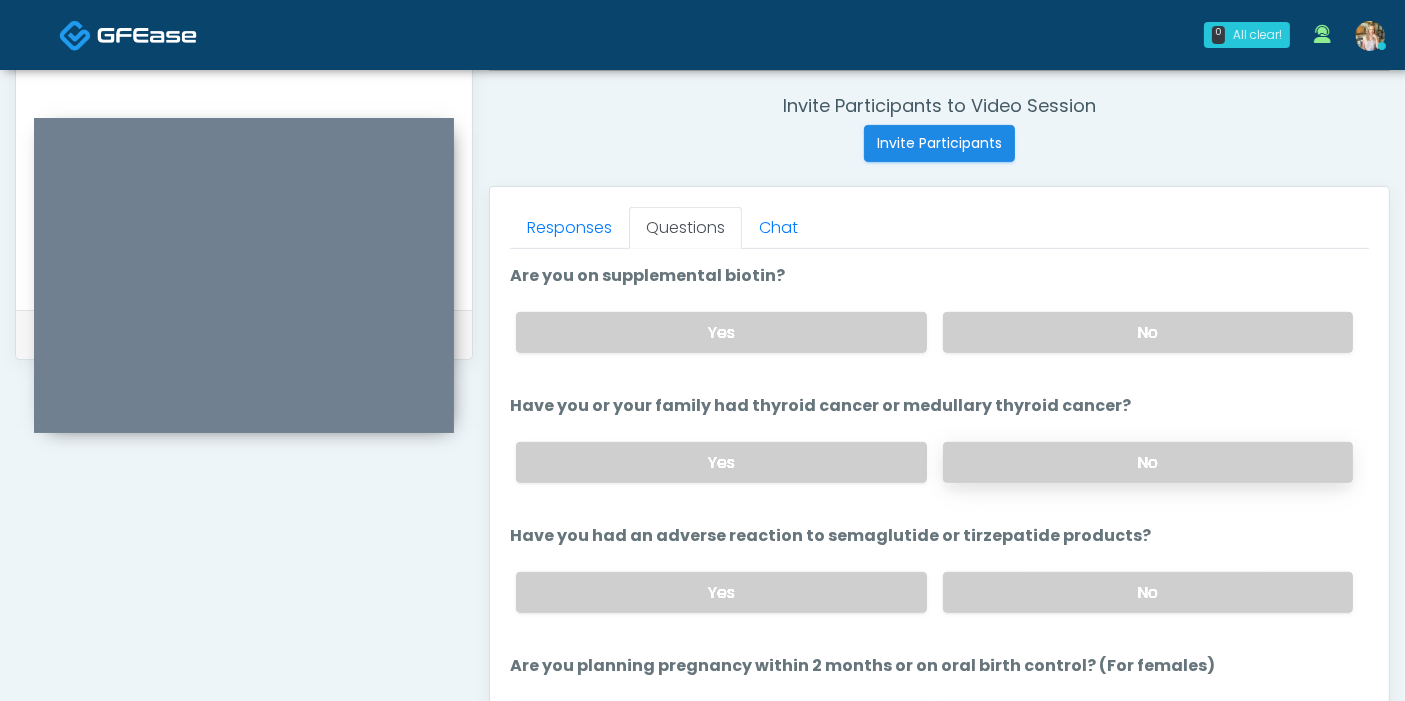 click on "No" at bounding box center [1148, 462] 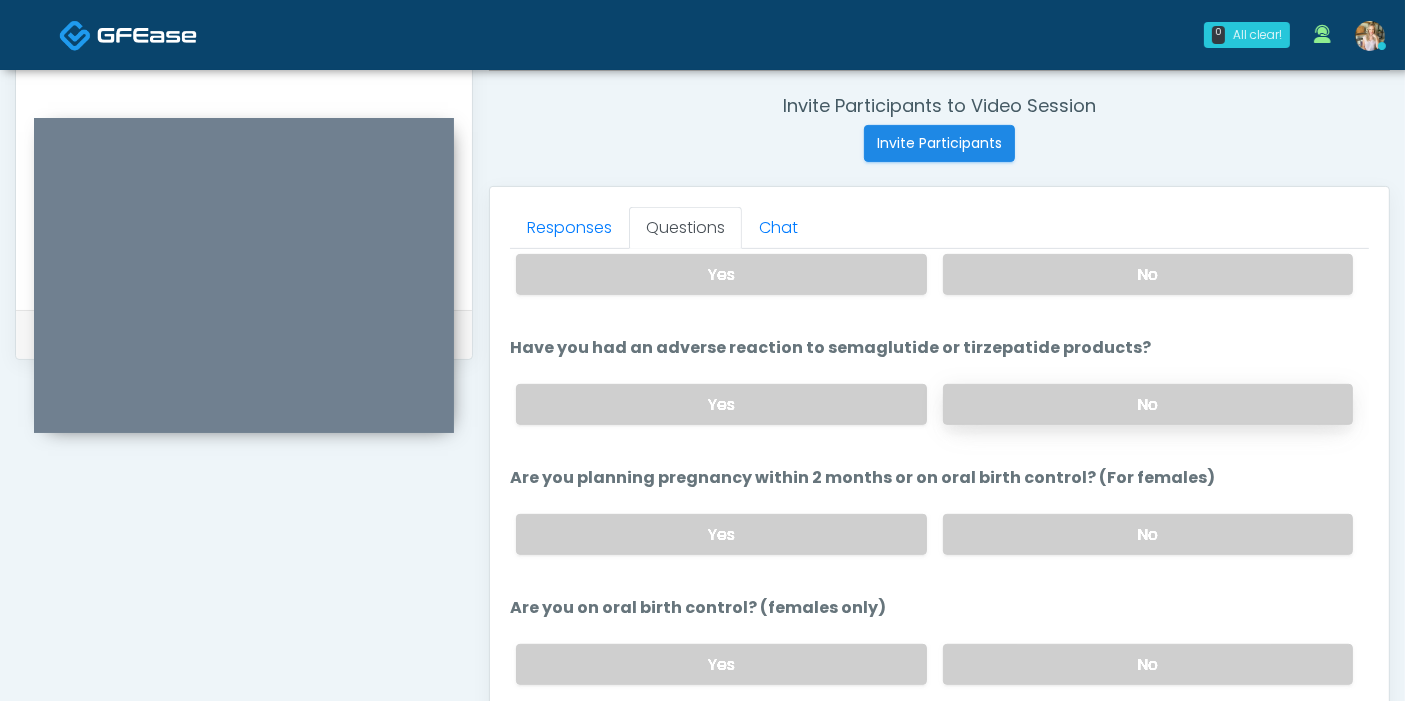 scroll, scrollTop: 1000, scrollLeft: 0, axis: vertical 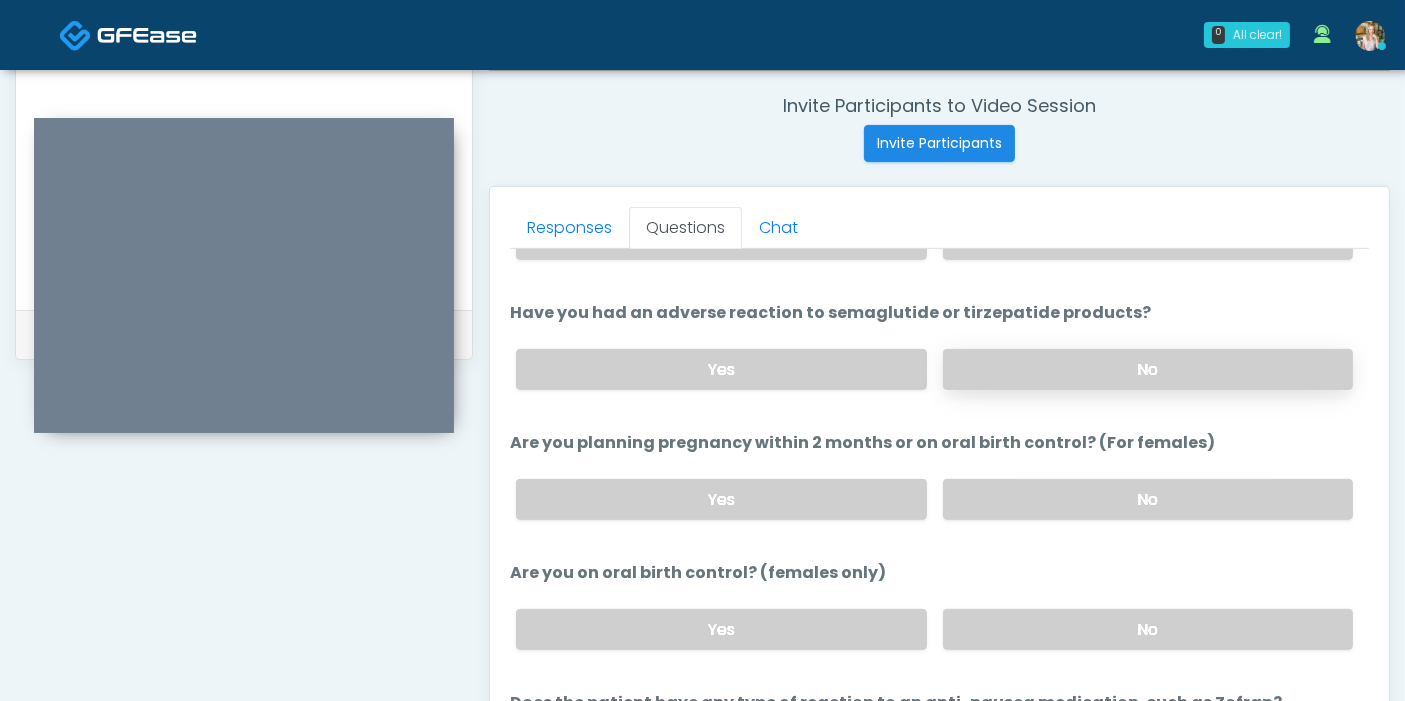 click on "No" at bounding box center [1148, 369] 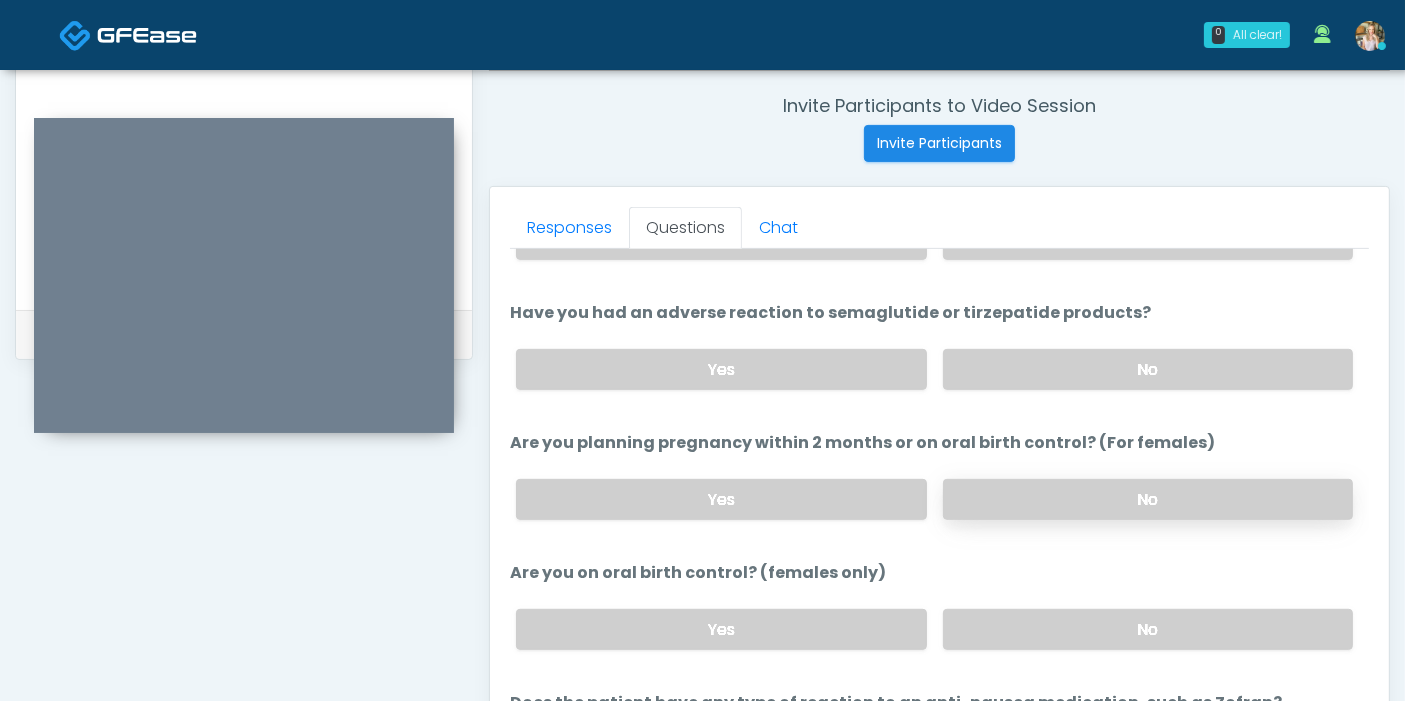 click on "No" at bounding box center [1148, 499] 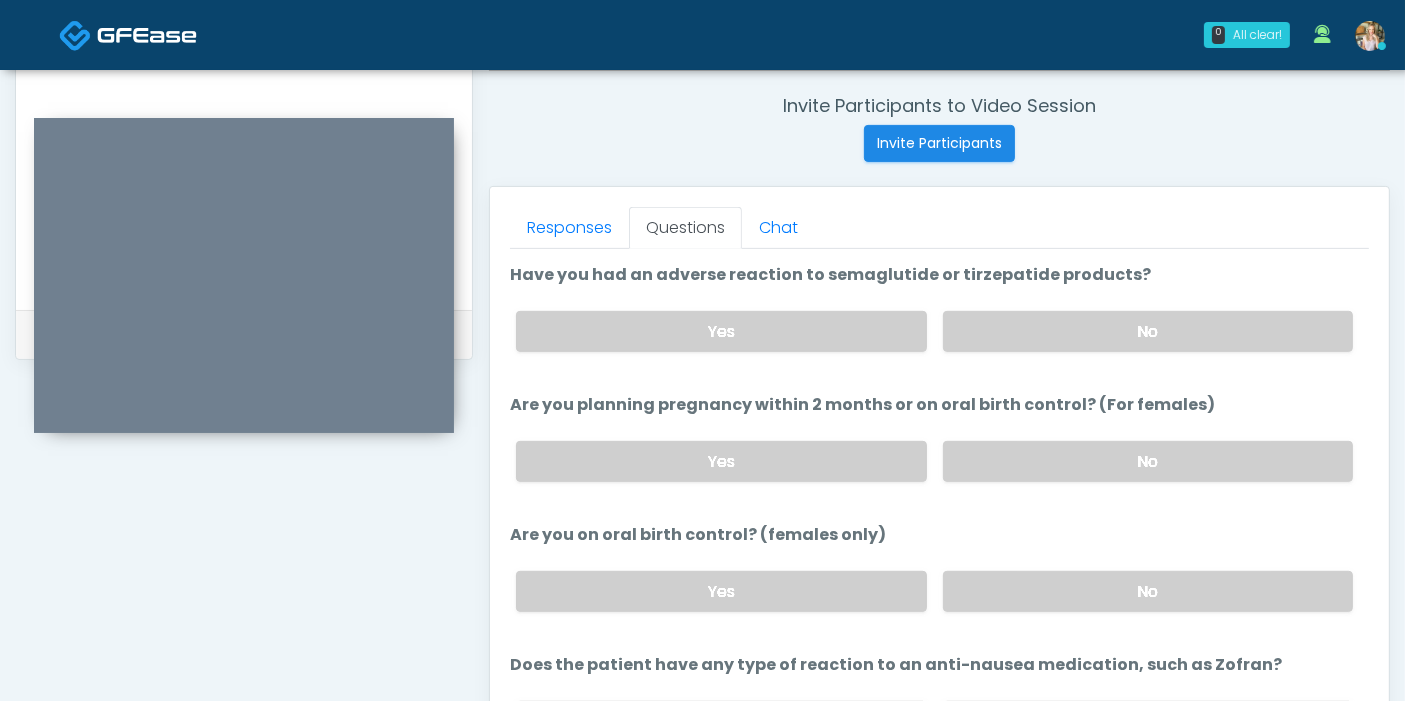 scroll, scrollTop: 1101, scrollLeft: 0, axis: vertical 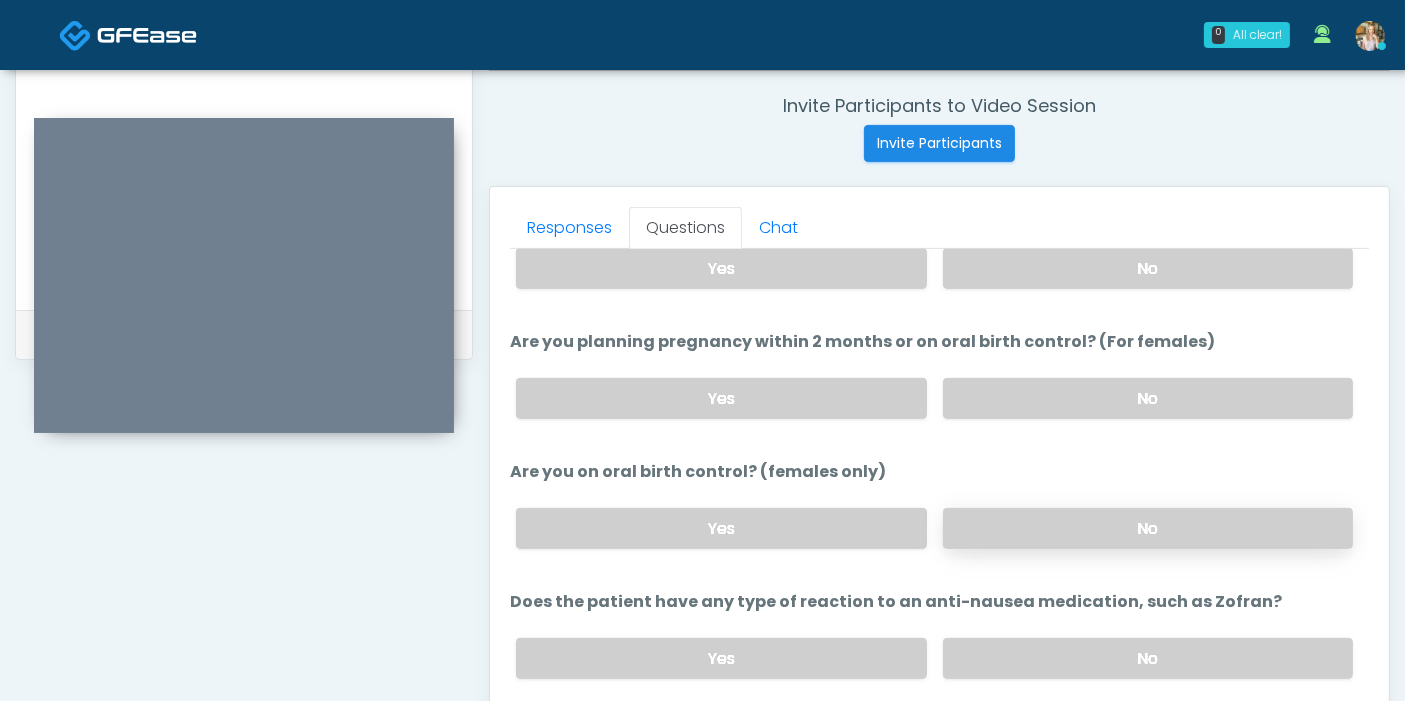 click on "No" at bounding box center [1148, 528] 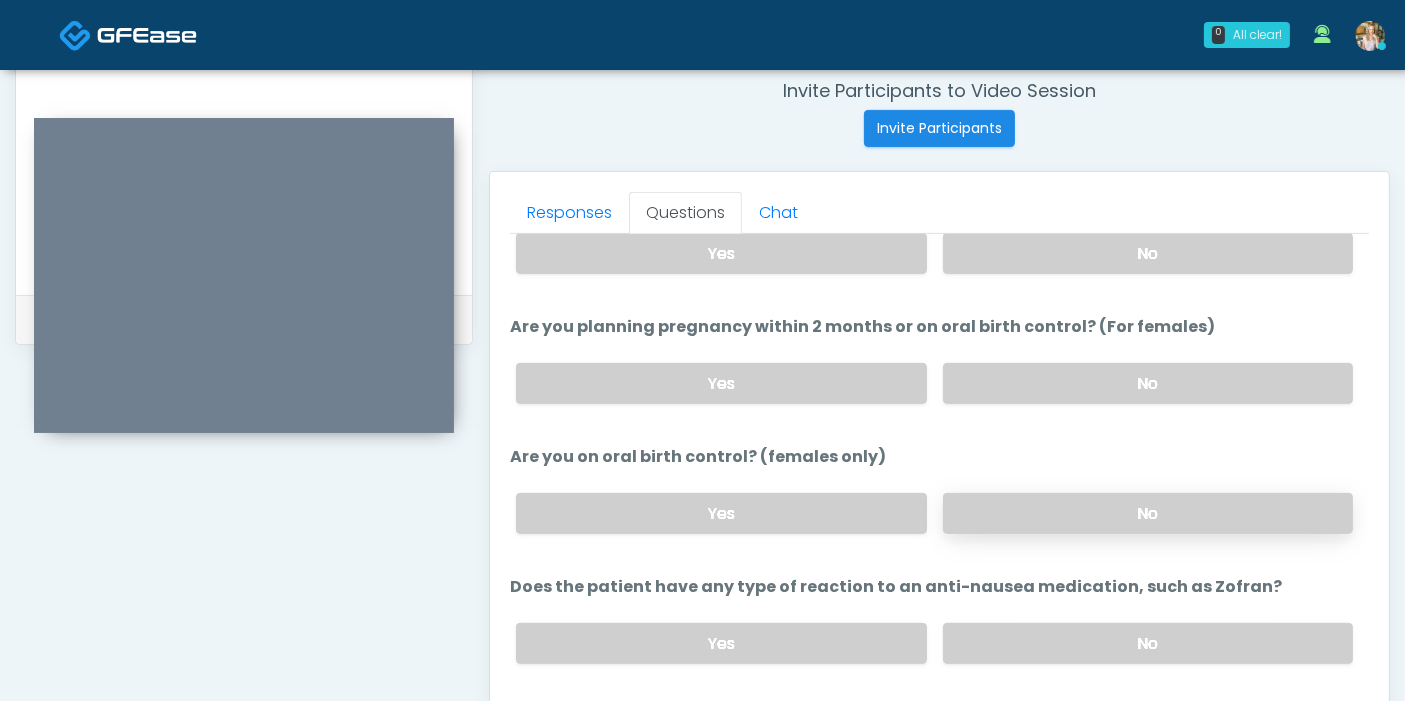 scroll, scrollTop: 868, scrollLeft: 0, axis: vertical 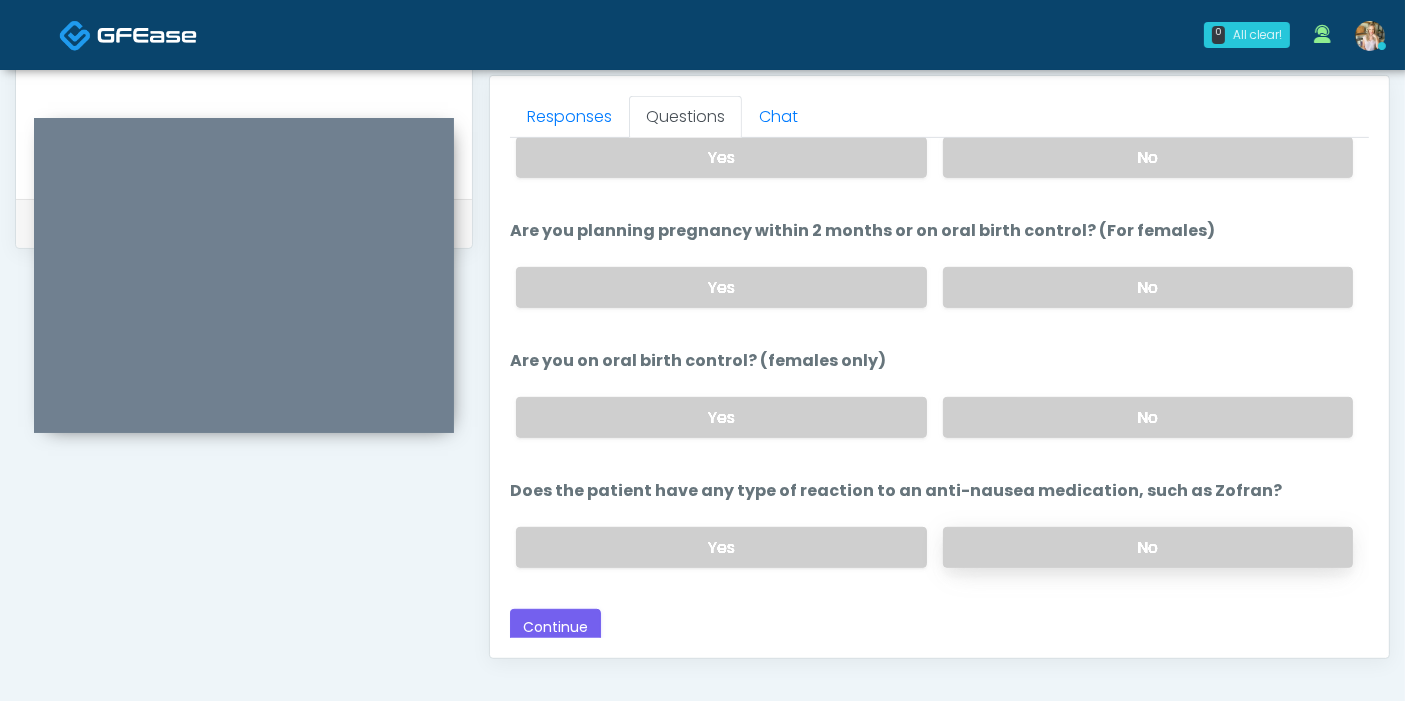 click on "No" at bounding box center (1148, 547) 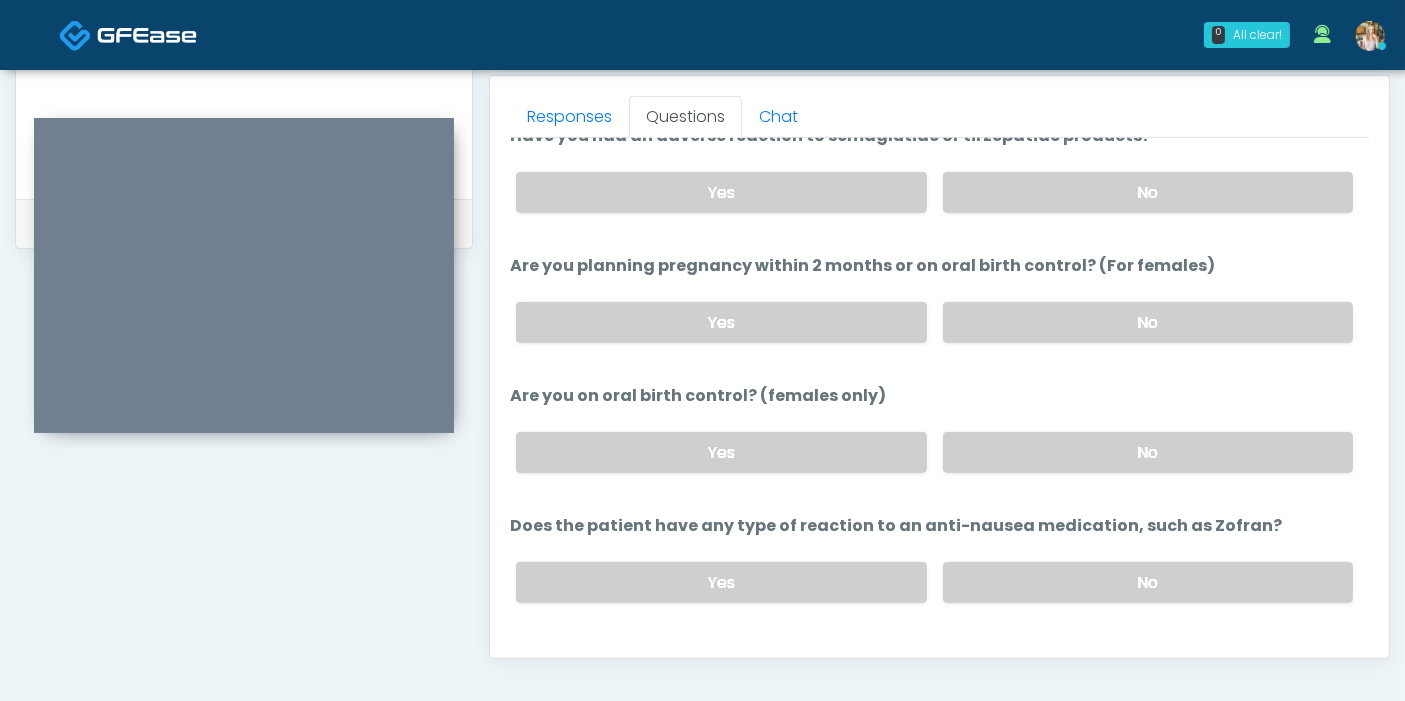 scroll, scrollTop: 1101, scrollLeft: 0, axis: vertical 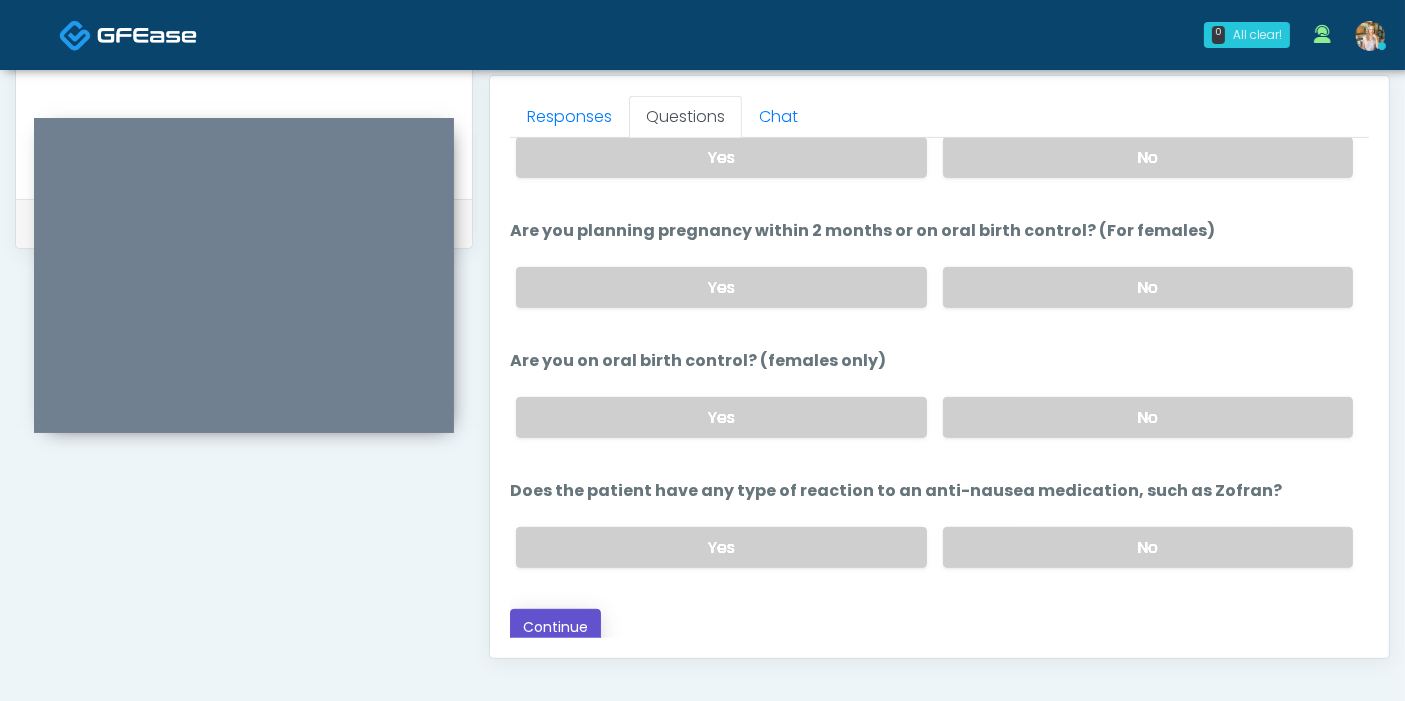 click on "Continue" at bounding box center (555, 627) 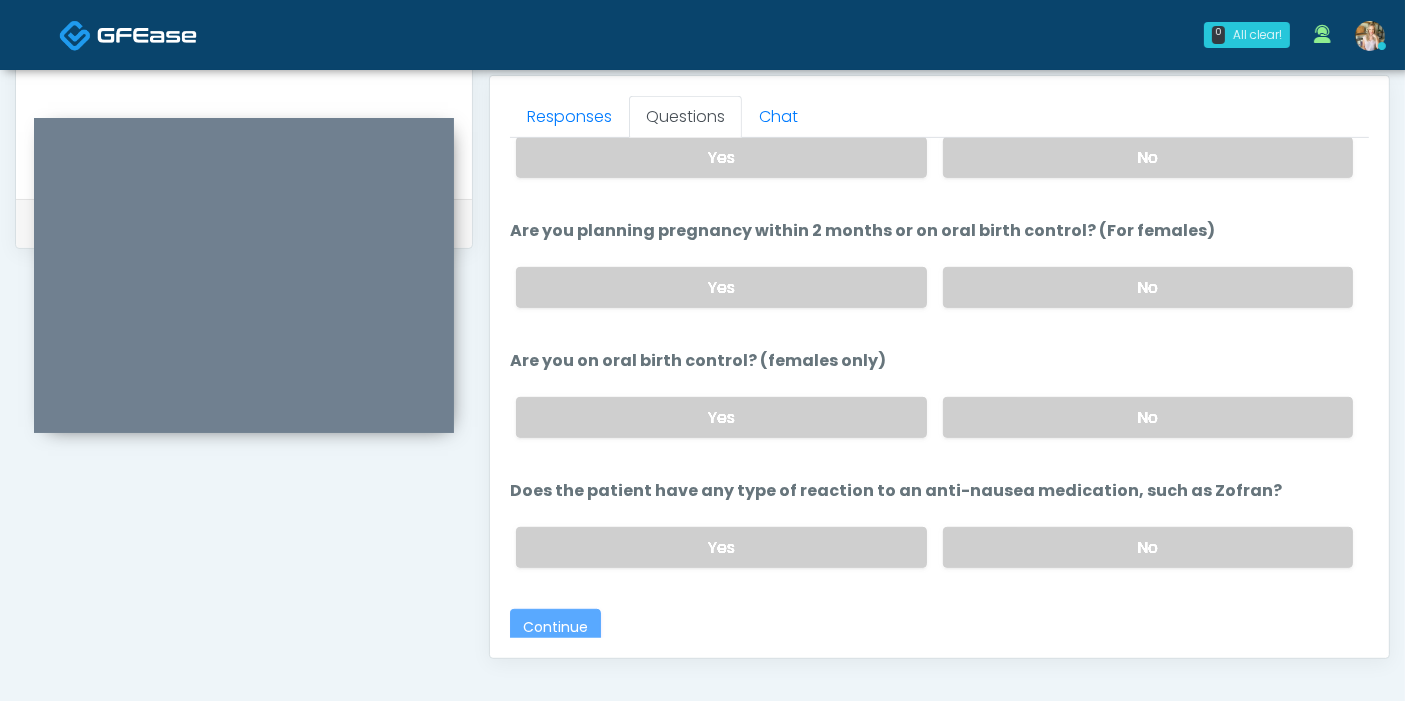 scroll, scrollTop: 1090, scrollLeft: 0, axis: vertical 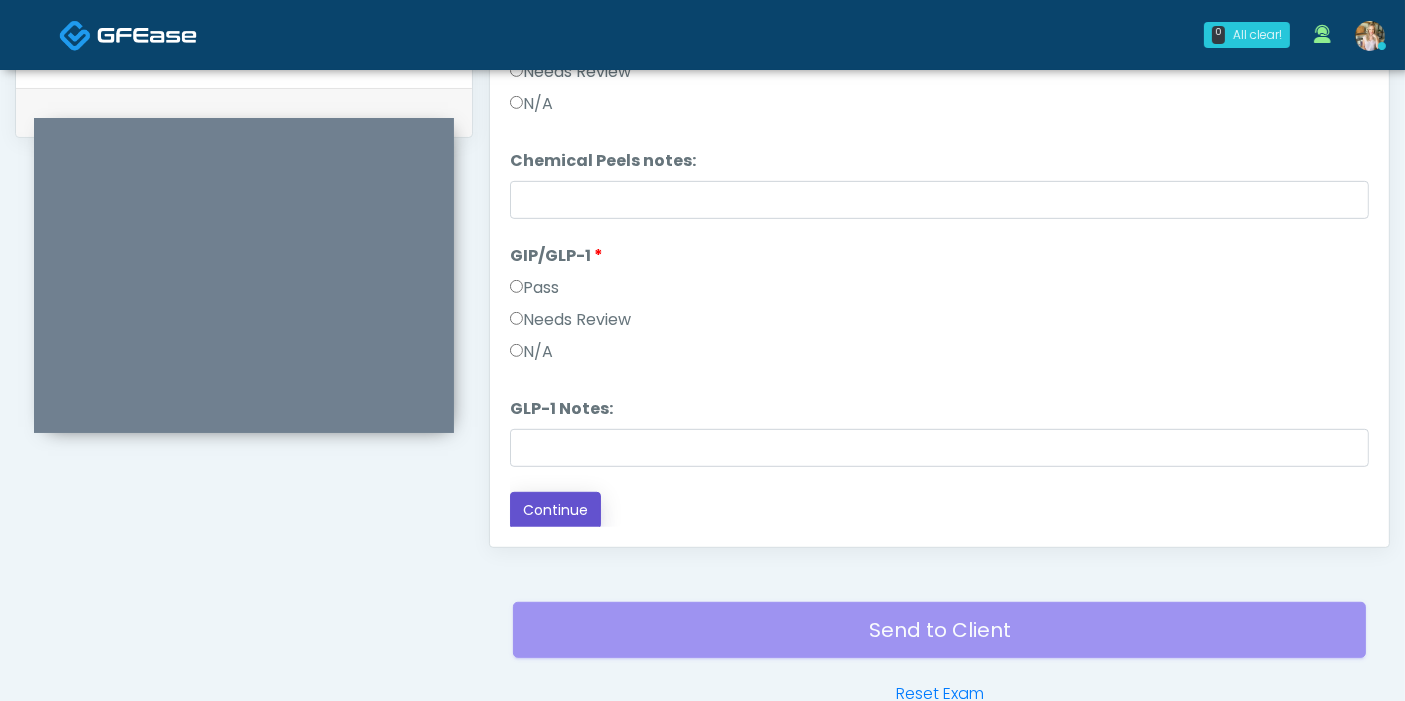 click on "Continue" at bounding box center [555, 510] 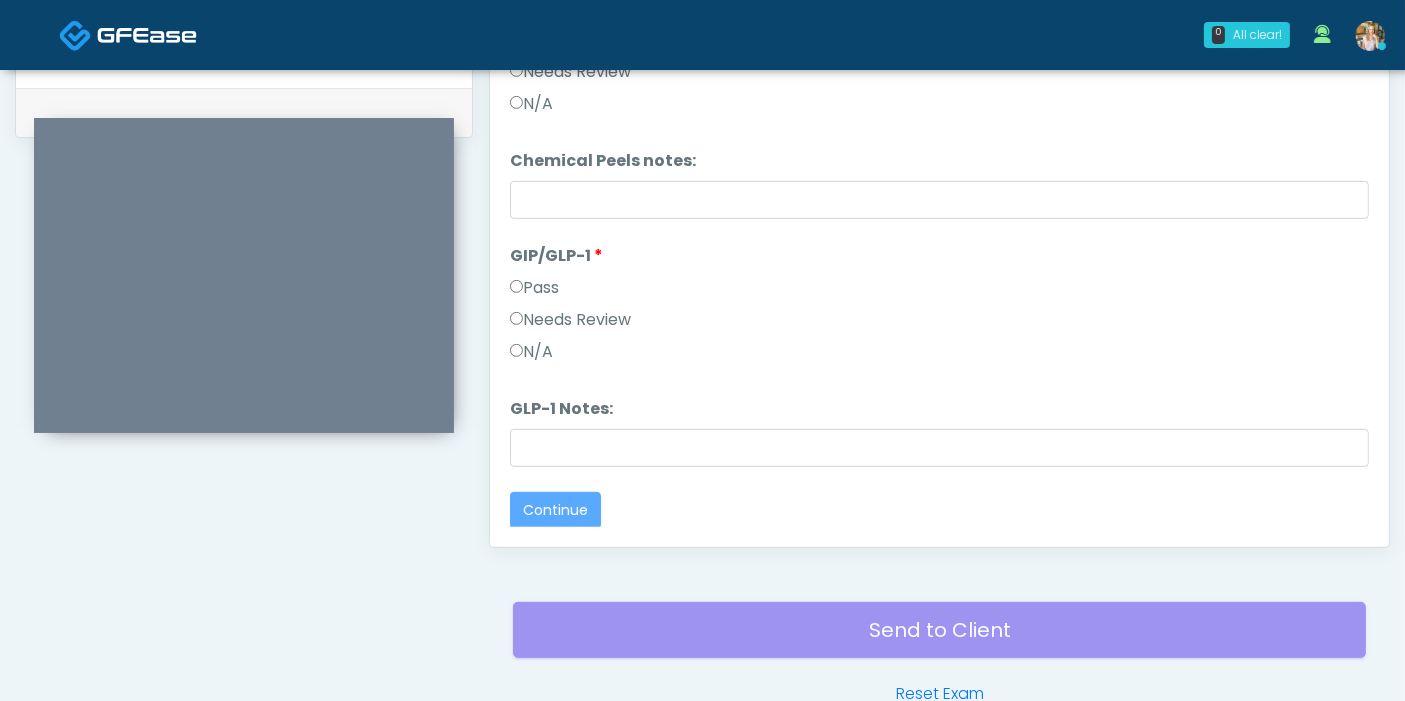 scroll, scrollTop: 0, scrollLeft: 0, axis: both 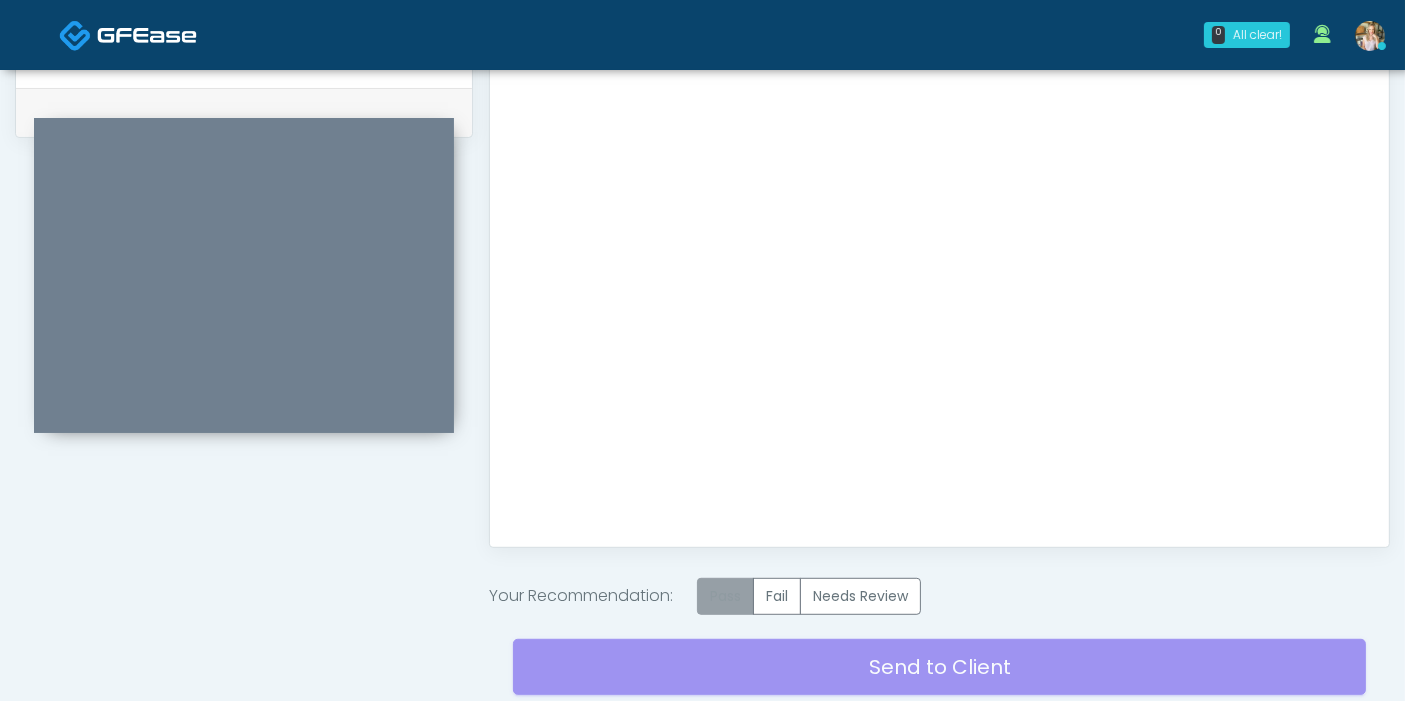 click on "Pass" at bounding box center [725, 596] 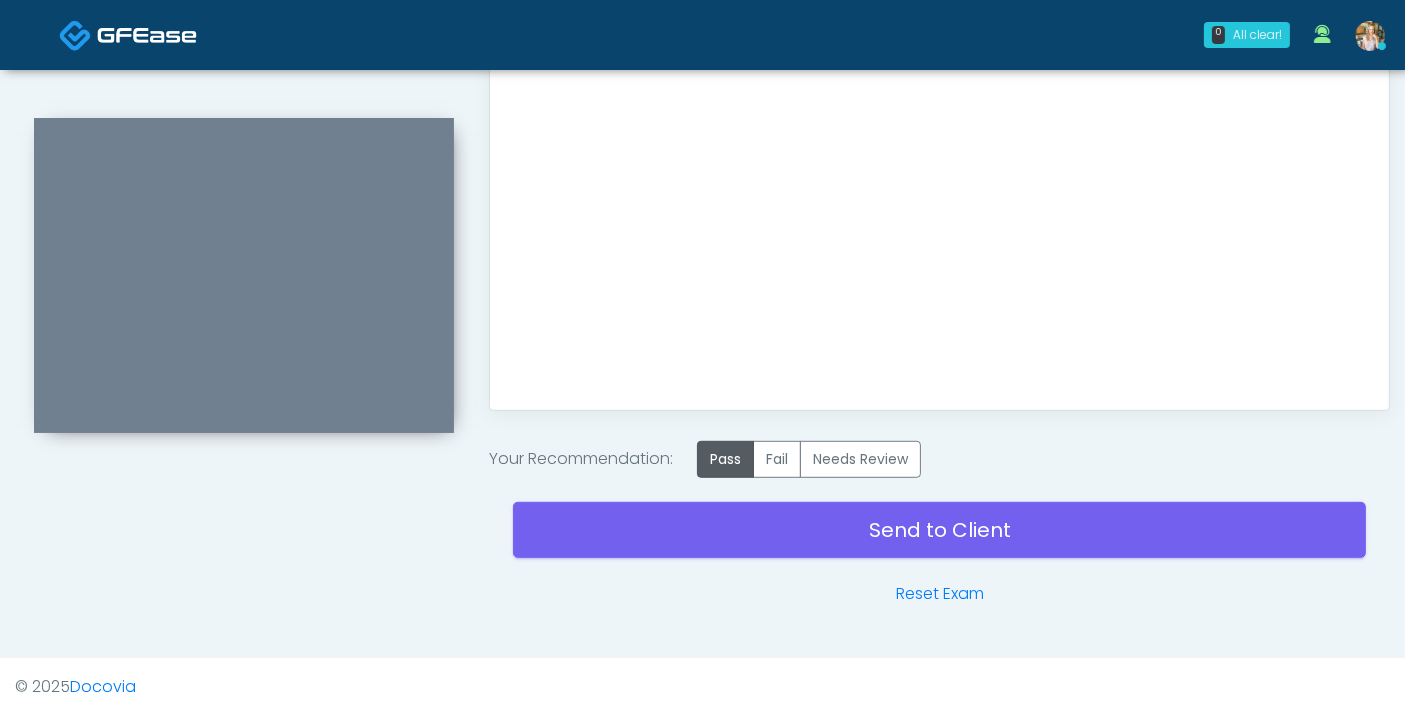 scroll, scrollTop: 1127, scrollLeft: 0, axis: vertical 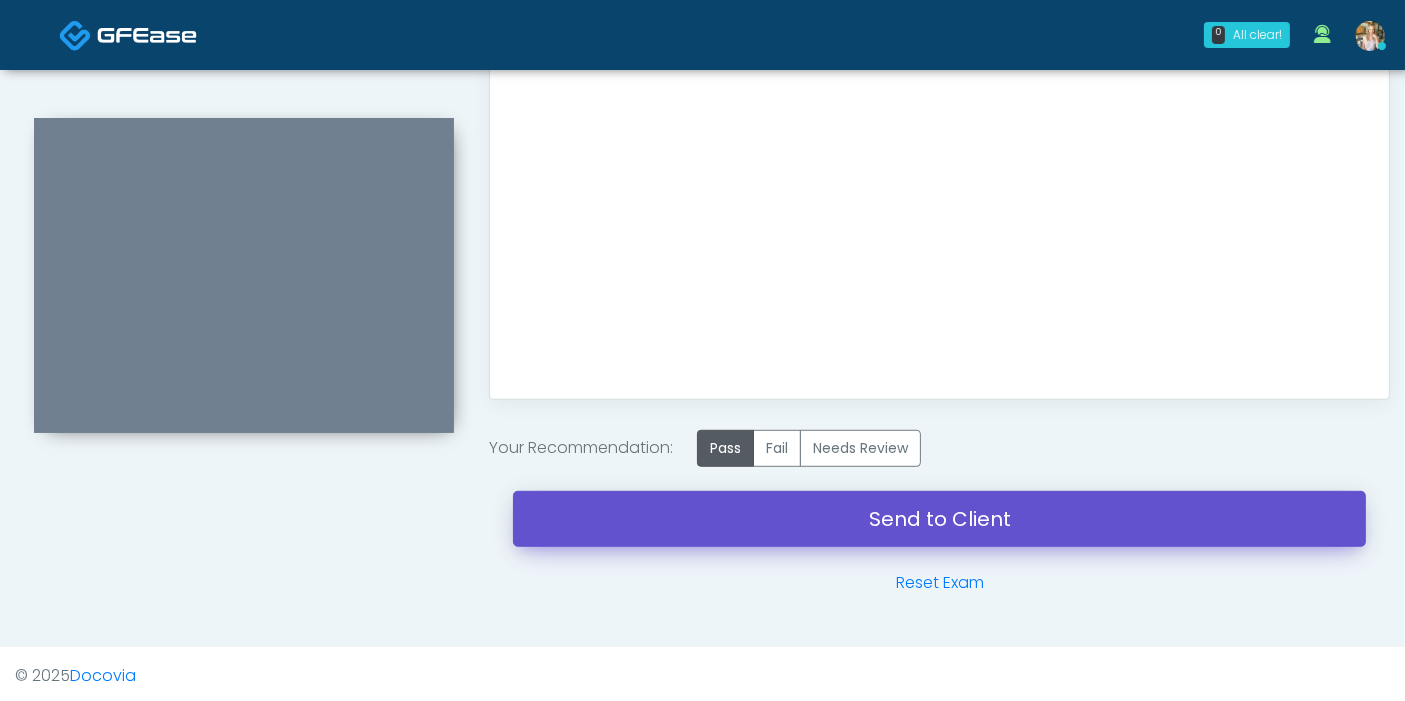 click on "Send to Client" at bounding box center [939, 519] 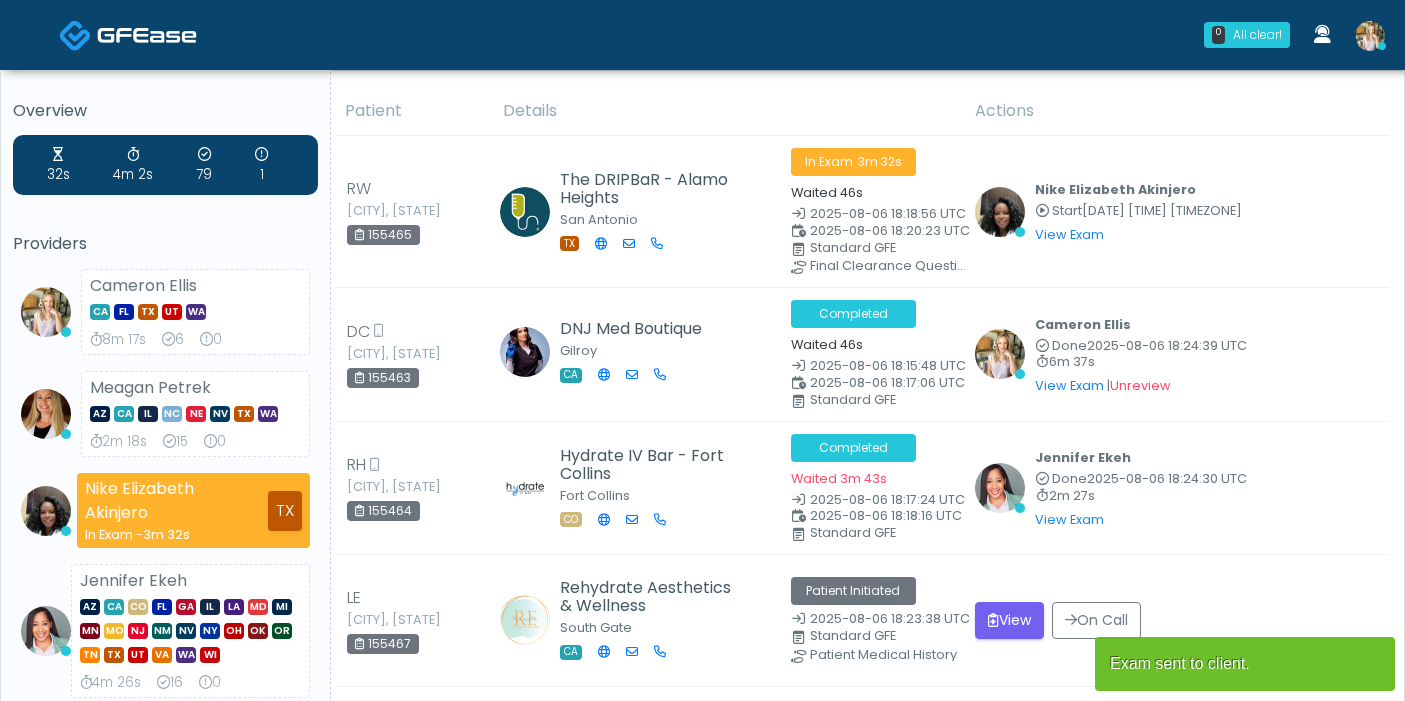 scroll, scrollTop: 0, scrollLeft: 0, axis: both 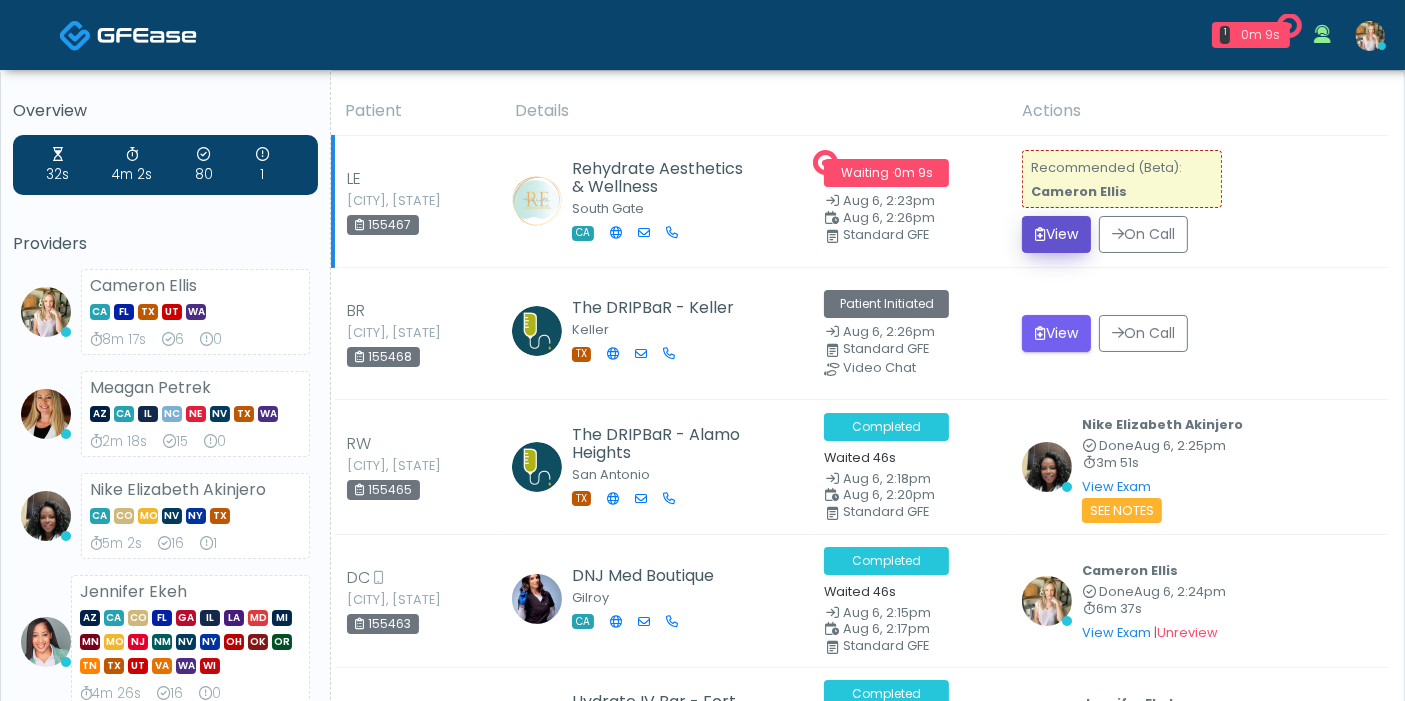 click on "View" at bounding box center [1056, 234] 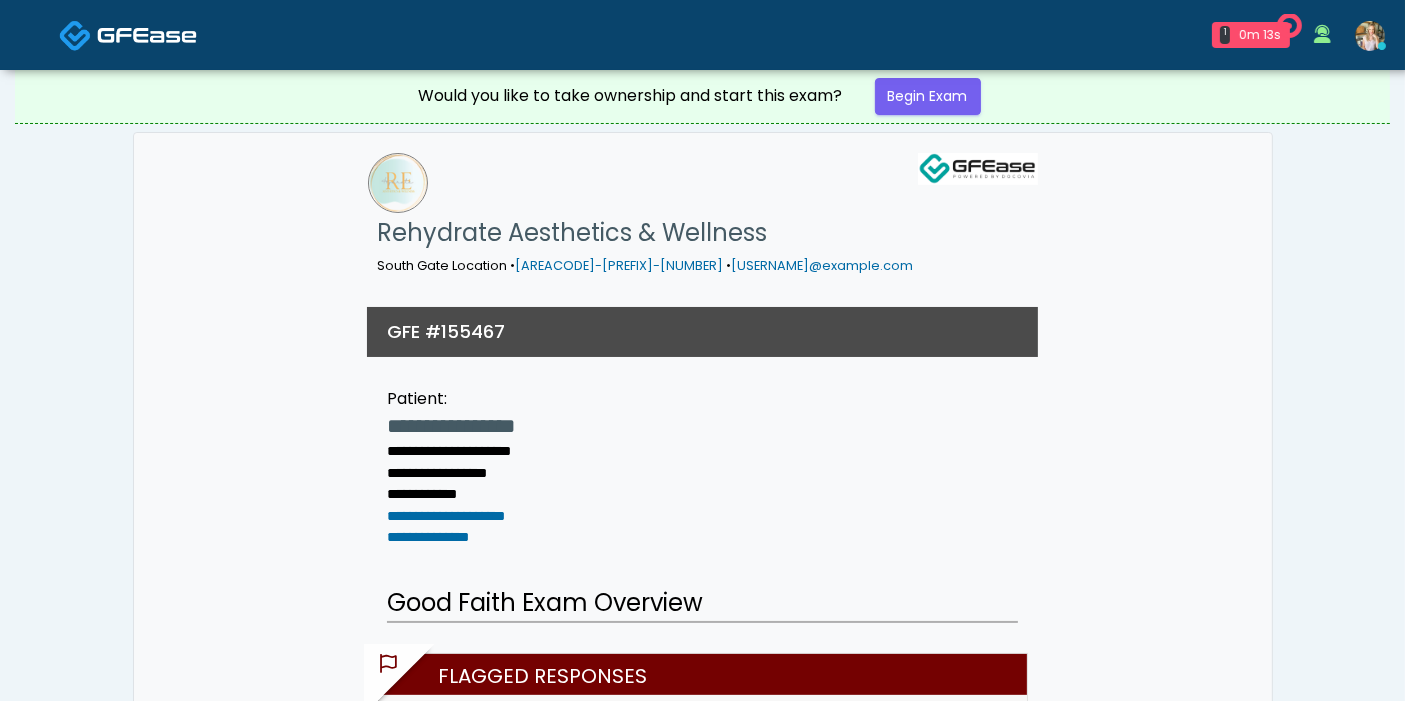 scroll, scrollTop: 222, scrollLeft: 0, axis: vertical 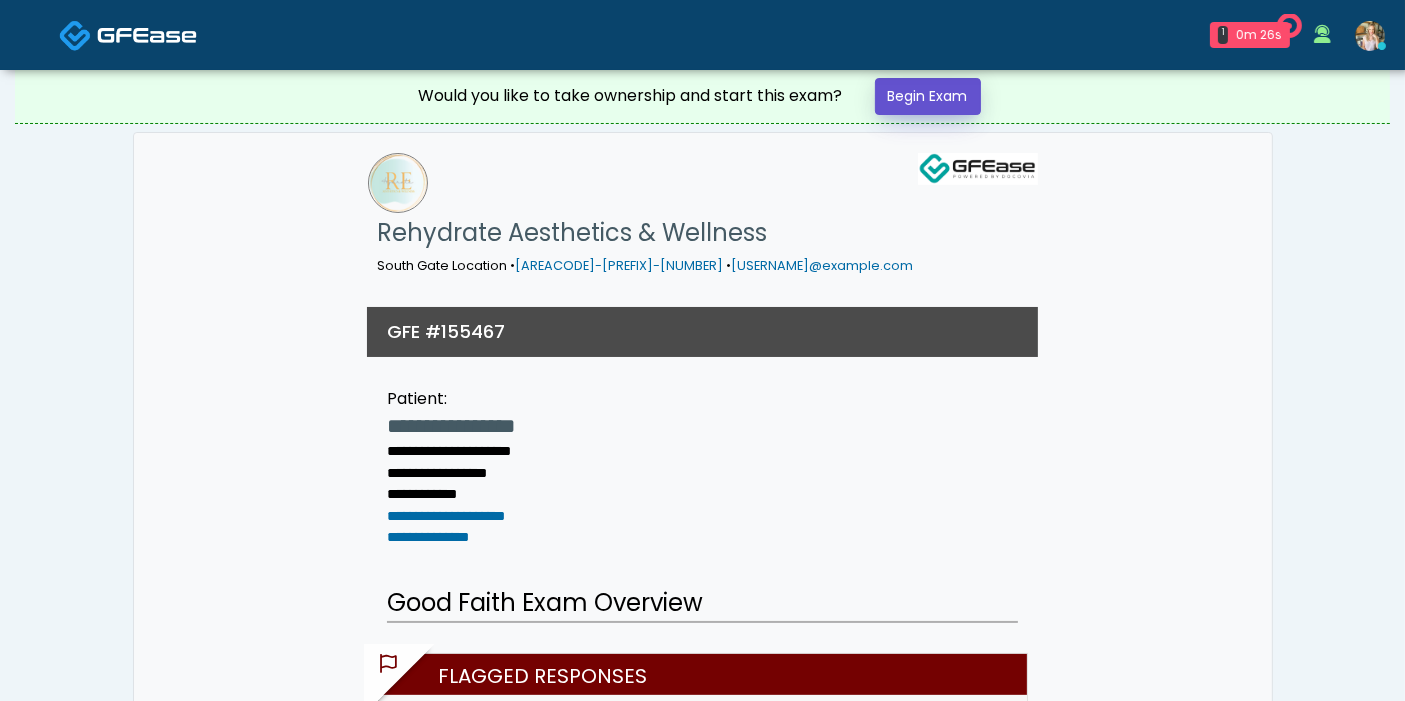 click on "Begin Exam" at bounding box center (928, 96) 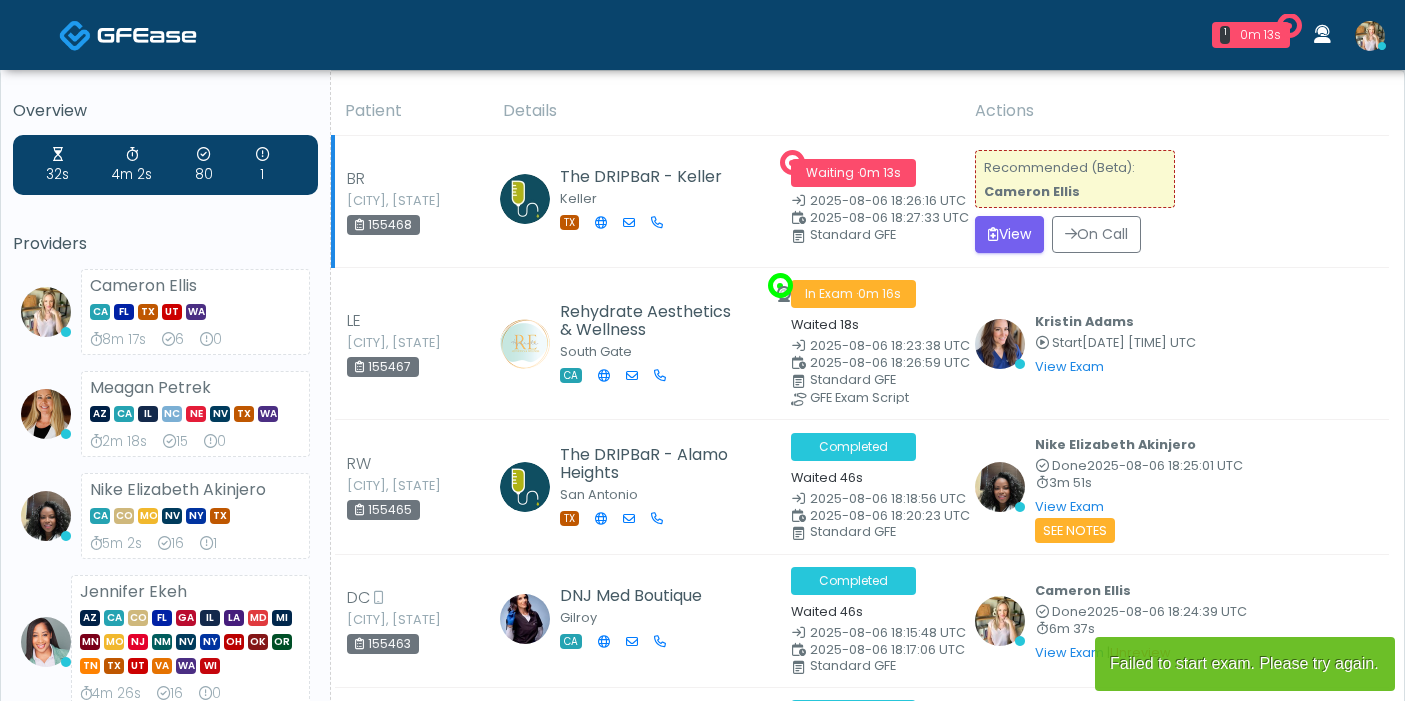 scroll, scrollTop: 0, scrollLeft: 0, axis: both 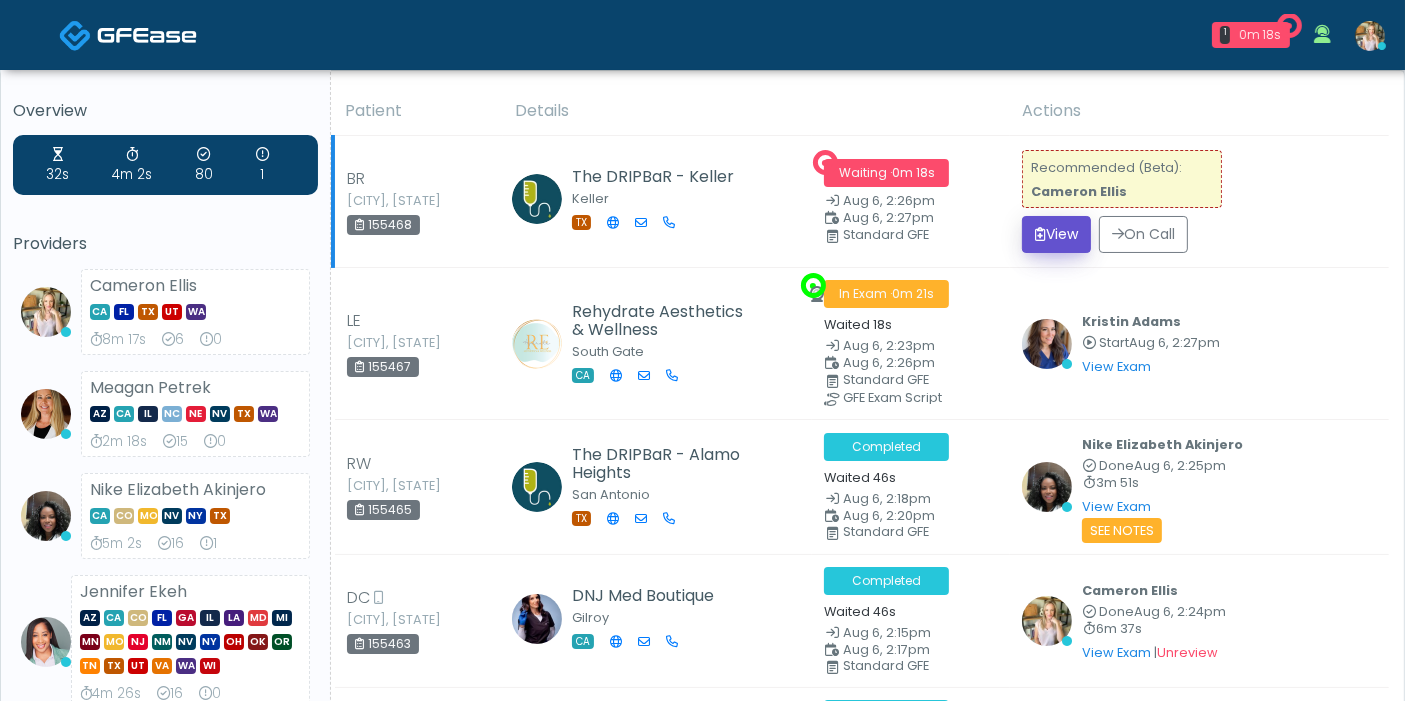 click on "View" at bounding box center (1056, 234) 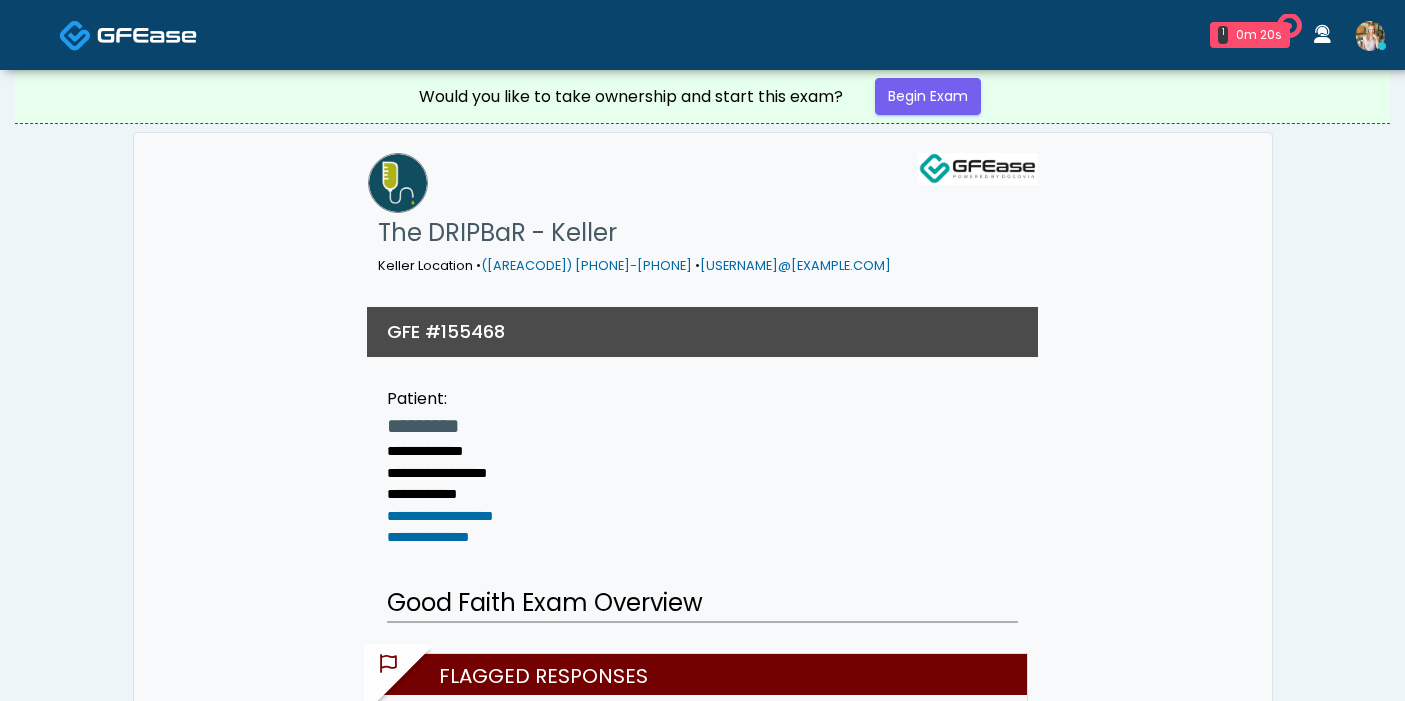 scroll, scrollTop: 0, scrollLeft: 0, axis: both 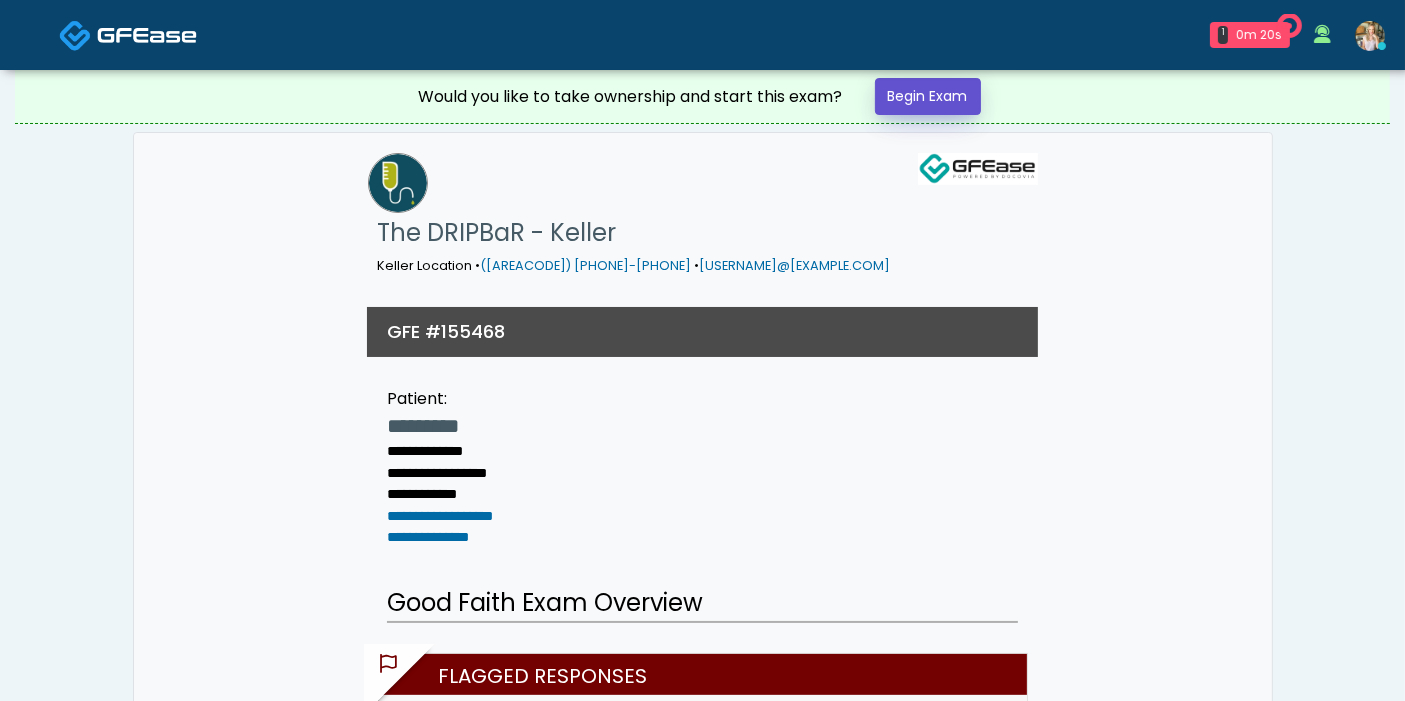 click on "Begin Exam" at bounding box center (928, 96) 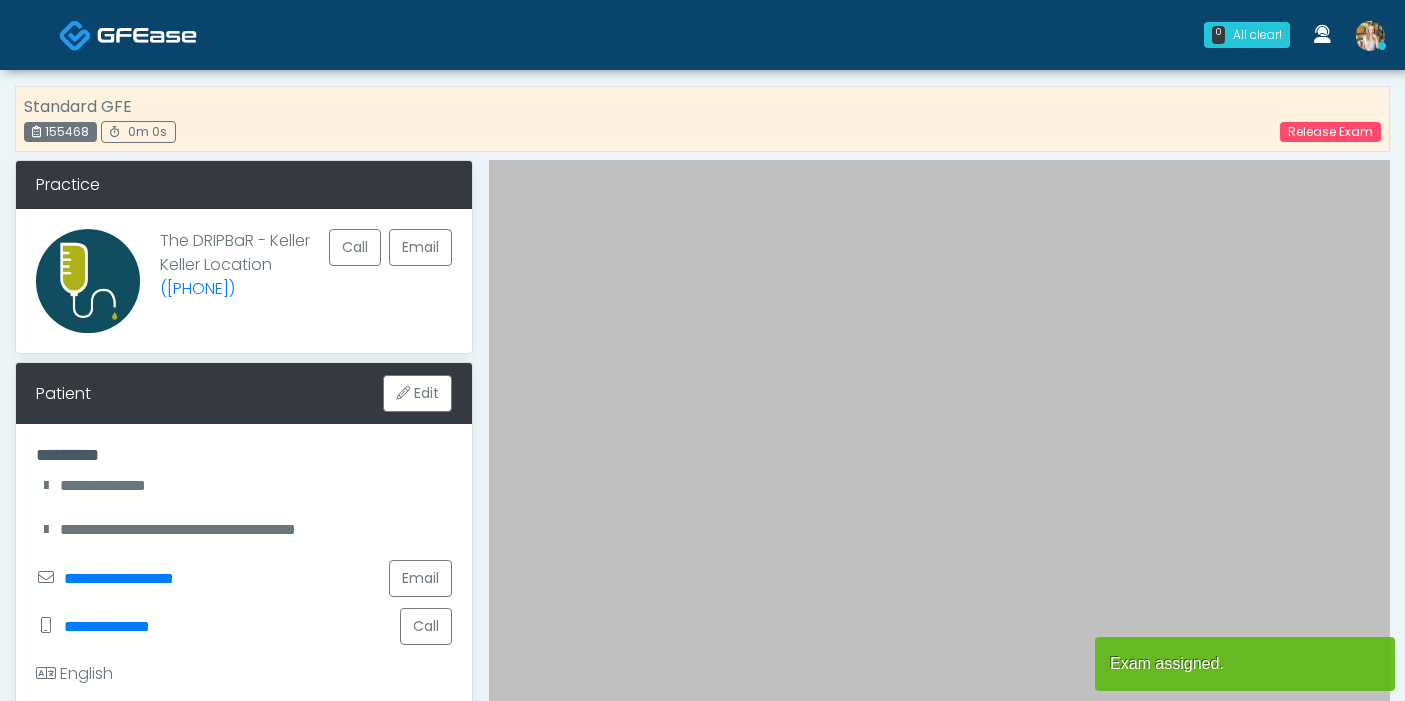 scroll, scrollTop: 0, scrollLeft: 0, axis: both 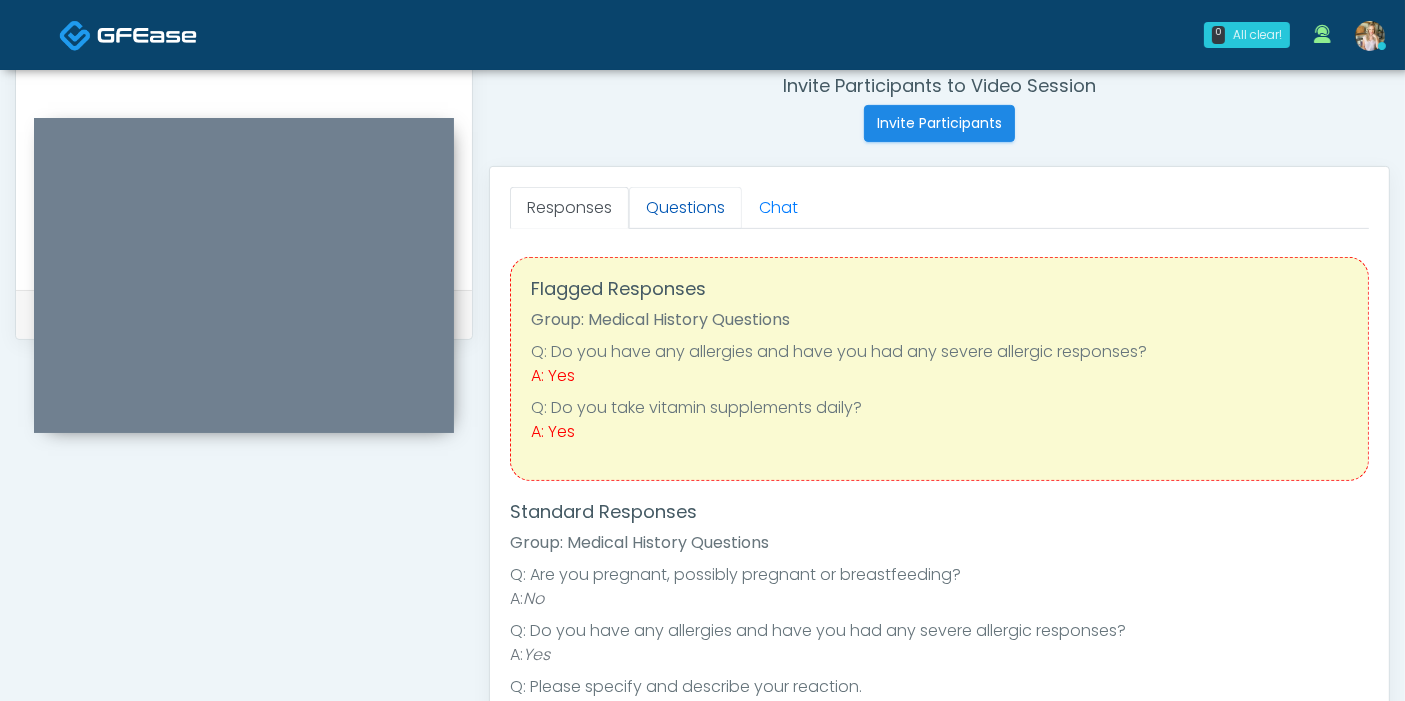 click on "Questions" at bounding box center (685, 208) 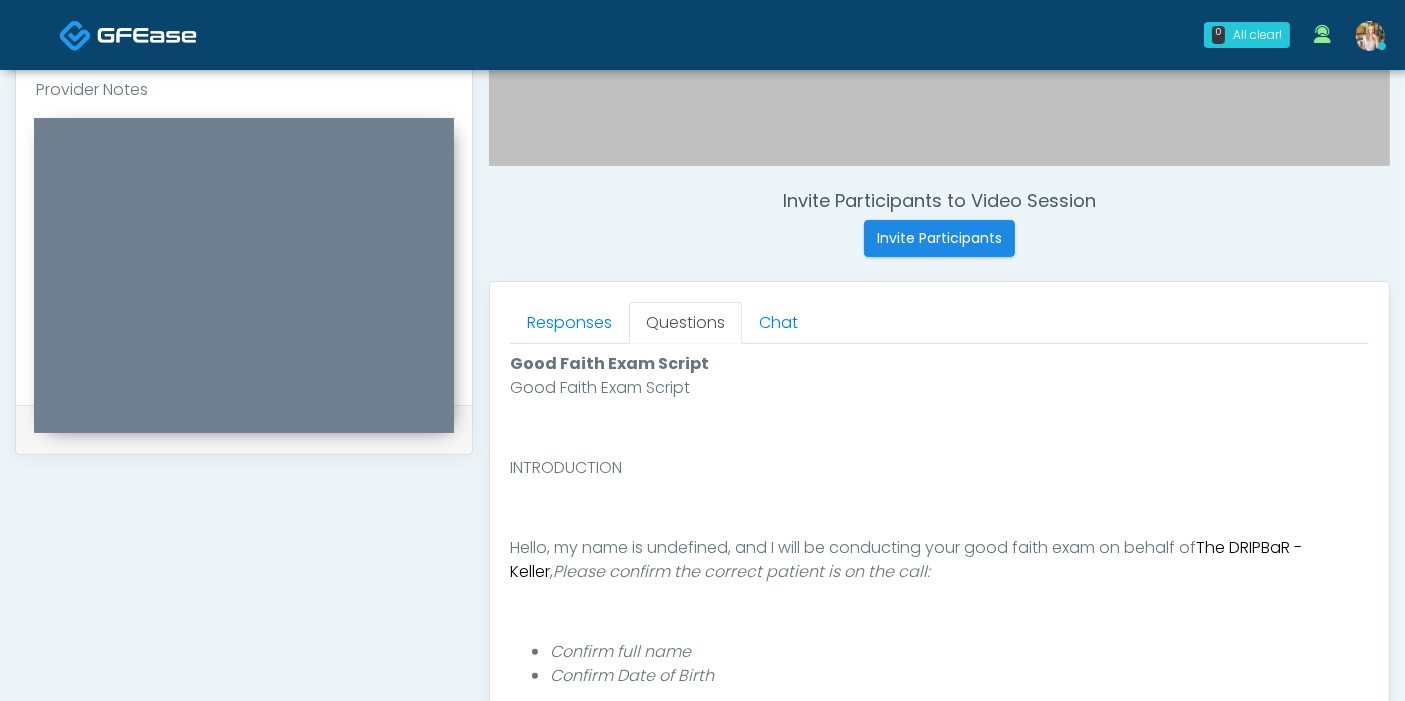scroll, scrollTop: 777, scrollLeft: 0, axis: vertical 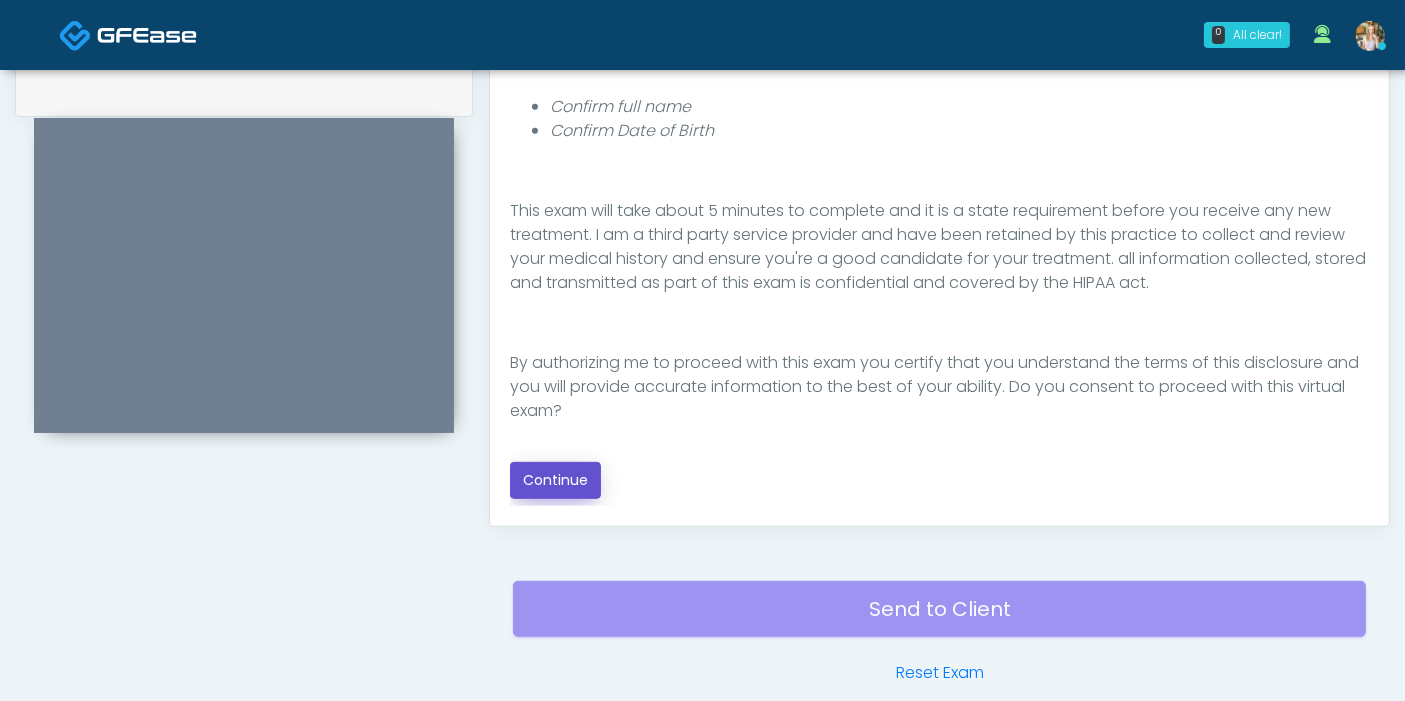 click on "Continue" at bounding box center [555, 480] 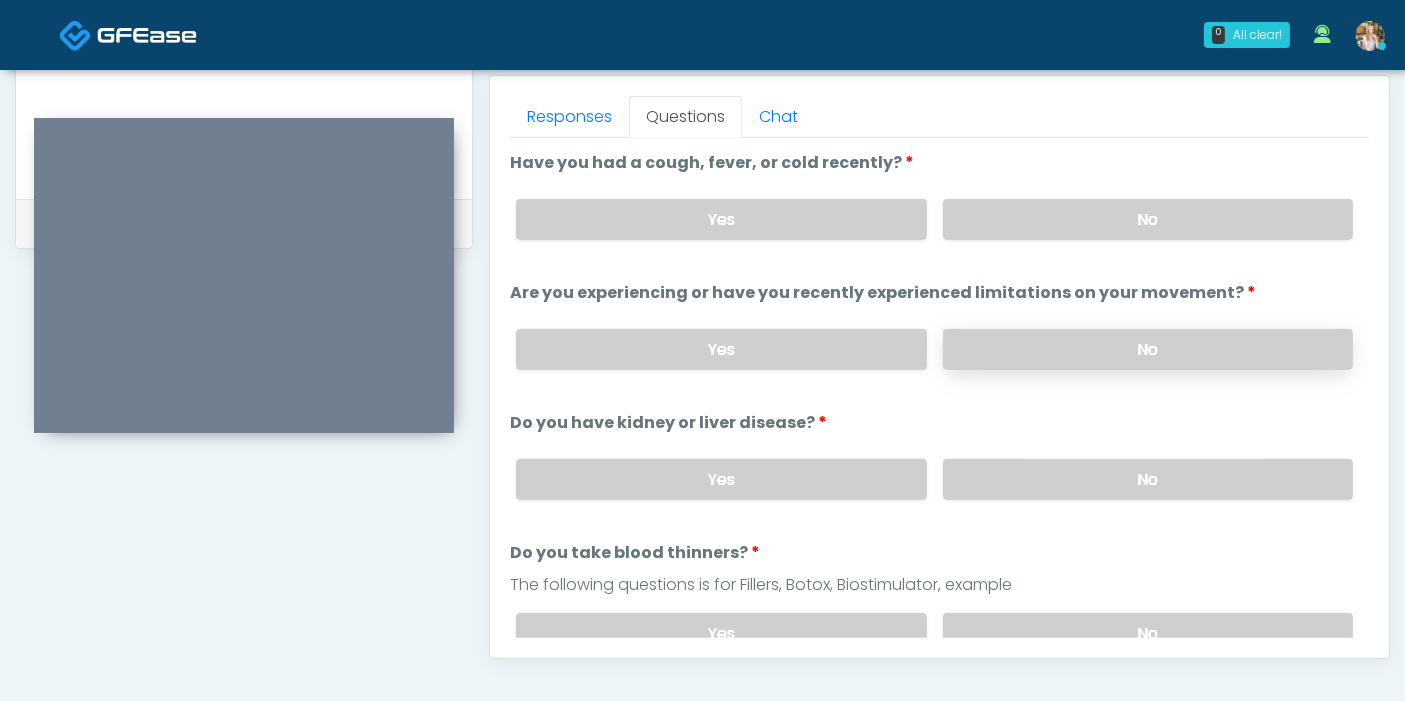 scroll, scrollTop: 757, scrollLeft: 0, axis: vertical 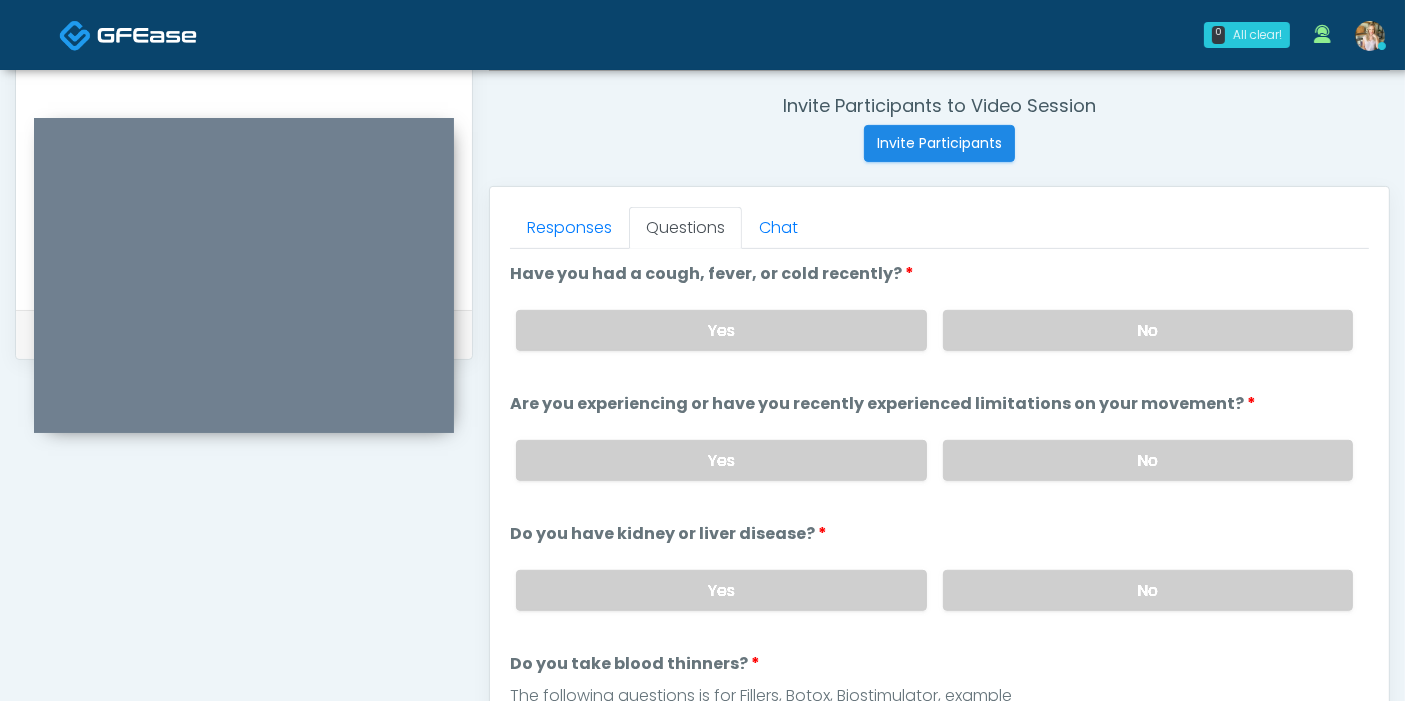 click on "Yes
No" at bounding box center [934, 330] 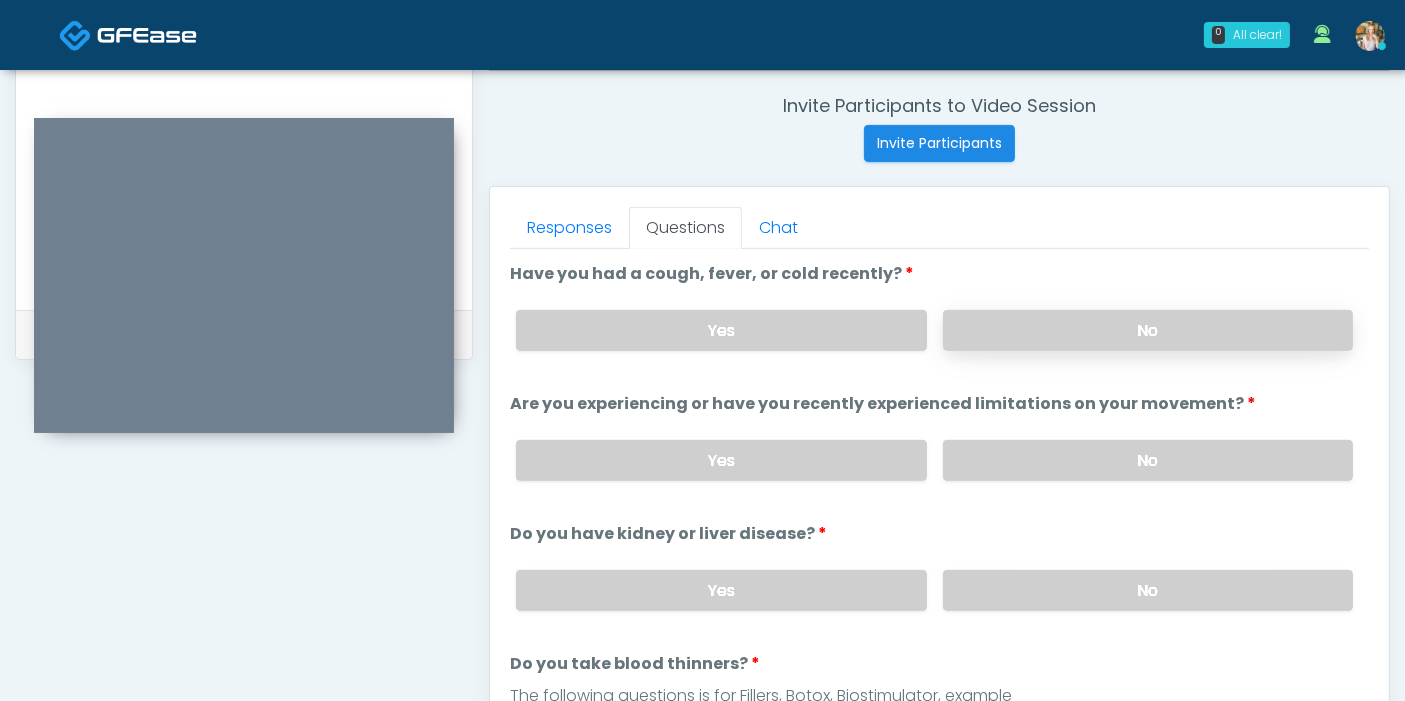 click on "No" at bounding box center (1148, 330) 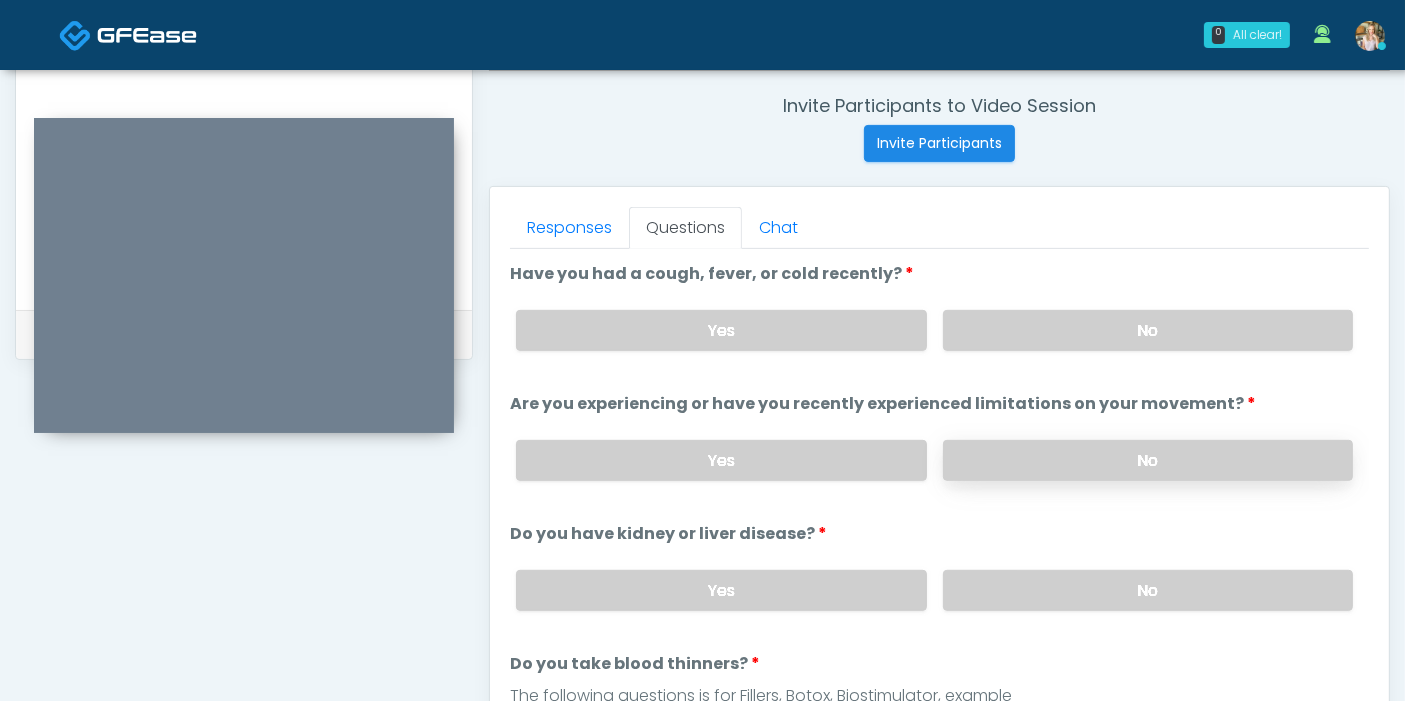 click on "No" at bounding box center (1148, 460) 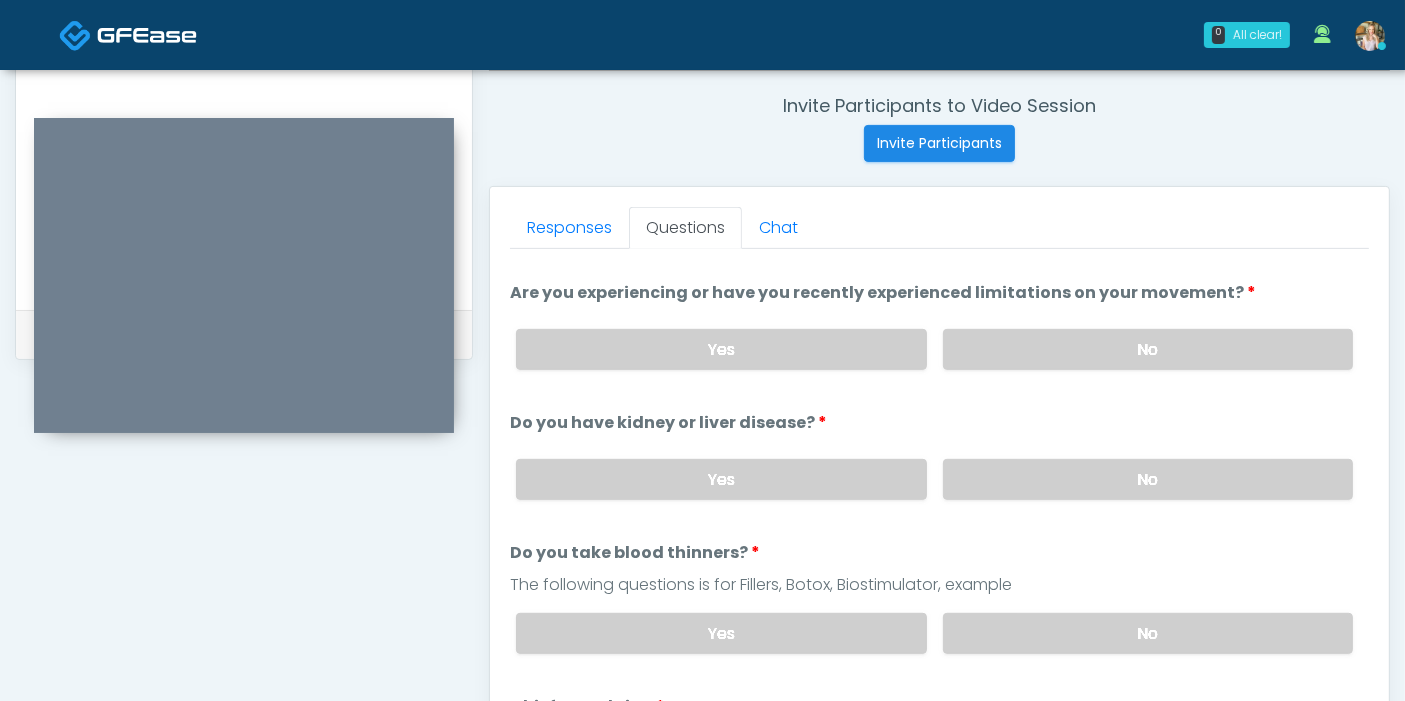 scroll, scrollTop: 222, scrollLeft: 0, axis: vertical 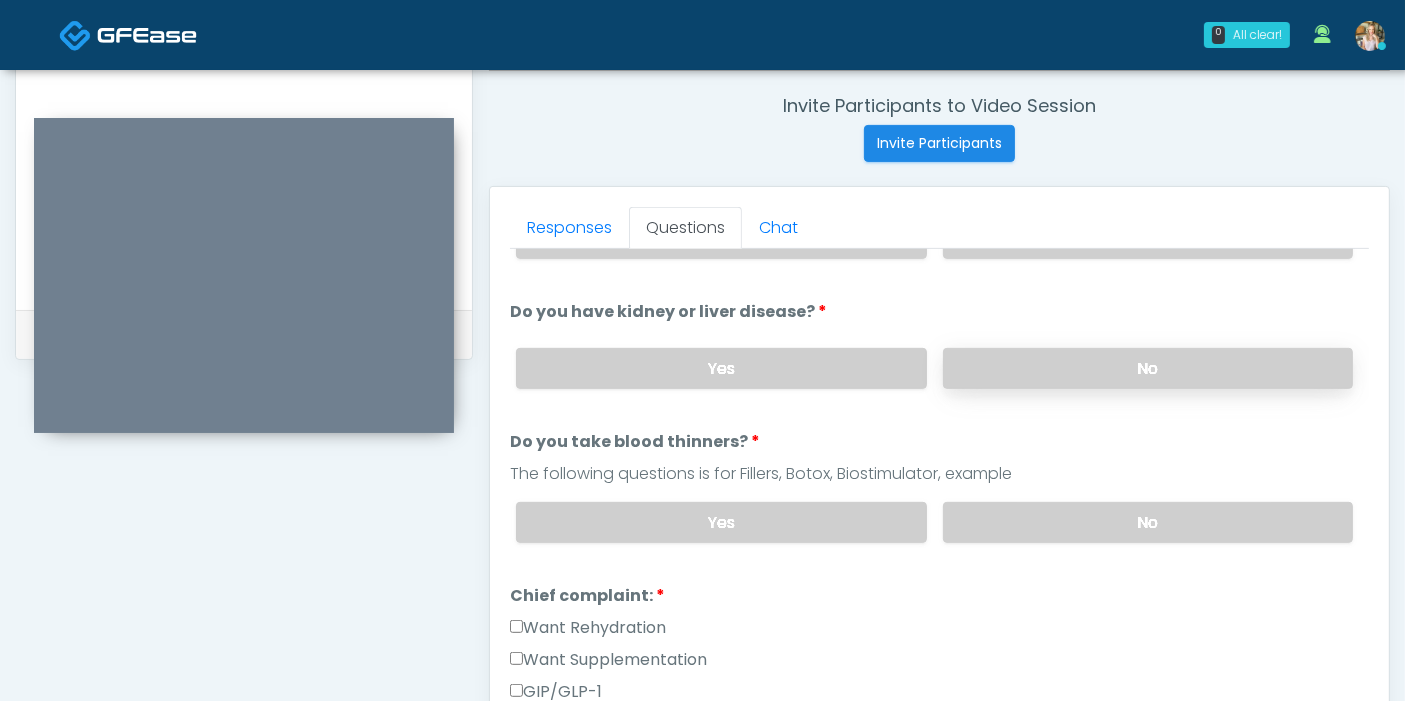 click on "No" at bounding box center [1148, 368] 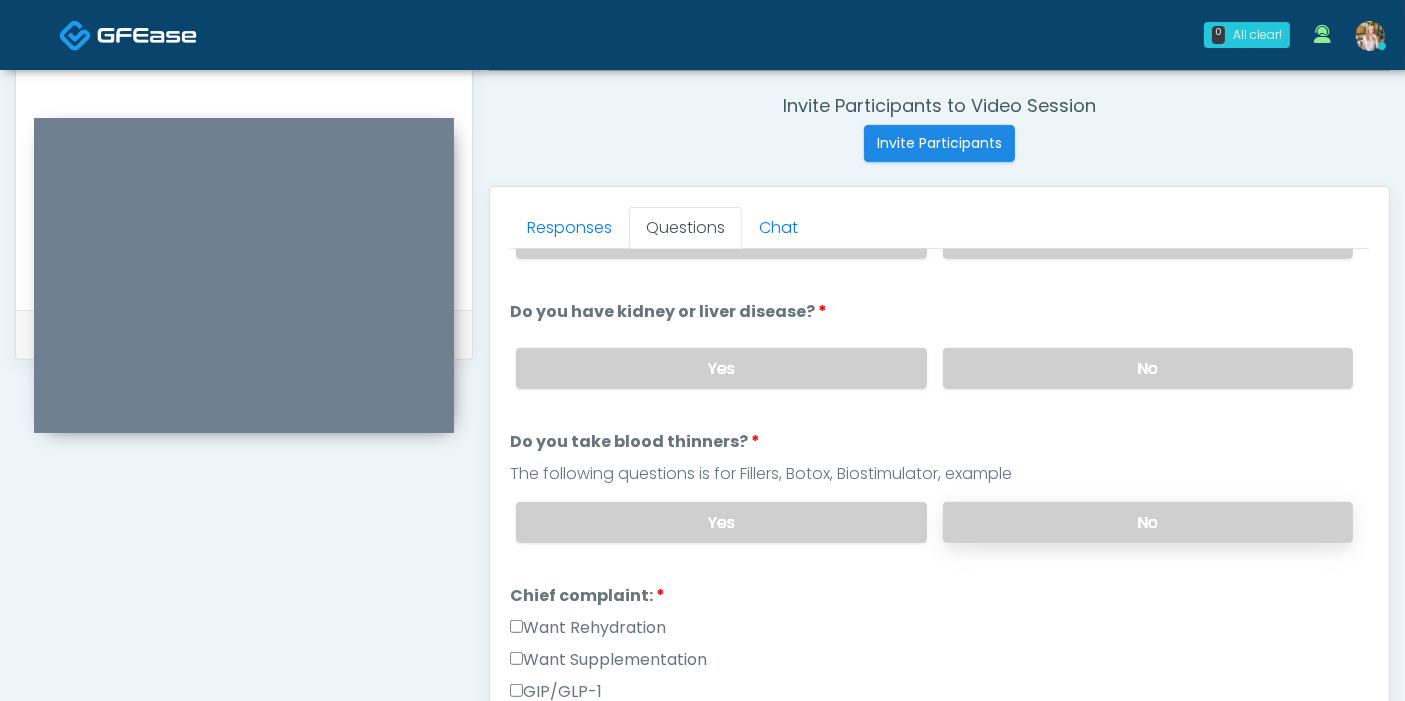 click on "No" at bounding box center (1148, 522) 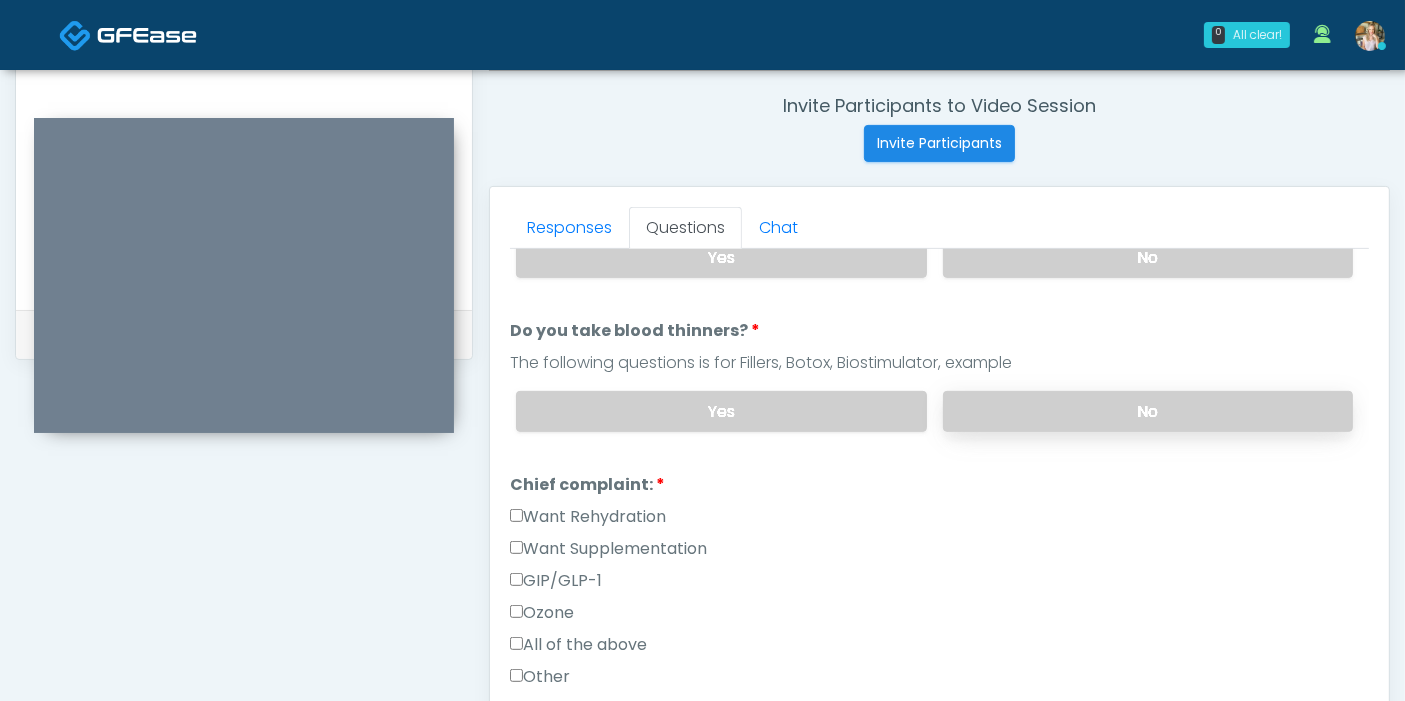 scroll, scrollTop: 444, scrollLeft: 0, axis: vertical 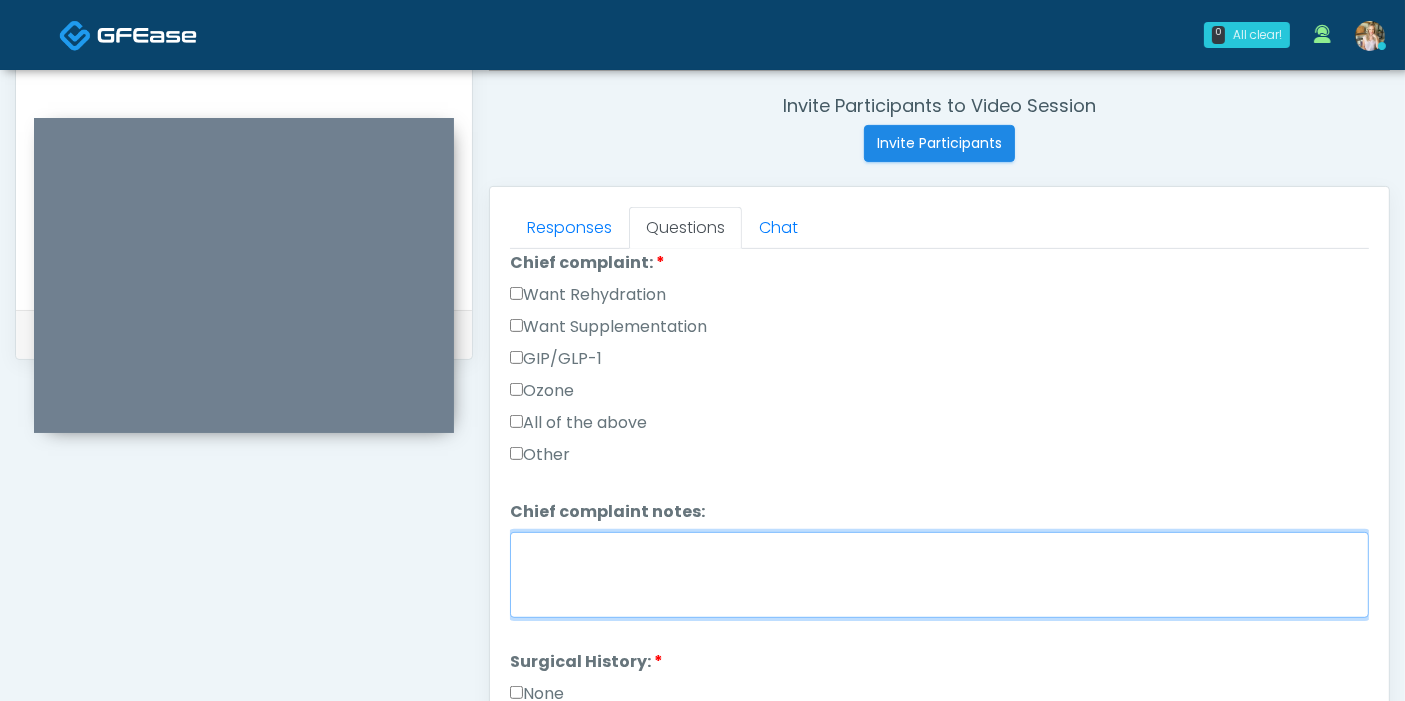 click on "Chief complaint notes:" at bounding box center [939, 575] 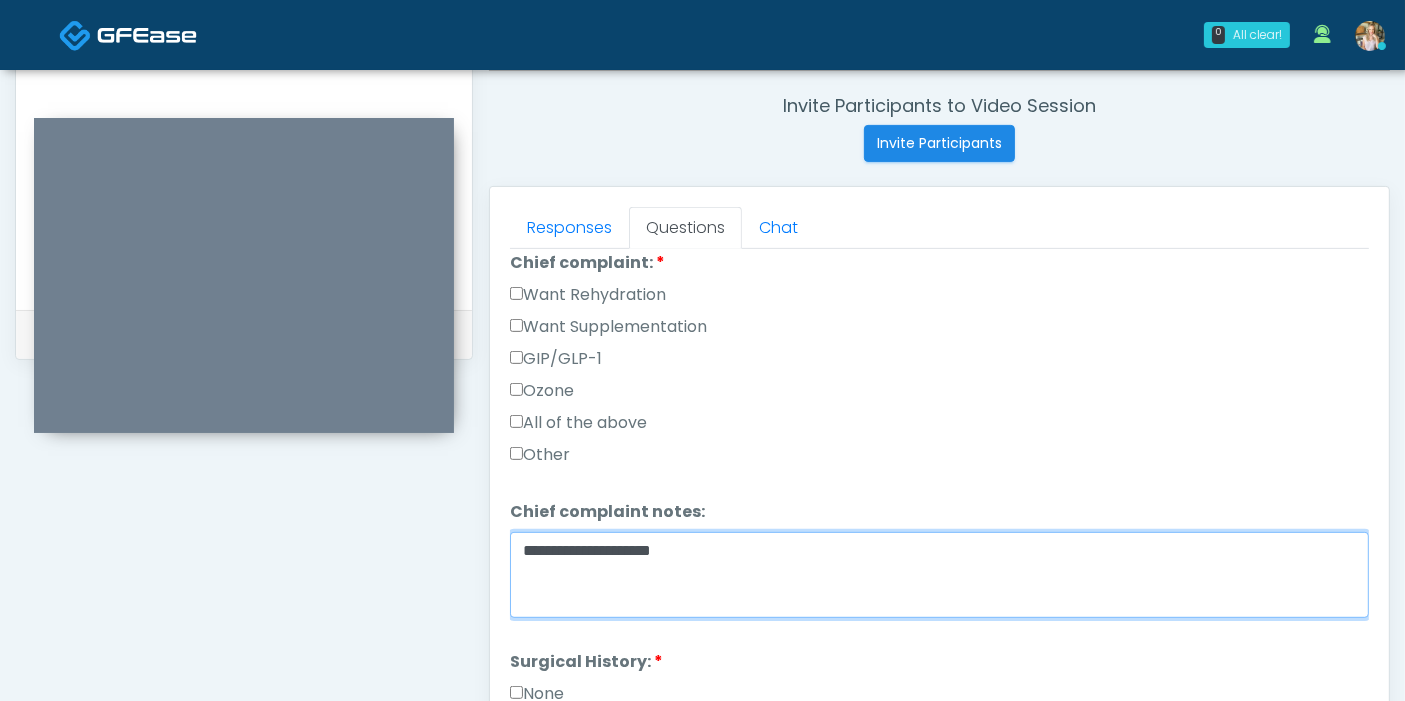 type on "**********" 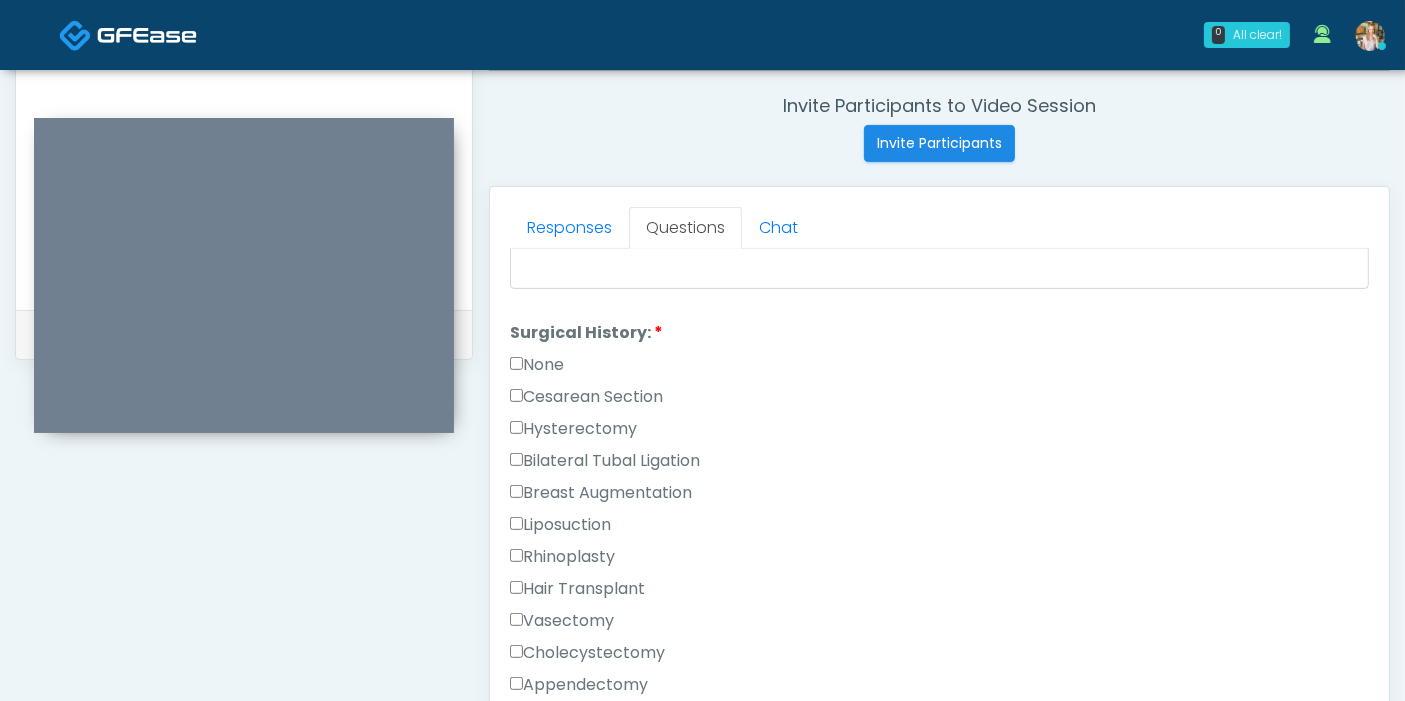 scroll, scrollTop: 888, scrollLeft: 0, axis: vertical 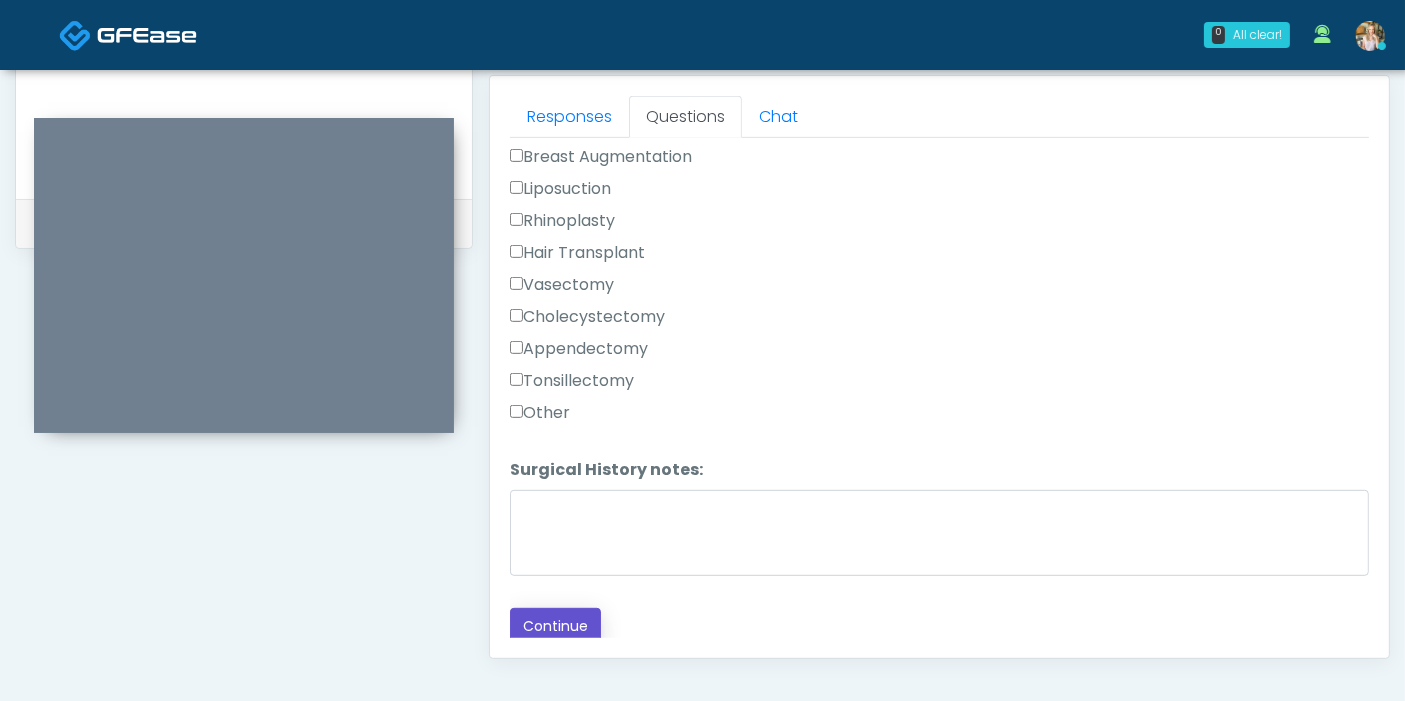 click on "Continue" at bounding box center [555, 626] 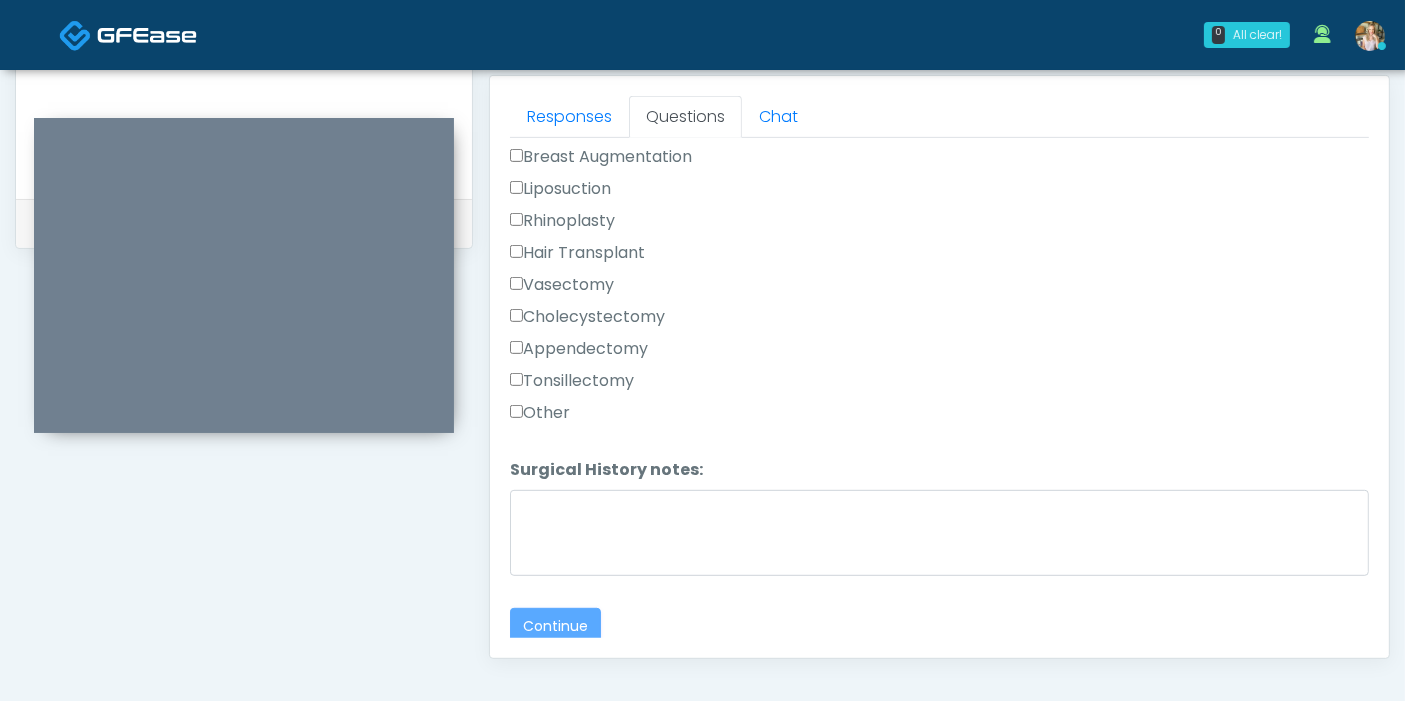 scroll, scrollTop: 1090, scrollLeft: 0, axis: vertical 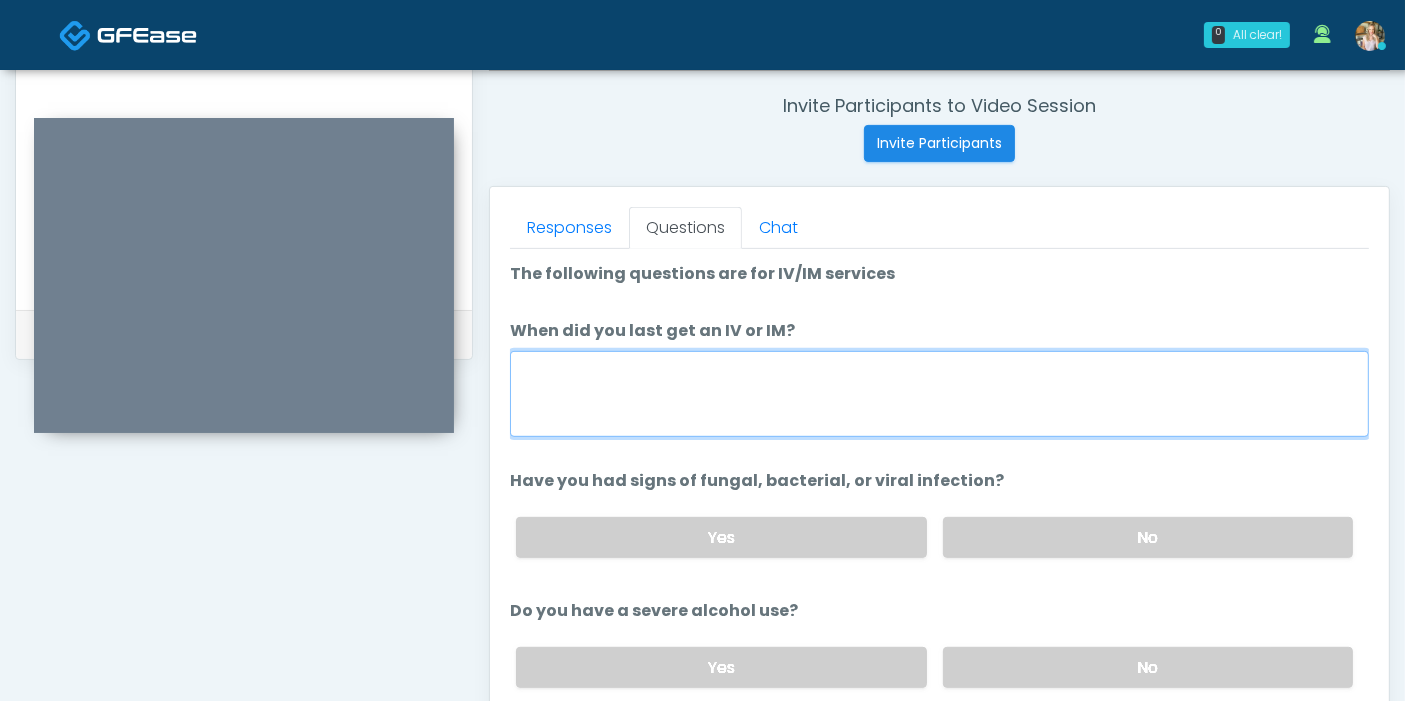 click on "When did you last get an IV or IM?" at bounding box center (939, 394) 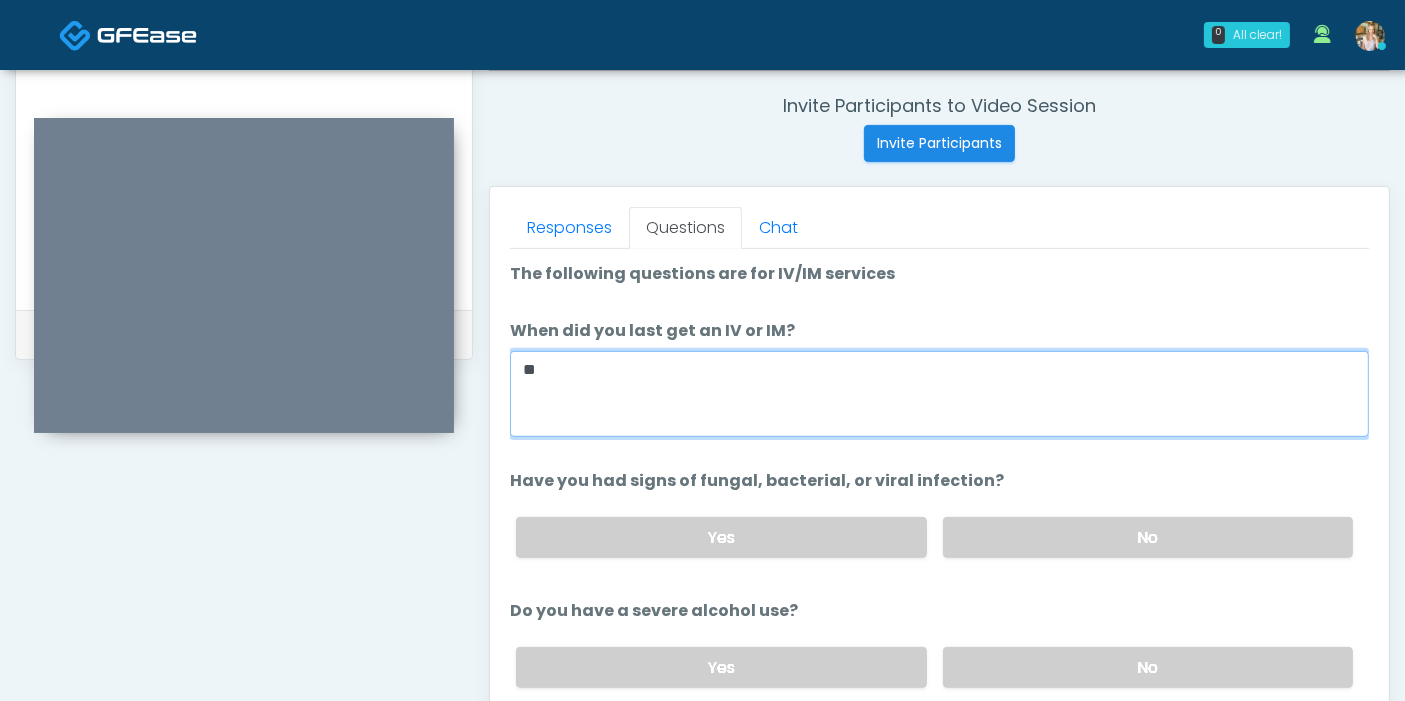 type on "*" 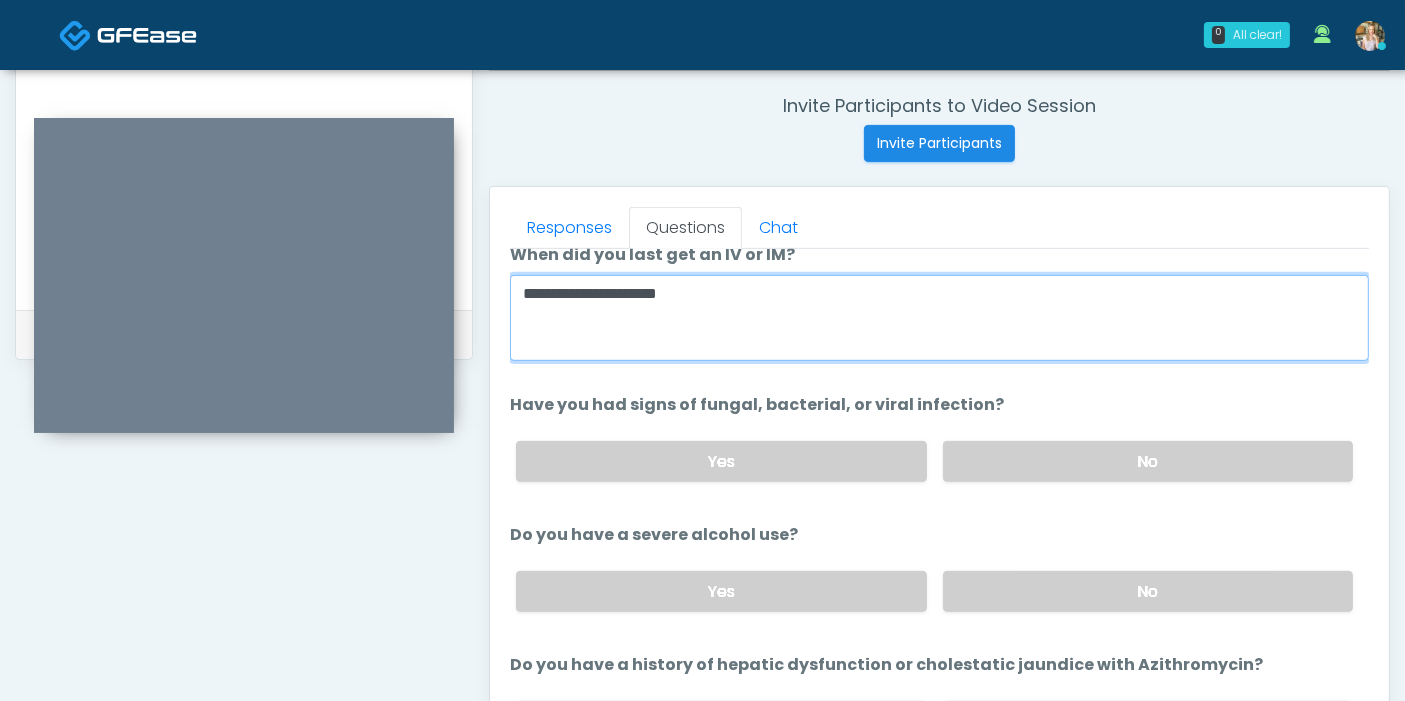 scroll, scrollTop: 111, scrollLeft: 0, axis: vertical 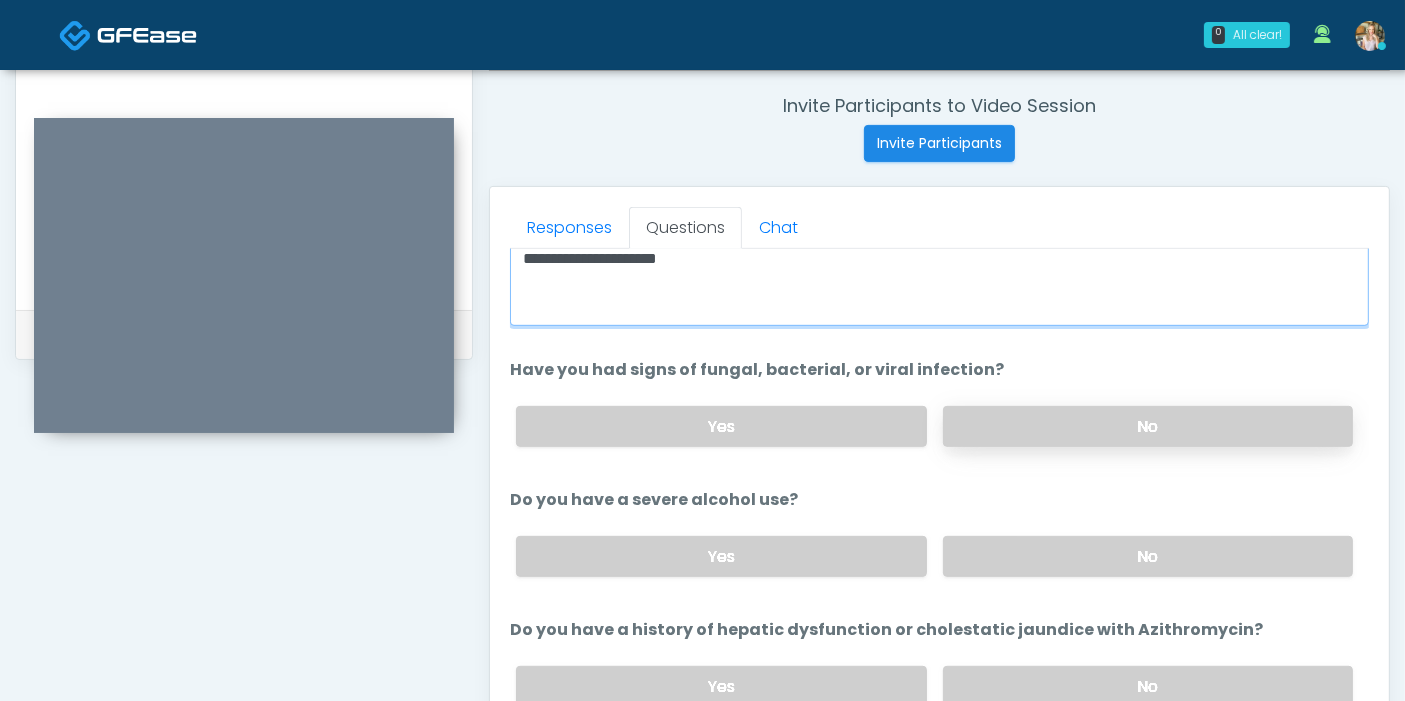 type on "**********" 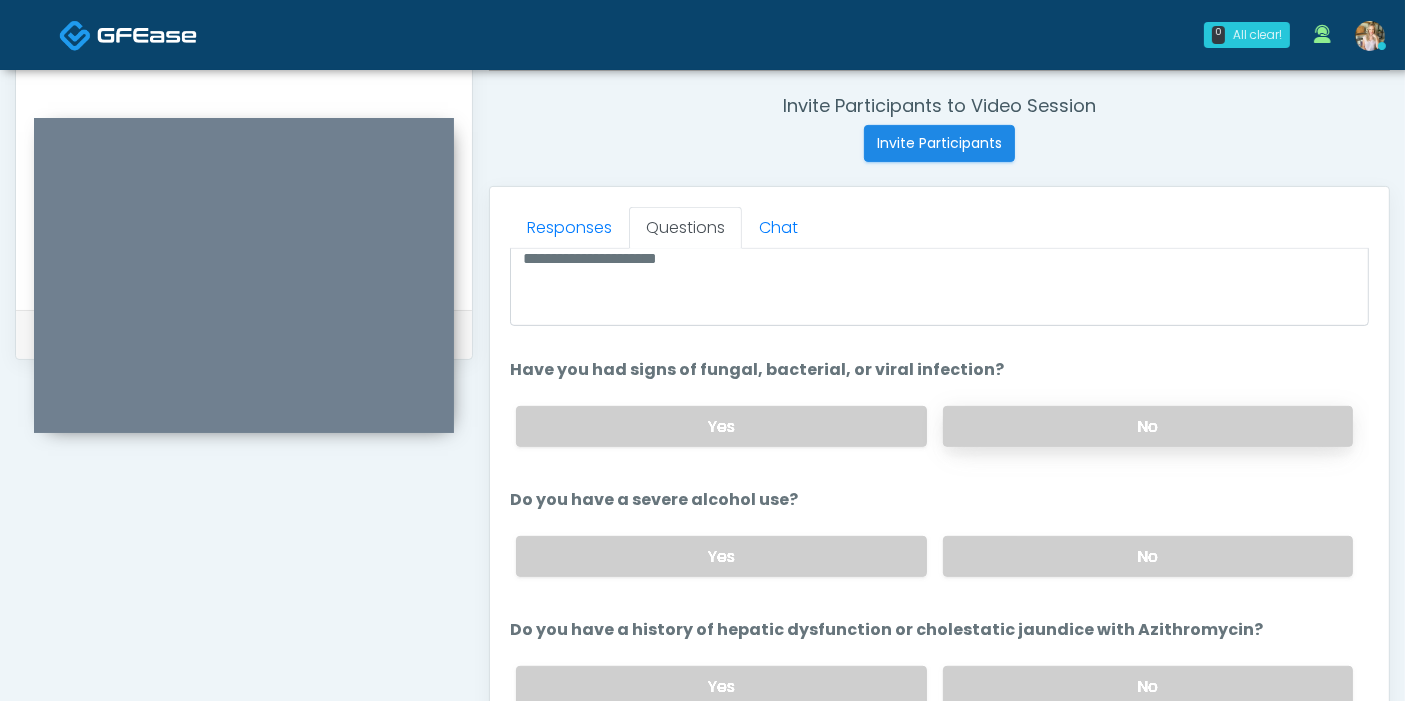 click on "No" at bounding box center (1148, 426) 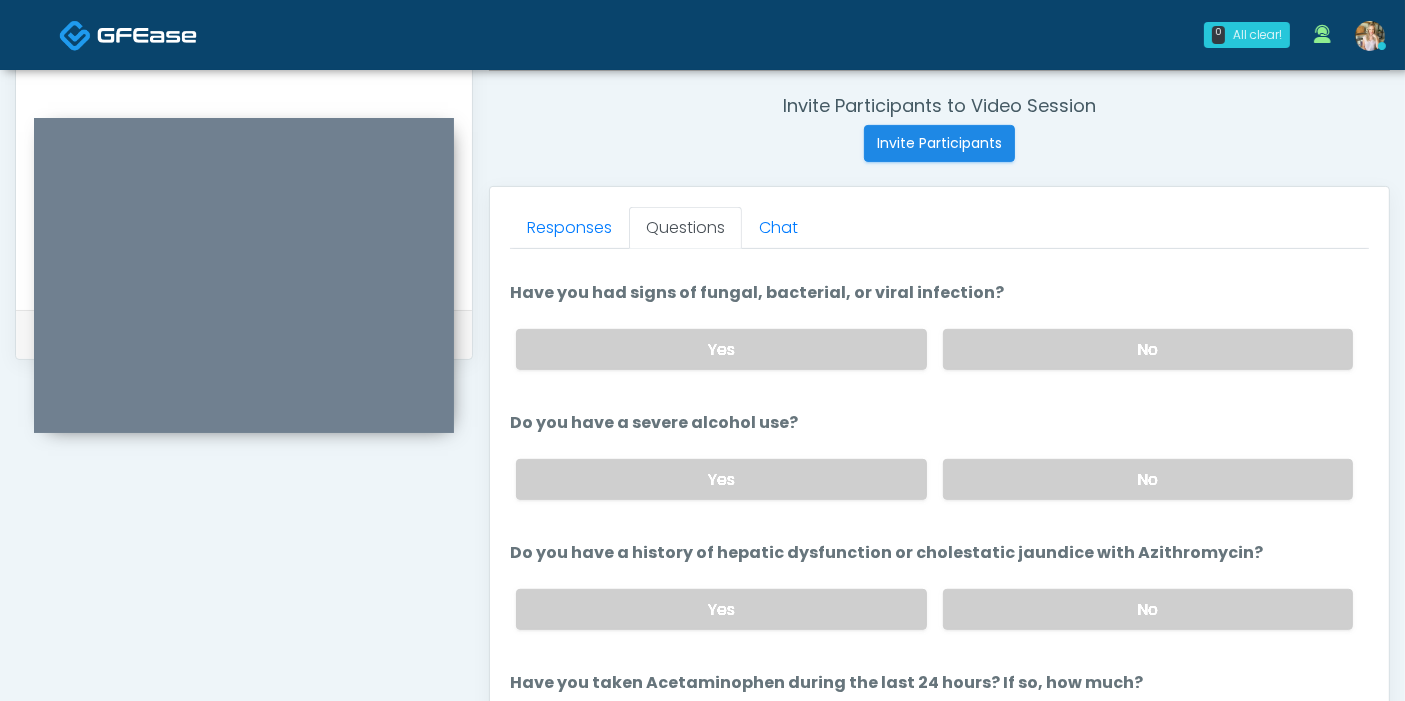 scroll, scrollTop: 222, scrollLeft: 0, axis: vertical 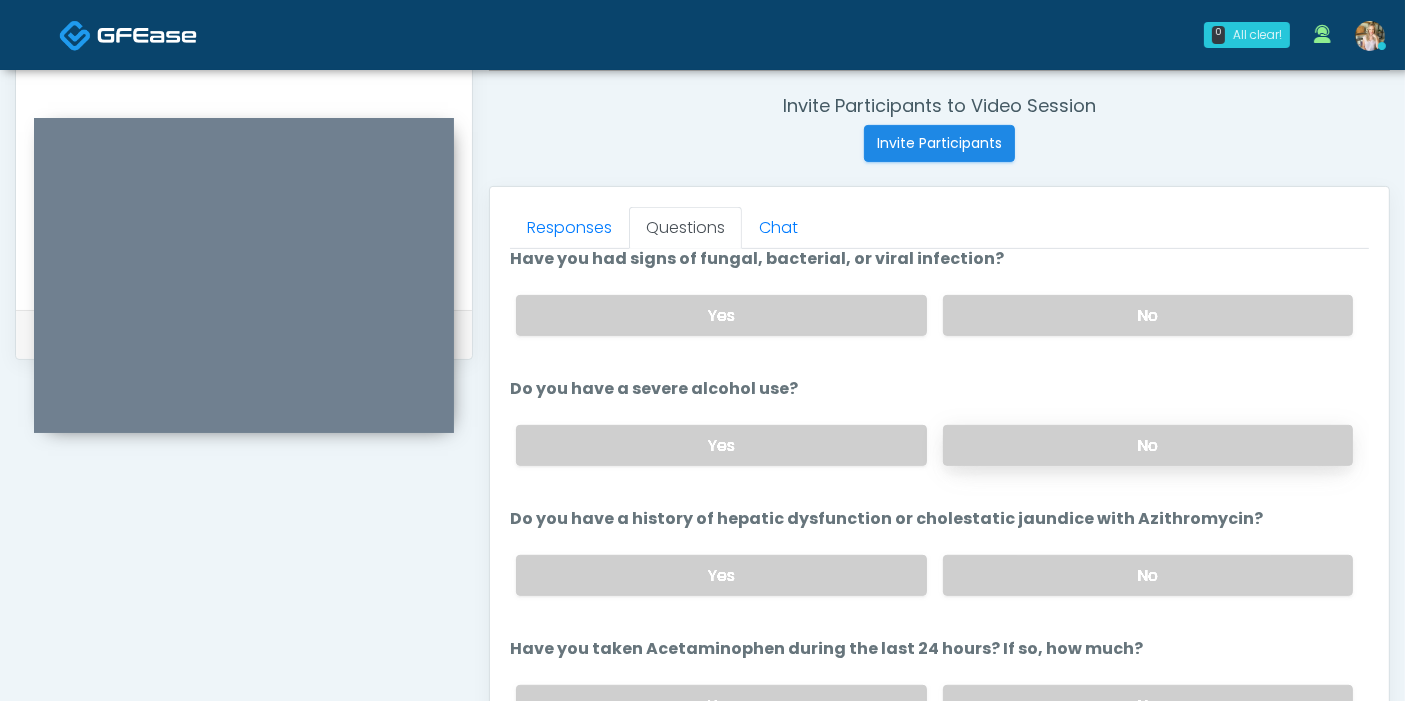click on "No" at bounding box center (1148, 445) 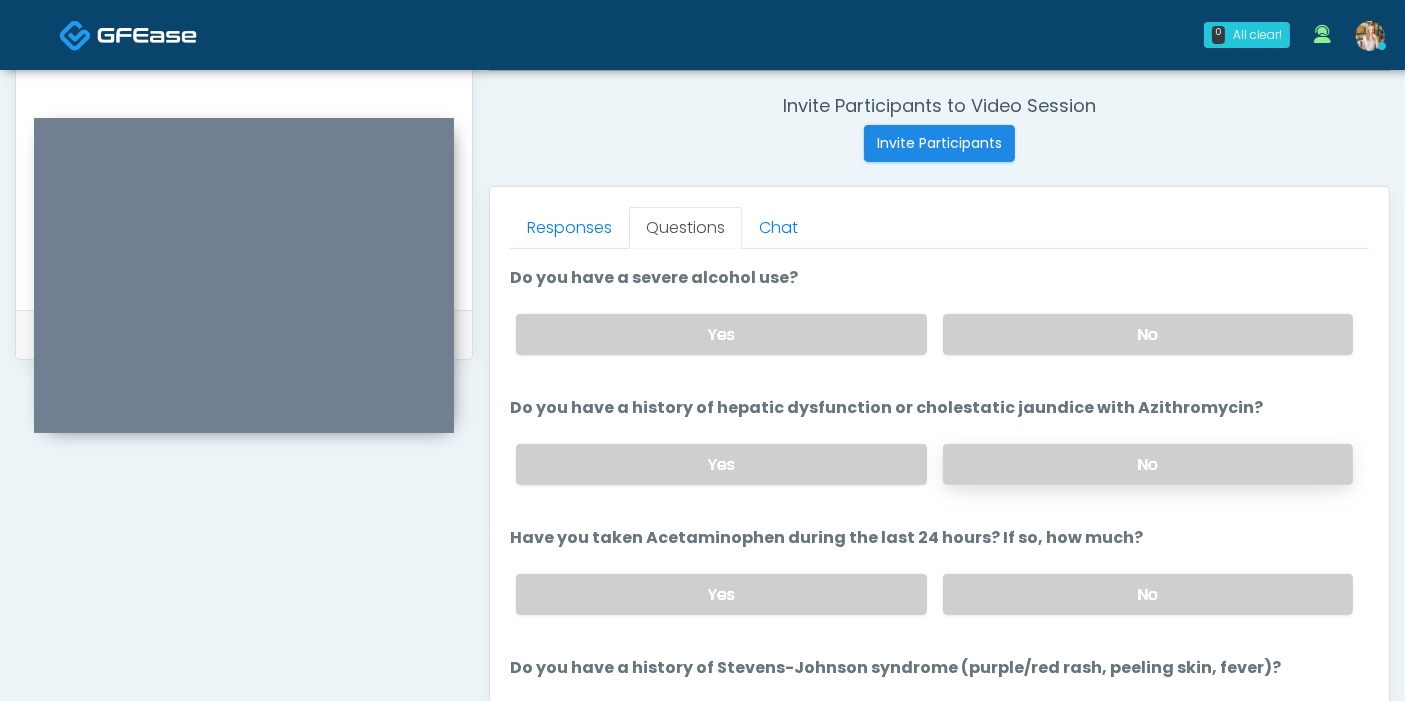 scroll, scrollTop: 444, scrollLeft: 0, axis: vertical 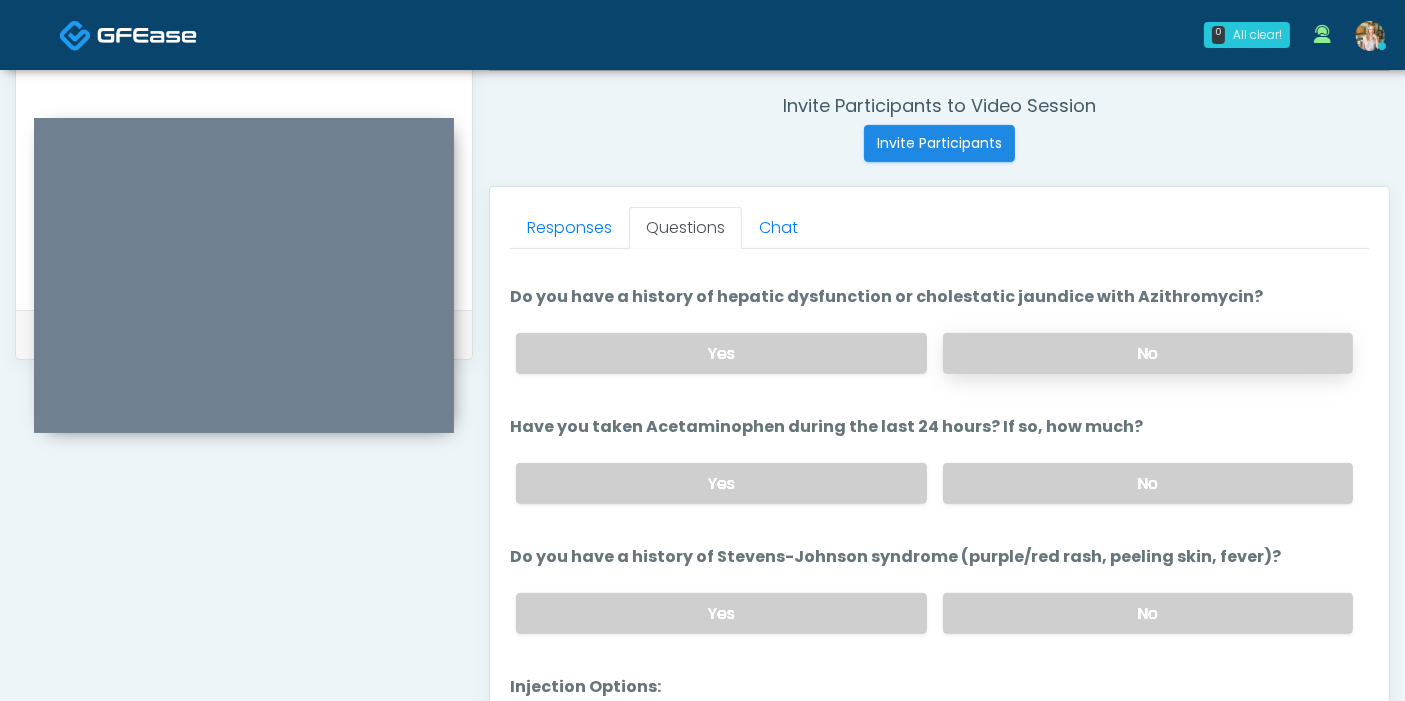 click on "No" at bounding box center [1148, 353] 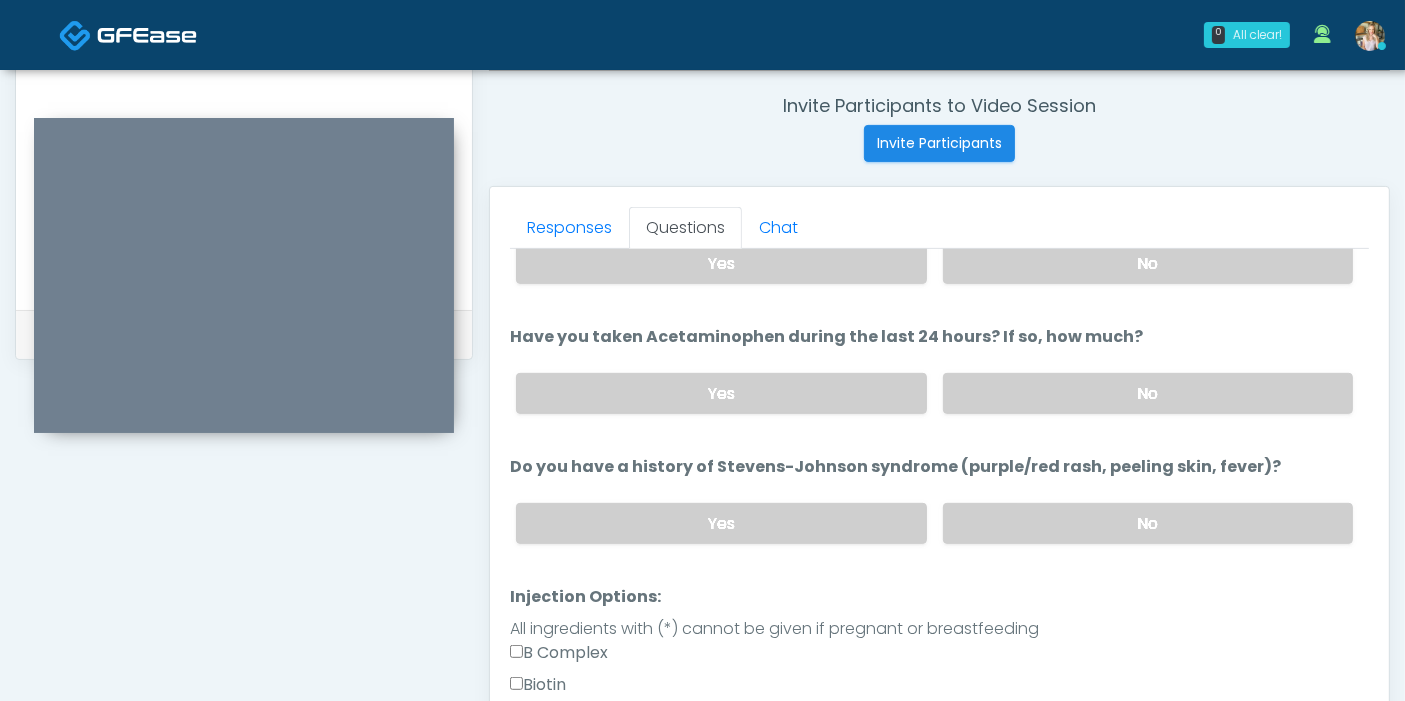 scroll, scrollTop: 555, scrollLeft: 0, axis: vertical 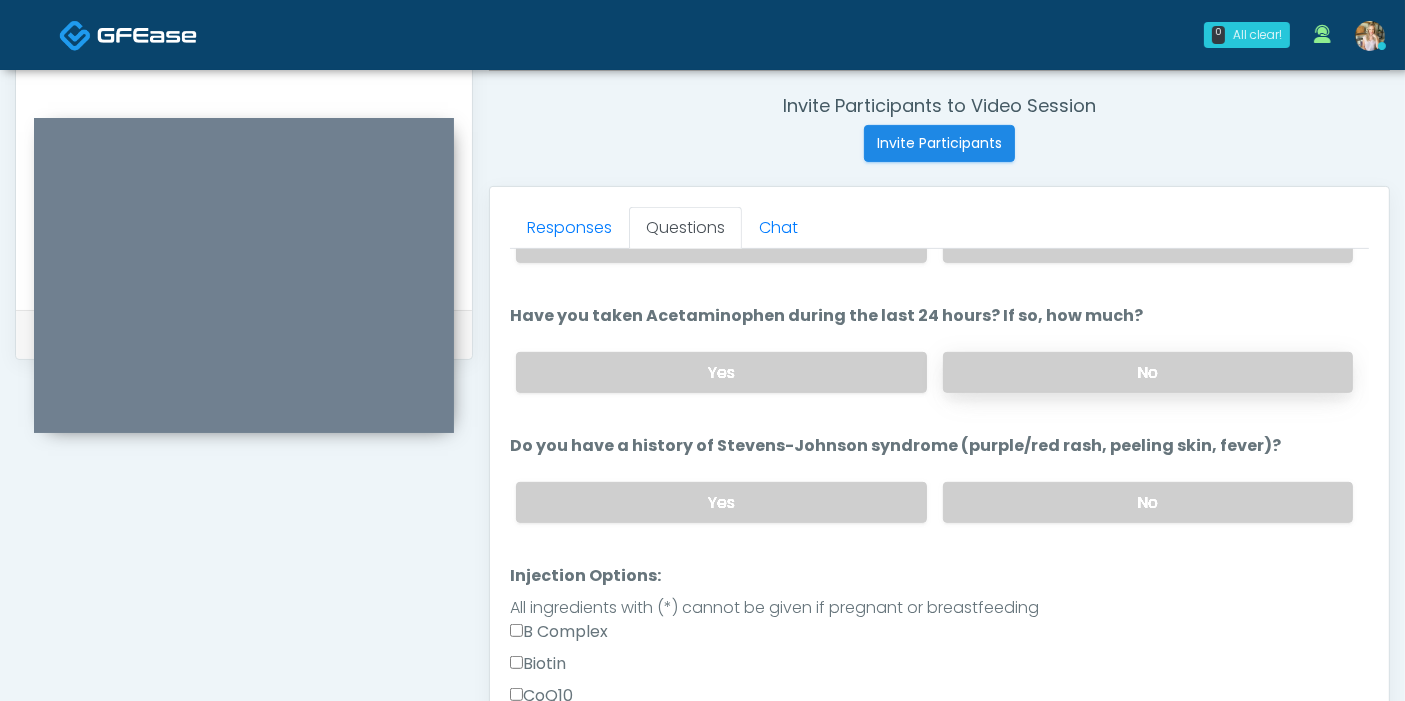 click on "No" at bounding box center [1148, 372] 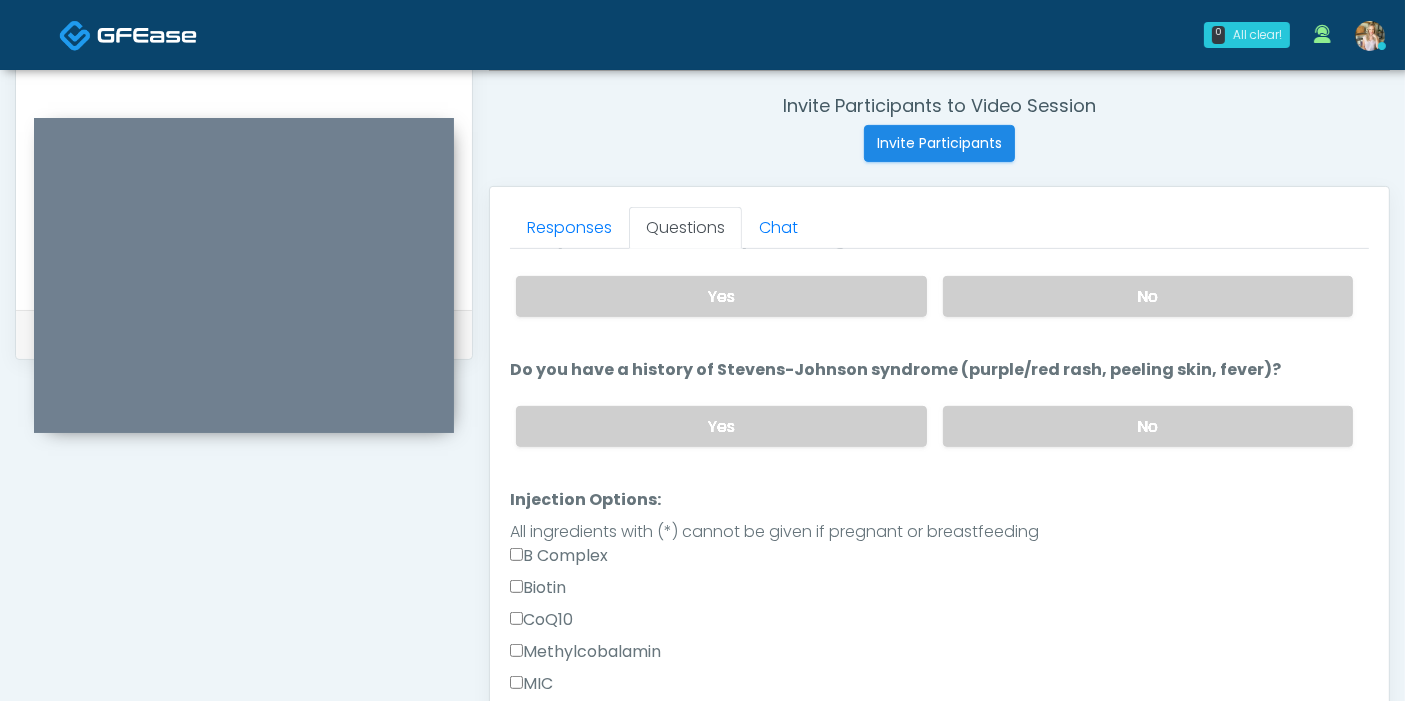scroll, scrollTop: 666, scrollLeft: 0, axis: vertical 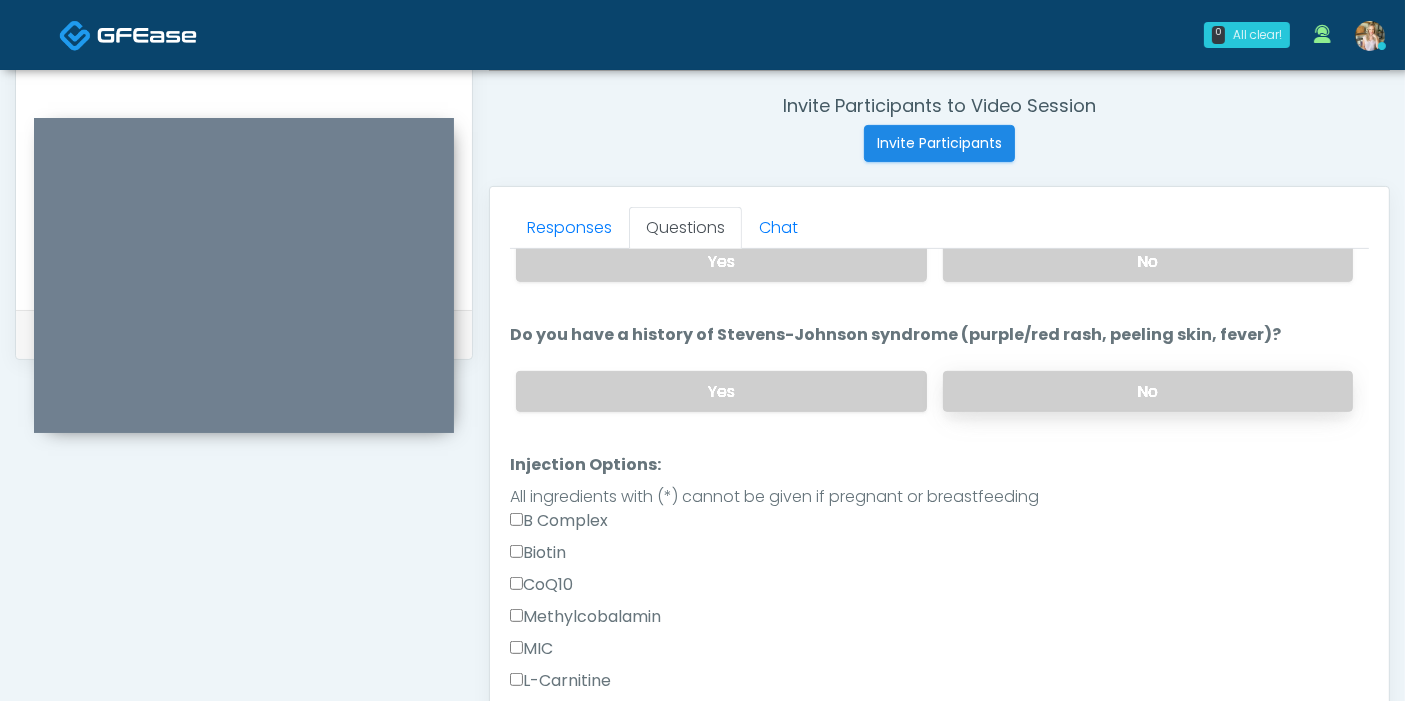 click on "No" at bounding box center [1148, 391] 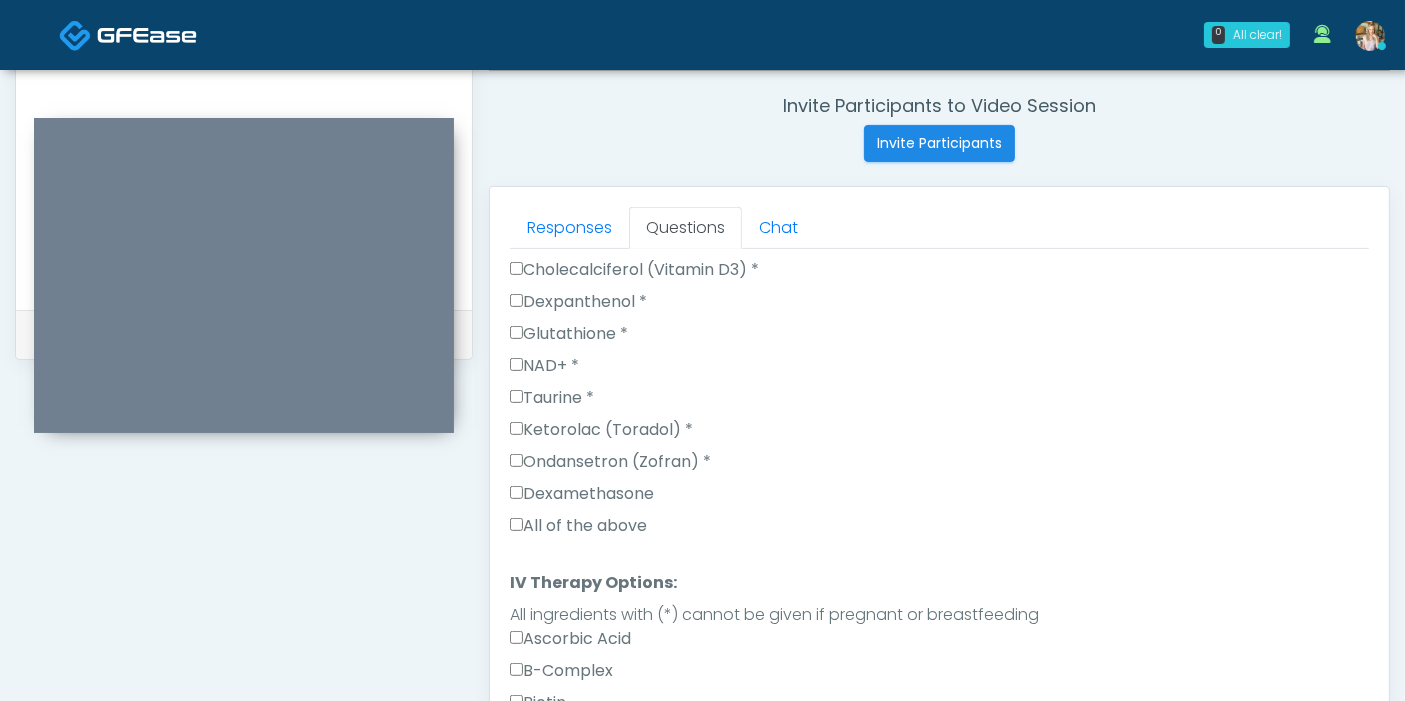 scroll, scrollTop: 1444, scrollLeft: 0, axis: vertical 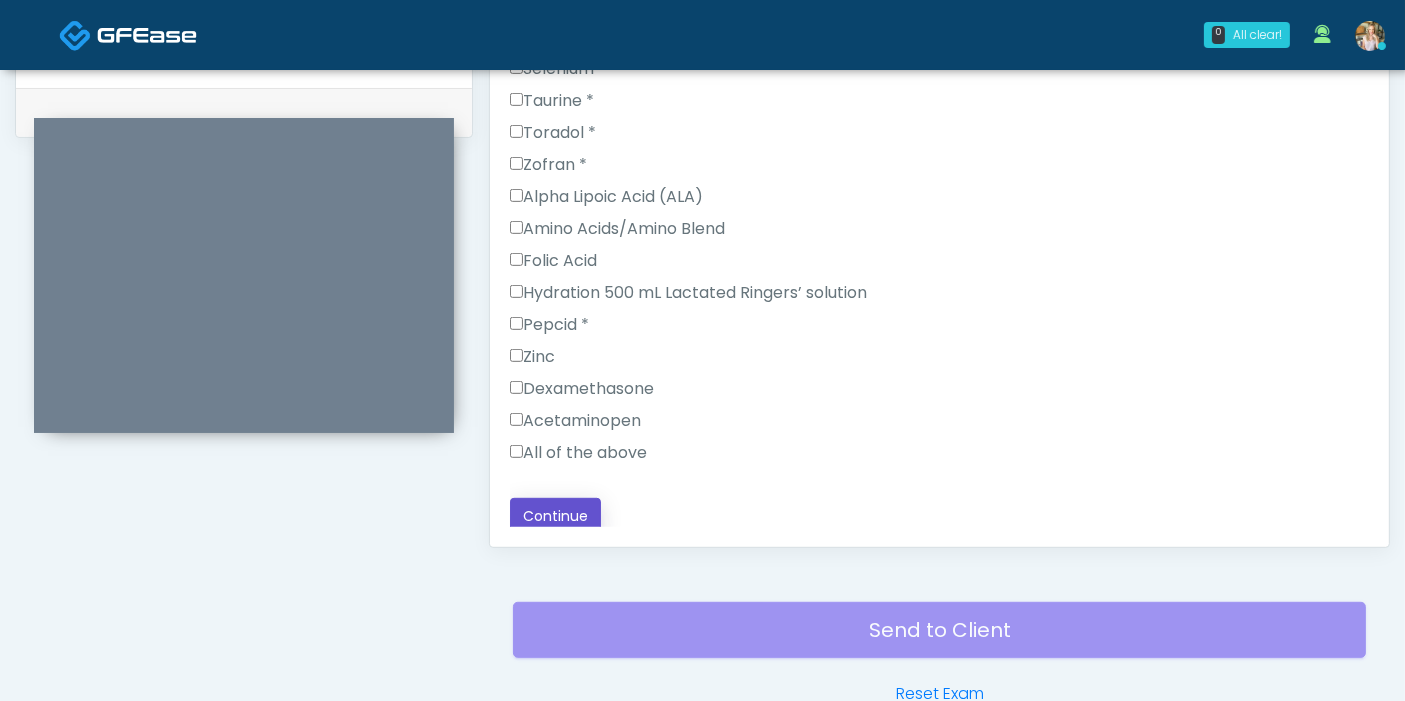 click on "Continue" at bounding box center [555, 516] 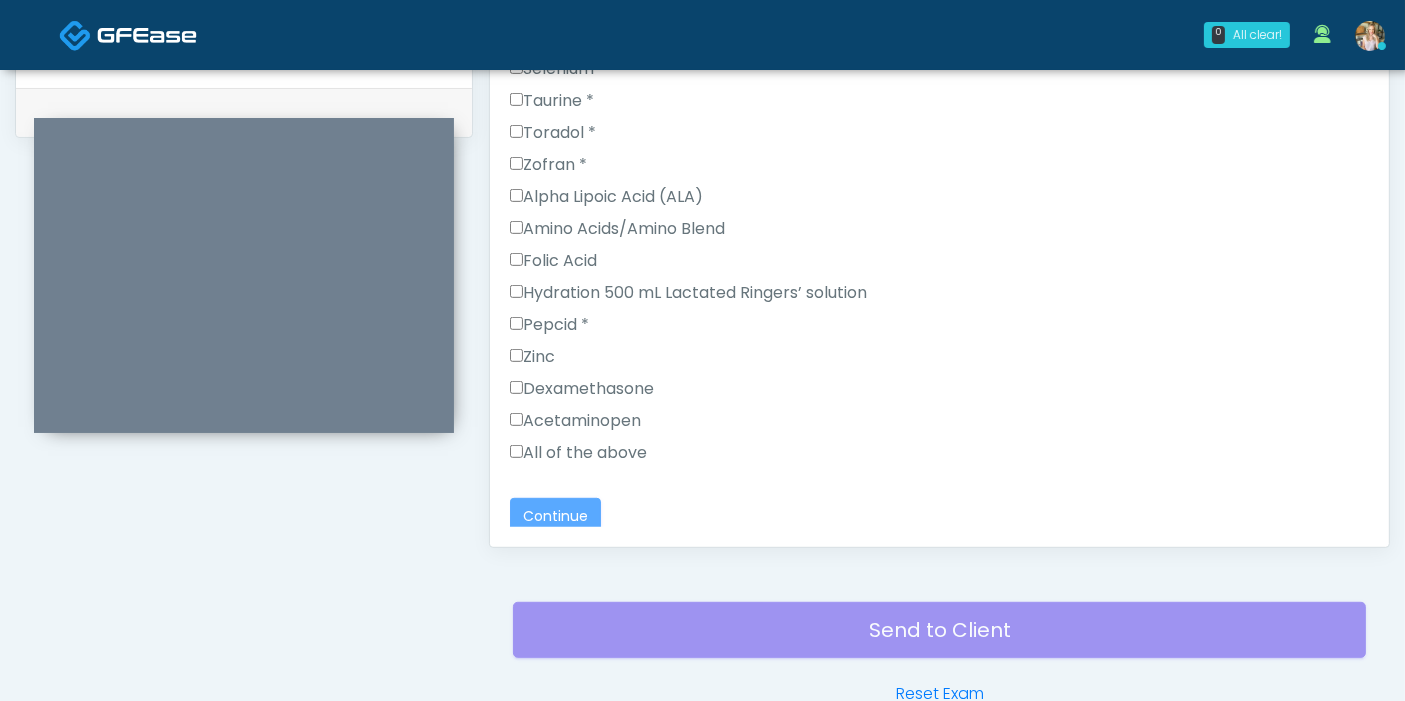 scroll, scrollTop: 1090, scrollLeft: 0, axis: vertical 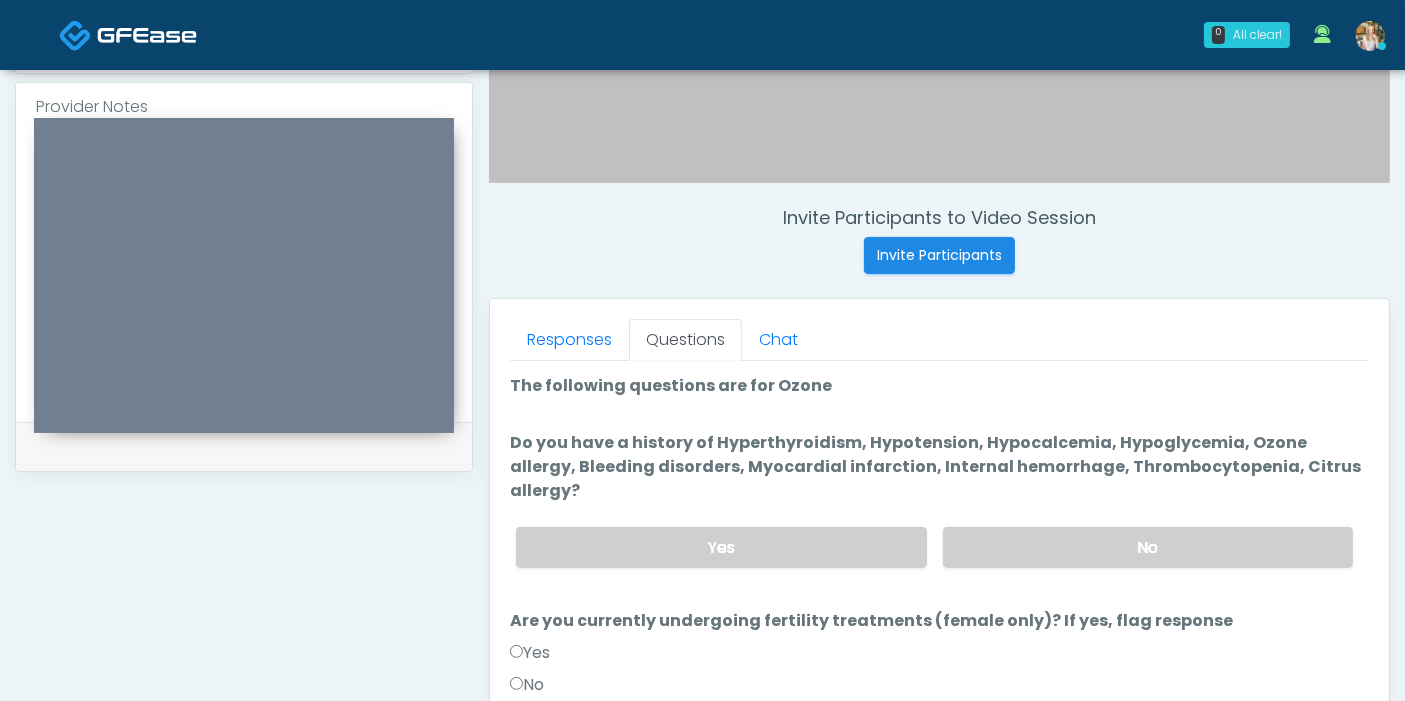 click on "The following questions are for Ozone
The following questions are for Ozone" at bounding box center [939, 390] 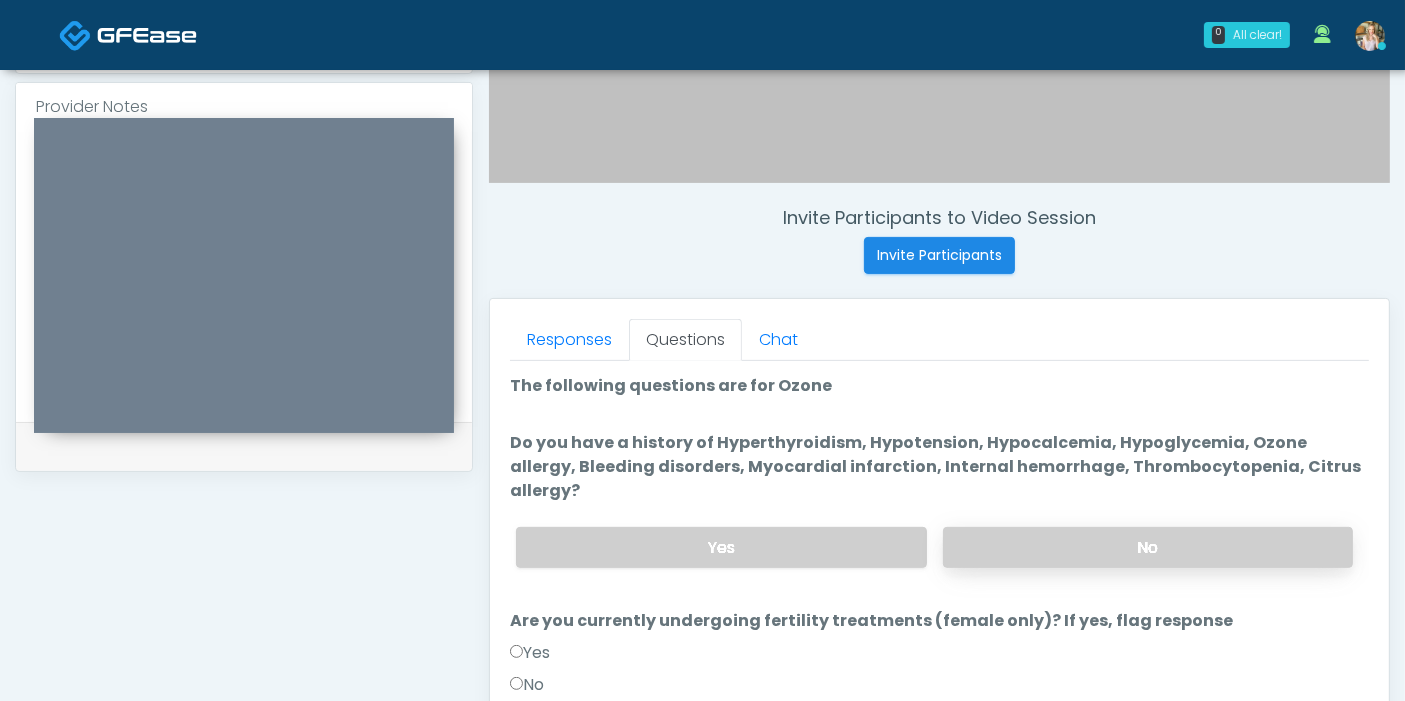 click on "No" at bounding box center (1148, 547) 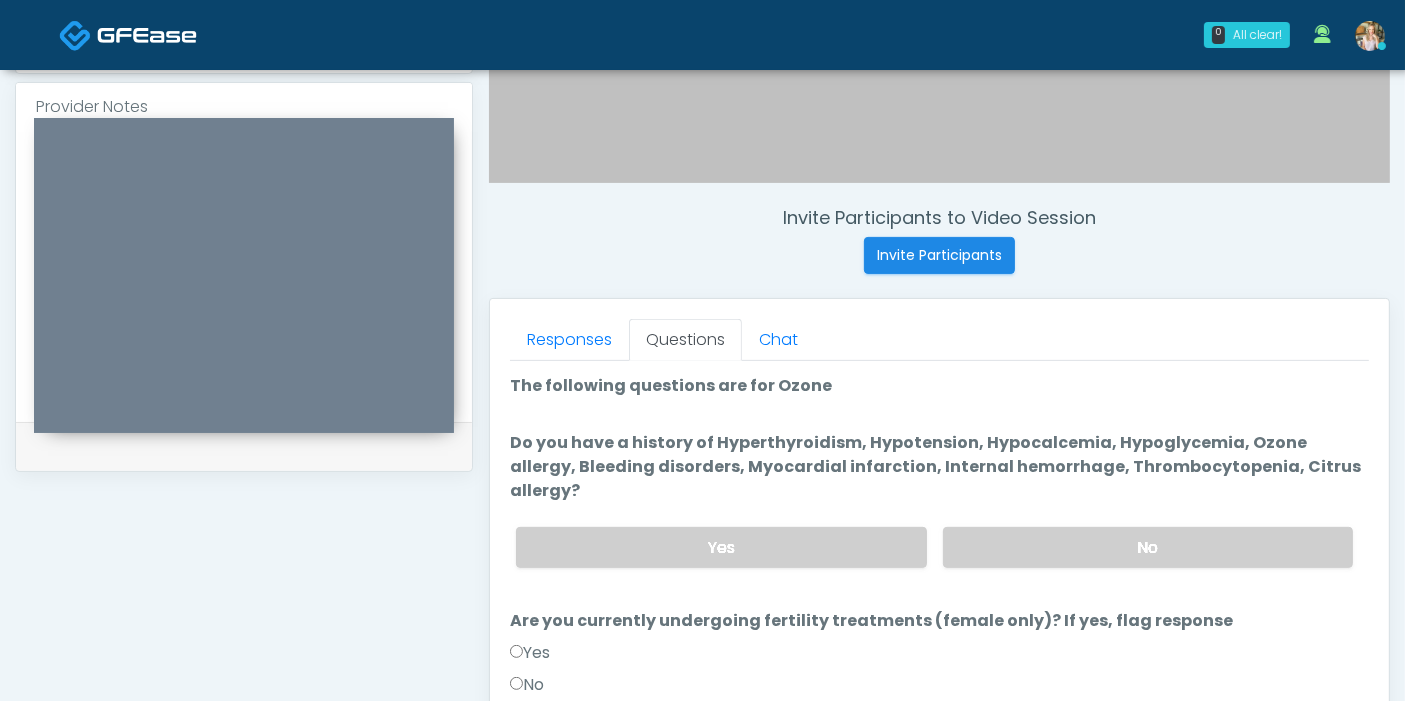 scroll, scrollTop: 111, scrollLeft: 0, axis: vertical 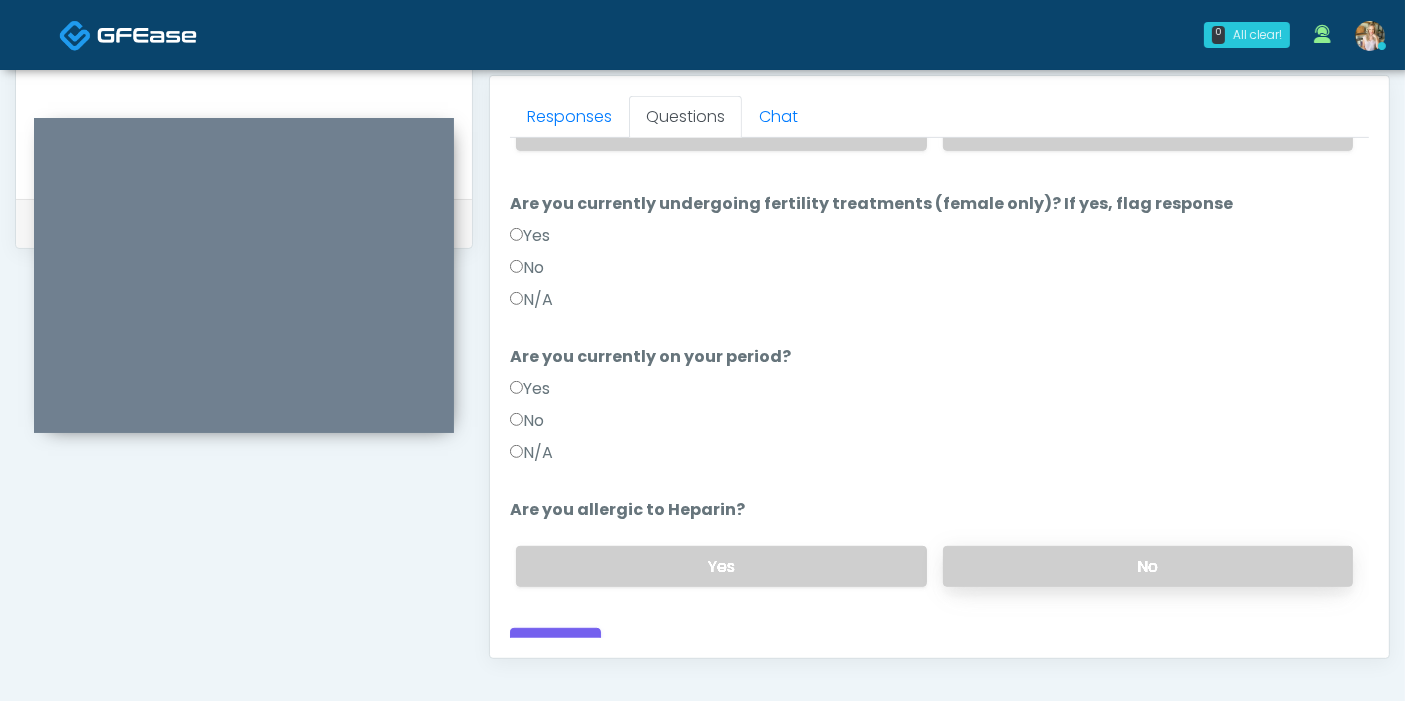 click on "No" at bounding box center [1148, 566] 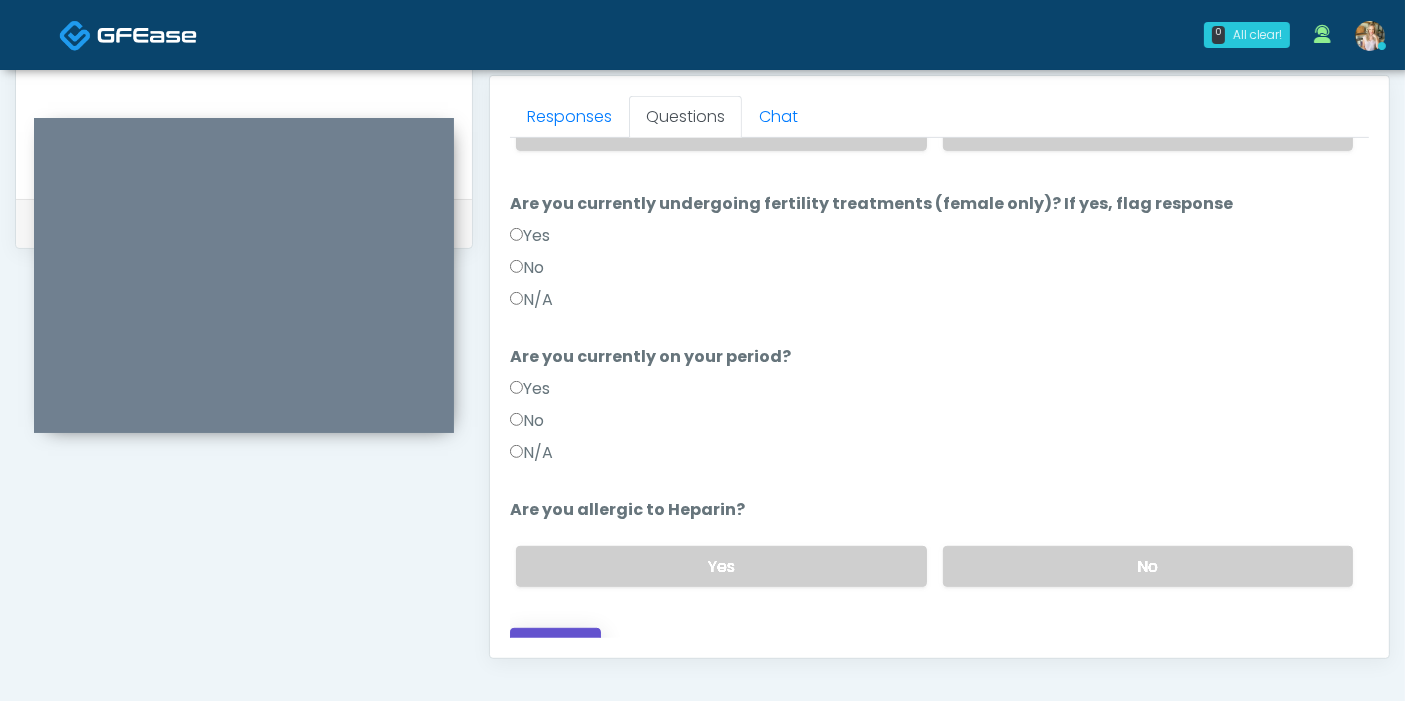 click on "Continue" at bounding box center (555, 646) 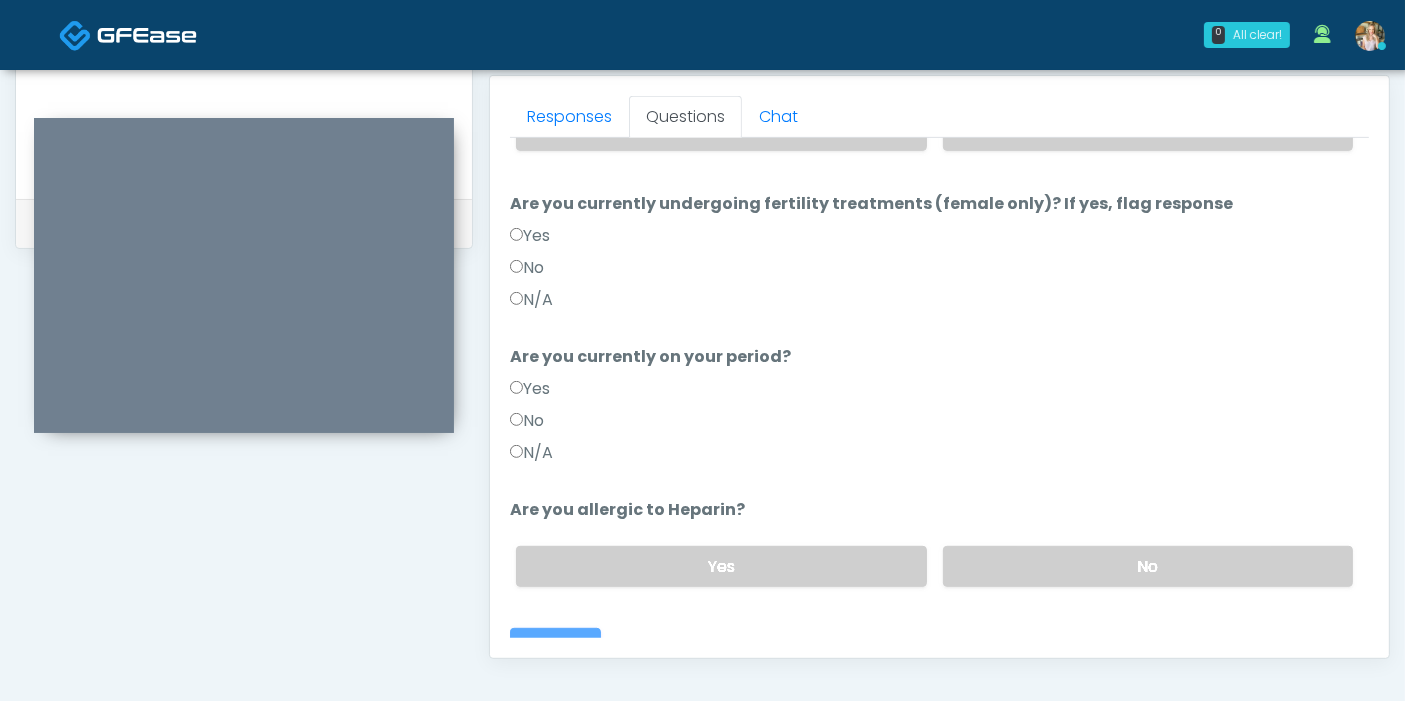 scroll, scrollTop: 1090, scrollLeft: 0, axis: vertical 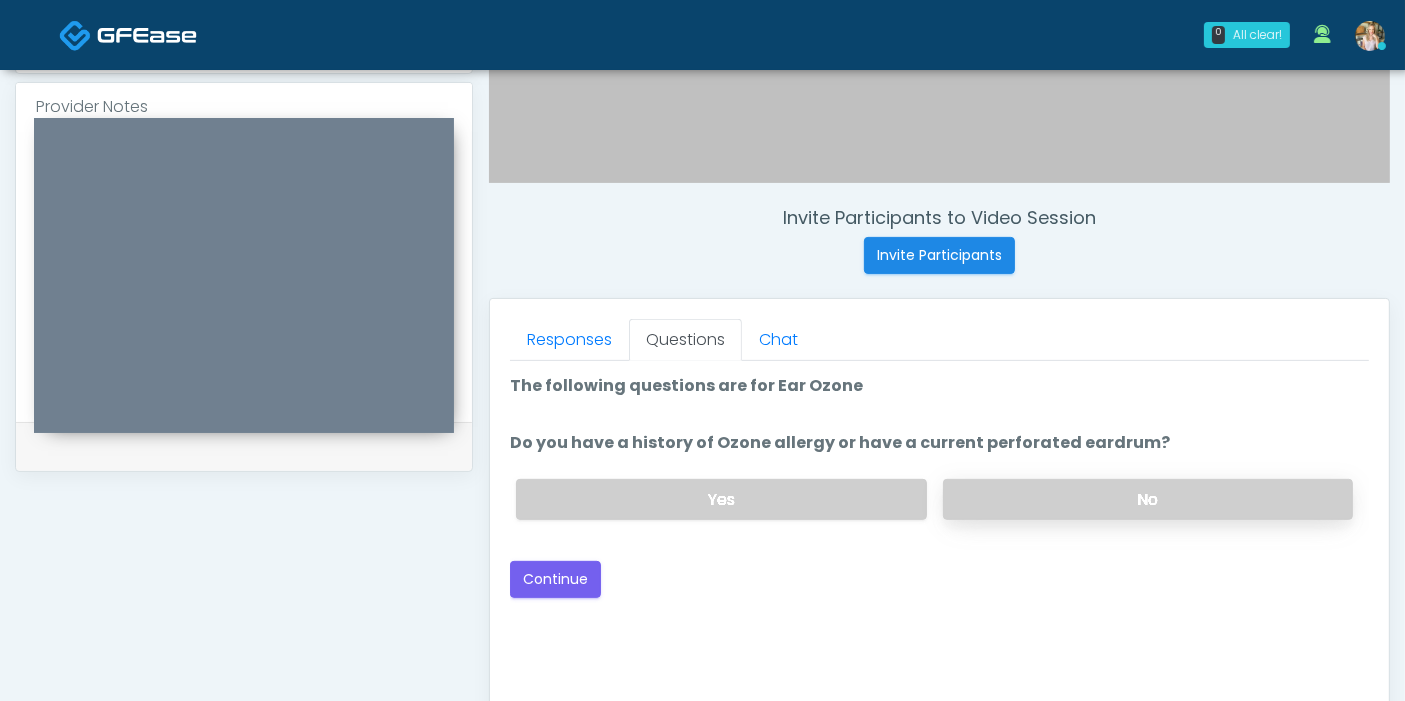 click on "No" at bounding box center (1148, 499) 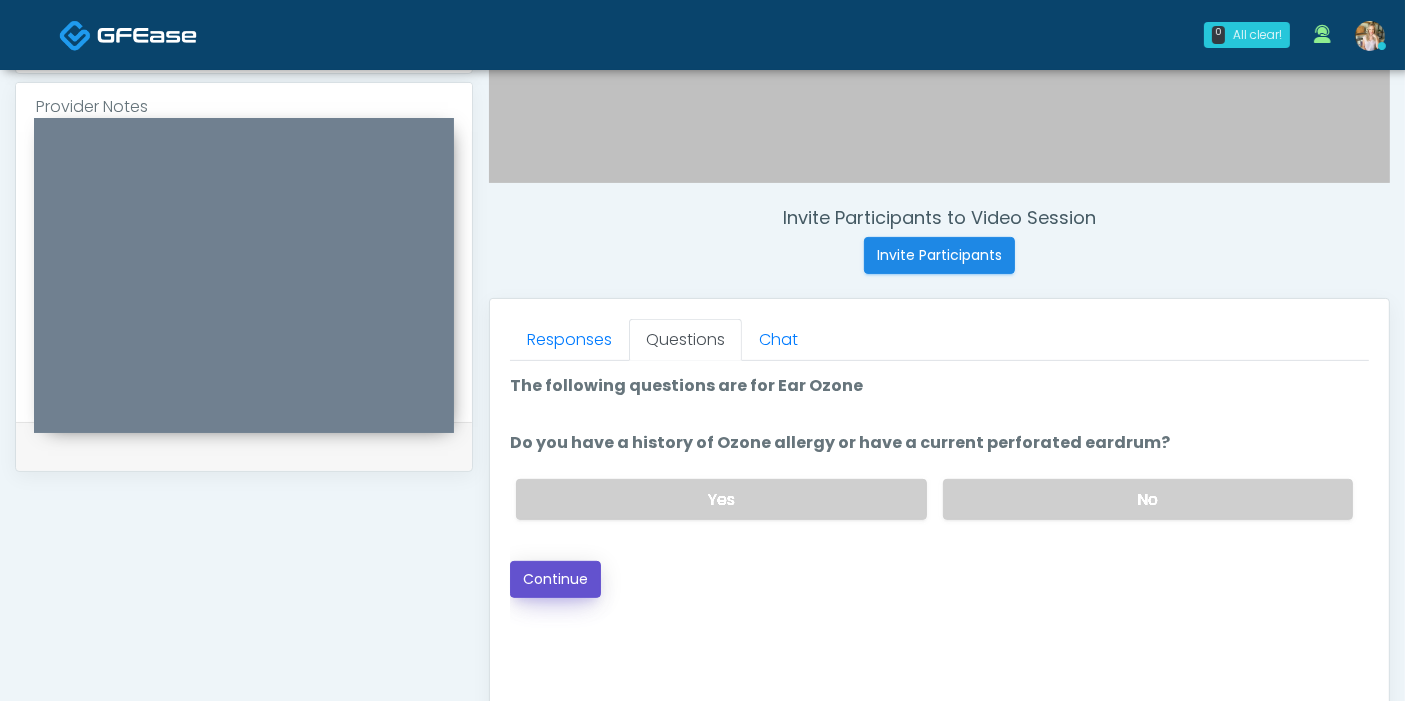 click on "Continue" at bounding box center [555, 579] 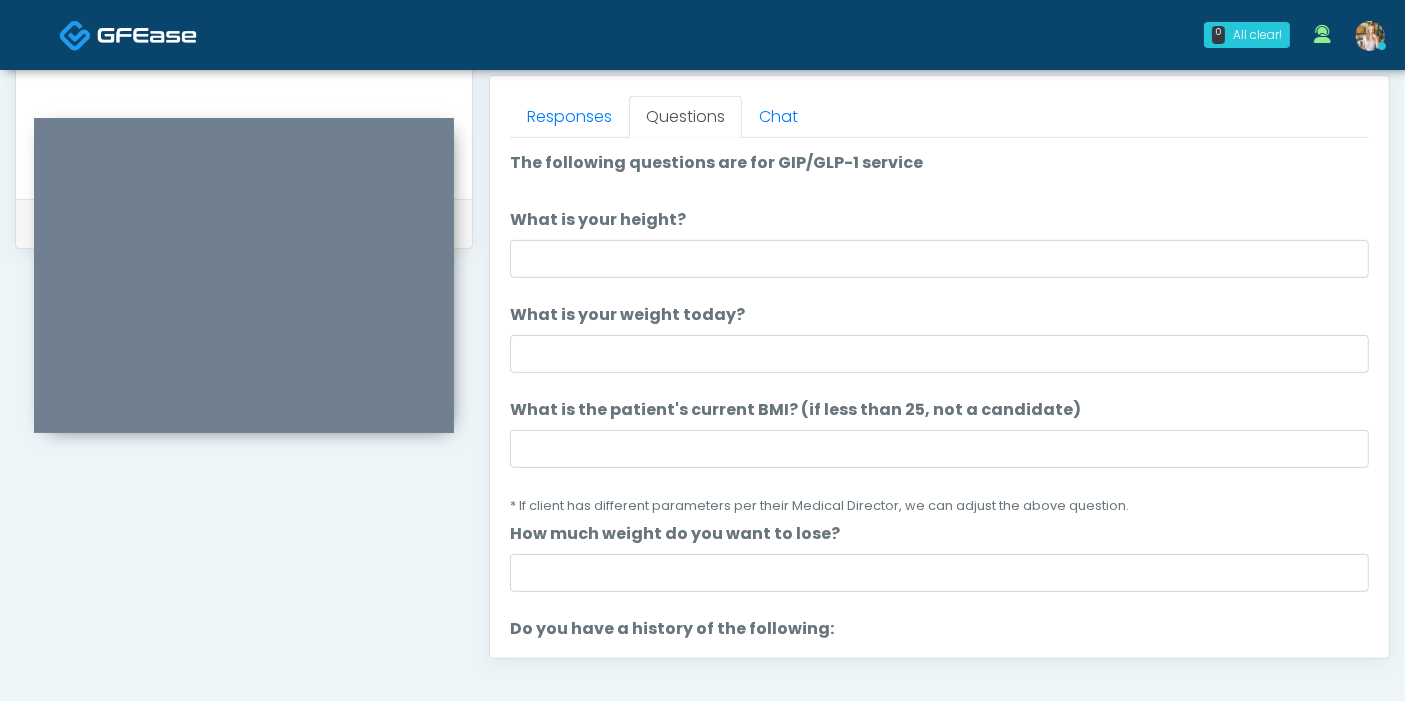 scroll, scrollTop: 645, scrollLeft: 0, axis: vertical 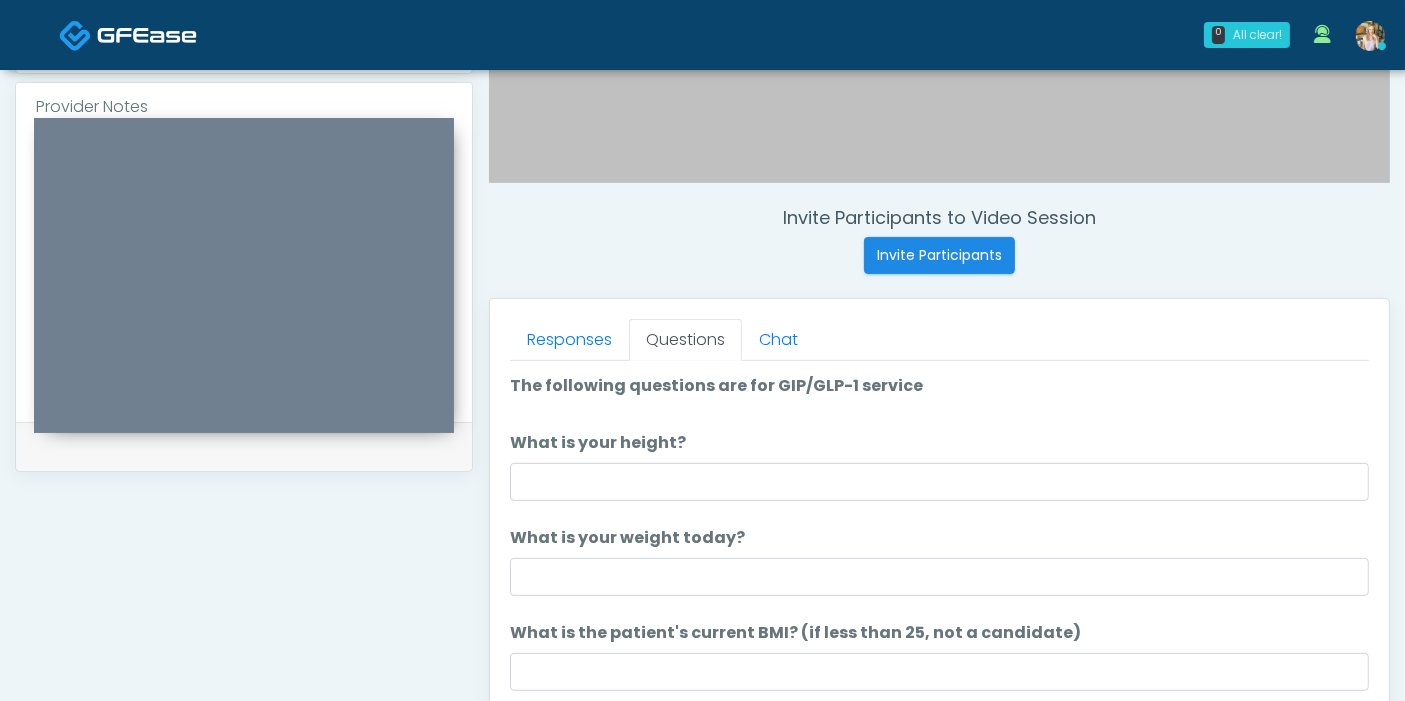 click on "The following questions are for GIP/GLP-1 service
The following questions are for GIP/GLP-1 service
What is your height?
What is your height?
What is your weight today?
What is your weight today?
What is the patient's current BMI? (if less than 25, not a candidate)
What is the patient's current BMI? (if less than 25, not a candidate)
* If client has different parameters per their Medical Director, we can adjust the above question.
How much weight do you want to lose?
No" at bounding box center [939, 1141] 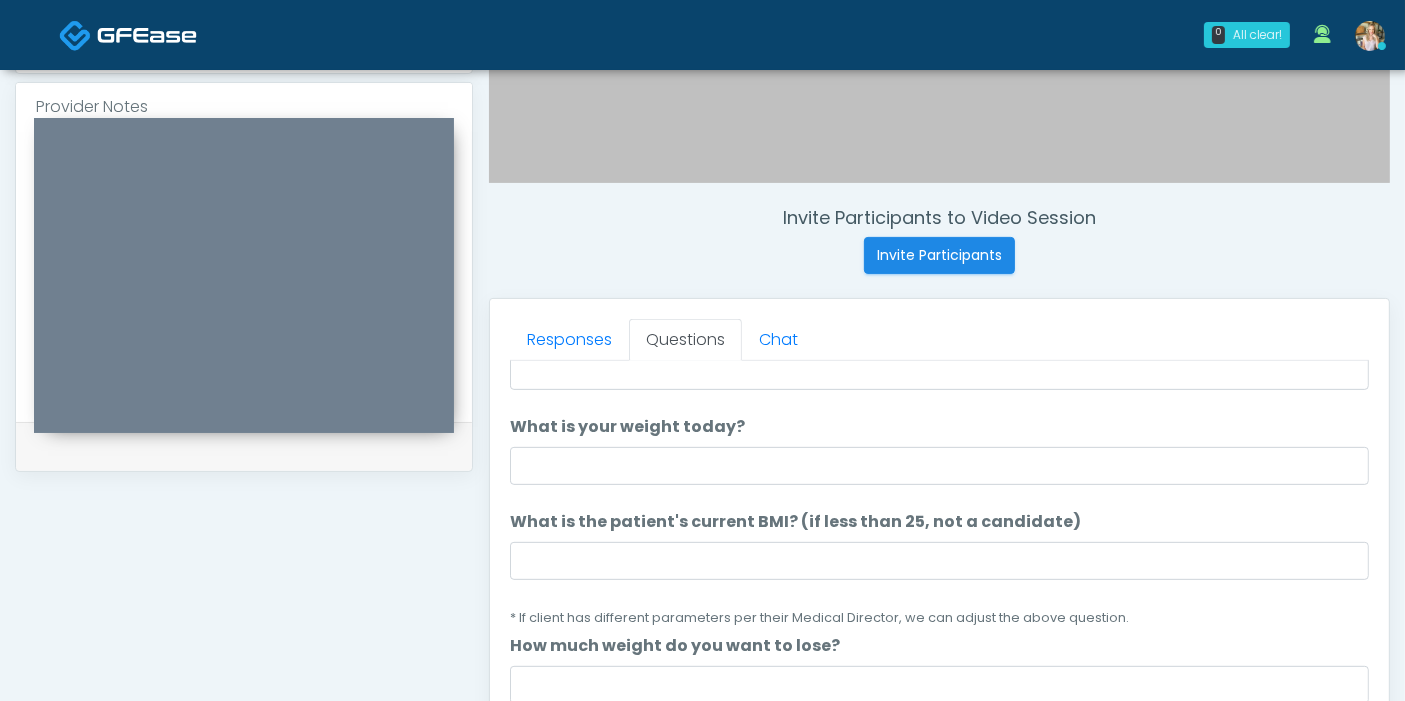 scroll, scrollTop: 0, scrollLeft: 0, axis: both 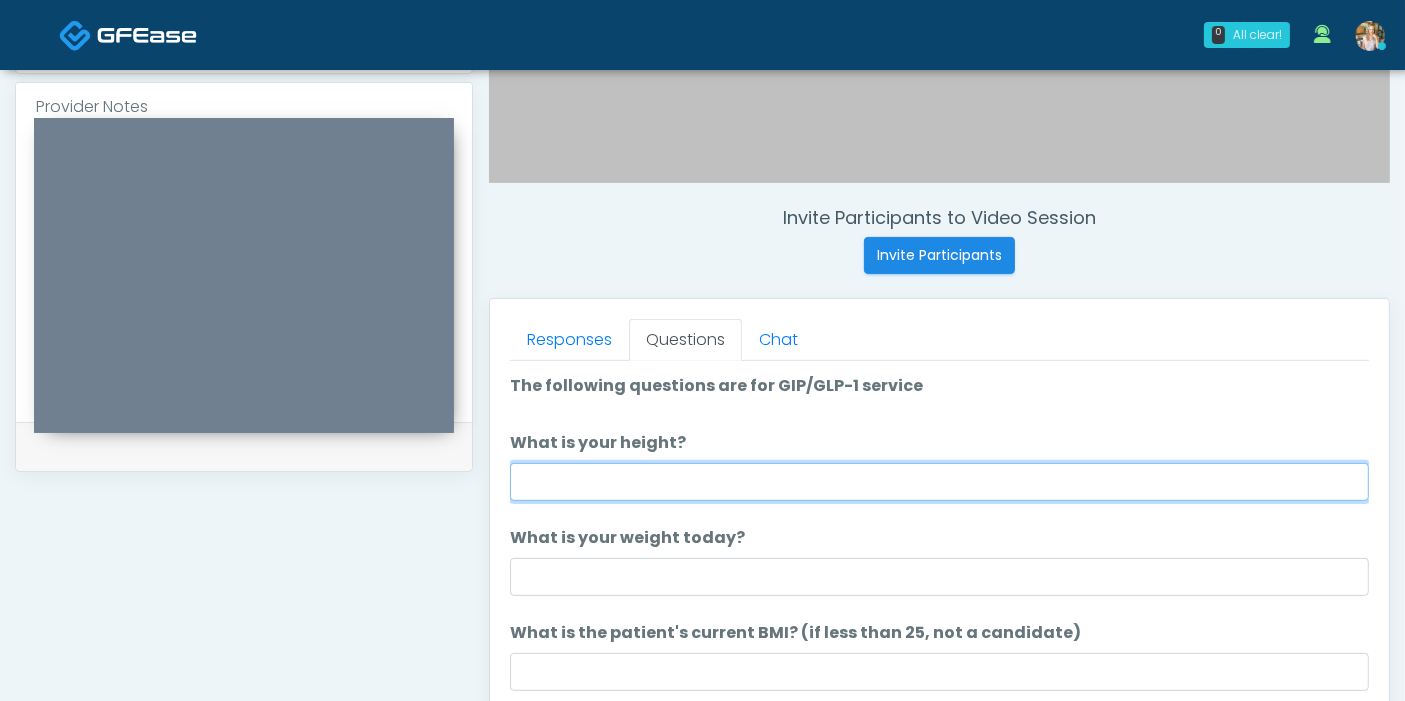 click on "What is your height?" at bounding box center (939, 482) 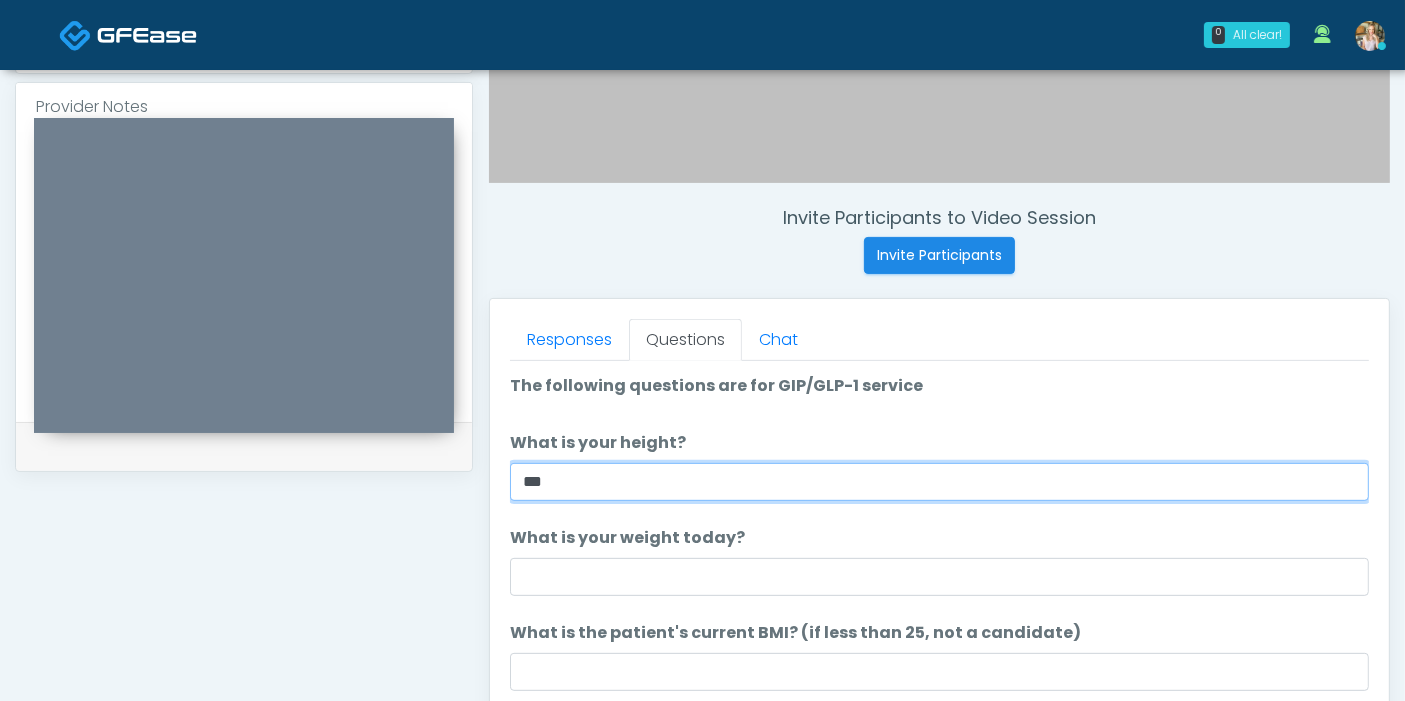 type on "***" 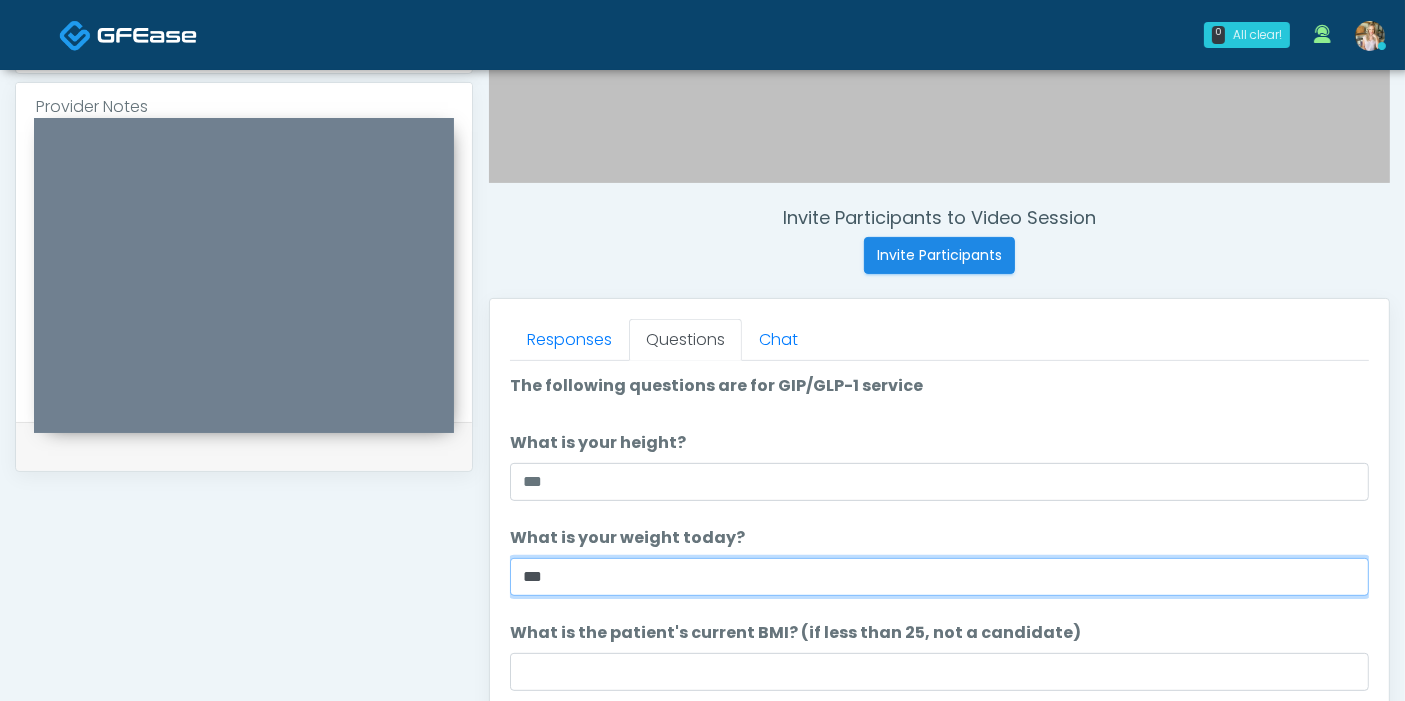 type on "***" 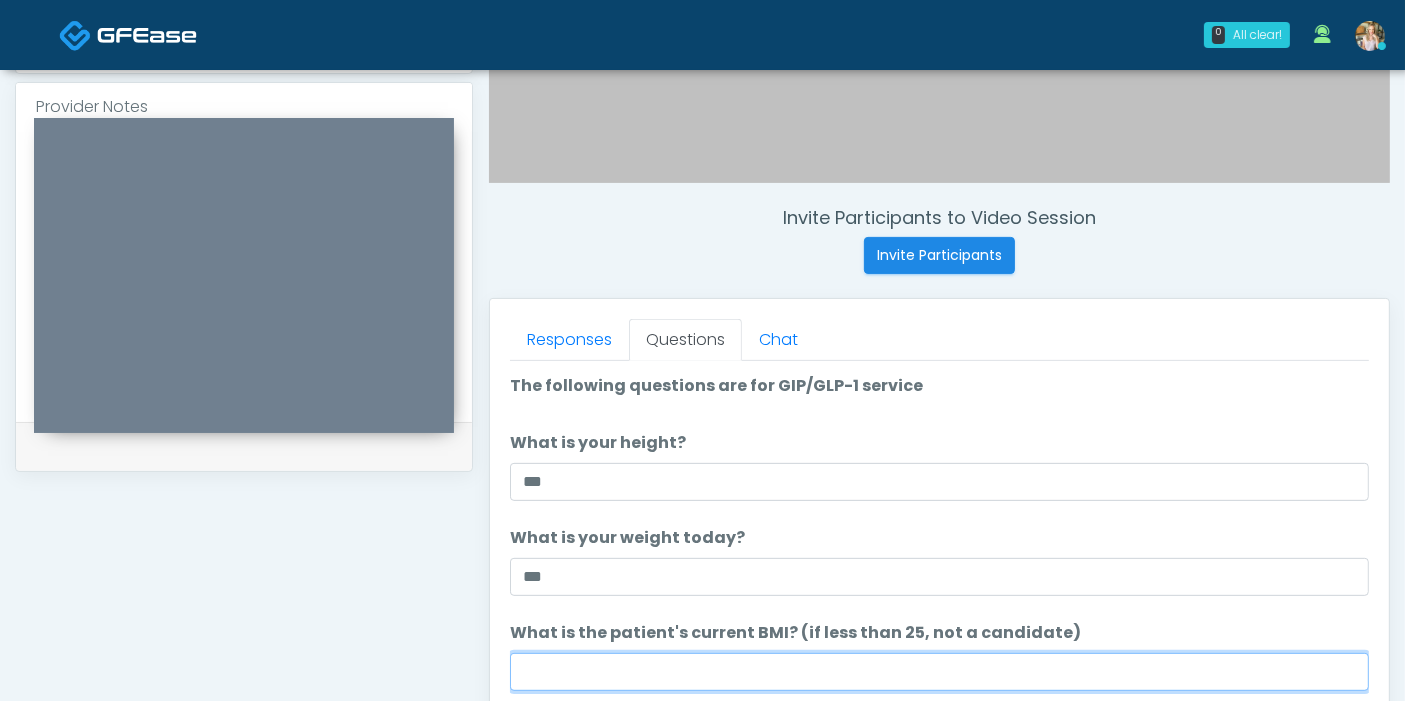click on "What is the patient's current BMI? (if less than 25, not a candidate)" at bounding box center [939, 672] 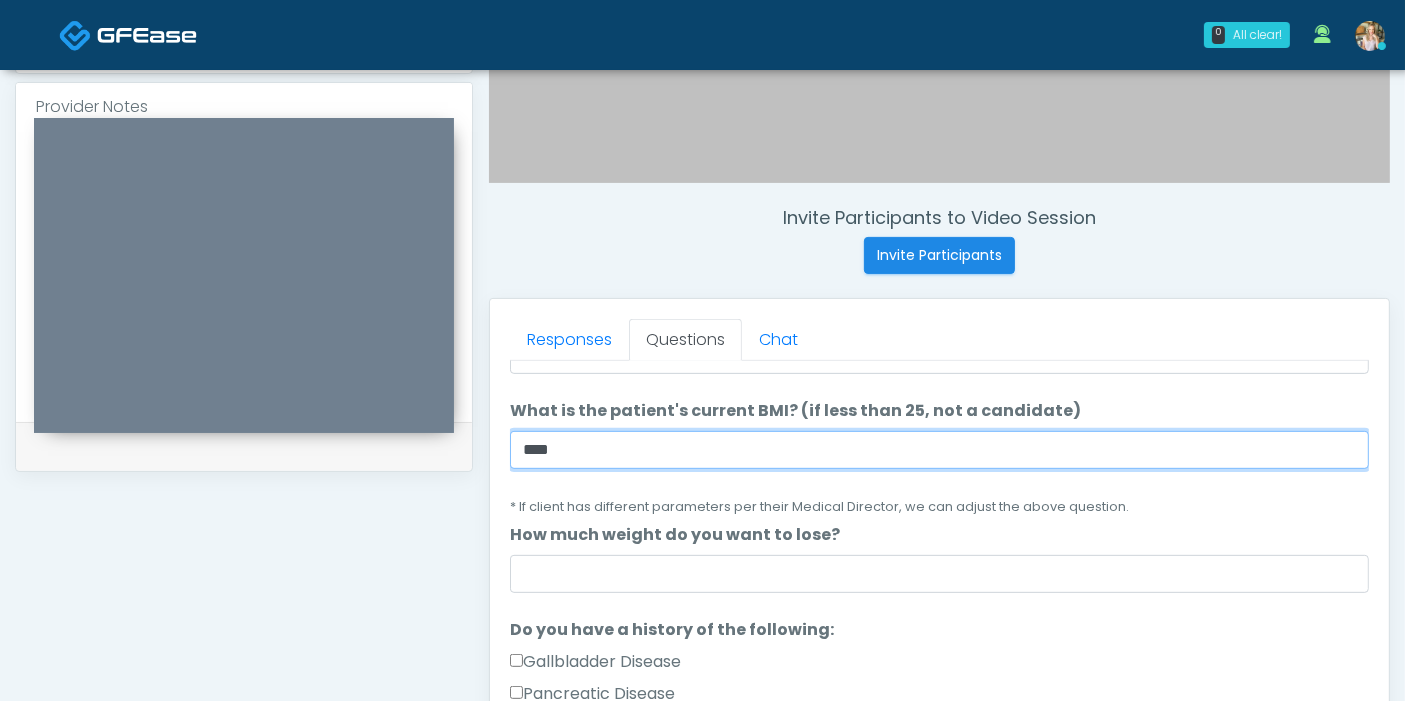 scroll, scrollTop: 333, scrollLeft: 0, axis: vertical 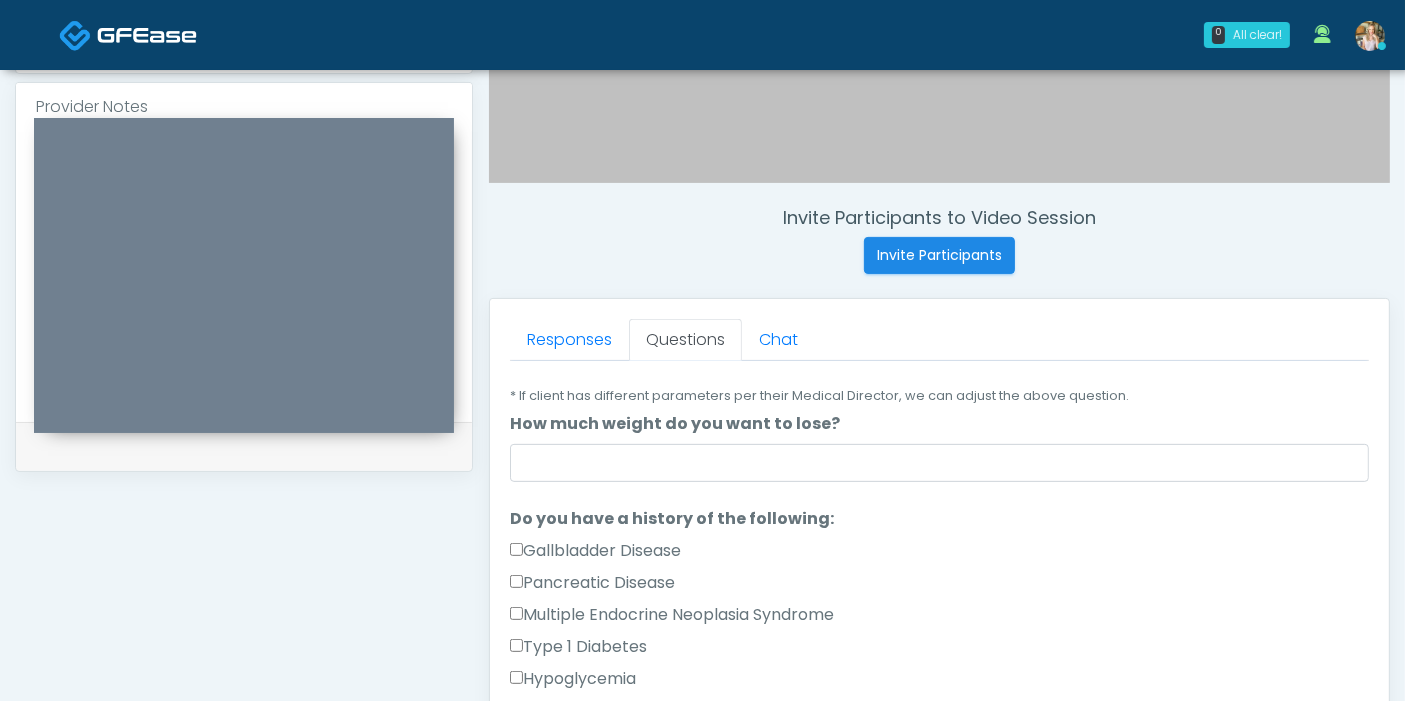 type on "****" 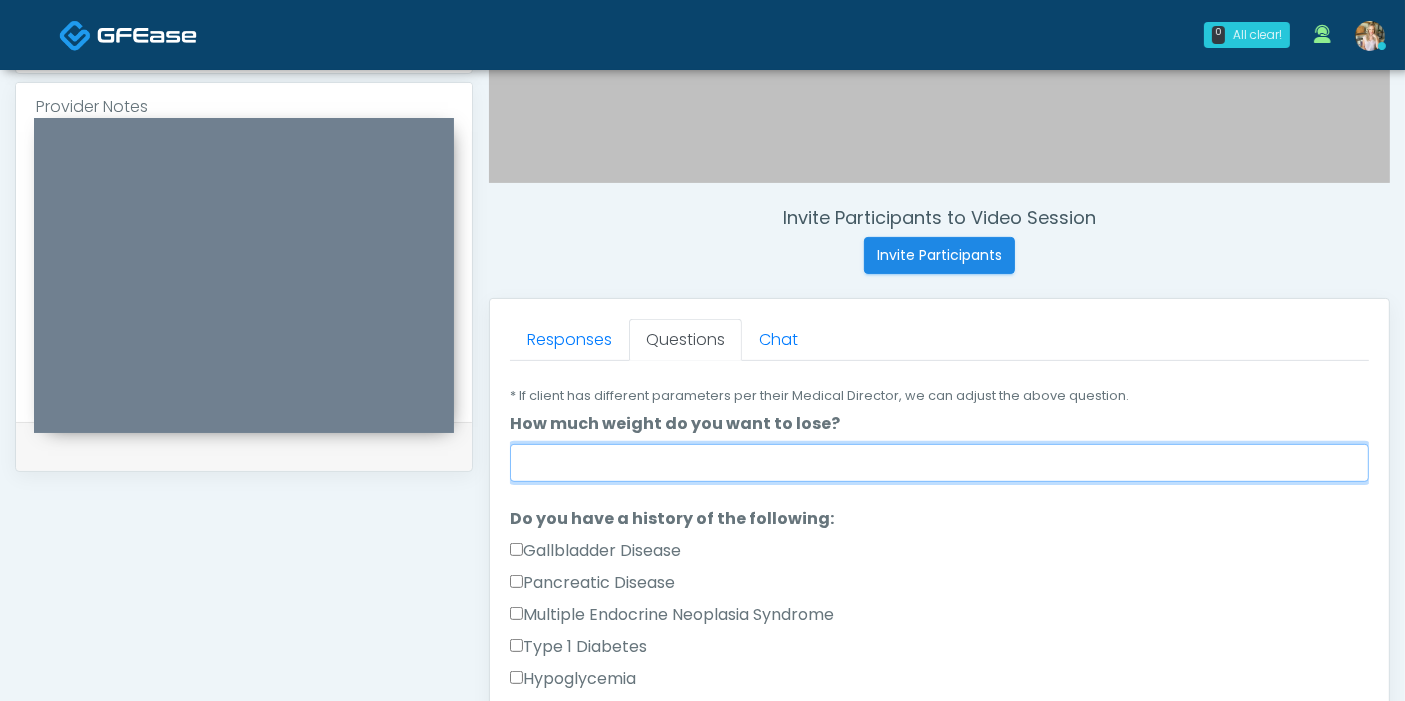 click on "How much weight do you want to lose?" at bounding box center (939, 463) 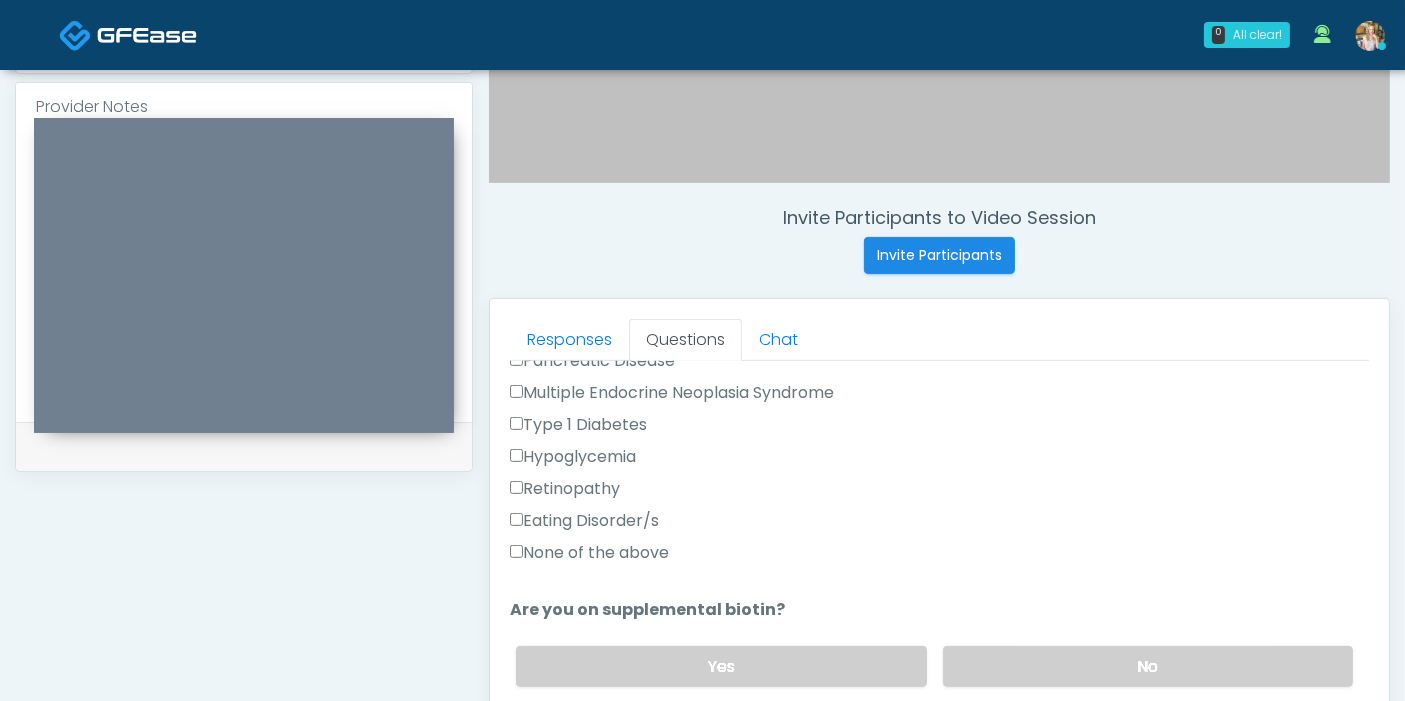 scroll, scrollTop: 666, scrollLeft: 0, axis: vertical 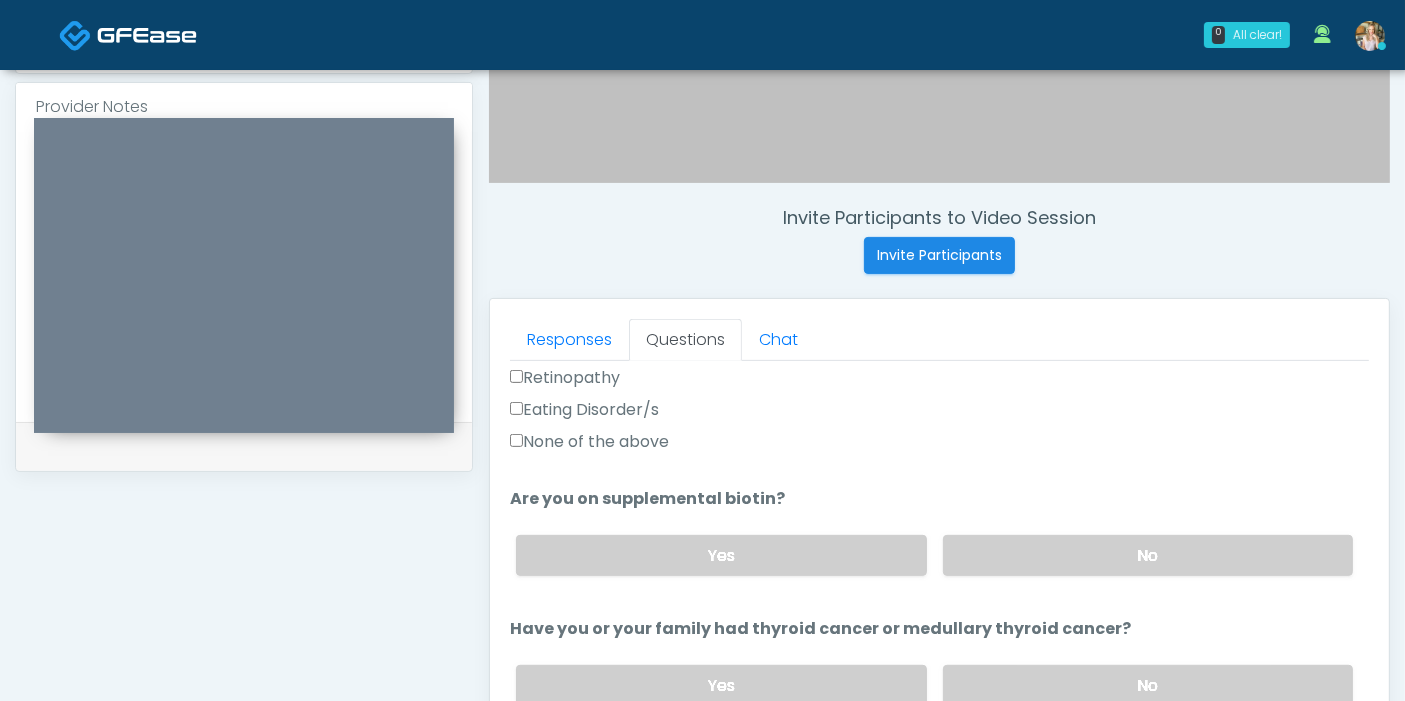 type on "**" 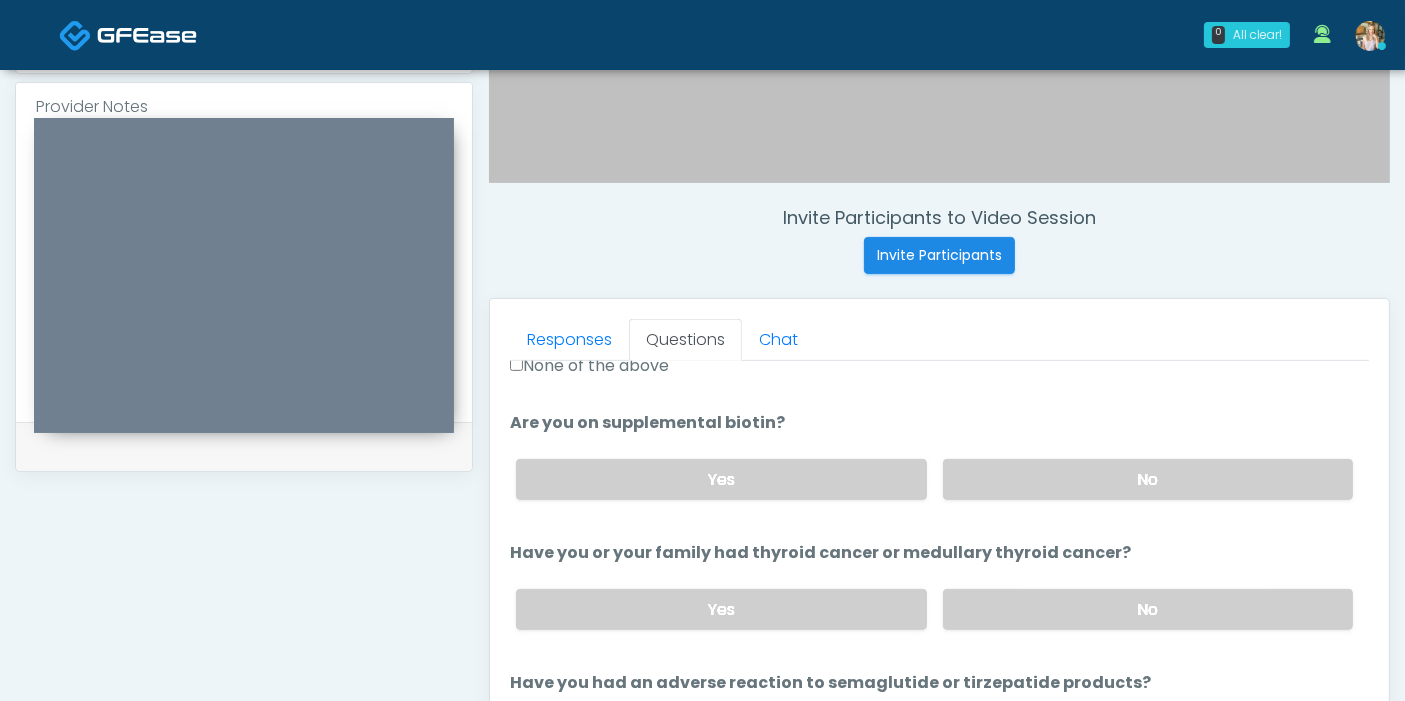 scroll, scrollTop: 777, scrollLeft: 0, axis: vertical 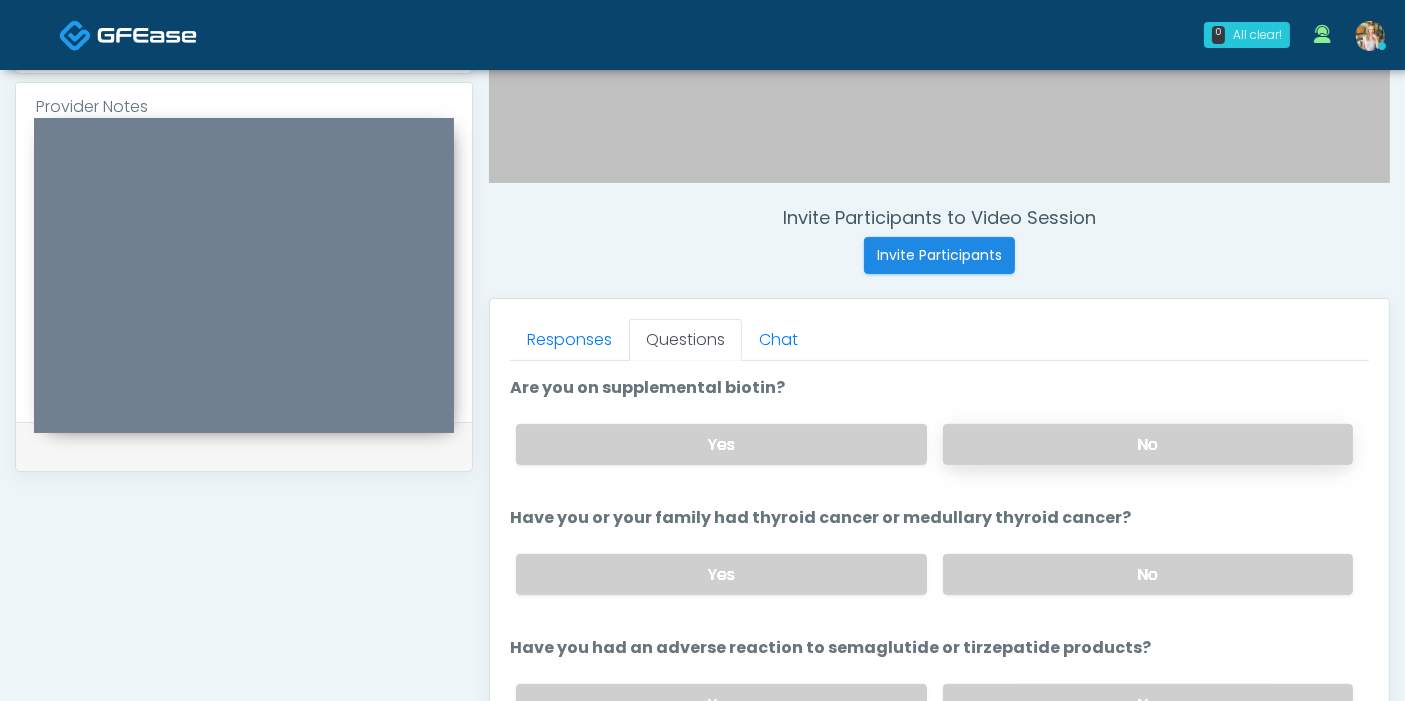 click on "No" at bounding box center (1148, 444) 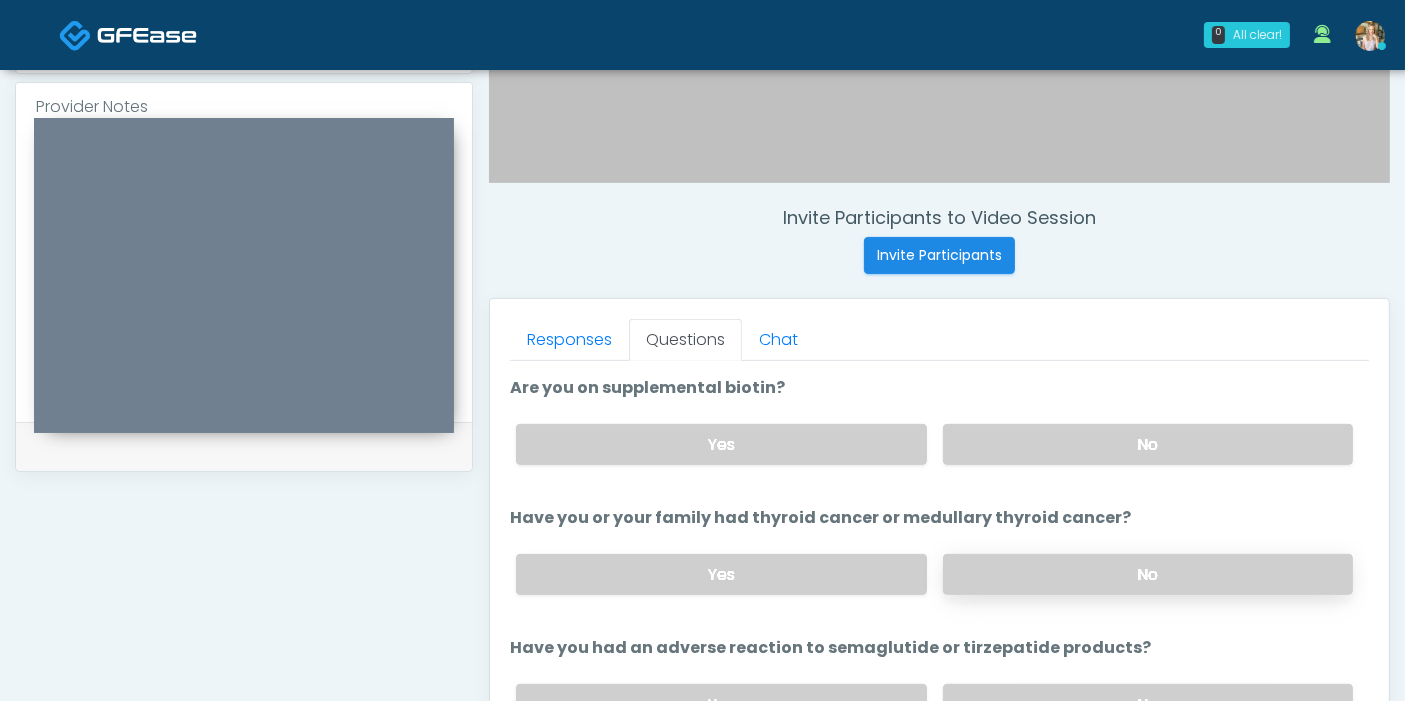 click on "No" at bounding box center [1148, 574] 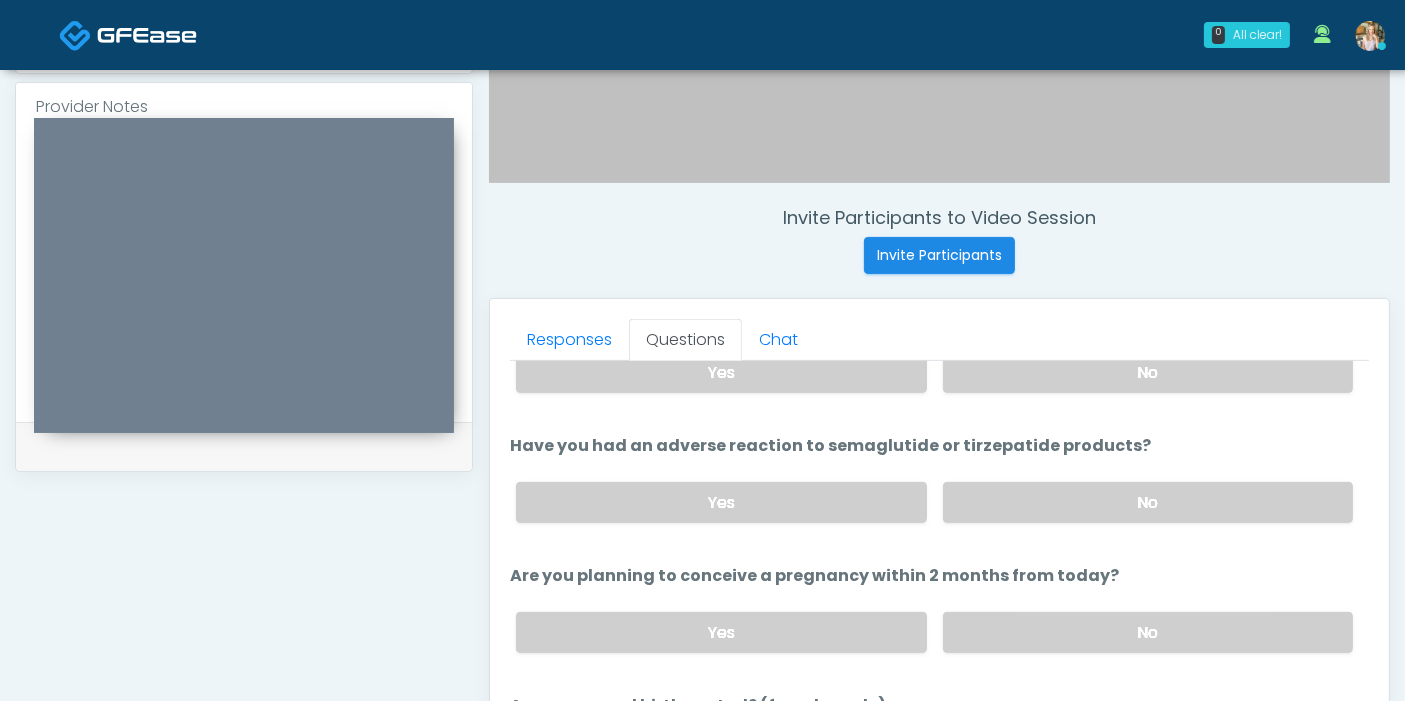 scroll, scrollTop: 1000, scrollLeft: 0, axis: vertical 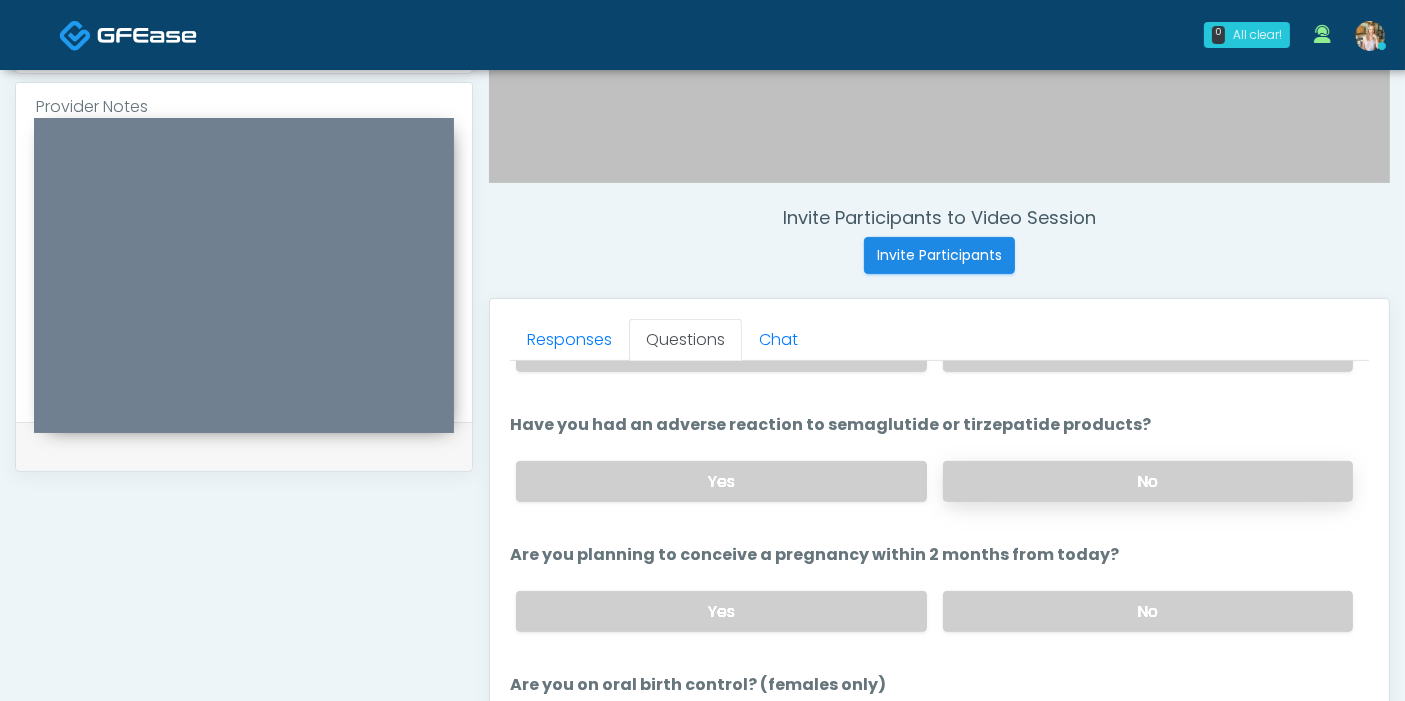 click on "No" at bounding box center (1148, 481) 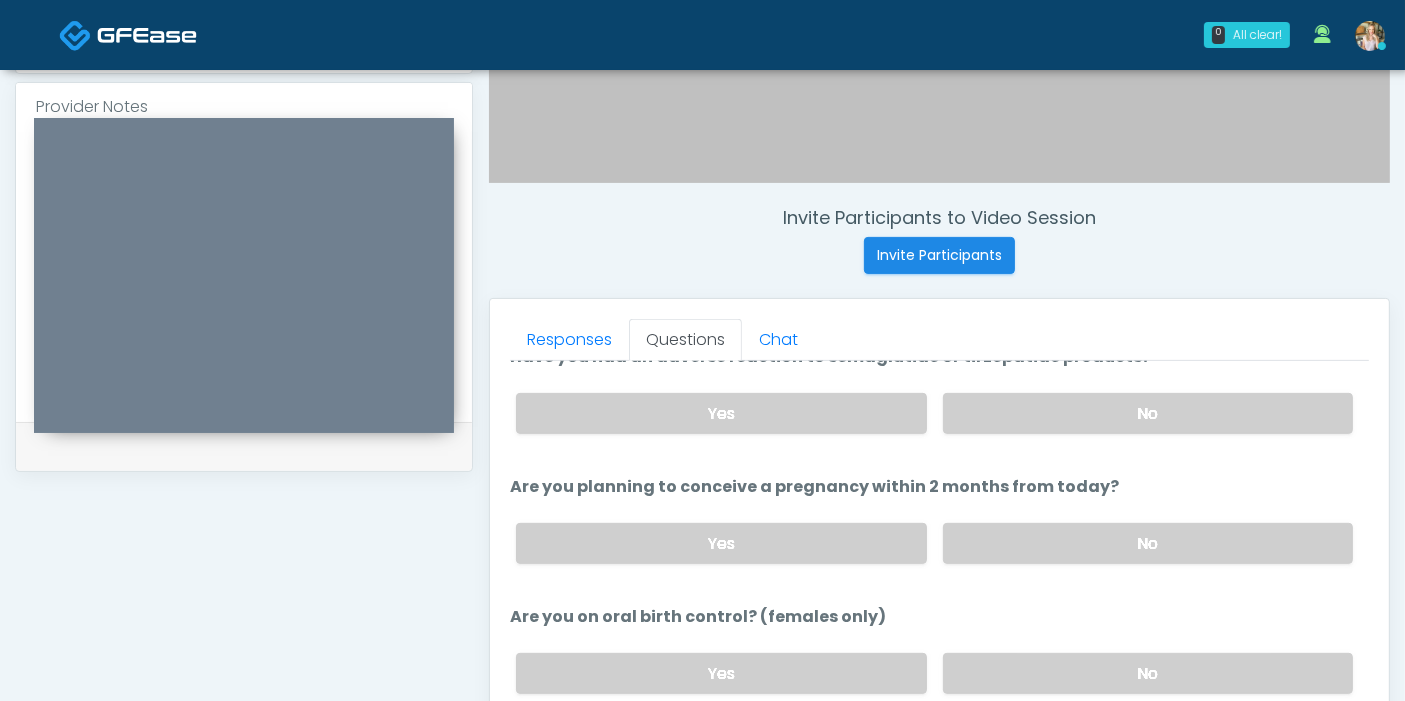 scroll, scrollTop: 1101, scrollLeft: 0, axis: vertical 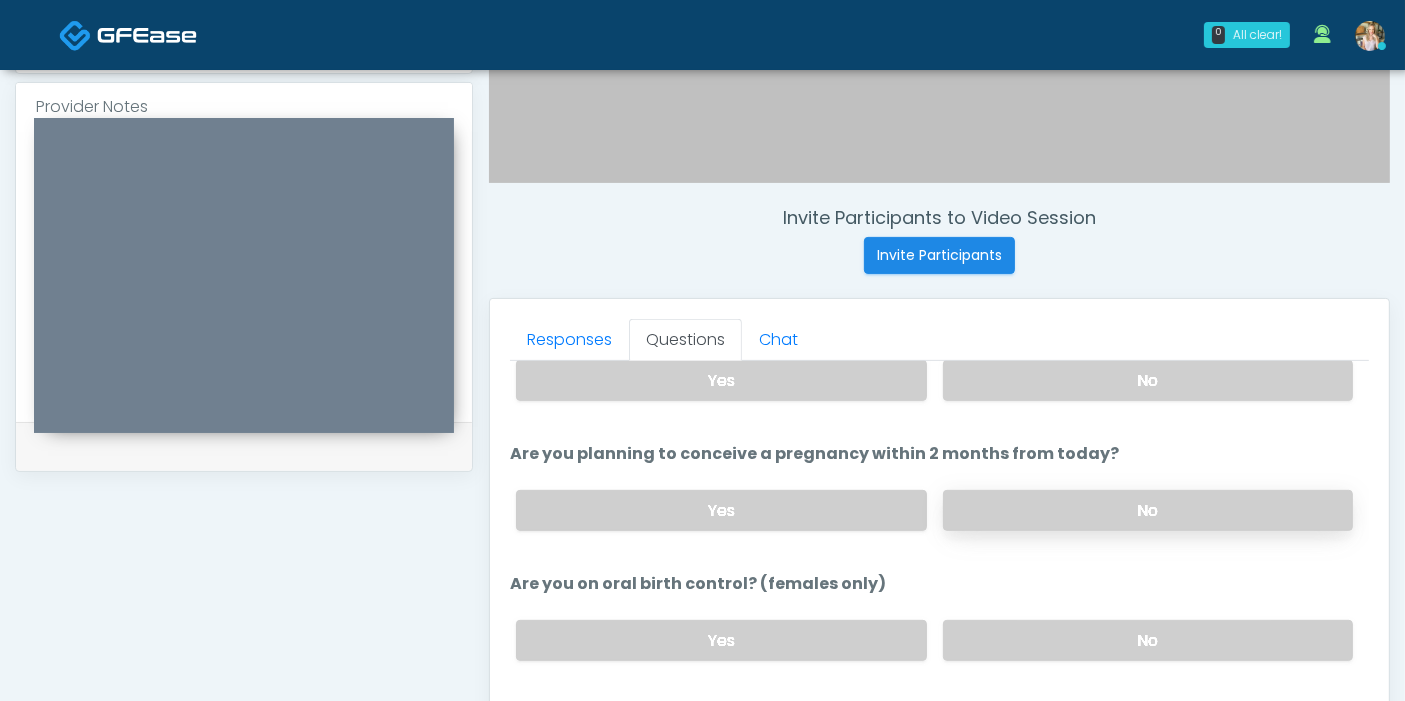 click on "No" at bounding box center (1148, 510) 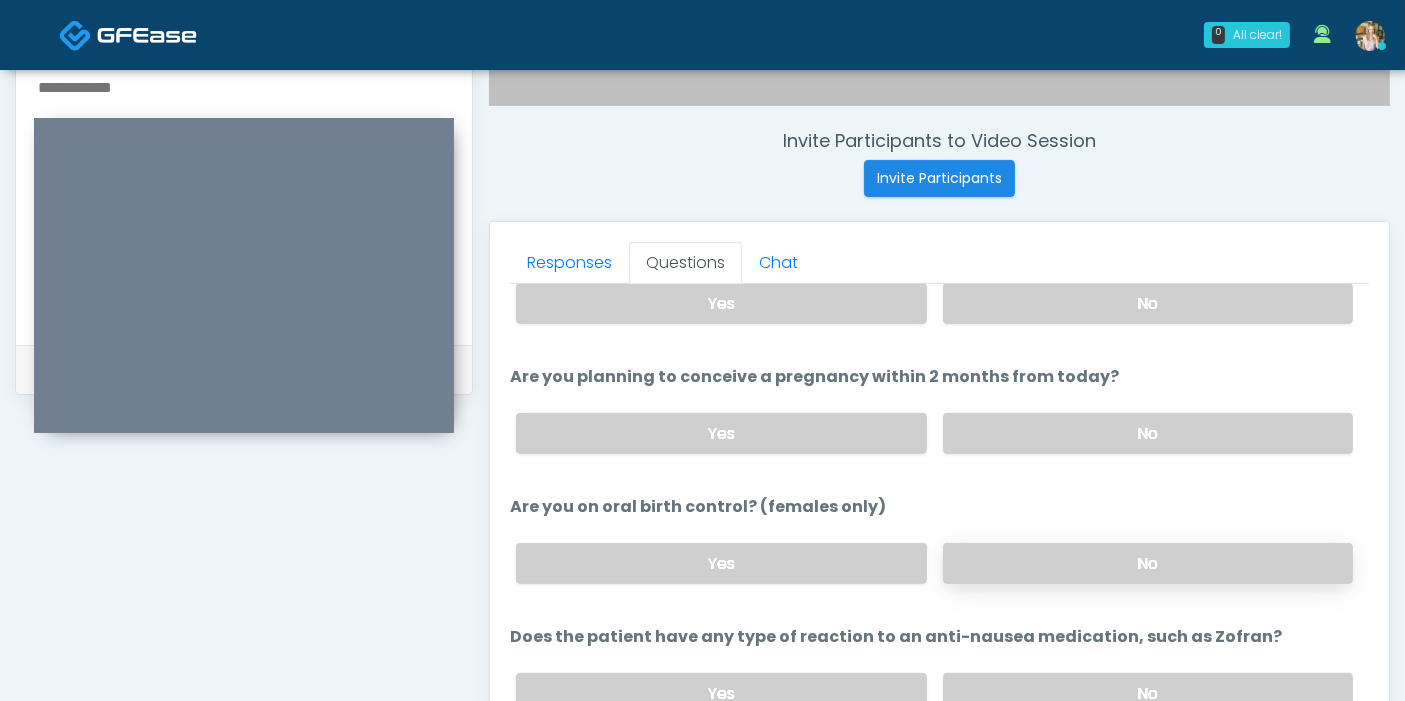 scroll, scrollTop: 757, scrollLeft: 0, axis: vertical 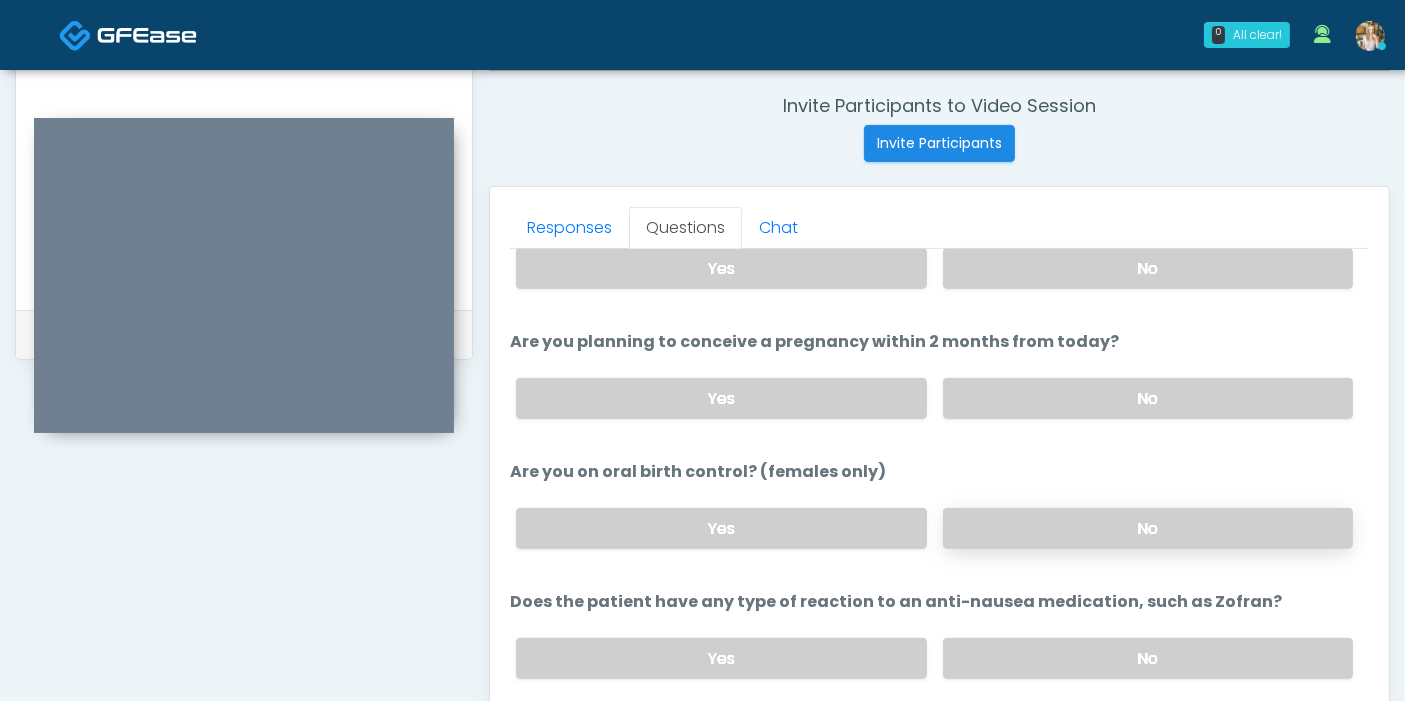 click on "No" at bounding box center [1148, 528] 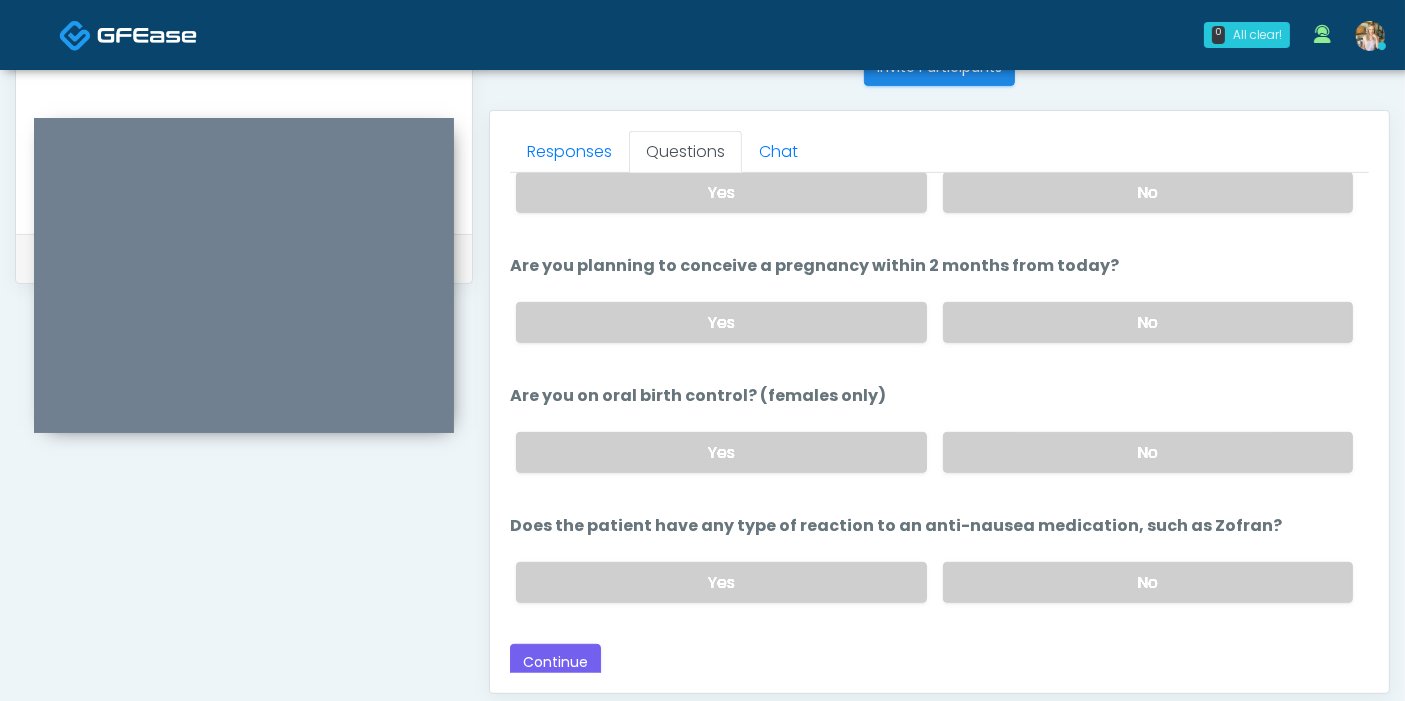 scroll, scrollTop: 868, scrollLeft: 0, axis: vertical 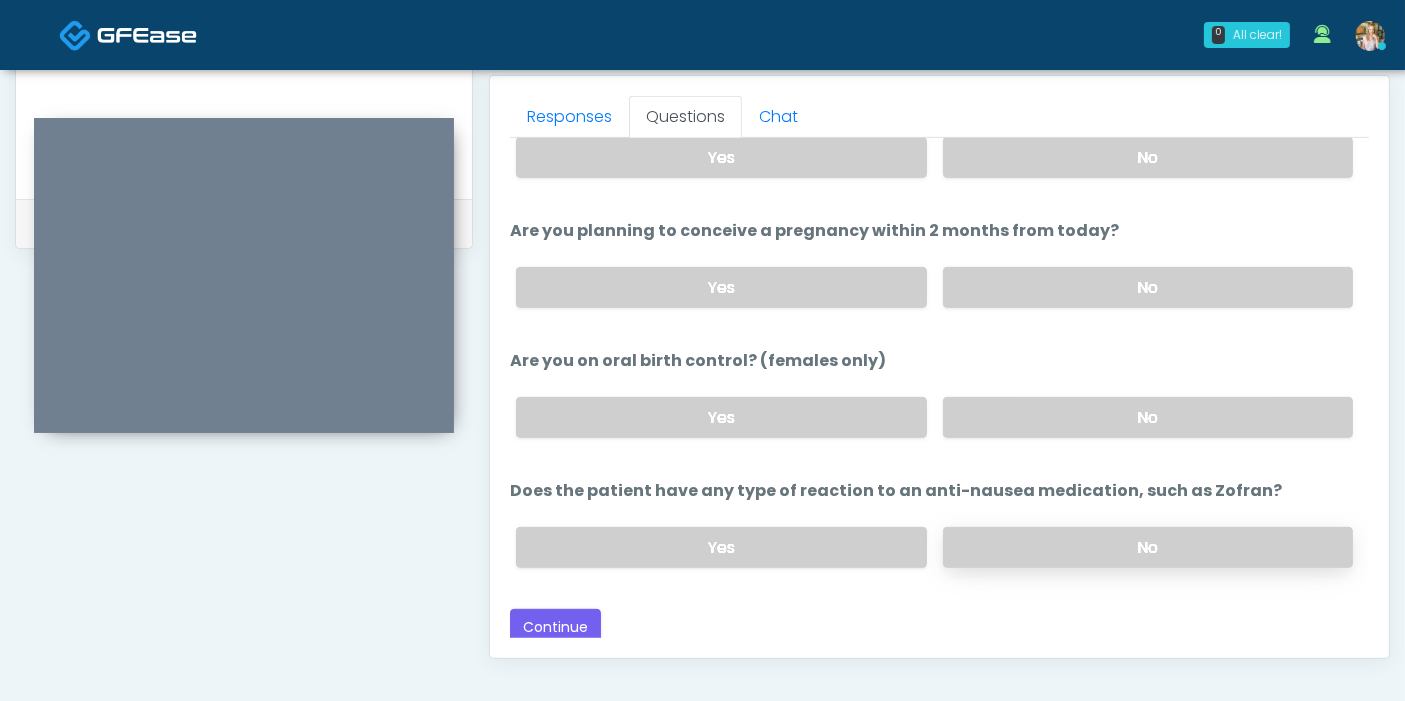 click on "No" at bounding box center [1148, 547] 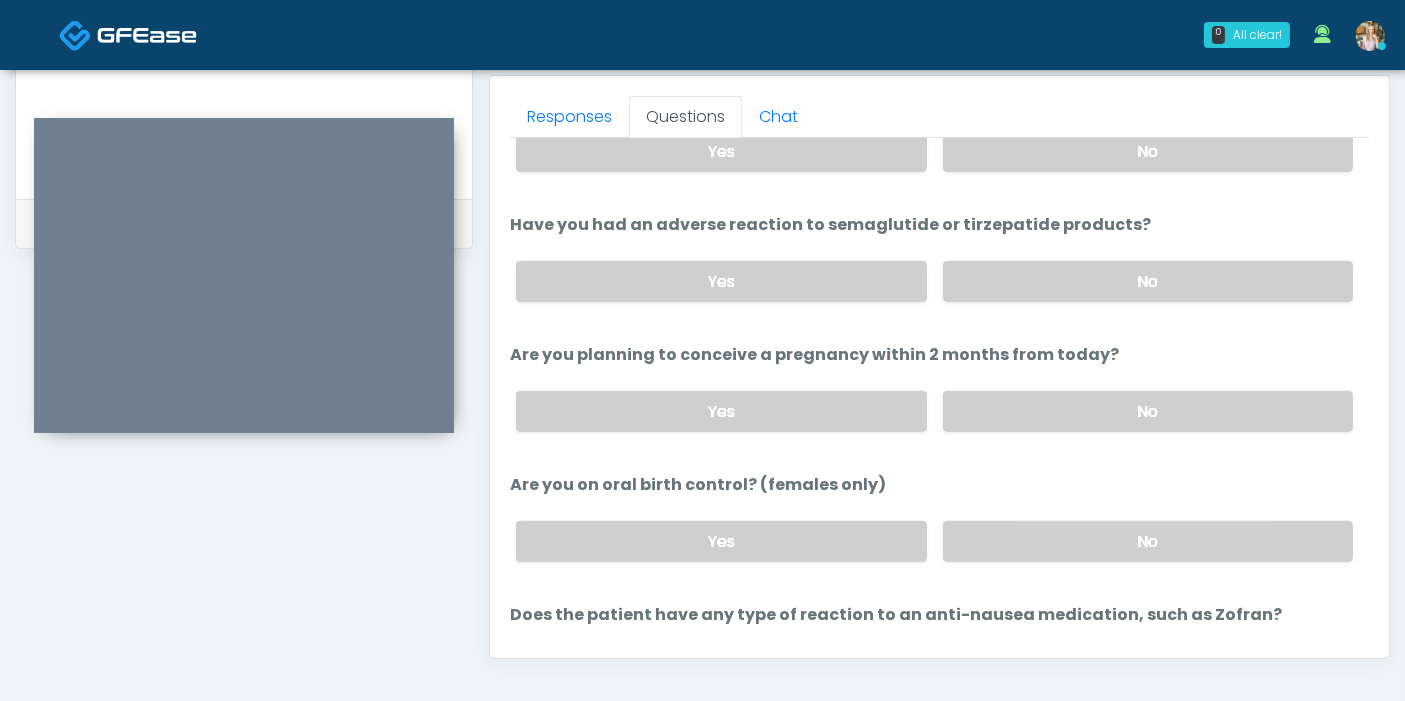 scroll, scrollTop: 1101, scrollLeft: 0, axis: vertical 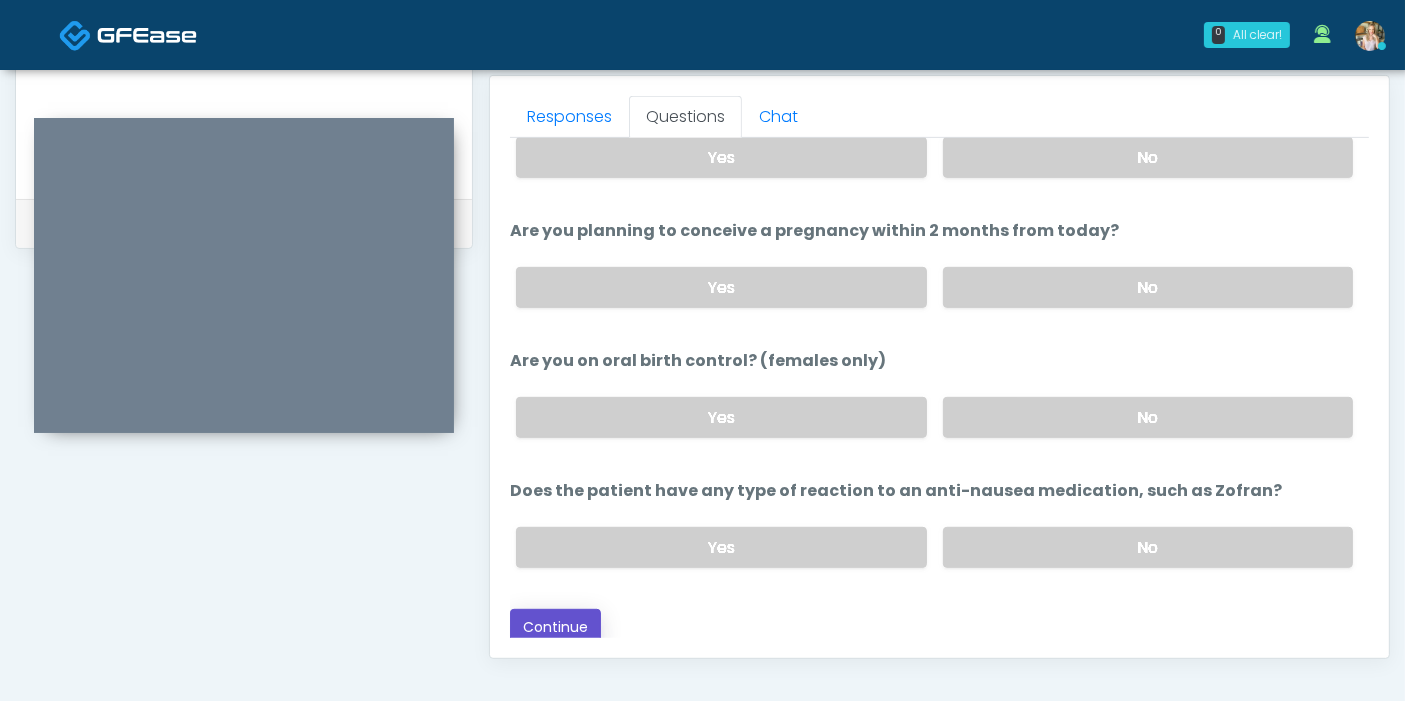 click on "Continue" at bounding box center [555, 627] 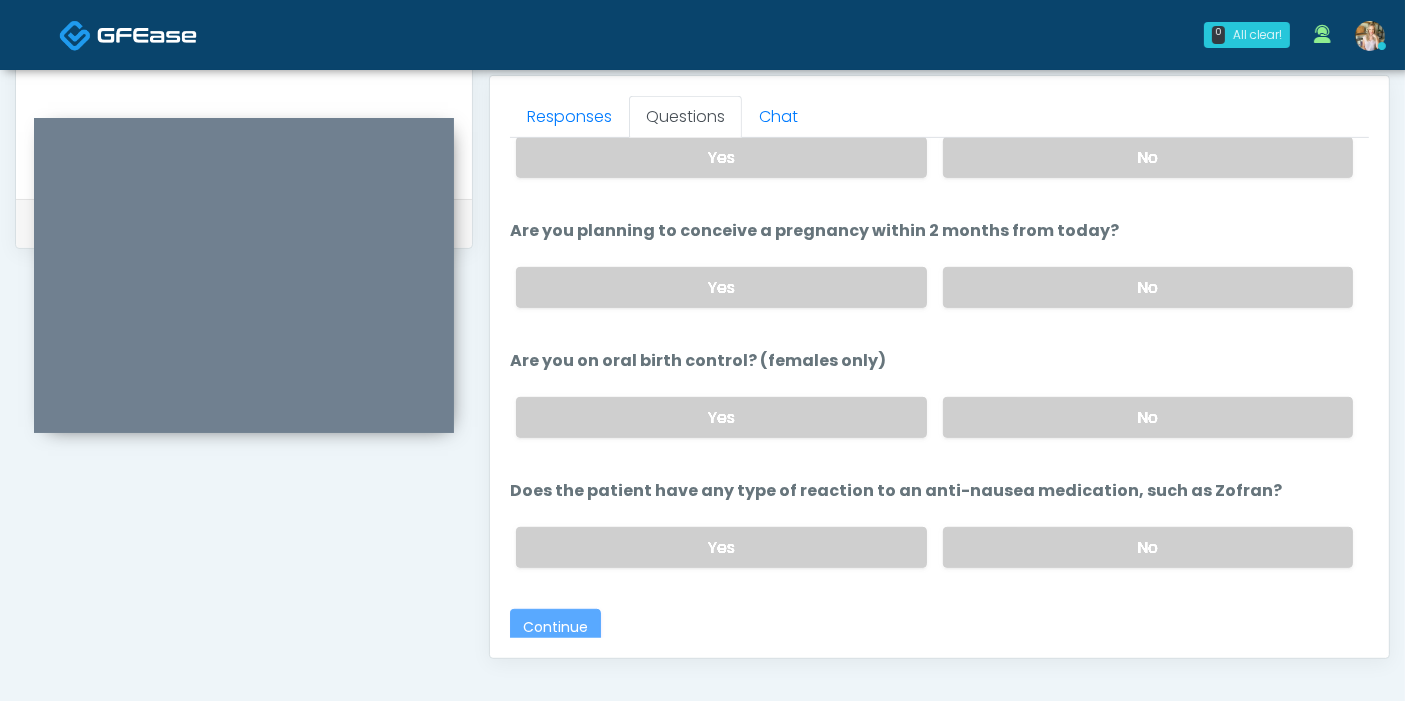 scroll, scrollTop: 1090, scrollLeft: 0, axis: vertical 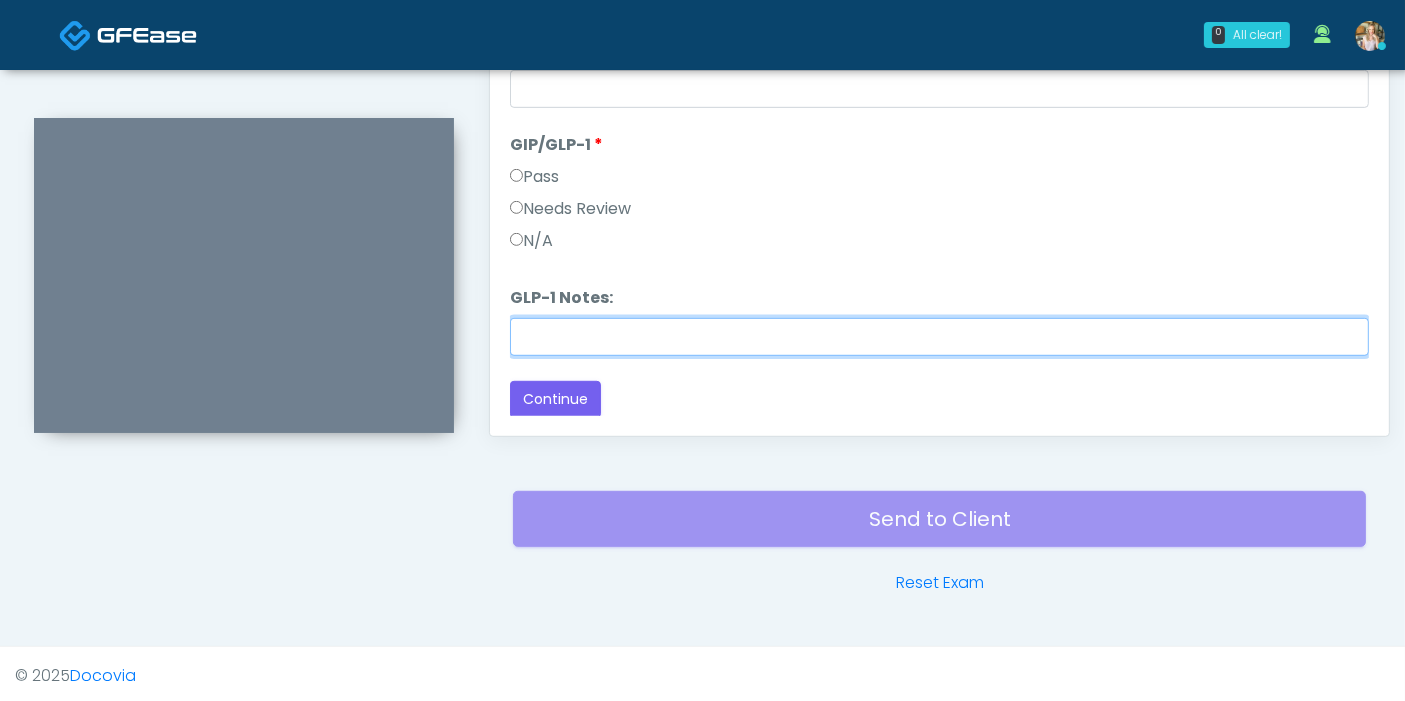 click on "GLP-1 Notes:" at bounding box center (939, 337) 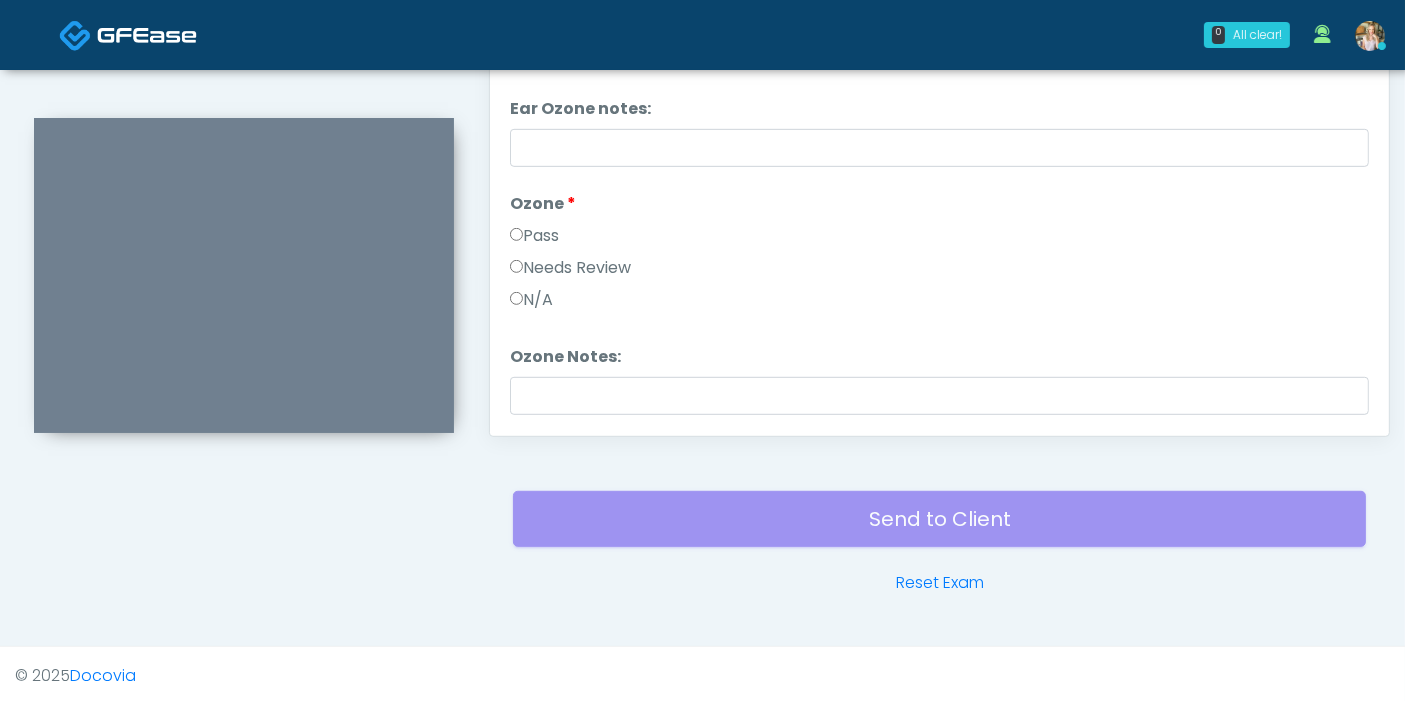scroll, scrollTop: 0, scrollLeft: 0, axis: both 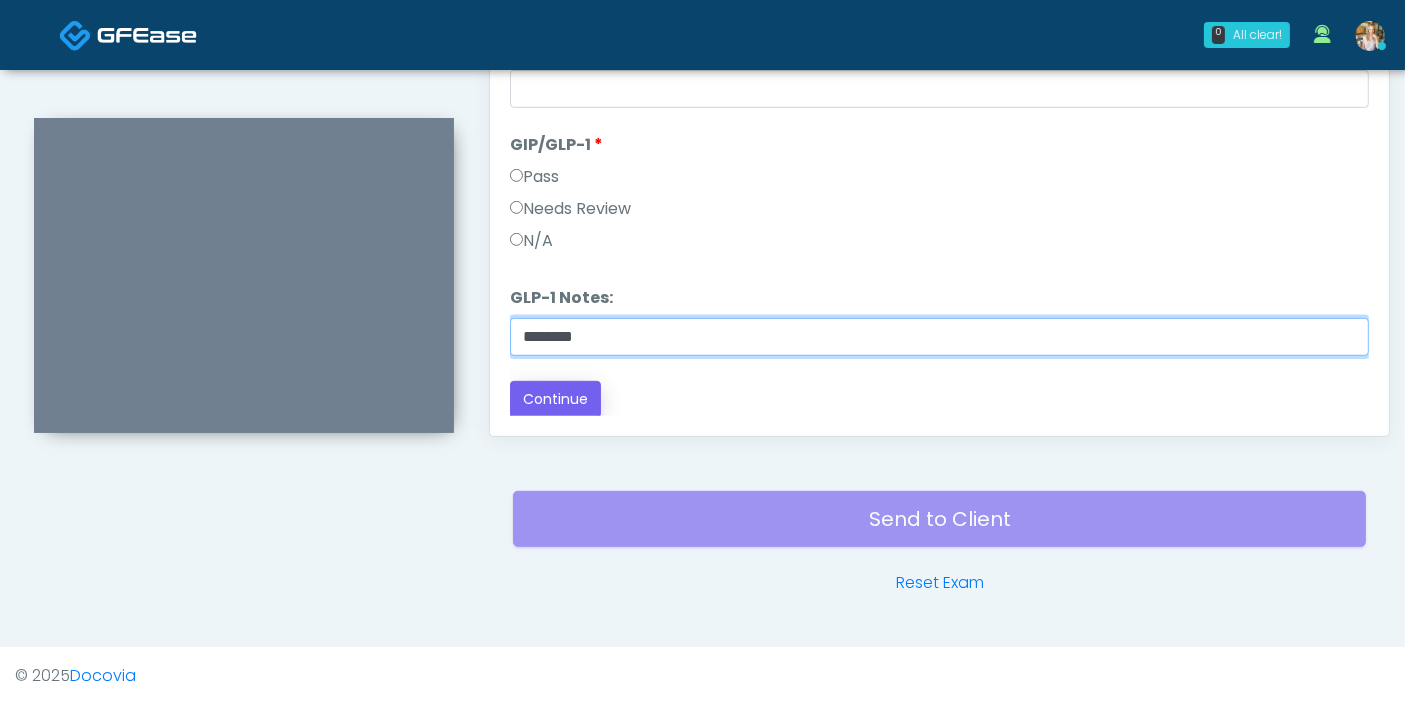 type on "********" 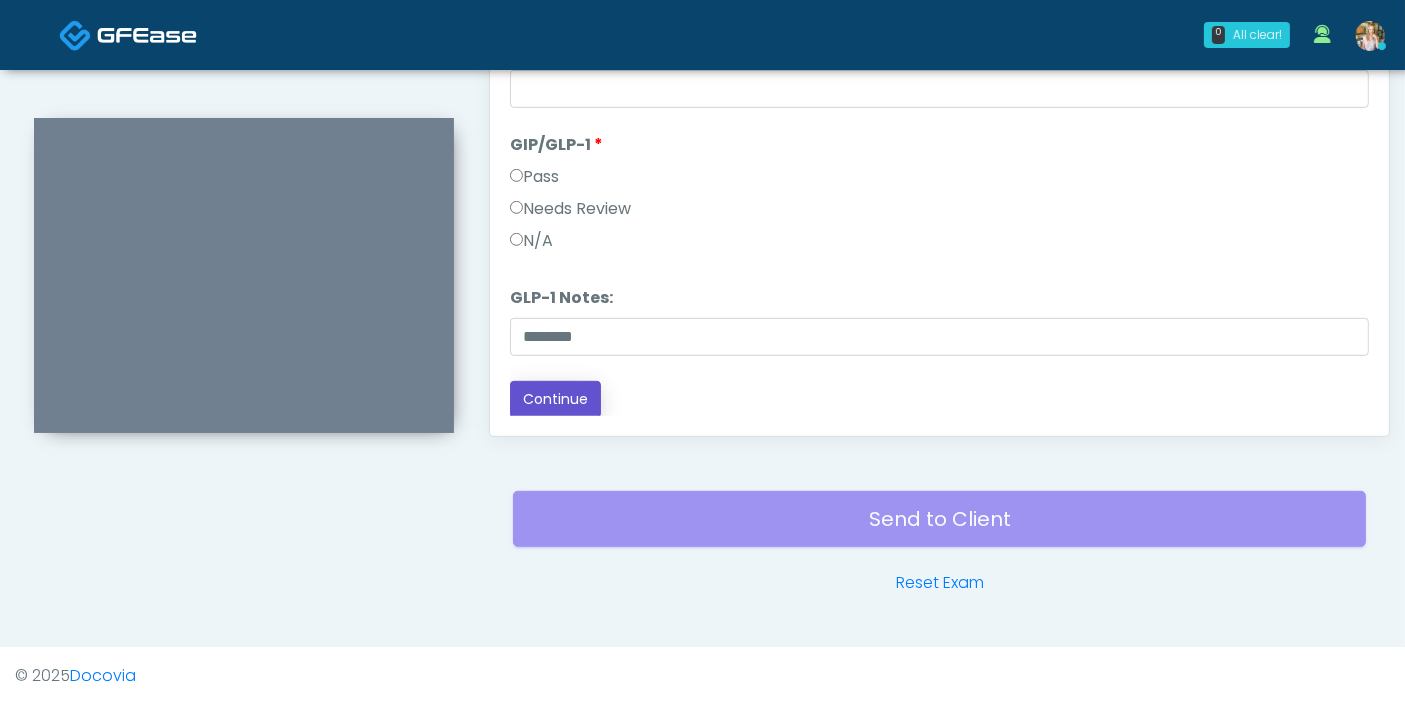 click on "Continue" at bounding box center (555, 399) 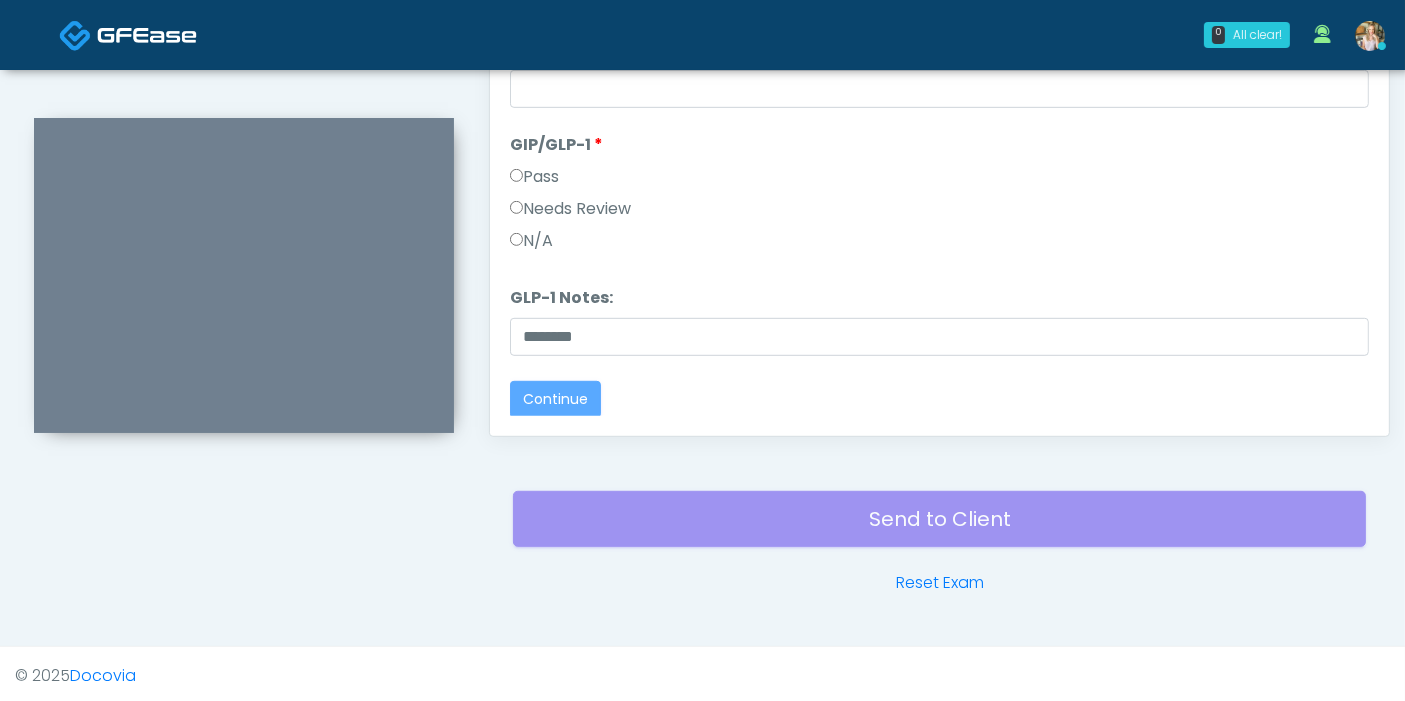 scroll, scrollTop: 0, scrollLeft: 0, axis: both 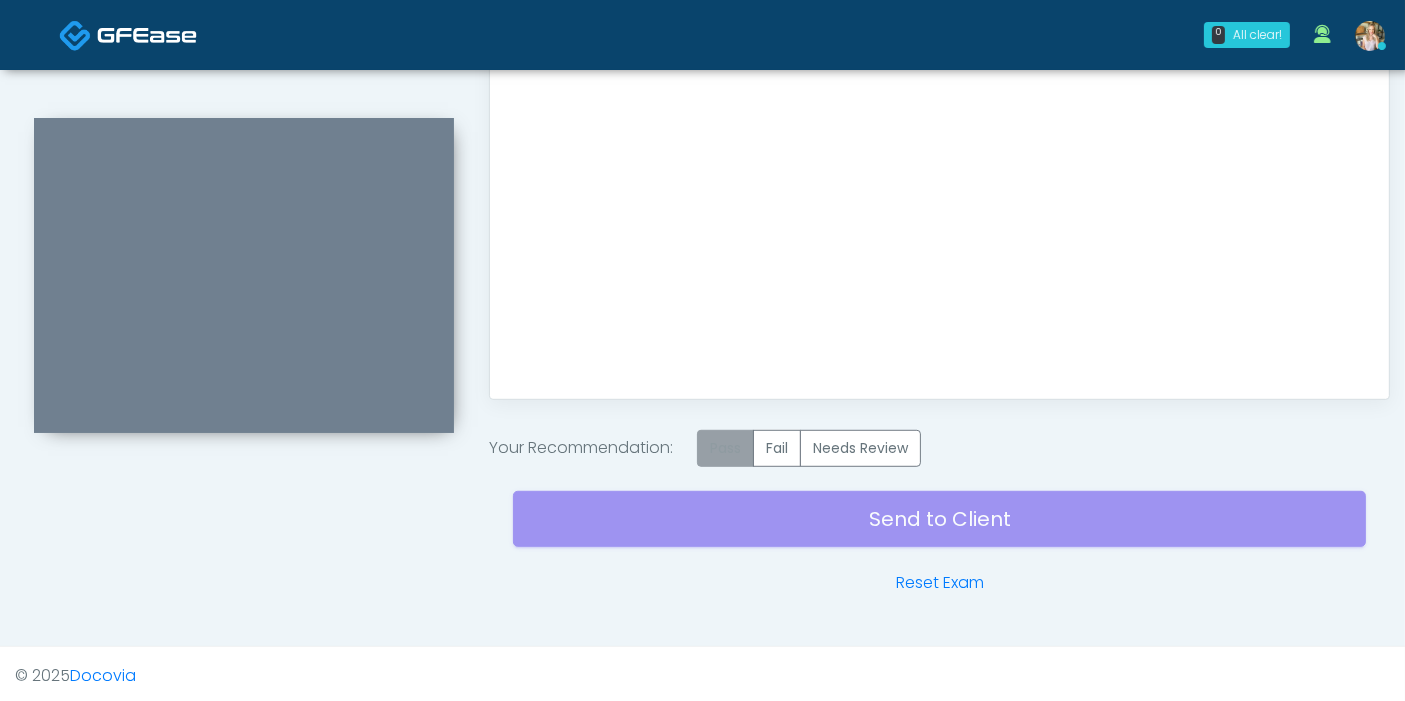 click on "Pass" at bounding box center [725, 448] 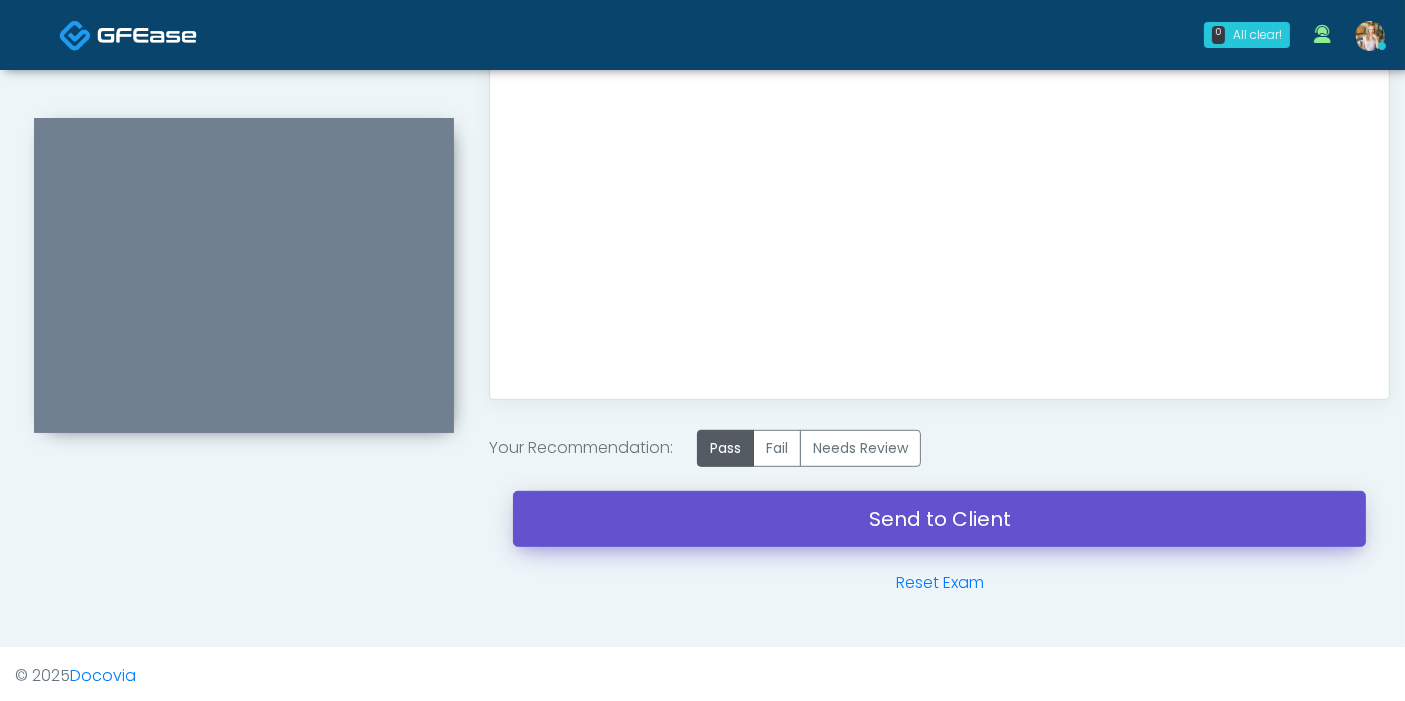 click on "Send to Client" at bounding box center (939, 519) 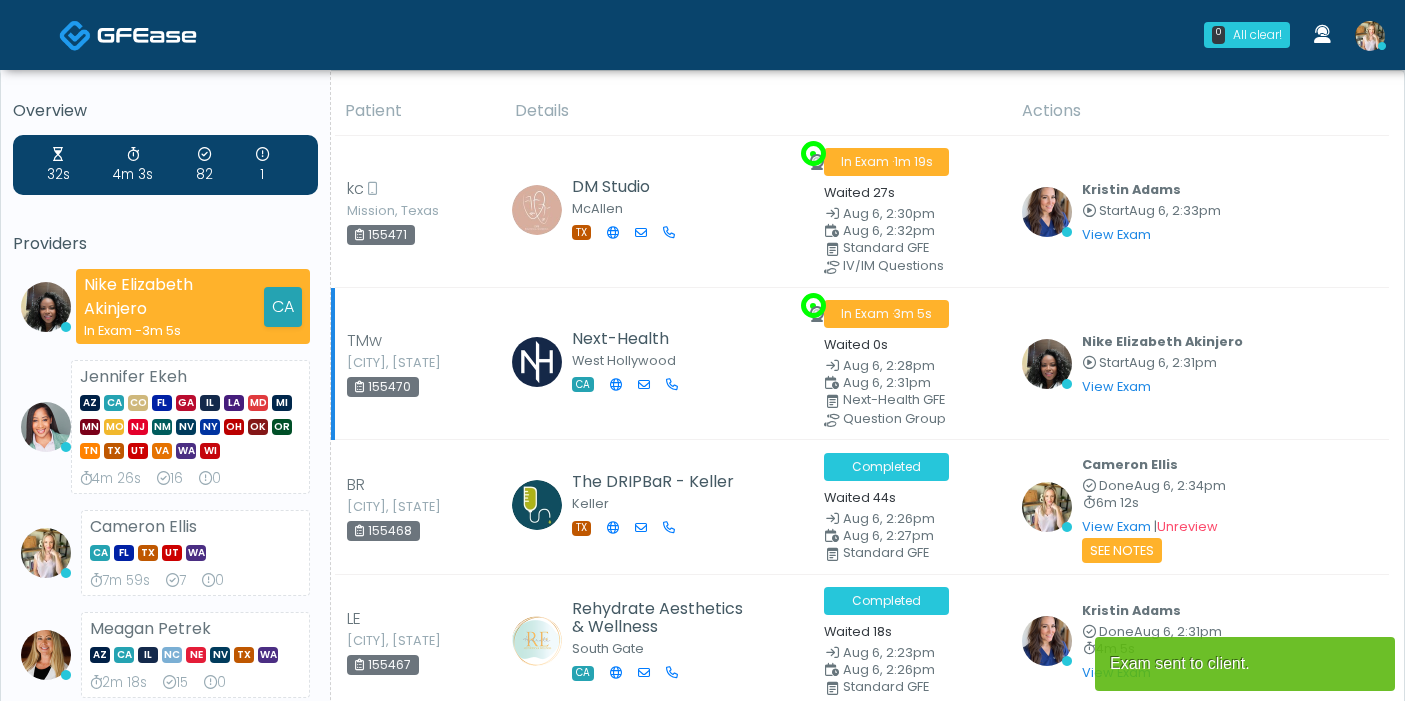 scroll, scrollTop: 0, scrollLeft: 0, axis: both 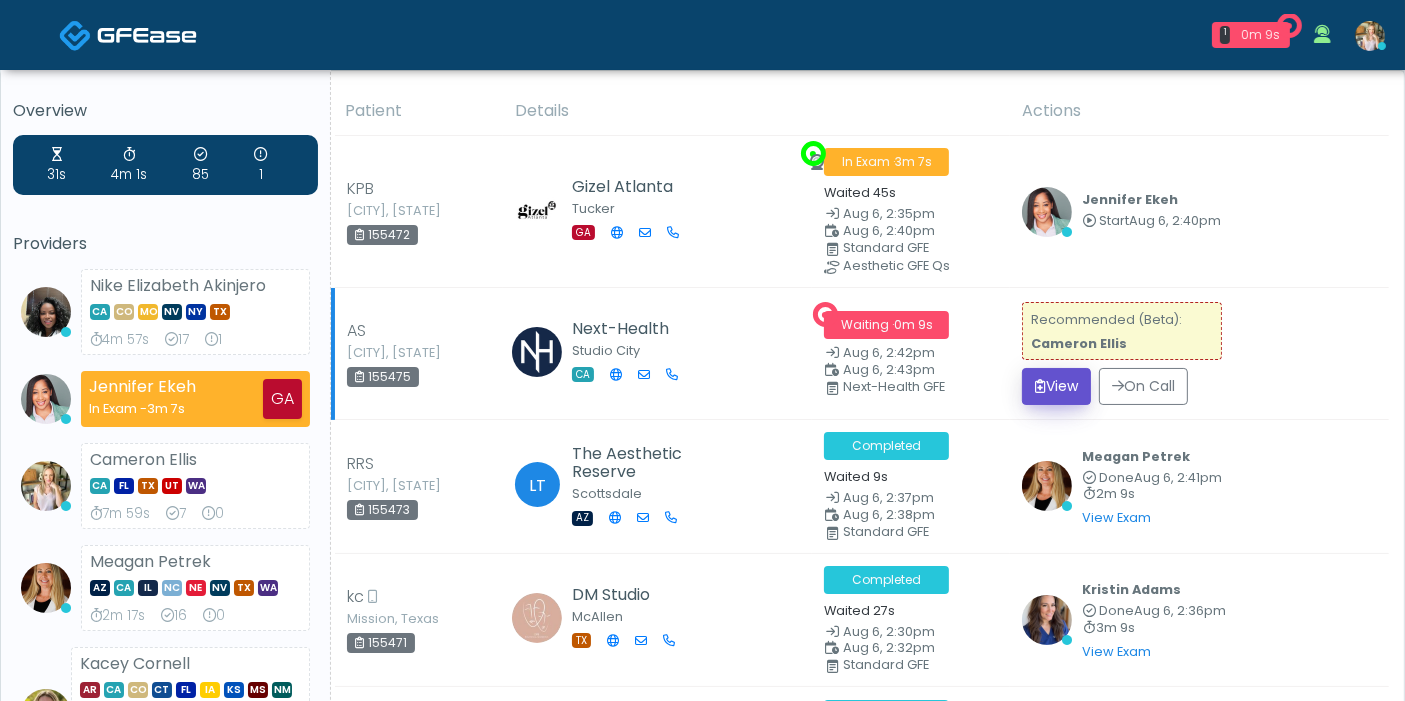 click on "View" at bounding box center [1056, 386] 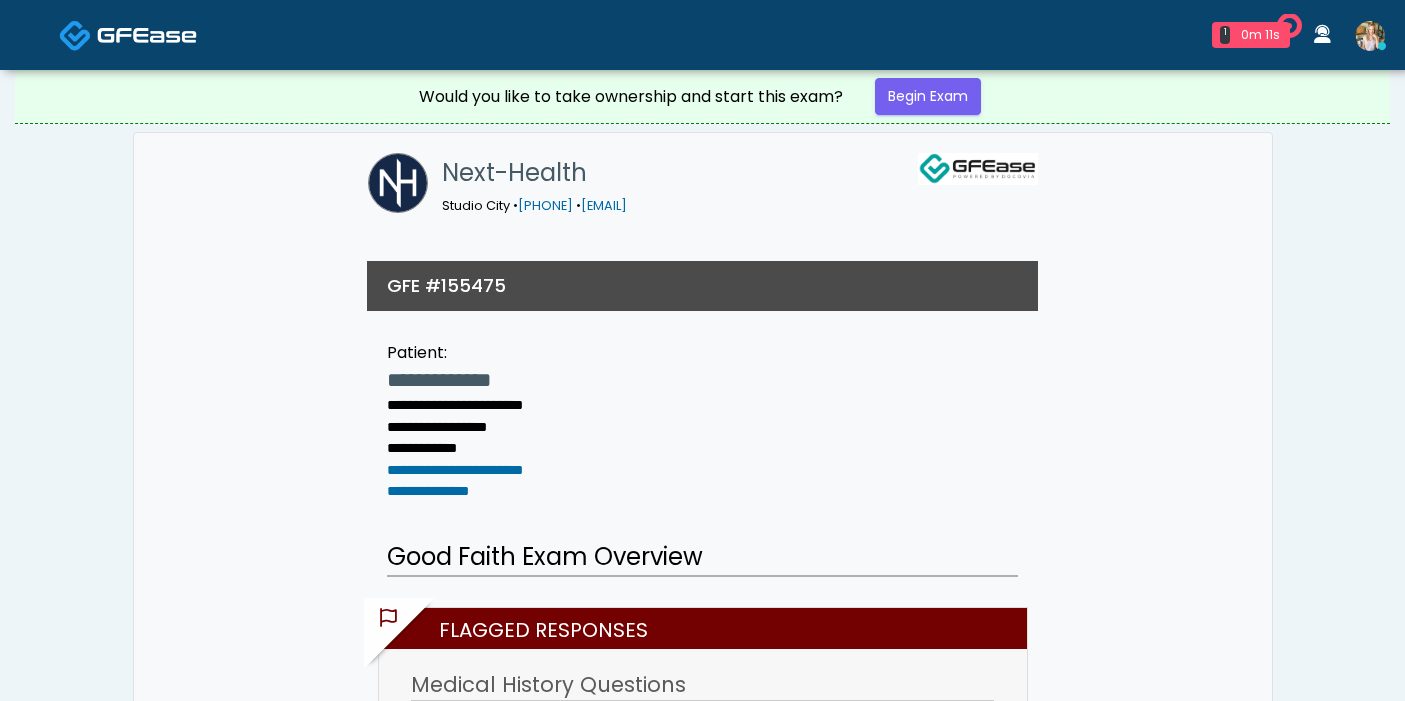 scroll, scrollTop: 0, scrollLeft: 0, axis: both 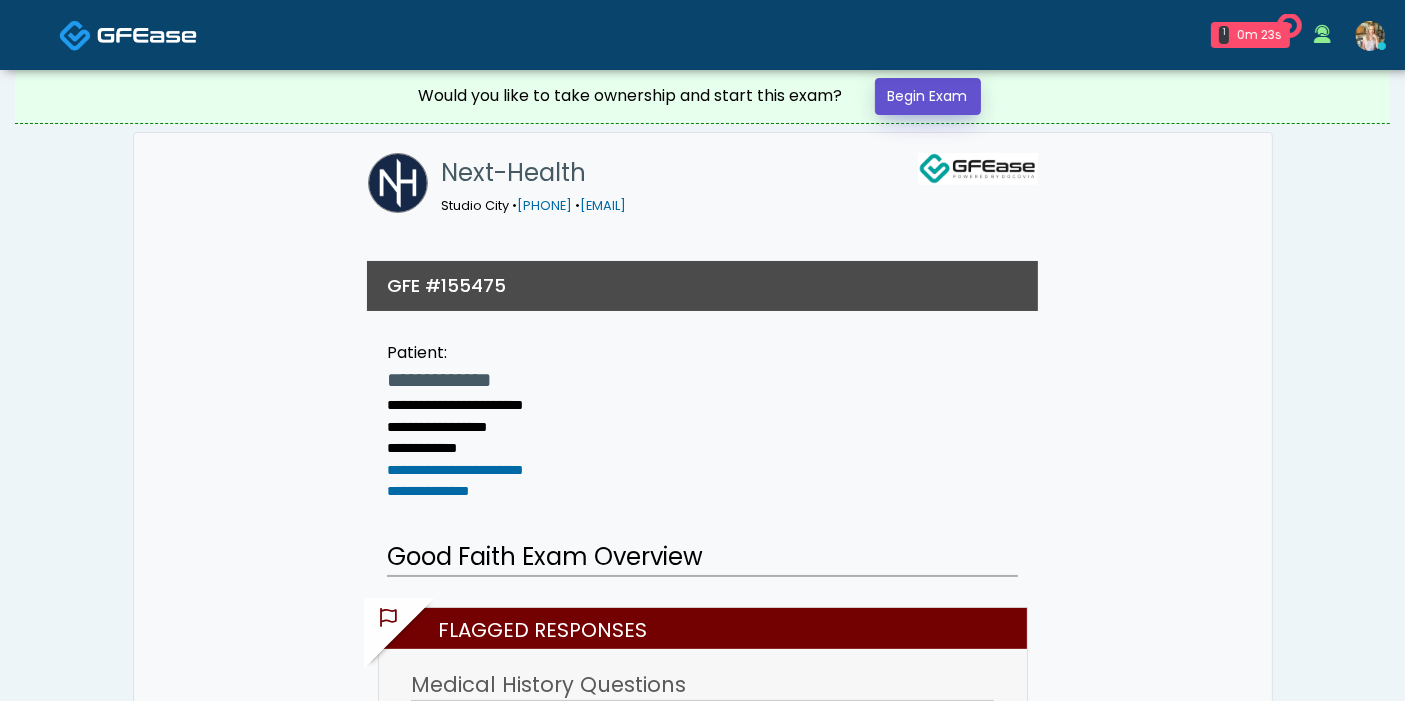 click on "Begin Exam" at bounding box center [928, 96] 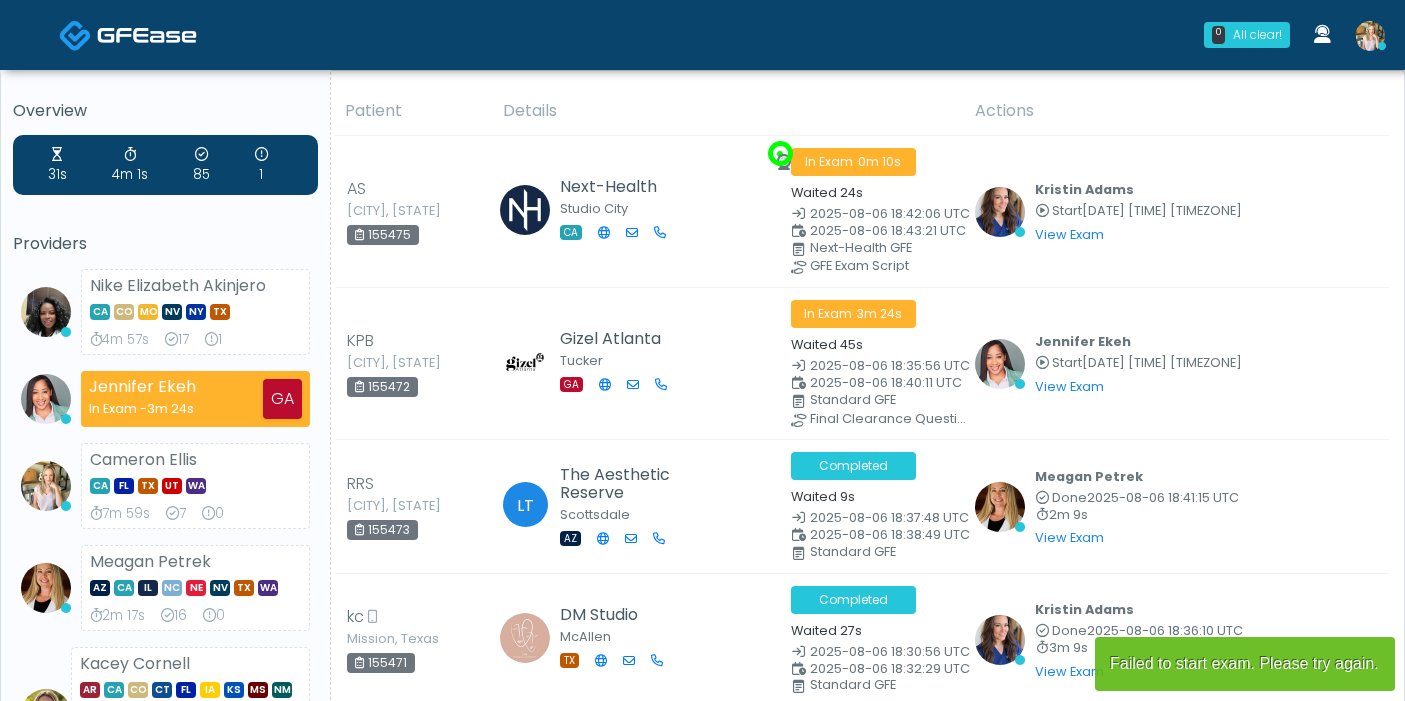 scroll, scrollTop: 0, scrollLeft: 0, axis: both 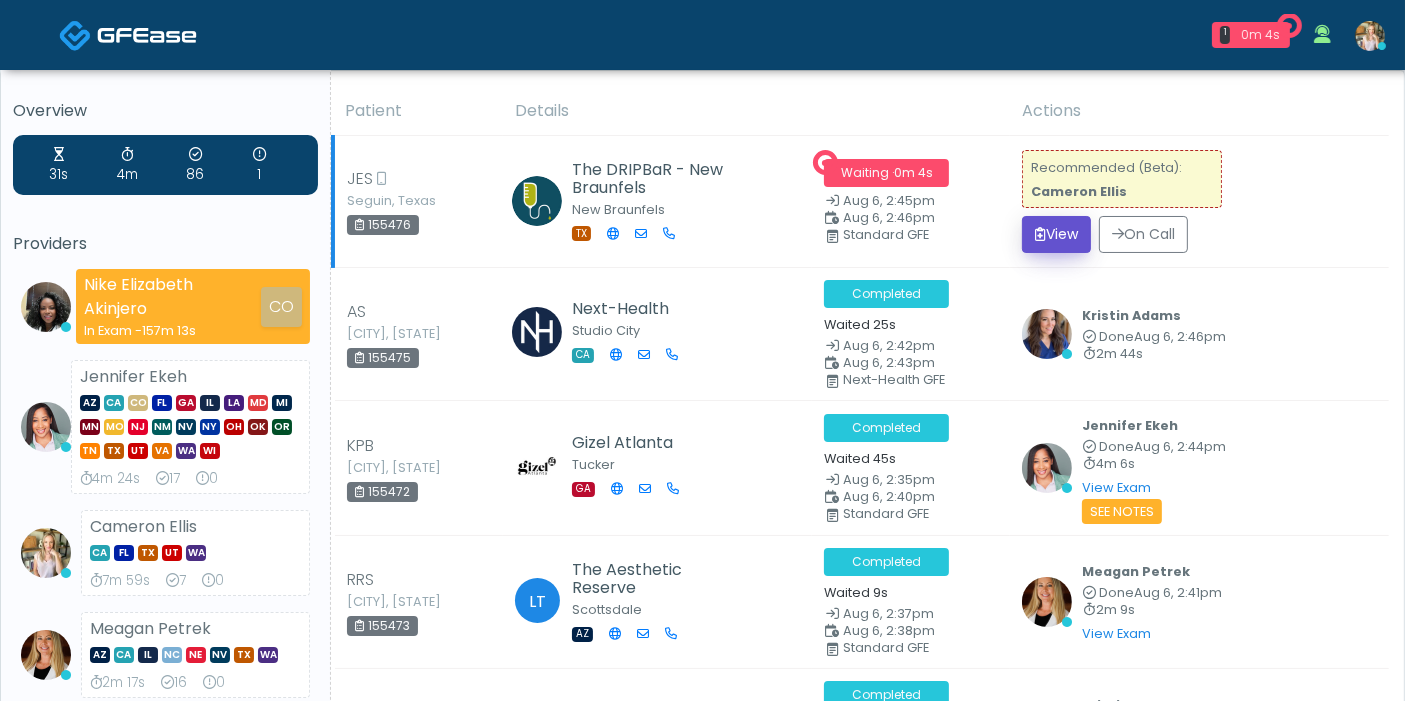 click on "View" at bounding box center [1056, 234] 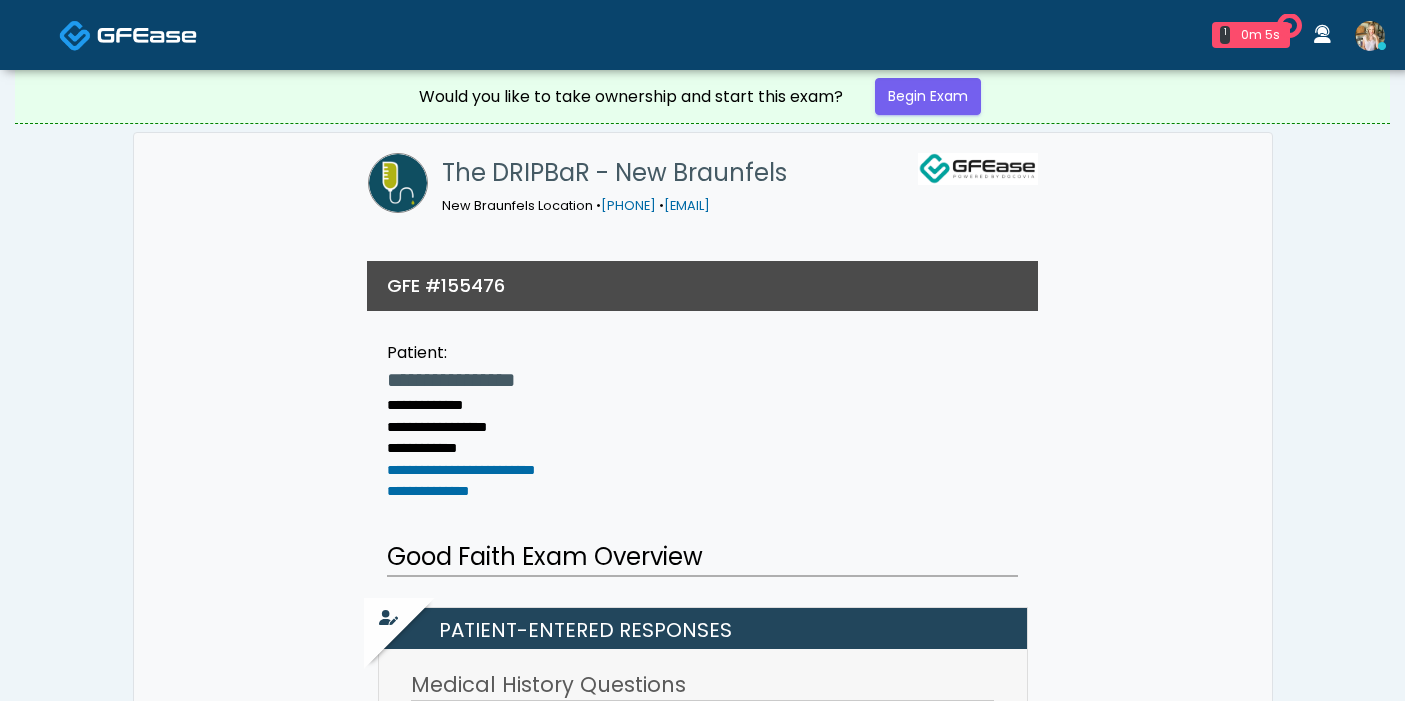 scroll, scrollTop: 0, scrollLeft: 0, axis: both 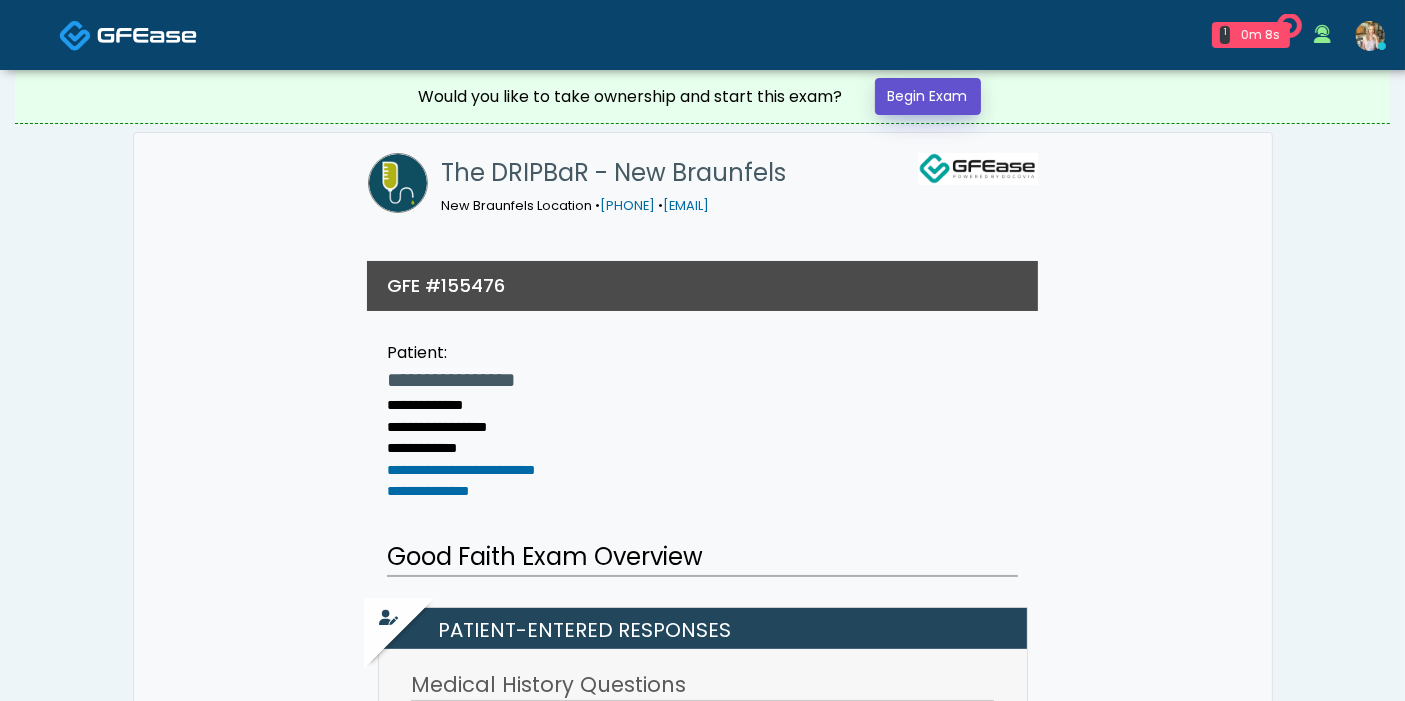 click on "Begin Exam" at bounding box center (928, 96) 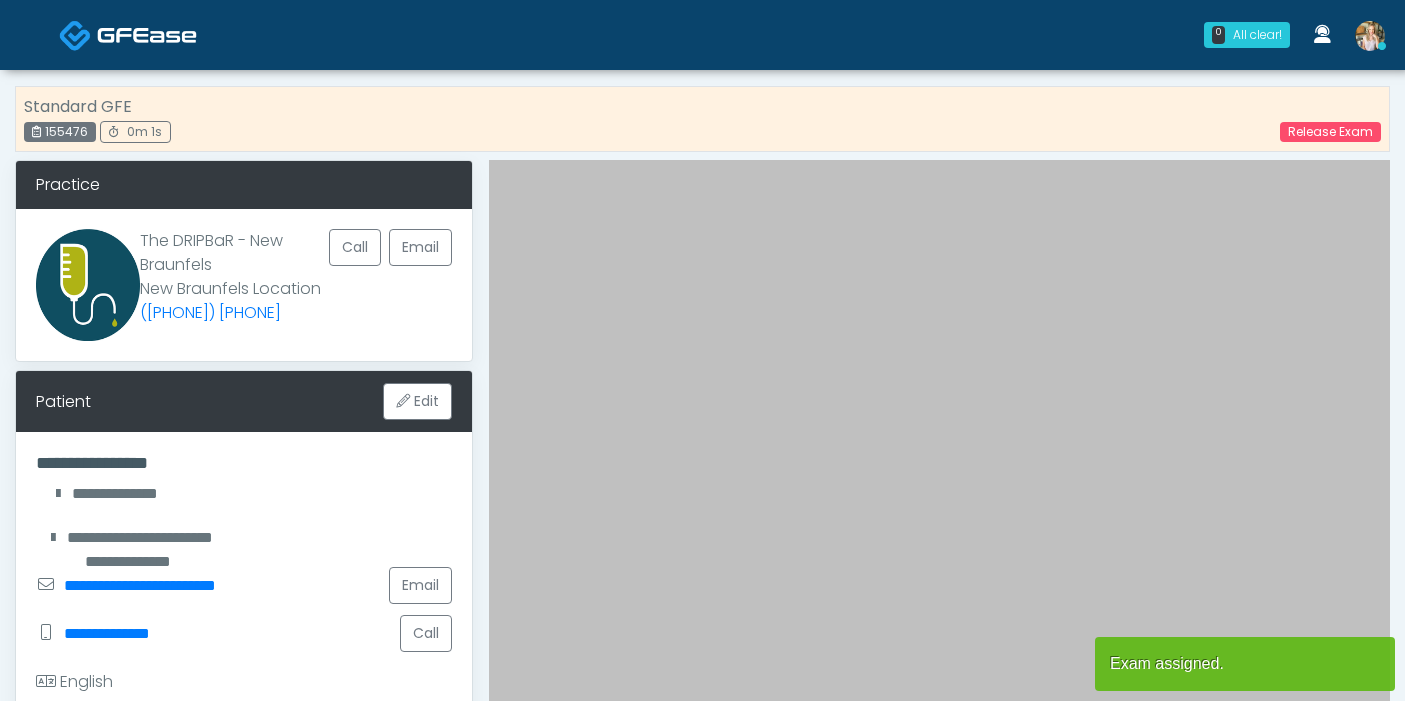 scroll, scrollTop: 0, scrollLeft: 0, axis: both 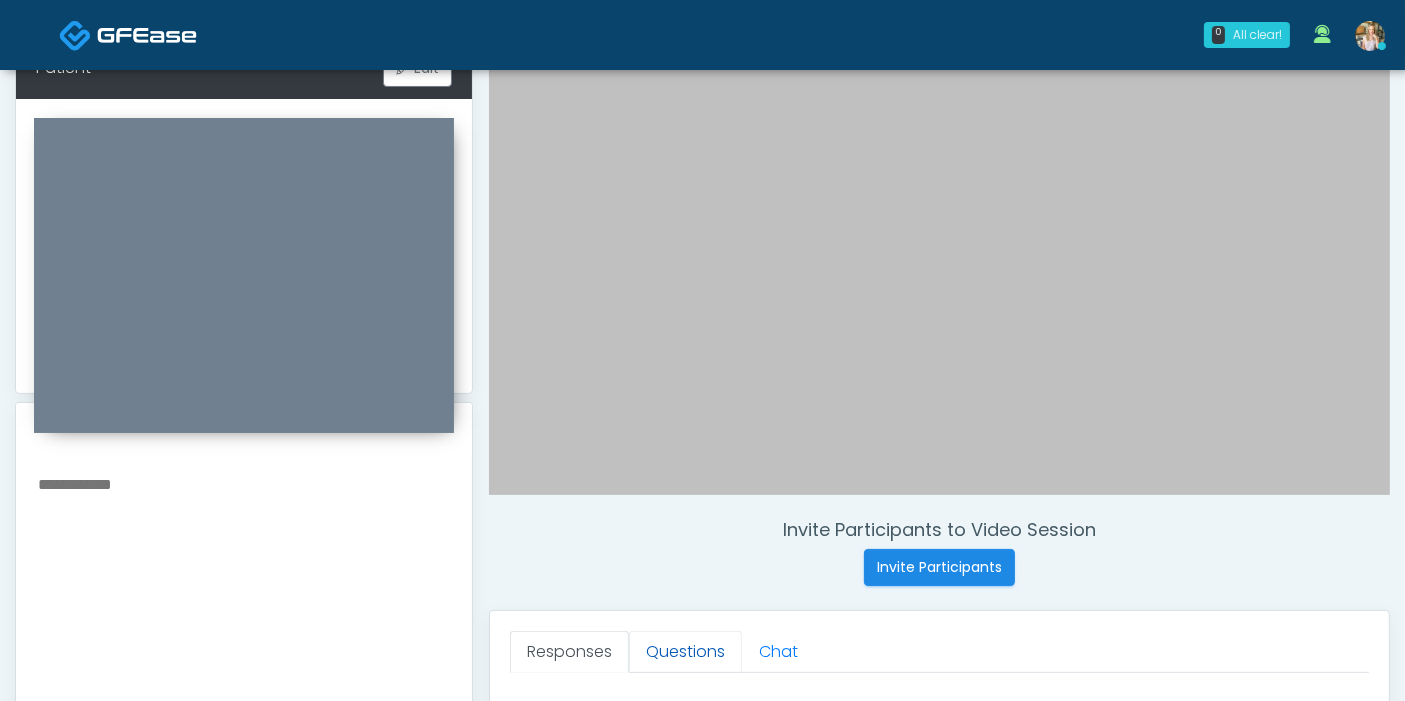 click on "Questions" at bounding box center [685, 652] 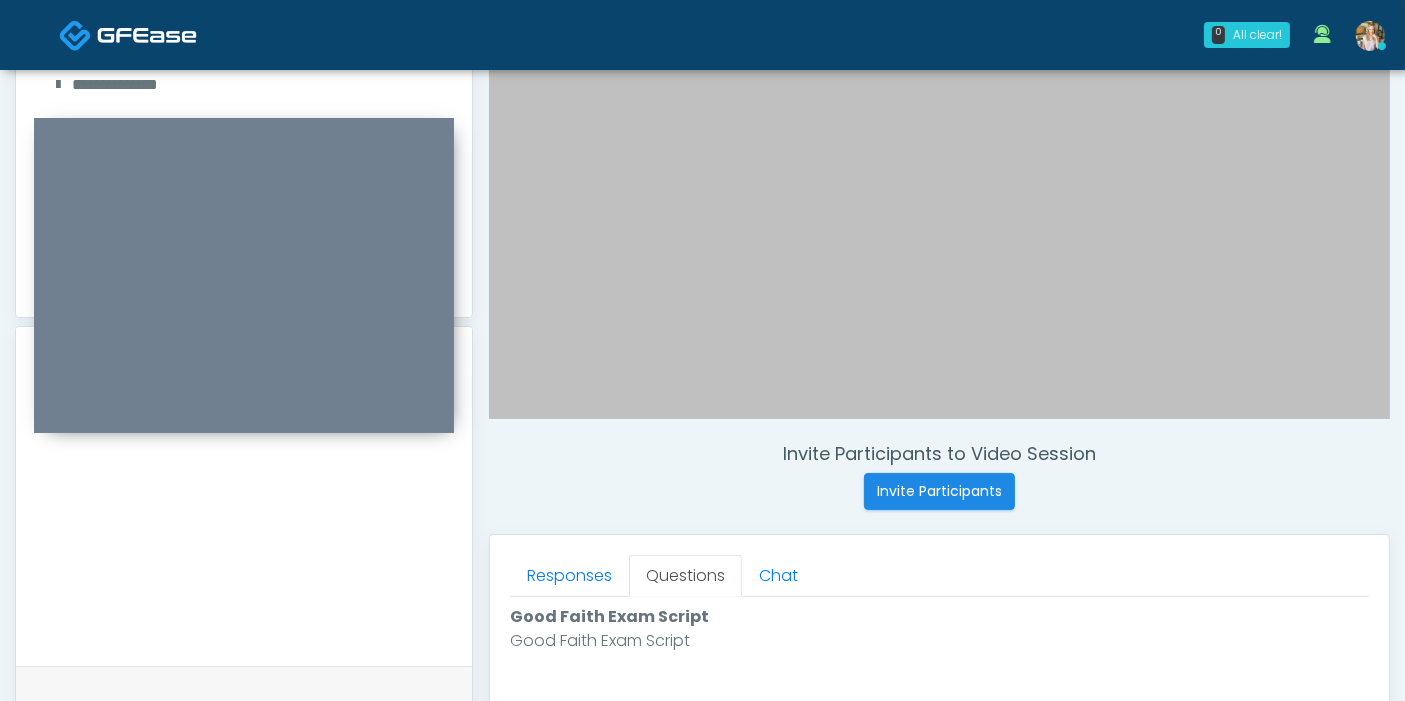 scroll, scrollTop: 444, scrollLeft: 0, axis: vertical 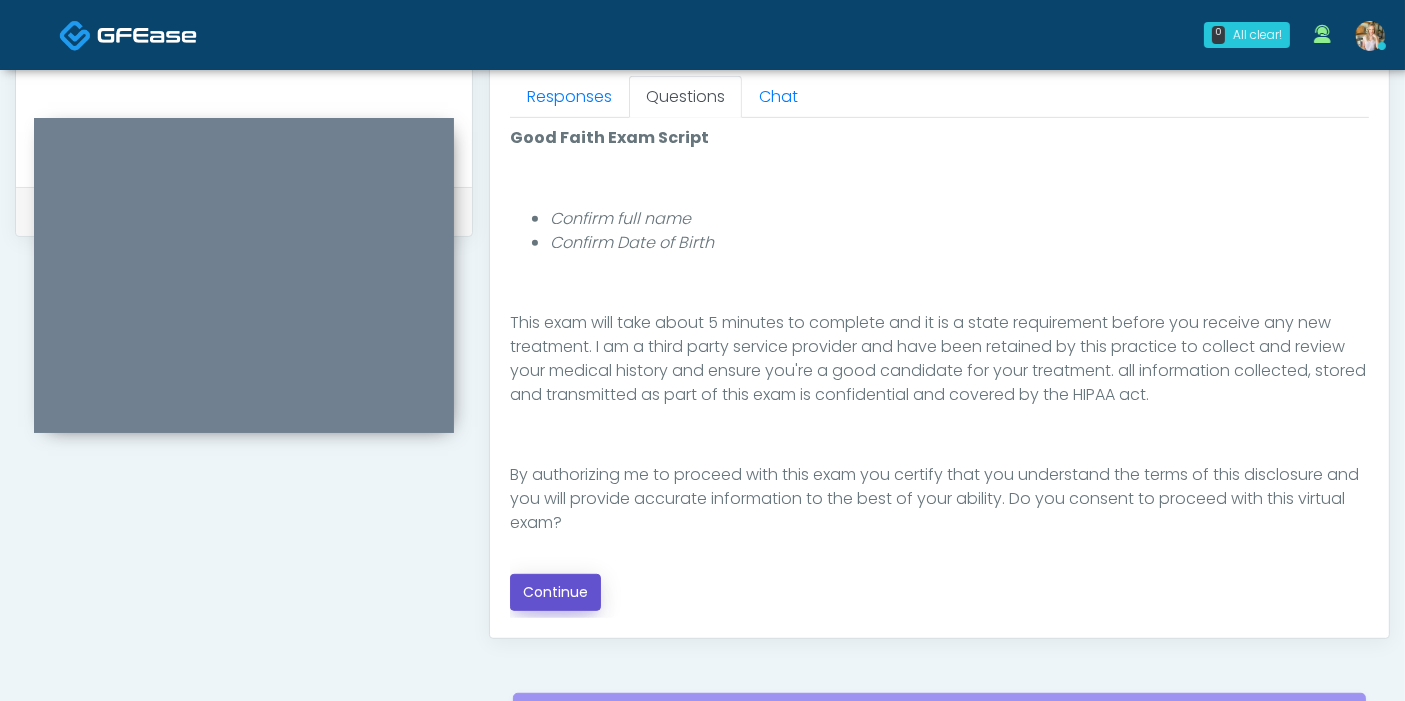 drag, startPoint x: 565, startPoint y: 592, endPoint x: 563, endPoint y: 581, distance: 11.18034 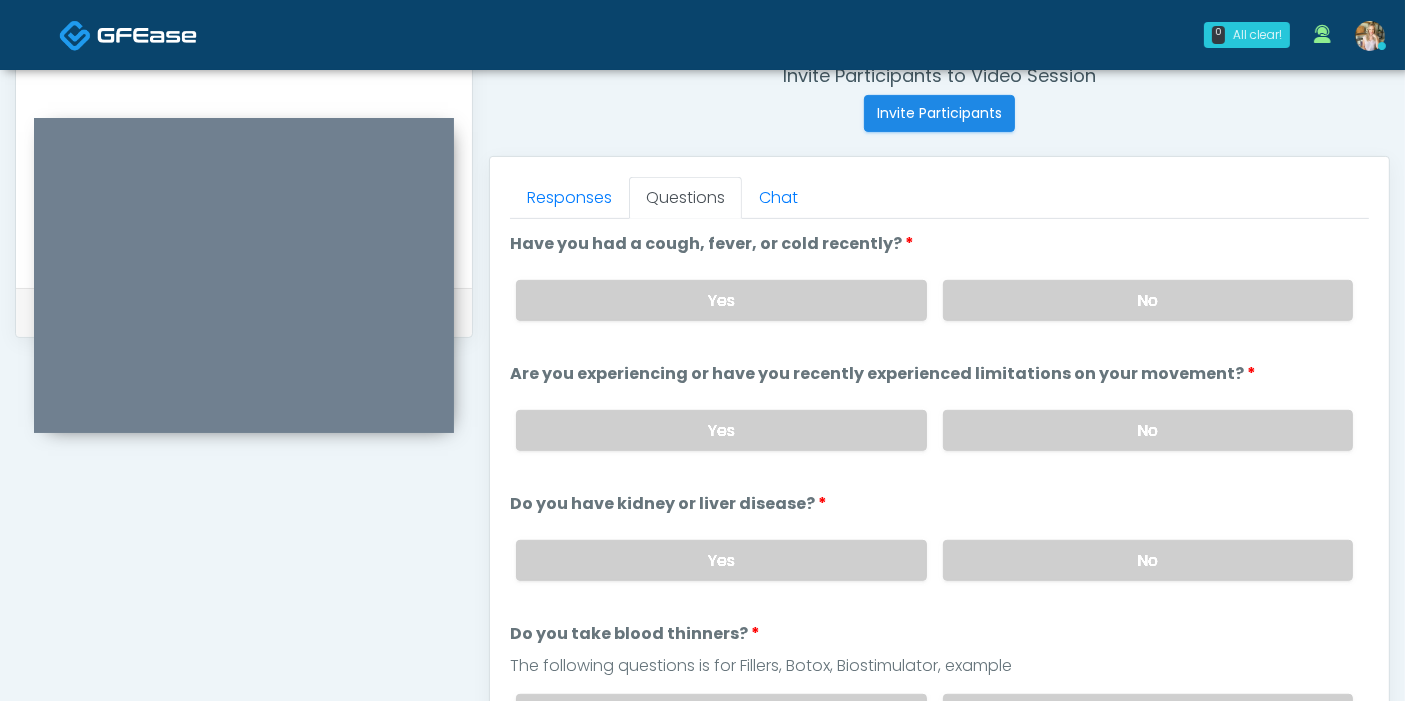 scroll, scrollTop: 757, scrollLeft: 0, axis: vertical 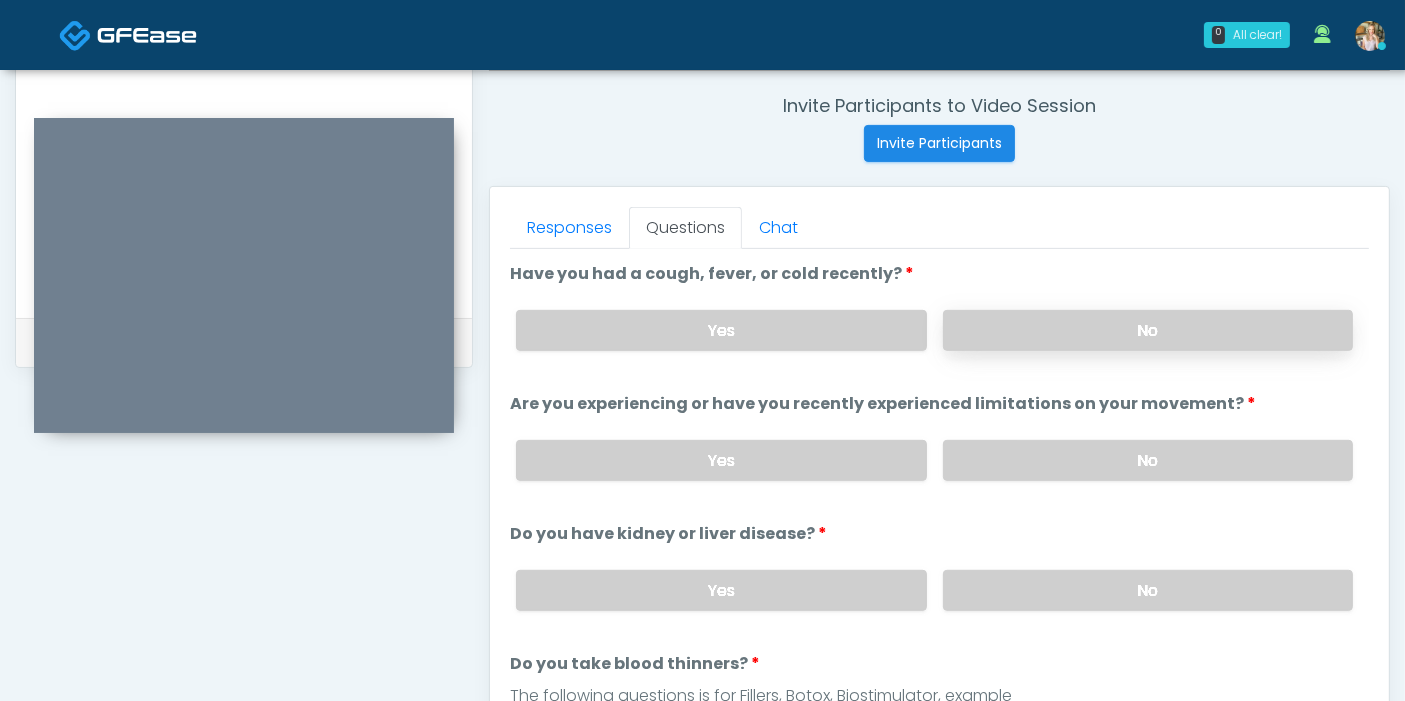 click on "No" at bounding box center (1148, 330) 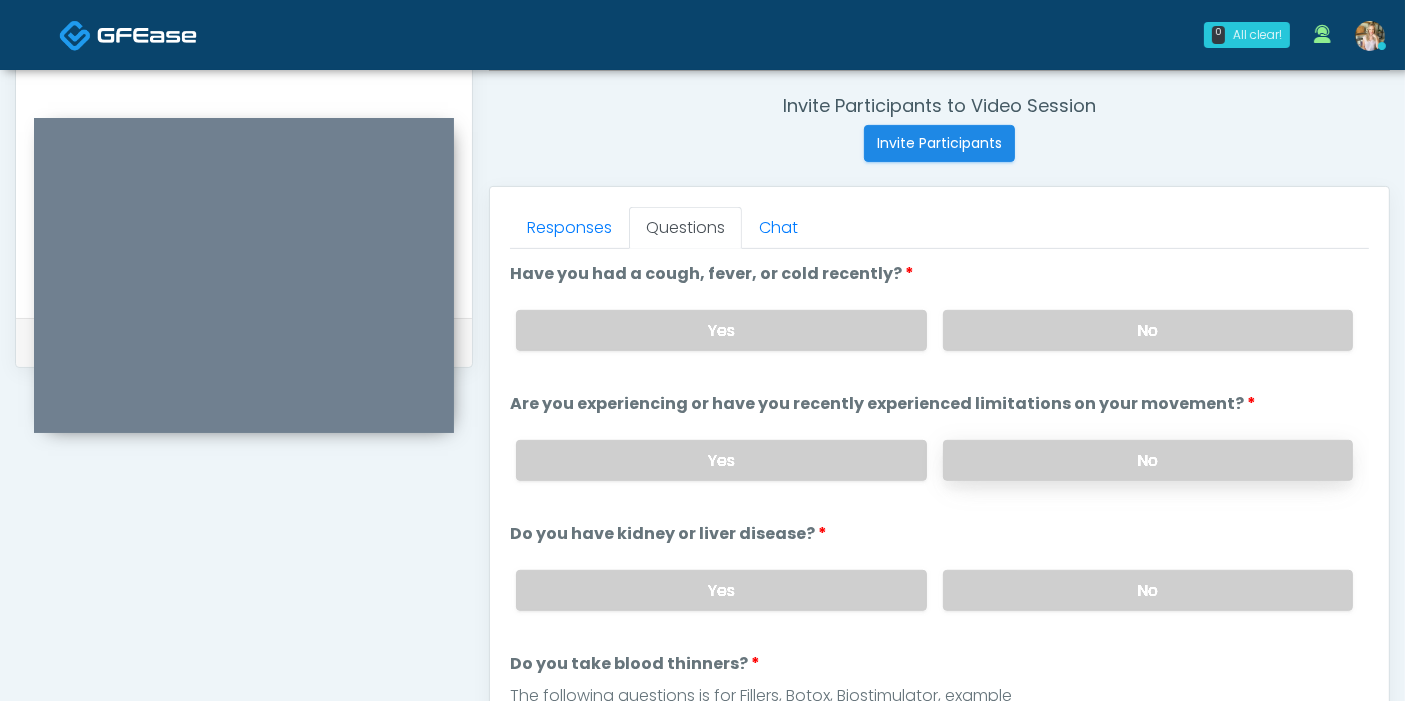click on "No" at bounding box center [1148, 460] 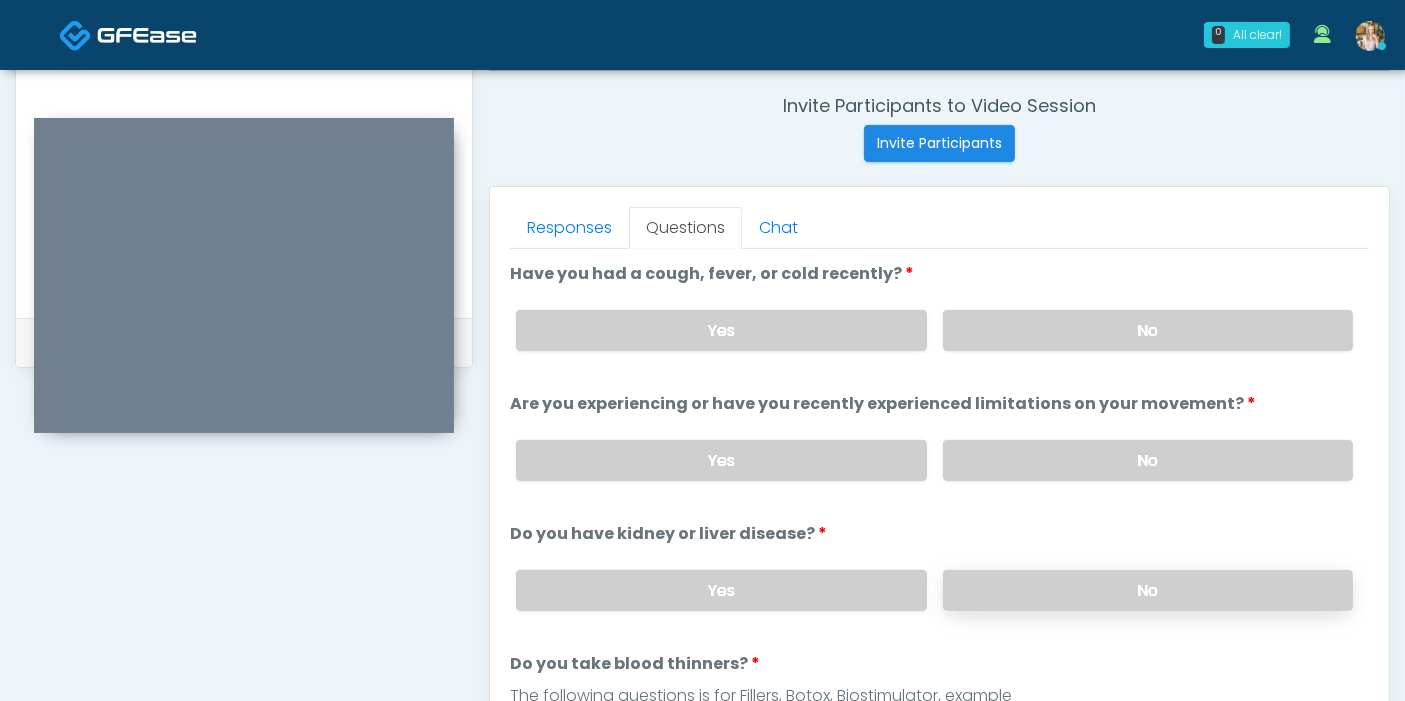 click on "No" at bounding box center [1148, 590] 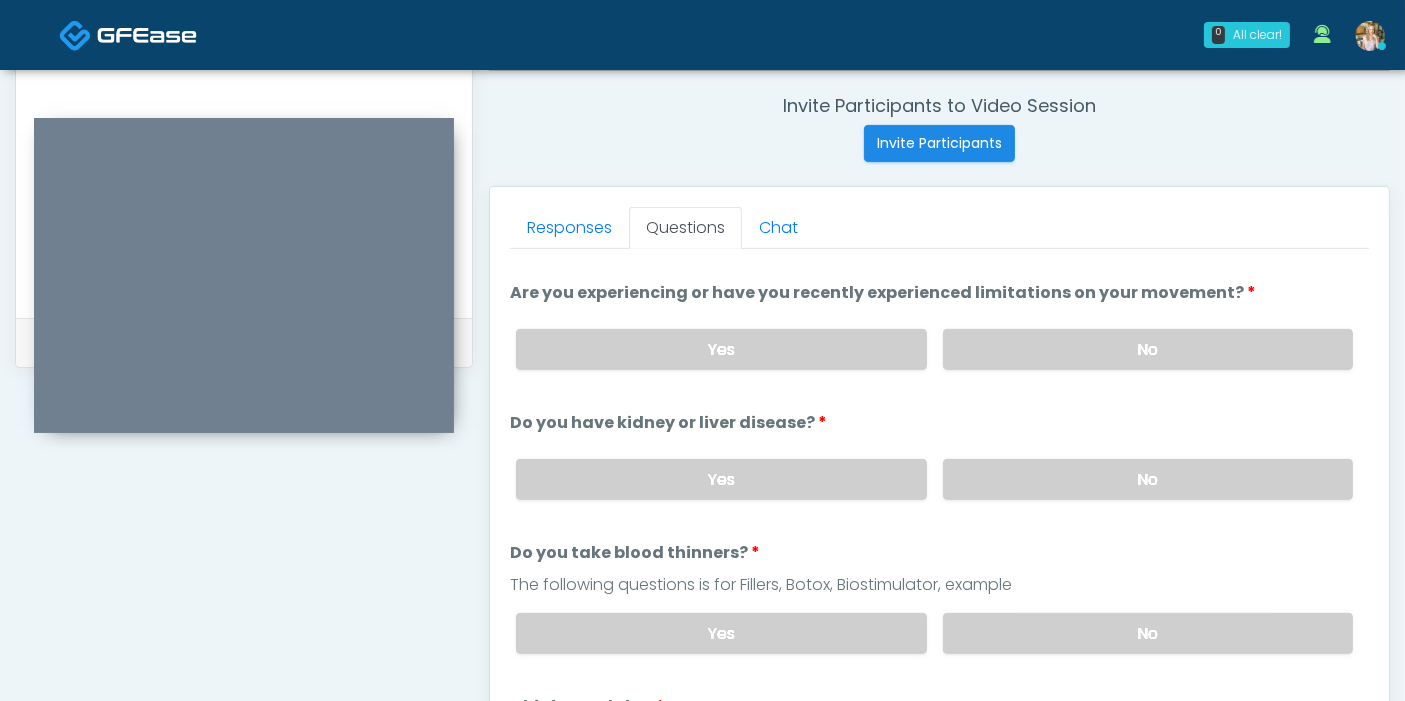 scroll, scrollTop: 222, scrollLeft: 0, axis: vertical 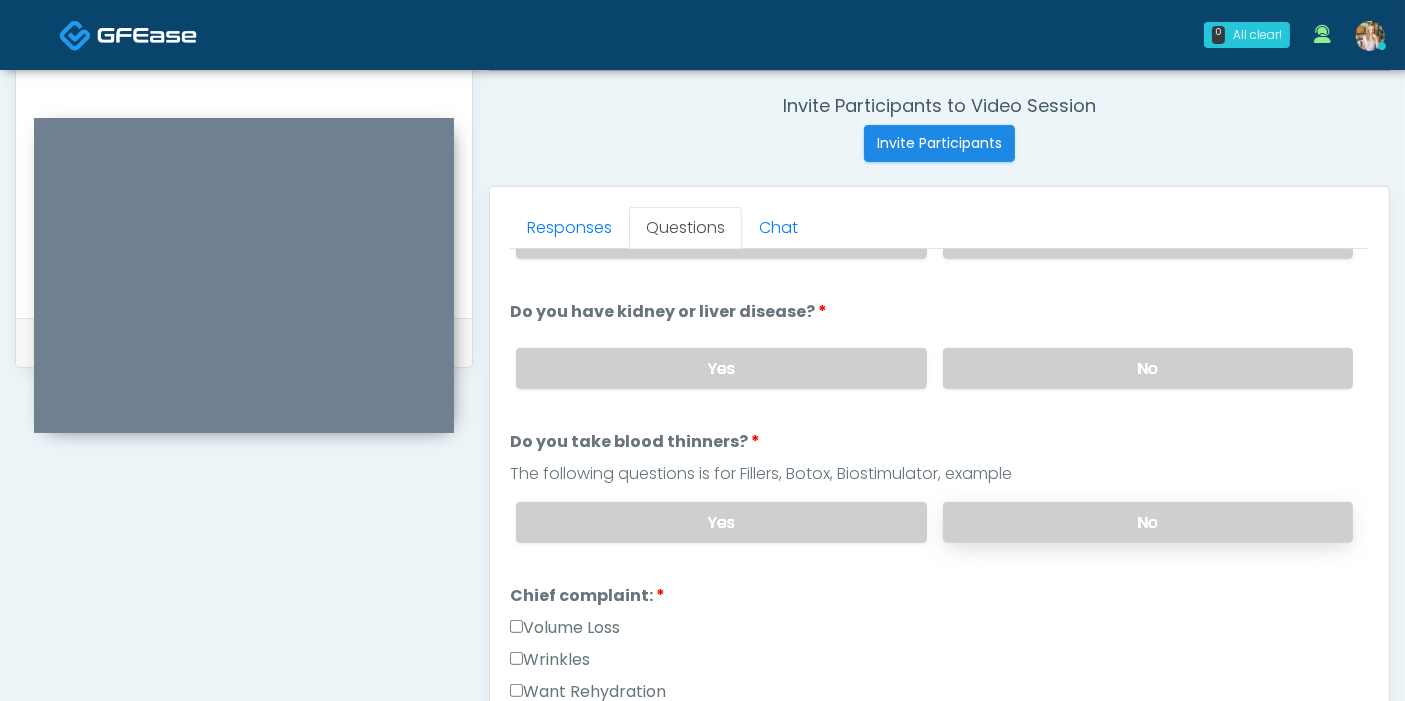 click on "No" at bounding box center (1148, 522) 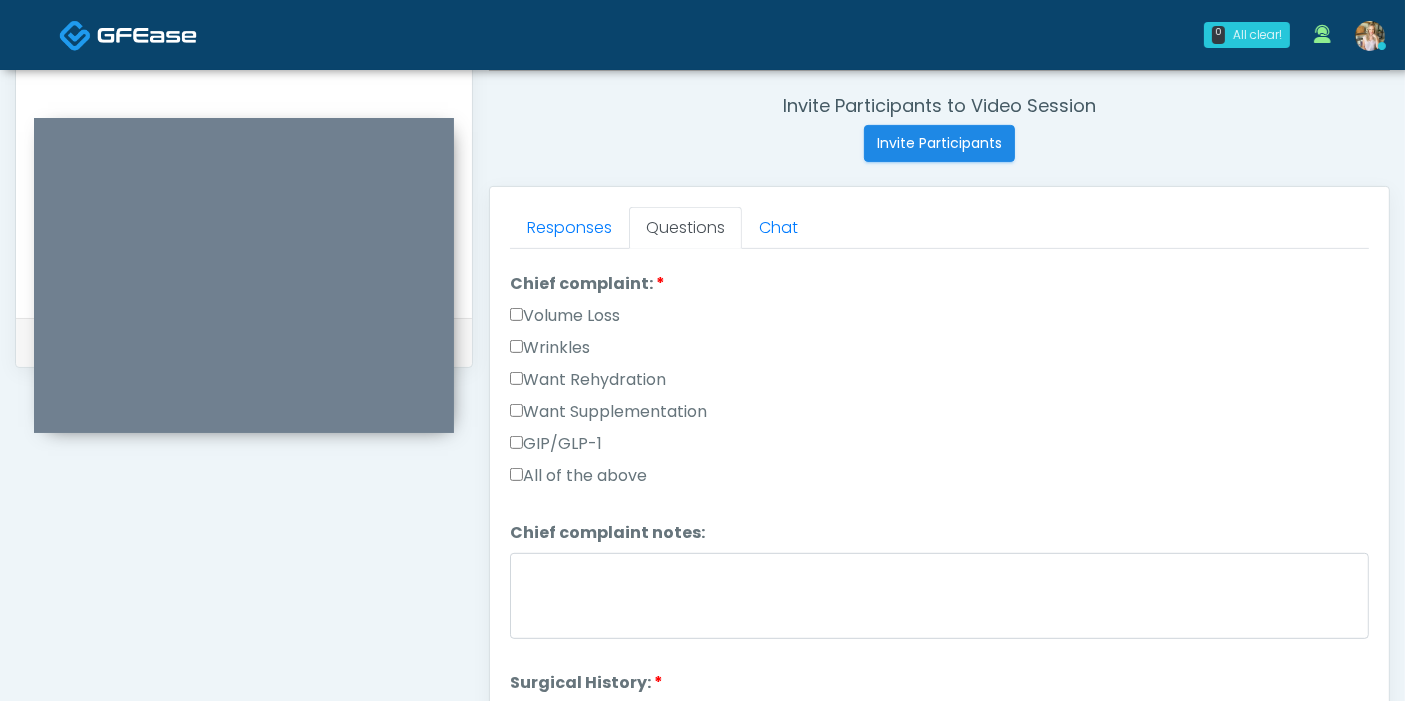 scroll, scrollTop: 555, scrollLeft: 0, axis: vertical 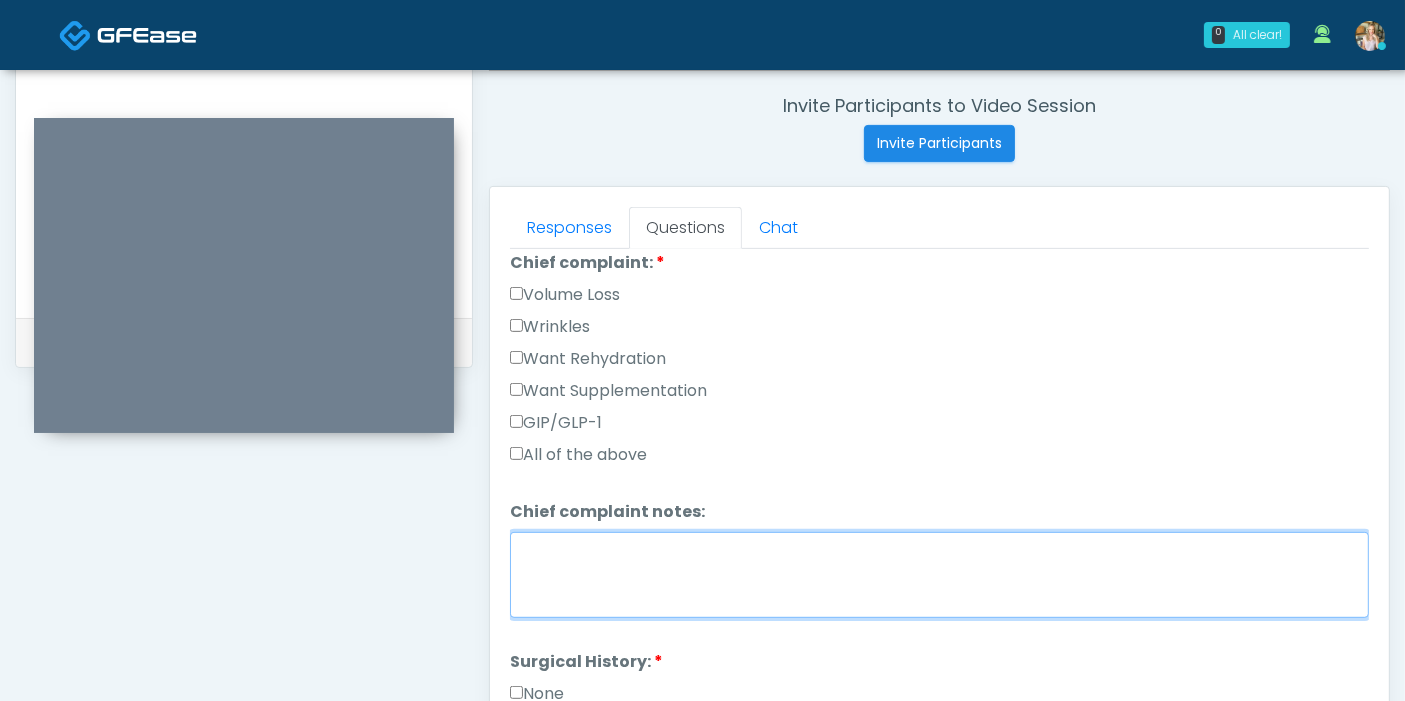 click on "Chief complaint notes:" at bounding box center [939, 575] 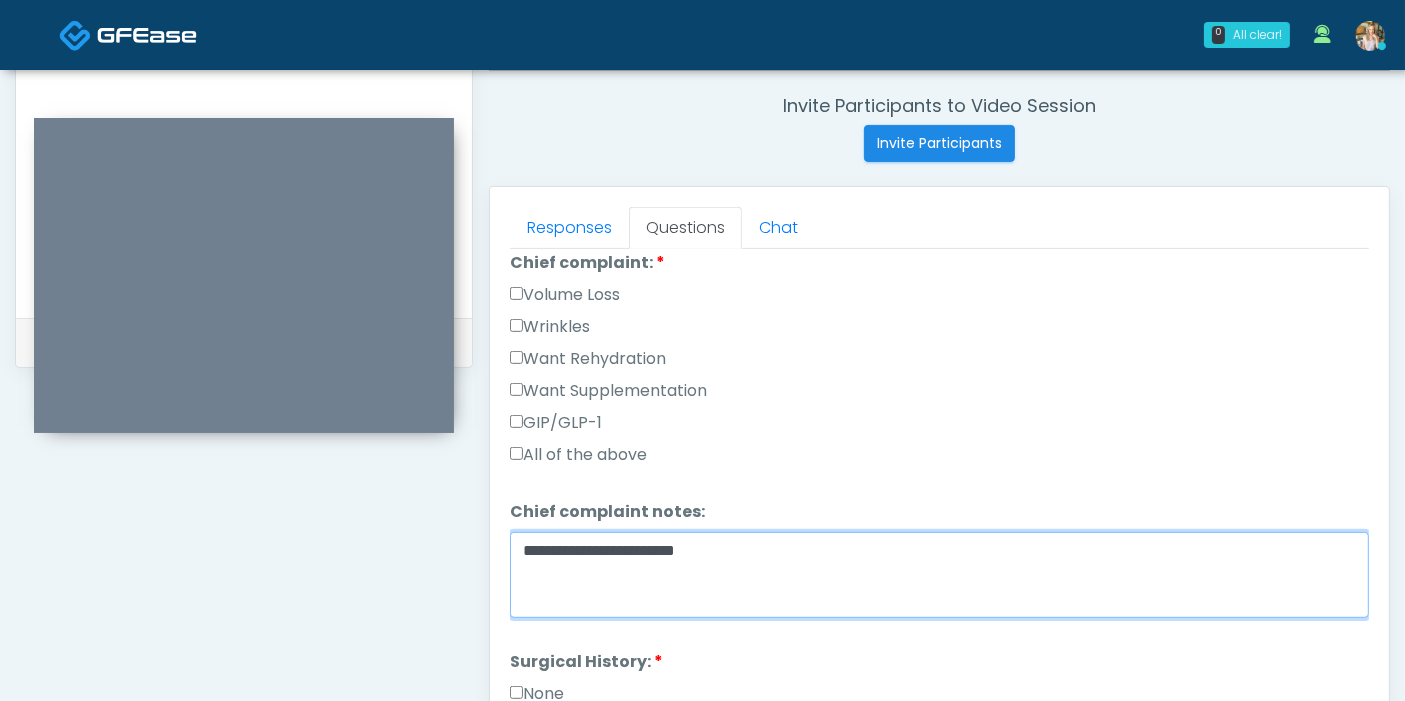 click on "**********" at bounding box center (939, 575) 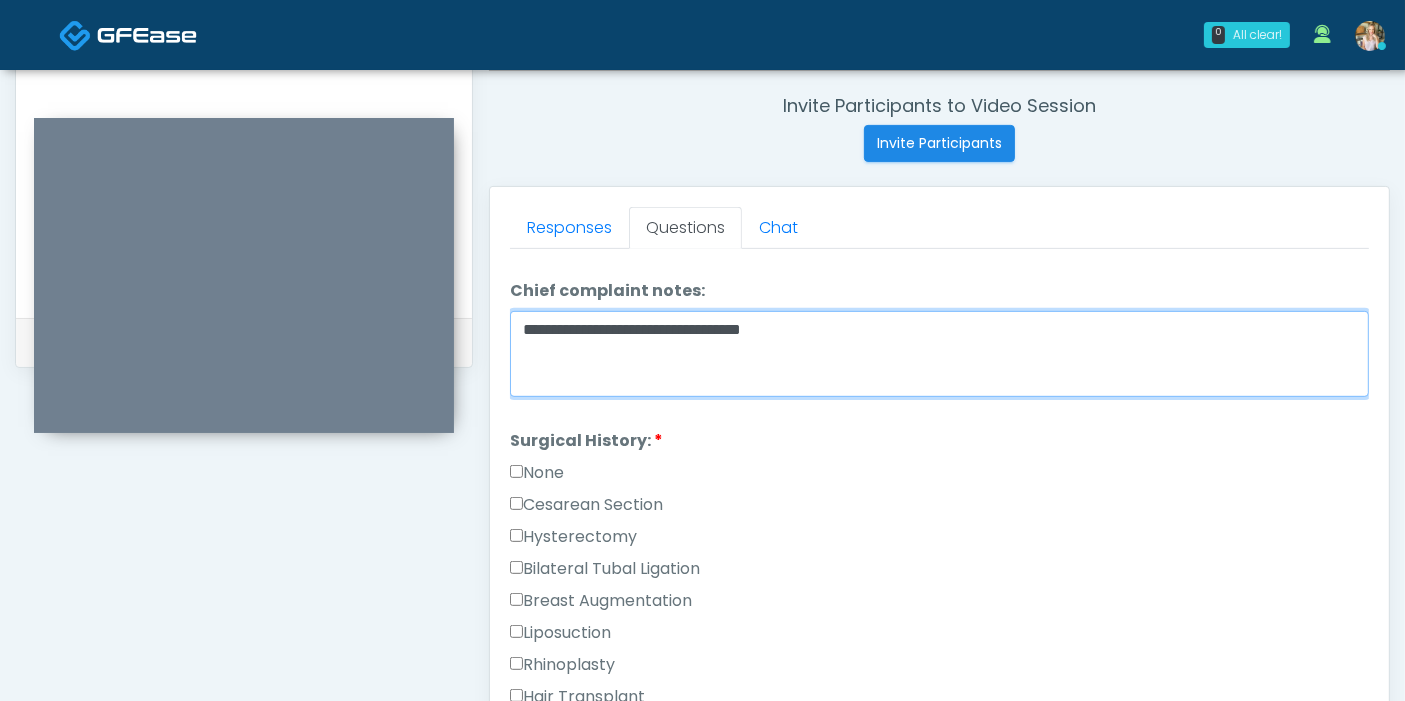 scroll, scrollTop: 777, scrollLeft: 0, axis: vertical 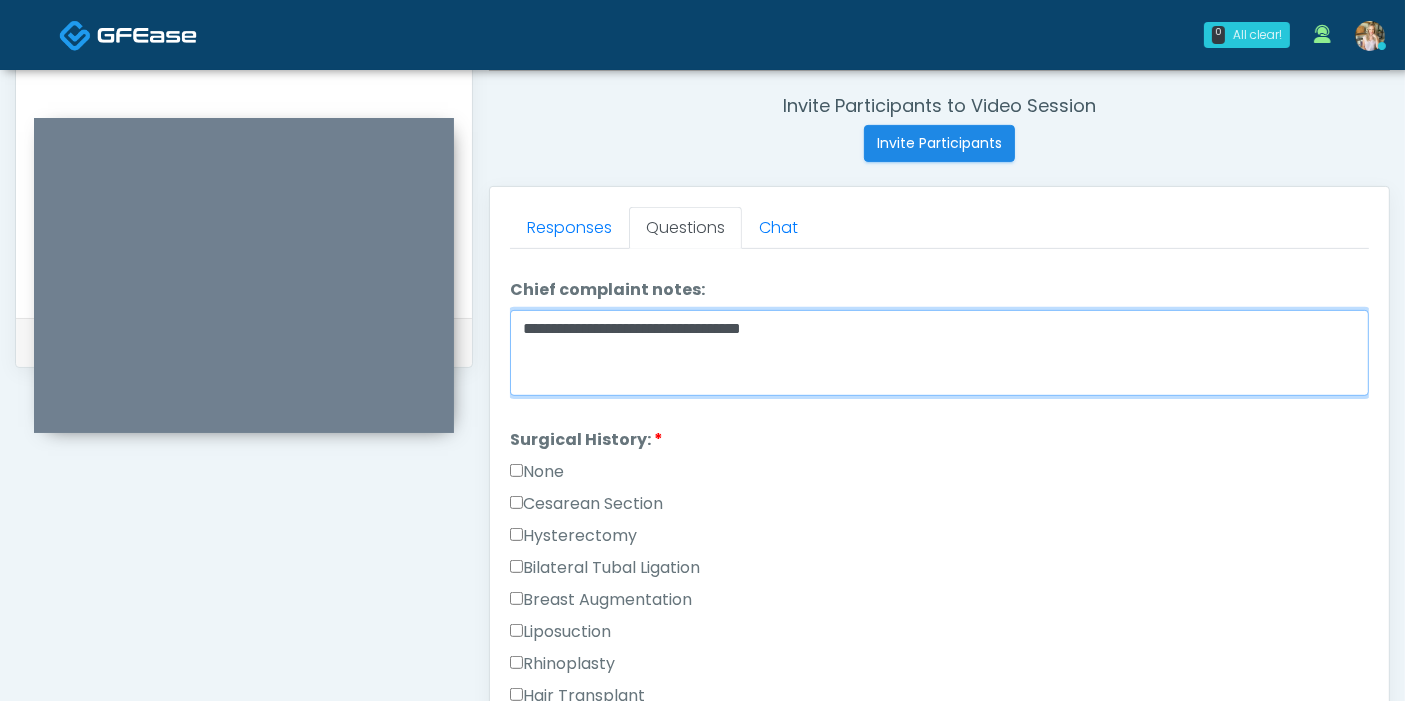 type on "**********" 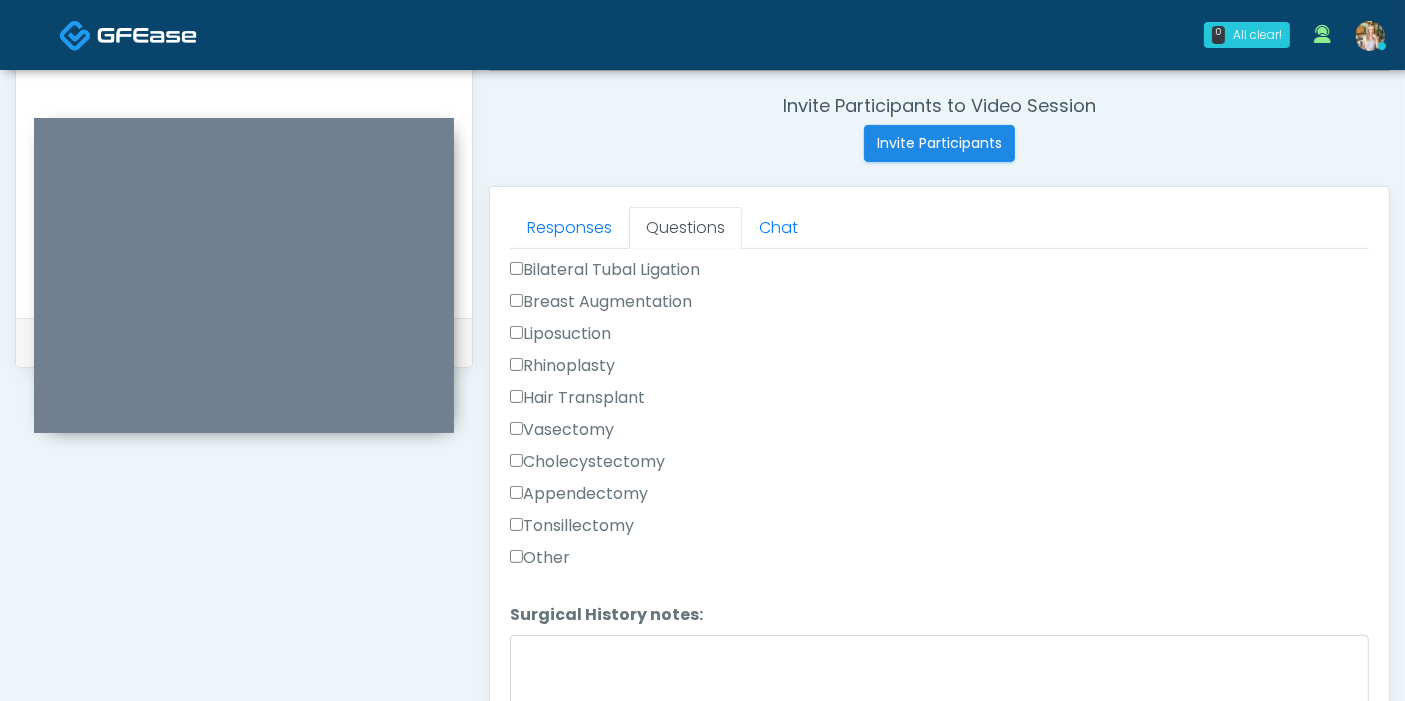 scroll, scrollTop: 1109, scrollLeft: 0, axis: vertical 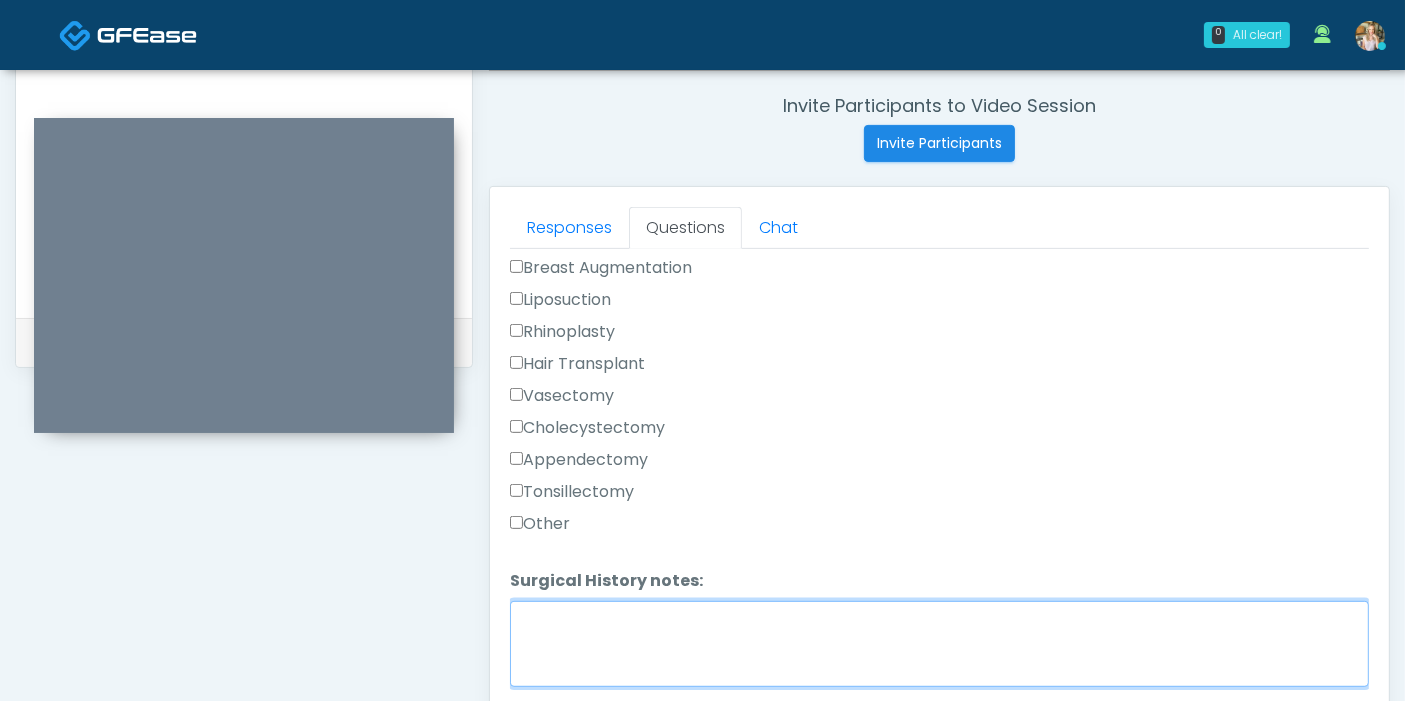 click on "Surgical History notes:" at bounding box center (939, 644) 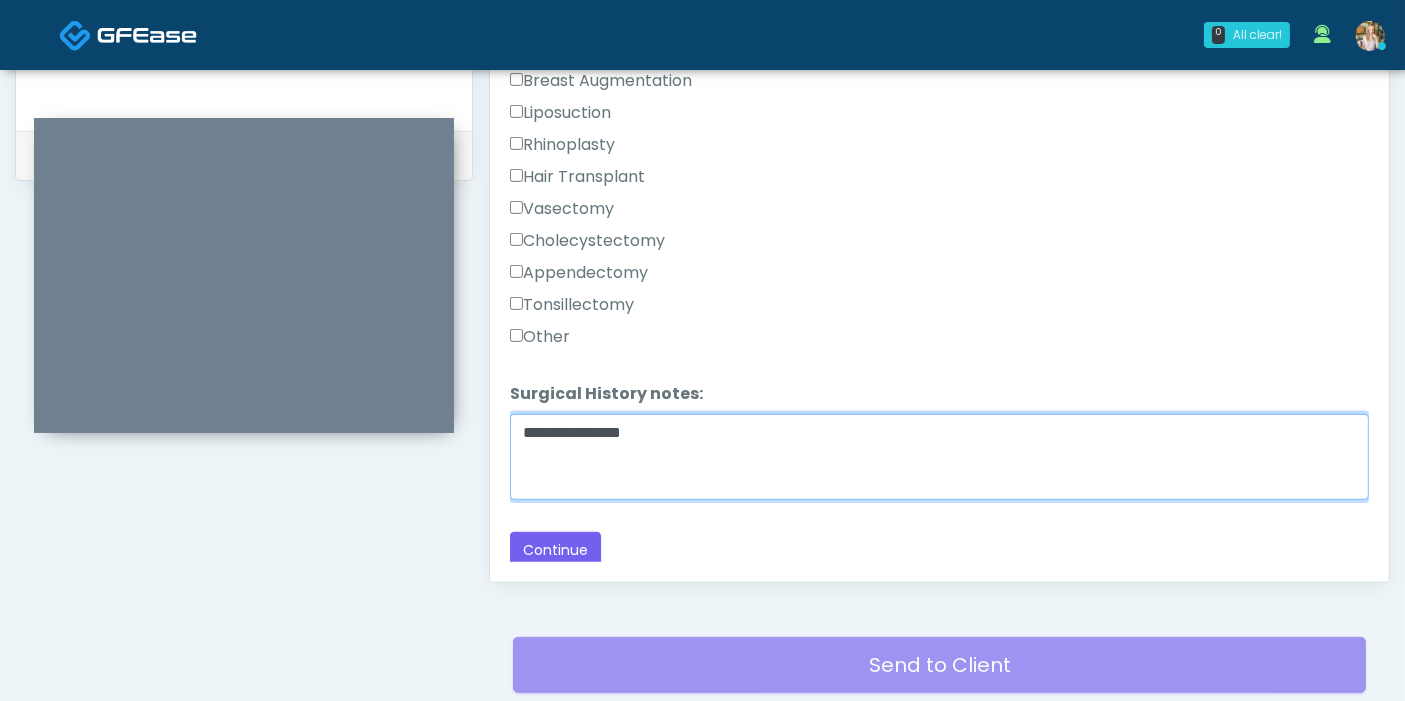 scroll, scrollTop: 979, scrollLeft: 0, axis: vertical 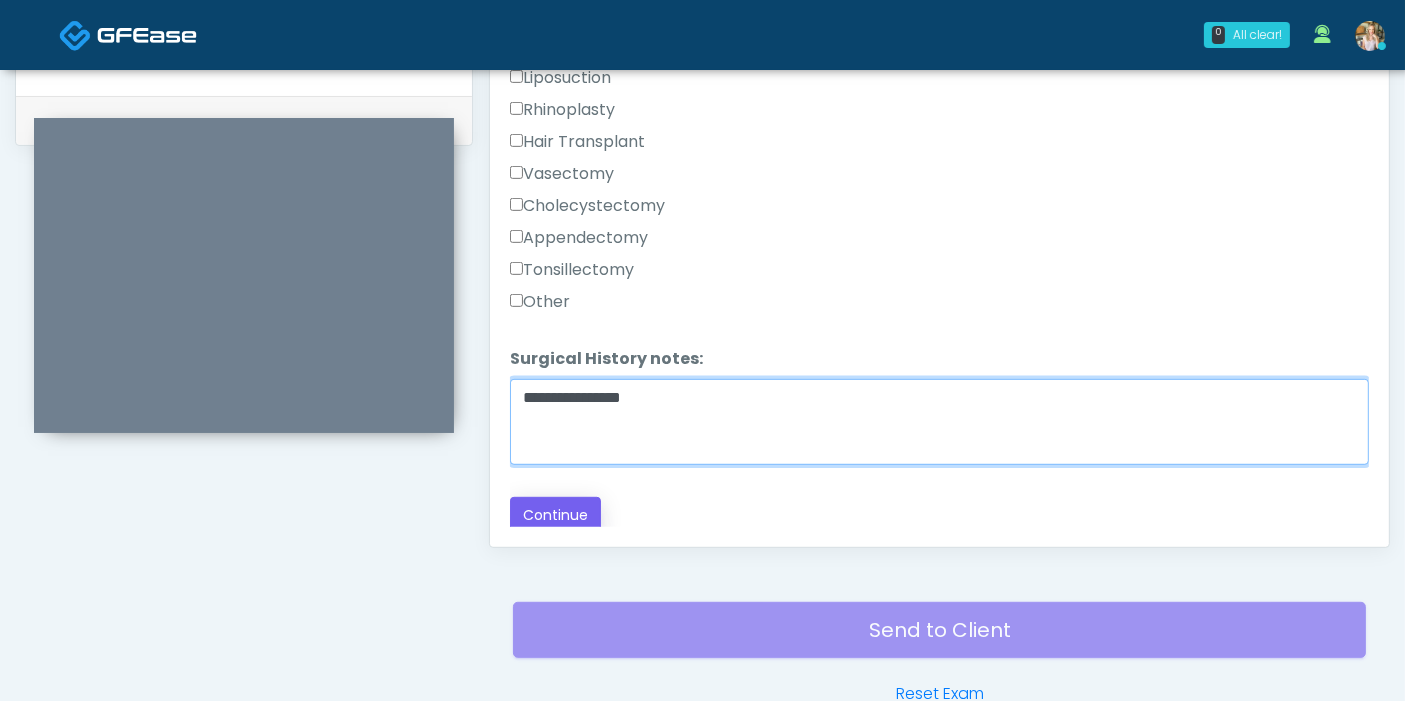 type on "**********" 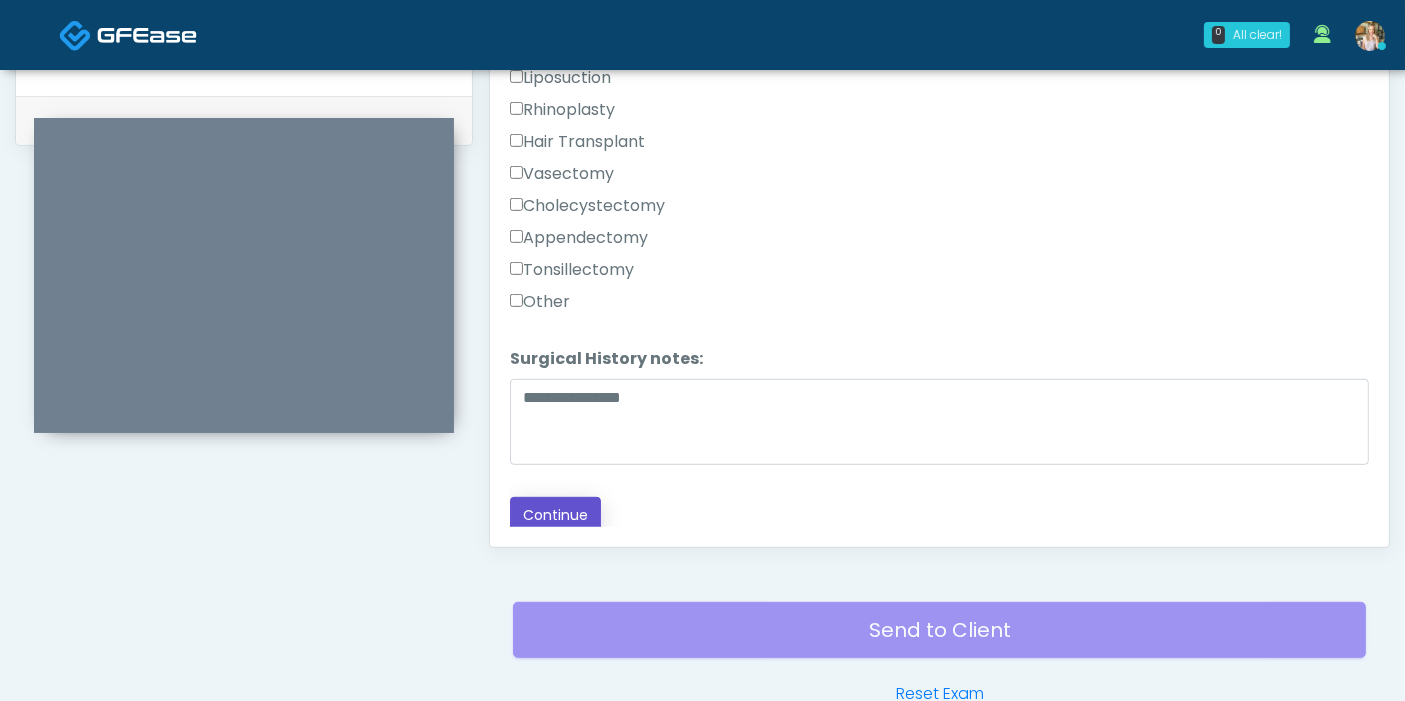click on "Continue" at bounding box center [555, 515] 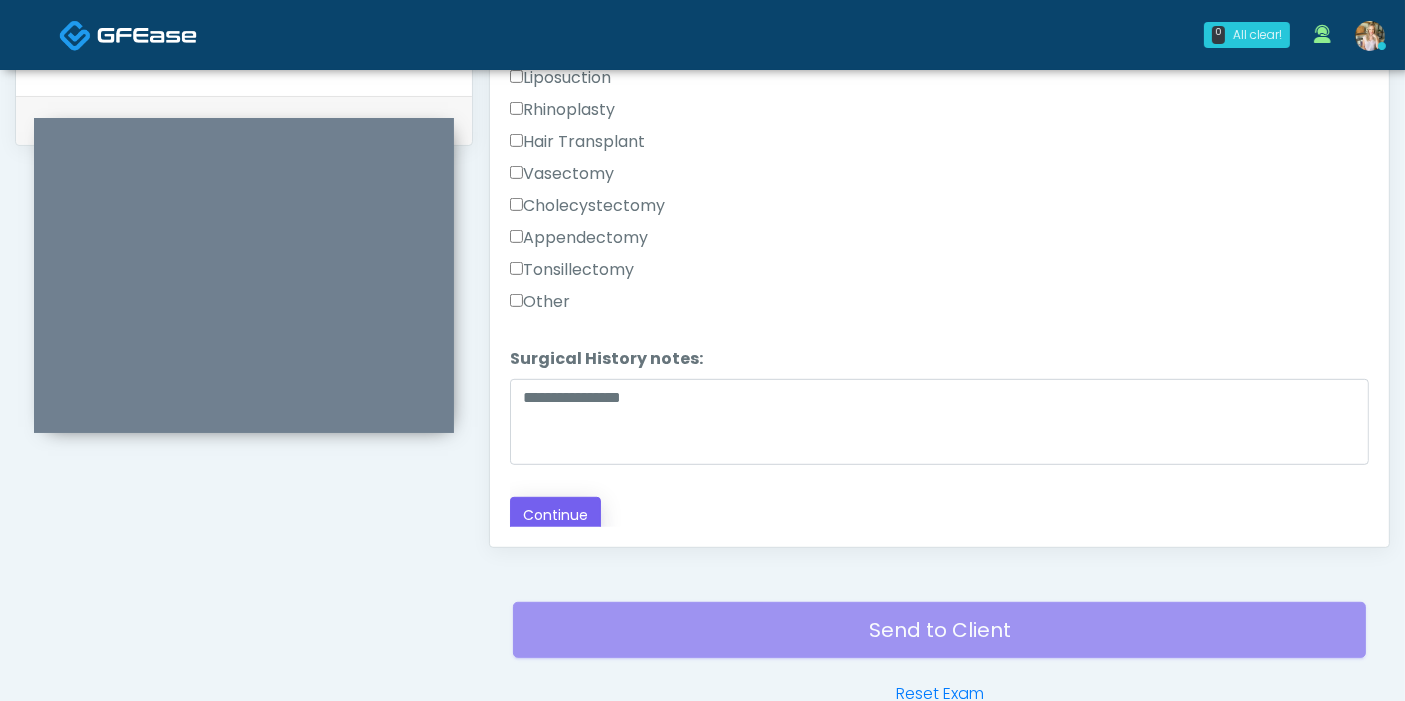 scroll, scrollTop: 902, scrollLeft: 0, axis: vertical 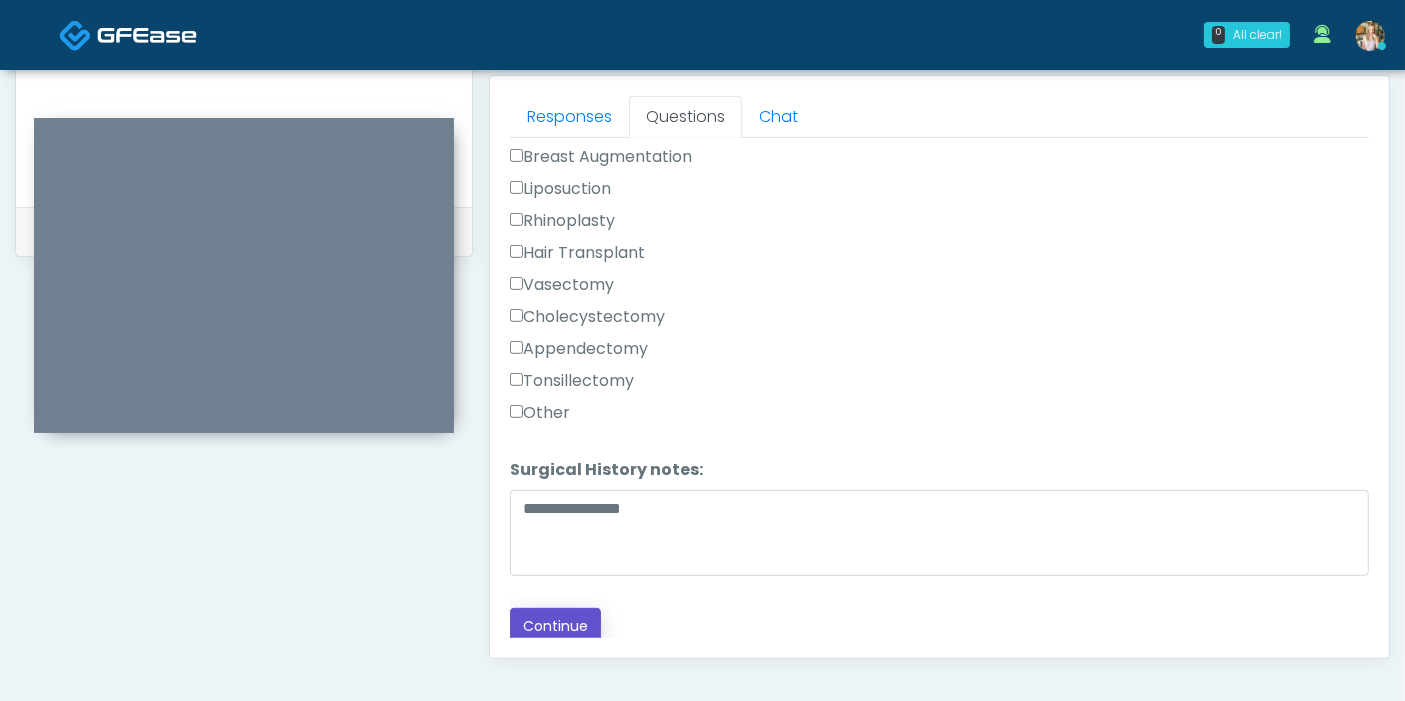 click on "Continue" at bounding box center [555, 626] 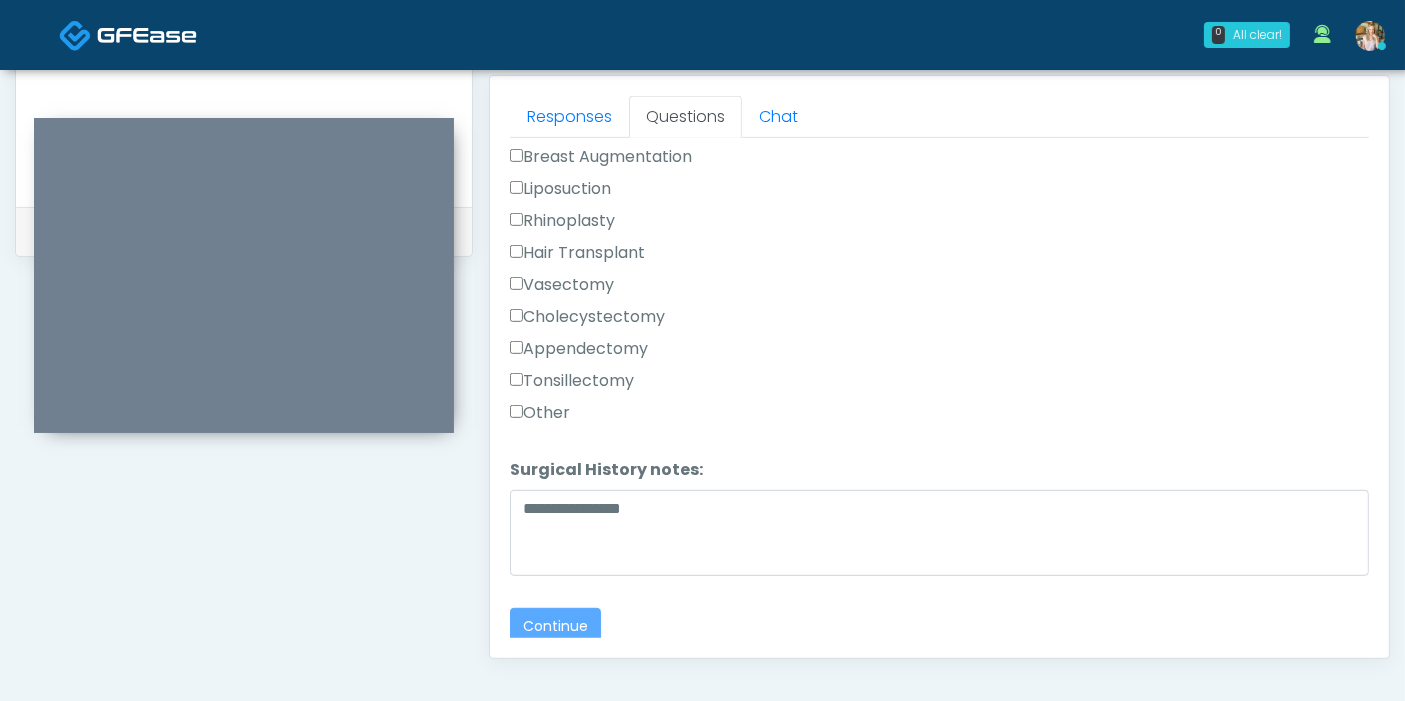scroll, scrollTop: 1090, scrollLeft: 0, axis: vertical 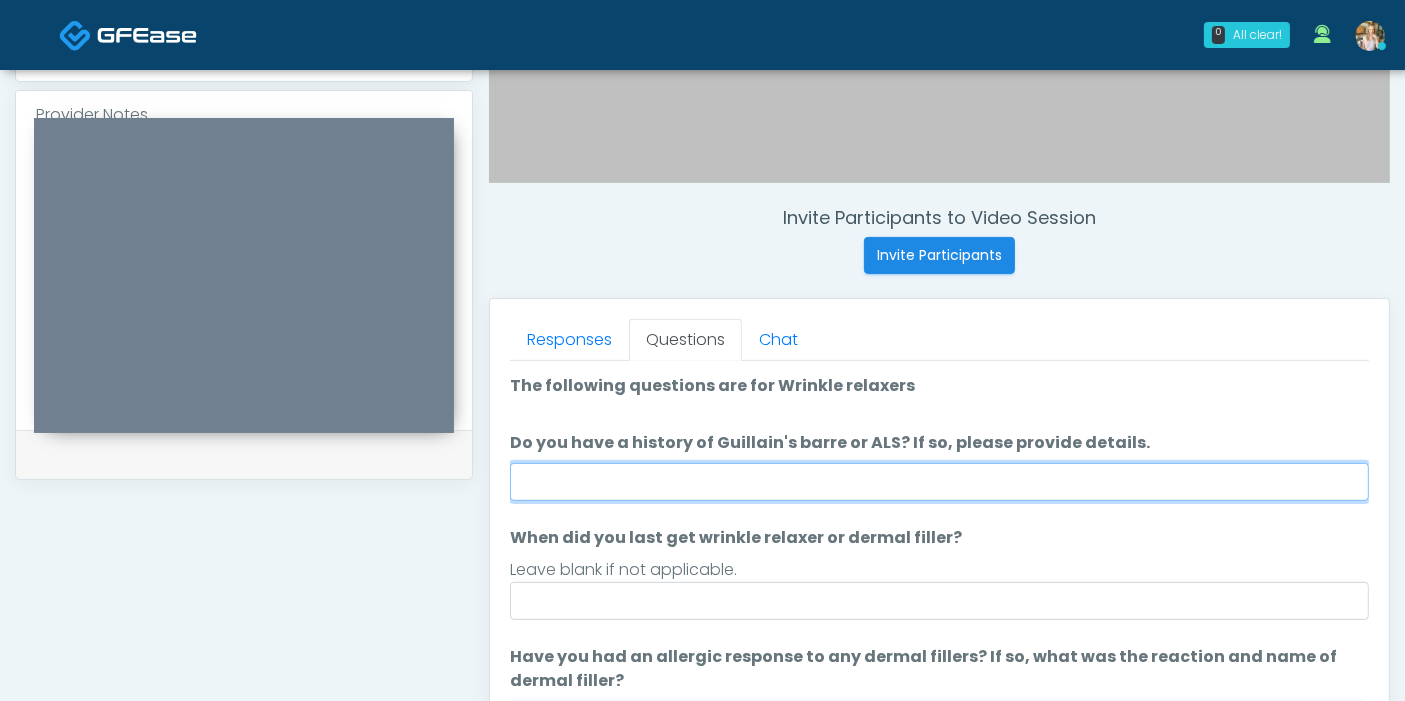click on "Do you have a history of Guillain's barre or ALS? If so, please provide details." at bounding box center (939, 482) 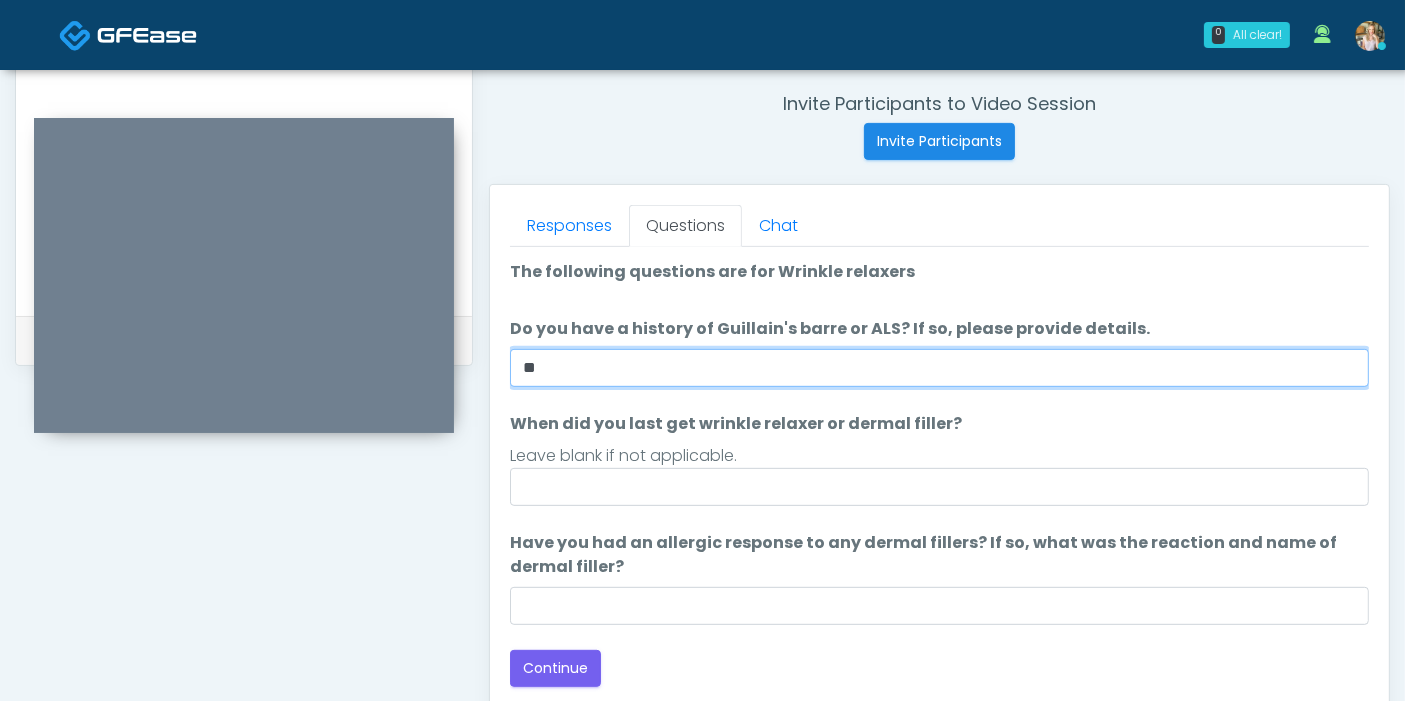 scroll, scrollTop: 868, scrollLeft: 0, axis: vertical 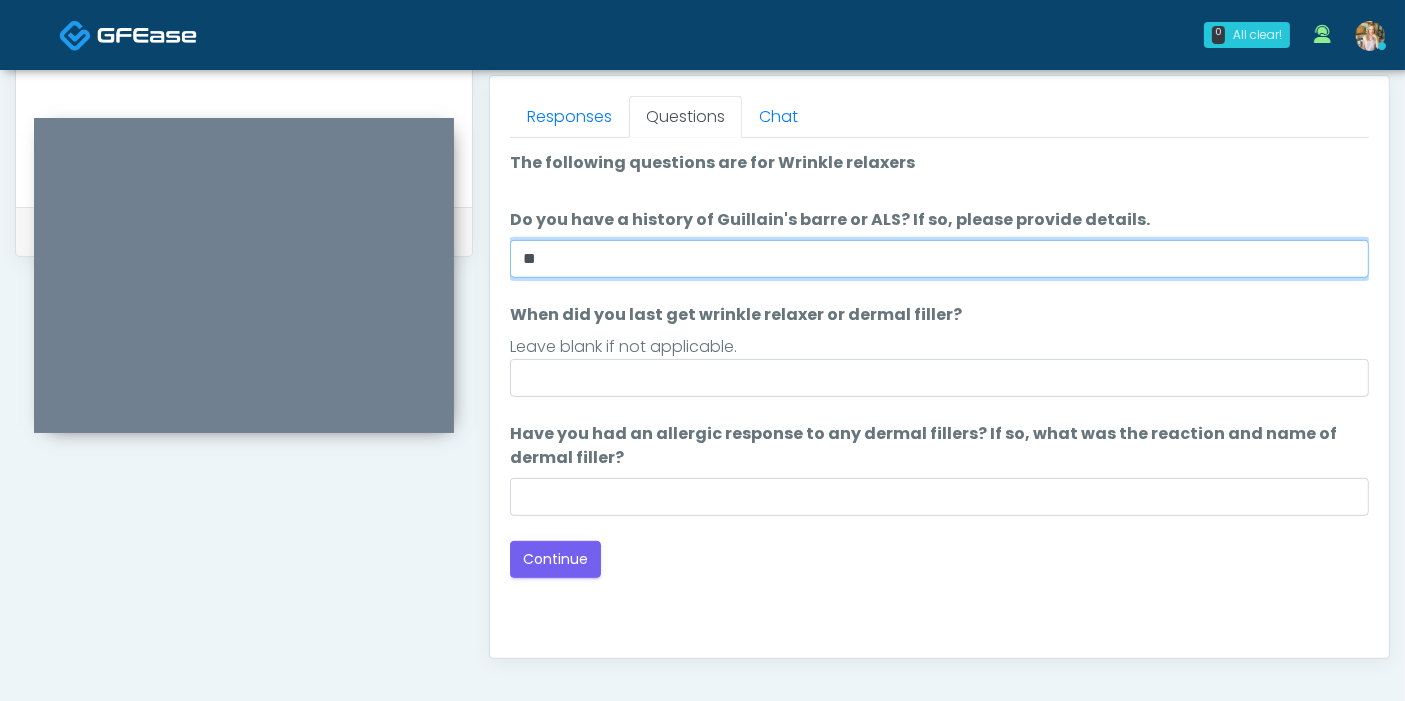type on "**" 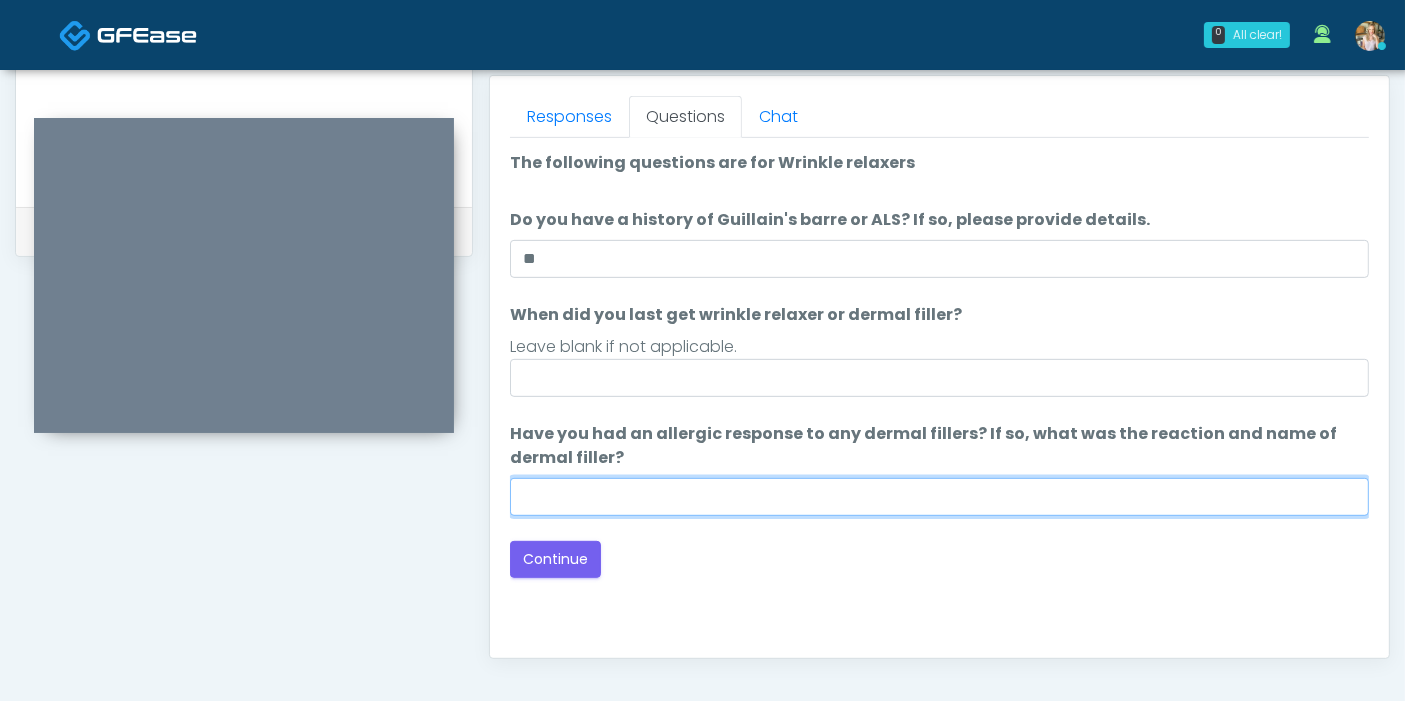 click on "Have you had an allergic response to any dermal fillers? If so, what was the reaction and name of dermal filler?" at bounding box center [939, 497] 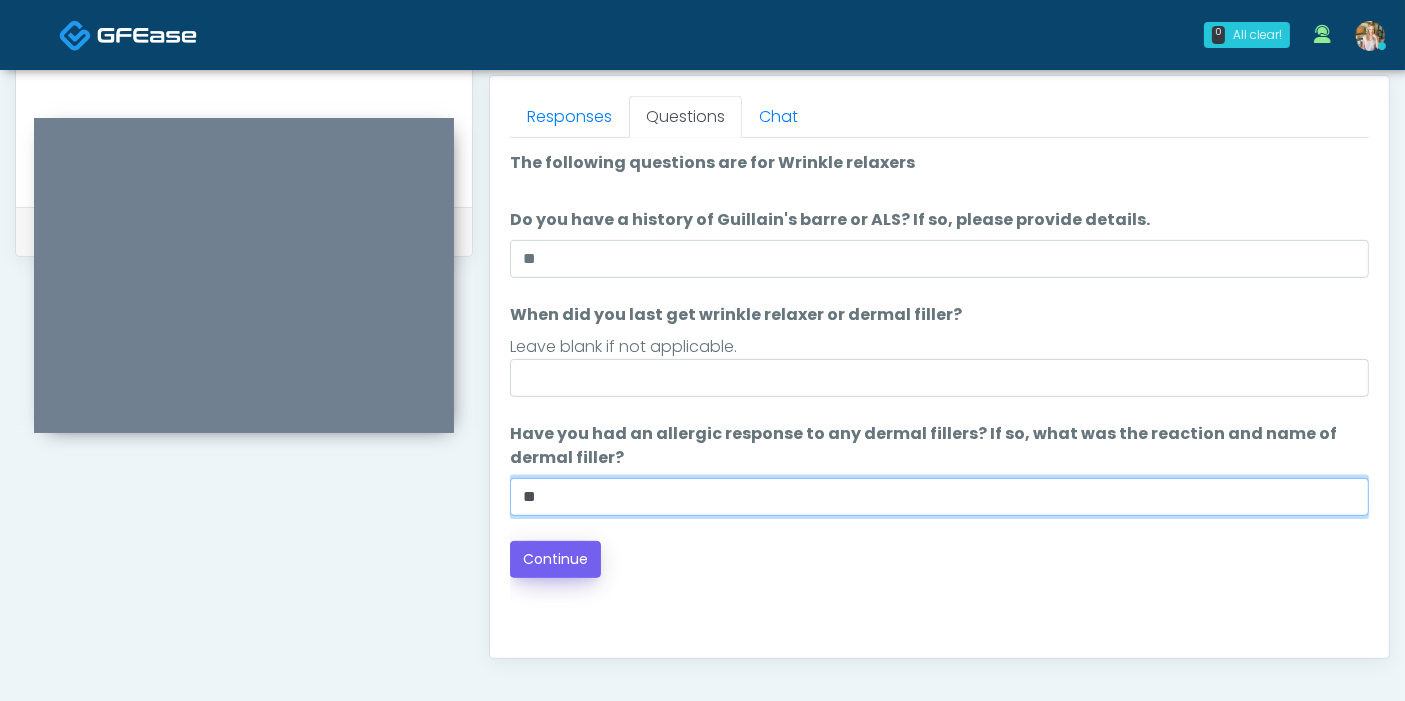 type on "**" 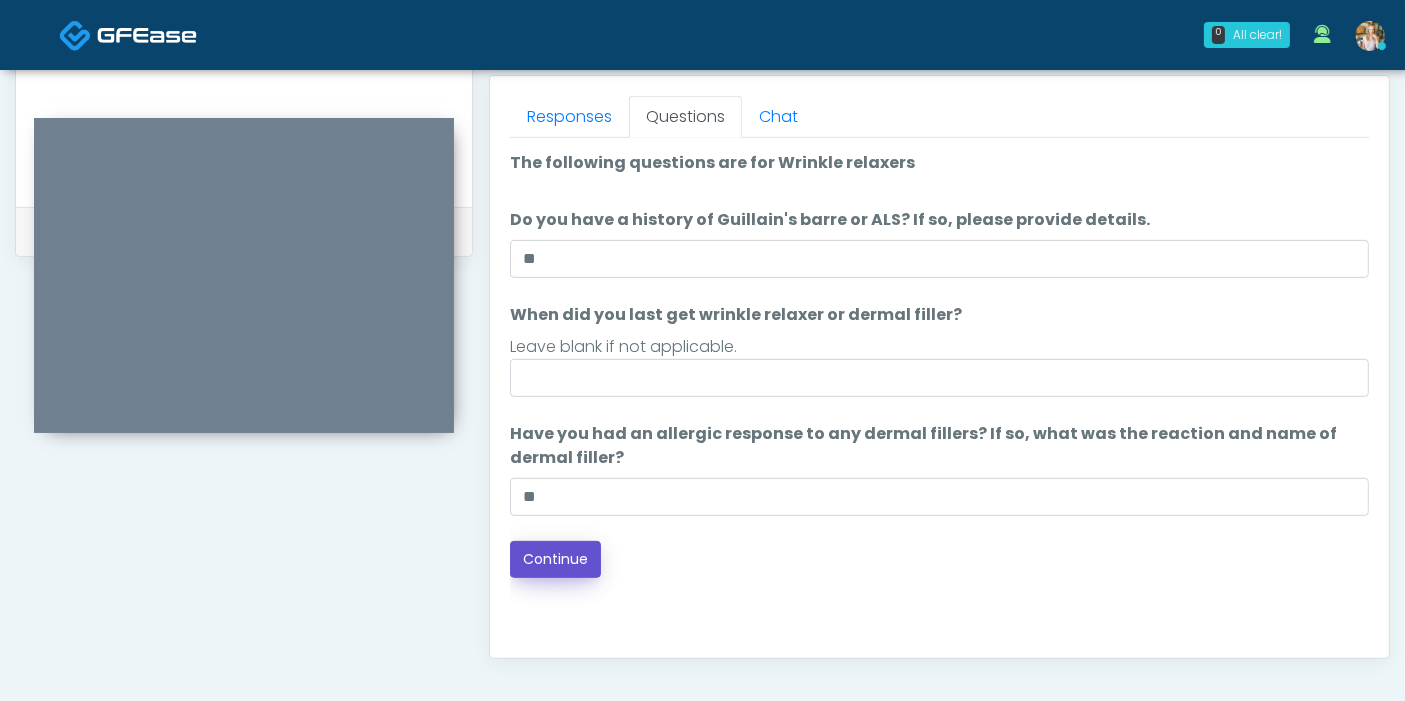 click on "Continue" at bounding box center [555, 559] 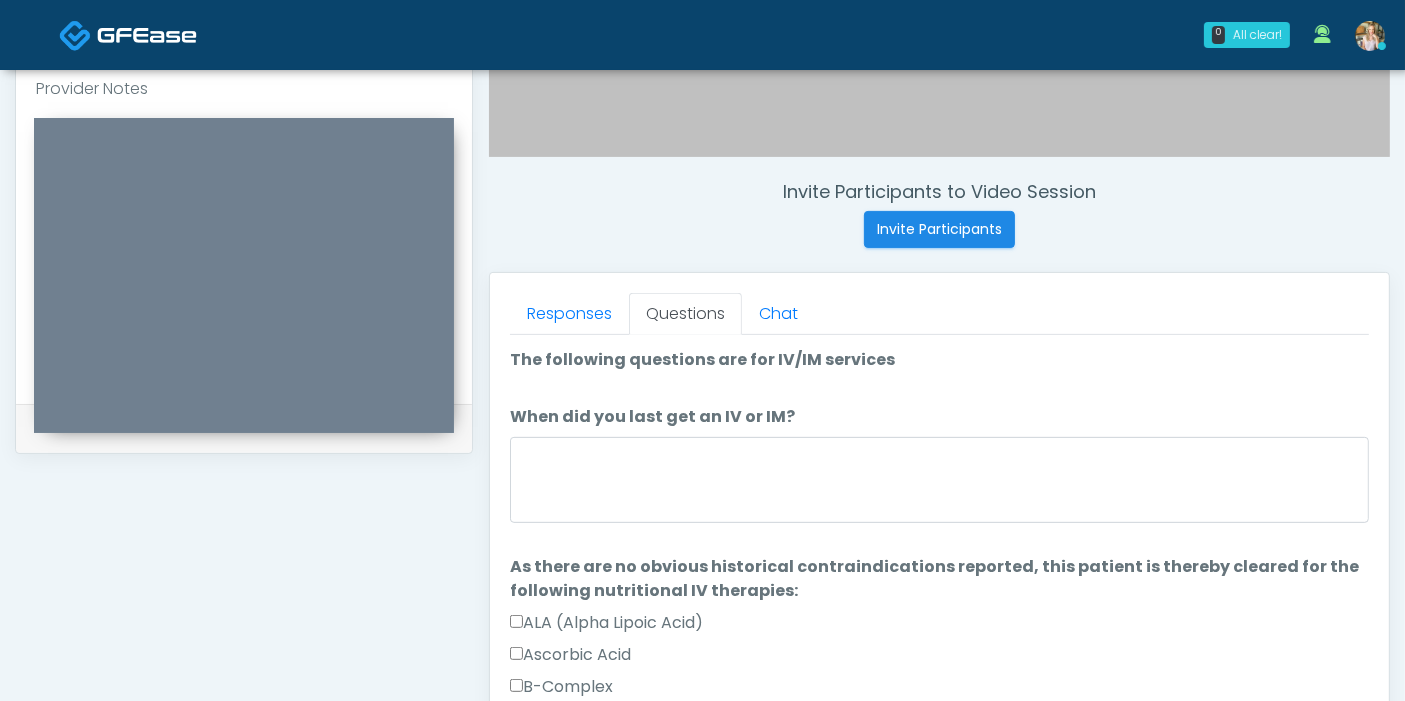 scroll, scrollTop: 645, scrollLeft: 0, axis: vertical 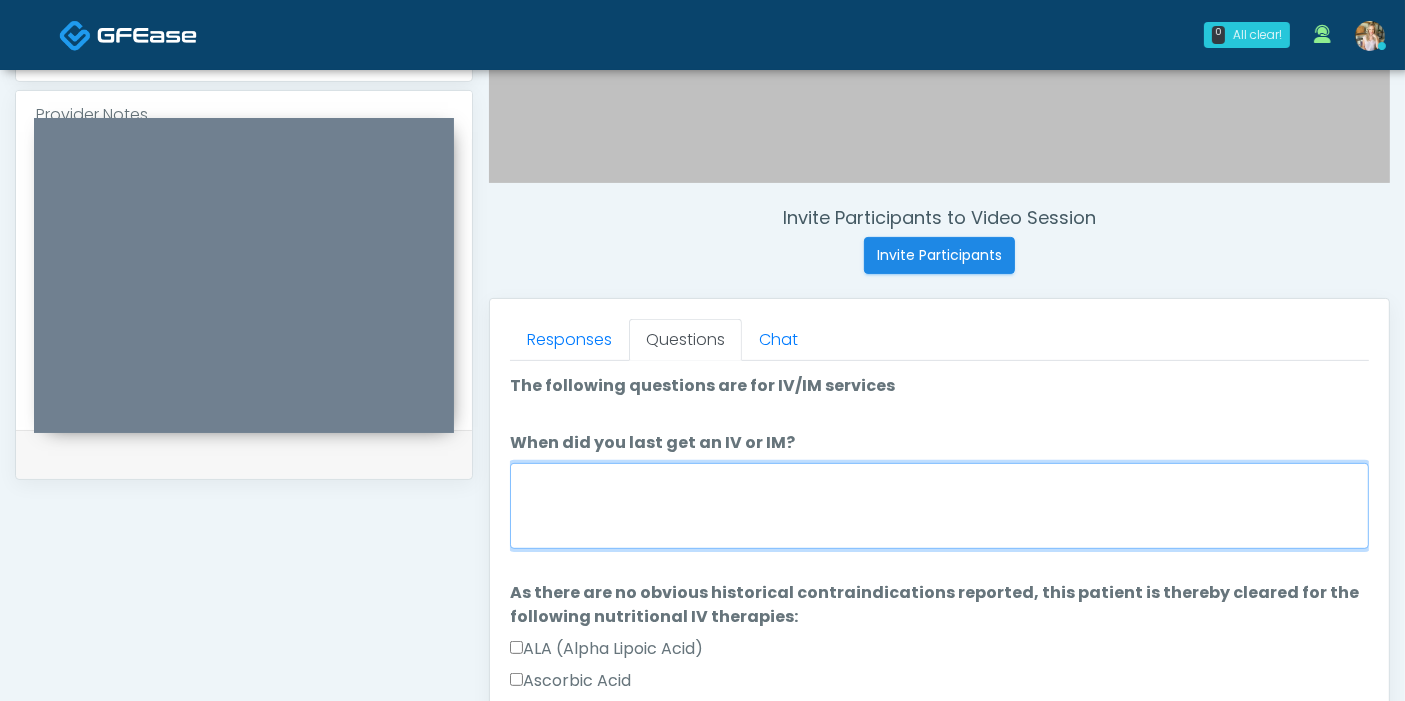 click on "When did you last get an IV or IM?" at bounding box center (939, 506) 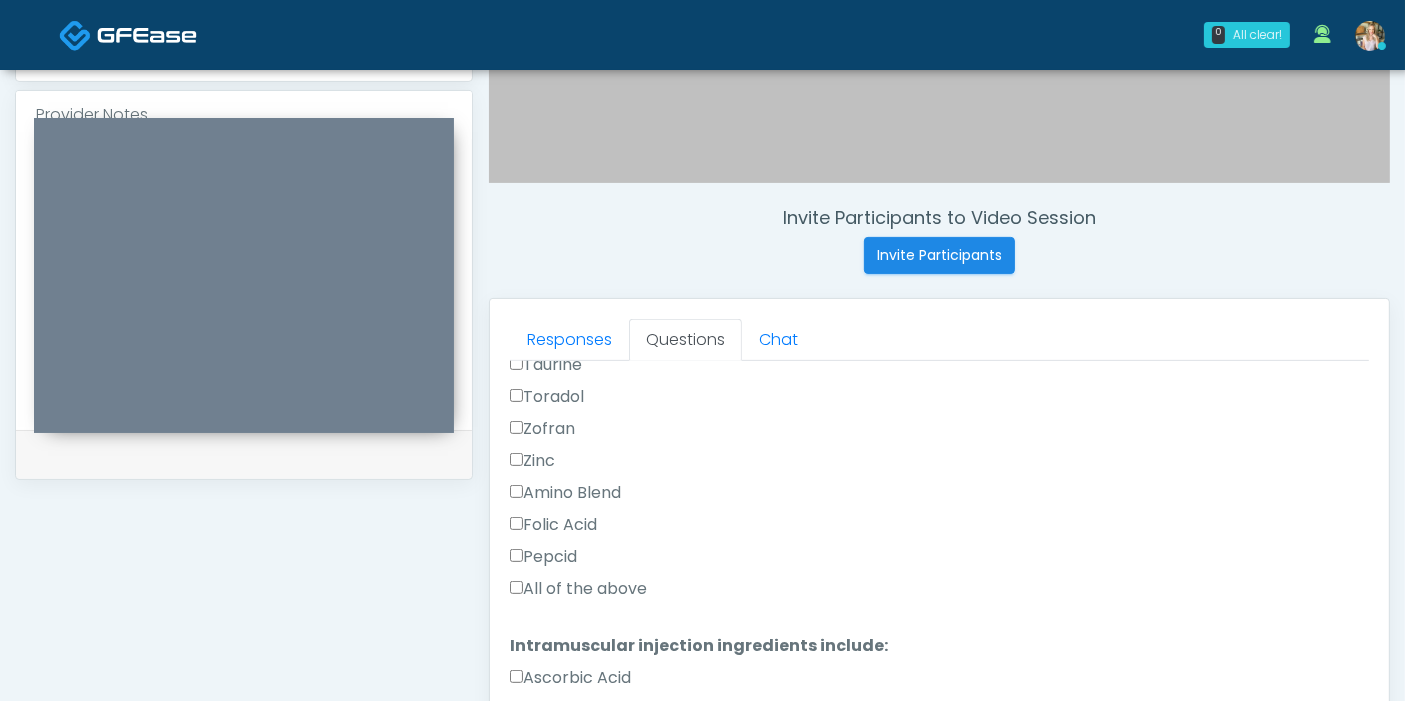 scroll, scrollTop: 888, scrollLeft: 0, axis: vertical 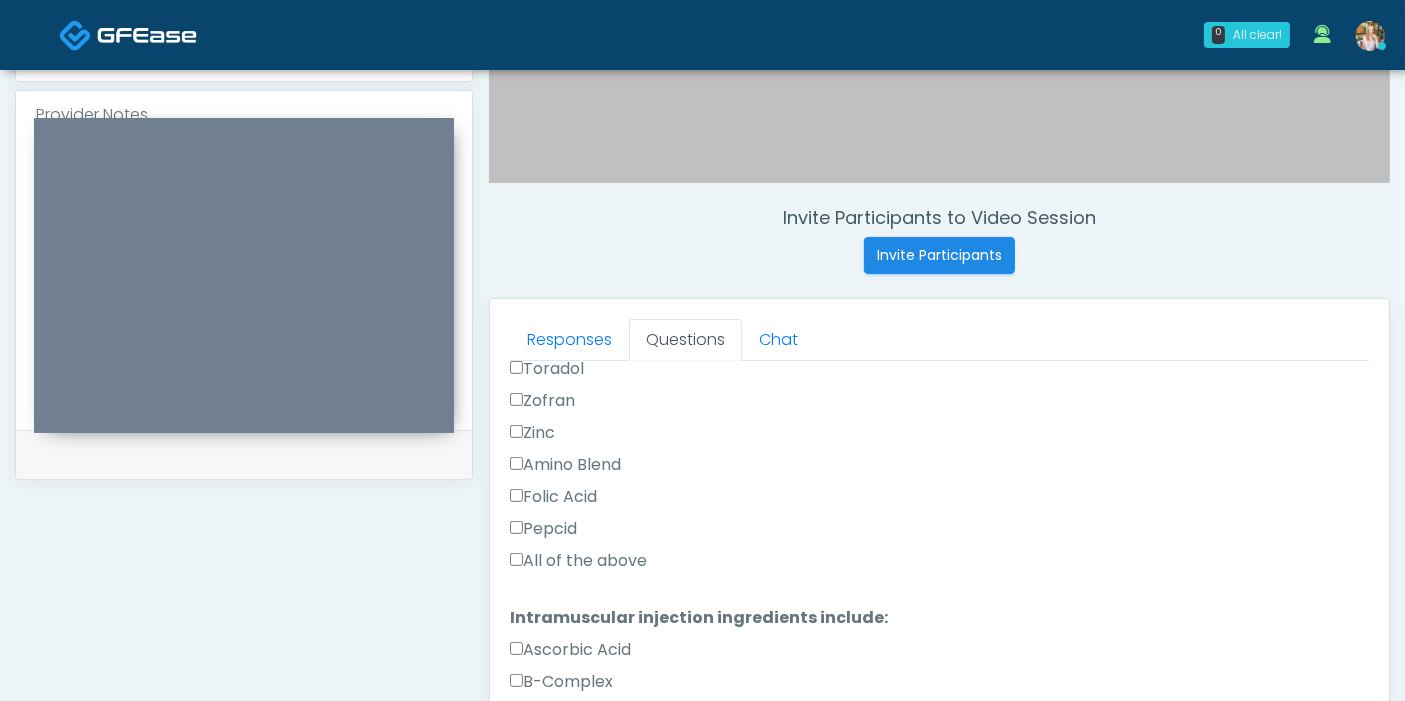 type on "**********" 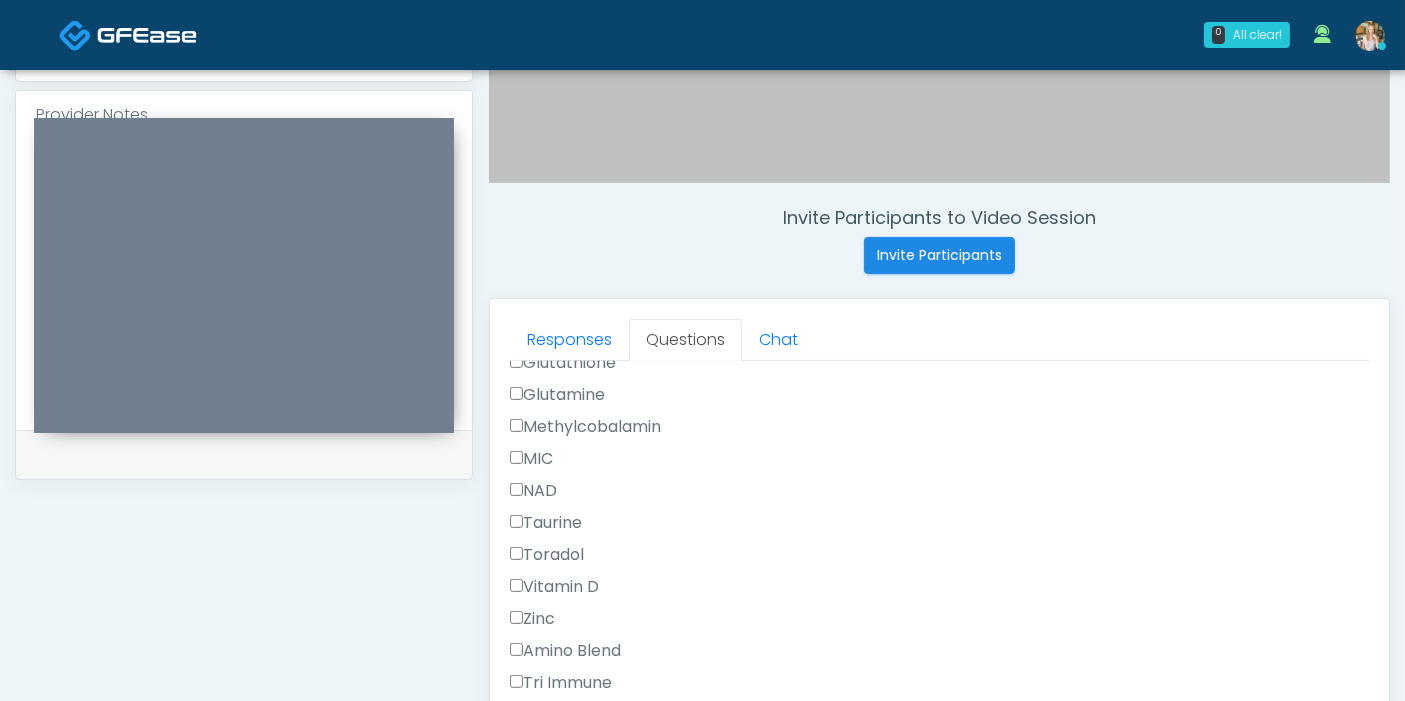 scroll, scrollTop: 1333, scrollLeft: 0, axis: vertical 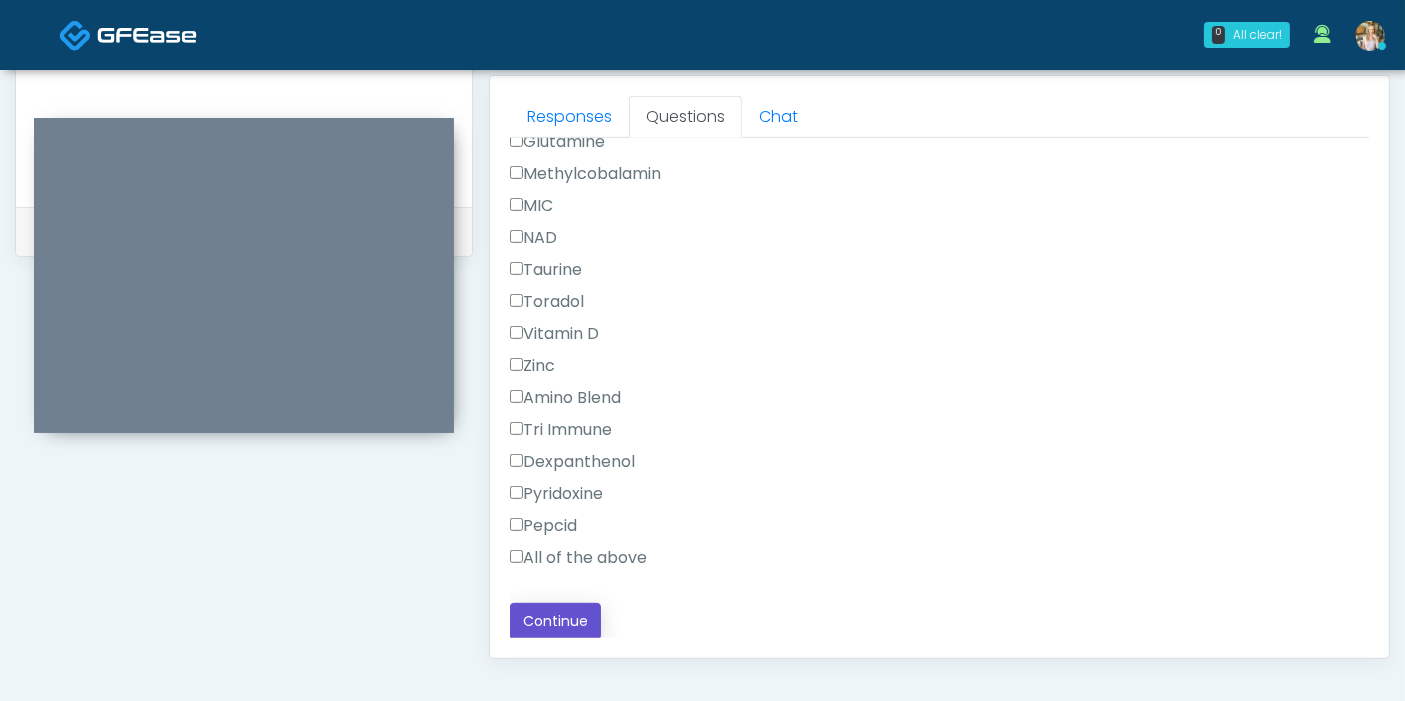 click on "Continue" at bounding box center (555, 621) 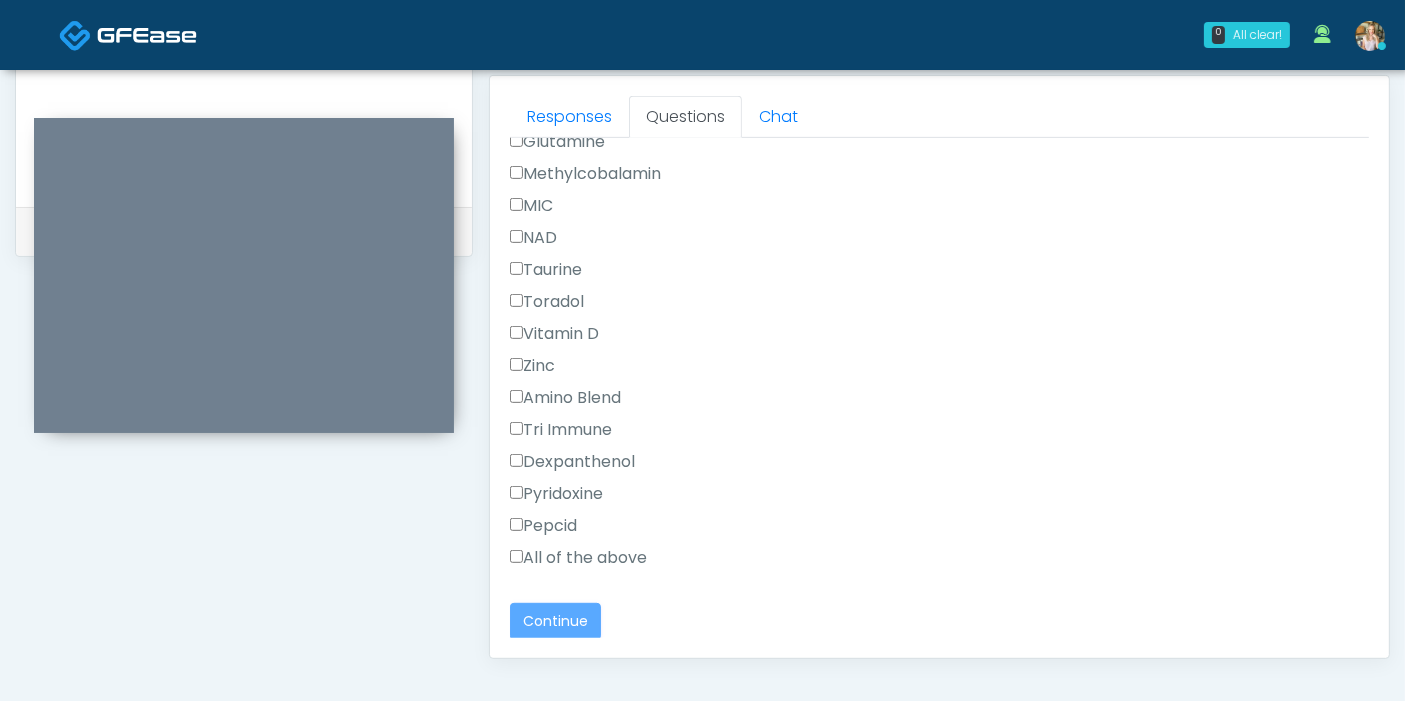 scroll, scrollTop: 1090, scrollLeft: 0, axis: vertical 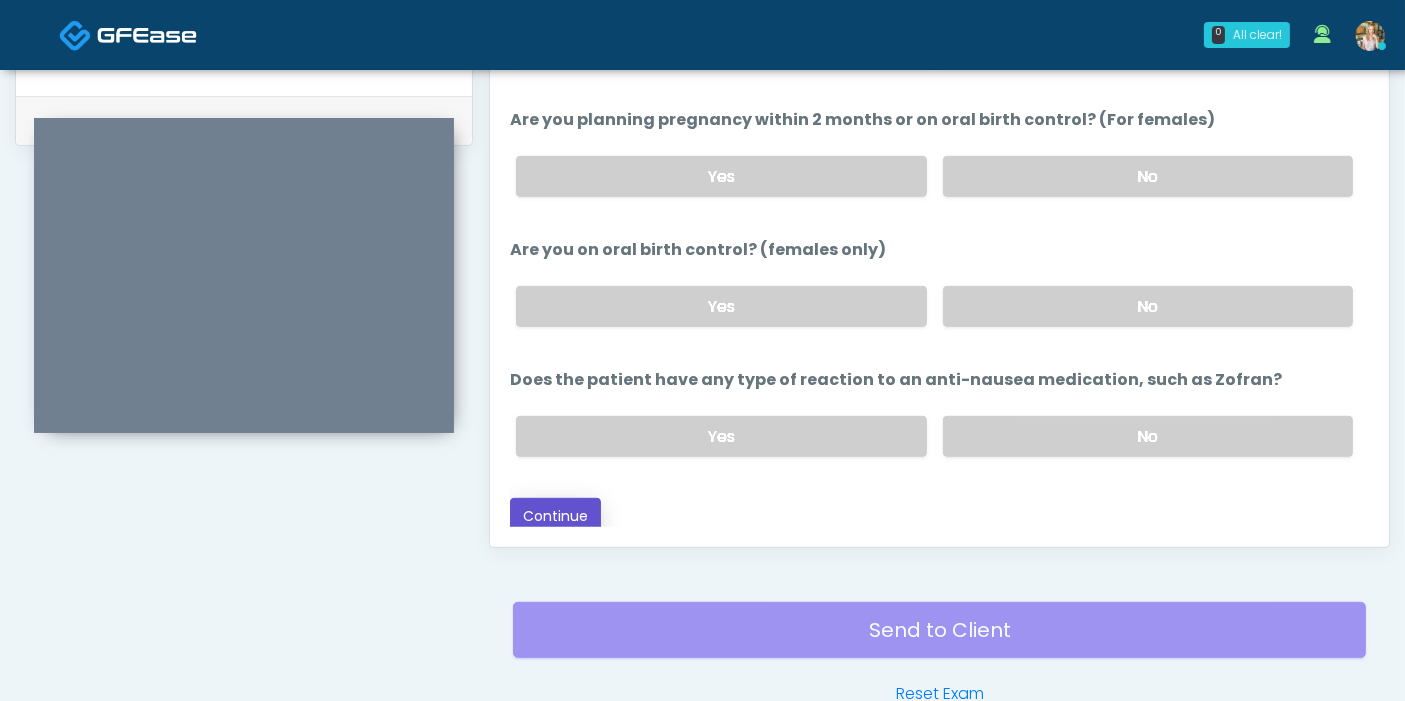 click on "Continue" at bounding box center (555, 516) 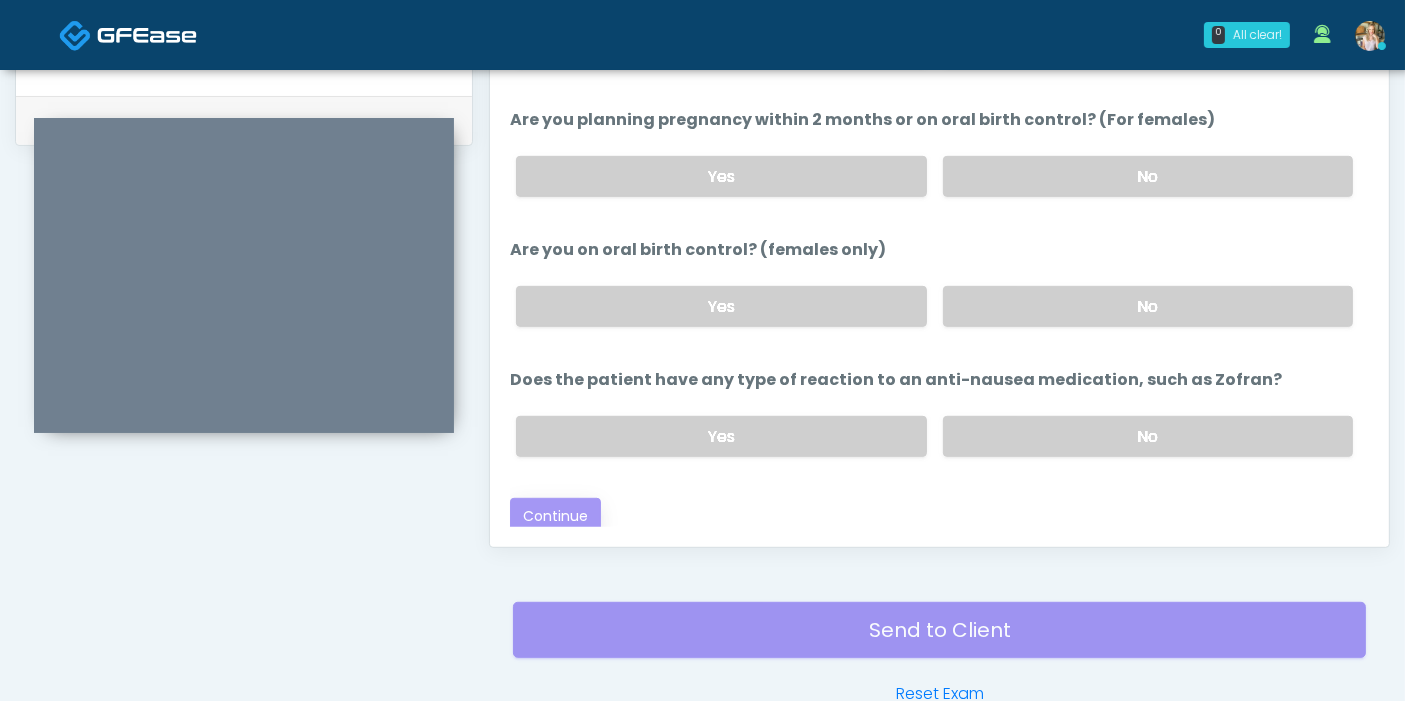scroll, scrollTop: 1090, scrollLeft: 0, axis: vertical 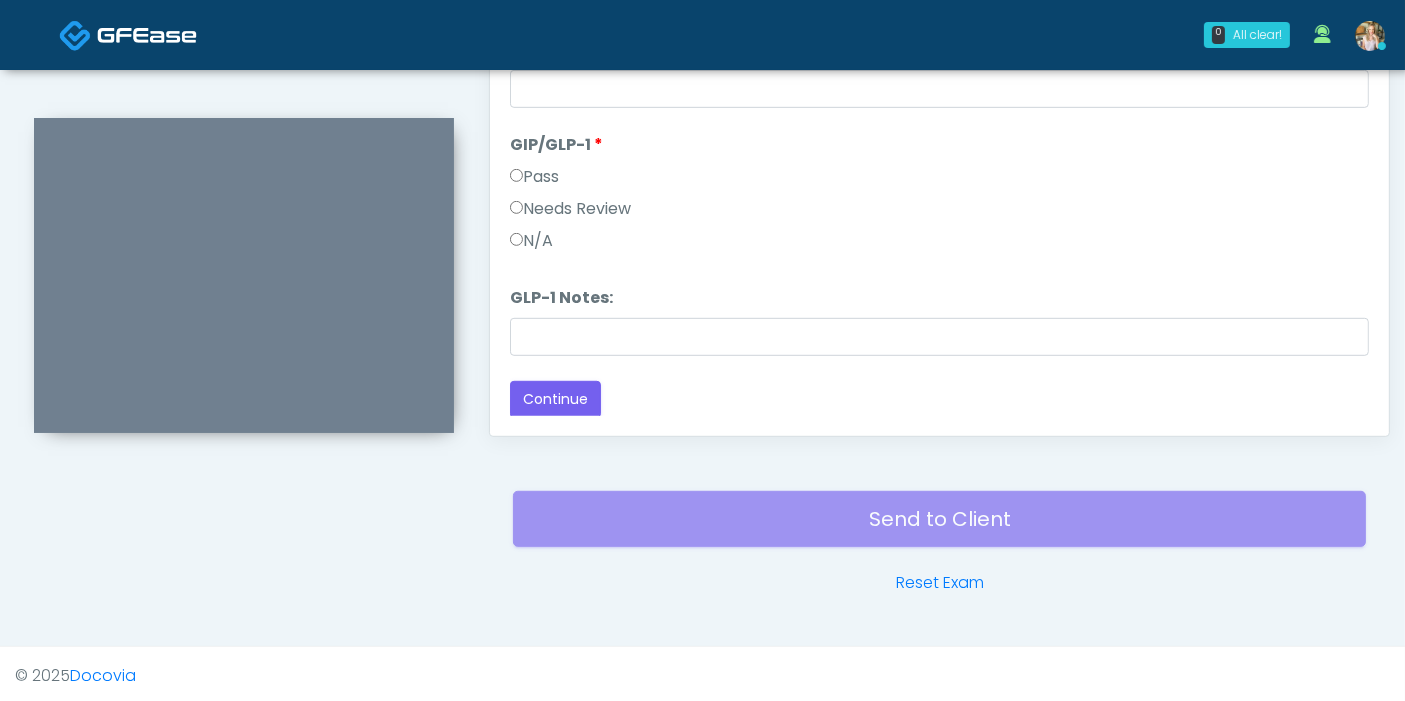 click on "N/A" at bounding box center [531, 241] 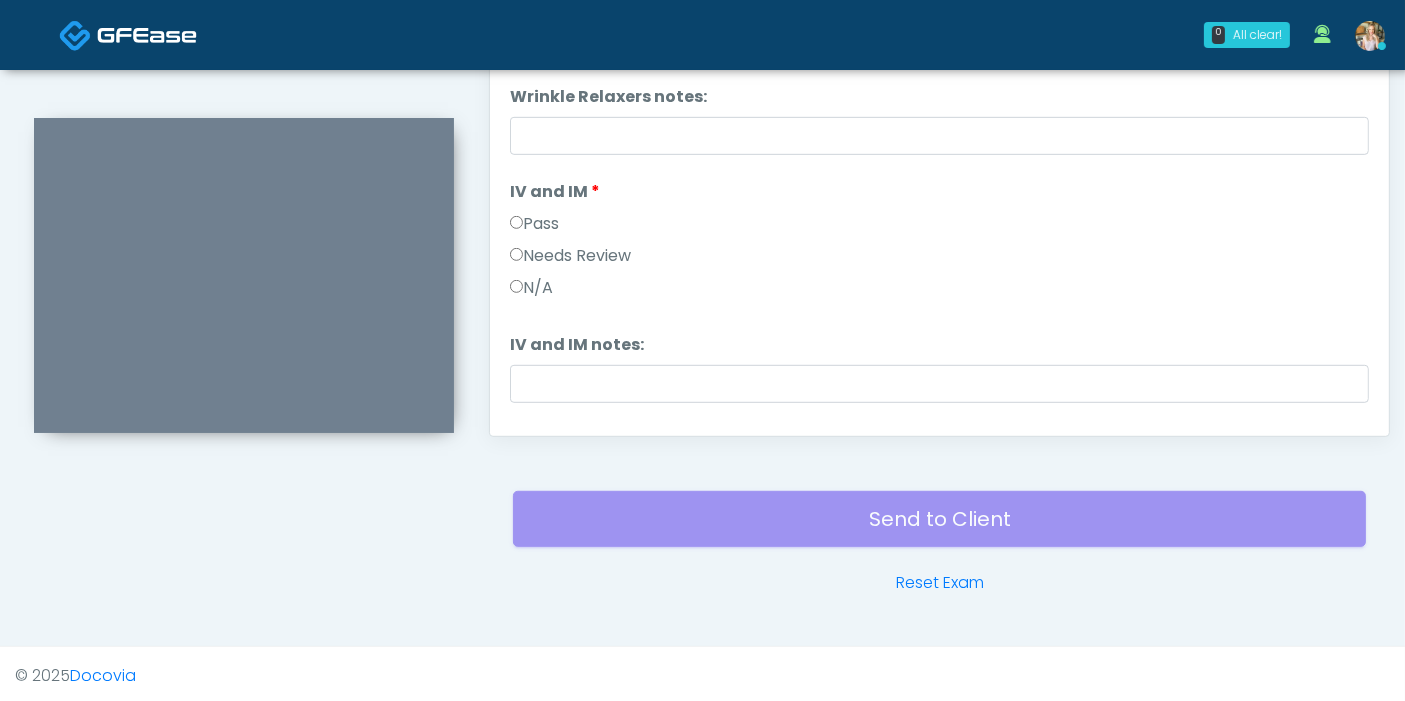 scroll, scrollTop: 0, scrollLeft: 0, axis: both 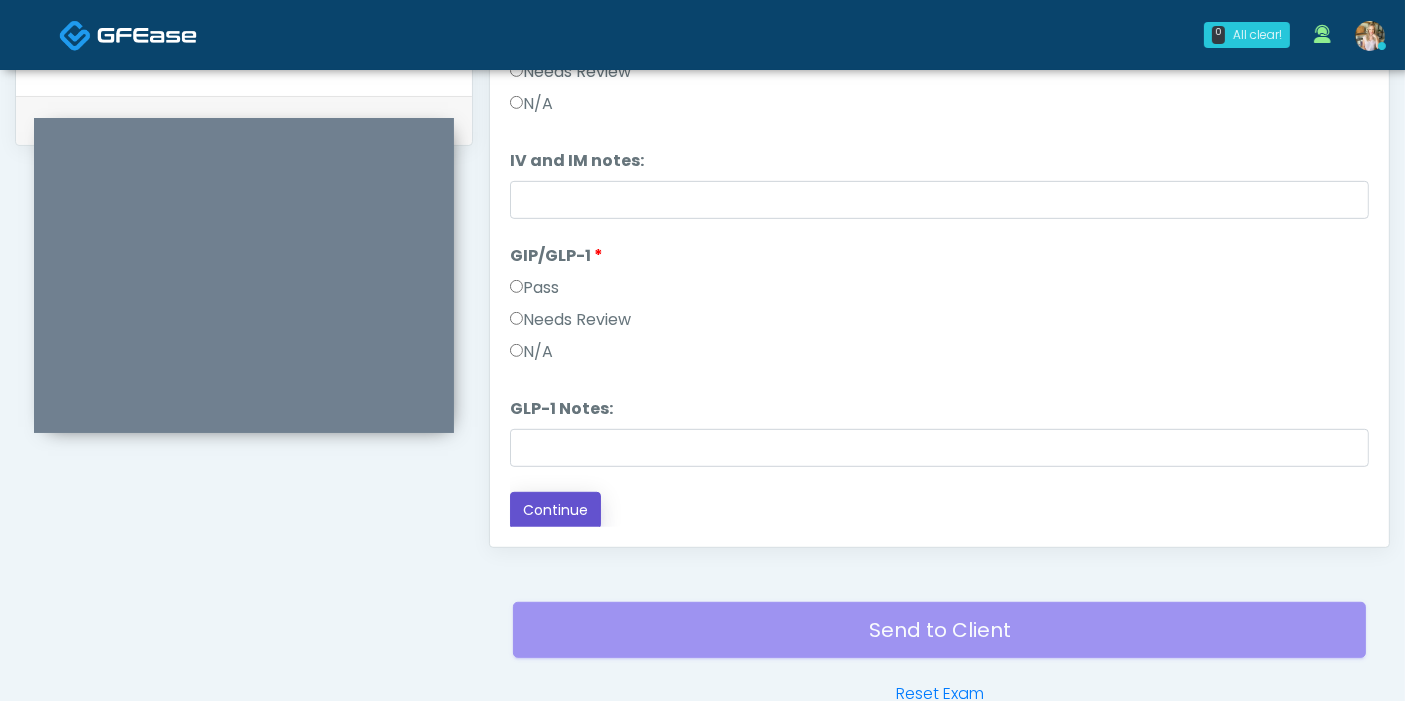 click on "Continue" at bounding box center [555, 510] 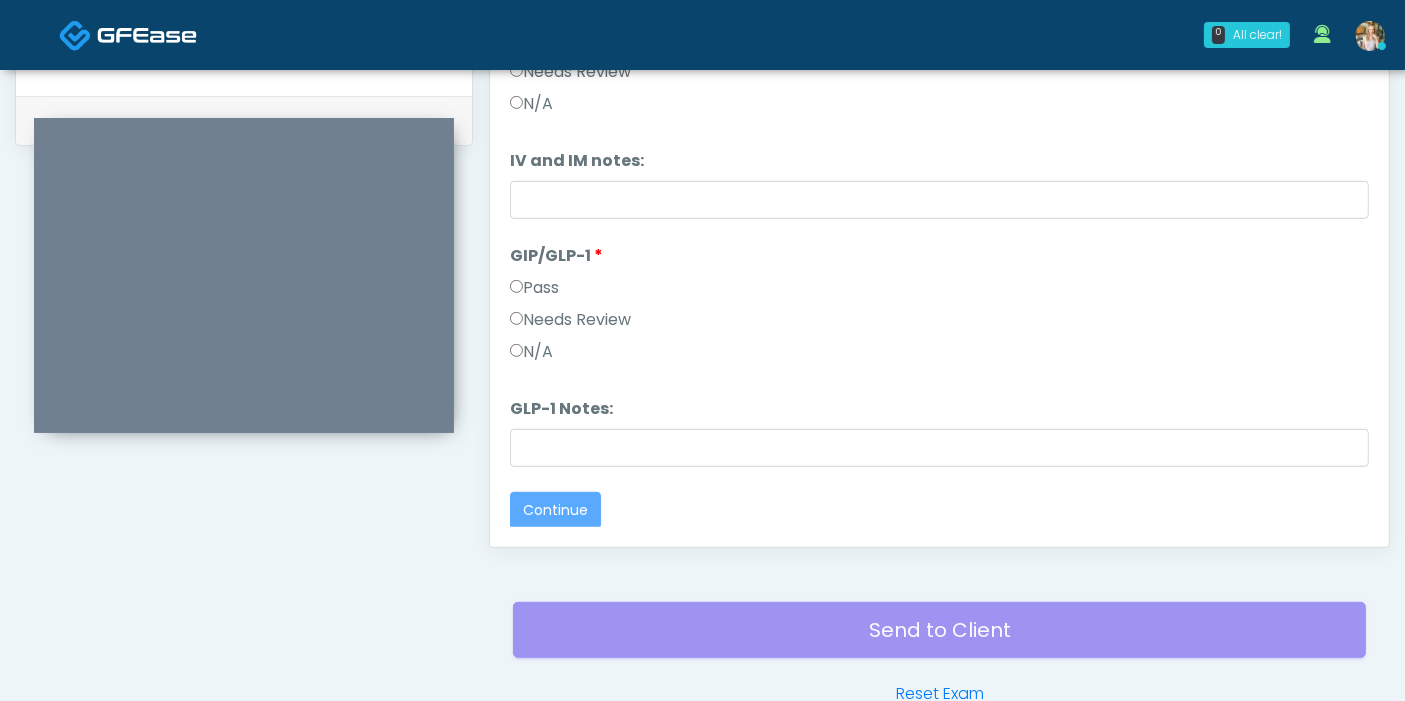 scroll, scrollTop: 0, scrollLeft: 0, axis: both 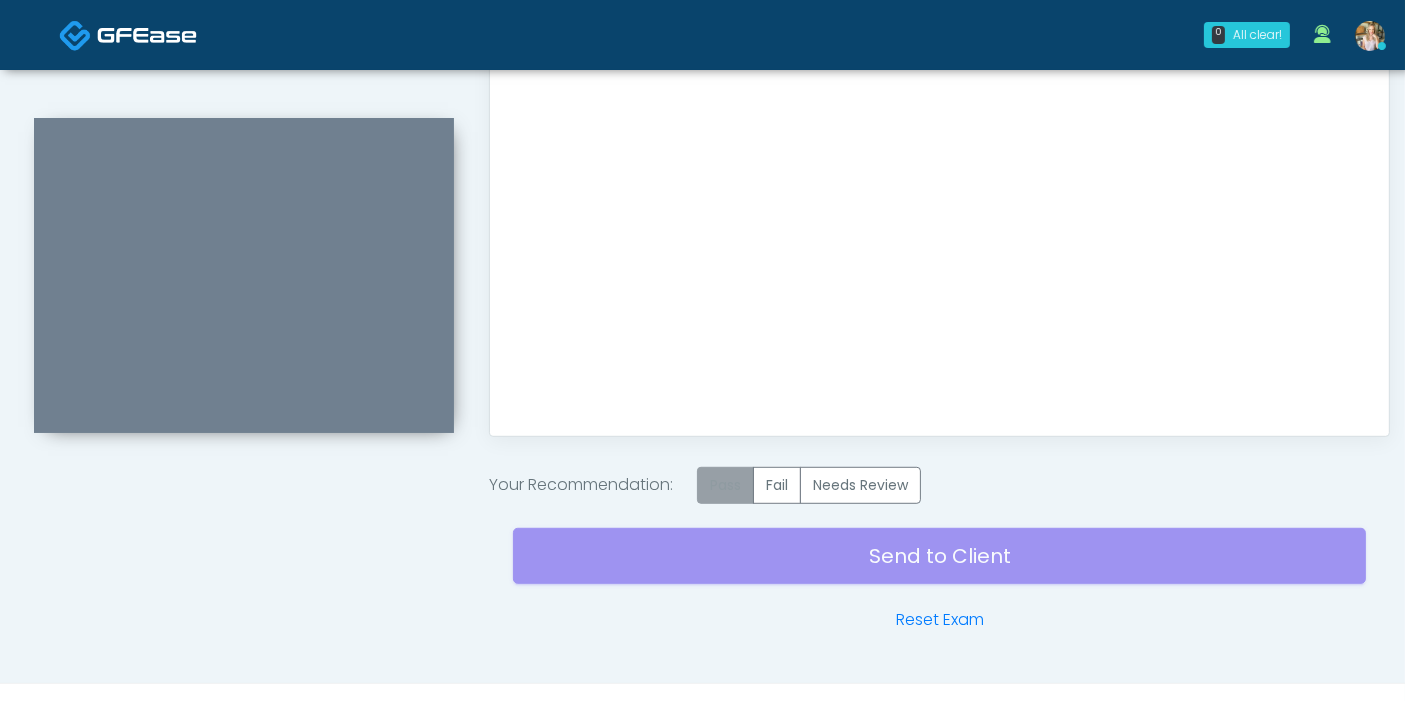 click on "Pass" at bounding box center [725, 485] 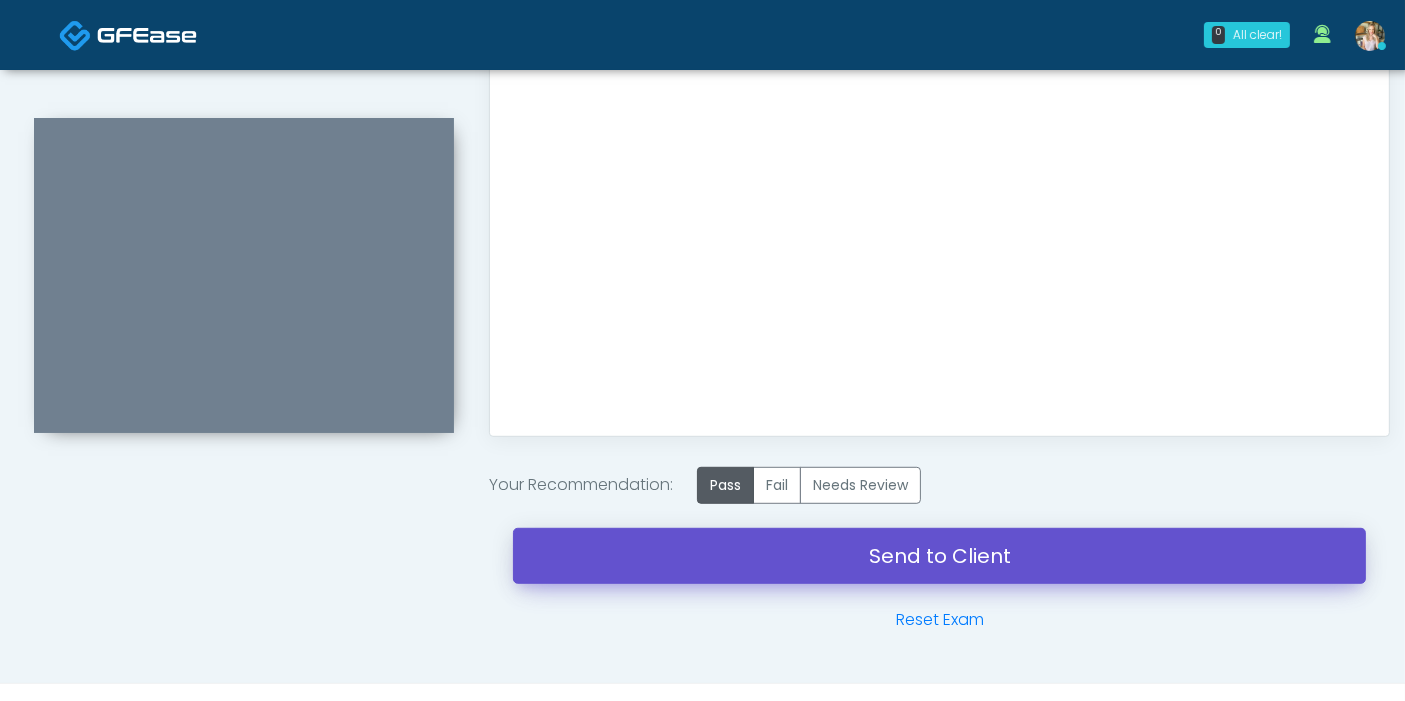 click on "Send to Client" at bounding box center [939, 556] 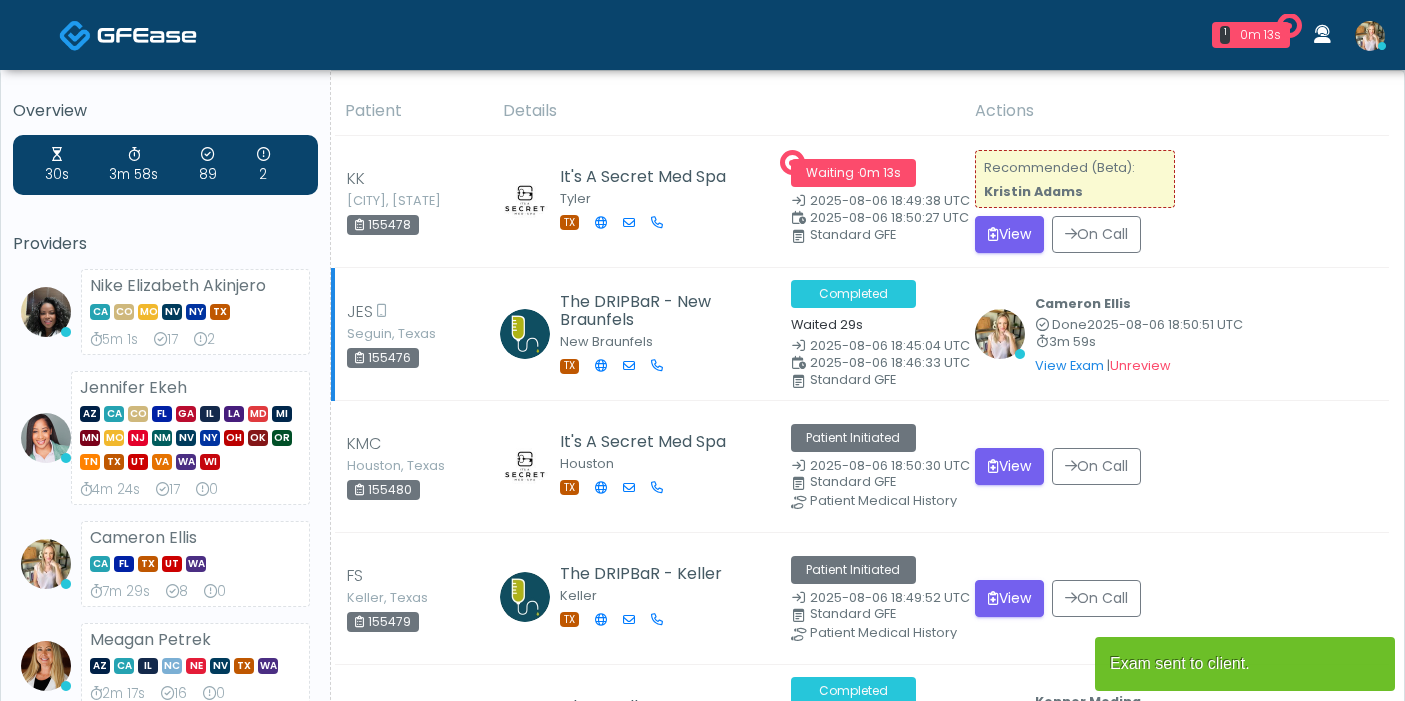 scroll, scrollTop: 0, scrollLeft: 0, axis: both 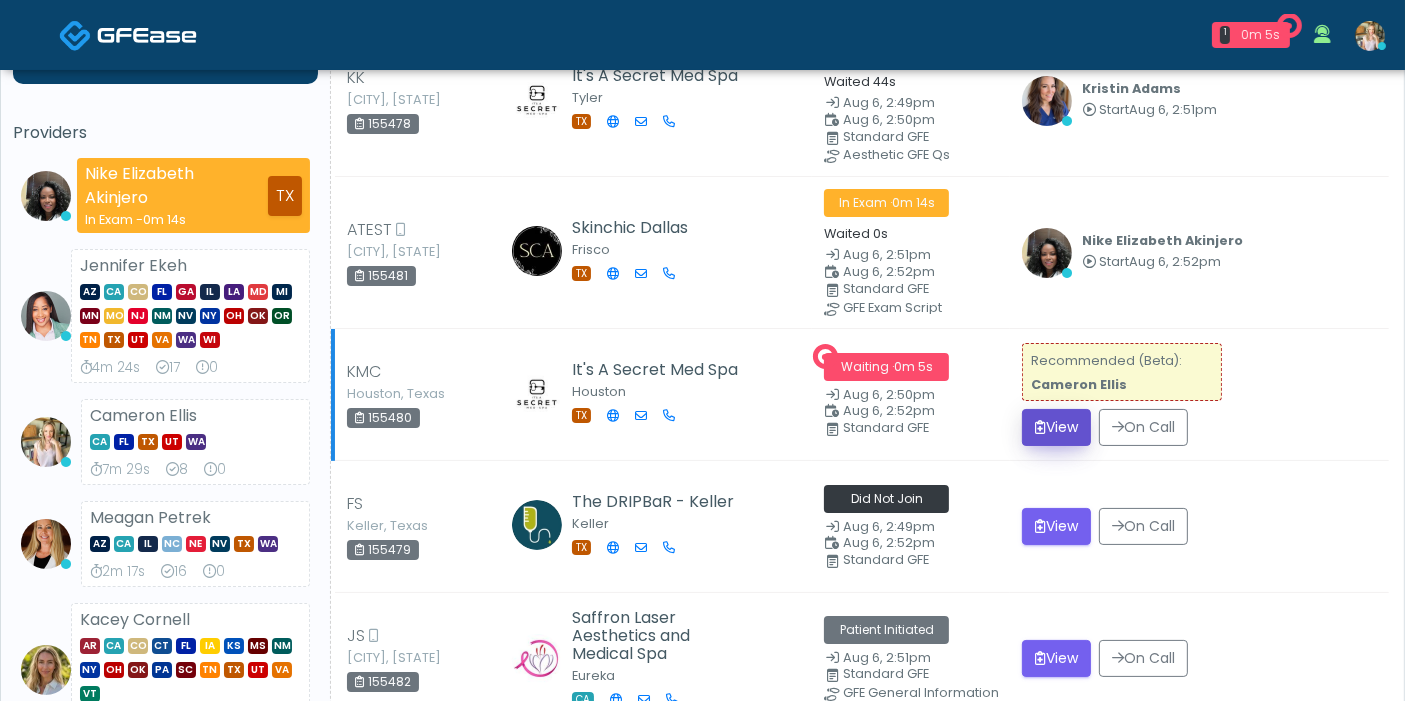 click on "View" at bounding box center [1056, 427] 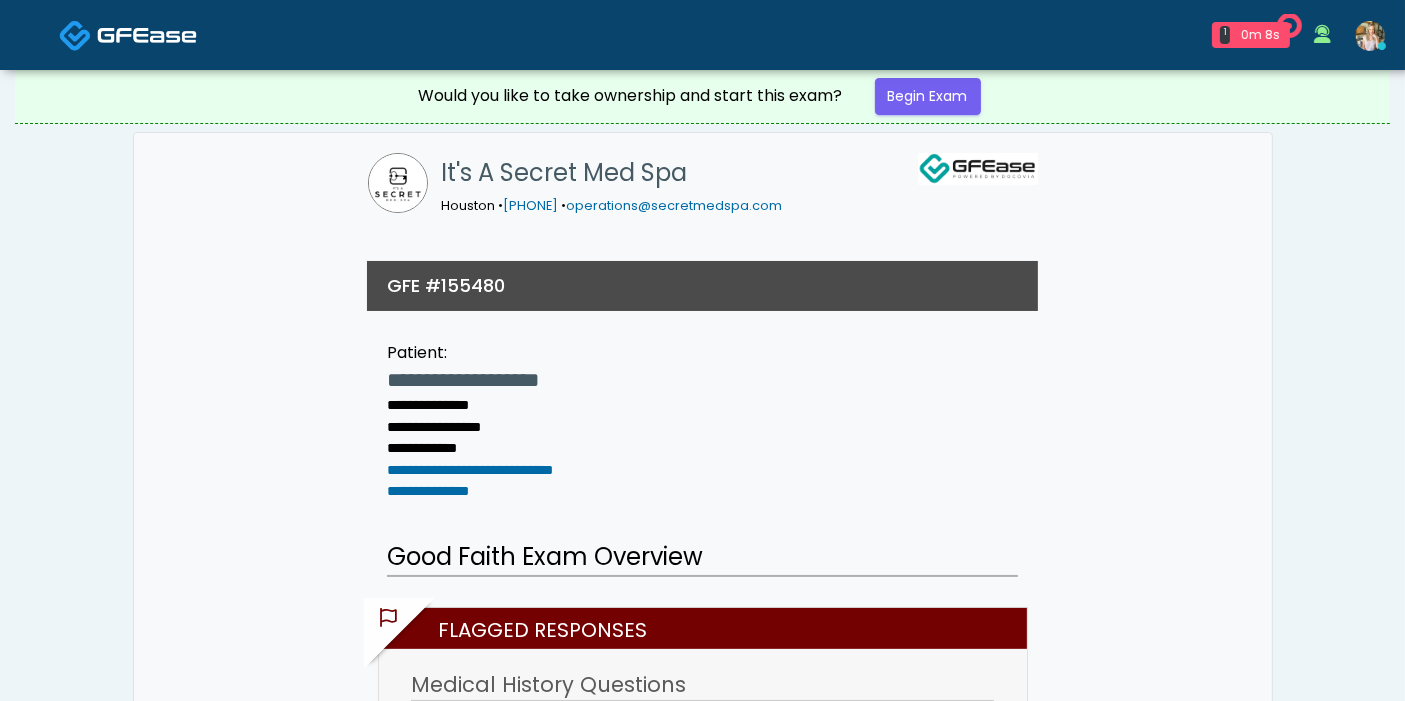scroll, scrollTop: 222, scrollLeft: 0, axis: vertical 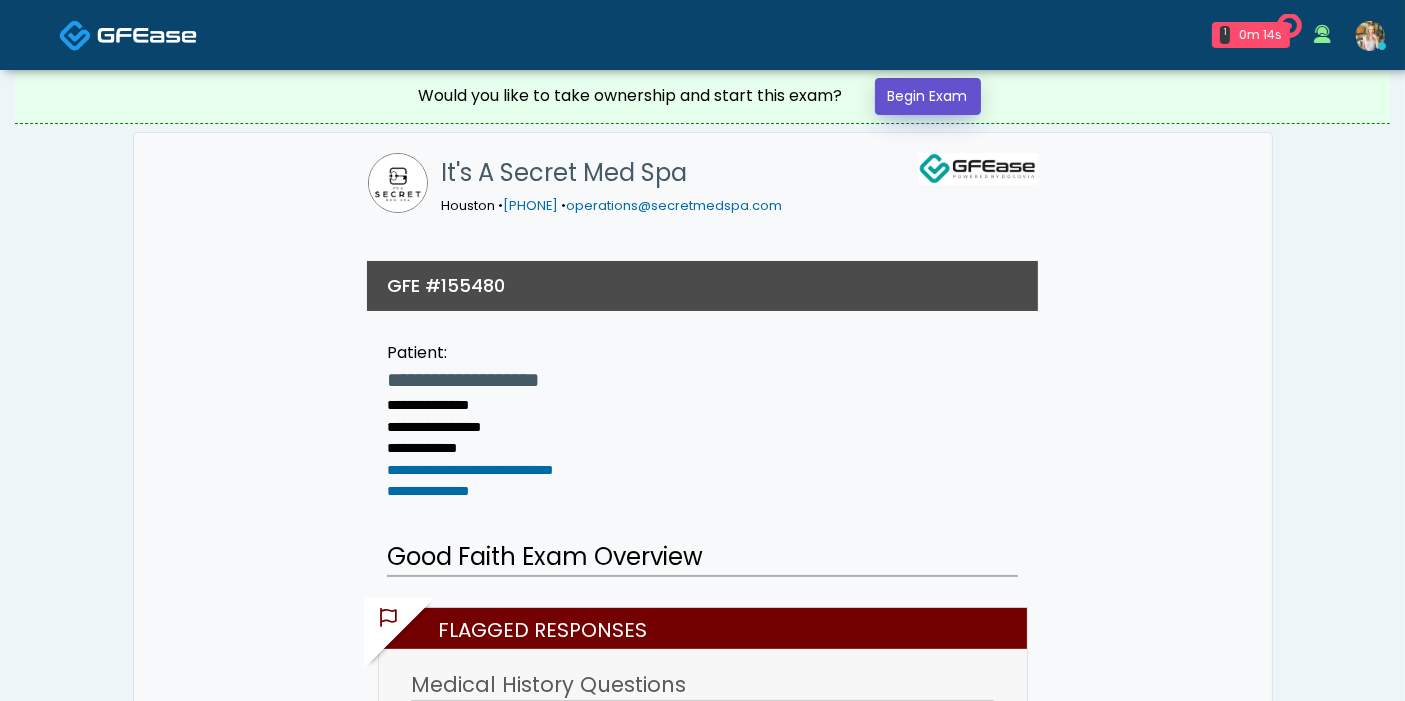 click on "Begin Exam" at bounding box center [928, 96] 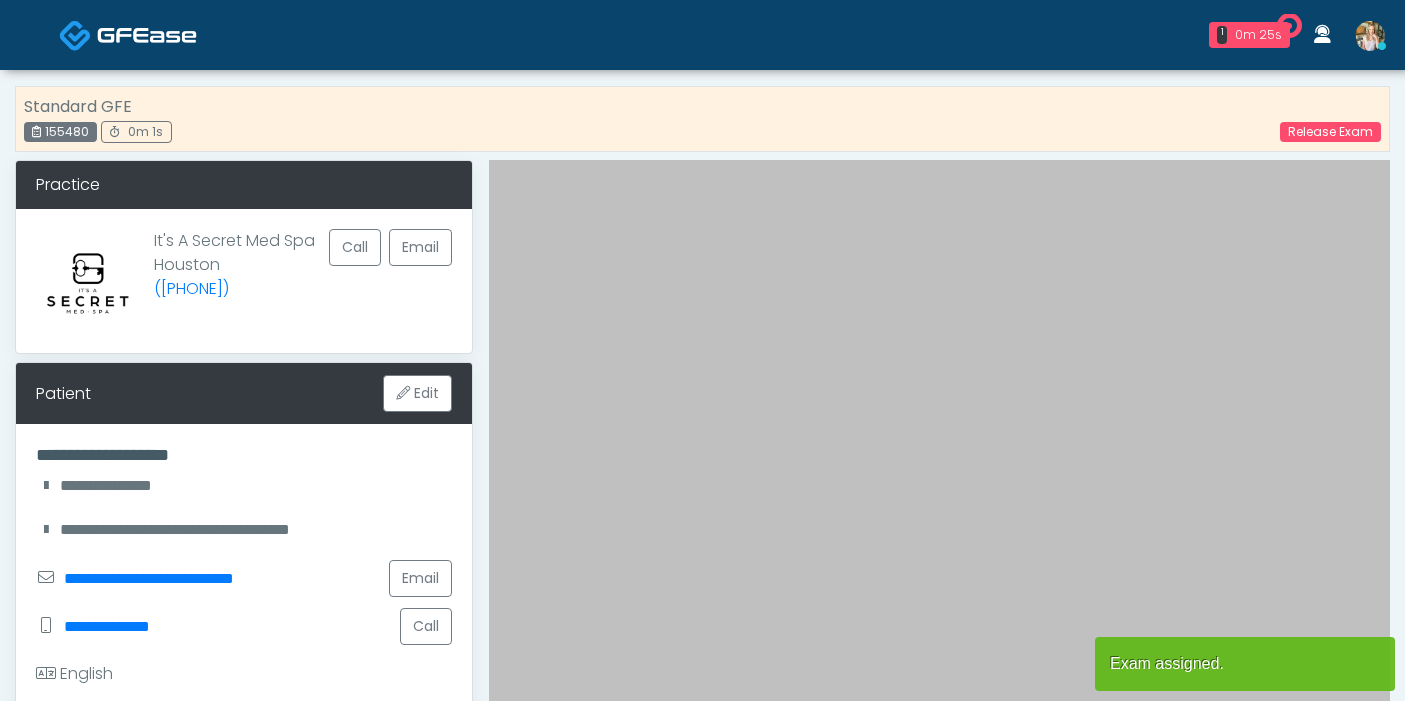 scroll, scrollTop: 0, scrollLeft: 0, axis: both 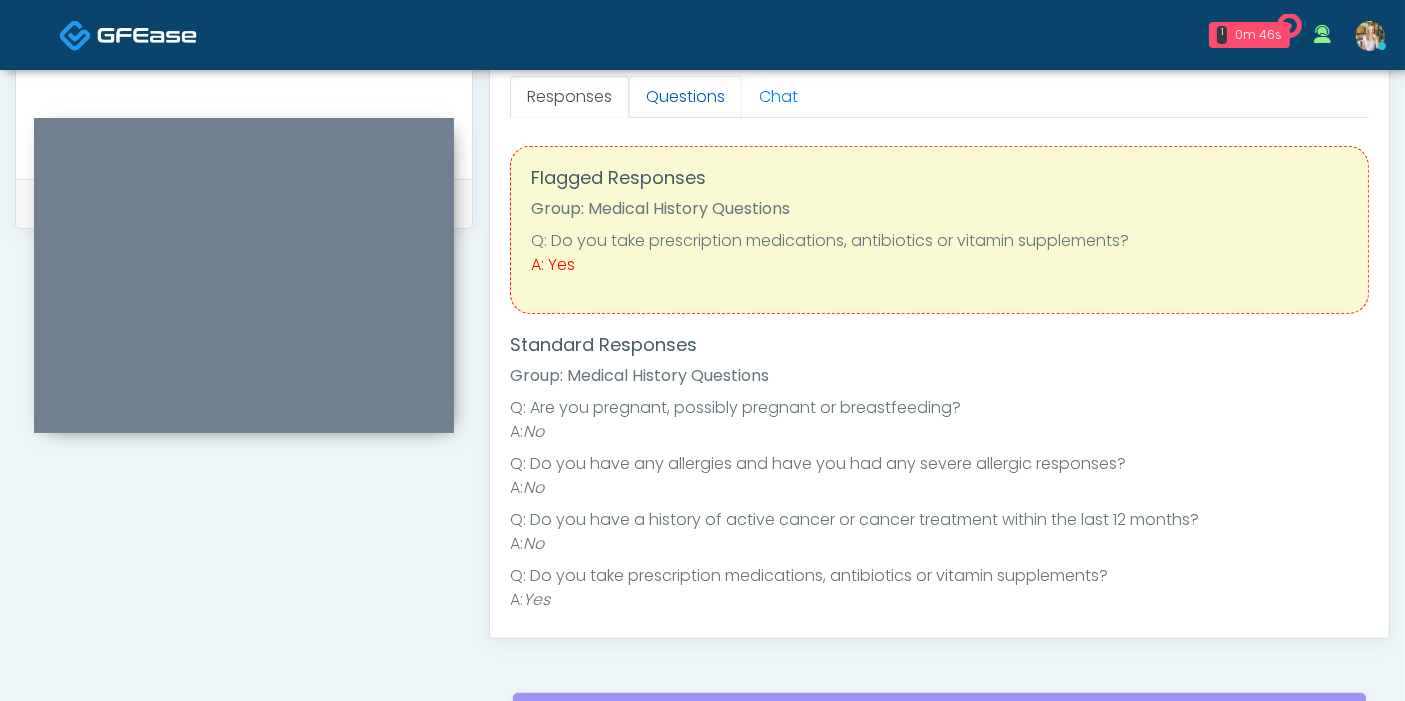 click on "Questions" at bounding box center (685, 97) 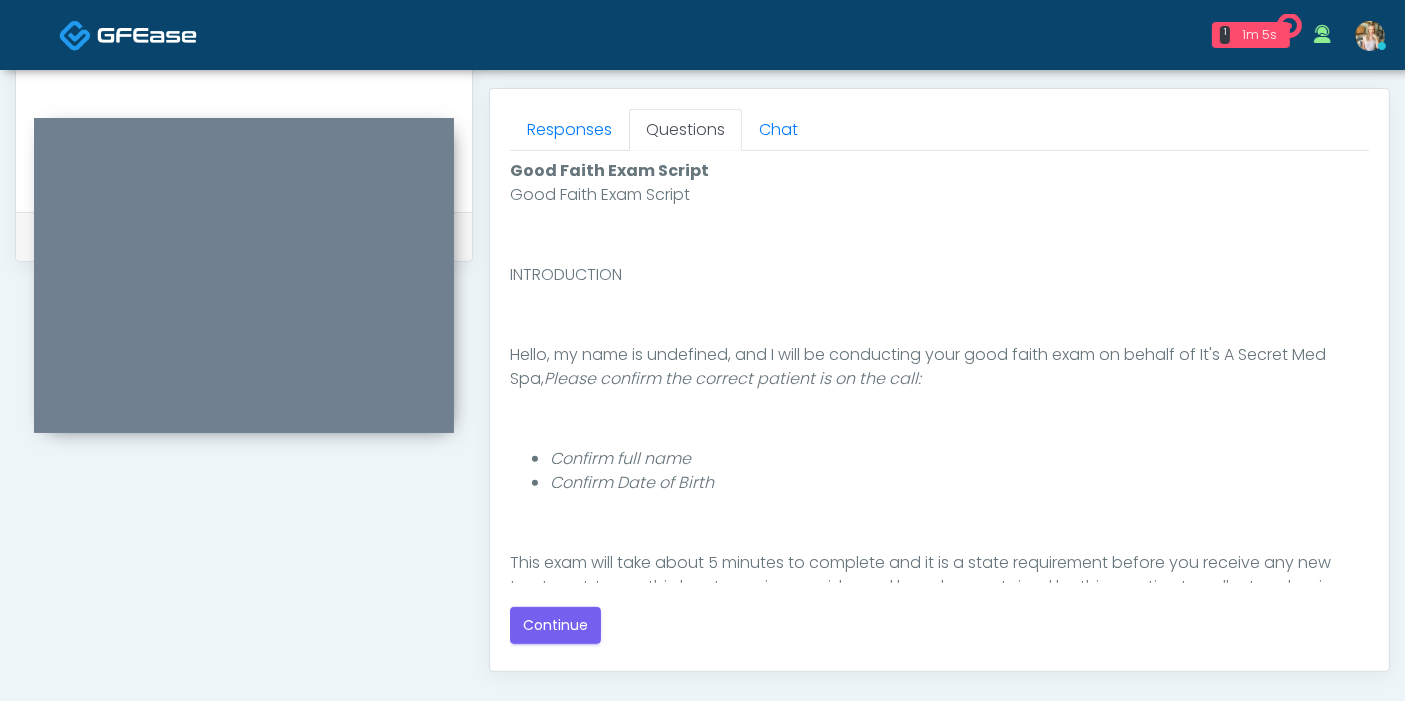 scroll, scrollTop: 888, scrollLeft: 0, axis: vertical 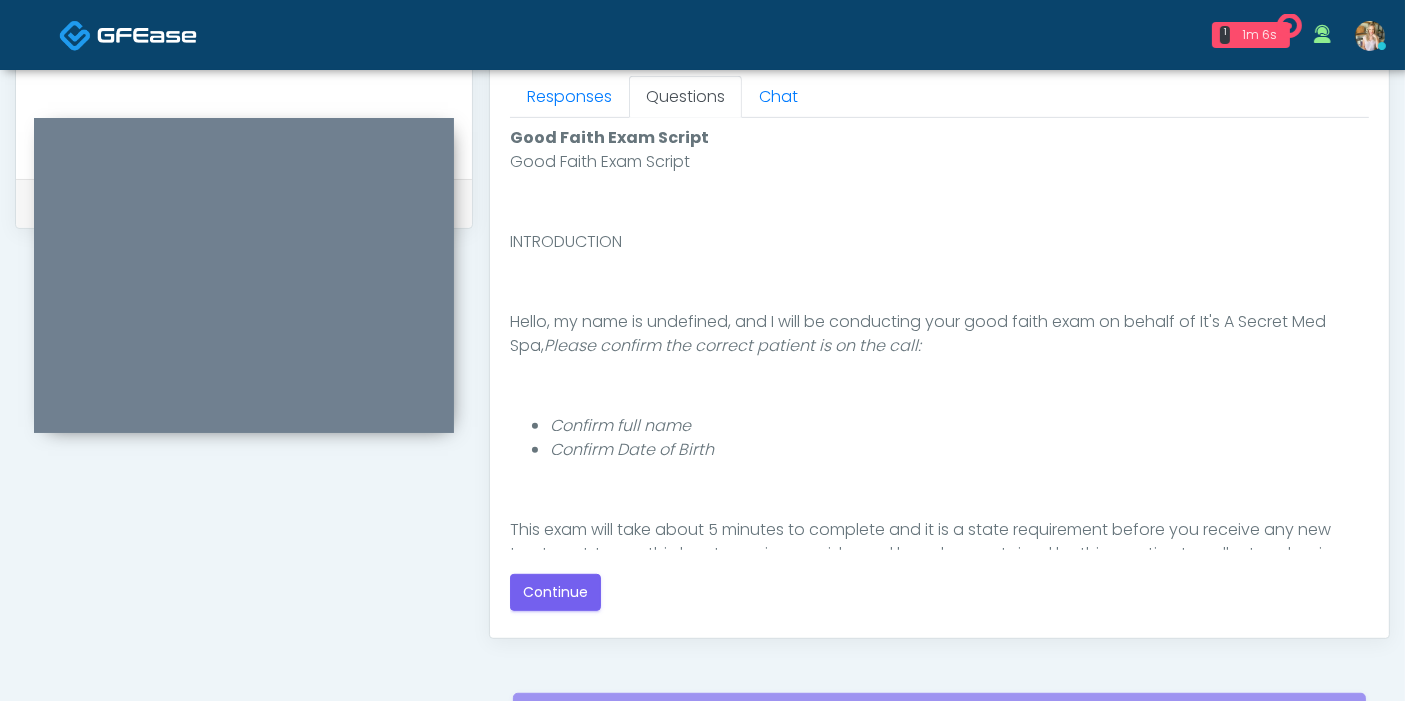 click on "Confirm Date of Birth" at bounding box center (959, 450) 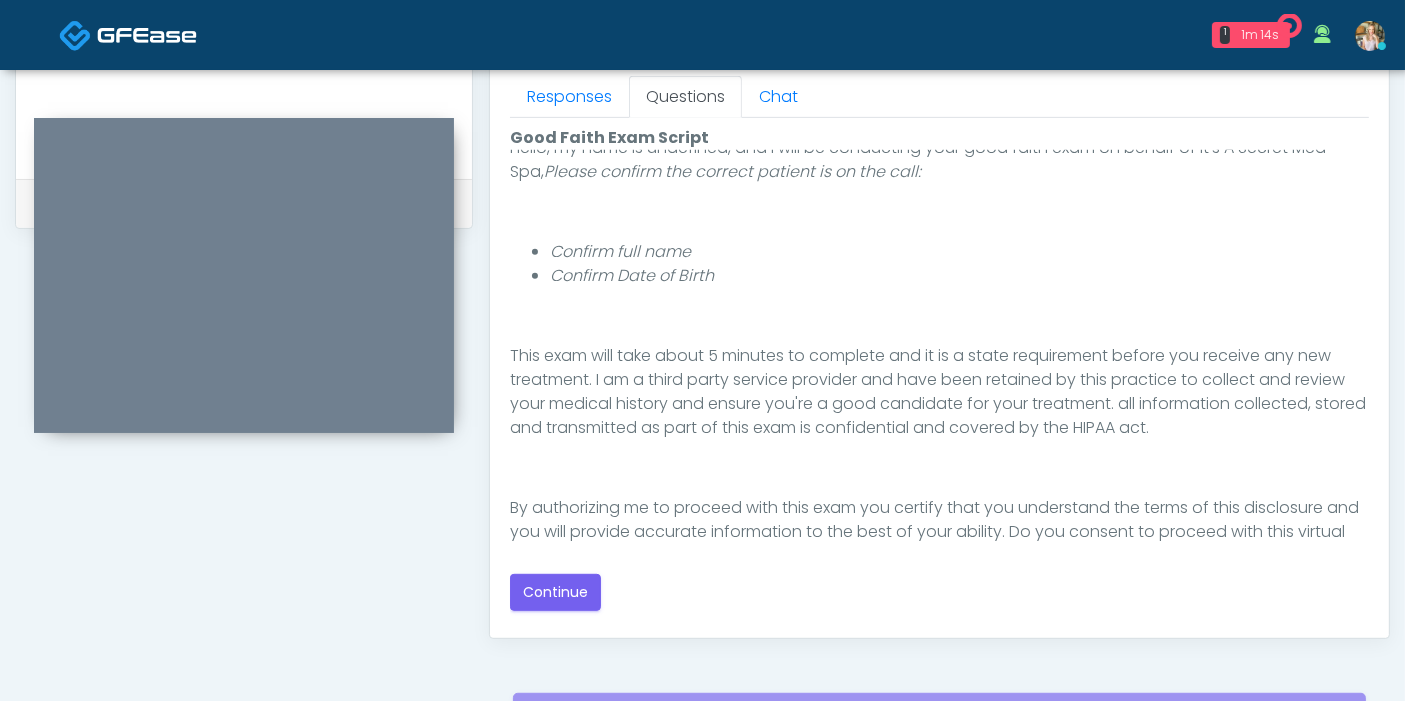 scroll, scrollTop: 207, scrollLeft: 0, axis: vertical 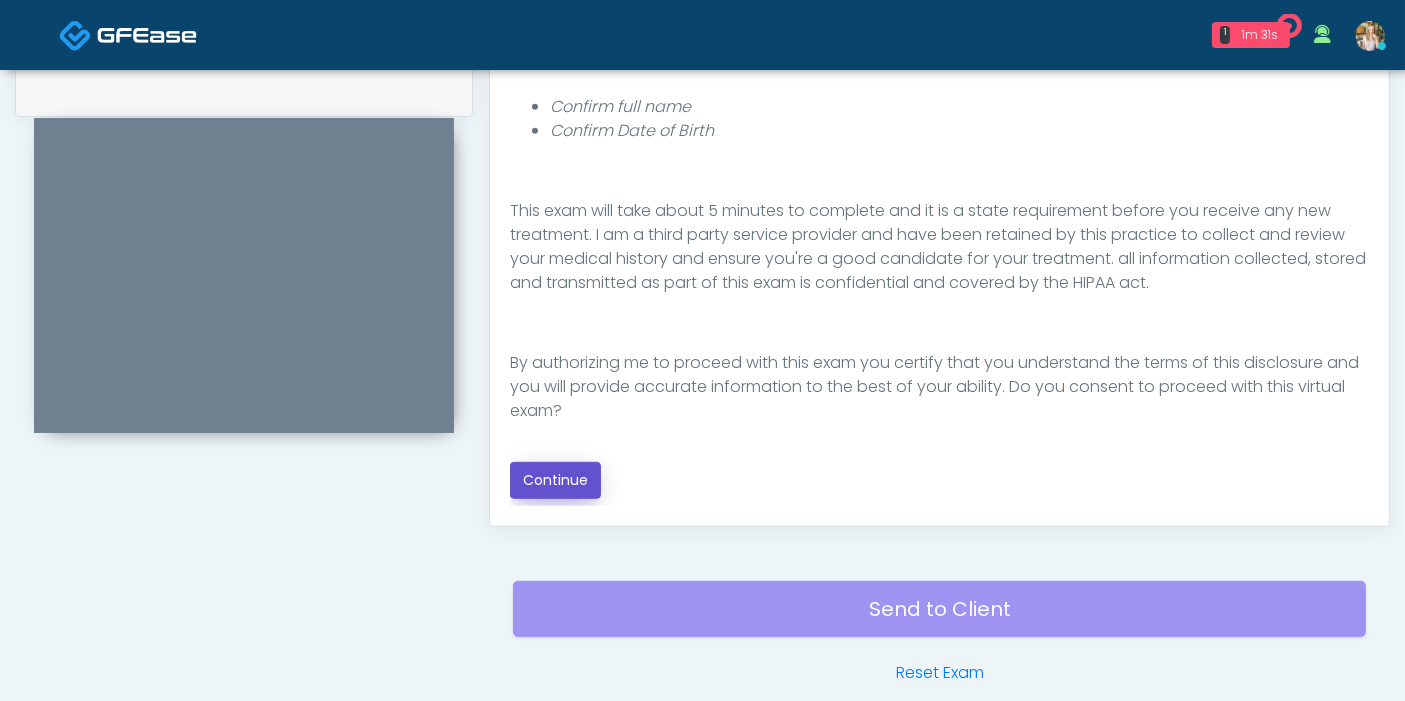 click on "Continue" at bounding box center [555, 480] 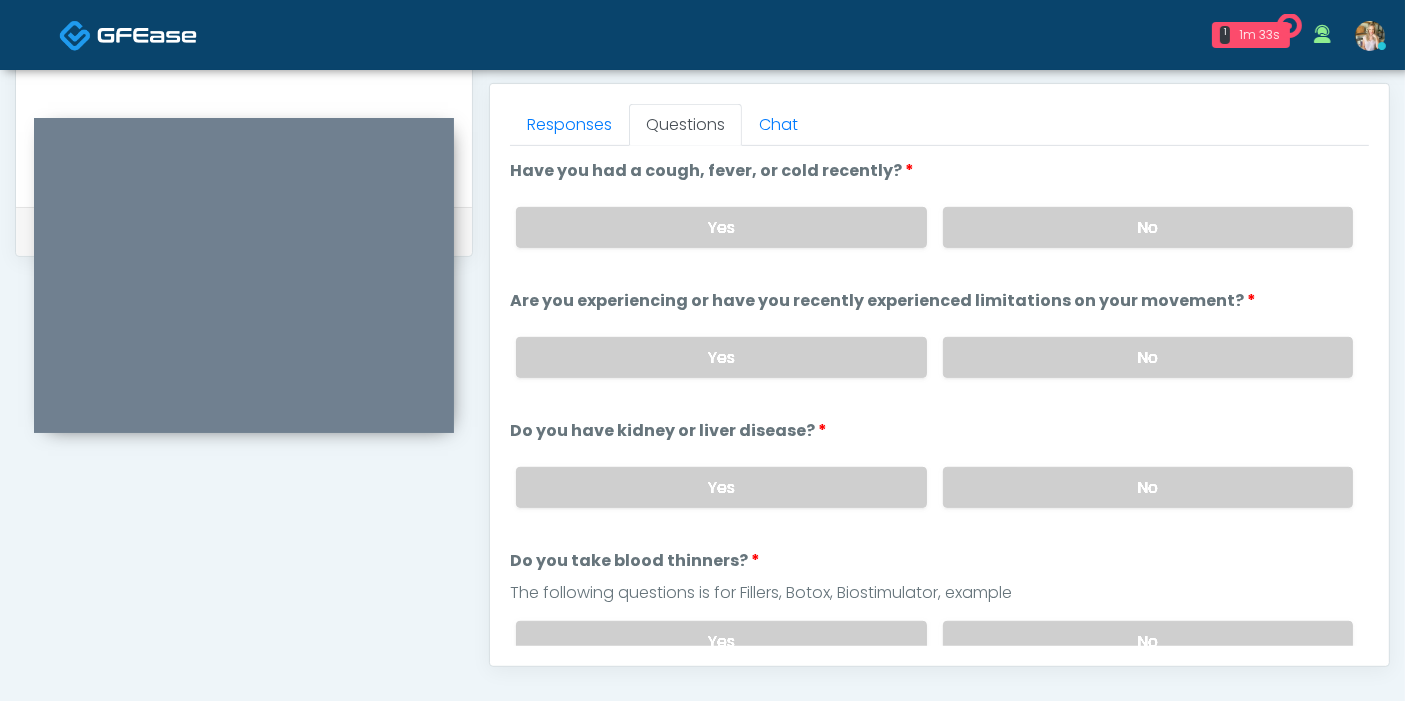 scroll, scrollTop: 645, scrollLeft: 0, axis: vertical 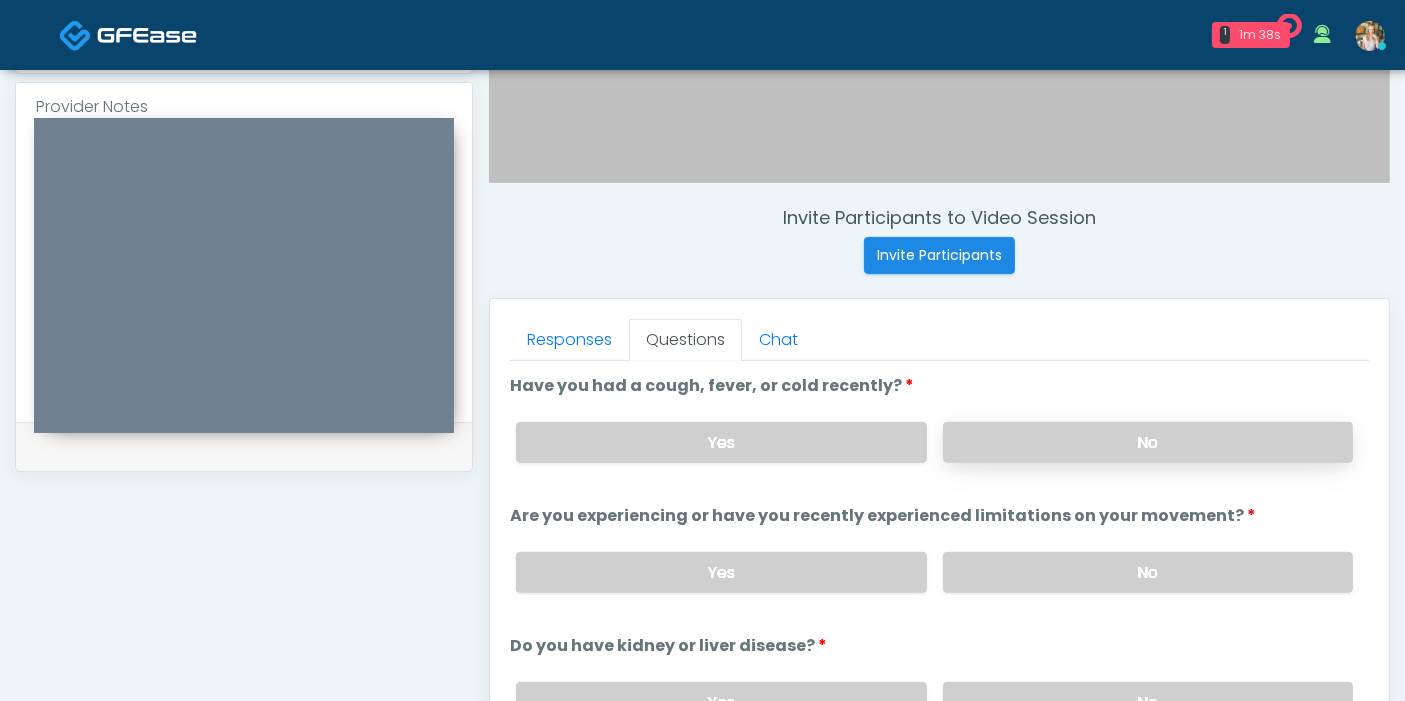 click on "No" at bounding box center [1148, 442] 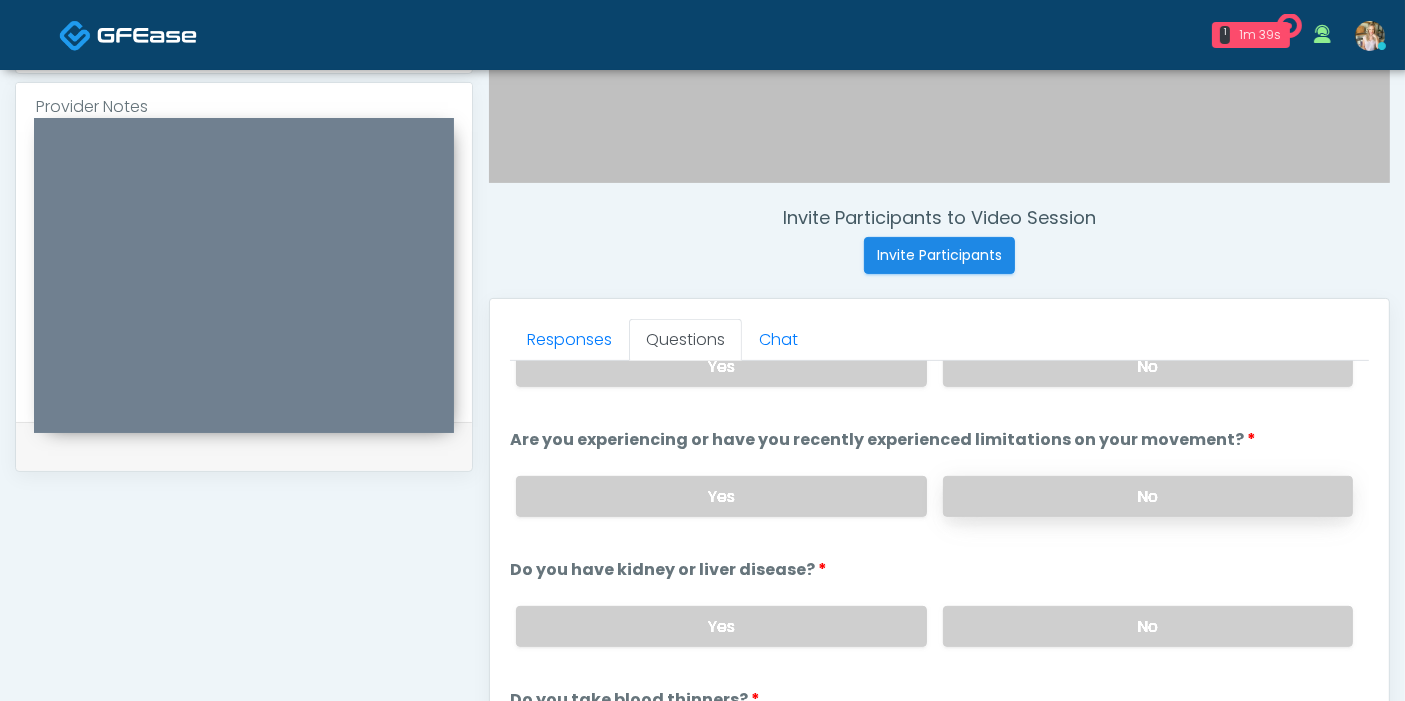 scroll, scrollTop: 111, scrollLeft: 0, axis: vertical 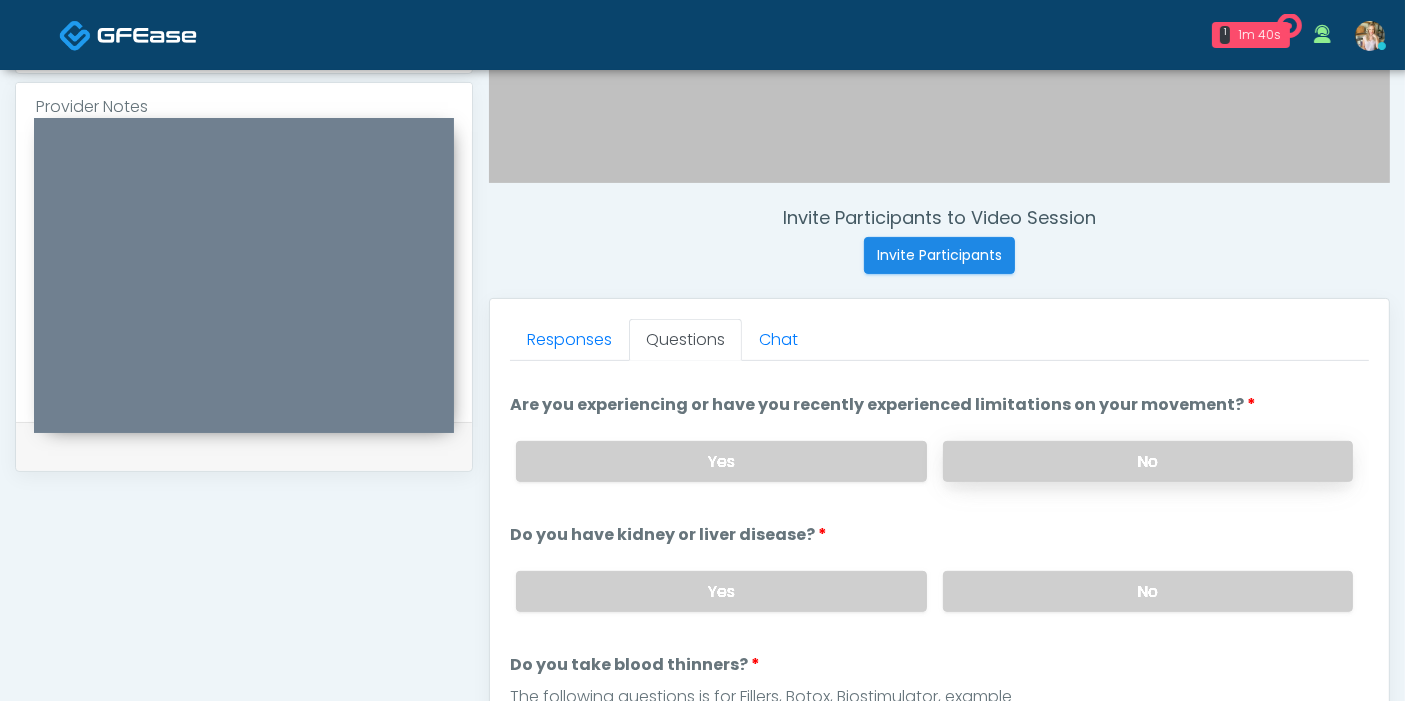 click on "No" at bounding box center (1148, 461) 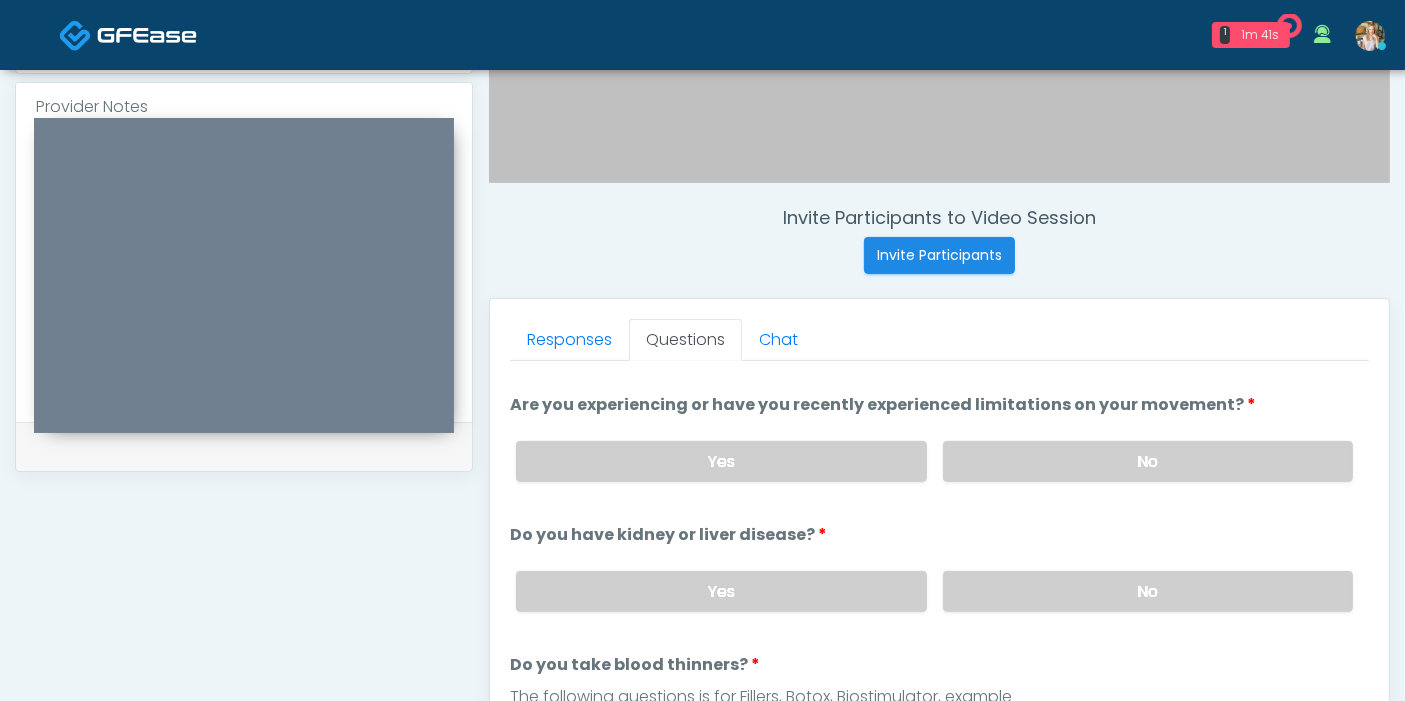 scroll, scrollTop: 222, scrollLeft: 0, axis: vertical 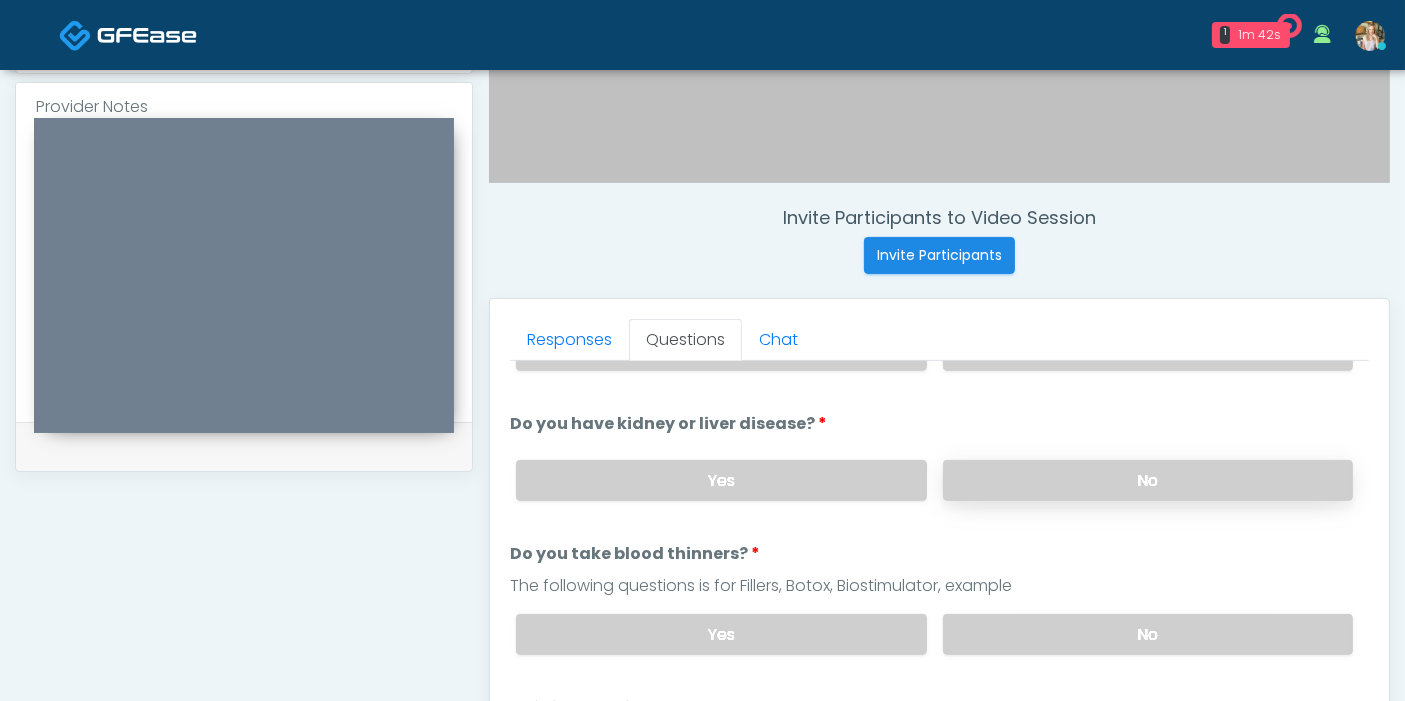 click on "No" at bounding box center [1148, 480] 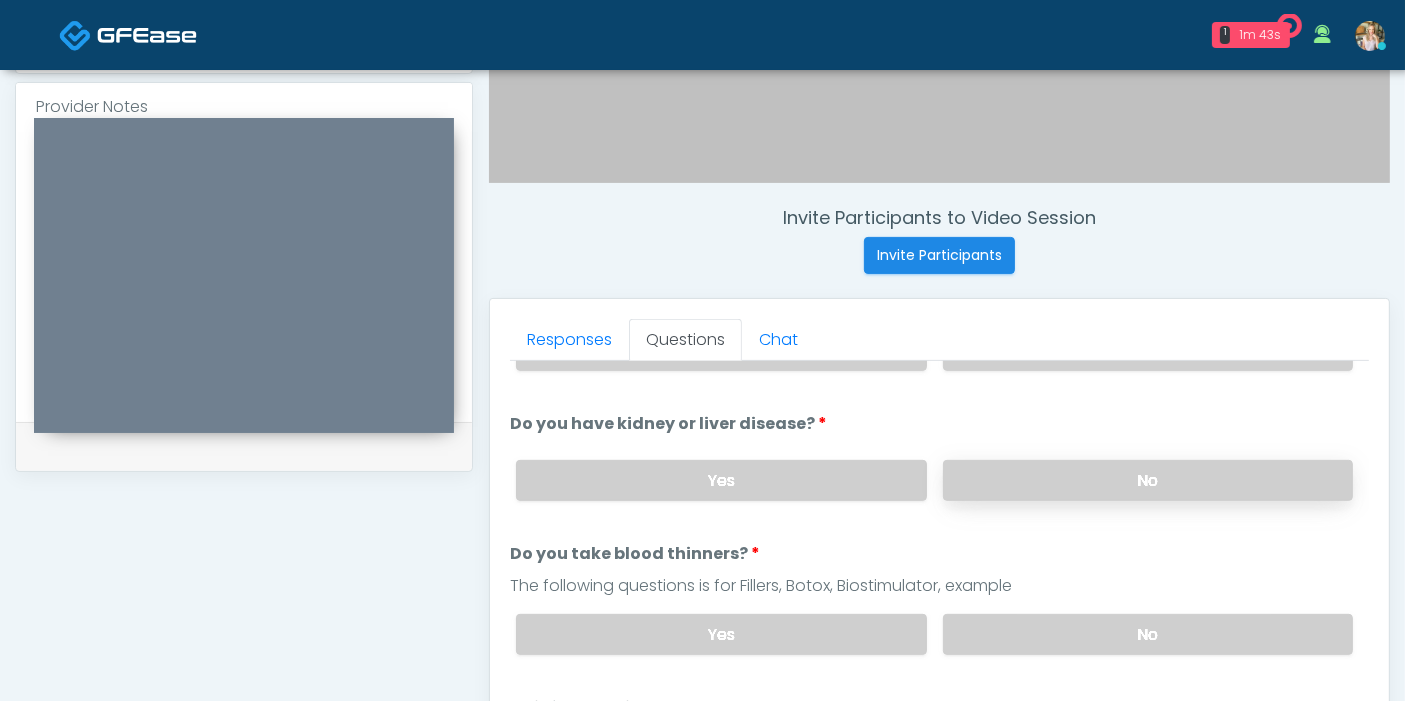 scroll, scrollTop: 333, scrollLeft: 0, axis: vertical 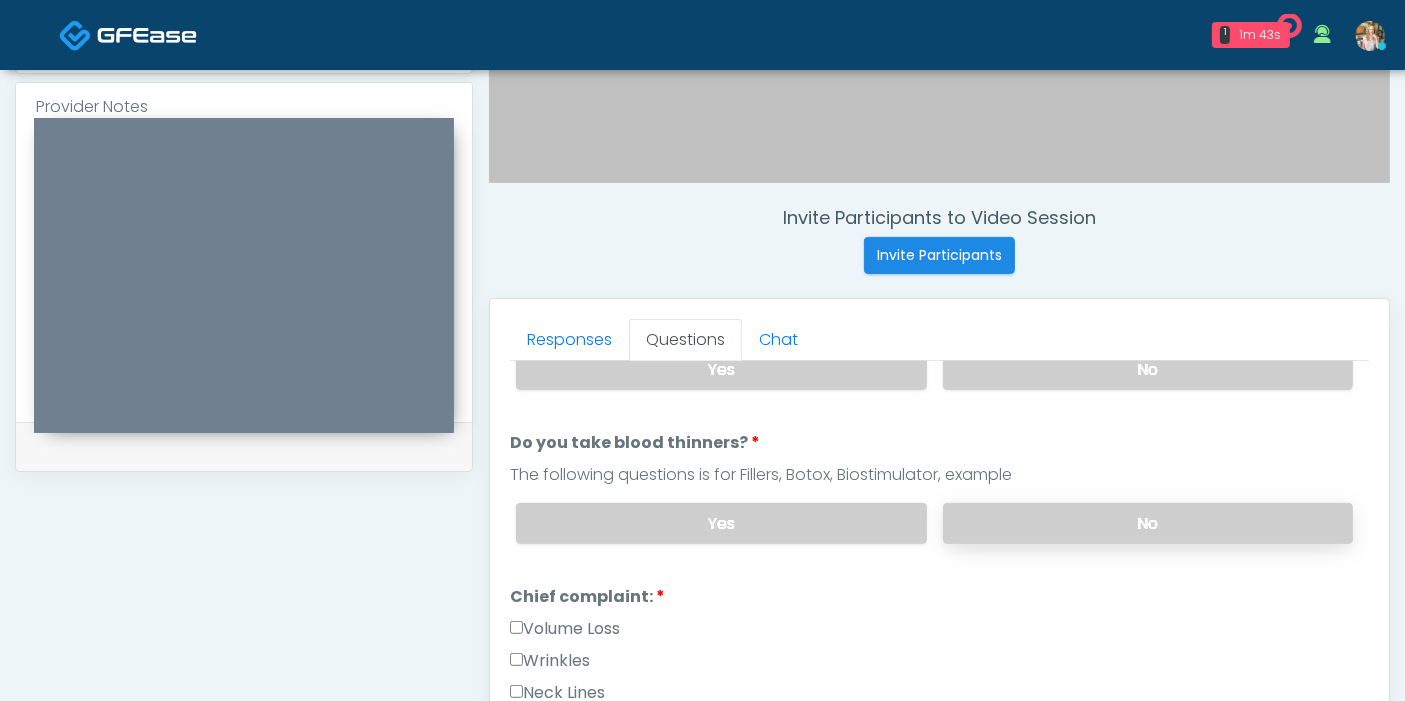 click on "No" at bounding box center (1148, 523) 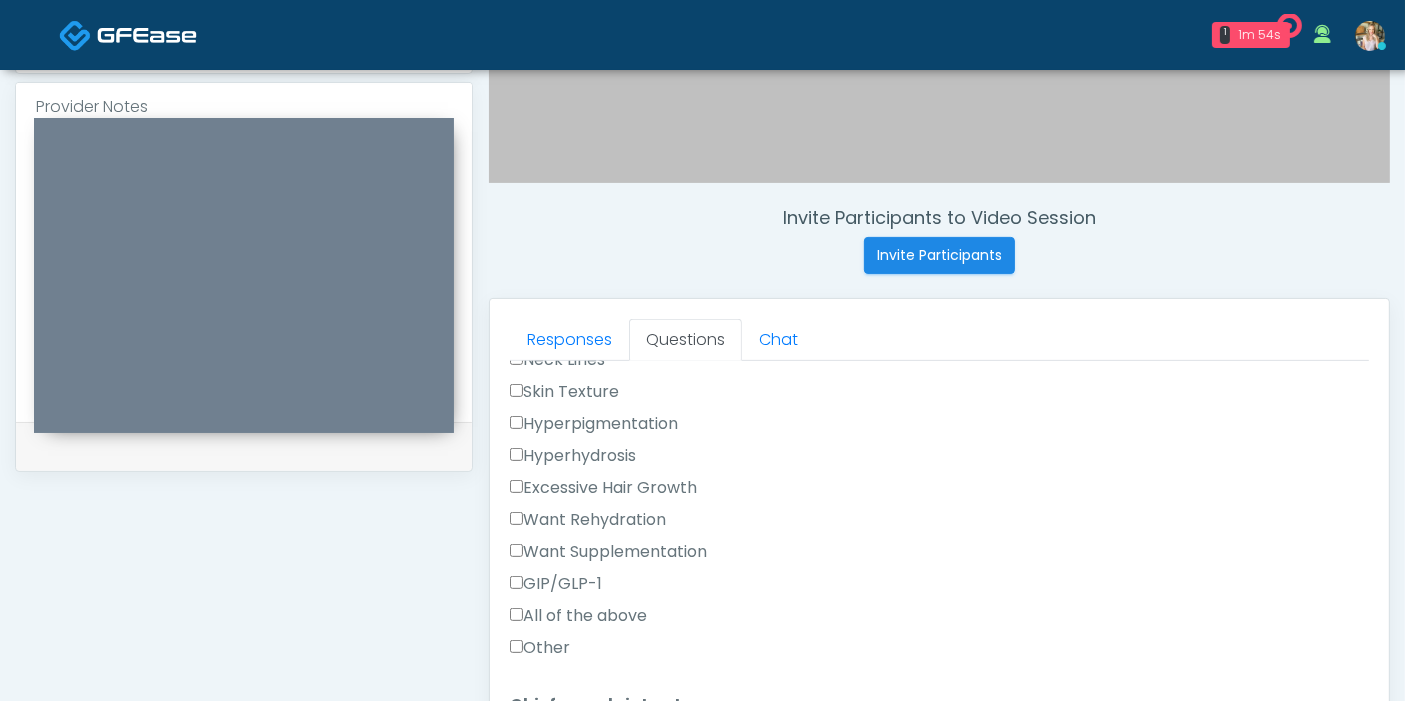scroll, scrollTop: 777, scrollLeft: 0, axis: vertical 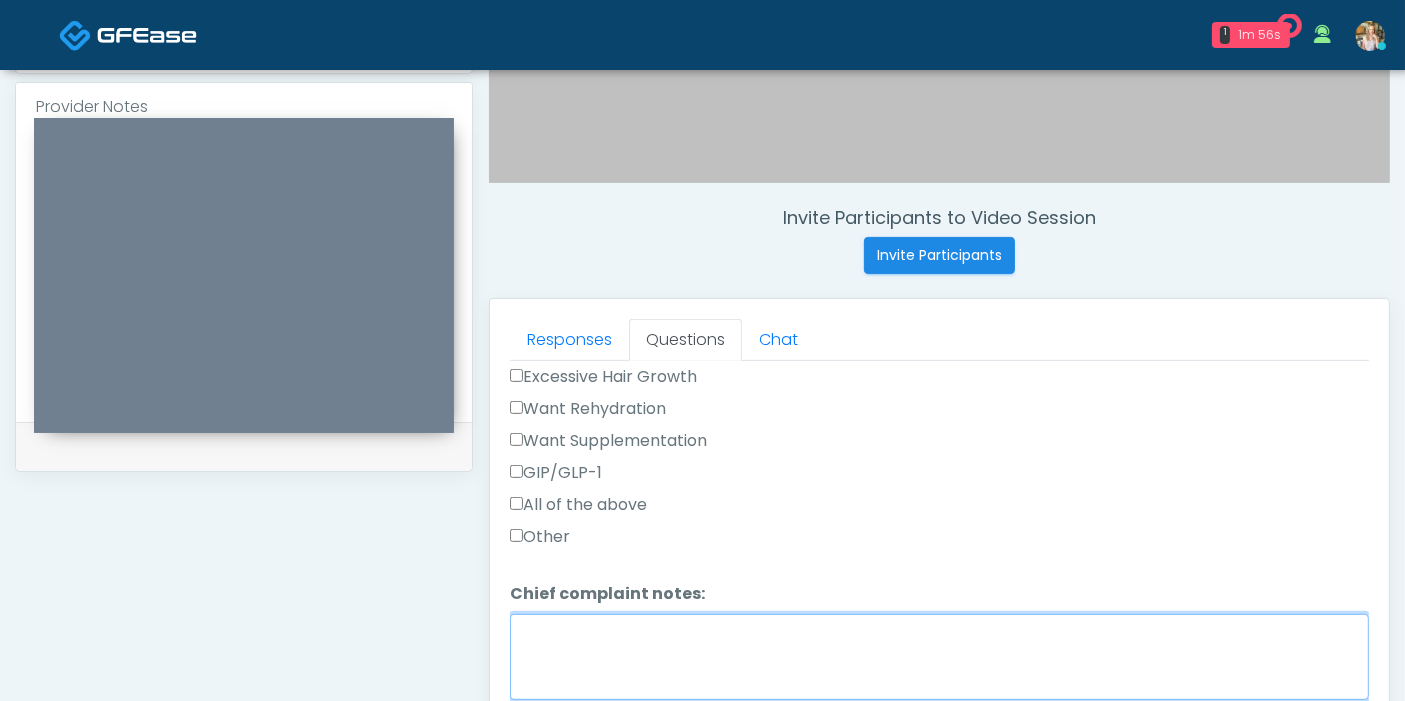 click on "Chief complaint notes:" at bounding box center [939, 657] 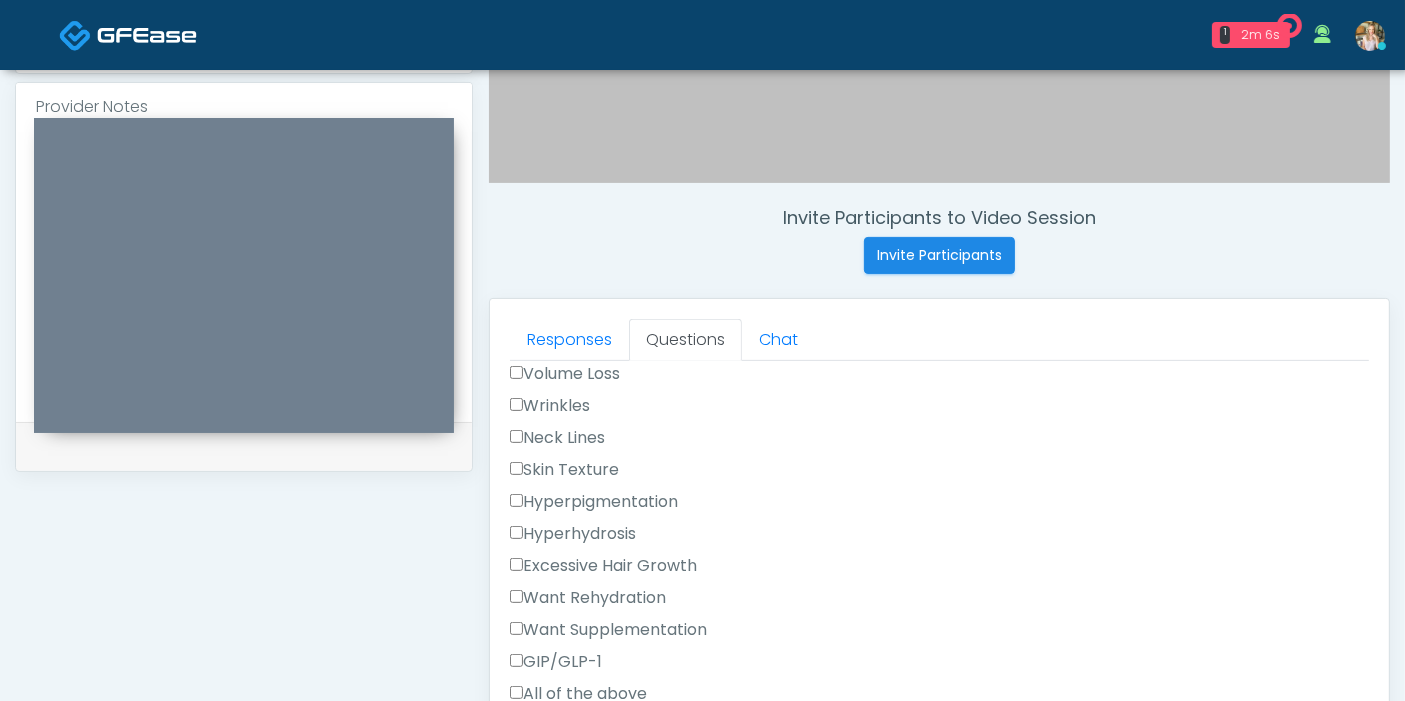 scroll, scrollTop: 555, scrollLeft: 0, axis: vertical 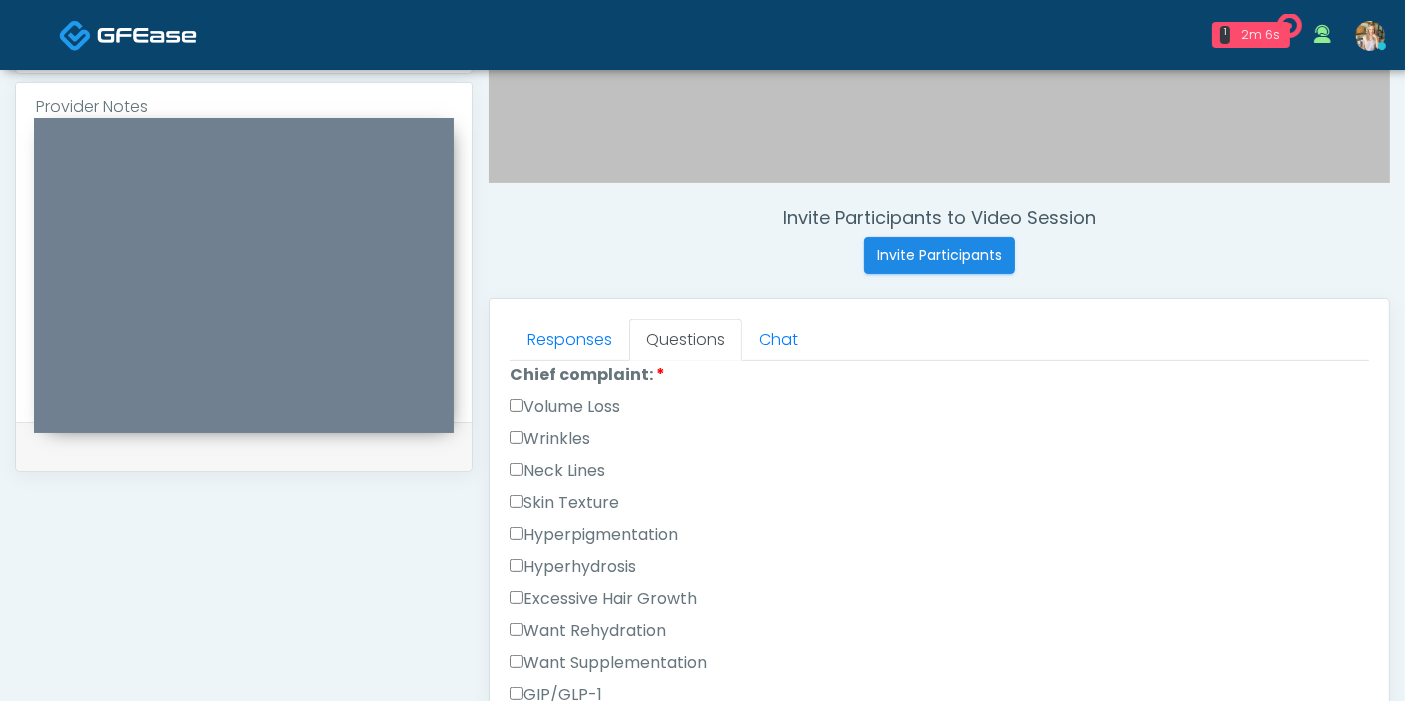 type on "**********" 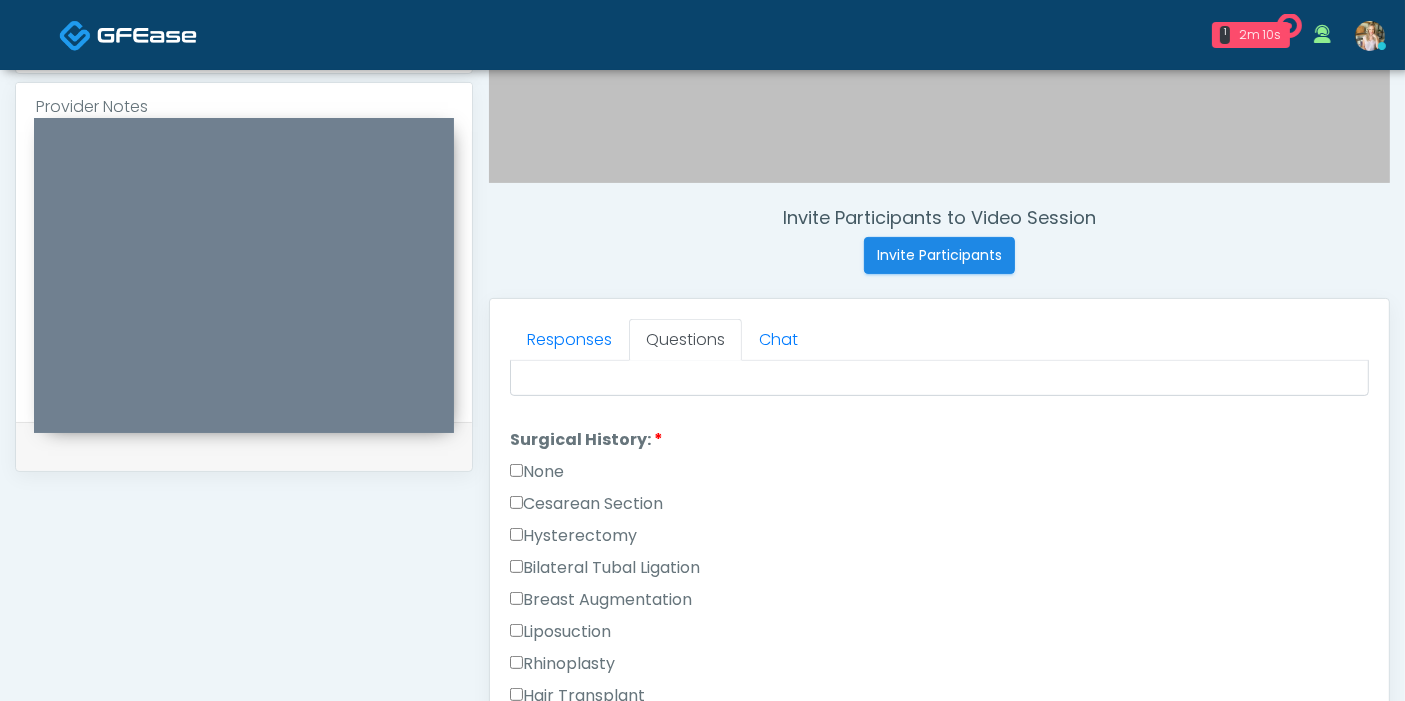 scroll, scrollTop: 1111, scrollLeft: 0, axis: vertical 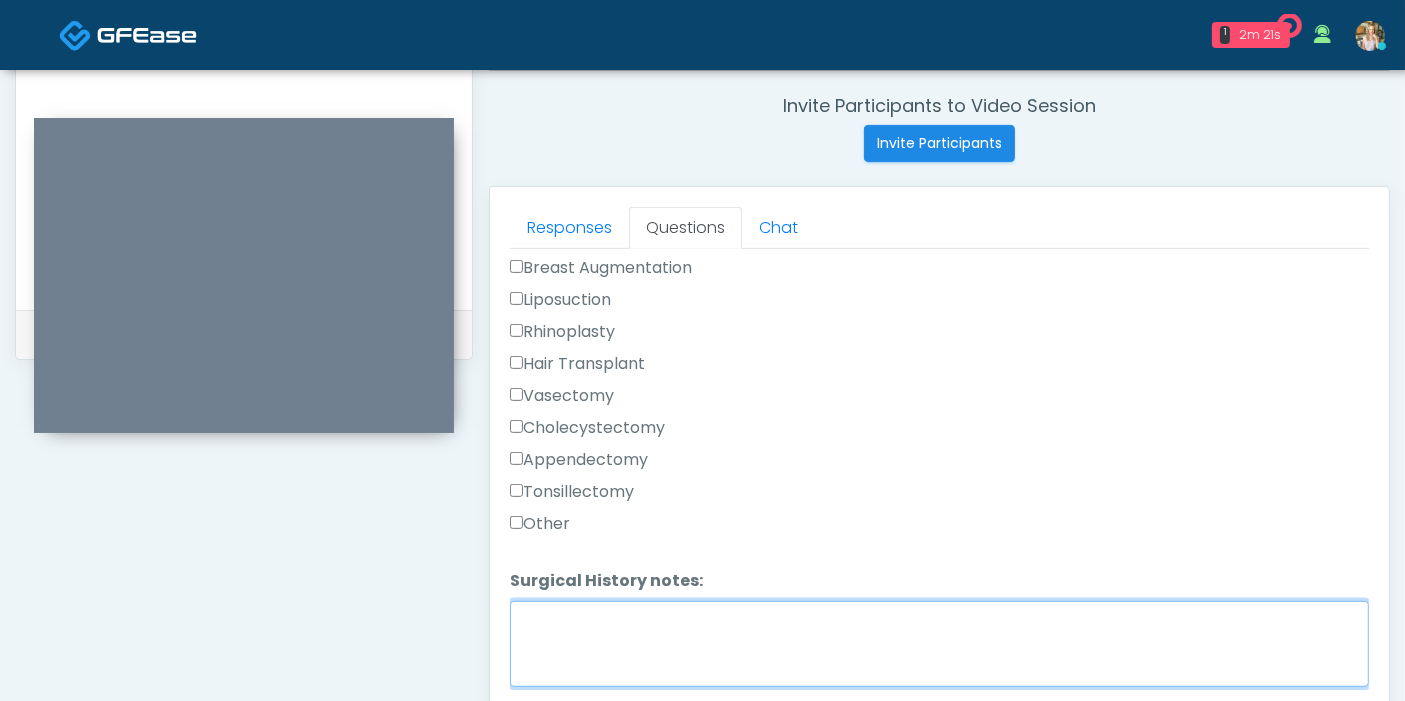 click on "Surgical History notes:" at bounding box center (939, 644) 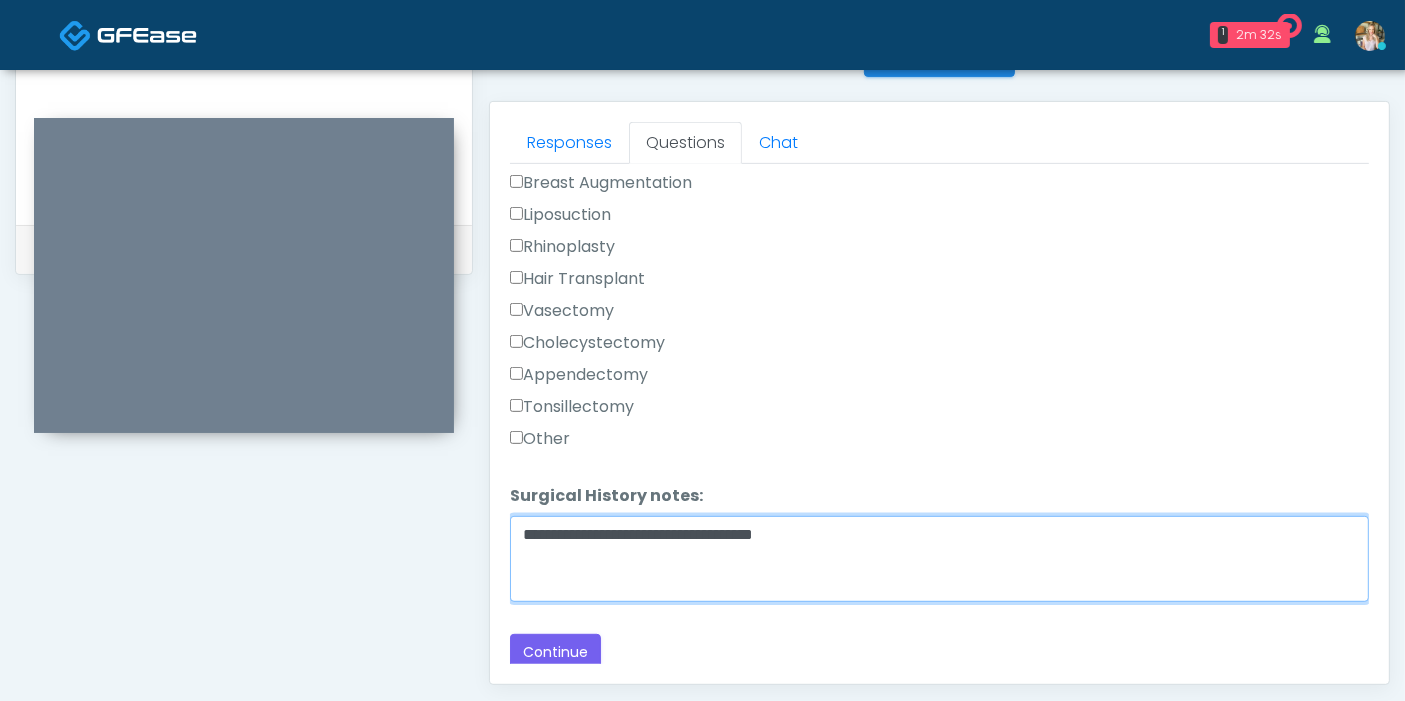scroll, scrollTop: 979, scrollLeft: 0, axis: vertical 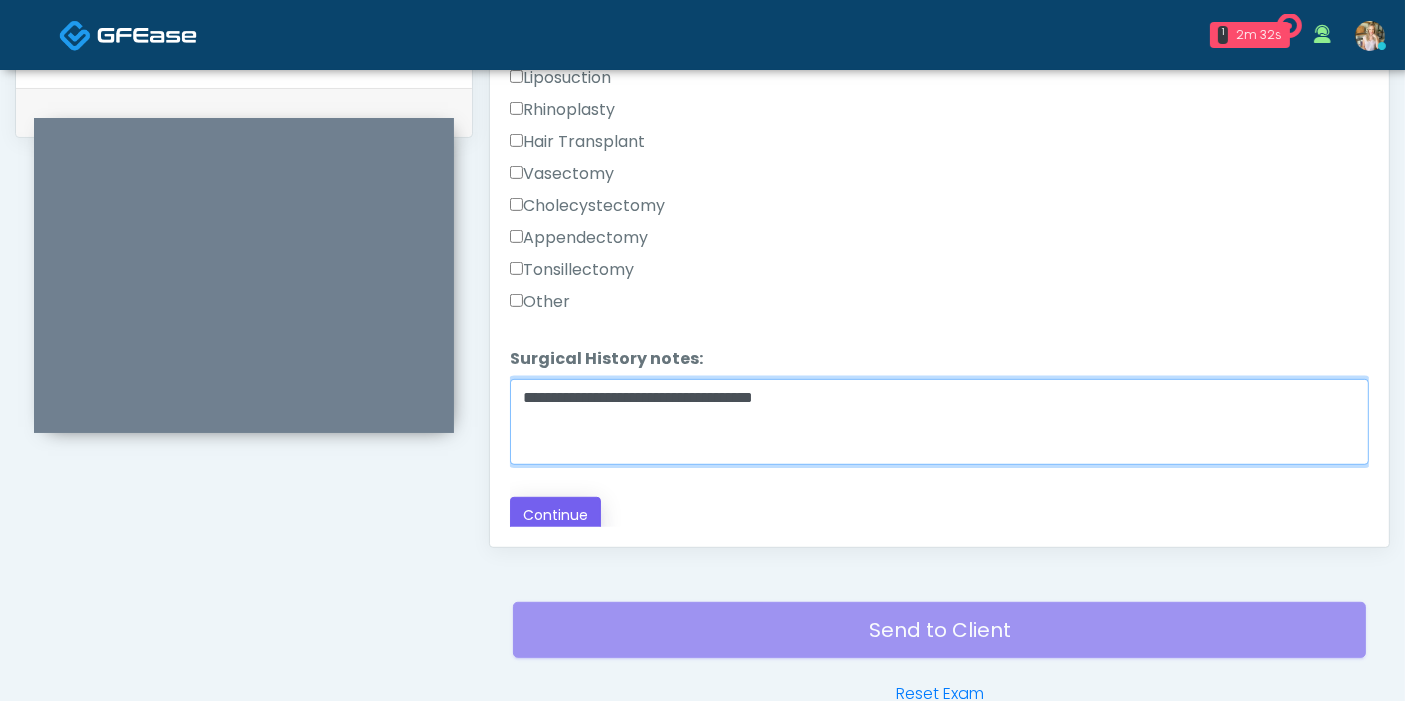 type on "**********" 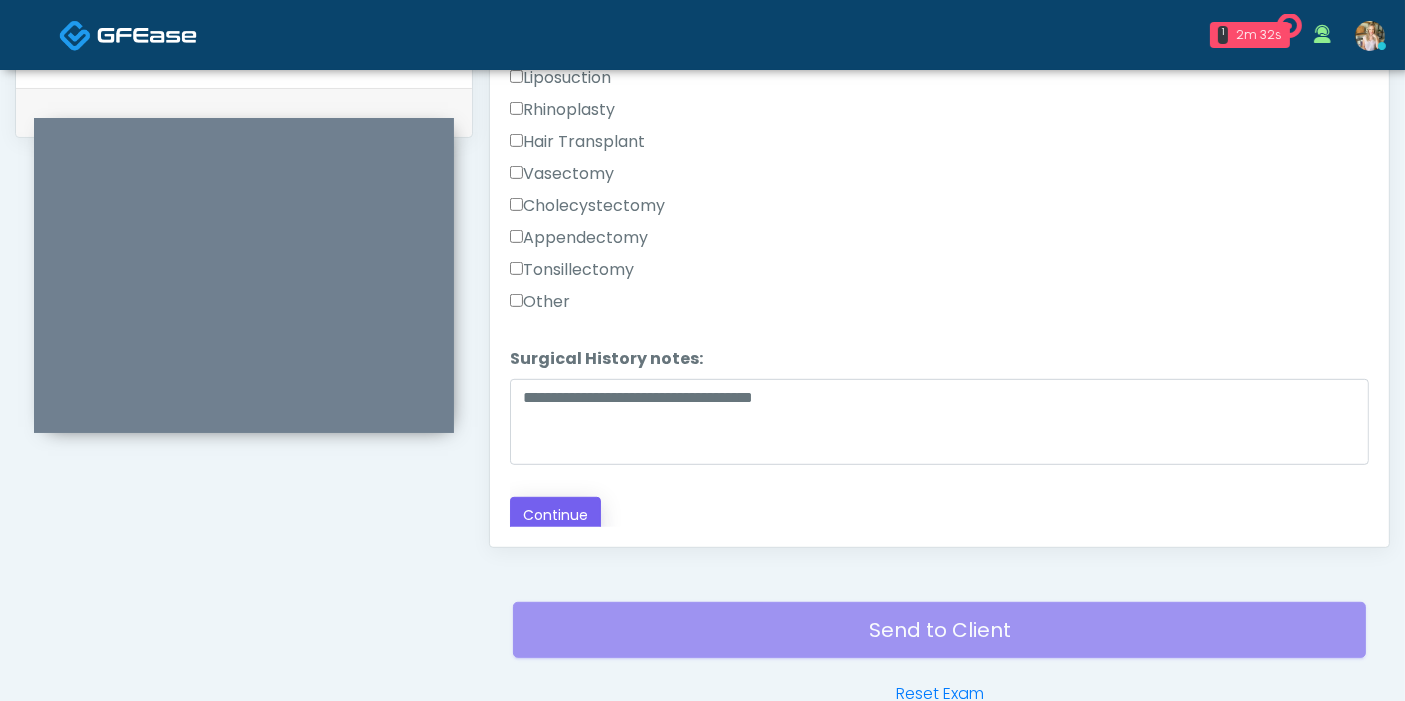 click on "Responses
Questions
Chat
Good Faith Exam Script
Good Faith Exam Script INTRODUCTION Hello, my name is undefined, and I will be conducting your good faith exam on behalf of It's A Secret Med Spa,  Please confirm the correct patient is on the call: Confirm full name Confirm Date of Birth ﻿﻿ This exam will take about 5 minutes to complete and it is a state requirement before you receive any new treatment. I am a third party service provider and have been retained by this practice to collect and review your medical history and ensure you're a good candidate for your treatment. all information collected, stored and transmitted as part of this exam is confidential and covered by the HIPAA act.
Continue" at bounding box center (939, 256) 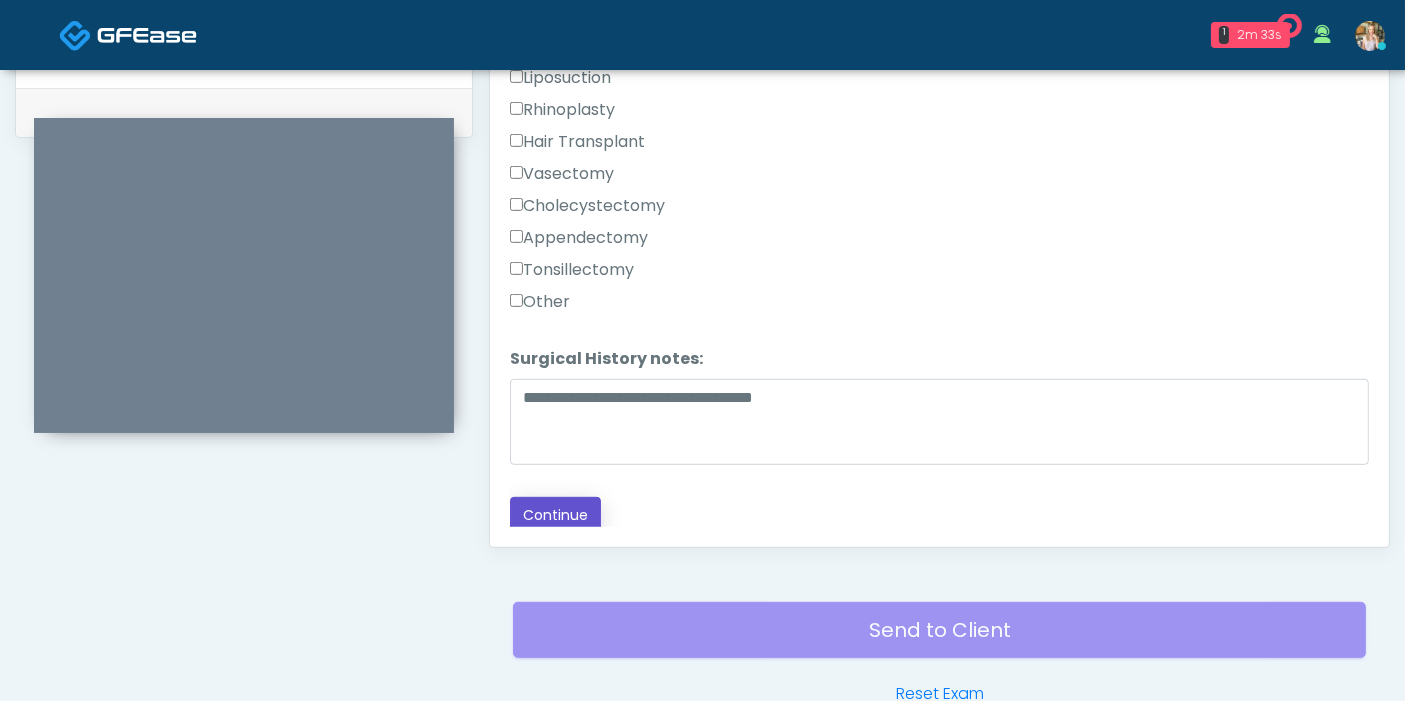 click on "Continue" at bounding box center [555, 515] 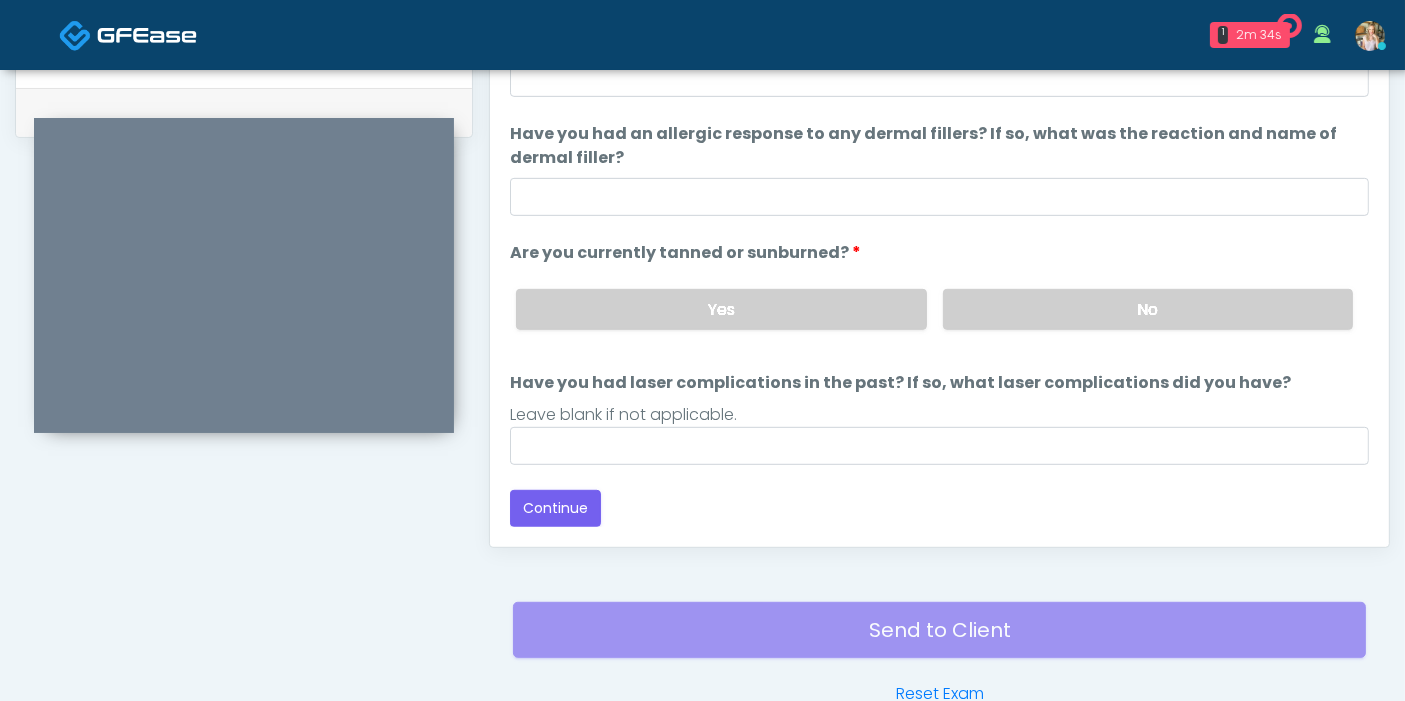 scroll, scrollTop: 1090, scrollLeft: 0, axis: vertical 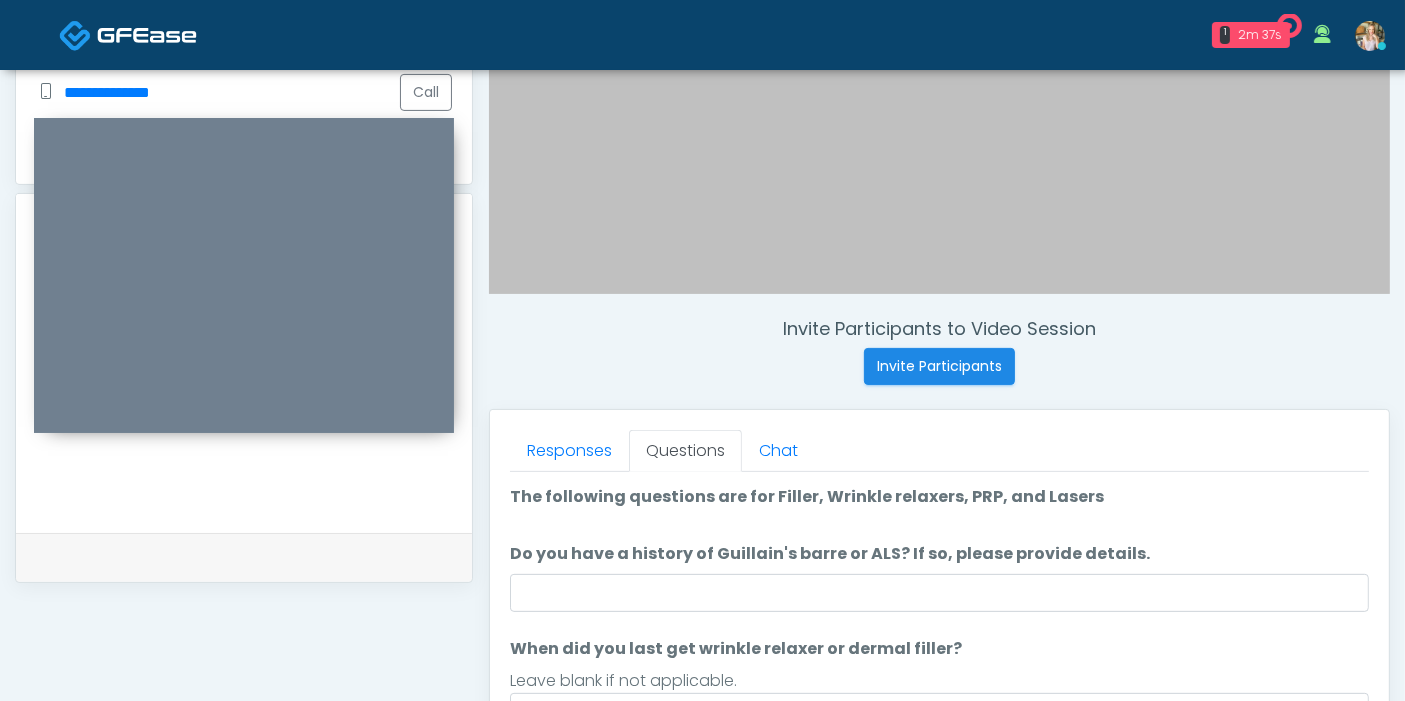 click on "The following questions are for Filler, Wrinkle relaxers, PRP, and Lasers
The following questions are for Filler, Wrinkle relaxers, PRP, and Lasers" at bounding box center (939, 501) 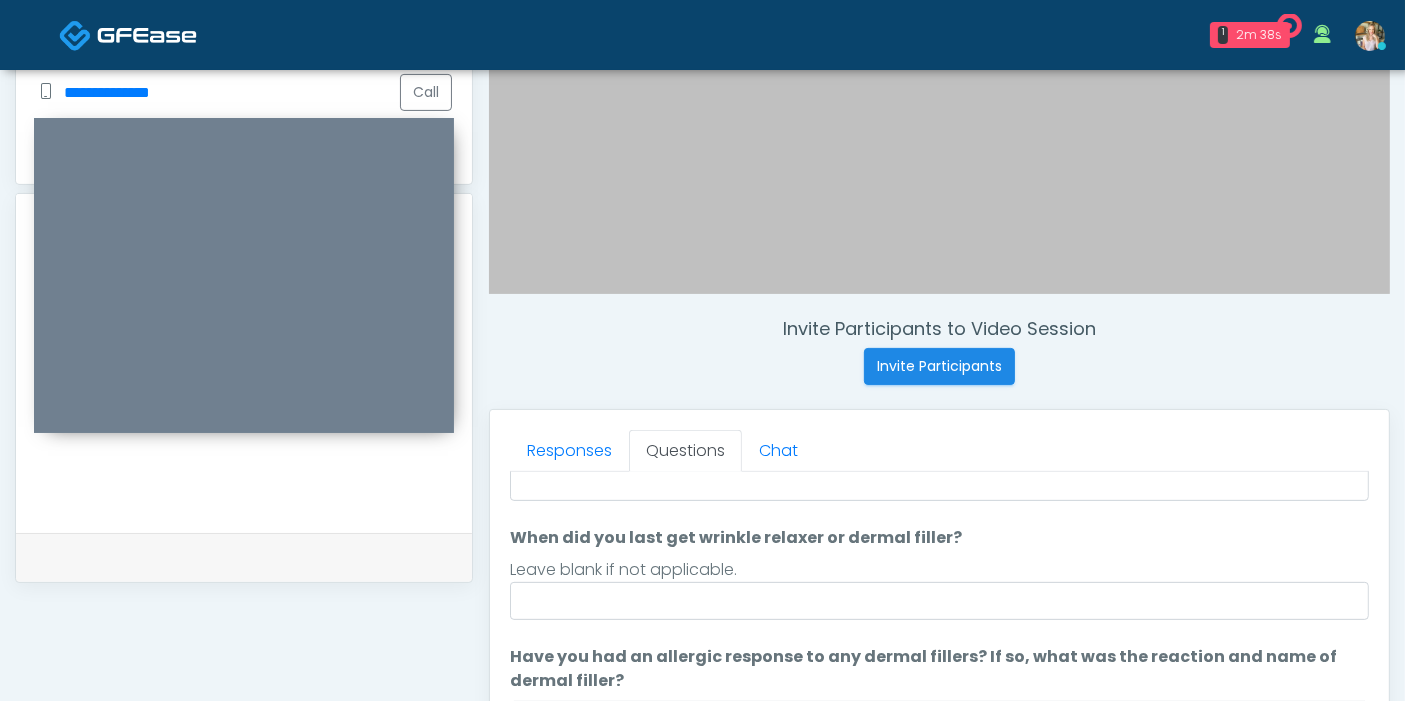 scroll, scrollTop: 0, scrollLeft: 0, axis: both 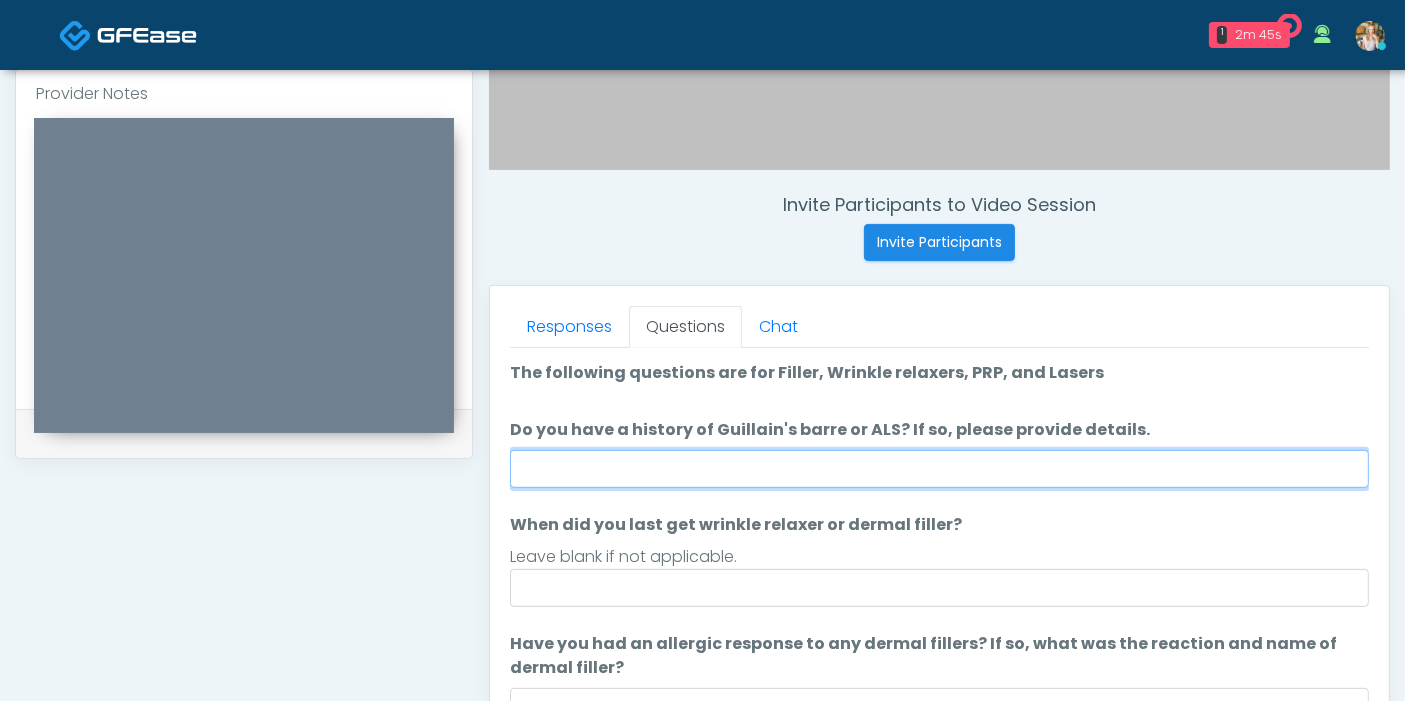 click on "Do you have a history of Guillain's barre or ALS? If so, please provide details." at bounding box center [939, 469] 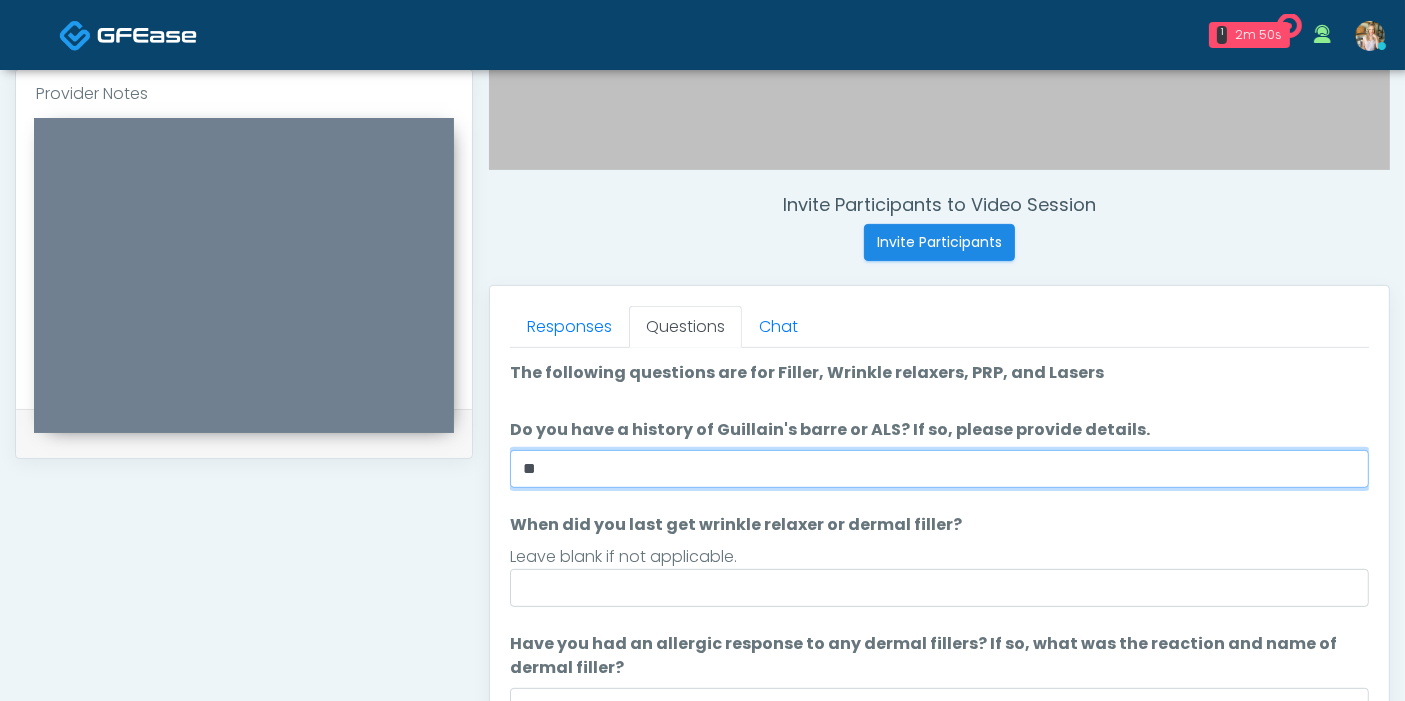 scroll, scrollTop: 111, scrollLeft: 0, axis: vertical 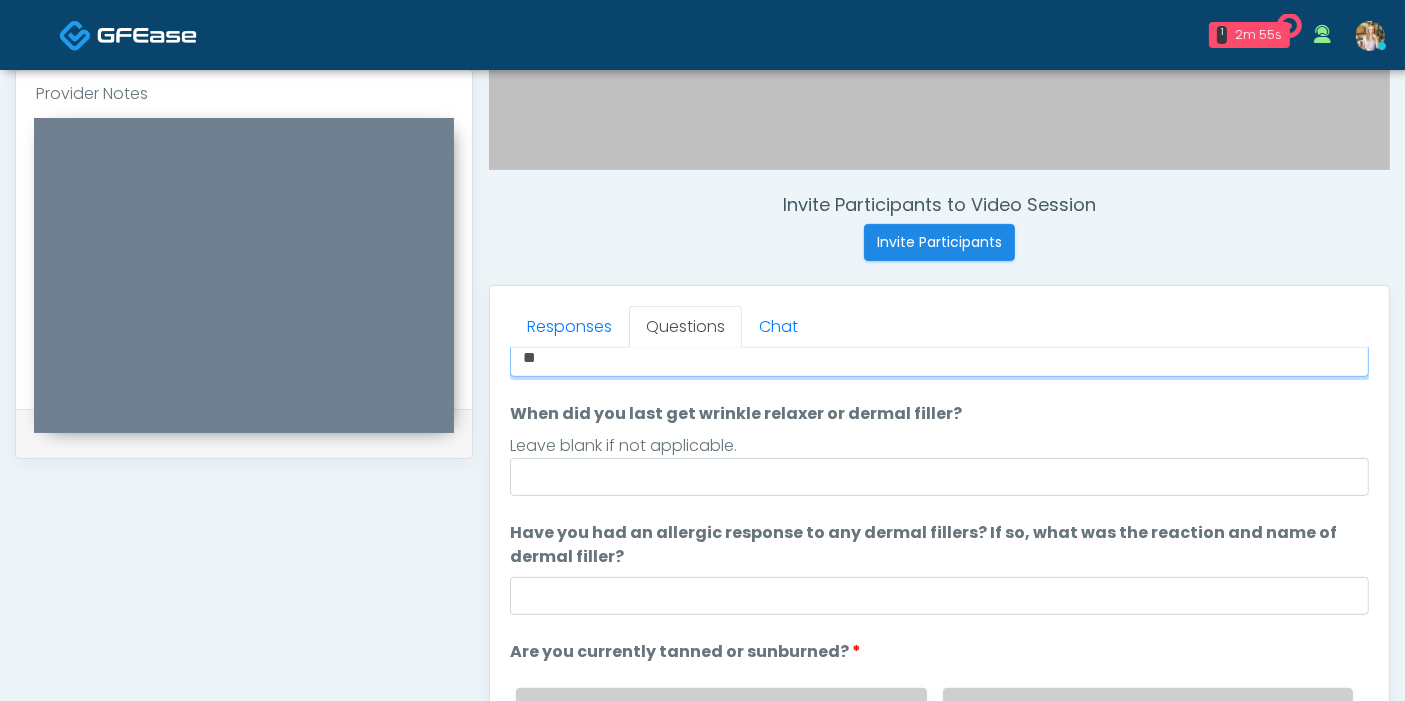 type on "**" 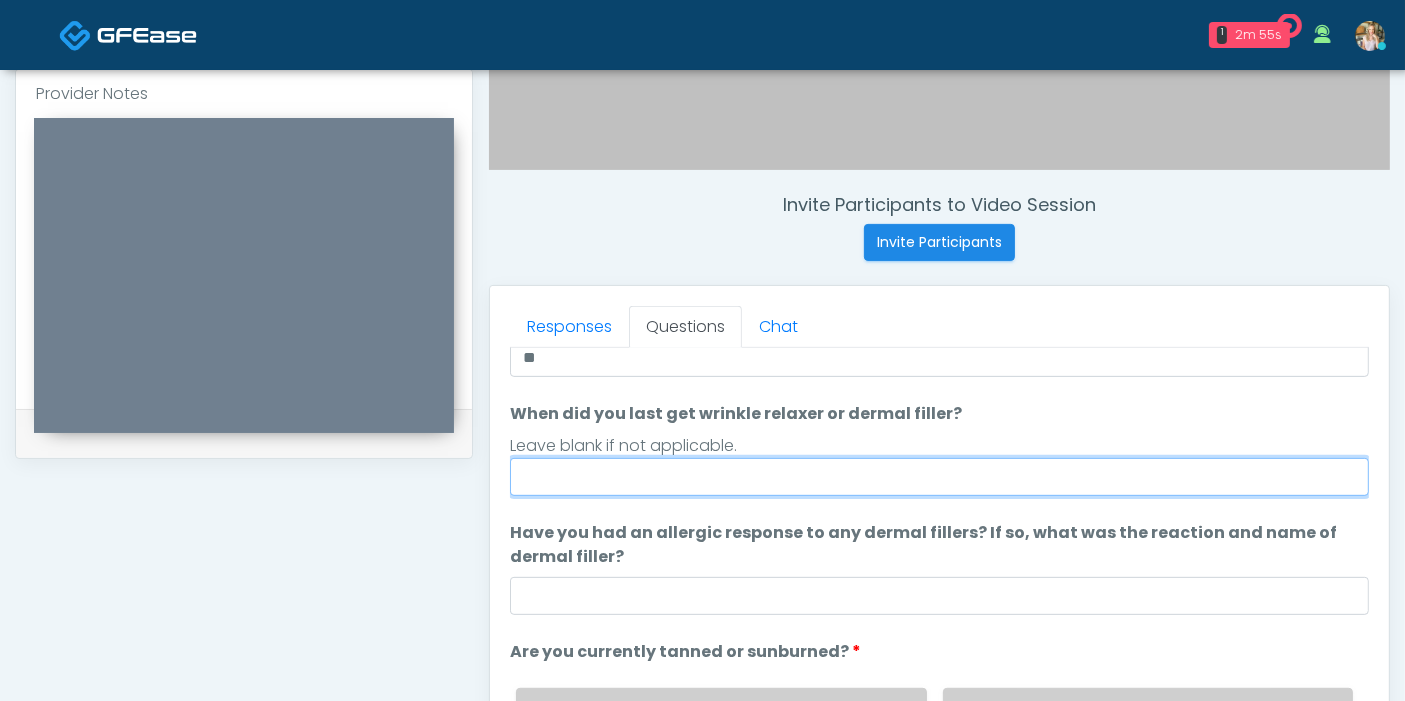 click on "When did you last get wrinkle relaxer or dermal filler?" at bounding box center (939, 477) 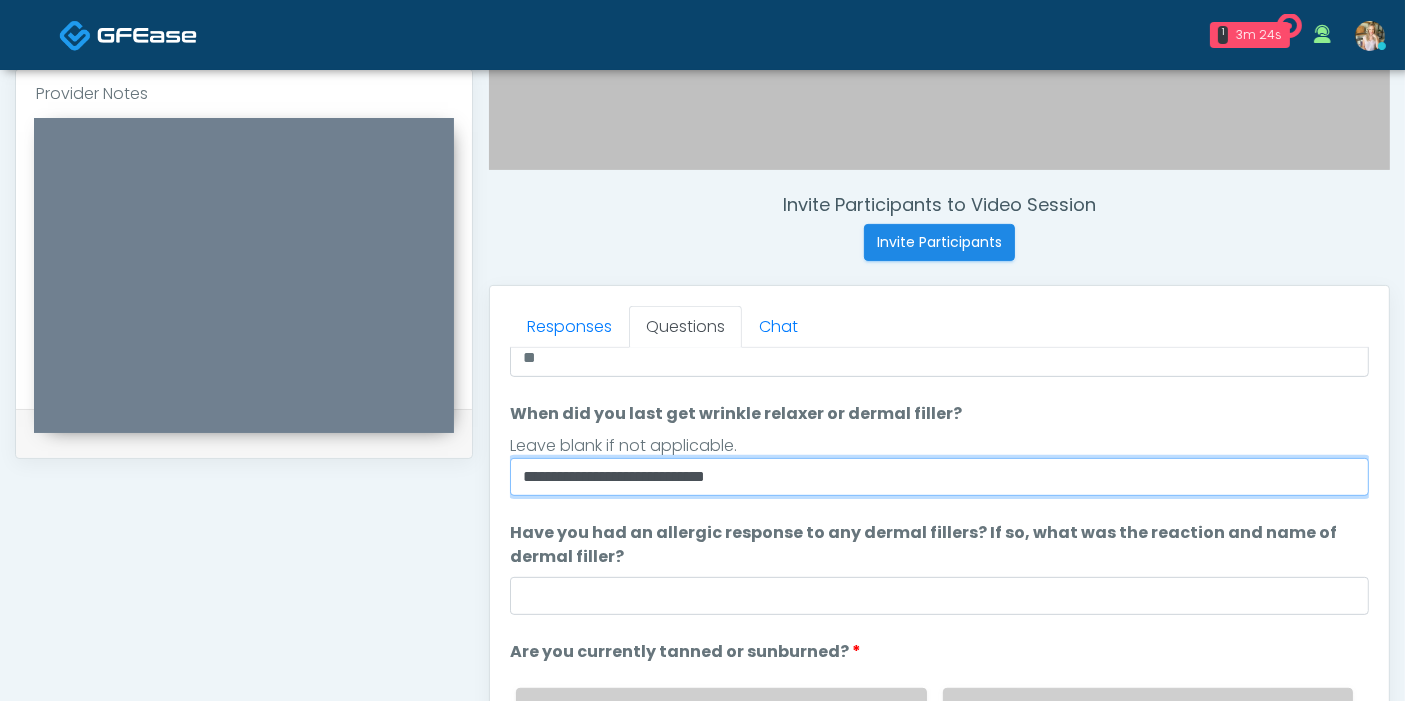 type on "**********" 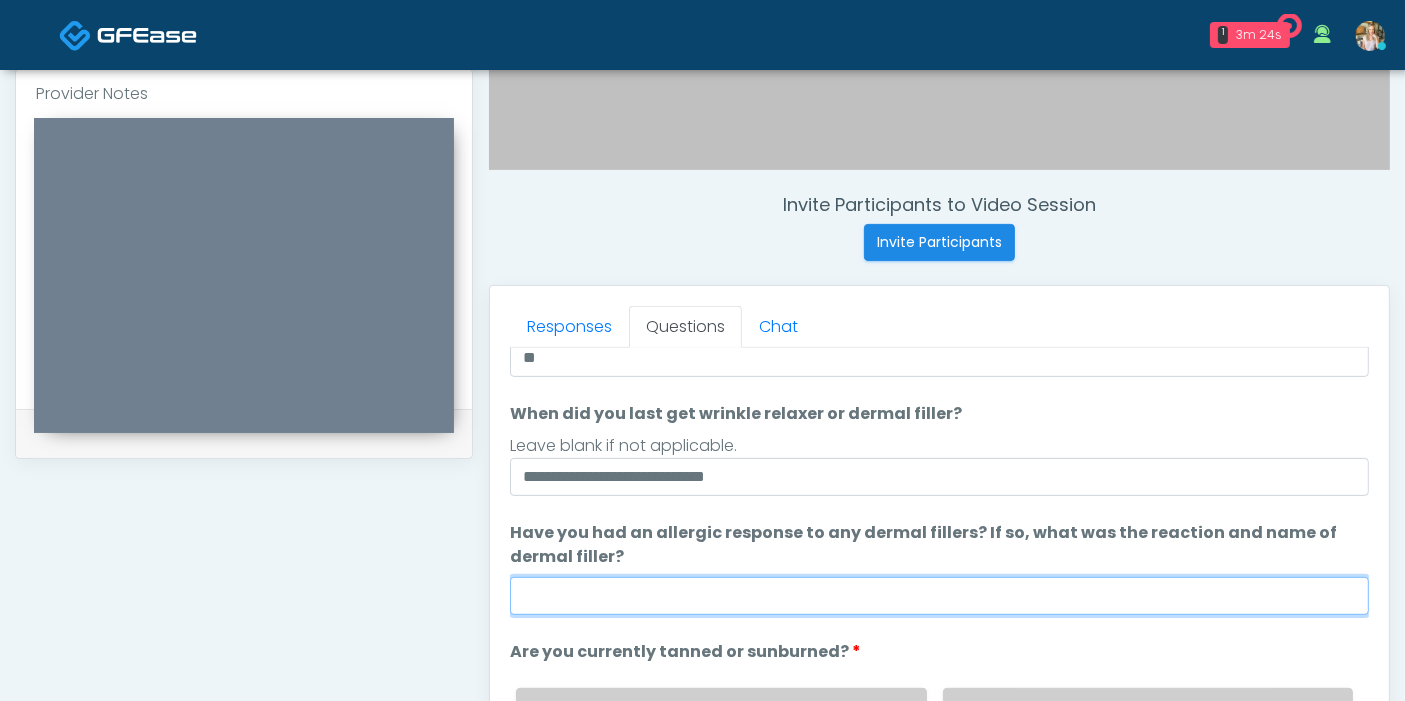 click on "Have you had an allergic response to any dermal fillers? If so, what was the reaction and name of dermal filler?" at bounding box center (939, 596) 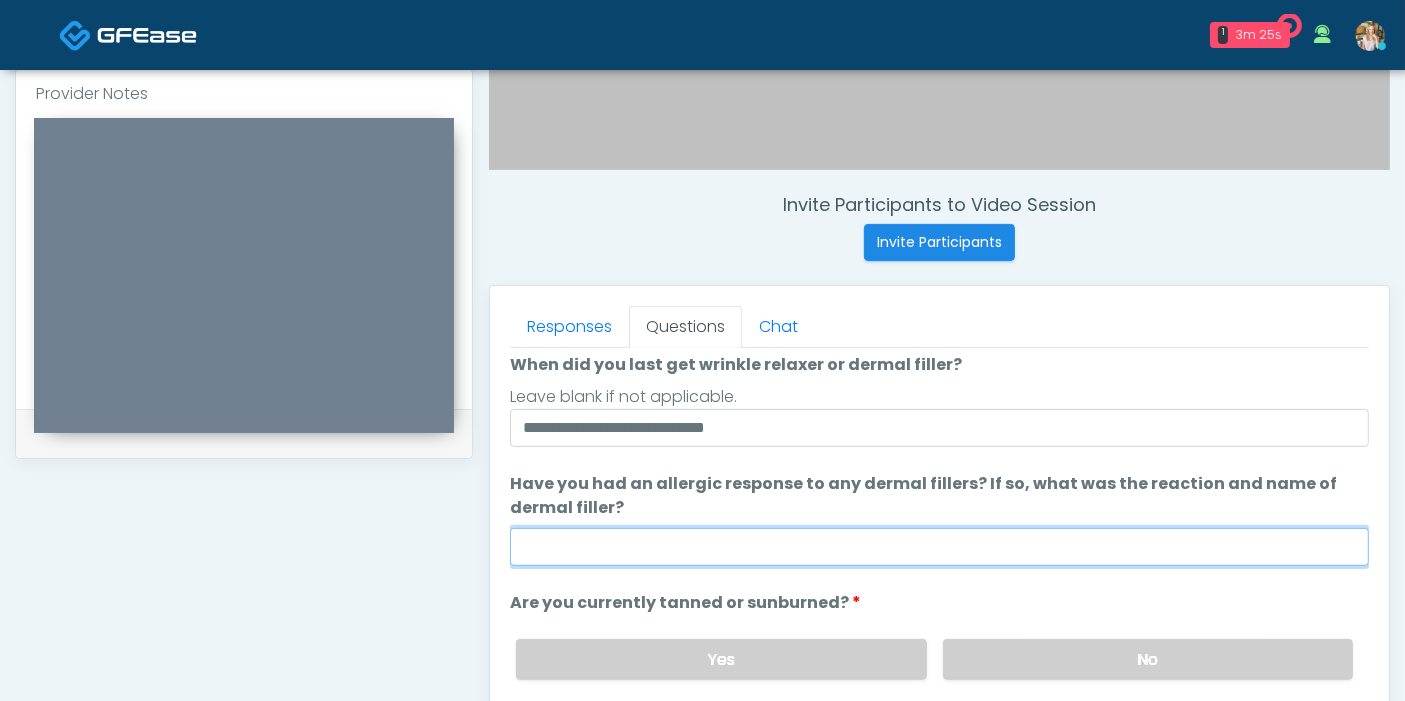 scroll, scrollTop: 187, scrollLeft: 0, axis: vertical 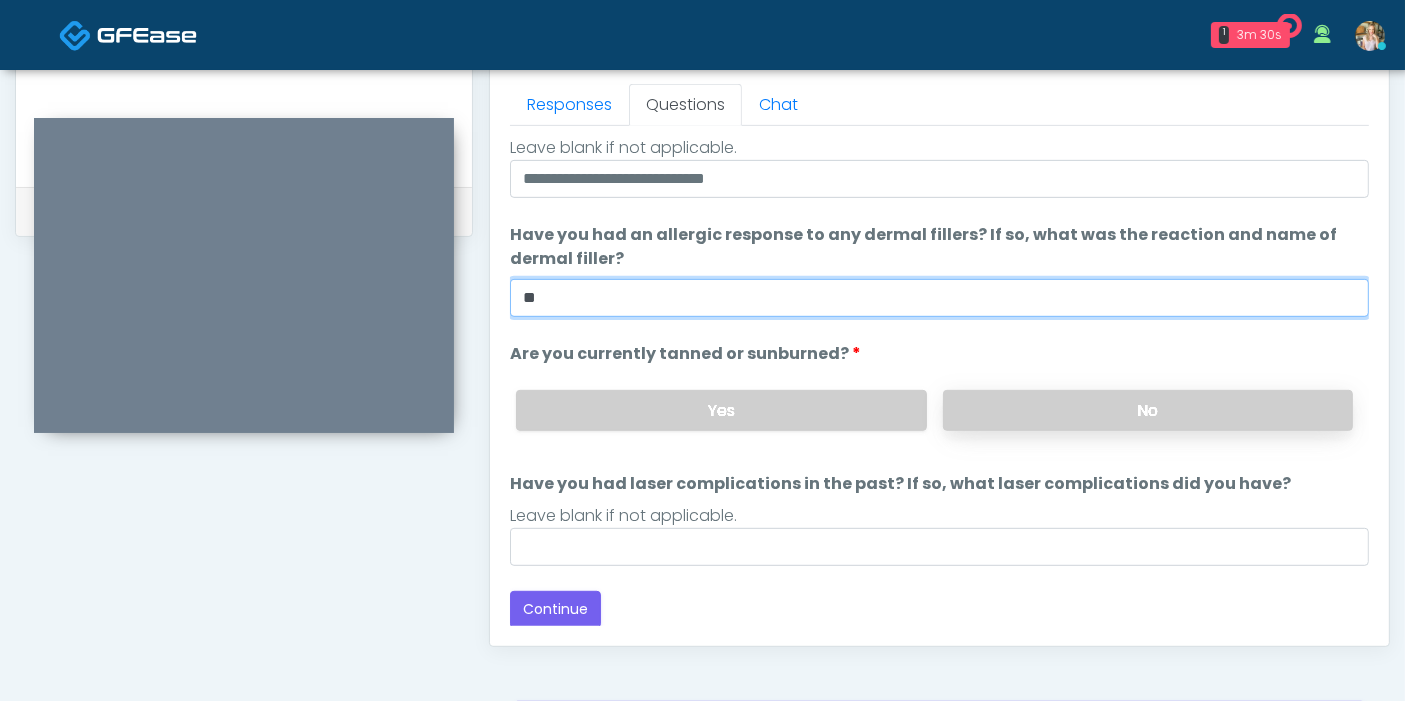 type on "**" 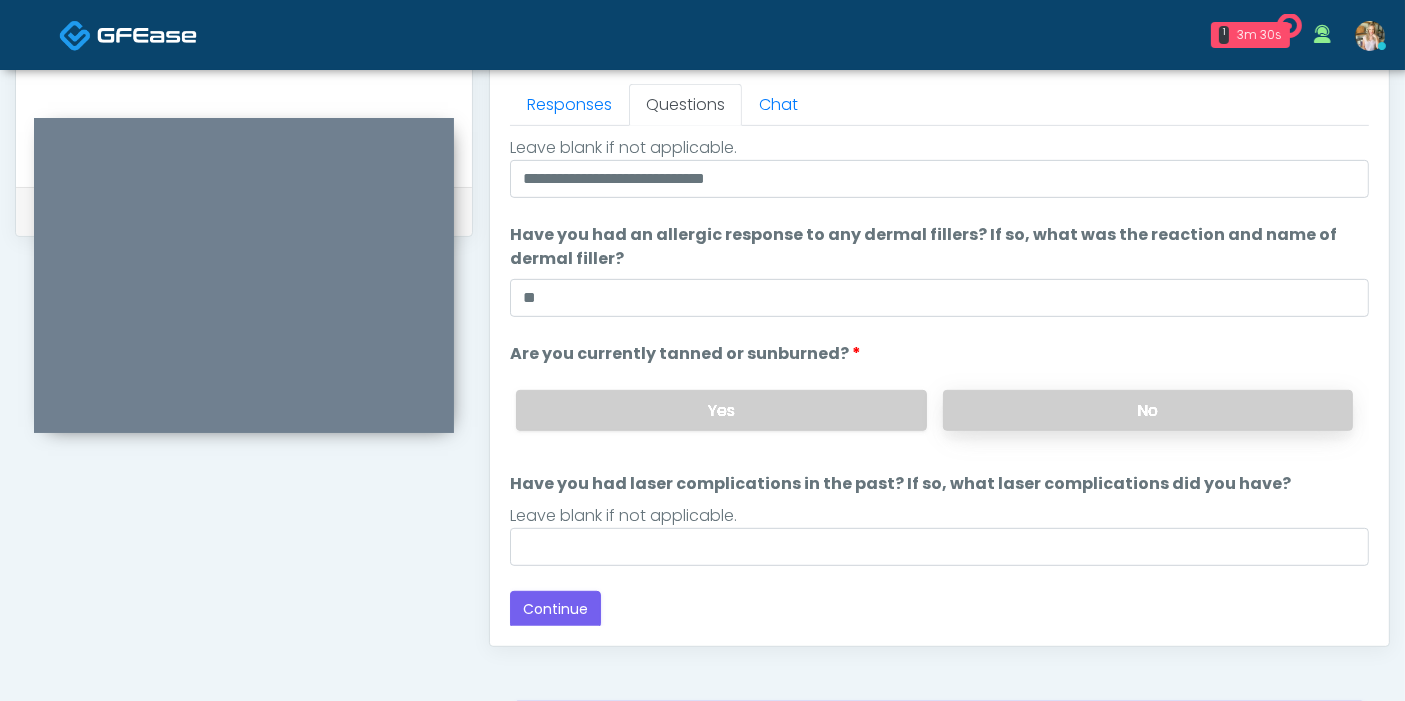 click on "No" at bounding box center [1148, 410] 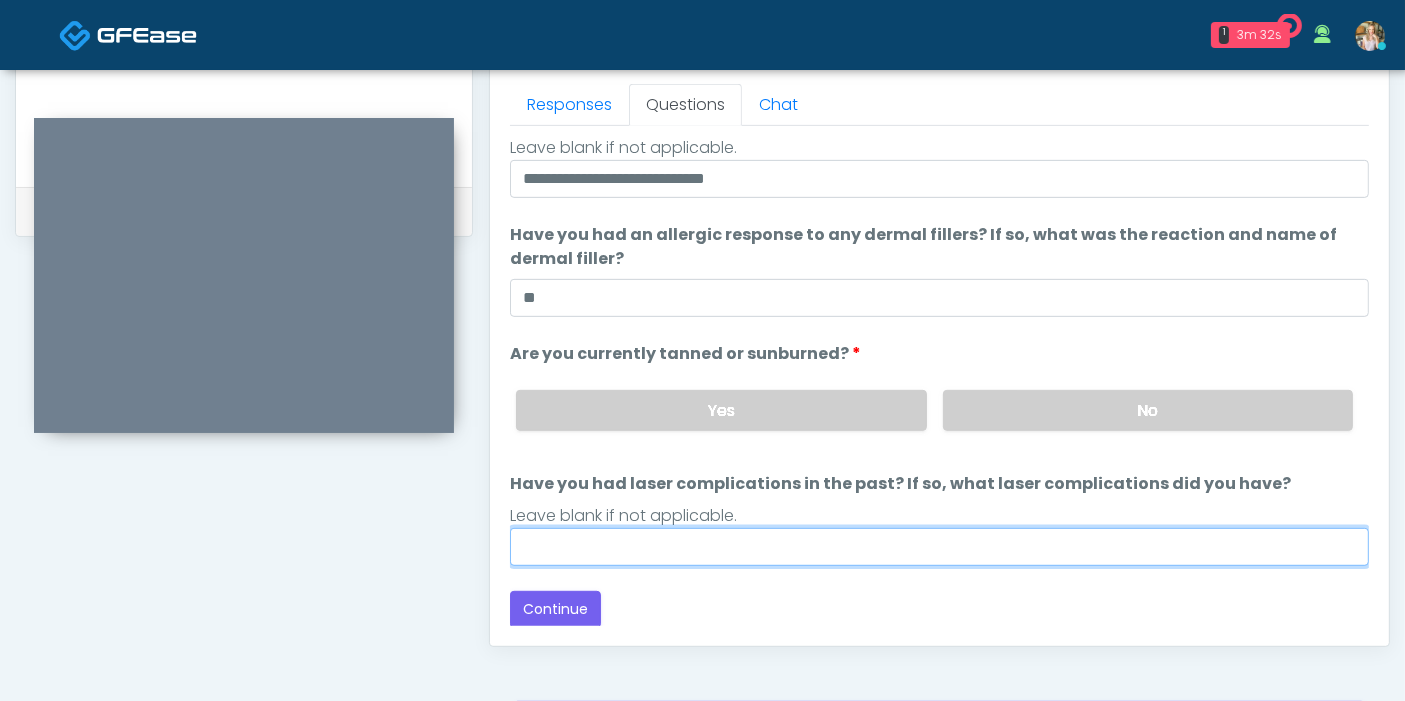 click on "Have you had laser complications in the past? If so, what laser complications did you have?" at bounding box center (939, 547) 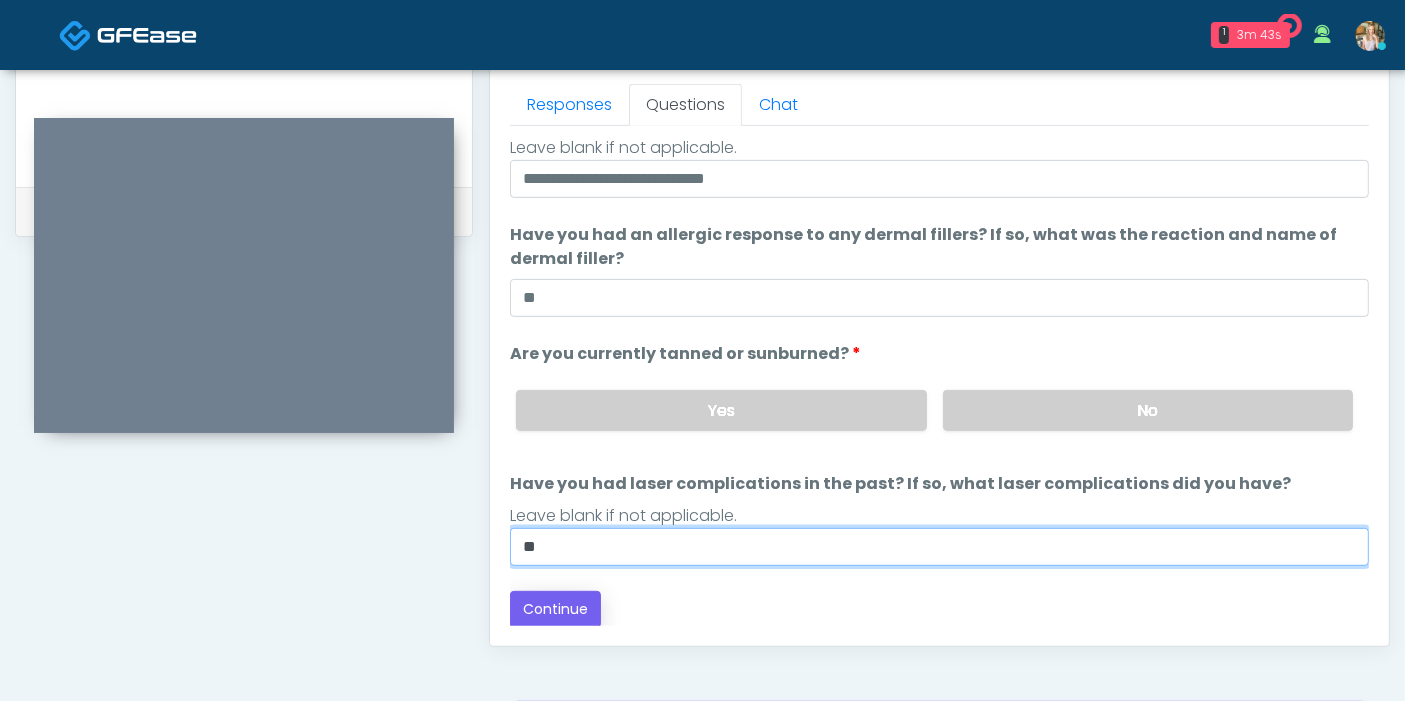 type on "**" 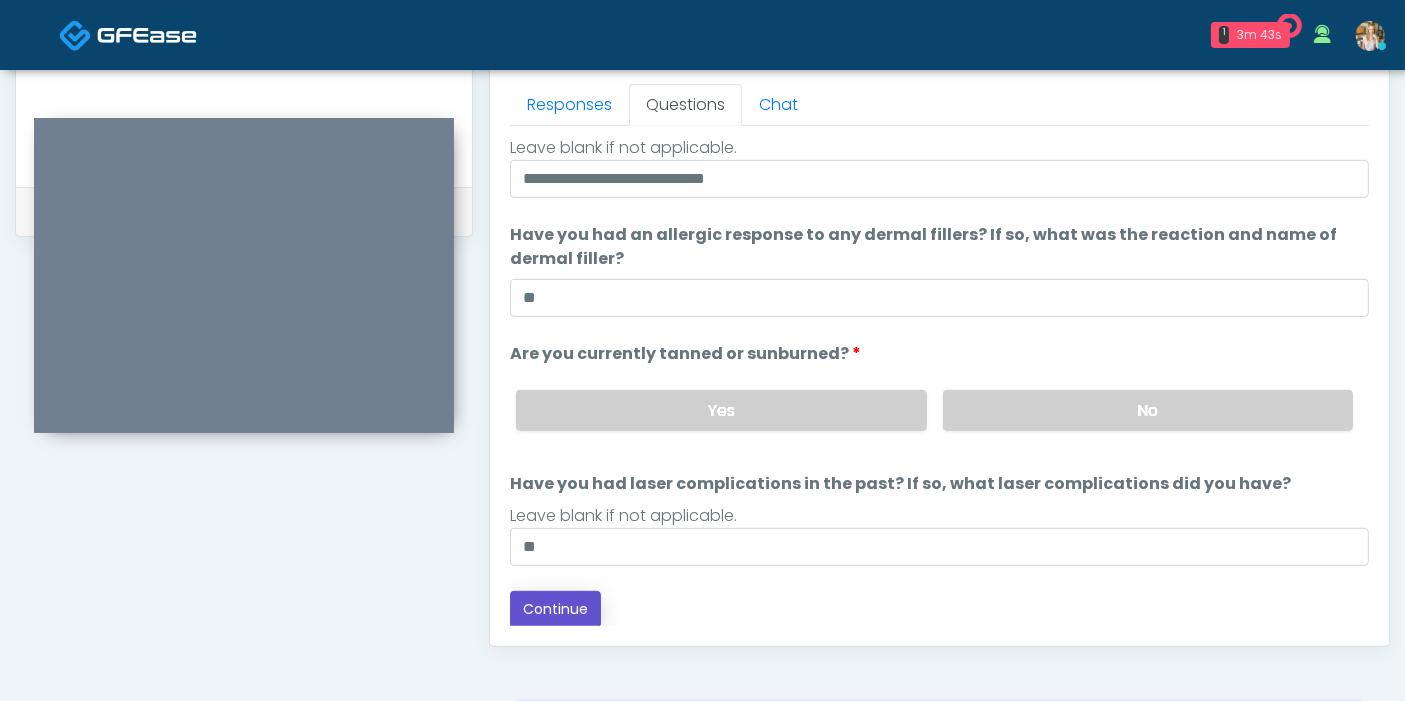 click on "Continue" at bounding box center [555, 609] 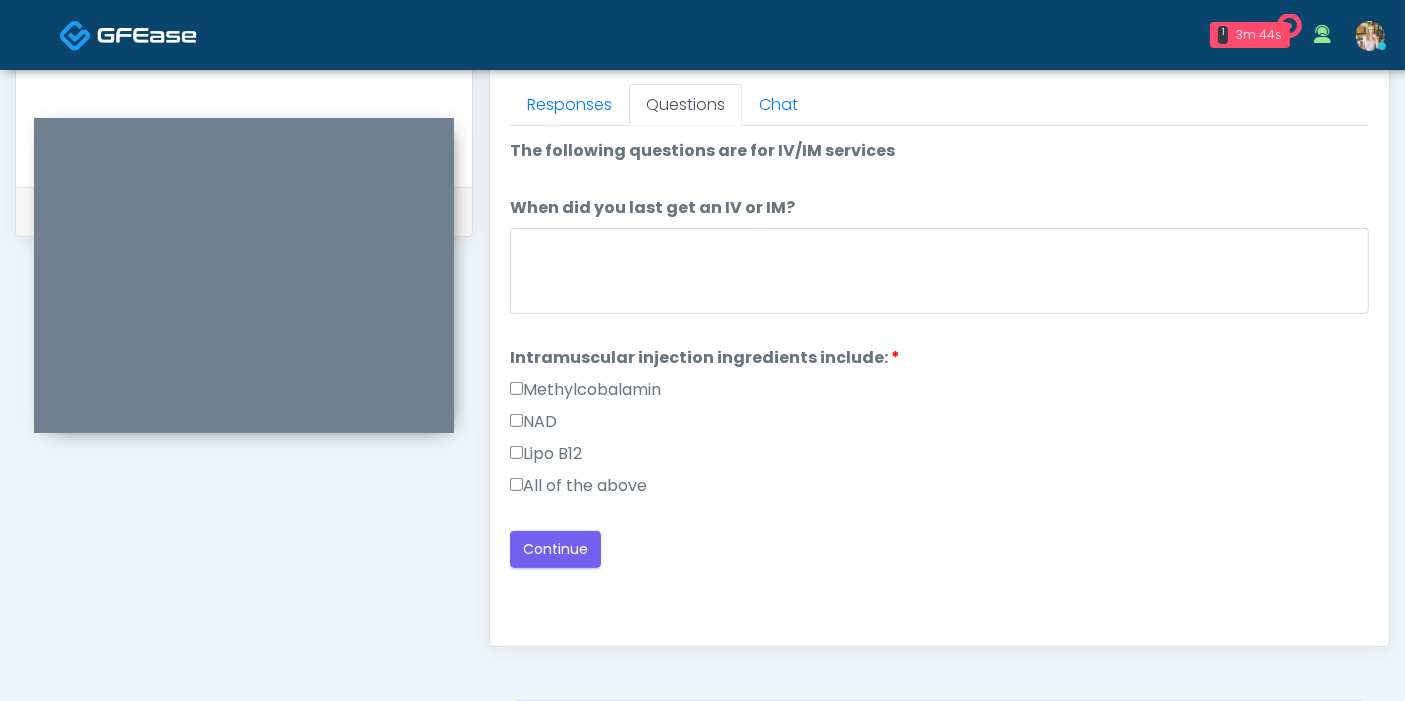 scroll, scrollTop: 1090, scrollLeft: 0, axis: vertical 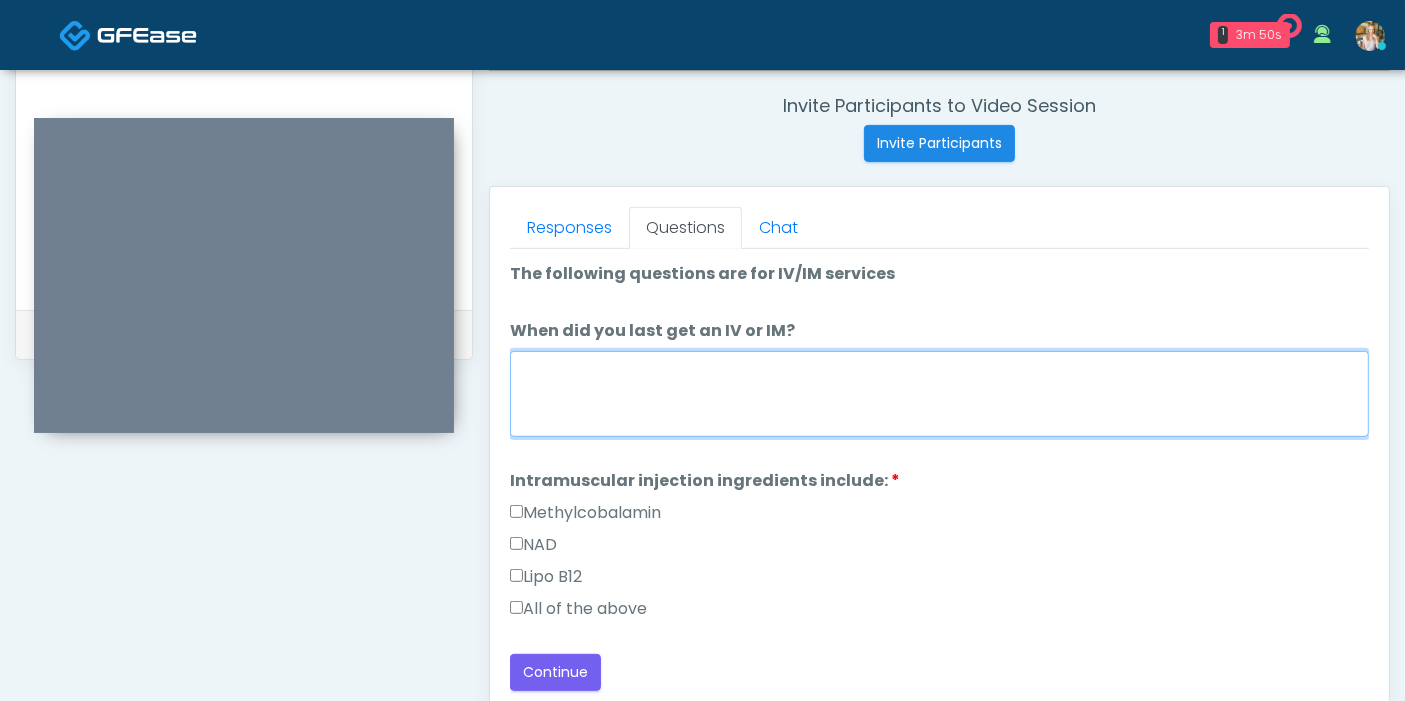 click on "When did you last get an IV or IM?" at bounding box center (939, 394) 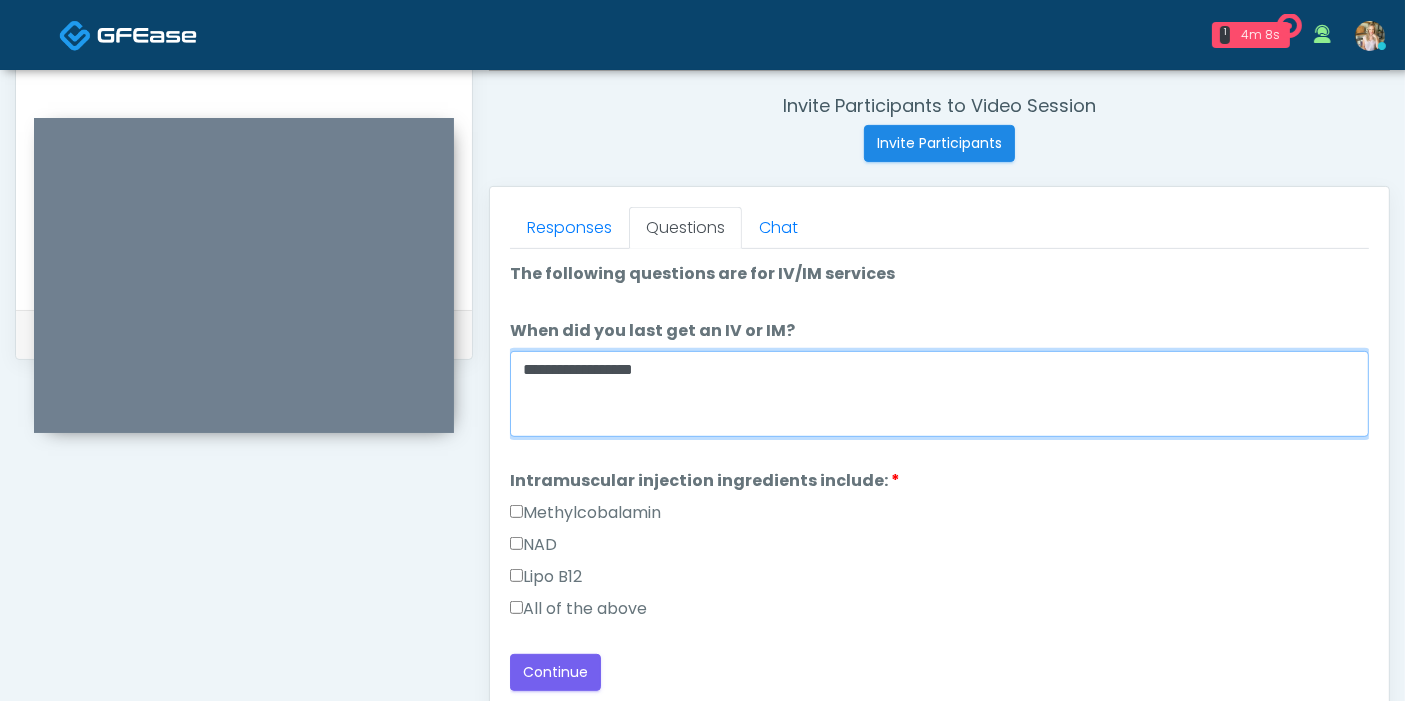 type on "**********" 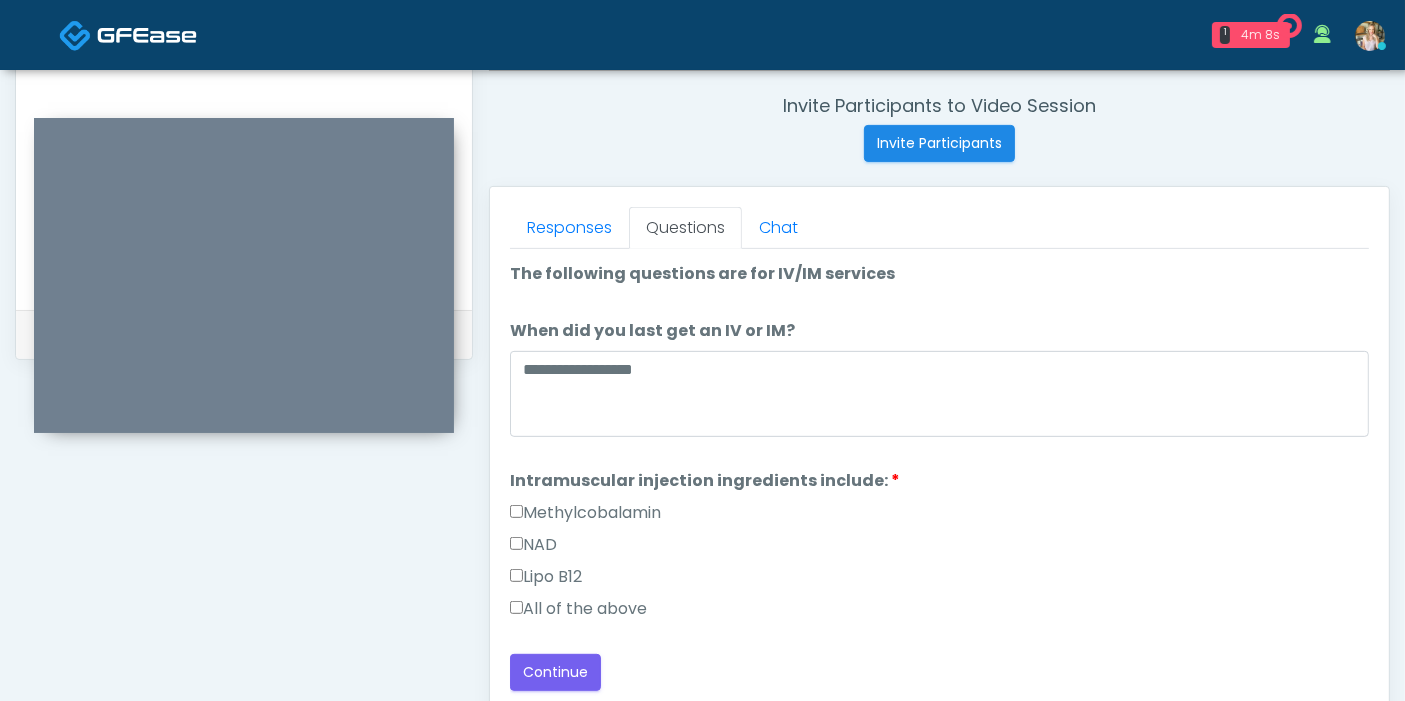 click on "All of the above" at bounding box center [578, 609] 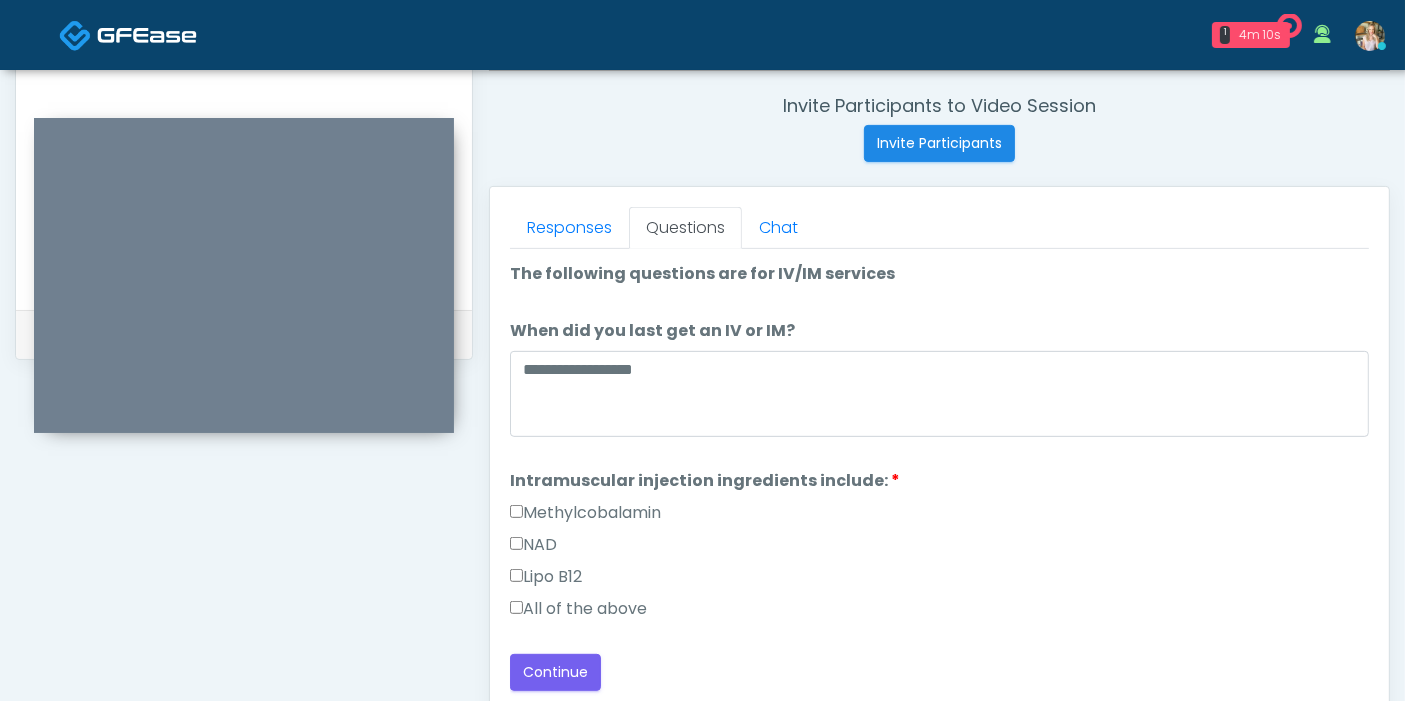 click on "Responses
Questions
Chat
Good Faith Exam Script
Good Faith Exam Script INTRODUCTION Hello, my name is undefined, and I will be conducting your good faith exam on behalf of It's A Secret Med Spa,  Please confirm the correct patient is on the call: Confirm full name Confirm Date of Birth ﻿﻿ This exam will take about 5 minutes to complete and it is a state requirement before you receive any new treatment. I am a third party service provider and have been retained by this practice to collect and review your medical history and ensure you're a good candidate for your treatment. all information collected, stored and transmitted as part of this exam is confidential and covered by the HIPAA act.
Continue" at bounding box center (939, 478) 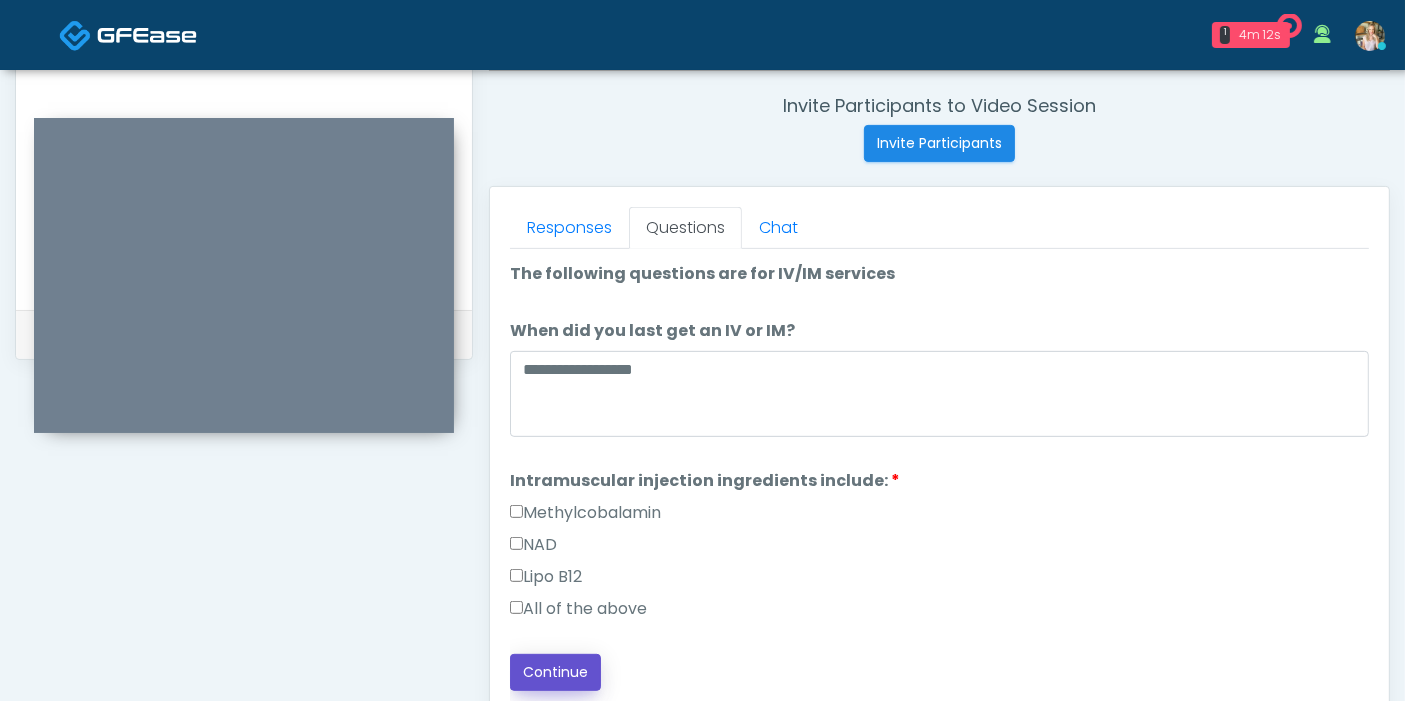 click on "Continue" at bounding box center (555, 672) 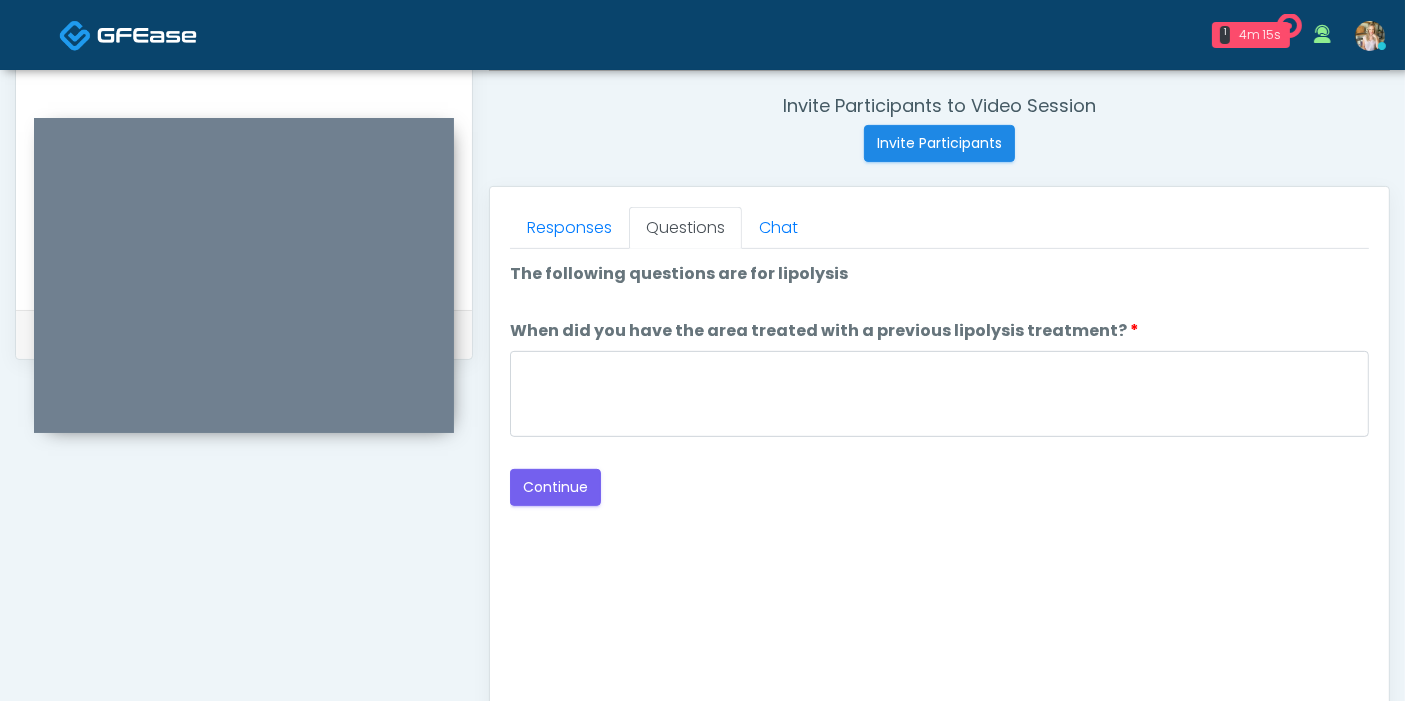 scroll, scrollTop: 645, scrollLeft: 0, axis: vertical 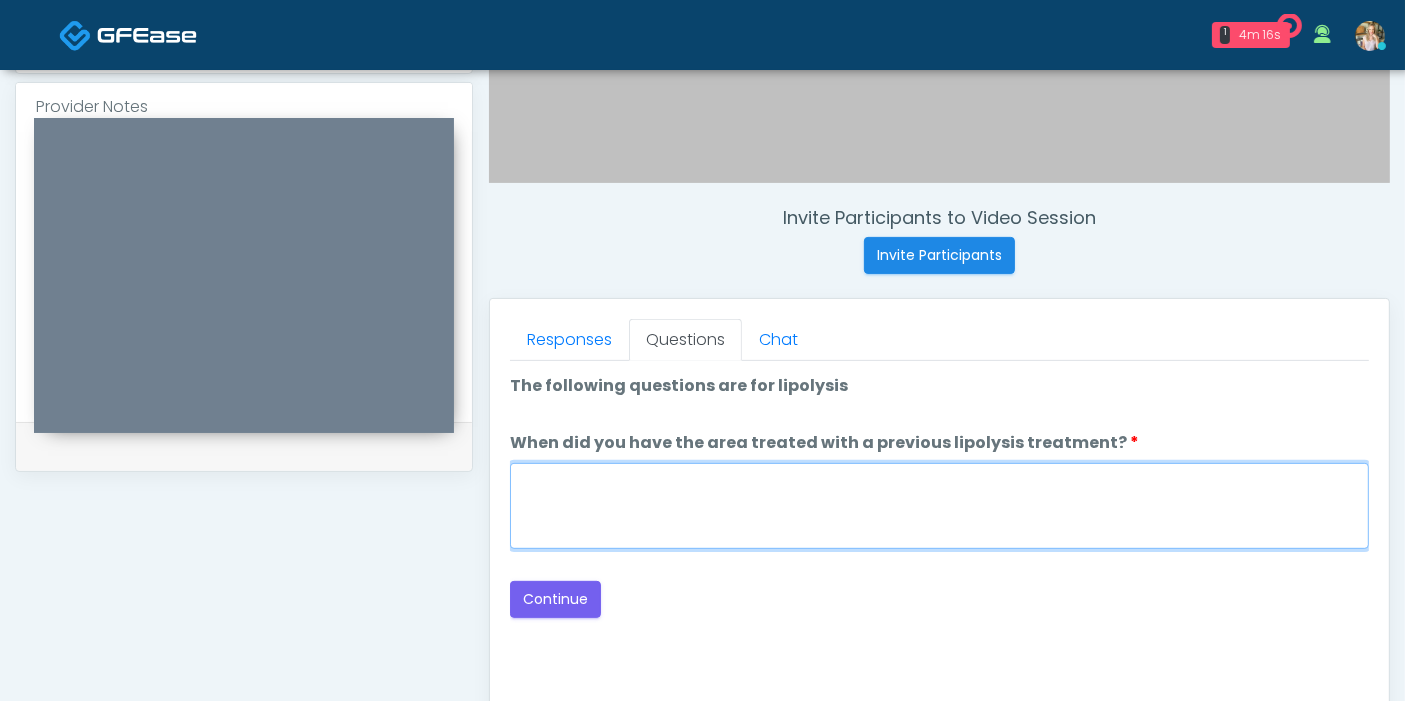 click on "When did you have the area treated with a previous lipolysis treatment?" at bounding box center [939, 506] 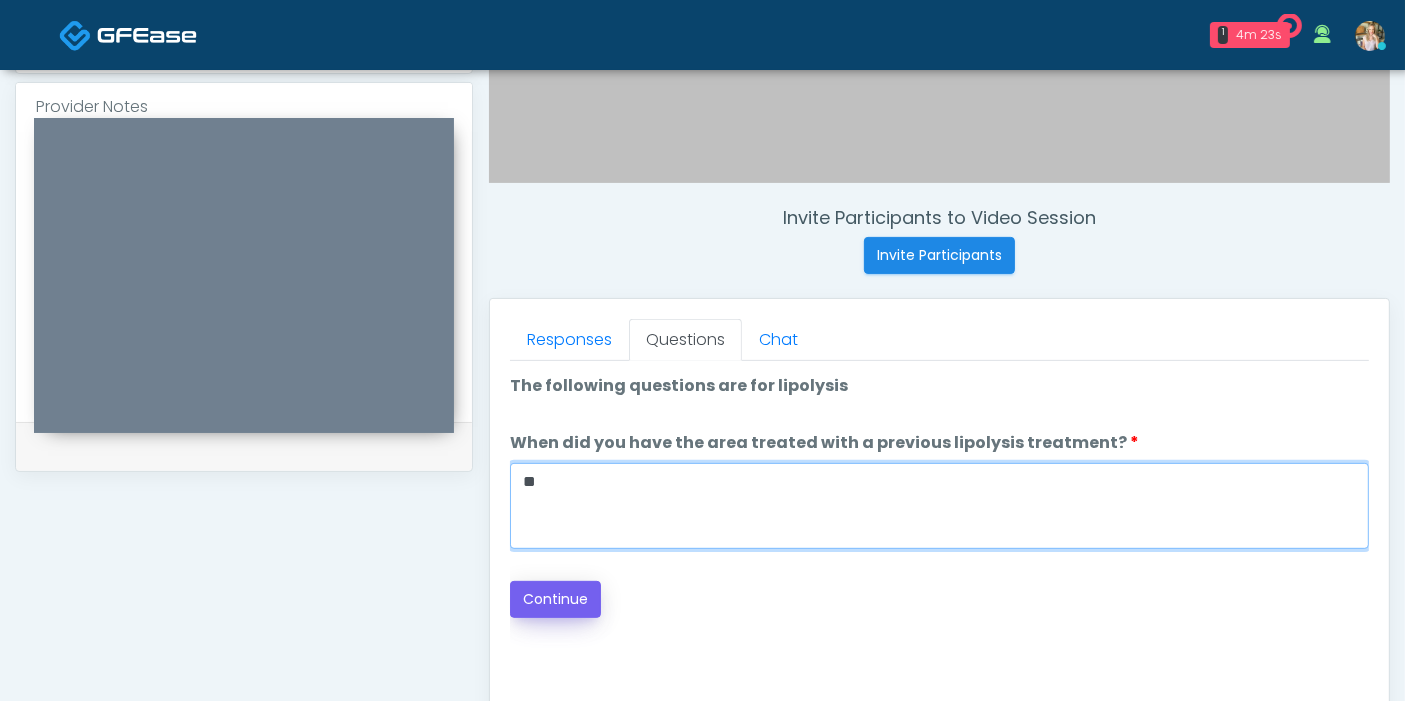 type on "**" 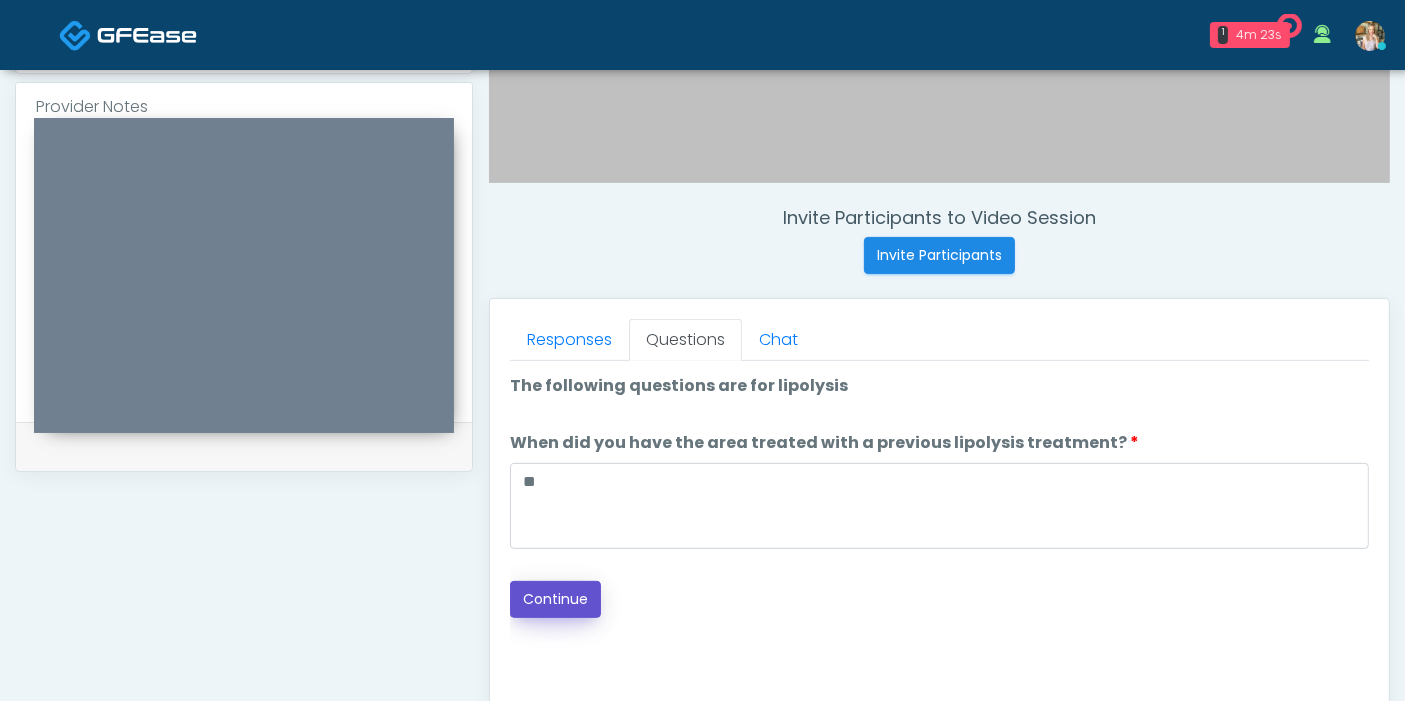 click on "Continue" at bounding box center (555, 599) 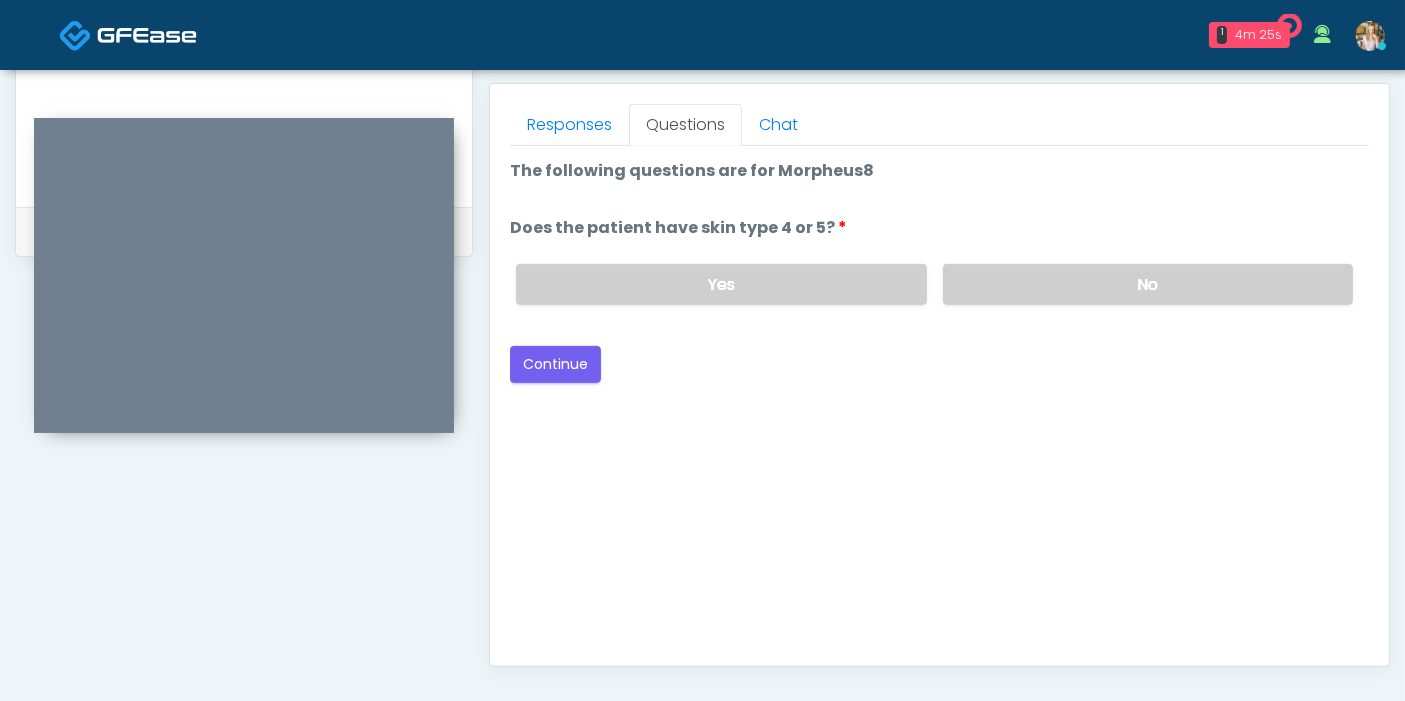 scroll, scrollTop: 757, scrollLeft: 0, axis: vertical 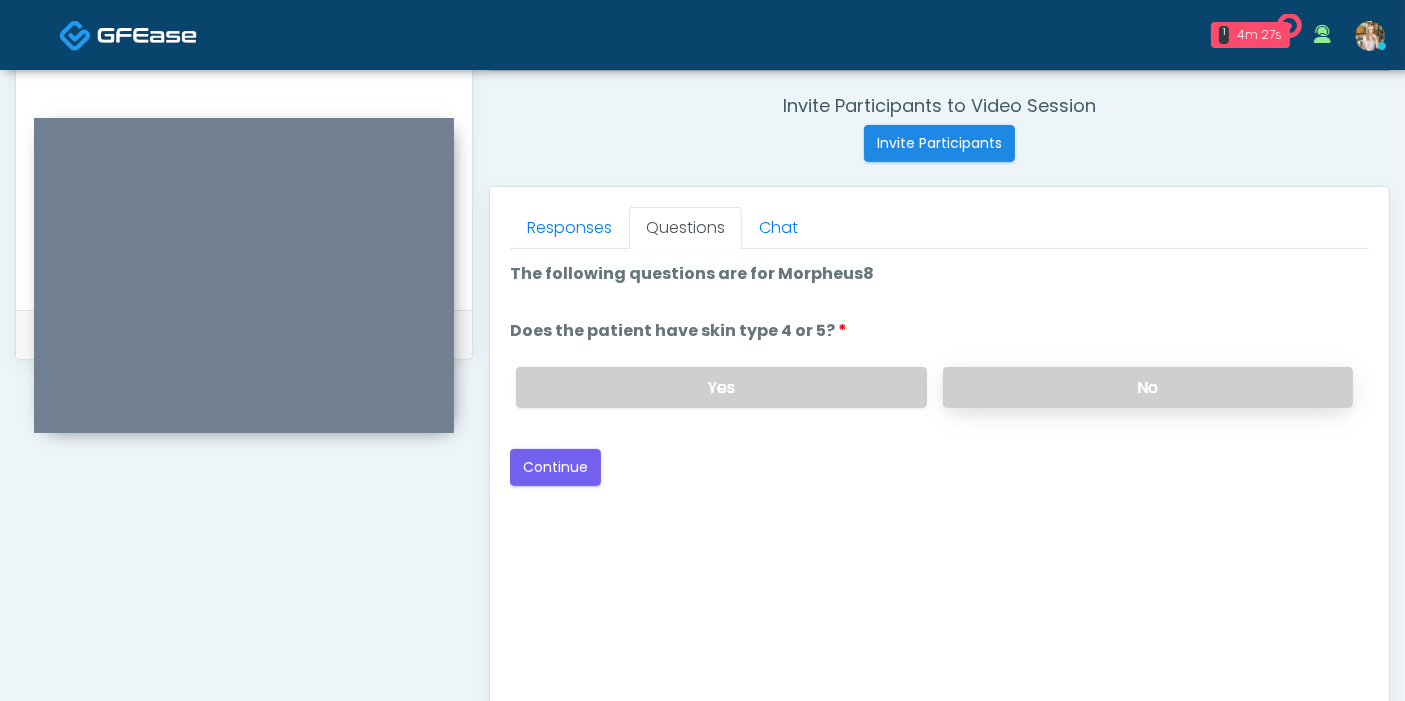 click on "No" at bounding box center (1148, 387) 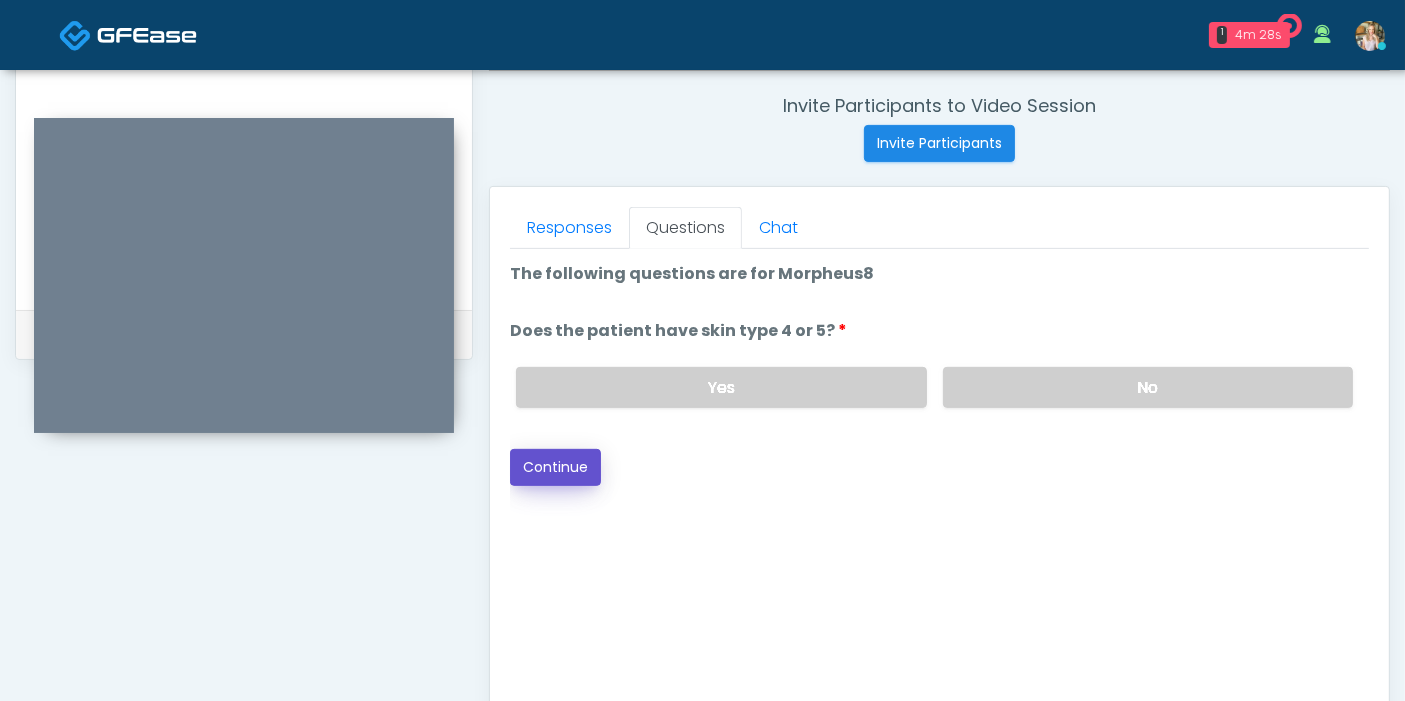 click on "Continue" at bounding box center (555, 467) 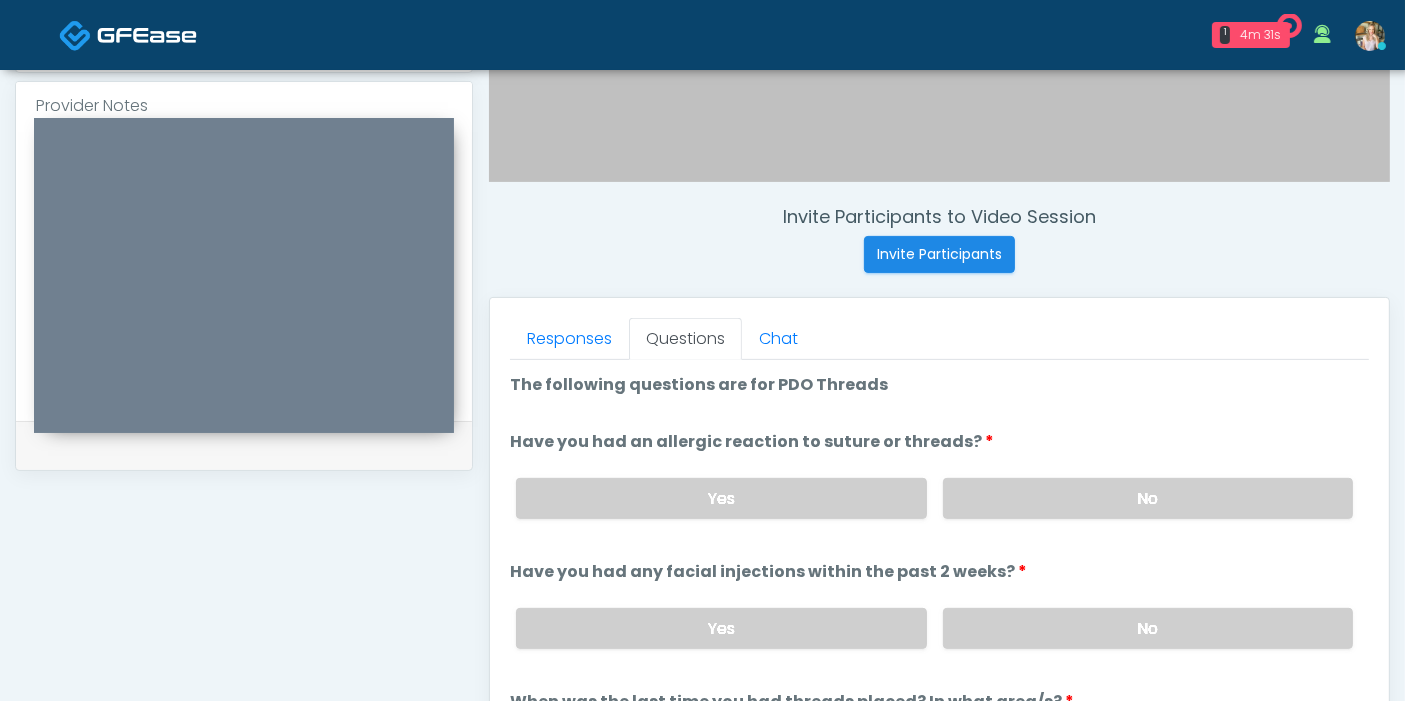 scroll, scrollTop: 645, scrollLeft: 0, axis: vertical 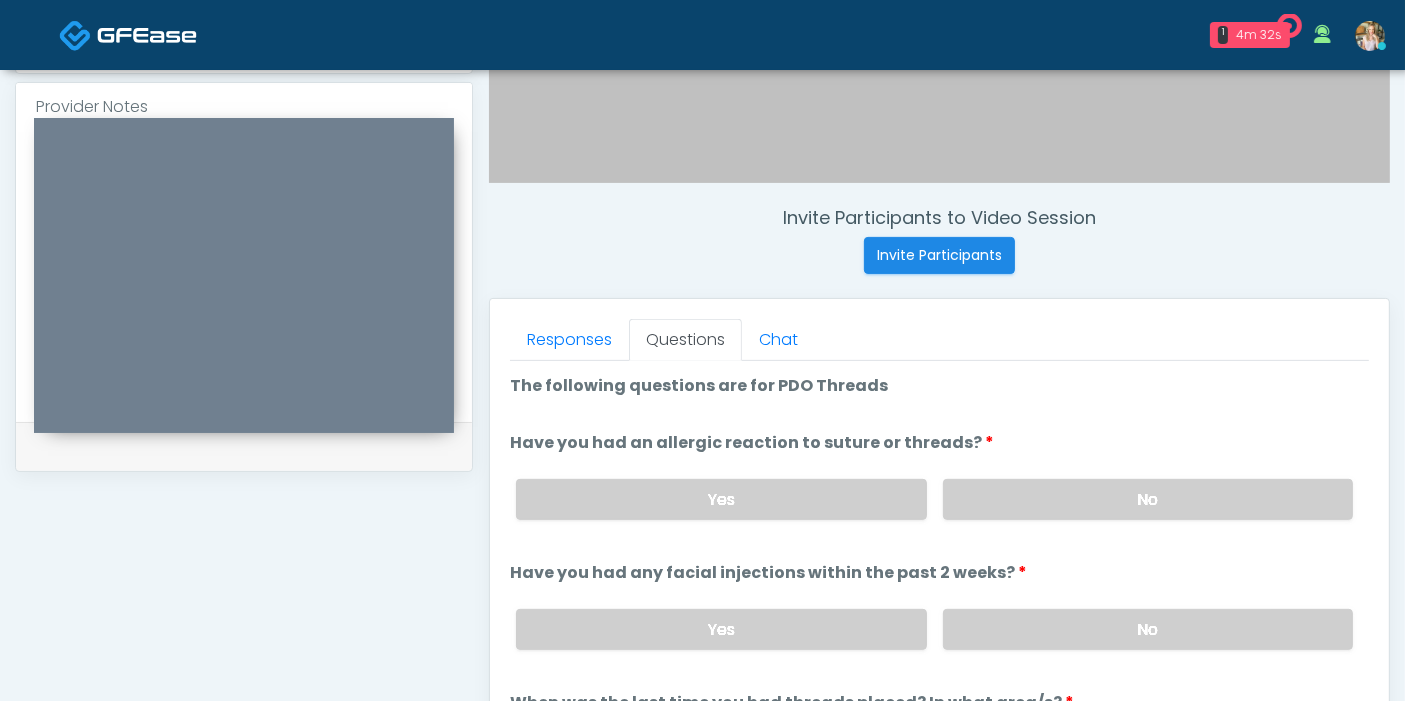 click on "The following questions are for PDO Threads
The following questions are for PDO Threads" at bounding box center (939, 390) 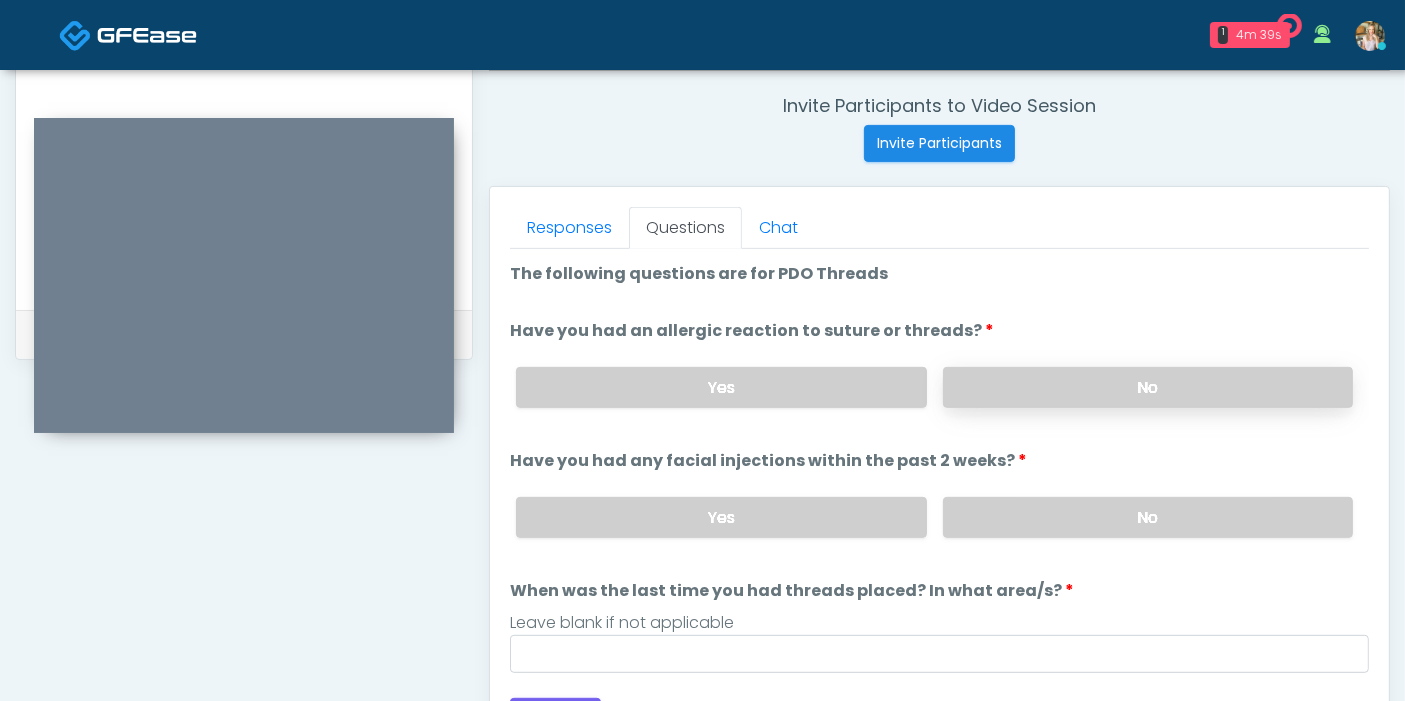 click on "No" at bounding box center (1148, 387) 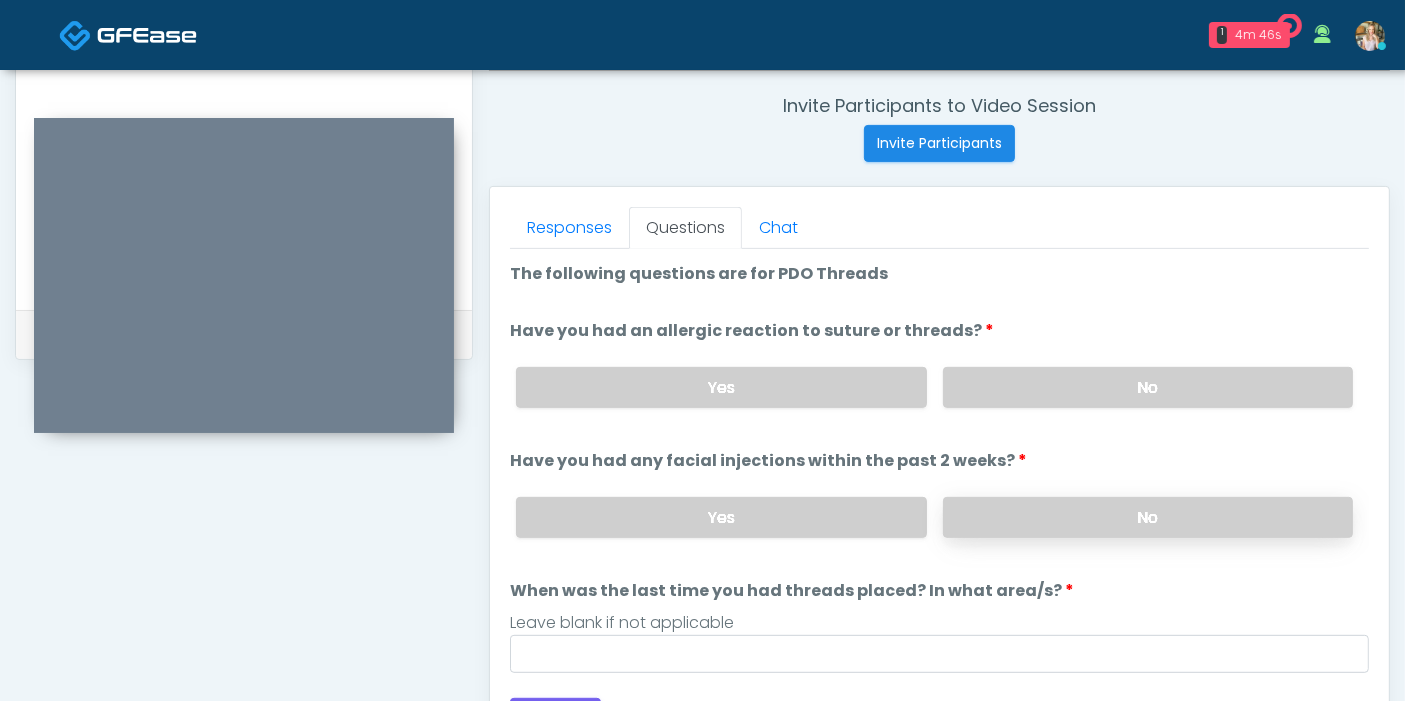 click on "No" at bounding box center (1148, 517) 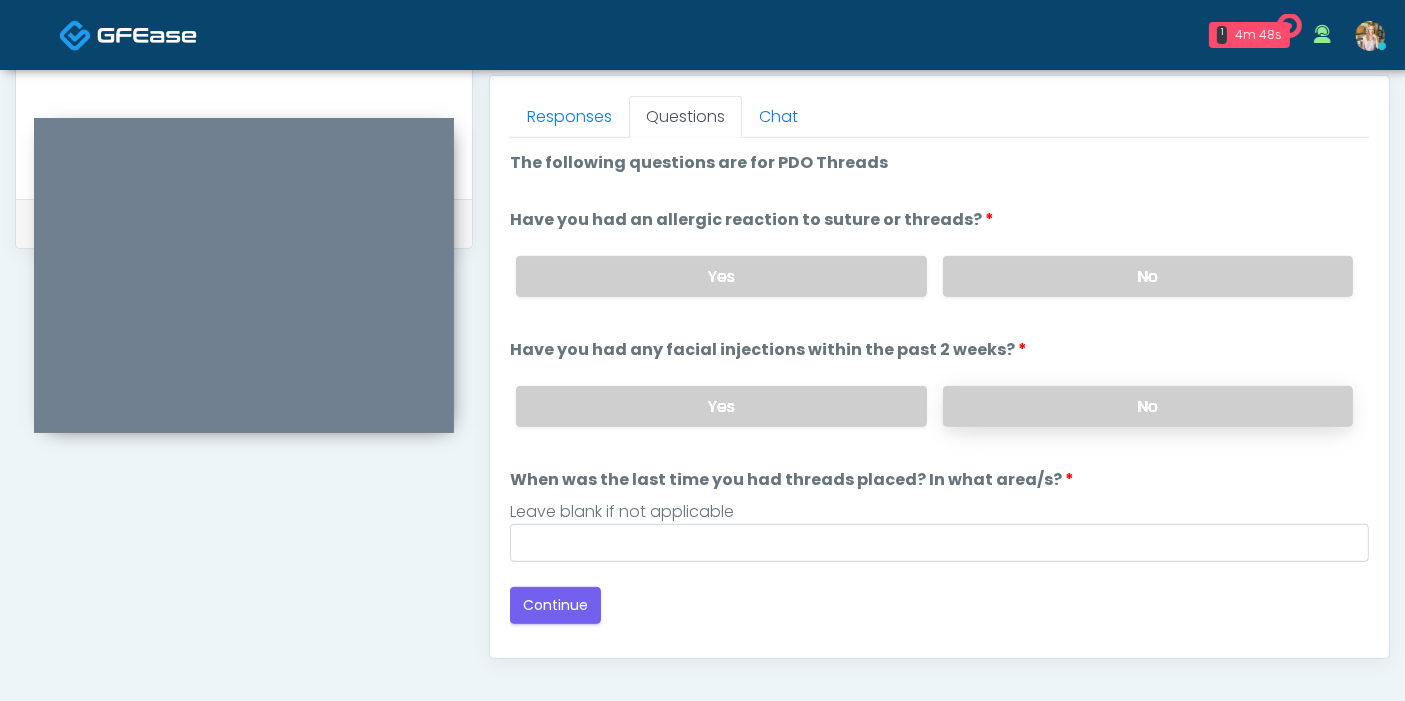 scroll, scrollTop: 979, scrollLeft: 0, axis: vertical 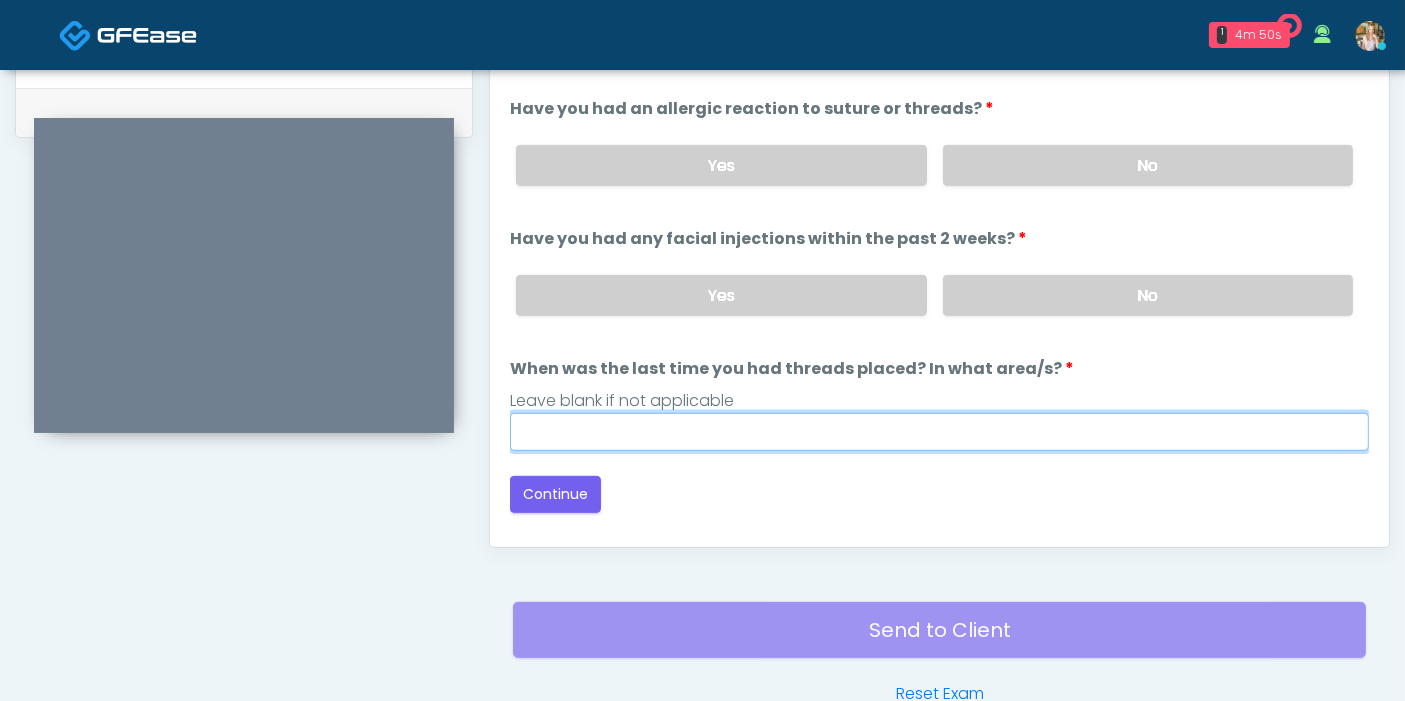 click on "When was the last time you had threads placed? In what area/s?" at bounding box center (939, 432) 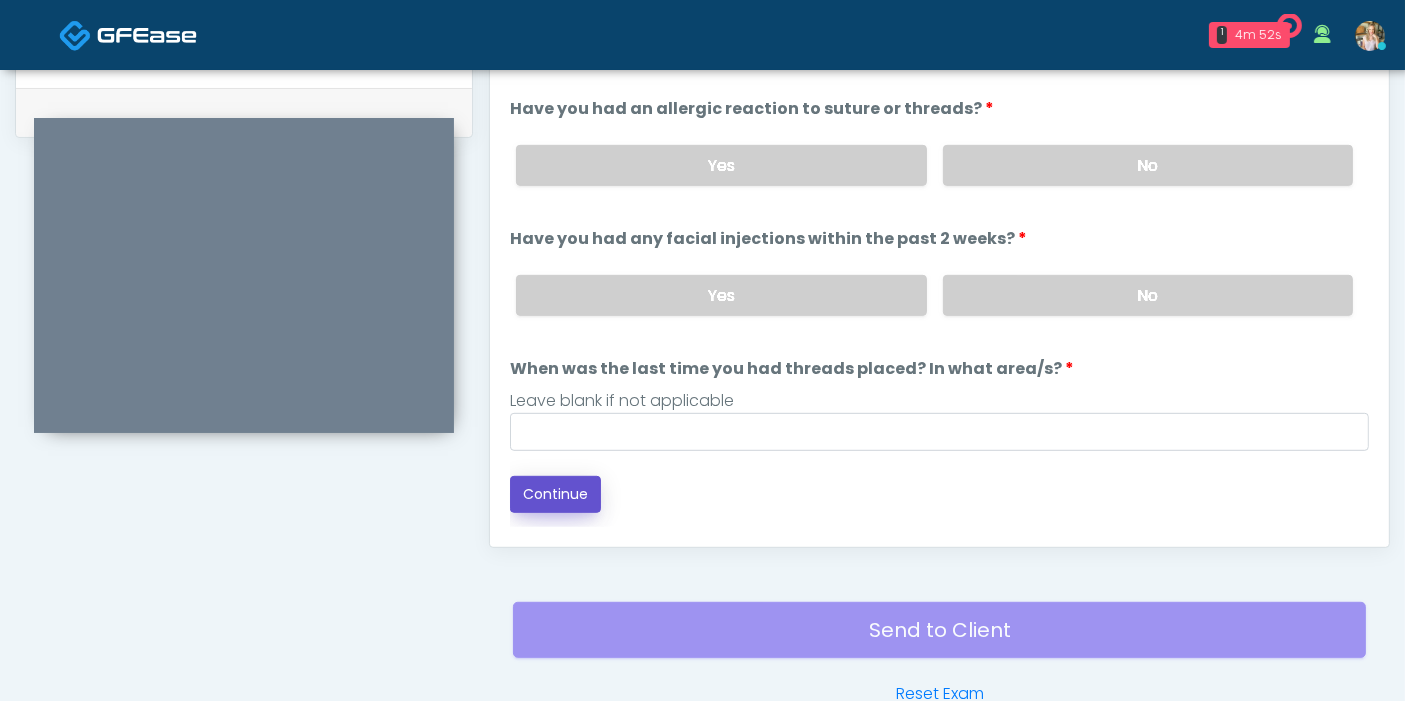 click on "Continue" at bounding box center [555, 494] 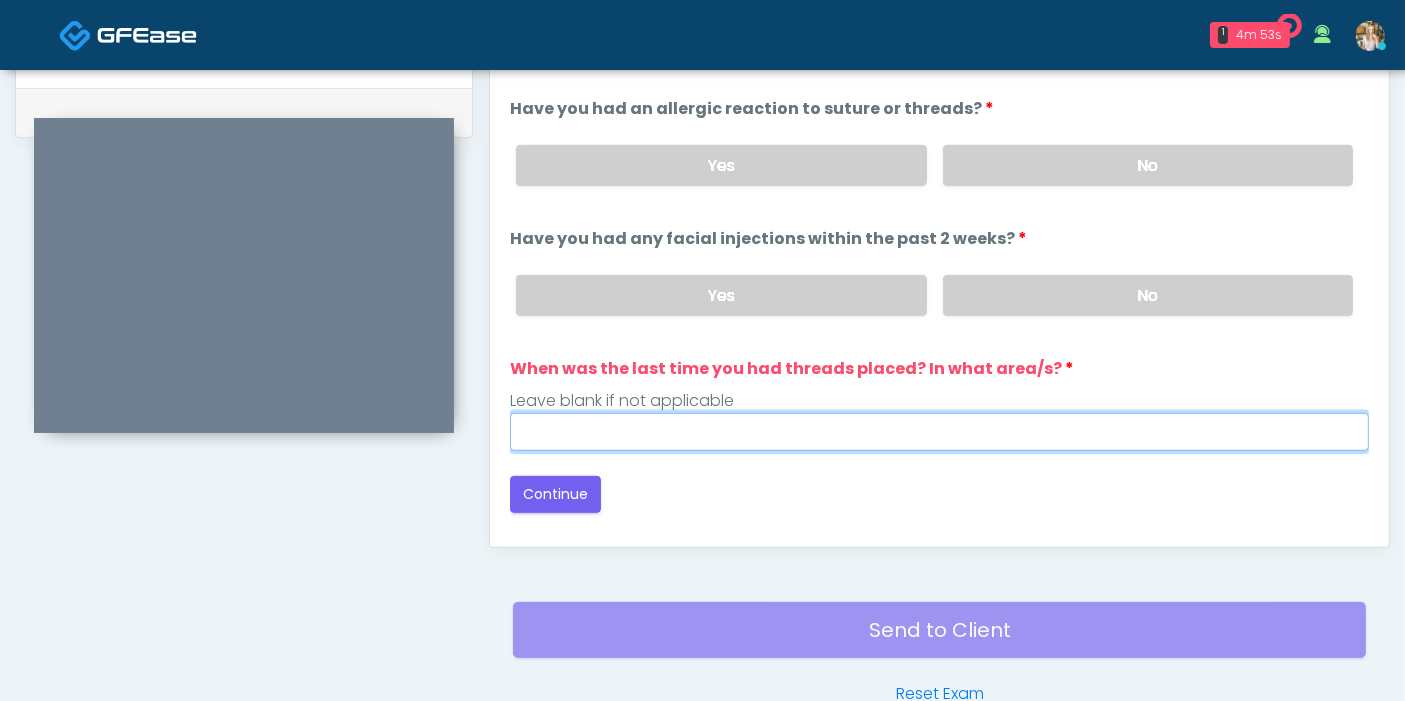 click on "When was the last time you had threads placed? In what area/s?" at bounding box center (939, 432) 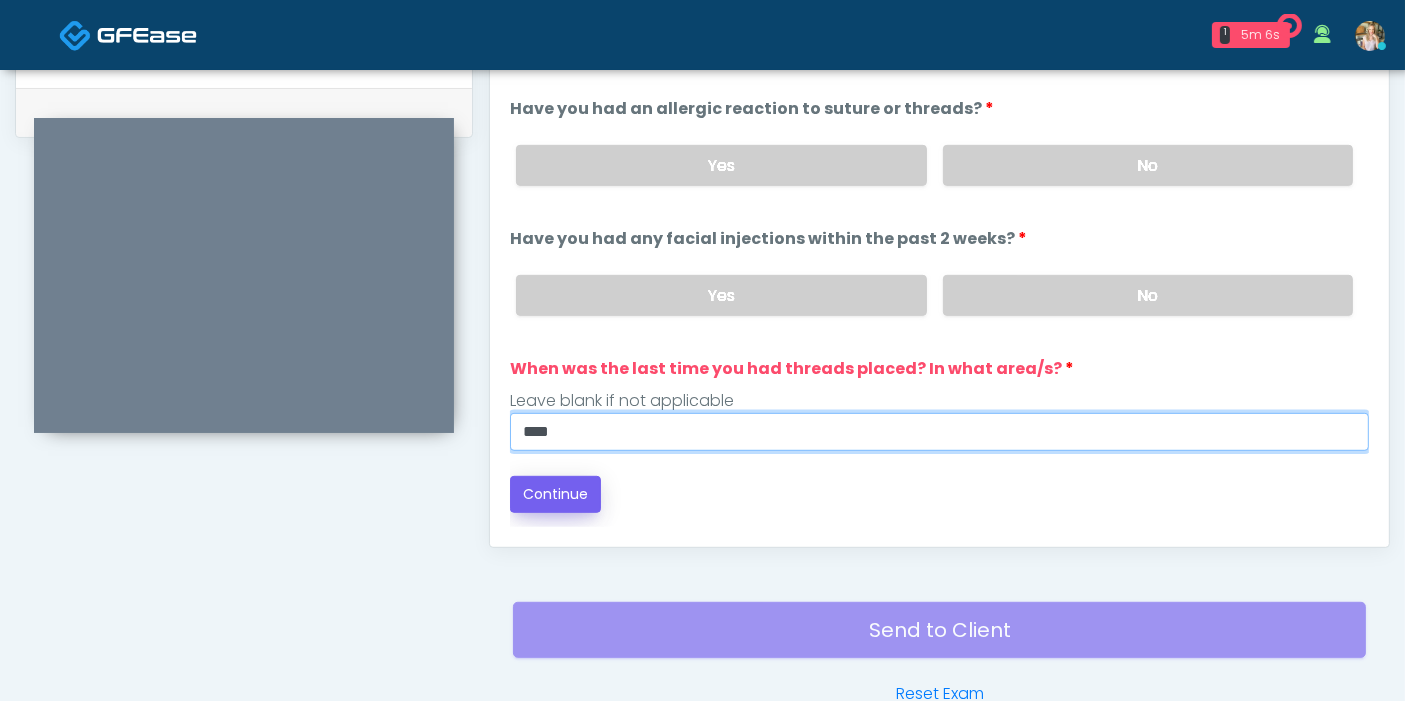 type on "****" 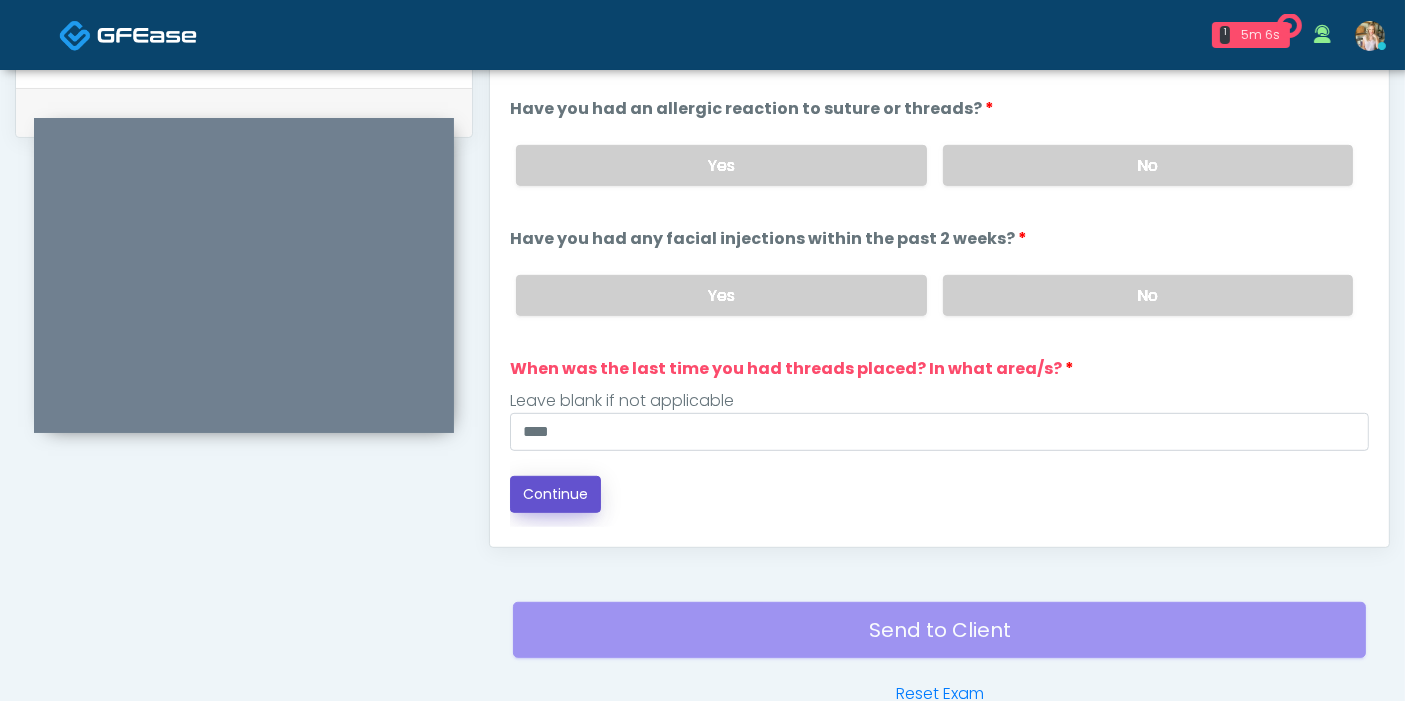 click on "Continue" at bounding box center [555, 494] 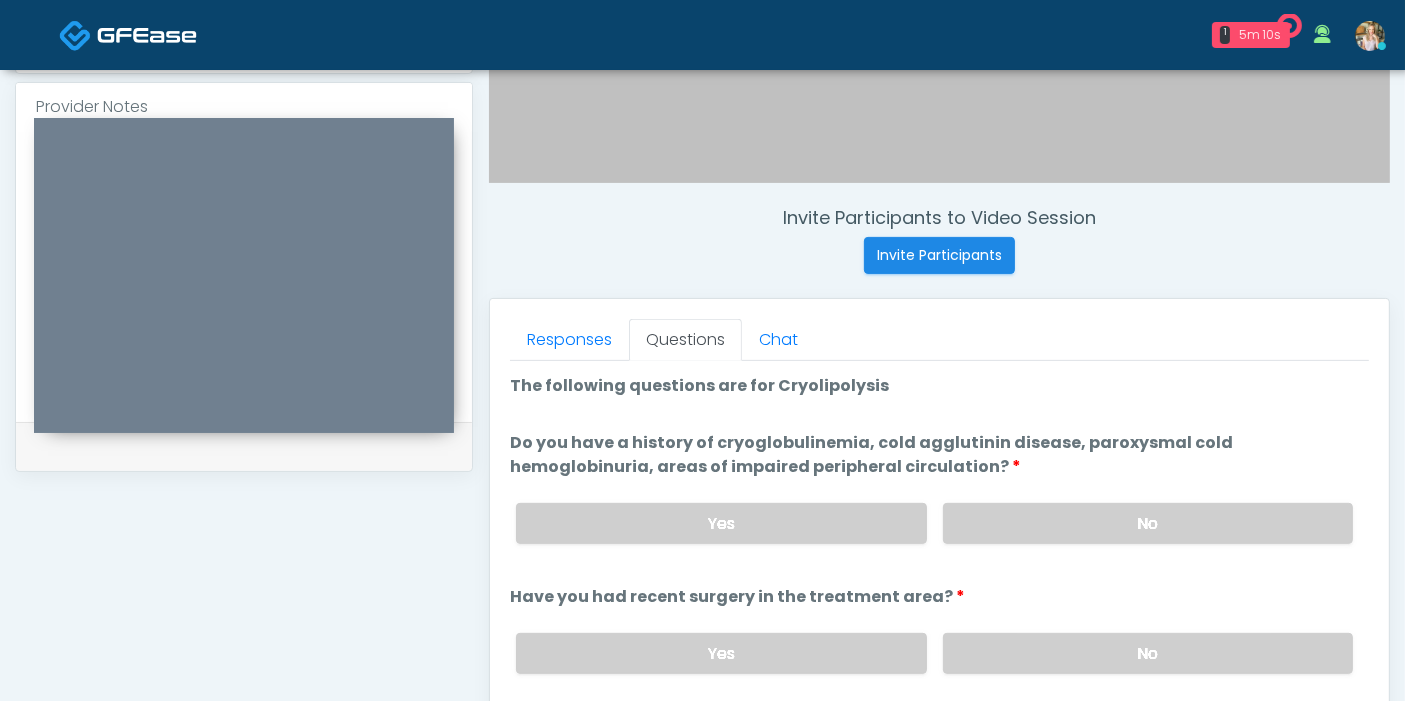 scroll, scrollTop: 757, scrollLeft: 0, axis: vertical 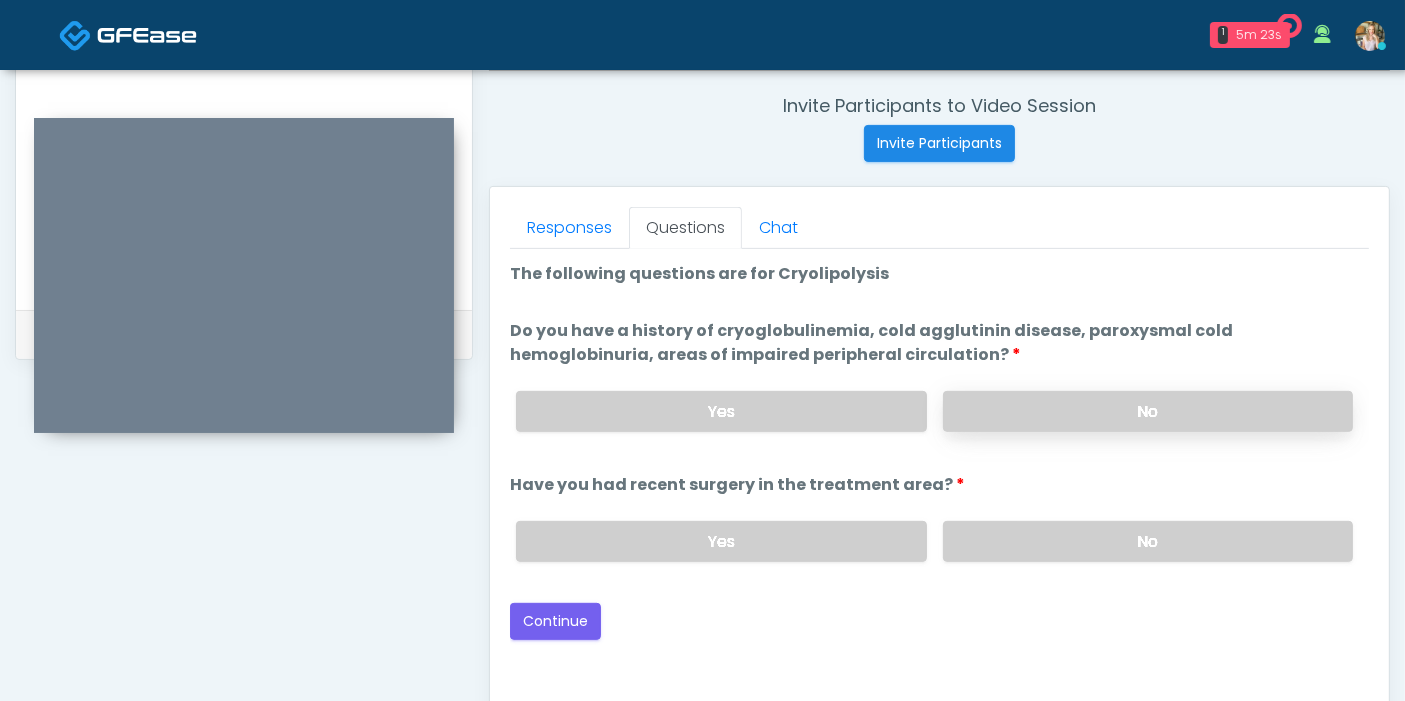 click on "No" at bounding box center [1148, 411] 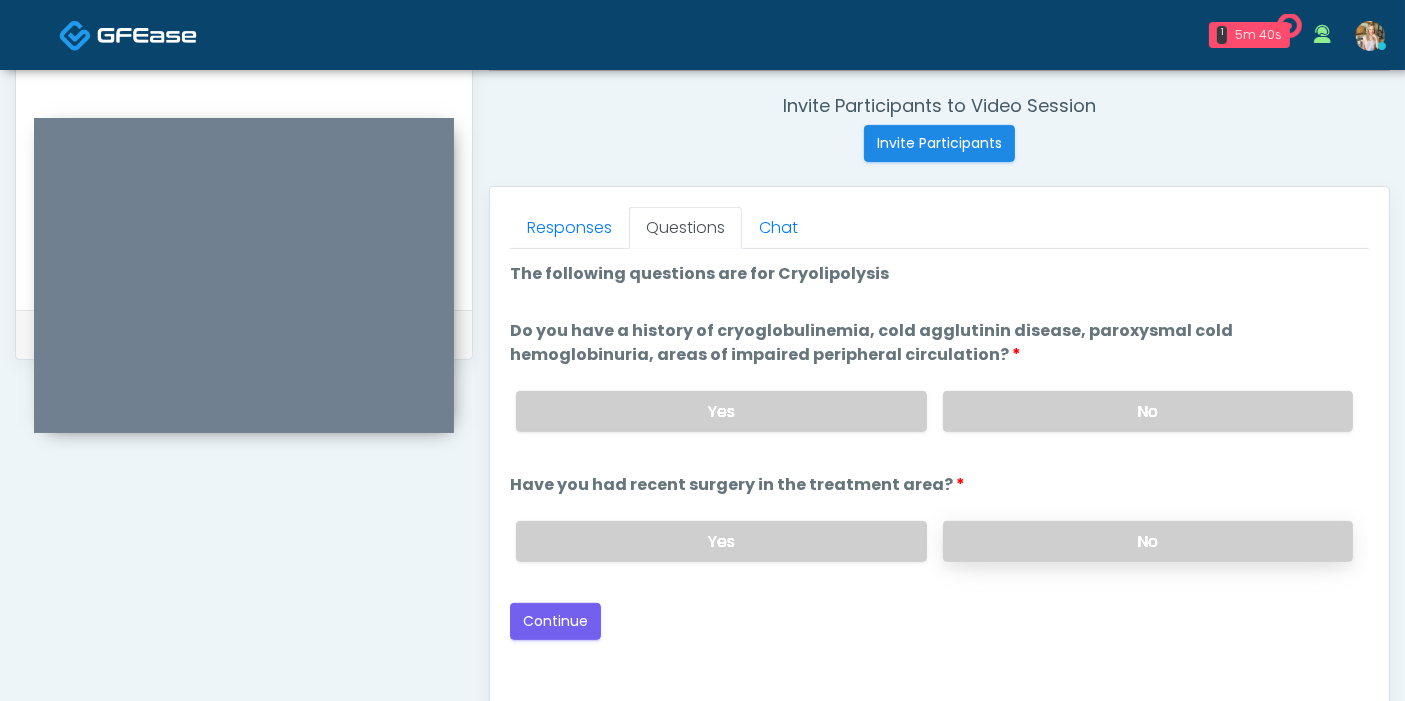 click on "No" at bounding box center [1148, 541] 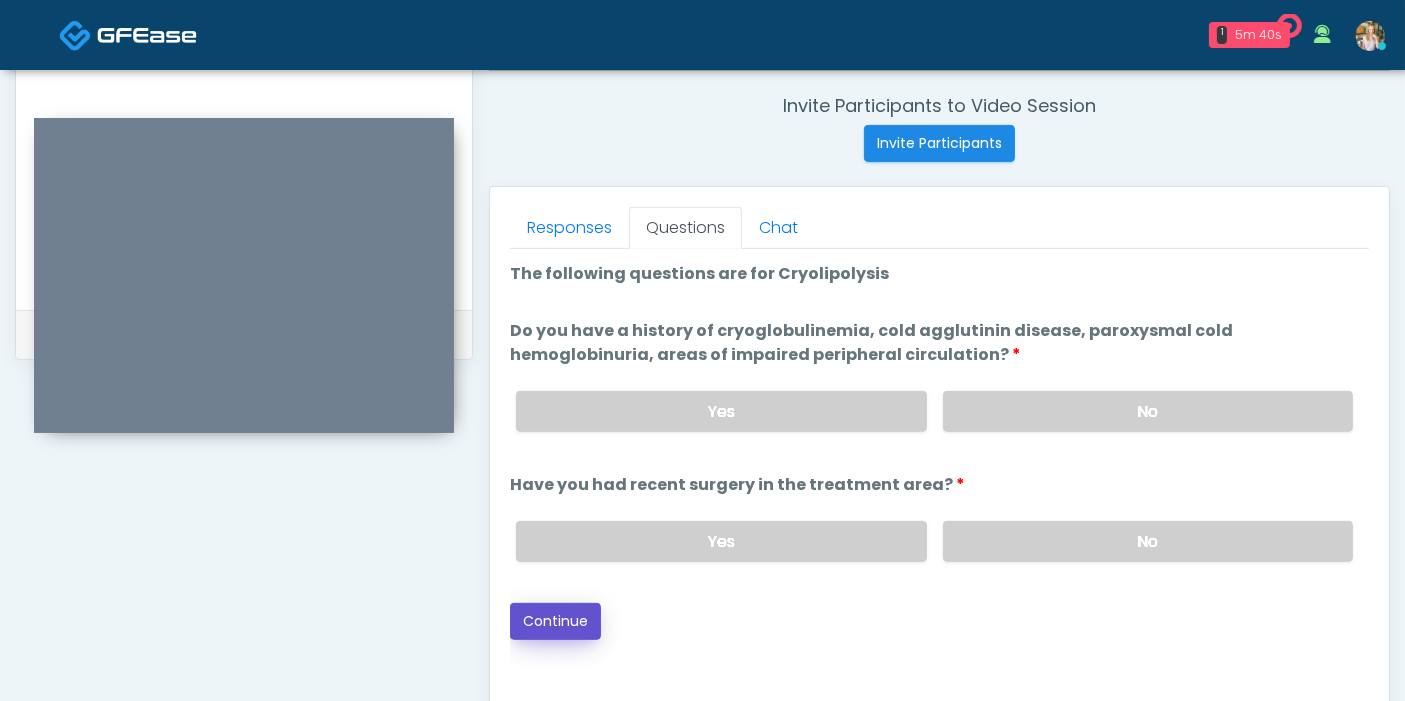 click on "Continue" at bounding box center (555, 621) 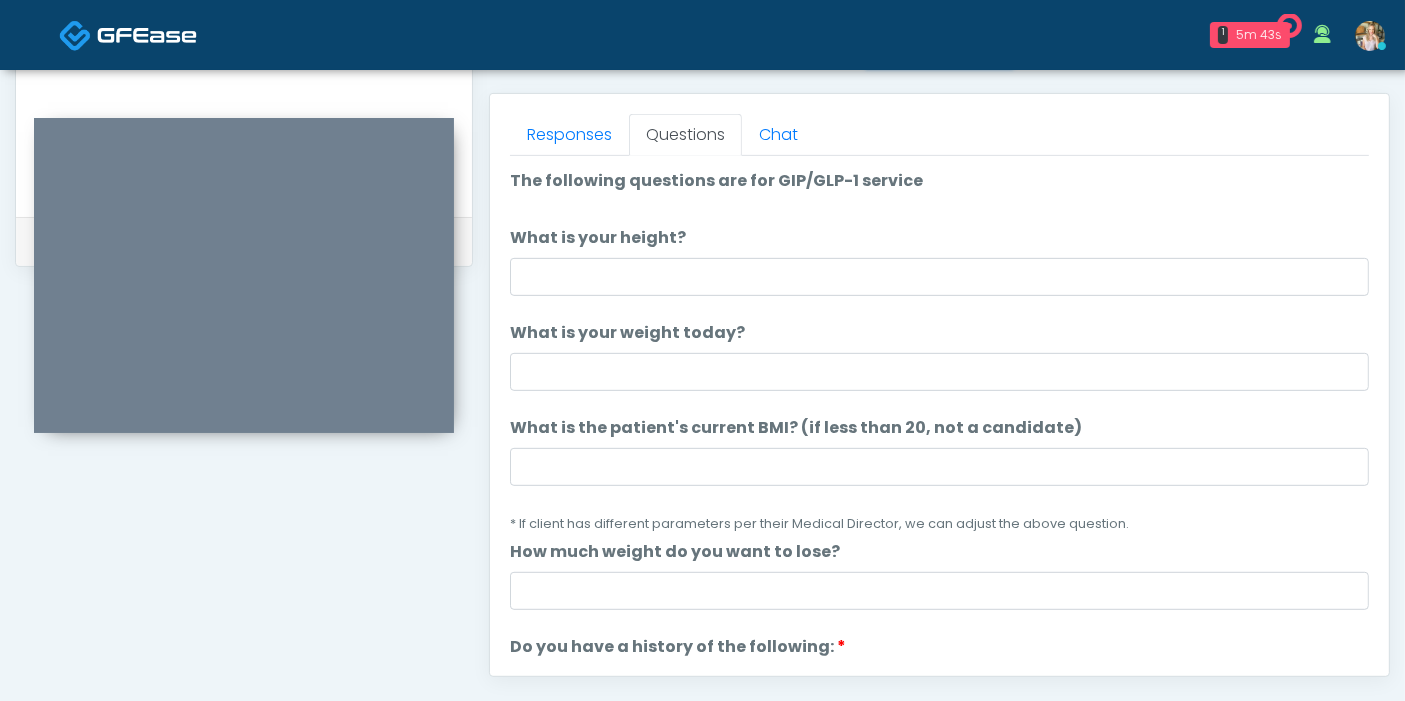 scroll, scrollTop: 757, scrollLeft: 0, axis: vertical 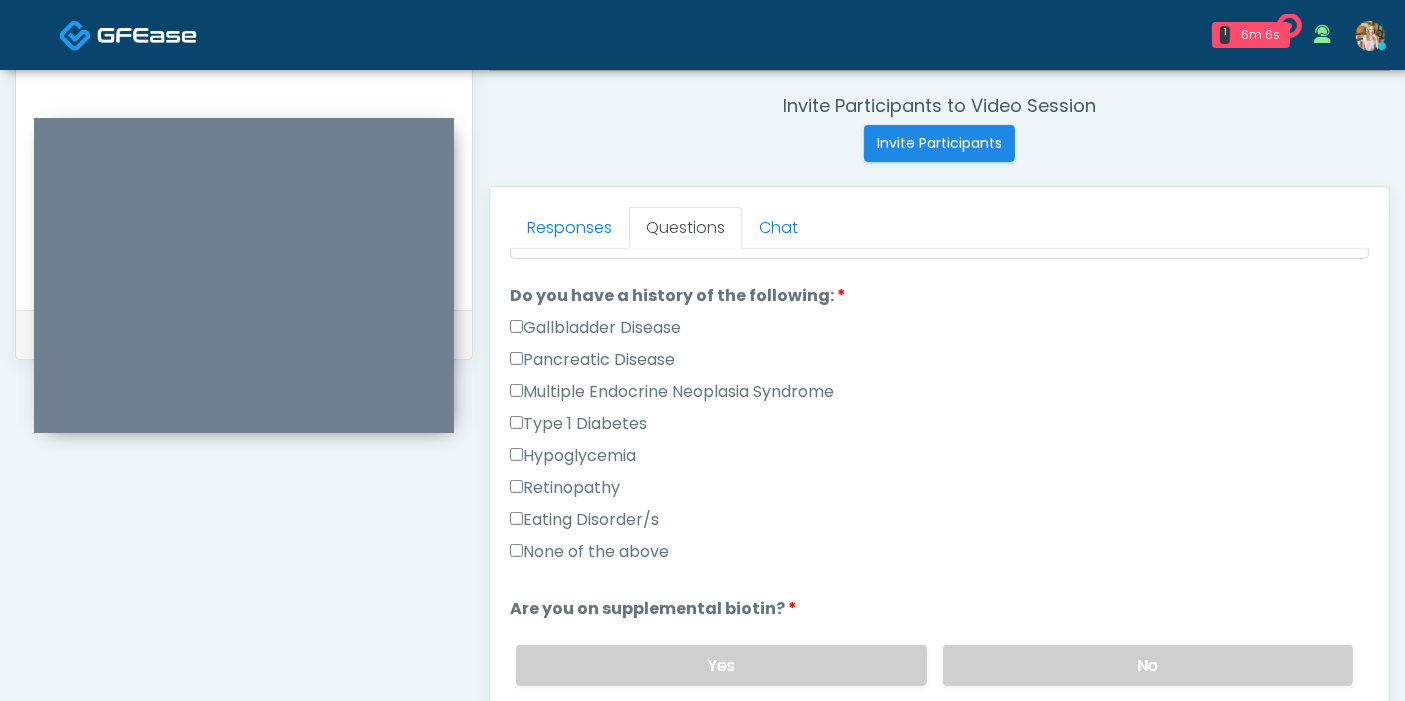 click on "None of the above" at bounding box center [589, 552] 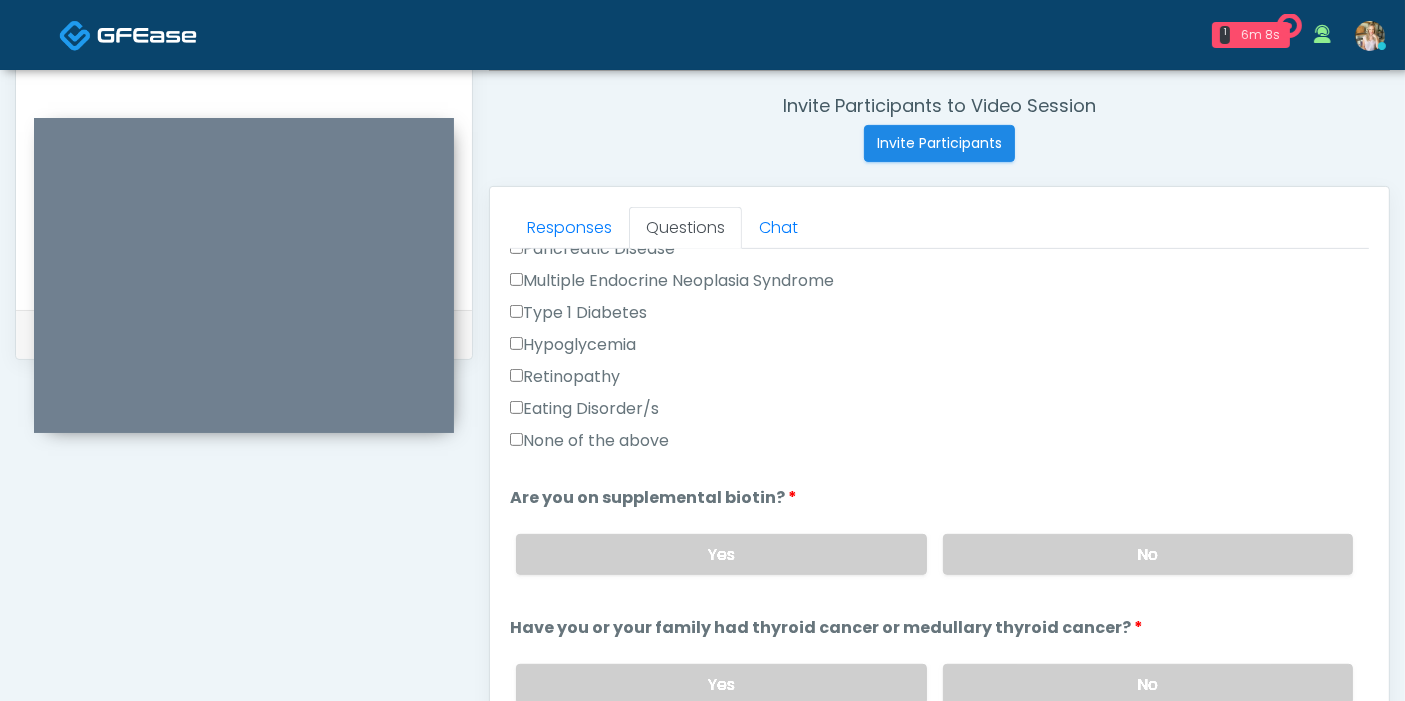 scroll, scrollTop: 666, scrollLeft: 0, axis: vertical 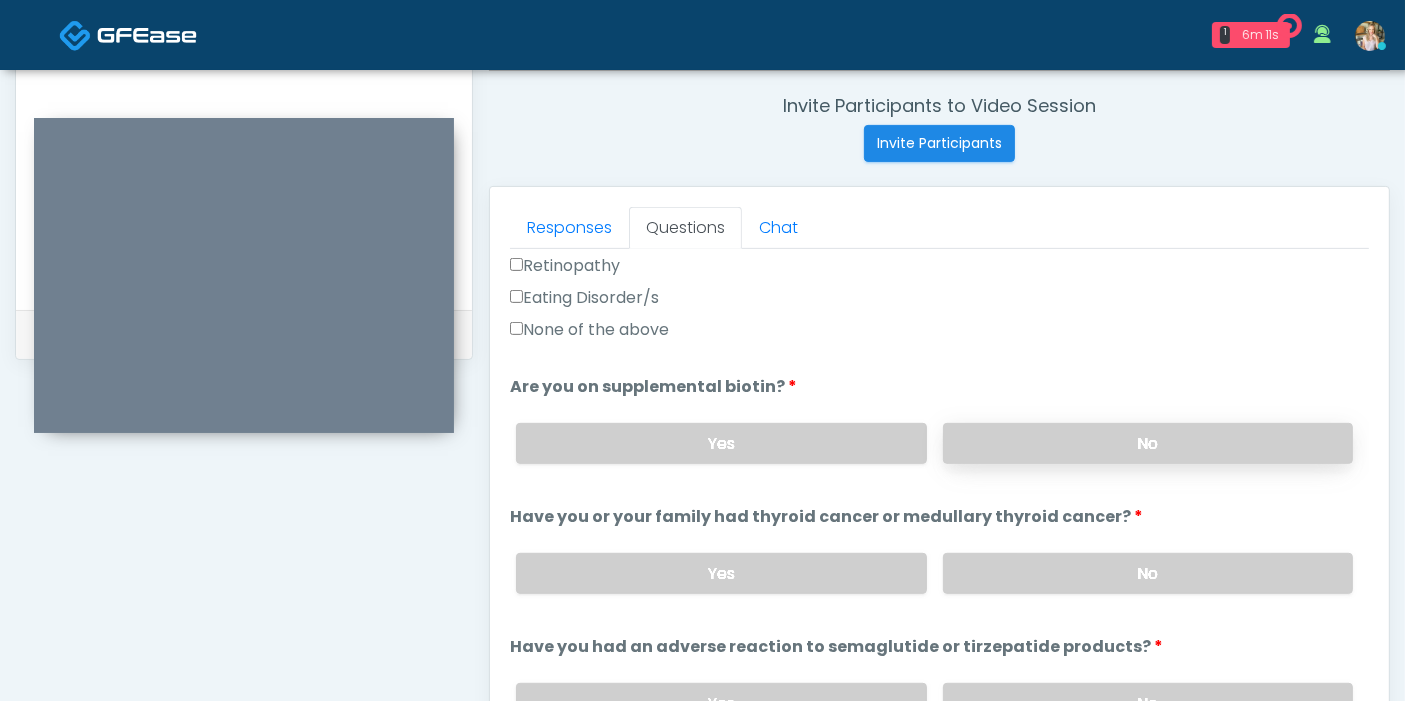 click on "No" at bounding box center (1148, 443) 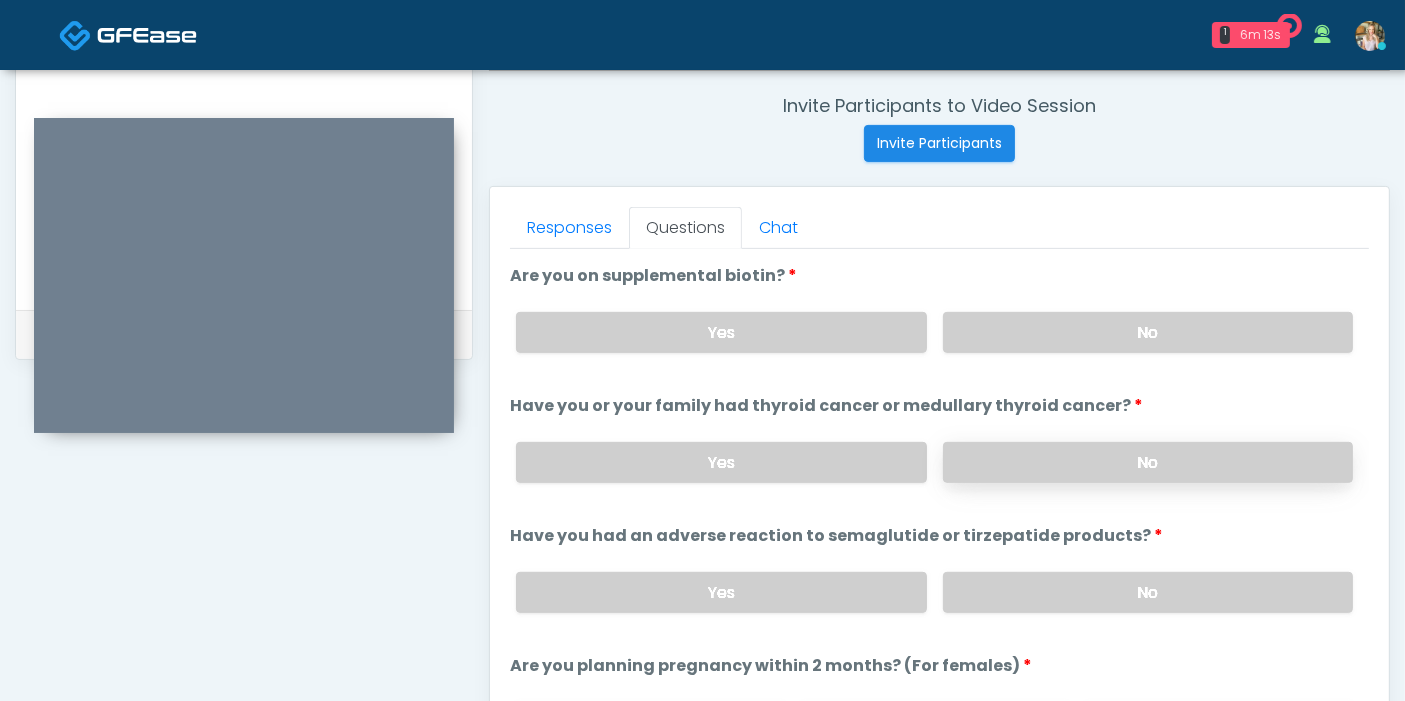 scroll, scrollTop: 888, scrollLeft: 0, axis: vertical 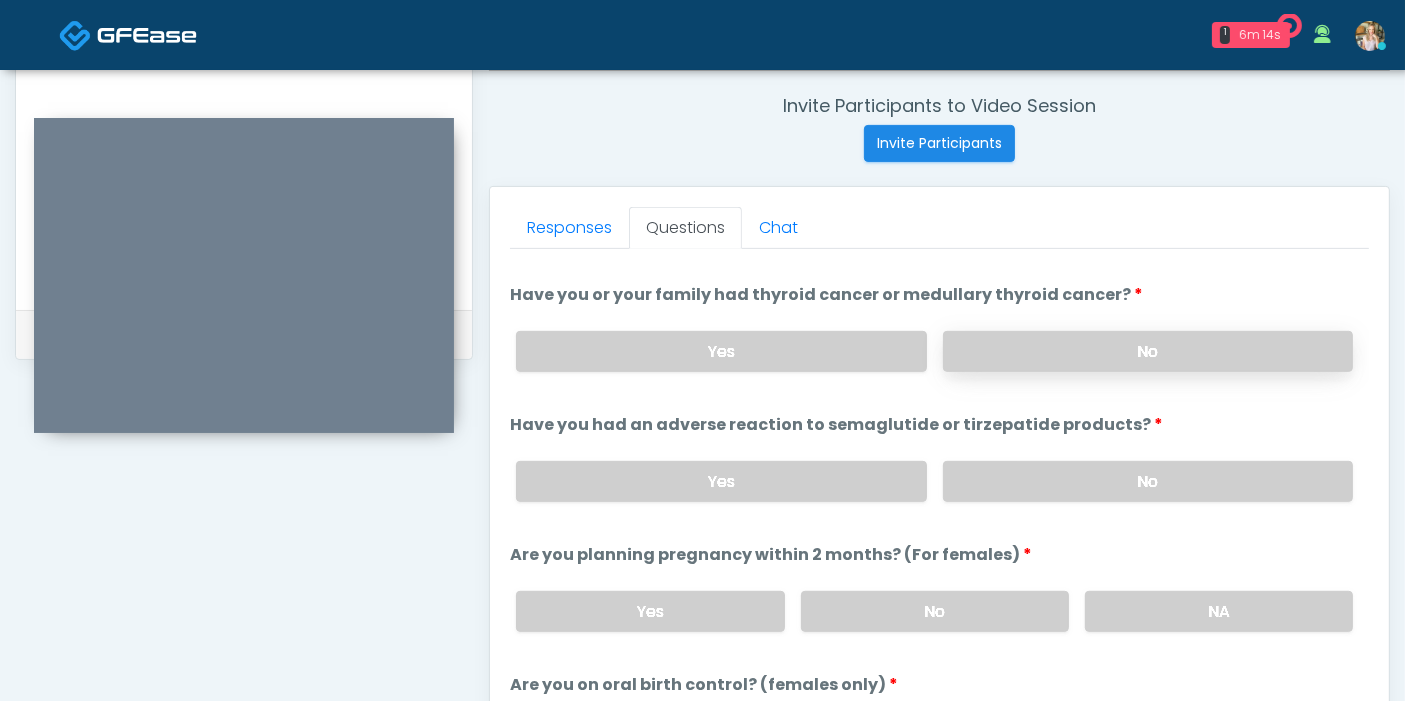 click on "No" at bounding box center (1148, 351) 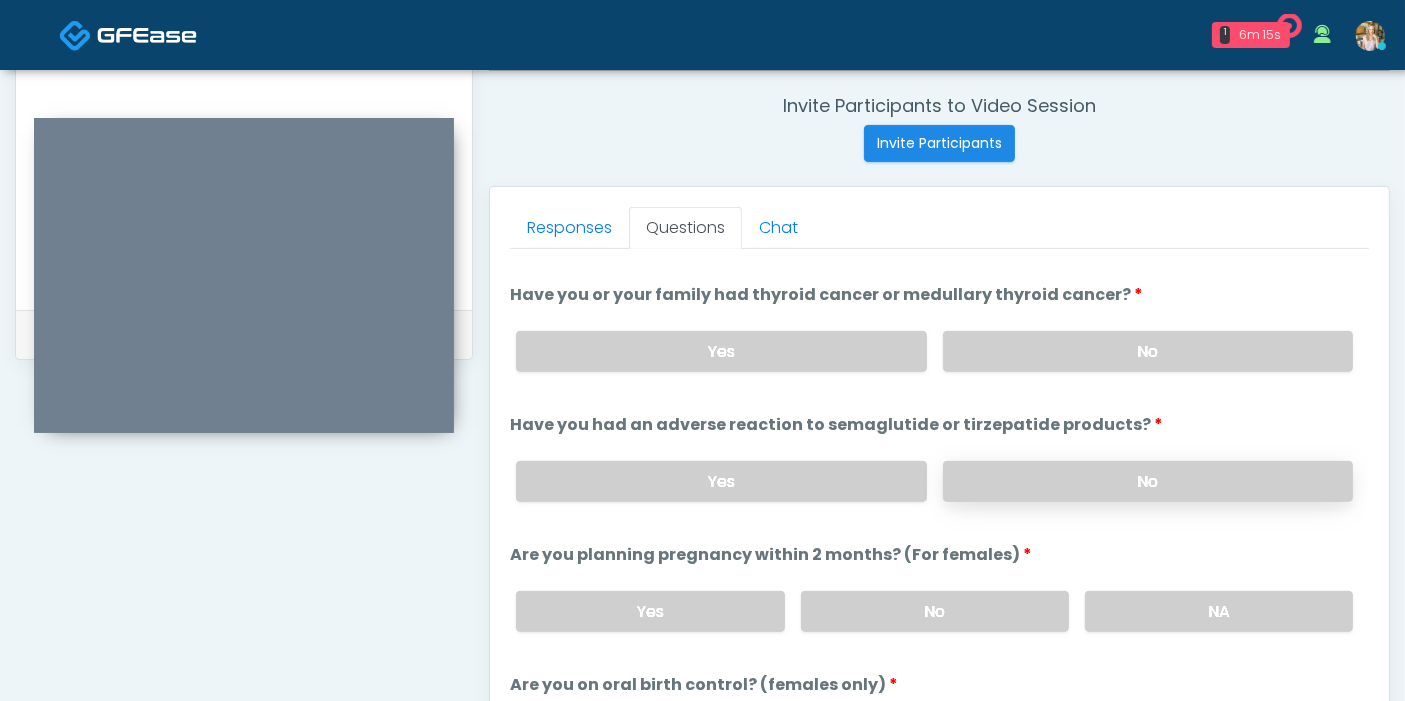 click on "No" at bounding box center (1148, 481) 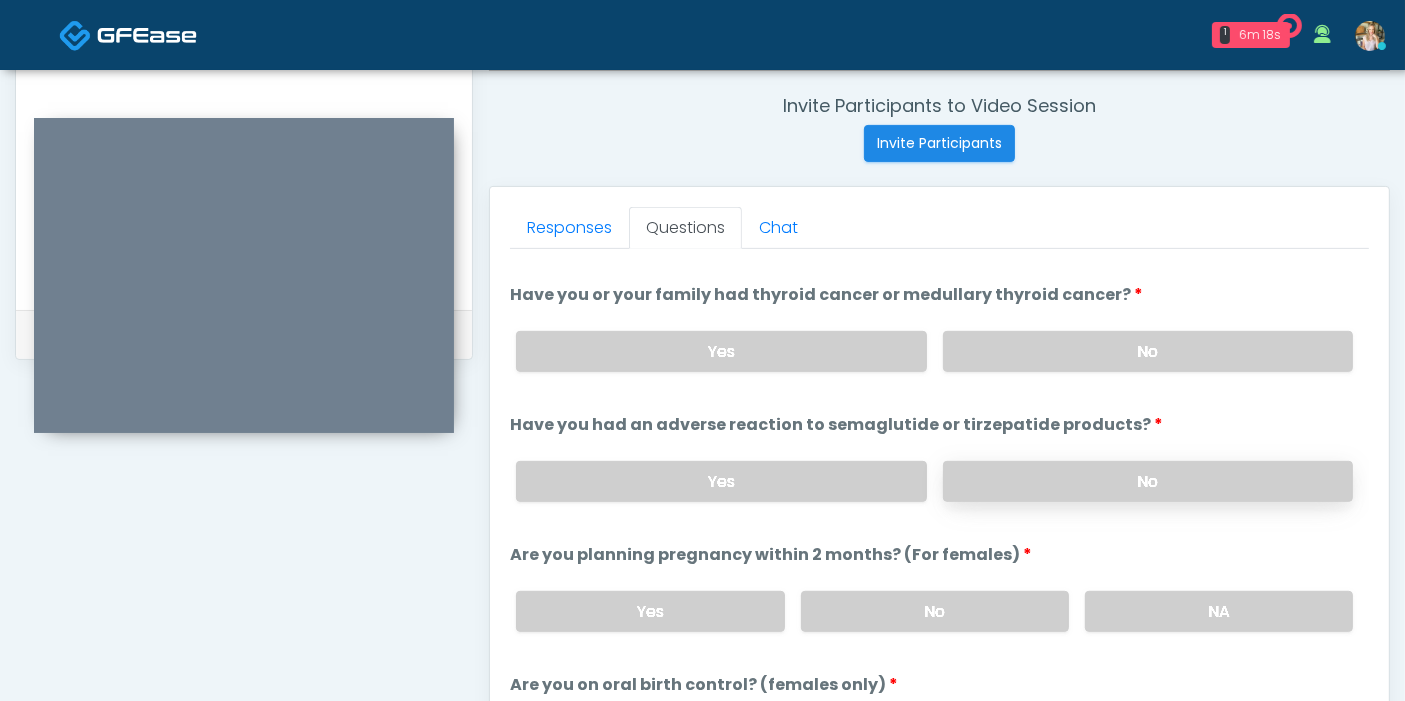 scroll, scrollTop: 1000, scrollLeft: 0, axis: vertical 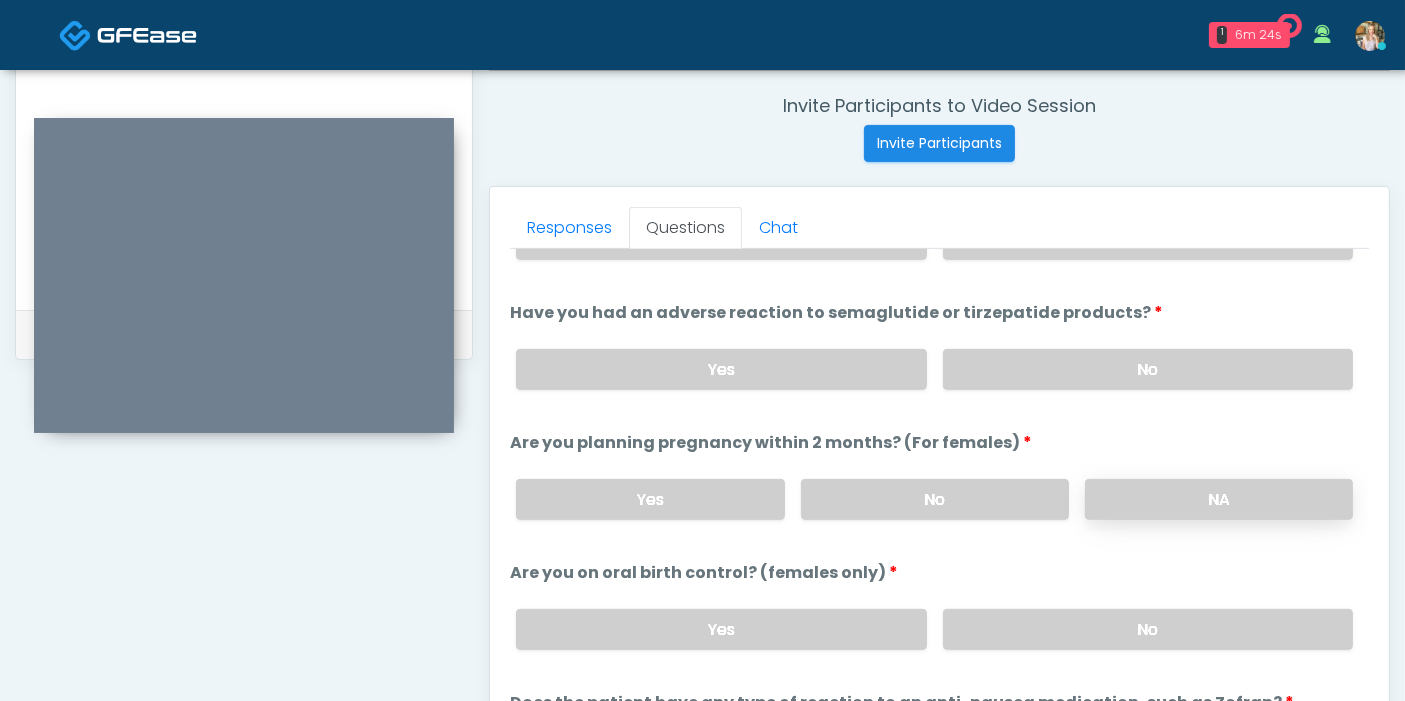 click on "NA" at bounding box center [1219, 499] 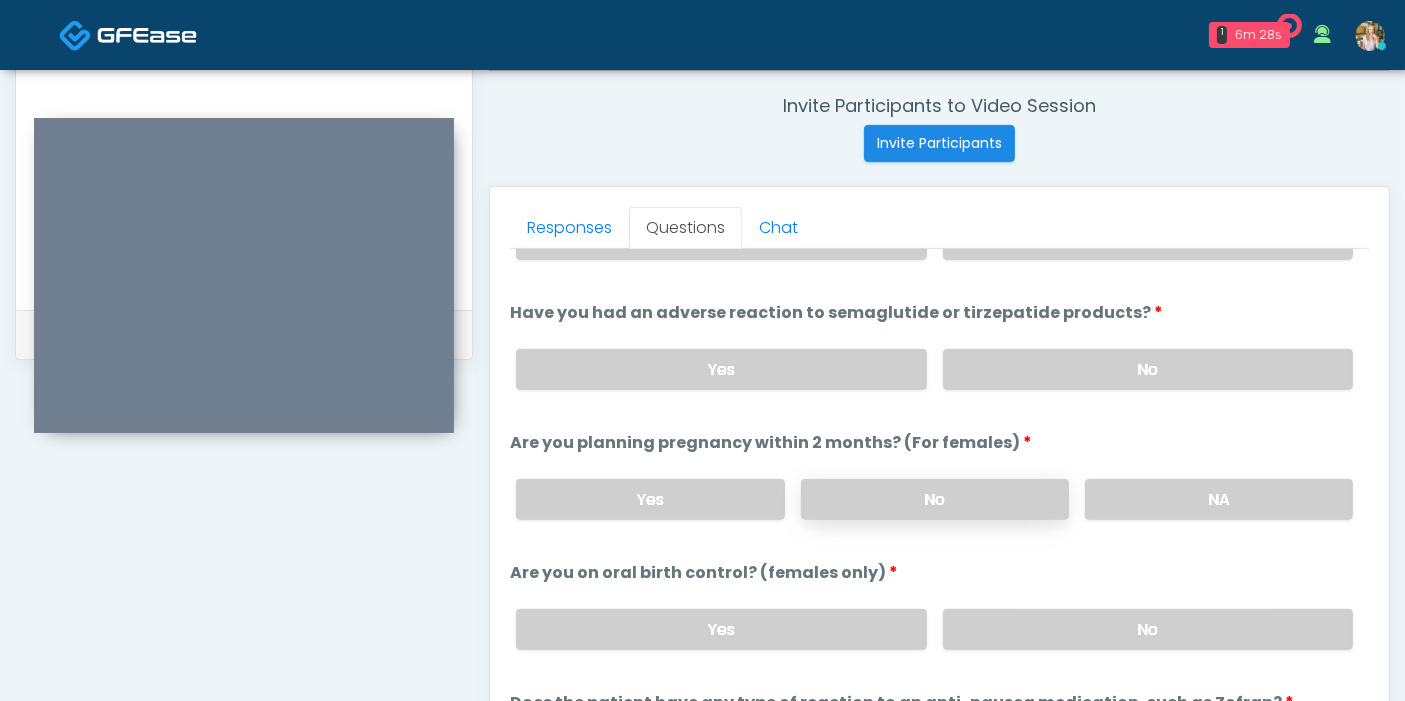 click on "No" at bounding box center (935, 499) 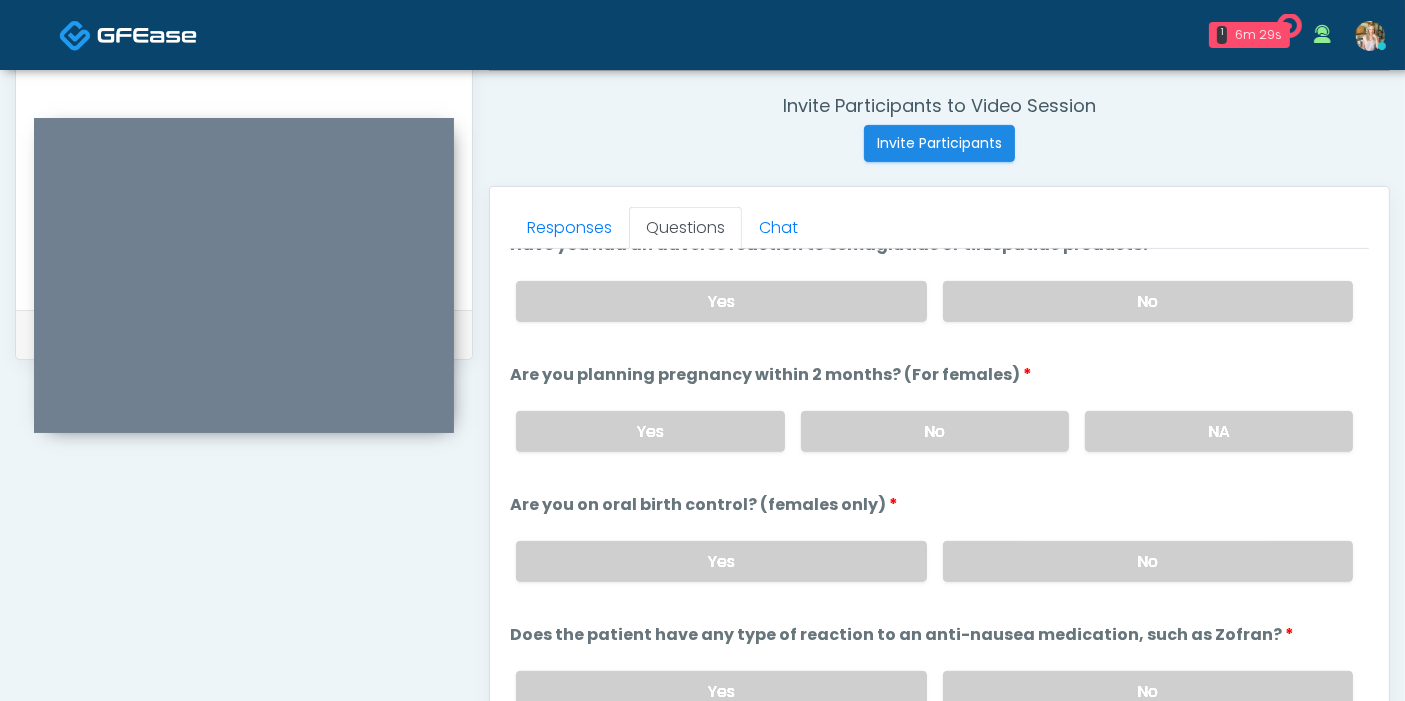 scroll, scrollTop: 1101, scrollLeft: 0, axis: vertical 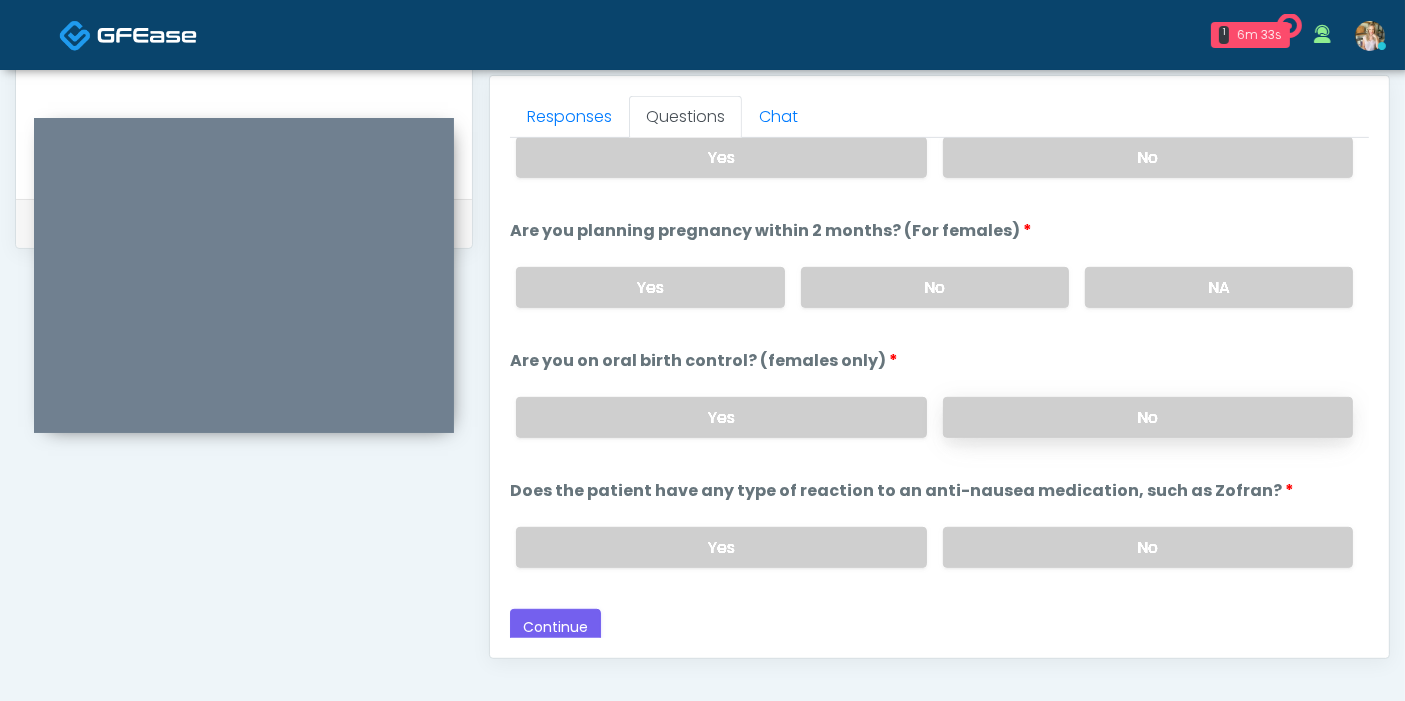 click on "No" at bounding box center (1148, 417) 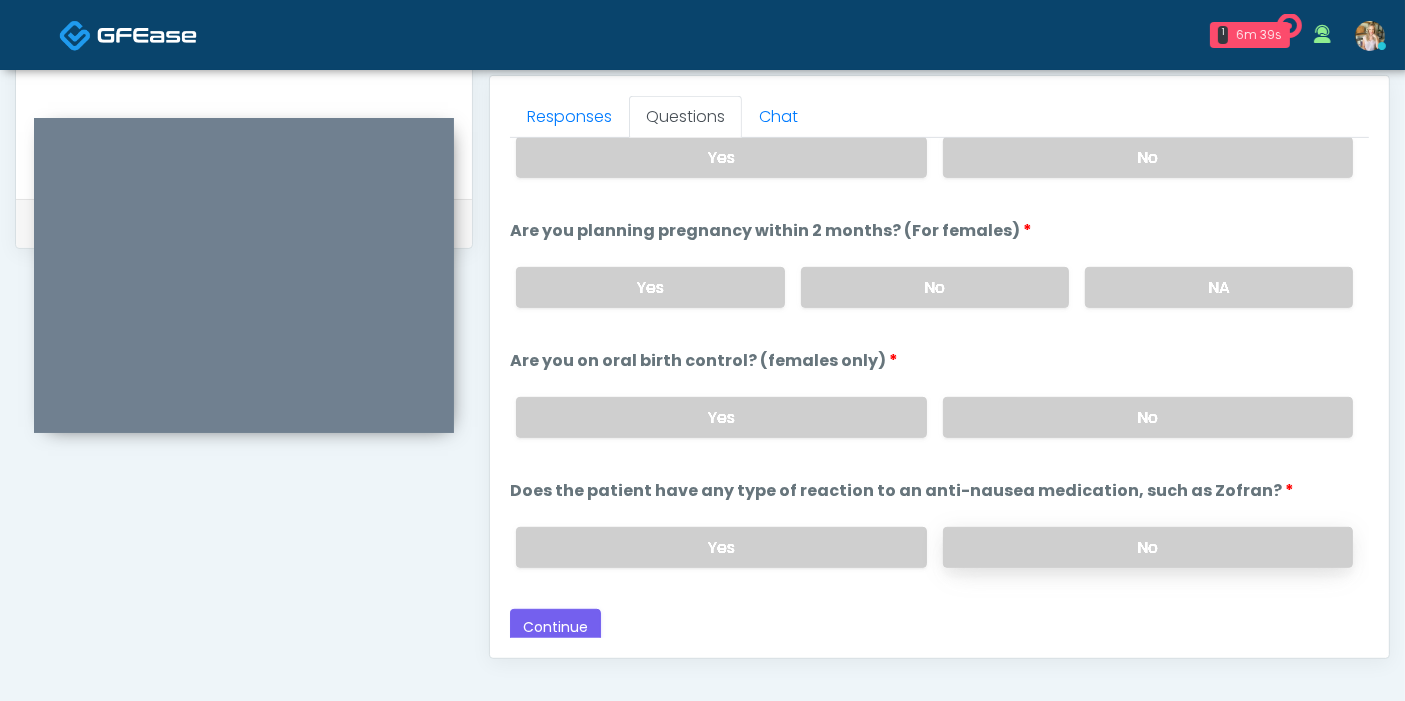 click on "No" at bounding box center [1148, 547] 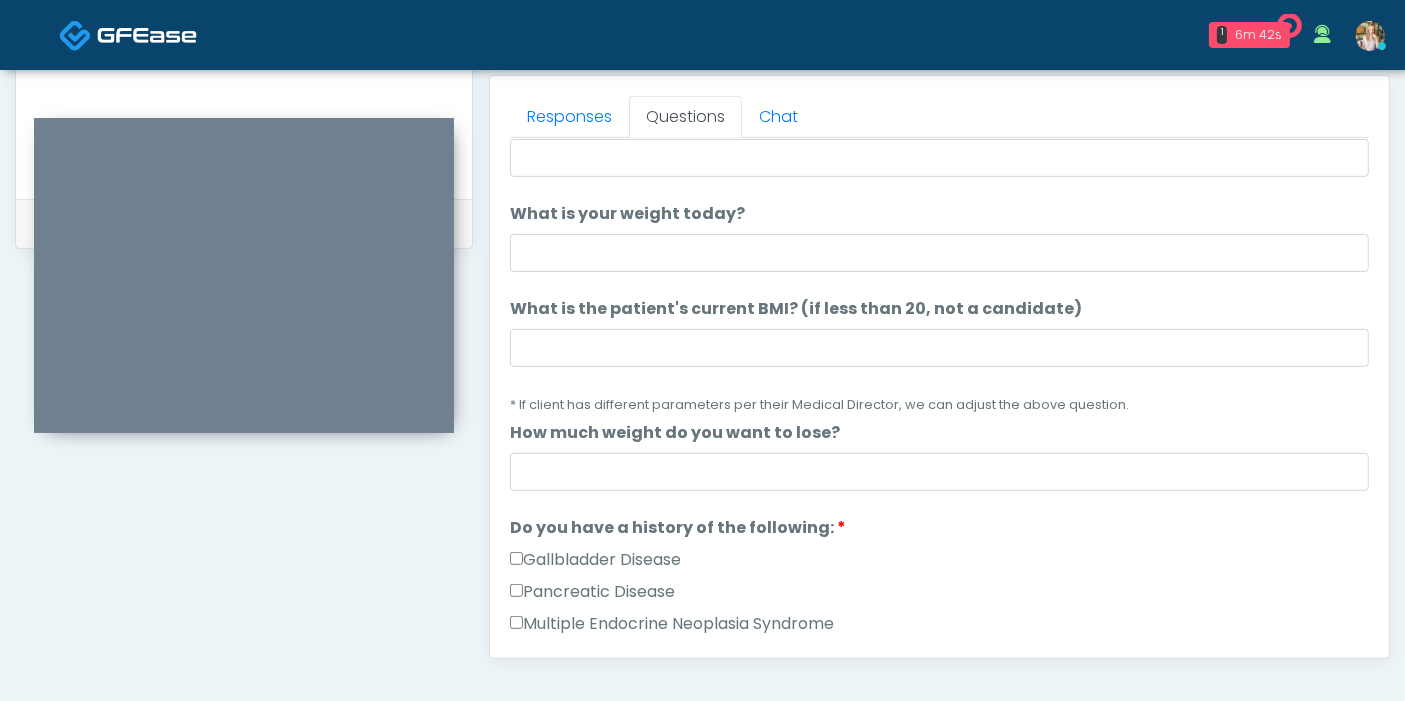 scroll, scrollTop: 0, scrollLeft: 0, axis: both 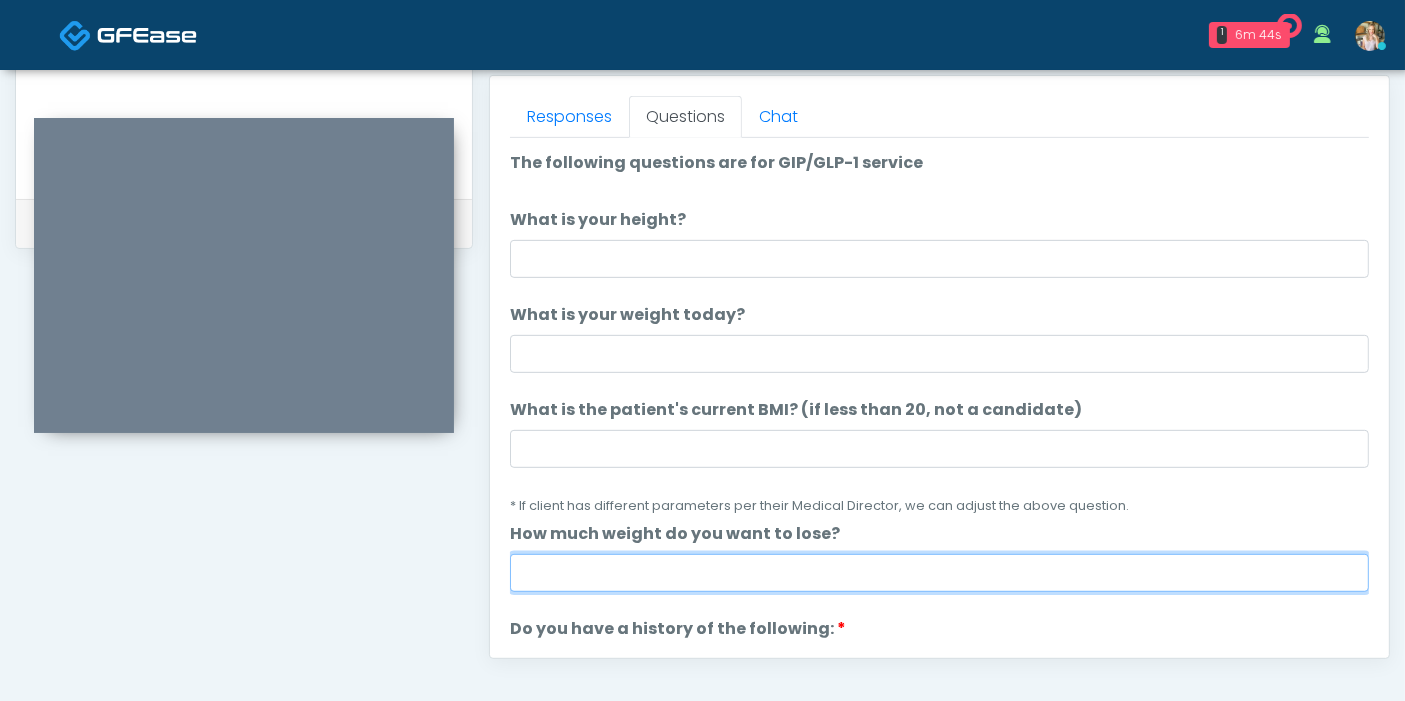 click on "How much weight do you want to lose?" at bounding box center [939, 573] 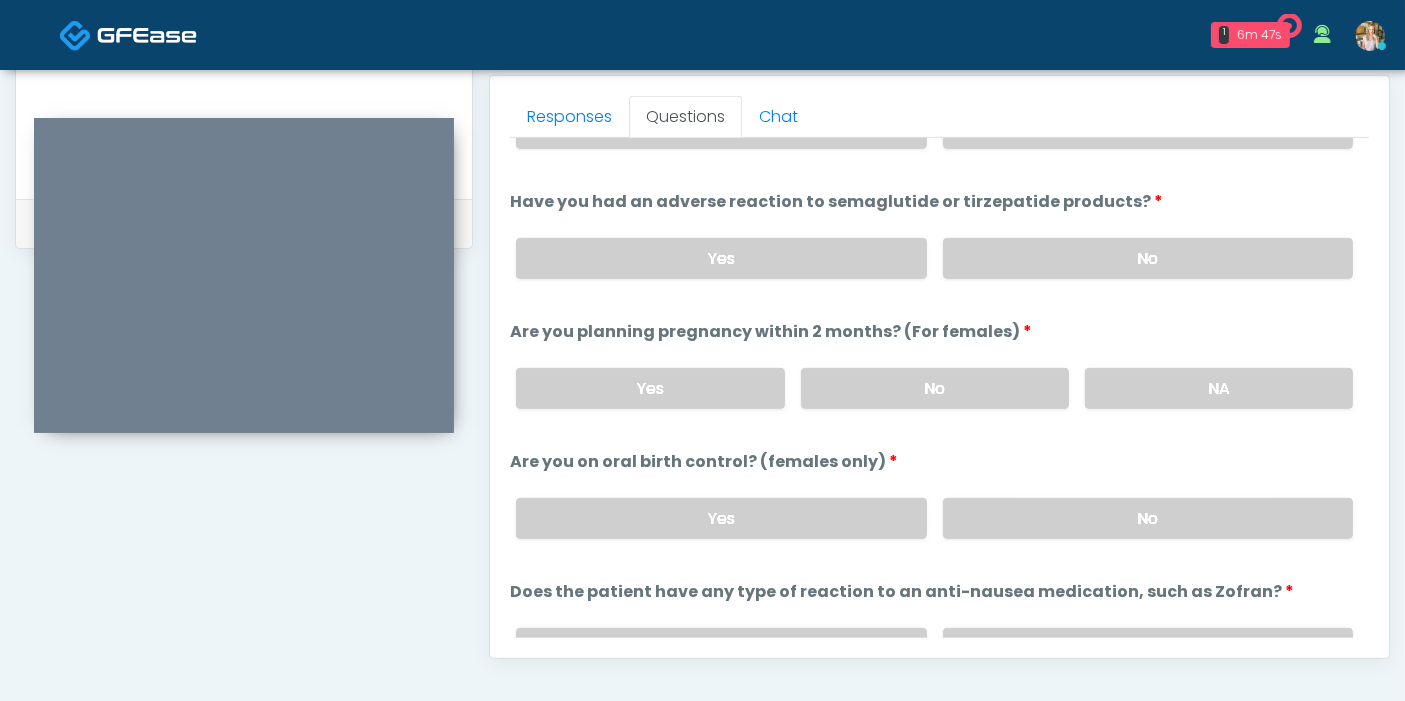 scroll, scrollTop: 1101, scrollLeft: 0, axis: vertical 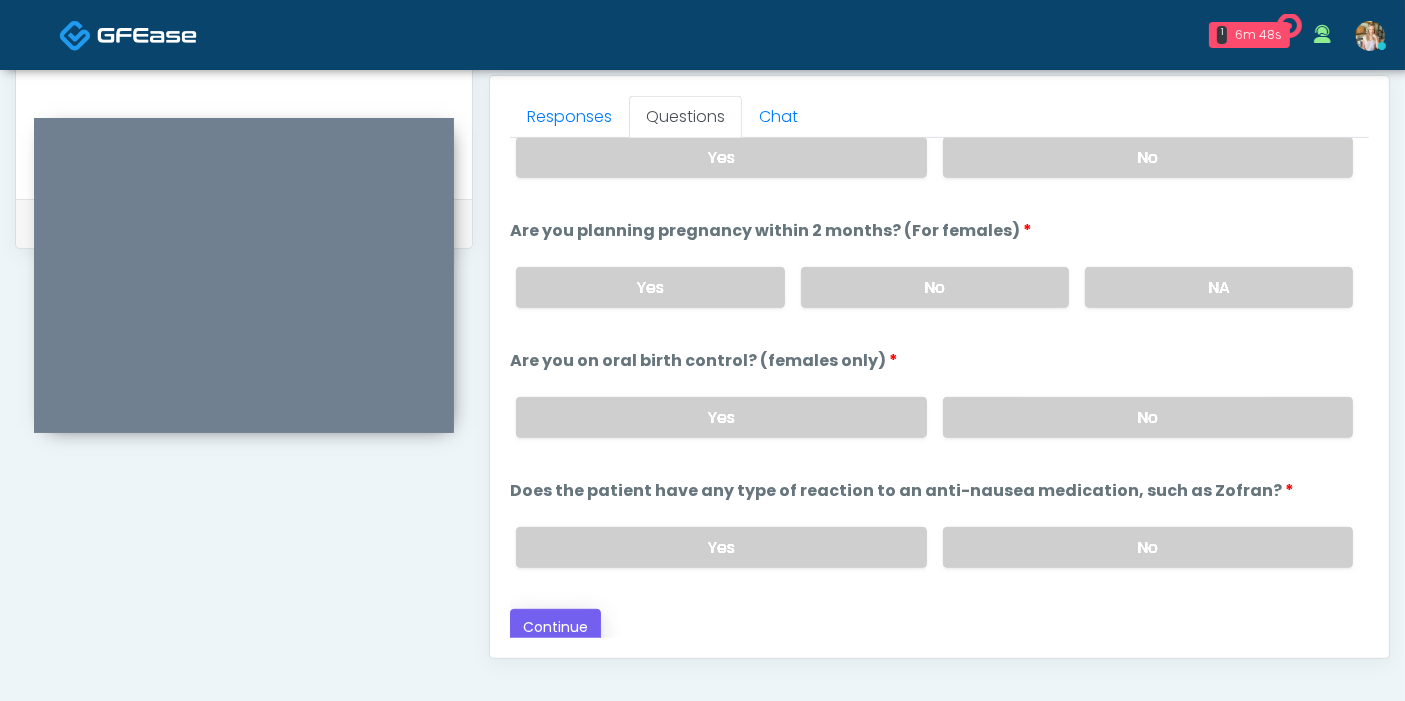type on "***" 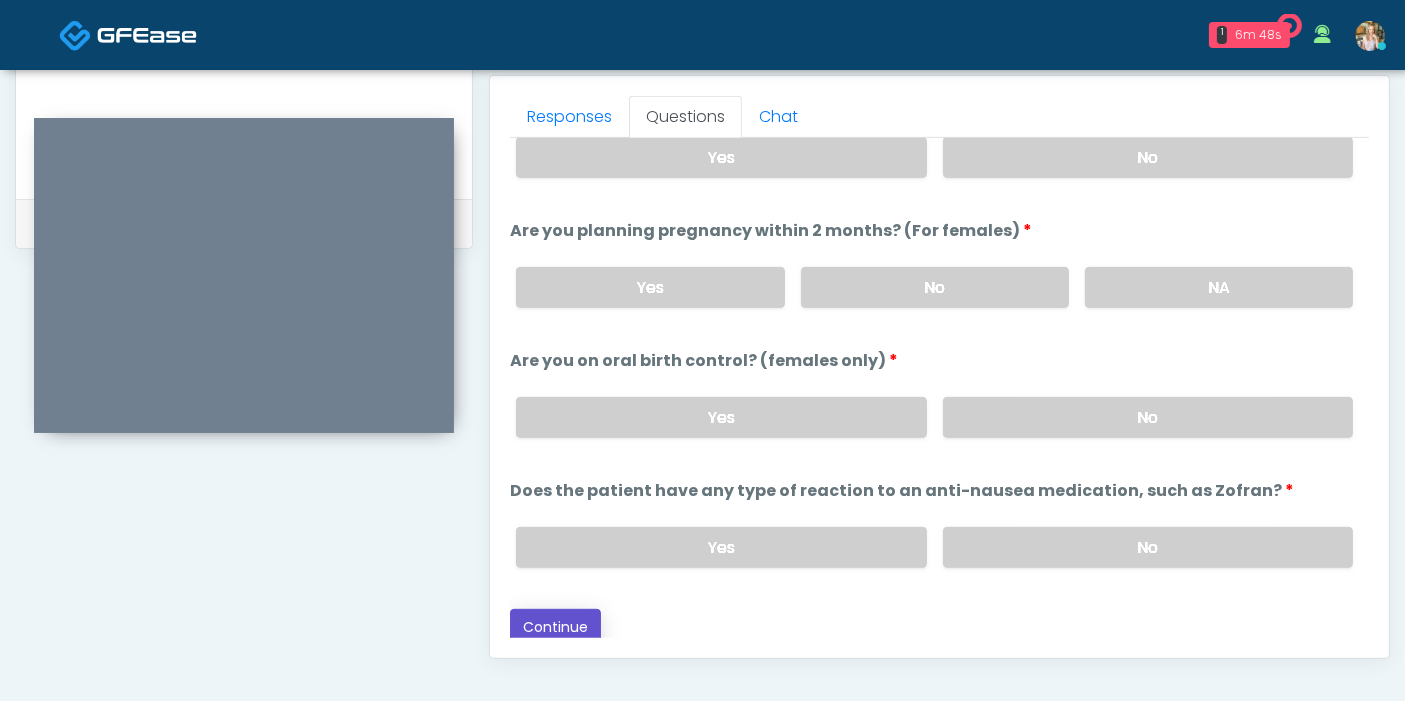 click on "Continue" at bounding box center [555, 627] 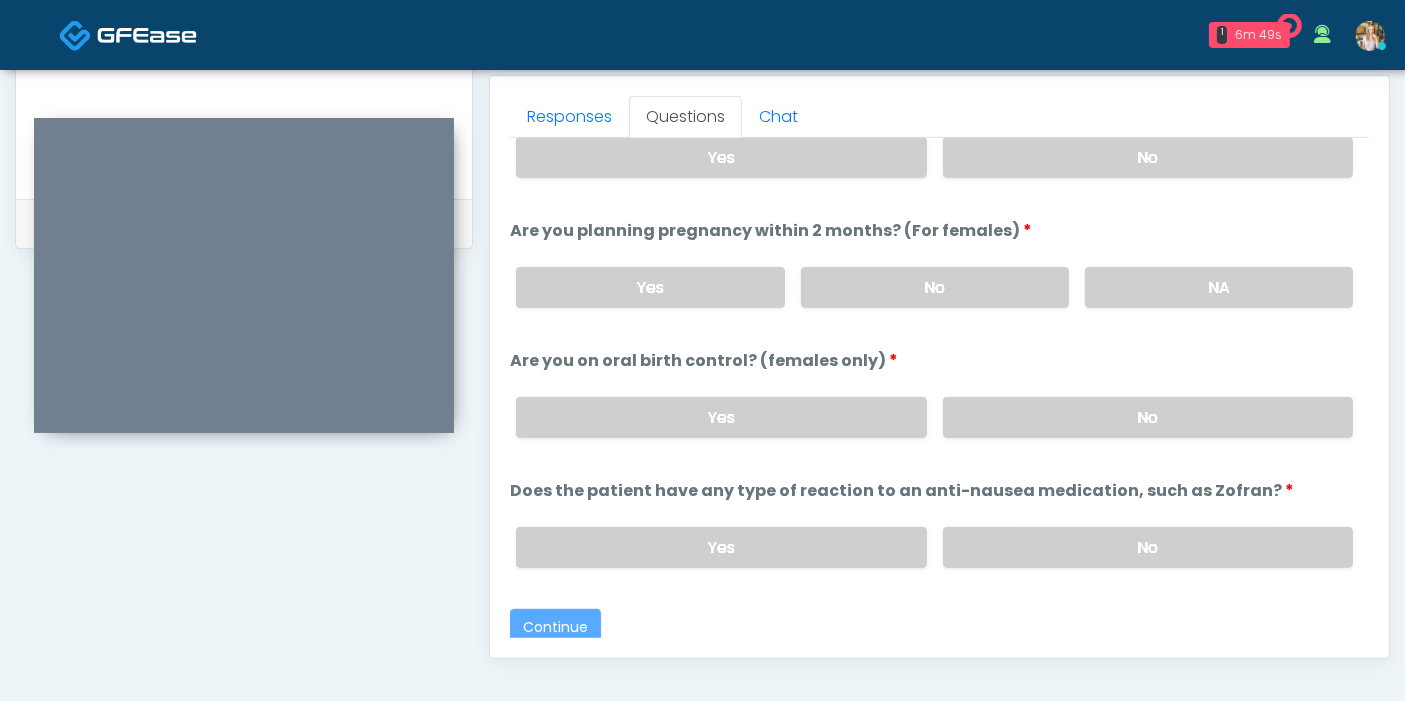 scroll, scrollTop: 1090, scrollLeft: 0, axis: vertical 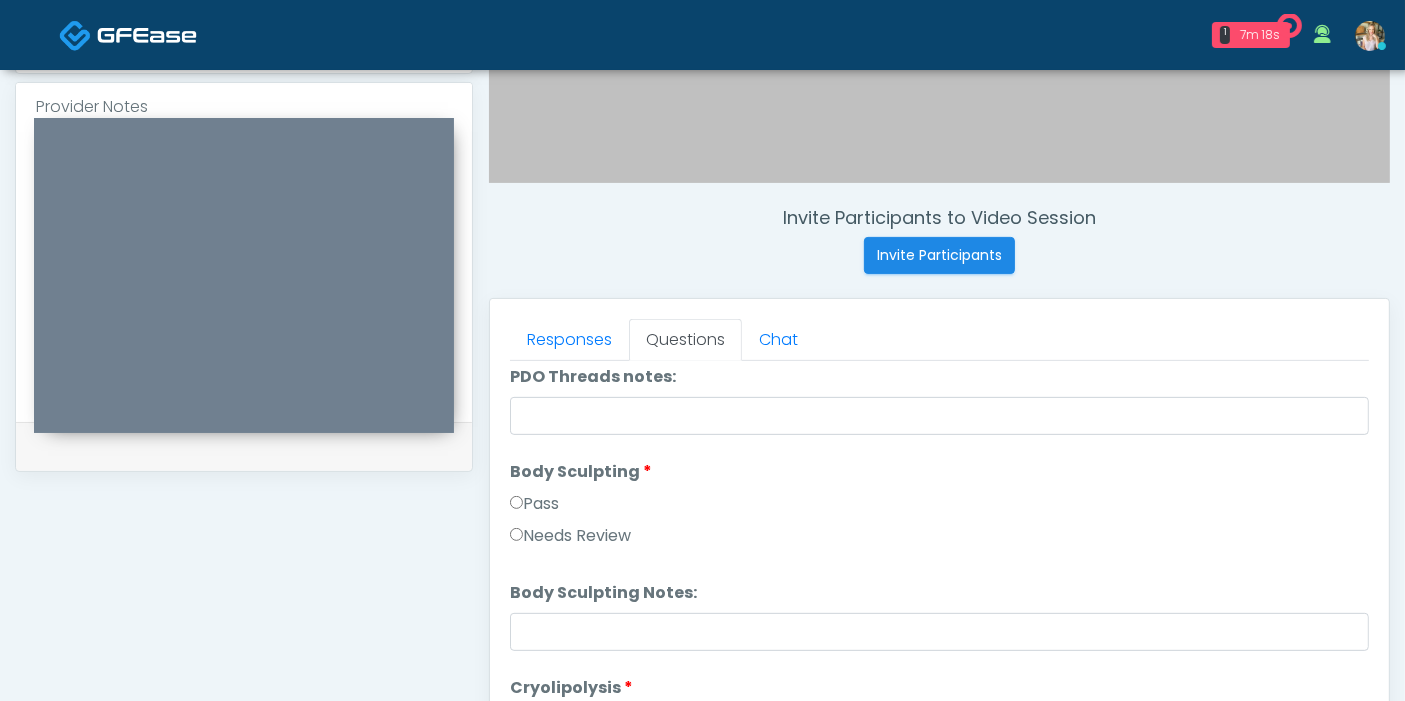 click on "Pass" at bounding box center [534, 504] 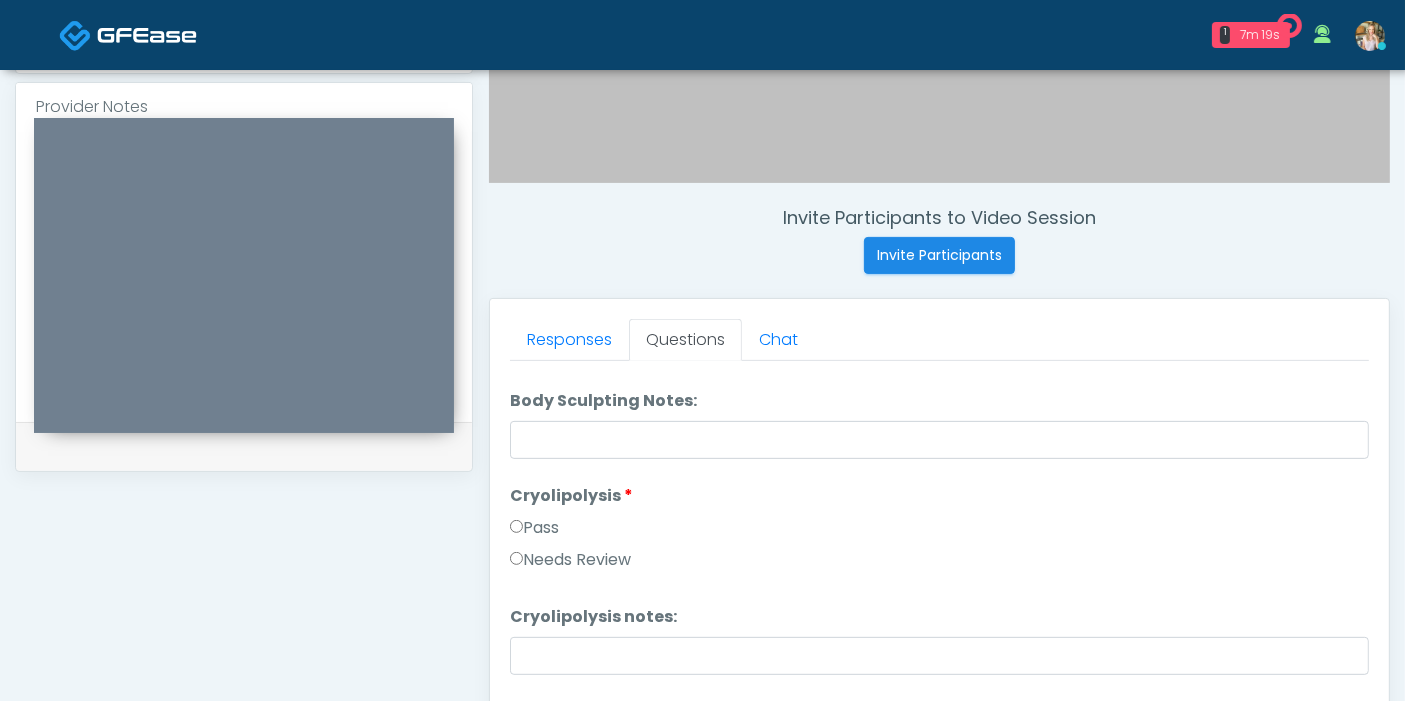 scroll, scrollTop: 2333, scrollLeft: 0, axis: vertical 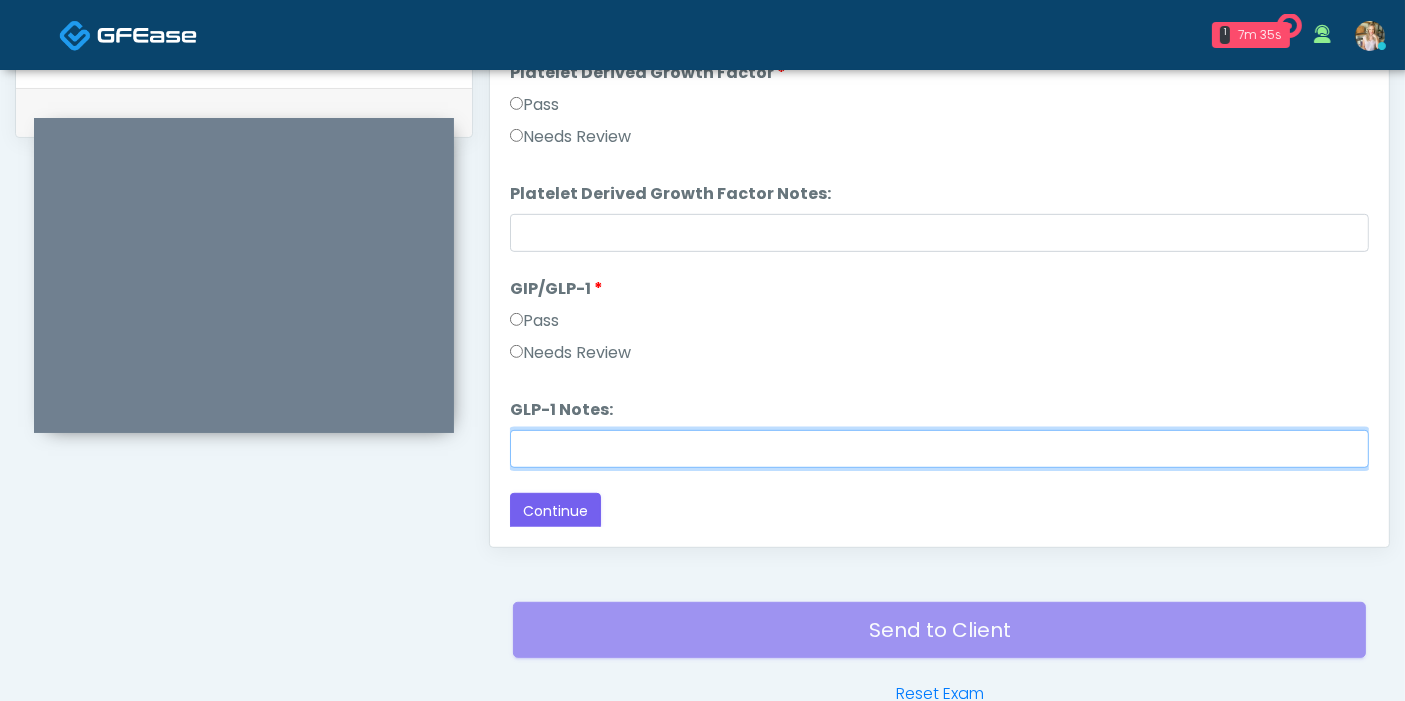 click on "GLP-1 Notes:" at bounding box center [939, 449] 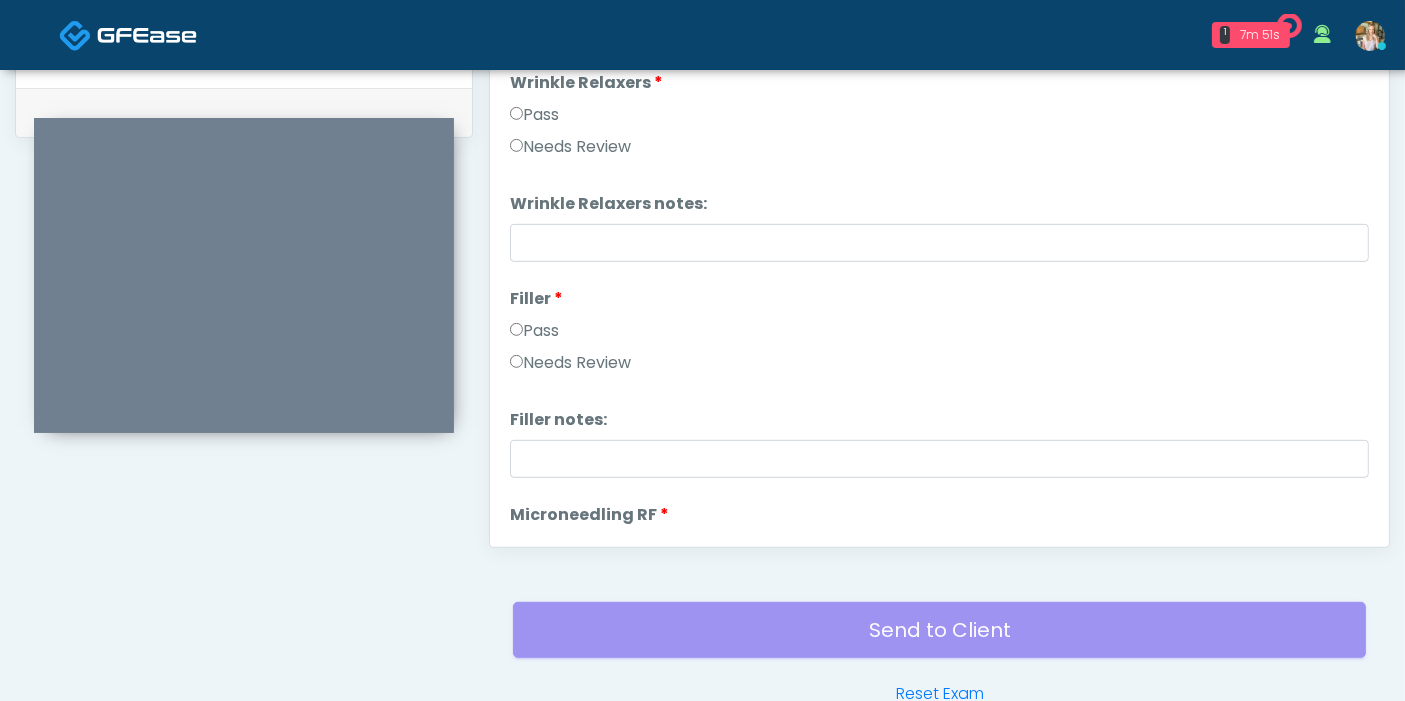 scroll, scrollTop: 0, scrollLeft: 0, axis: both 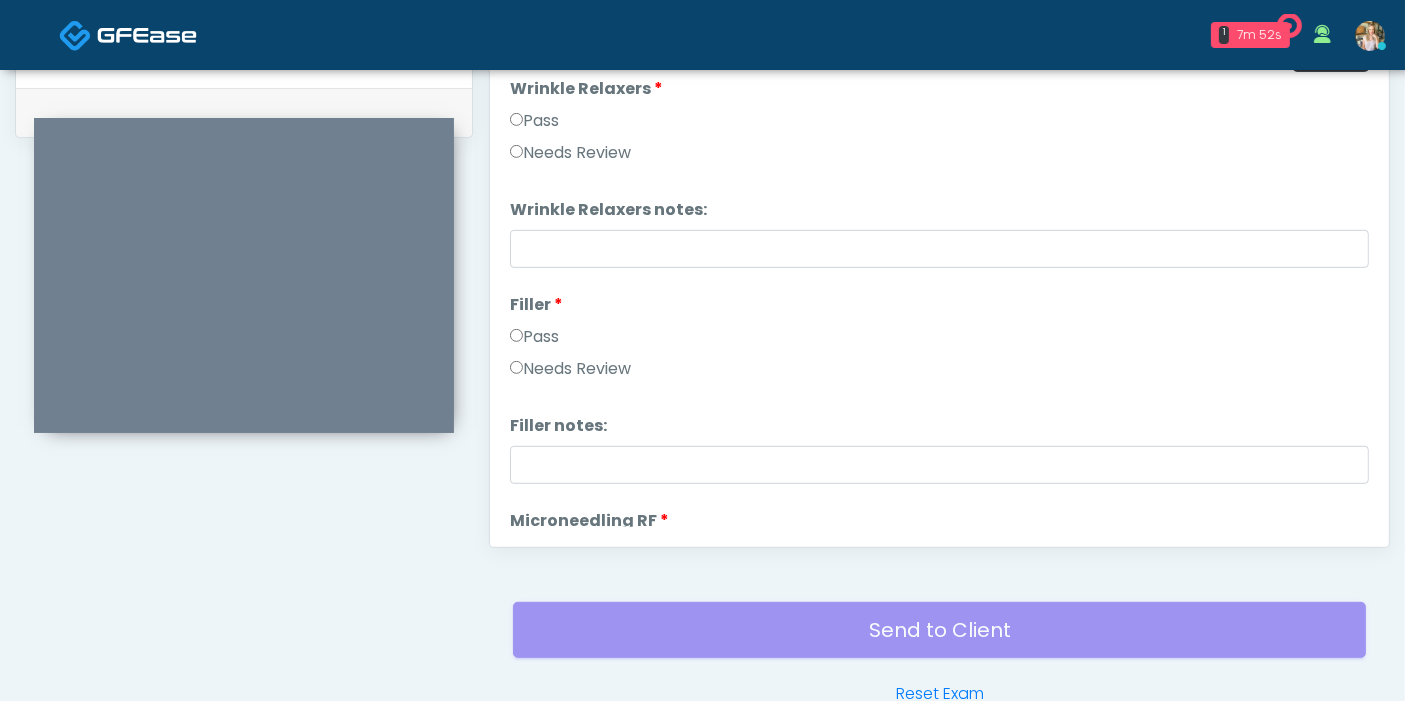 type on "**********" 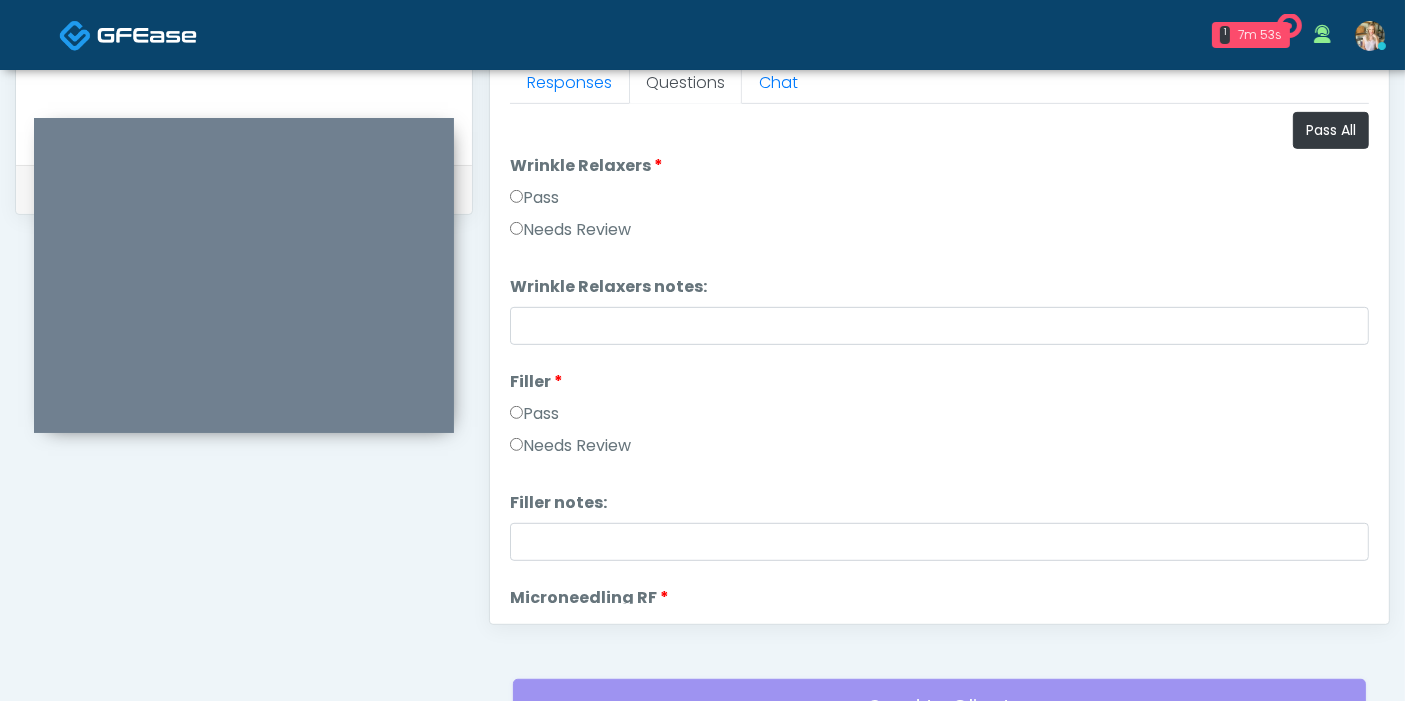 scroll, scrollTop: 868, scrollLeft: 0, axis: vertical 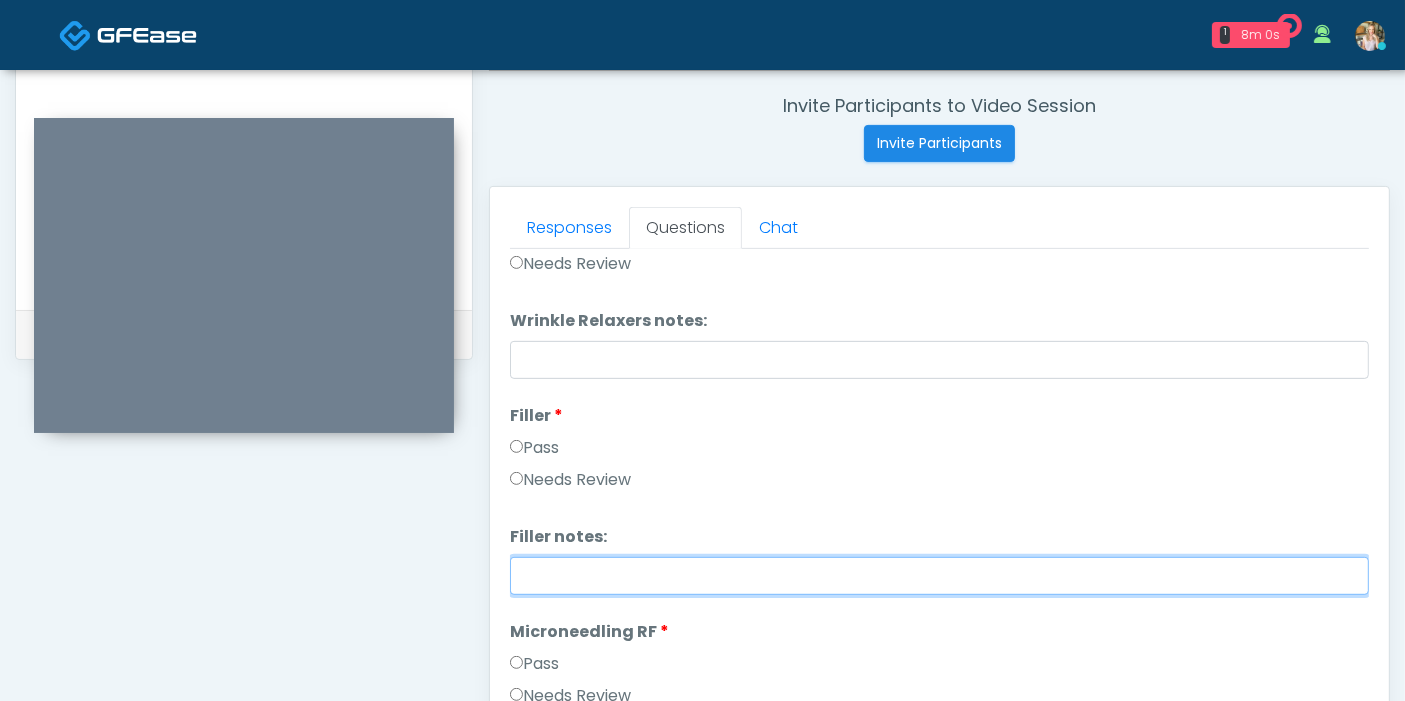 click on "Filler notes:" at bounding box center [939, 576] 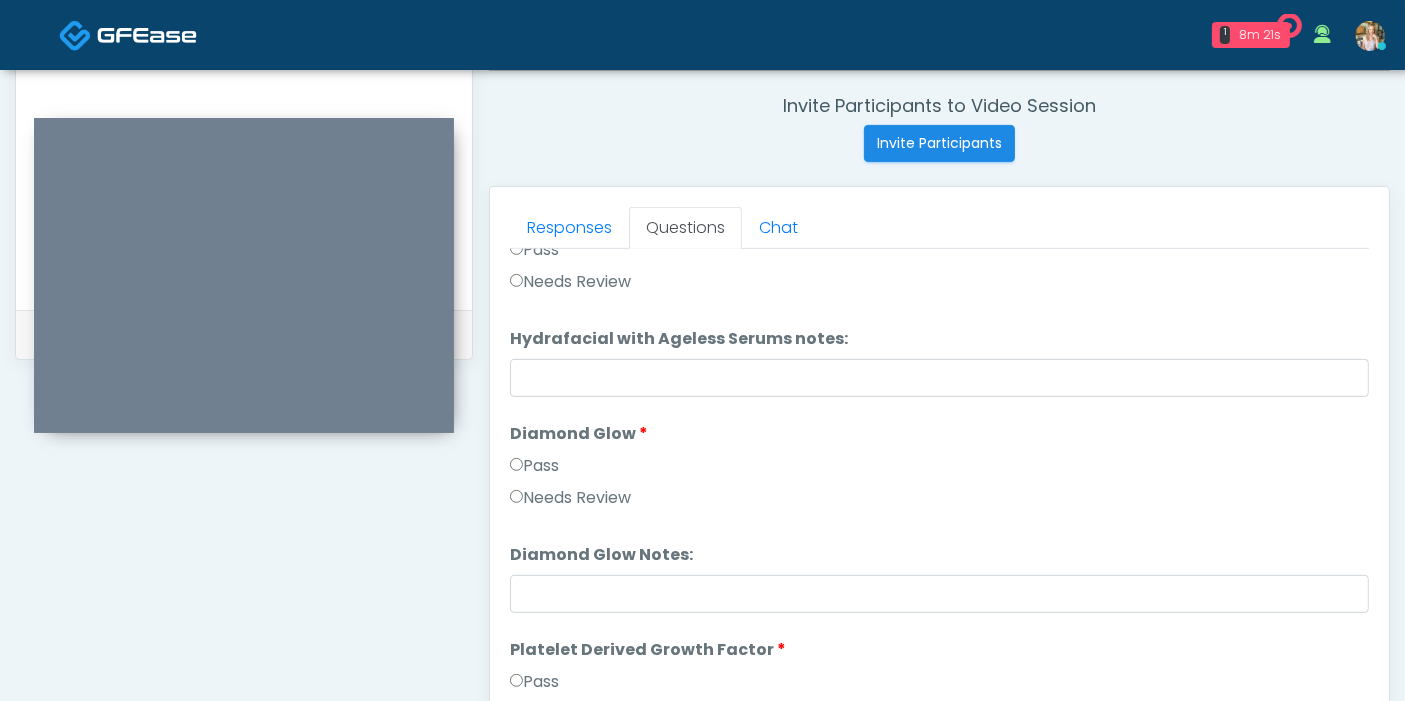 scroll, scrollTop: 3688, scrollLeft: 0, axis: vertical 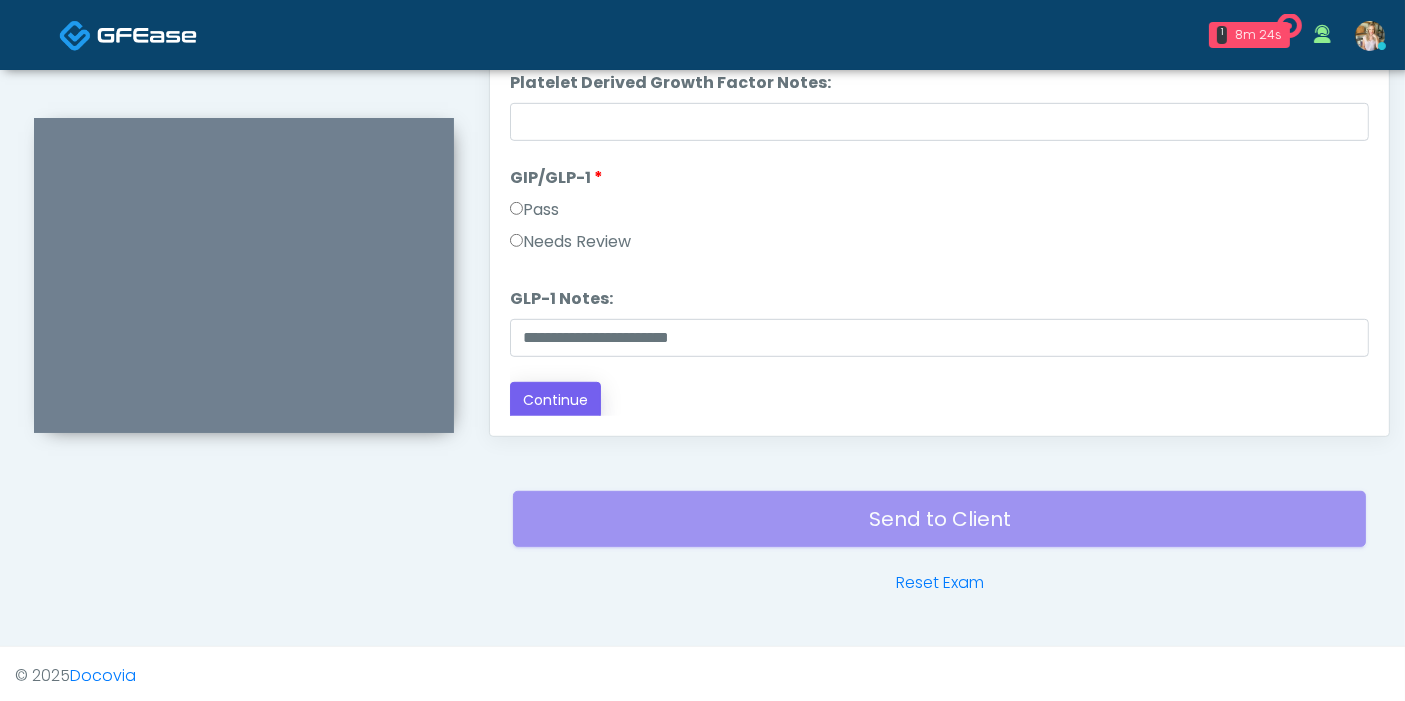 type on "**********" 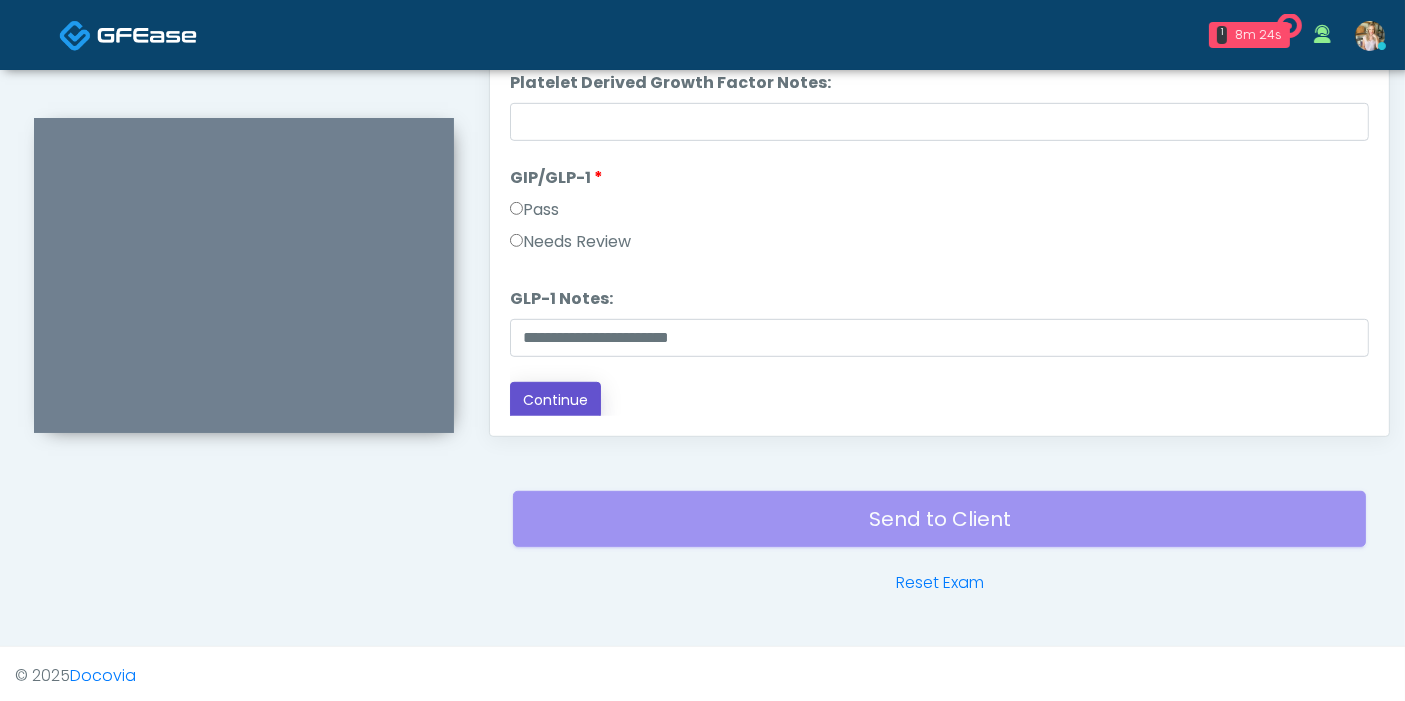 click on "Continue" at bounding box center (555, 400) 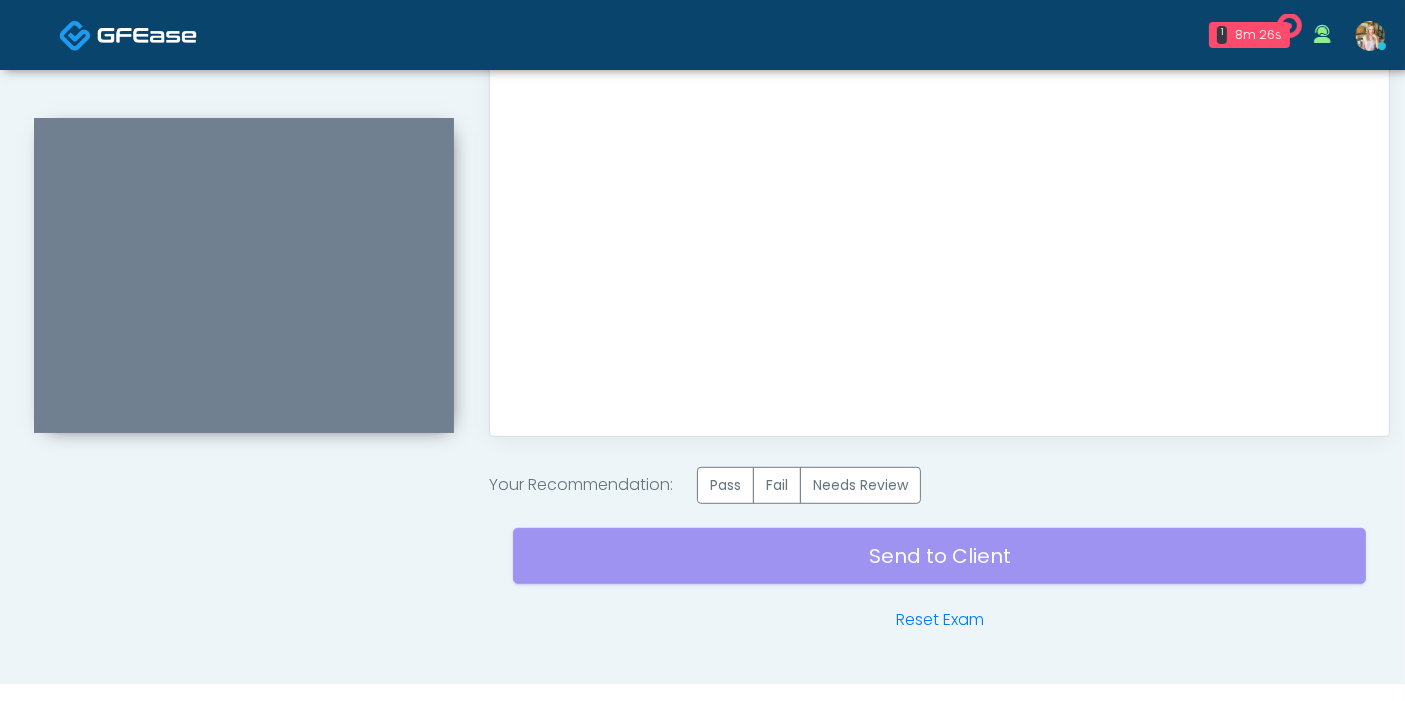 scroll, scrollTop: 0, scrollLeft: 0, axis: both 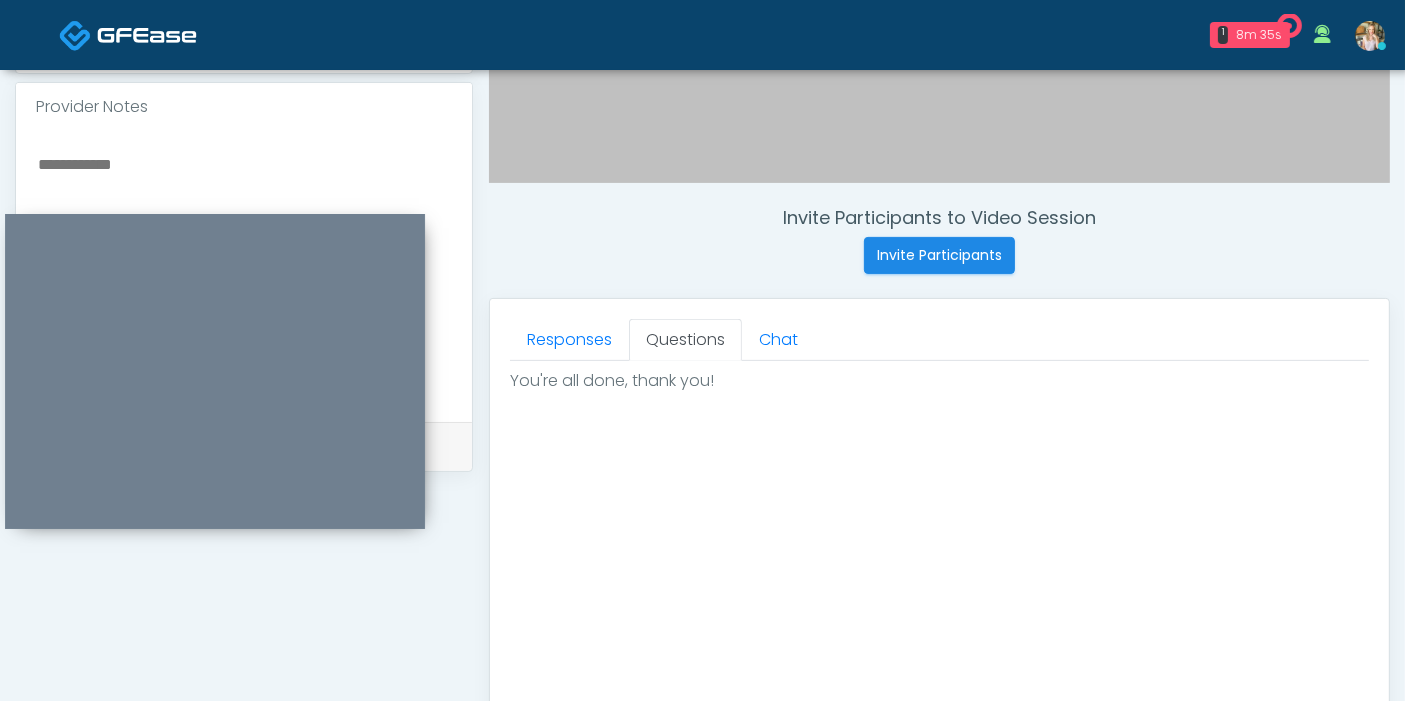 drag, startPoint x: 163, startPoint y: 125, endPoint x: 108, endPoint y: 287, distance: 171.08185 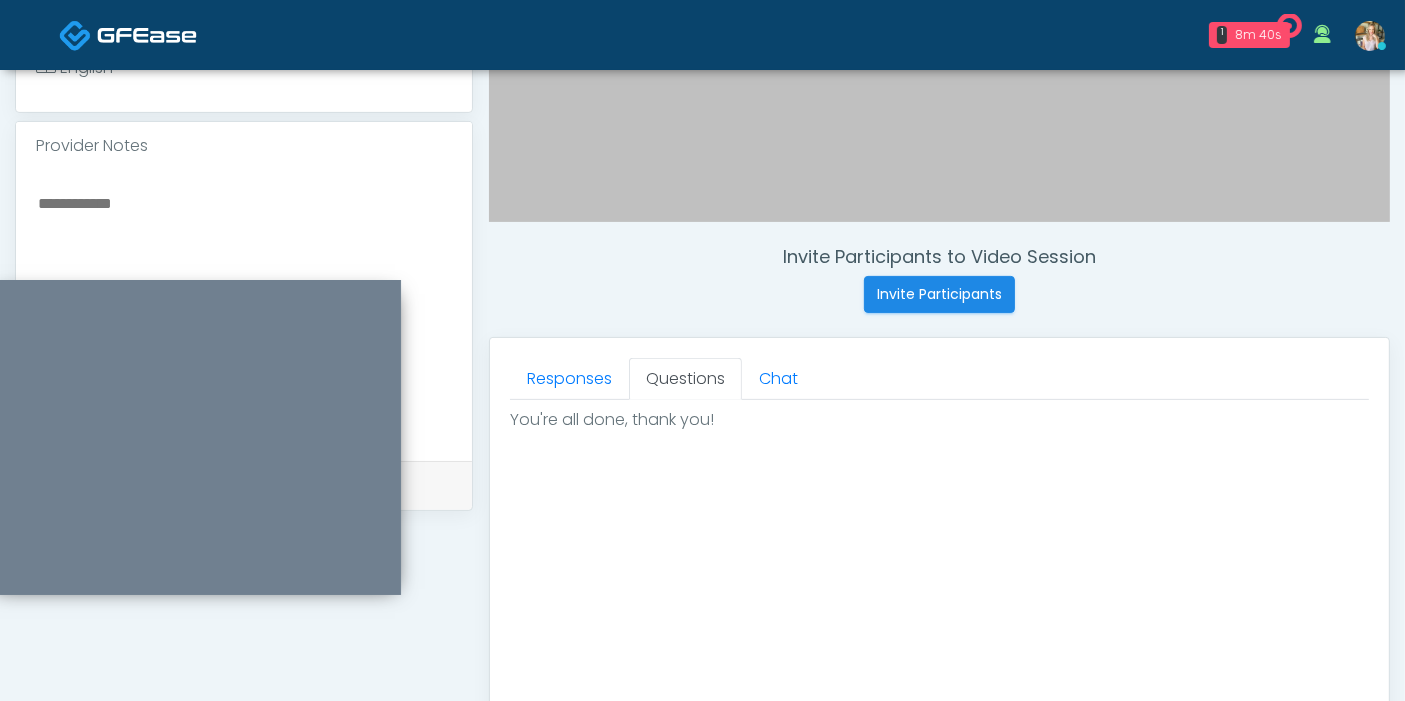 scroll, scrollTop: 571, scrollLeft: 0, axis: vertical 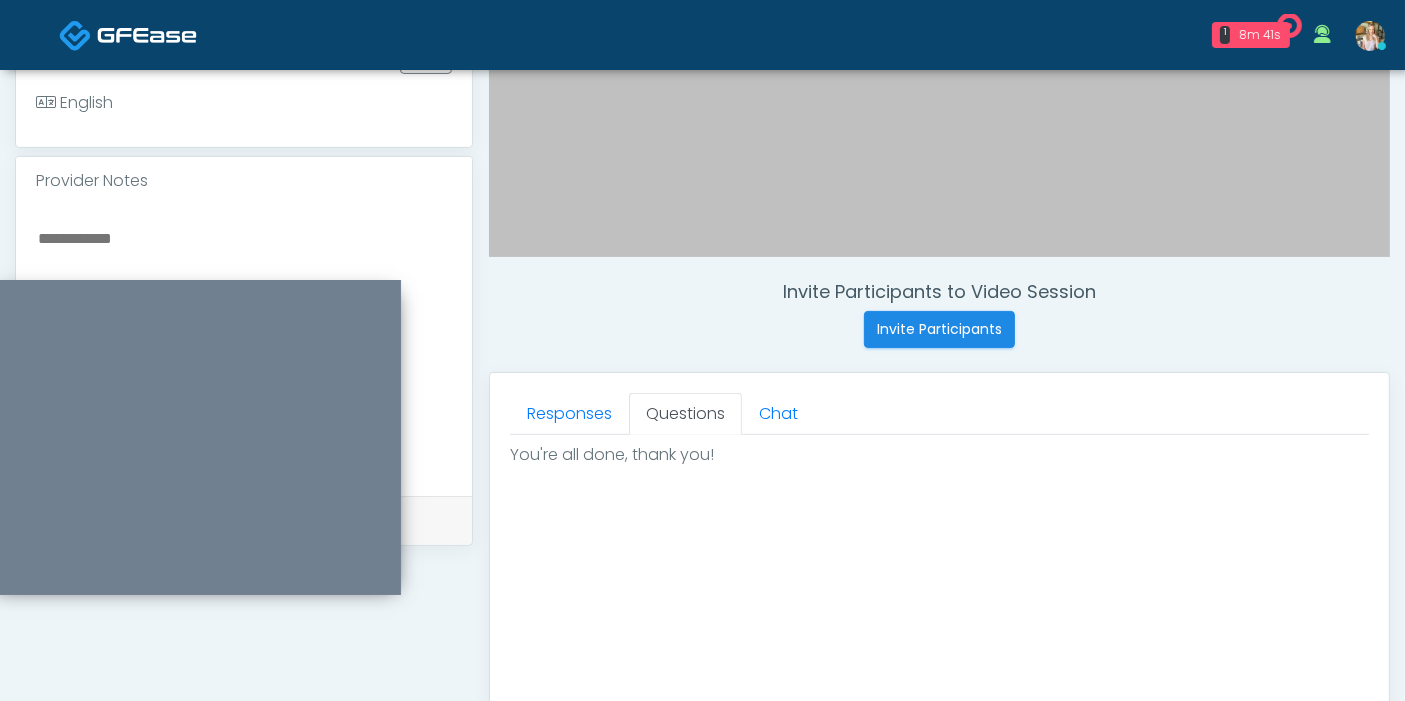 click on "Provider Notes" at bounding box center (244, 181) 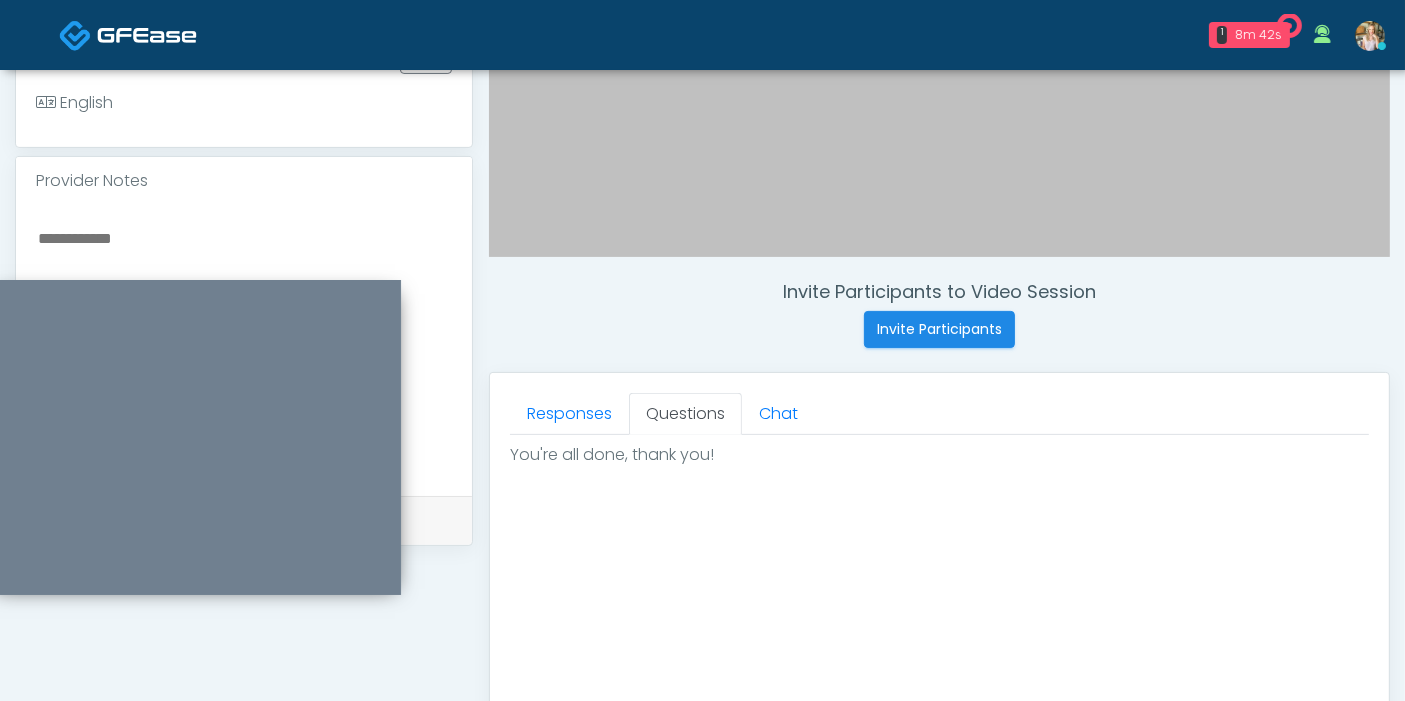 click at bounding box center [244, 347] 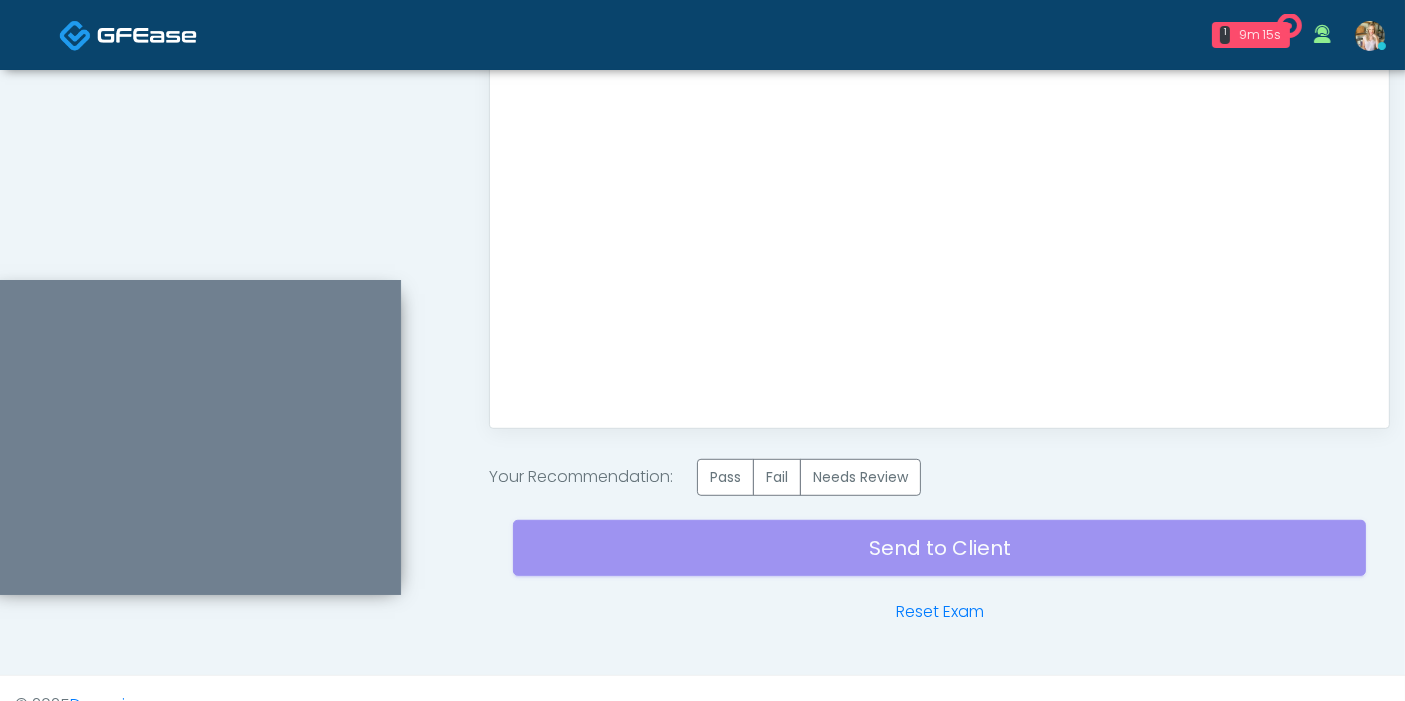 scroll, scrollTop: 1127, scrollLeft: 0, axis: vertical 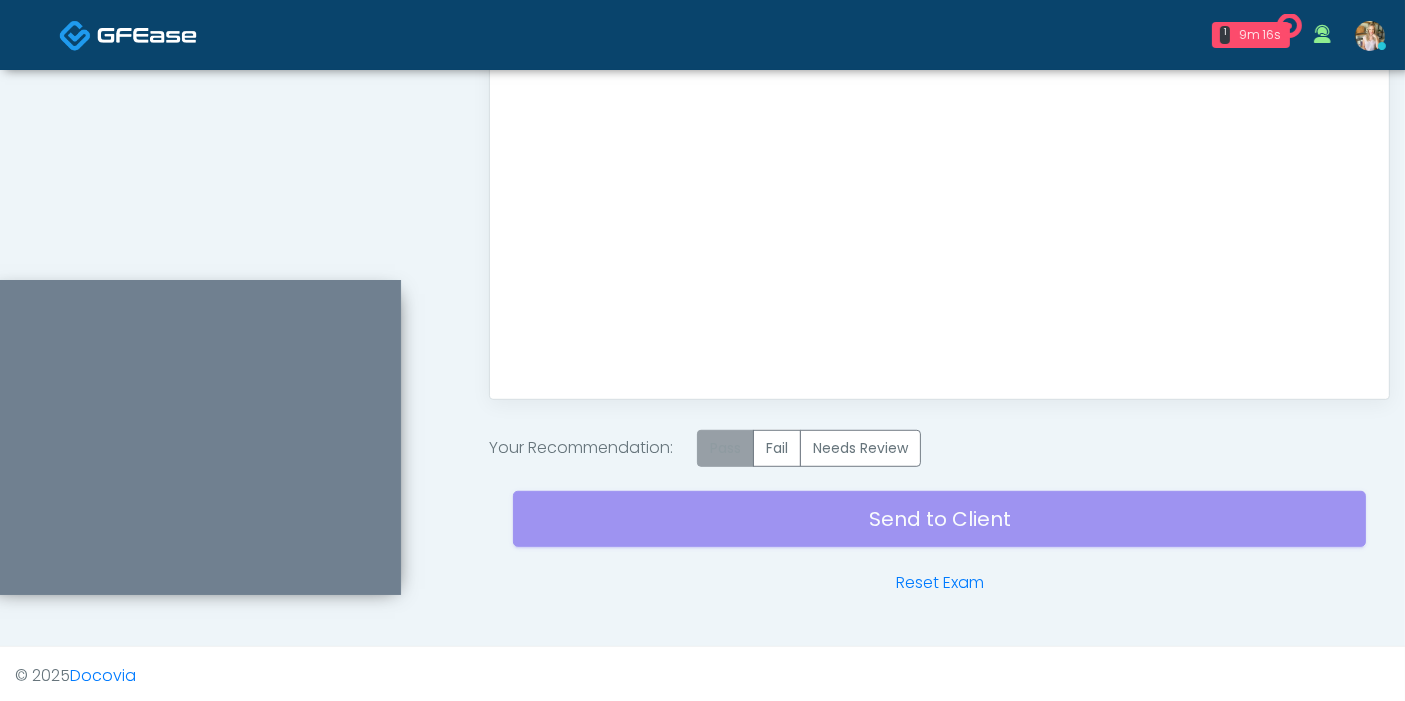type on "**********" 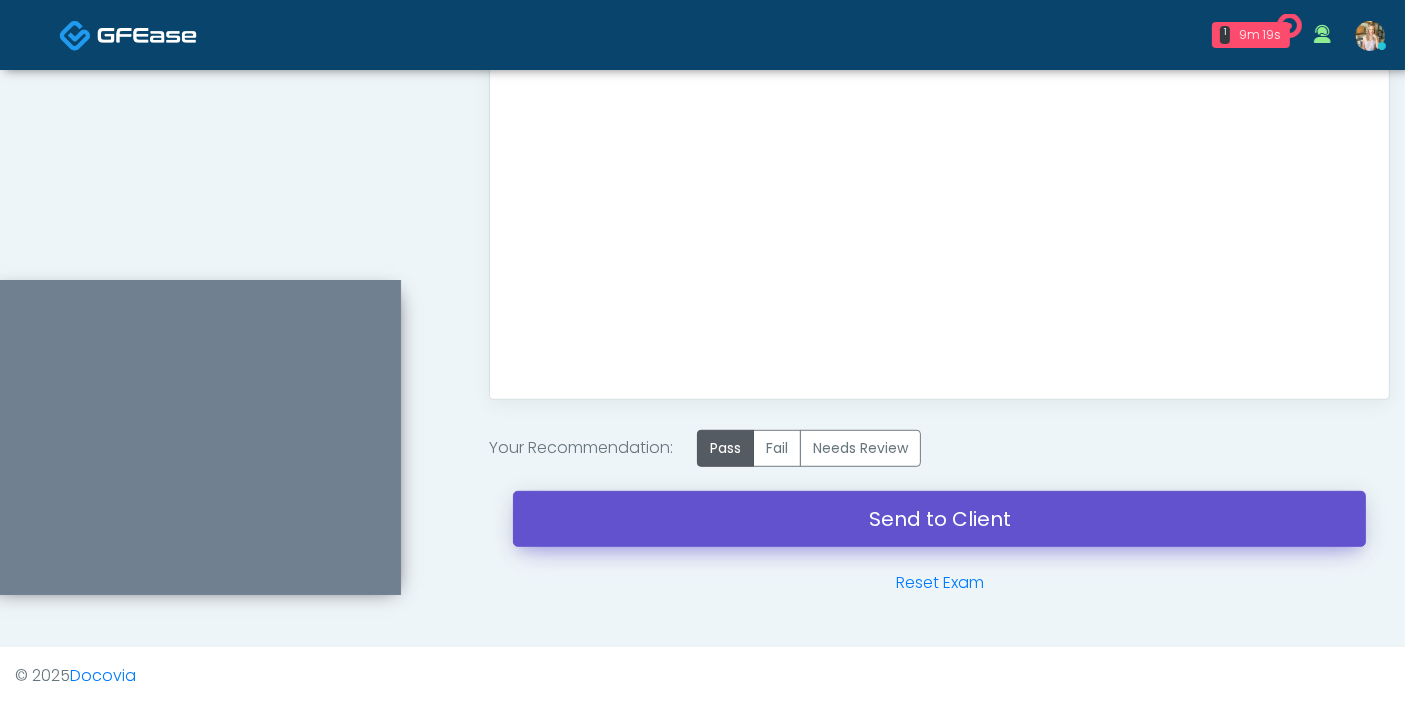 click on "Send to Client" at bounding box center [939, 519] 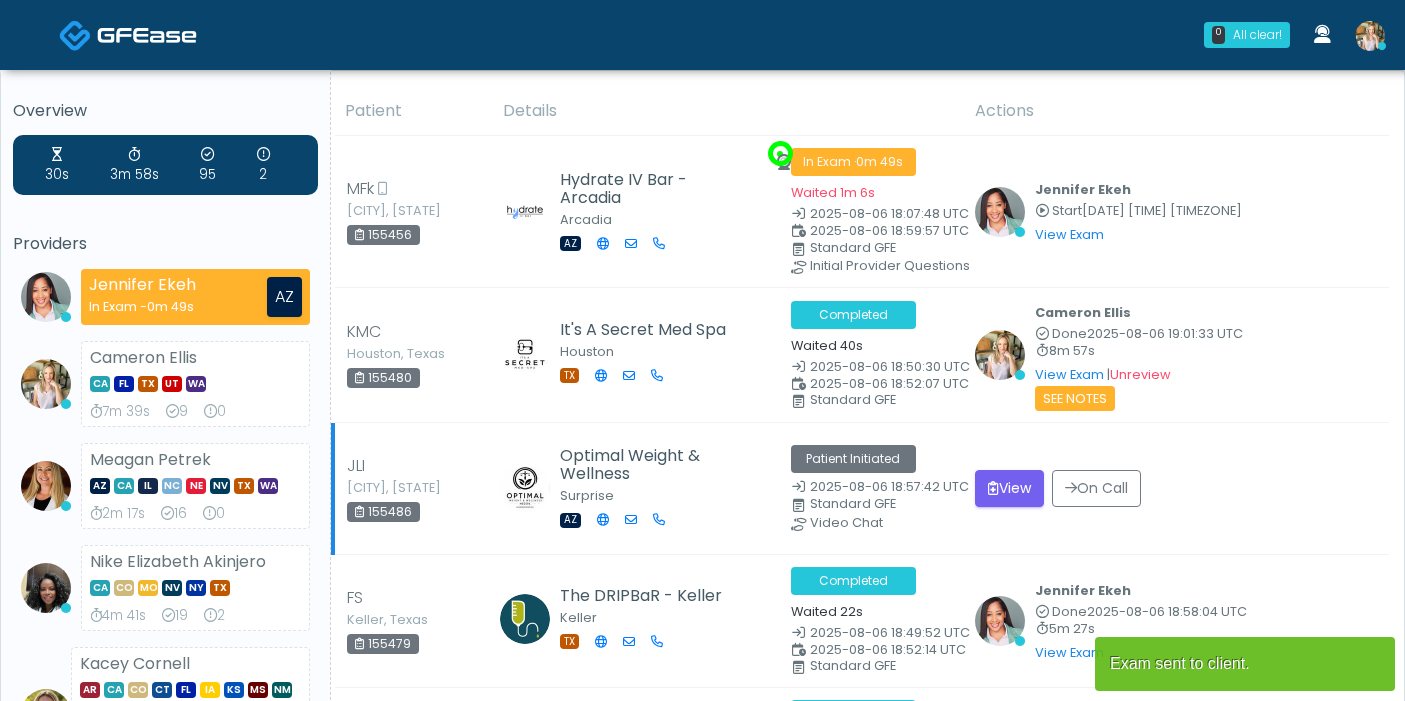 scroll, scrollTop: 0, scrollLeft: 0, axis: both 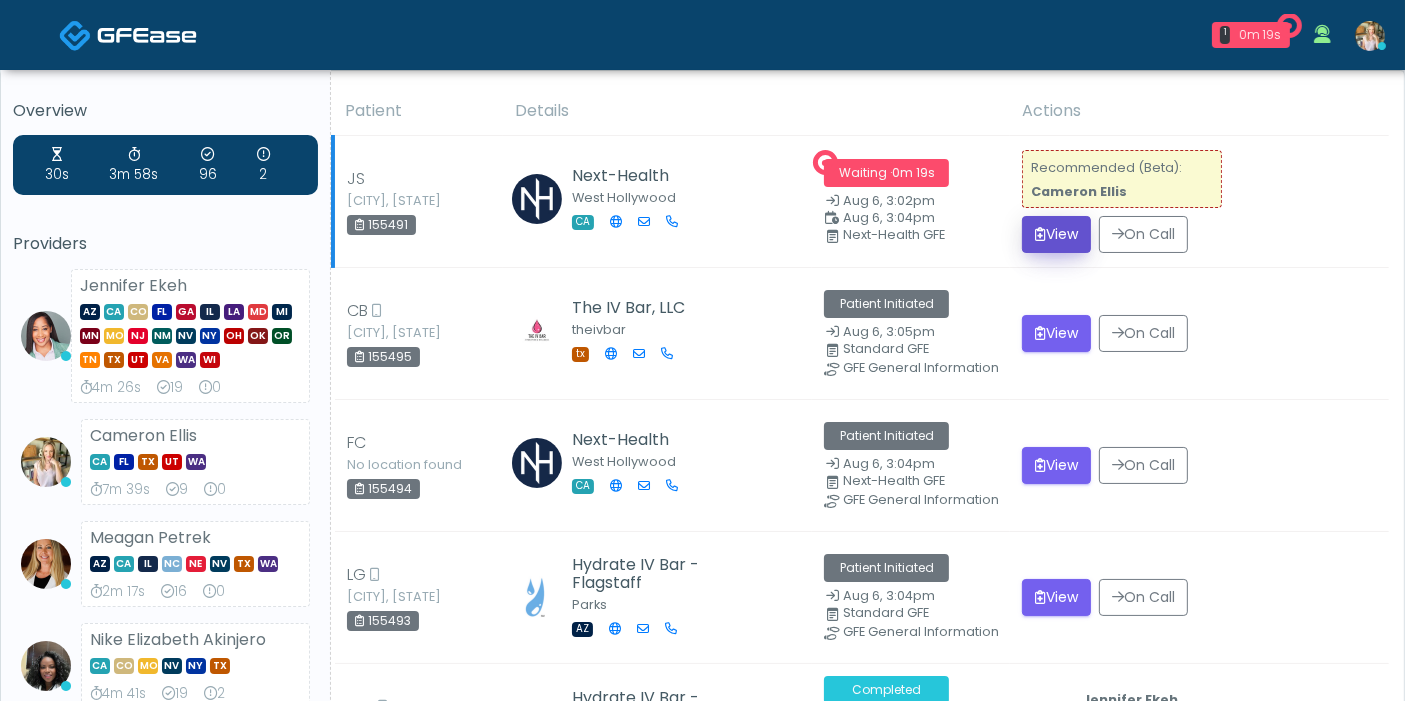 click on "View" at bounding box center [1056, 234] 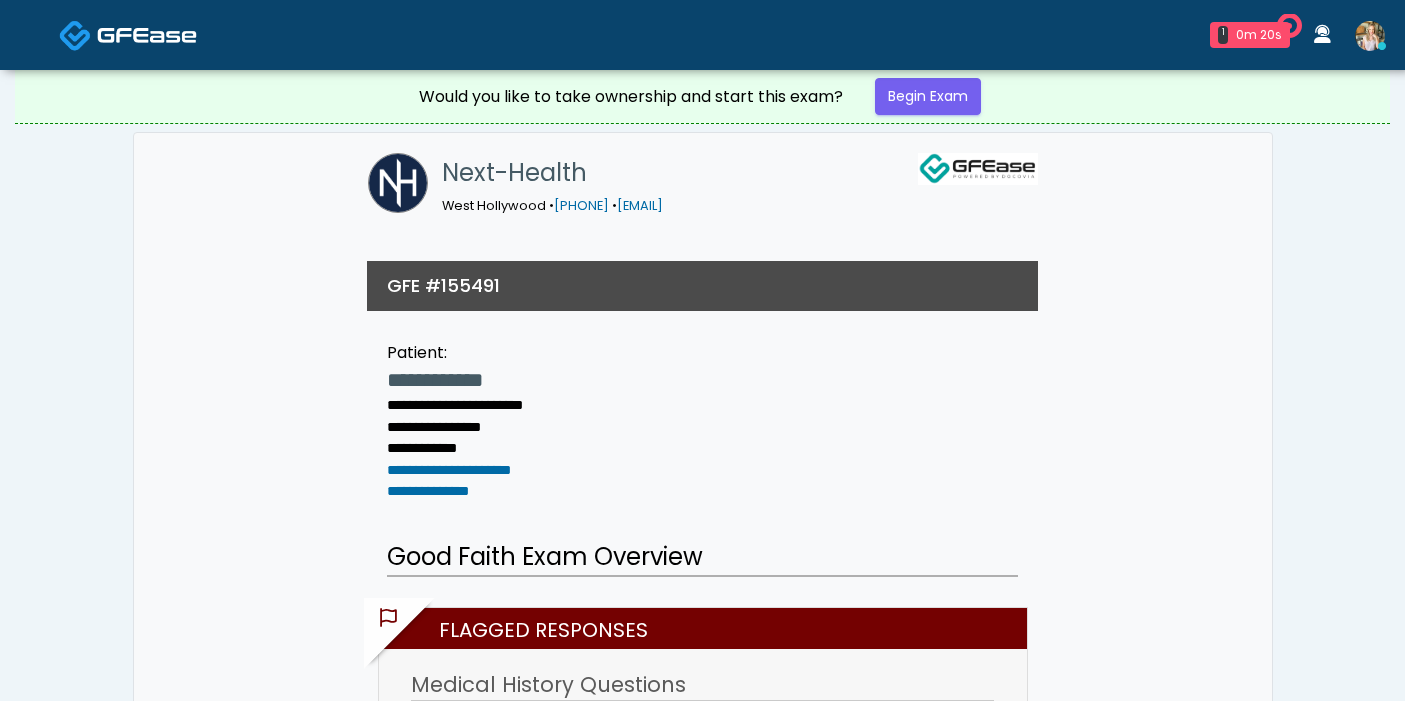 scroll, scrollTop: 0, scrollLeft: 0, axis: both 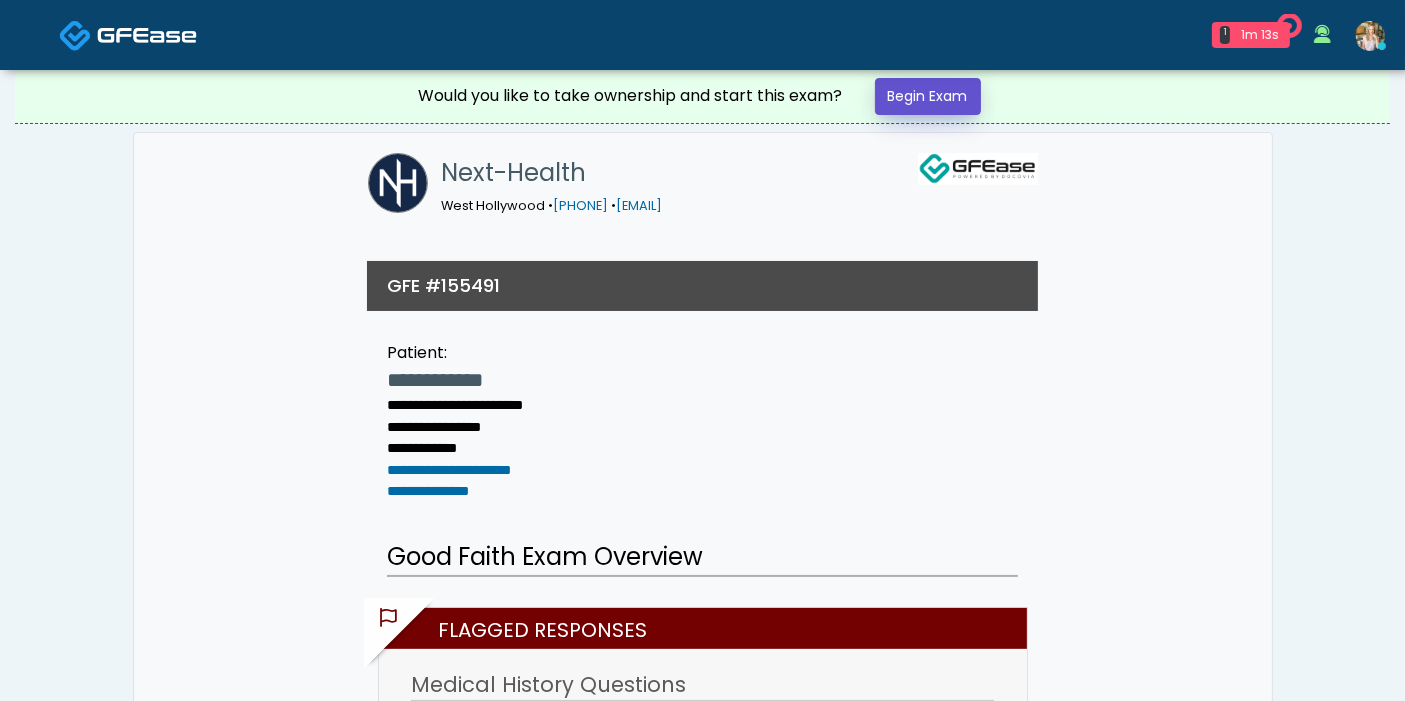 click on "Begin Exam" at bounding box center (928, 96) 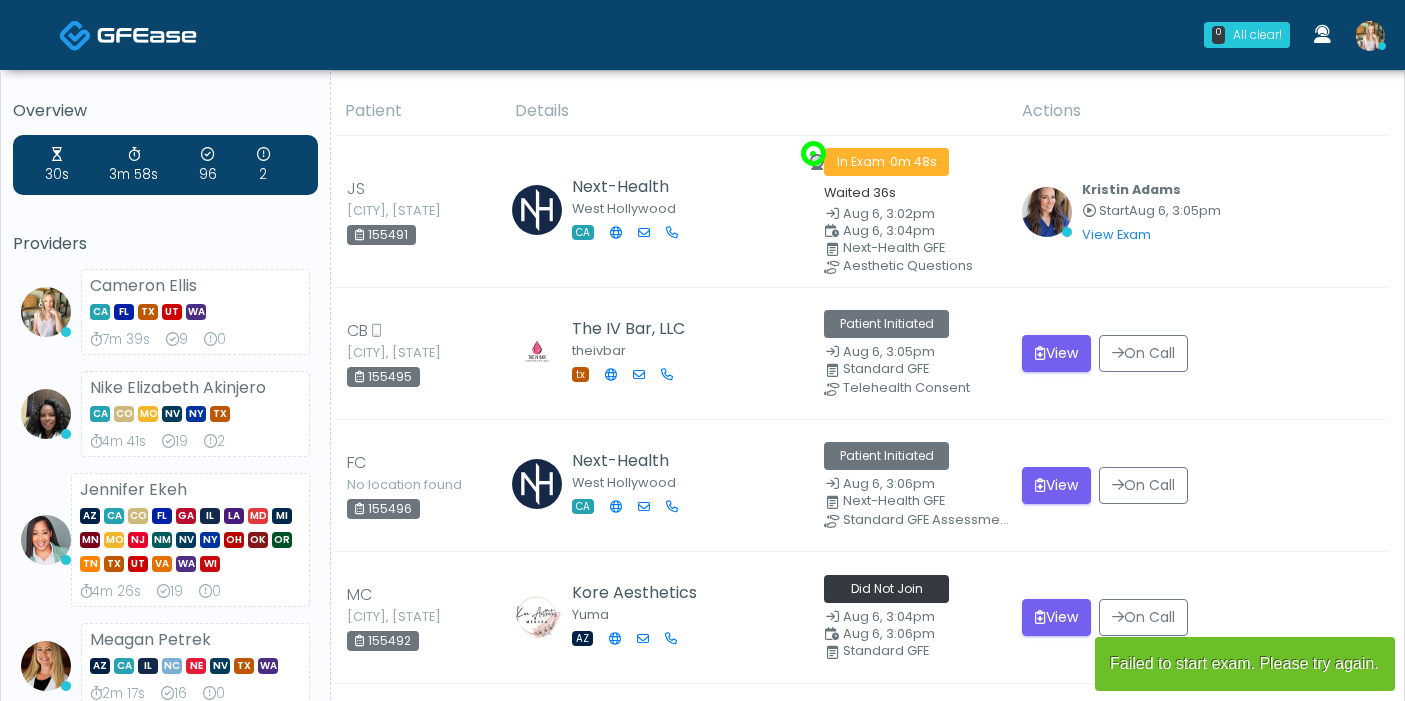 scroll, scrollTop: 0, scrollLeft: 0, axis: both 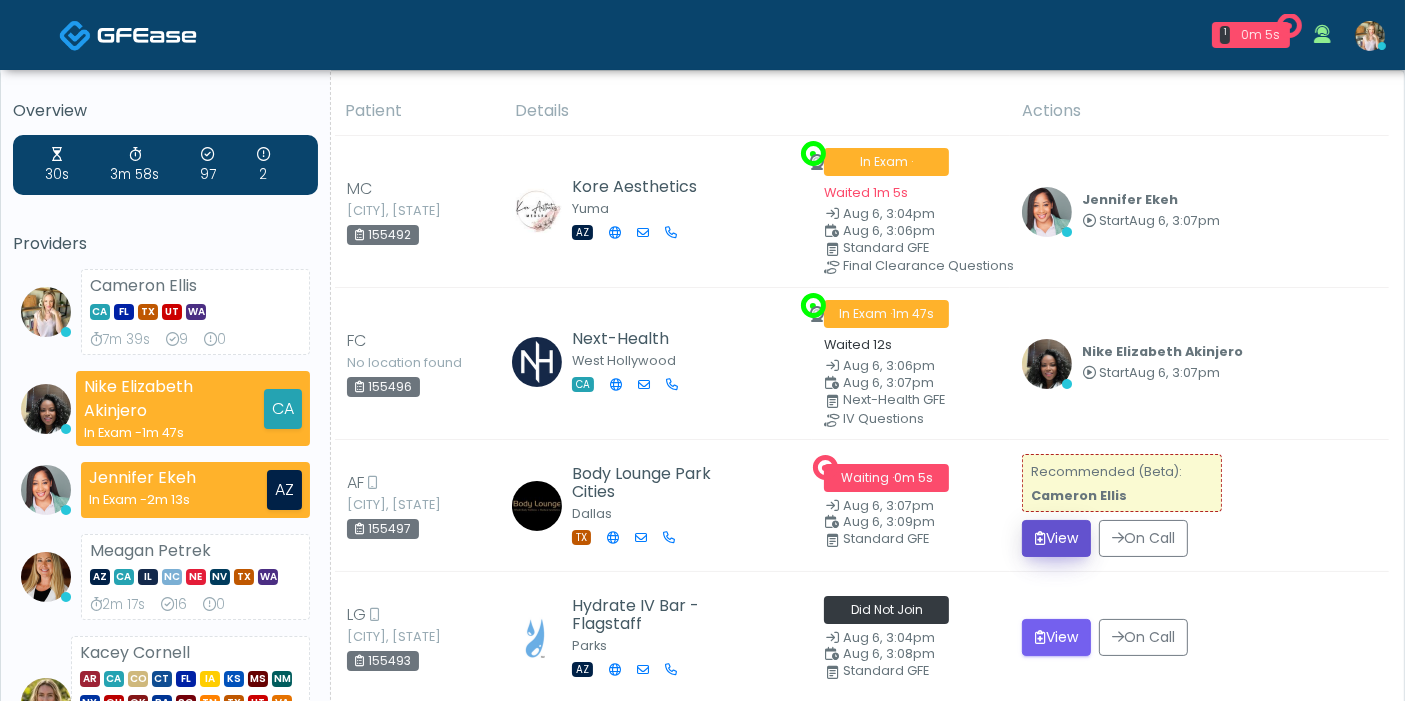 click on "View" at bounding box center (1056, 538) 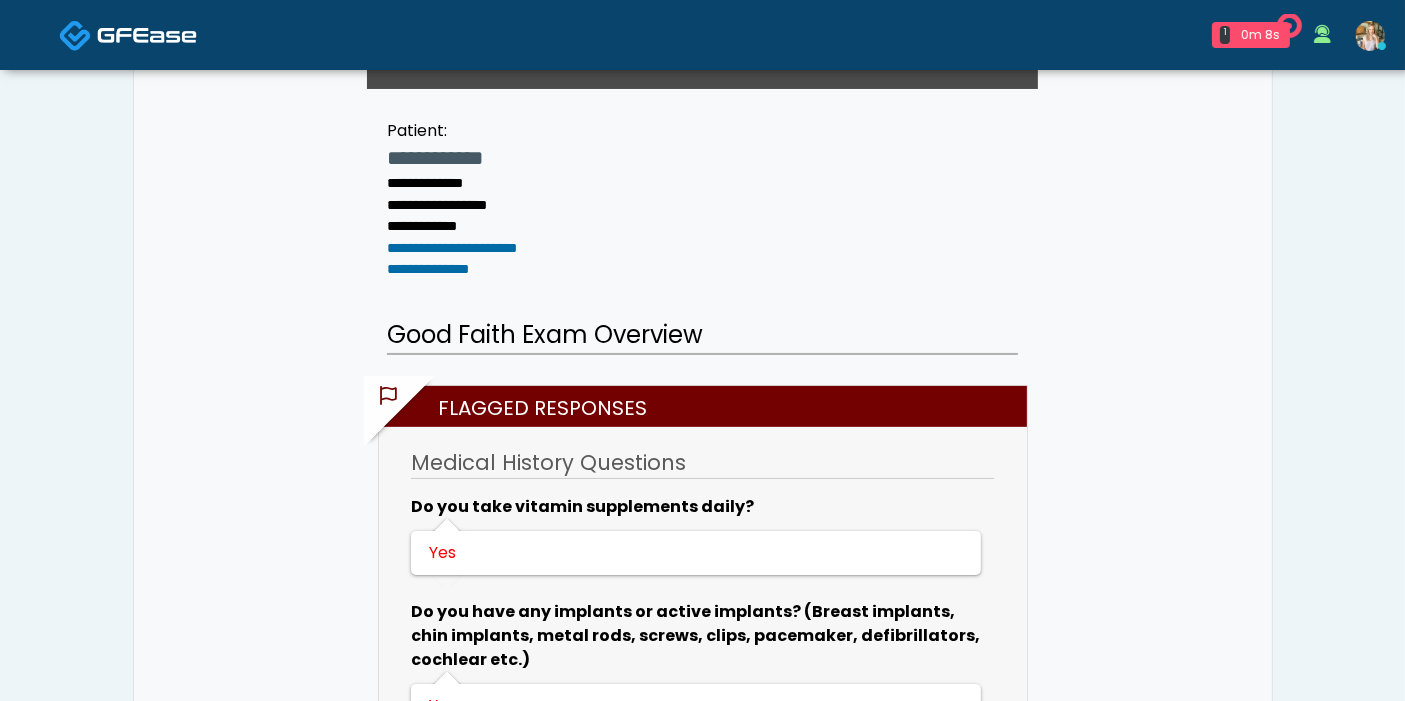 scroll, scrollTop: 444, scrollLeft: 0, axis: vertical 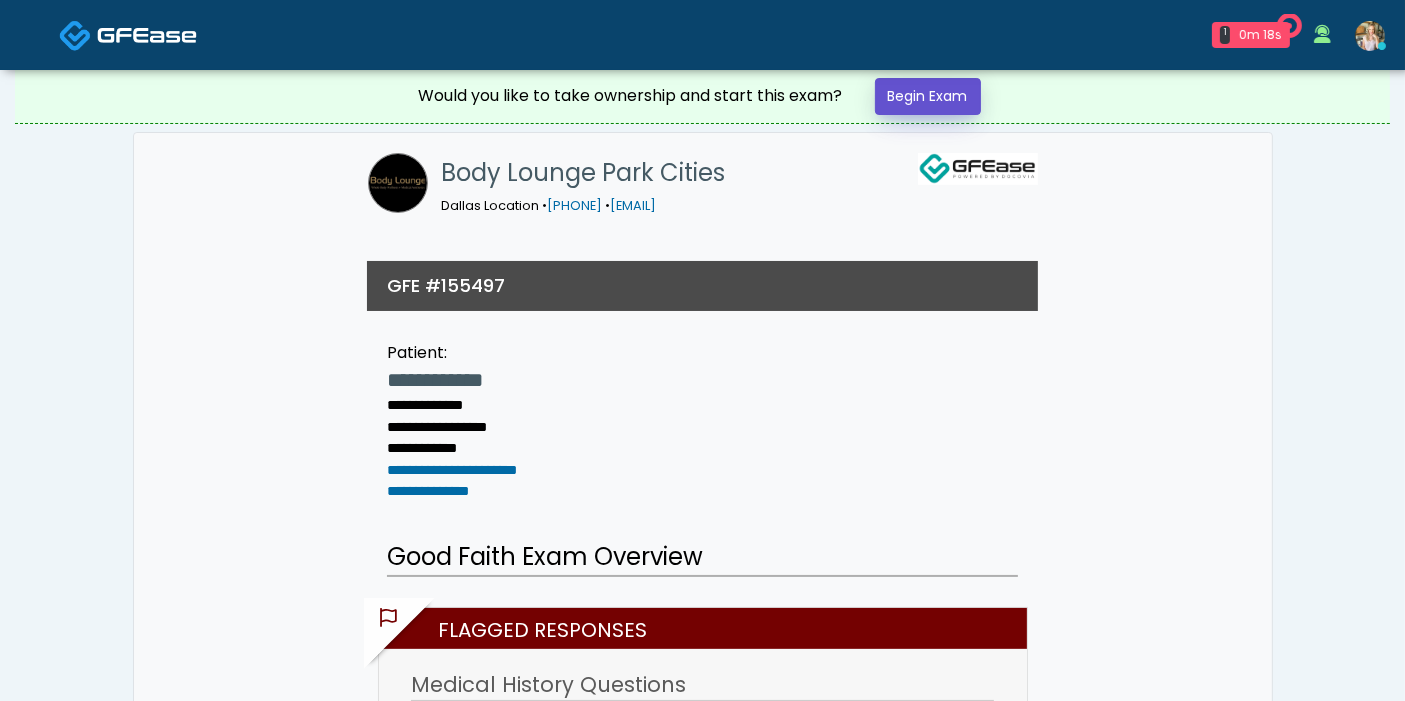 click on "Begin Exam" at bounding box center [928, 96] 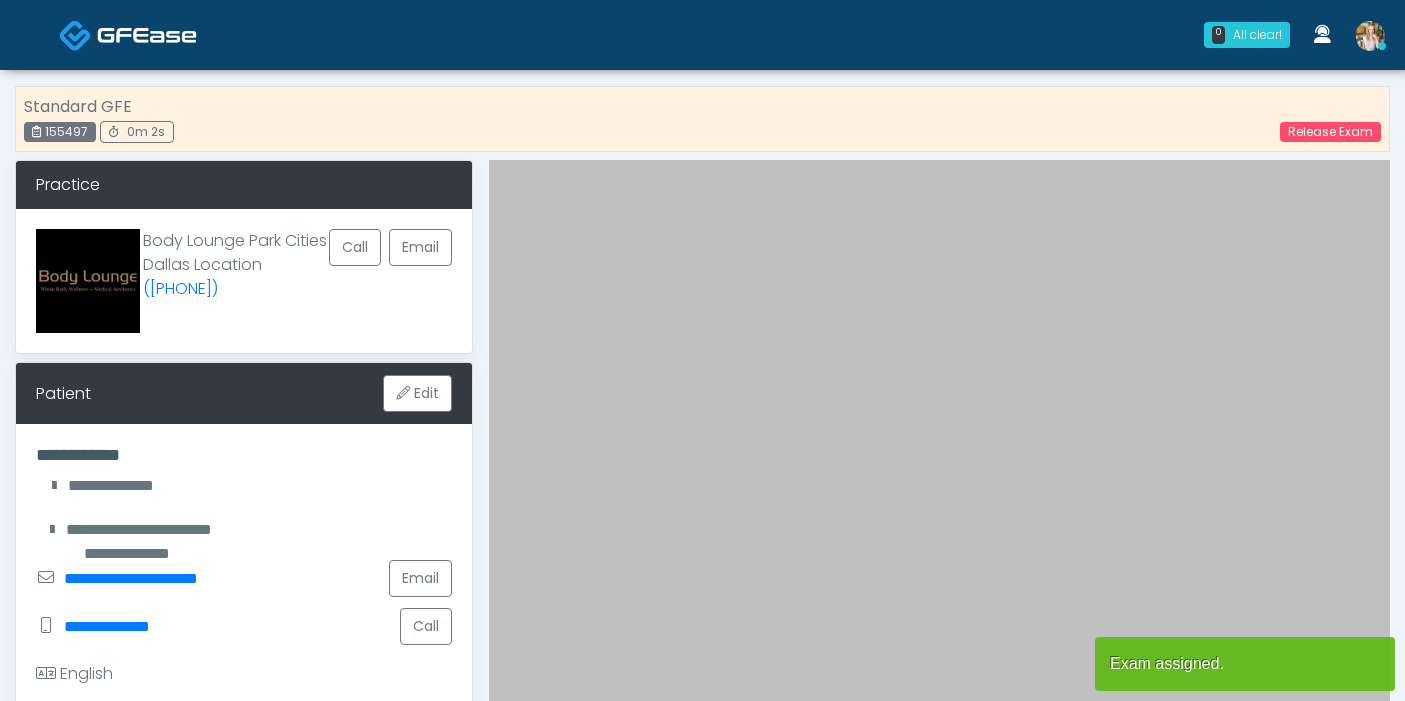 scroll, scrollTop: 0, scrollLeft: 0, axis: both 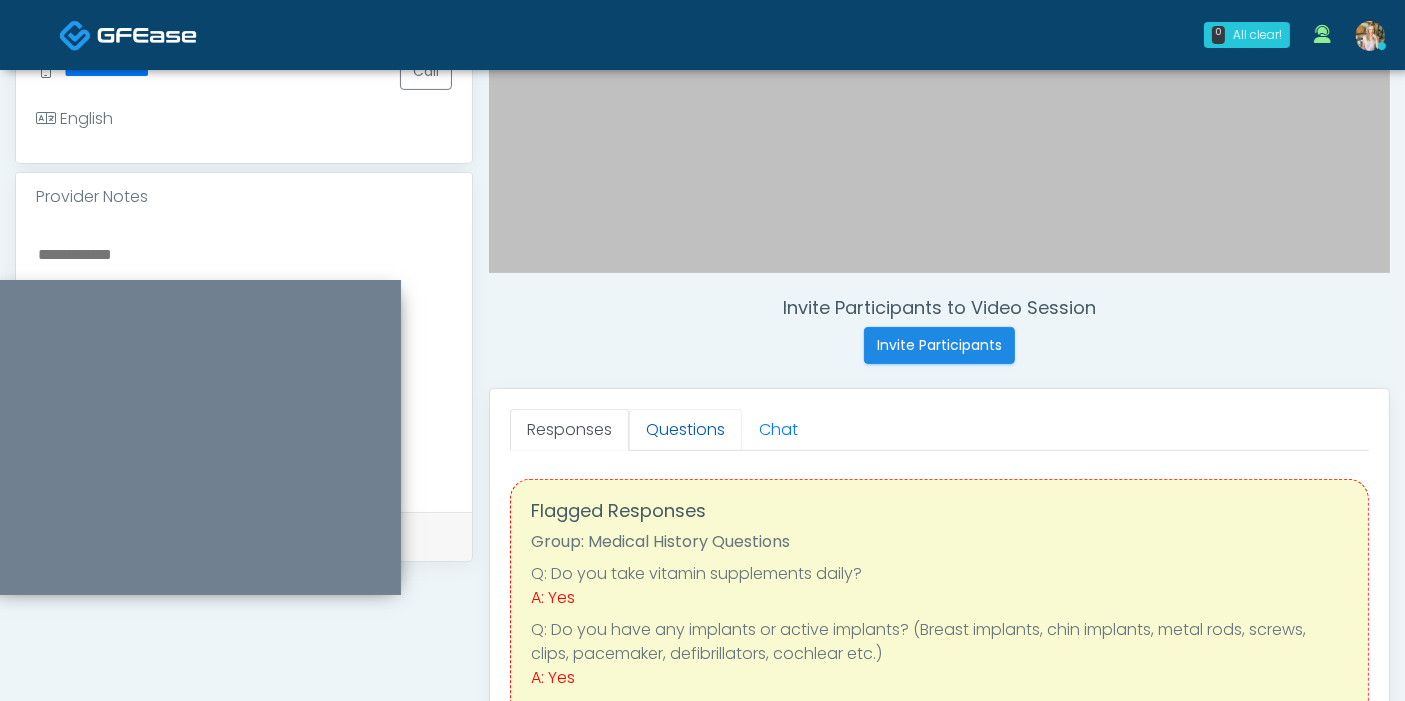 click on "Questions" at bounding box center (685, 430) 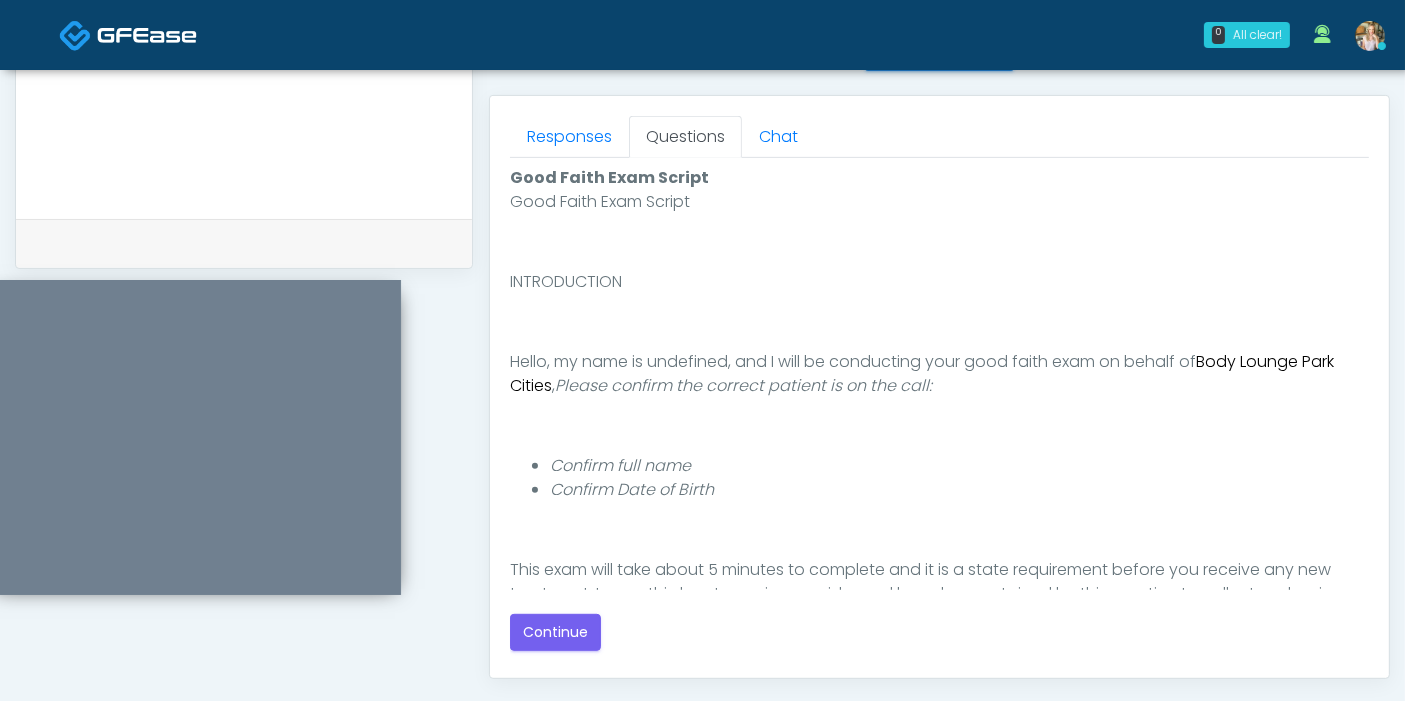 scroll, scrollTop: 888, scrollLeft: 0, axis: vertical 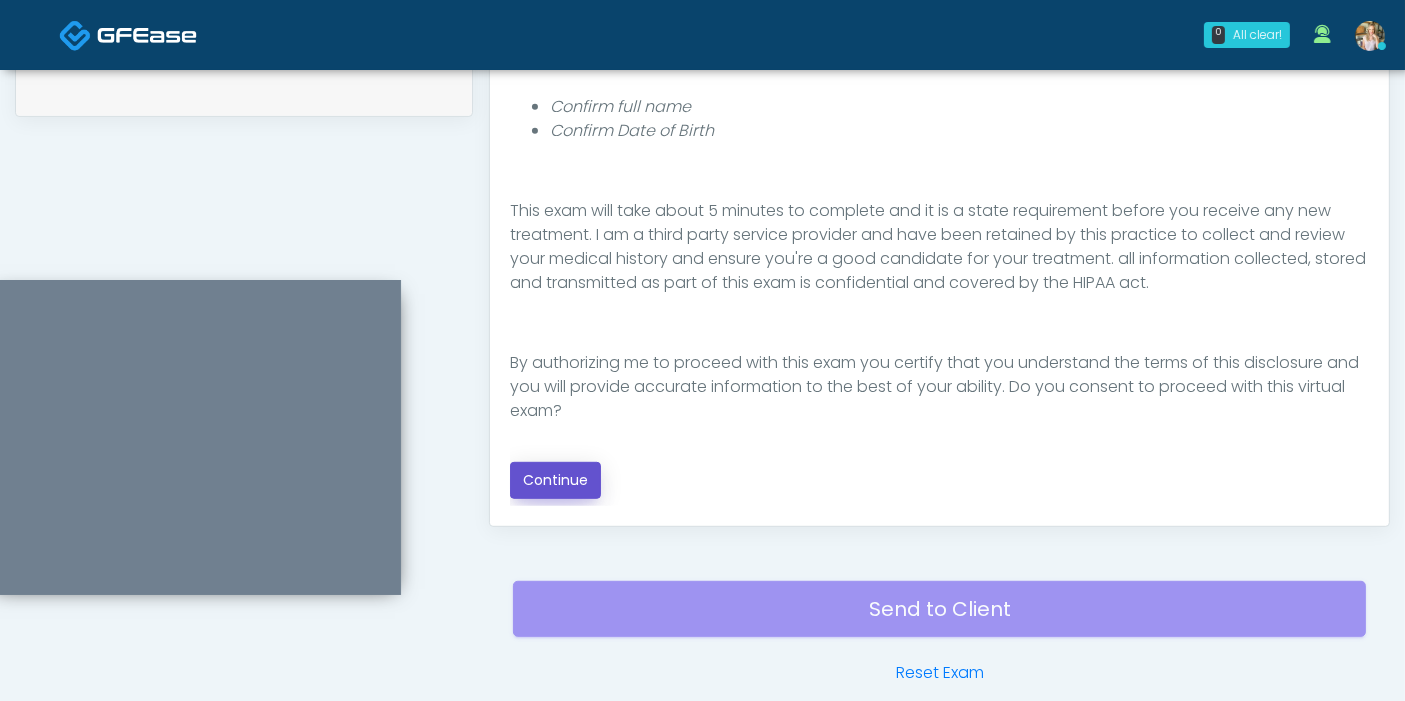 click on "Continue" at bounding box center (555, 480) 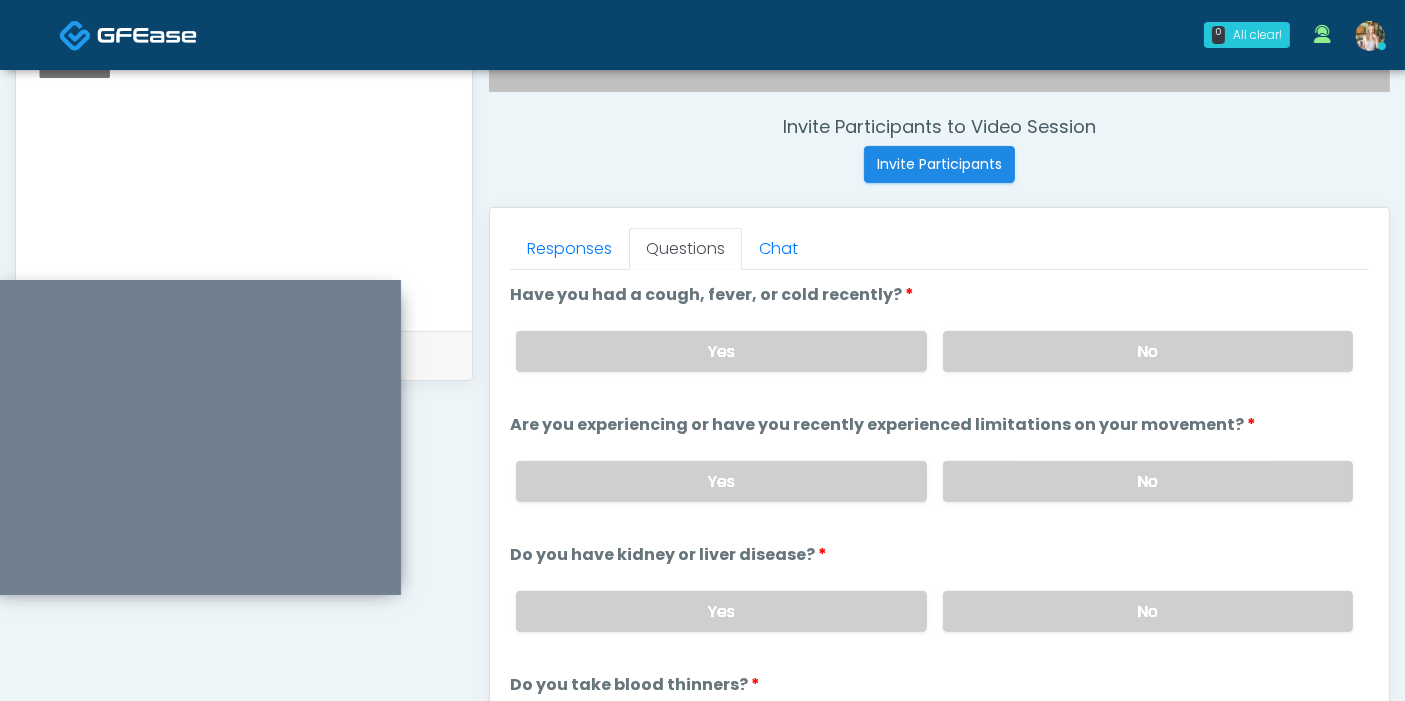 scroll, scrollTop: 757, scrollLeft: 0, axis: vertical 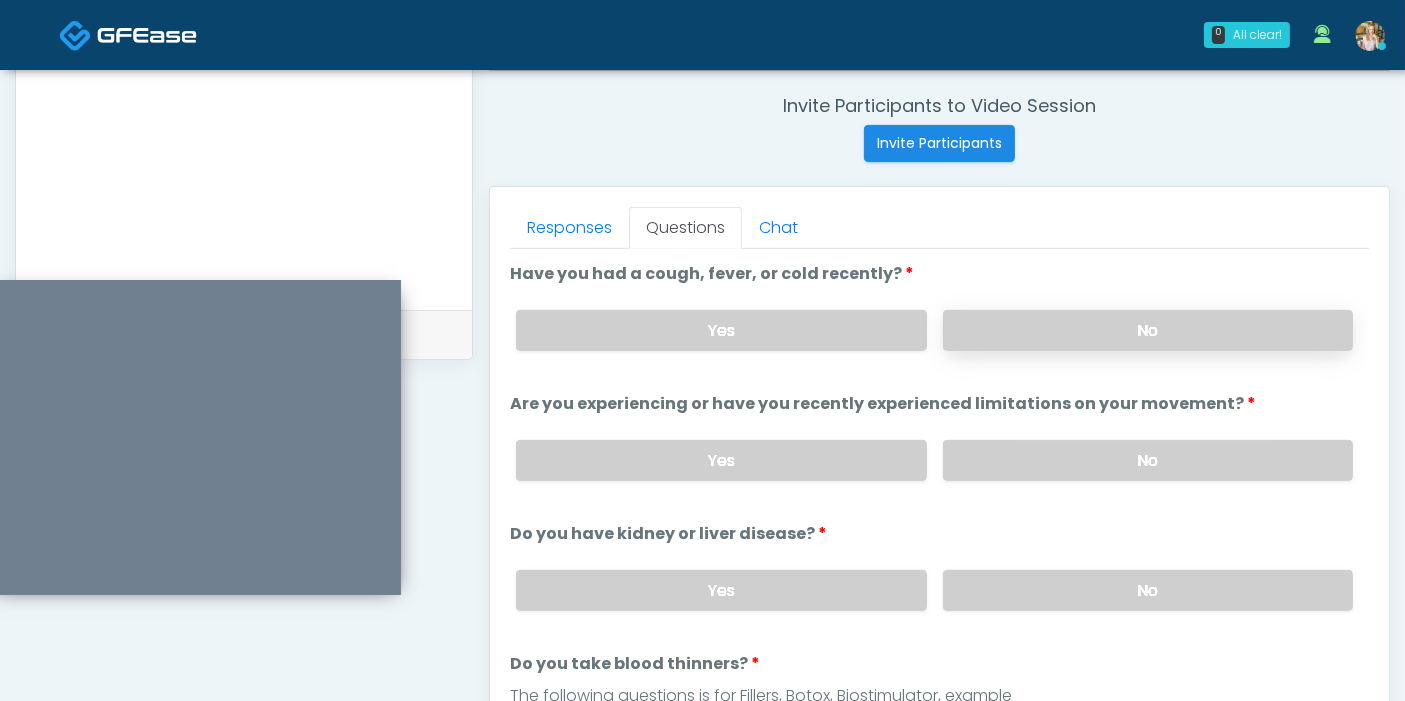 click on "No" at bounding box center [1148, 330] 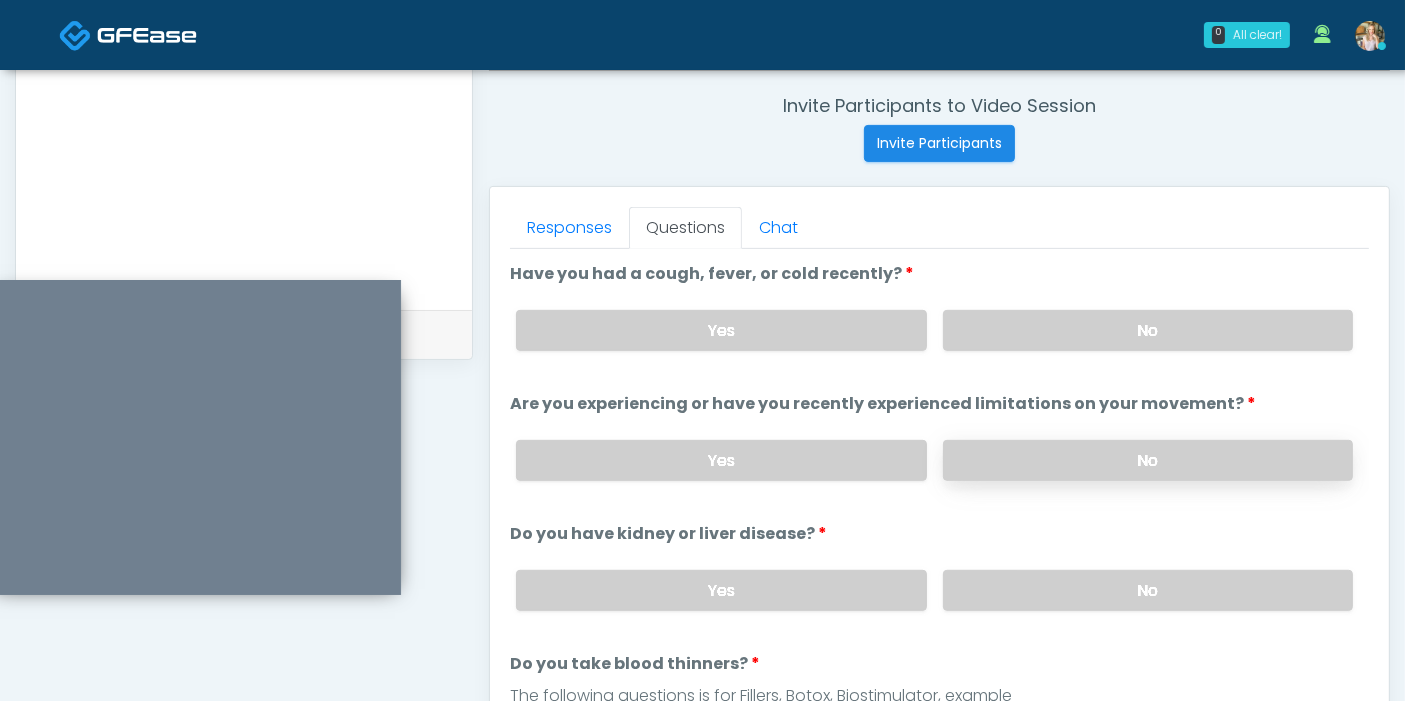 click on "No" at bounding box center (1148, 460) 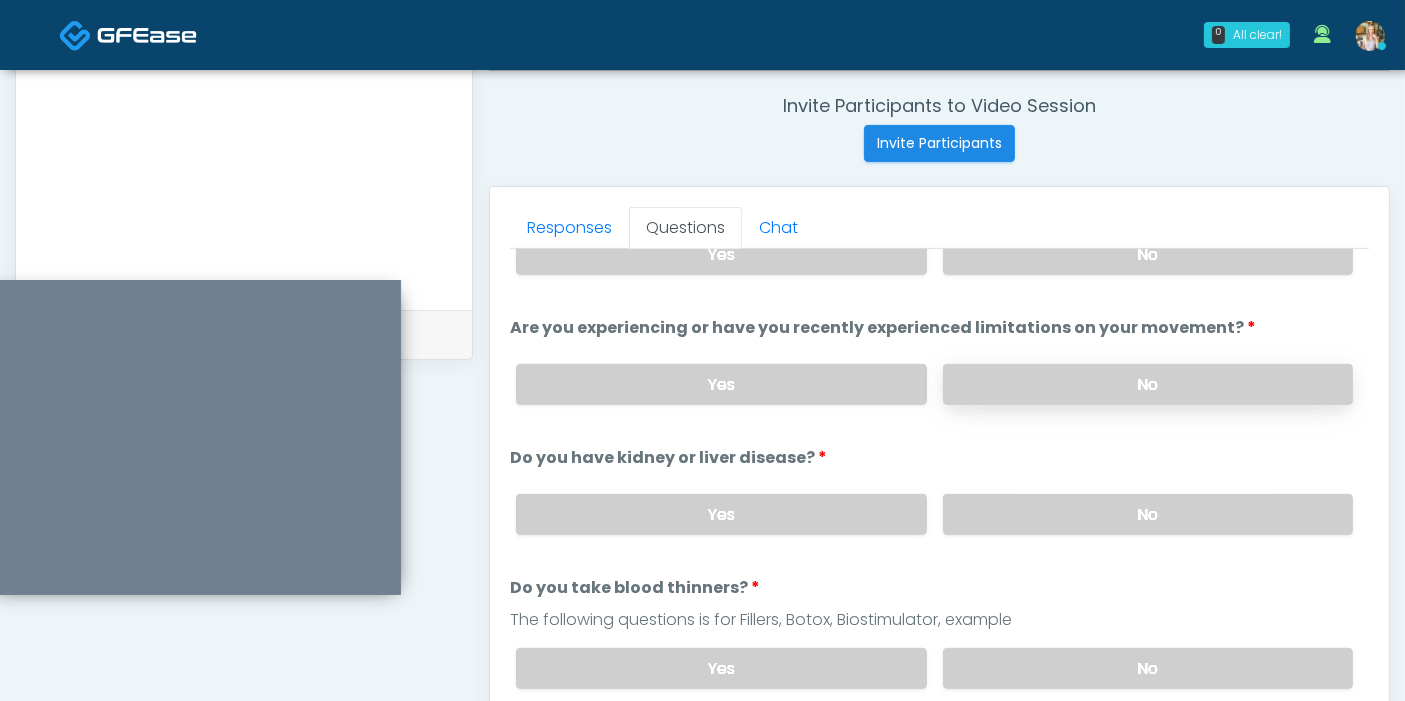 scroll, scrollTop: 111, scrollLeft: 0, axis: vertical 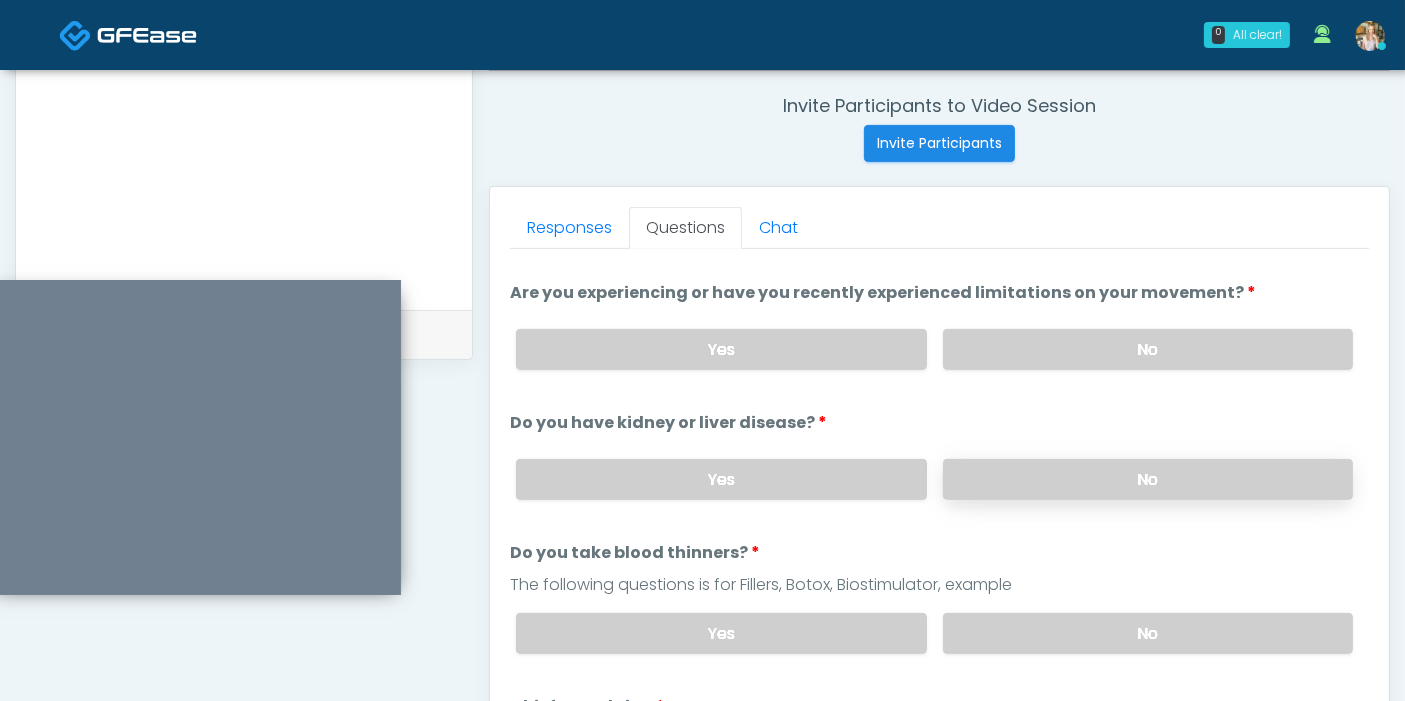 click on "No" at bounding box center (1148, 479) 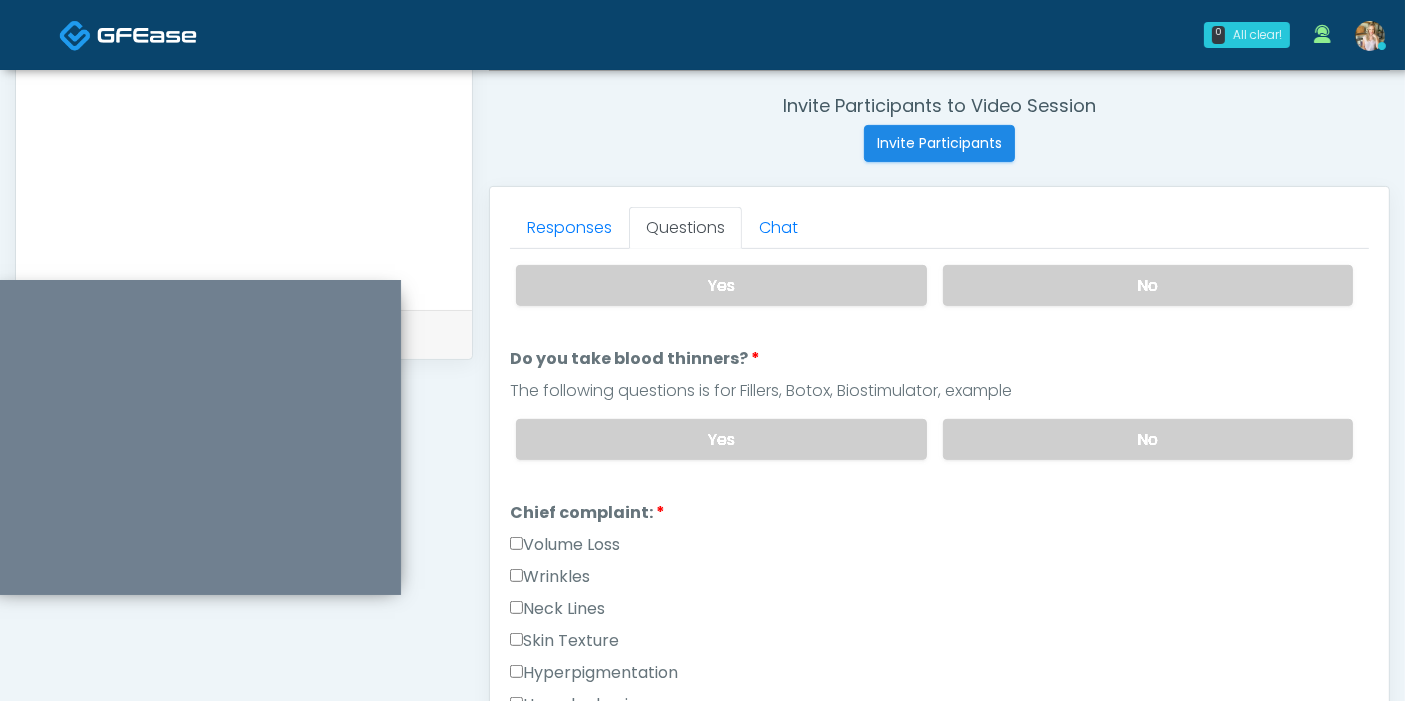 scroll, scrollTop: 333, scrollLeft: 0, axis: vertical 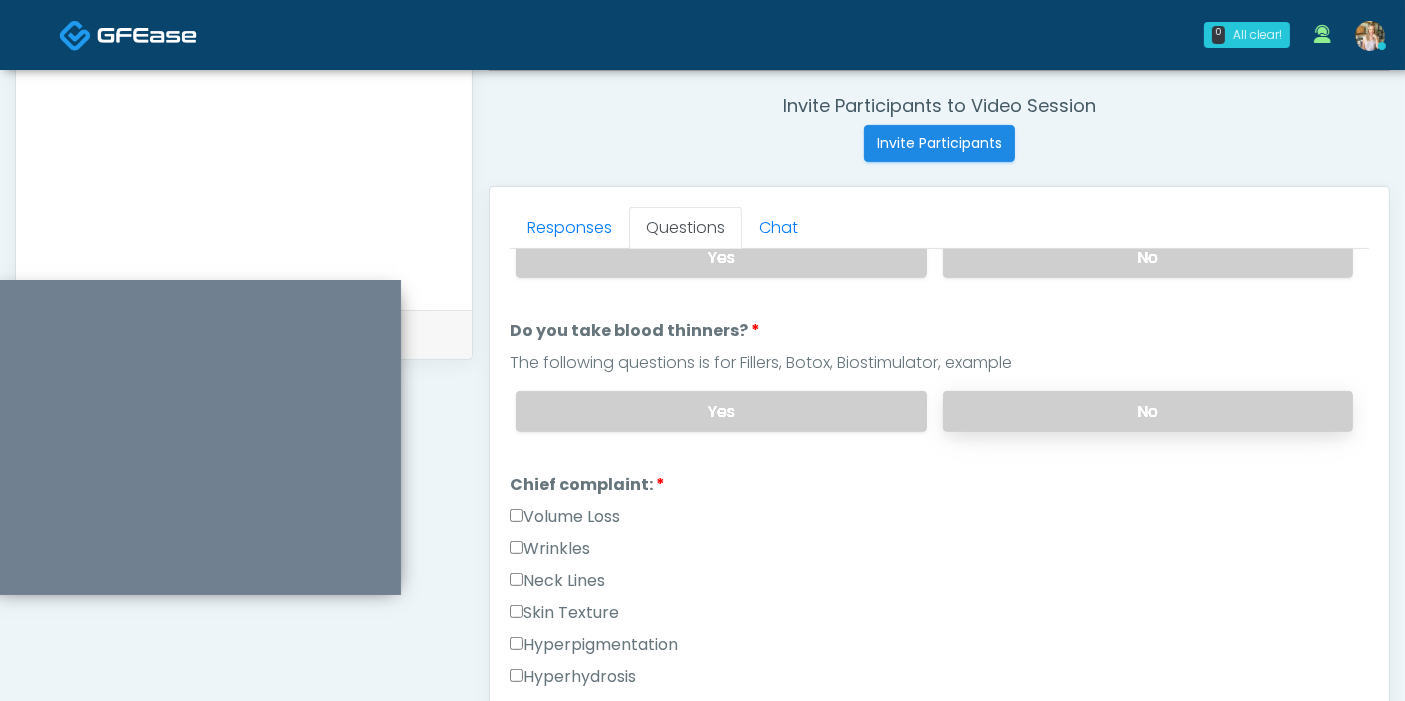 click on "No" at bounding box center [1148, 411] 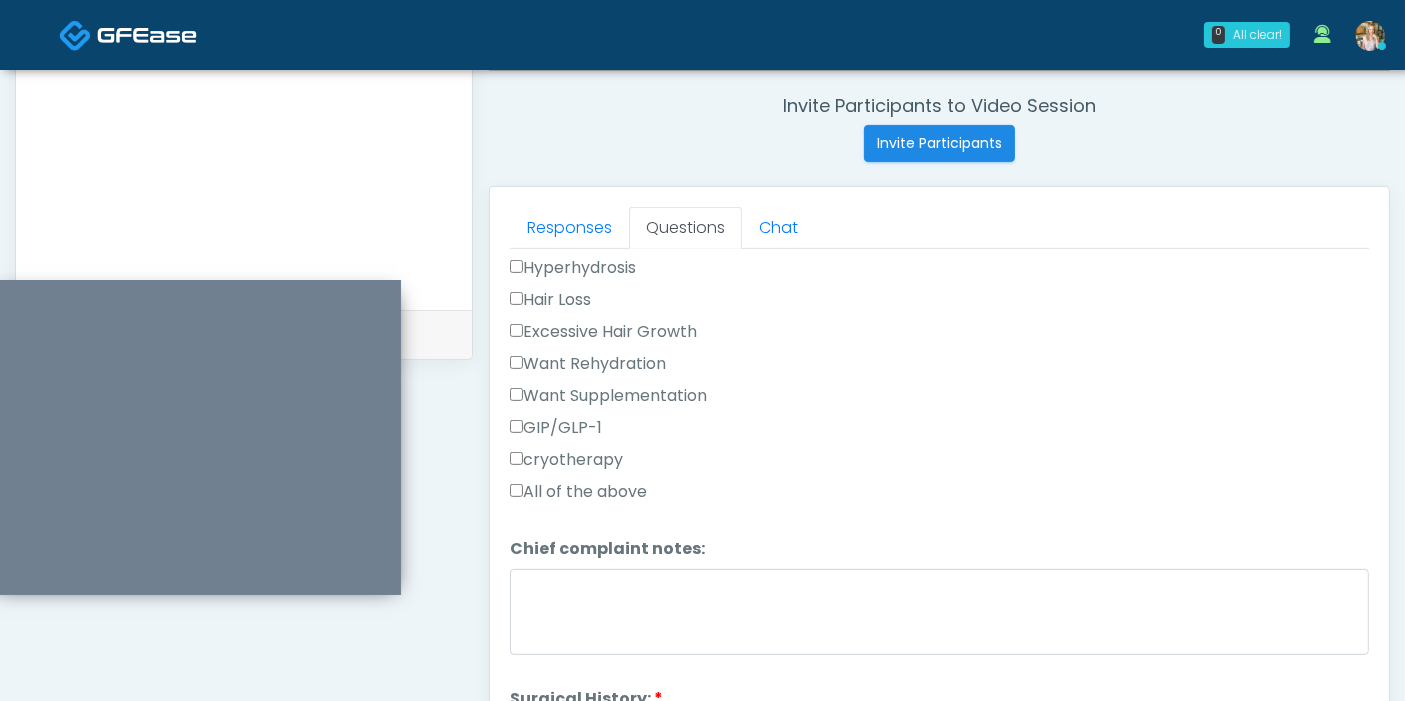 scroll, scrollTop: 777, scrollLeft: 0, axis: vertical 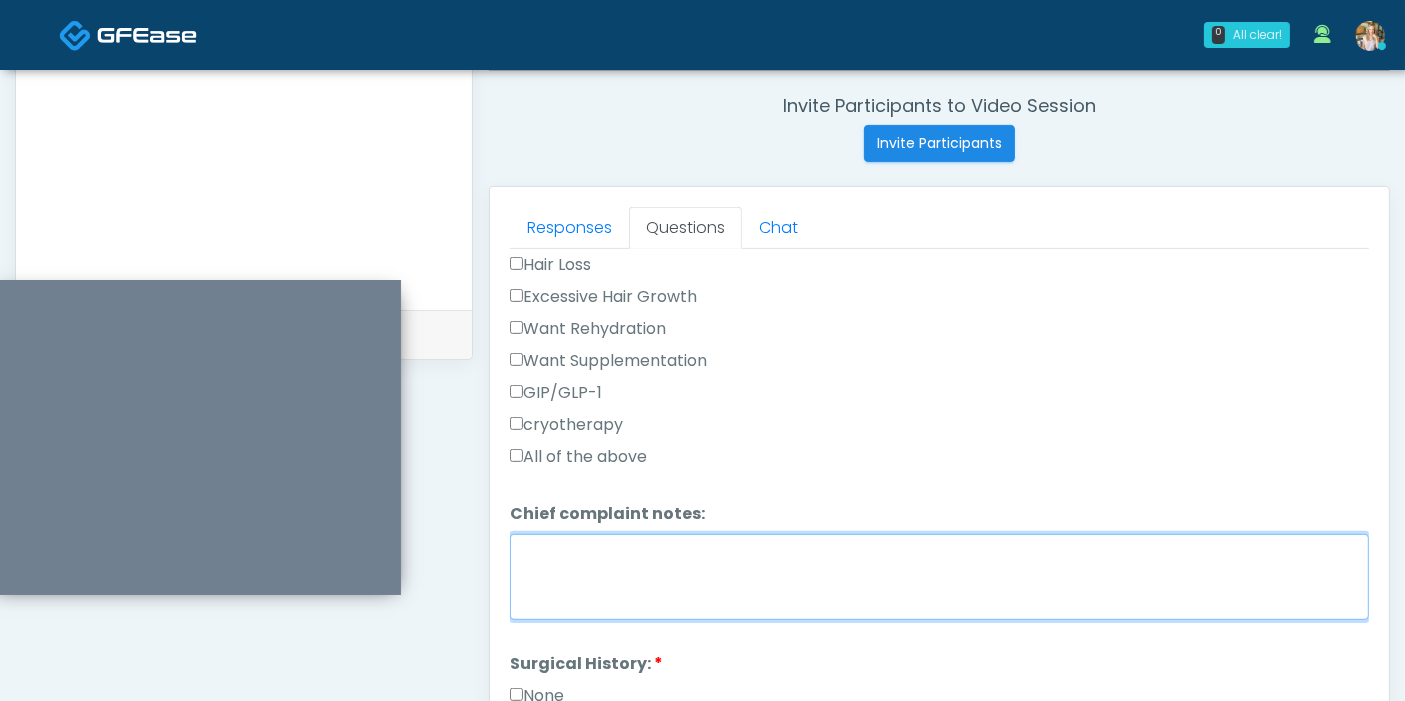 click on "Chief complaint notes:" at bounding box center (939, 577) 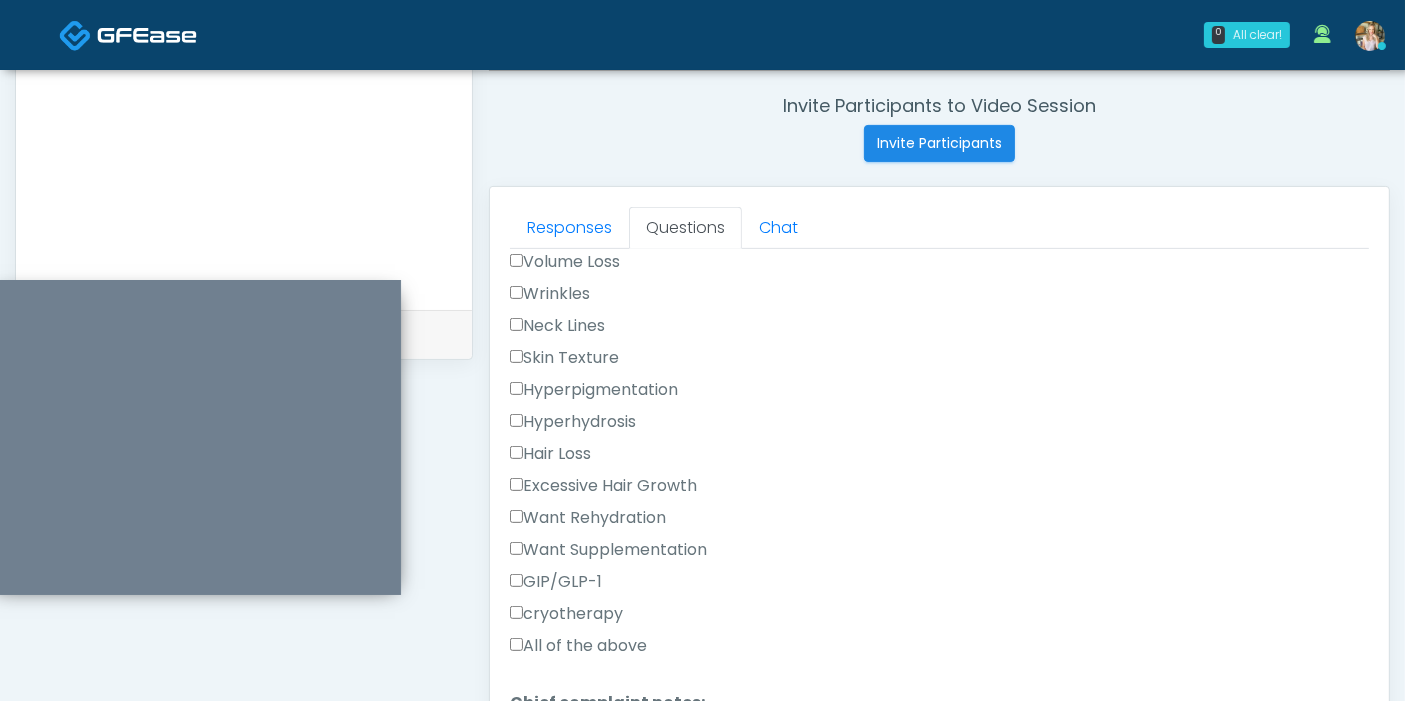 scroll, scrollTop: 555, scrollLeft: 0, axis: vertical 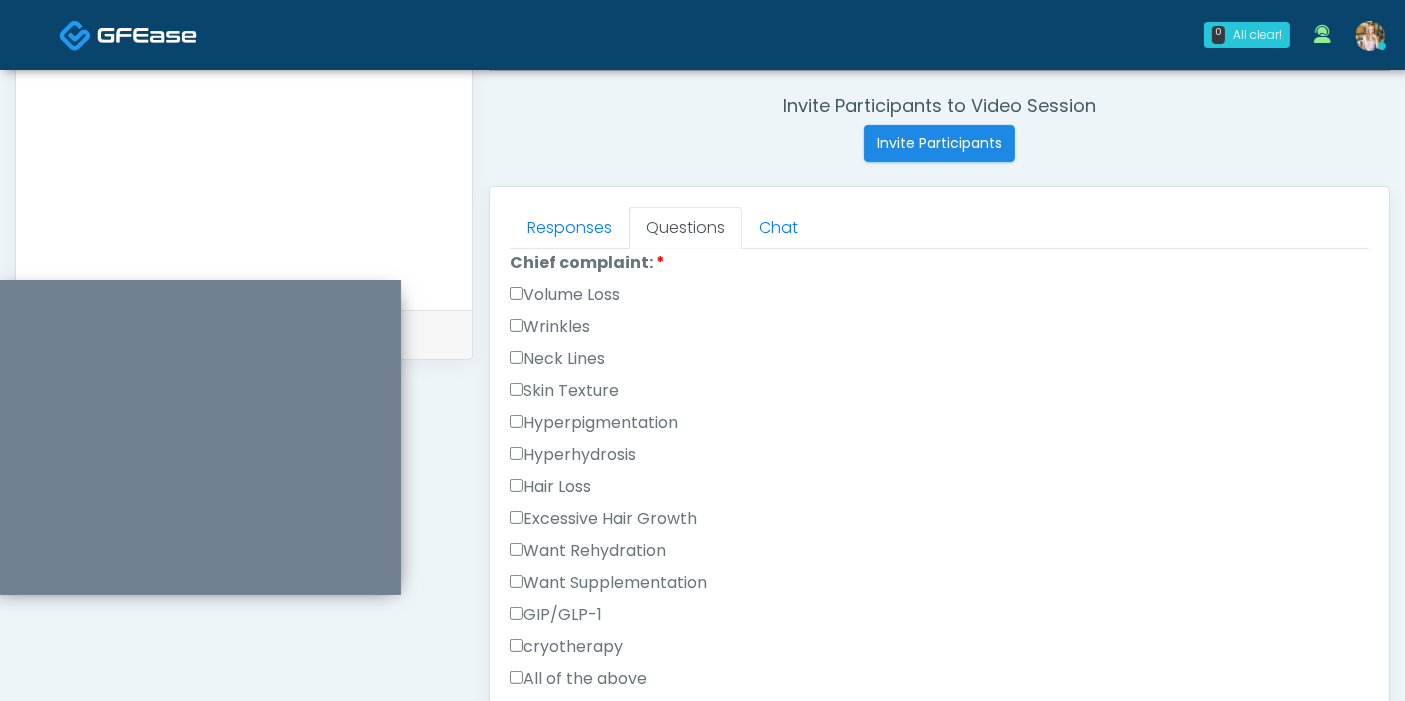type on "*****" 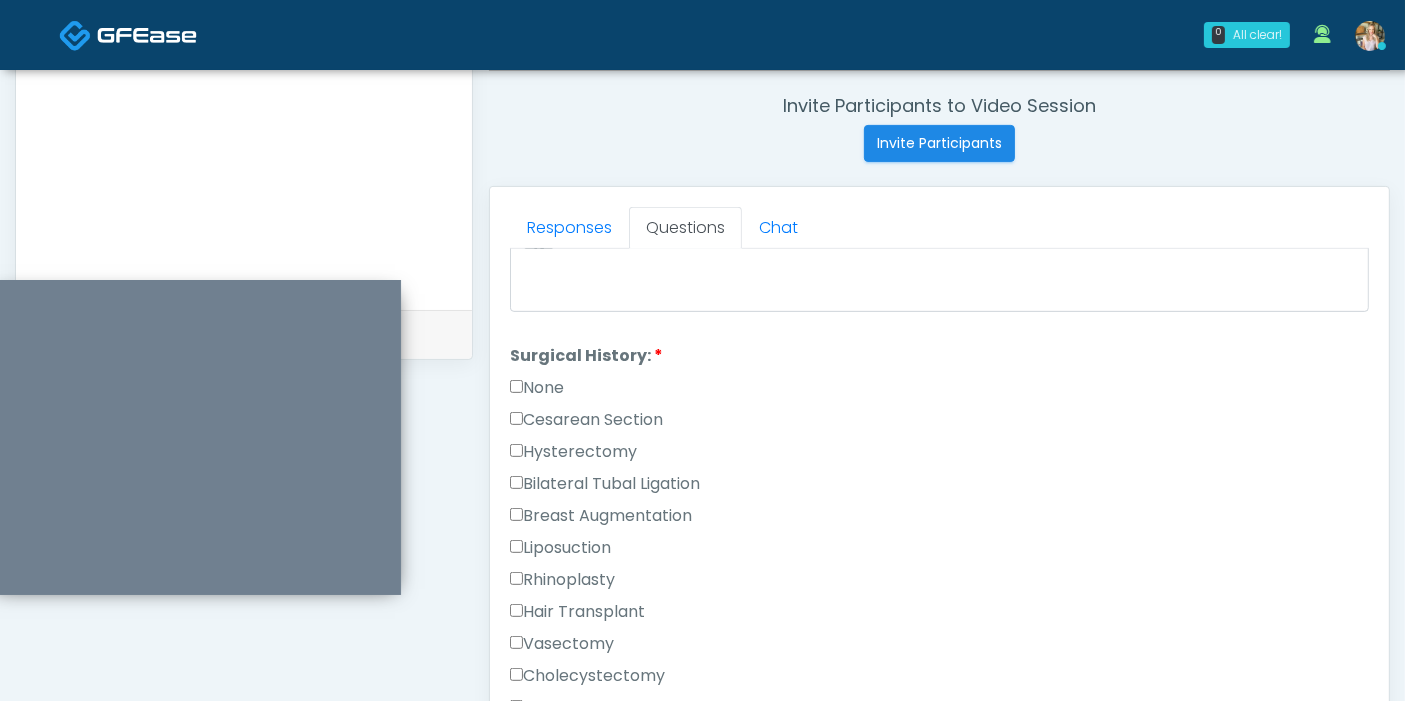 scroll, scrollTop: 1111, scrollLeft: 0, axis: vertical 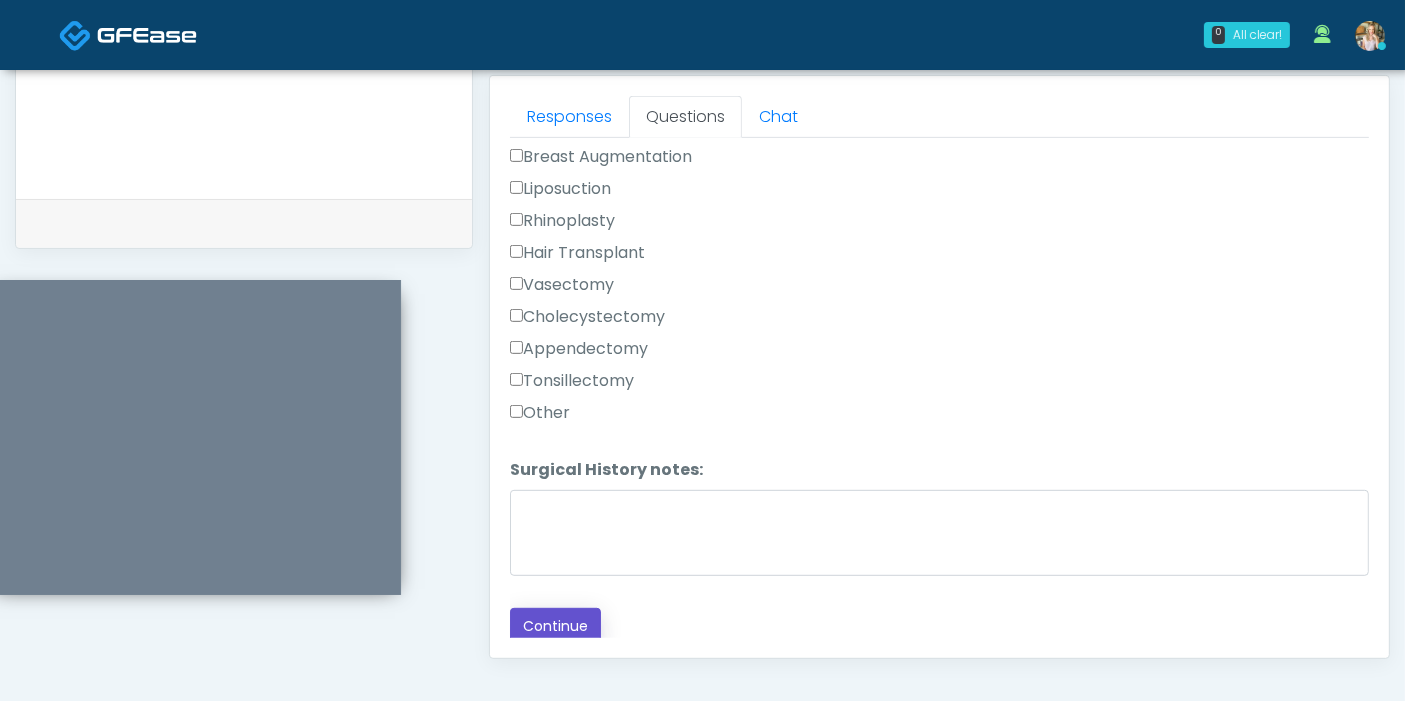 click on "Continue" at bounding box center [555, 626] 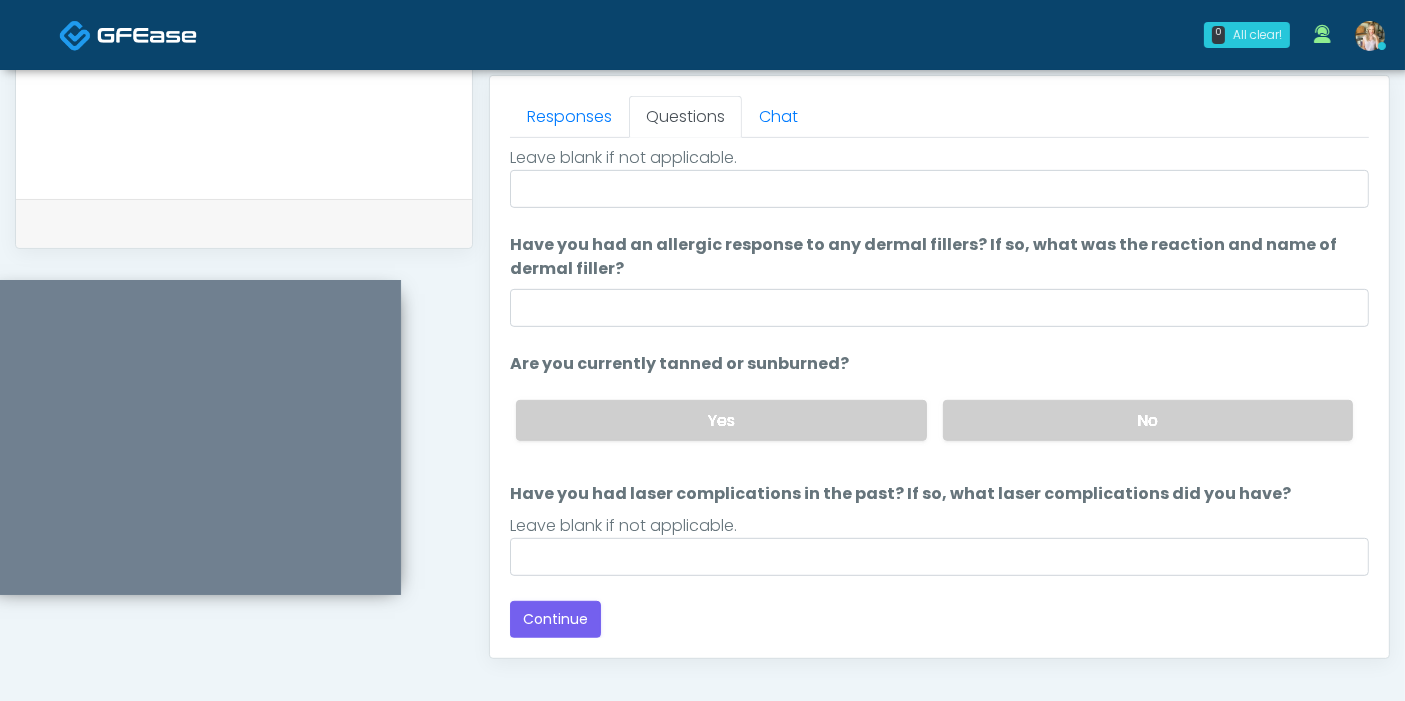 scroll, scrollTop: 1090, scrollLeft: 0, axis: vertical 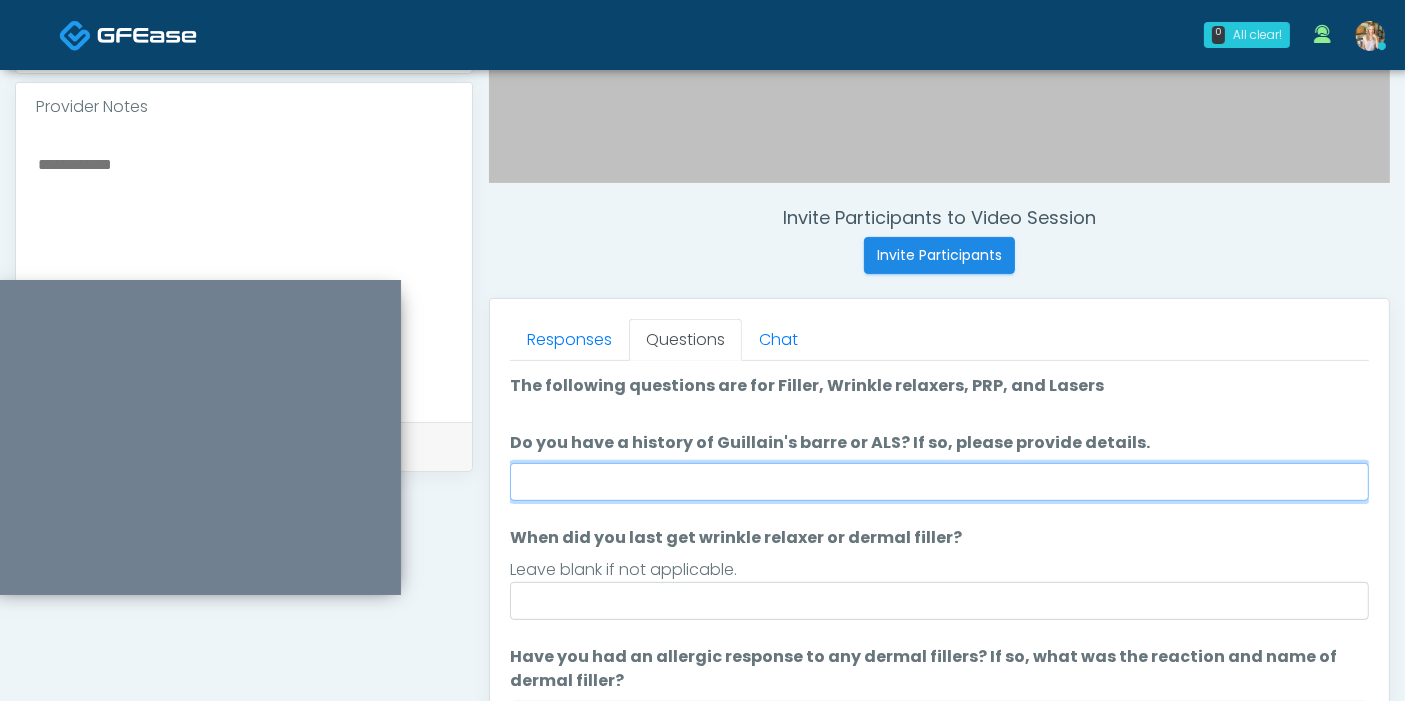 click on "Do you have a history of Guillain's barre or ALS? If so, please provide details." at bounding box center [939, 482] 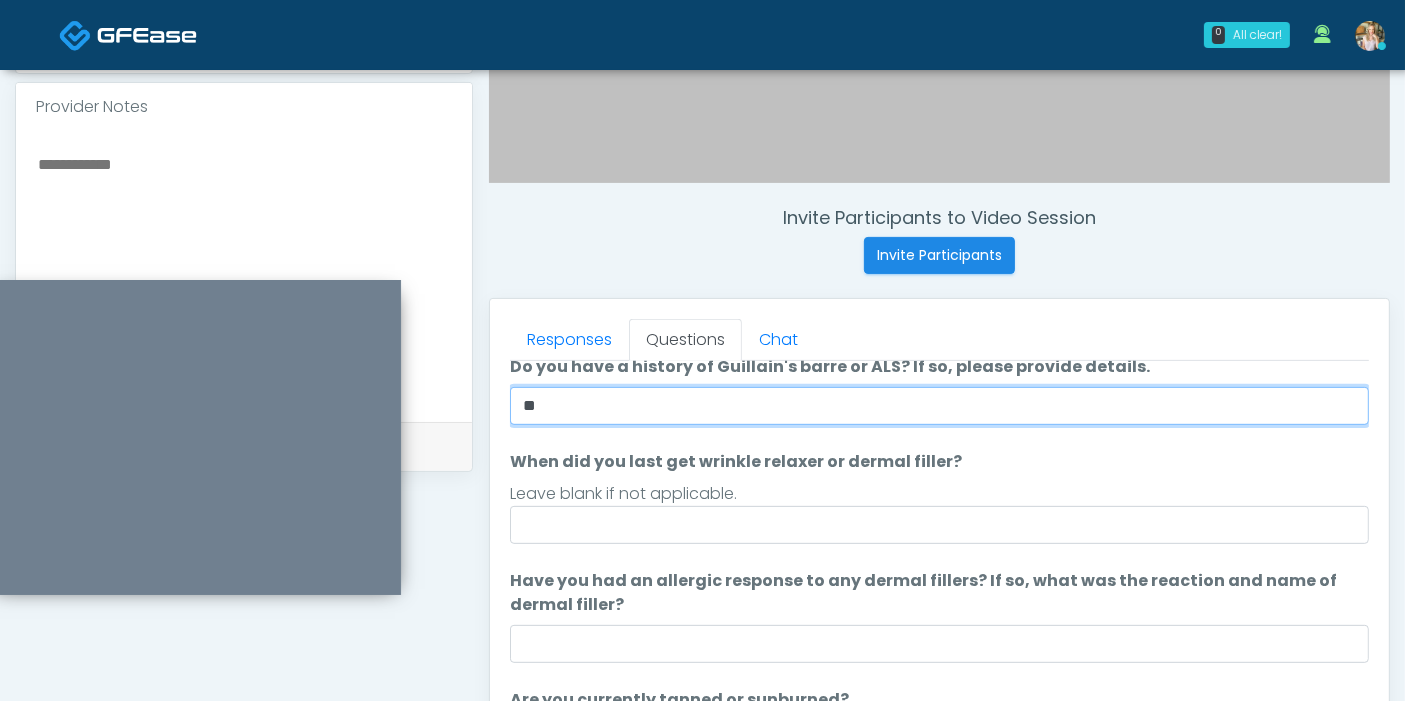 scroll, scrollTop: 111, scrollLeft: 0, axis: vertical 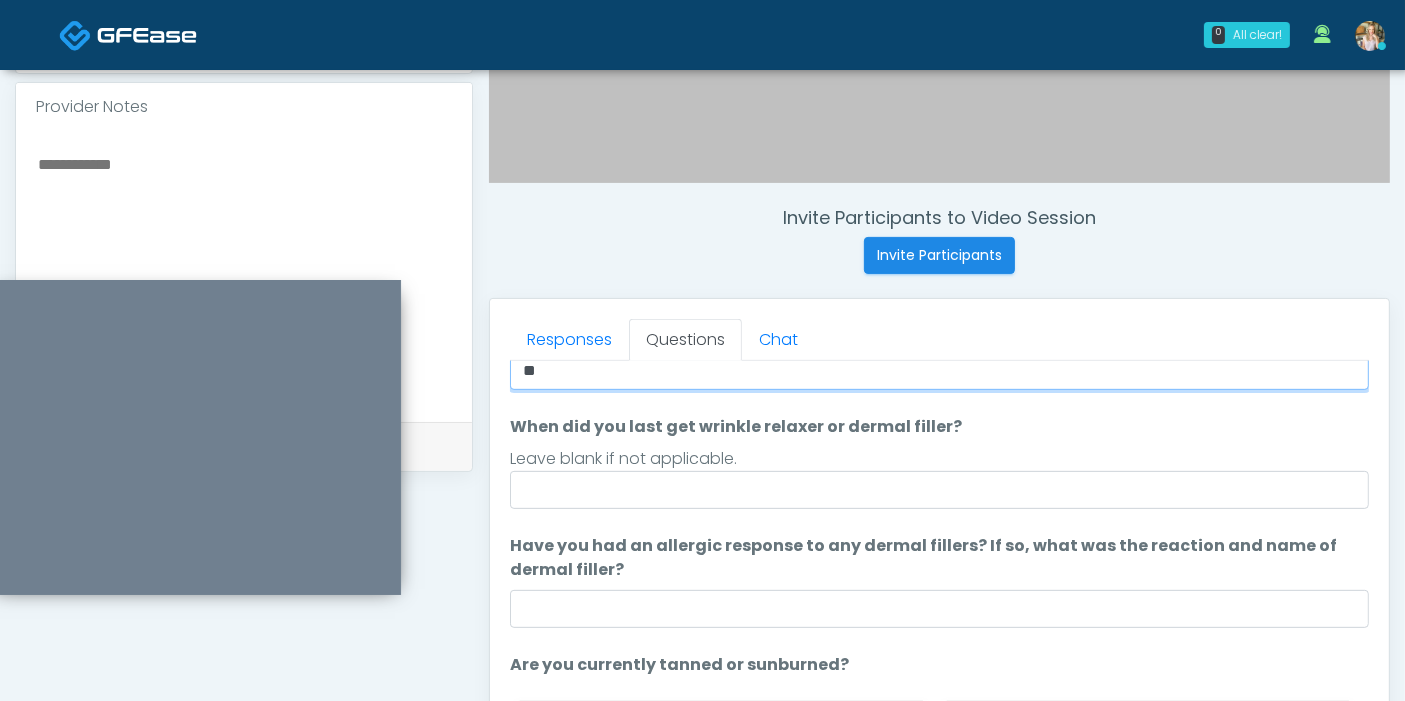 type on "**" 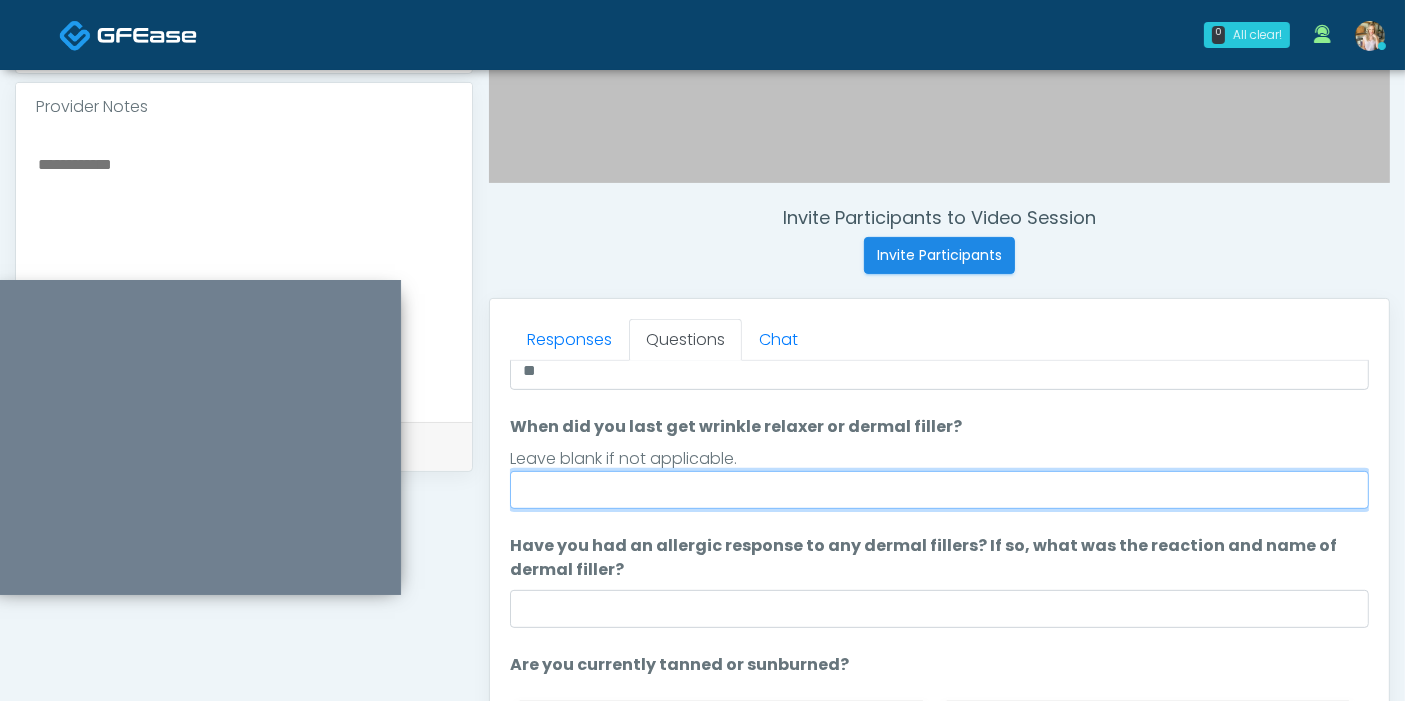 click on "When did you last get wrinkle relaxer or dermal filler?" at bounding box center [939, 490] 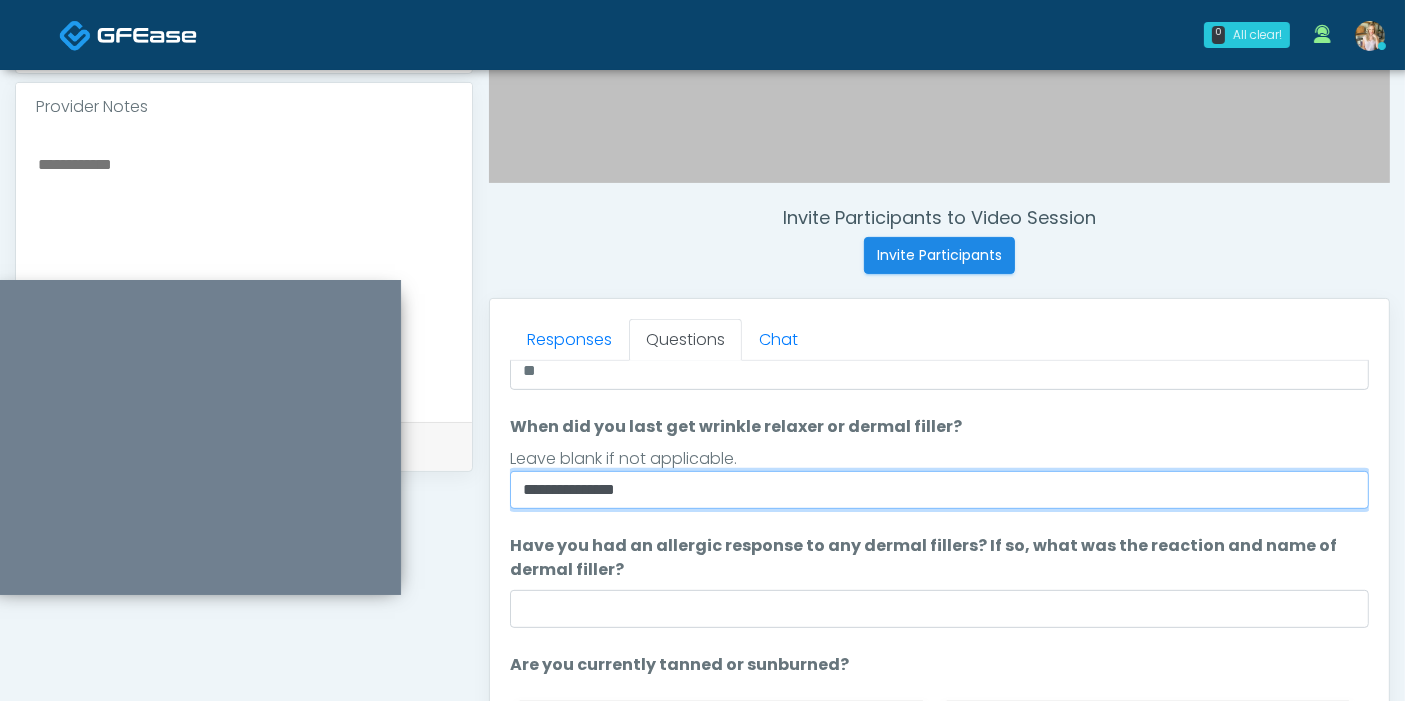 type on "**********" 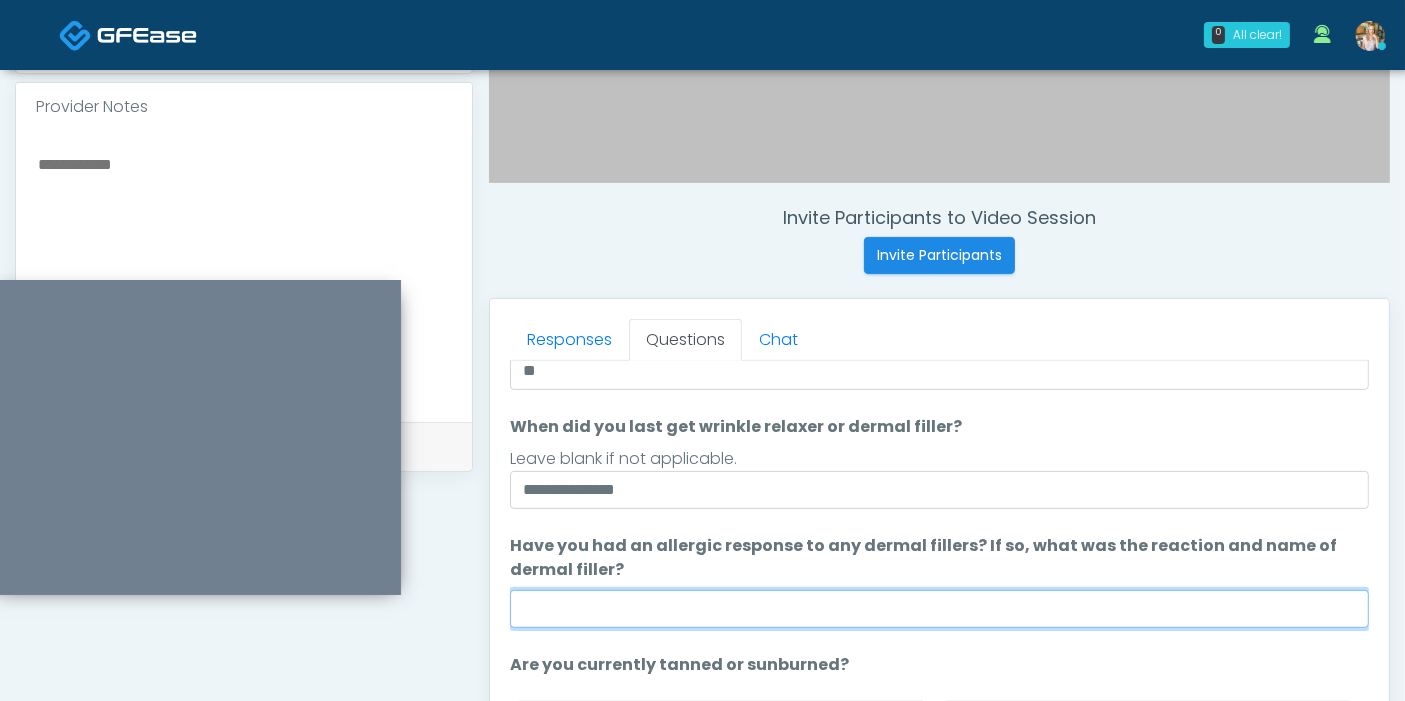 click on "Have you had an allergic response to any dermal fillers? If so, what was the reaction and name of dermal filler?" at bounding box center [939, 609] 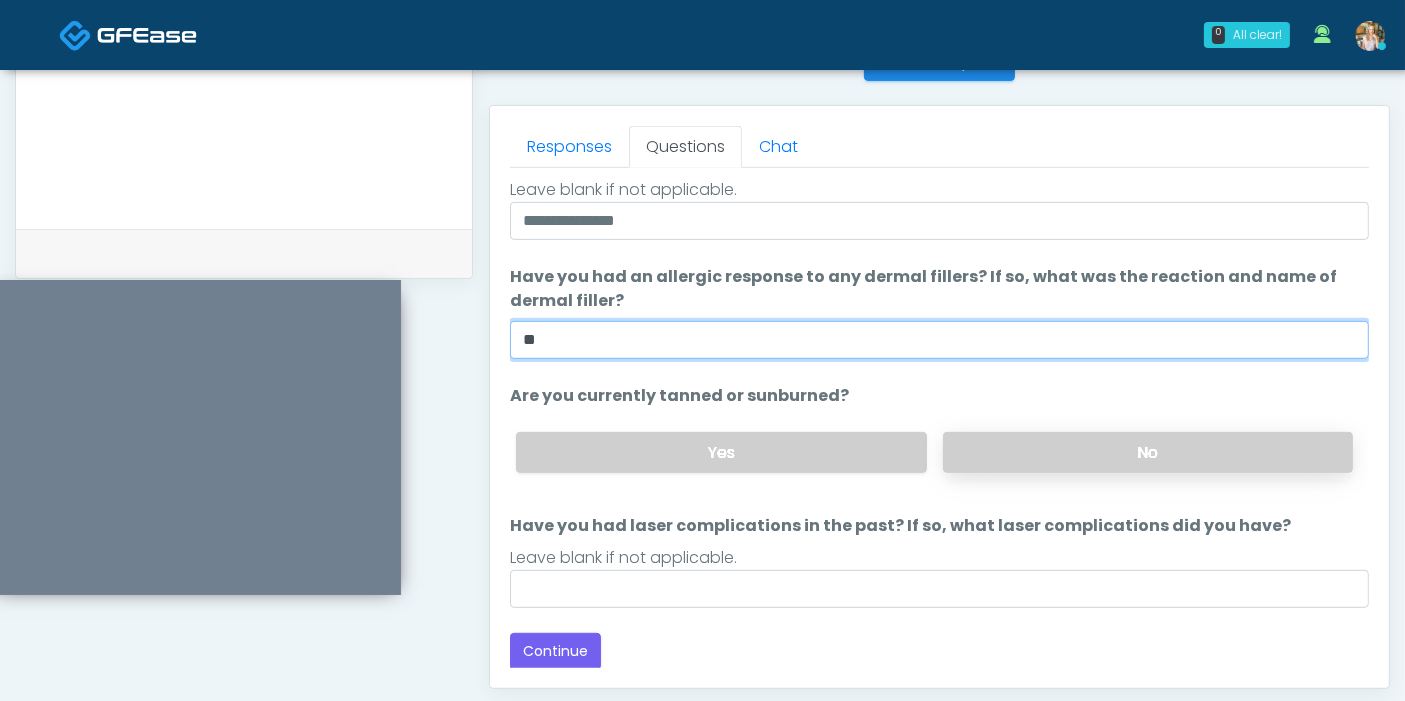 scroll, scrollTop: 868, scrollLeft: 0, axis: vertical 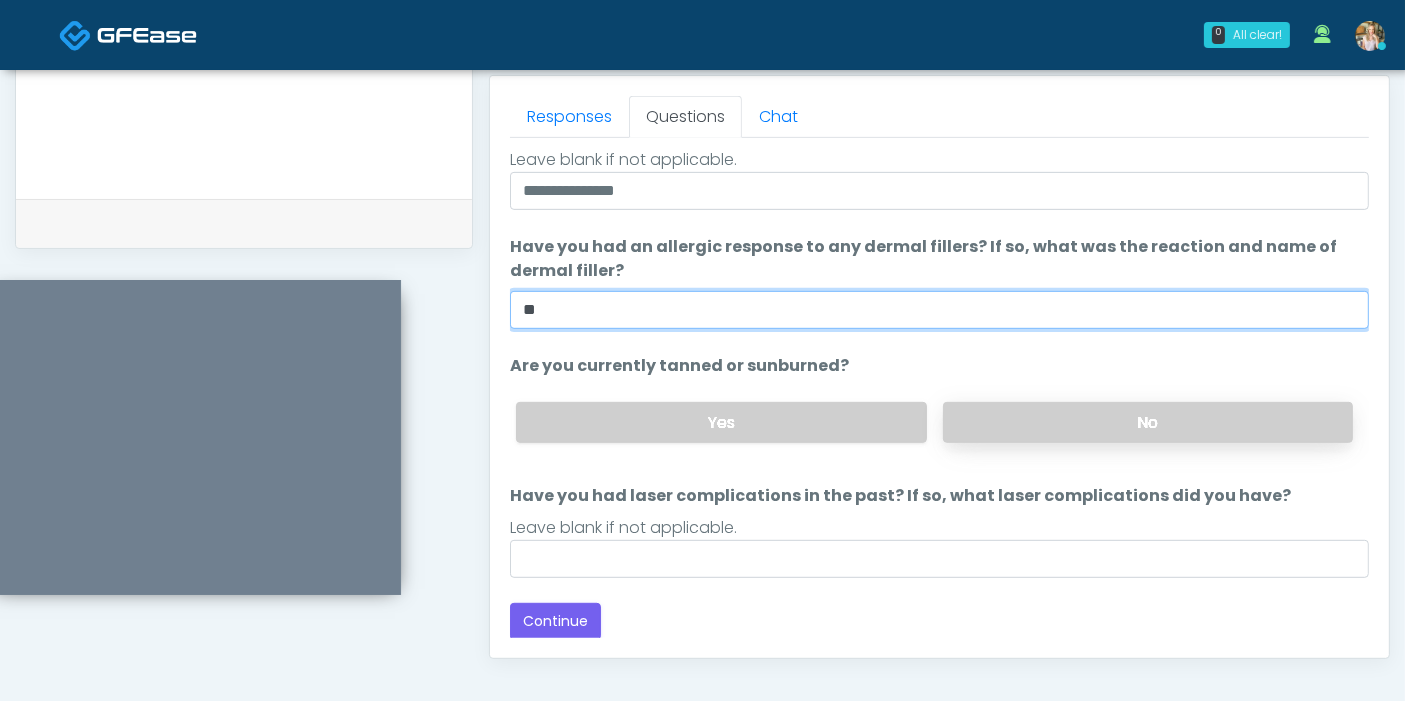 type on "**" 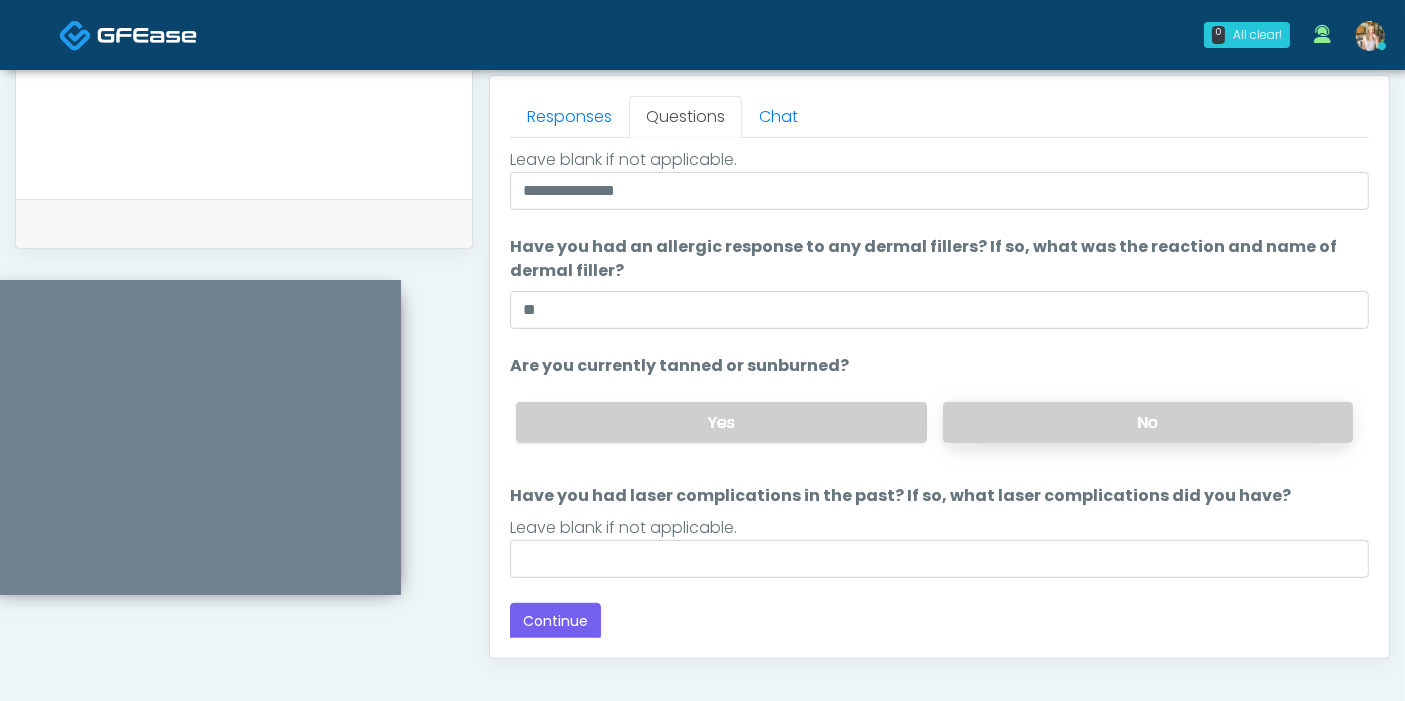 click on "No" at bounding box center (1148, 422) 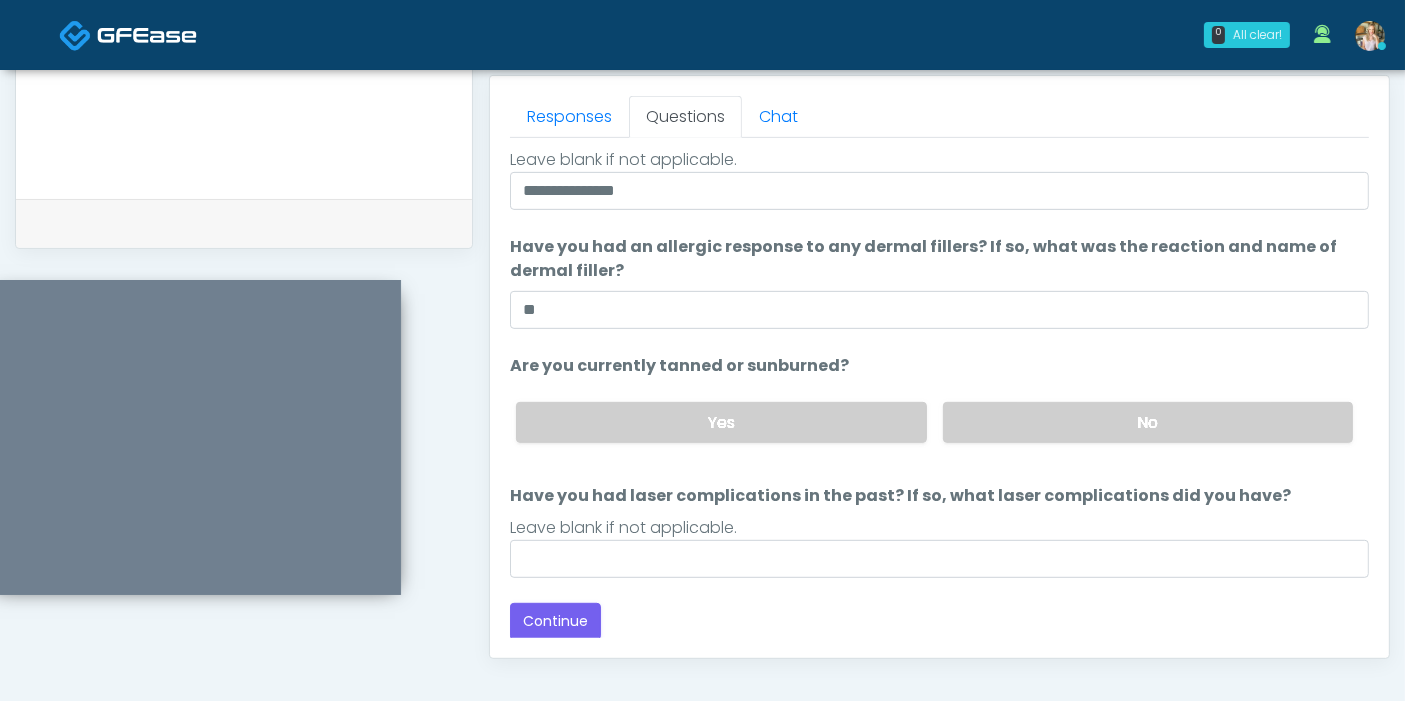 scroll, scrollTop: 979, scrollLeft: 0, axis: vertical 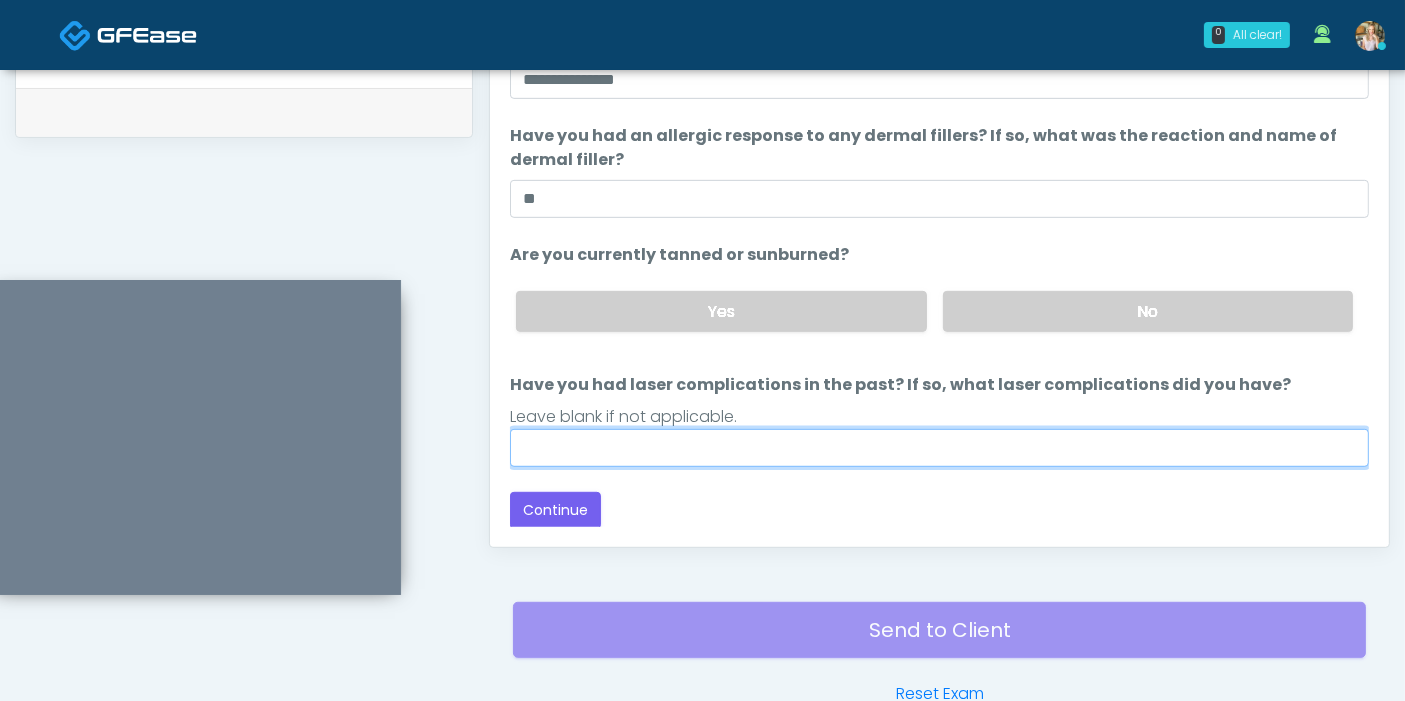 click on "Have you had laser complications in the past? If so, what laser complications did you have?" at bounding box center (939, 448) 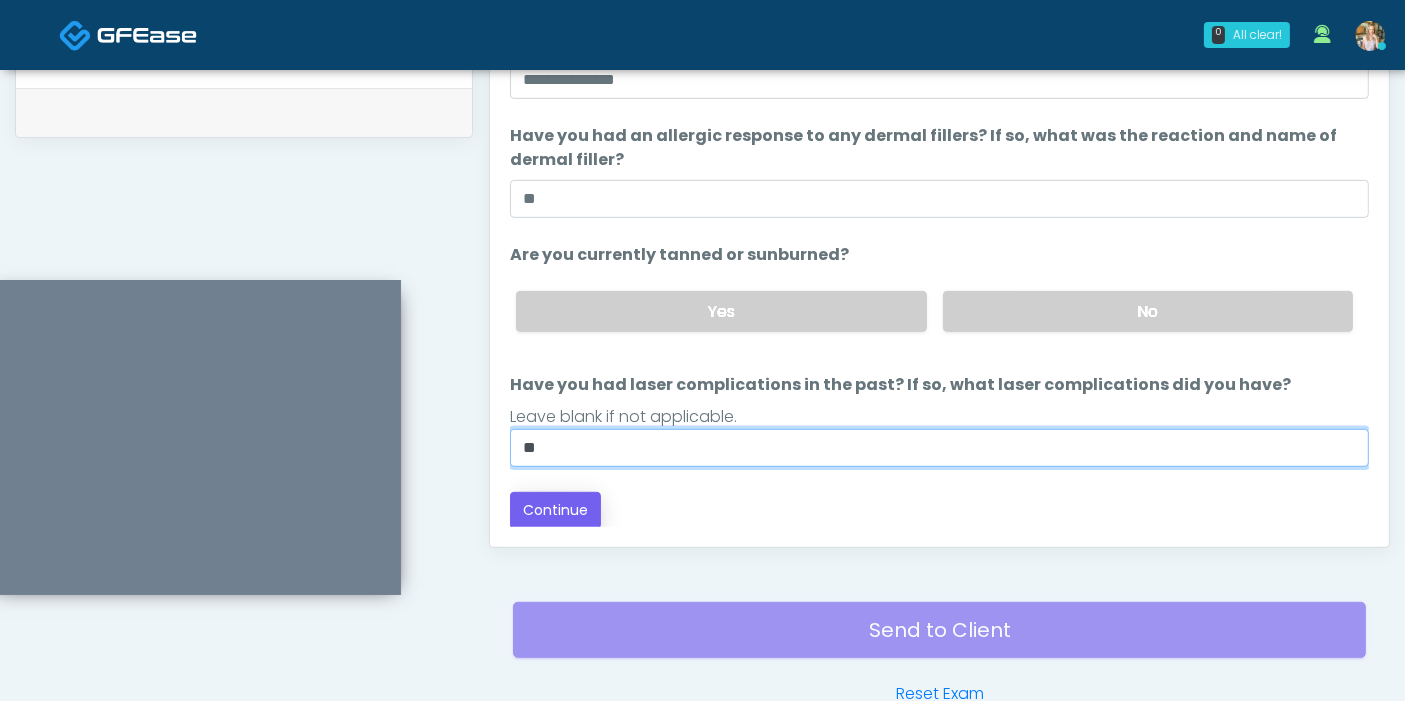 type on "**" 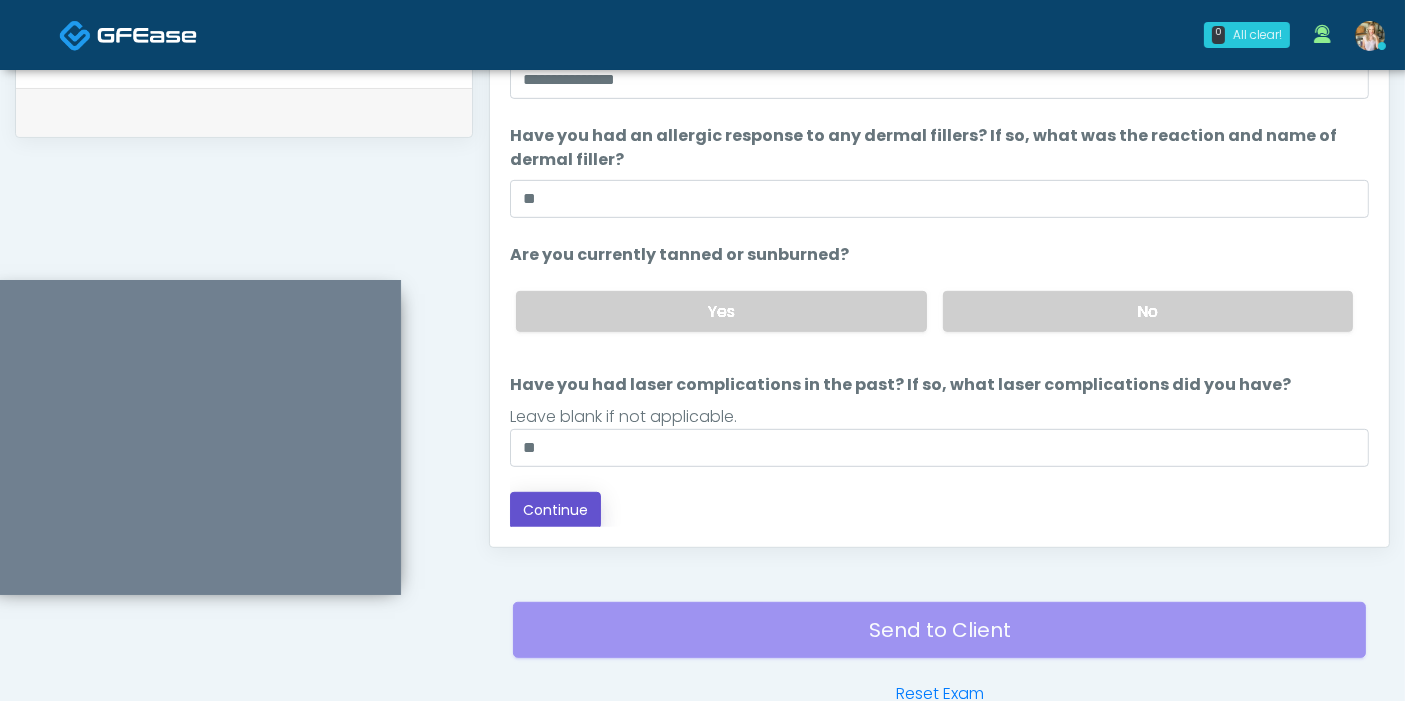 click on "Continue" at bounding box center [555, 510] 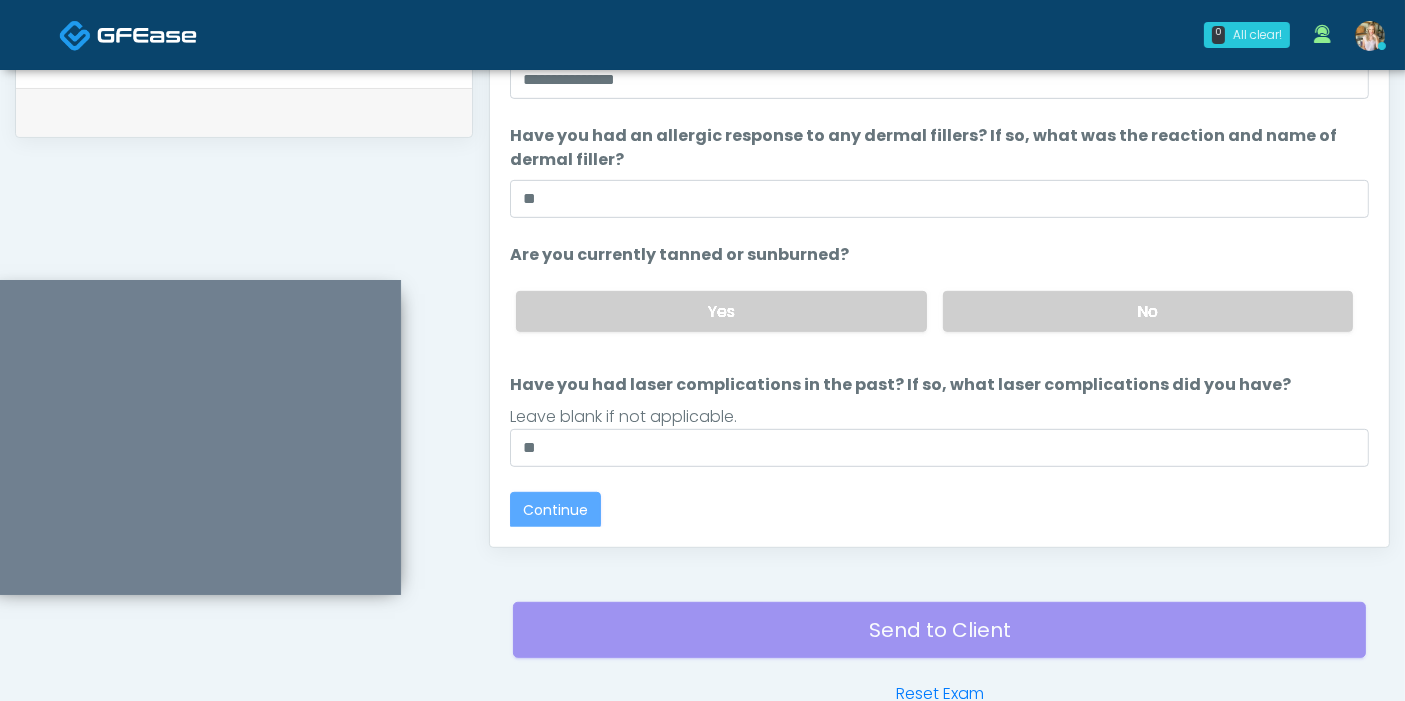 scroll, scrollTop: 1090, scrollLeft: 0, axis: vertical 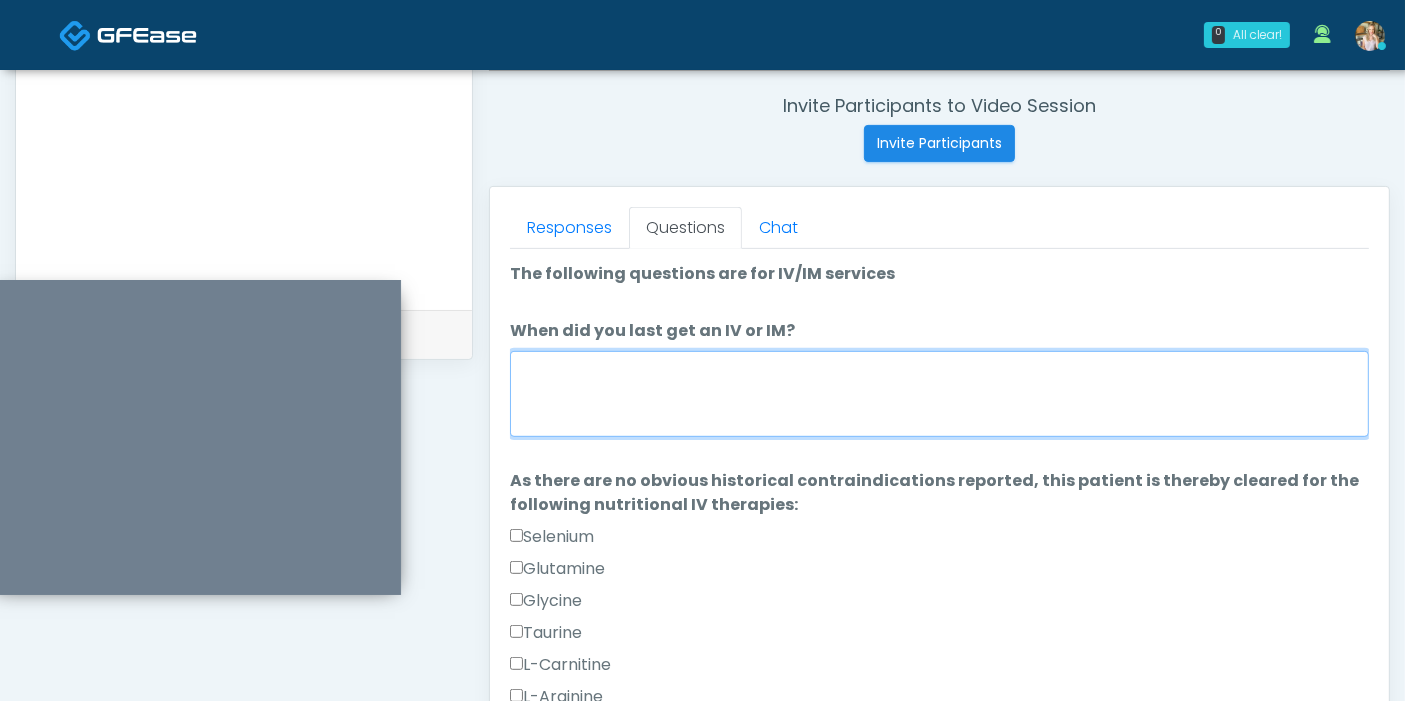 click on "When did you last get an IV or IM?" at bounding box center (939, 394) 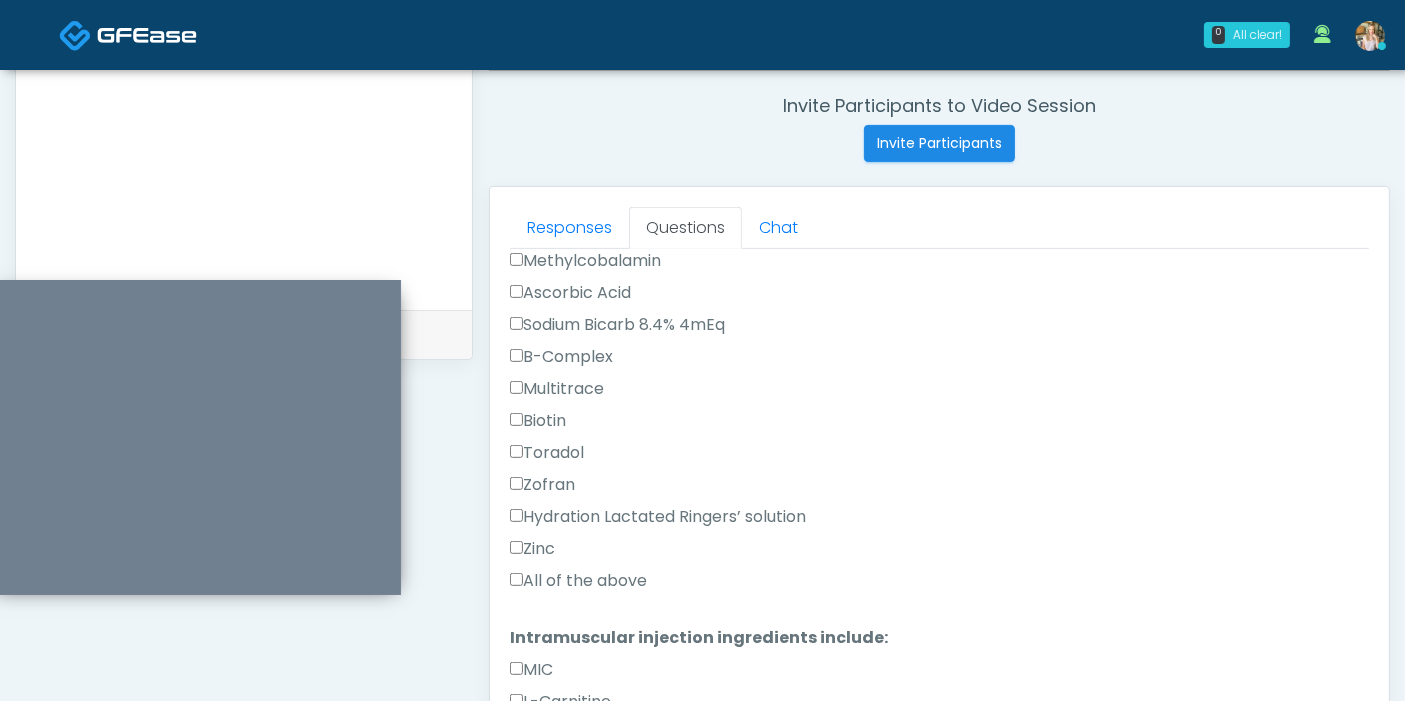 scroll, scrollTop: 888, scrollLeft: 0, axis: vertical 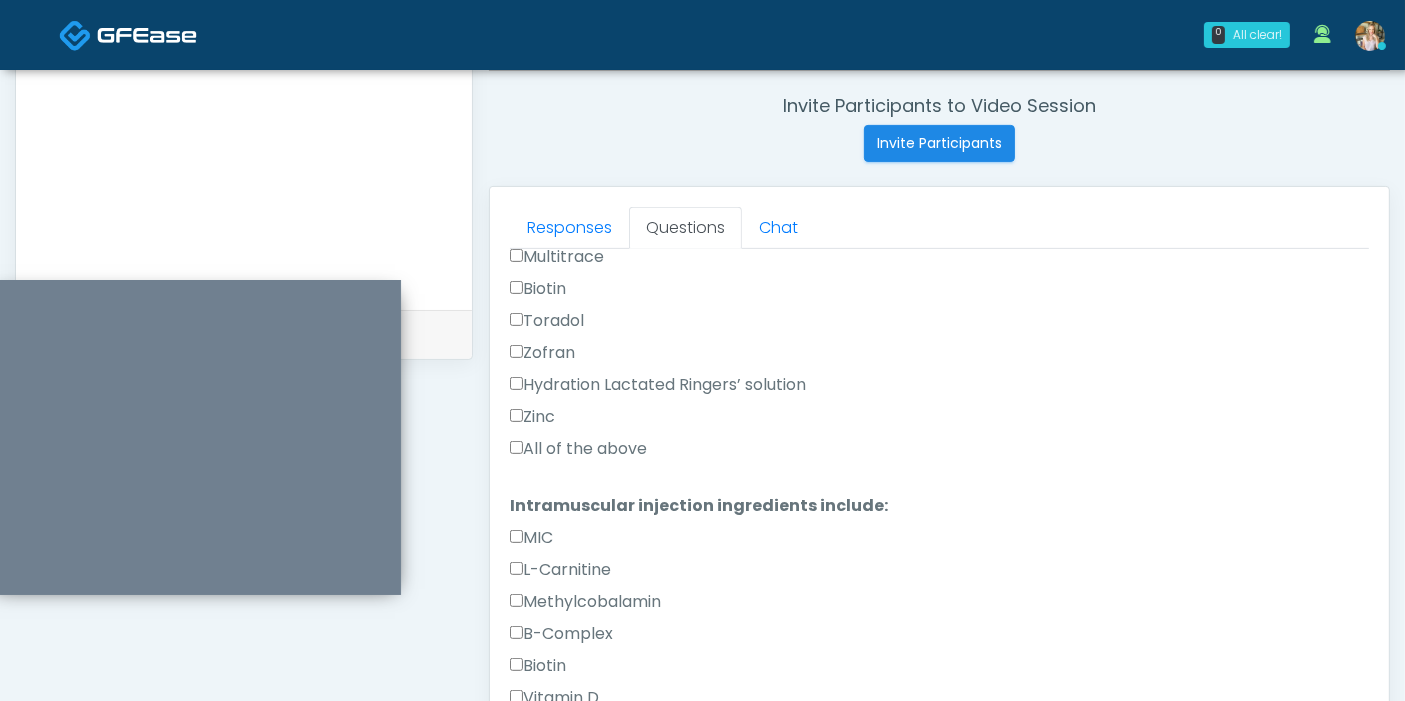 type on "*********" 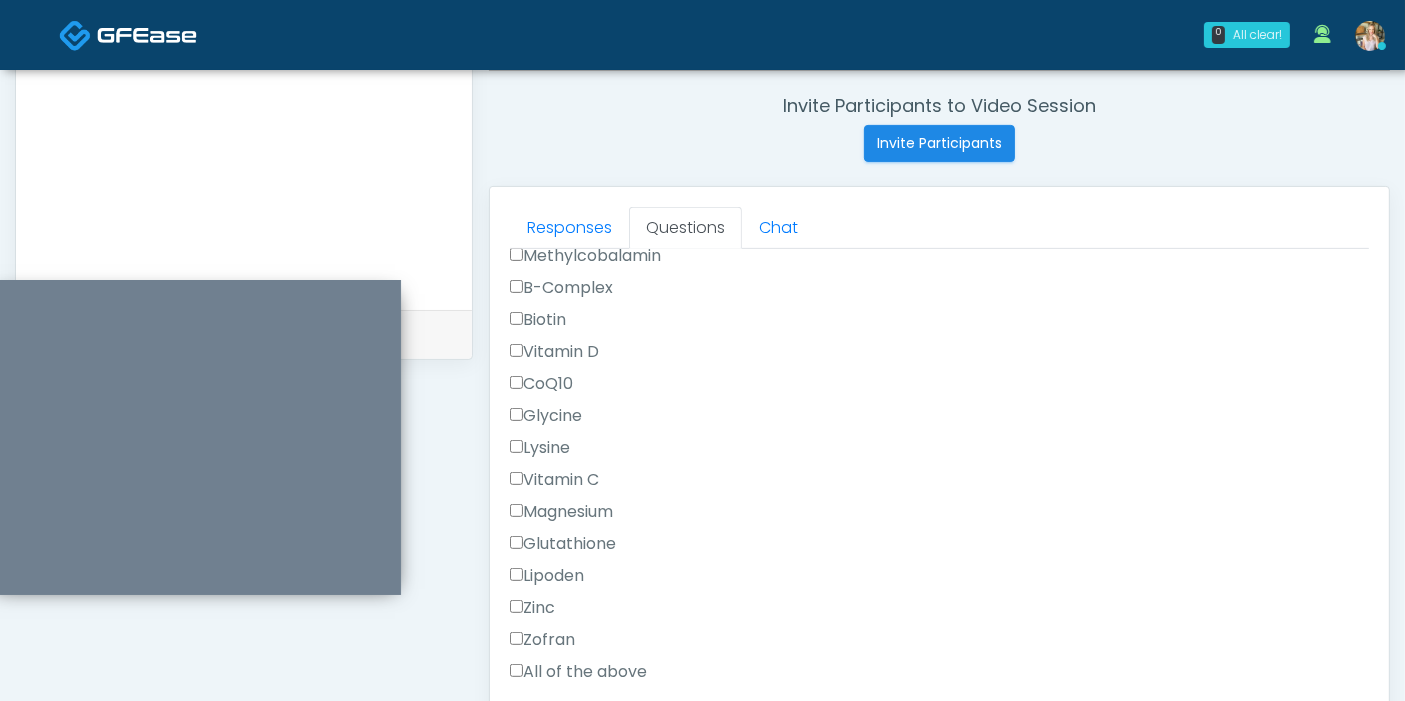 scroll, scrollTop: 1237, scrollLeft: 0, axis: vertical 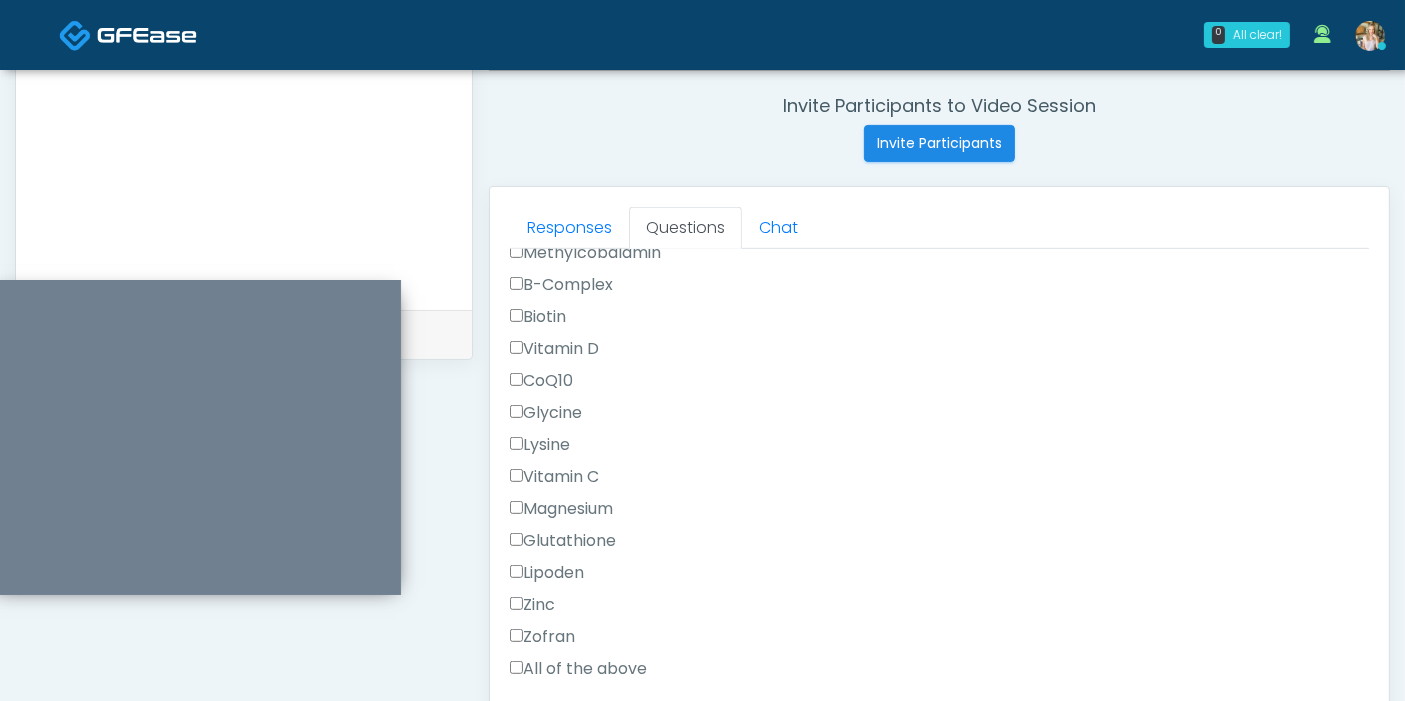 click on "All of the above" at bounding box center [578, 669] 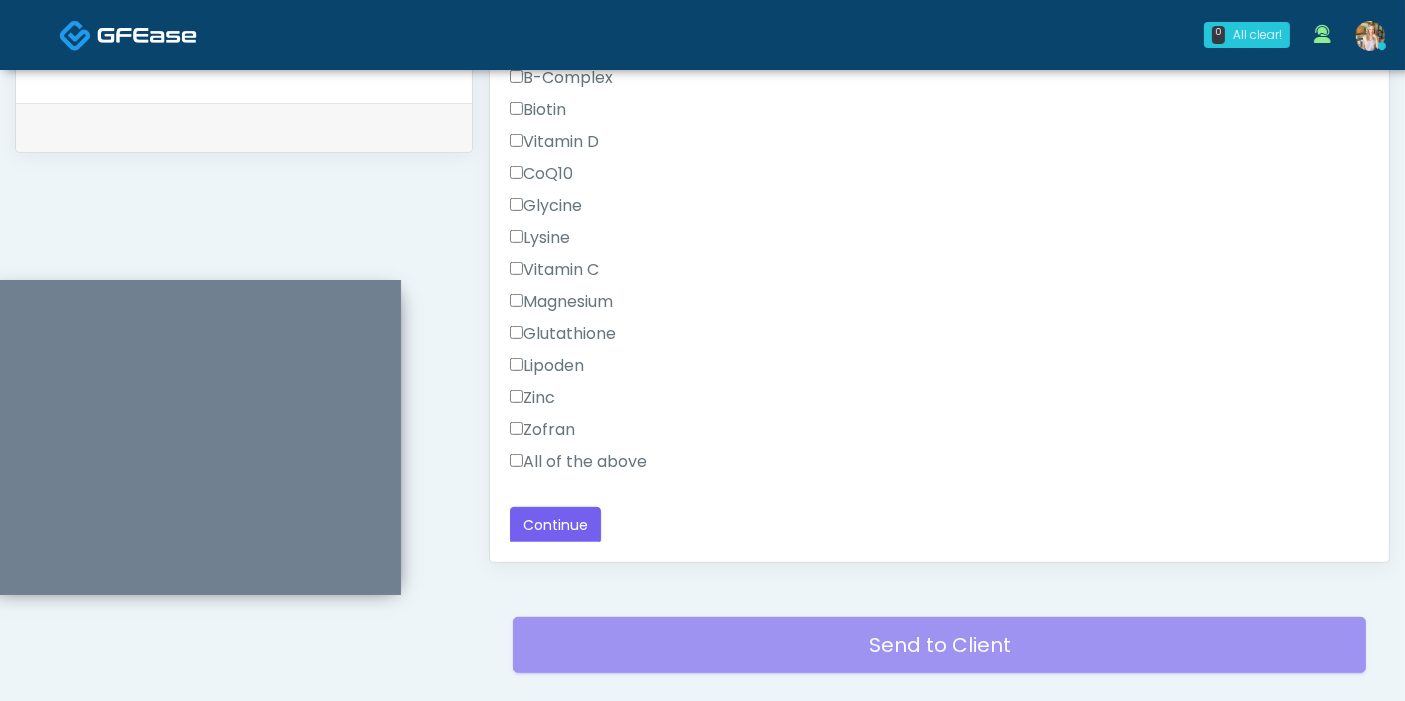 scroll, scrollTop: 979, scrollLeft: 0, axis: vertical 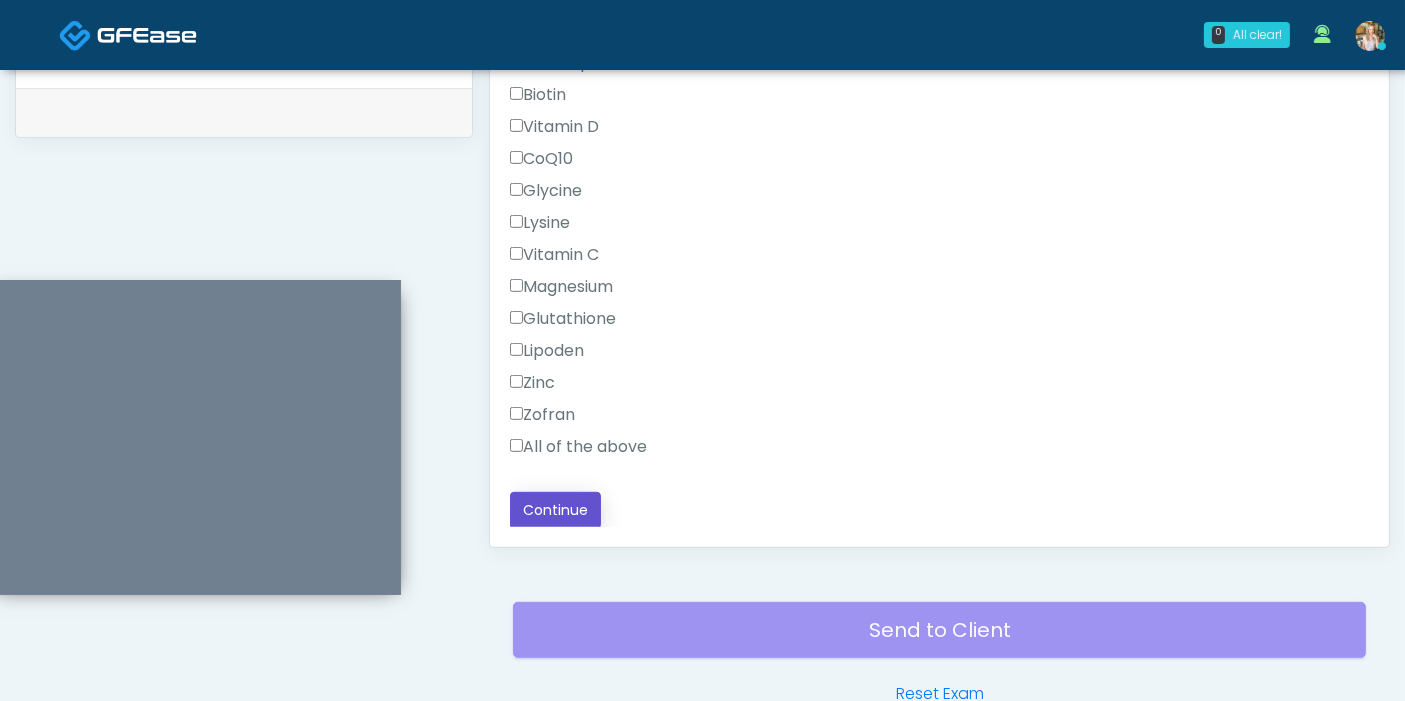 click on "Continue" at bounding box center [555, 510] 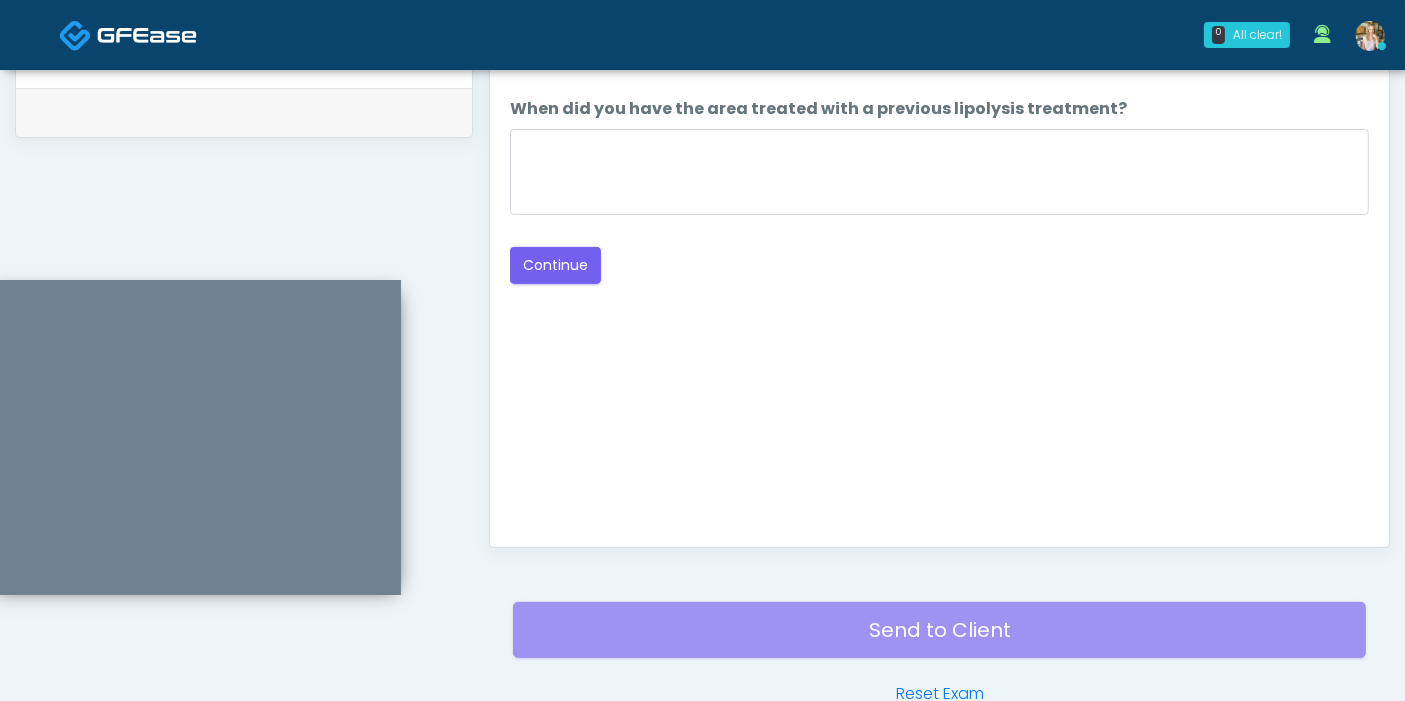 scroll, scrollTop: 1090, scrollLeft: 0, axis: vertical 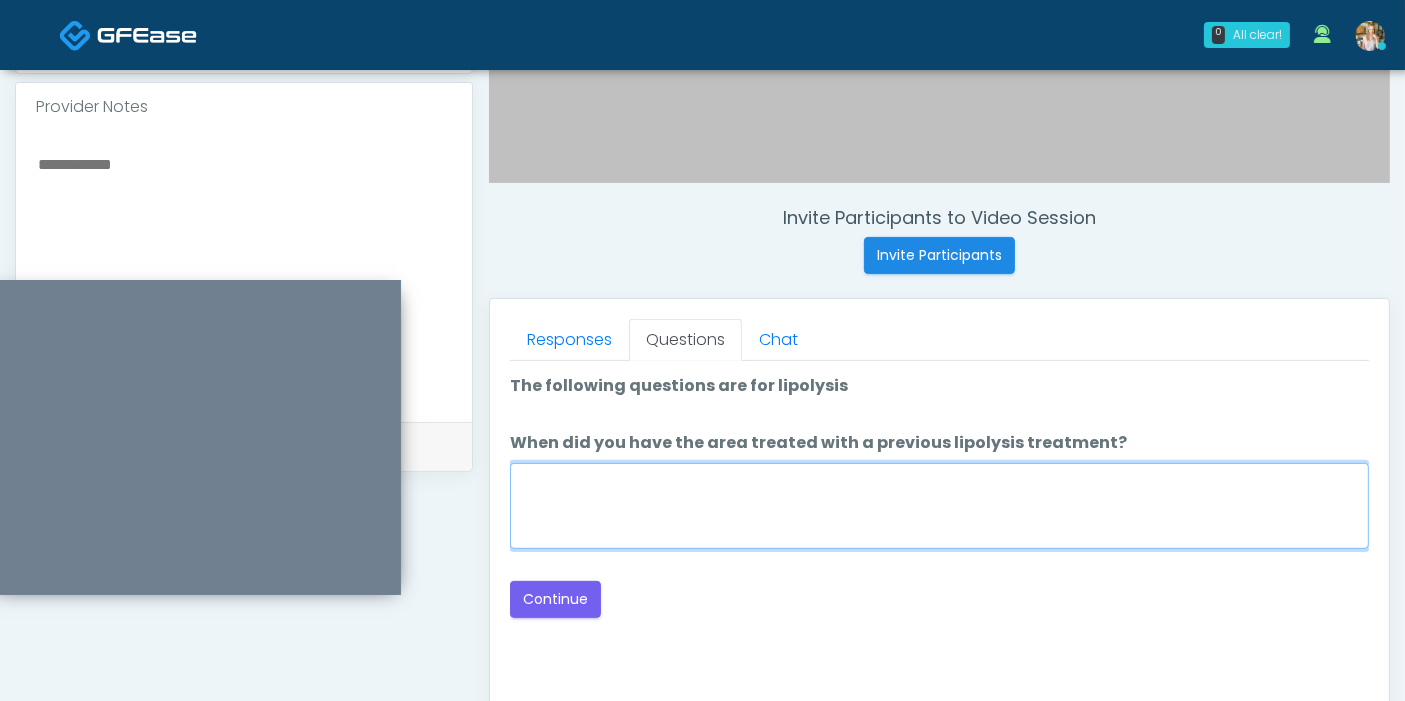 click on "When did you have the area treated with a previous lipolysis treatment?" at bounding box center [939, 506] 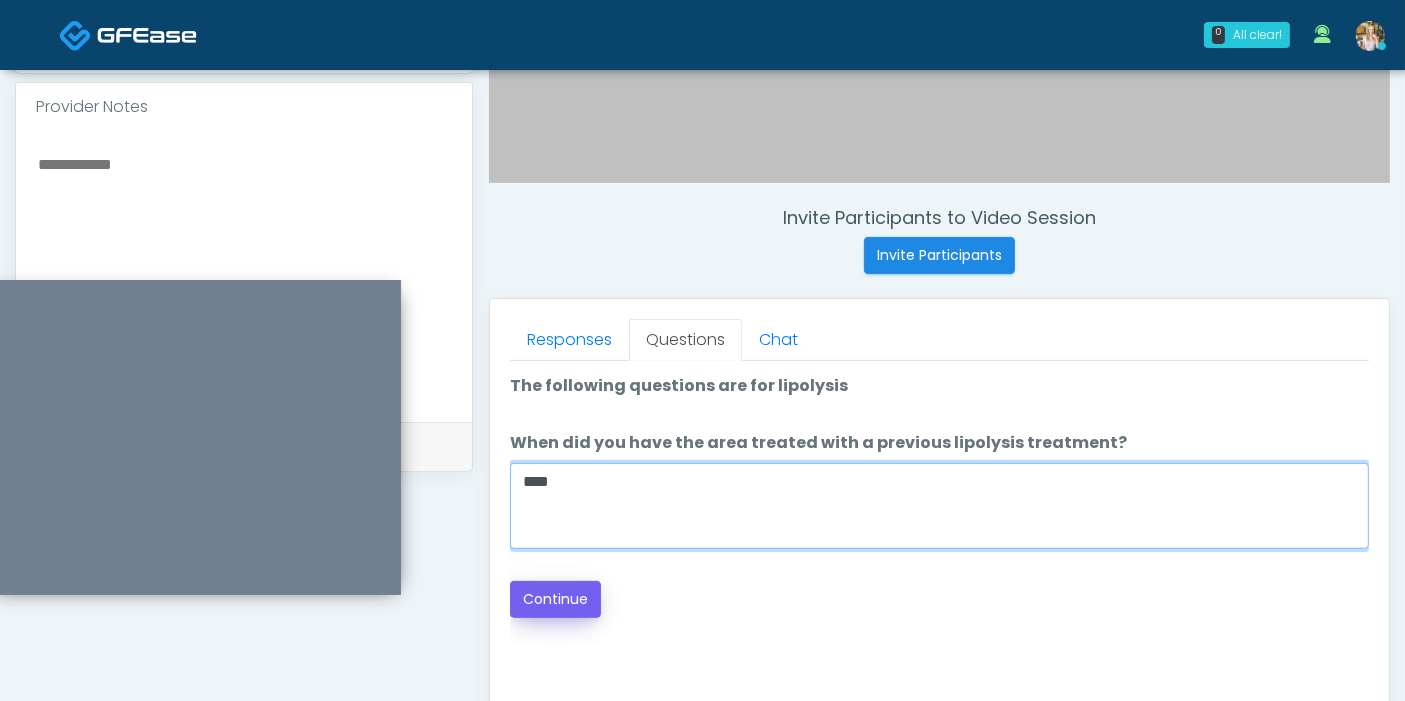 type on "****" 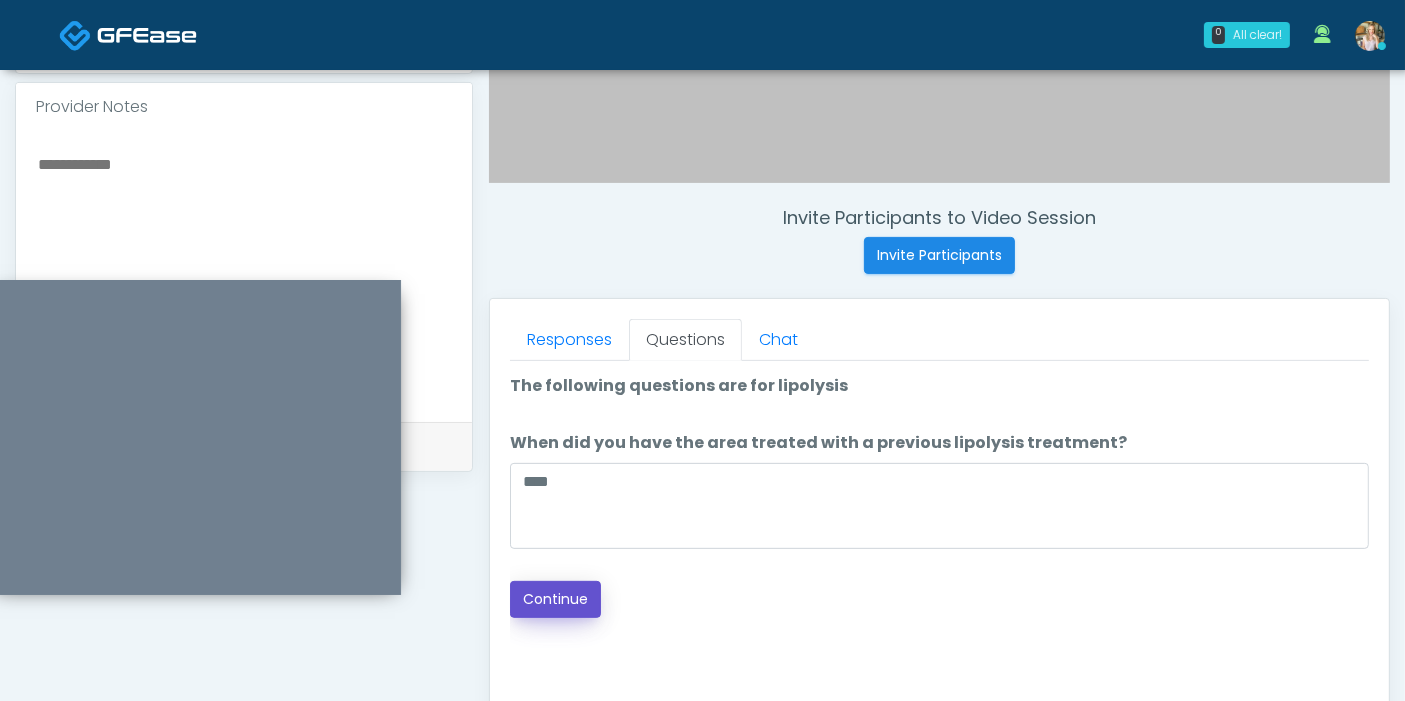 click on "Continue" at bounding box center (555, 599) 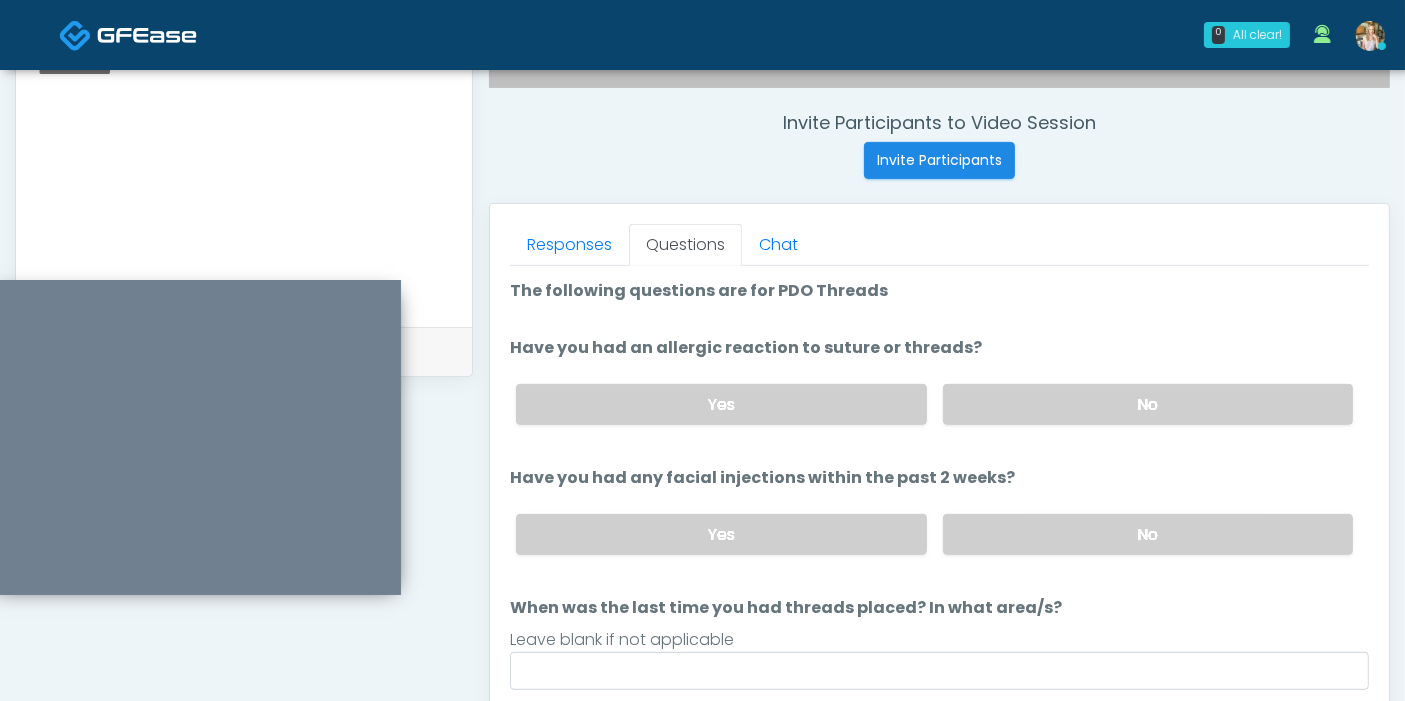 scroll, scrollTop: 757, scrollLeft: 0, axis: vertical 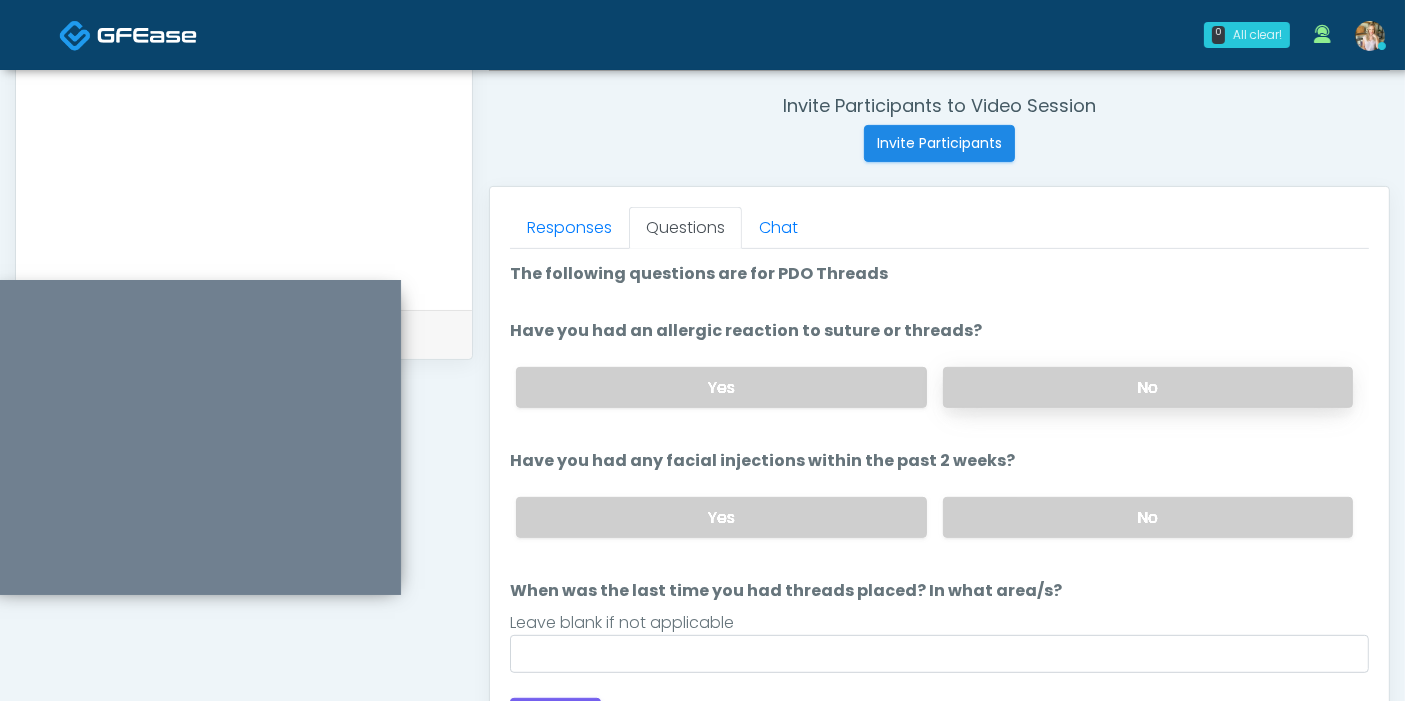 click on "No" at bounding box center (1148, 387) 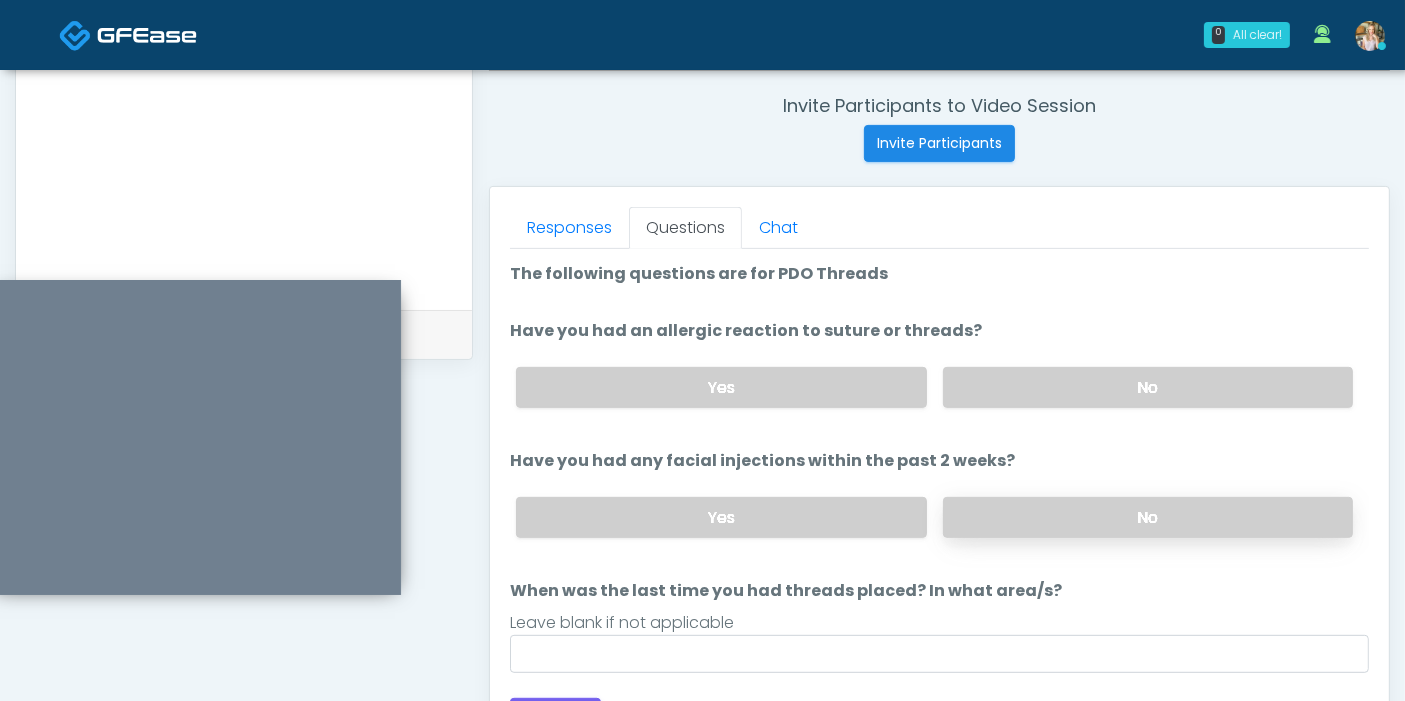 click on "No" at bounding box center (1148, 517) 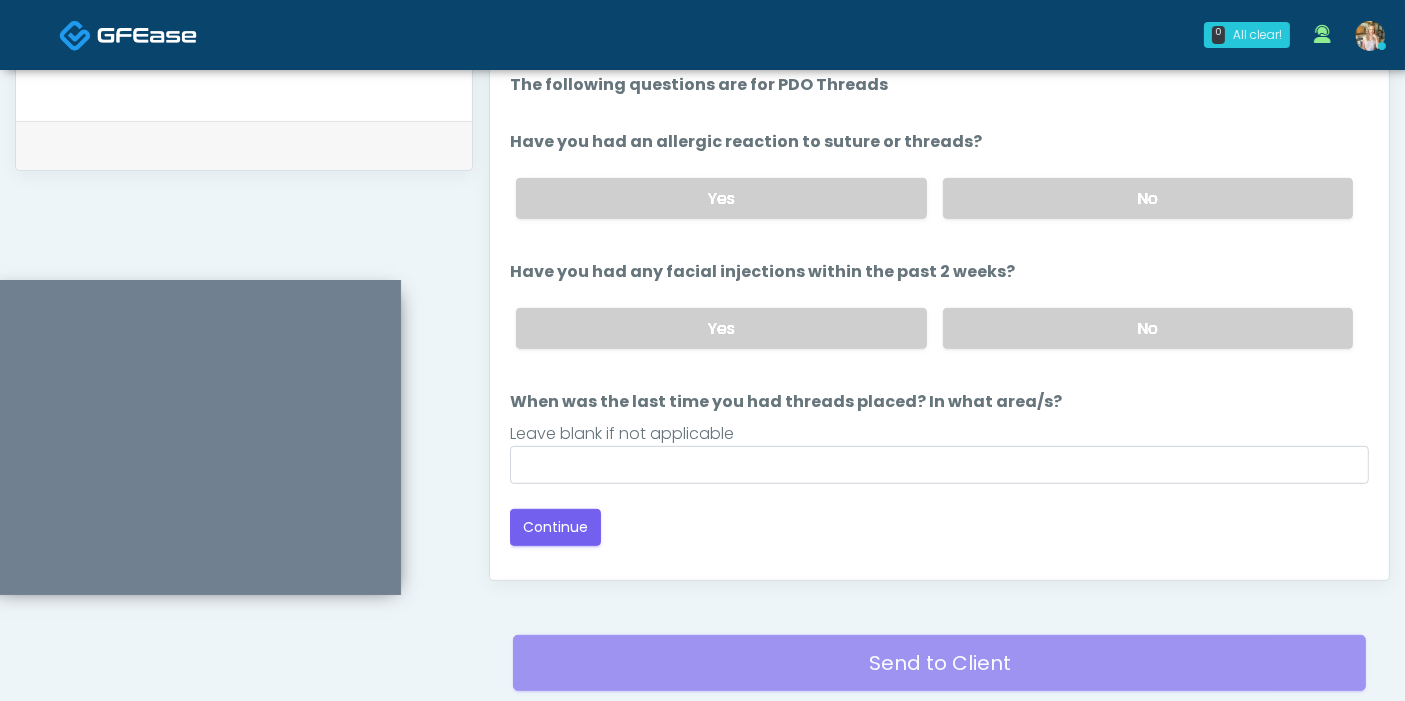 scroll, scrollTop: 979, scrollLeft: 0, axis: vertical 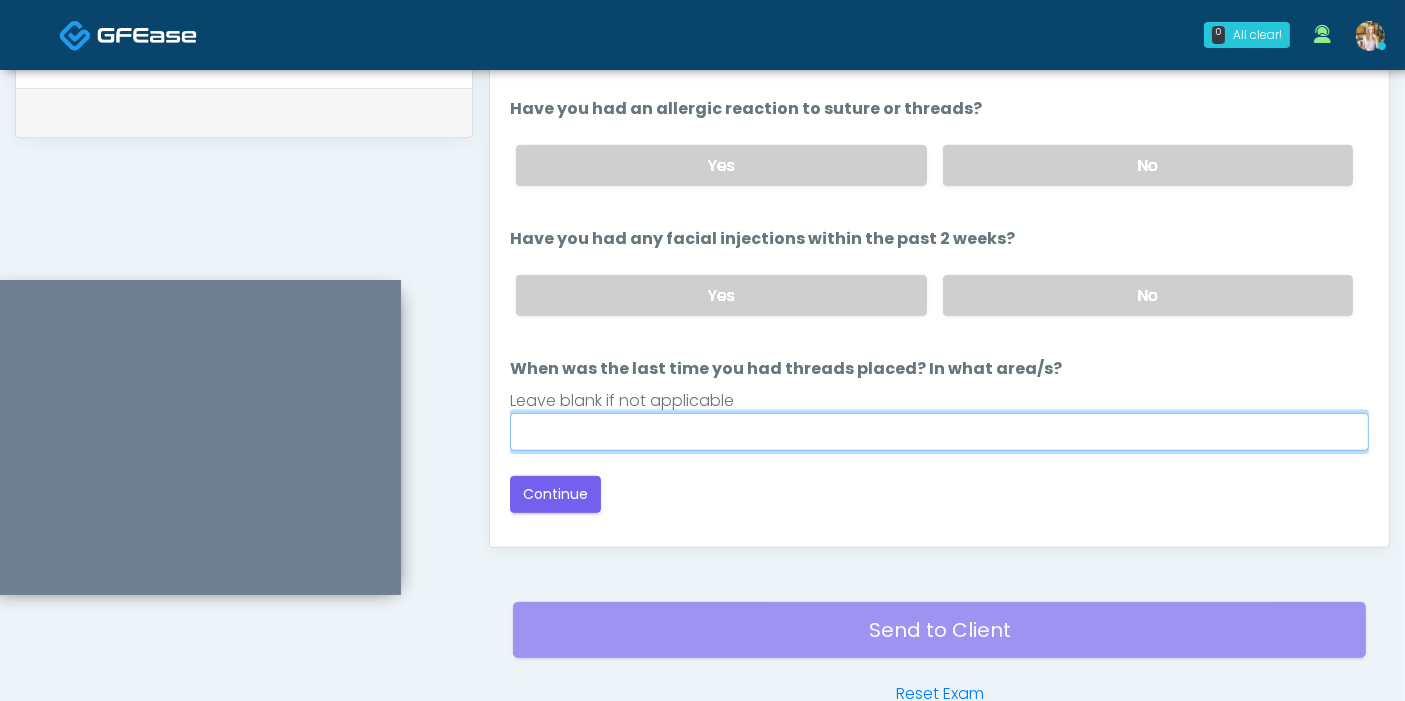 click on "When was the last time you had threads placed? In what area/s?" at bounding box center [939, 432] 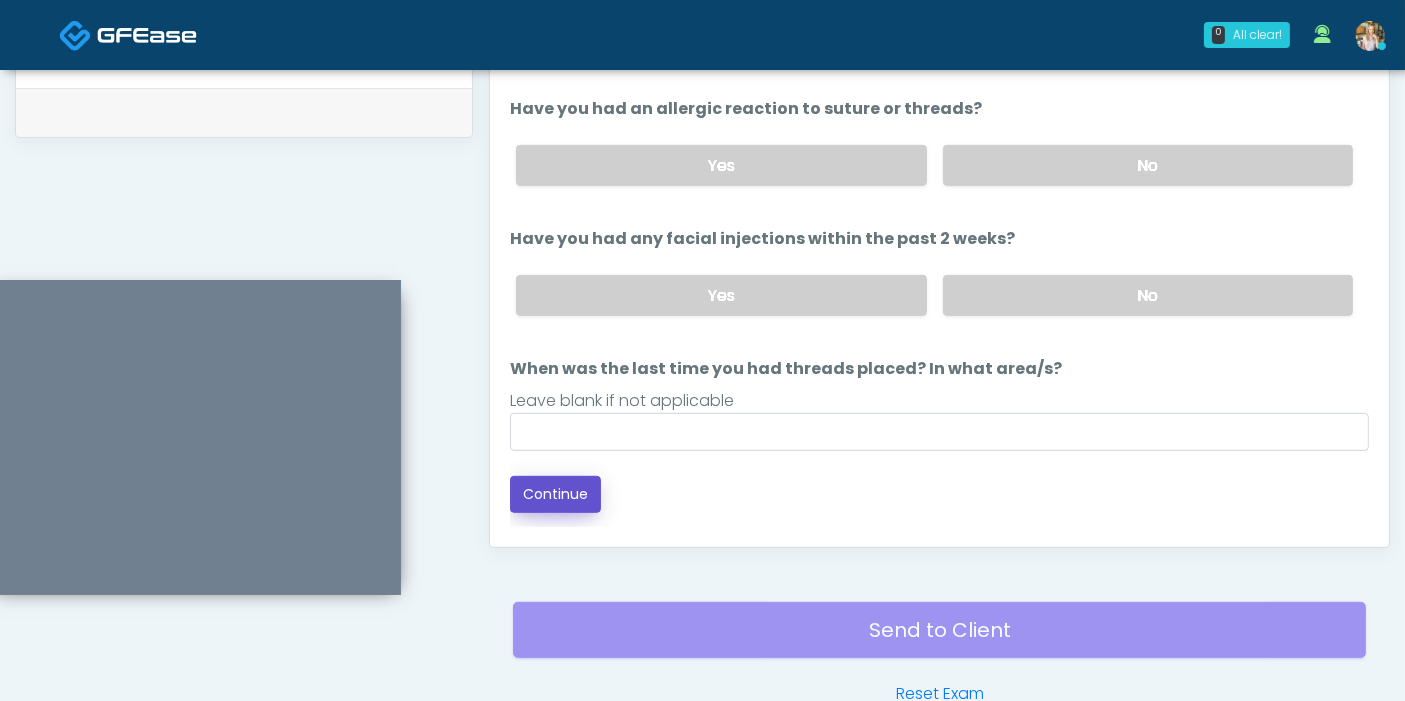 click on "Continue" at bounding box center [555, 494] 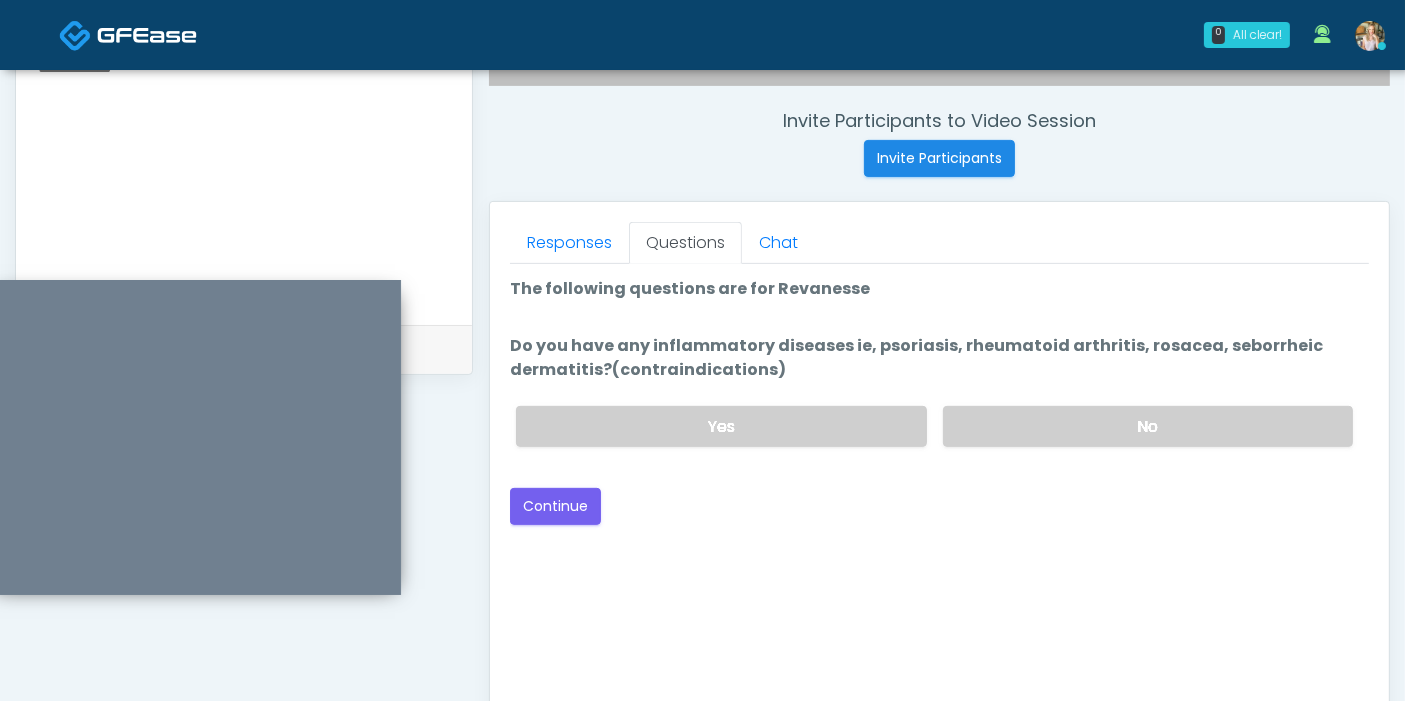 scroll, scrollTop: 868, scrollLeft: 0, axis: vertical 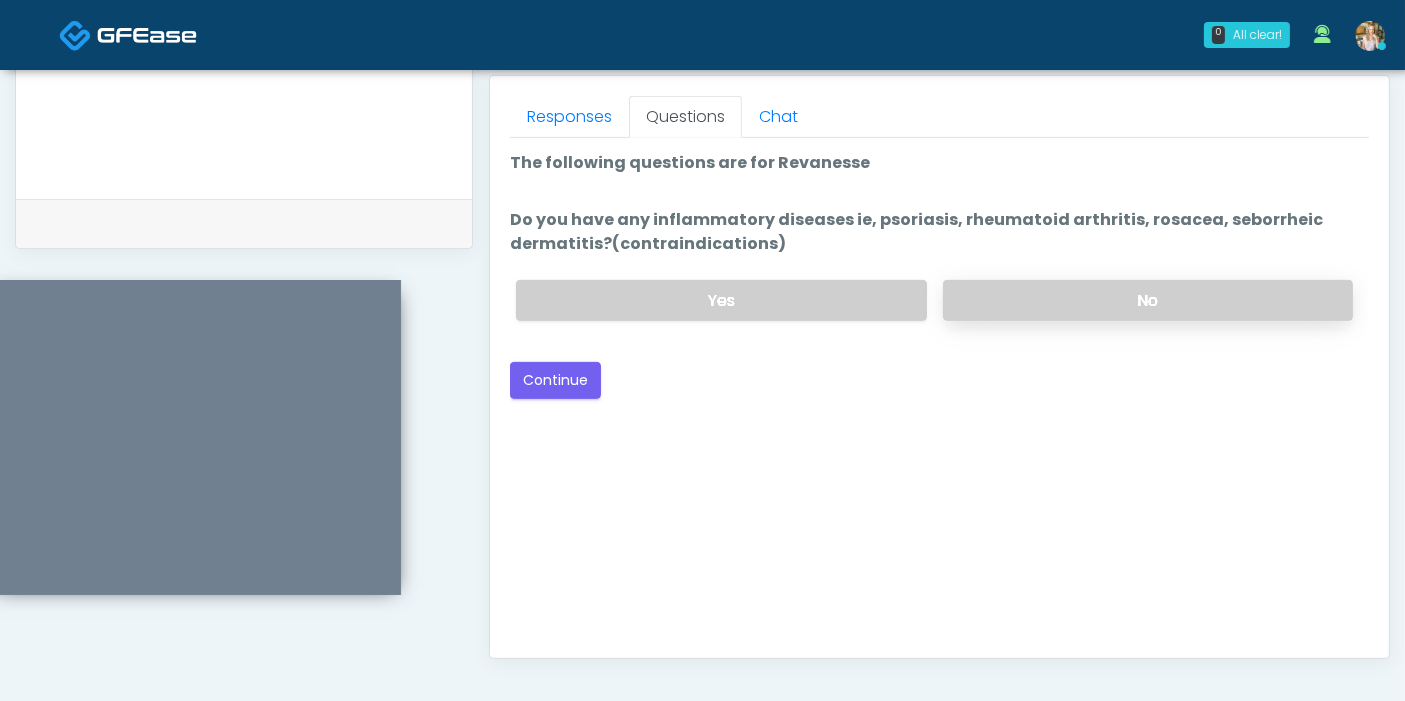 click on "No" at bounding box center [1148, 300] 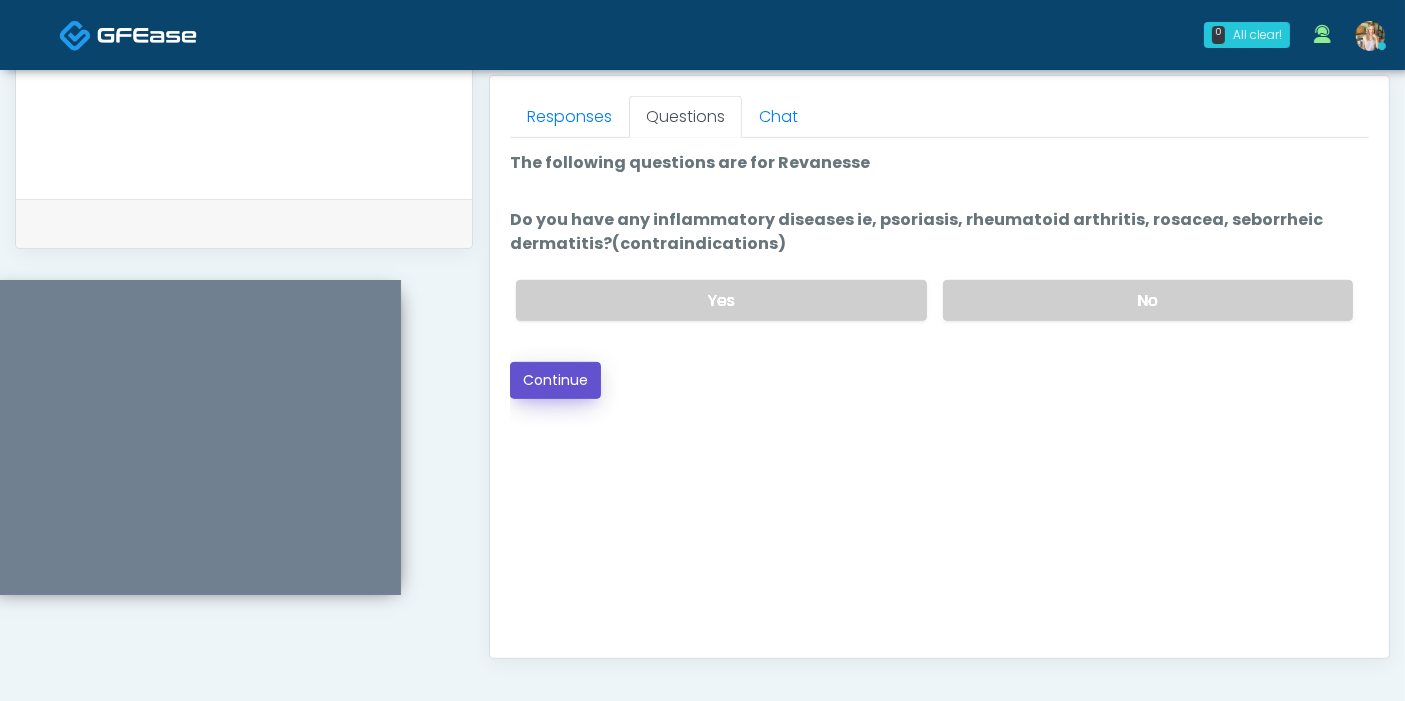 click on "Continue" at bounding box center [555, 380] 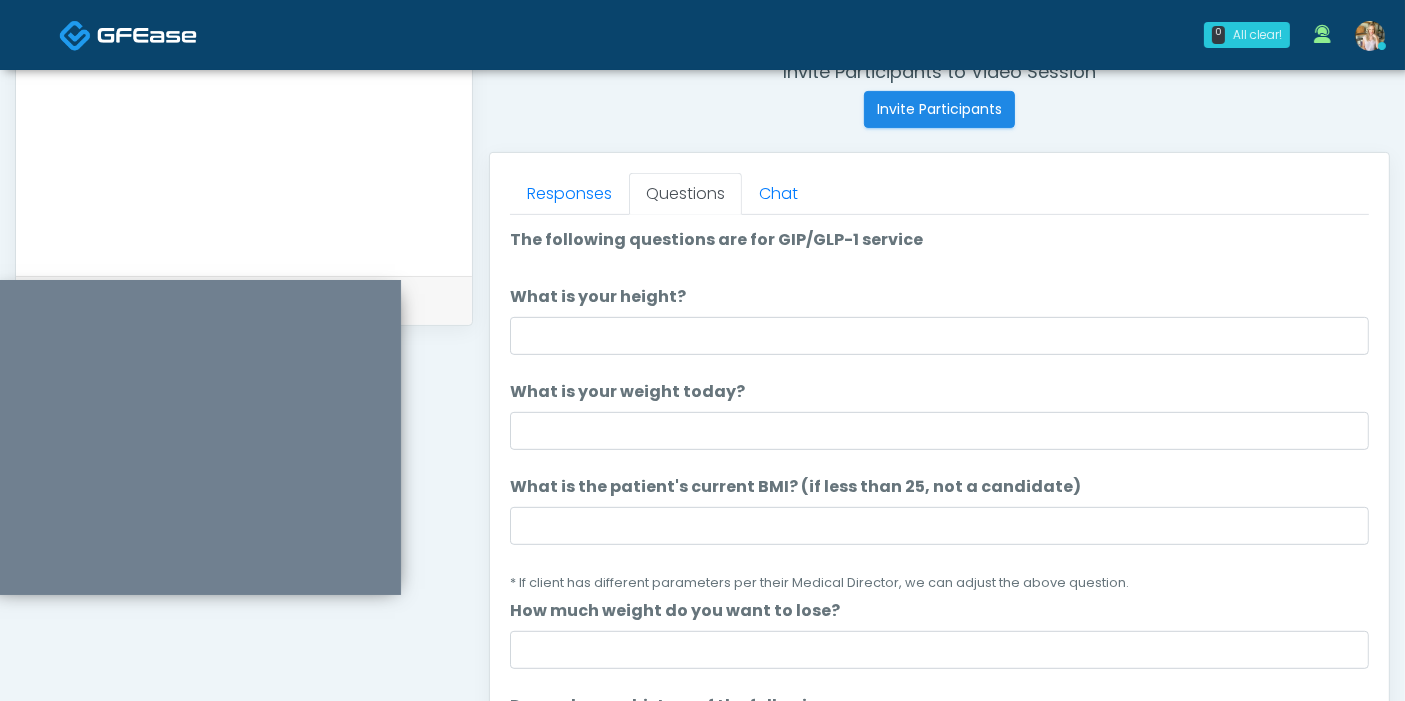 scroll, scrollTop: 757, scrollLeft: 0, axis: vertical 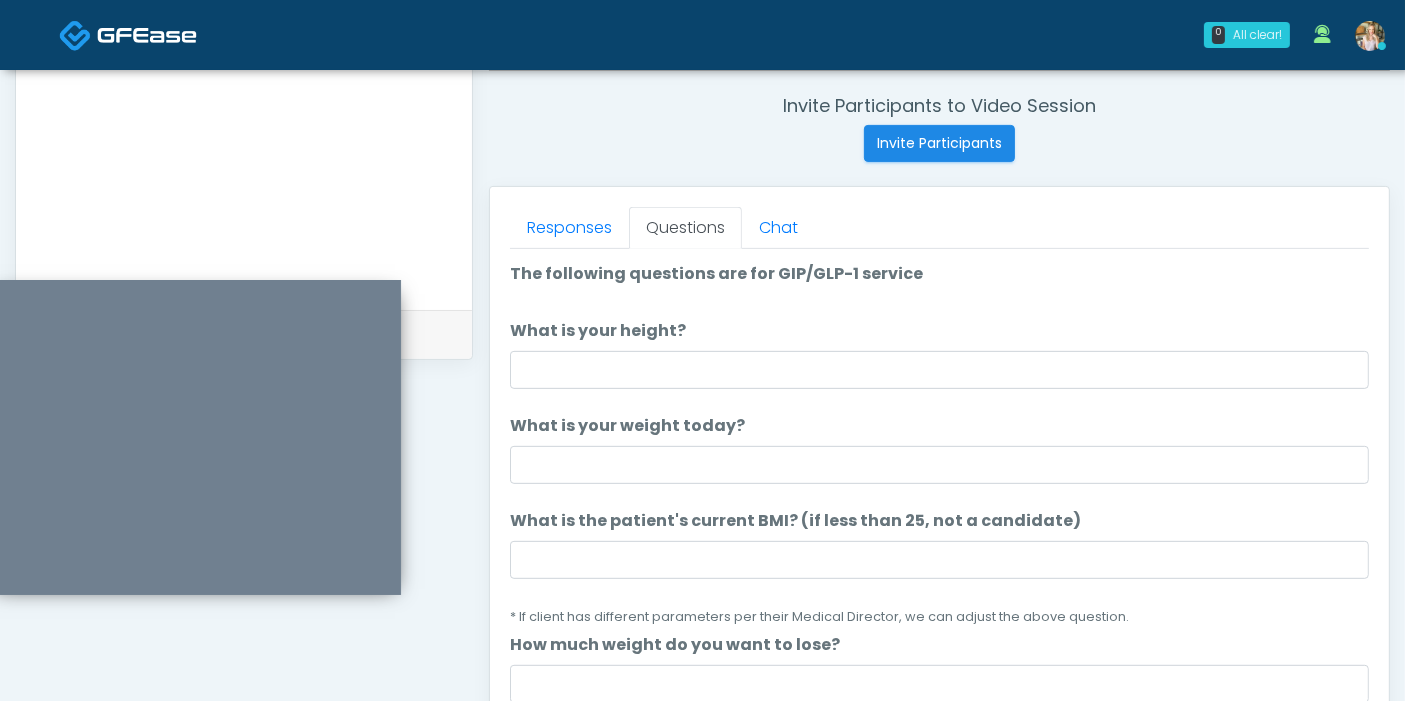 click on "The following questions are for GIP/GLP-1 service
The following questions are for GIP/GLP-1 service
What is your height?
What is your height?
What is your weight today?
What is your weight today?
What is the patient's current BMI? (if less than 25, not a candidate)
What is the patient's current BMI? (if less than 25, not a candidate)
* If client has different parameters per their Medical Director, we can adjust the above question.
How much weight do you want to lose?
No" at bounding box center [939, 1029] 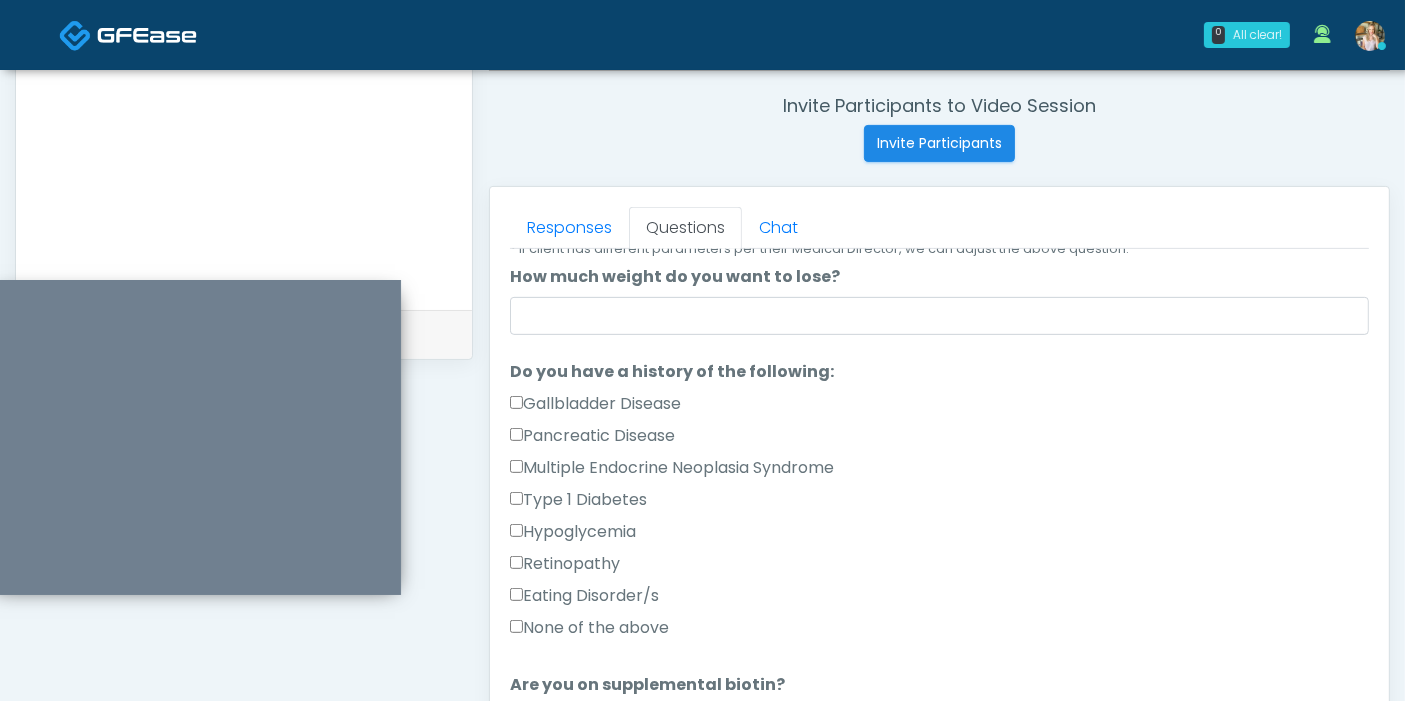 scroll, scrollTop: 333, scrollLeft: 0, axis: vertical 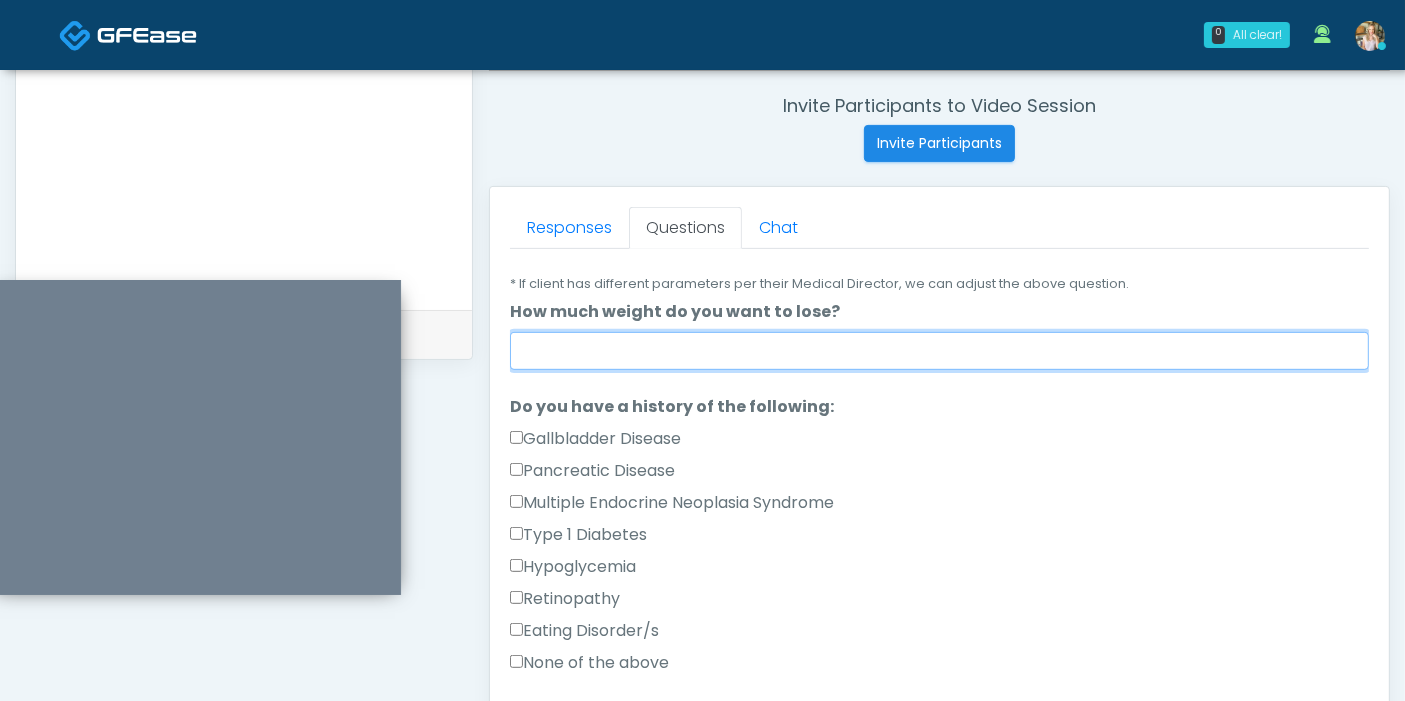 click on "How much weight do you want to lose?" at bounding box center [939, 351] 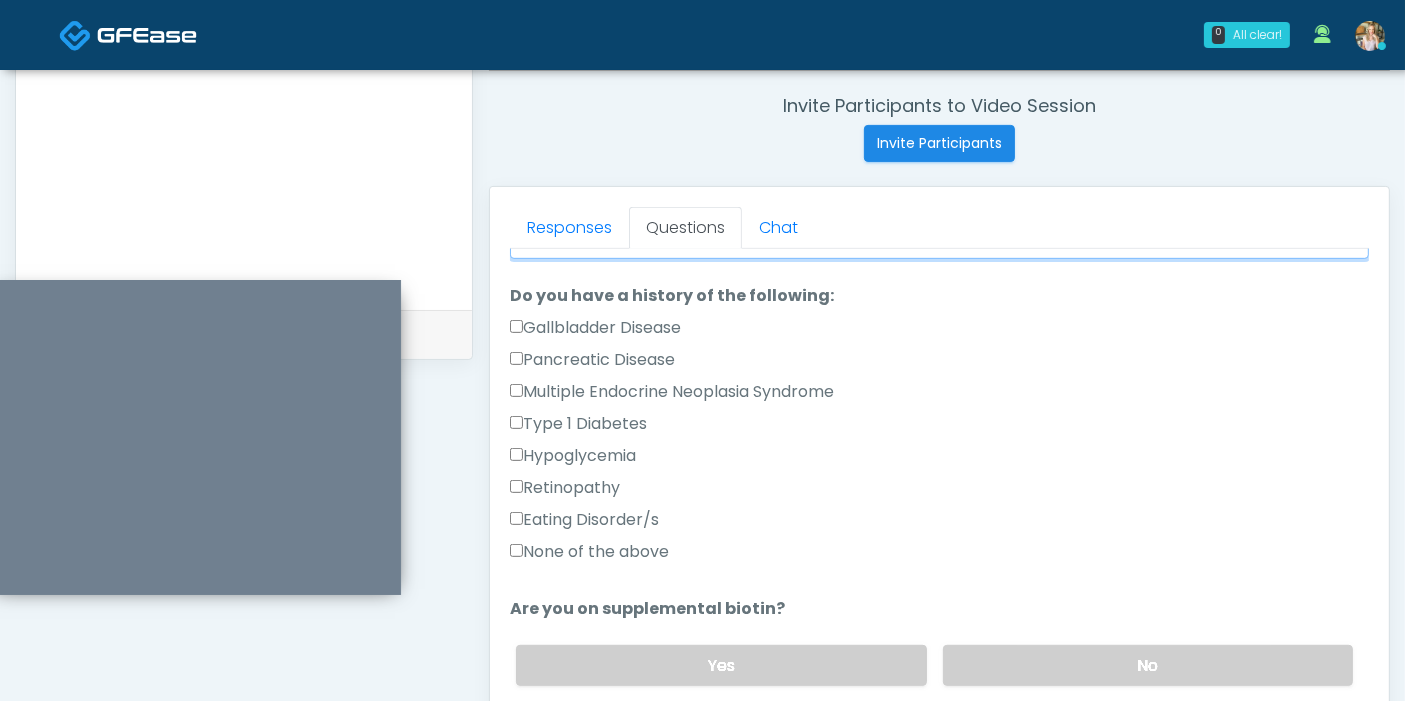 scroll, scrollTop: 555, scrollLeft: 0, axis: vertical 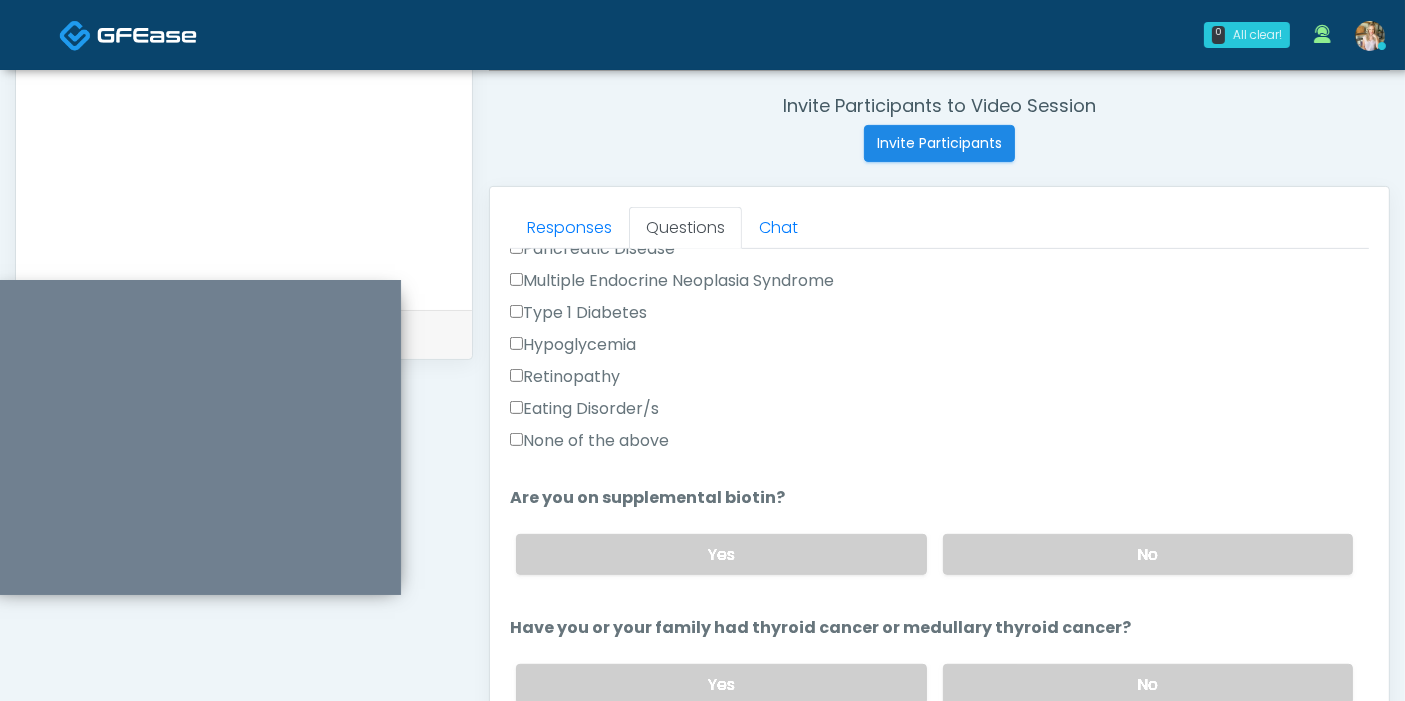 type on "***" 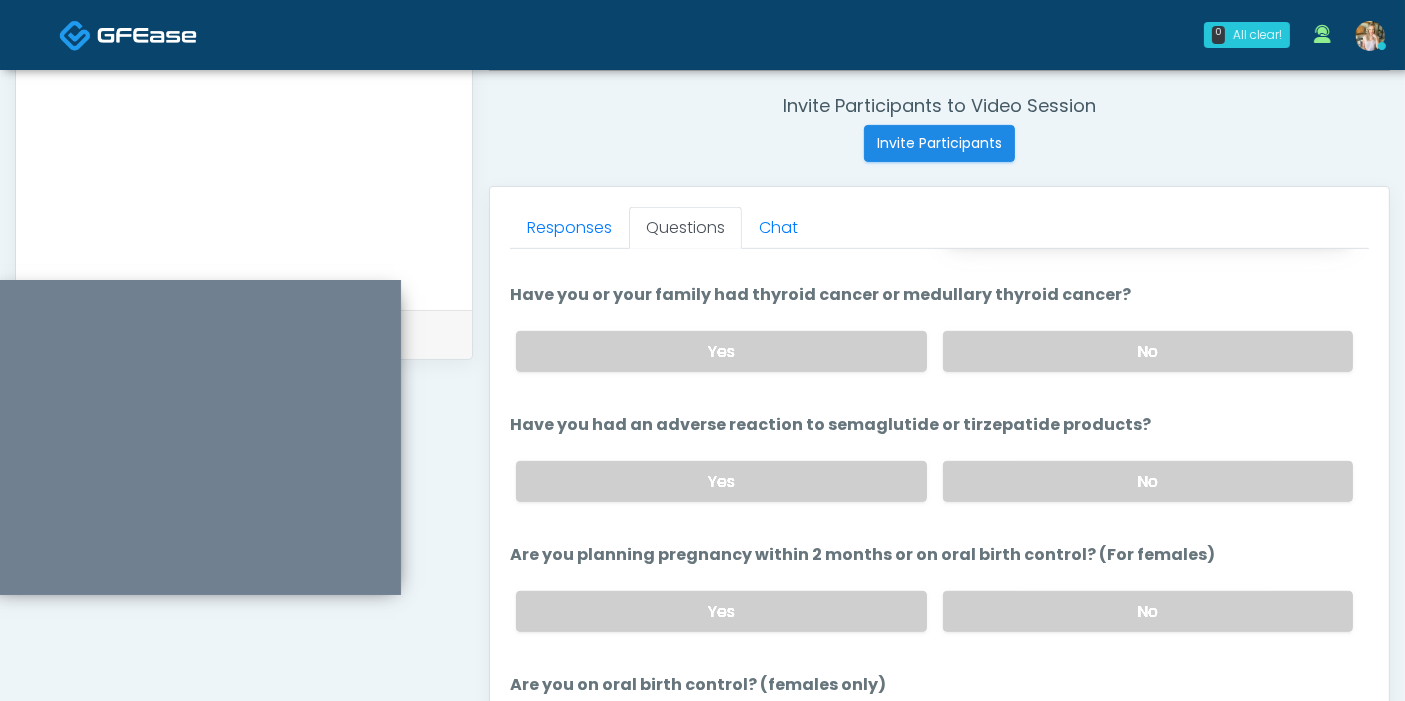 scroll, scrollTop: 1101, scrollLeft: 0, axis: vertical 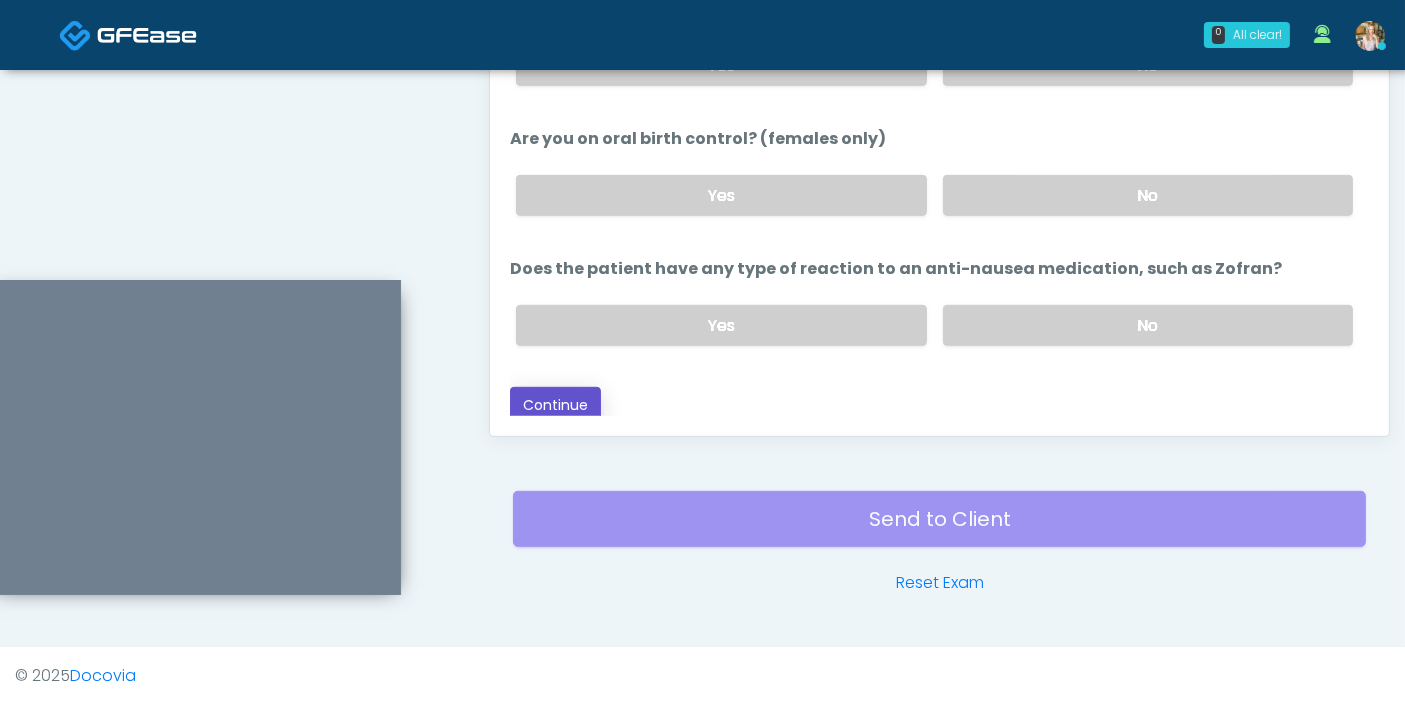 click on "Continue" at bounding box center [555, 405] 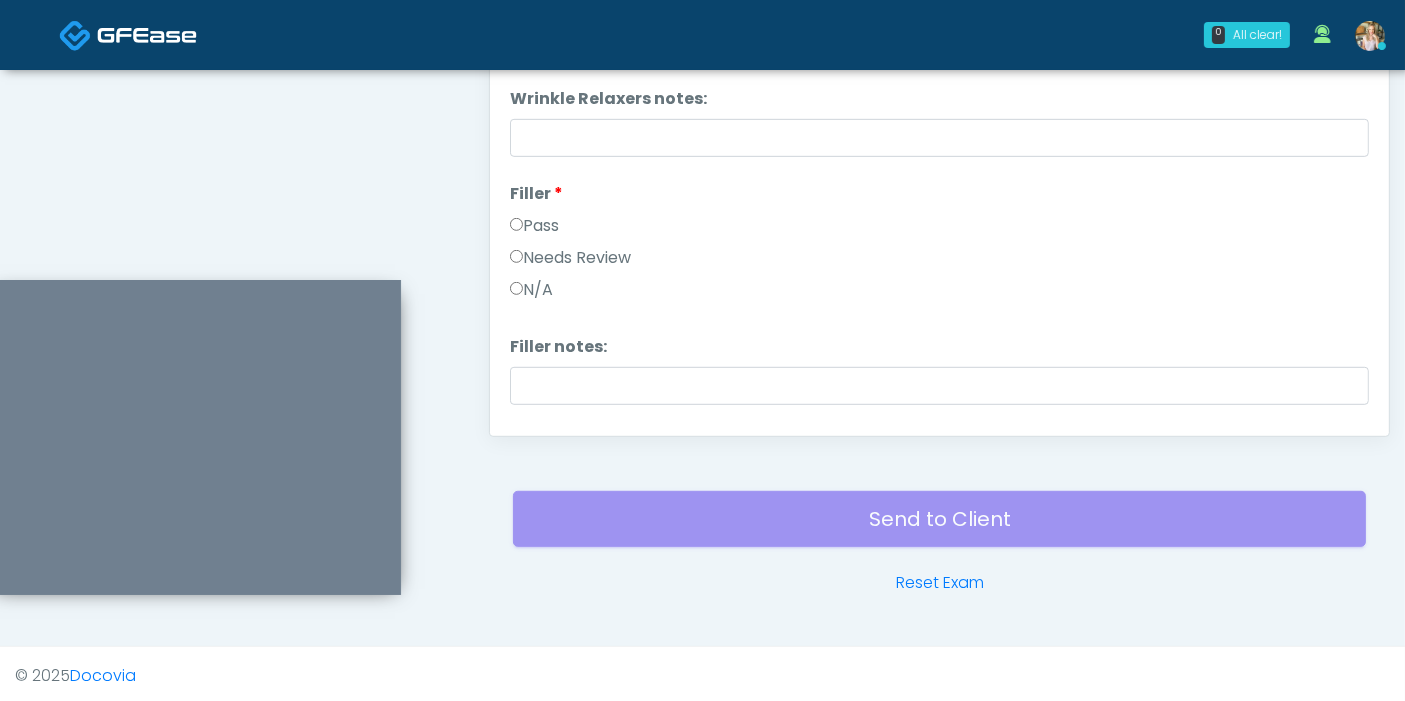 scroll, scrollTop: 0, scrollLeft: 0, axis: both 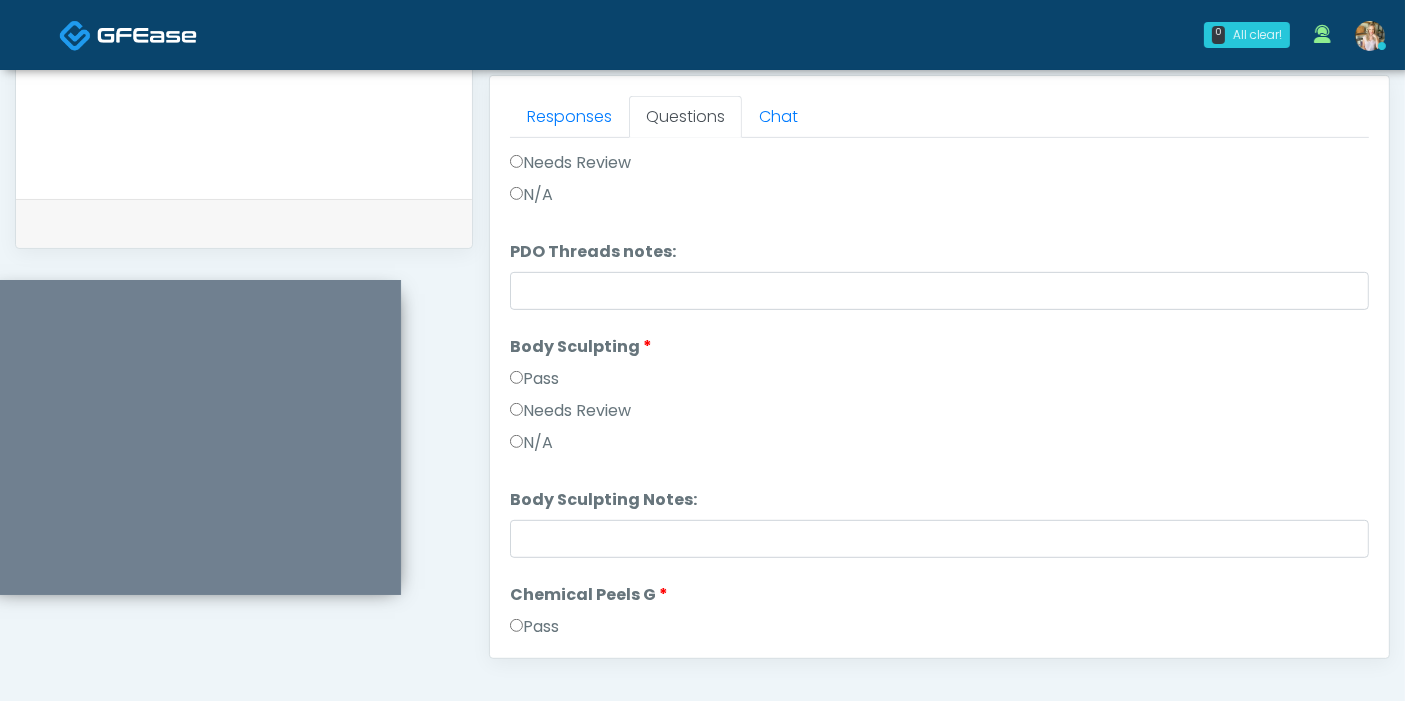 click on "Pass" at bounding box center [534, 379] 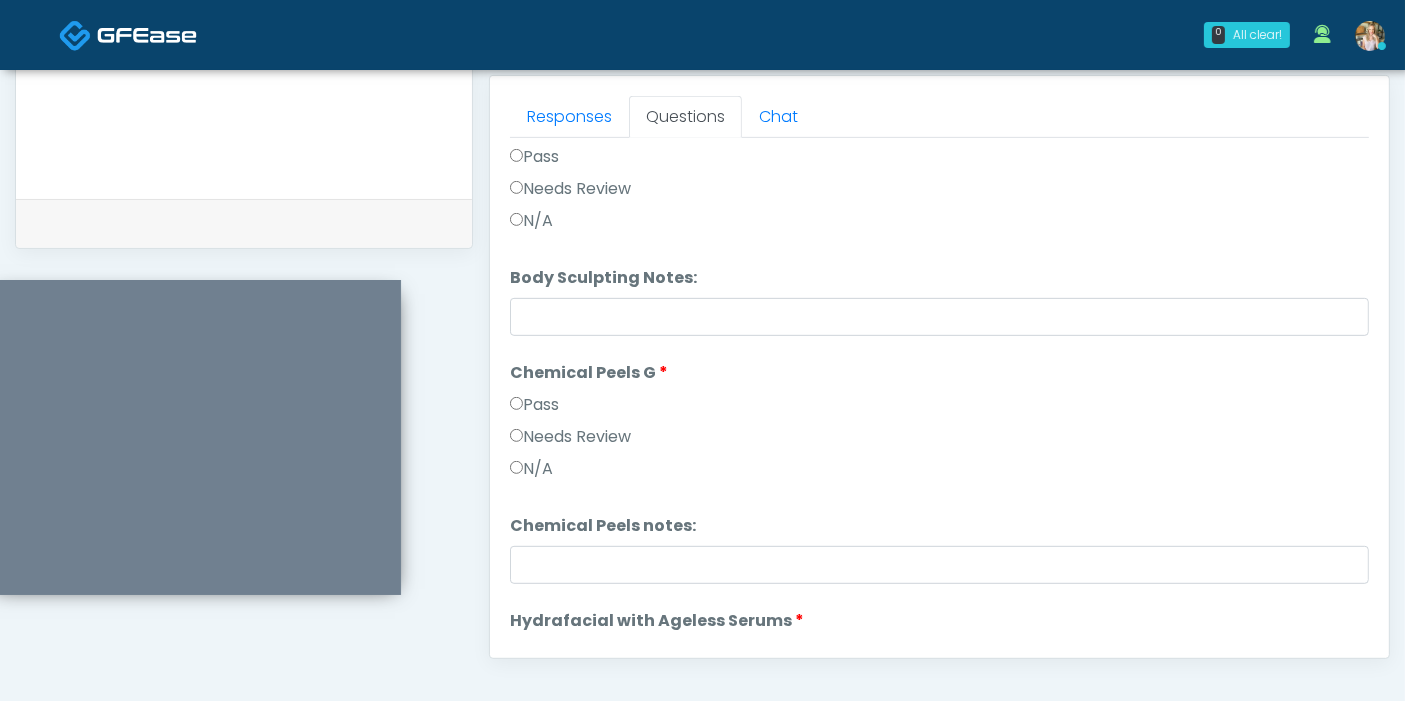 click on "Pass" at bounding box center (534, 405) 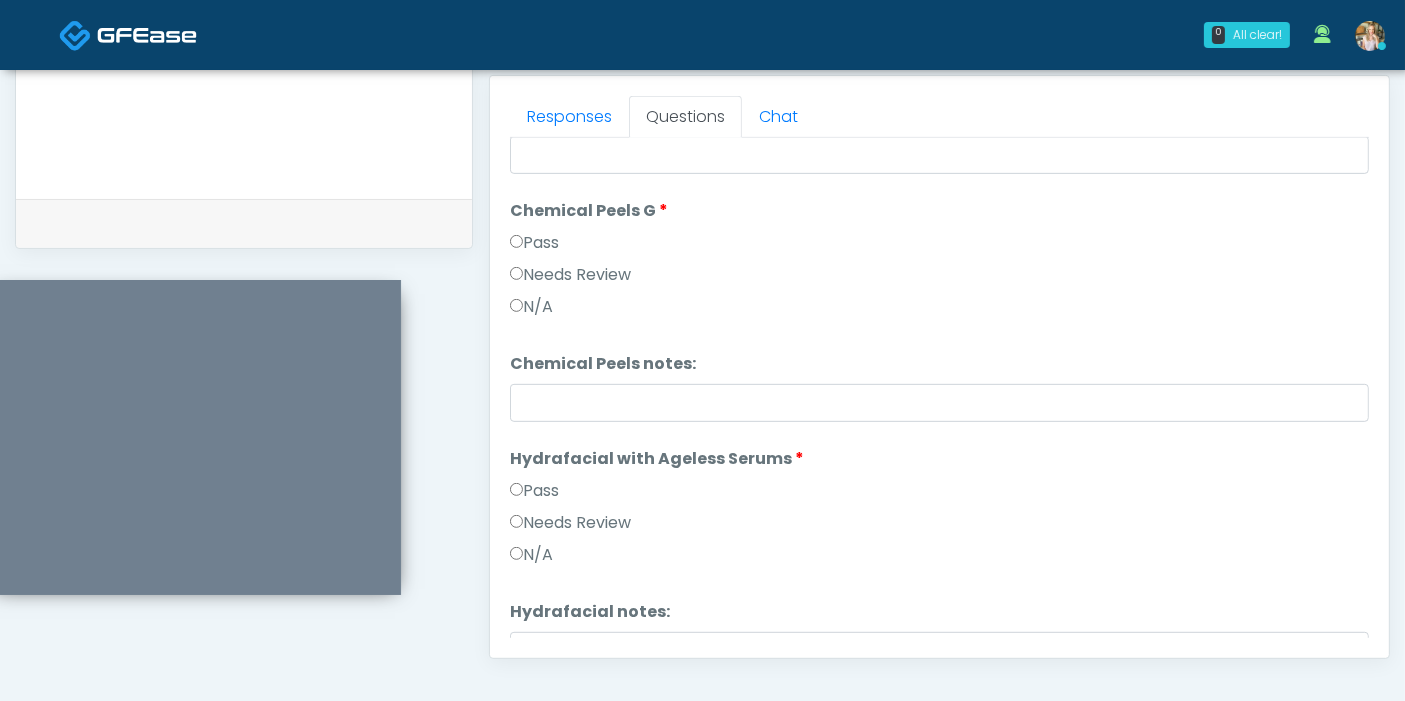scroll, scrollTop: 2777, scrollLeft: 0, axis: vertical 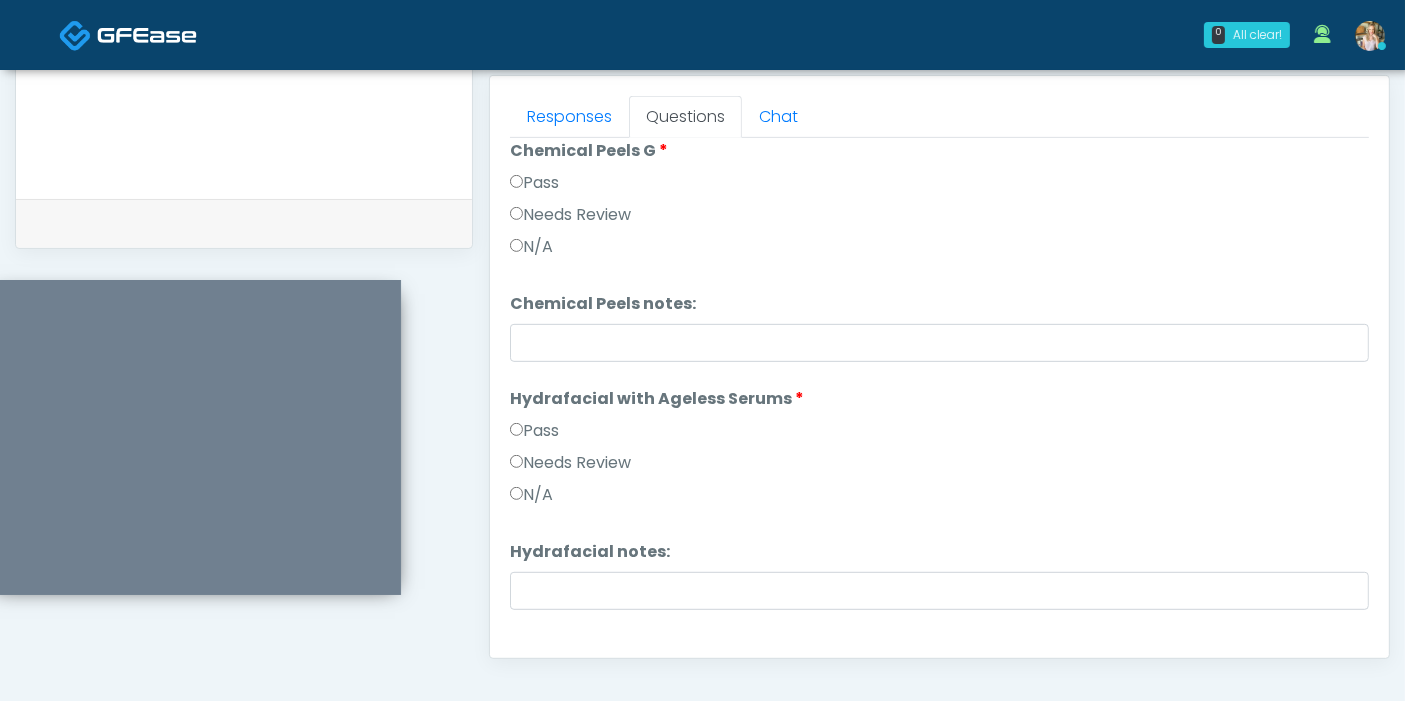 click on "Pass" at bounding box center (534, 431) 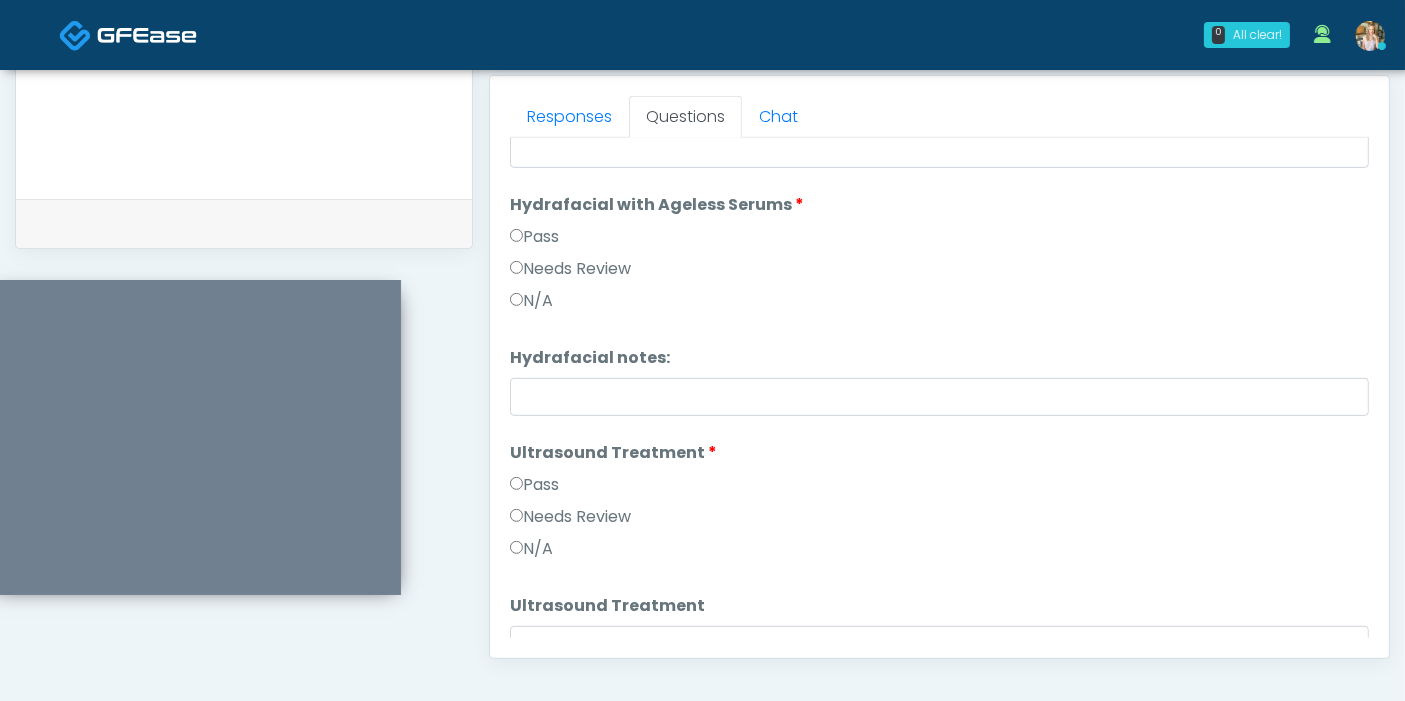 scroll, scrollTop: 3000, scrollLeft: 0, axis: vertical 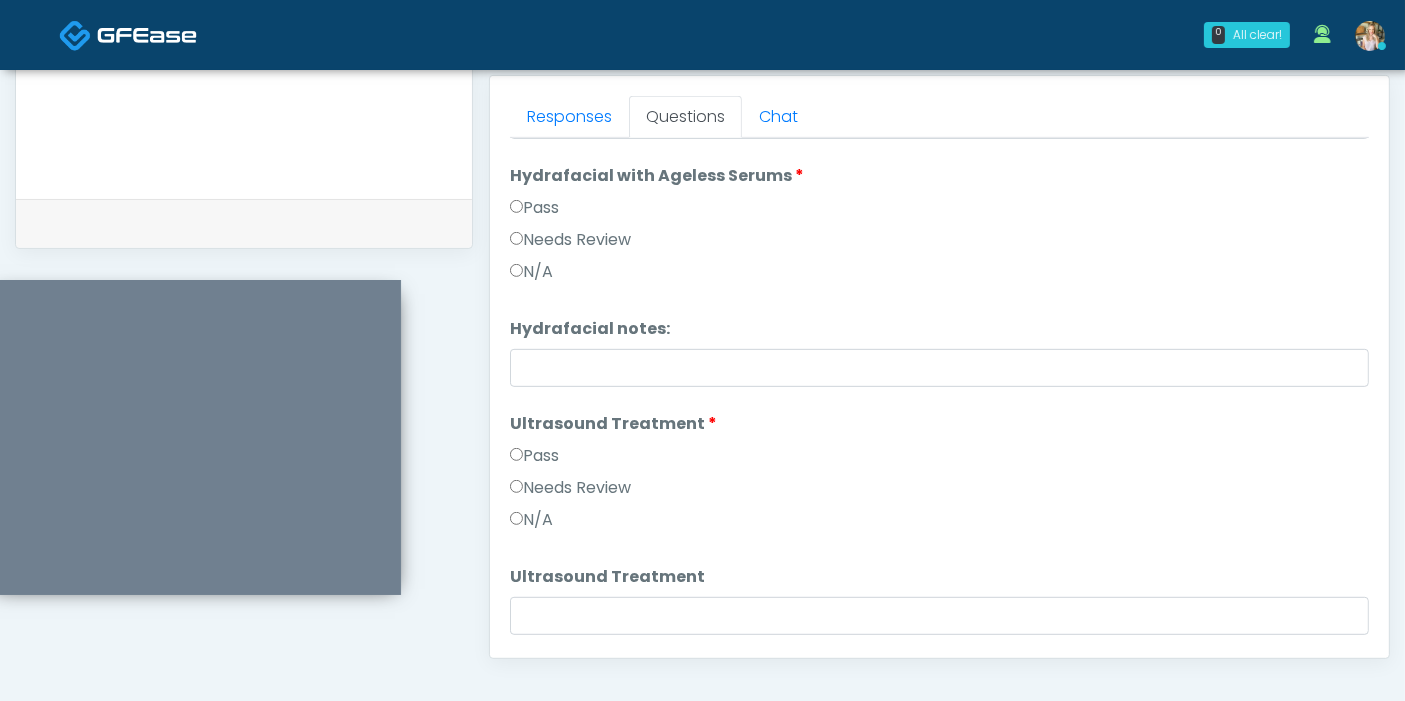 click on "Pass" at bounding box center [534, 456] 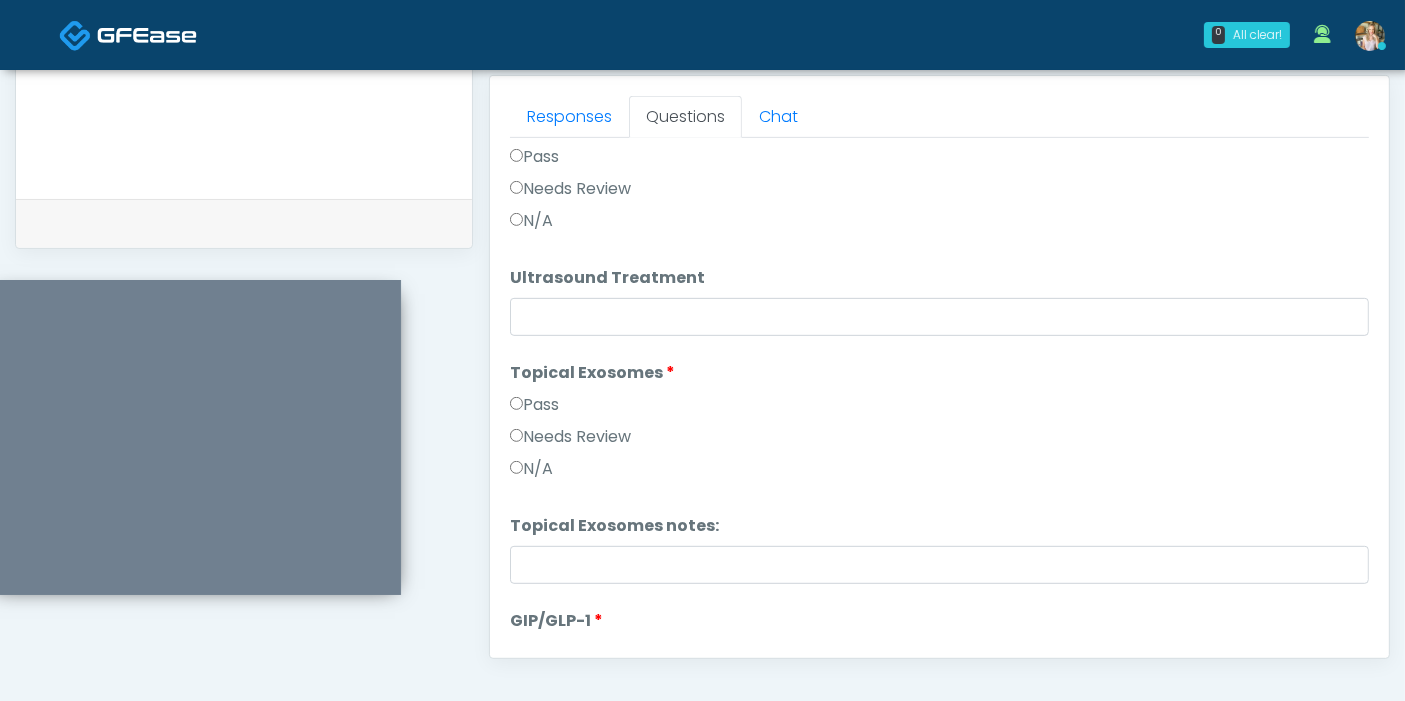 scroll, scrollTop: 3333, scrollLeft: 0, axis: vertical 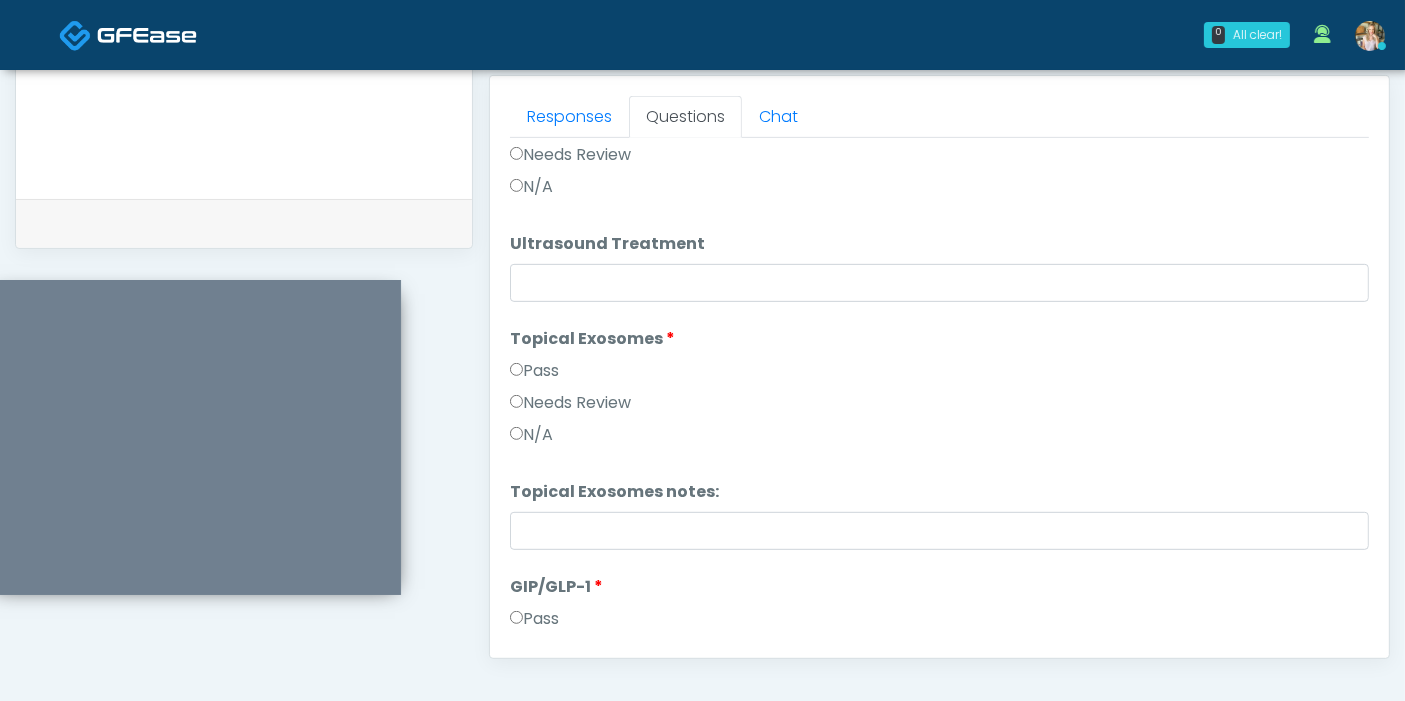 click on "Pass" at bounding box center (534, 371) 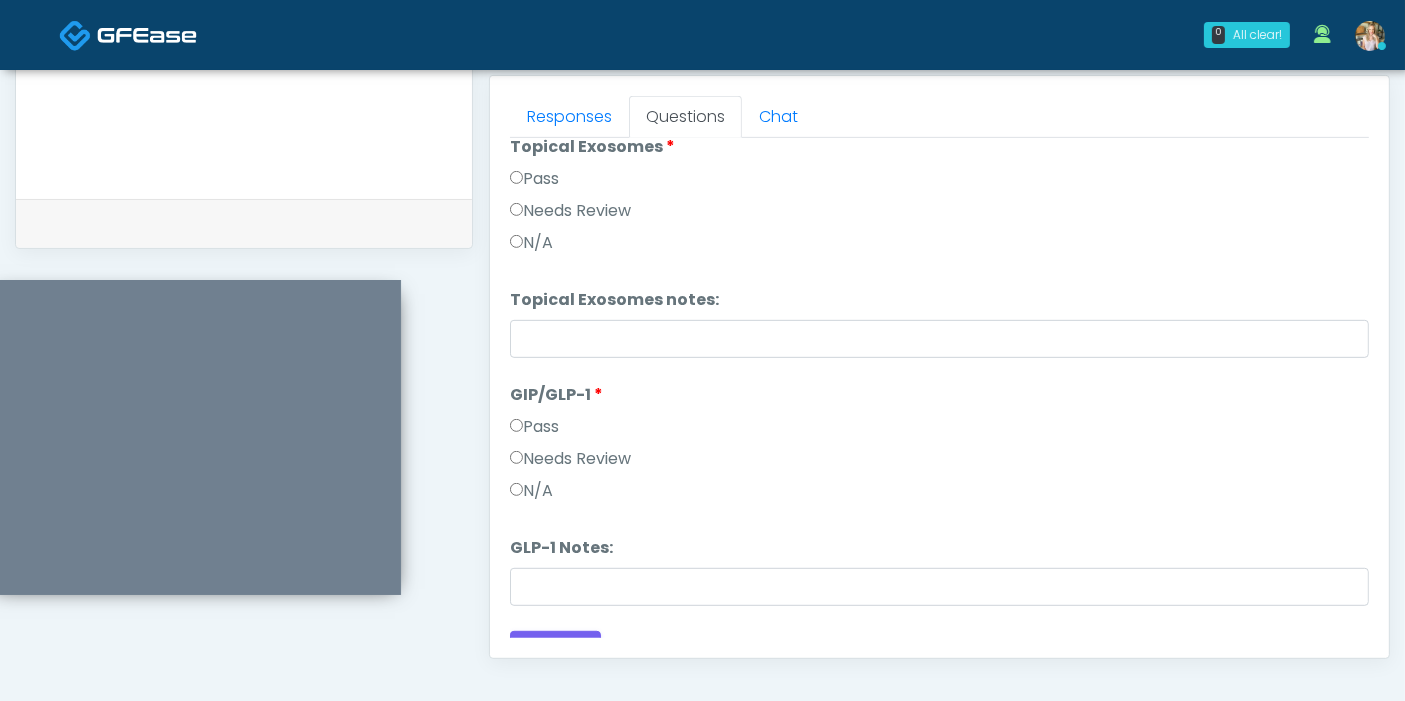 scroll, scrollTop: 3552, scrollLeft: 0, axis: vertical 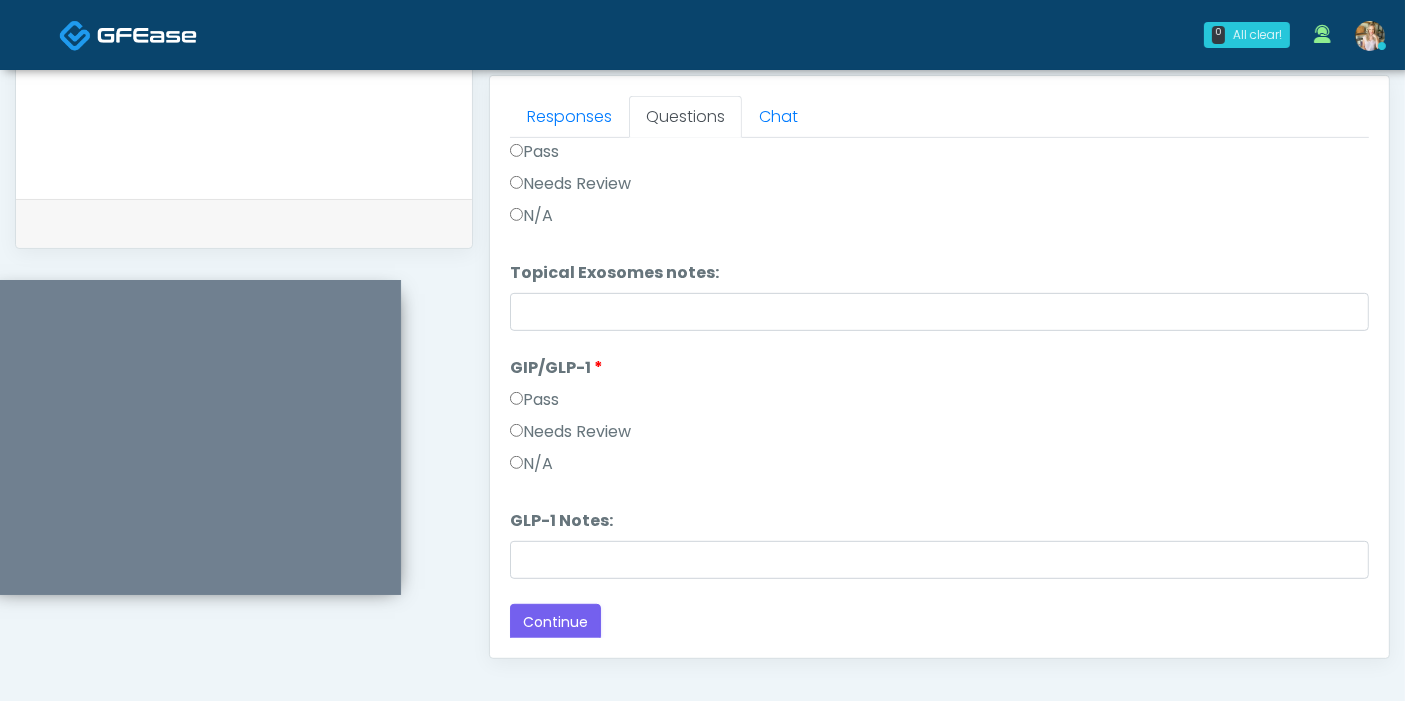 click on "N/A" at bounding box center (531, 464) 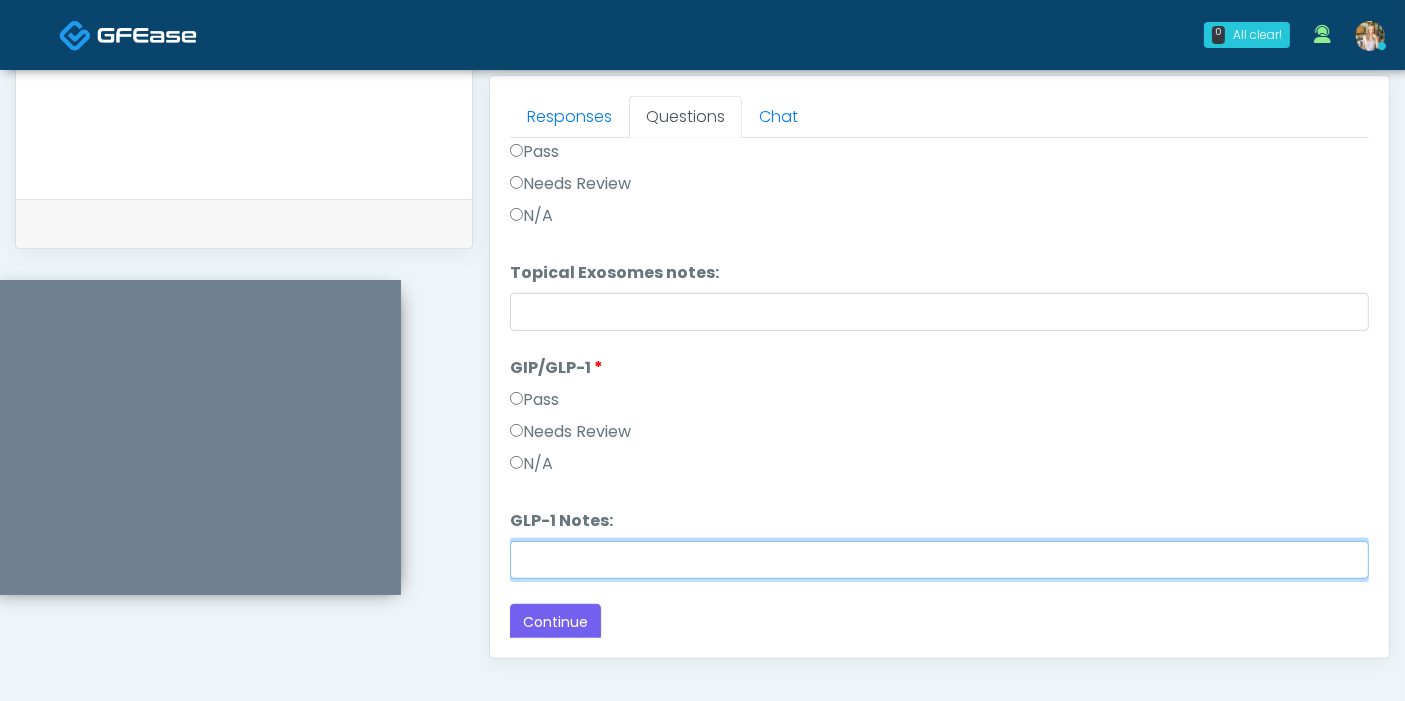 click on "GLP-1 Notes:" at bounding box center (939, 560) 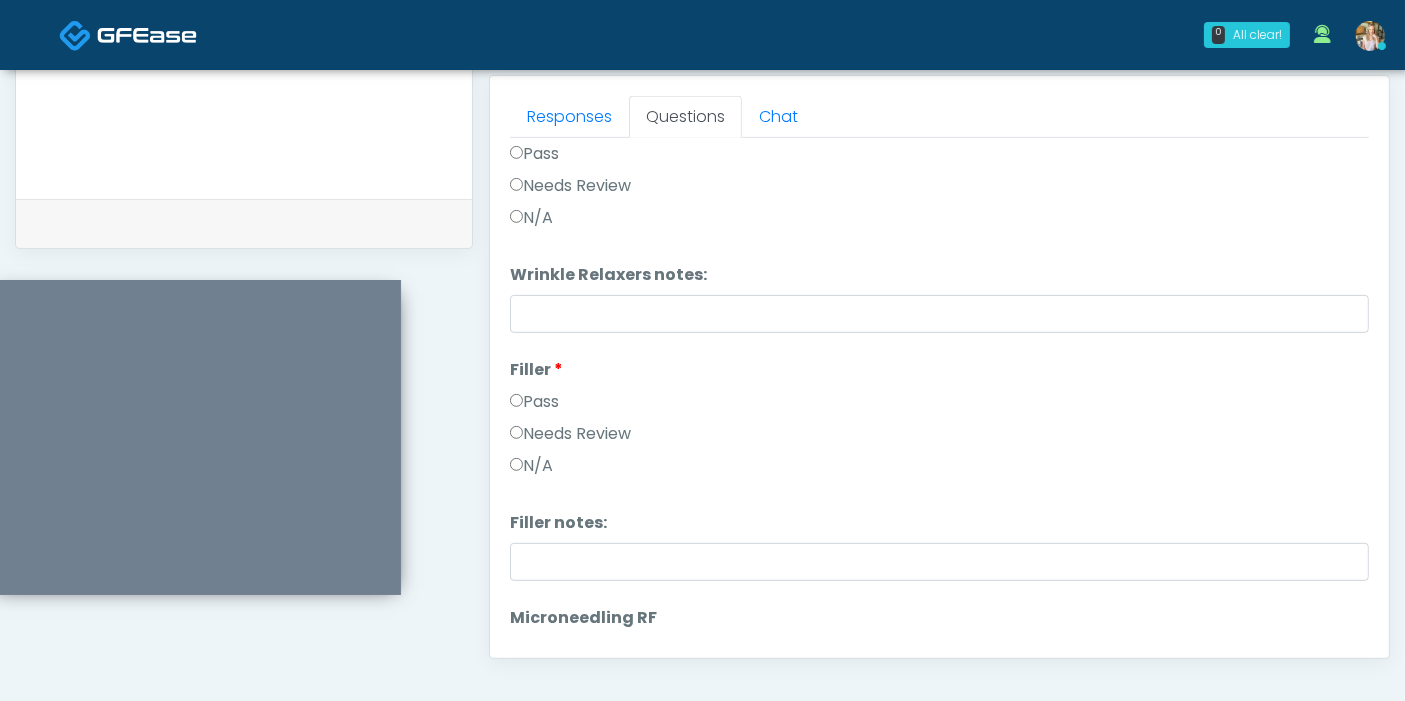 scroll, scrollTop: 0, scrollLeft: 0, axis: both 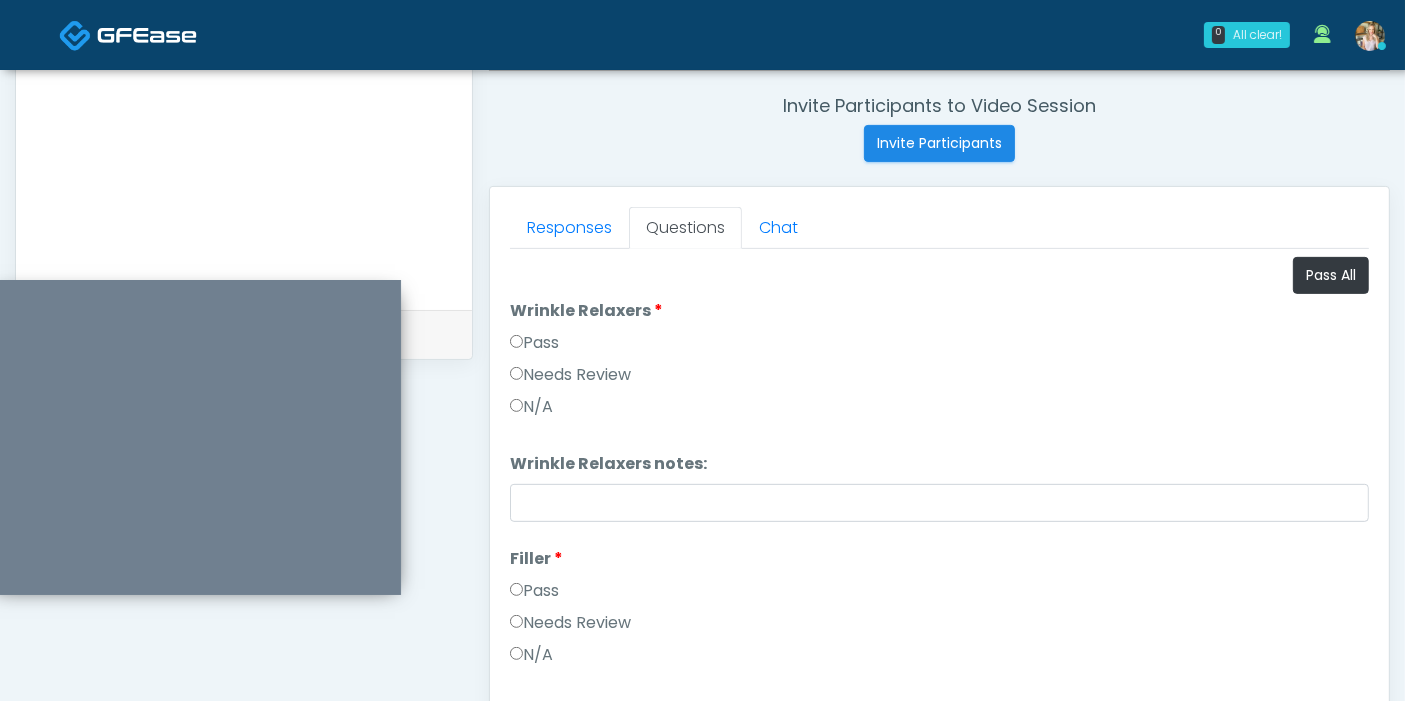 type on "**********" 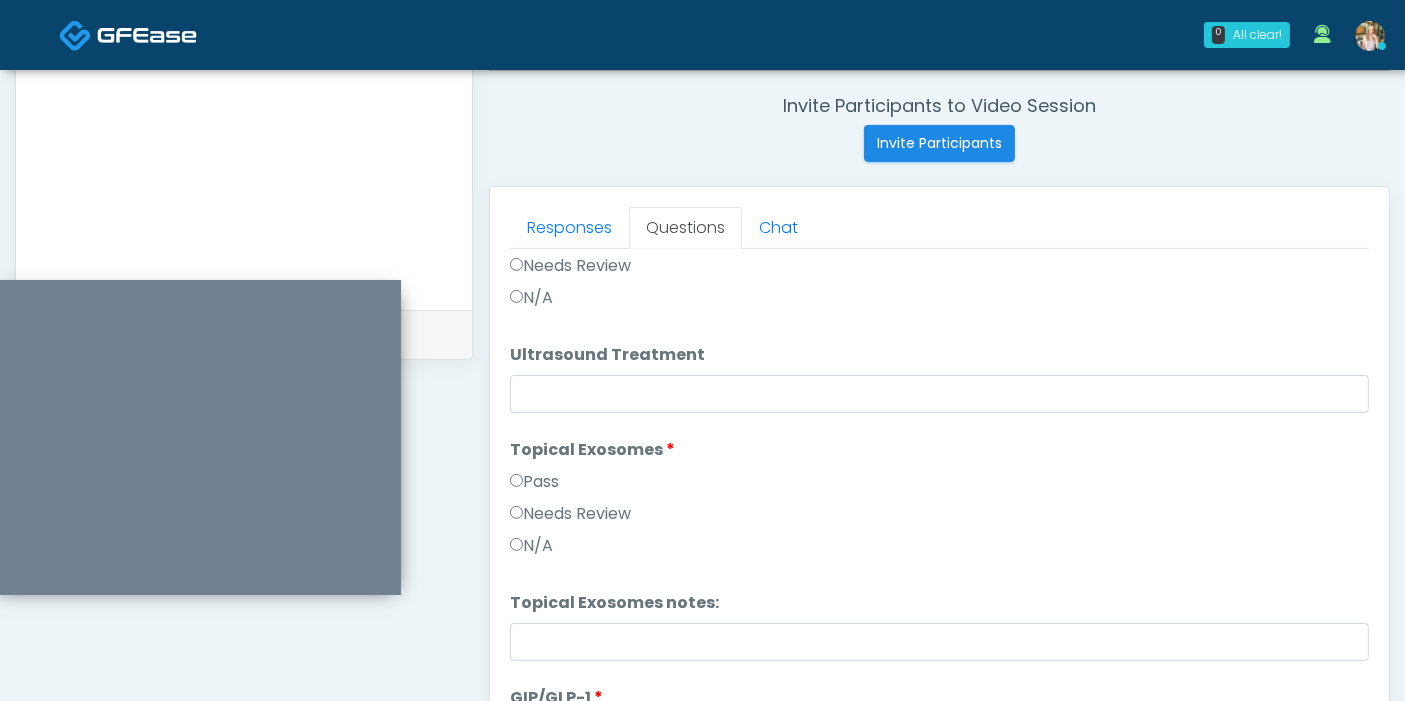 scroll, scrollTop: 3552, scrollLeft: 0, axis: vertical 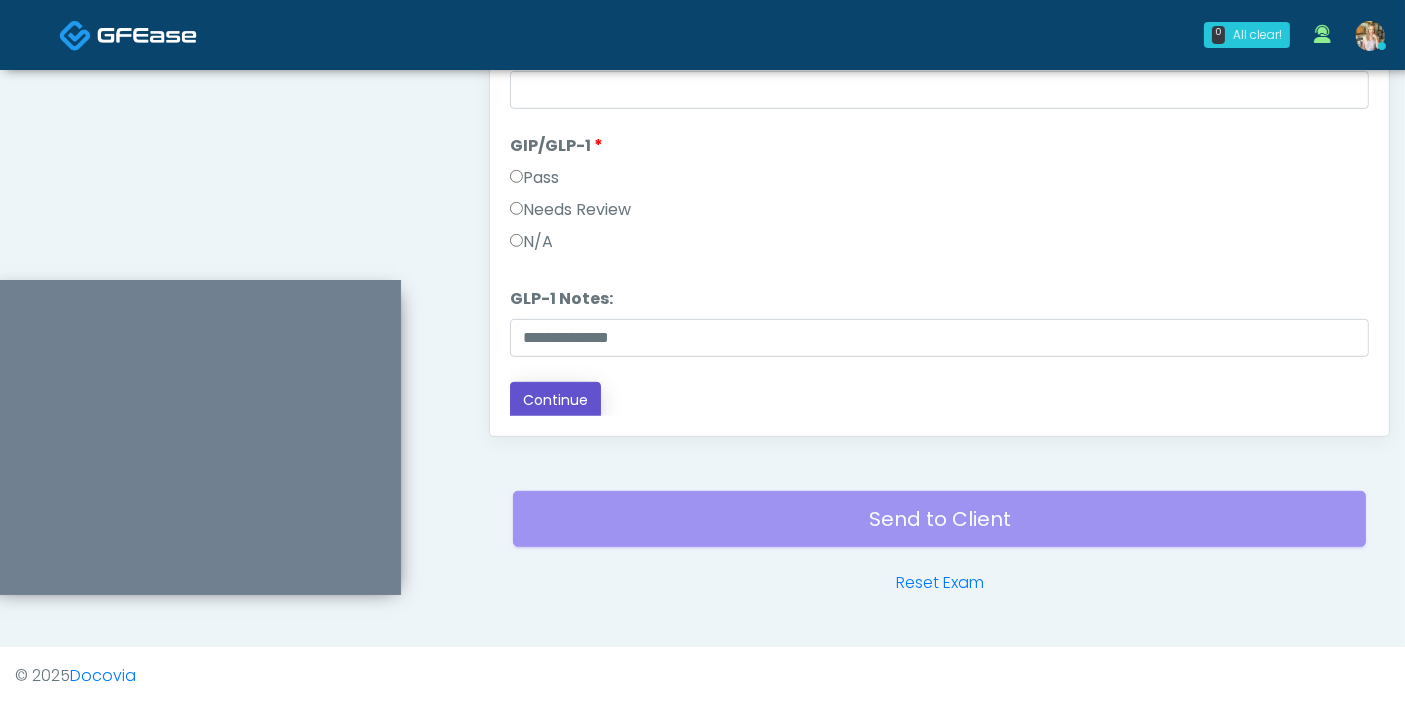 click on "Continue" at bounding box center (555, 400) 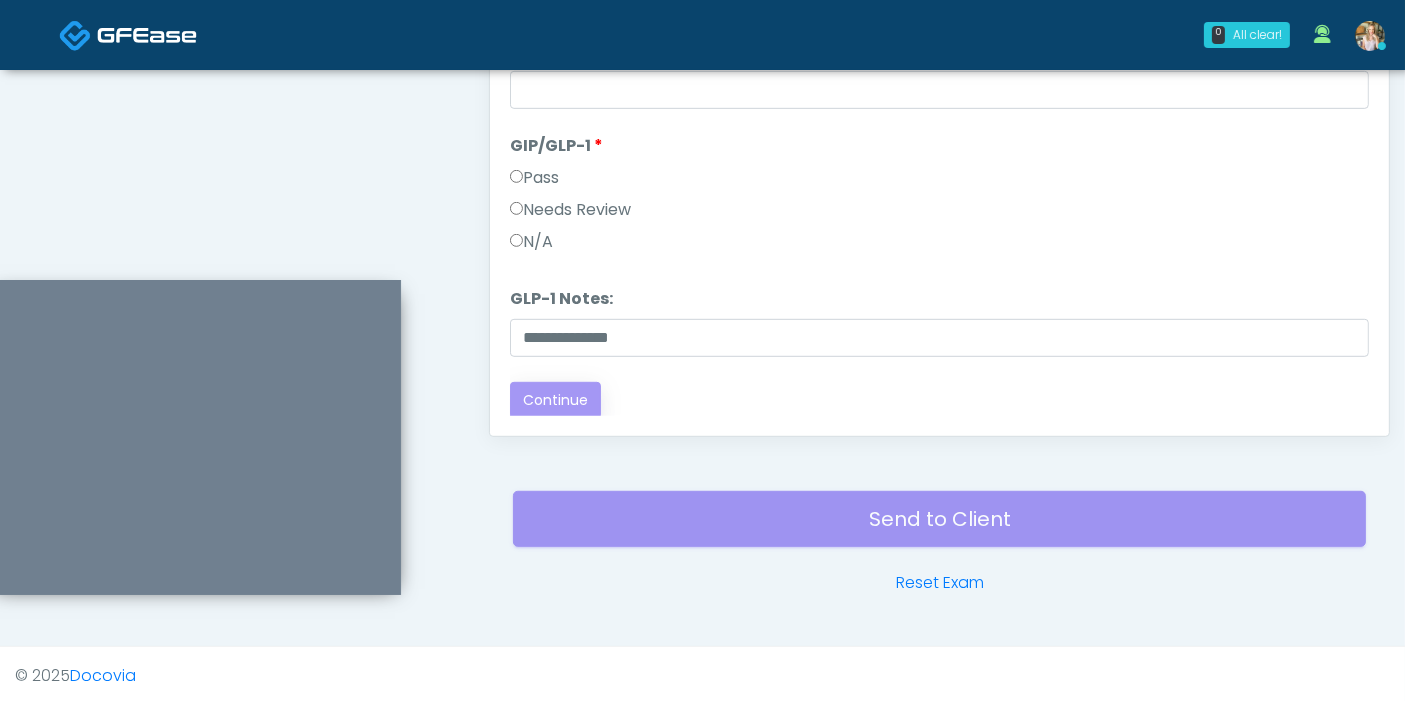 scroll, scrollTop: 0, scrollLeft: 0, axis: both 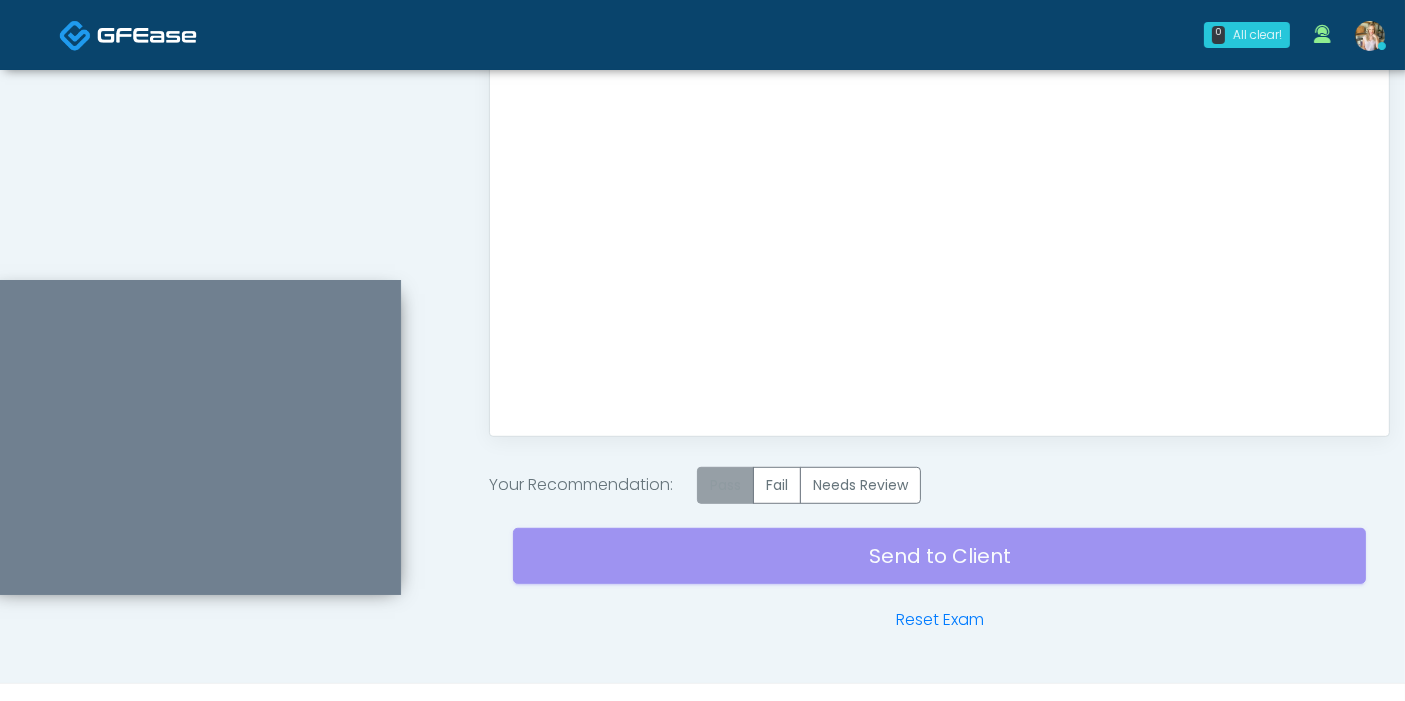 click on "Pass" at bounding box center [725, 485] 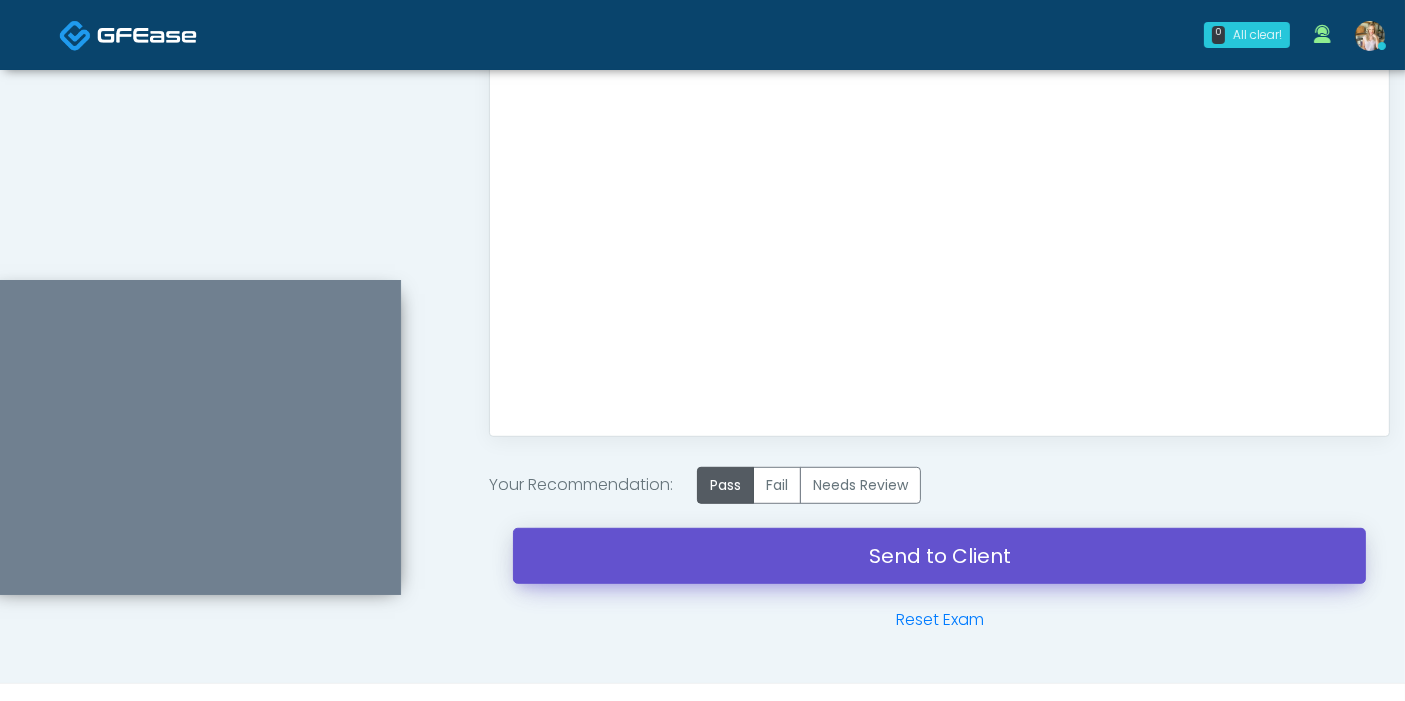 click on "Send to Client" at bounding box center [939, 556] 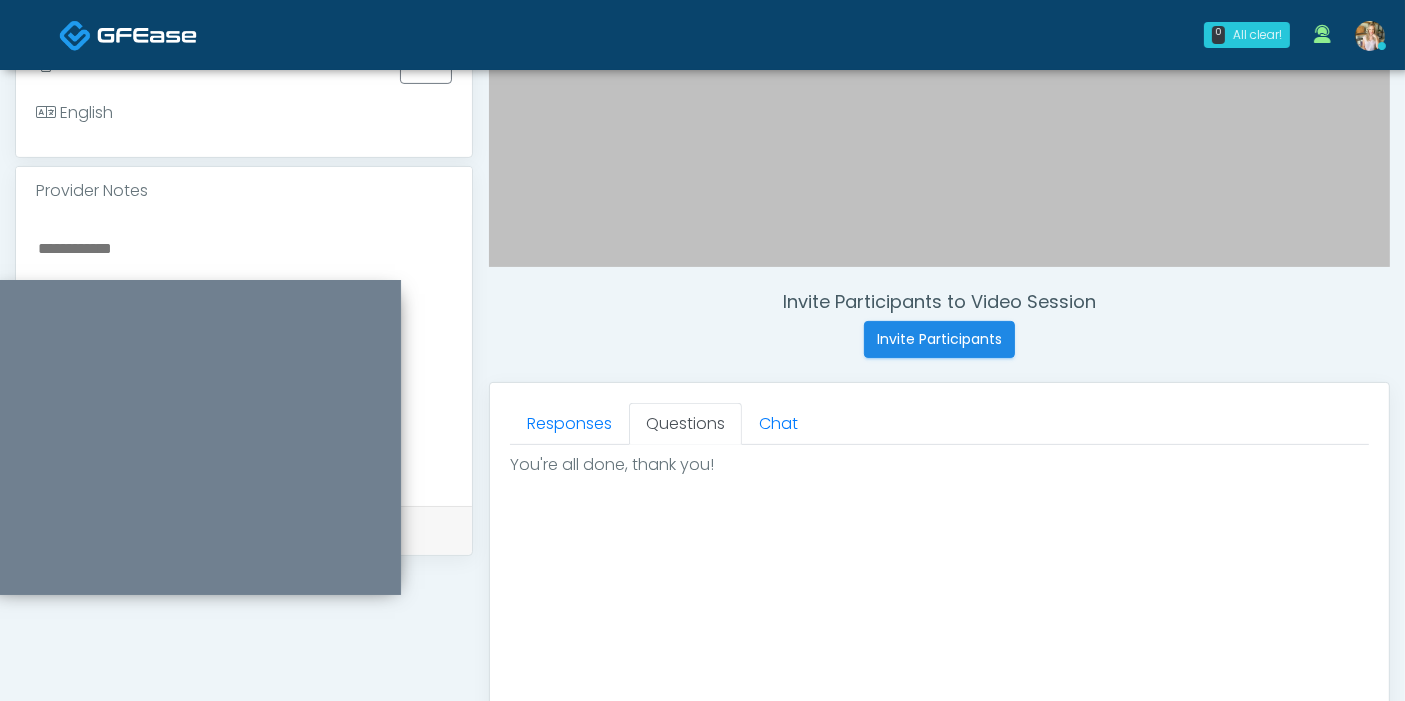 scroll, scrollTop: 534, scrollLeft: 0, axis: vertical 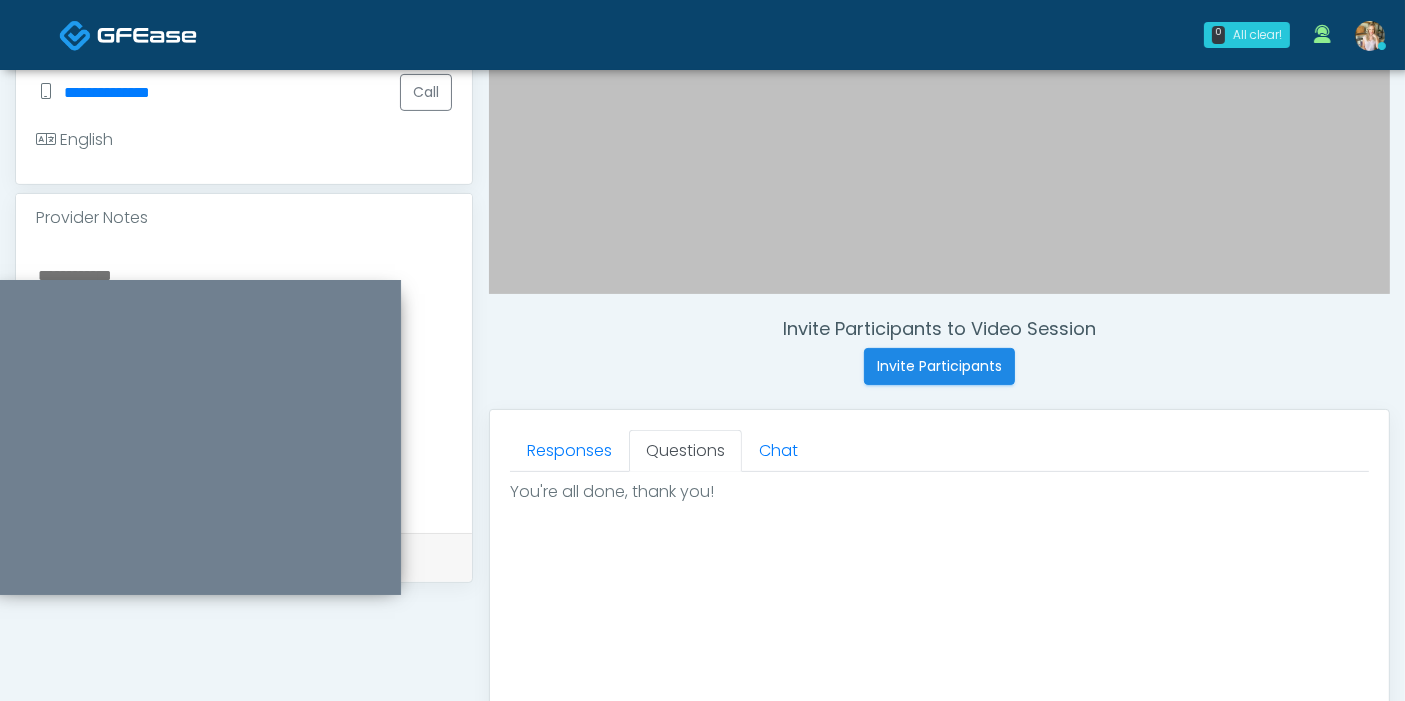 click at bounding box center (244, 384) 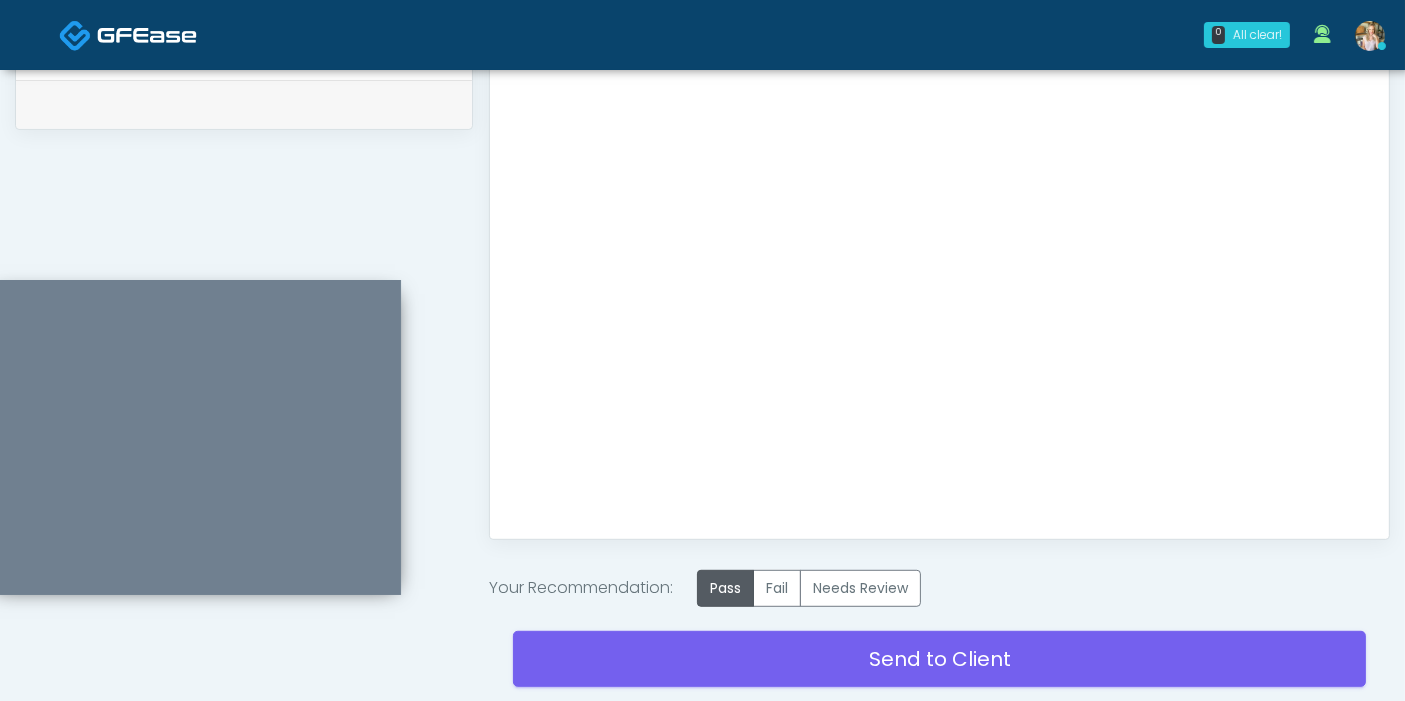 scroll, scrollTop: 1090, scrollLeft: 0, axis: vertical 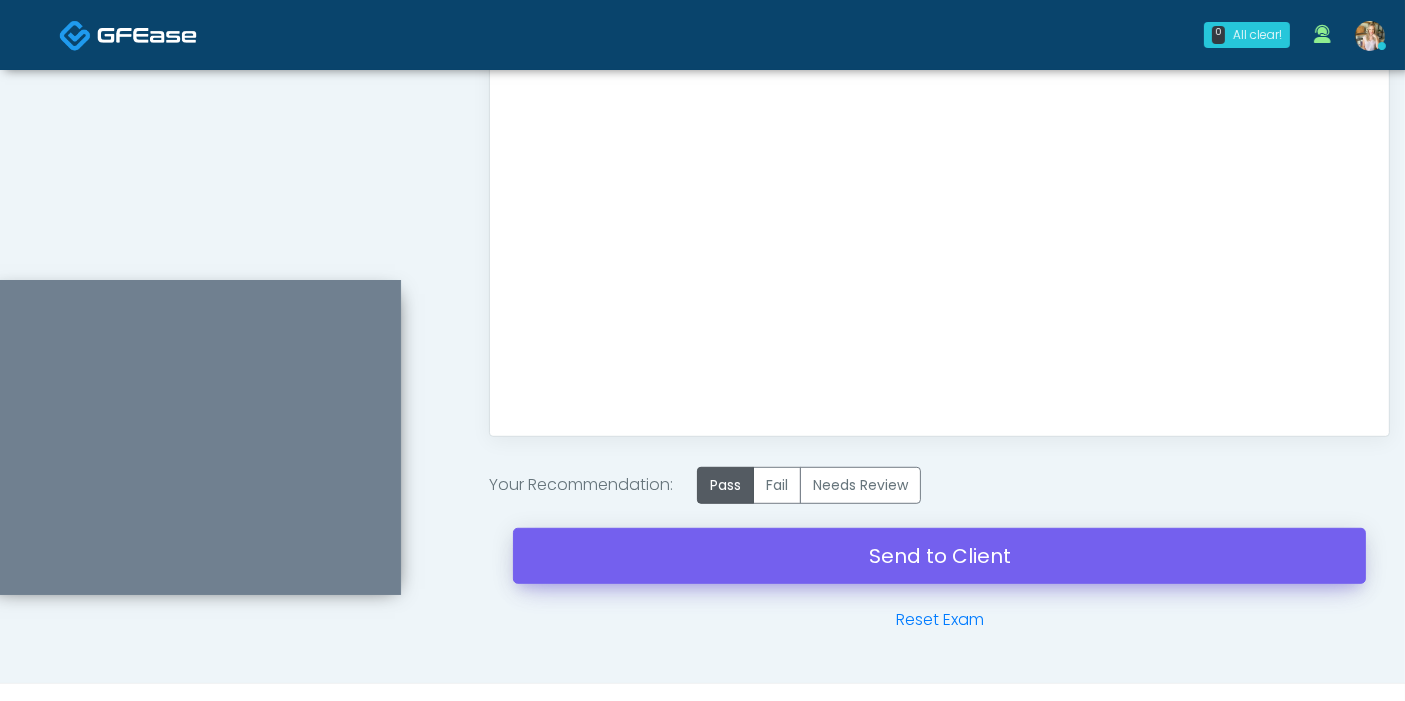 type on "**********" 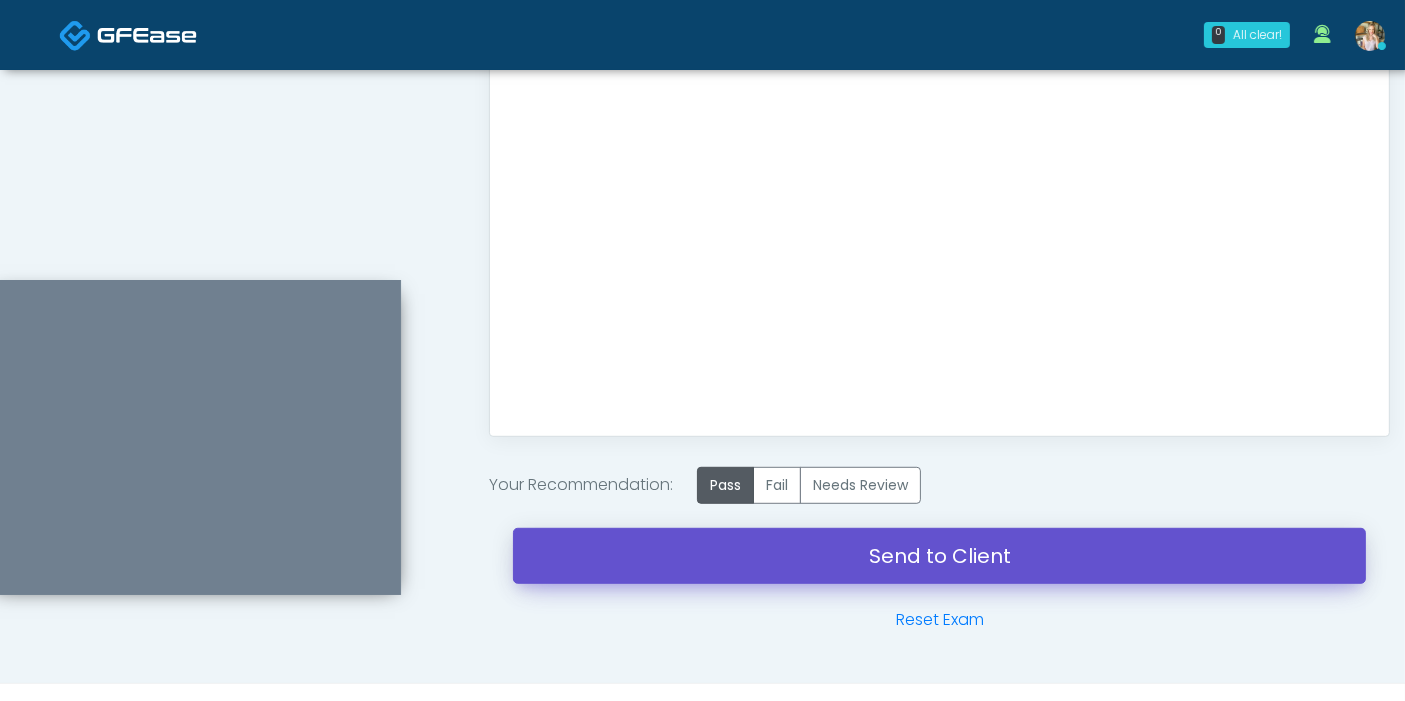 click on "Send to Client" at bounding box center [939, 556] 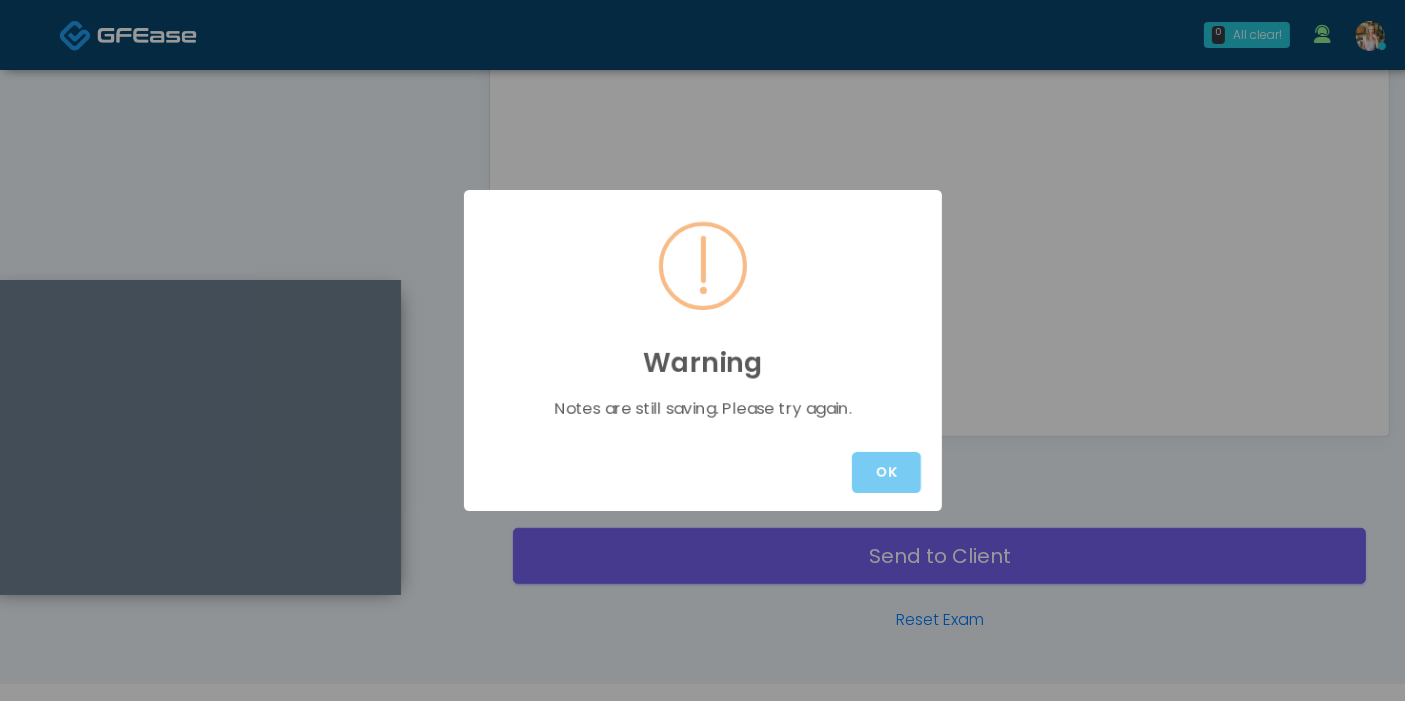 click on "OK" at bounding box center (886, 472) 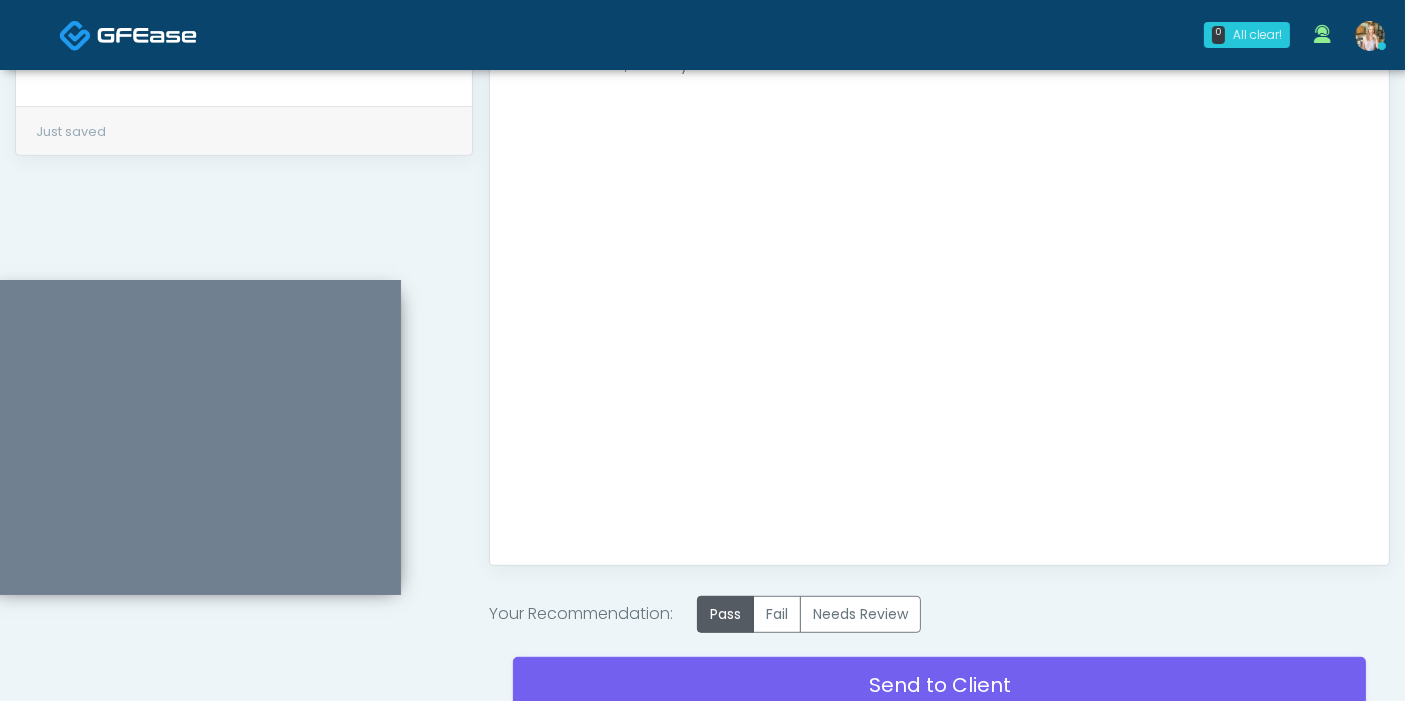 scroll, scrollTop: 1090, scrollLeft: 0, axis: vertical 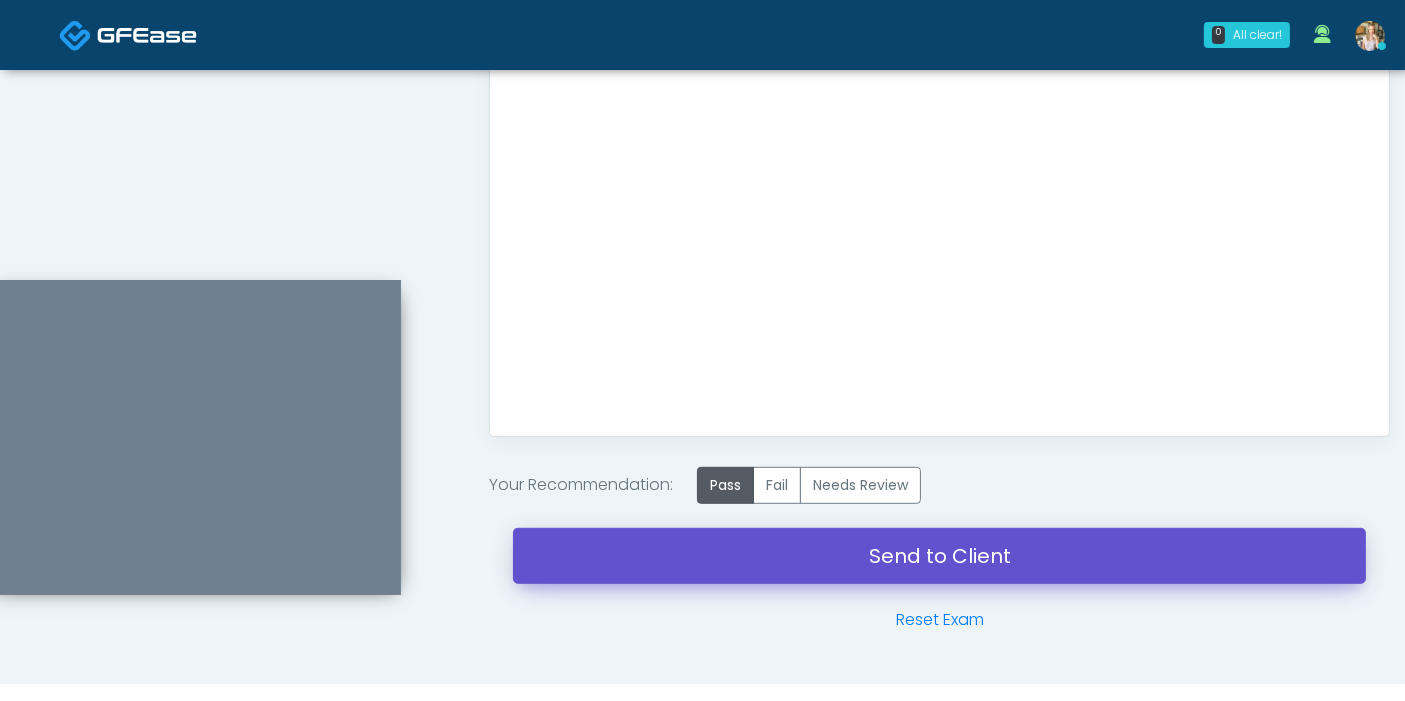 click on "Send to Client" at bounding box center (939, 556) 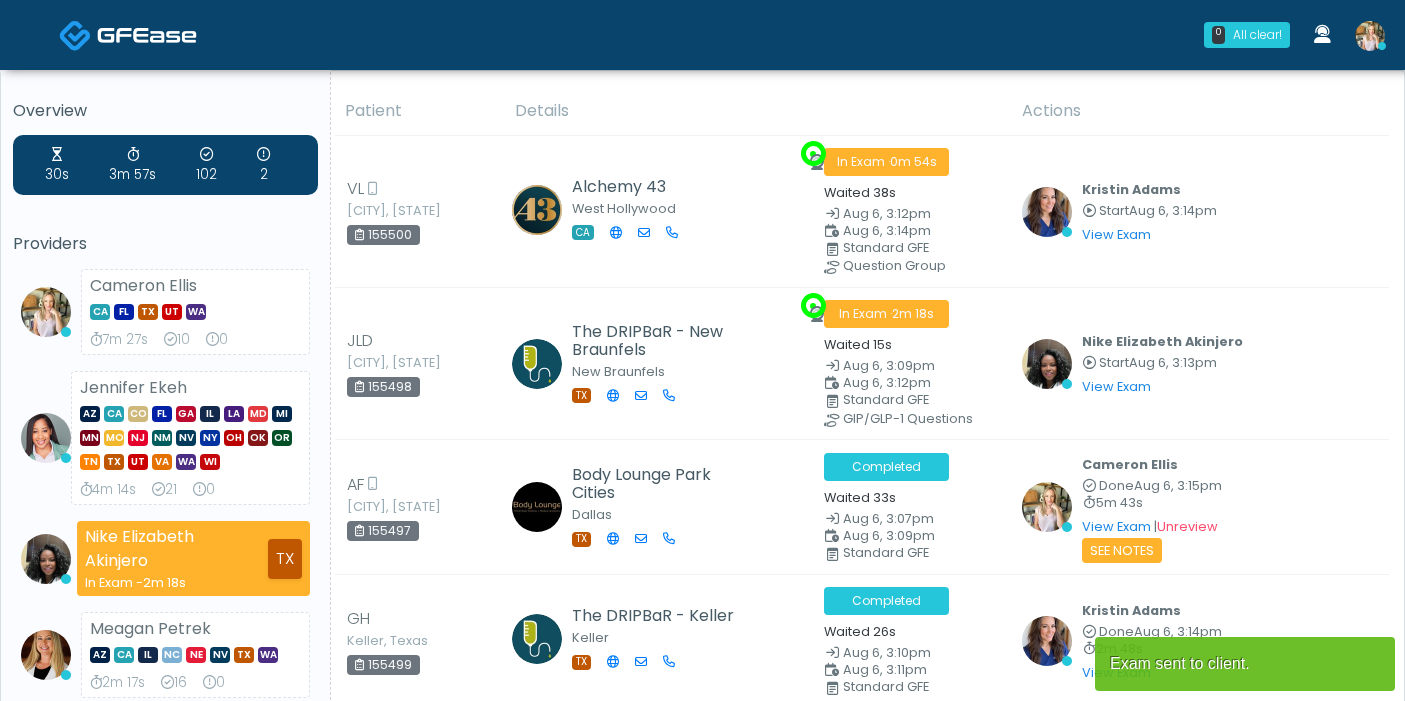 scroll, scrollTop: 0, scrollLeft: 0, axis: both 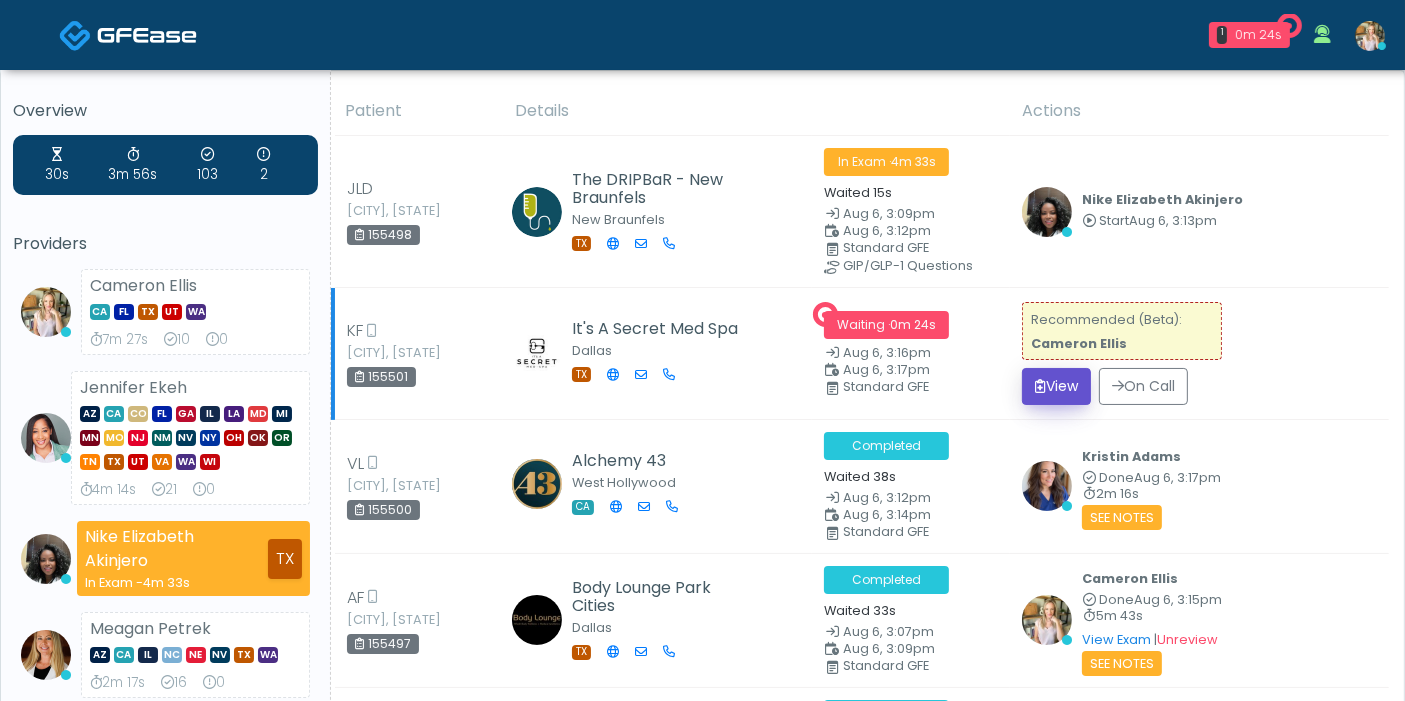 click on "View" at bounding box center [1056, 386] 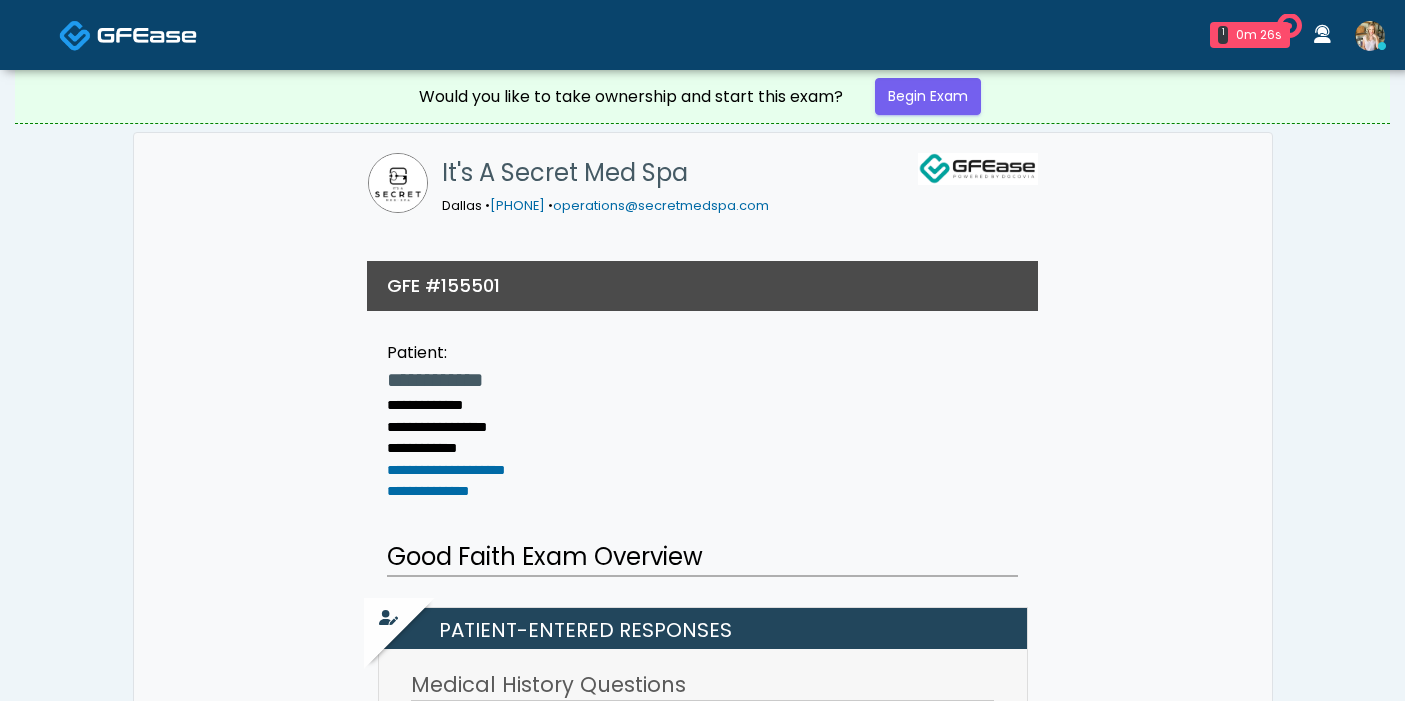 scroll, scrollTop: 0, scrollLeft: 0, axis: both 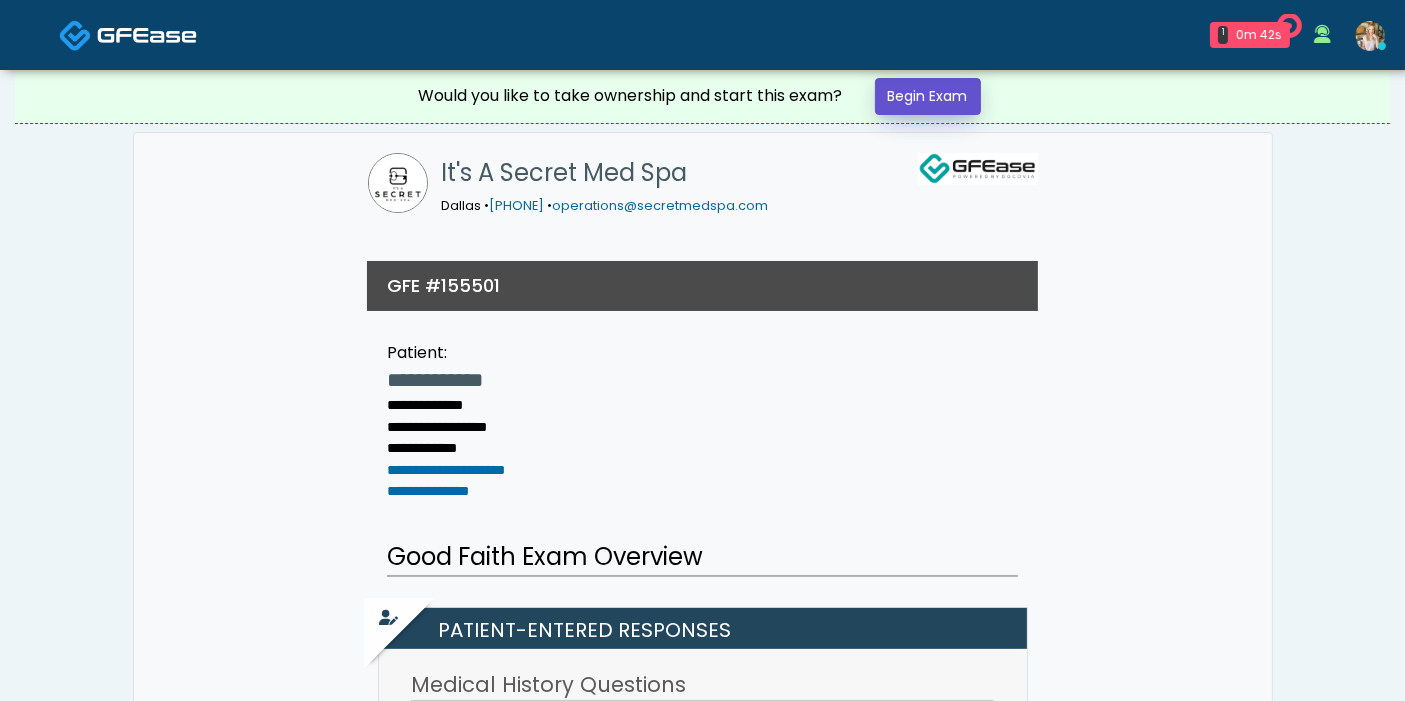 click on "Begin Exam" at bounding box center [928, 96] 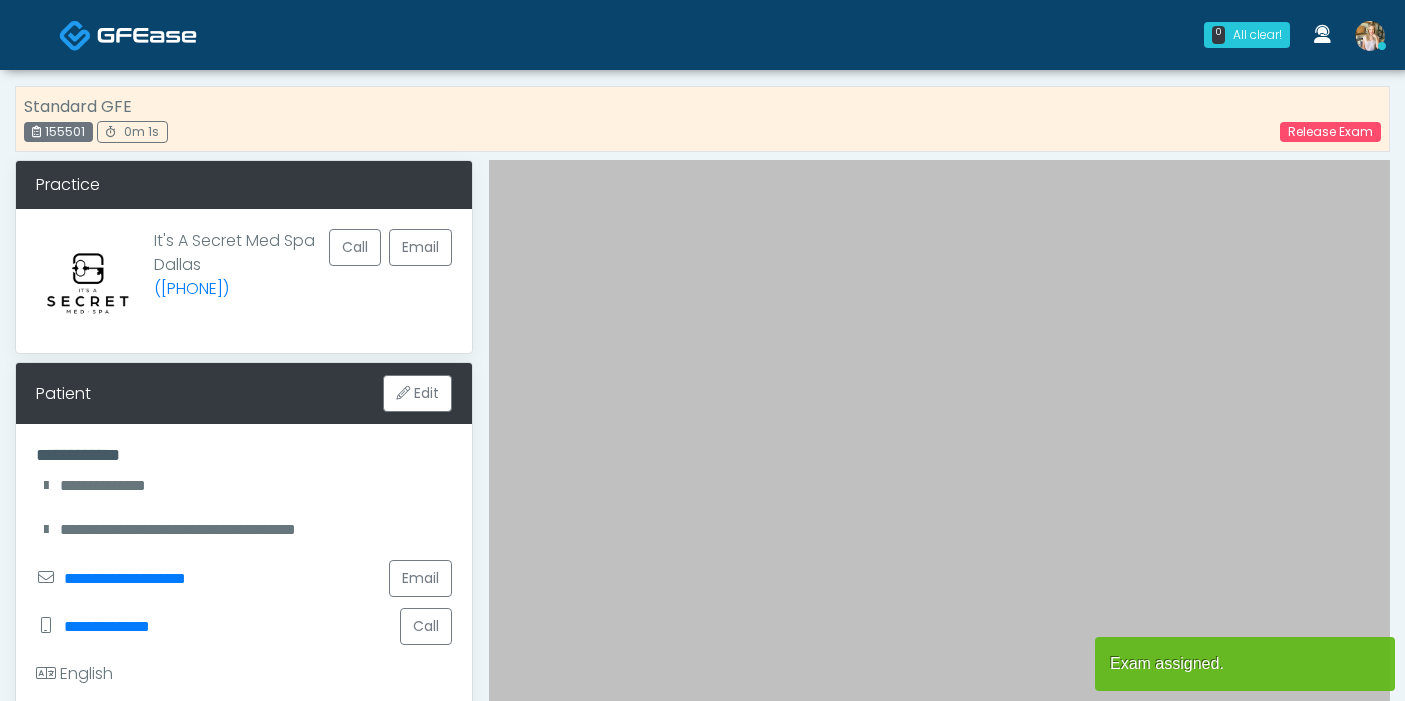 scroll, scrollTop: 0, scrollLeft: 0, axis: both 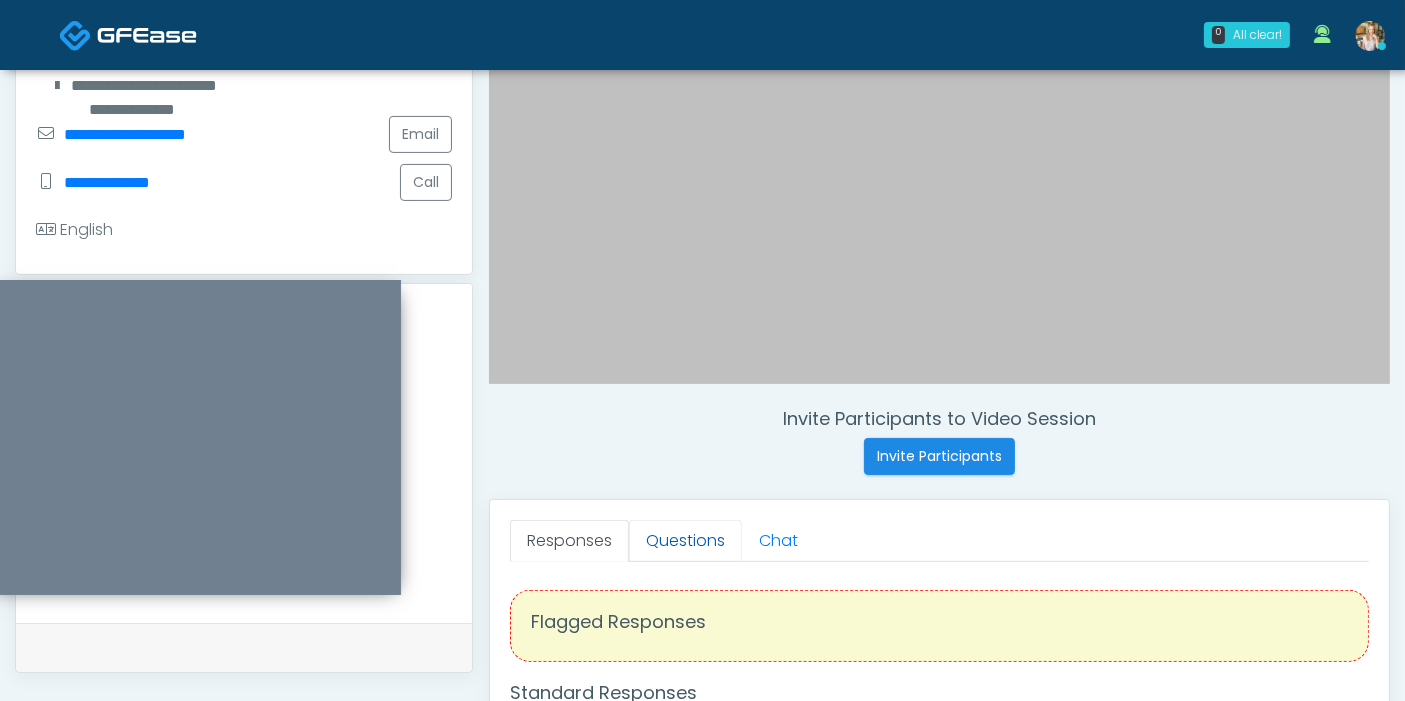 click on "Questions" at bounding box center (685, 541) 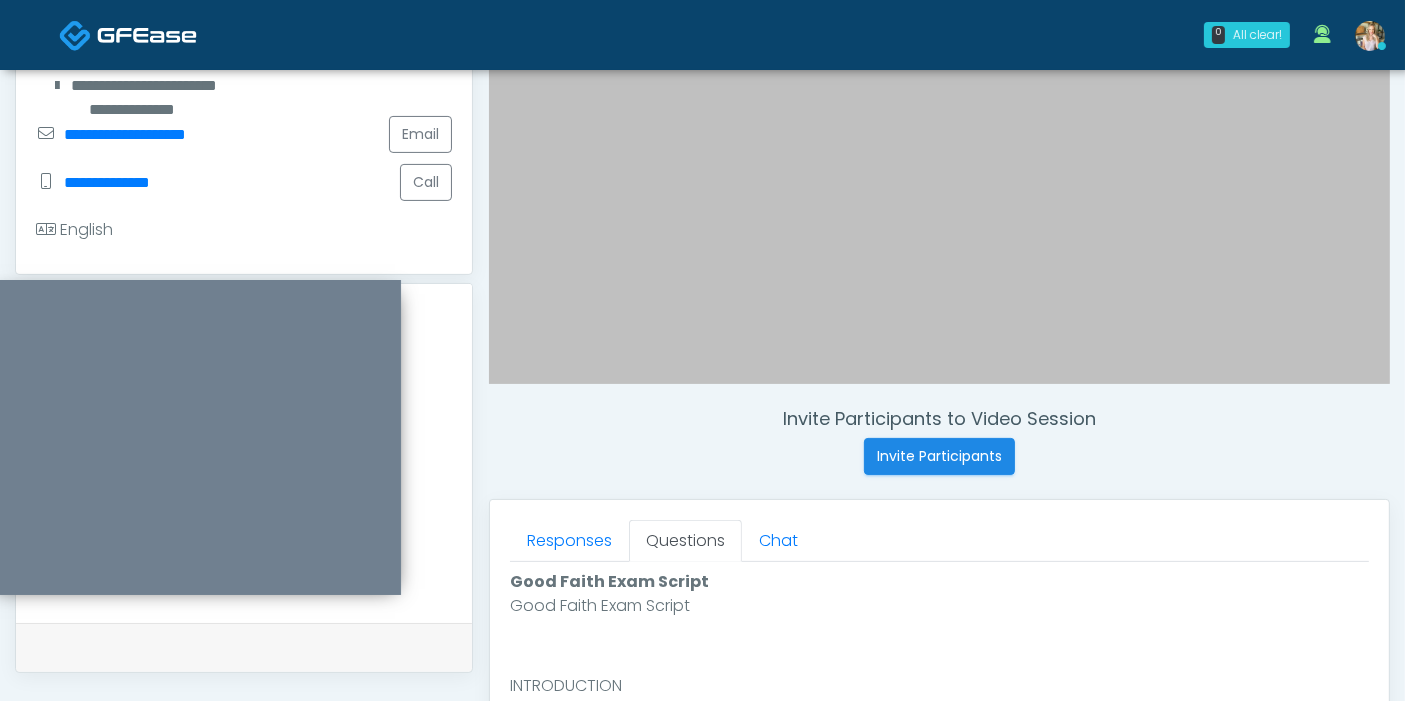 scroll, scrollTop: 666, scrollLeft: 0, axis: vertical 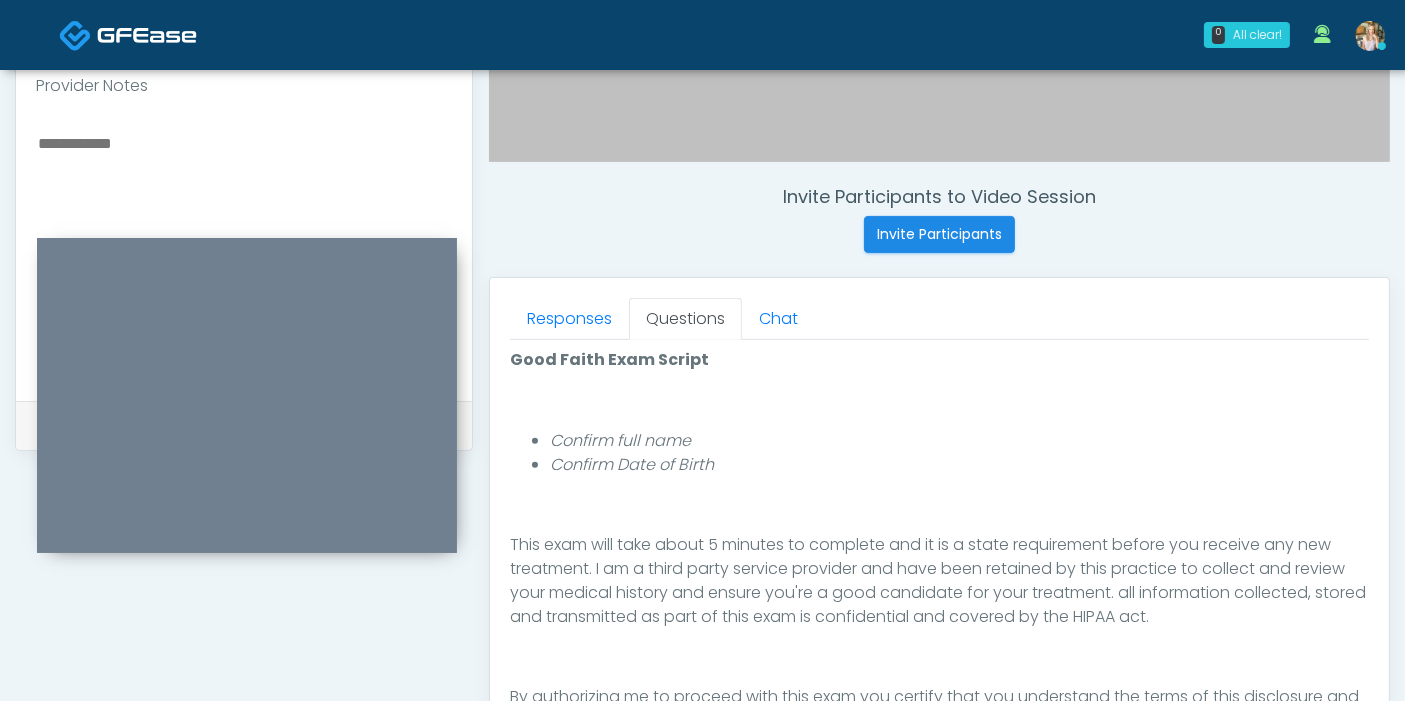 drag, startPoint x: 157, startPoint y: 292, endPoint x: 216, endPoint y: 241, distance: 77.987175 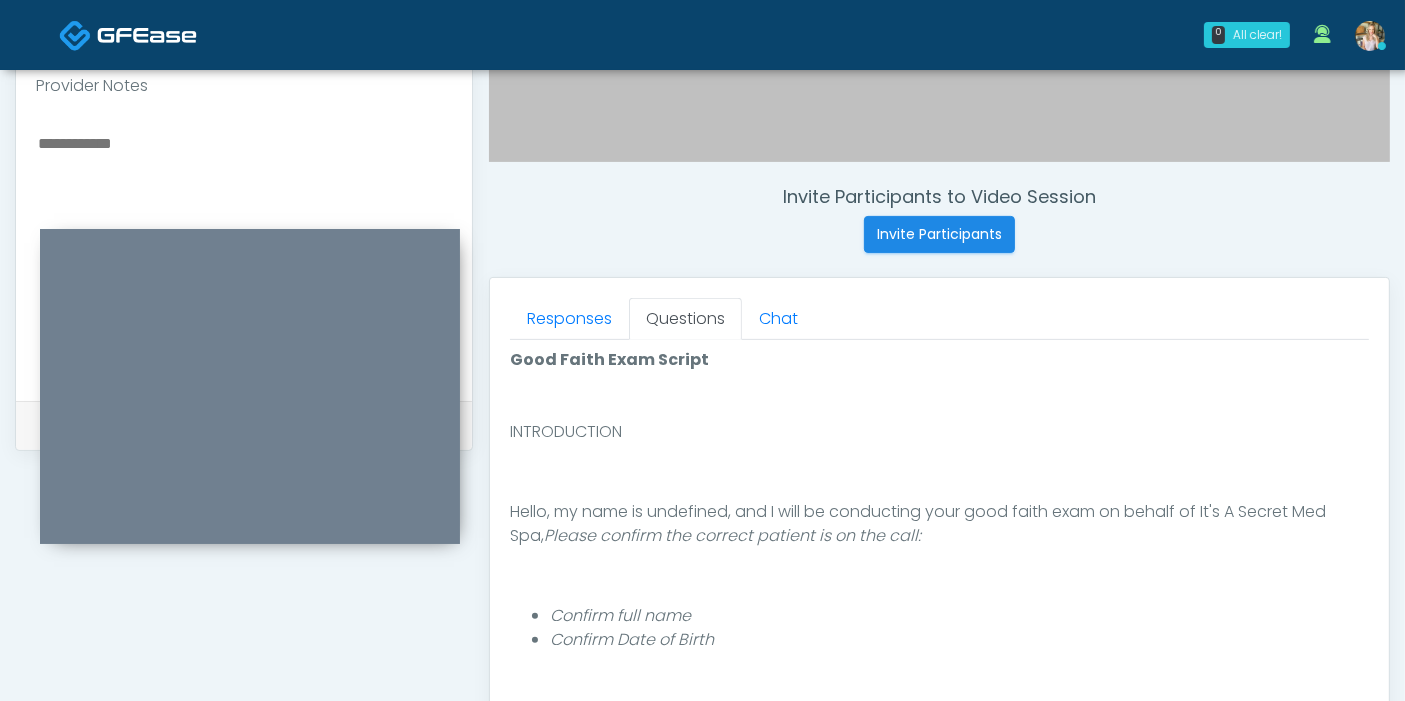 scroll, scrollTop: 0, scrollLeft: 0, axis: both 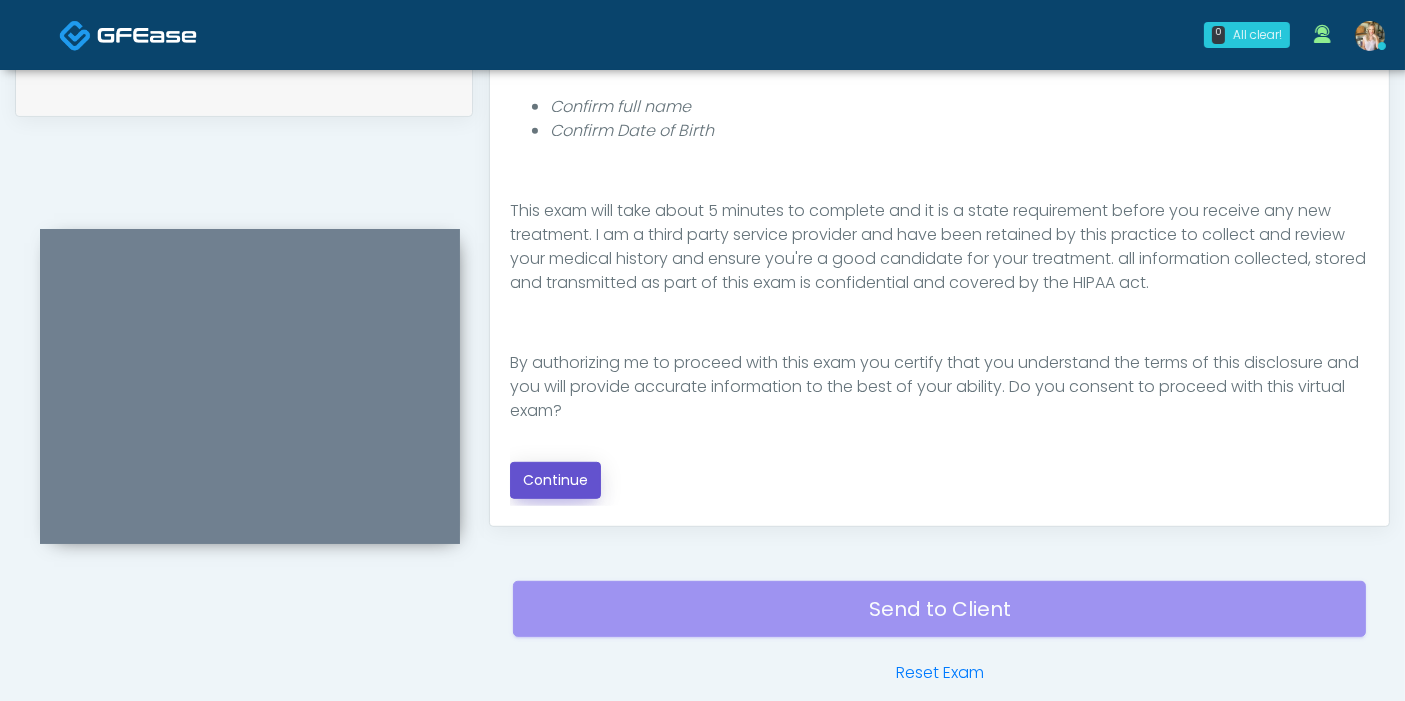 click on "Continue" at bounding box center [555, 480] 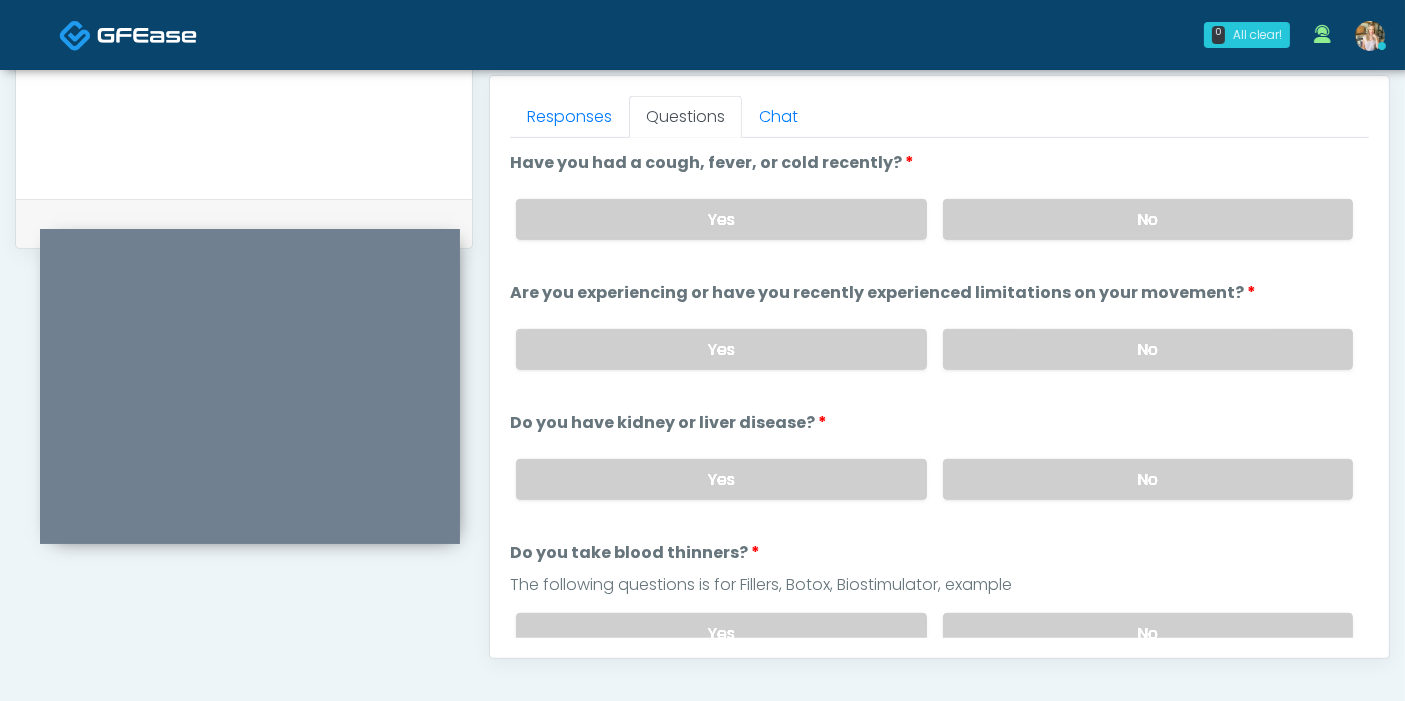 scroll, scrollTop: 757, scrollLeft: 0, axis: vertical 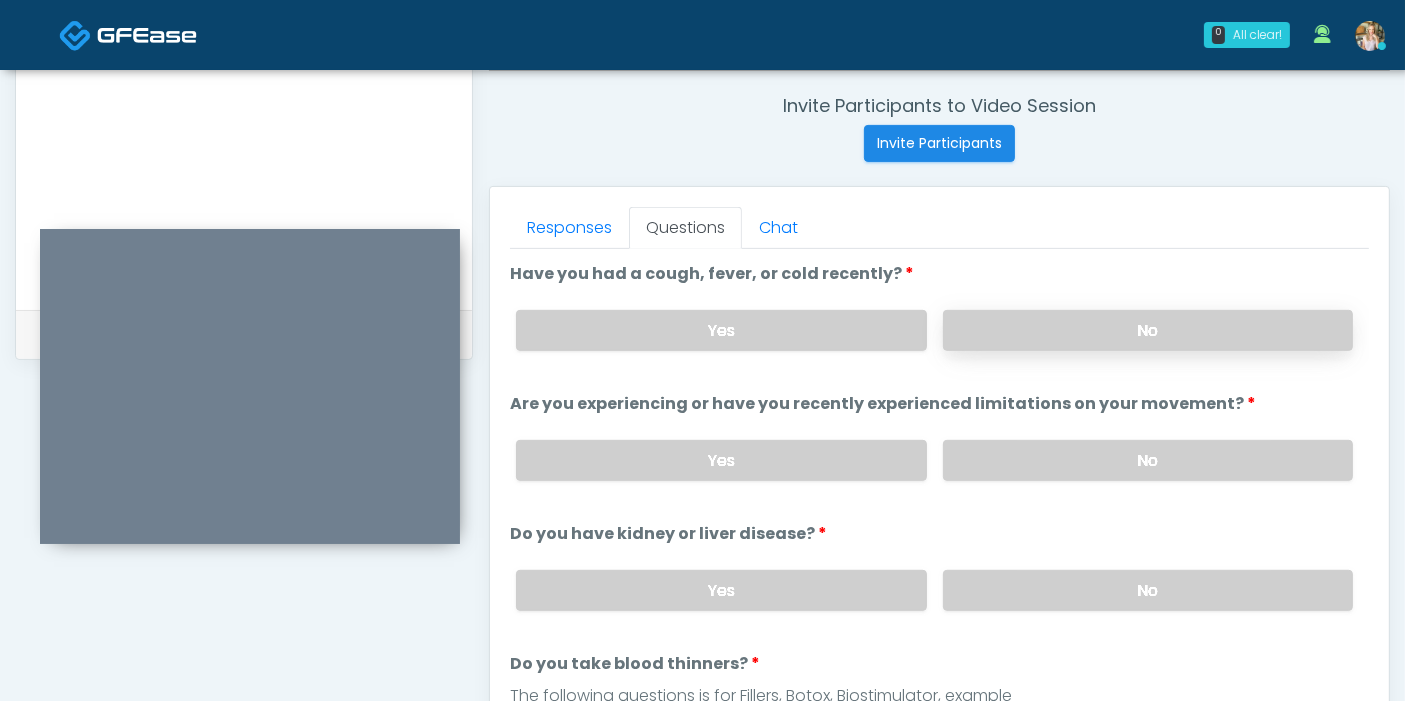 click on "No" at bounding box center (1148, 330) 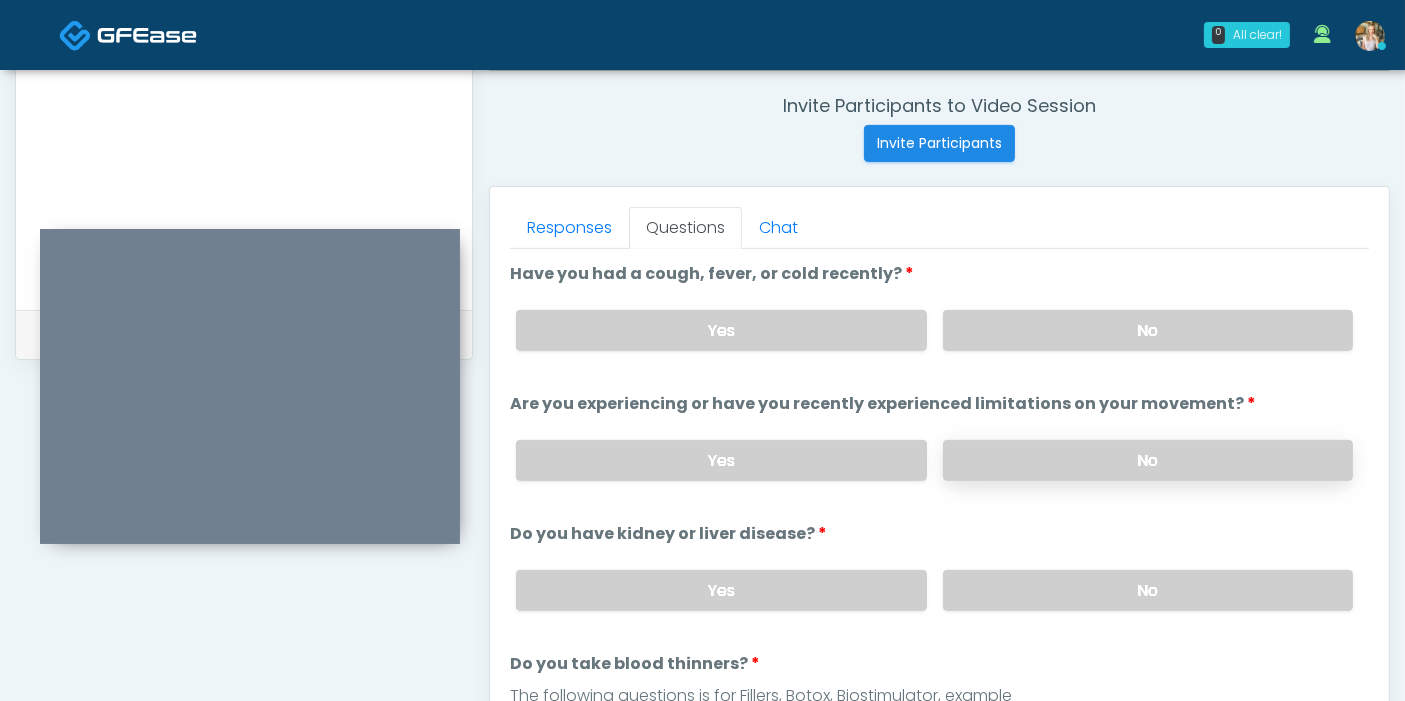 click on "No" at bounding box center (1148, 460) 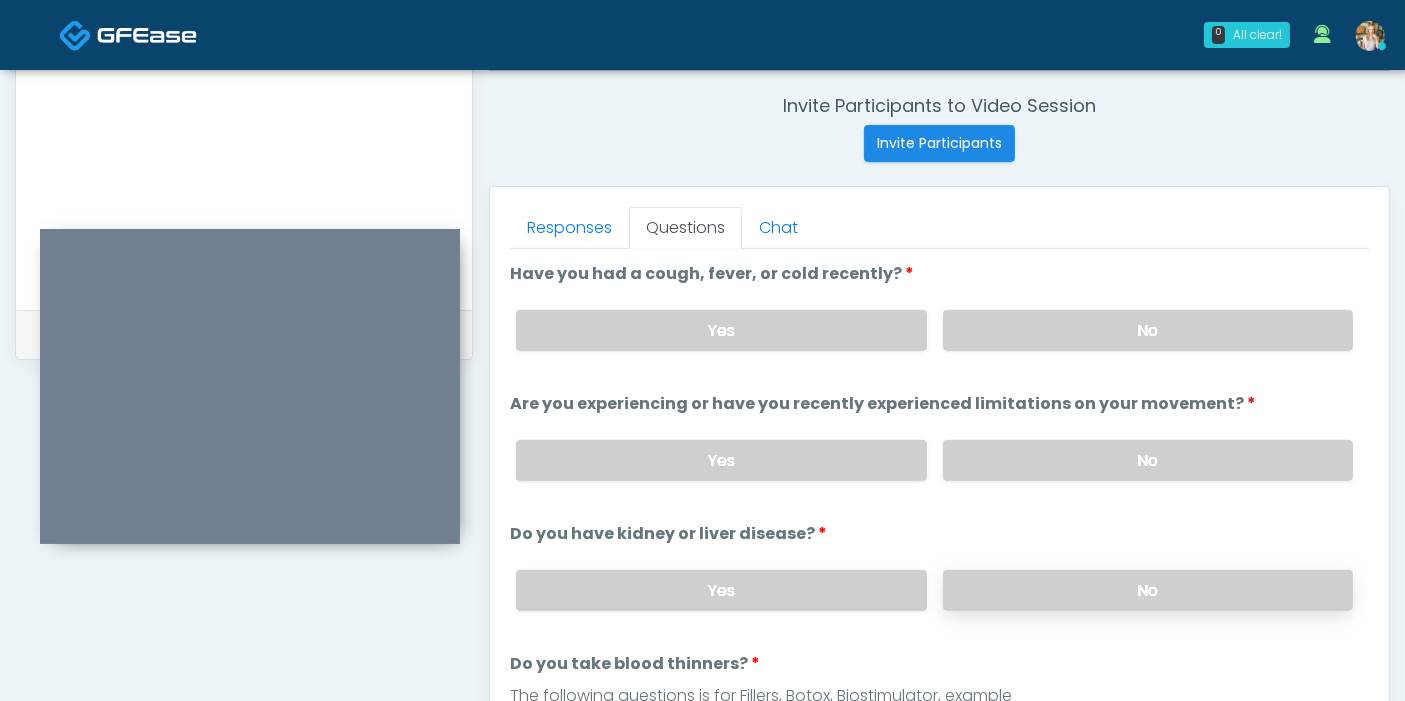 click on "No" at bounding box center (1148, 590) 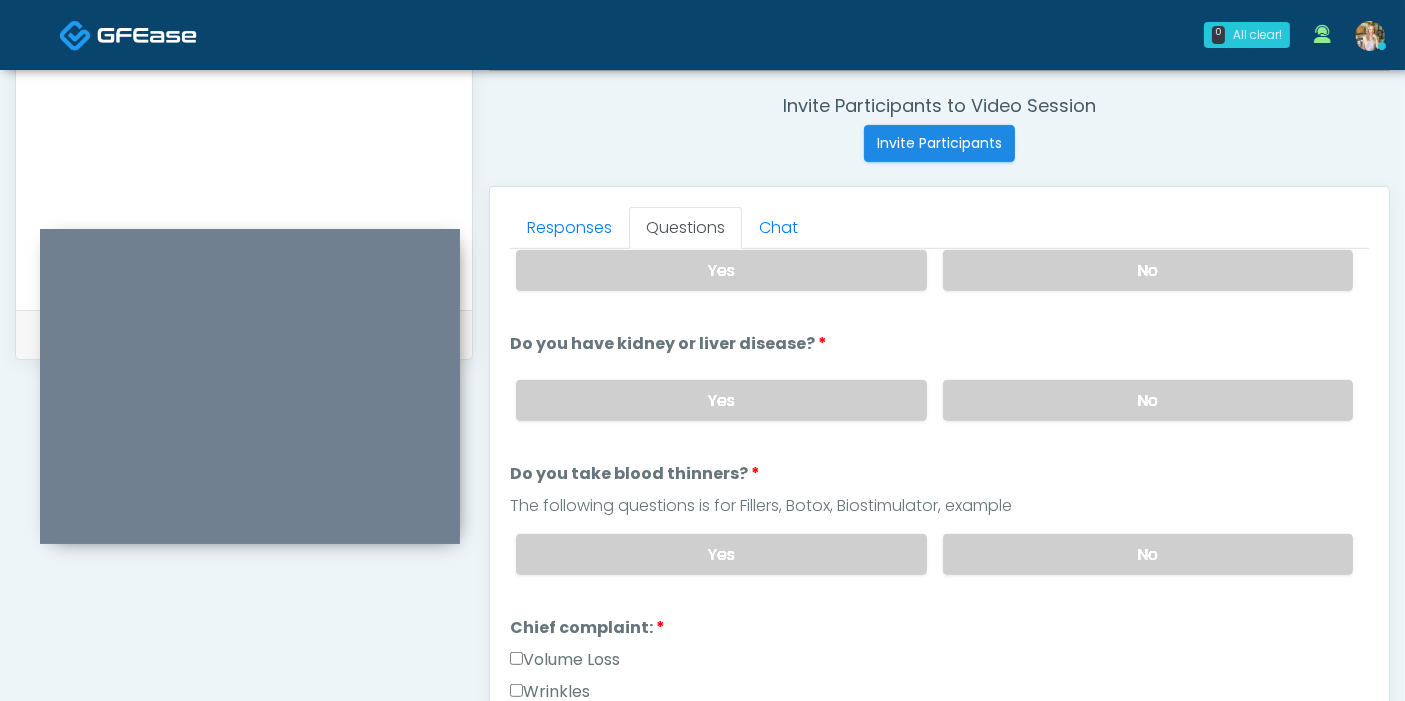 scroll, scrollTop: 222, scrollLeft: 0, axis: vertical 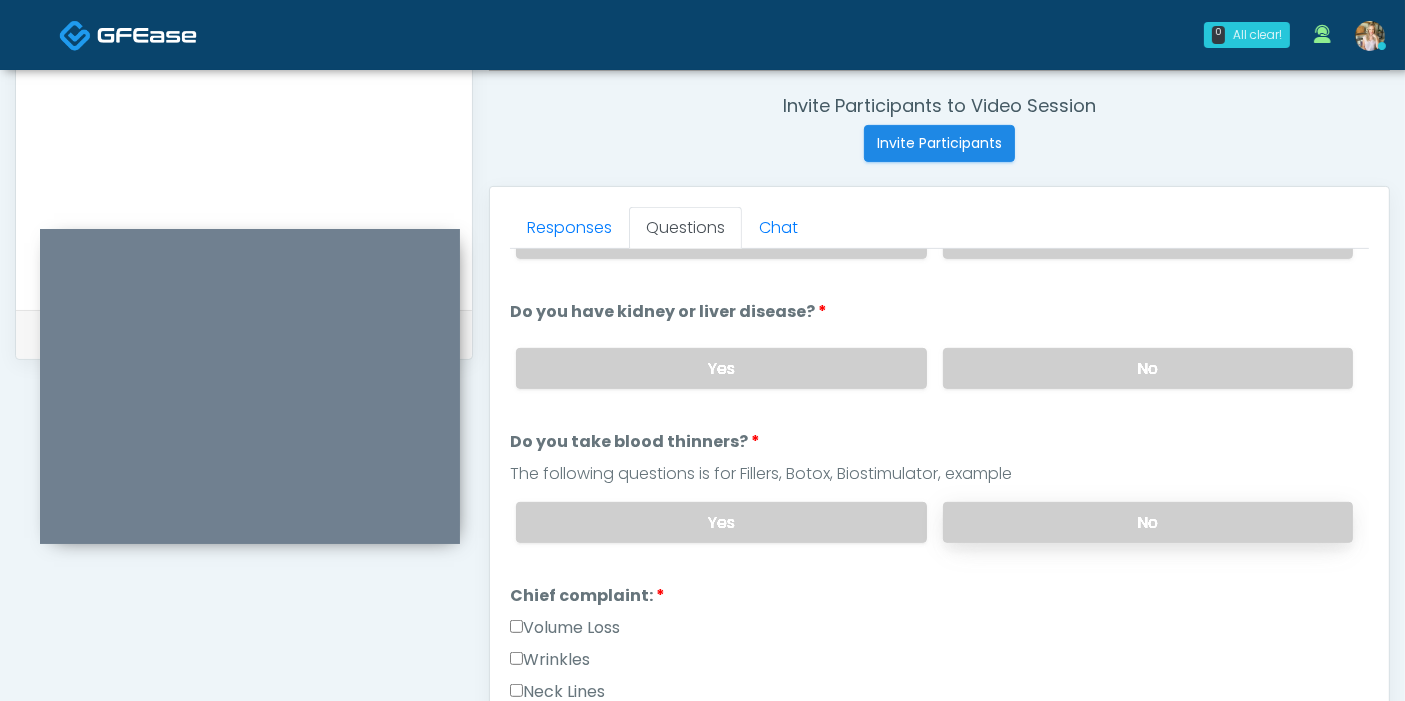 click on "No" at bounding box center [1148, 522] 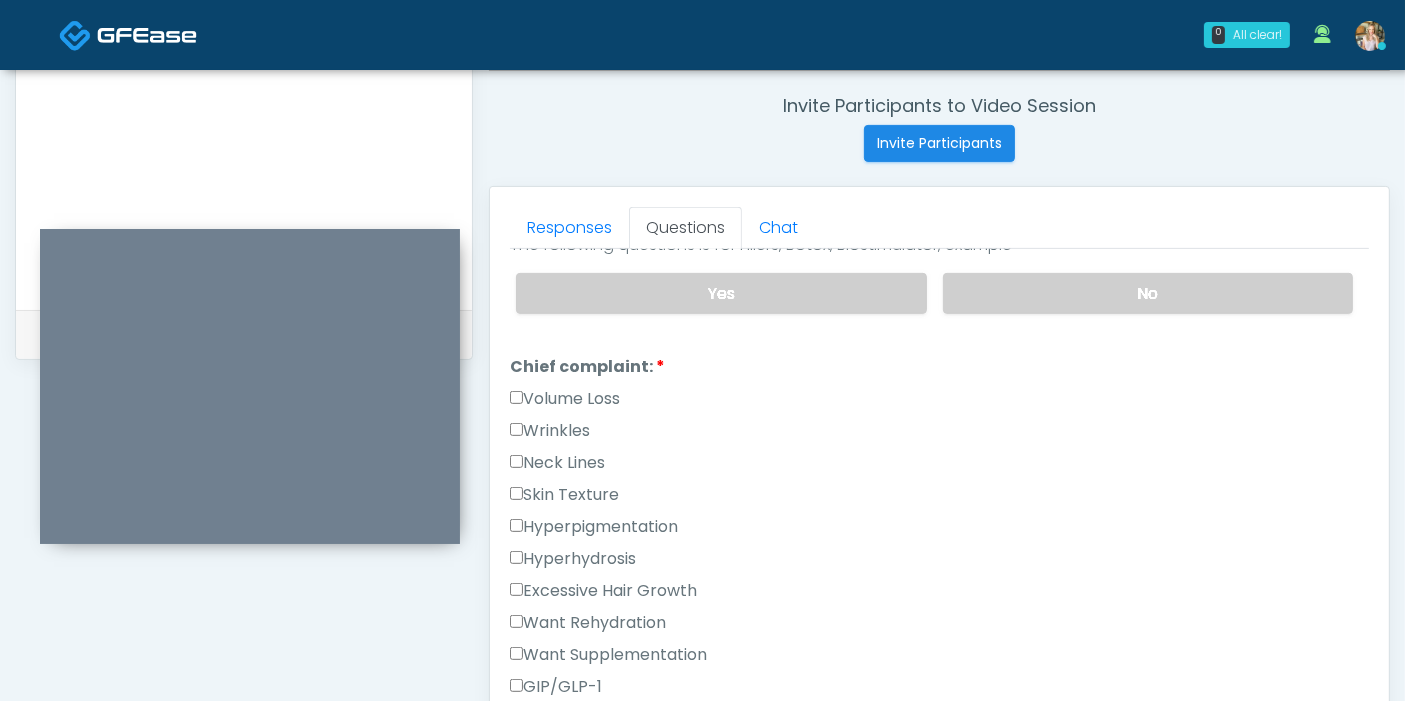 scroll, scrollTop: 444, scrollLeft: 0, axis: vertical 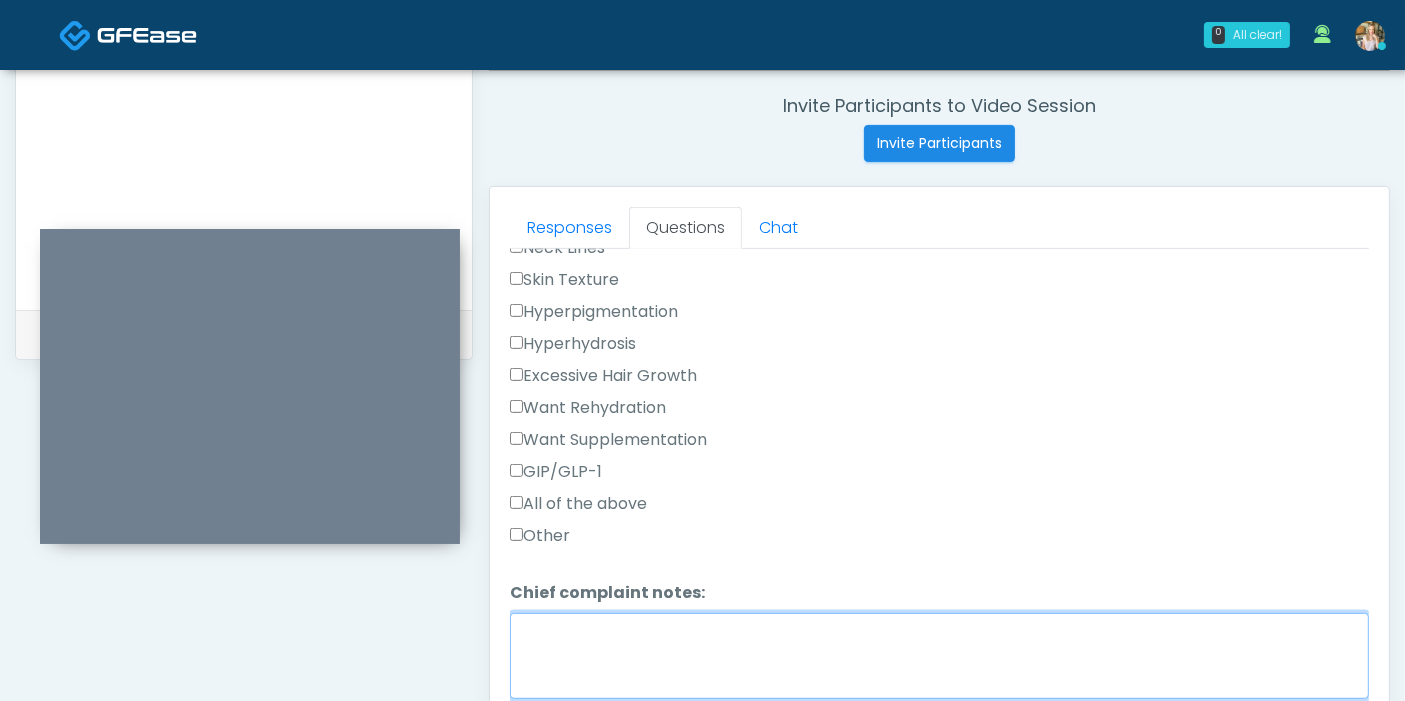 click on "Chief complaint notes:" at bounding box center (939, 656) 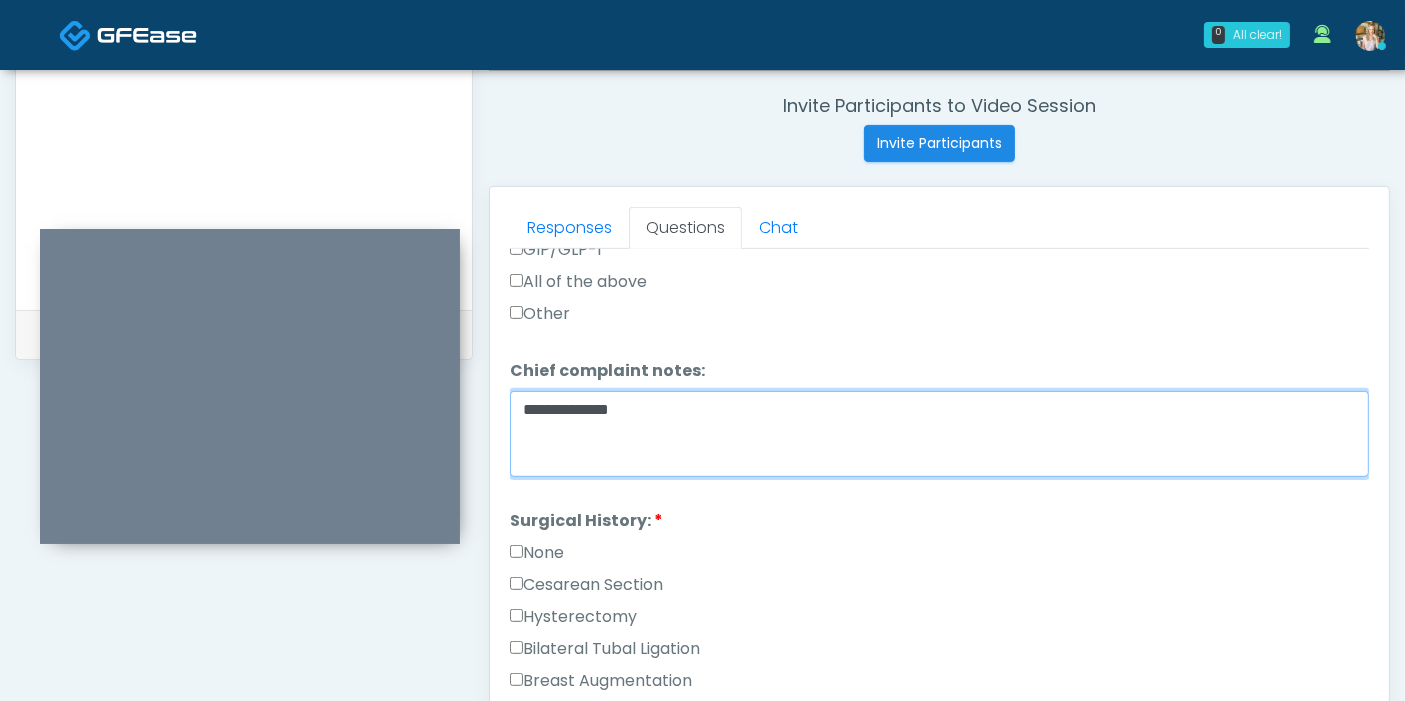 scroll, scrollTop: 1000, scrollLeft: 0, axis: vertical 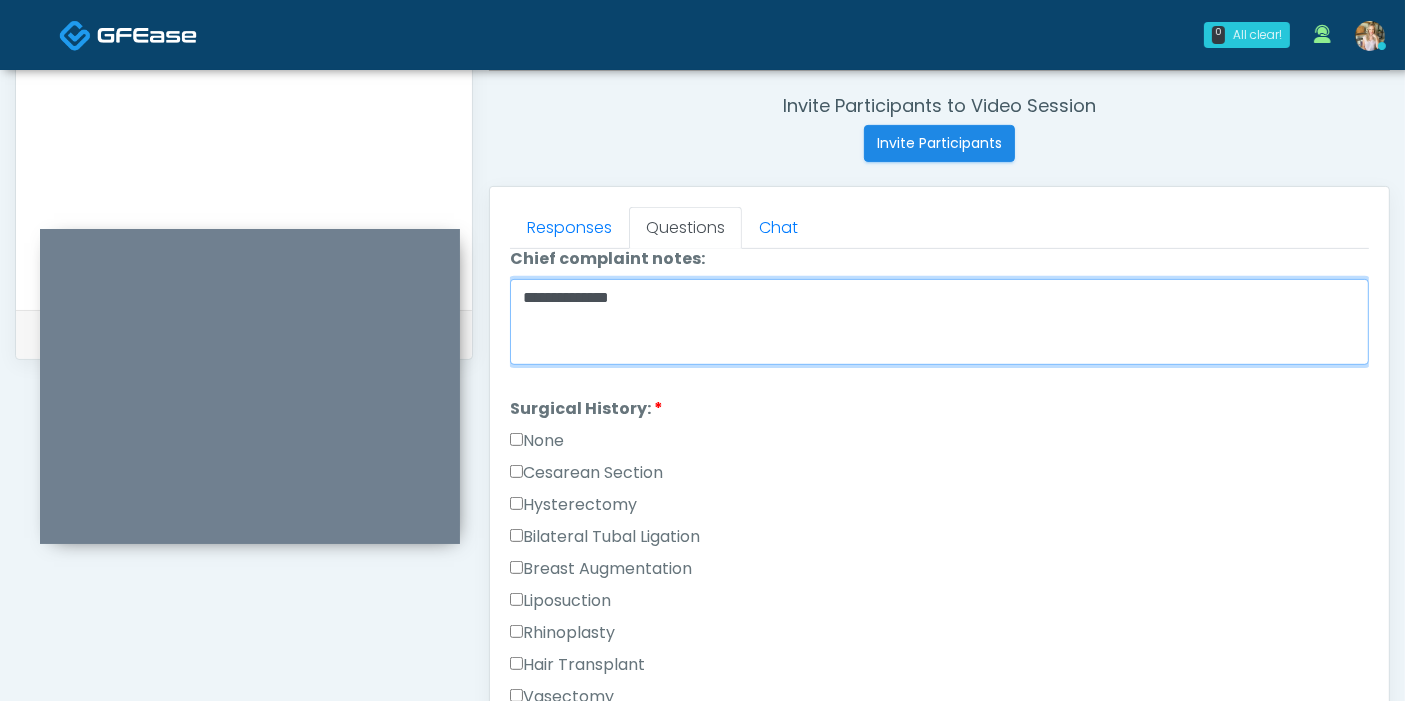 type on "**********" 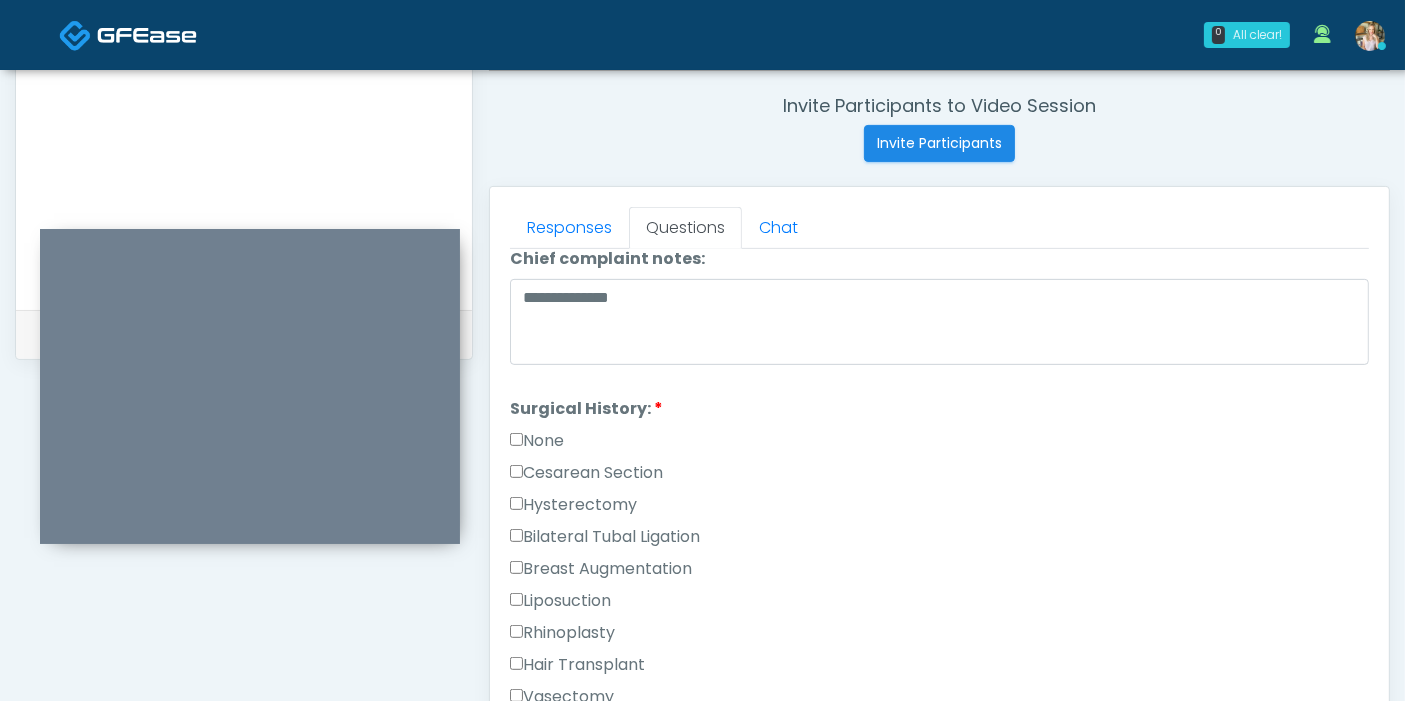 click on "None" at bounding box center (537, 441) 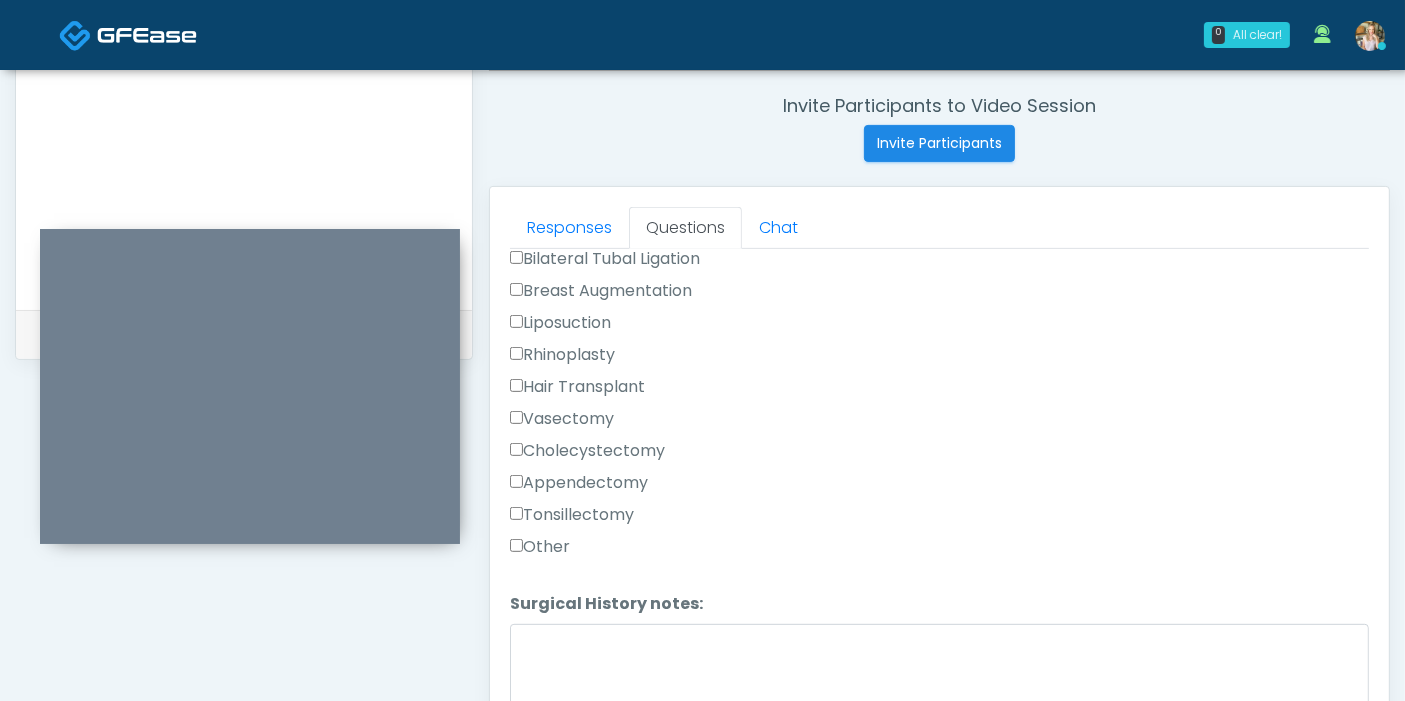scroll, scrollTop: 1301, scrollLeft: 0, axis: vertical 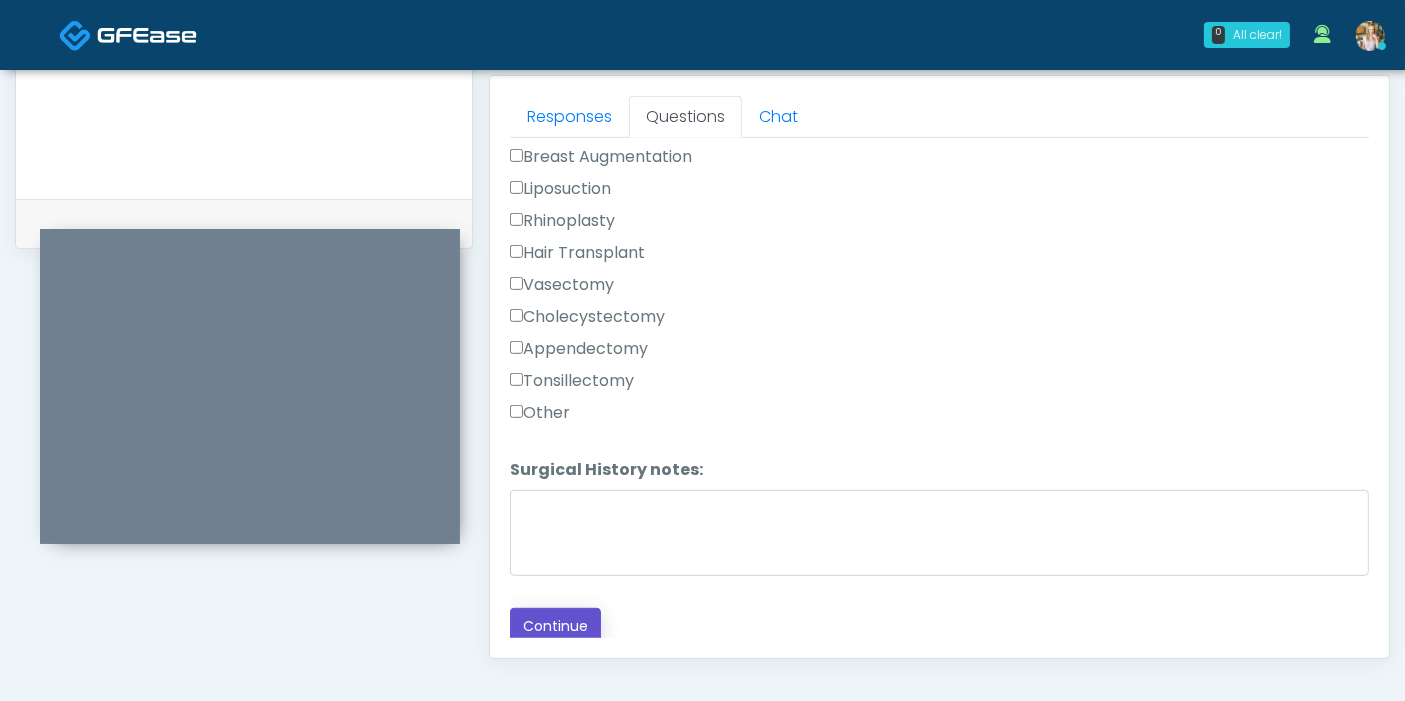 click on "Continue" at bounding box center [555, 626] 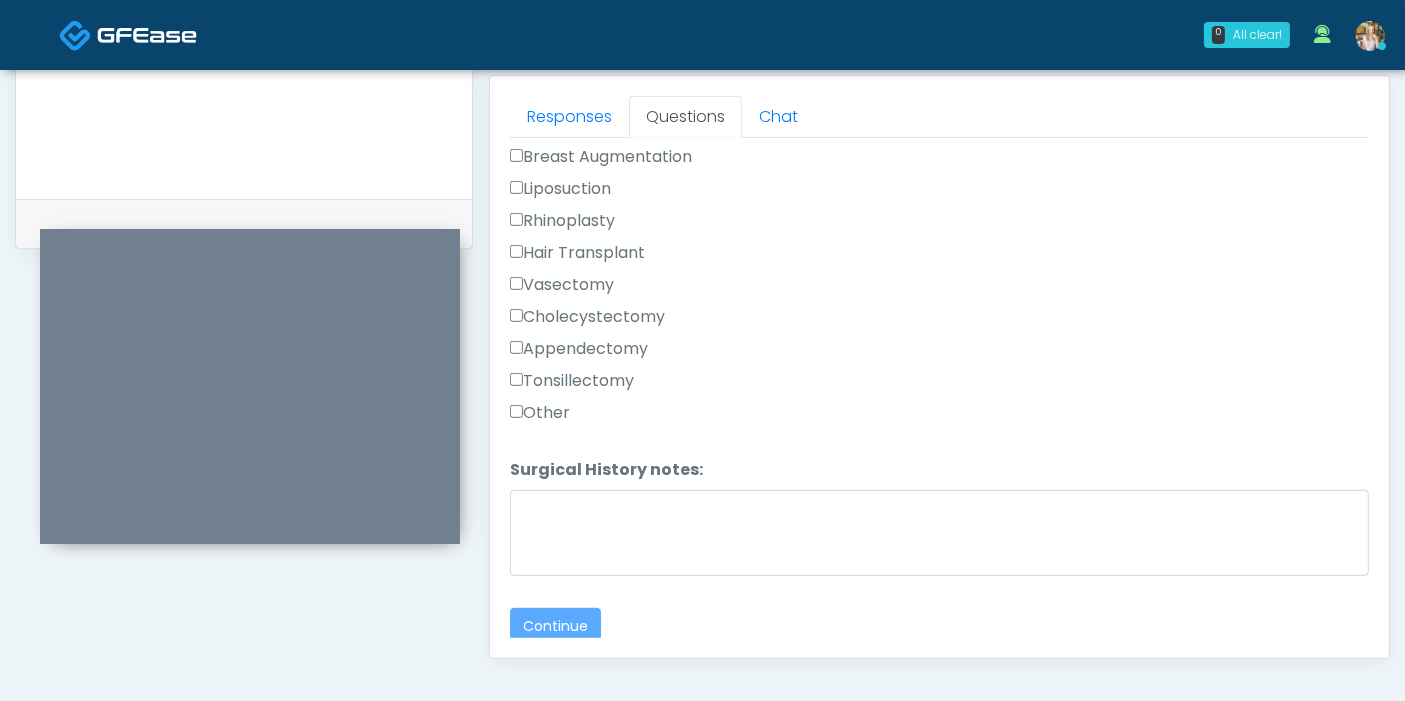 scroll, scrollTop: 1090, scrollLeft: 0, axis: vertical 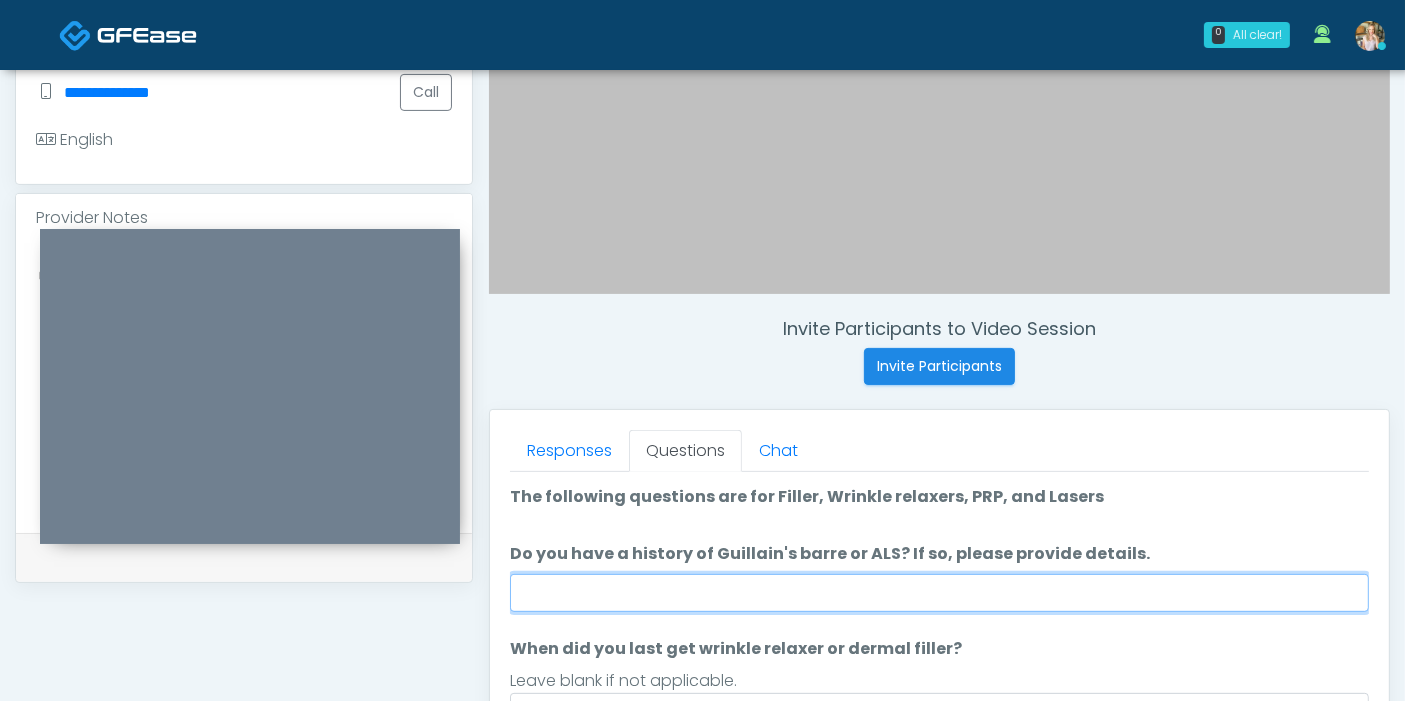 click on "Do you have a history of Guillain's barre or ALS? If so, please provide details." at bounding box center [939, 593] 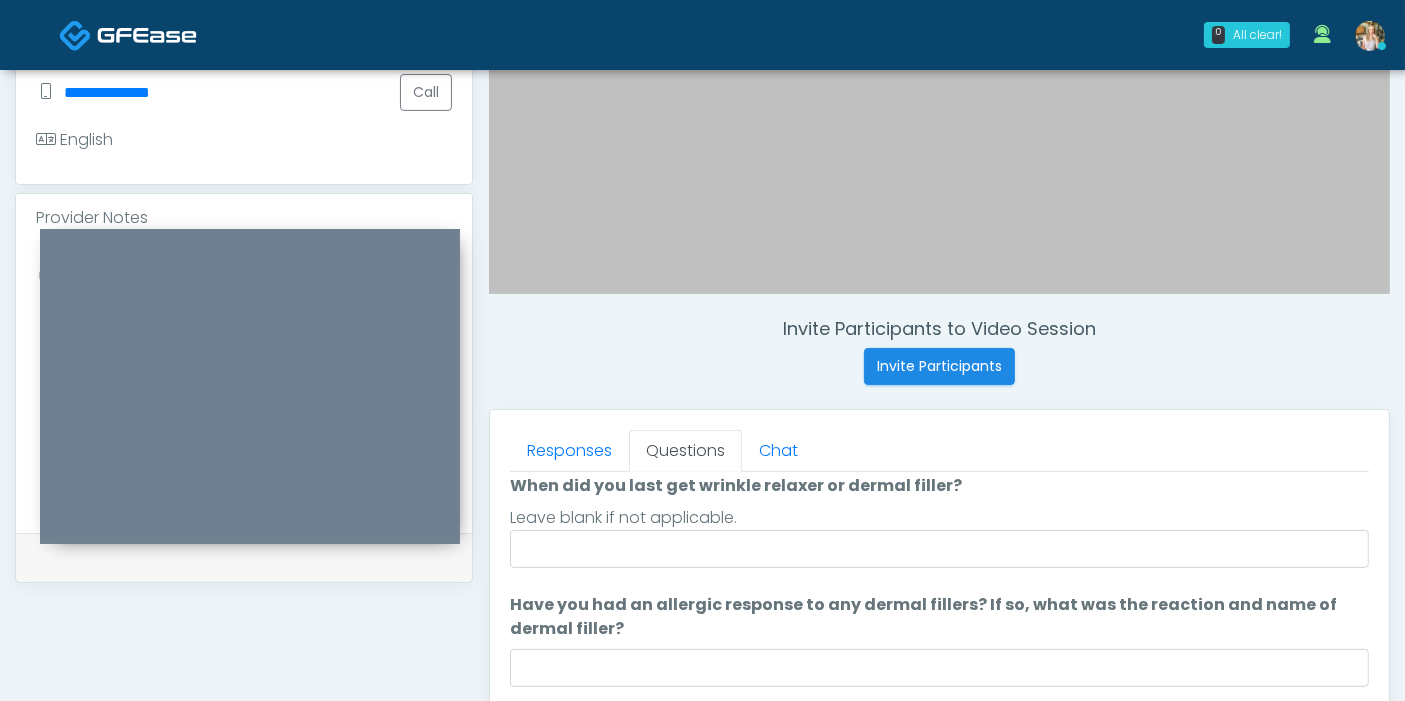scroll, scrollTop: 187, scrollLeft: 0, axis: vertical 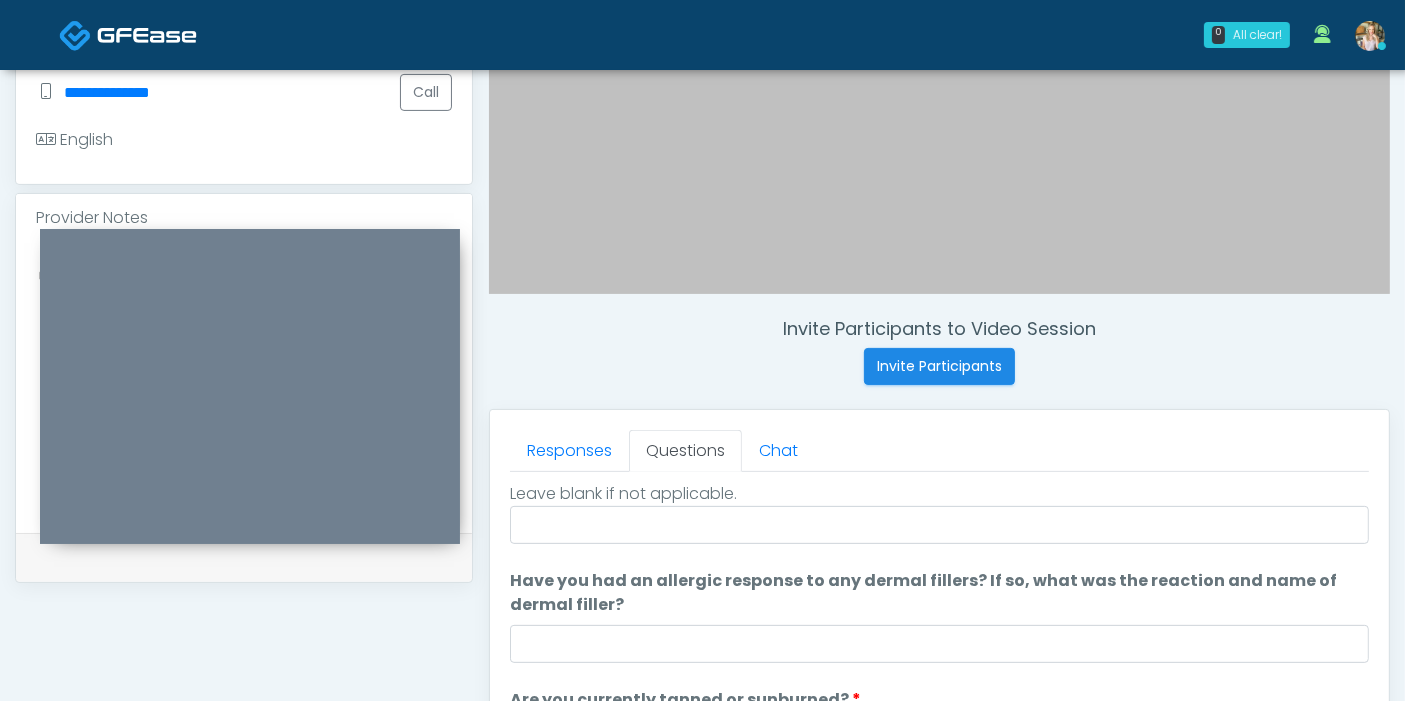 type on "**" 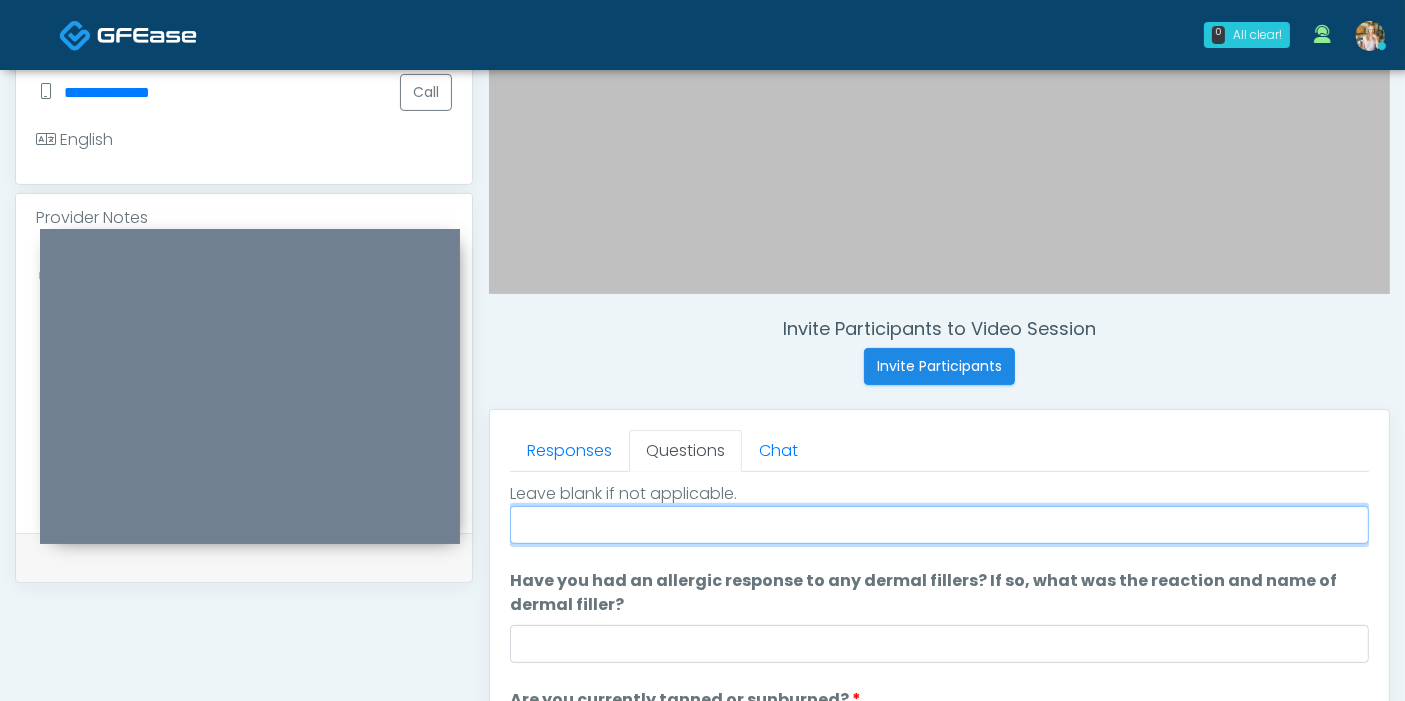 click on "When did you last get wrinkle relaxer or dermal filler?" at bounding box center (939, 525) 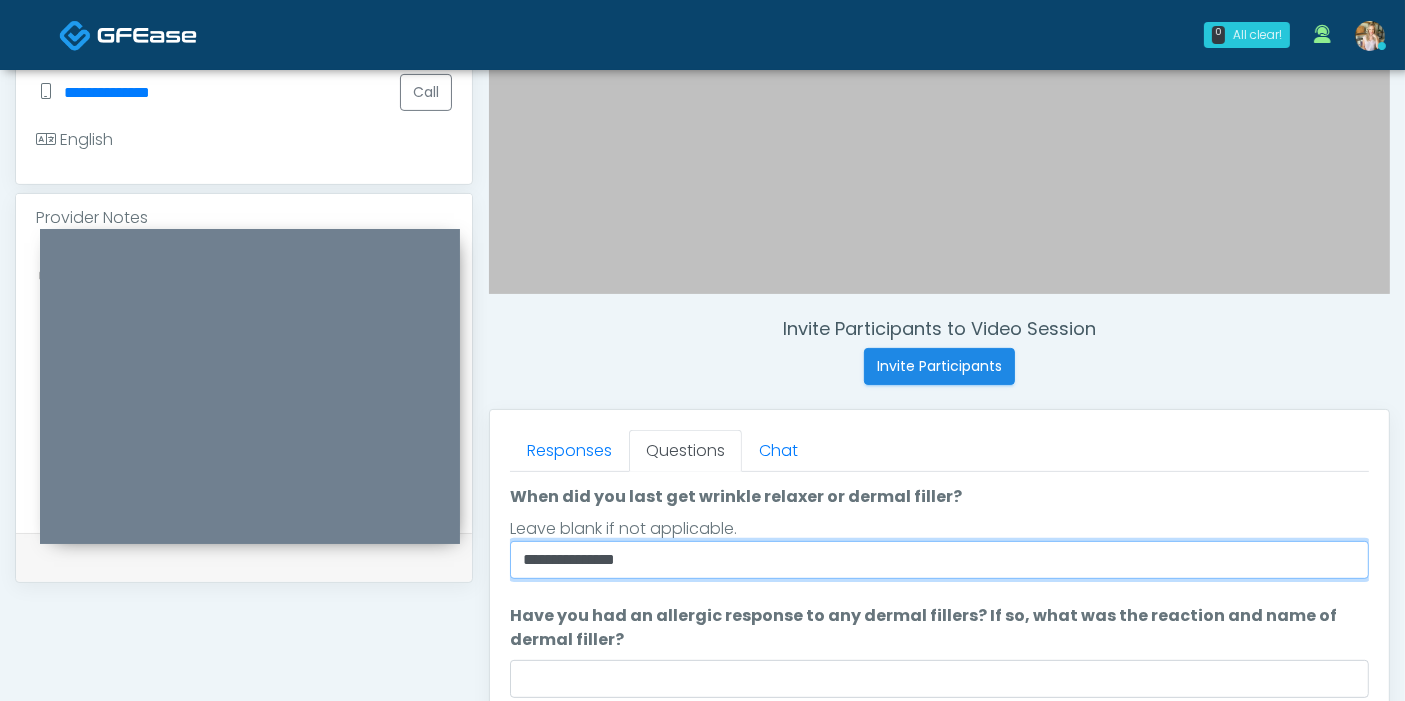 scroll, scrollTop: 187, scrollLeft: 0, axis: vertical 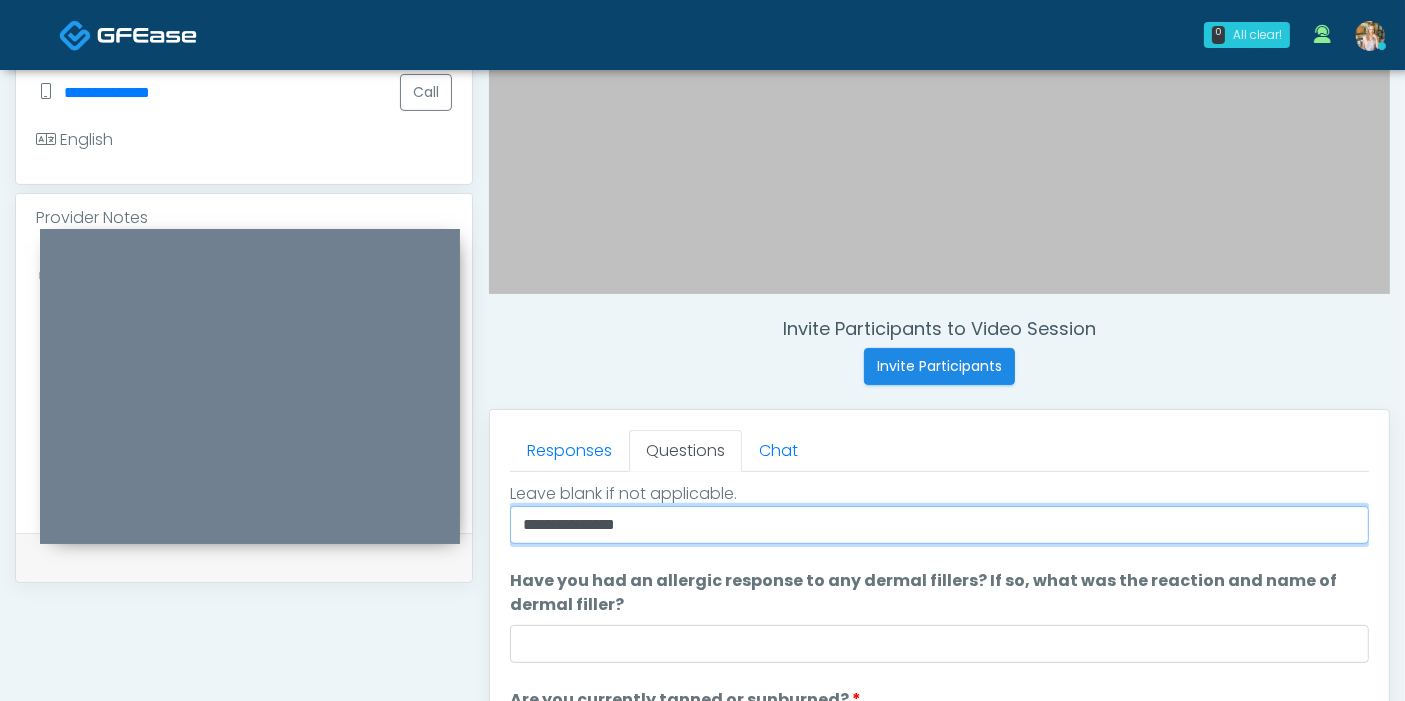 type on "**********" 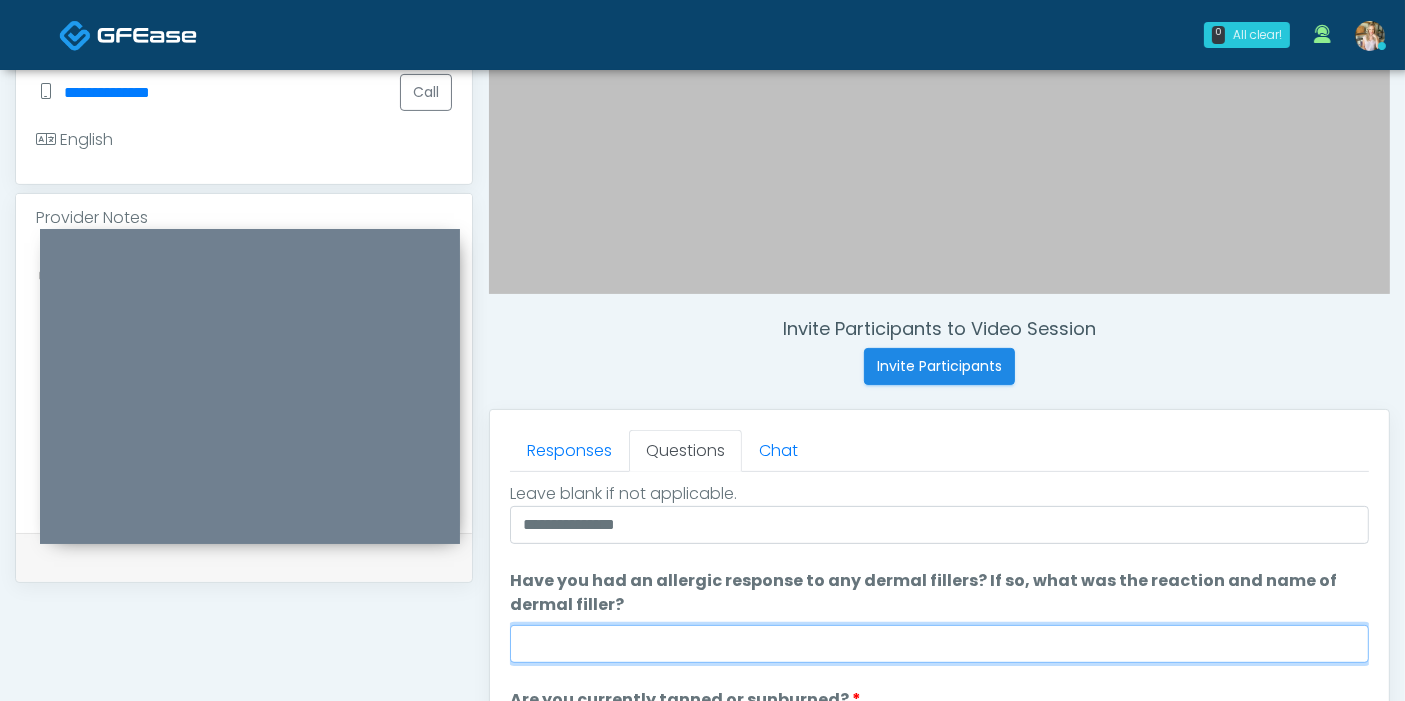 click on "Have you had an allergic response to any dermal fillers? If so, what was the reaction and name of dermal filler?" at bounding box center (939, 644) 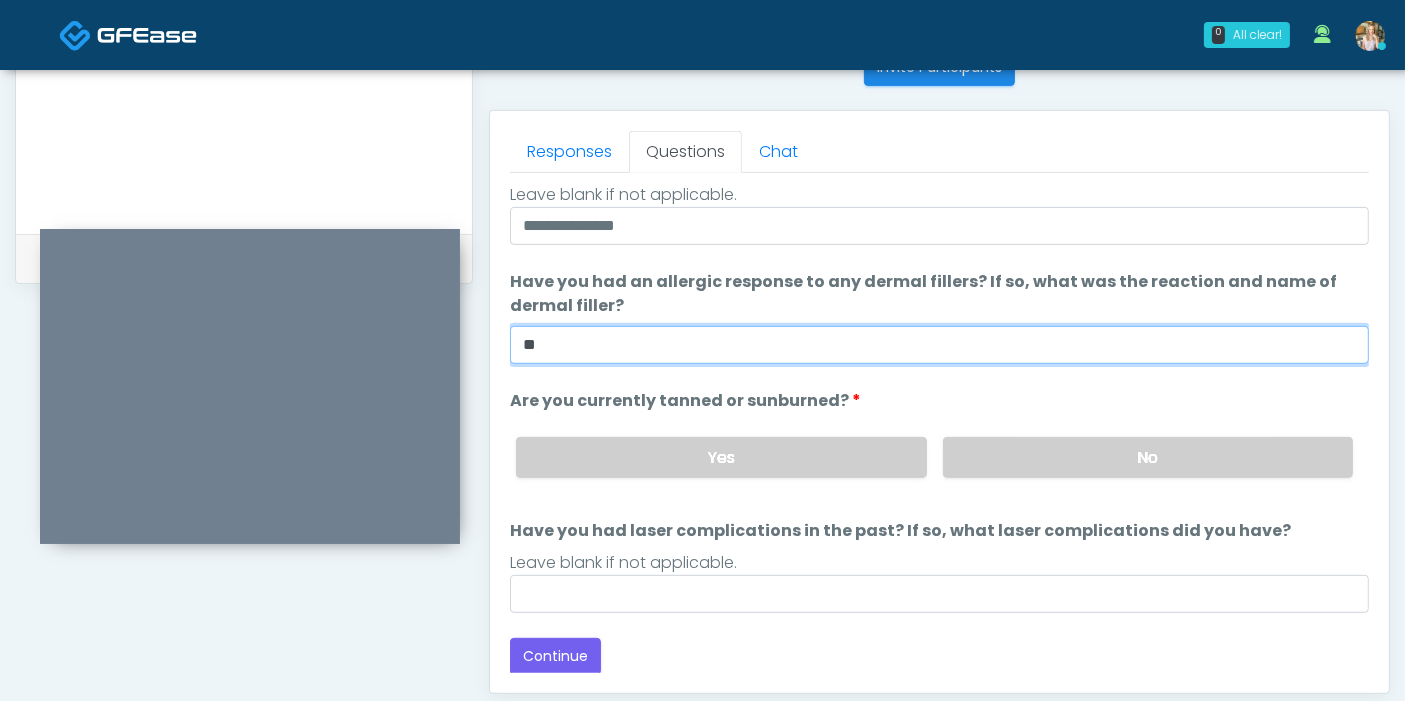 scroll, scrollTop: 868, scrollLeft: 0, axis: vertical 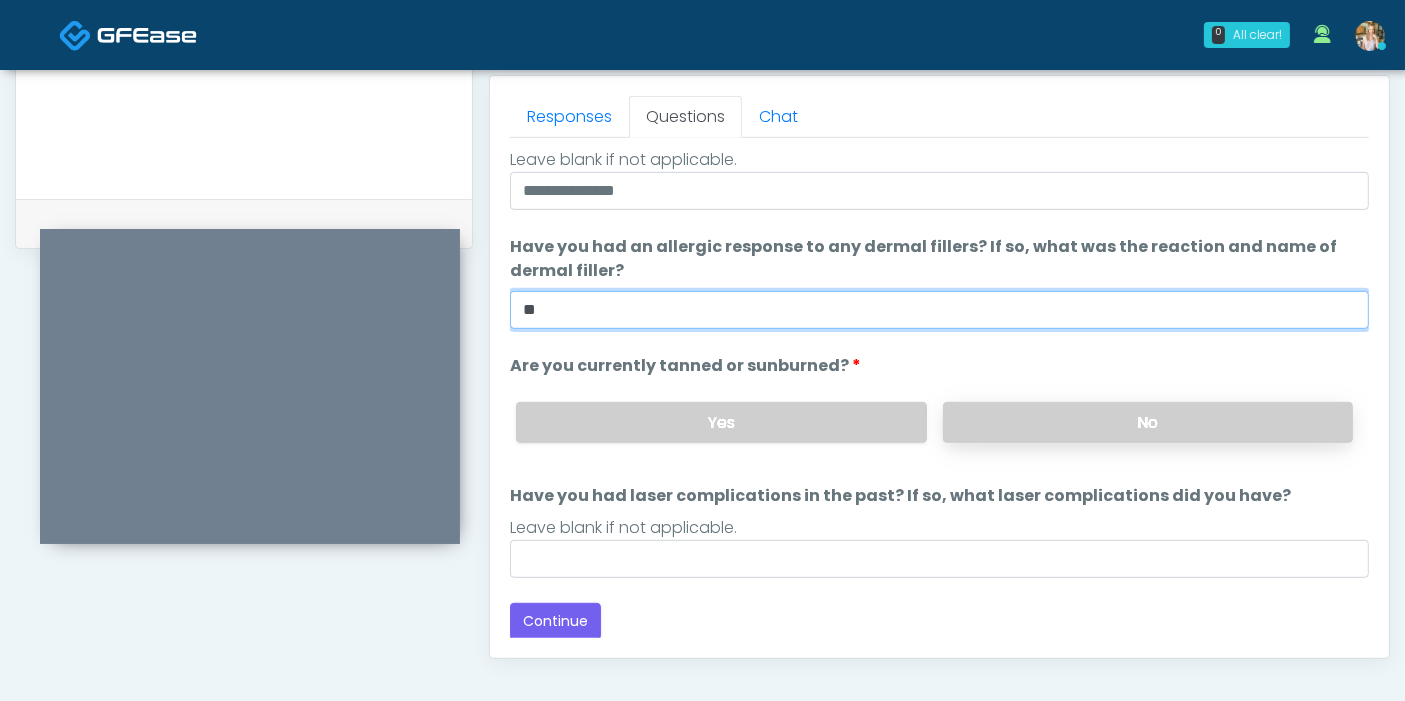 type on "**" 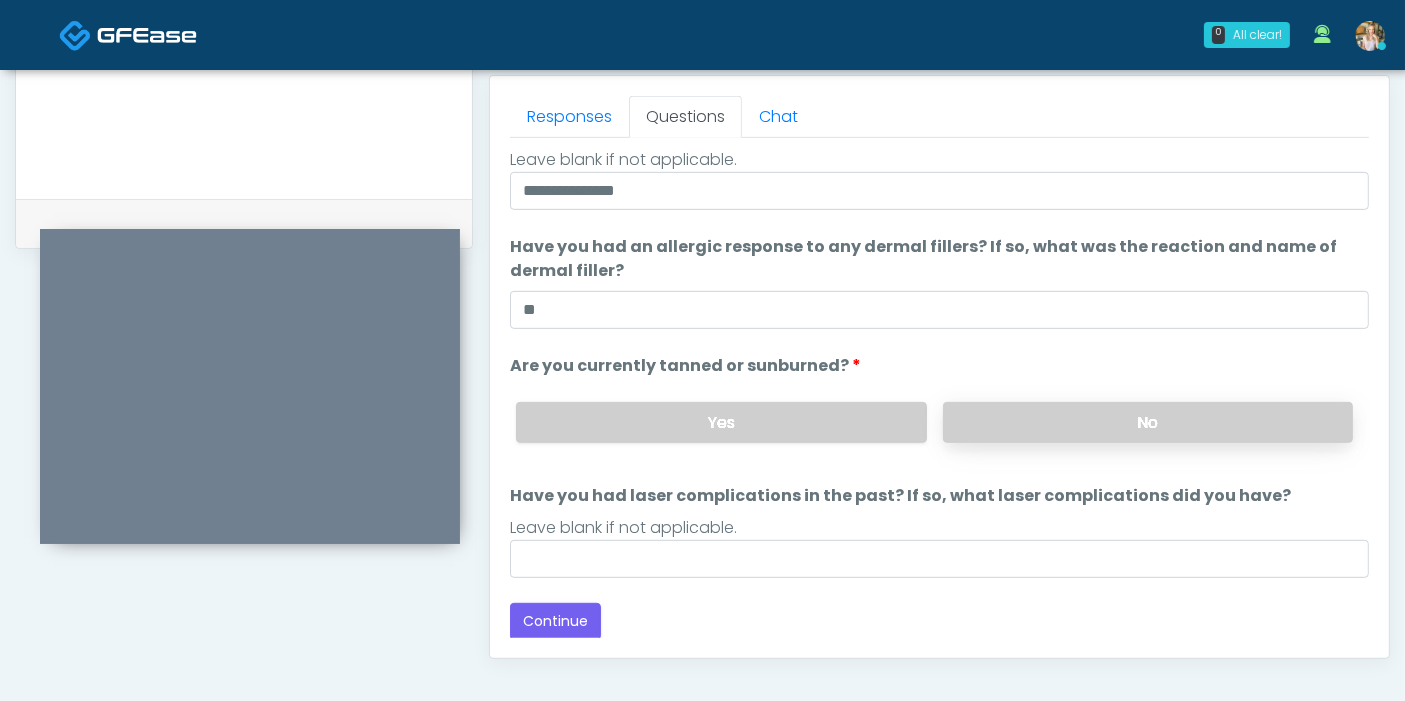 click on "No" at bounding box center (1148, 422) 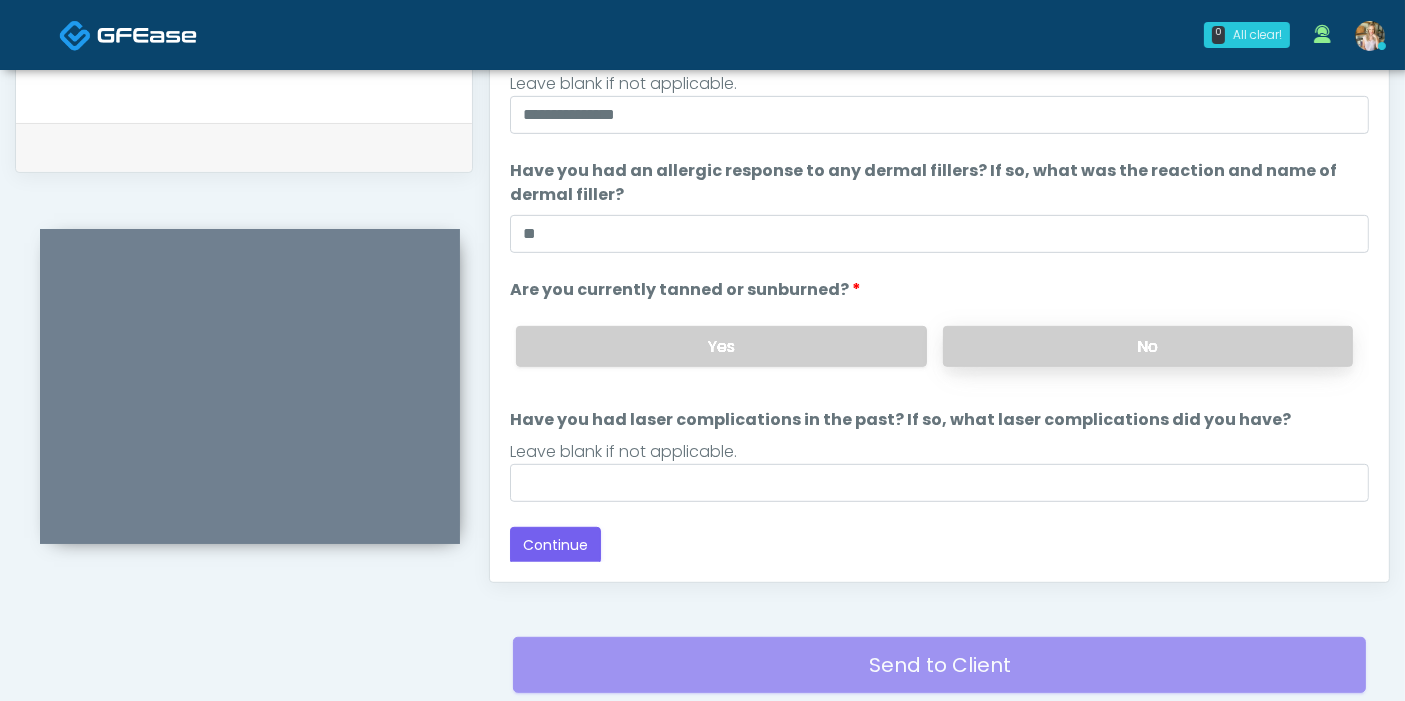 scroll, scrollTop: 979, scrollLeft: 0, axis: vertical 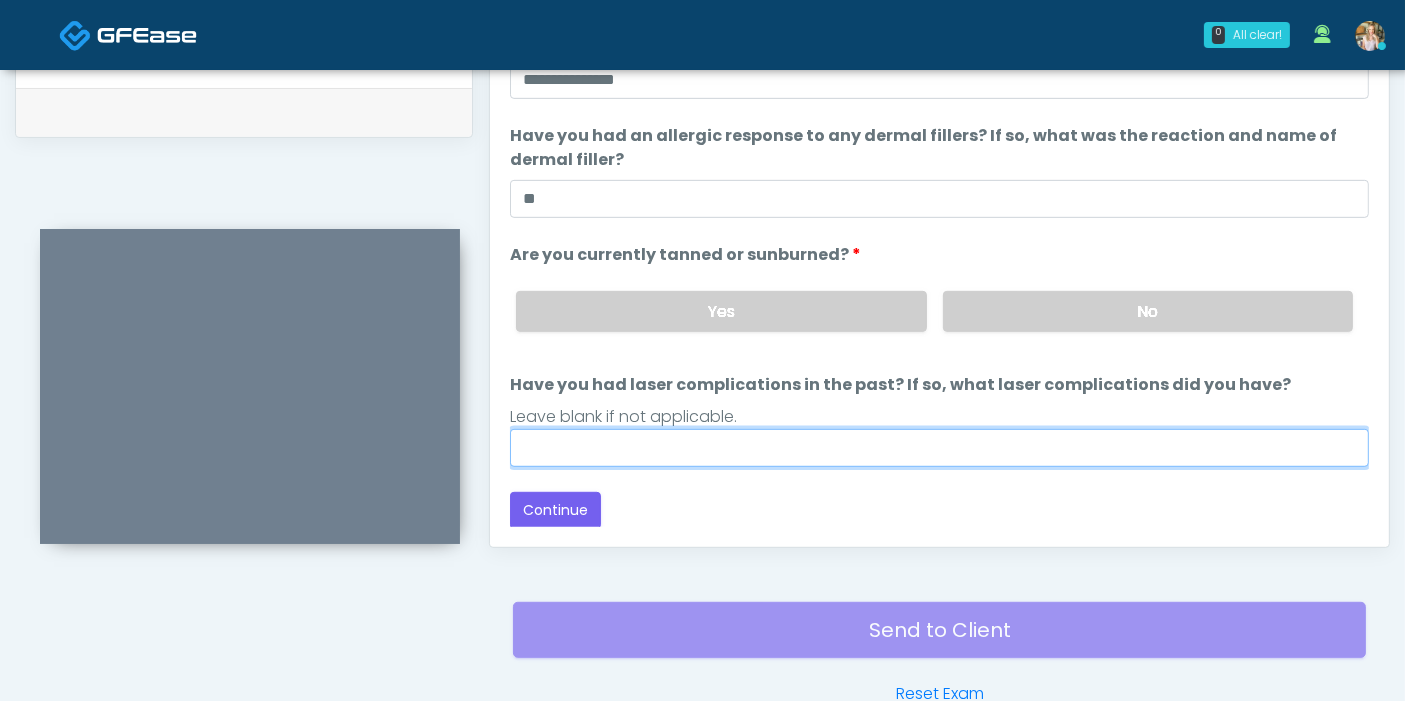 click on "Have you had laser complications in the past? If so, what laser complications did you have?" at bounding box center (939, 448) 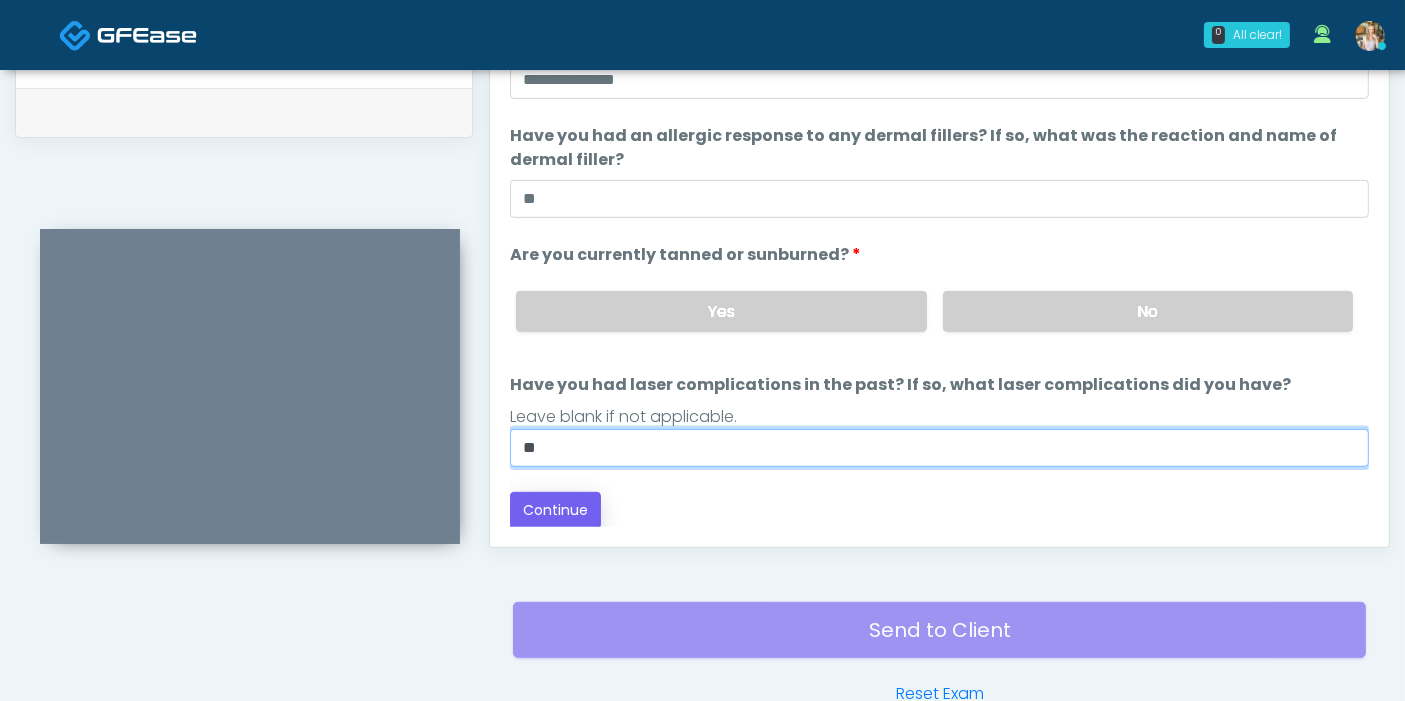 type on "**" 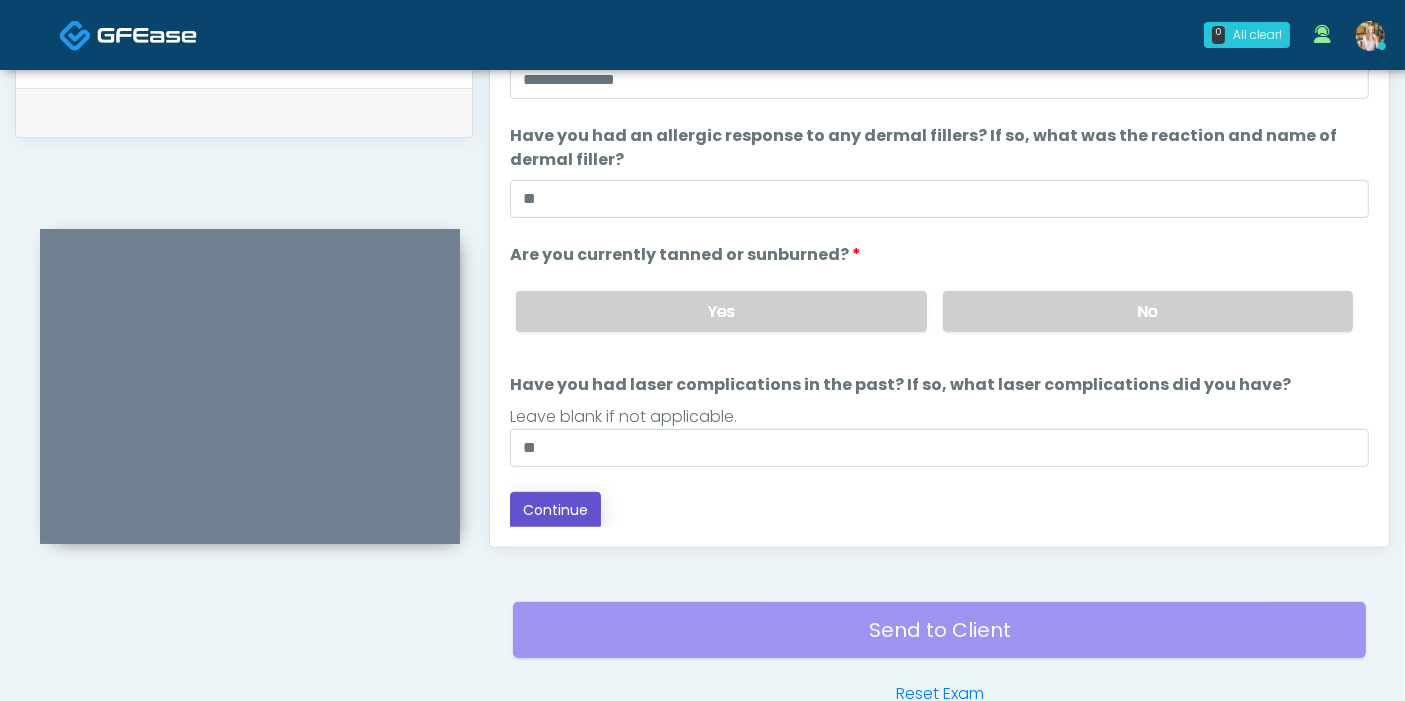 click on "Continue" at bounding box center (555, 510) 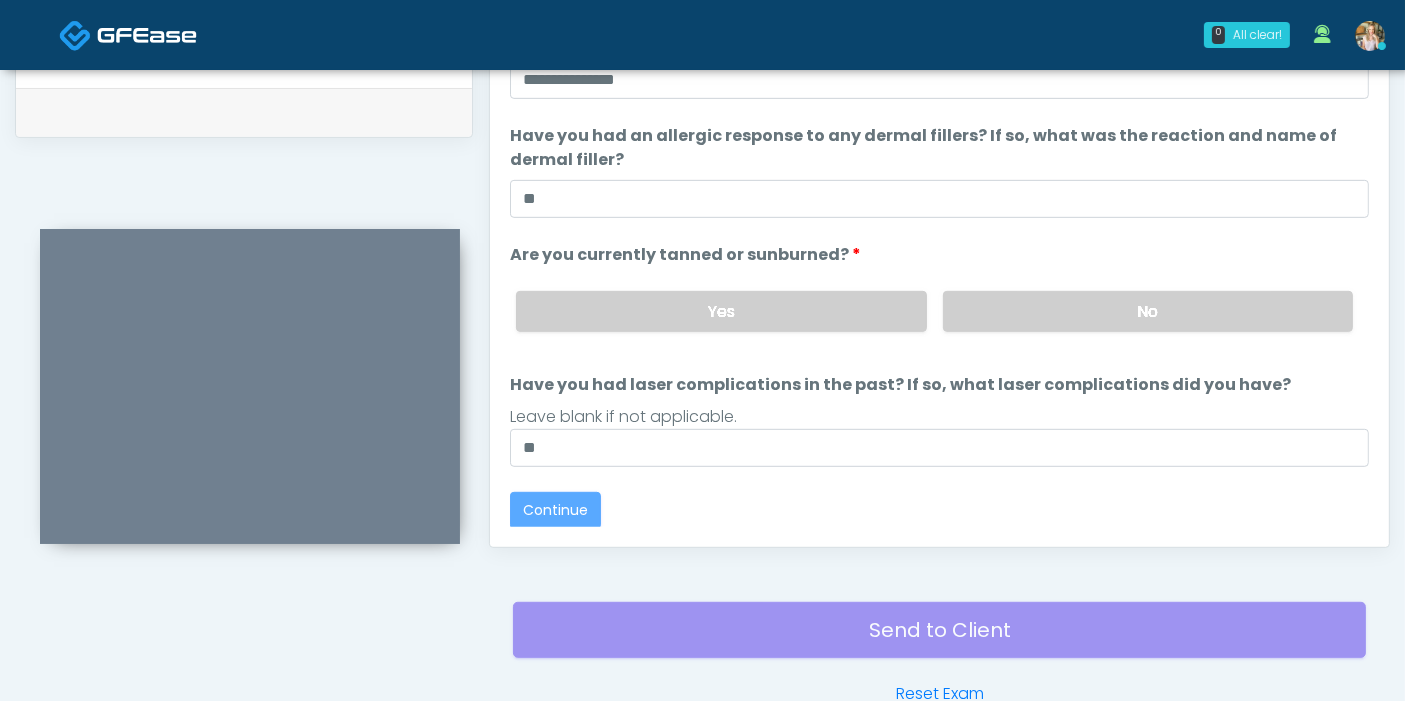 scroll, scrollTop: 1090, scrollLeft: 0, axis: vertical 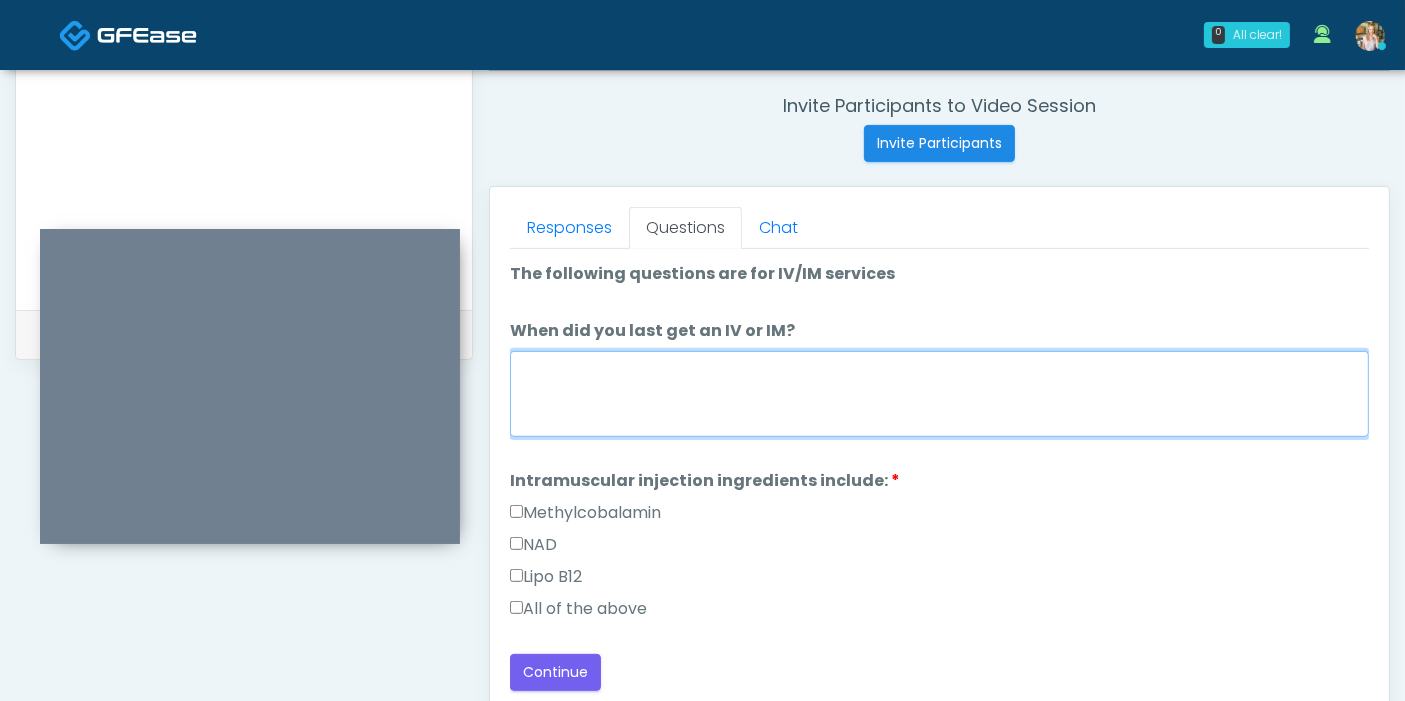 click on "When did you last get an IV or IM?" at bounding box center [939, 394] 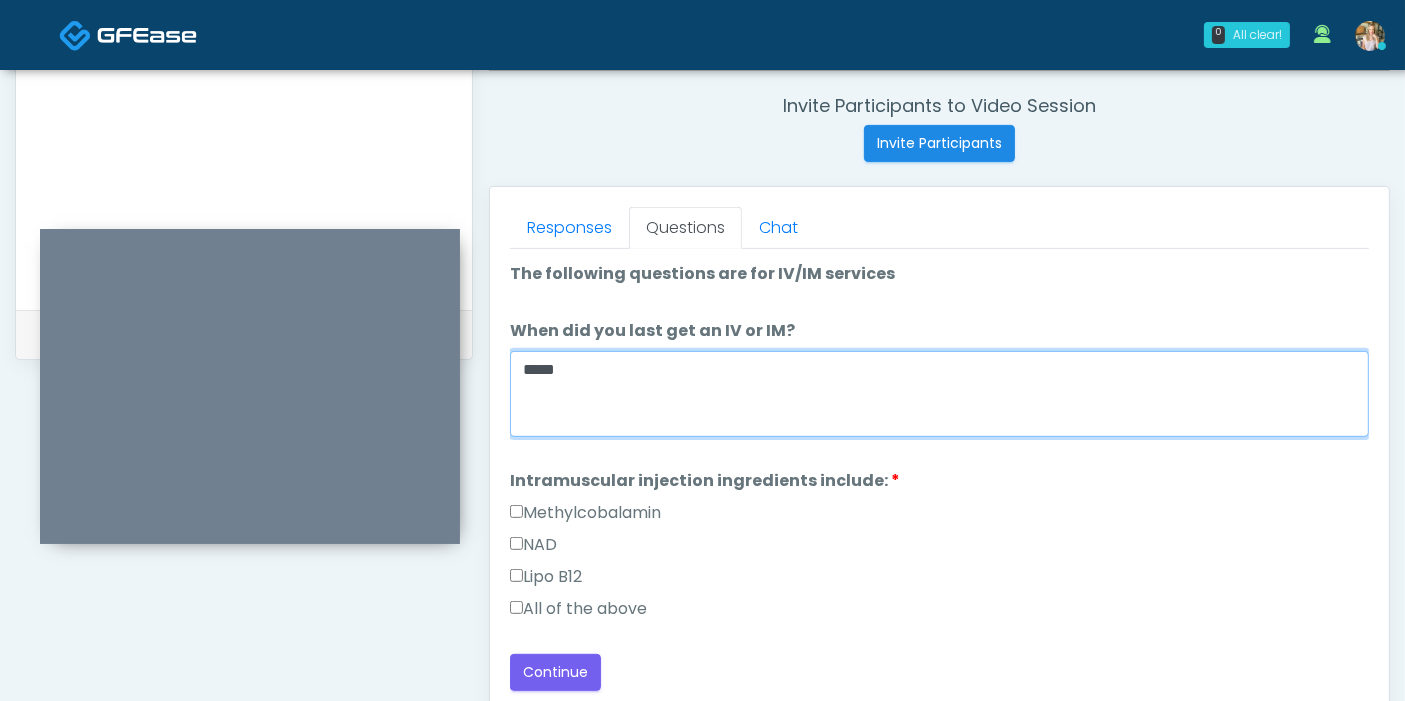 type on "*****" 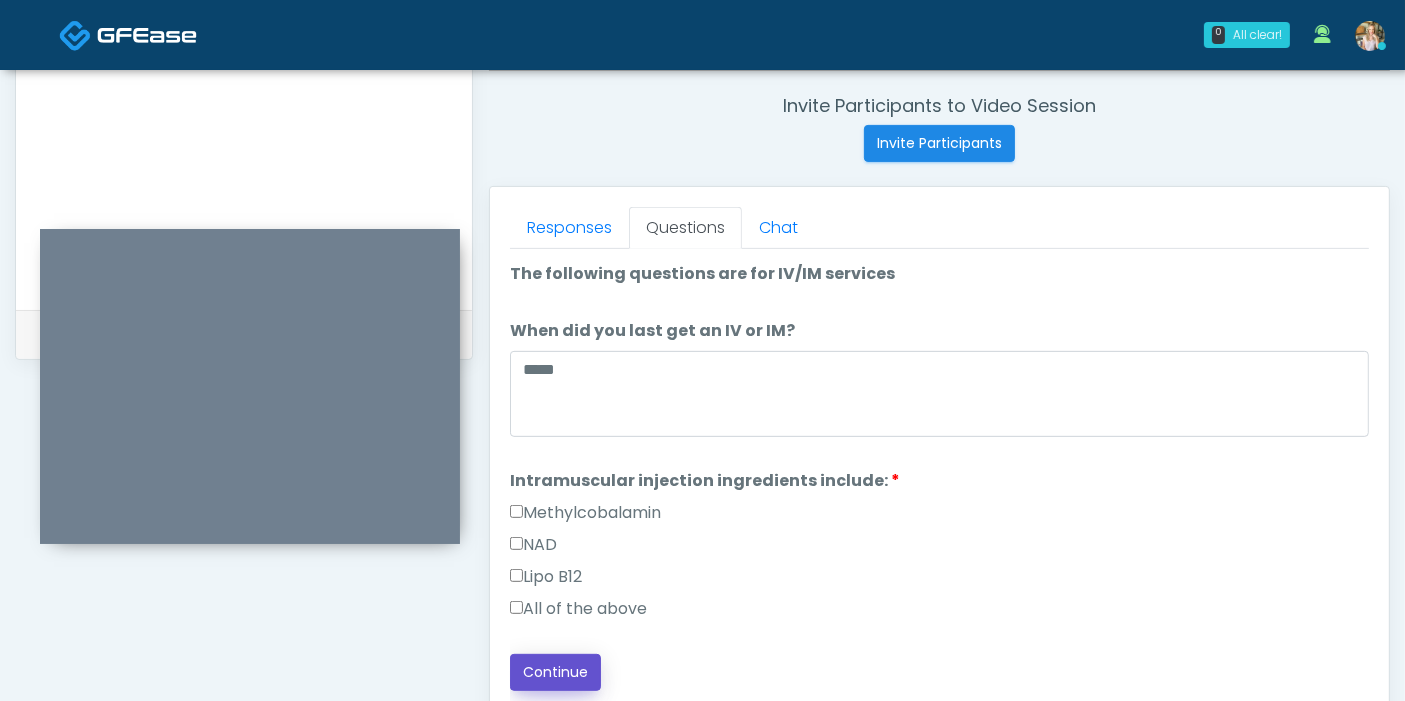 click on "Continue" at bounding box center (555, 672) 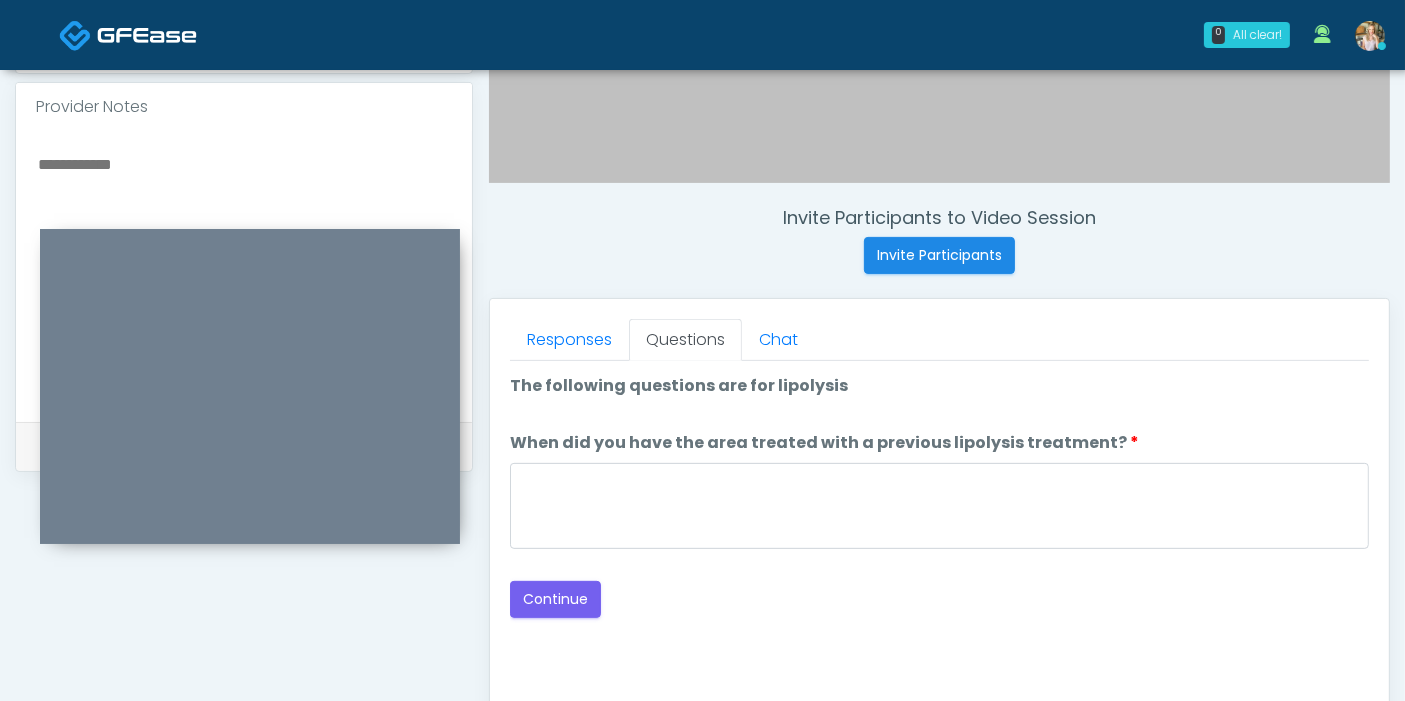 scroll, scrollTop: 757, scrollLeft: 0, axis: vertical 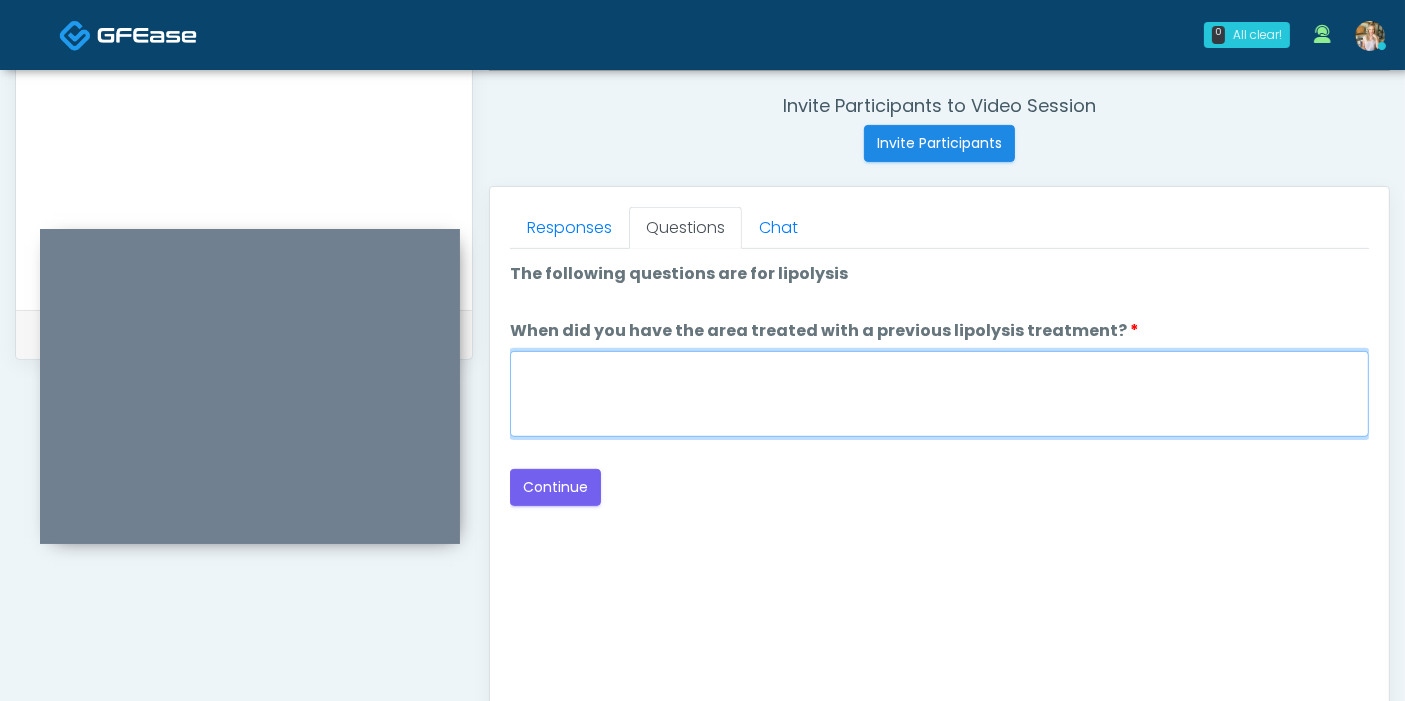 click on "When did you have the area treated with a previous lipolysis treatment?" at bounding box center [939, 394] 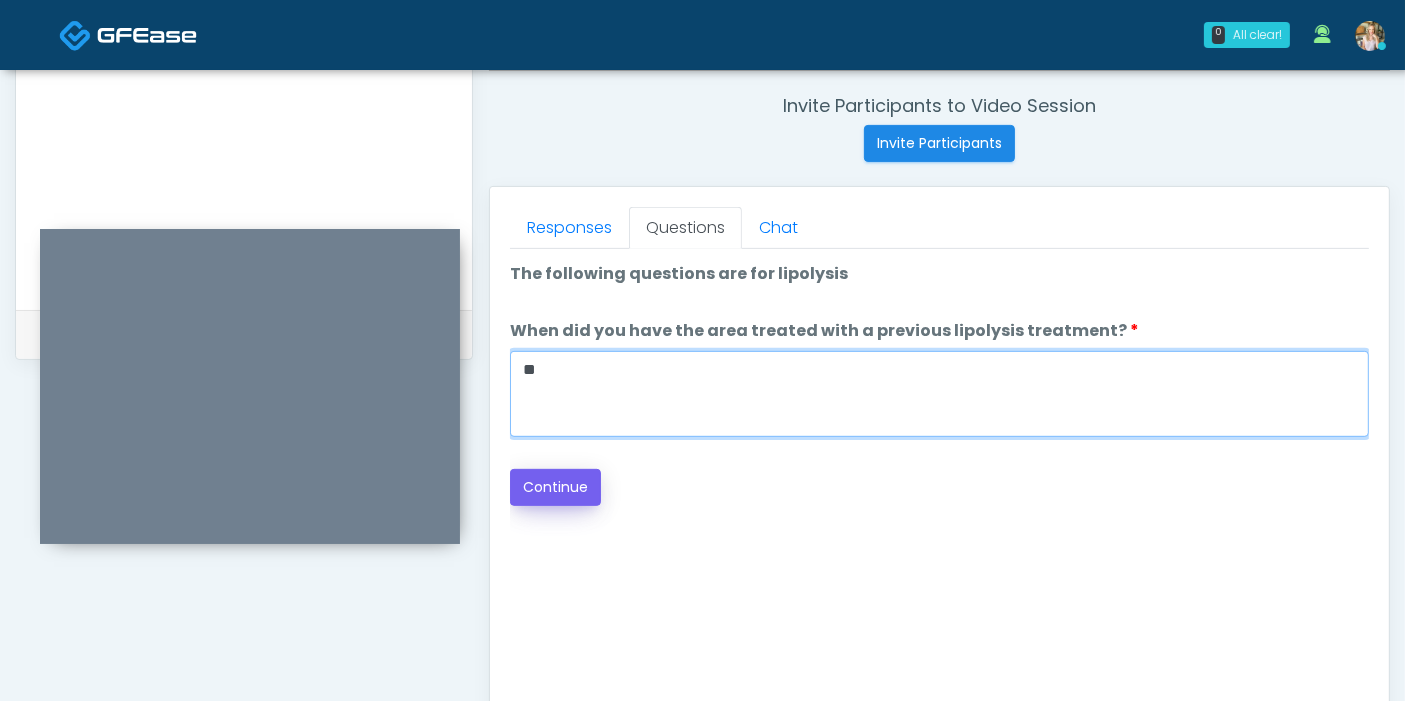 type on "**" 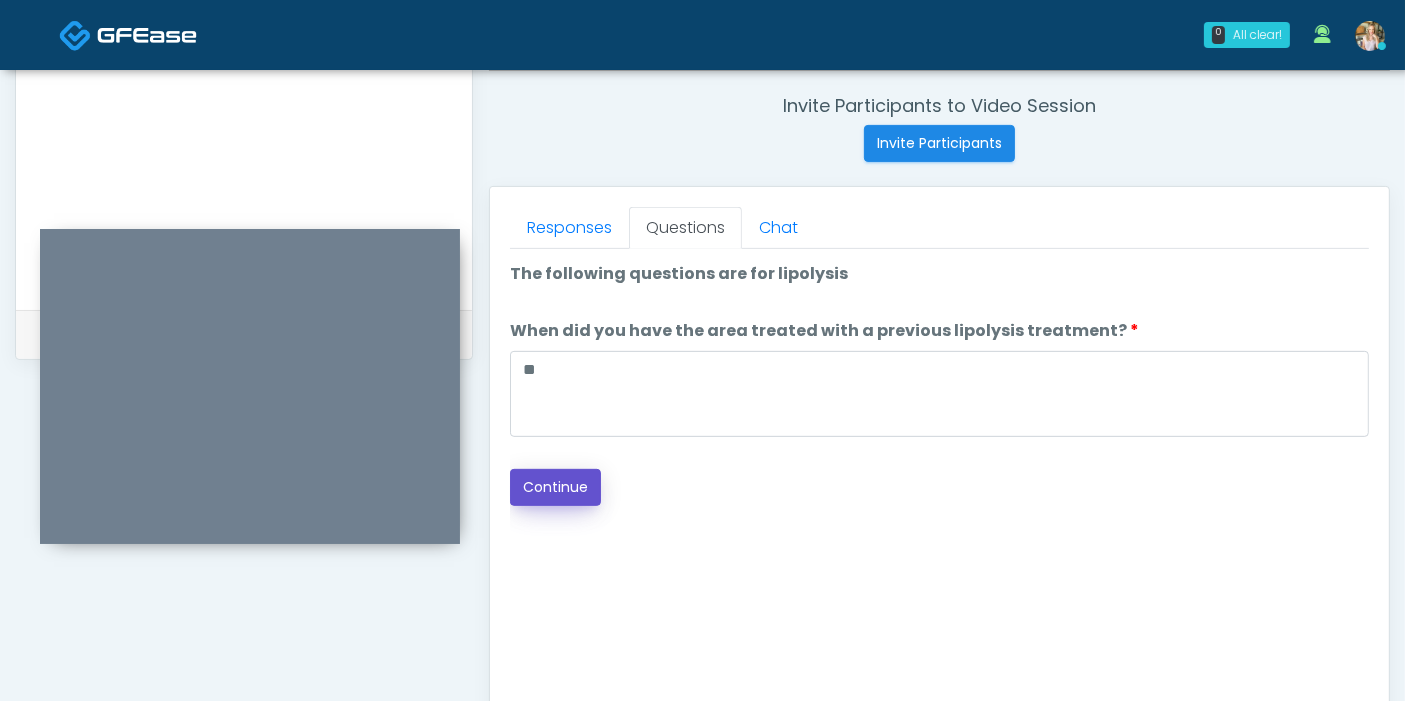 click on "Continue" at bounding box center (555, 487) 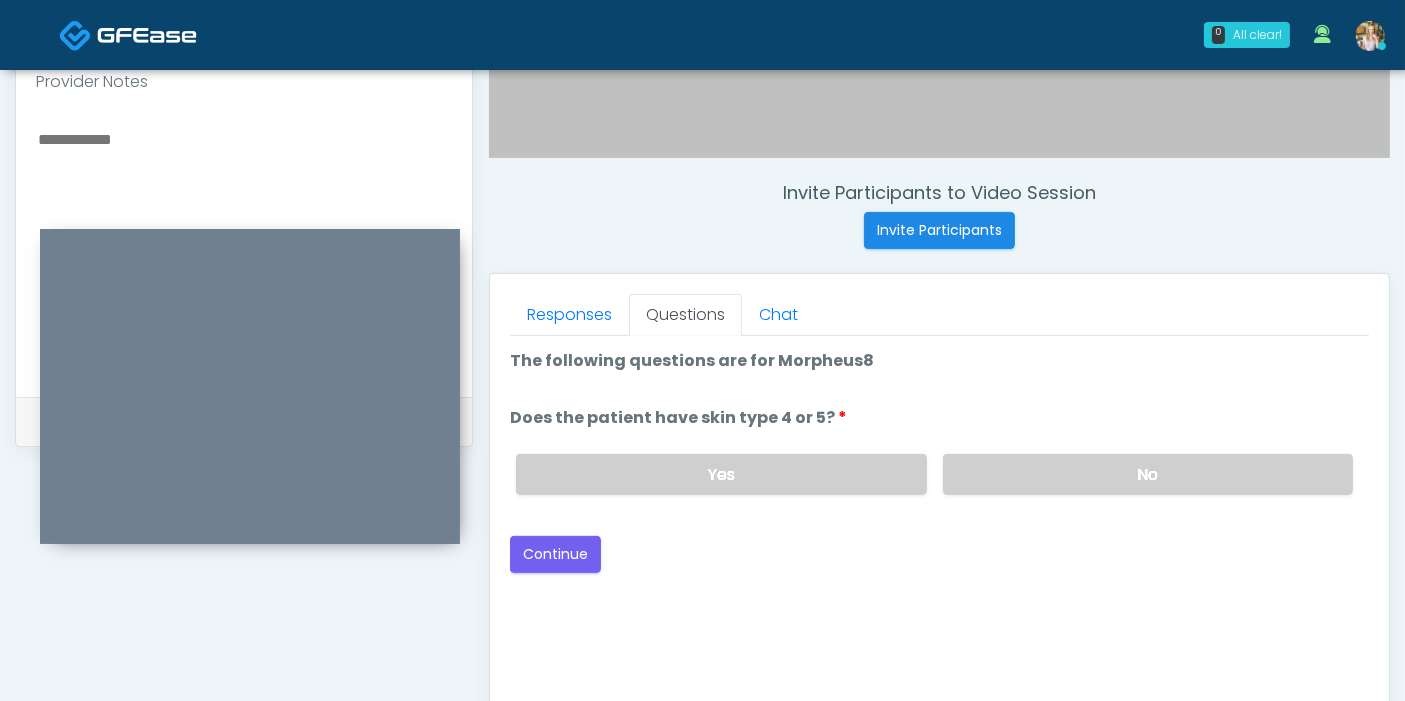 scroll, scrollTop: 645, scrollLeft: 0, axis: vertical 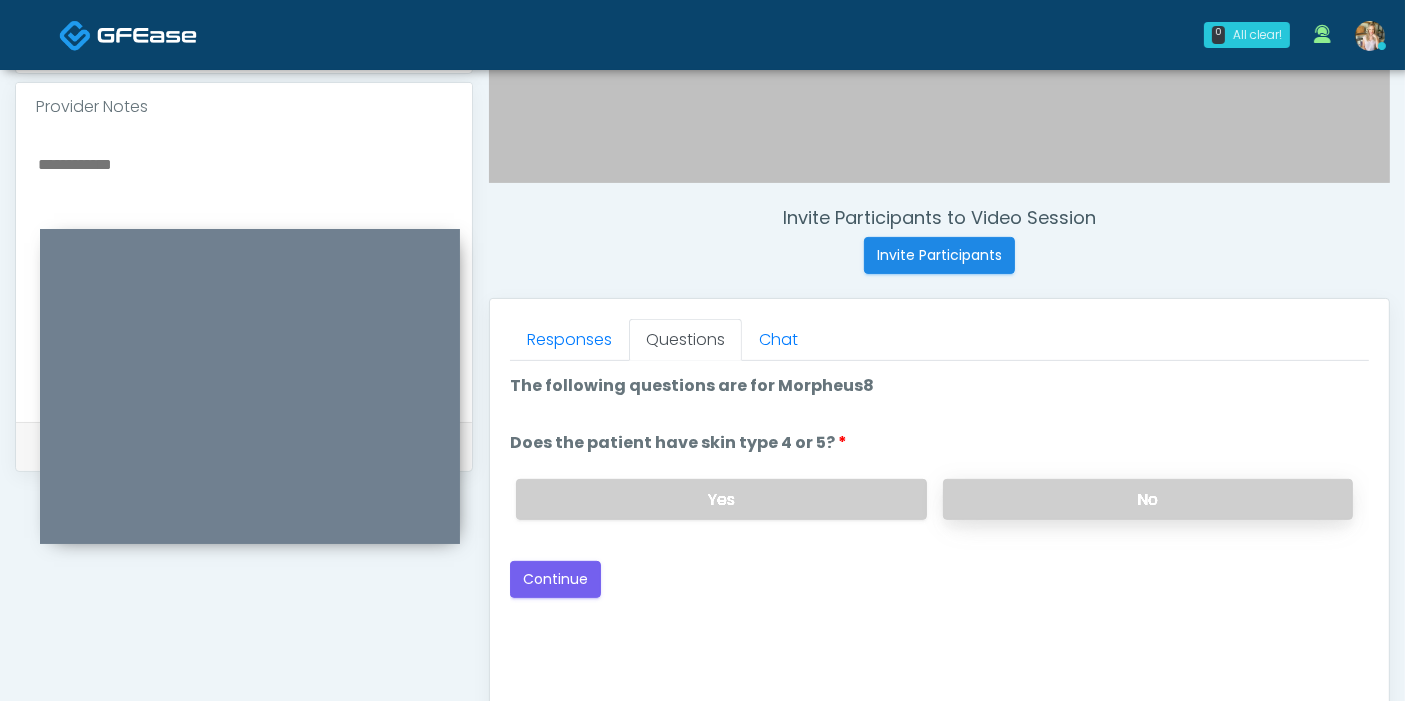 click on "No" at bounding box center (1148, 499) 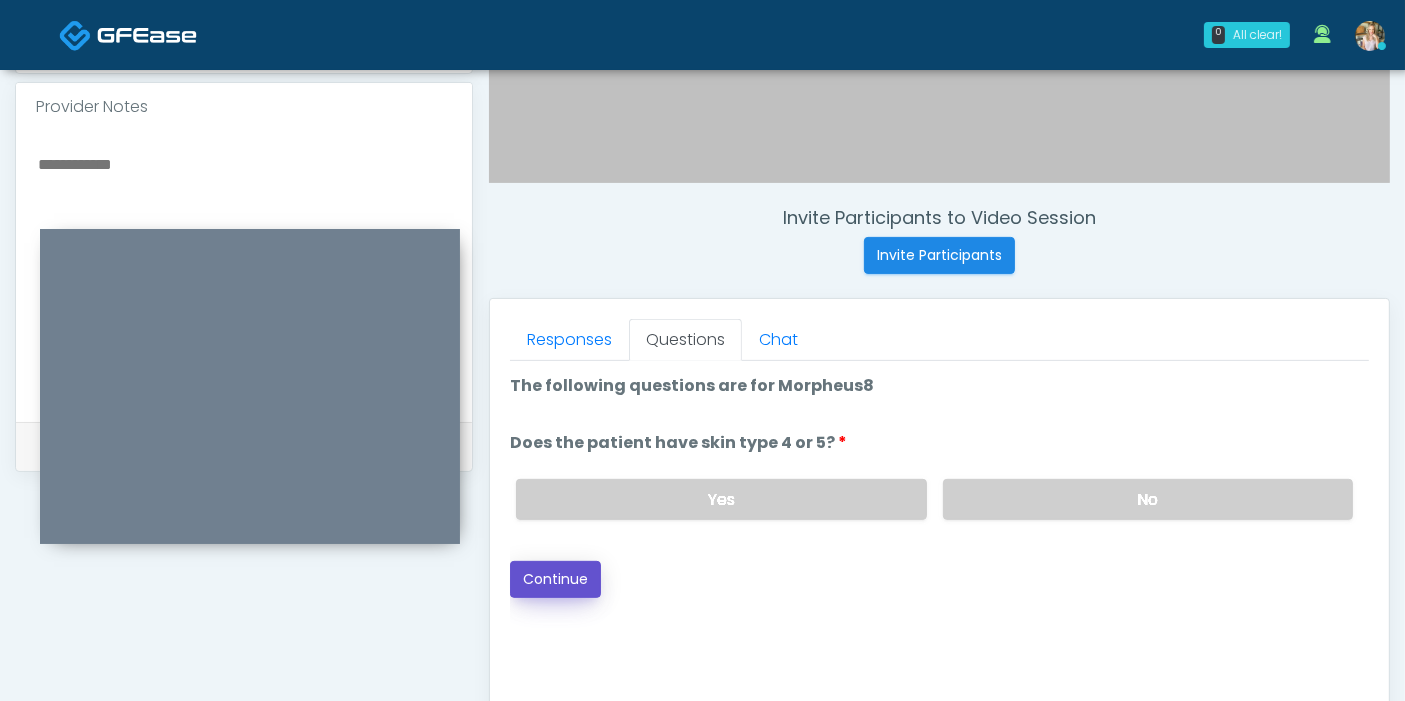 click on "Continue" at bounding box center [555, 579] 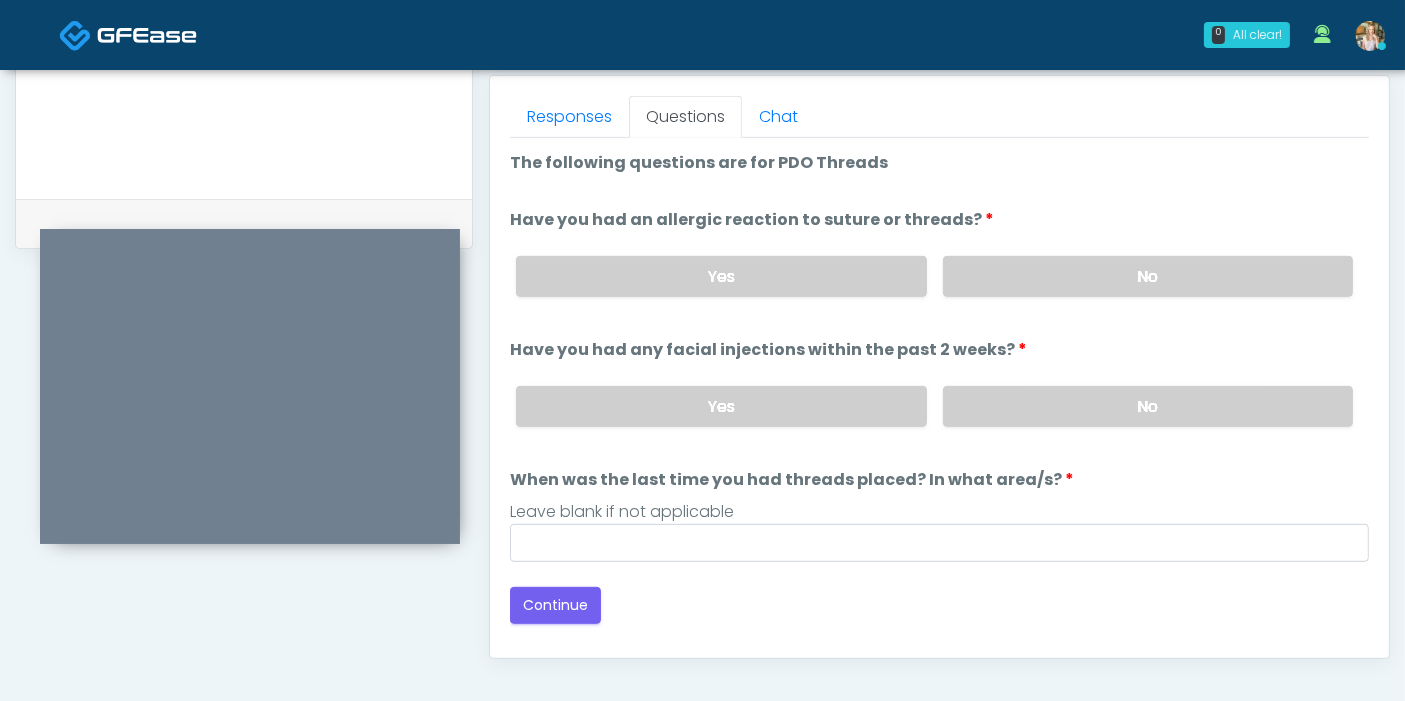 scroll, scrollTop: 757, scrollLeft: 0, axis: vertical 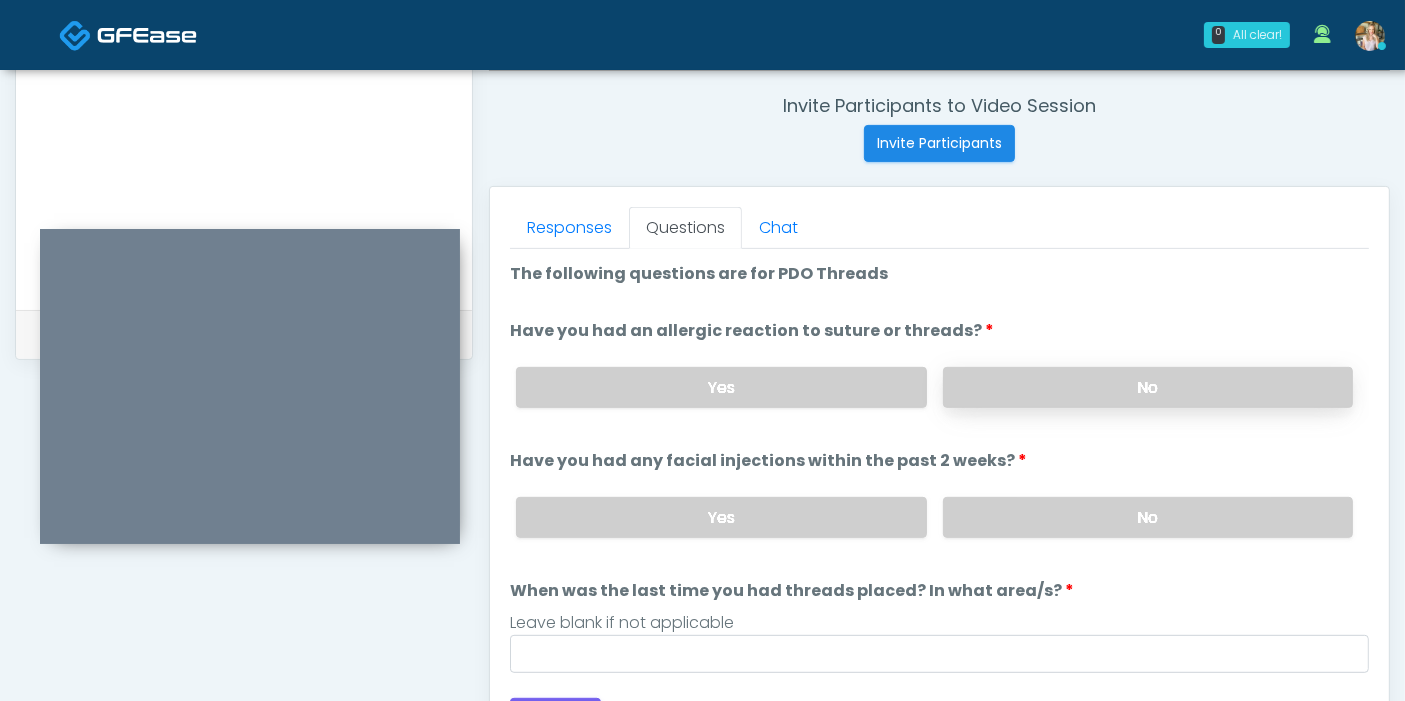 click on "No" at bounding box center (1148, 387) 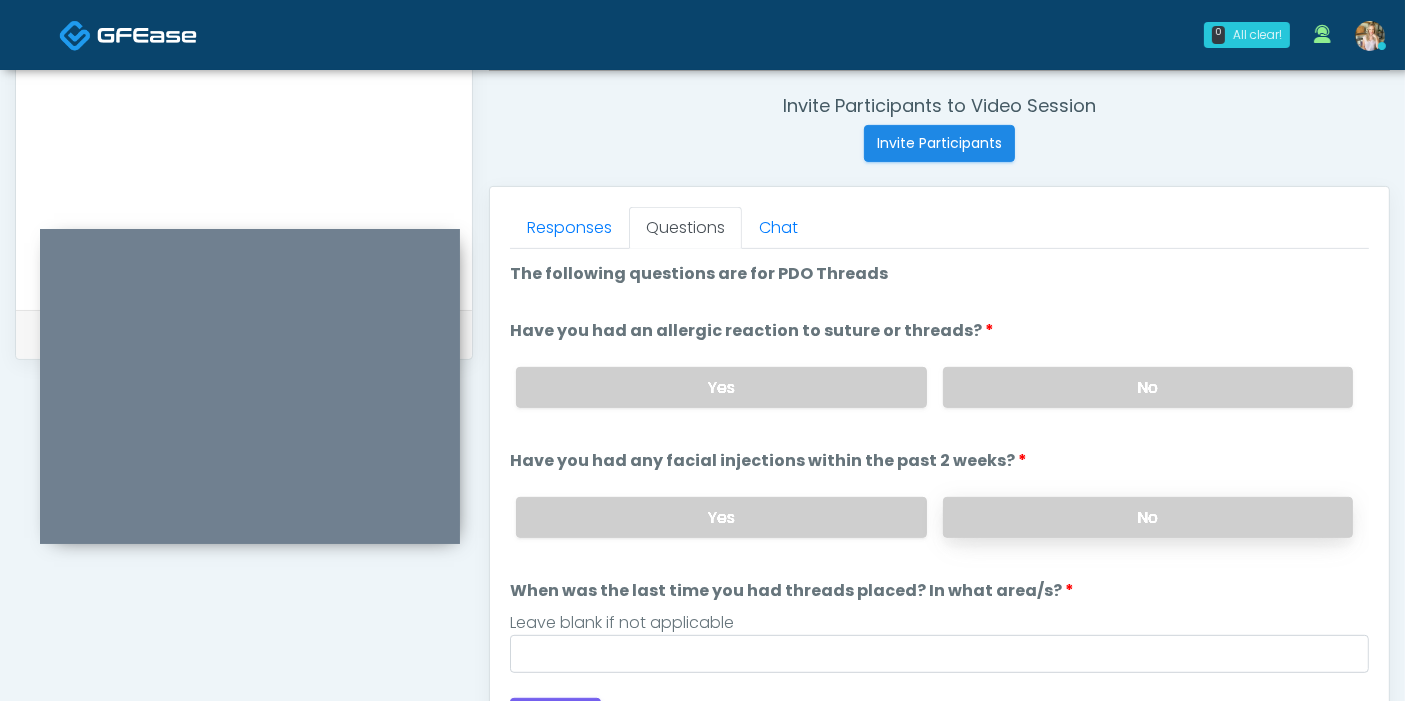 click on "No" at bounding box center (1148, 517) 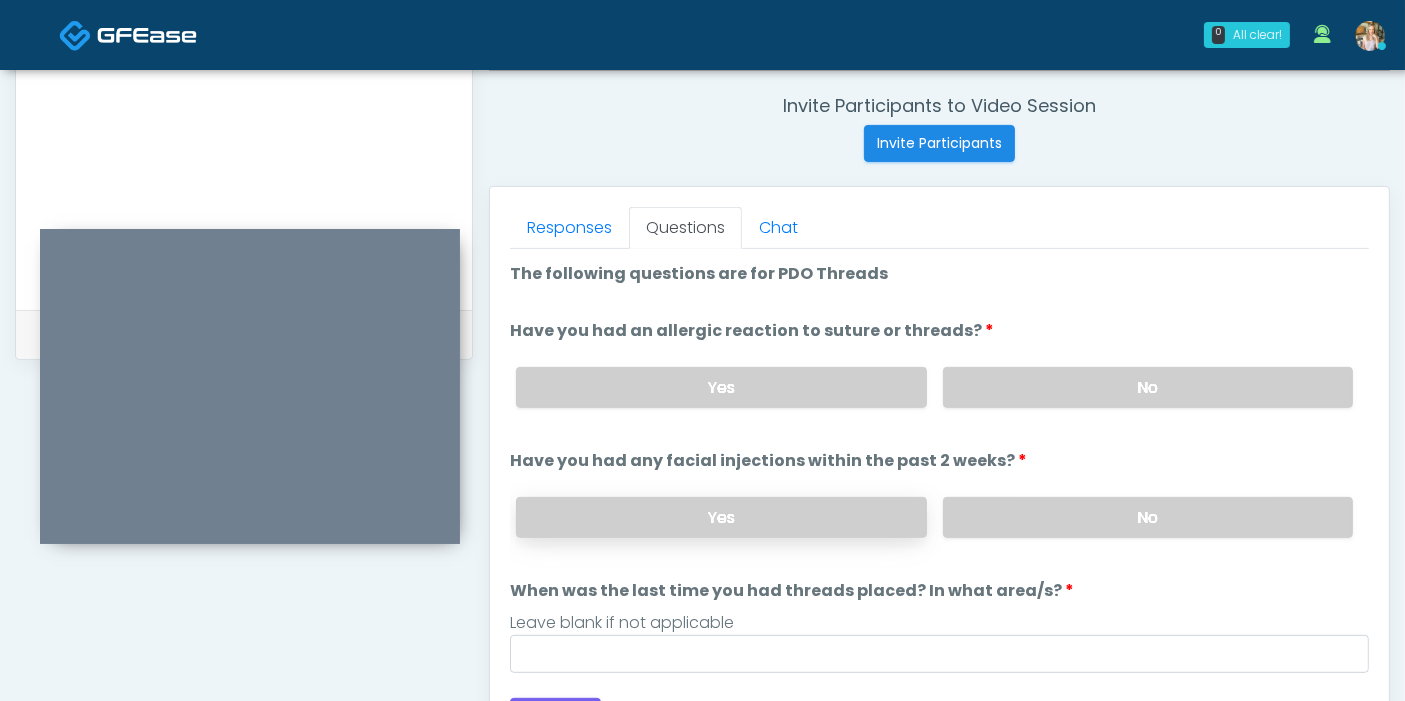 scroll, scrollTop: 868, scrollLeft: 0, axis: vertical 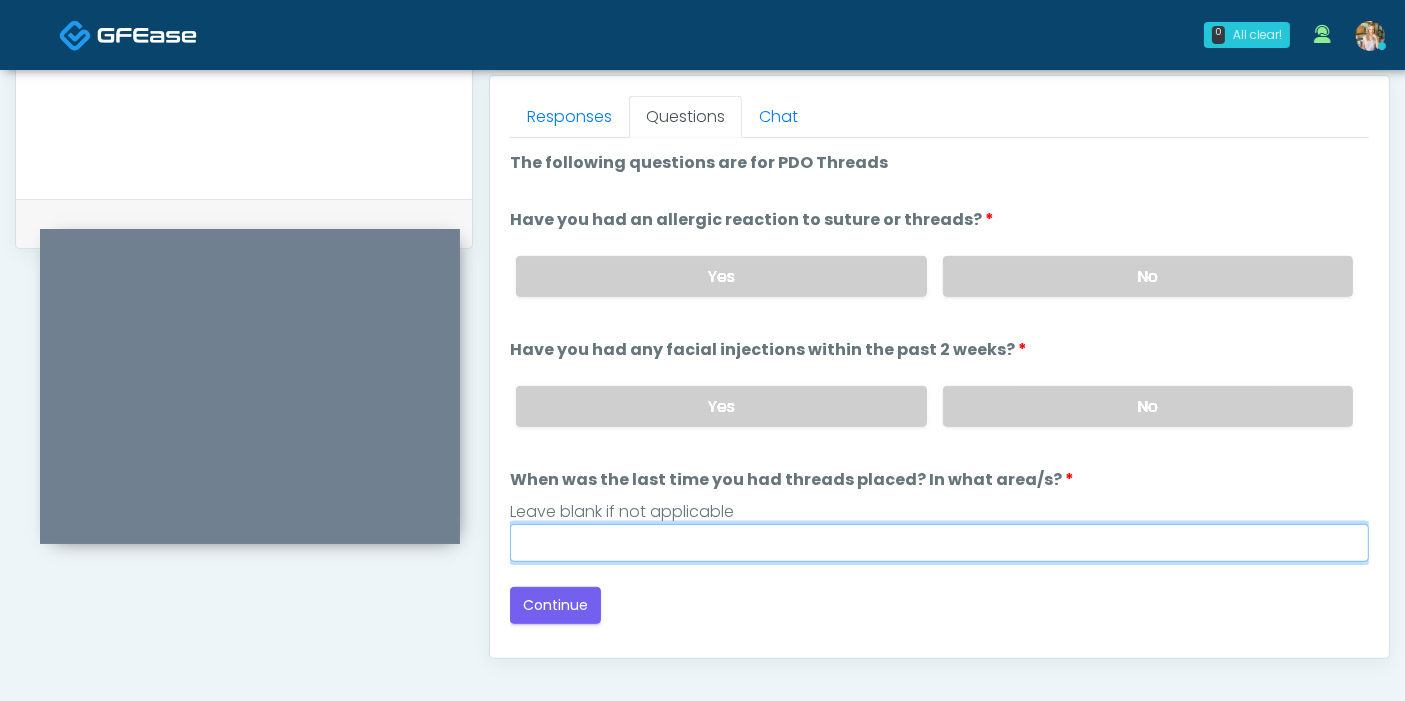 click on "When was the last time you had threads placed? In what area/s?" at bounding box center (939, 543) 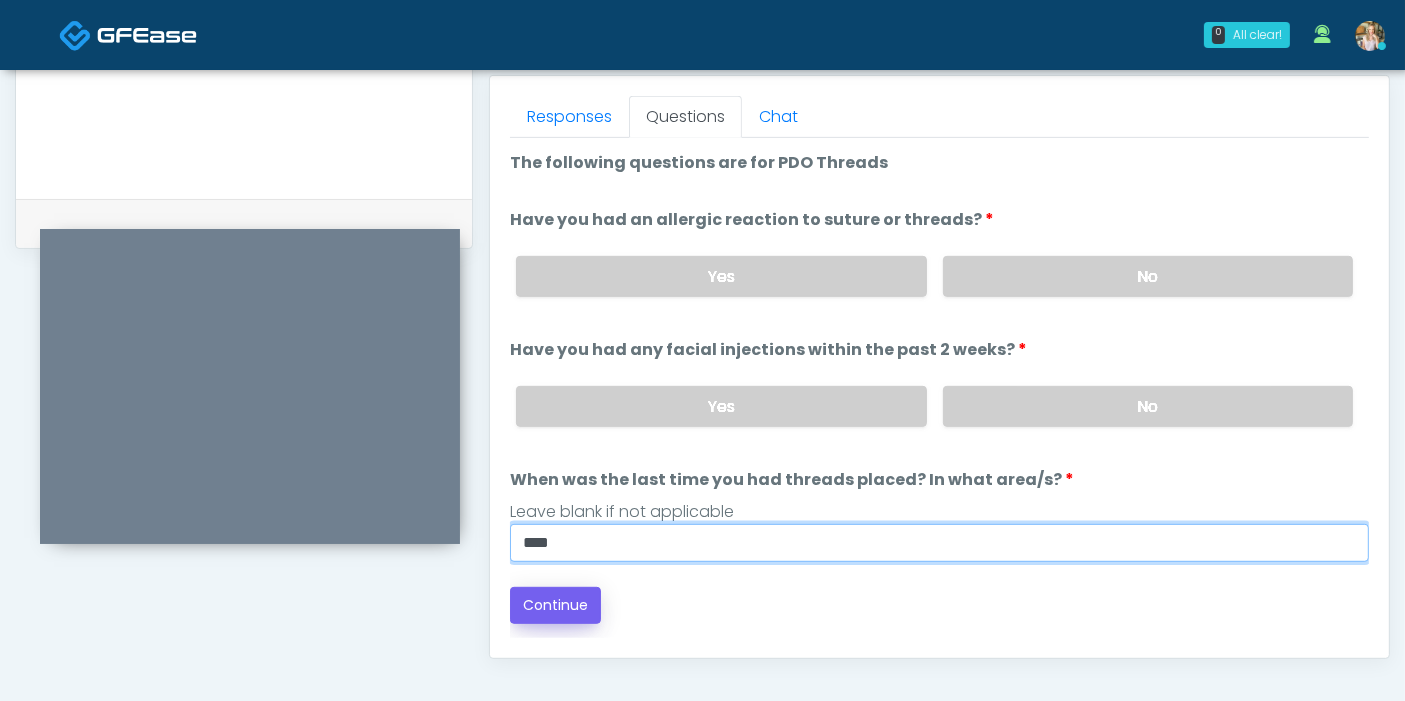 type on "****" 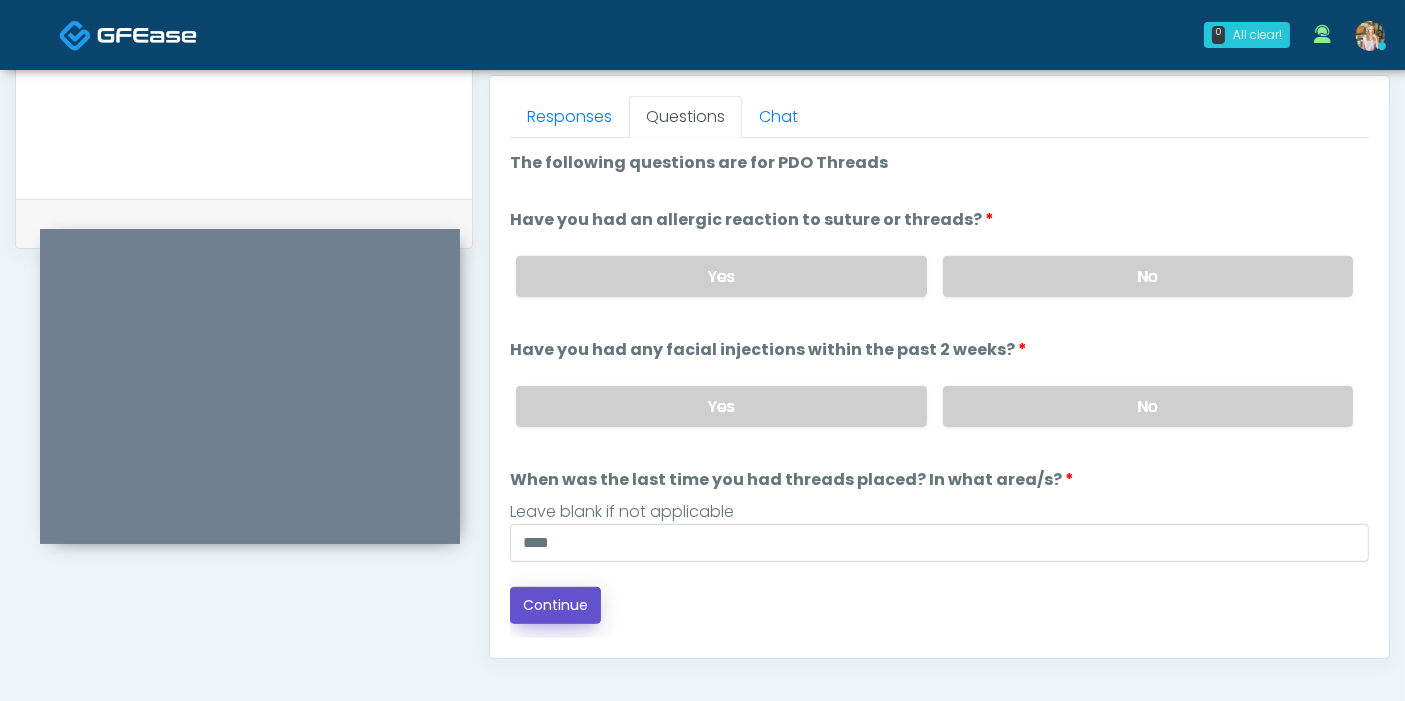 click on "Continue" at bounding box center (555, 605) 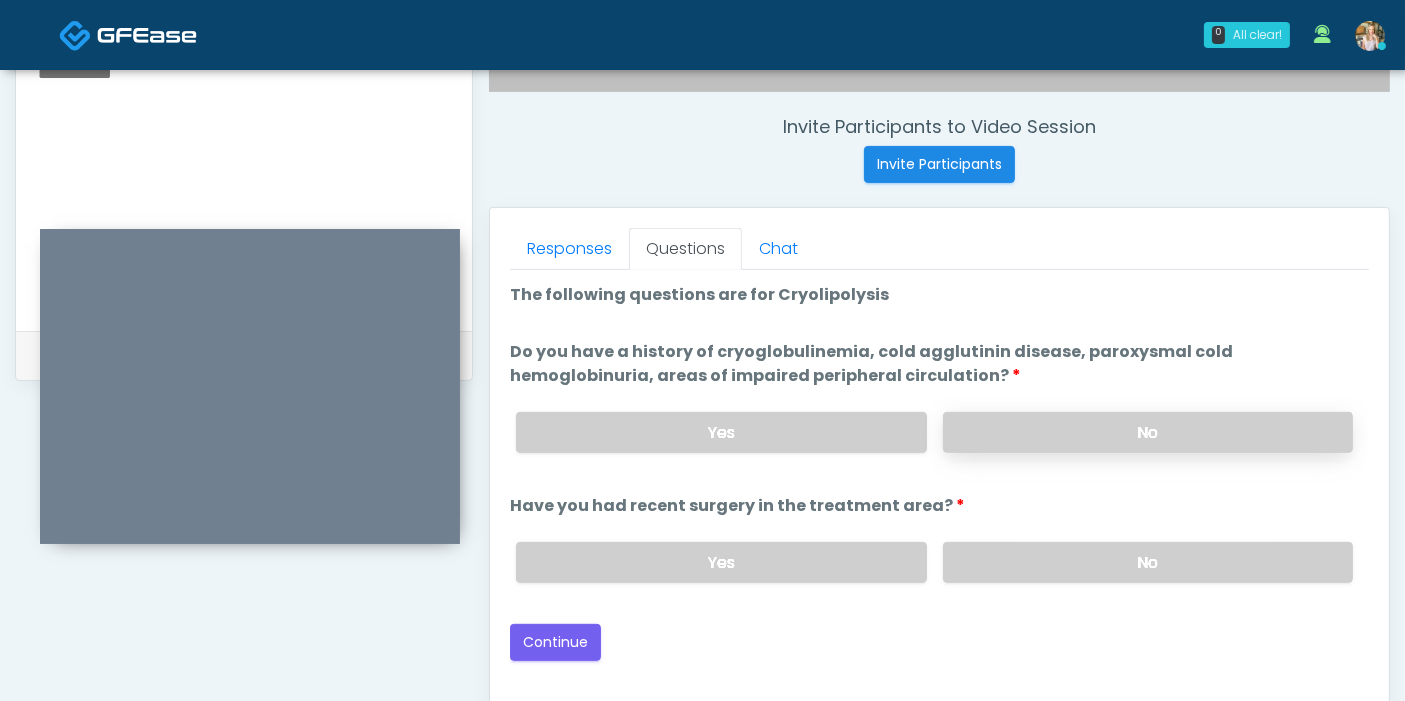scroll, scrollTop: 757, scrollLeft: 0, axis: vertical 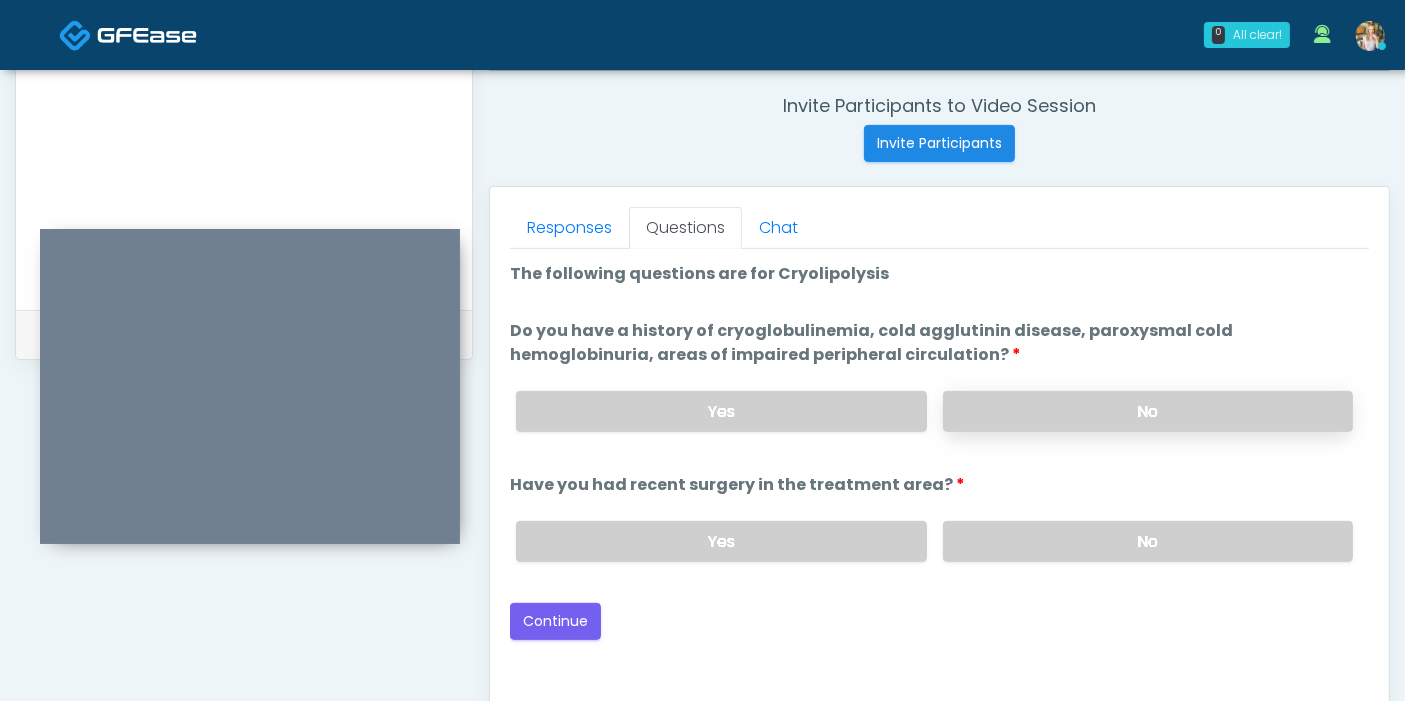 click on "No" at bounding box center [1148, 411] 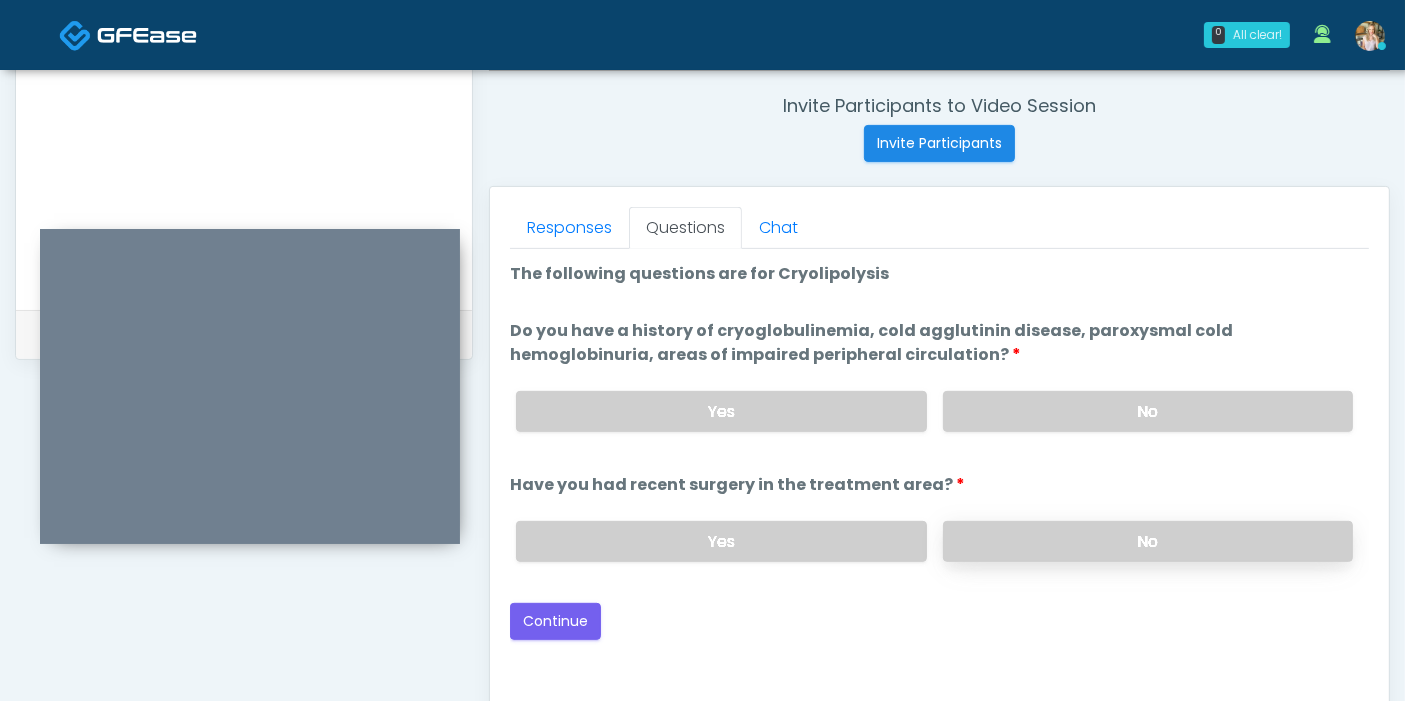 click on "No" at bounding box center [1148, 541] 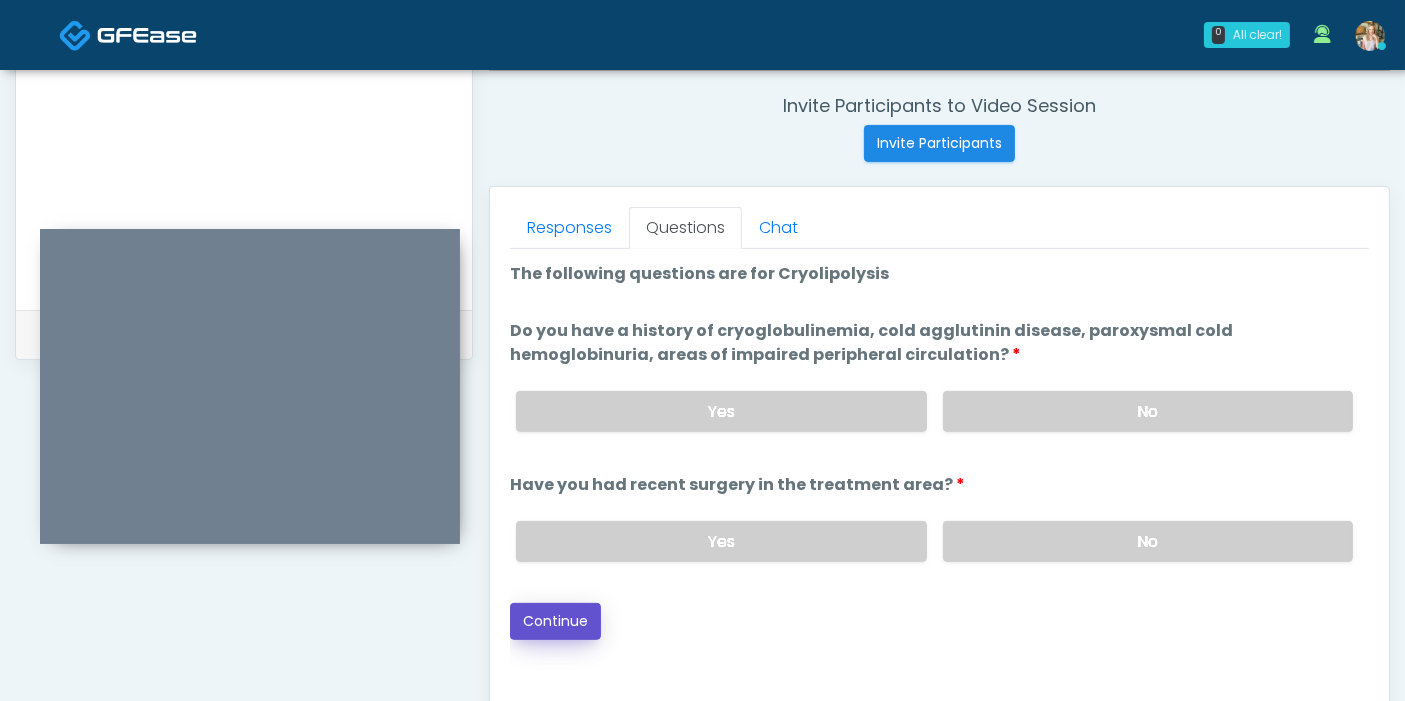 click on "Continue" at bounding box center [555, 621] 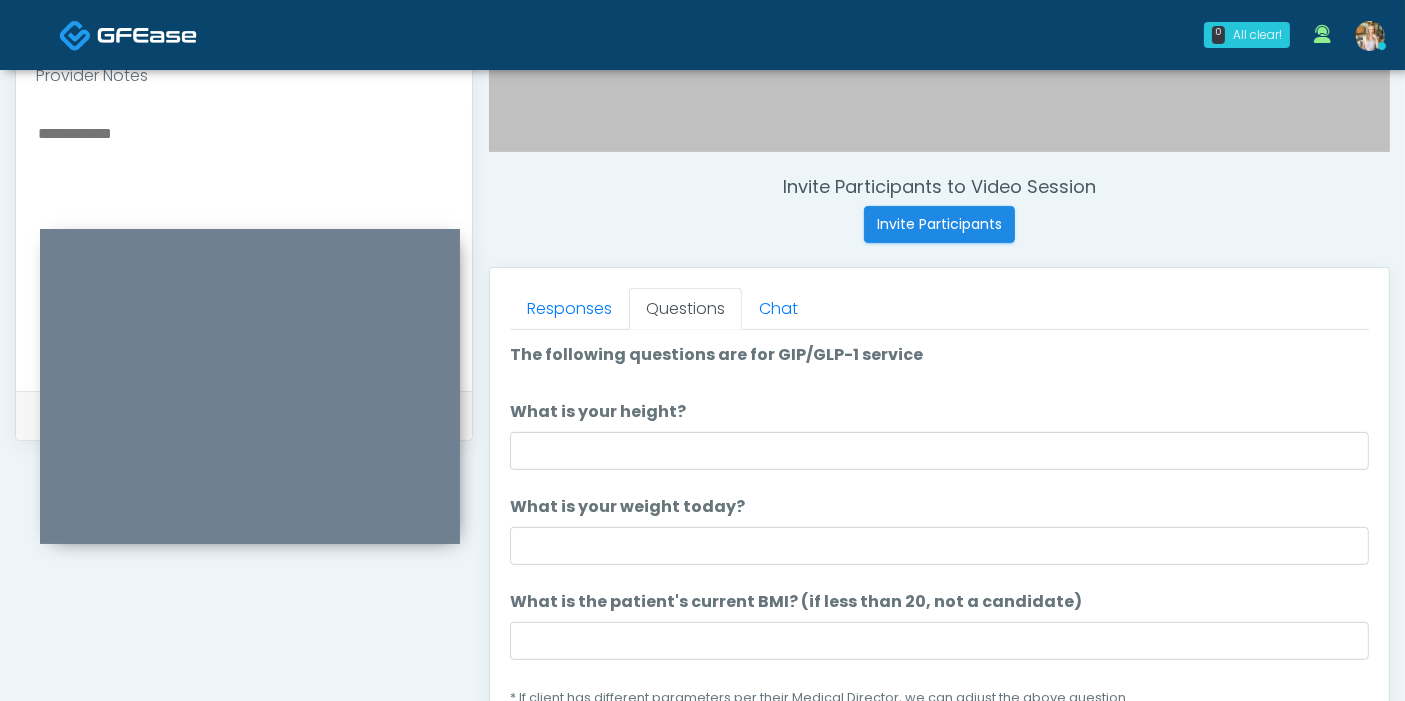 scroll, scrollTop: 645, scrollLeft: 0, axis: vertical 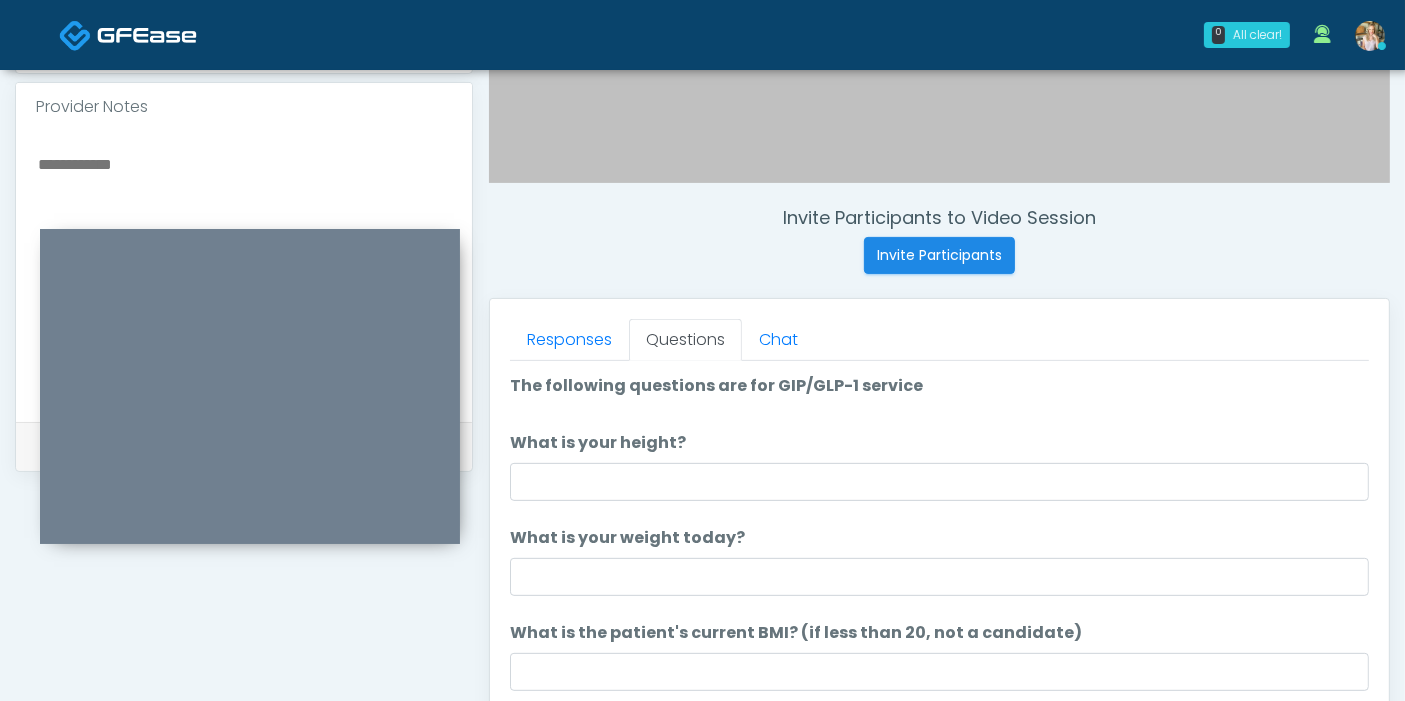 click on "The following questions are for GIP/GLP-1 service
The following questions are for GIP/GLP-1 service" at bounding box center (939, 390) 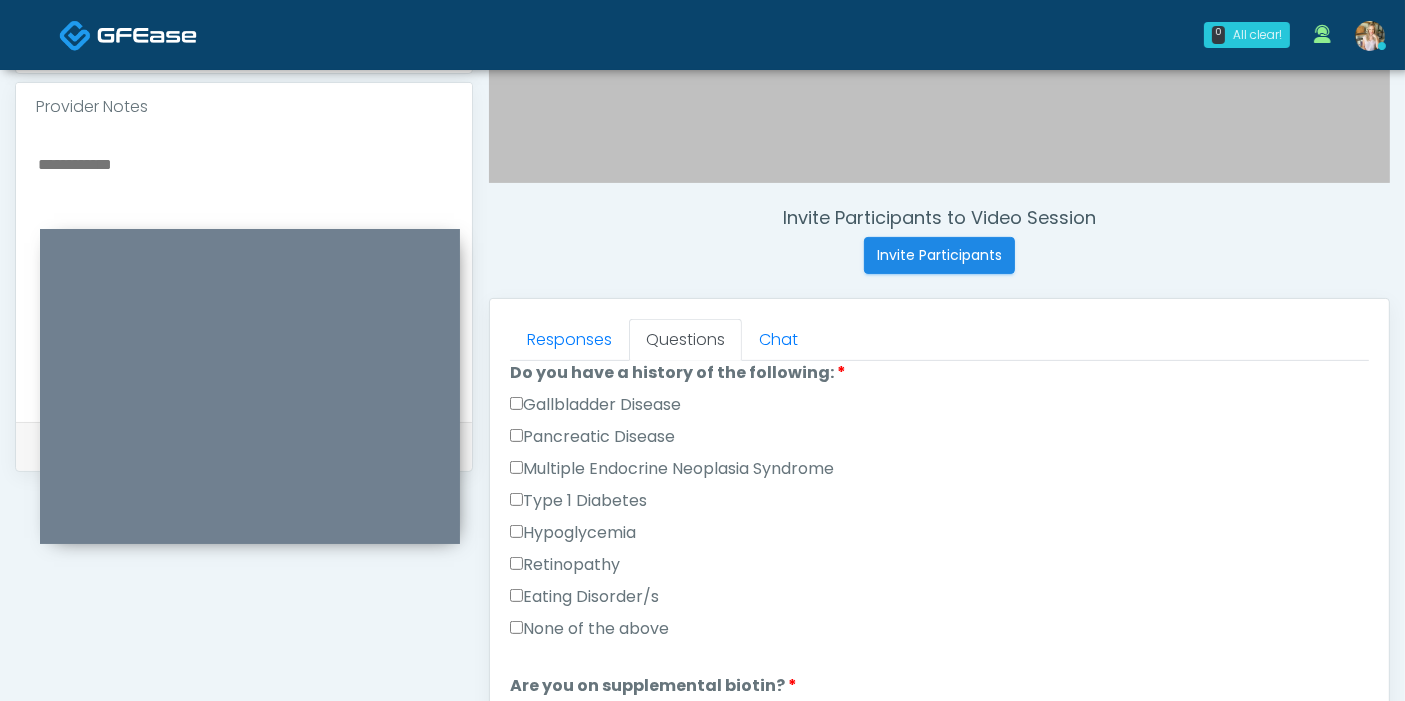 scroll, scrollTop: 444, scrollLeft: 0, axis: vertical 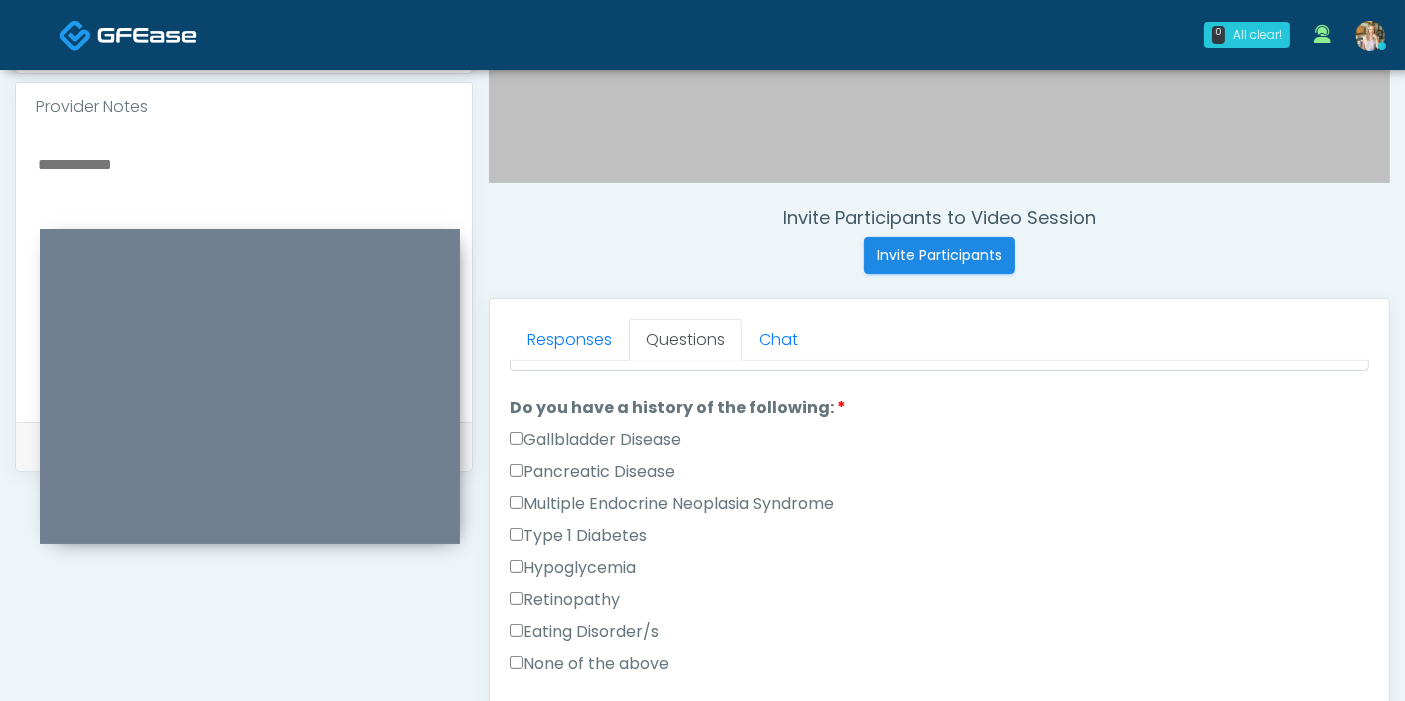click on "None of the above" at bounding box center [589, 664] 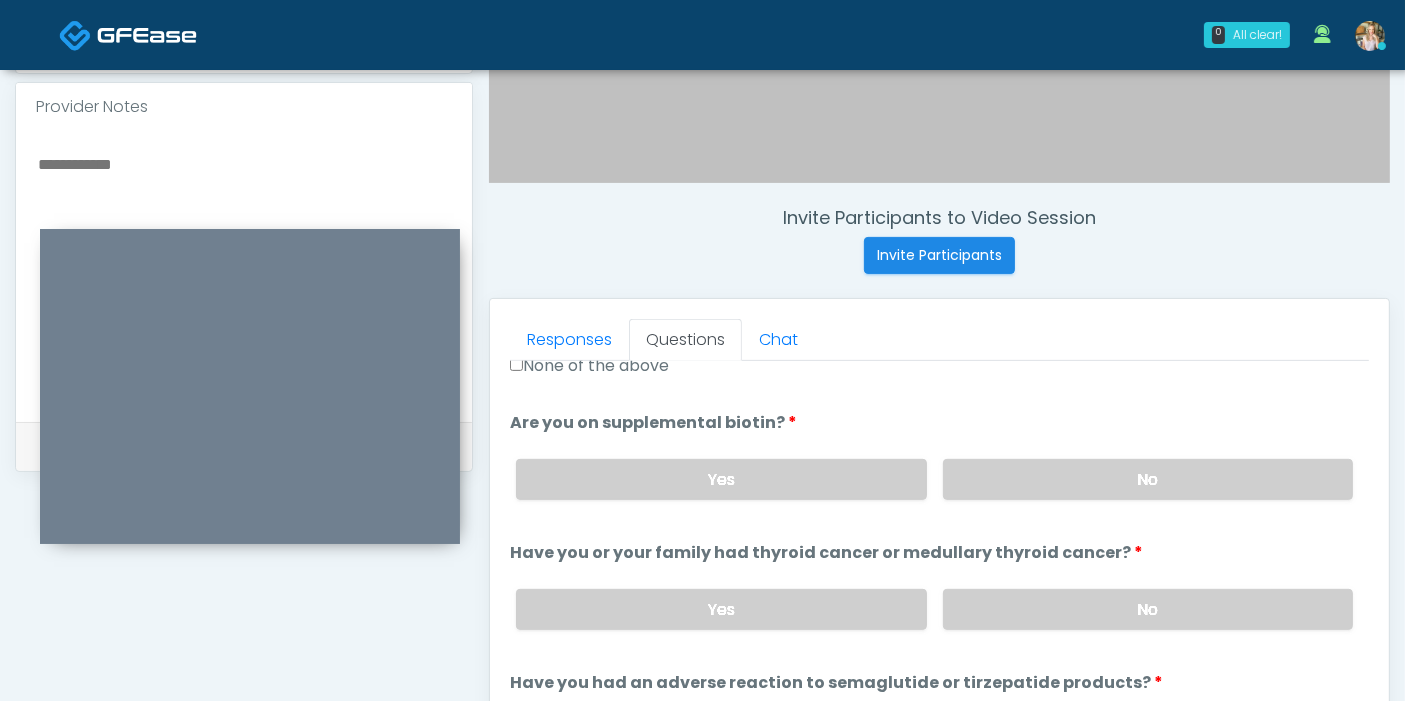 scroll, scrollTop: 777, scrollLeft: 0, axis: vertical 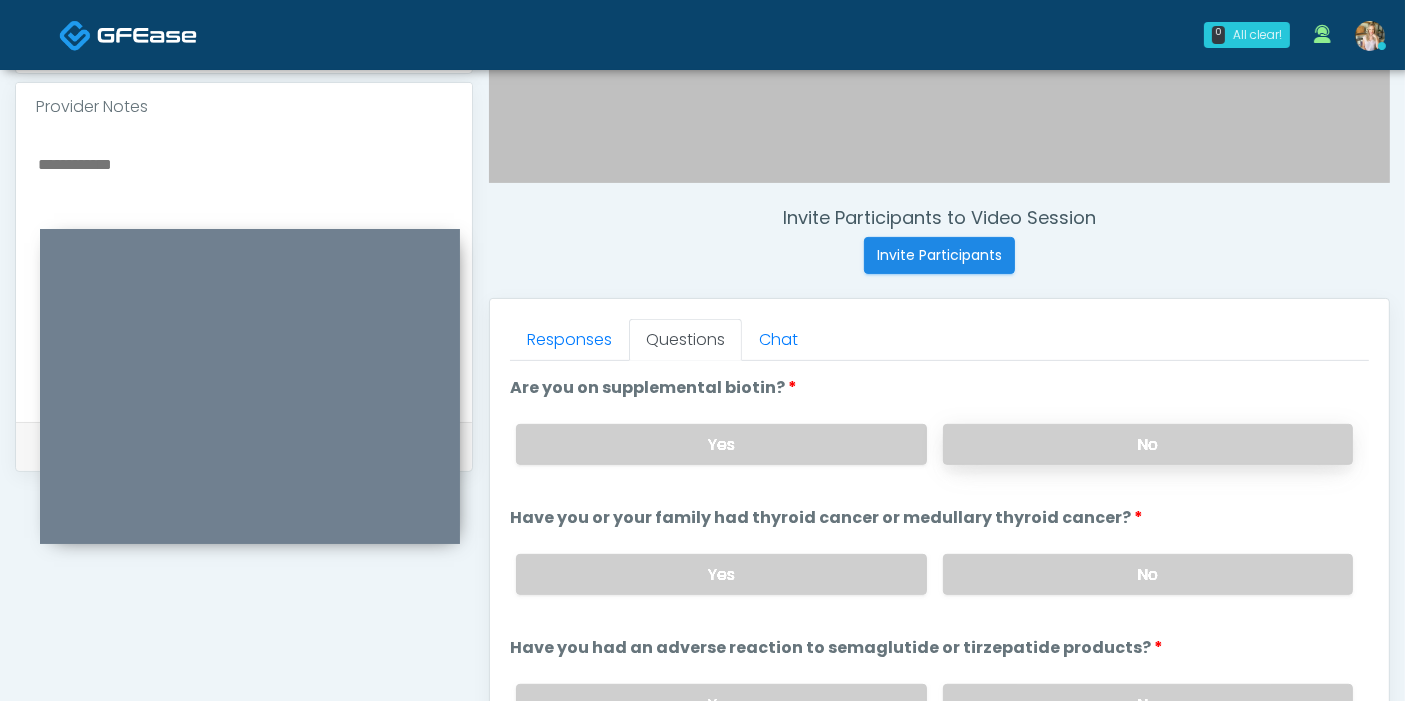 click on "No" at bounding box center (1148, 444) 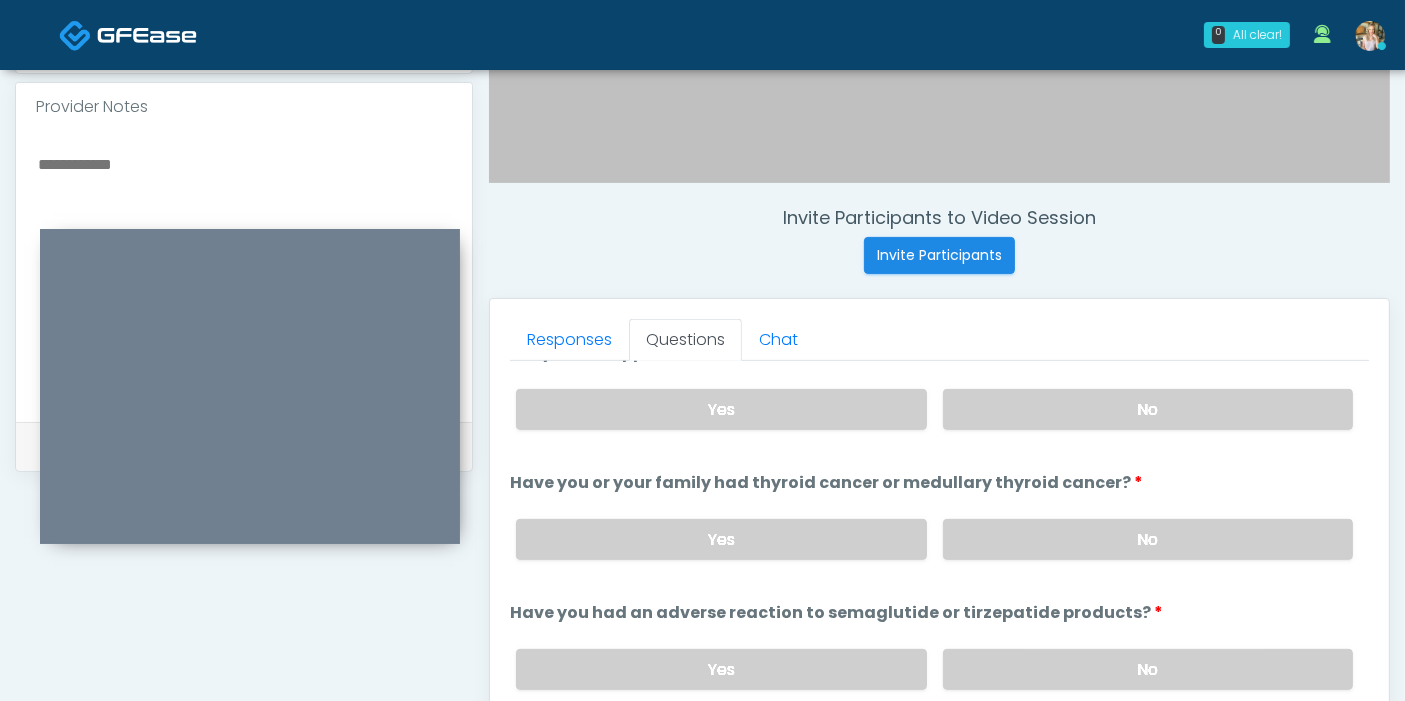 scroll, scrollTop: 777, scrollLeft: 0, axis: vertical 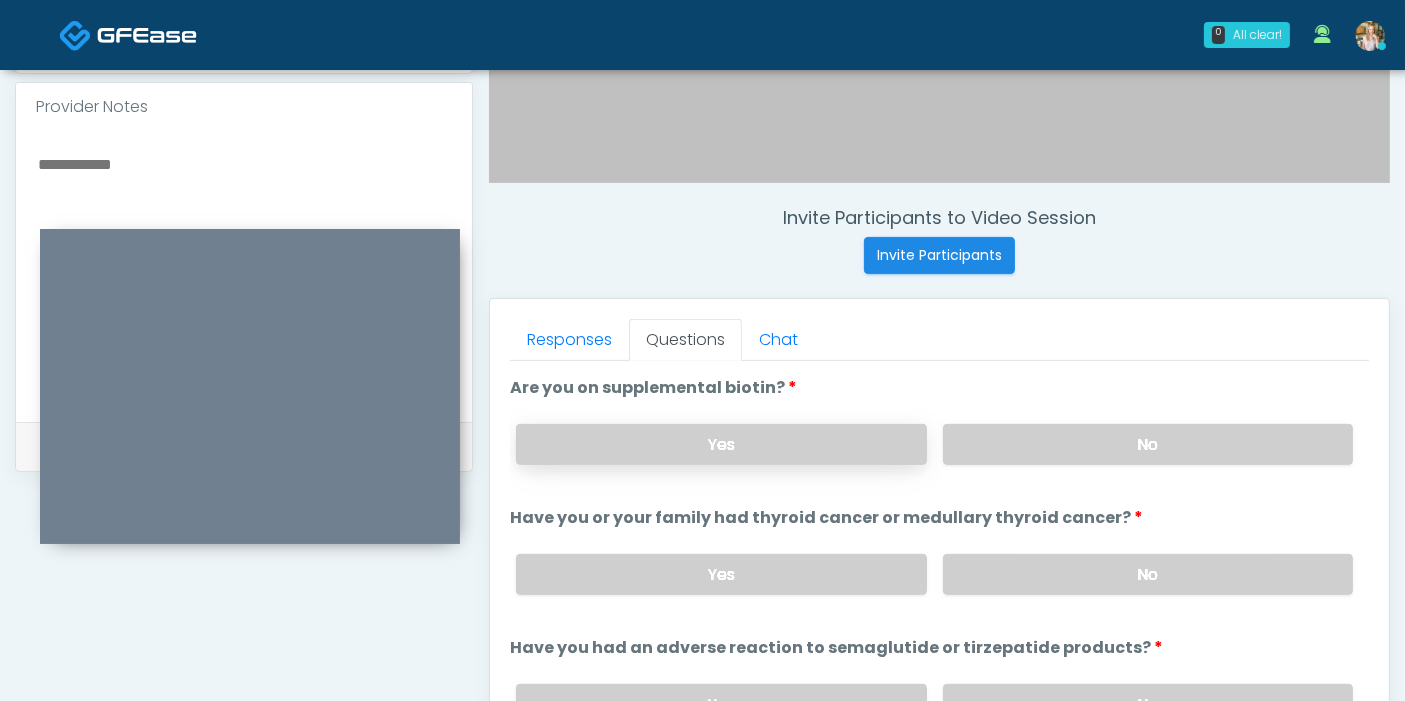 click on "Yes" at bounding box center (721, 444) 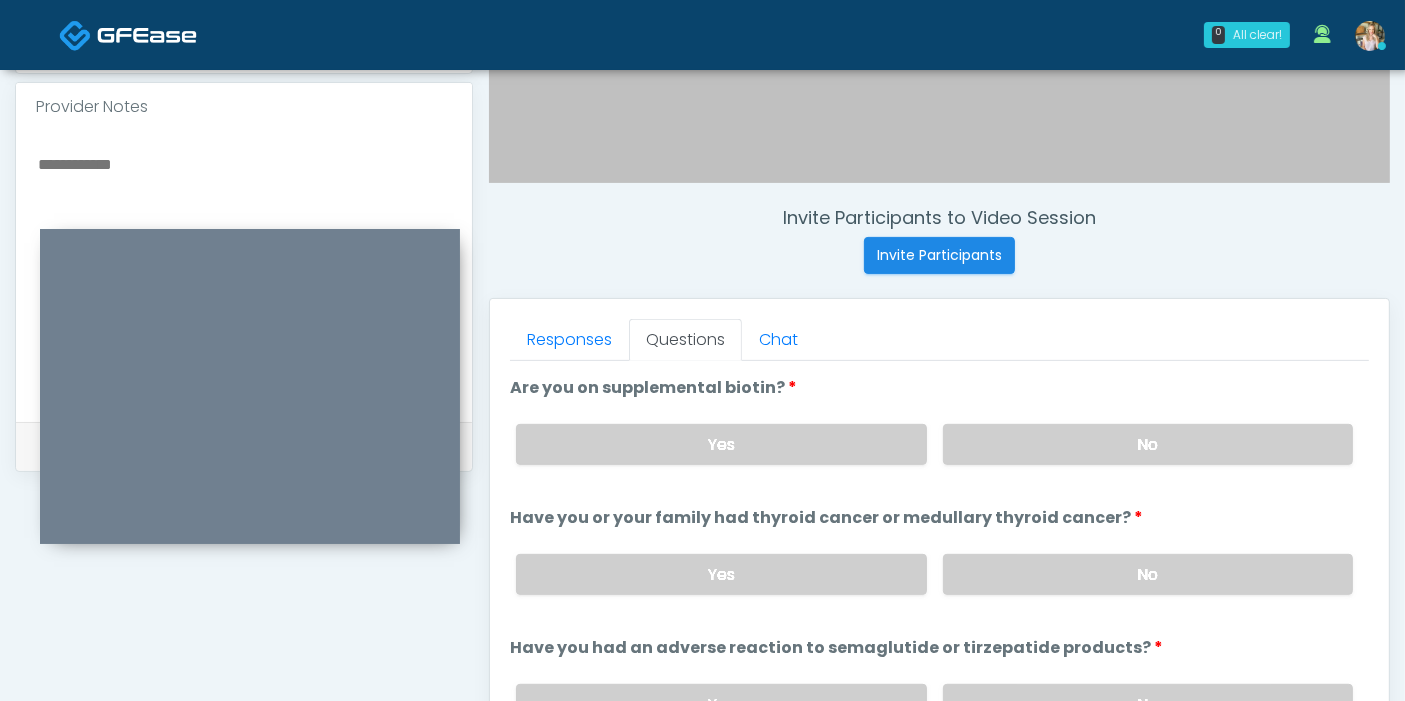 scroll, scrollTop: 888, scrollLeft: 0, axis: vertical 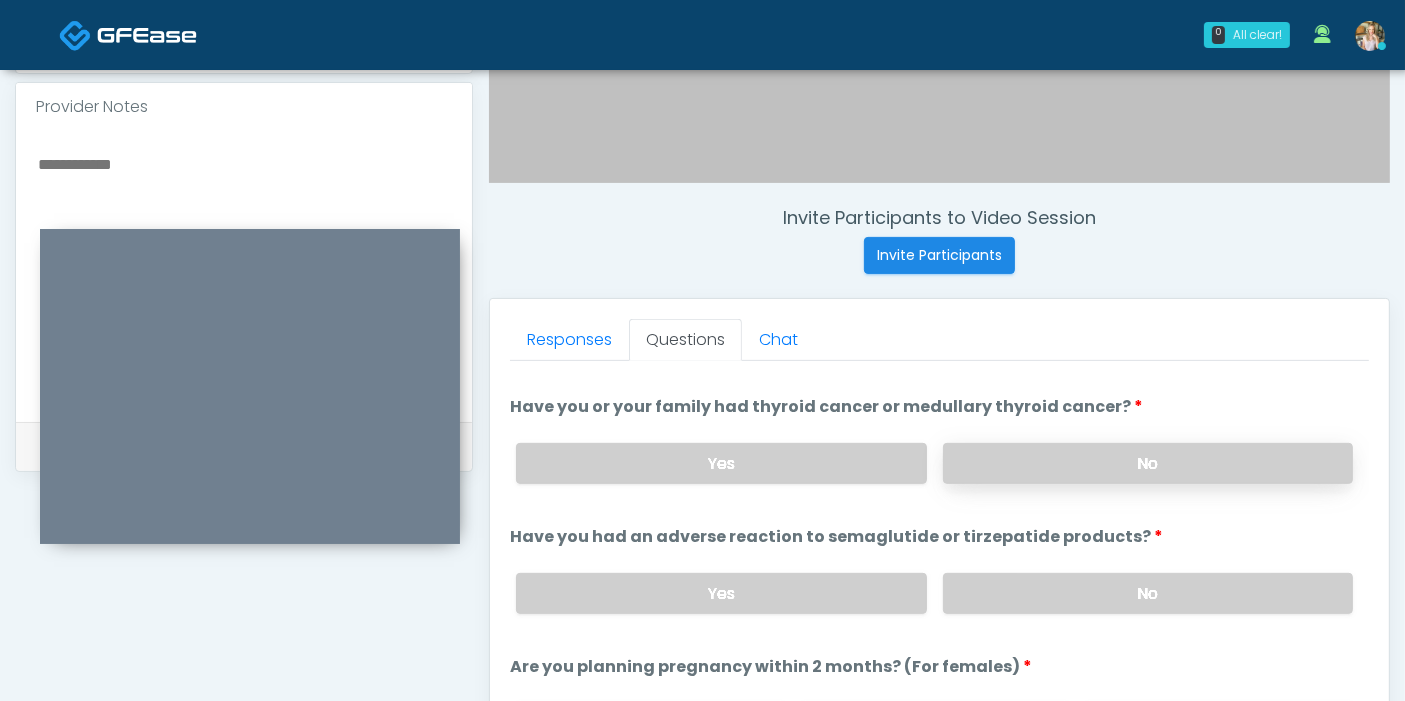 click on "No" at bounding box center [1148, 463] 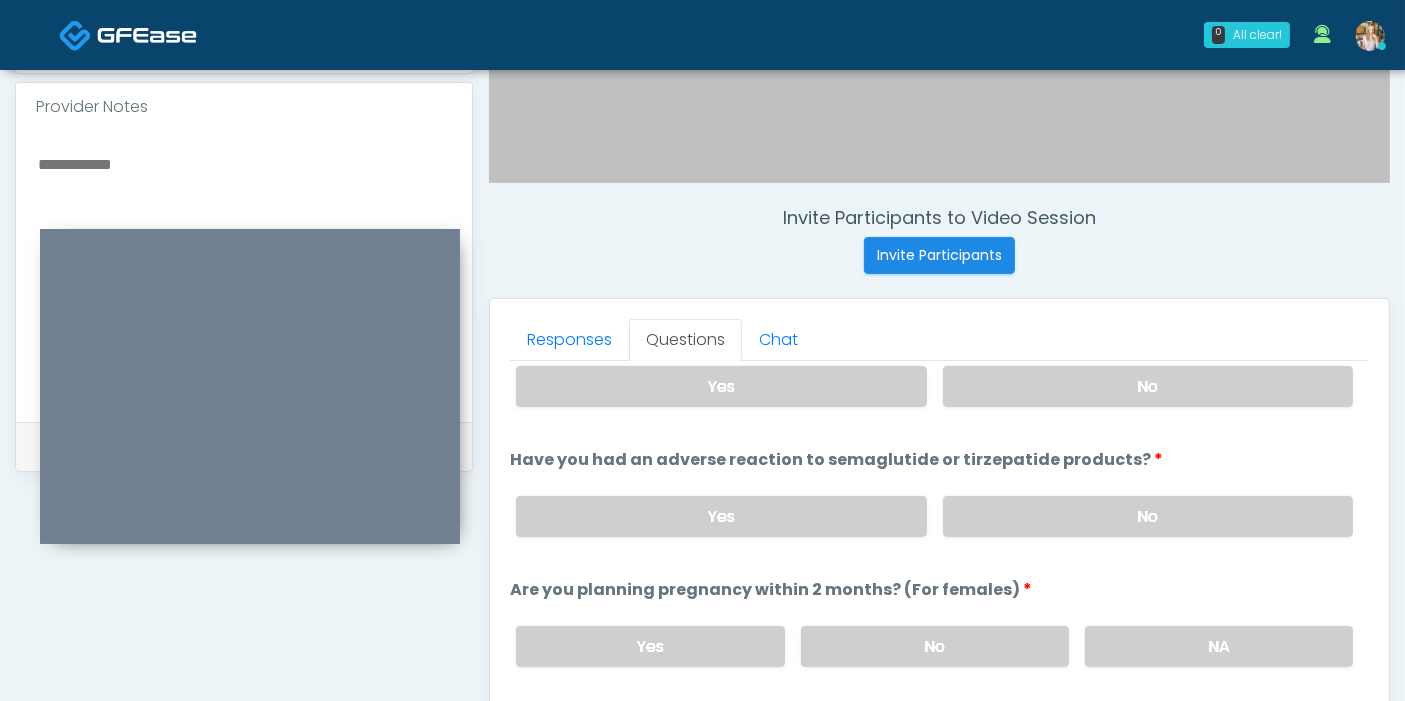 scroll, scrollTop: 1000, scrollLeft: 0, axis: vertical 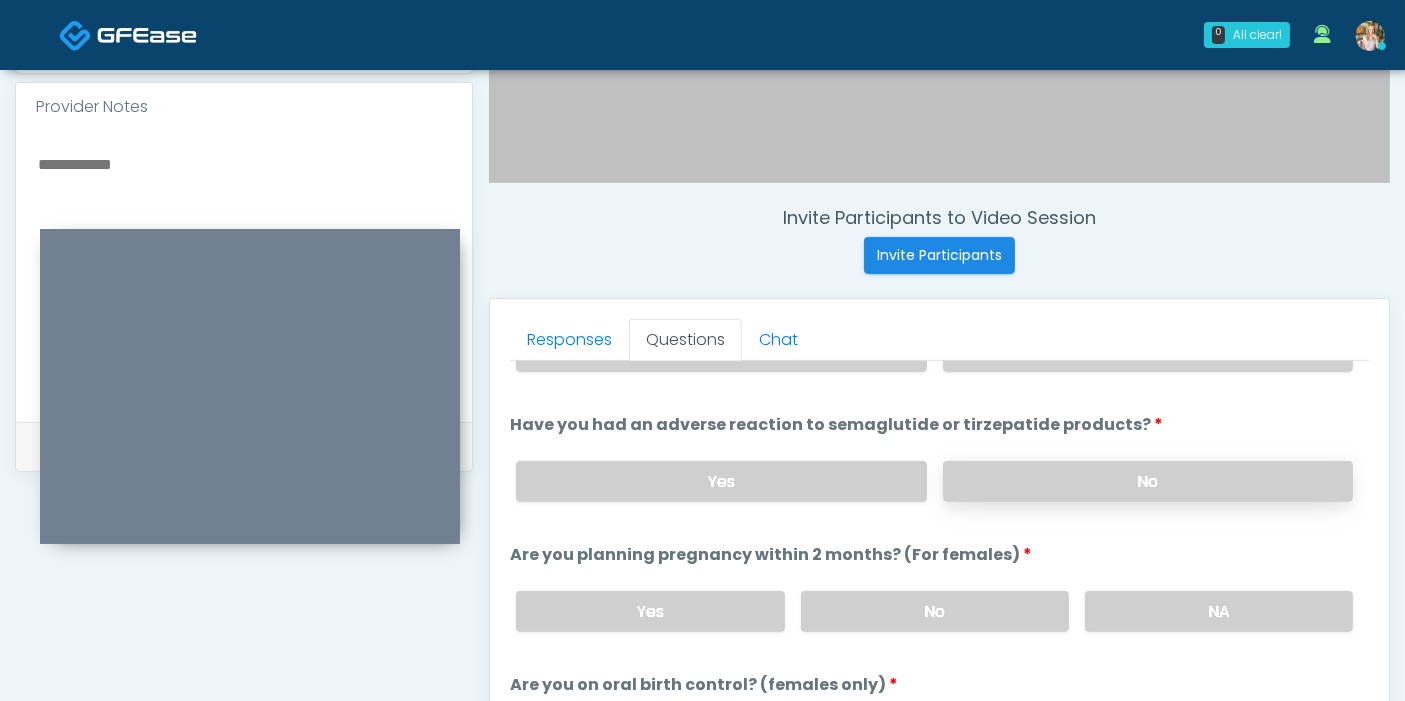 click on "No" at bounding box center (1148, 481) 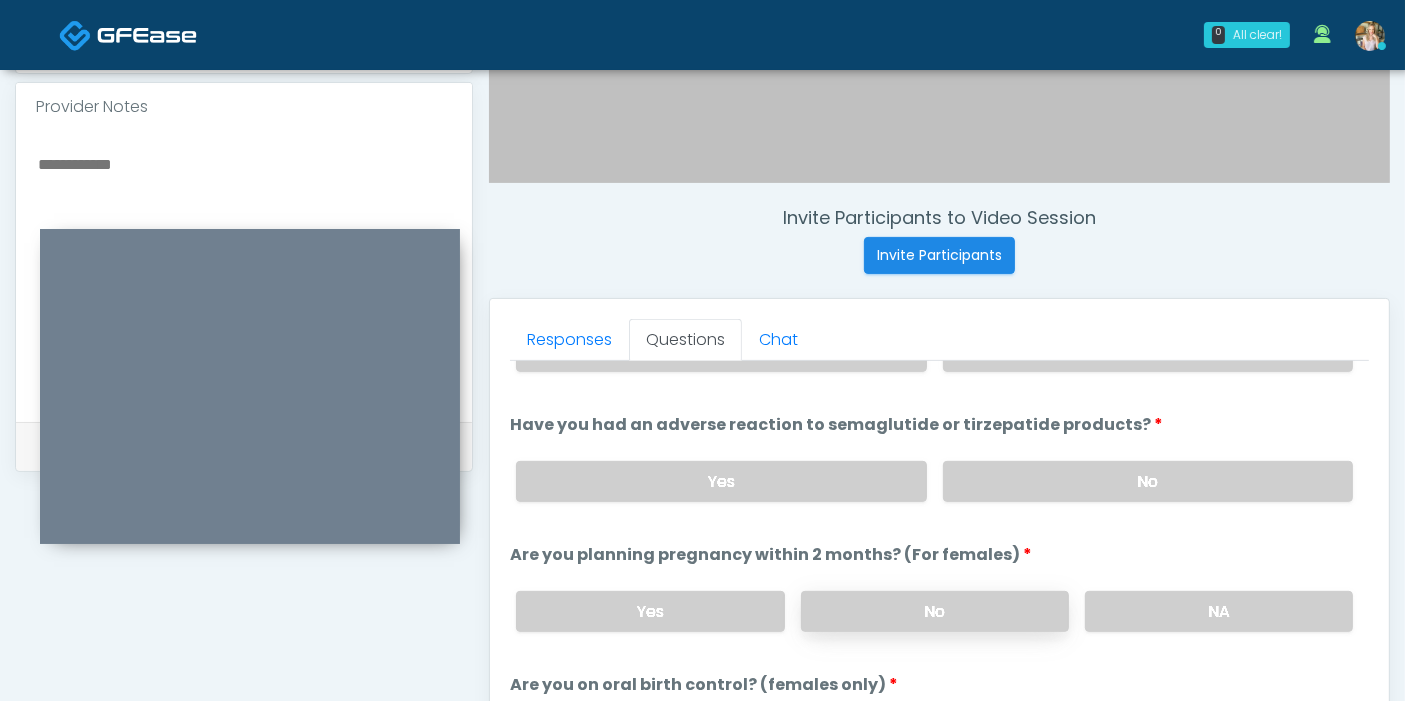 click on "No" at bounding box center [935, 611] 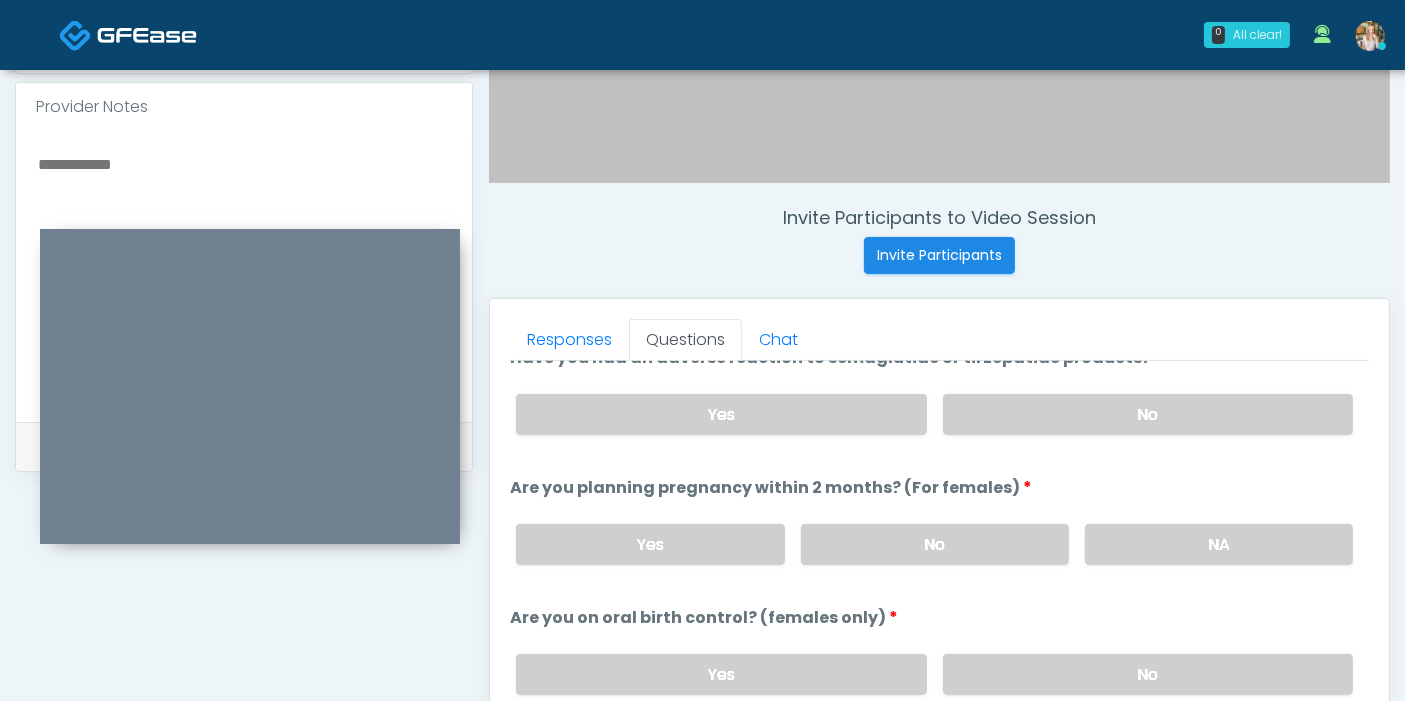 scroll, scrollTop: 1101, scrollLeft: 0, axis: vertical 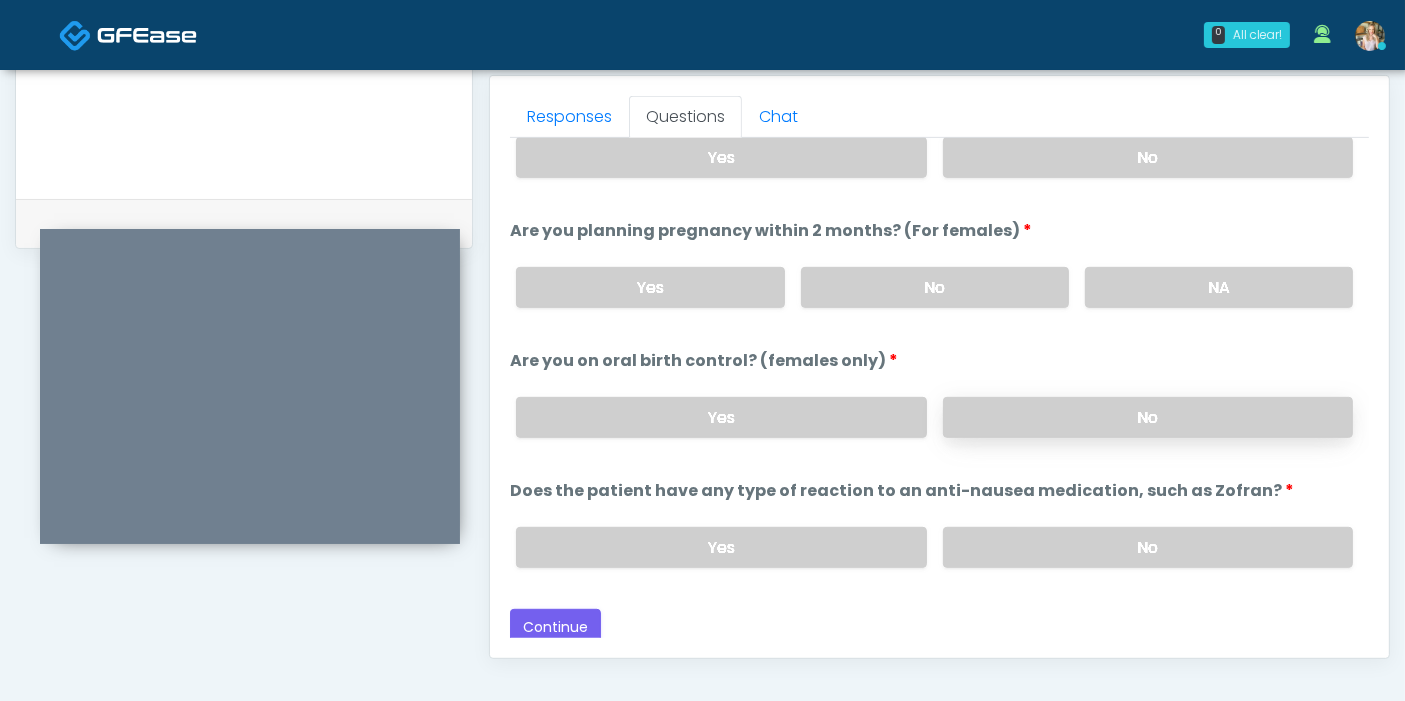 click on "No" at bounding box center [1148, 417] 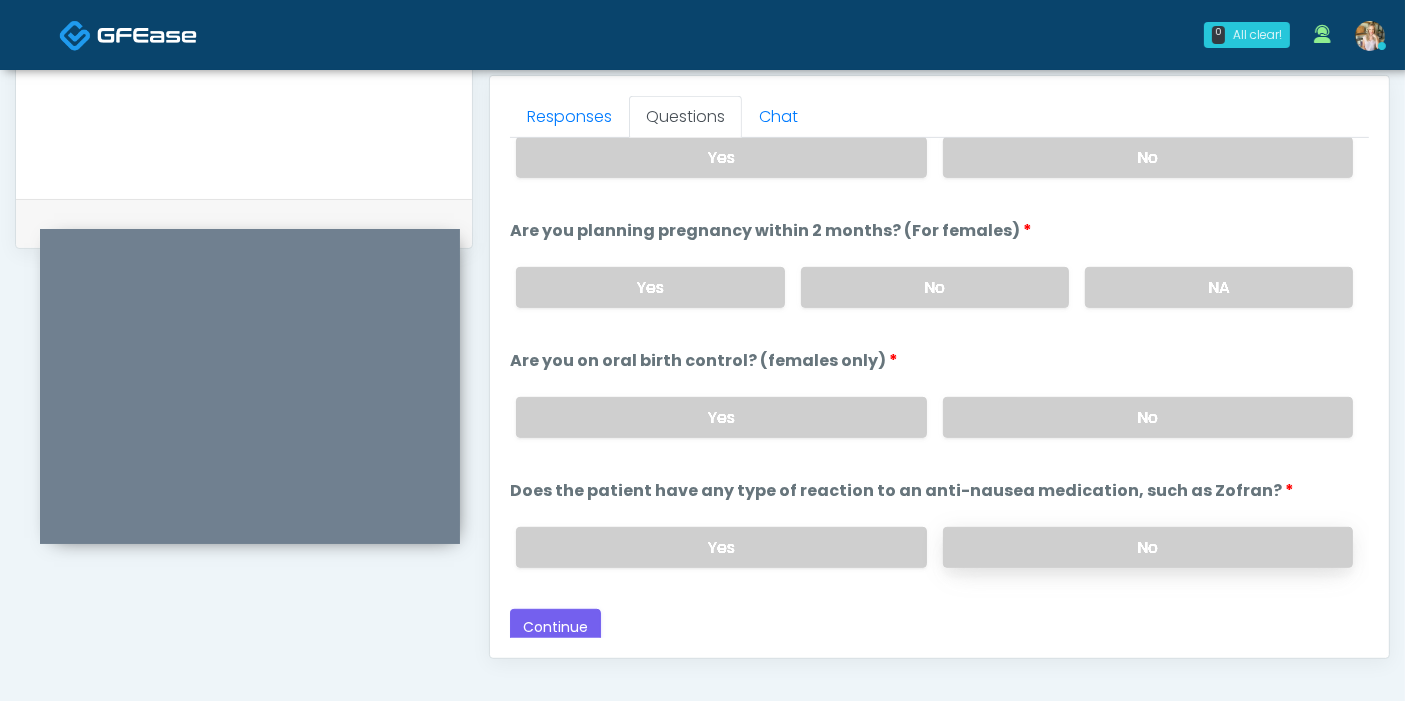click on "No" at bounding box center [1148, 547] 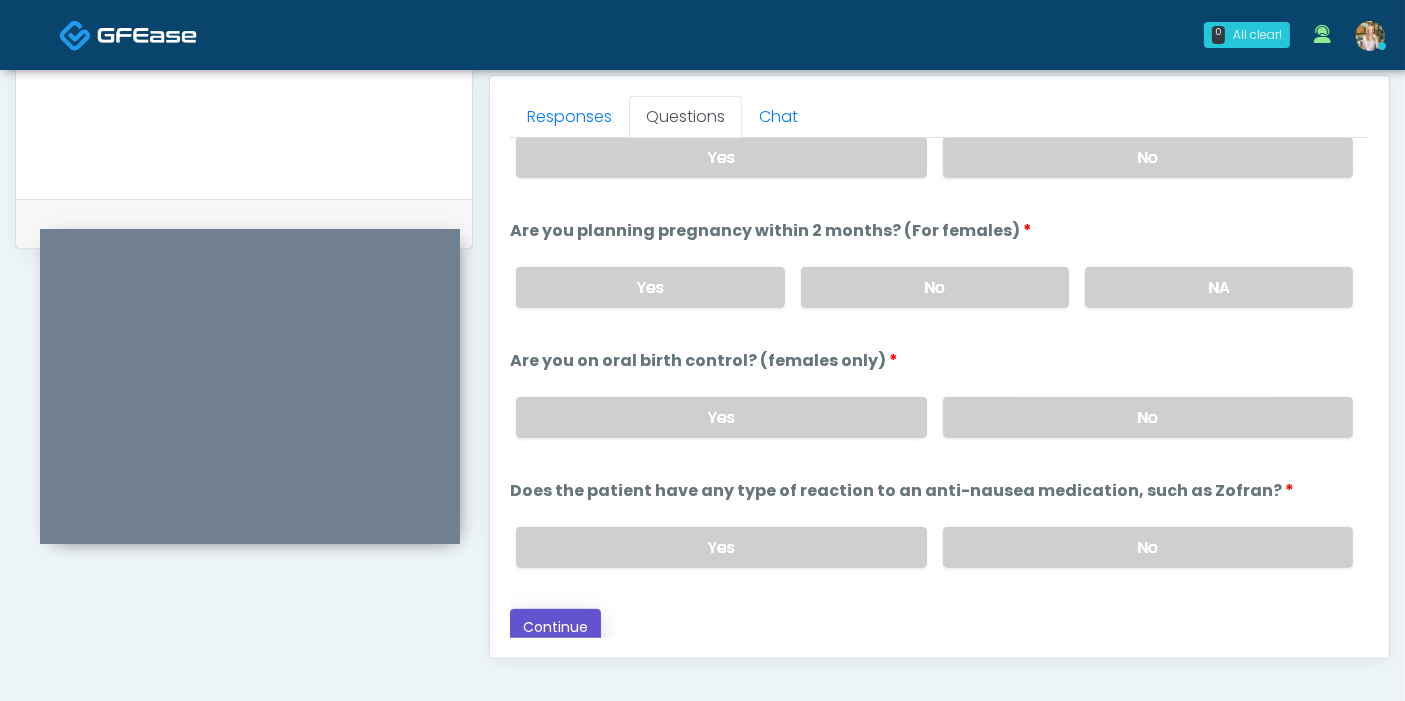 click on "Continue" at bounding box center [555, 627] 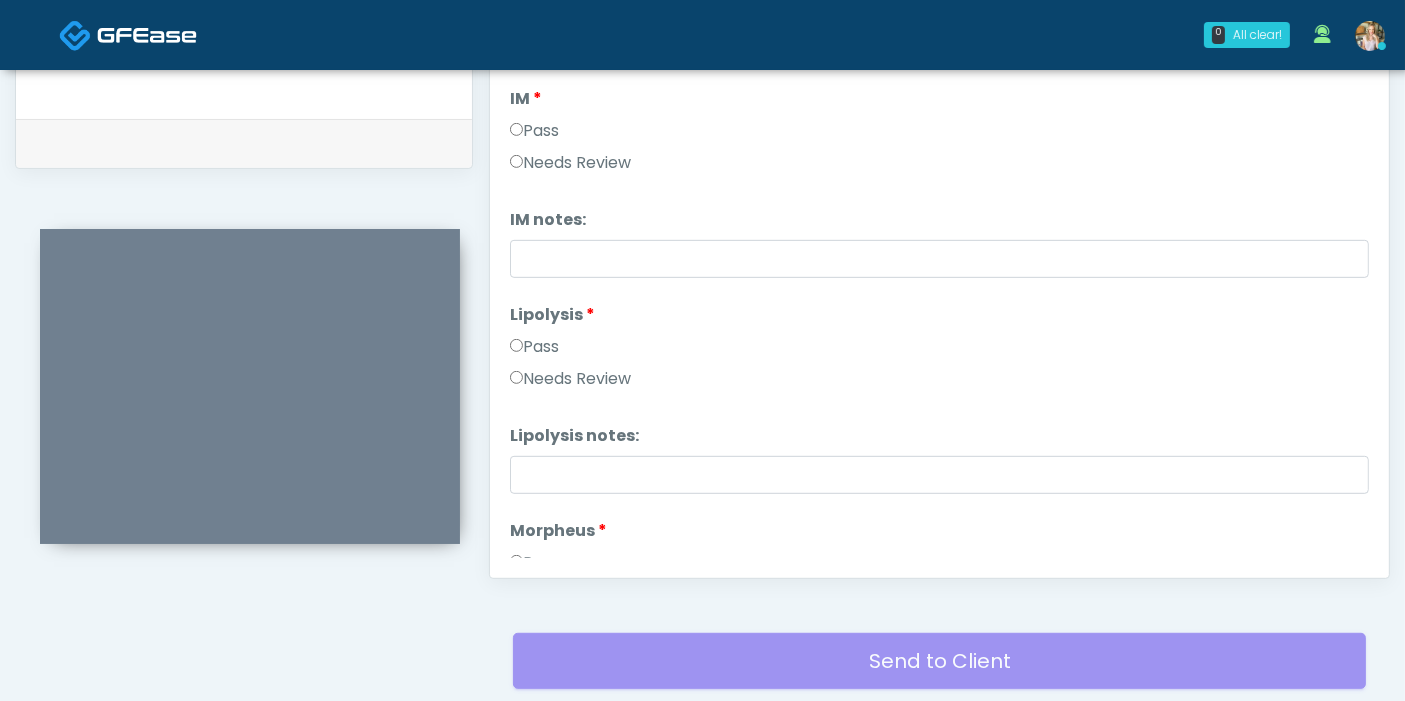 scroll, scrollTop: 868, scrollLeft: 0, axis: vertical 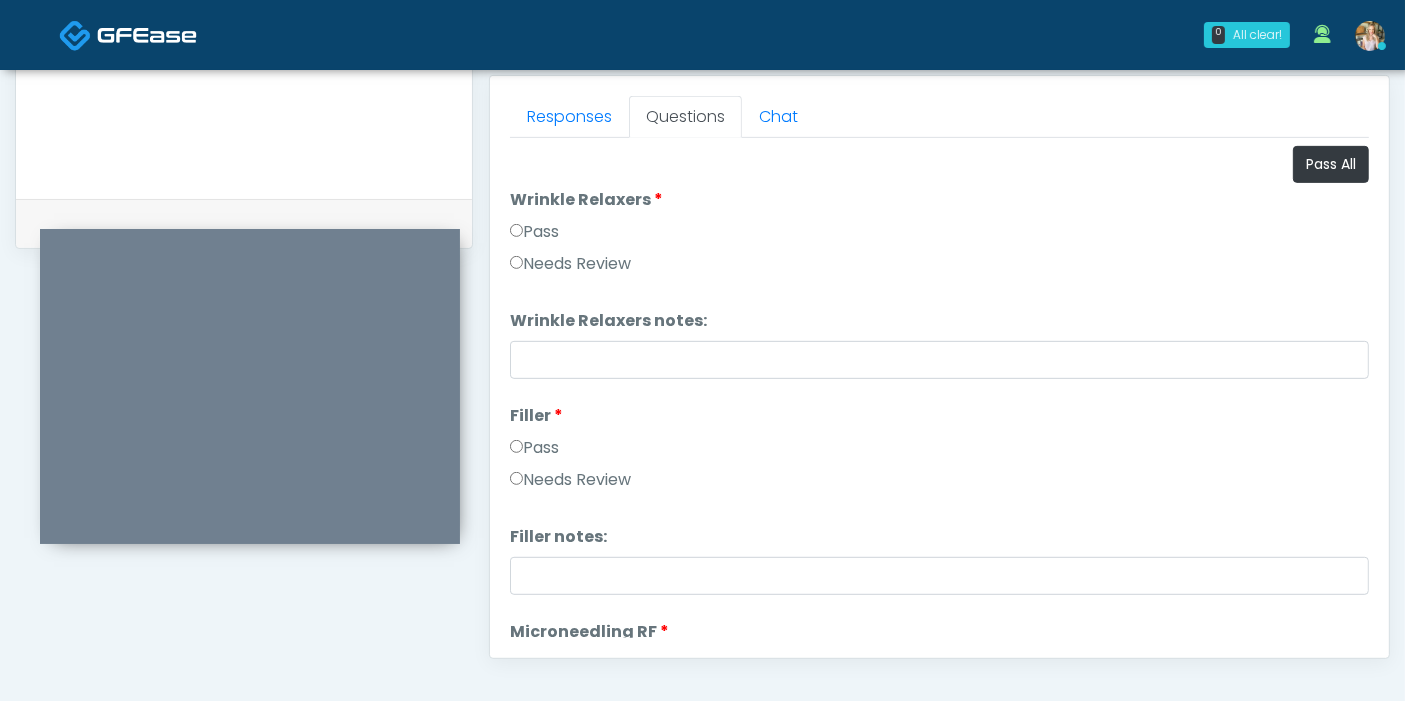 click on "Pass" at bounding box center (534, 232) 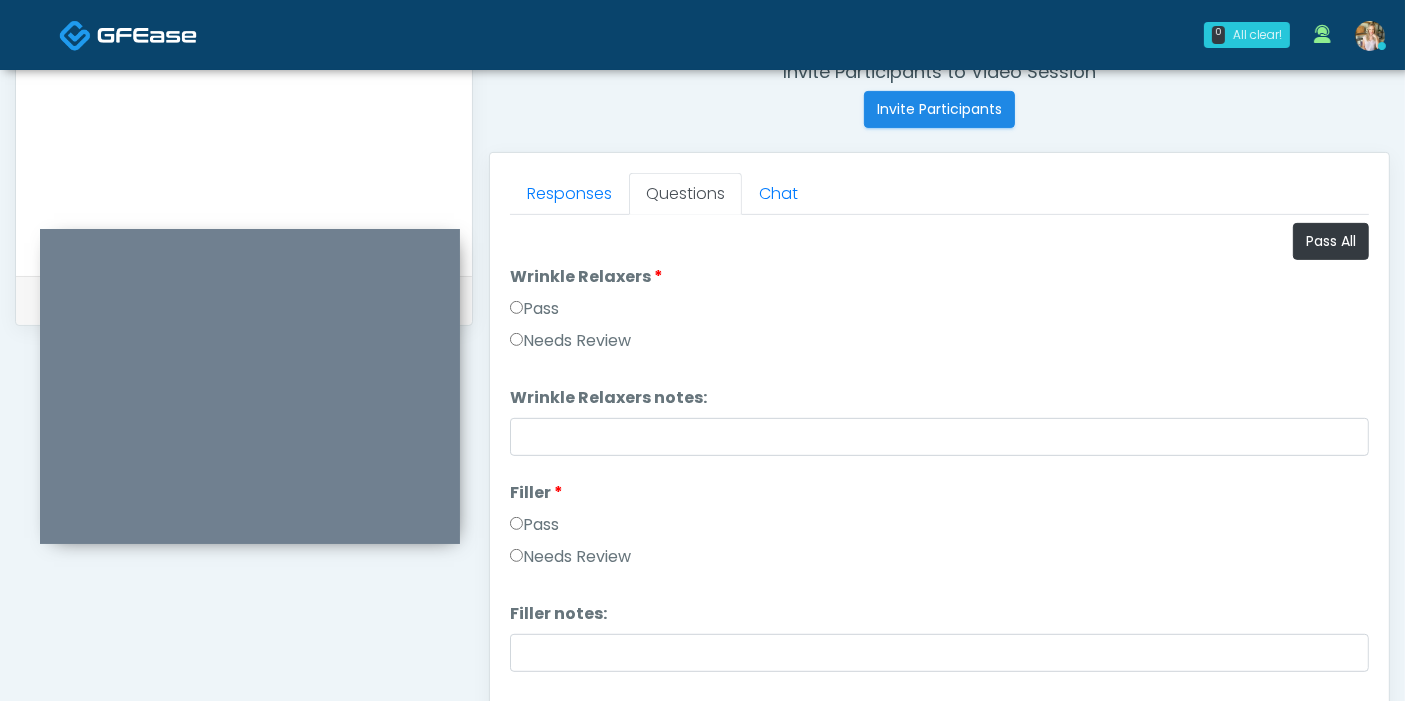 scroll, scrollTop: 757, scrollLeft: 0, axis: vertical 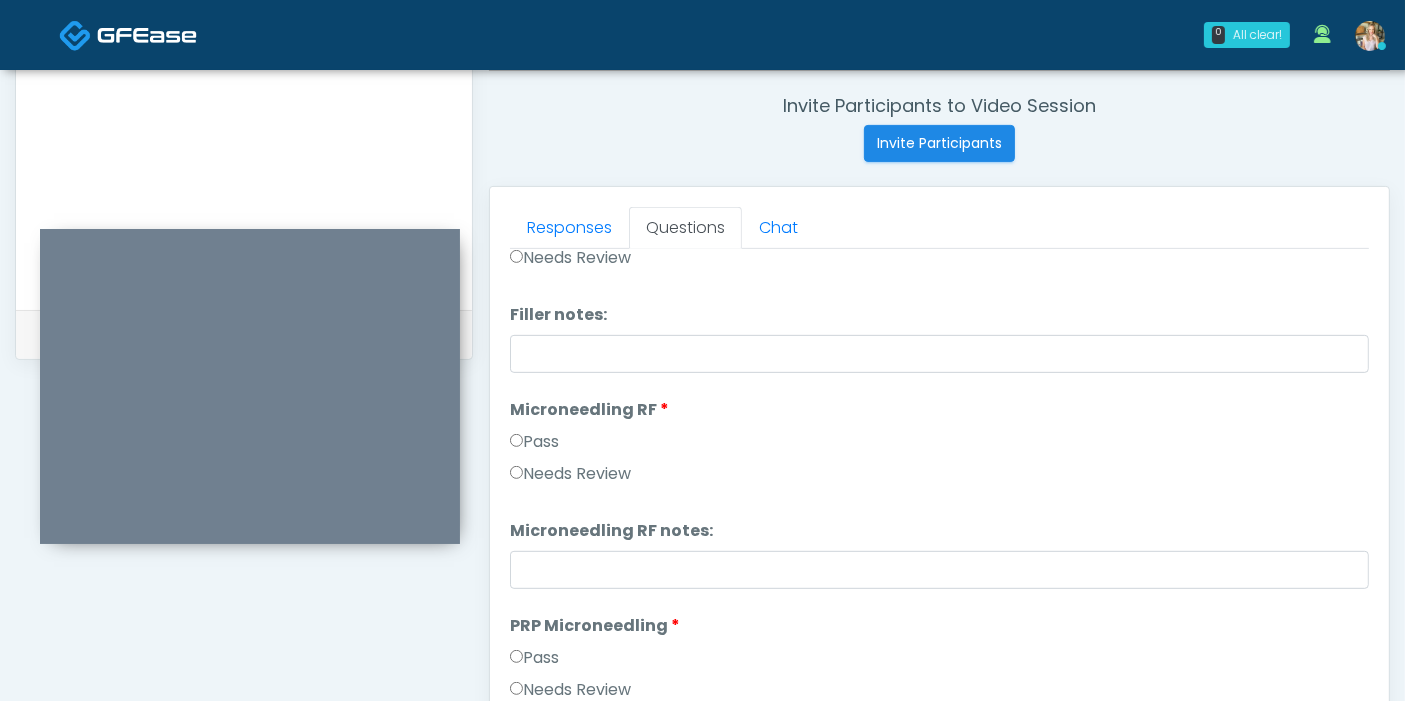click on "Pass" at bounding box center [534, 442] 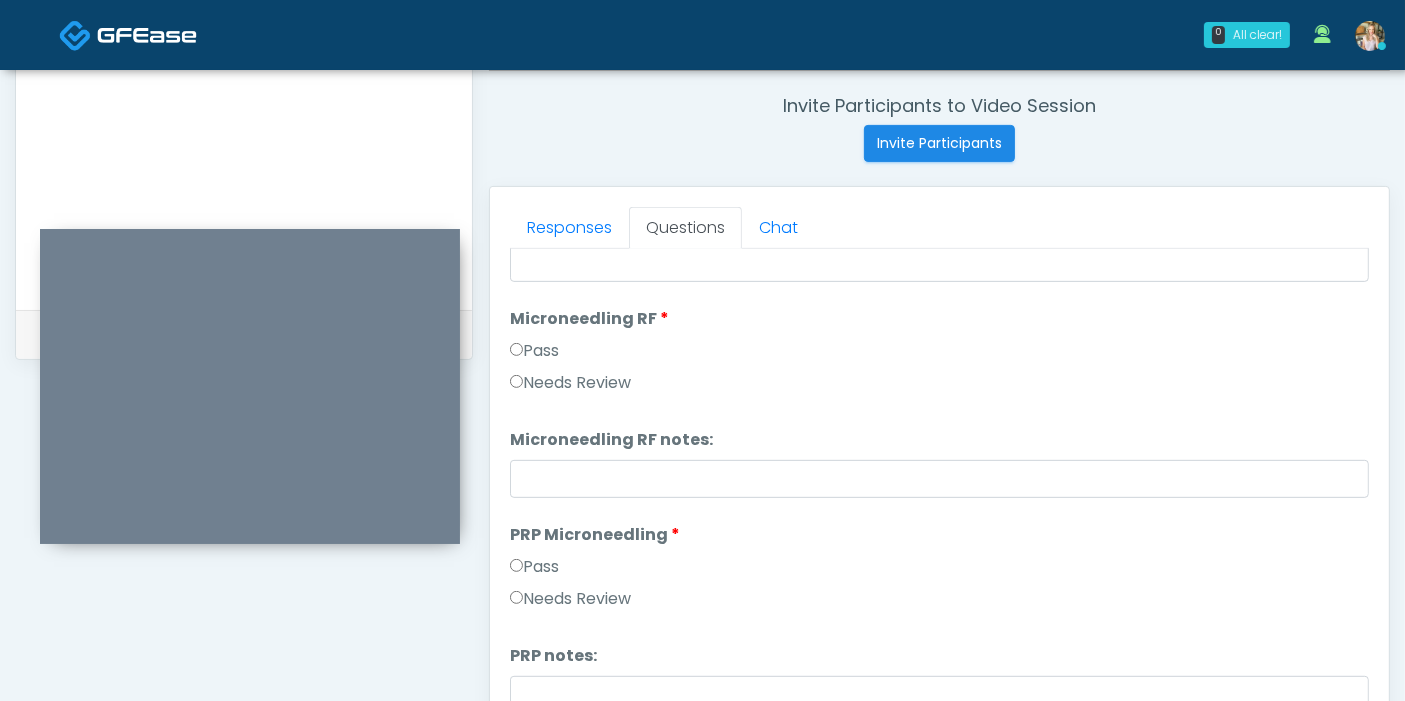 scroll, scrollTop: 444, scrollLeft: 0, axis: vertical 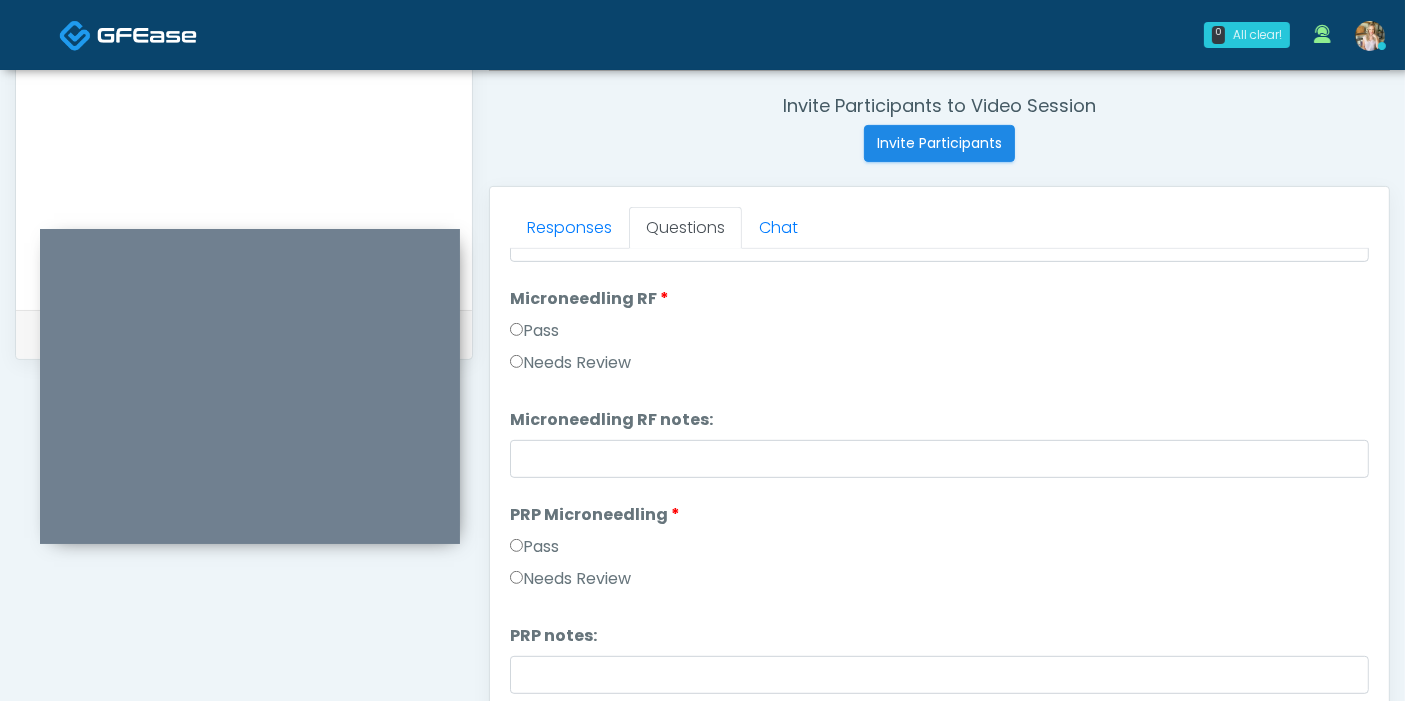 click on "Pass" at bounding box center [534, 547] 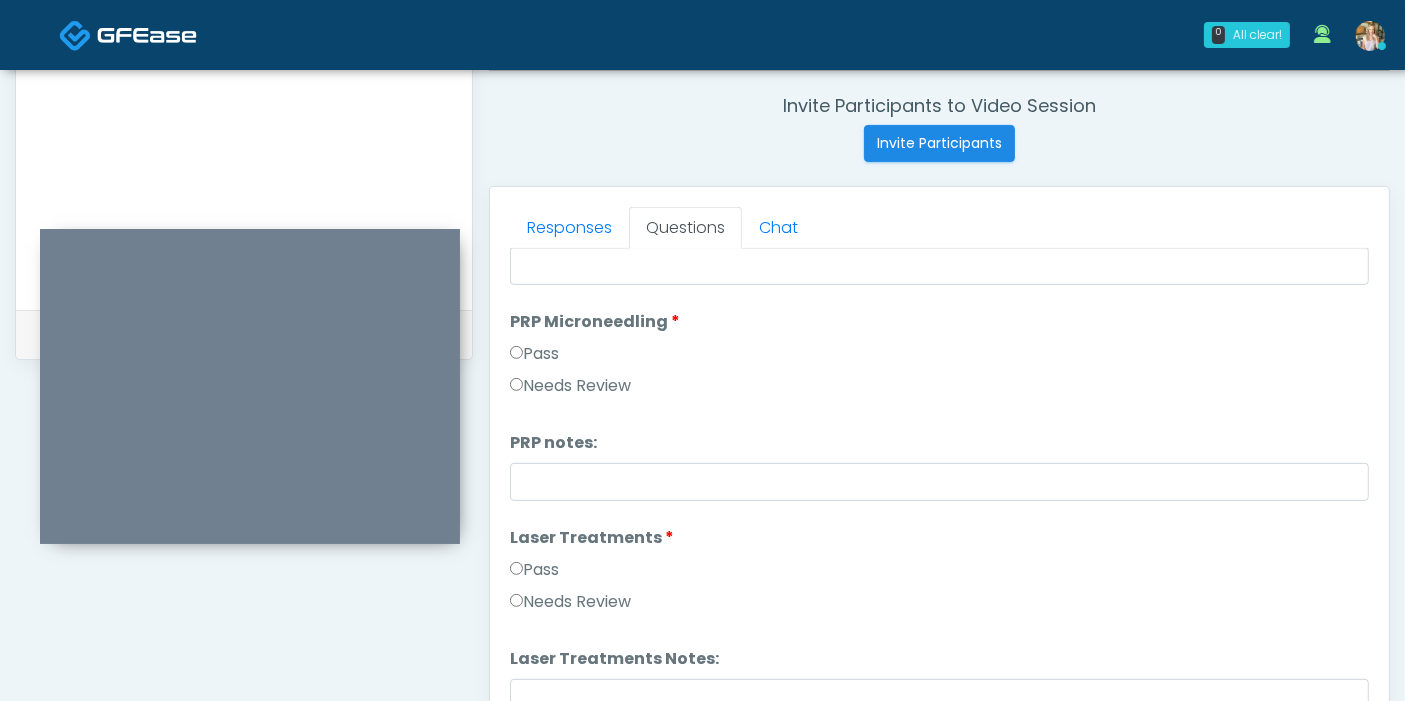 scroll, scrollTop: 666, scrollLeft: 0, axis: vertical 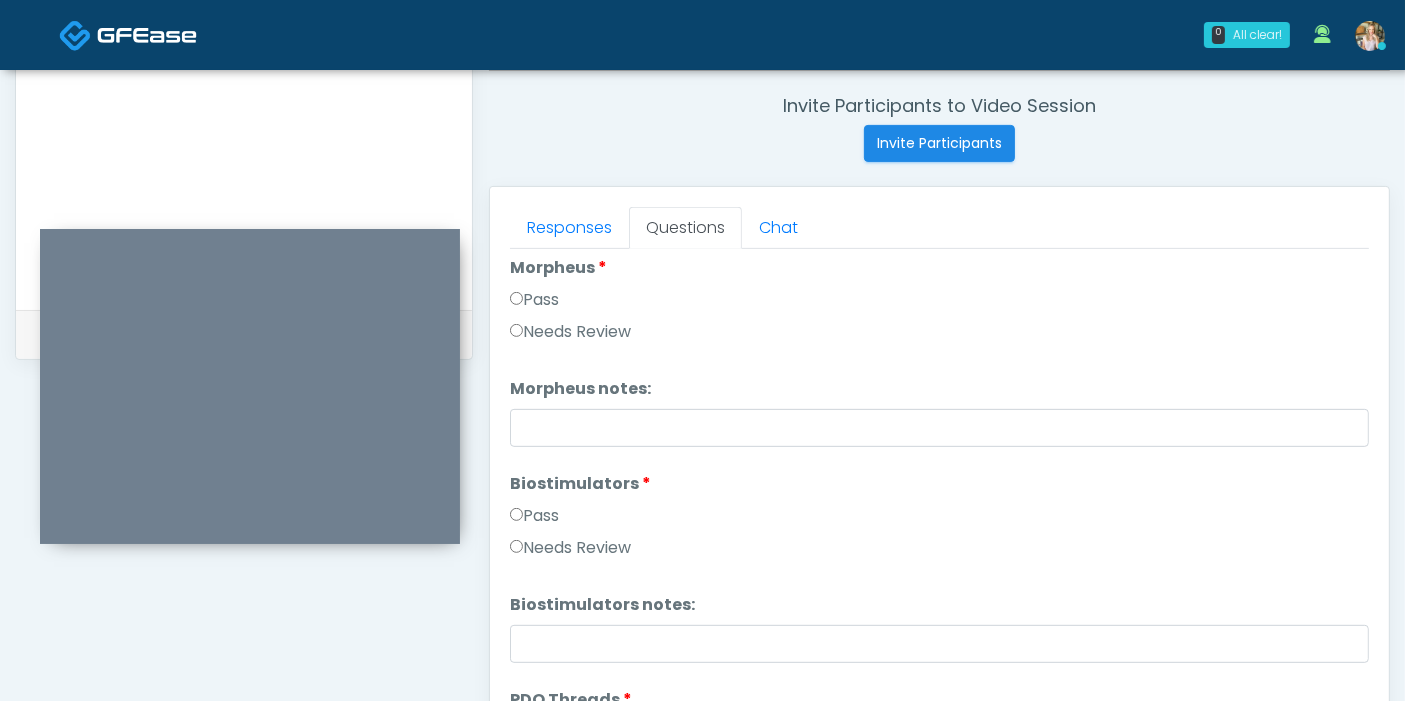 click on "Pass" at bounding box center [534, 516] 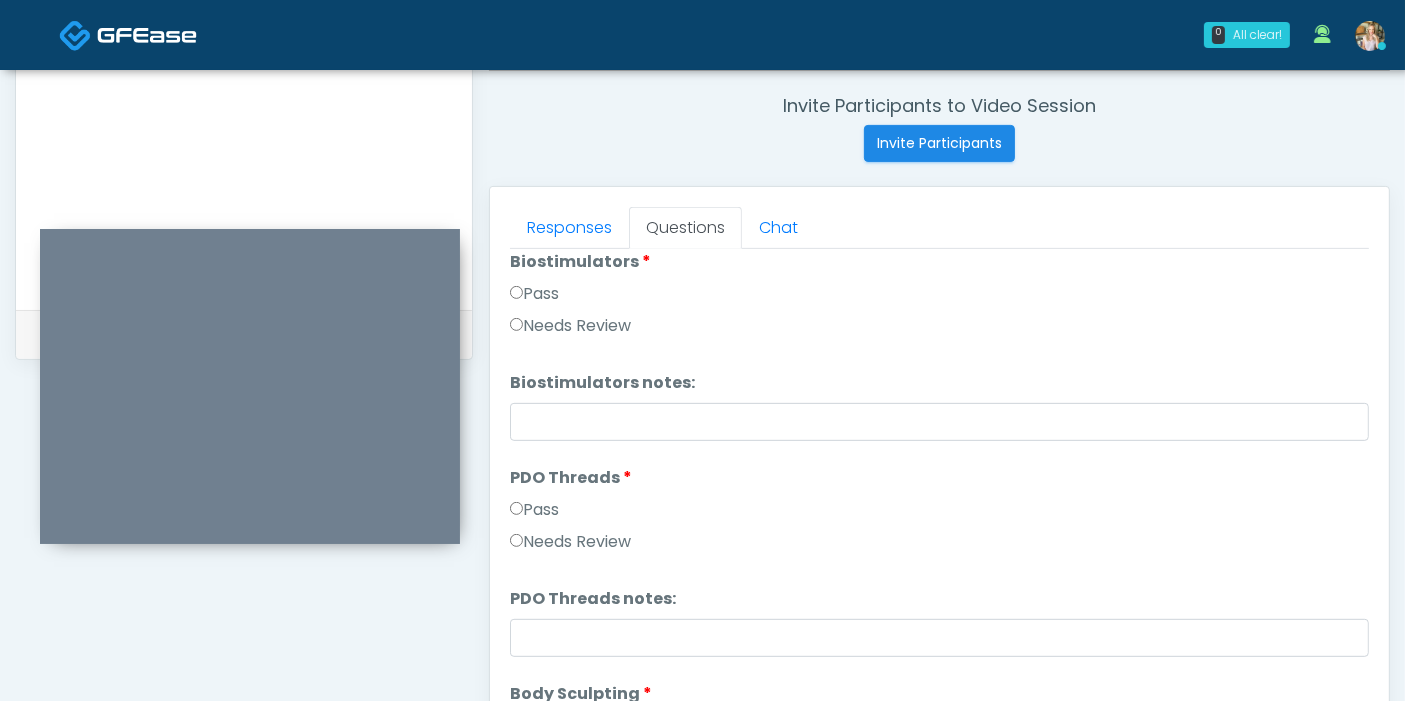 click on "Pass" at bounding box center [534, 510] 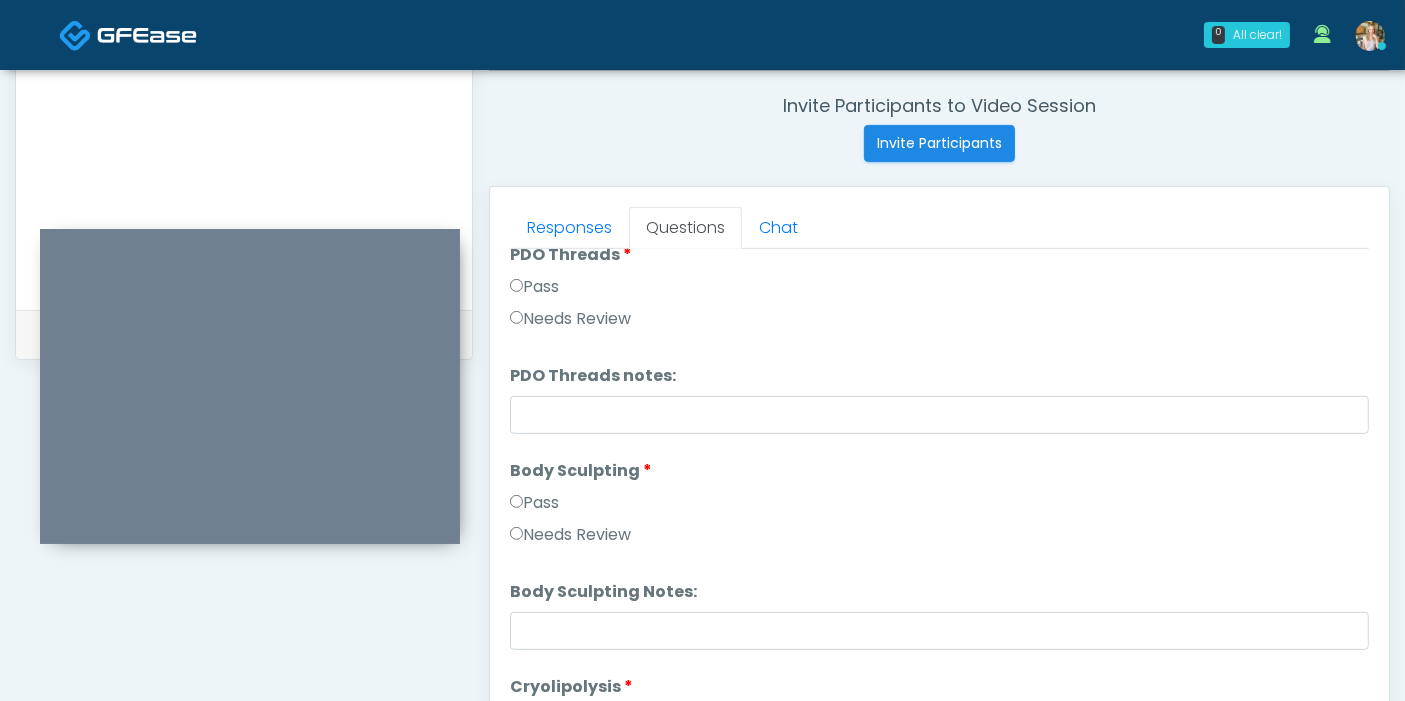 click on "Pass" at bounding box center (534, 503) 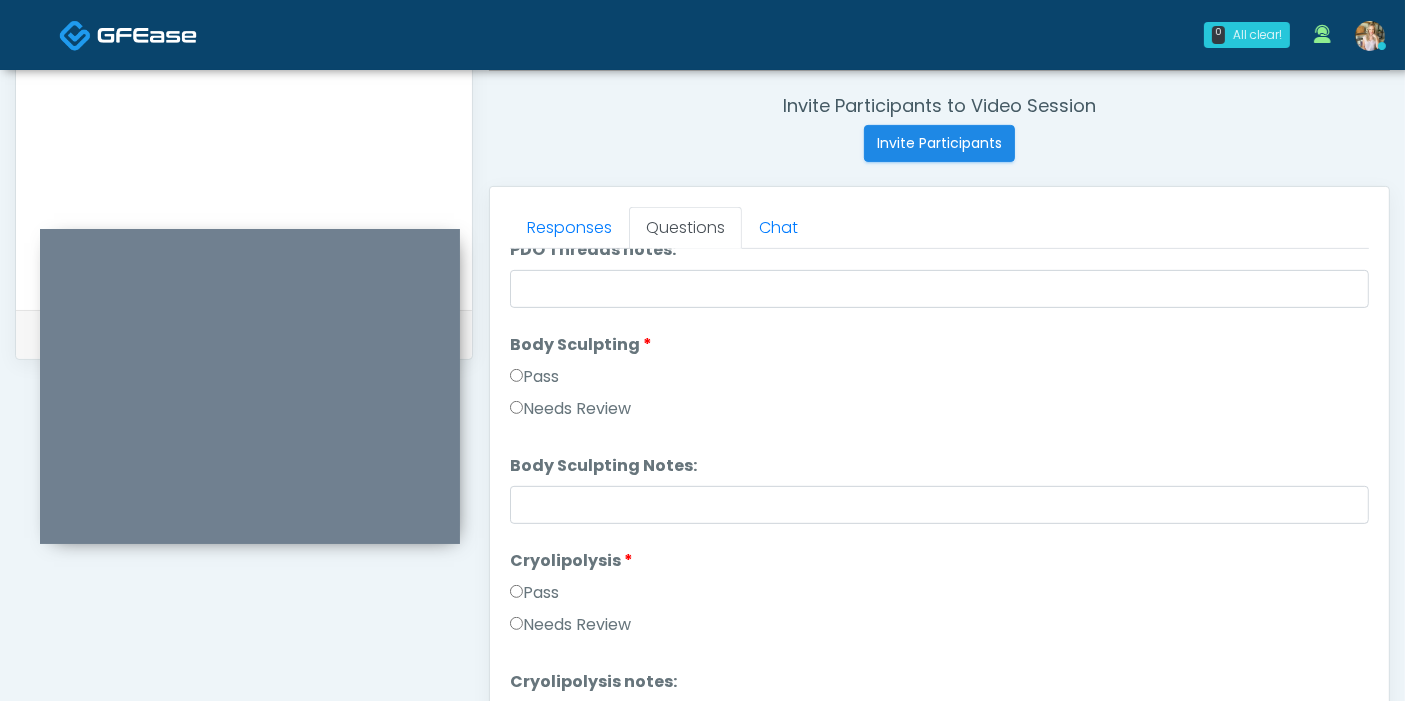 scroll, scrollTop: 2222, scrollLeft: 0, axis: vertical 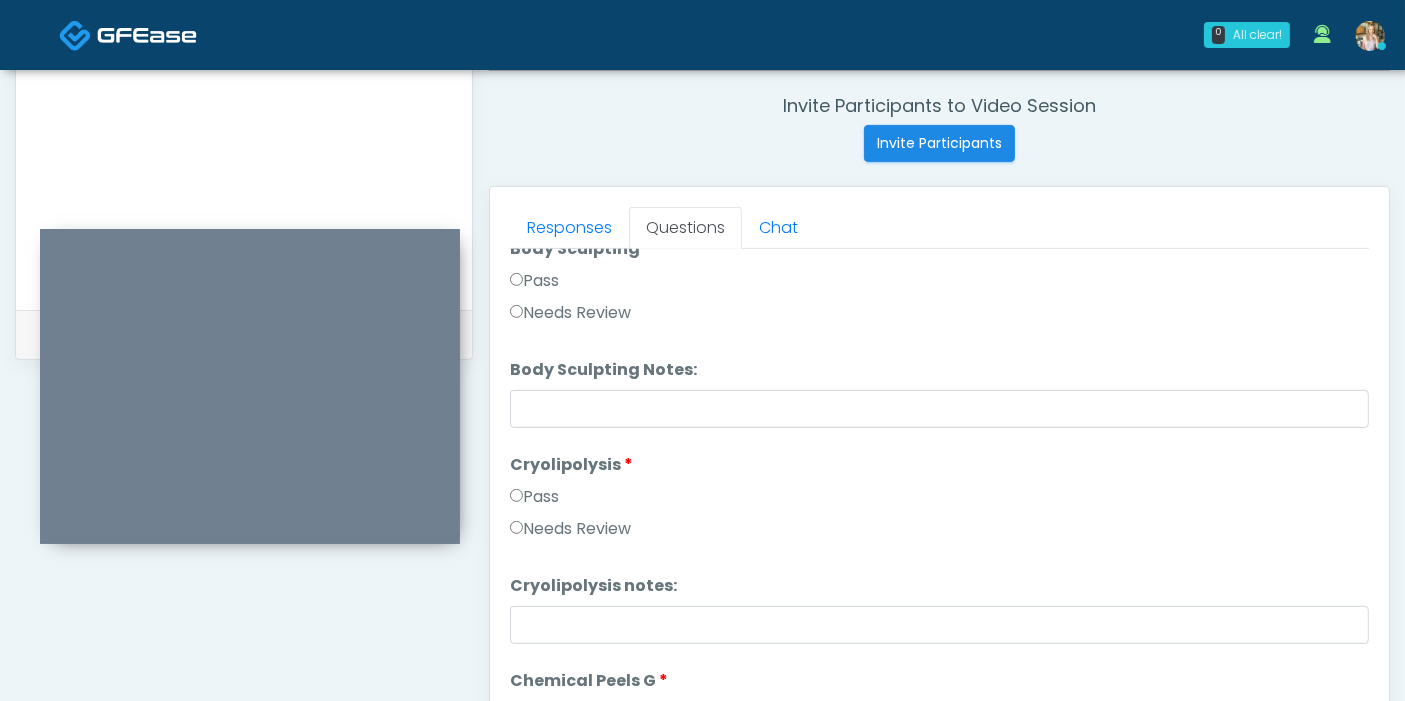click on "Pass" at bounding box center [534, 497] 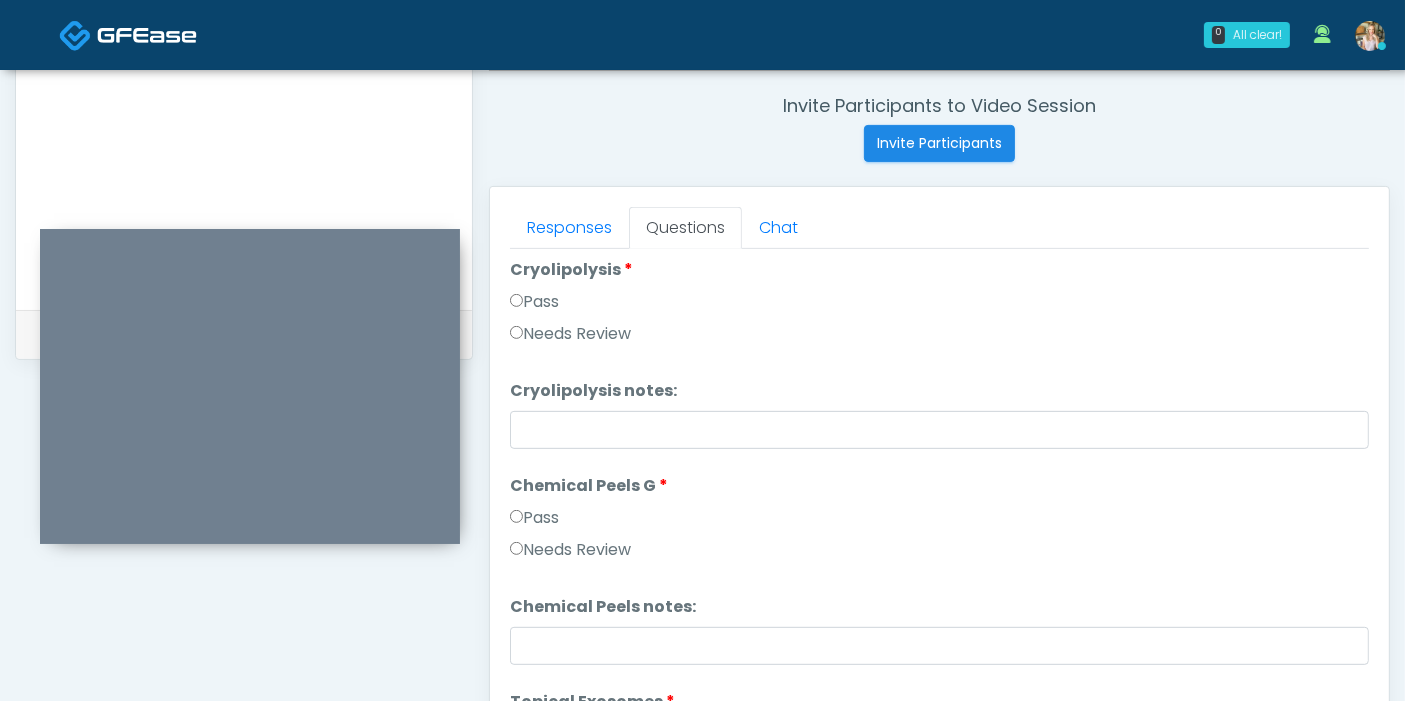 scroll, scrollTop: 2444, scrollLeft: 0, axis: vertical 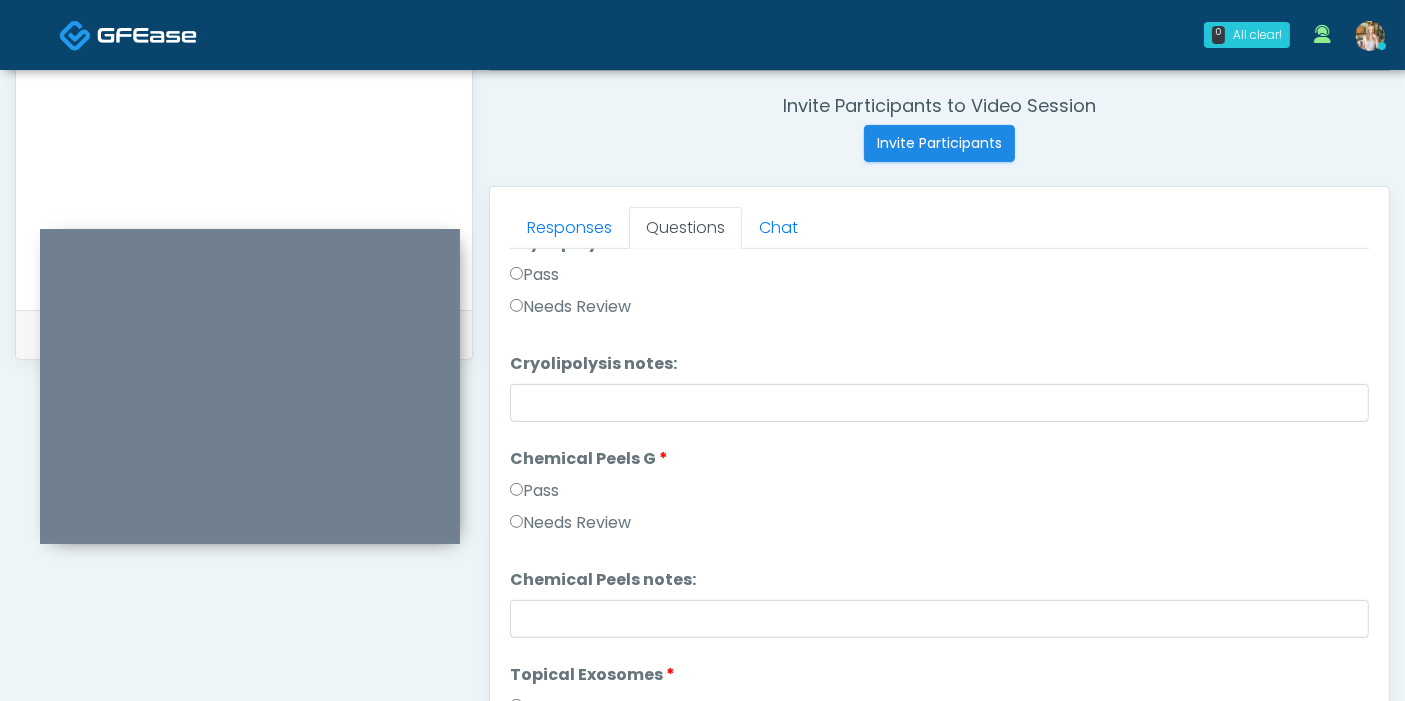 click on "Pass" at bounding box center (534, 491) 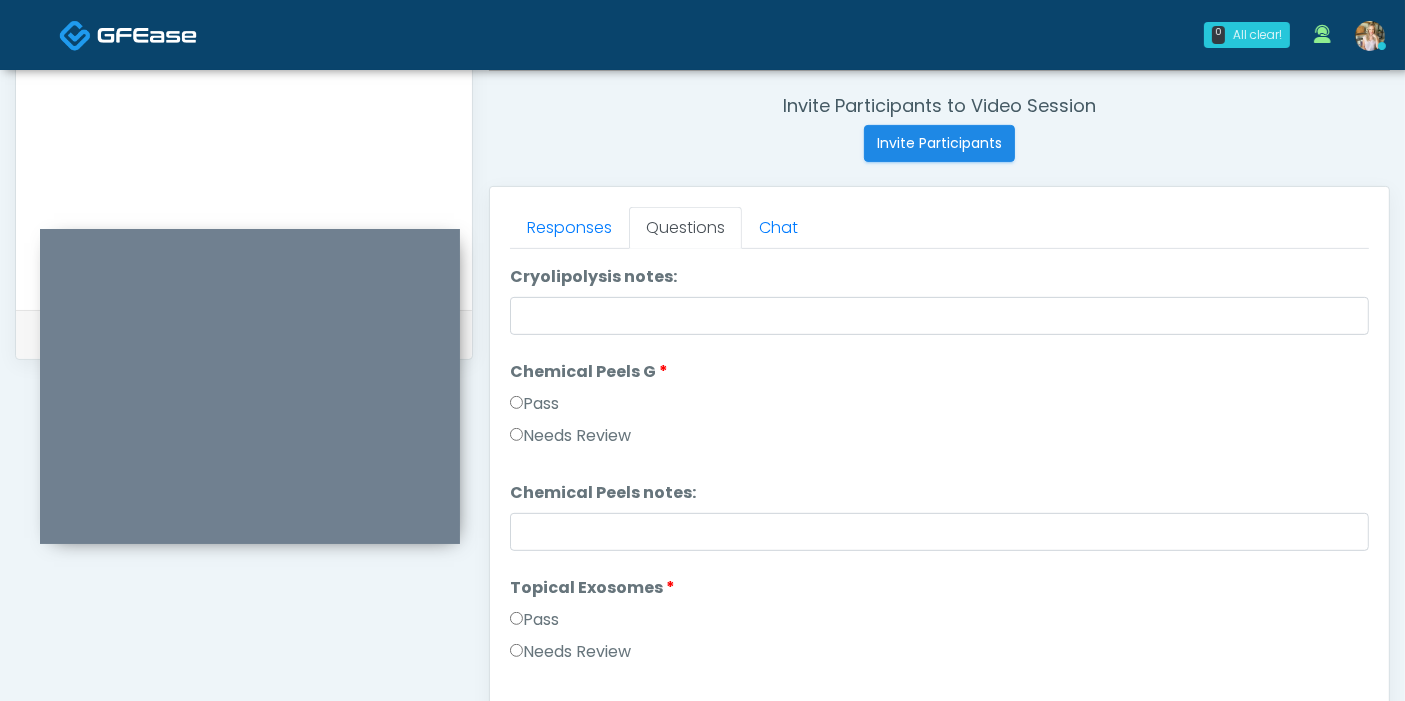 scroll, scrollTop: 2666, scrollLeft: 0, axis: vertical 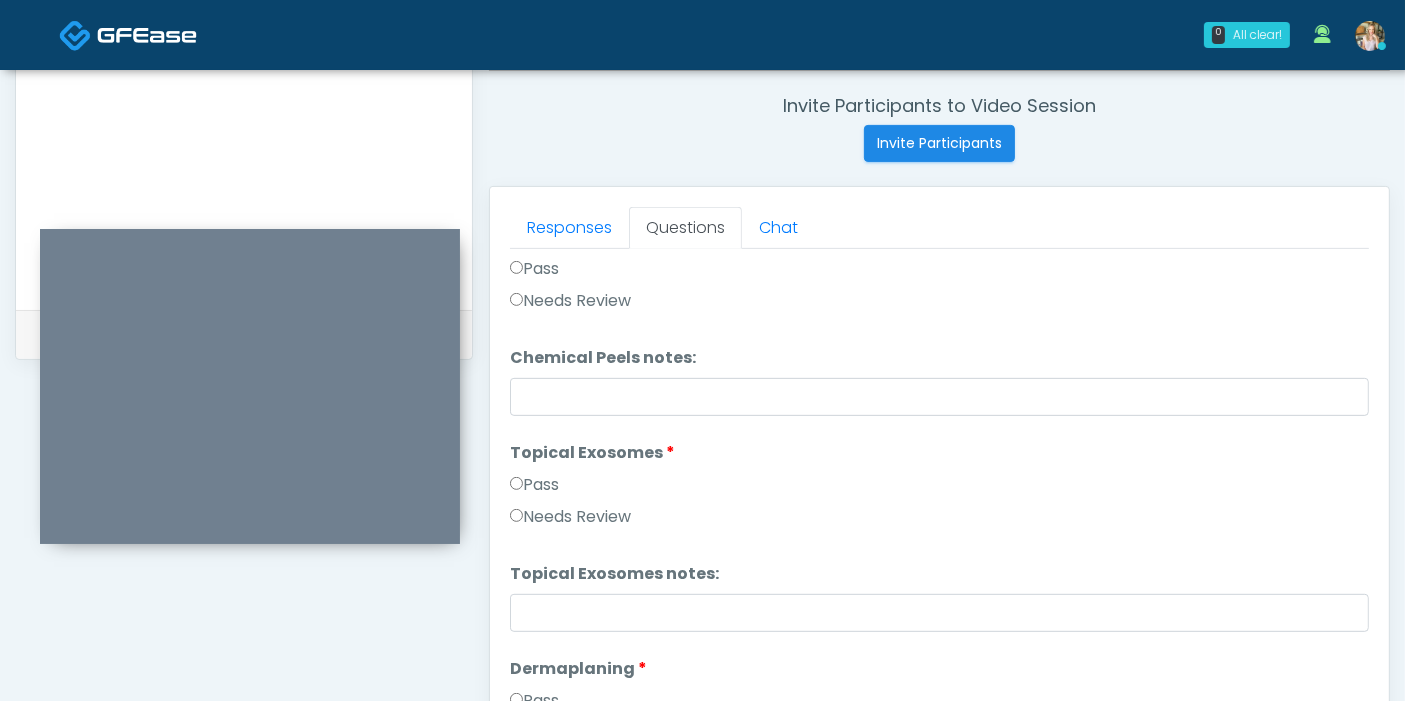 click on "Pass" at bounding box center [534, 485] 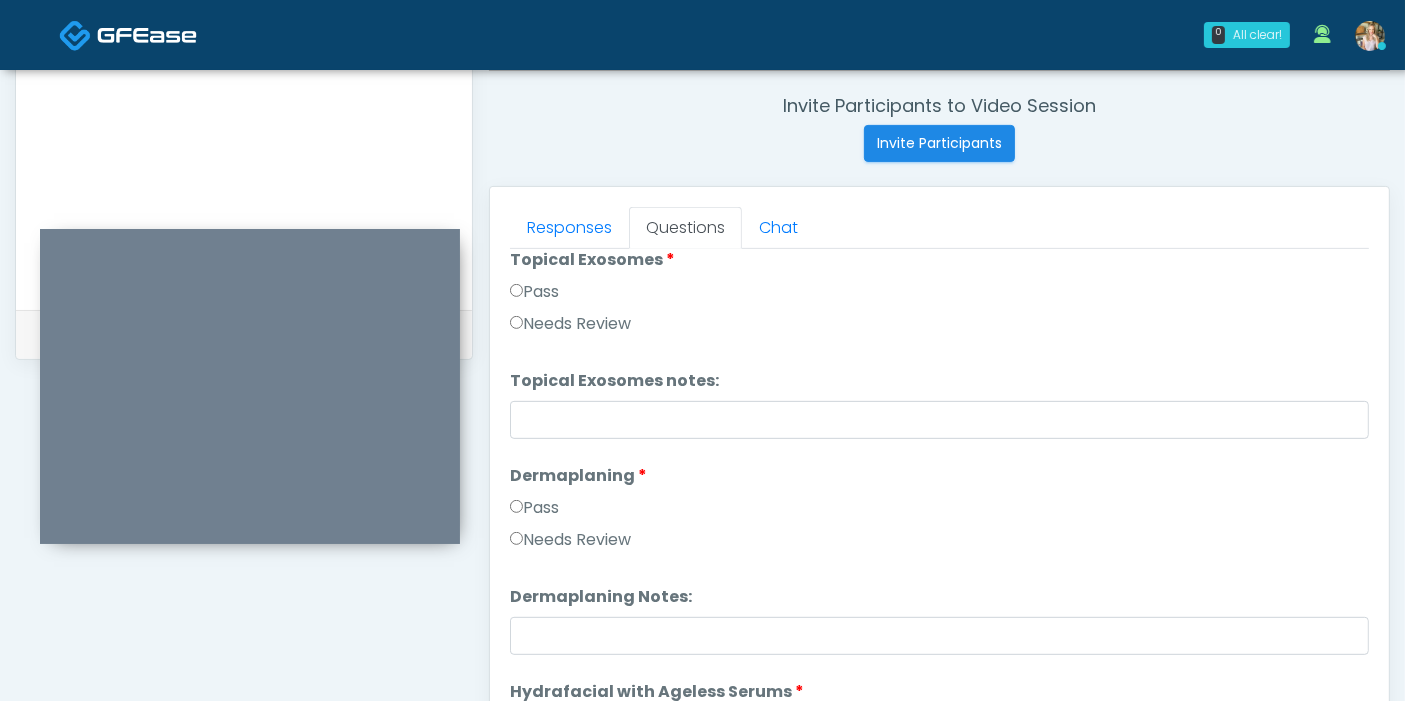 scroll, scrollTop: 2888, scrollLeft: 0, axis: vertical 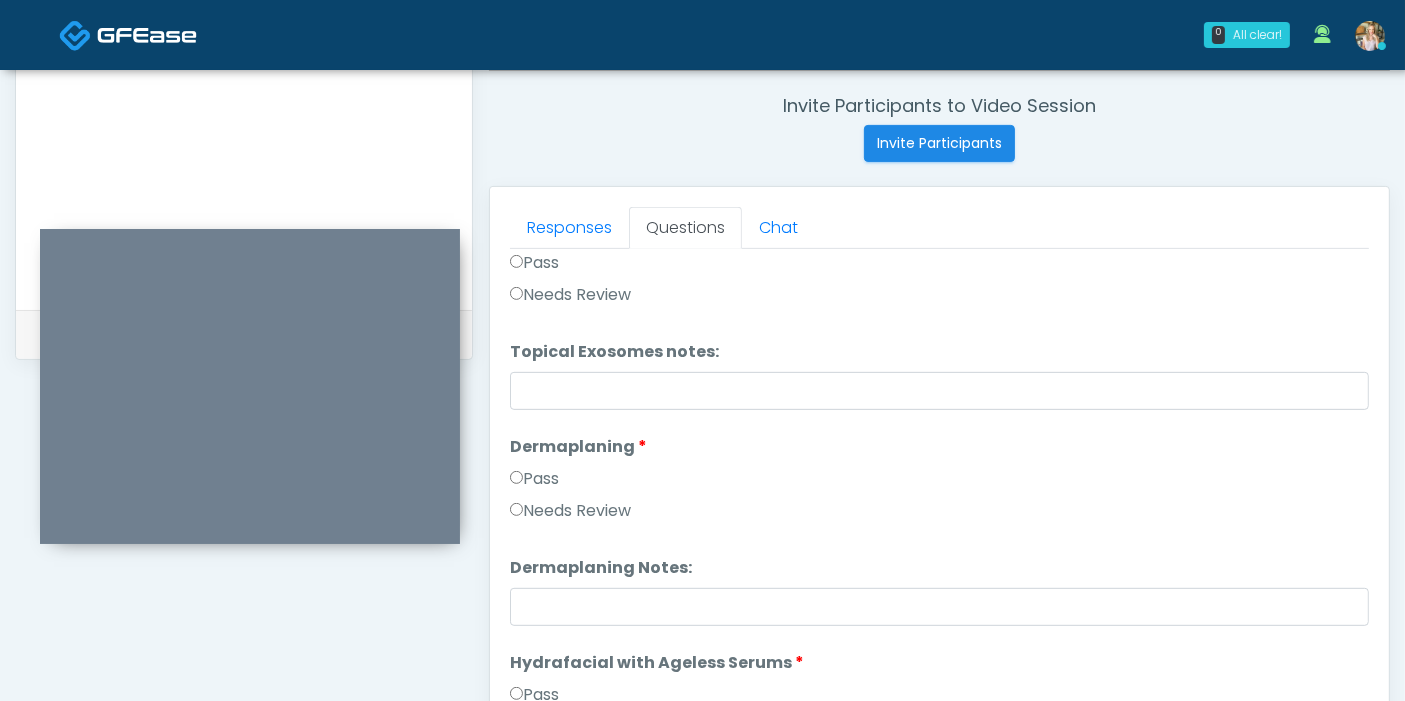 click on "Pass" at bounding box center (534, 479) 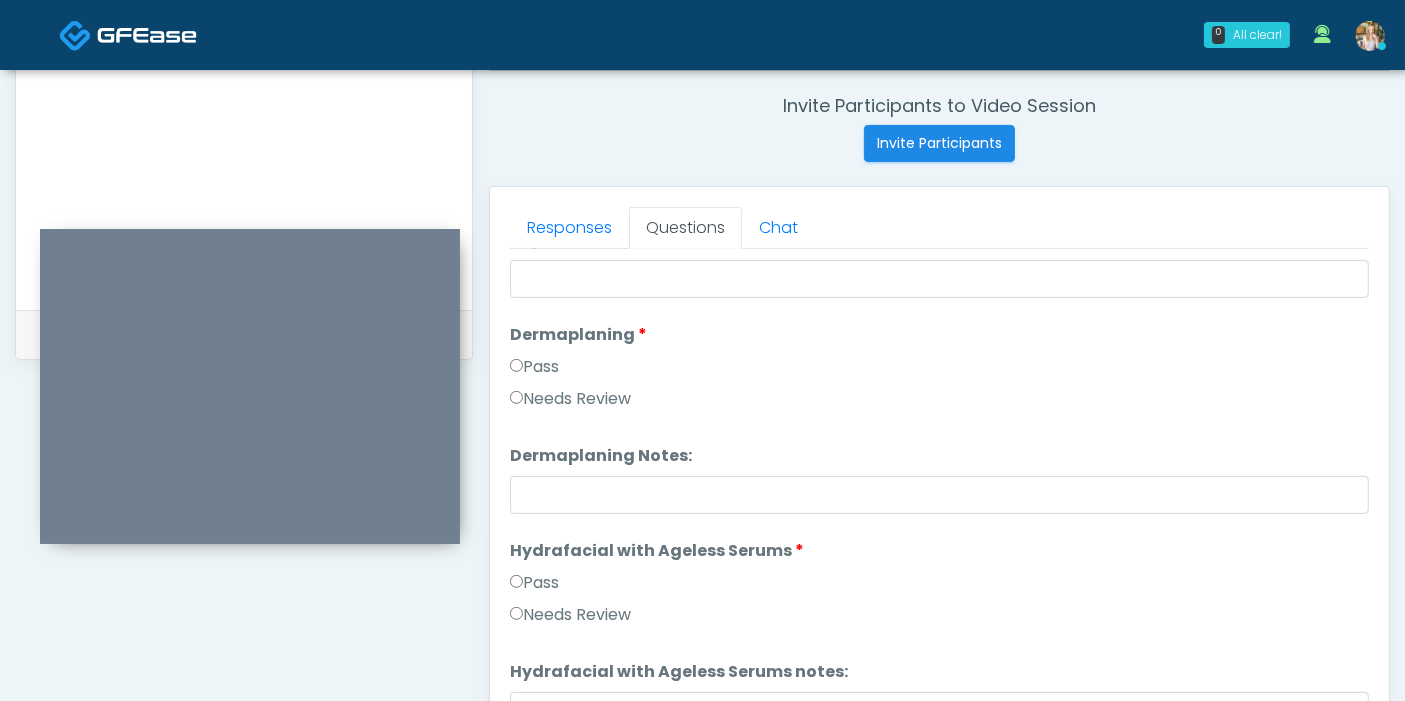 scroll, scrollTop: 3111, scrollLeft: 0, axis: vertical 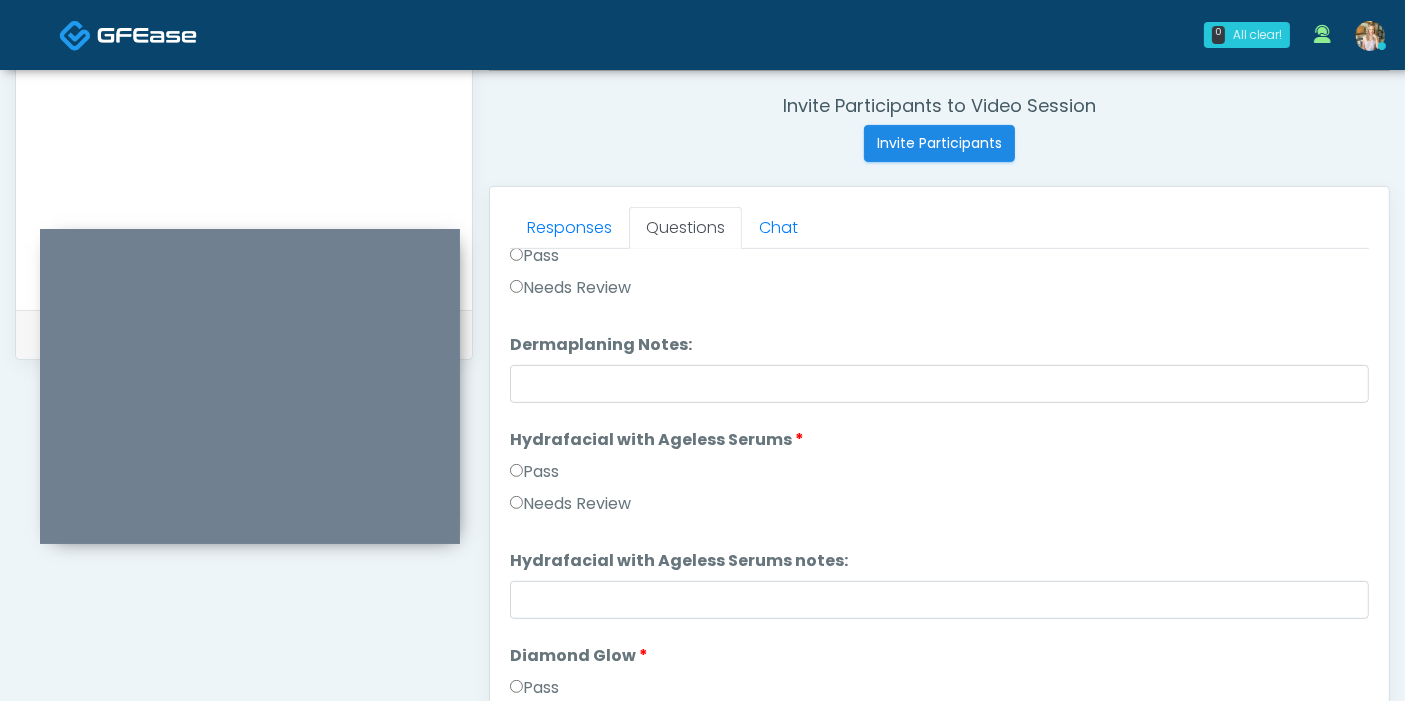 click on "Pass" at bounding box center (534, 472) 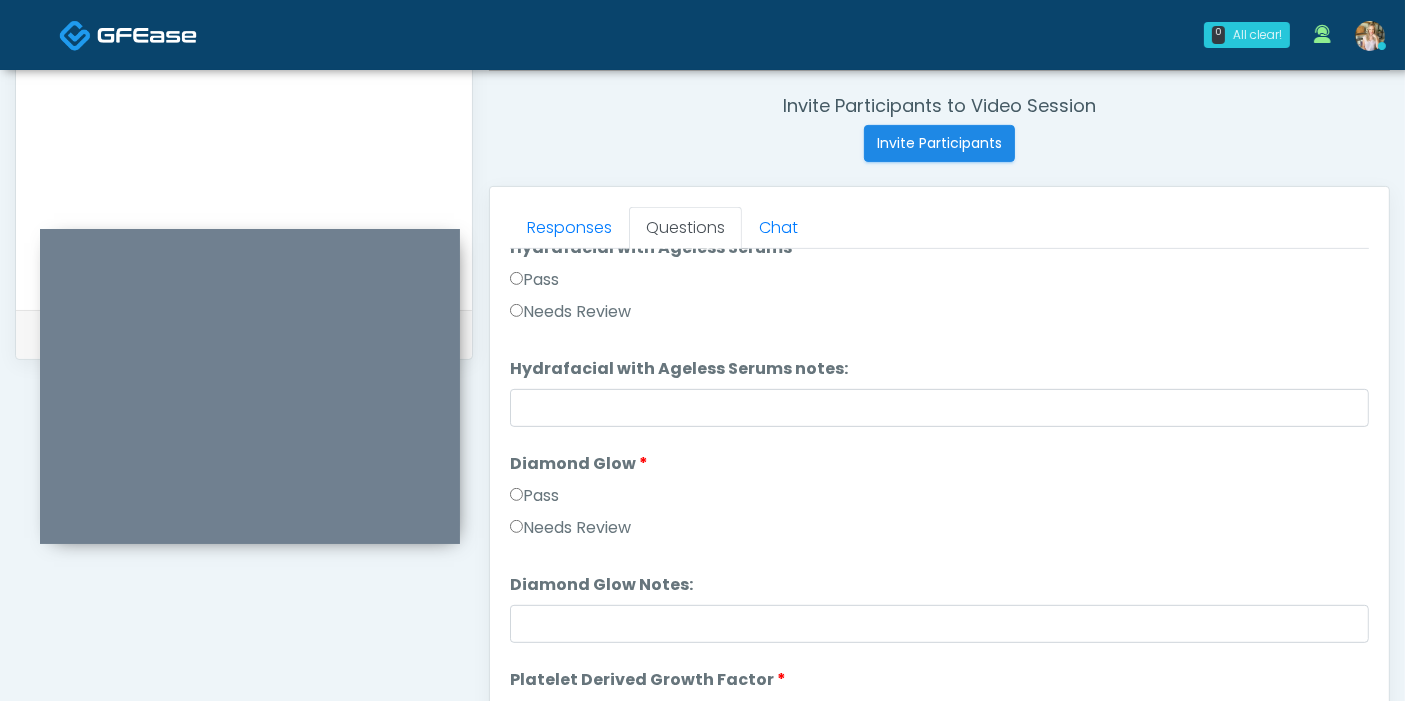 scroll, scrollTop: 3333, scrollLeft: 0, axis: vertical 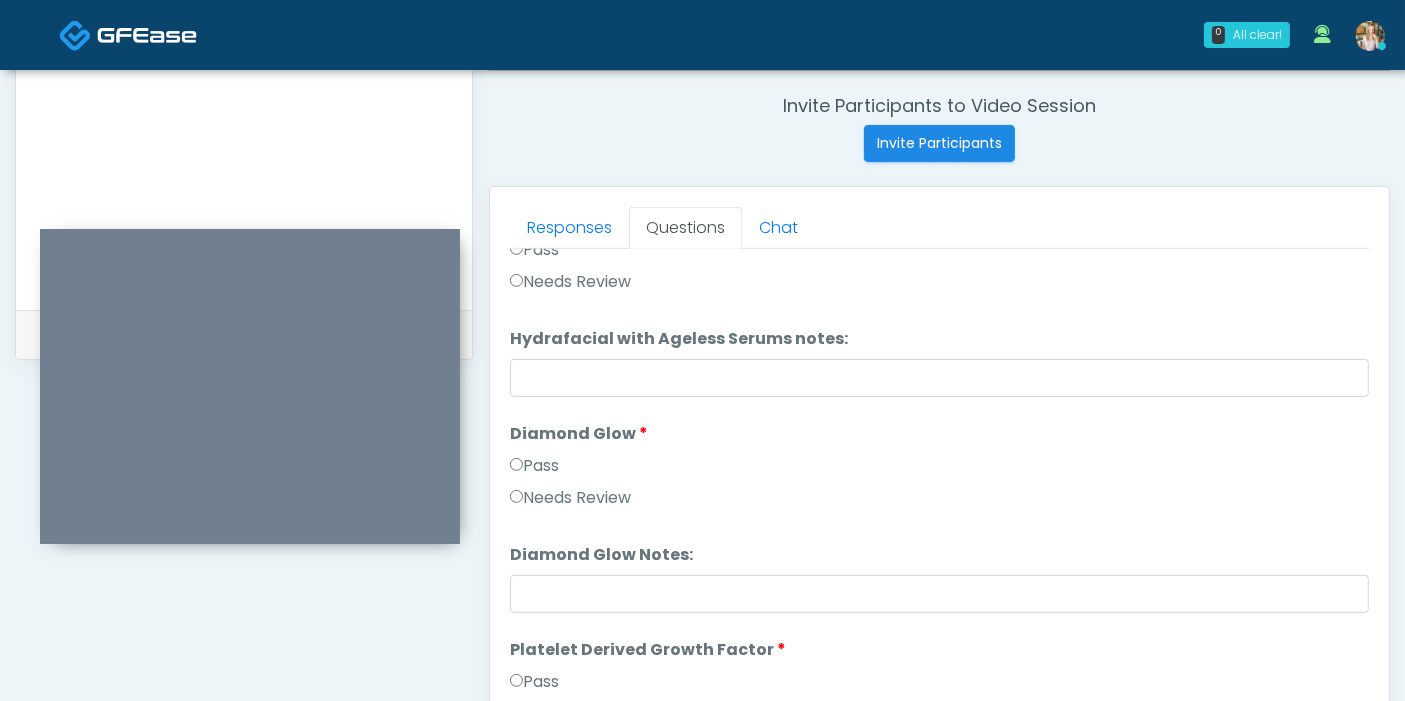 click on "Pass" at bounding box center [534, 466] 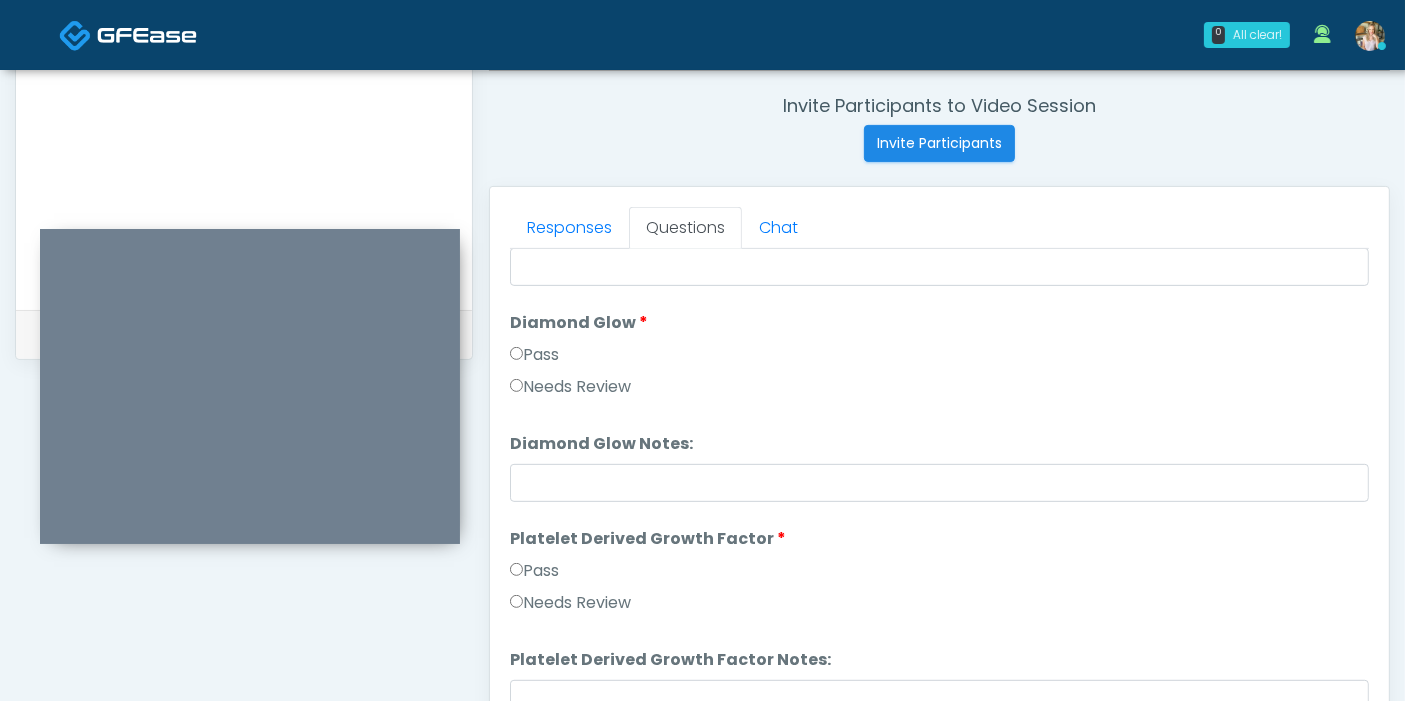 scroll, scrollTop: 3555, scrollLeft: 0, axis: vertical 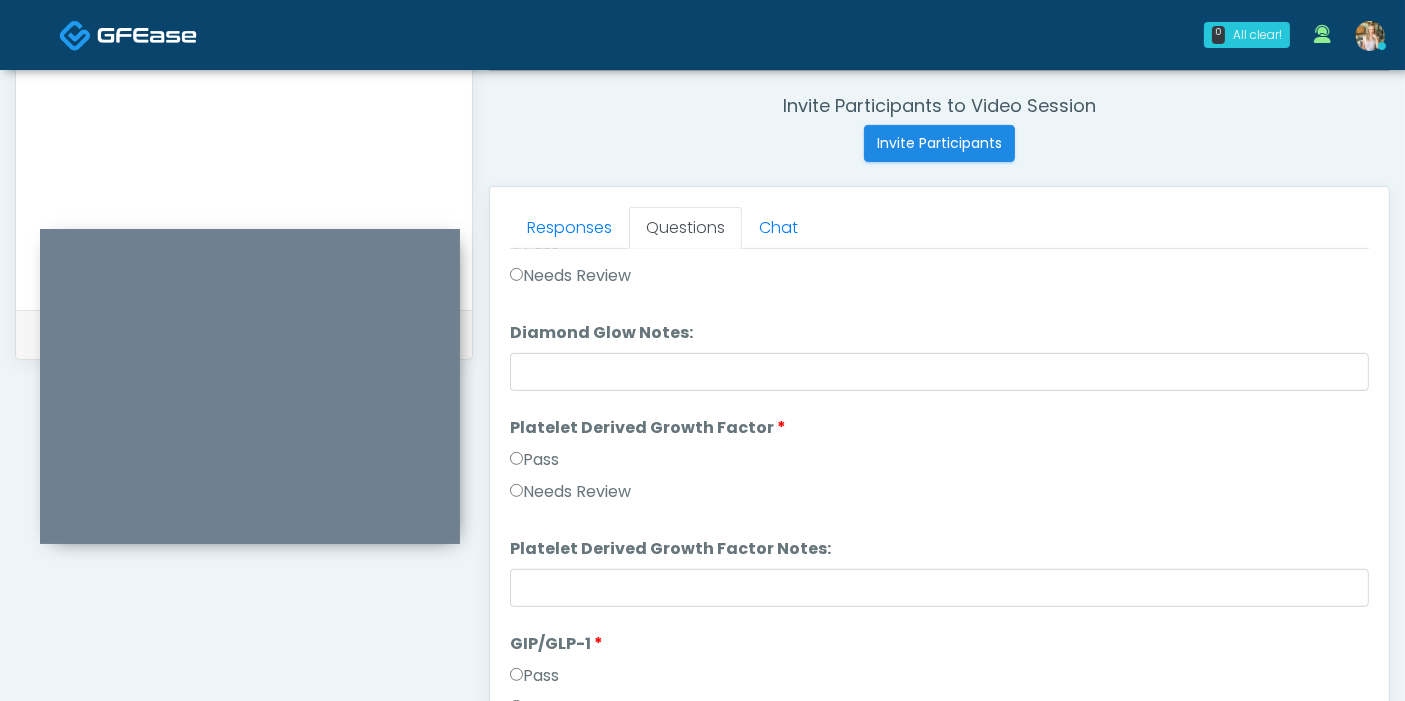 click on "Pass" at bounding box center [534, 460] 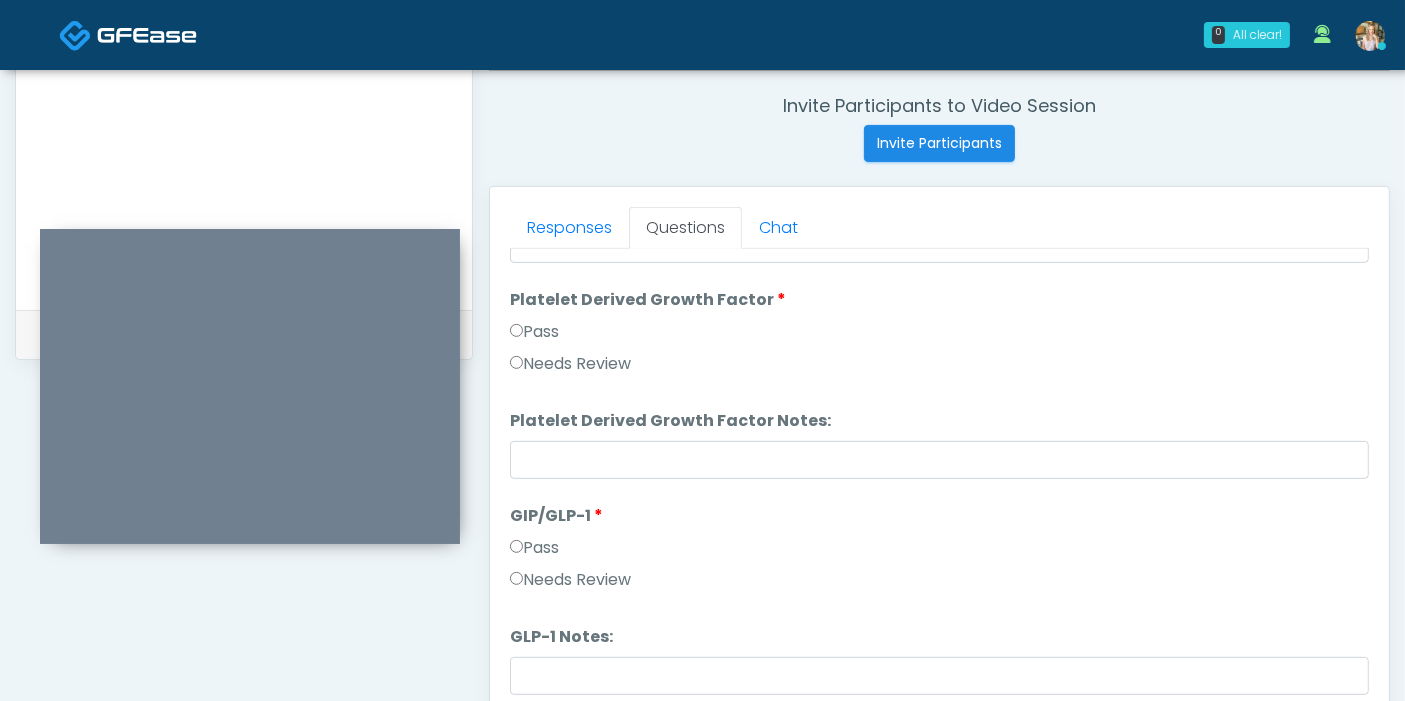 scroll, scrollTop: 3688, scrollLeft: 0, axis: vertical 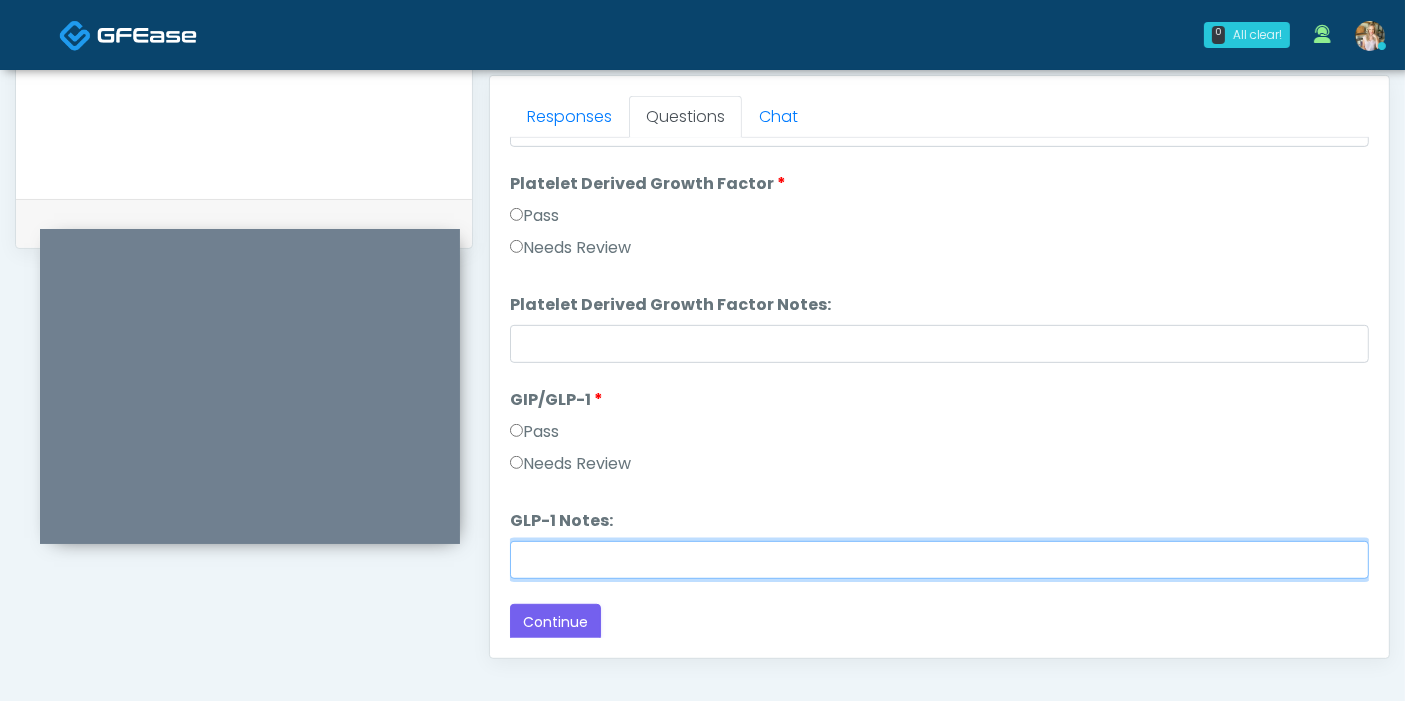 click on "GLP-1 Notes:" at bounding box center (939, 560) 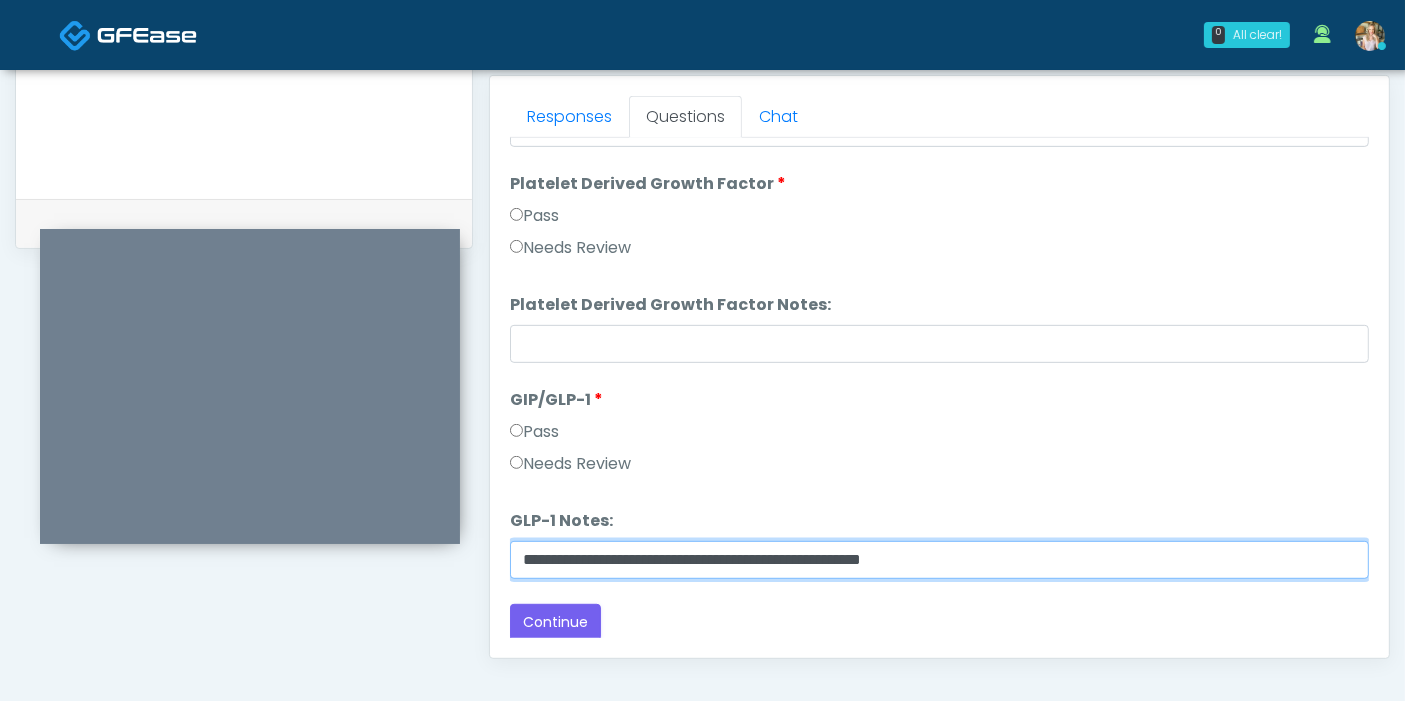 type on "**********" 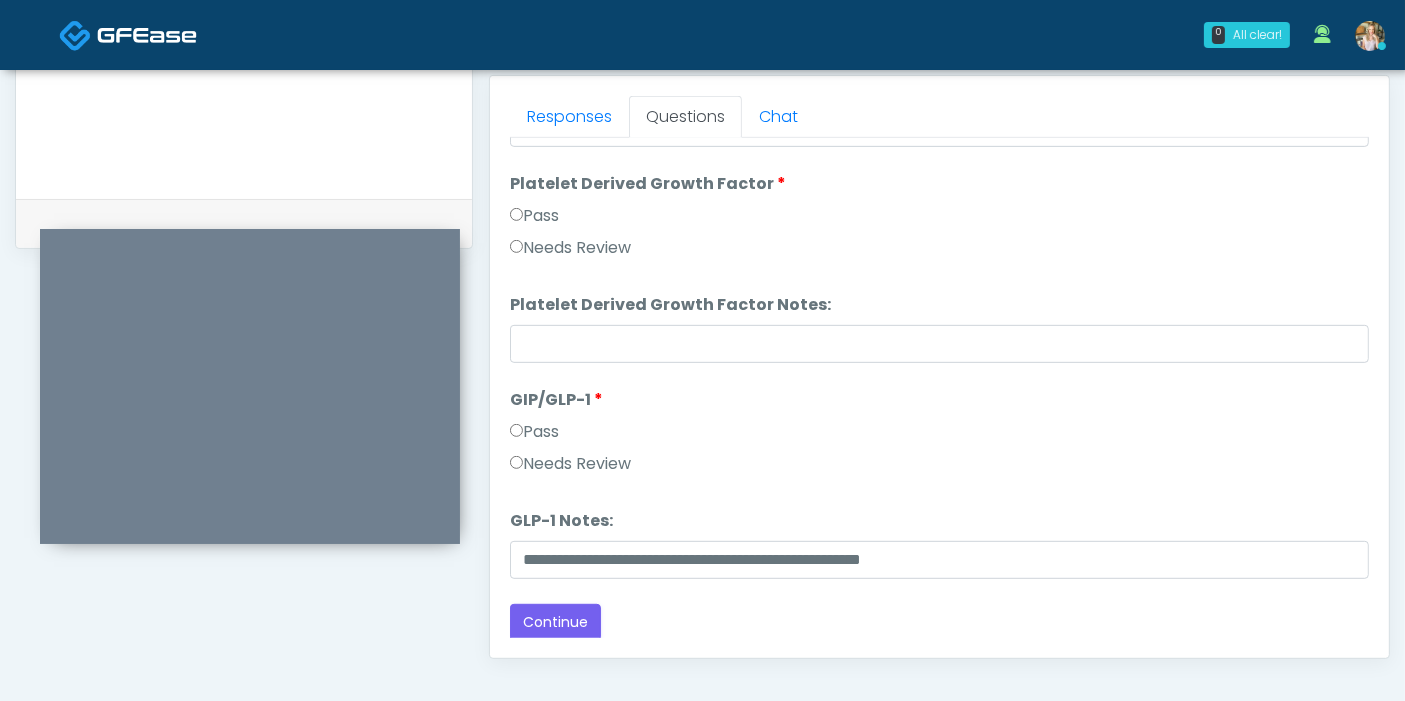 click on "Pass All
Wrinkle Relaxers
Wrinkle Relaxers
Pass
Needs Review
Wrinkle Relaxers notes:
Wrinkle Relaxers notes:
Filler
Filler
Pass
Needs Review" at bounding box center [939, -1482] 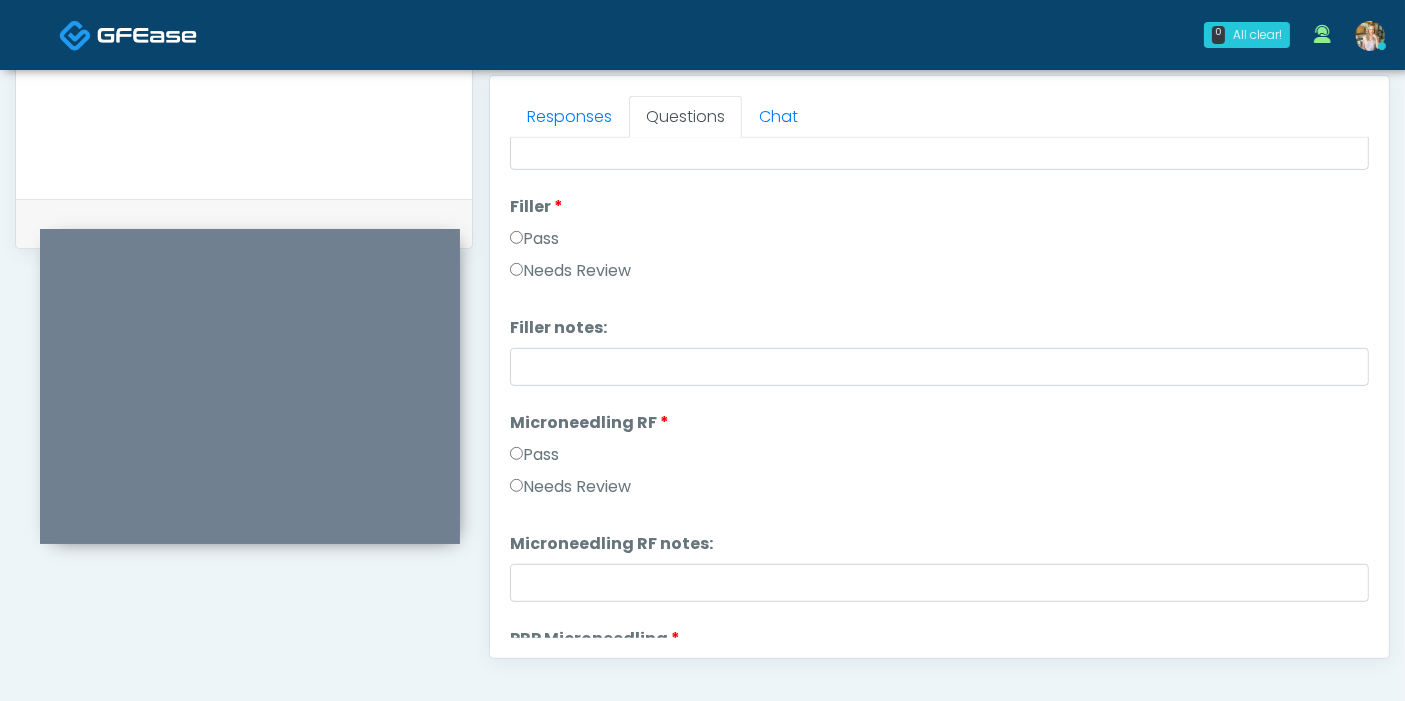 scroll, scrollTop: 0, scrollLeft: 0, axis: both 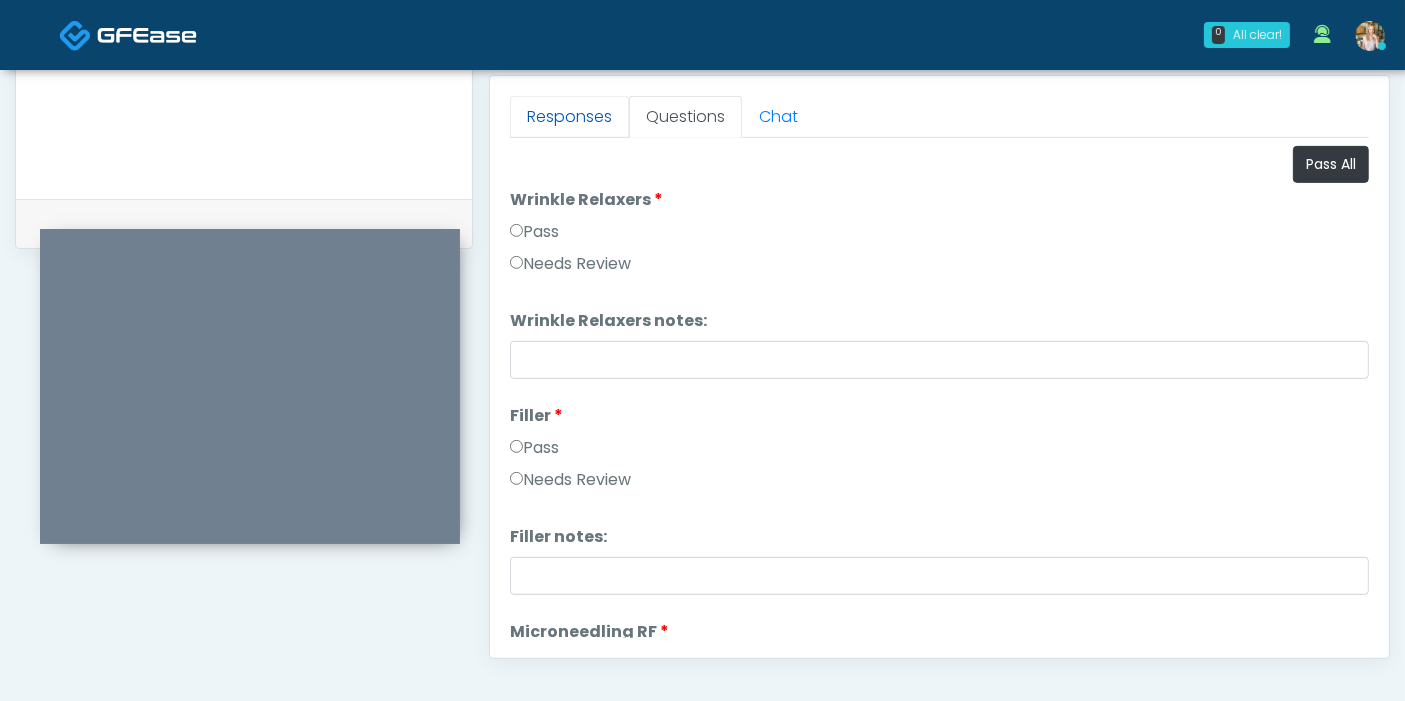 click on "Responses" at bounding box center (569, 117) 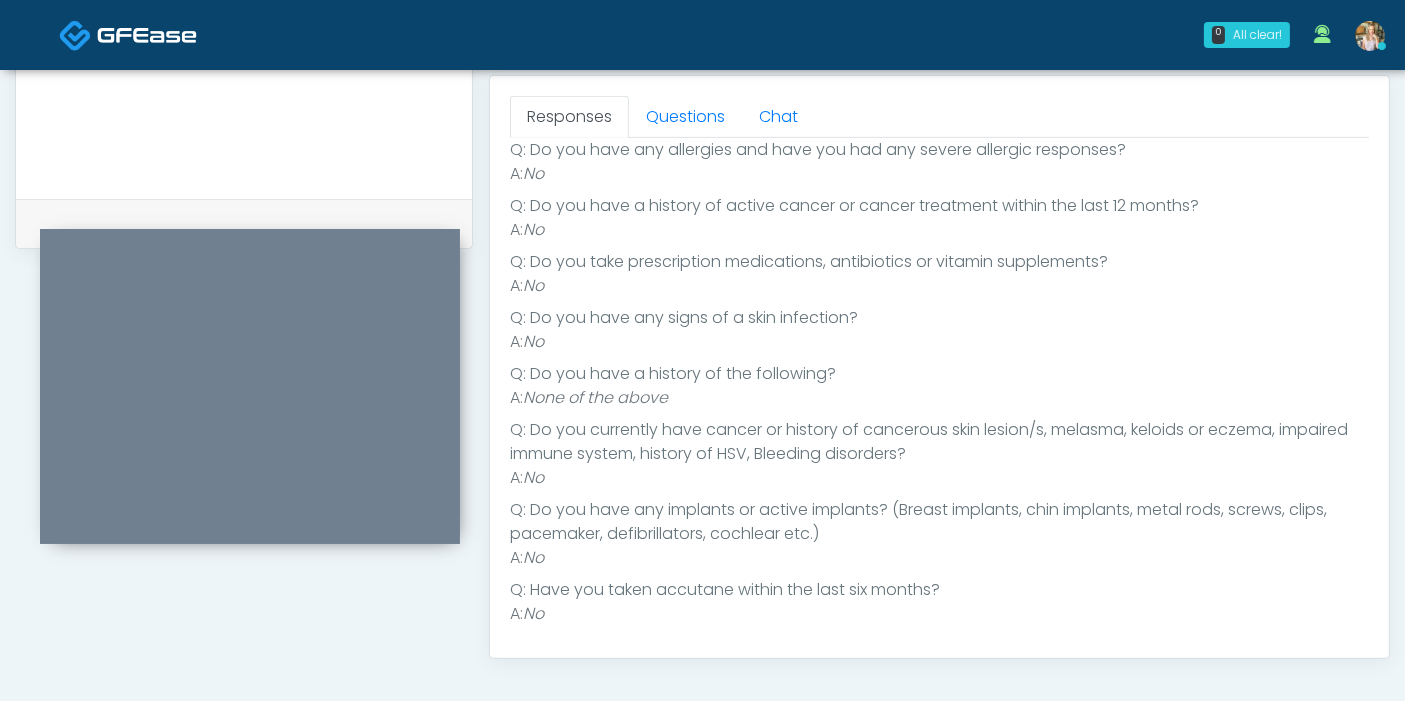 scroll, scrollTop: 241, scrollLeft: 0, axis: vertical 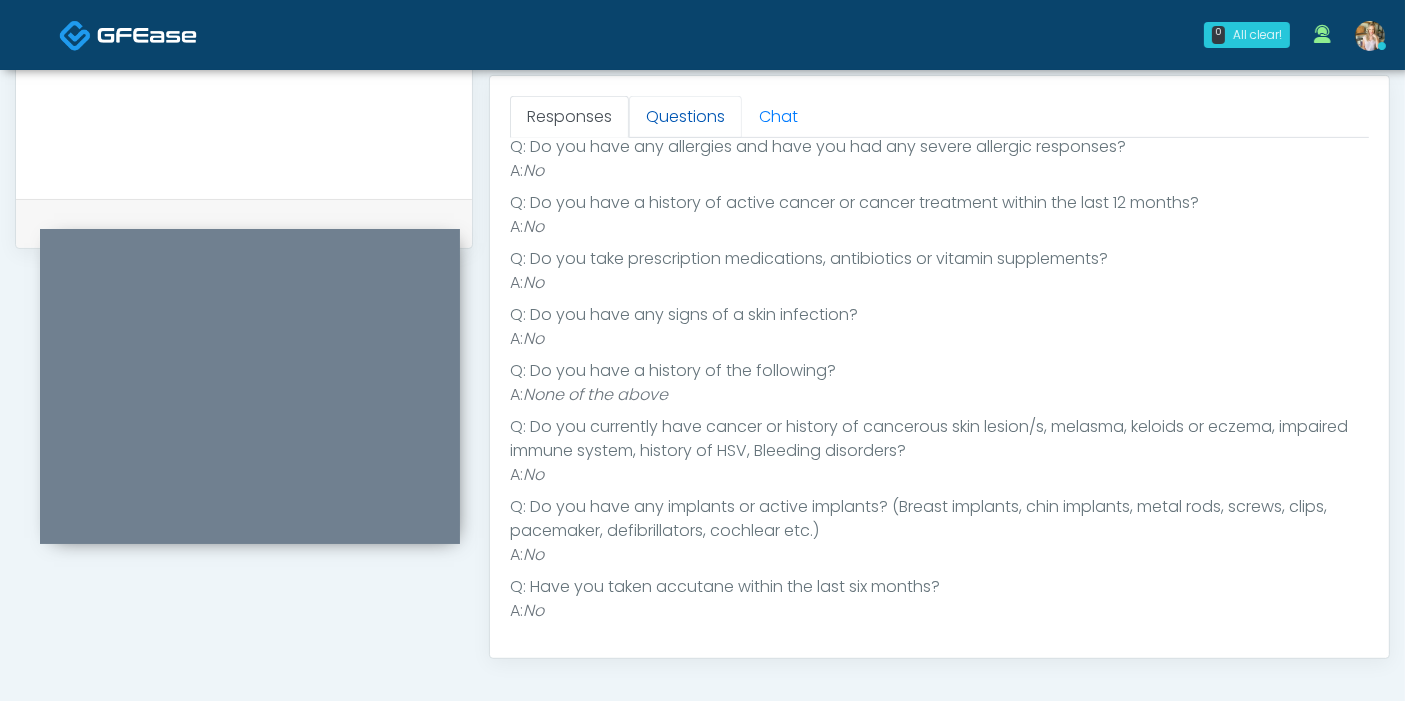 click on "Questions" at bounding box center (685, 117) 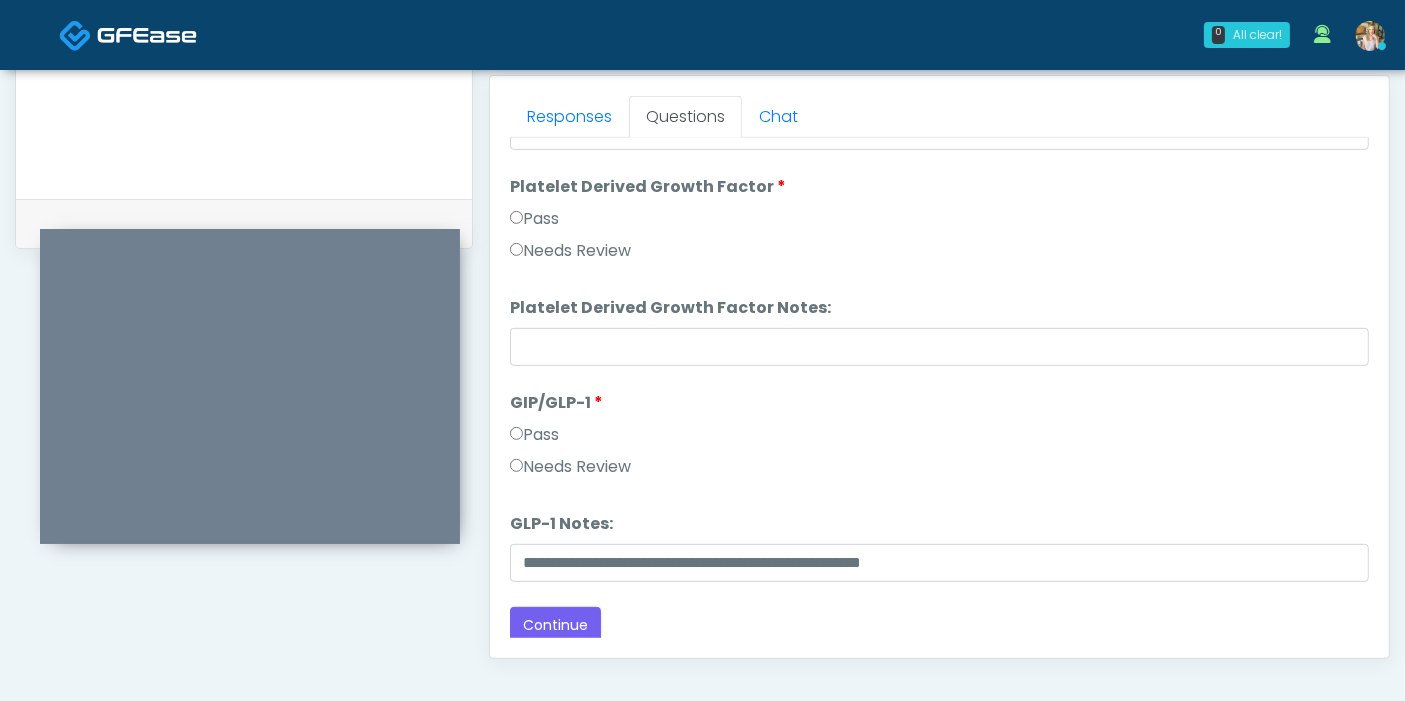 scroll, scrollTop: 3688, scrollLeft: 0, axis: vertical 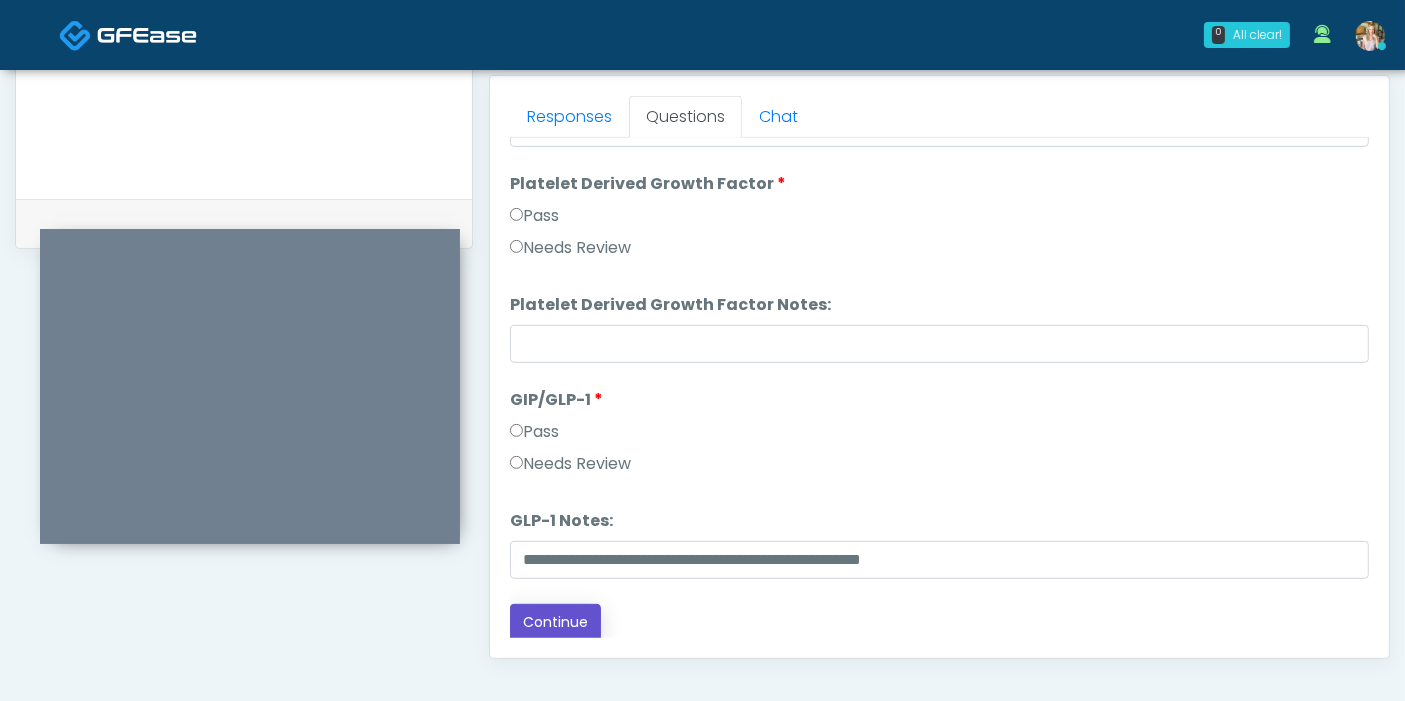click on "Continue" at bounding box center [555, 622] 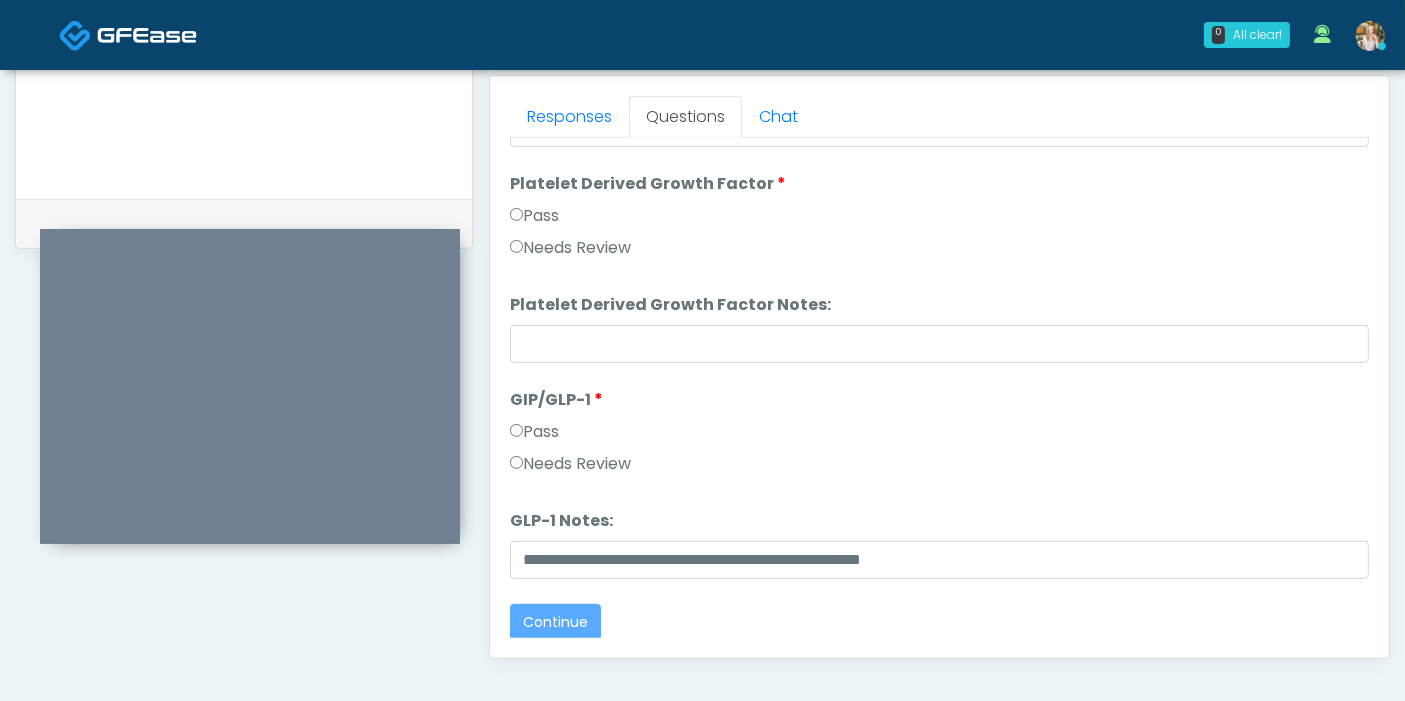 scroll, scrollTop: 0, scrollLeft: 0, axis: both 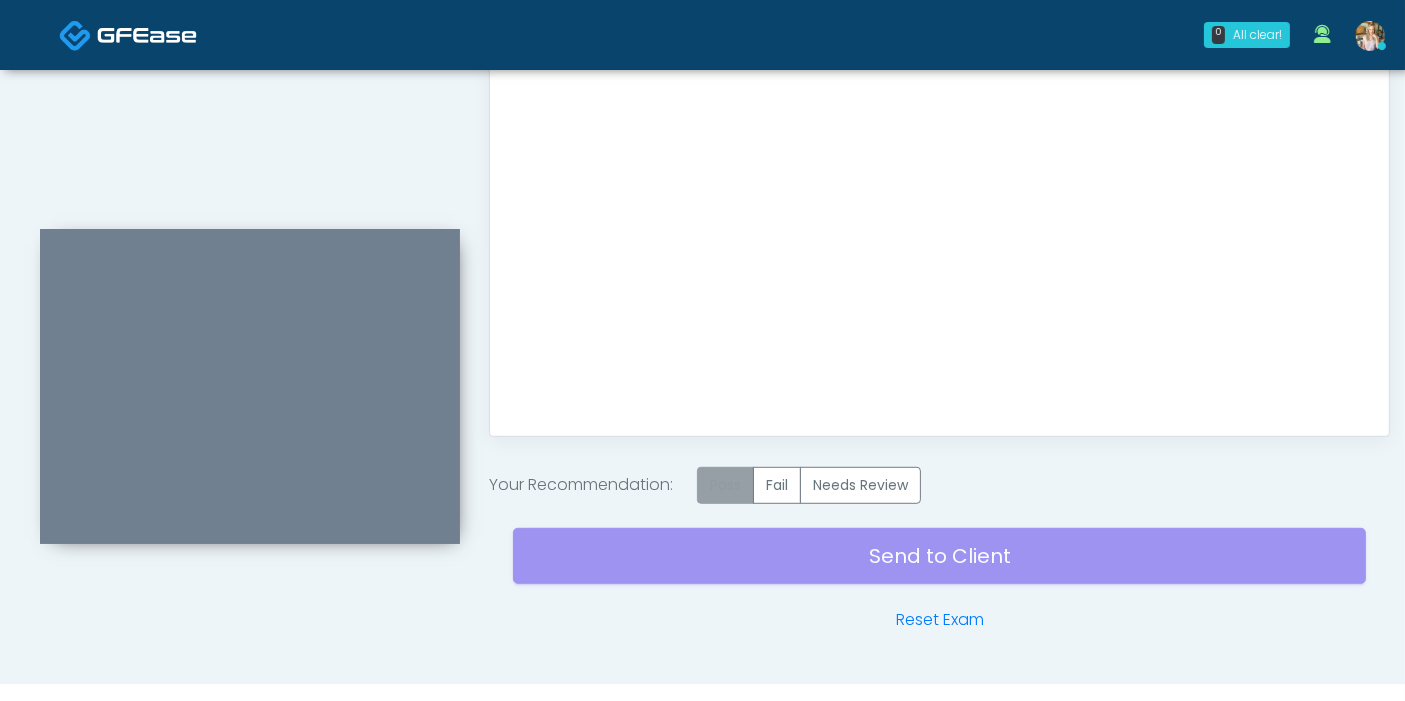click on "Pass" at bounding box center (725, 485) 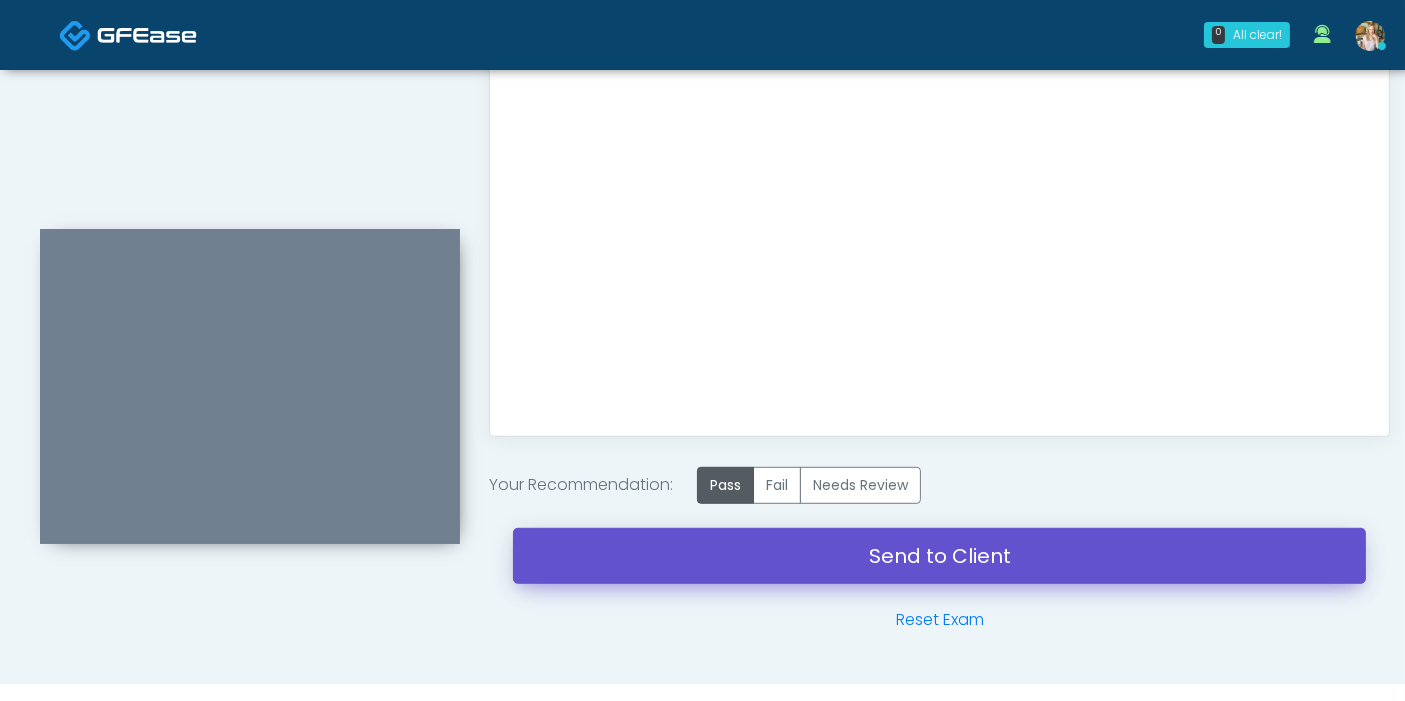 click on "Send to Client" at bounding box center (939, 556) 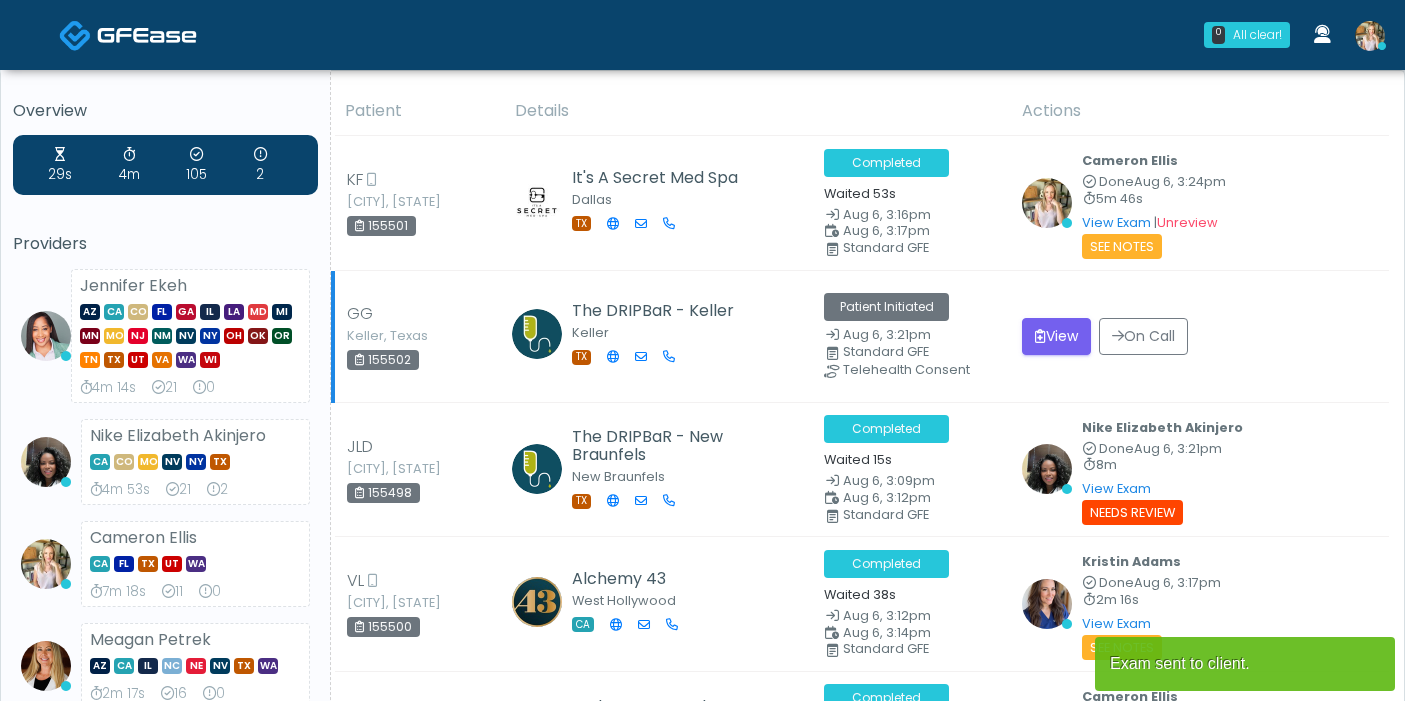 scroll, scrollTop: 0, scrollLeft: 0, axis: both 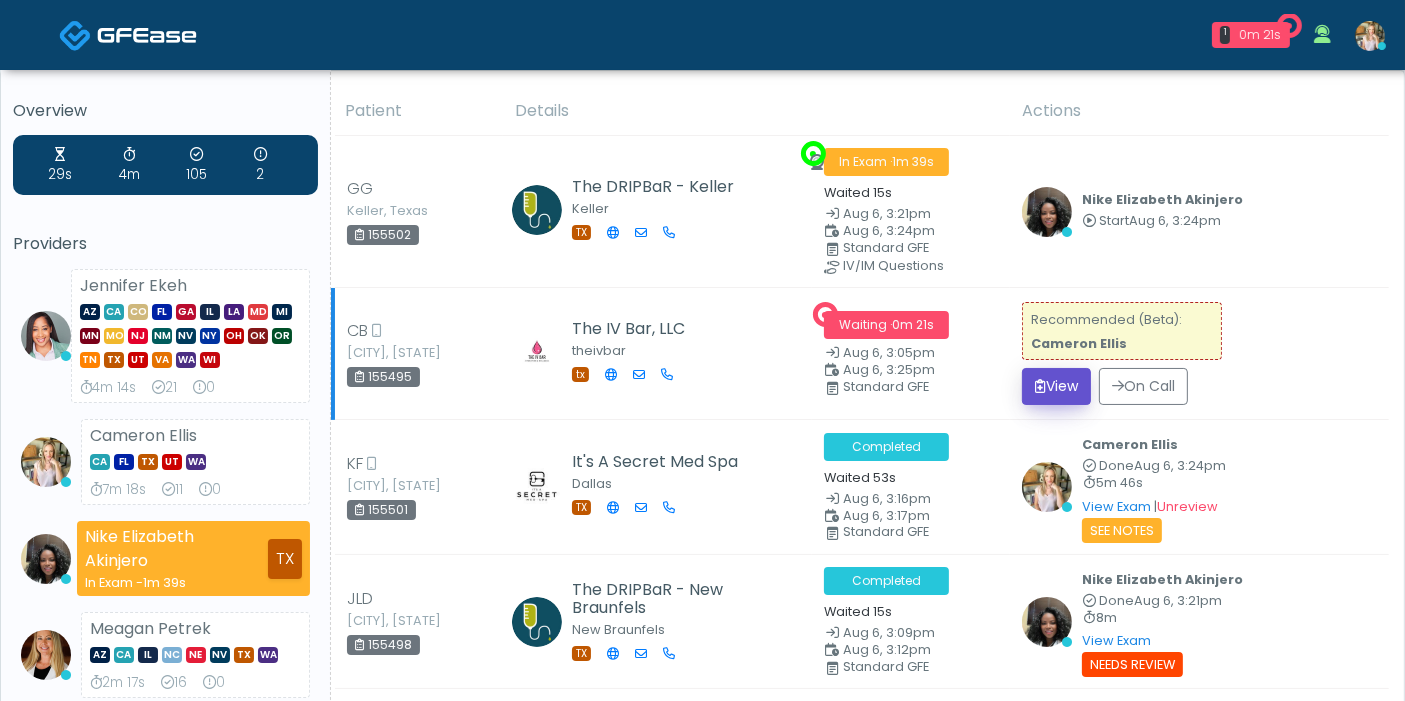 click on "View" at bounding box center (1056, 386) 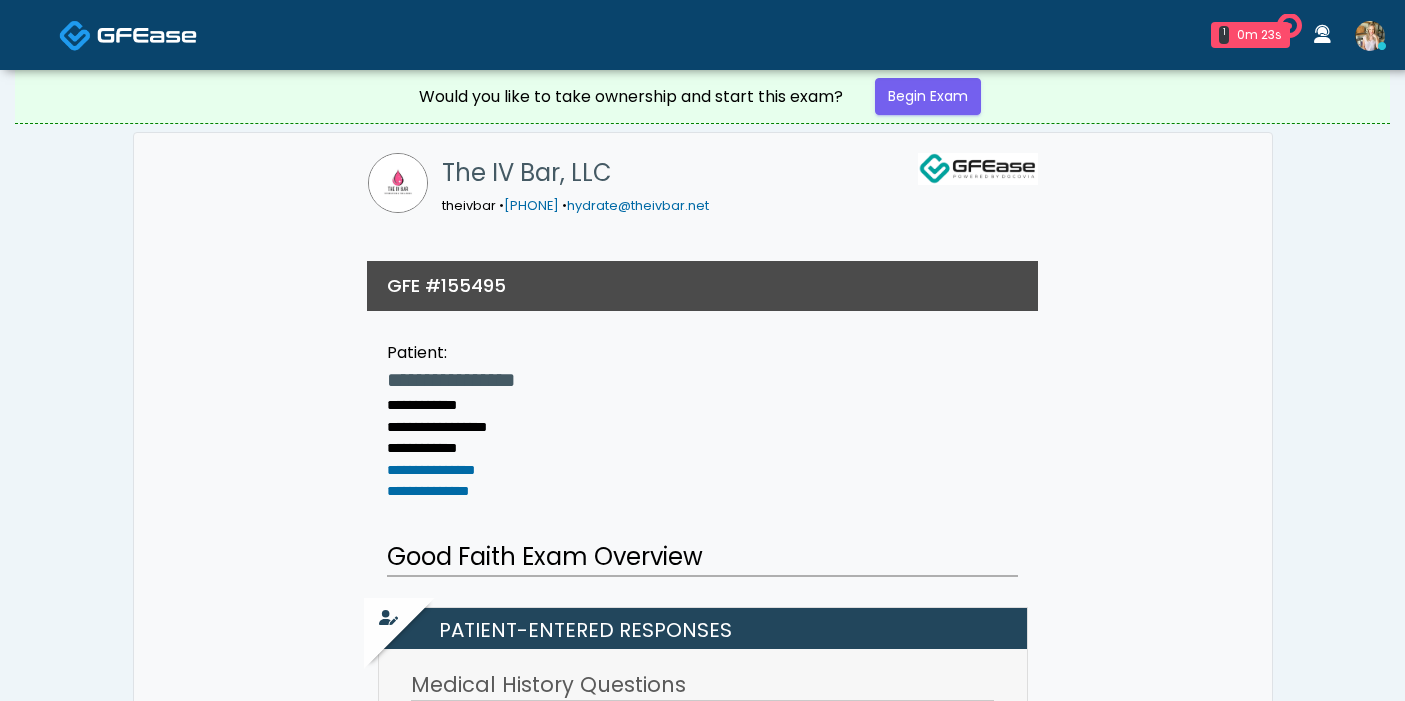 scroll, scrollTop: 0, scrollLeft: 0, axis: both 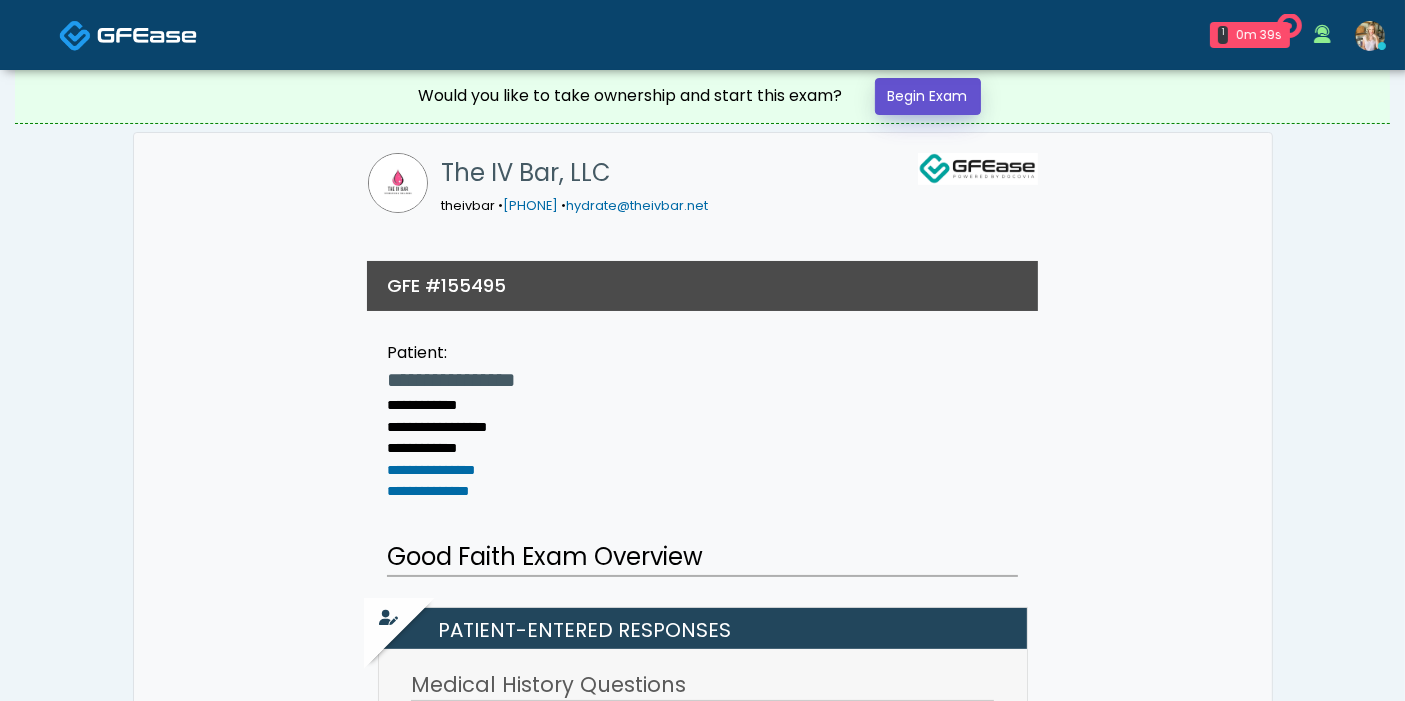 click on "Begin Exam" at bounding box center (928, 96) 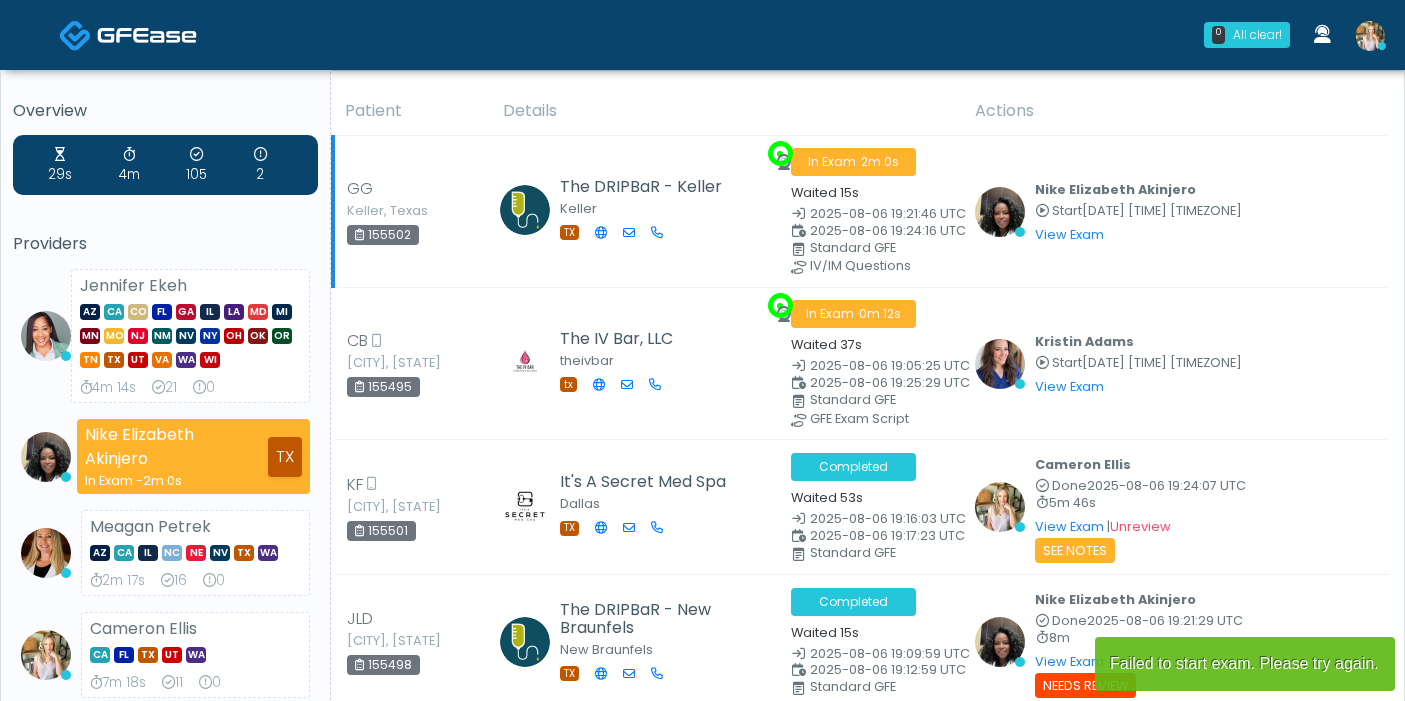 scroll, scrollTop: 0, scrollLeft: 0, axis: both 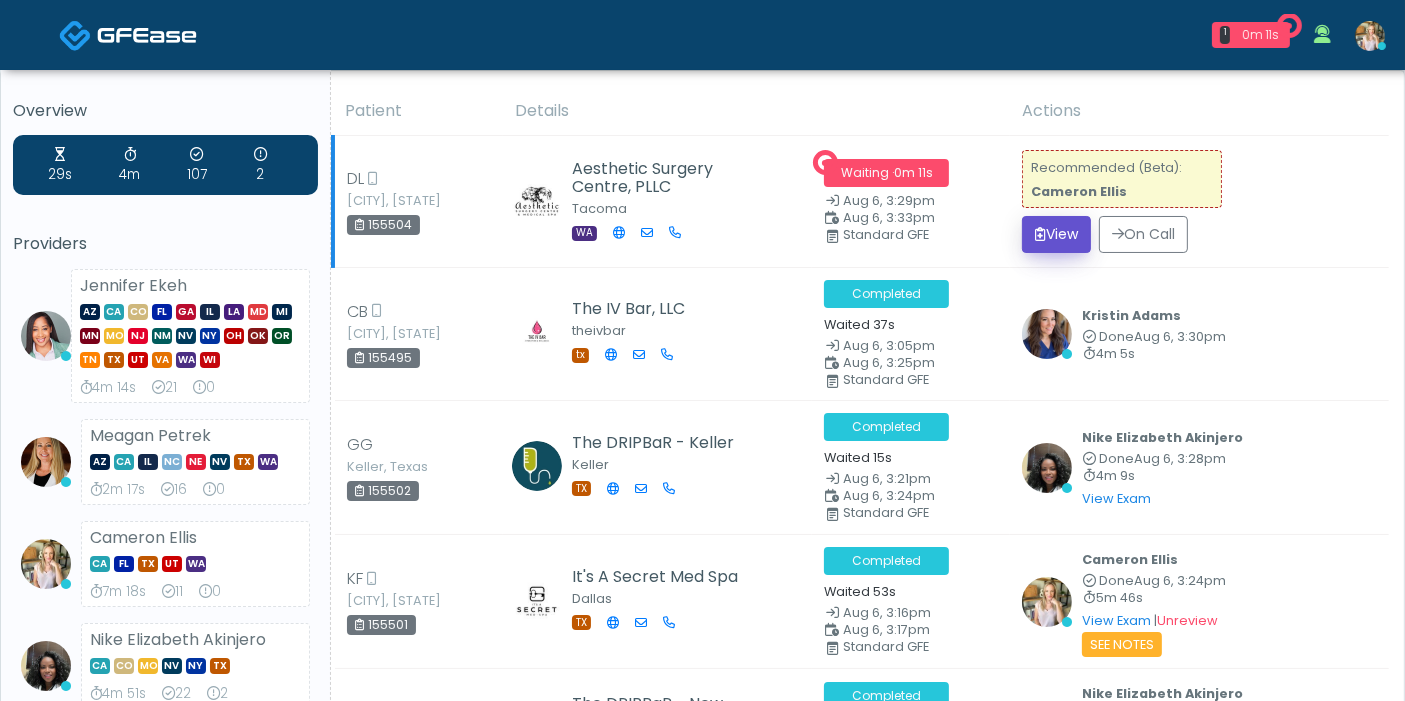 click on "View" at bounding box center [1056, 234] 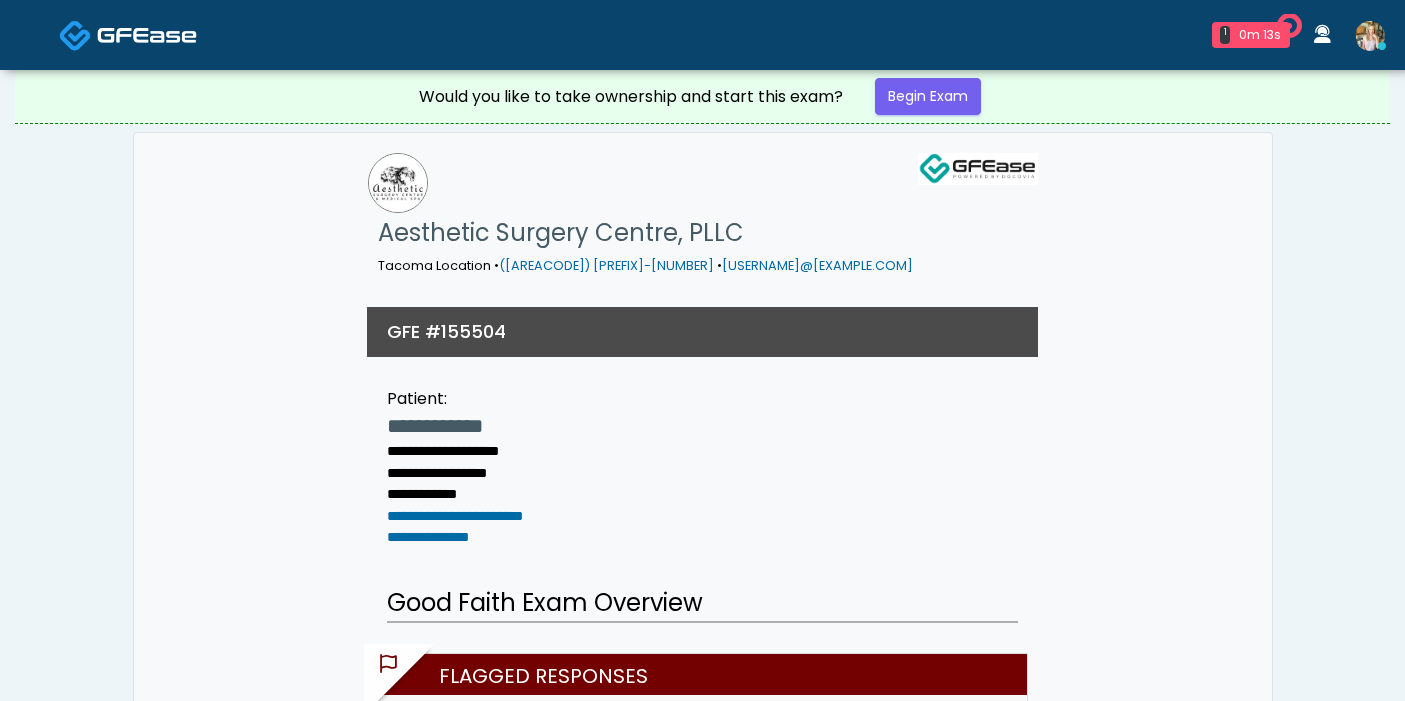 scroll, scrollTop: 0, scrollLeft: 0, axis: both 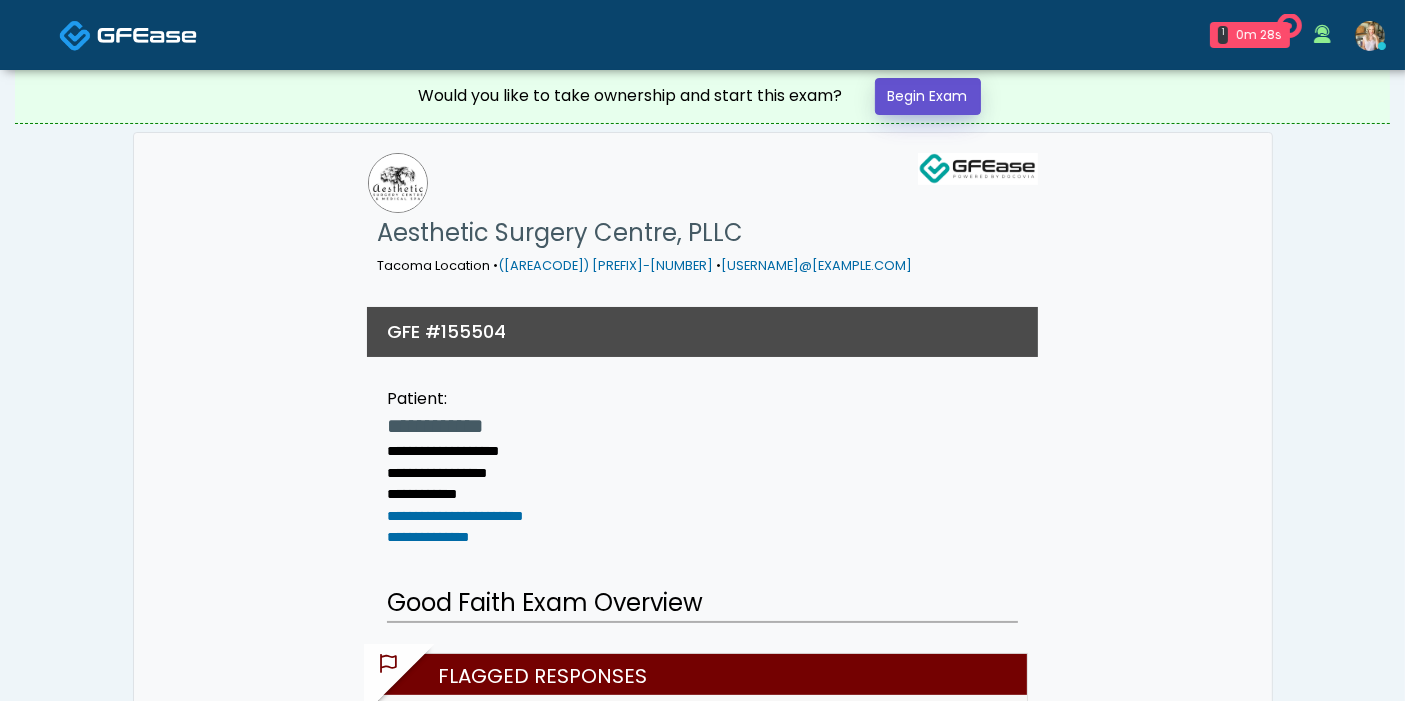 click on "Begin Exam" at bounding box center (928, 96) 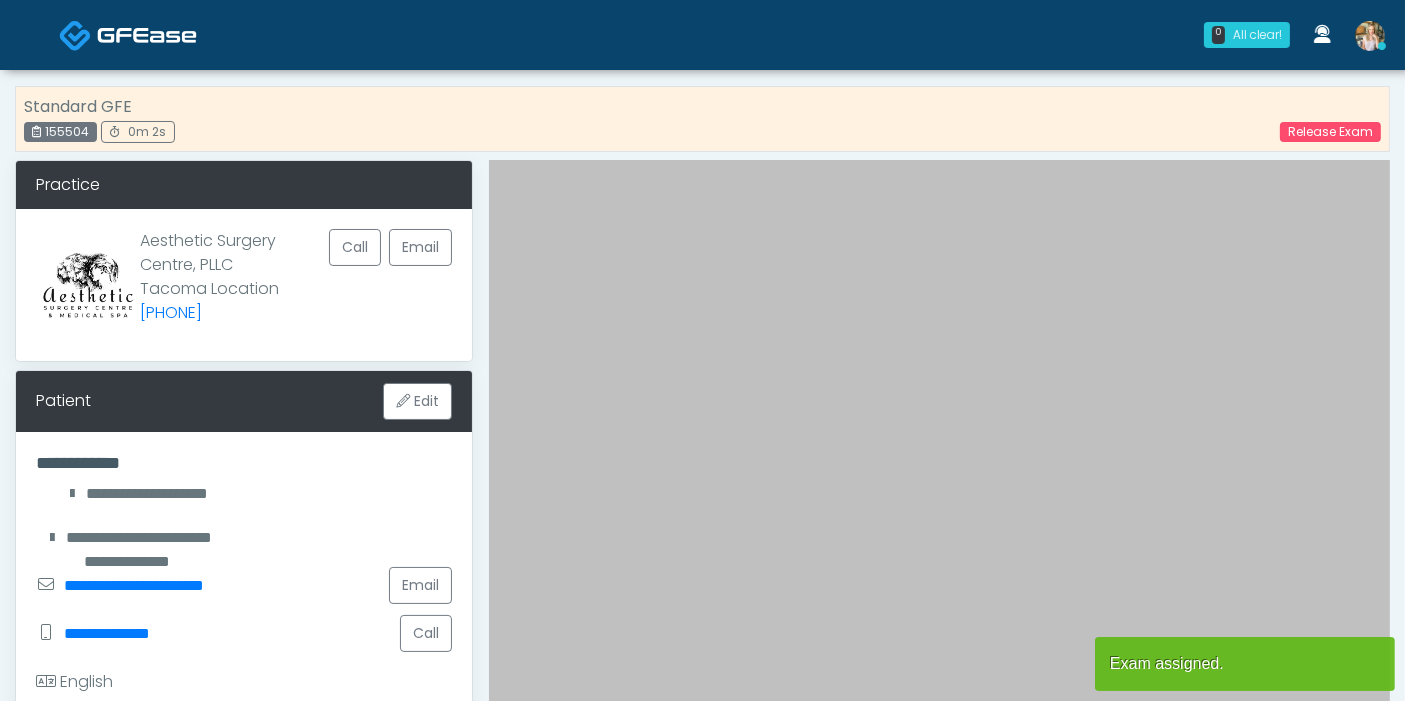 scroll, scrollTop: 111, scrollLeft: 0, axis: vertical 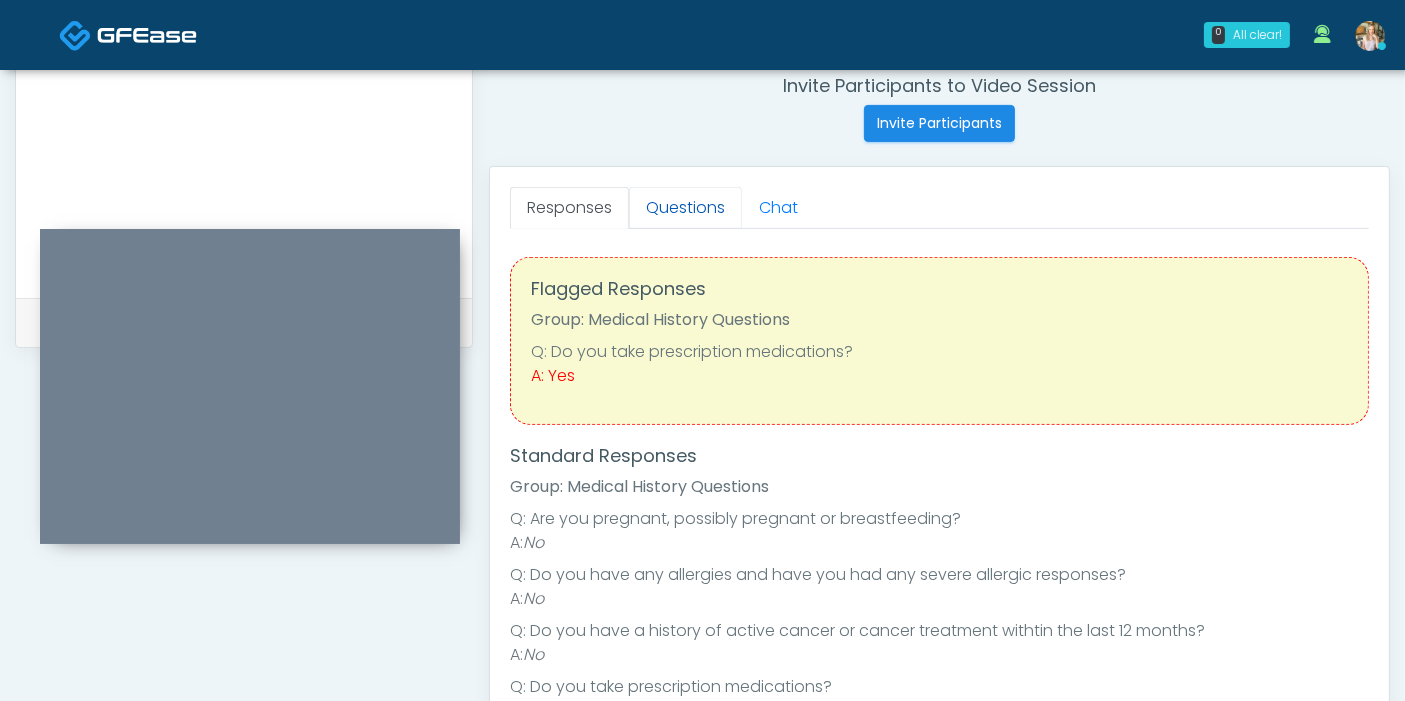 click on "Questions" at bounding box center [685, 208] 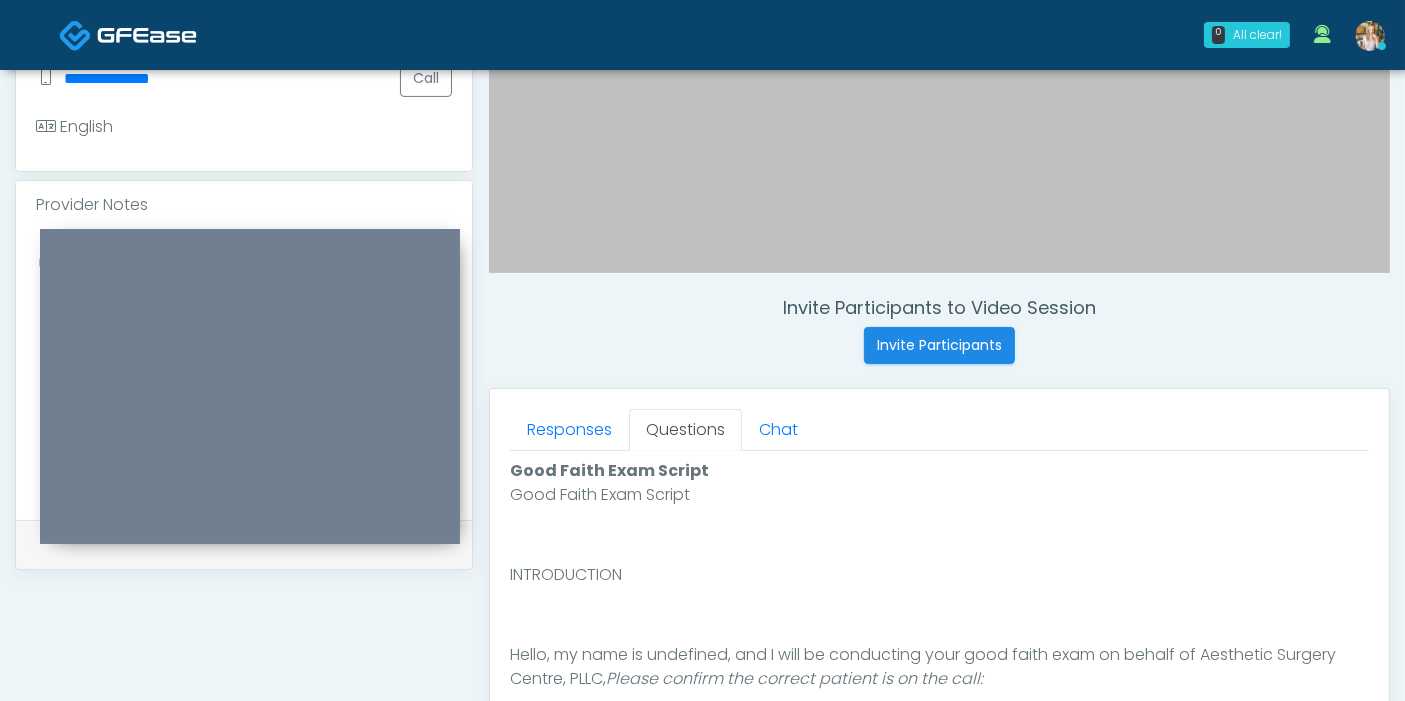 scroll, scrollTop: 666, scrollLeft: 0, axis: vertical 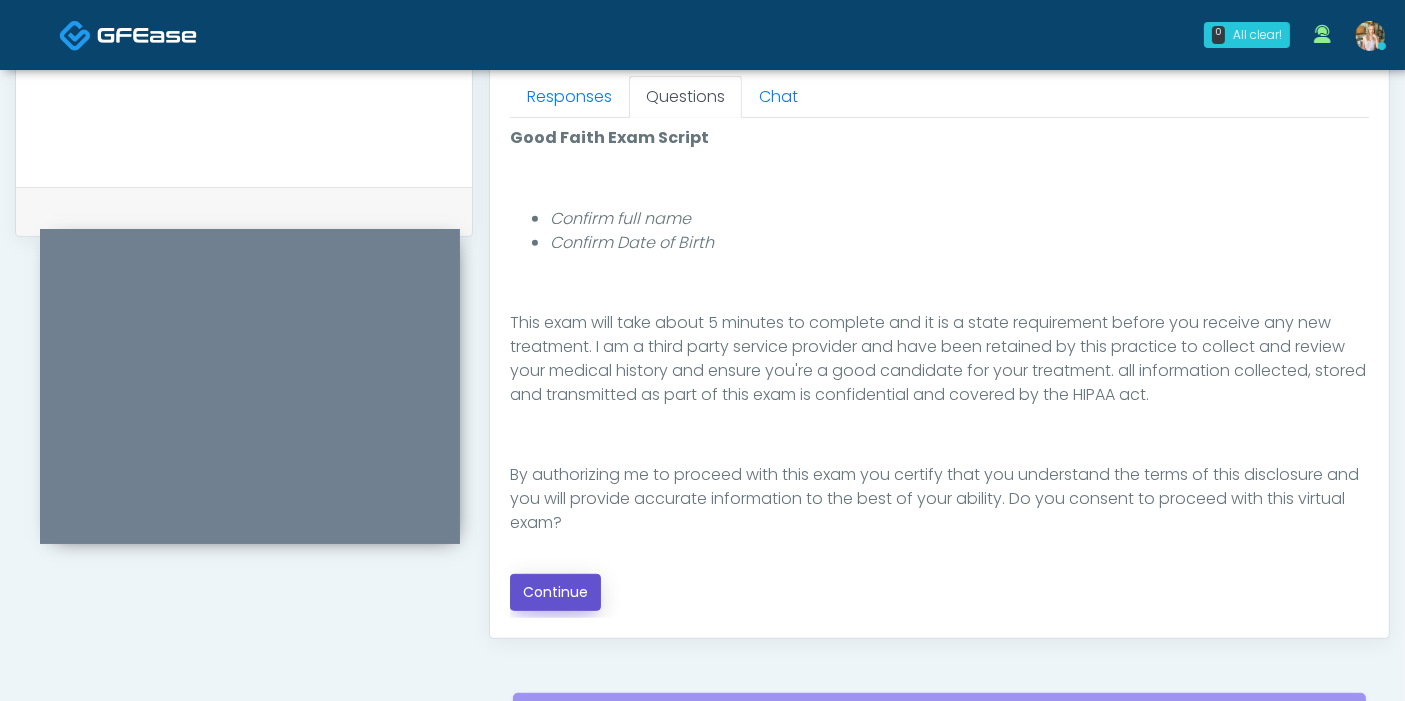 click on "Continue" at bounding box center (555, 592) 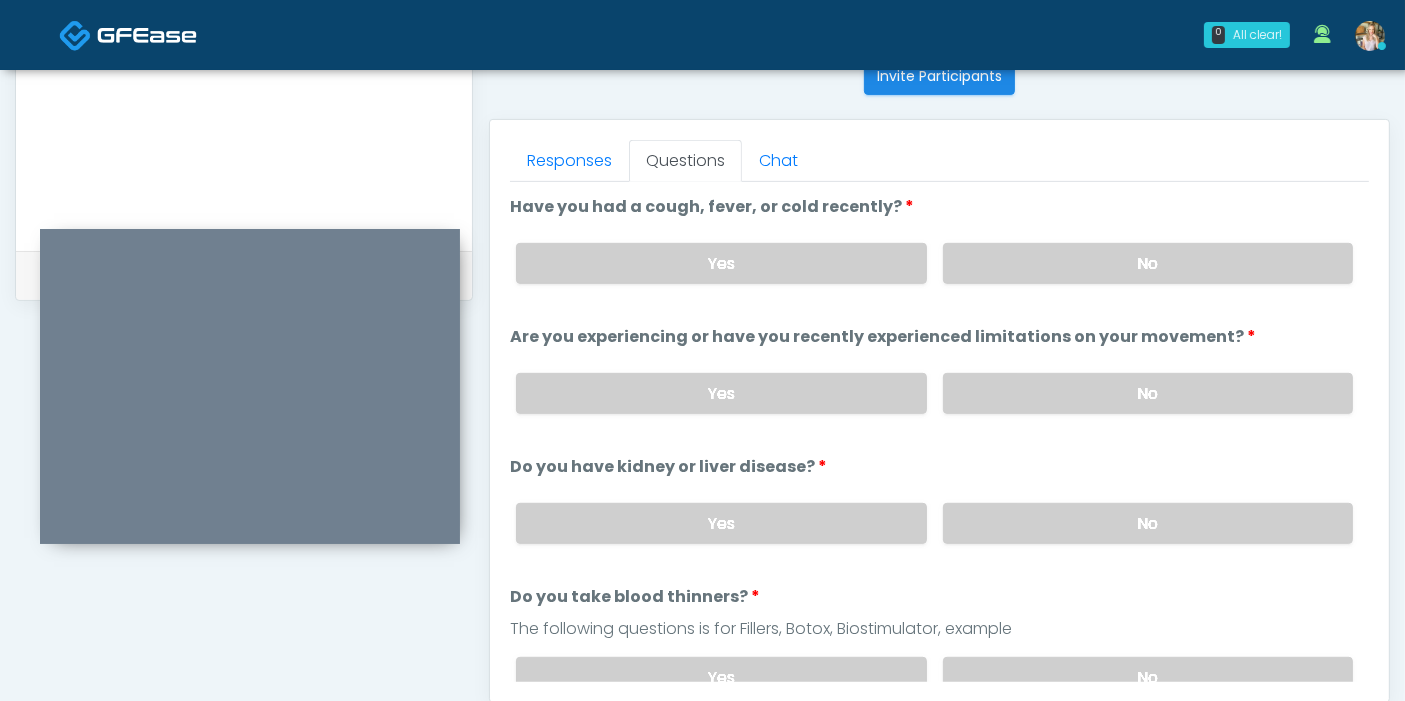 scroll, scrollTop: 757, scrollLeft: 0, axis: vertical 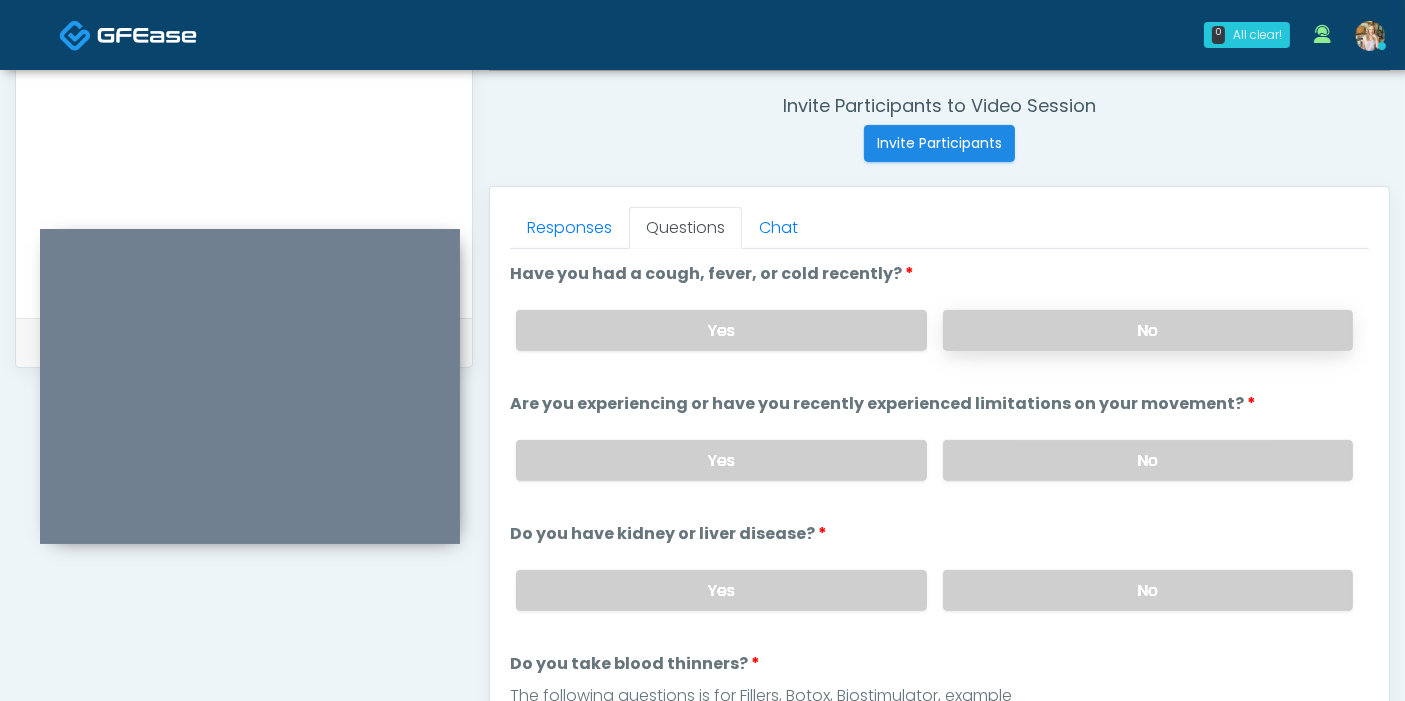 click on "No" at bounding box center [1148, 330] 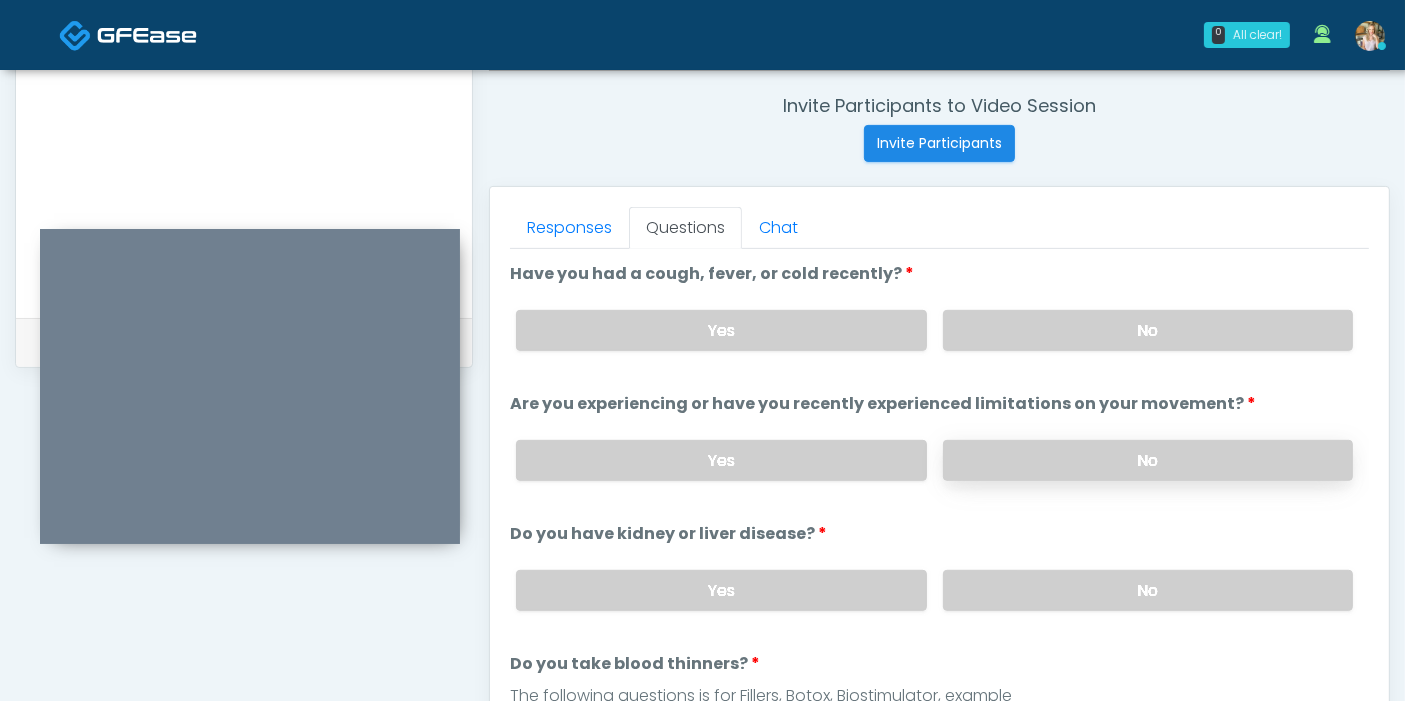 click on "No" at bounding box center [1148, 460] 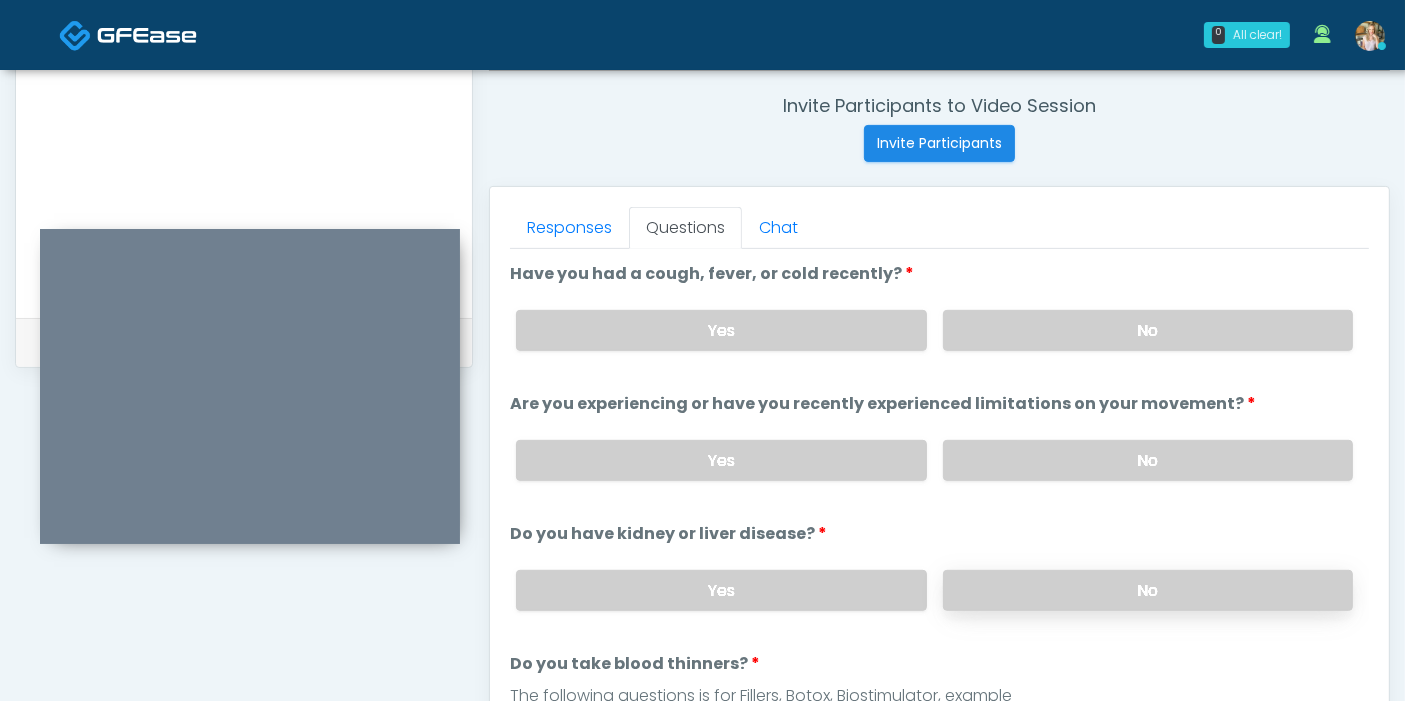 click on "No" at bounding box center (1148, 590) 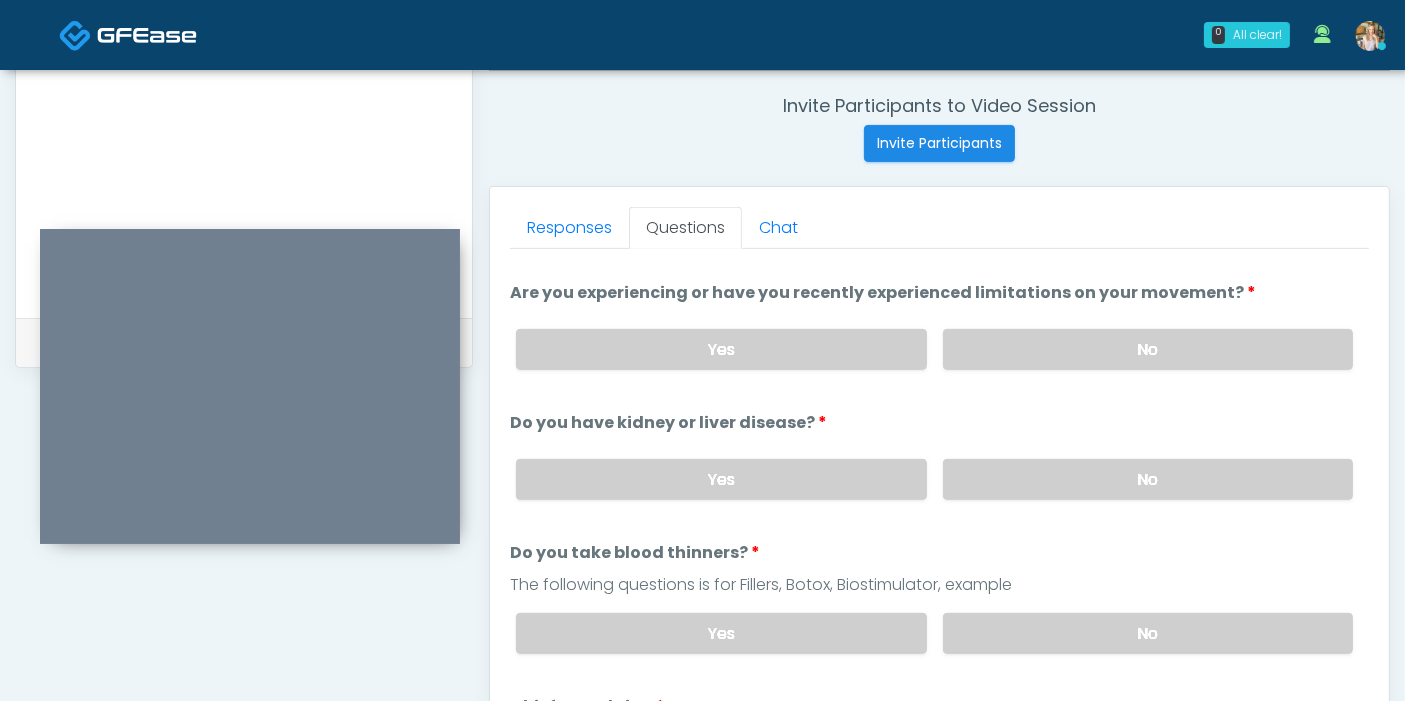 scroll, scrollTop: 222, scrollLeft: 0, axis: vertical 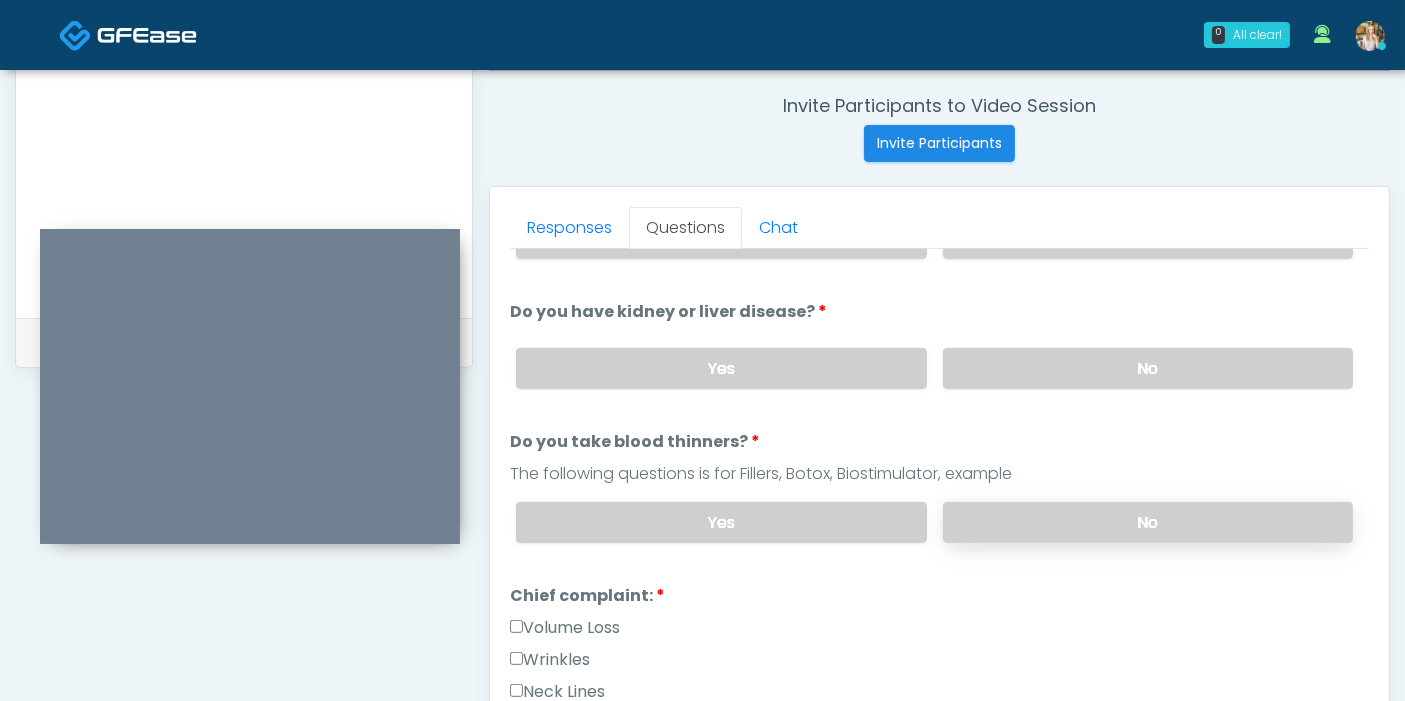 click on "No" at bounding box center [1148, 522] 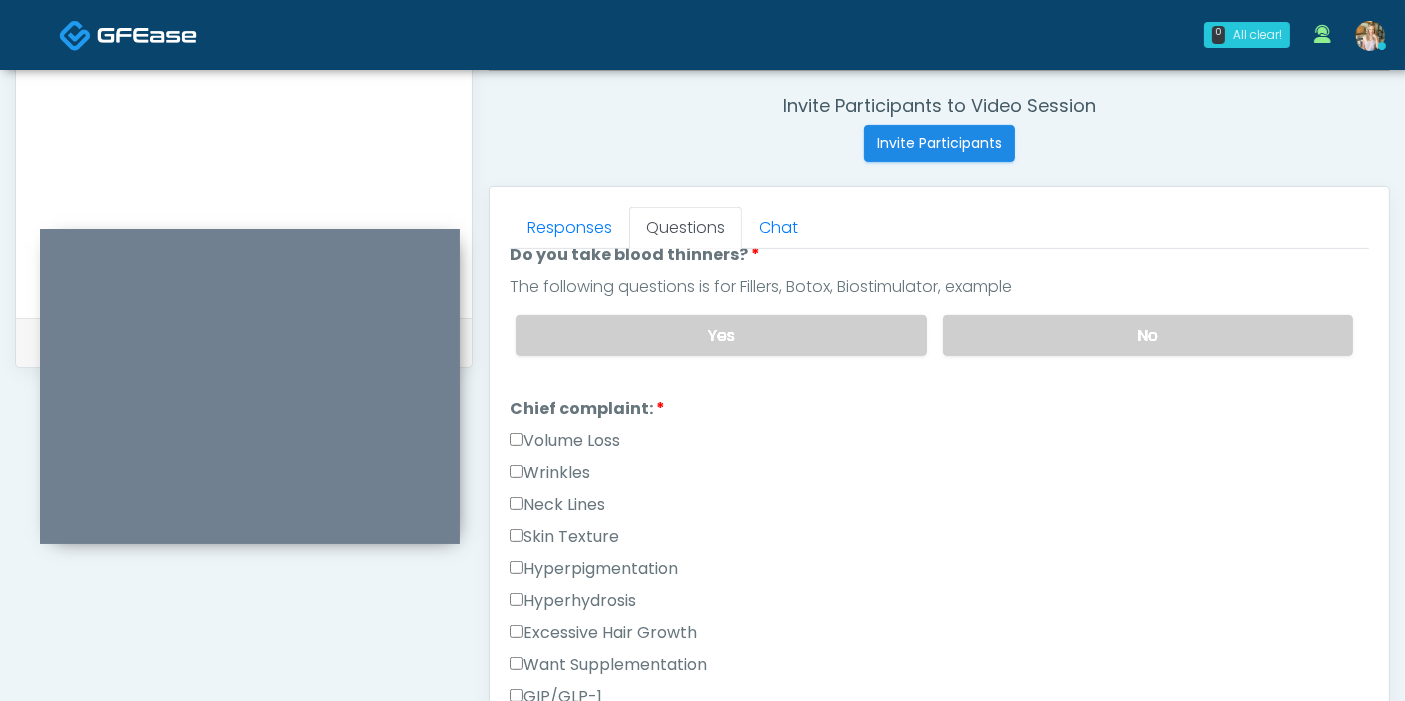 scroll, scrollTop: 444, scrollLeft: 0, axis: vertical 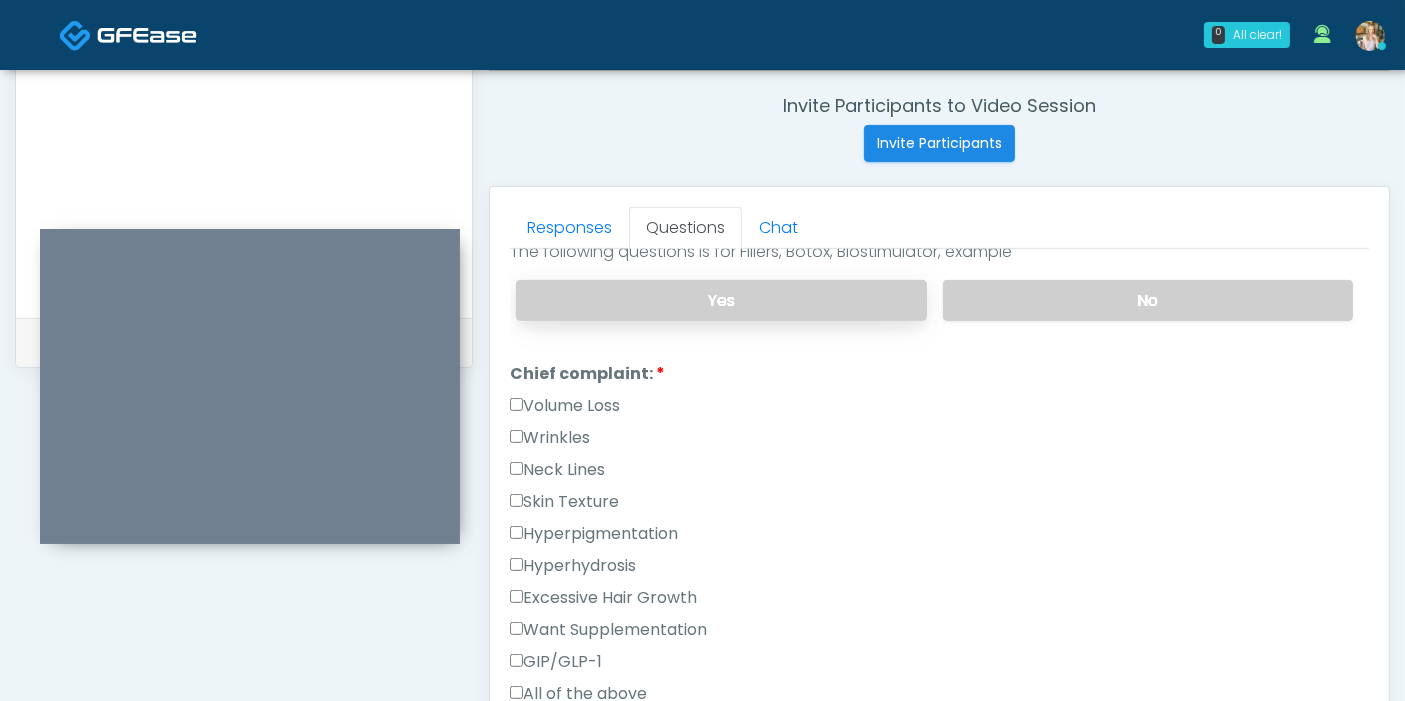 click on "Yes" at bounding box center (721, 300) 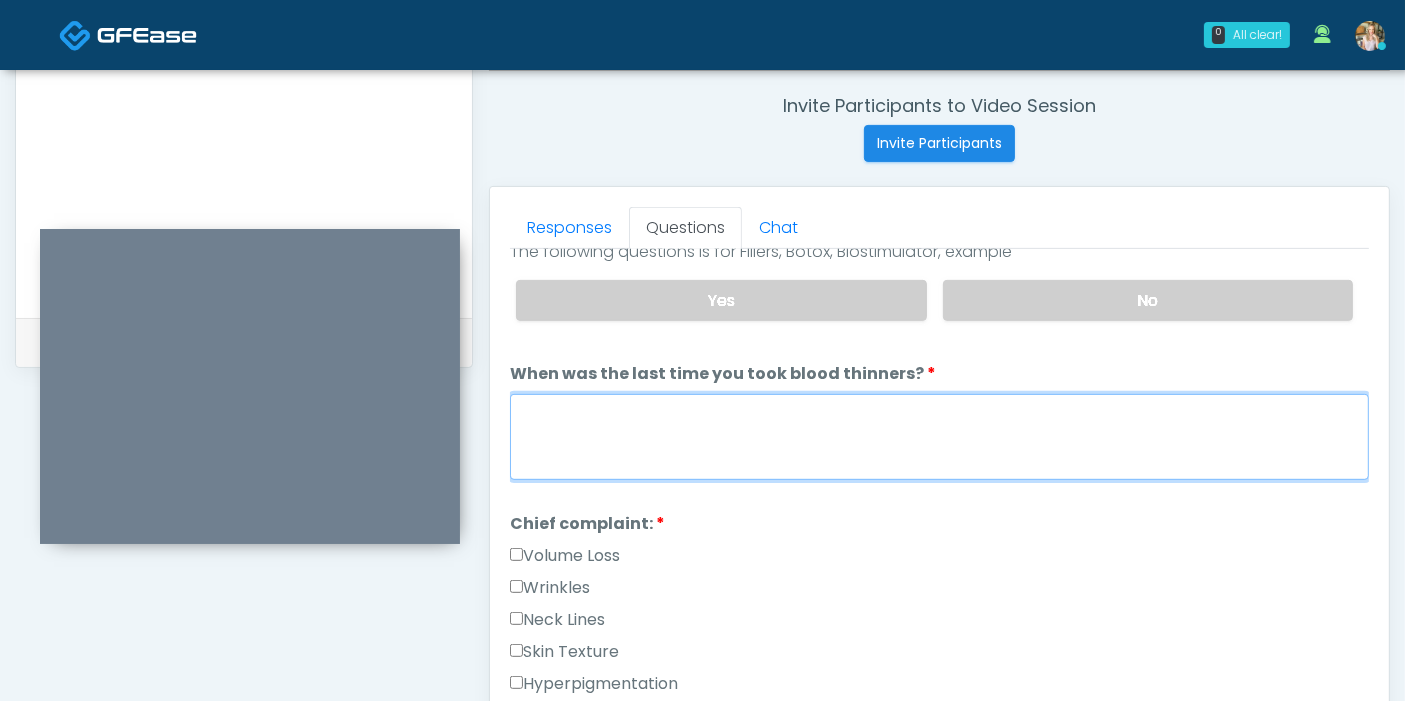 click on "When was the last time you took blood thinners?" at bounding box center [939, 437] 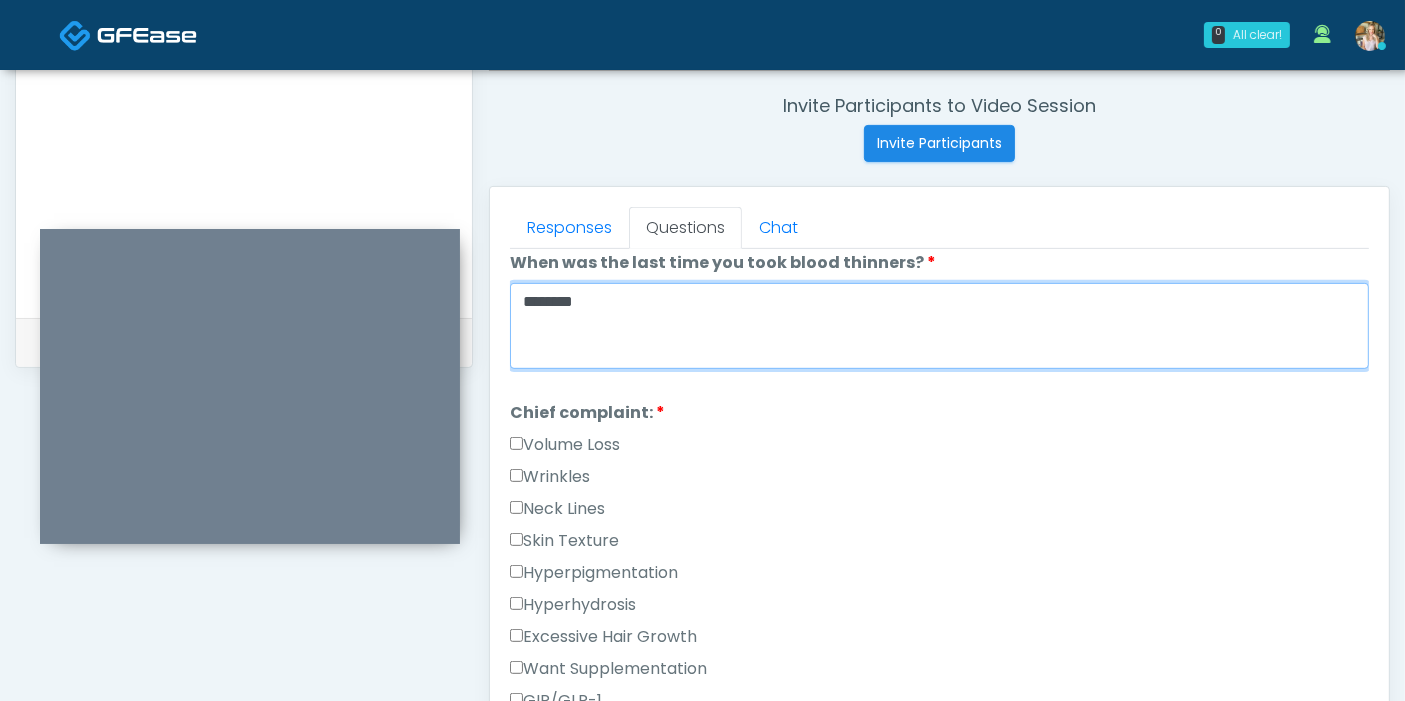 scroll, scrollTop: 666, scrollLeft: 0, axis: vertical 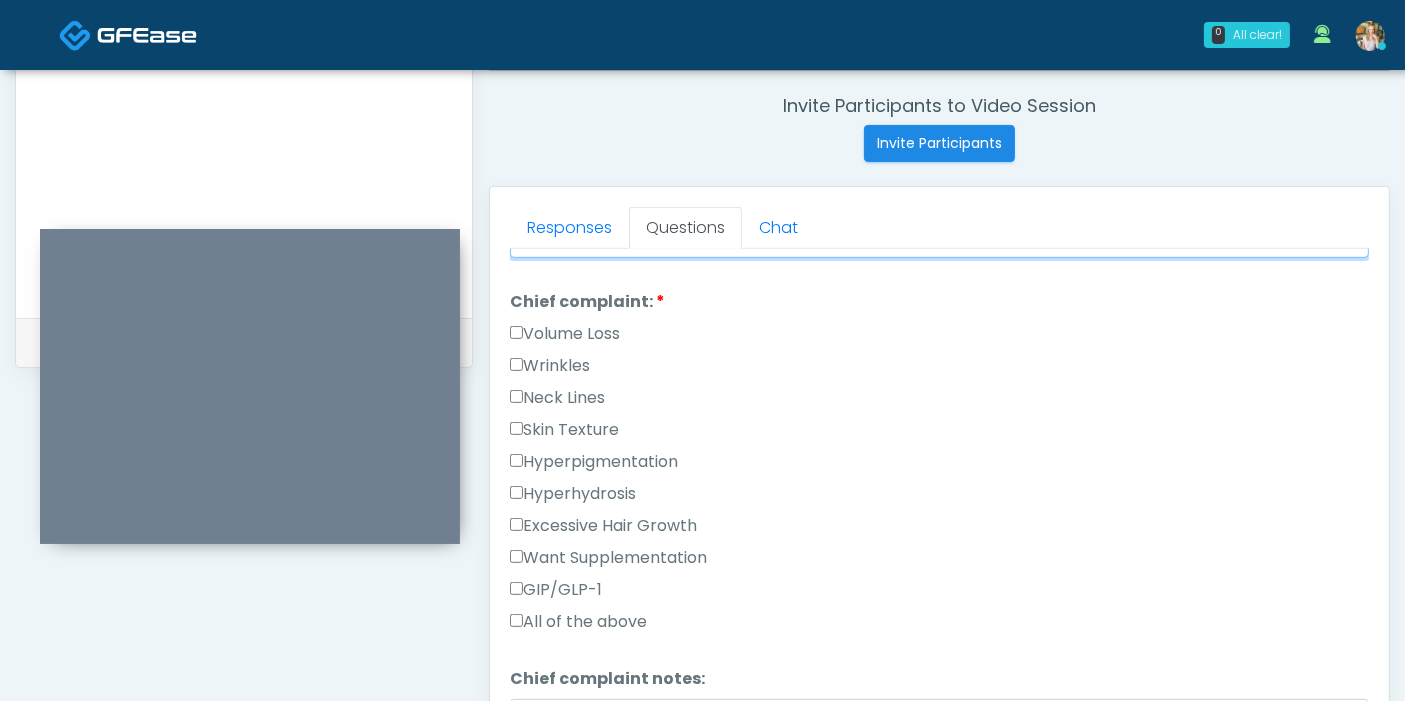 type on "*******" 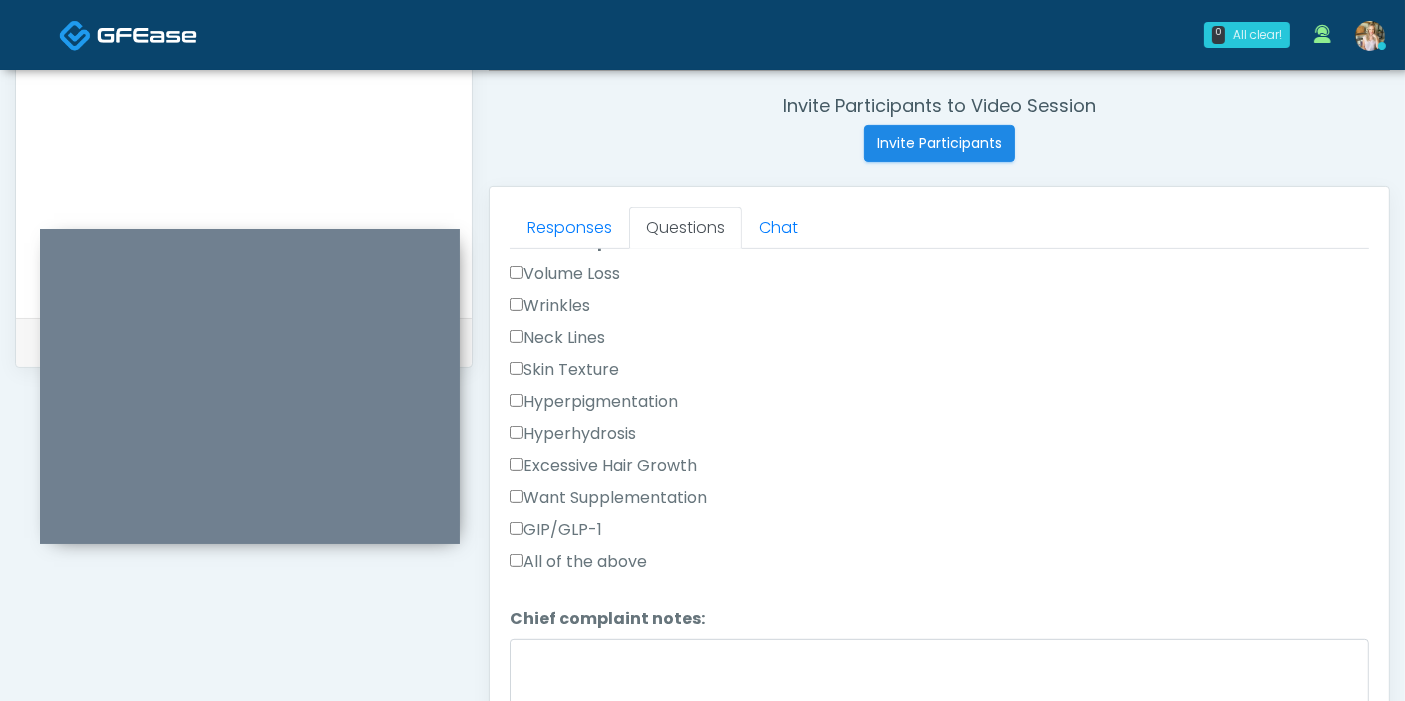 scroll, scrollTop: 777, scrollLeft: 0, axis: vertical 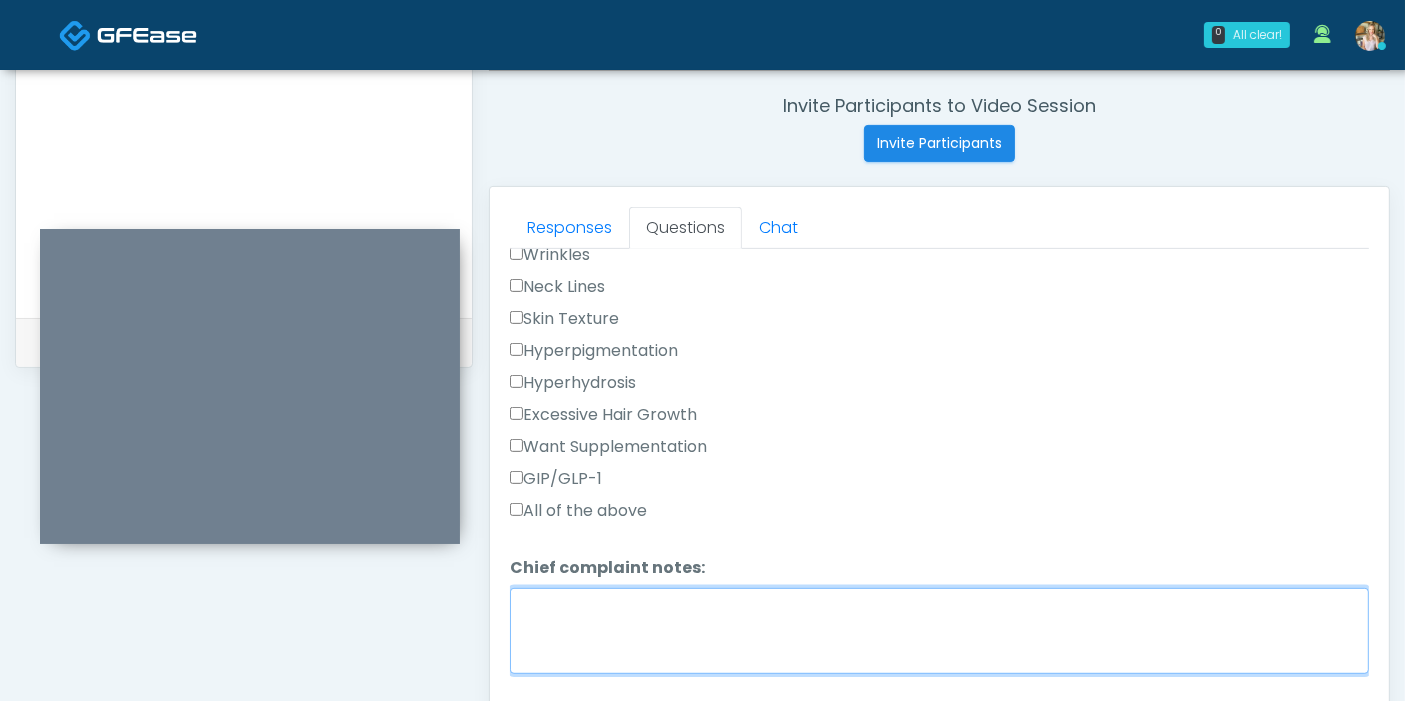 click on "Chief complaint notes:" at bounding box center [939, 631] 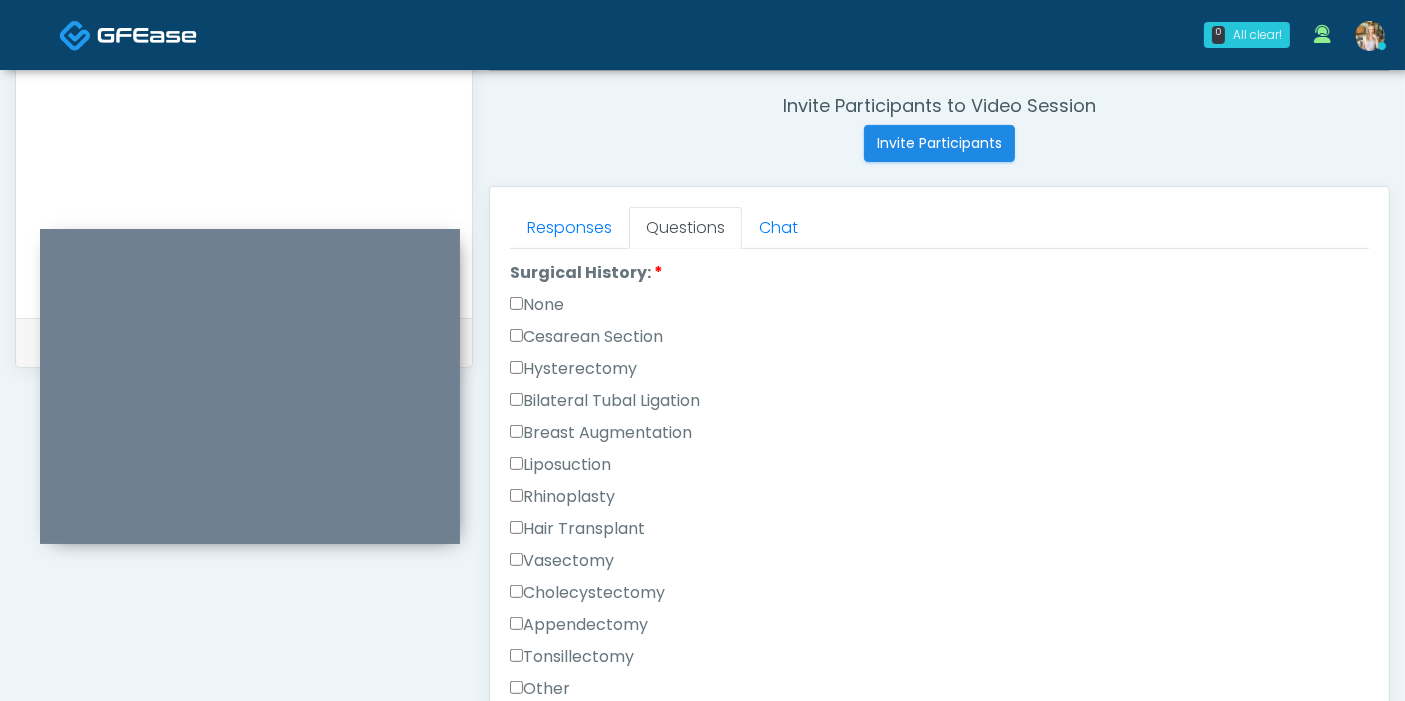 scroll, scrollTop: 1333, scrollLeft: 0, axis: vertical 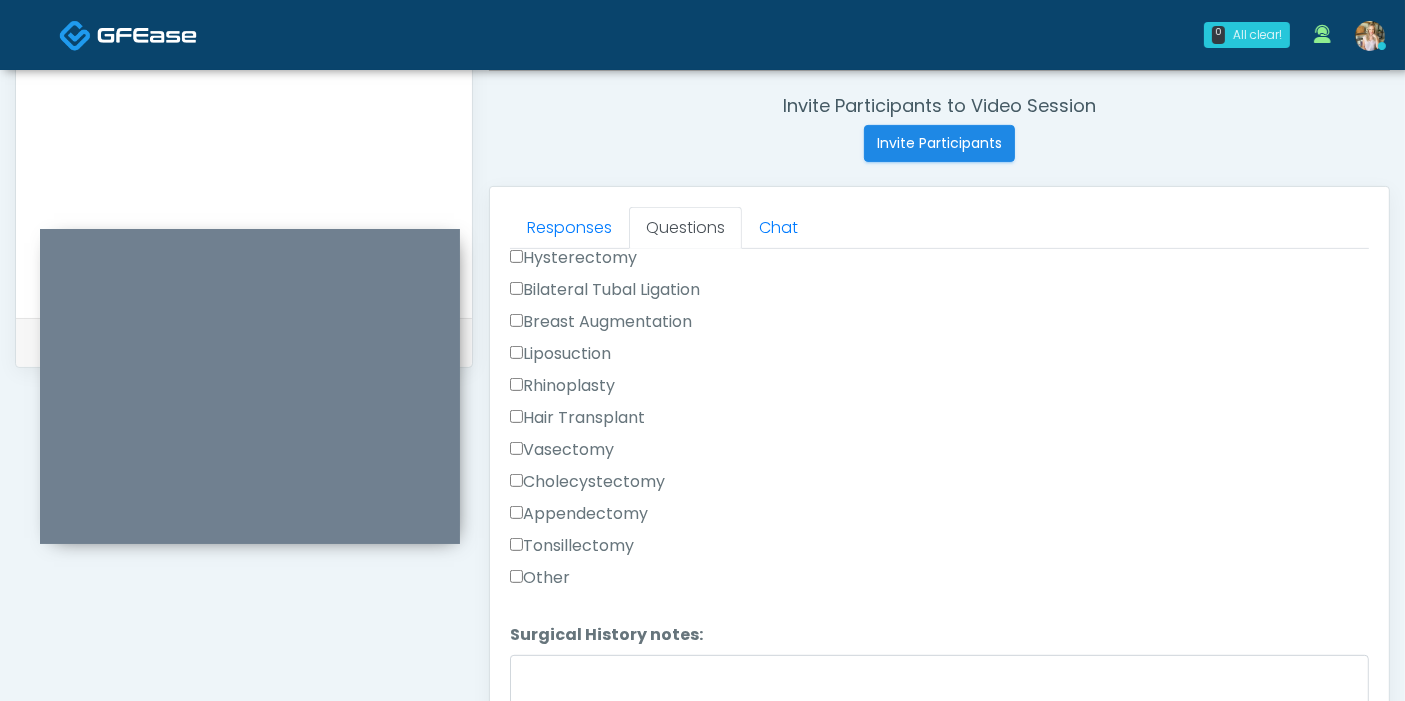 type on "**********" 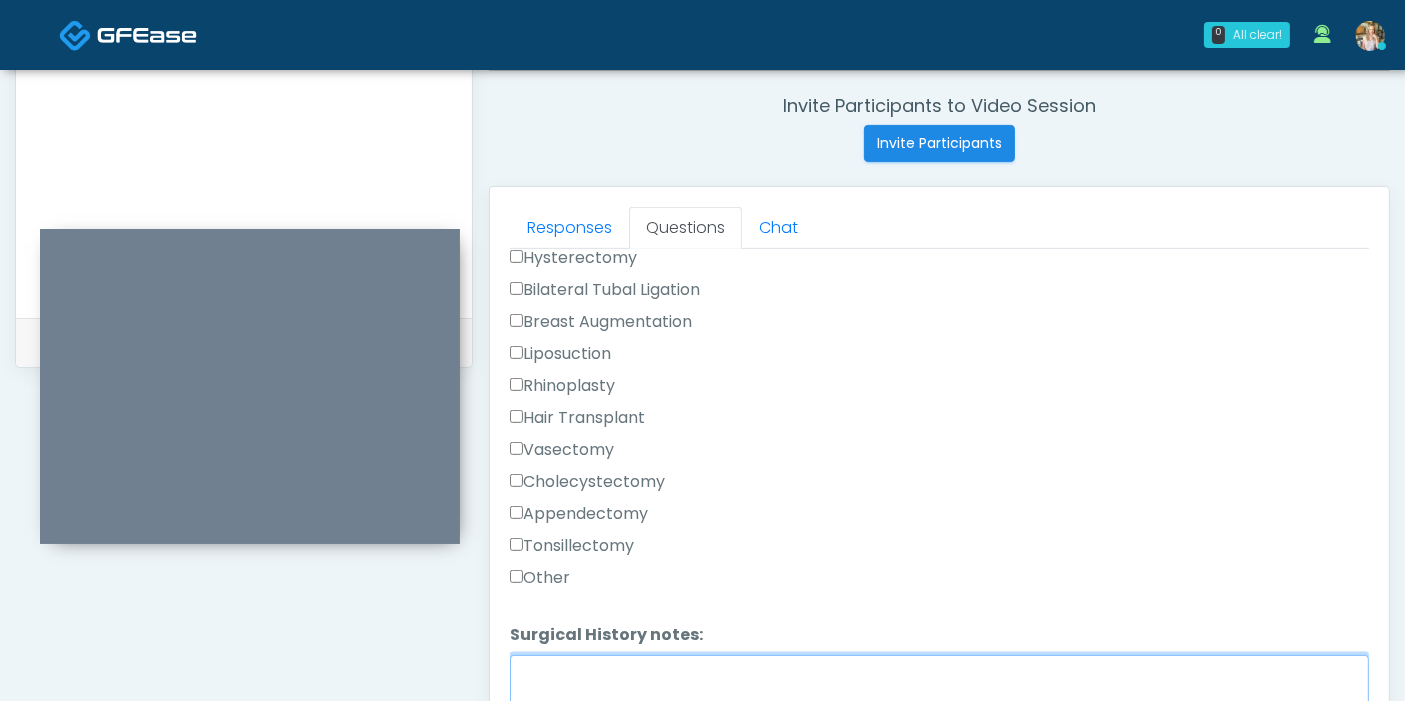 click on "Surgical History notes:" at bounding box center [939, 698] 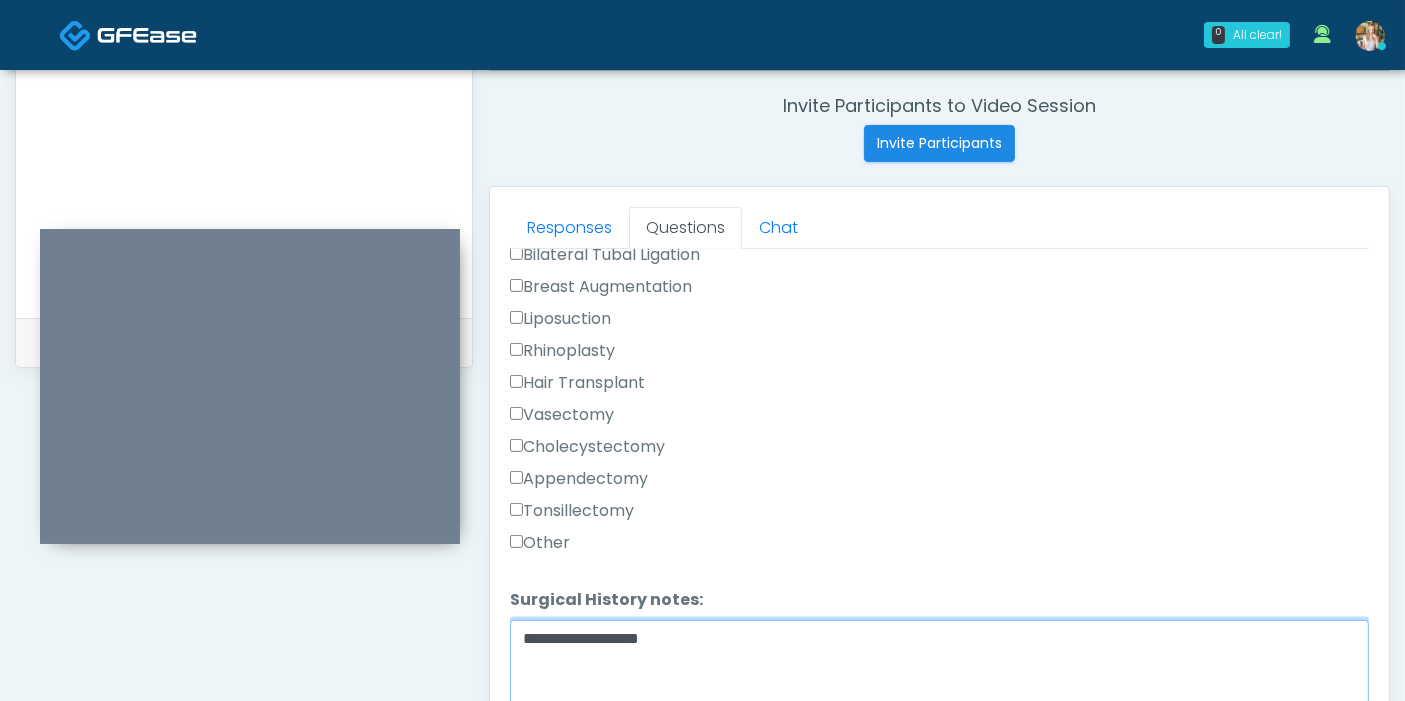 scroll, scrollTop: 1386, scrollLeft: 0, axis: vertical 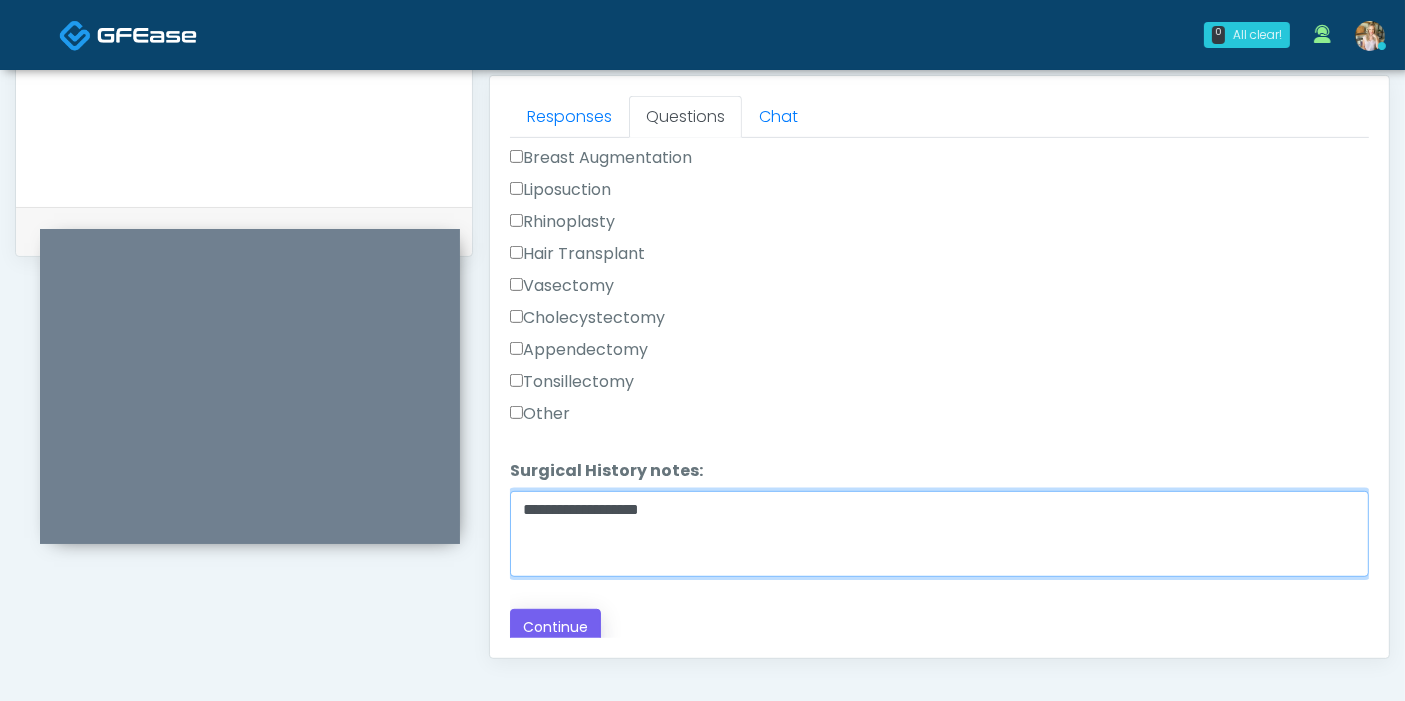 type on "**********" 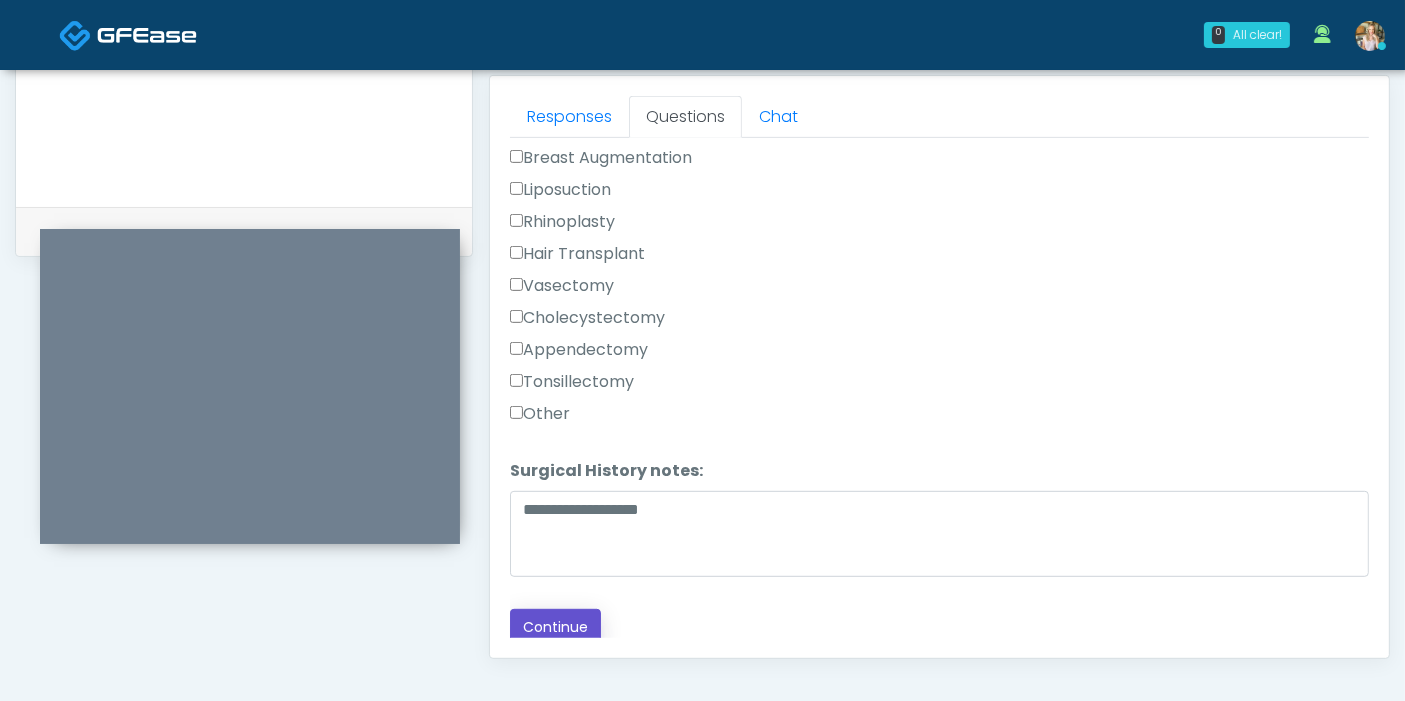click on "Continue" at bounding box center [555, 627] 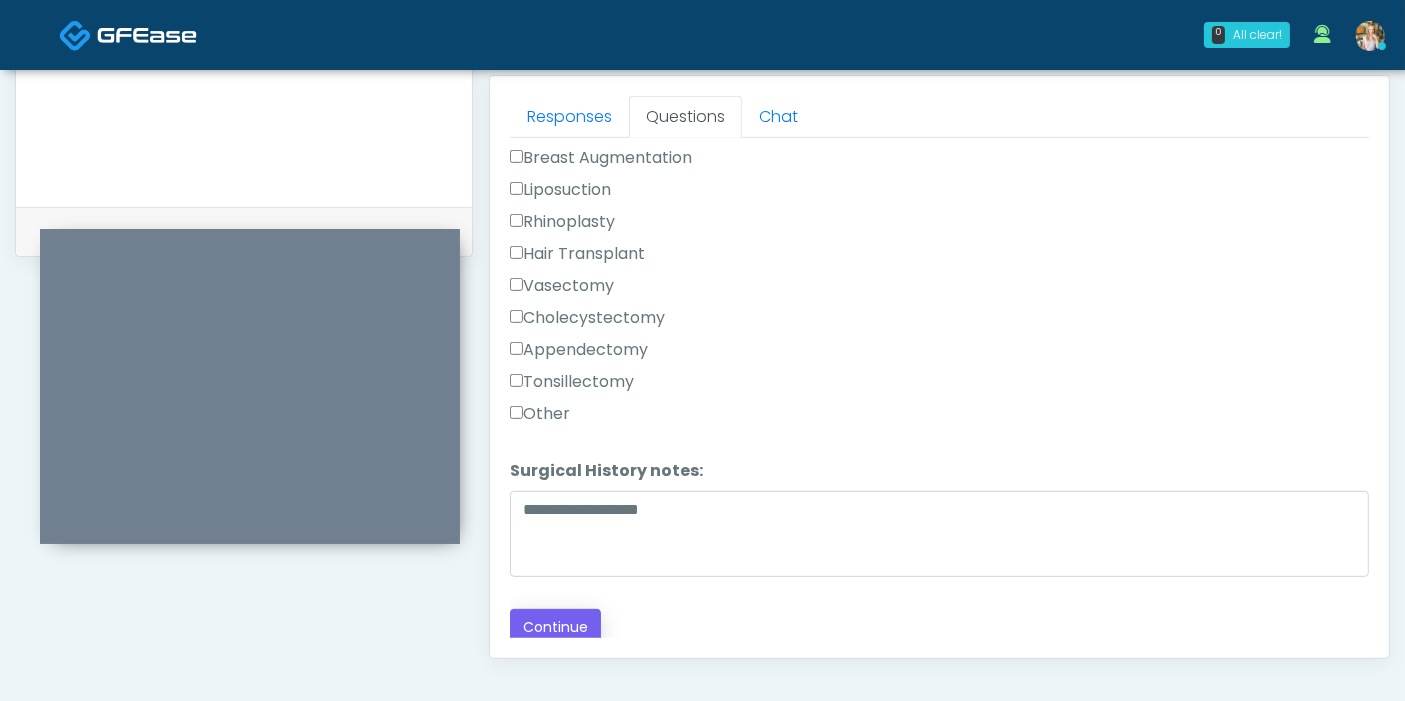scroll, scrollTop: 1180, scrollLeft: 0, axis: vertical 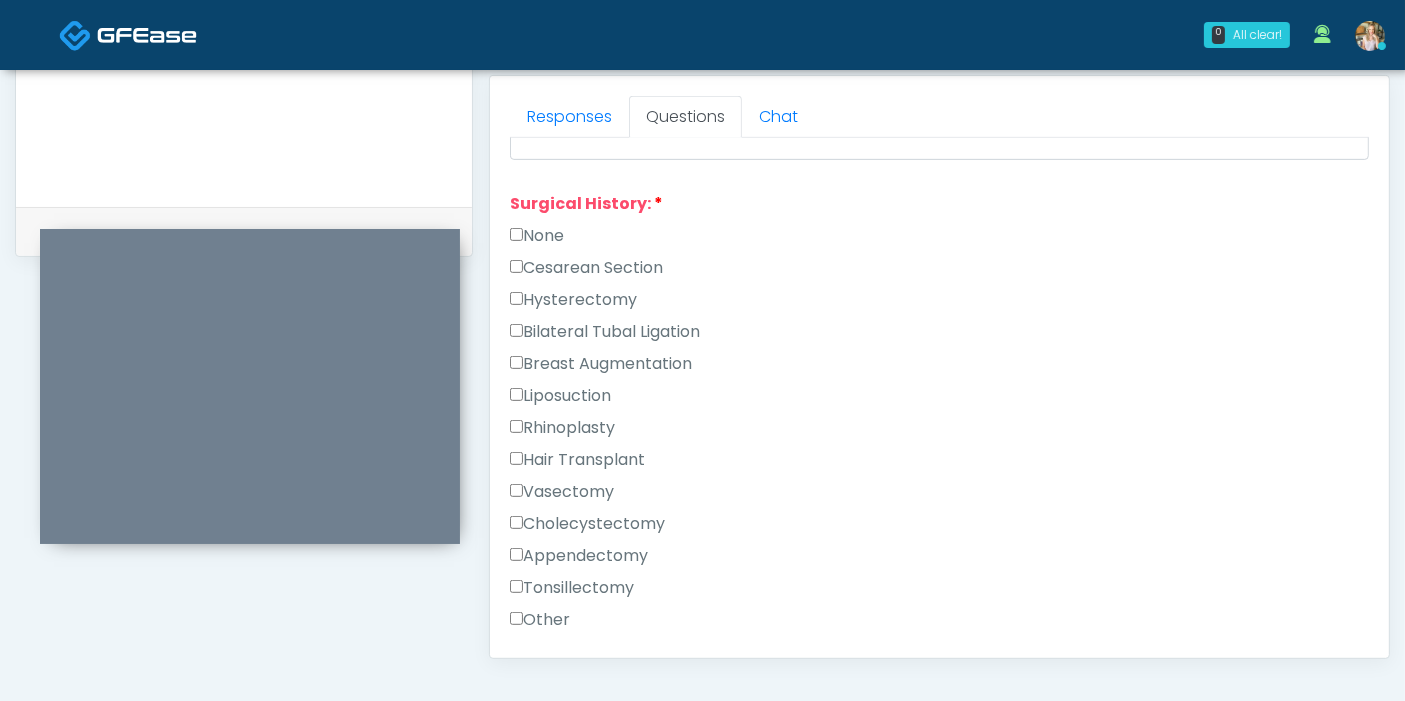 click on "Other" at bounding box center (540, 620) 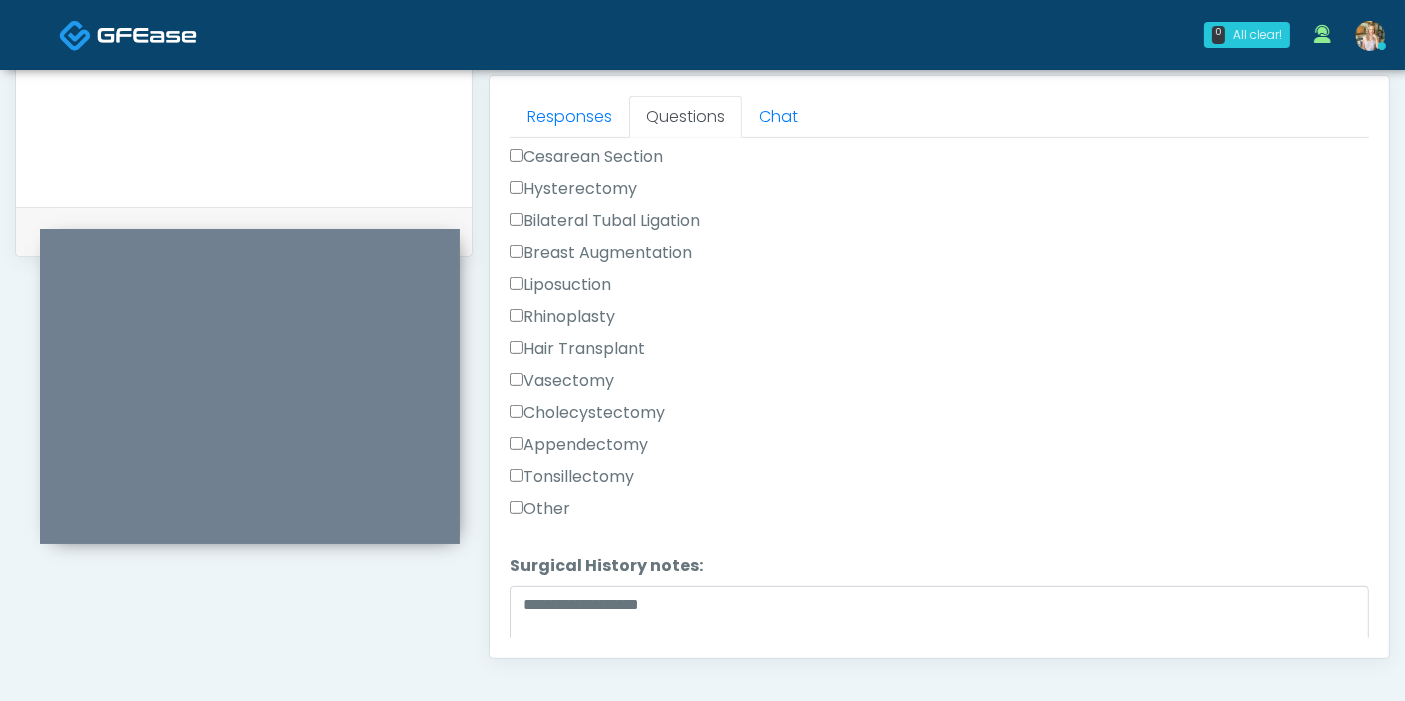 scroll, scrollTop: 1386, scrollLeft: 0, axis: vertical 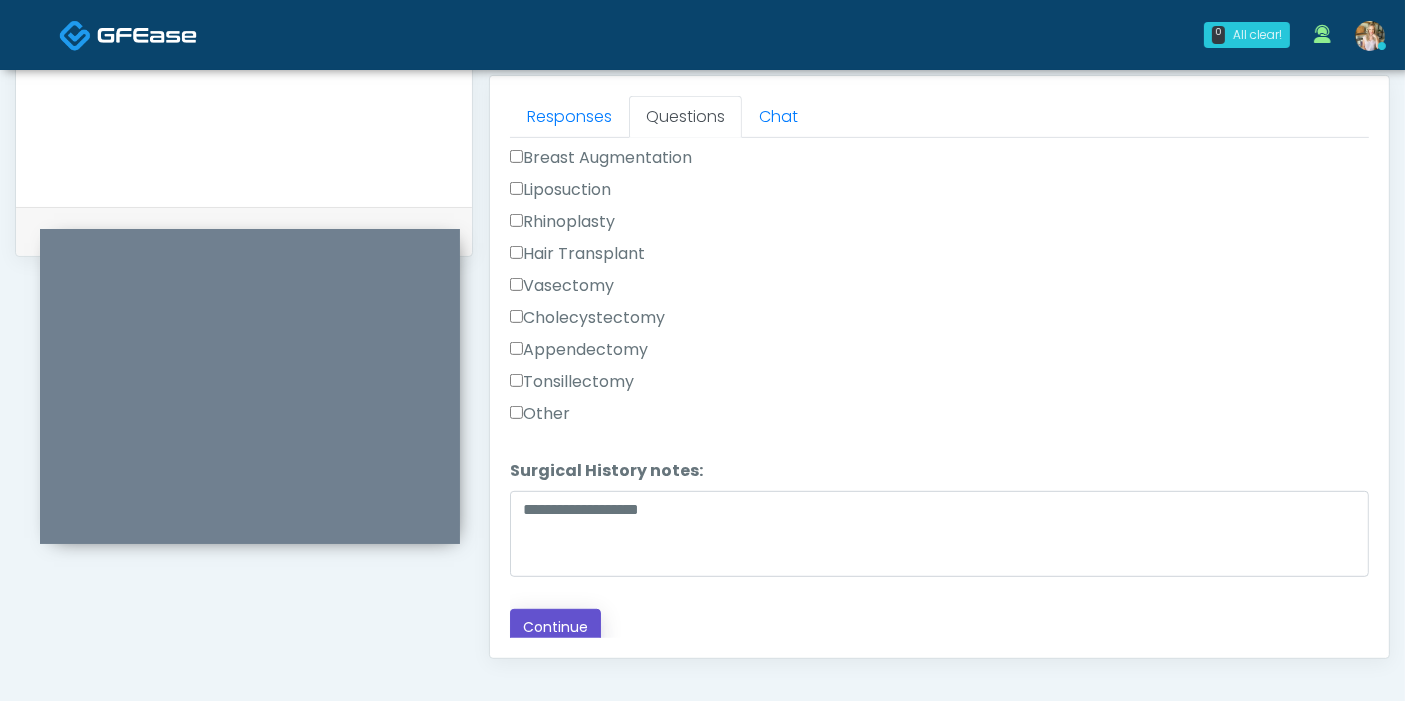 click on "Continue" at bounding box center (555, 627) 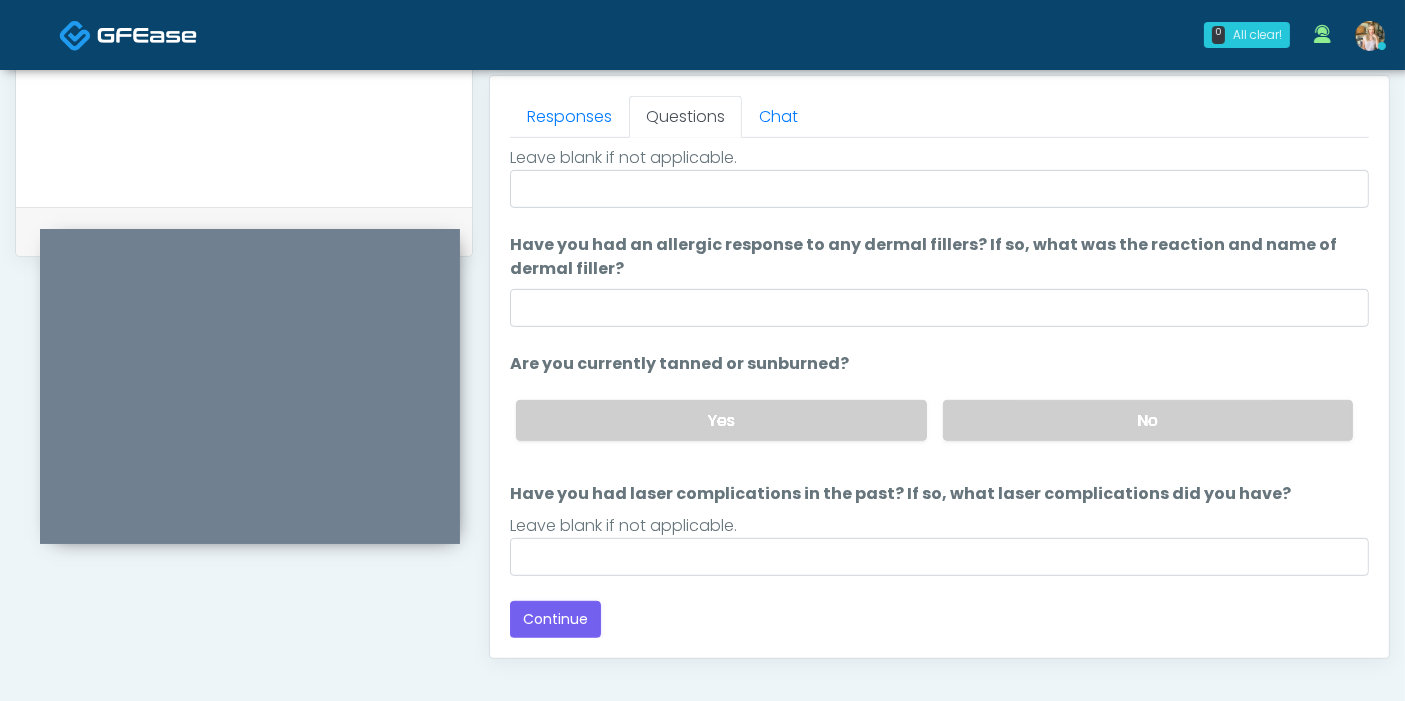 scroll, scrollTop: 1090, scrollLeft: 0, axis: vertical 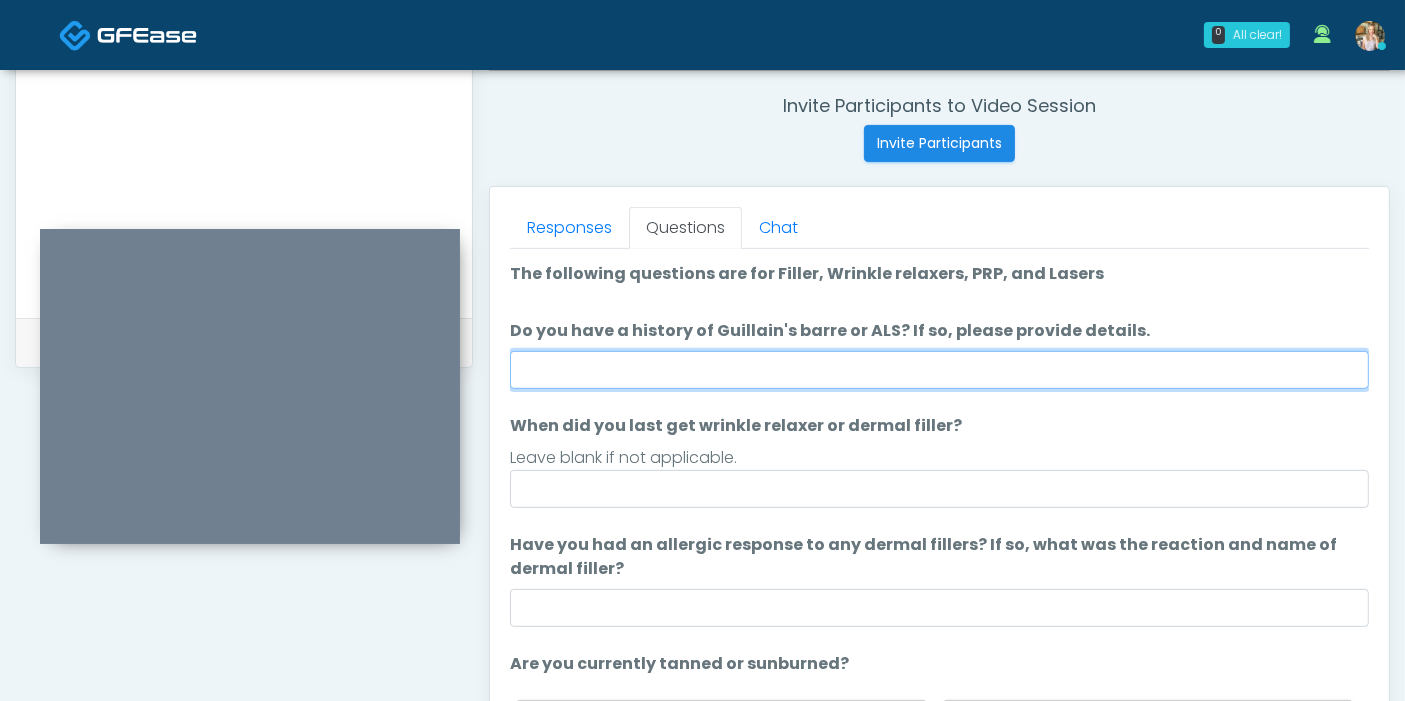 click on "Do you have a history of Guillain's barre or ALS? If so, please provide details." at bounding box center (939, 370) 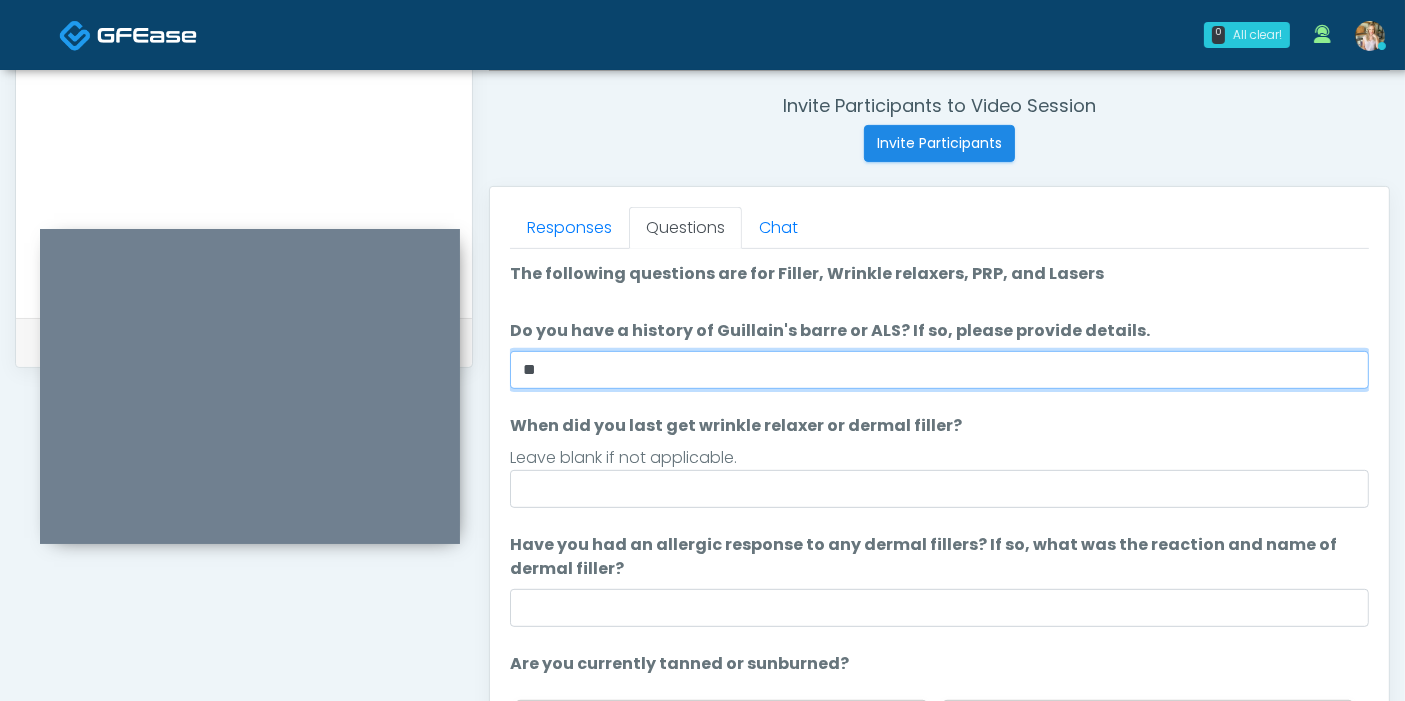 type on "**" 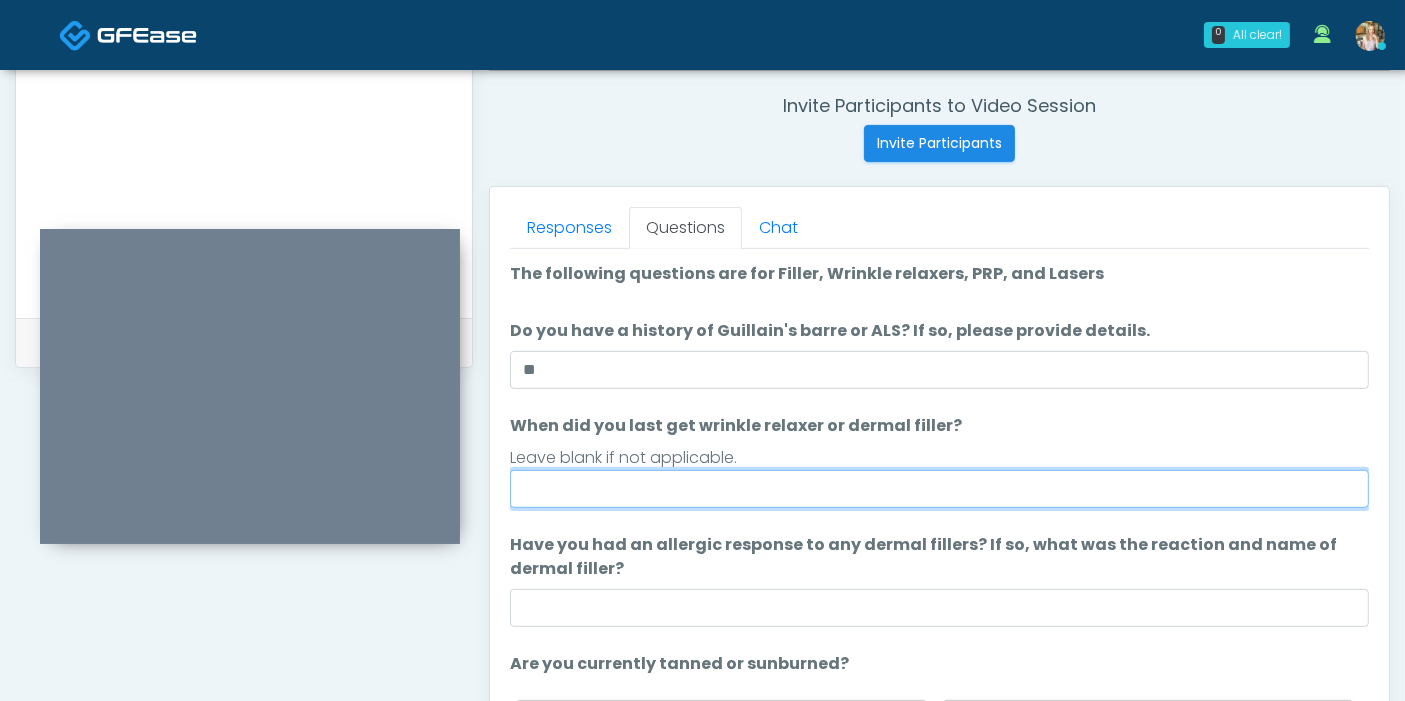 click on "When did you last get wrinkle relaxer or dermal filler?" at bounding box center (939, 489) 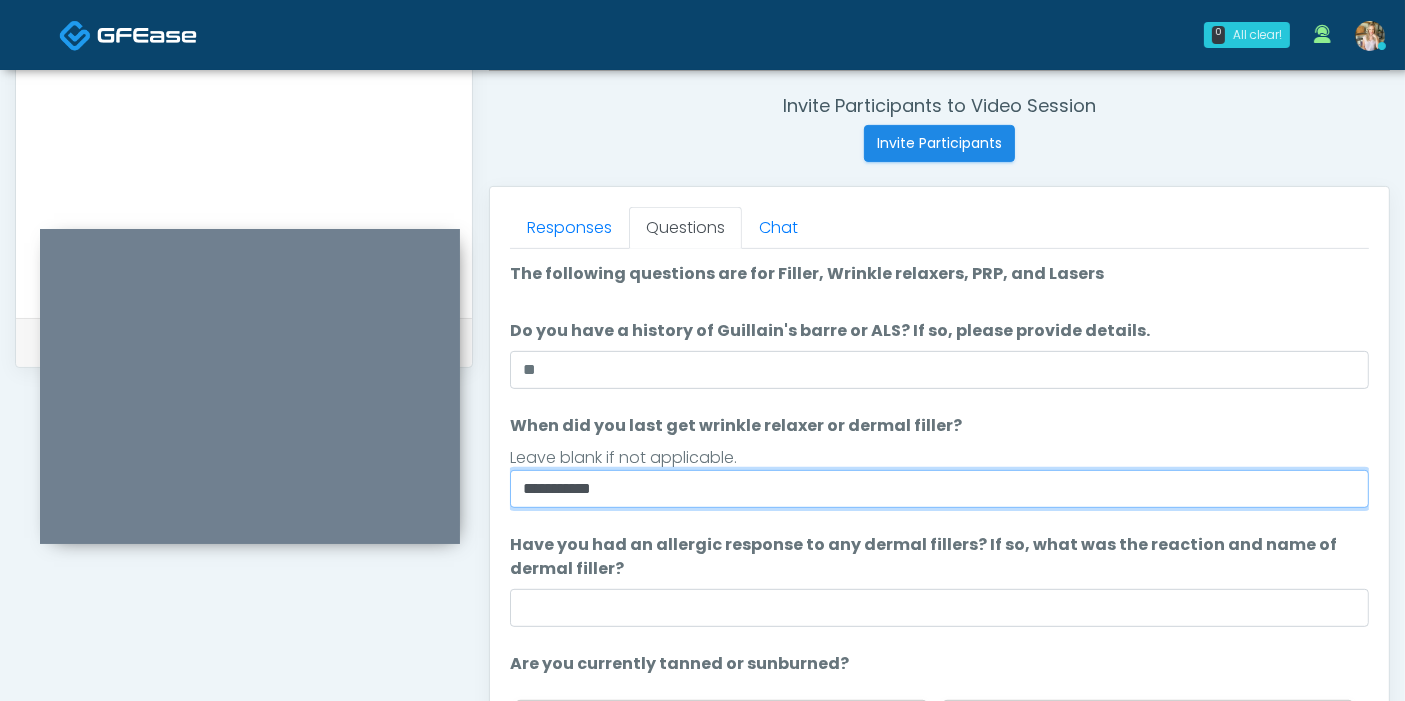 type on "**********" 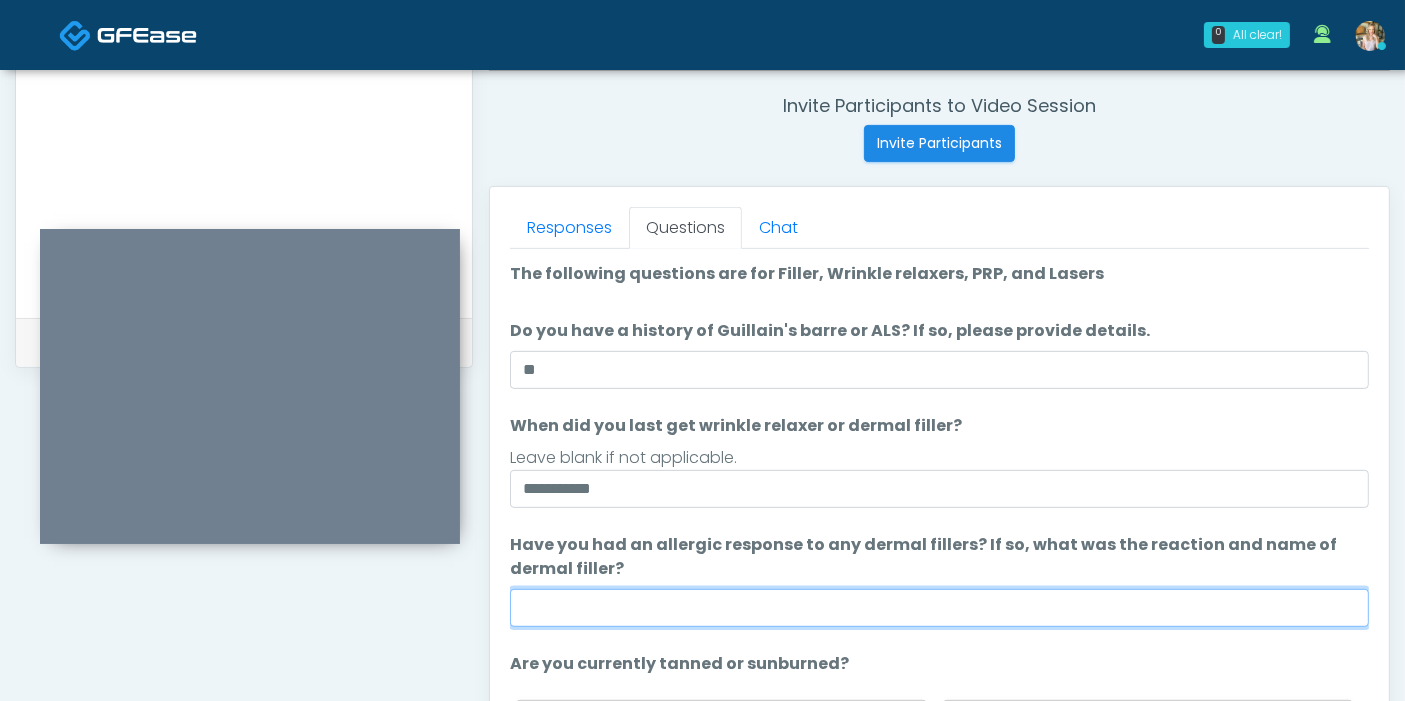click on "Have you had an allergic response to any dermal fillers? If so, what was the reaction and name of dermal filler?" at bounding box center (939, 608) 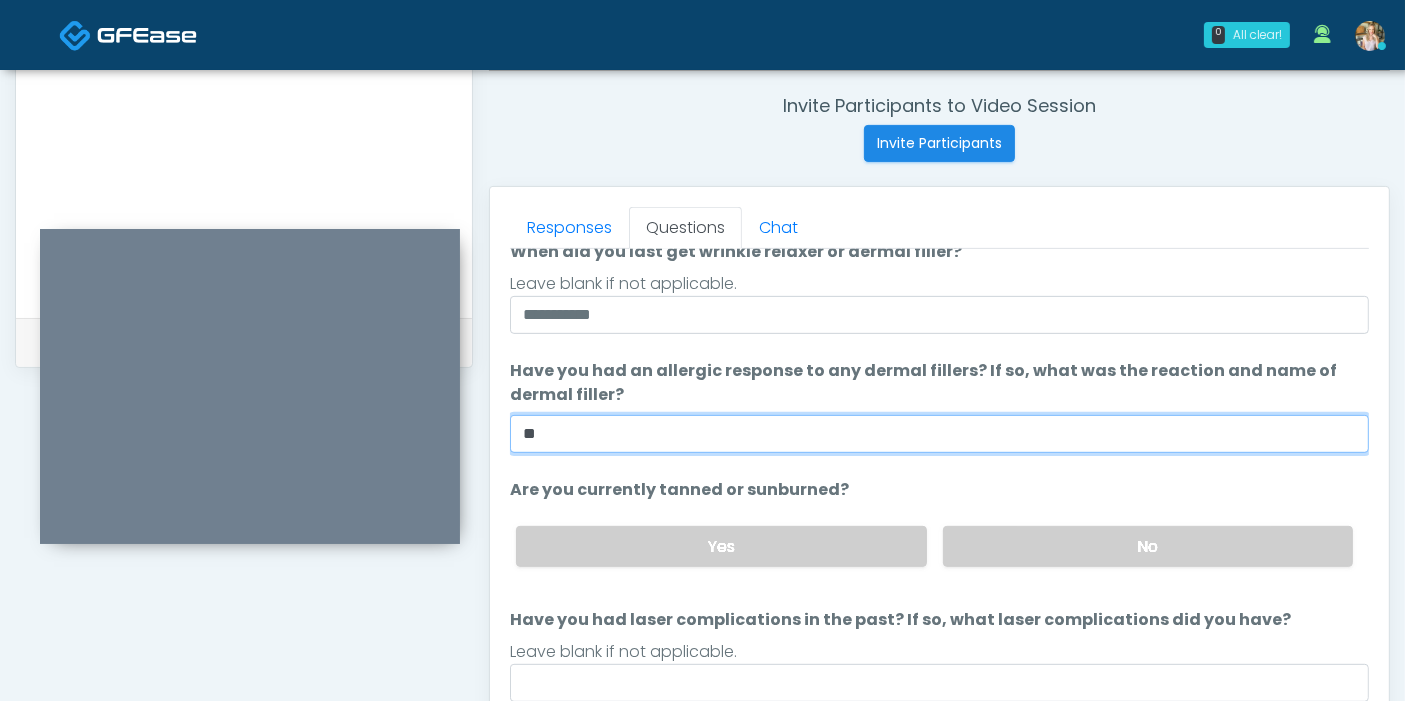 scroll, scrollTop: 187, scrollLeft: 0, axis: vertical 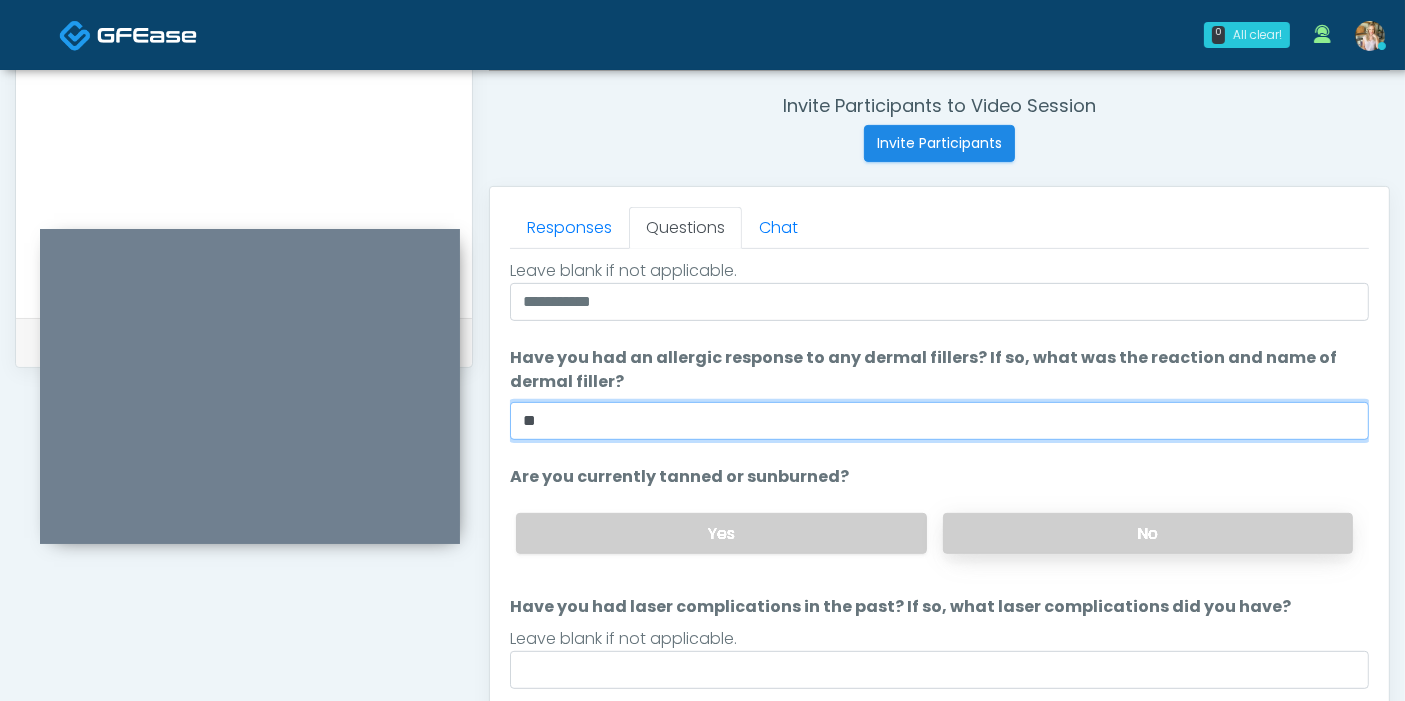 type on "**" 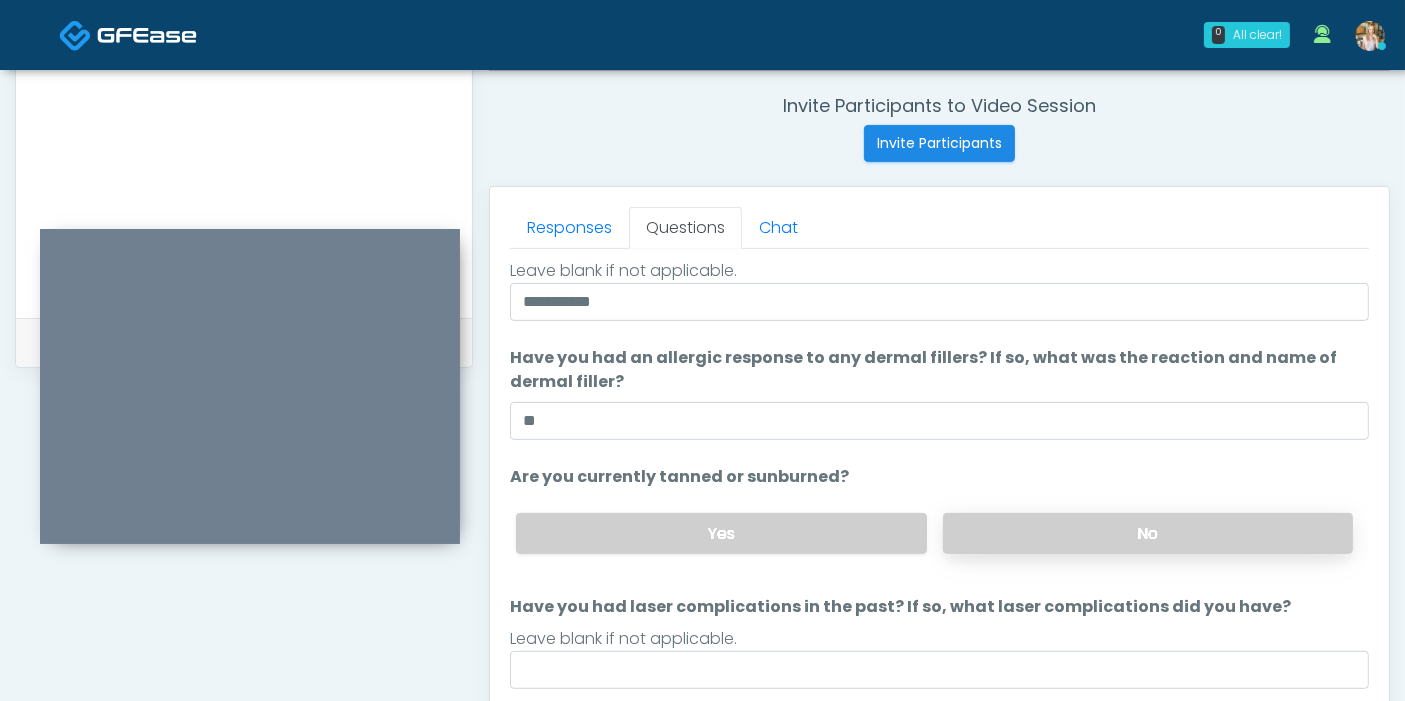 click on "No" at bounding box center [1148, 533] 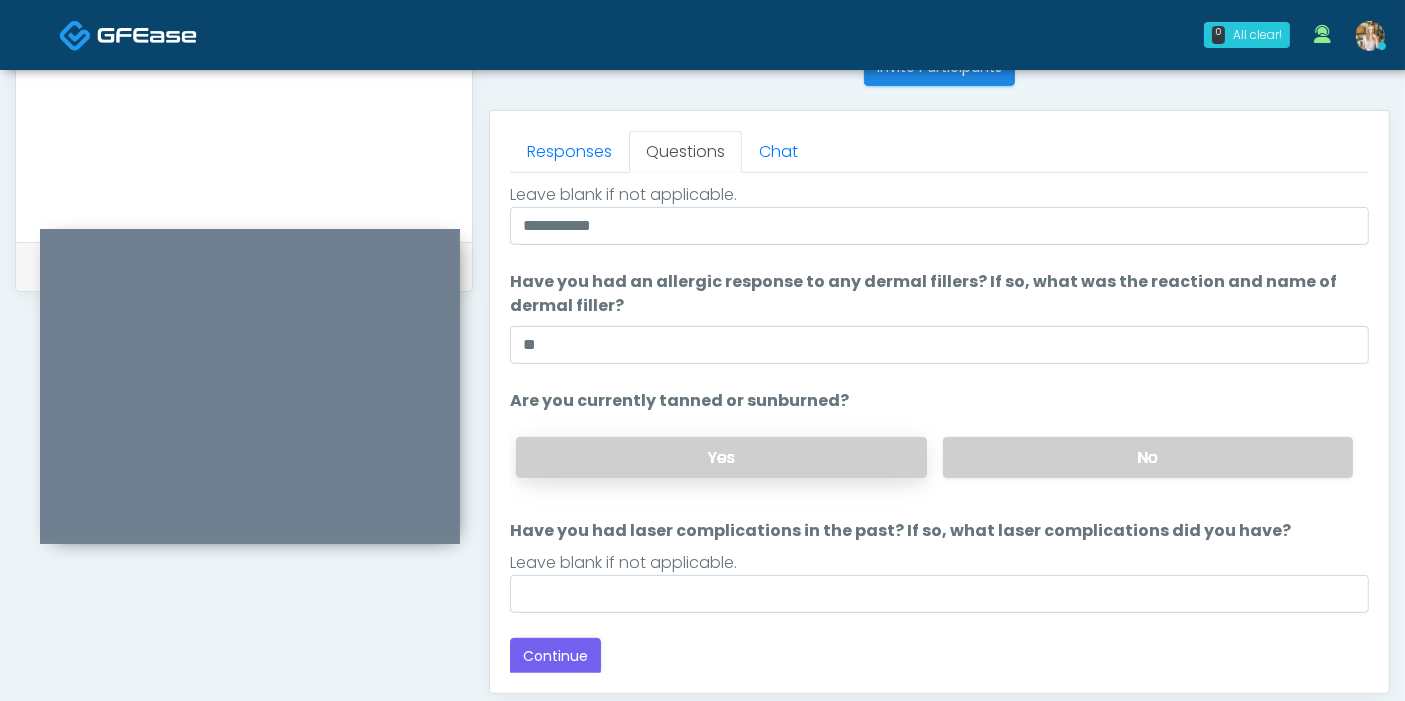 scroll, scrollTop: 868, scrollLeft: 0, axis: vertical 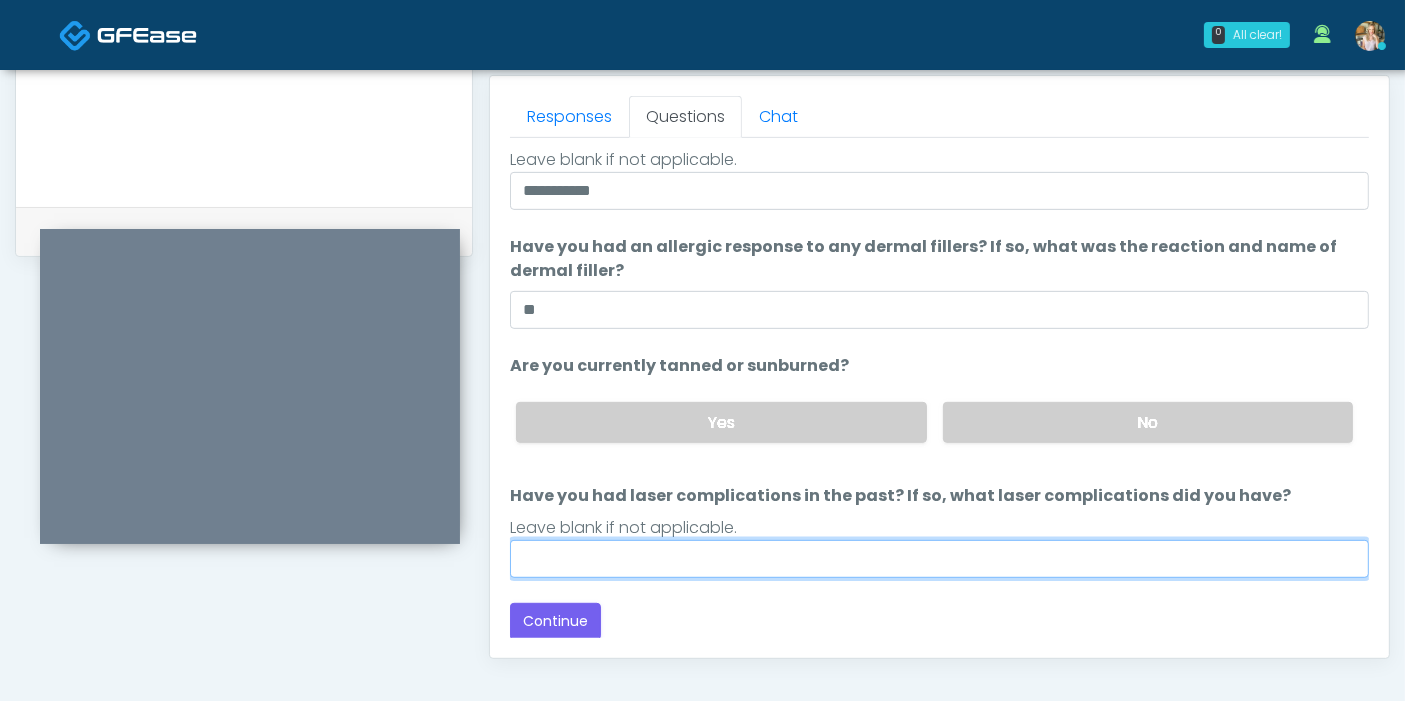 click on "Have you had laser complications in the past? If so, what laser complications did you have?" at bounding box center (939, 559) 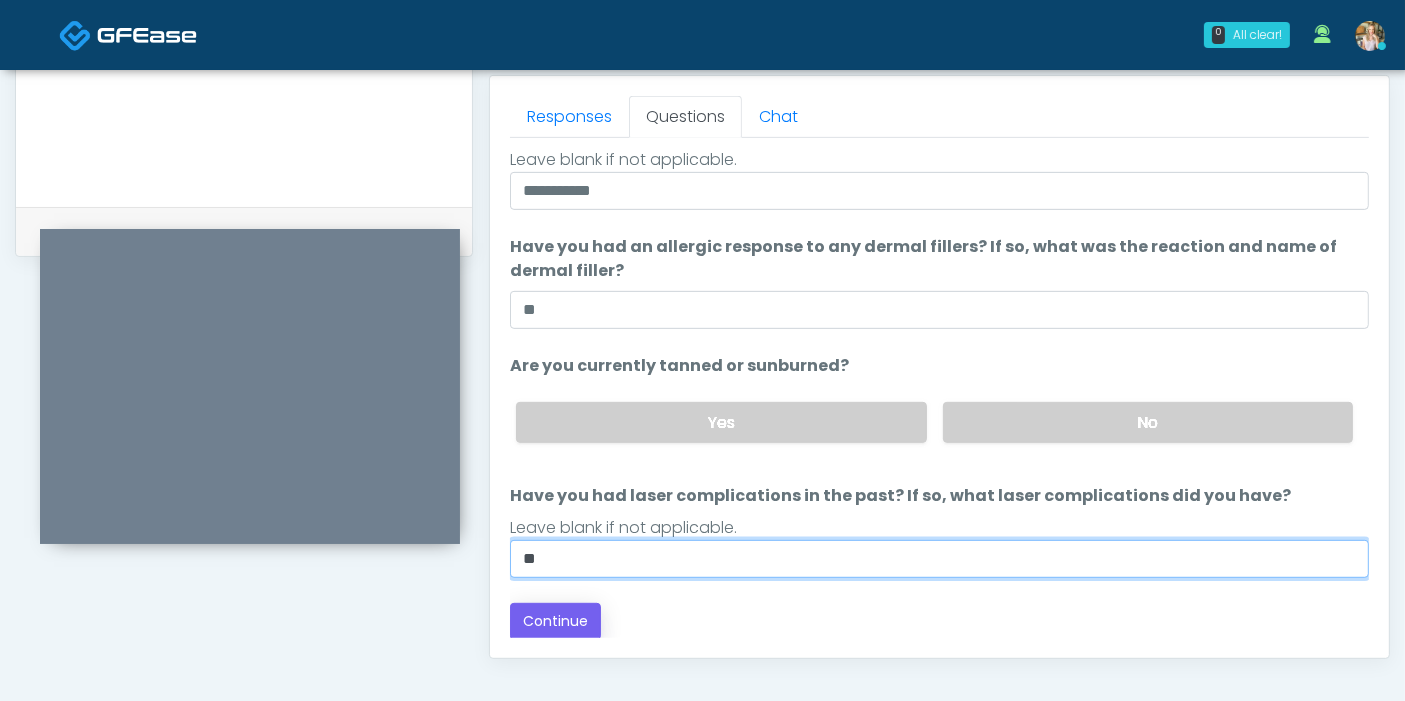 type on "**" 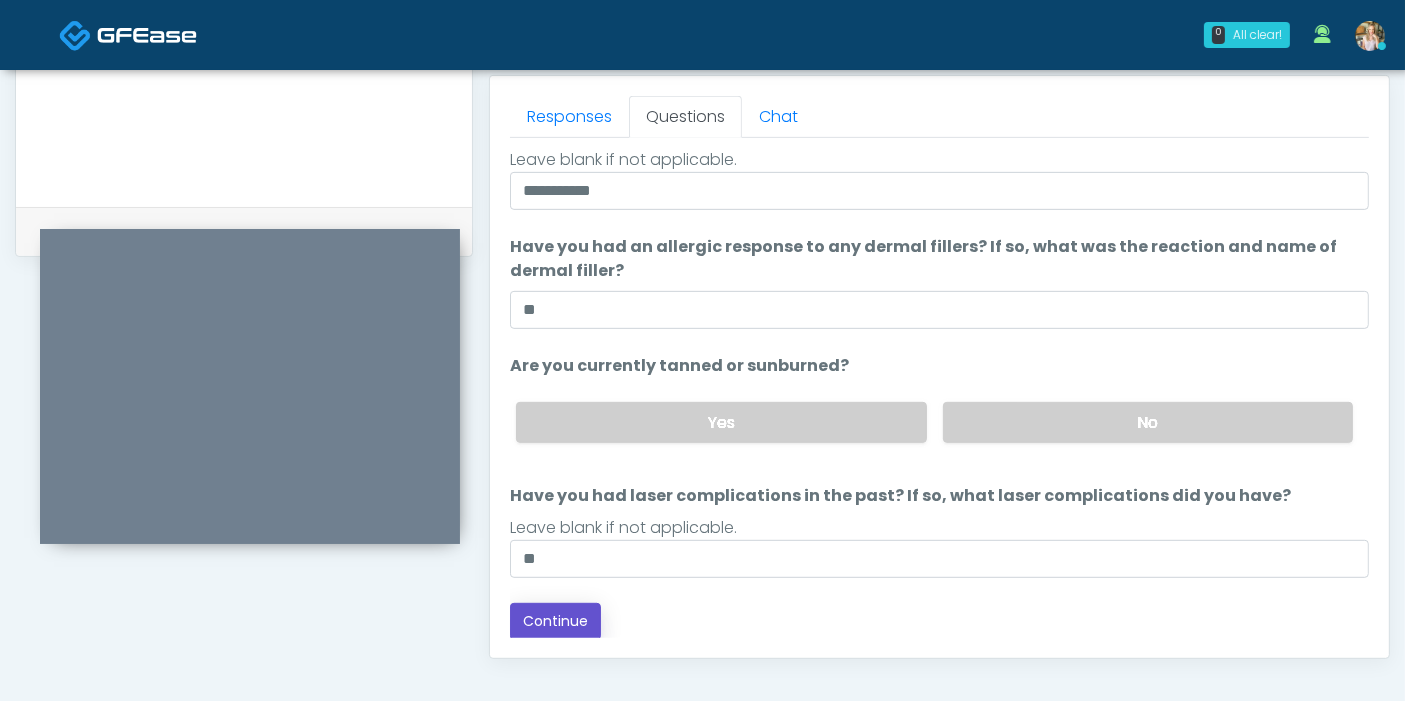 click on "Continue" at bounding box center (555, 621) 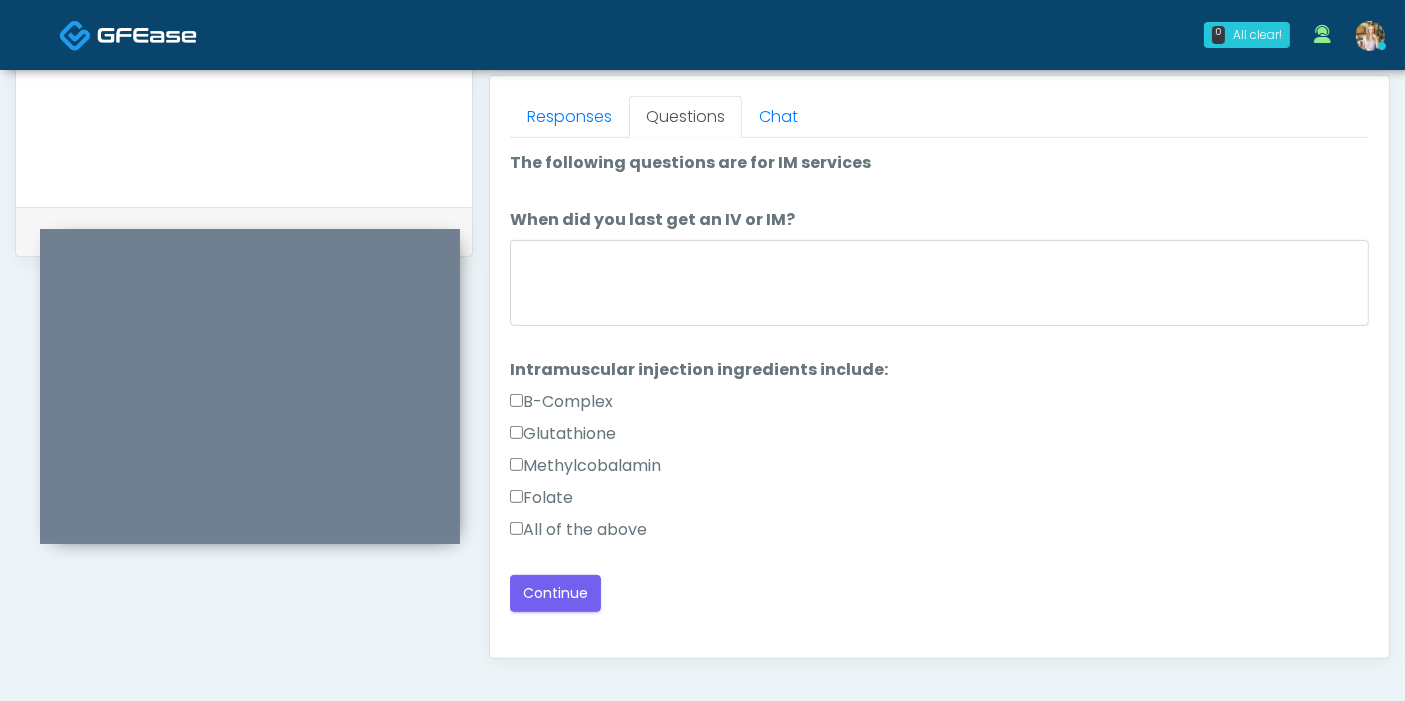 scroll, scrollTop: 1090, scrollLeft: 0, axis: vertical 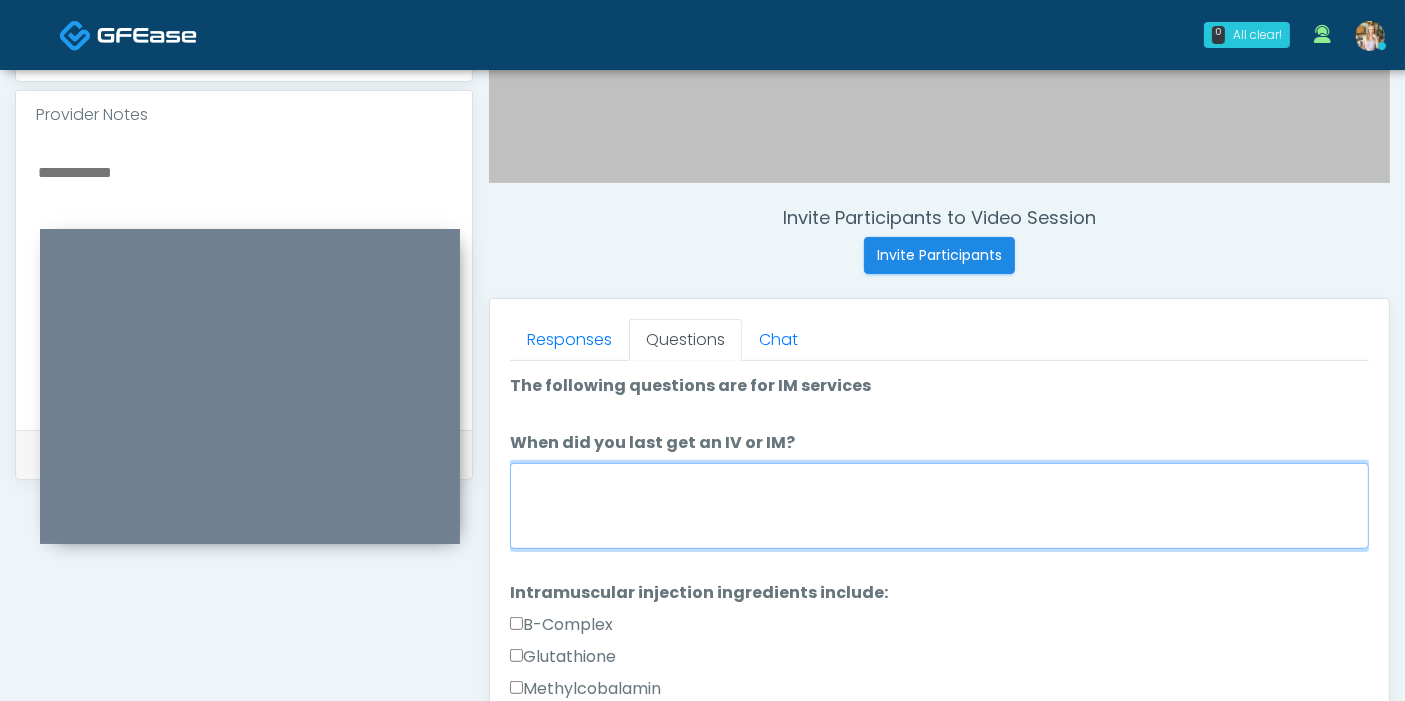 click on "When did you last get an IV or IM?" at bounding box center [939, 506] 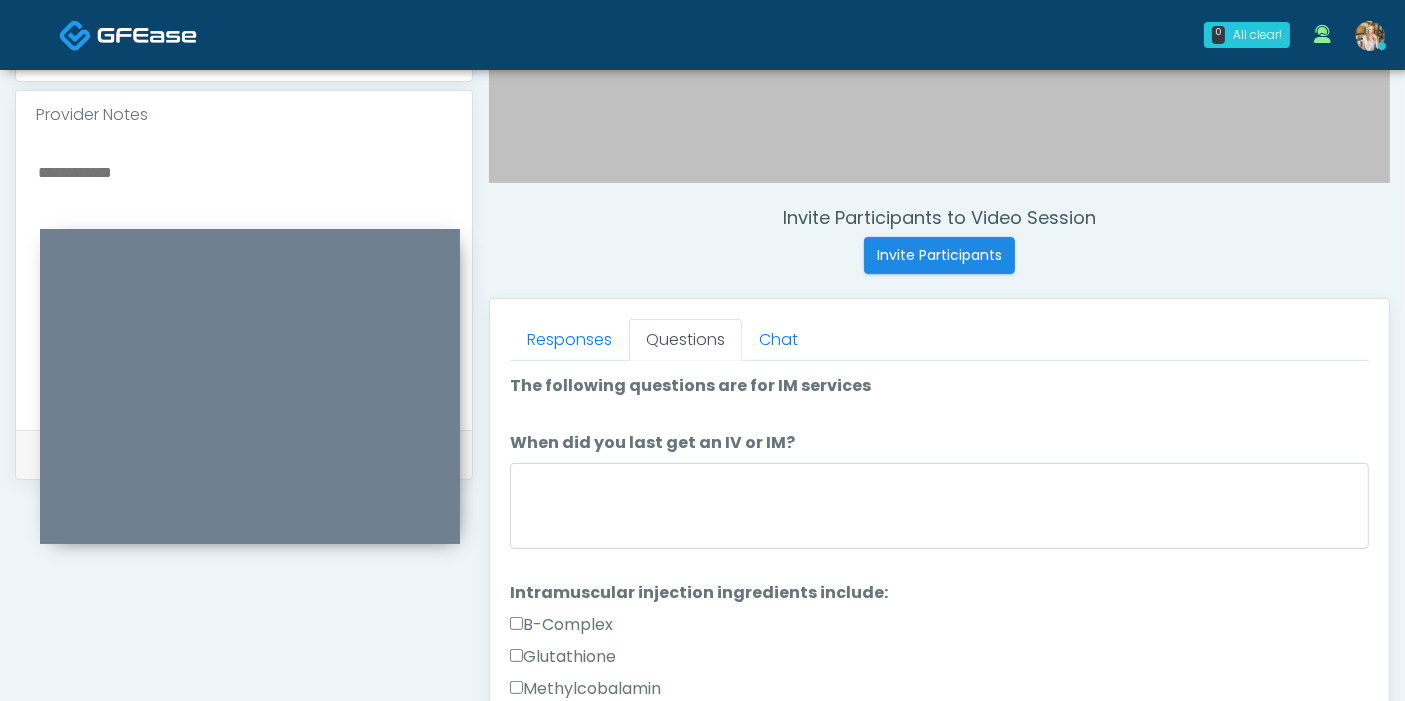 drag, startPoint x: 791, startPoint y: 435, endPoint x: 805, endPoint y: 410, distance: 28.653097 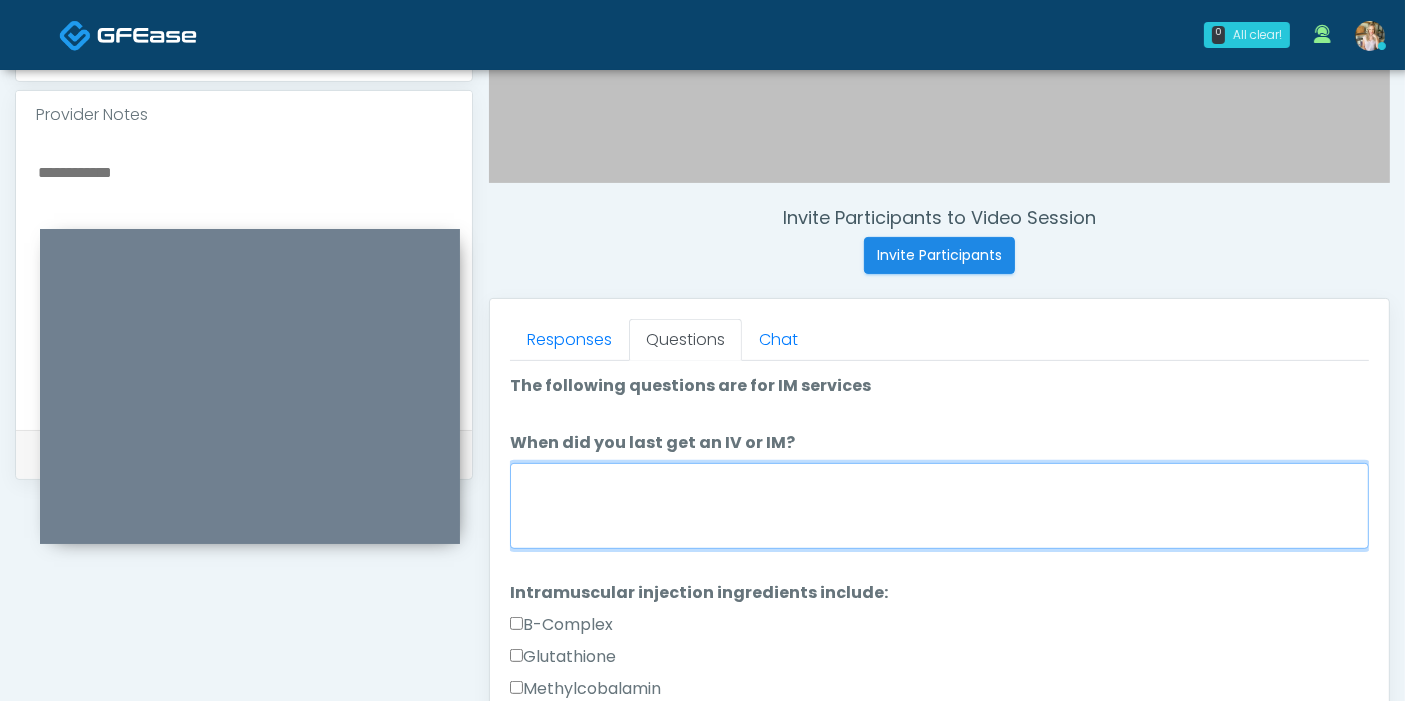 click on "When did you last get an IV or IM?" at bounding box center [939, 506] 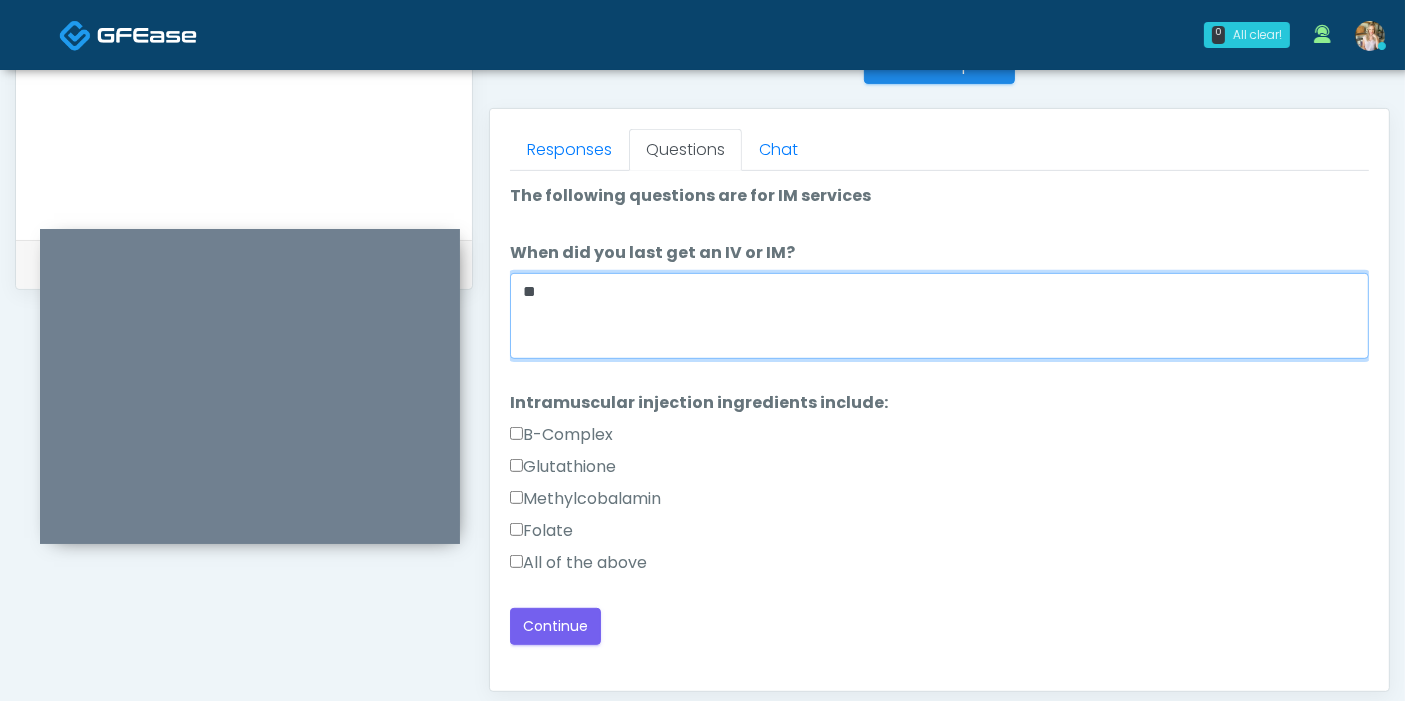 scroll, scrollTop: 868, scrollLeft: 0, axis: vertical 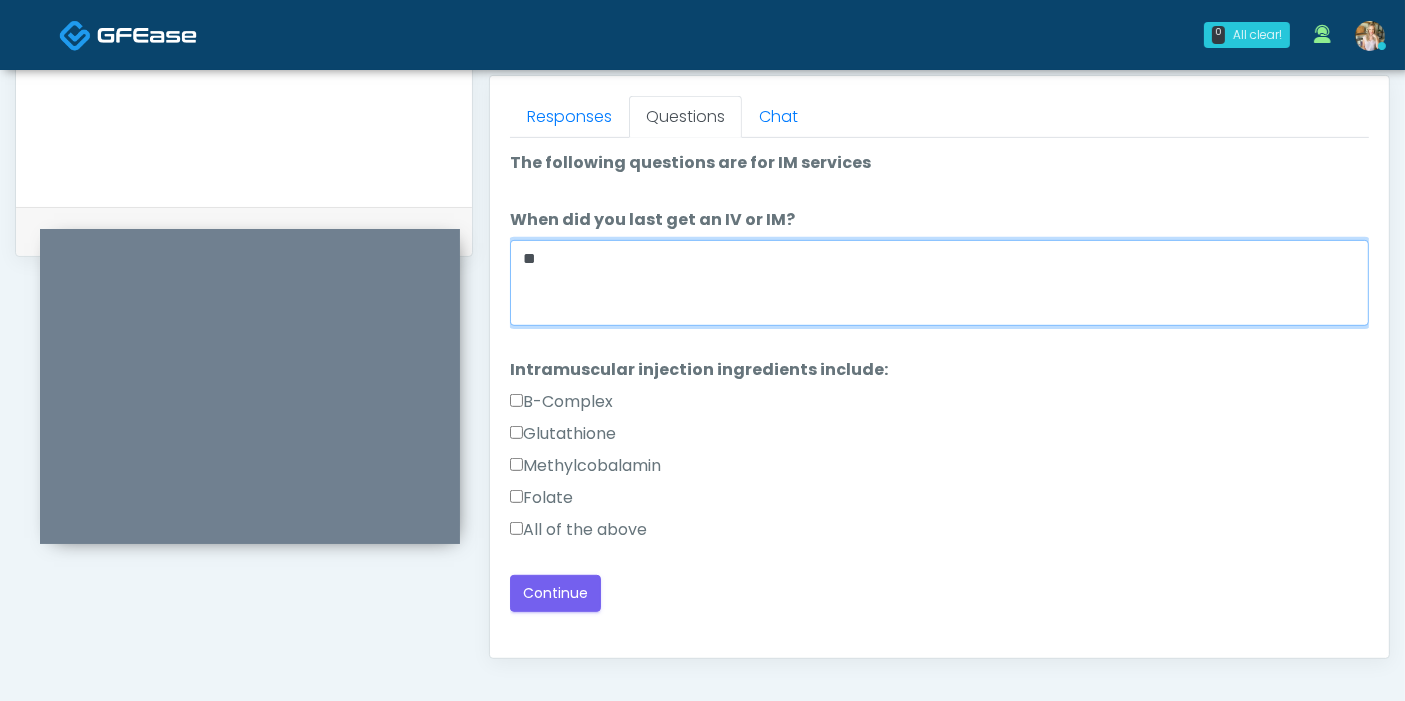type on "**" 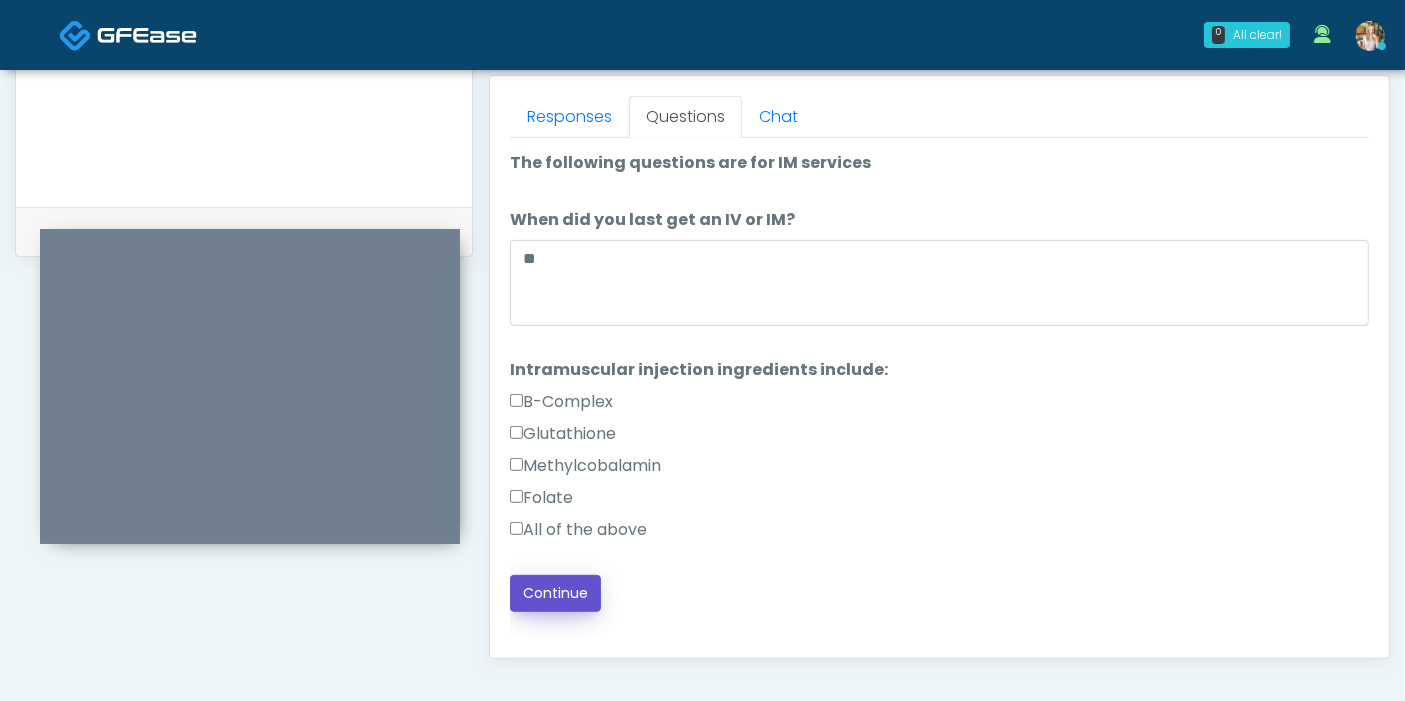 click on "Continue" at bounding box center (555, 593) 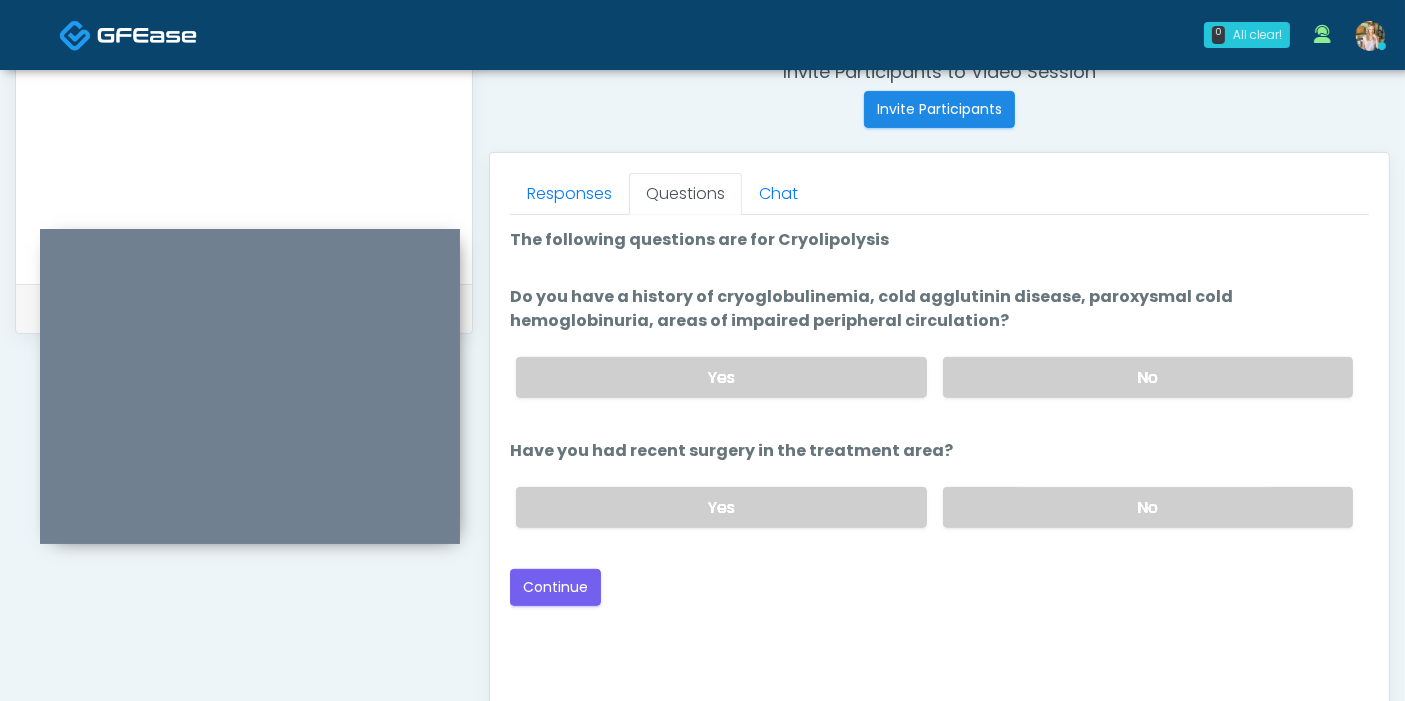 scroll, scrollTop: 757, scrollLeft: 0, axis: vertical 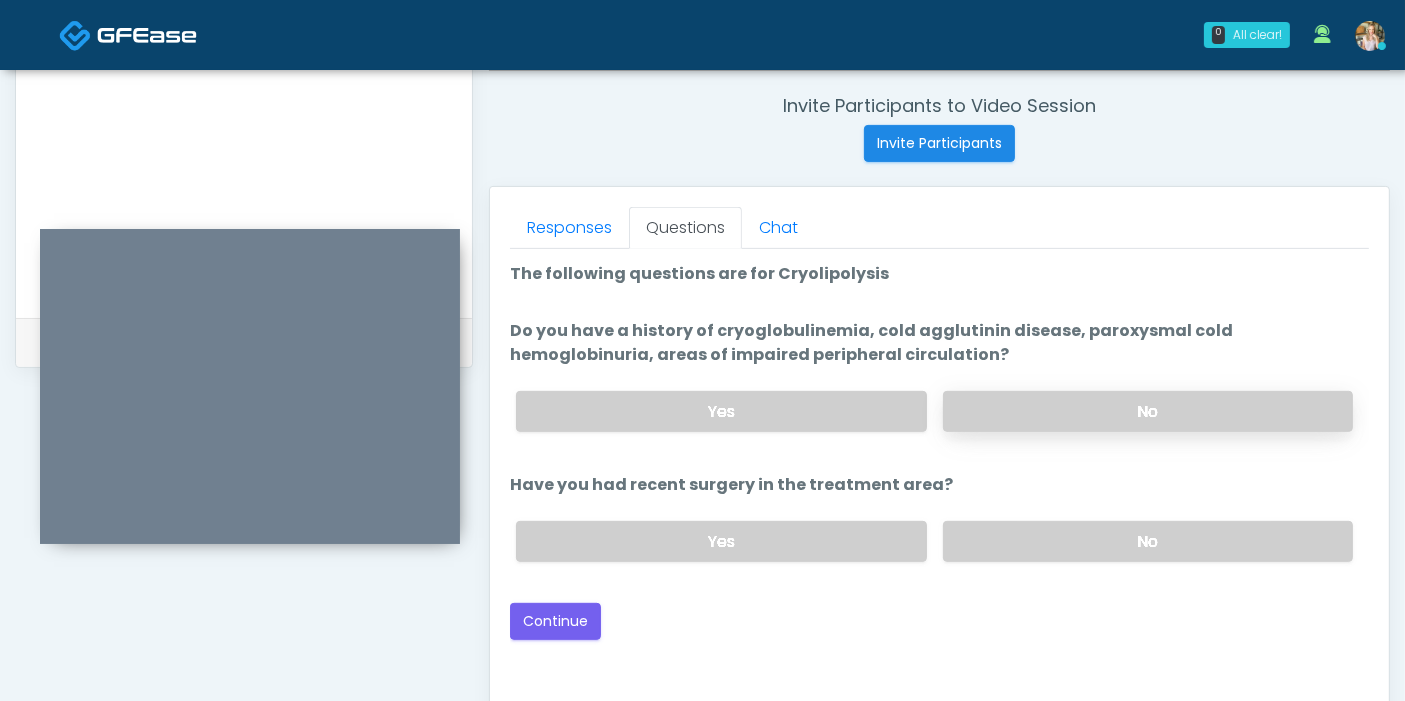 click on "No" at bounding box center (1148, 411) 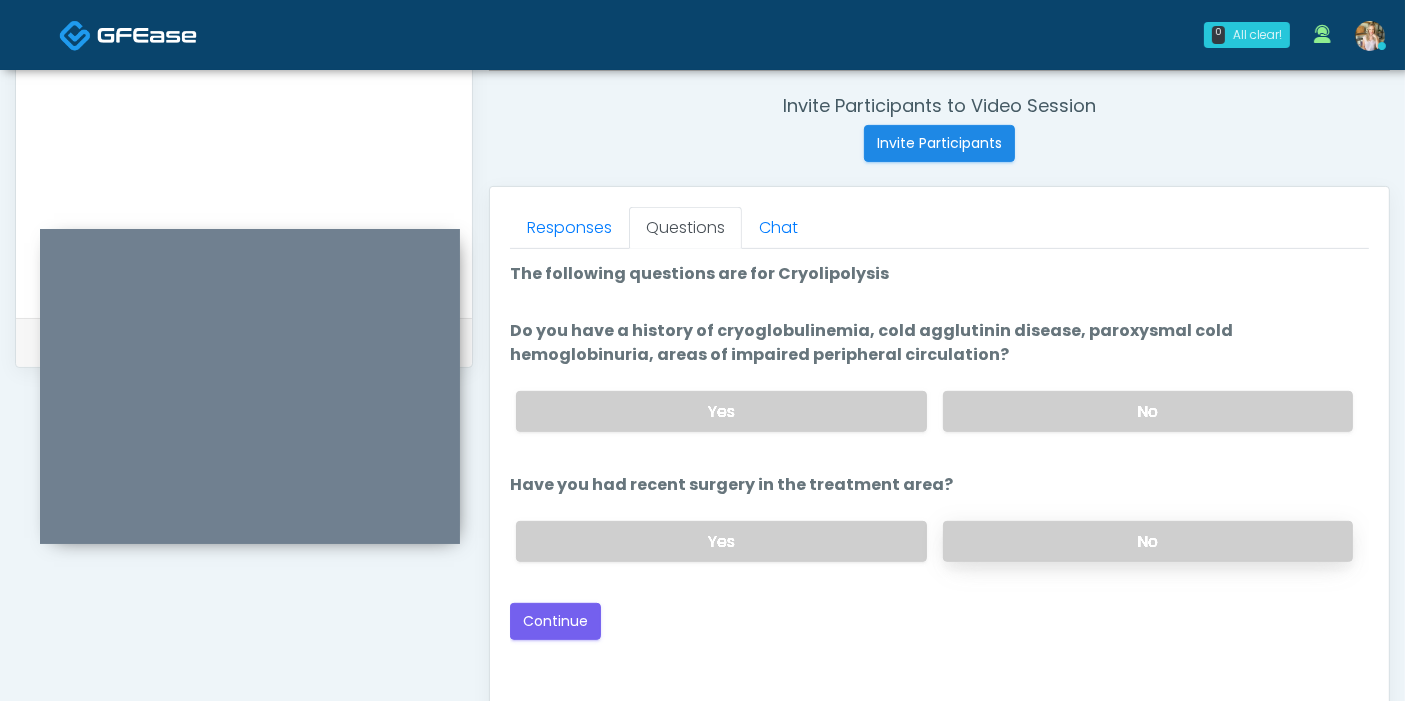 click on "No" at bounding box center [1148, 541] 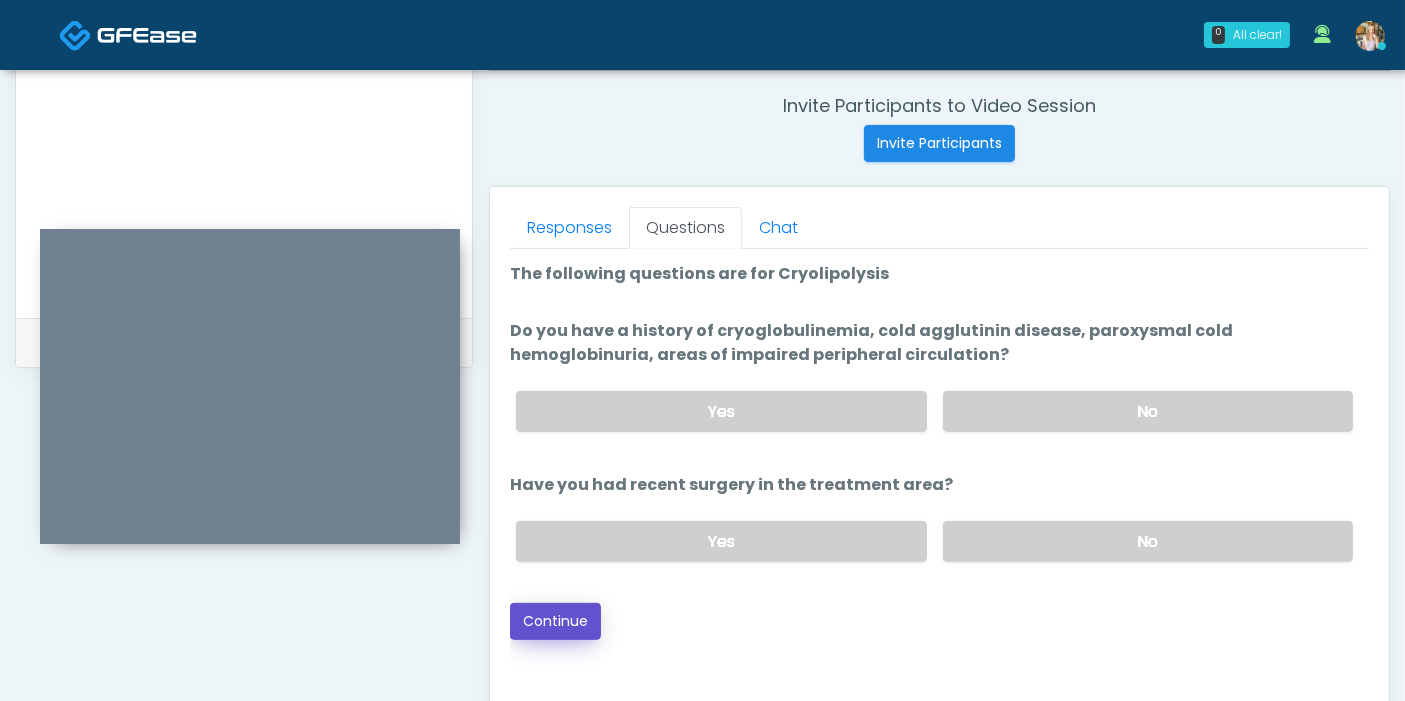 click on "Continue" at bounding box center (555, 621) 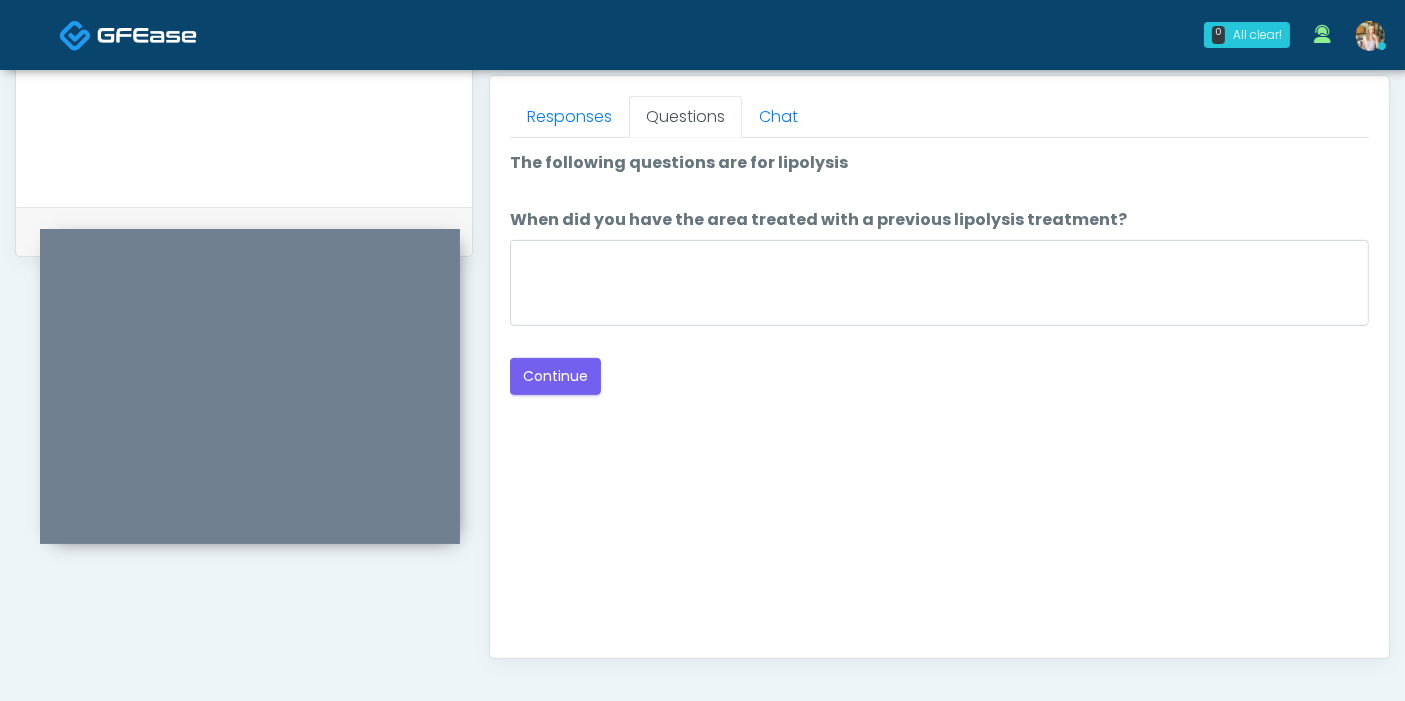 scroll, scrollTop: 757, scrollLeft: 0, axis: vertical 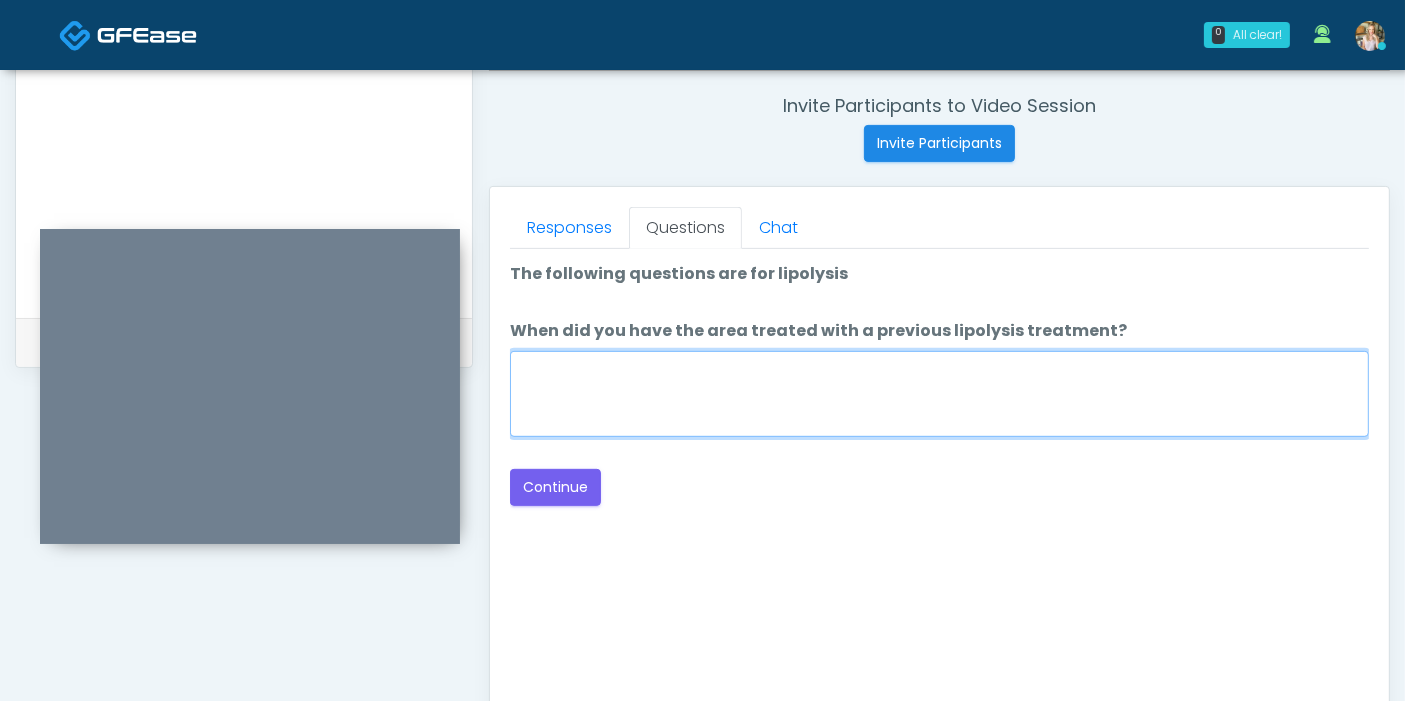 click on "When did you have the area treated with a previous lipolysis treatment?" at bounding box center [939, 394] 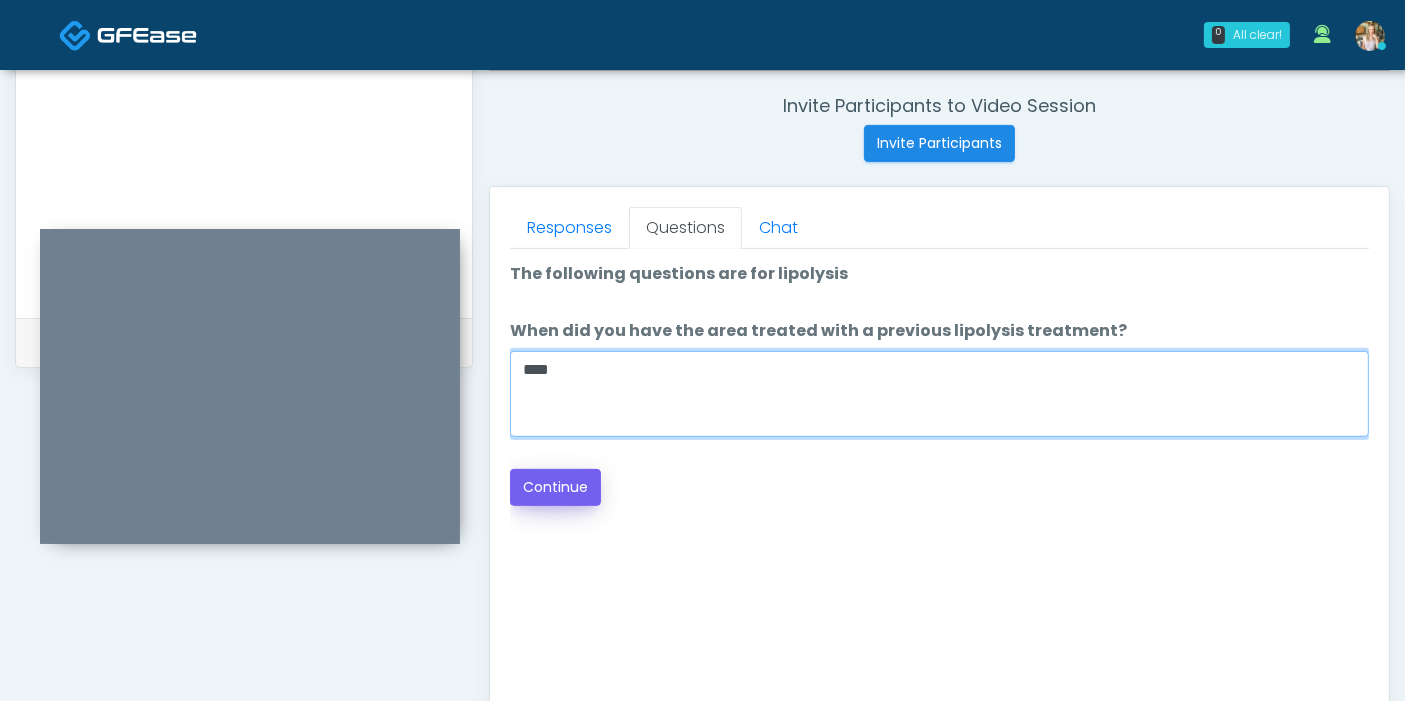 type on "****" 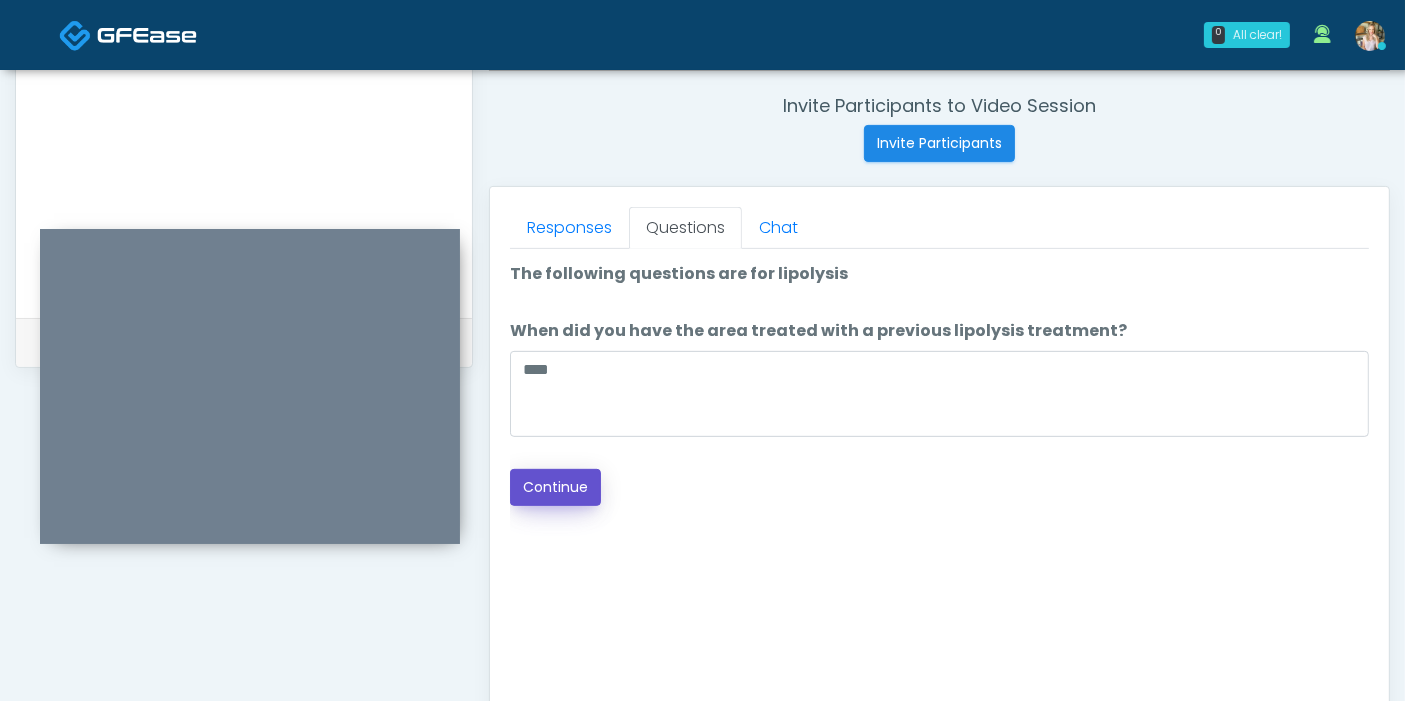 click on "Continue" at bounding box center (555, 487) 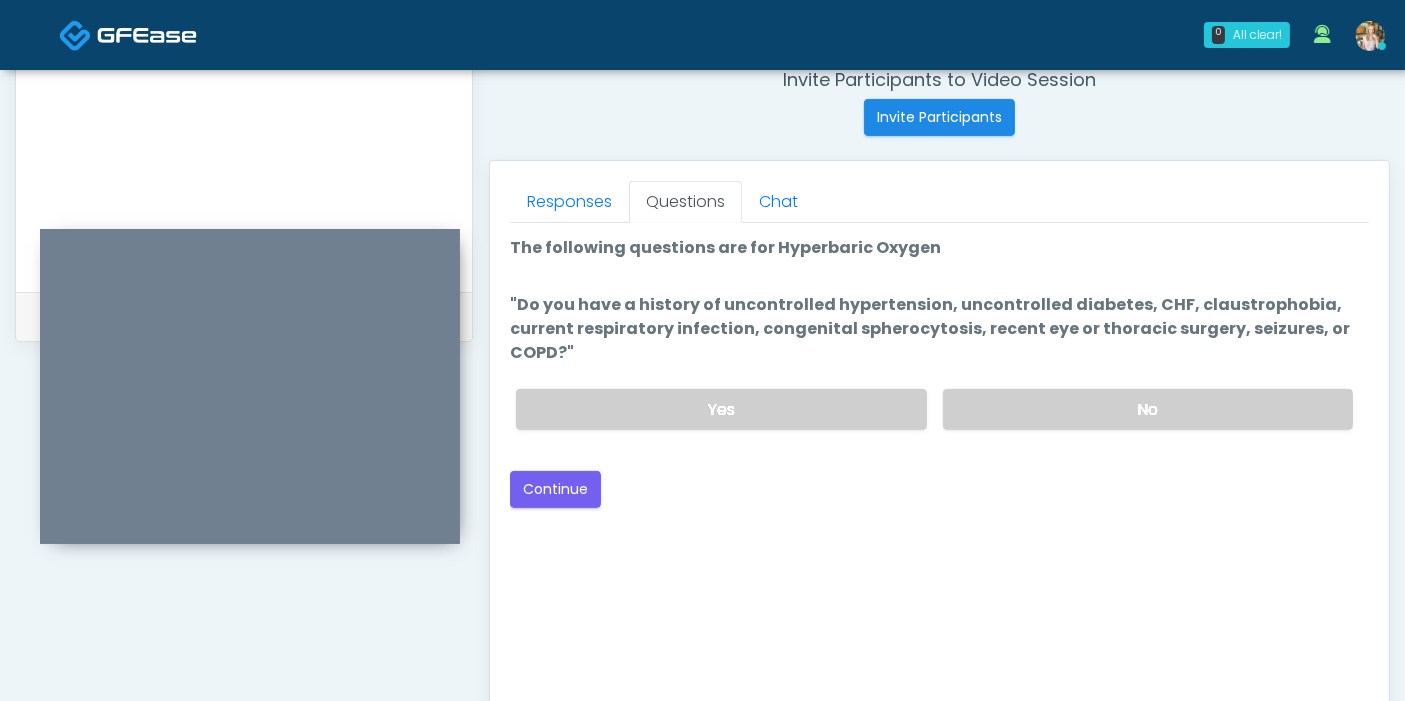 scroll, scrollTop: 757, scrollLeft: 0, axis: vertical 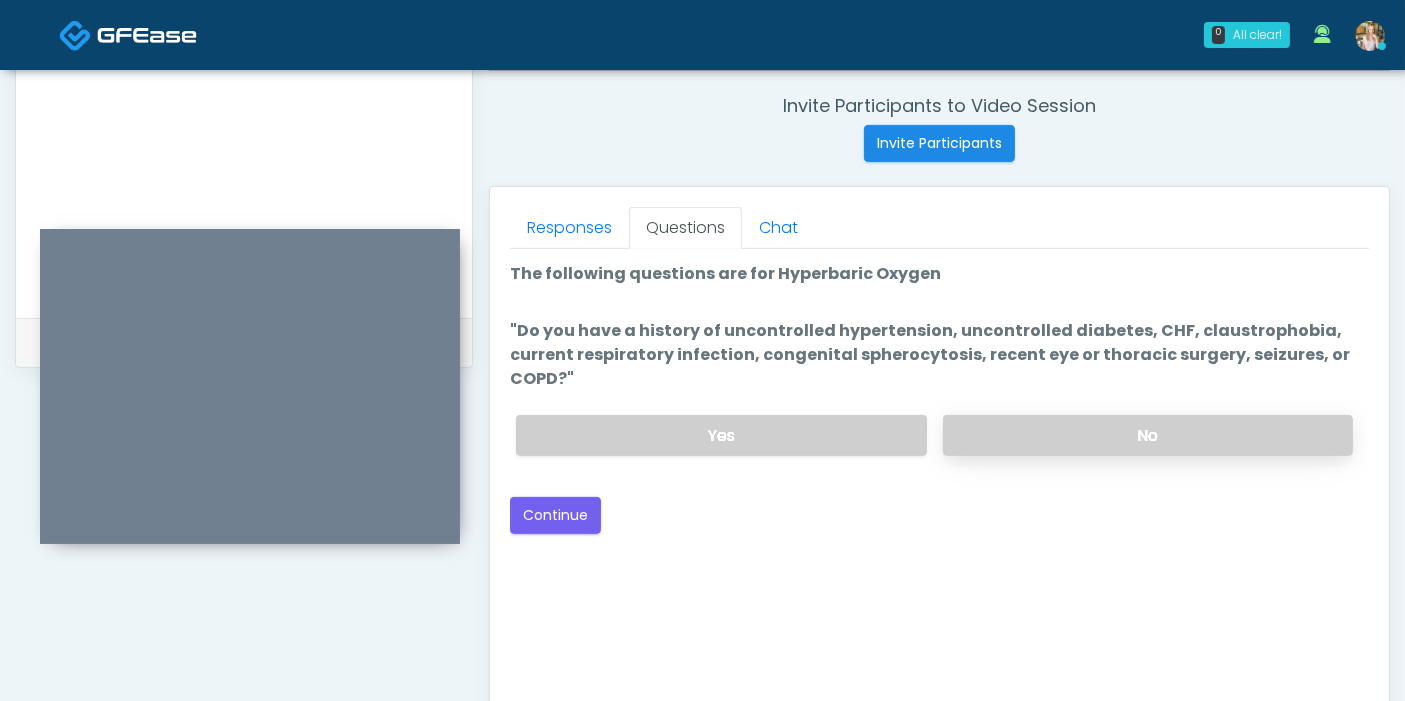 click on "No" at bounding box center [1148, 435] 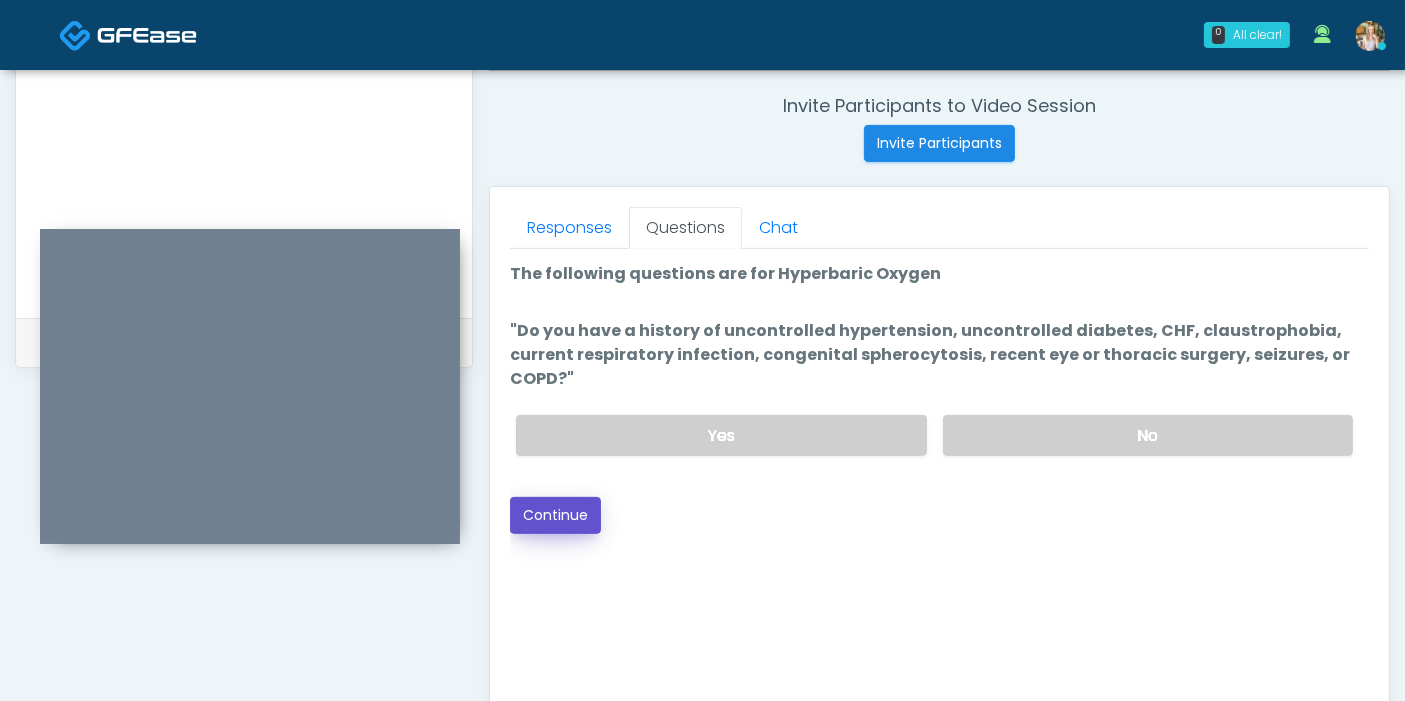 click on "Continue" at bounding box center (555, 515) 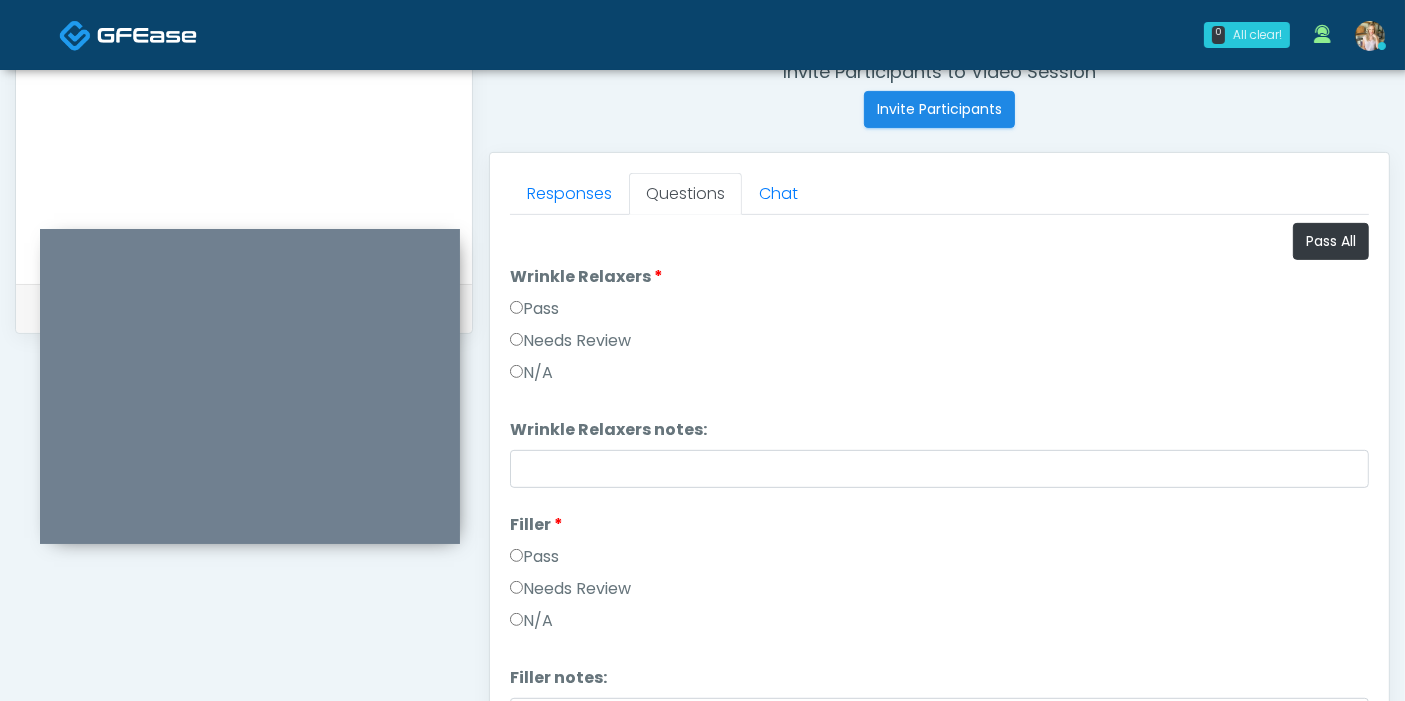 scroll, scrollTop: 757, scrollLeft: 0, axis: vertical 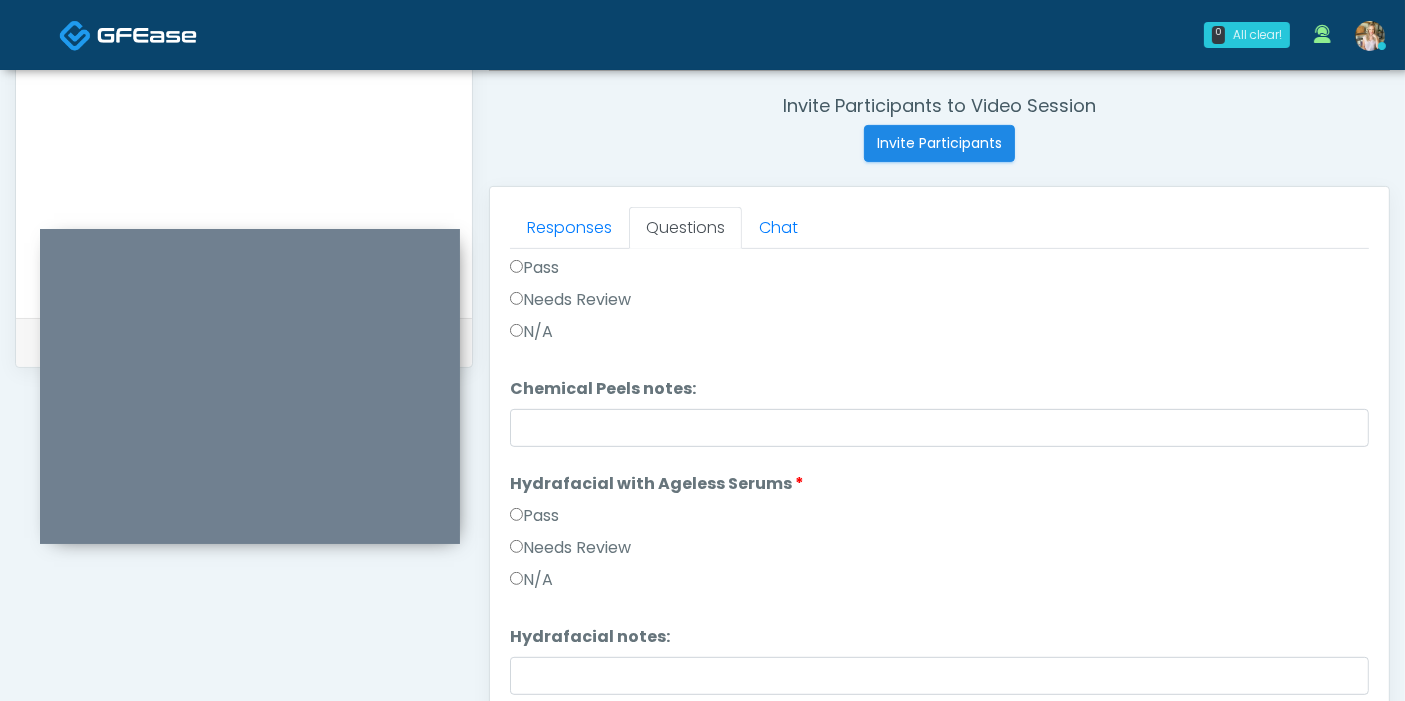 click on "Pass" at bounding box center (534, 516) 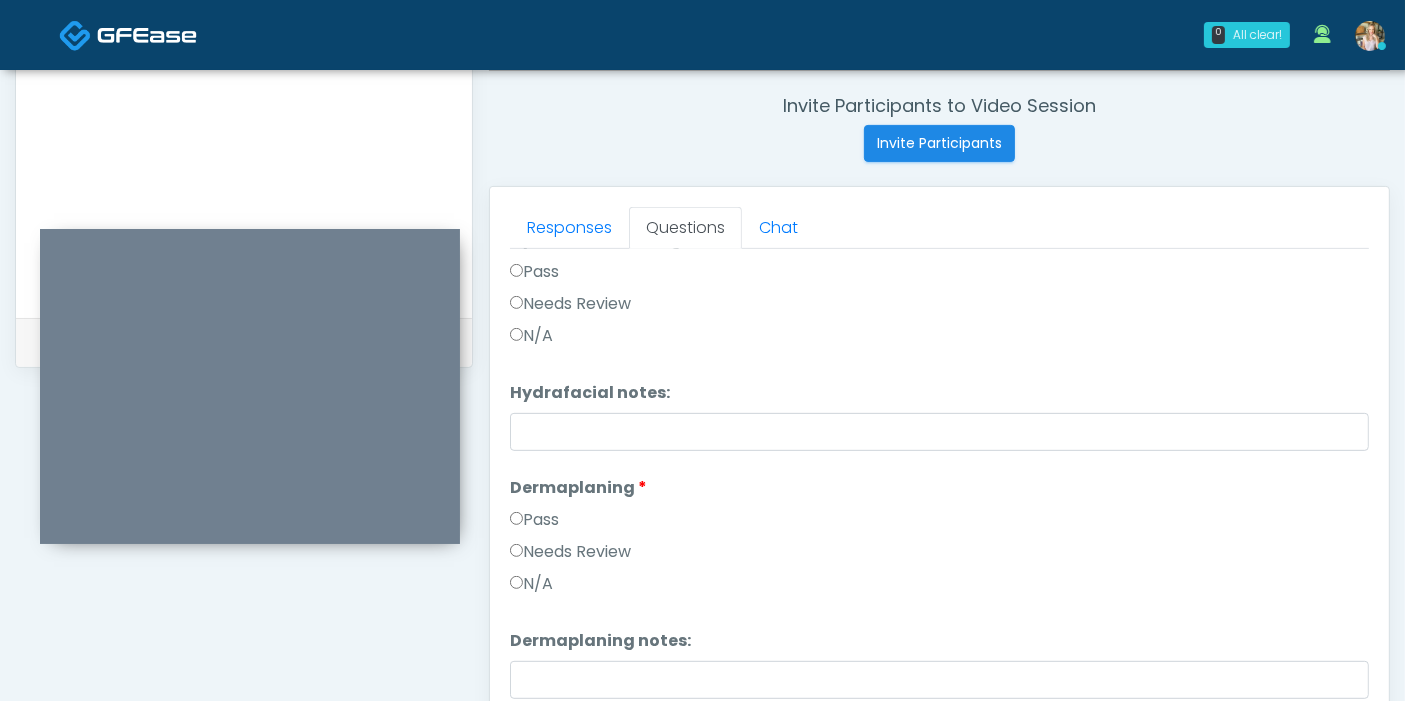 scroll, scrollTop: 2808, scrollLeft: 0, axis: vertical 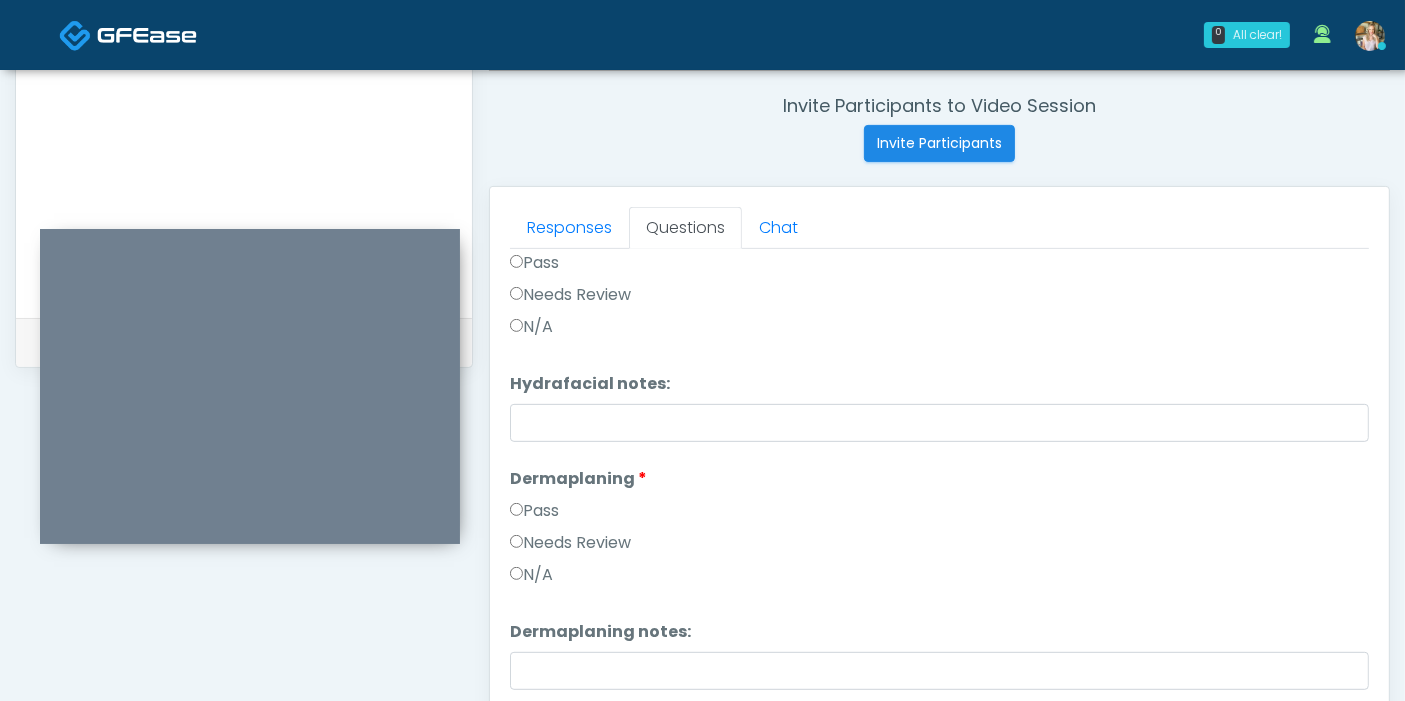 click on "Pass" at bounding box center [534, 511] 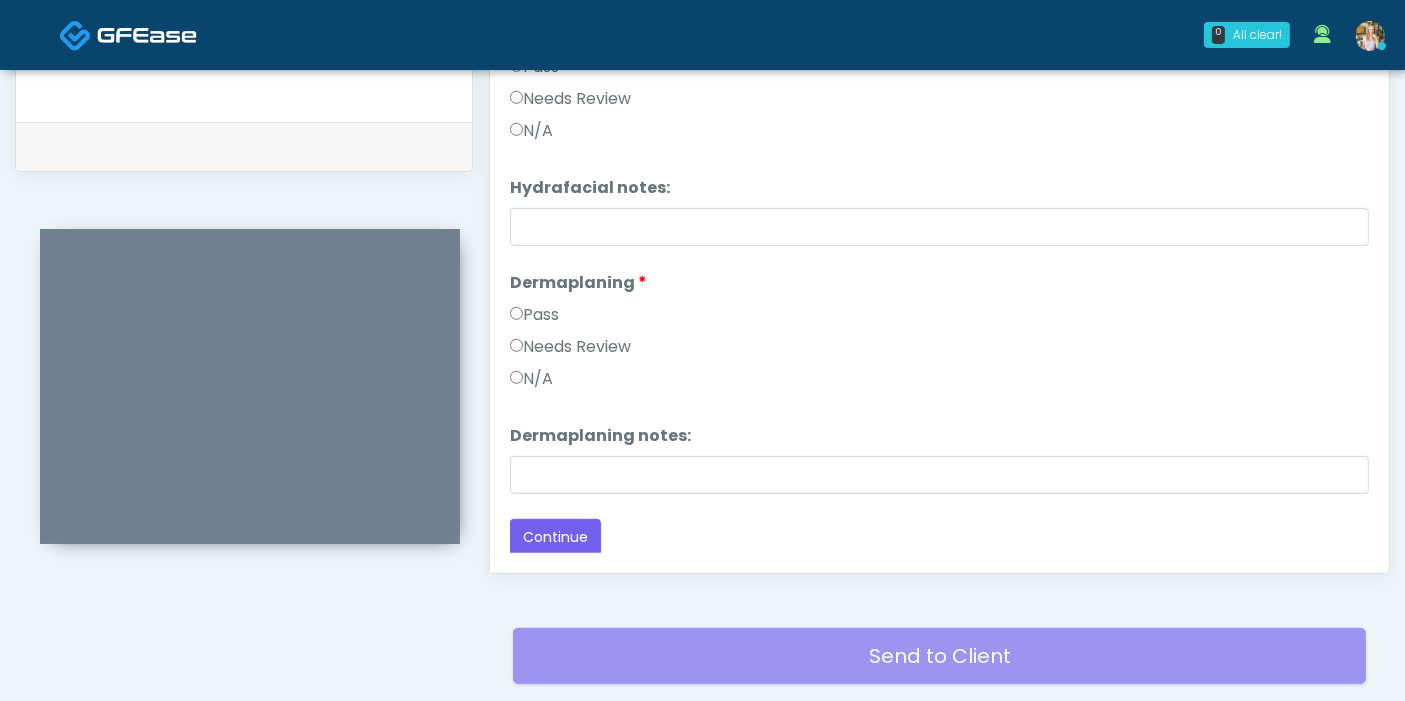 scroll, scrollTop: 979, scrollLeft: 0, axis: vertical 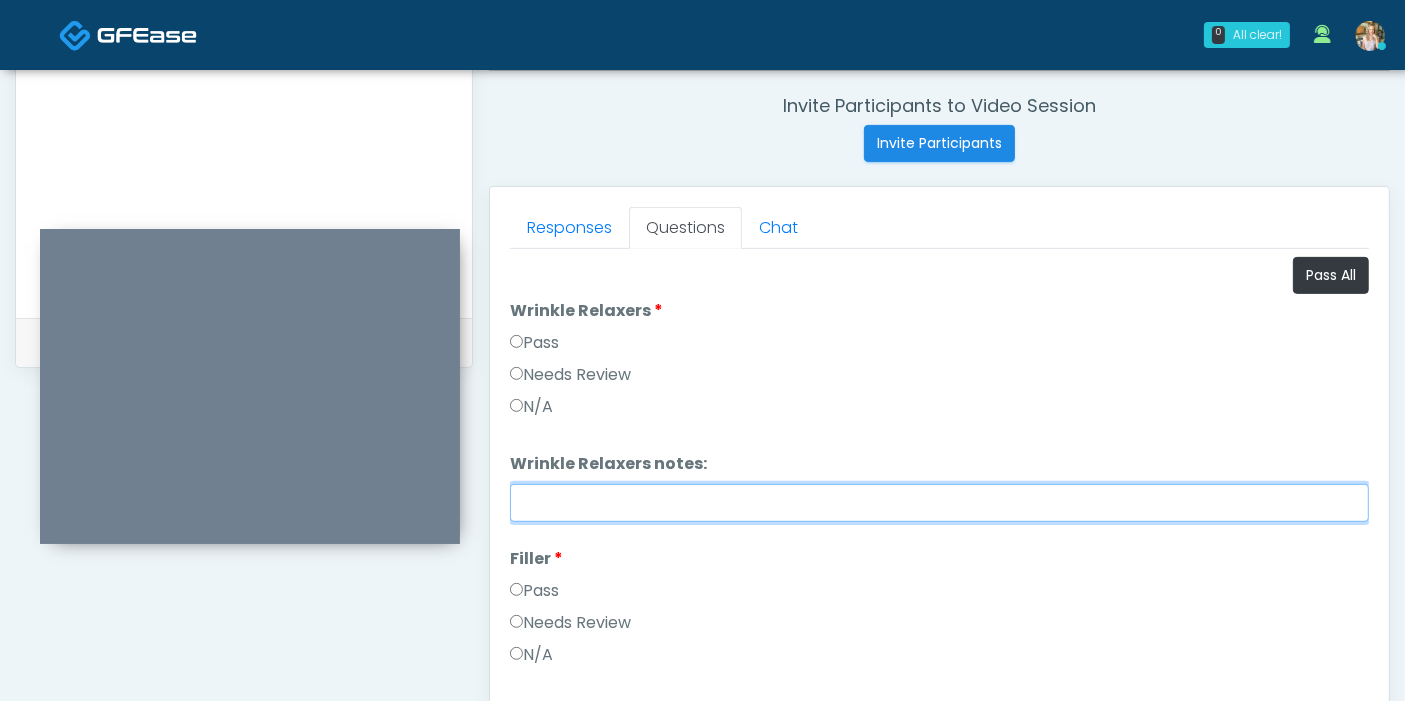 click on "Wrinkle Relaxers notes:" at bounding box center [939, 503] 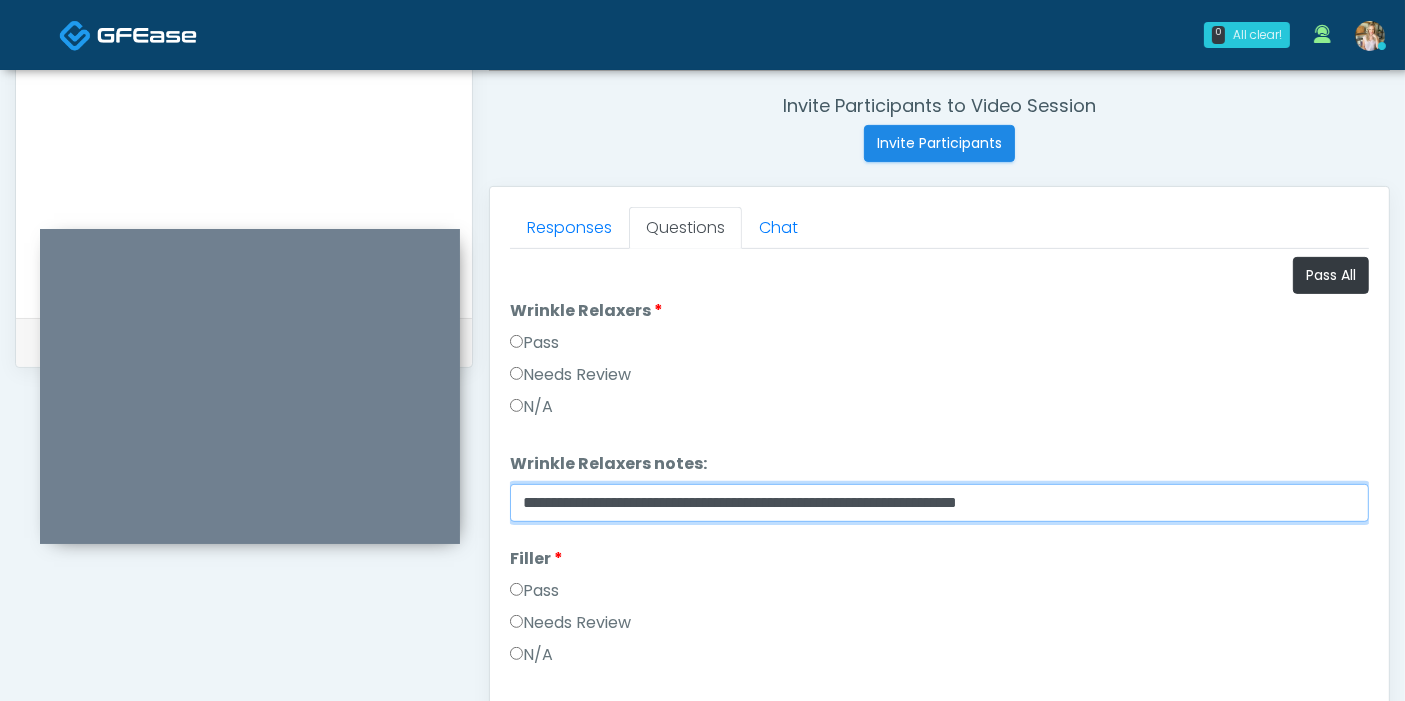 type on "**********" 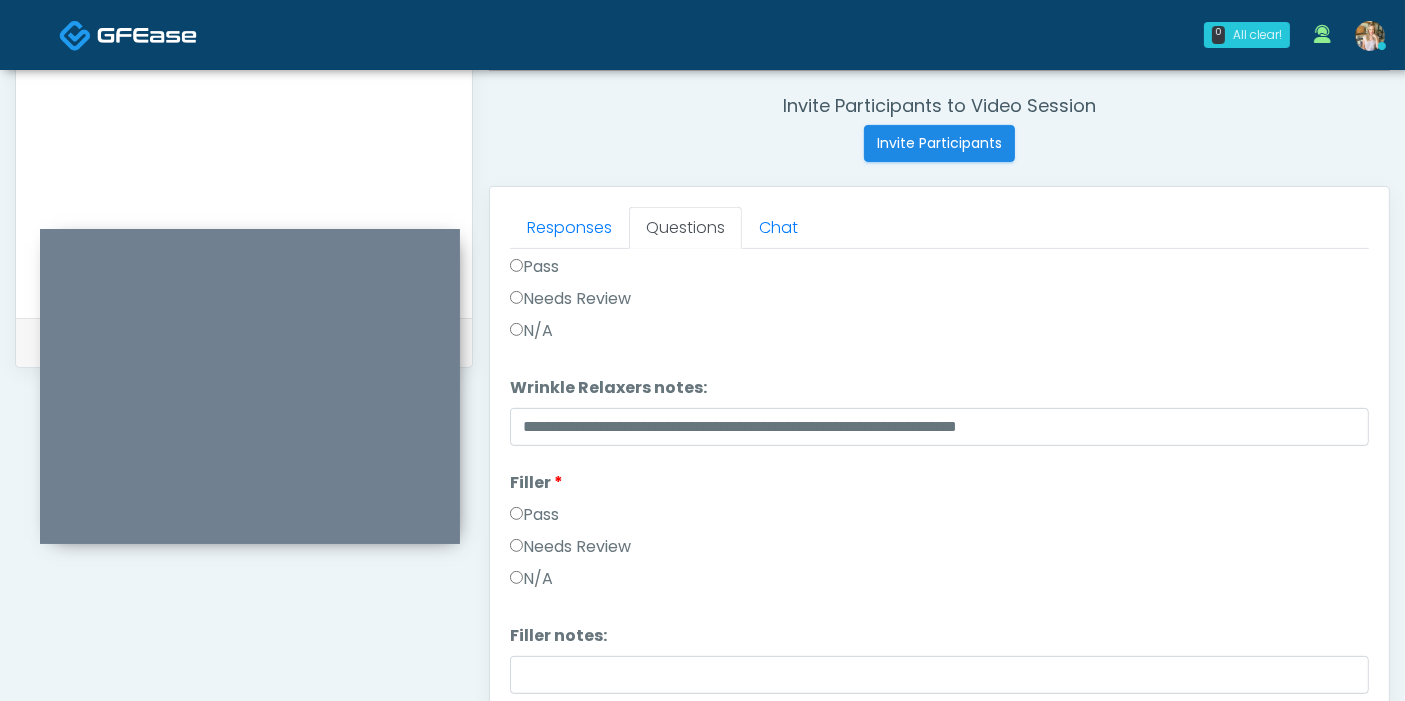 scroll, scrollTop: 111, scrollLeft: 0, axis: vertical 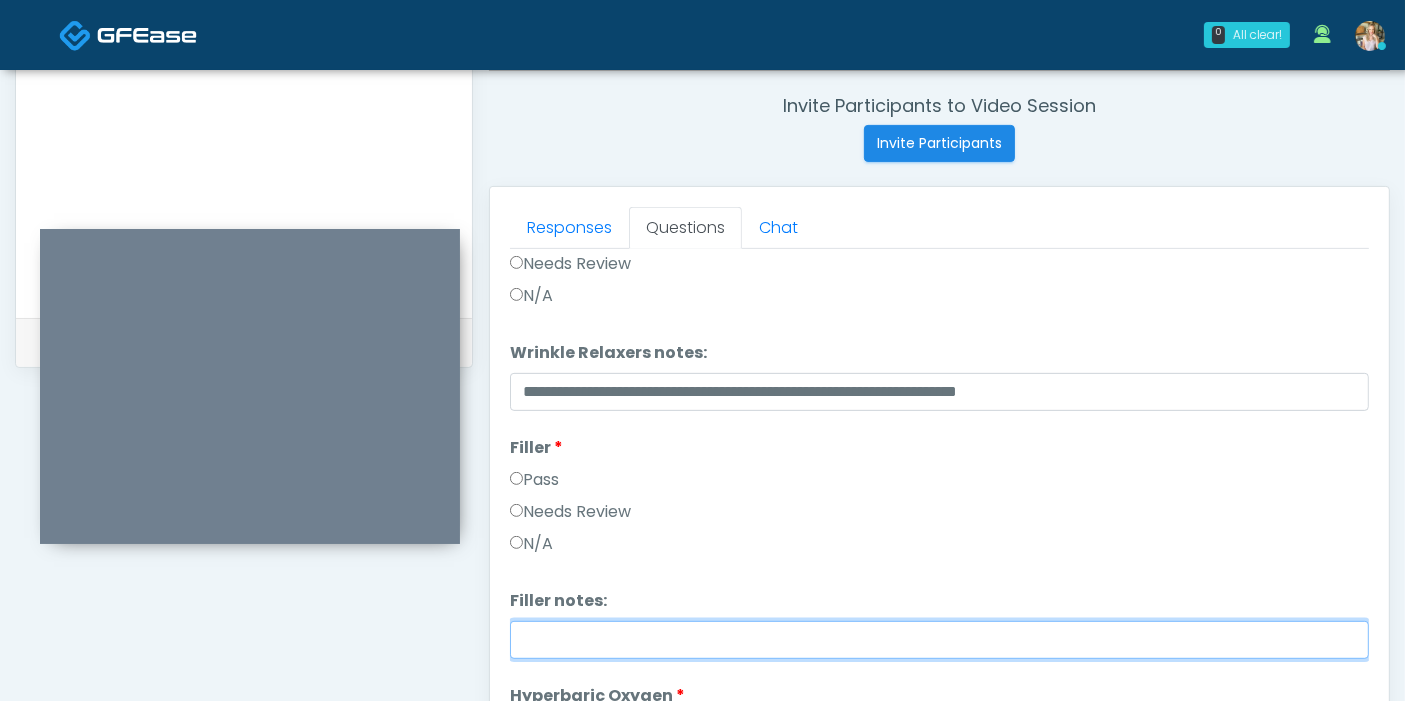click on "Filler notes:" at bounding box center (939, 640) 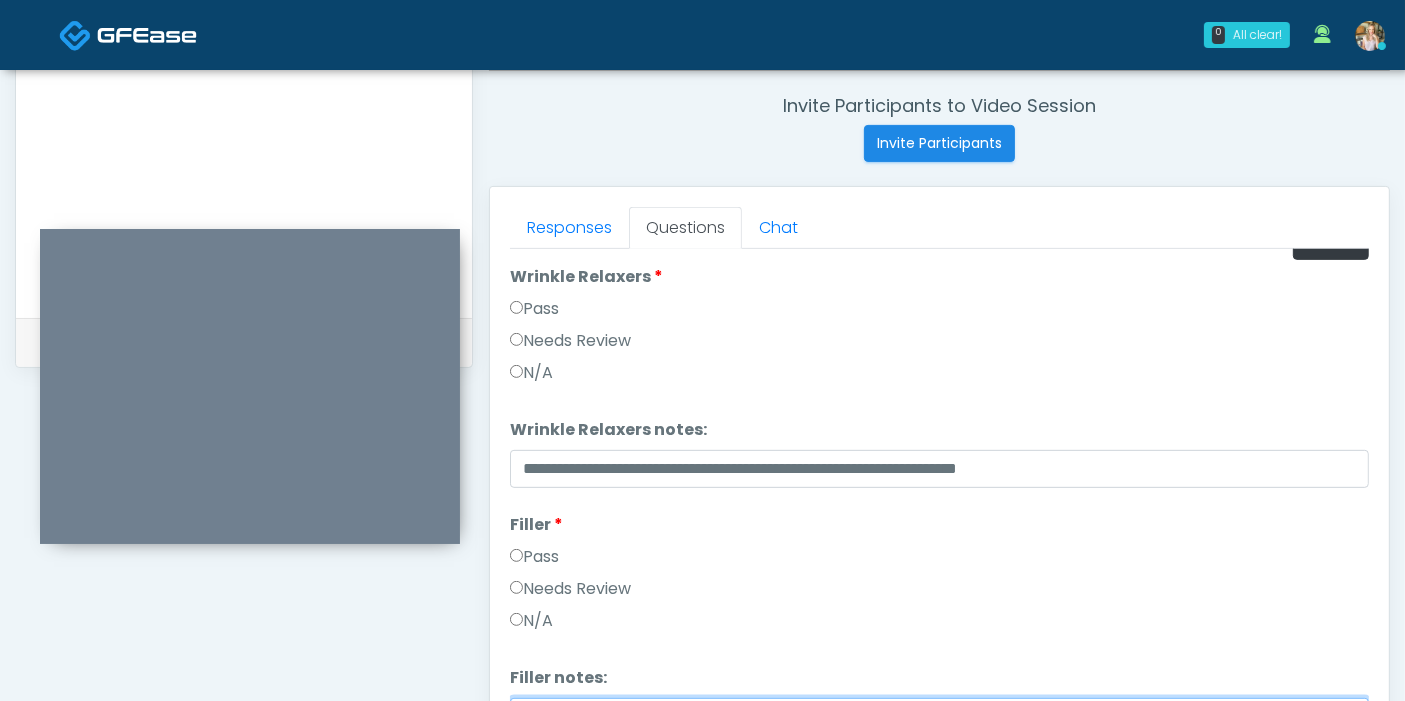 scroll, scrollTop: 0, scrollLeft: 0, axis: both 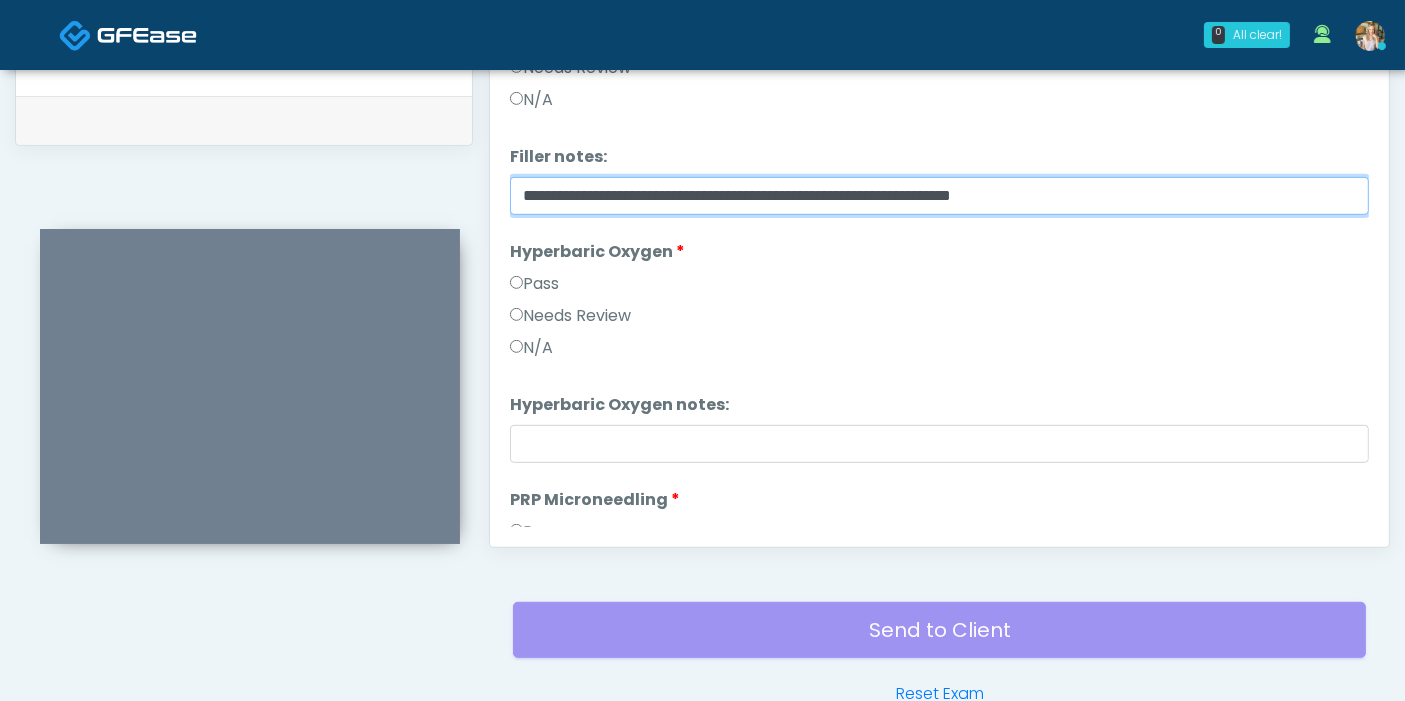 drag, startPoint x: 1111, startPoint y: 195, endPoint x: 497, endPoint y: 219, distance: 614.4689 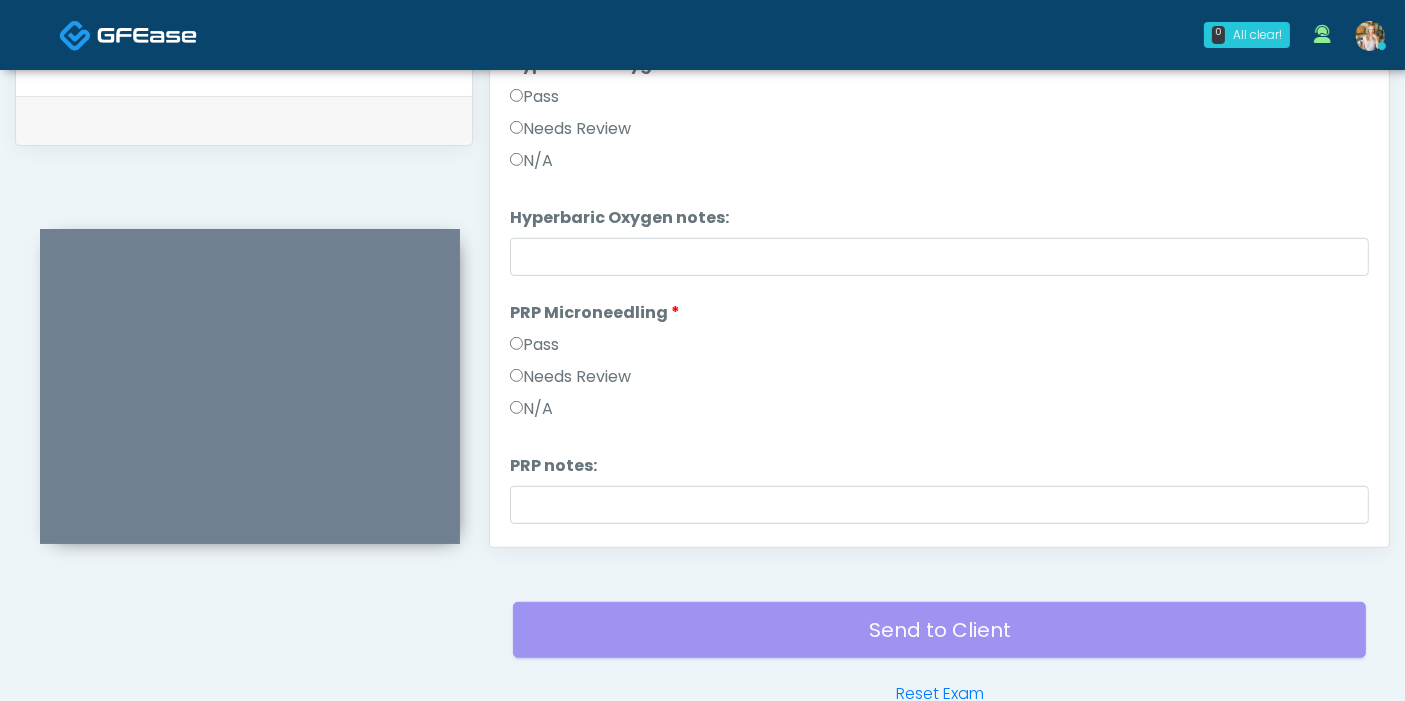 scroll, scrollTop: 555, scrollLeft: 0, axis: vertical 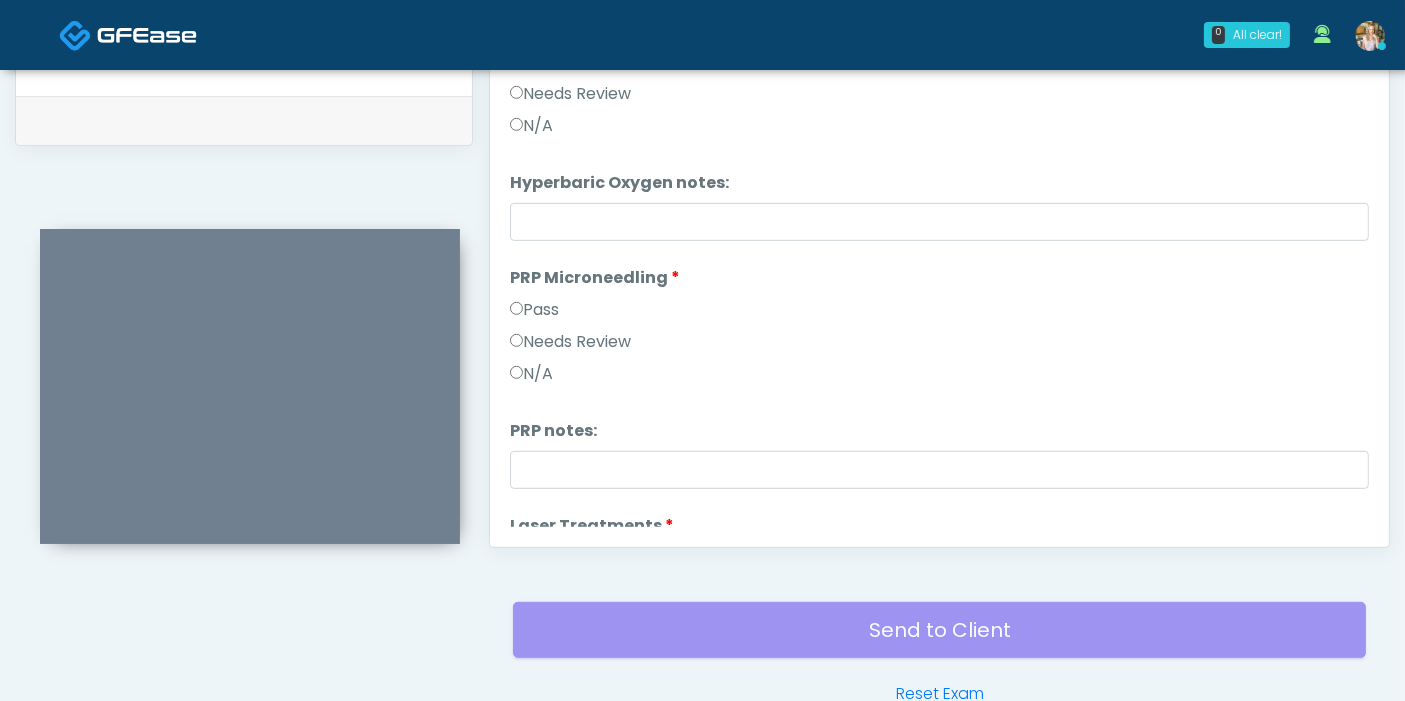 type on "**********" 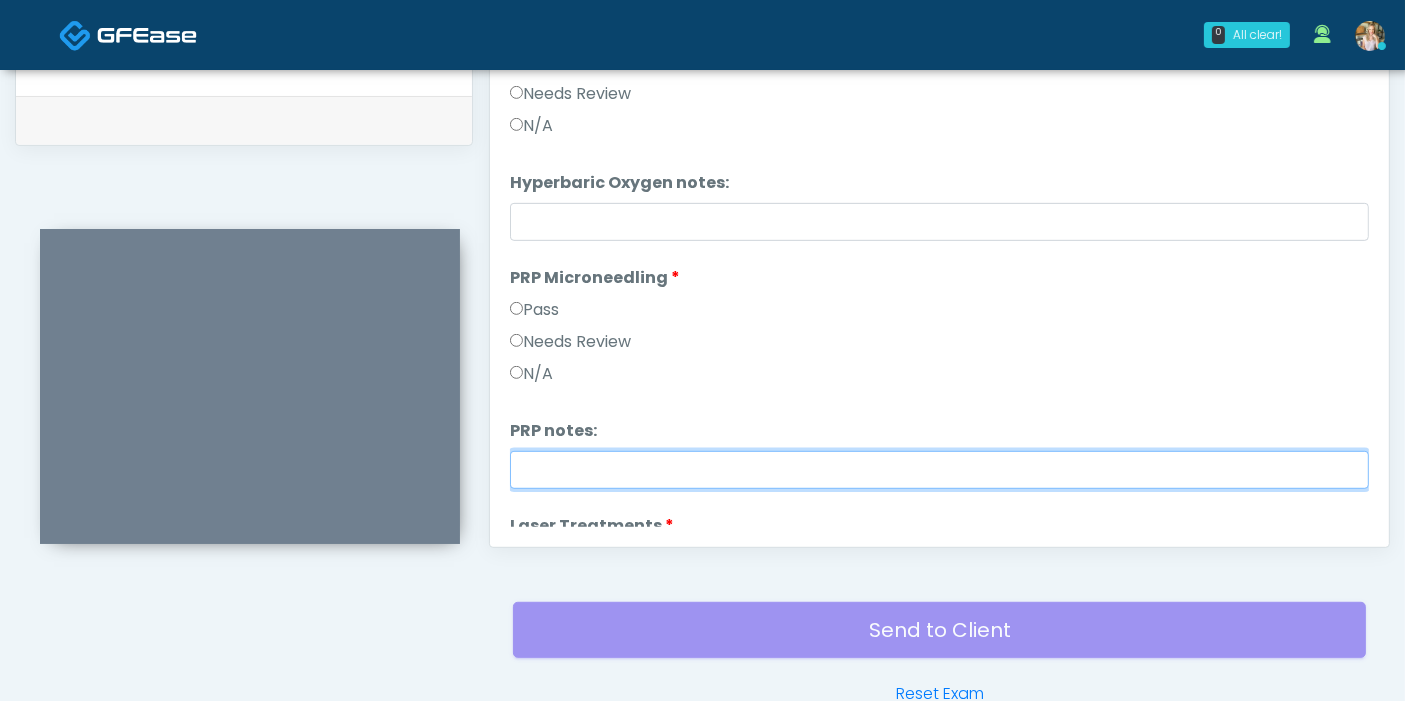 click on "PRP notes:" at bounding box center (939, 470) 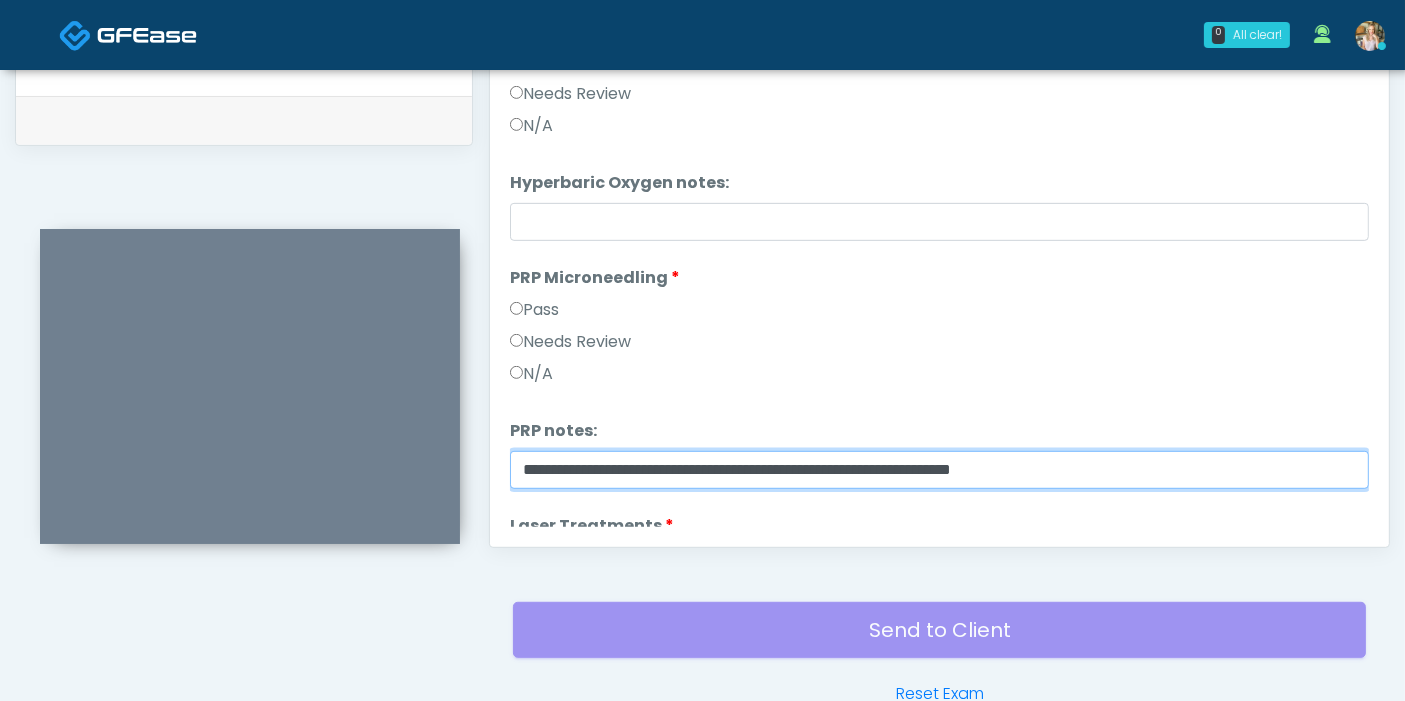type on "**********" 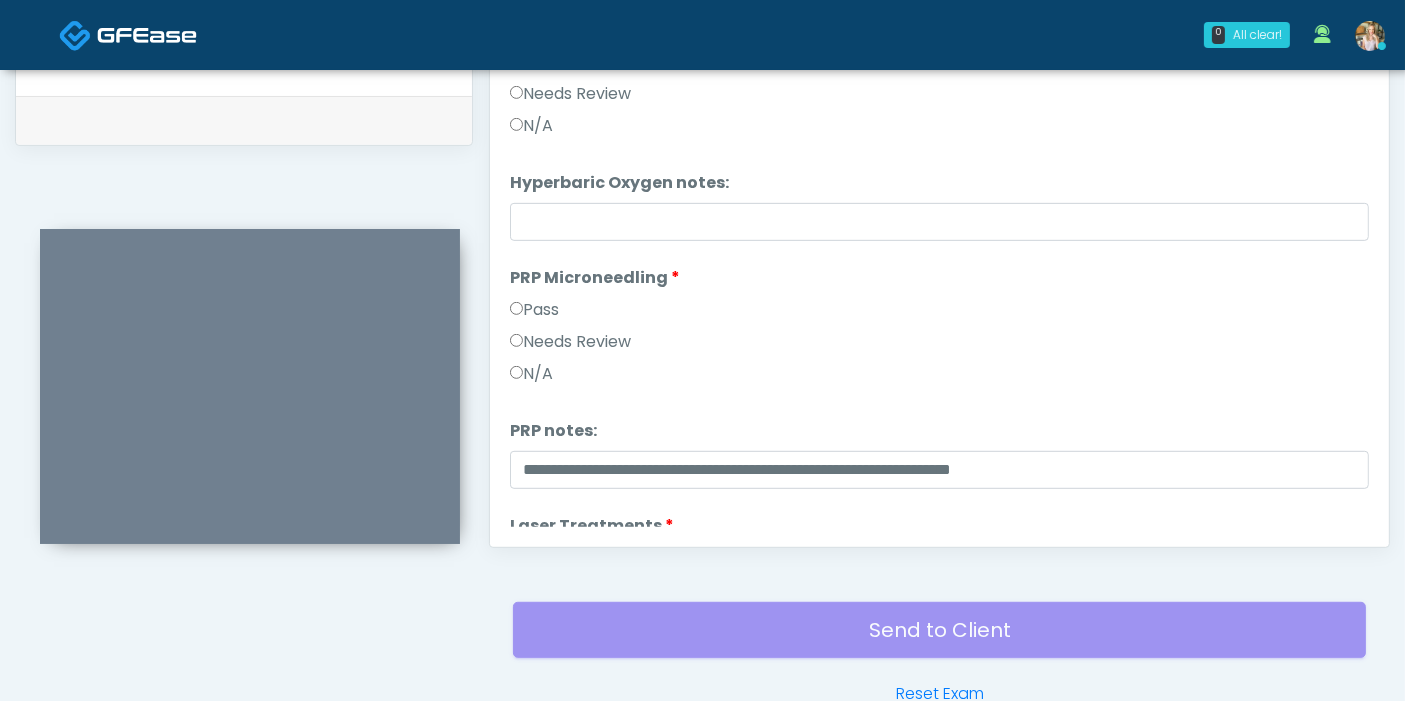 click on "N/A" at bounding box center [939, 378] 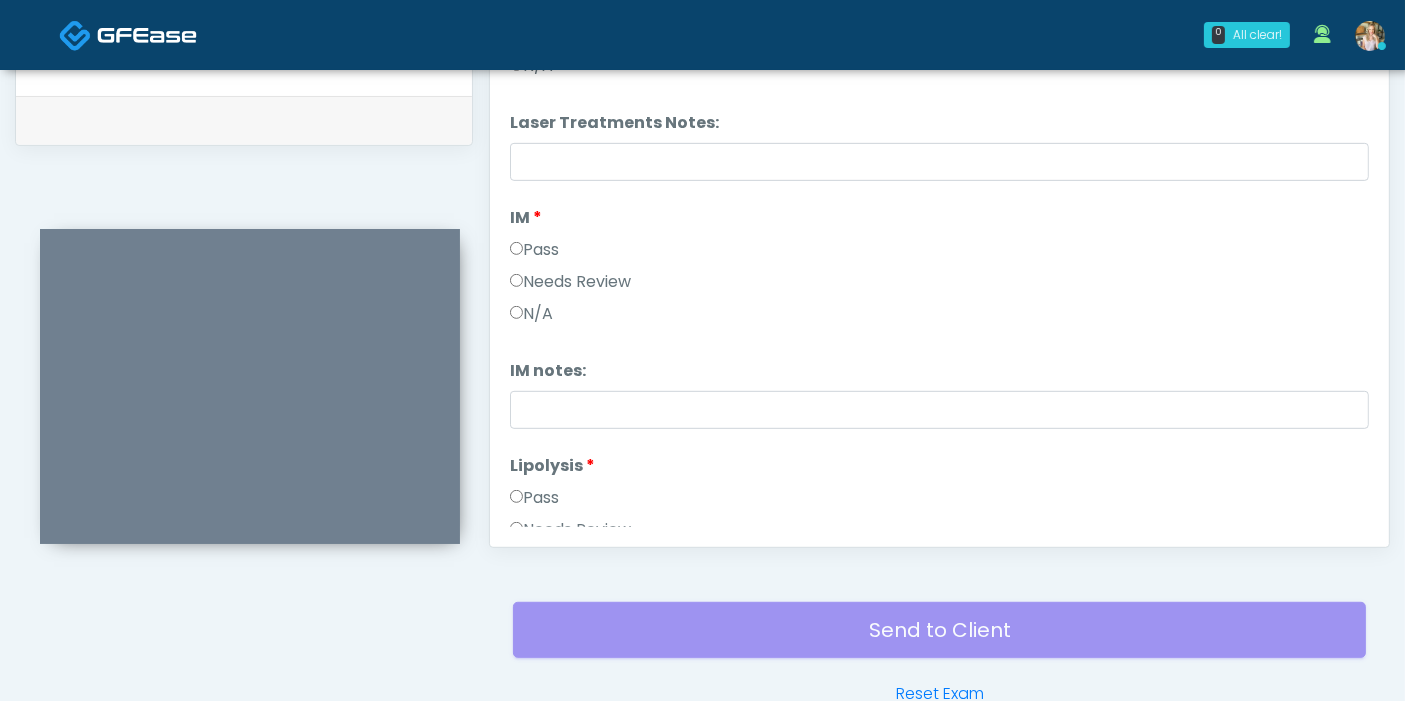 scroll, scrollTop: 1222, scrollLeft: 0, axis: vertical 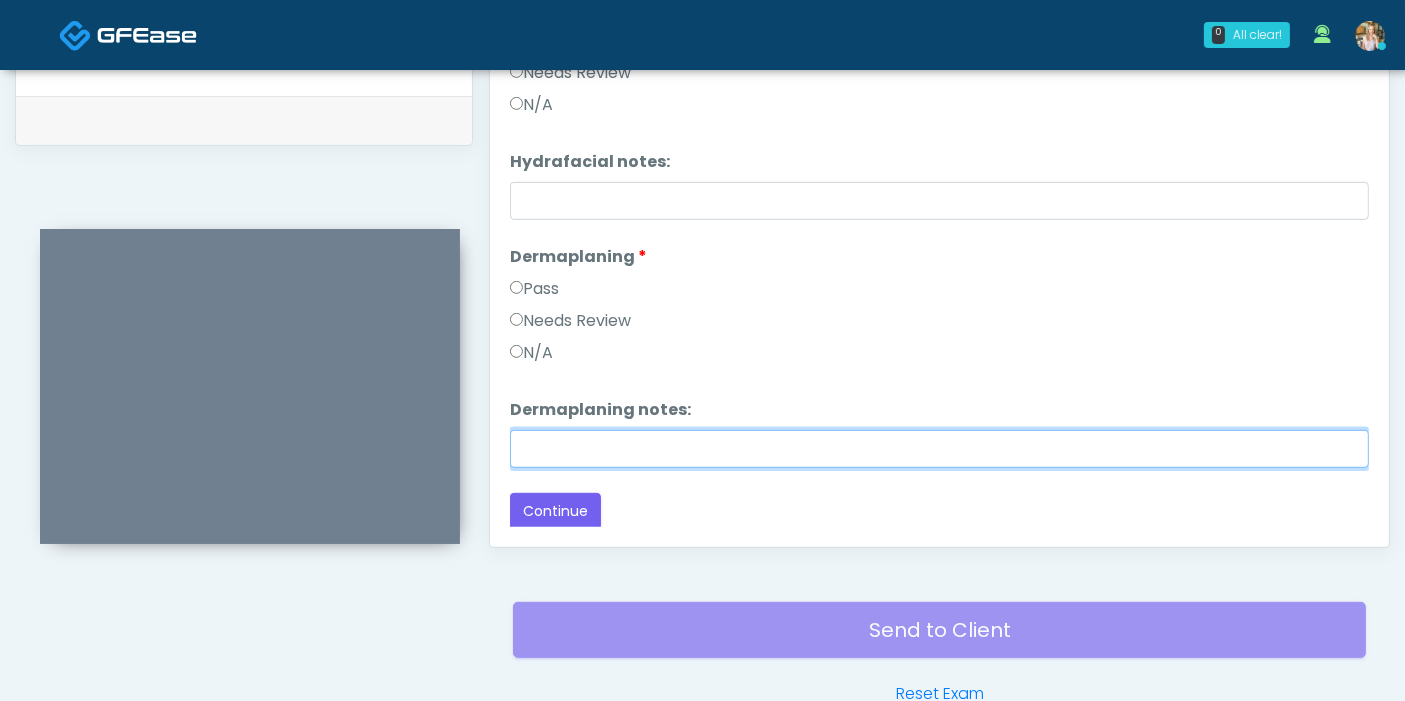 click on "Dermaplaning notes:" at bounding box center (939, 449) 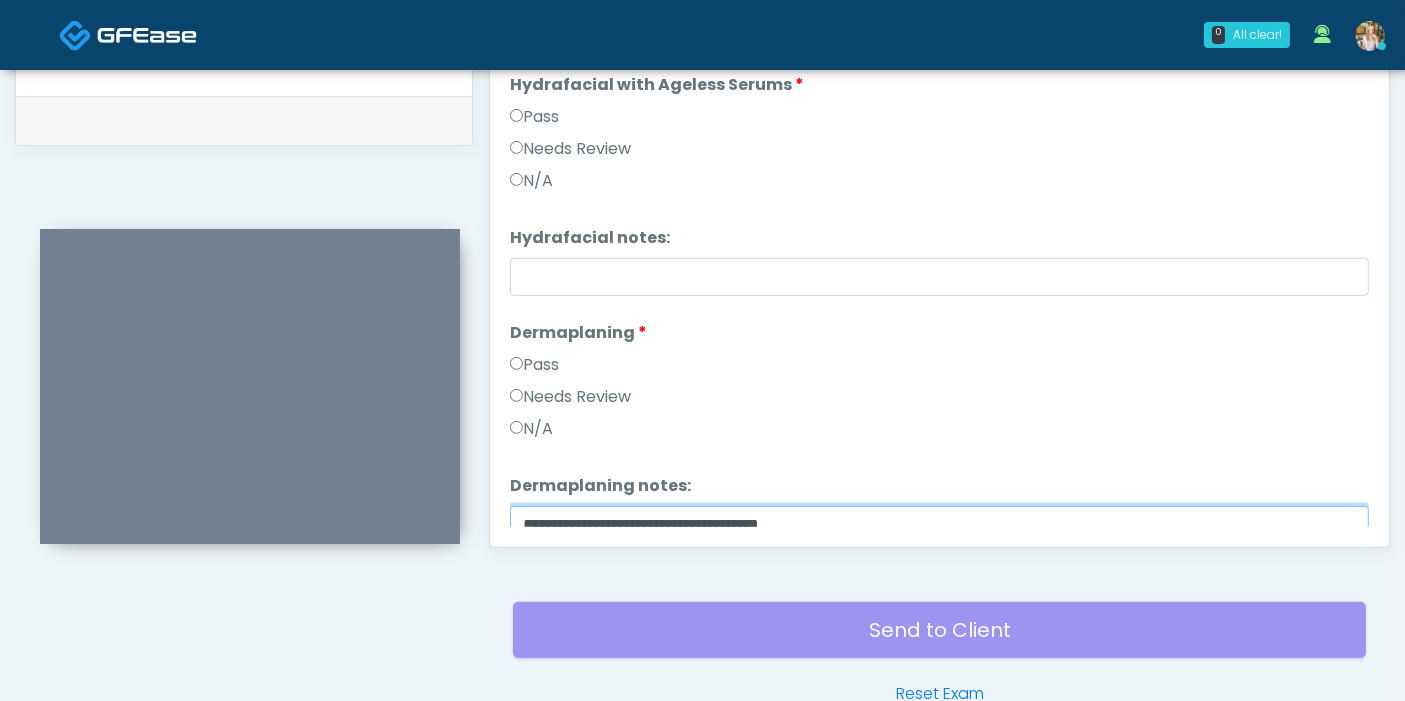 scroll, scrollTop: 2697, scrollLeft: 0, axis: vertical 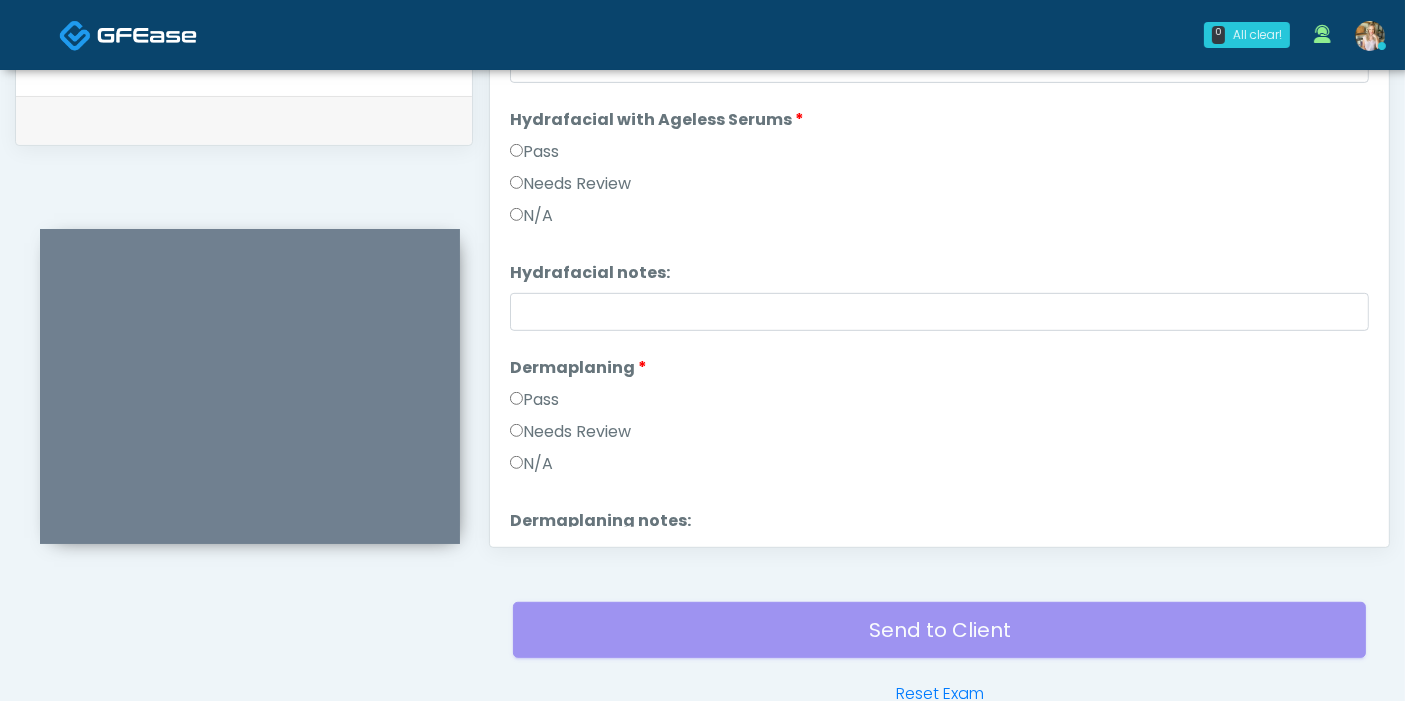 type on "**********" 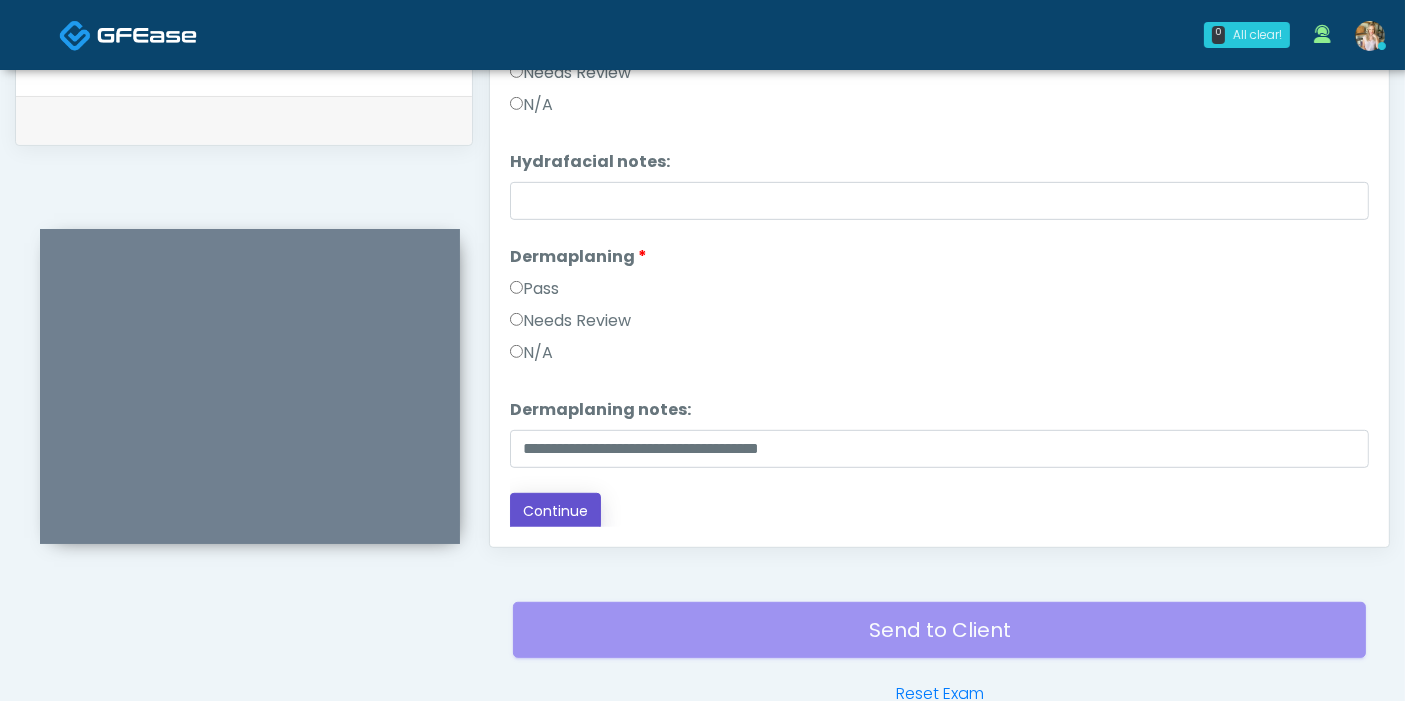 click on "Continue" at bounding box center [555, 511] 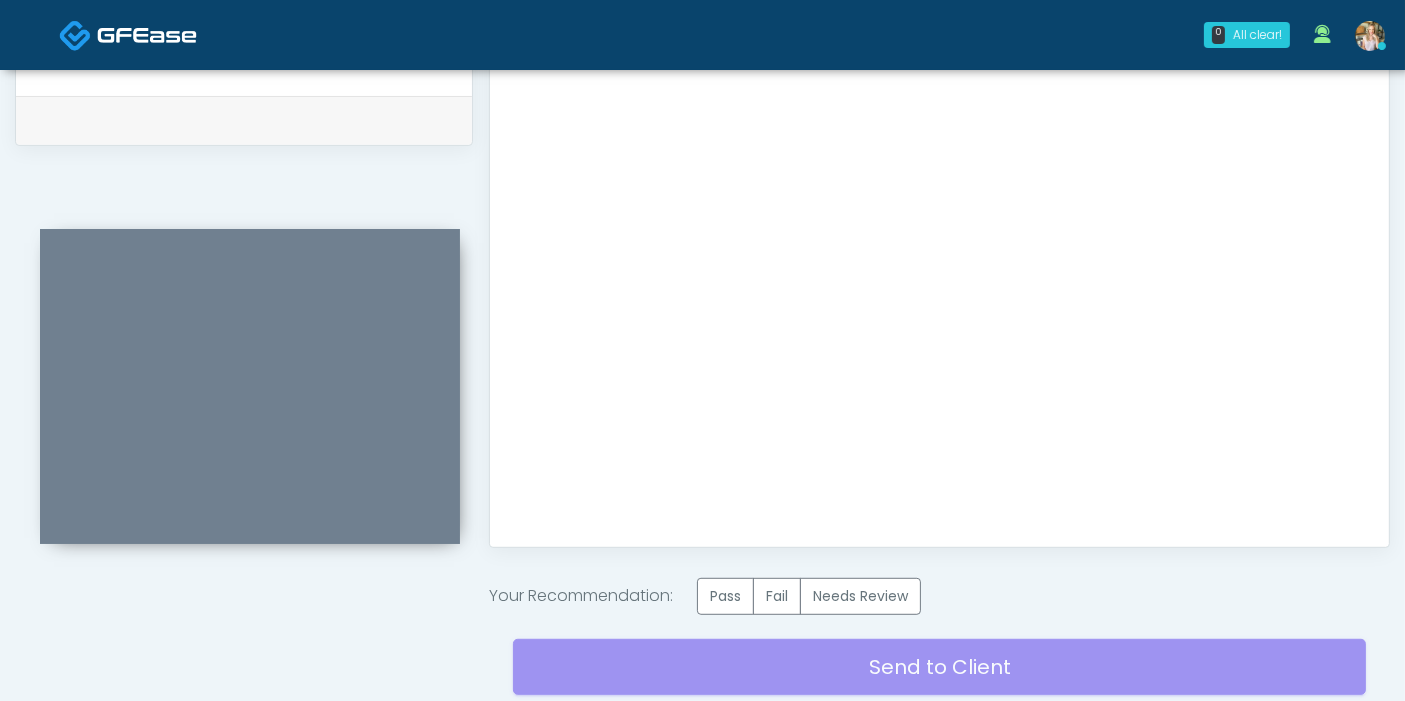 scroll, scrollTop: 0, scrollLeft: 0, axis: both 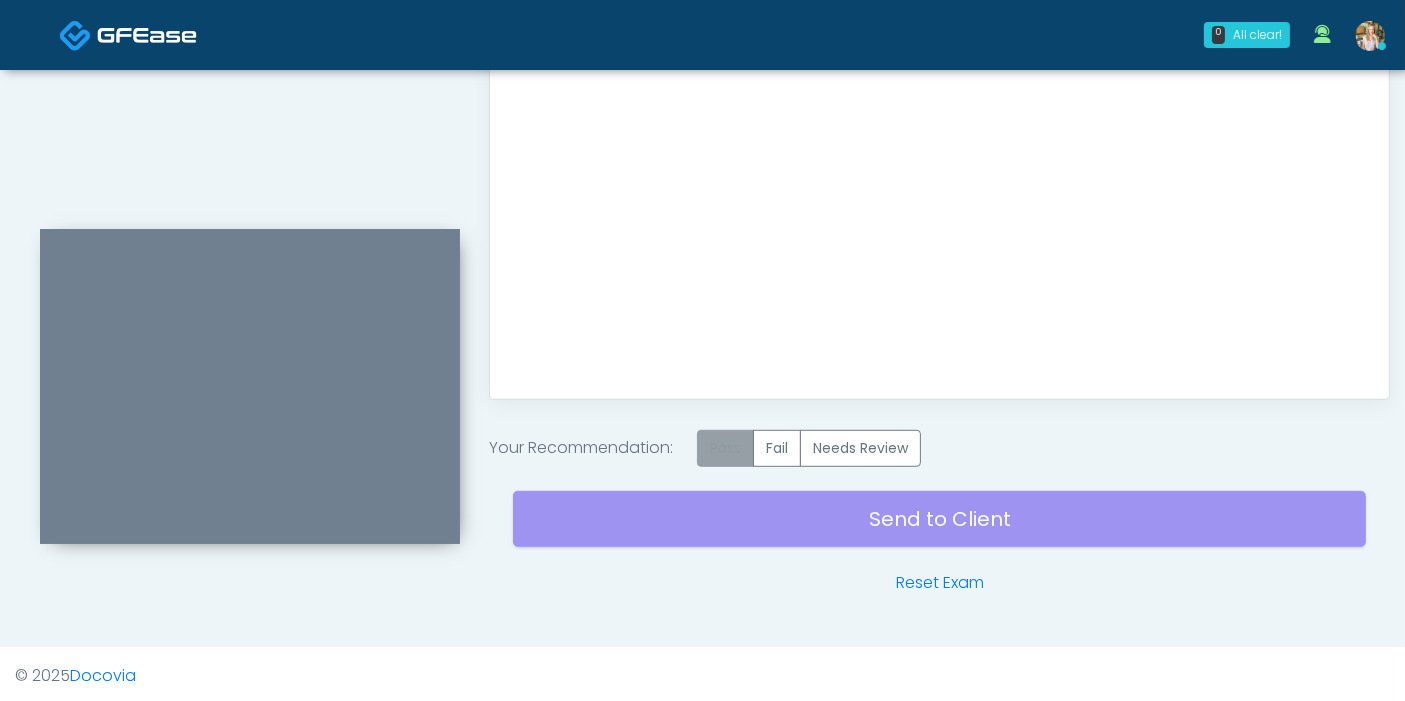 click on "Pass" at bounding box center [725, 448] 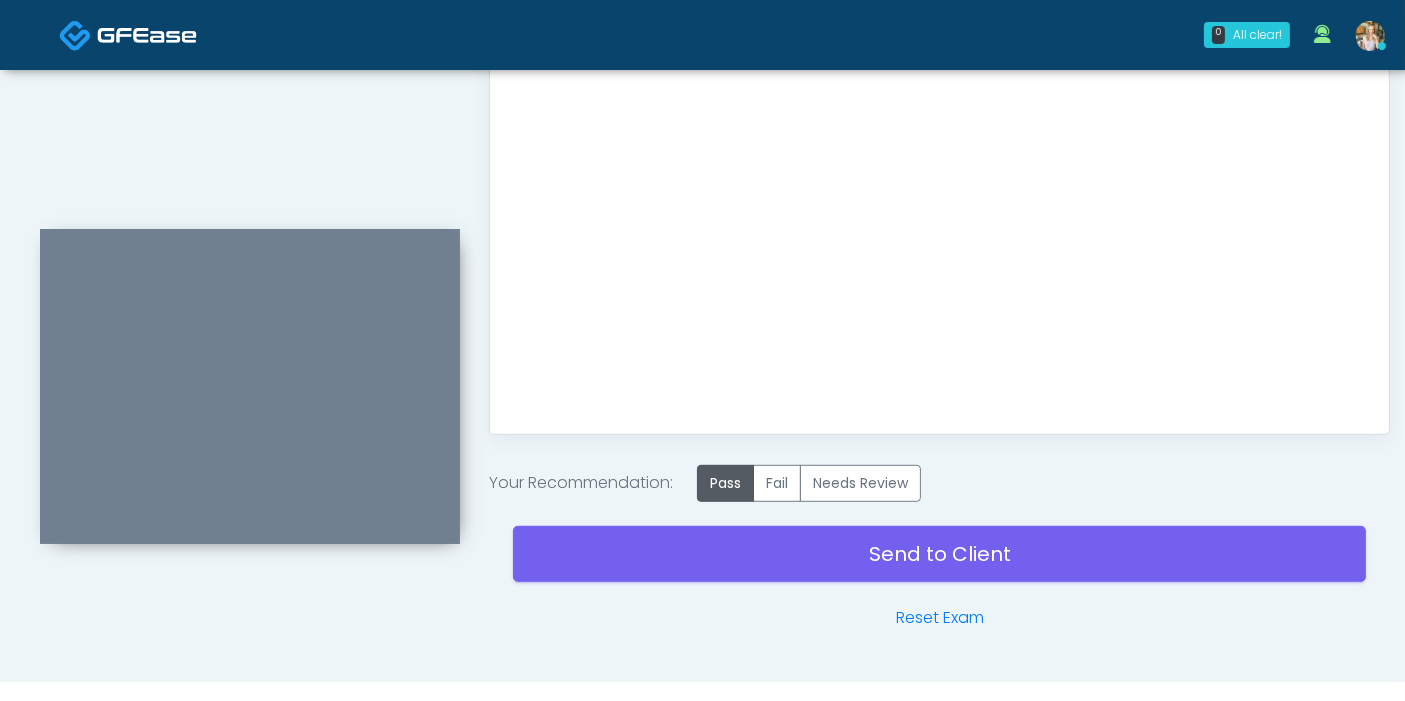 scroll, scrollTop: 1127, scrollLeft: 0, axis: vertical 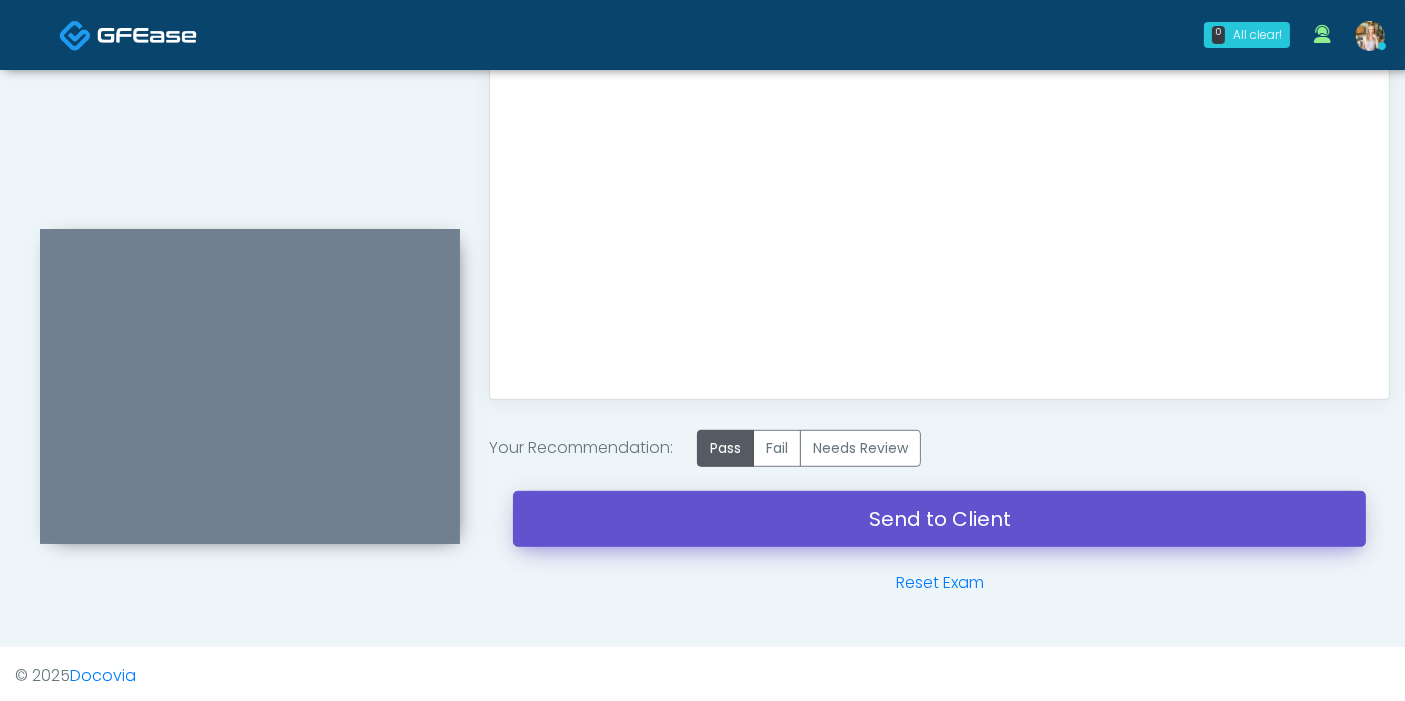click on "Send to Client" at bounding box center [939, 519] 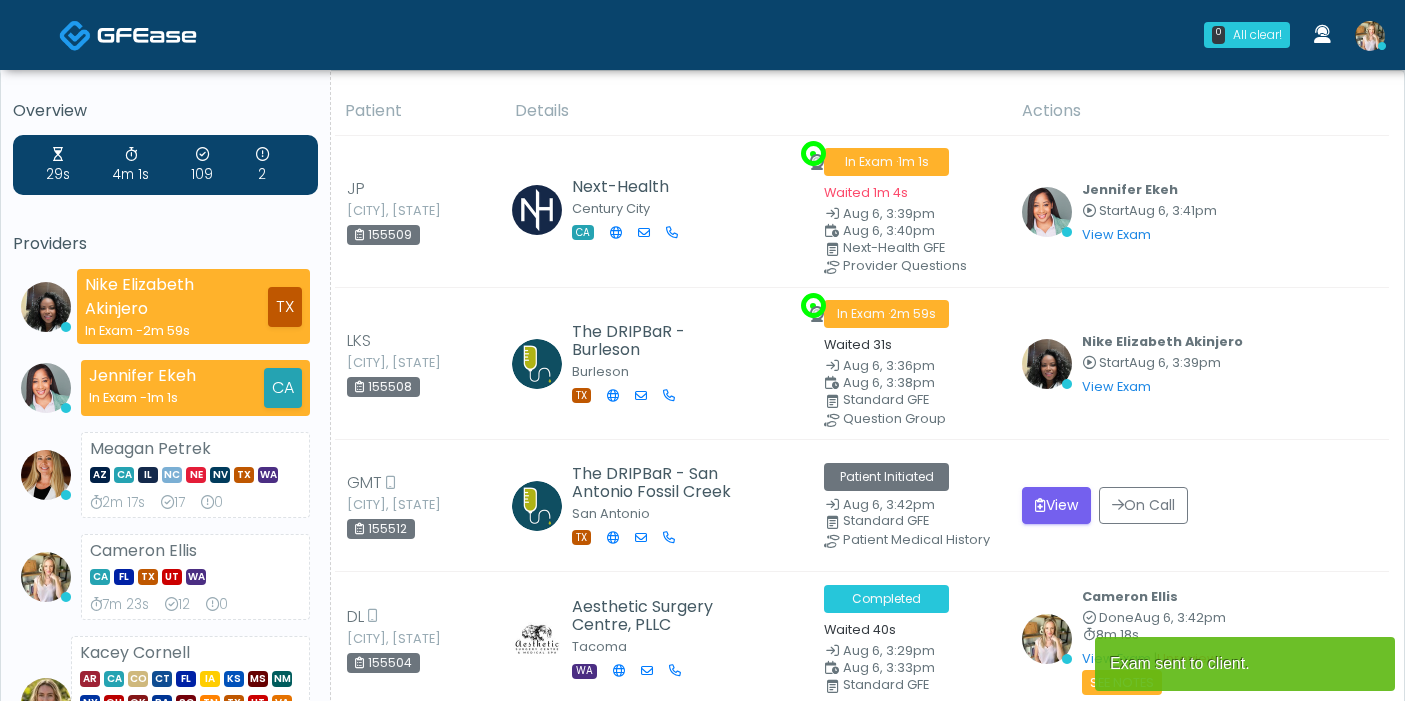 scroll, scrollTop: 0, scrollLeft: 0, axis: both 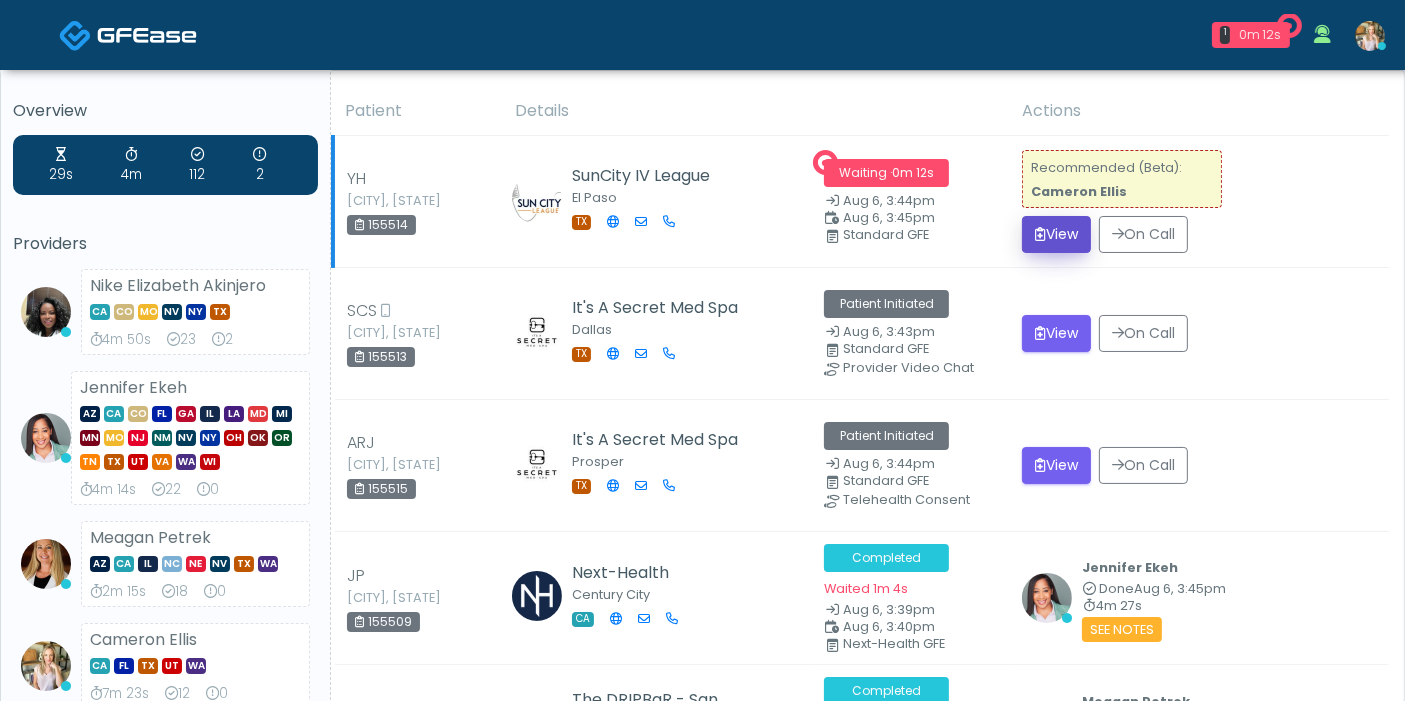 click on "View" at bounding box center [1056, 234] 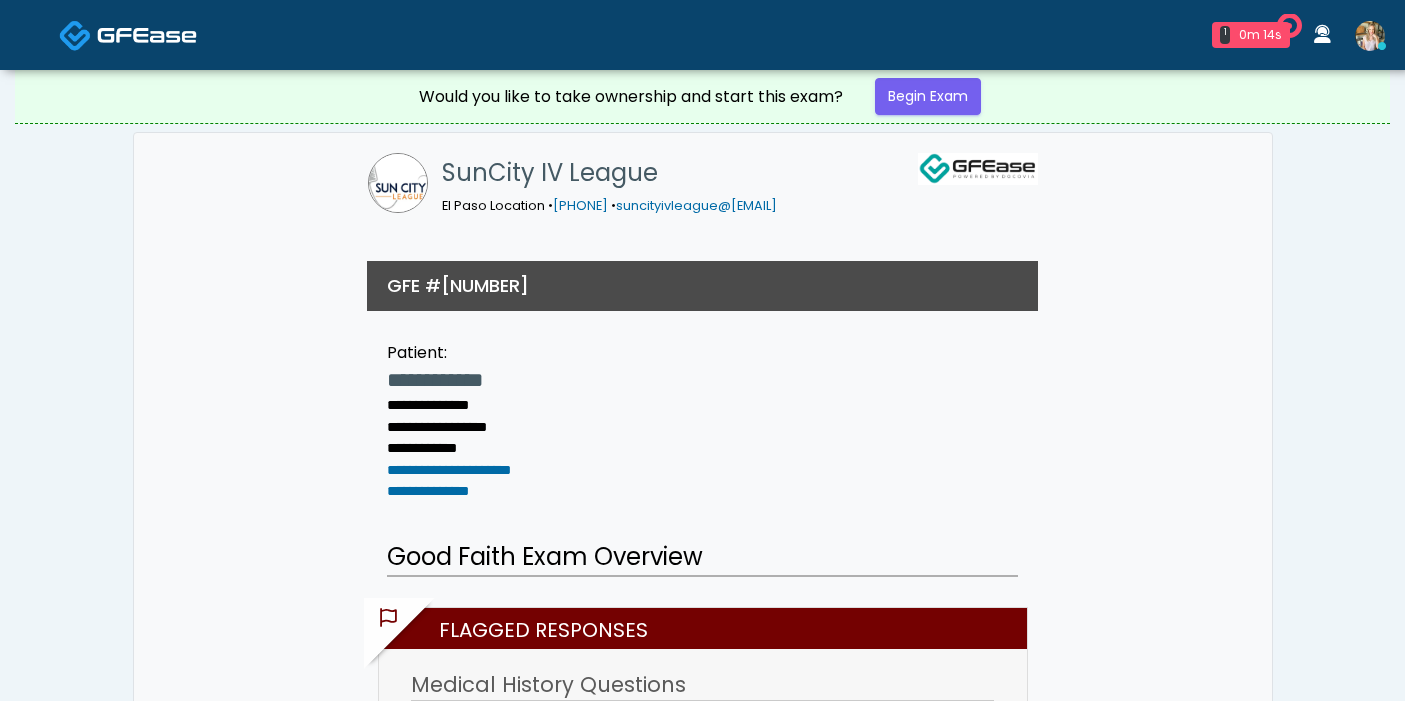 scroll, scrollTop: 0, scrollLeft: 0, axis: both 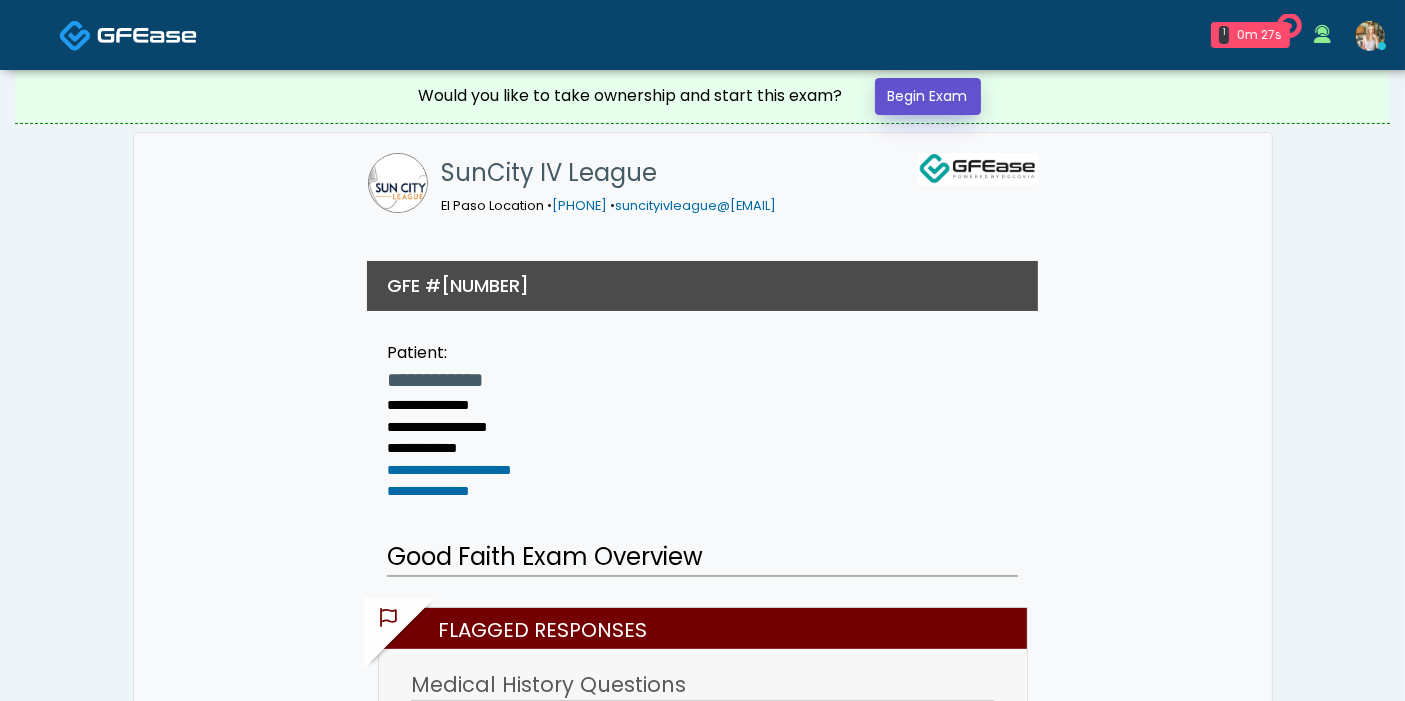 click on "Begin Exam" at bounding box center (928, 96) 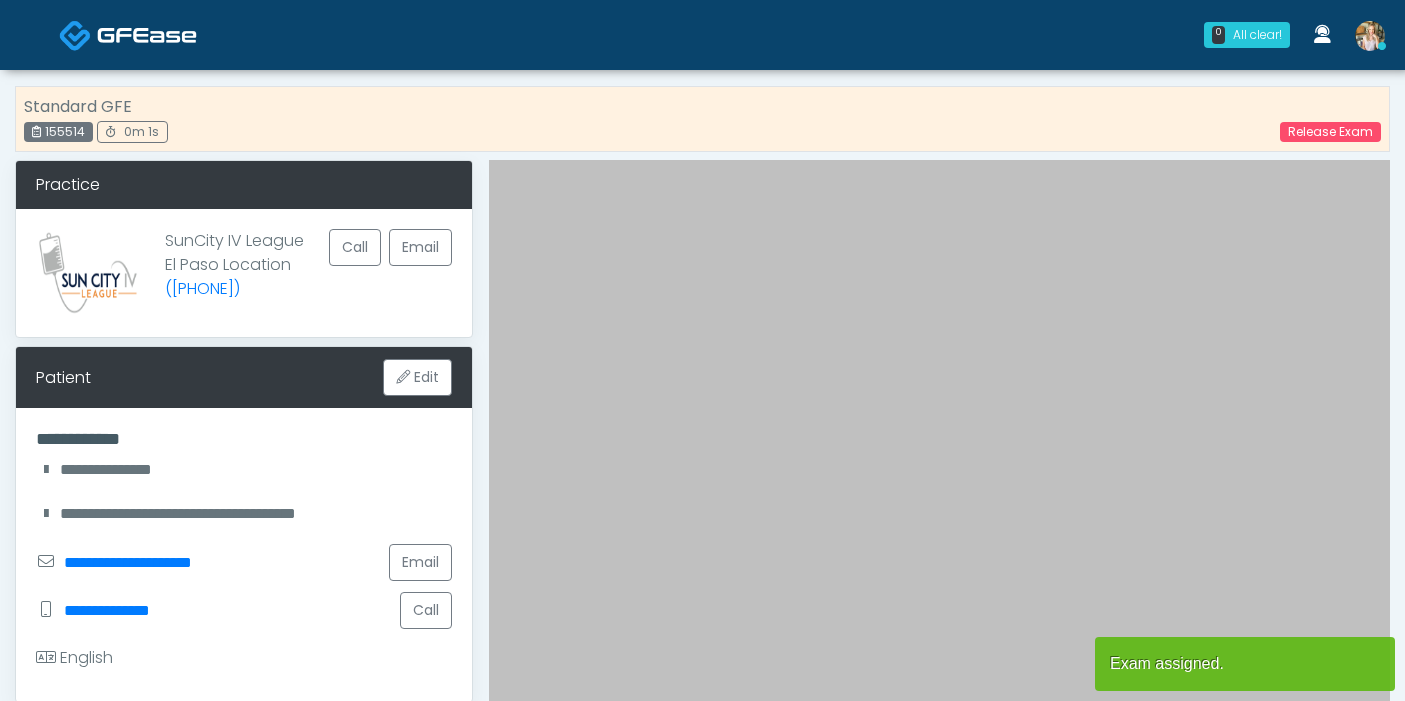 scroll, scrollTop: 0, scrollLeft: 0, axis: both 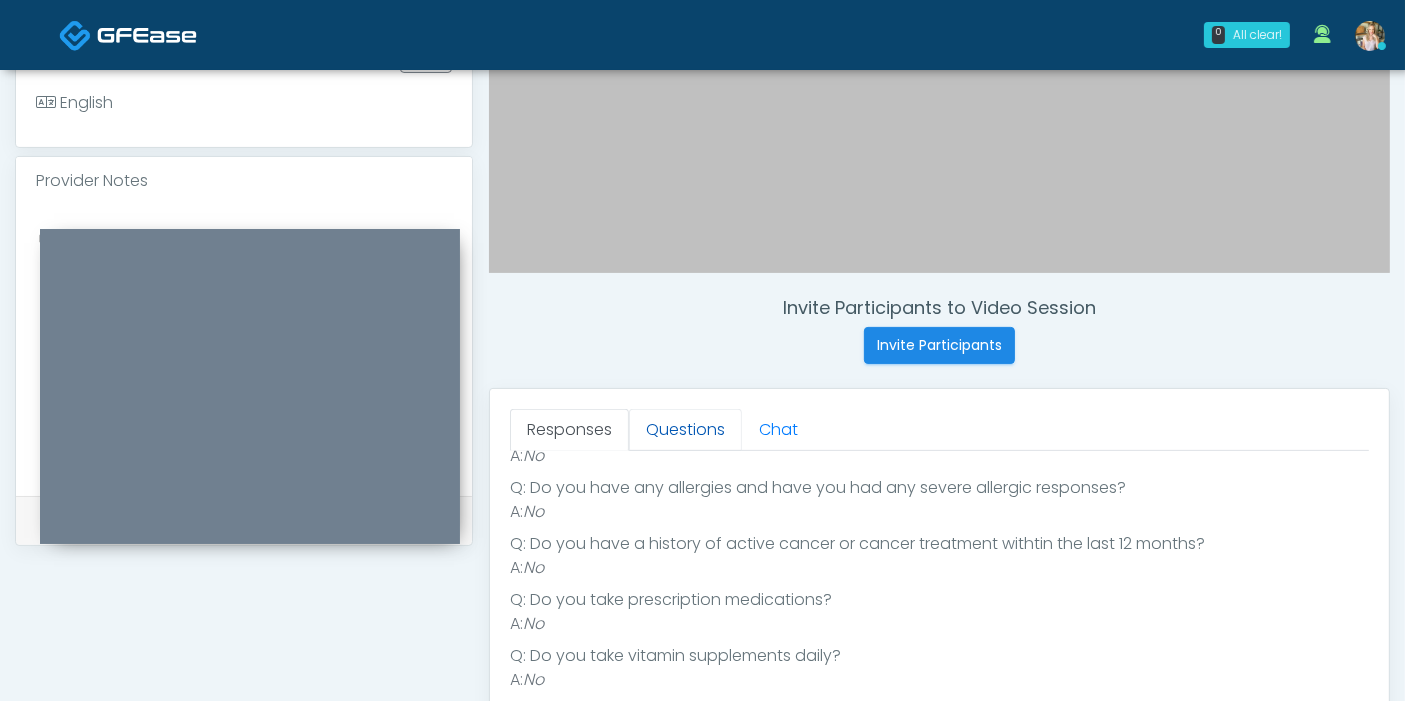 click on "Questions" at bounding box center (685, 430) 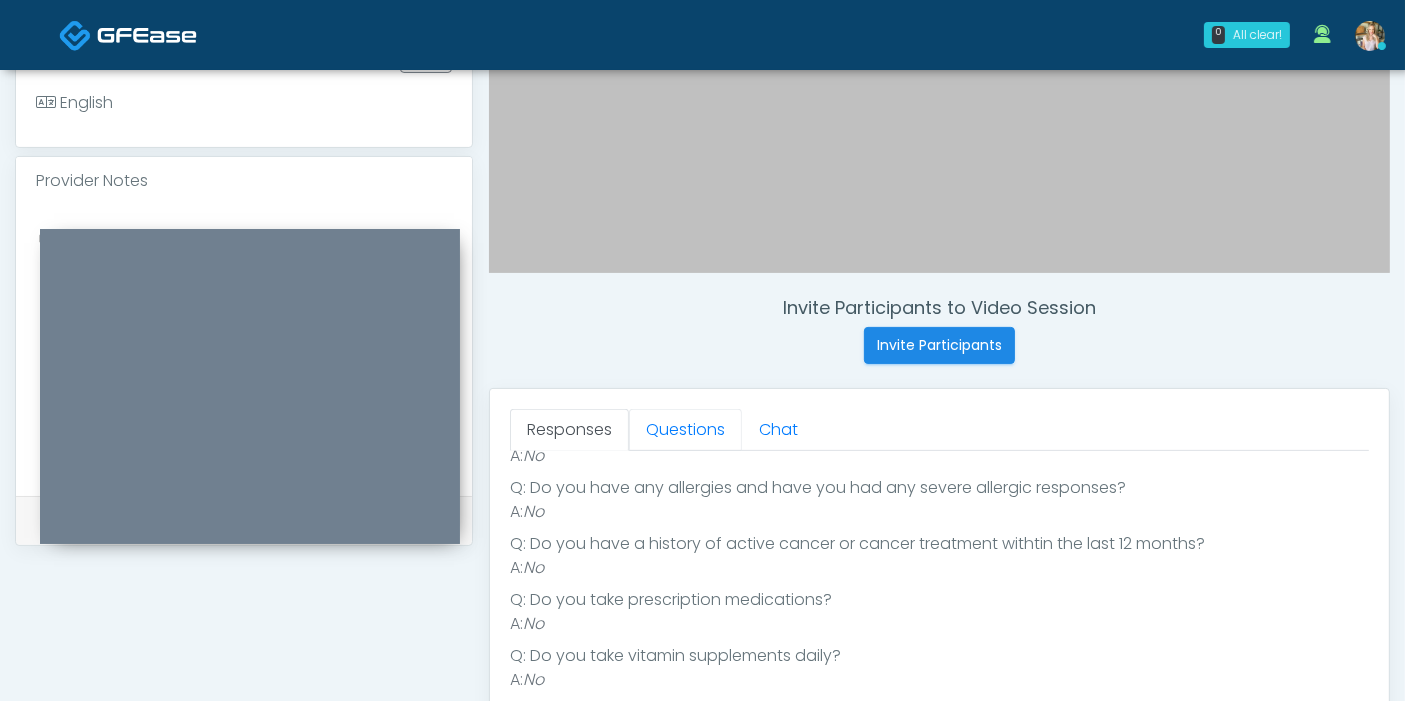 scroll, scrollTop: 0, scrollLeft: 0, axis: both 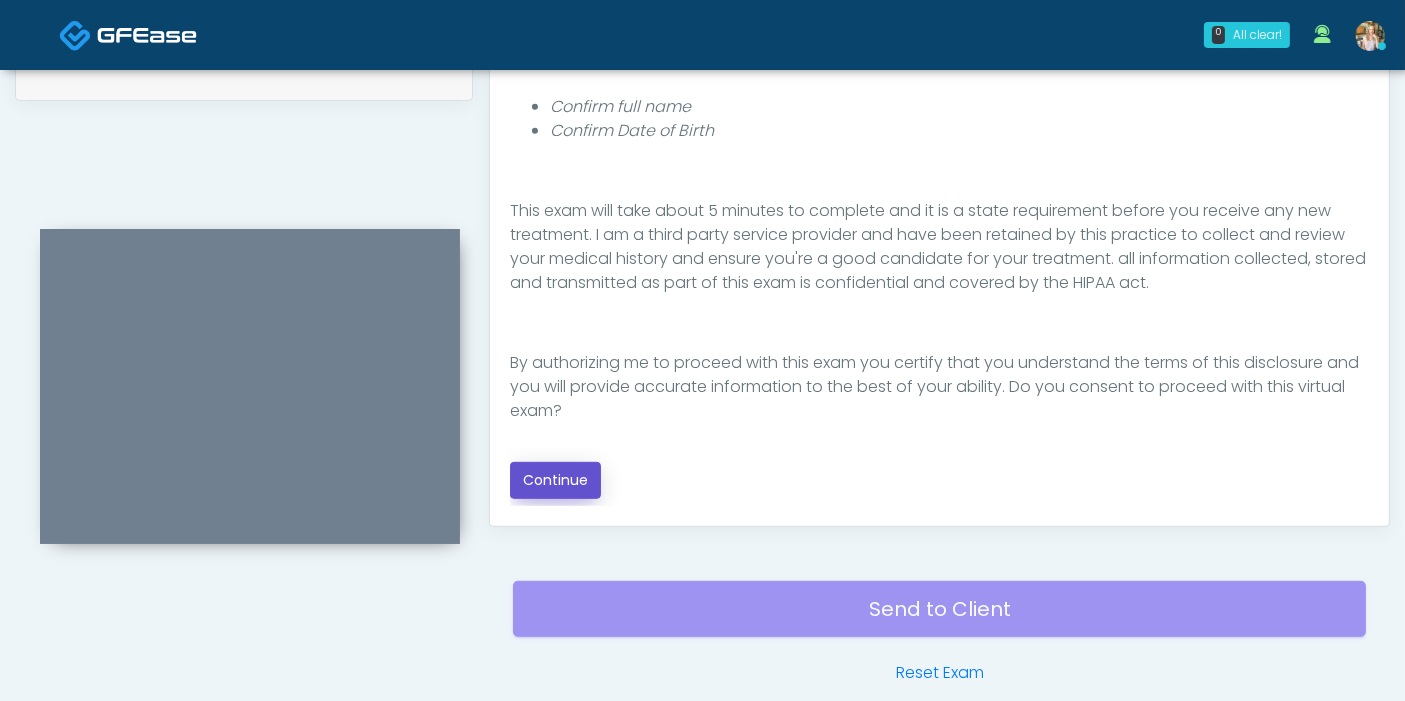 click on "Continue" at bounding box center [555, 480] 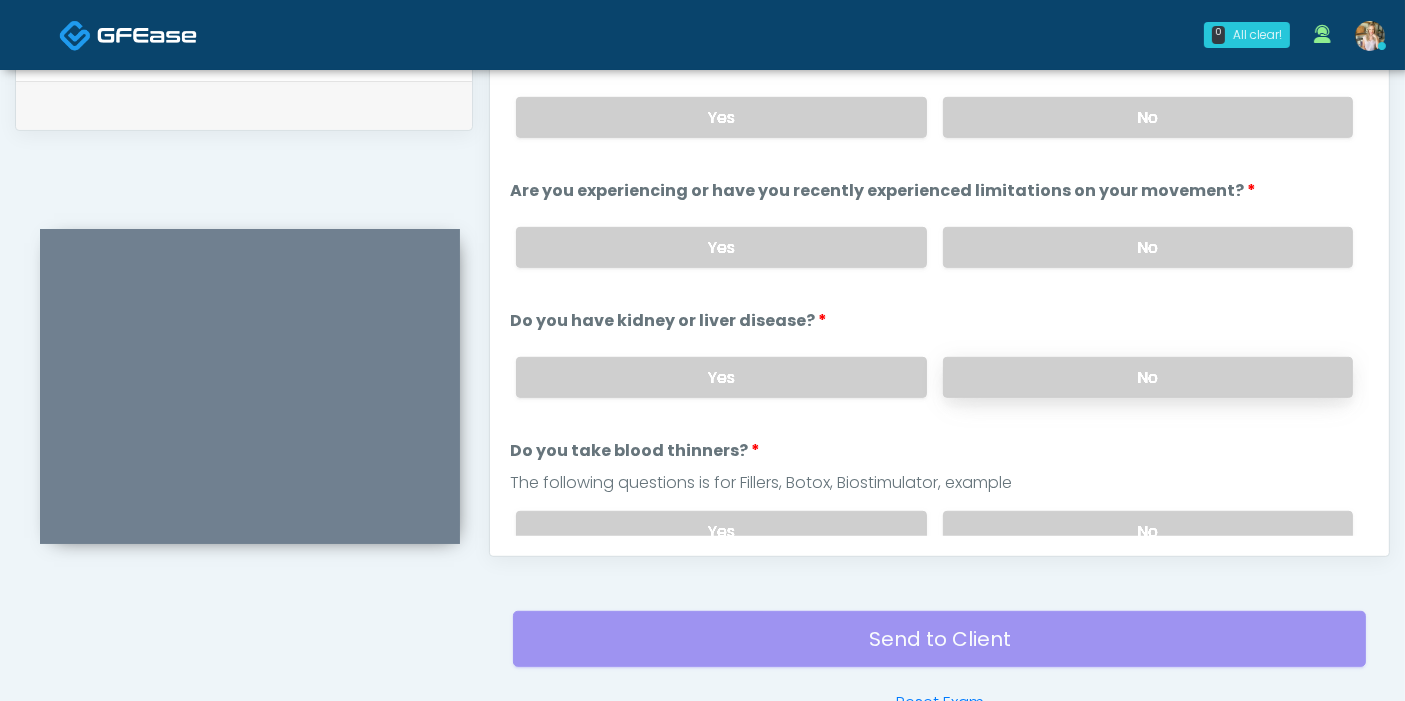 scroll, scrollTop: 868, scrollLeft: 0, axis: vertical 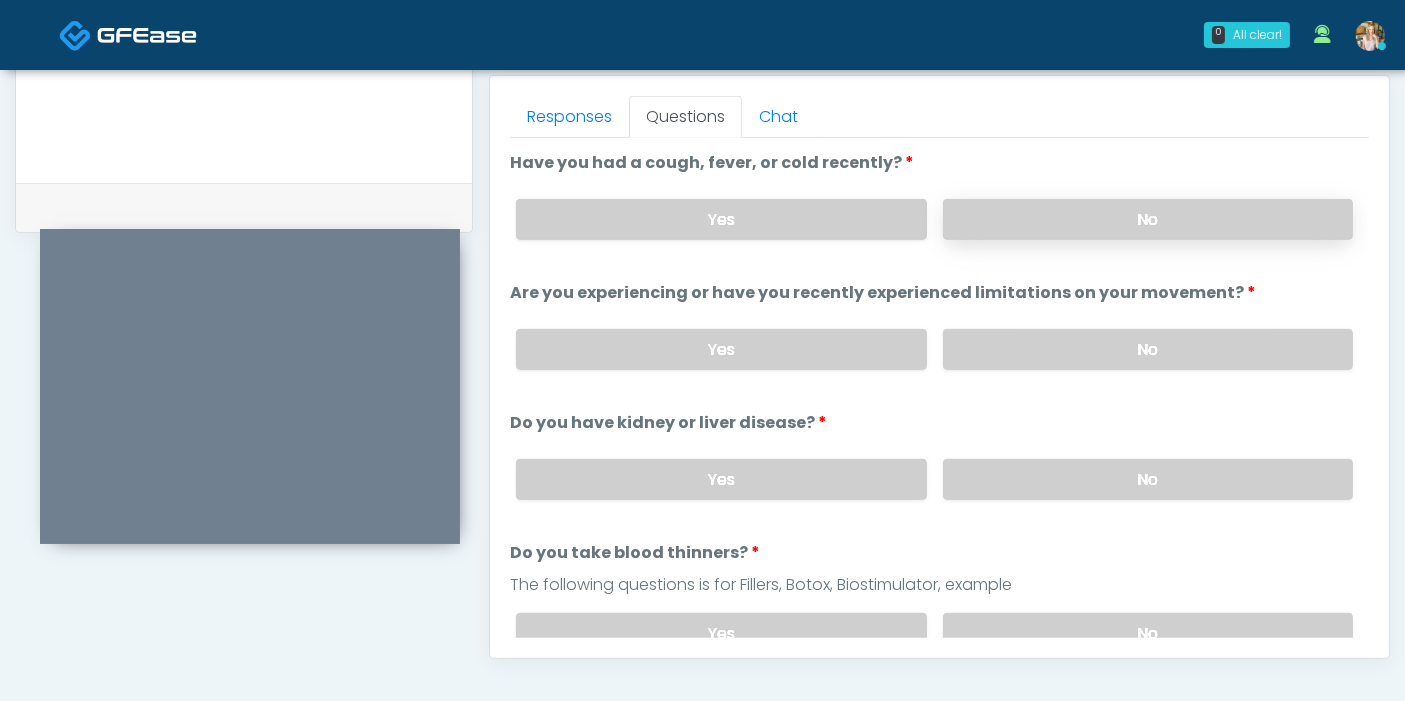 click on "No" at bounding box center (1148, 219) 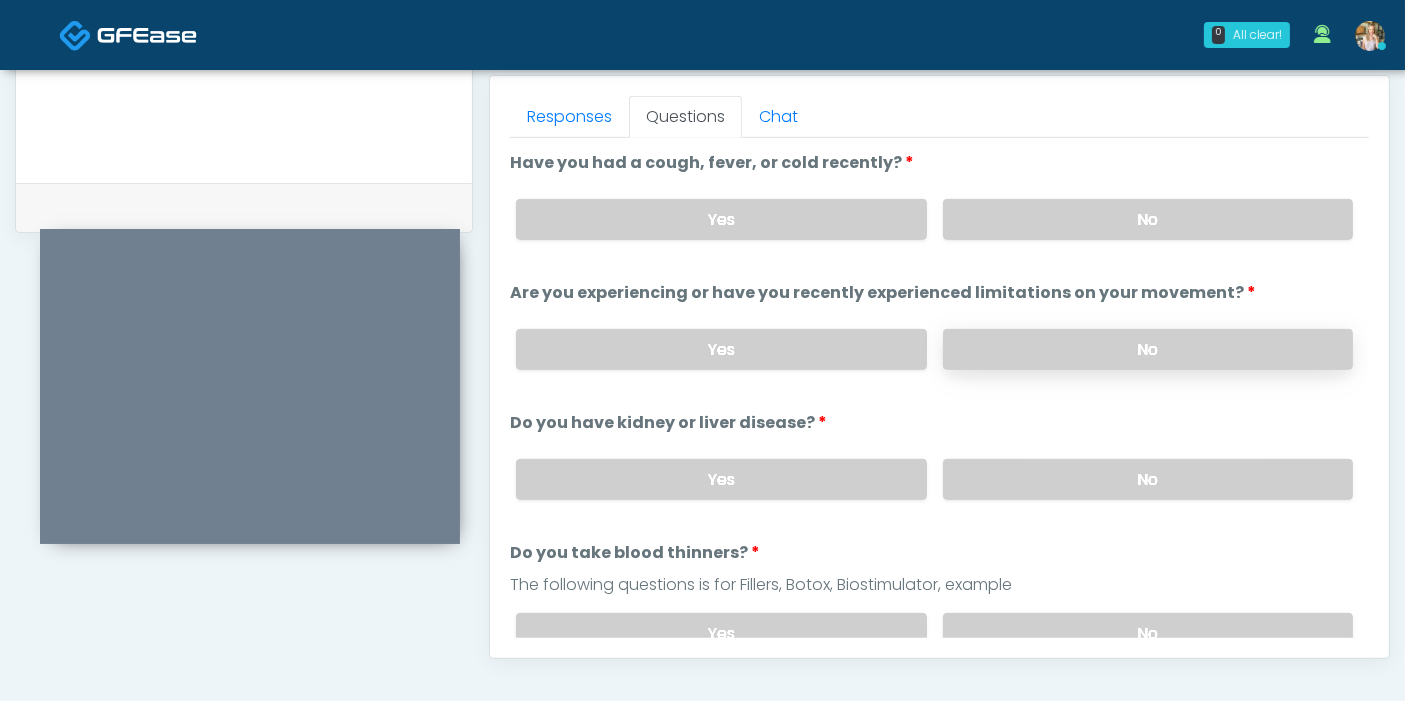 click on "No" at bounding box center (1148, 349) 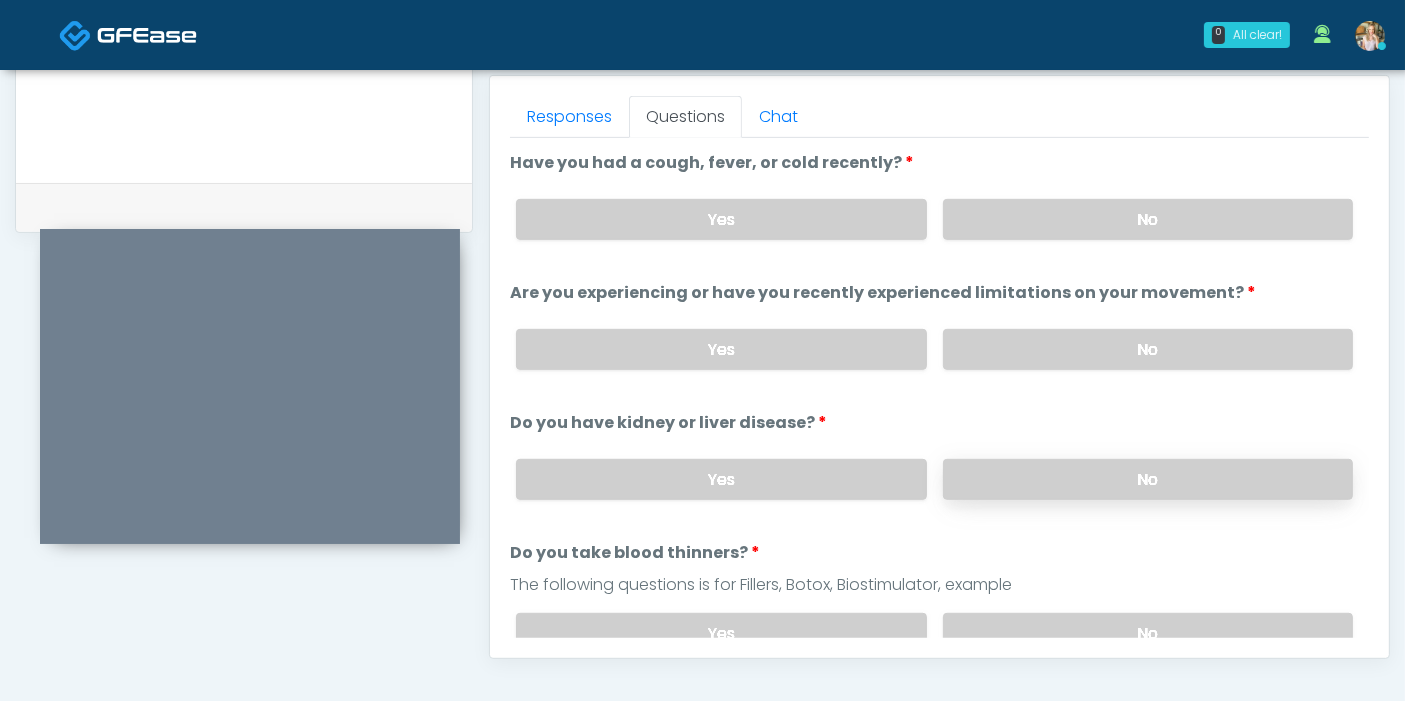 click on "No" at bounding box center [1148, 479] 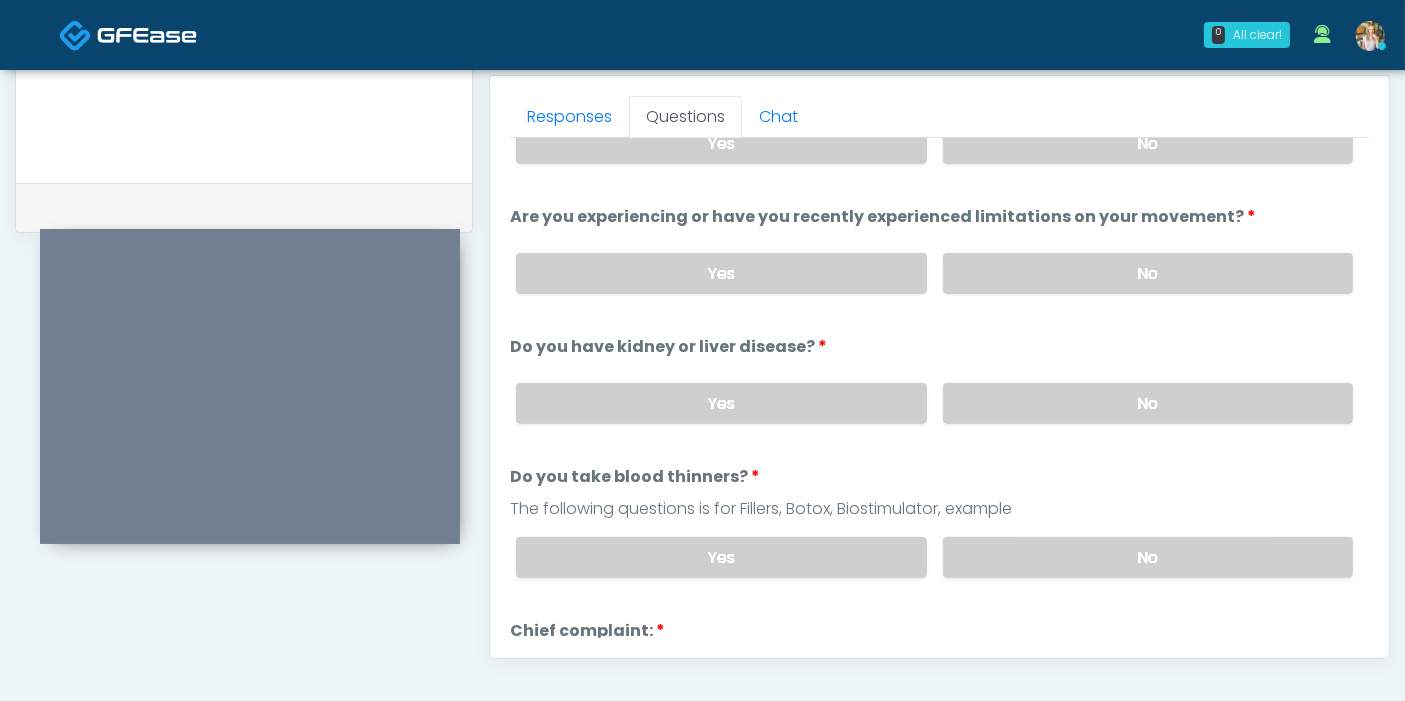 scroll, scrollTop: 111, scrollLeft: 0, axis: vertical 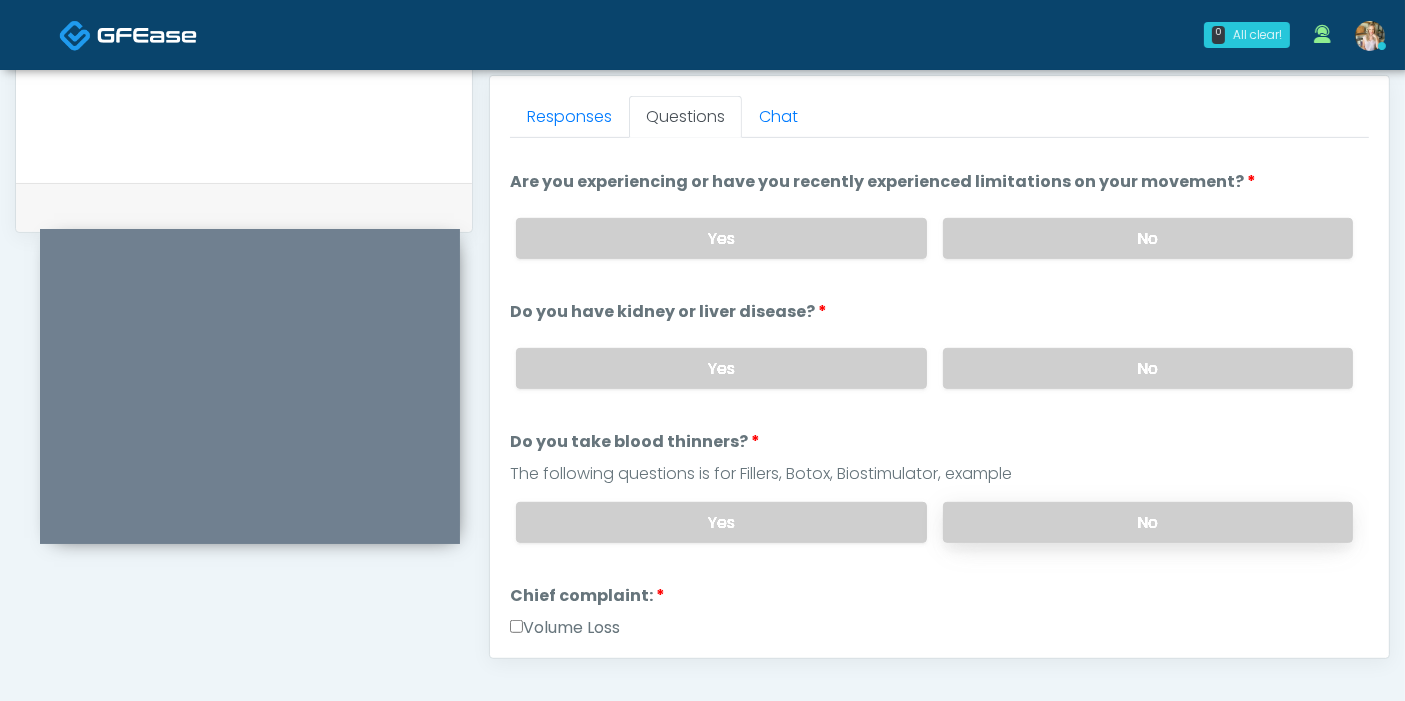 click on "No" at bounding box center (1148, 522) 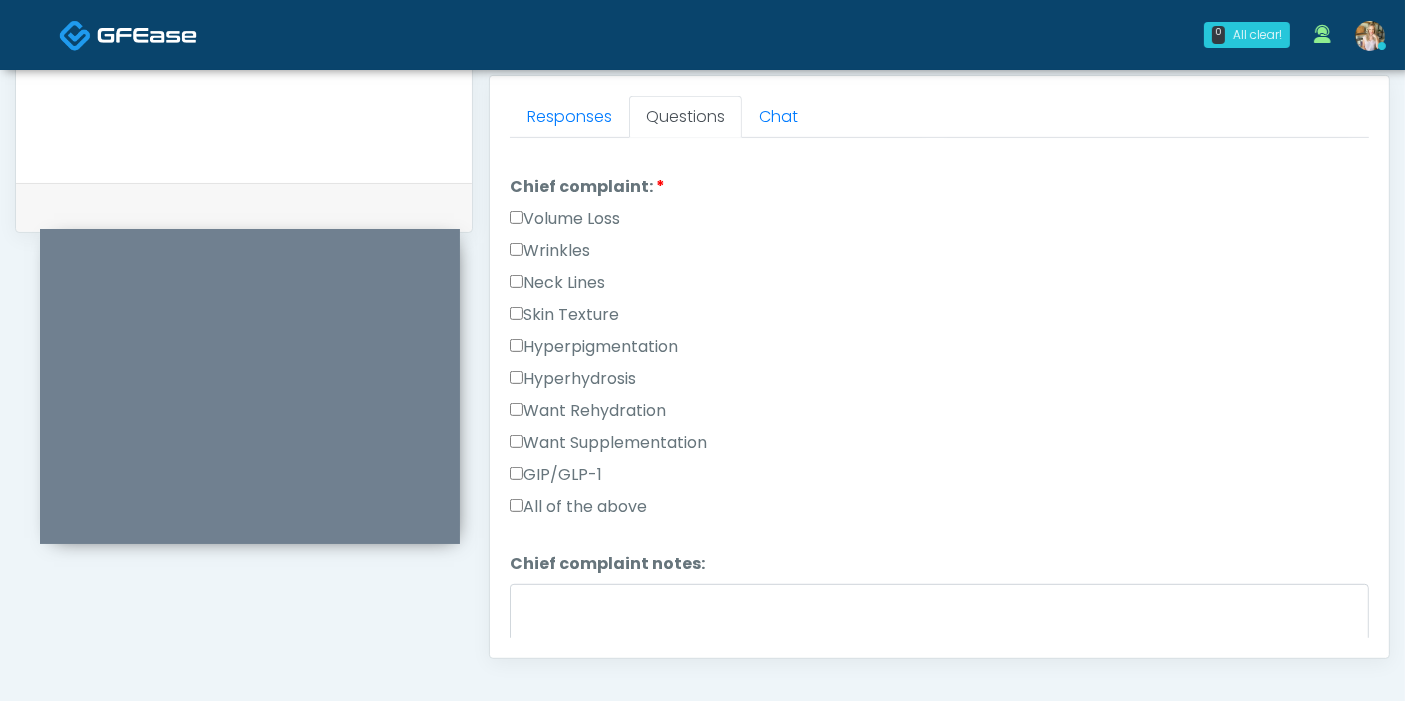 scroll, scrollTop: 555, scrollLeft: 0, axis: vertical 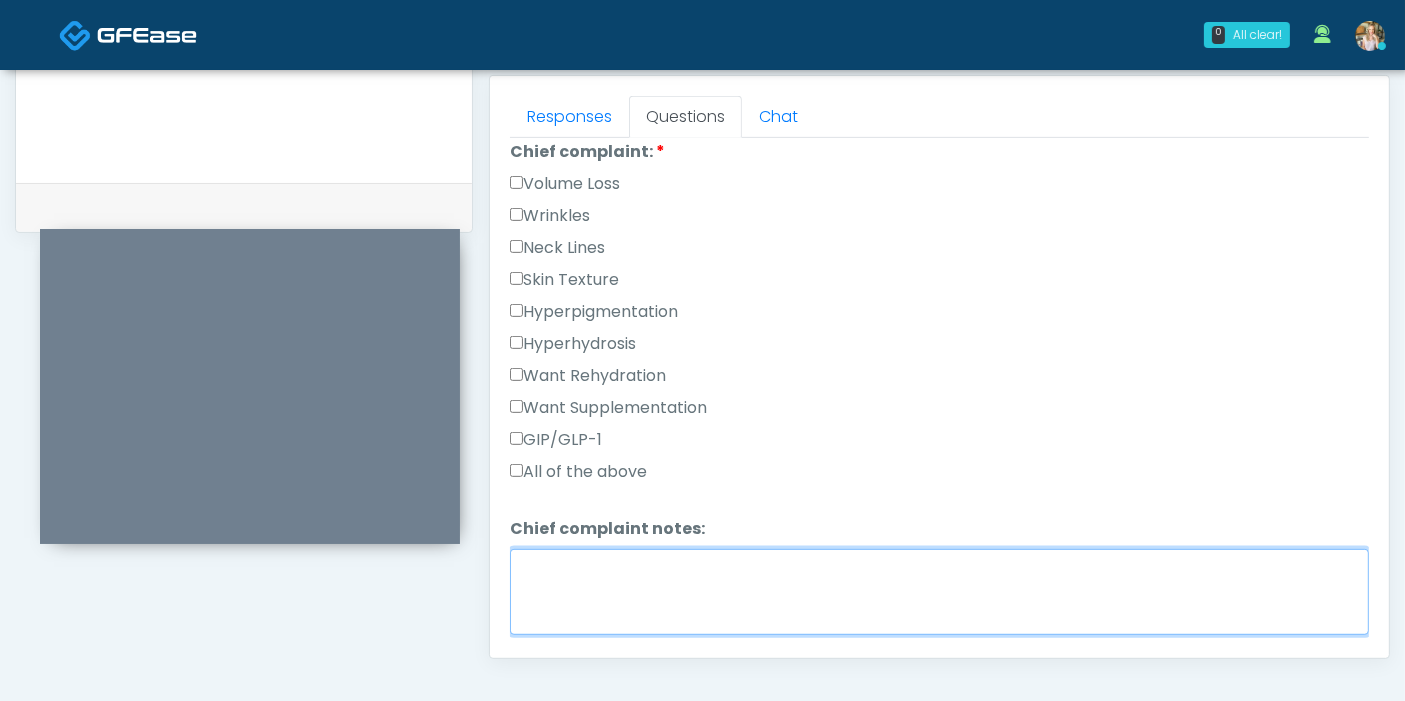 click on "Chief complaint notes:" at bounding box center [939, 592] 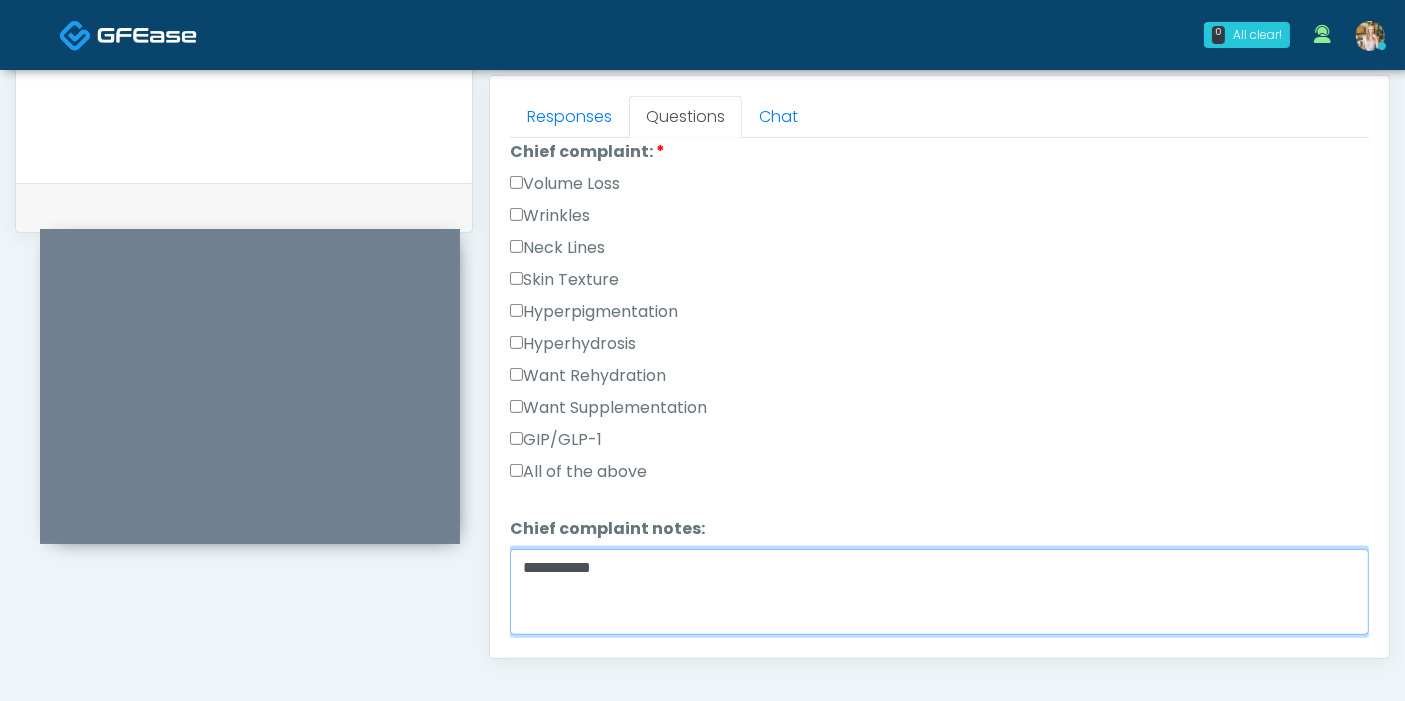 type on "**********" 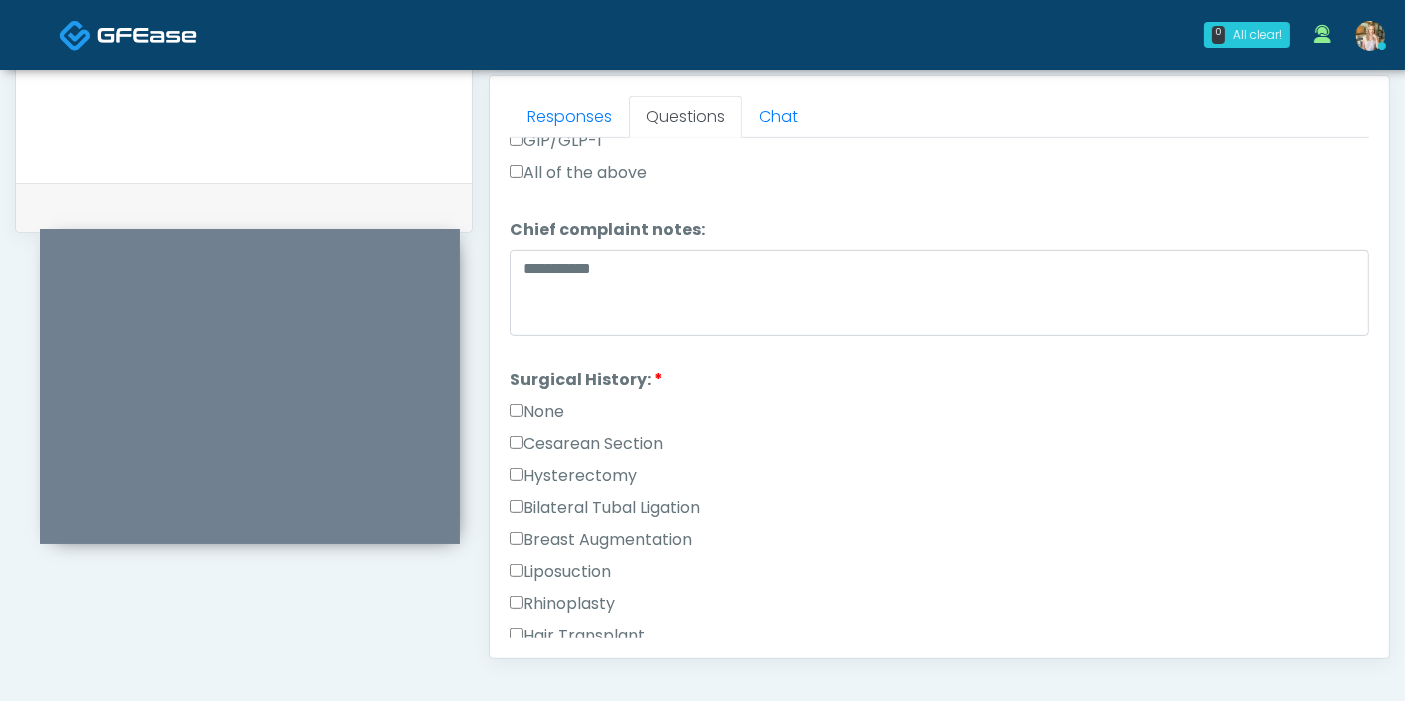 scroll, scrollTop: 888, scrollLeft: 0, axis: vertical 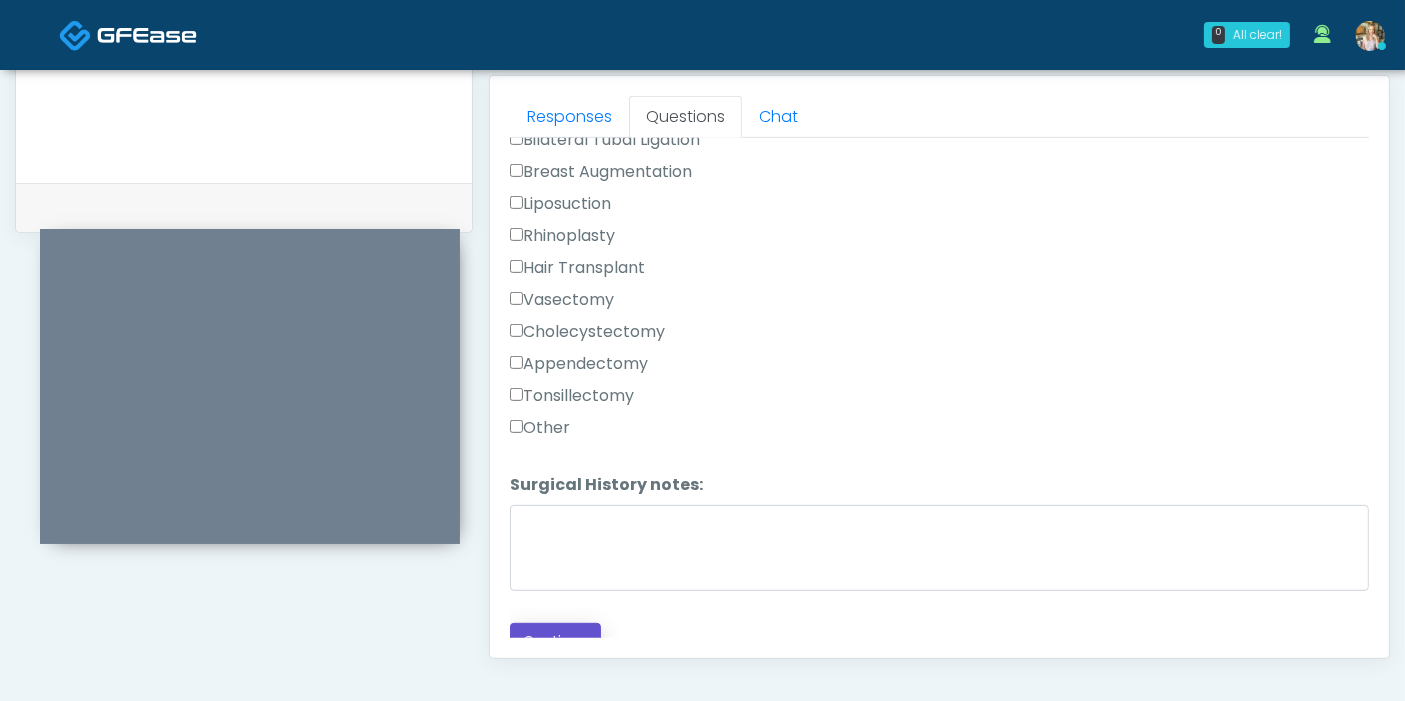 click on "Continue" at bounding box center [555, 641] 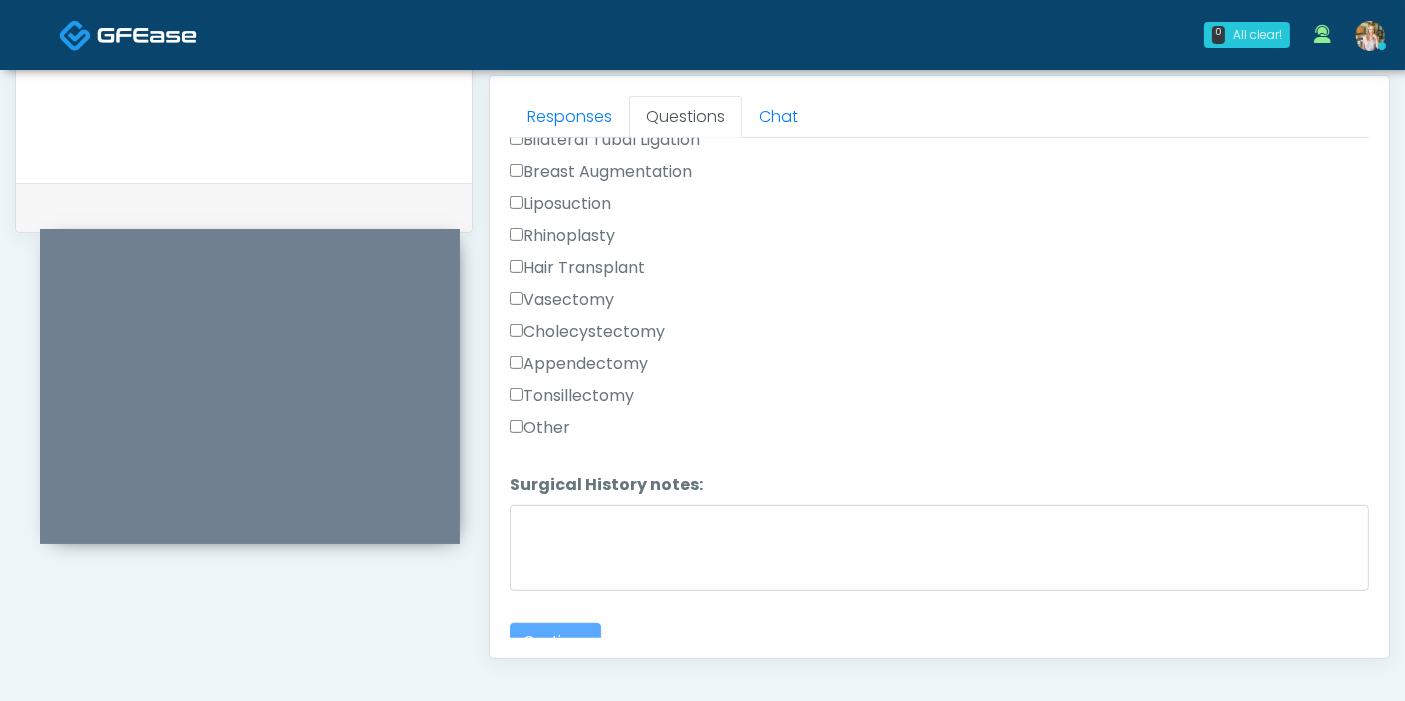 scroll, scrollTop: 0, scrollLeft: 0, axis: both 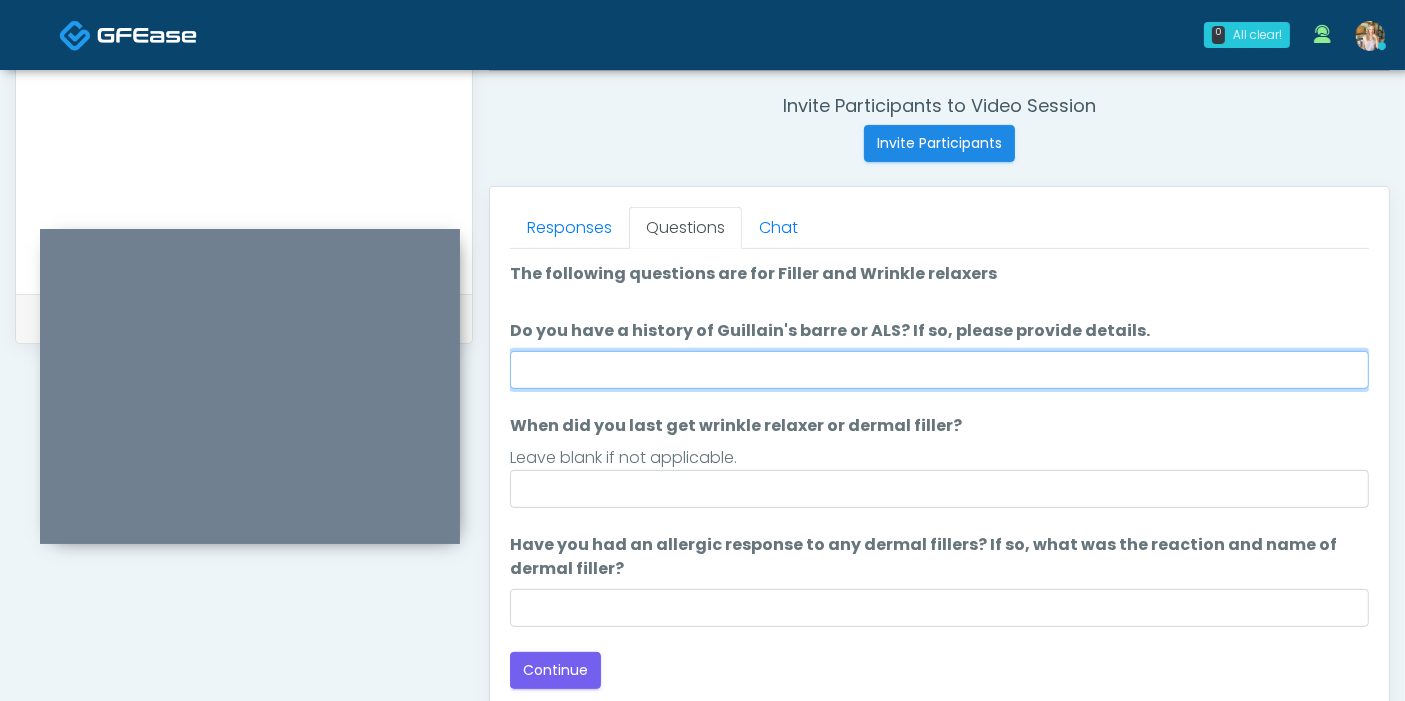 click on "Do you have a history of Guillain's barre or ALS? If so, please provide details." at bounding box center [939, 370] 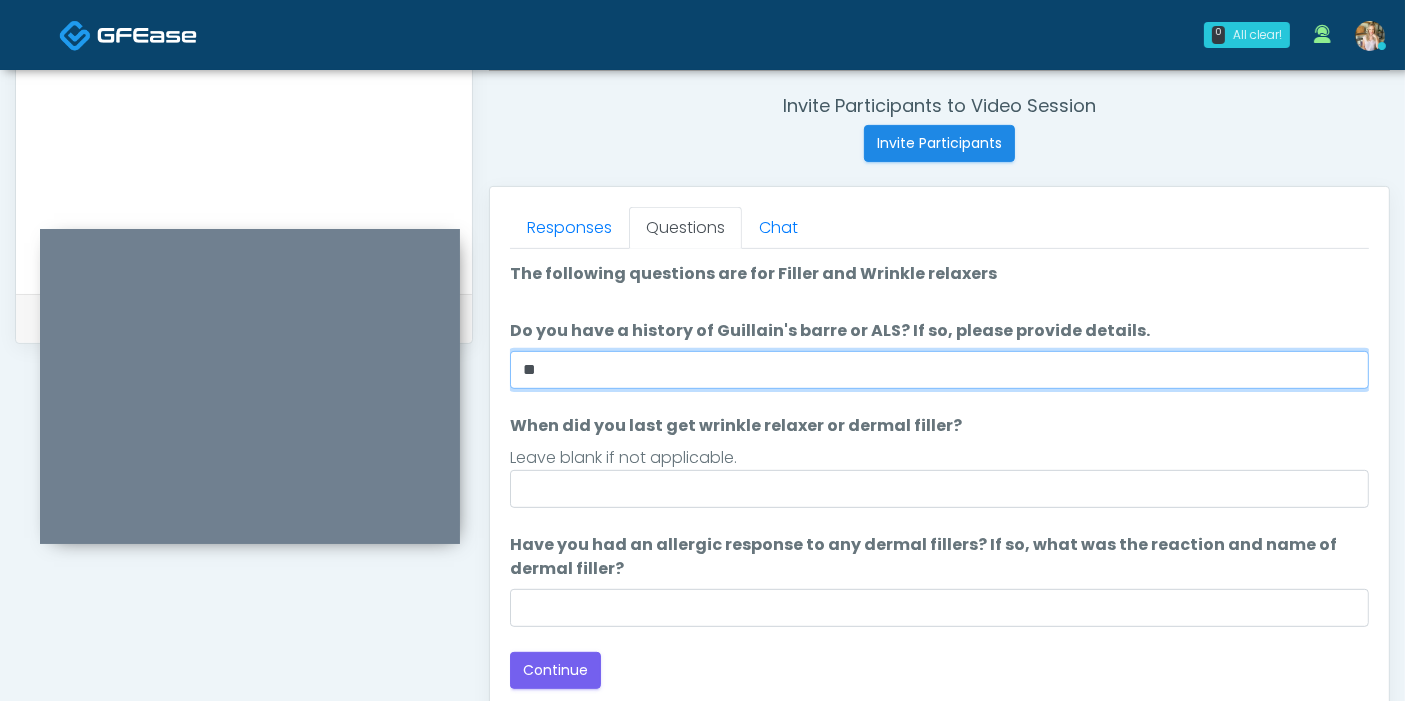 type on "**" 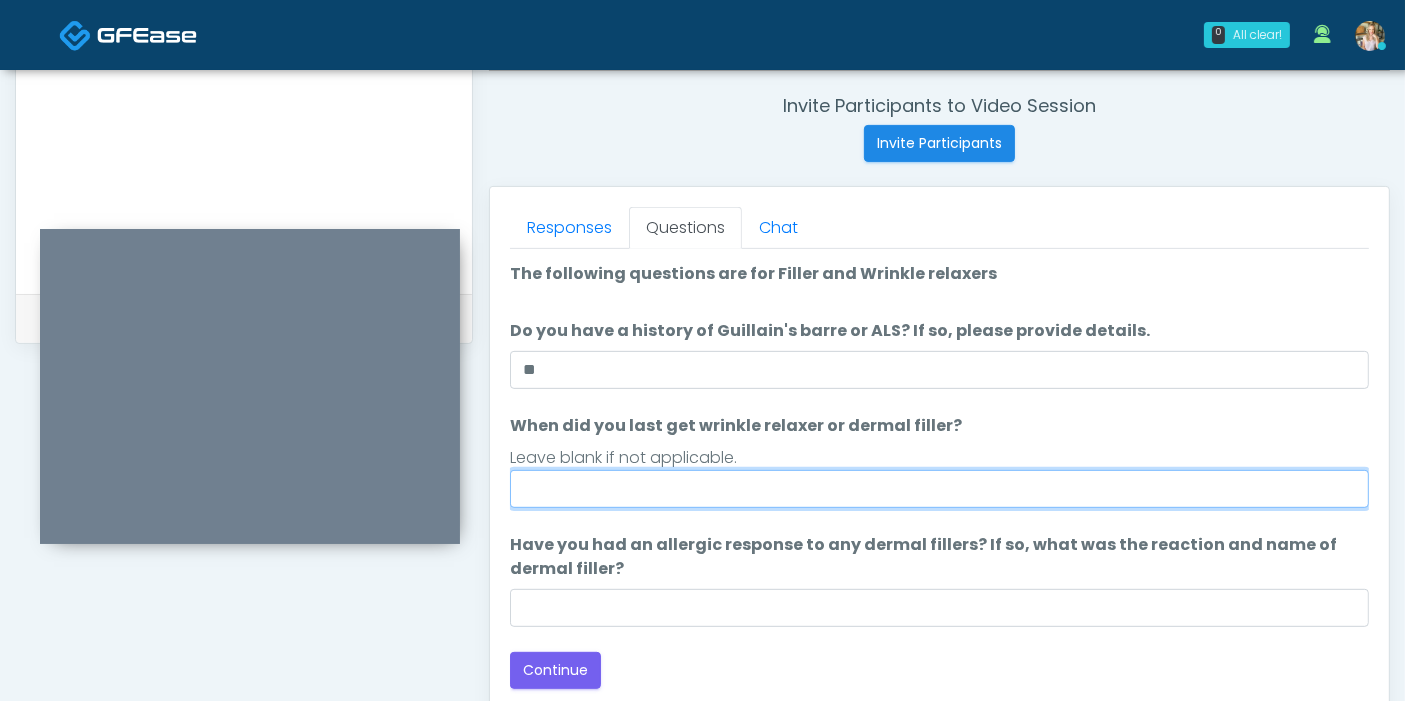 click on "When did you last get wrinkle relaxer or dermal filler?" at bounding box center (939, 489) 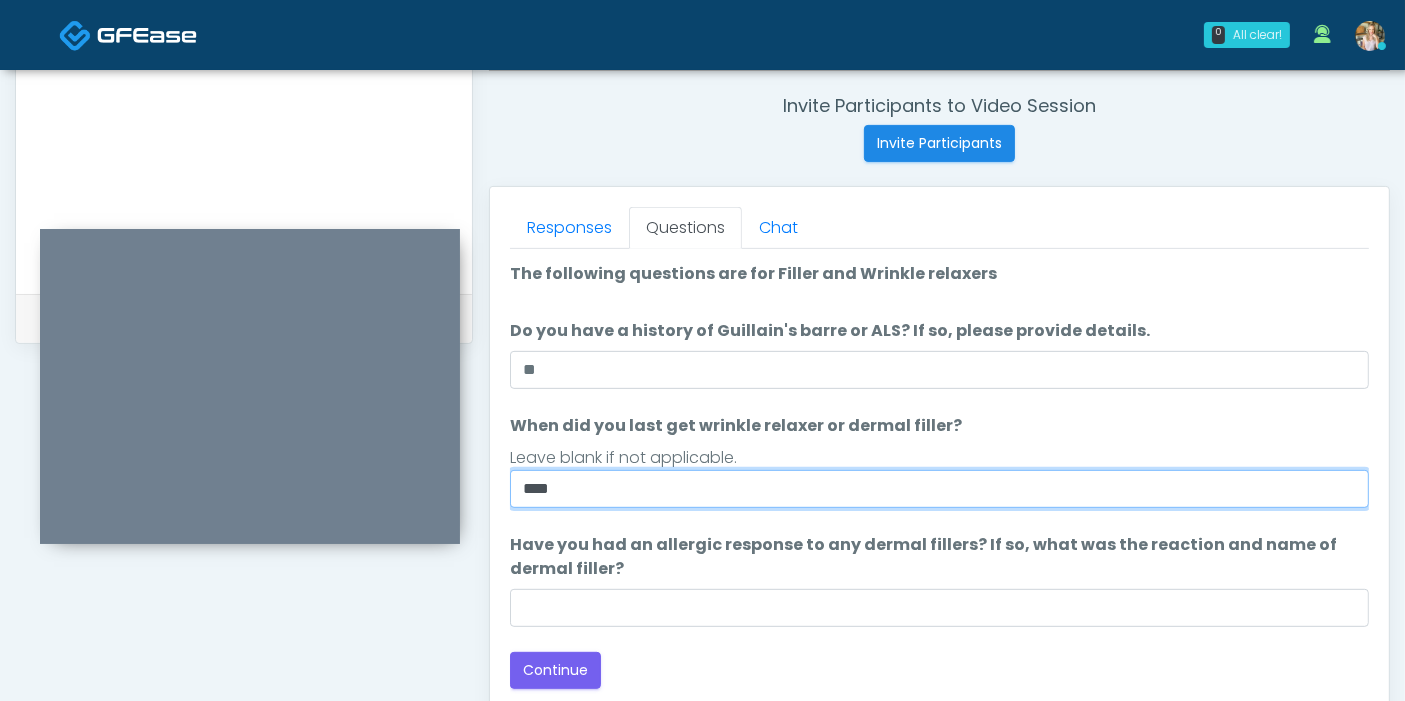 type on "****" 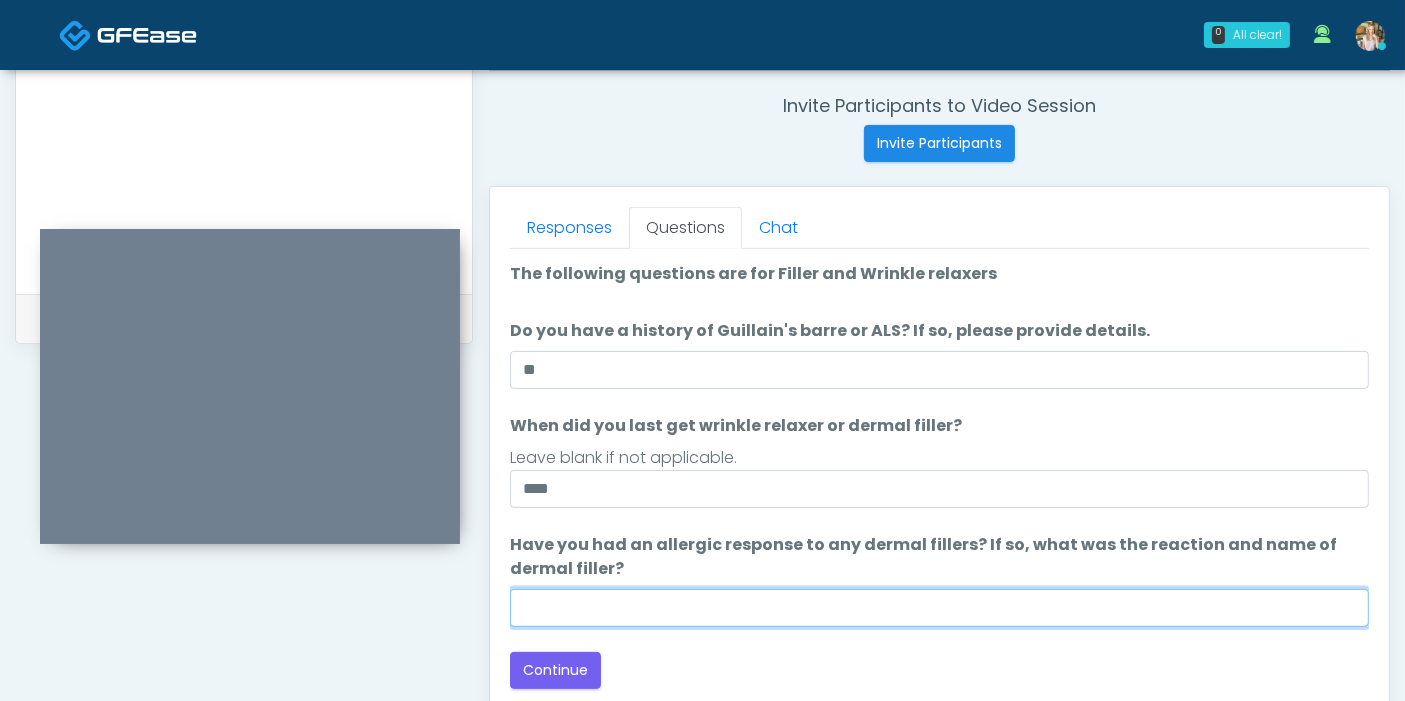 click on "Have you had an allergic response to any dermal fillers? If so, what was the reaction and name of dermal filler?" at bounding box center [939, 608] 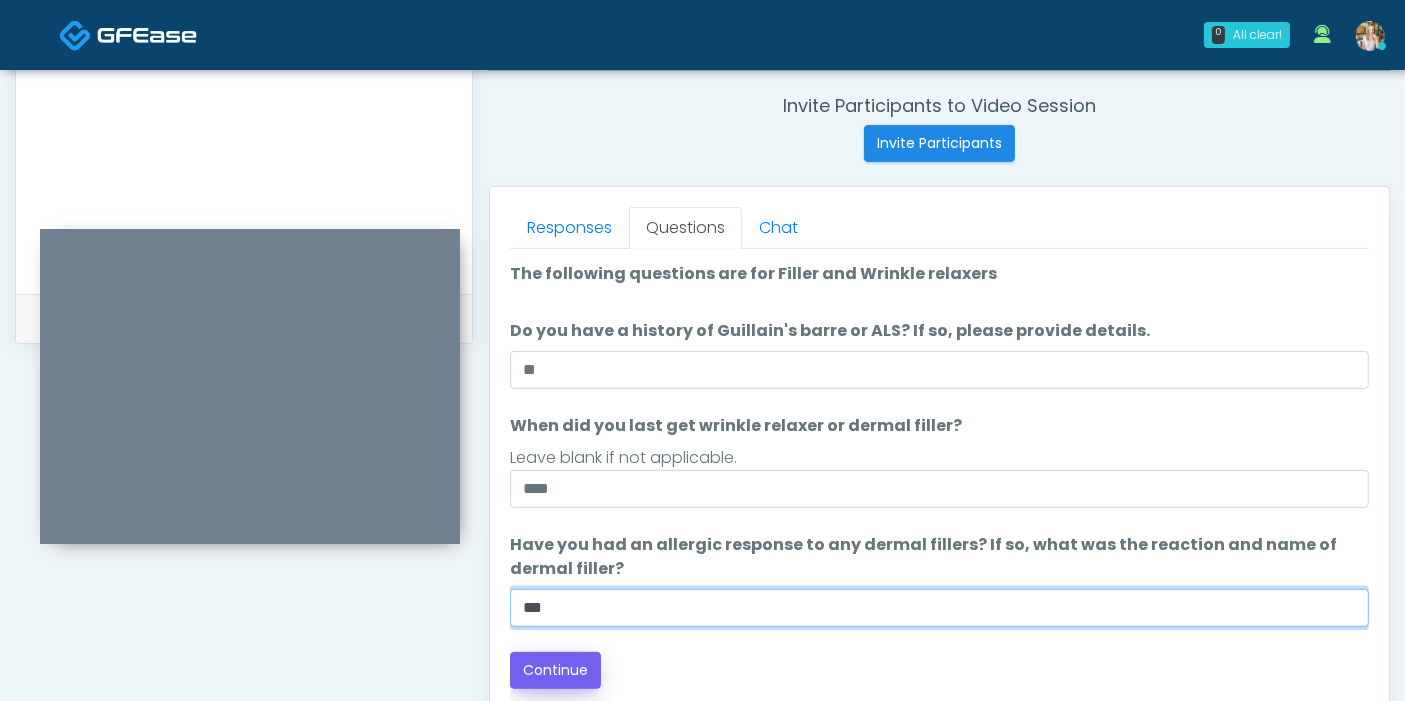 type on "***" 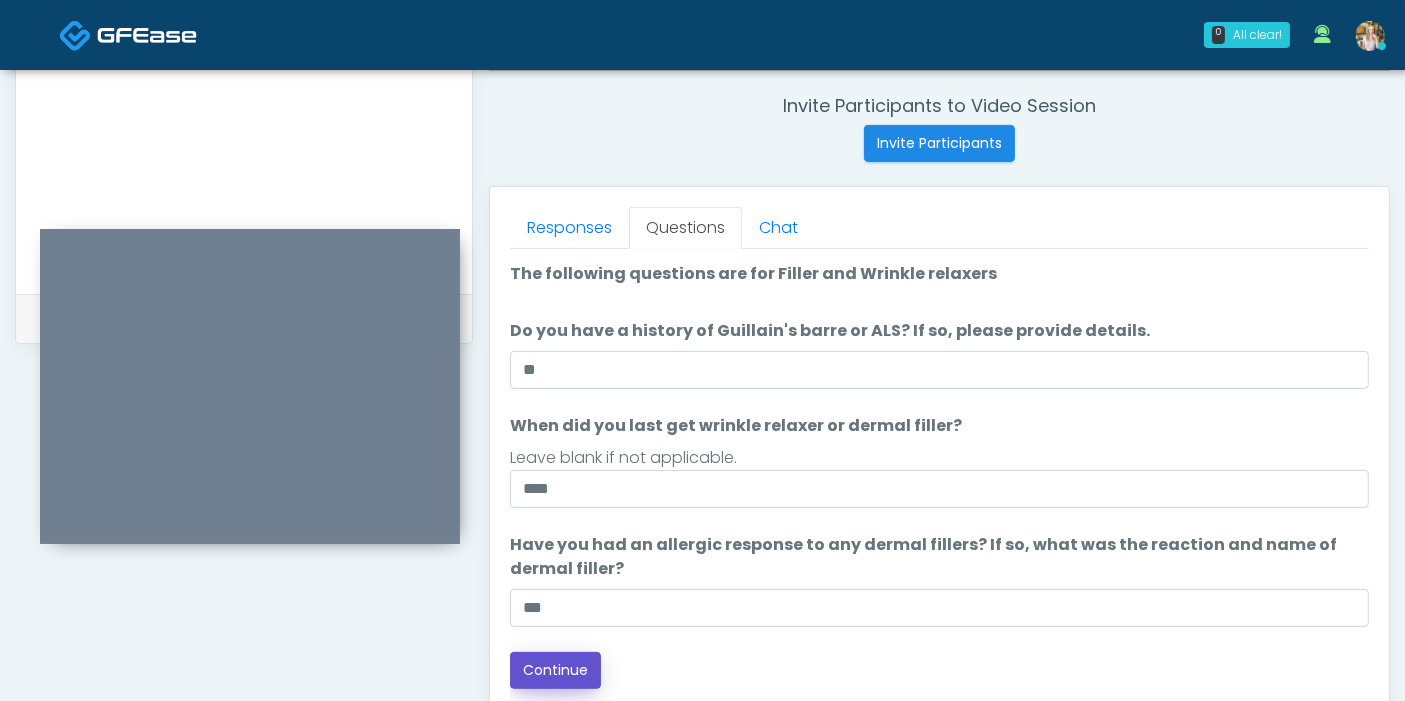click on "Continue" at bounding box center (555, 670) 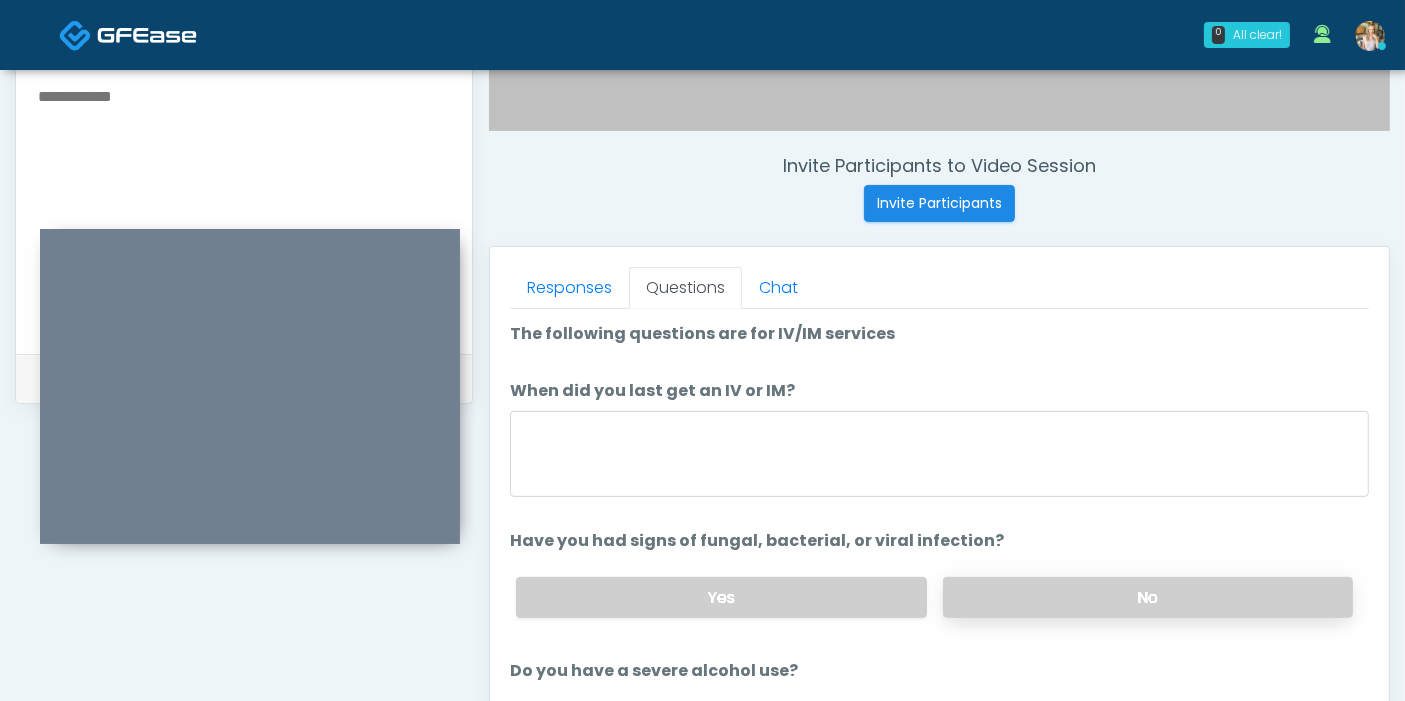 scroll, scrollTop: 645, scrollLeft: 0, axis: vertical 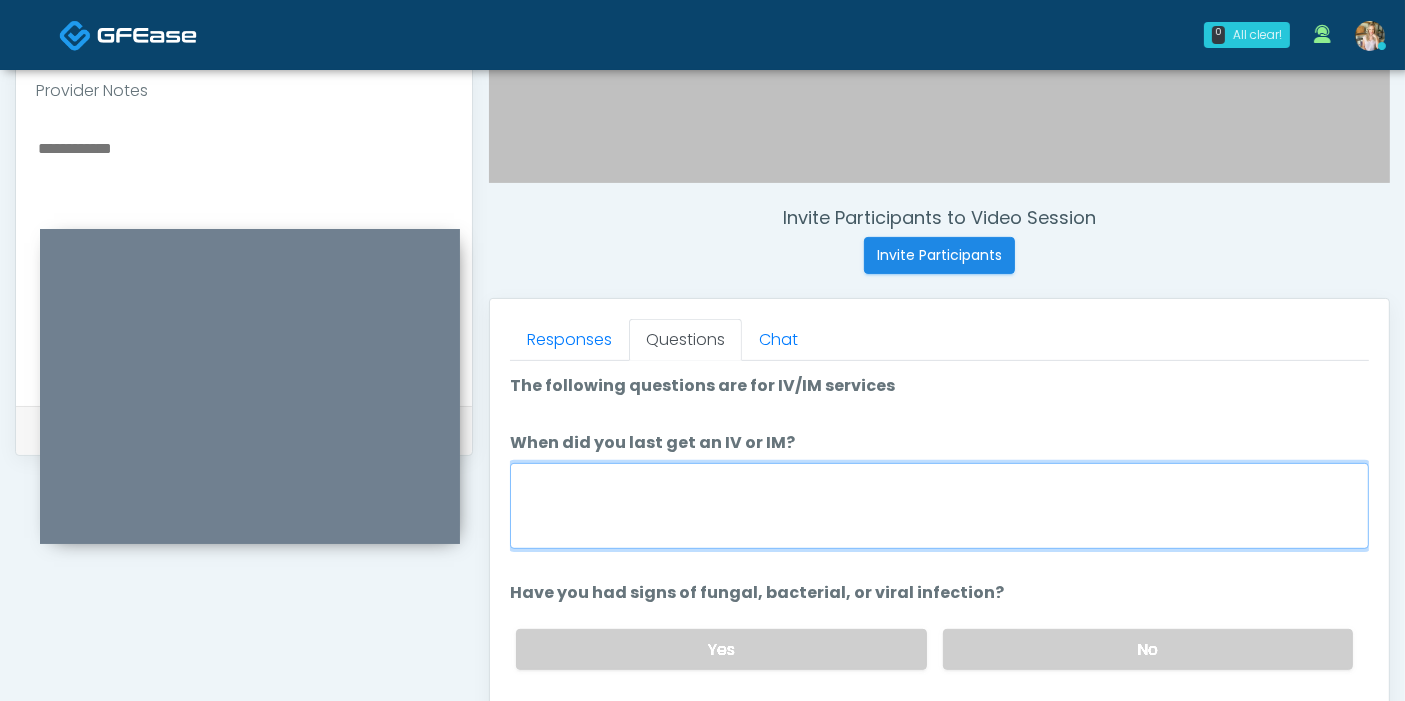 click on "When did you last get an IV or IM?" at bounding box center (939, 506) 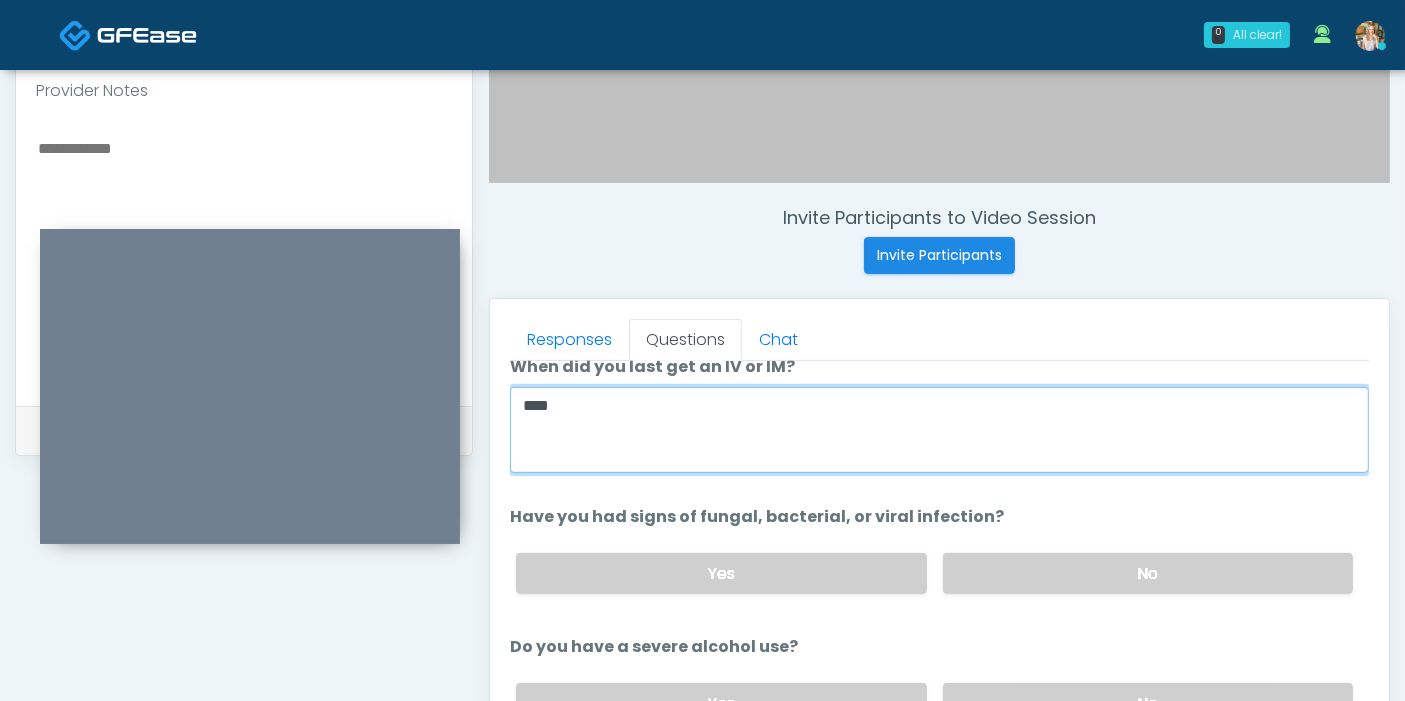 scroll, scrollTop: 111, scrollLeft: 0, axis: vertical 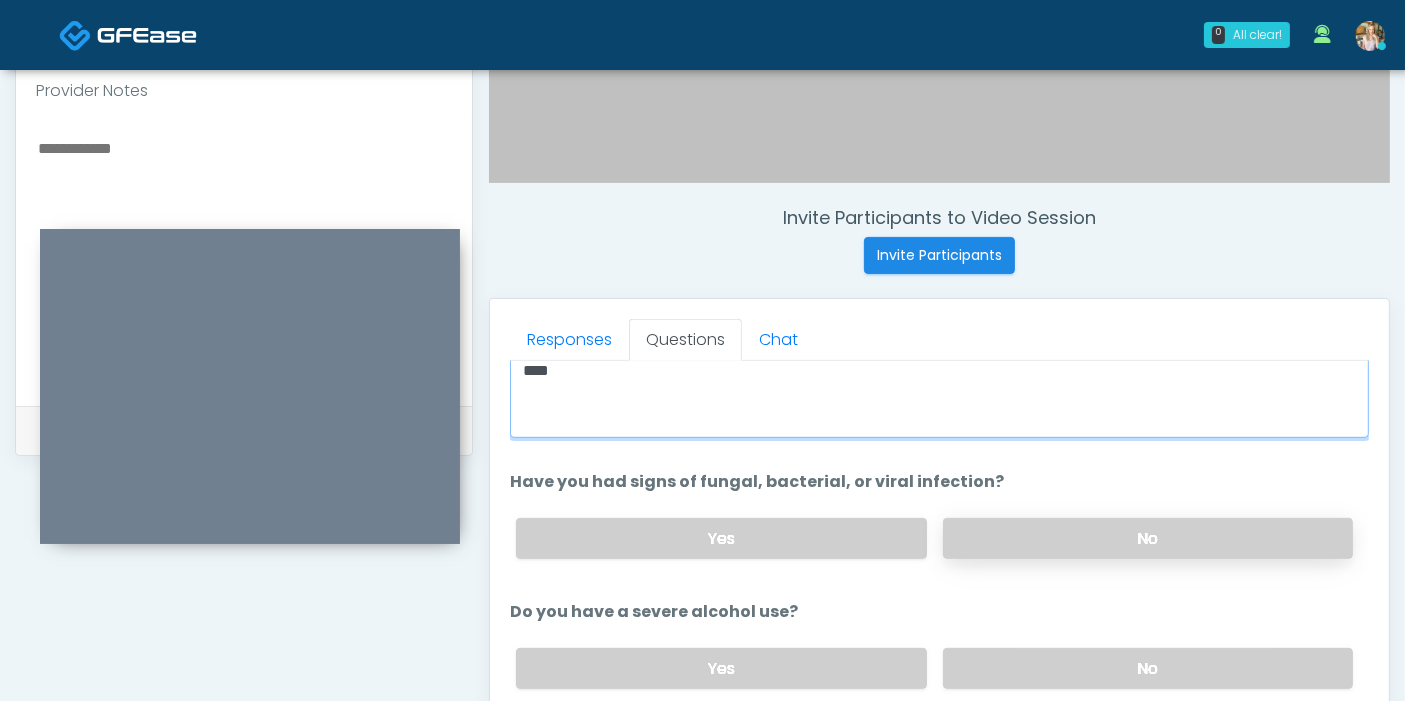 type on "****" 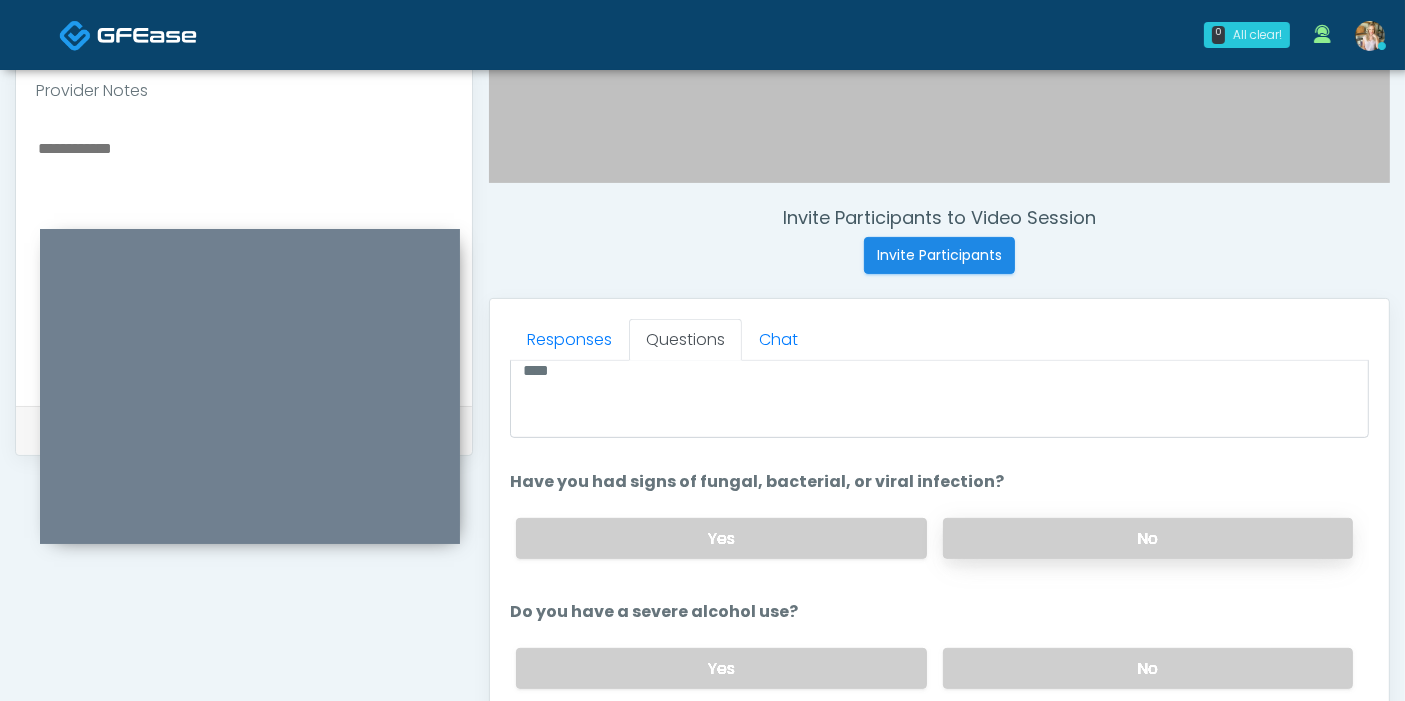 click on "No" at bounding box center (1148, 538) 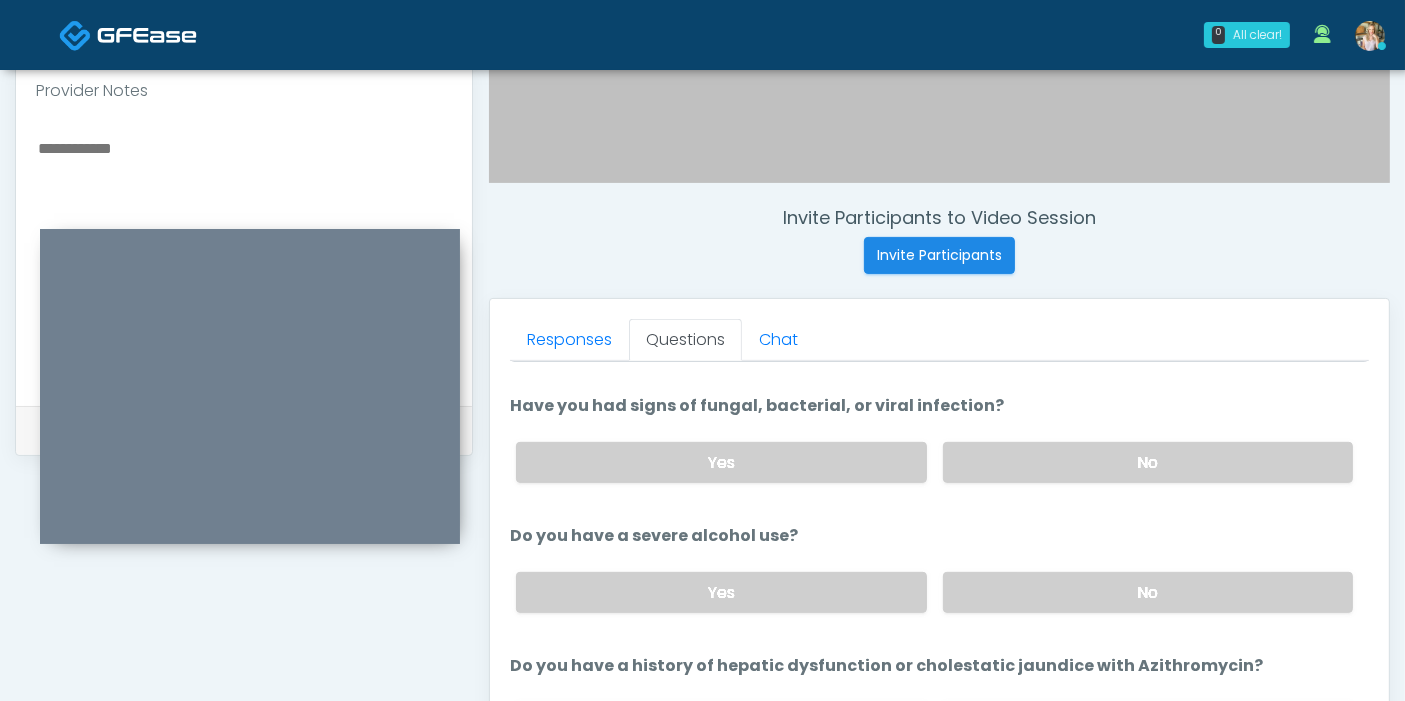 scroll, scrollTop: 222, scrollLeft: 0, axis: vertical 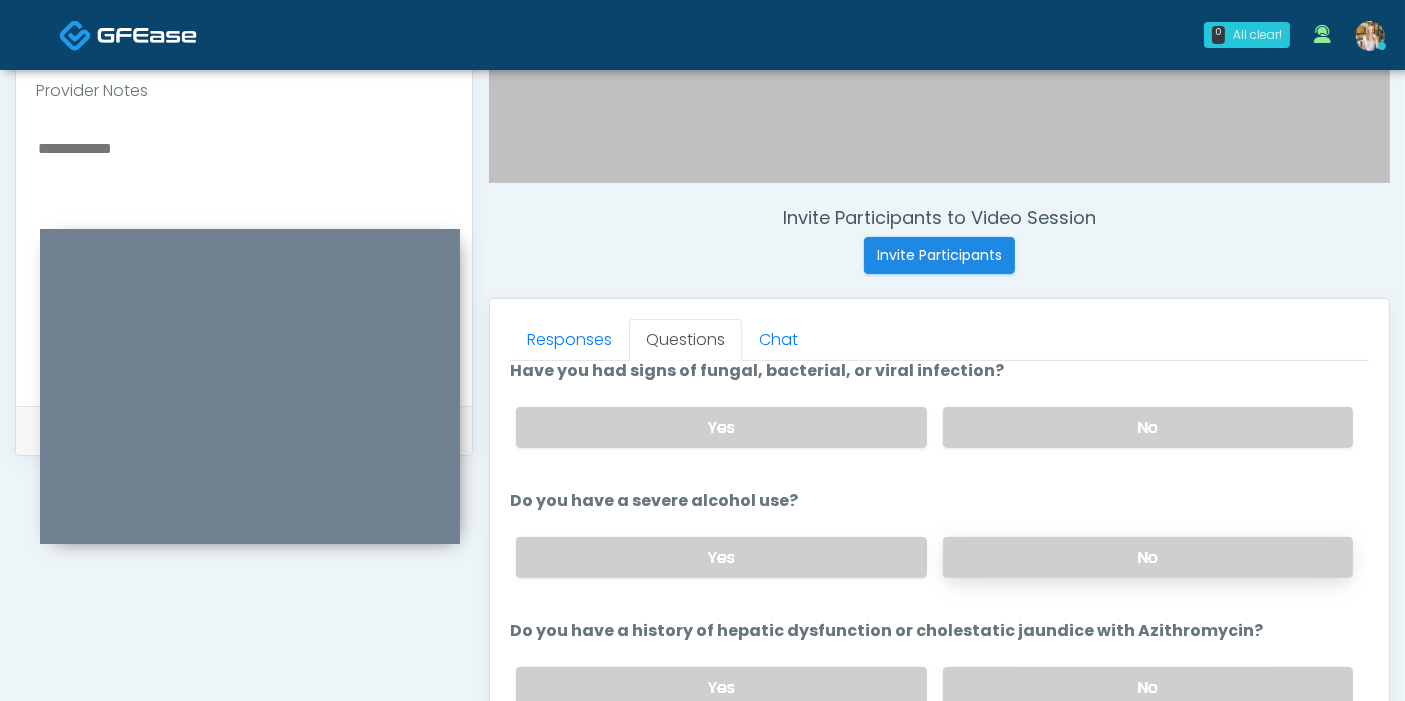 click on "No" at bounding box center [1148, 557] 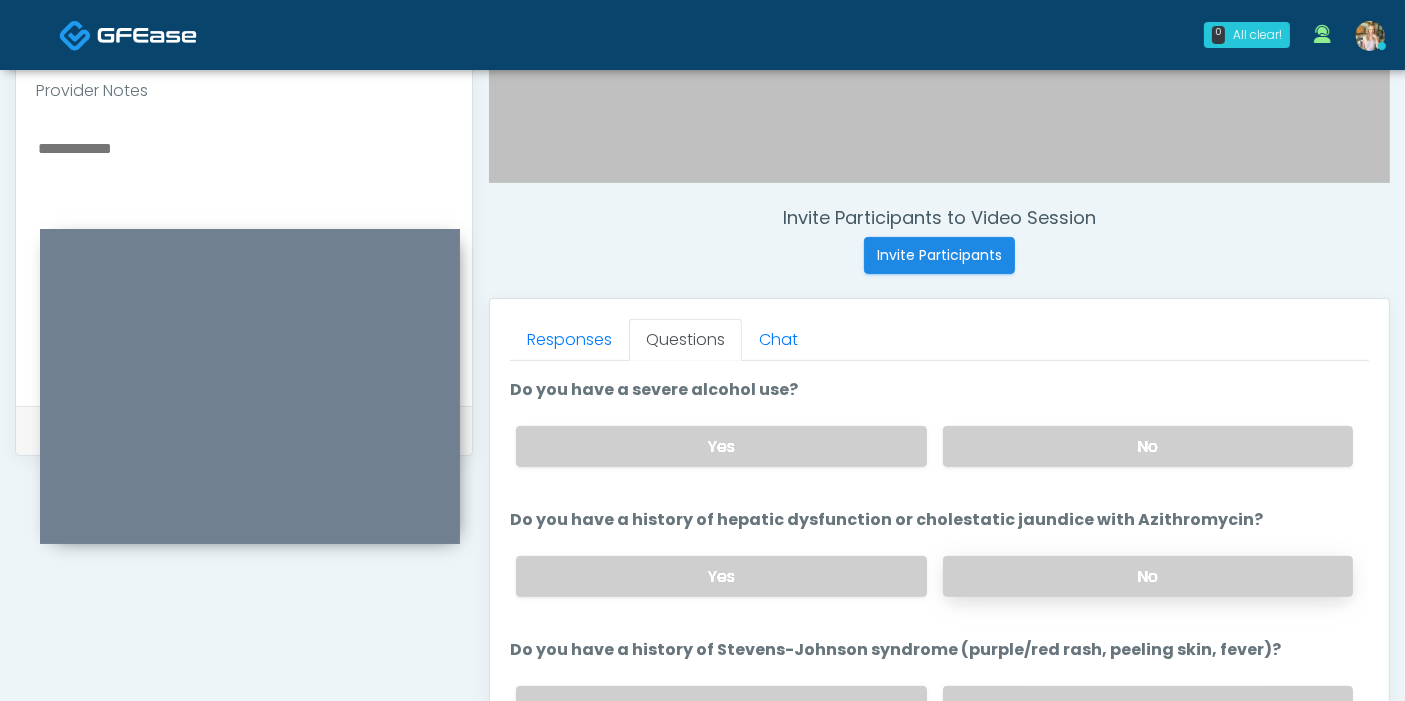 scroll, scrollTop: 444, scrollLeft: 0, axis: vertical 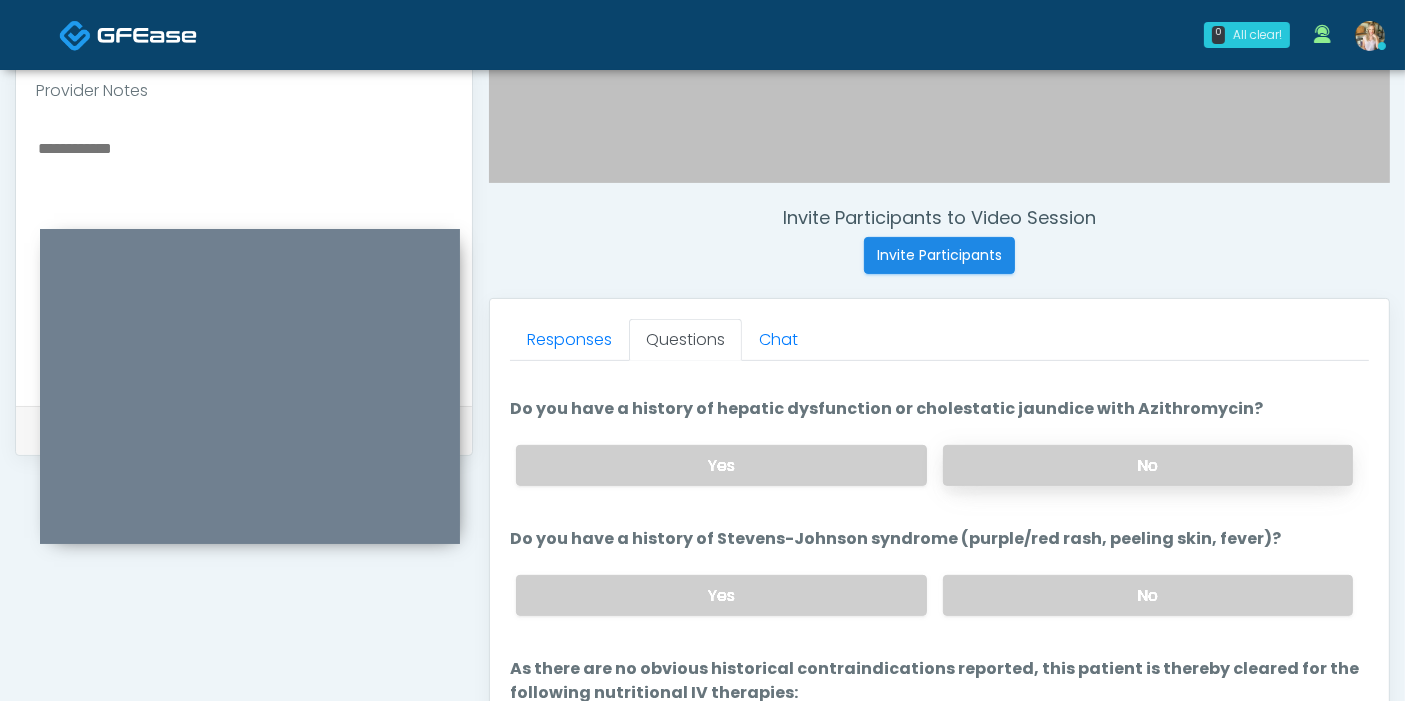 click on "No" at bounding box center [1148, 465] 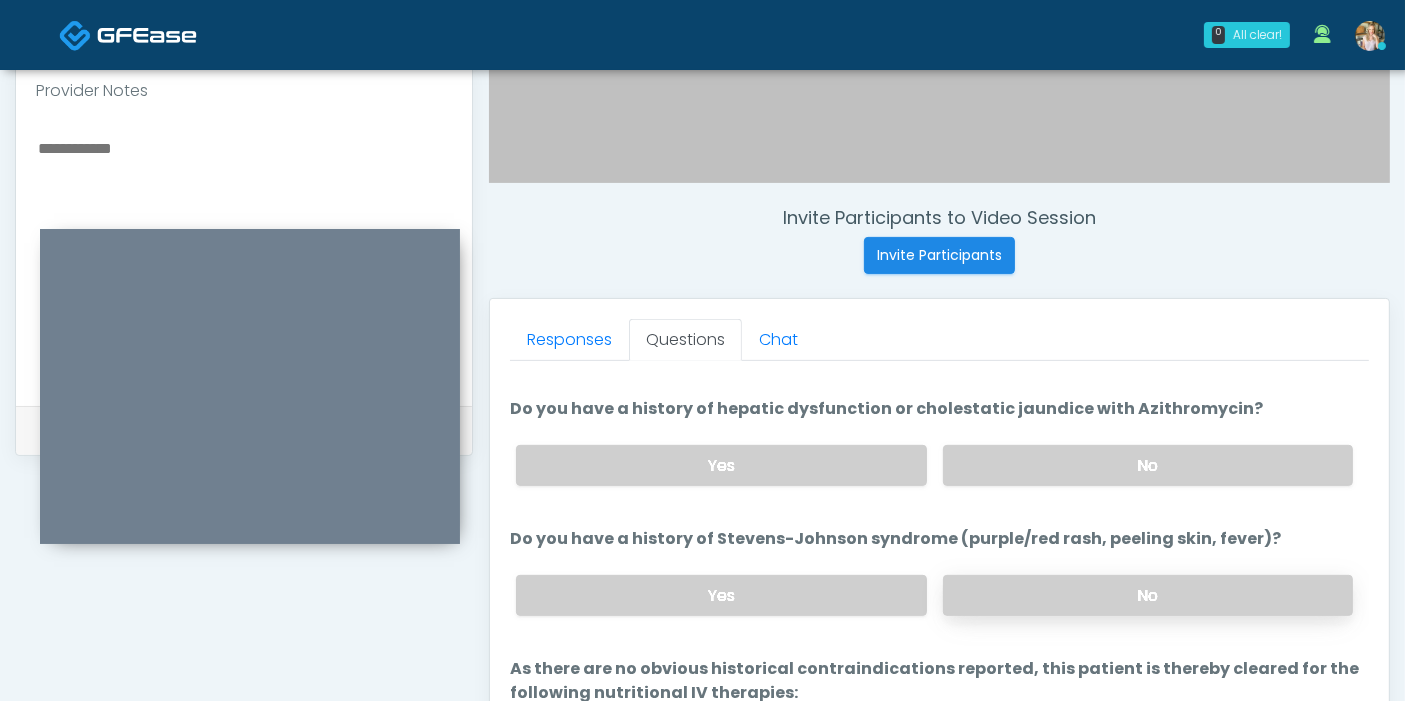 click on "No" at bounding box center (1148, 595) 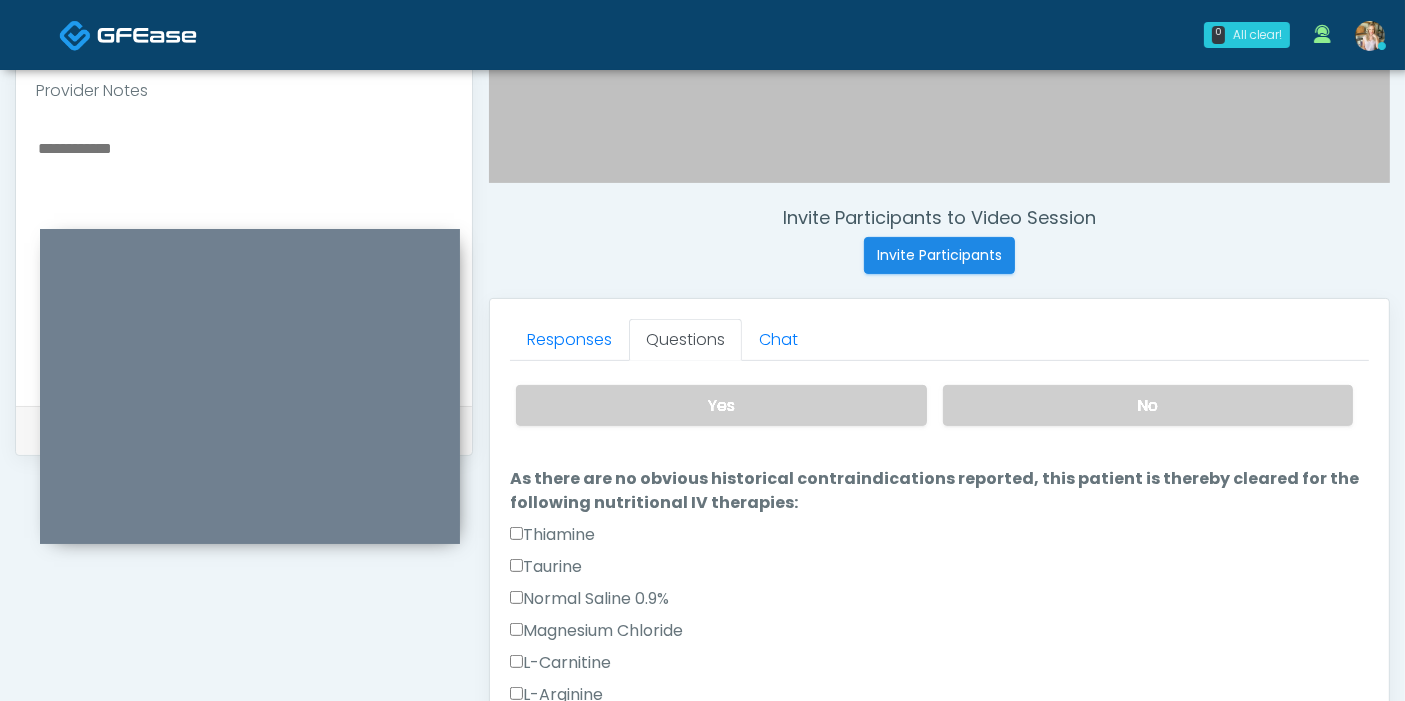 scroll, scrollTop: 666, scrollLeft: 0, axis: vertical 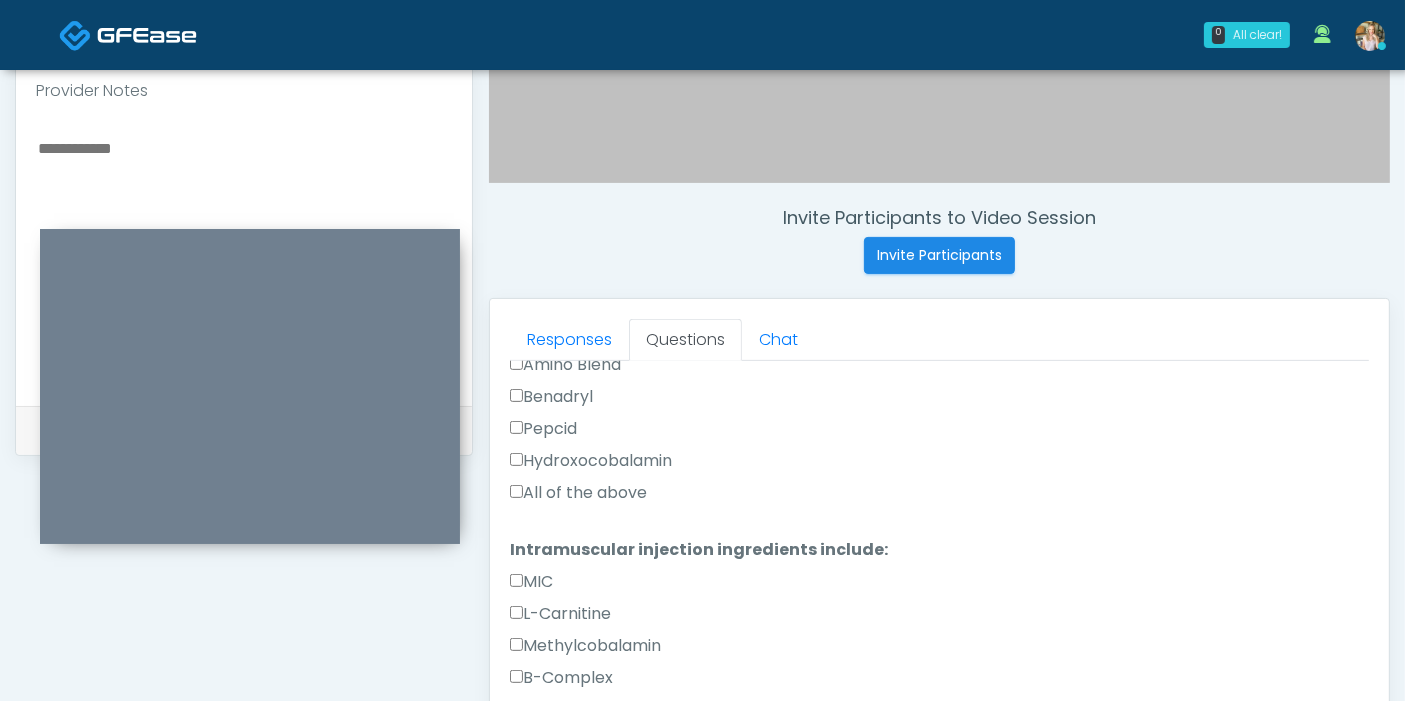 click on "All of the above" at bounding box center [578, 493] 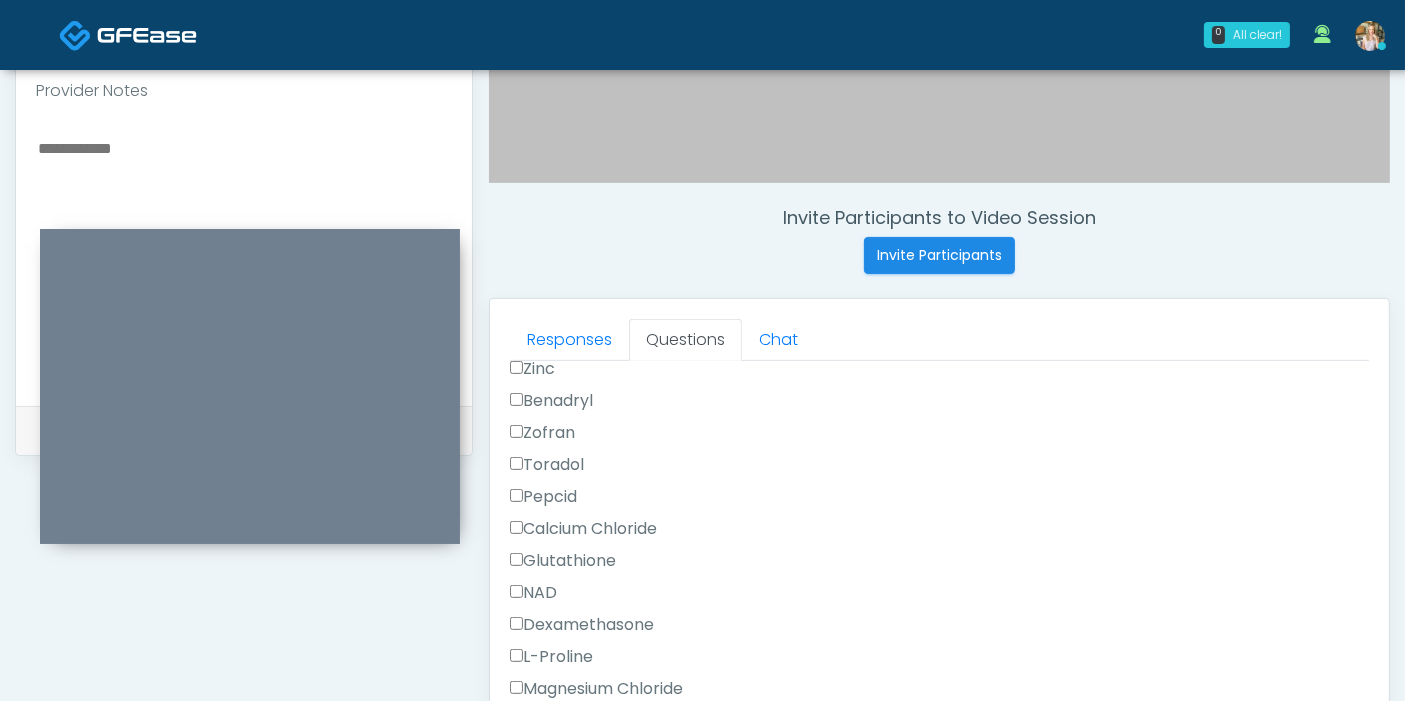 scroll, scrollTop: 1977, scrollLeft: 0, axis: vertical 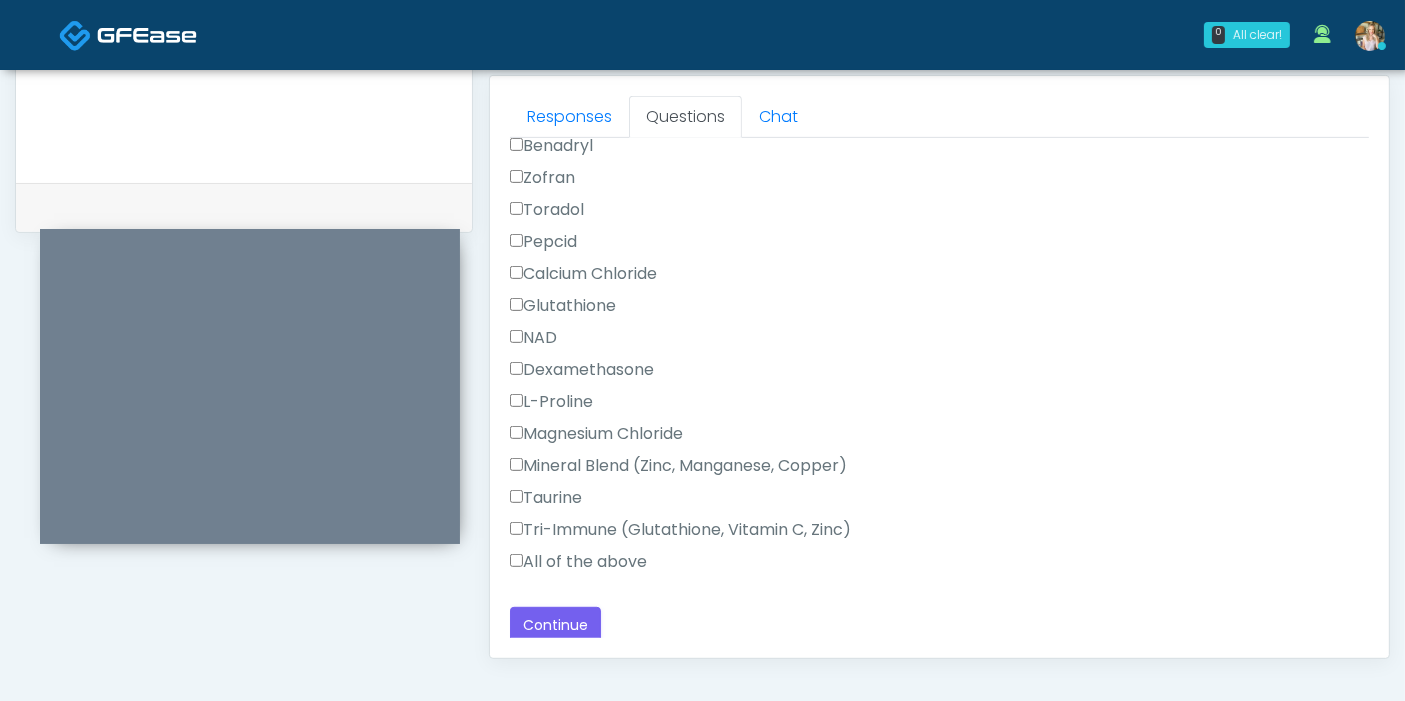 click on "All of the above" at bounding box center [578, 562] 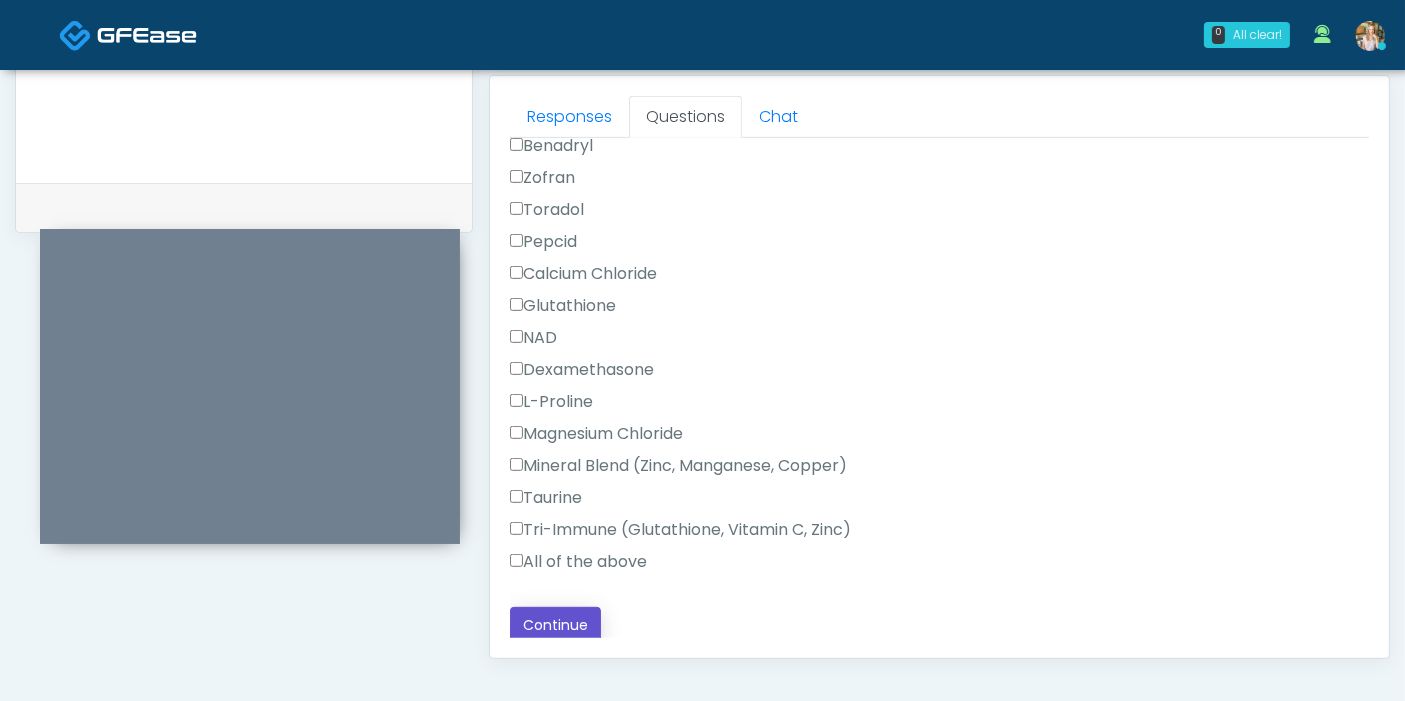 click on "Continue" at bounding box center (555, 625) 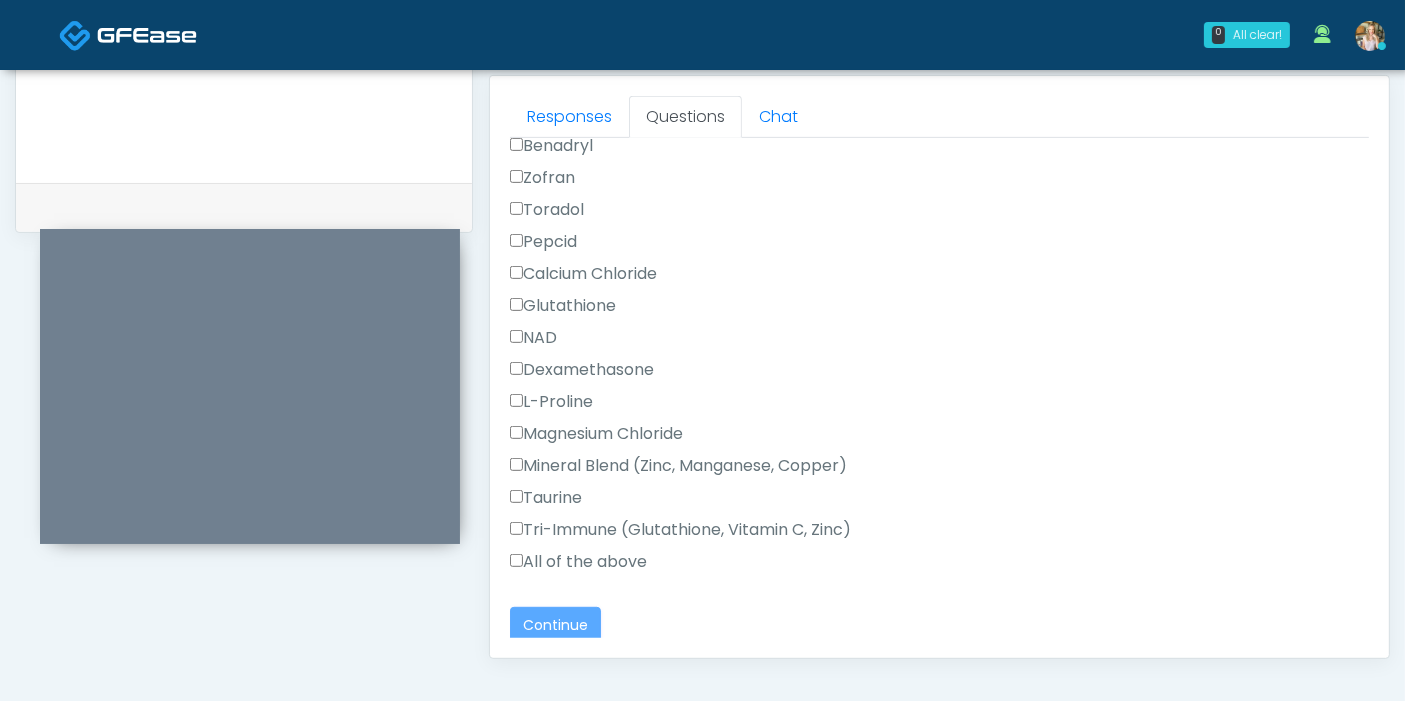 scroll, scrollTop: 1090, scrollLeft: 0, axis: vertical 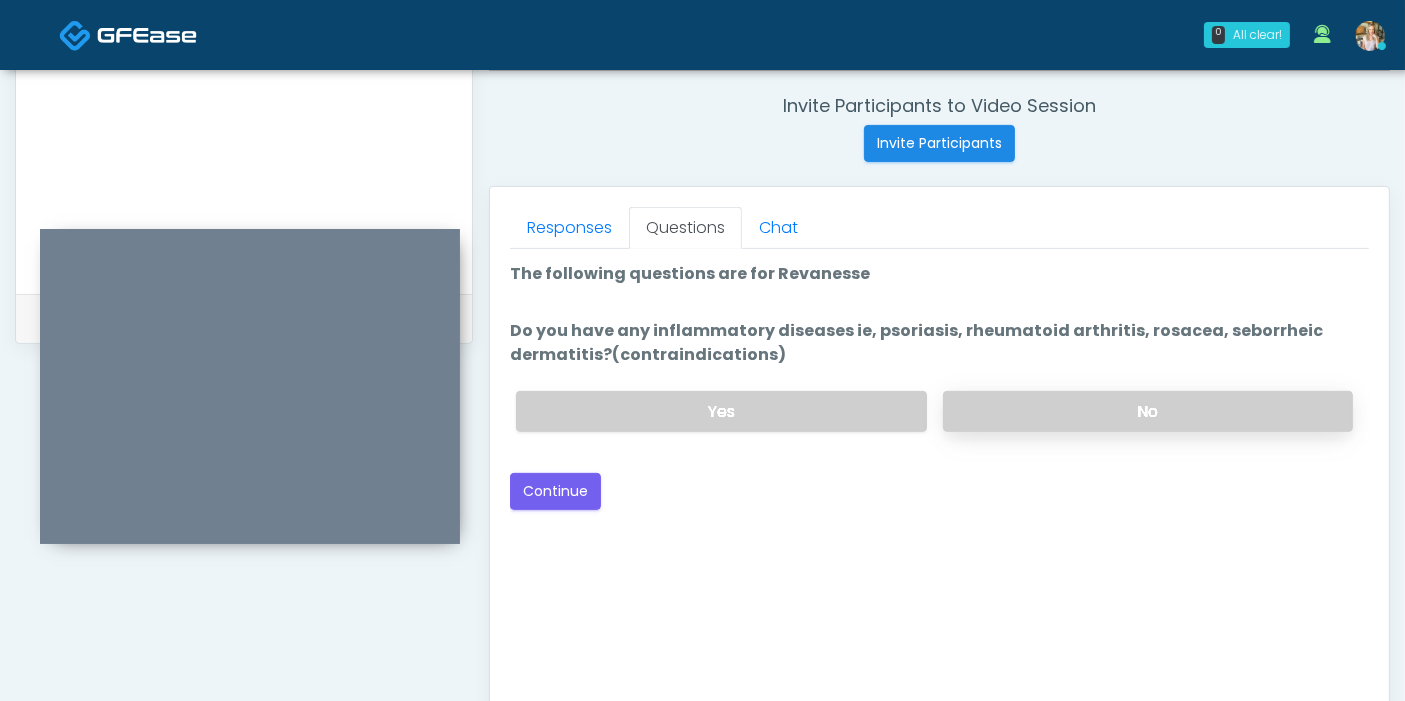 click on "No" at bounding box center [1148, 411] 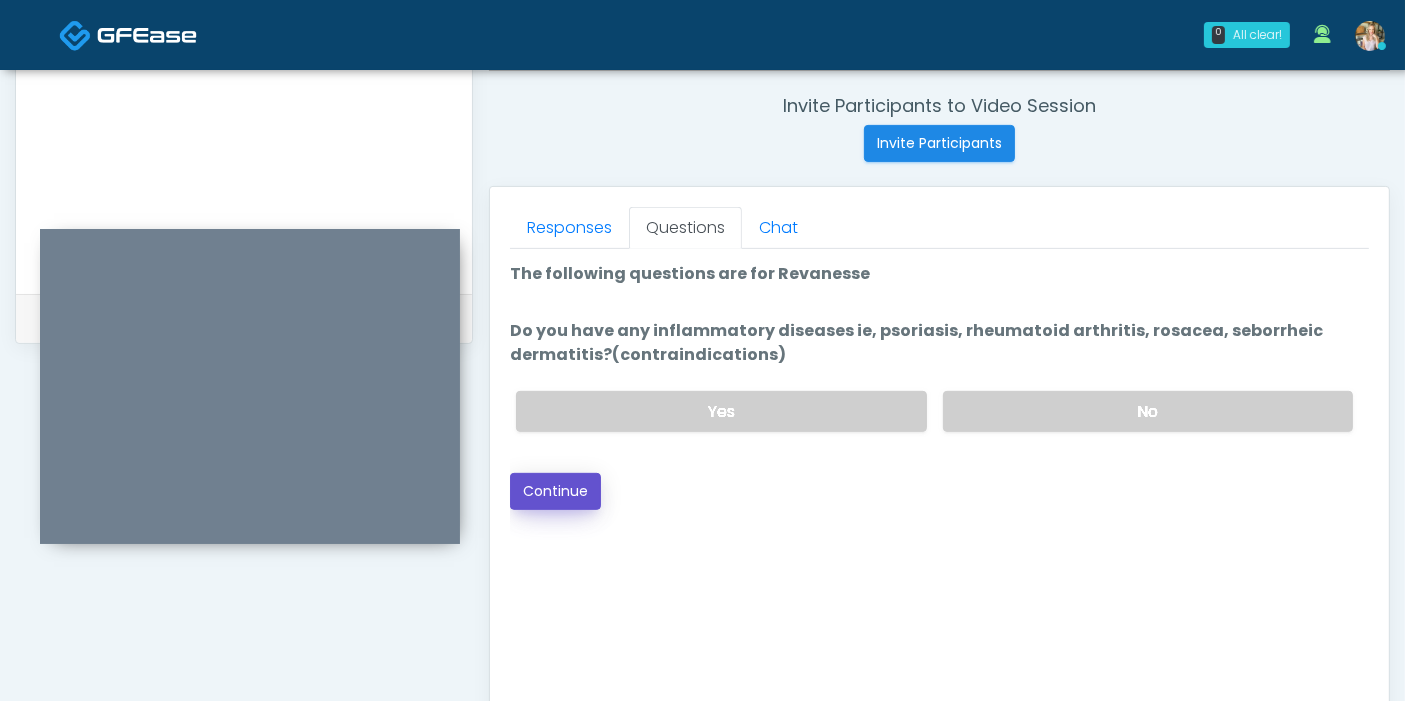 click on "Continue" at bounding box center (555, 491) 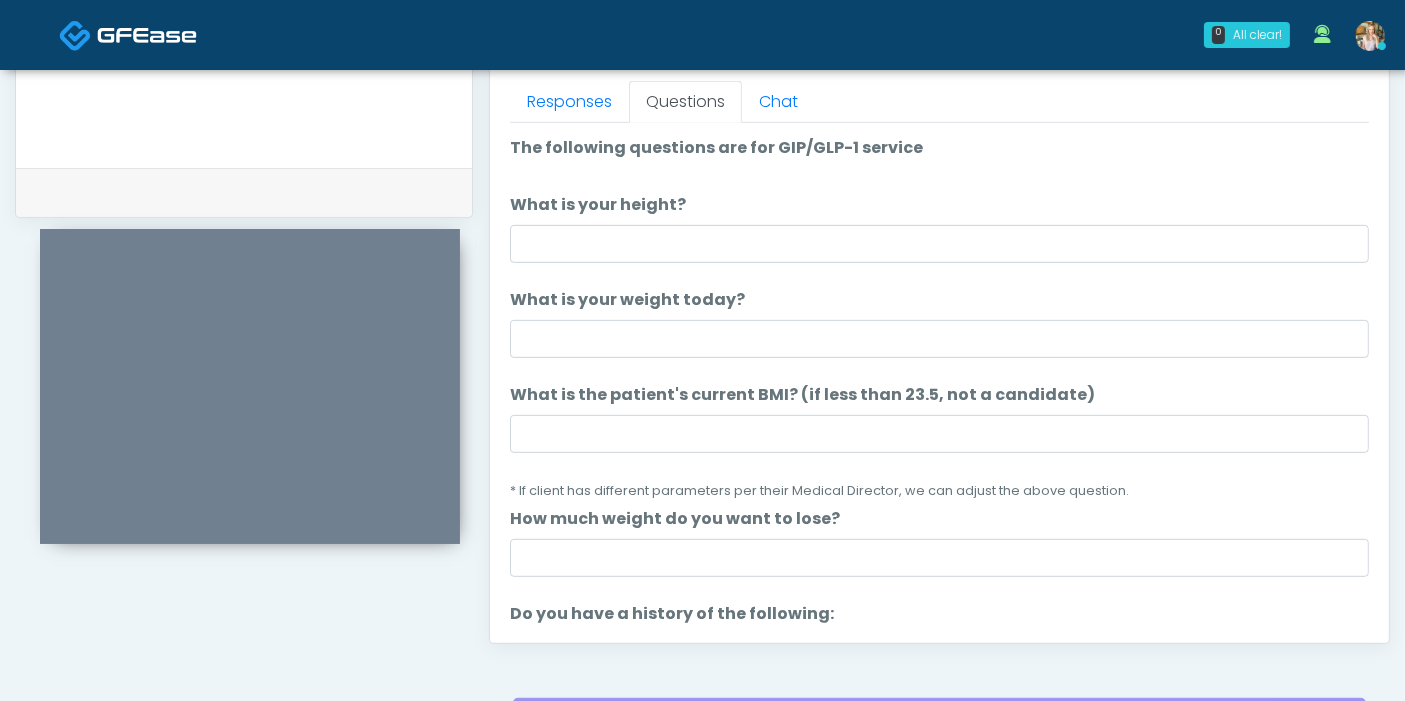 scroll, scrollTop: 757, scrollLeft: 0, axis: vertical 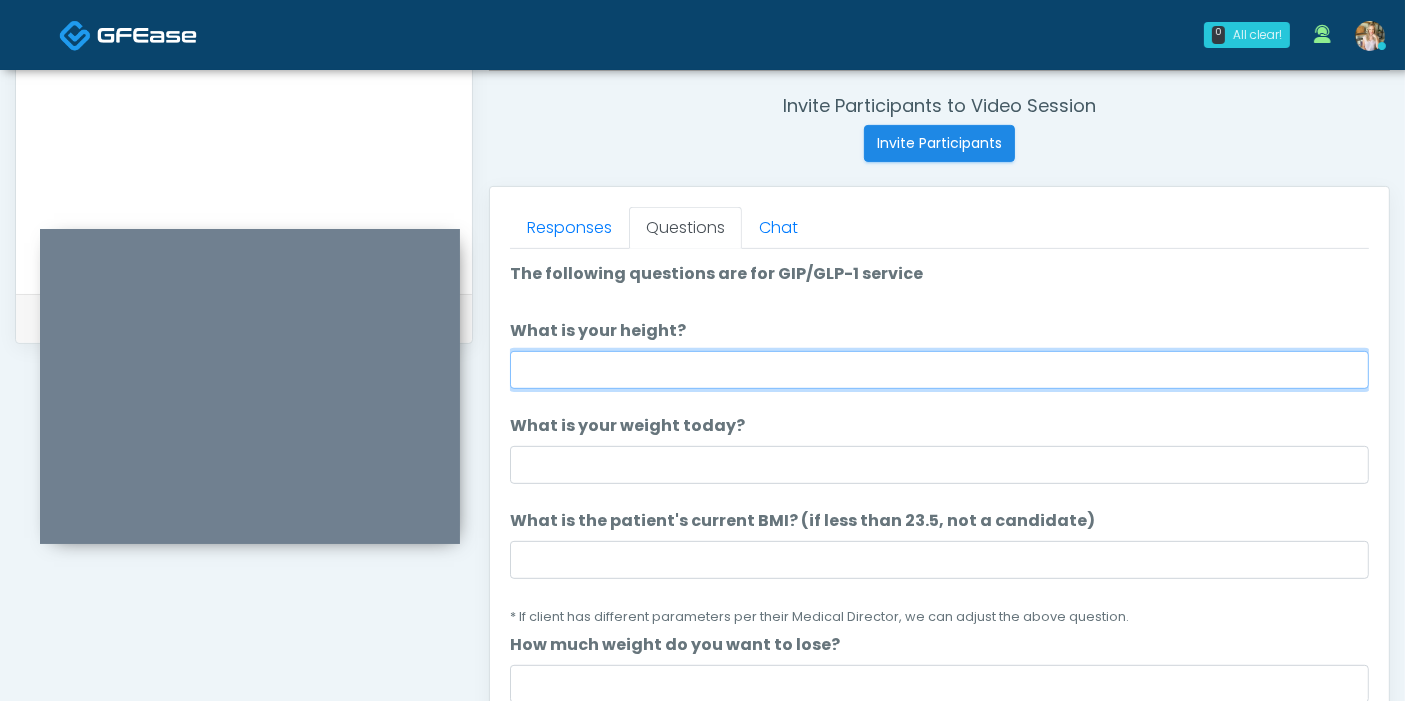 click on "What is your height?" at bounding box center (939, 370) 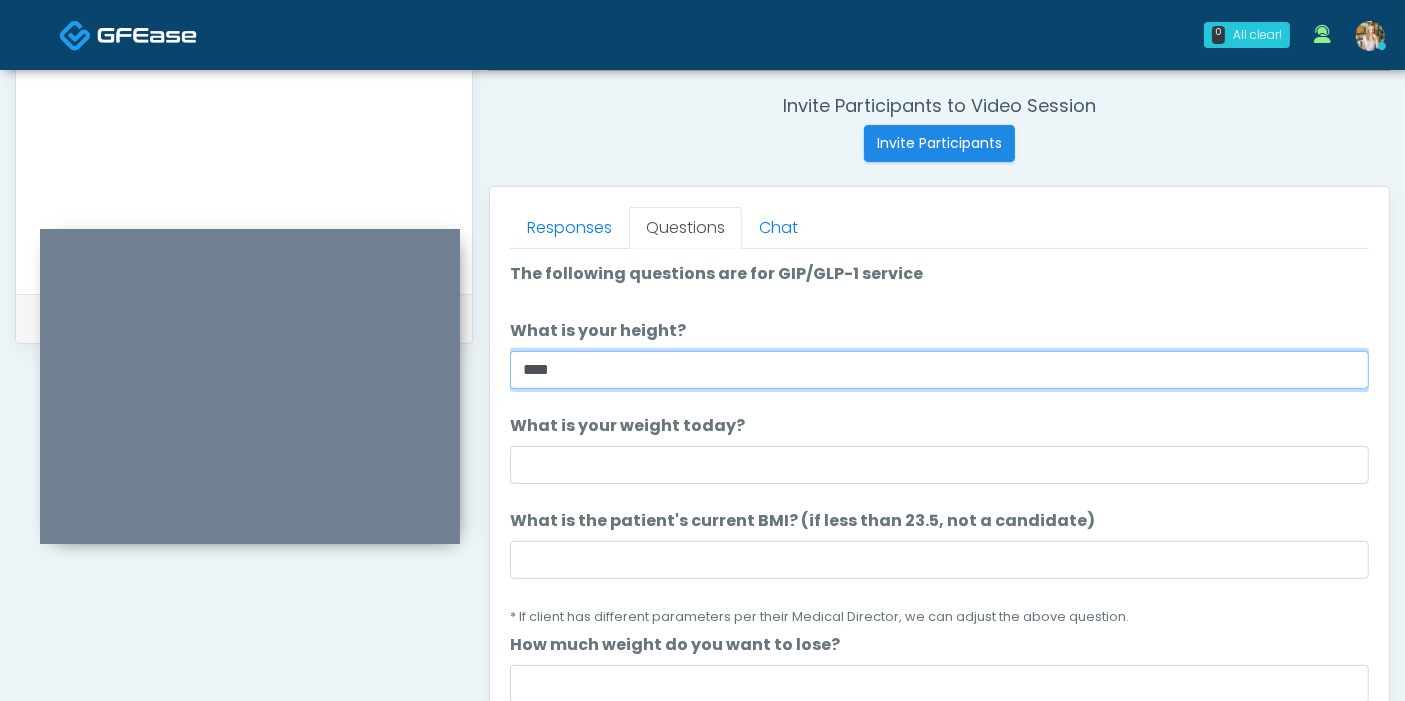 type on "****" 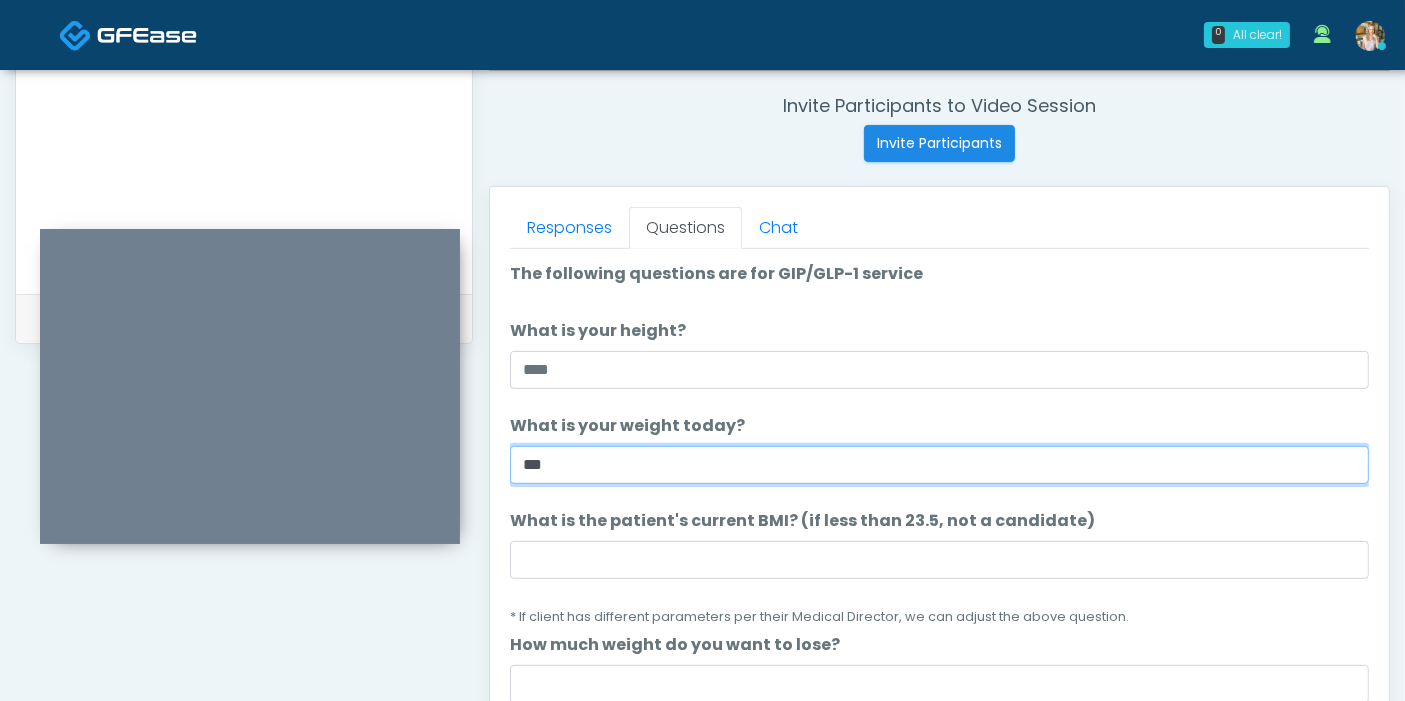 type on "***" 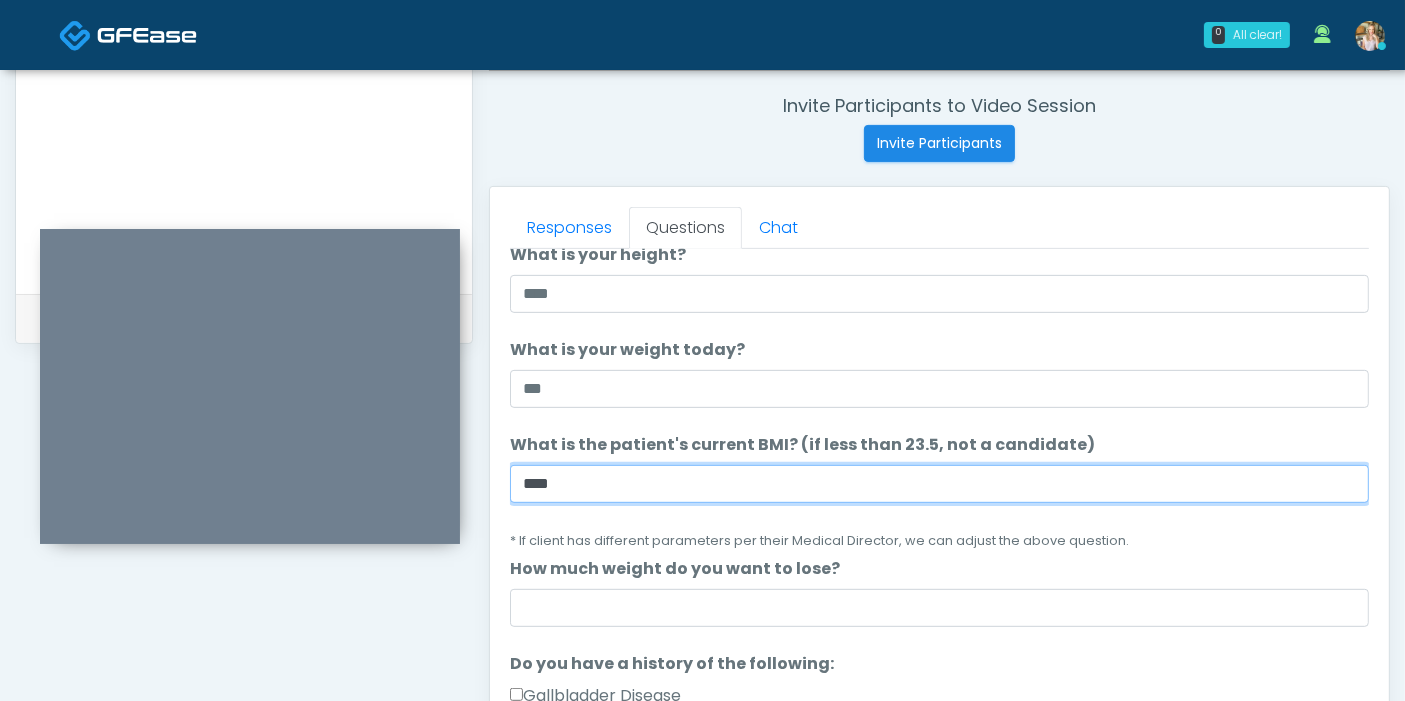 scroll, scrollTop: 111, scrollLeft: 0, axis: vertical 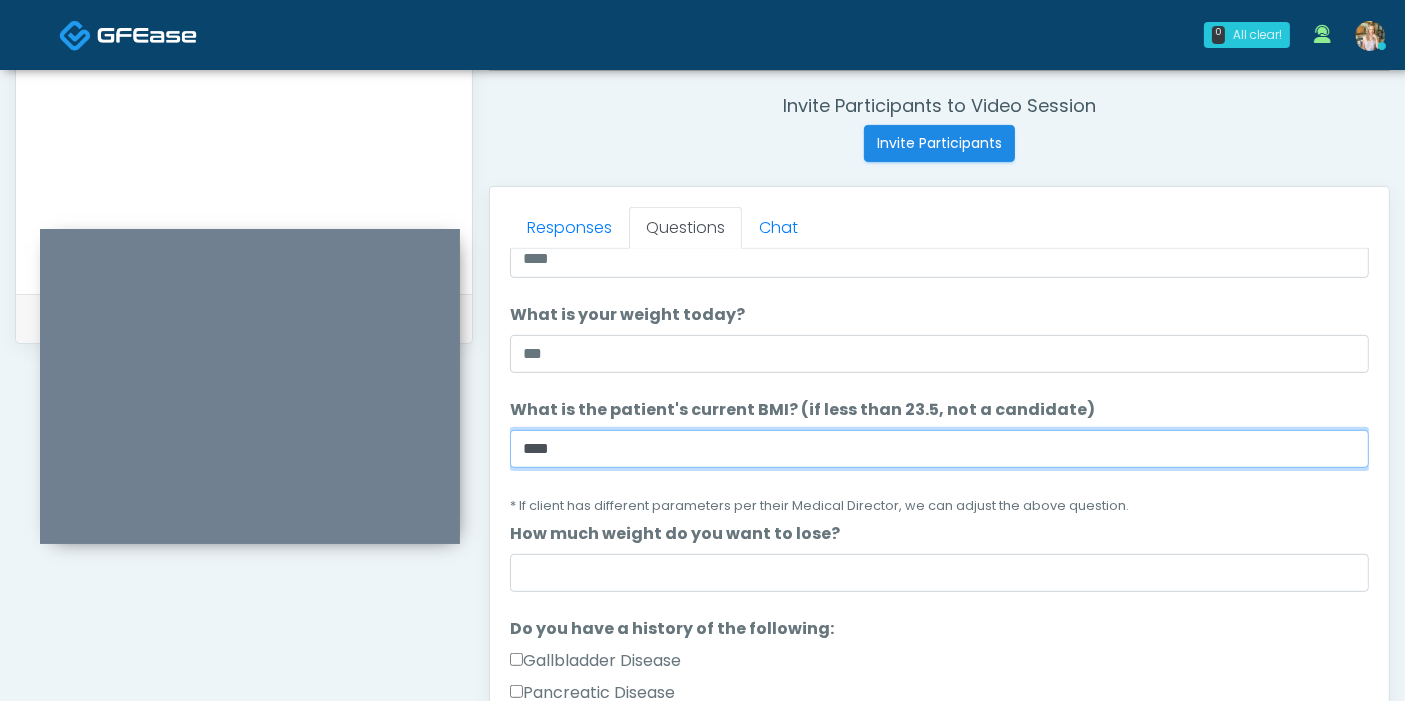 type on "****" 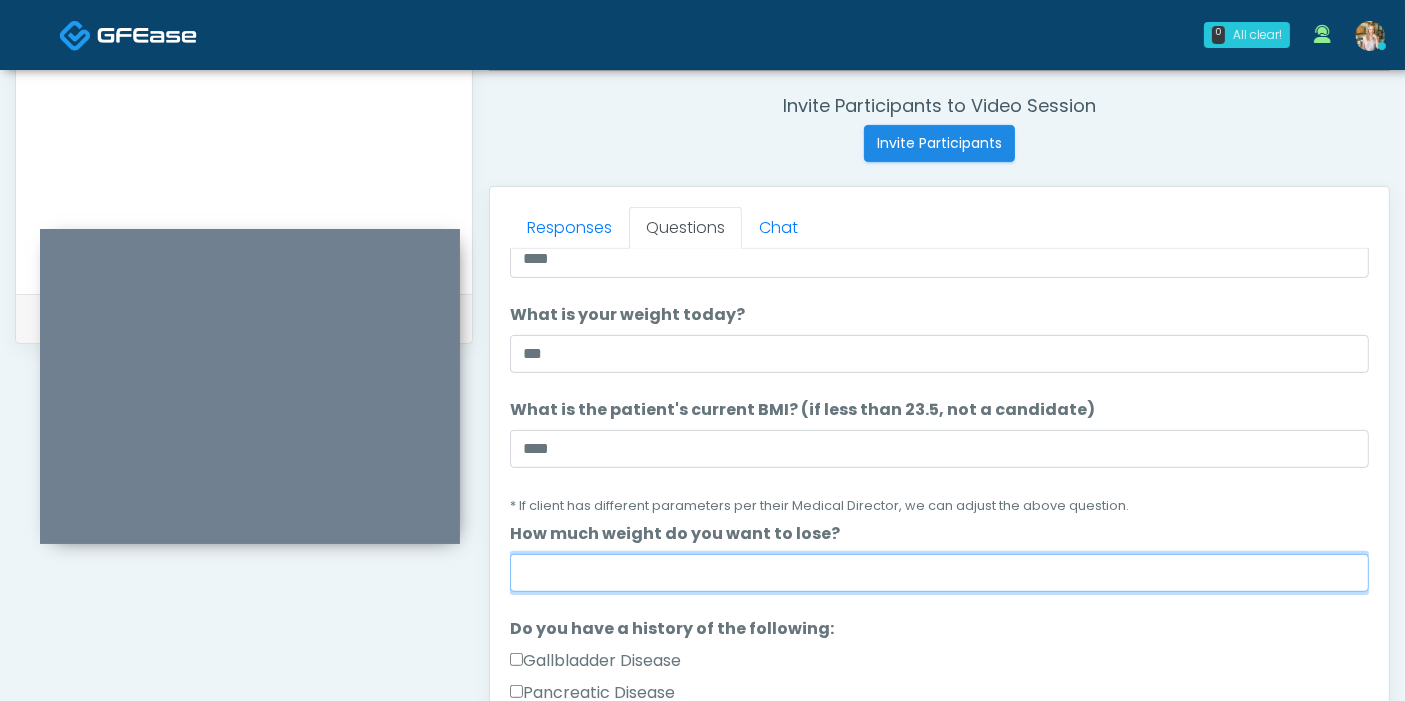 click on "How much weight do you want to lose?" at bounding box center (939, 573) 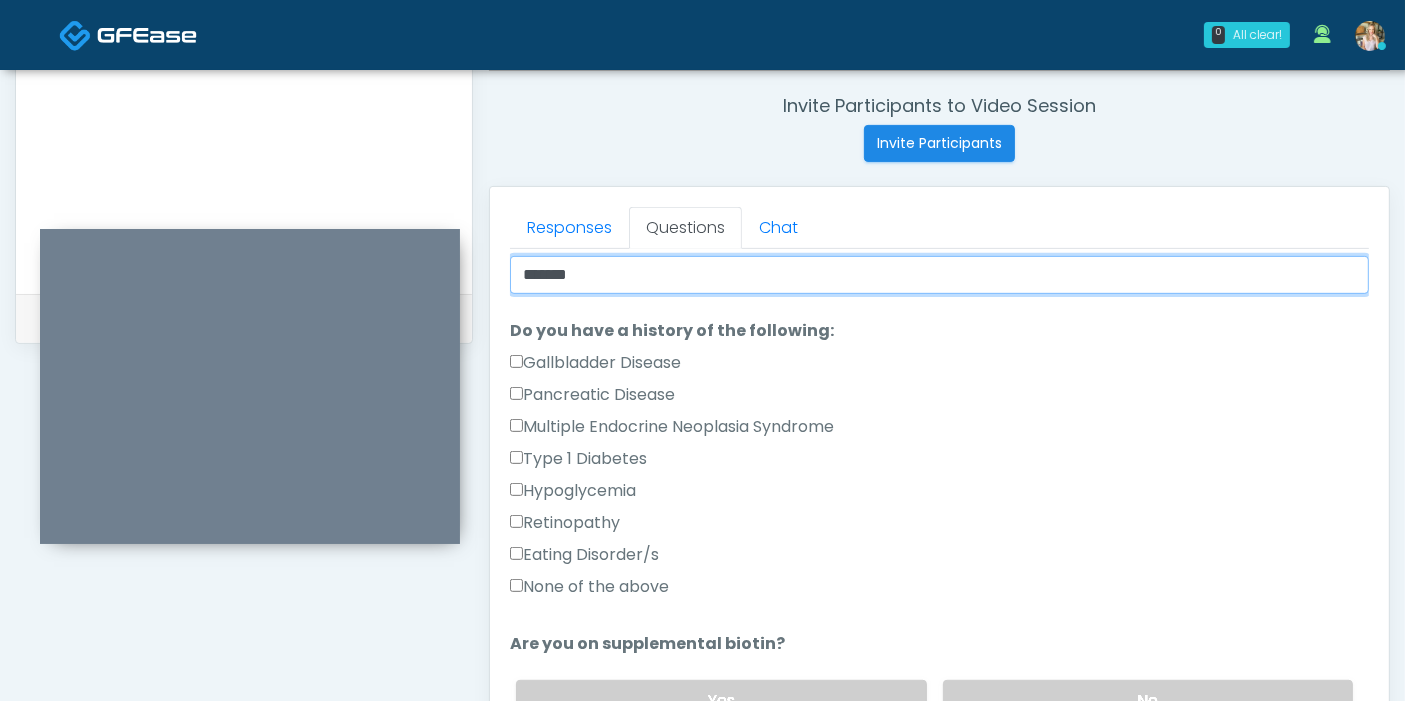 scroll, scrollTop: 444, scrollLeft: 0, axis: vertical 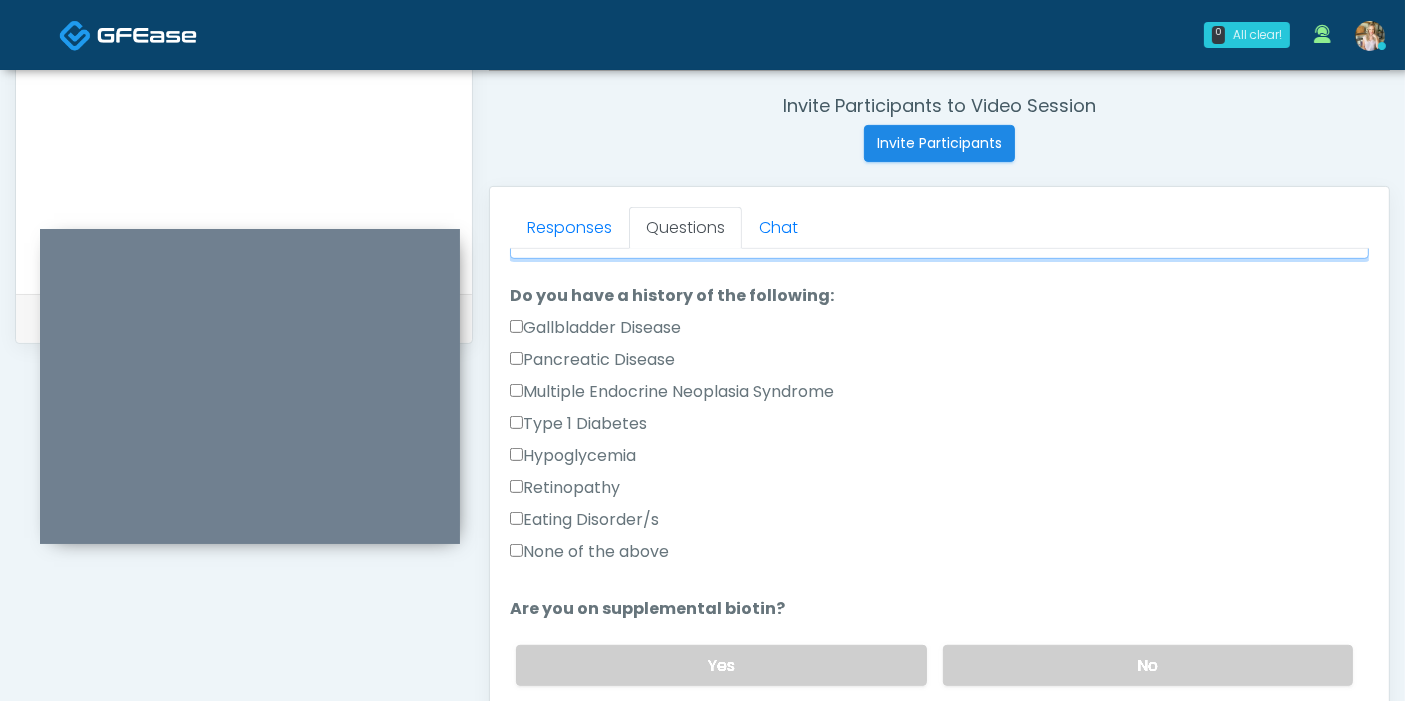 type on "*******" 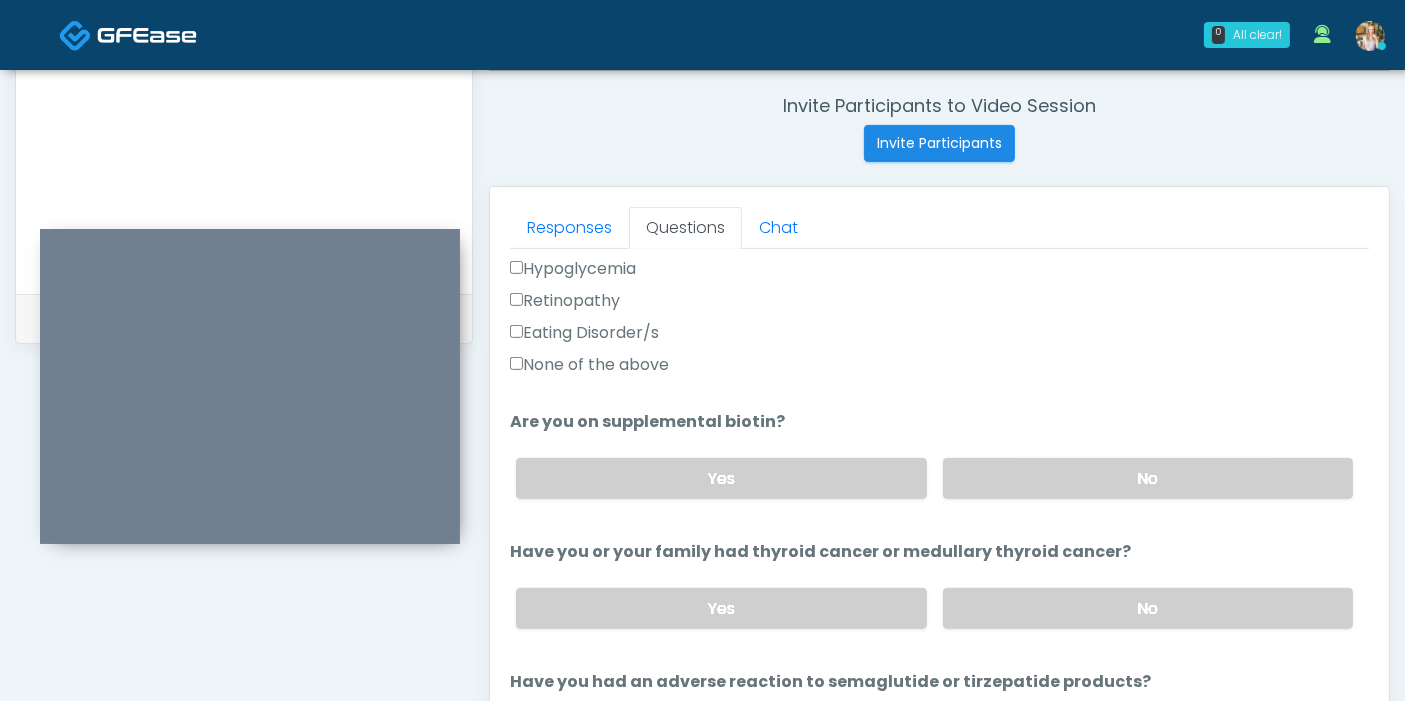 scroll, scrollTop: 666, scrollLeft: 0, axis: vertical 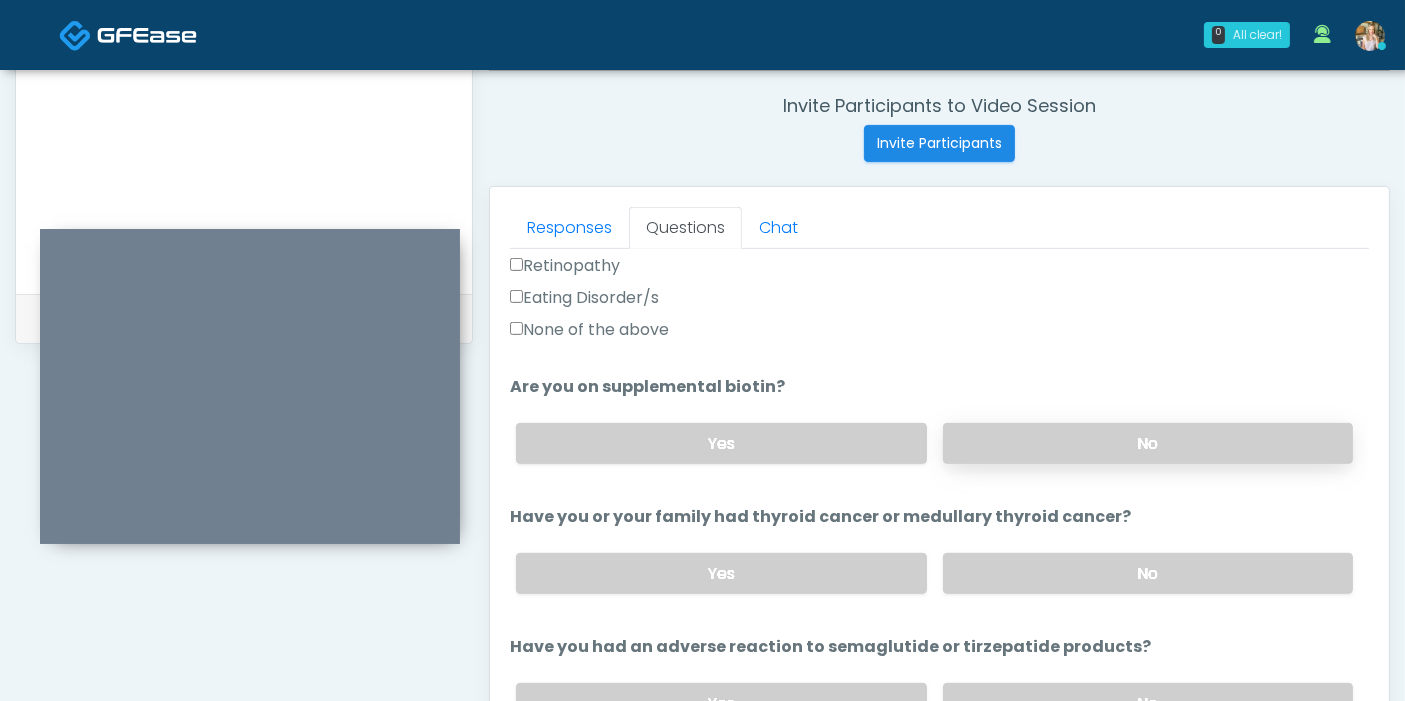 click on "No" at bounding box center [1148, 443] 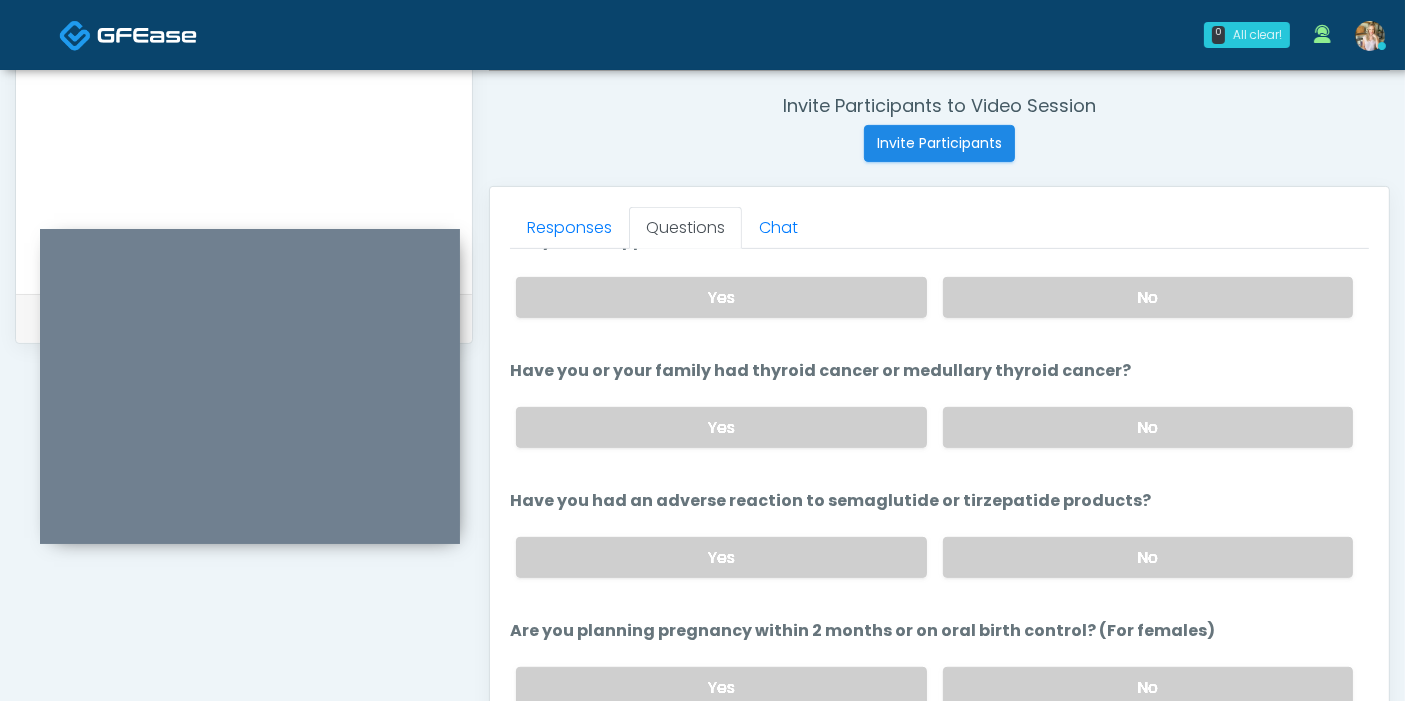 scroll, scrollTop: 777, scrollLeft: 0, axis: vertical 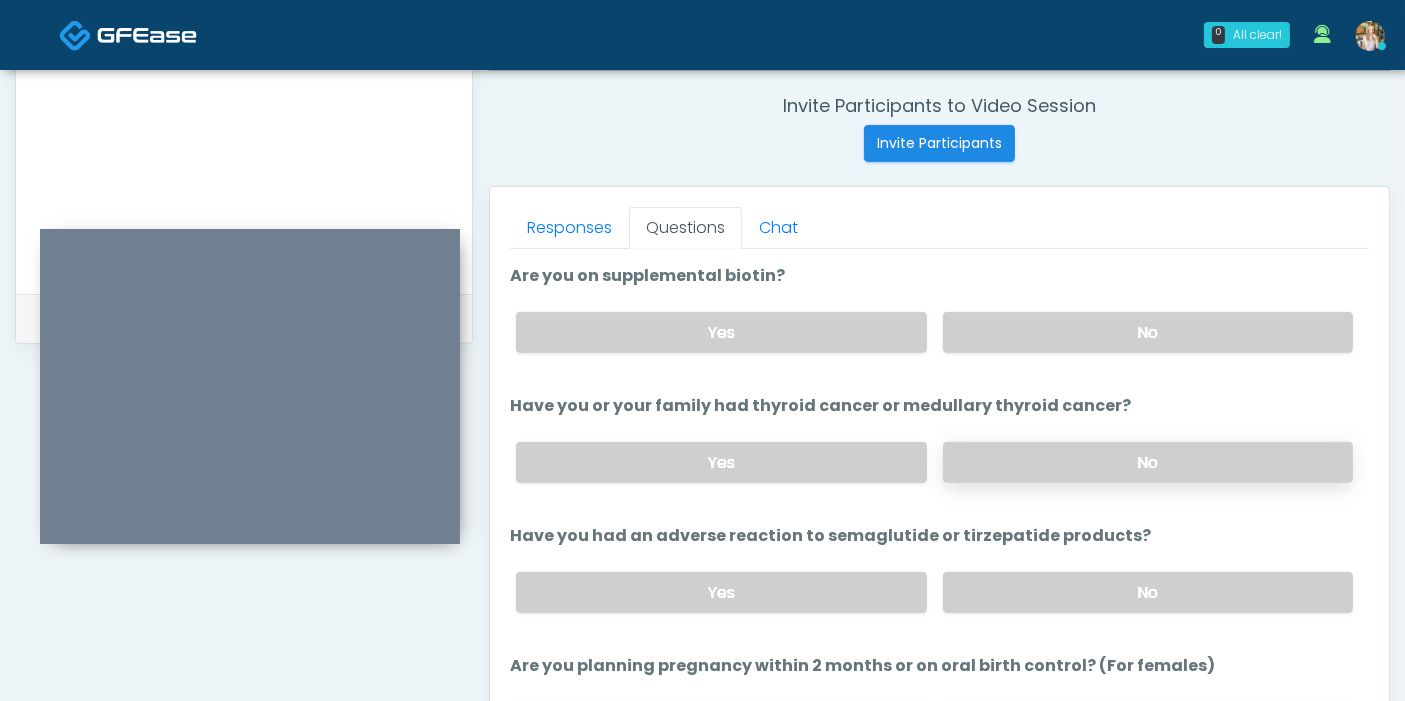 click on "No" at bounding box center [1148, 462] 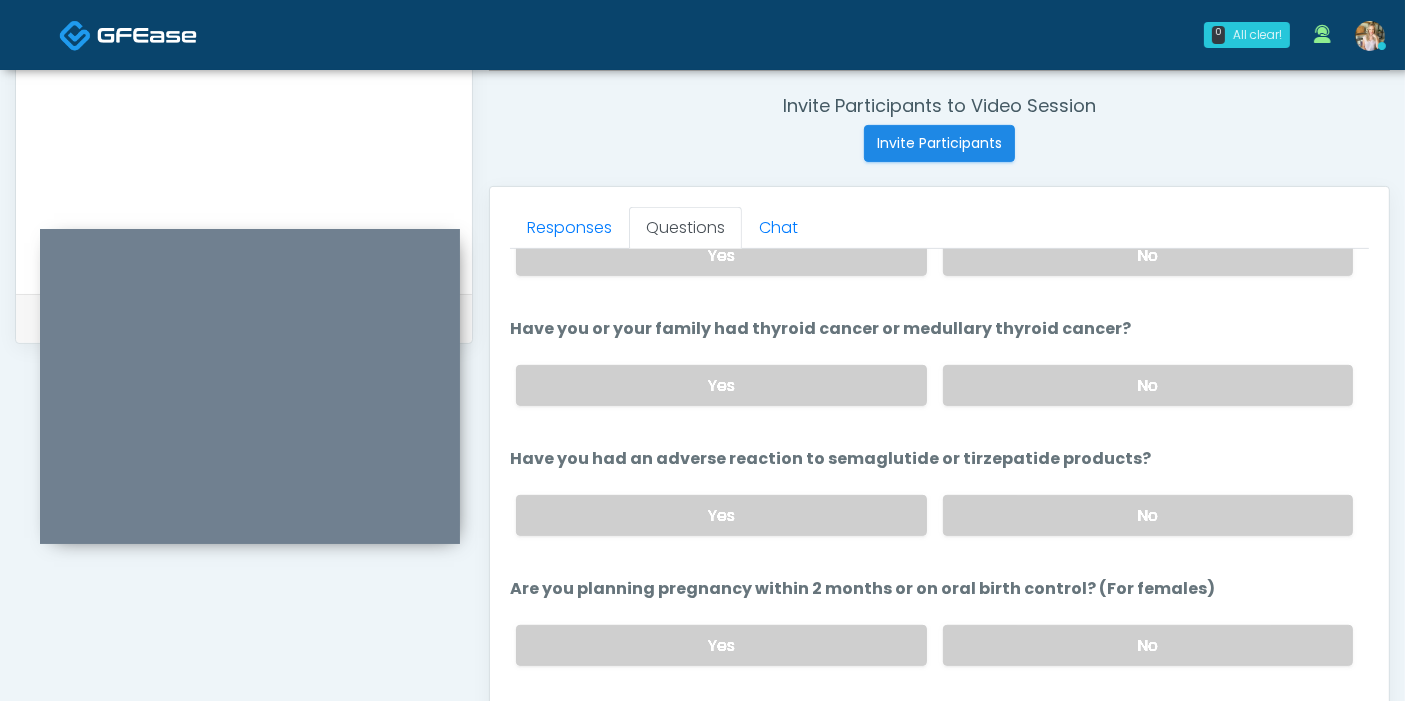 scroll, scrollTop: 888, scrollLeft: 0, axis: vertical 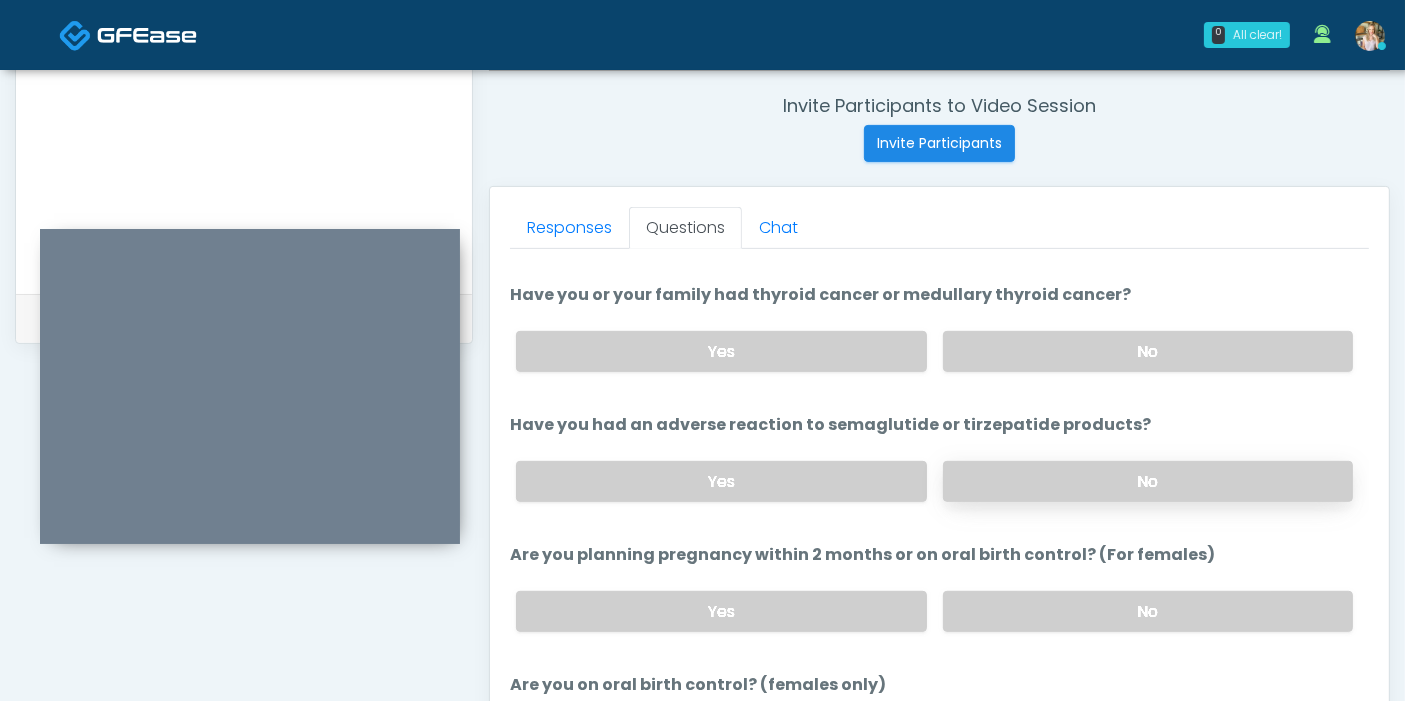 click on "No" at bounding box center (1148, 481) 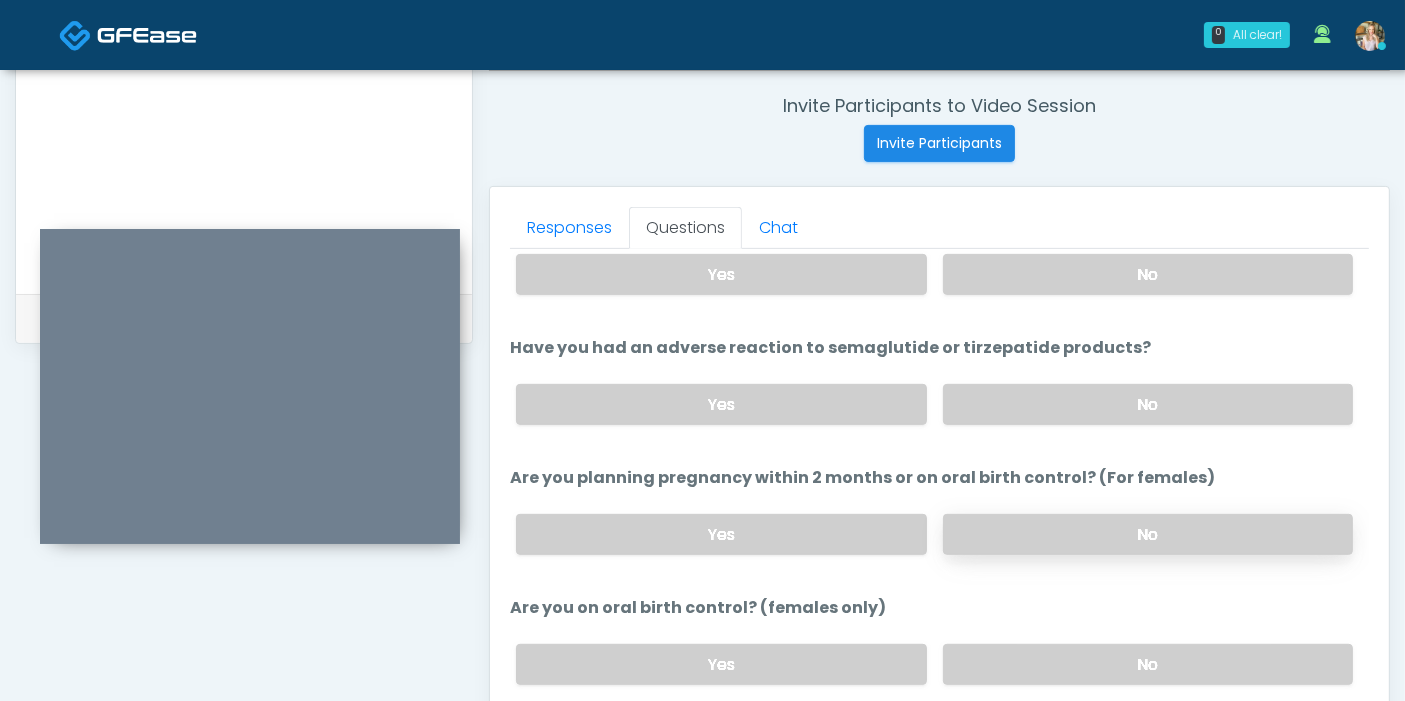 scroll, scrollTop: 1000, scrollLeft: 0, axis: vertical 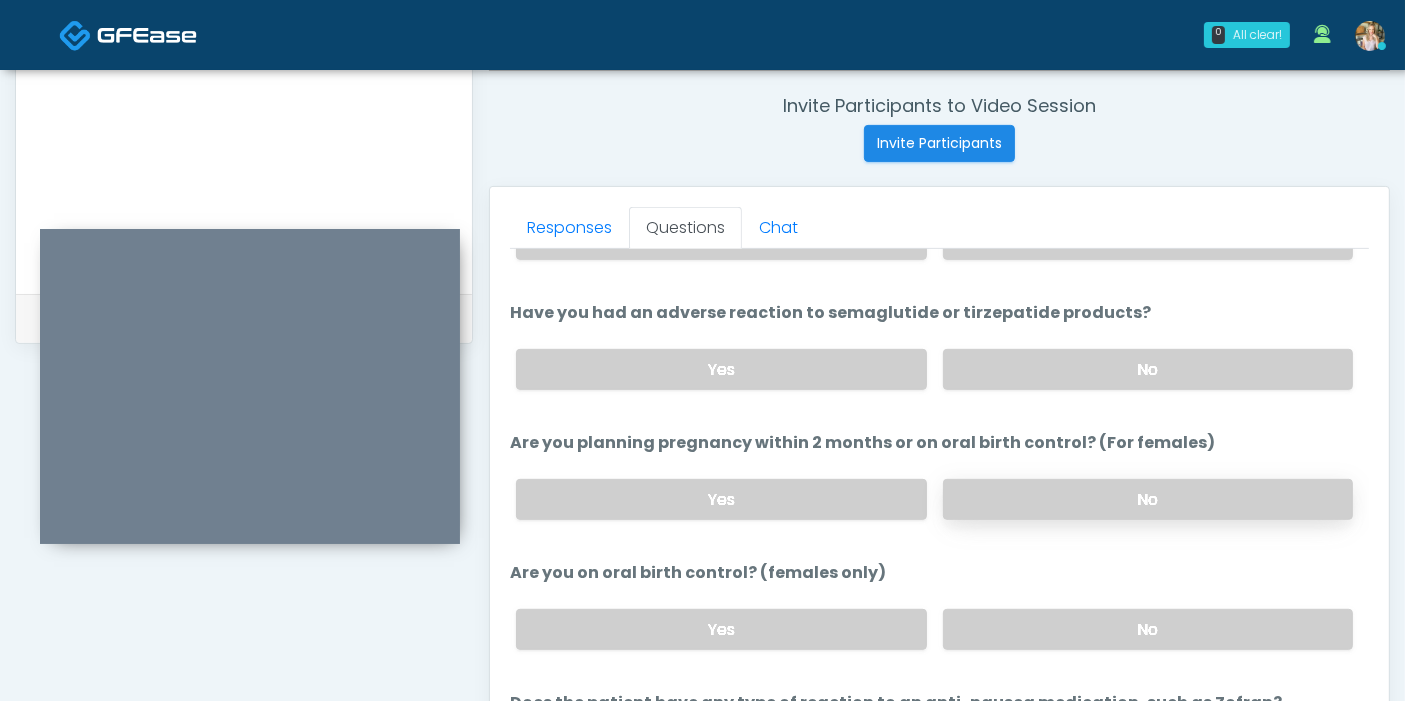click on "No" at bounding box center (1148, 499) 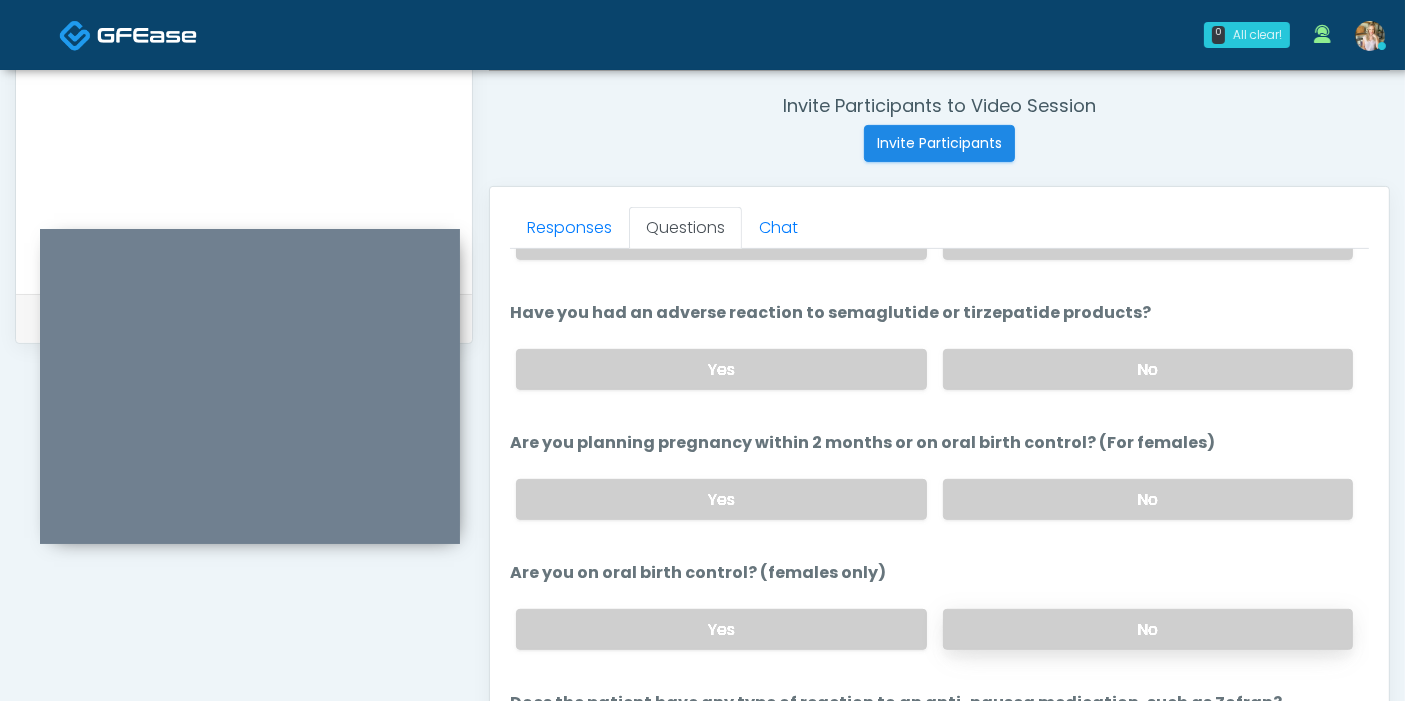 click on "No" at bounding box center (1148, 629) 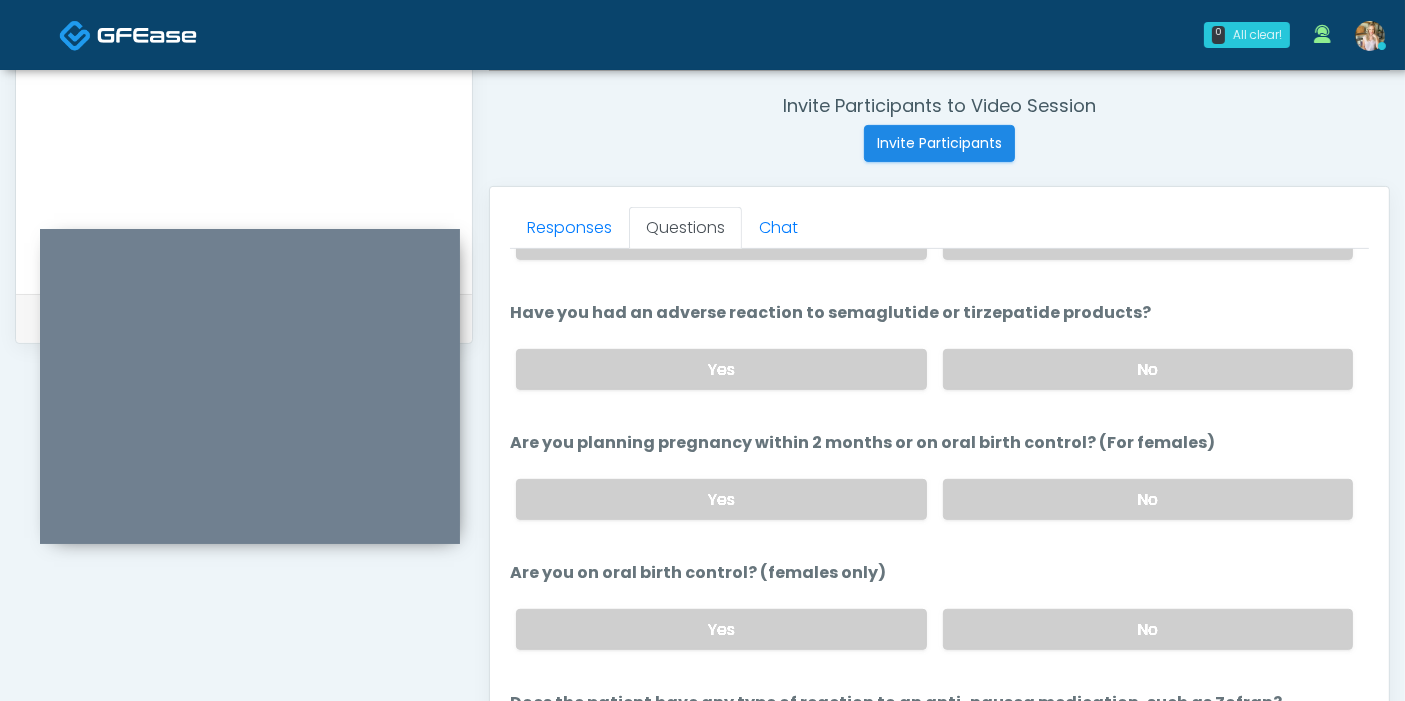 scroll, scrollTop: 1101, scrollLeft: 0, axis: vertical 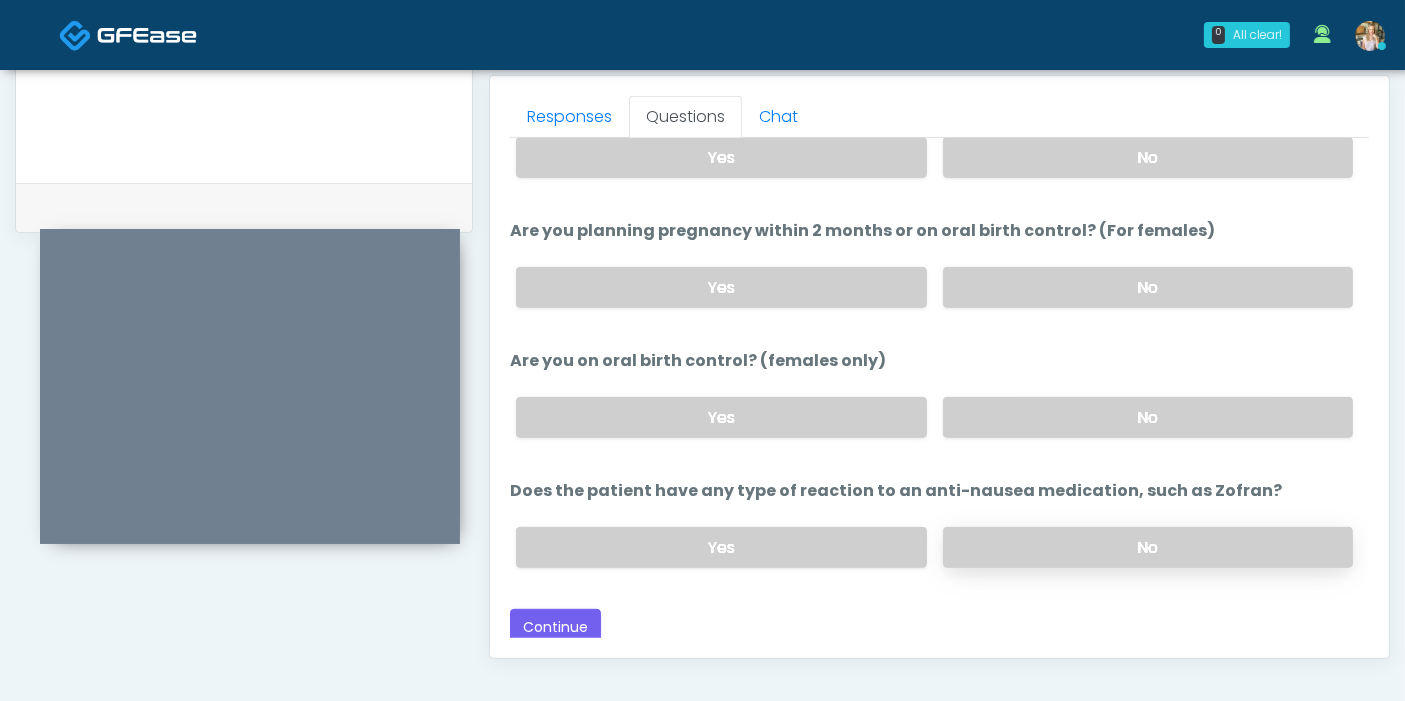 click on "No" at bounding box center [1148, 547] 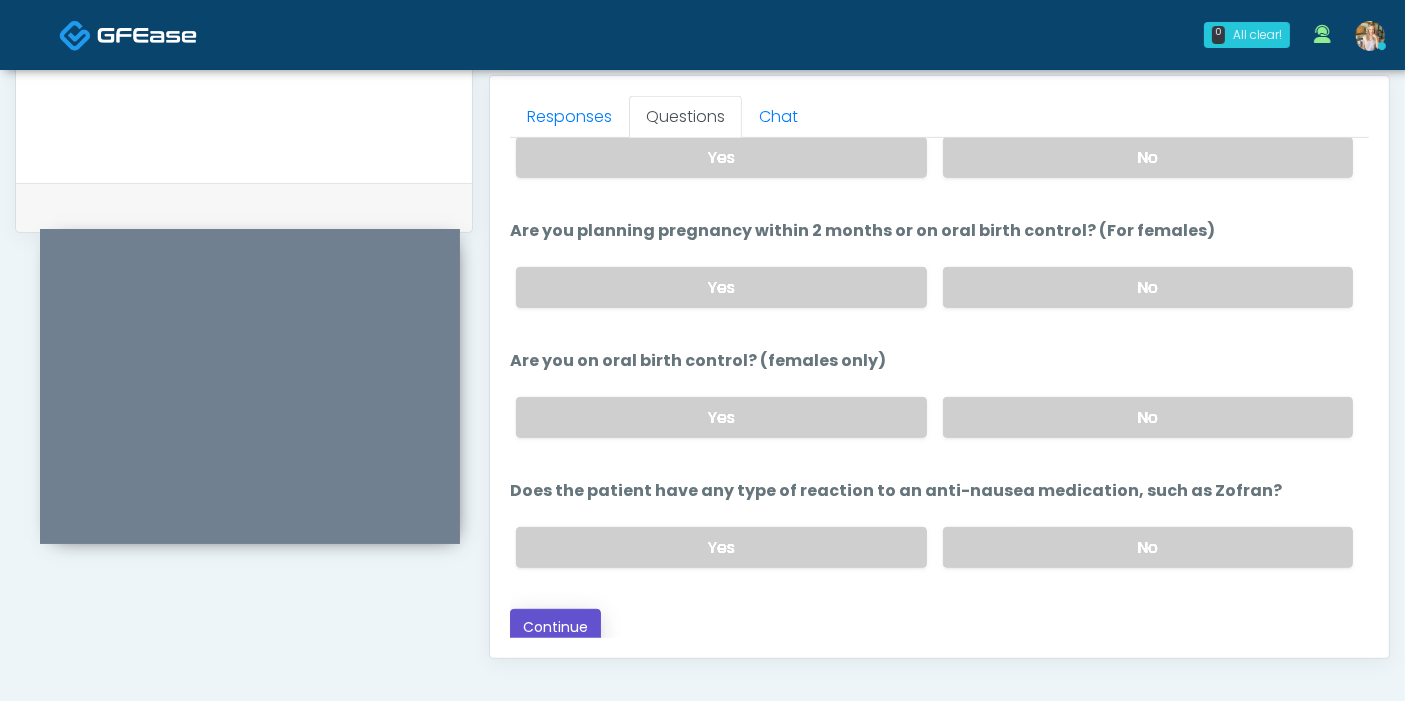 click on "Continue" at bounding box center (555, 627) 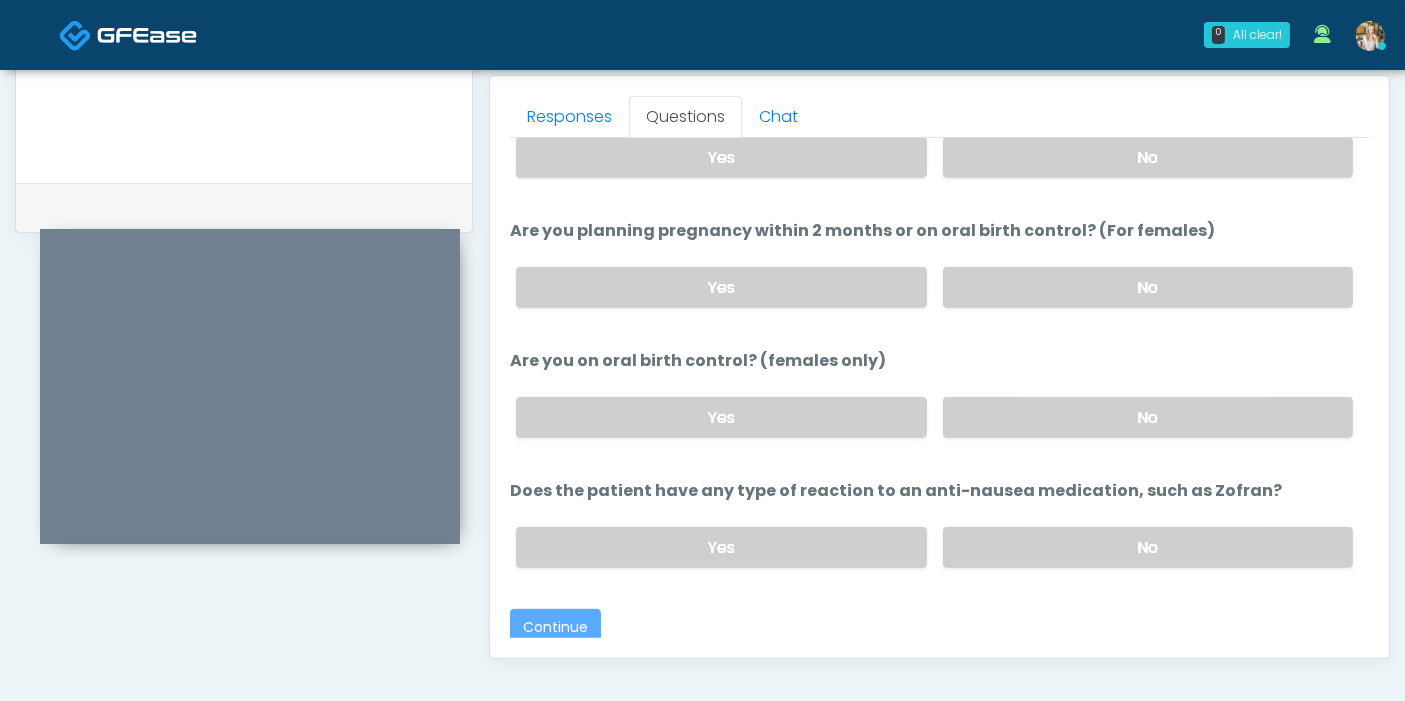 scroll, scrollTop: 1090, scrollLeft: 0, axis: vertical 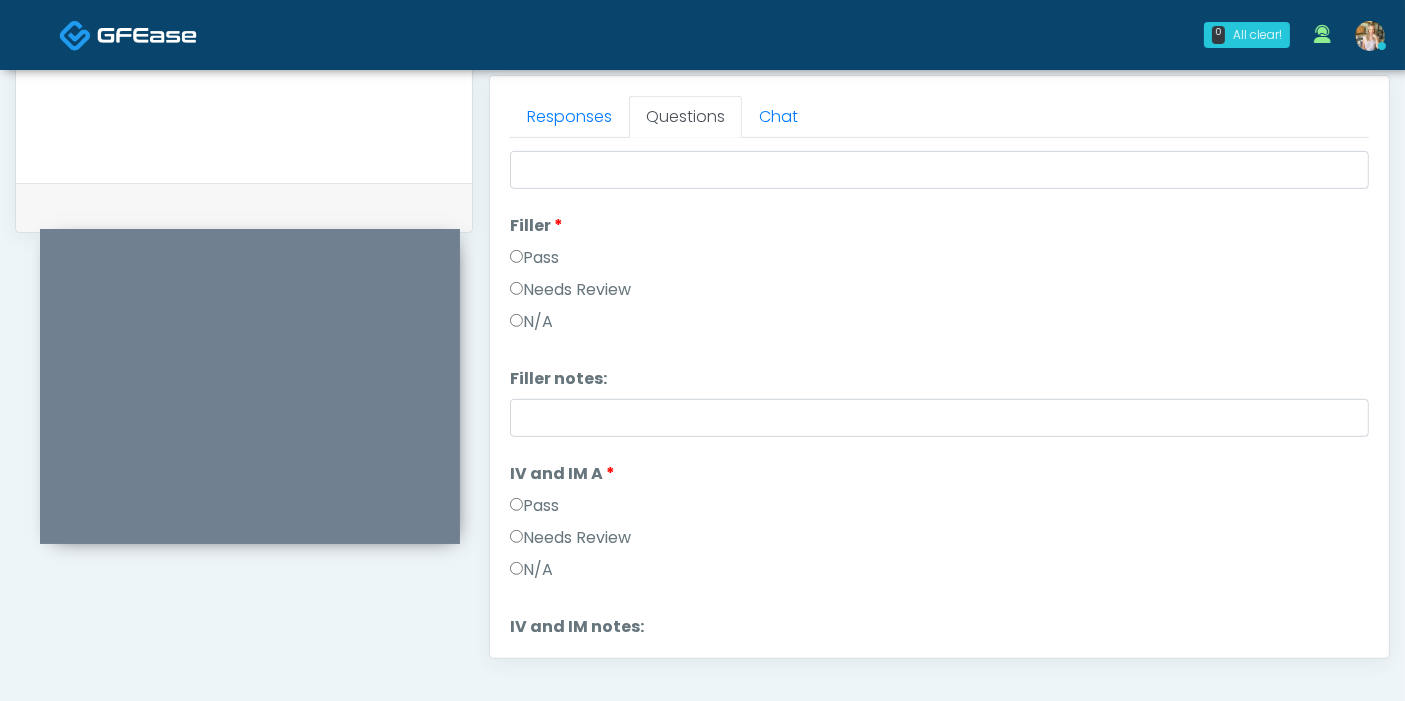 click on "Pass" at bounding box center [534, 506] 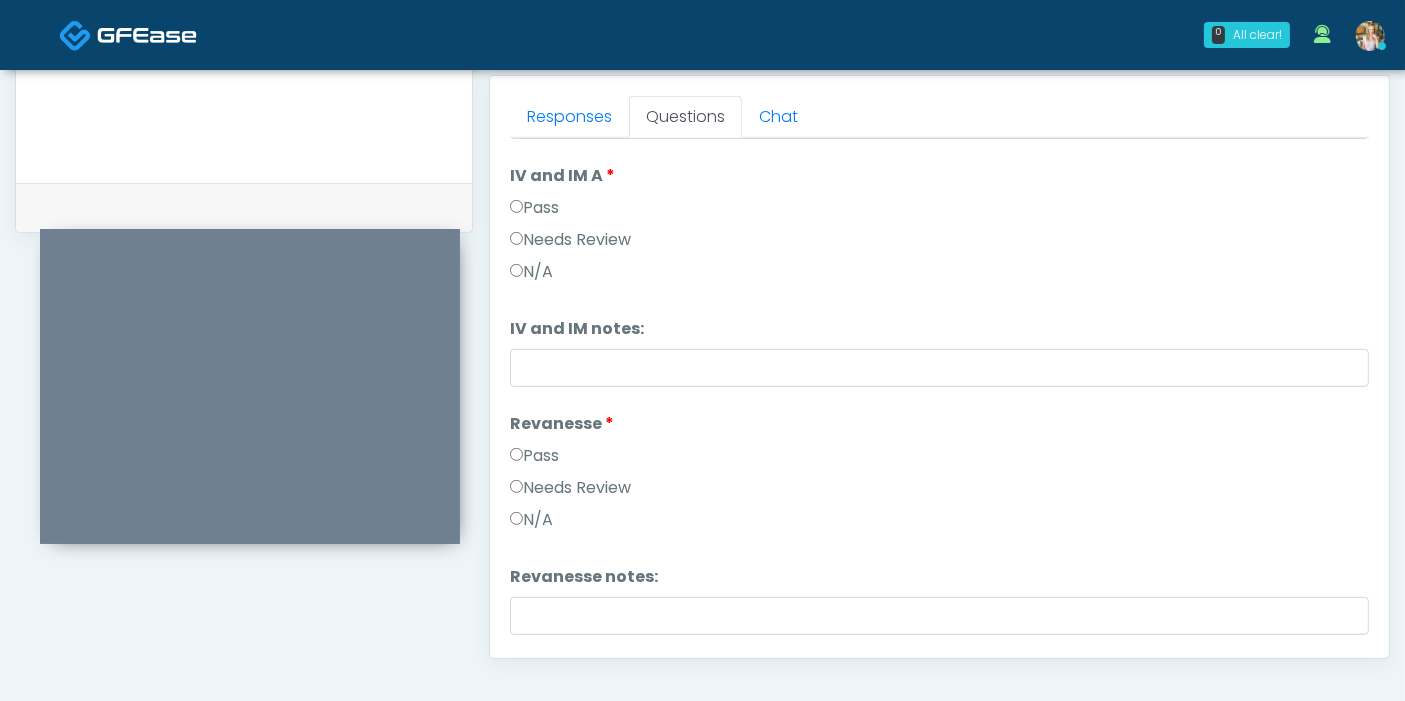 scroll, scrollTop: 555, scrollLeft: 0, axis: vertical 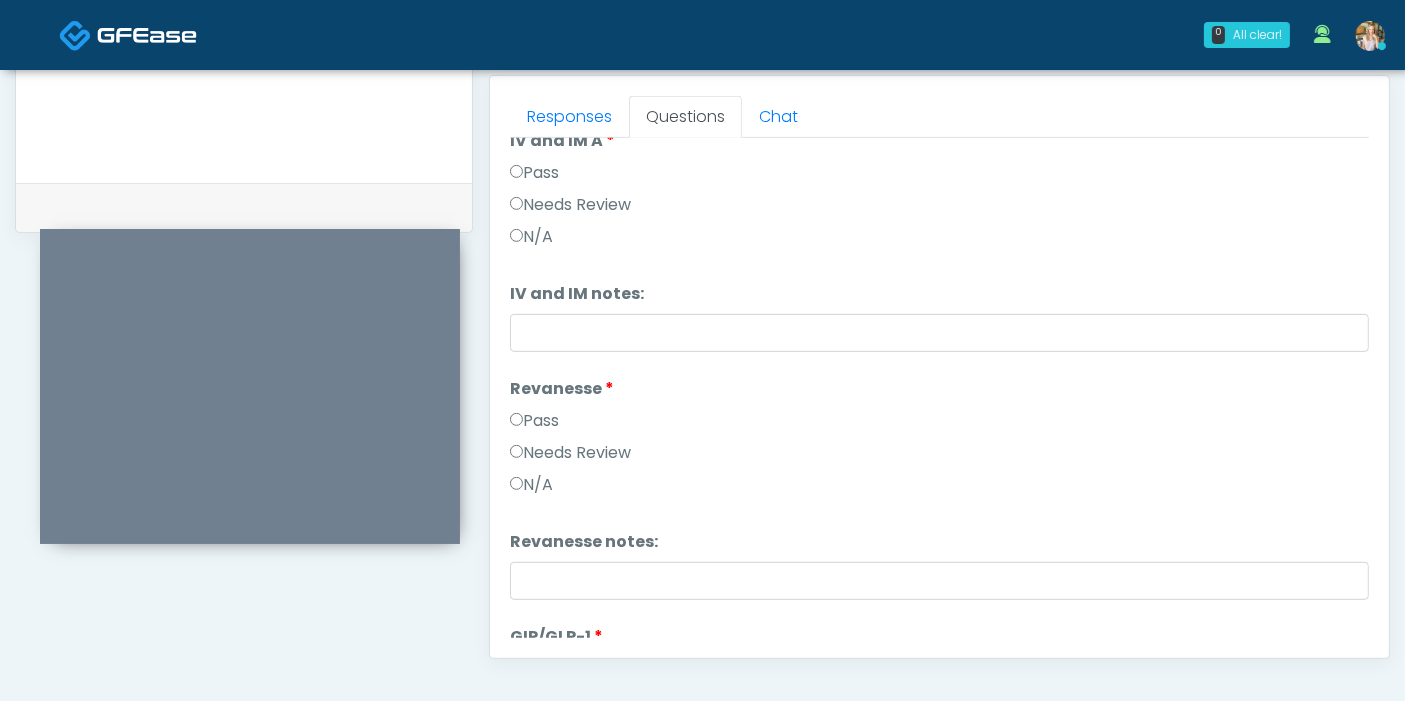 click on "Pass" at bounding box center [534, 421] 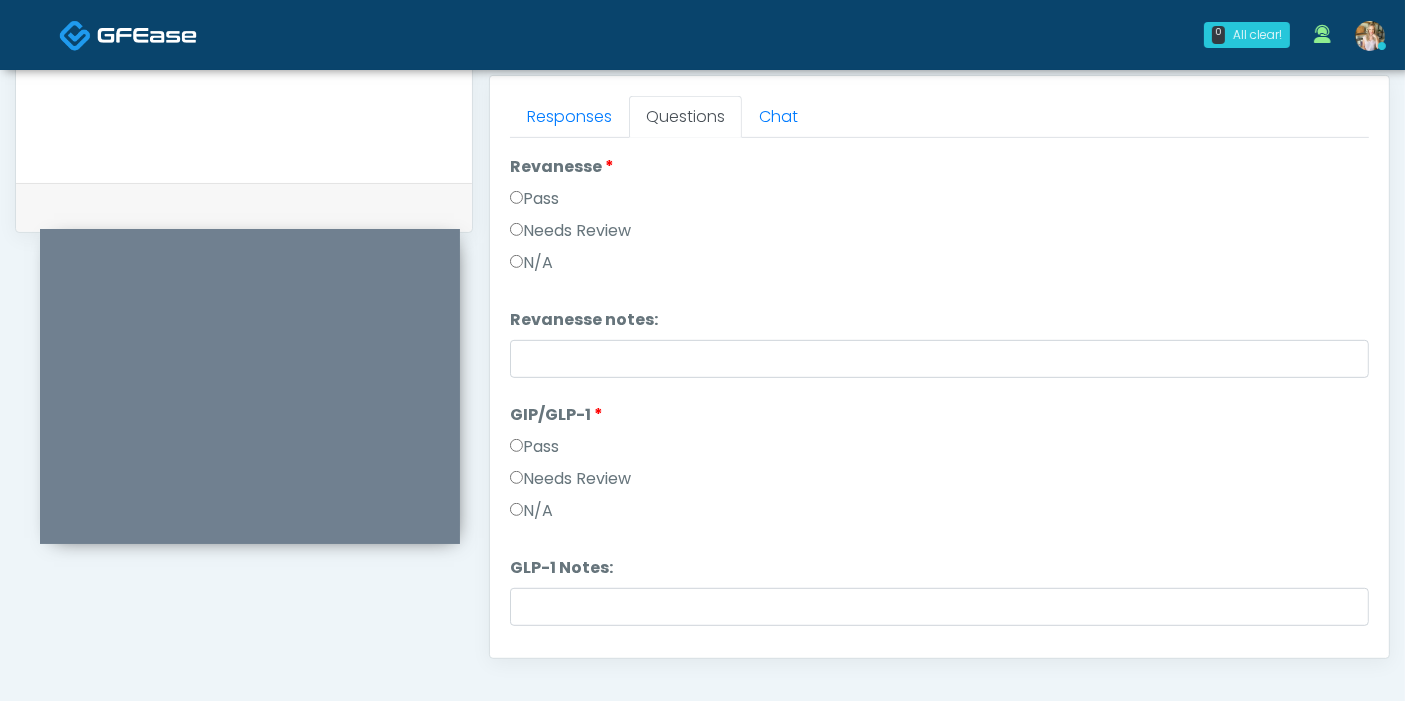 click on "Pass" at bounding box center [534, 447] 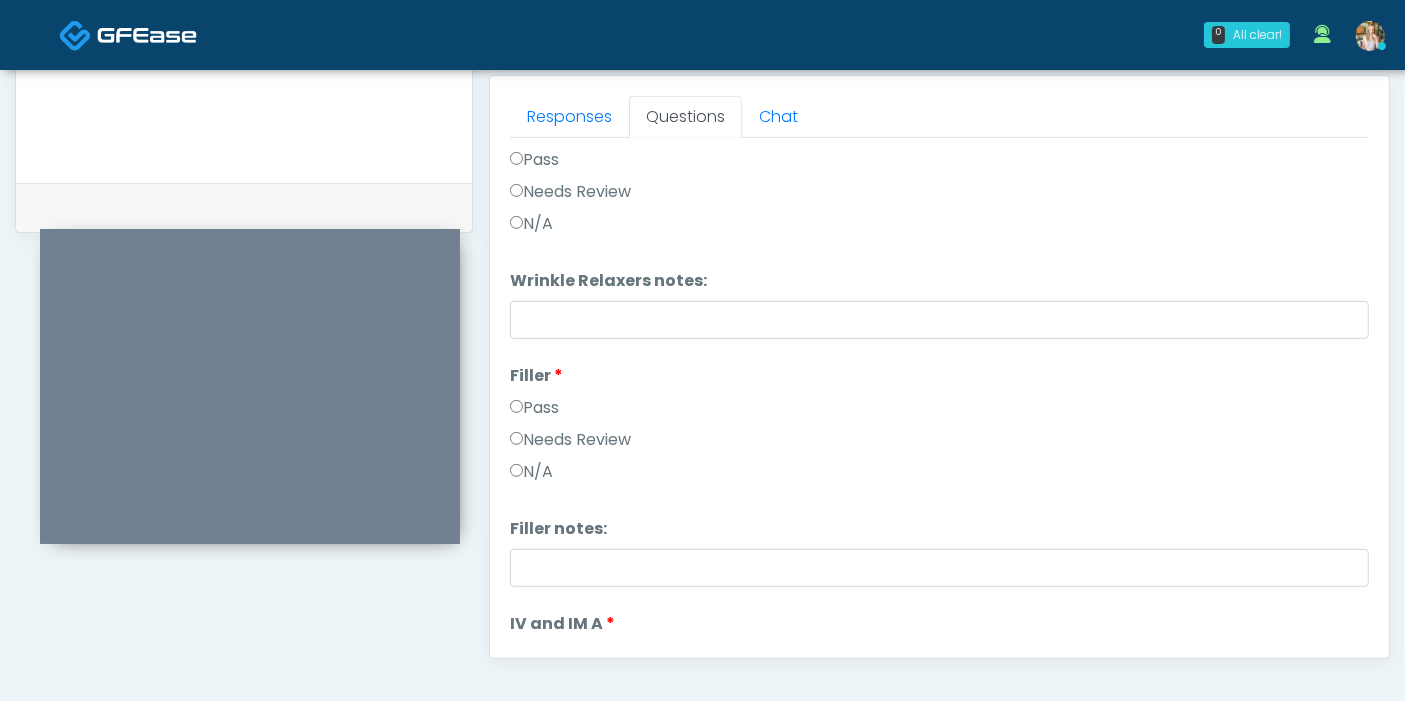 scroll, scrollTop: 0, scrollLeft: 0, axis: both 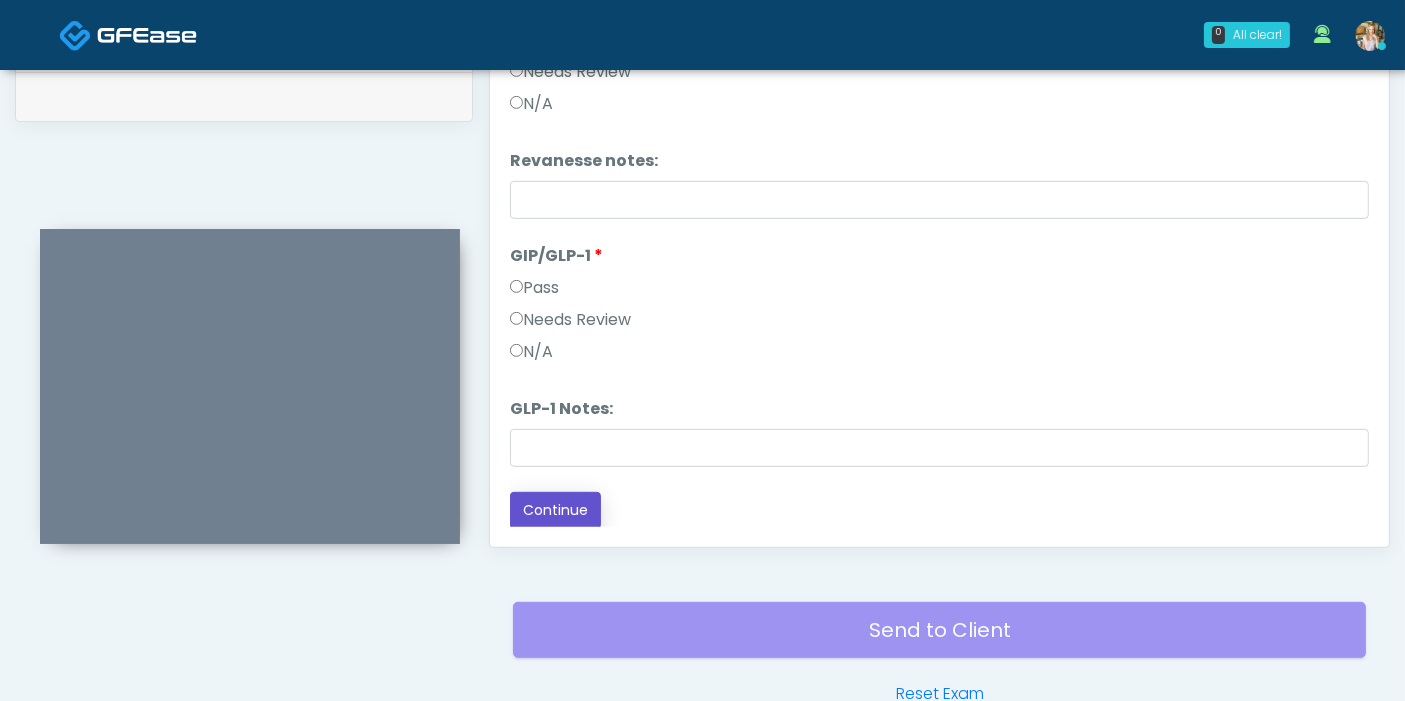 click on "Continue" at bounding box center (555, 510) 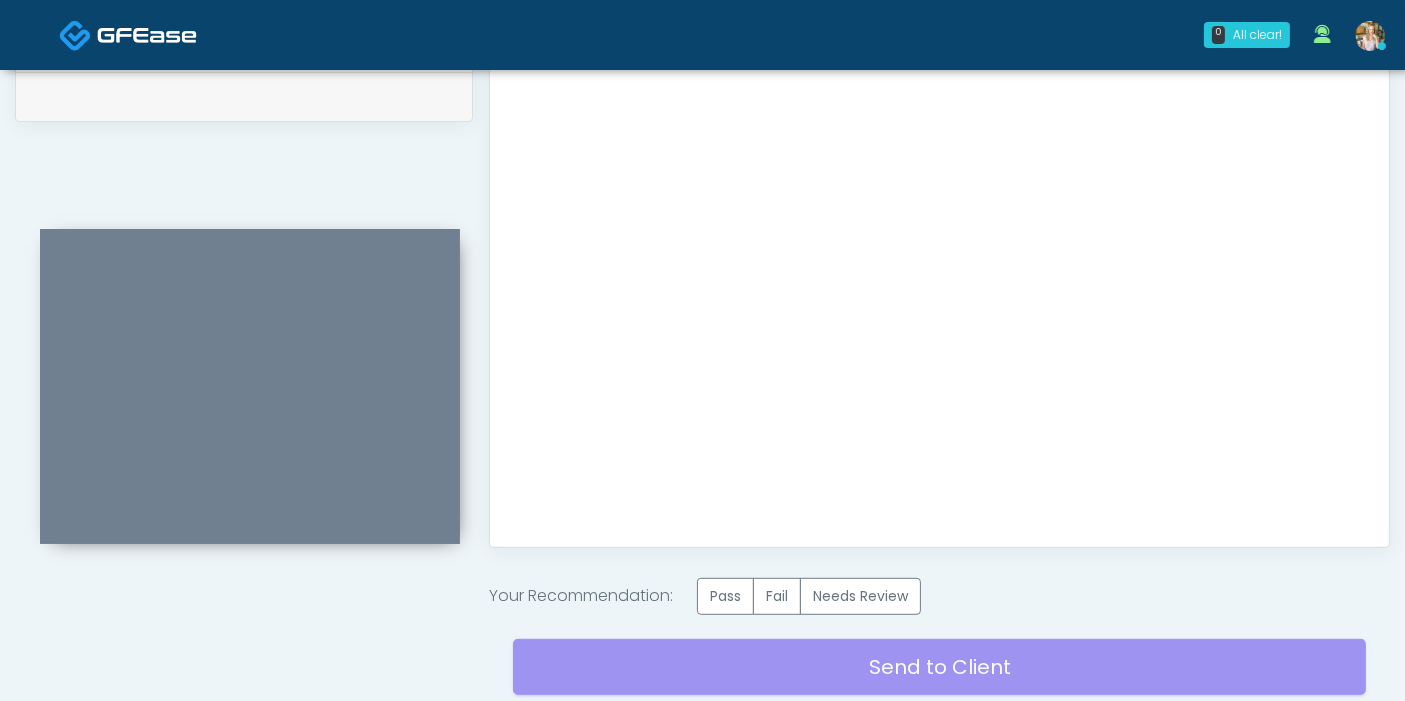 scroll, scrollTop: 0, scrollLeft: 0, axis: both 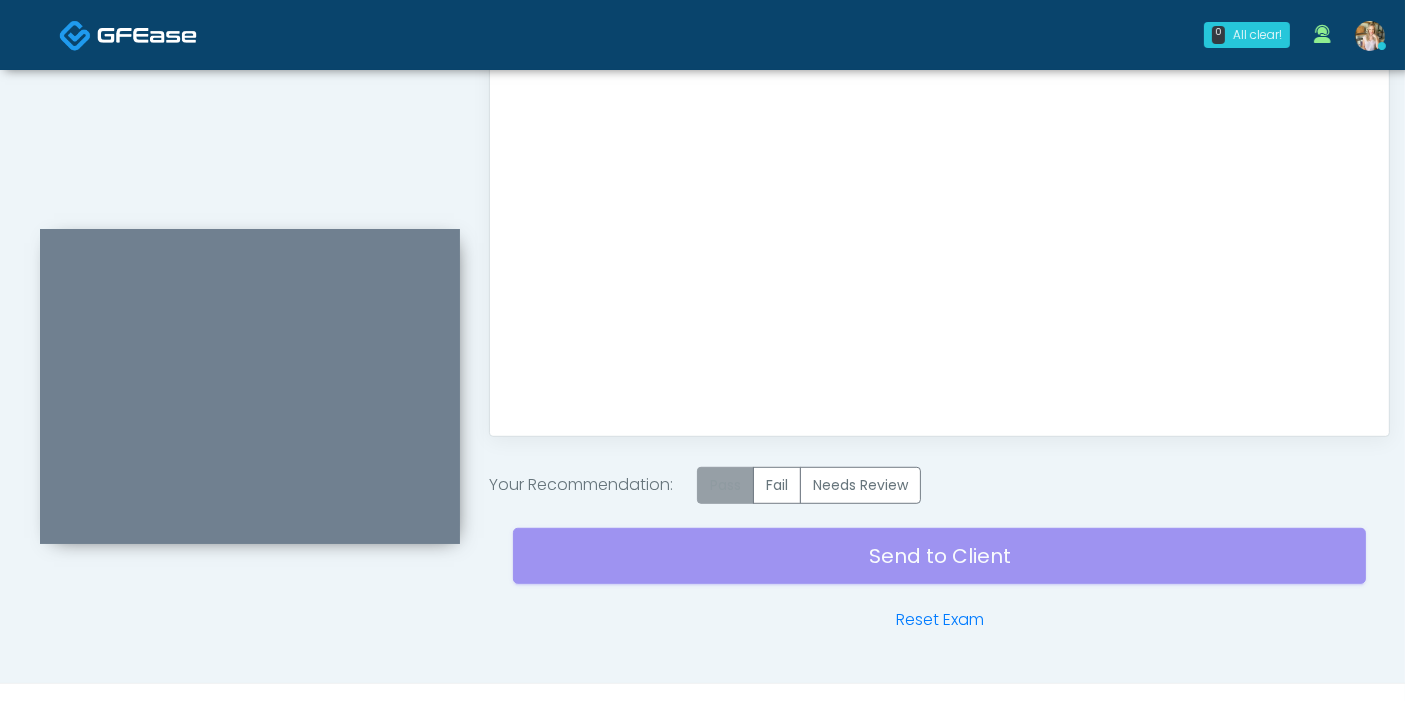 click on "Pass" at bounding box center [725, 485] 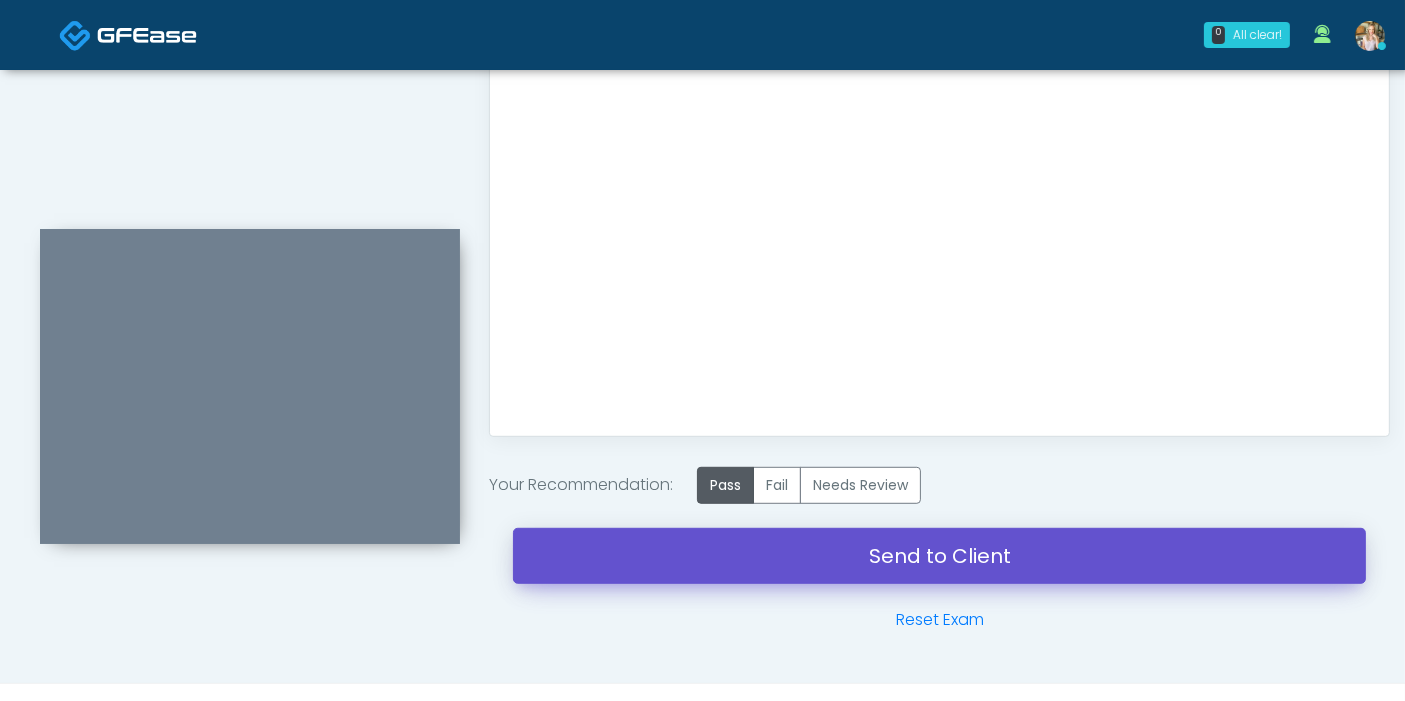 click on "Send to Client" at bounding box center (939, 556) 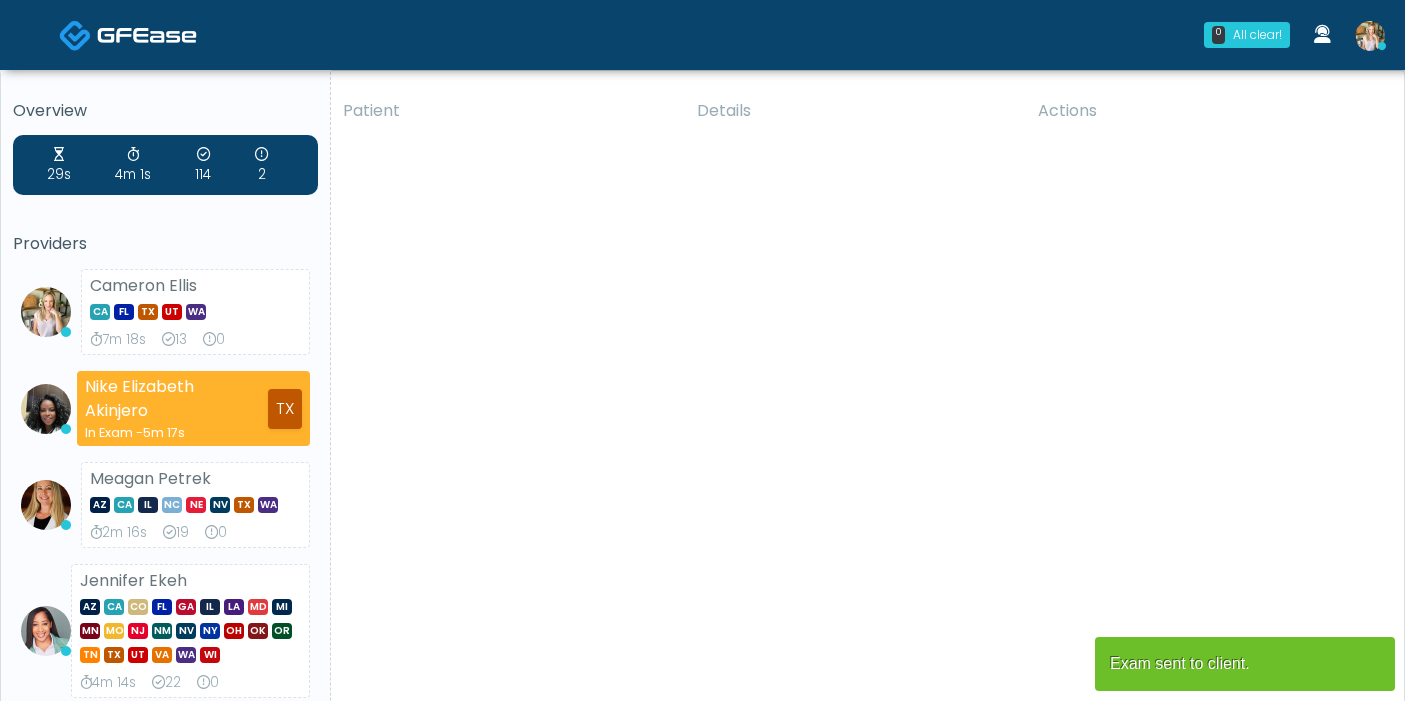 scroll, scrollTop: 0, scrollLeft: 0, axis: both 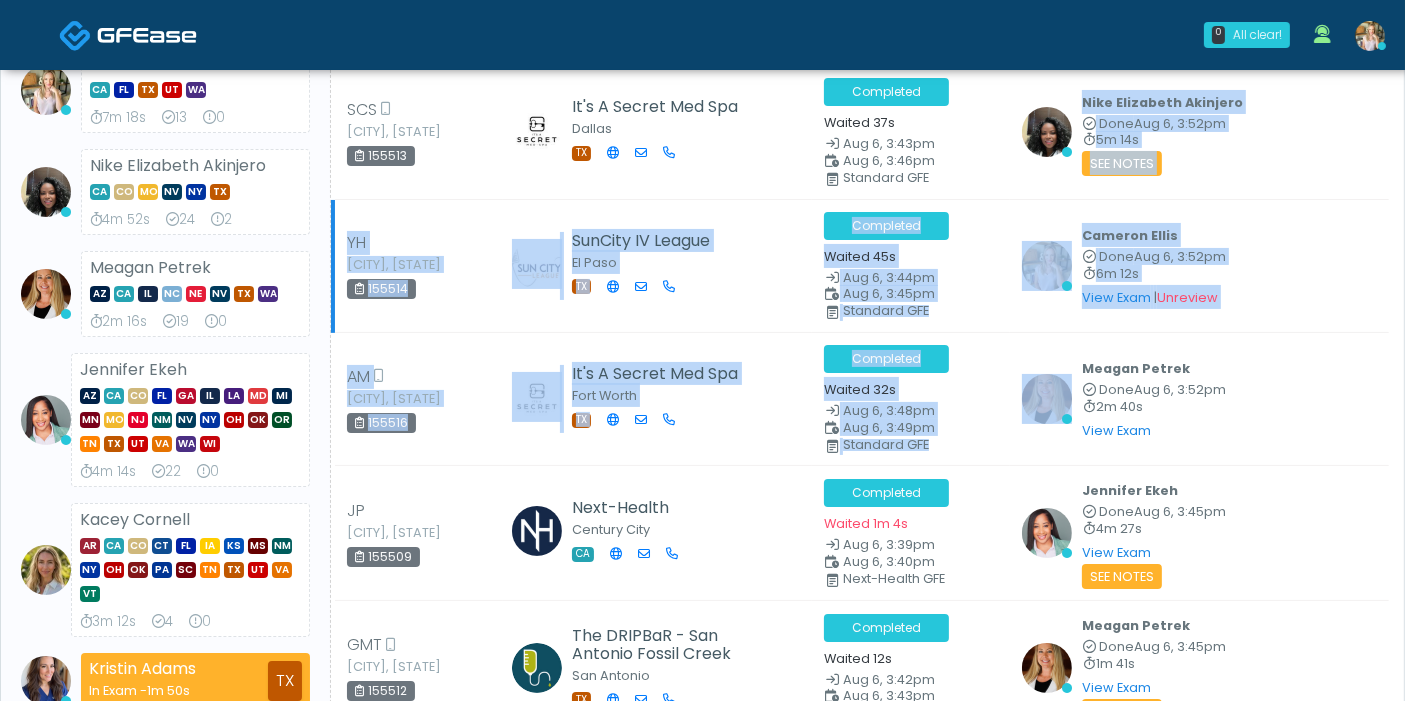 click at bounding box center [861, 8937] 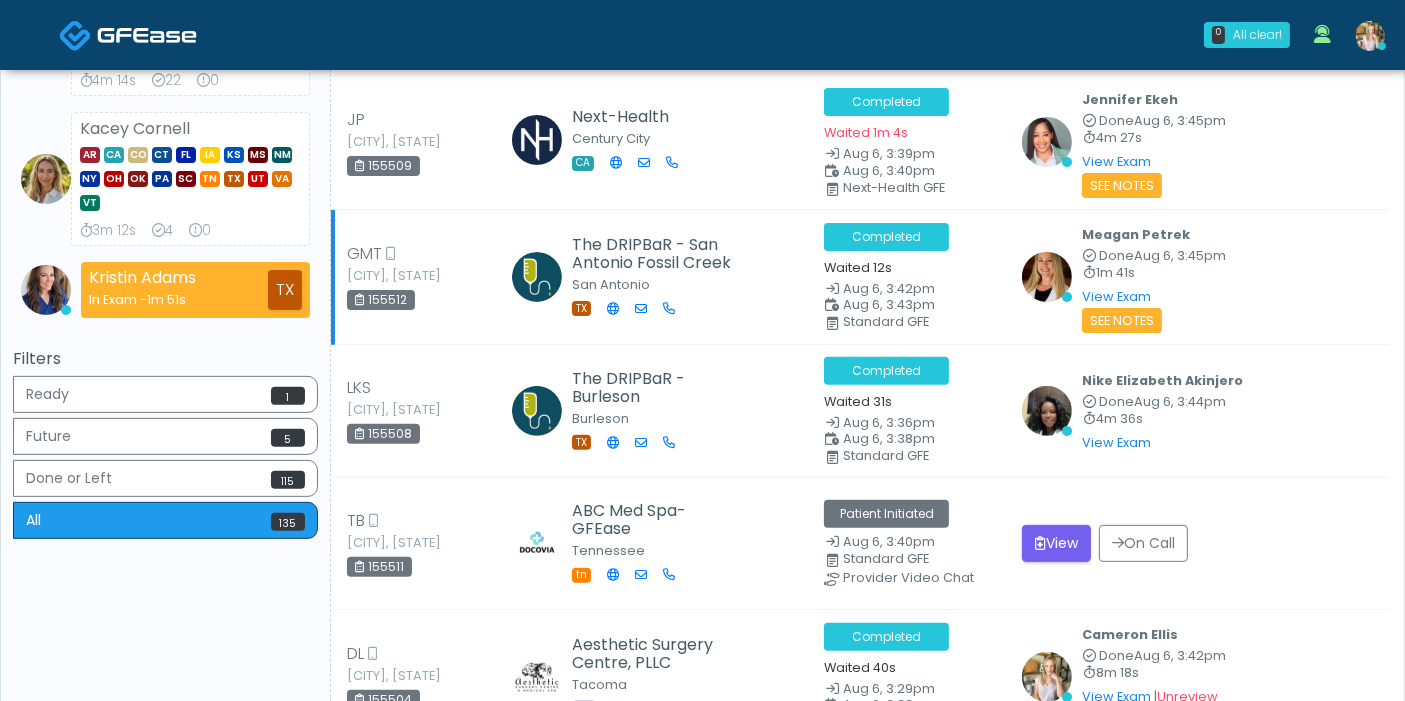 scroll, scrollTop: 666, scrollLeft: 0, axis: vertical 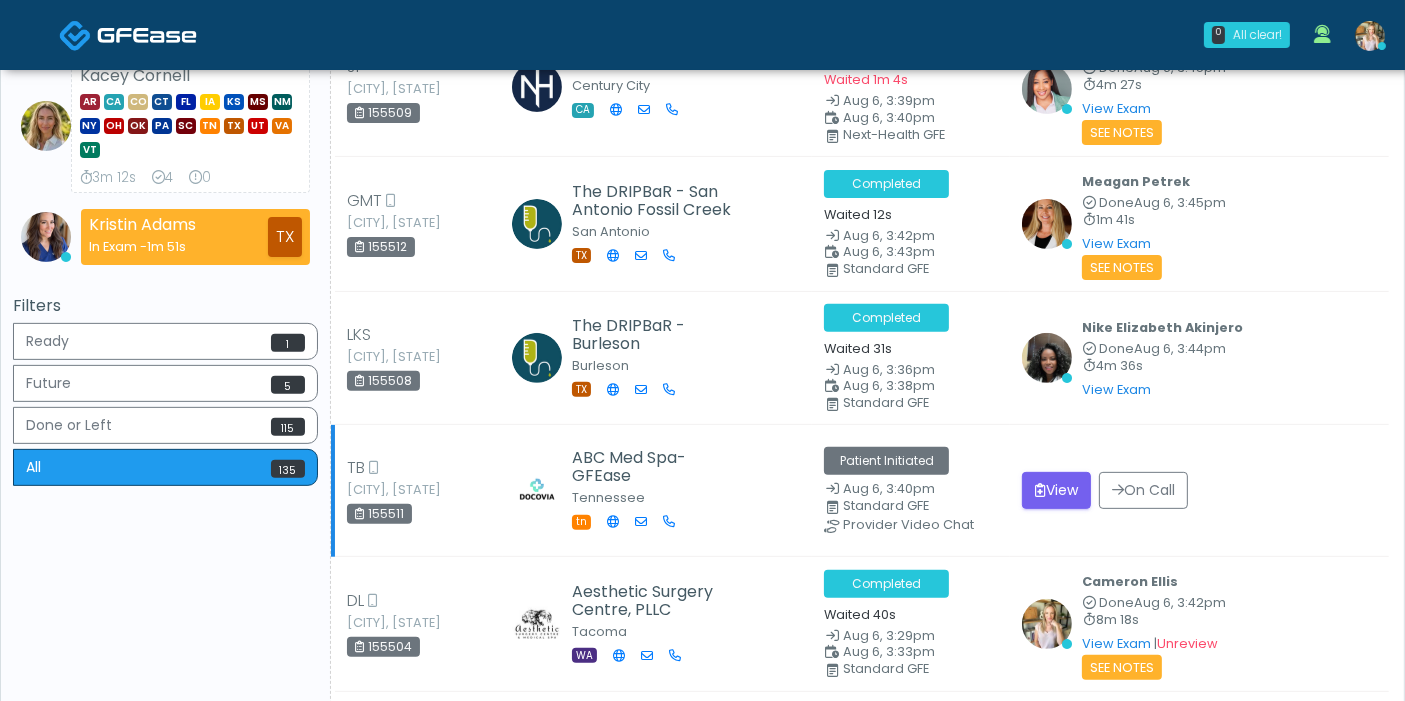 drag, startPoint x: 1095, startPoint y: 455, endPoint x: 1277, endPoint y: 431, distance: 183.57559 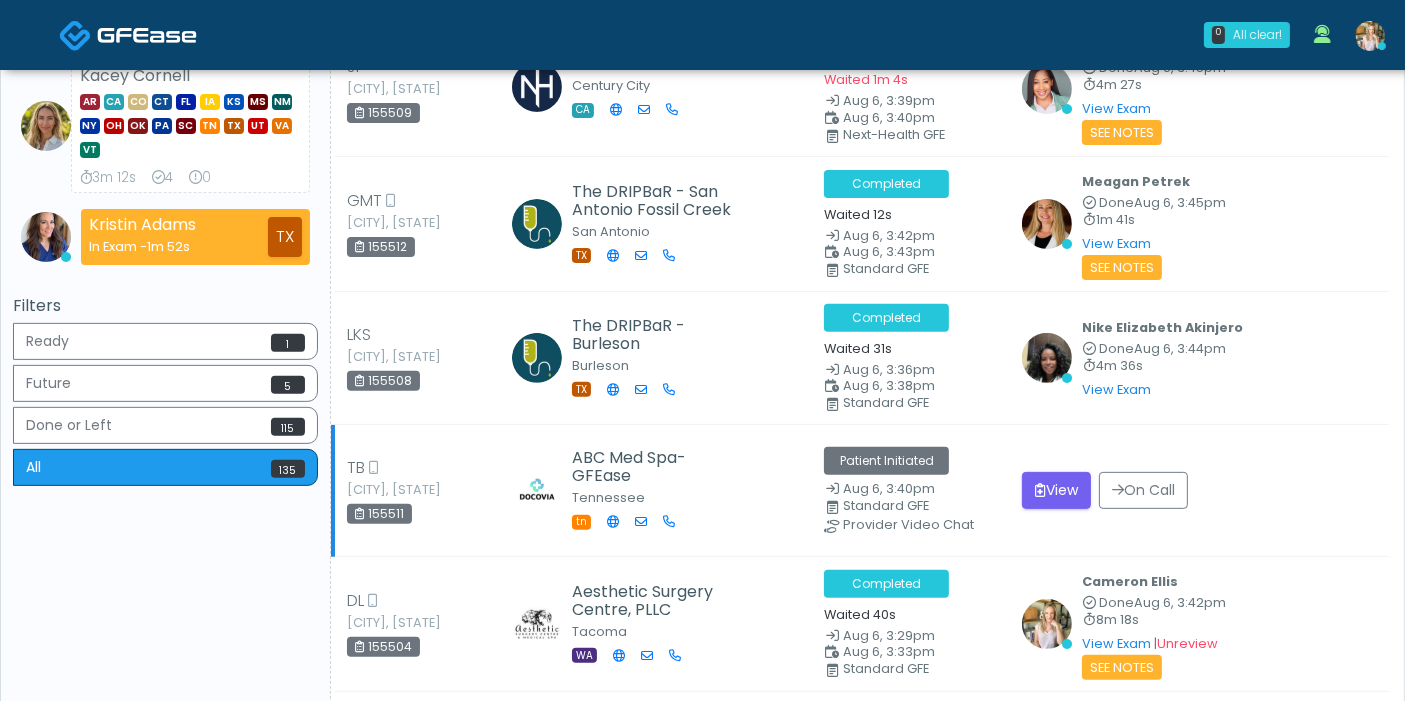 click on "View
On Call" at bounding box center (1199, 490) 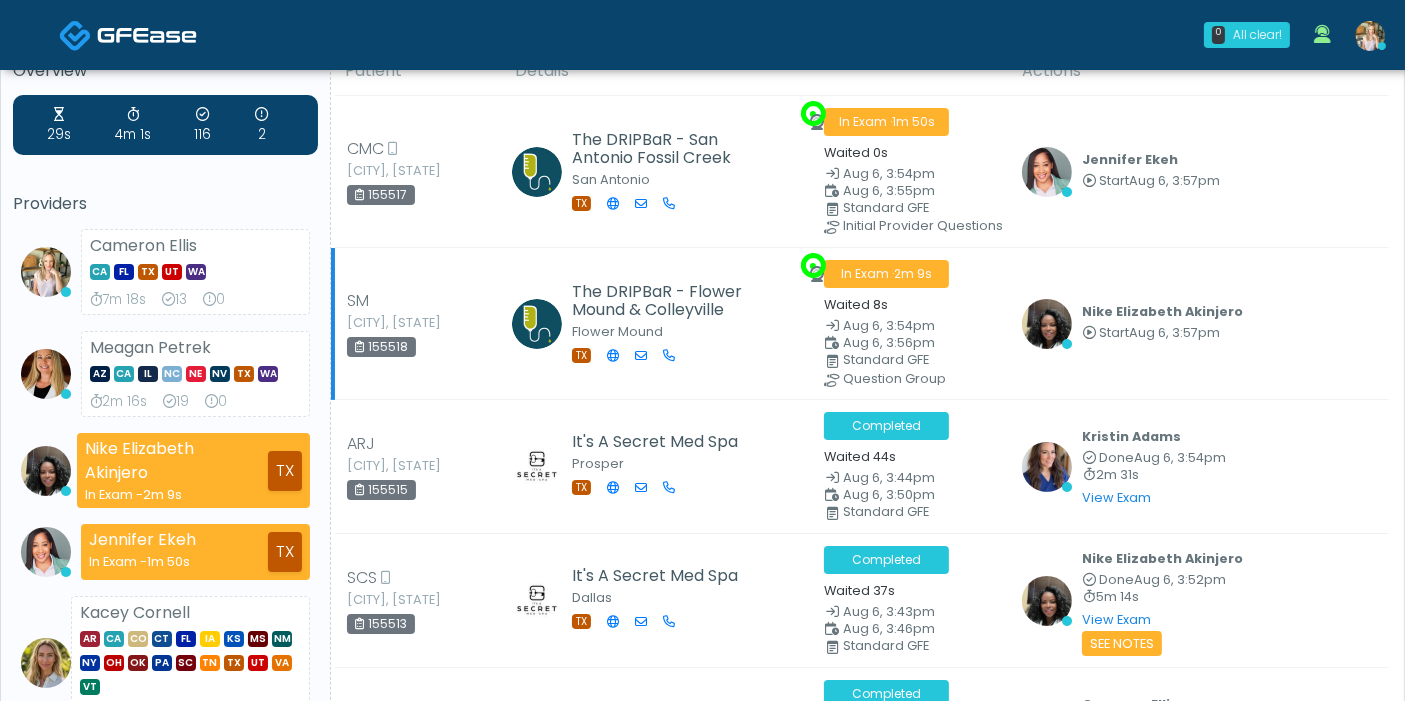 scroll, scrollTop: 0, scrollLeft: 0, axis: both 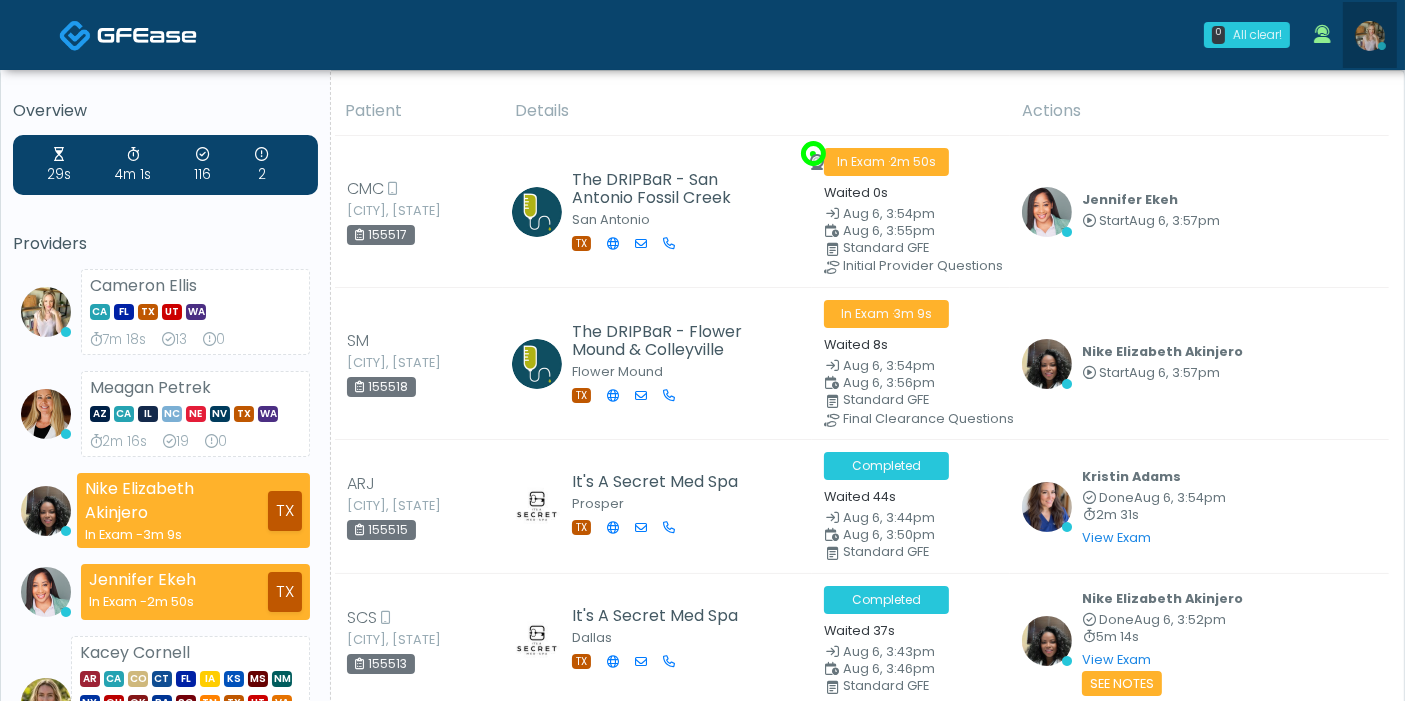 click at bounding box center [1370, 36] 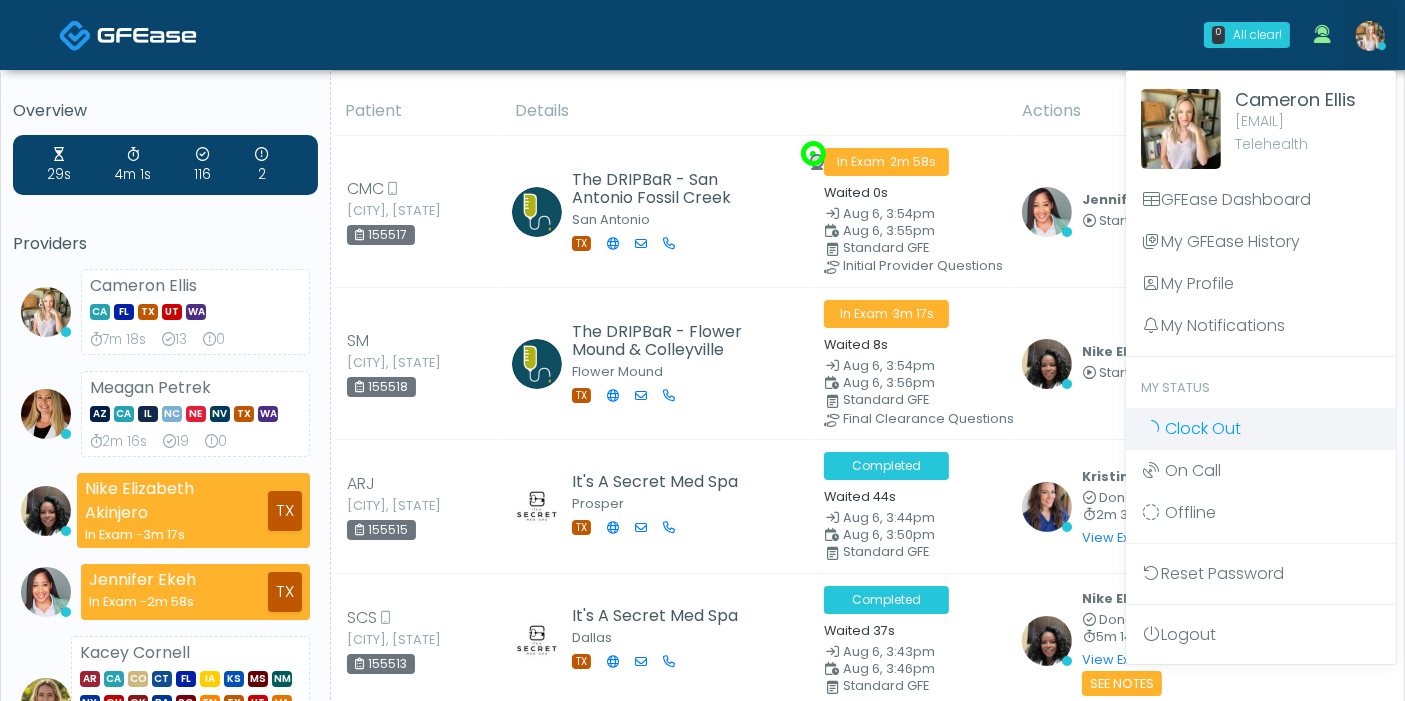 click on "Clock Out" at bounding box center (1203, 428) 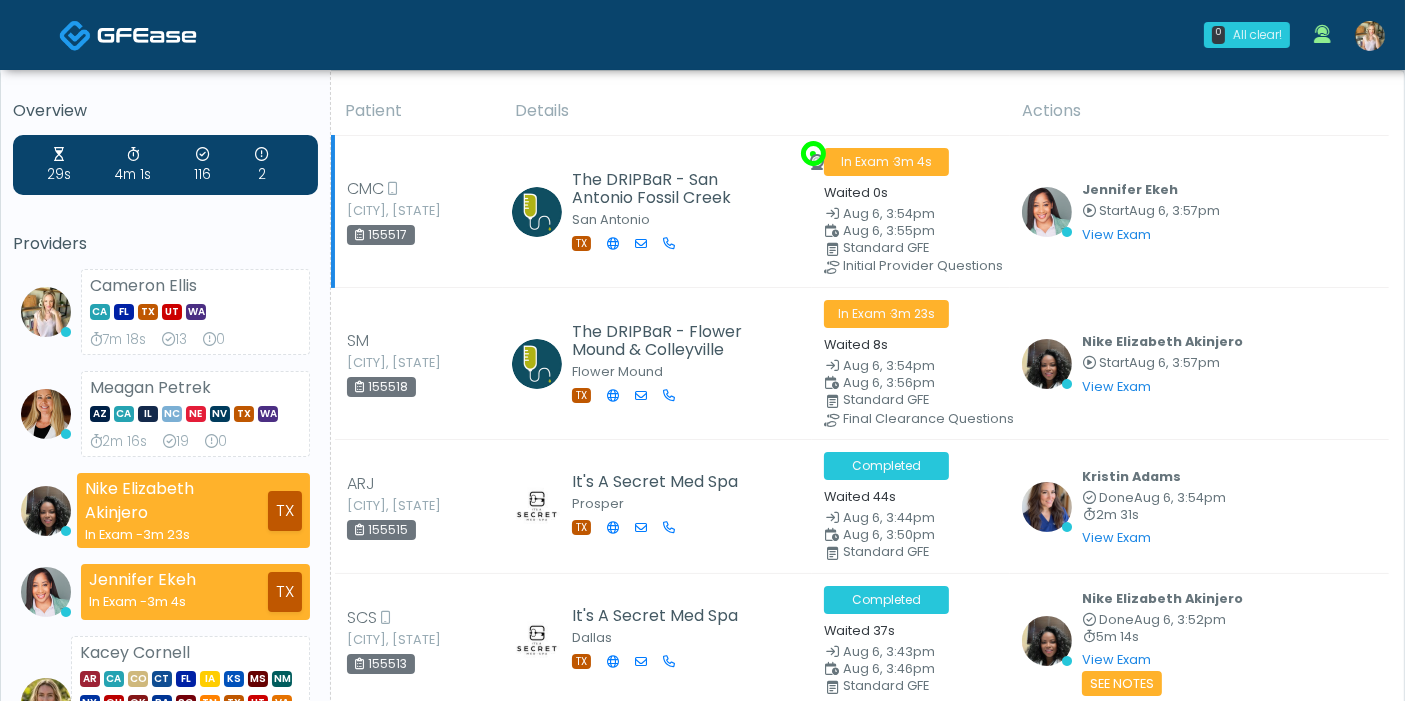 scroll, scrollTop: 222, scrollLeft: 0, axis: vertical 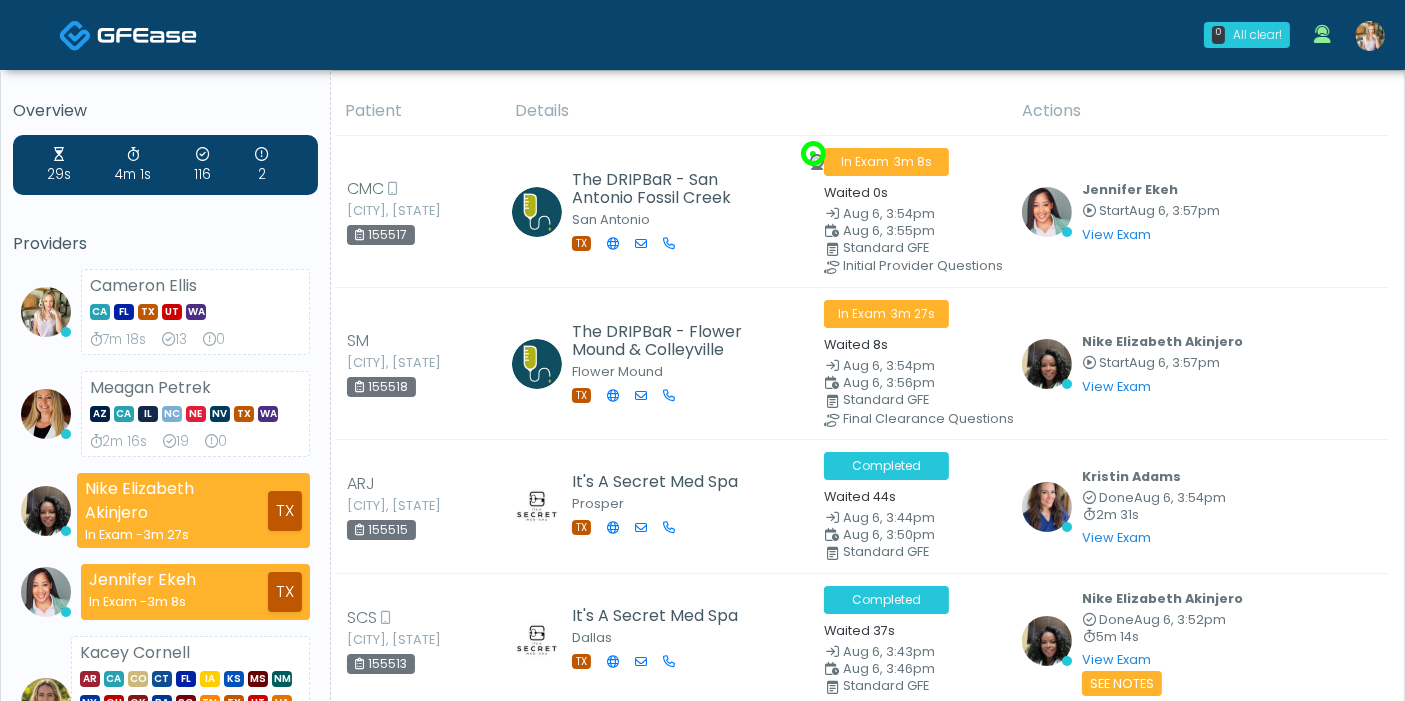 click at bounding box center (1370, 36) 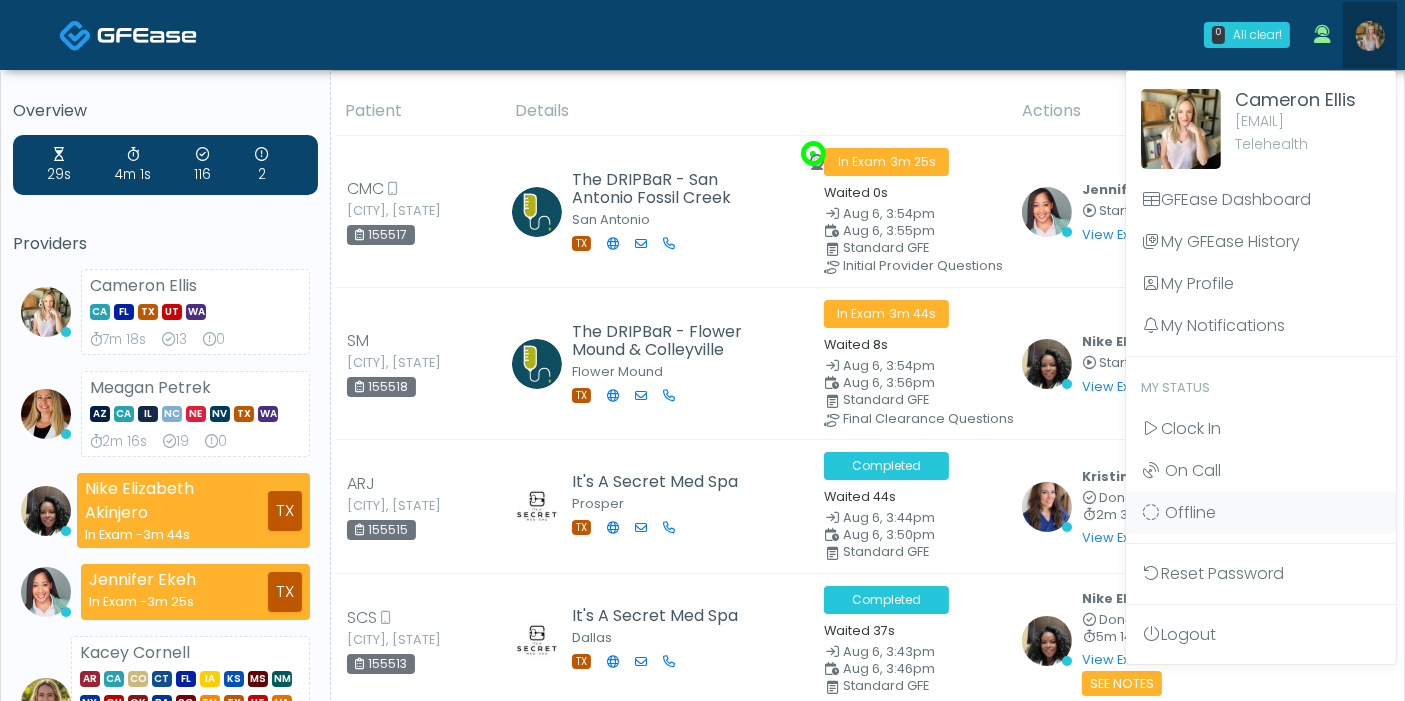 click at bounding box center [1370, 36] 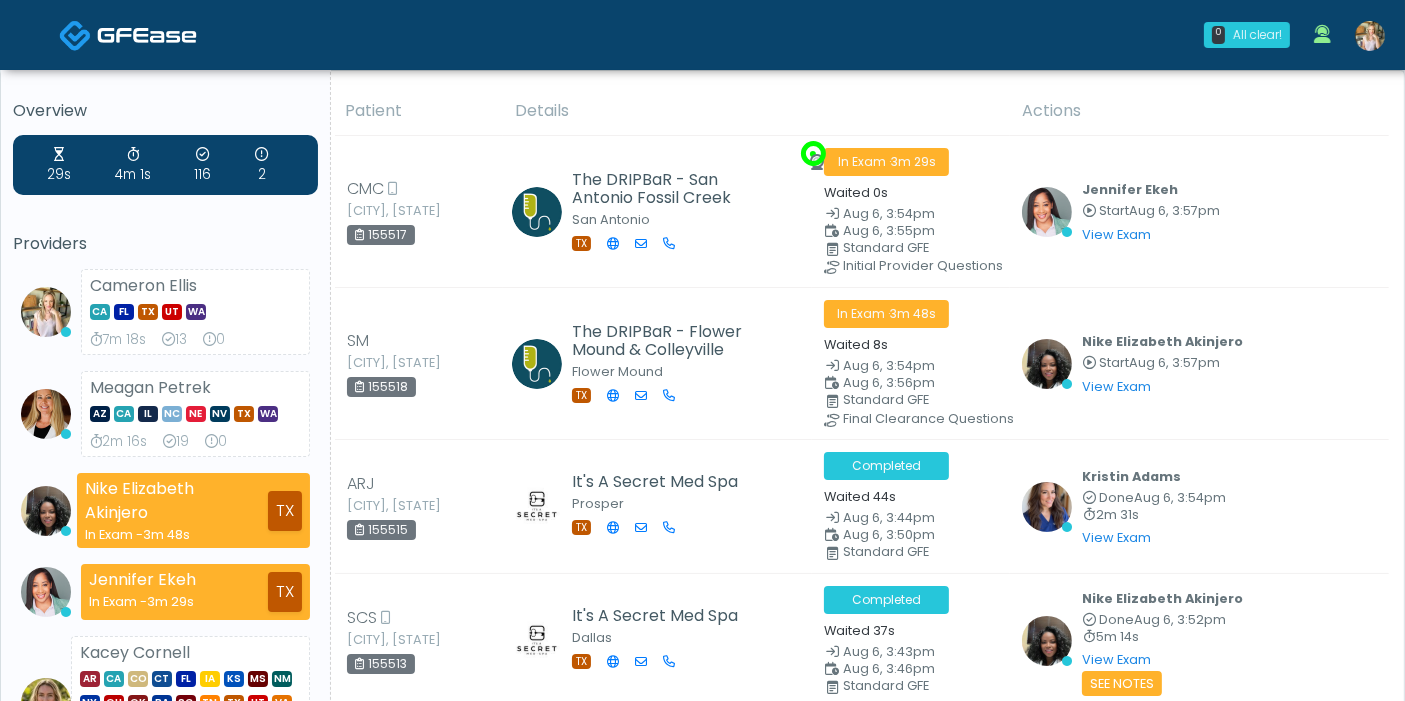 click at bounding box center [1370, 36] 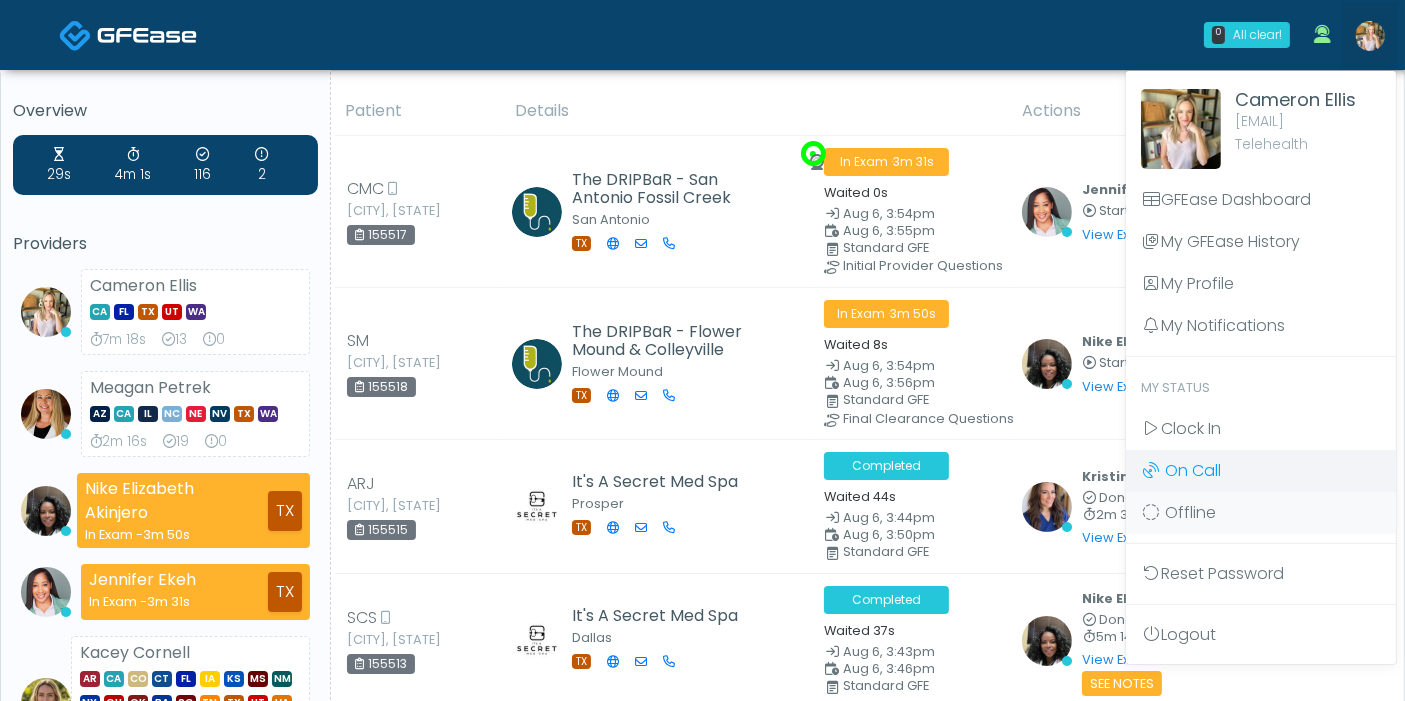 scroll, scrollTop: 111, scrollLeft: 0, axis: vertical 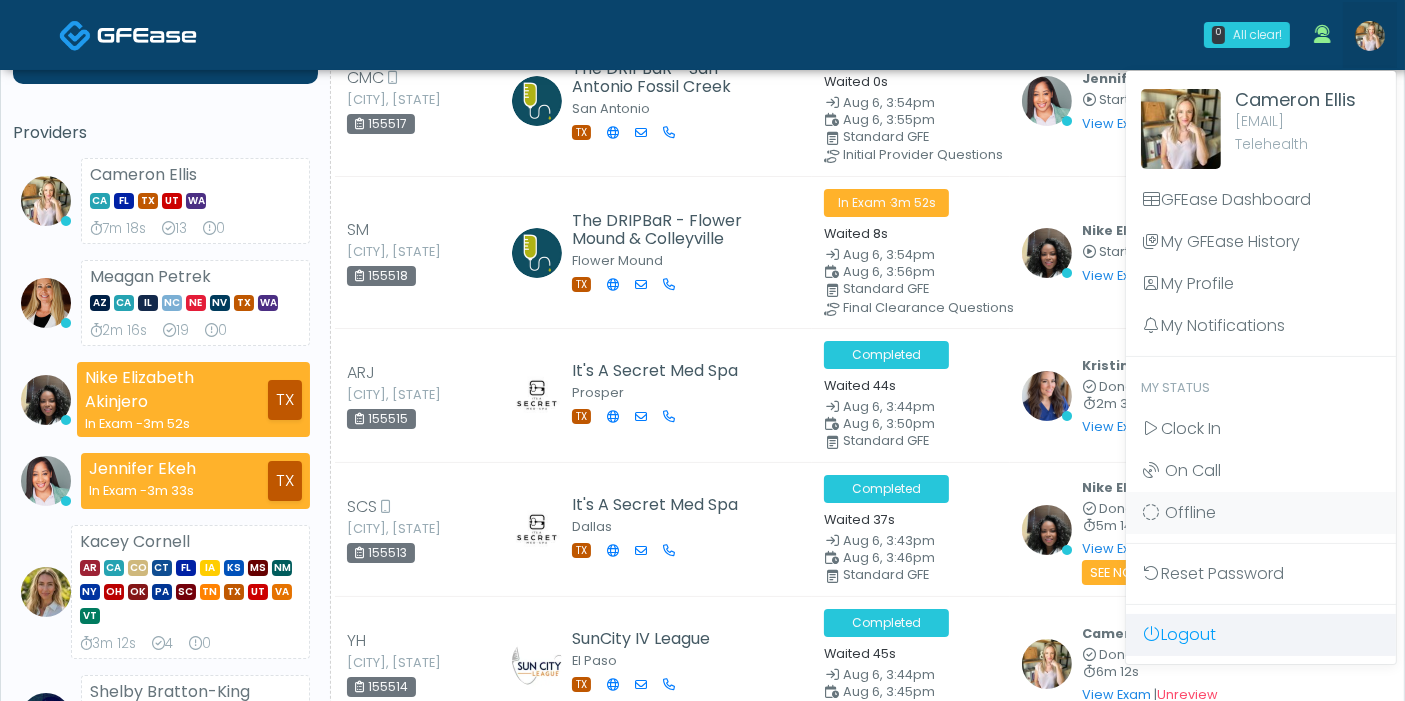 click on "Logout" at bounding box center (1261, 635) 